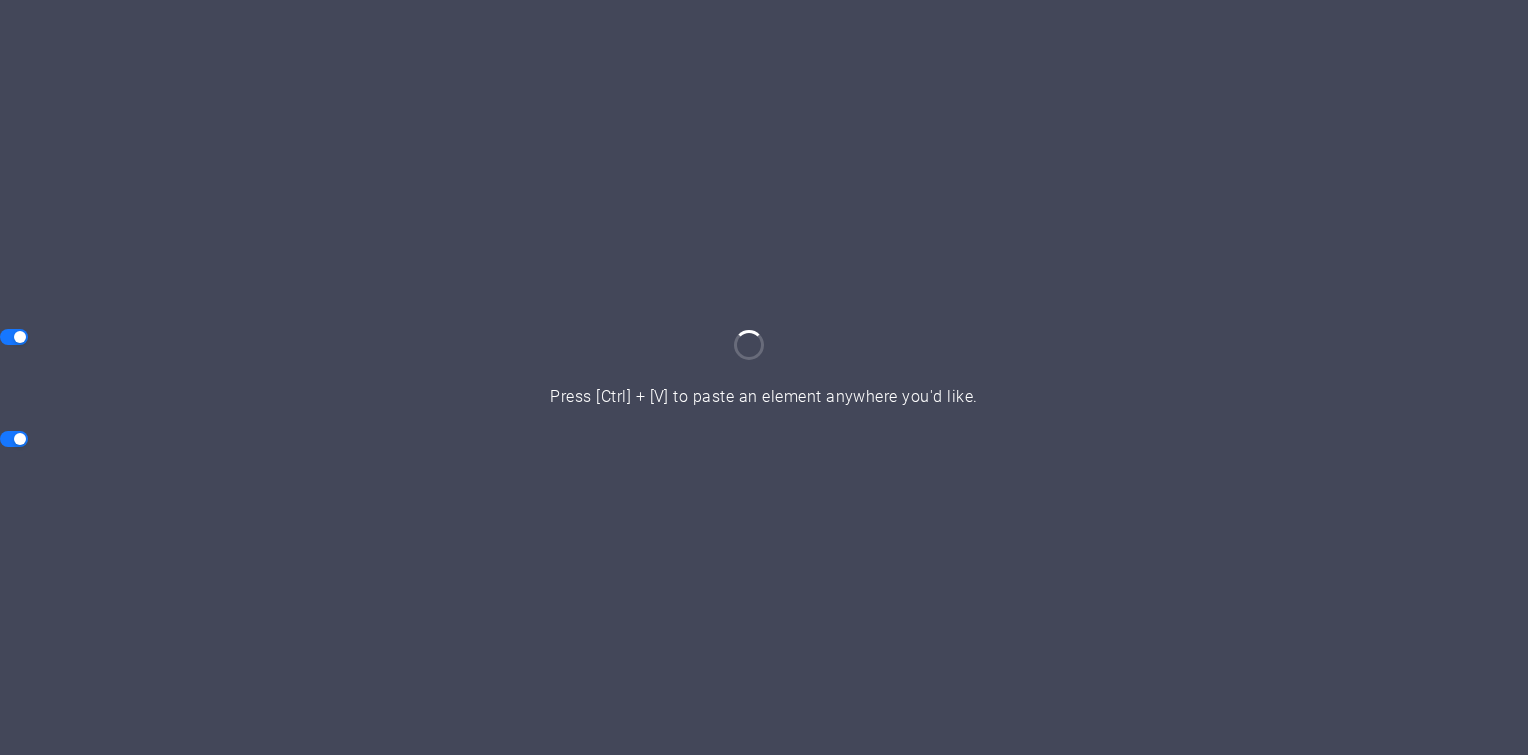 scroll, scrollTop: 0, scrollLeft: 0, axis: both 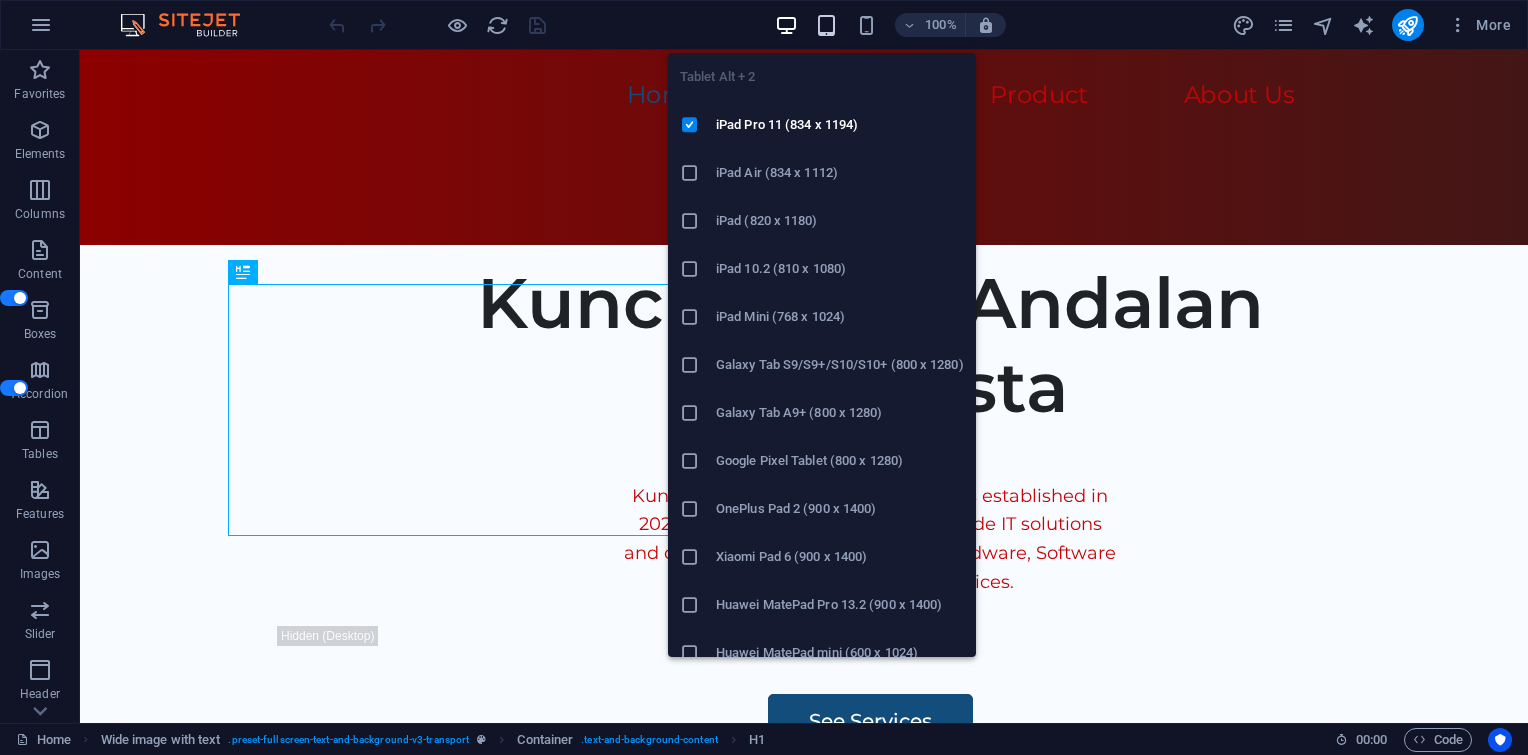 click at bounding box center [826, 25] 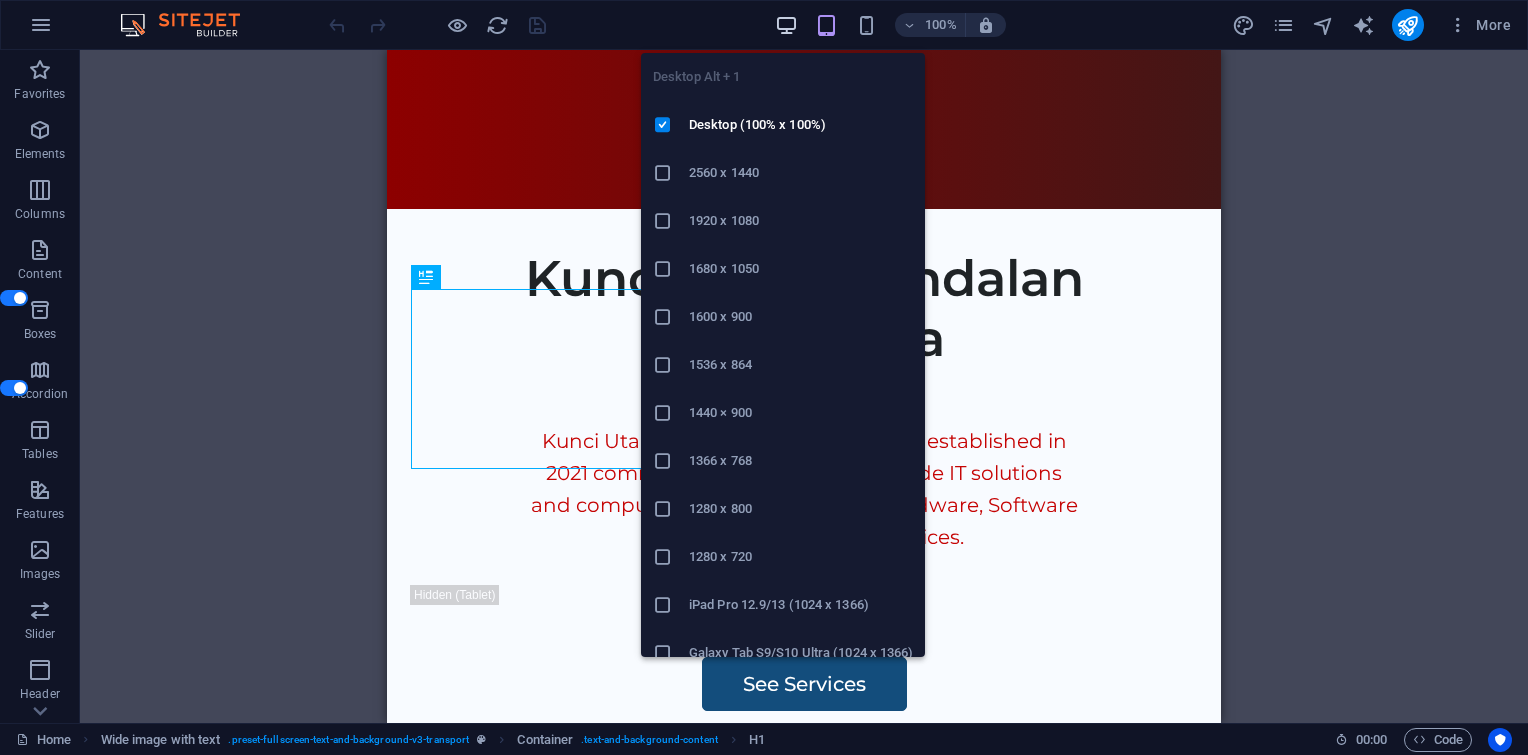 click at bounding box center (786, 25) 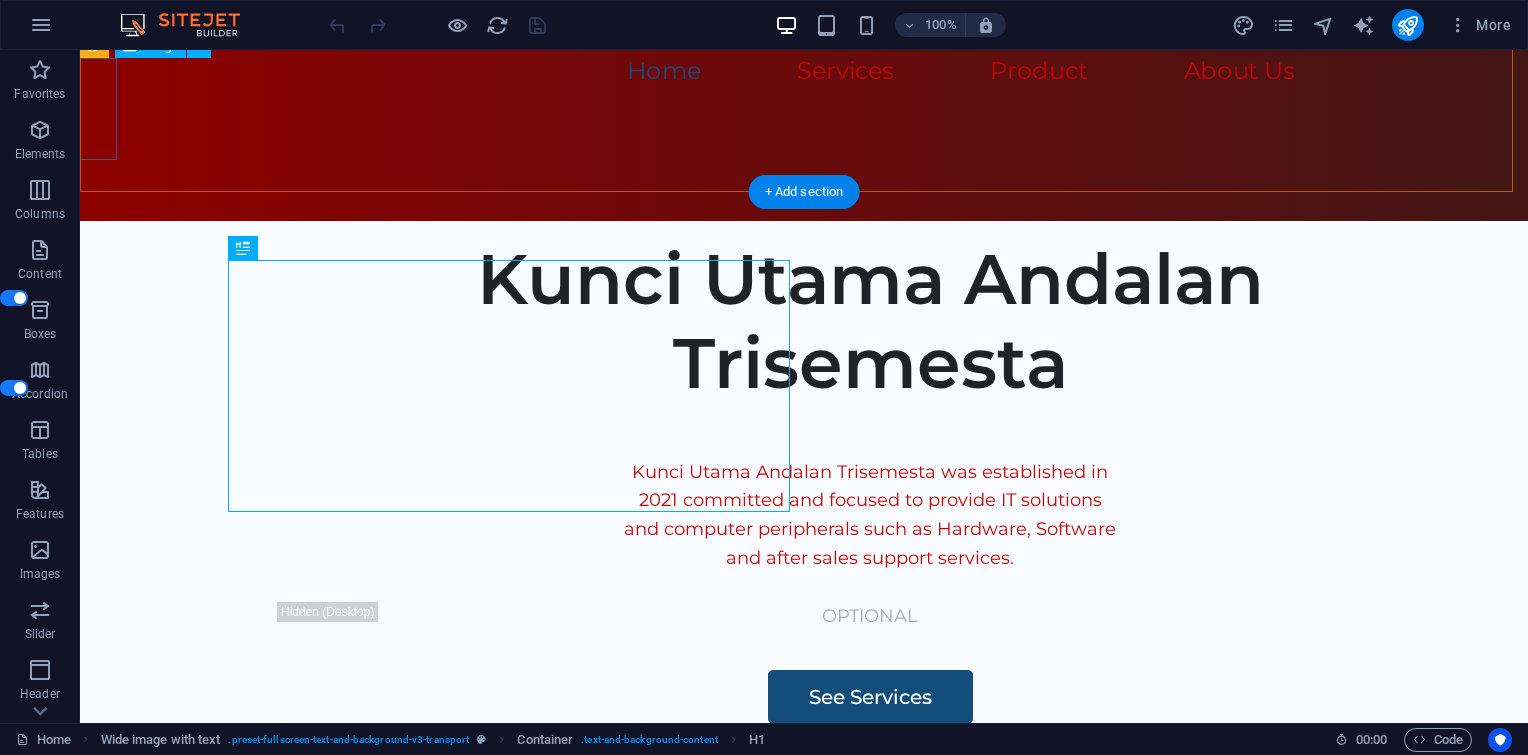 click at bounding box center [-924, 138] 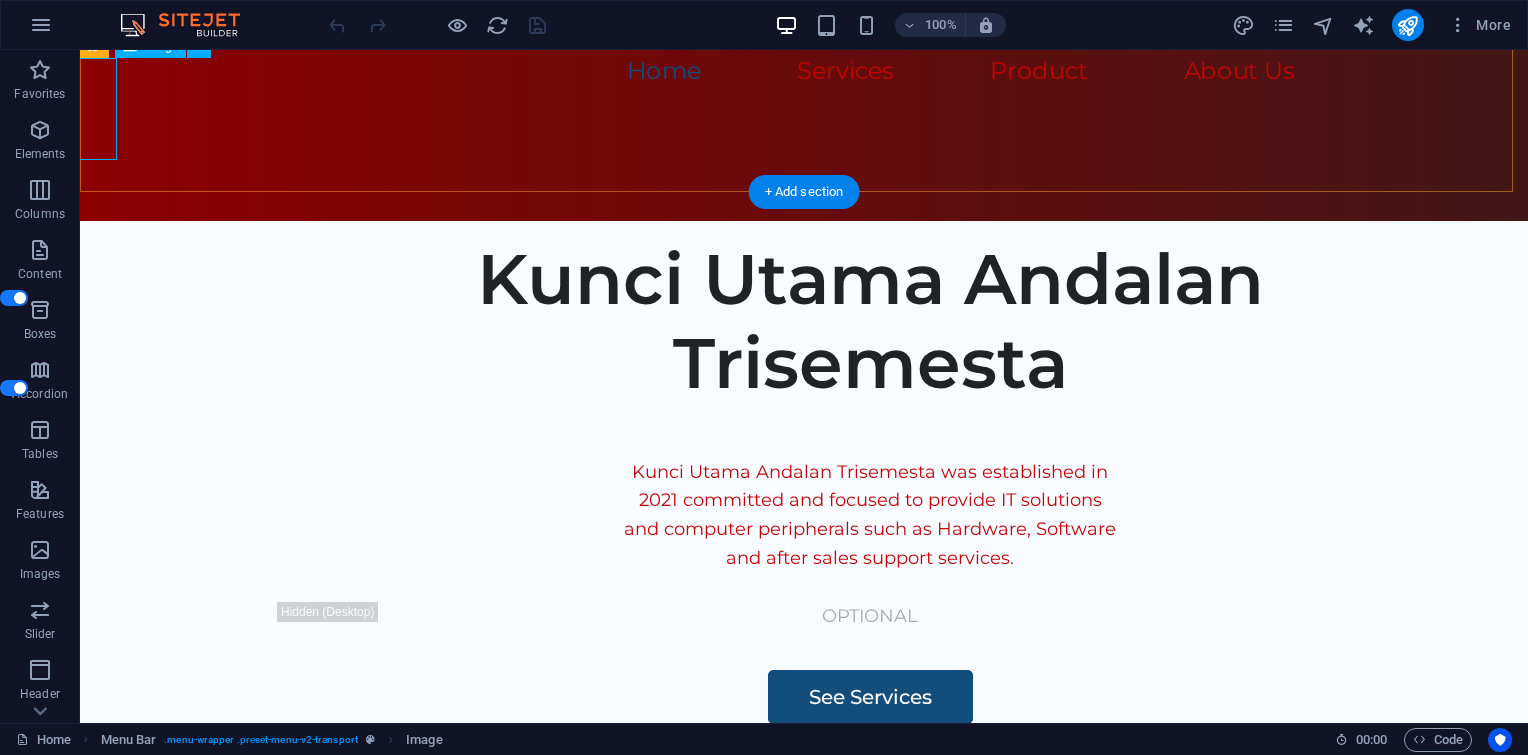 click at bounding box center (-924, 138) 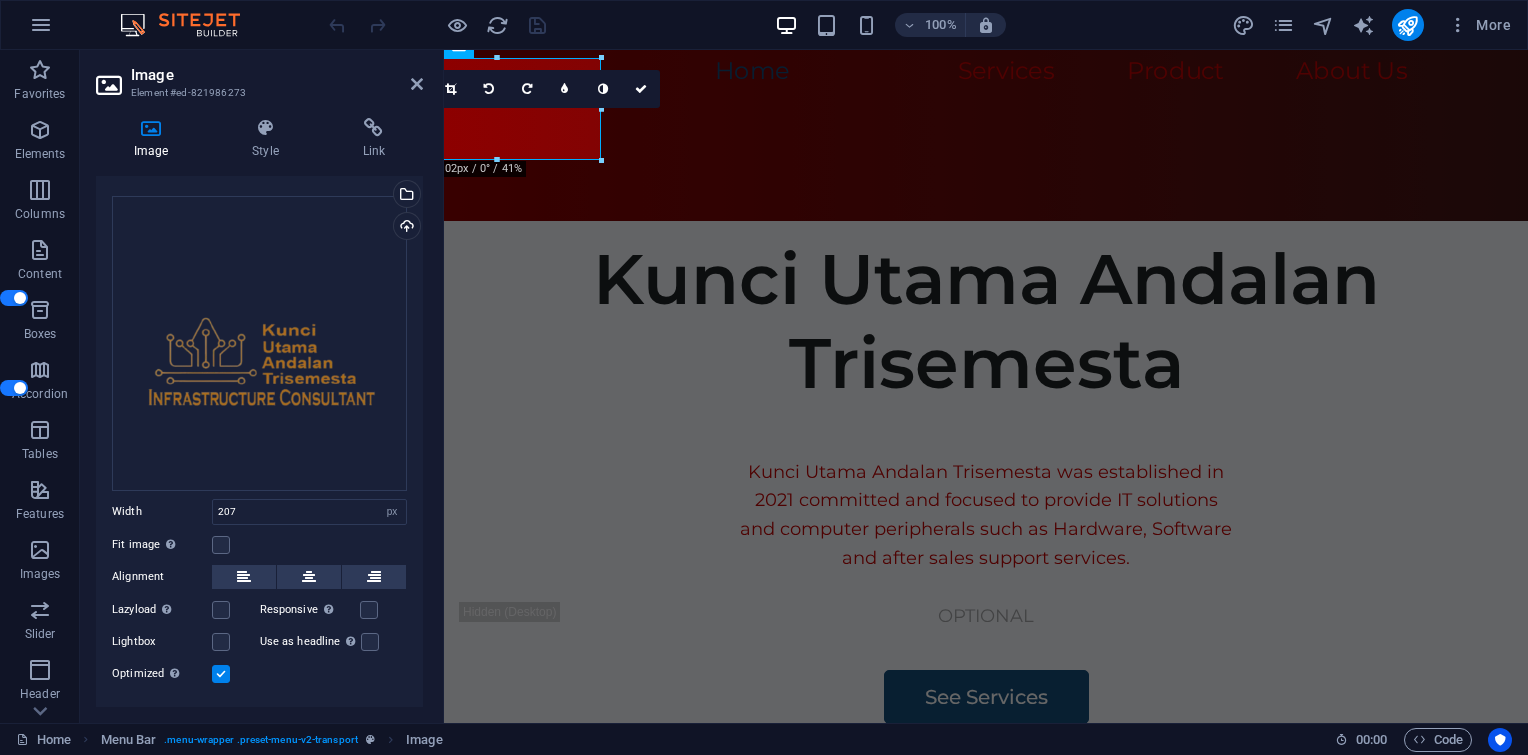 scroll, scrollTop: 33, scrollLeft: 0, axis: vertical 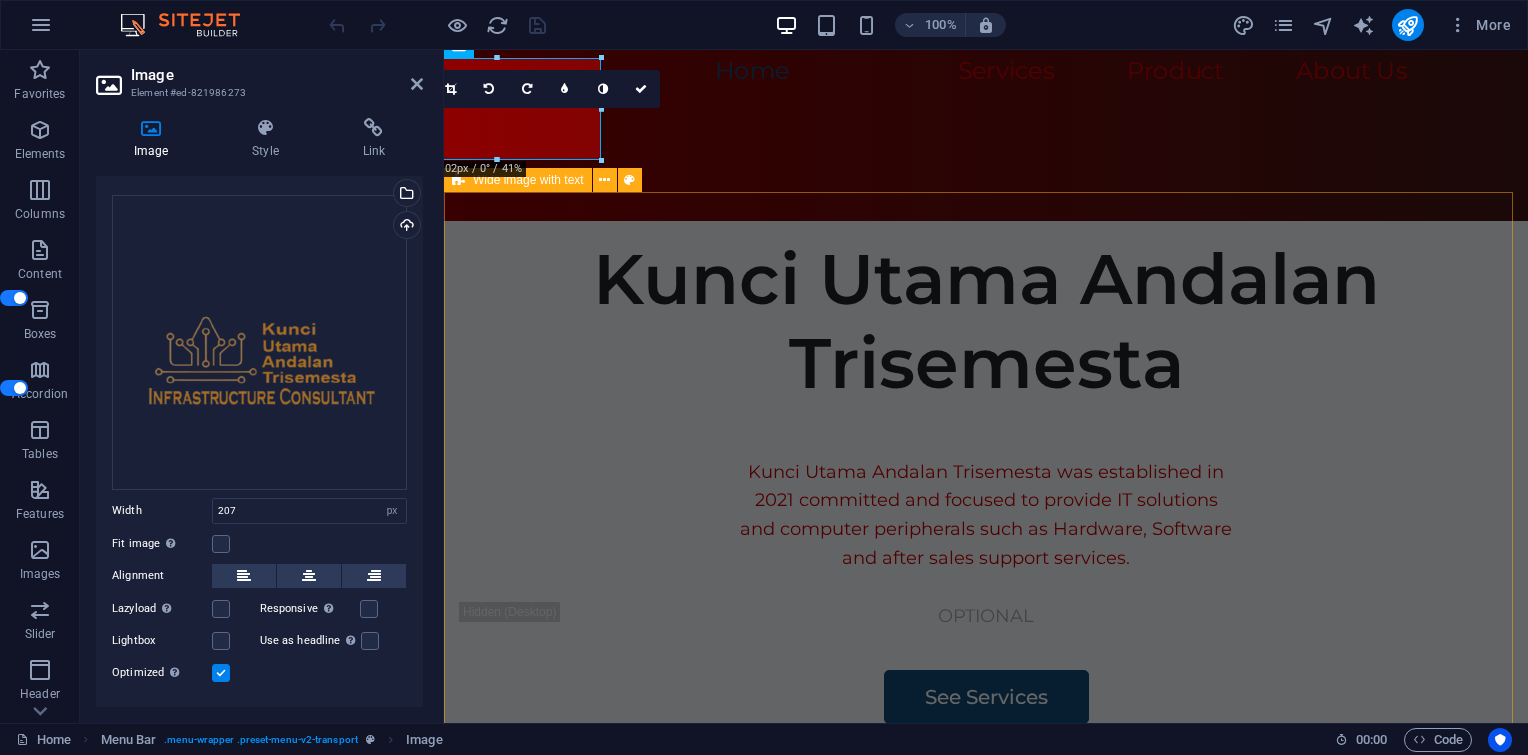 click on "Kunci Utama Andalan Trisemesta   Kunci Utama Andalan Trisemesta was established in 2021 committed and focused to provide IT solutions and computer peripherals such as Hardware, Software and after sales support services. OPTIONAL See Services" at bounding box center (986, 604) 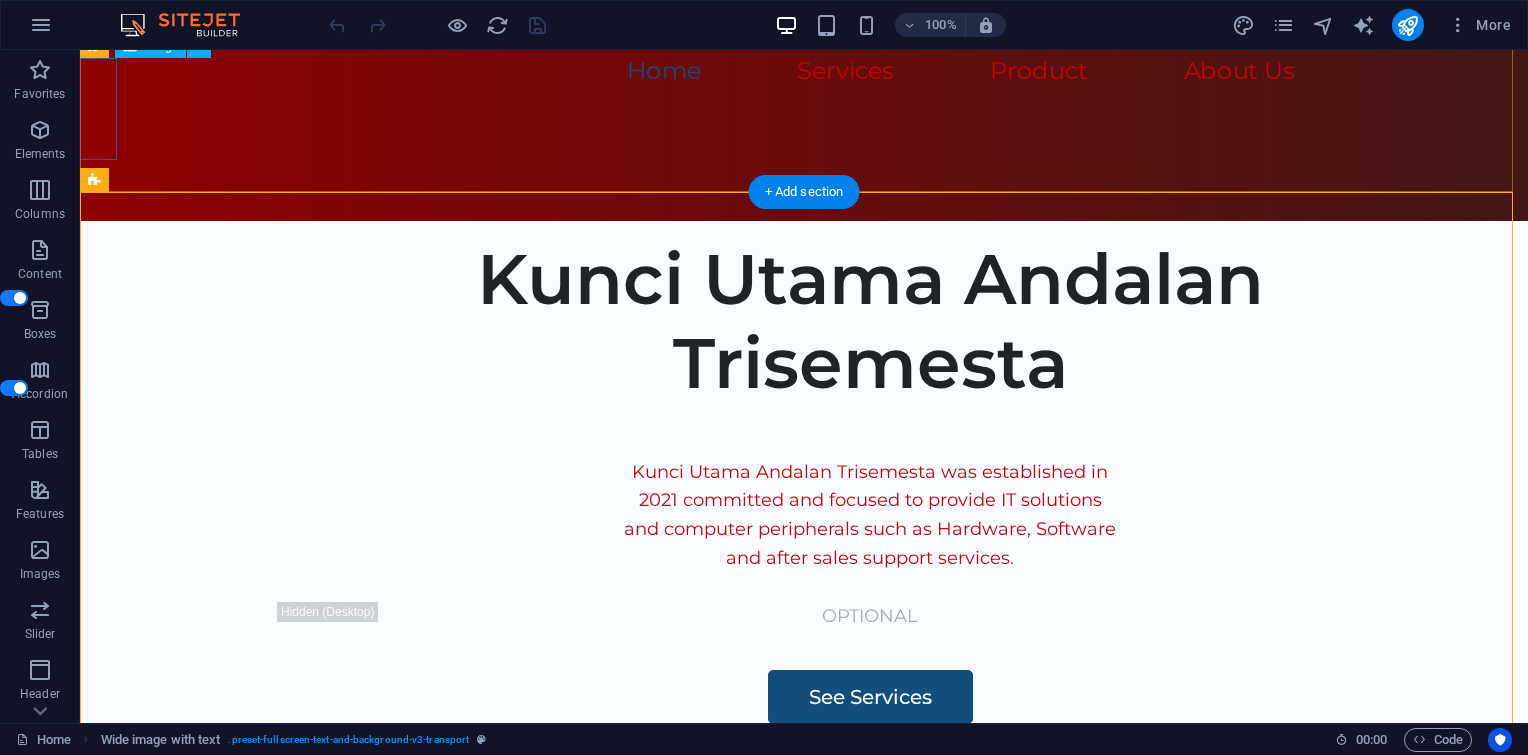 click at bounding box center [-924, 138] 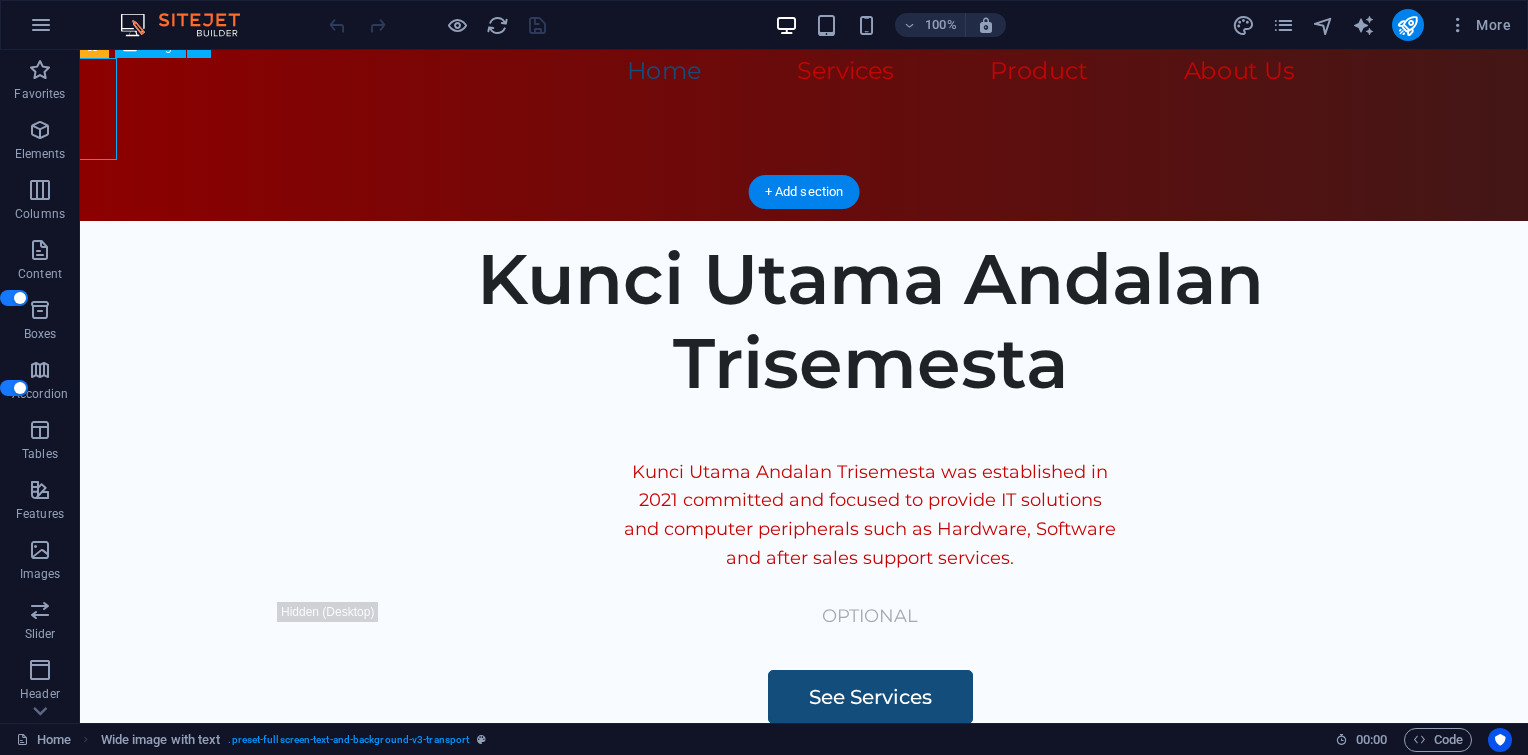 click at bounding box center (-924, 138) 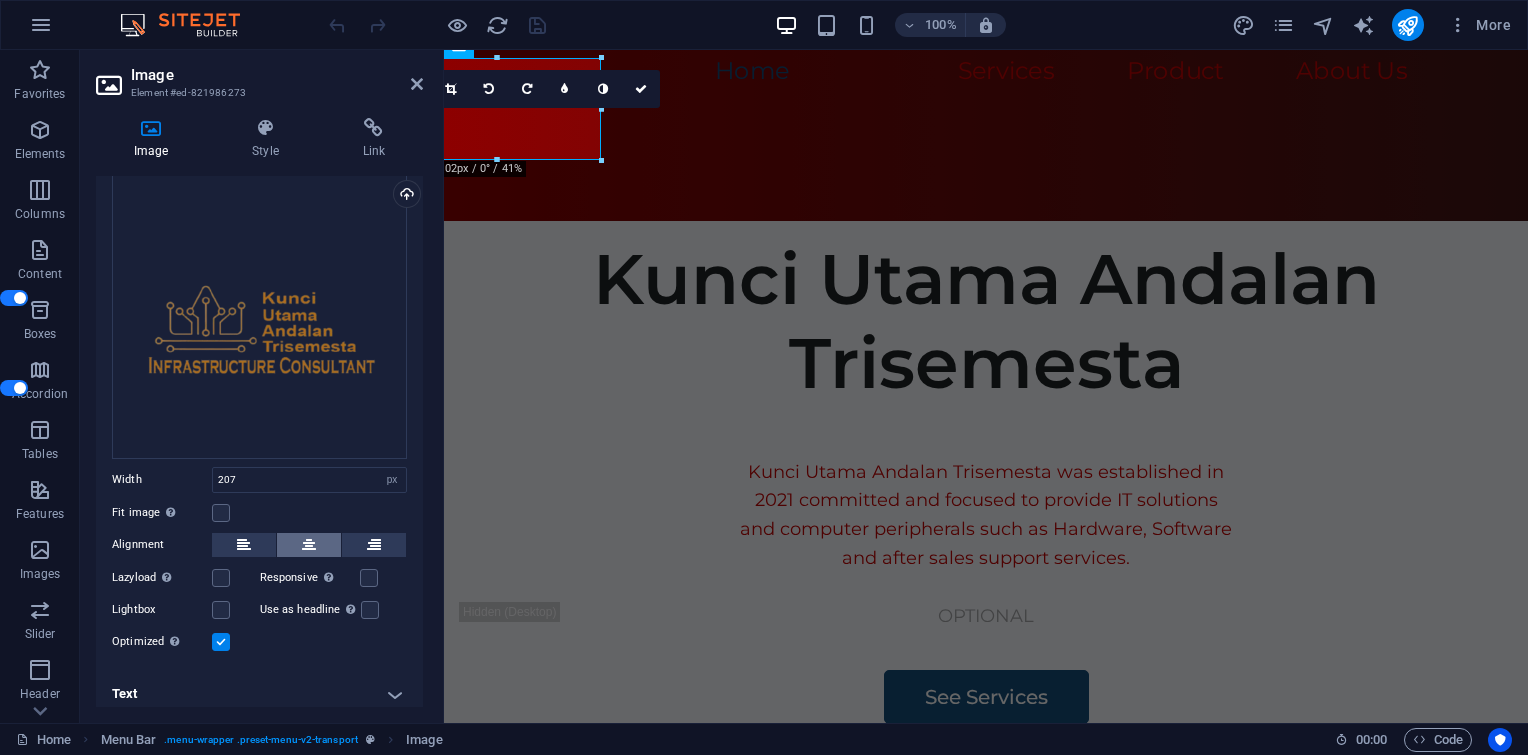 scroll, scrollTop: 69, scrollLeft: 0, axis: vertical 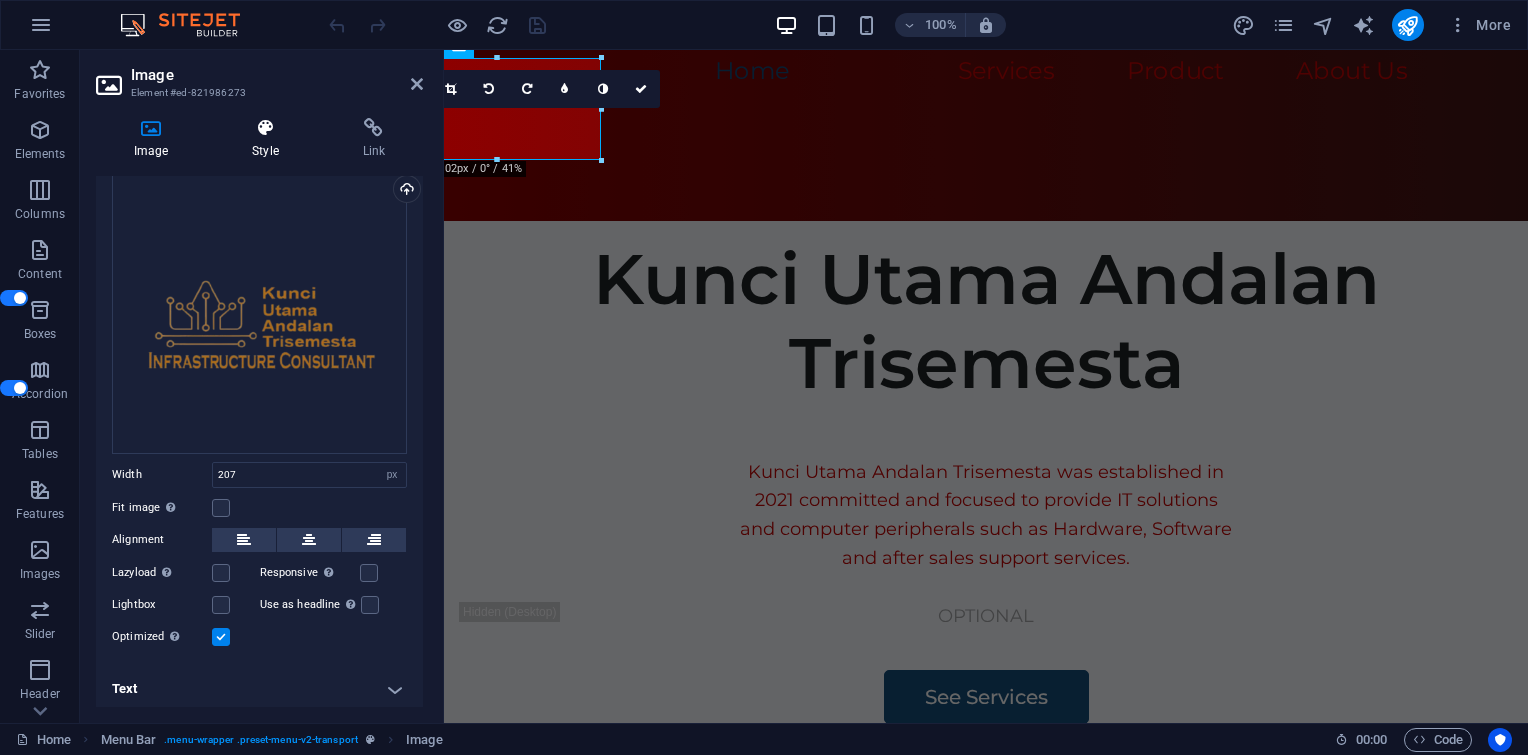 click on "Style" at bounding box center [269, 139] 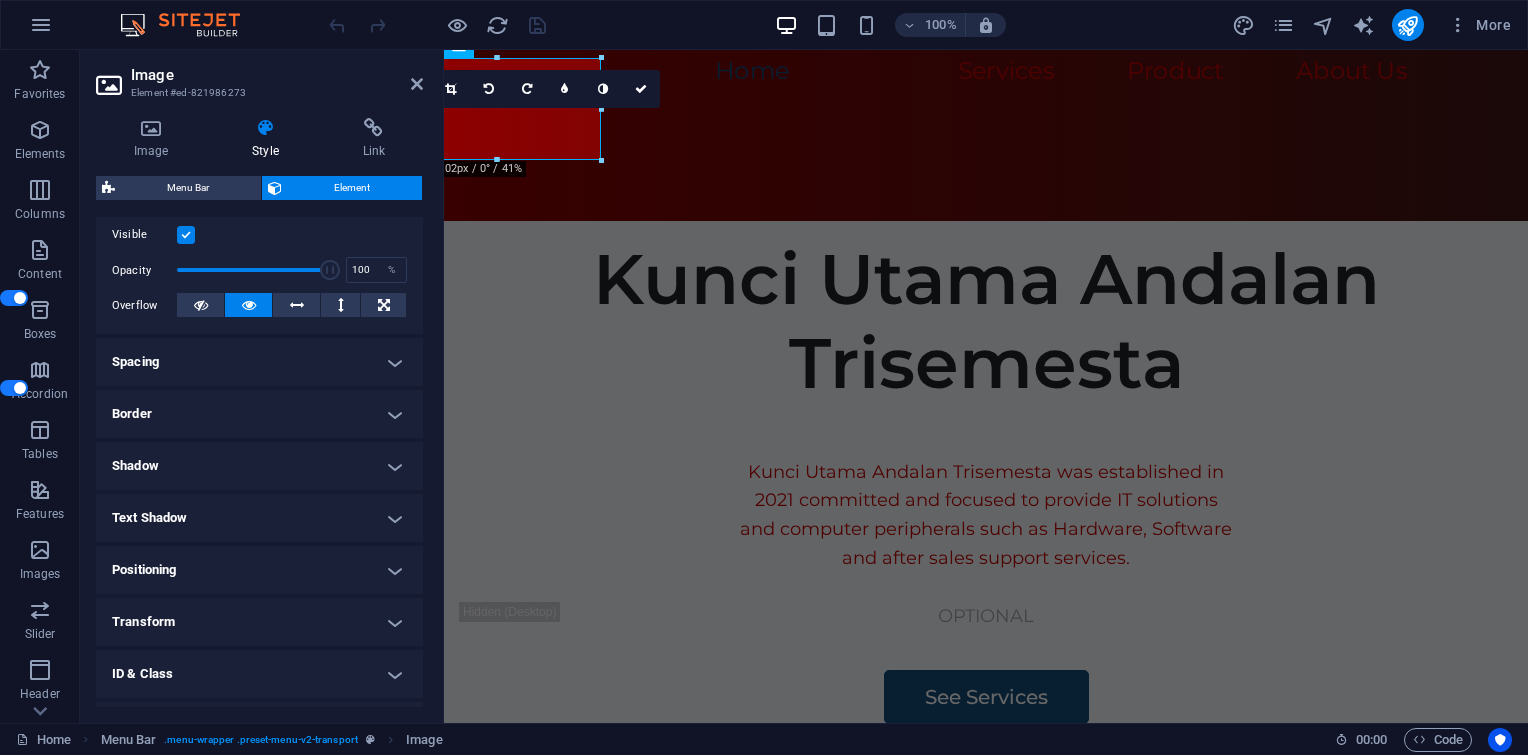 scroll, scrollTop: 354, scrollLeft: 0, axis: vertical 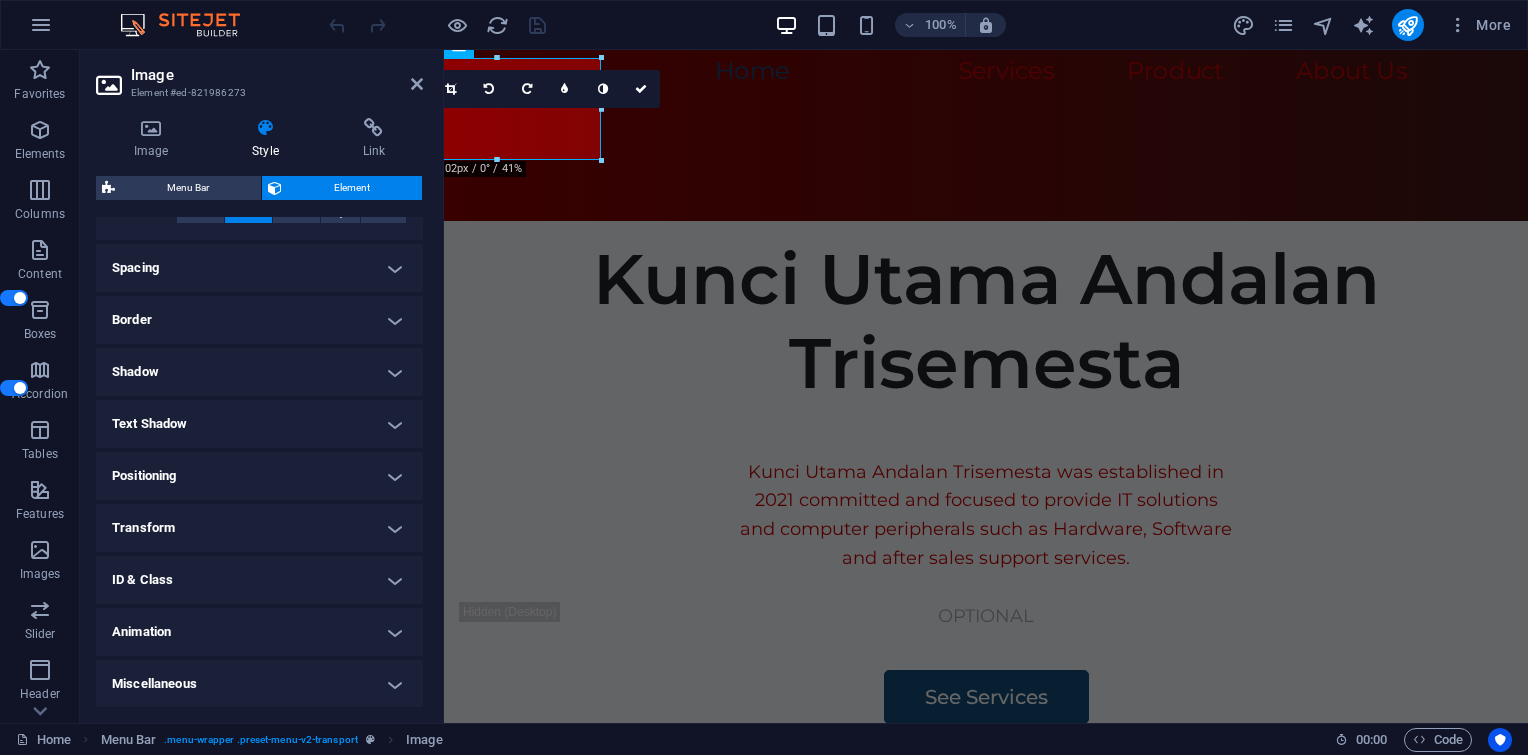 click on "Transform" at bounding box center [259, 528] 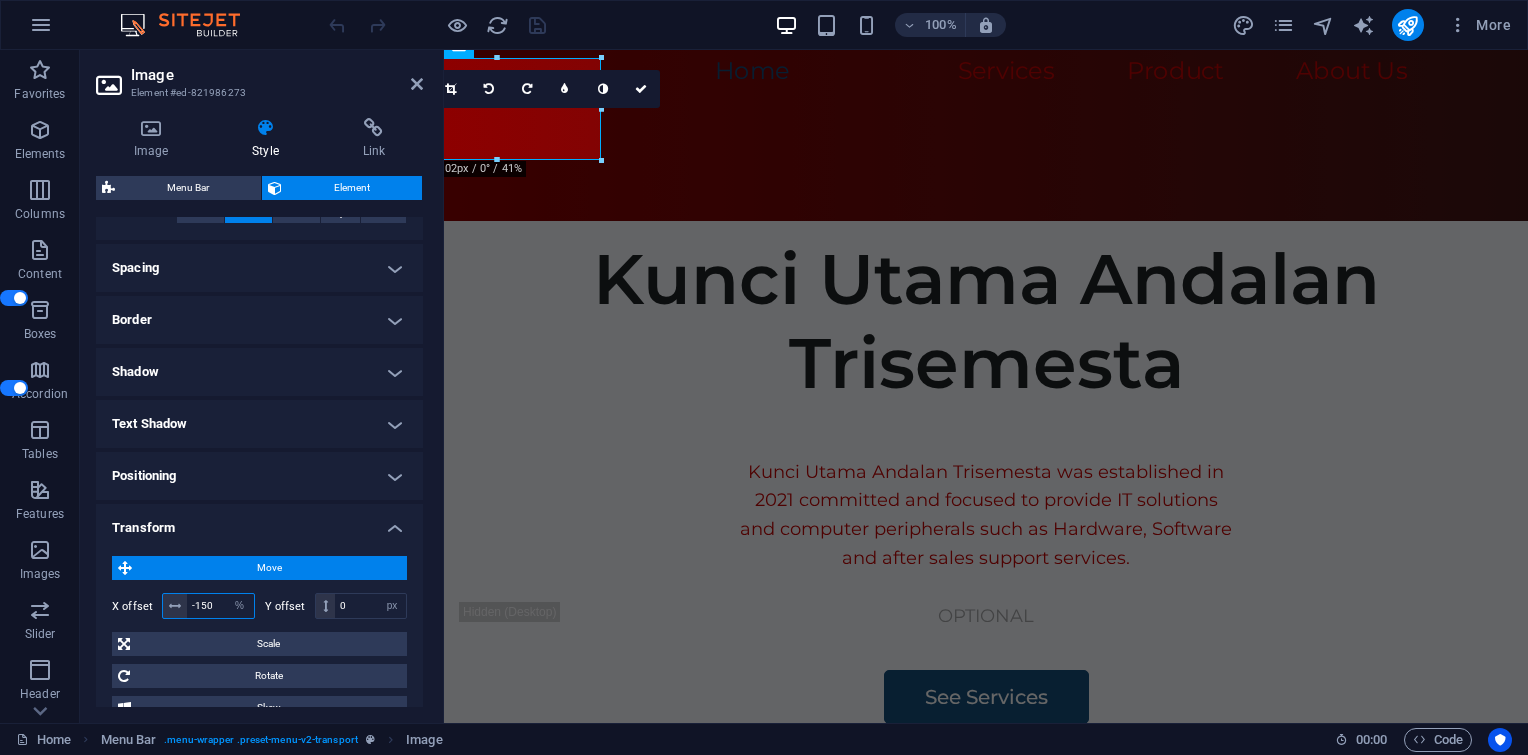 click on "-150" at bounding box center (220, 606) 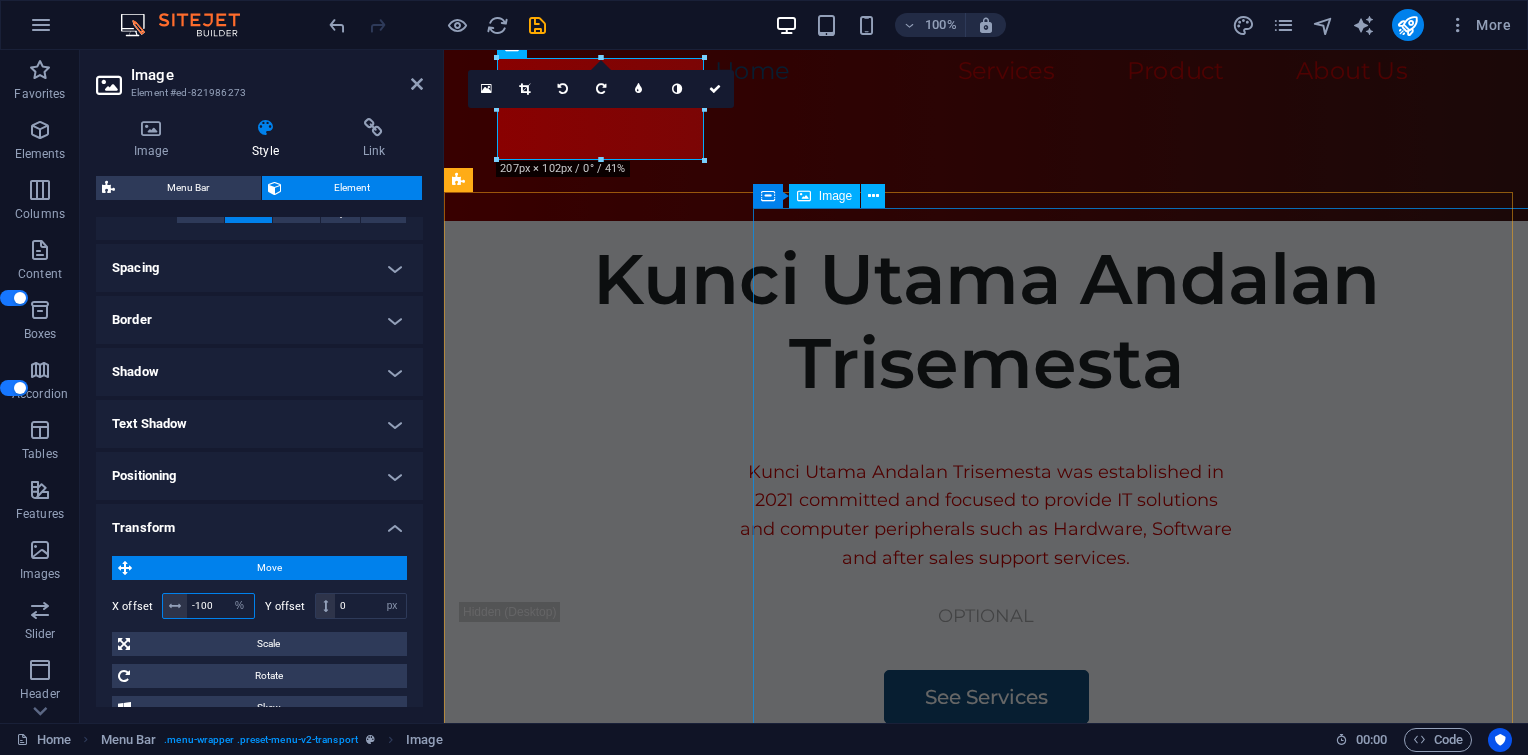 type on "-100" 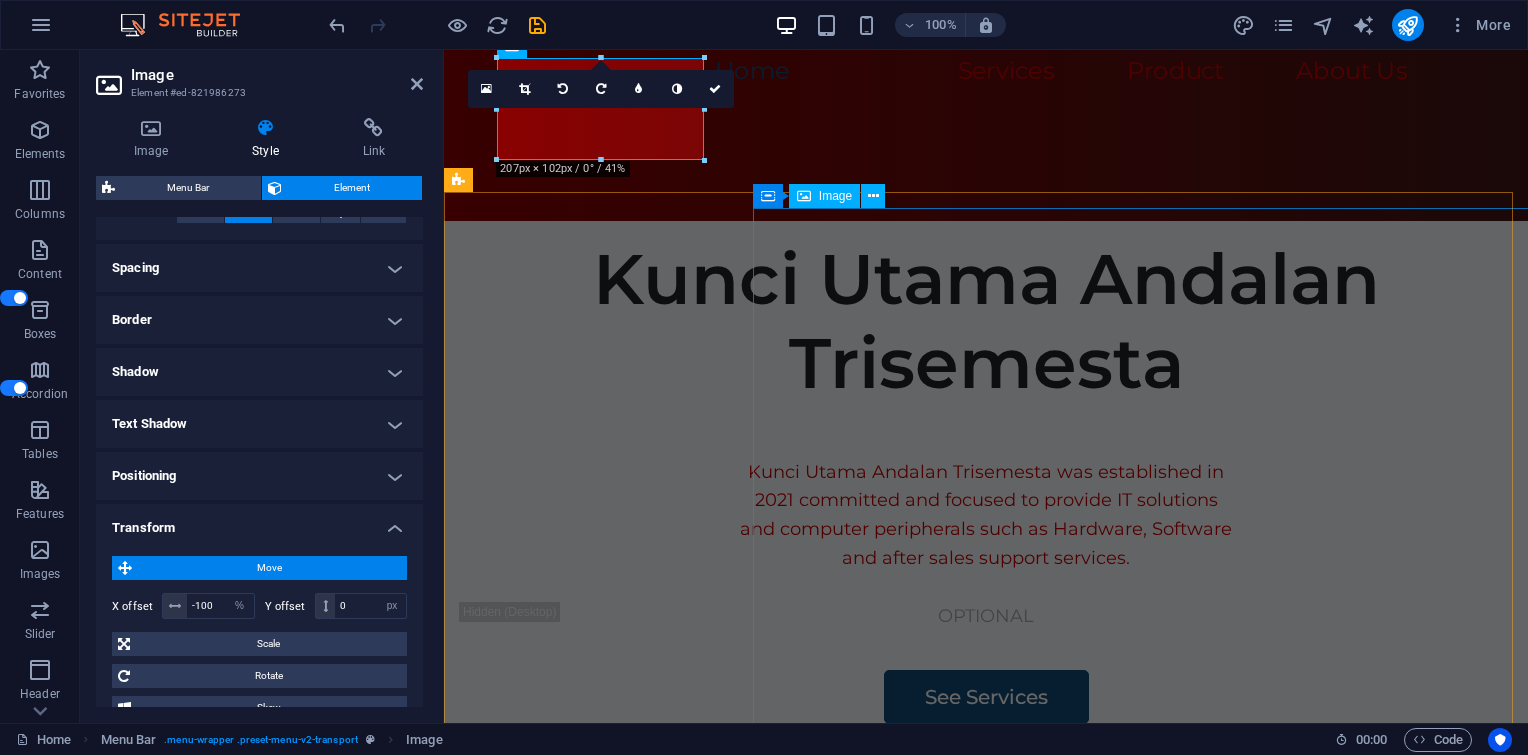 click at bounding box center (1218, 1174) 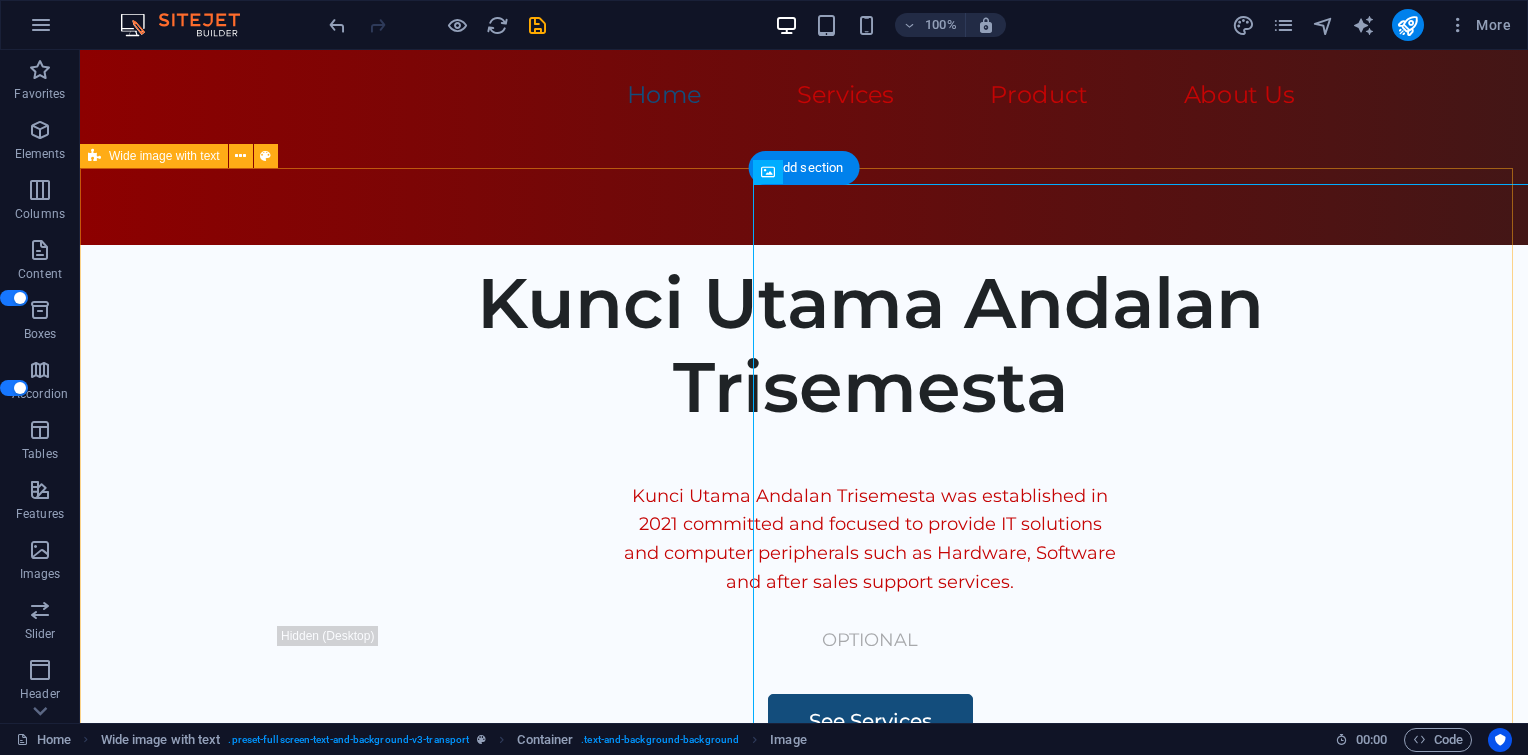 scroll, scrollTop: 0, scrollLeft: 0, axis: both 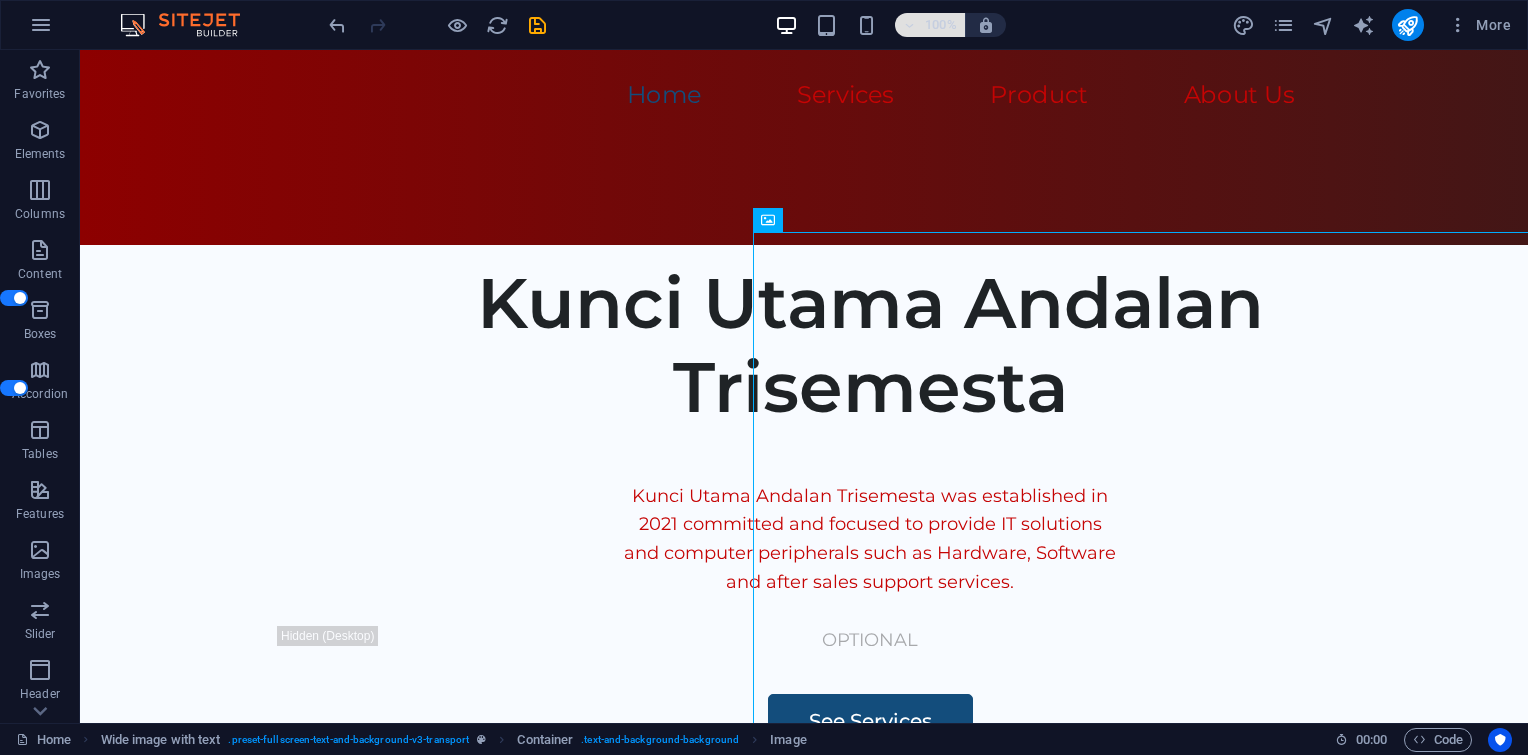 click on "100%" at bounding box center (941, 25) 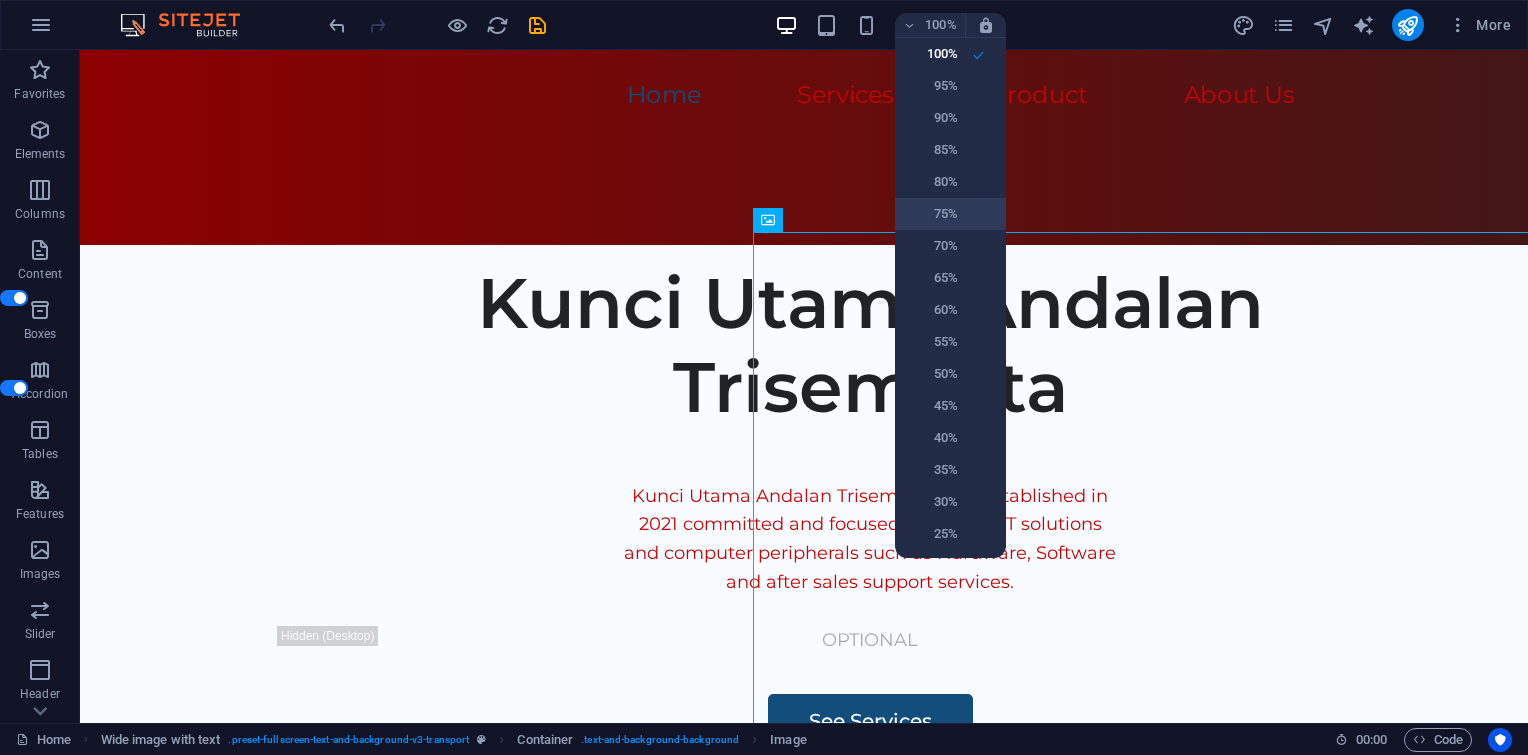 click on "75%" at bounding box center (932, 214) 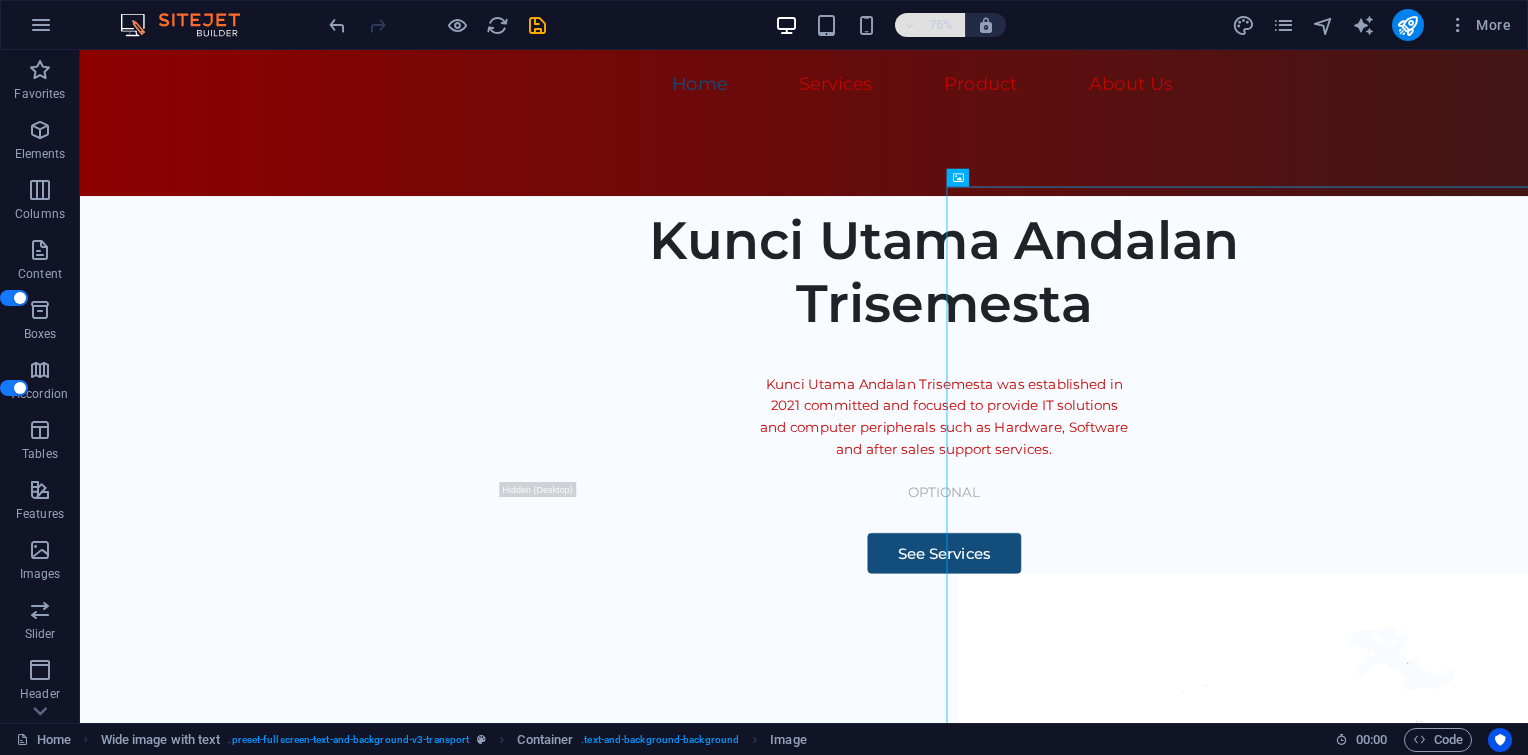 click on "75%" at bounding box center (930, 25) 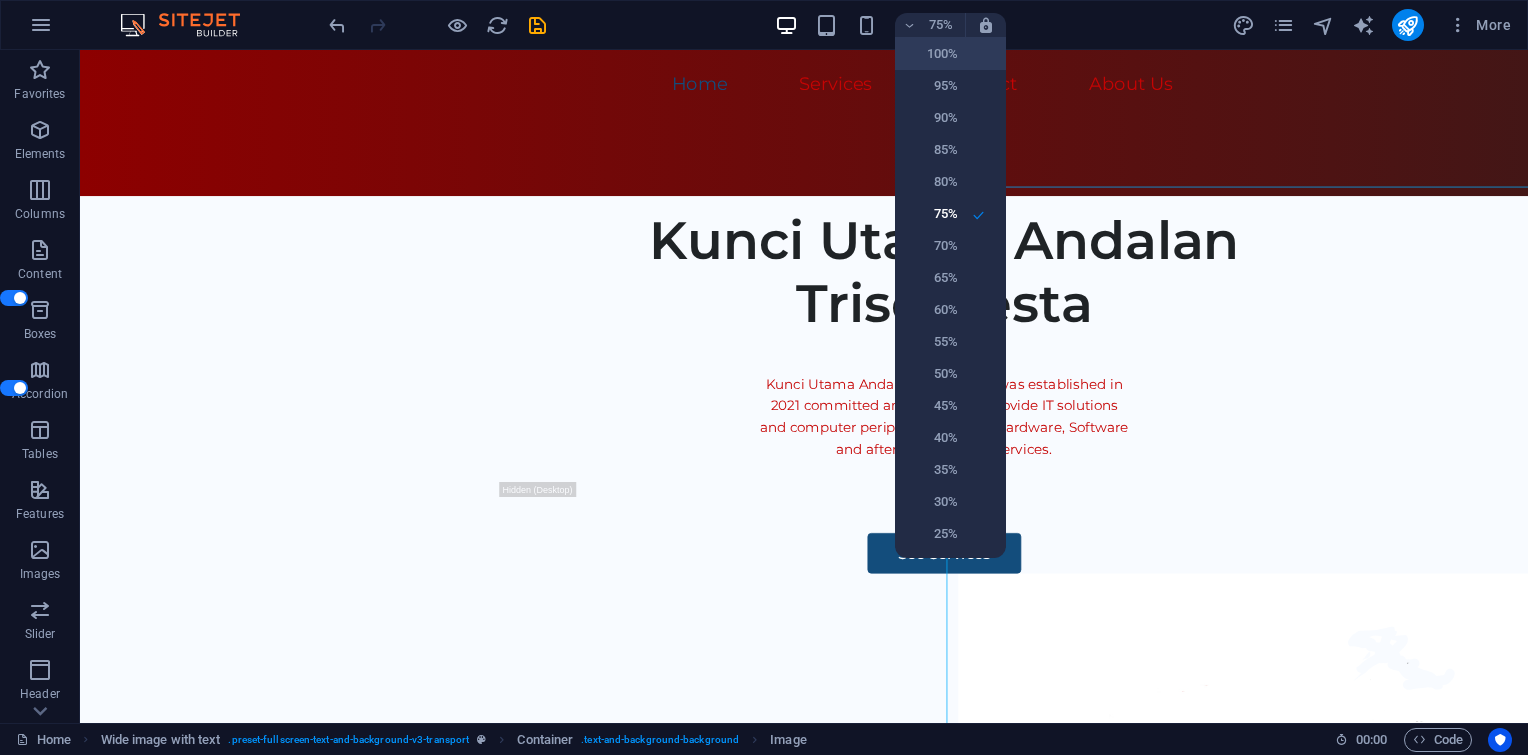 click on "100%" at bounding box center [950, 54] 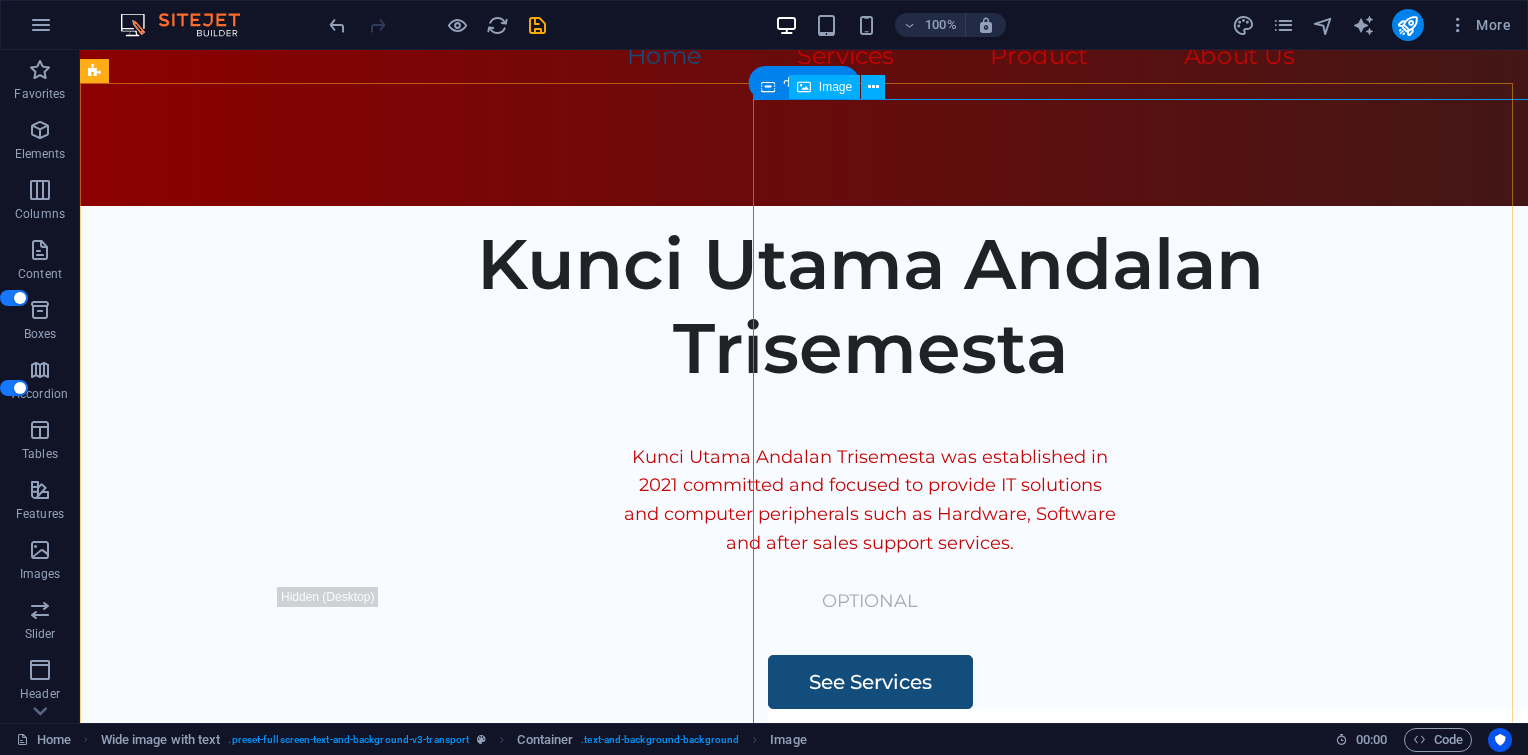 scroll, scrollTop: 0, scrollLeft: 0, axis: both 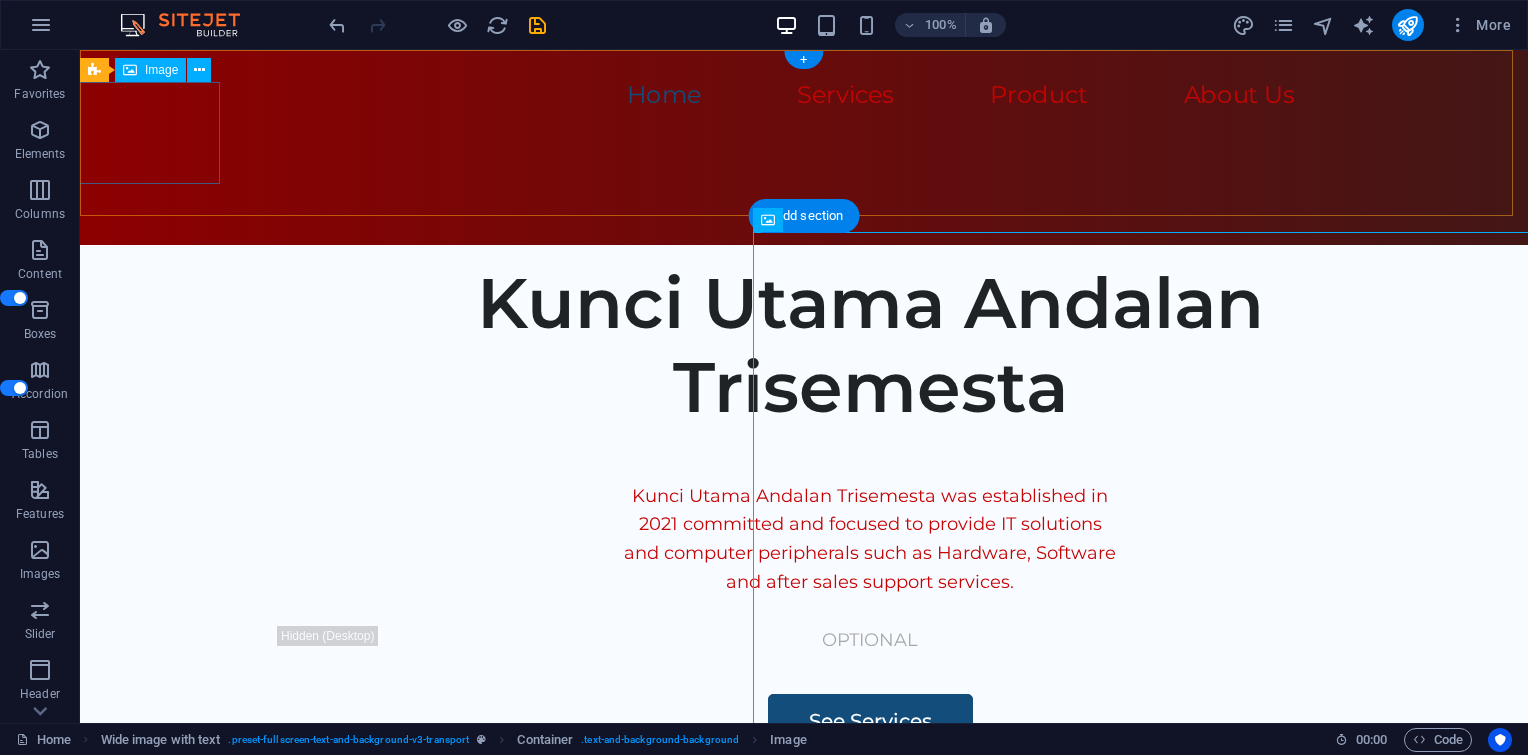 click at bounding box center [-348, 162] 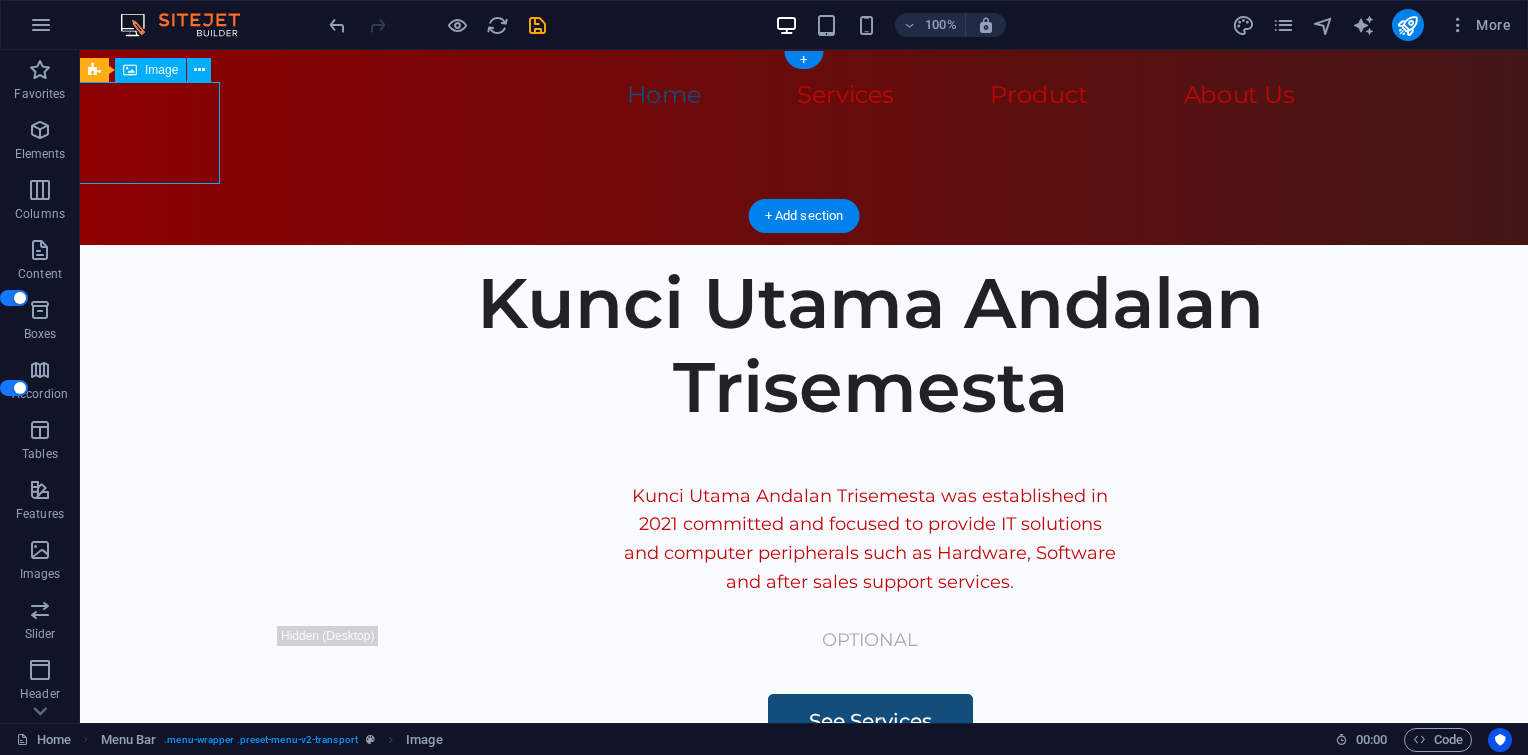 click at bounding box center [-348, 162] 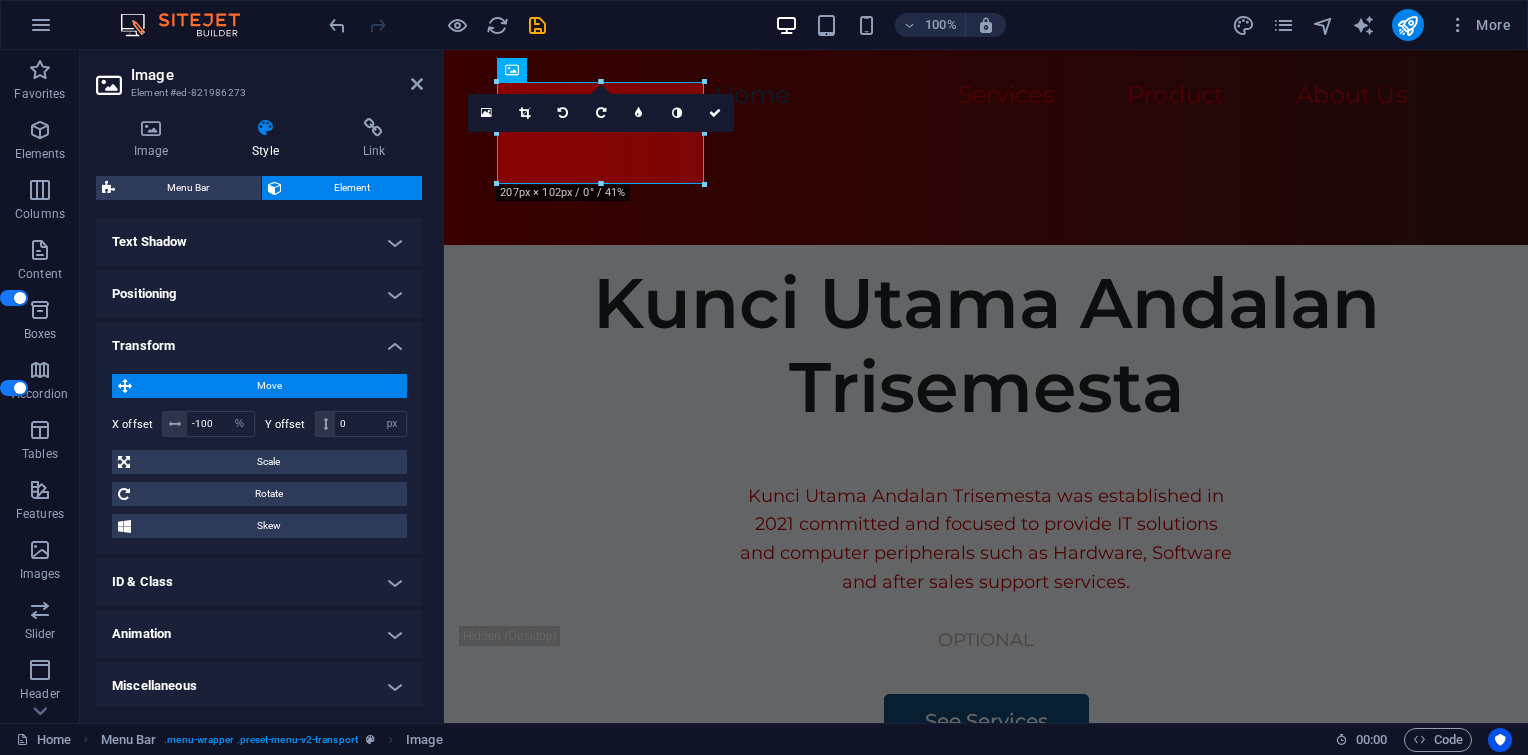 scroll, scrollTop: 538, scrollLeft: 0, axis: vertical 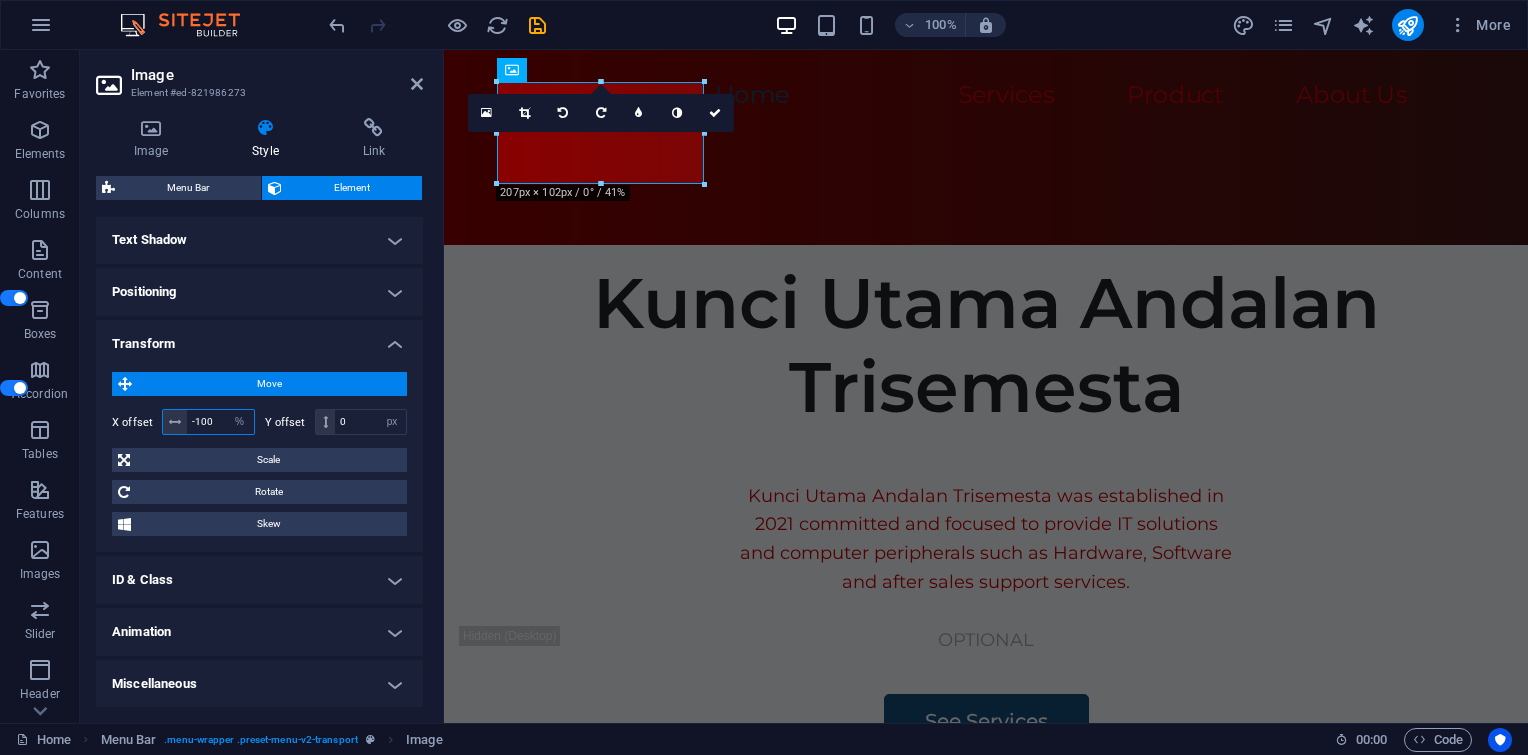 click on "-100" at bounding box center (220, 422) 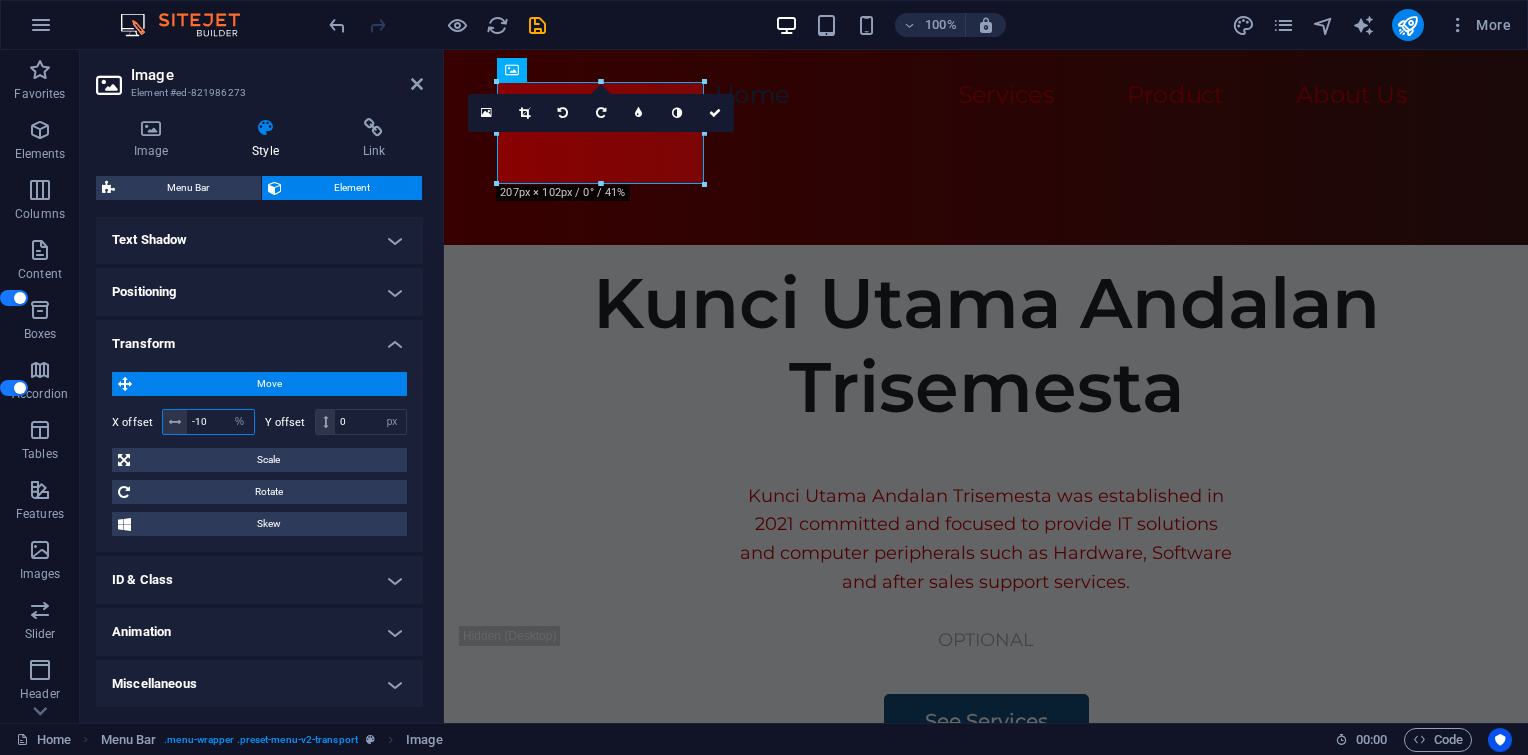 type on "-1" 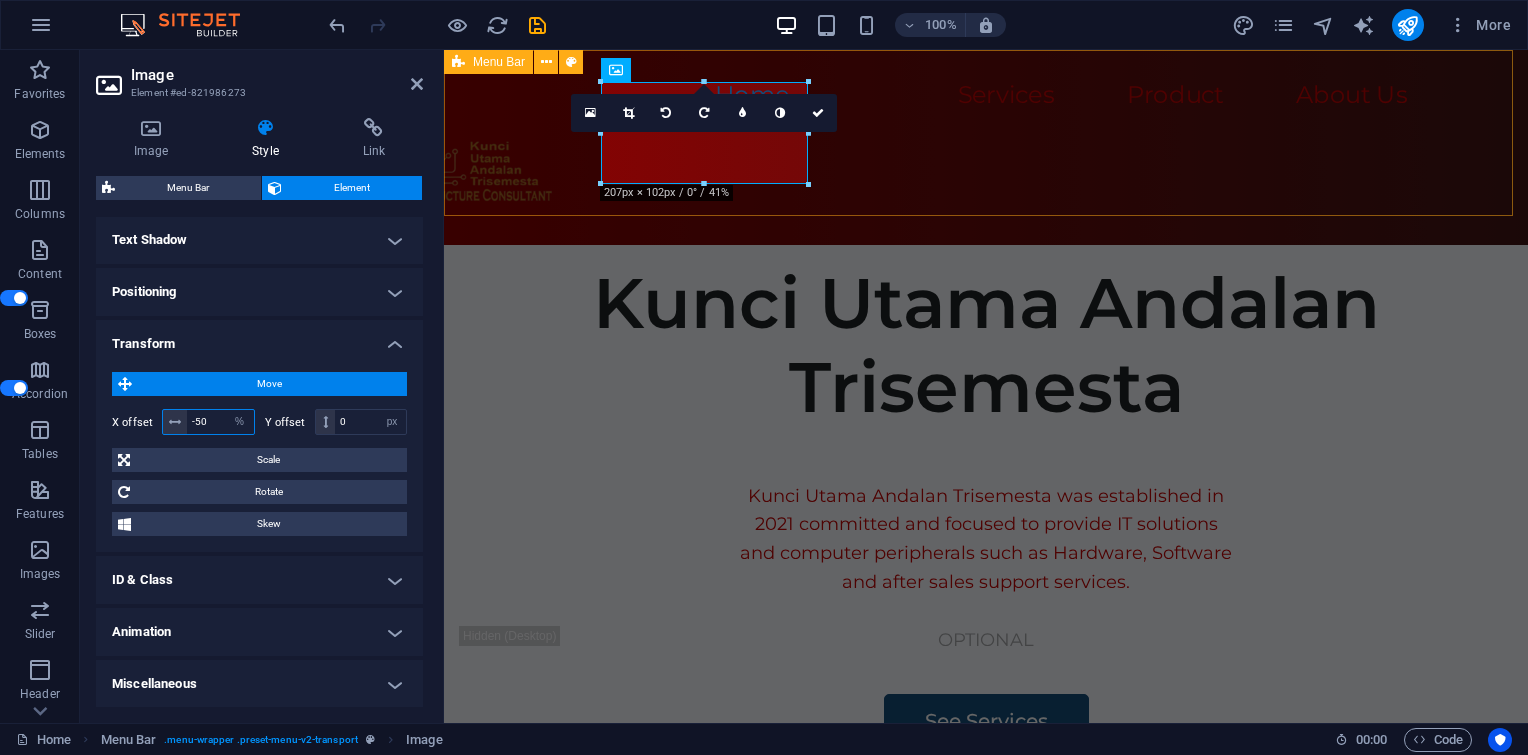 type on "-50" 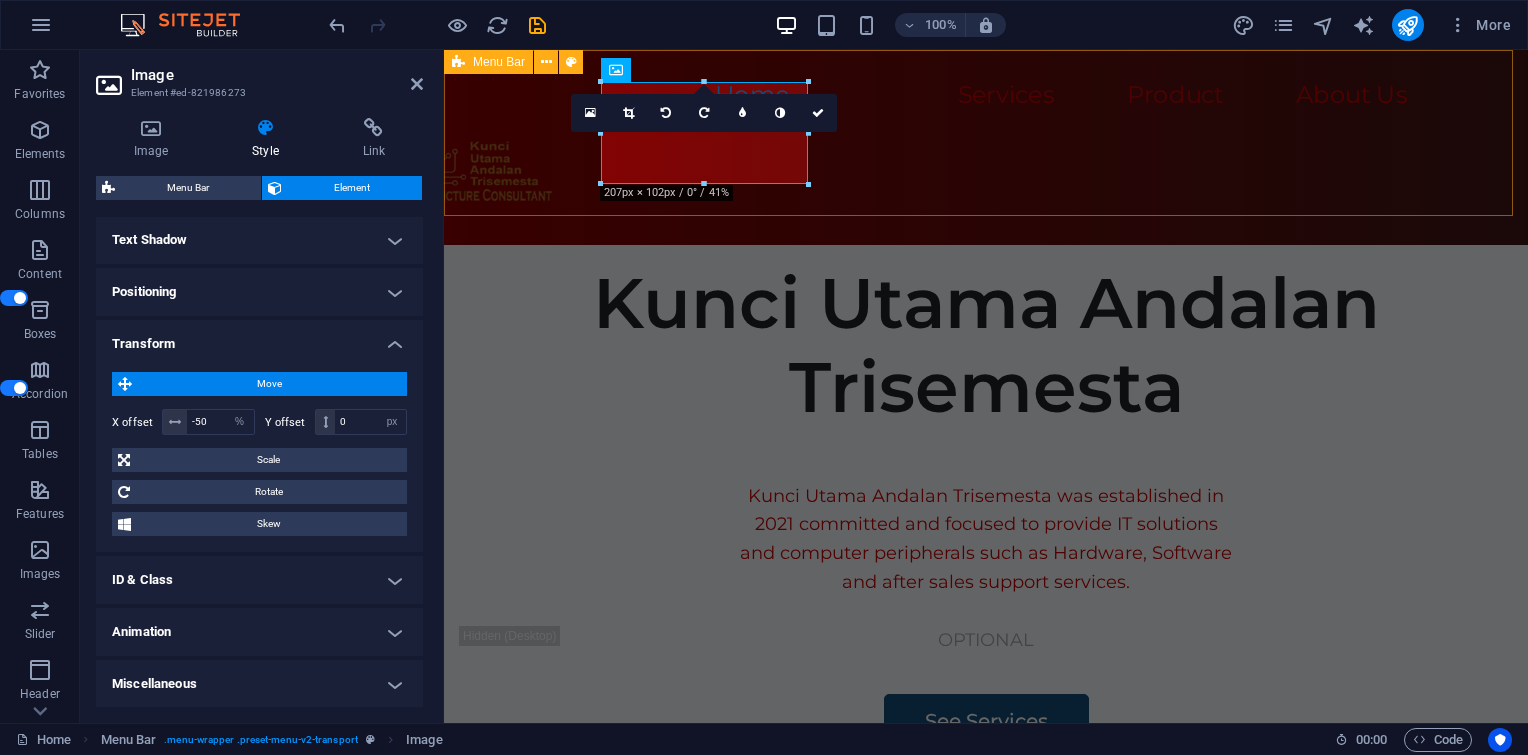 click on "Home Services Product  About Us" at bounding box center (986, 147) 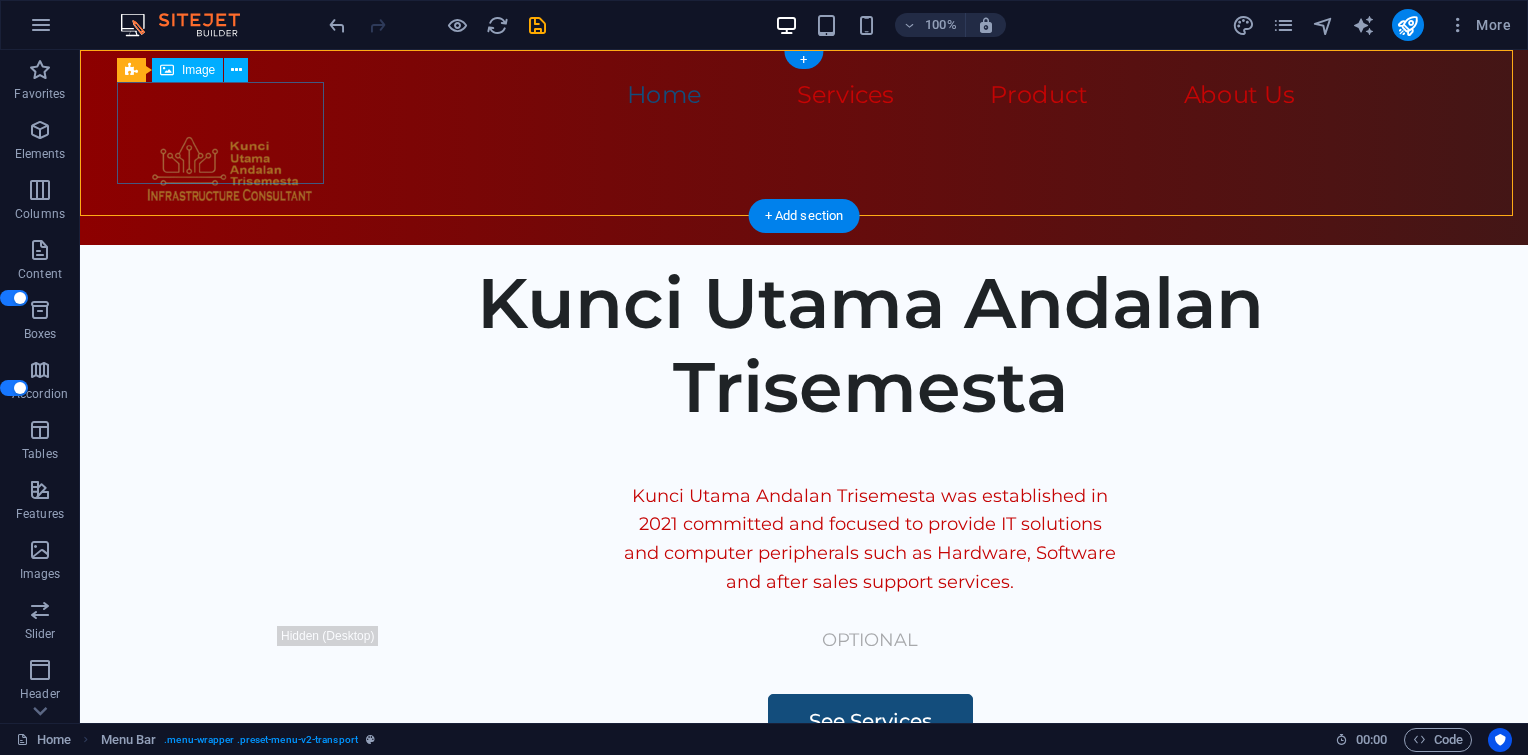 click at bounding box center [228, 162] 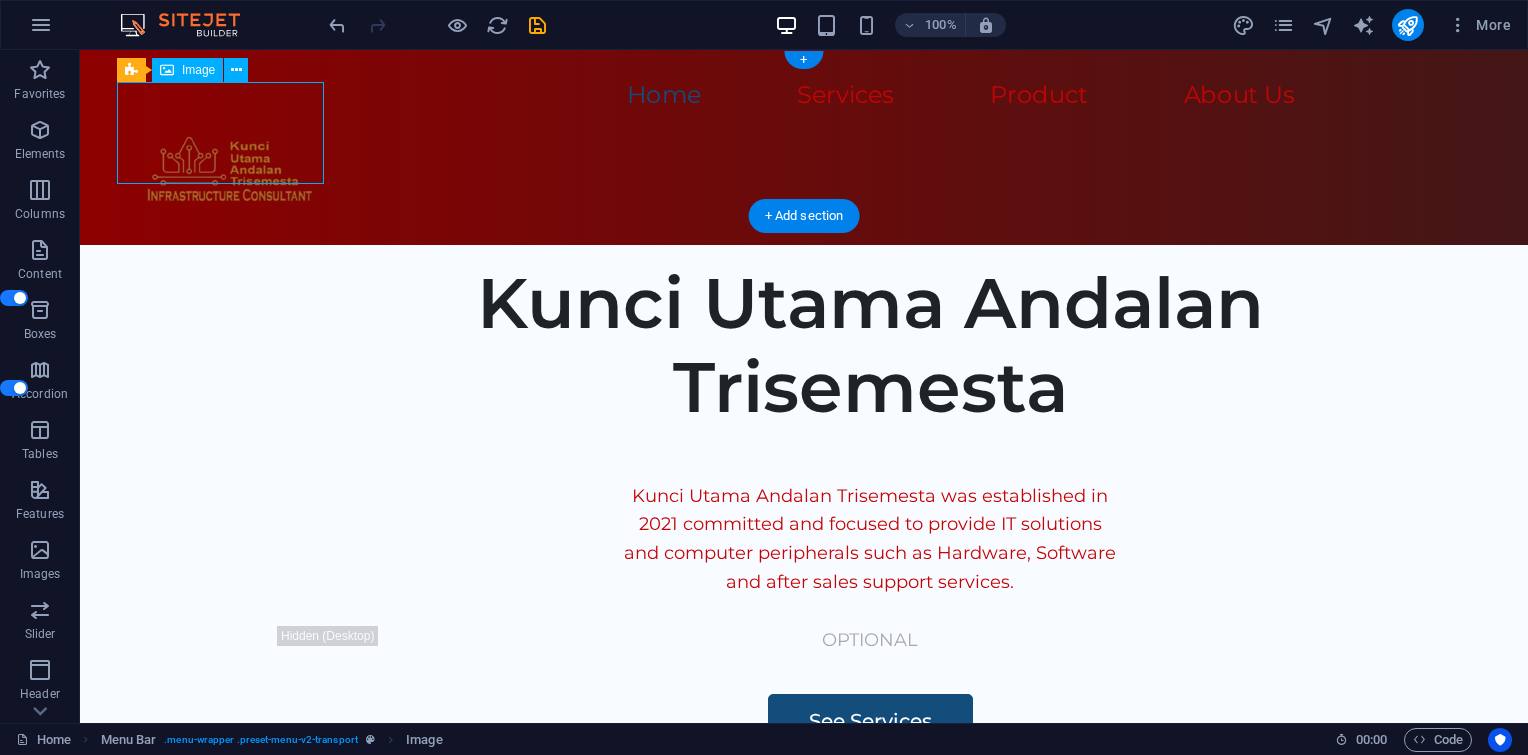 click at bounding box center [228, 162] 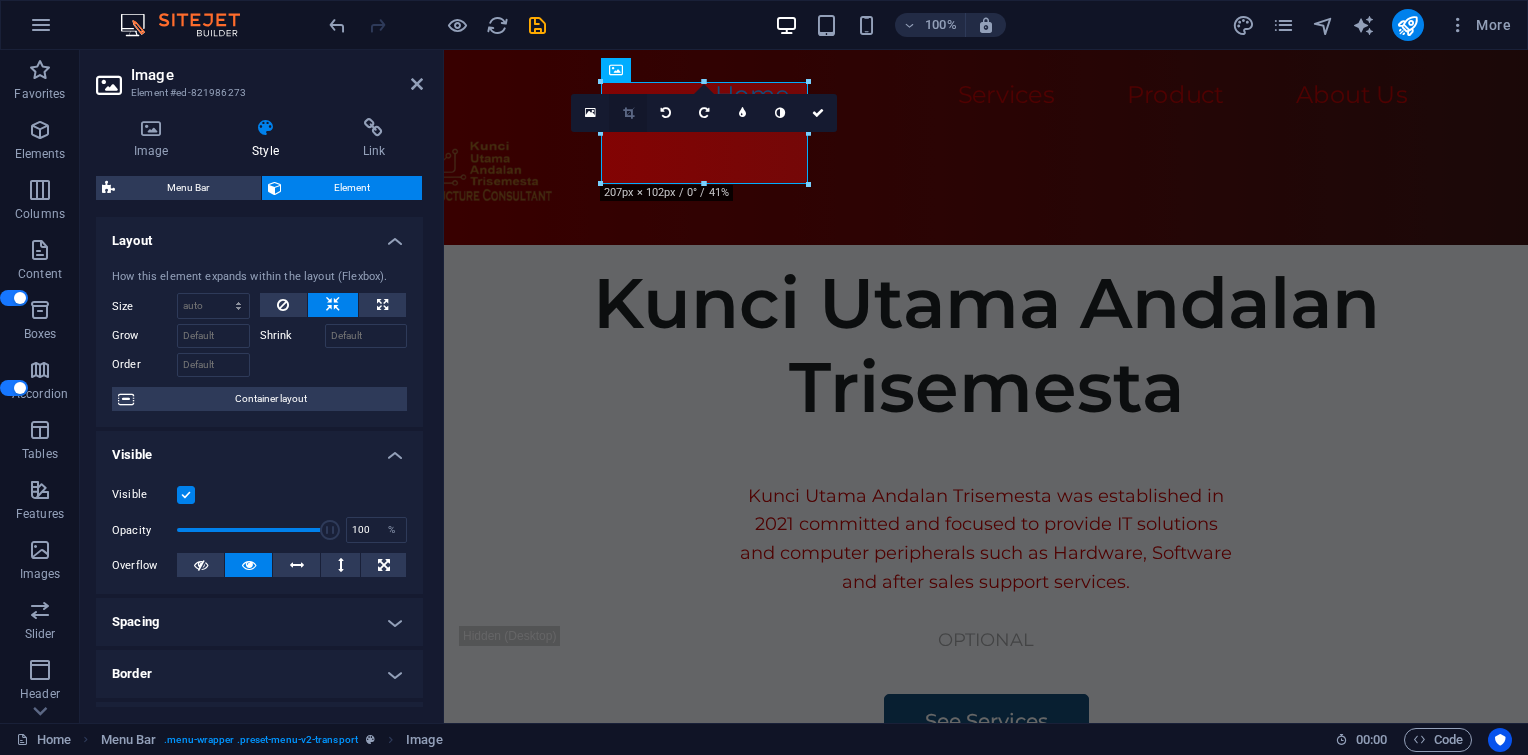 click at bounding box center [628, 113] 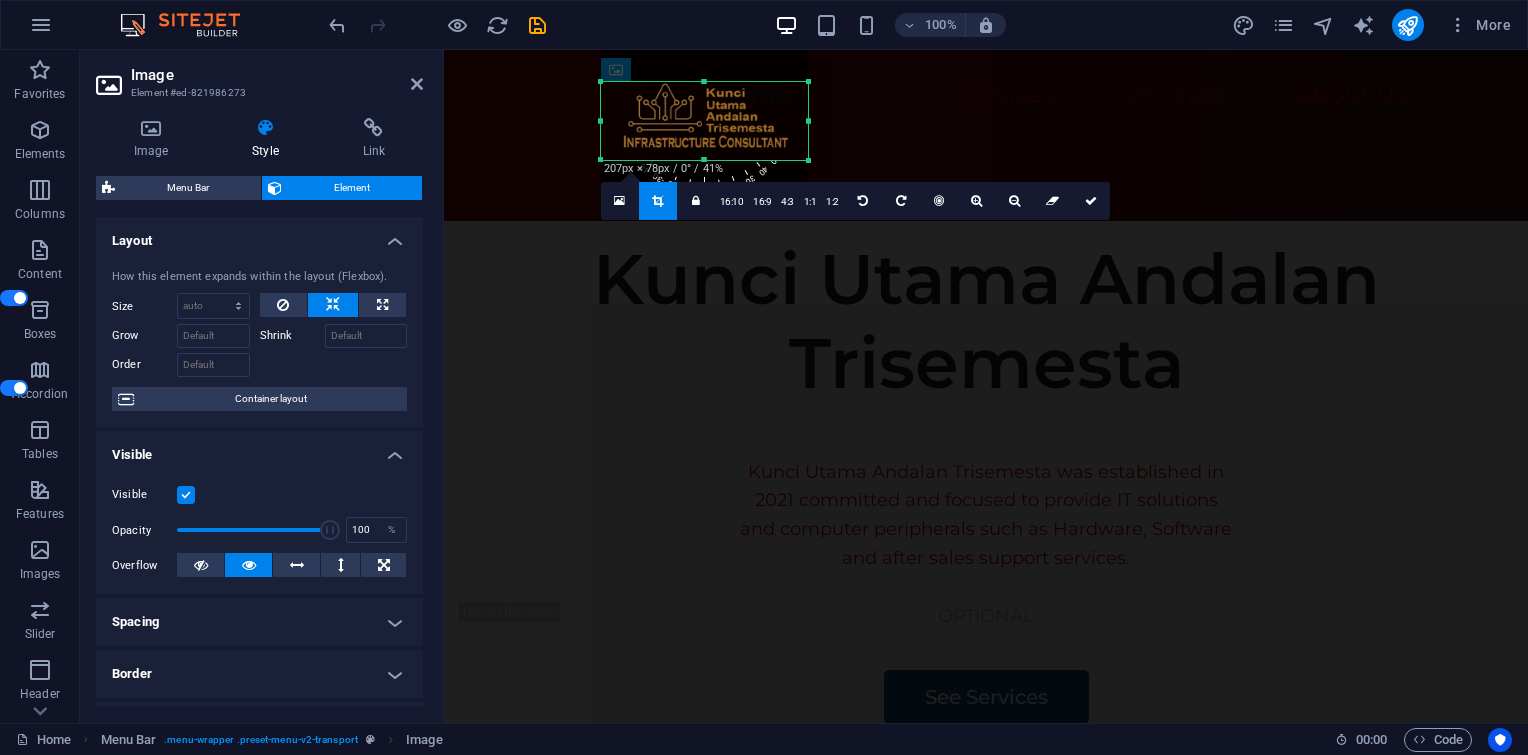 drag, startPoint x: 703, startPoint y: 83, endPoint x: 704, endPoint y: 107, distance: 24.020824 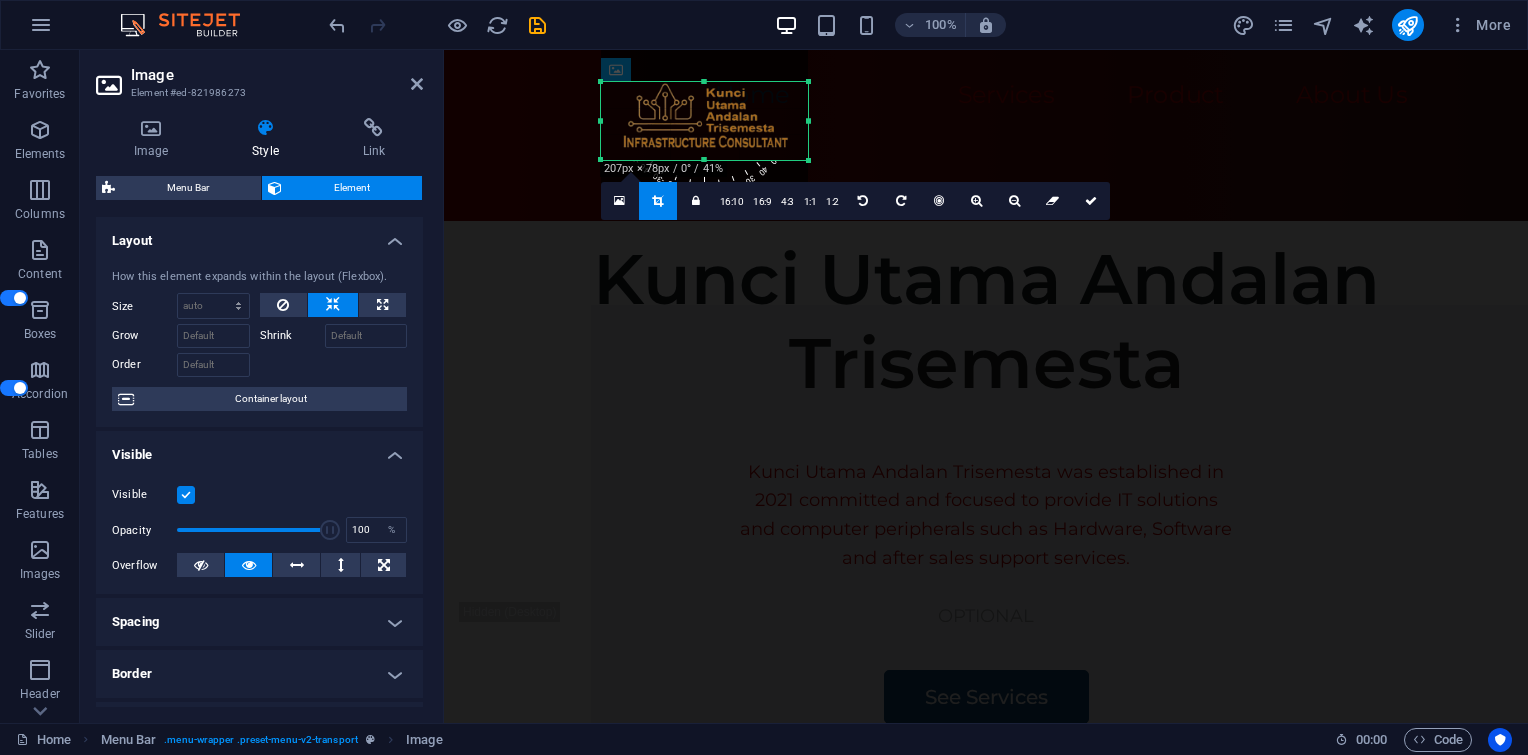 click on "180 170 160 150 140 130 120 110 100 90 80 70 60 50 40 30 20 10 0 -10 -20 -30 -40 -50 -60 -70 -80 -90 -100 -110 -120 -130 -140 -150 -160 -170 207px × 78px / 0° / 41% 16:10 16:9 4:3 1:1 1:2 0" at bounding box center (704, 121) 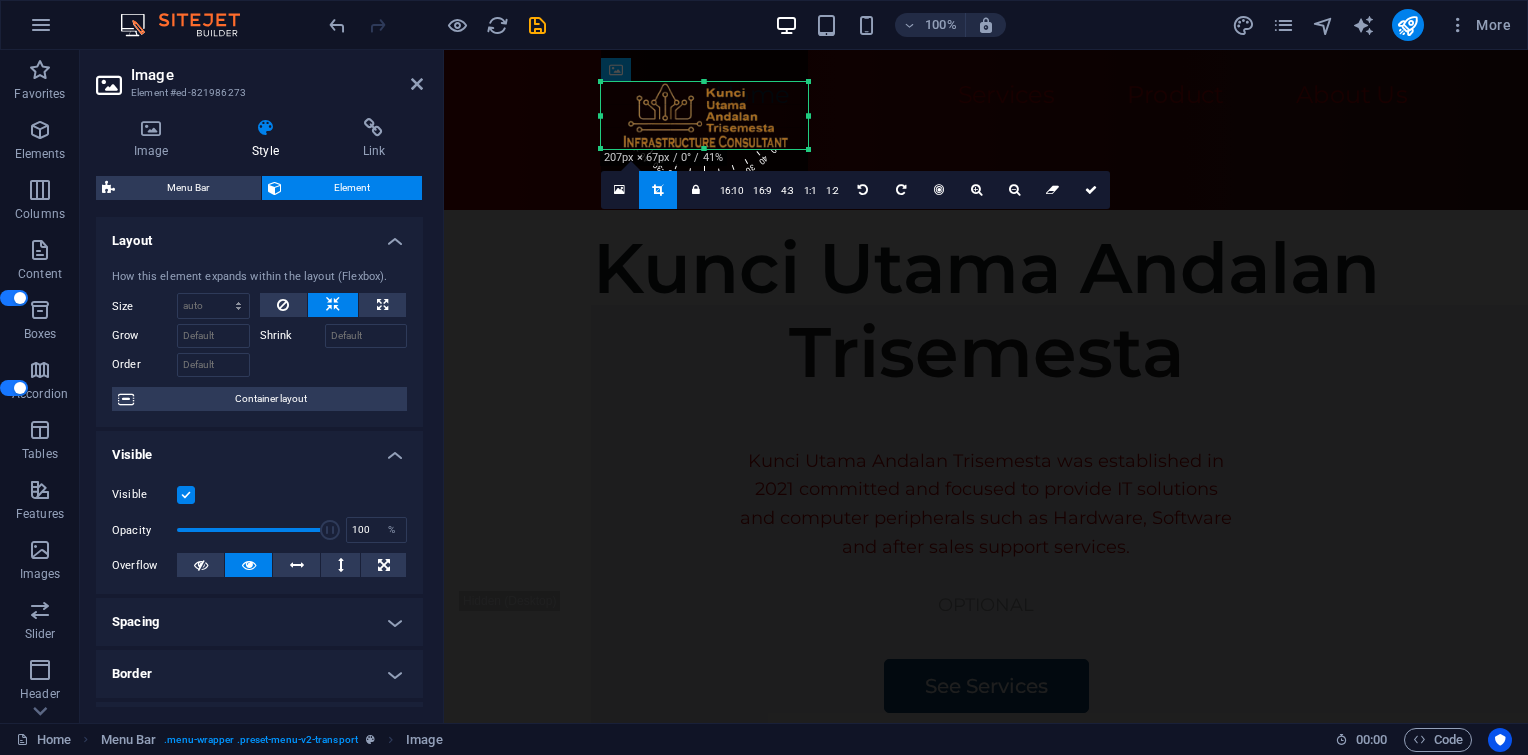 drag, startPoint x: 703, startPoint y: 160, endPoint x: 713, endPoint y: 149, distance: 14.866069 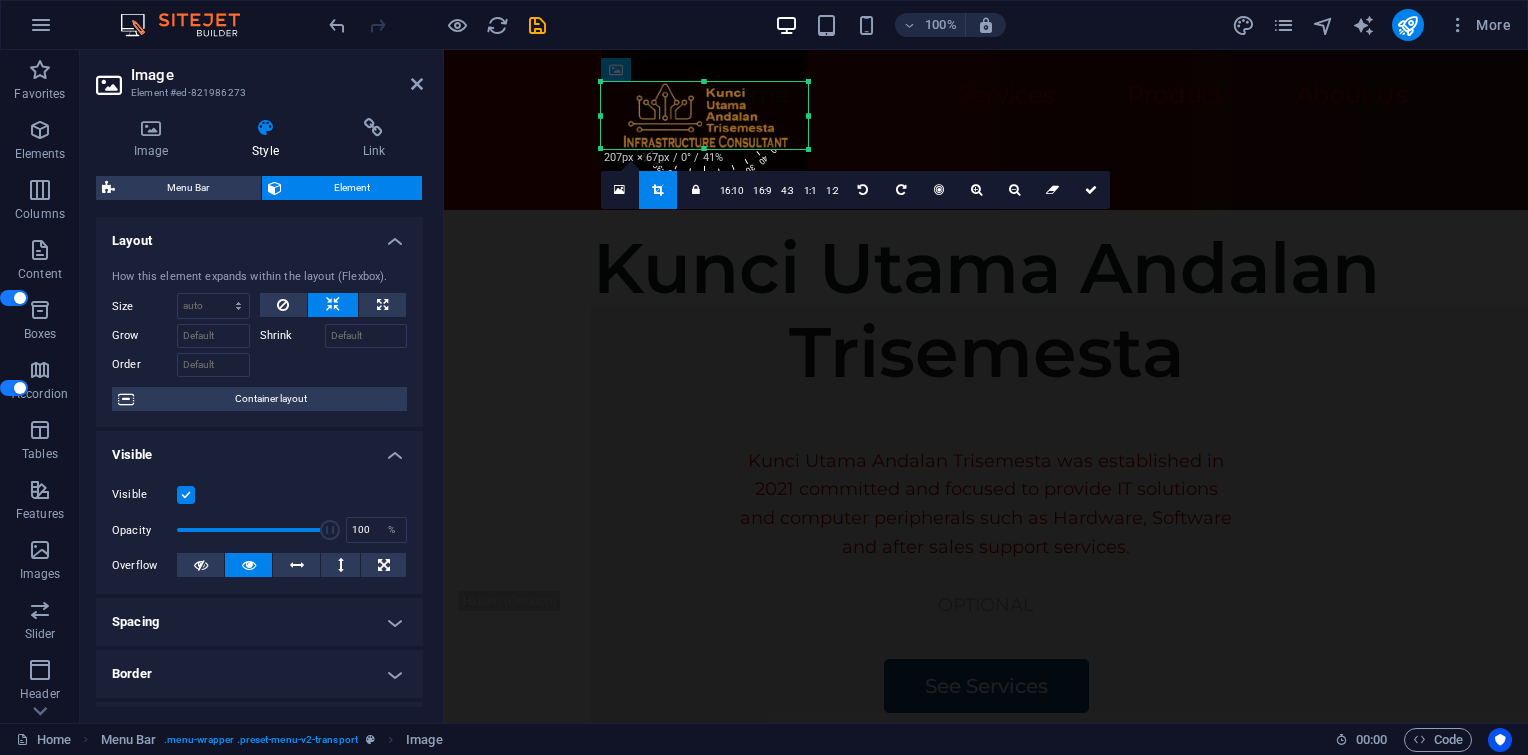 click at bounding box center (704, 149) 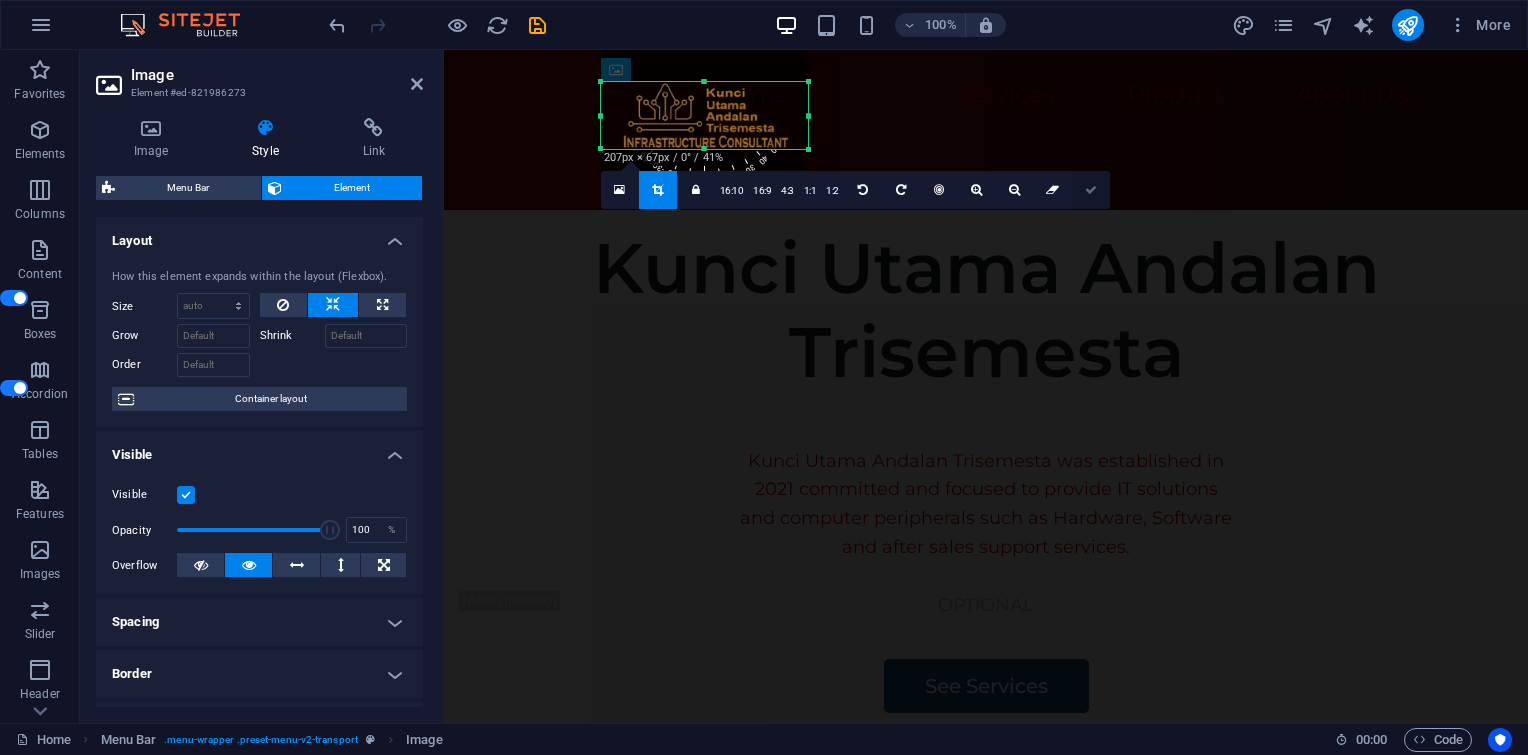 click at bounding box center [1091, 190] 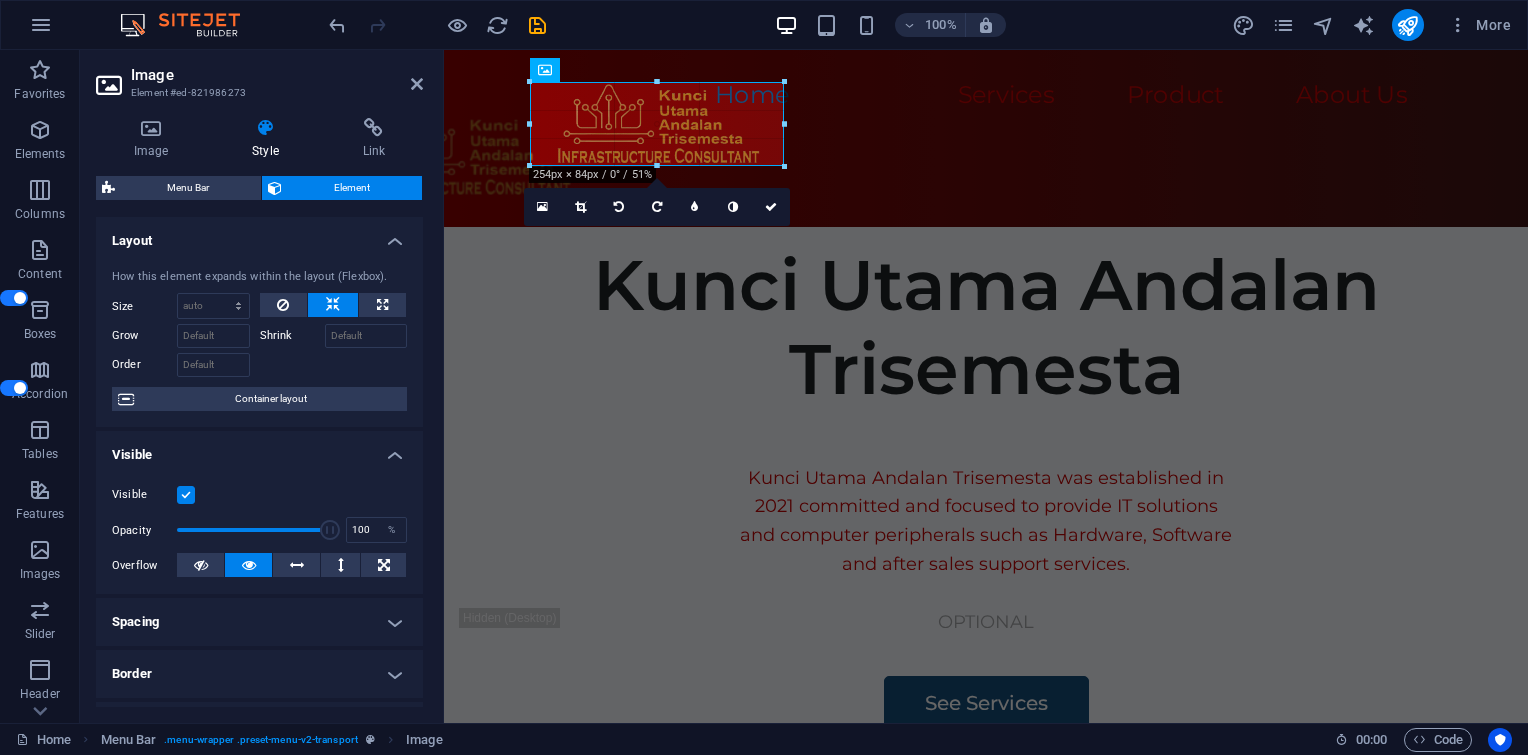 drag, startPoint x: 808, startPoint y: 152, endPoint x: 862, endPoint y: 168, distance: 56.32051 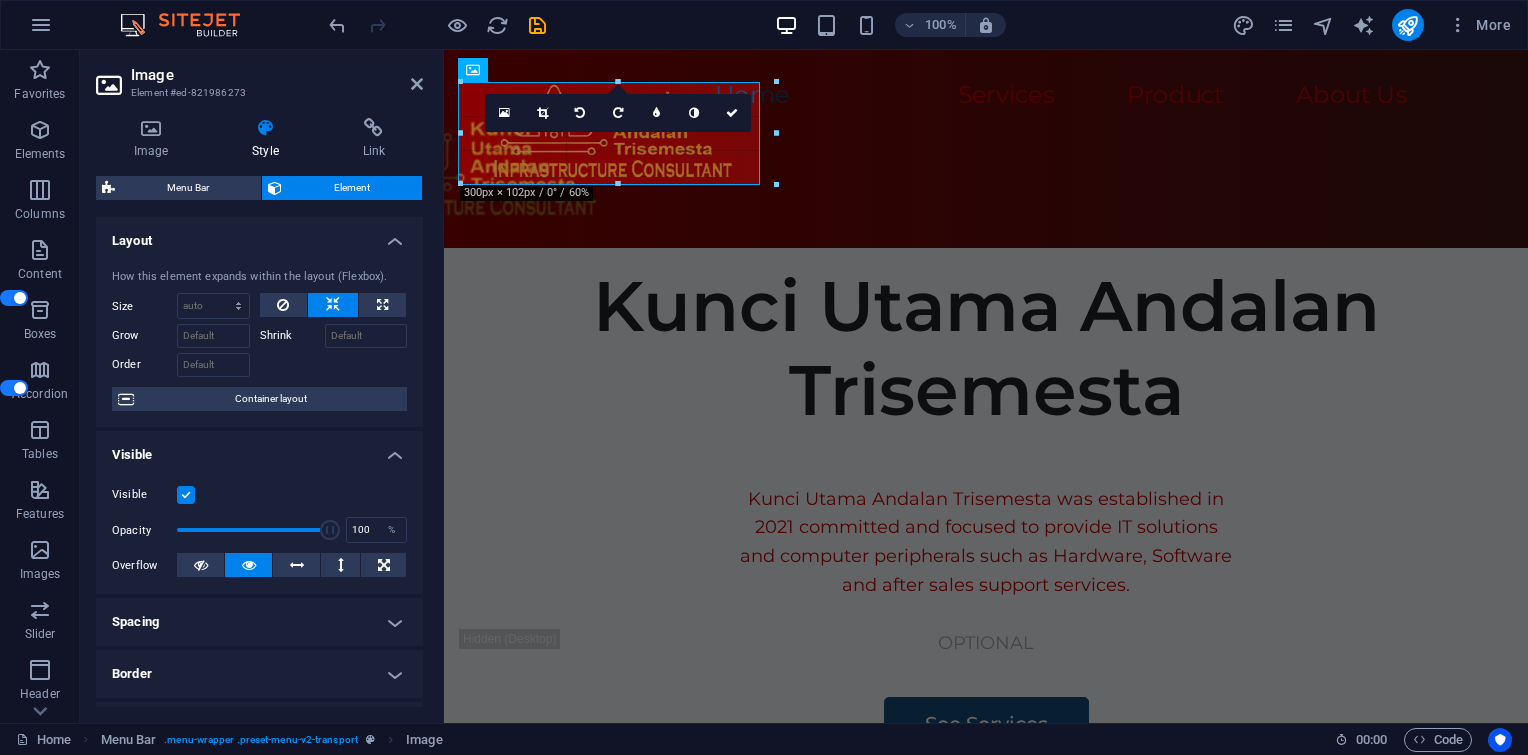 drag, startPoint x: 780, startPoint y: 165, endPoint x: 827, endPoint y: 190, distance: 53.235325 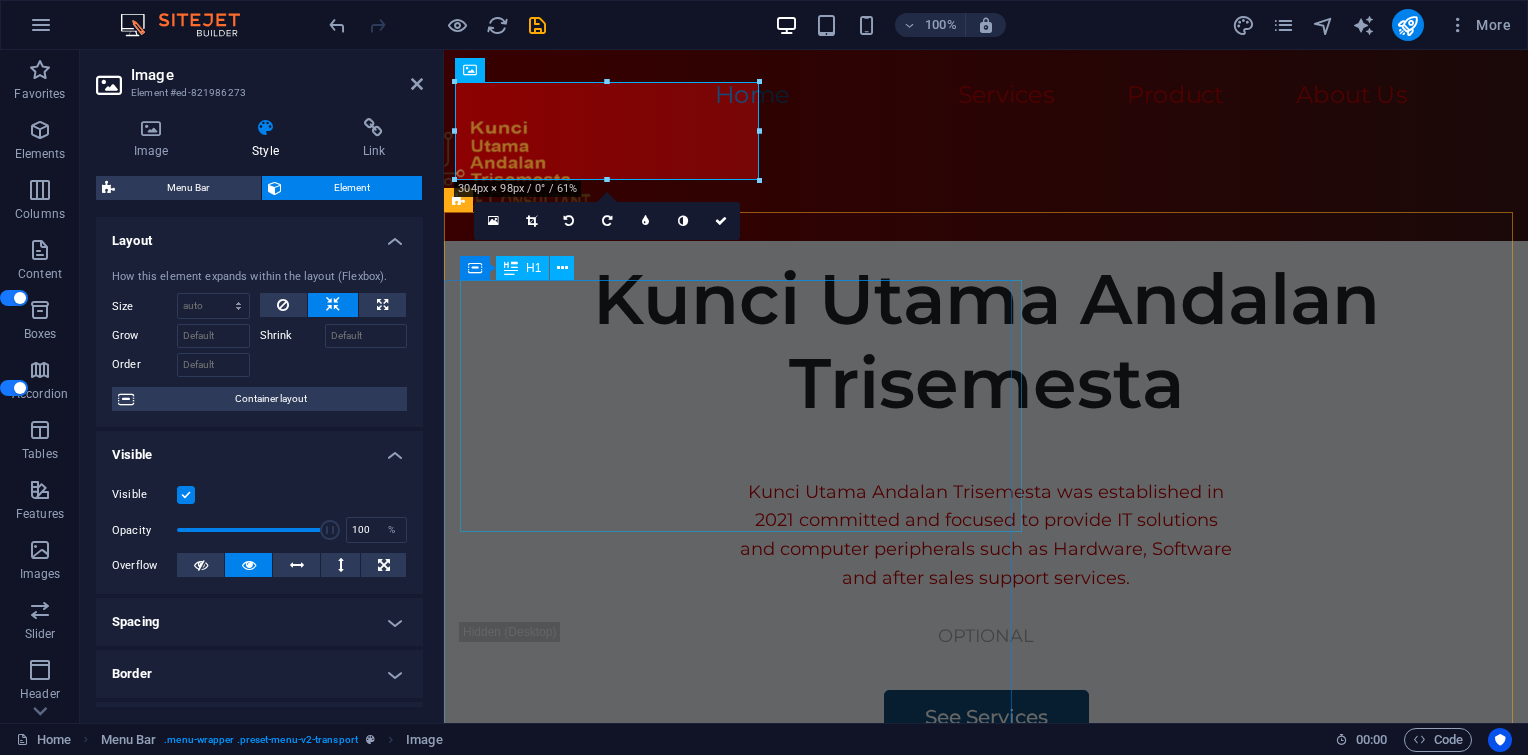 click on "Kunci Utama Andalan Trisemesta" at bounding box center (986, 341) 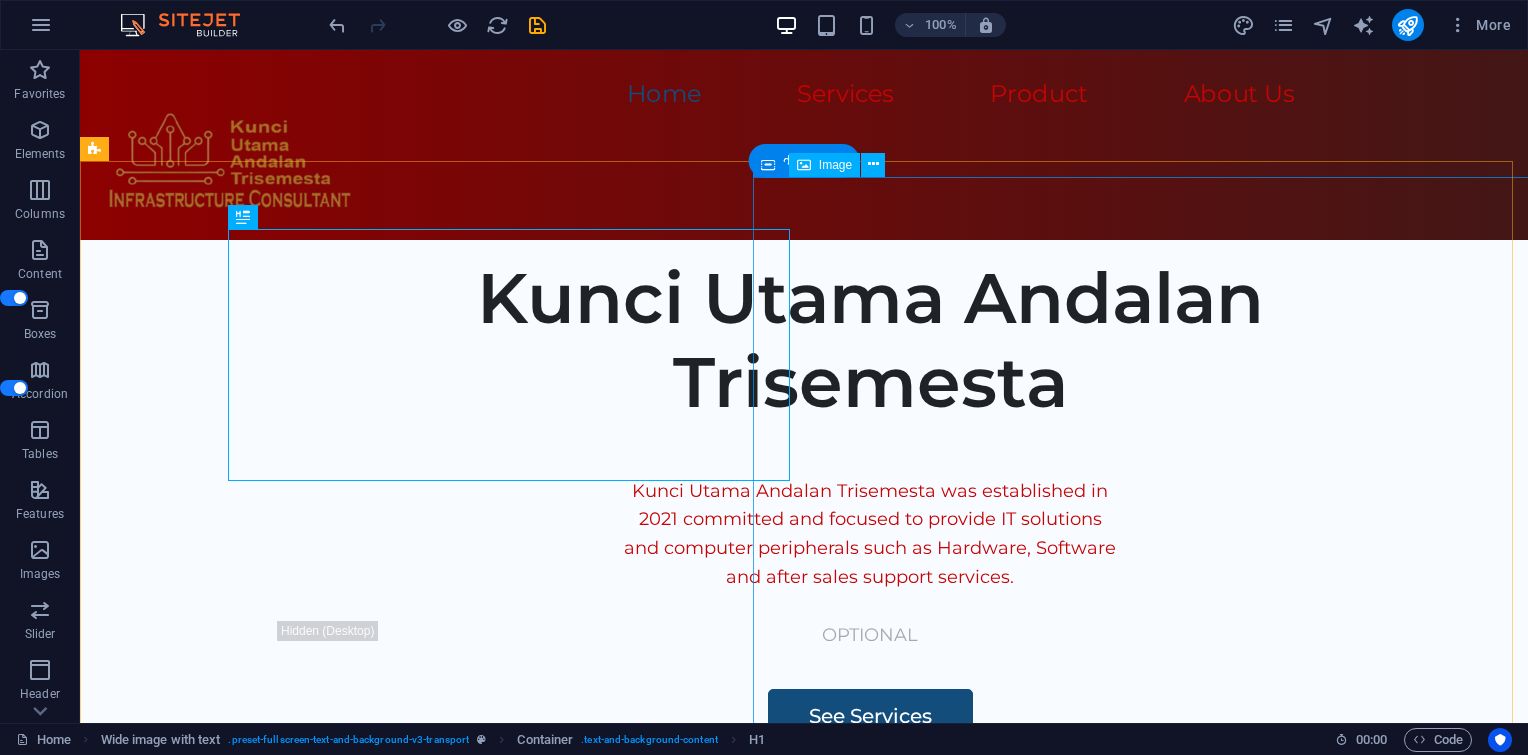scroll, scrollTop: 0, scrollLeft: 0, axis: both 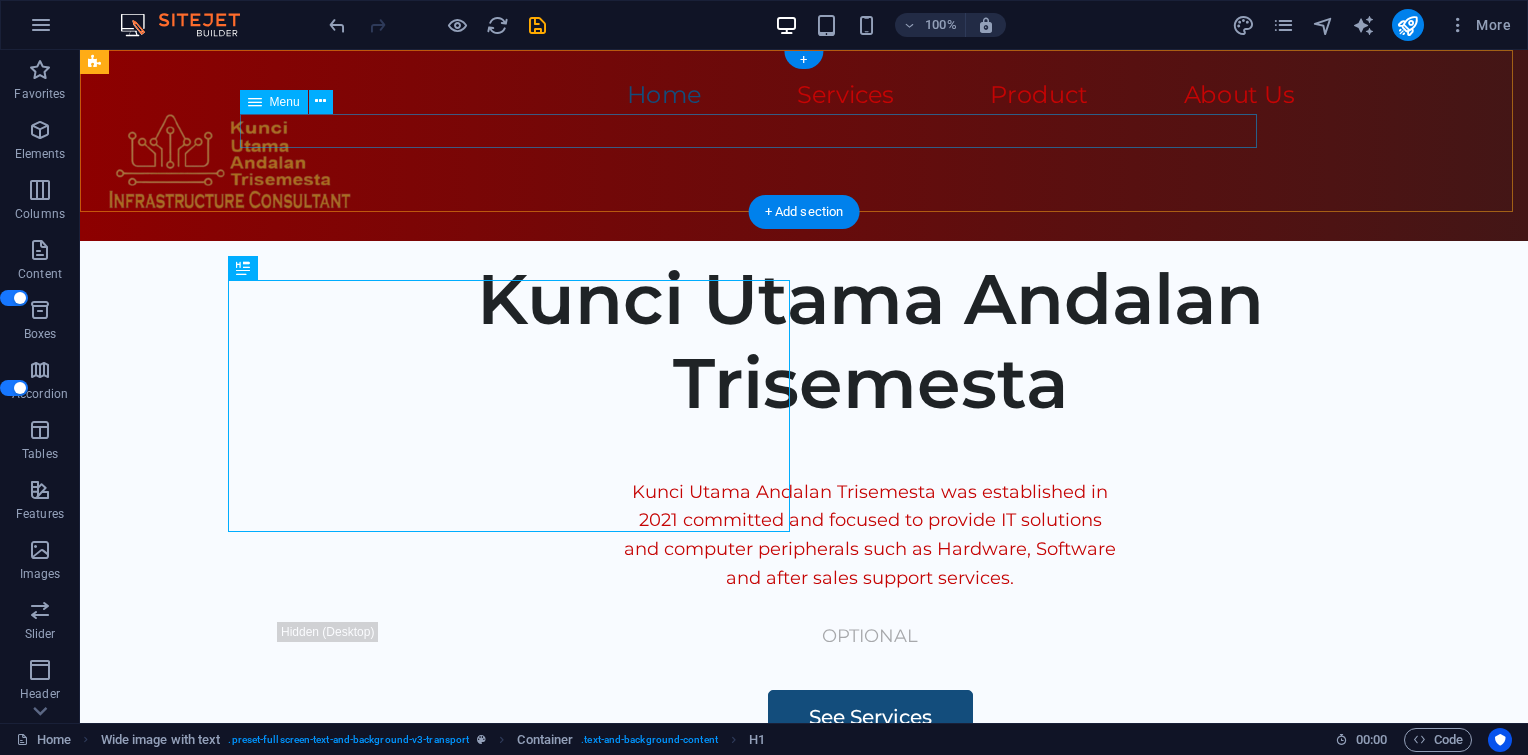 click on "Home Services Product  About Us" at bounding box center [604, 96] 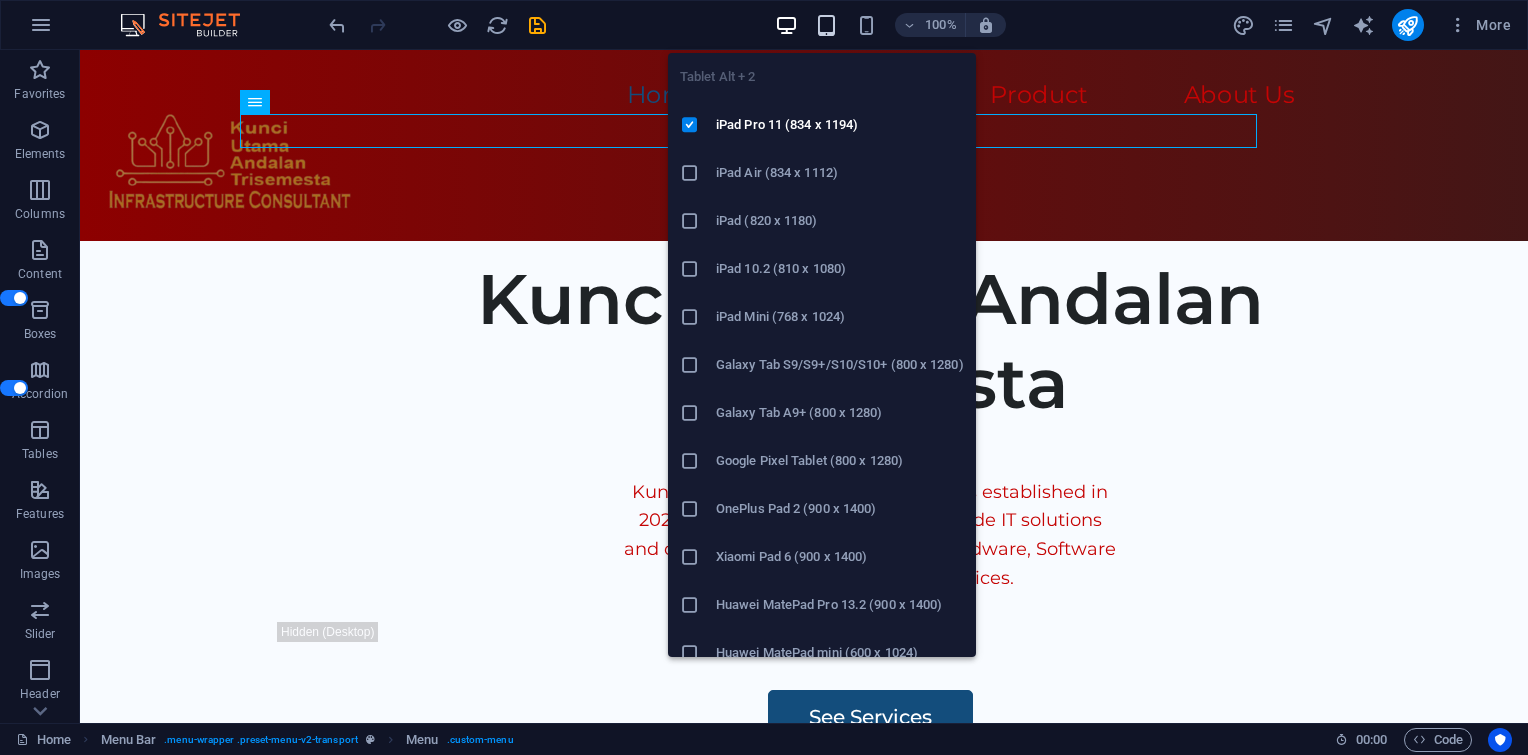 click at bounding box center (826, 25) 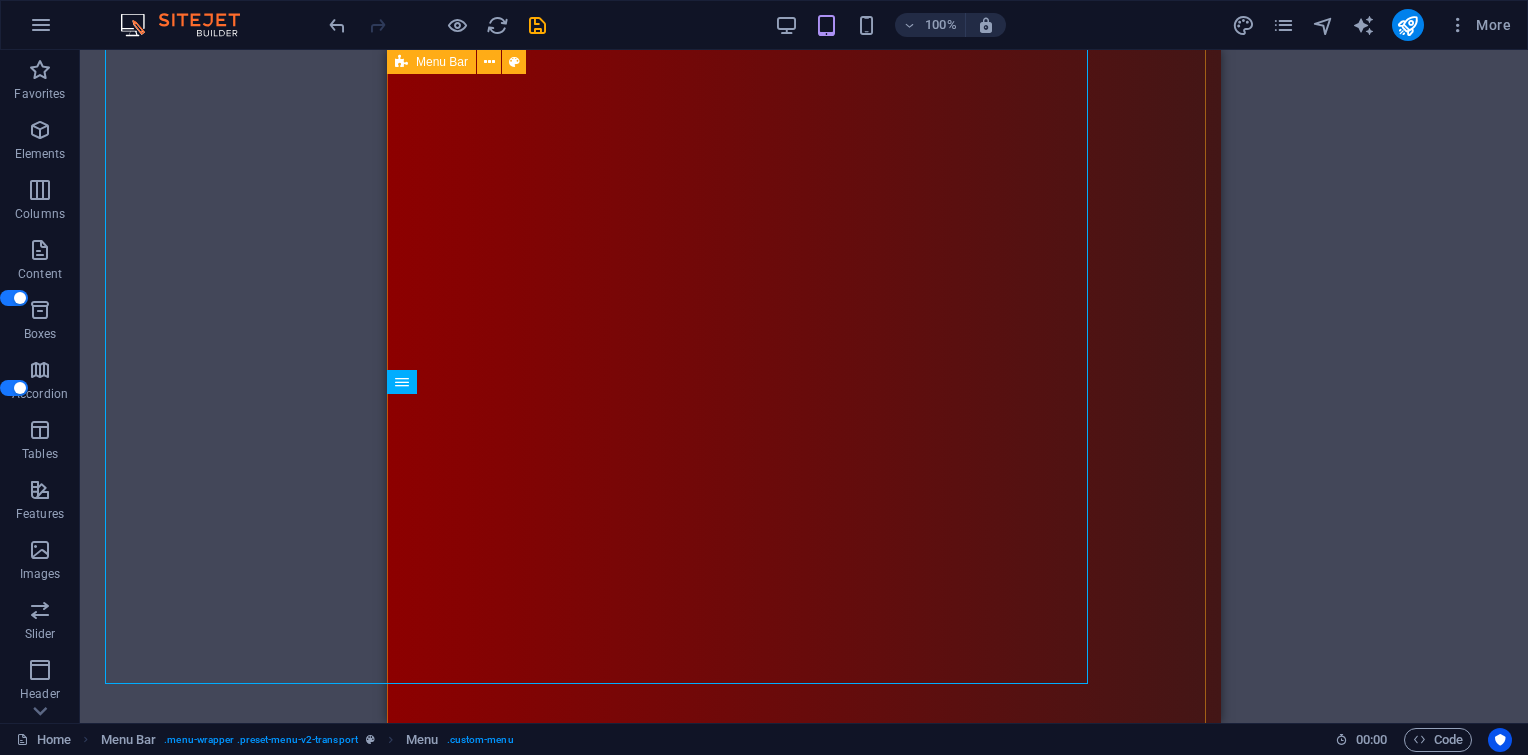 scroll, scrollTop: 0, scrollLeft: 0, axis: both 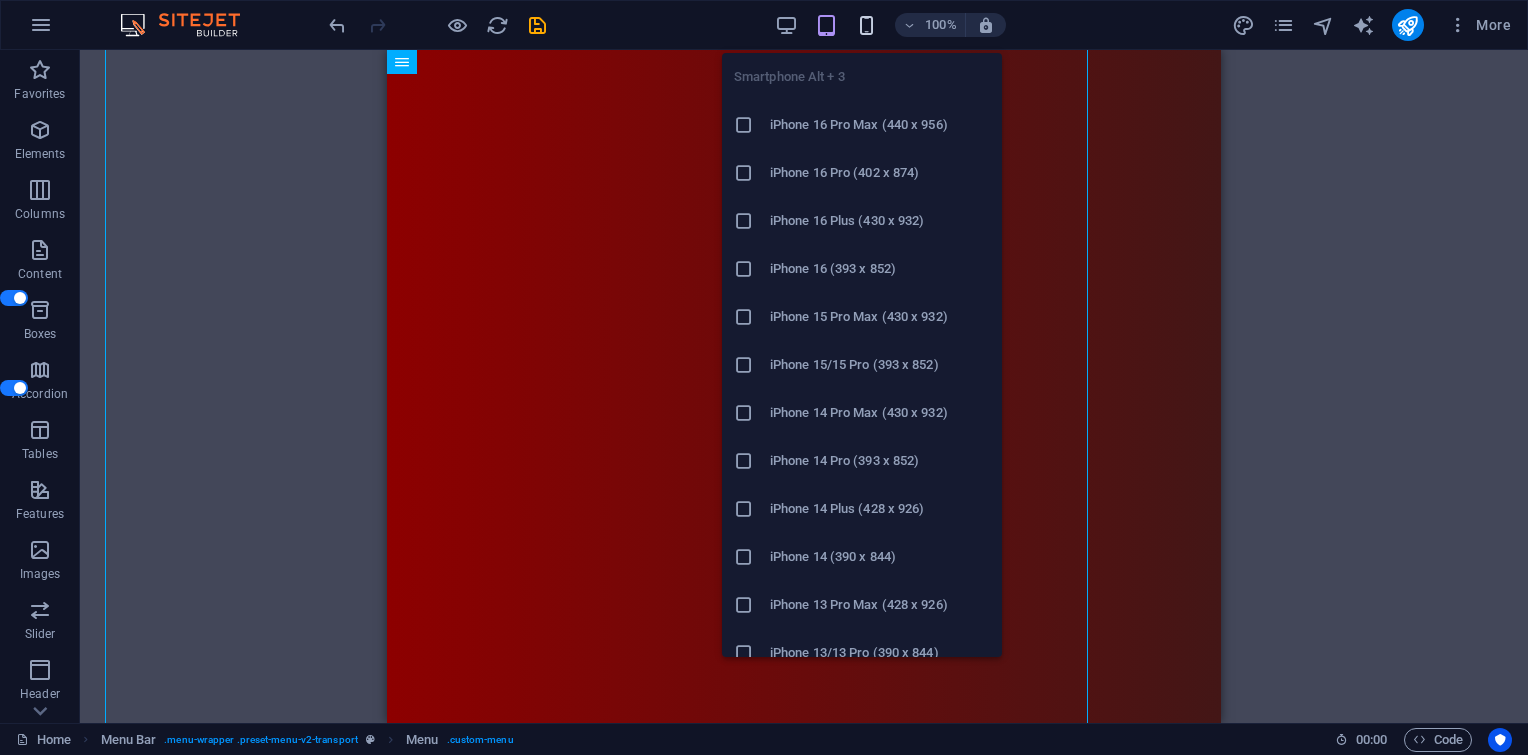 click at bounding box center (866, 25) 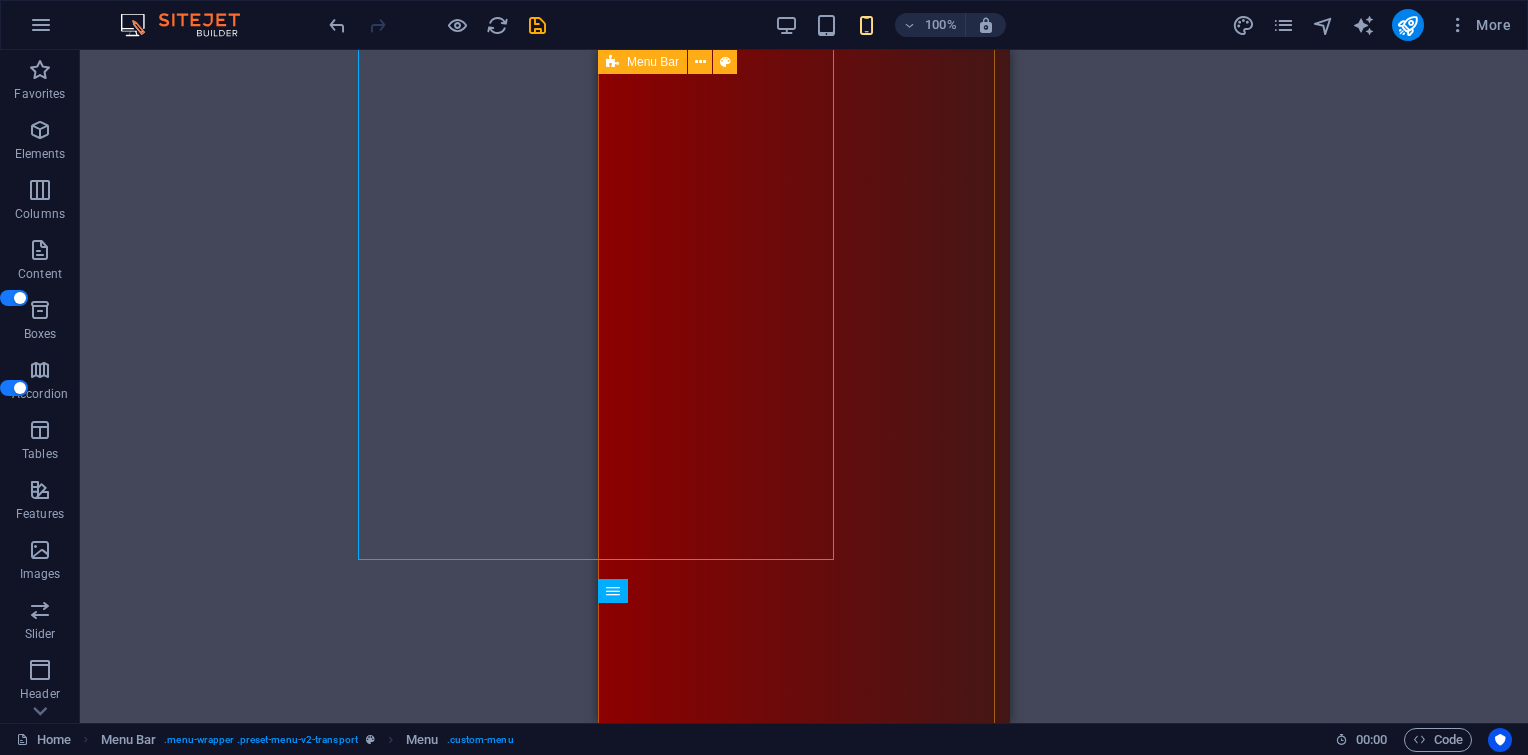 scroll, scrollTop: 66, scrollLeft: 0, axis: vertical 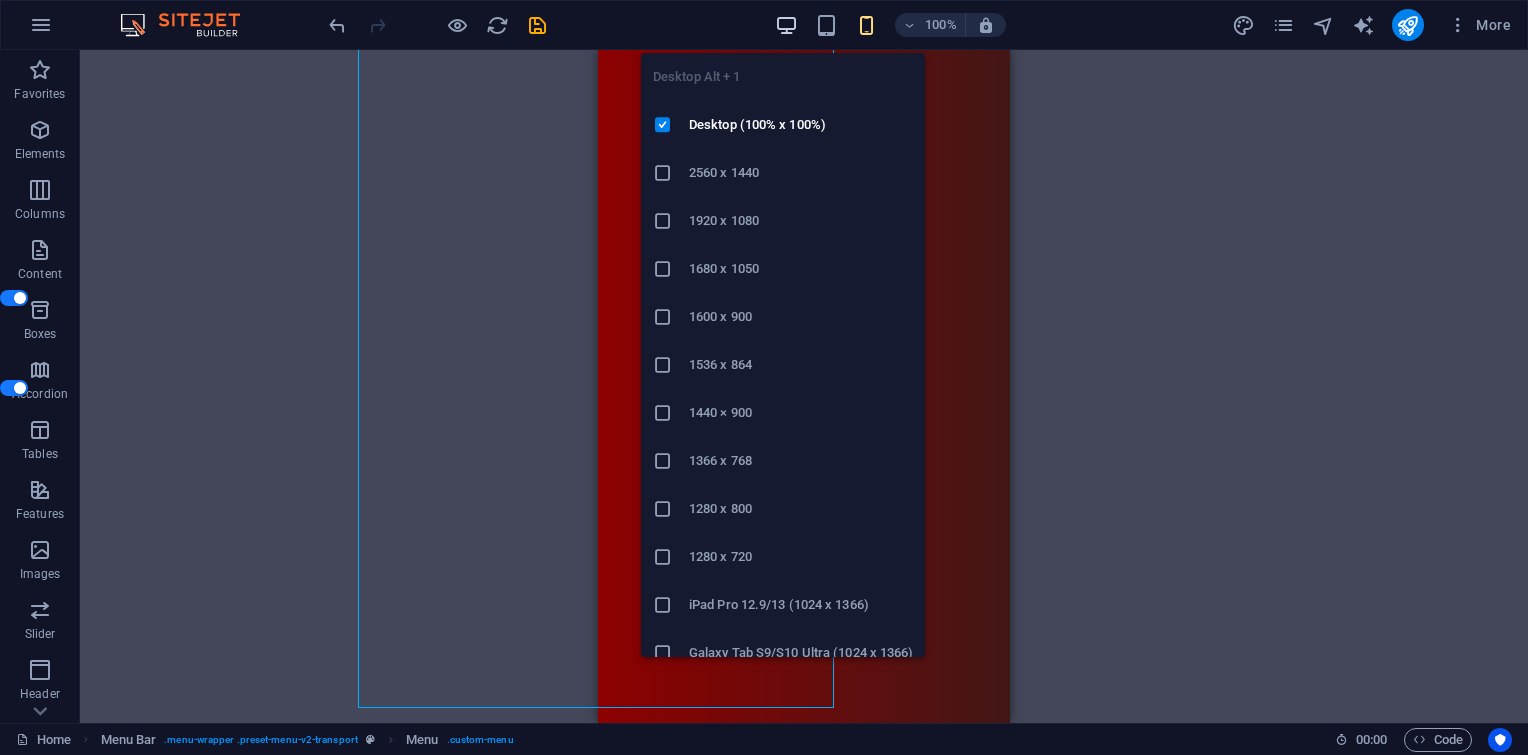 click at bounding box center [786, 25] 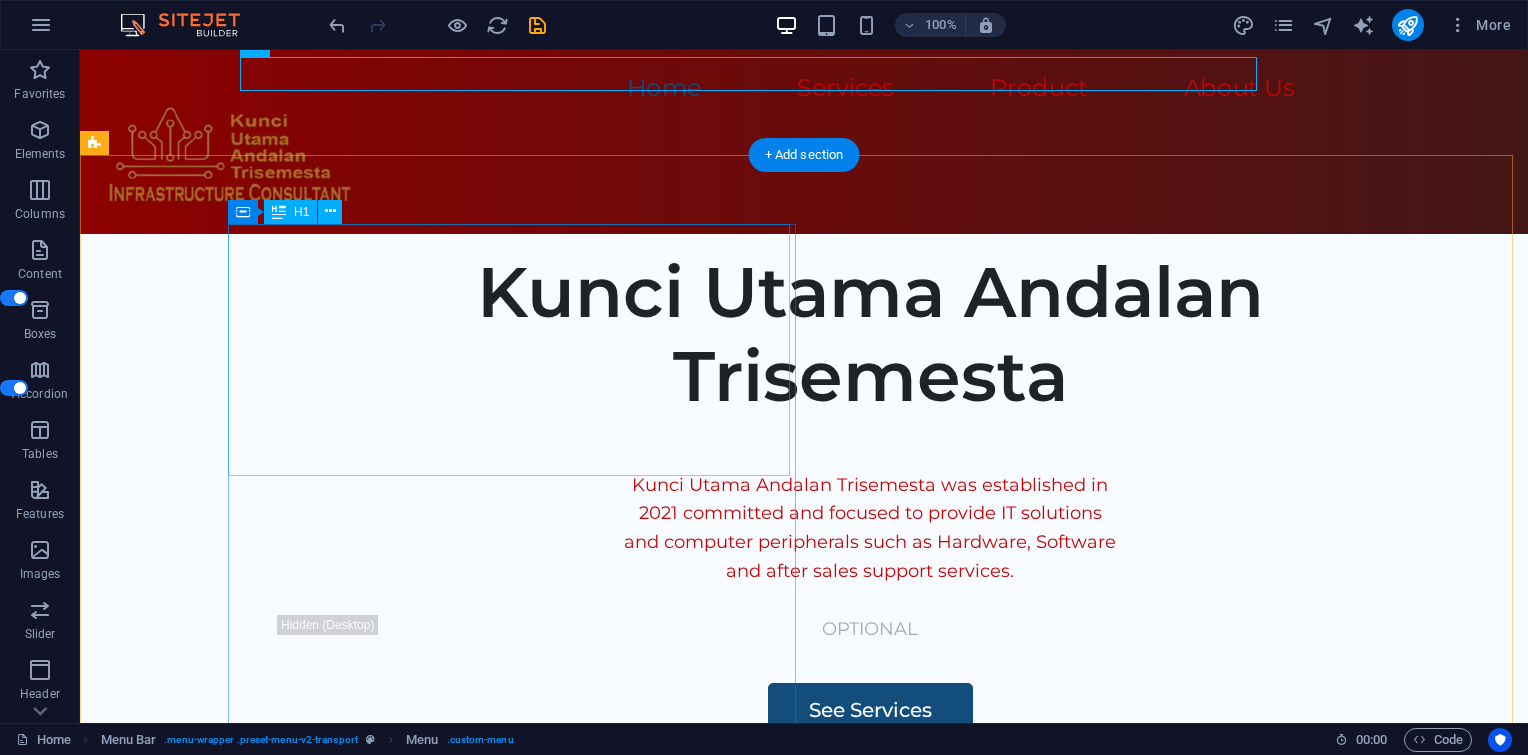 scroll, scrollTop: 0, scrollLeft: 0, axis: both 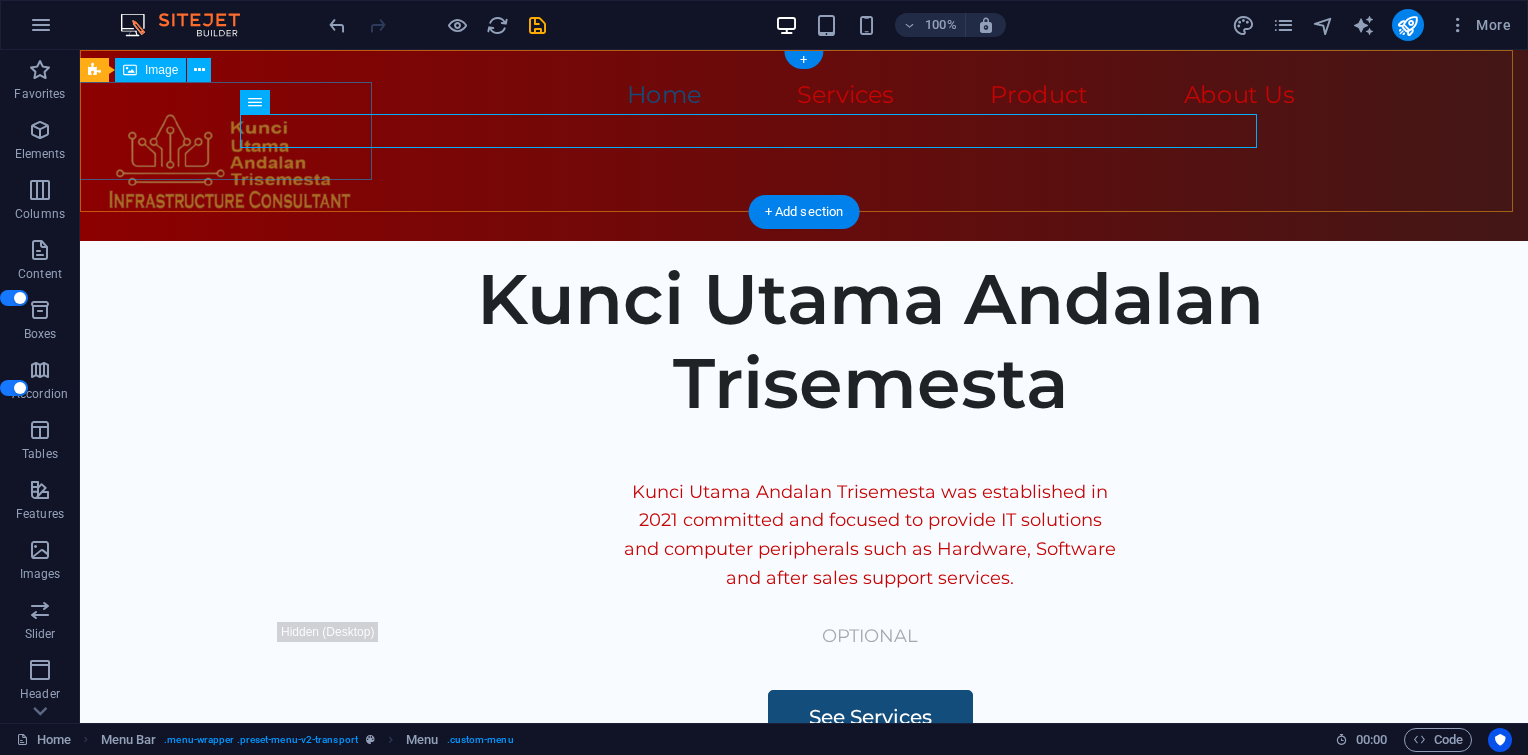 click at bounding box center (228, 160) 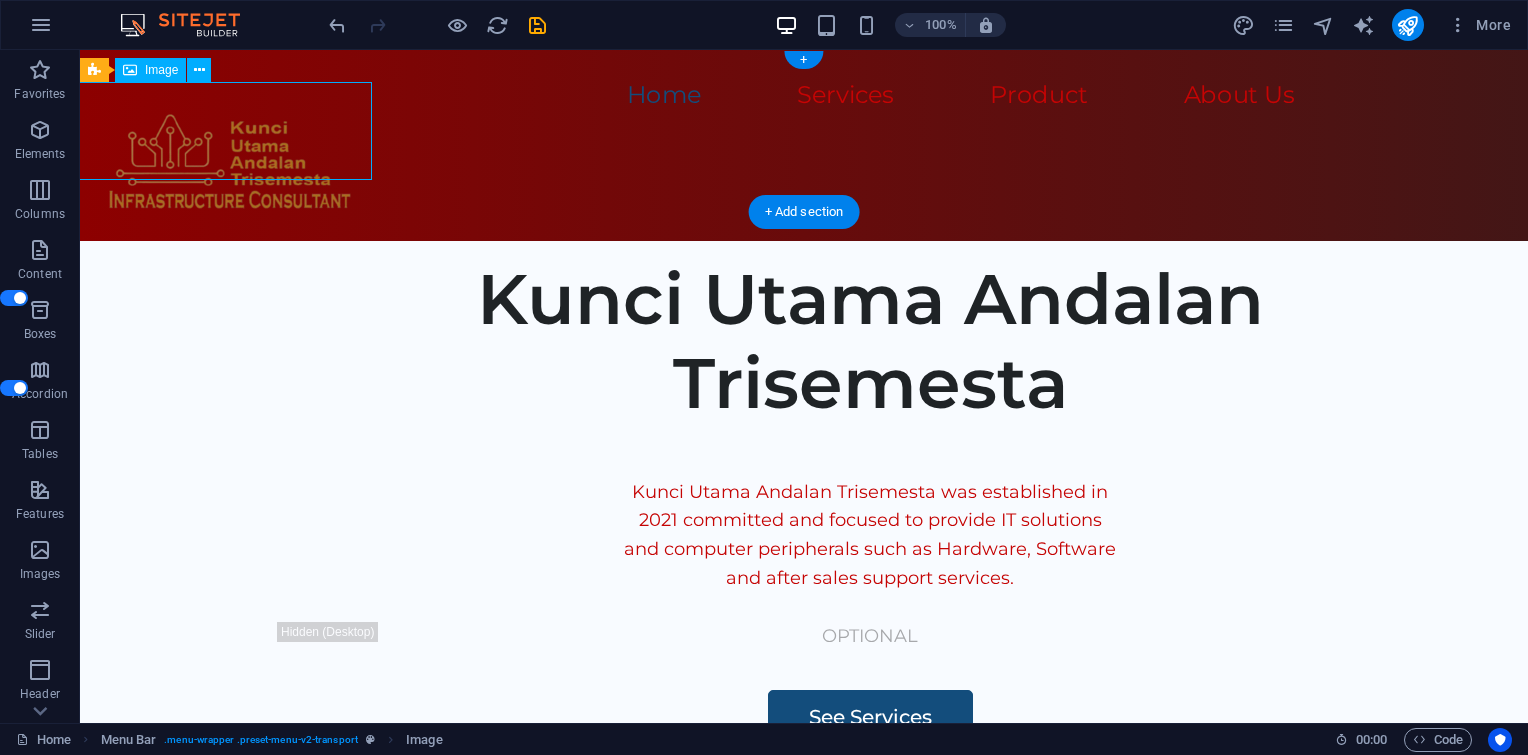 click at bounding box center (228, 160) 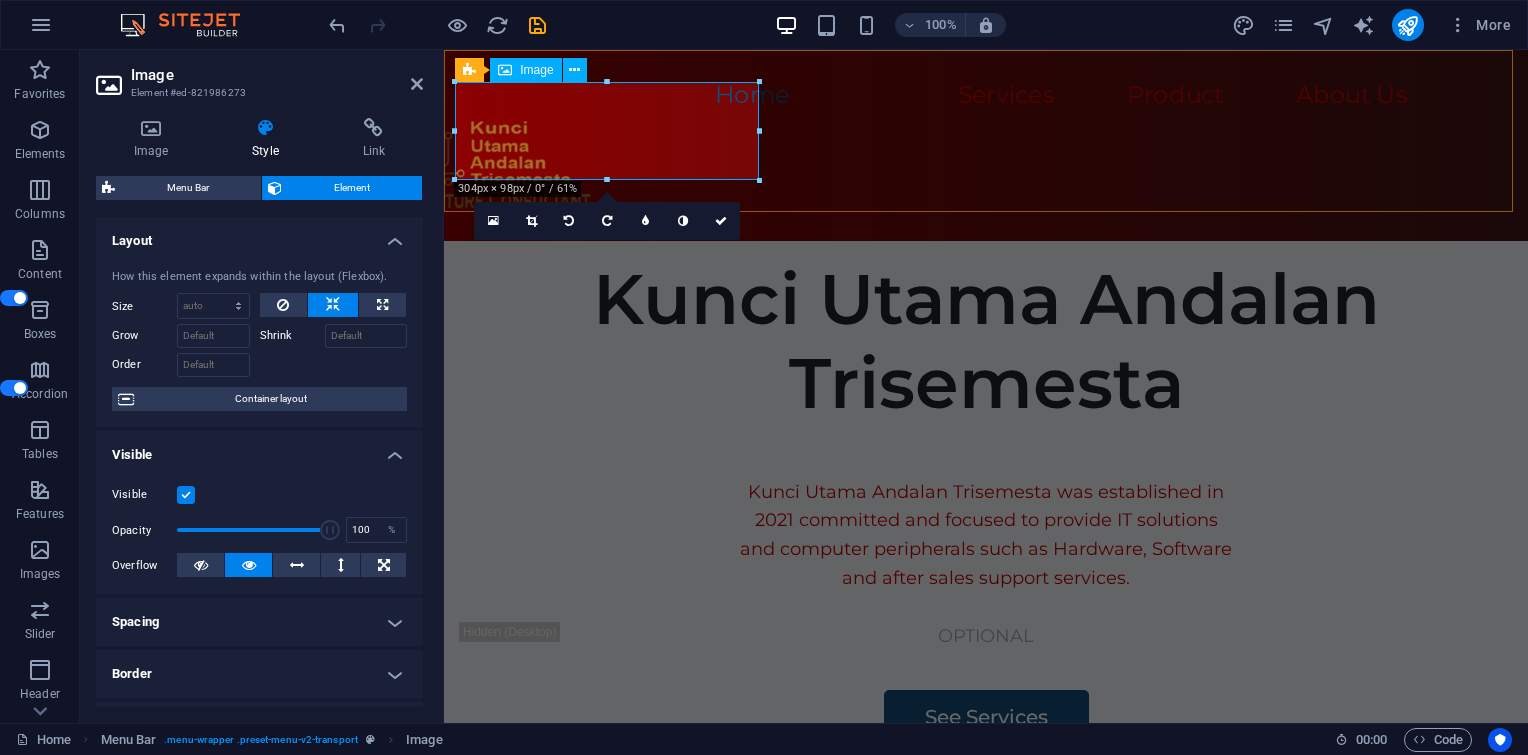 click at bounding box center [468, 160] 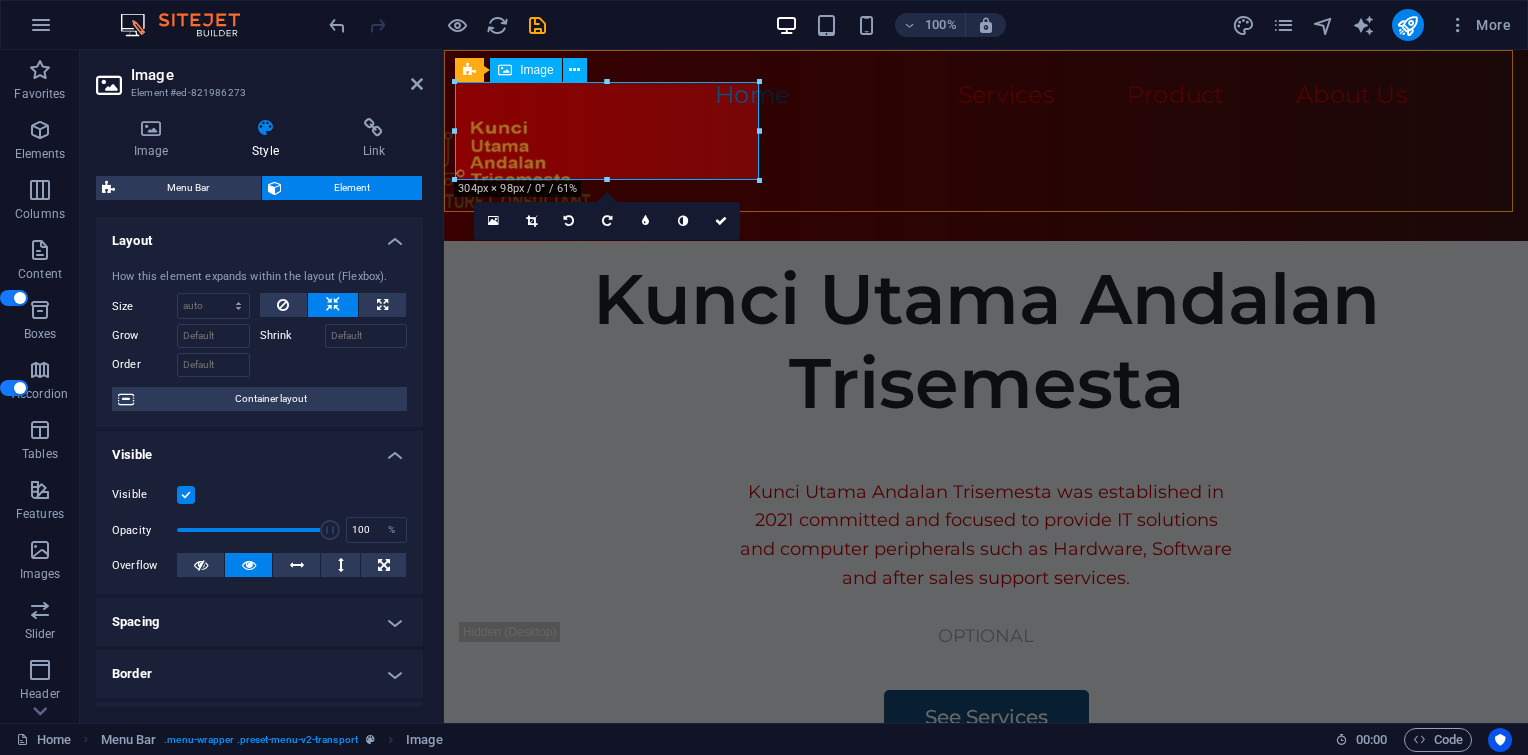 click at bounding box center (468, 160) 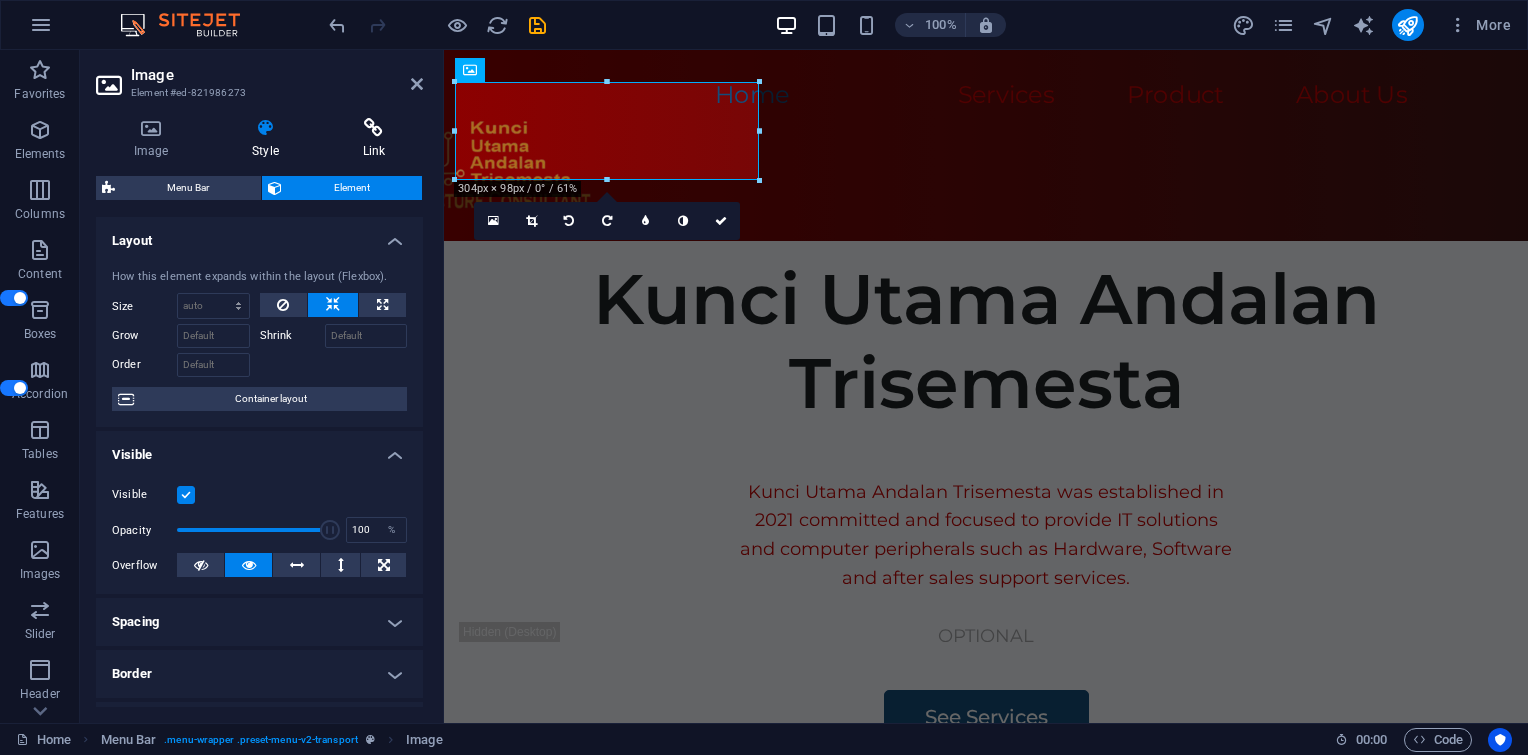 click at bounding box center [374, 128] 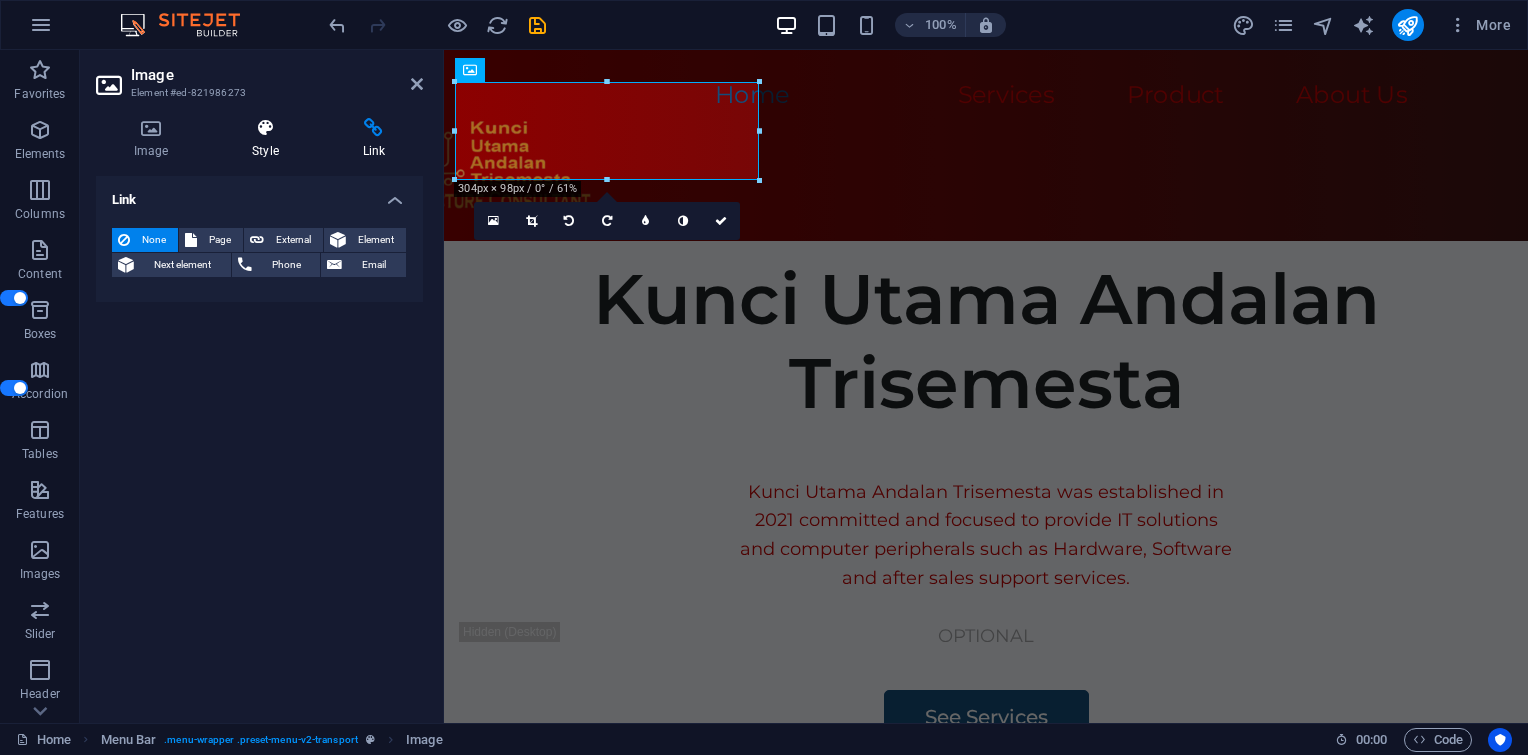 click at bounding box center [265, 128] 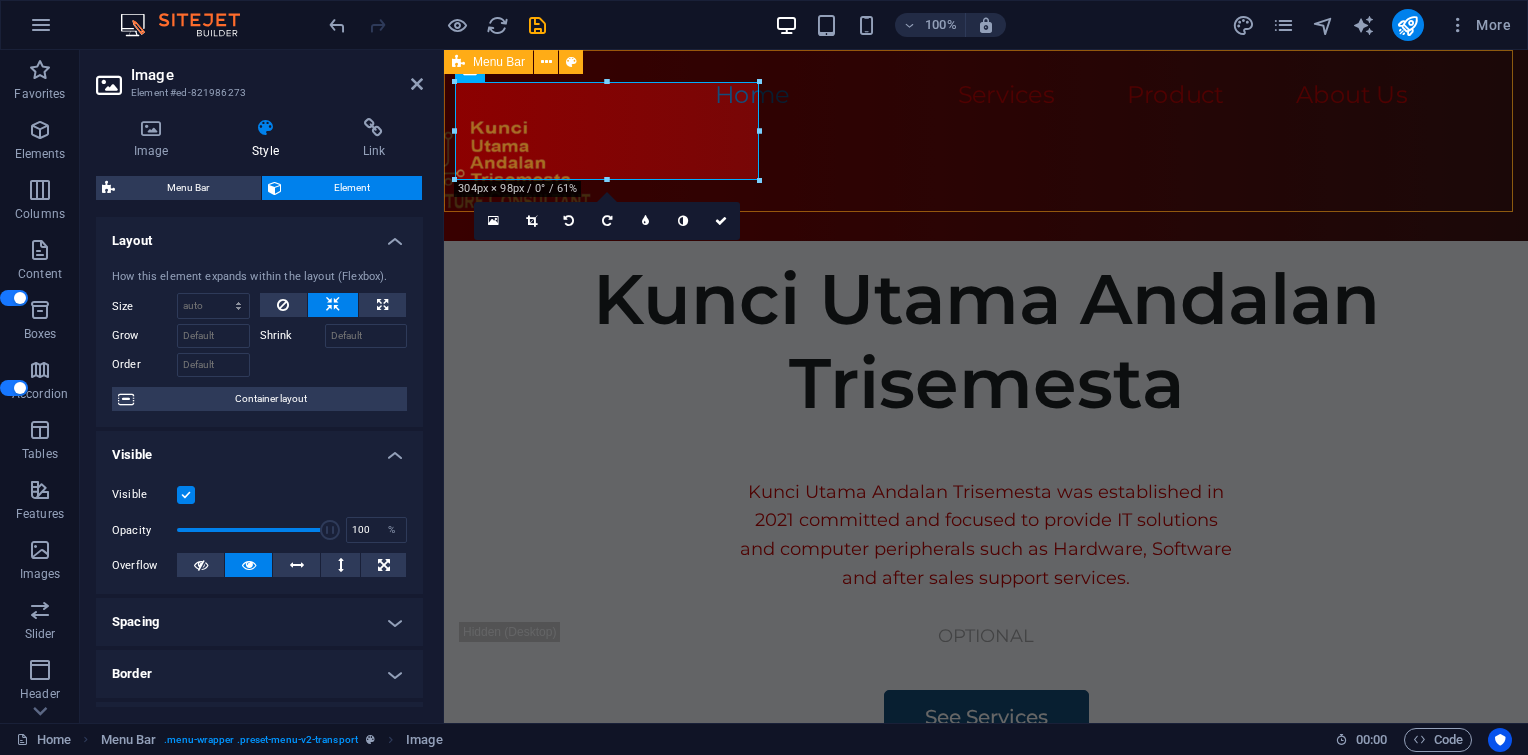 click on "Home Services Product  About Us" at bounding box center [986, 145] 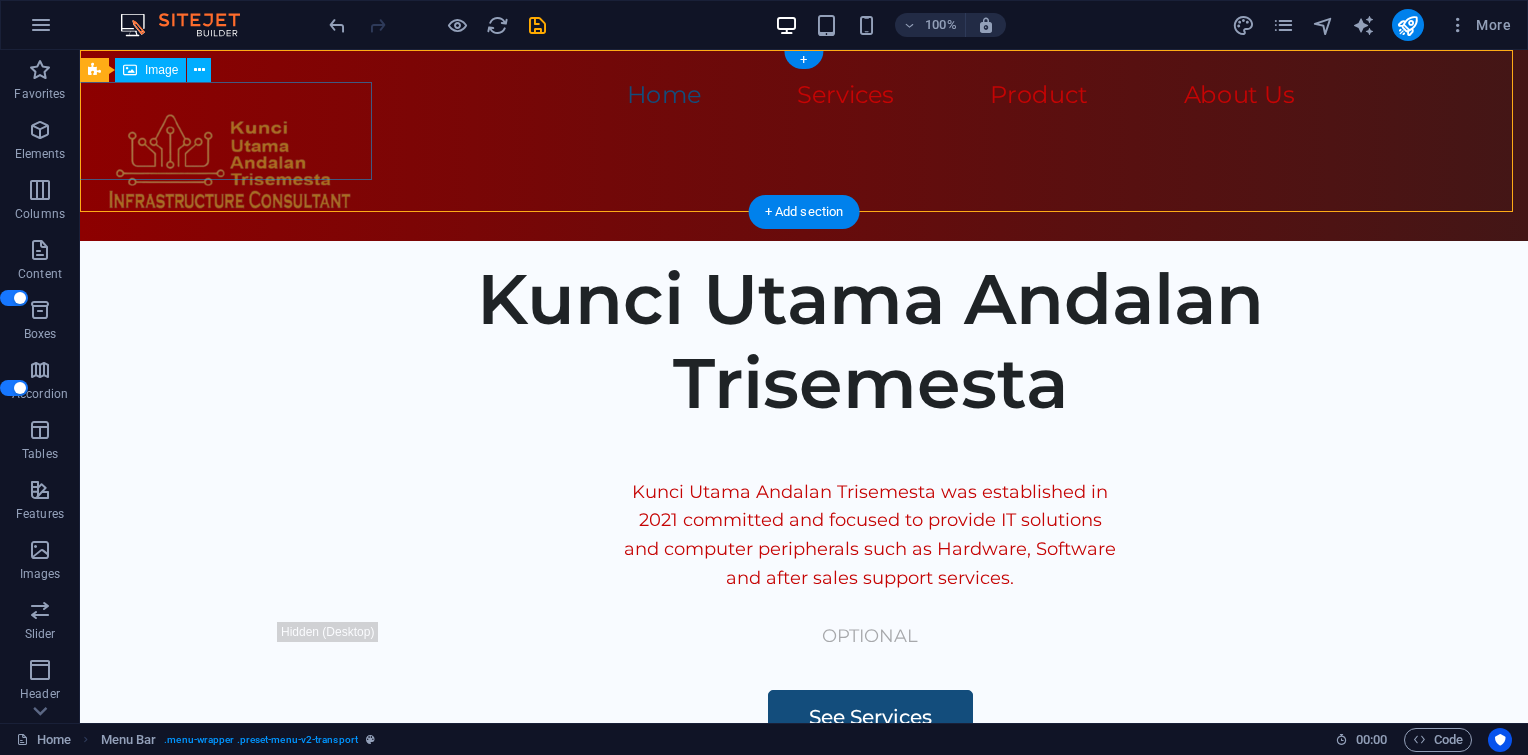 click at bounding box center (228, 160) 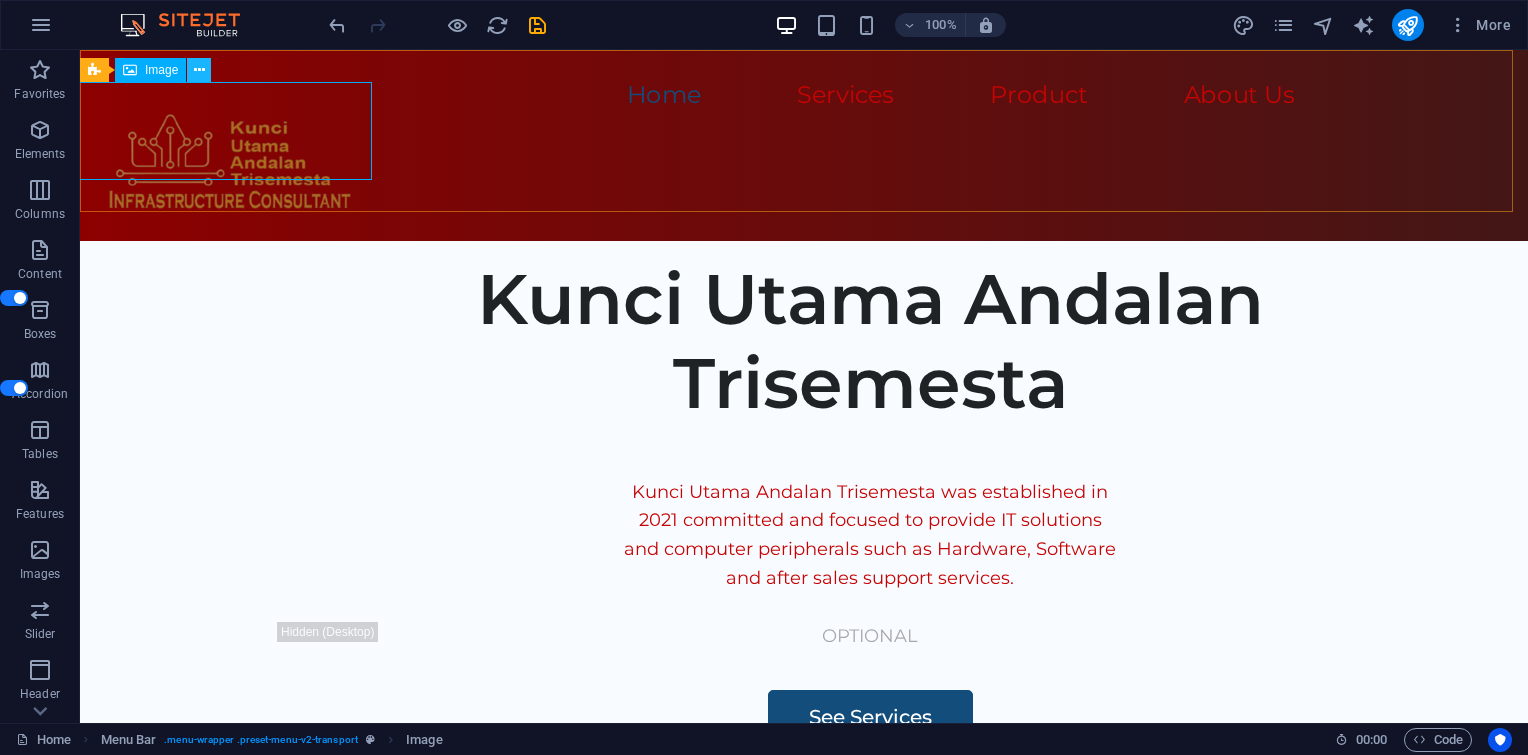 click at bounding box center (199, 70) 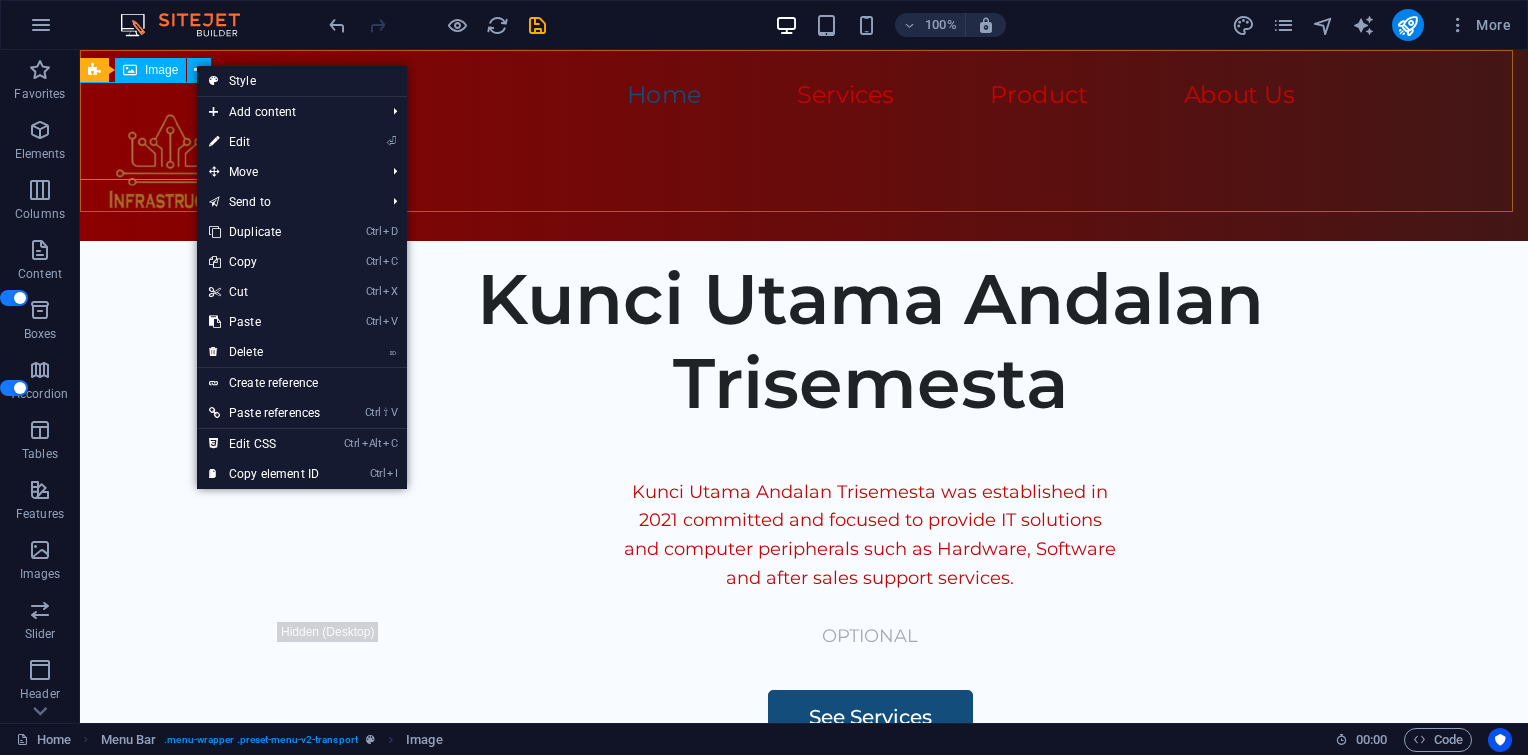 click on "Image" at bounding box center (161, 70) 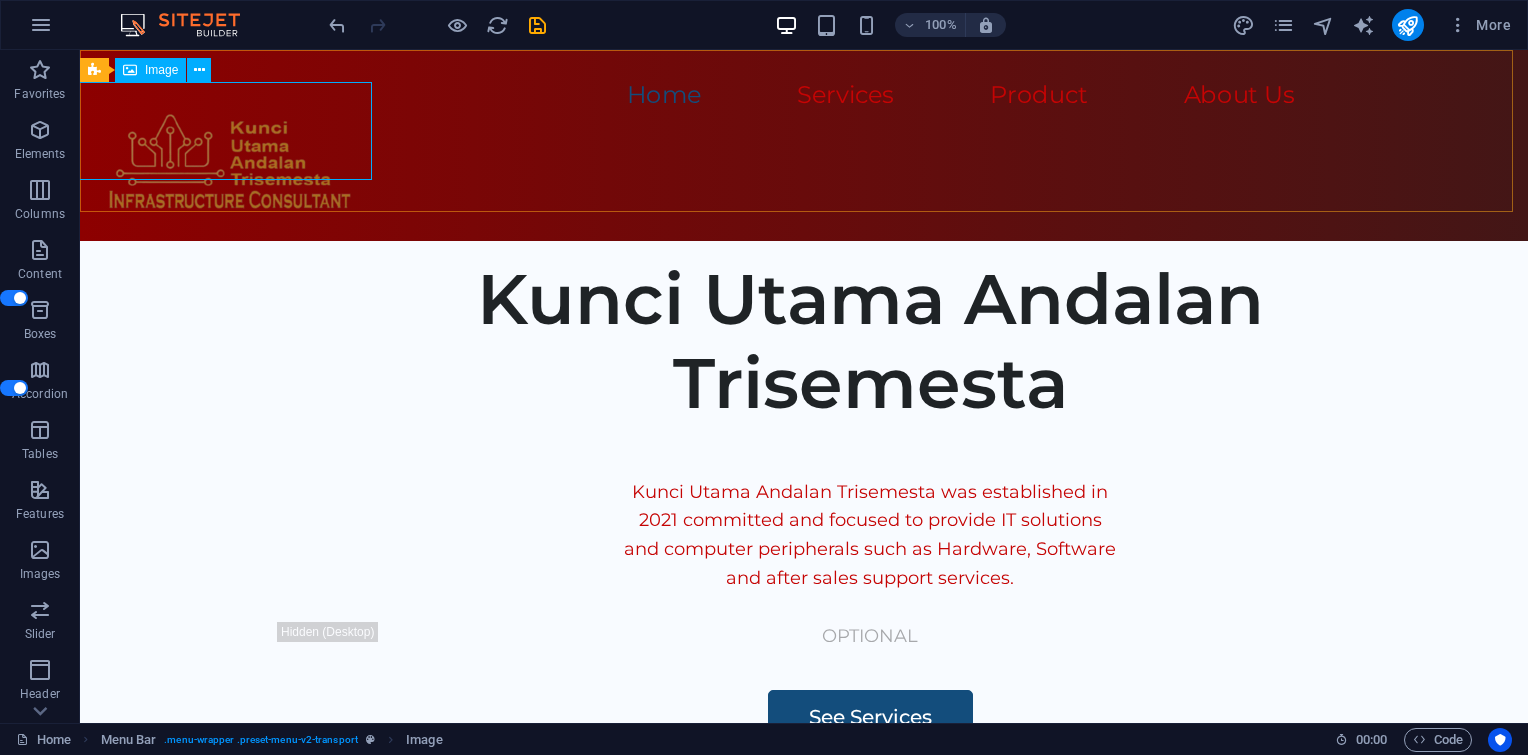 click on "Image" at bounding box center [161, 70] 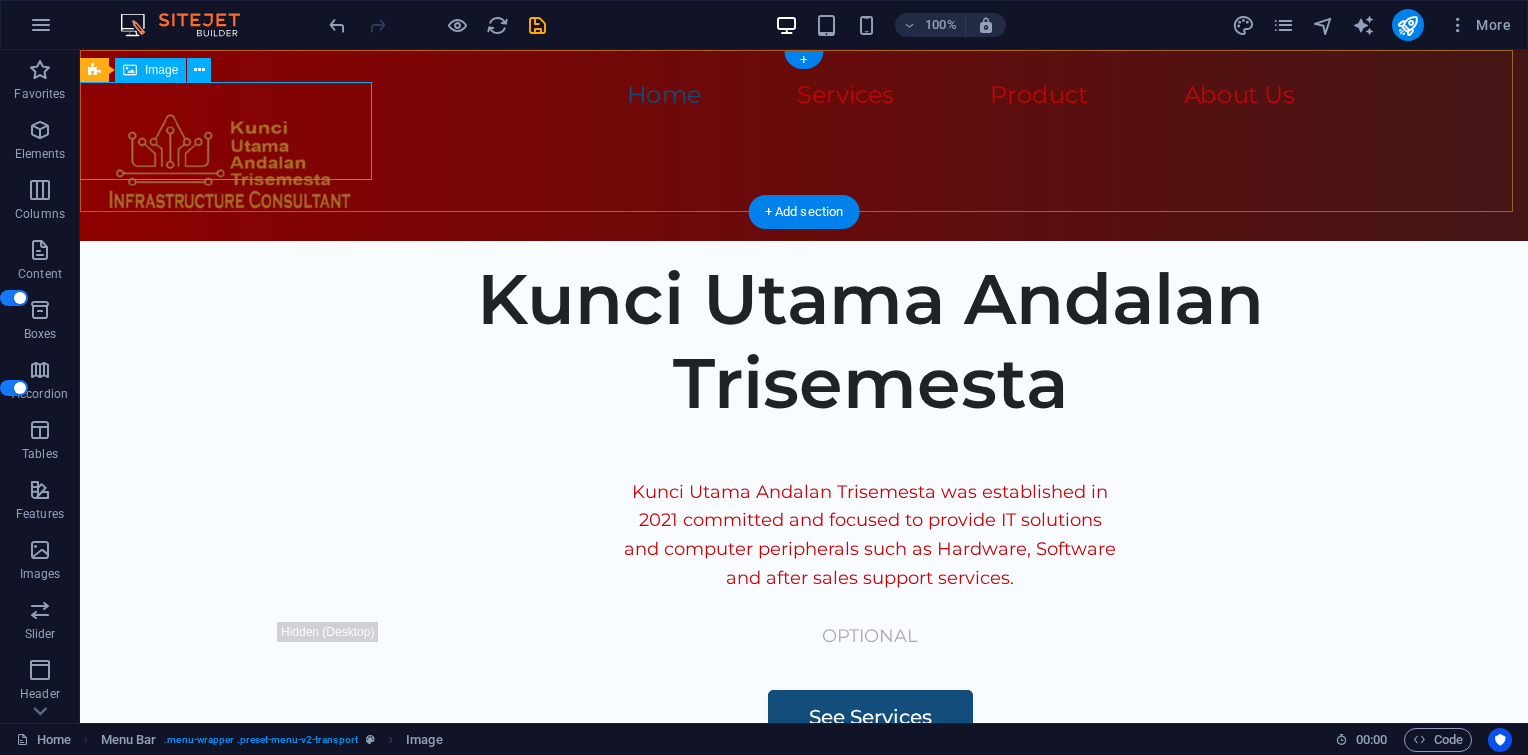 click at bounding box center [228, 160] 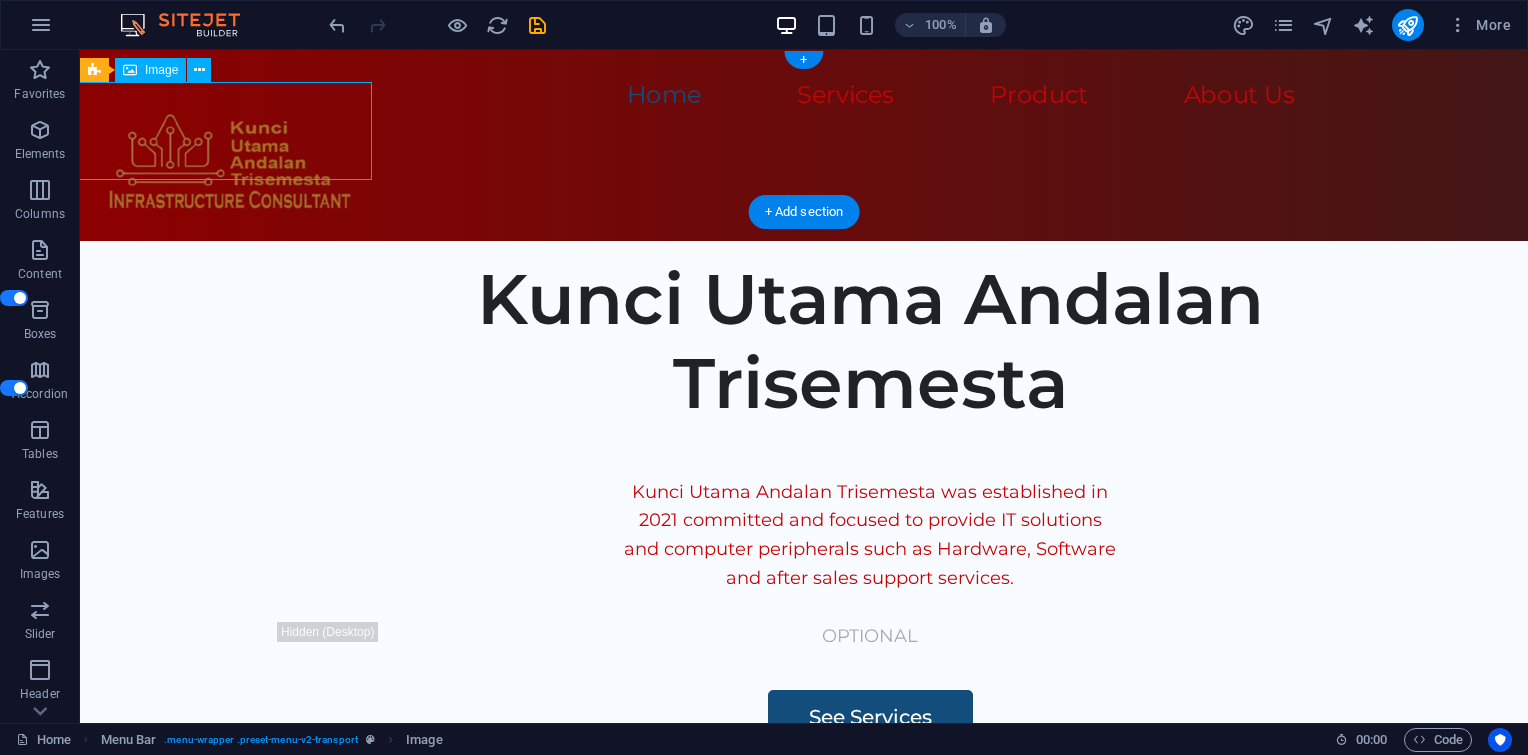 click at bounding box center (228, 160) 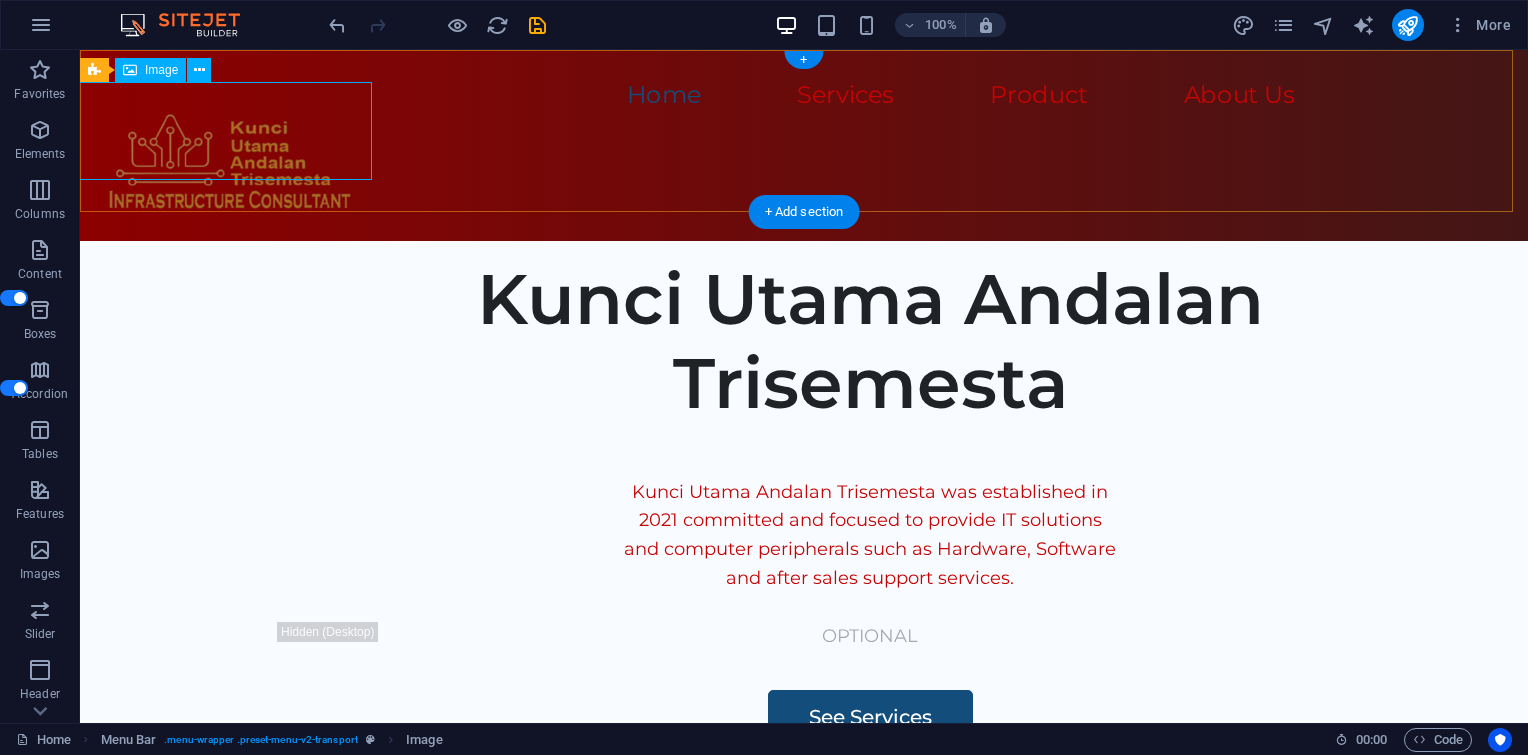 click at bounding box center [228, 160] 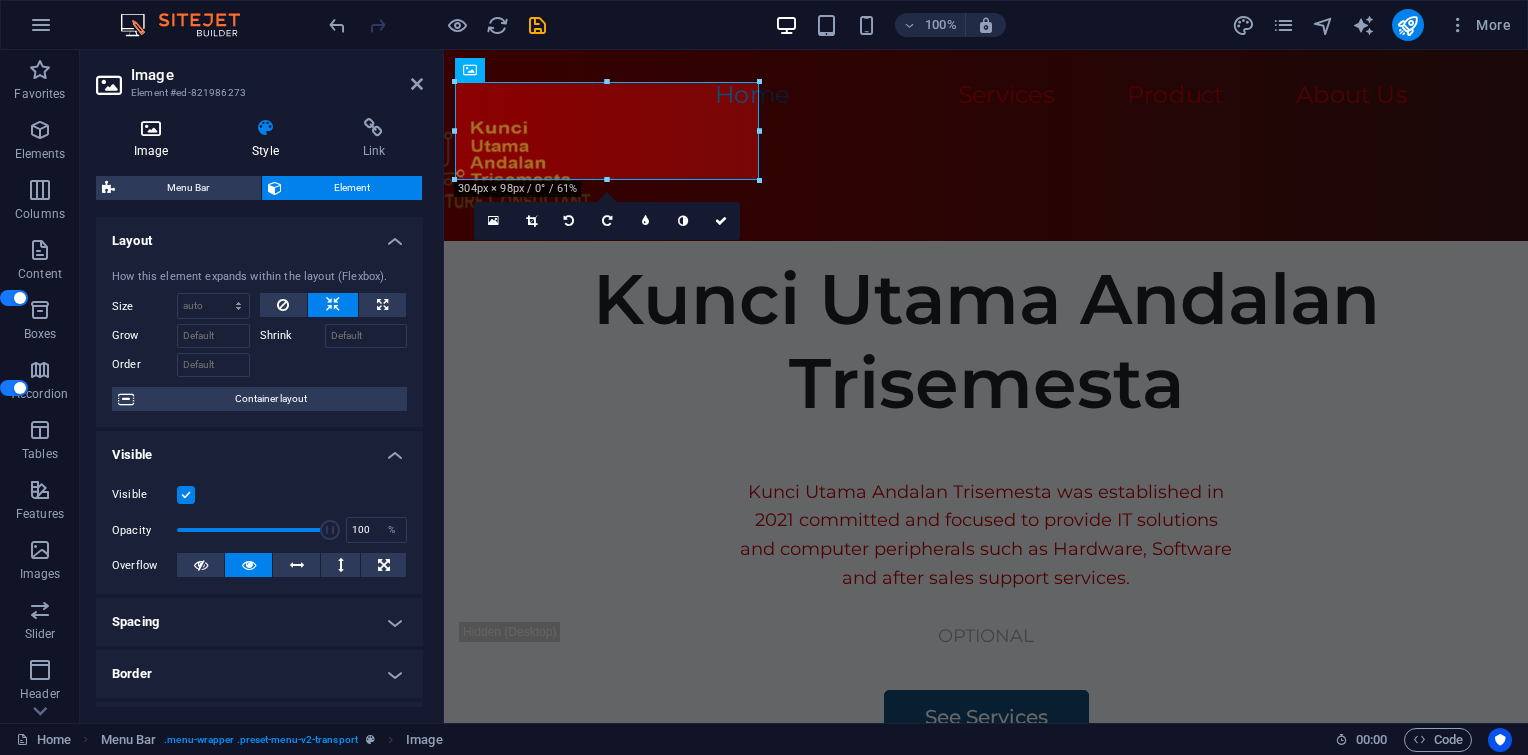 click at bounding box center [151, 128] 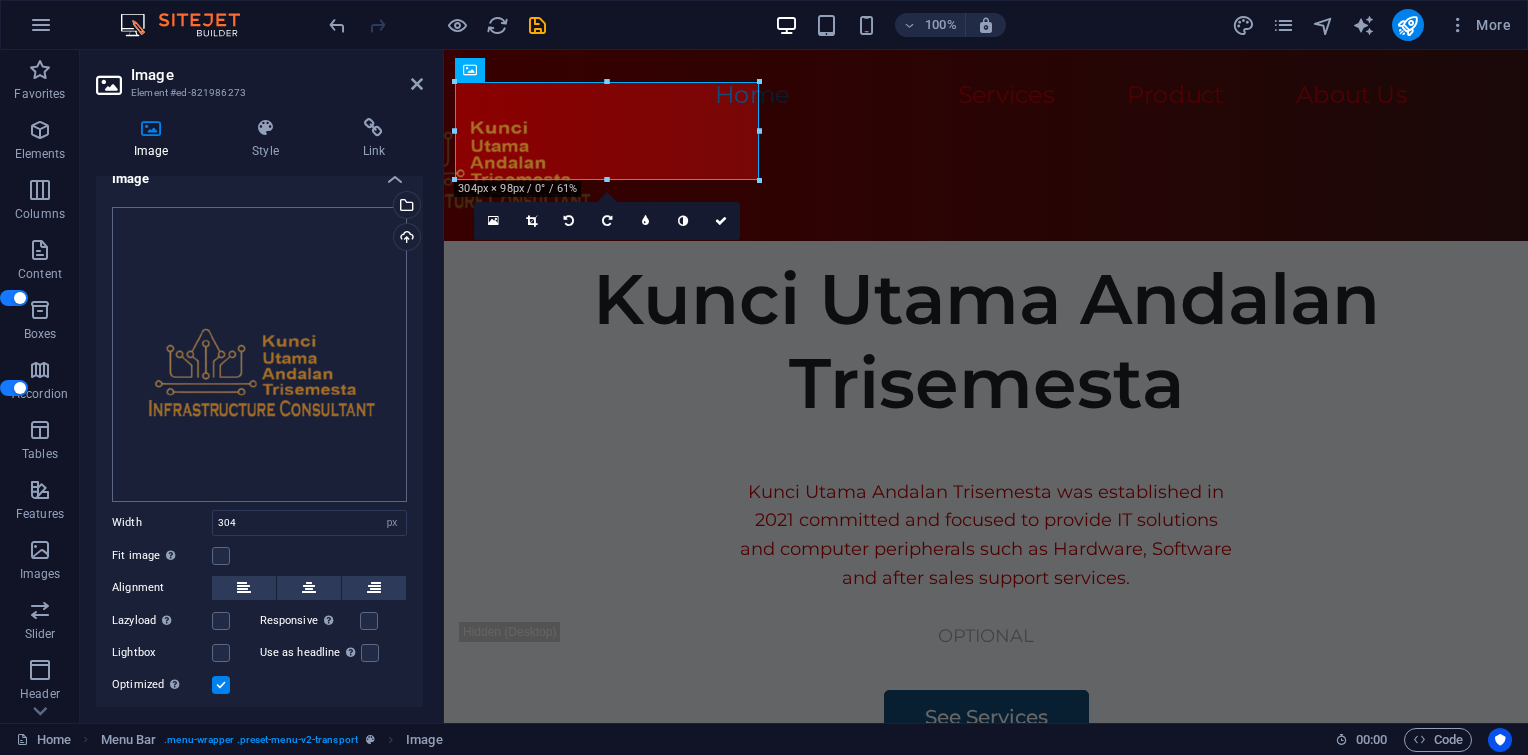 scroll, scrollTop: 36, scrollLeft: 0, axis: vertical 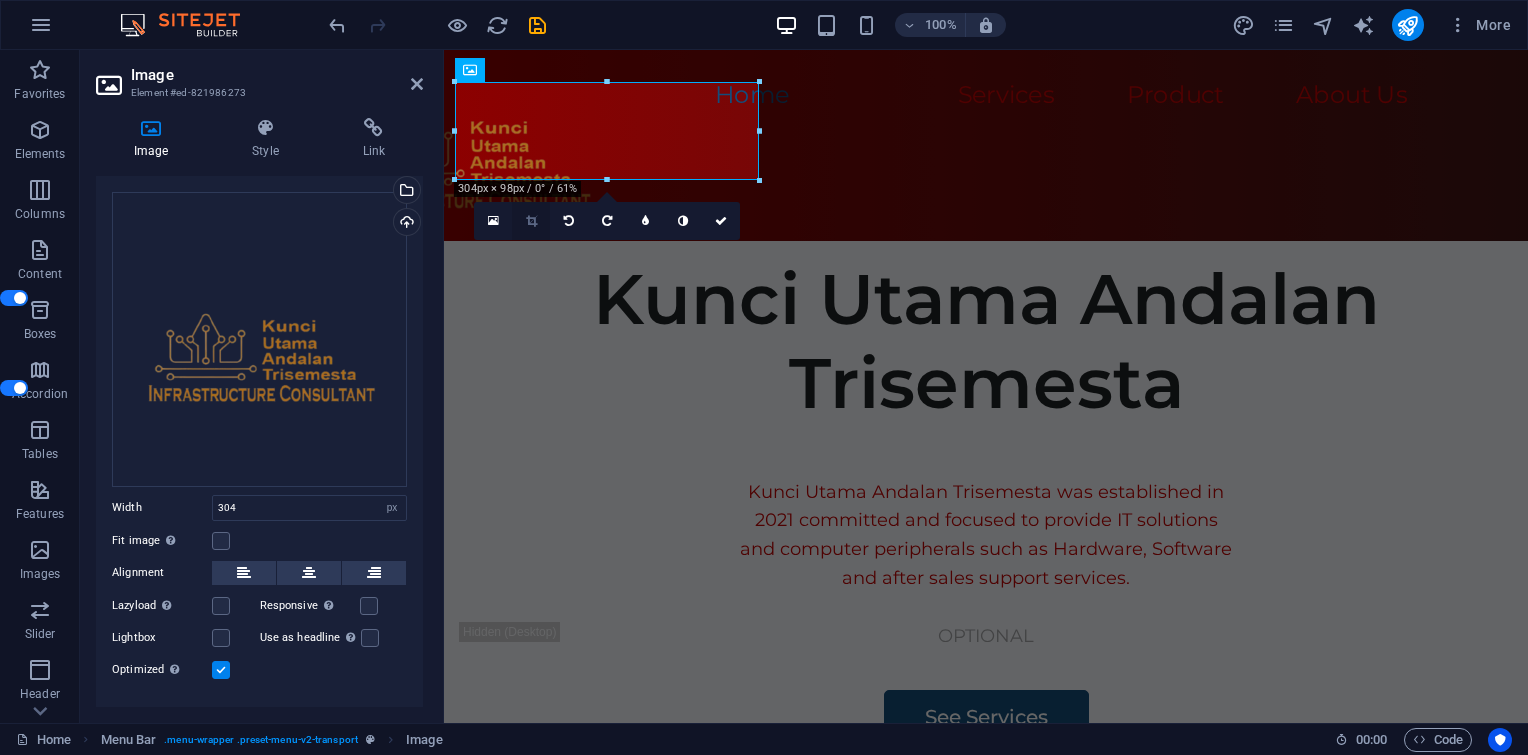 click at bounding box center (531, 221) 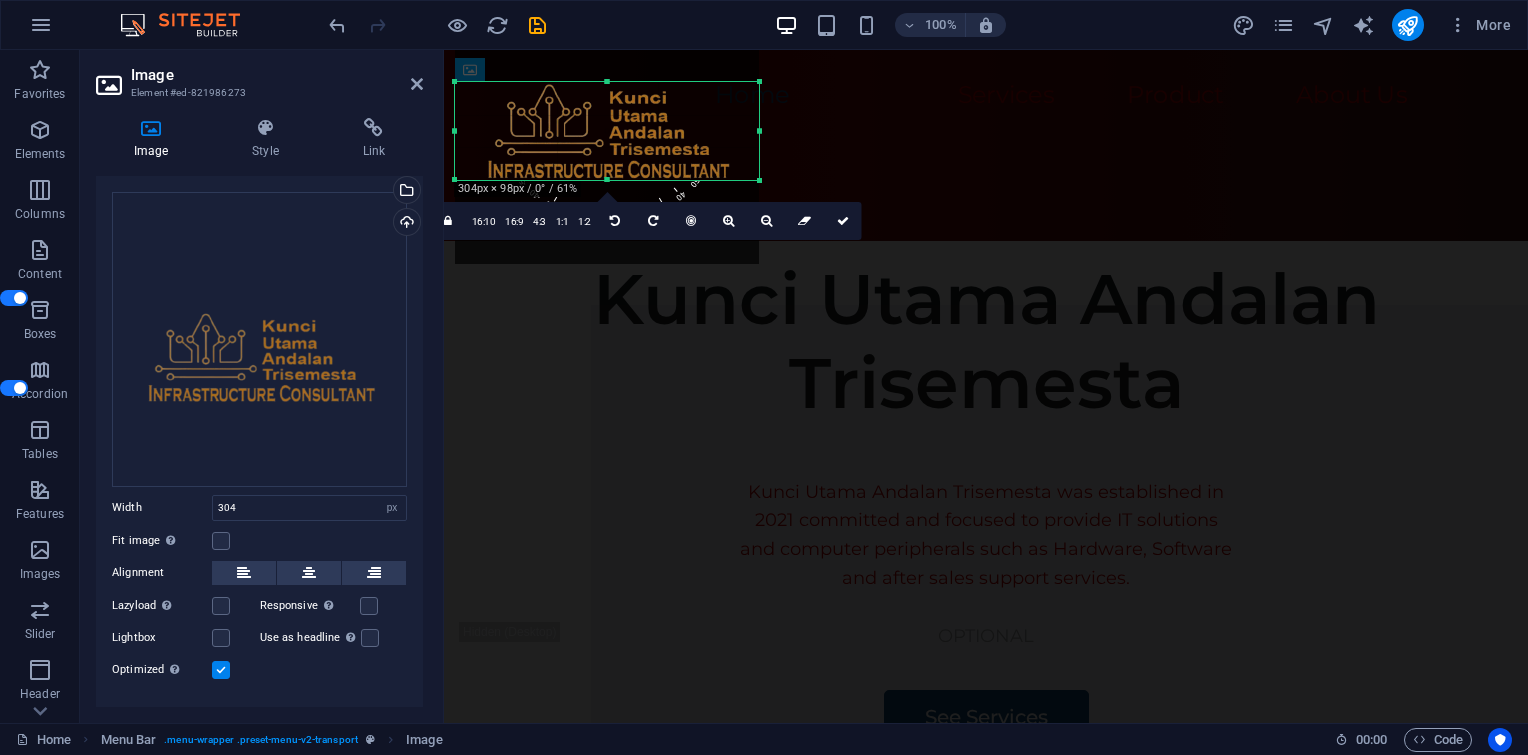 click at bounding box center [607, 112] 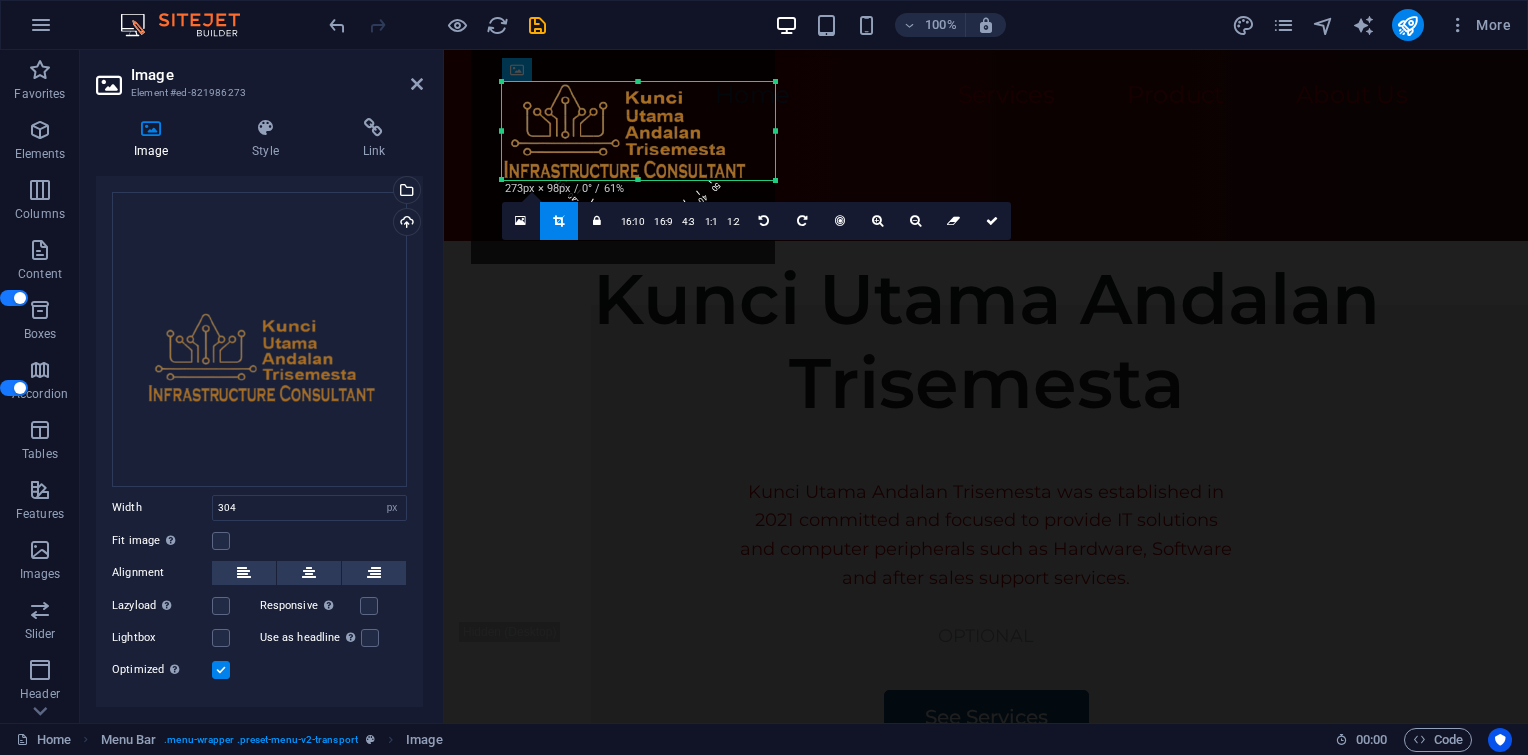 drag, startPoint x: 452, startPoint y: 129, endPoint x: 483, endPoint y: 138, distance: 32.280025 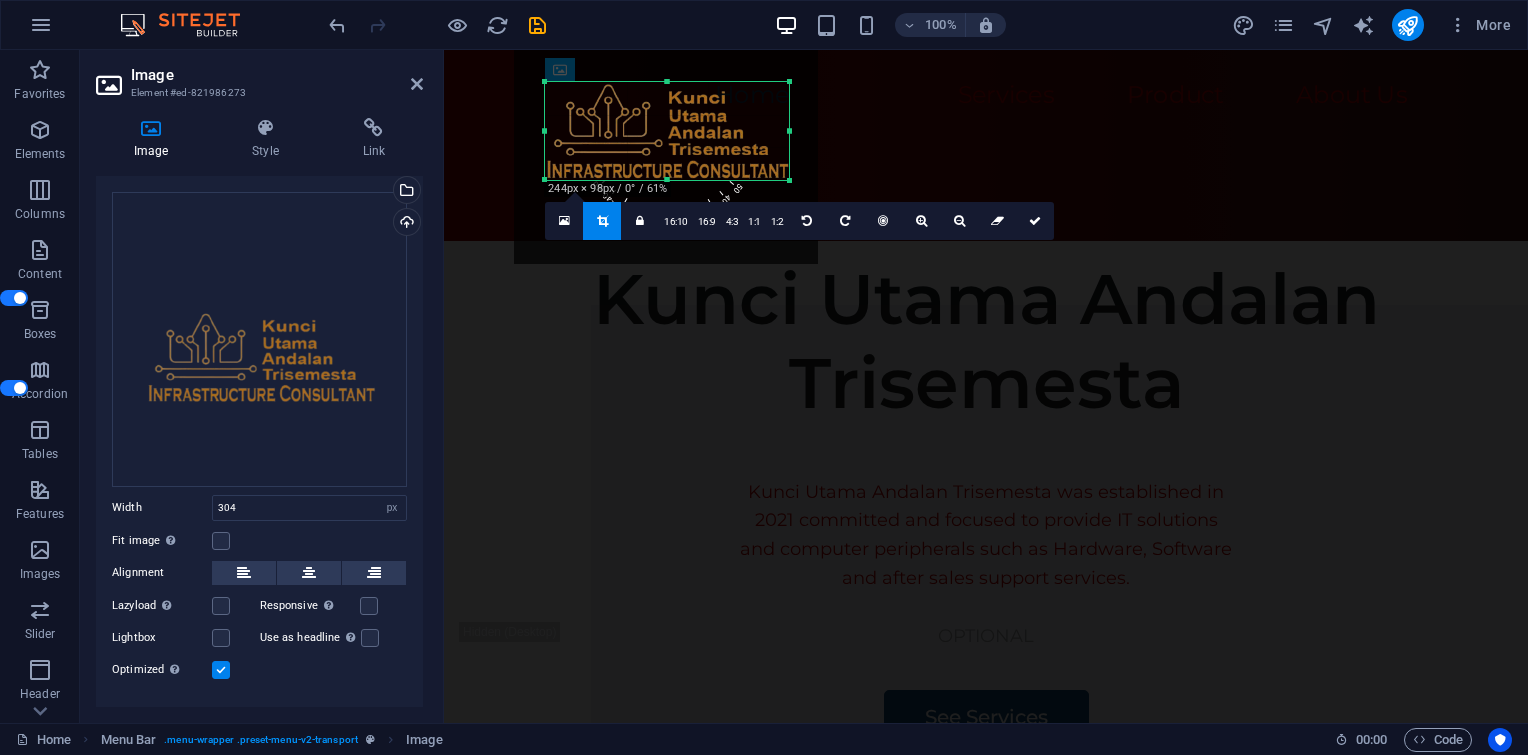 drag, startPoint x: 774, startPoint y: 132, endPoint x: 745, endPoint y: 151, distance: 34.669872 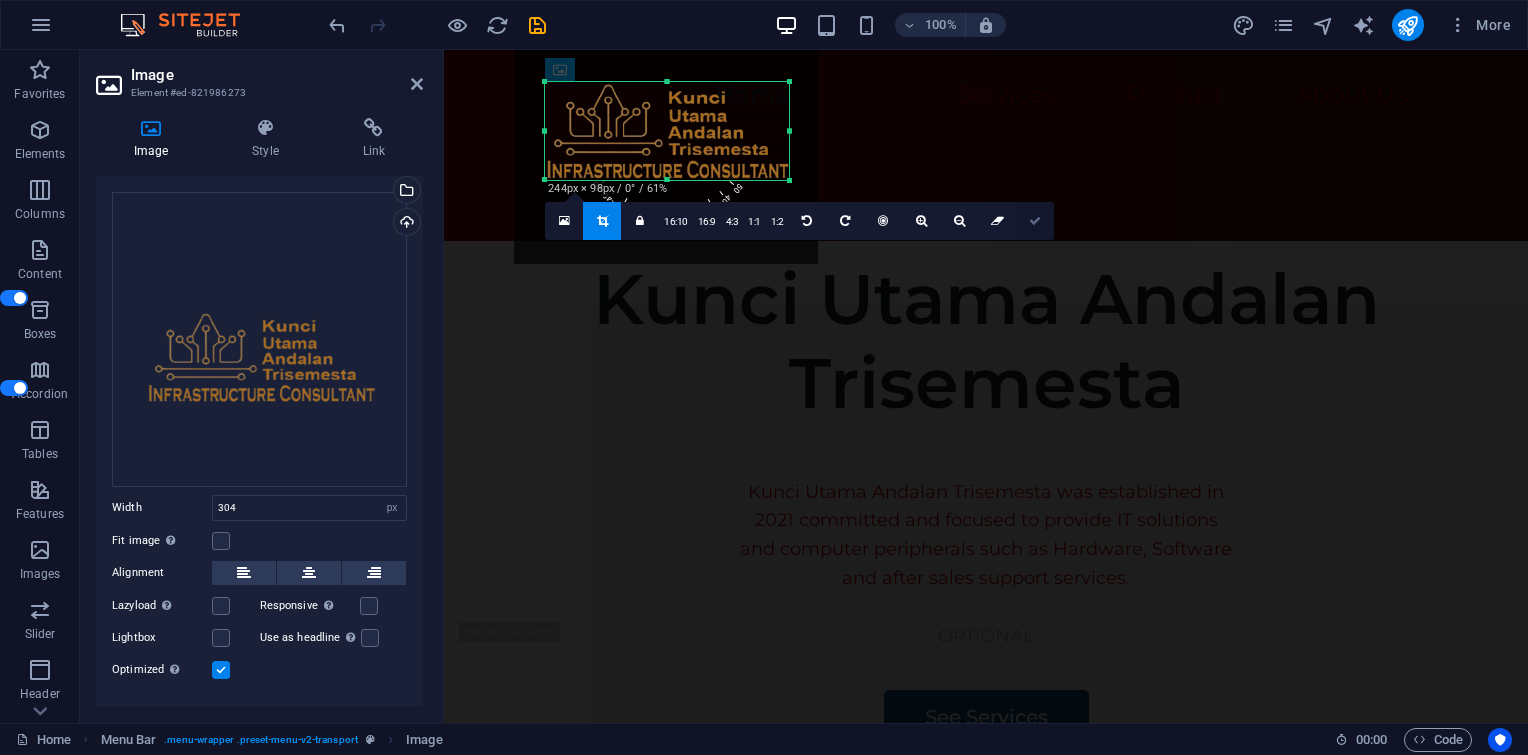 click at bounding box center [1035, 221] 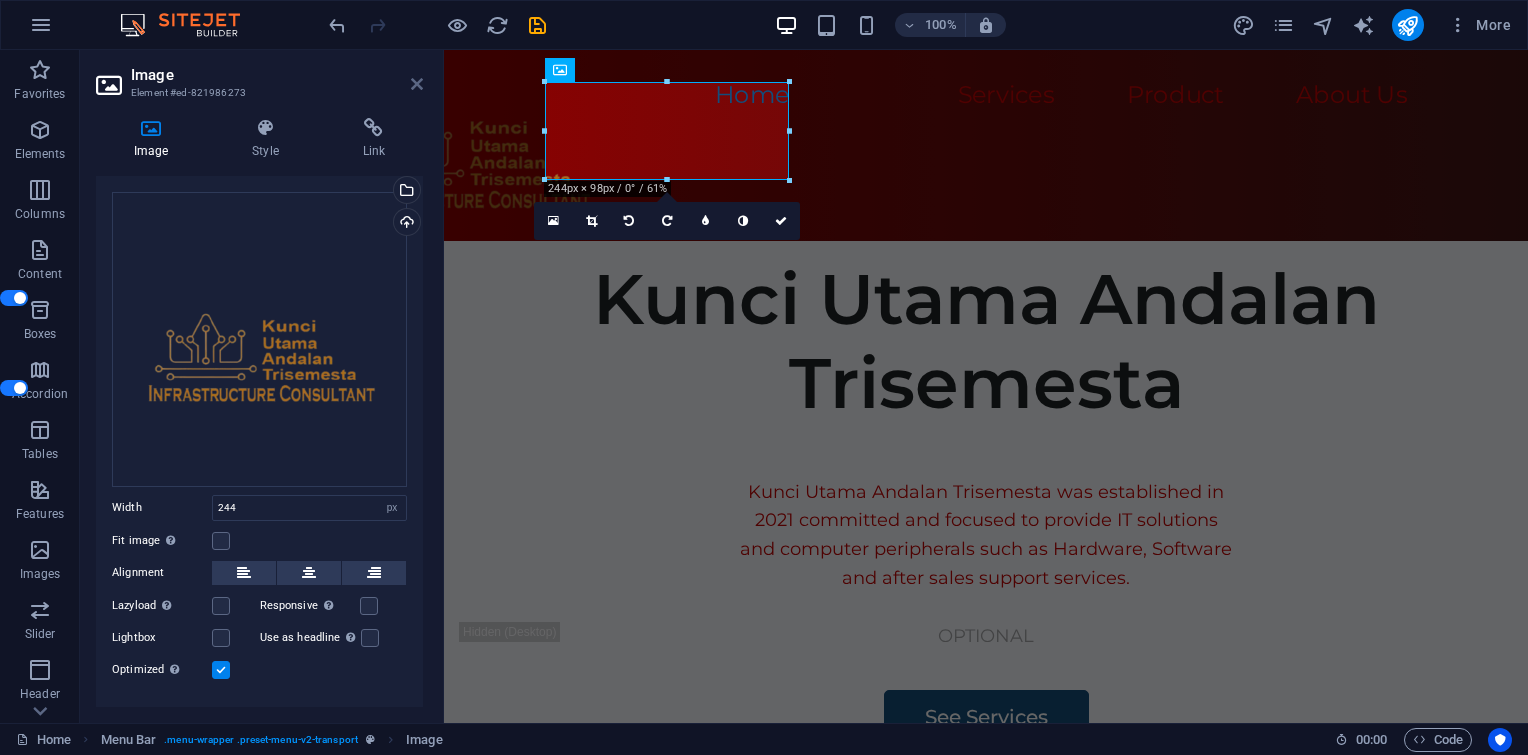 click at bounding box center [417, 84] 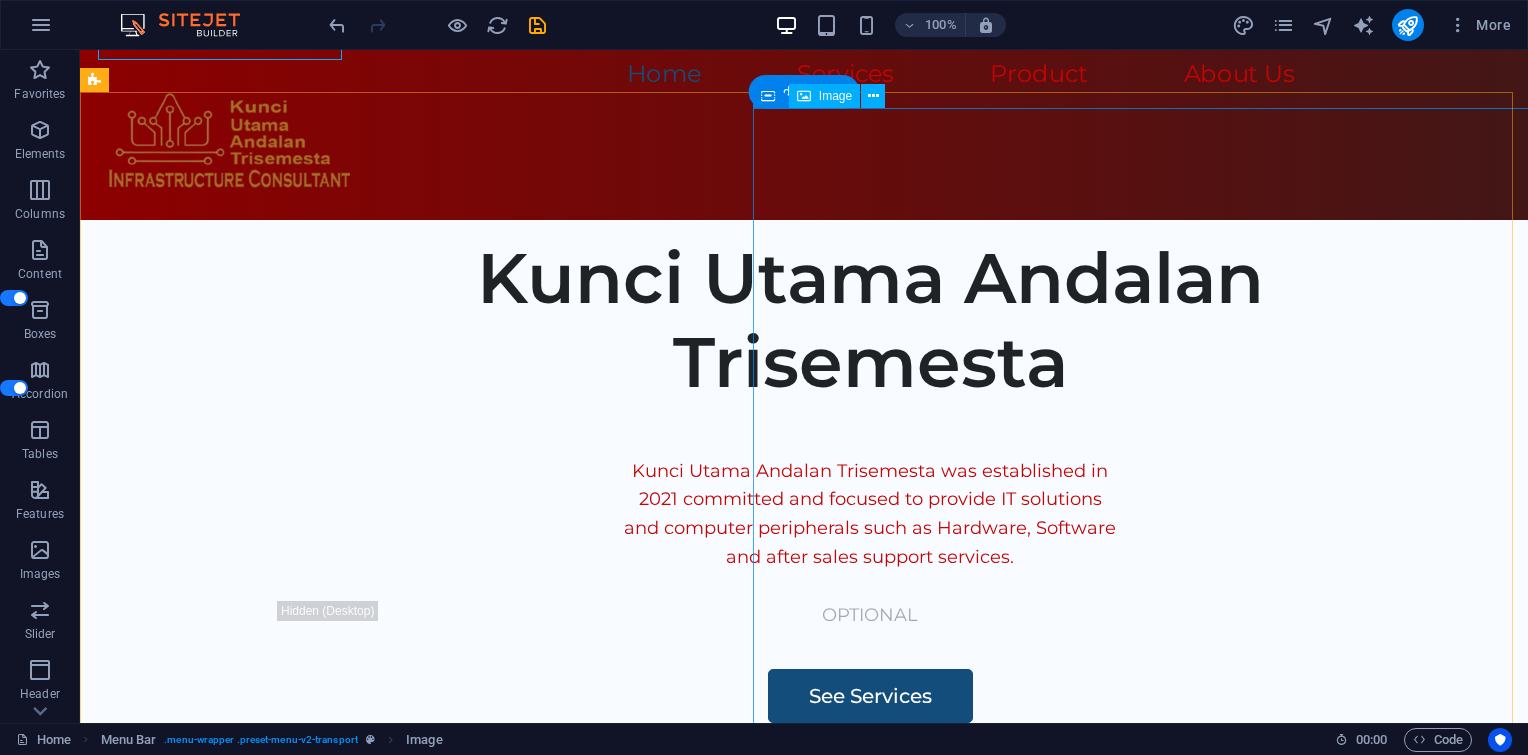 scroll, scrollTop: 0, scrollLeft: 0, axis: both 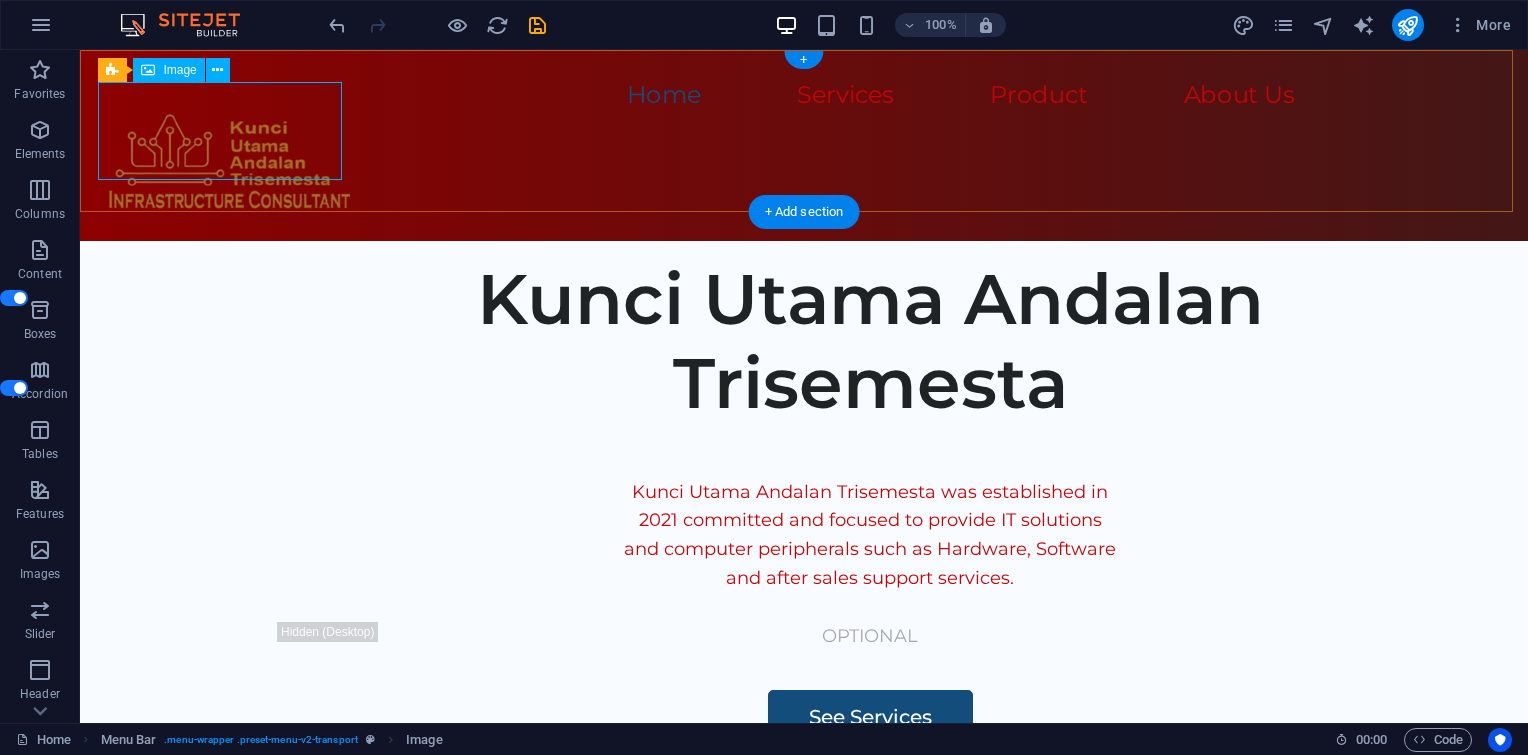 click at bounding box center (228, 160) 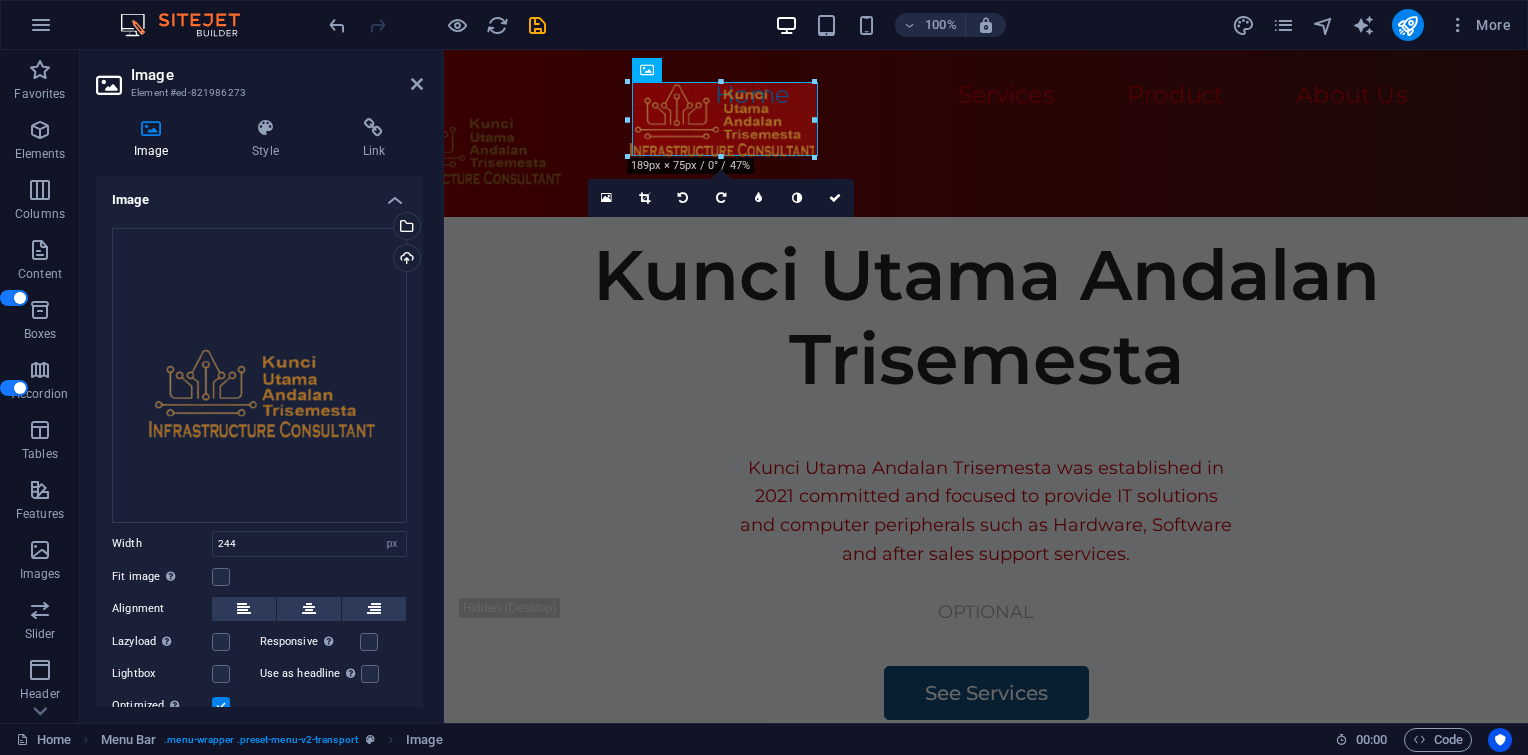 drag, startPoint x: 788, startPoint y: 180, endPoint x: 700, endPoint y: 156, distance: 91.214035 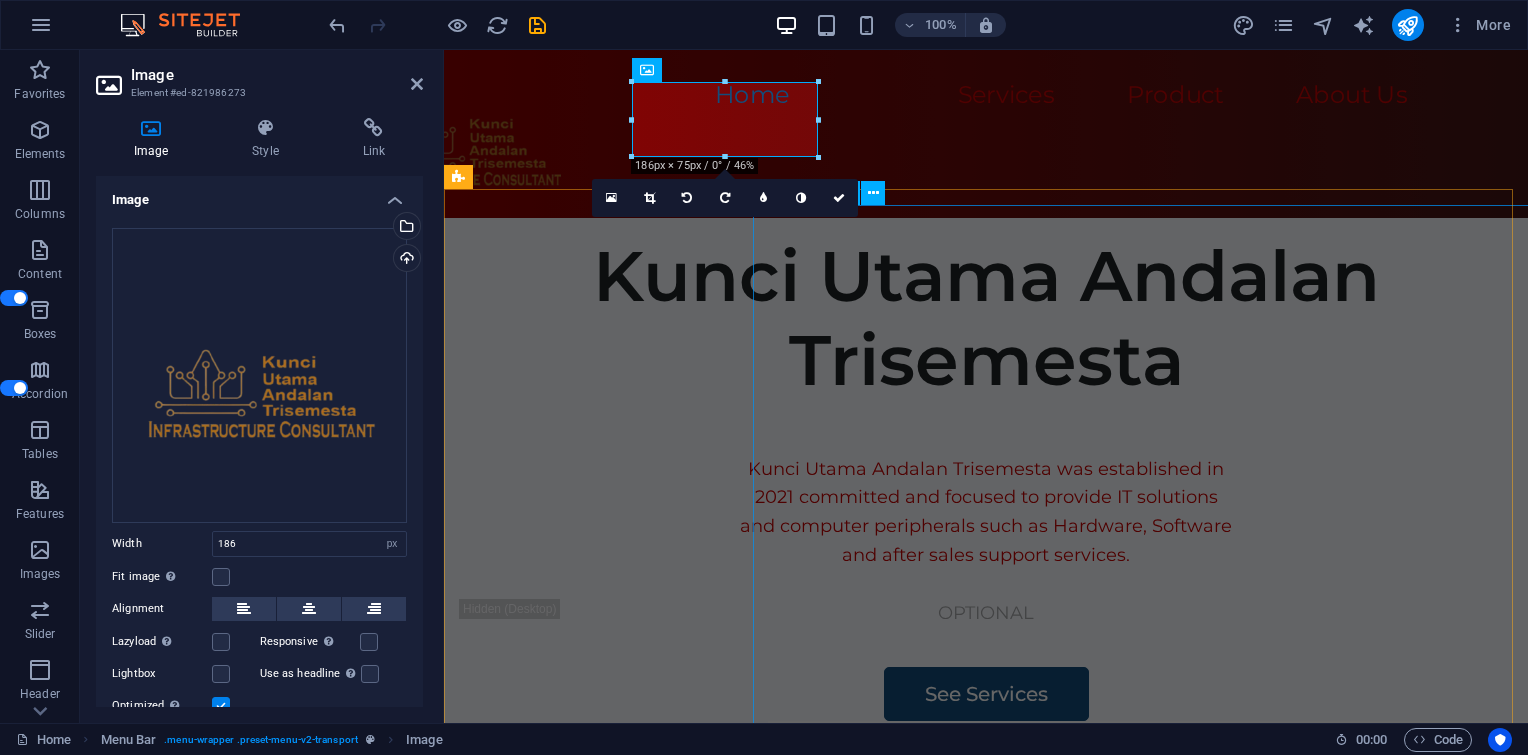 click at bounding box center [1218, 1171] 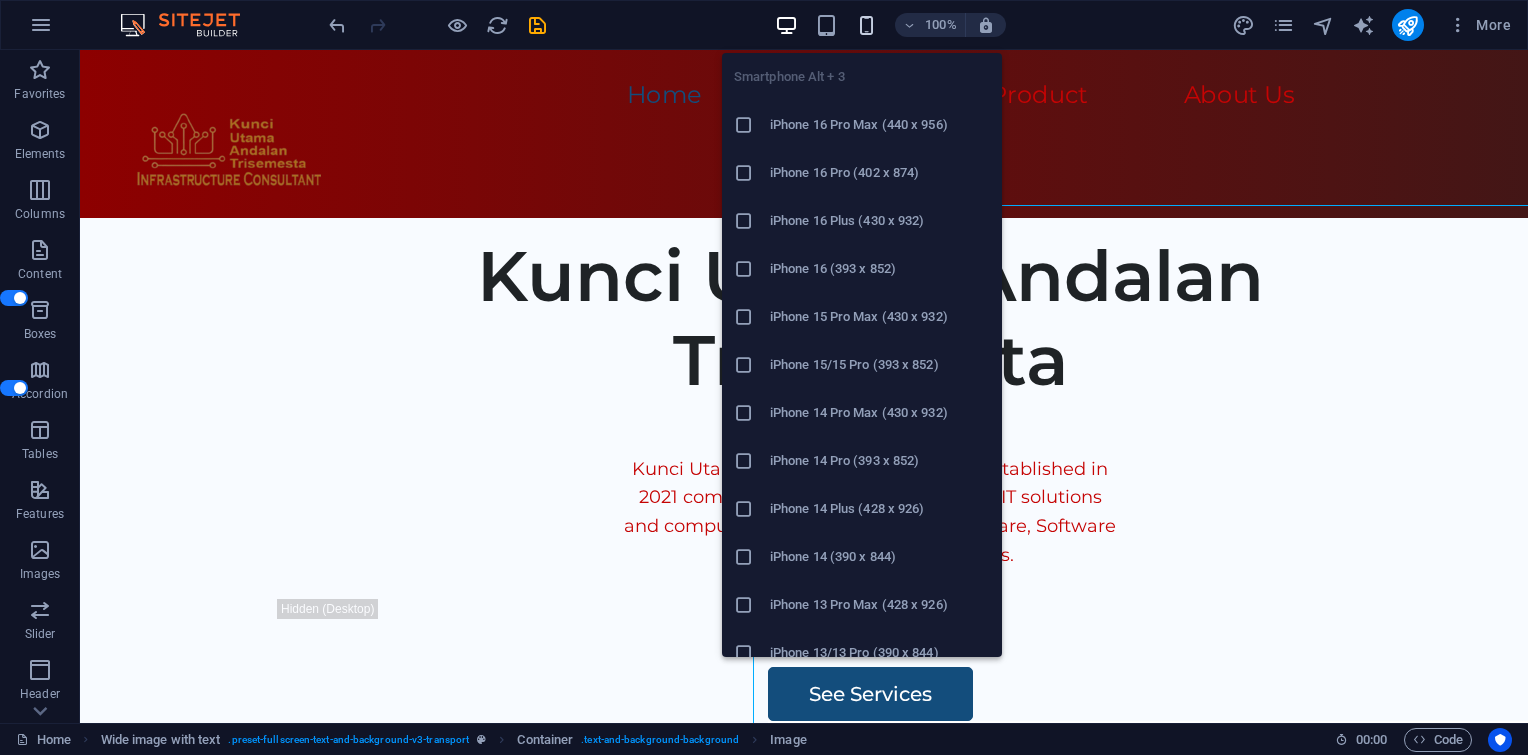 click at bounding box center (866, 25) 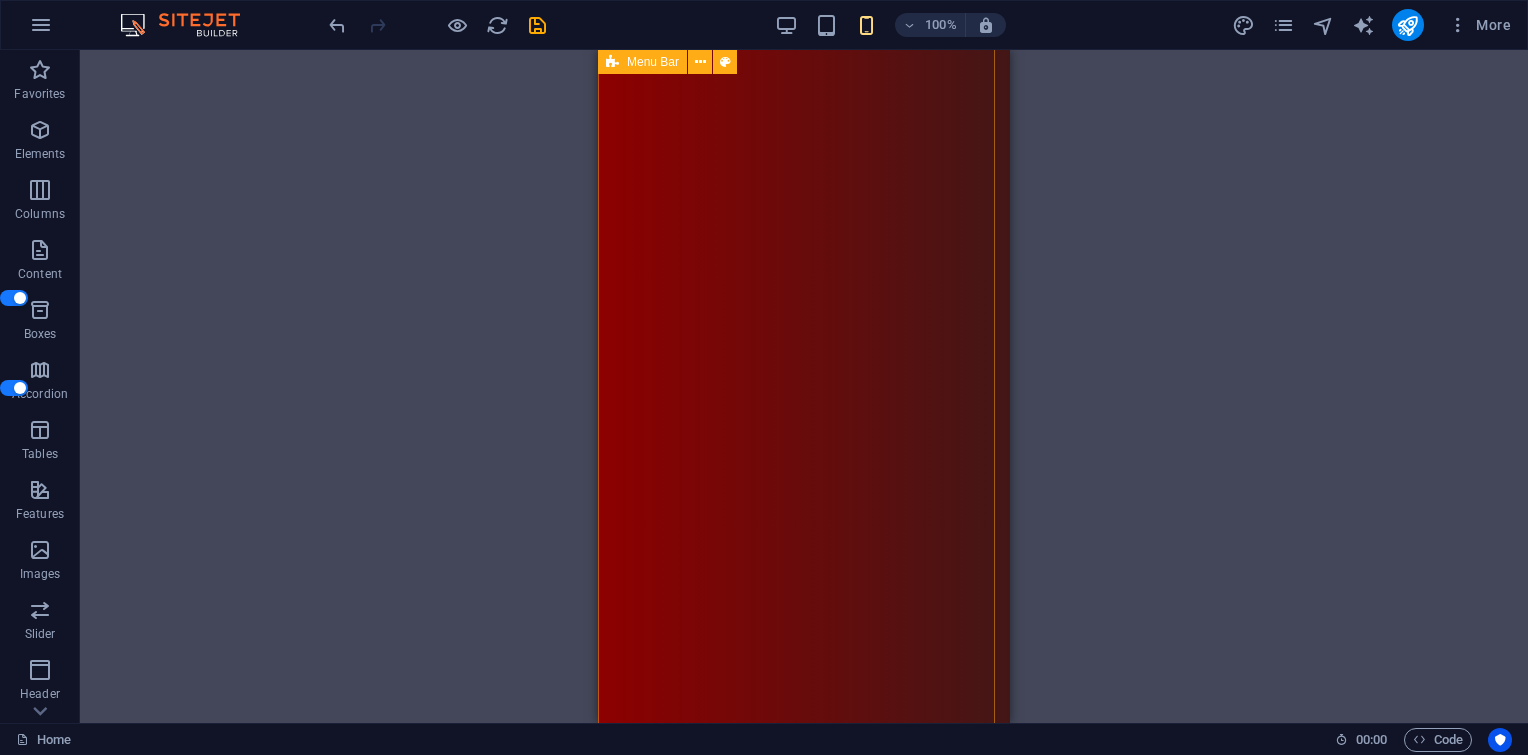 scroll, scrollTop: 0, scrollLeft: 0, axis: both 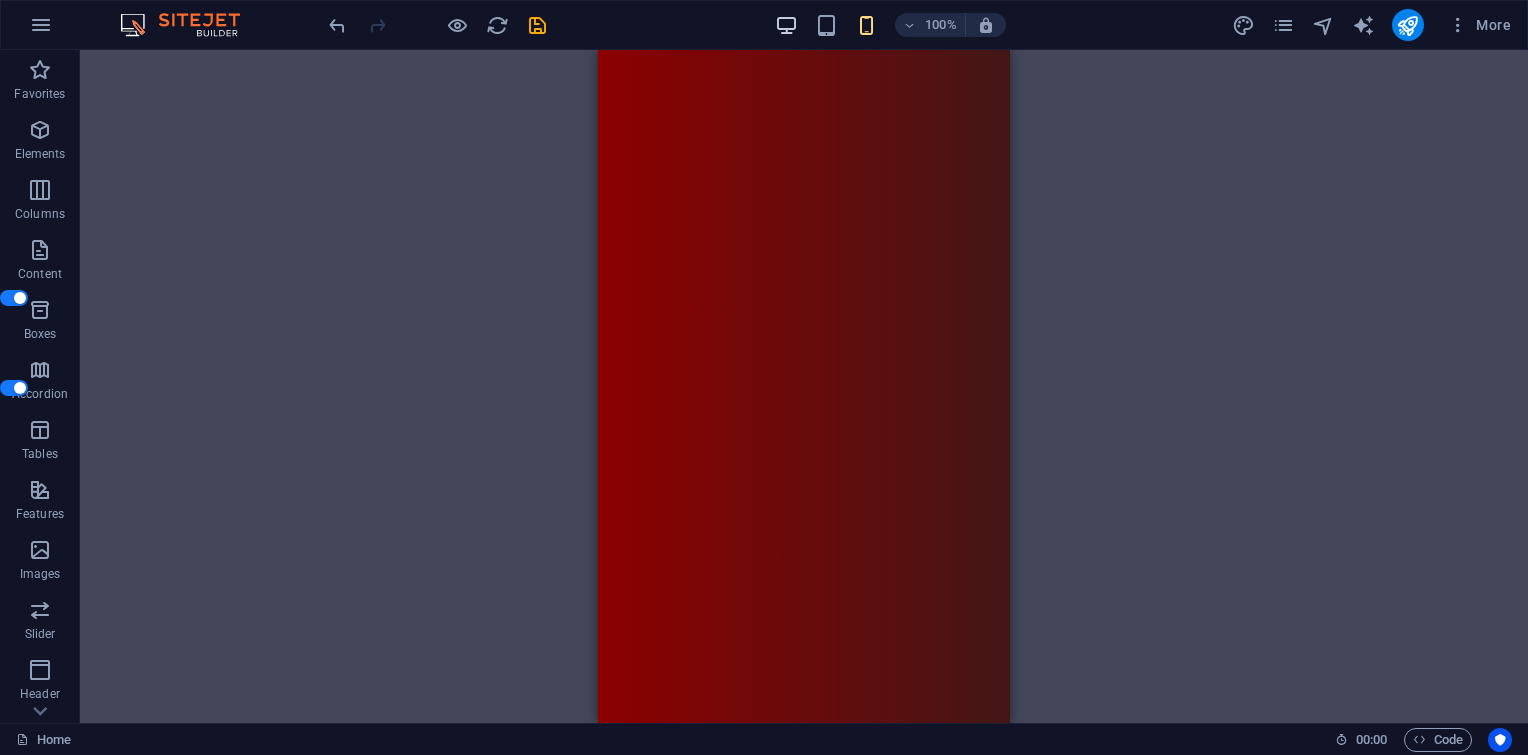 click at bounding box center [786, 25] 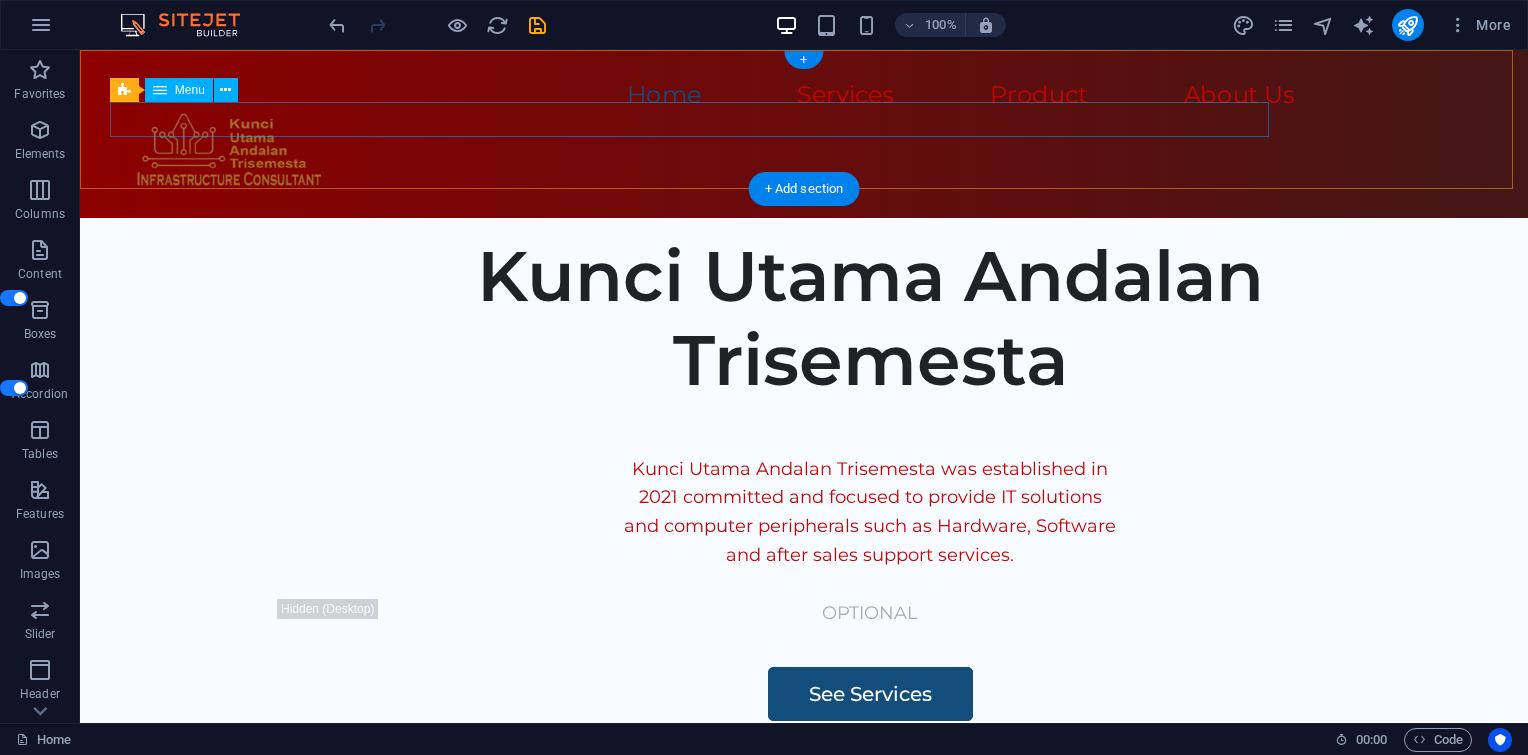 click on "Home Services Product  About Us" at bounding box center [604, 96] 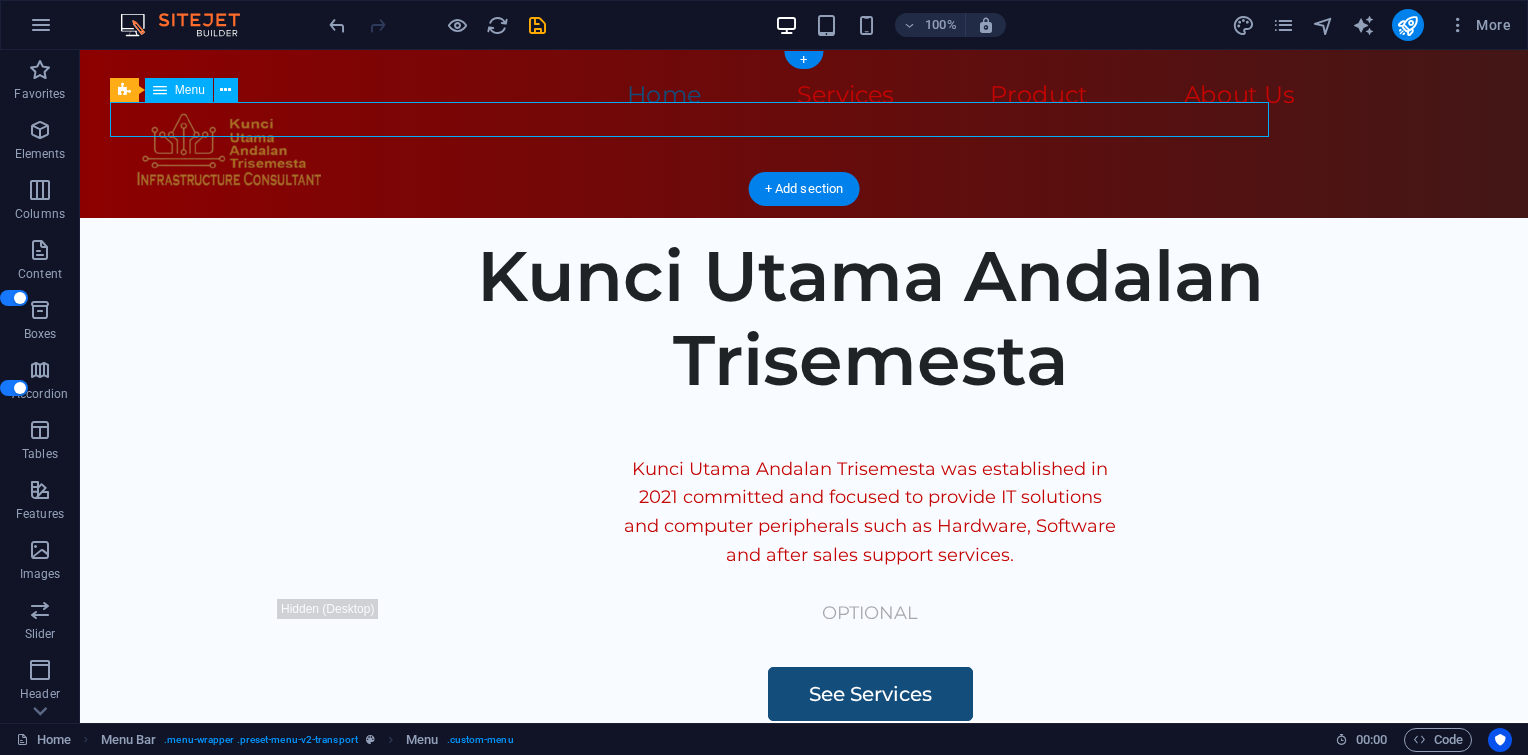 click on "Home Services Product  About Us" at bounding box center (604, 96) 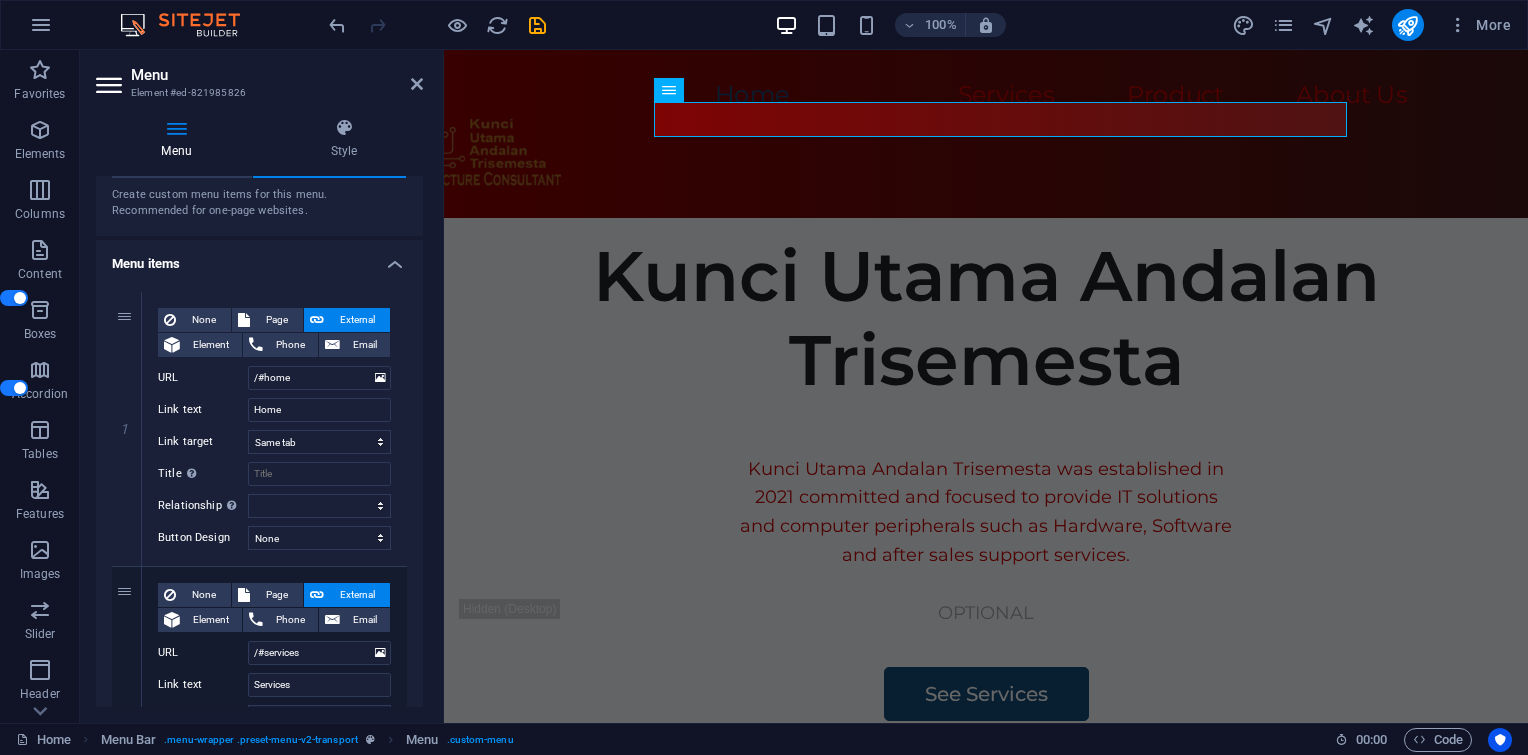 scroll, scrollTop: 0, scrollLeft: 0, axis: both 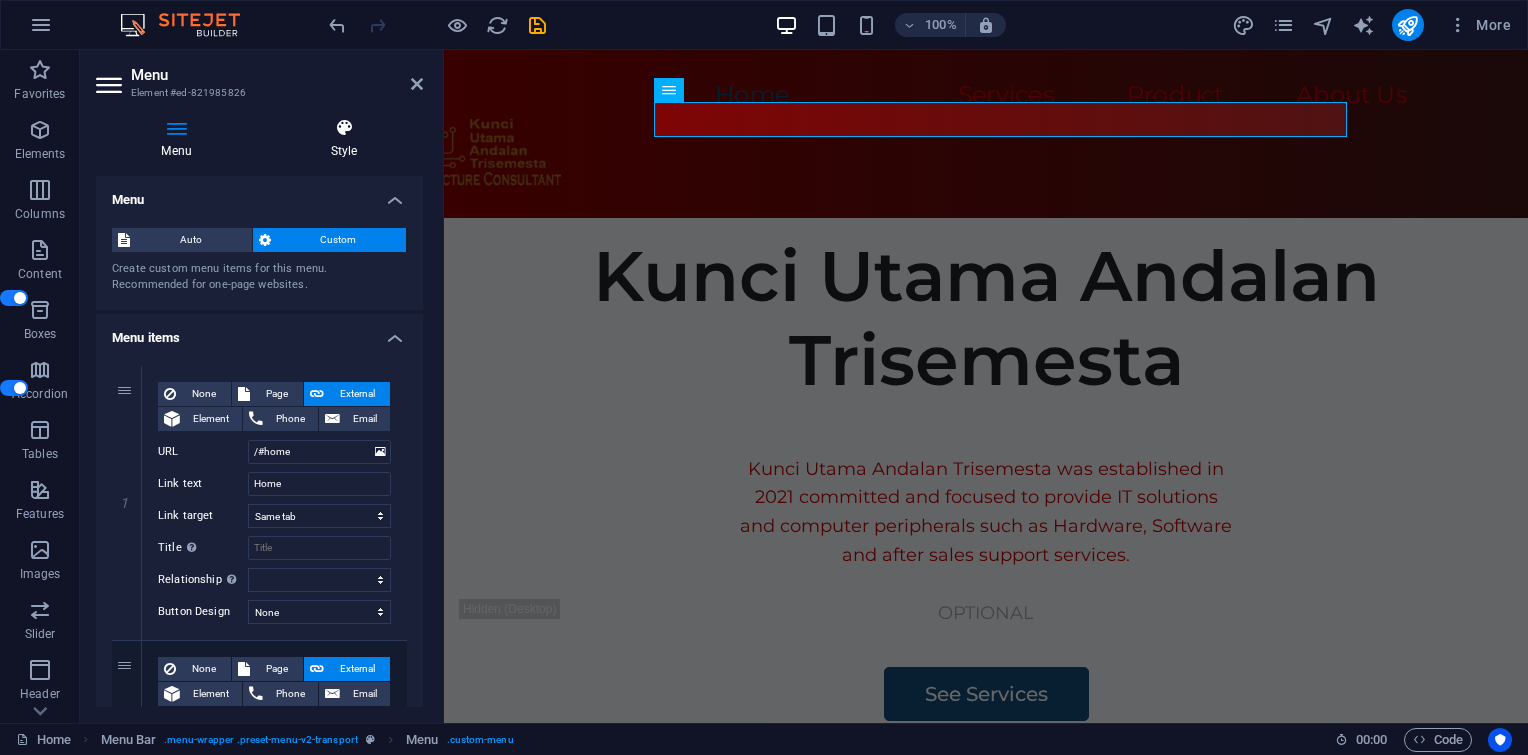 click on "Style" at bounding box center [344, 139] 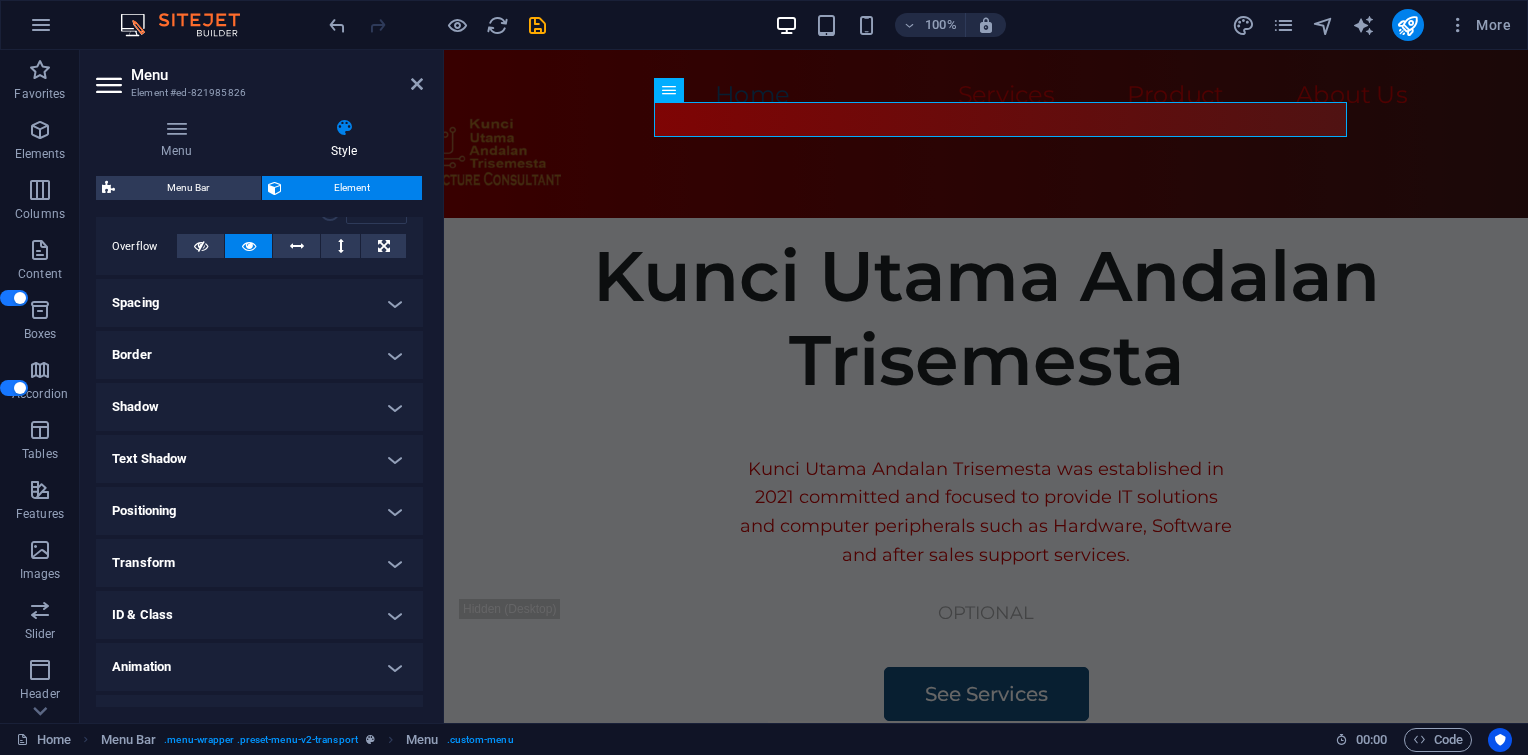 scroll, scrollTop: 354, scrollLeft: 0, axis: vertical 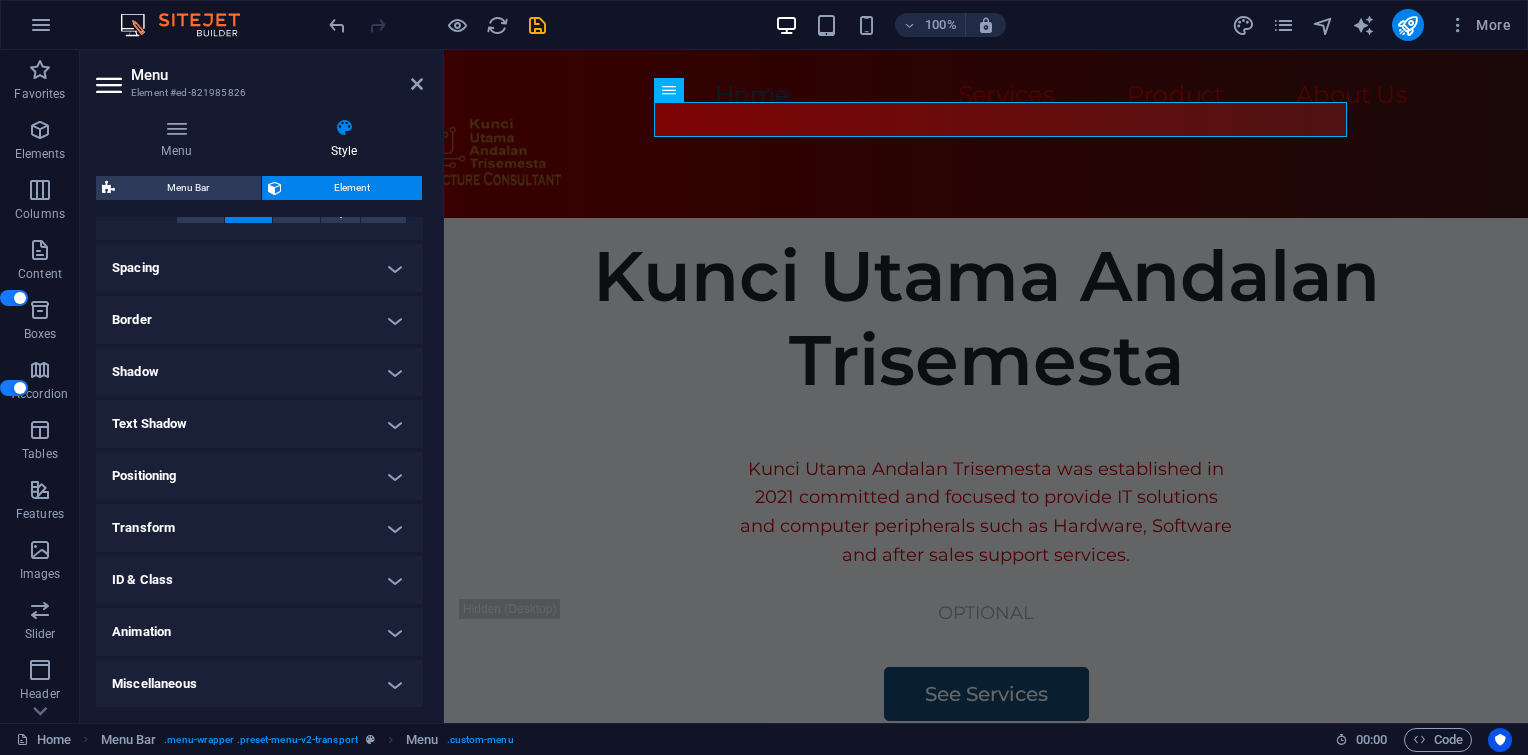 click on "Positioning" at bounding box center (259, 476) 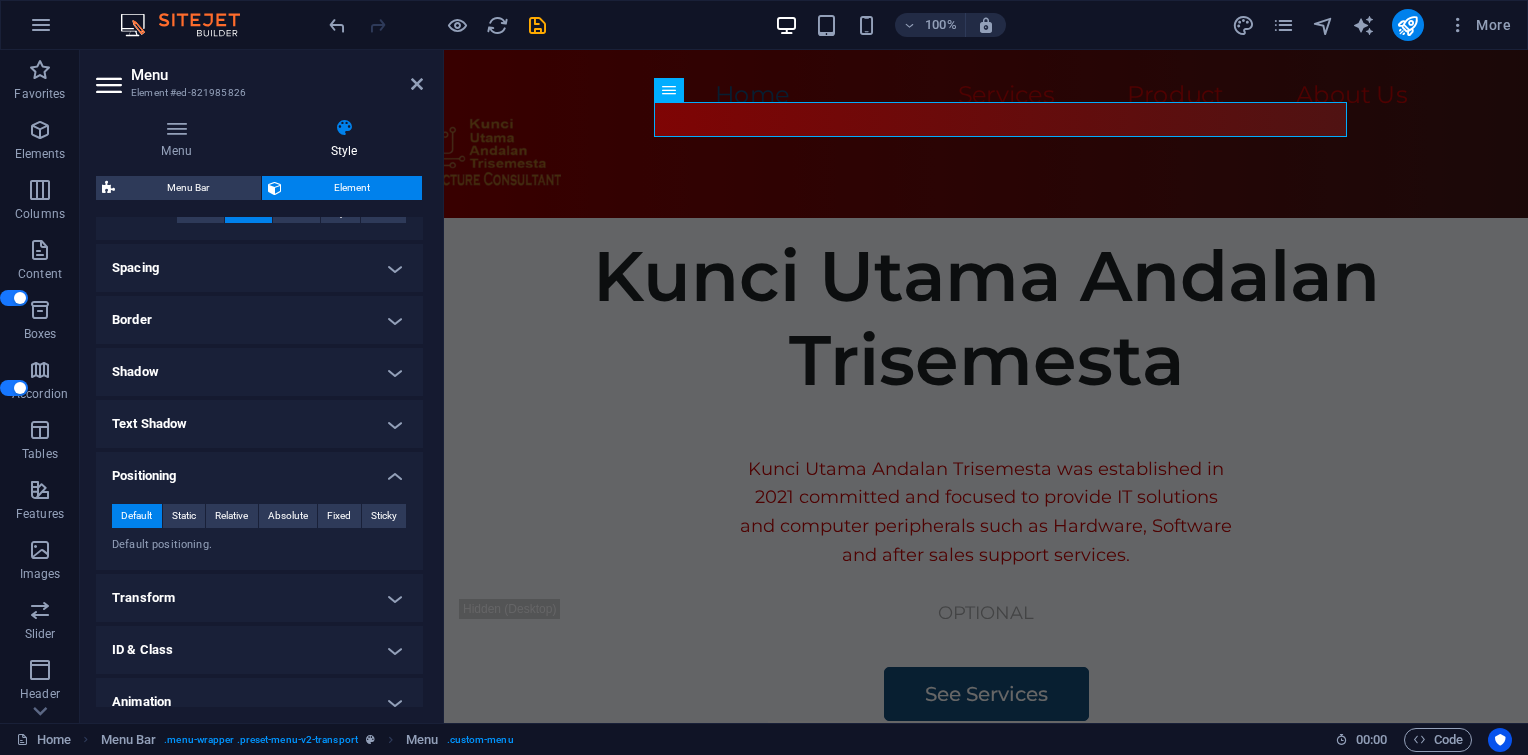 click on "Positioning" at bounding box center [259, 470] 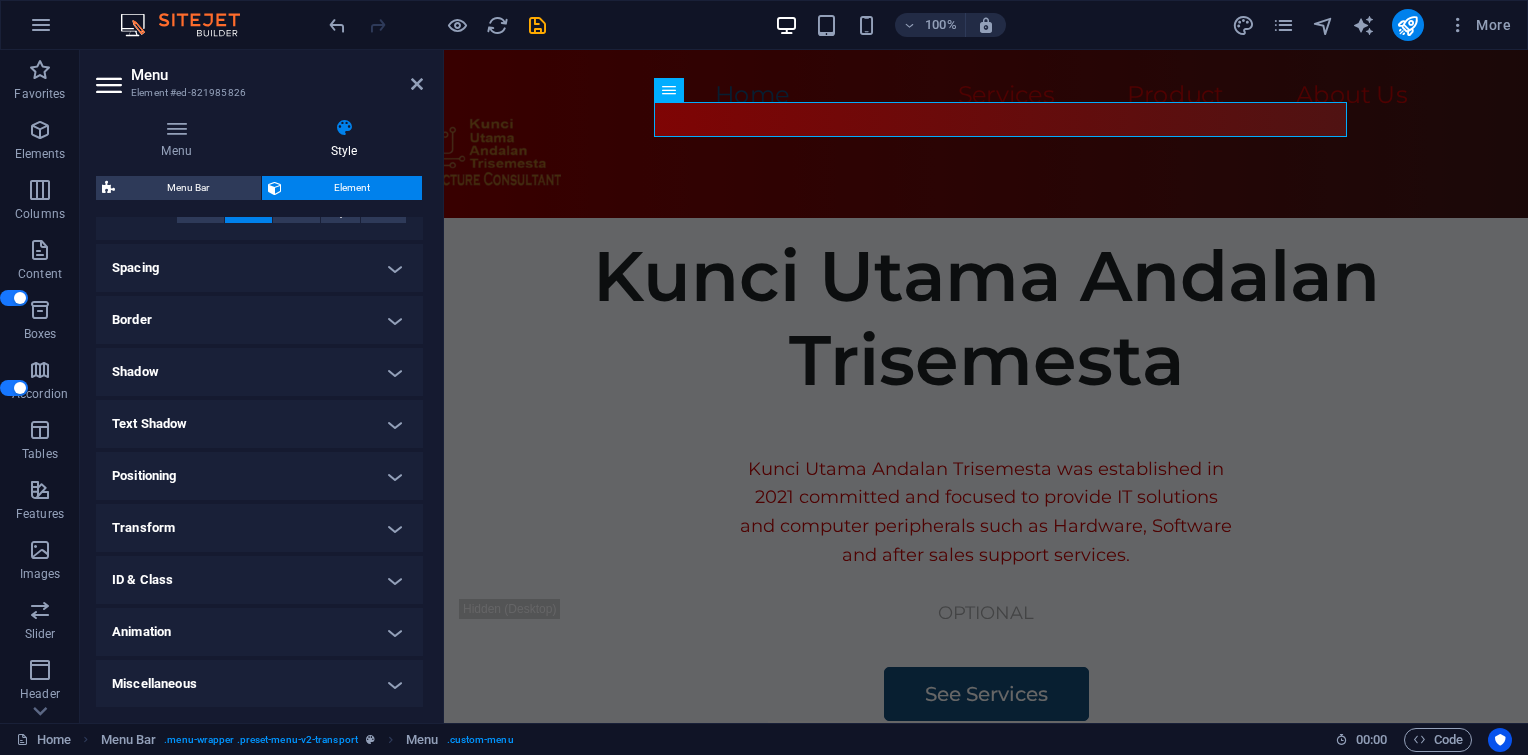 click on "Transform" at bounding box center [259, 528] 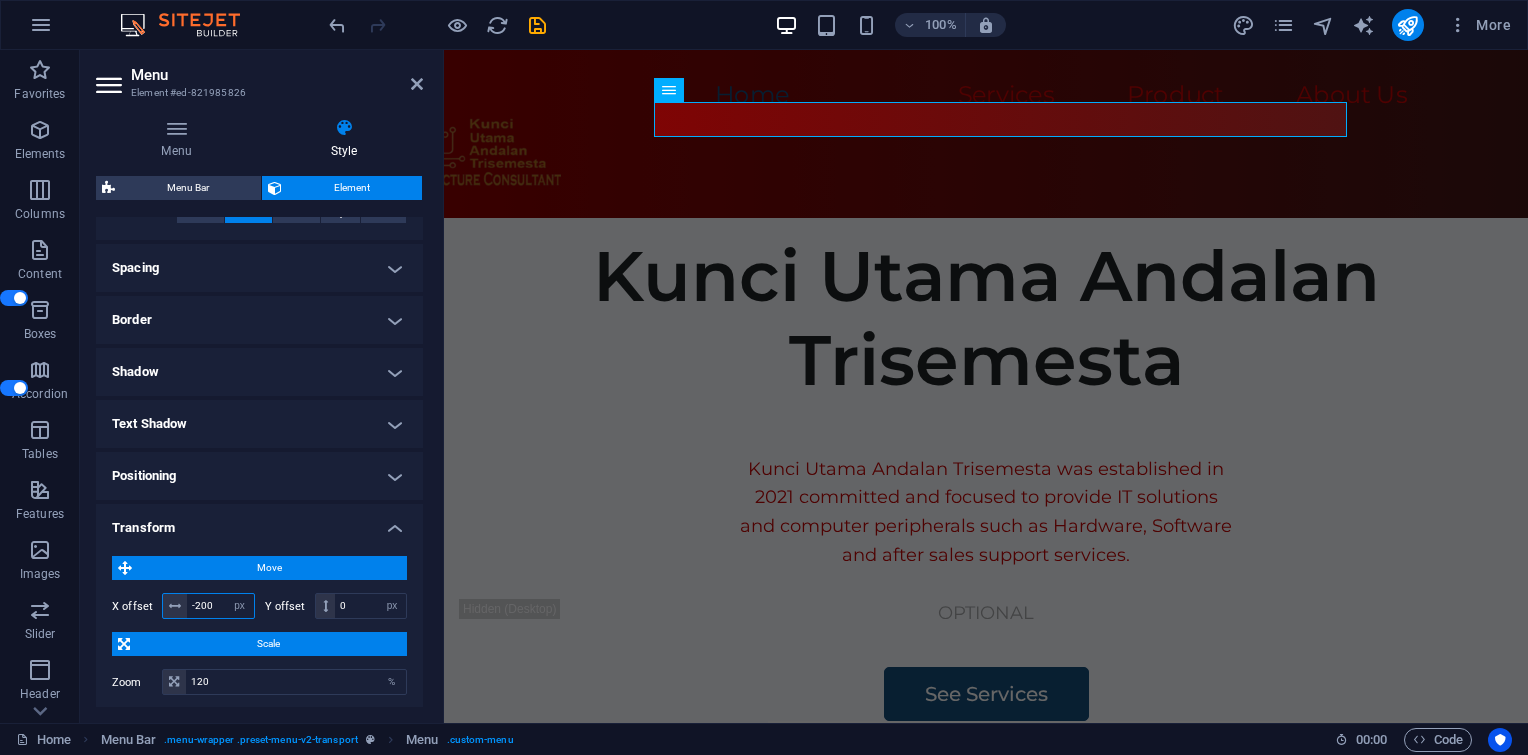 click on "-200" at bounding box center (220, 606) 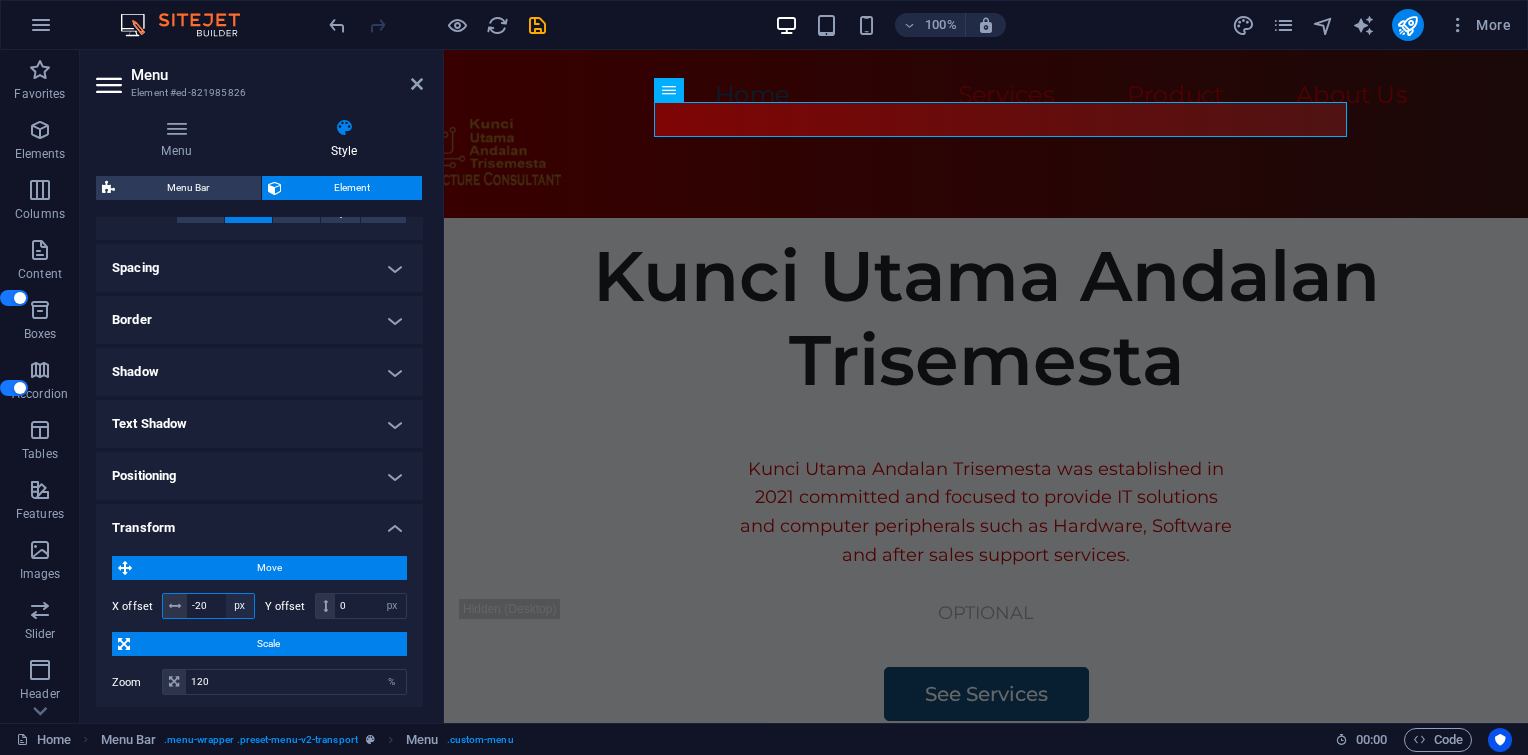 type on "-2" 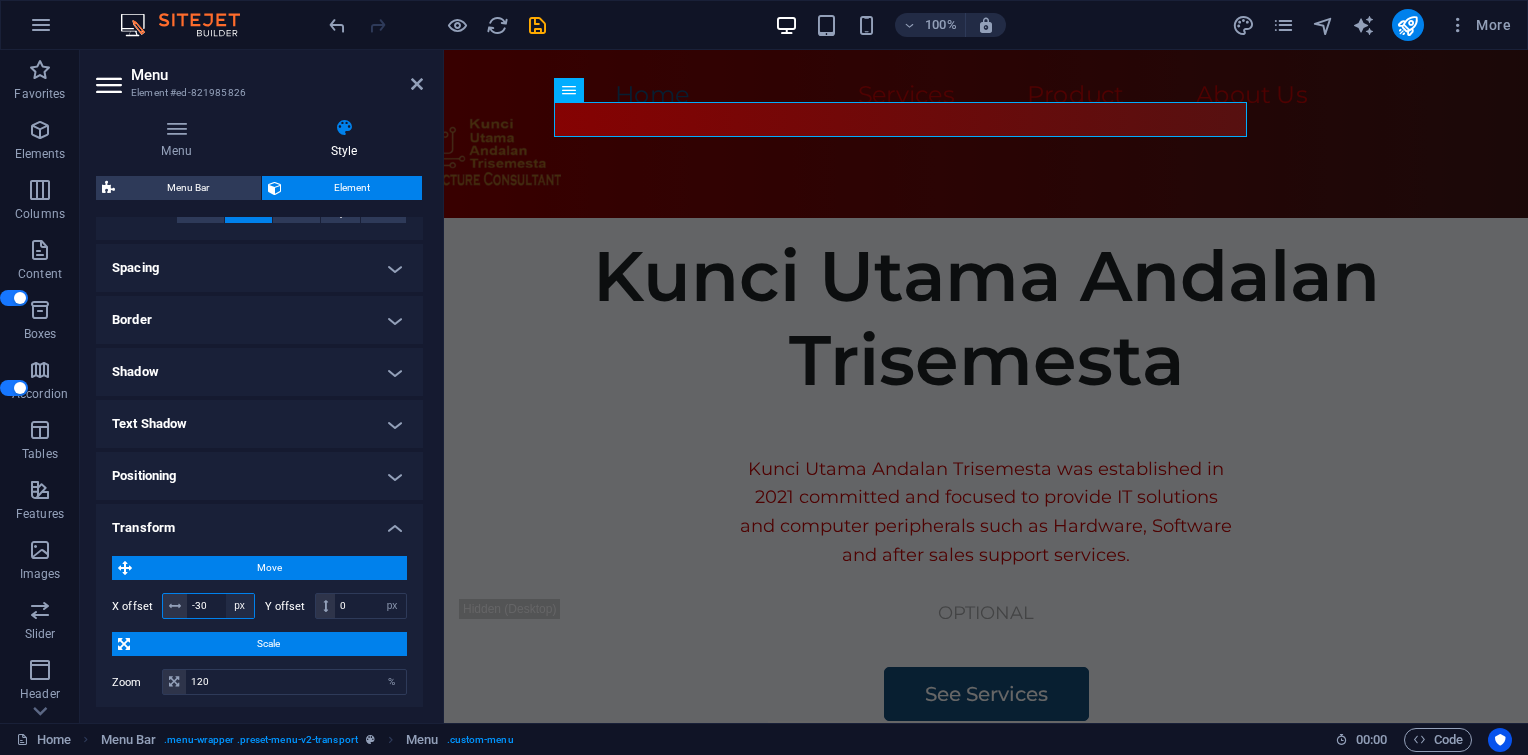 type on "-3" 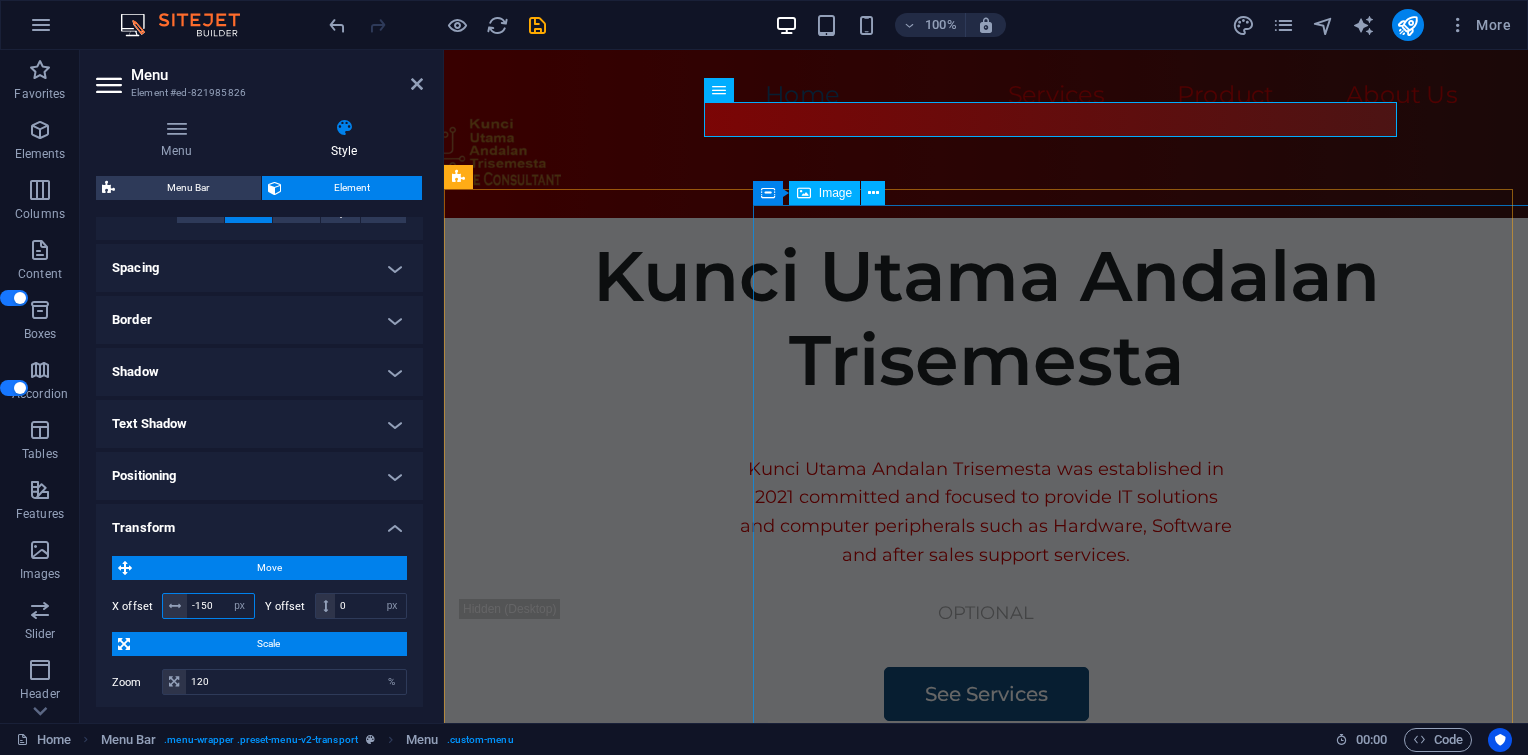 type on "-150" 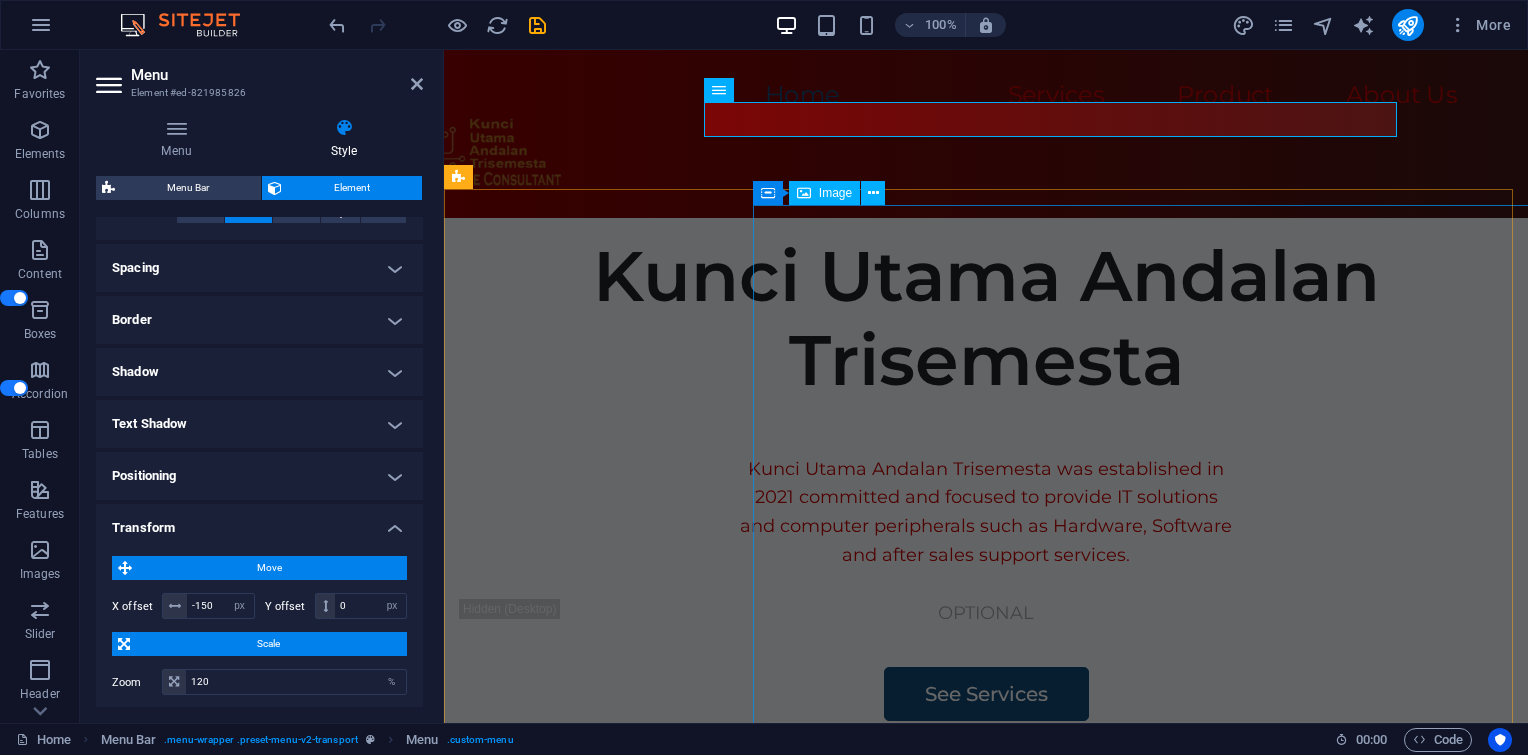 click at bounding box center (1218, 1171) 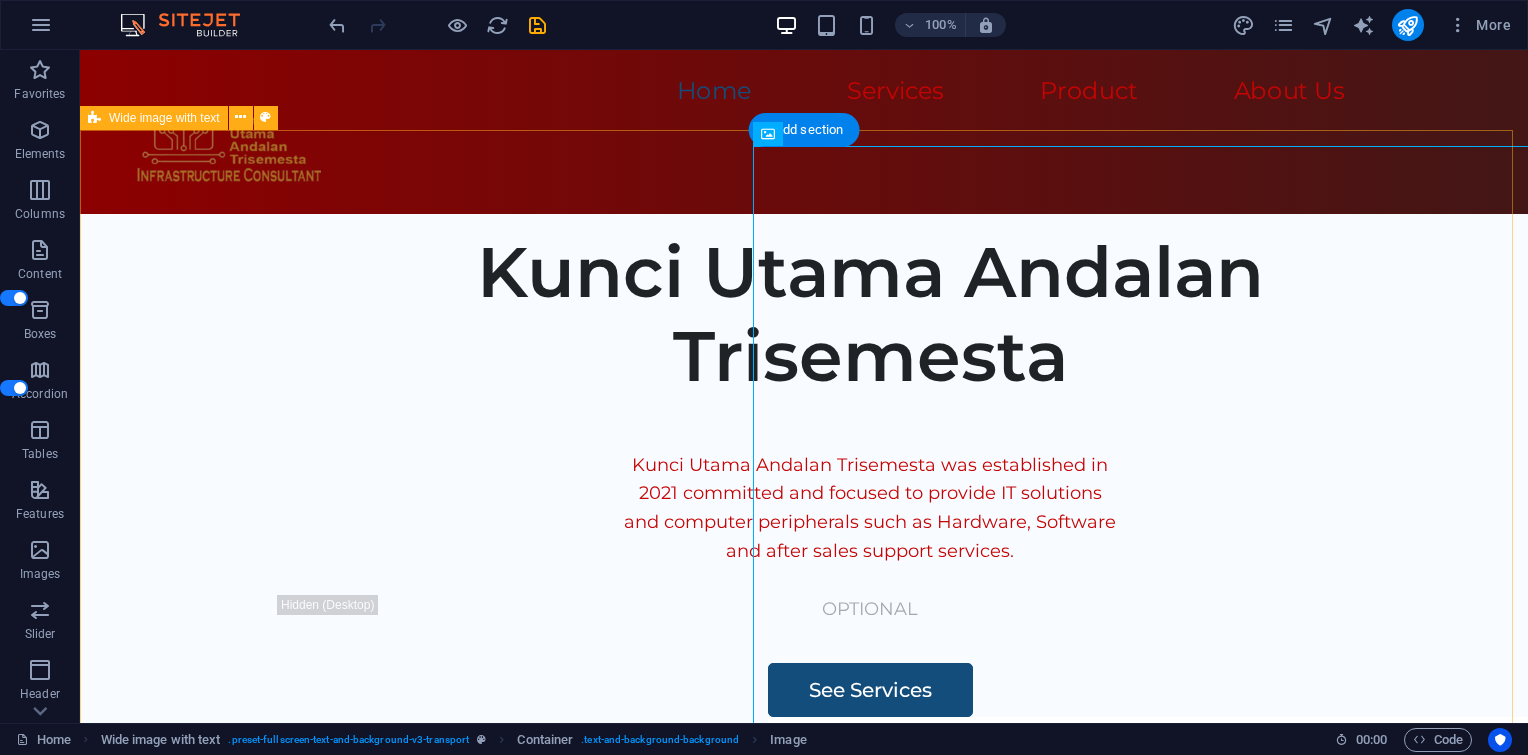 scroll, scrollTop: 0, scrollLeft: 0, axis: both 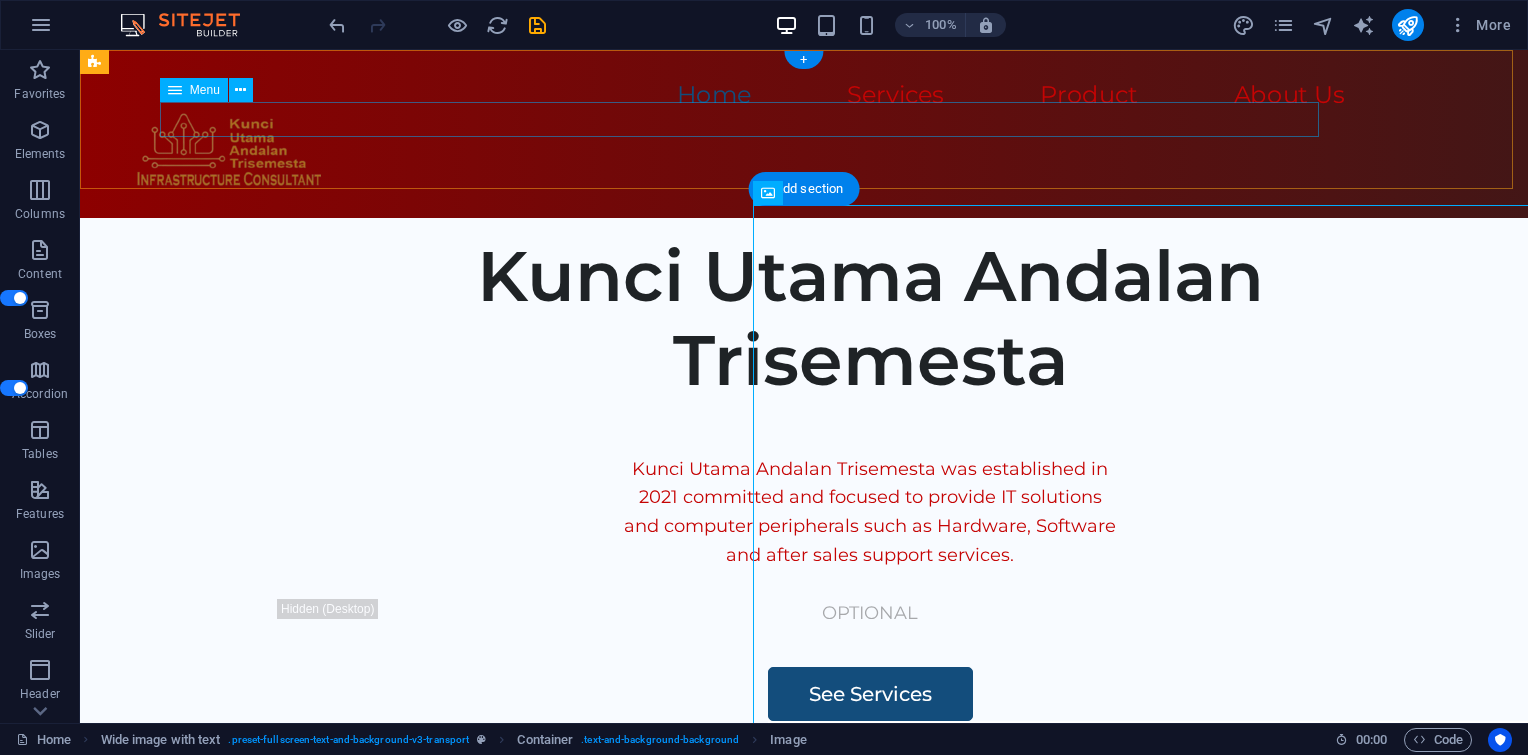 click on "Home Services Product  About Us" at bounding box center [654, 96] 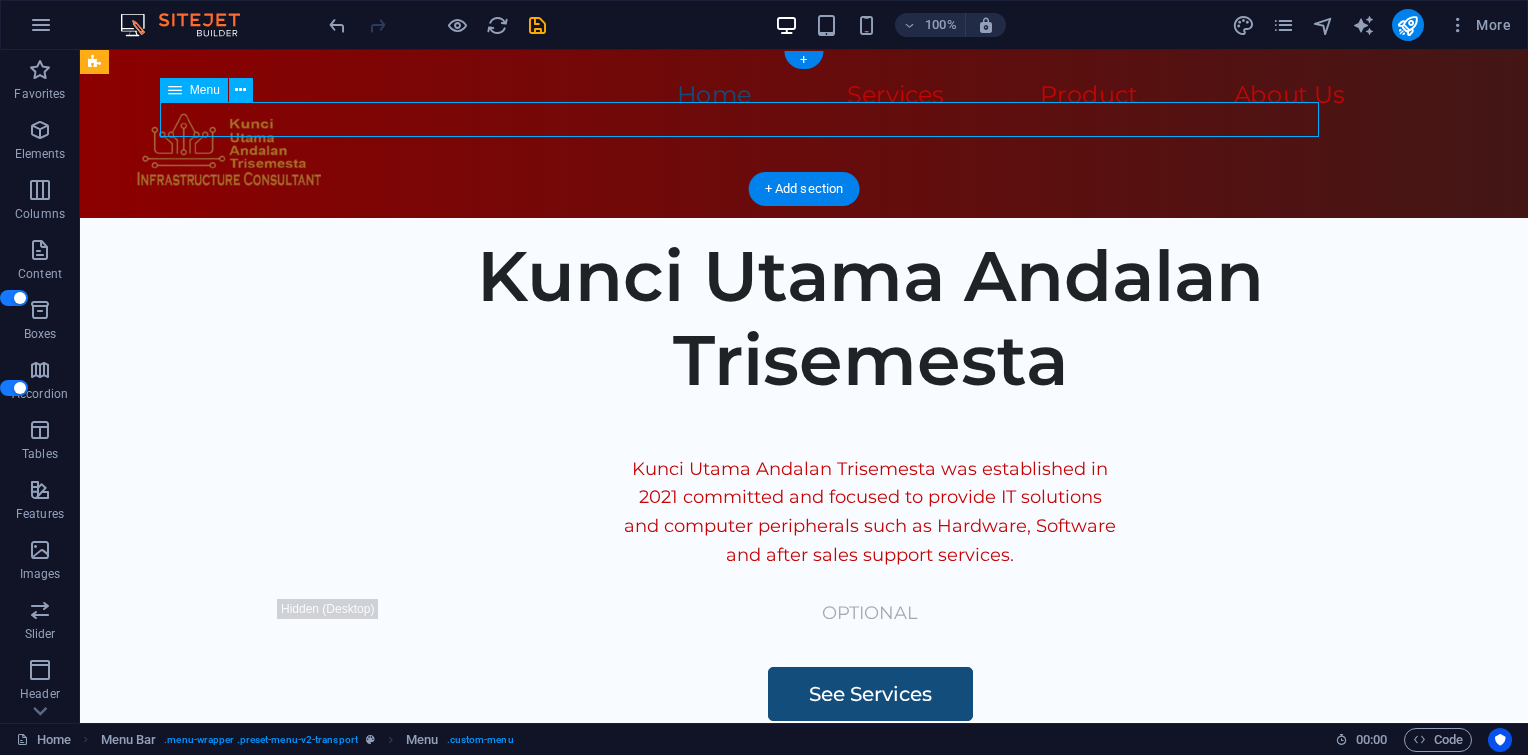 click on "Home Services Product  About Us" at bounding box center [654, 96] 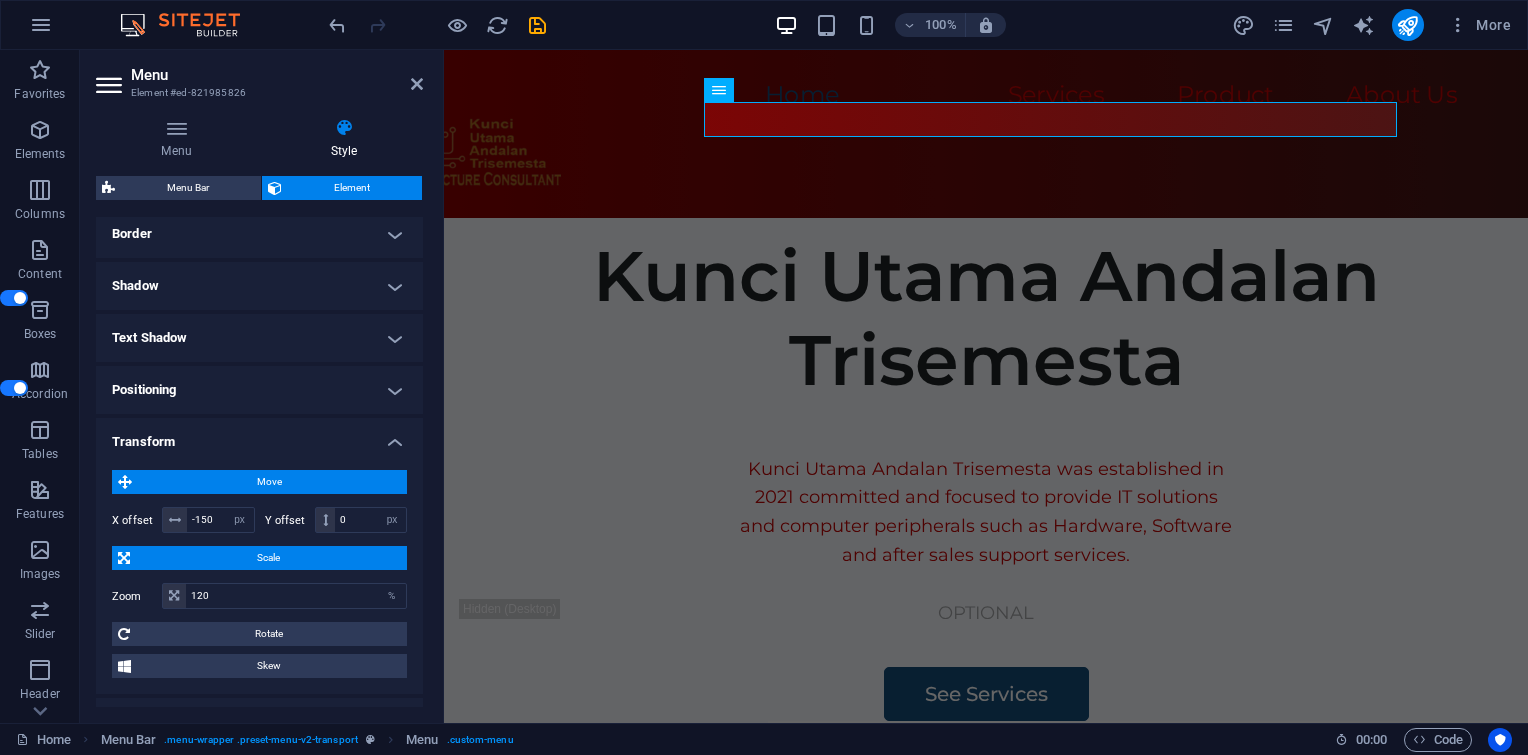 scroll, scrollTop: 566, scrollLeft: 0, axis: vertical 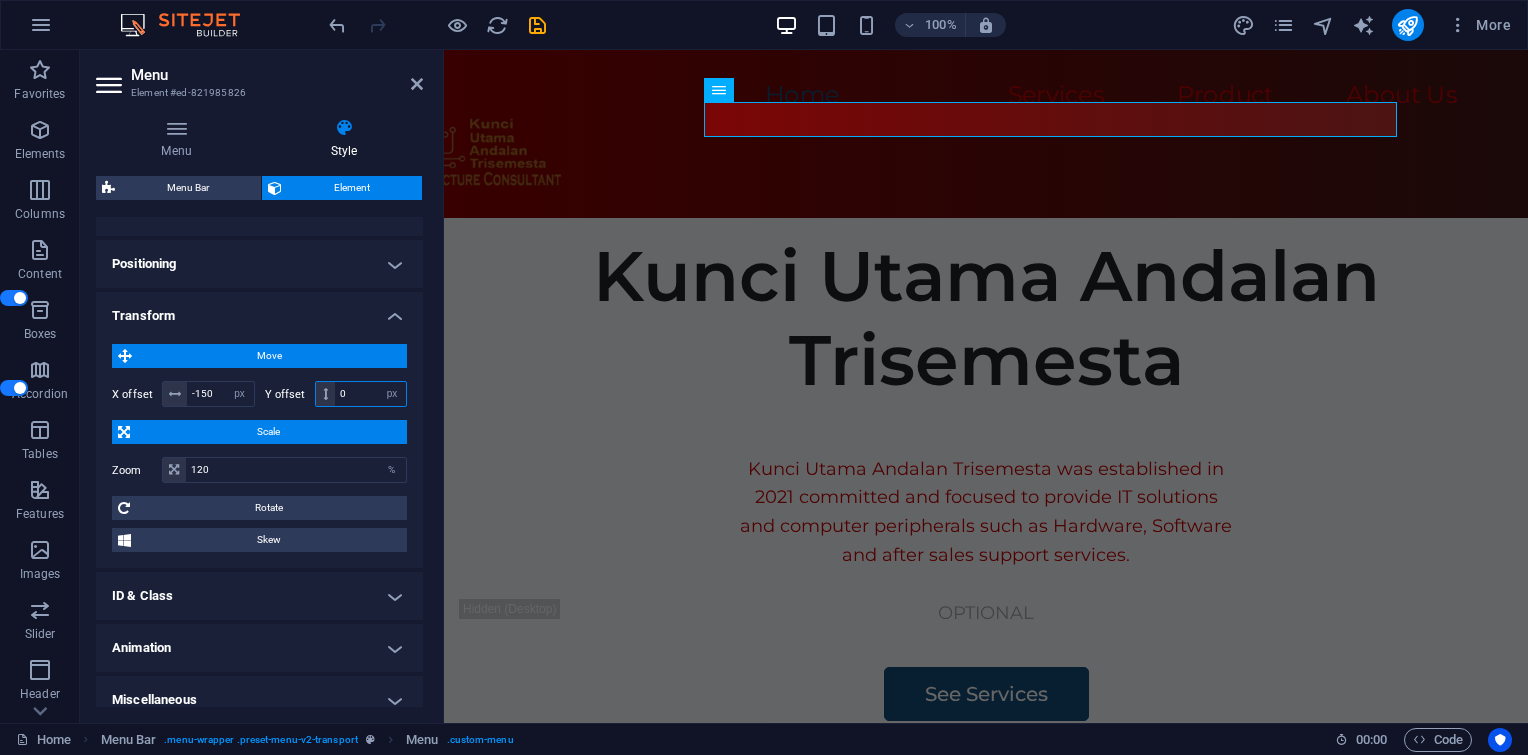 click on "0" at bounding box center (370, 394) 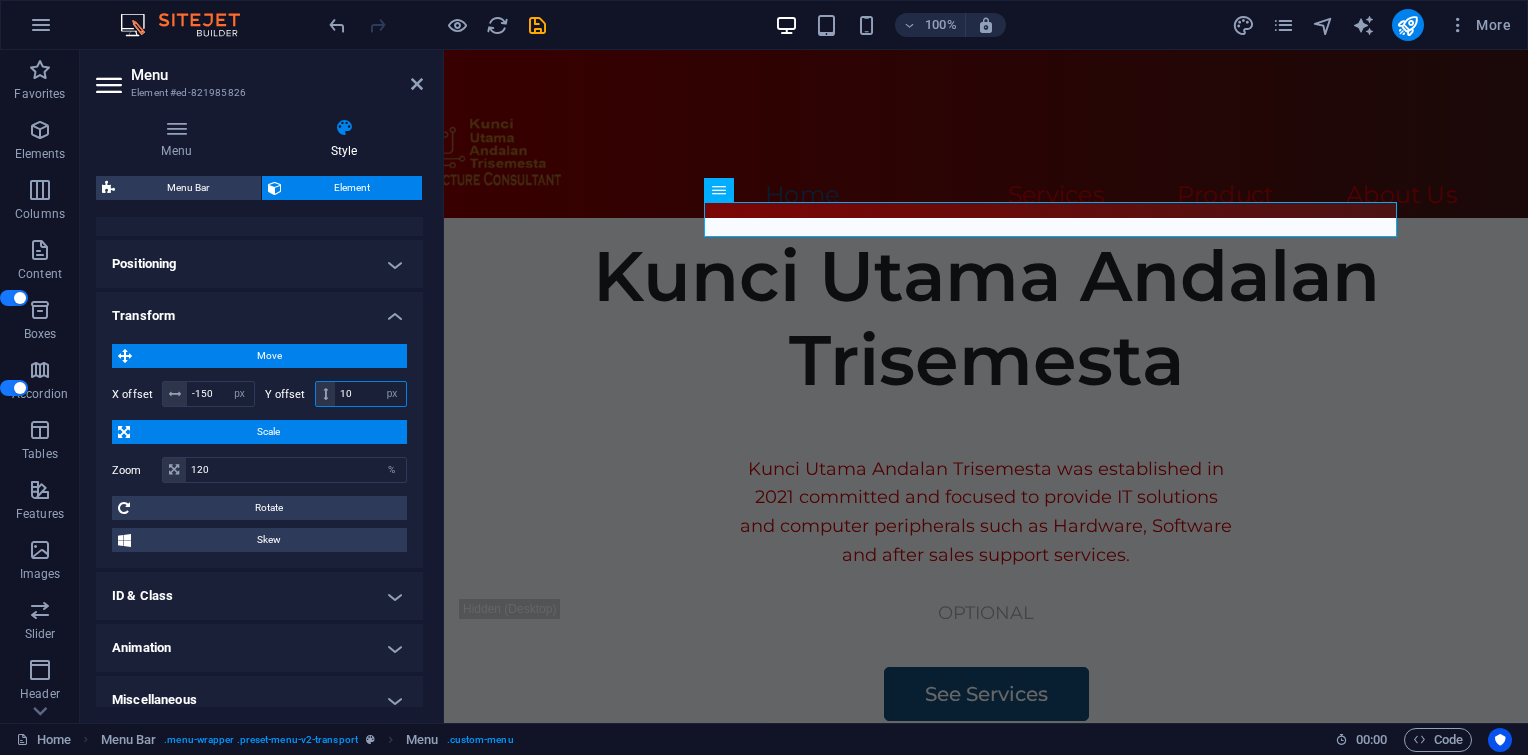 type on "1" 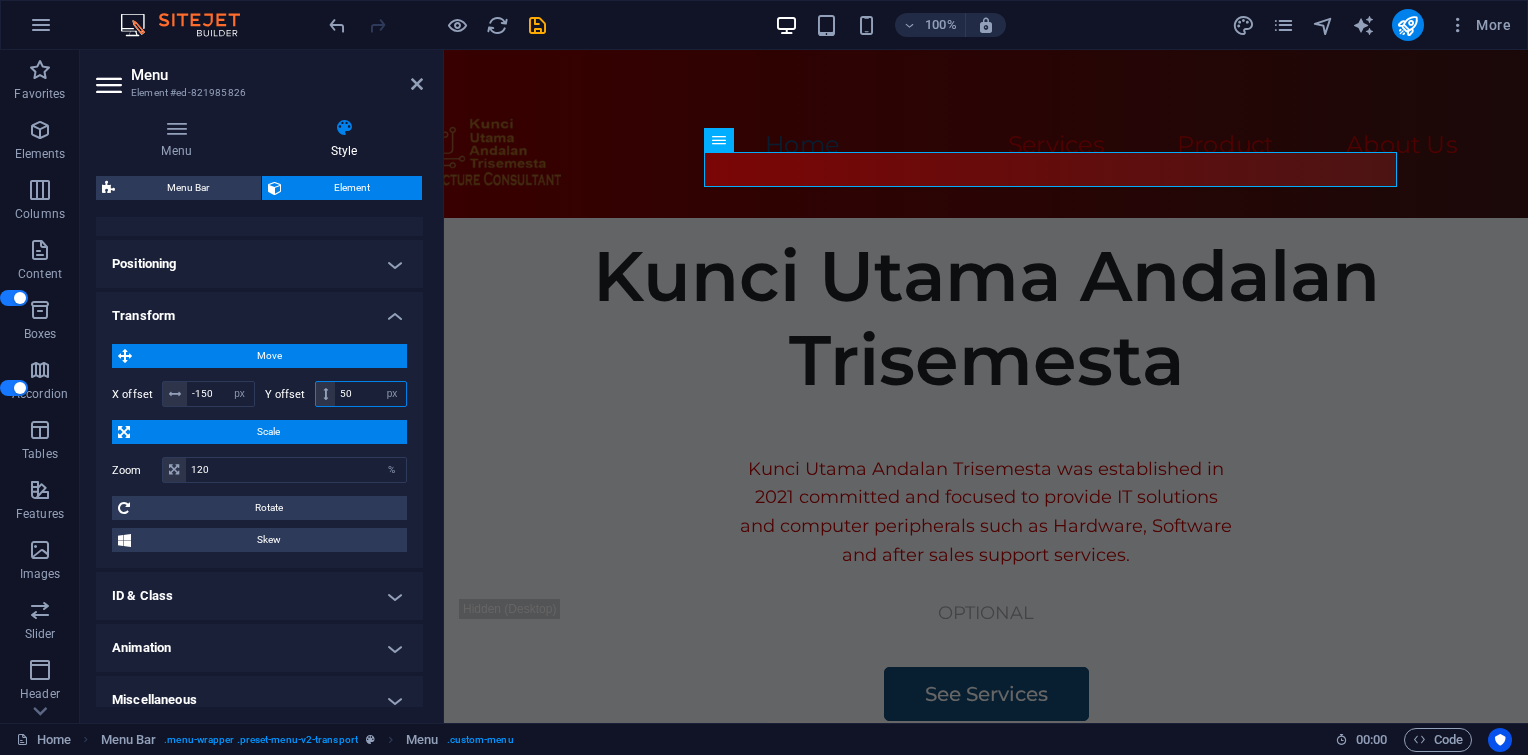 type on "5" 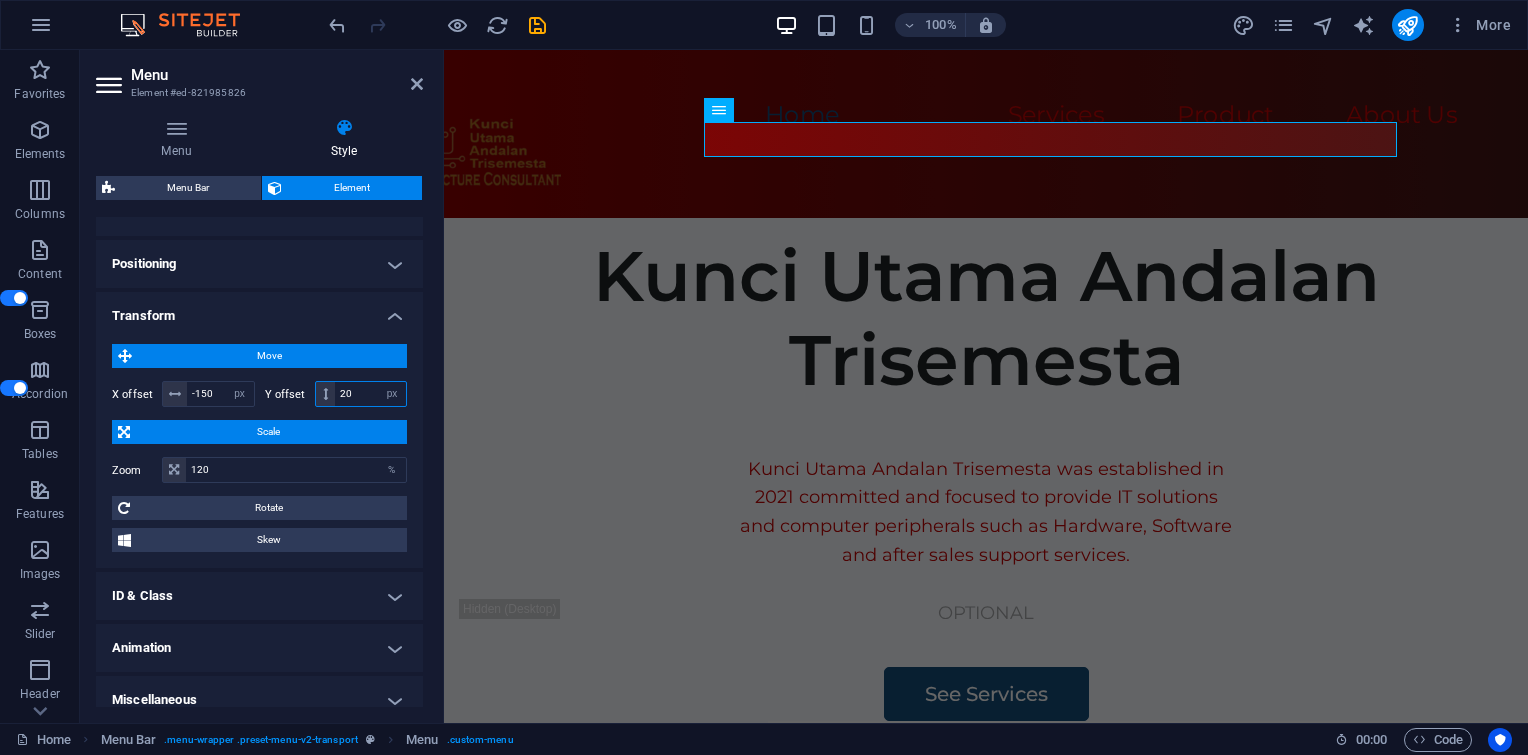 type on "2" 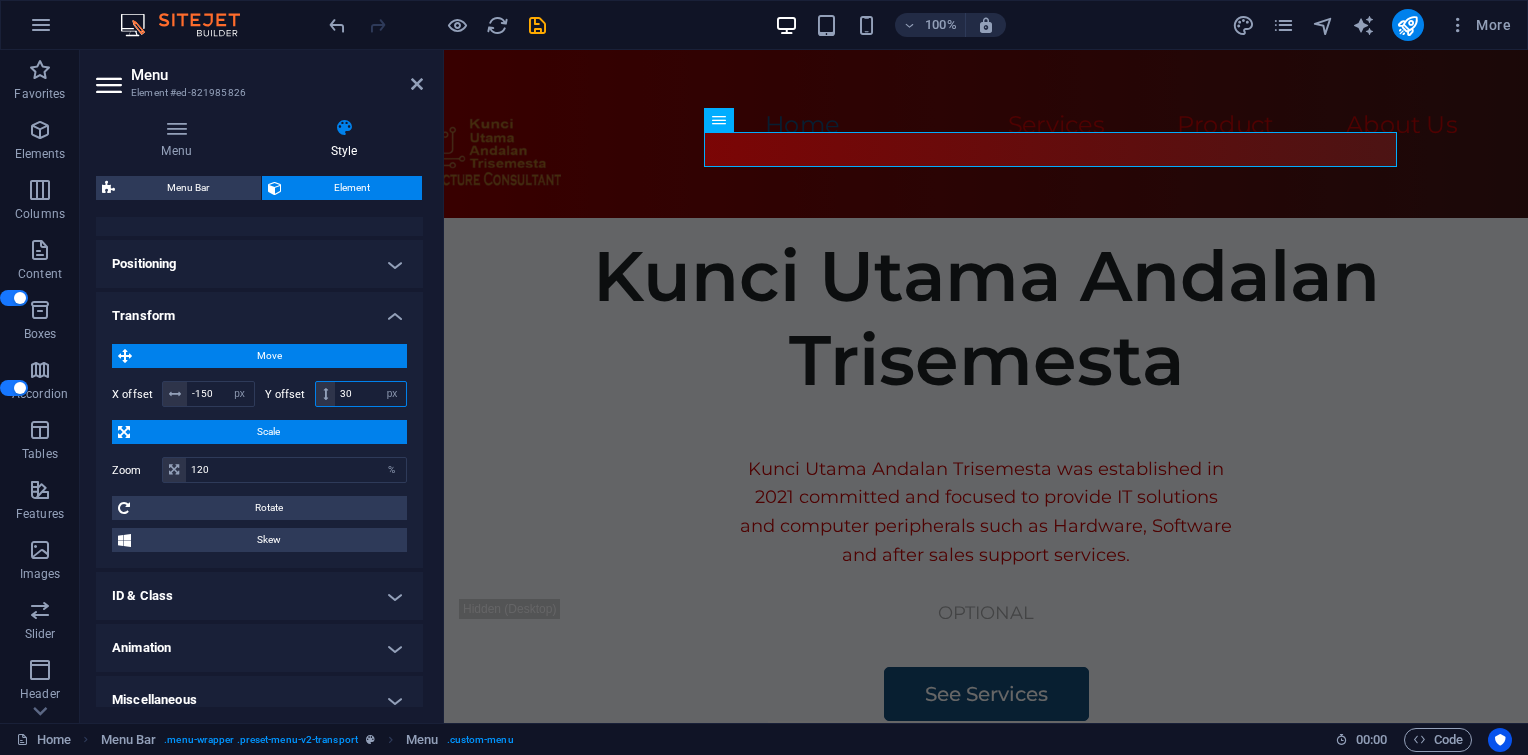 type on "3" 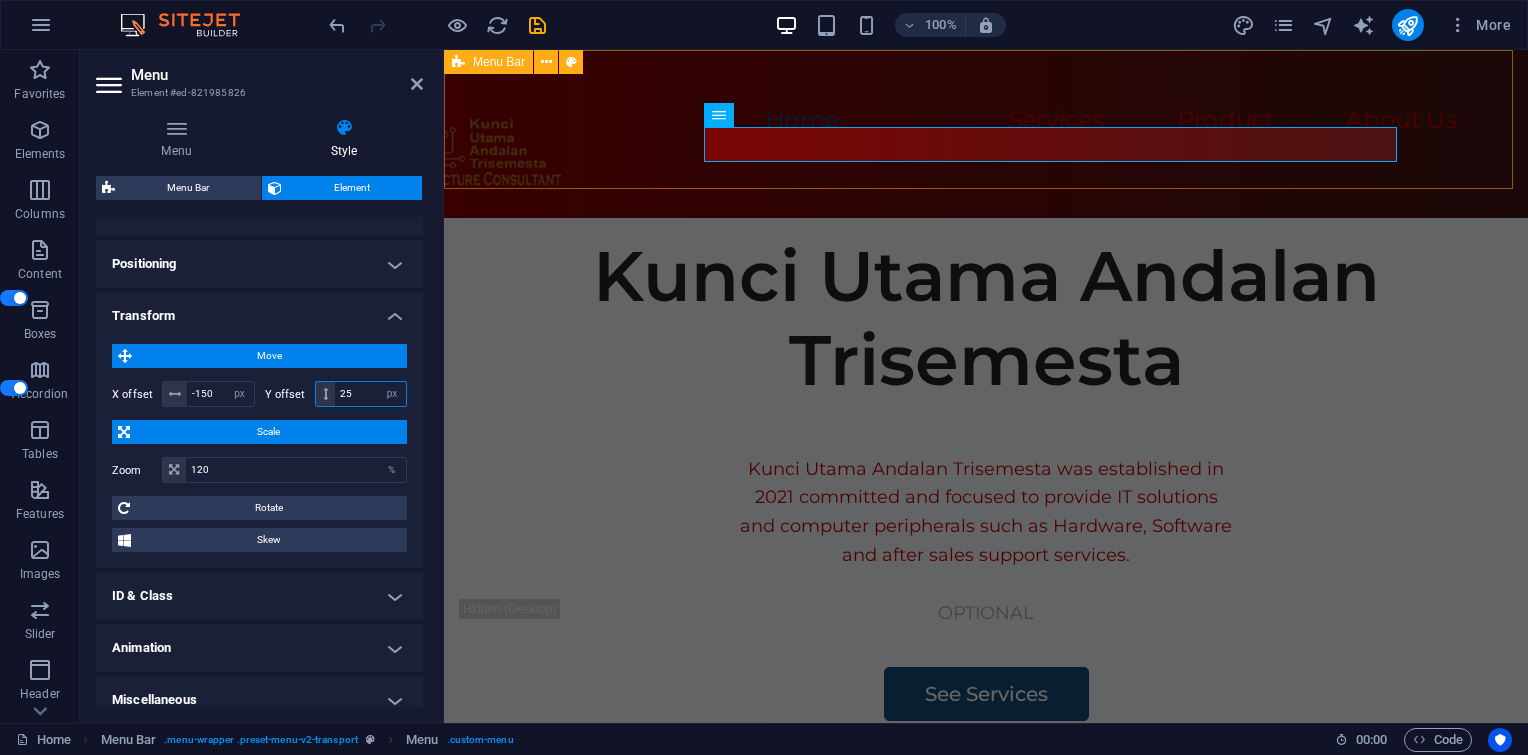 type on "25" 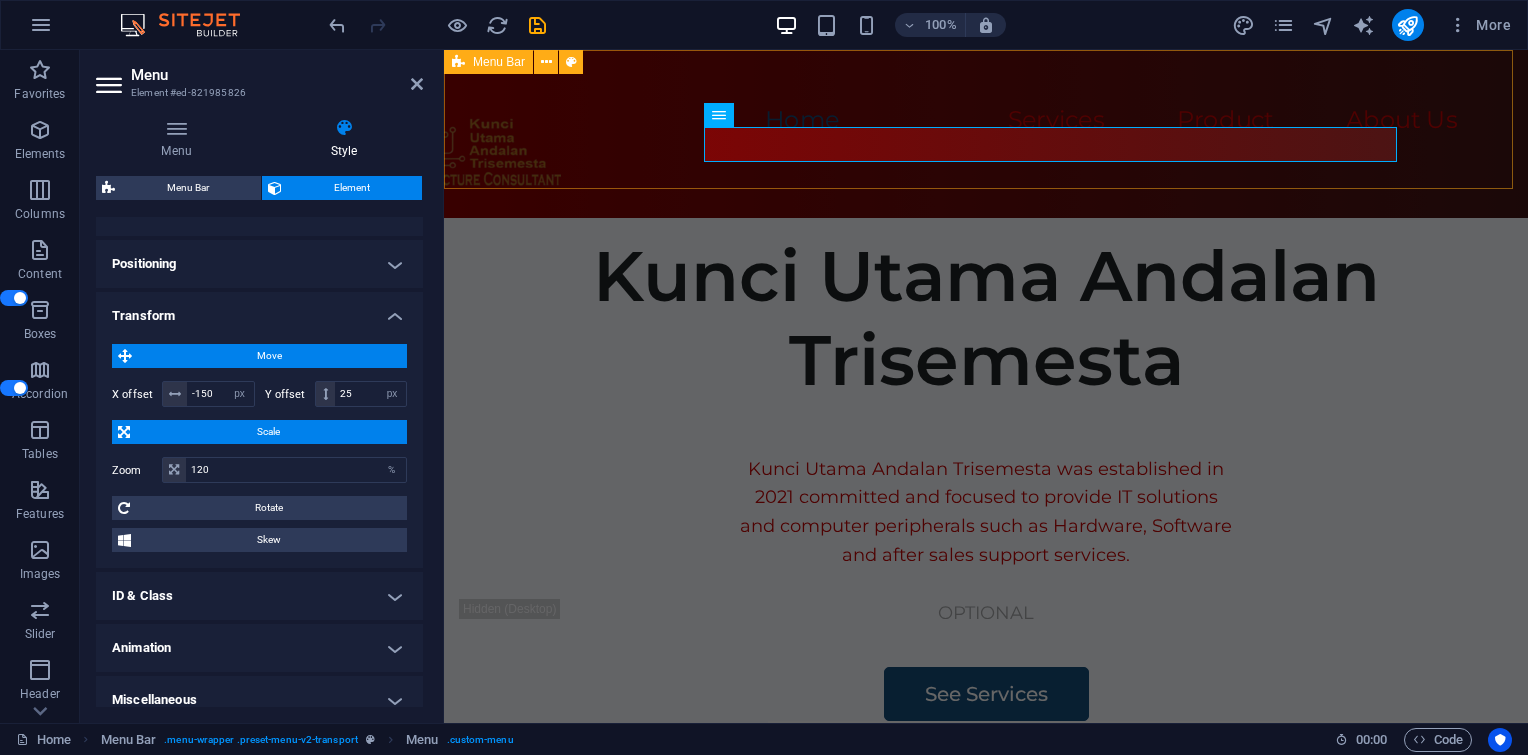 click on "Home Services Product  About Us" at bounding box center (986, 134) 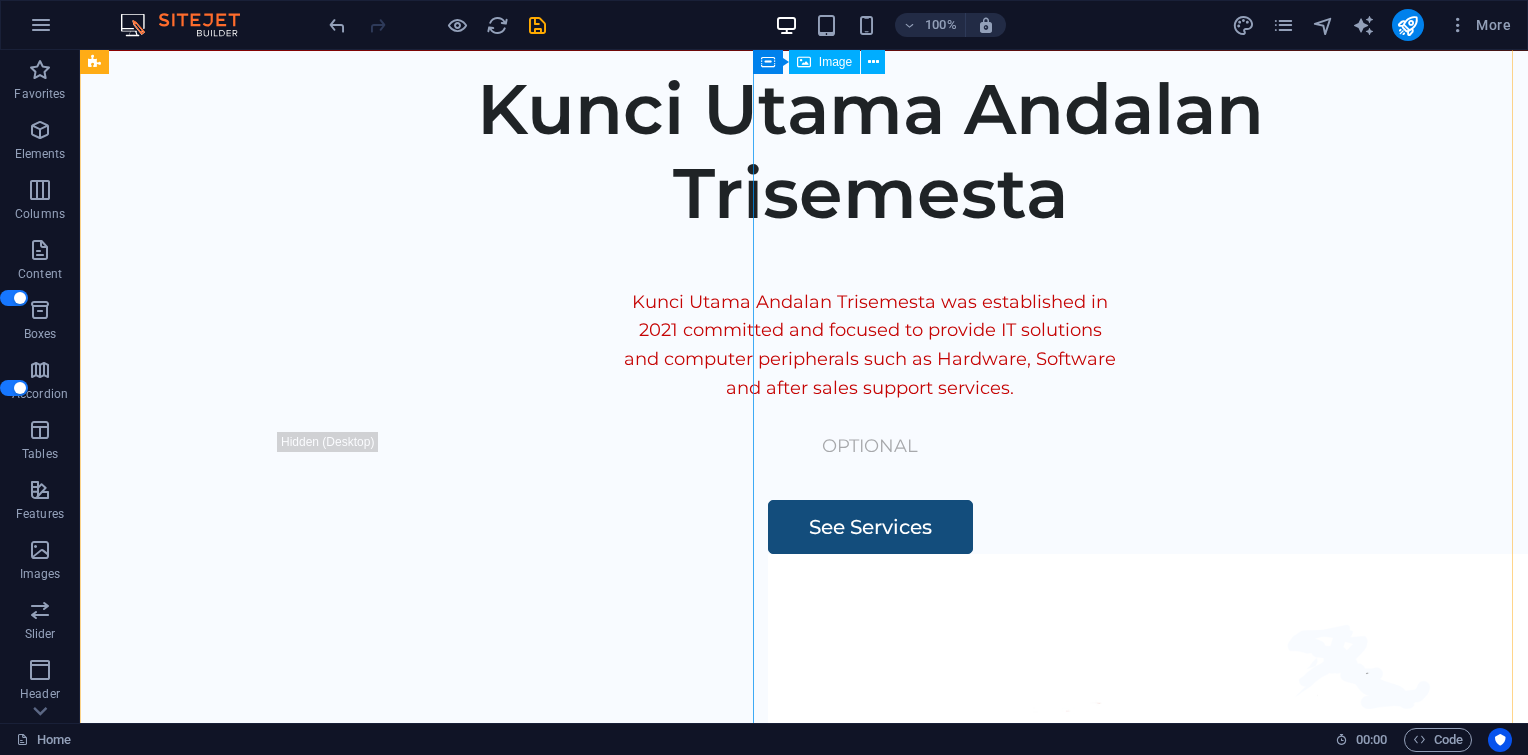 scroll, scrollTop: 166, scrollLeft: 0, axis: vertical 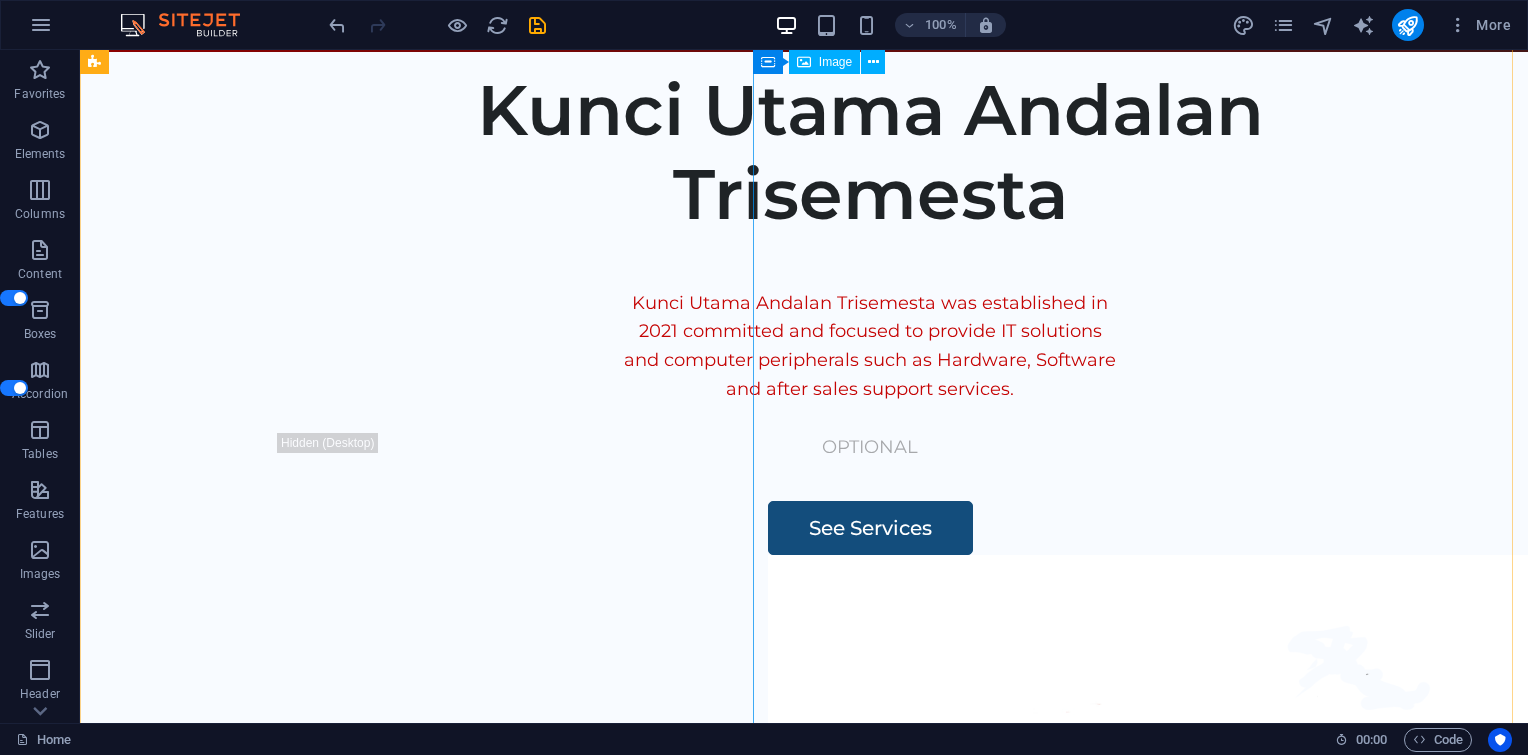 click at bounding box center [1218, 1005] 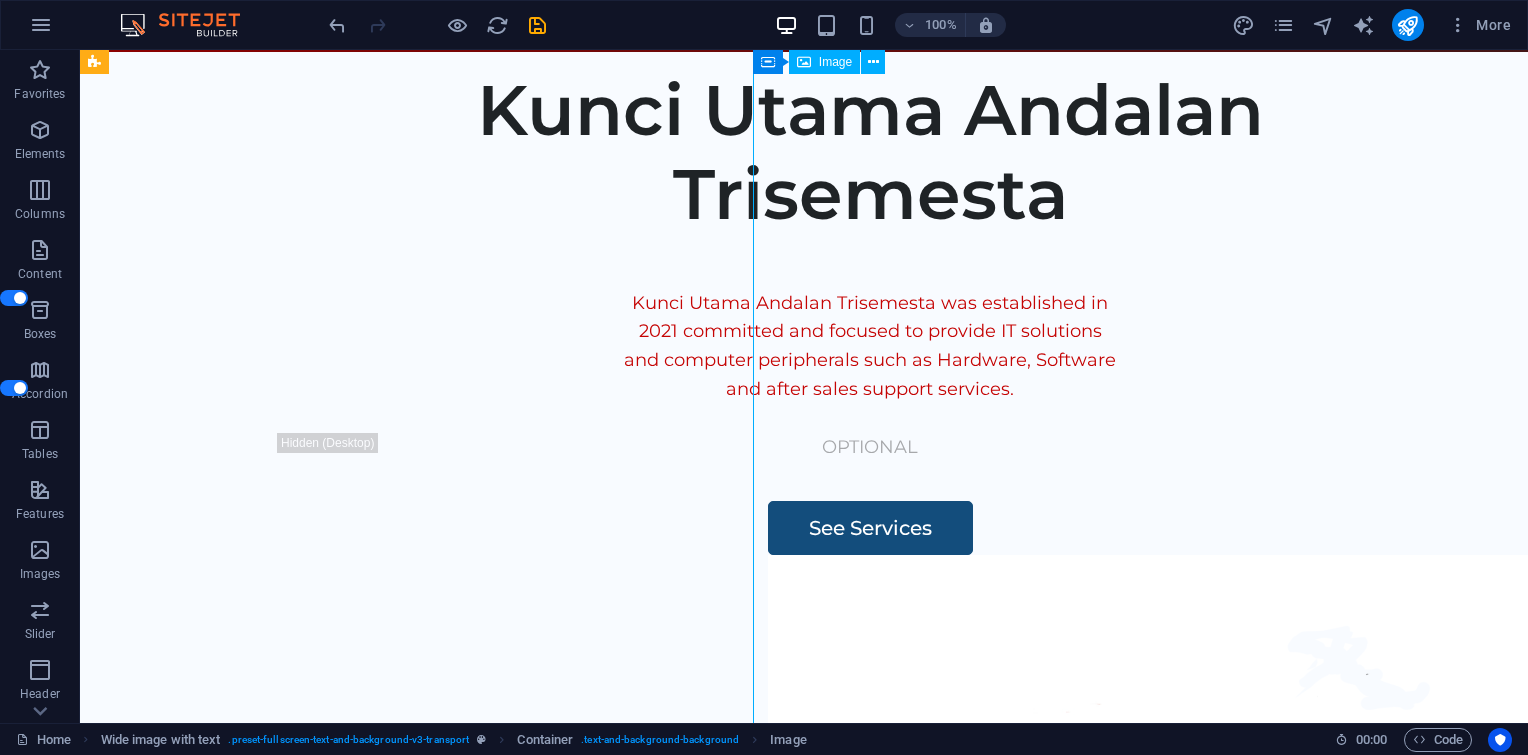 click at bounding box center [1218, 1005] 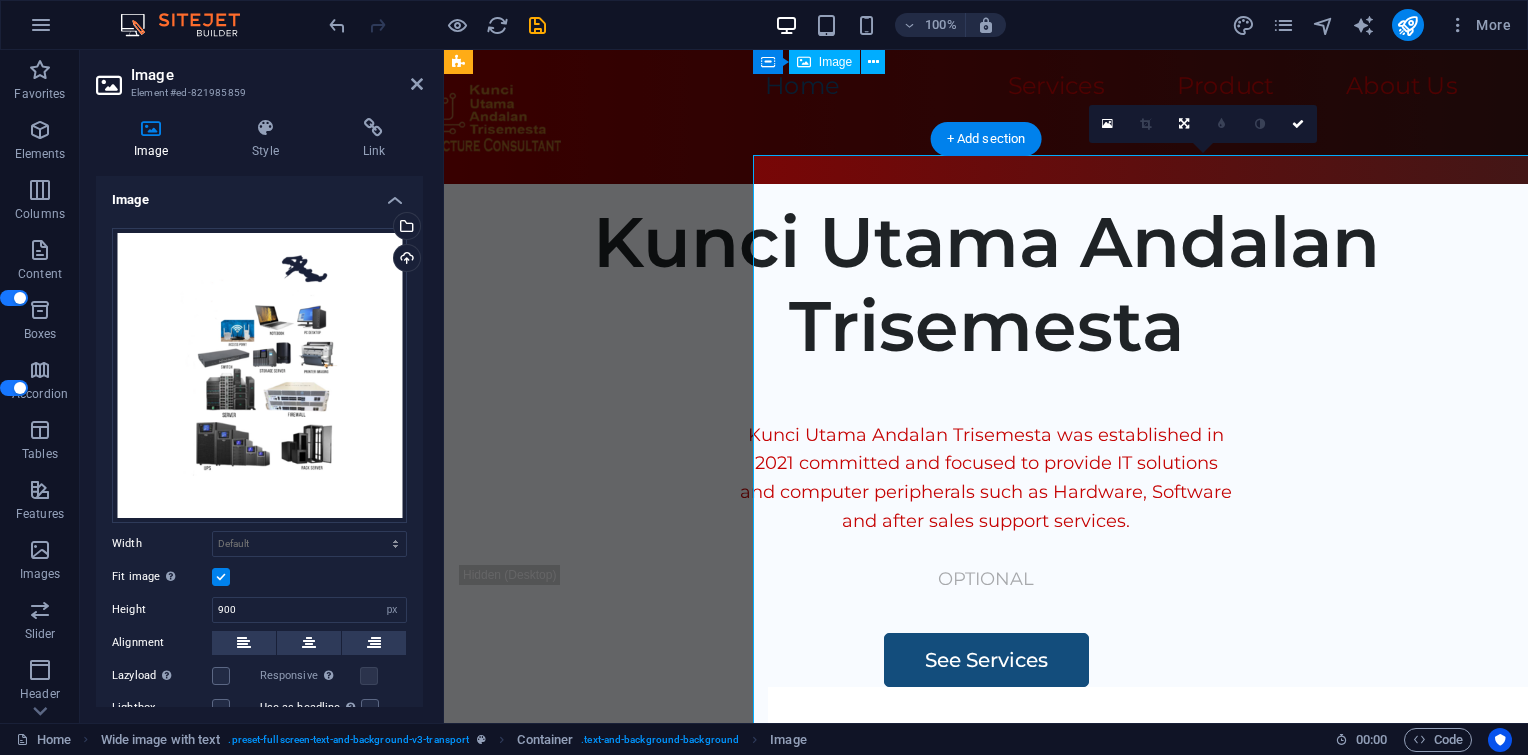 scroll, scrollTop: 33, scrollLeft: 0, axis: vertical 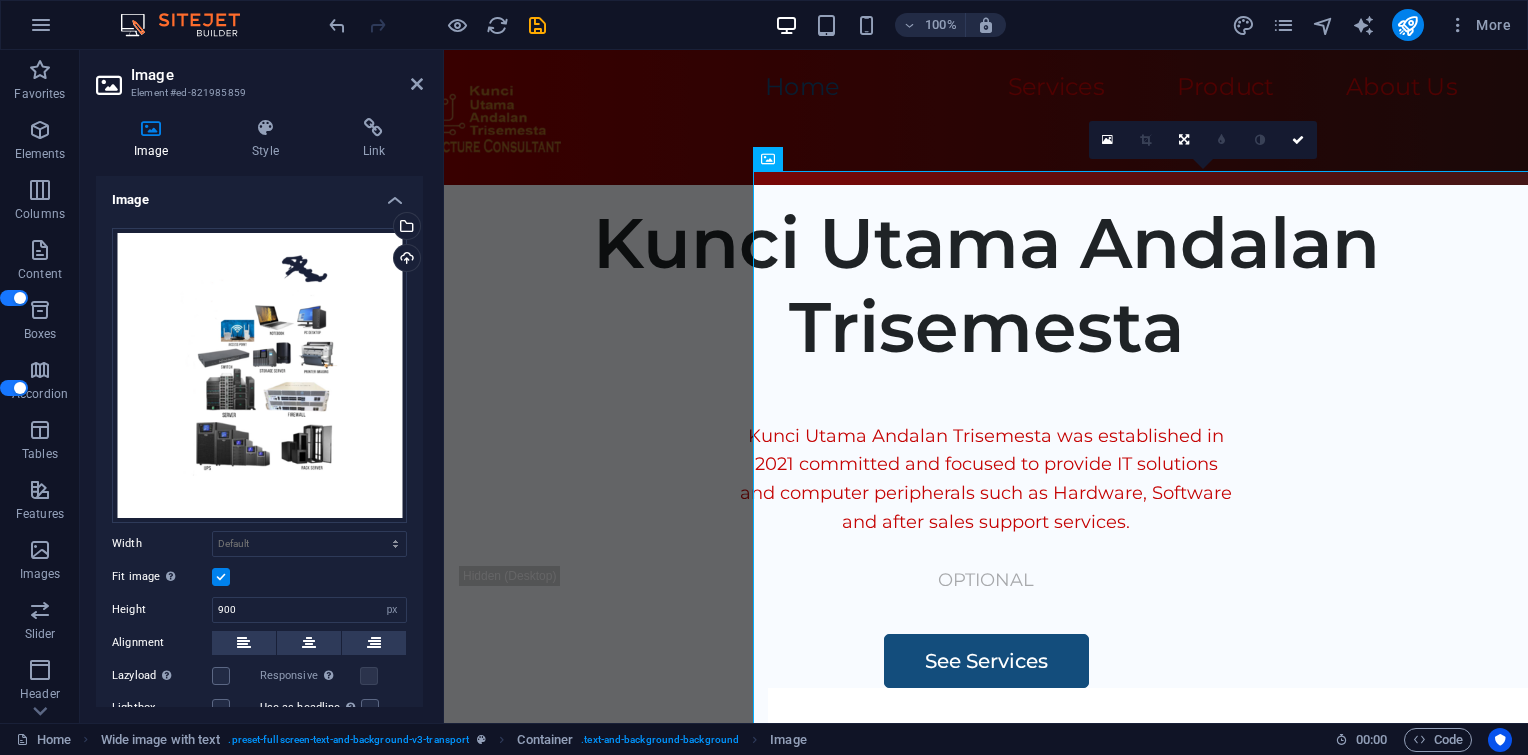 click at bounding box center [221, 577] 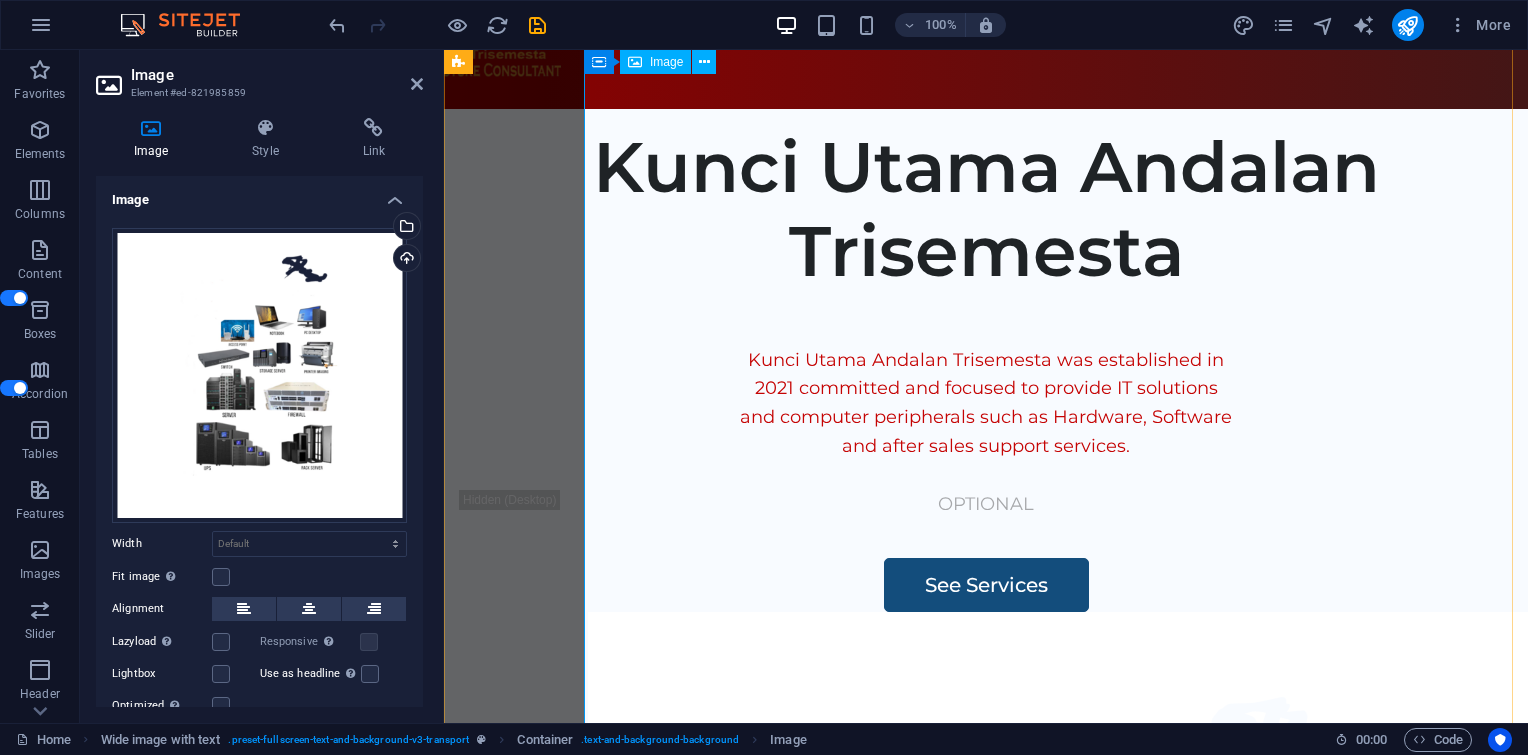 scroll, scrollTop: 33, scrollLeft: 0, axis: vertical 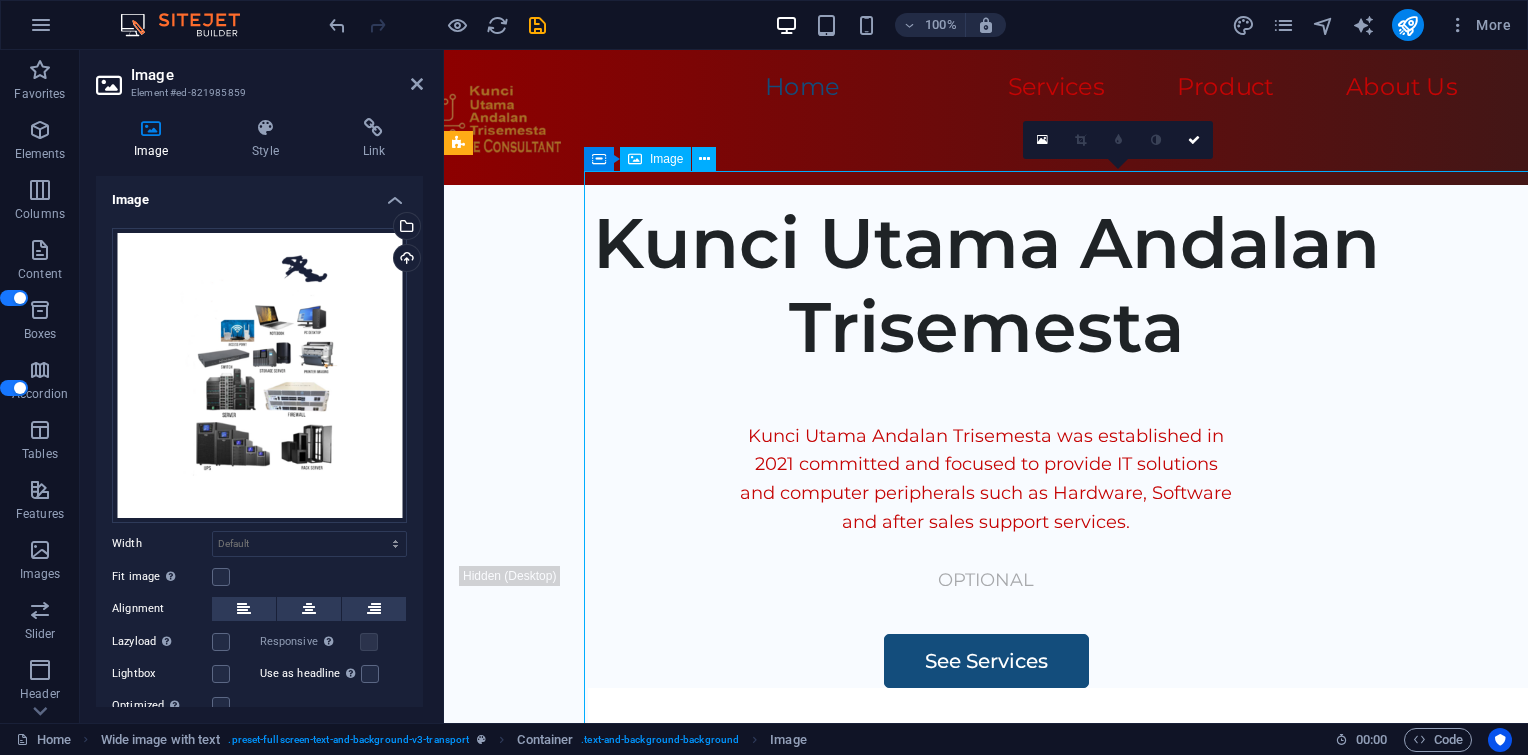 drag, startPoint x: 1110, startPoint y: 320, endPoint x: 1105, endPoint y: 250, distance: 70.178345 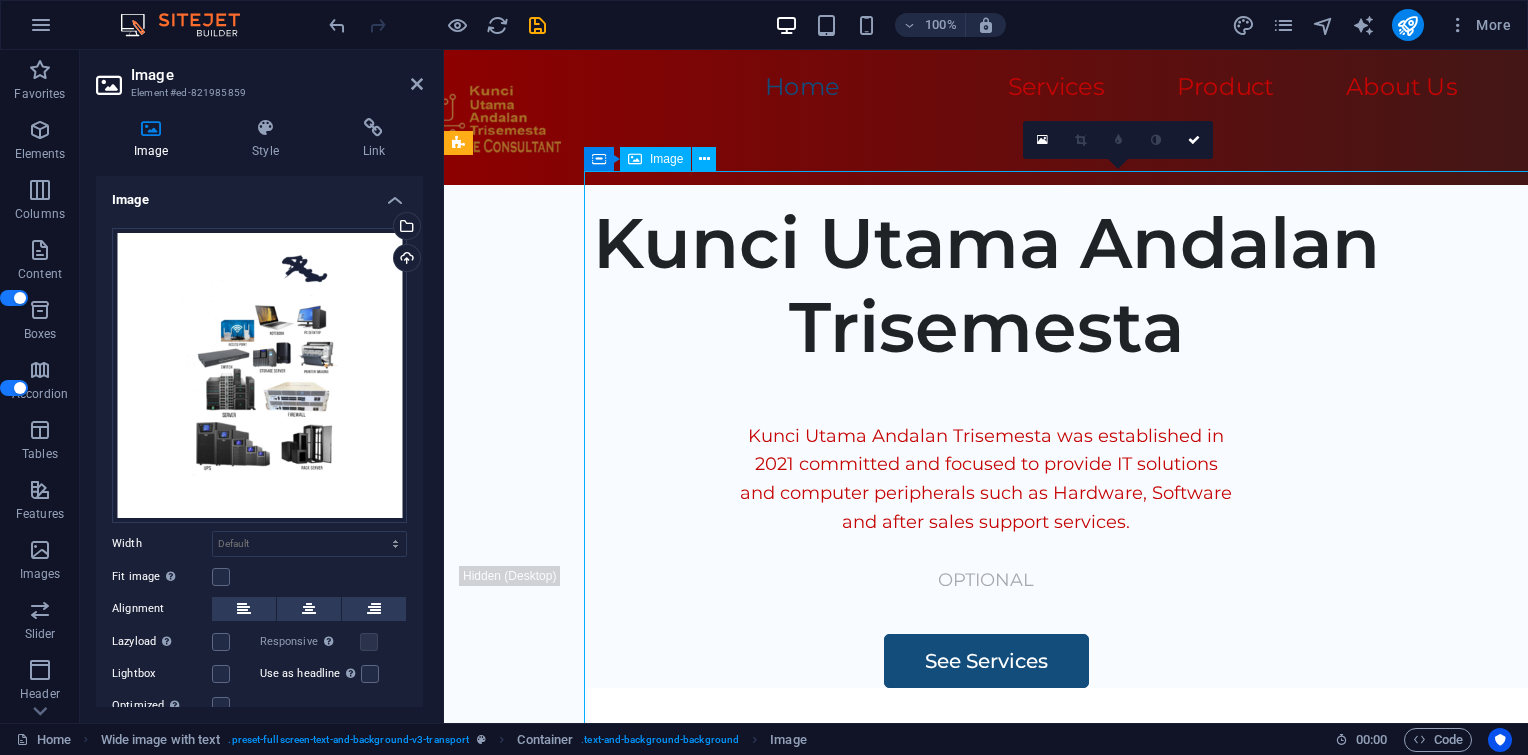 click at bounding box center [1128, 1228] 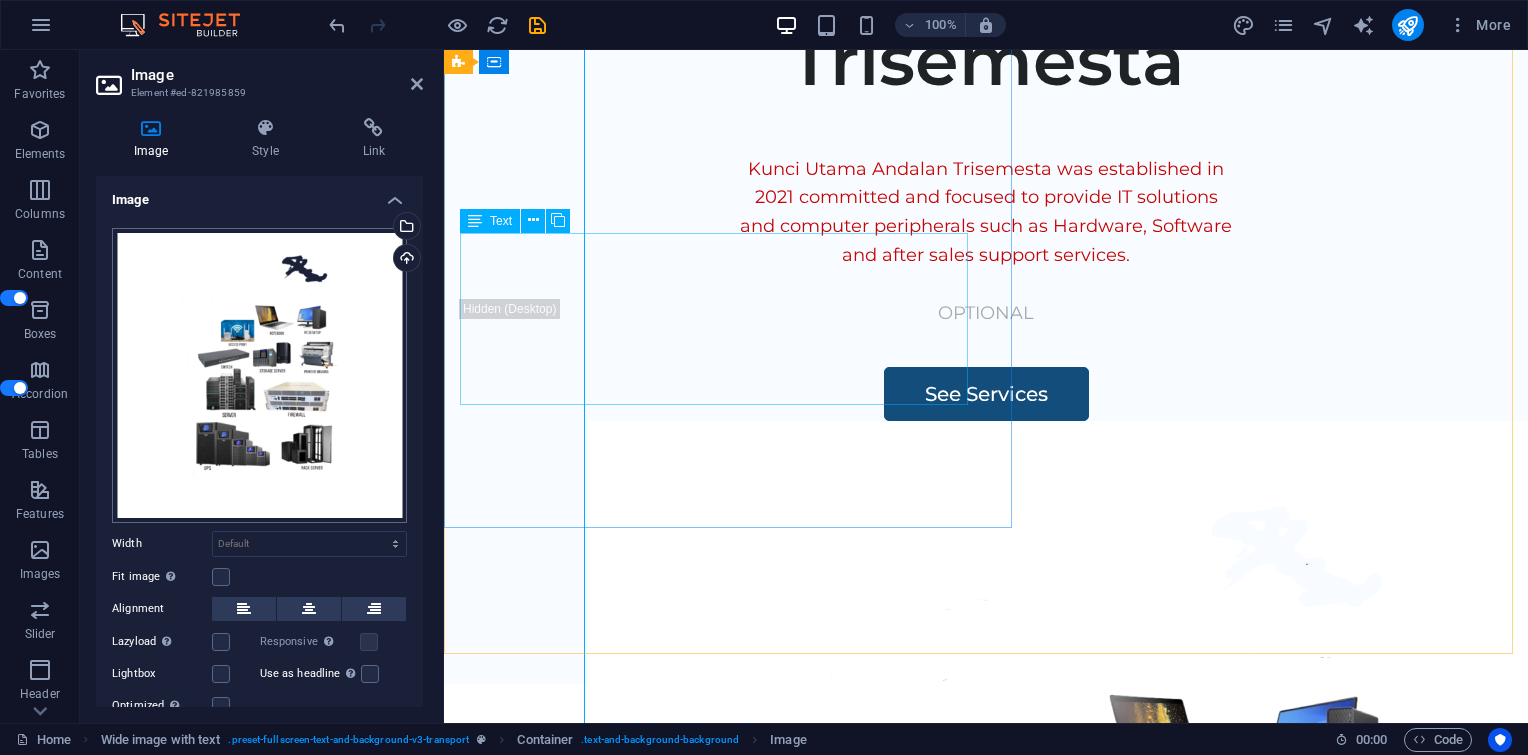 scroll, scrollTop: 300, scrollLeft: 0, axis: vertical 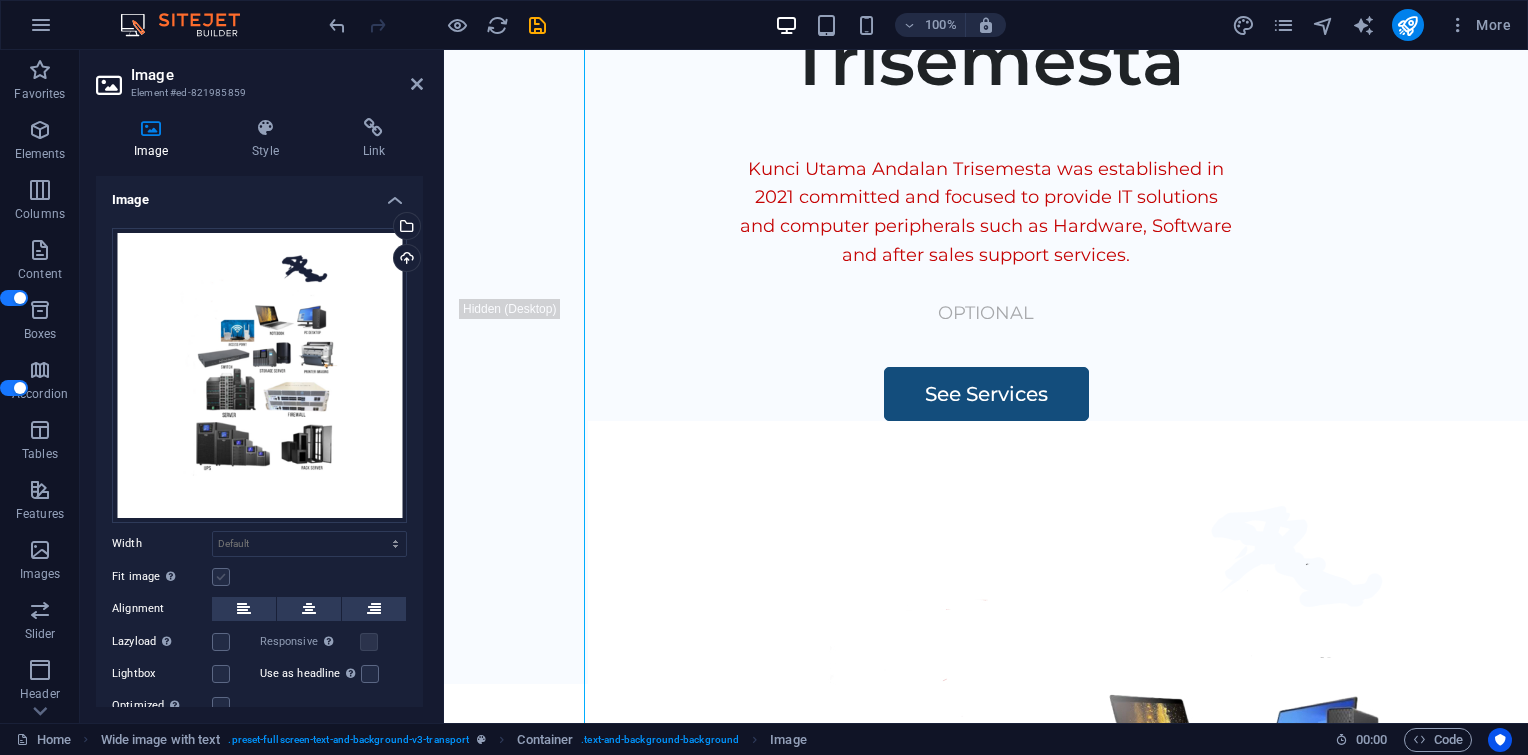 click at bounding box center (221, 577) 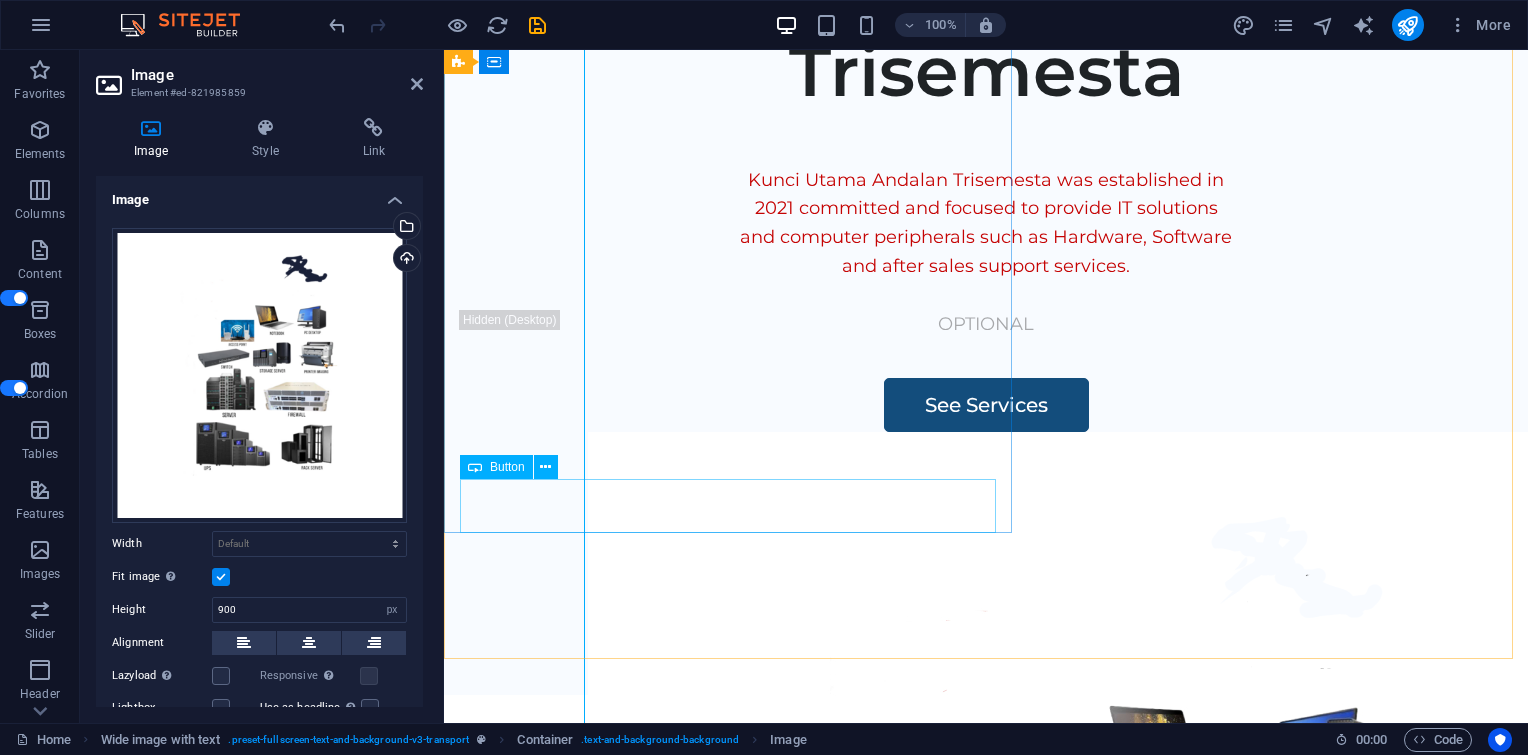 scroll, scrollTop: 266, scrollLeft: 0, axis: vertical 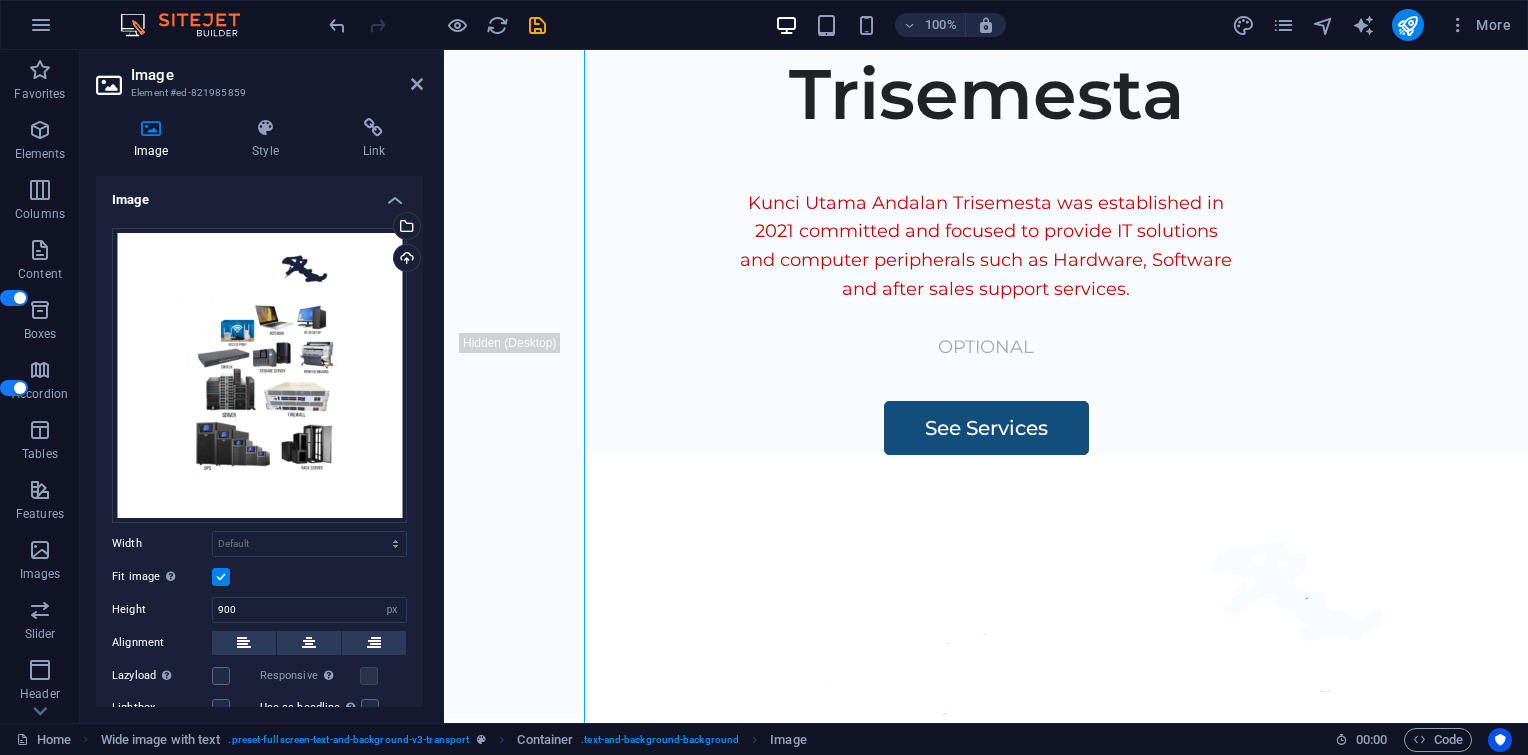 click on "Image Element #ed-821985859 Image Style Link Image Drag files here, click to choose files or select files from Files or our free stock photos & videos Select files from the file manager, stock photos, or upload file(s) Upload Width Default auto px rem % em vh vw Fit image Automatically fit image to a fixed width and height Height 900 Default auto px Alignment Lazyload Loading images after the page loads improves page speed. Responsive Automatically load retina image and smartphone optimized sizes. Lightbox Use as headline The image will be wrapped in an H1 headline tag. Useful for giving alternative text the weight of an H1 headline, e.g. for the logo. Leave unchecked if uncertain. Optimized Images are compressed to improve page speed. Position Direction Custom X offset 50 px rem % vh vw Y offset 50 px rem % vh vw Text Float No float Image left Image right Determine how text should behave around the image. Text Alternative text Image caption Paragraph Format Normal Heading 1 Heading 2 Heading 3 Heading 4 Code" at bounding box center [262, 386] 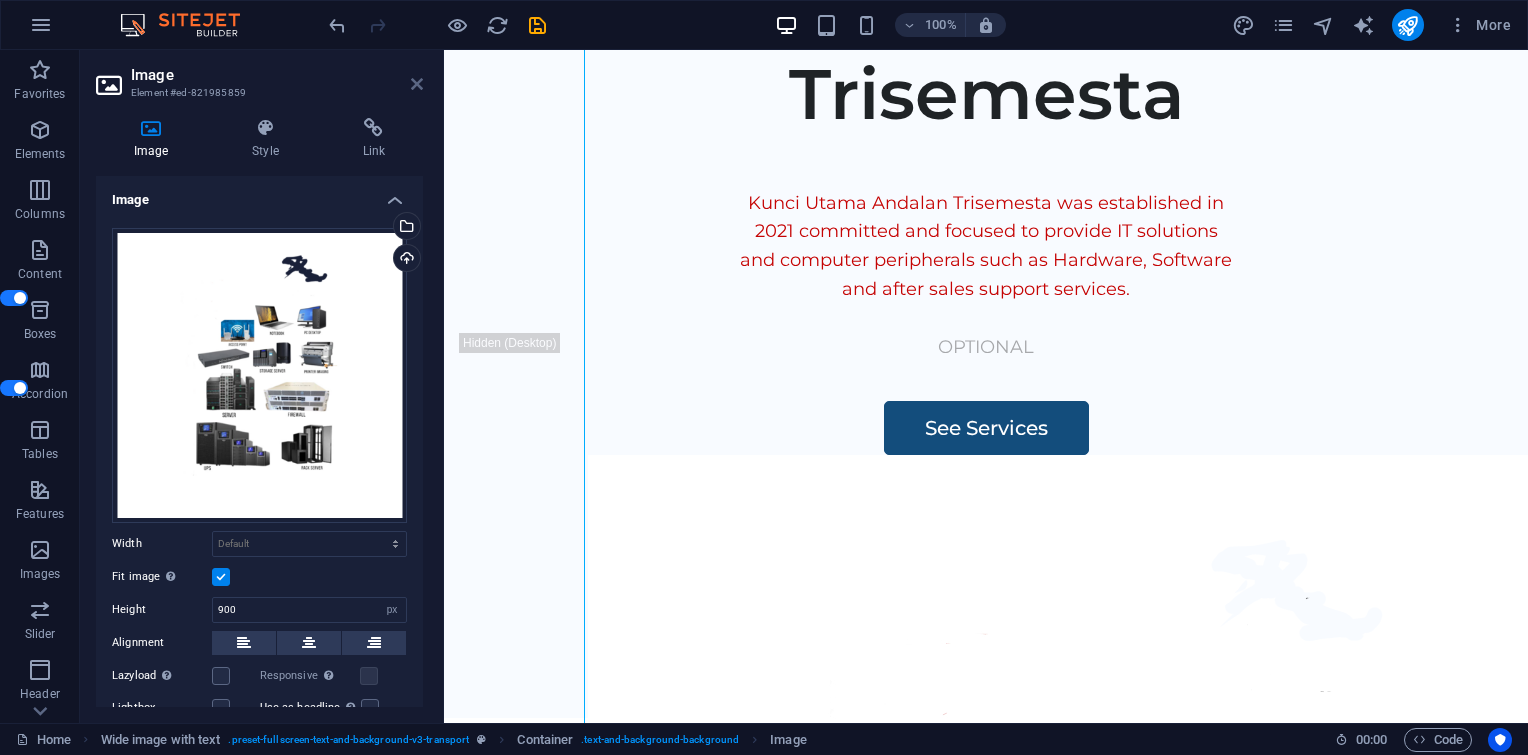 click at bounding box center [417, 84] 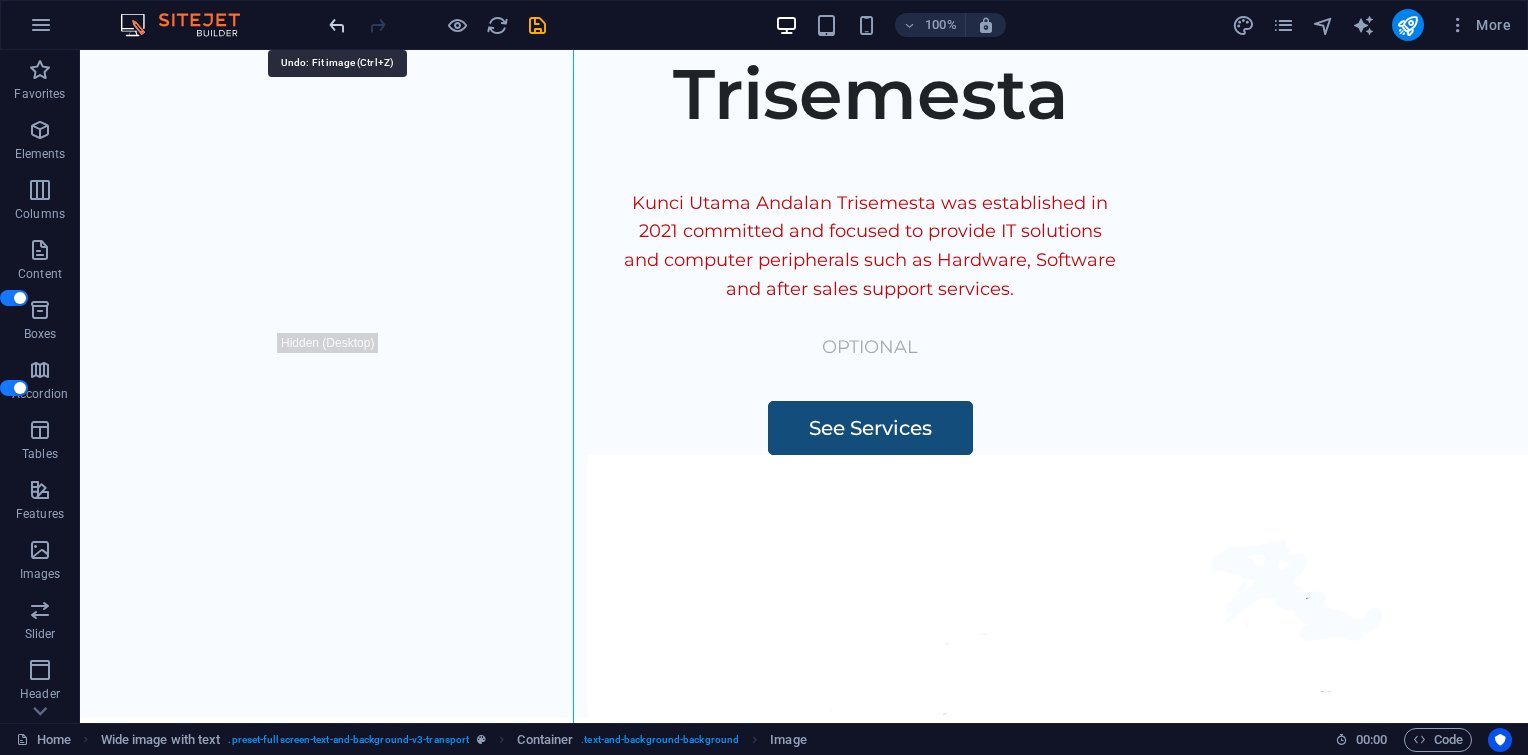 click at bounding box center (337, 25) 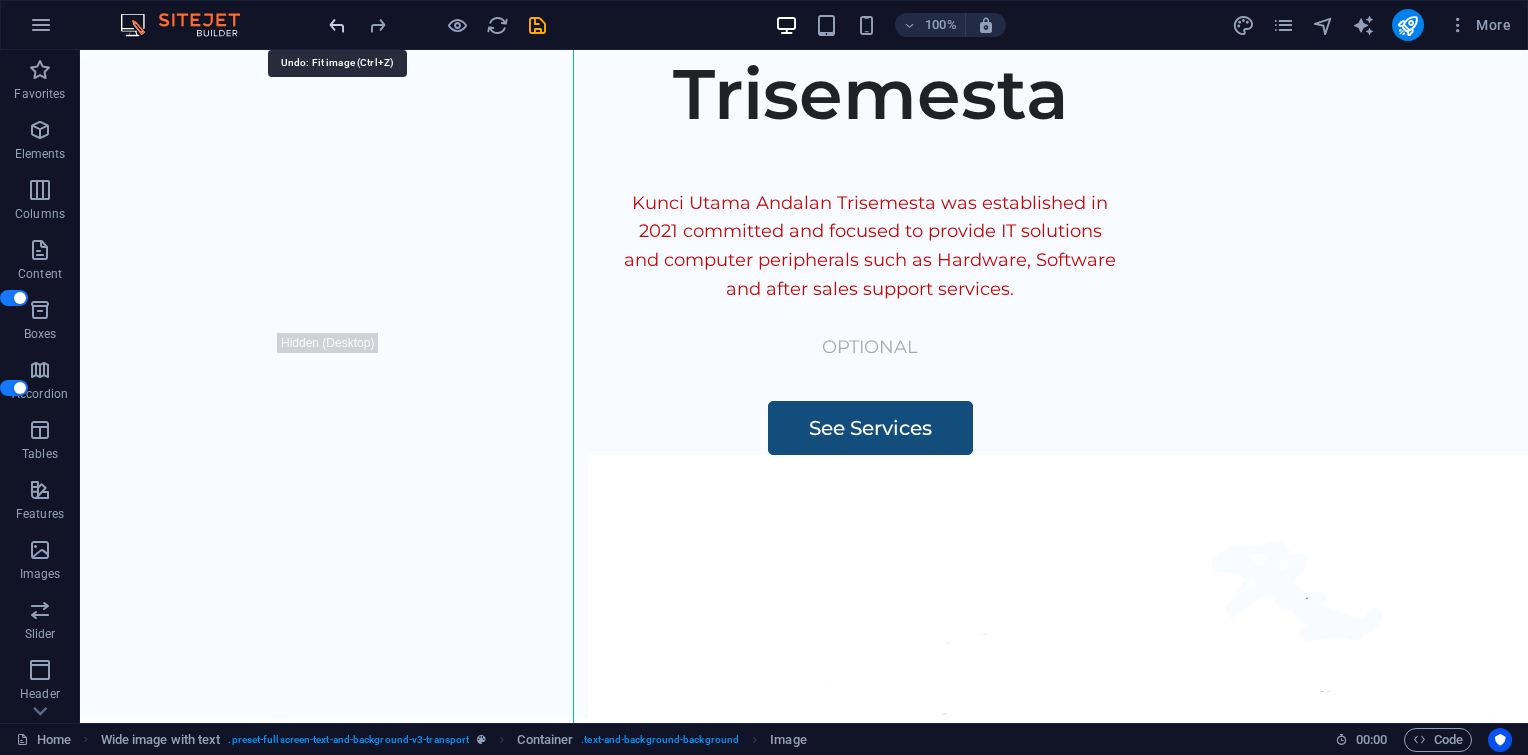 click at bounding box center (337, 25) 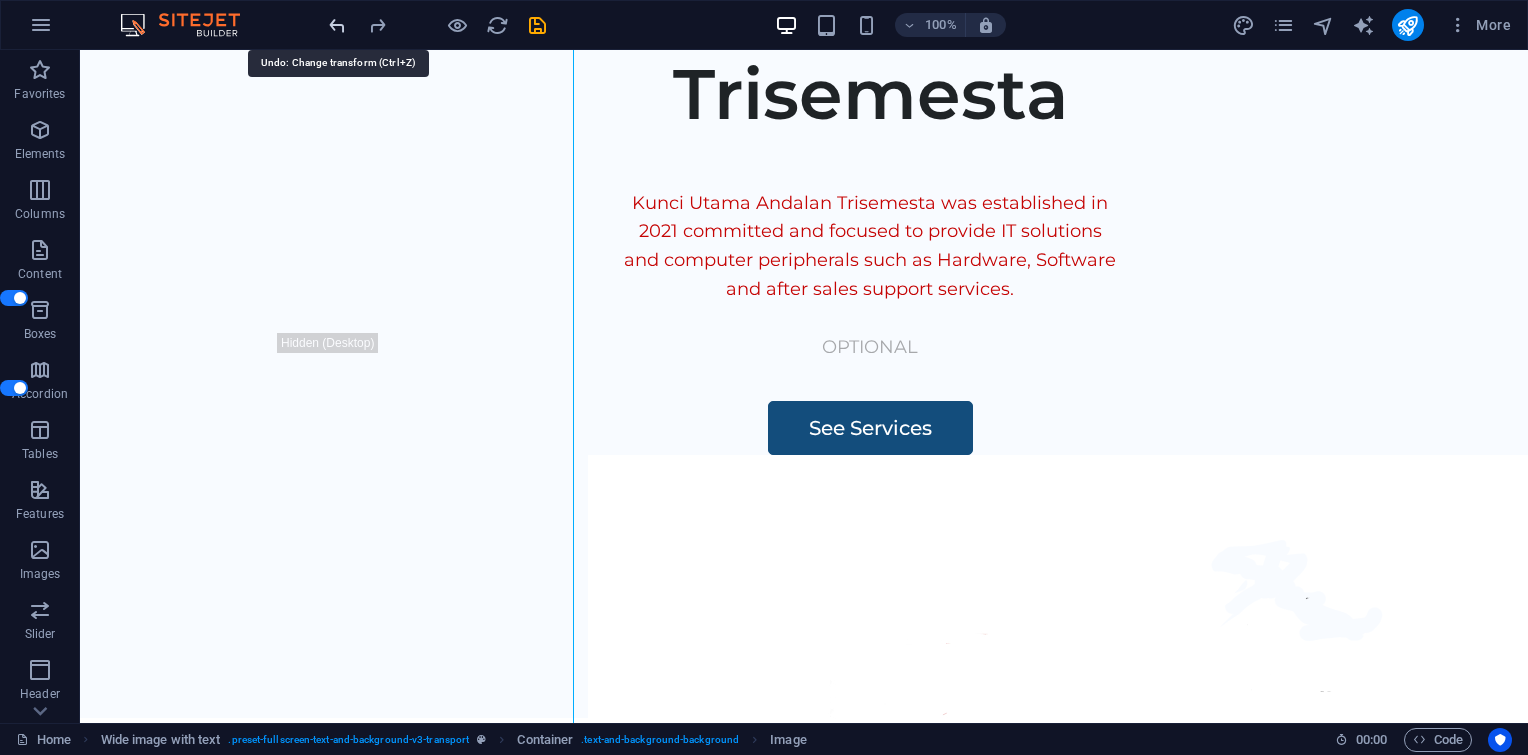 click at bounding box center (337, 25) 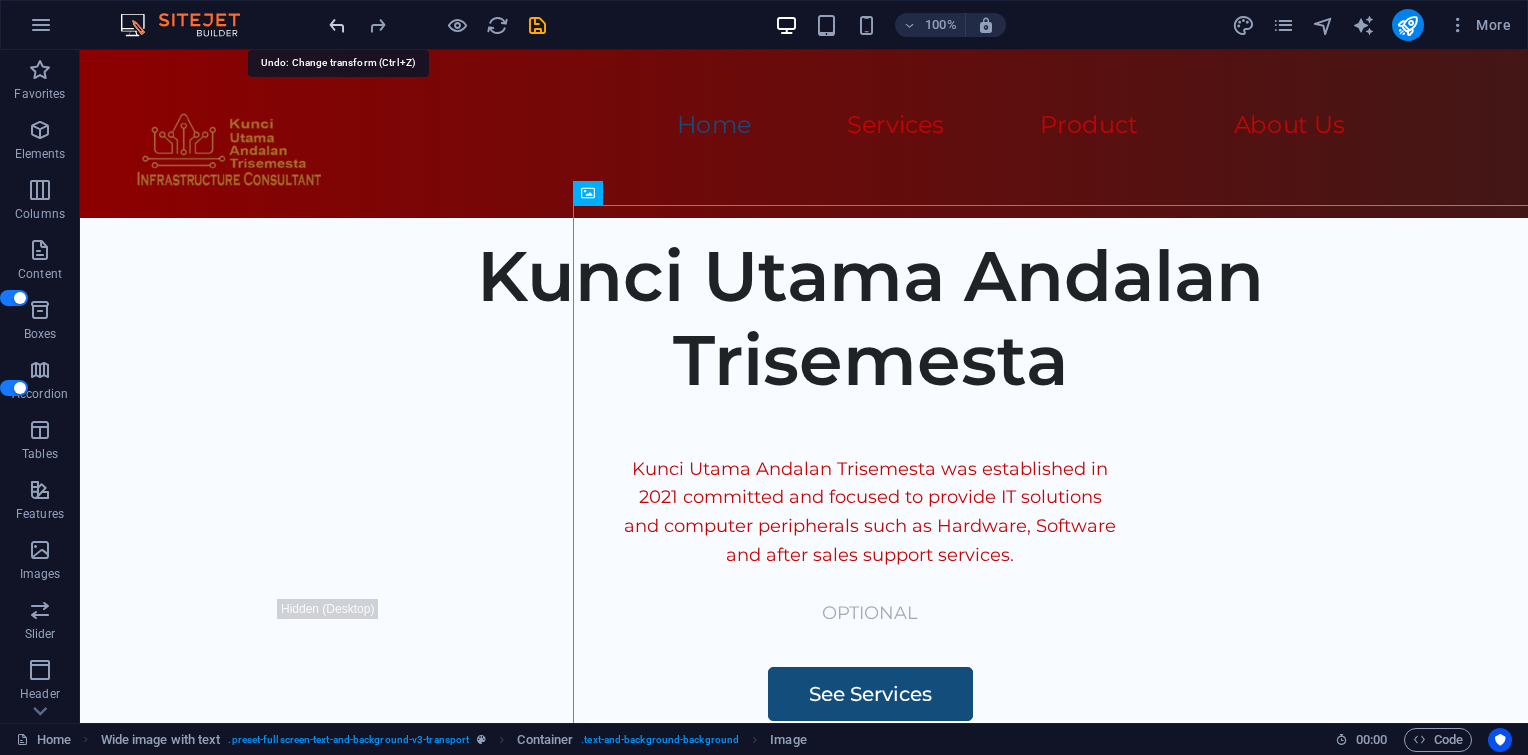 click at bounding box center (337, 25) 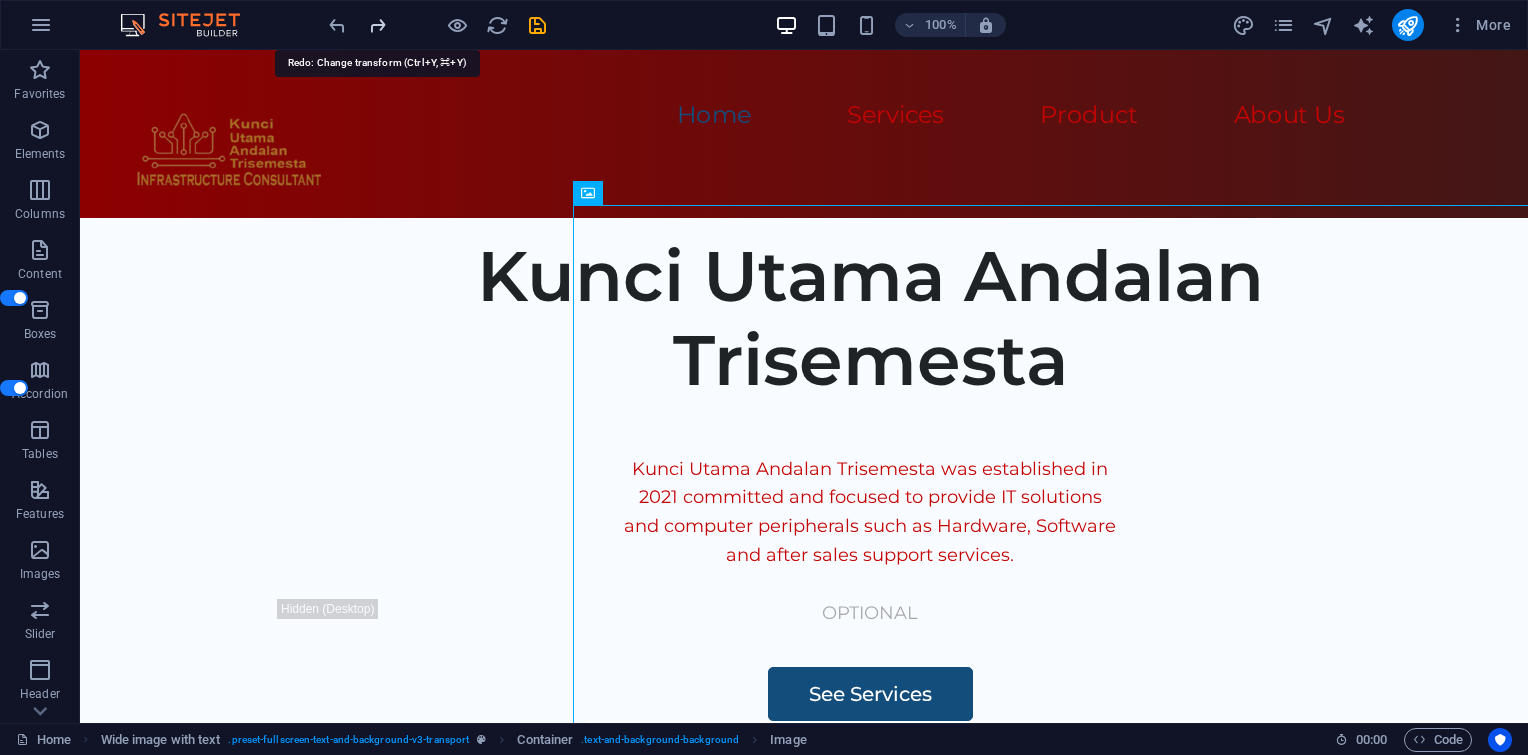 click at bounding box center (377, 25) 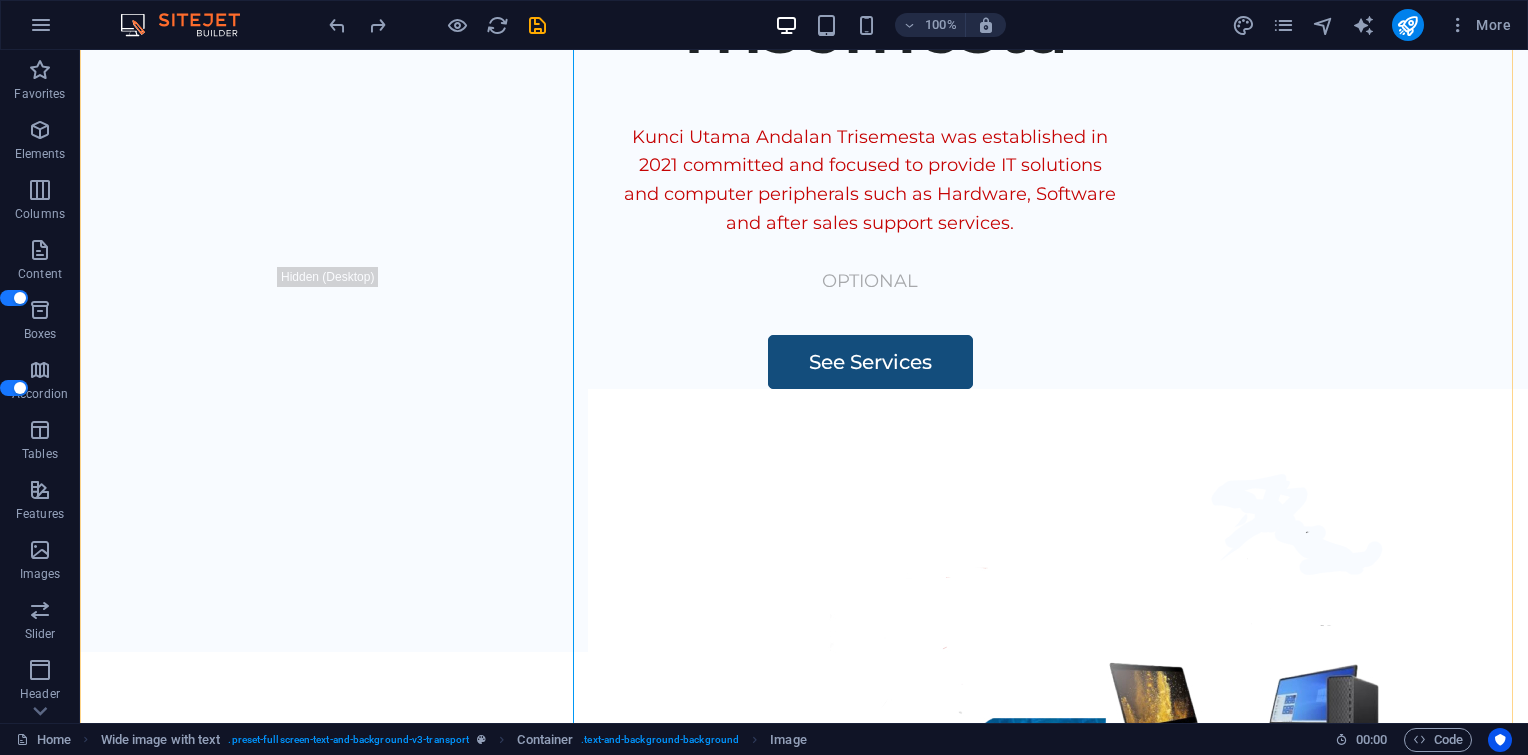 scroll, scrollTop: 333, scrollLeft: 0, axis: vertical 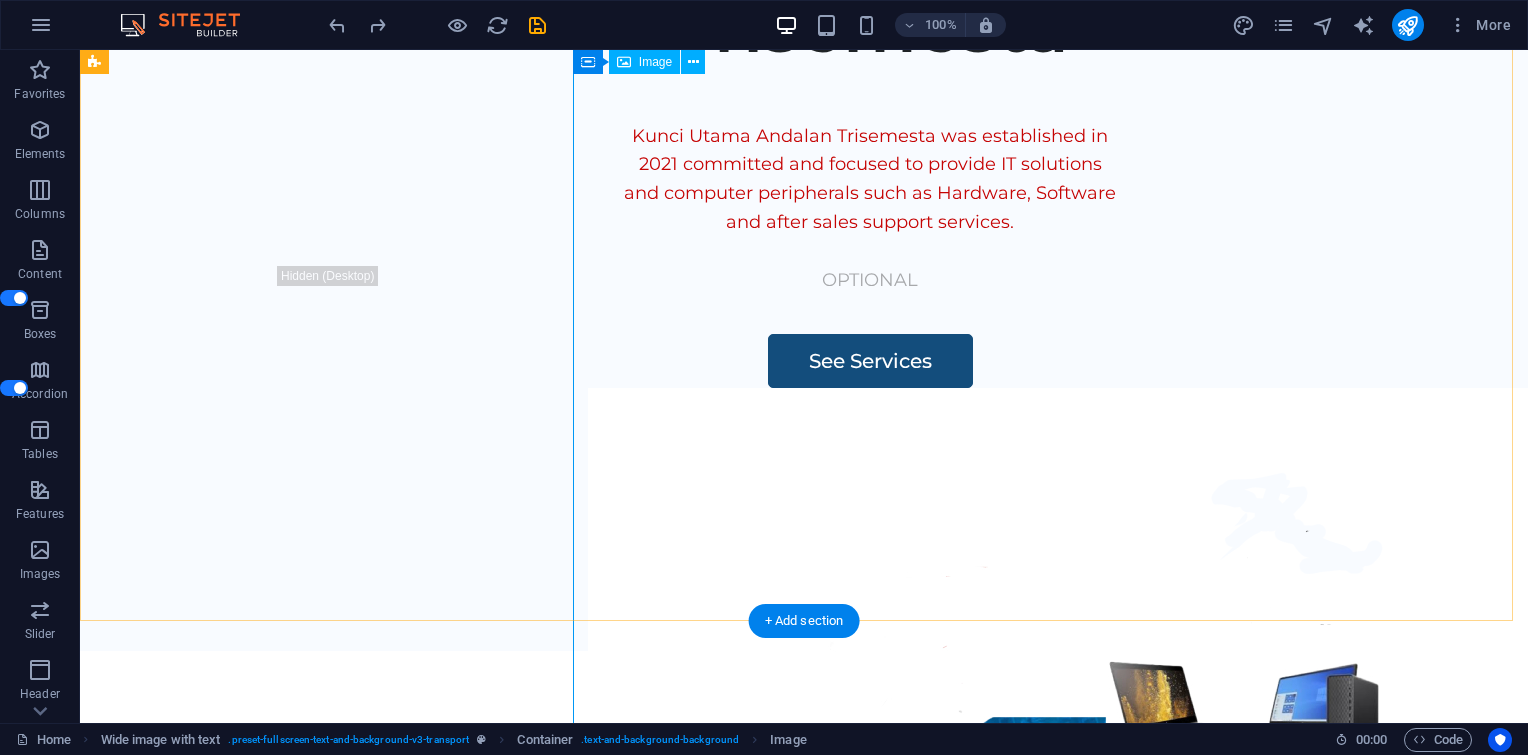 click at bounding box center (1128, 928) 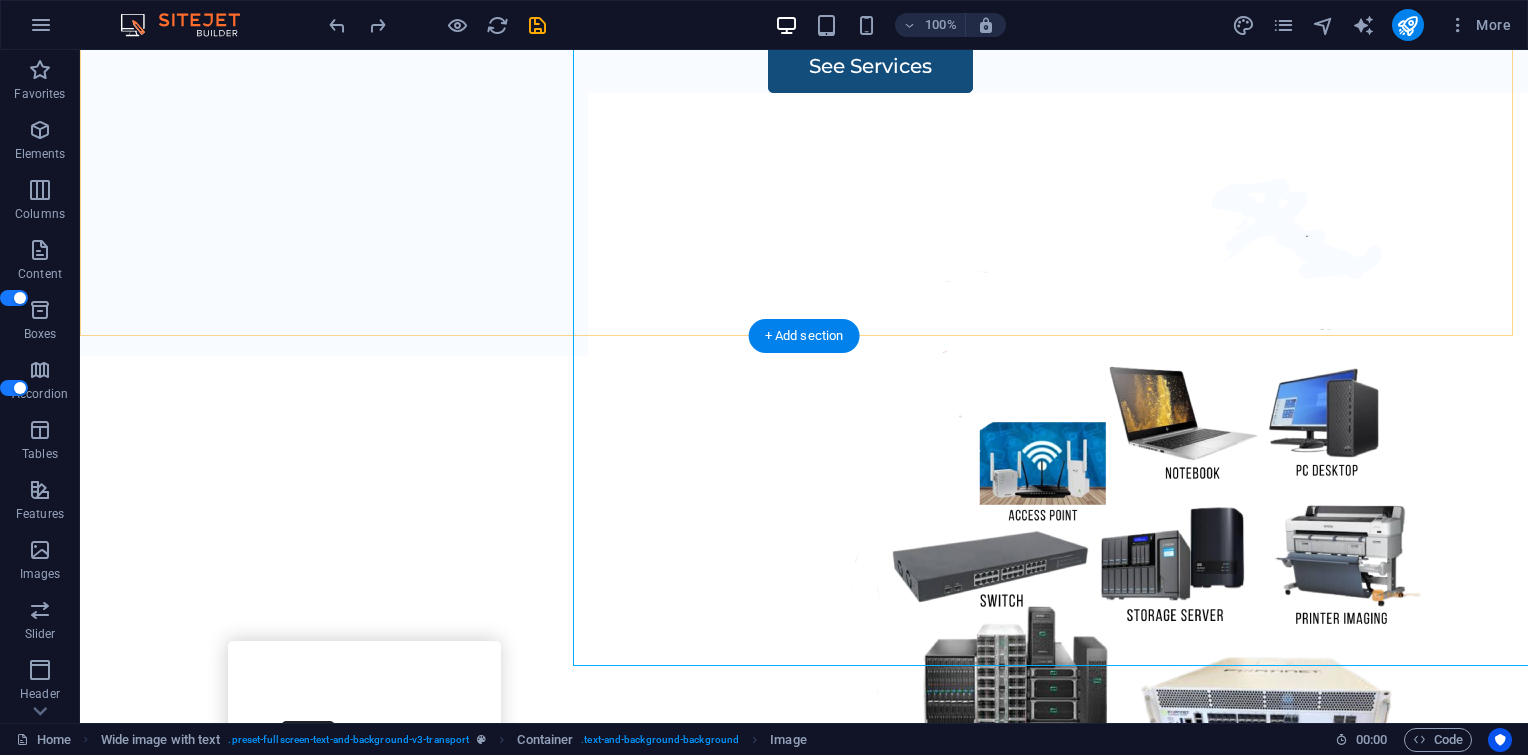 scroll, scrollTop: 700, scrollLeft: 0, axis: vertical 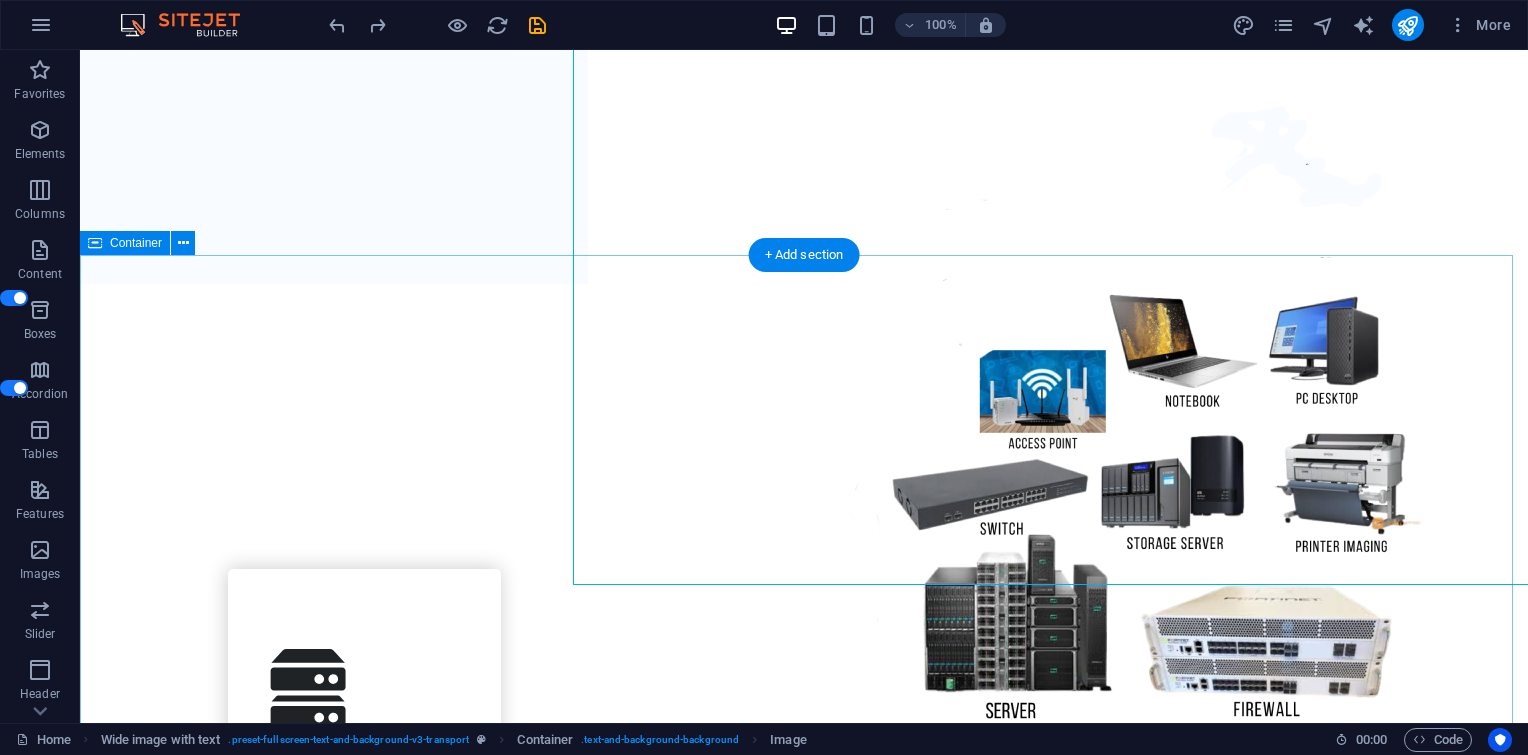click on "Our Services Providing goods and services, as follows: HARDWARE   PC Computer Workstation Serve r Laptop Printer SOFTWARE We are experts in the rapid custom development of distributed and standalone web-based applications designed to meet the specific needs of your organization and business requirements. NETWORK Fiber Optic Solution Data Solution   Voice solution Wireless solution  Data cent er  Security solution RENTAL & SERVICES IT Outsourcing Maintenance C ontract" at bounding box center (804, 1880) 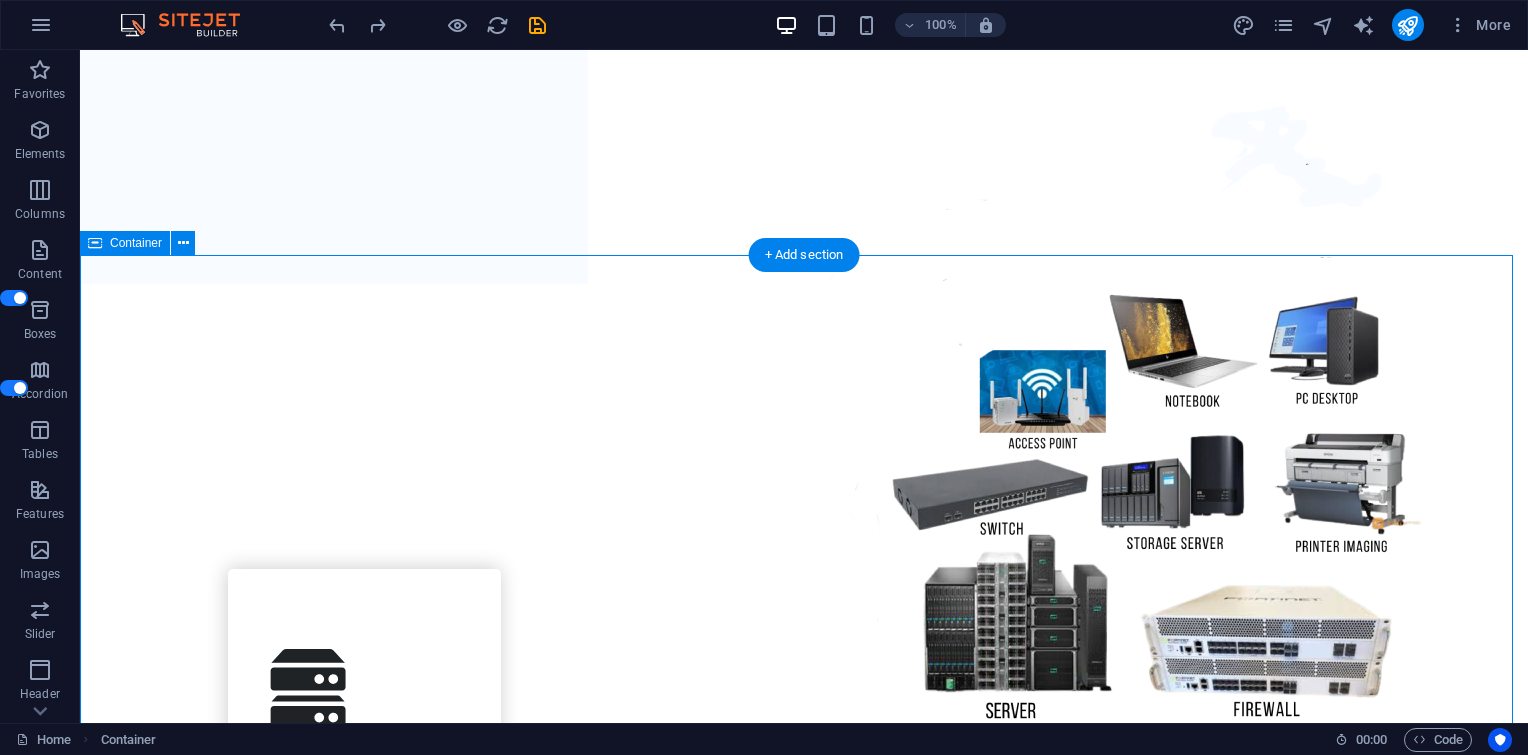 click on "Our Services Providing goods and services, as follows: HARDWARE   PC Computer Workstation Serve r Laptop Printer SOFTWARE We are experts in the rapid custom development of distributed and standalone web-based applications designed to meet the specific needs of your organization and business requirements. NETWORK Fiber Optic Solution Data Solution   Voice solution Wireless solution  Data cent er  Security solution RENTAL & SERVICES IT Outsourcing Maintenance C ontract" at bounding box center (804, 1880) 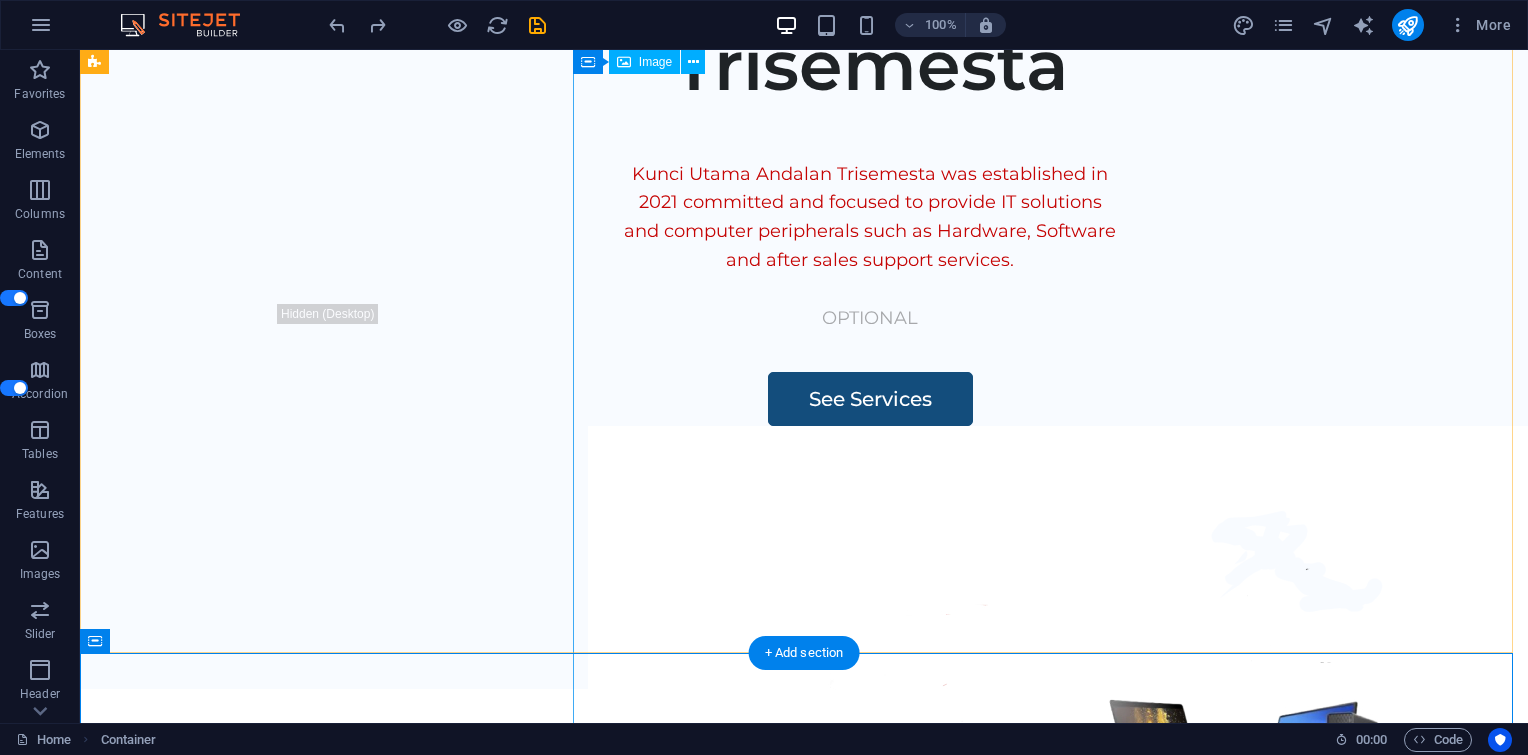 scroll, scrollTop: 267, scrollLeft: 0, axis: vertical 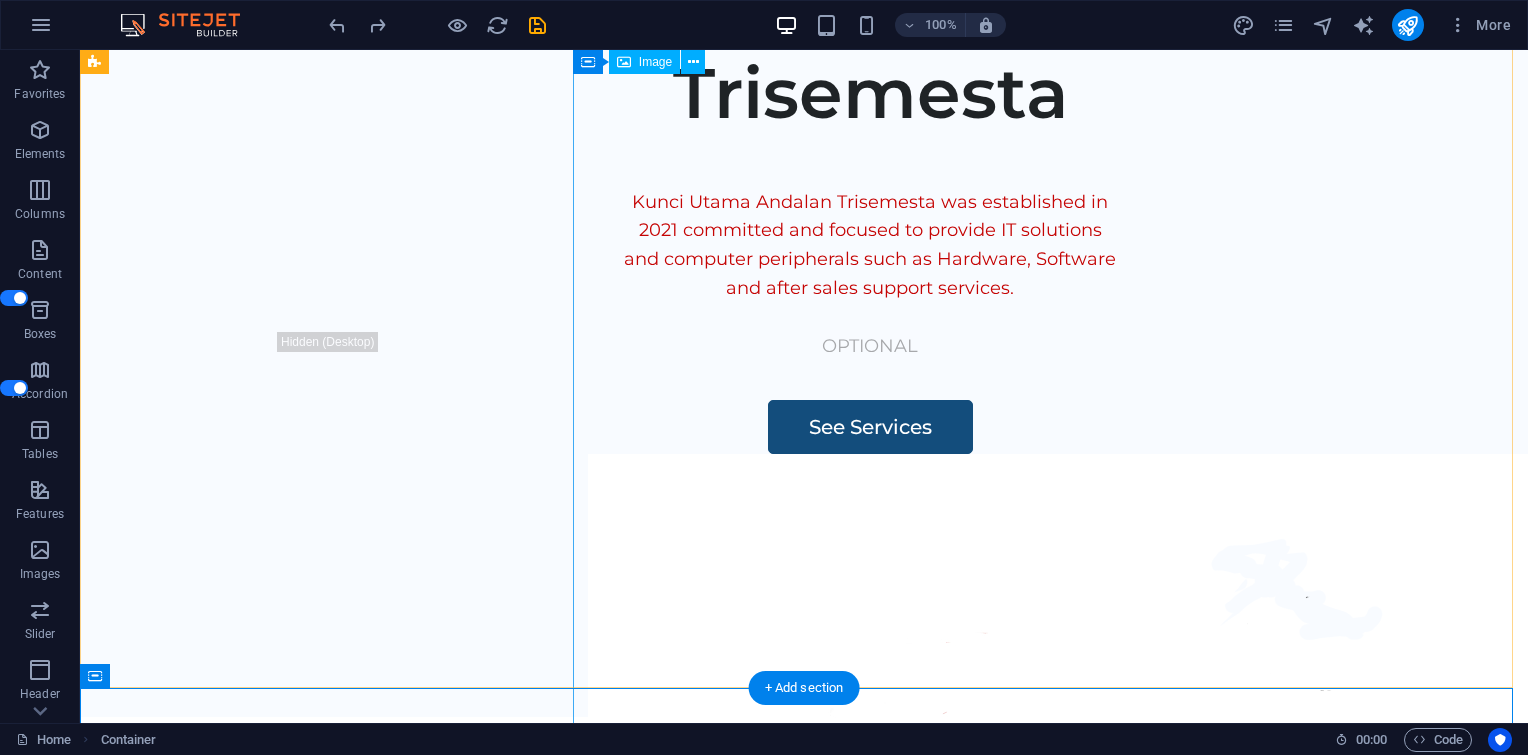 click at bounding box center (1128, 994) 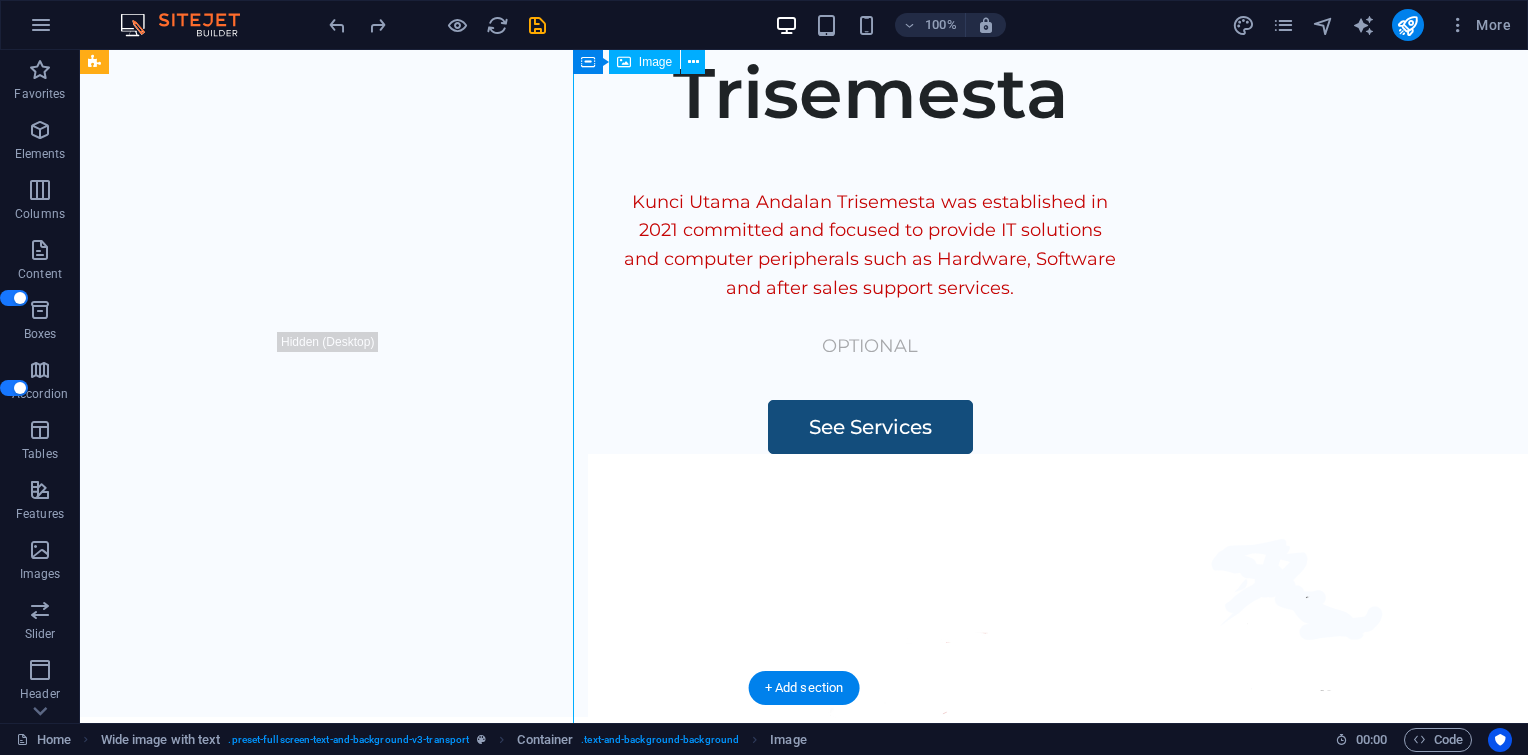 click at bounding box center (1128, 994) 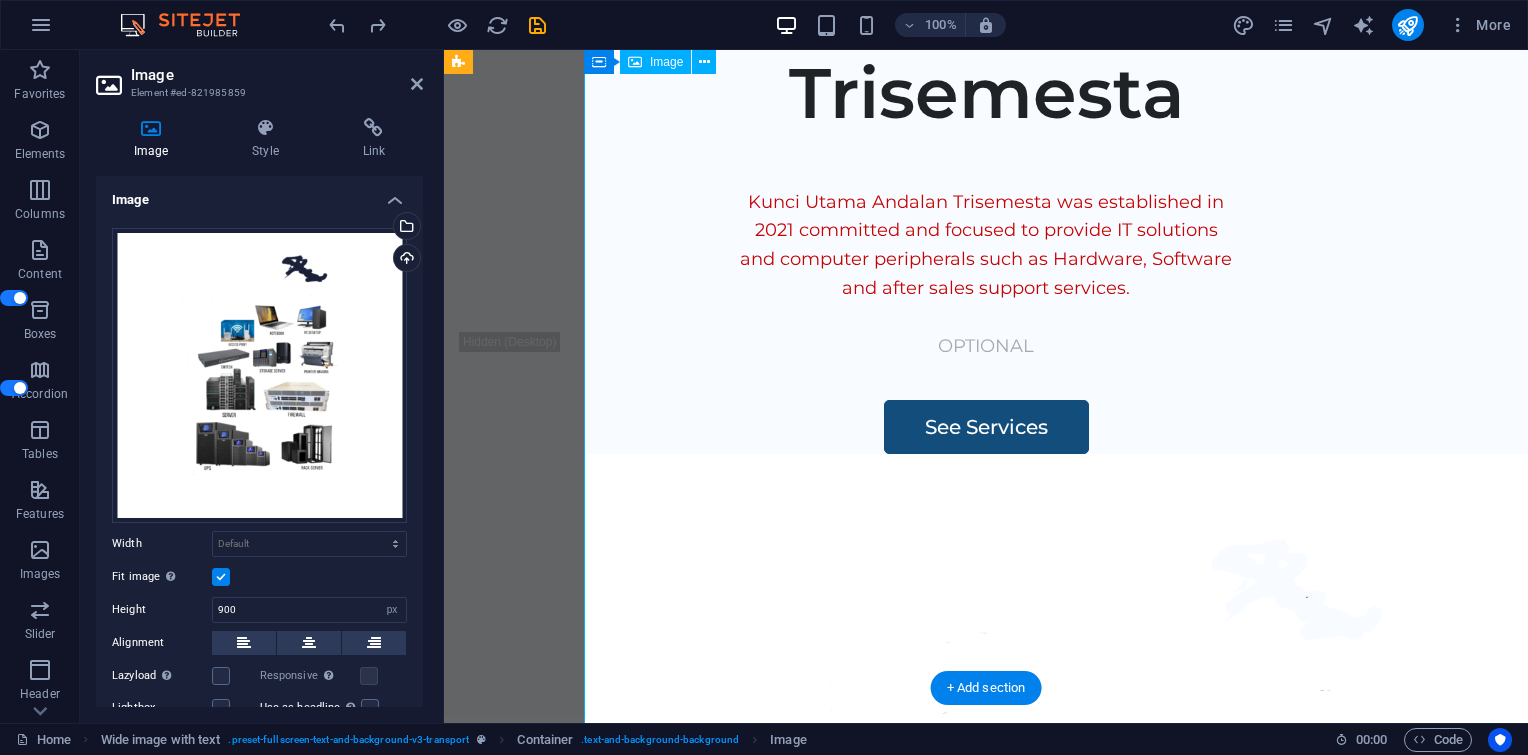 type 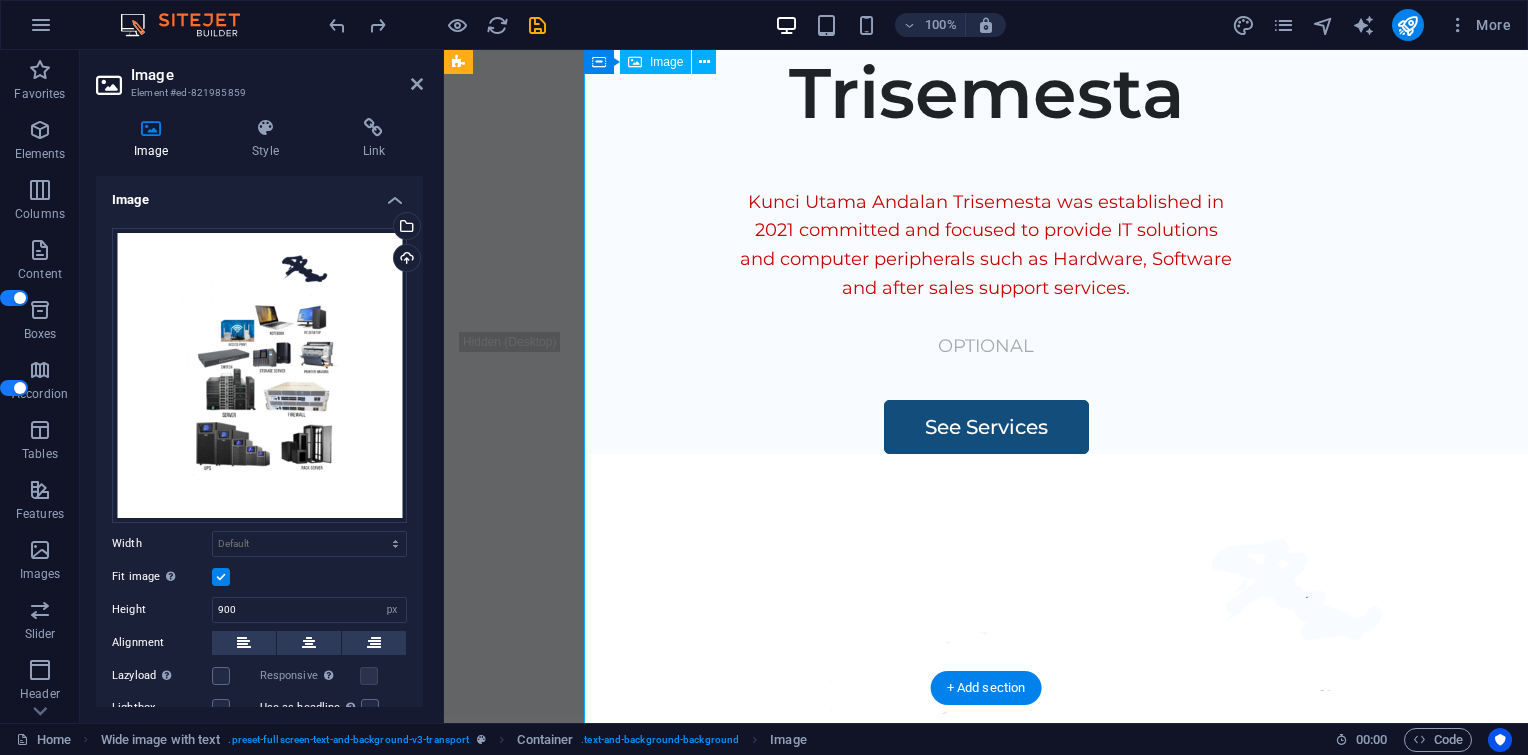 select on "DISABLED_OPTION_VALUE" 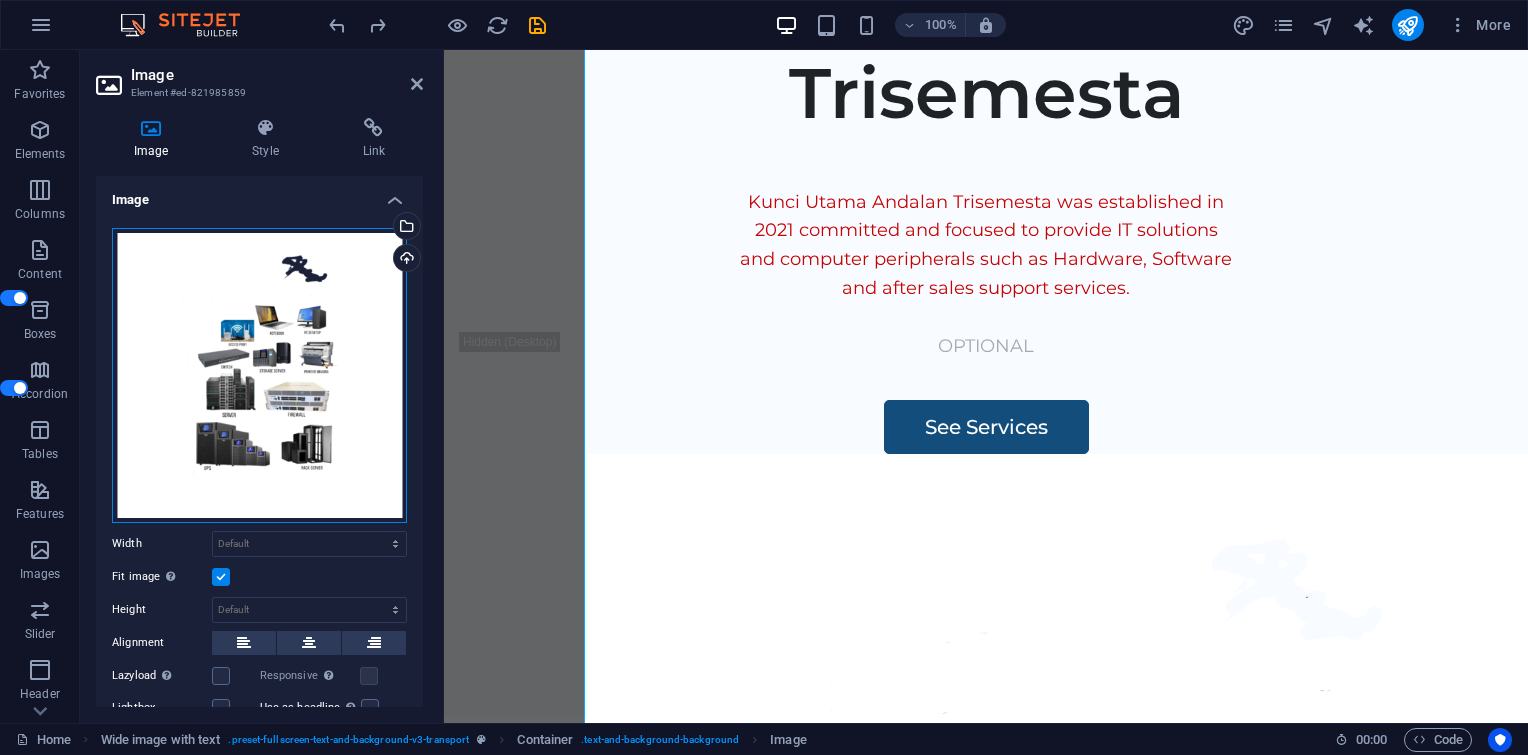 drag, startPoint x: 305, startPoint y: 361, endPoint x: 306, endPoint y: 291, distance: 70.00714 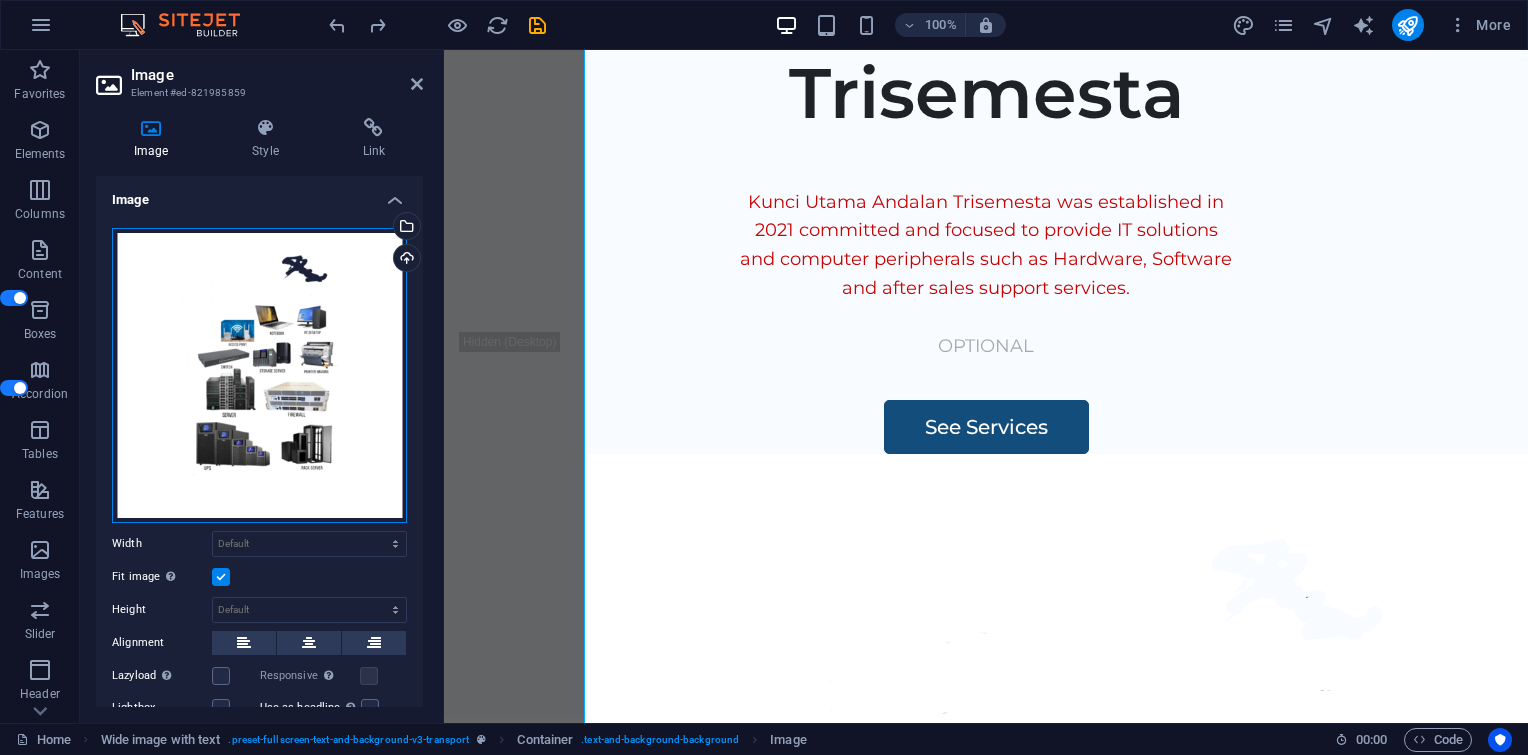 click on "Drag files here, click to choose files or select files from Files or our free stock photos & videos" at bounding box center (259, 375) 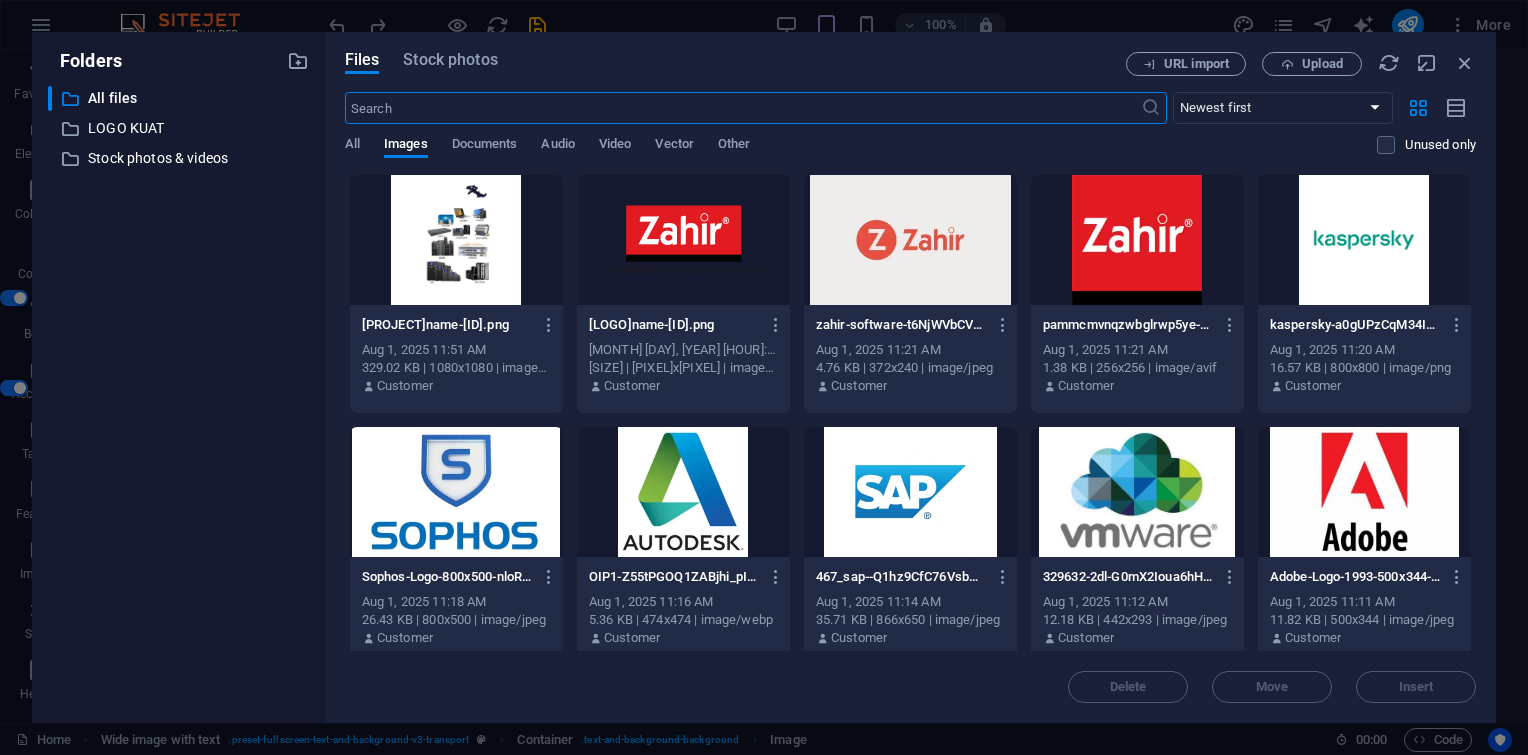 scroll, scrollTop: 1235, scrollLeft: 0, axis: vertical 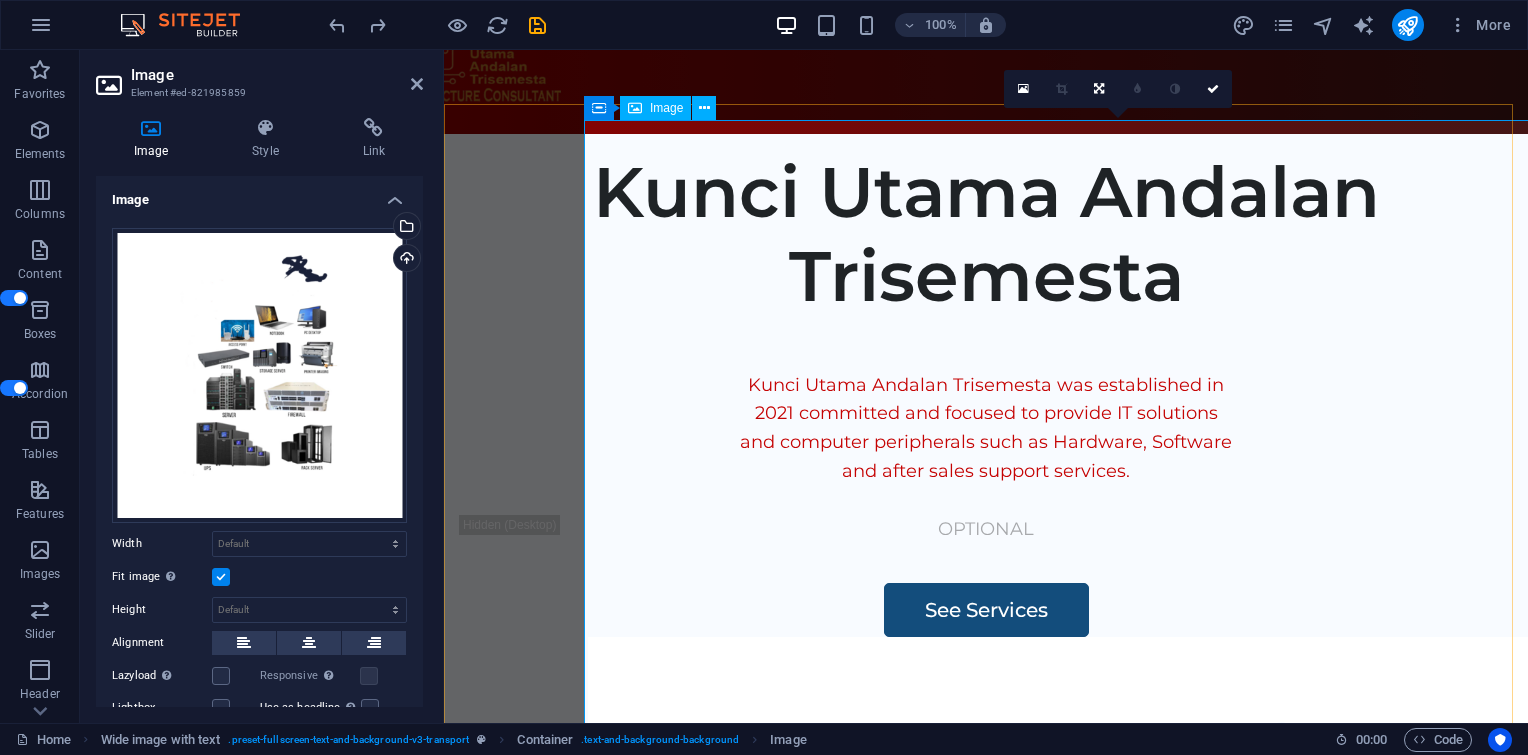 click at bounding box center [1128, 1177] 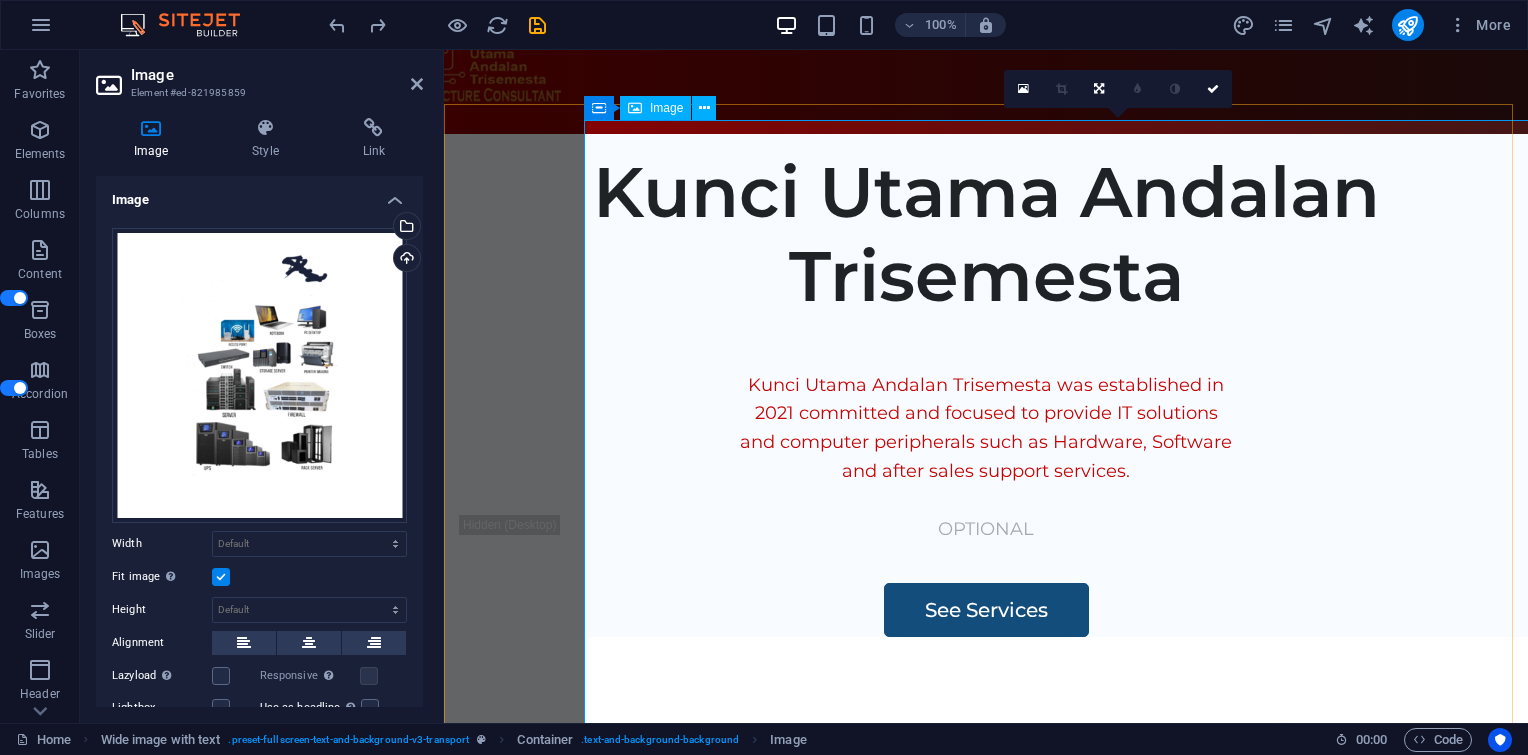 click at bounding box center (1128, 1177) 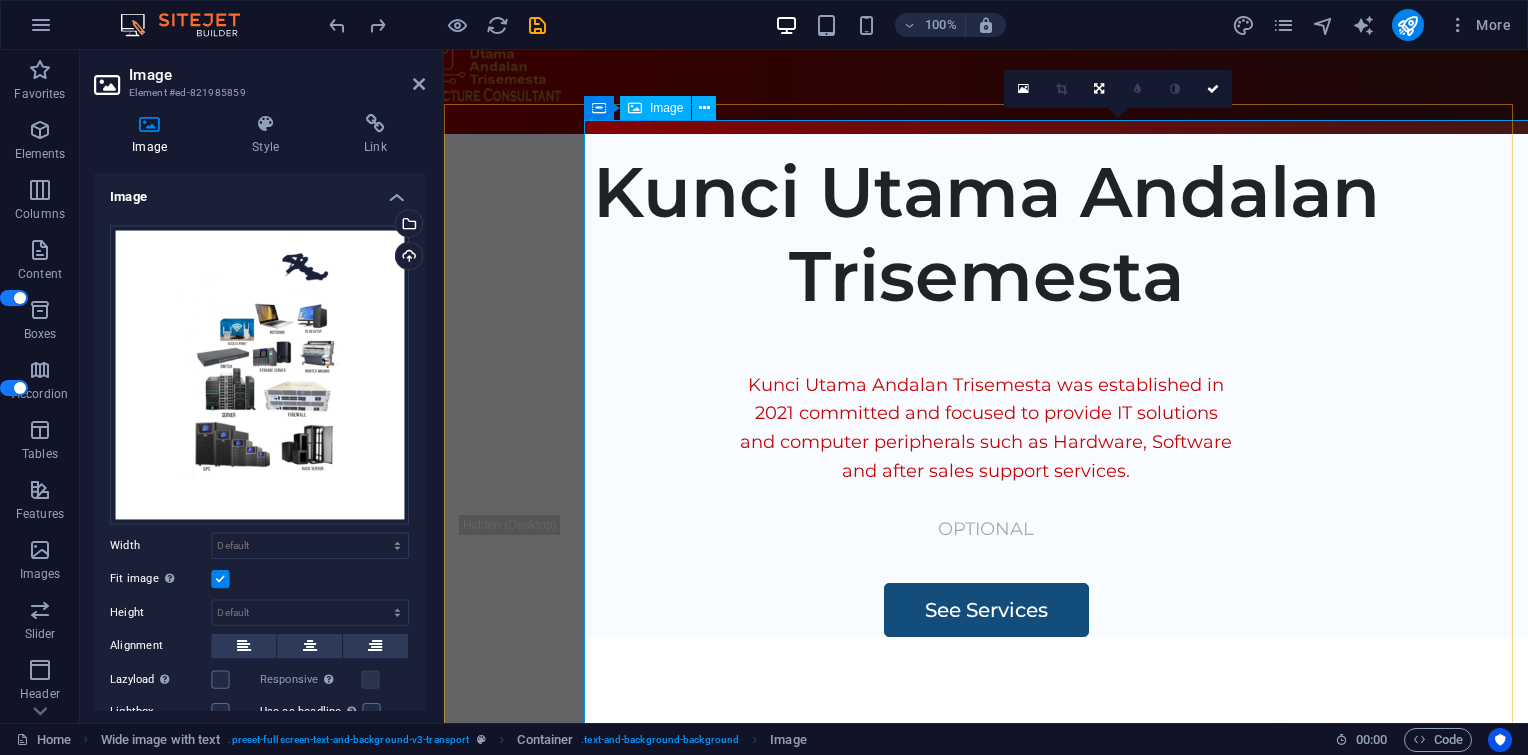 click at bounding box center [1128, 1177] 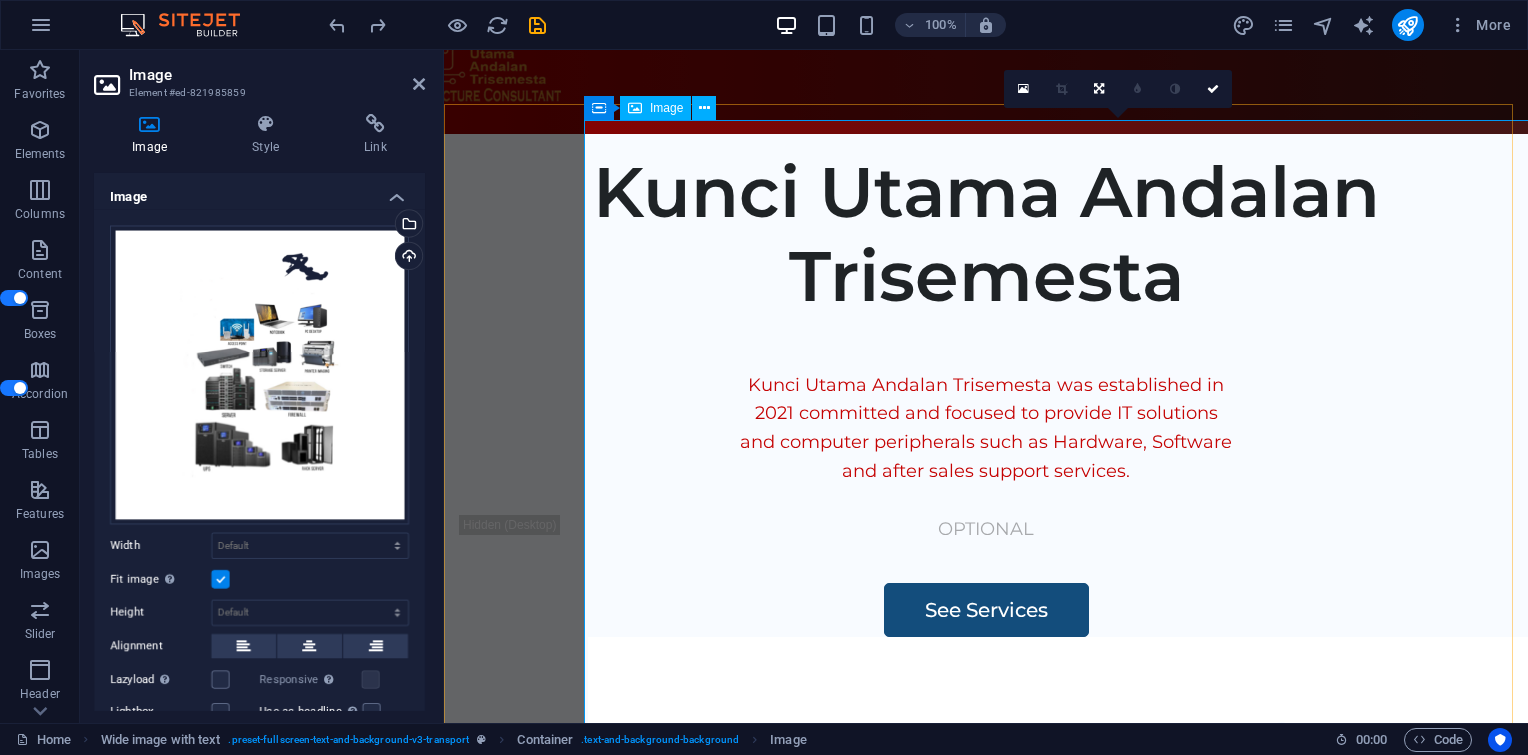 click at bounding box center [1128, 1177] 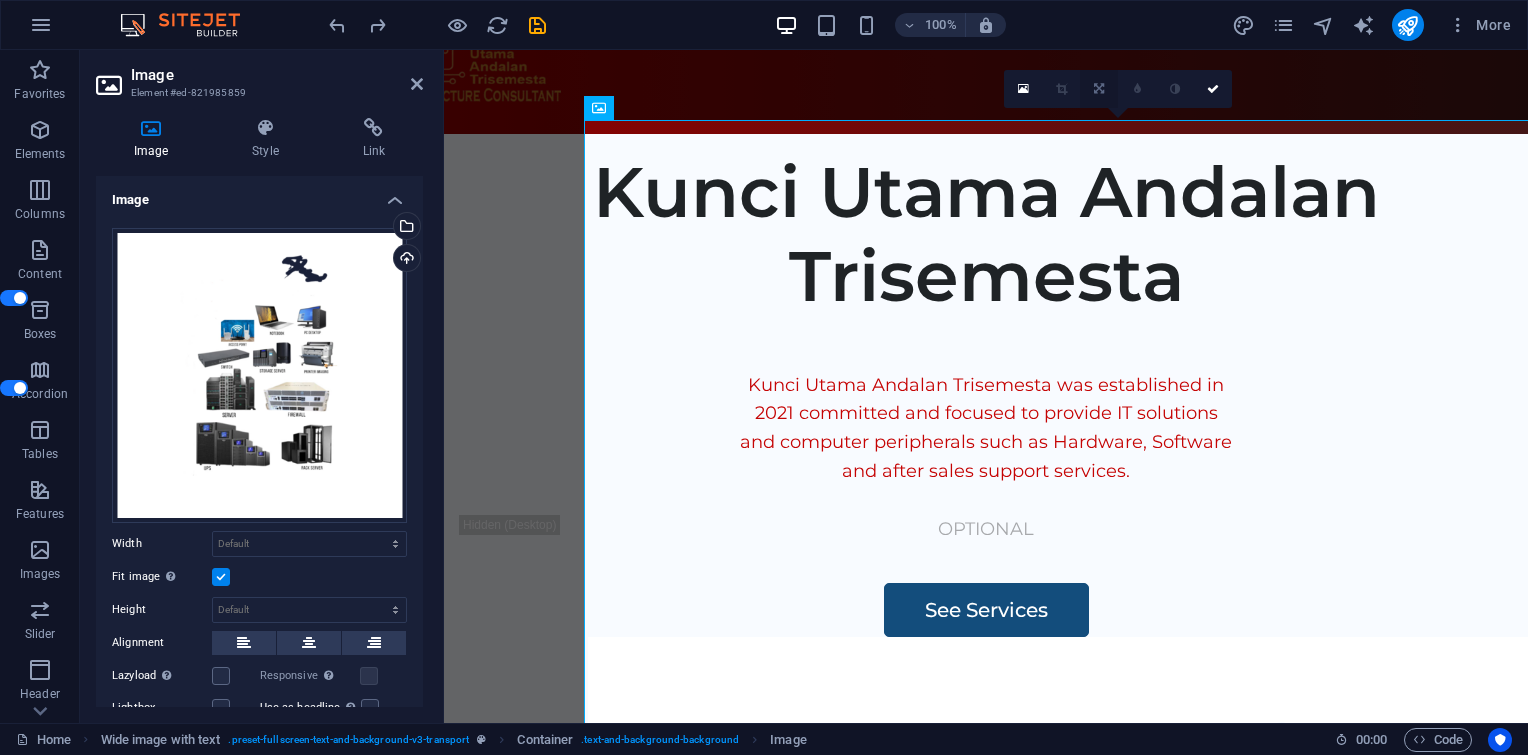 click at bounding box center [1099, 89] 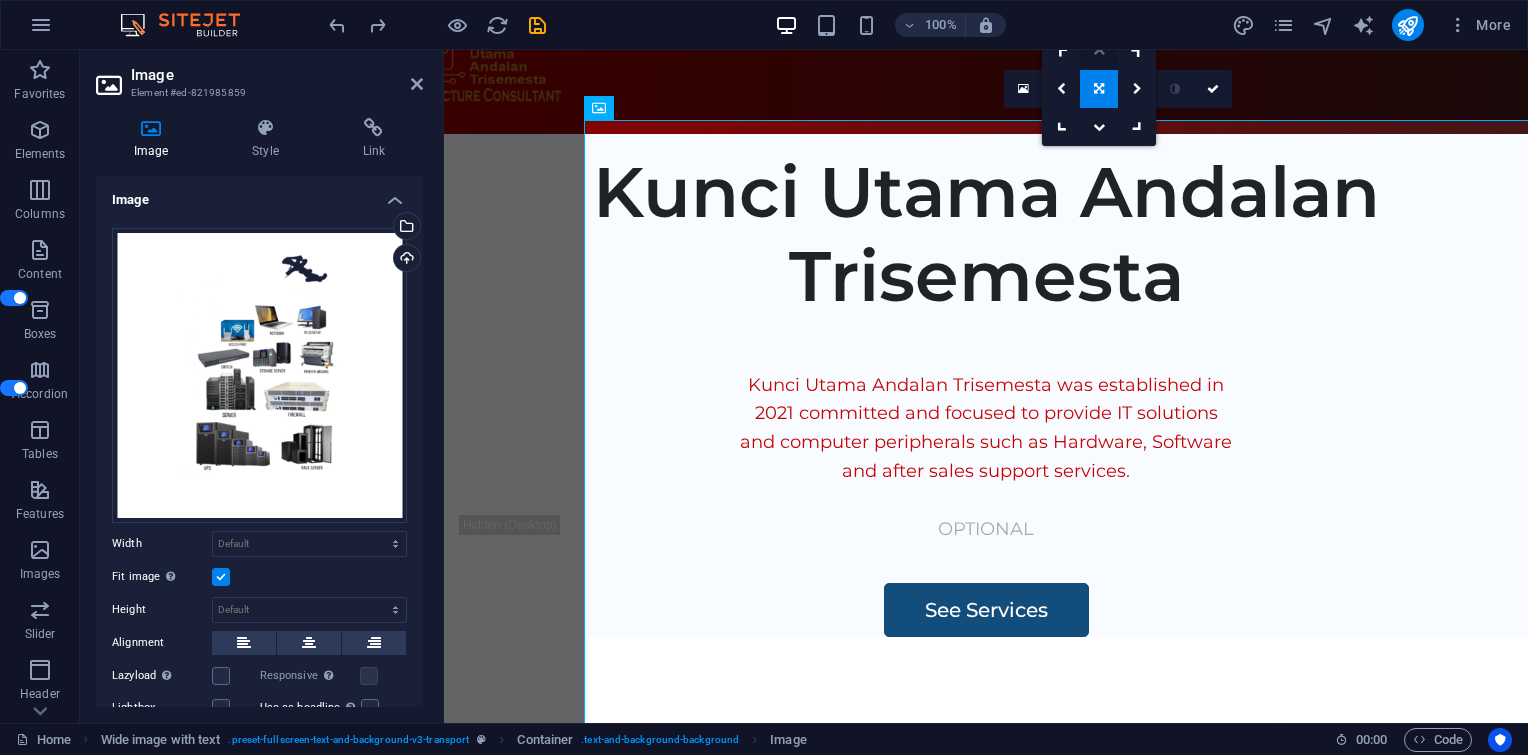 click at bounding box center [1099, 51] 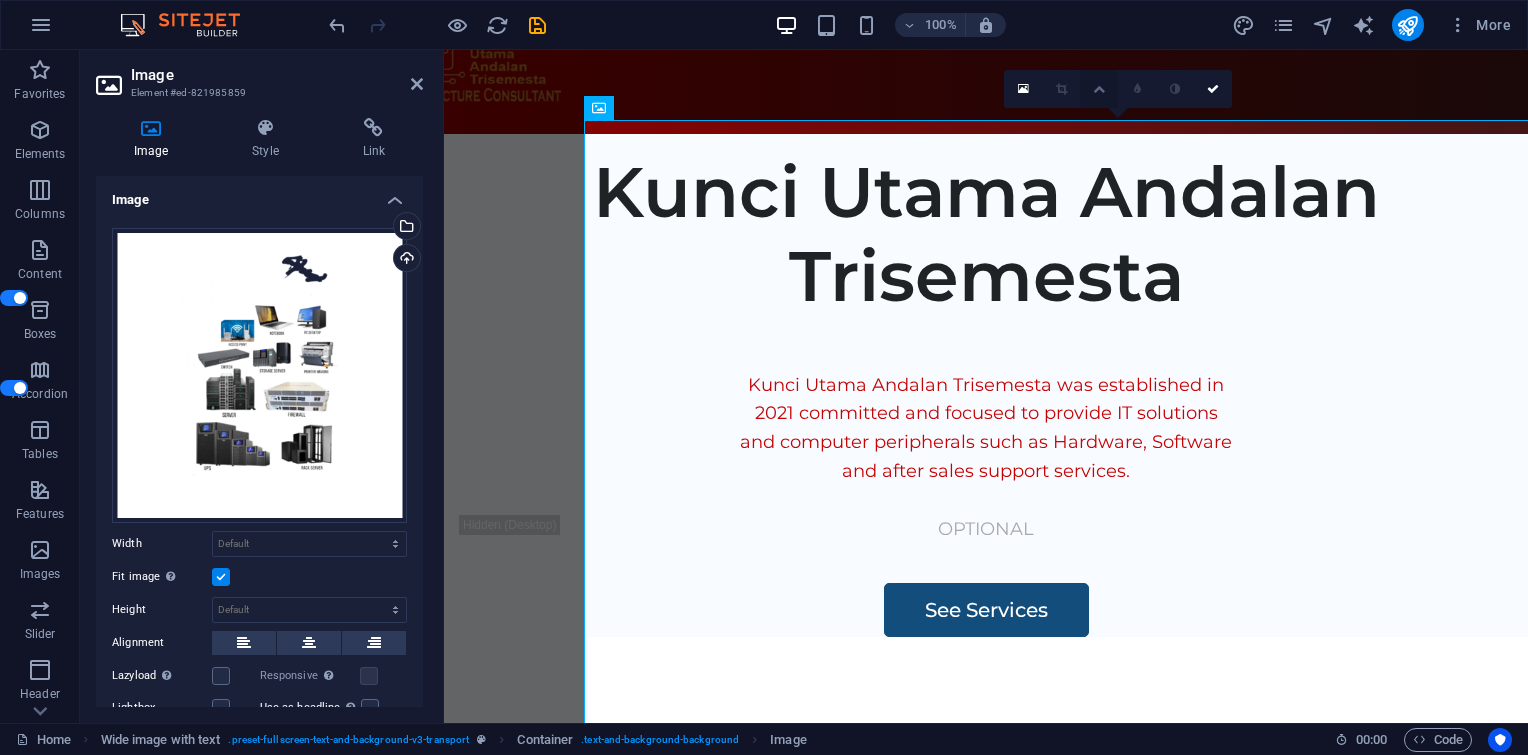 click at bounding box center [1099, 89] 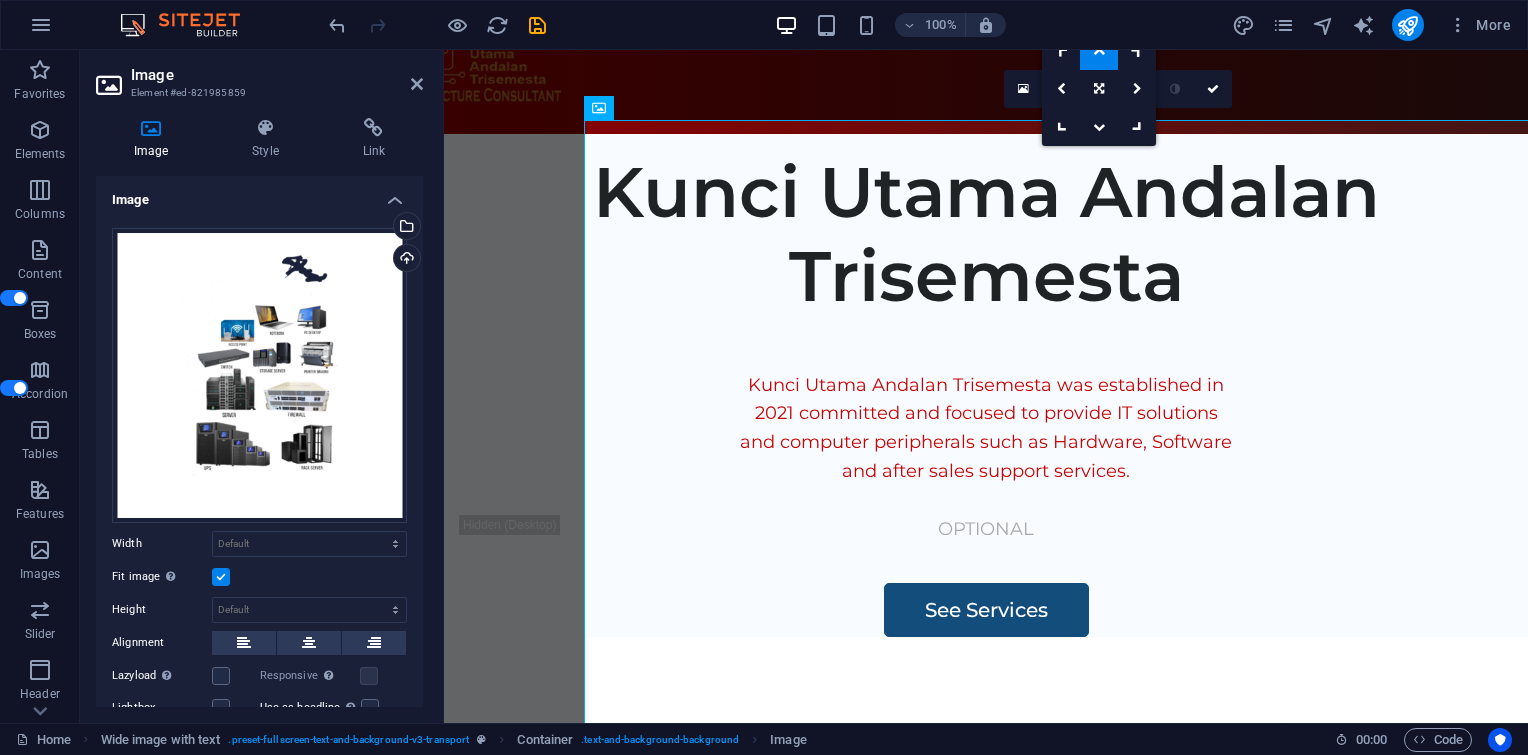 click at bounding box center (1099, 51) 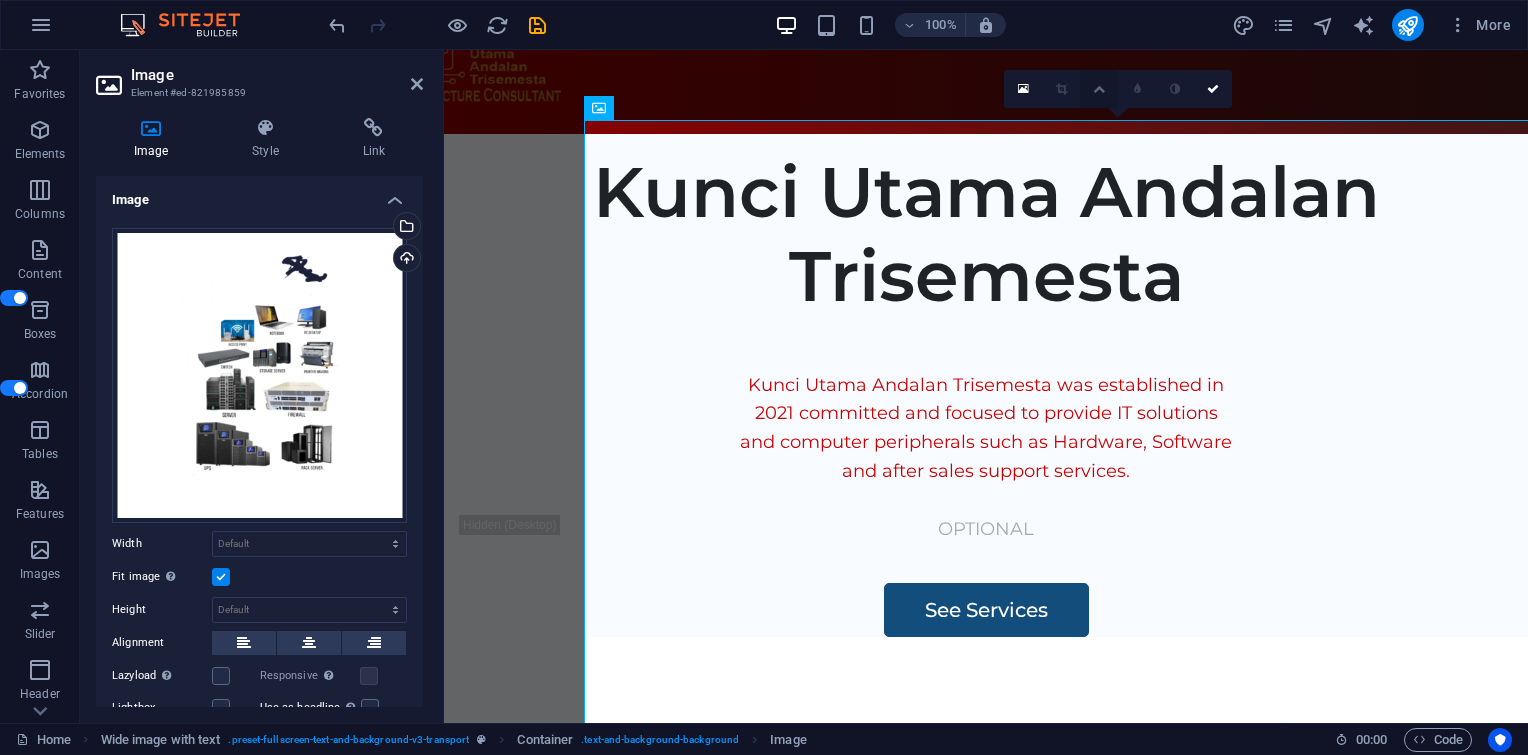 click at bounding box center [1099, 89] 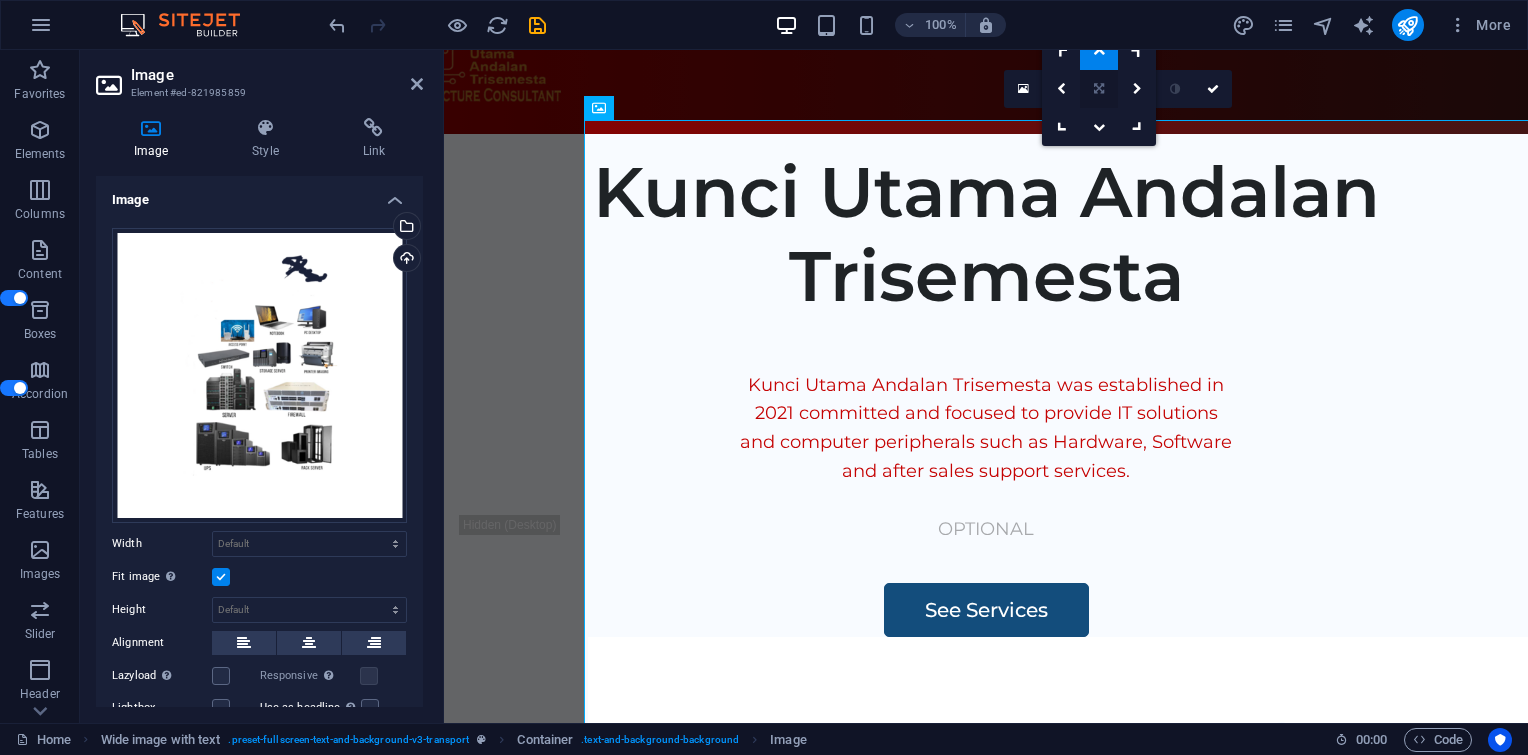 click at bounding box center (1099, 89) 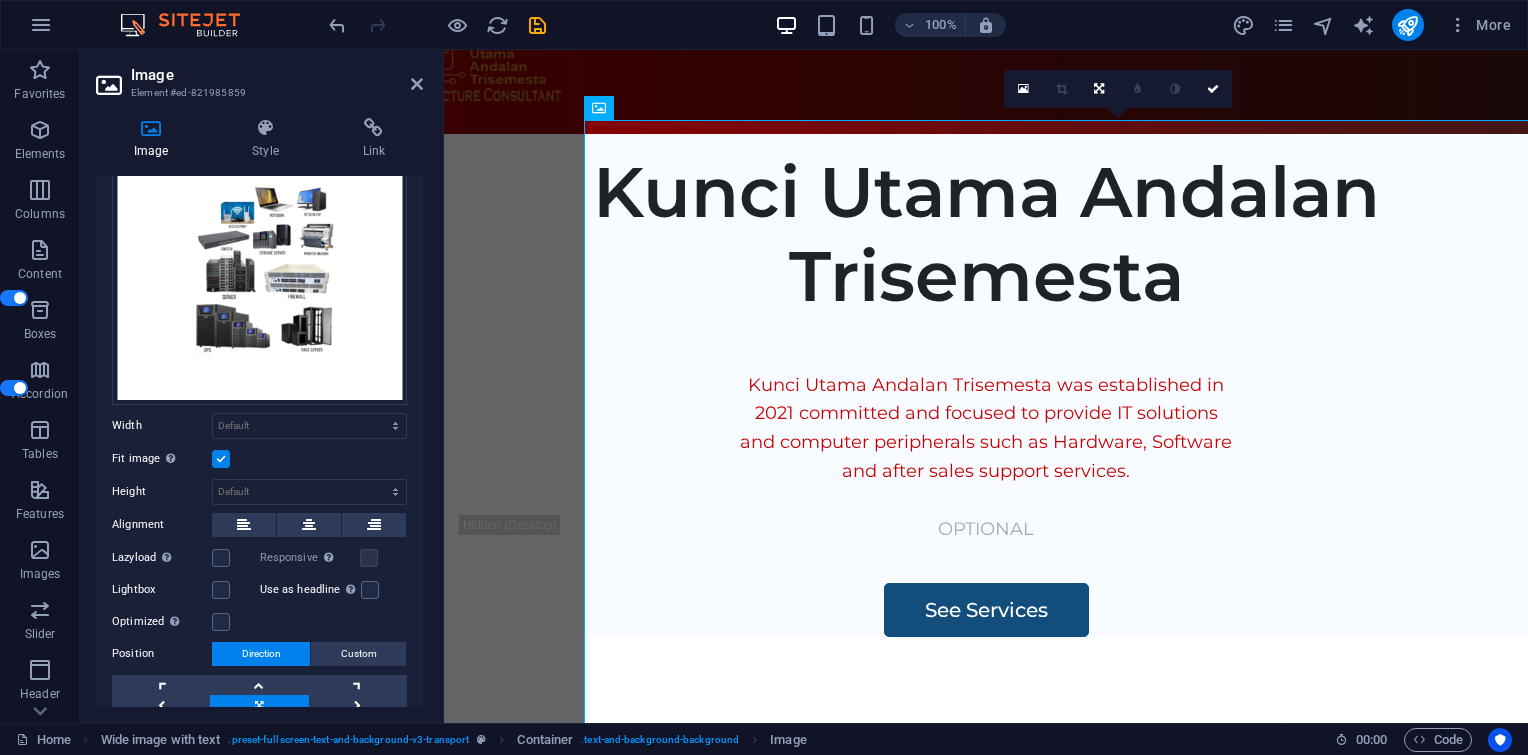 scroll, scrollTop: 133, scrollLeft: 0, axis: vertical 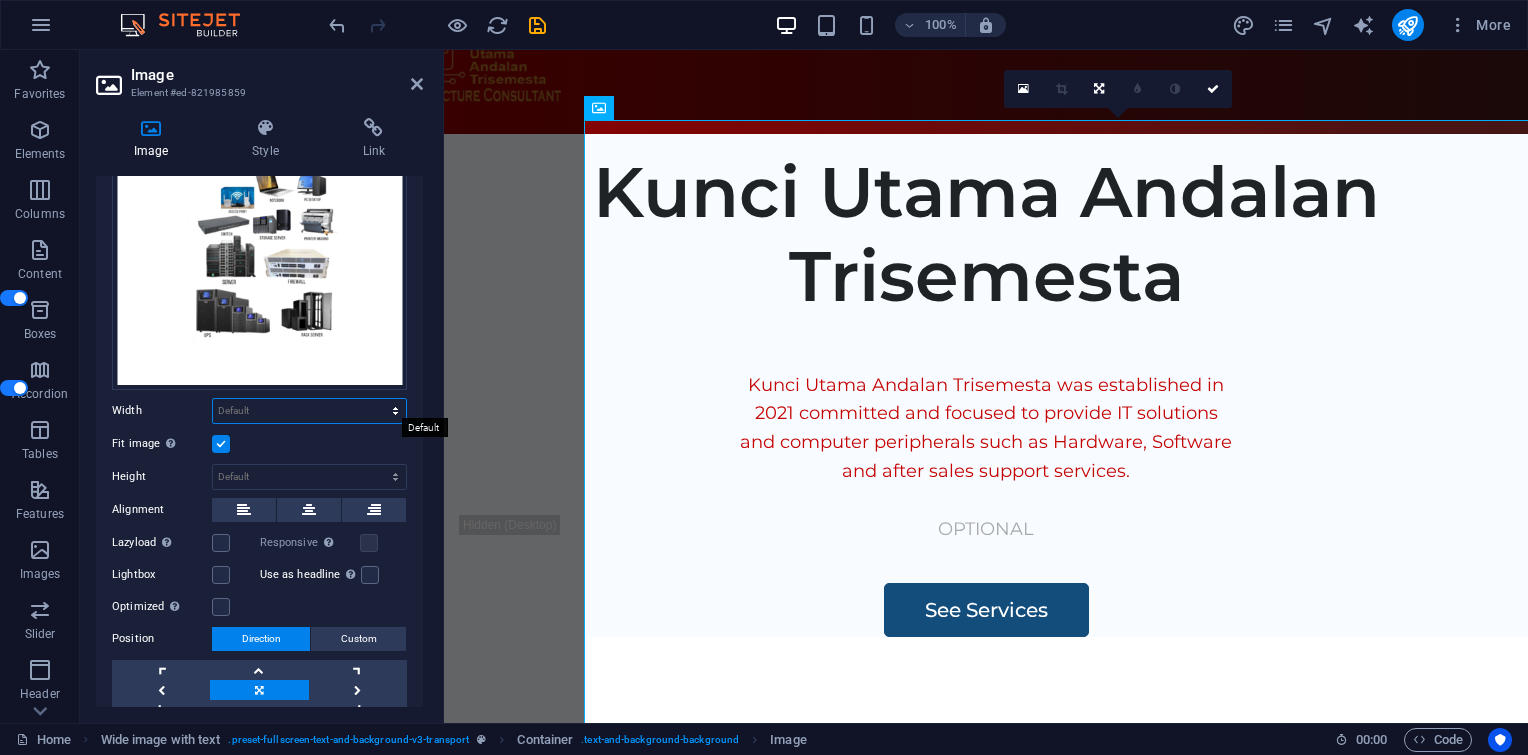 click on "Default auto px rem % em vh vw" at bounding box center (309, 411) 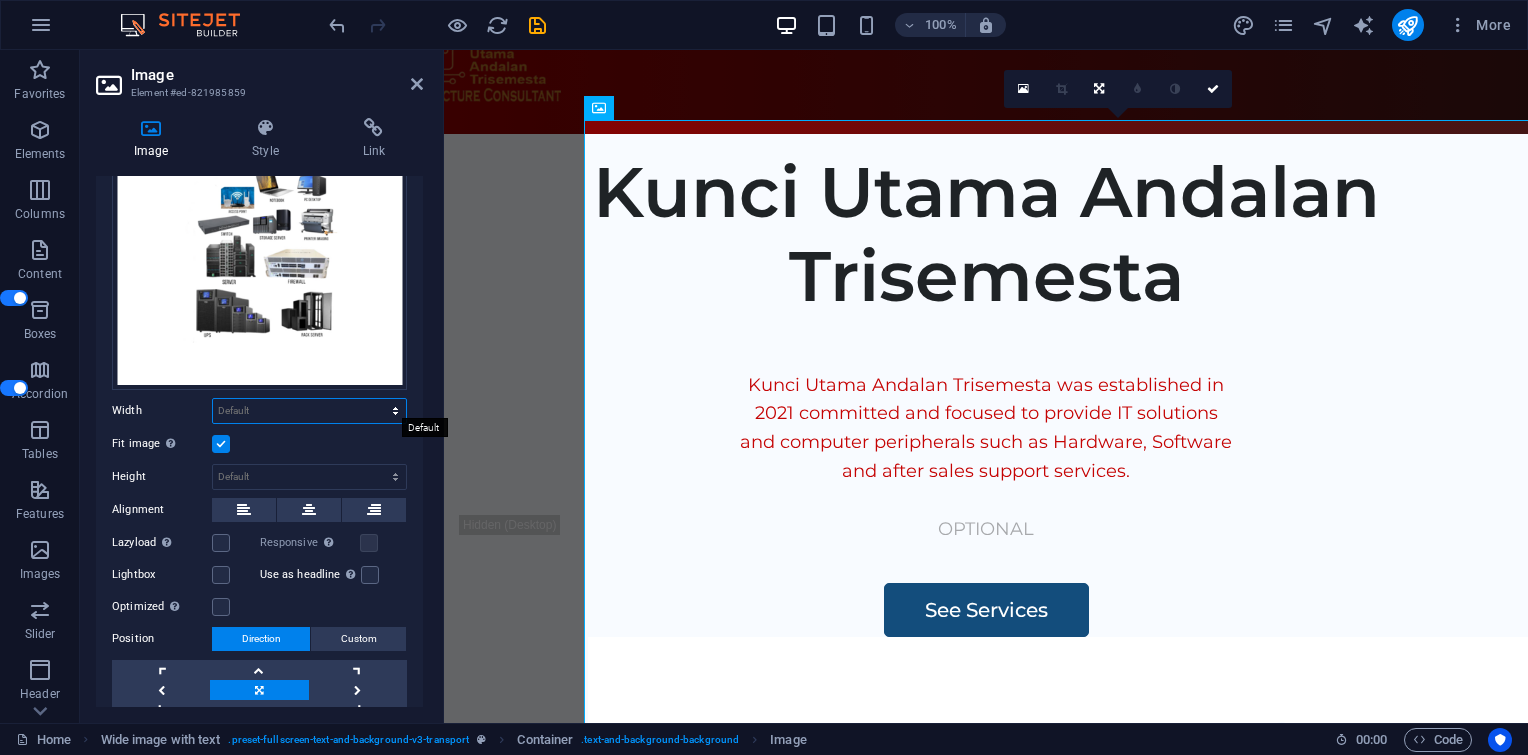 click on "Default auto px rem % em vh vw" at bounding box center (309, 411) 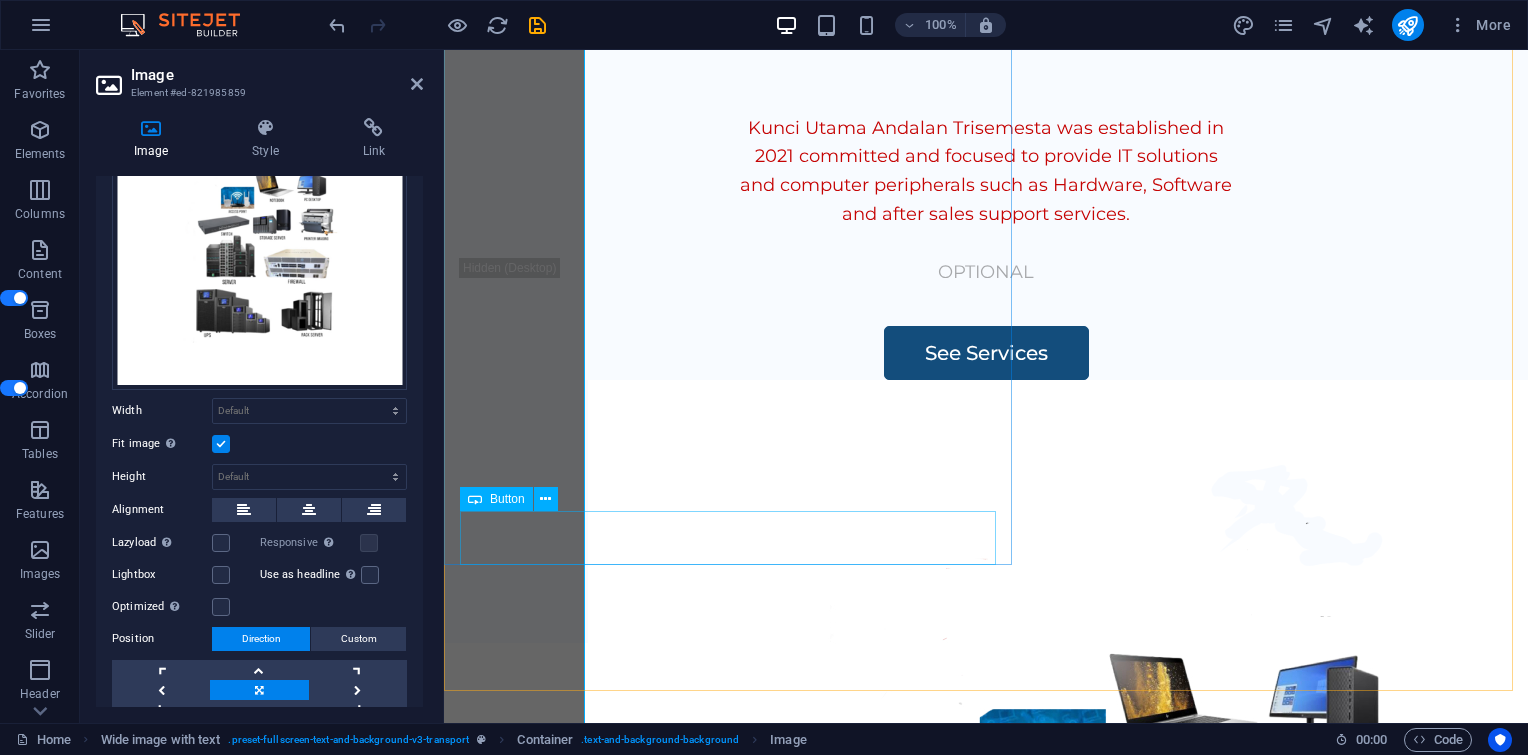 scroll, scrollTop: 384, scrollLeft: 0, axis: vertical 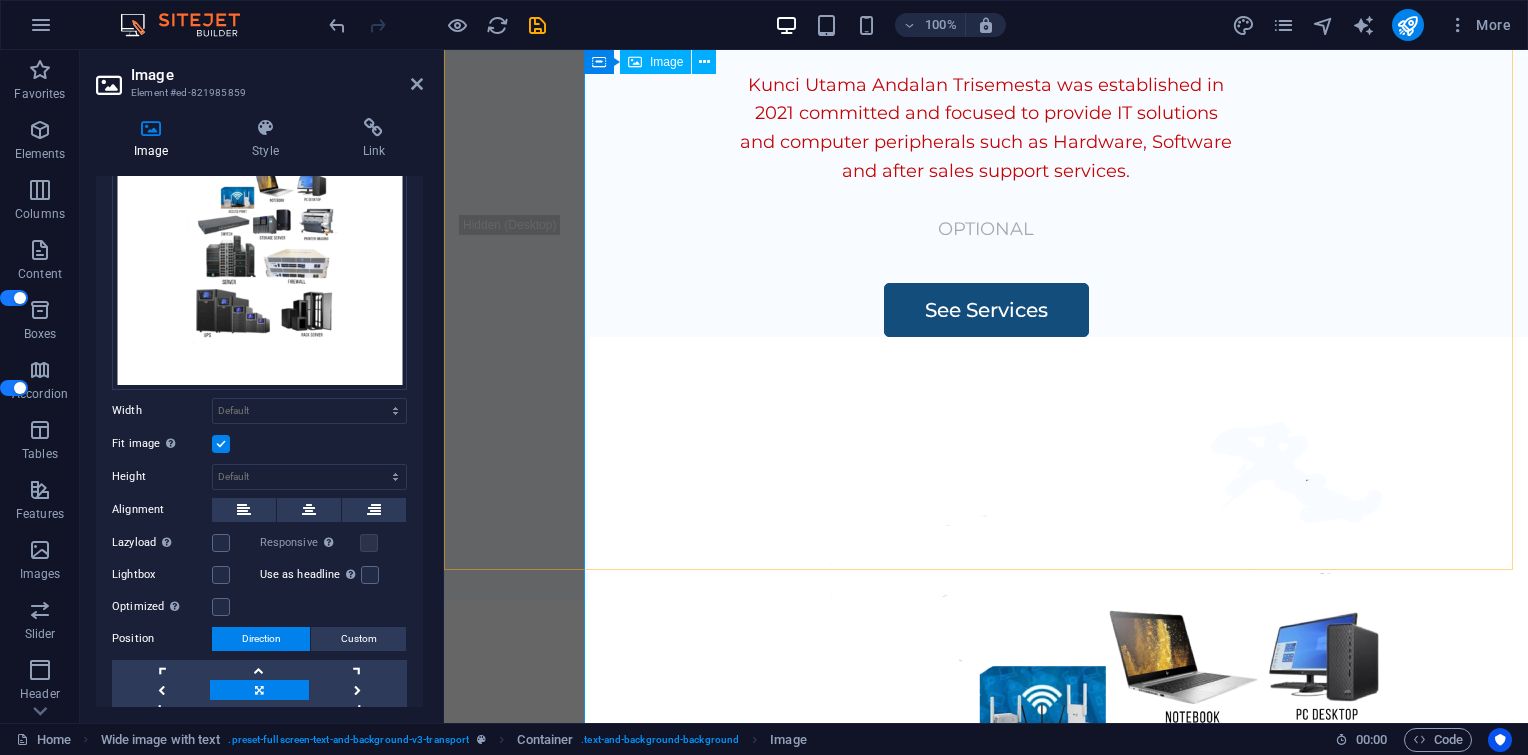 click at bounding box center (1128, 877) 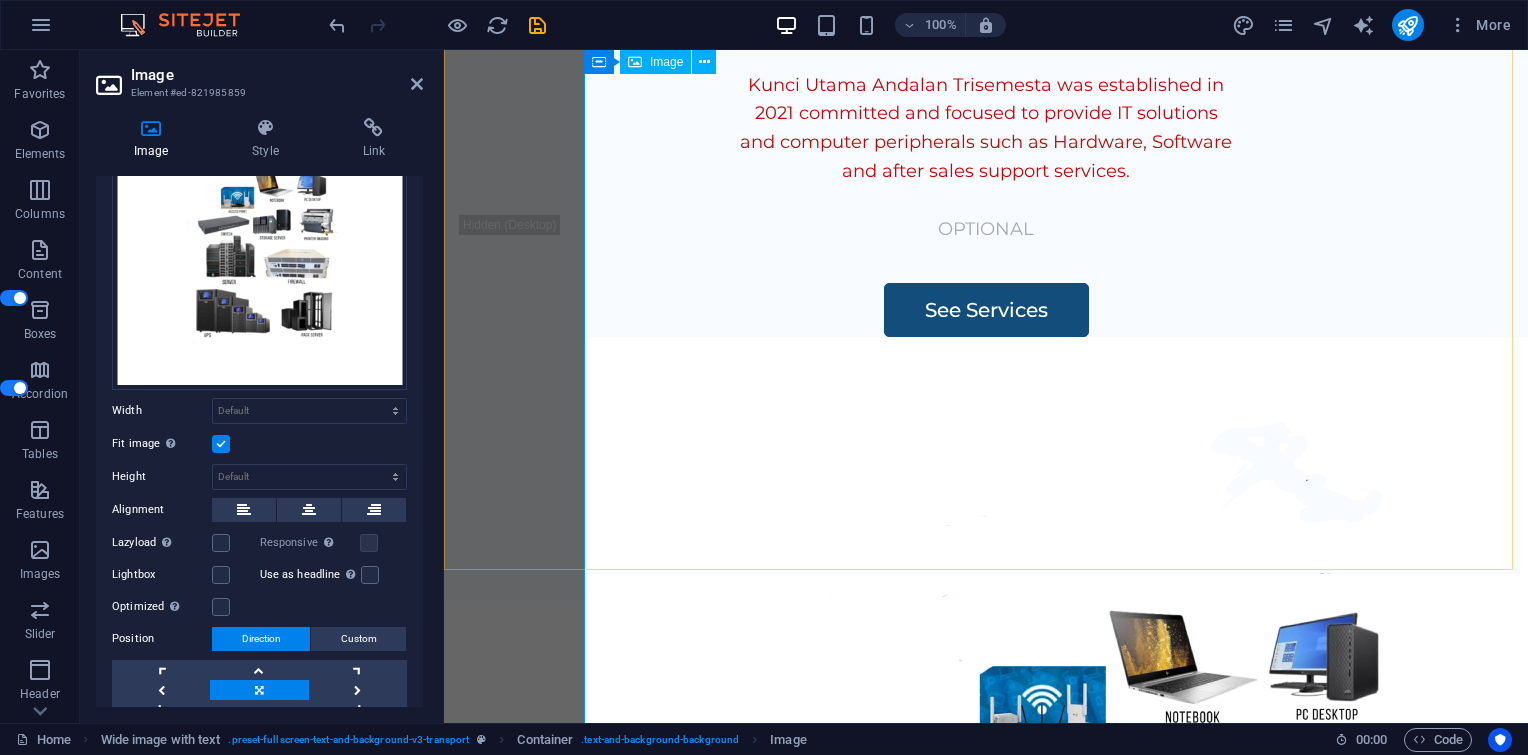 click at bounding box center [1128, 877] 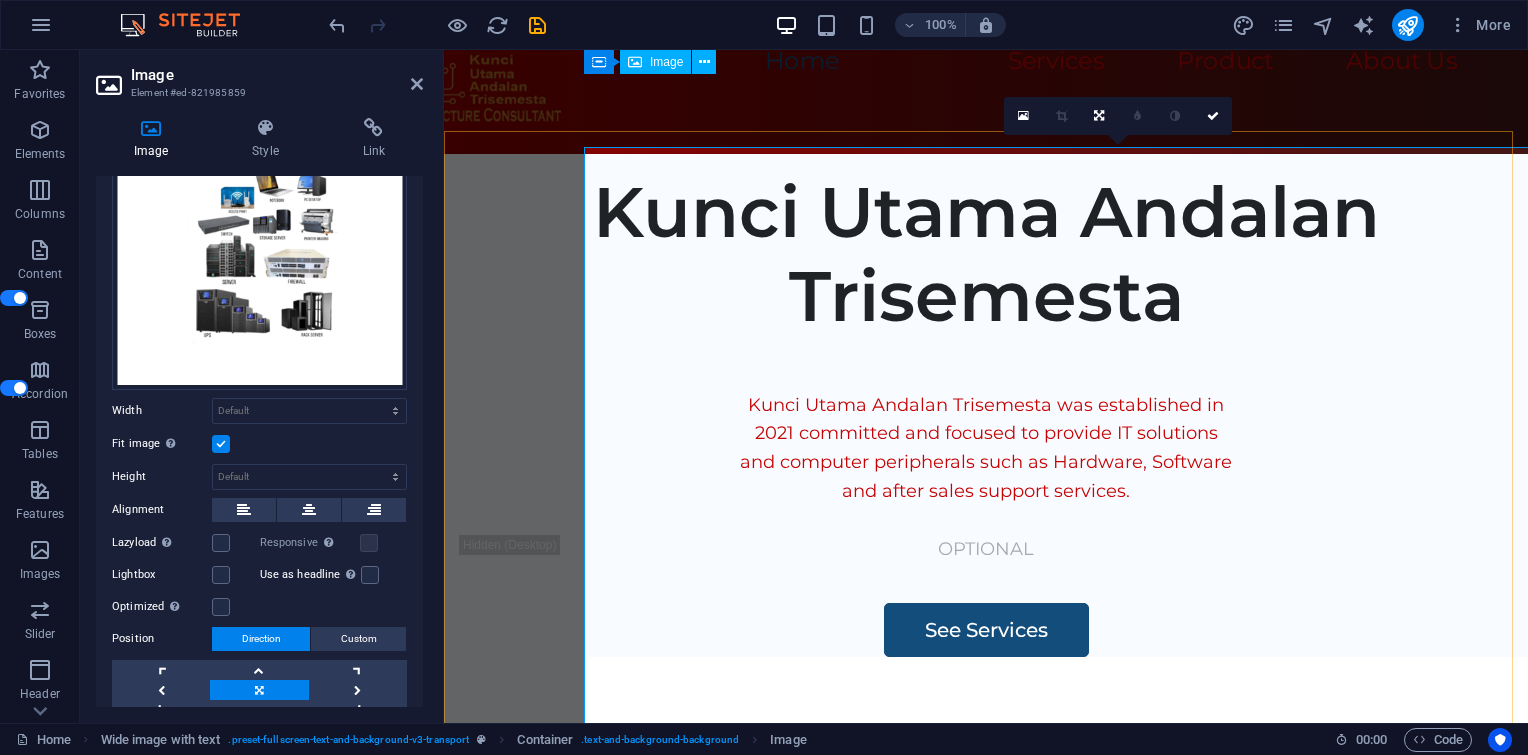 scroll, scrollTop: 52, scrollLeft: 0, axis: vertical 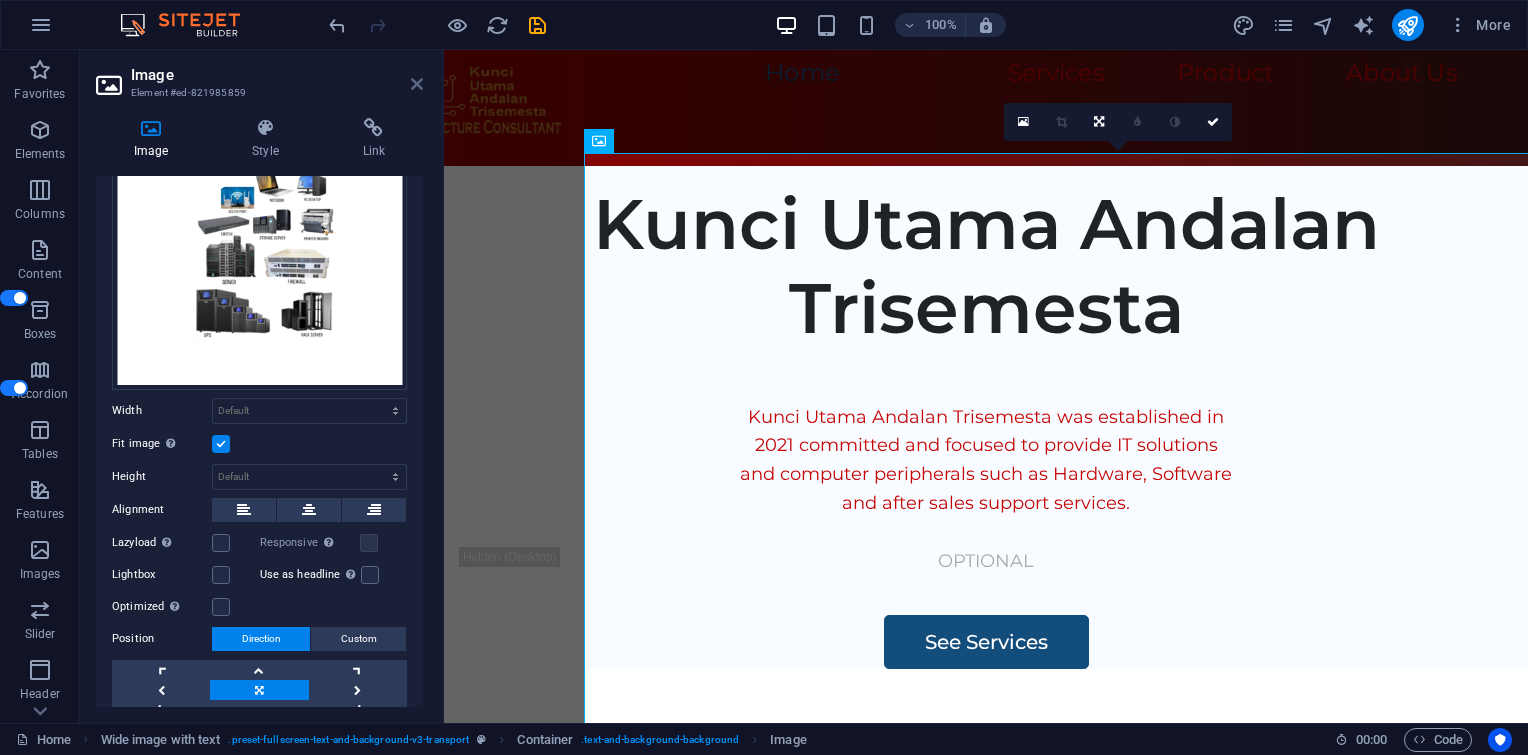 click at bounding box center (417, 84) 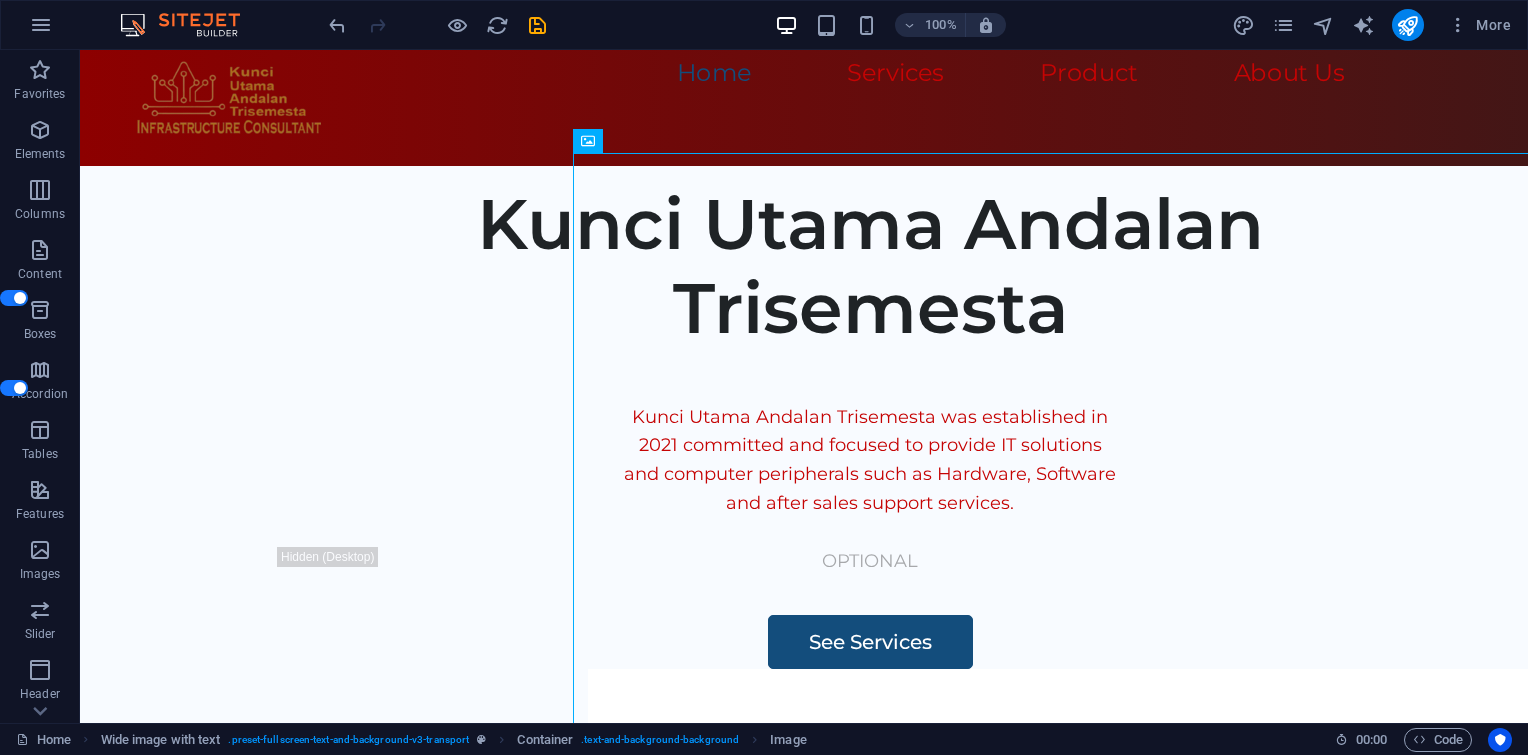 click on "100%" at bounding box center (890, 25) 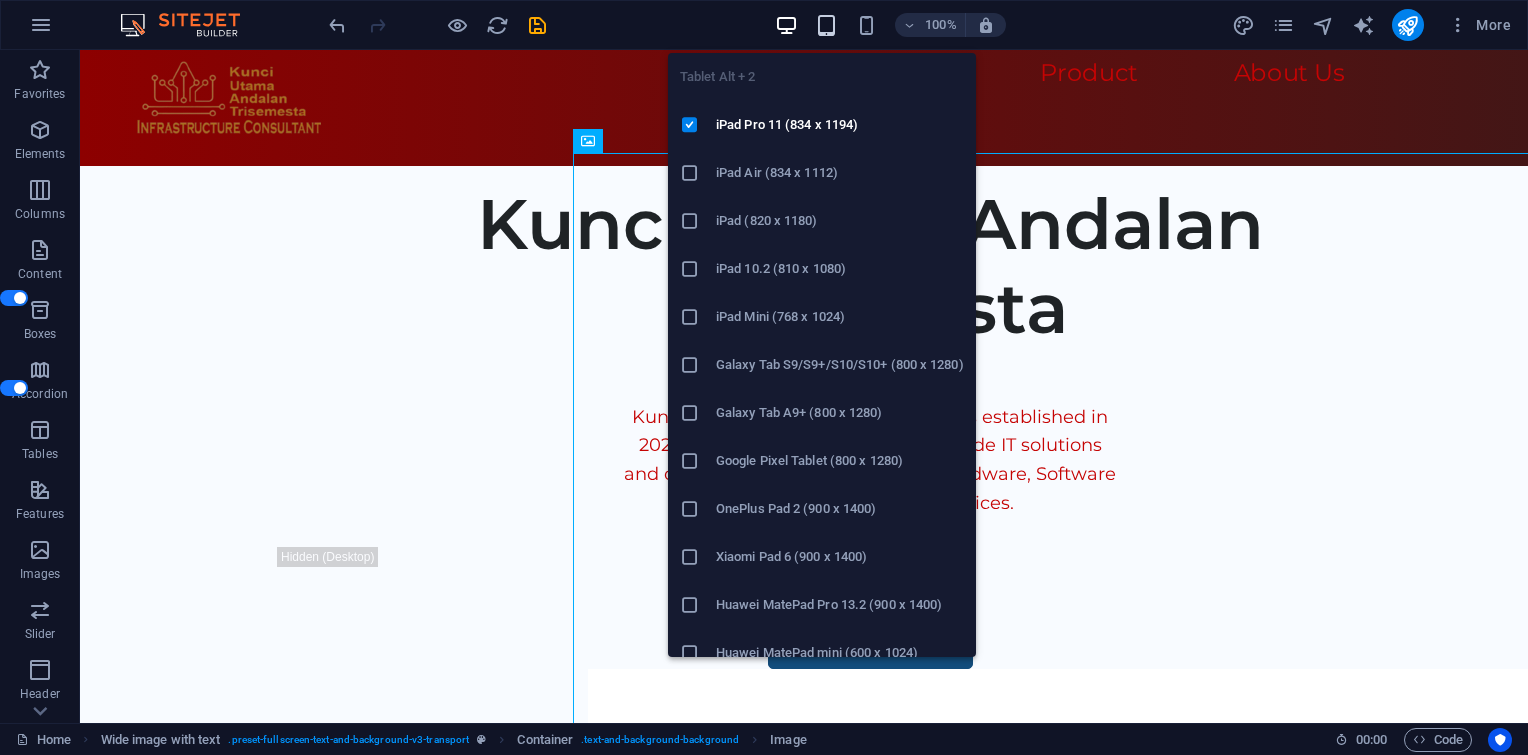 click at bounding box center (826, 25) 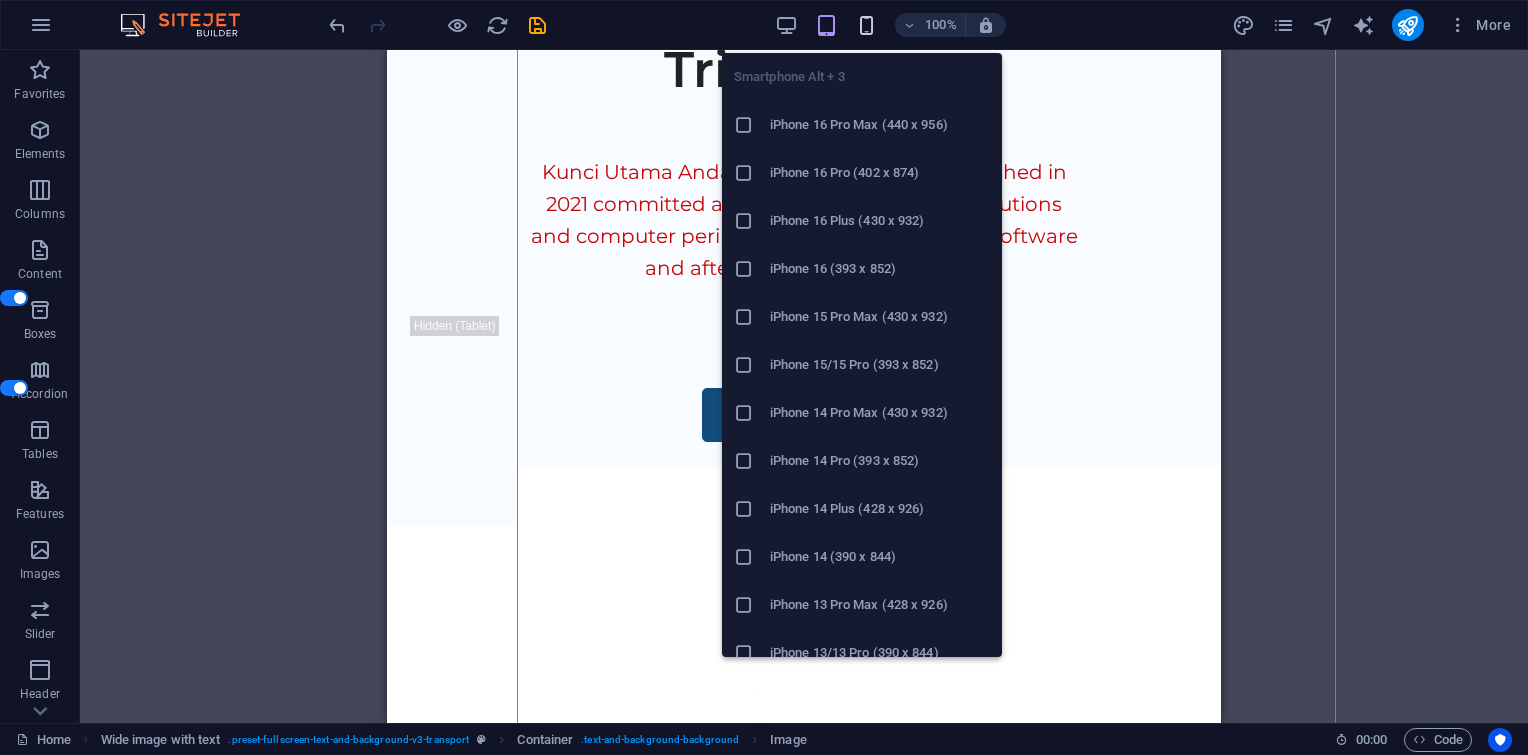 click at bounding box center (866, 25) 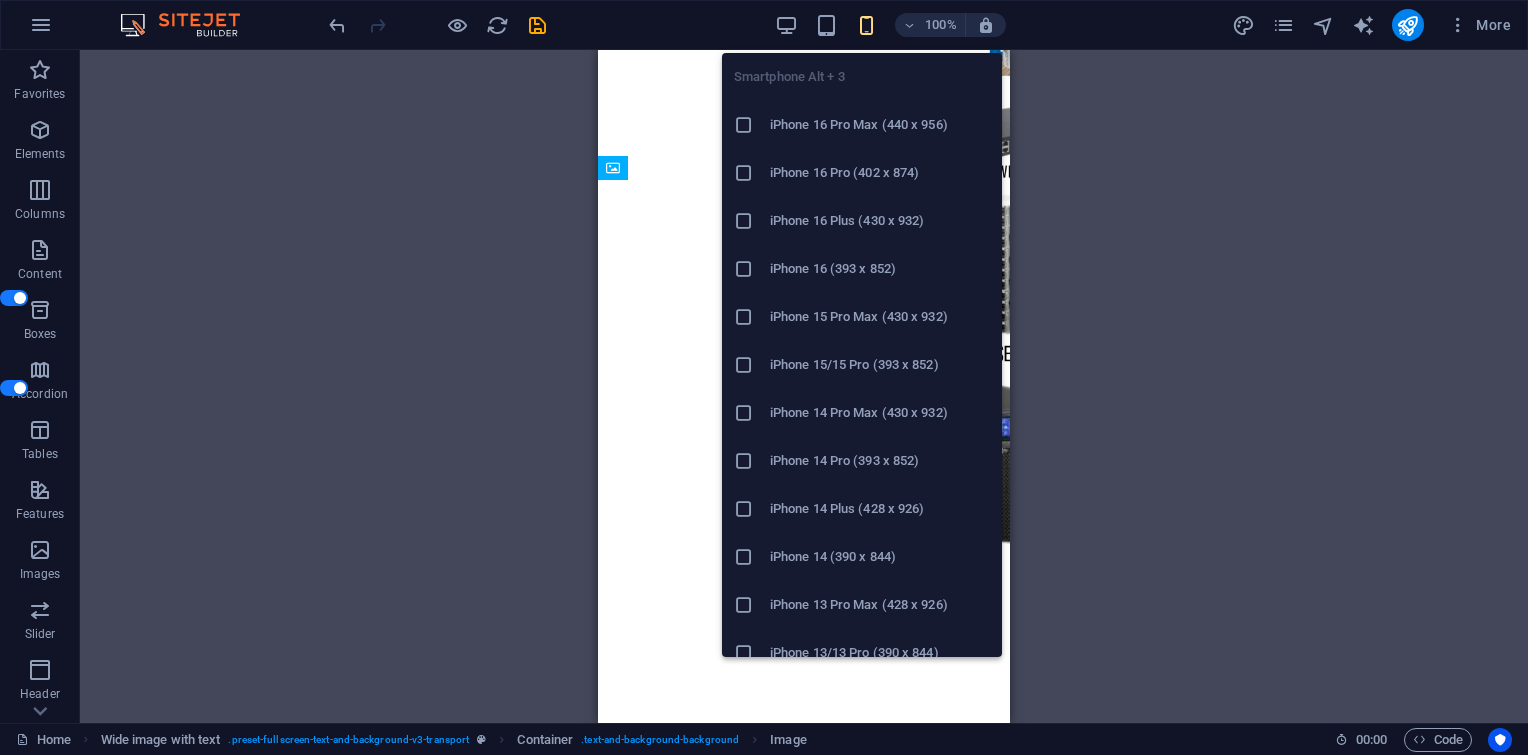 scroll, scrollTop: 779, scrollLeft: 0, axis: vertical 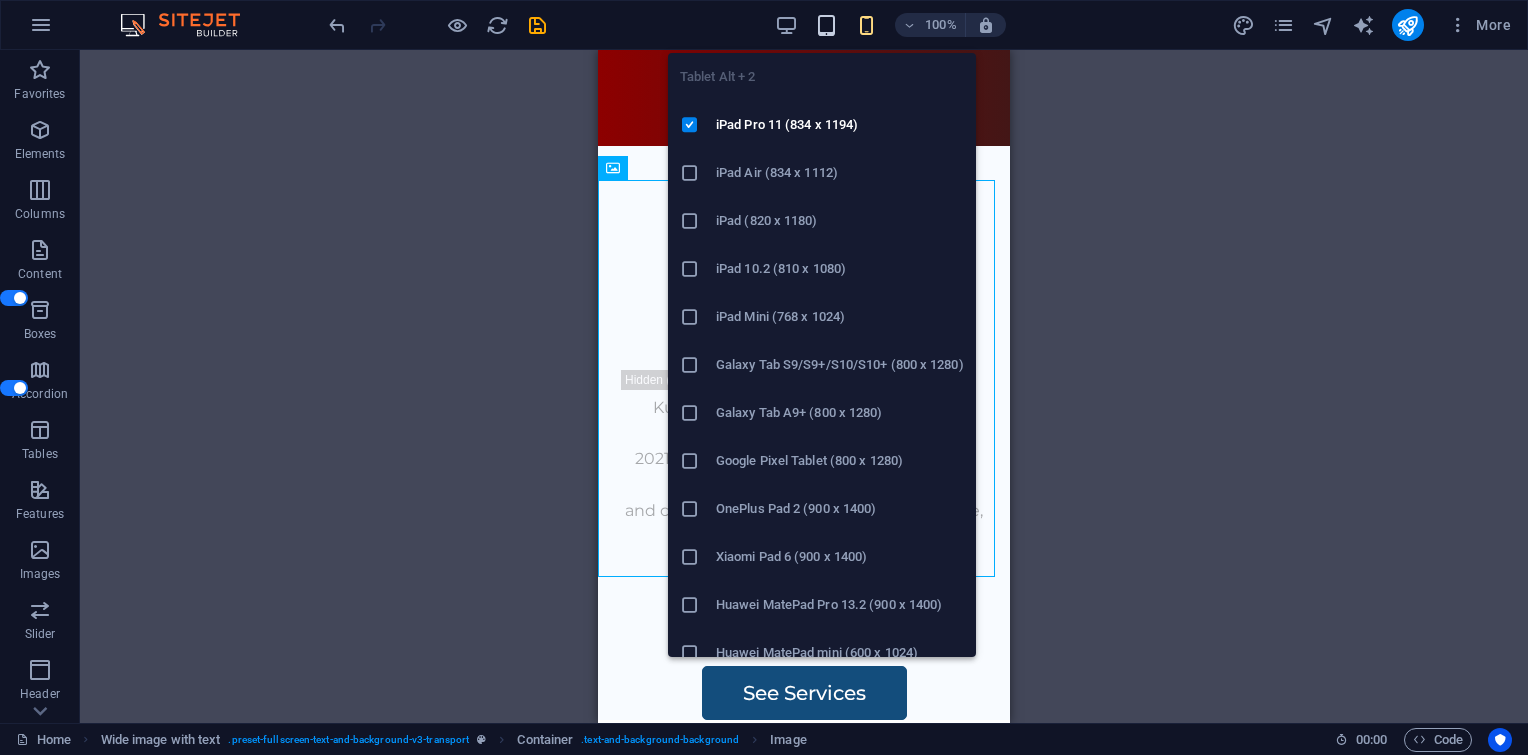 click at bounding box center (826, 25) 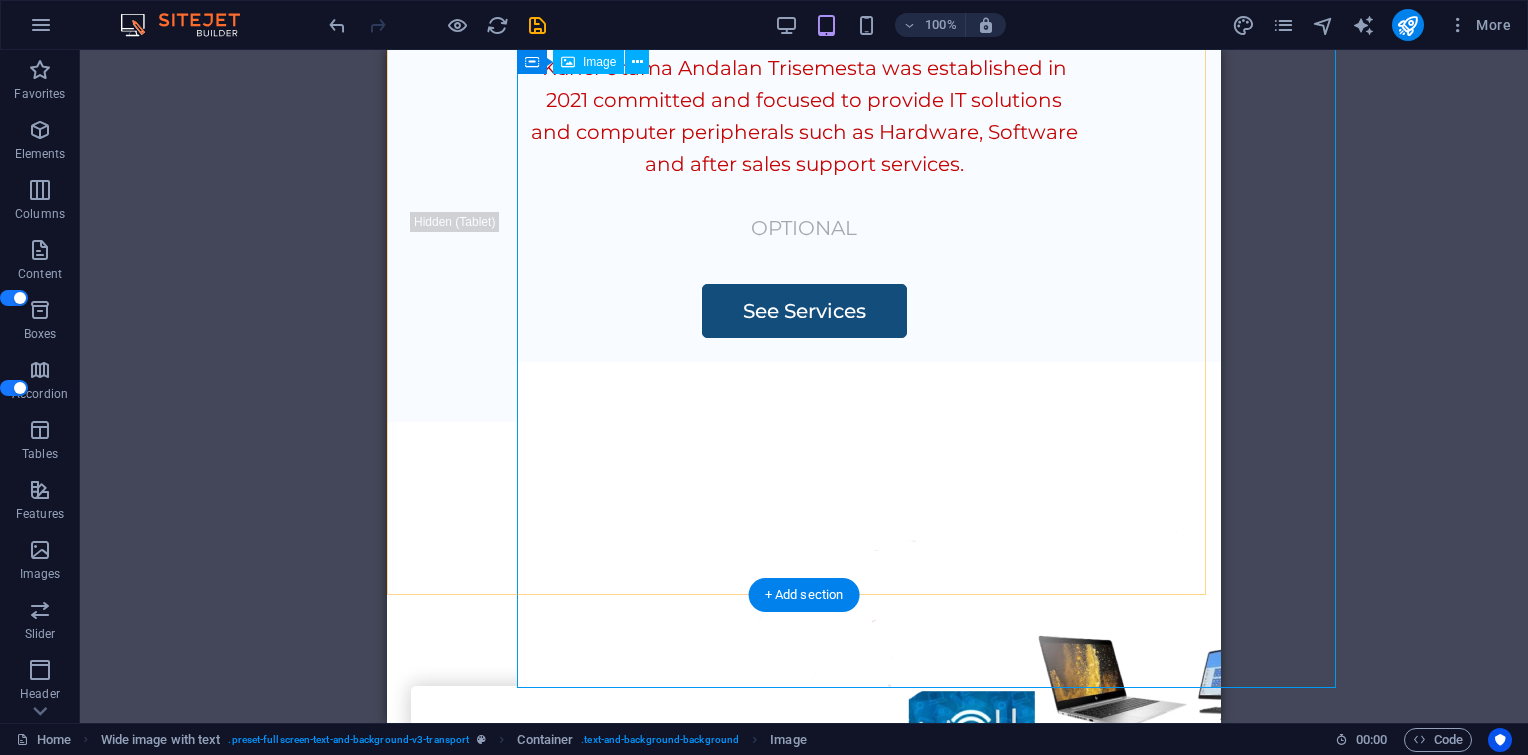 scroll, scrollTop: 1935, scrollLeft: 0, axis: vertical 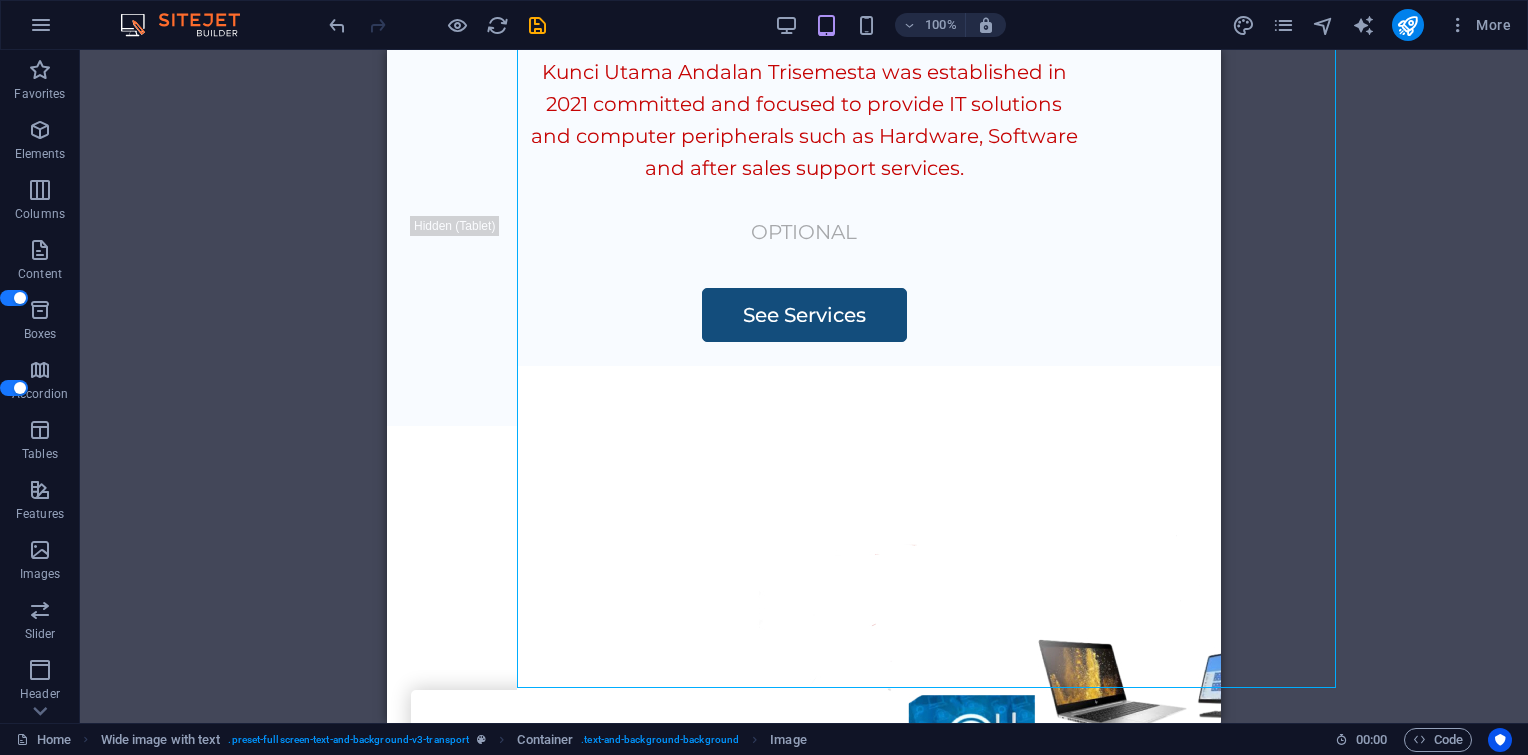 click on "Drag here to replace the existing content. Press “Ctrl” if you want to create a new element.
Container   H1   Wide image with text   Wide image with text   Container   Container   Image   Container   Menu Bar   Image   Menu   Spacer   Text   Container   H2   Button   Spacer   Text" at bounding box center (804, 386) 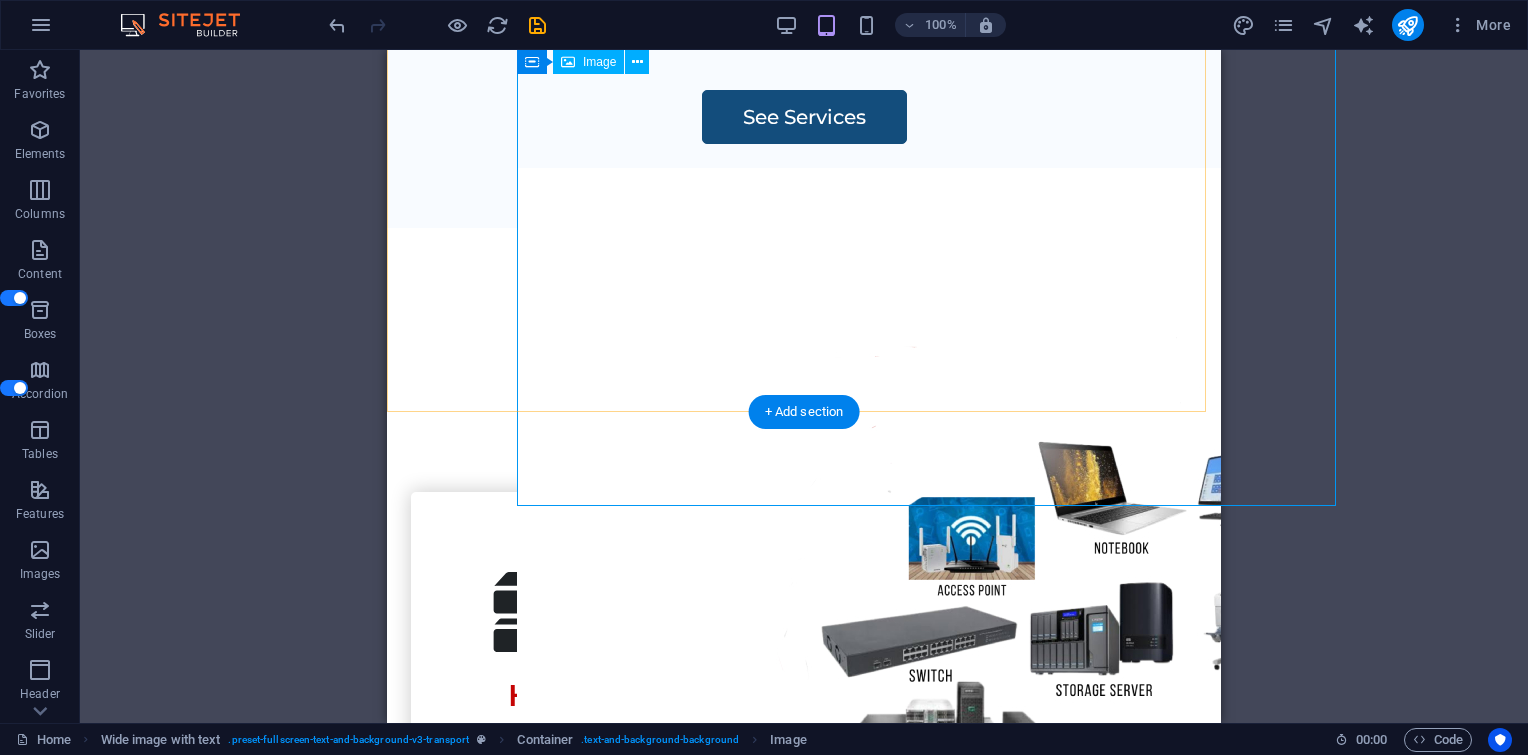 scroll, scrollTop: 2135, scrollLeft: 0, axis: vertical 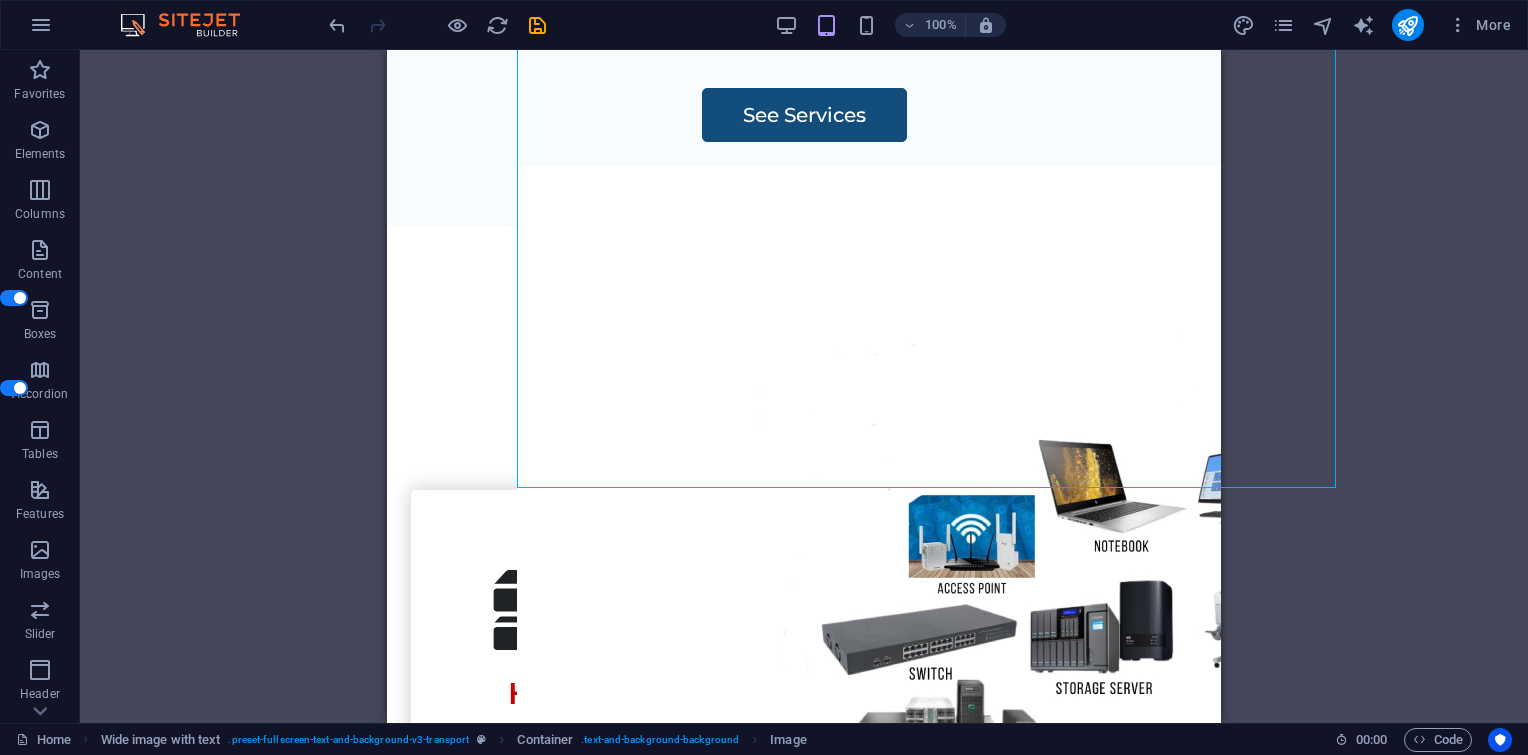 click on "100%" at bounding box center (890, 25) 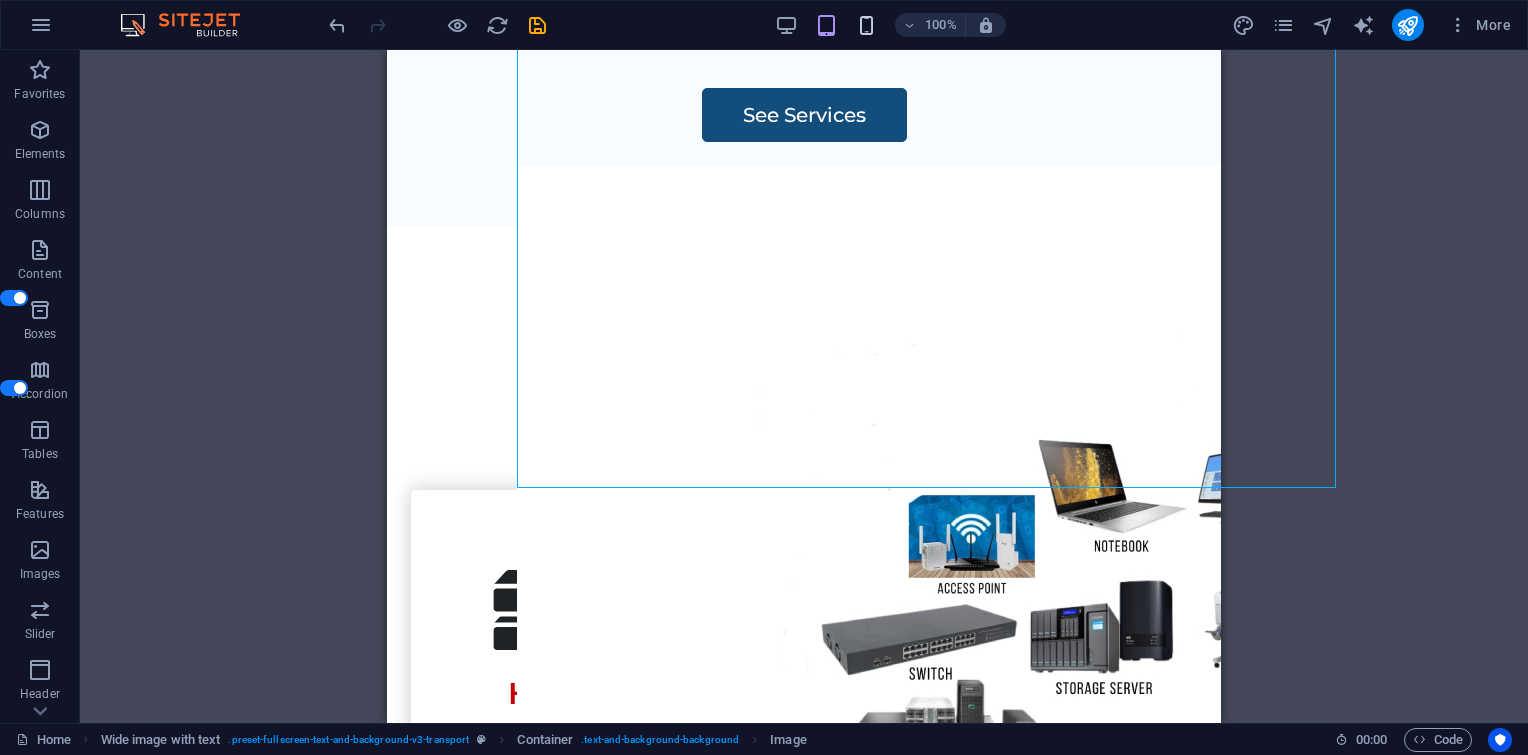 click at bounding box center (866, 25) 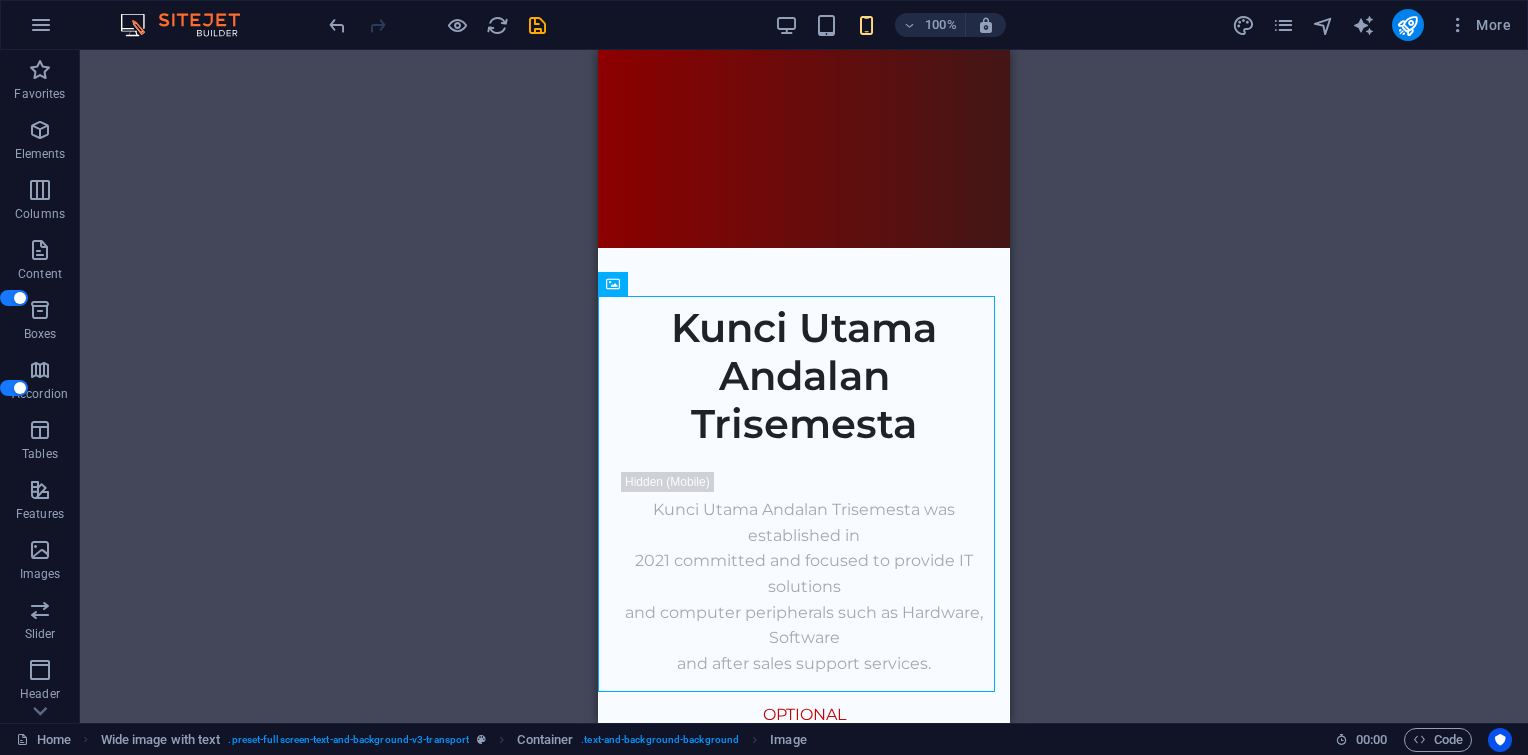 scroll, scrollTop: 679, scrollLeft: 0, axis: vertical 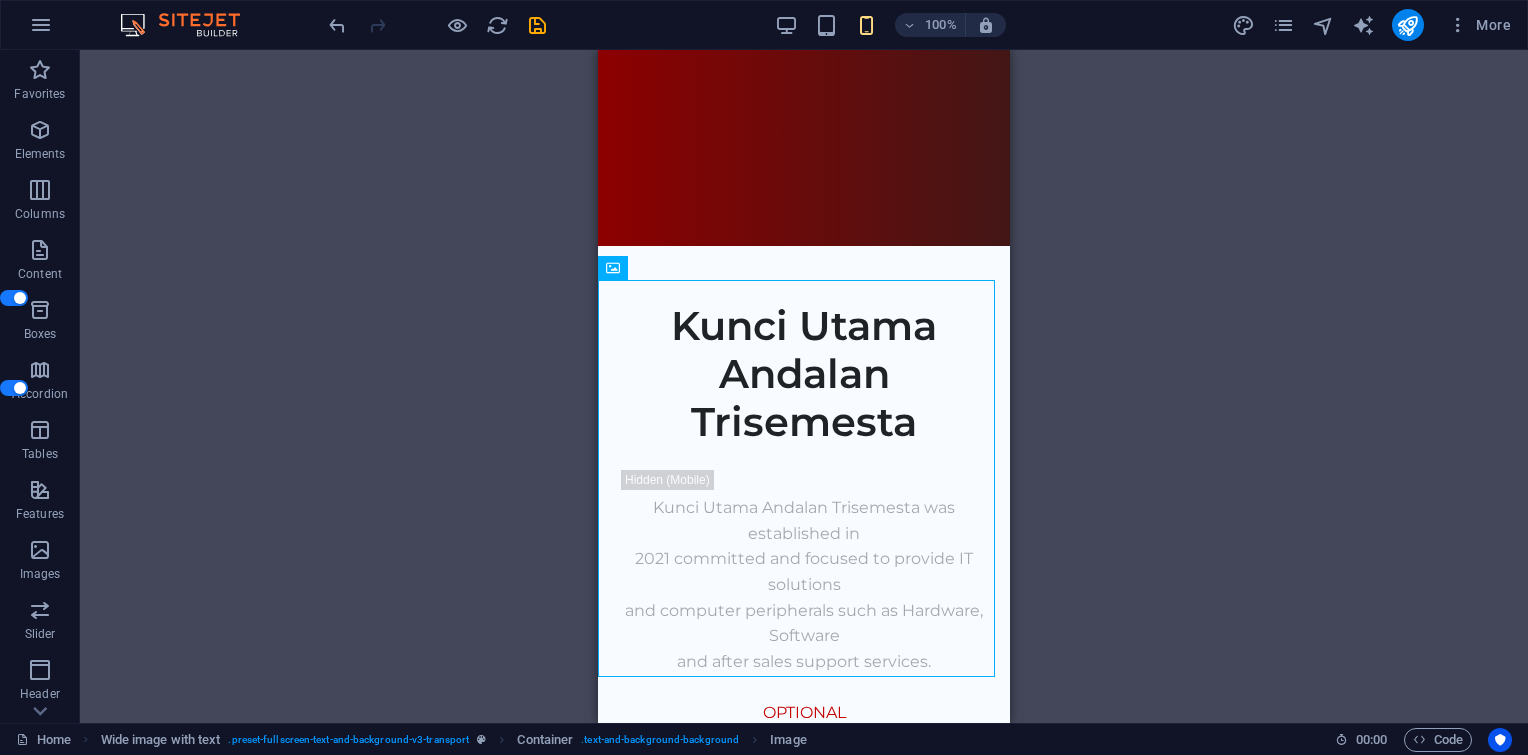 click on "100%" at bounding box center [890, 25] 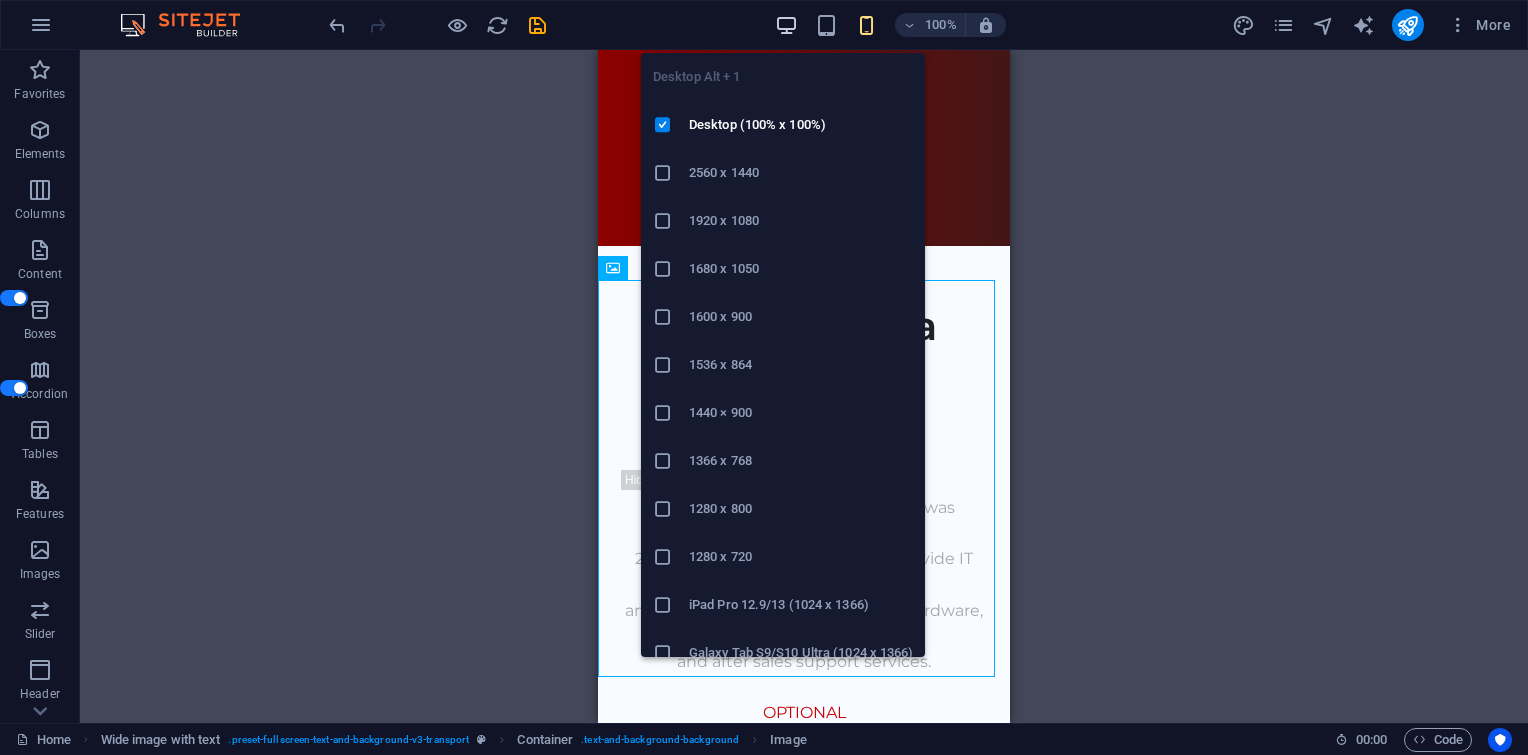 click at bounding box center [786, 25] 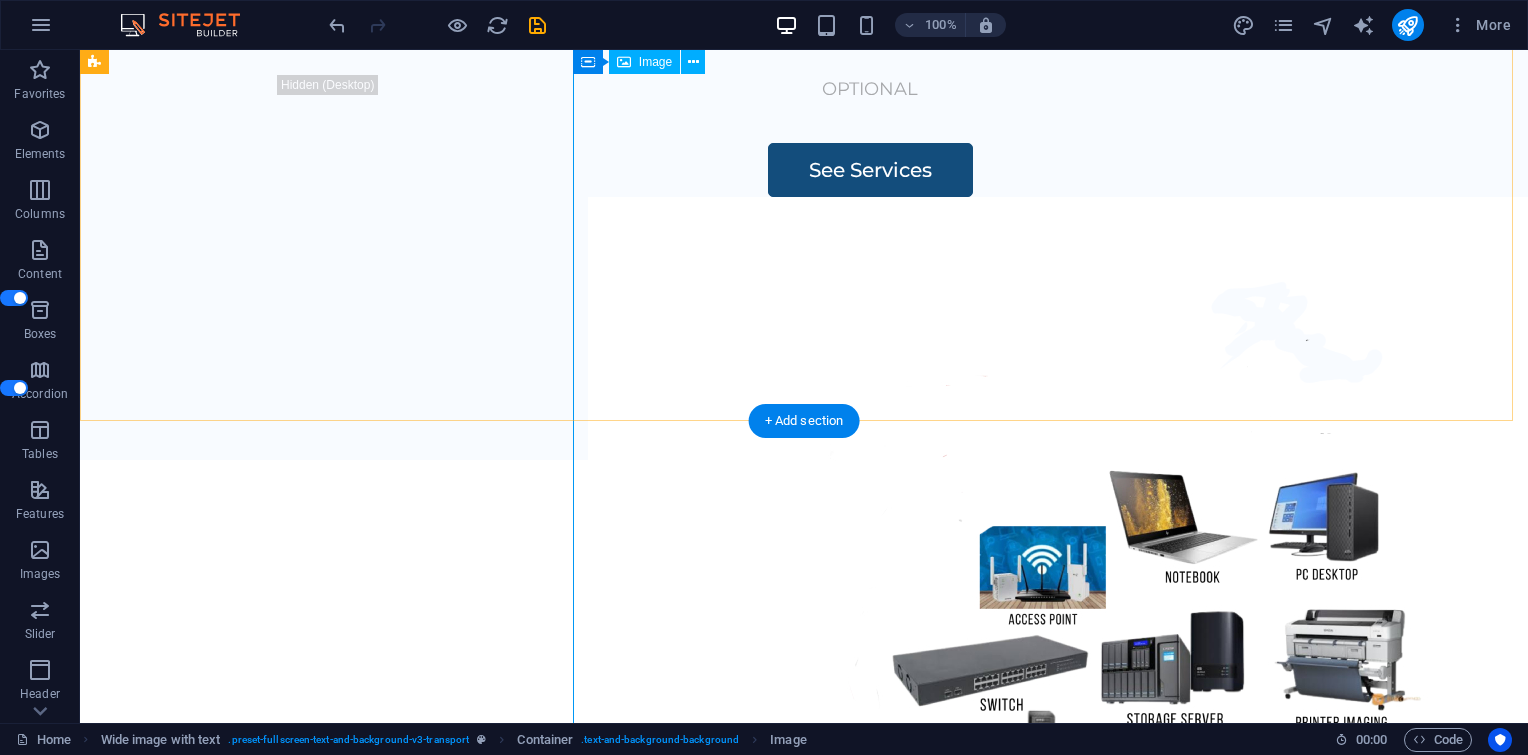 scroll, scrollTop: 445, scrollLeft: 0, axis: vertical 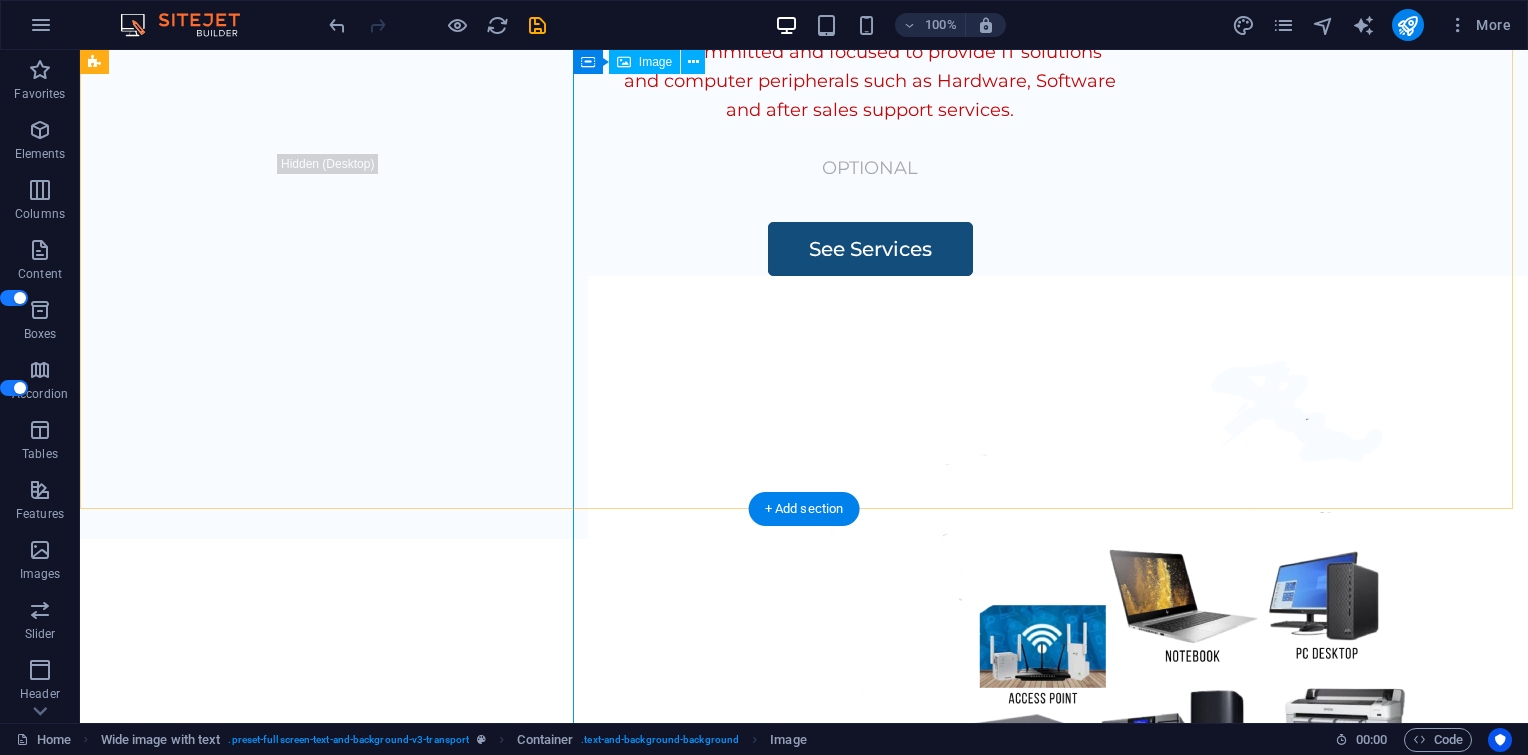 click at bounding box center (1128, 816) 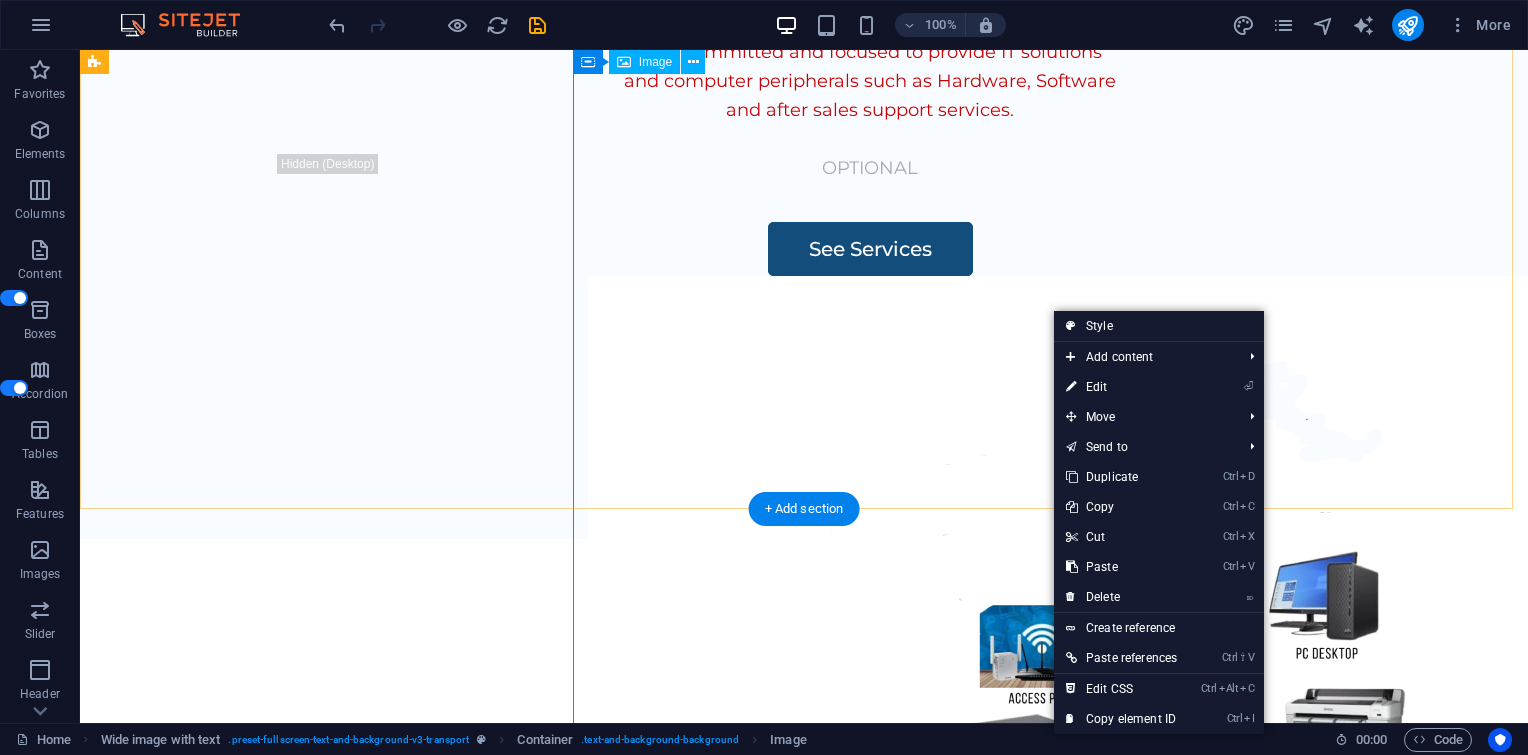 click at bounding box center [1128, 816] 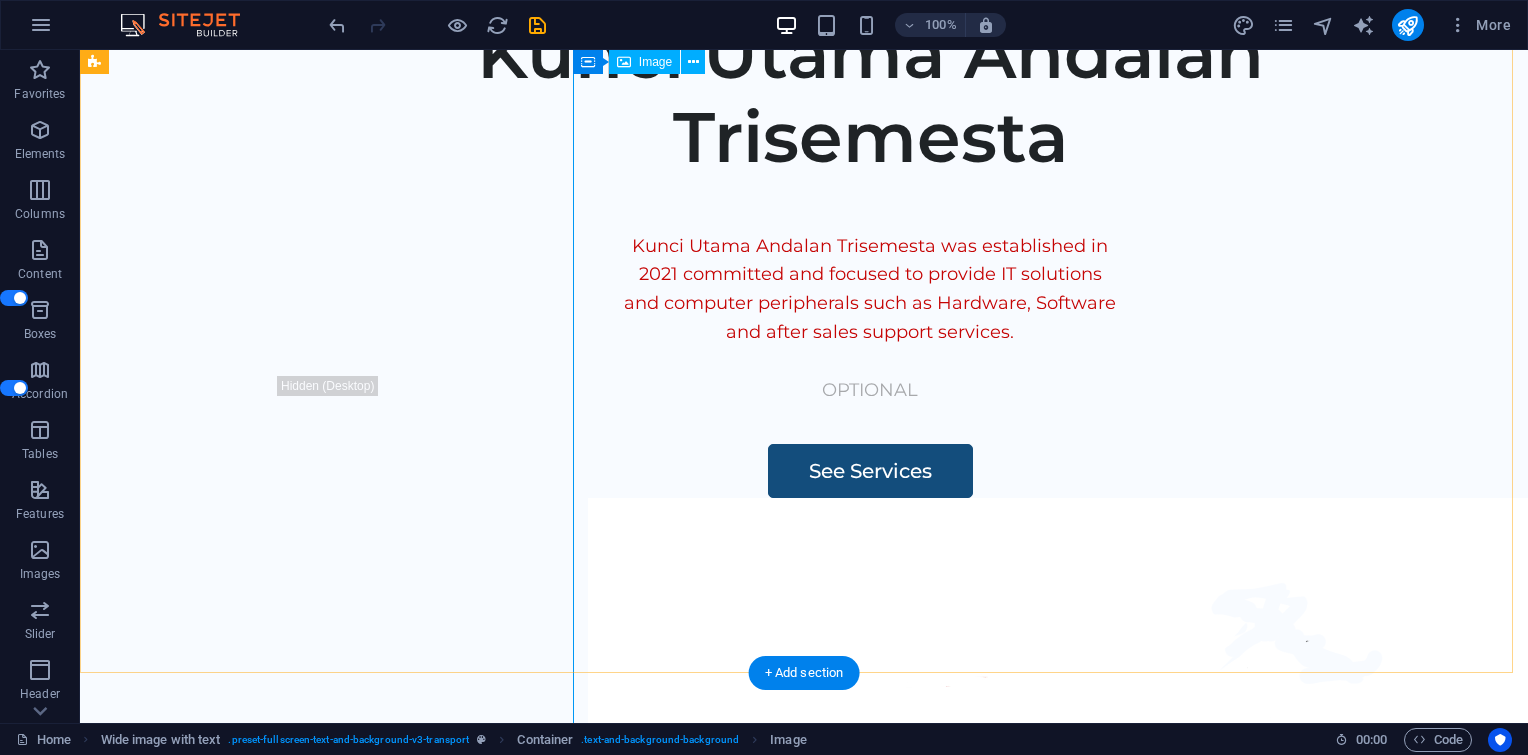 scroll, scrollTop: 212, scrollLeft: 0, axis: vertical 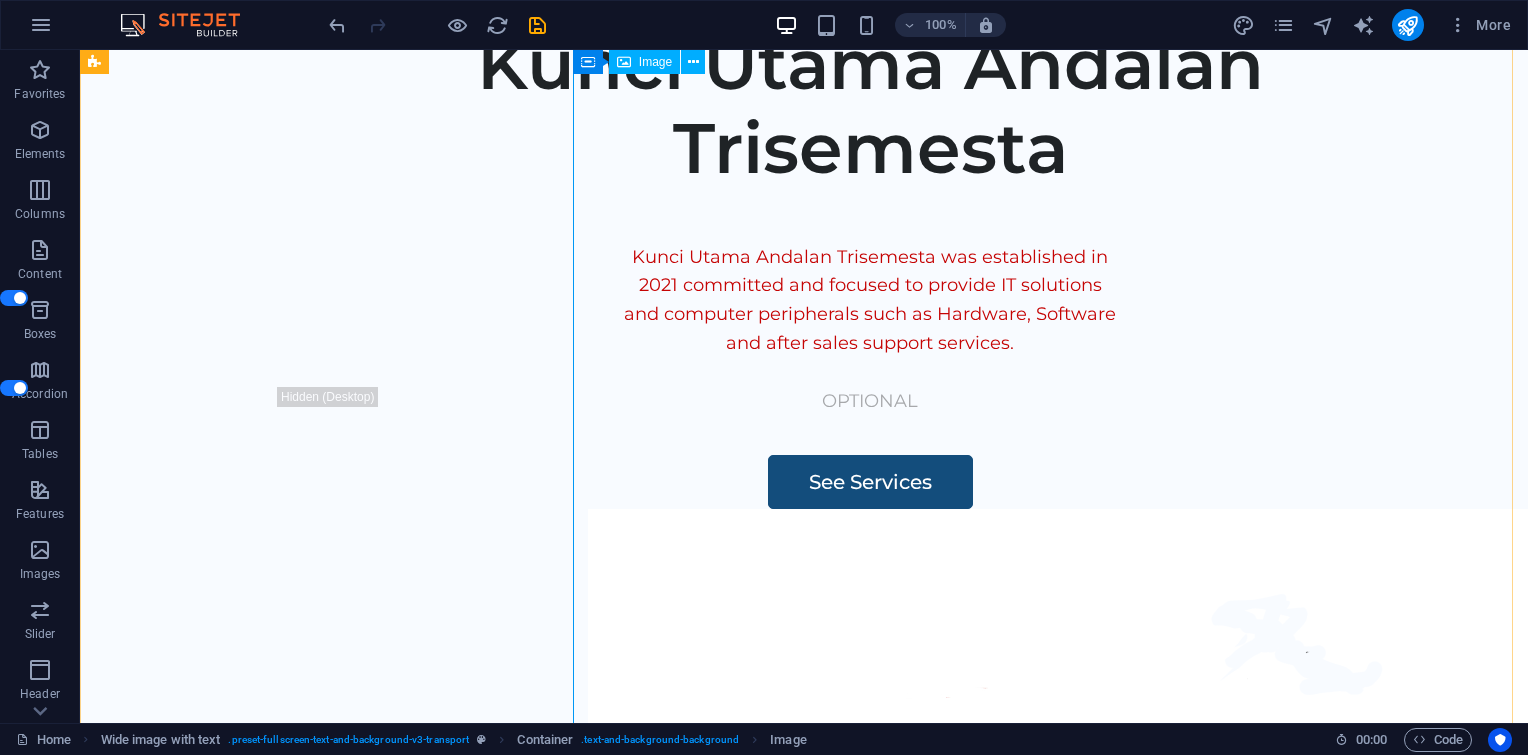 click at bounding box center (1128, 1049) 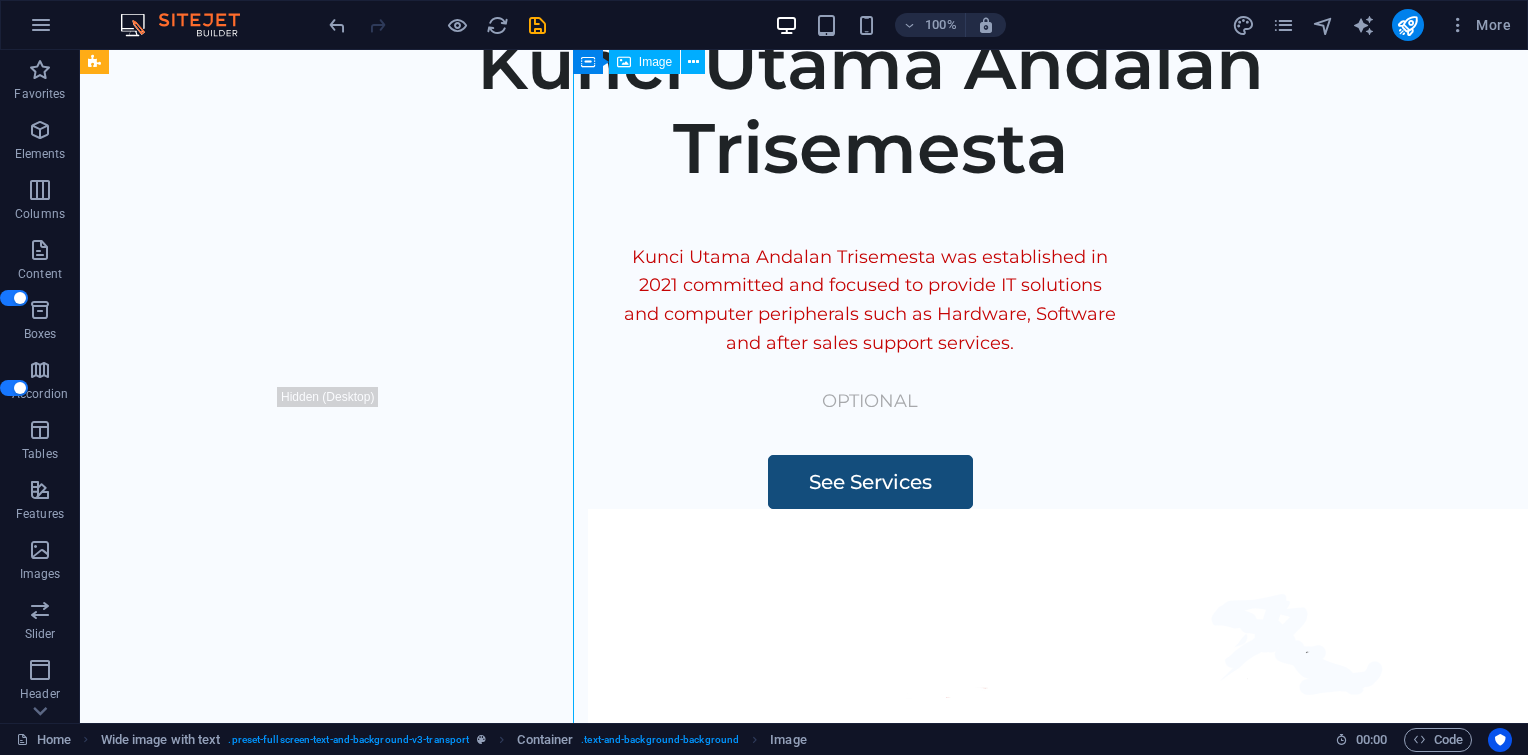 click at bounding box center (1128, 1049) 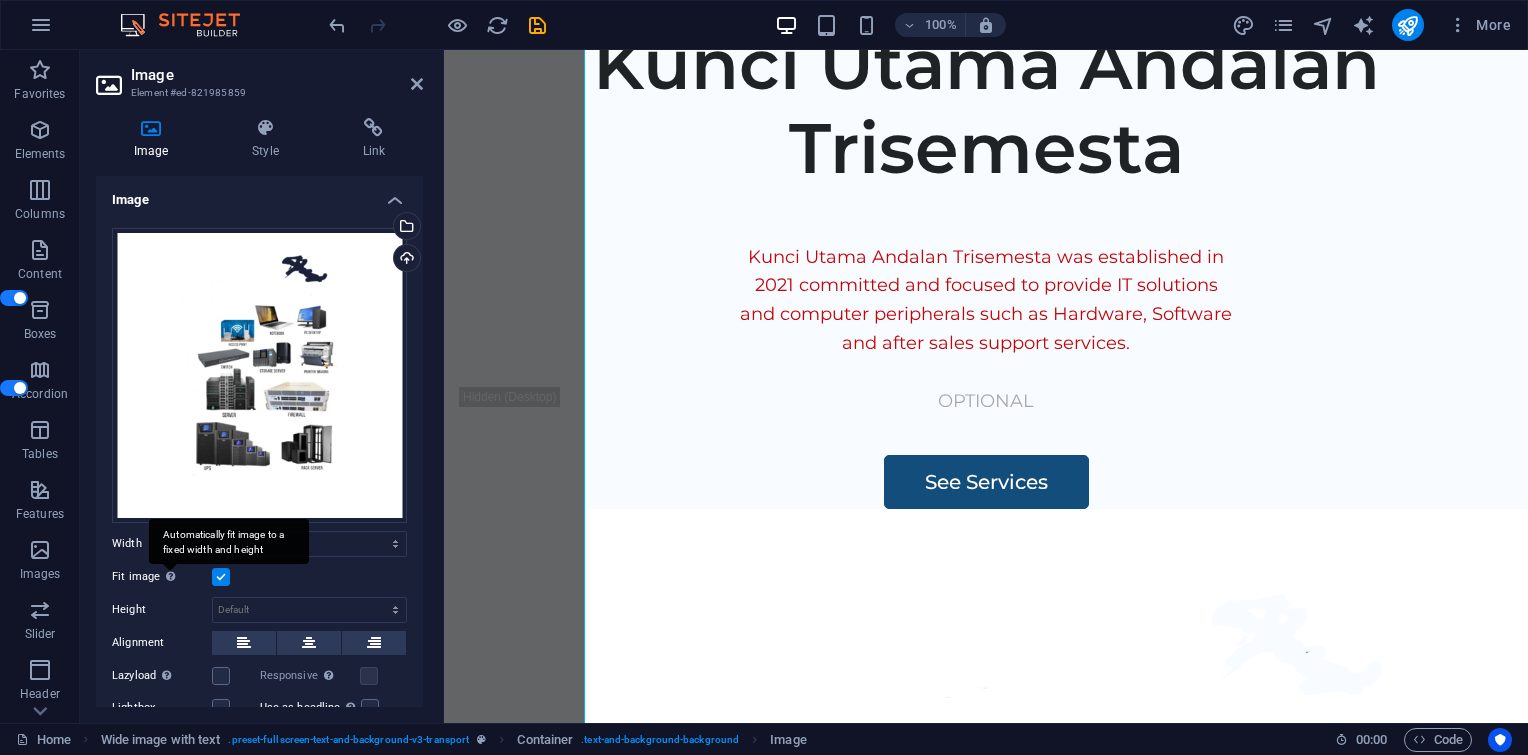 click at bounding box center (170, 576) 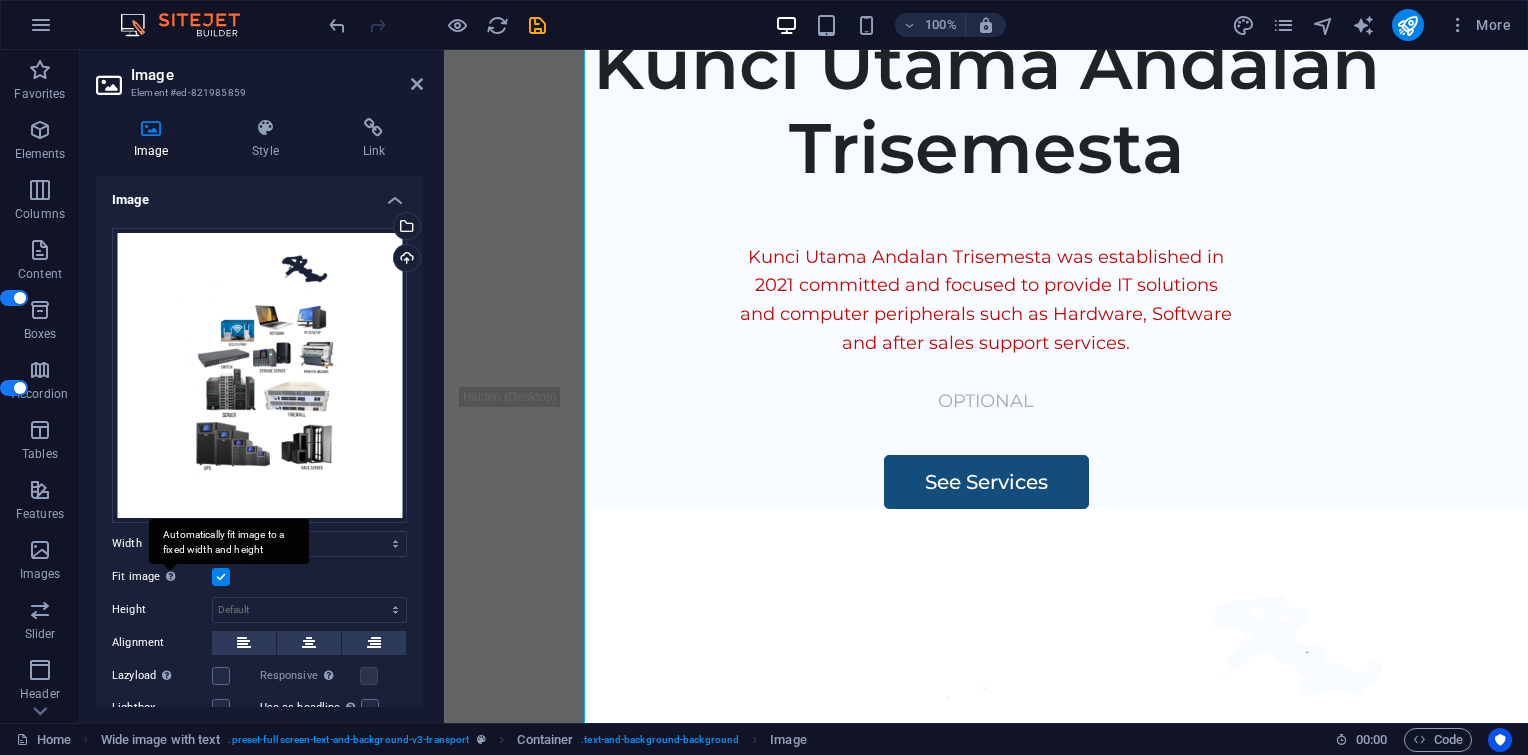 click on "Fit image Automatically fit image to a fixed width and height" at bounding box center [0, 0] 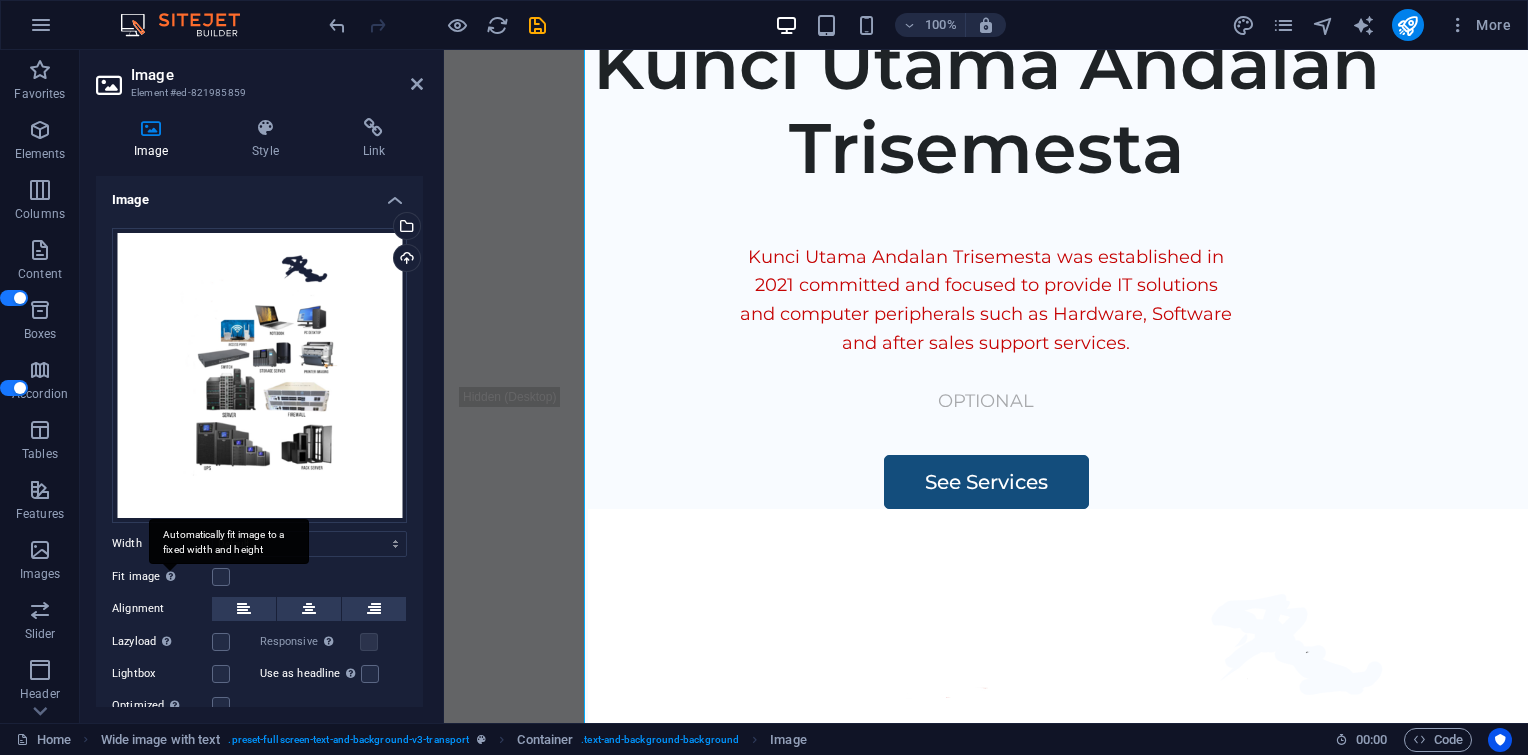 click at bounding box center [170, 576] 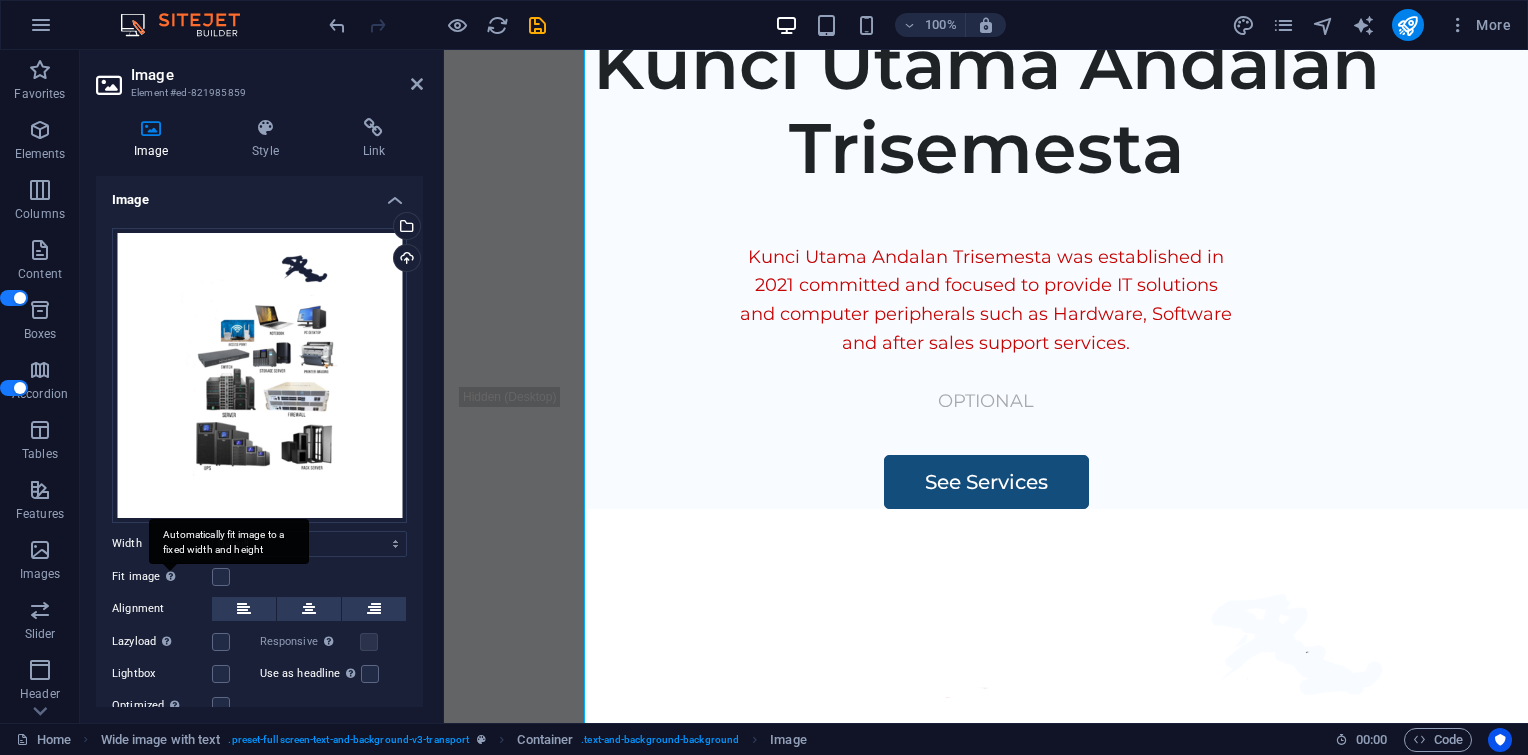 click on "Fit image Automatically fit image to a fixed width and height" at bounding box center (0, 0) 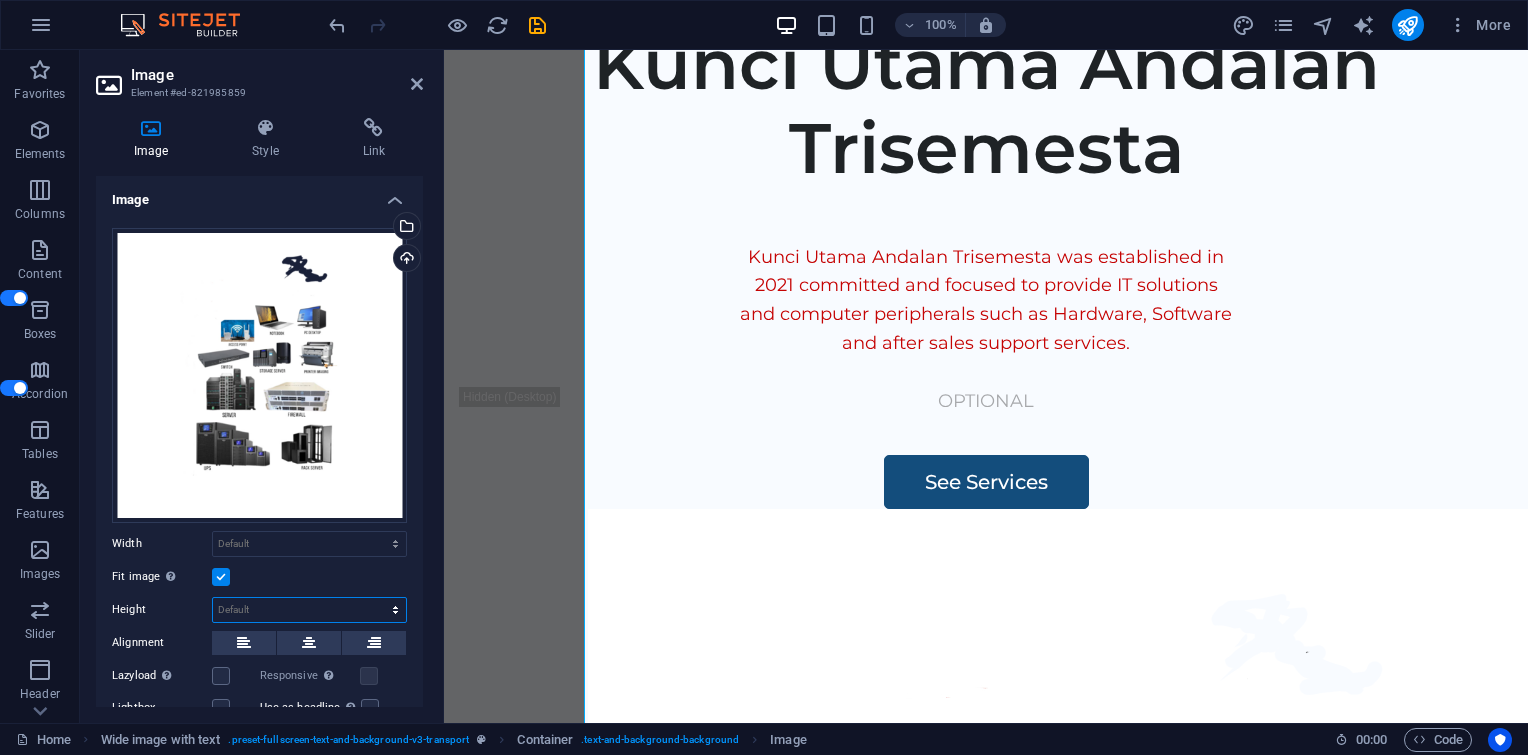 click on "Default auto px" at bounding box center [309, 610] 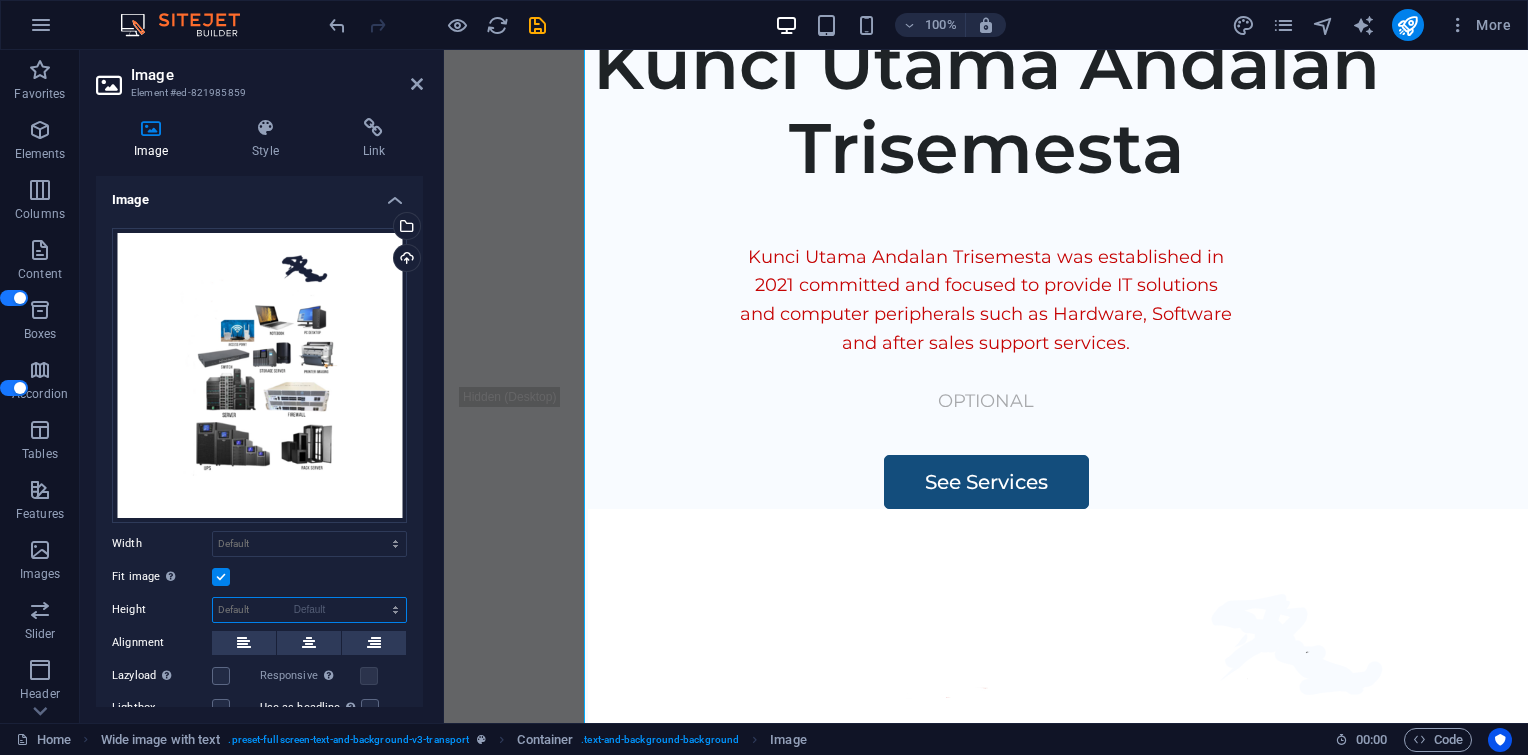 click on "Default auto px" at bounding box center [309, 610] 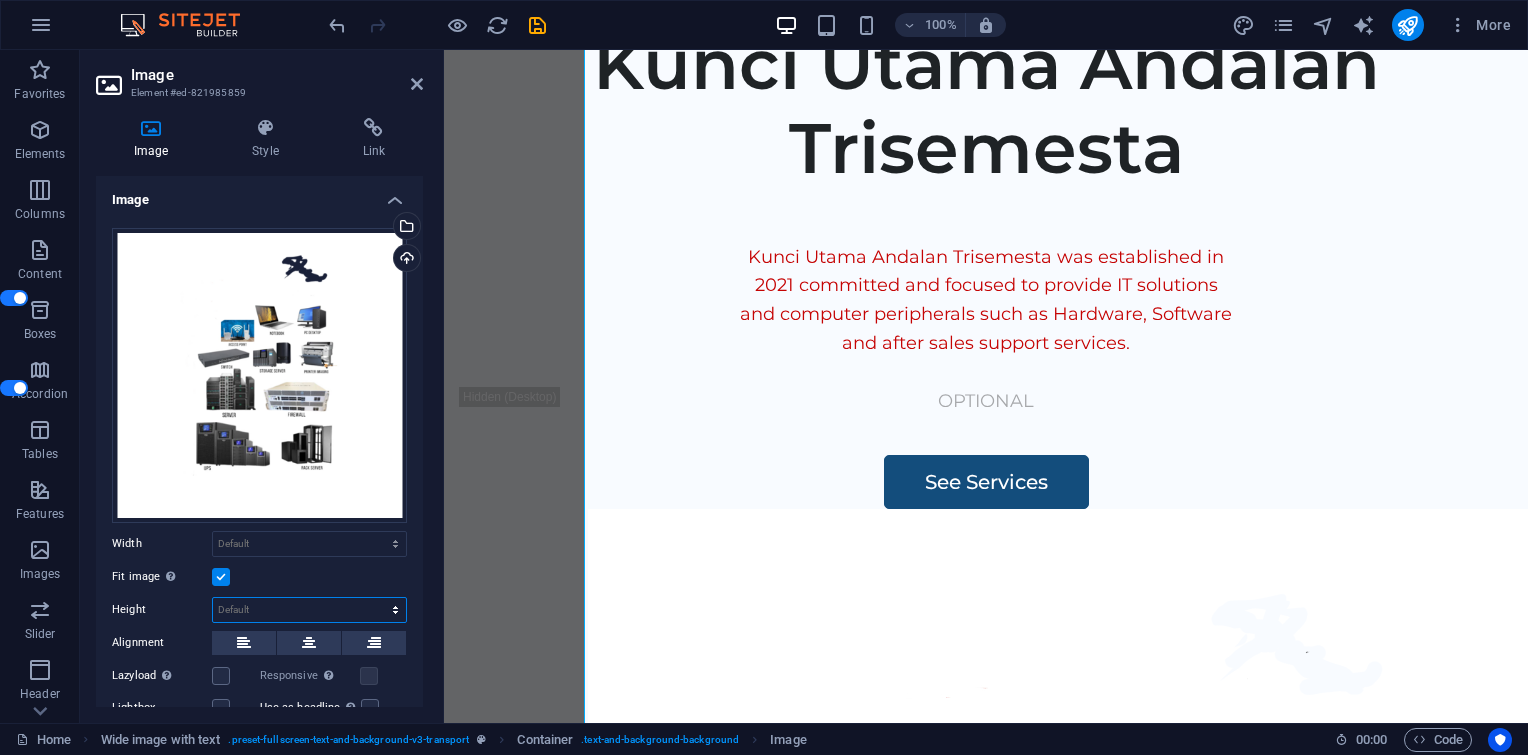 click on "Default auto px" at bounding box center (309, 610) 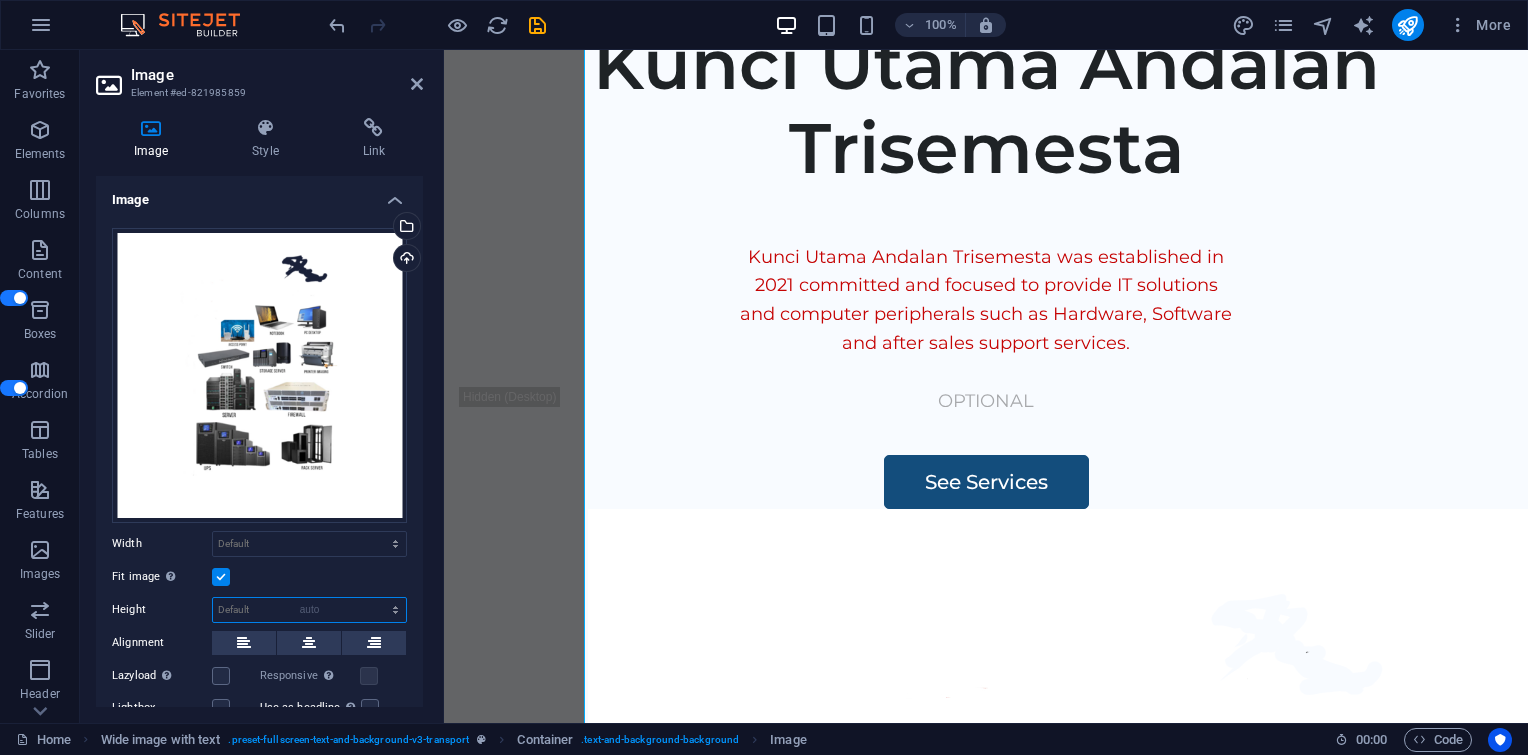 click on "Default auto px" at bounding box center (309, 610) 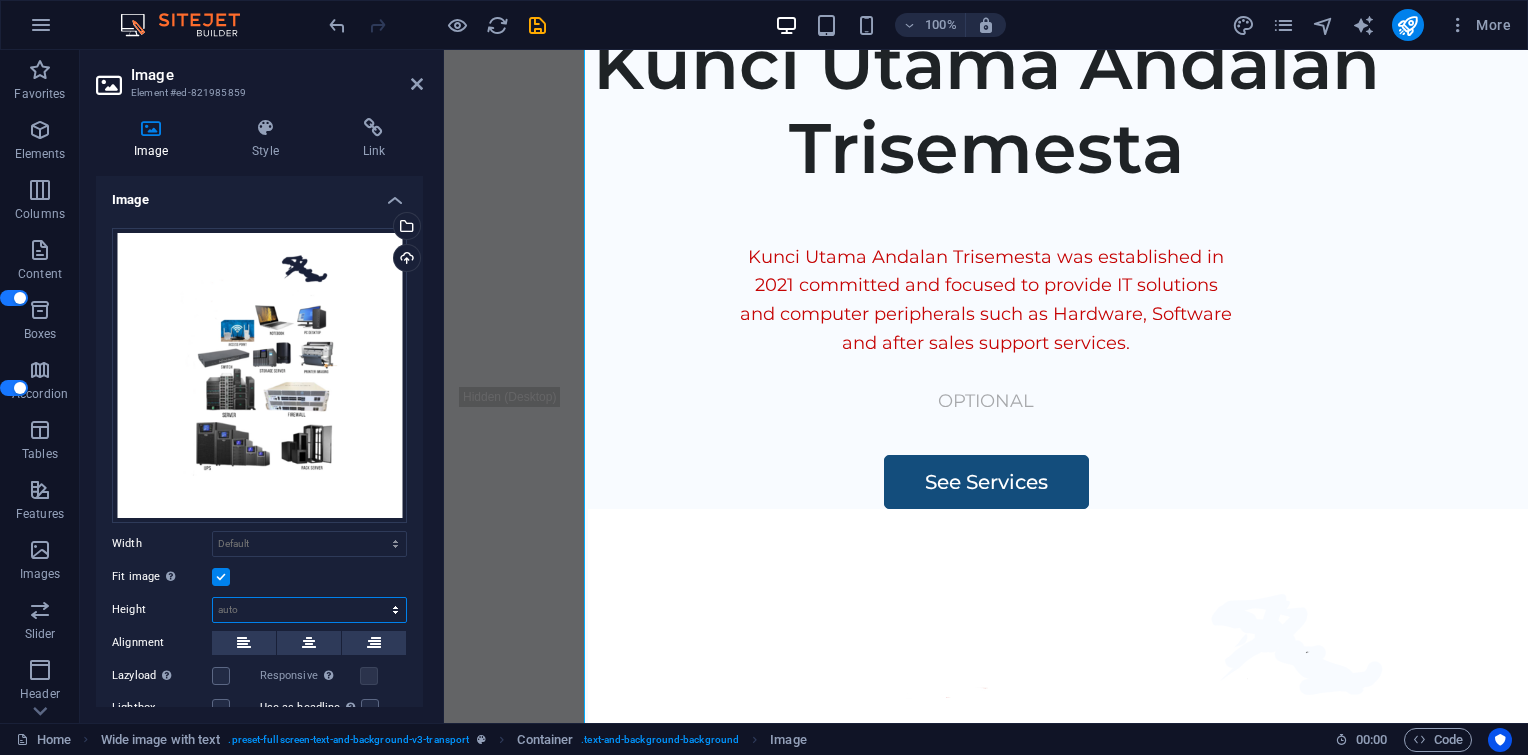 click on "Default auto px" at bounding box center (309, 610) 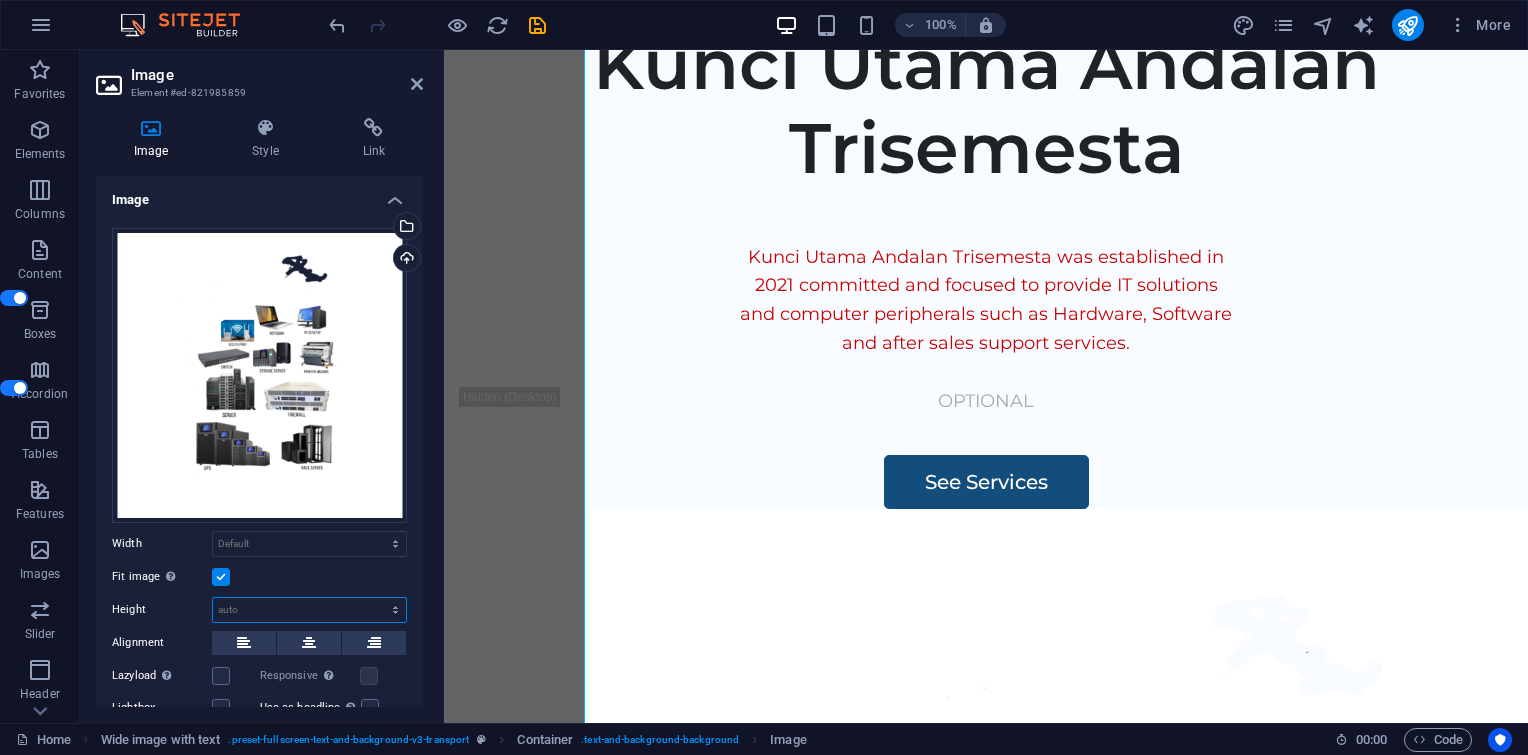 select on "px" 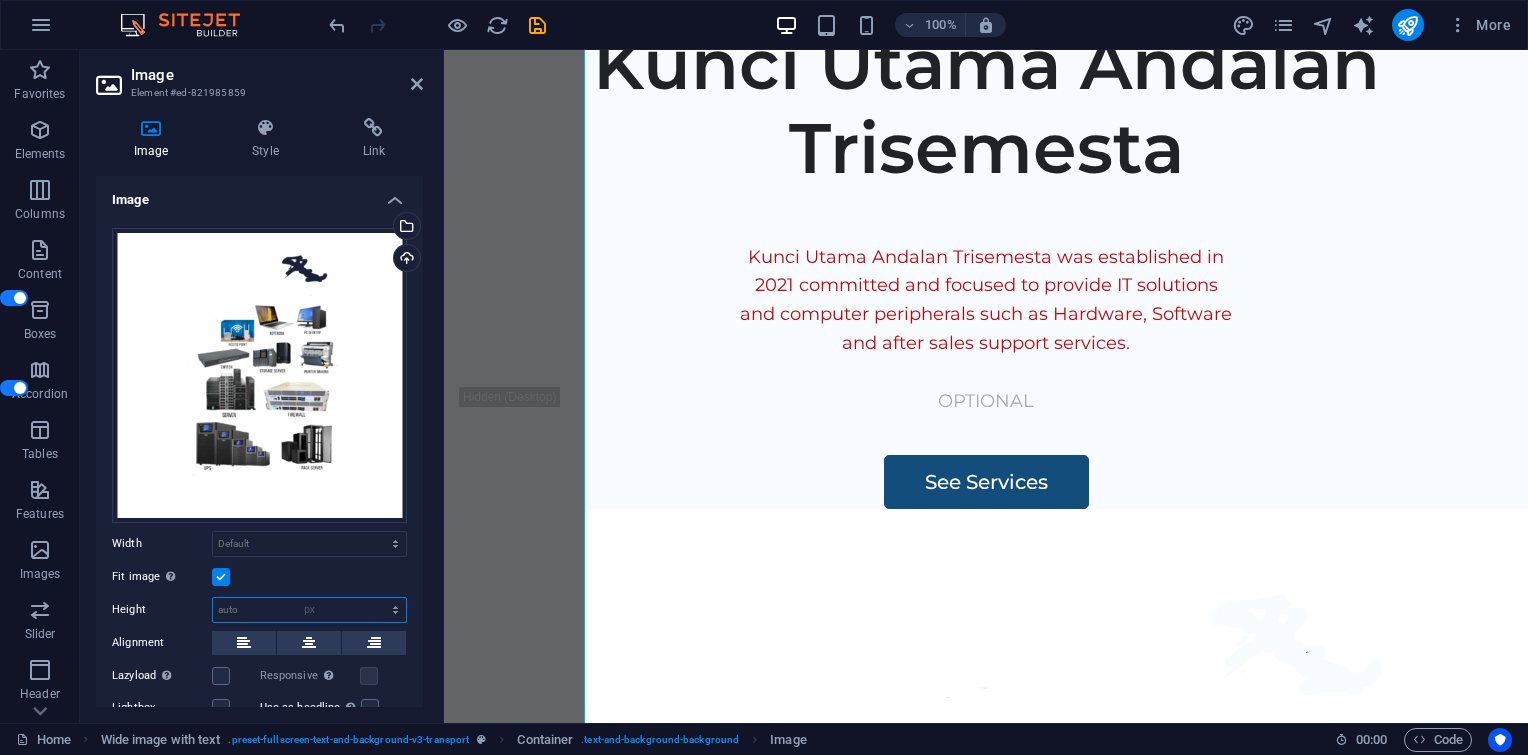 click on "Default auto px" at bounding box center [309, 610] 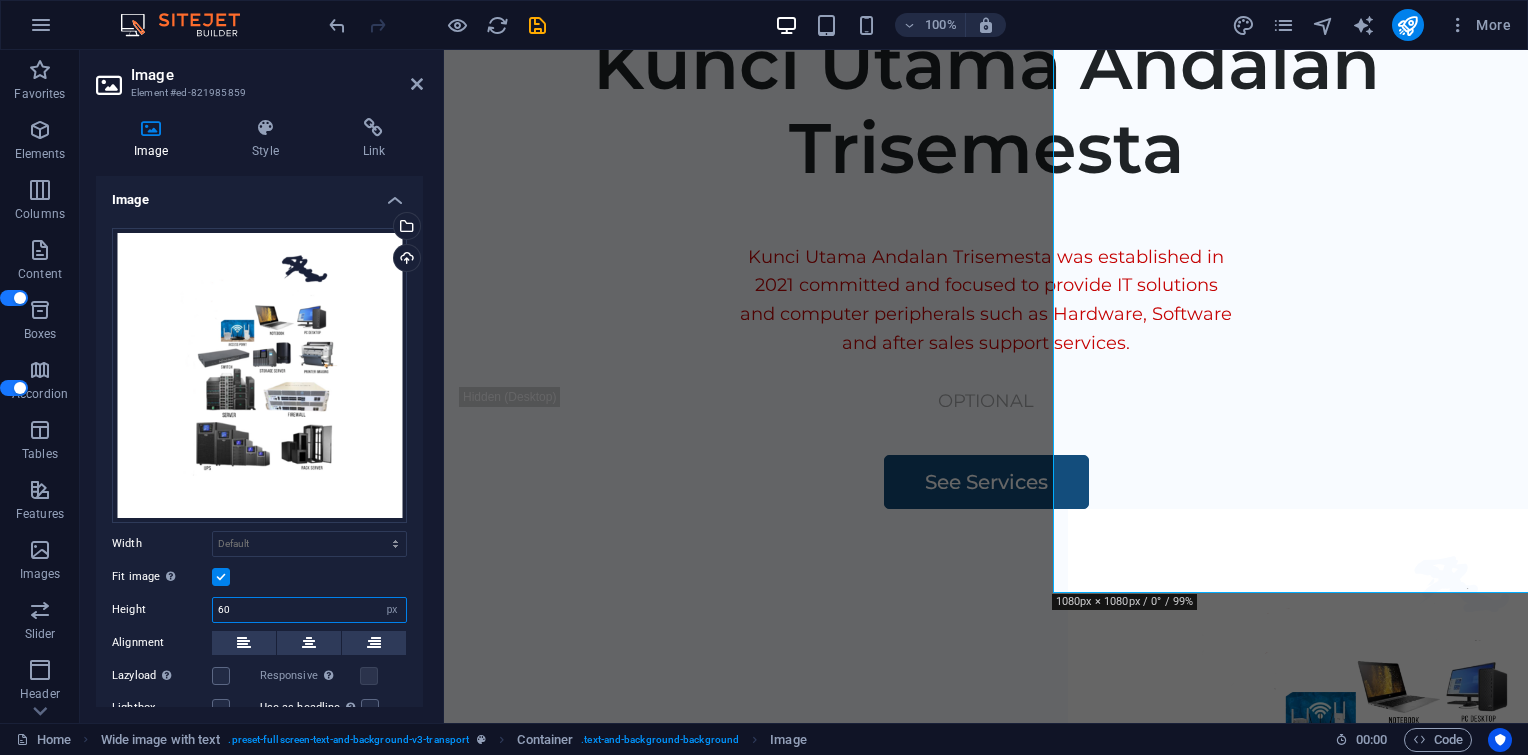 type on "6" 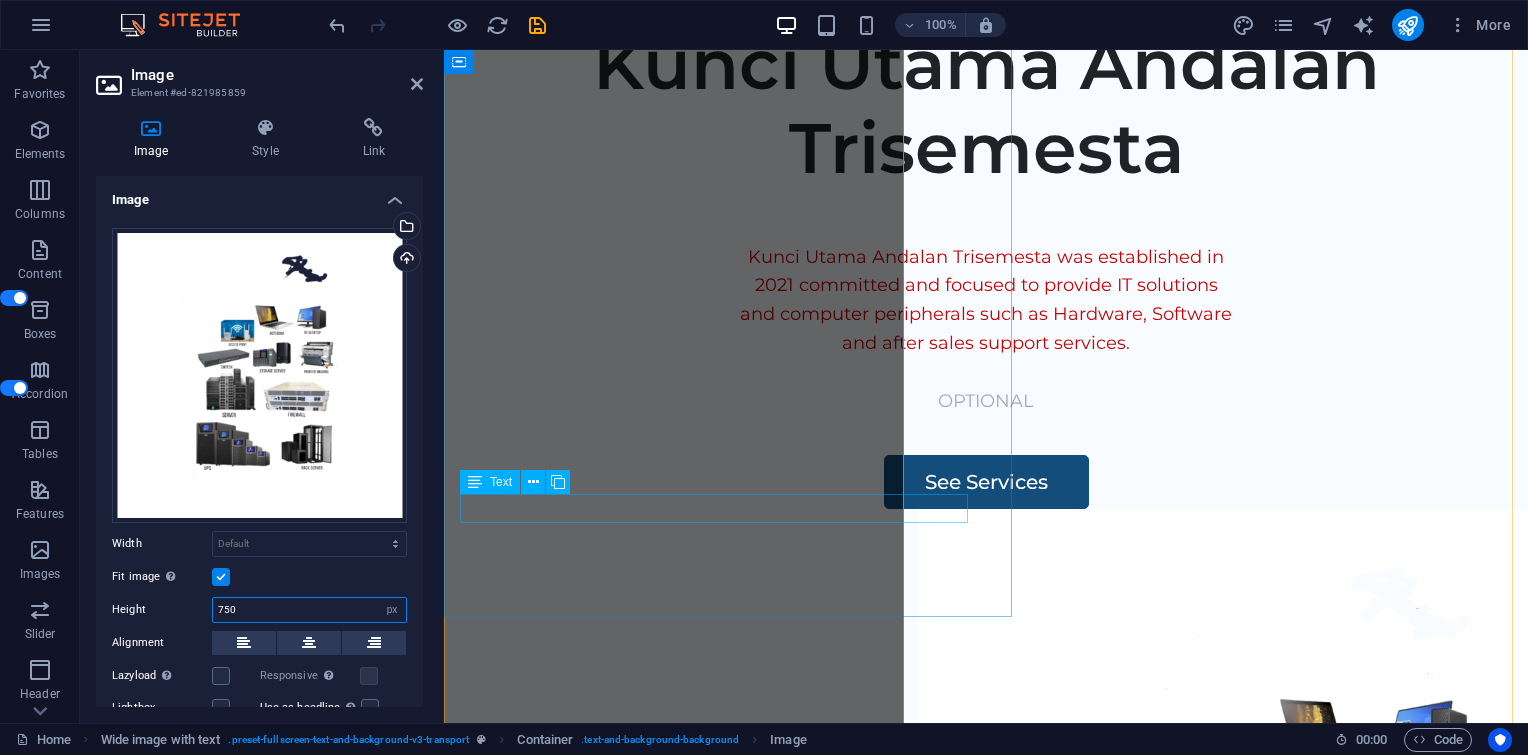 type on "750" 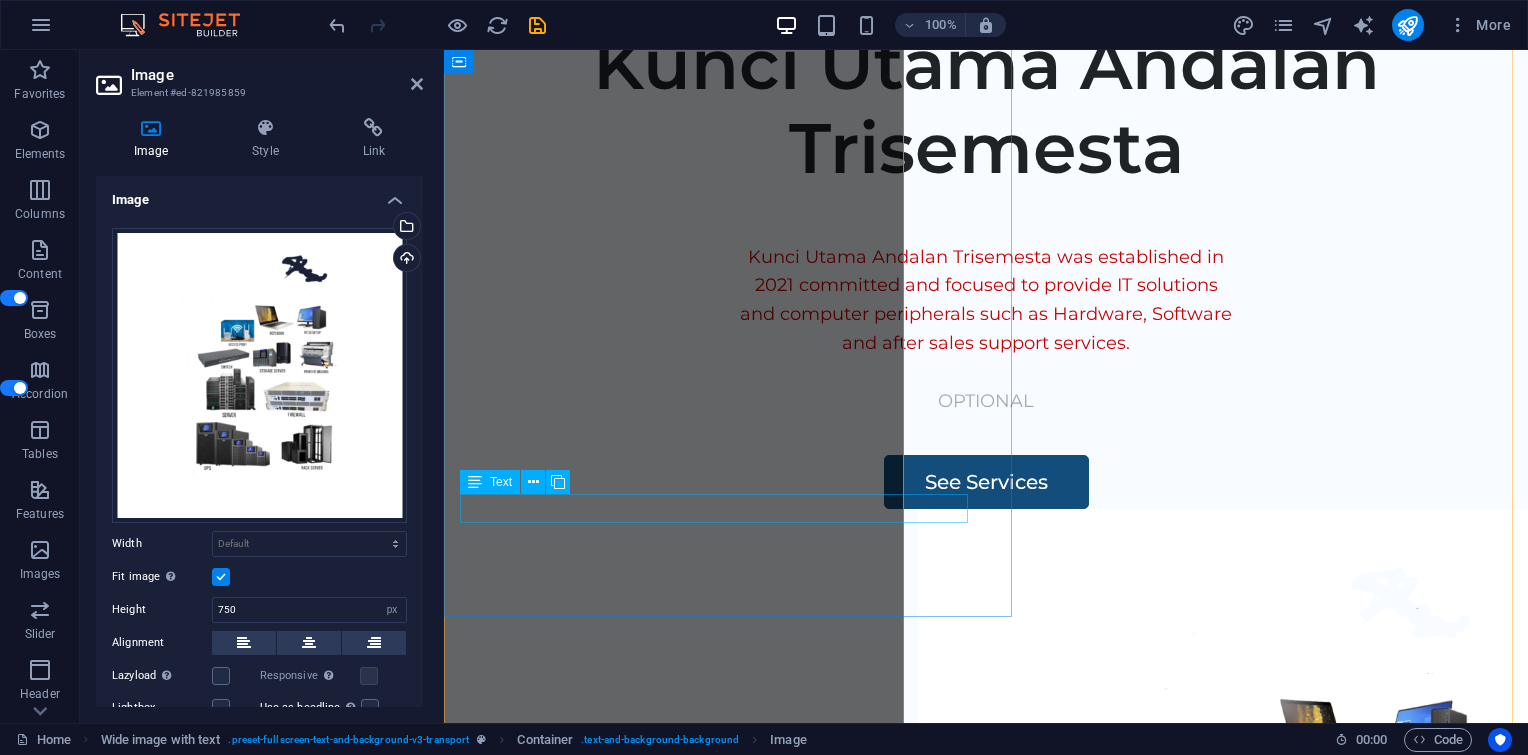click on "OPTIONAL" at bounding box center [986, 401] 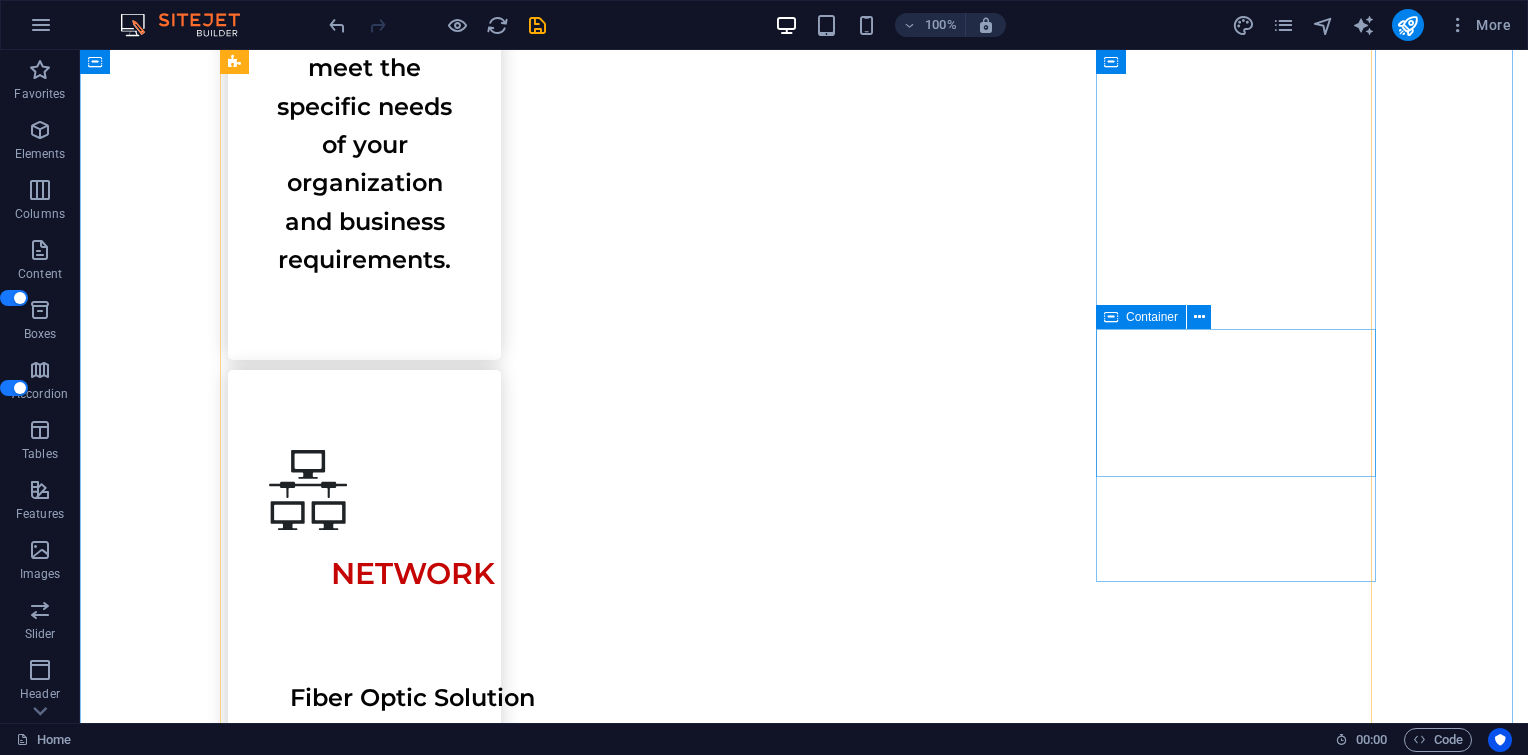 scroll, scrollTop: 2533, scrollLeft: 0, axis: vertical 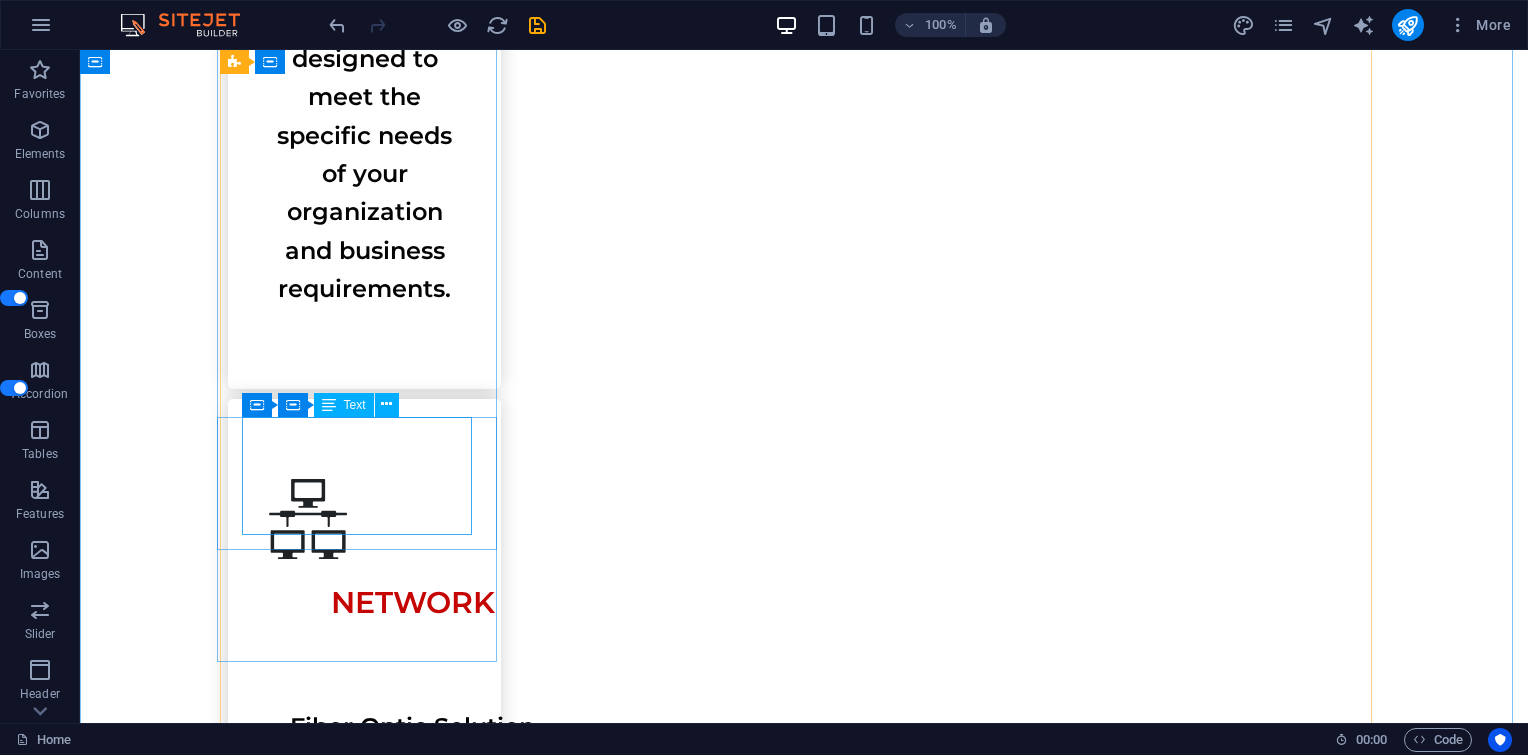 click on "Camera CCTV Access door Storage" at bounding box center [804, 3451] 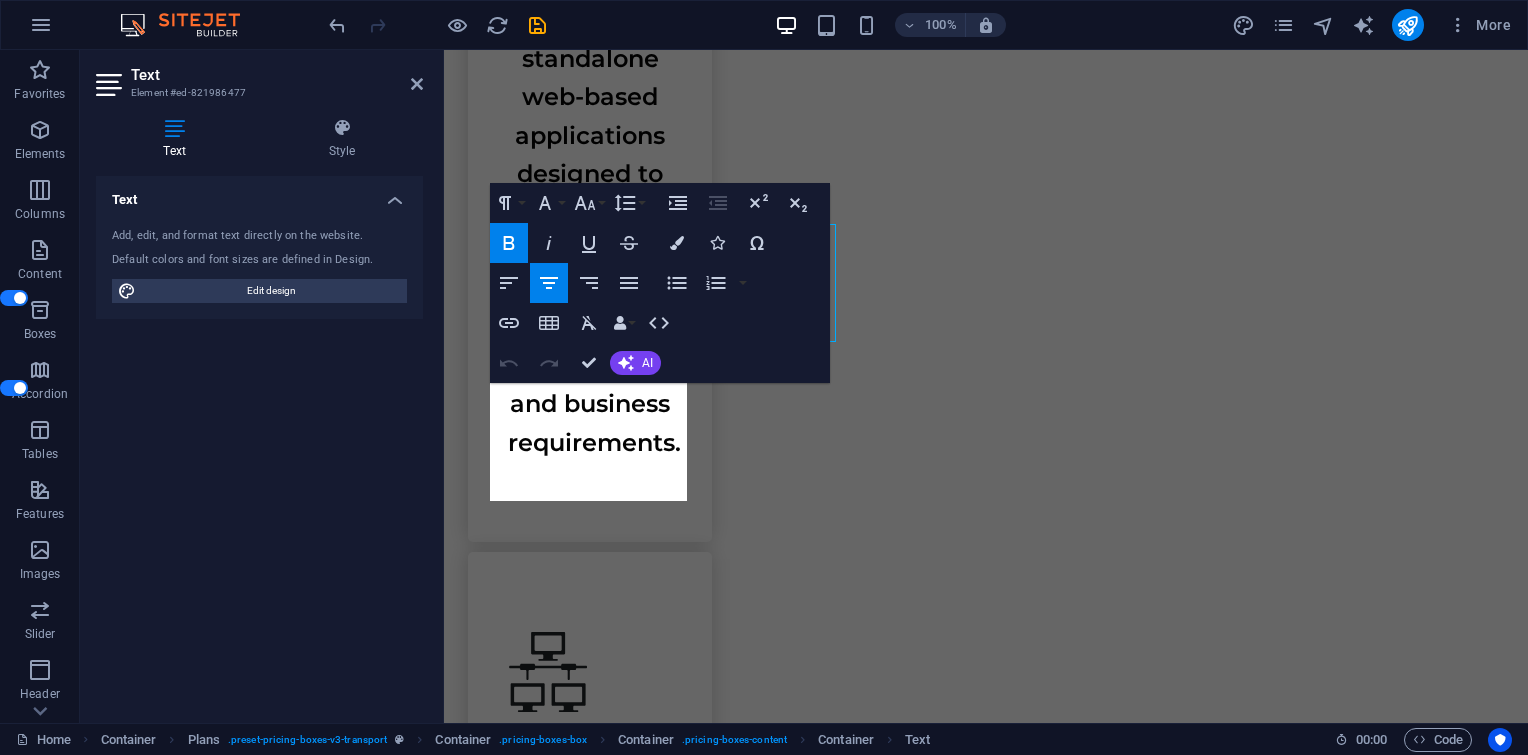 scroll, scrollTop: 2726, scrollLeft: 0, axis: vertical 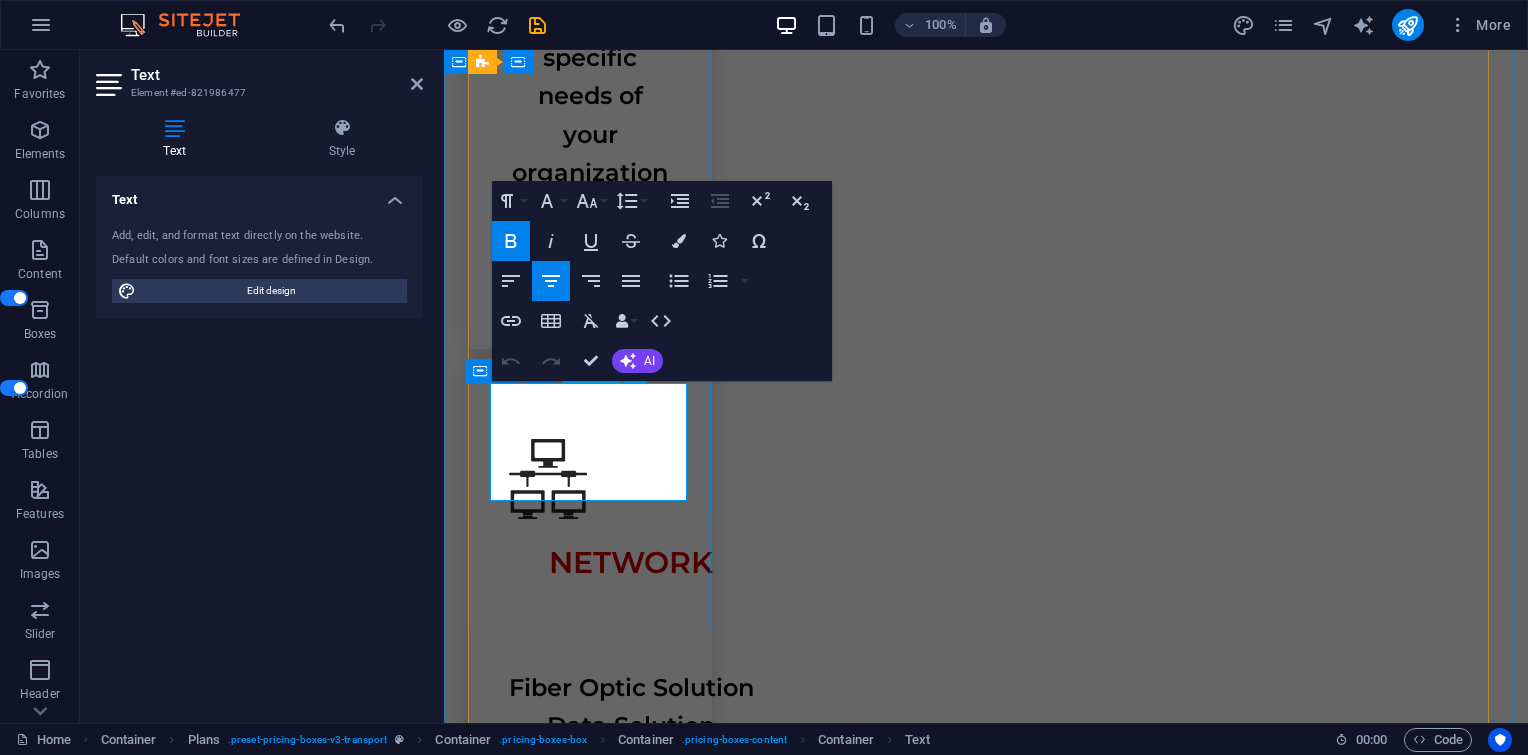 drag, startPoint x: 501, startPoint y: 404, endPoint x: 642, endPoint y: 498, distance: 169.4609 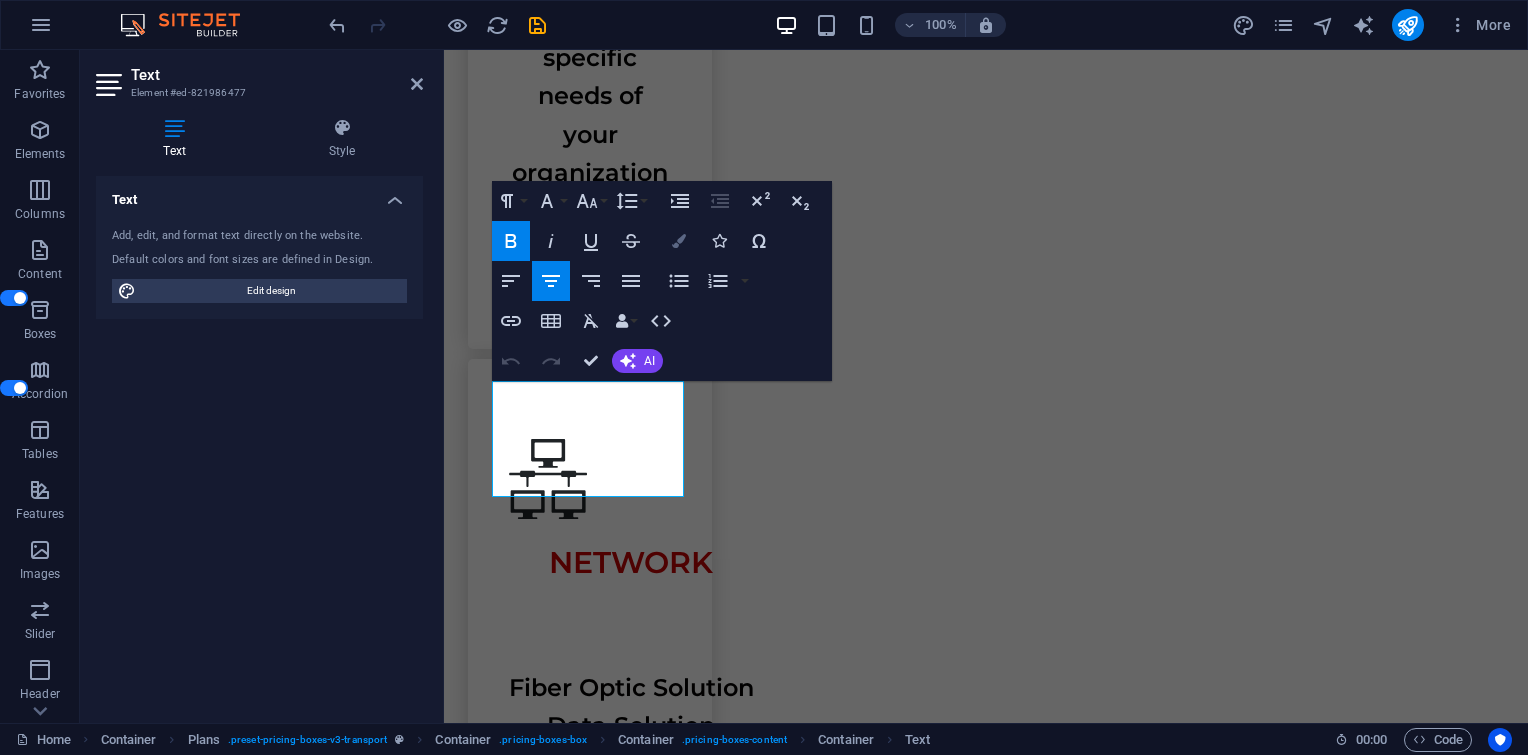 click at bounding box center (679, 241) 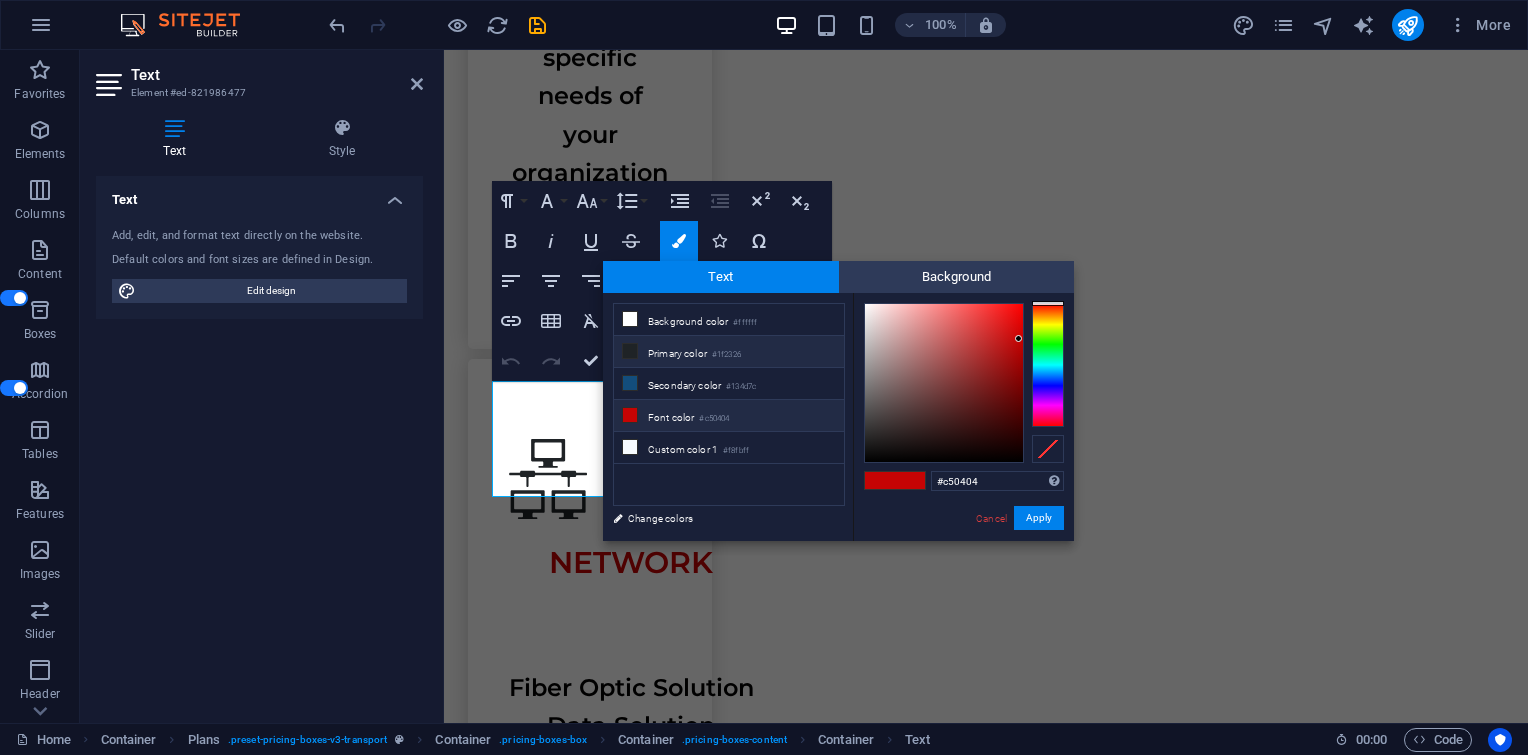 click on "Primary color
#1f2326" at bounding box center [729, 352] 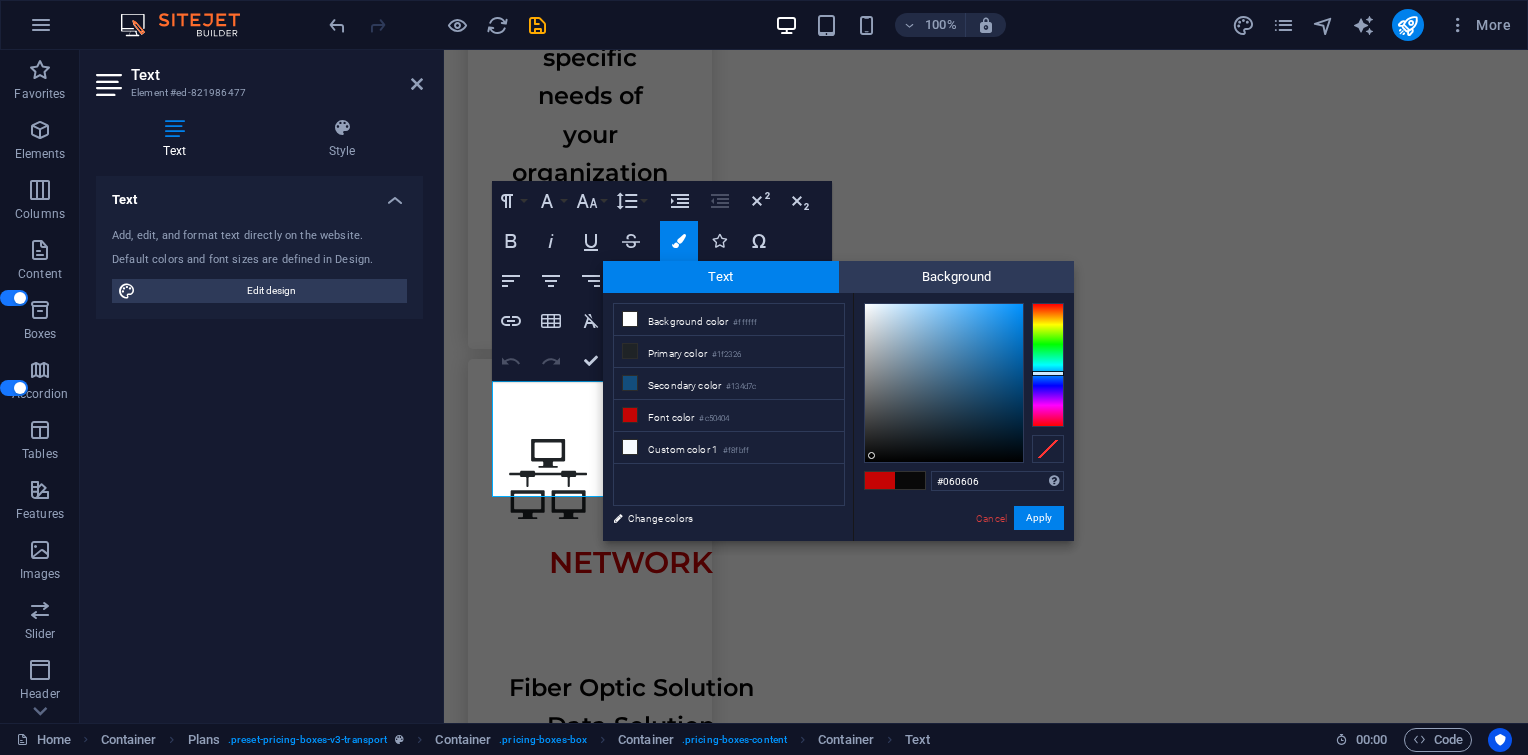 type on "#040404" 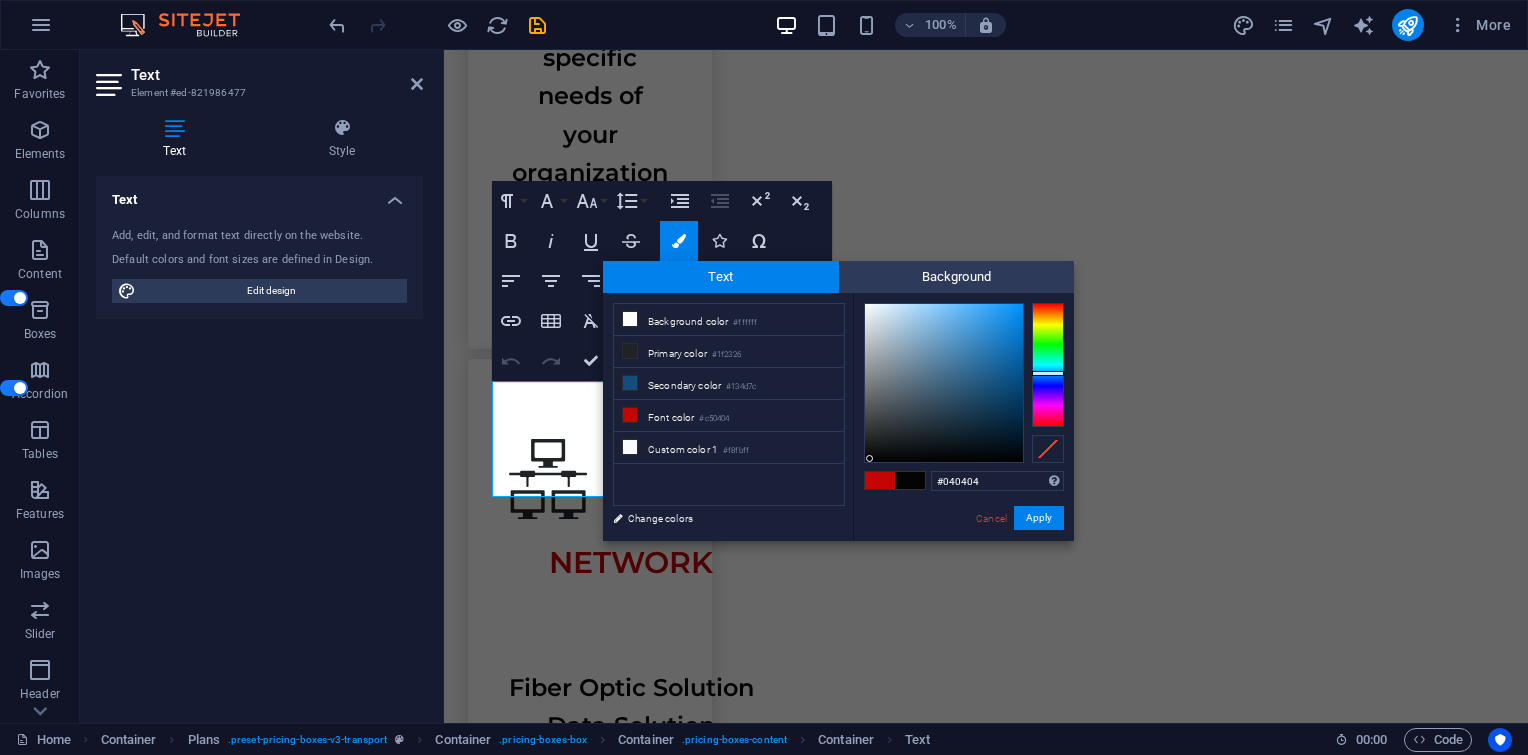 drag, startPoint x: 915, startPoint y: 433, endPoint x: 870, endPoint y: 459, distance: 51.971146 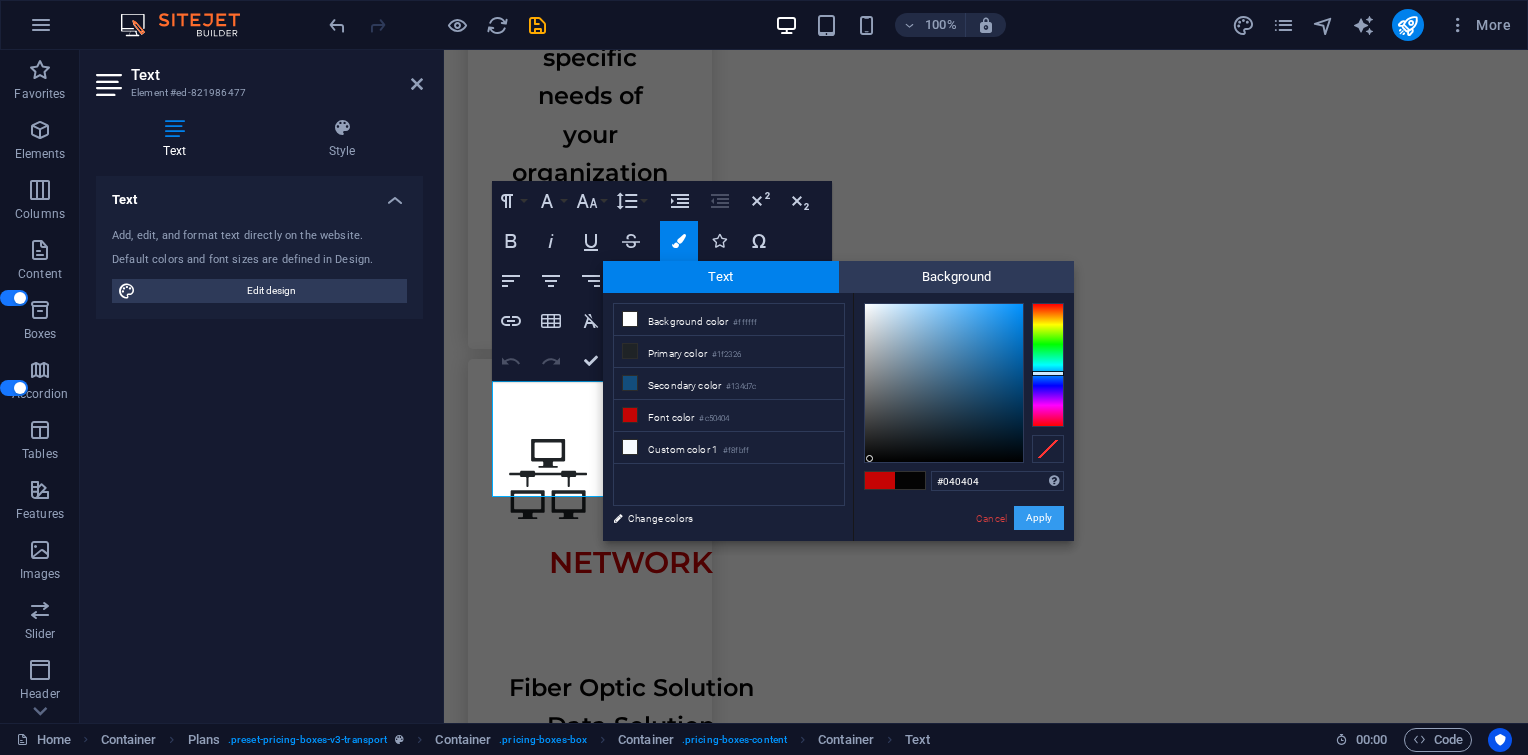 click on "Apply" at bounding box center [1039, 518] 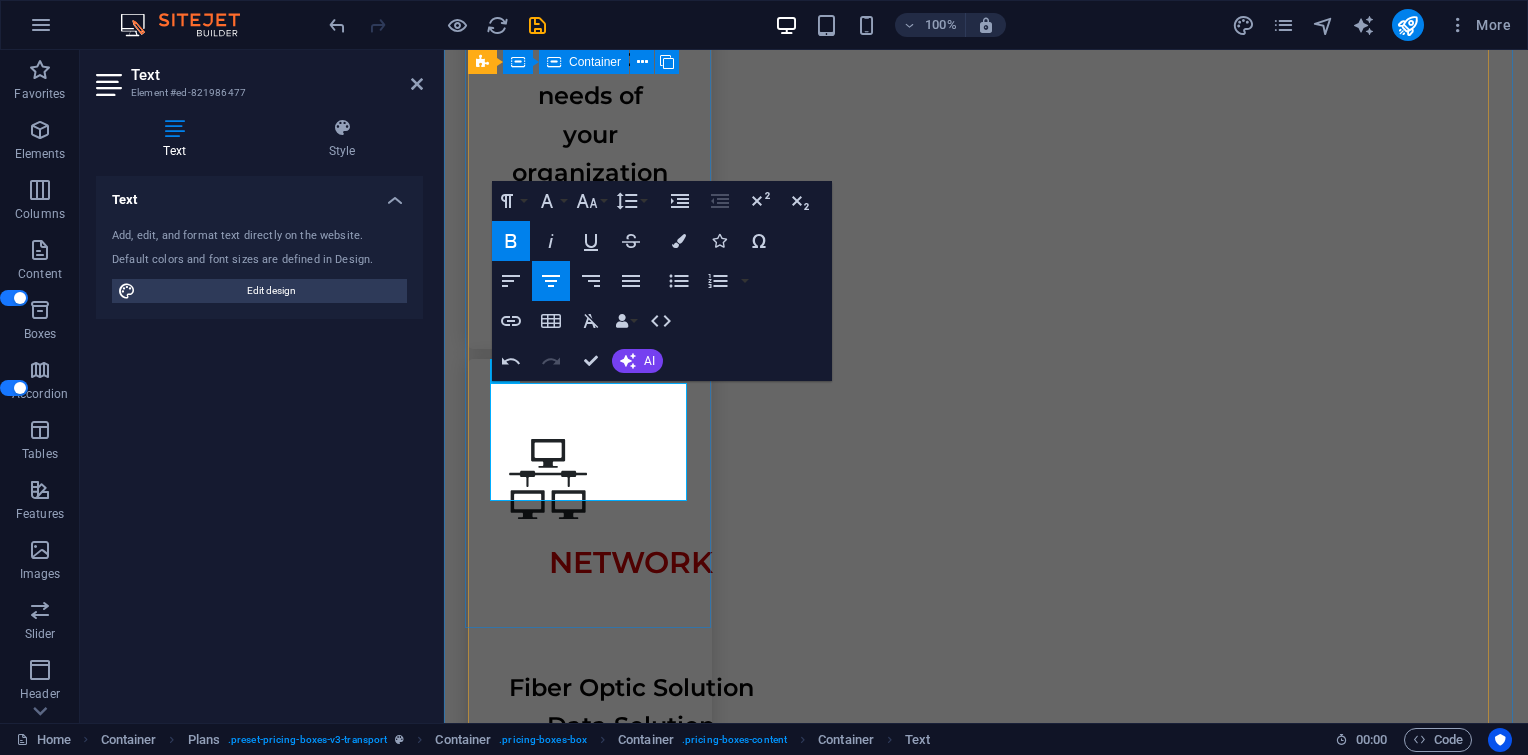 click on "Camera CCTV Access door Storage" at bounding box center [986, 2527] 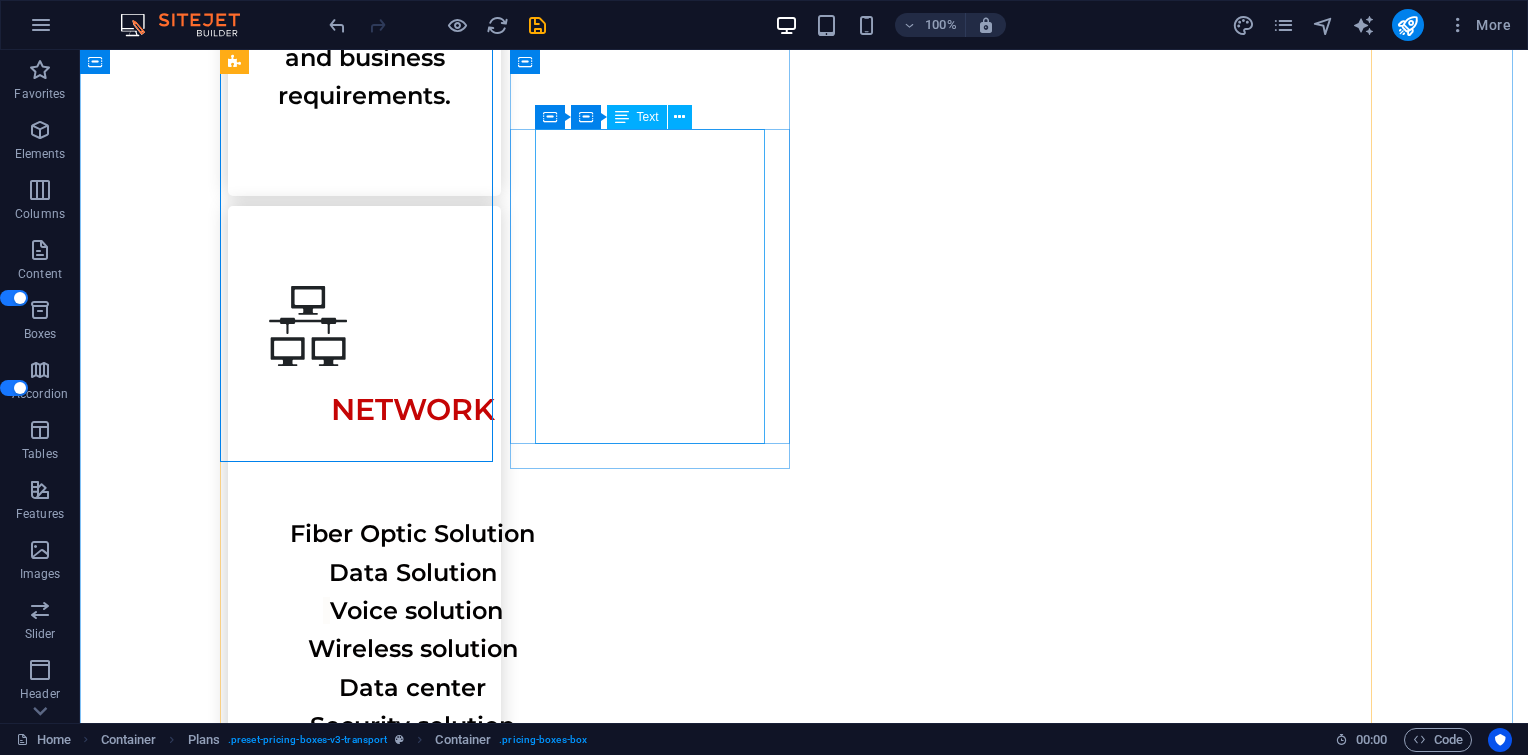 click on "Laptop PC Notebook Server Storage" at bounding box center [804, 4945] 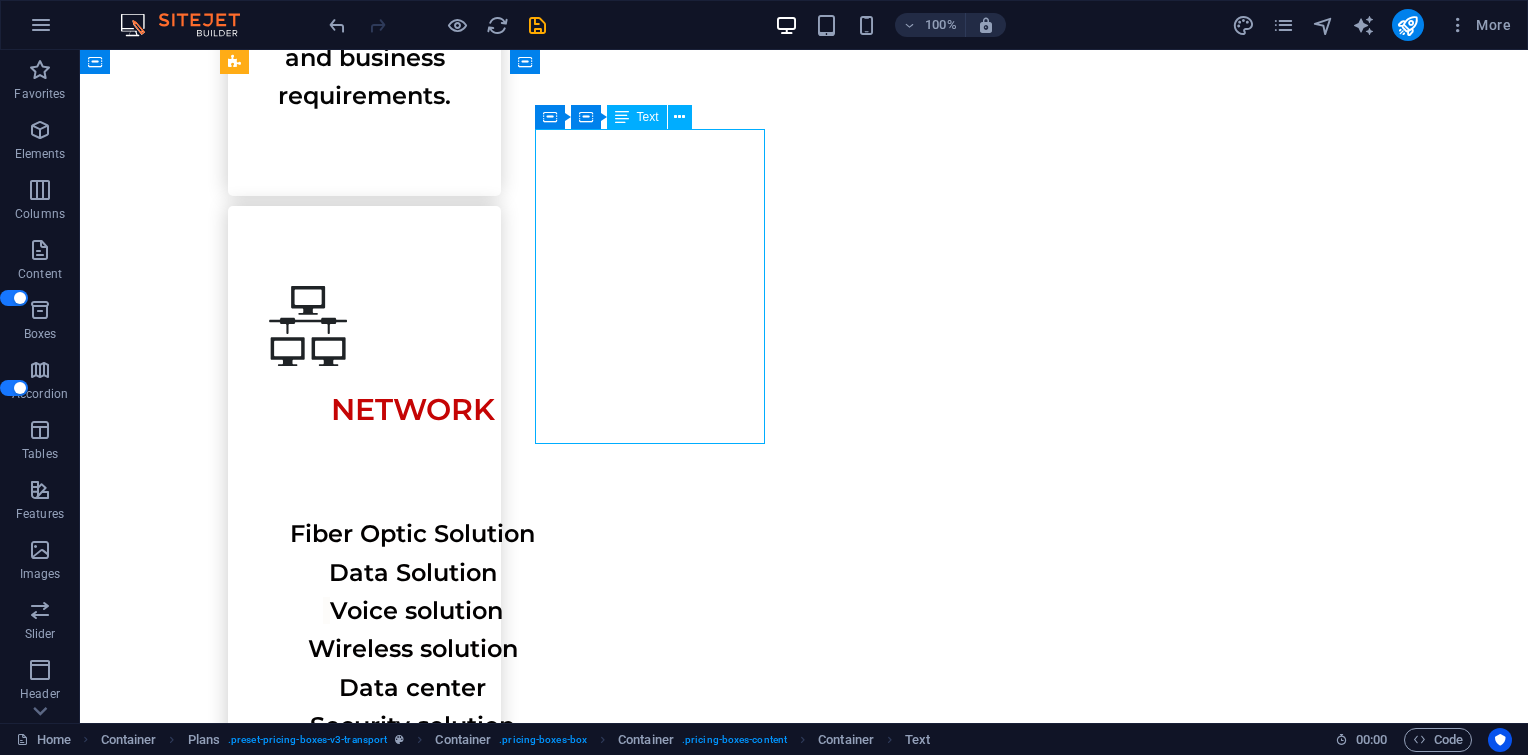 click on "Laptop PC Notebook Server Storage" at bounding box center [804, 4945] 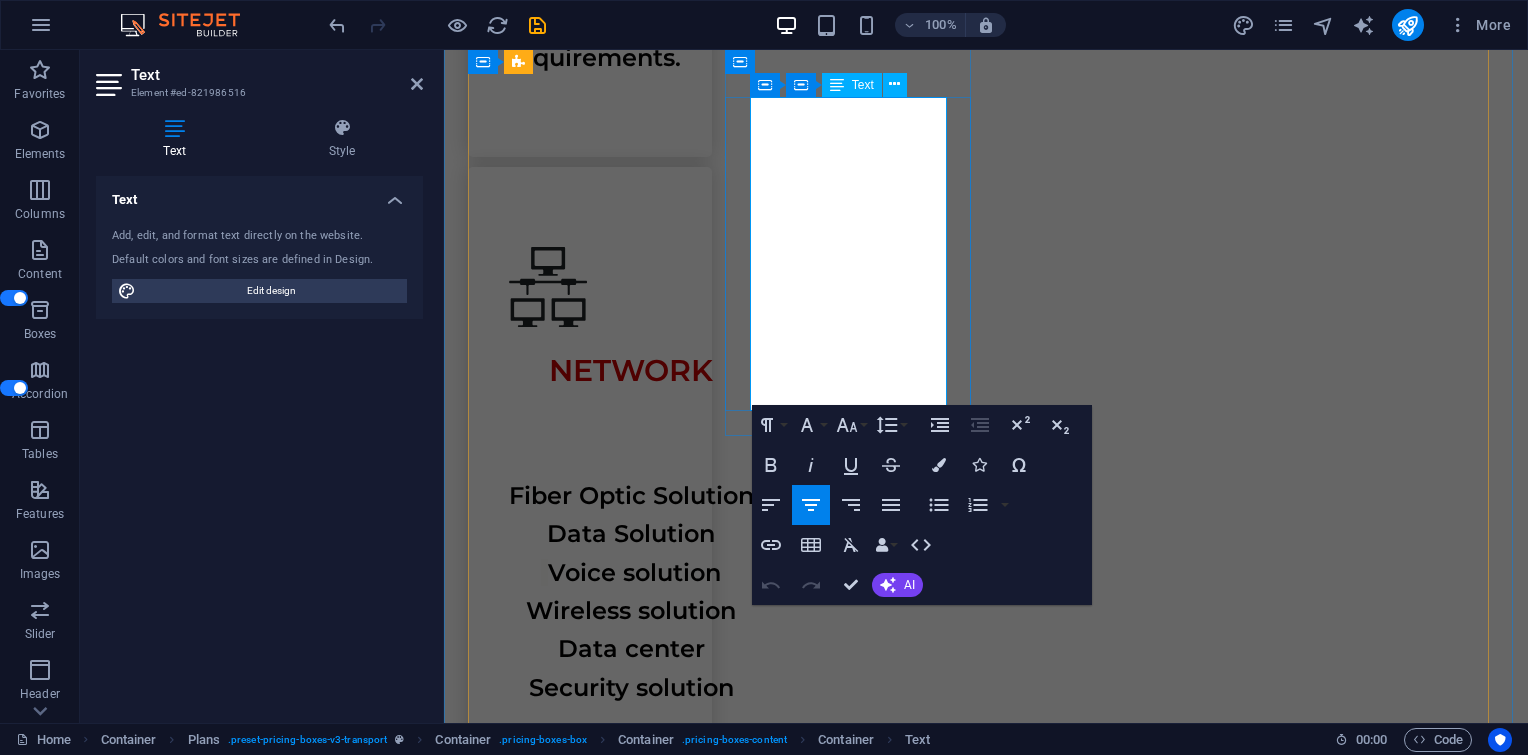 drag, startPoint x: 788, startPoint y: 199, endPoint x: 904, endPoint y: 372, distance: 208.29066 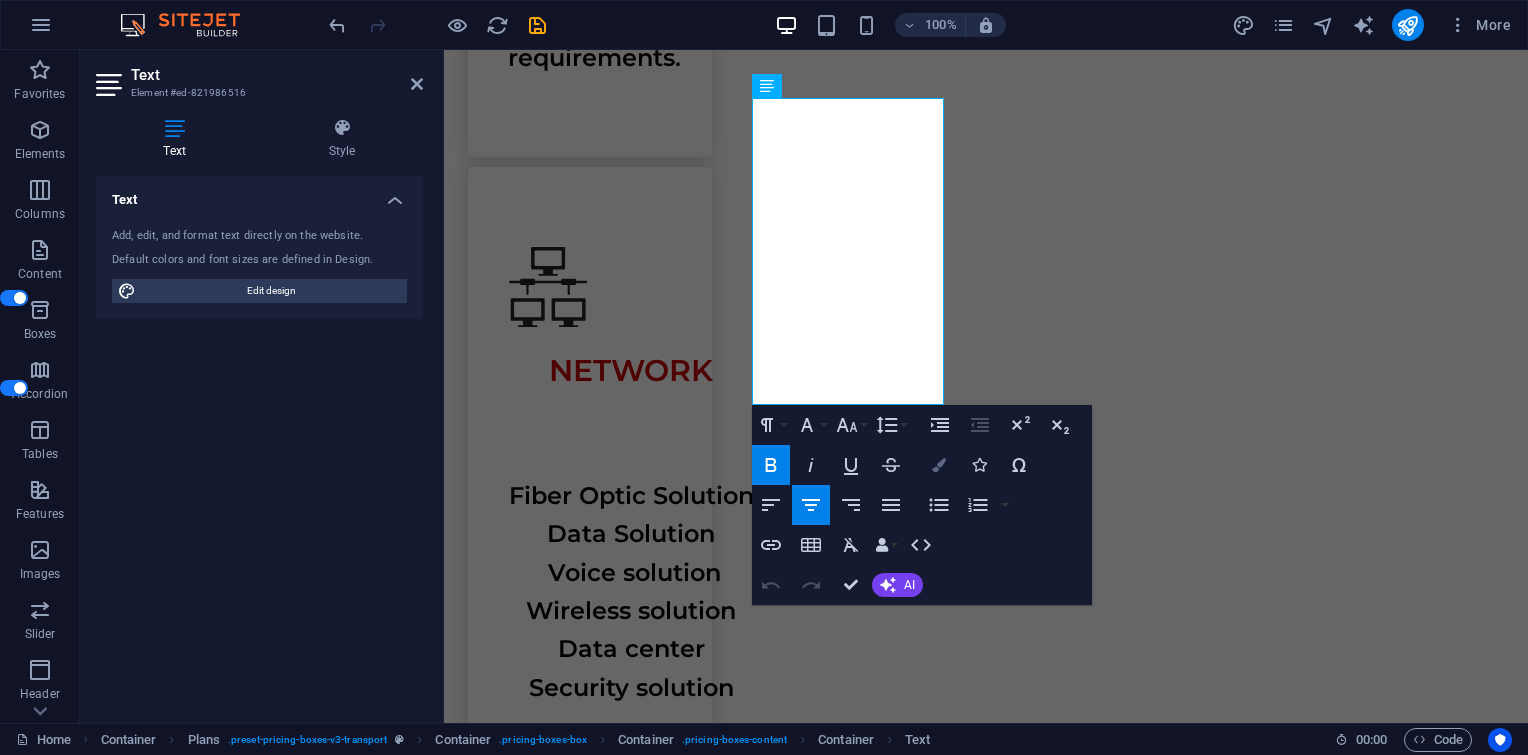 click on "Colors" at bounding box center (939, 465) 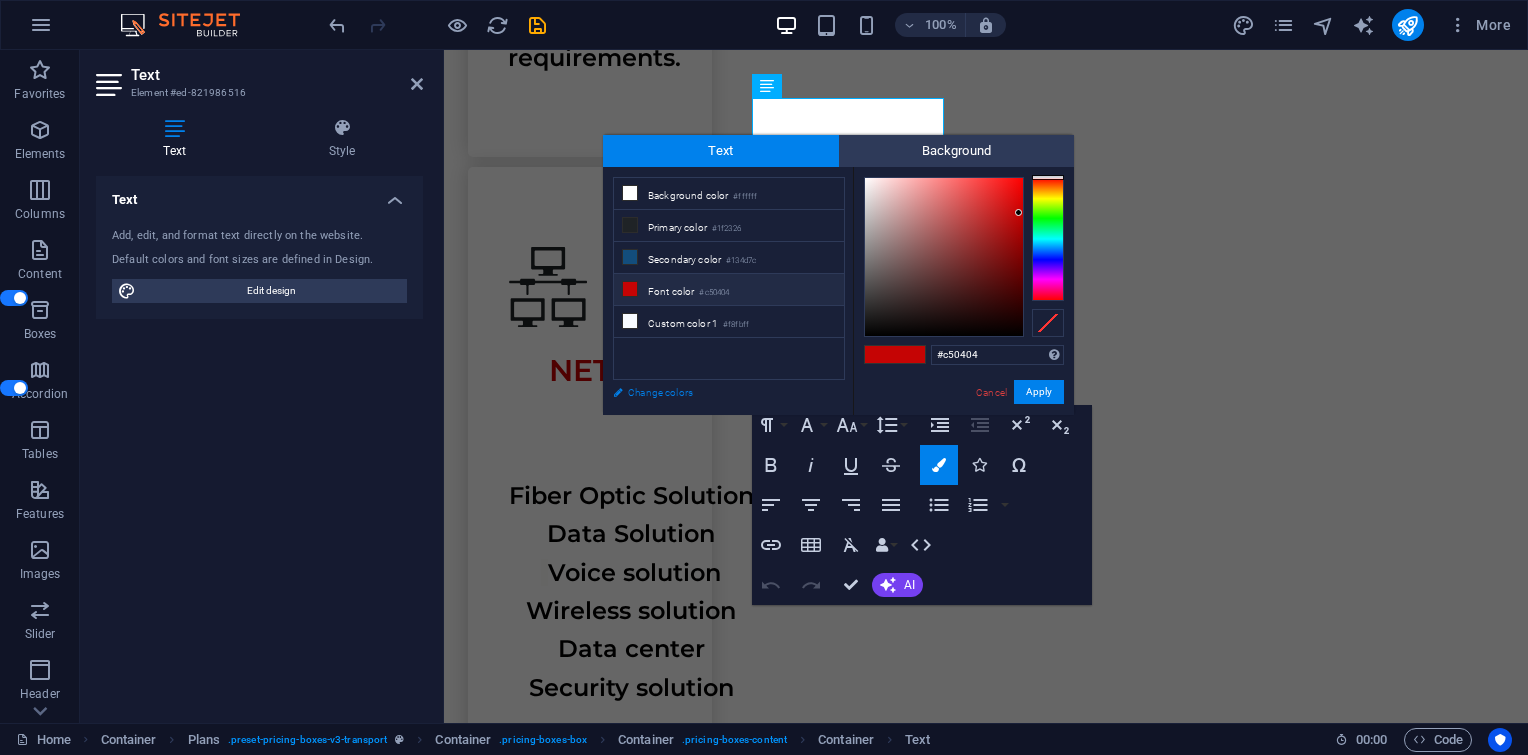 click on "Change colors" at bounding box center [719, 392] 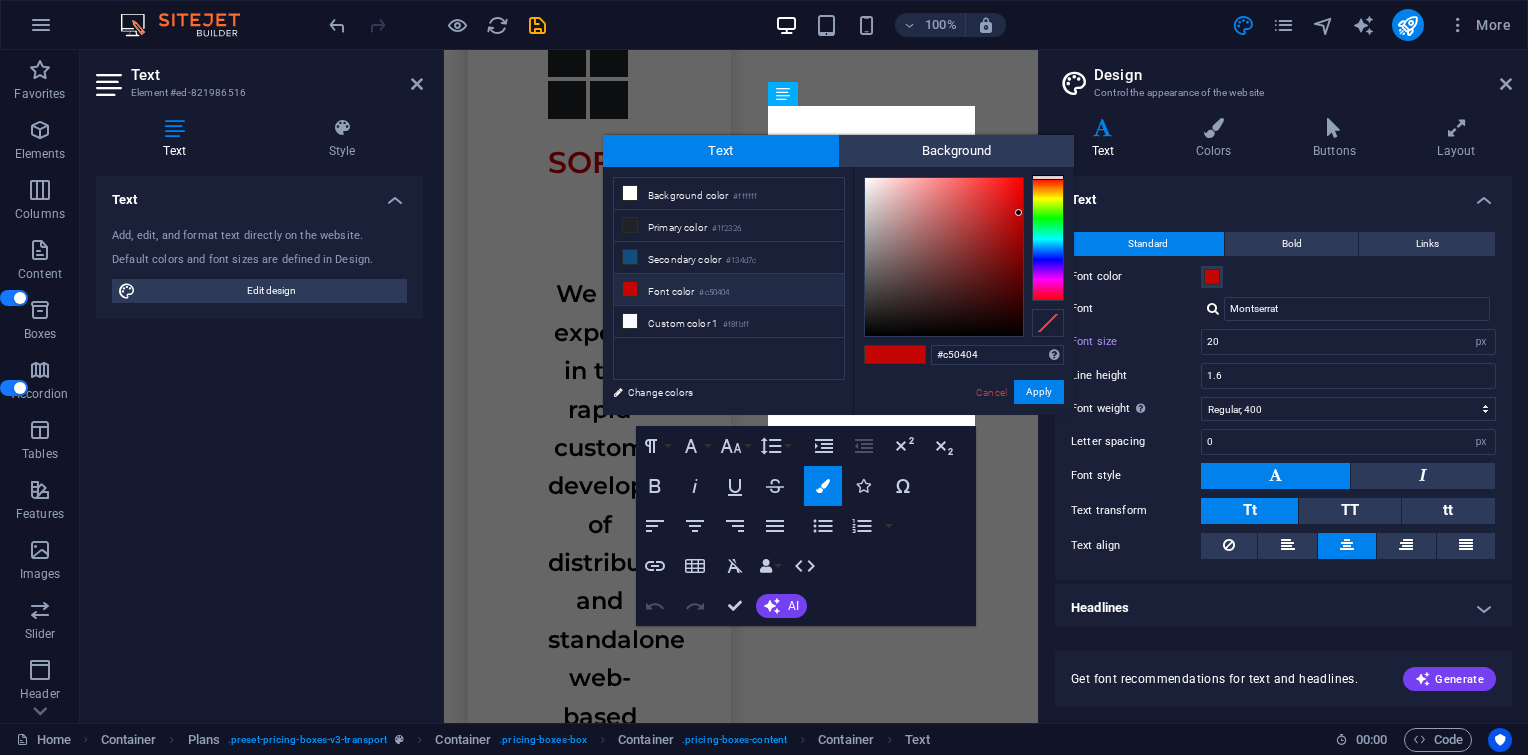 scroll, scrollTop: 5099, scrollLeft: 0, axis: vertical 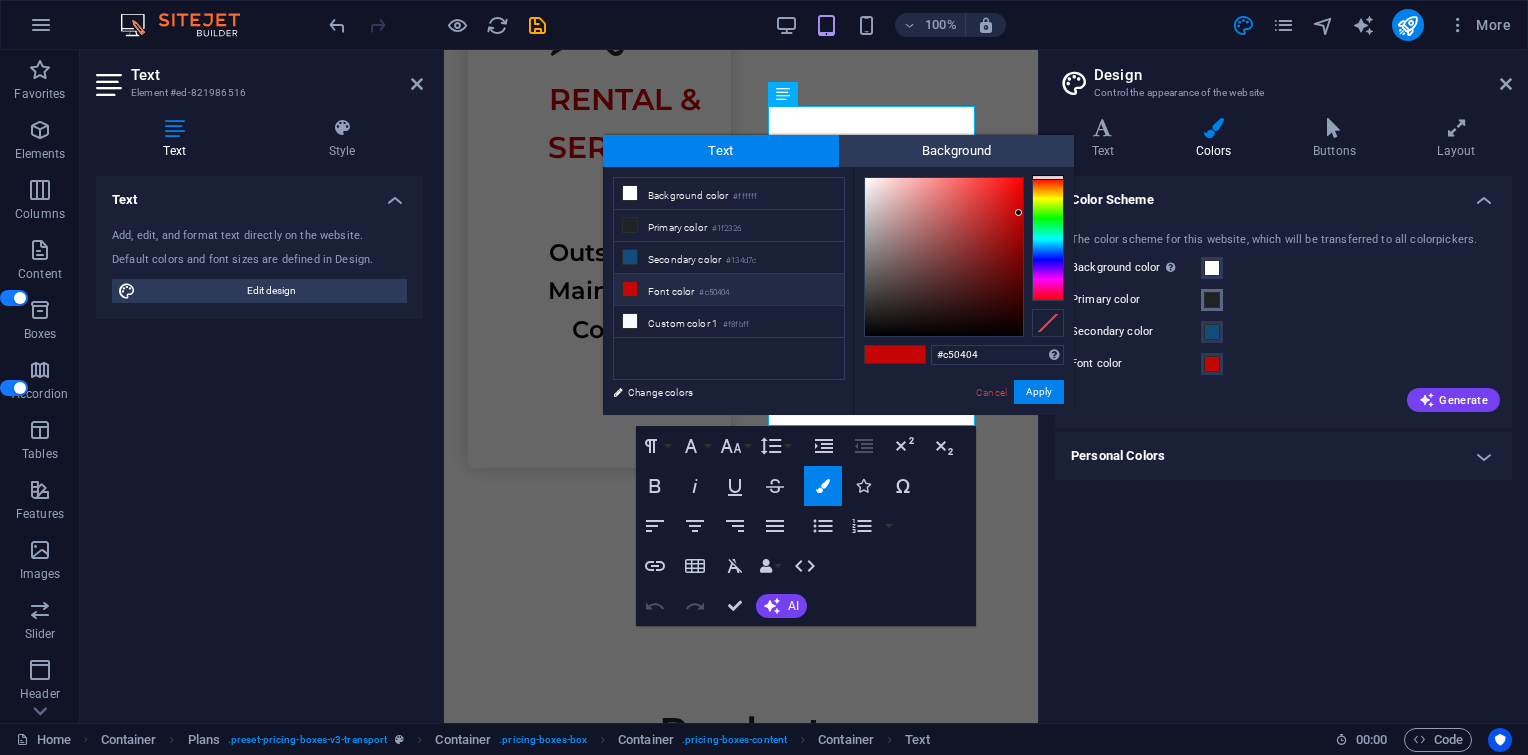 click at bounding box center [1212, 300] 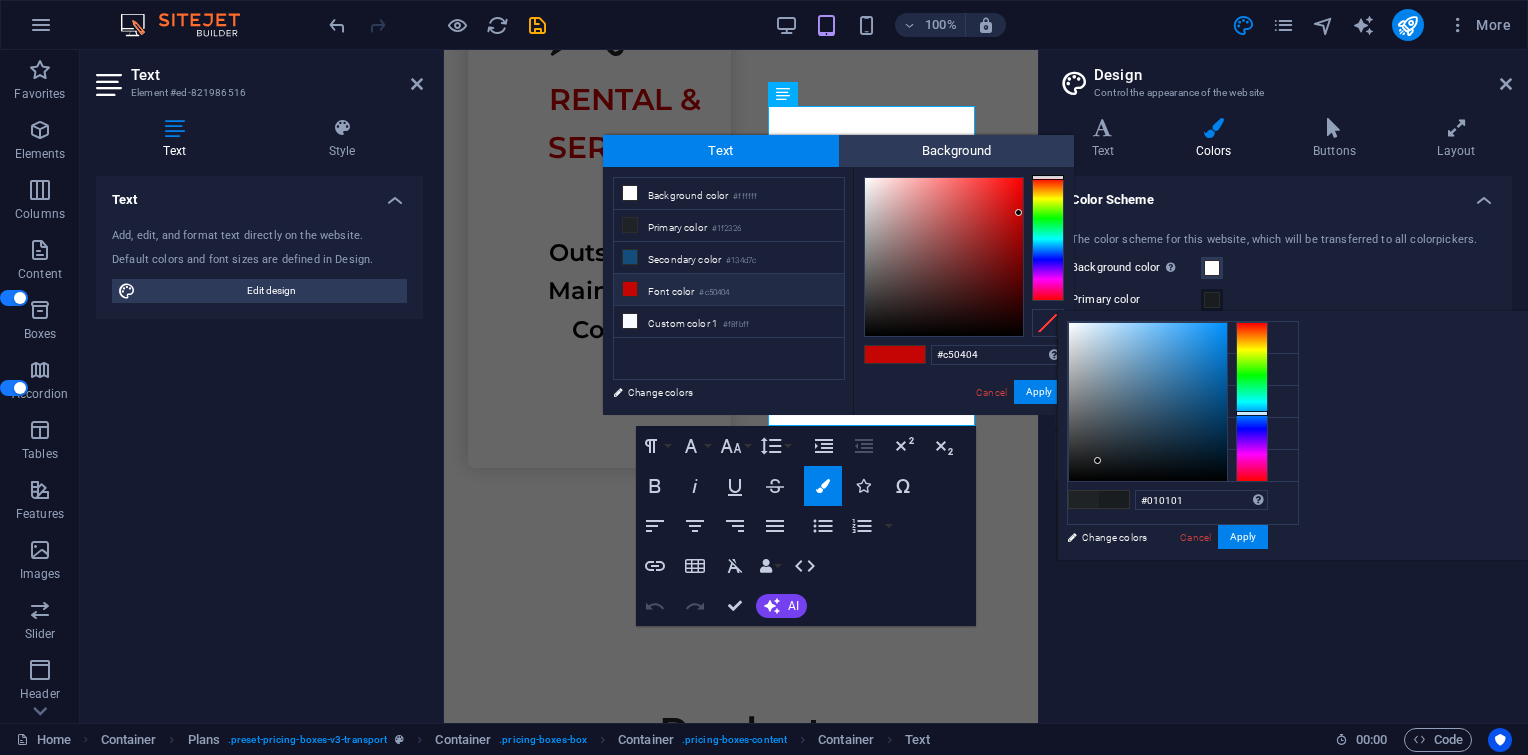 type on "#000000" 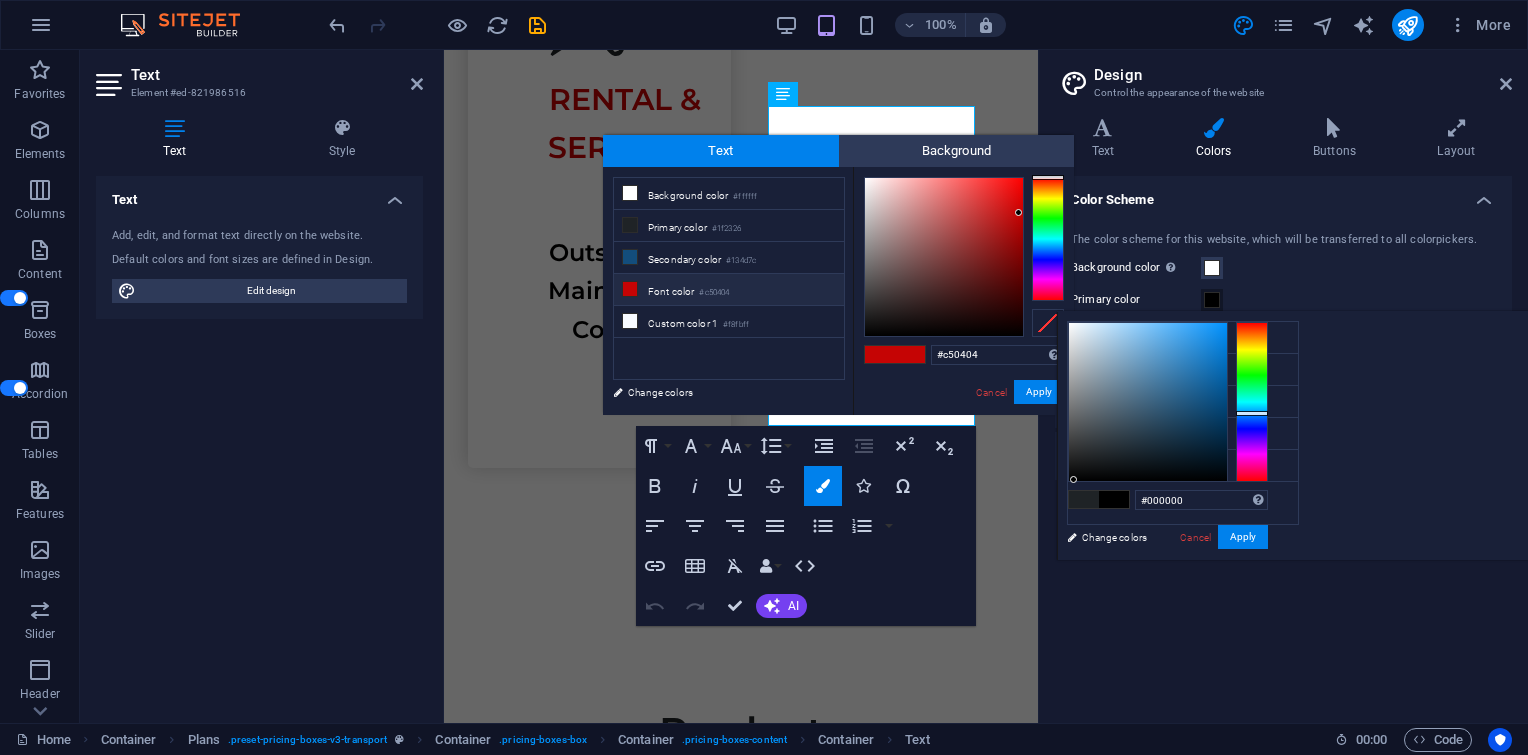 drag, startPoint x: 1348, startPoint y: 460, endPoint x: 1324, endPoint y: 480, distance: 31.241 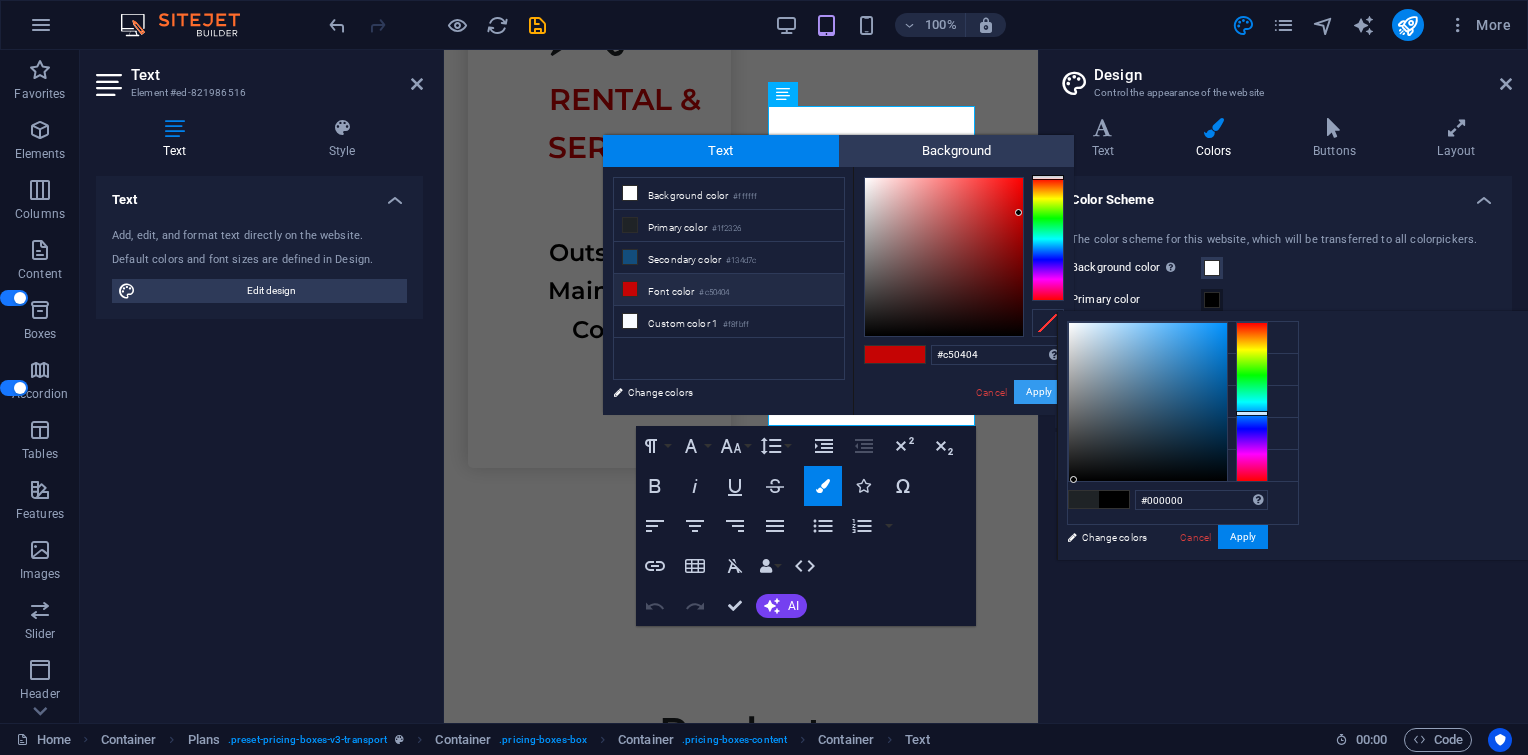 click on "Apply" at bounding box center [1039, 392] 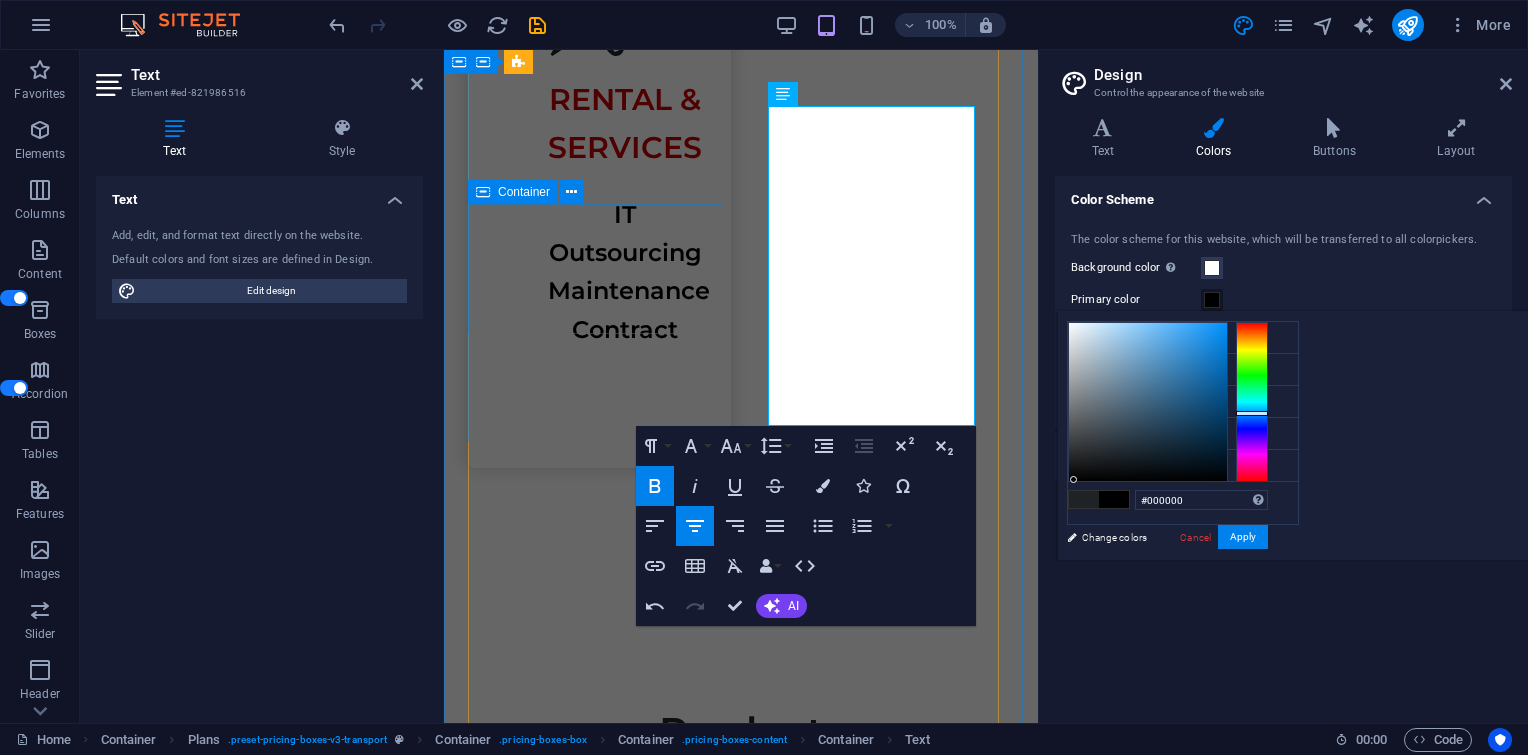 click on "Camera CCTV Access door Storage" at bounding box center (741, 1514) 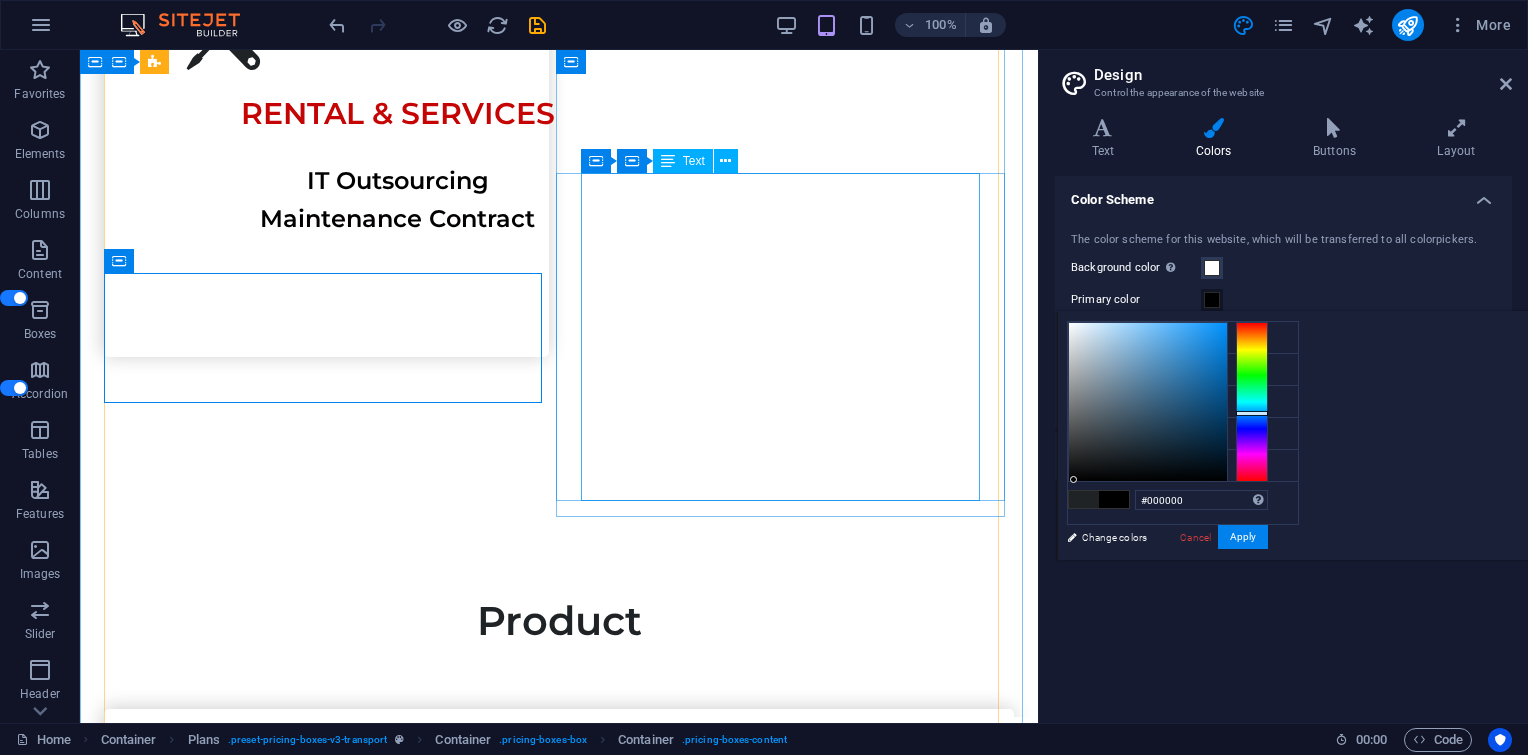 scroll, scrollTop: 5065, scrollLeft: 0, axis: vertical 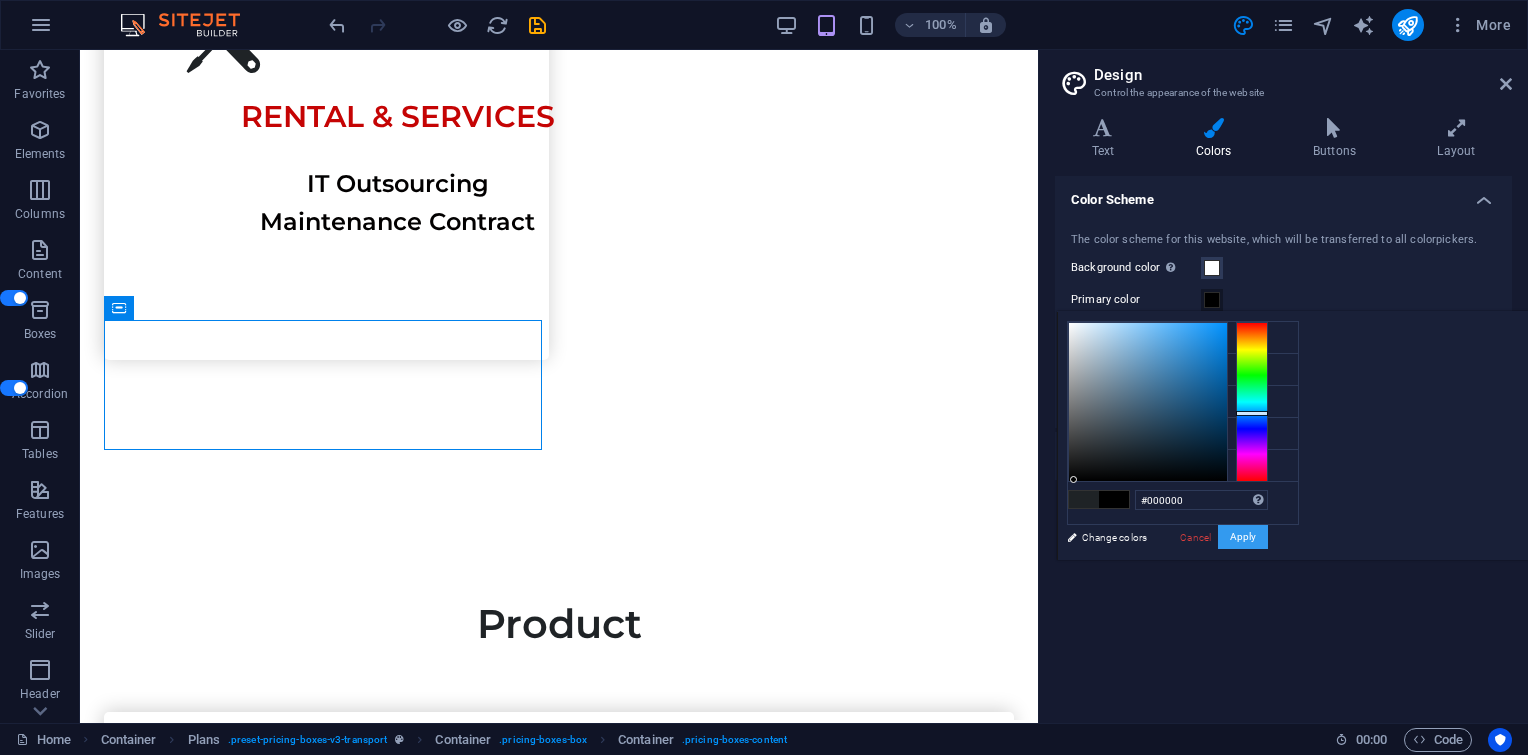 click on "Apply" at bounding box center [1243, 537] 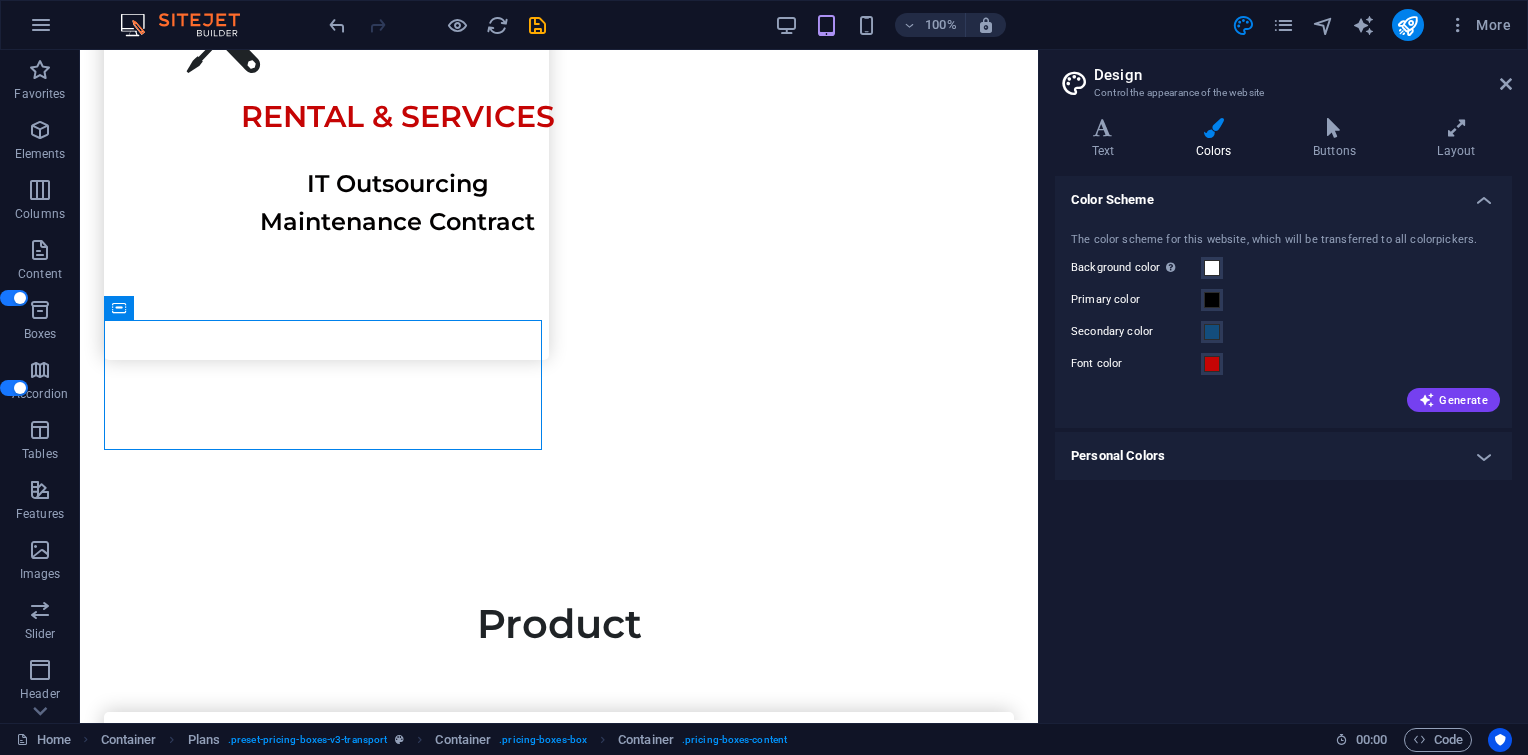 click on "Design Control the appearance of the website Variants  Text  Colors  Buttons  Layout Text Standard Bold Links Font color Font Montserrat Font size 20 rem px Line height 1.6 Font weight To display the font weight correctly, it may need to be enabled.  Manage Fonts Thin, 100 Extra-light, 200 Light, 300 Regular, 400 Medium, 500 Semi-bold, 600 Bold, 700 Extra-bold, 800 Black, 900 Letter spacing 0 rem px Font style Text transform Tt TT tt Text align Font weight To display the font weight correctly, it may need to be enabled.  Manage Fonts Thin, 100 Extra-light, 200 Light, 300 Regular, 400 Medium, 500 Semi-bold, 600 Bold, 700 Extra-bold, 800 Black, 900 Default Hover / Active Font color Font color Decoration Decoration Transition duration 0.3 s Transition function Ease Ease In Ease Out Ease In/Ease Out Linear Headlines All H1 / Textlogo H2 H3 H4 H5 H6 Font color Font Montserrat Line height 1.2 Font weight To display the font weight correctly, it may need to be enabled.  Manage Fonts Thin, 100 Extra-light, 200 0 rem" at bounding box center (1283, 386) 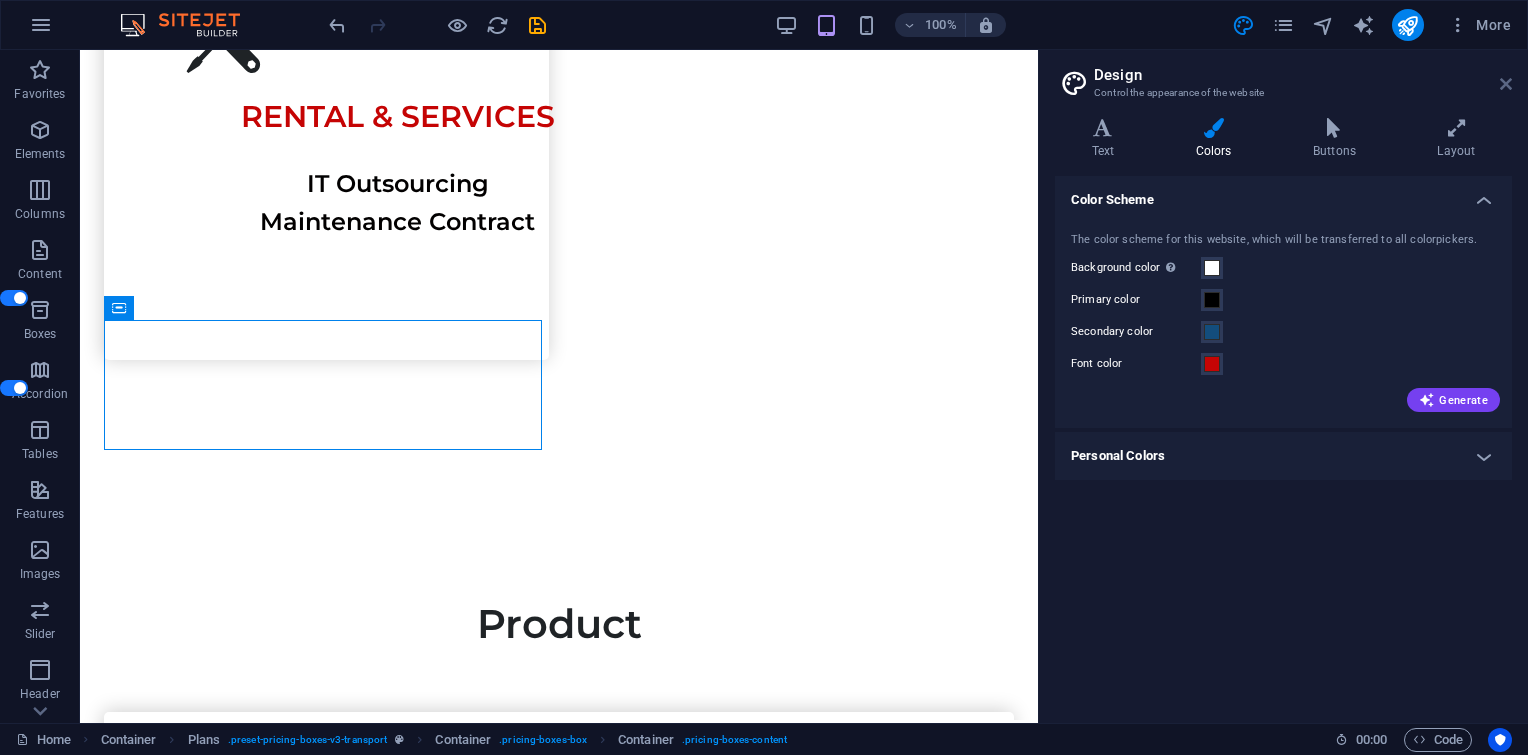 click at bounding box center [1506, 84] 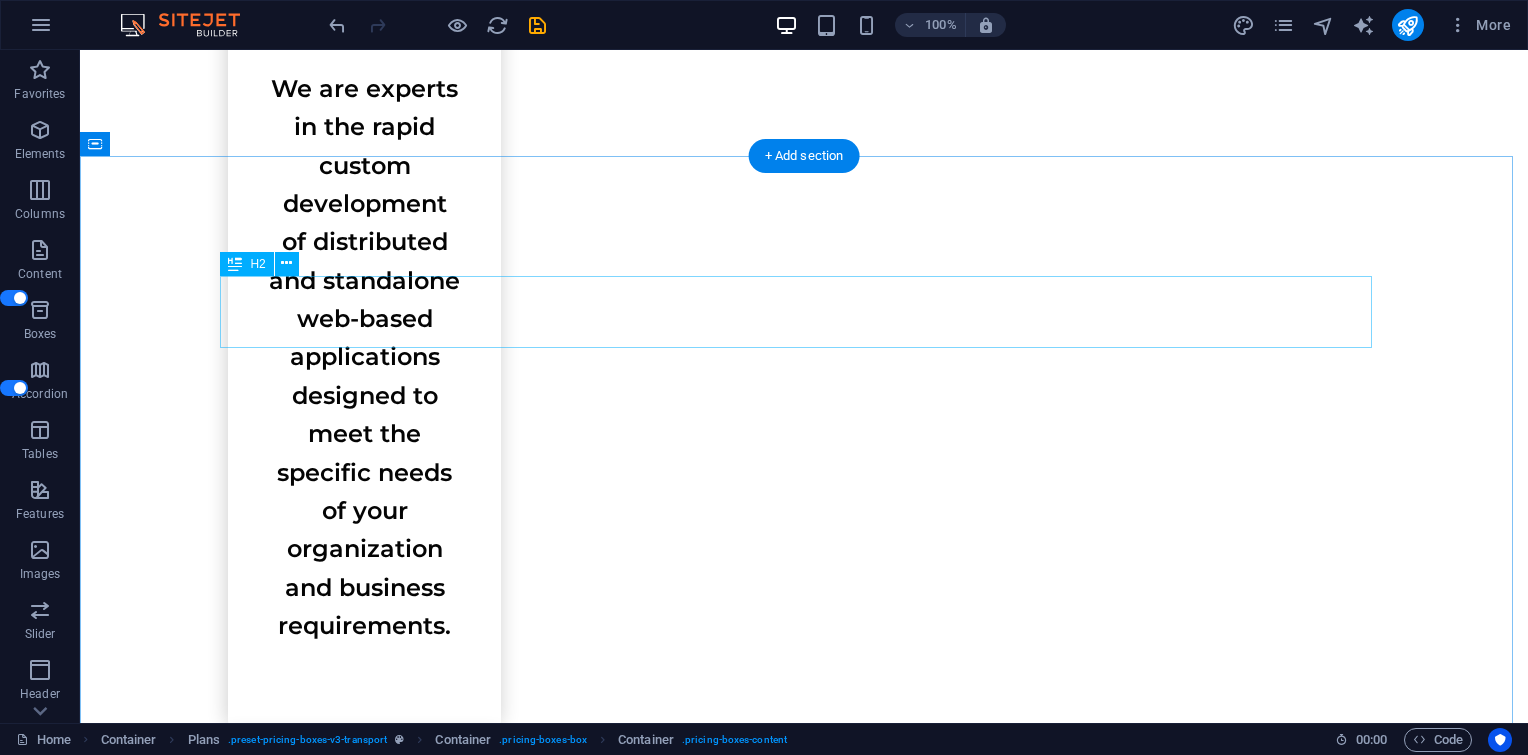 scroll, scrollTop: 2227, scrollLeft: 0, axis: vertical 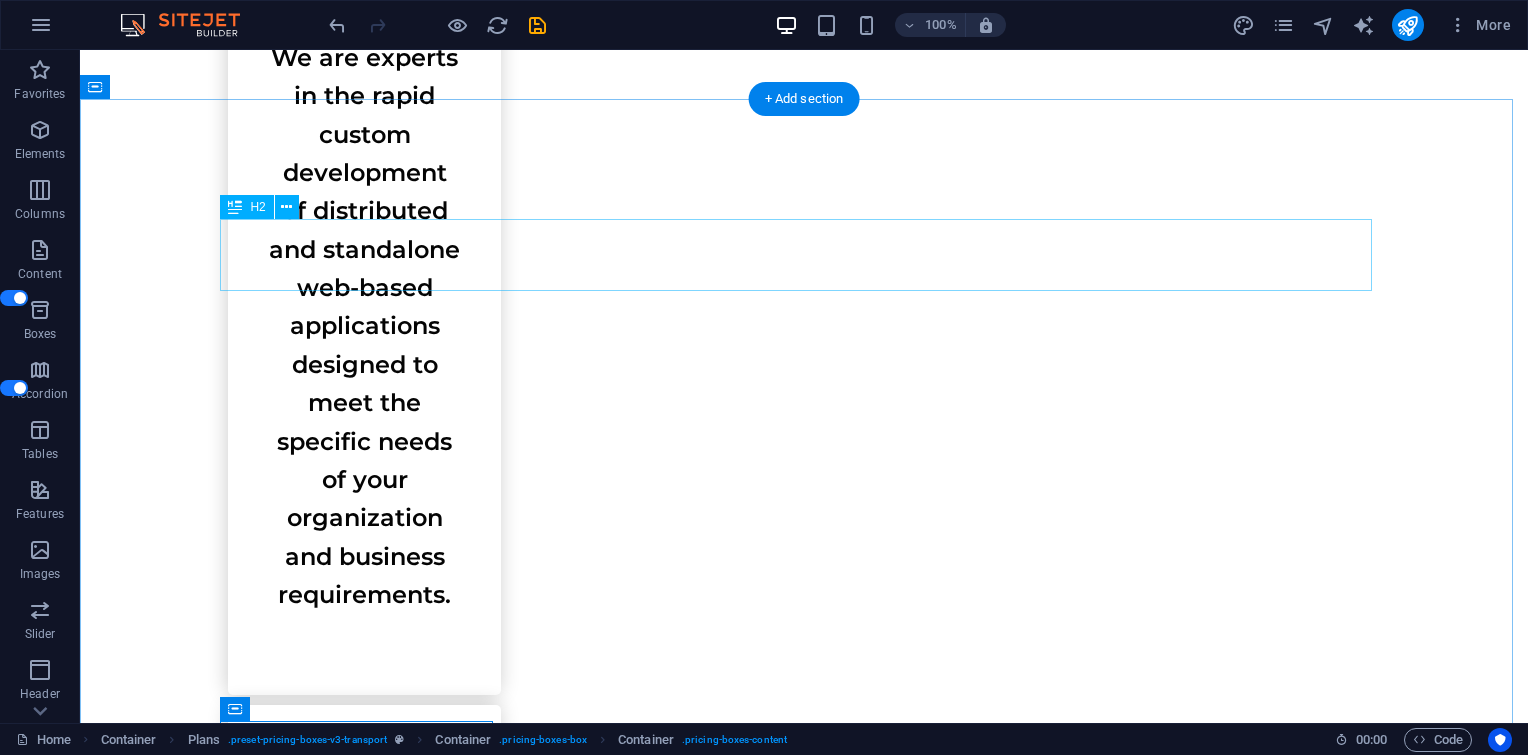 click on "Product" at bounding box center [804, 2106] 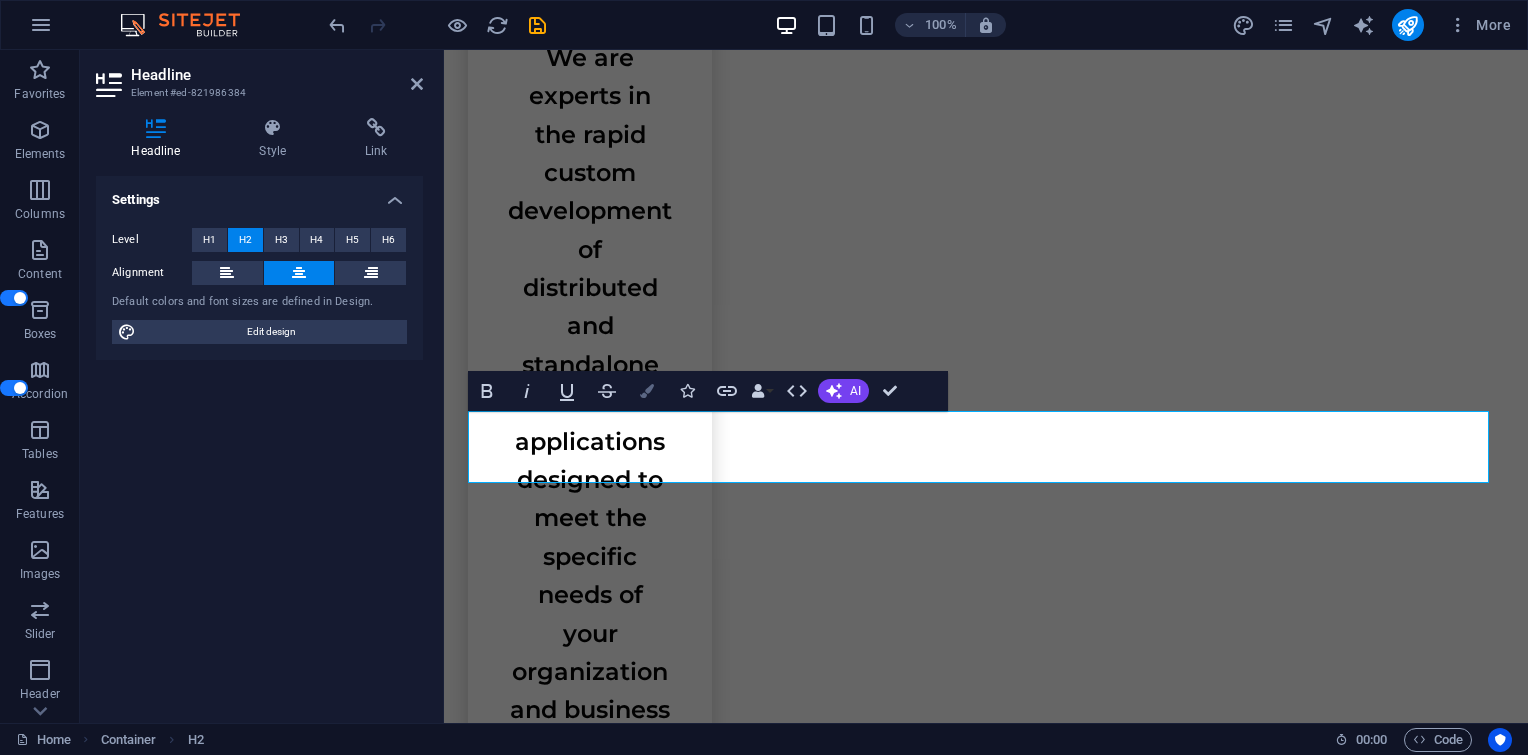 click at bounding box center [647, 391] 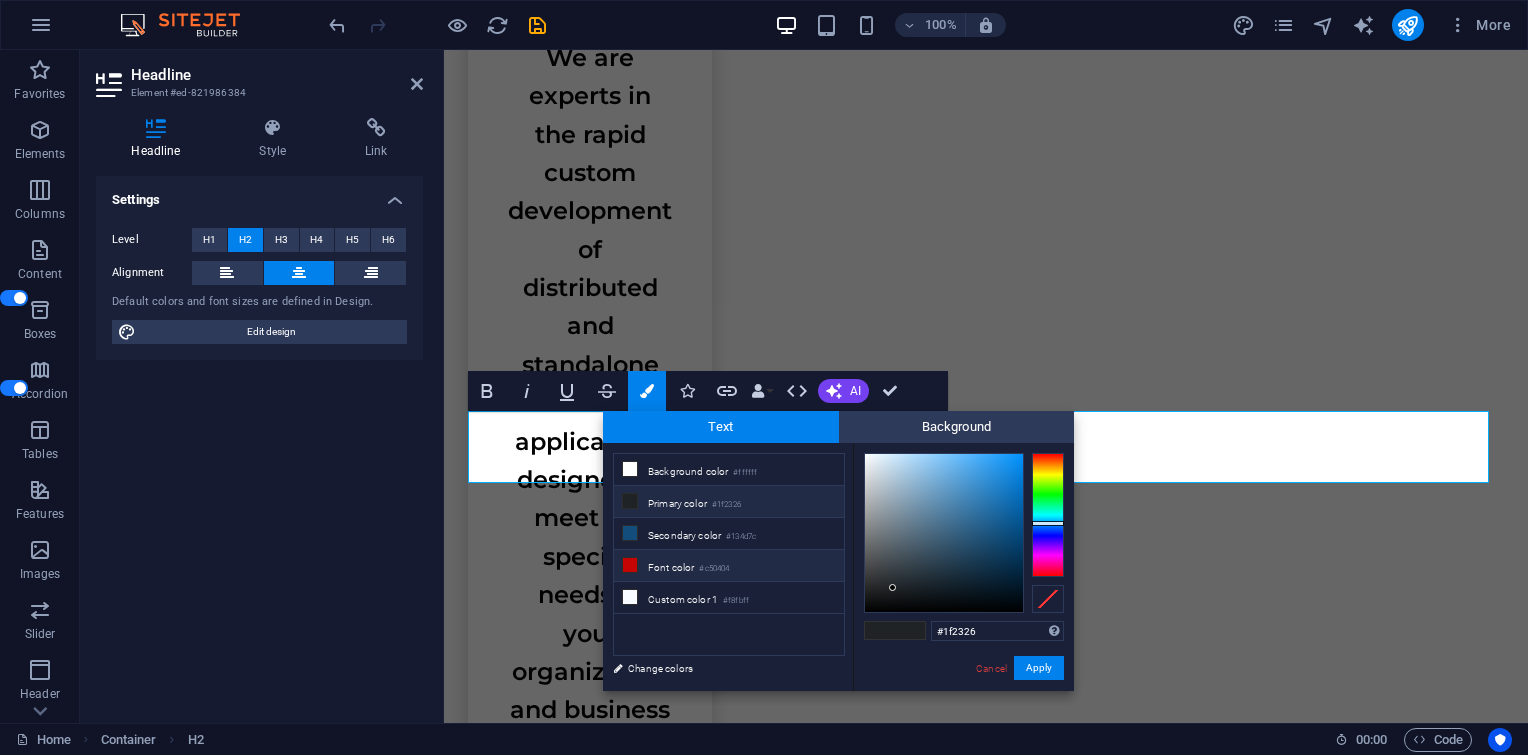 click on "Font color
#c50404" at bounding box center [729, 566] 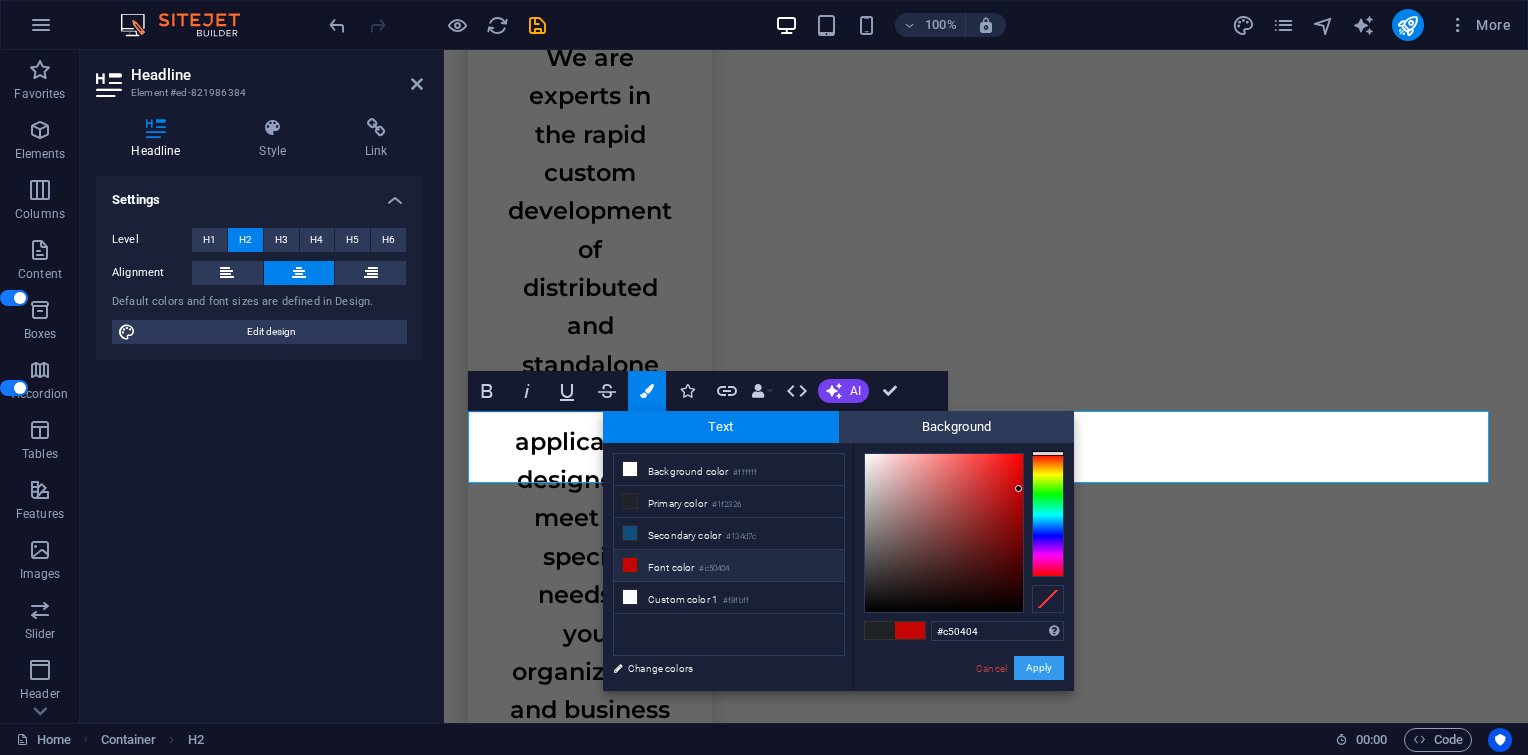 click on "Apply" at bounding box center [1039, 668] 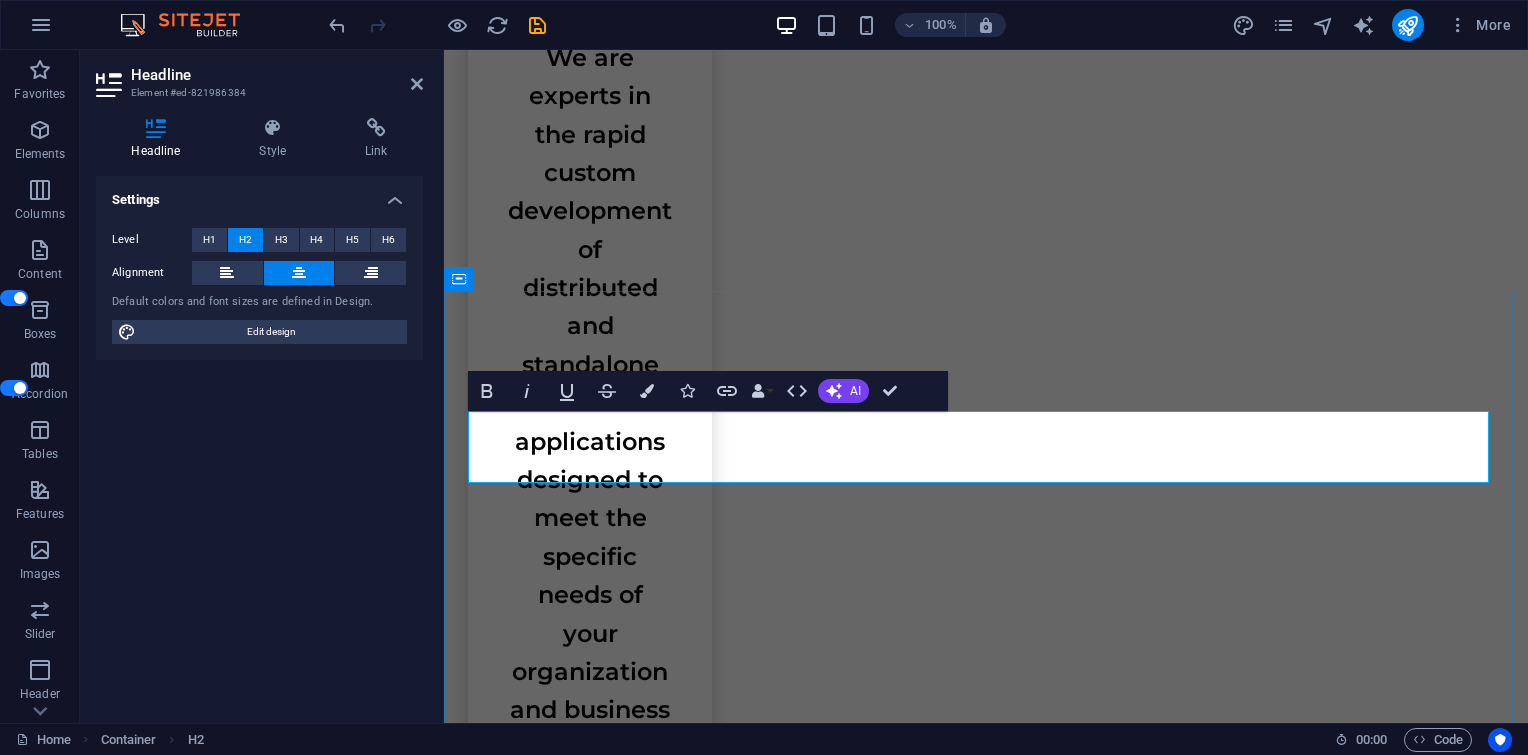 click on "Product" at bounding box center (986, 2298) 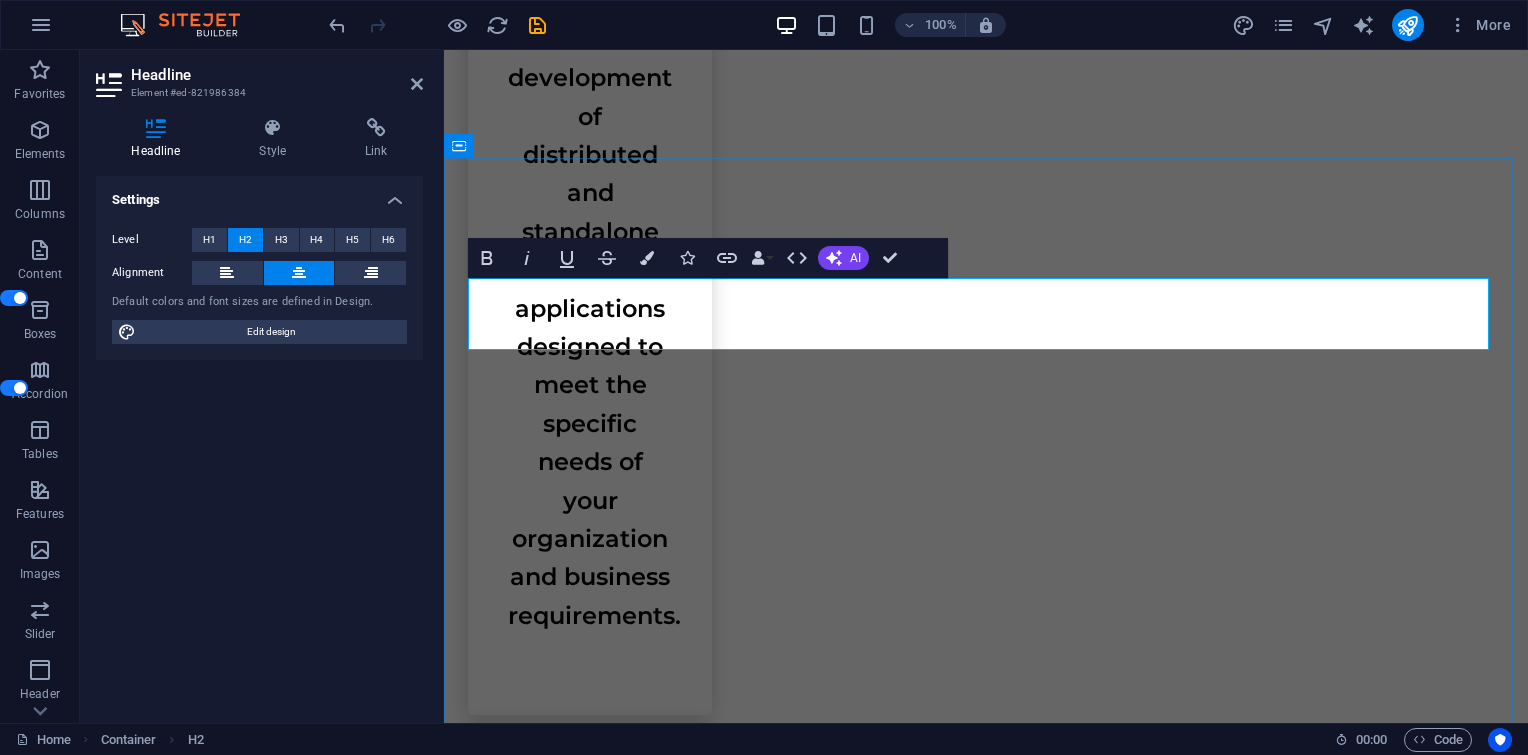 click on "Product Camera CCTV Access door Storage Laptop PC Notebook Server Storage Modem Router Accesspoint Camera CCTV Storage Camera CCTV Access door Storage Projector Printer Cartridge SSD Harddisk Storage Laptop PC Notebook Server Storage UPS PAC Pannel Sensor Rack server Battre PABX phone Air conditioner Air conditioner Laptop PC Notebook Server Storage Software Software Software Software Software Software Software Software" at bounding box center [986, 11093] 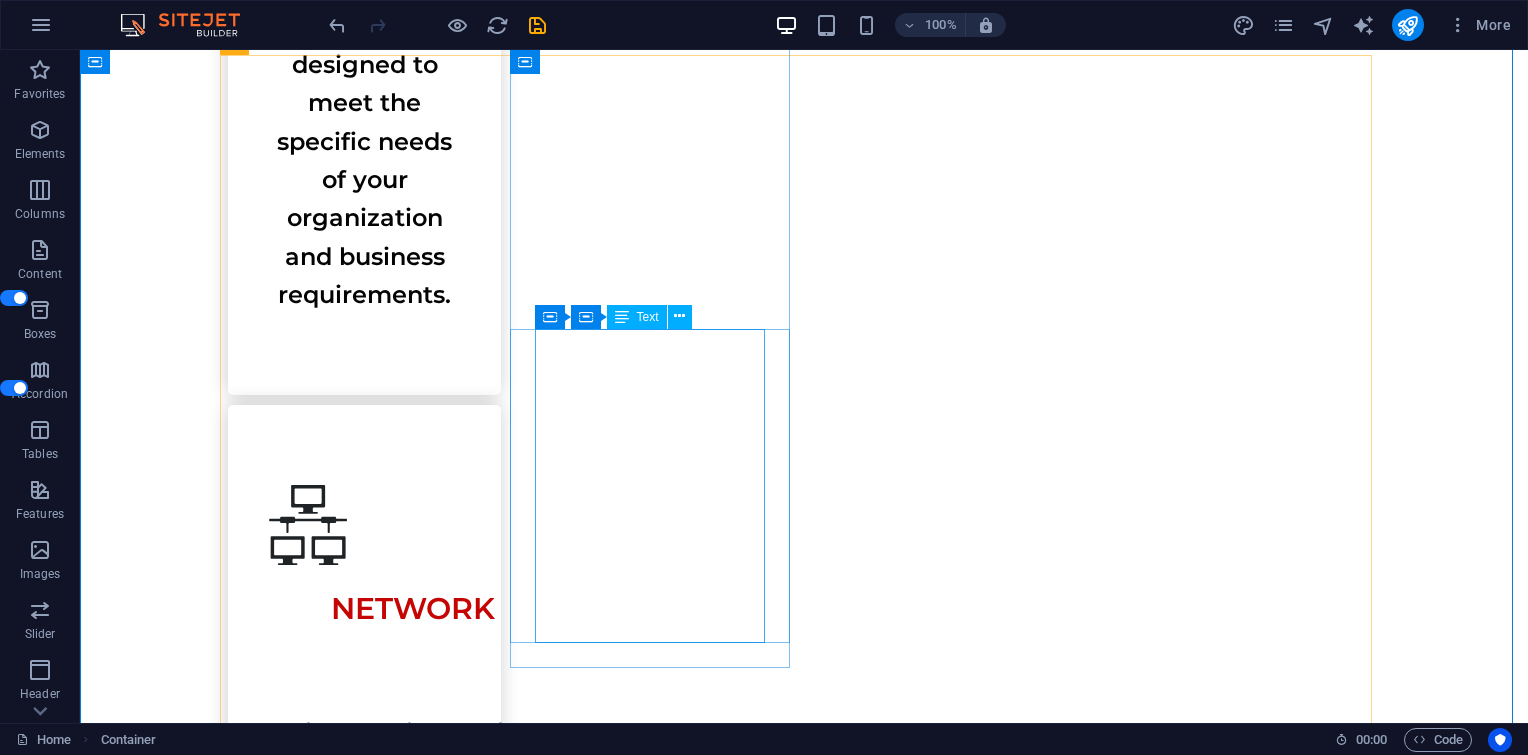 click on "Laptop PC Notebook Server Storage" at bounding box center (804, 5144) 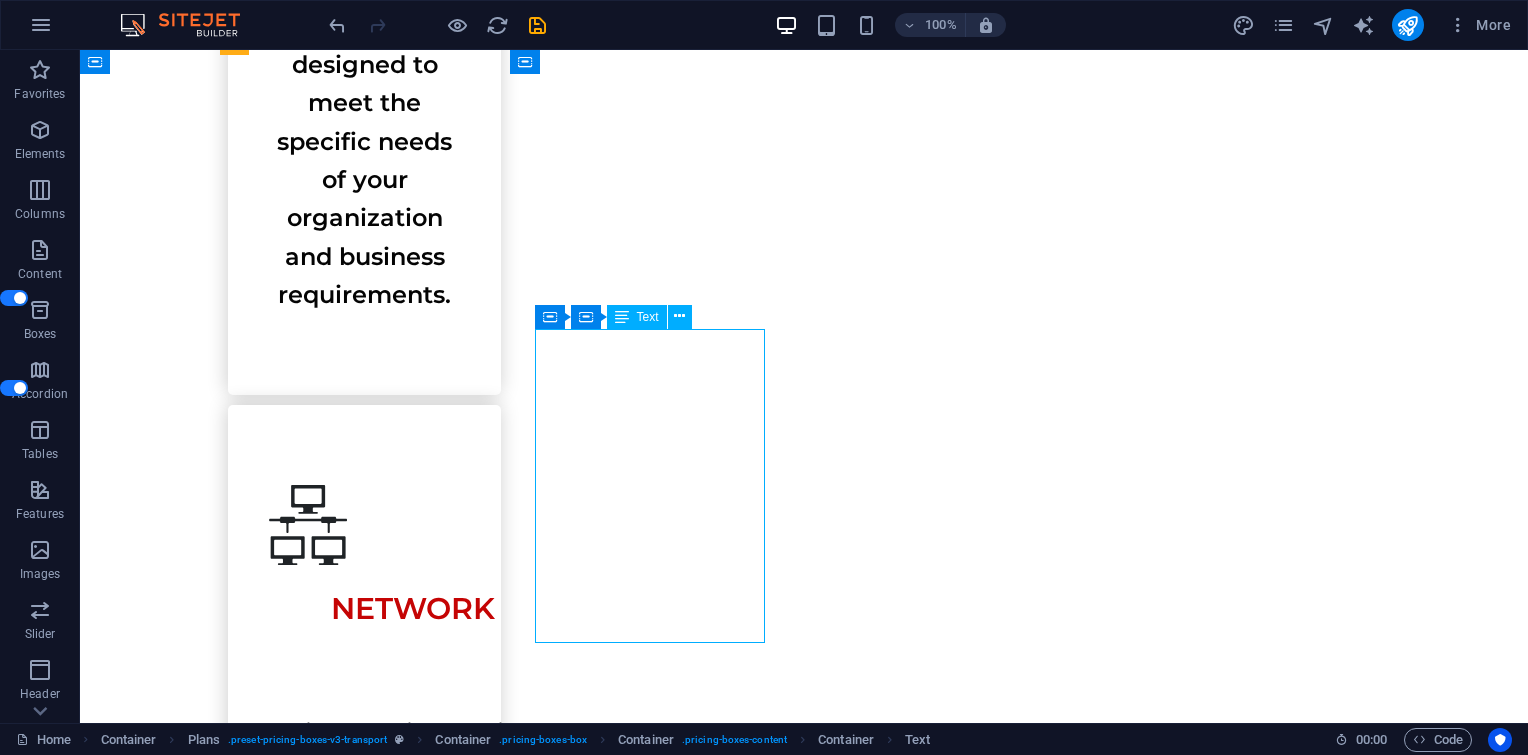 click on "Laptop PC Notebook Server Storage" at bounding box center (804, 5144) 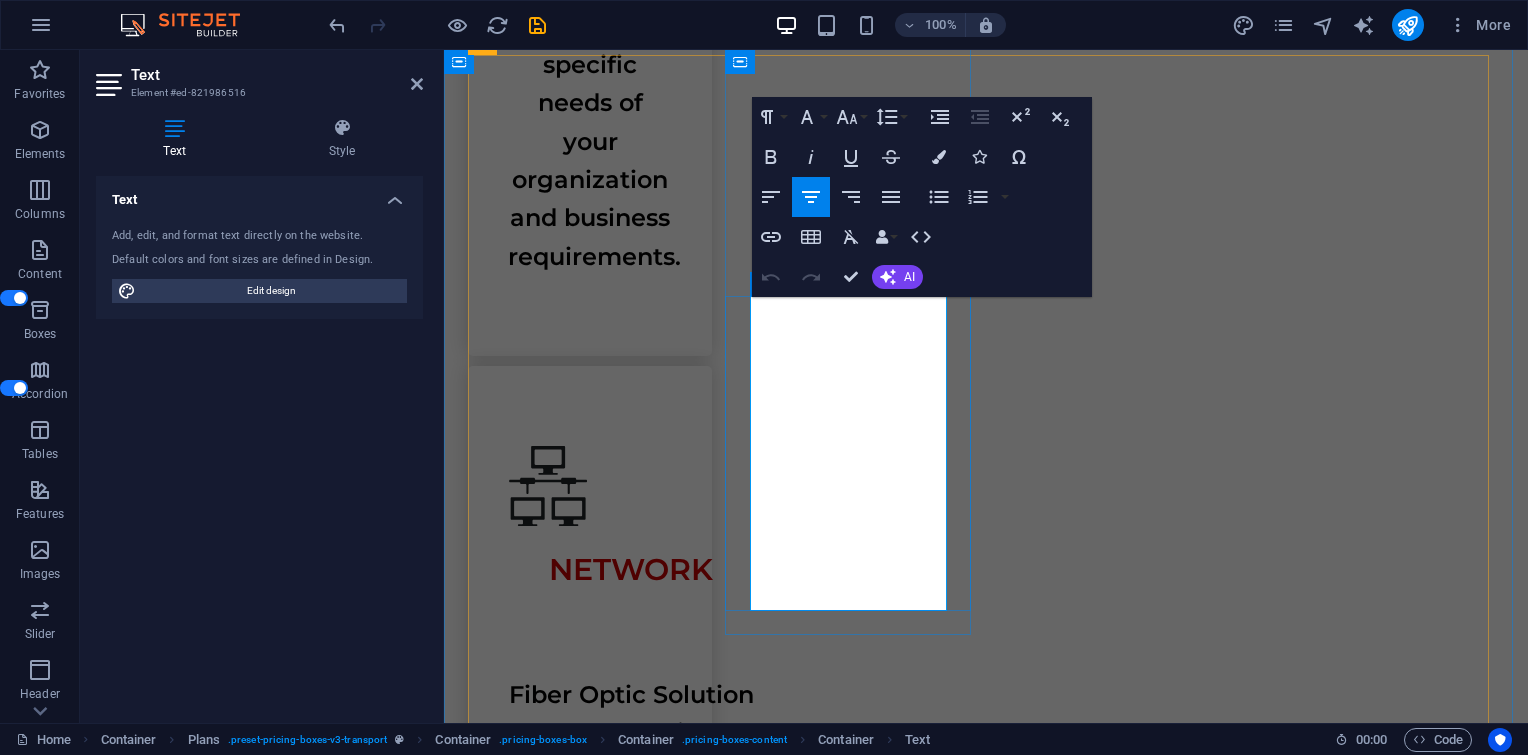 drag, startPoint x: 798, startPoint y: 401, endPoint x: 910, endPoint y: 578, distance: 209.45883 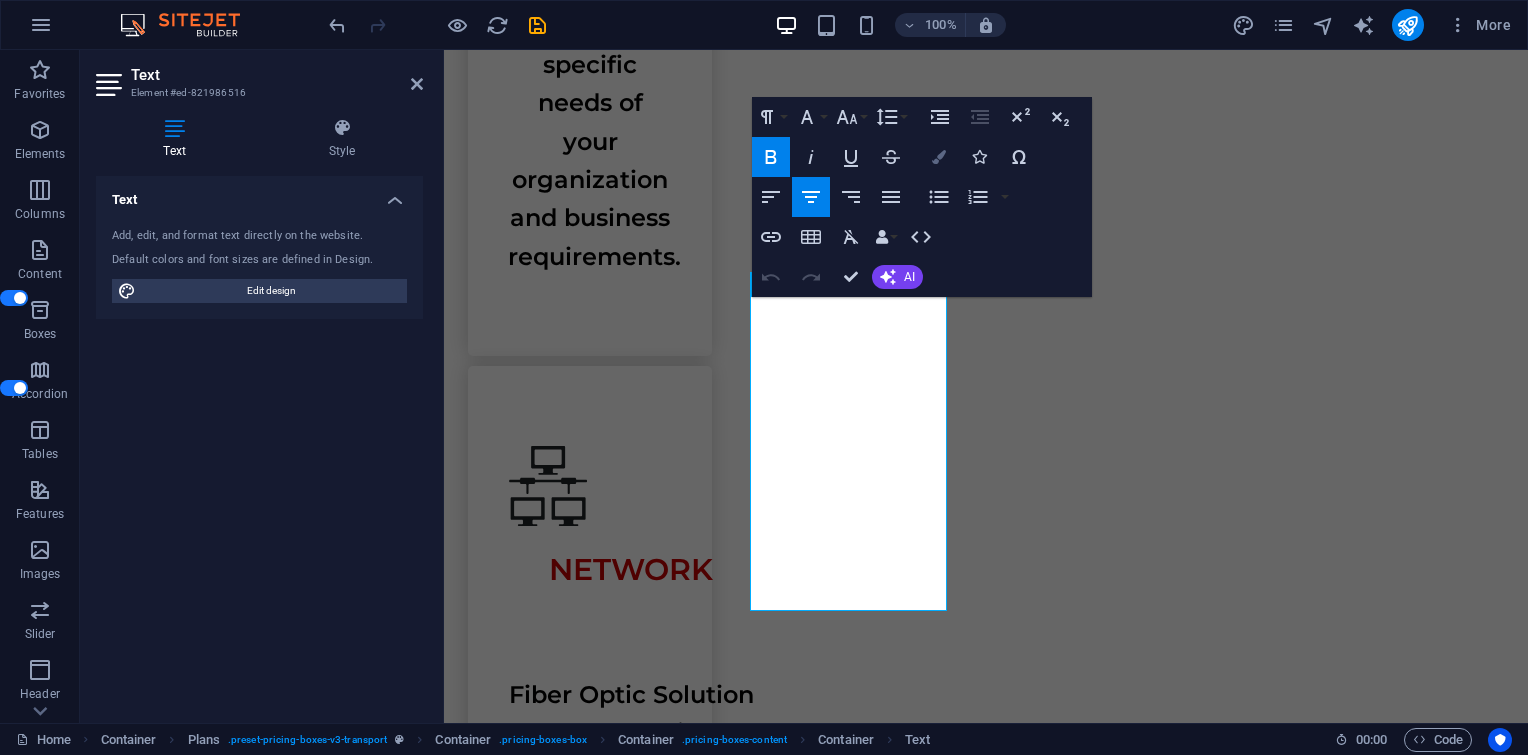 click at bounding box center (939, 157) 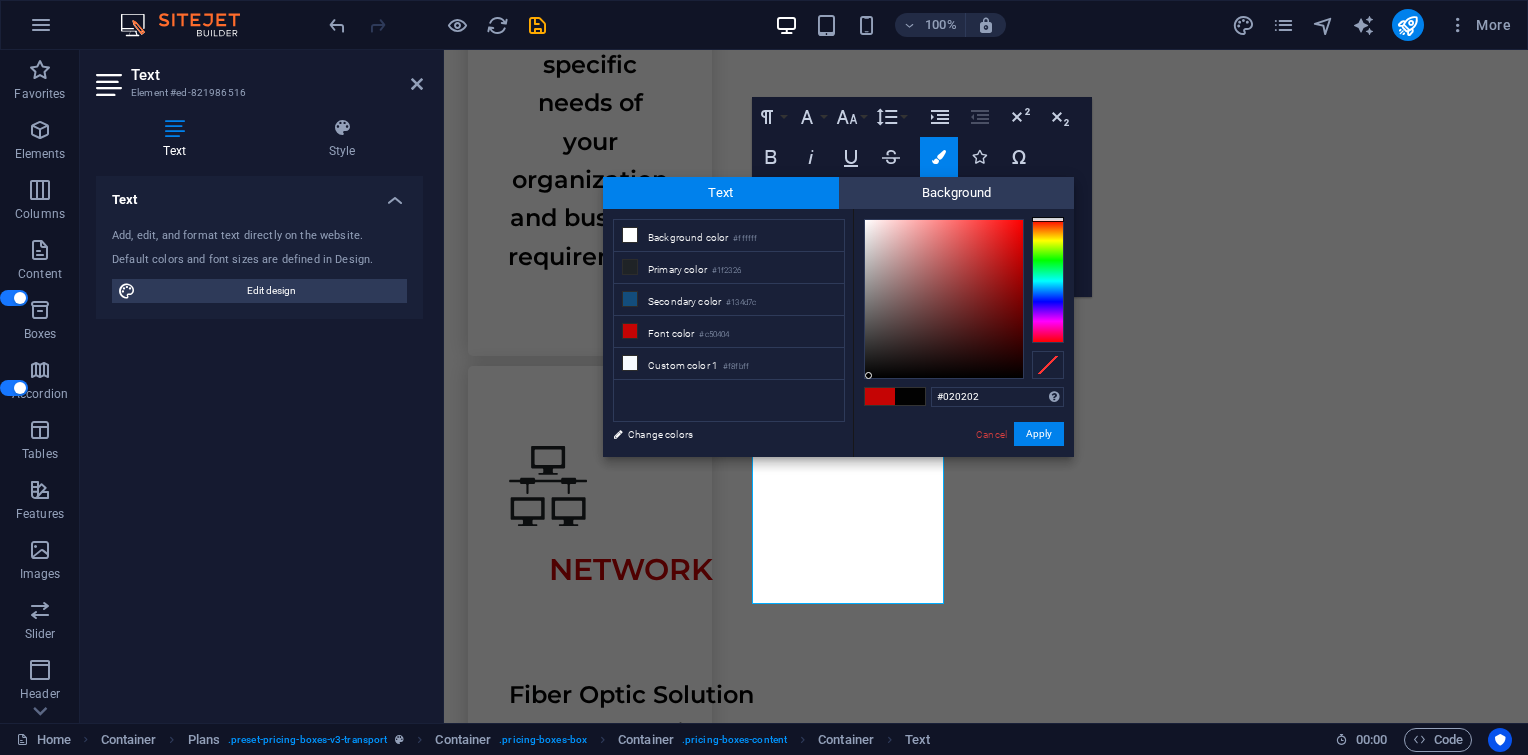 drag, startPoint x: 968, startPoint y: 356, endPoint x: 869, endPoint y: 376, distance: 101 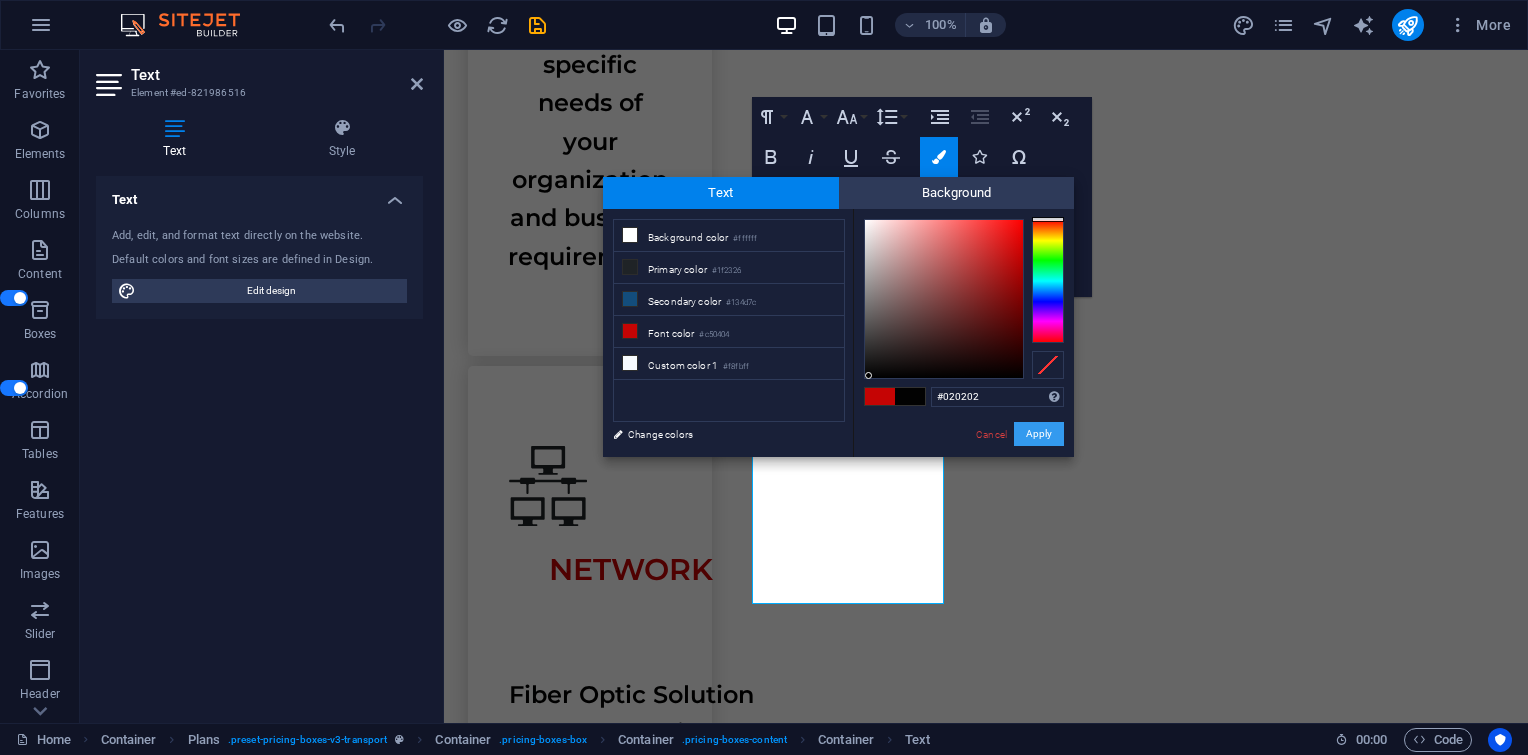 click on "Apply" at bounding box center (1039, 434) 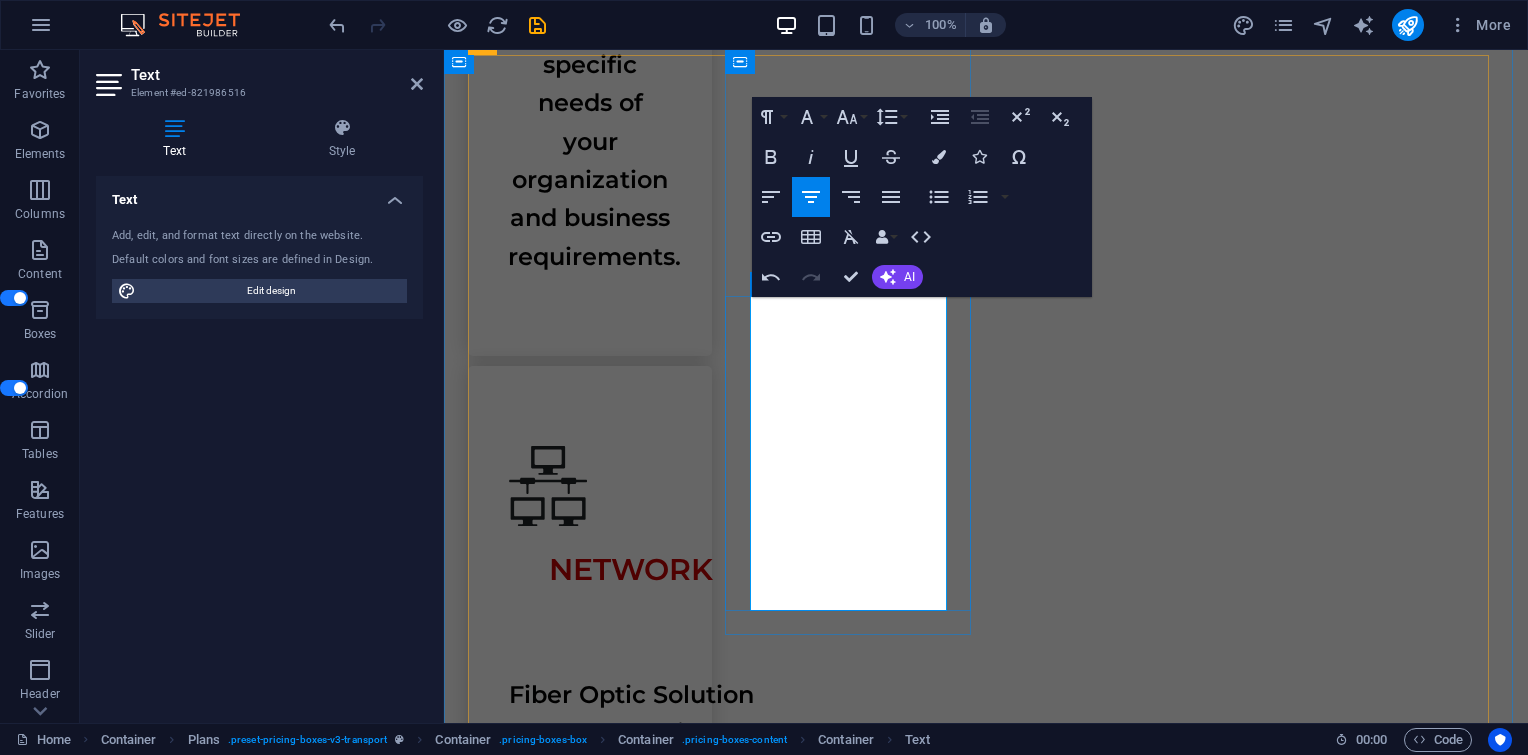 drag, startPoint x: 799, startPoint y: 395, endPoint x: 932, endPoint y: 560, distance: 211.92923 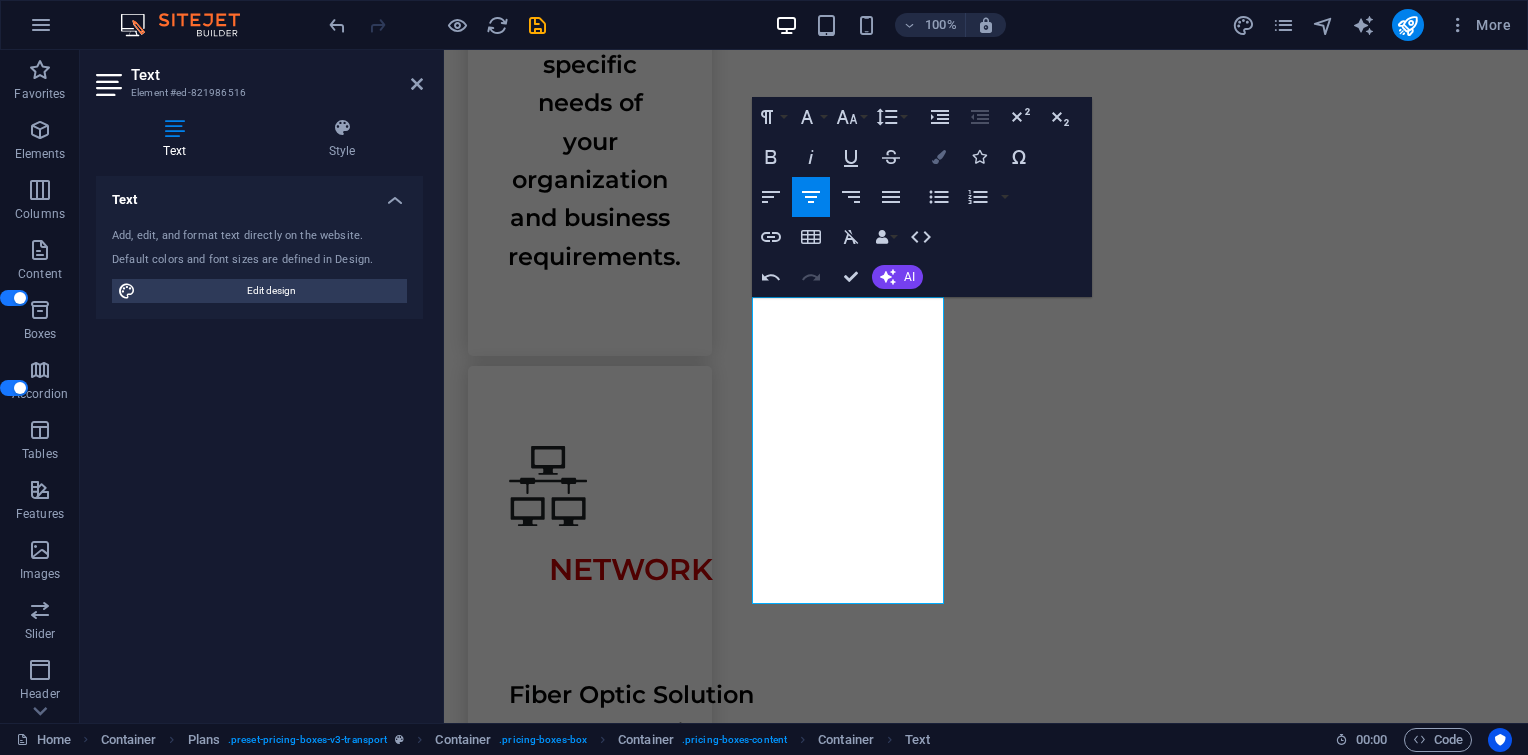 click at bounding box center (939, 157) 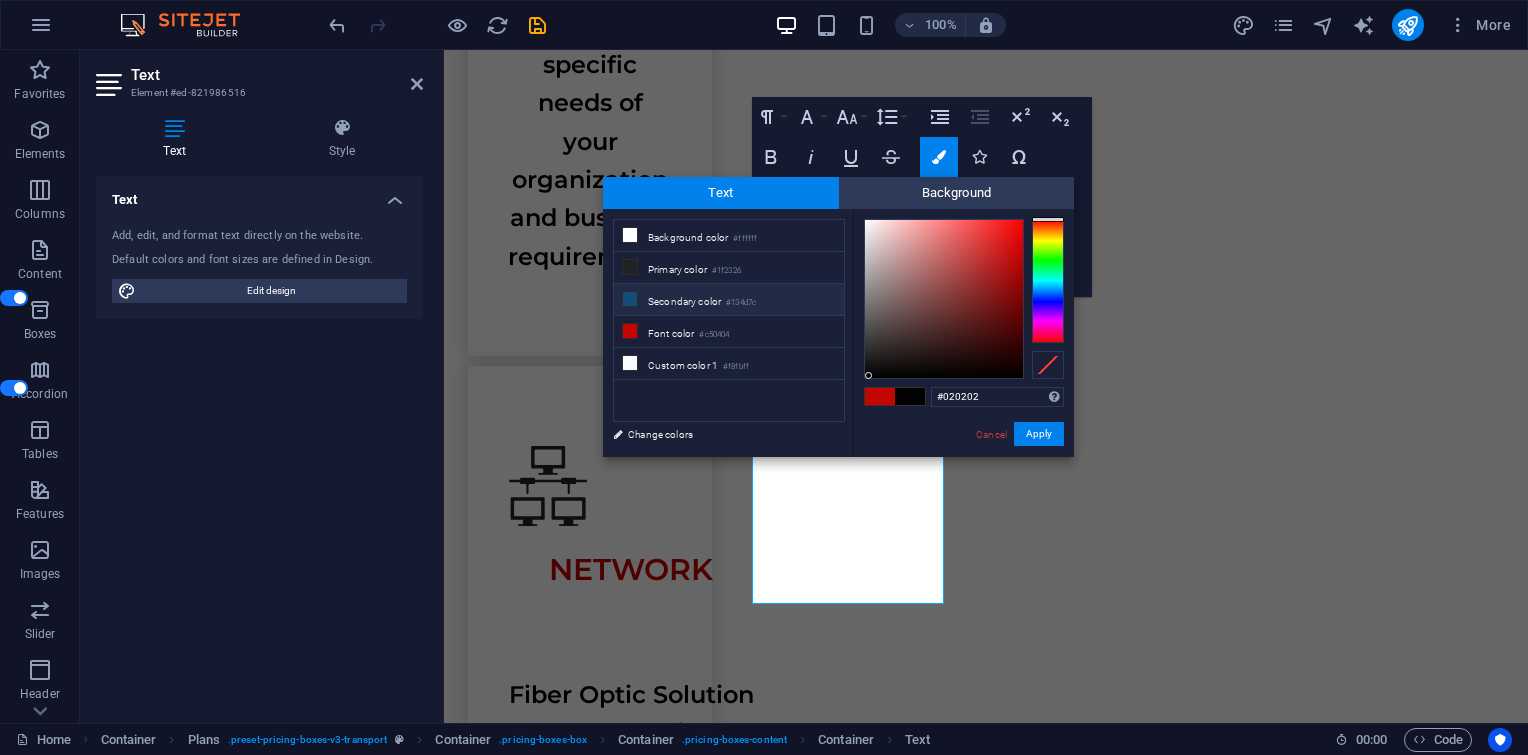 click on "Secondary color
#134d7c" at bounding box center (729, 300) 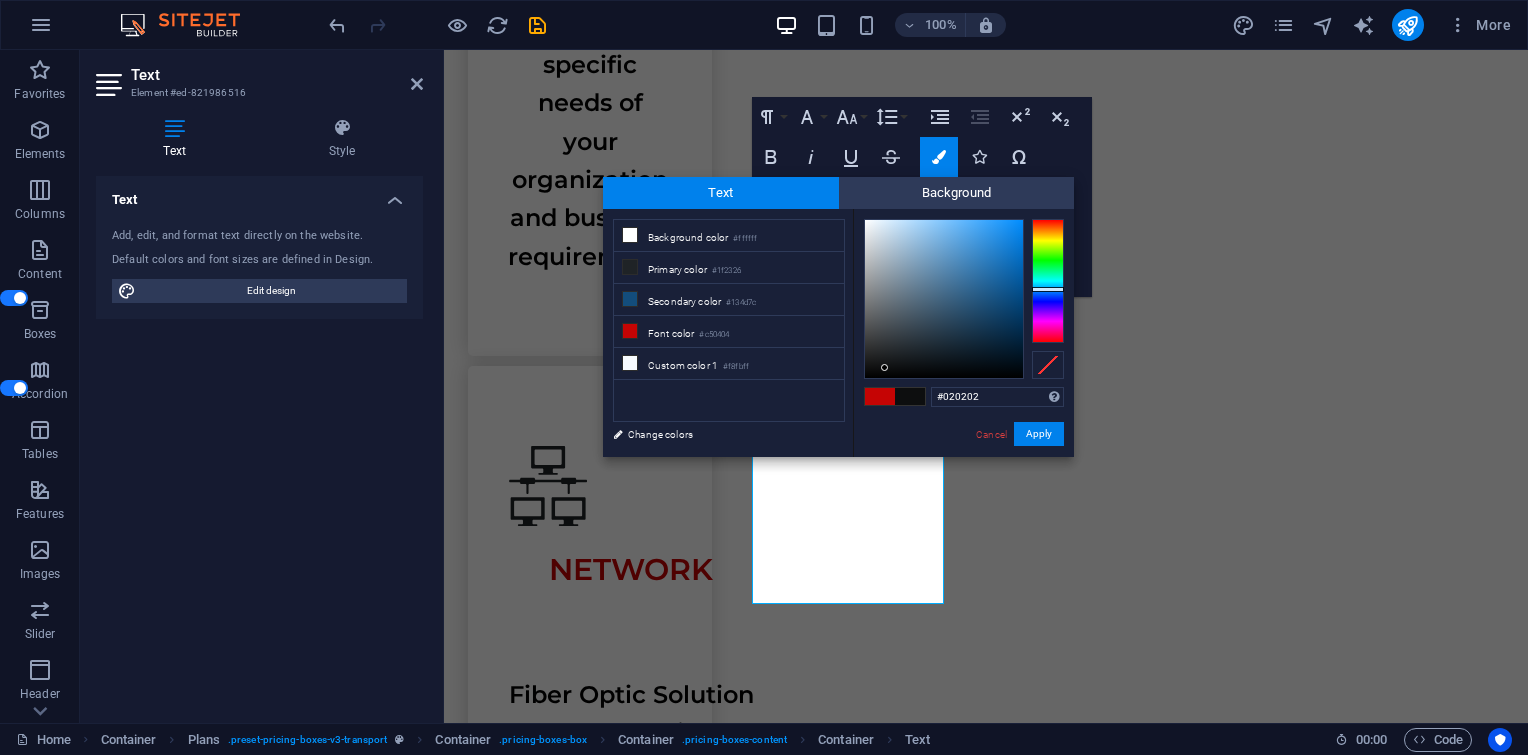 type on "#000000" 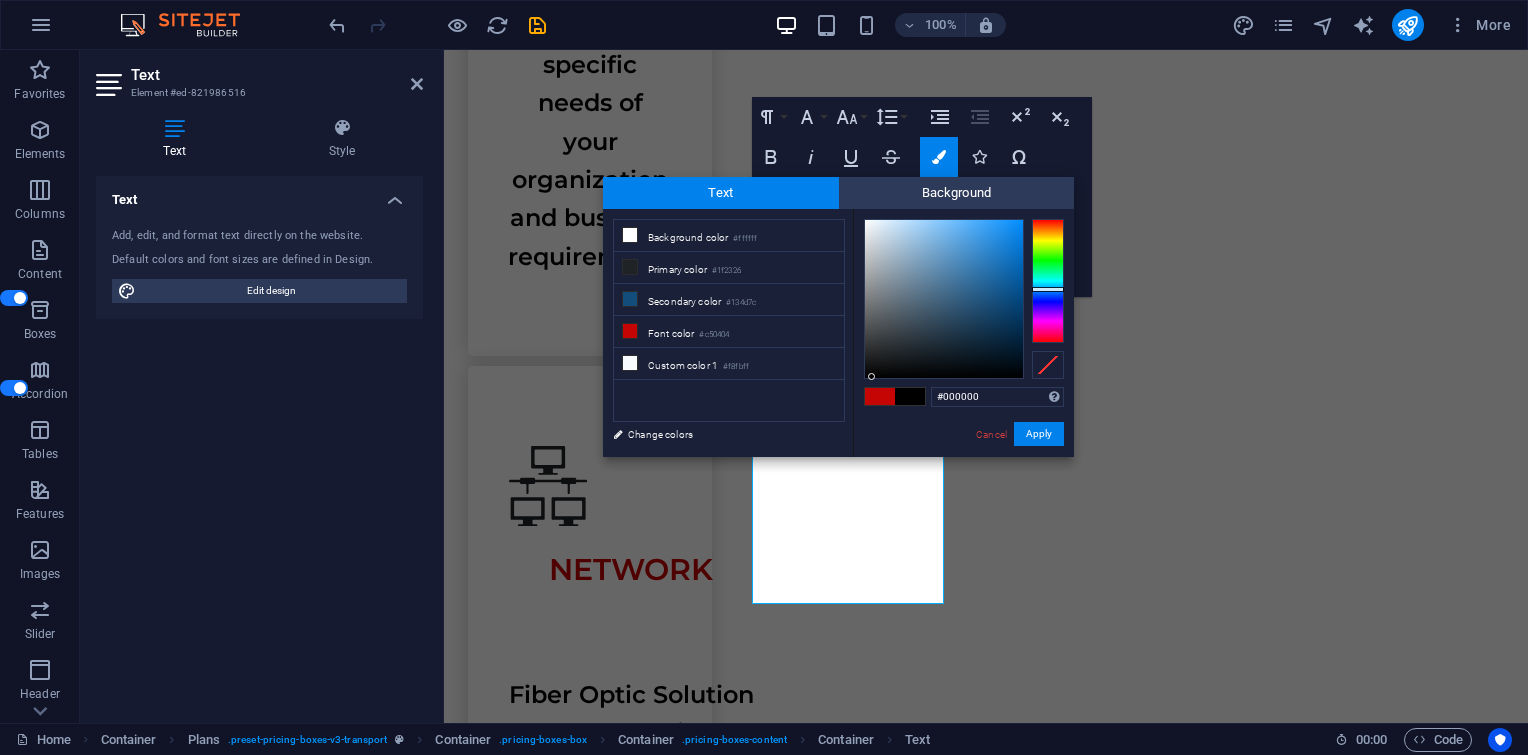 drag, startPoint x: 902, startPoint y: 328, endPoint x: 872, endPoint y: 378, distance: 58.30952 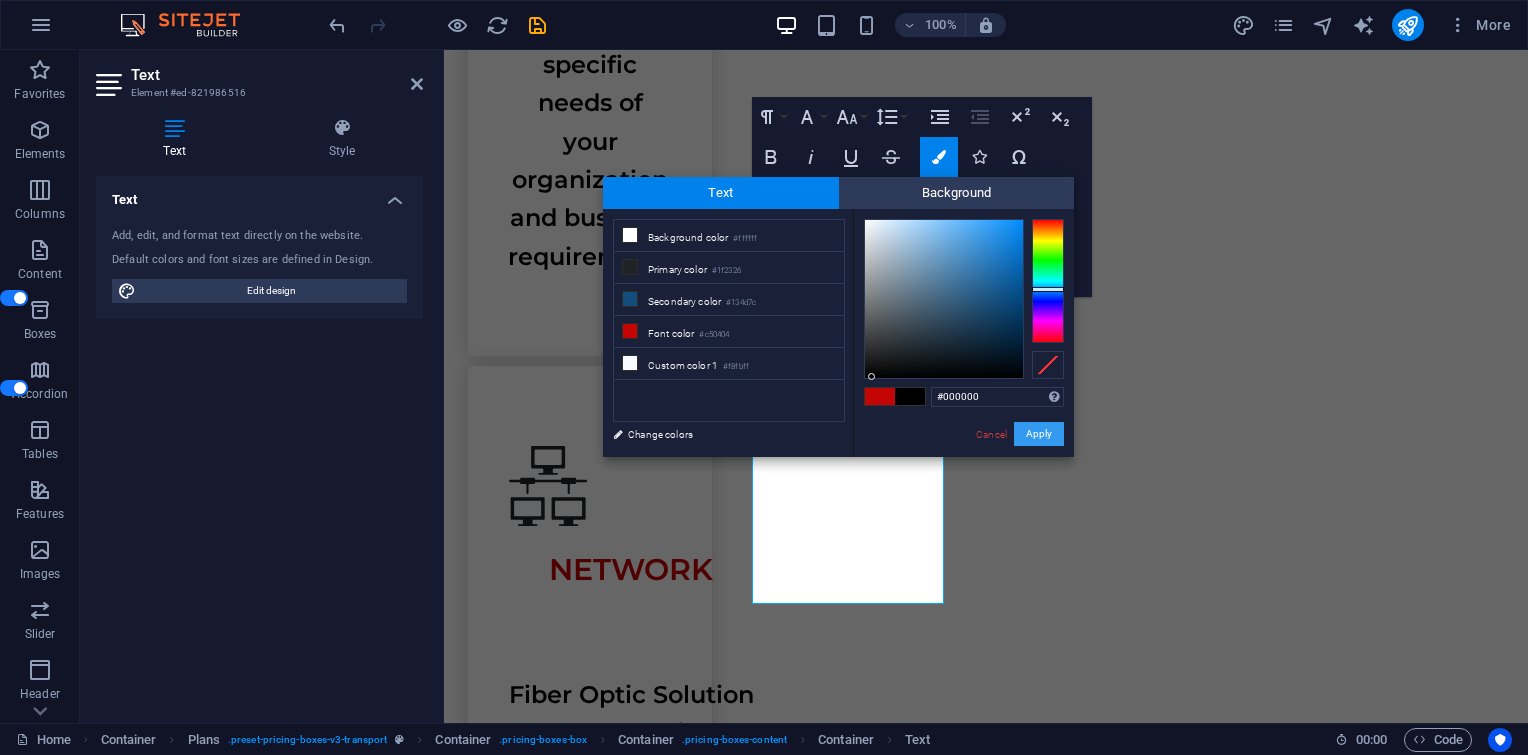 click on "Apply" at bounding box center [1039, 434] 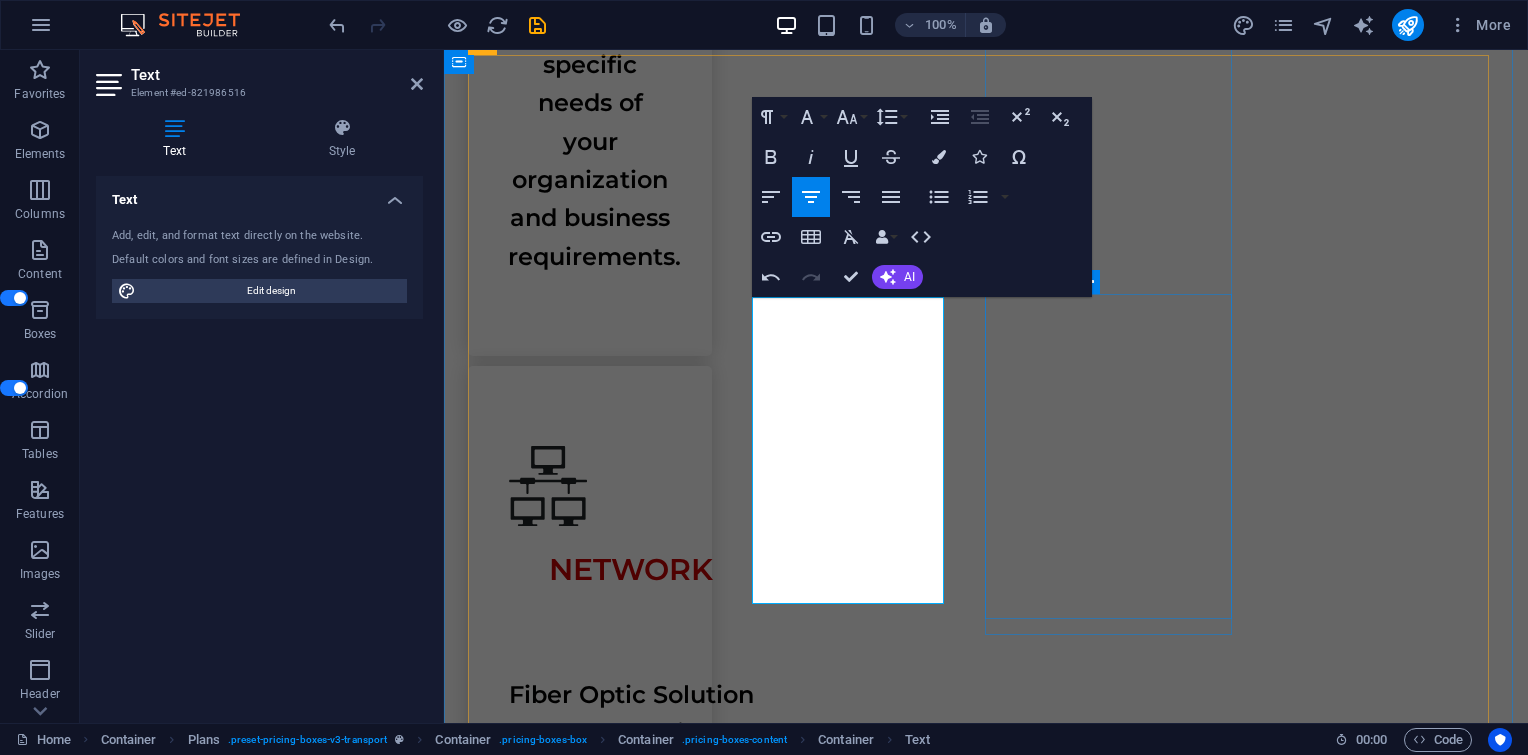 click on "Modem Router Accesspoint Camera CCTV Storage" at bounding box center (986, 5255) 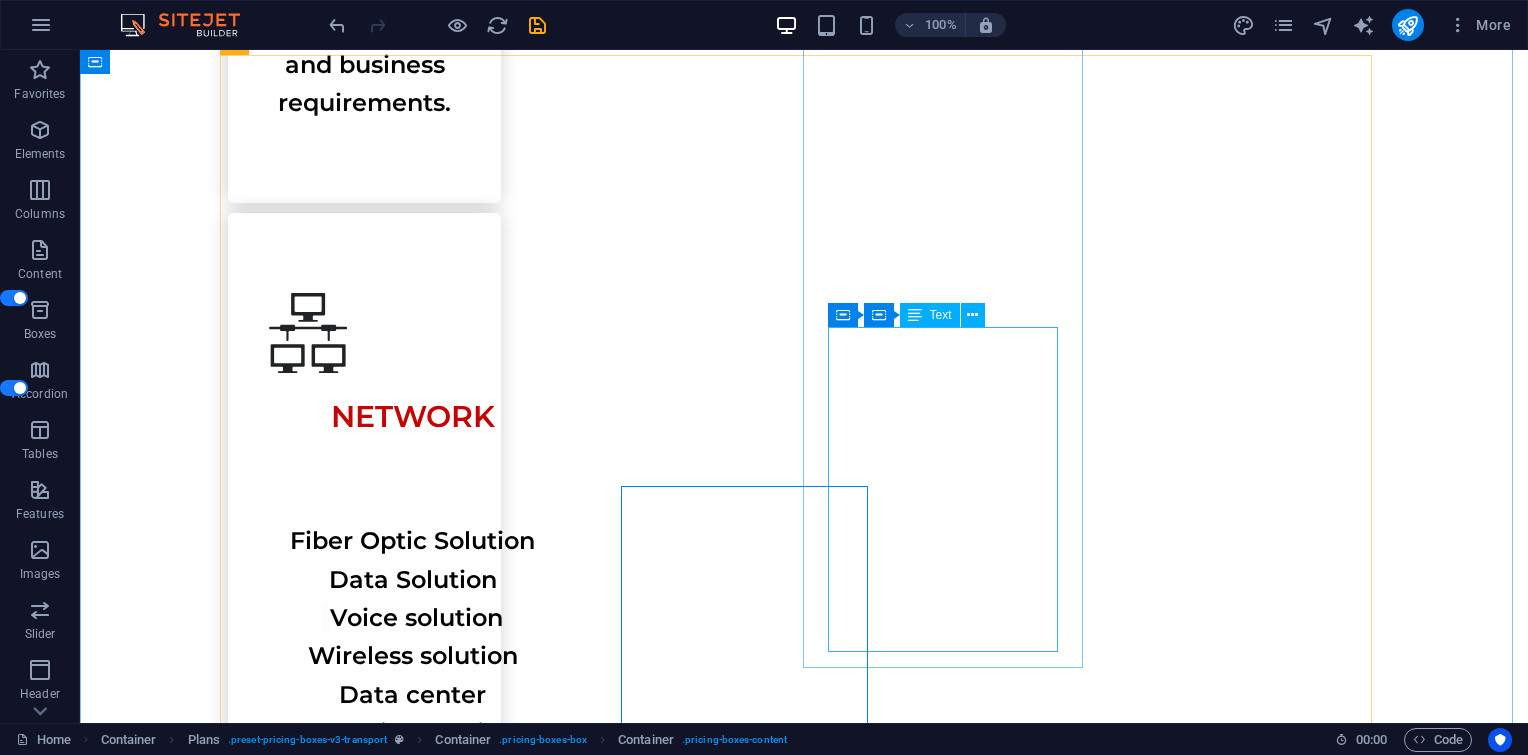 scroll, scrollTop: 2527, scrollLeft: 0, axis: vertical 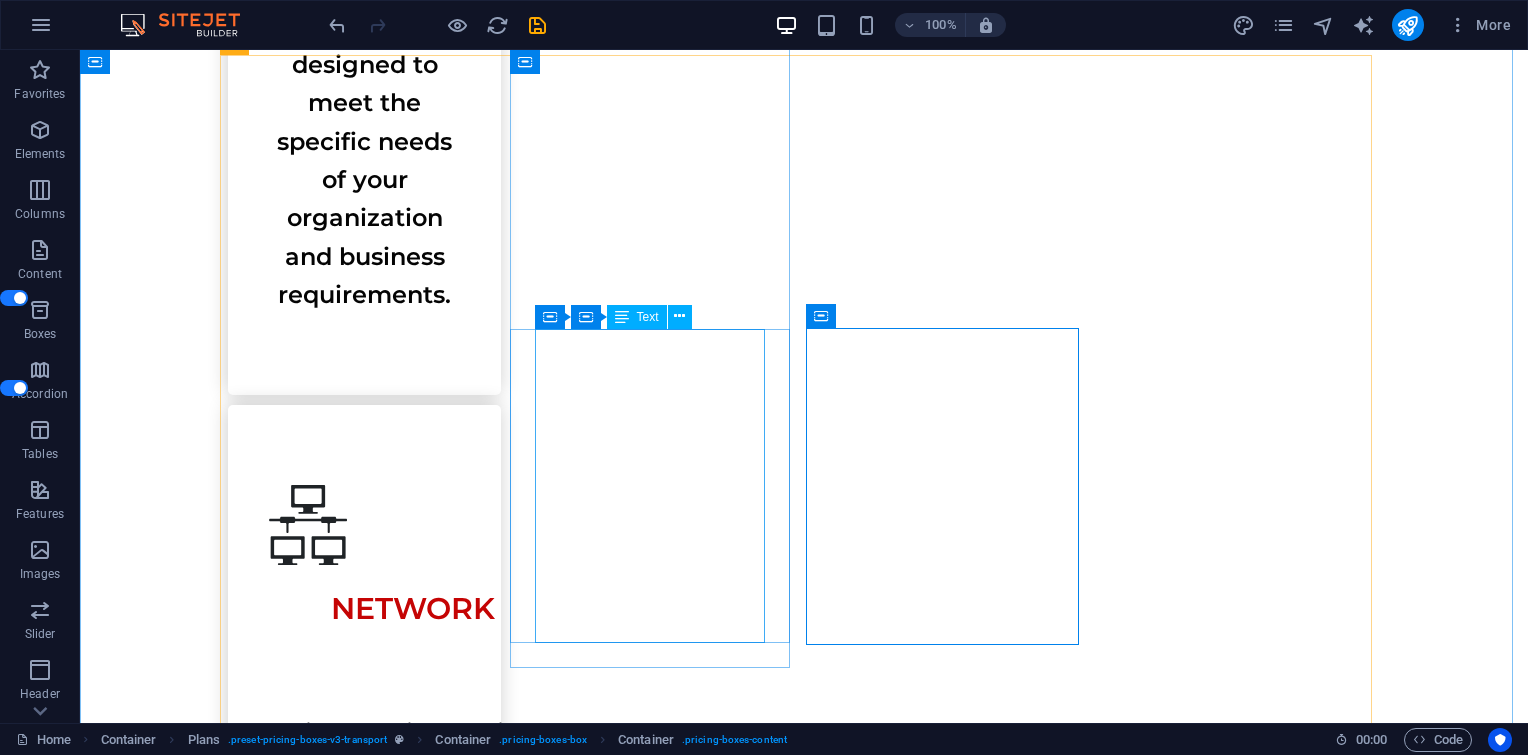 click on "Laptop PC Notebook Server Storage" at bounding box center (804, 5144) 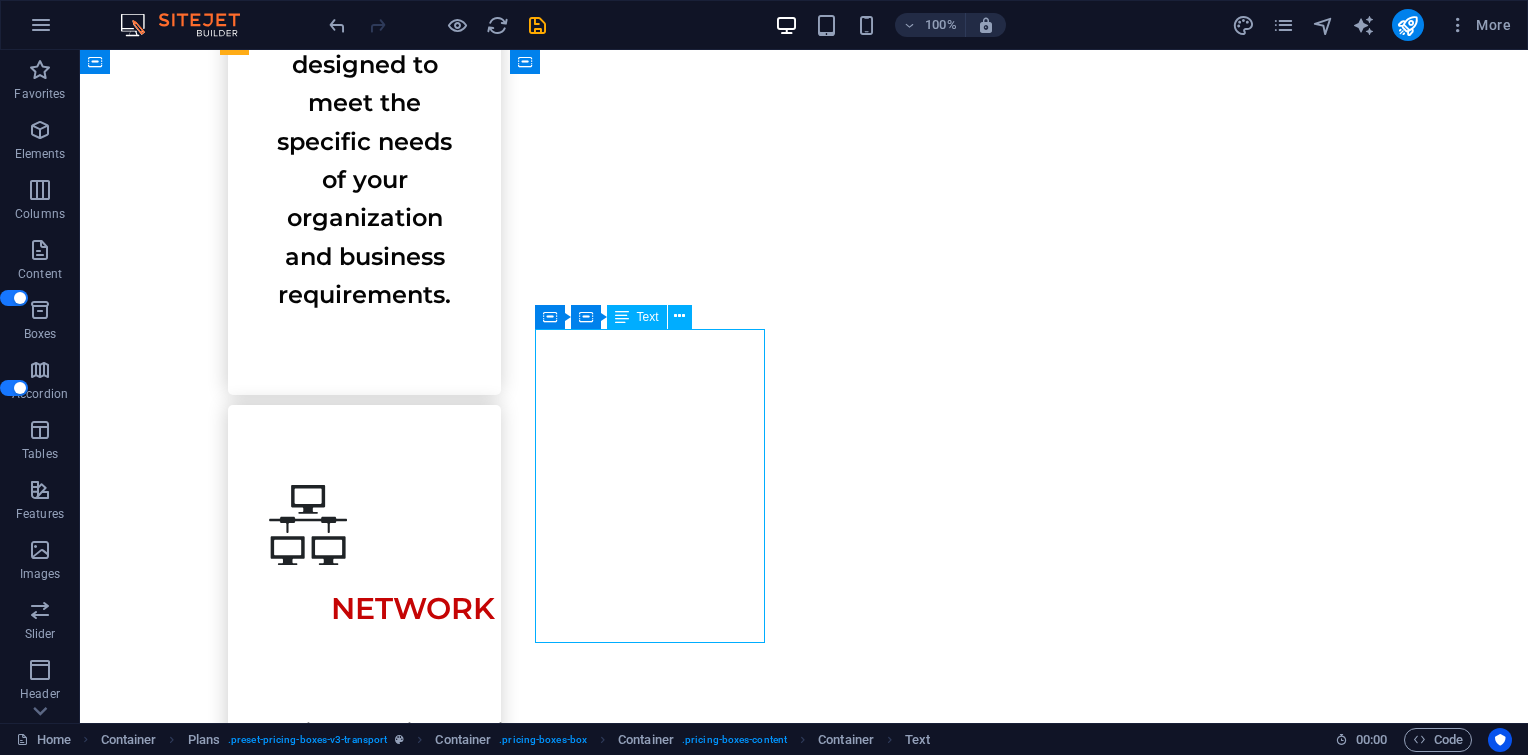 click on "Laptop PC Notebook Server Storage" at bounding box center (804, 5144) 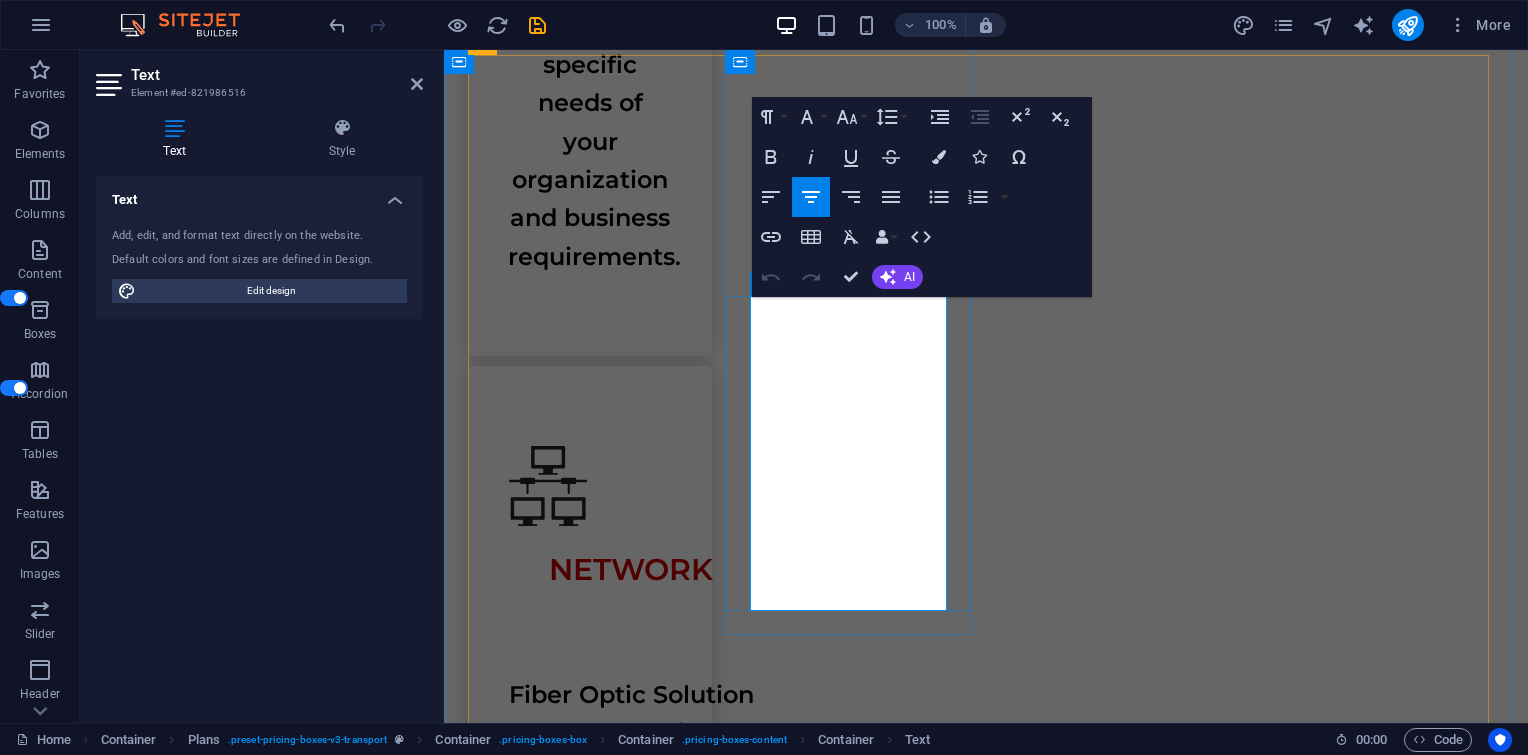 drag, startPoint x: 820, startPoint y: 440, endPoint x: 896, endPoint y: 555, distance: 137.84412 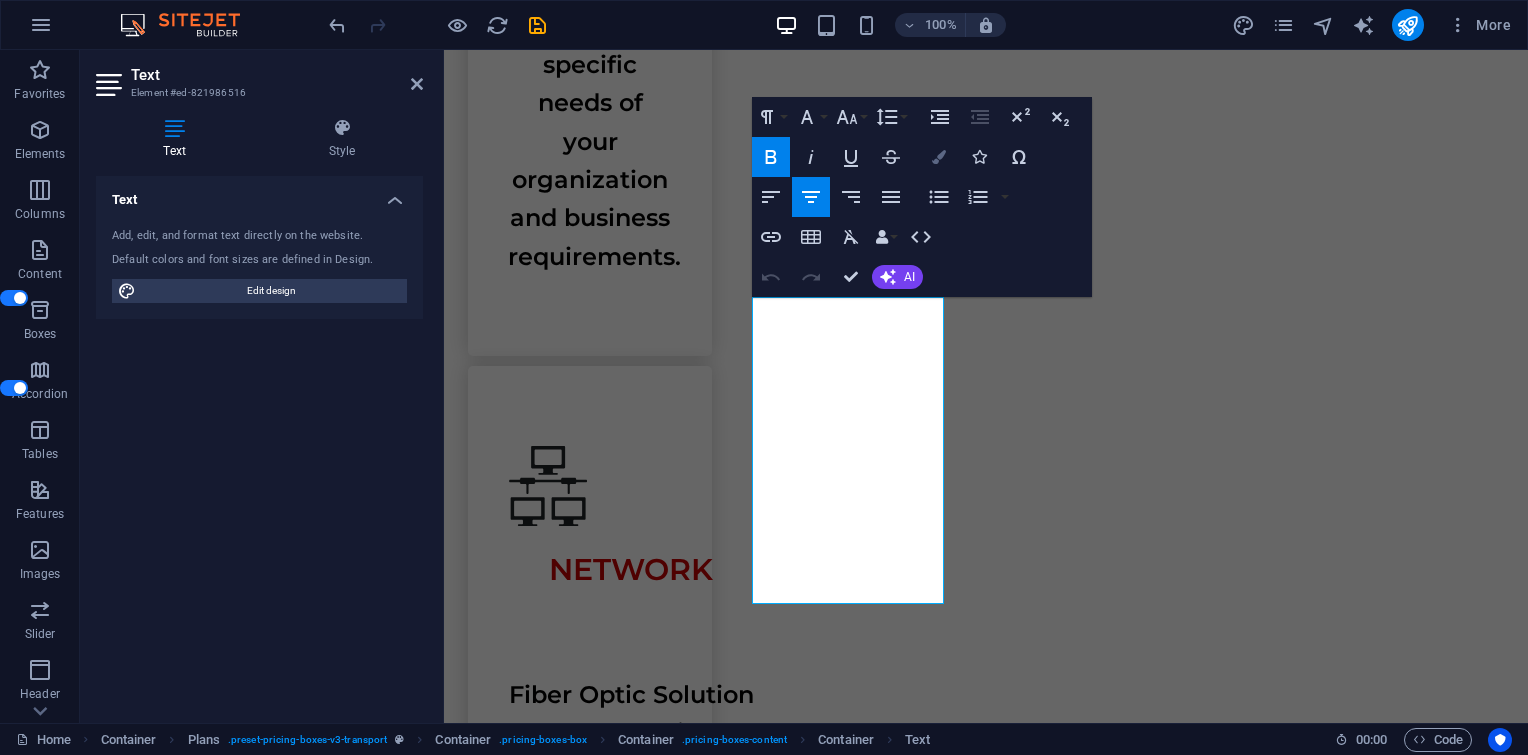 click on "Colors" at bounding box center (939, 157) 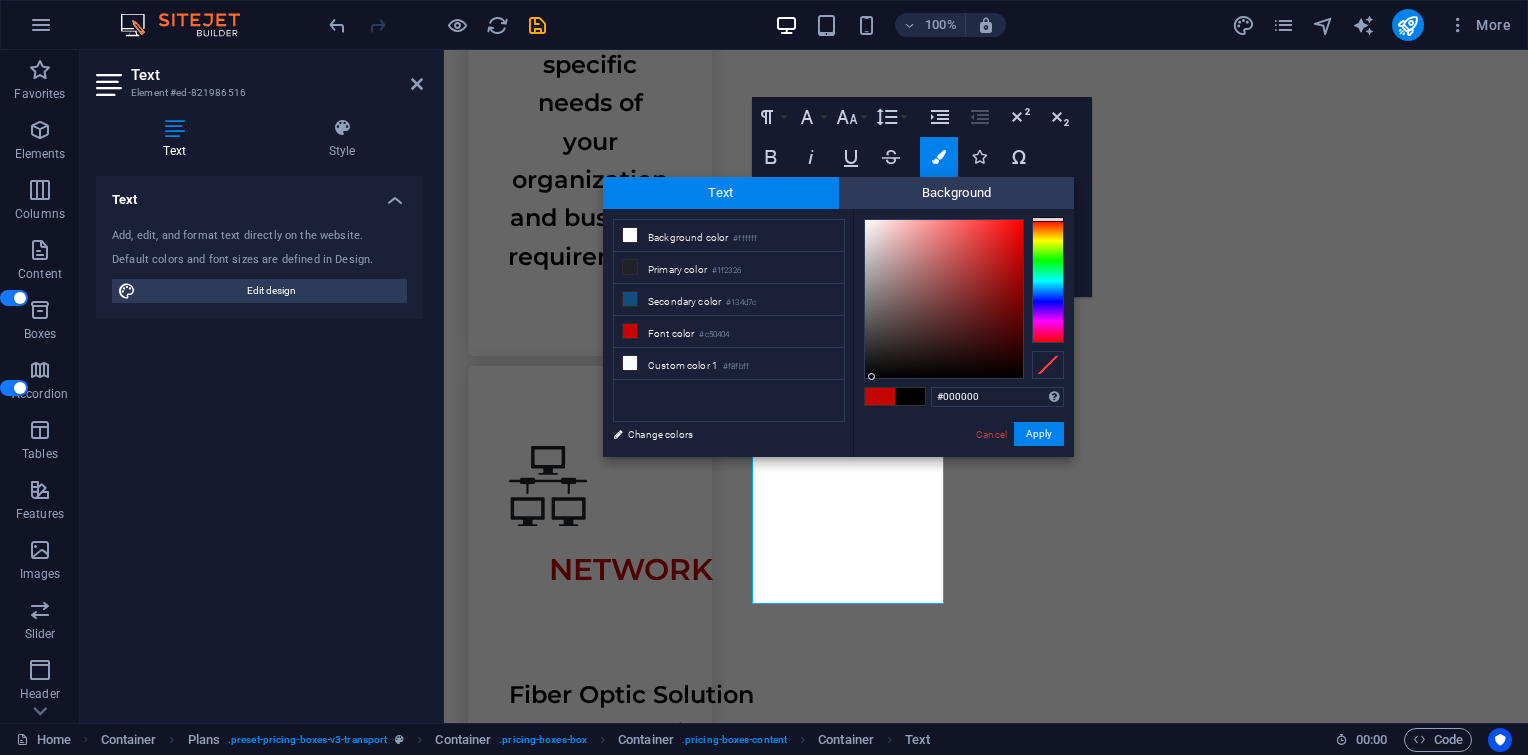 drag, startPoint x: 885, startPoint y: 372, endPoint x: 872, endPoint y: 380, distance: 15.264338 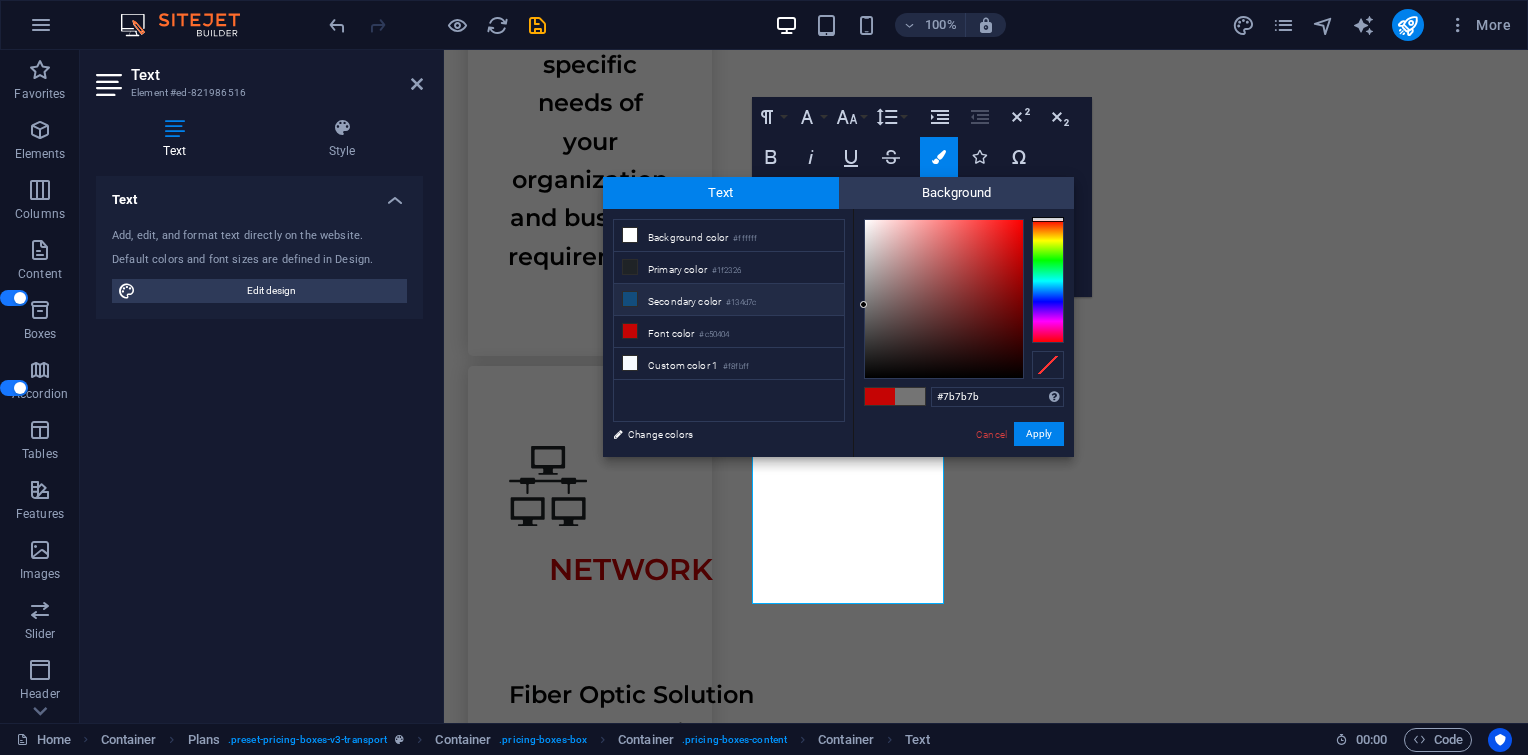 click on "#134d7c" at bounding box center (741, 303) 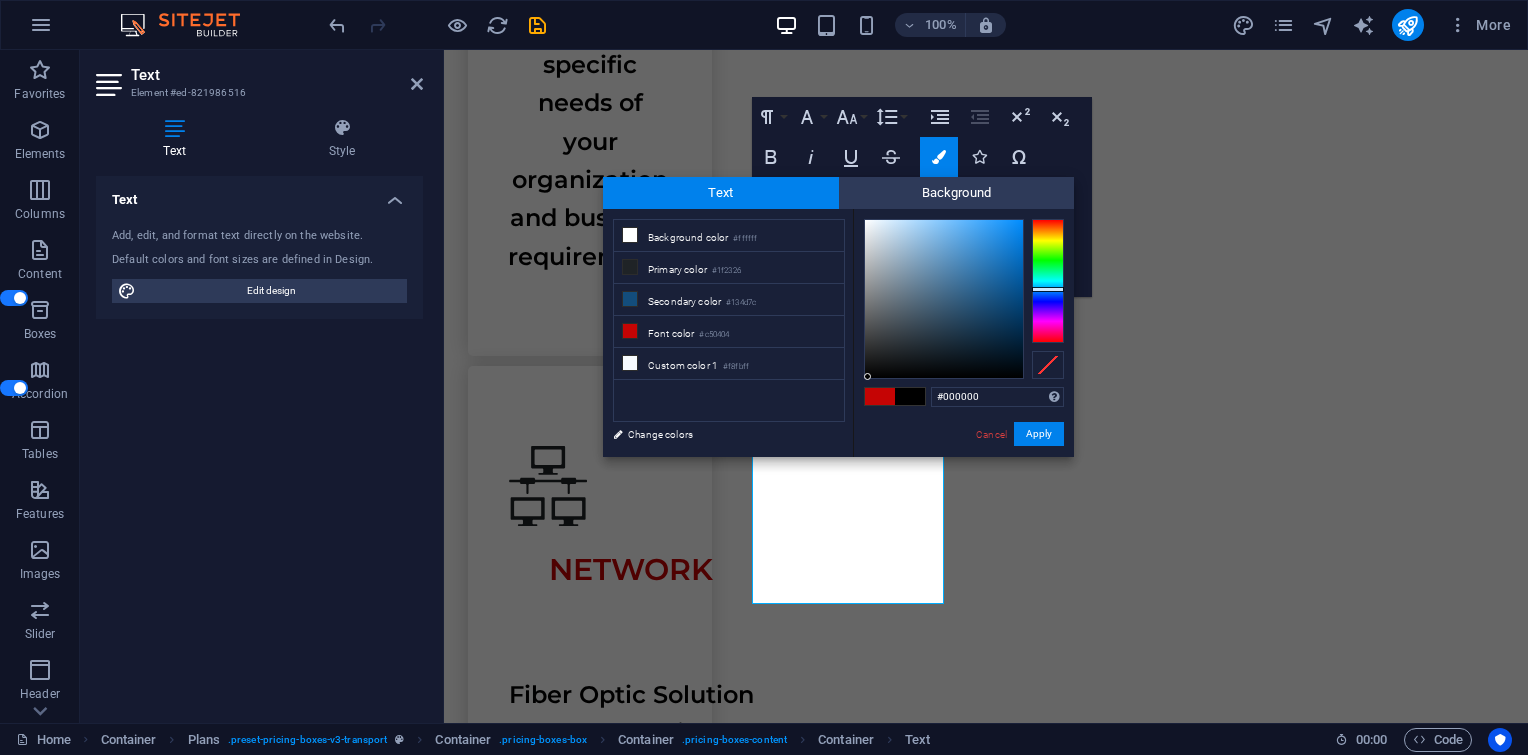 drag, startPoint x: 922, startPoint y: 352, endPoint x: 868, endPoint y: 378, distance: 59.933296 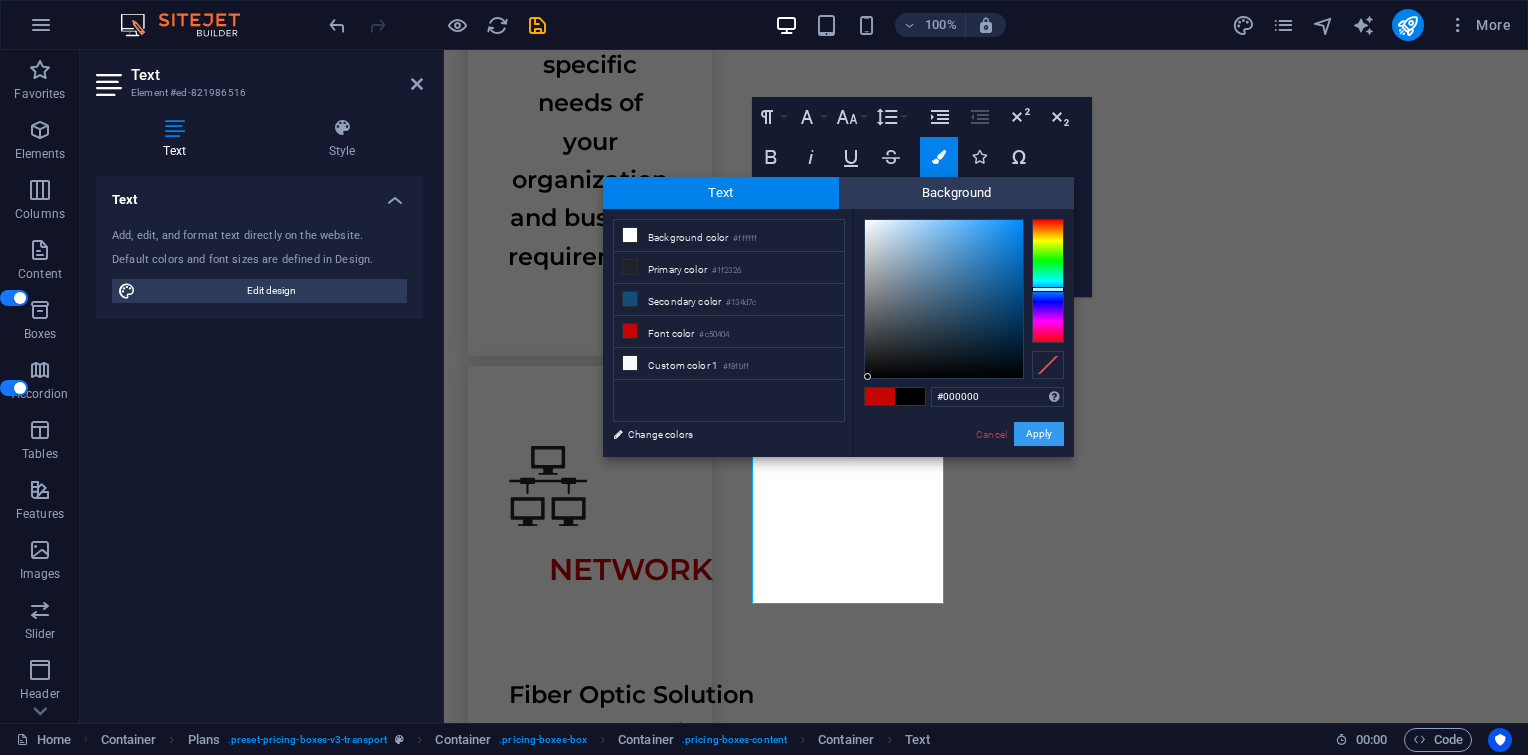 click on "Apply" at bounding box center [1039, 434] 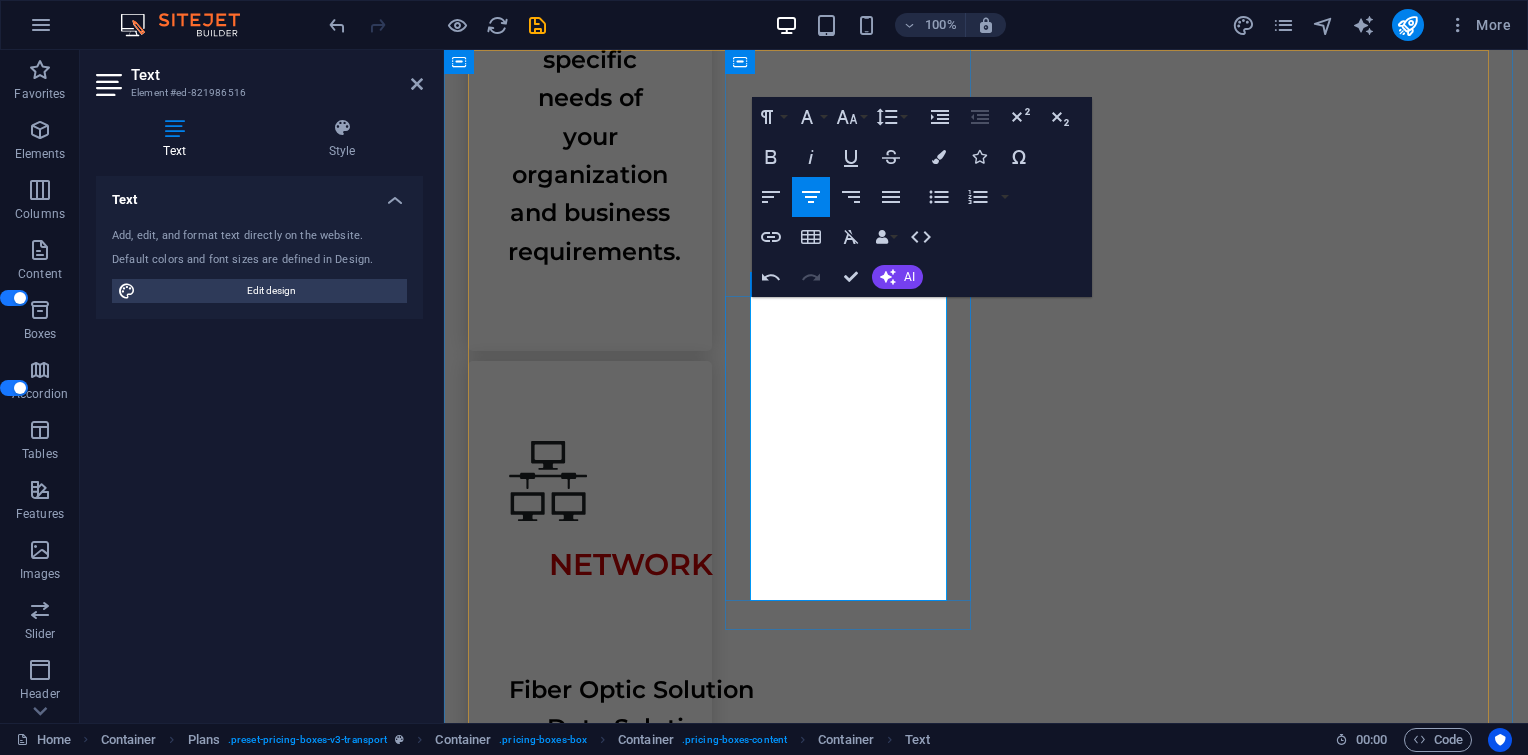 drag, startPoint x: 794, startPoint y: 421, endPoint x: 922, endPoint y: 552, distance: 183.15294 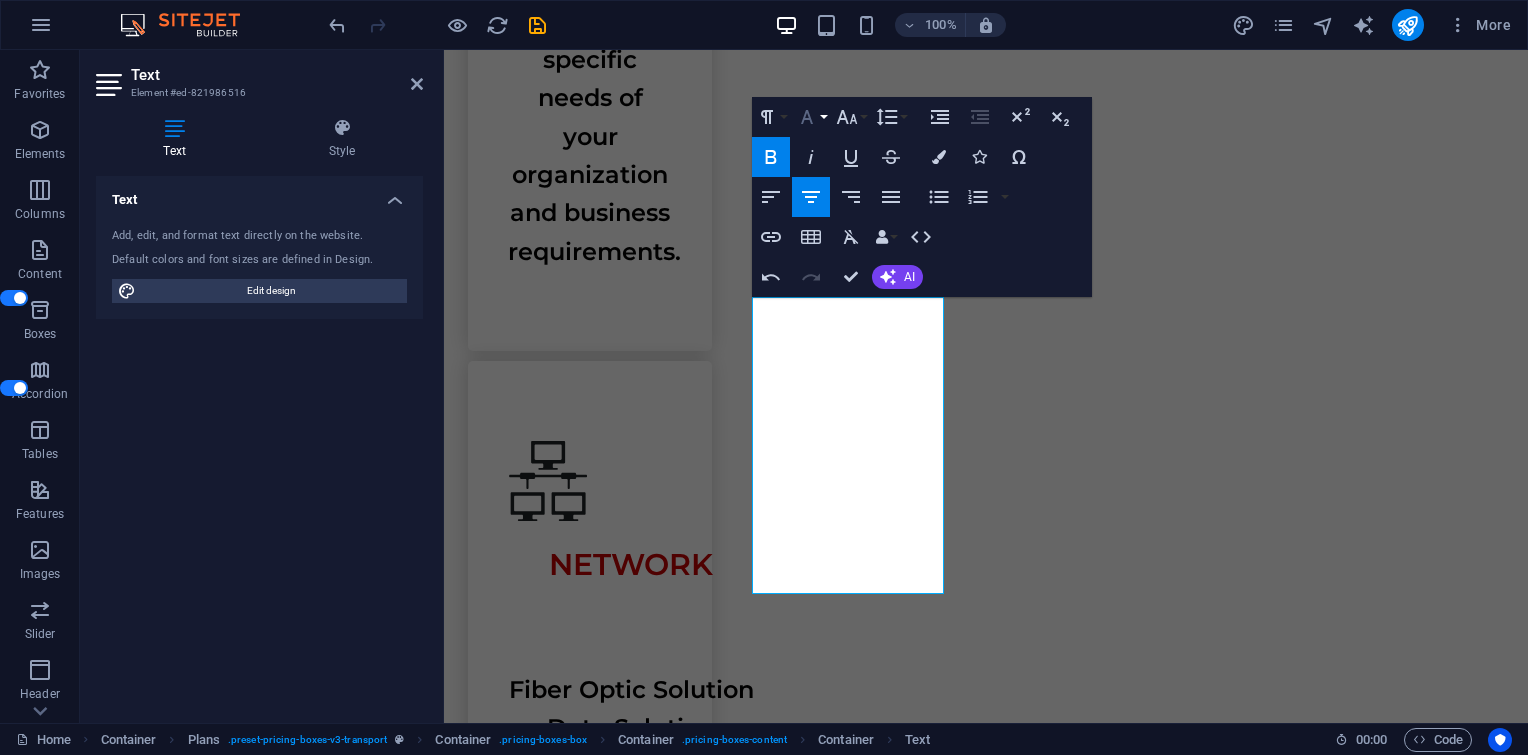 click on "Font Family" at bounding box center [811, 117] 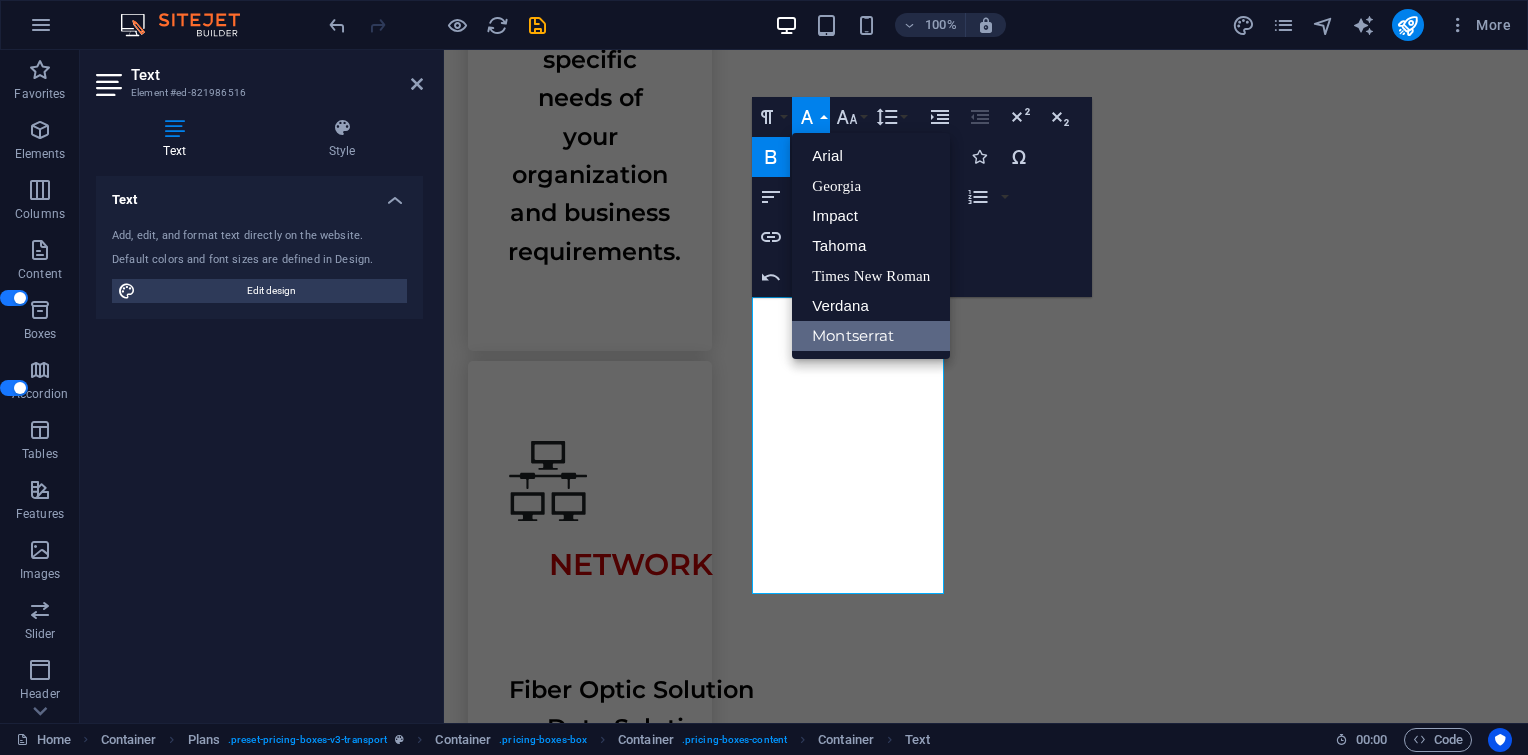 scroll, scrollTop: 0, scrollLeft: 0, axis: both 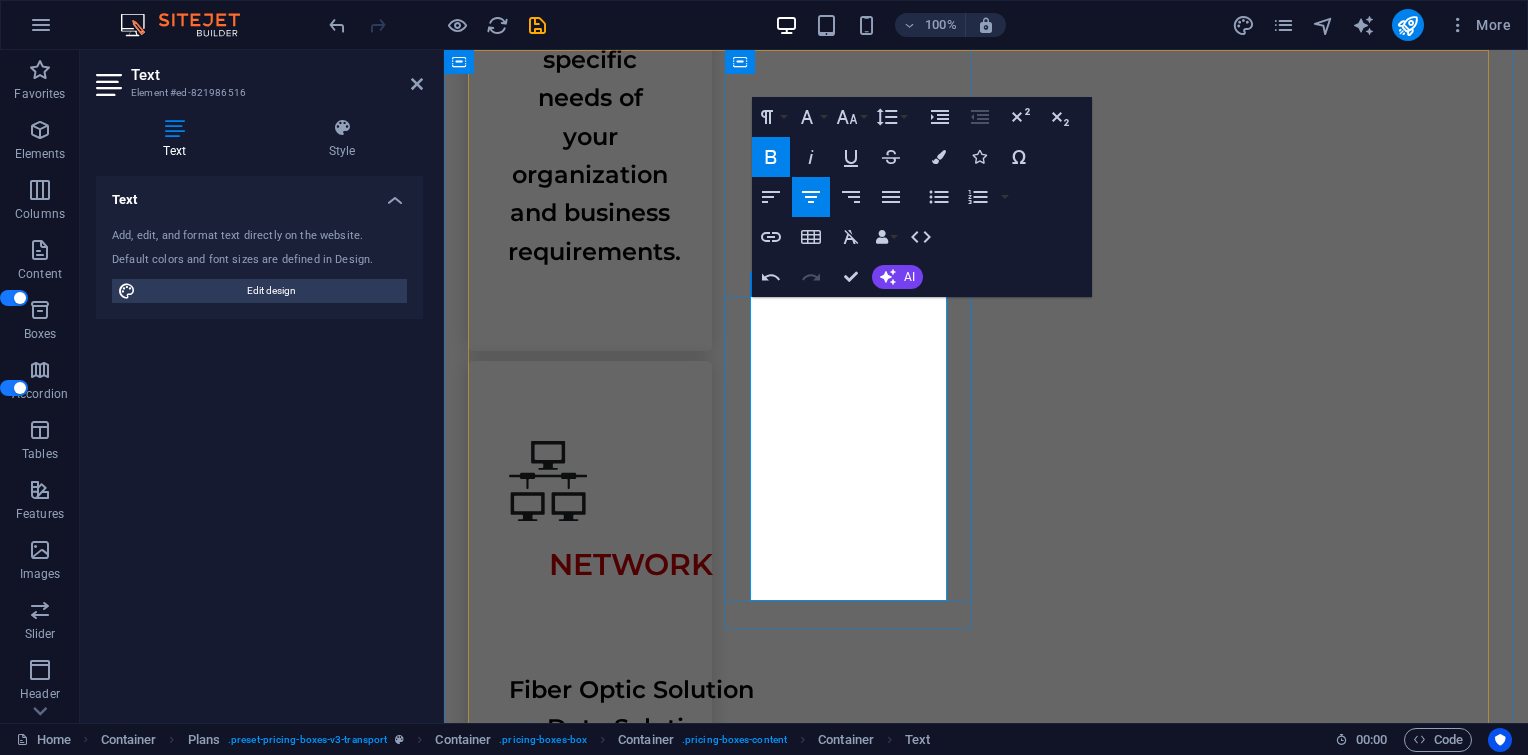 click on "Laptop" at bounding box center (986, 4368) 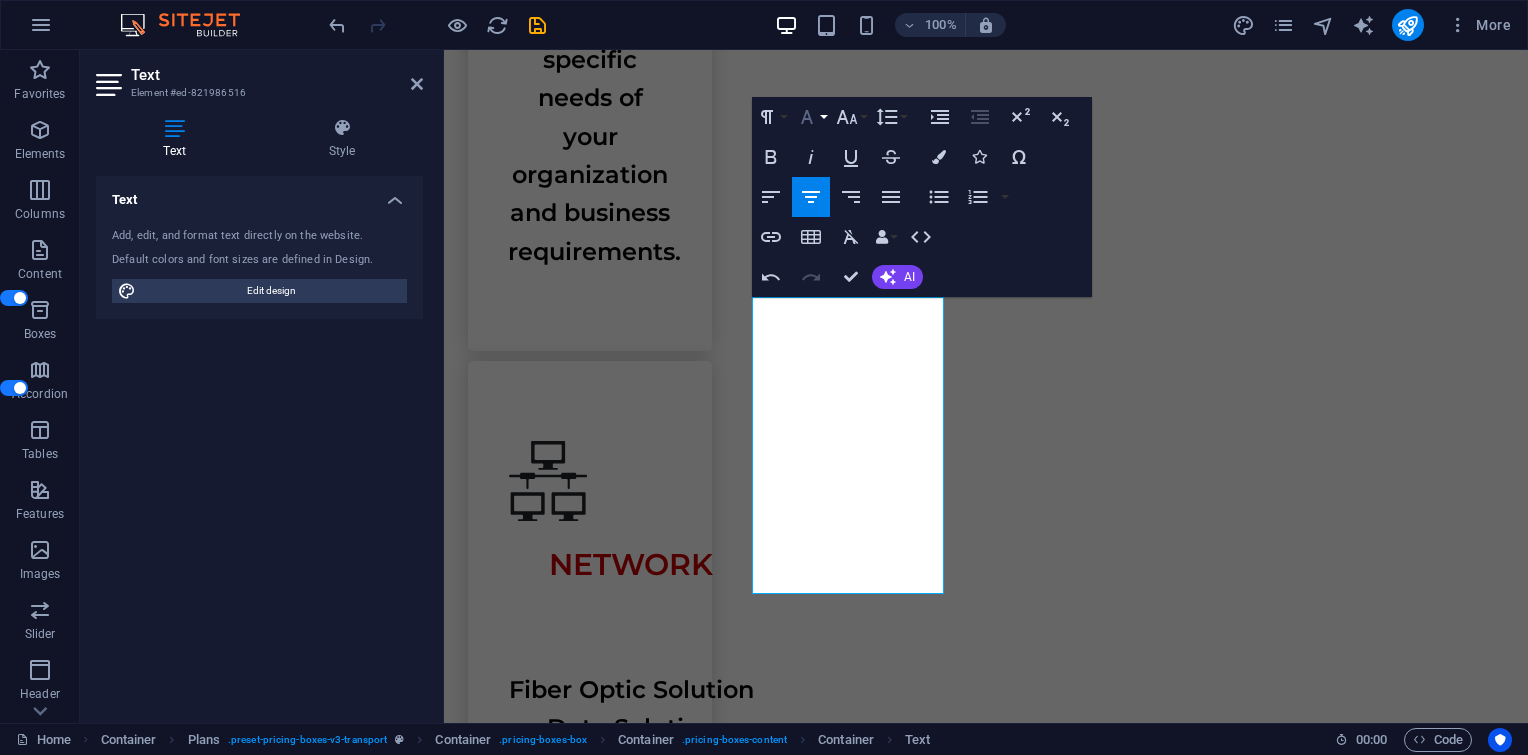 click 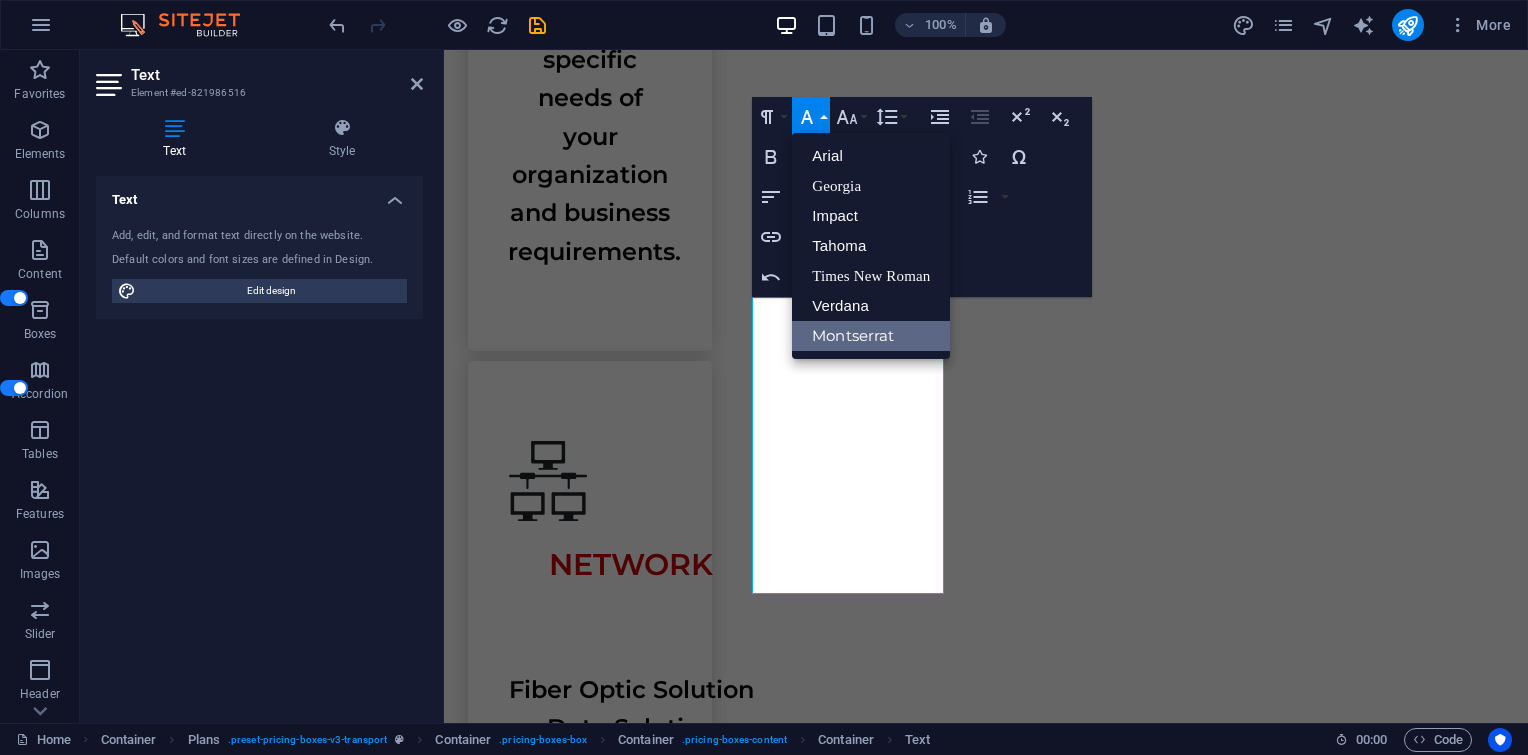 scroll, scrollTop: 0, scrollLeft: 0, axis: both 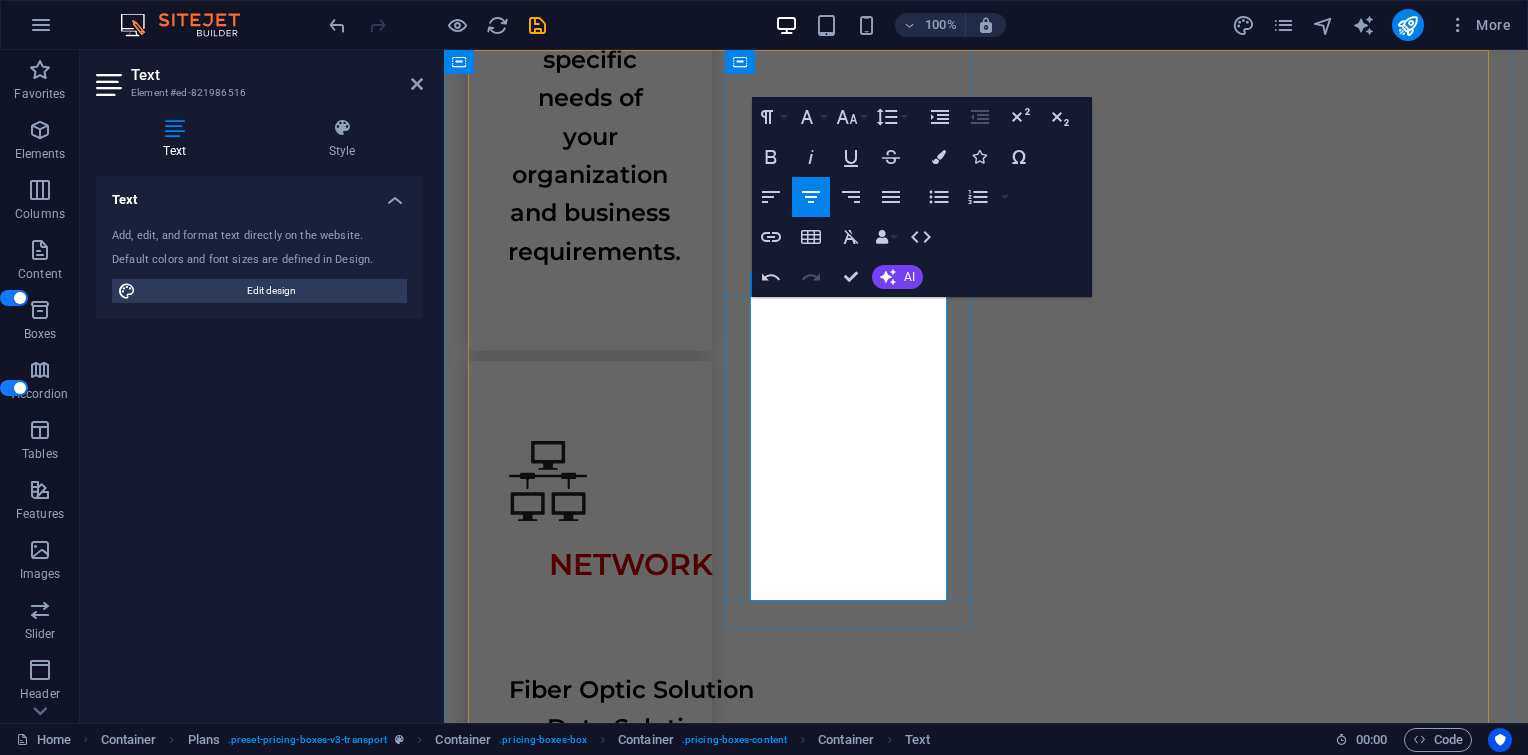click on "Laptop" at bounding box center [986, 4368] 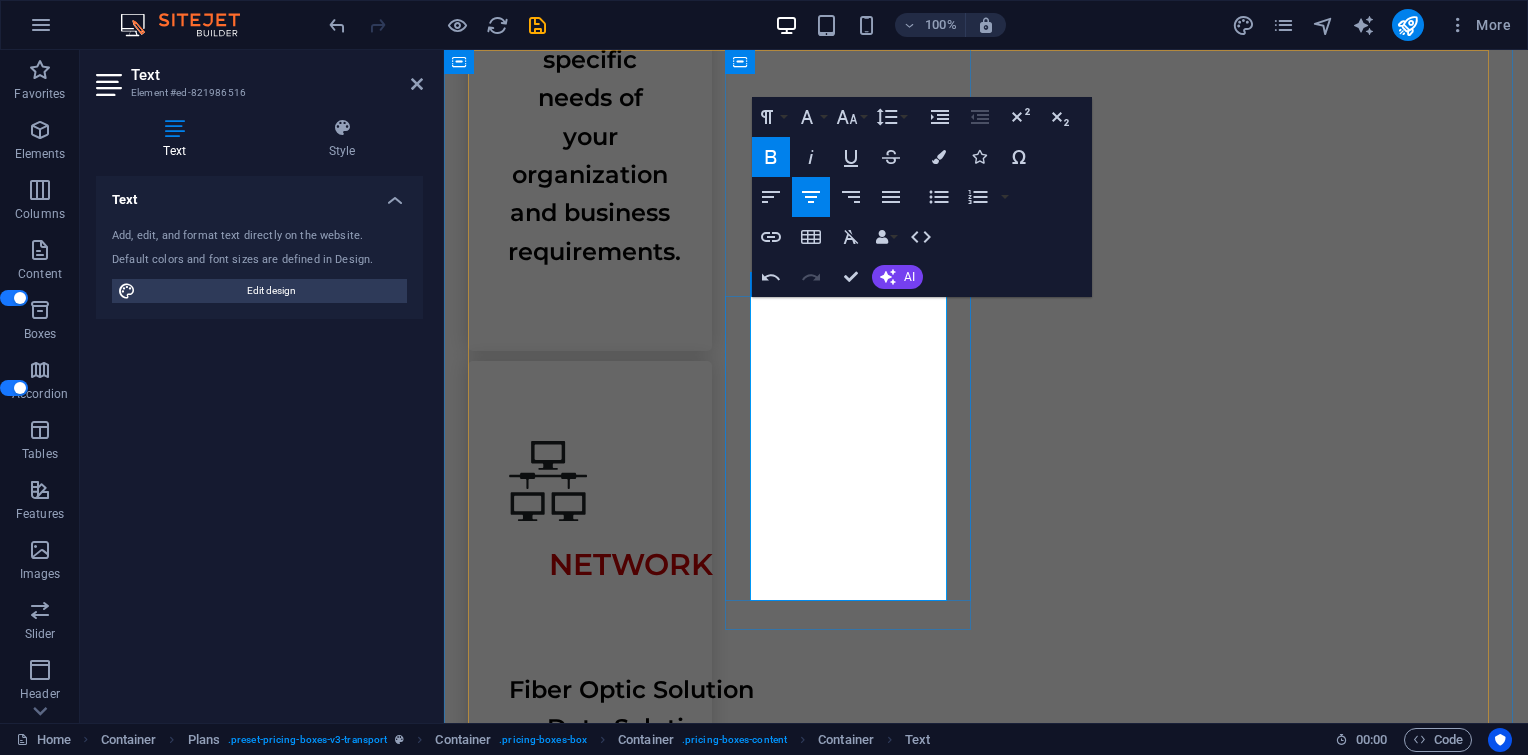 drag, startPoint x: 789, startPoint y: 486, endPoint x: 918, endPoint y: 477, distance: 129.31357 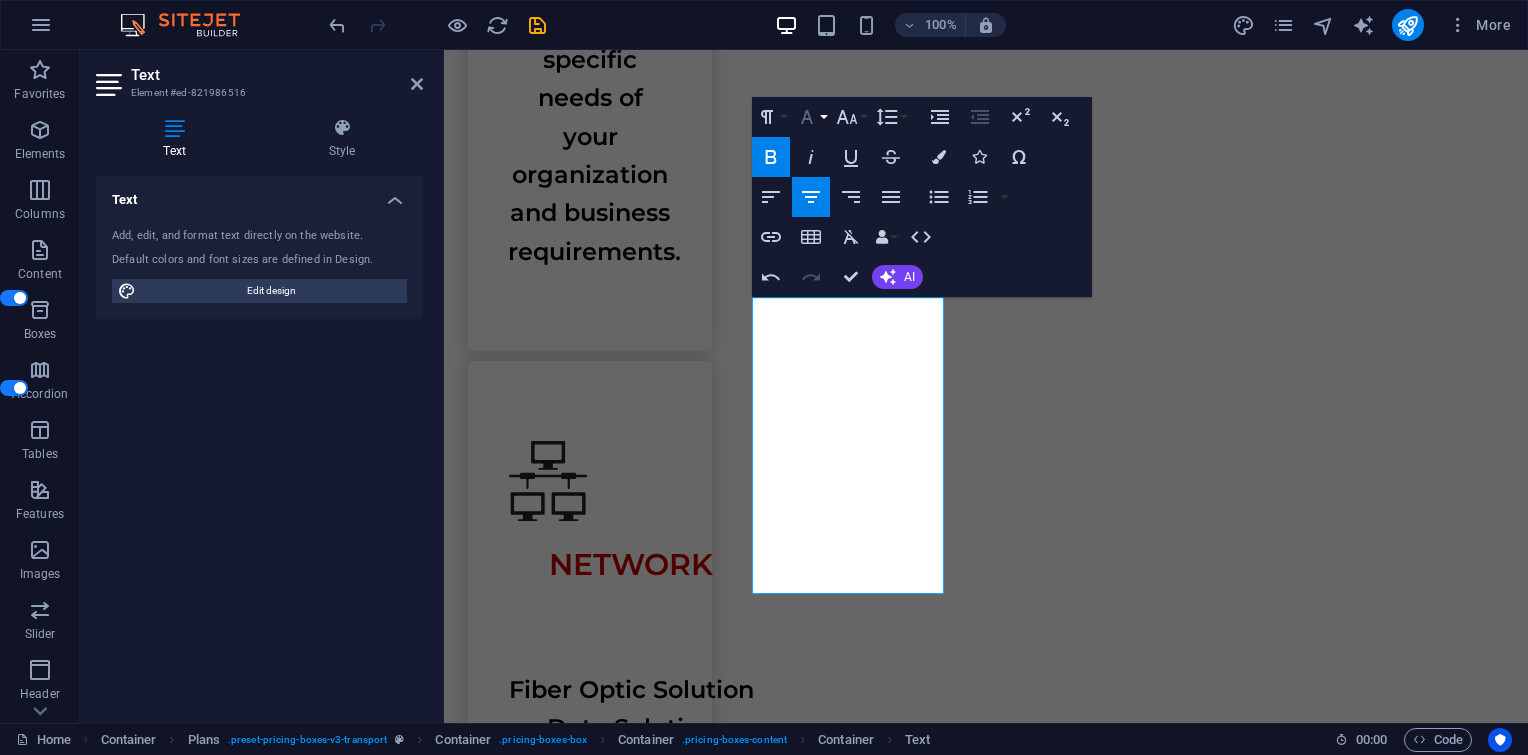 click on "Font Family" at bounding box center [811, 117] 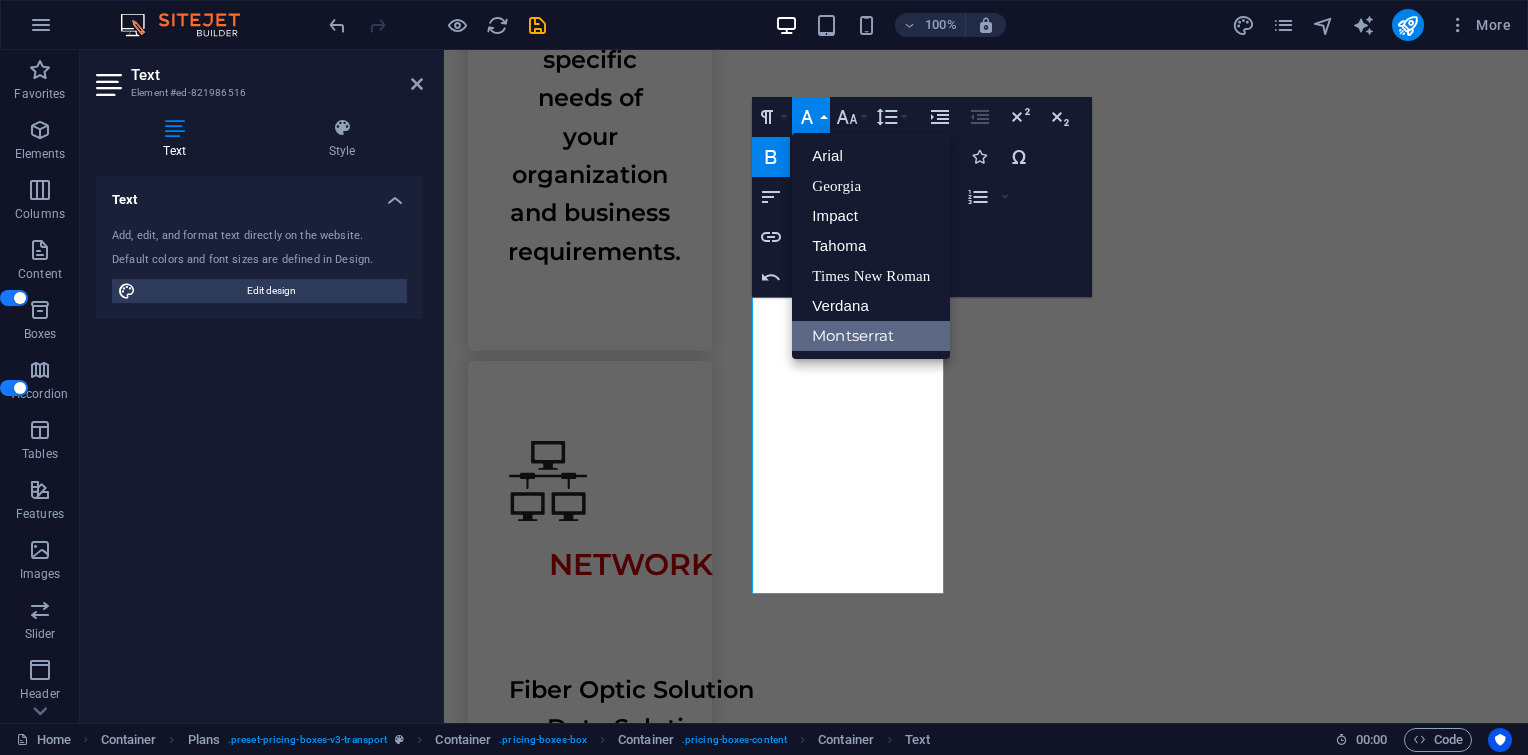 scroll, scrollTop: 0, scrollLeft: 0, axis: both 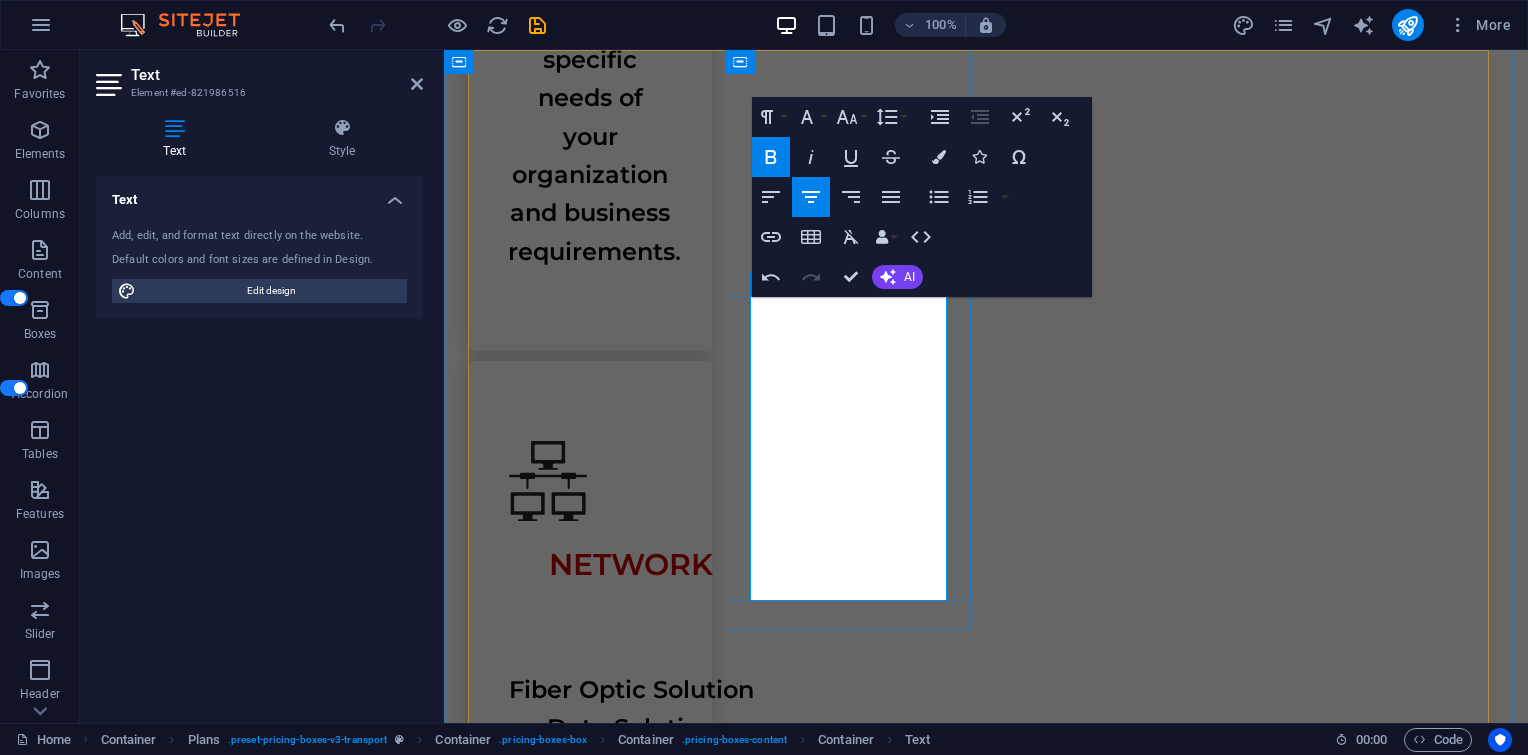 drag, startPoint x: 814, startPoint y: 450, endPoint x: 898, endPoint y: 446, distance: 84.095184 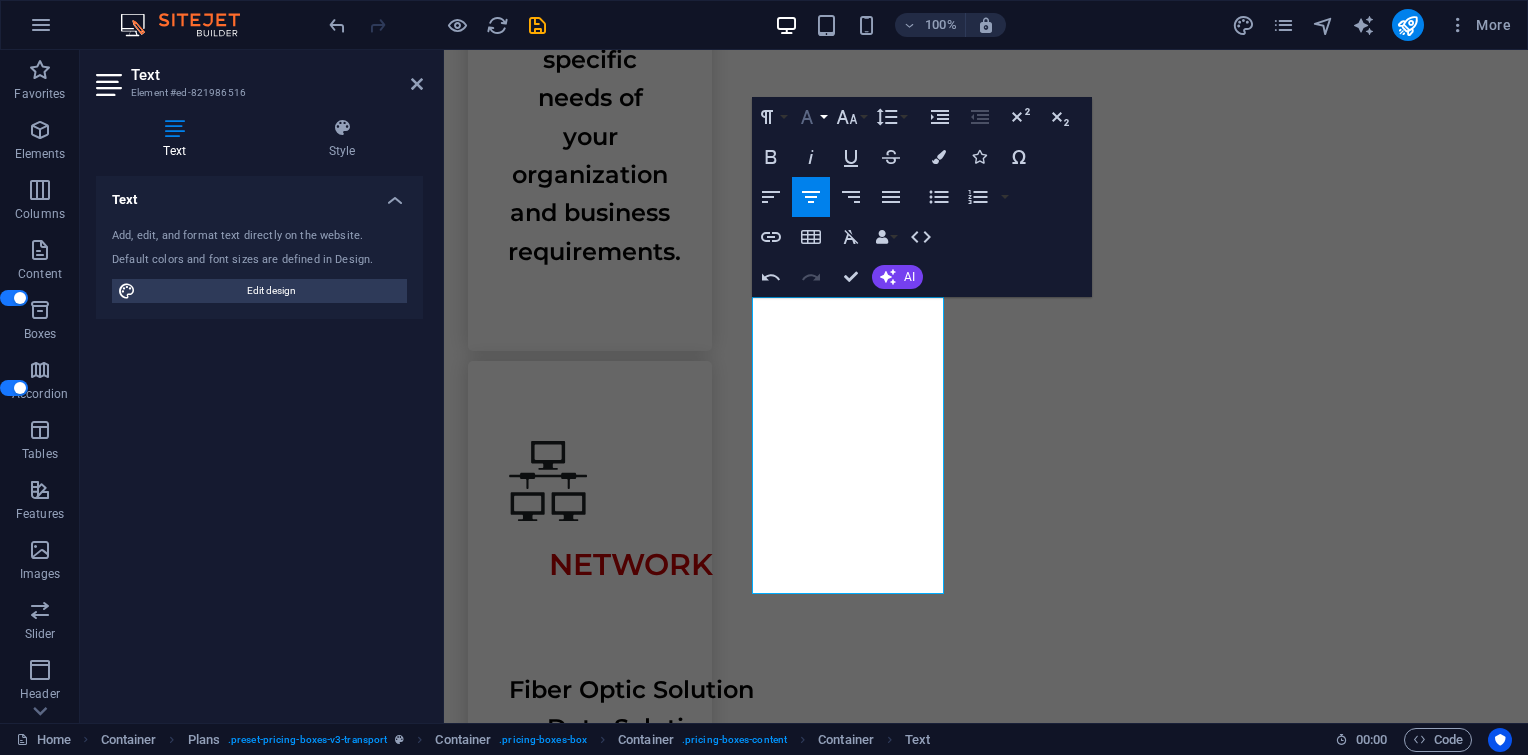 click 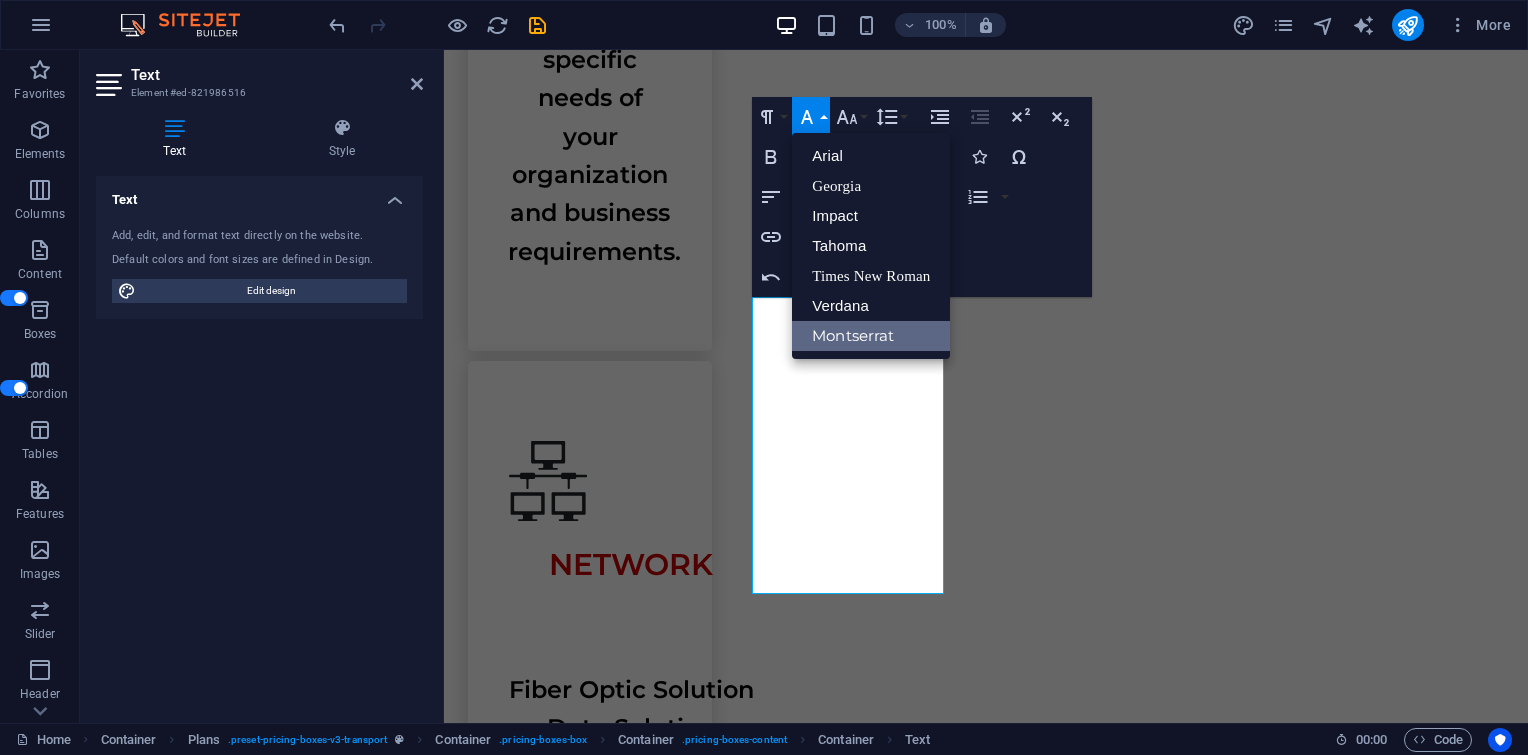 scroll, scrollTop: 0, scrollLeft: 0, axis: both 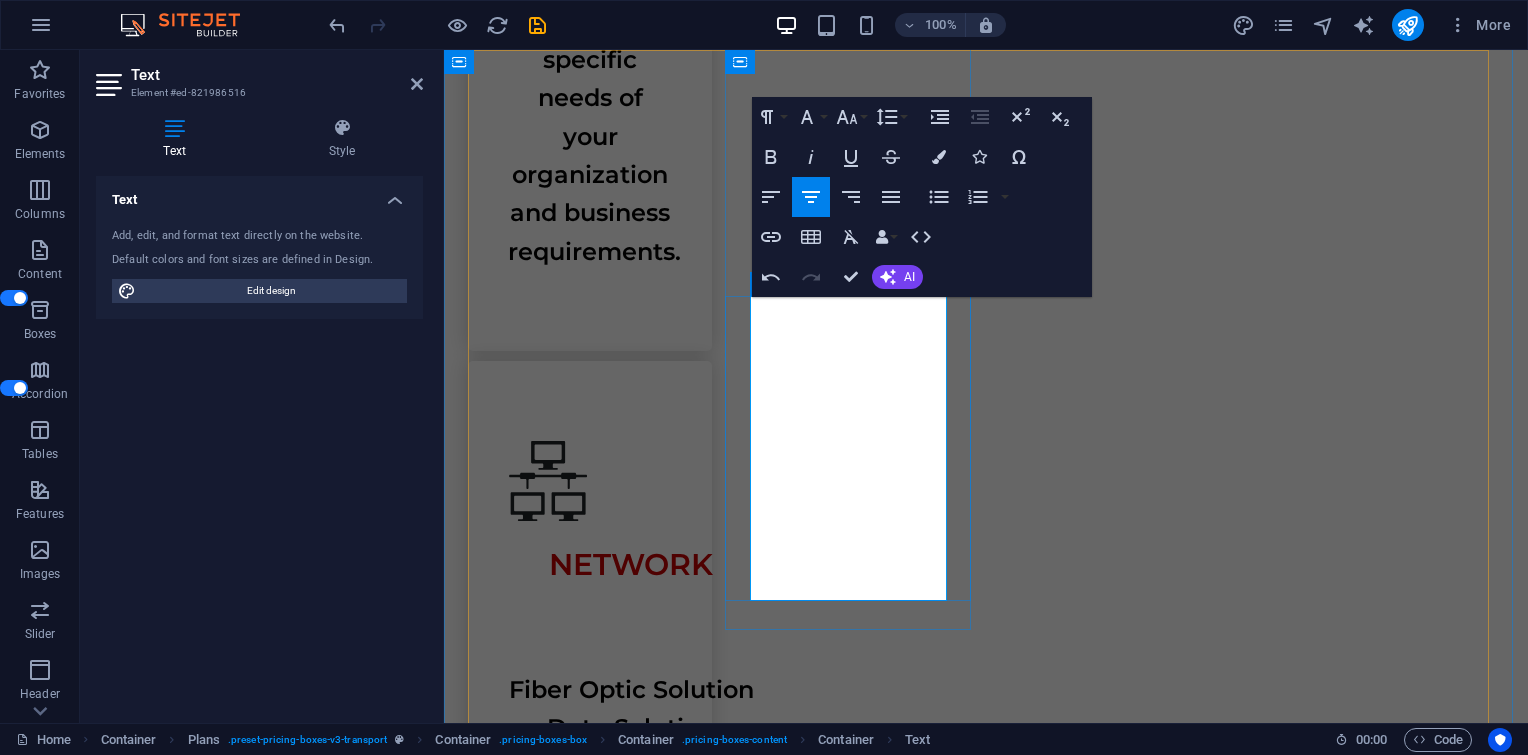 click on "Laptop ​ ​ PC Notebook Server Storage ​" at bounding box center (986, 4412) 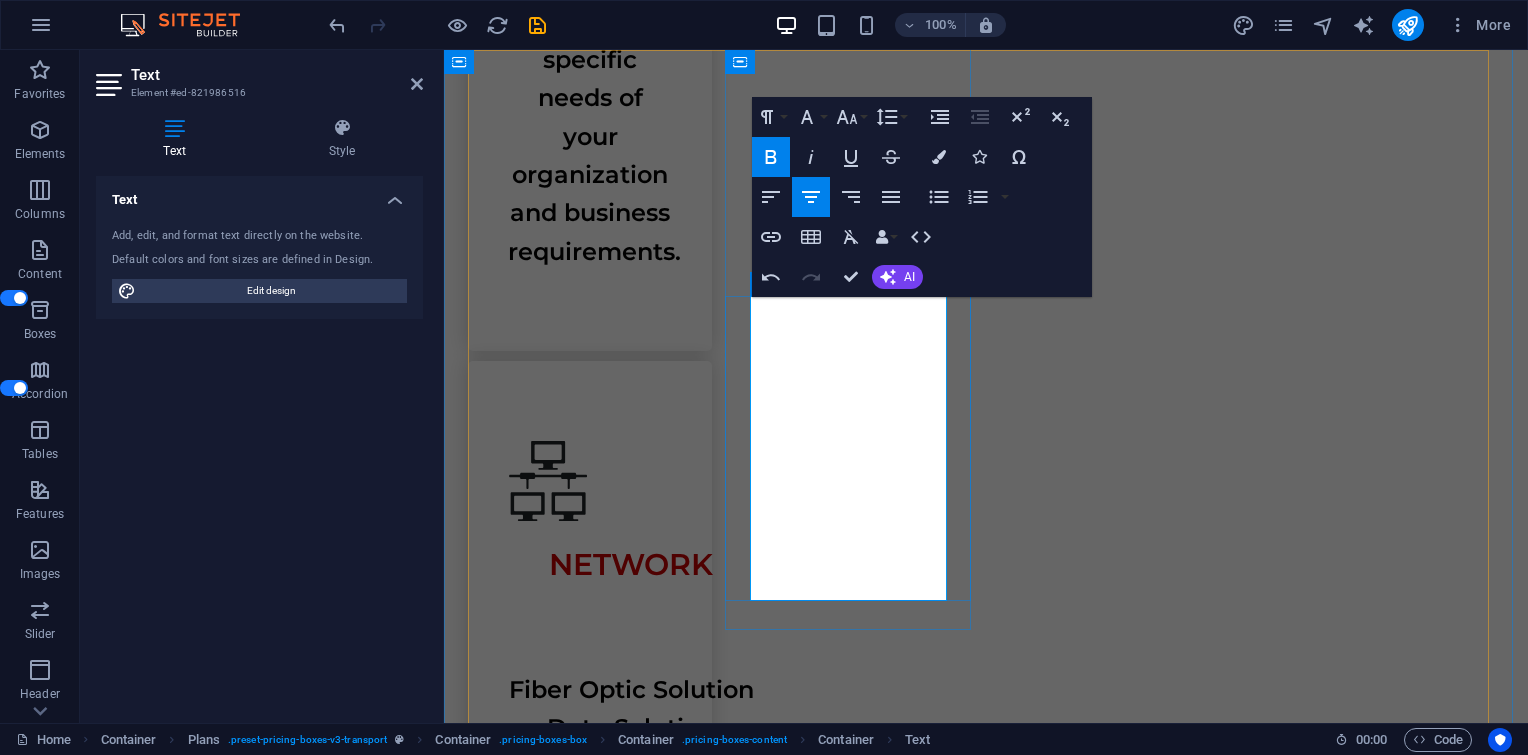 click on "Notebook" at bounding box center (985, 4437) 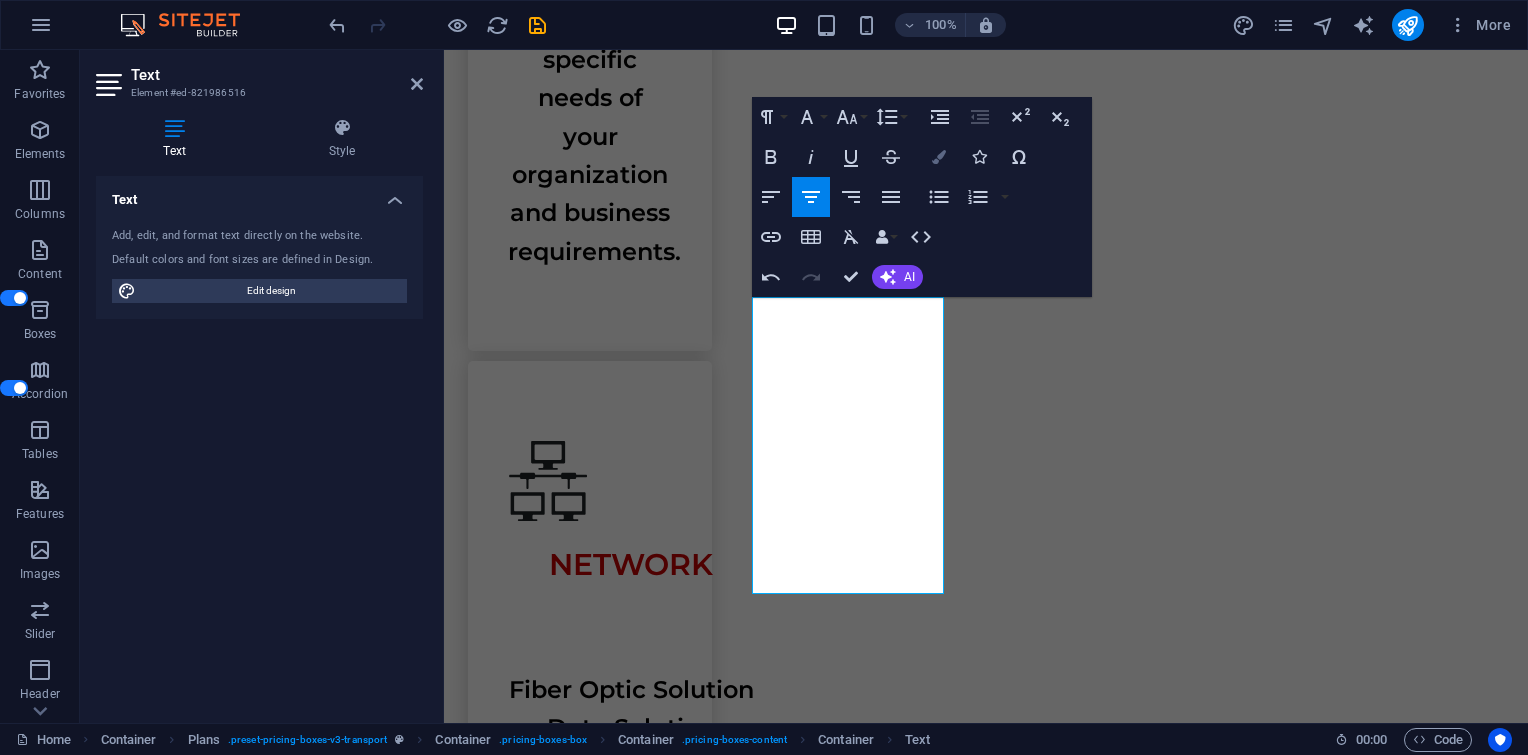 click on "Colors" at bounding box center [939, 157] 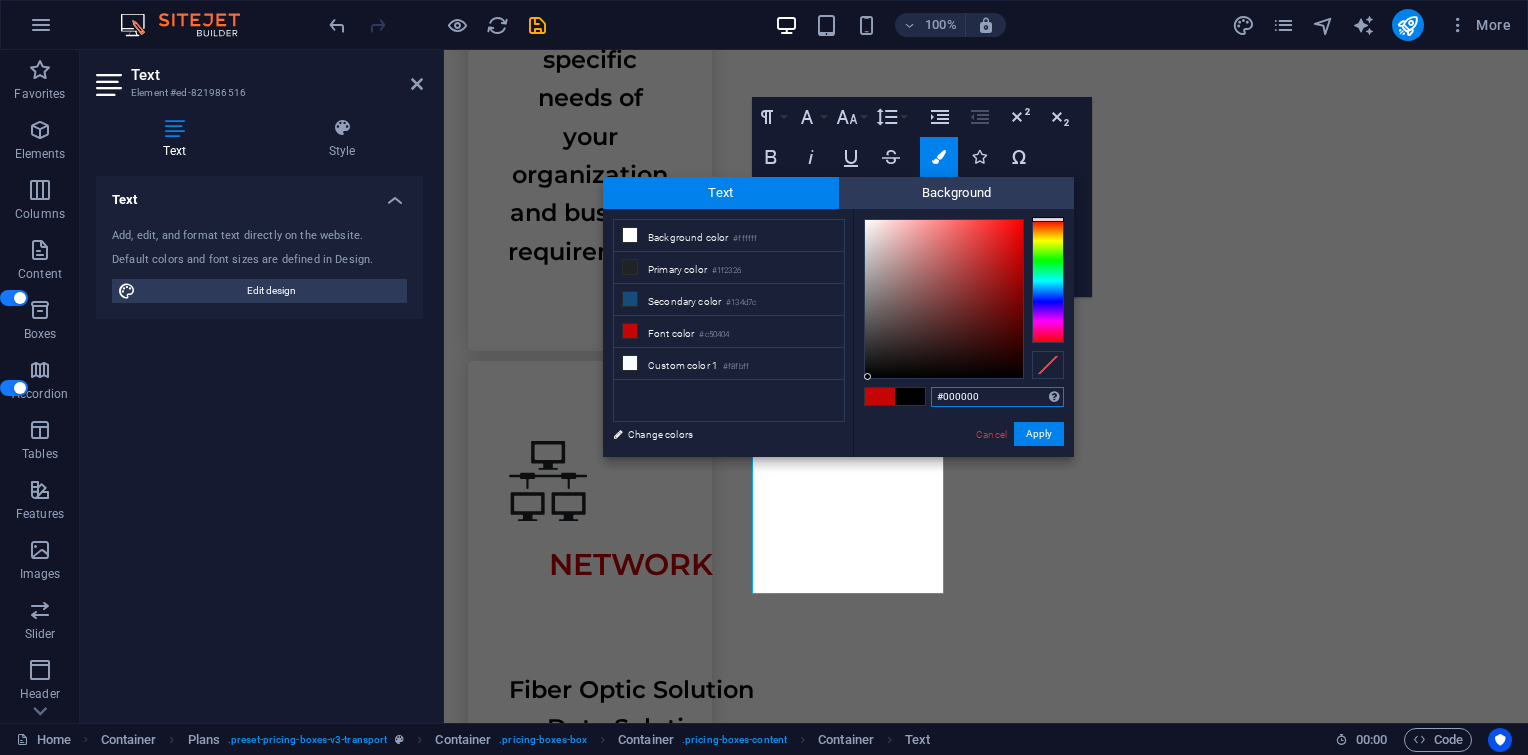 drag, startPoint x: 911, startPoint y: 363, endPoint x: 867, endPoint y: 379, distance: 46.818798 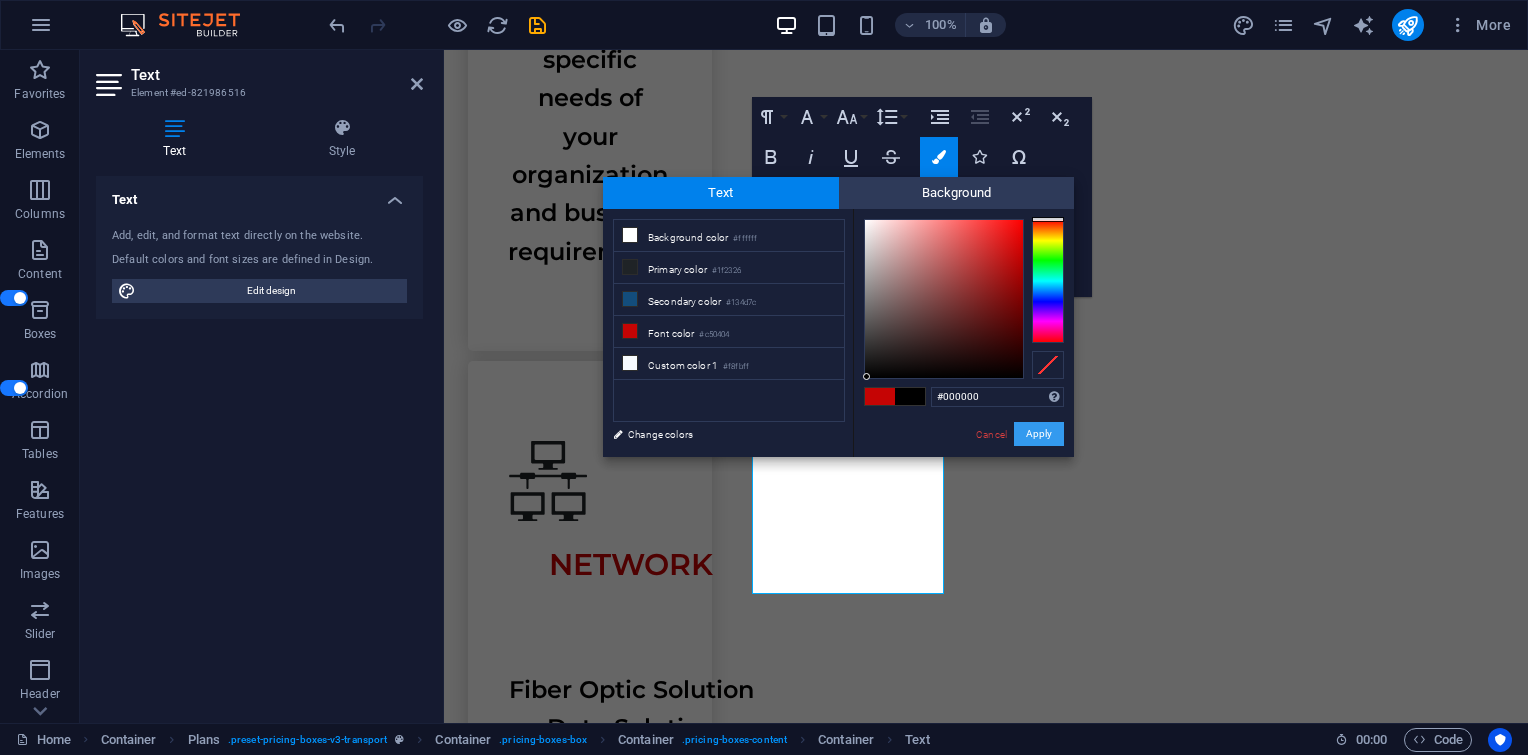 click on "Apply" at bounding box center (1039, 434) 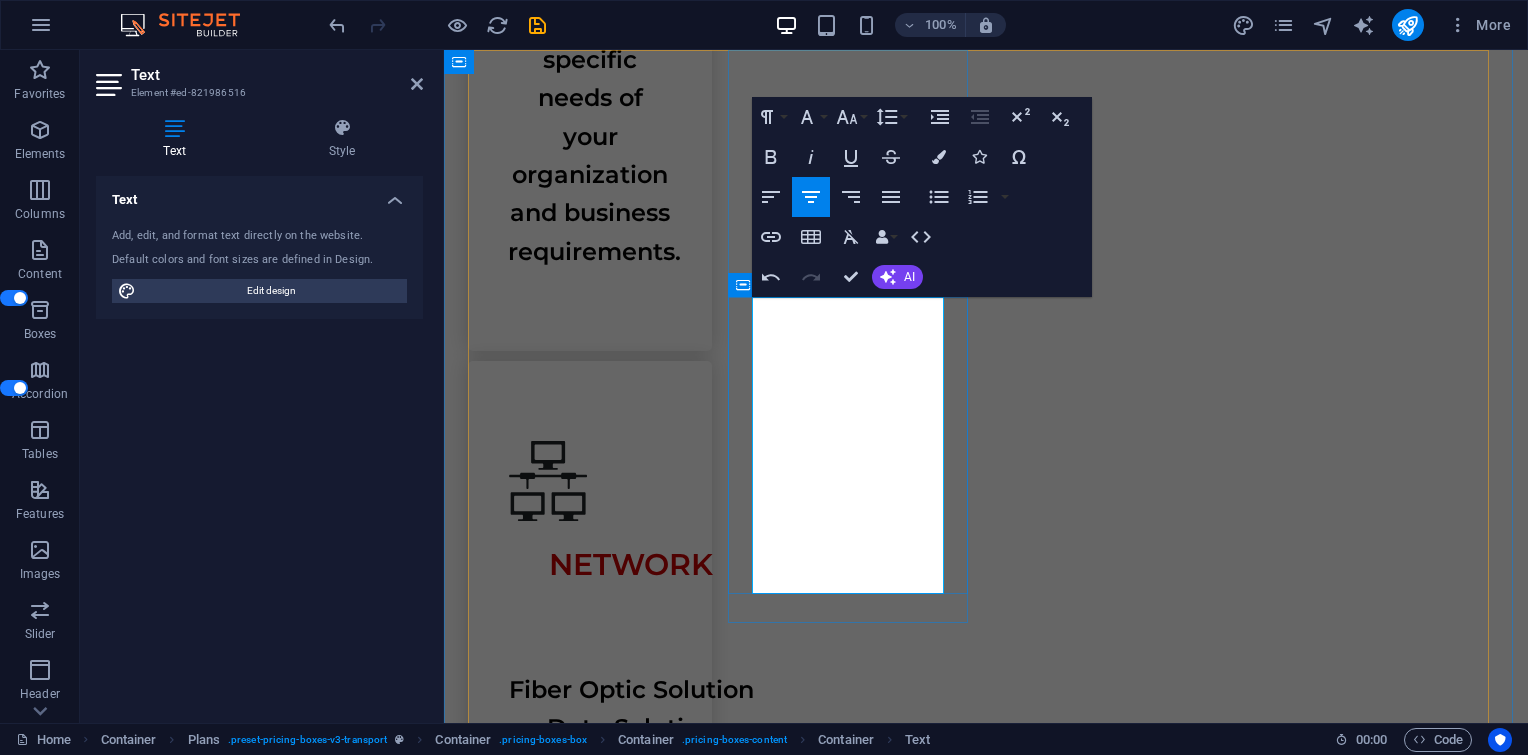 click on "Laptop" at bounding box center (986, 4368) 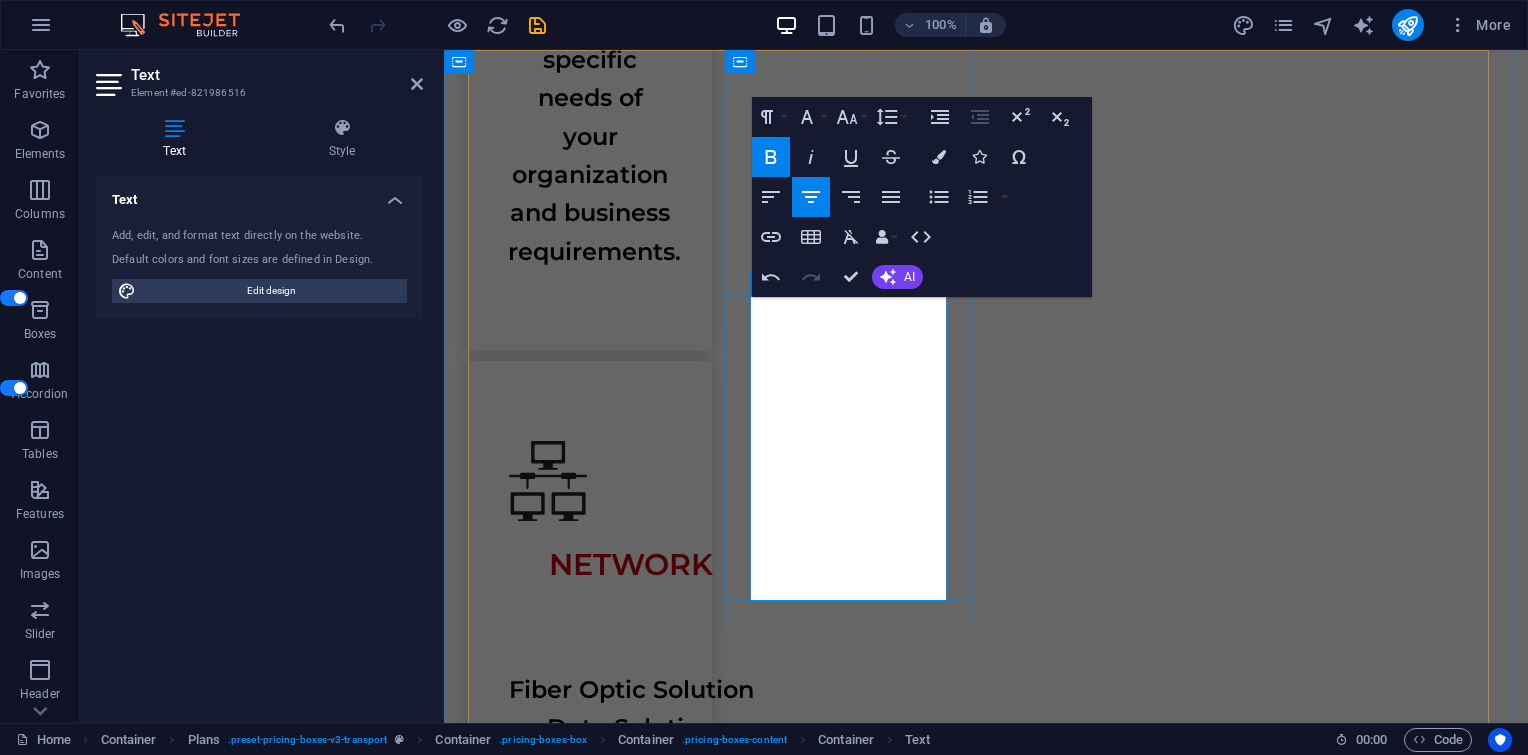 drag, startPoint x: 776, startPoint y: 473, endPoint x: 900, endPoint y: 548, distance: 144.91722 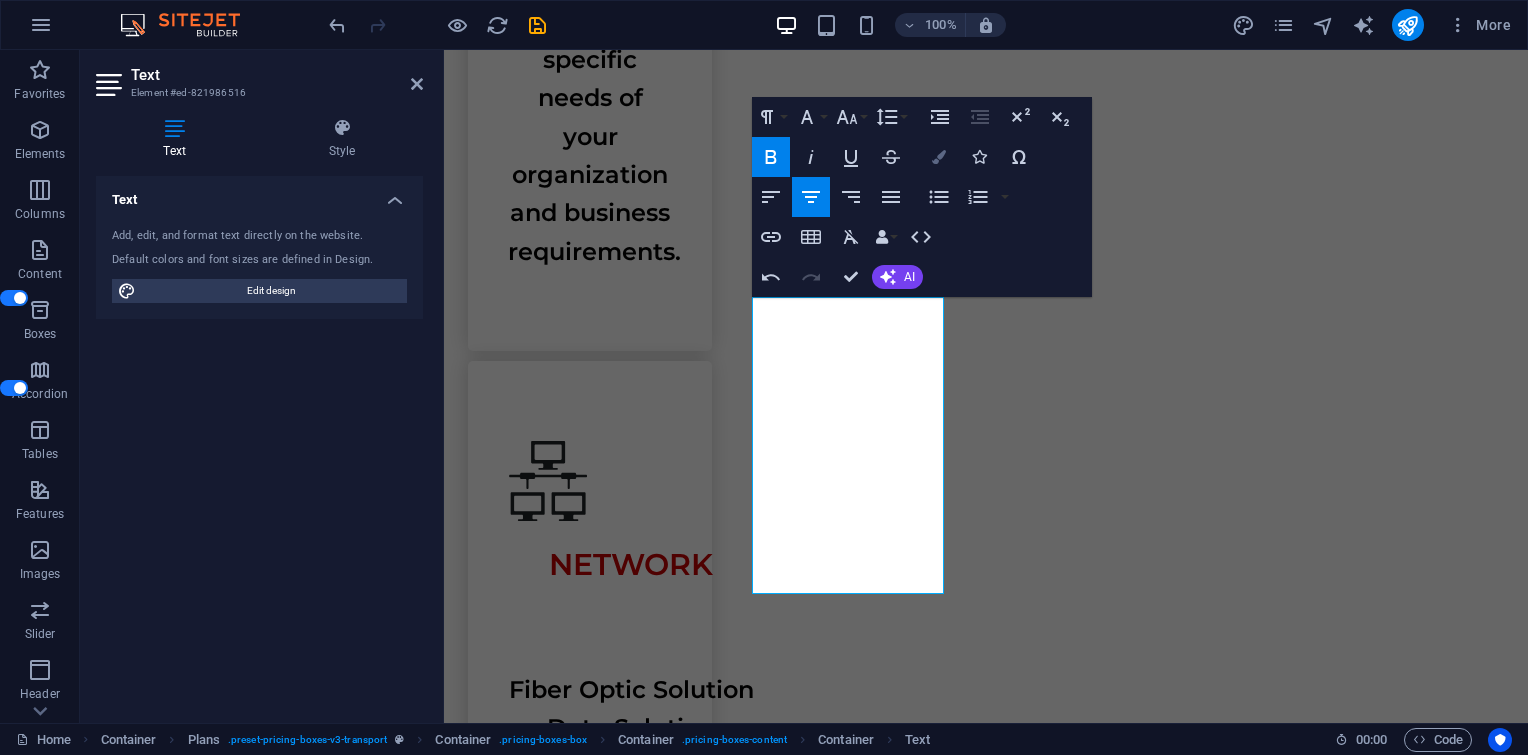 click at bounding box center (939, 157) 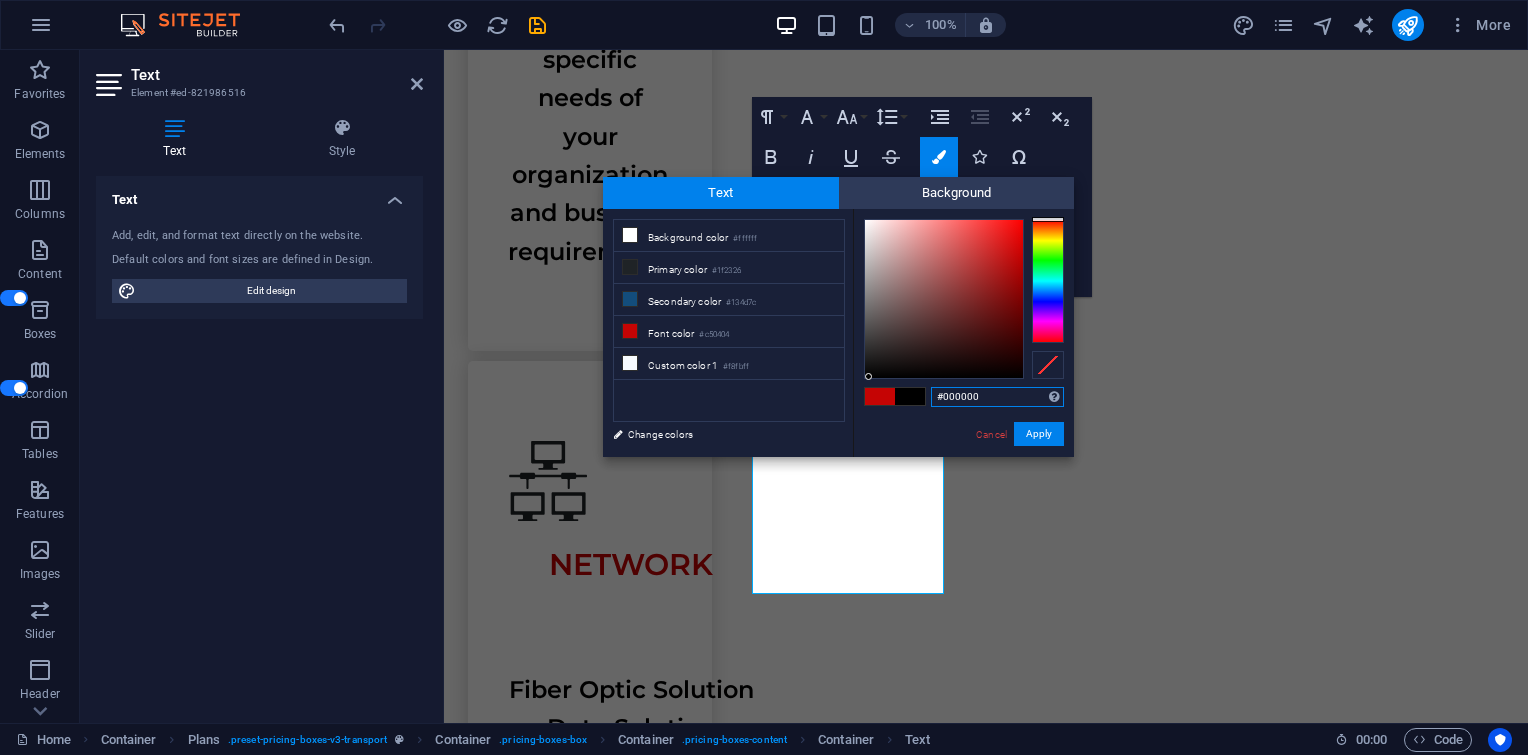 drag, startPoint x: 888, startPoint y: 373, endPoint x: 871, endPoint y: 388, distance: 22.671568 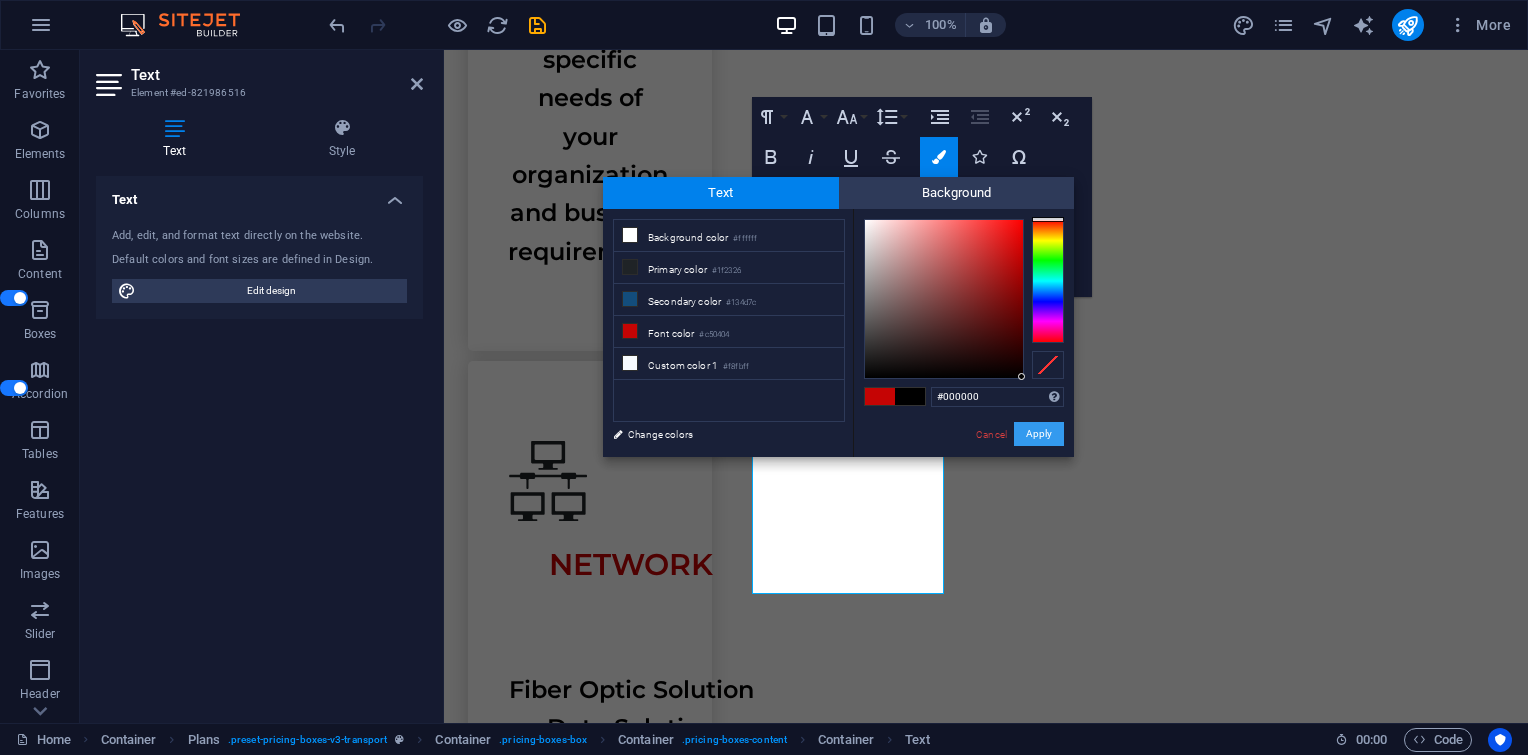 click on "Apply" at bounding box center [1039, 434] 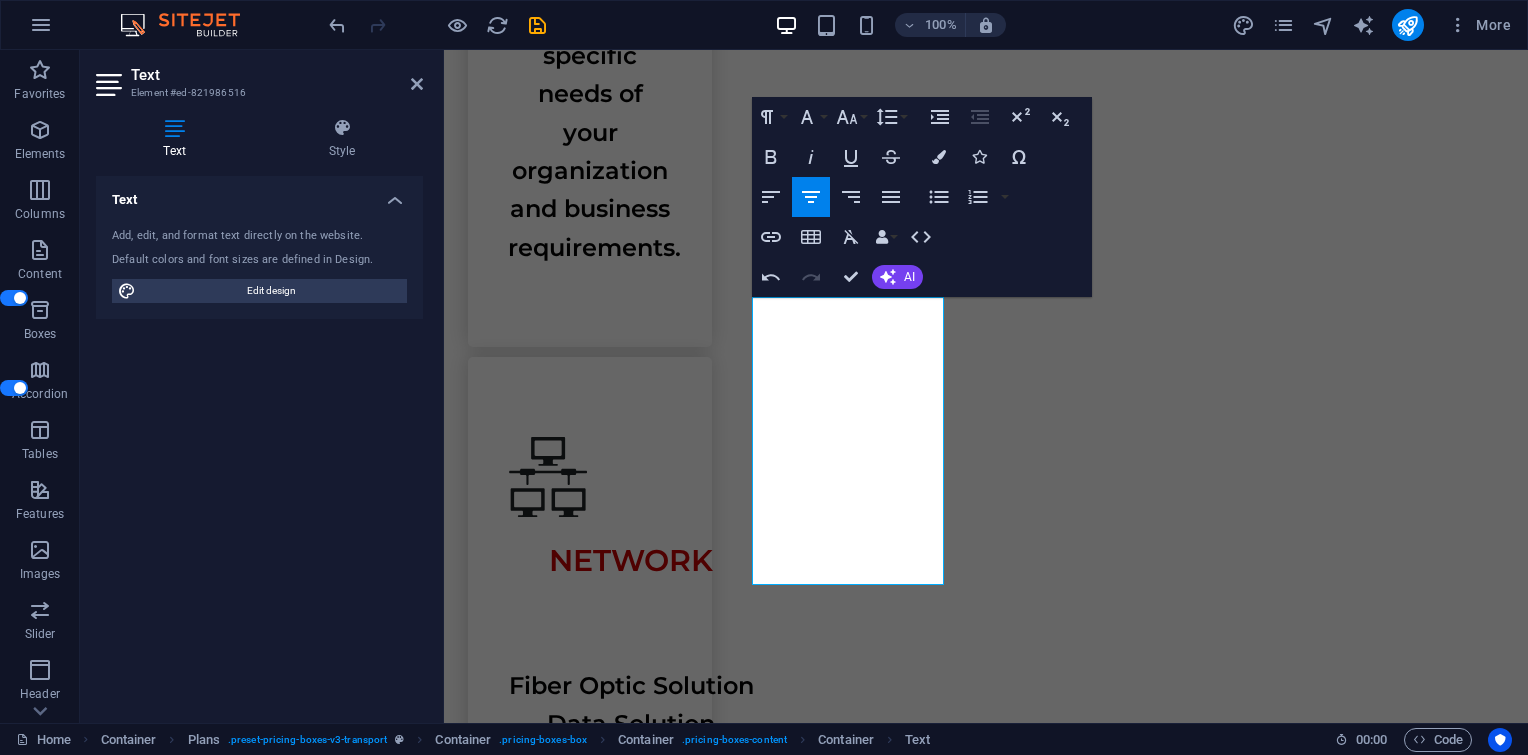 click on "H1   Wide image with text   Container   Container   Image   Container   Menu Bar   Image   Menu   Spacer   Text   Container   H2   Button   Spacer   Text   Text   Boxes   Container   Text   Container   Spacer   Container   Text   Container   Spacer   Icon   Icon   Container   Container   Spacer   Container   Container   Text   Spacer   Text   Container   H2   Spacer   Spacer   Container   Plans   Container   Image   Container   Container   Text   Container   Container   Container   Container   Spacer   Container   Container   Container   Container   Container   Image   Container   Container   Container   Text   Container   Container   Container   Container   Spacer   Container   Container   Container   Image   Container   Container   Container   Container   Container   Image   Container   Container   Container   Container   Text   Container   Container   Container   Container   Container   Container   Container   Text   Container   Container   Spacer   Container   Container   Container" at bounding box center (986, 386) 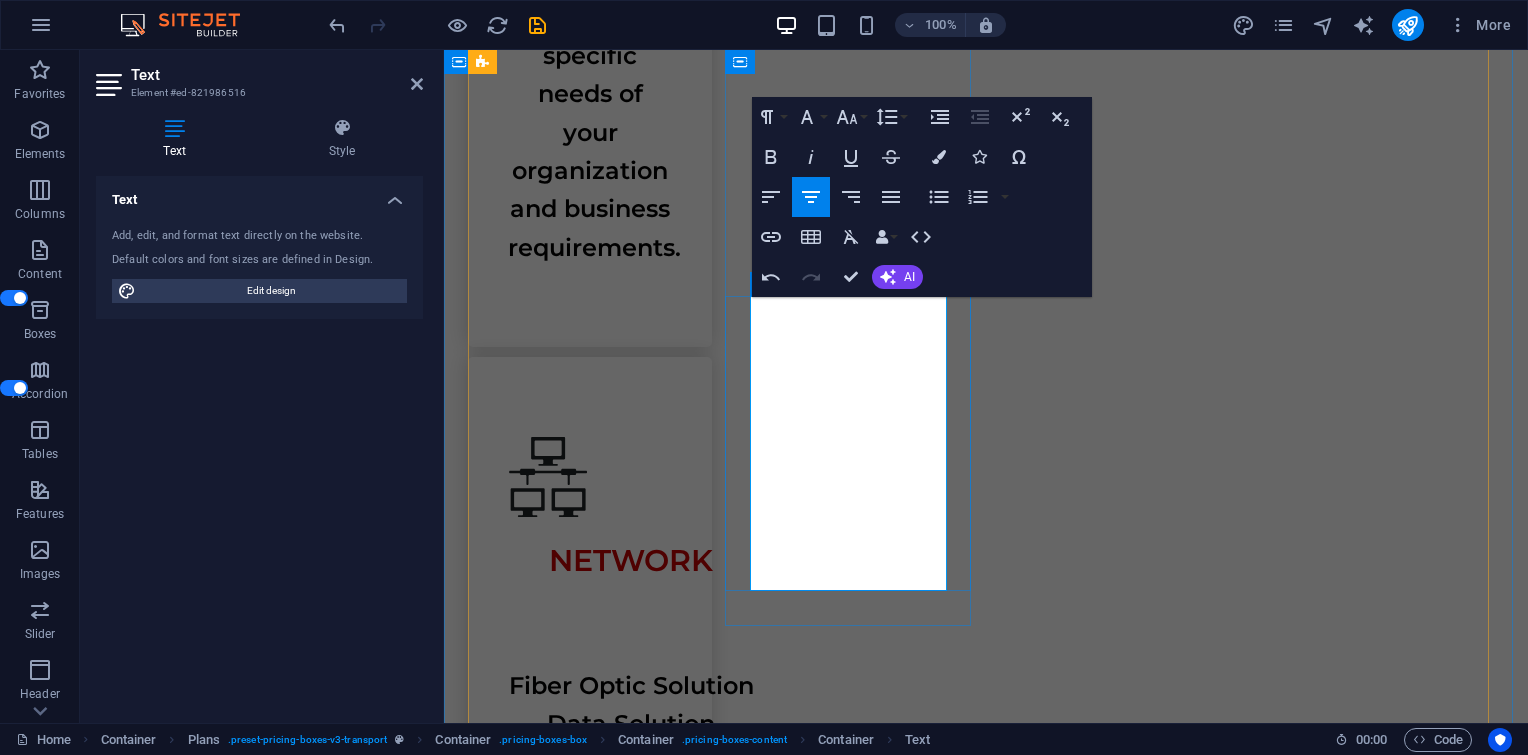 drag, startPoint x: 801, startPoint y: 492, endPoint x: 897, endPoint y: 542, distance: 108.24047 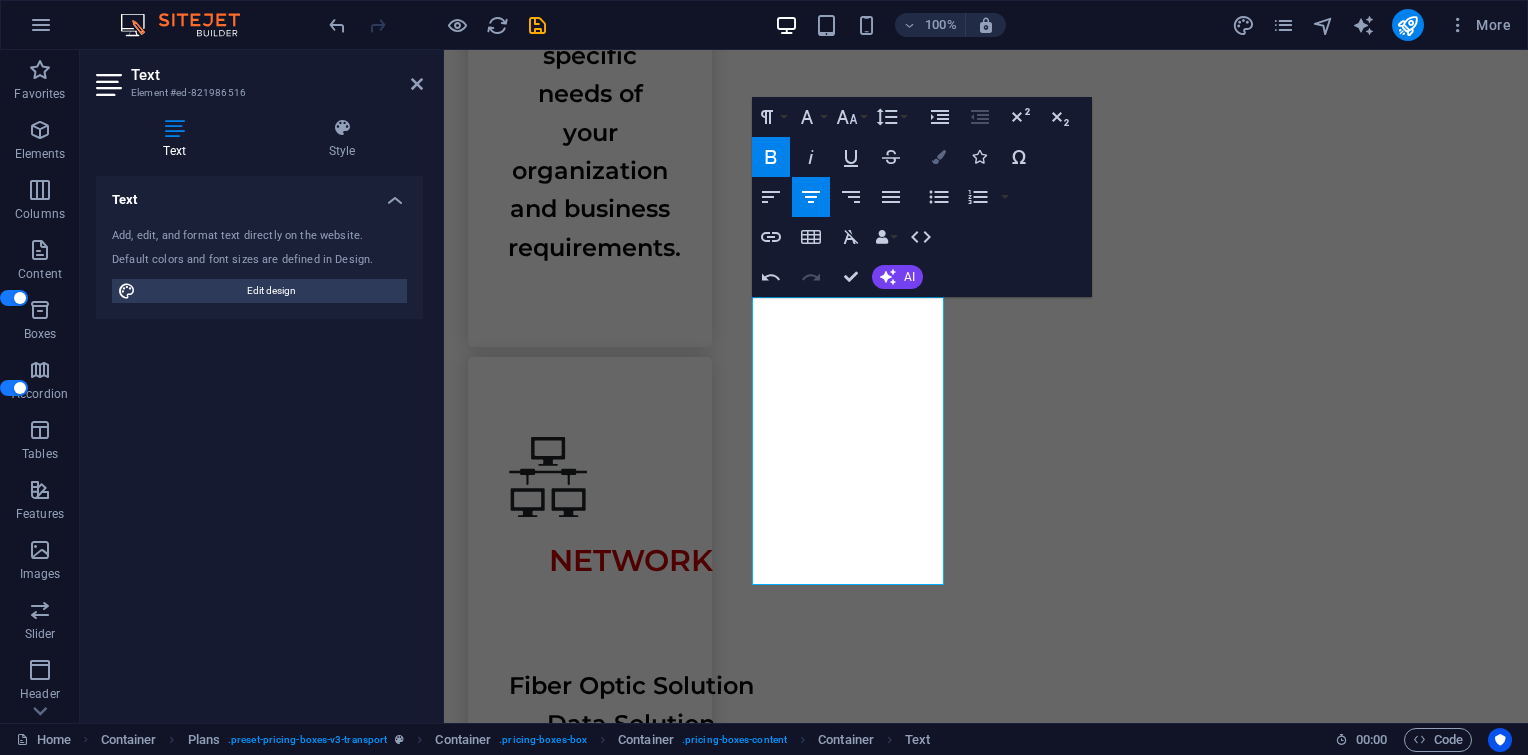 click at bounding box center (939, 157) 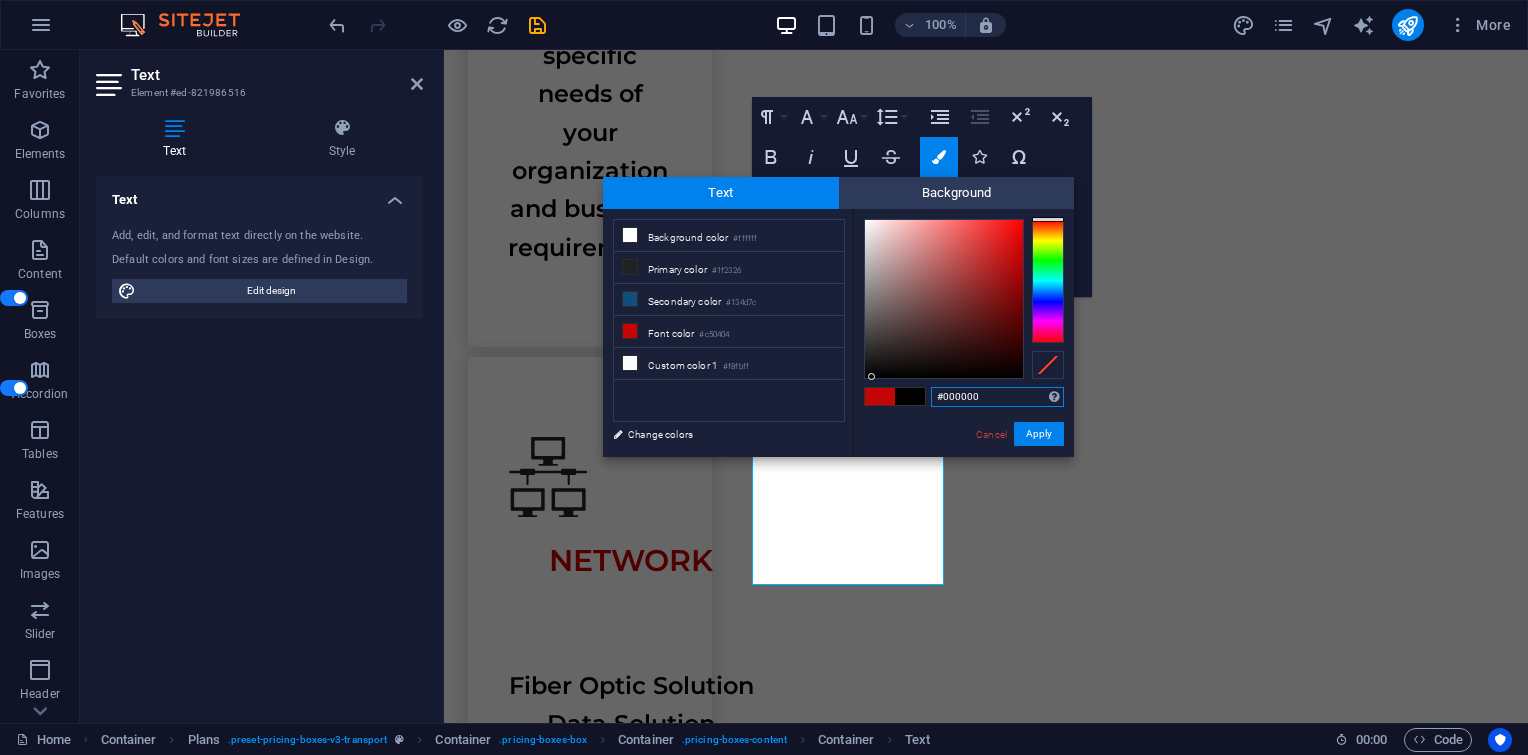 drag, startPoint x: 936, startPoint y: 376, endPoint x: 870, endPoint y: 385, distance: 66.61081 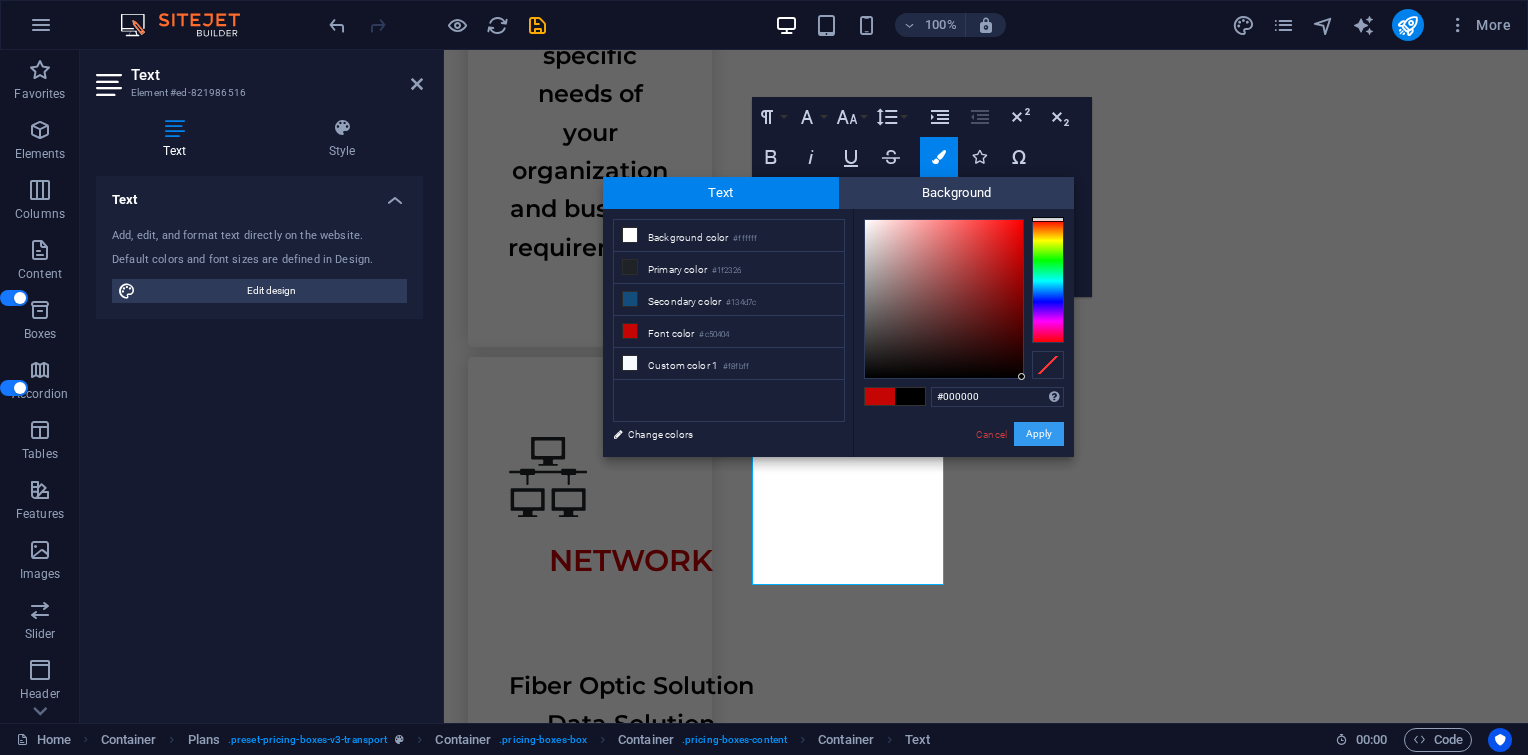click on "Apply" at bounding box center (1039, 434) 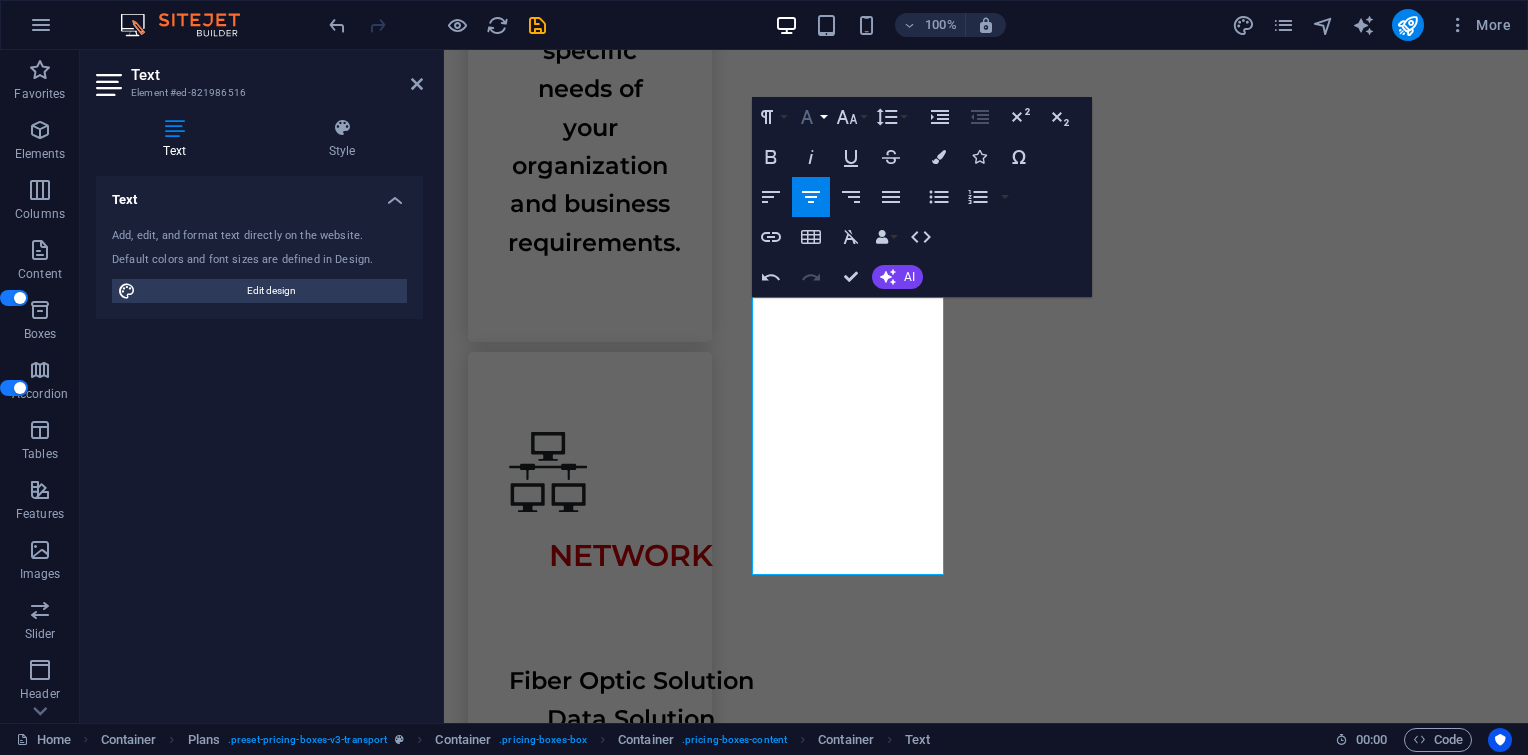 click on "Font Family" at bounding box center [811, 117] 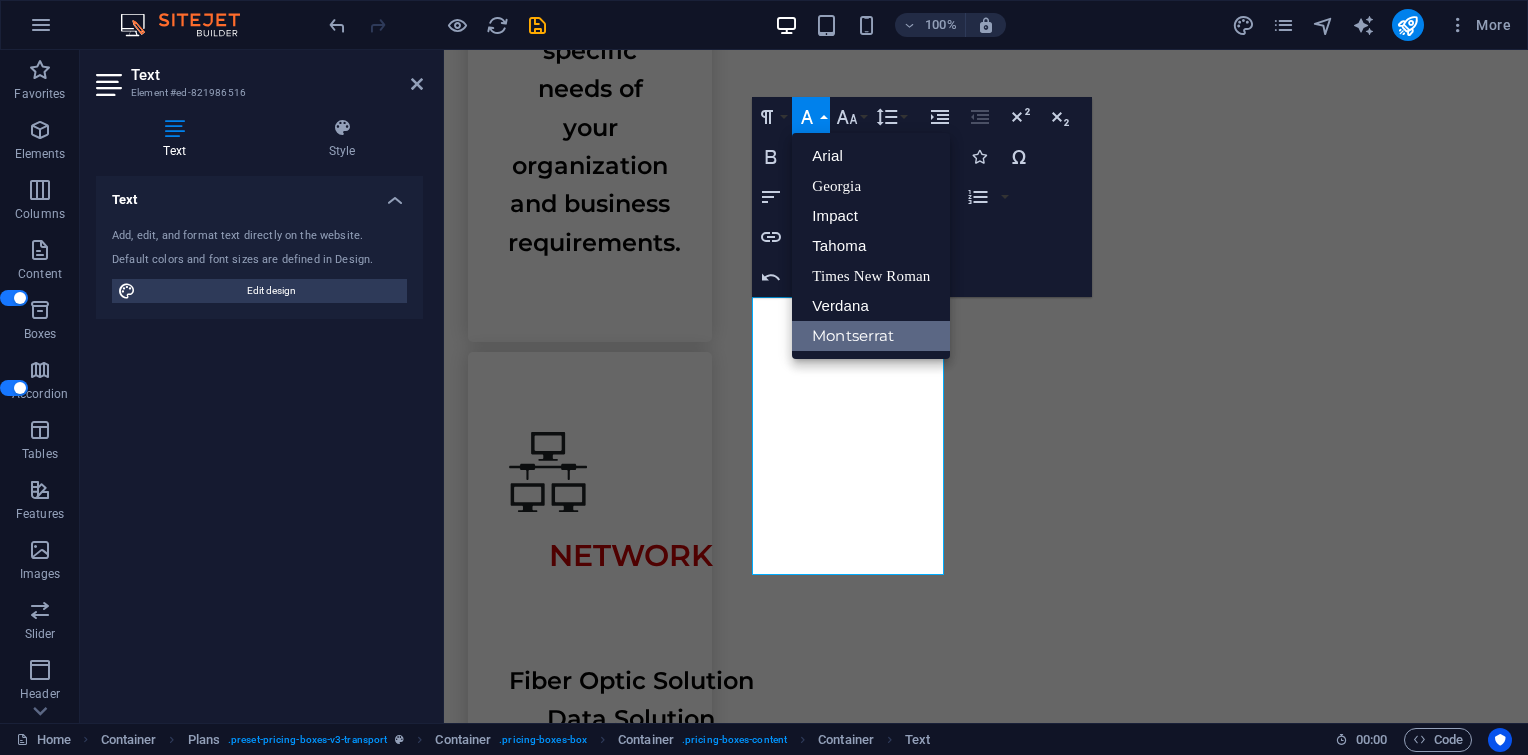 scroll, scrollTop: 0, scrollLeft: 0, axis: both 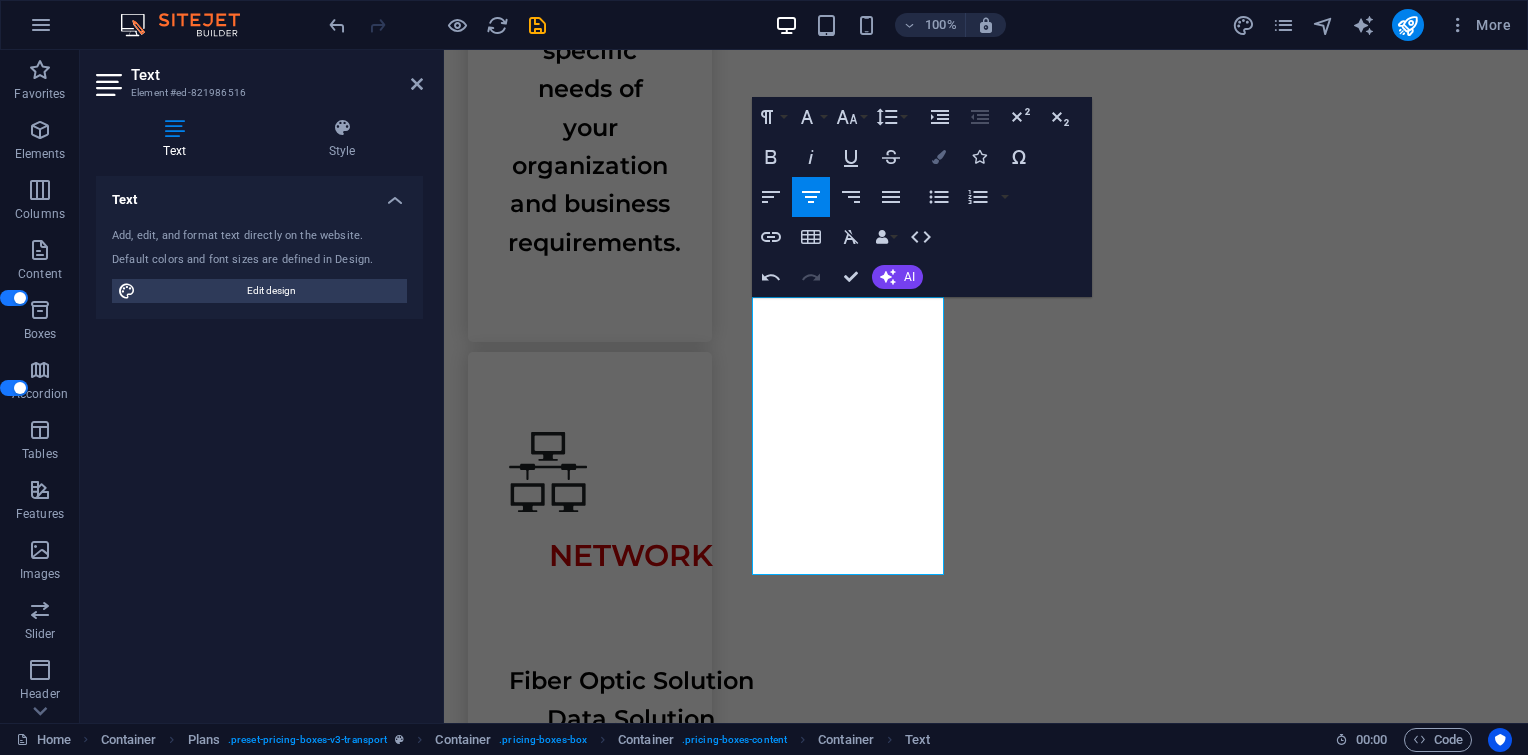 click at bounding box center (939, 157) 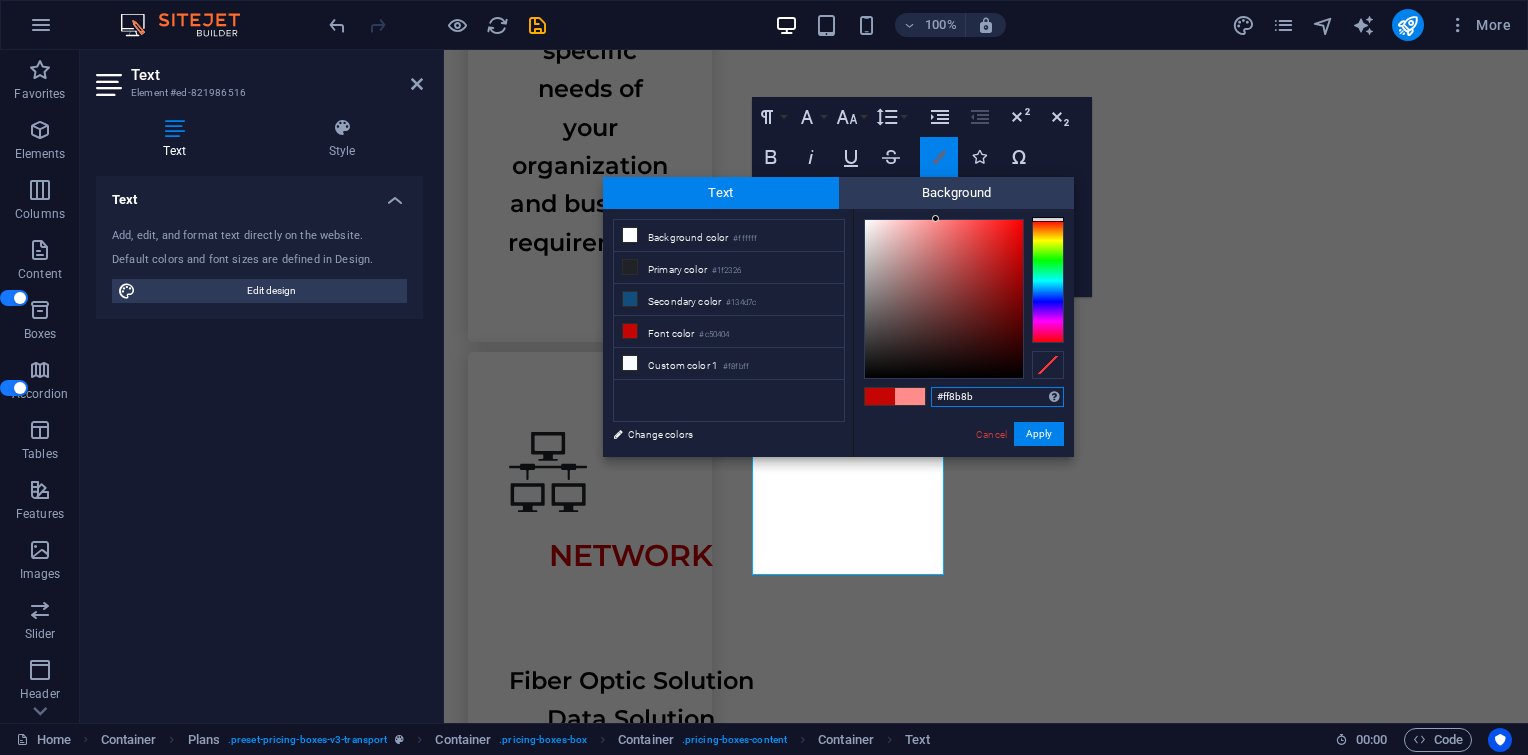 click at bounding box center (939, 157) 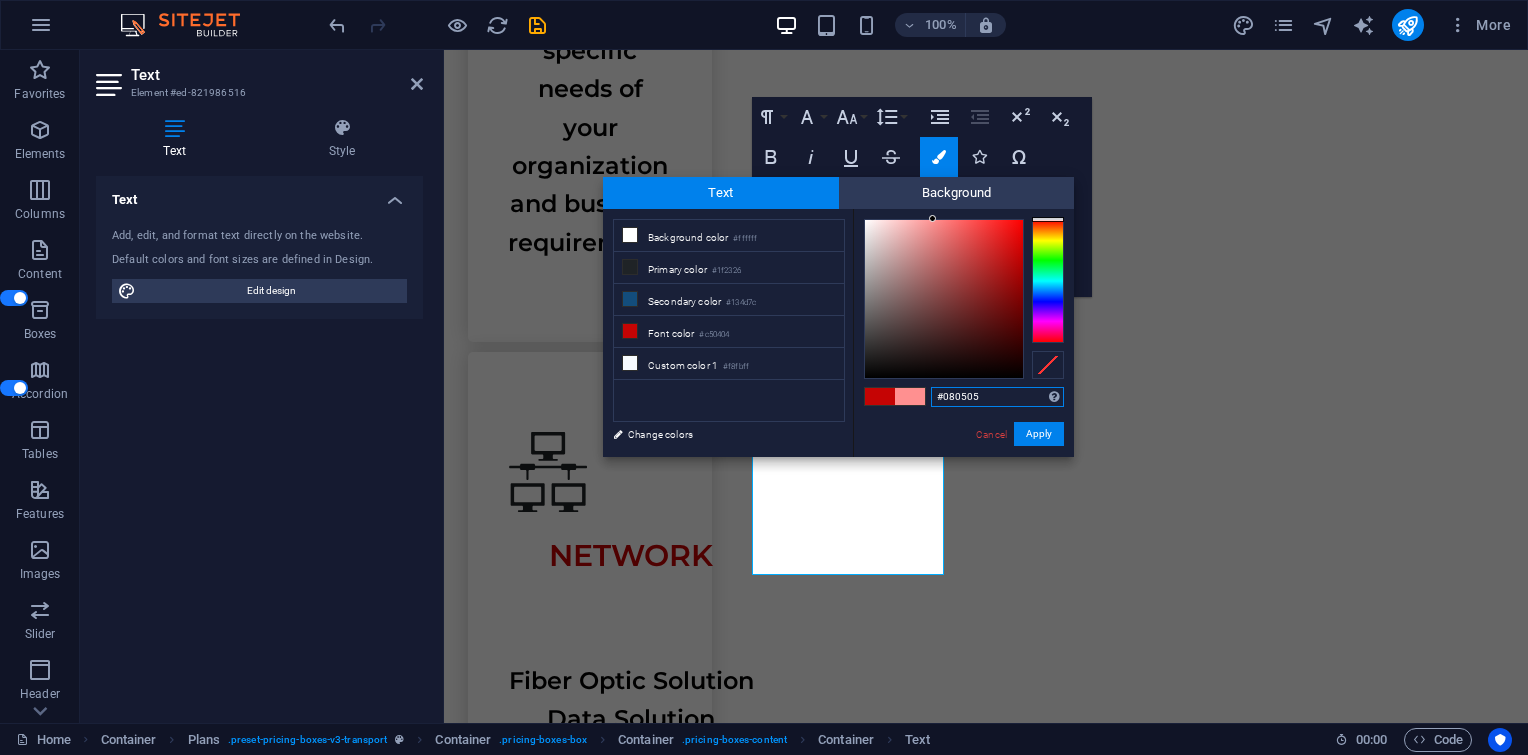 type on "#000000" 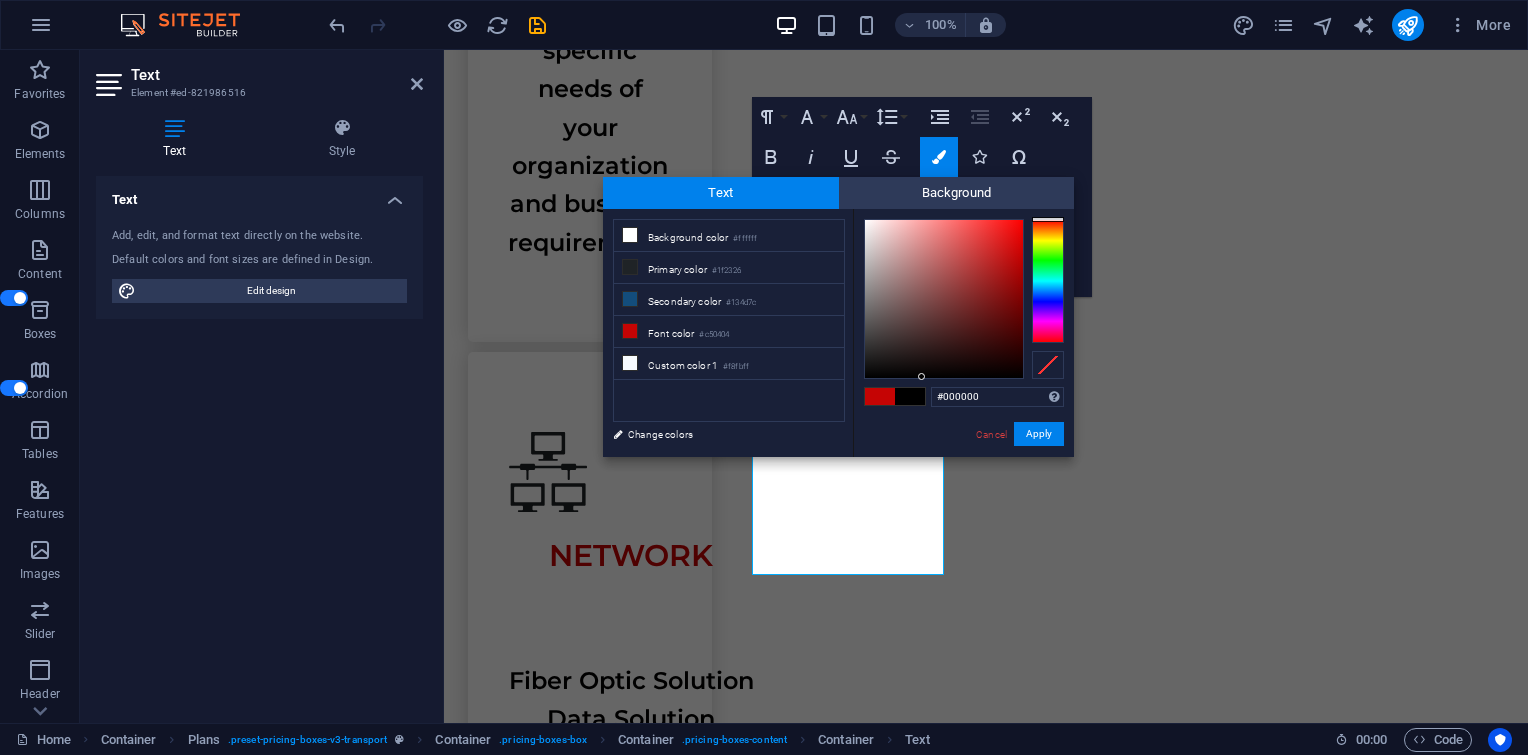 drag, startPoint x: 922, startPoint y: 532, endPoint x: 478, endPoint y: 482, distance: 446.80646 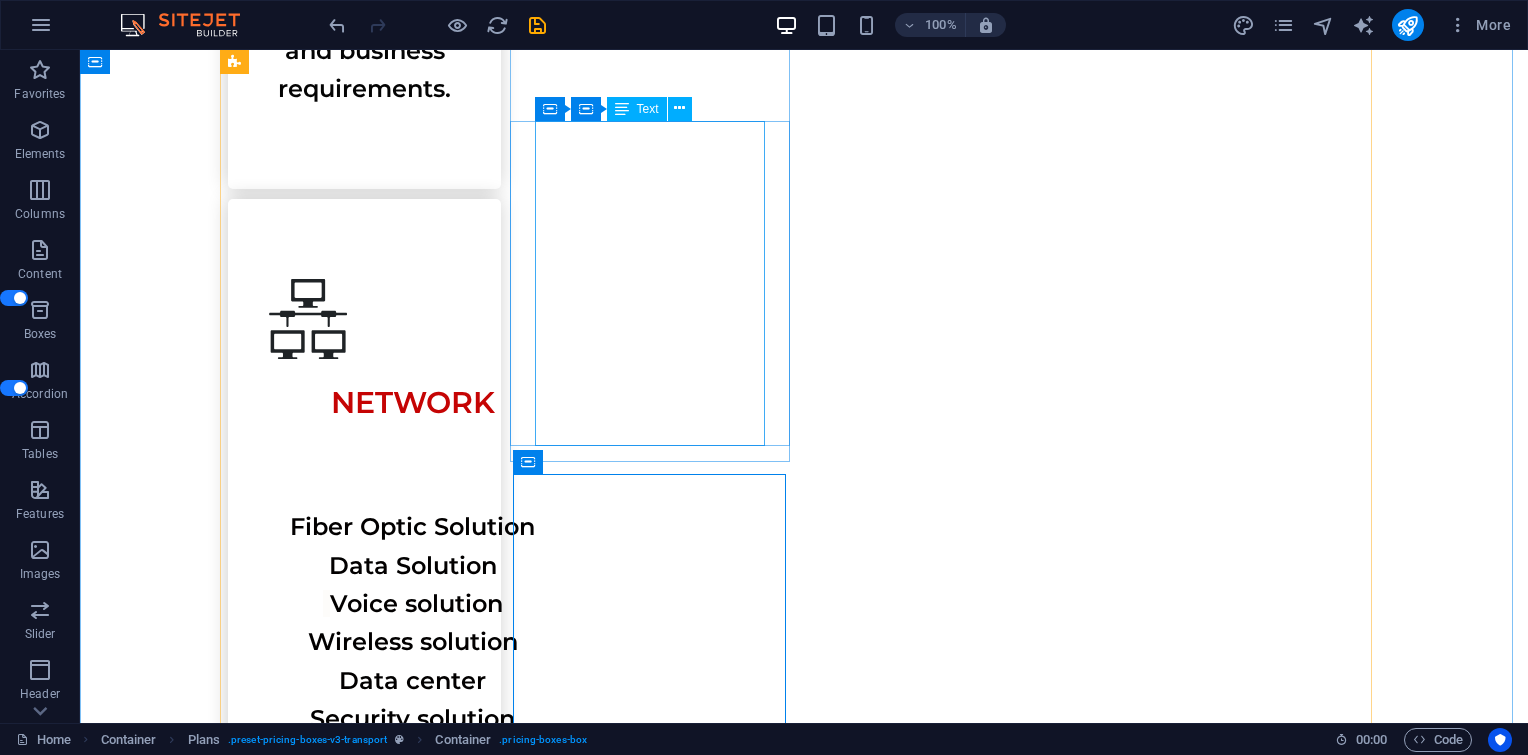 click on "Modem Router Accesspoint Camera CCTV Storage" at bounding box center (804, 4106) 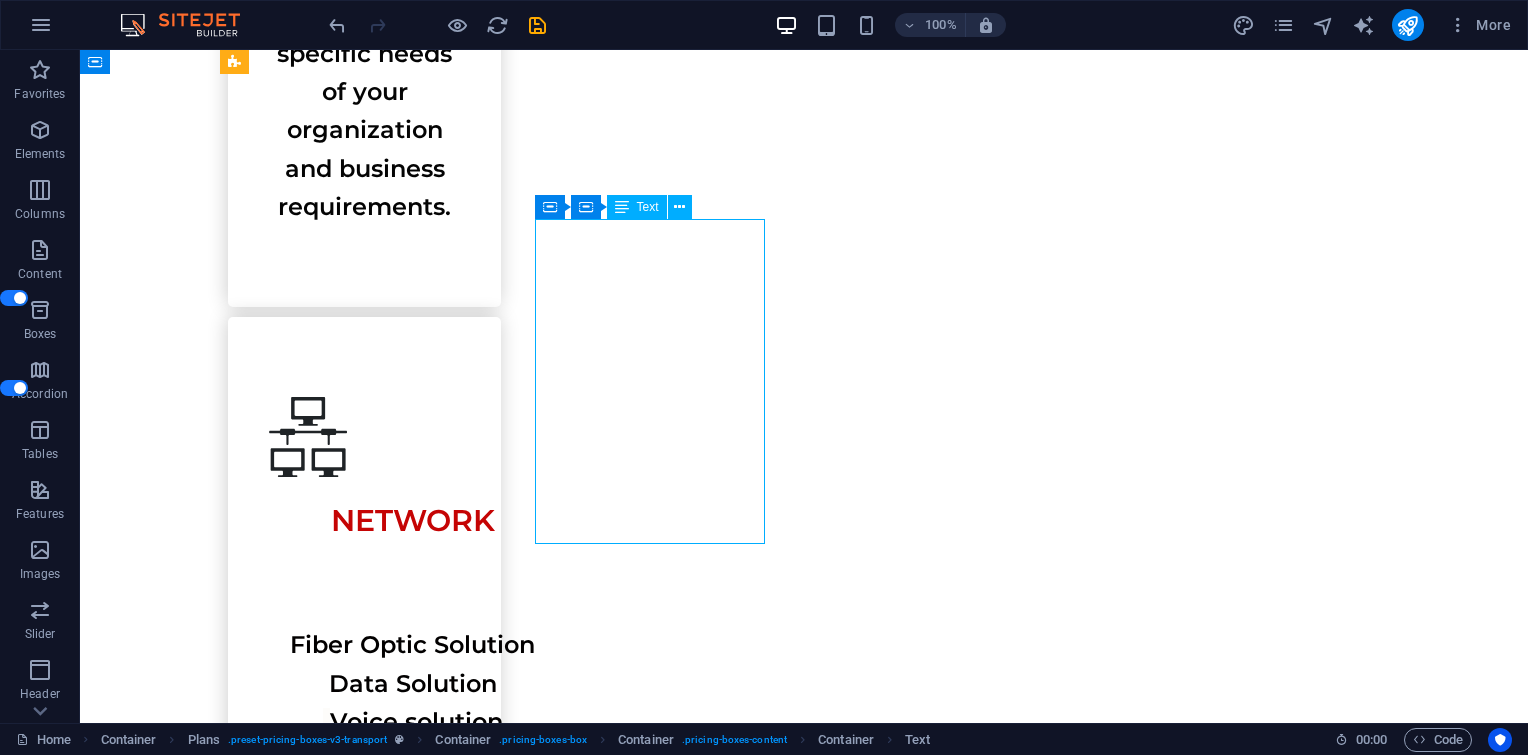 scroll, scrollTop: 2600, scrollLeft: 0, axis: vertical 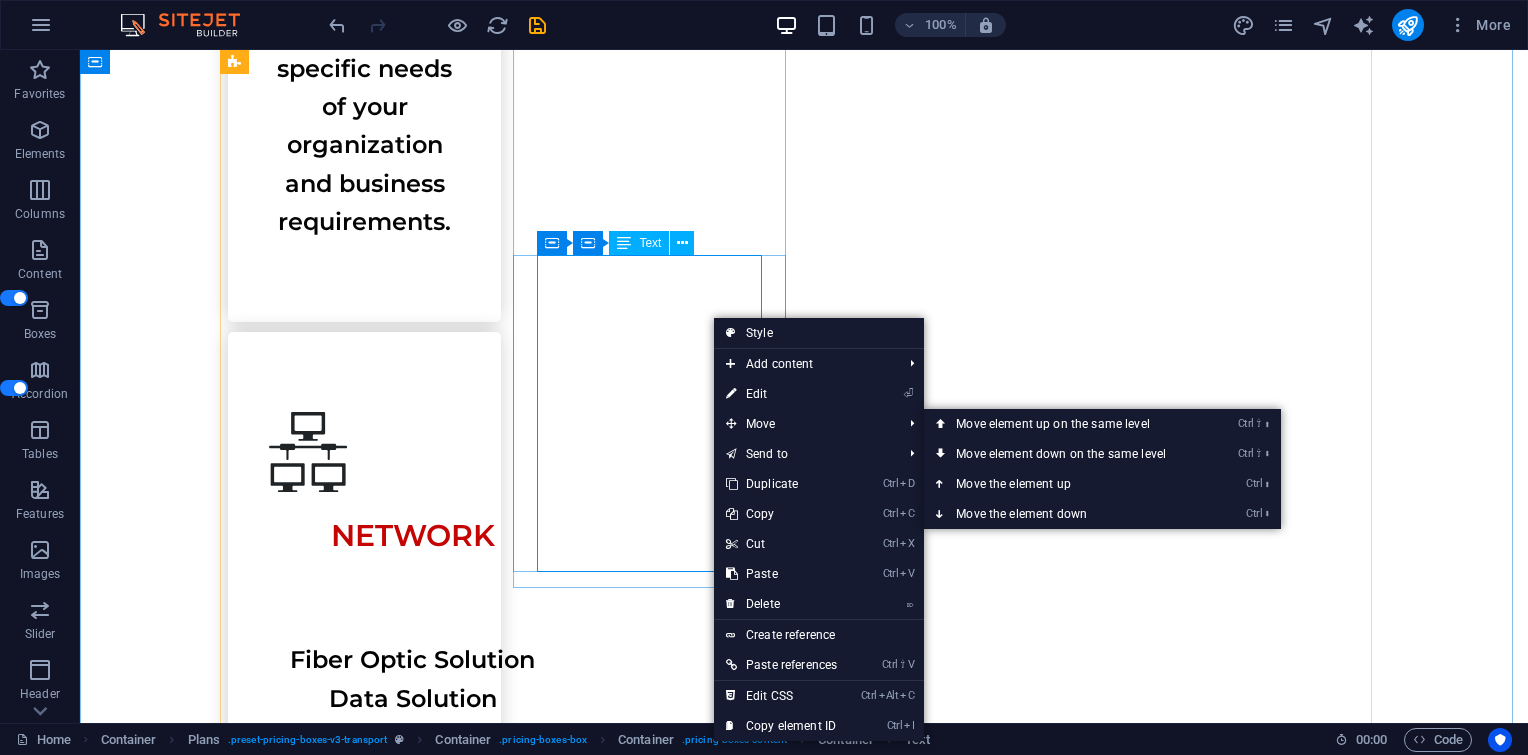 click on "Modem Router Accesspoint Camera CCTV Storage" at bounding box center [804, 4239] 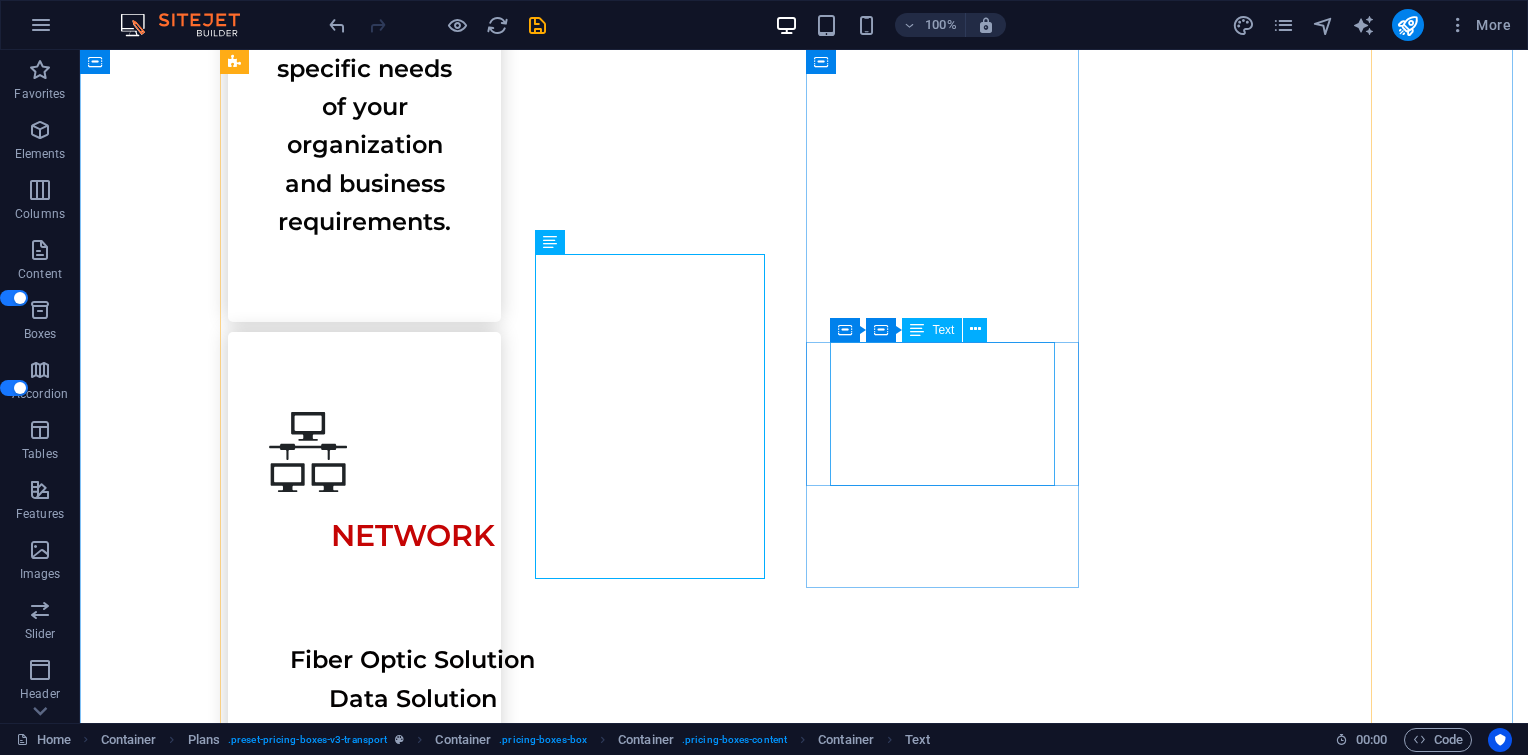 click on "Camera CCTV Access door Storage" at bounding box center (804, 4998) 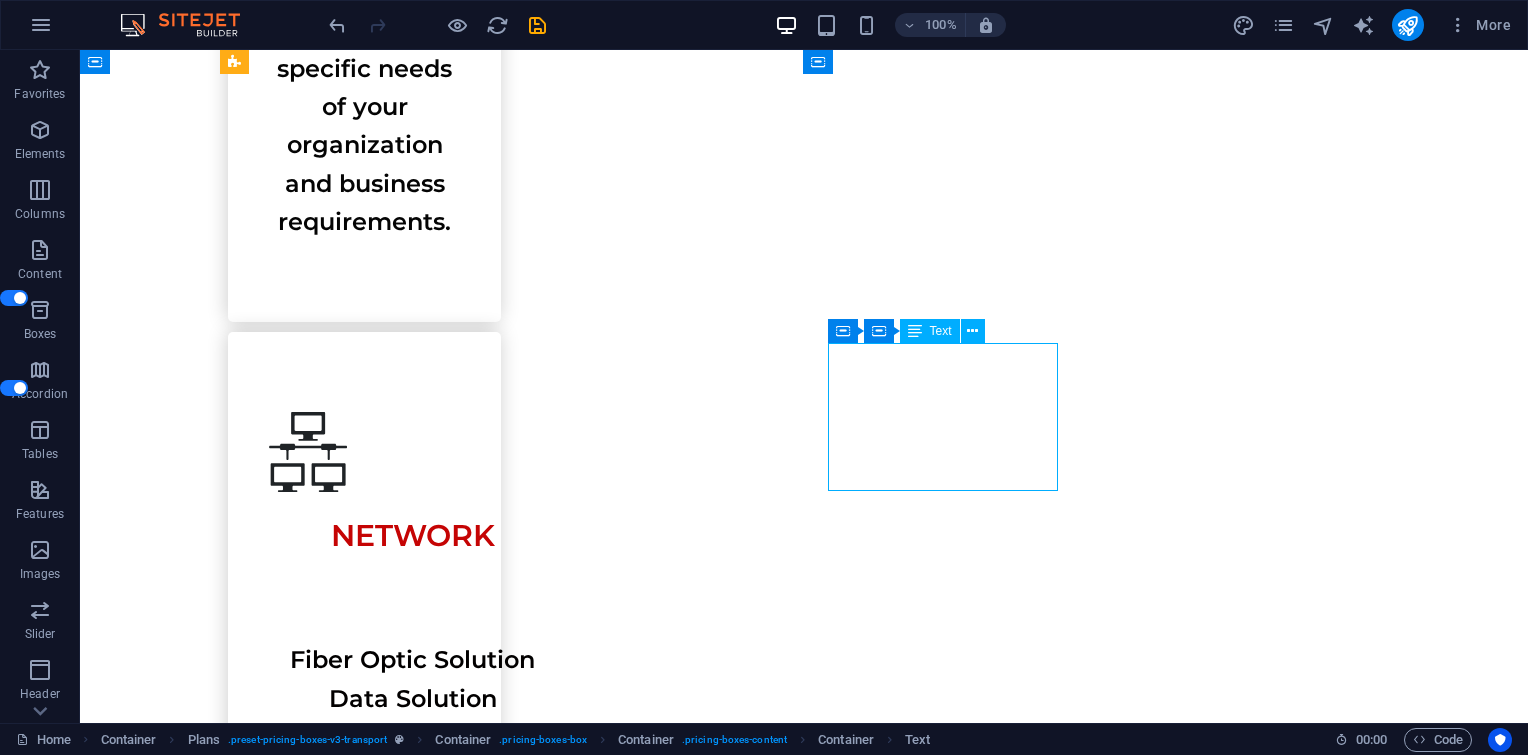 click on "Camera CCTV Access door Storage" at bounding box center (804, 4998) 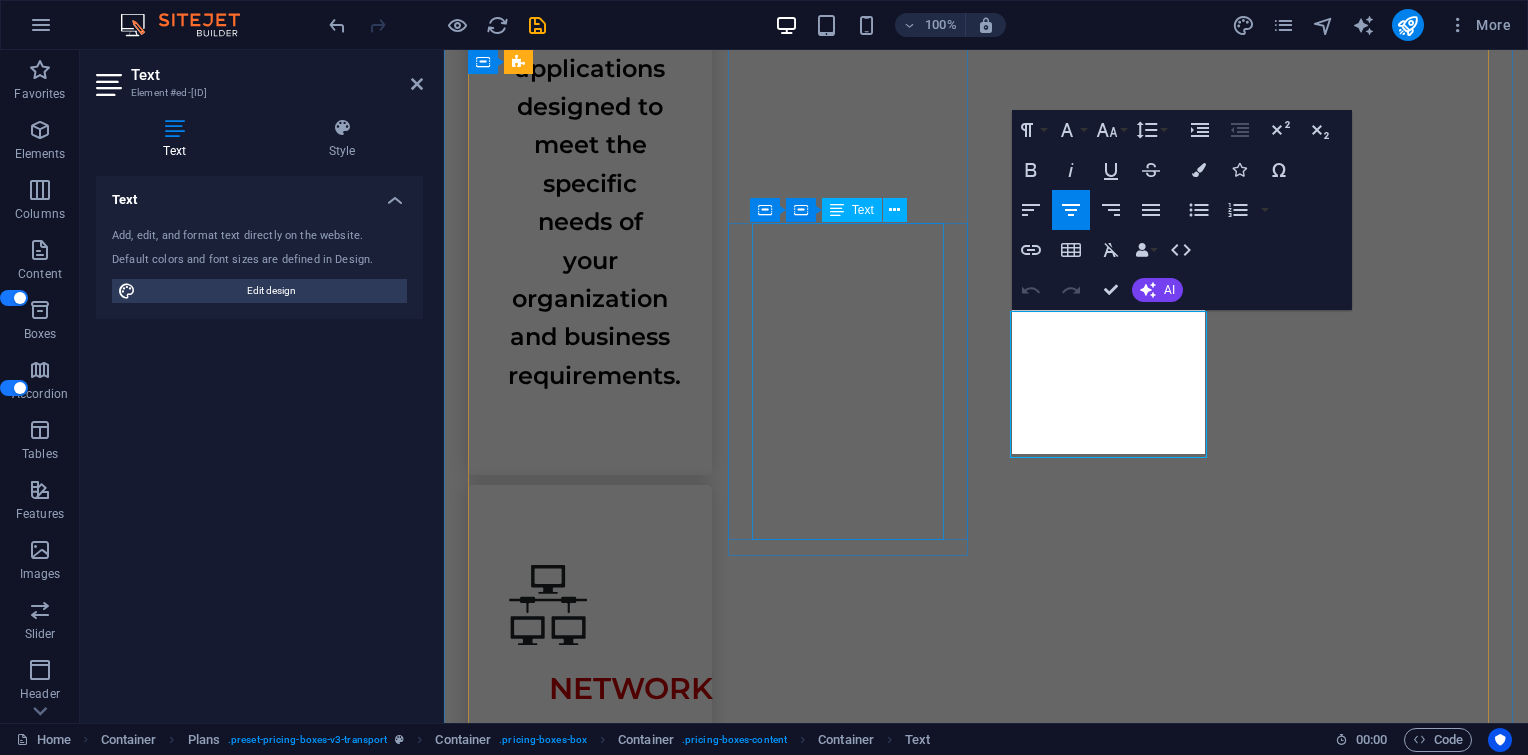 scroll, scrollTop: 2791, scrollLeft: 0, axis: vertical 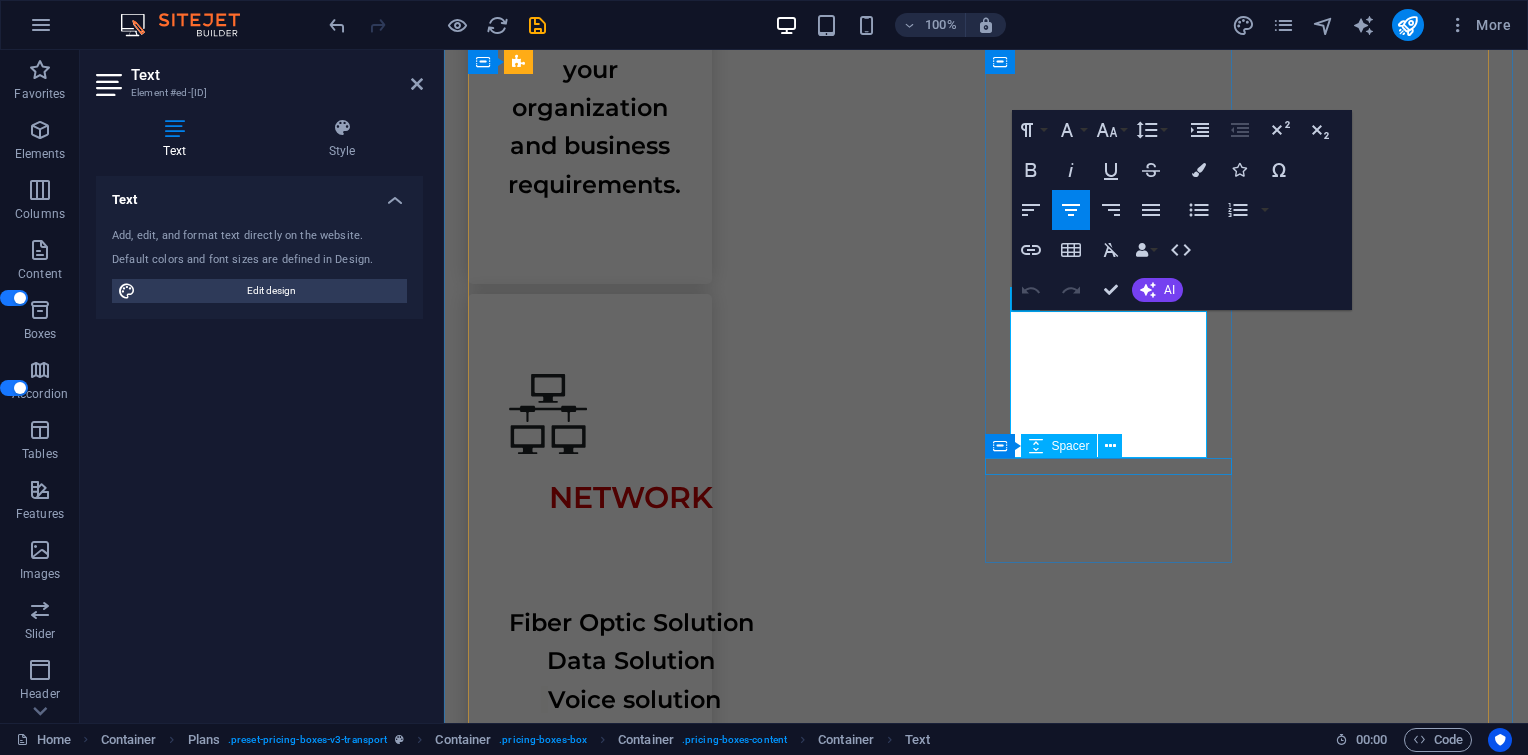drag, startPoint x: 1022, startPoint y: 356, endPoint x: 1204, endPoint y: 459, distance: 209.12436 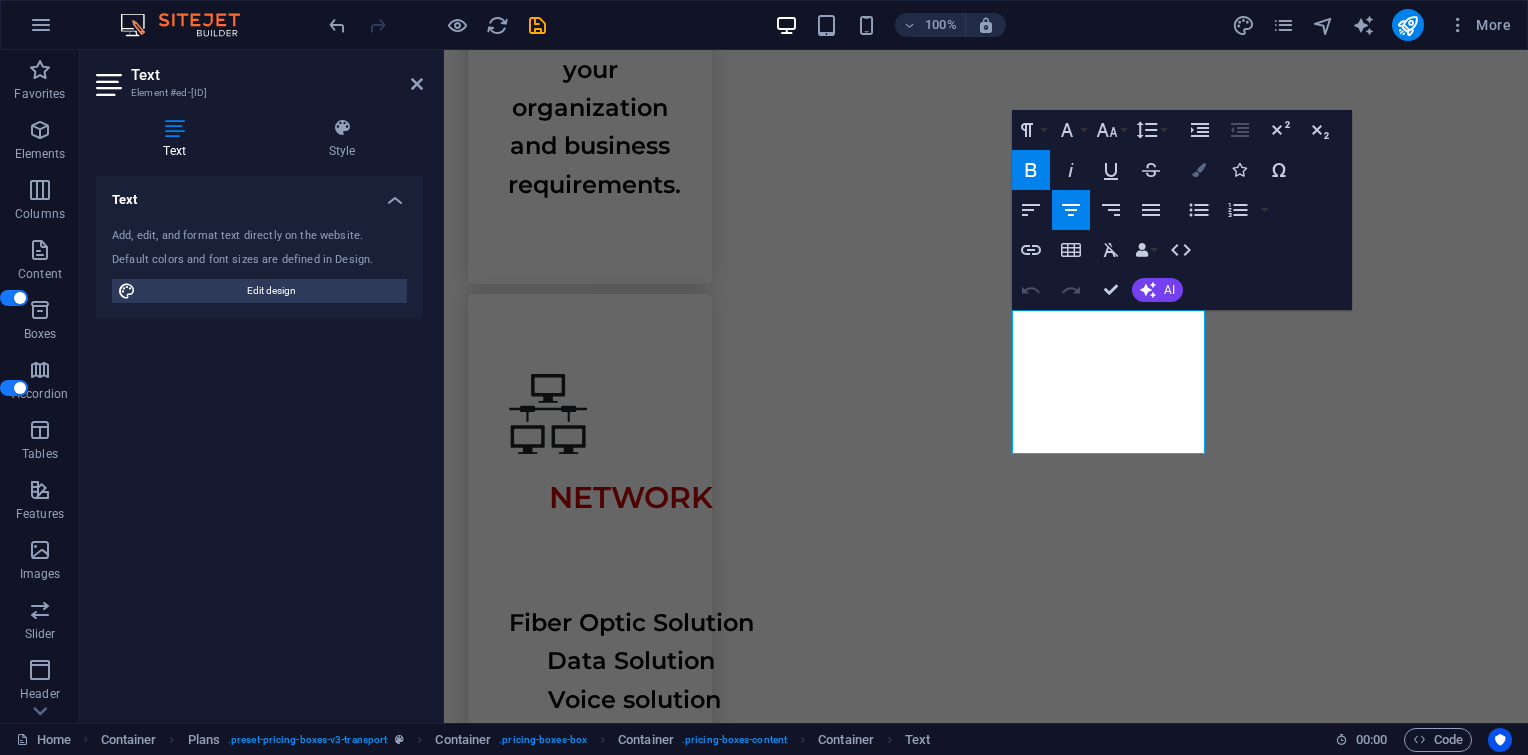 click on "Colors" at bounding box center [1199, 170] 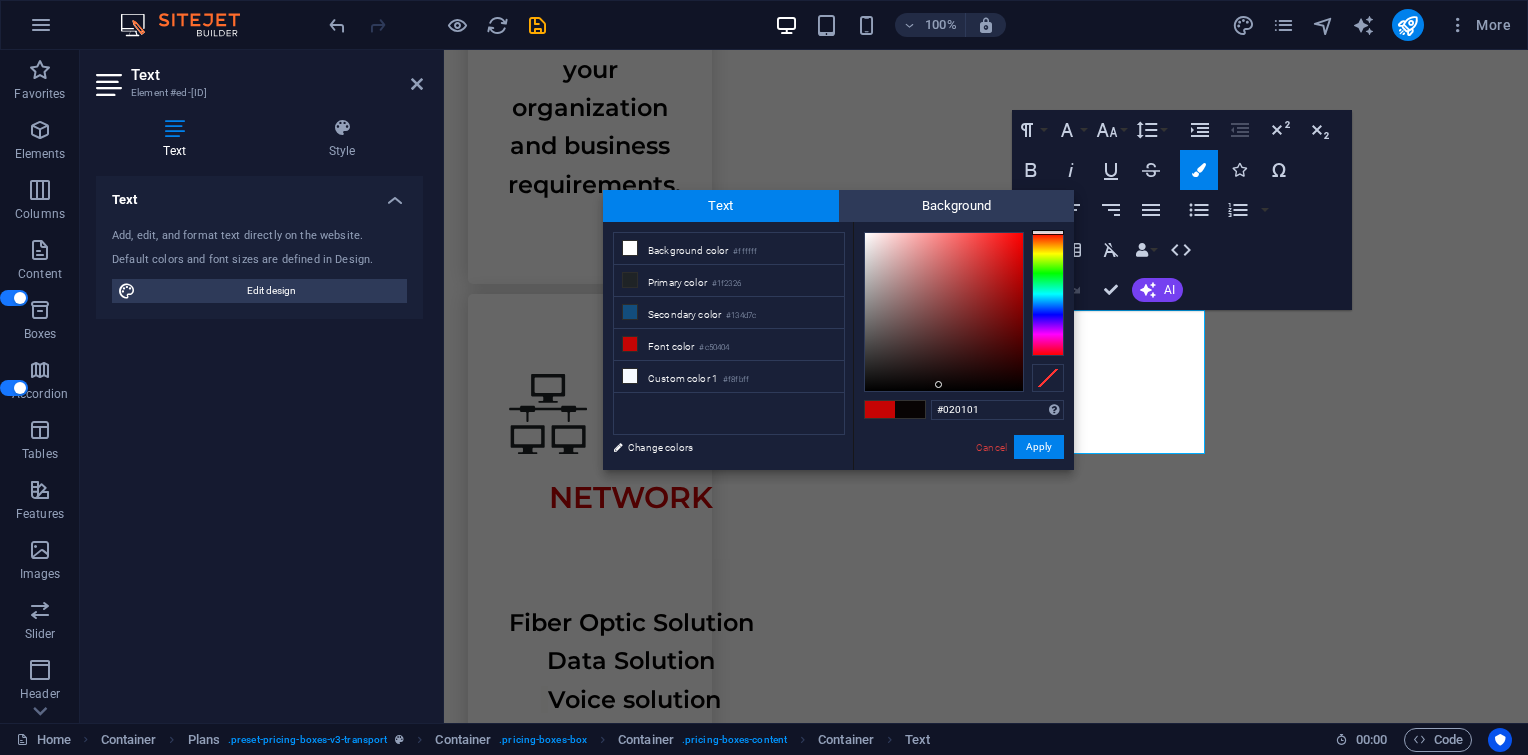 type on "#000000" 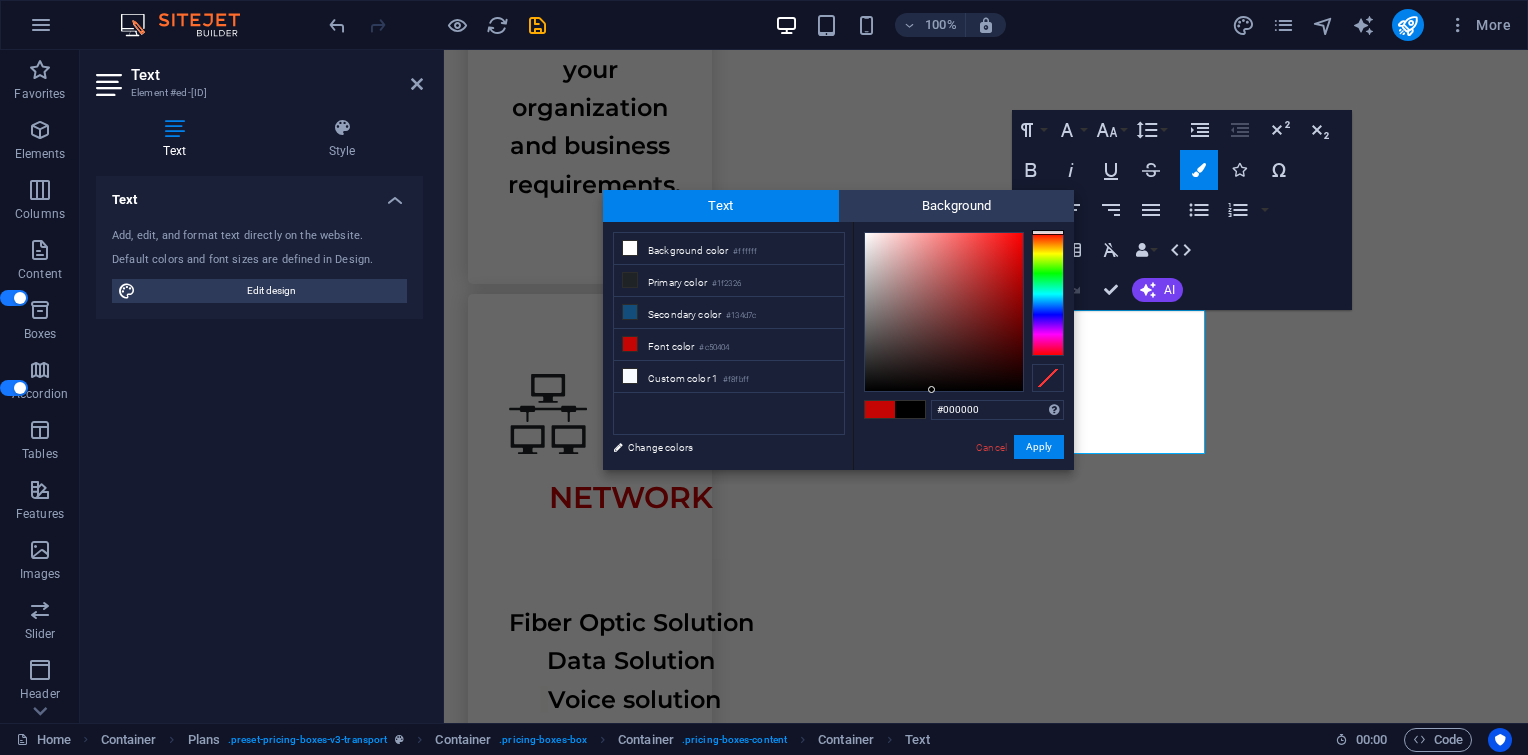 drag, startPoint x: 968, startPoint y: 363, endPoint x: 931, endPoint y: 395, distance: 48.9183 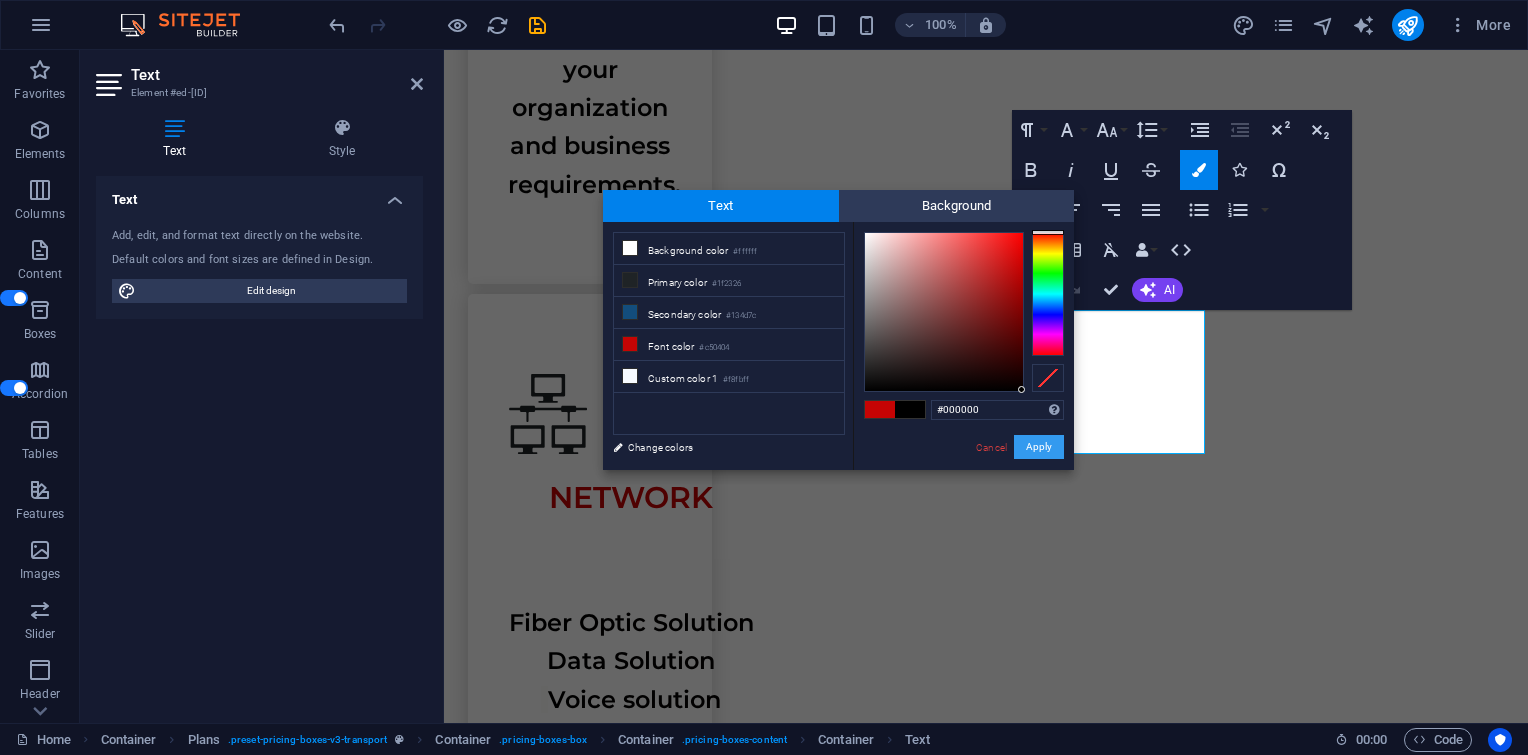 click on "Apply" at bounding box center [1039, 447] 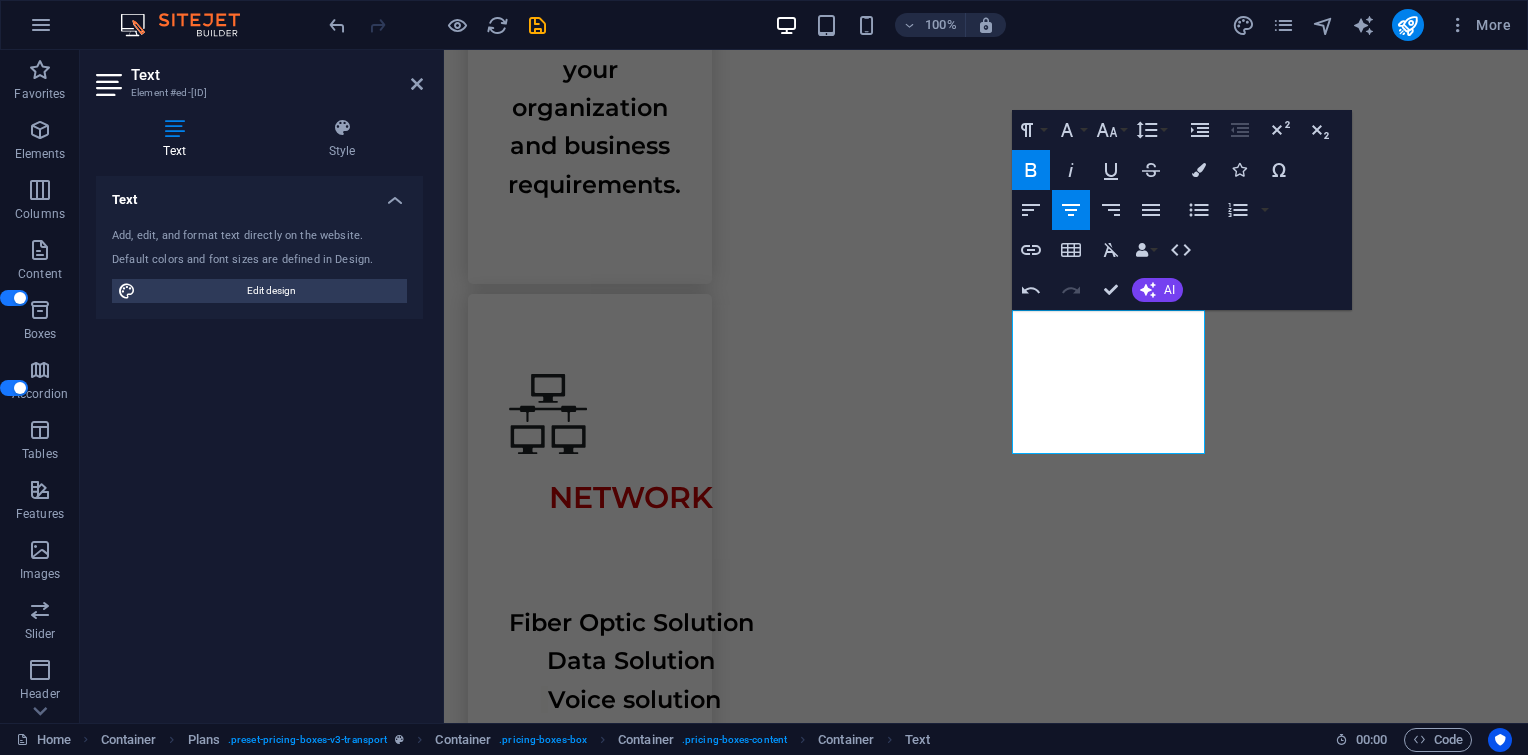 click on "H1   Wide image with text   Container   Container   Image   Container   Menu Bar   Image   Menu   Spacer   Text   Container   H2   Button   Spacer   Text   Text   Boxes   Container   Text   Container   Spacer   Container   Text   Container   Spacer   Icon   Icon   Container   Container   Spacer   Container   Container   Text   Spacer   Text   Container   H2   Spacer   Spacer   Container   Container   Plans   Container   Image   Container   Container   Text   Container   Container   Container   Container   Spacer   Container   Container   Container   Container   Container   Image   Container   Container   Container   Text   Container   Container   Container   Container   Spacer   Container   Container   Container   Image   Container   Container   Container   Container   Container   Image   Container   Container   Container   Text   Container   Container   Container   Container   Container   Container   Container   Text   Container   Container   Spacer   Container   Container   Container" at bounding box center [986, 386] 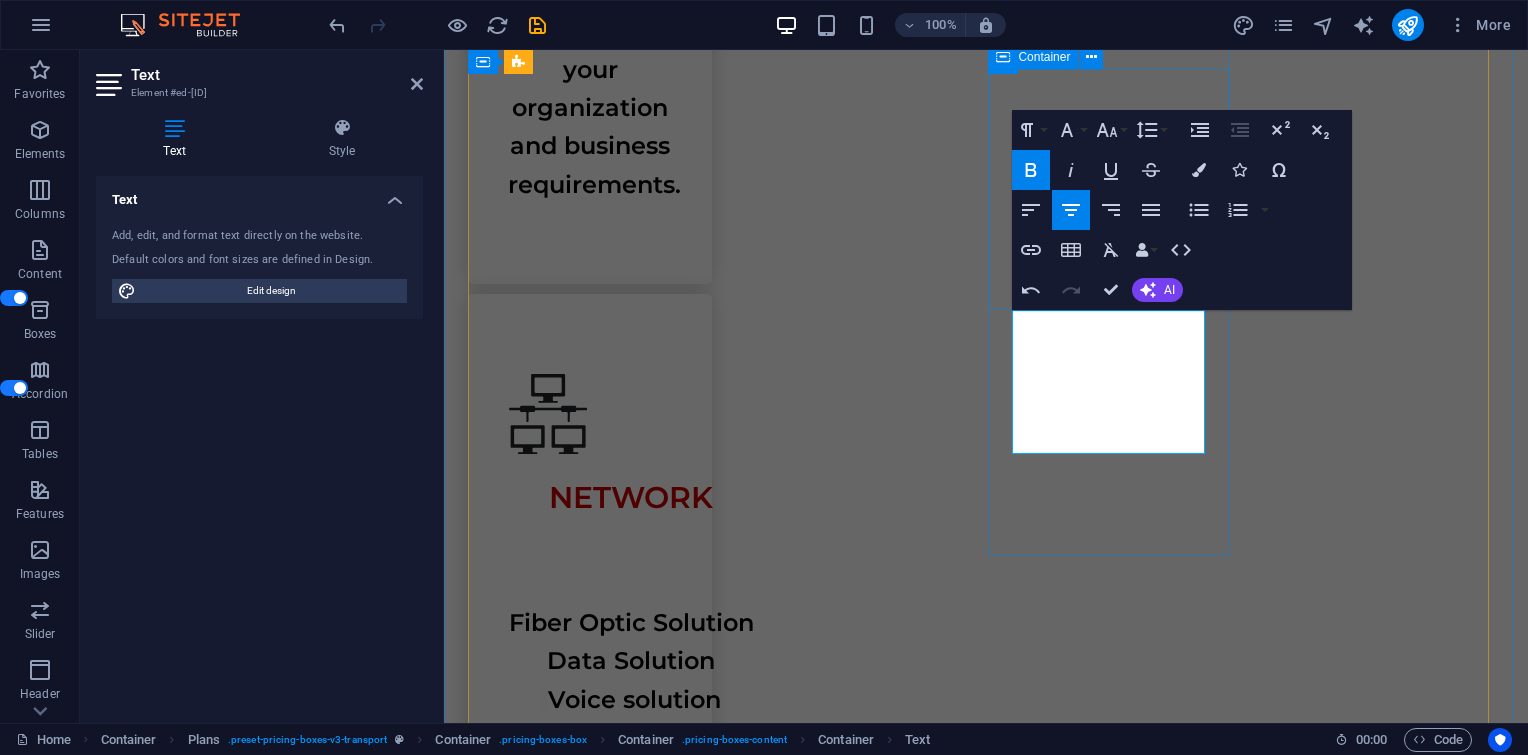 click at bounding box center [986, 4313] 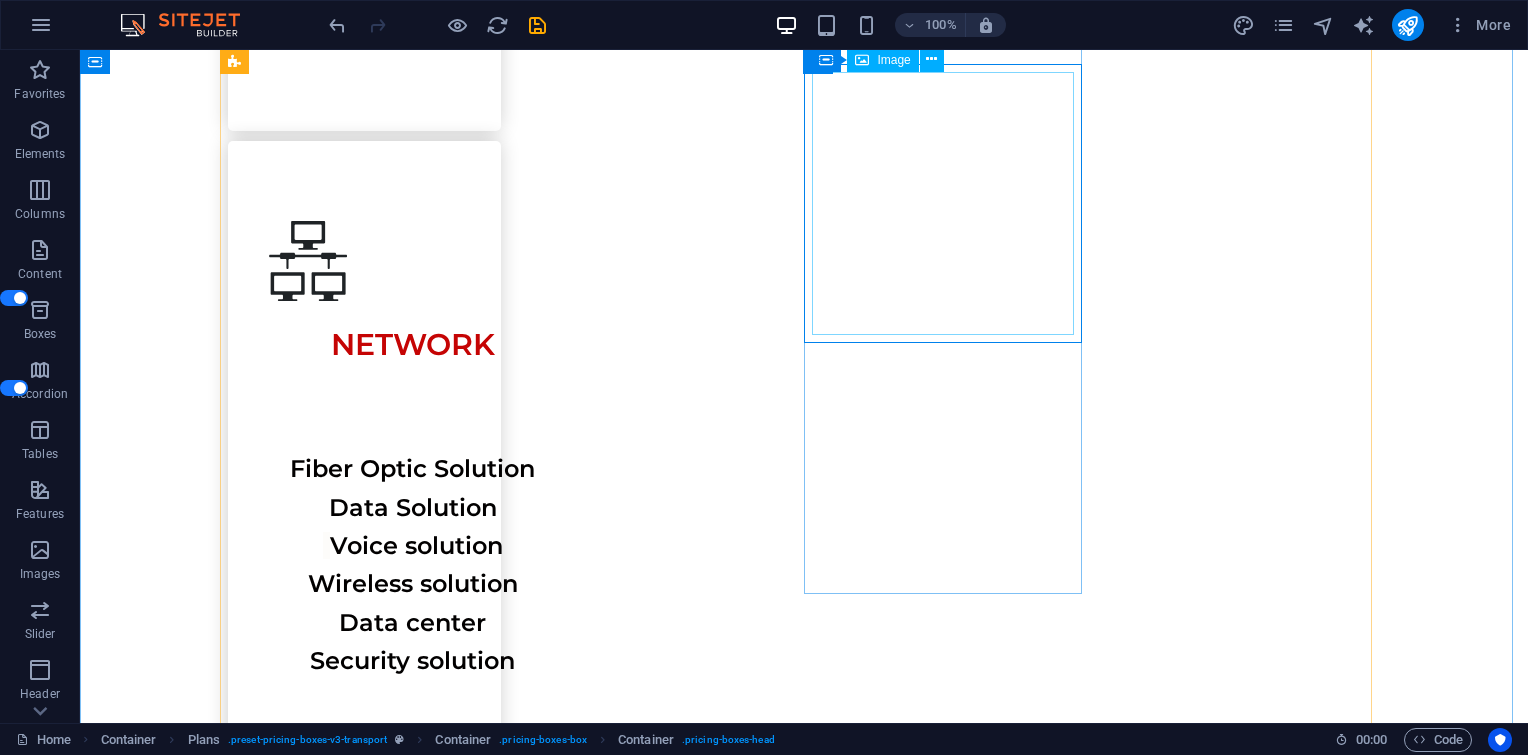 scroll, scrollTop: 2600, scrollLeft: 0, axis: vertical 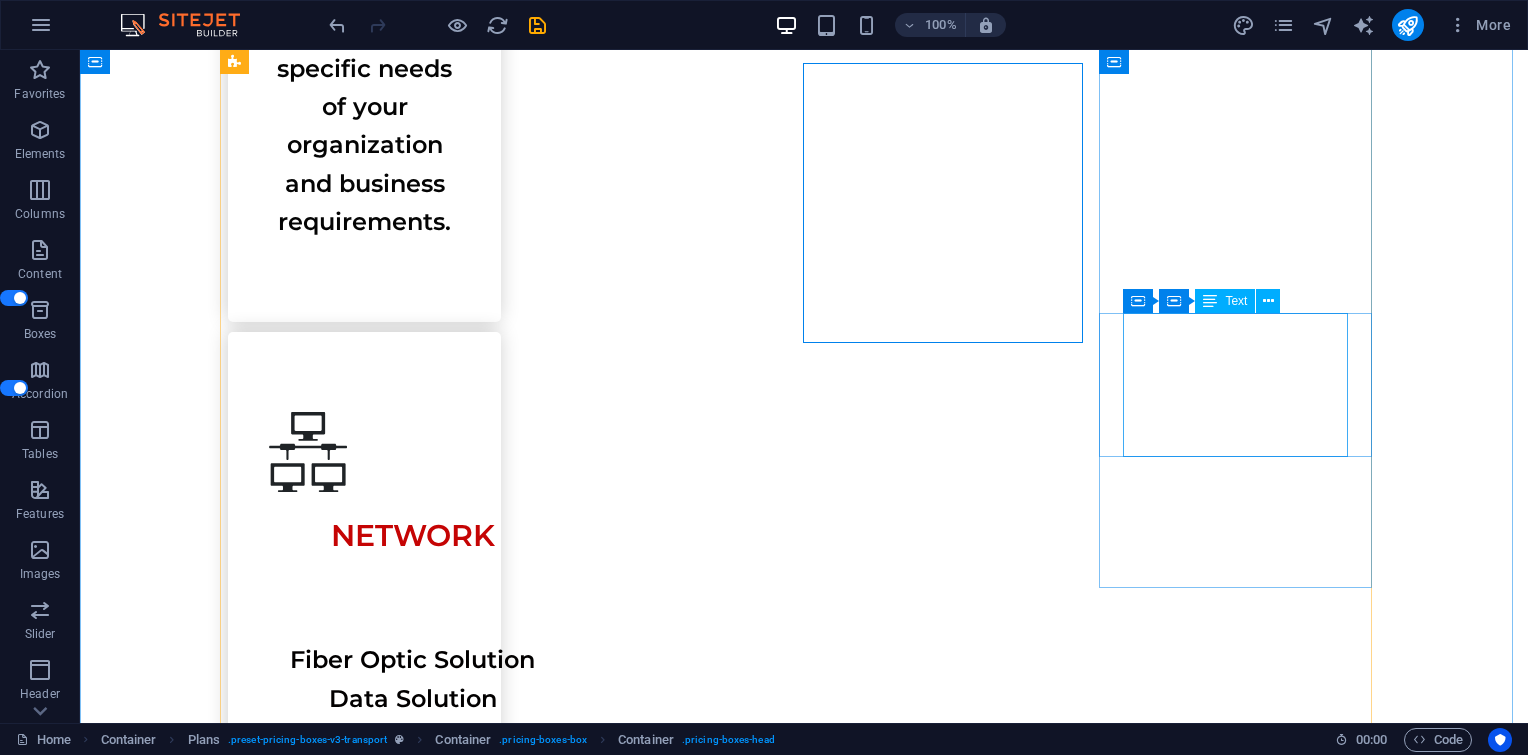 click on "Projector Printer Cartridge" at bounding box center [804, 6000] 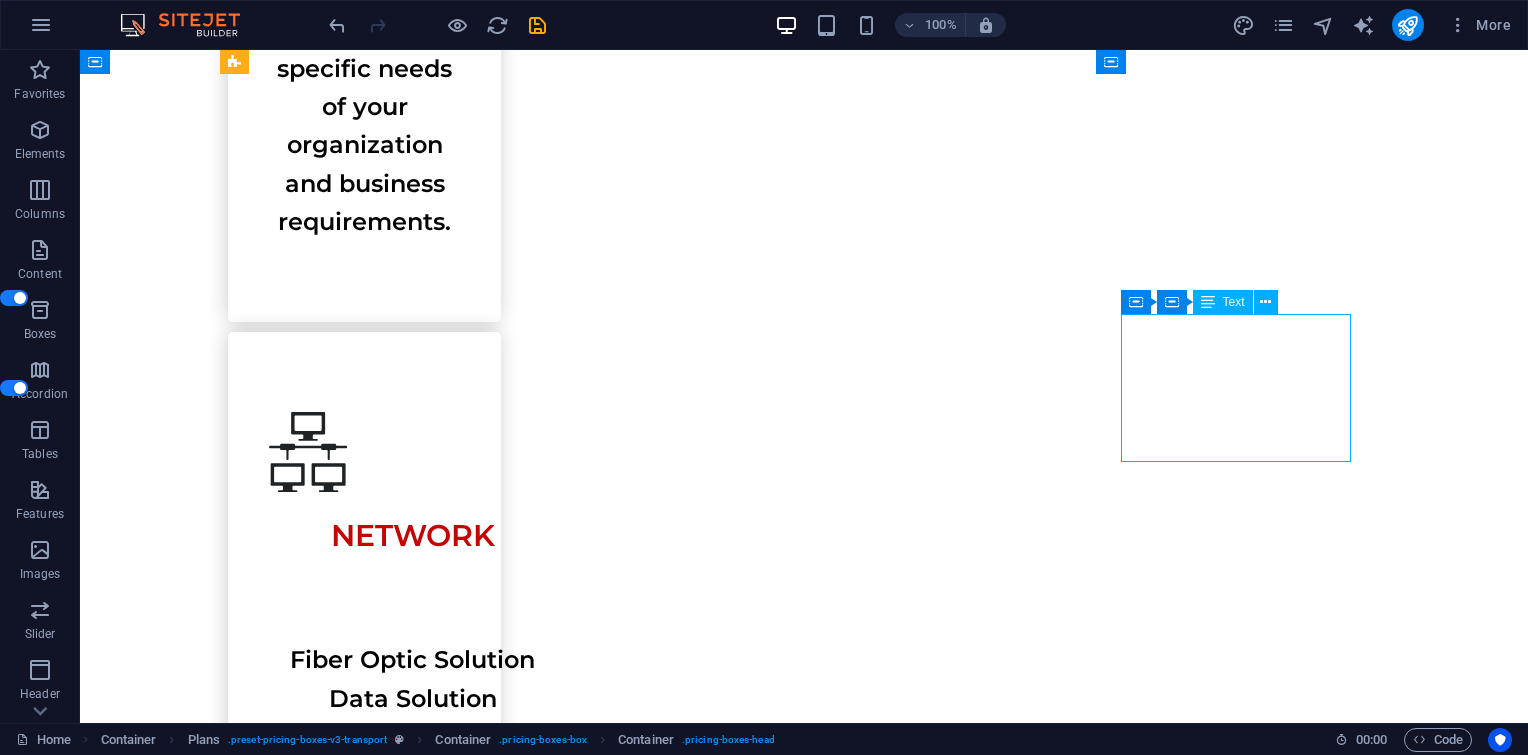 click on "Projector Printer Cartridge" at bounding box center (804, 6000) 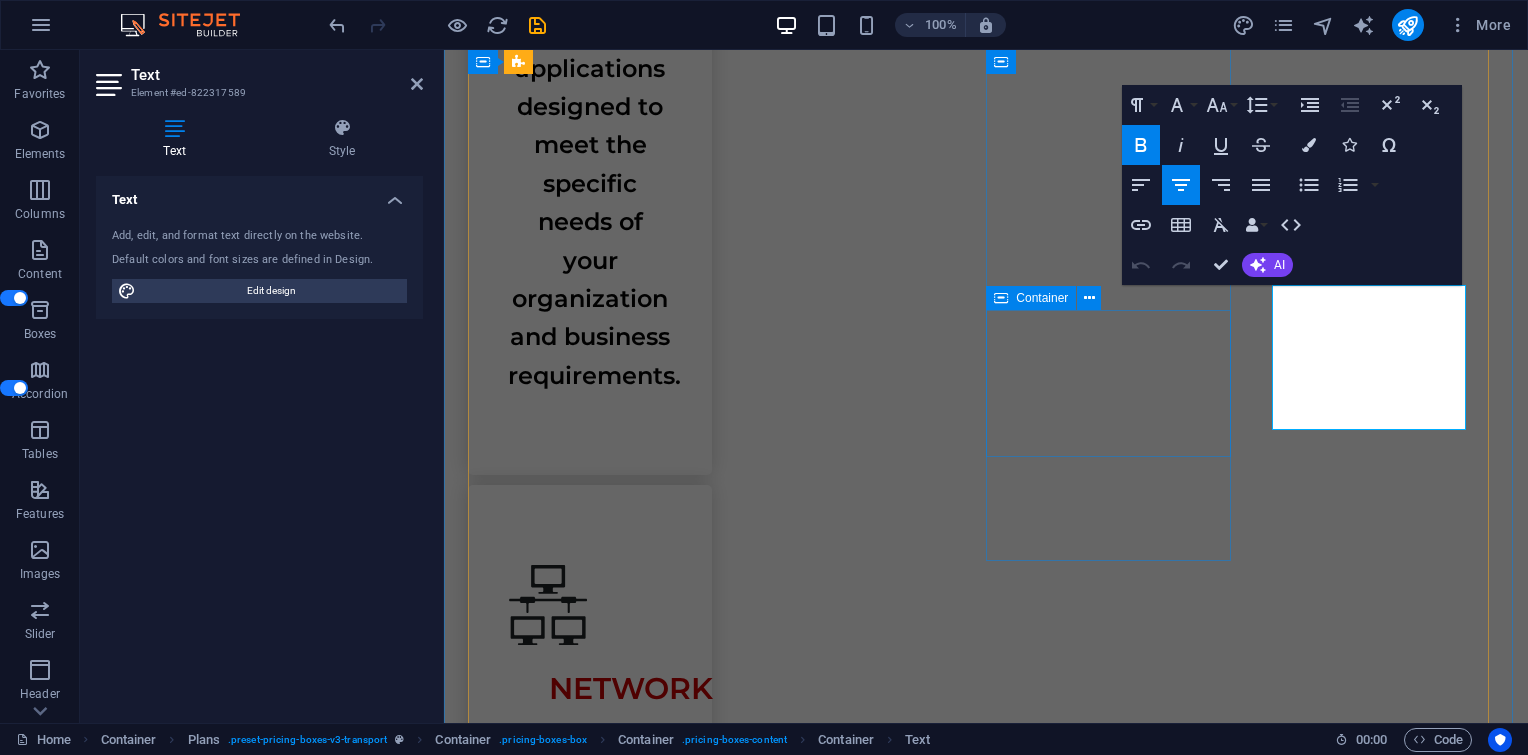 scroll, scrollTop: 2791, scrollLeft: 0, axis: vertical 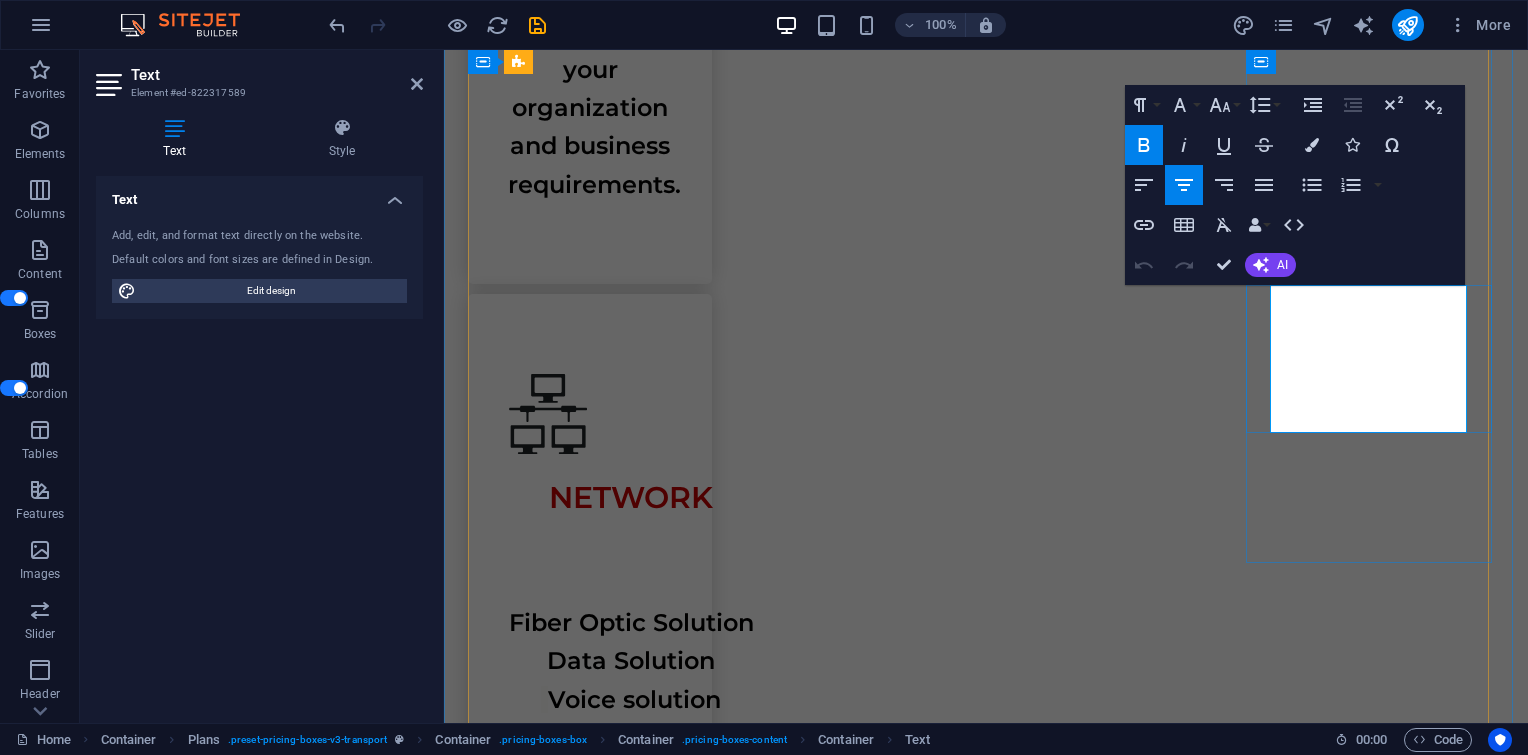 drag, startPoint x: 1325, startPoint y: 320, endPoint x: 1461, endPoint y: 383, distance: 149.88329 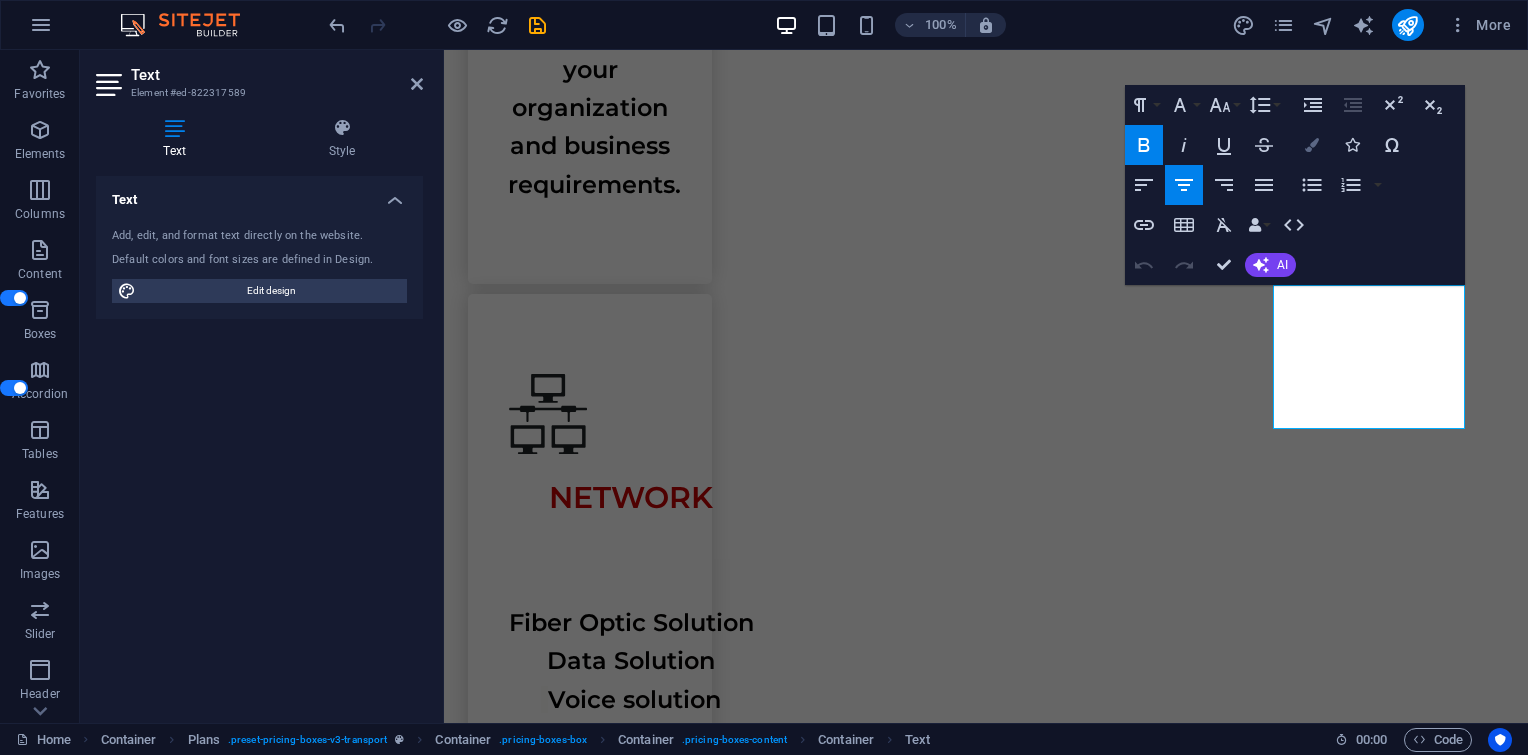 click on "Colors" at bounding box center (1312, 145) 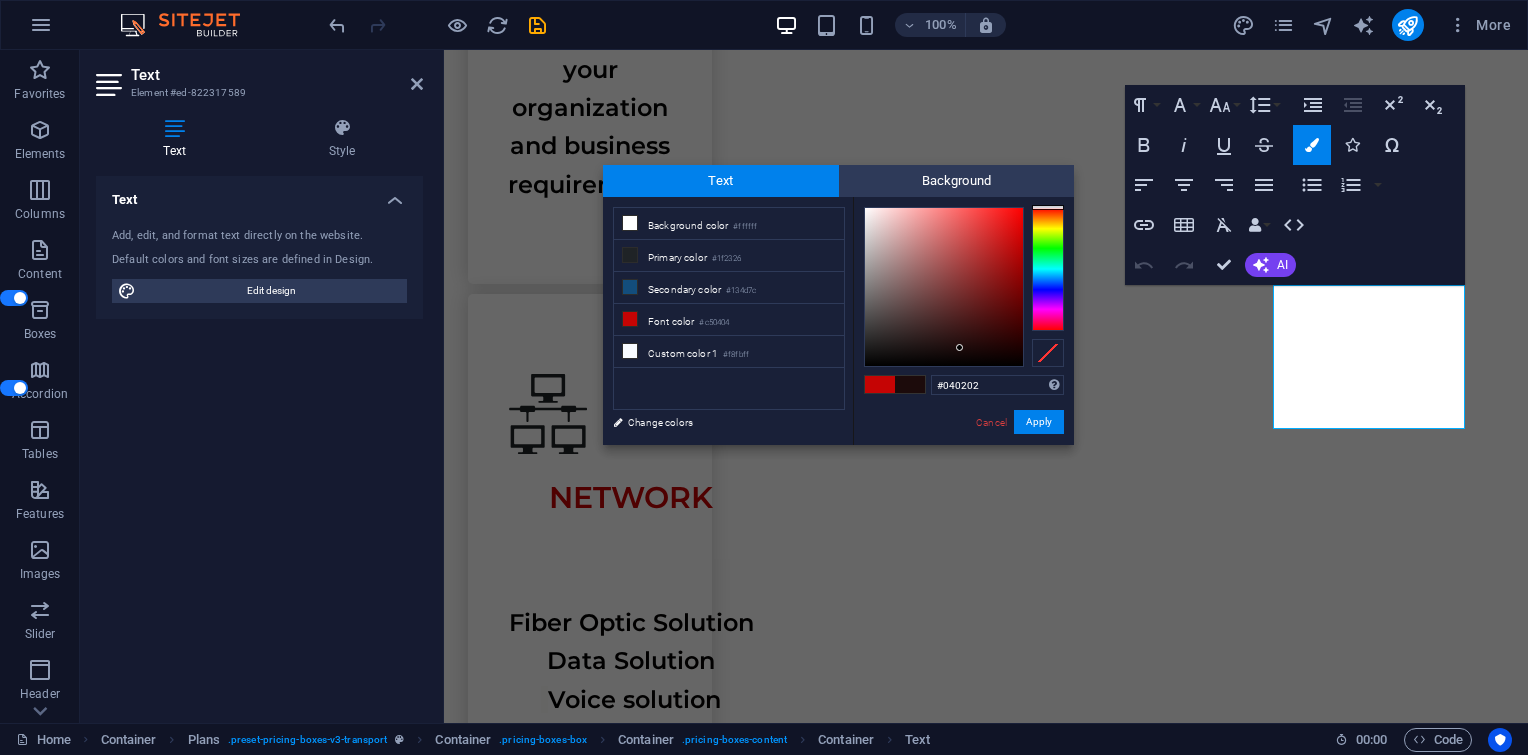 type on "#000000" 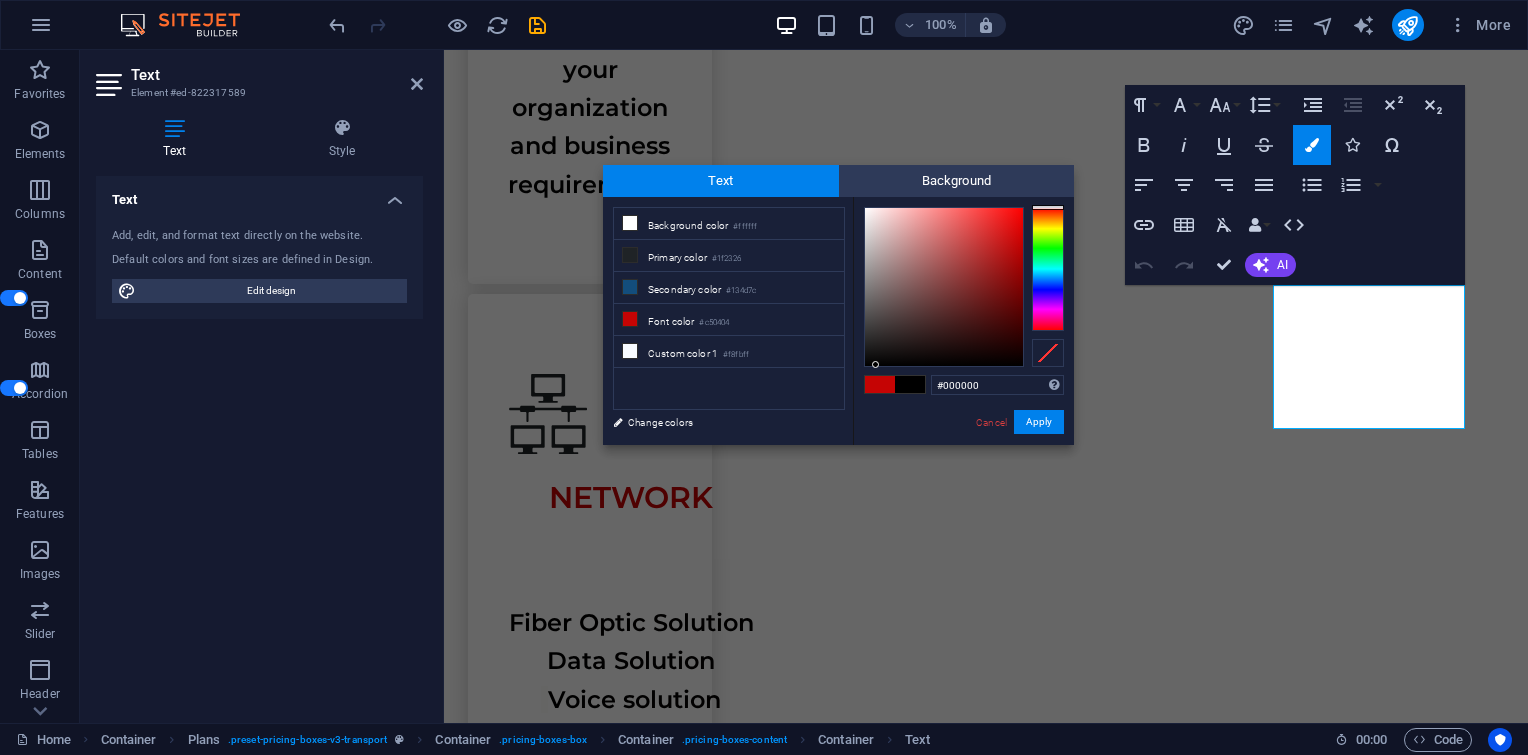drag, startPoint x: 963, startPoint y: 347, endPoint x: 873, endPoint y: 372, distance: 93.40771 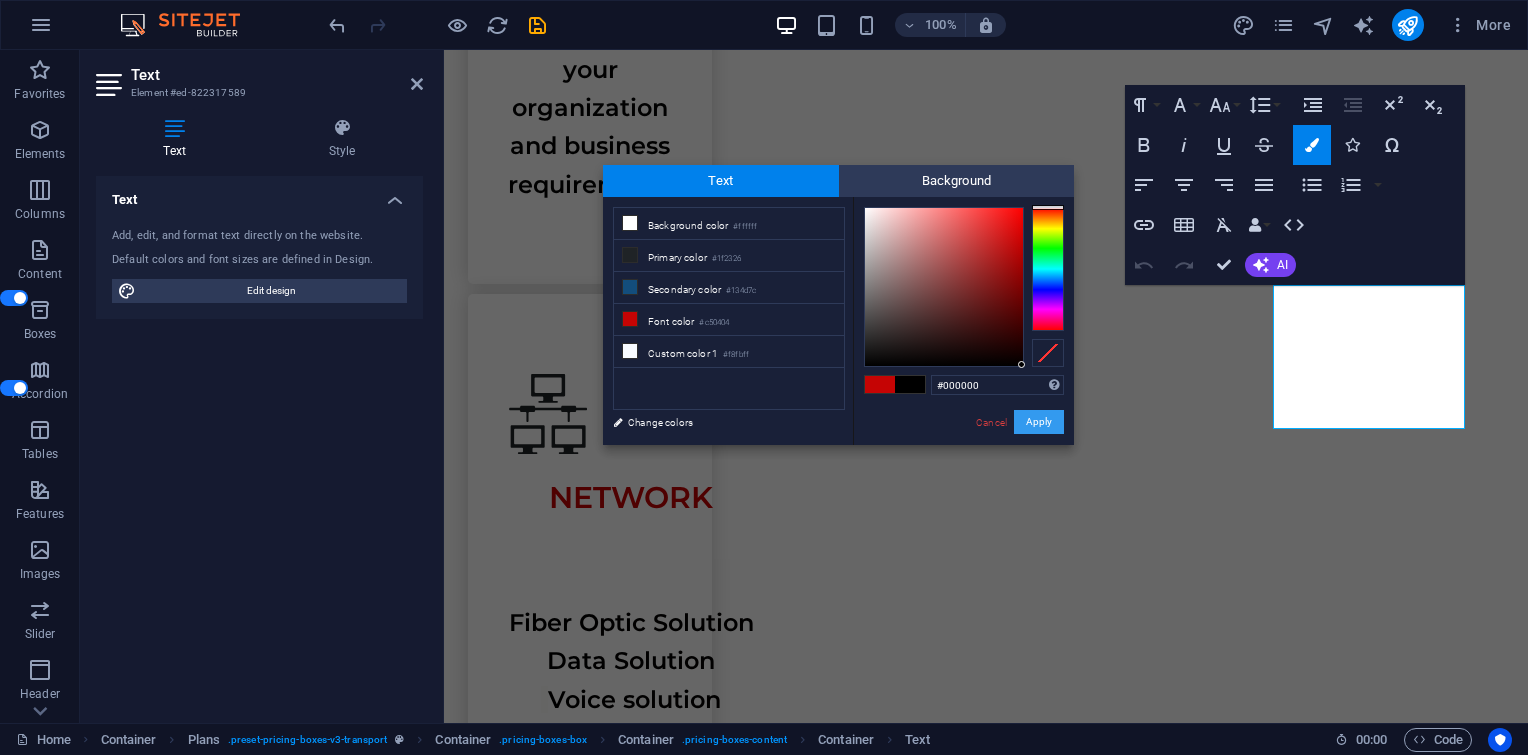 click on "Apply" at bounding box center (1039, 422) 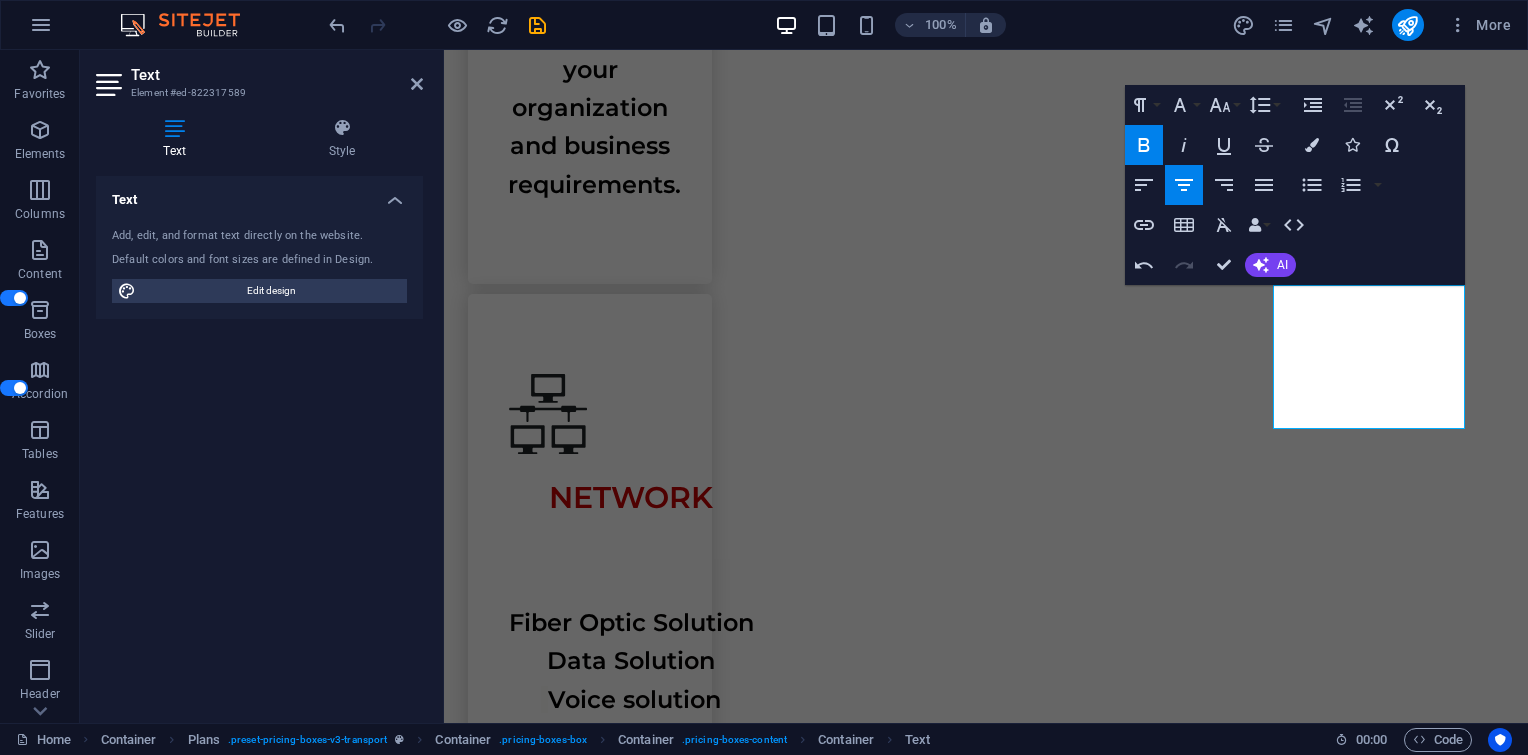 click on "H1   Wide image with text   Container   Container   Image   Container   Menu Bar   Image   Menu   Spacer   Text   Container   H2   Button   Spacer   Text   Text   Boxes   Container   Text   Container   Spacer   Container   Text   Container   Spacer   Icon   Icon   Container   Container   Spacer   Container   Container   Text   Spacer   Text   Container   H2   Spacer   Spacer   Container   Container   Plans   Container   Container   Image   Container   Container   Text   Container   Container   Container   Container   Spacer   Container   Container   Container   Container   Container   Image   Container   Container   Container   Text   Container   Container   Container   Container   Spacer   Container   Container   Container   Image   Container   Container   Container   Container   Container   Image   Container   Container   Container   Text   Container   Container   Container   Container   Container   Container   Container   Text   Container   Container   Spacer   Container   Container" at bounding box center (986, 386) 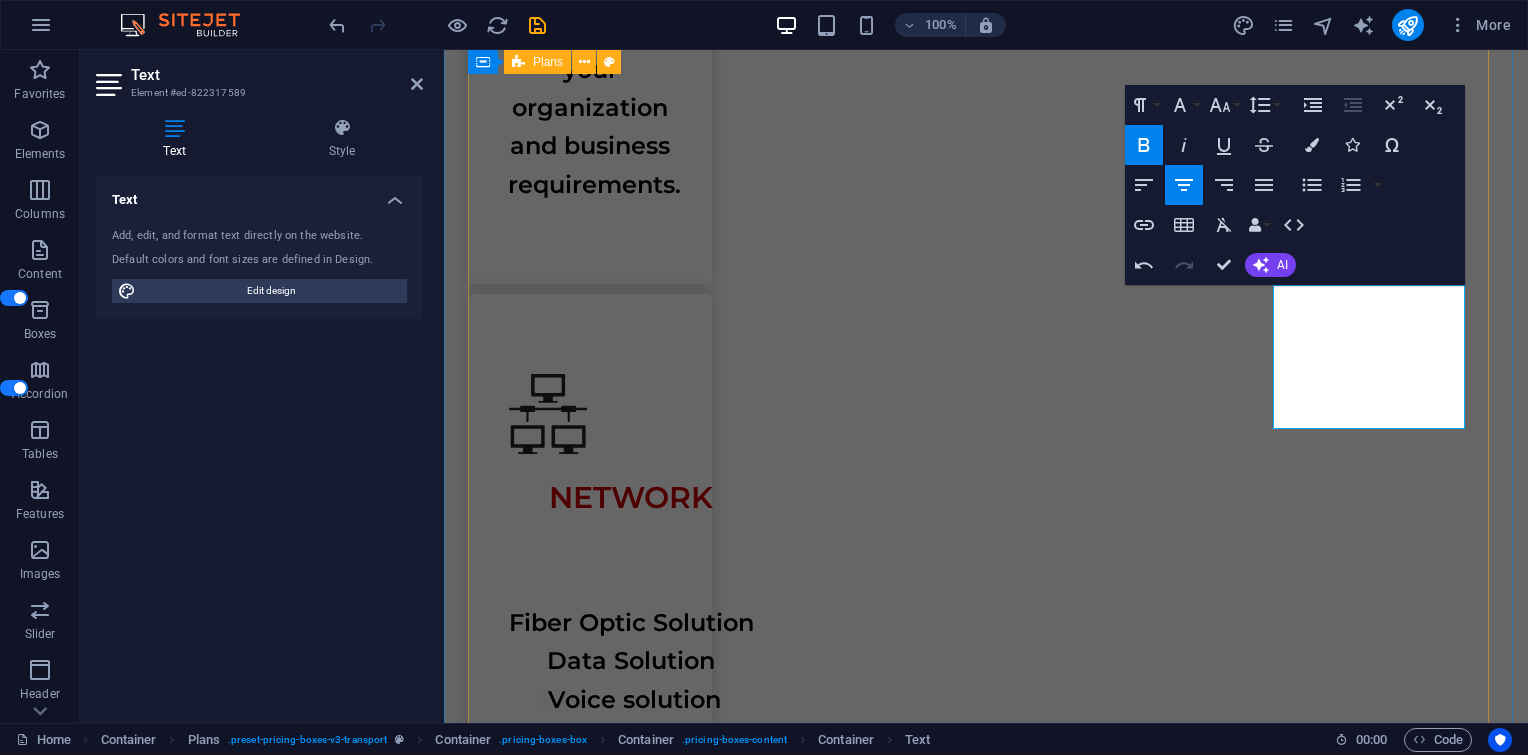click on "Laptop PC Notebook Server Storage Modem Router Accesspoint Camera CCTV Storage Camera CCTV Access door Storage Projector Printer Cartridge SSD Harddisk Storage Camera CCTV Access door Storage Laptop PC Notebook Server Storage UPS PAC Pannel Sensor Rack server Battre PABX phone Air conditioner Air conditioner Laptop PC Notebook Server Storage Software Software Software Software Software Software Software Software" at bounding box center (986, 10715) 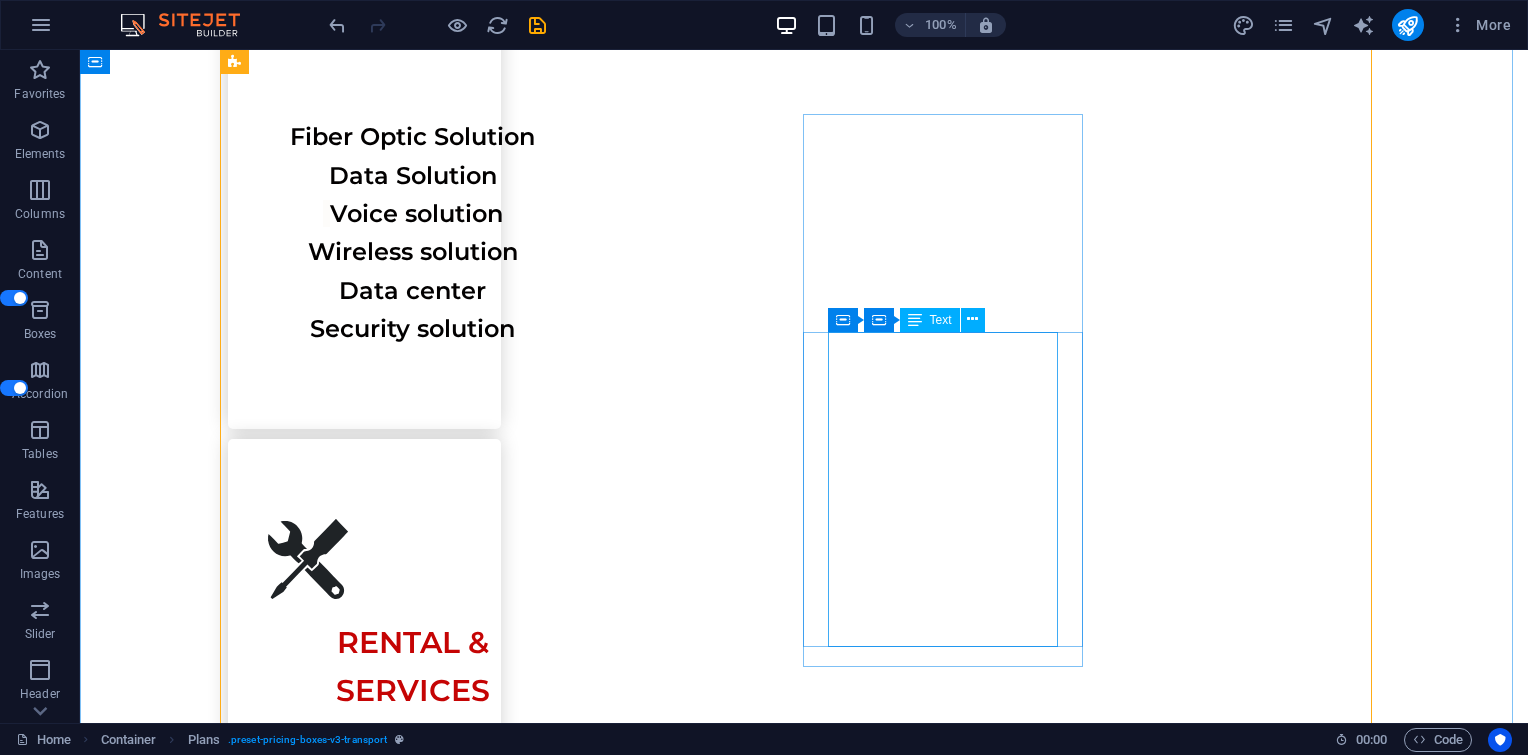 scroll, scrollTop: 3133, scrollLeft: 0, axis: vertical 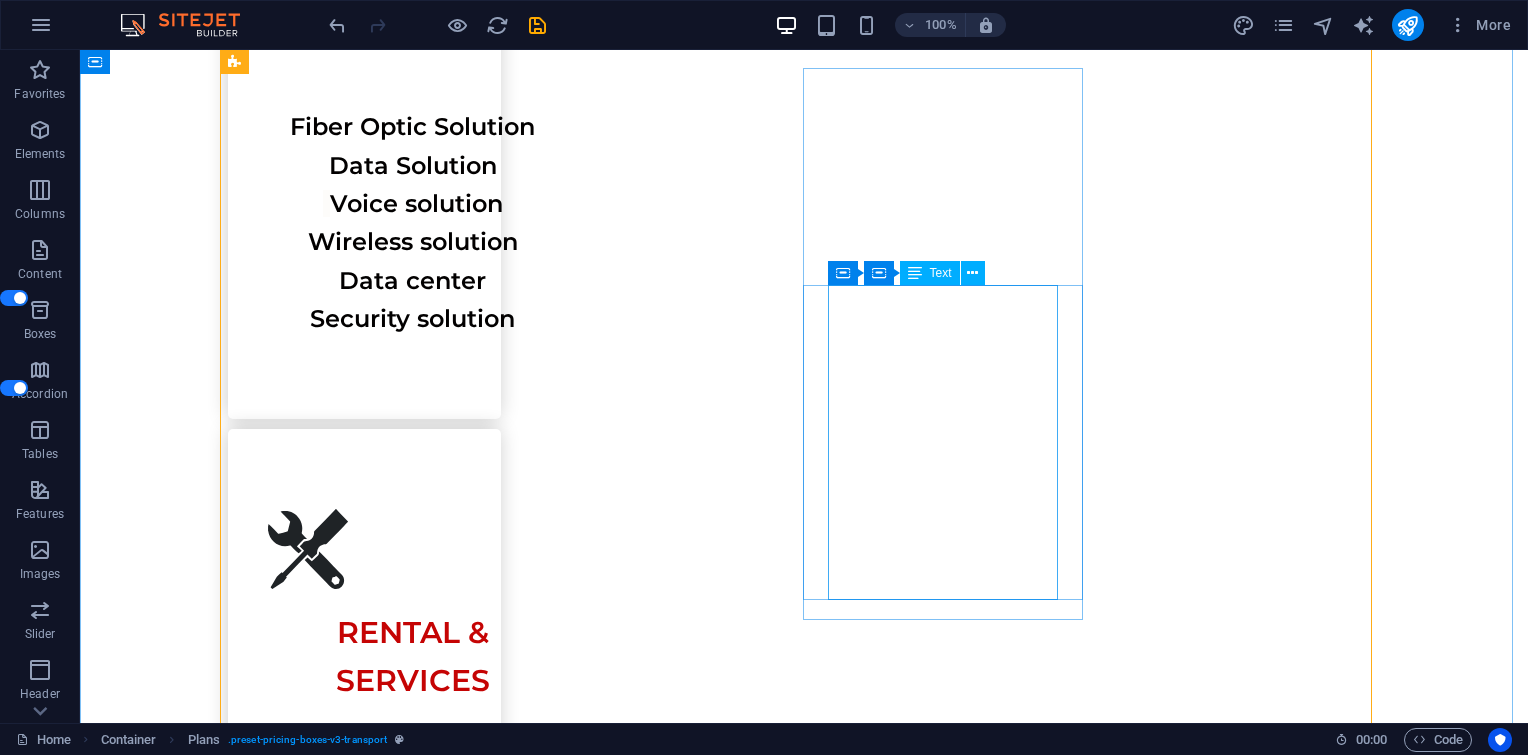 click on "Laptop PC Notebook Server Storage" at bounding box center [804, 8824] 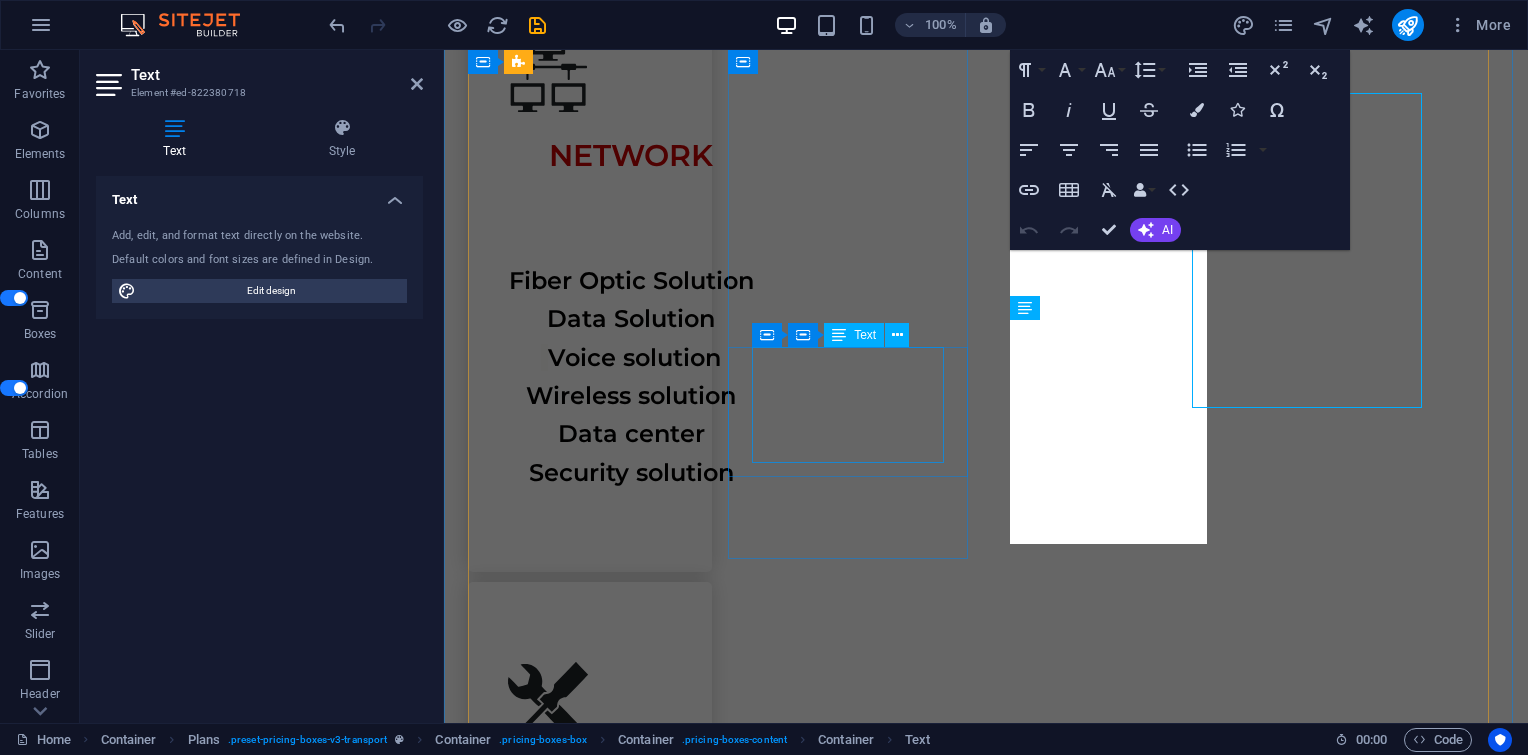 scroll, scrollTop: 3325, scrollLeft: 0, axis: vertical 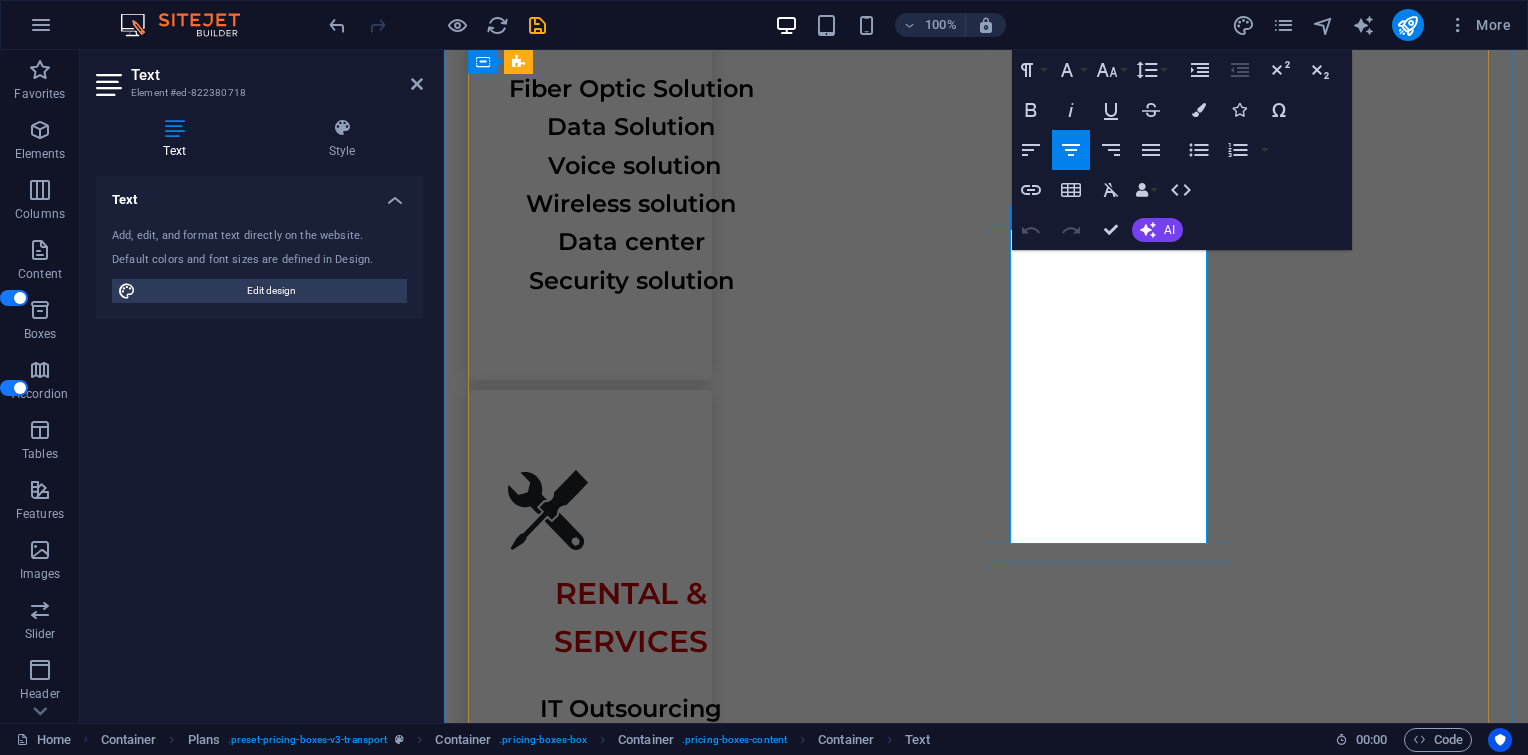 drag, startPoint x: 1082, startPoint y: 377, endPoint x: 1155, endPoint y: 470, distance: 118.22859 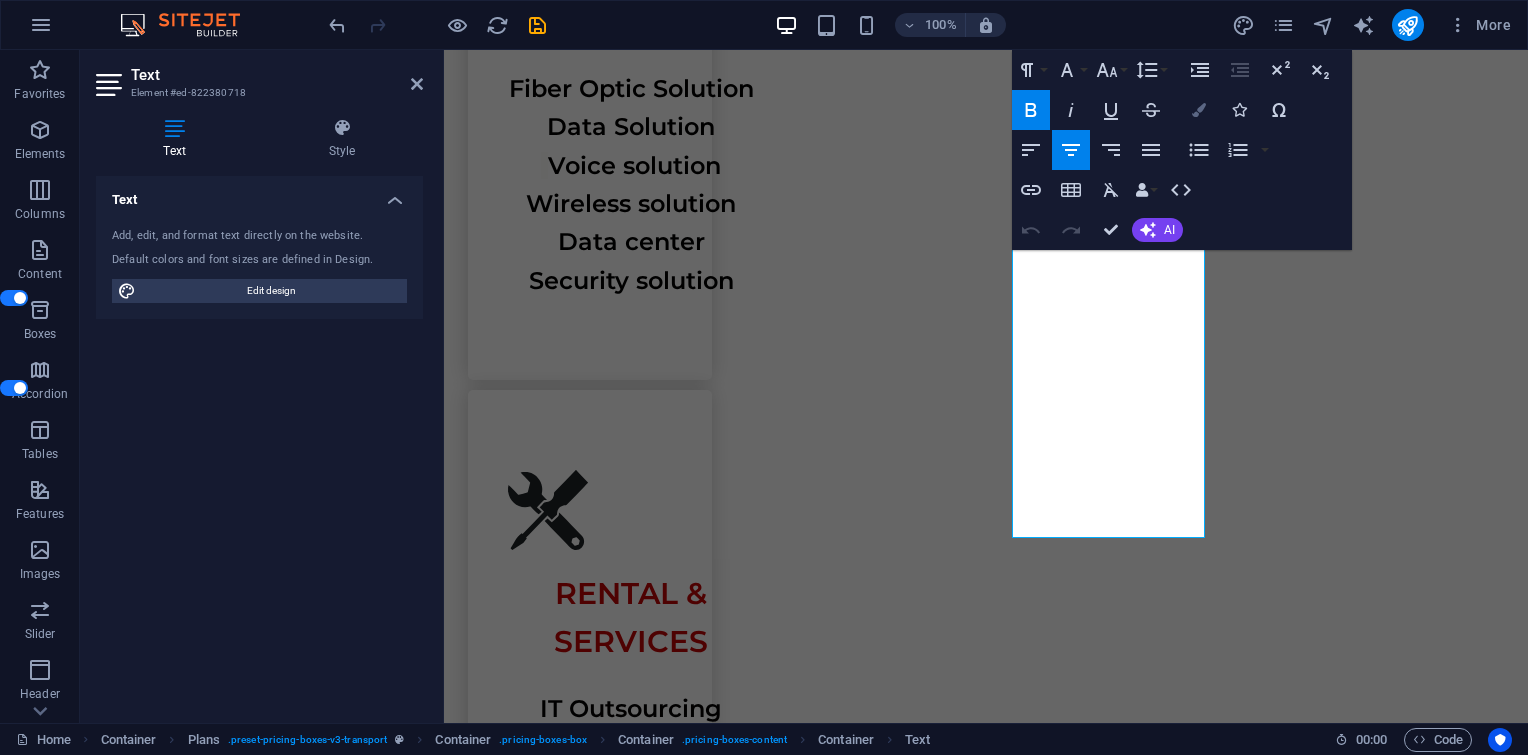 click at bounding box center (1199, 110) 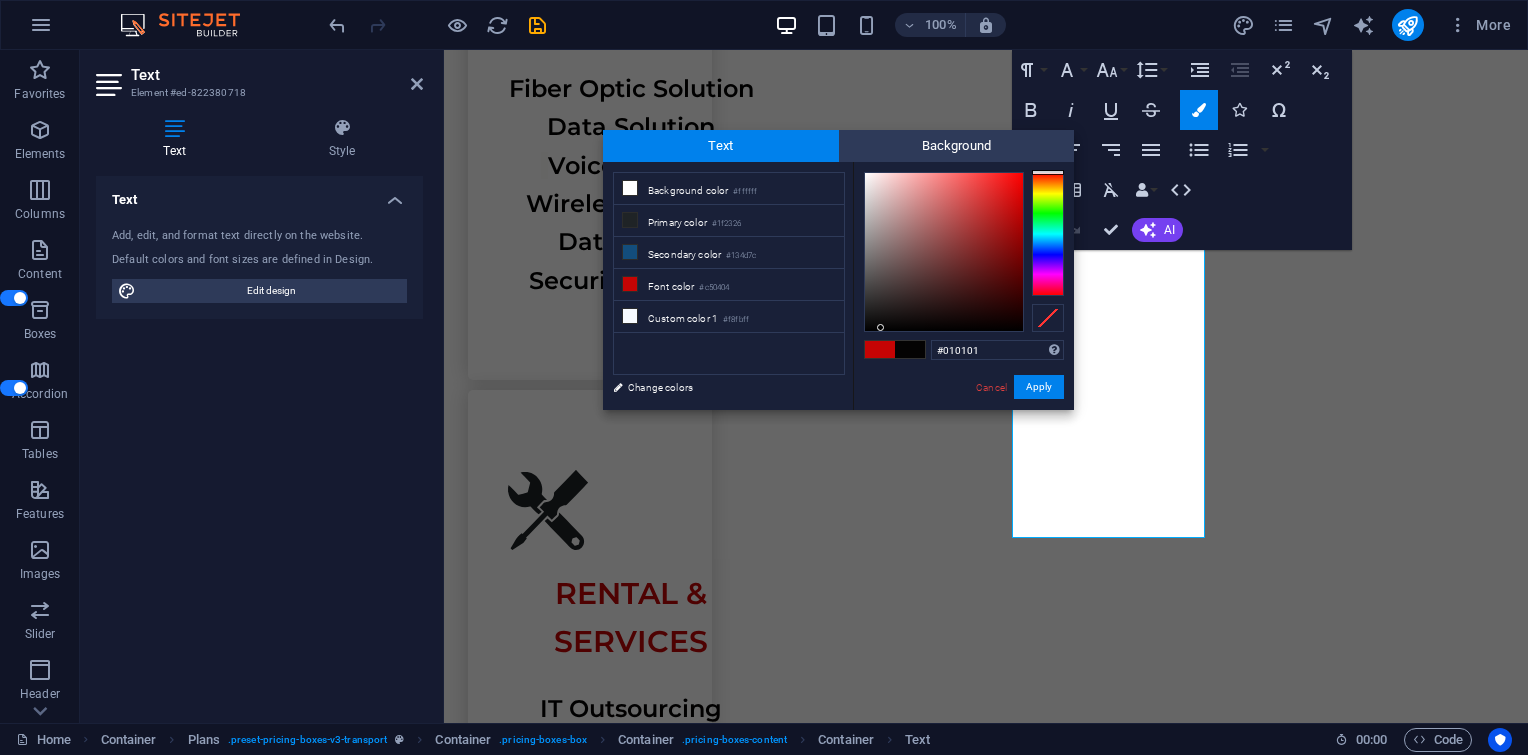 type on "#000000" 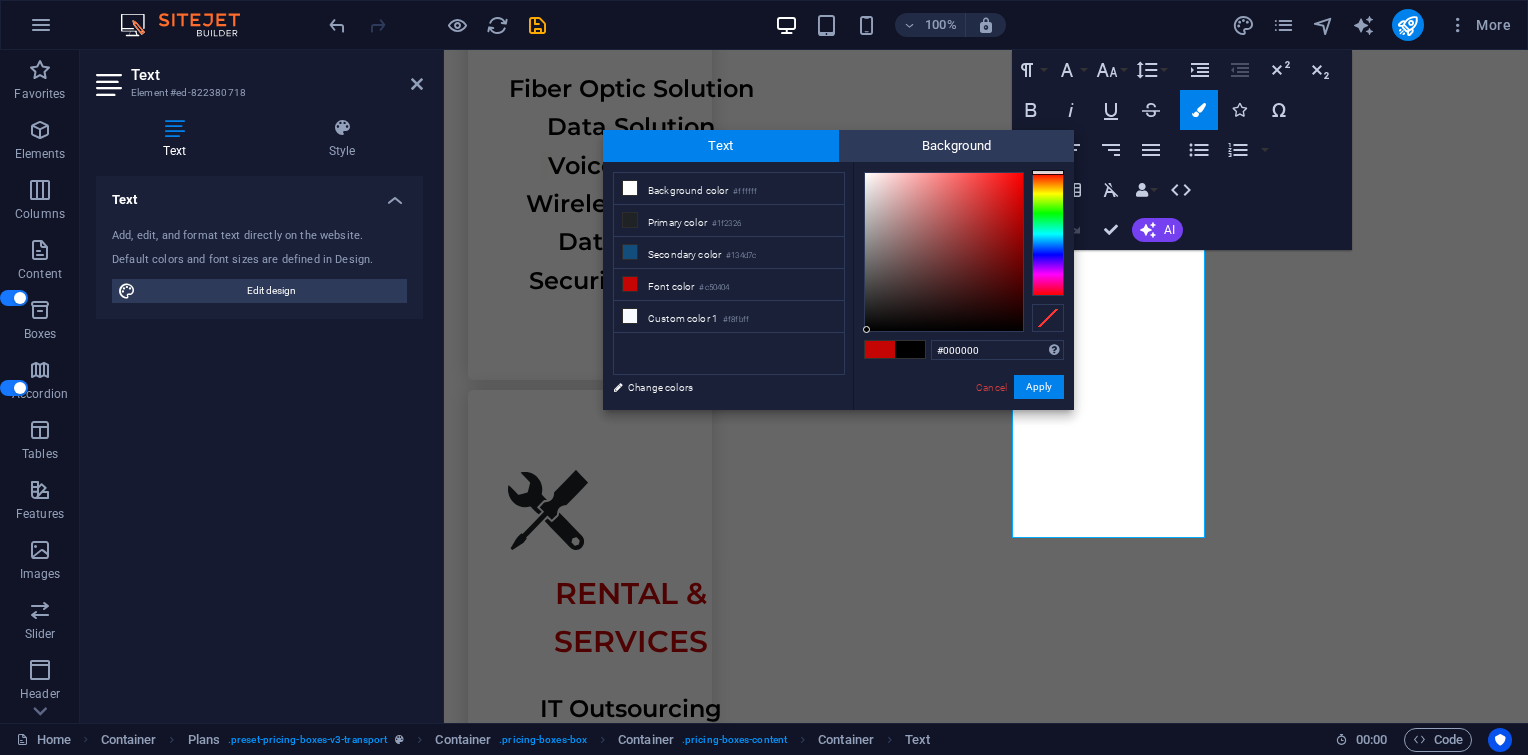 drag, startPoint x: 896, startPoint y: 304, endPoint x: 867, endPoint y: 332, distance: 40.311287 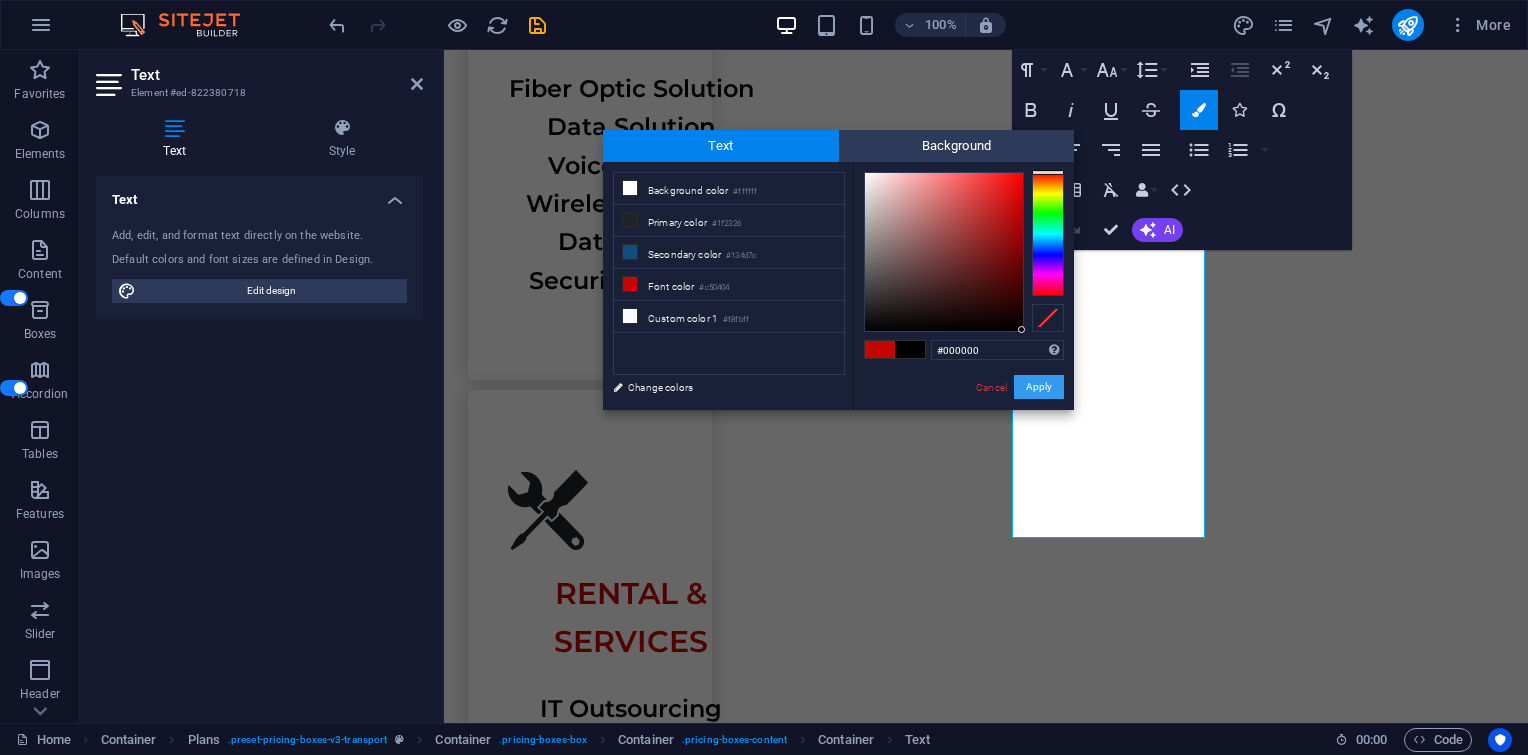 click on "Apply" at bounding box center [1039, 387] 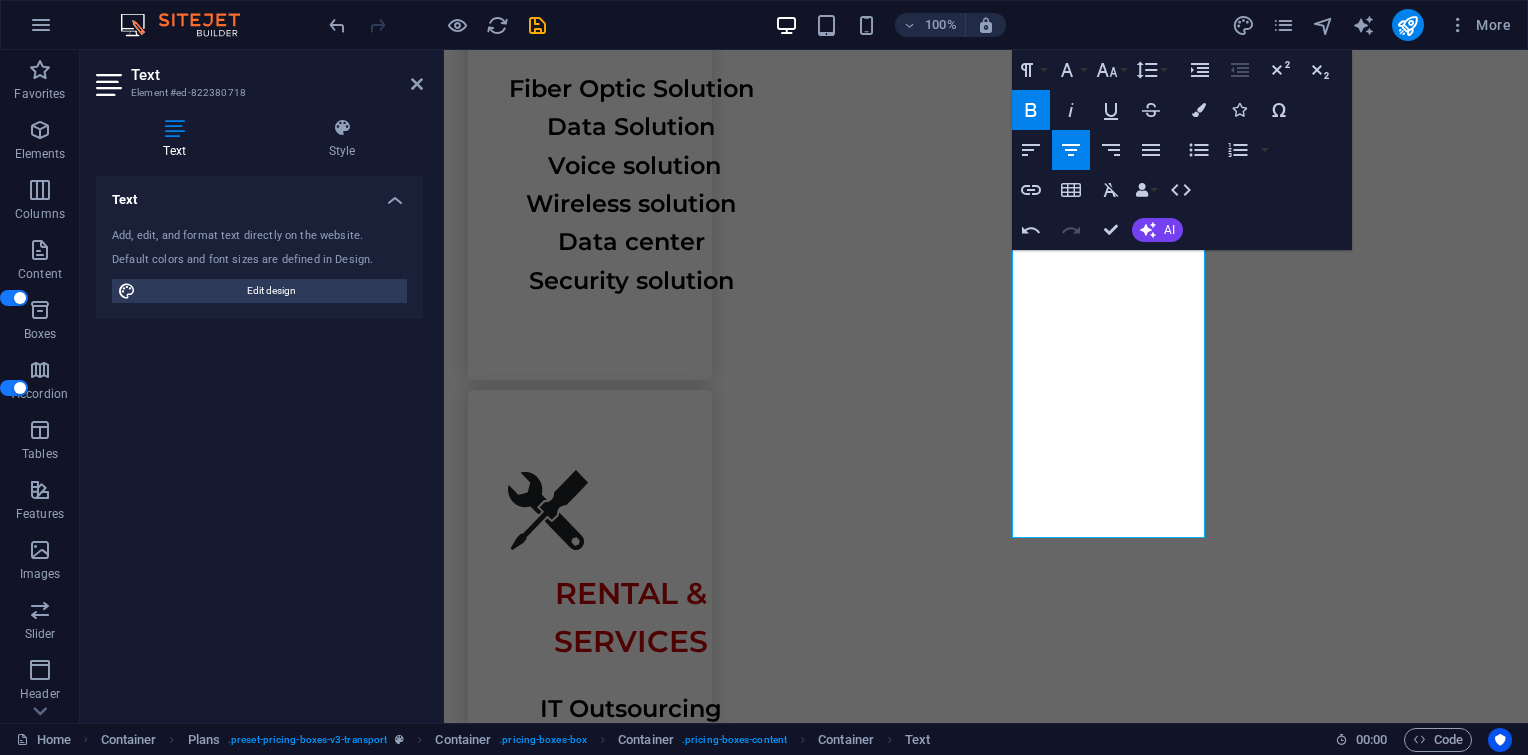 click on "H1   Wide image with text   Container   Container   Image   Container   Menu Bar   Image   Menu   Spacer   Text   Container   H2   Button   Spacer   Text   Text   Boxes   Container   Text   Container   Spacer   Container   Text   Container   Spacer   Icon   Icon   Container   Container   Spacer   Container   Container   Text   Spacer   Text   Container   H2   Spacer   Spacer   Container   Container   Plans   Container   Container   Image   Container   Container   Text   Container   Container   Container   Container   Spacer   Container   Container   Container   Container   Container   Image   Container   Container   Container   Text   Container   Container   Container   Container   Spacer   Container   Container   Container   Image   Container   Container   Container   Container   Container   Image   Container   Container   Container   Text   Container   Container   Container   Container   Container   Container   Container   Text   Container   Container   Spacer   Container   Container" at bounding box center [986, 386] 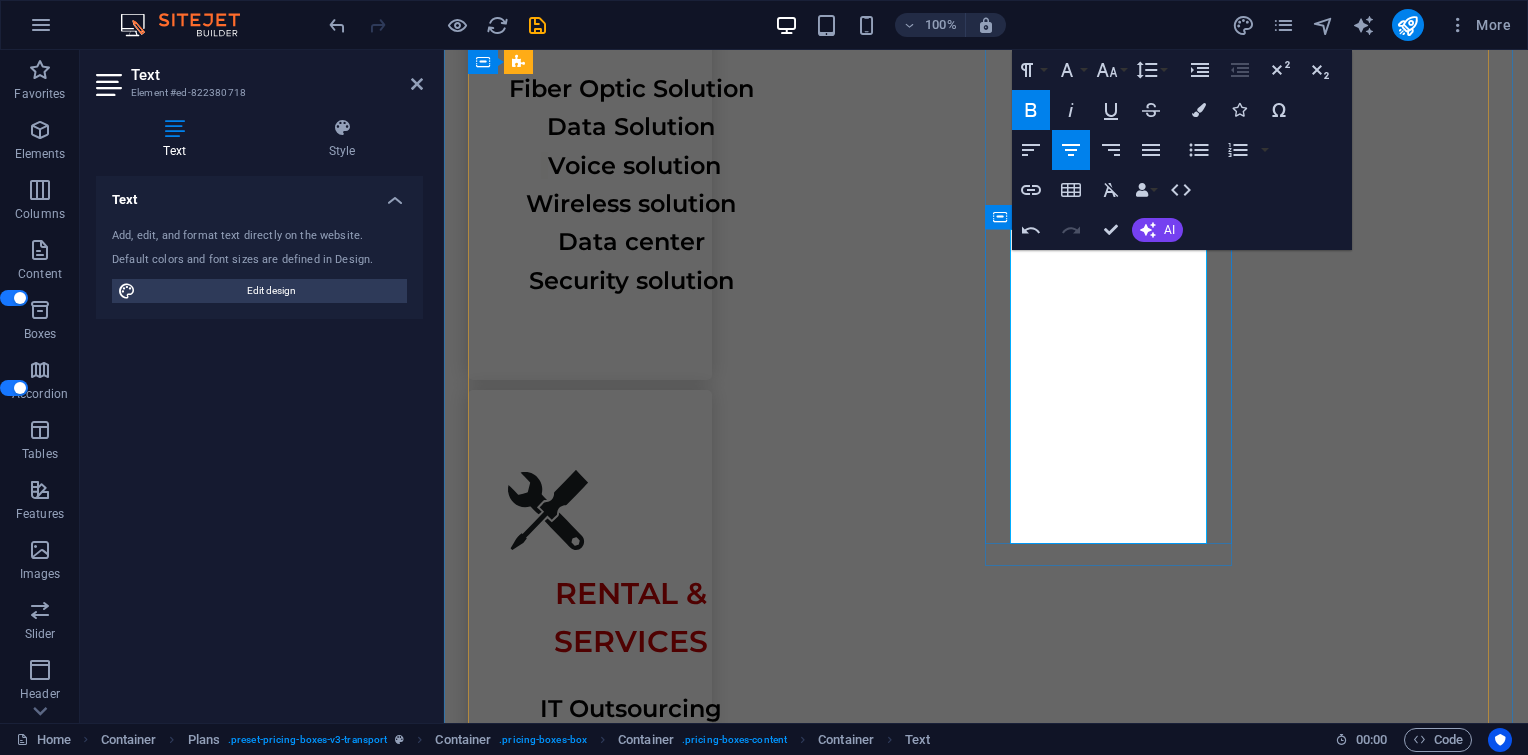 click on "Laptop PC Notebook Server Storage" at bounding box center (986, 8106) 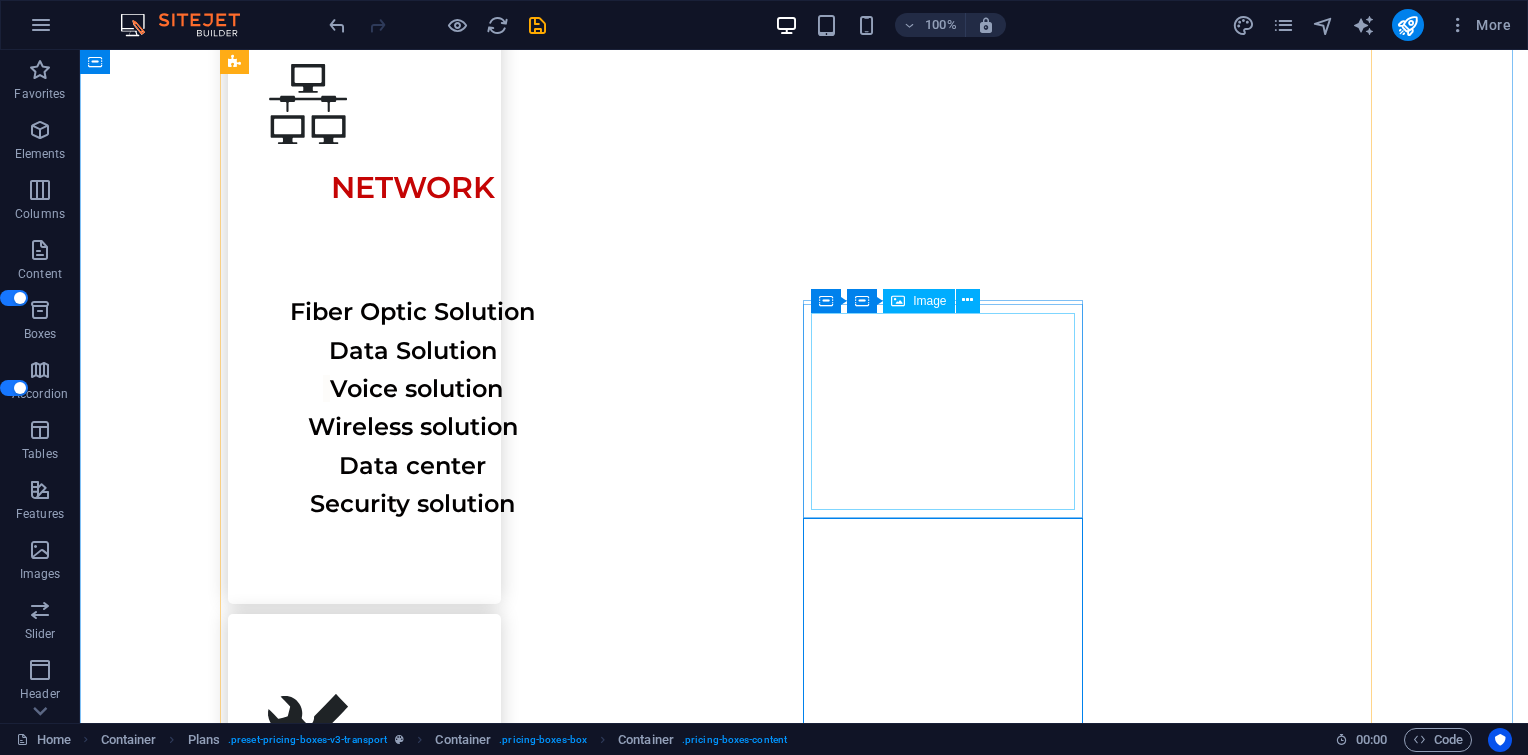 scroll, scrollTop: 2996, scrollLeft: 0, axis: vertical 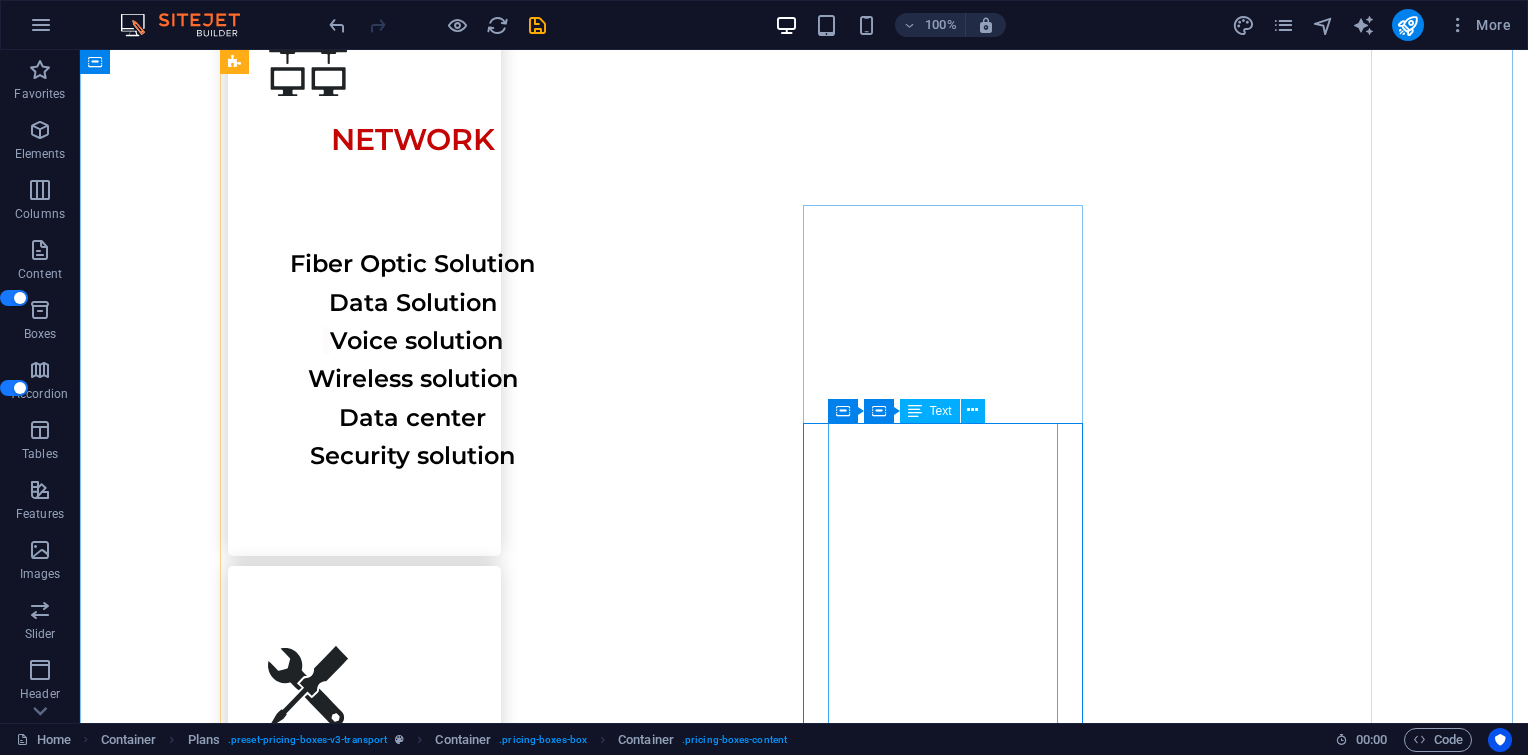 click on "Laptop PC Notebook Server Storage" at bounding box center (804, 8961) 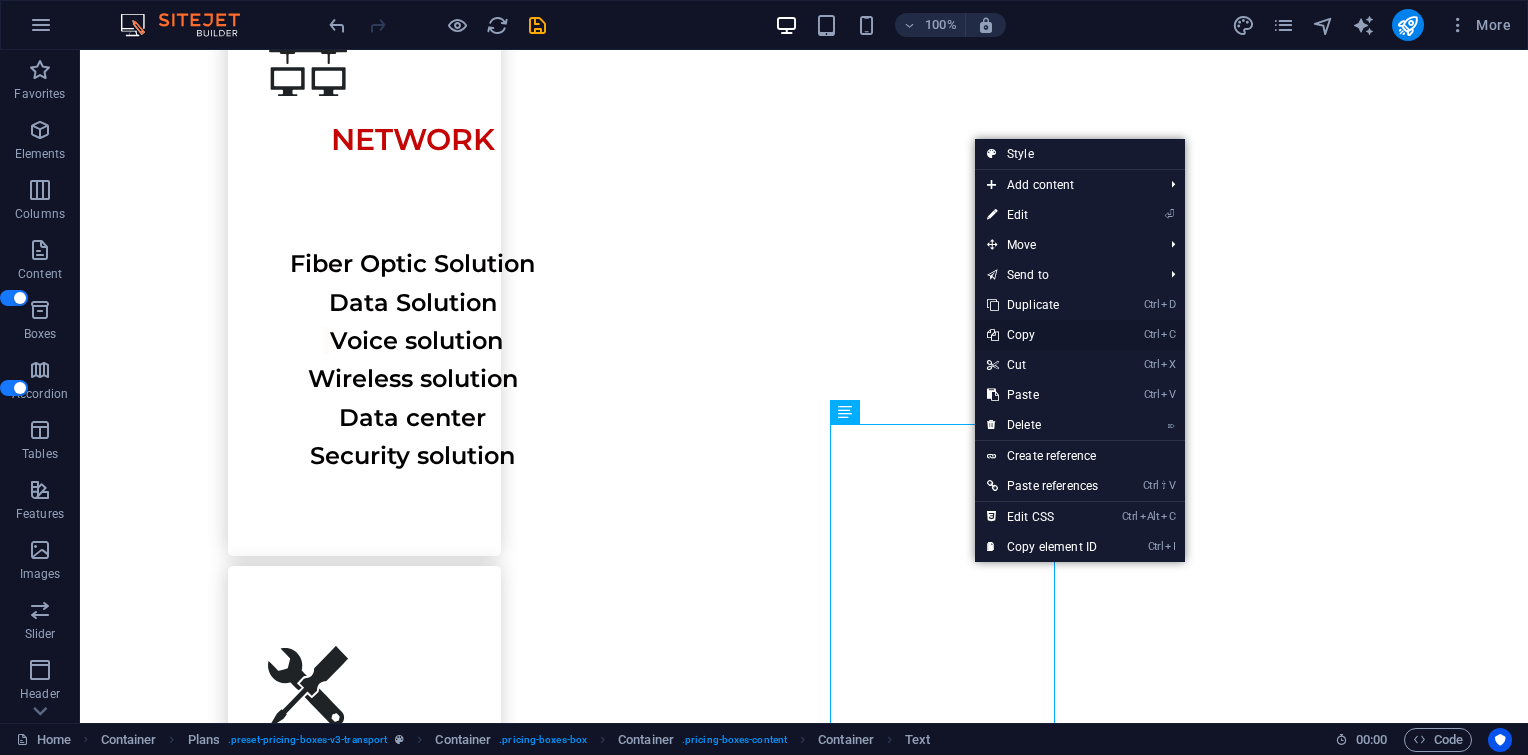 click on "Ctrl C  Copy" at bounding box center [1042, 335] 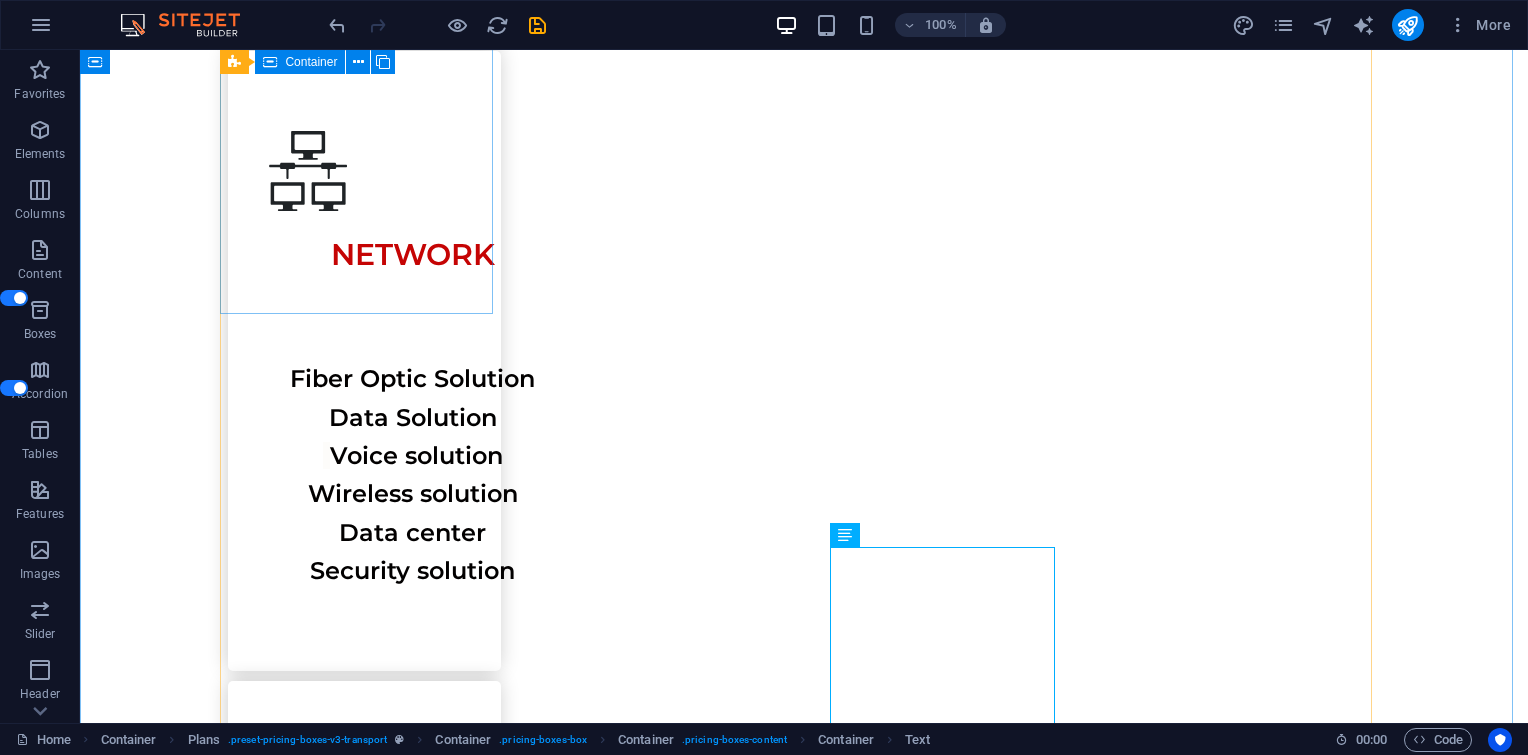 scroll, scrollTop: 2863, scrollLeft: 0, axis: vertical 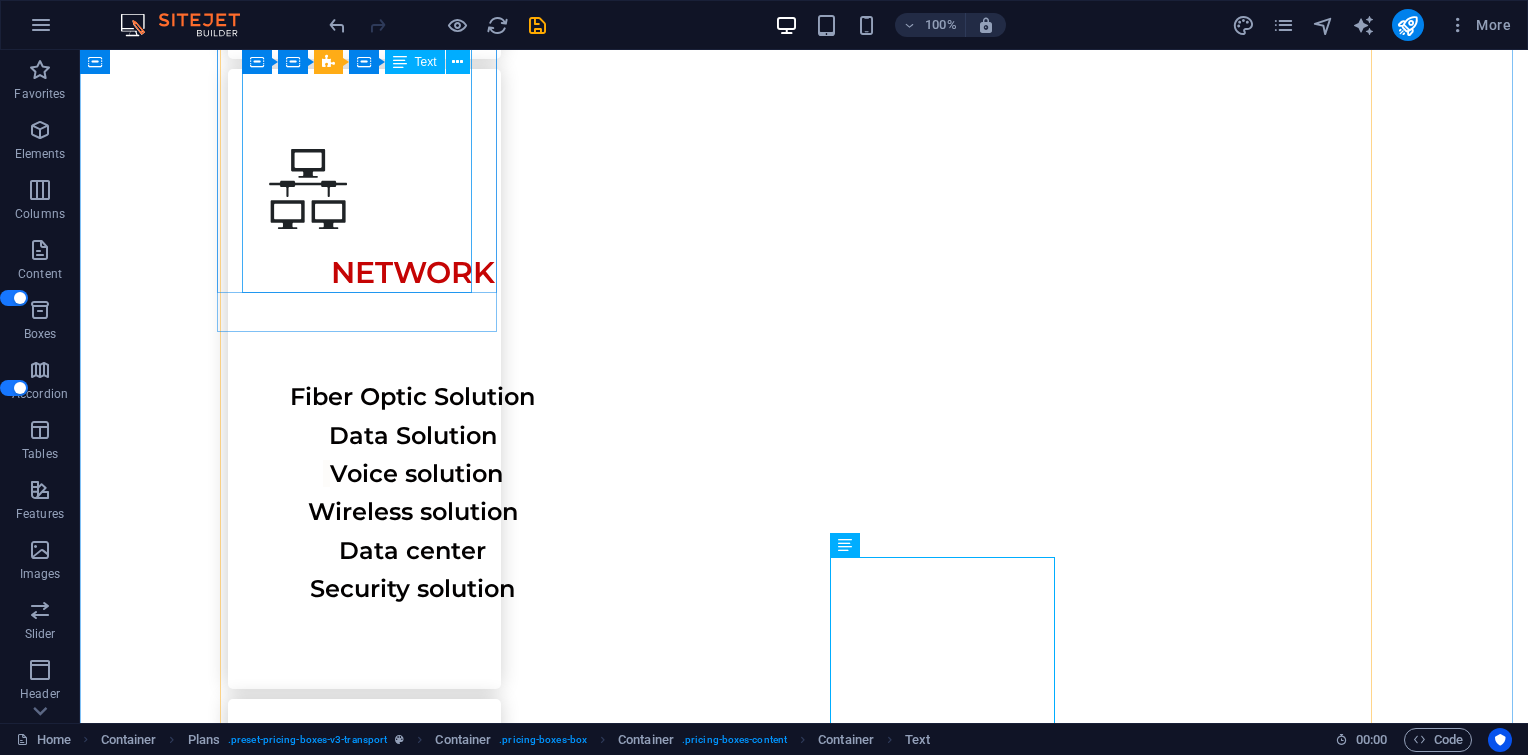 click on "Laptop PC Notebook Server Storage" at bounding box center [804, 3162] 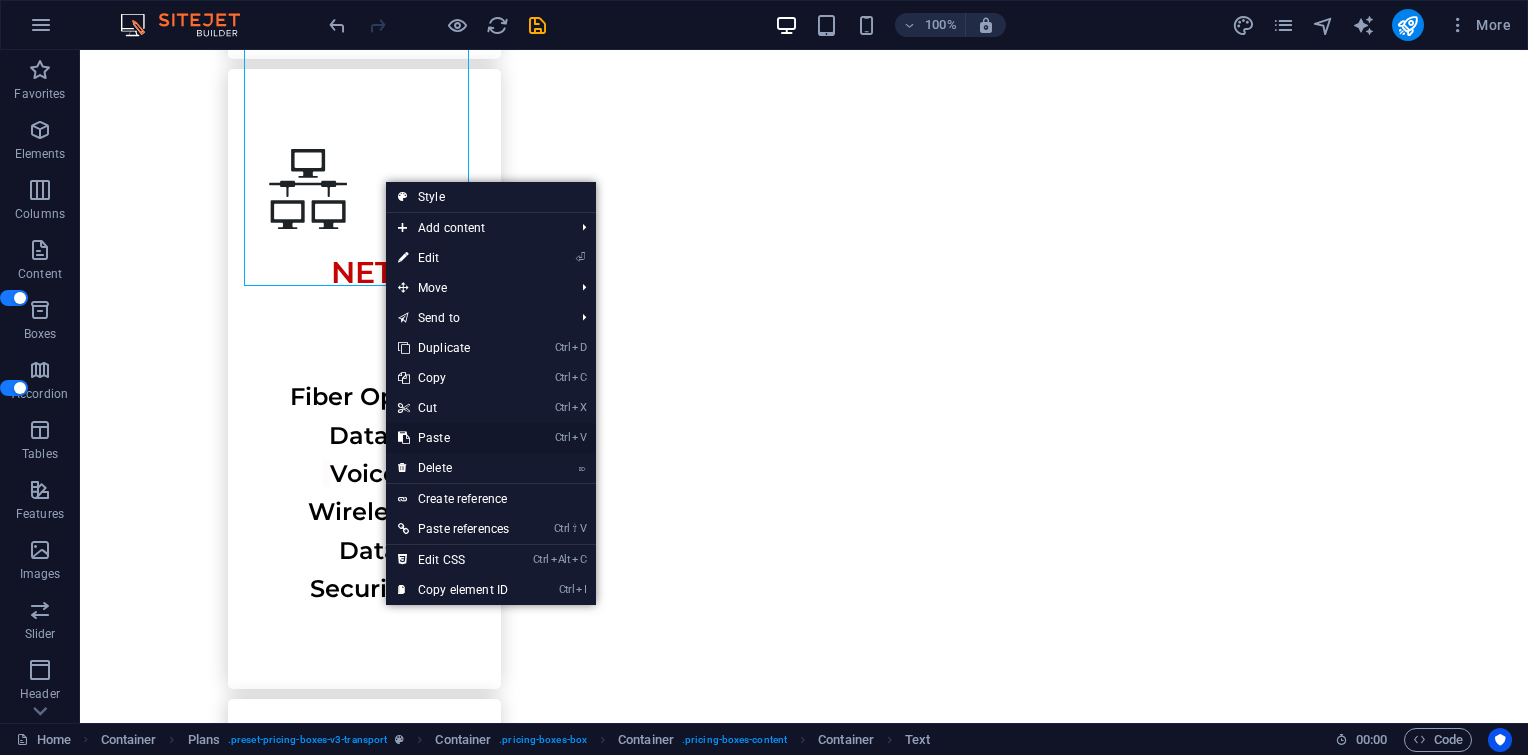 click on "Ctrl V  Paste" at bounding box center (453, 438) 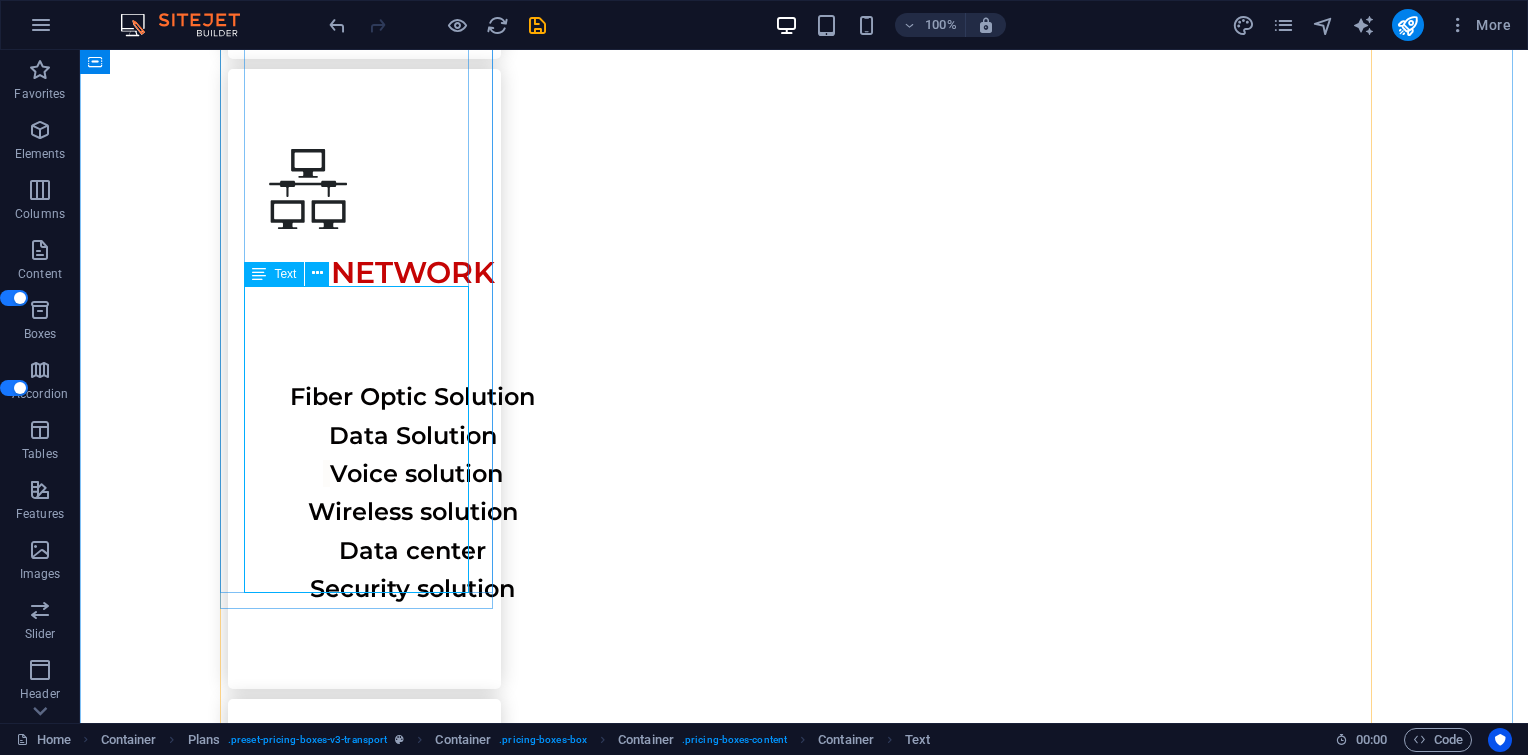 scroll, scrollTop: 2840, scrollLeft: 0, axis: vertical 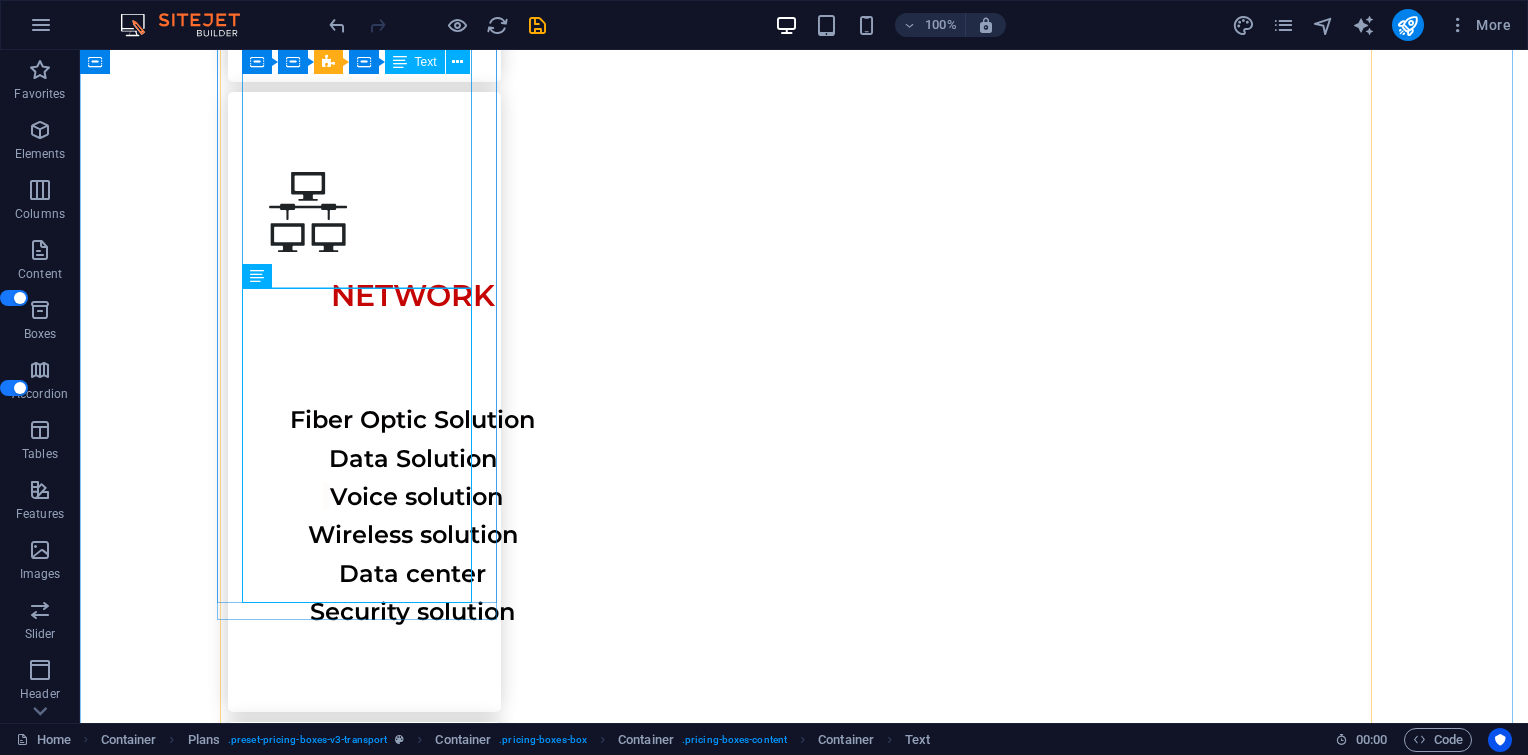 click on "Laptop PC Notebook Server Storage" at bounding box center (804, 3181) 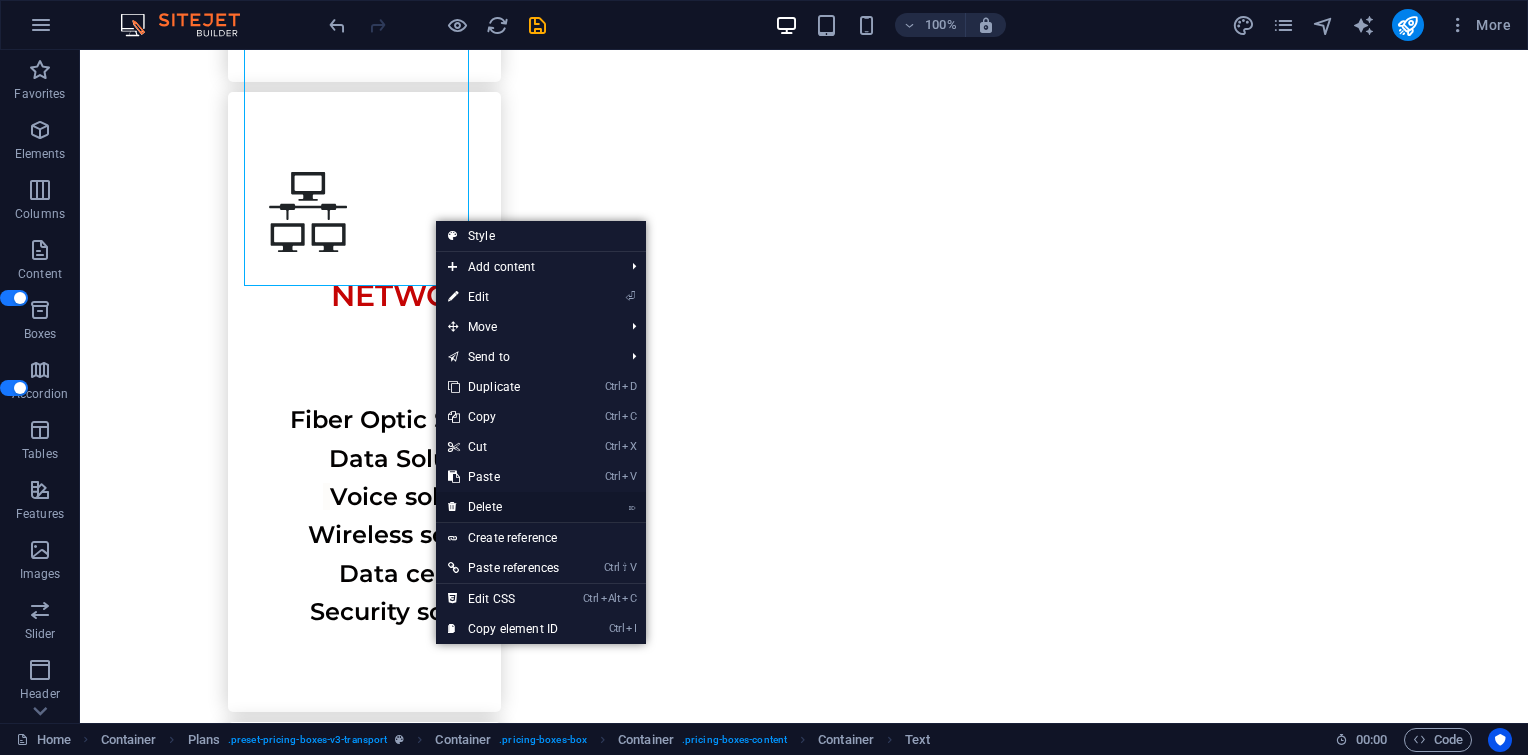 click on "⌦  Delete" at bounding box center (503, 507) 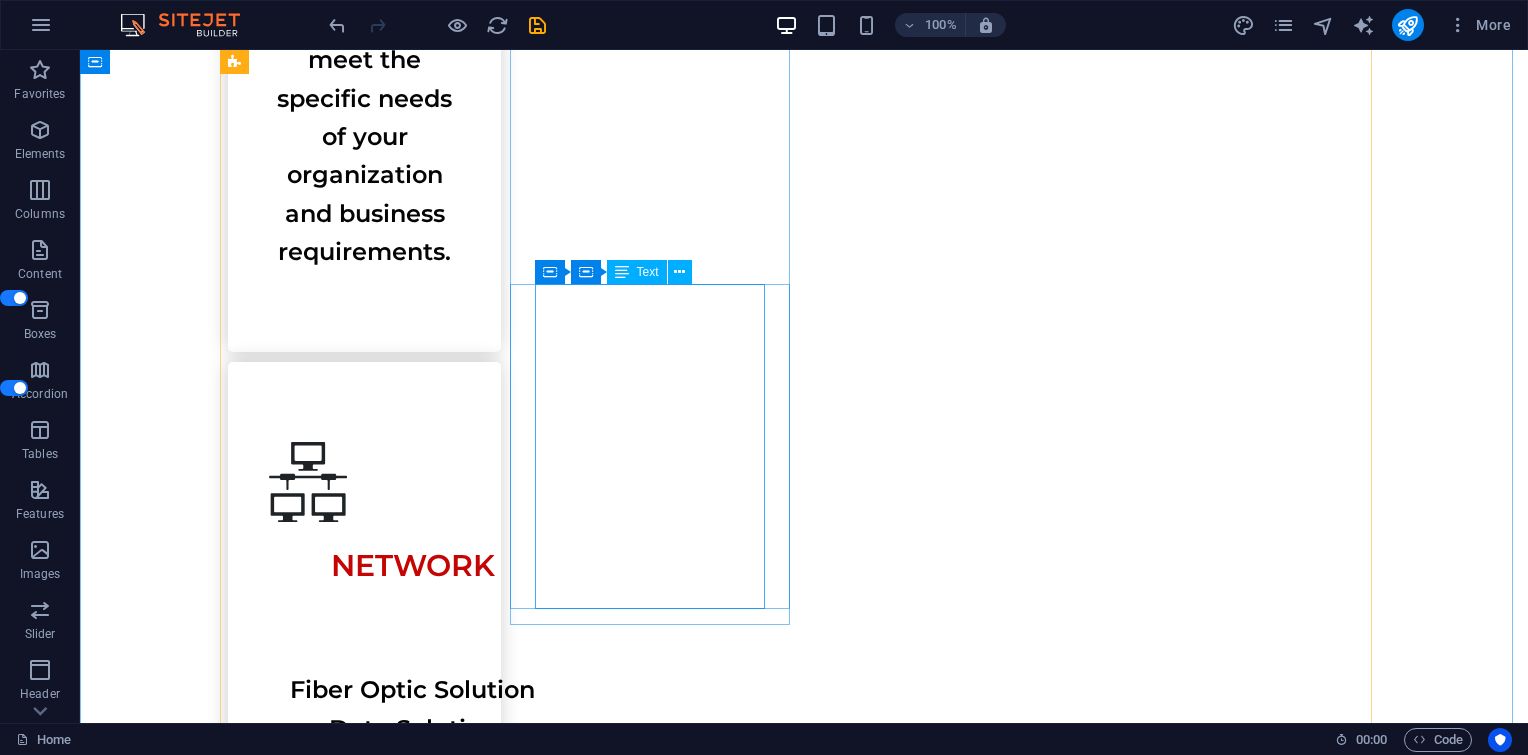 click on "Modem Router Accesspoint Camera CCTV Storage" at bounding box center [804, 4298] 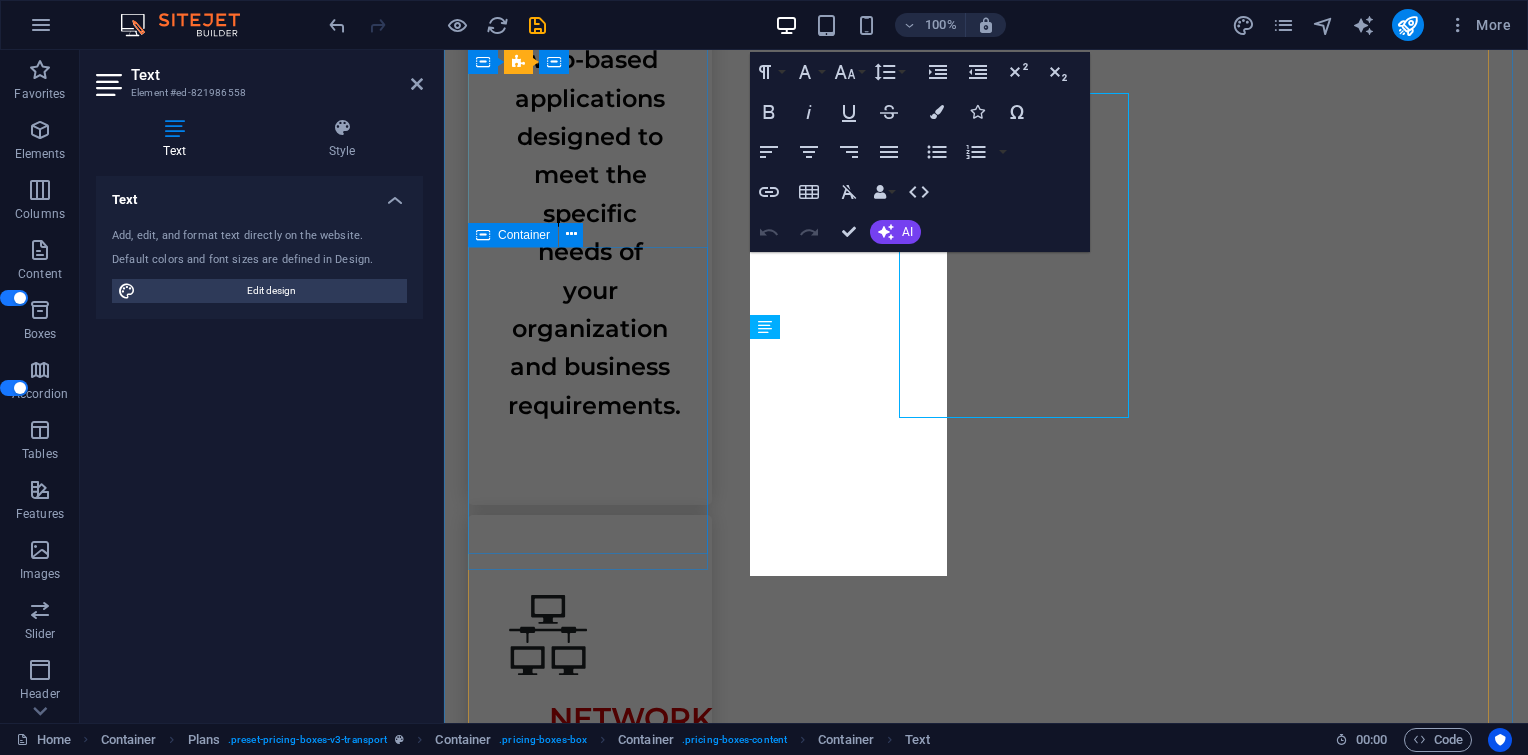 scroll, scrollTop: 2761, scrollLeft: 0, axis: vertical 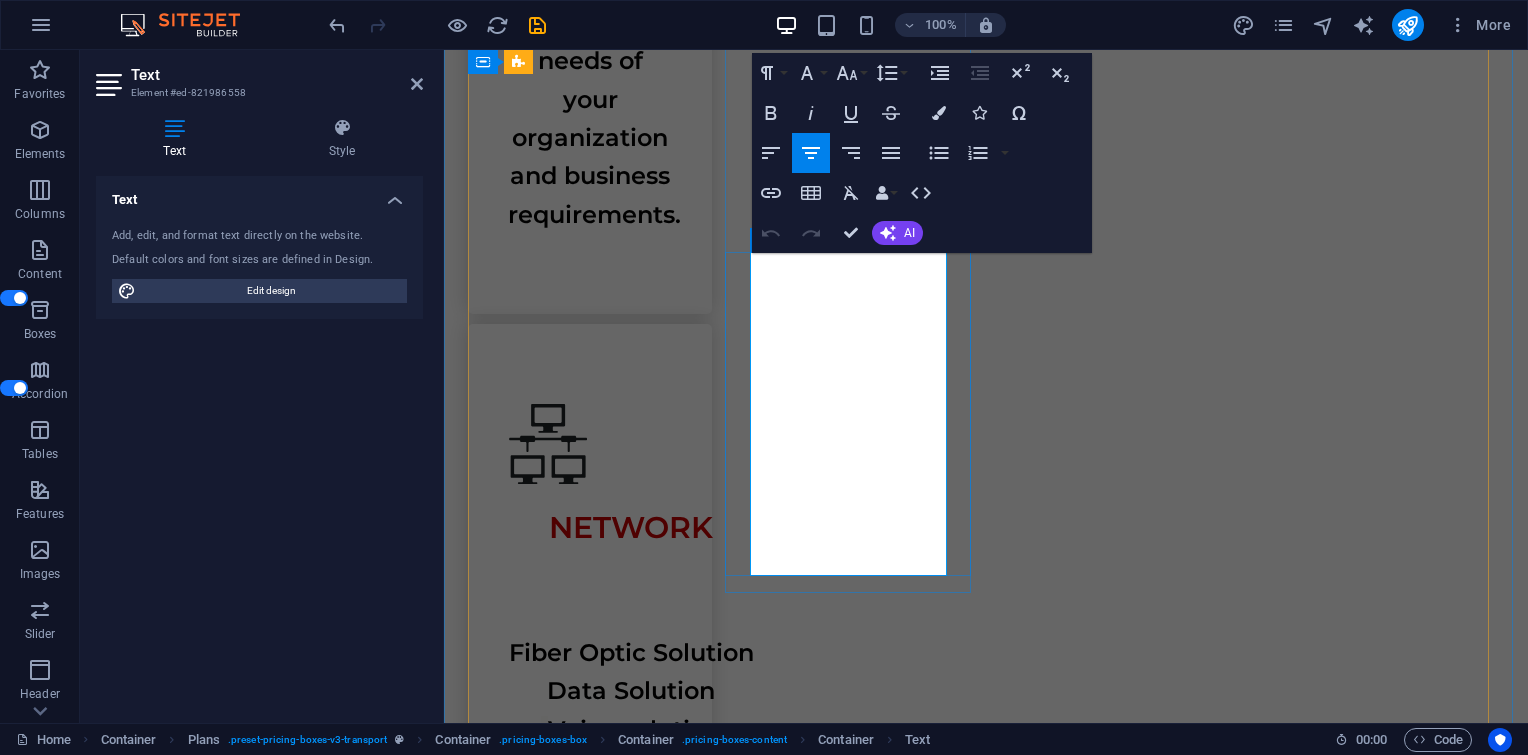 click on "Modem" at bounding box center (986, 3900) 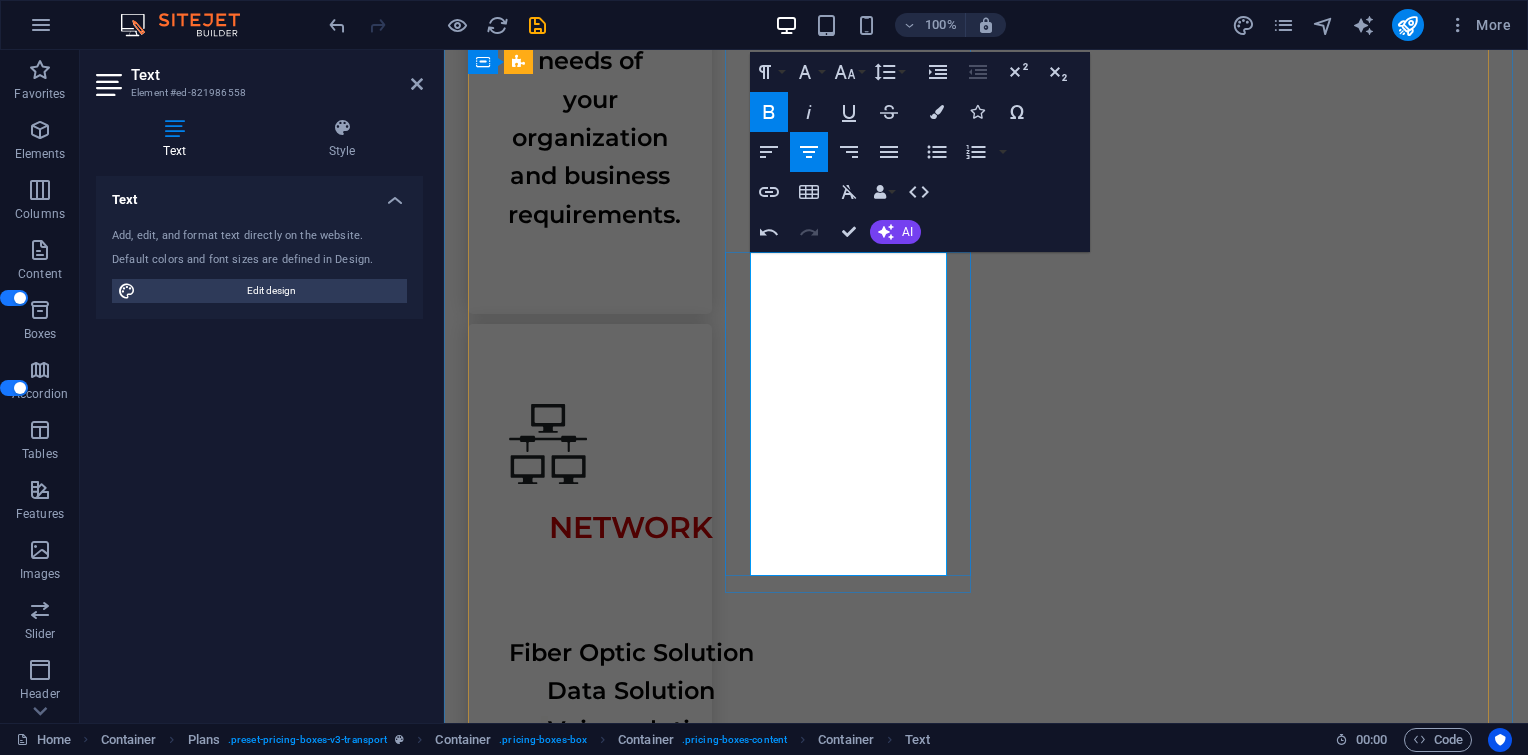 type 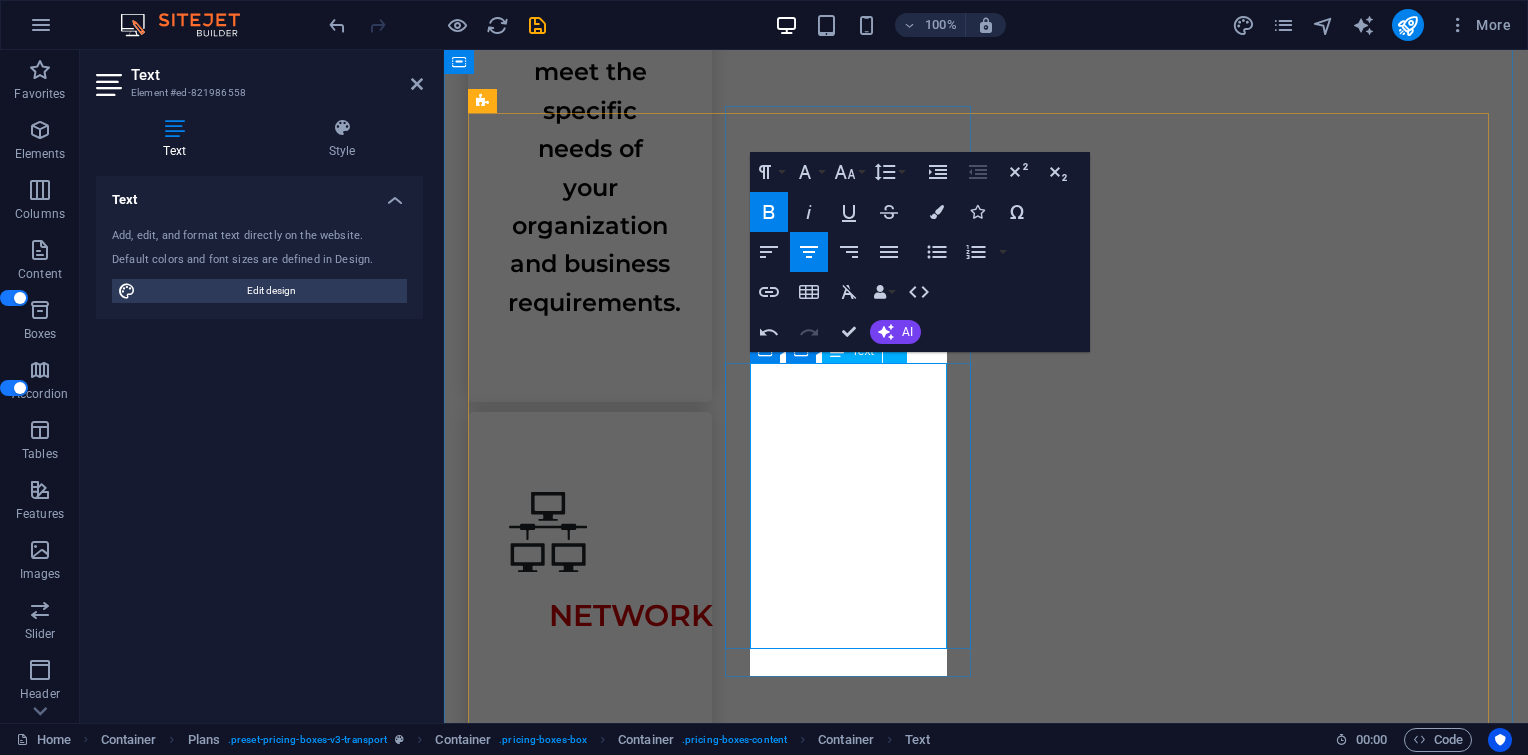 scroll, scrollTop: 2661, scrollLeft: 0, axis: vertical 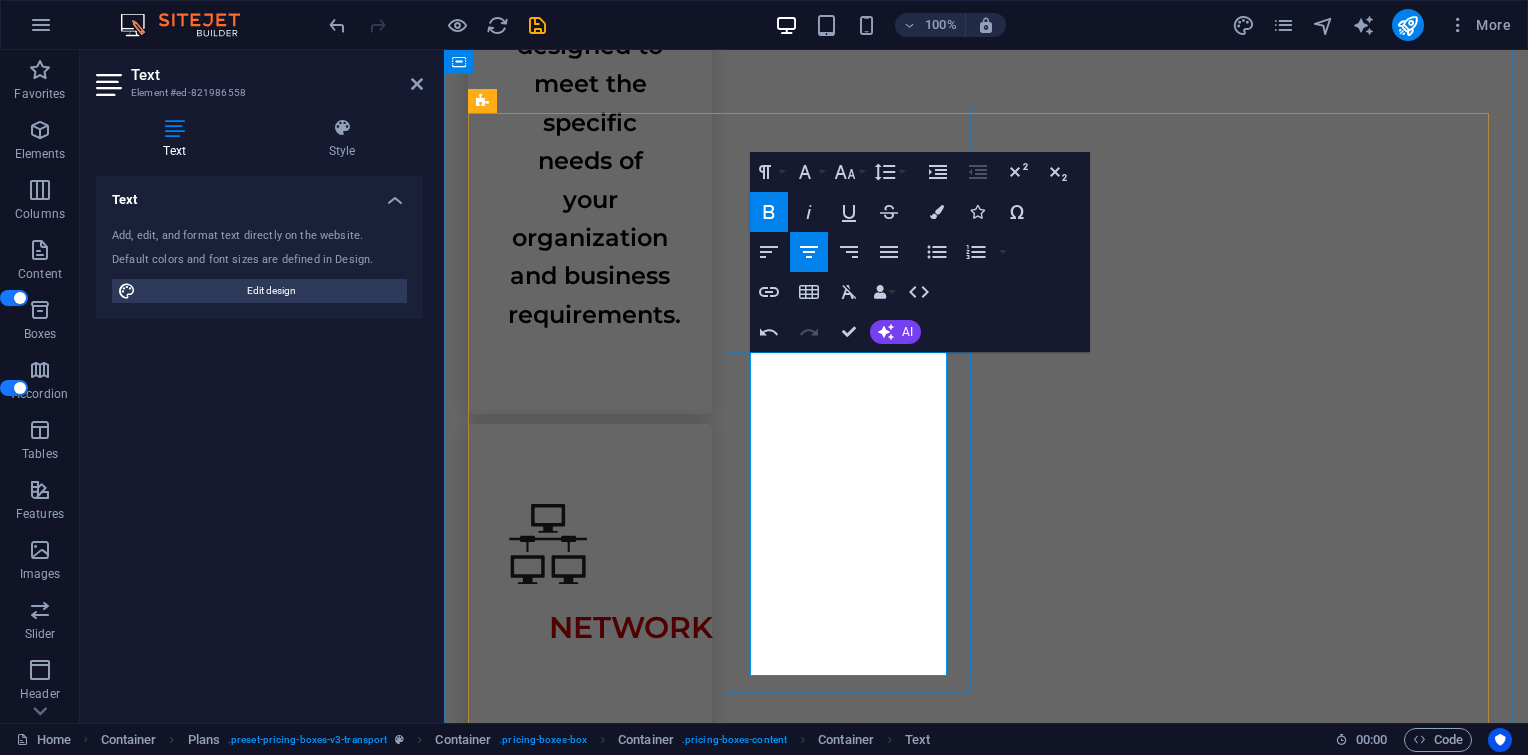 click on "Mo" at bounding box center [986, 4000] 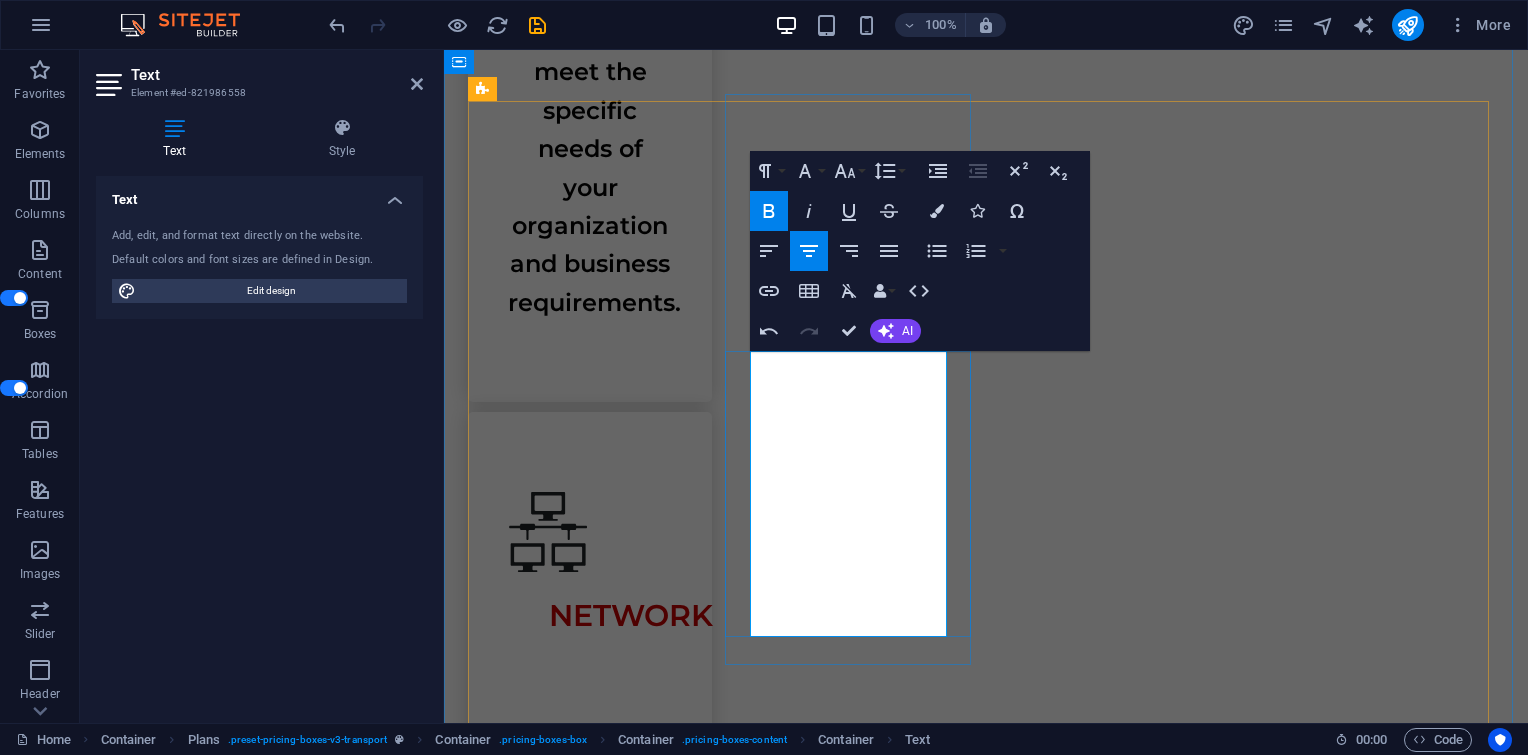 scroll, scrollTop: 2661, scrollLeft: 0, axis: vertical 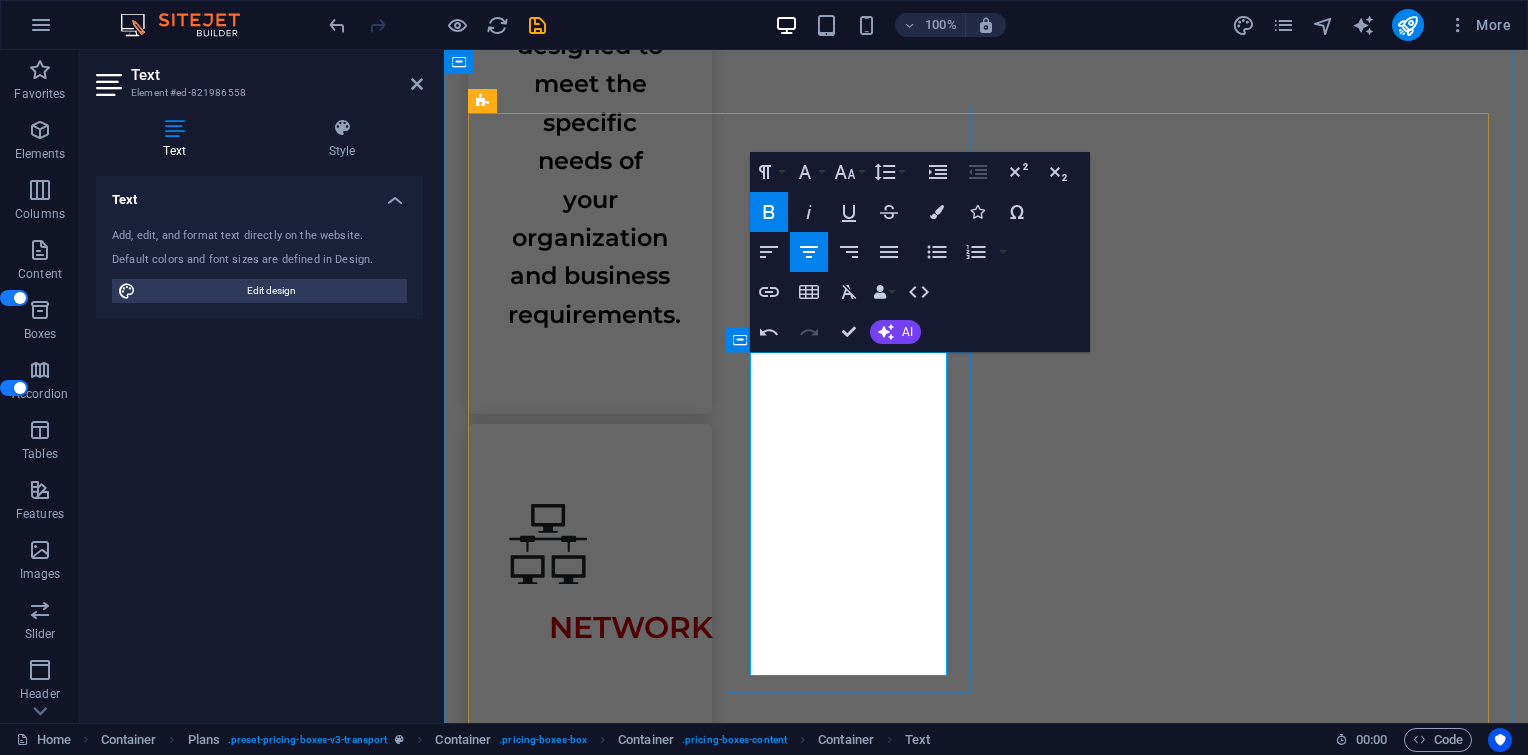 click on "Modem Router Accssesdoor Camera CCTV Storage" at bounding box center (986, 4045) 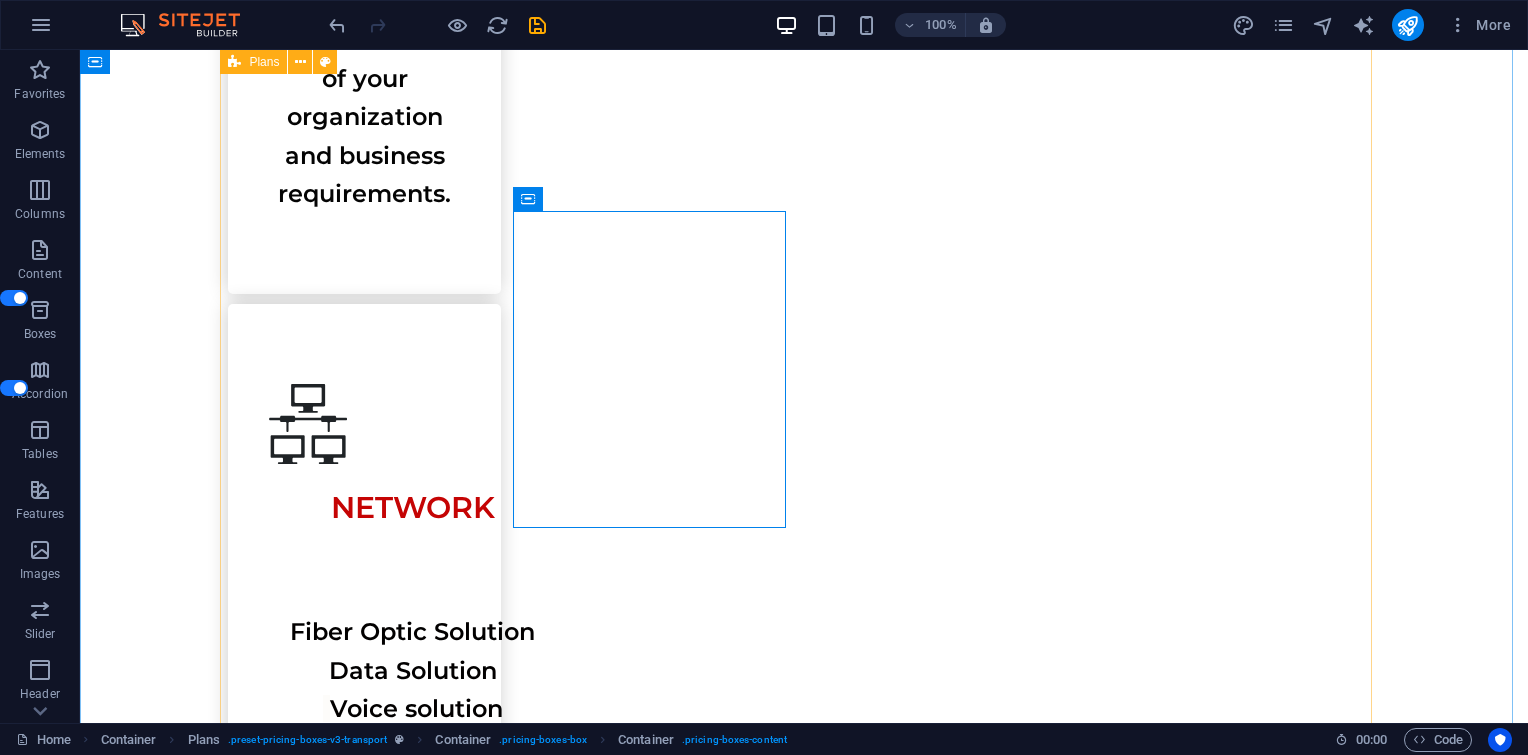 scroll, scrollTop: 2628, scrollLeft: 0, axis: vertical 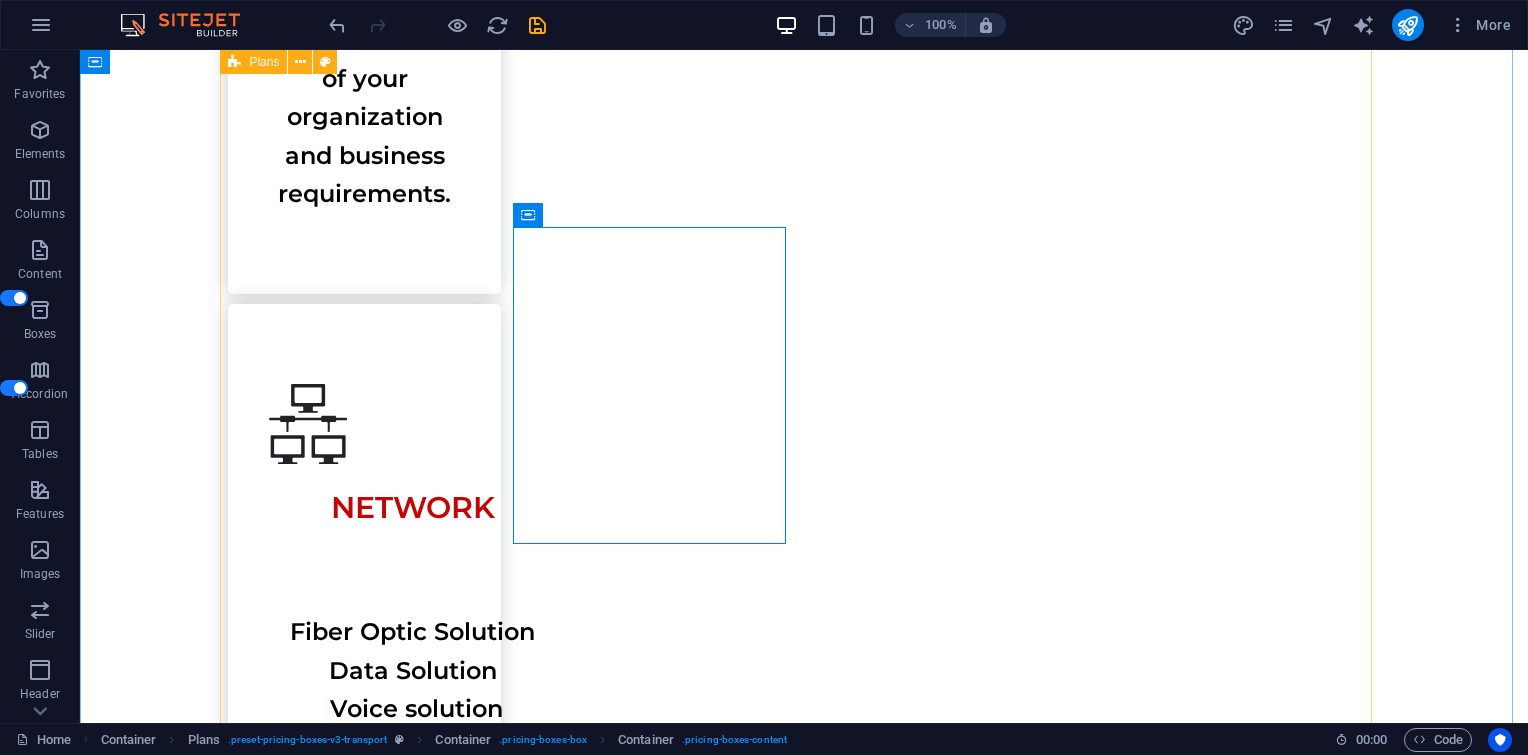 click on "Laptop PC Notebook Server Storage Modem Router Accssesdoor Camera CCTV Storage Camera CCTV Access door Storage Projector Printer Cartridge SSD Harddisk Storage Camera CCTV Access door Storage Laptop PC Notebook Server Storage UPS PAC Pannel Sensor Rack server Battre PABX phone Air conditioner Air conditioner Laptop PC Notebook Server Storage Software Software Software Software Software Software Software Software" at bounding box center (804, 11837) 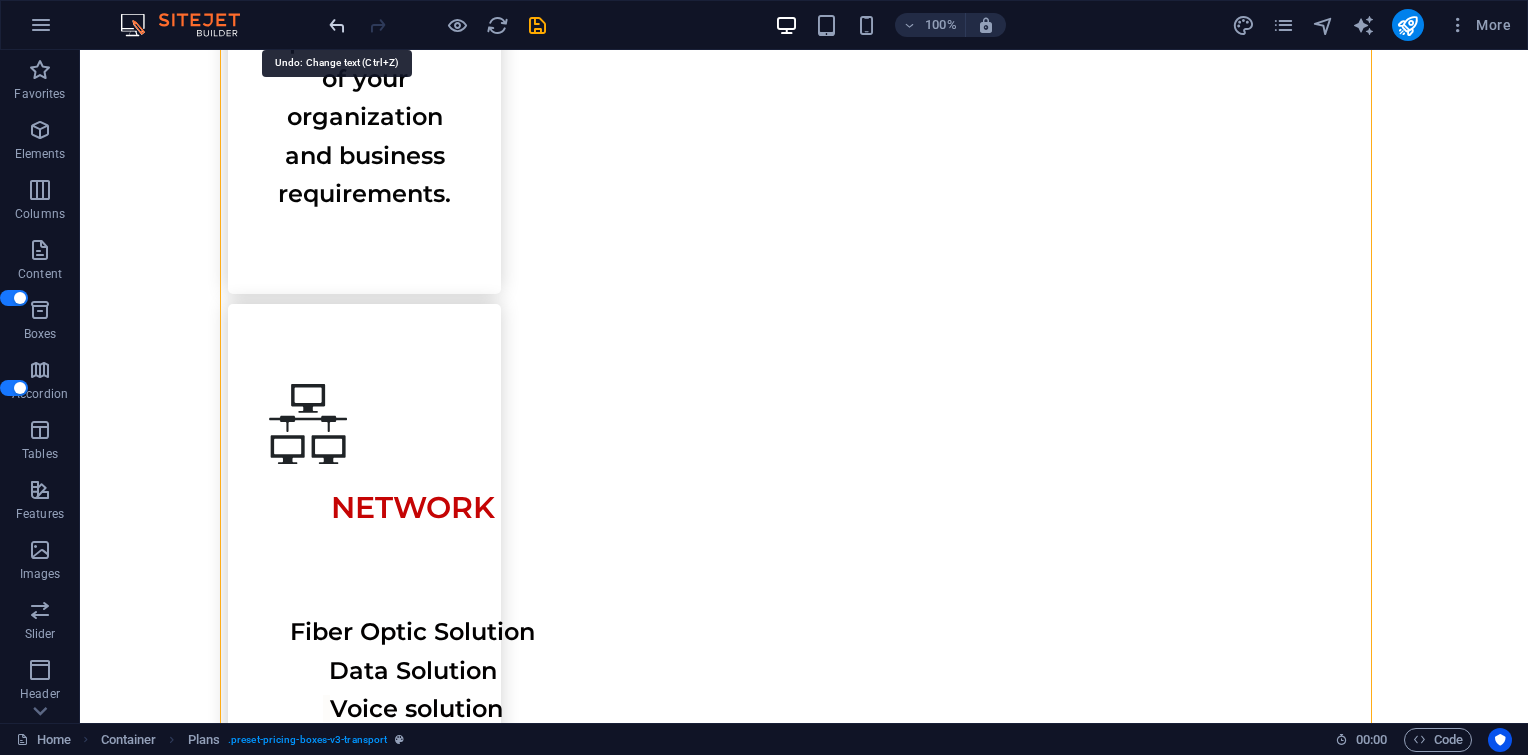 click at bounding box center [337, 25] 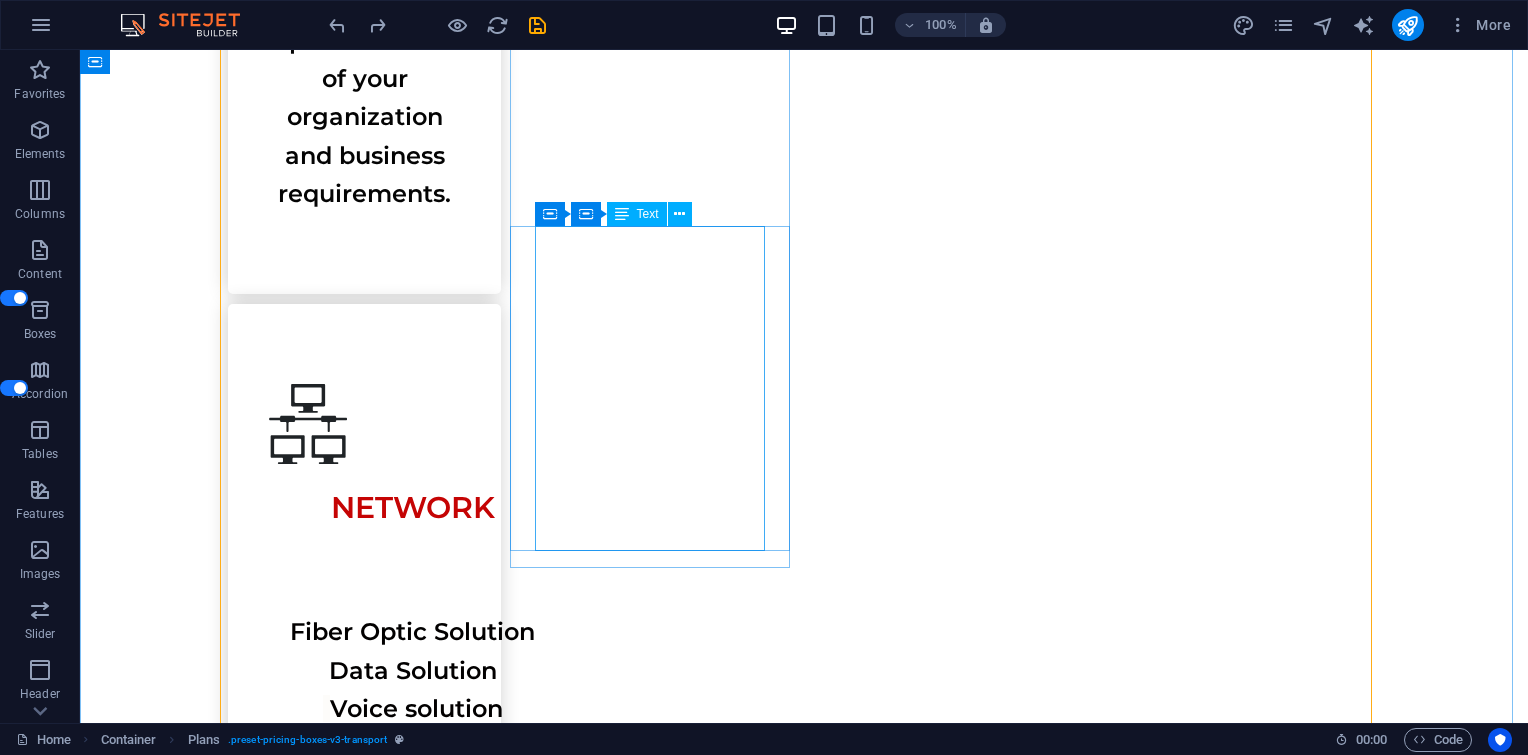 click on "Modem Router Accesspoint Camera CCTV Storage" at bounding box center (804, 4234) 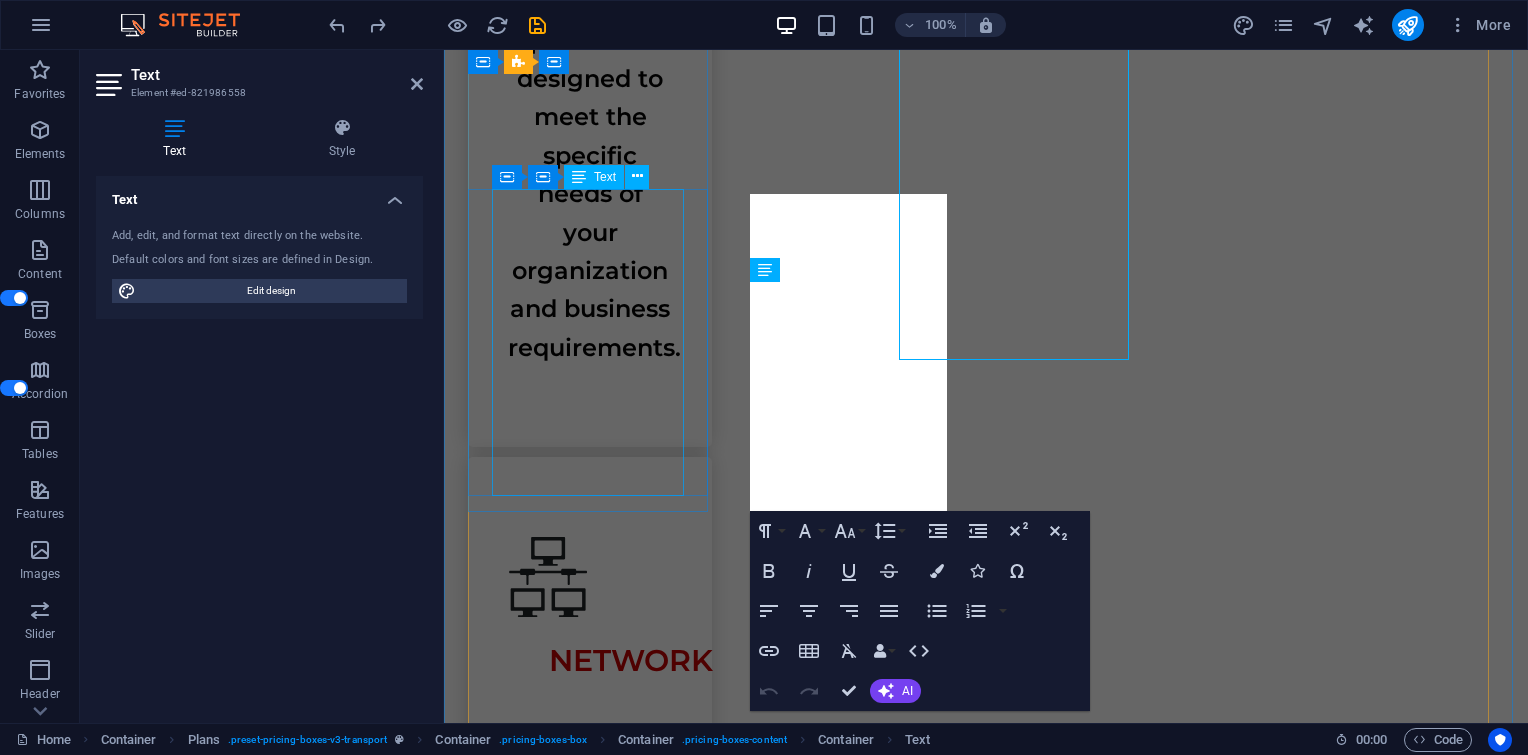 scroll, scrollTop: 2819, scrollLeft: 0, axis: vertical 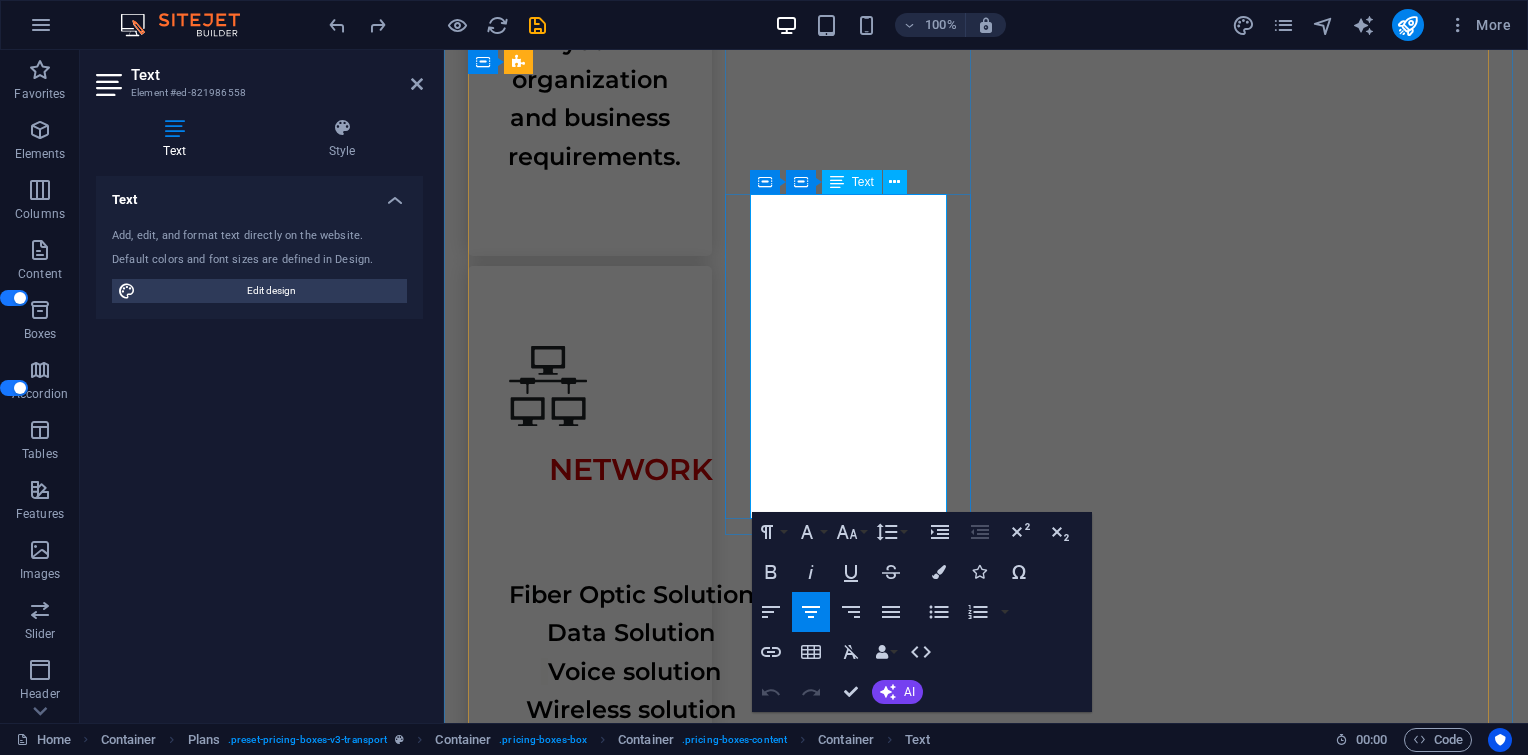 click on "Camera CCTV" at bounding box center (986, 3960) 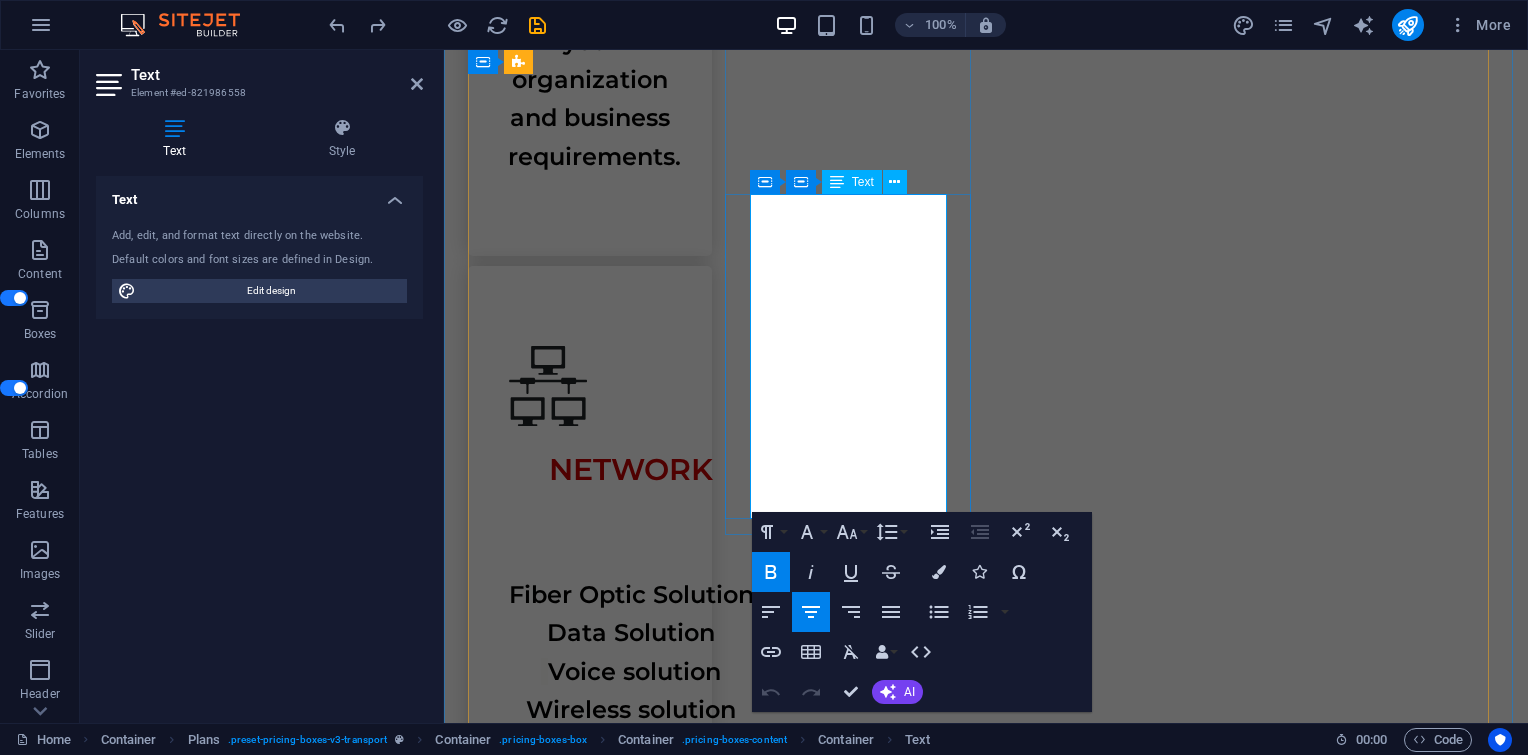click on "Storage" at bounding box center (986, 4000) 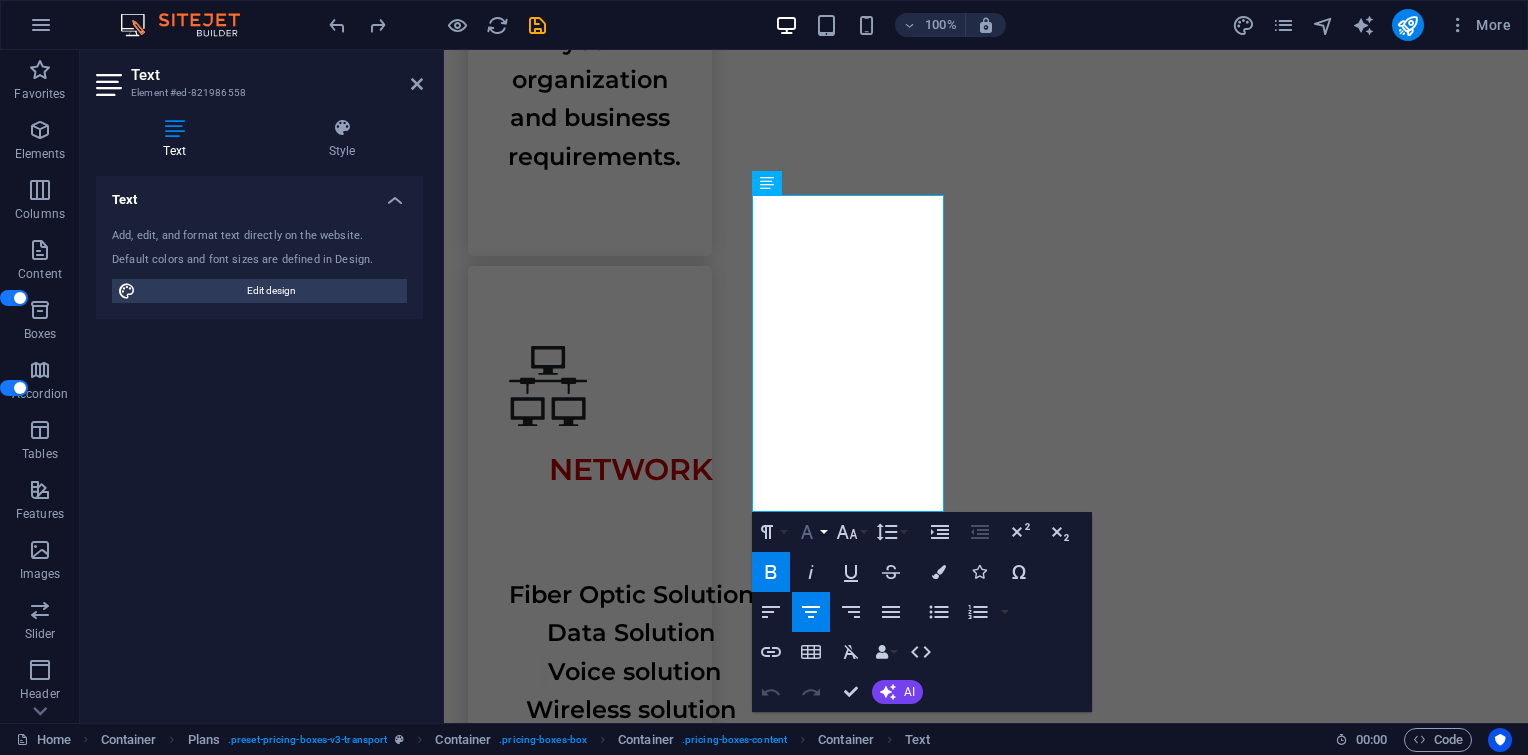 click on "Font Family" at bounding box center (811, 532) 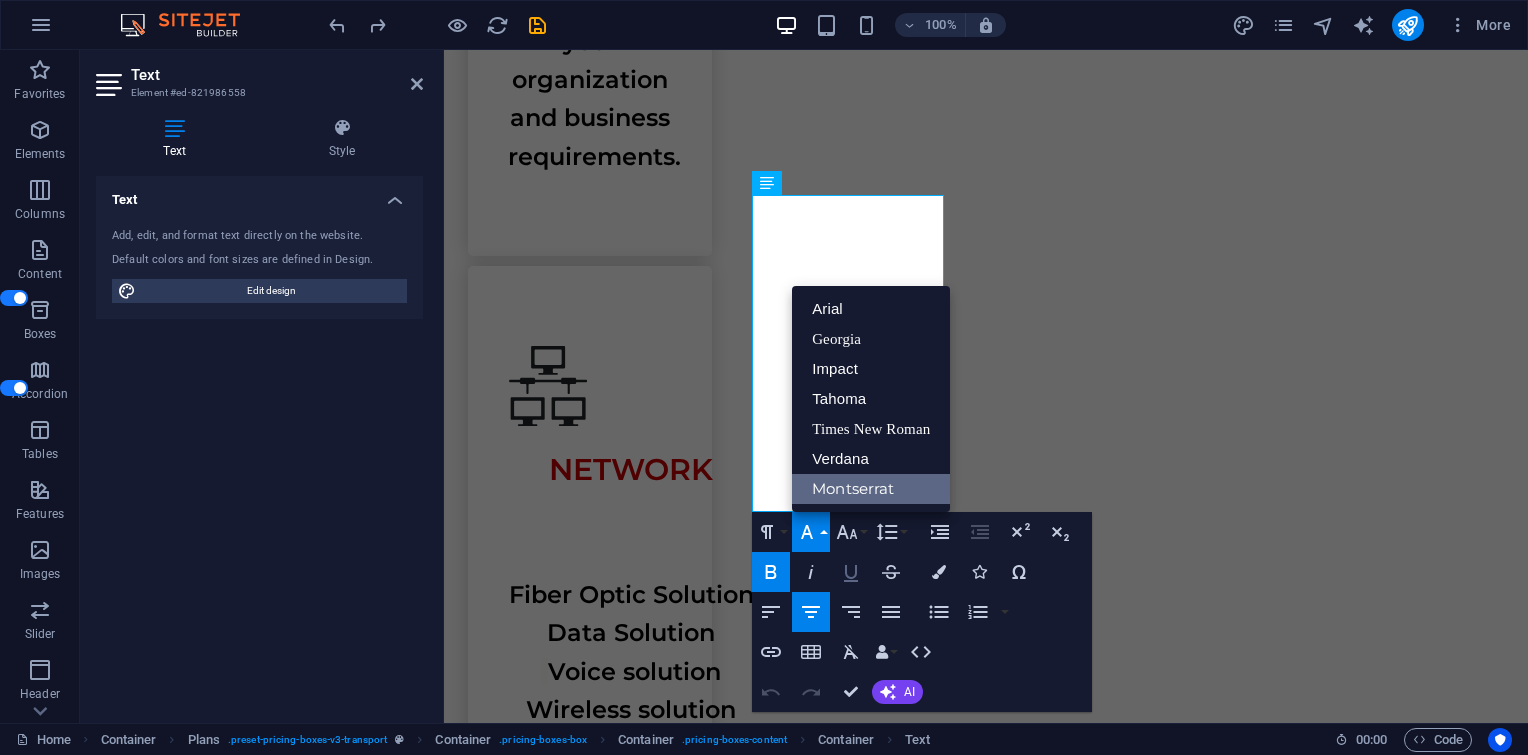 scroll, scrollTop: 0, scrollLeft: 0, axis: both 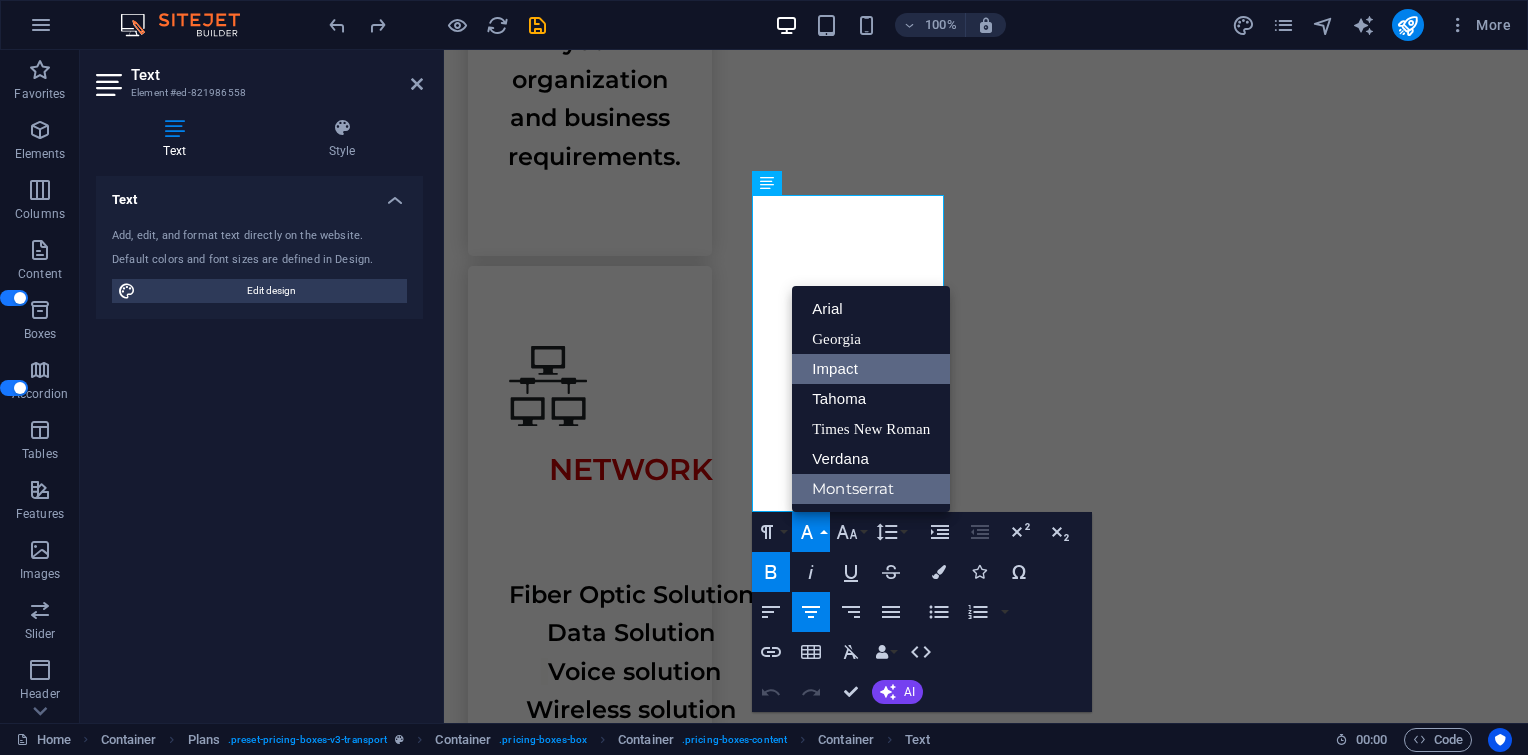 click on "Impact" at bounding box center (871, 369) 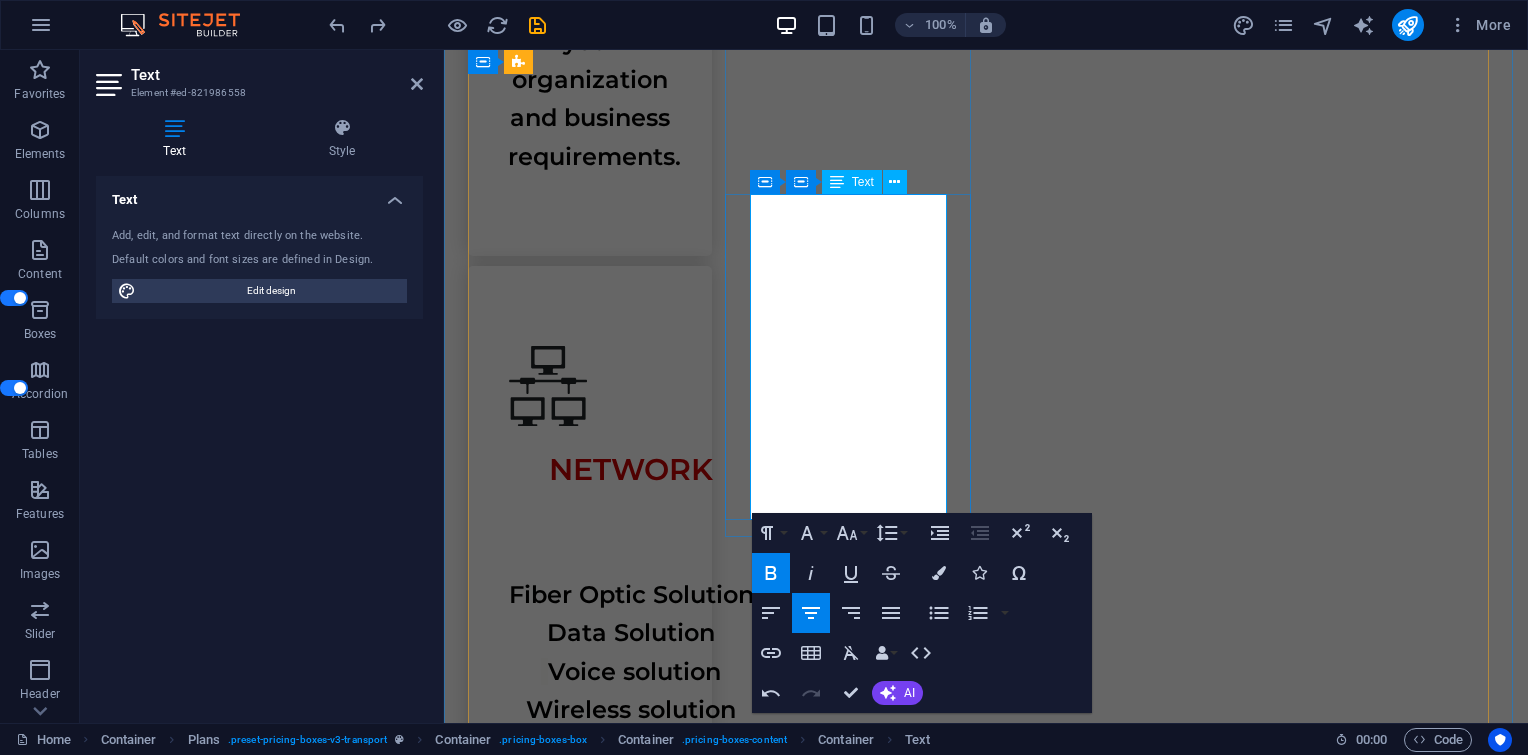 click on "Modem" at bounding box center (986, 3842) 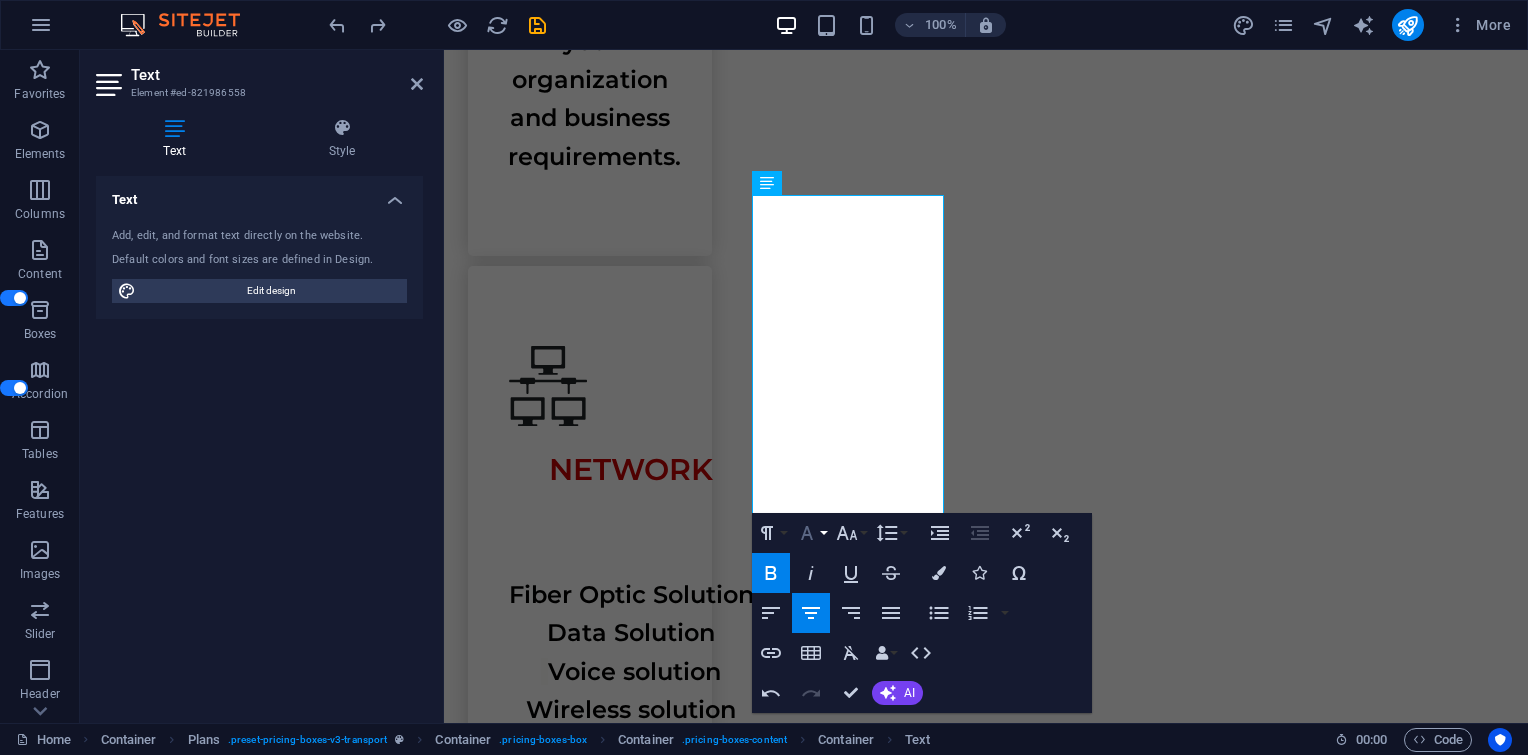 click 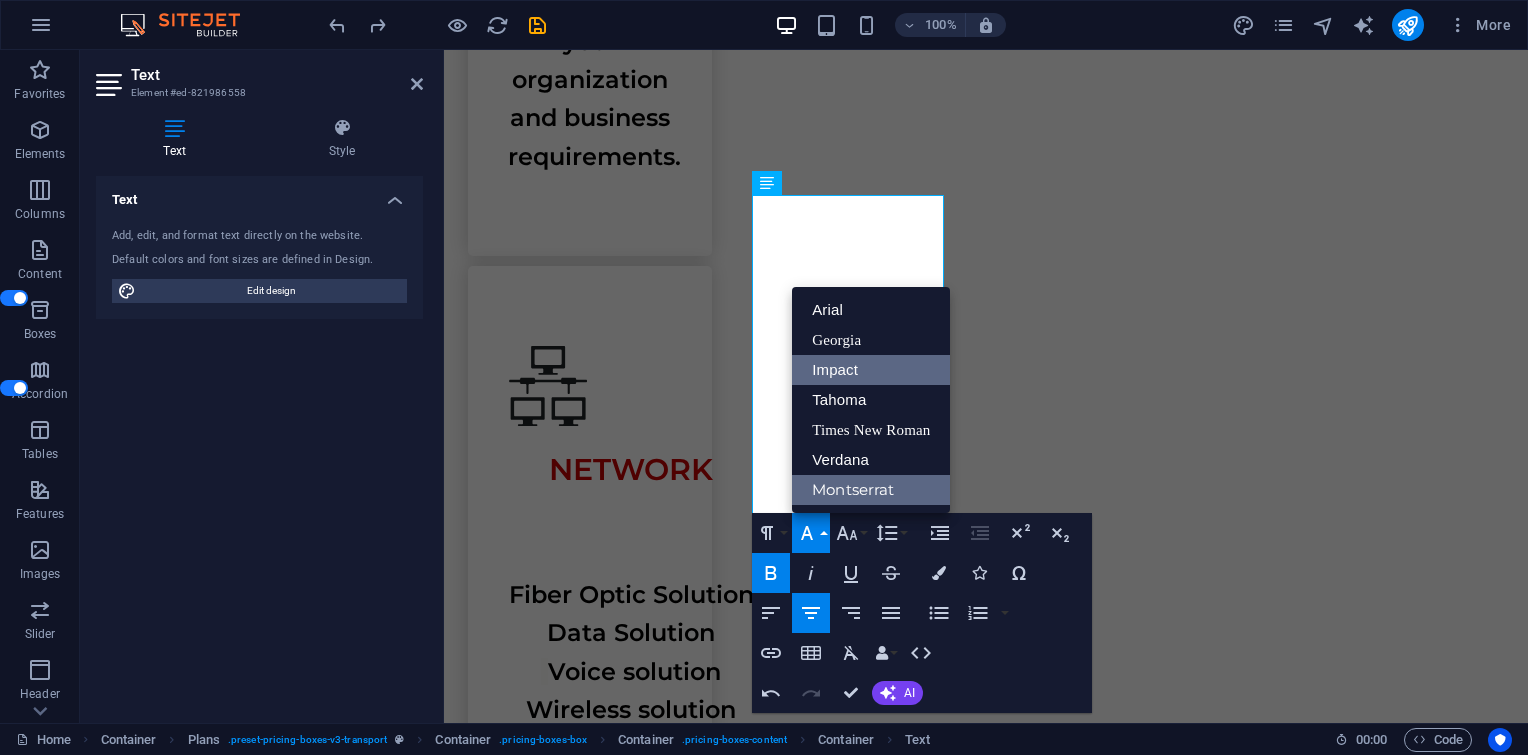 scroll, scrollTop: 0, scrollLeft: 0, axis: both 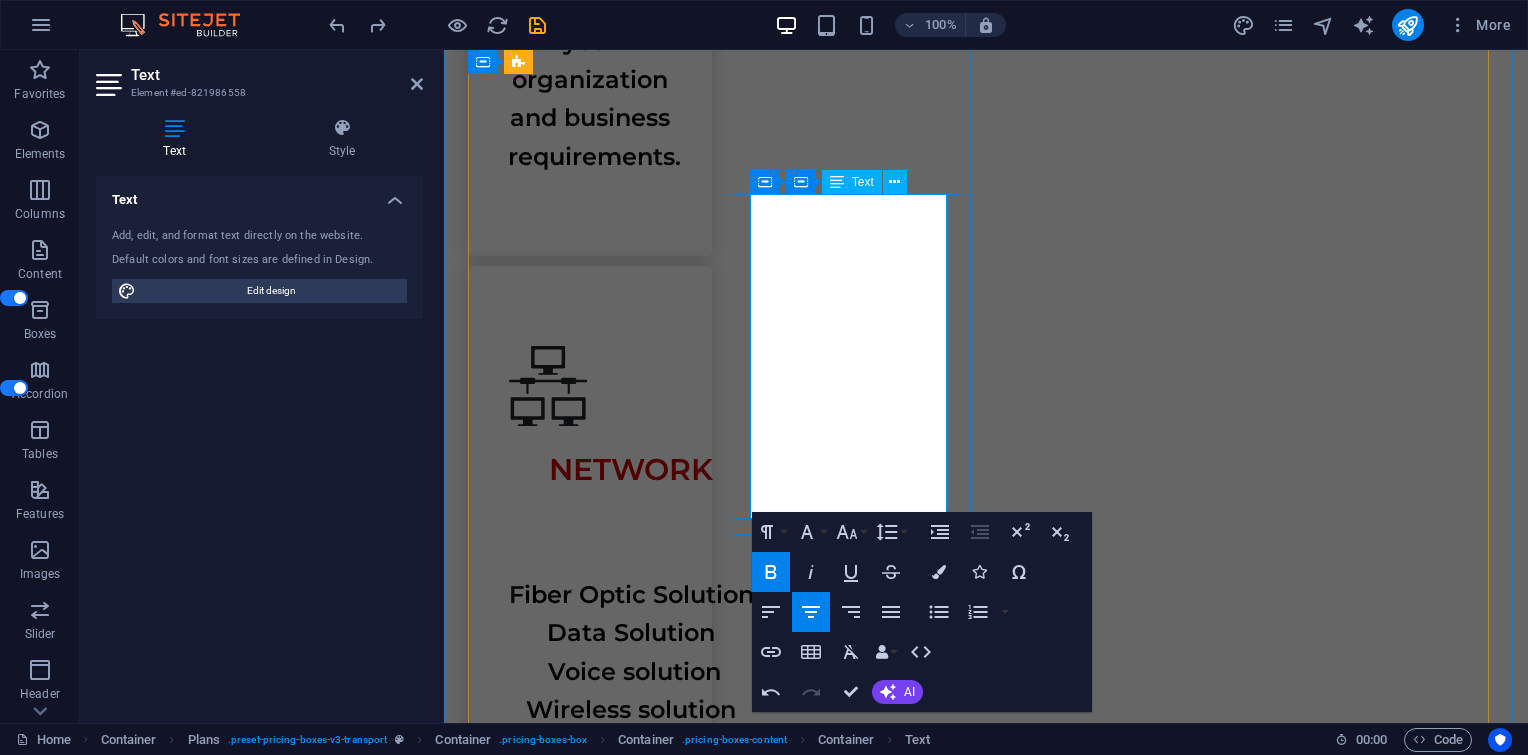 click on "Modem" at bounding box center (986, 3842) 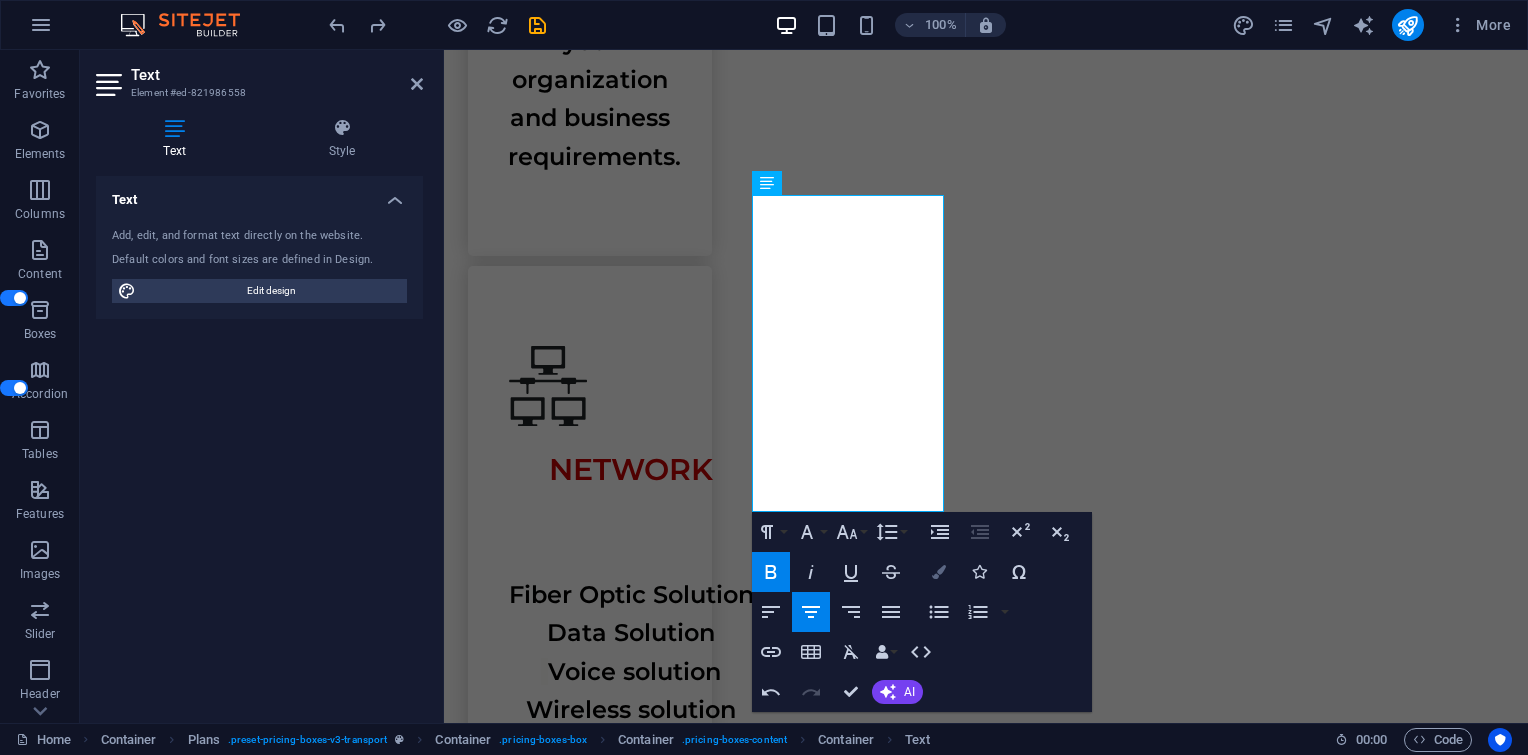 click on "Colors" at bounding box center (939, 572) 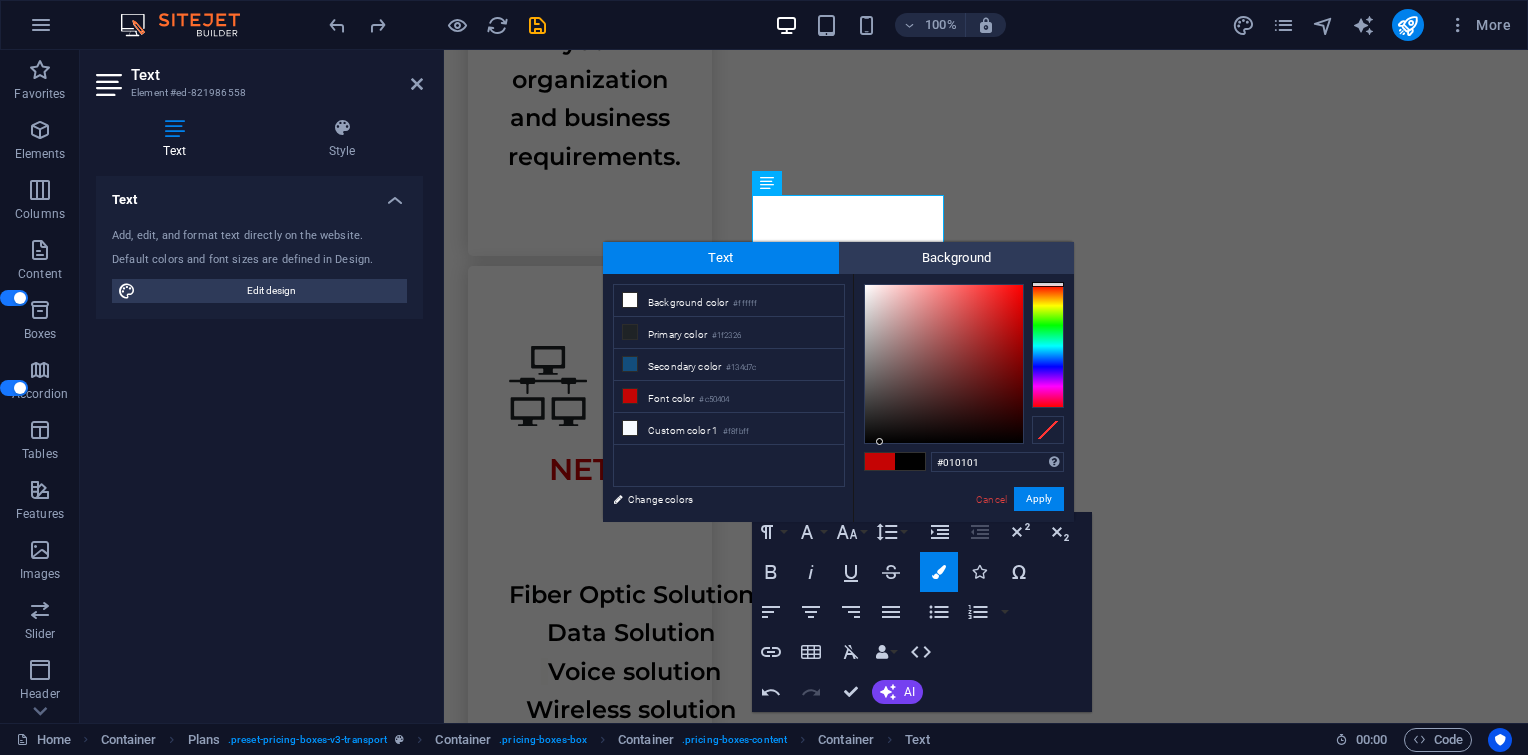 type on "#000000" 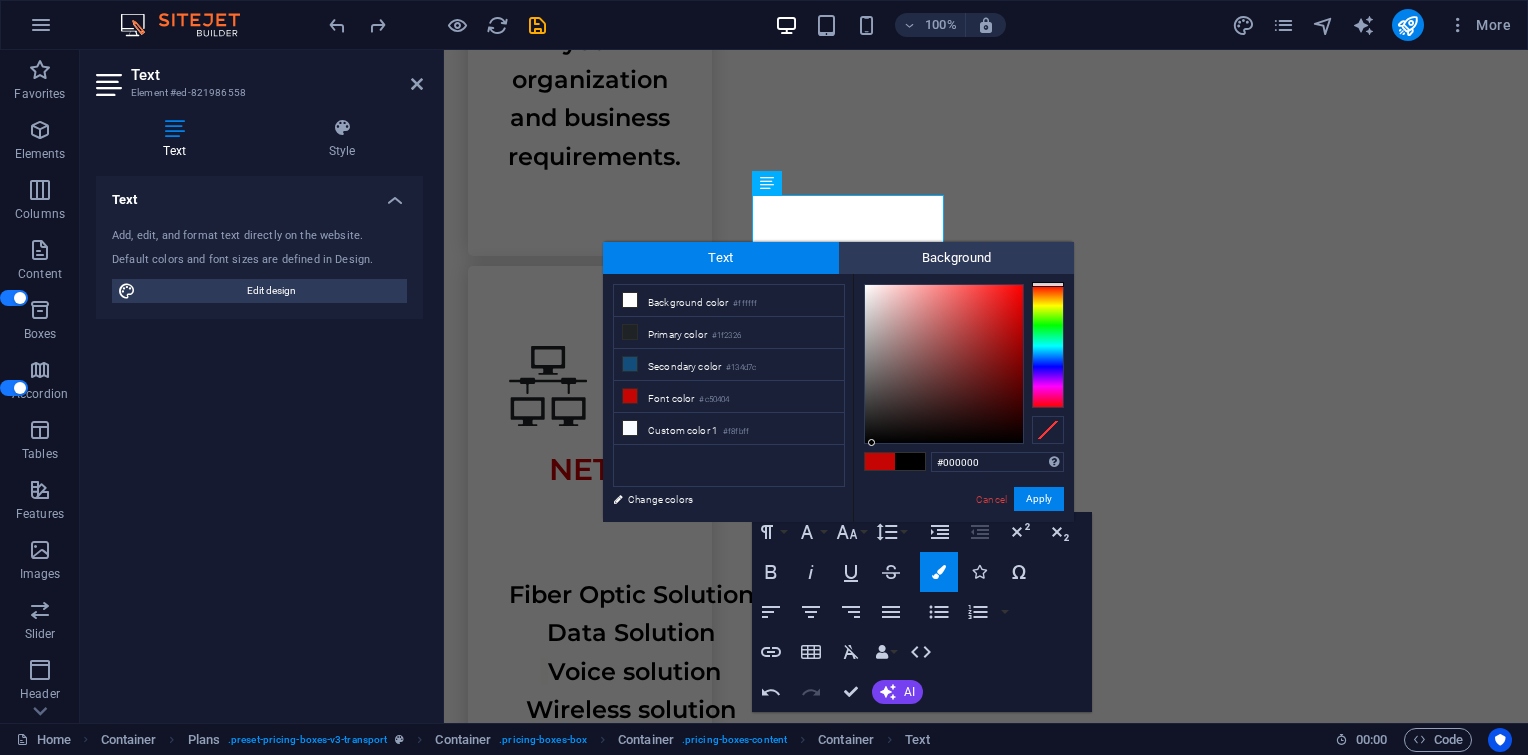 drag, startPoint x: 910, startPoint y: 428, endPoint x: 872, endPoint y: 448, distance: 42.941822 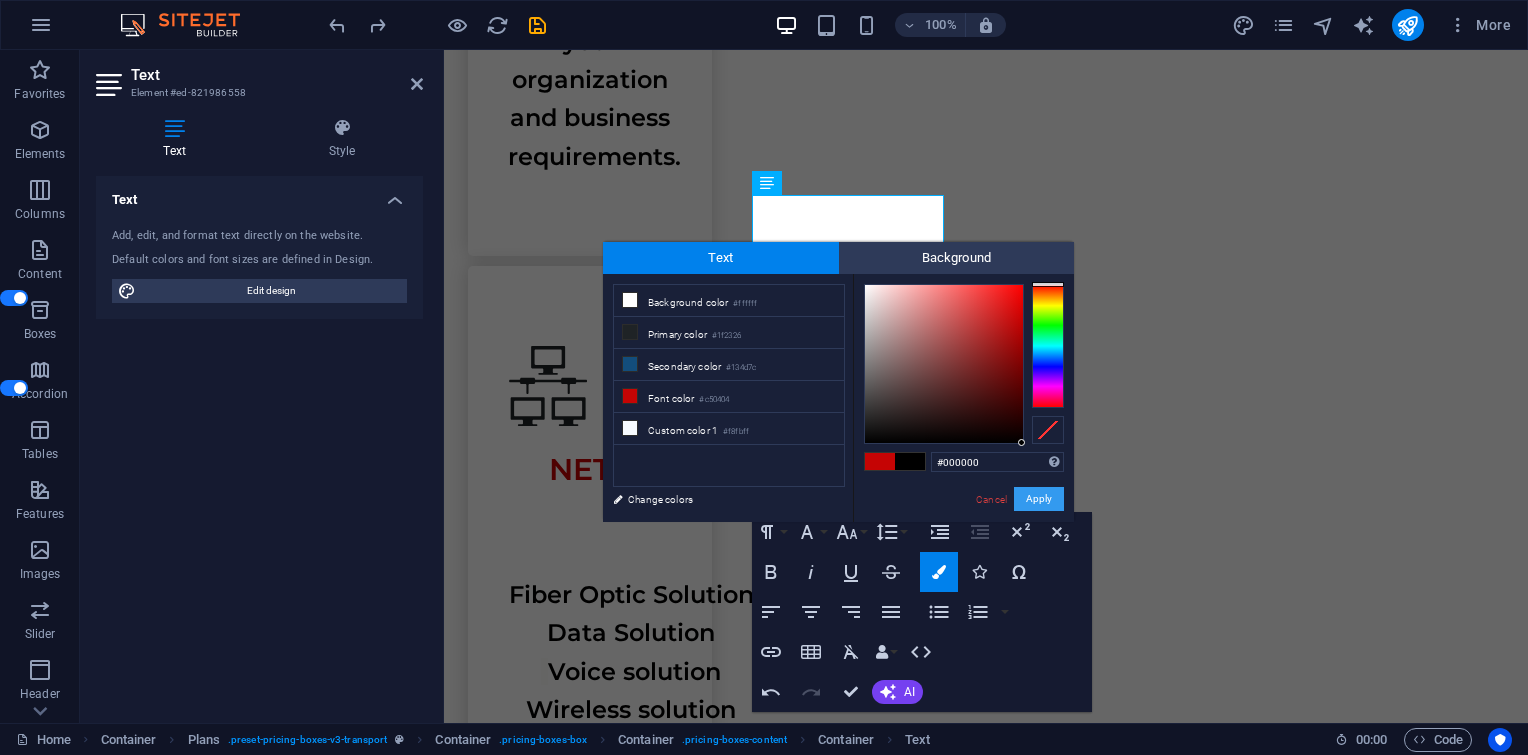 click on "Apply" at bounding box center (1039, 499) 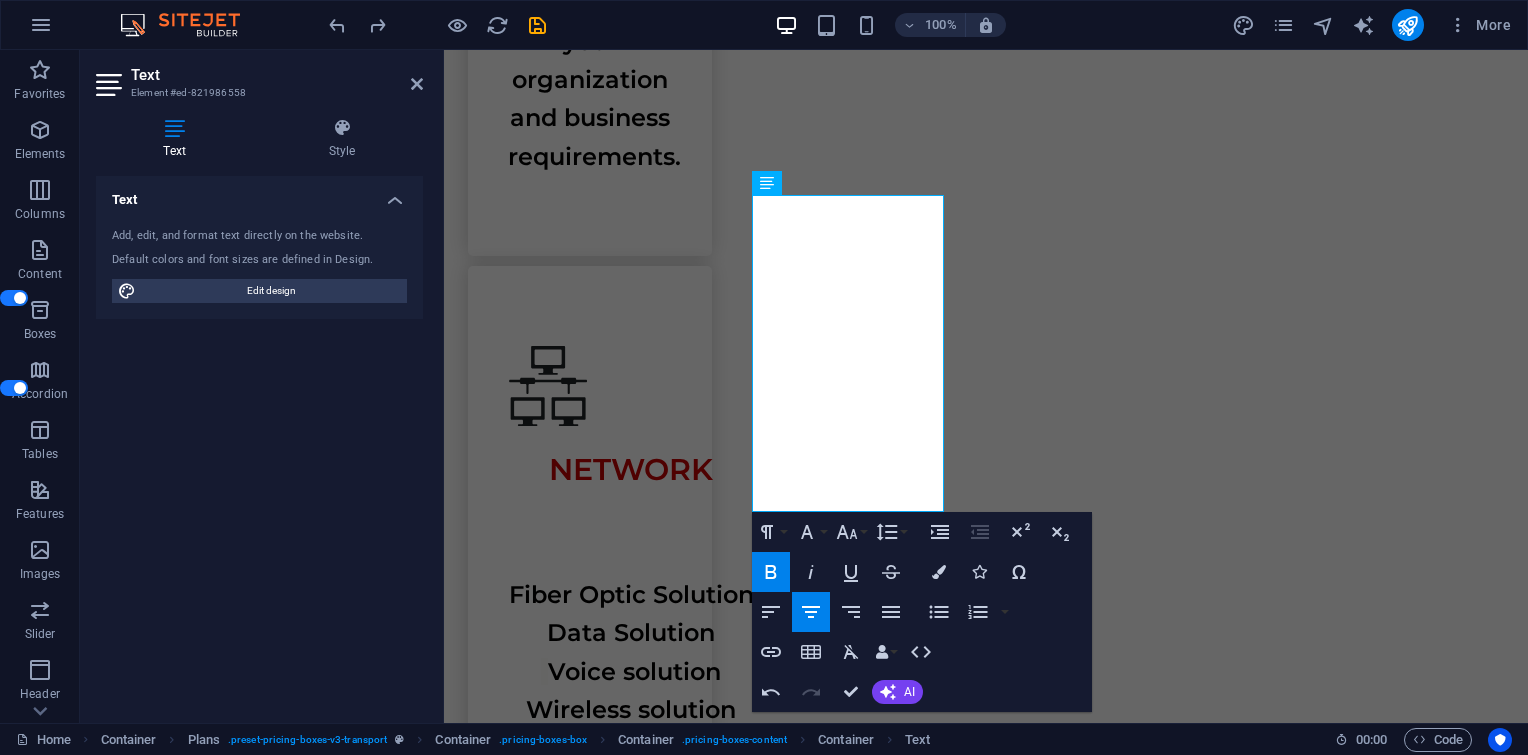 click on "H1   Wide image with text   Container   Container   Image   Container   Menu Bar   Image   Menu   Spacer   Text   Container   H2   Button   Spacer   Text   Text   Boxes   Container   Text   Container   Spacer   Container   Text   Container   Spacer   Icon   Icon   Container   Container   Spacer   Container   Container   Text   Spacer   Text   Container   H2   Spacer   Spacer   Container   Container   Plans   Container   Container   Container   Image   Container   Text   Container   Container   Container   Spacer   Container   Container   Container   Container   Container   Image   Container   Container   Container   Text   Container   Container   Container   Container   Spacer   Container   Container   Image   Container   Container   Container   Plans   Container   Image   Container   Plans   Container   Container   Container   Container   Plans   Container   Text   Container   Container   Container   Container   Container   Container   Container   Text   Container   Container   Spacer" at bounding box center (986, 386) 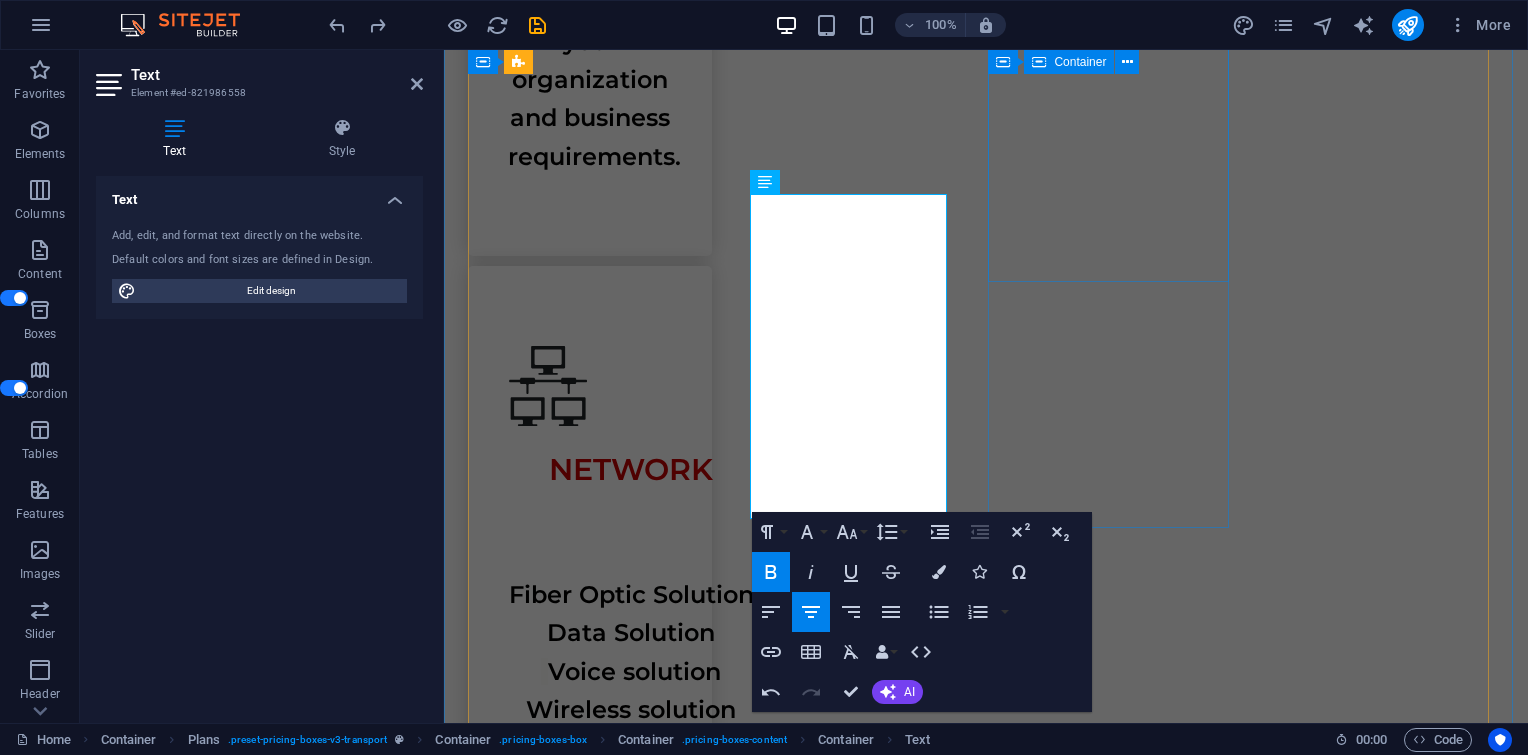 click at bounding box center (986, 4314) 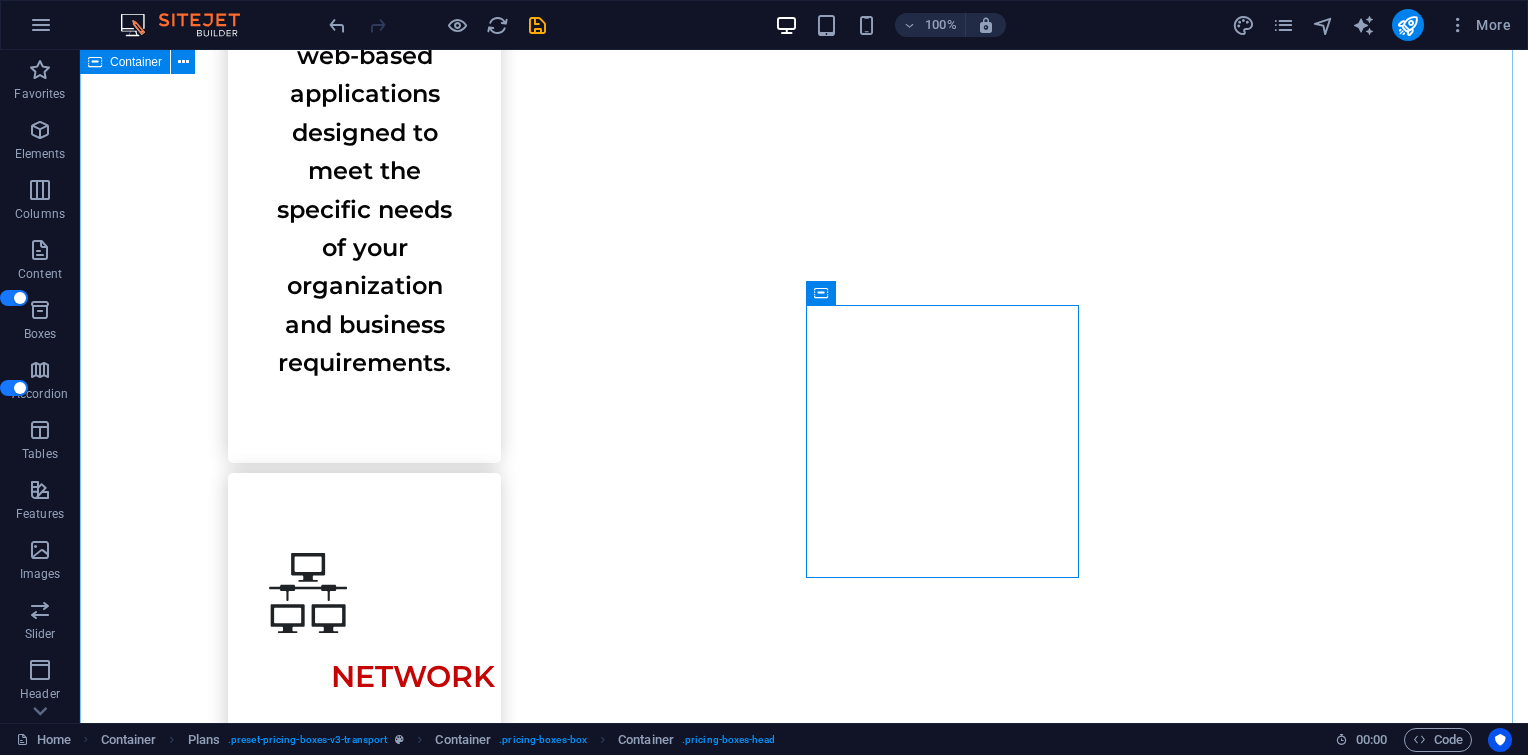 scroll, scrollTop: 2461, scrollLeft: 0, axis: vertical 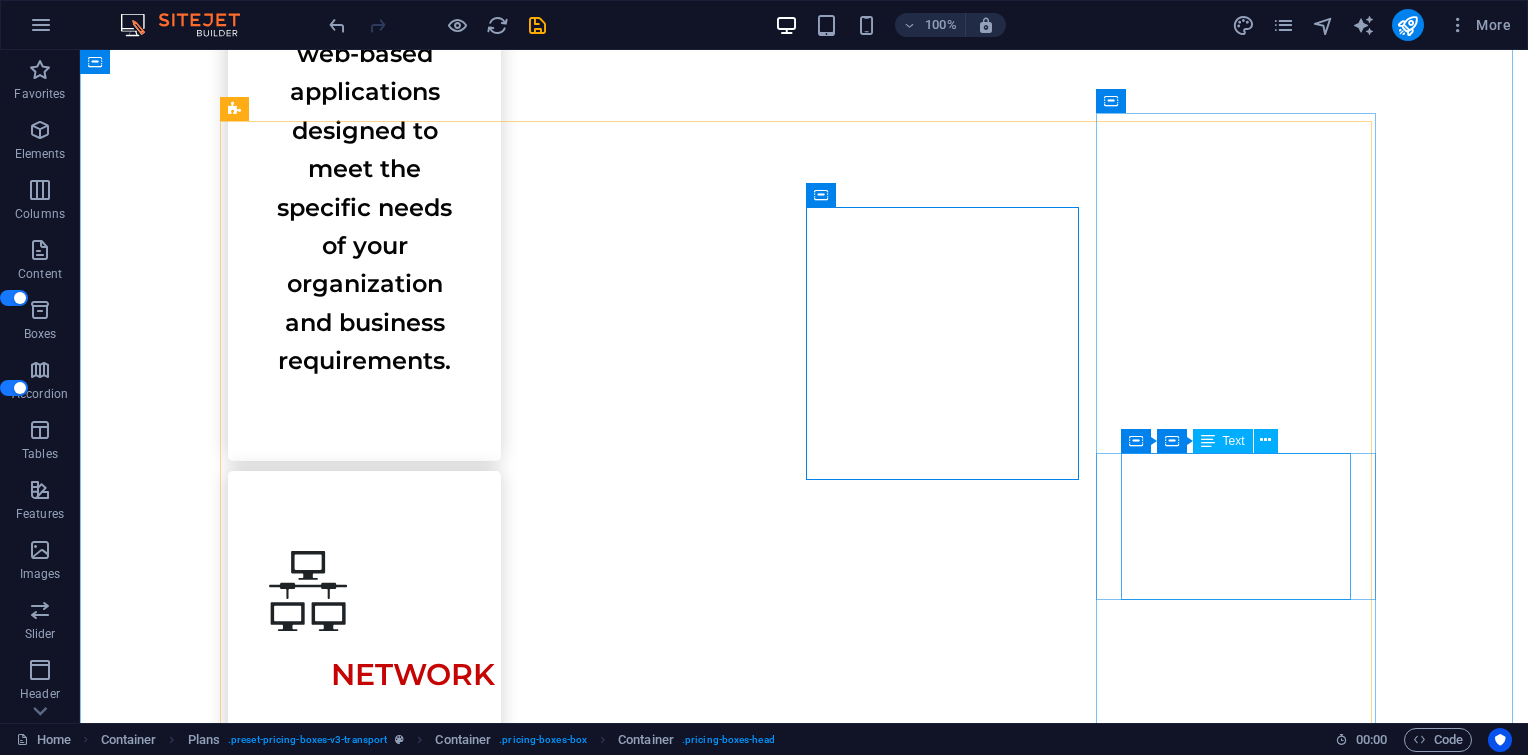 click on "Projector Printer Cartridge" at bounding box center [804, 6168] 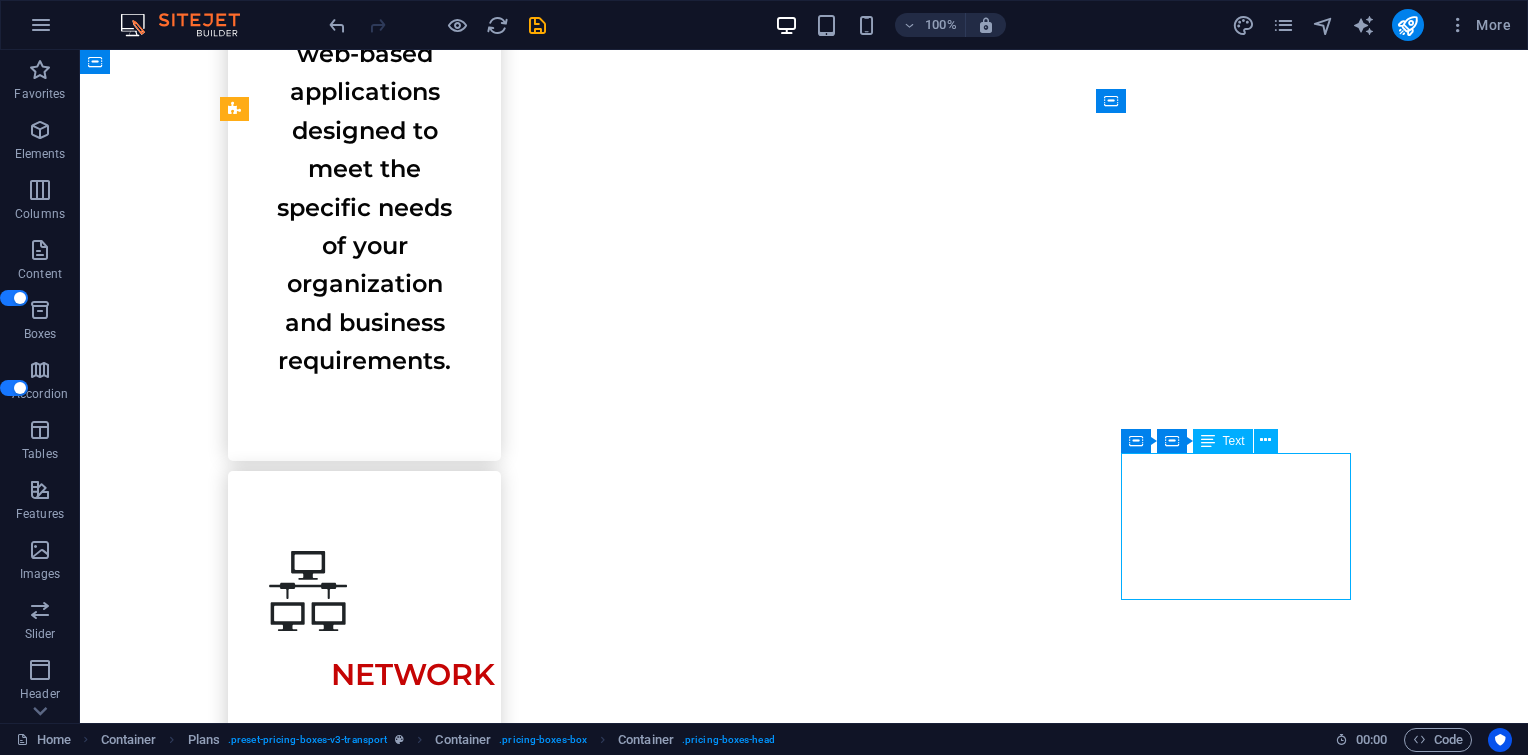 click on "Projector Printer Cartridge" at bounding box center (804, 6168) 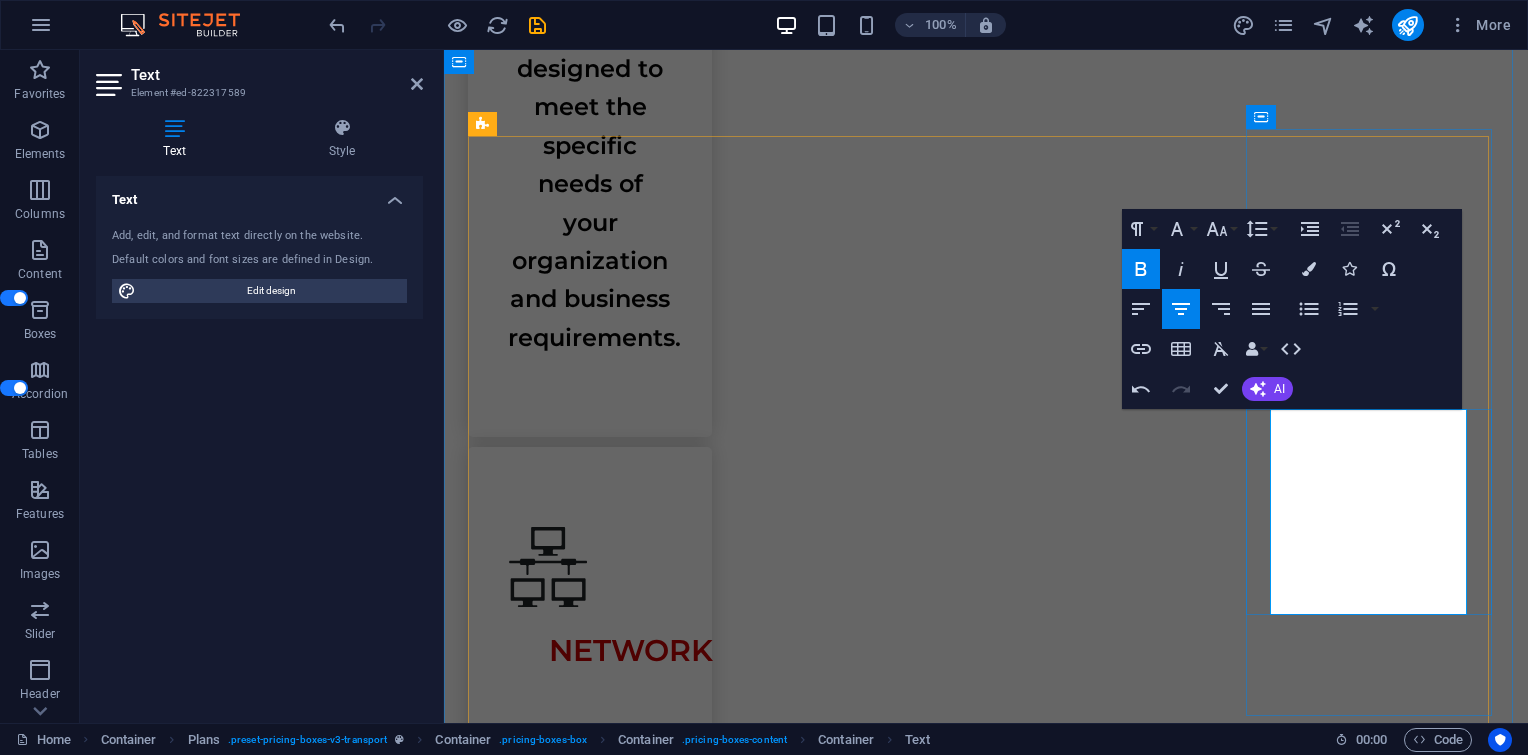 scroll, scrollTop: 2624, scrollLeft: 0, axis: vertical 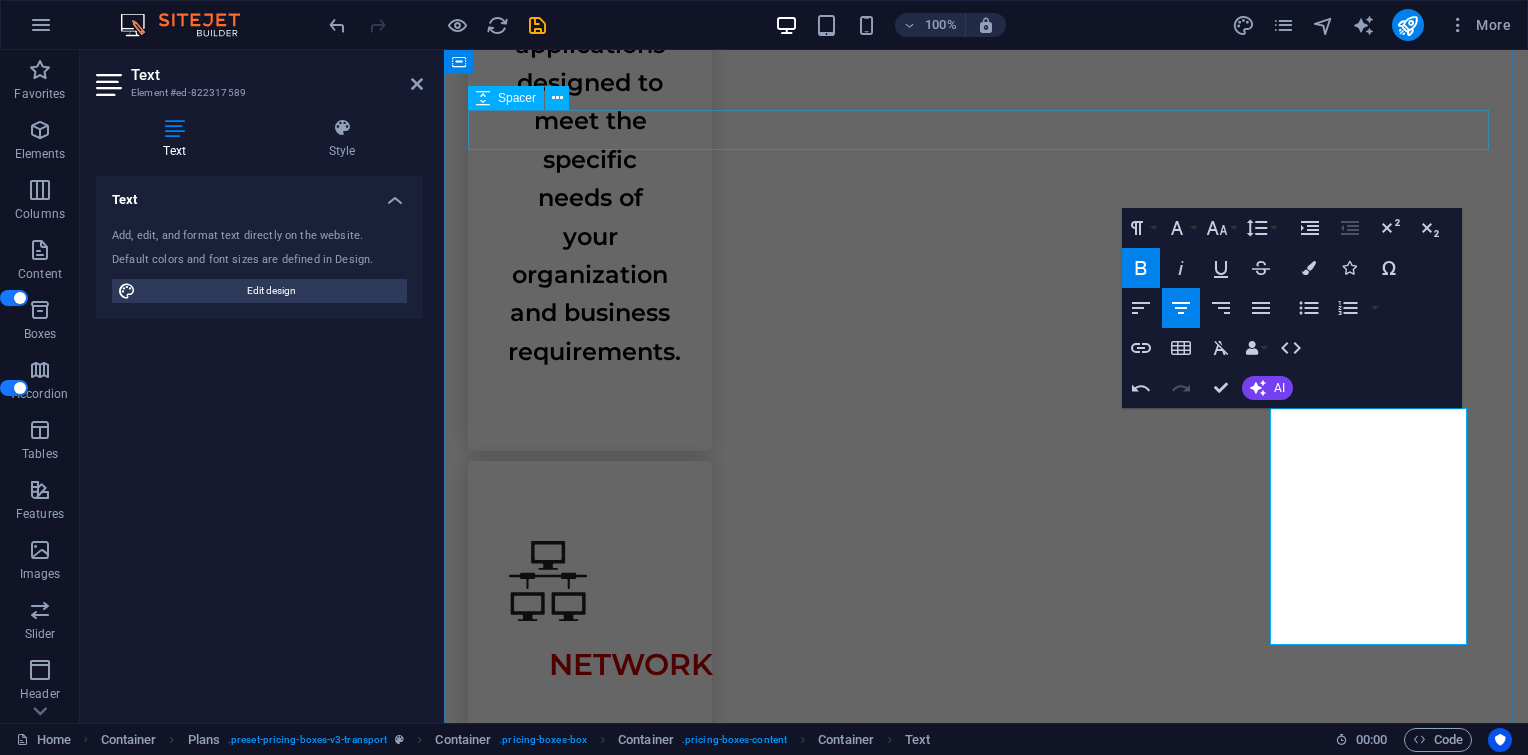 click at bounding box center [986, 1981] 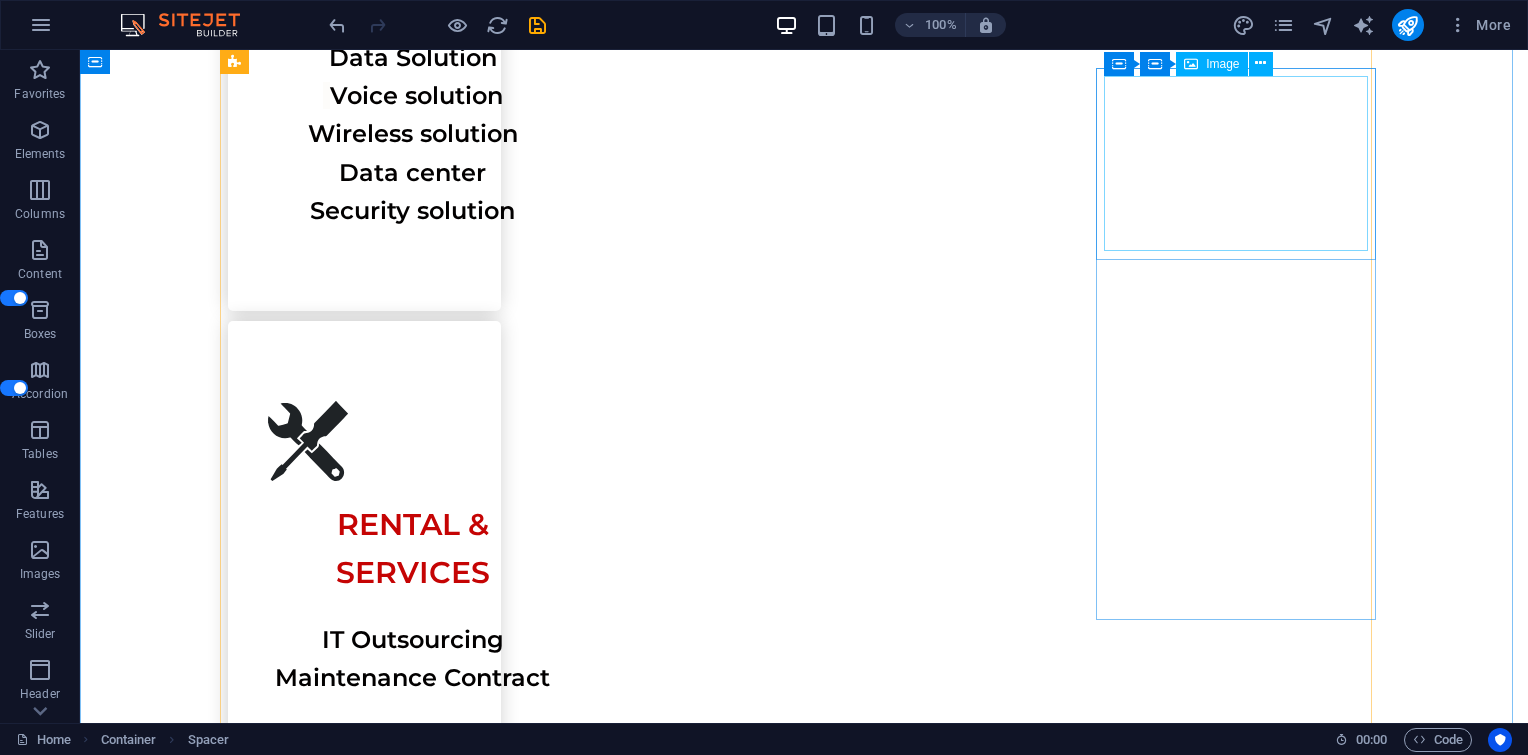 scroll, scrollTop: 3264, scrollLeft: 0, axis: vertical 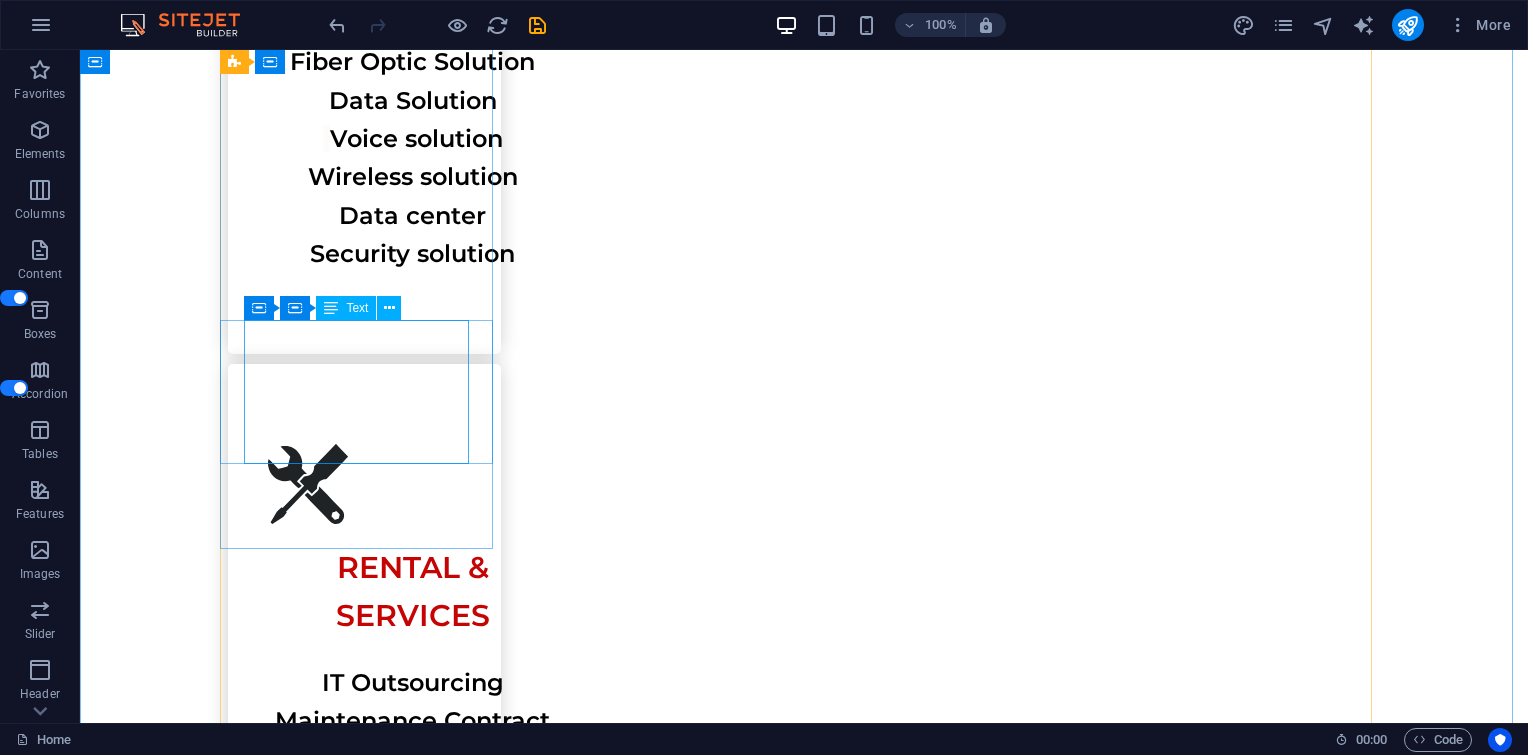 click on "SSD Harddisk Storage" at bounding box center [804, 6615] 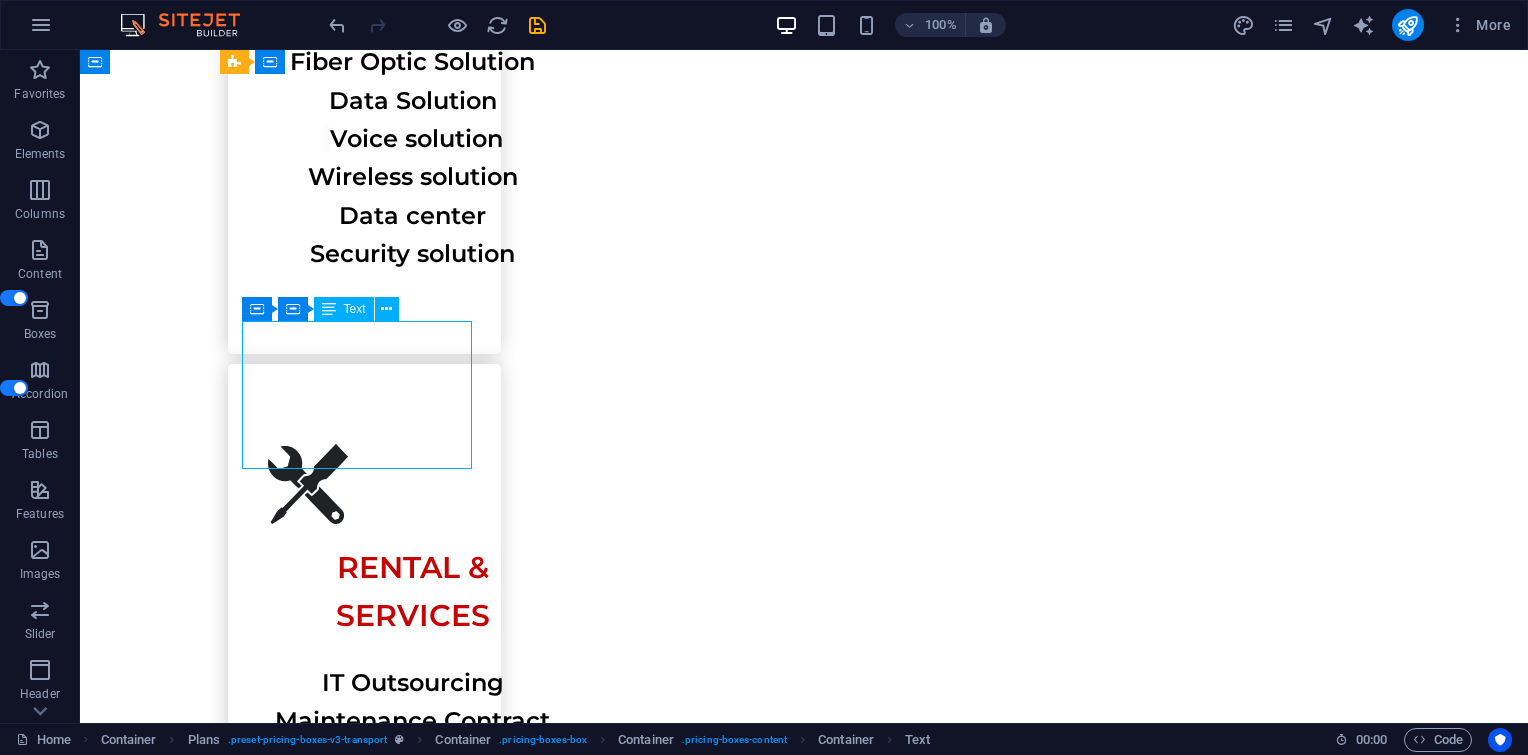 click on "SSD Harddisk Storage" at bounding box center (804, 6615) 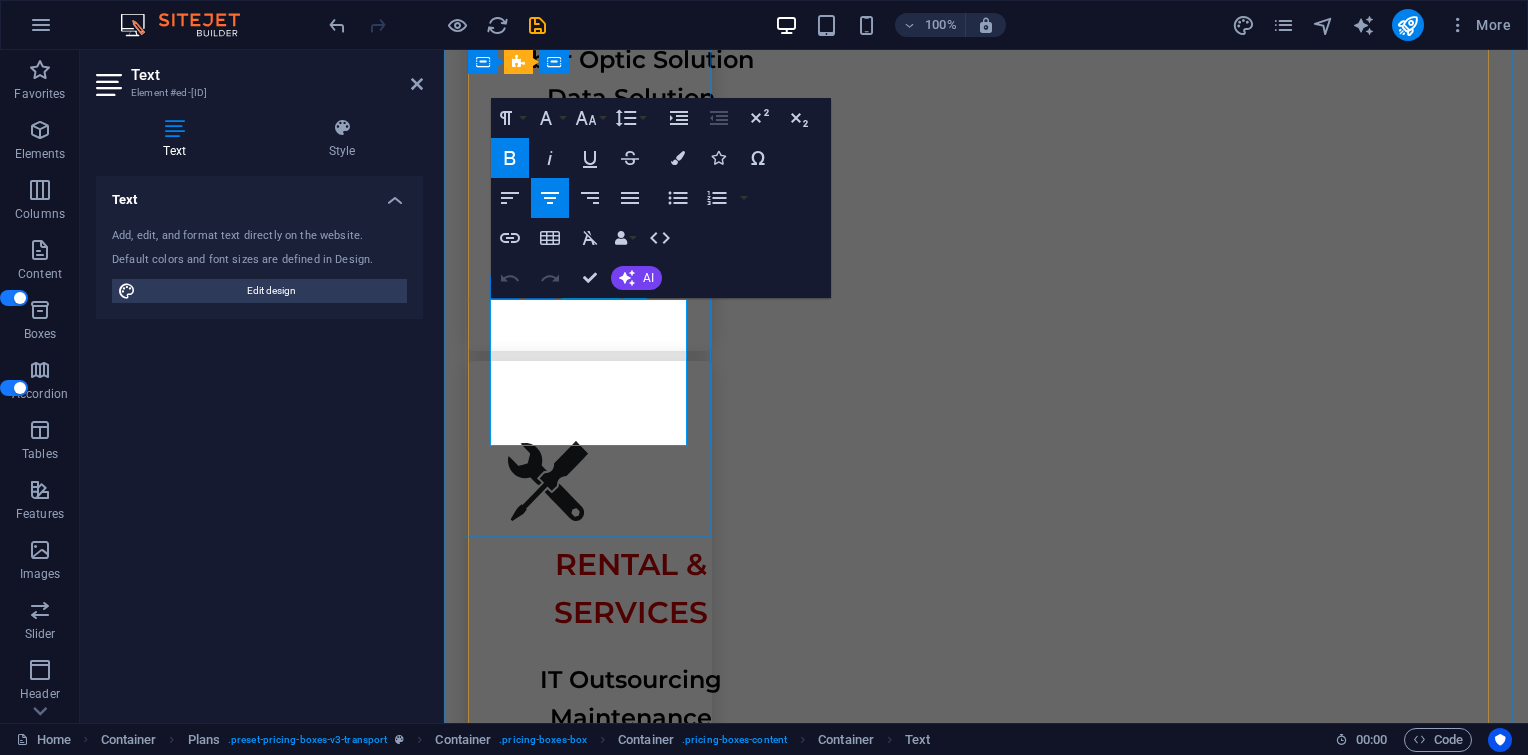 drag, startPoint x: 542, startPoint y: 318, endPoint x: 652, endPoint y: 404, distance: 139.62808 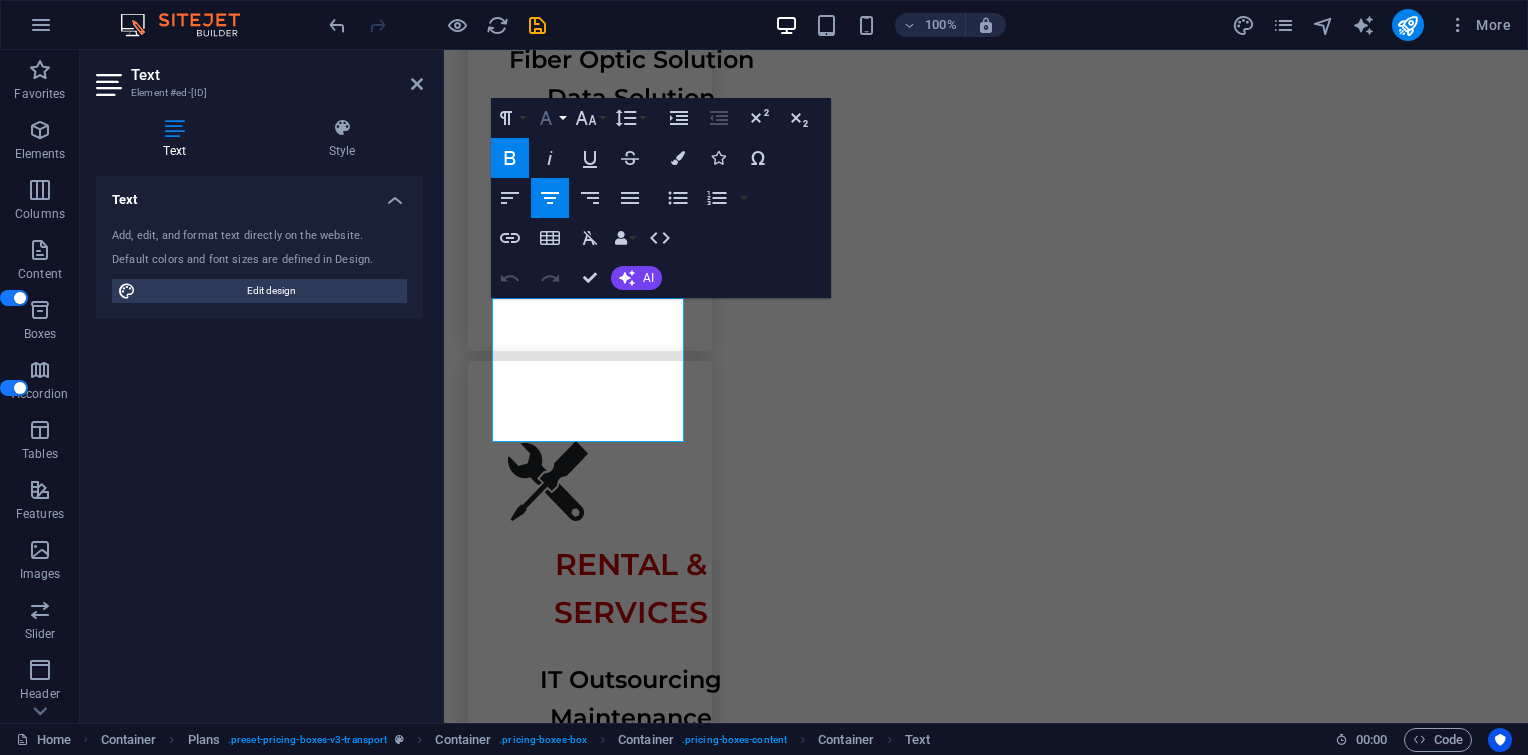 click 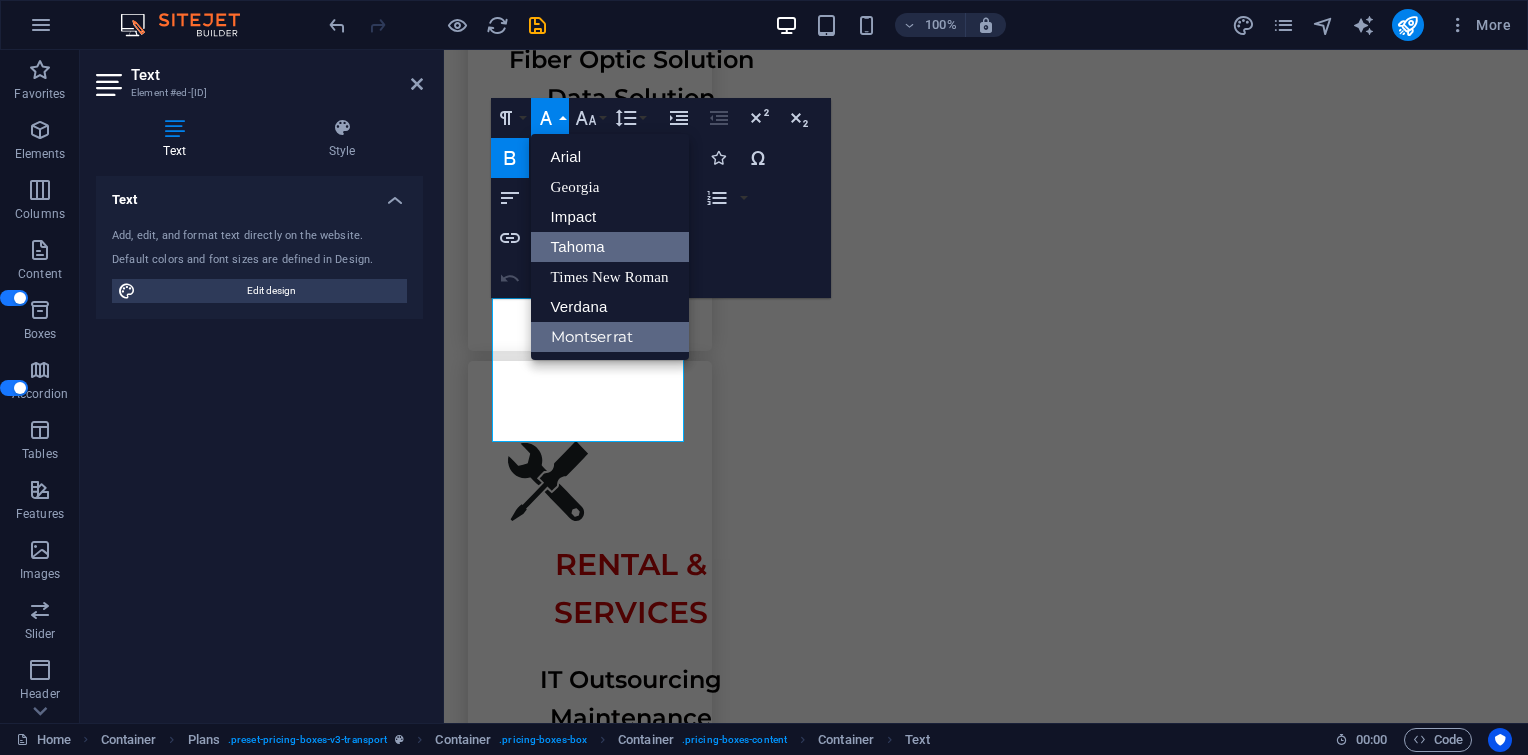 scroll, scrollTop: 0, scrollLeft: 0, axis: both 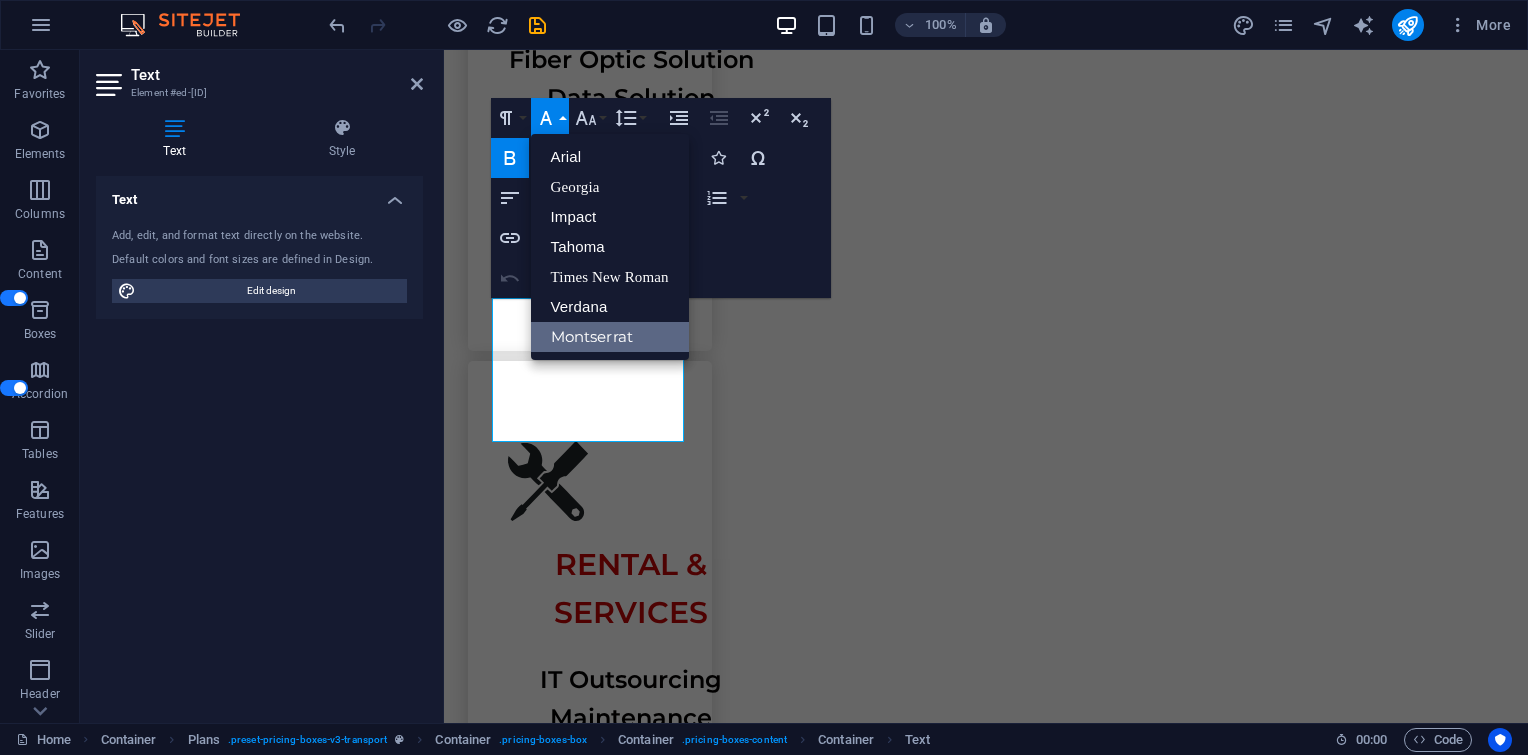 click on "Paragraph Format Normal Heading 1 Heading 2 Heading 3 Heading 4 Heading 5 Heading 6 Code Font Family Arial Georgia Impact Tahoma Times New Roman Verdana Montserrat Font Size 8 9 10 11 12 14 18 24 30 36 48 60 72 96 Line Height Default Single 1.15 1.5 Double Increase Indent Decrease Indent Superscript Subscript Bold Italic Underline Strikethrough Colors Icons Special Characters Align Left Align Center Align Right Align Justify Unordered List   Default Circle Disc Square    Ordered List   Default Lower Alpha Lower Greek Lower Roman Upper Alpha Upper Roman    Insert Link Insert Table Clear Formatting Data Bindings Company First name Last name Street ZIP code City Email Phone Mobile Fax Custom field 1 Custom field 2 Custom field 3 Custom field 4 Custom field 5 Custom field 6 HTML Undo Redo Confirm (Ctrl+⏎) AI Improve Make shorter Make longer Fix spelling & grammar Translate to English Generate text" at bounding box center (661, 198) 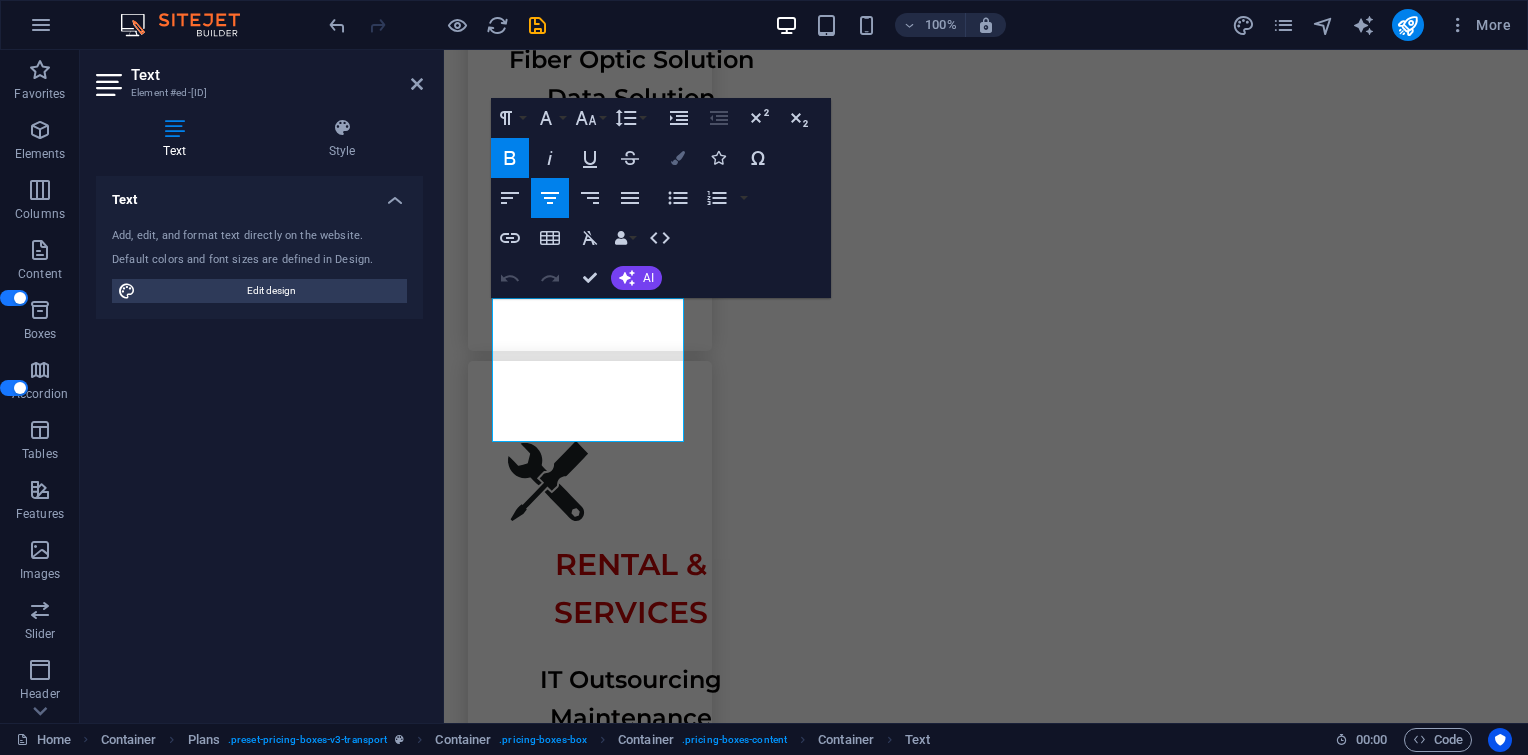 click on "Colors" at bounding box center (678, 158) 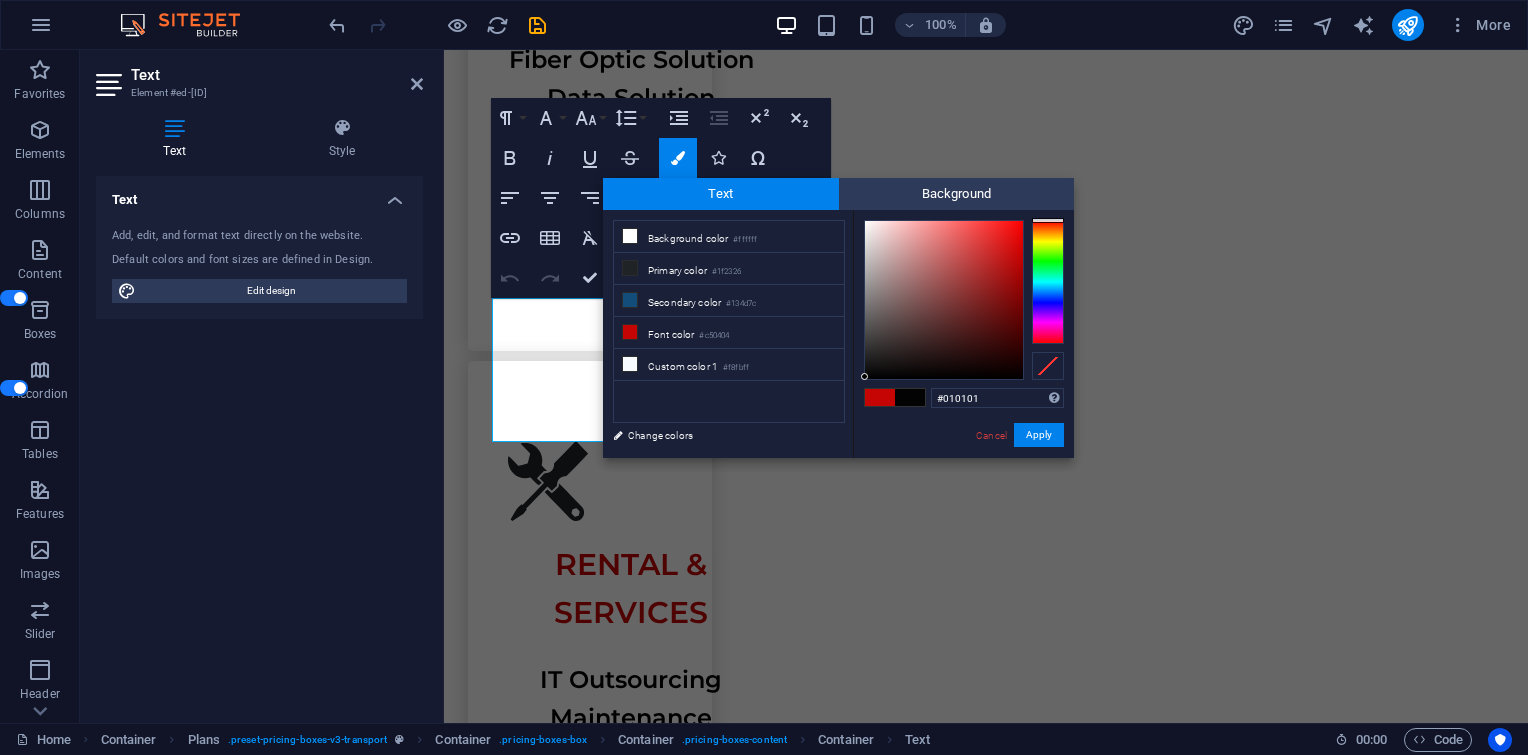 type on "#000000" 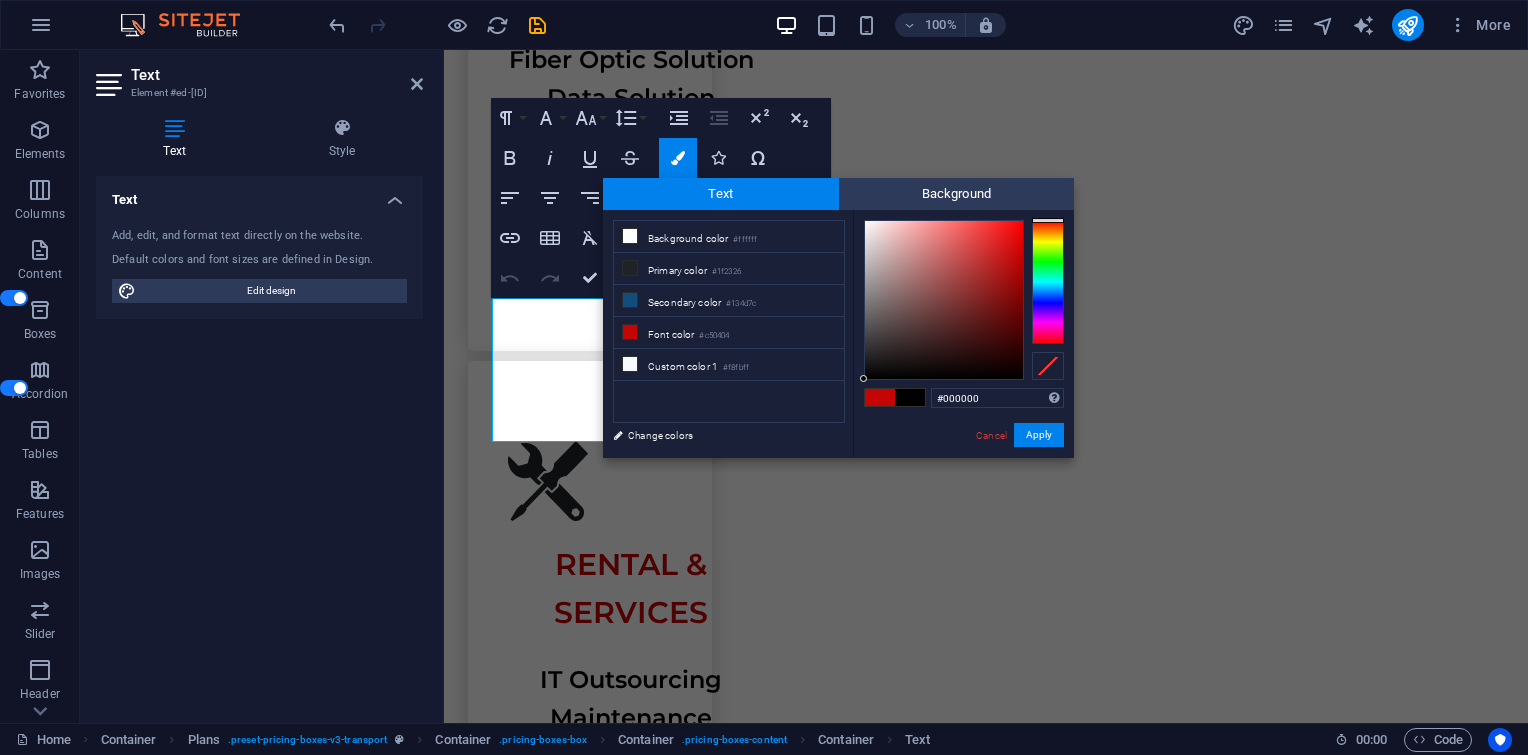 drag, startPoint x: 891, startPoint y: 337, endPoint x: 864, endPoint y: 380, distance: 50.77401 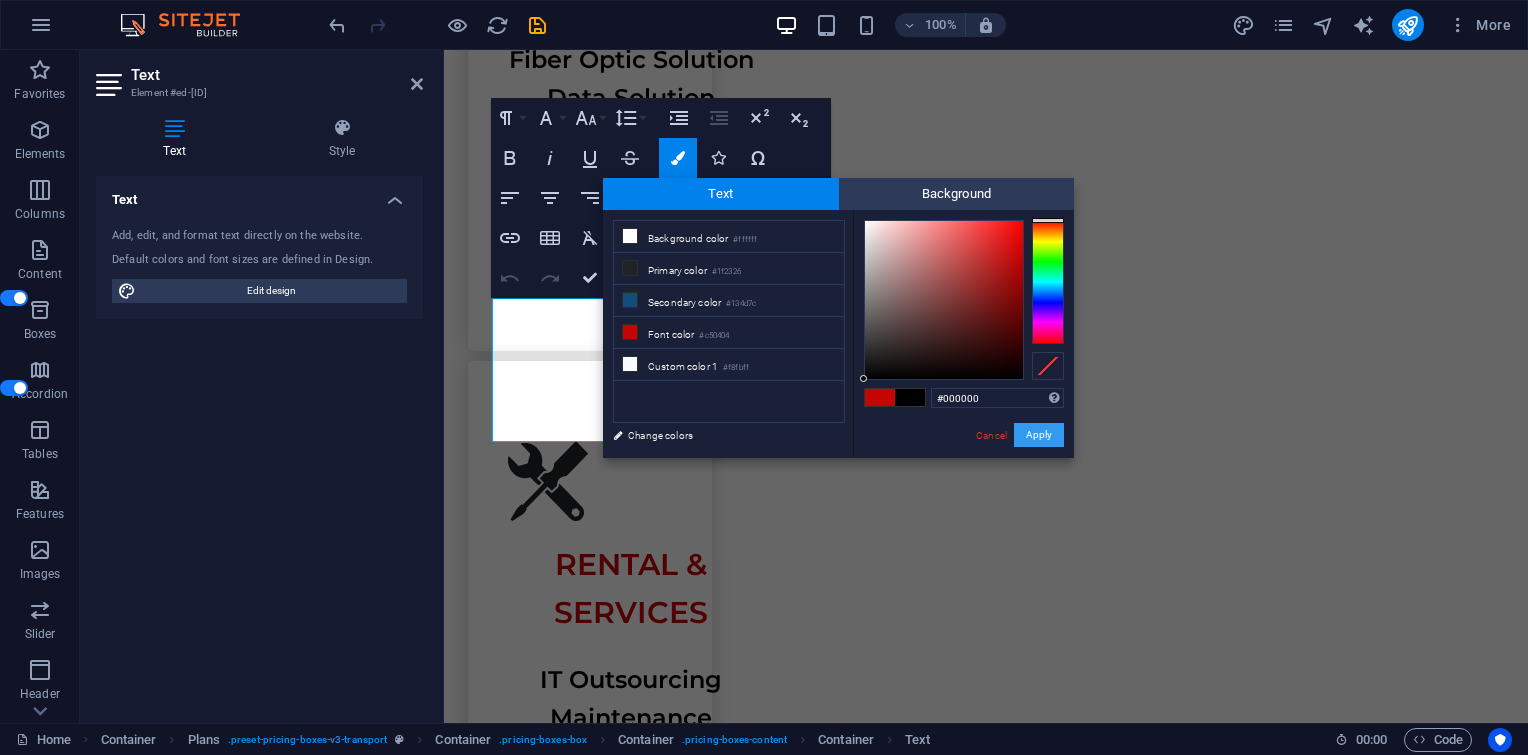click on "Apply" at bounding box center [1039, 435] 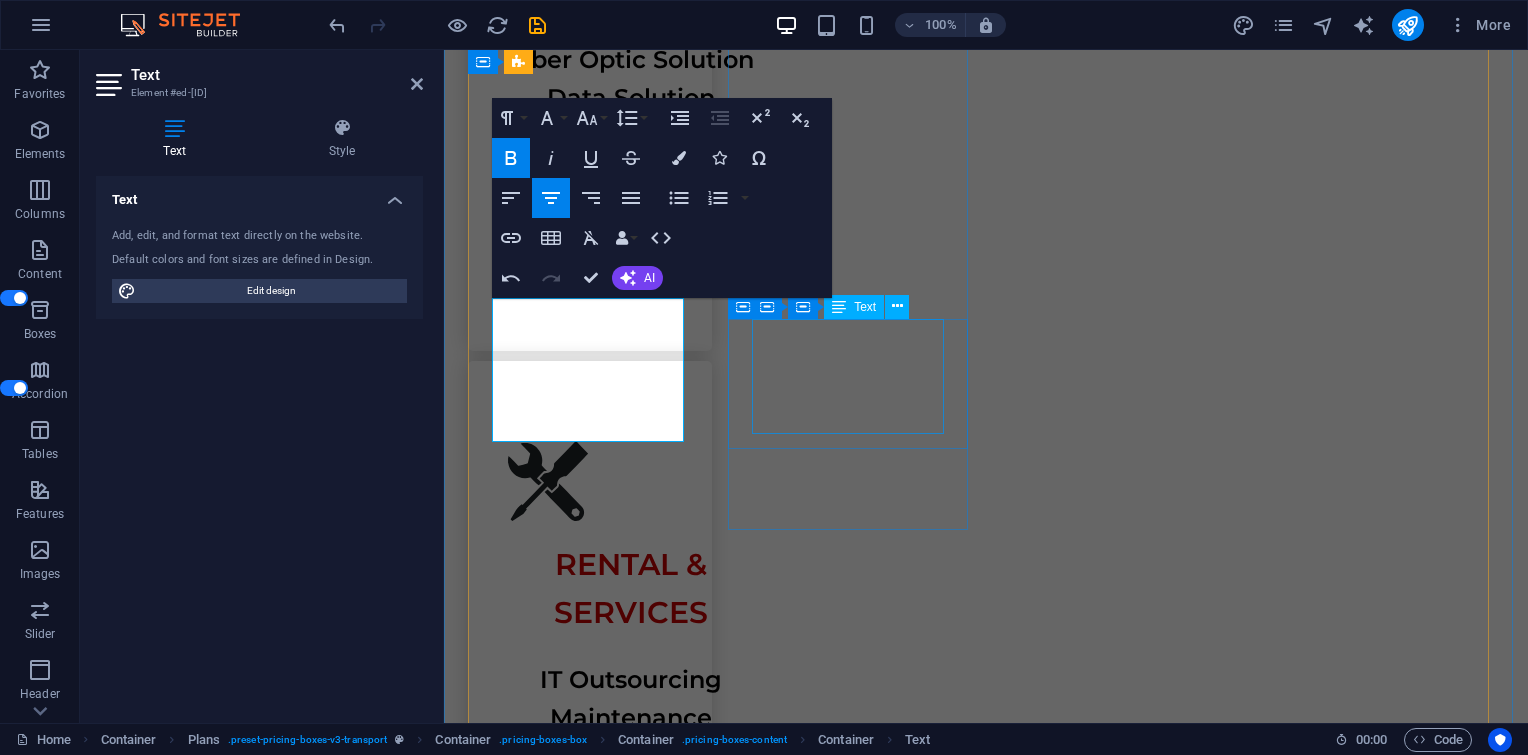 click on "Camera CCTV Access door Storage" at bounding box center [986, 7567] 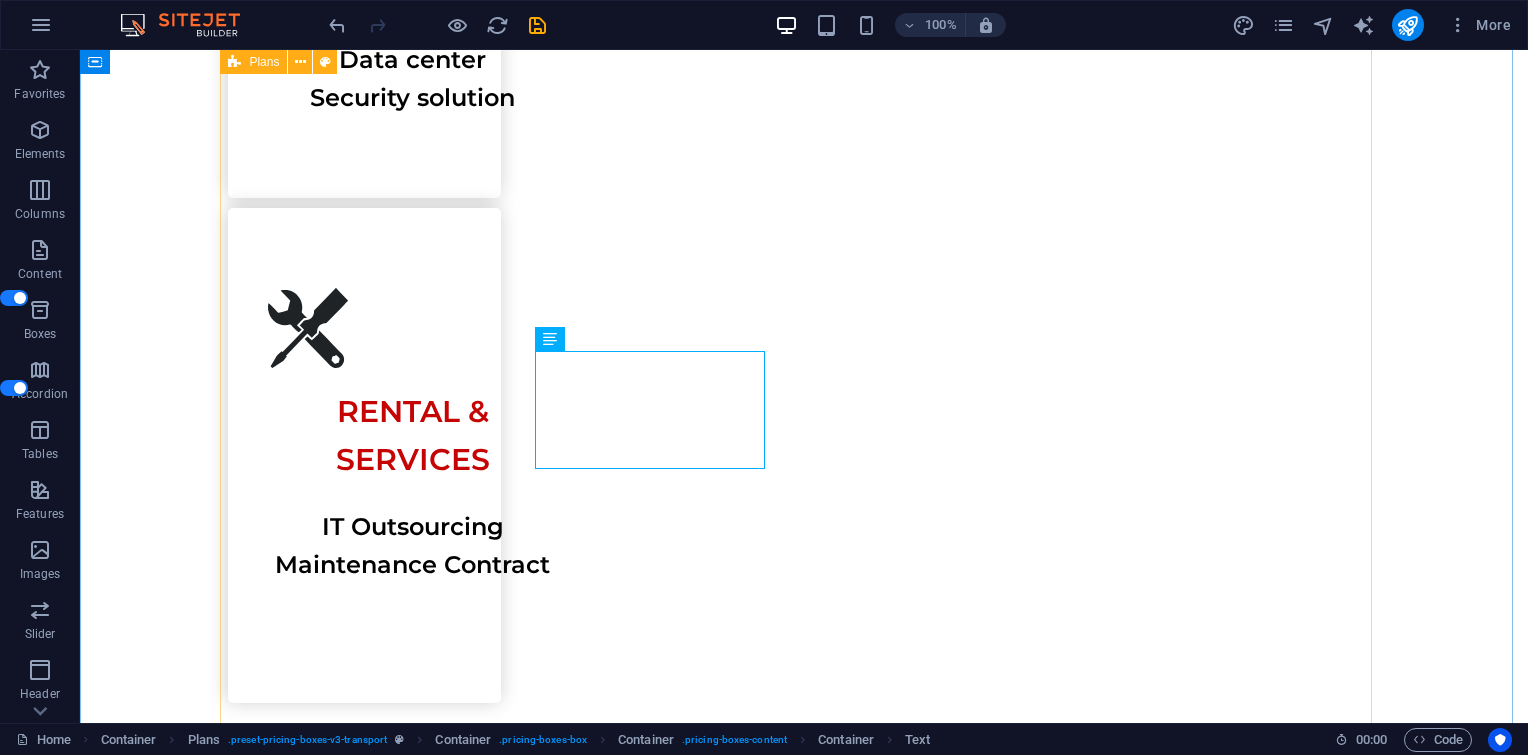 scroll, scrollTop: 3192, scrollLeft: 0, axis: vertical 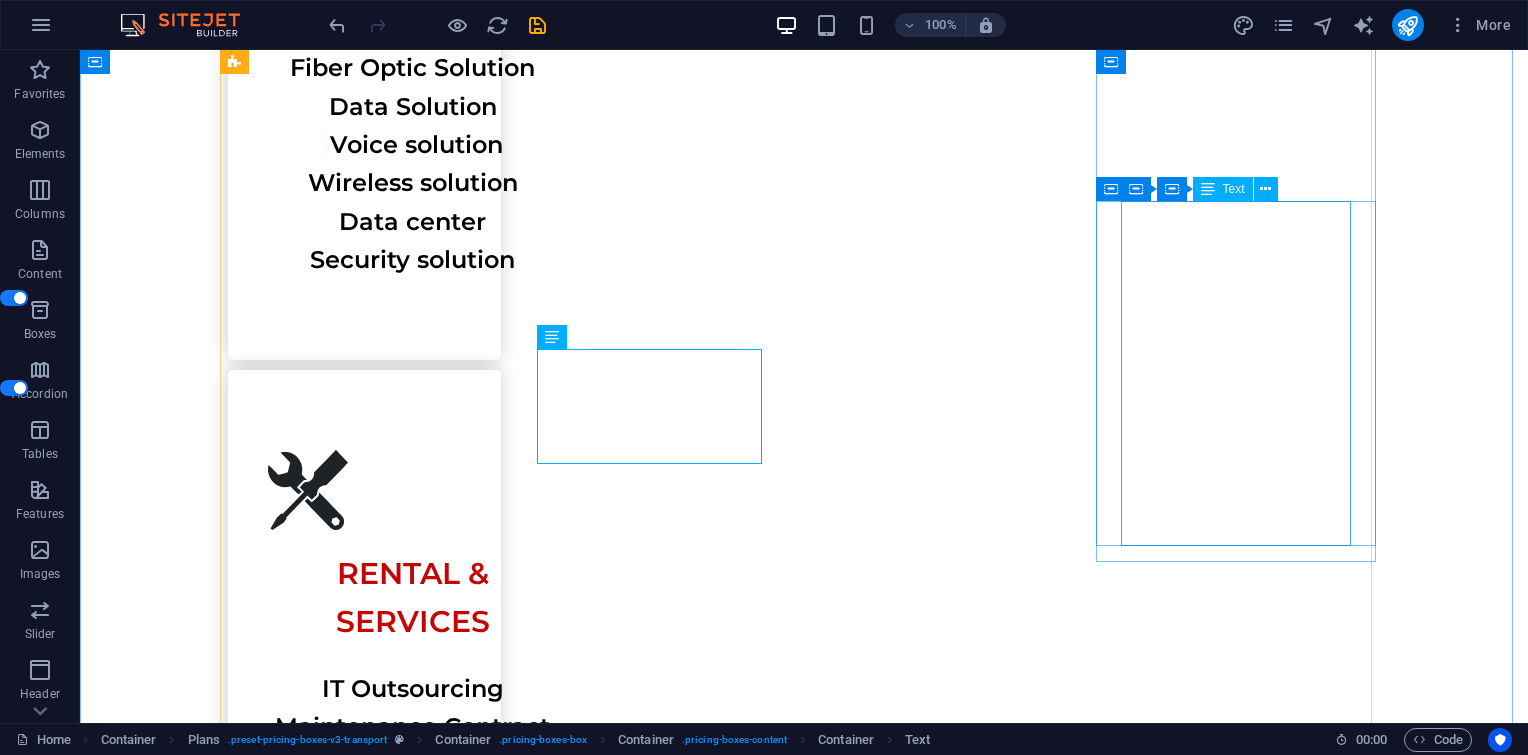 click on "UPS PAC Pannel Sensor Rack server" at bounding box center (804, 10229) 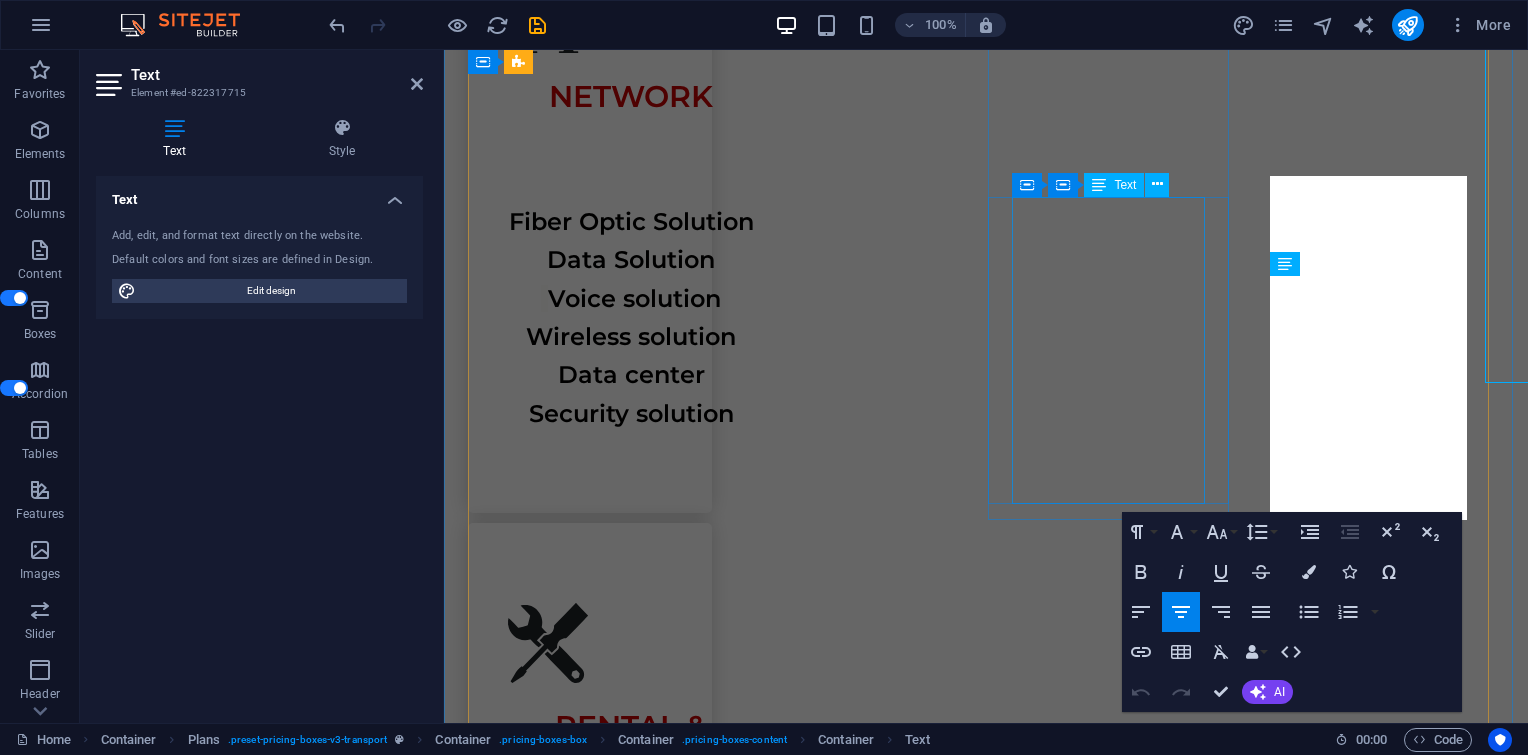 scroll, scrollTop: 3354, scrollLeft: 0, axis: vertical 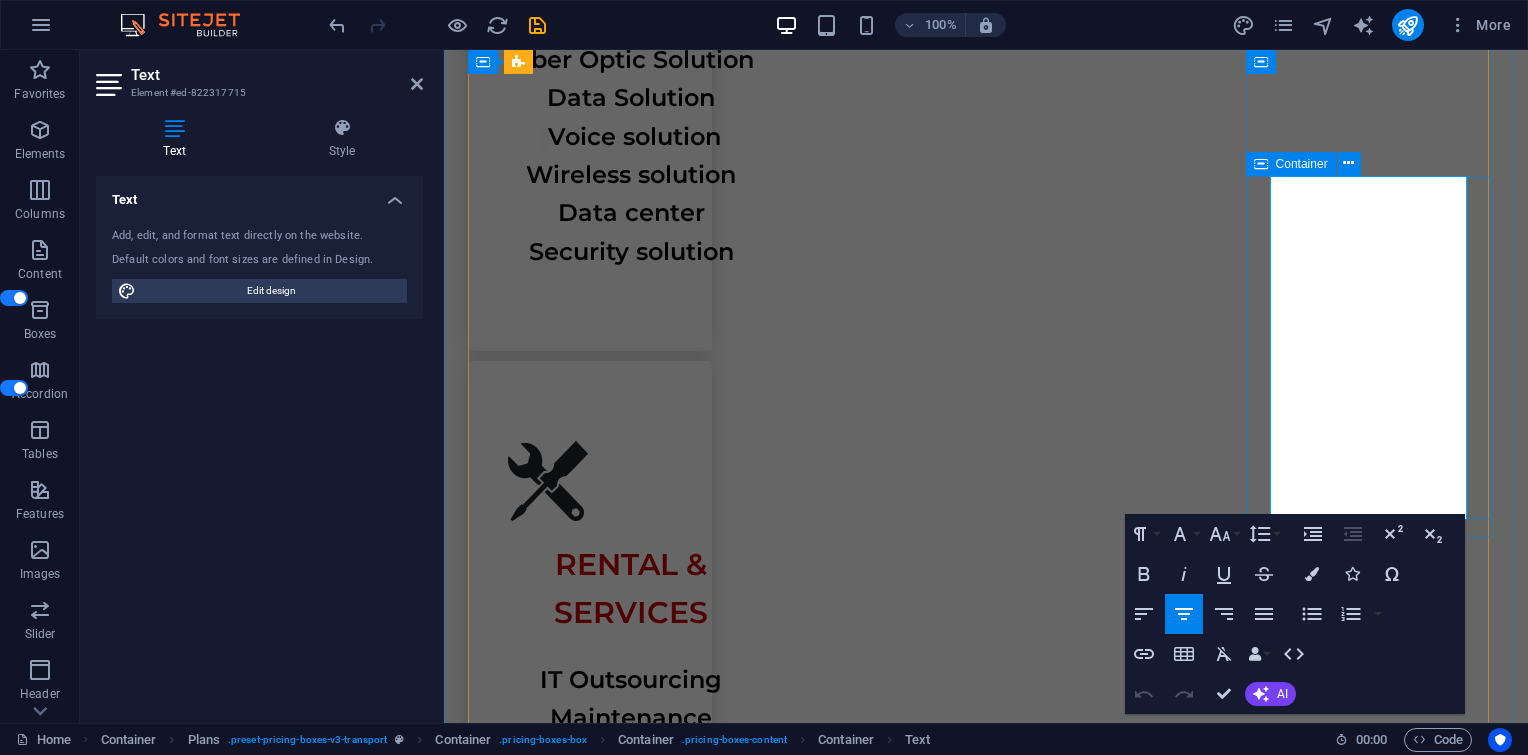 drag, startPoint x: 1320, startPoint y: 308, endPoint x: 1917, endPoint y: 522, distance: 634.19635 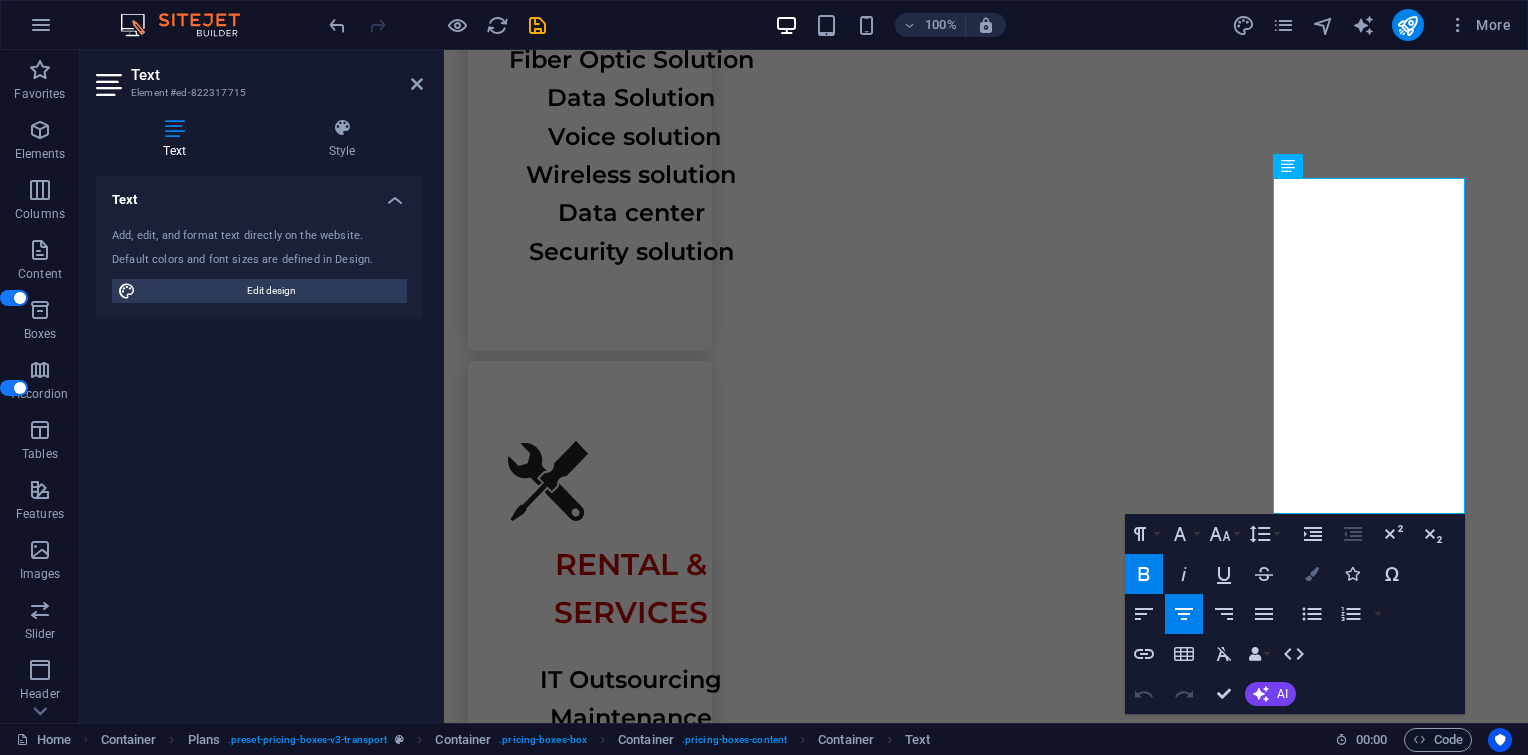 click at bounding box center [1312, 574] 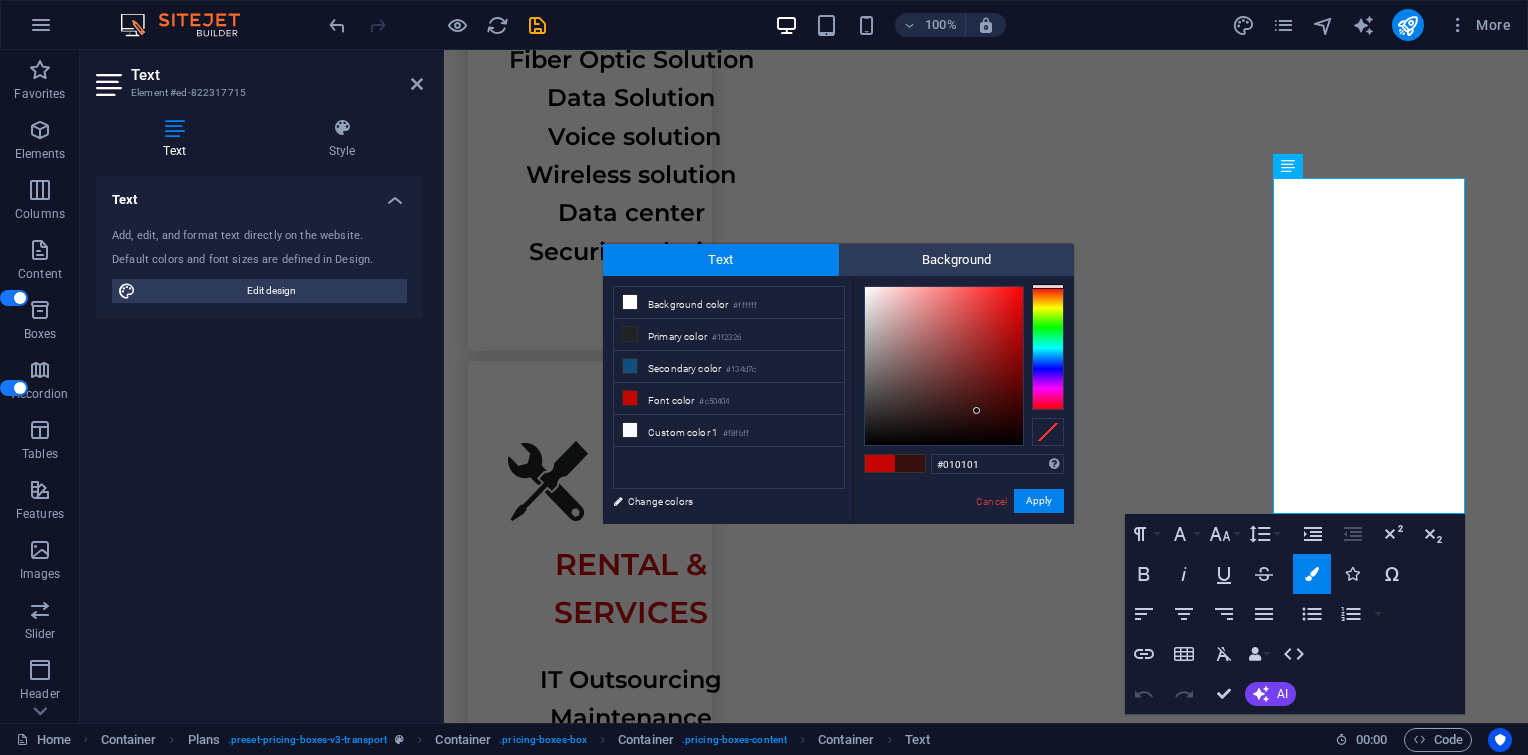 type on "#000000" 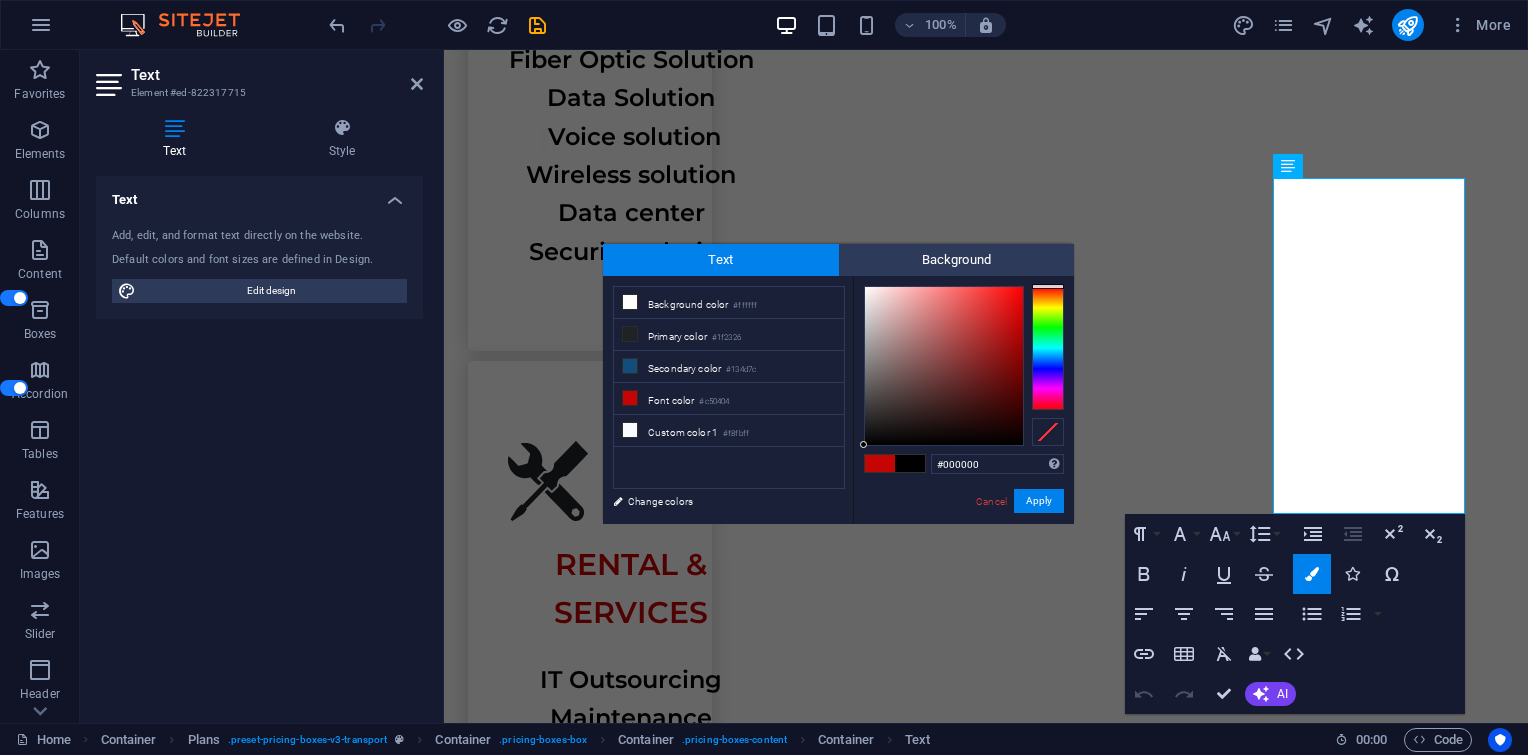 drag, startPoint x: 982, startPoint y: 400, endPoint x: 881, endPoint y: 454, distance: 114.52947 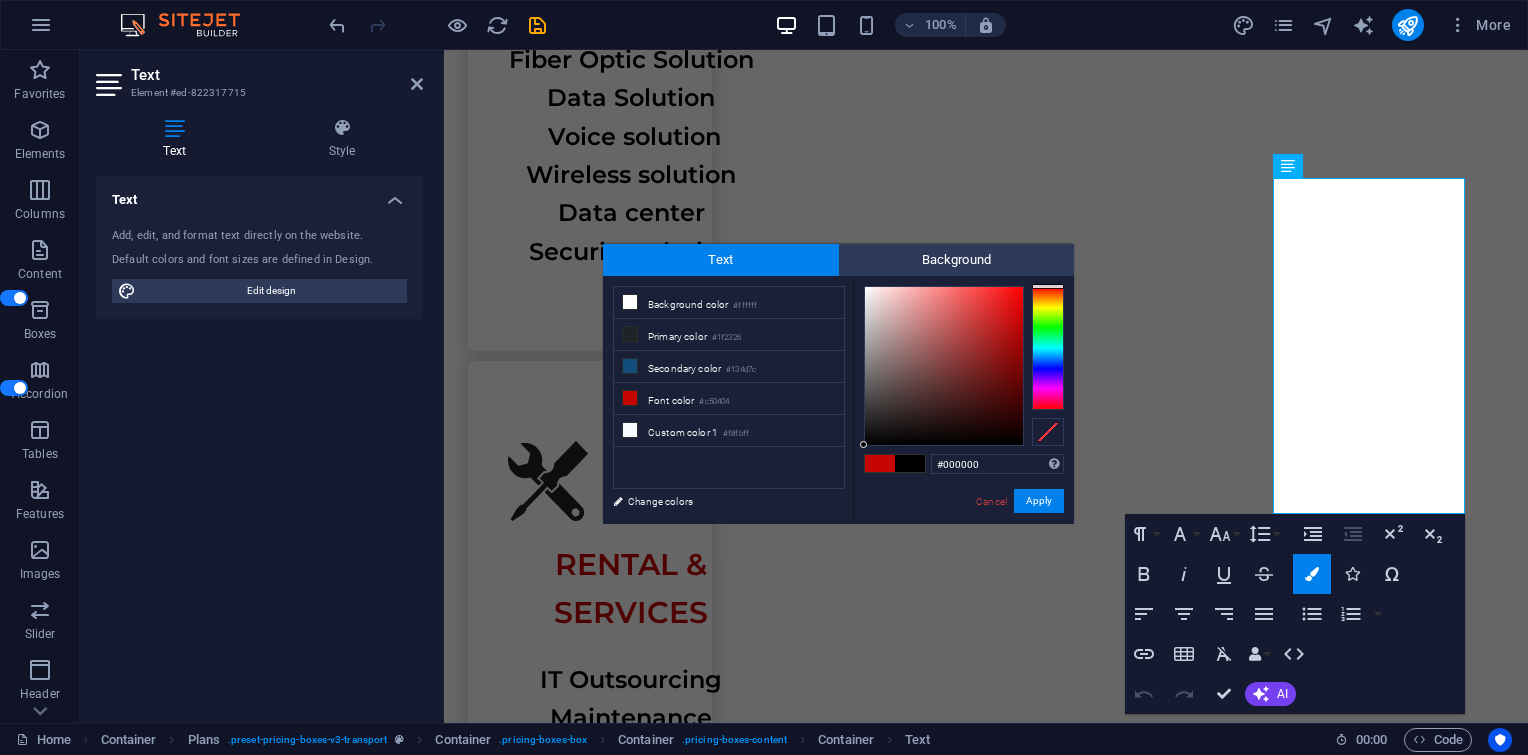 click on "#000000 Supported formats #0852ed rgb(8, 82, 237) rgba(8, 82, 237, 90%) hsv(221,97,93) hsl(221, 93%, 48%) Cancel Apply" at bounding box center [963, 545] 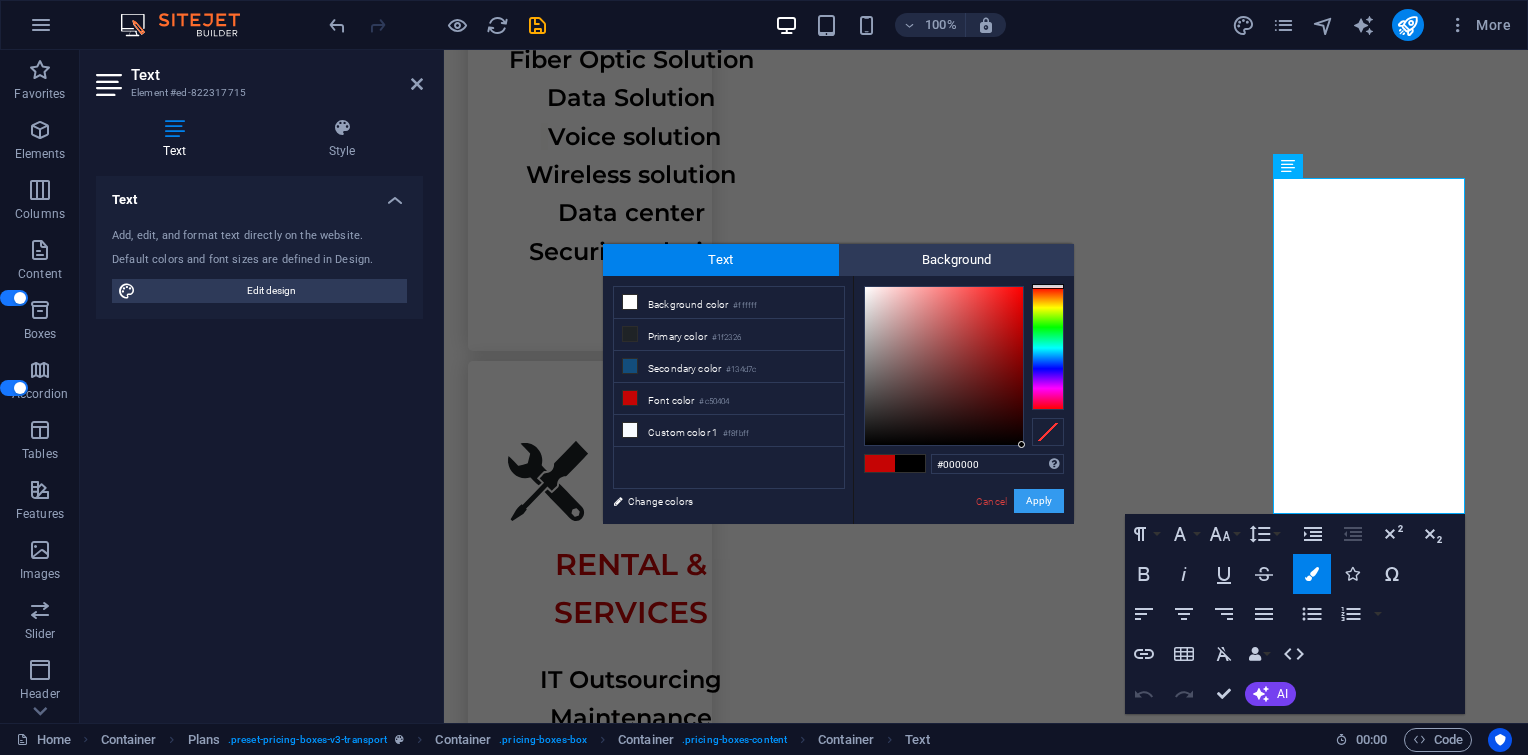 click on "Apply" at bounding box center (1039, 501) 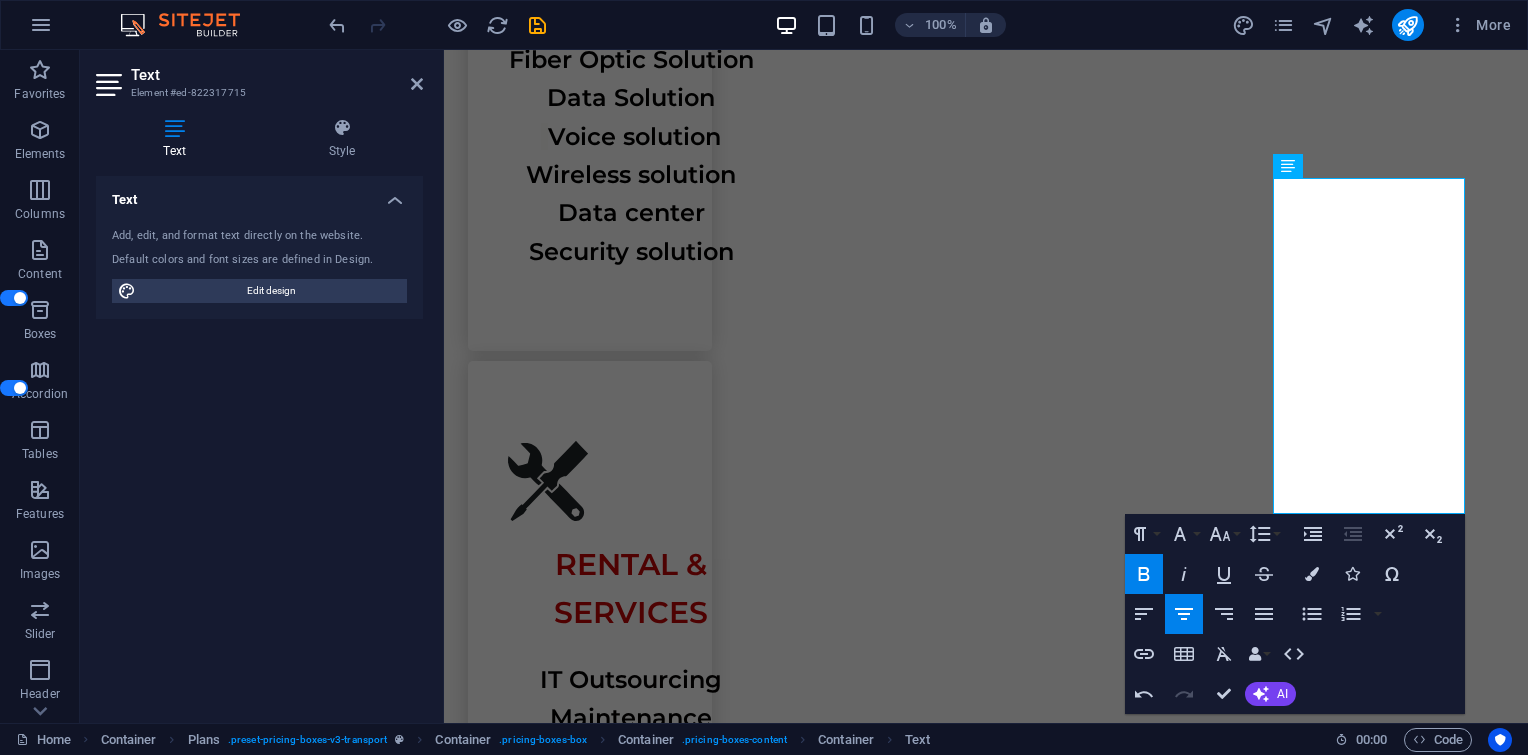 click on "H1   Wide image with text   Container   Container   Image   Container   Menu Bar   Image   Menu   Spacer   Text   Container   H2   Button   Spacer   Text   Text   Boxes   Container   Text   Container   Spacer   Container   Text   Container   Spacer   Icon   Icon   Container   Container   Spacer   Container   Container   Text   Spacer   Text   Container   H2   Spacer   Spacer   Container   Plans   Container   Container   Image   Container   Text   Container   Container   Container   Spacer   Container   Container   Container   Container   Container   Image   Container   Text   Container   Container   Container   Container   Spacer   Container   Container   Image   Container   Container   Container   Plans   Container   Image   Container   Plans   Container   Container   Container   Container   Plans   Container   Text   Container   Container   Container   Container   Container   Text   Container   Container   Spacer   Container   Container   Text   Container" at bounding box center [986, 386] 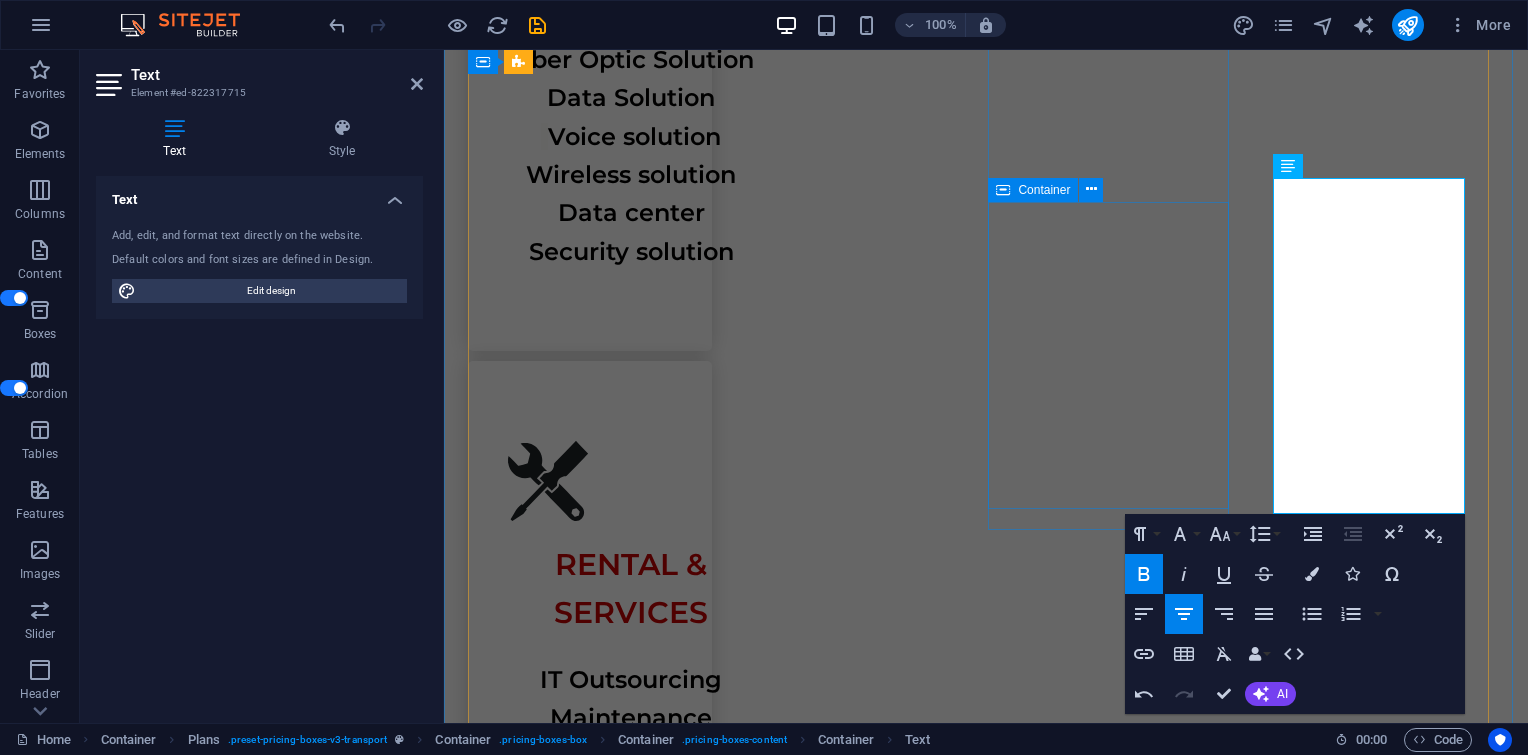 click on "Laptop PC Notebook Server Storage" at bounding box center [986, 8192] 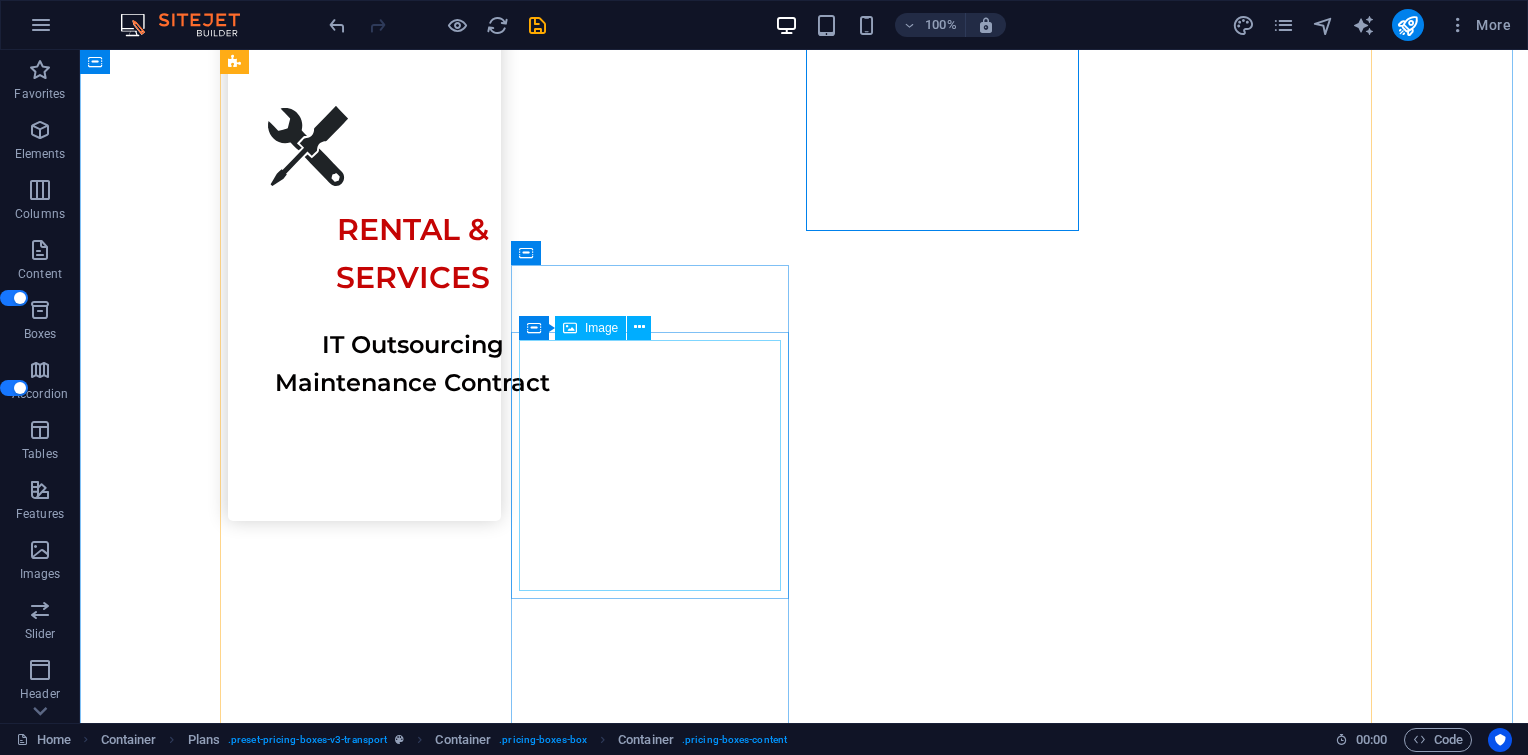 scroll, scrollTop: 3658, scrollLeft: 0, axis: vertical 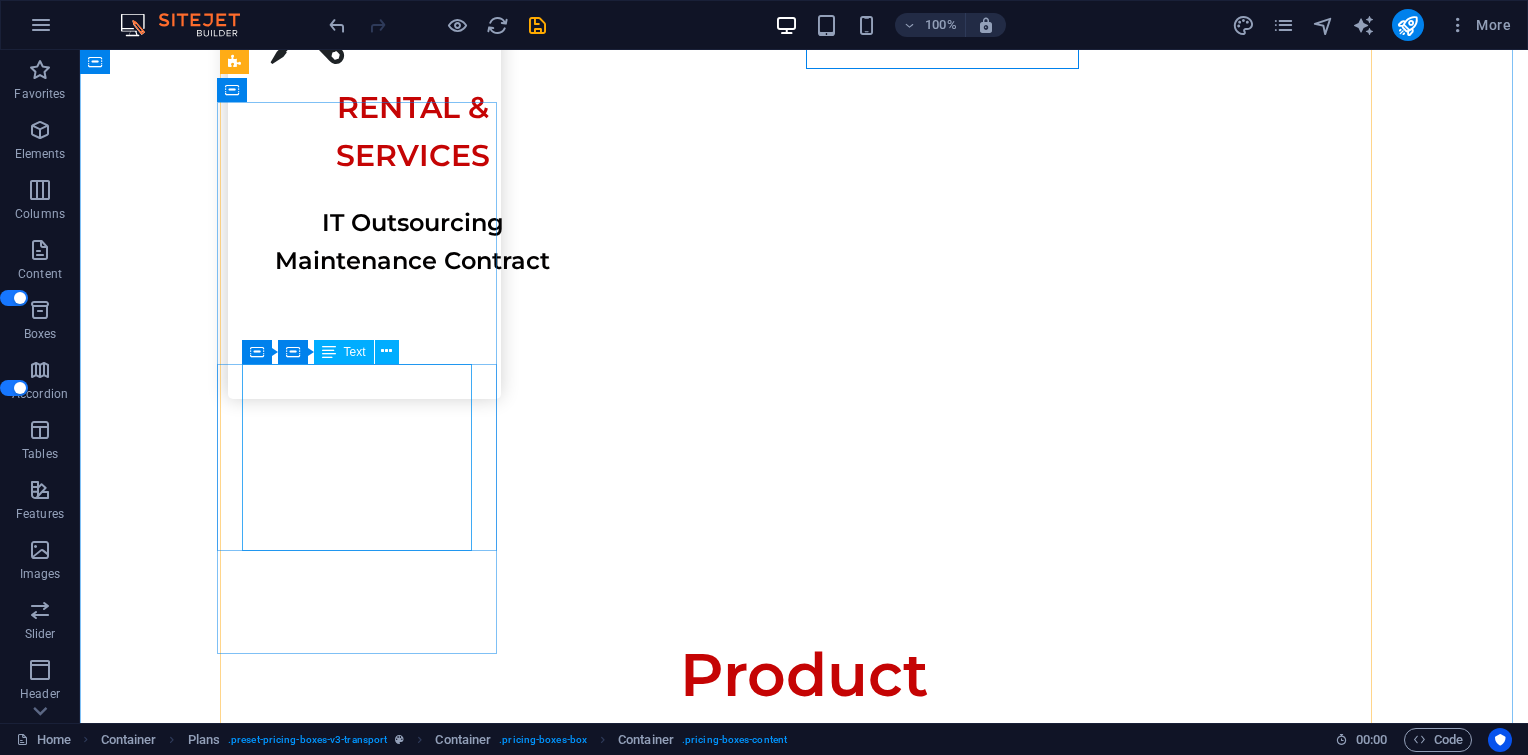click on "Battre PABX phone Air conditioner" at bounding box center (804, 10380) 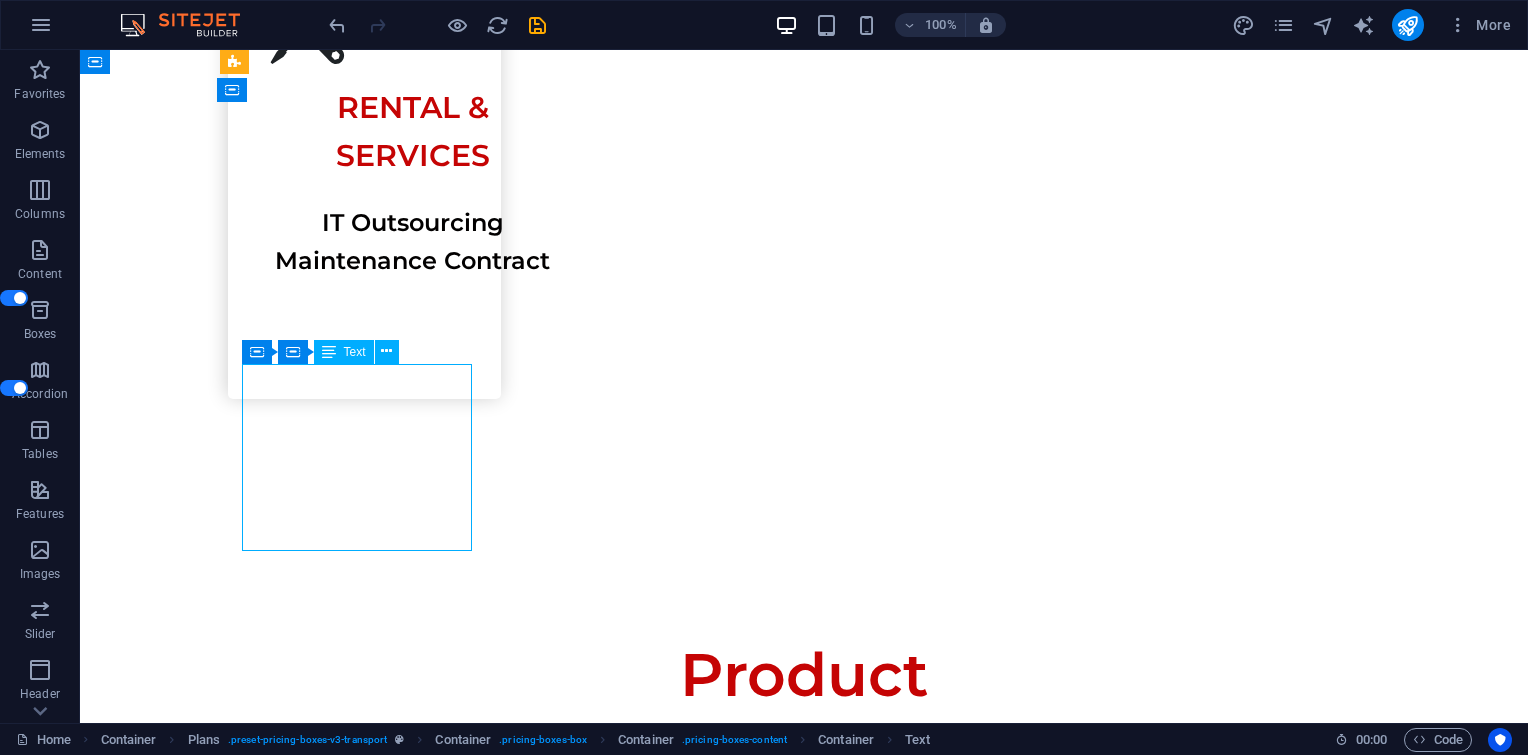 click on "Battre PABX phone Air conditioner" at bounding box center [804, 10380] 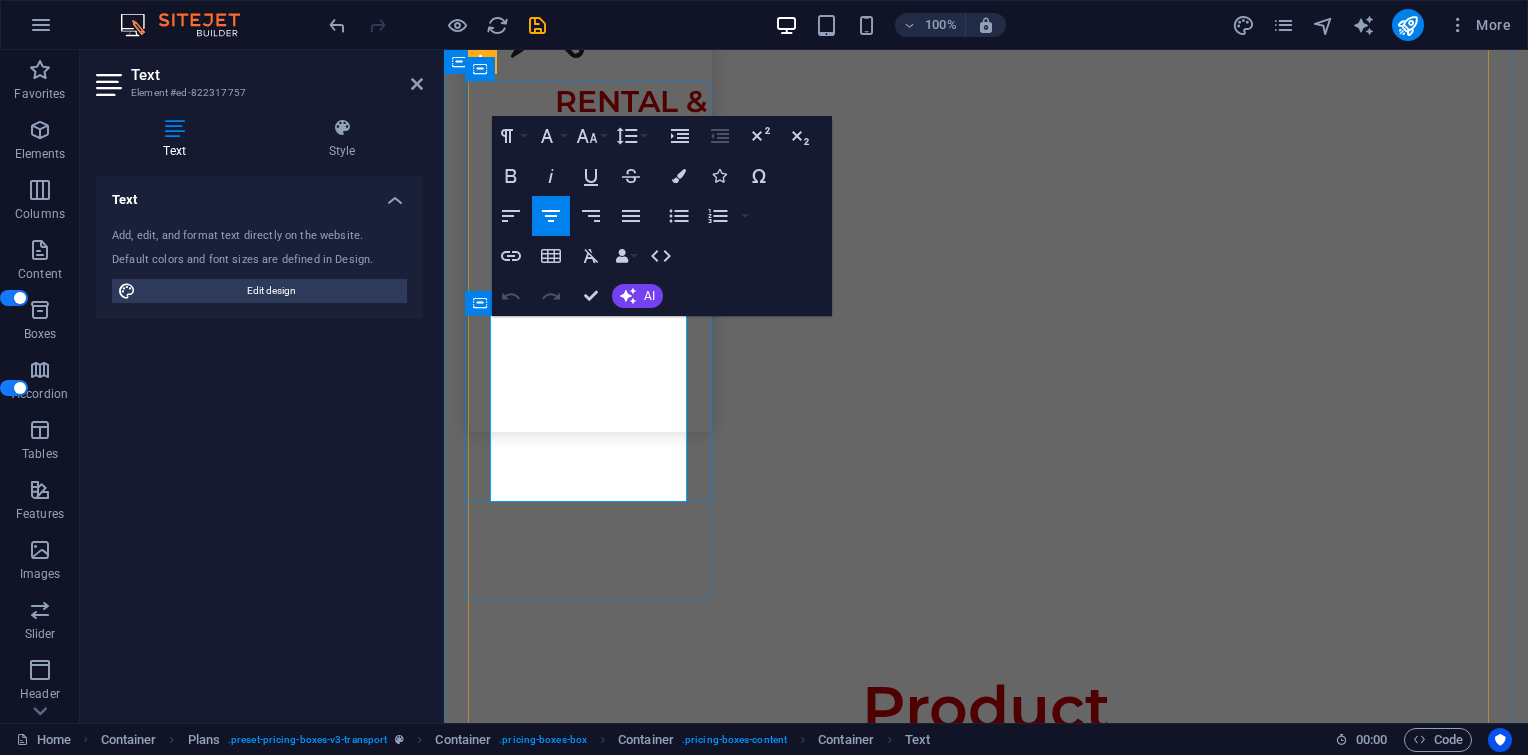 drag, startPoint x: 516, startPoint y: 412, endPoint x: 703, endPoint y: 500, distance: 206.67123 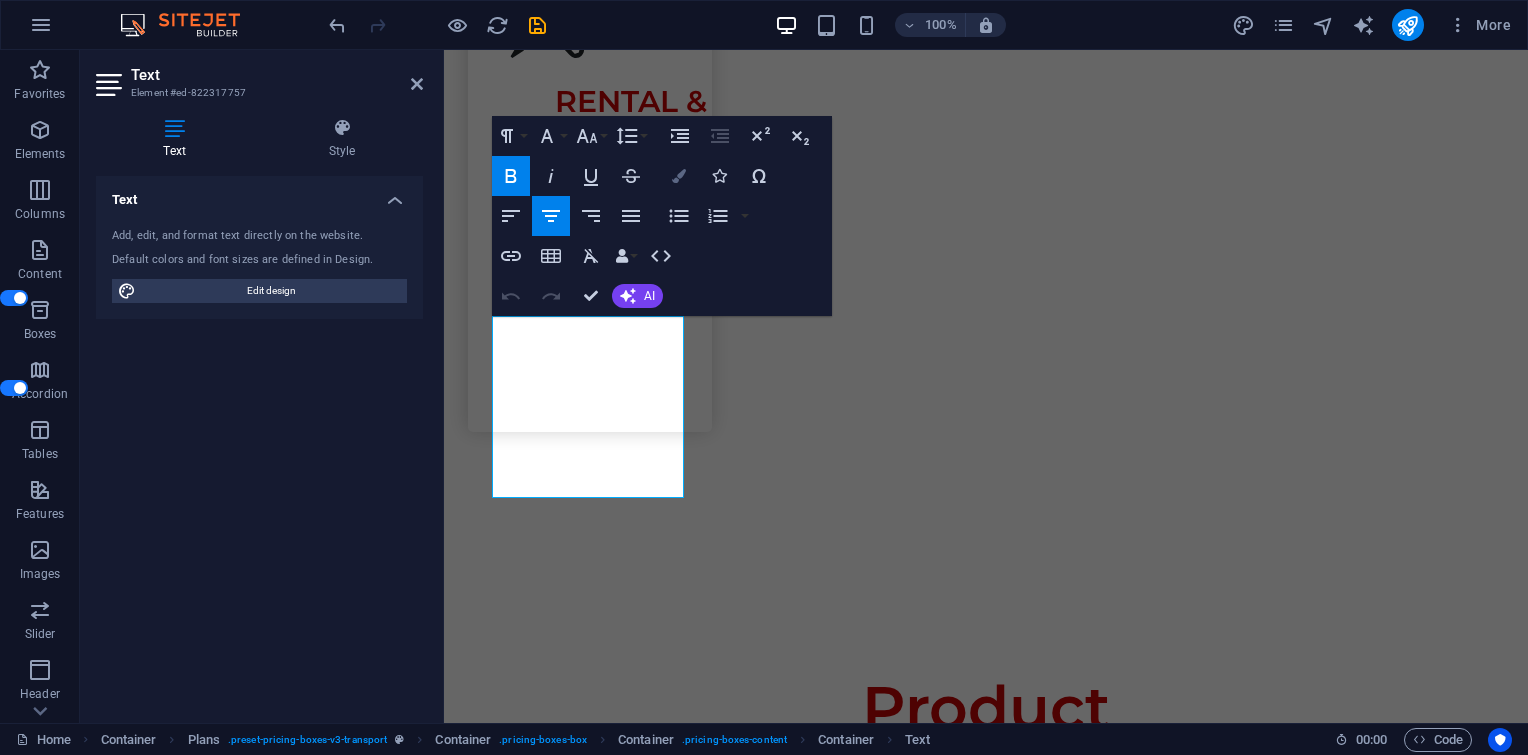 click on "Colors" at bounding box center (679, 176) 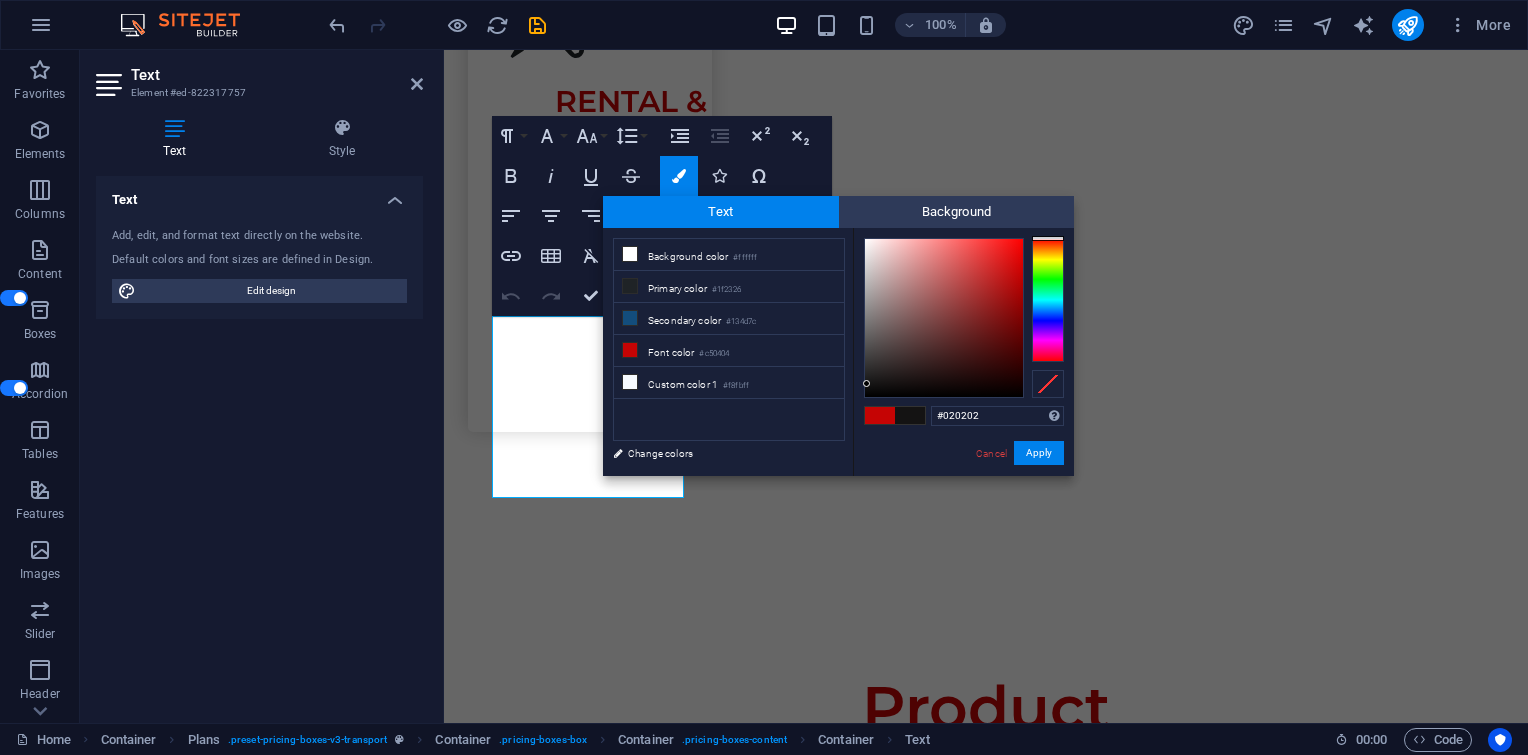 type on "#000000" 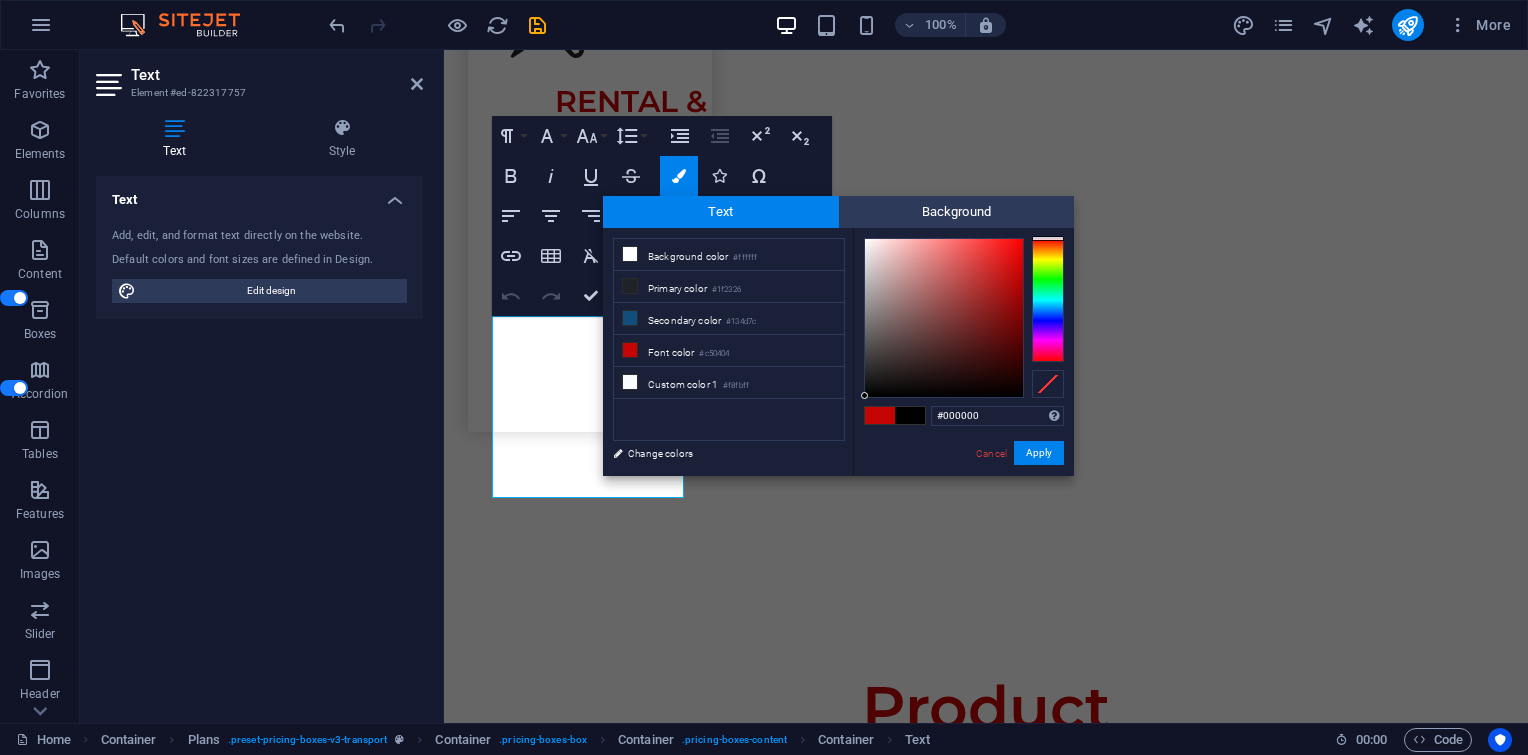 drag, startPoint x: 928, startPoint y: 337, endPoint x: 865, endPoint y: 402, distance: 90.52071 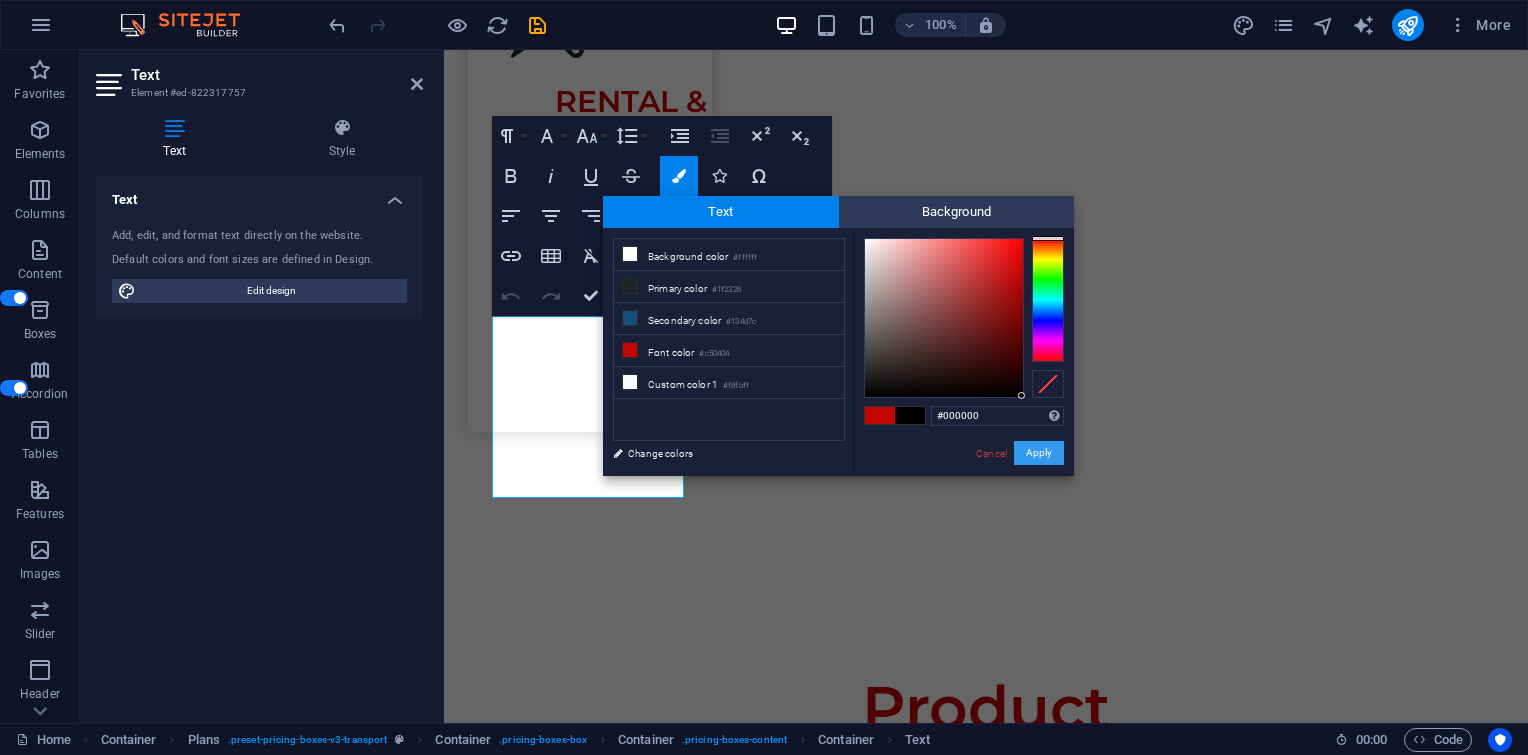 click on "Apply" at bounding box center [1039, 453] 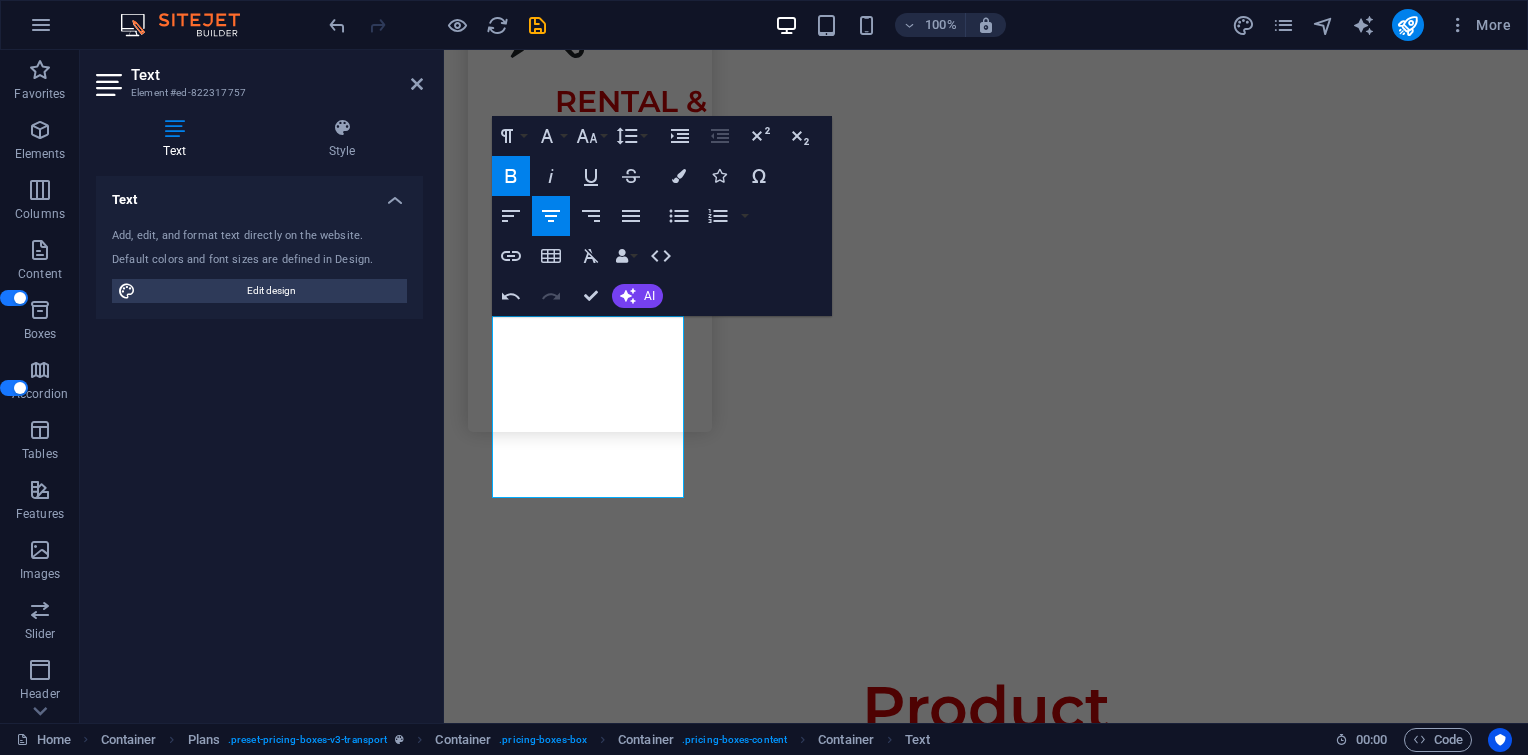 click on "H1   Wide image with text   Container   Container   Image   Container   Menu Bar   Image   Menu   Spacer   Text   Container   H2   Button   Spacer   Text   Text   Boxes   Container   Text   Container   Spacer   Container   Text   Container   Spacer   Icon   Icon   Container   Container   Spacer   Container   Container   Text   Spacer   Text   Container   H2   Spacer   Spacer   Container   Plans   Container   Container   Image   Container   Text   Container   Container   Container   Spacer   Container   Container   Container   Container   Container   Image   Container   Text   Container   Container   Container   Container   Spacer   Container   Container   Image   Container   Container   Container   Plans   Container   Image   Container   Plans   Container   Container   Container   Container   Plans   Container   Text   Container   Container   Container   Container   Container   Text   Container   Container   Spacer   Container   Container   Text   Container   Container   Container" at bounding box center (986, 386) 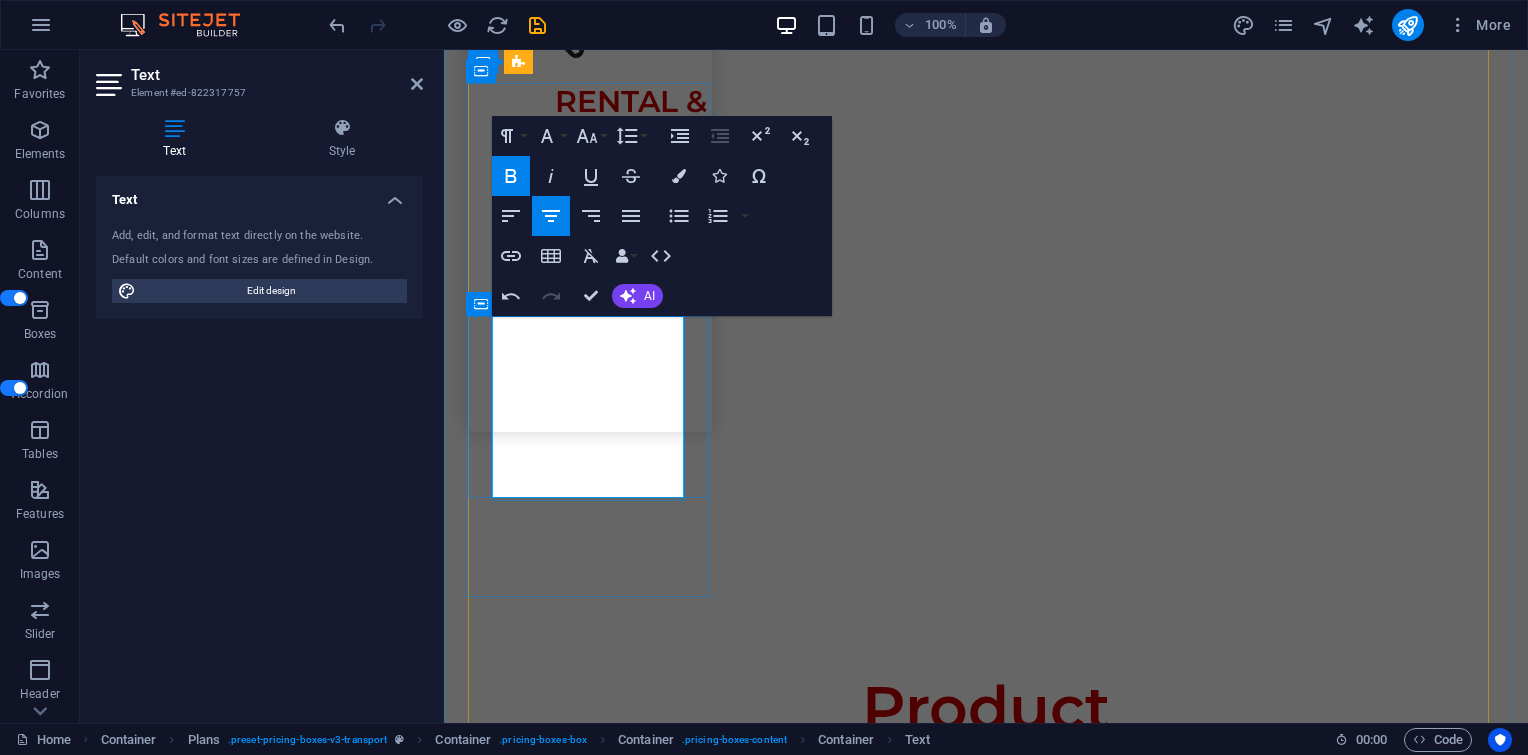 click at bounding box center (986, 9408) 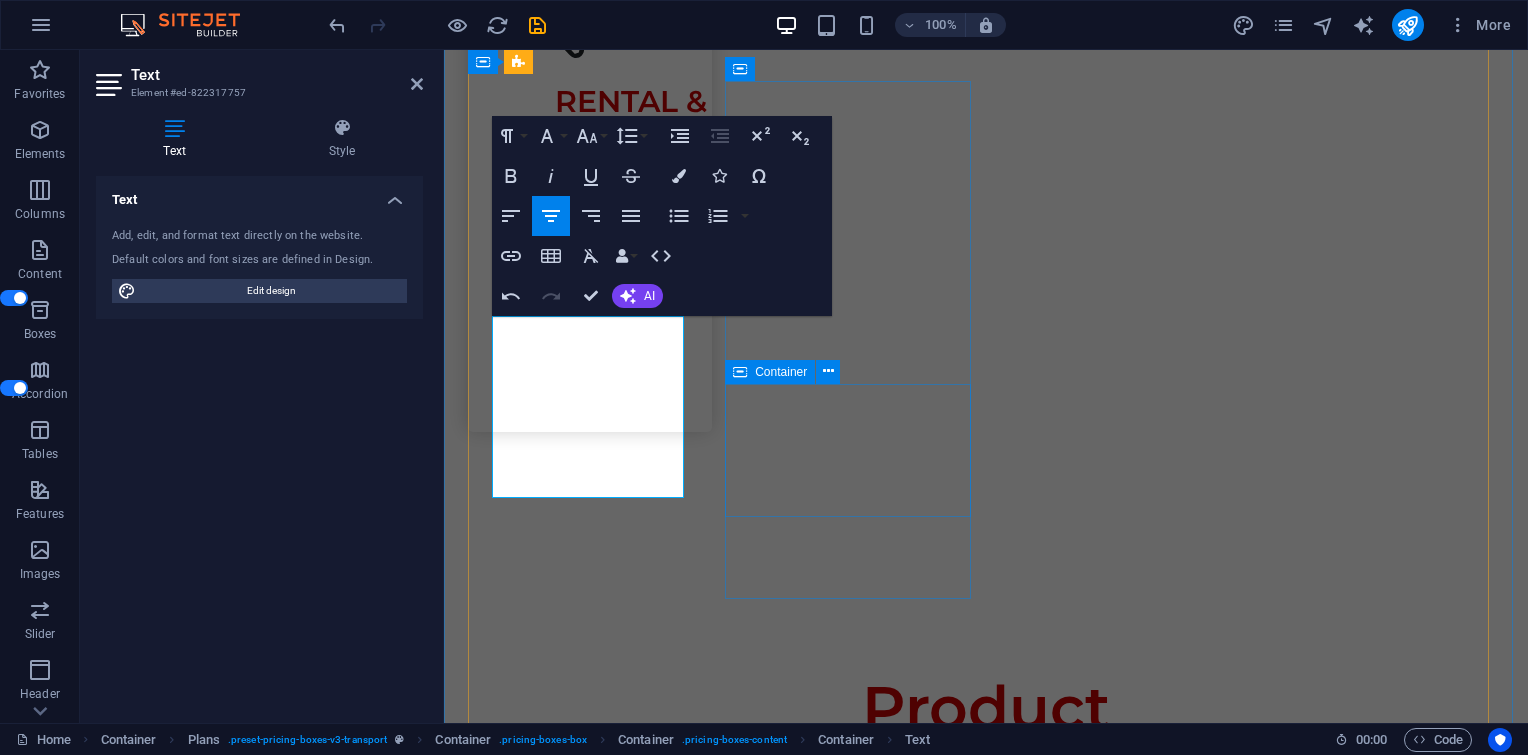 click on "Air conditioner" at bounding box center [986, 10653] 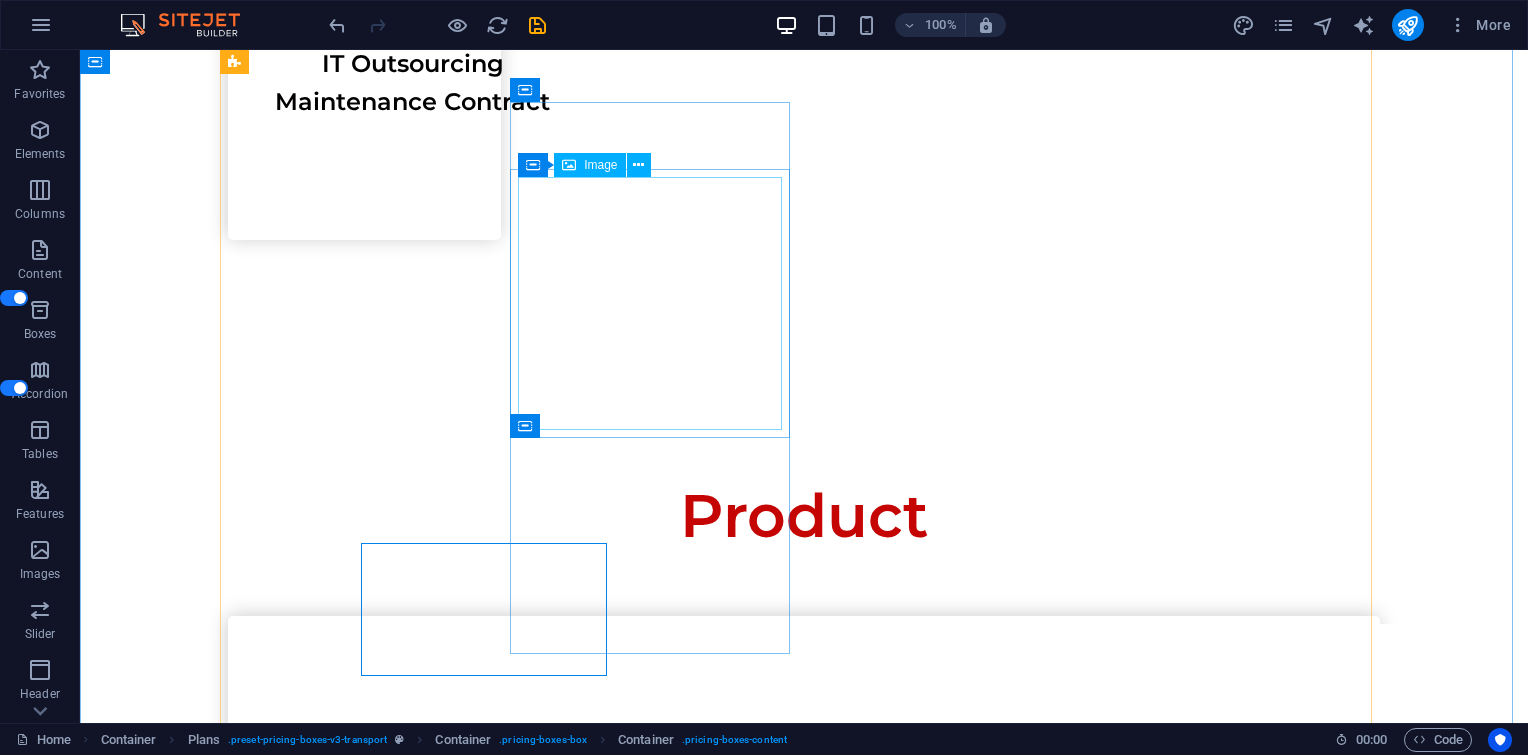 scroll, scrollTop: 3658, scrollLeft: 0, axis: vertical 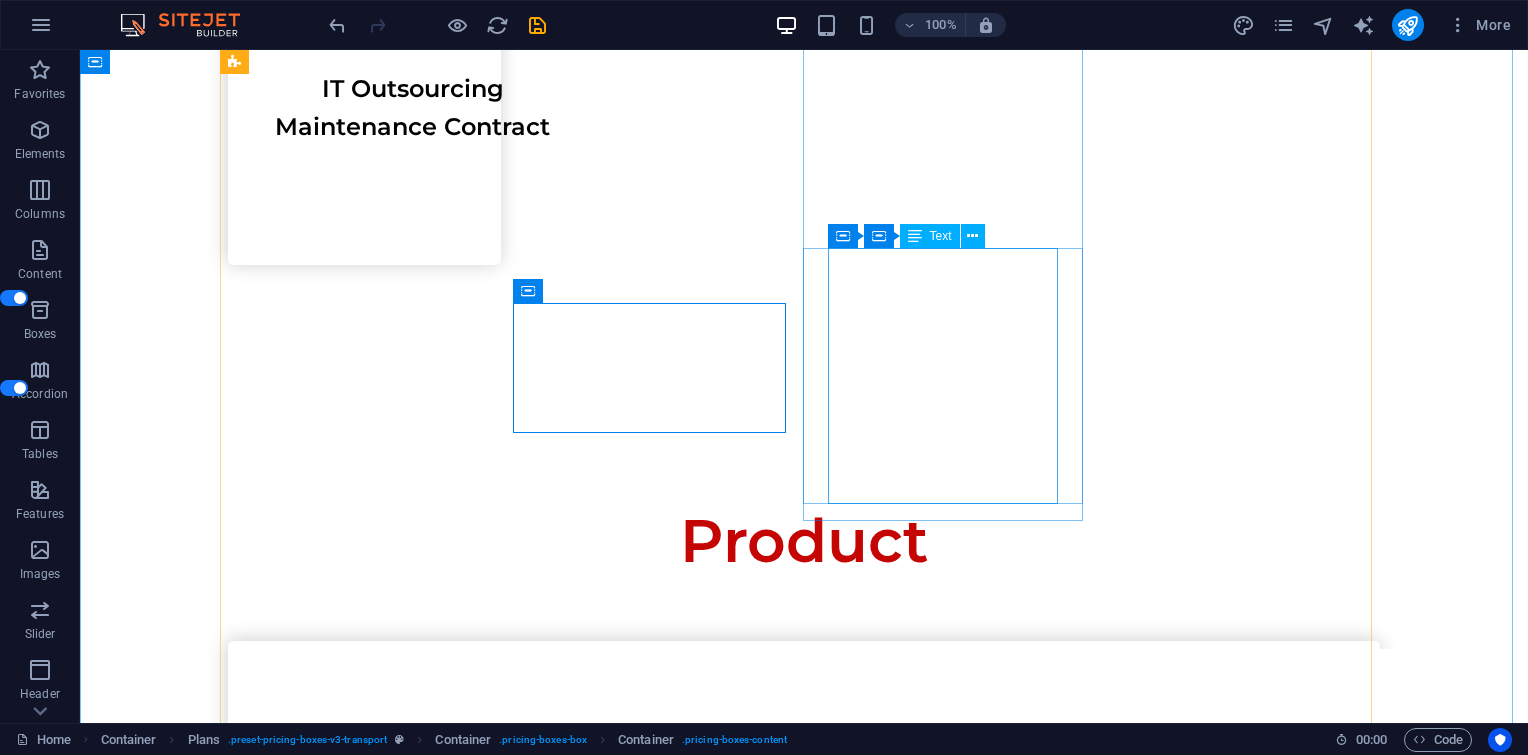 click on "Laptop PC Notebook Server Storage" at bounding box center [804, 12159] 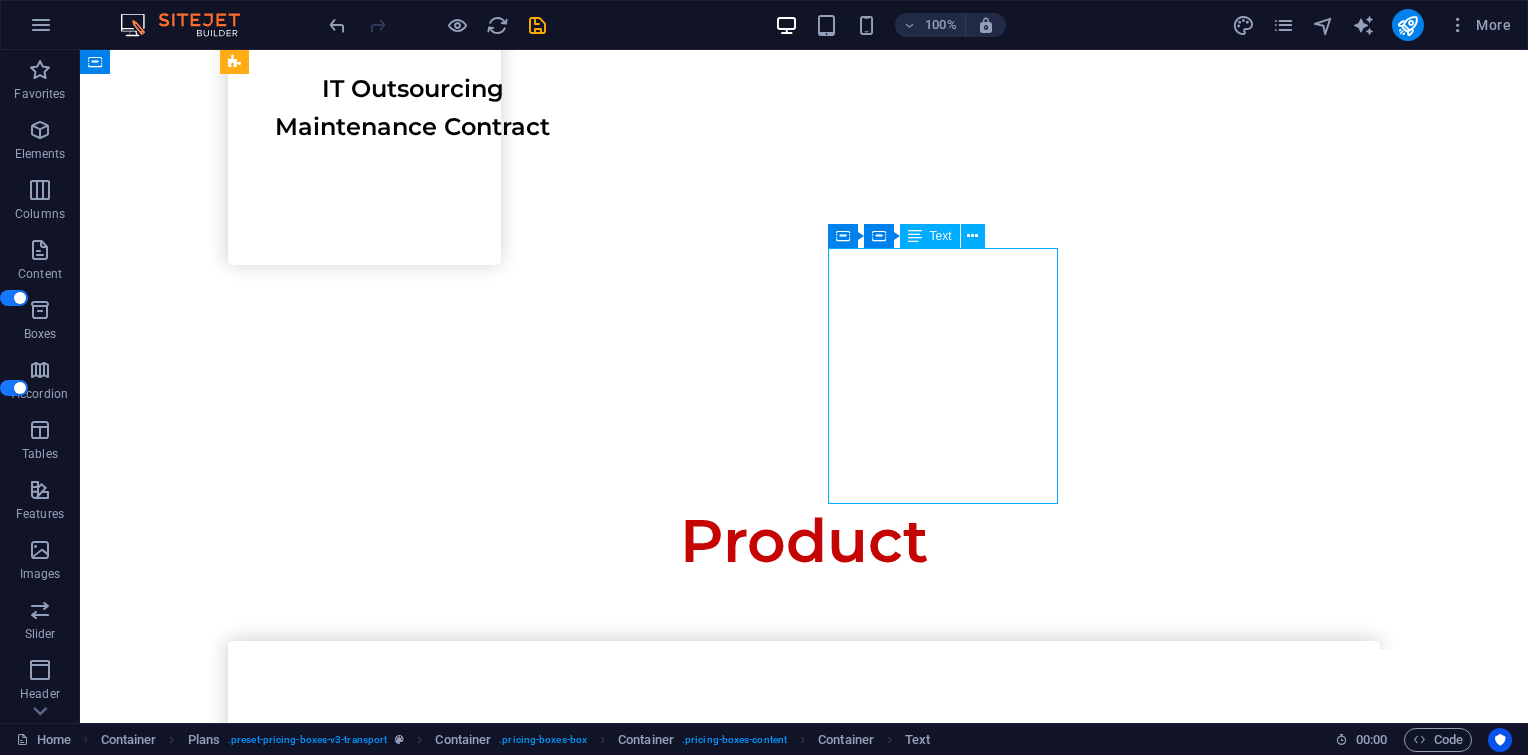 click on "Laptop PC Notebook Server Storage" at bounding box center [804, 12159] 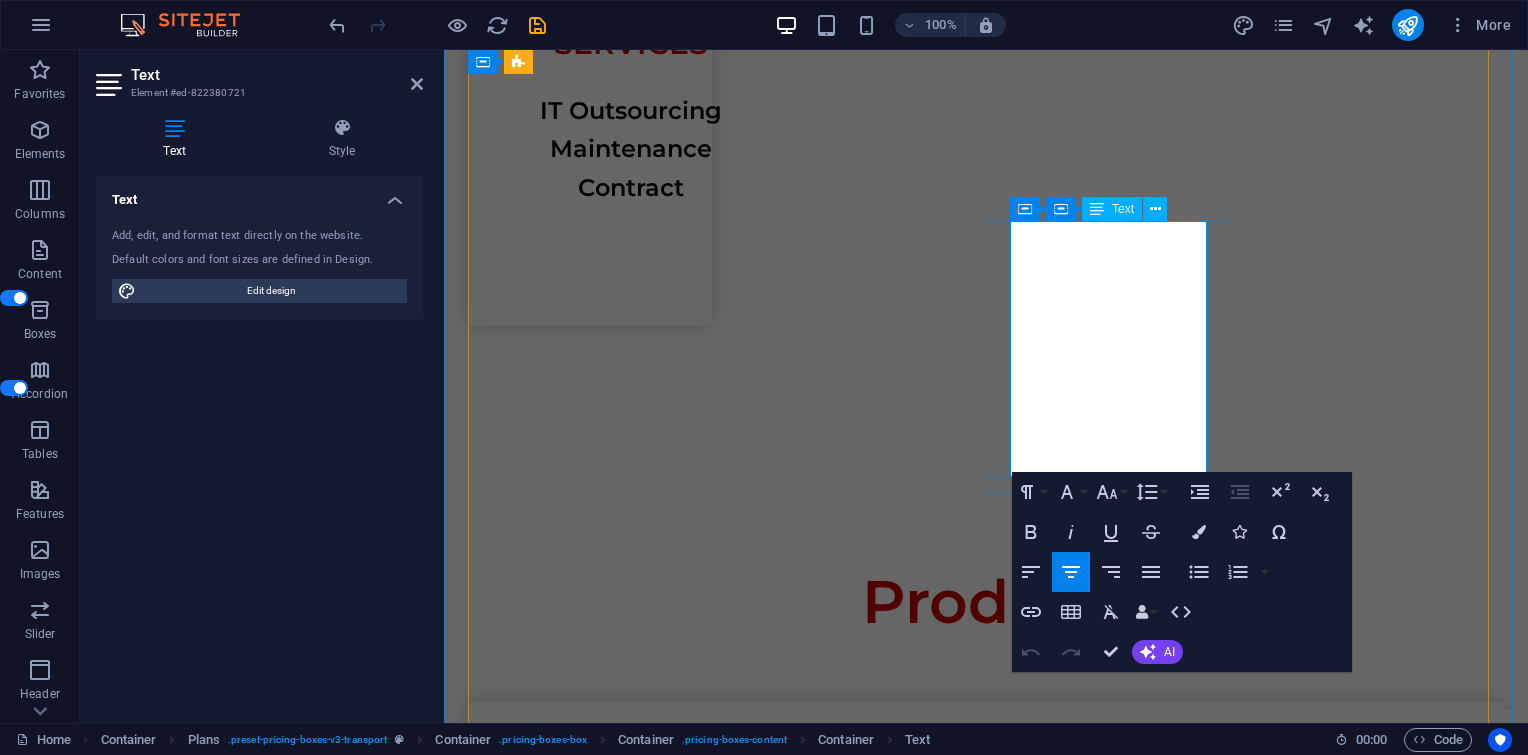 drag, startPoint x: 1043, startPoint y: 258, endPoint x: 1156, endPoint y: 437, distance: 211.68373 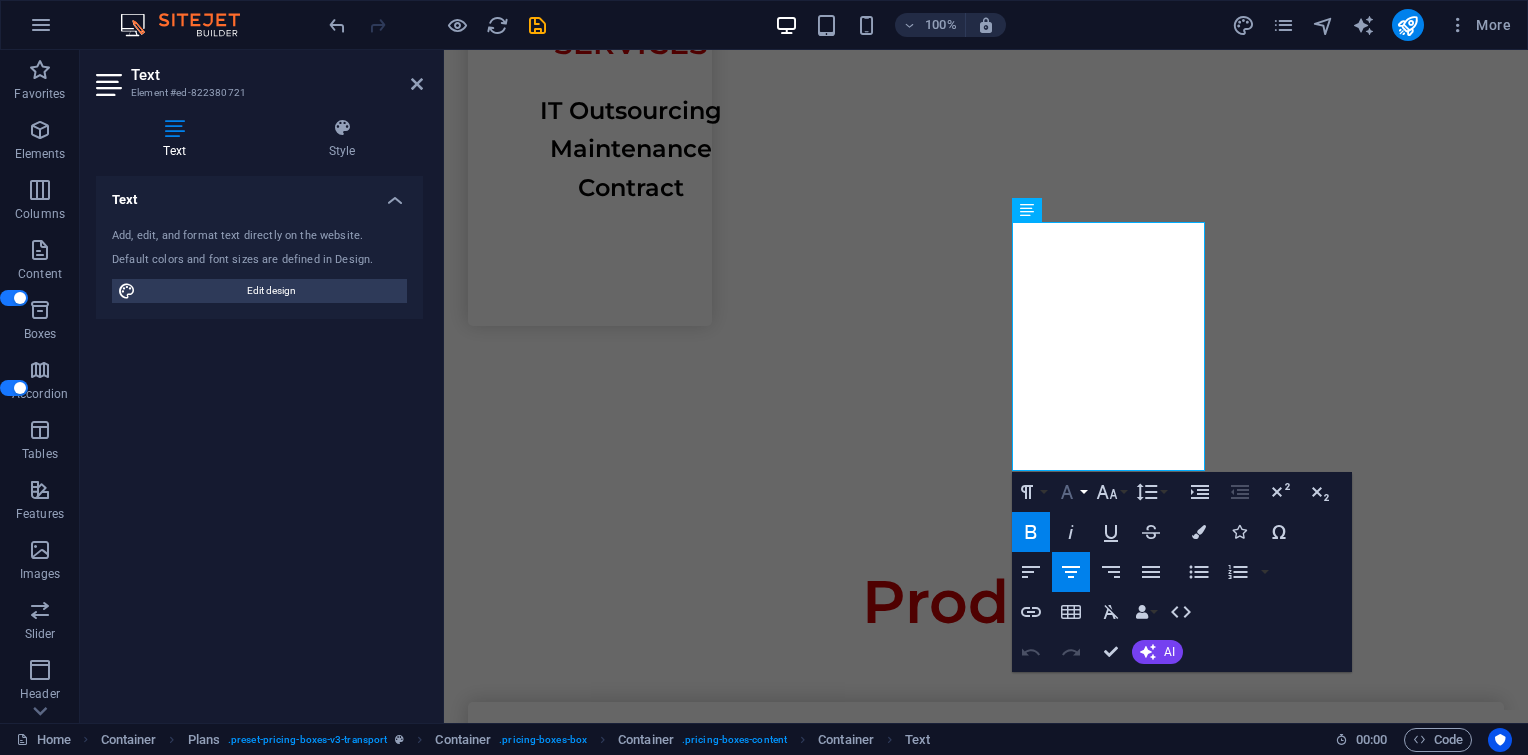 click 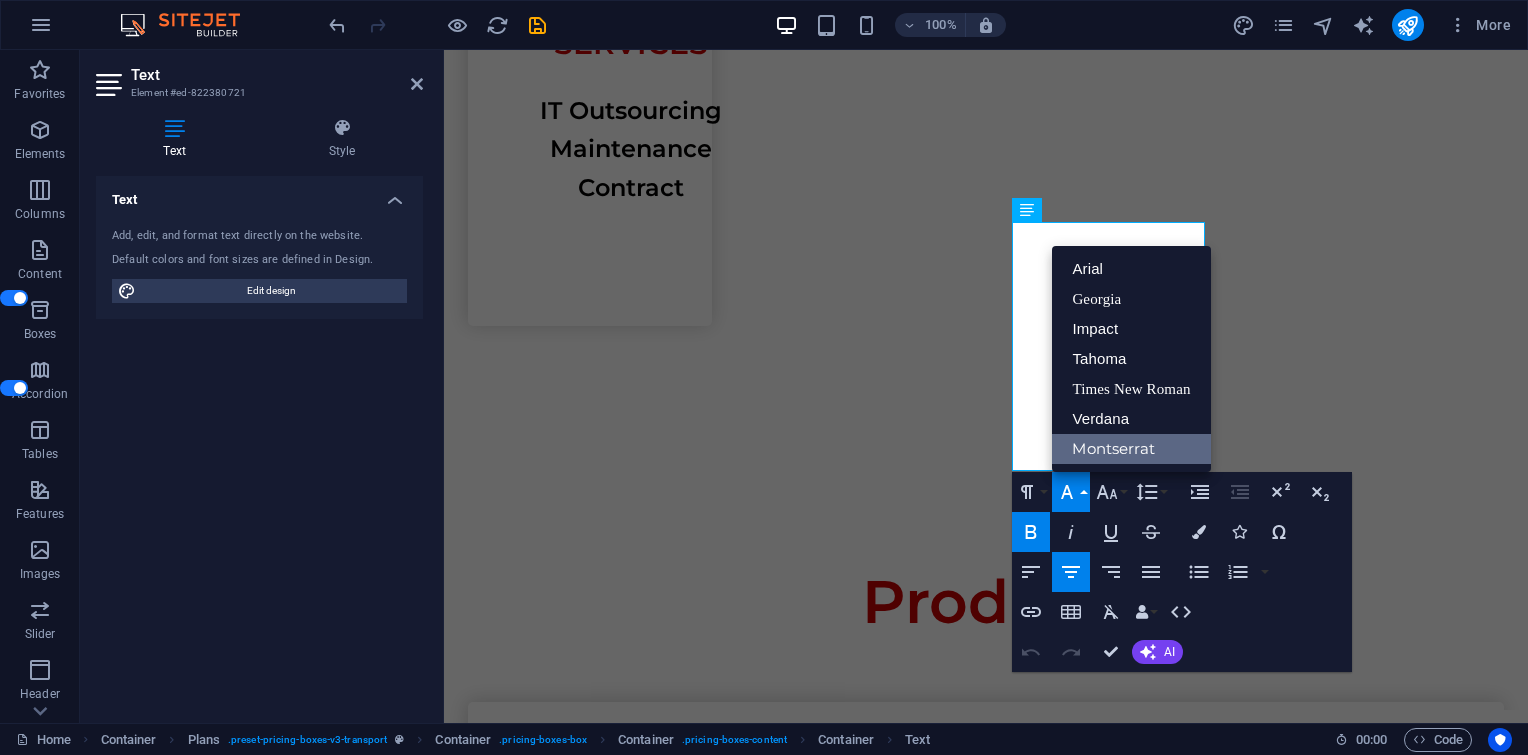 scroll, scrollTop: 0, scrollLeft: 0, axis: both 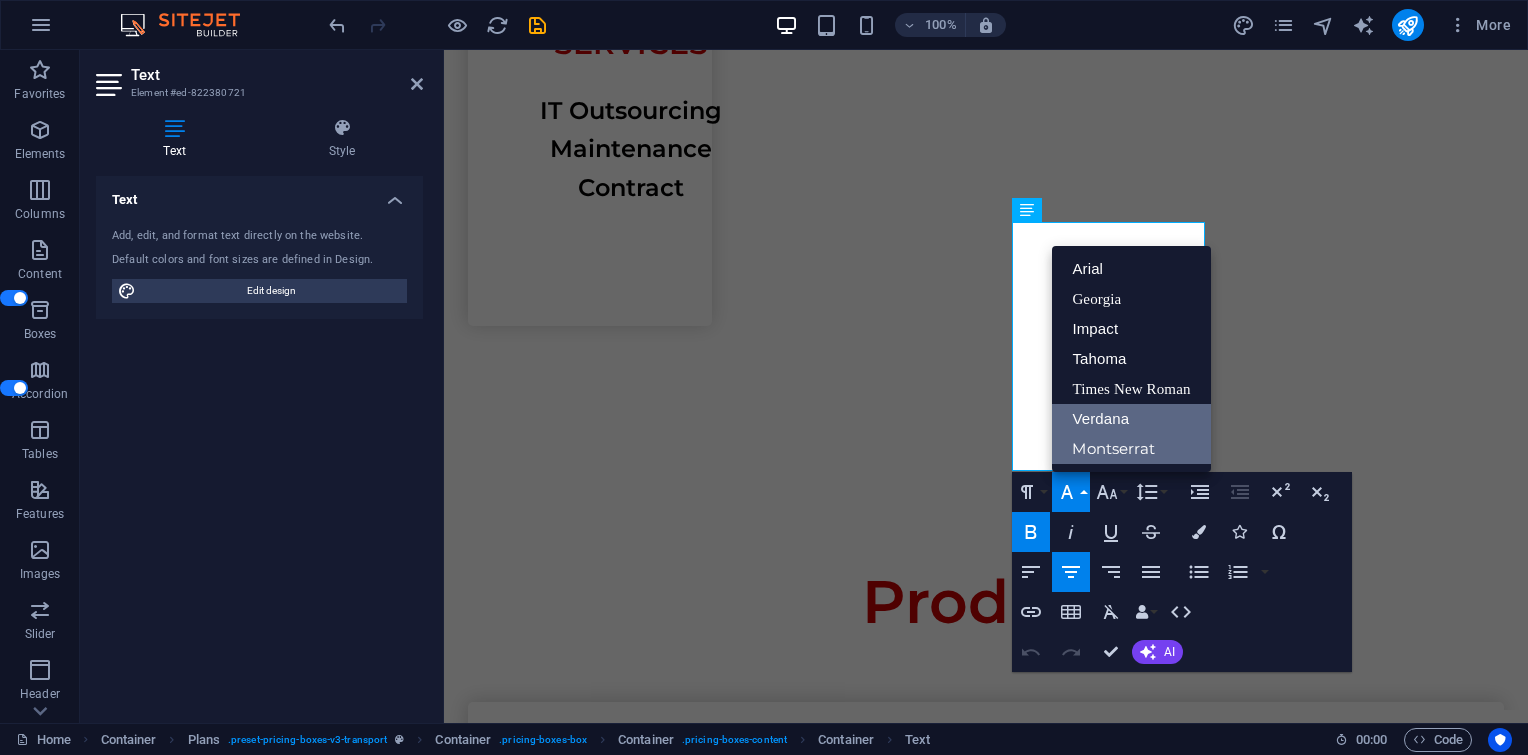 click on "Verdana" at bounding box center [1131, 419] 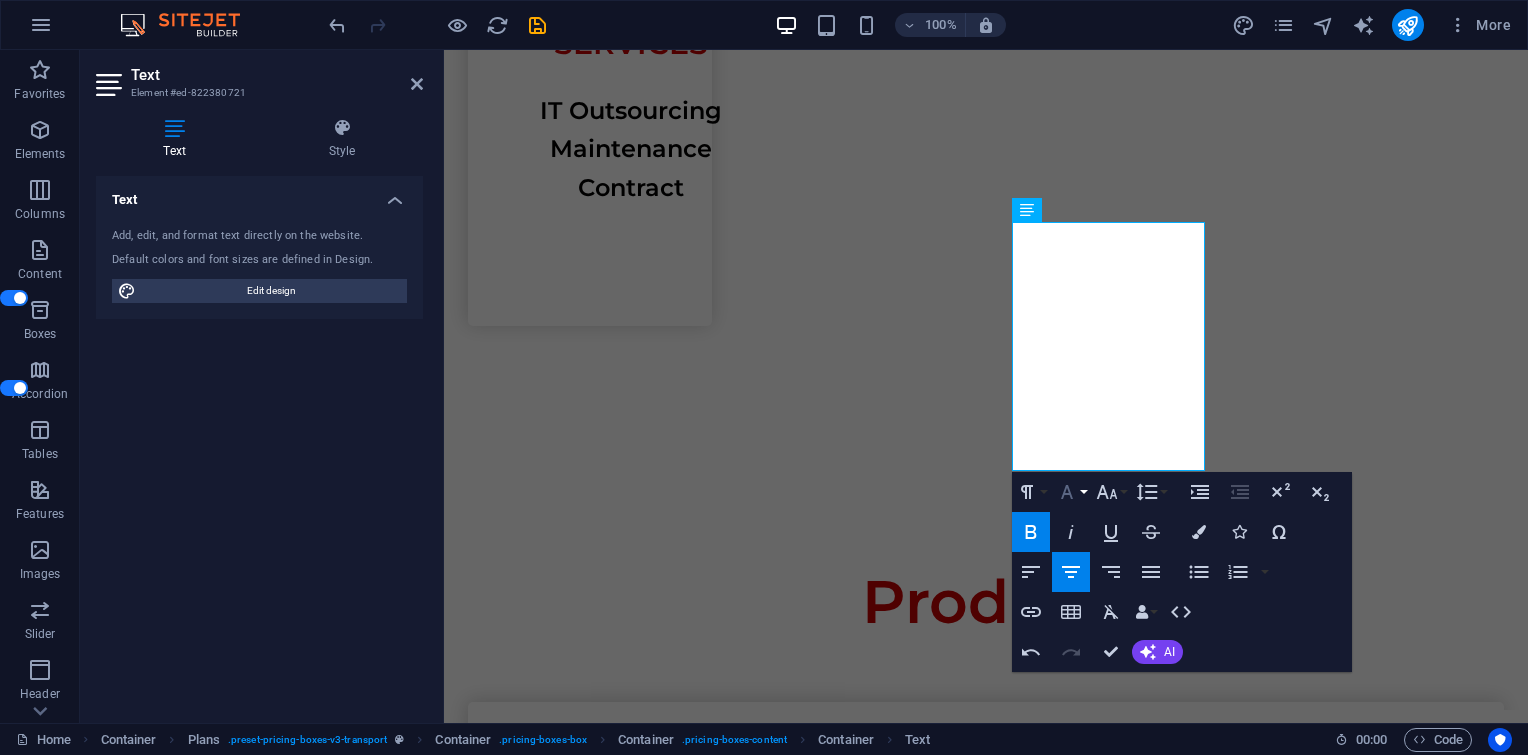 click 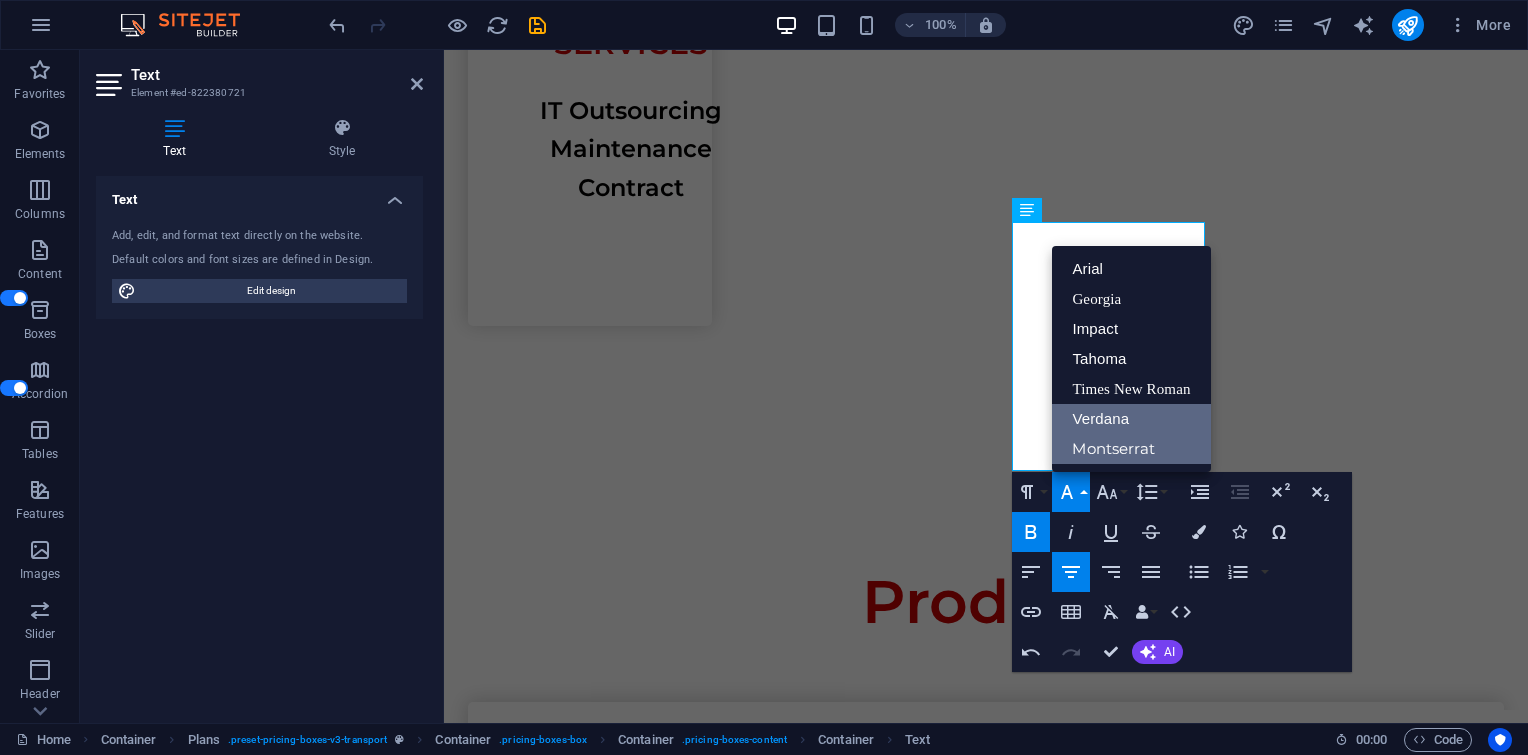 scroll, scrollTop: 0, scrollLeft: 0, axis: both 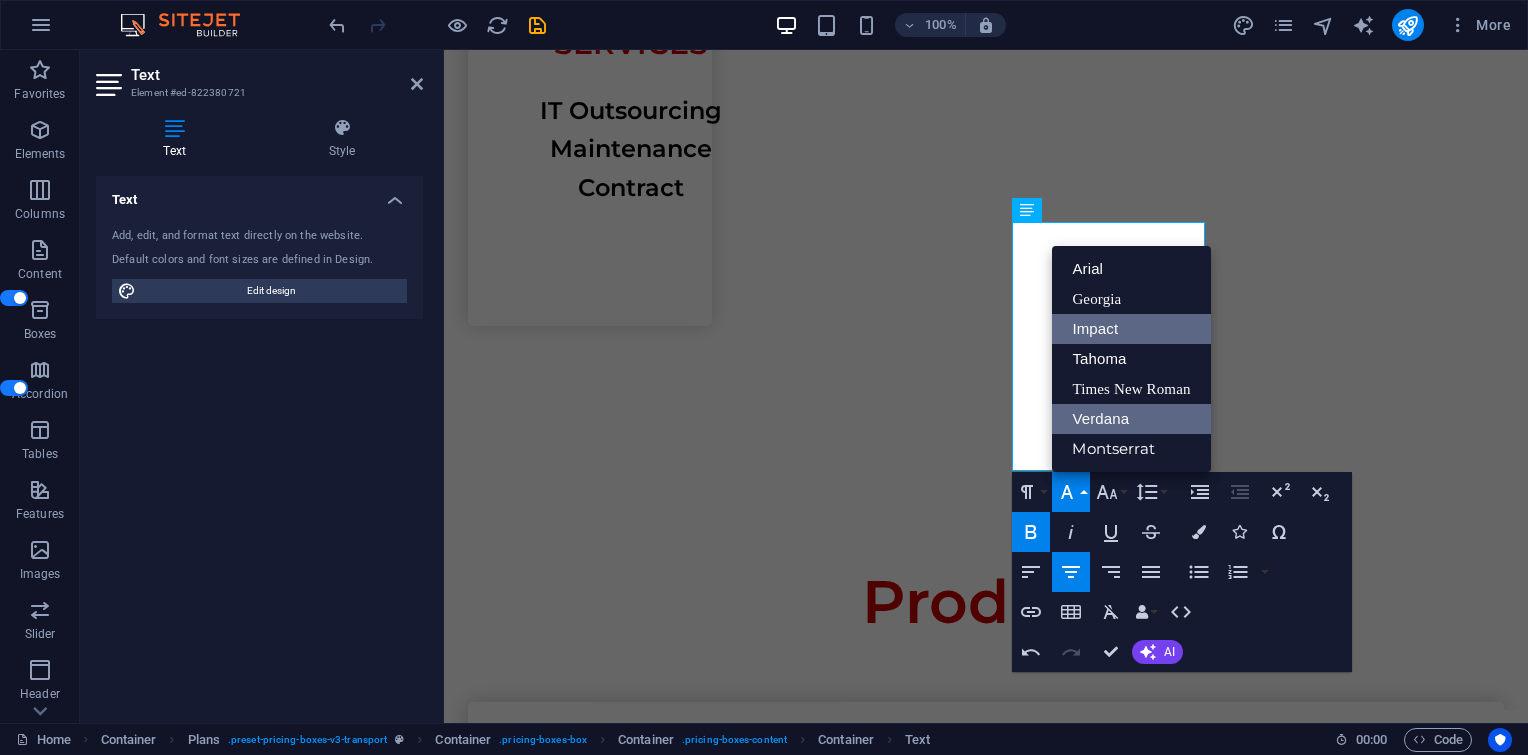click on "Impact" at bounding box center [1131, 329] 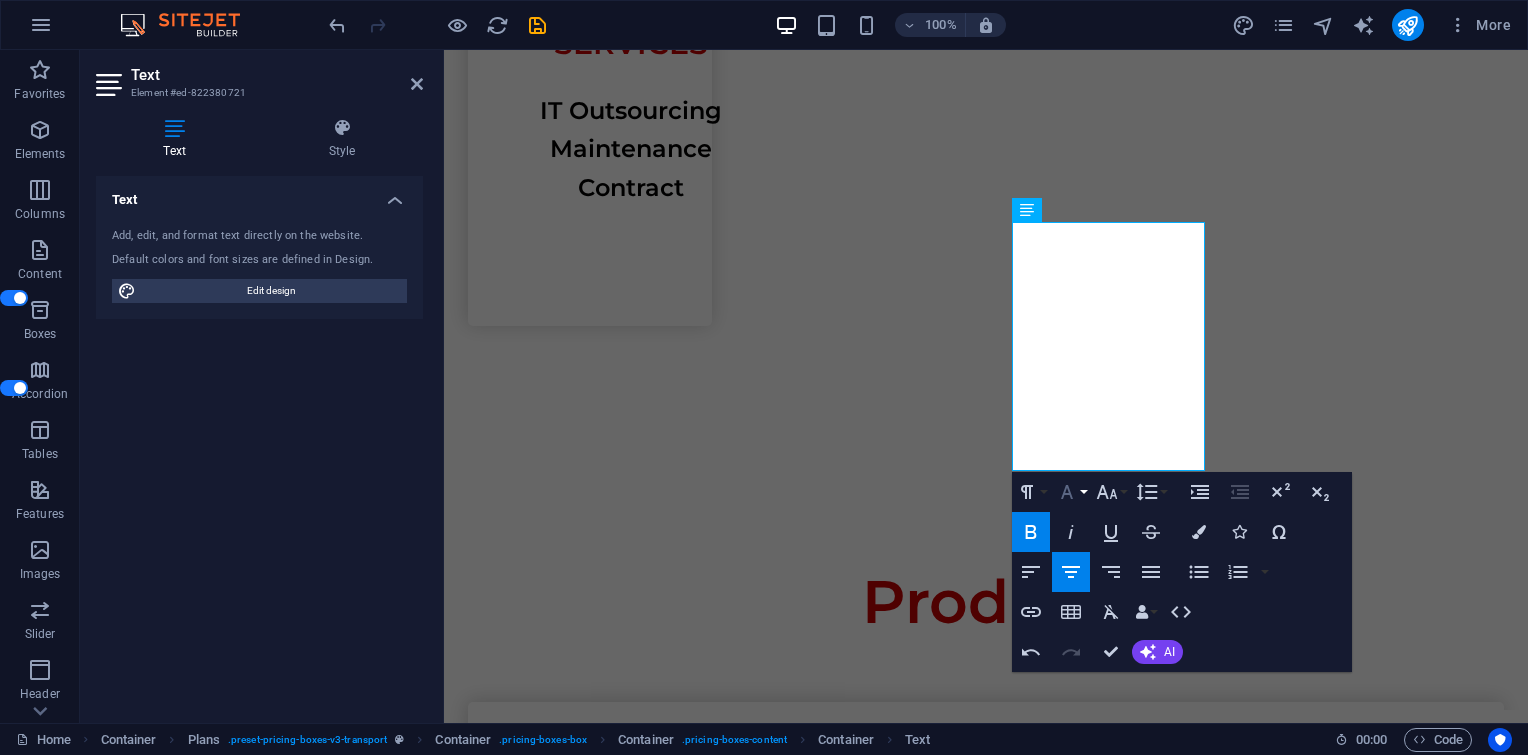 click on "Font Family" at bounding box center [1071, 492] 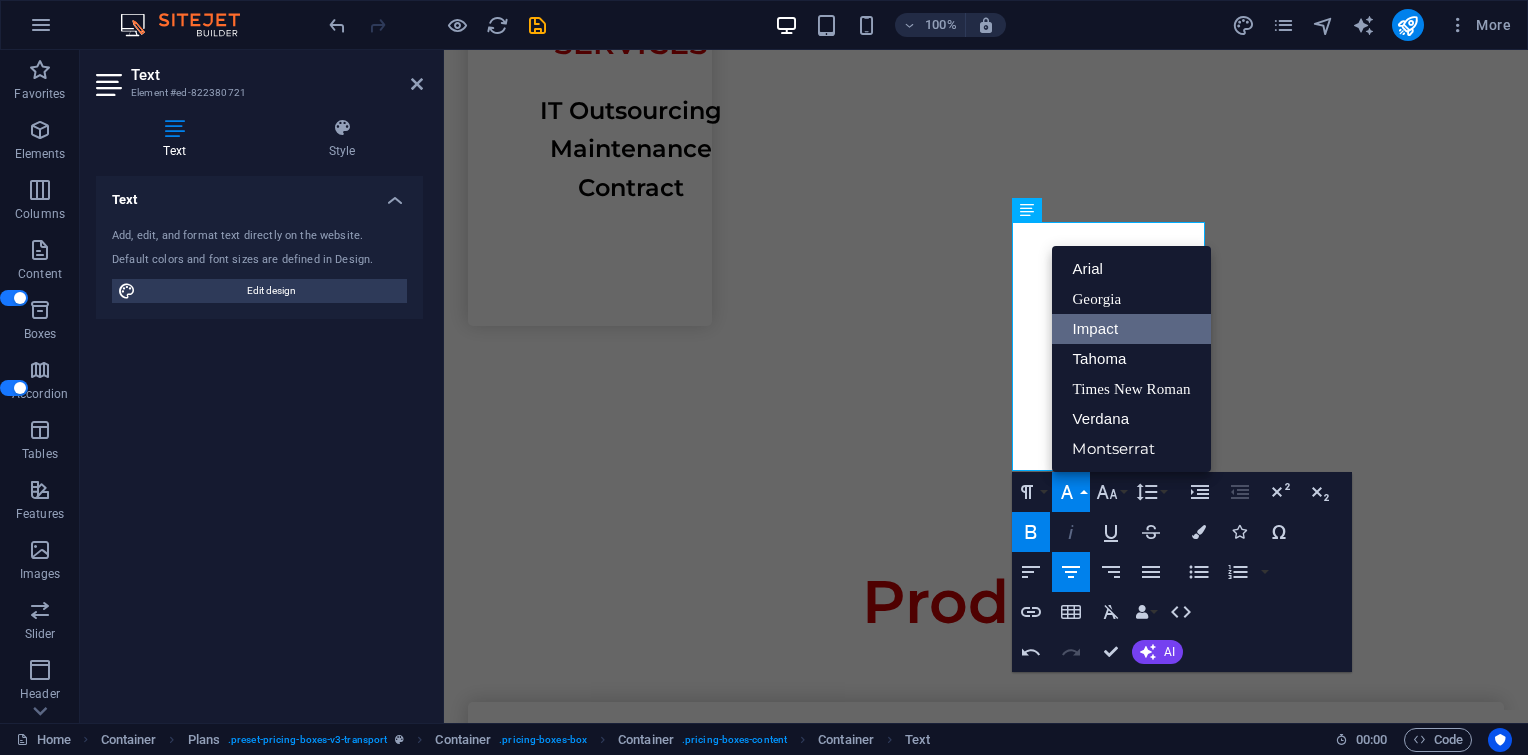 scroll, scrollTop: 0, scrollLeft: 0, axis: both 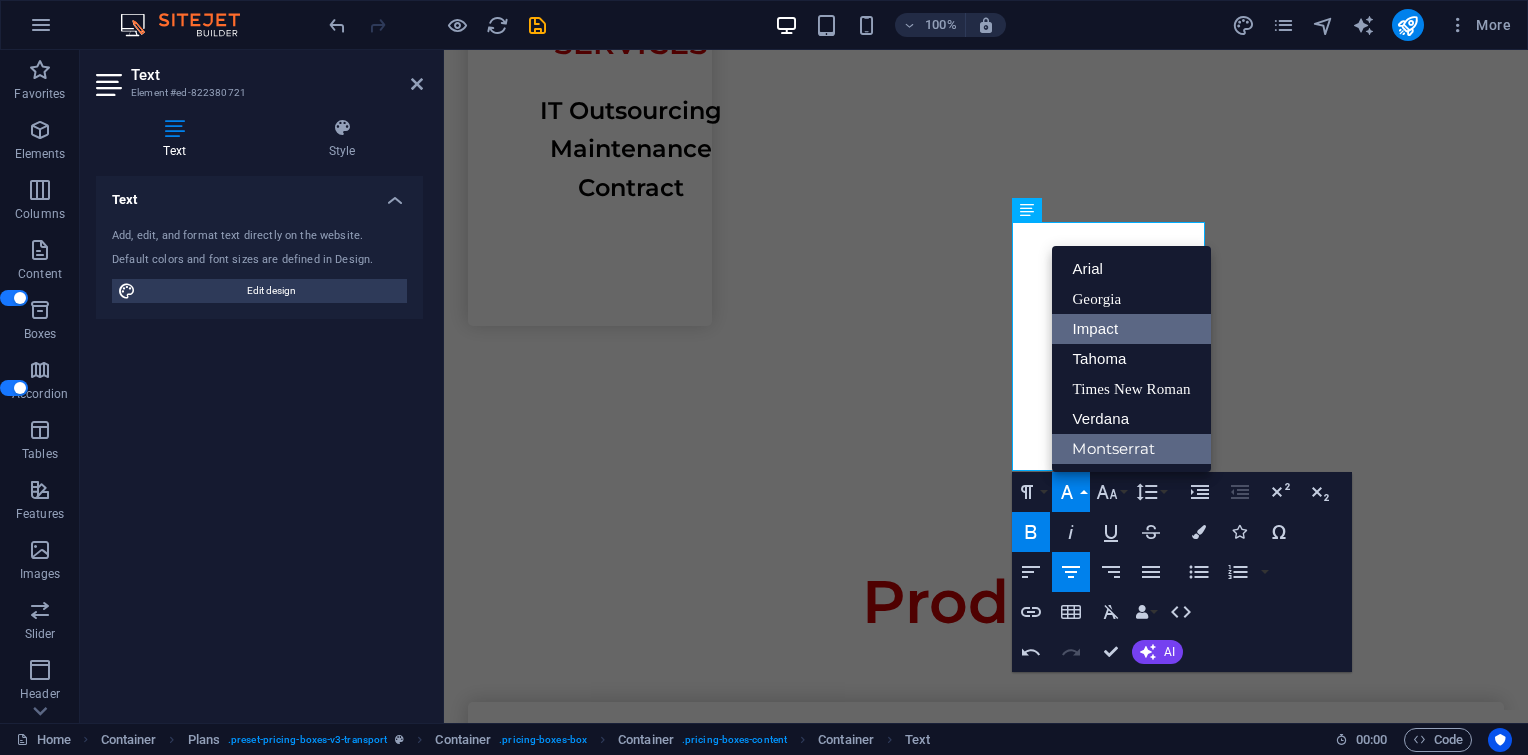 click on "Montserrat" at bounding box center (1131, 449) 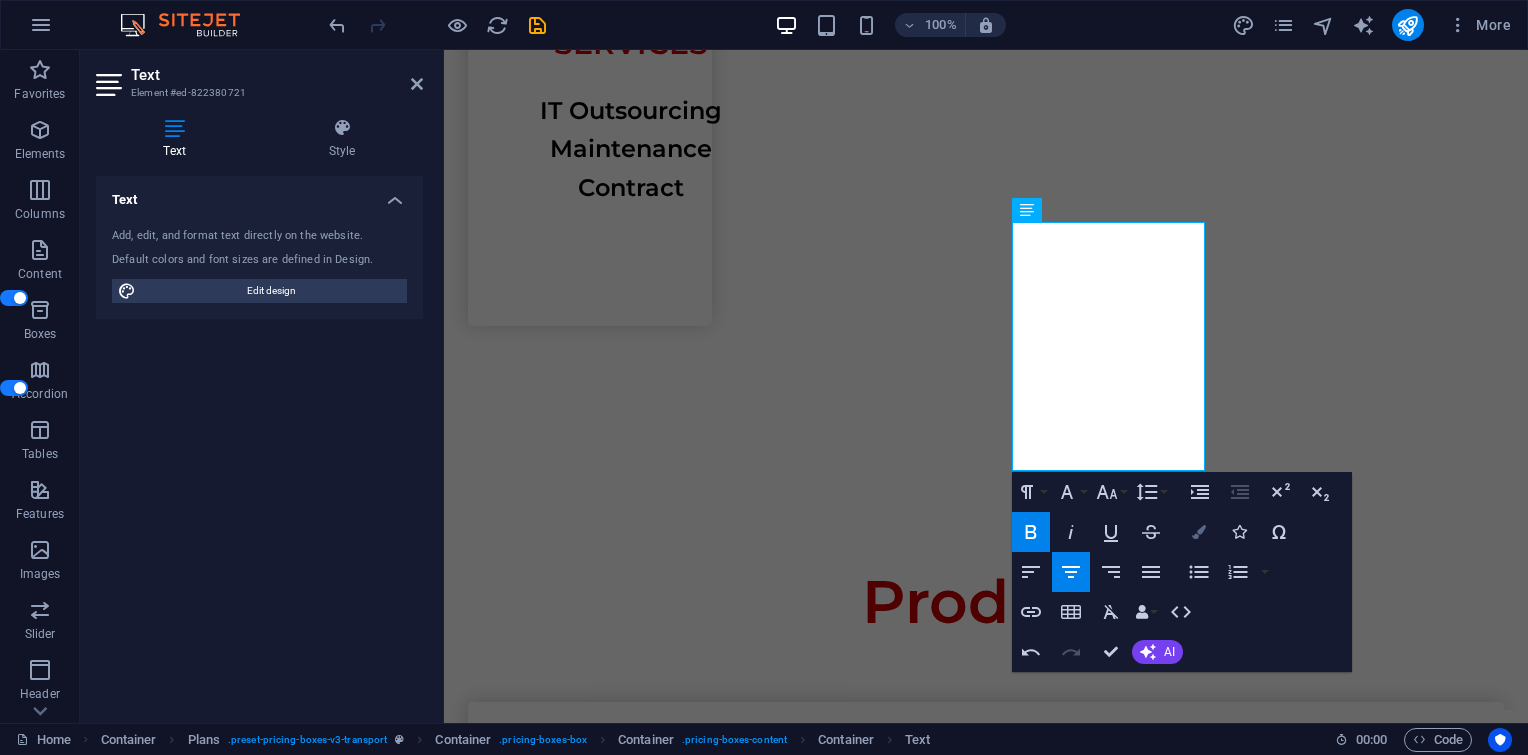 click on "Colors" at bounding box center [1199, 532] 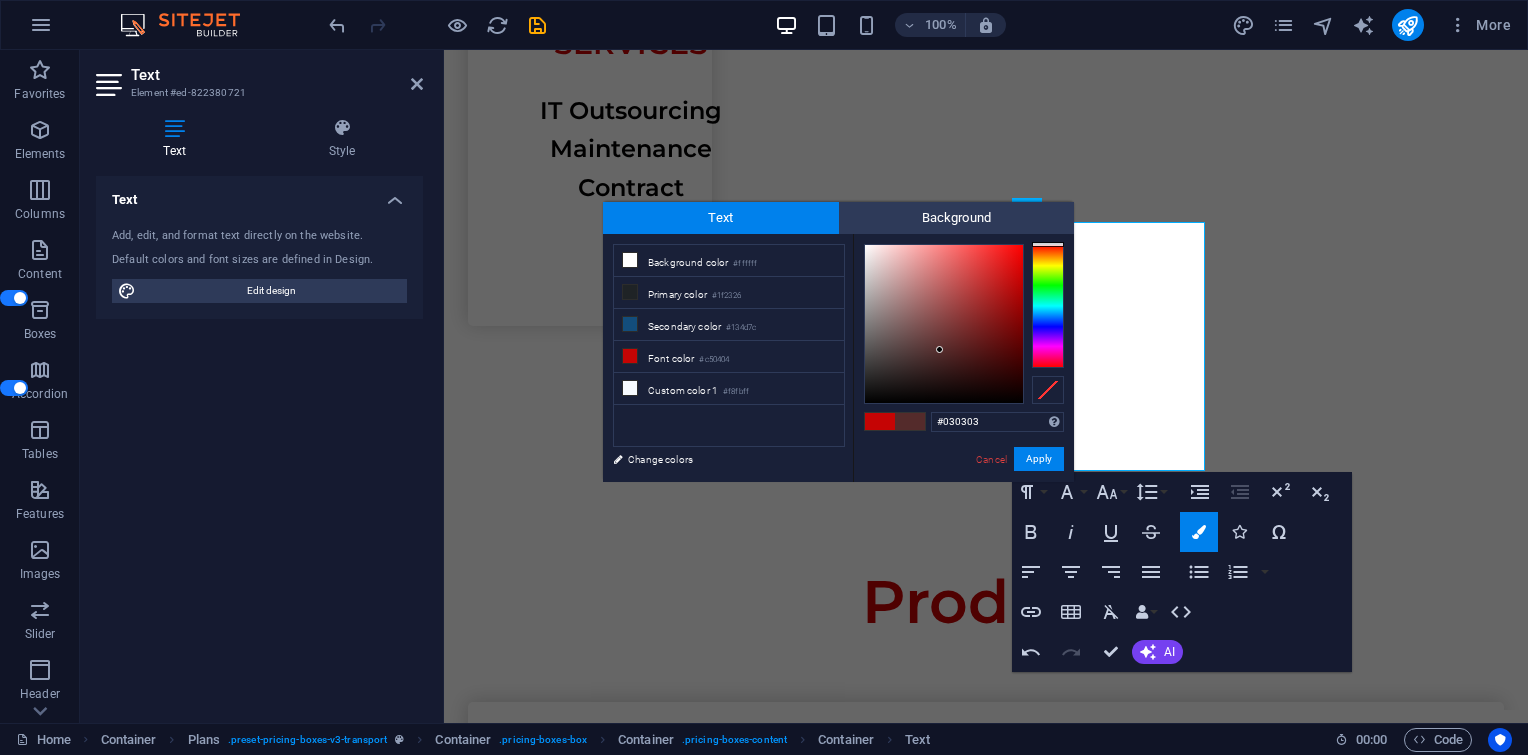 type on "#000000" 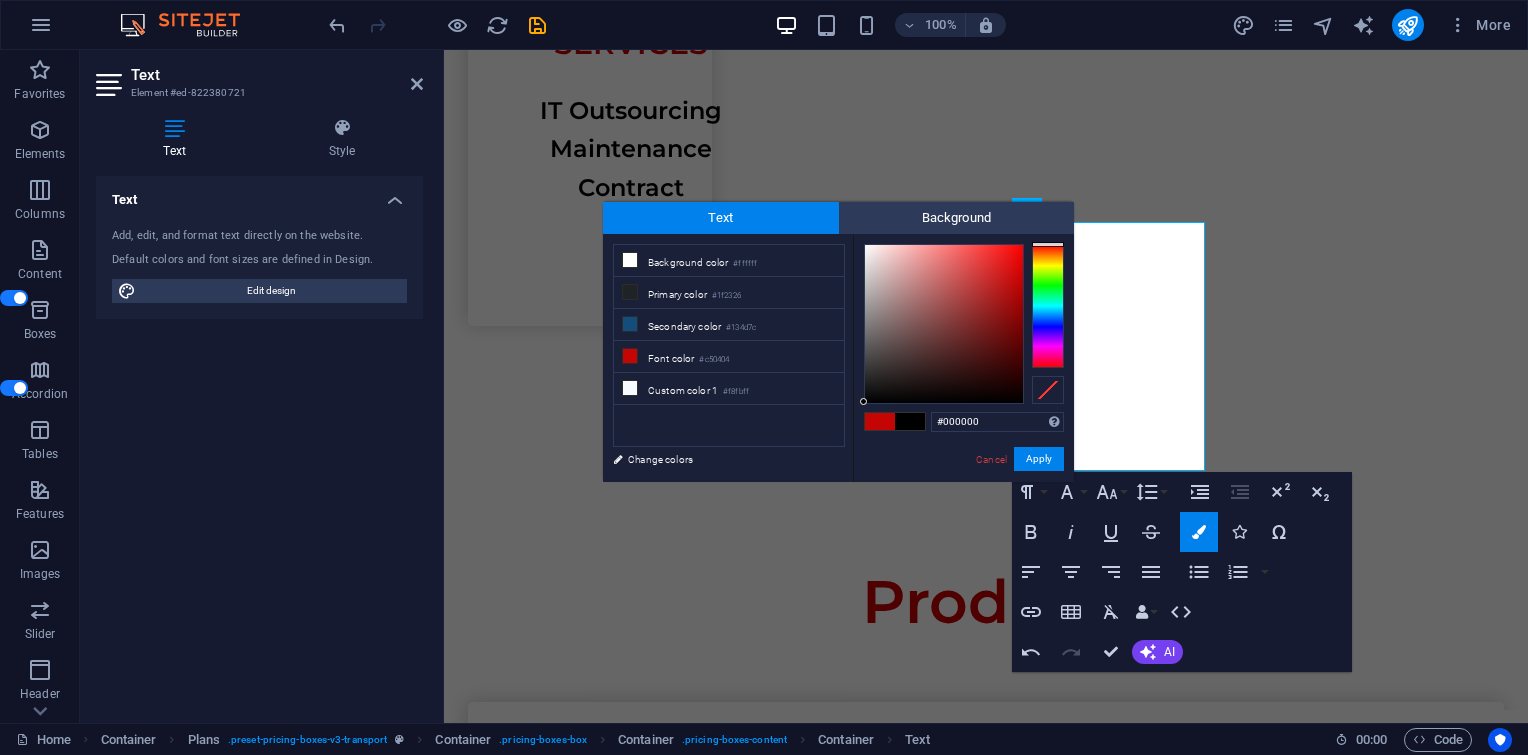 drag, startPoint x: 940, startPoint y: 350, endPoint x: 861, endPoint y: 408, distance: 98.005104 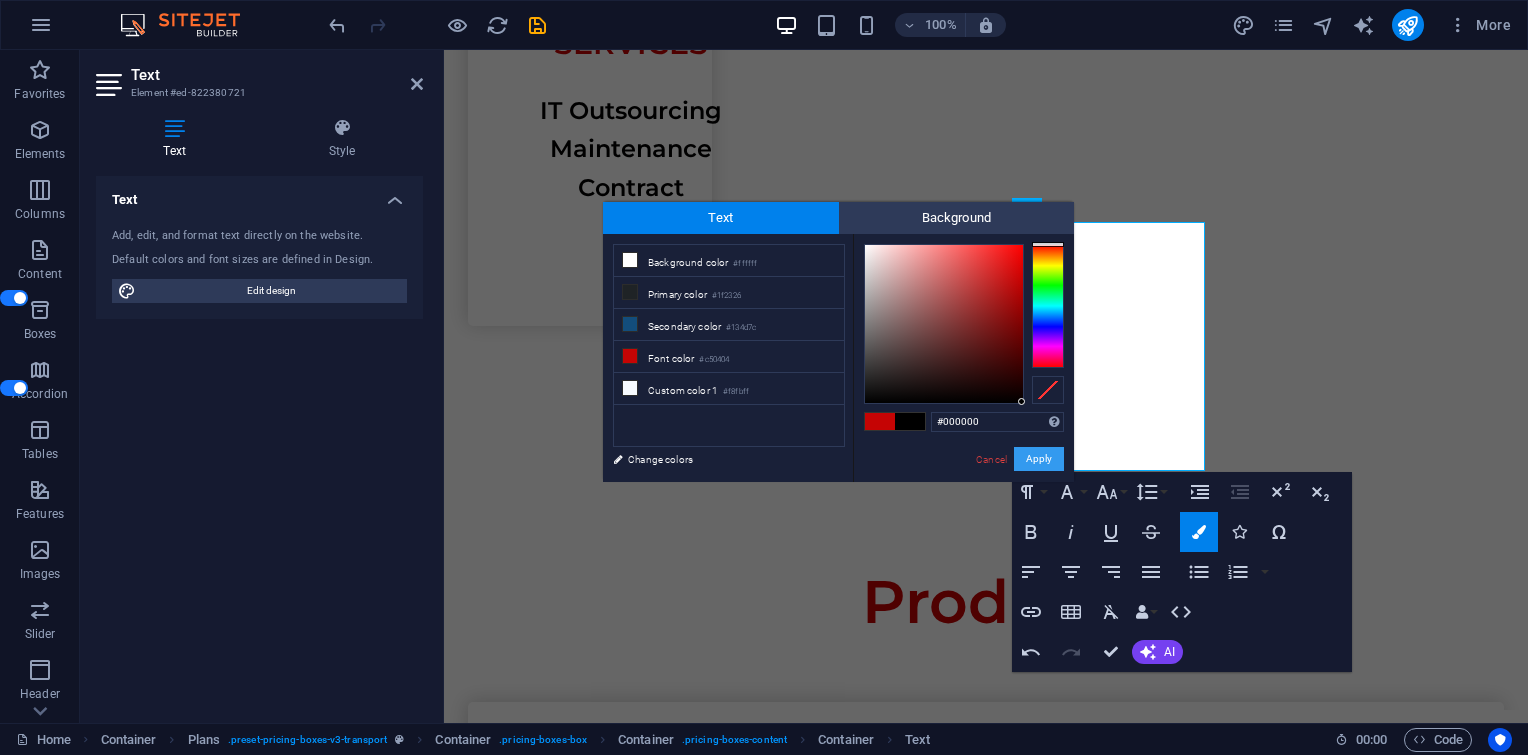 click on "Apply" at bounding box center (1039, 459) 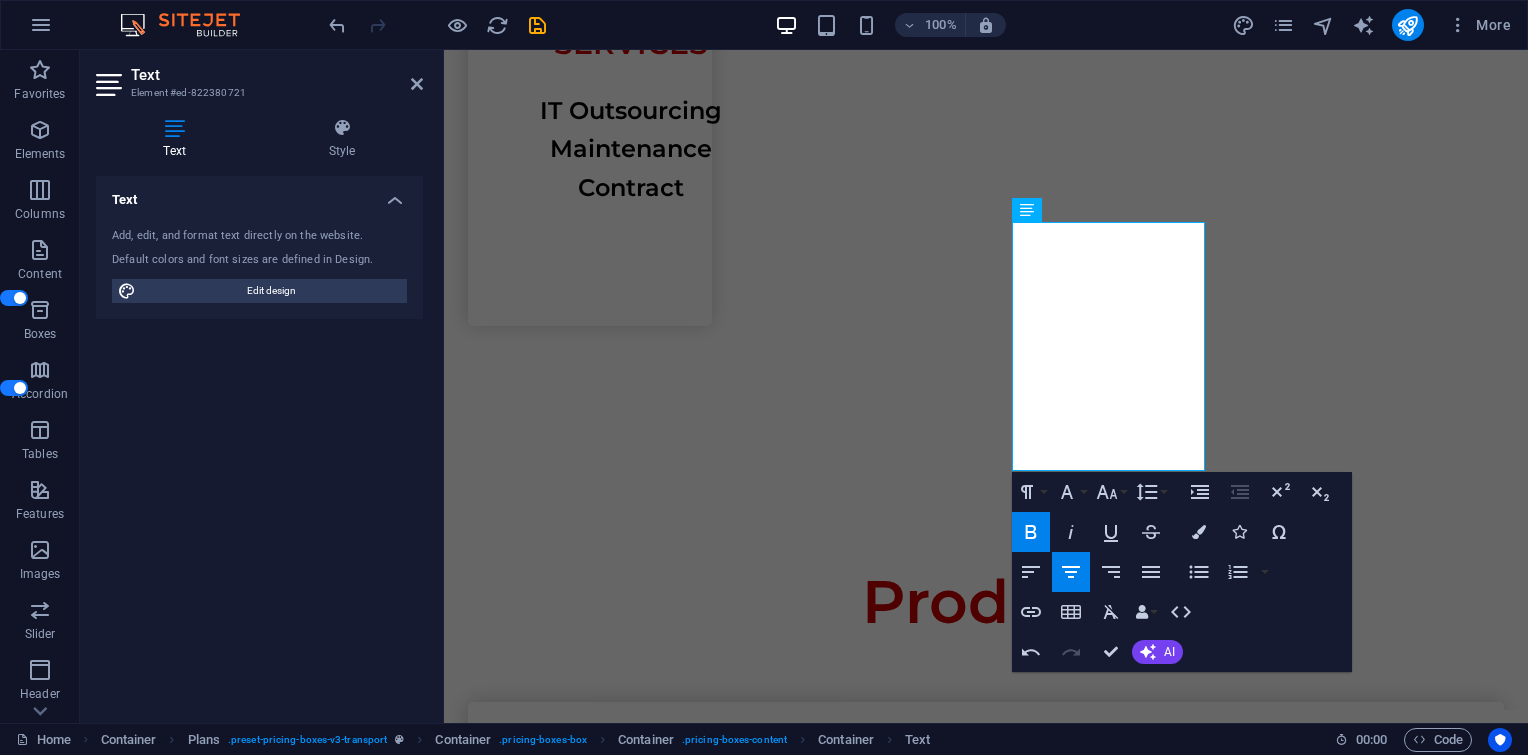 click on "H1   Wide image with text   Container   Container   Image   Container   Menu Bar   Image   Menu   Spacer   Text   Container   H2   Button   Spacer   Text   Text   Boxes   Container   Text   Container   Spacer   Container   Text   Container   Spacer   Icon   Icon   Container   Container   Spacer   Container   Container   Text   Spacer   Text   Container   H2   Spacer   Spacer   Container   Container   Plans   Container   Container   Image   Container   Text   Container   Container   Container   Spacer   Container   Container   Container   Container   Container   Image   Container   Text   Container   Container   Container   Container   Spacer   Container   Container   Image   Container   Container   Container   Plans   Container   Image   Container   Plans   Container   Container   Container   Container   Plans   Container   Text   Container   Container   Container   Container   Container   Text   Container   Container   Spacer   Container   Container   Text   Container   Container" at bounding box center [986, 386] 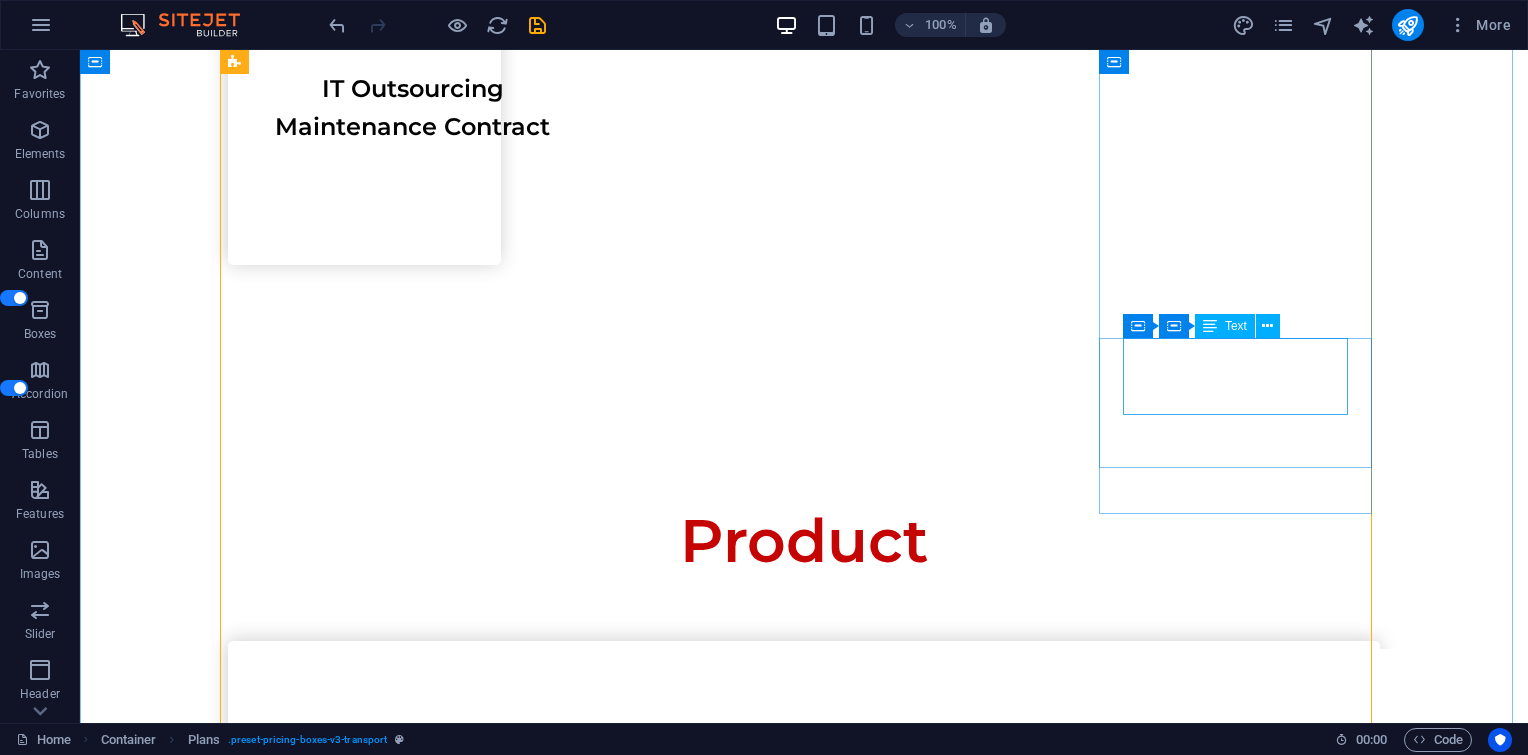 click on "Software" at bounding box center [804, 14151] 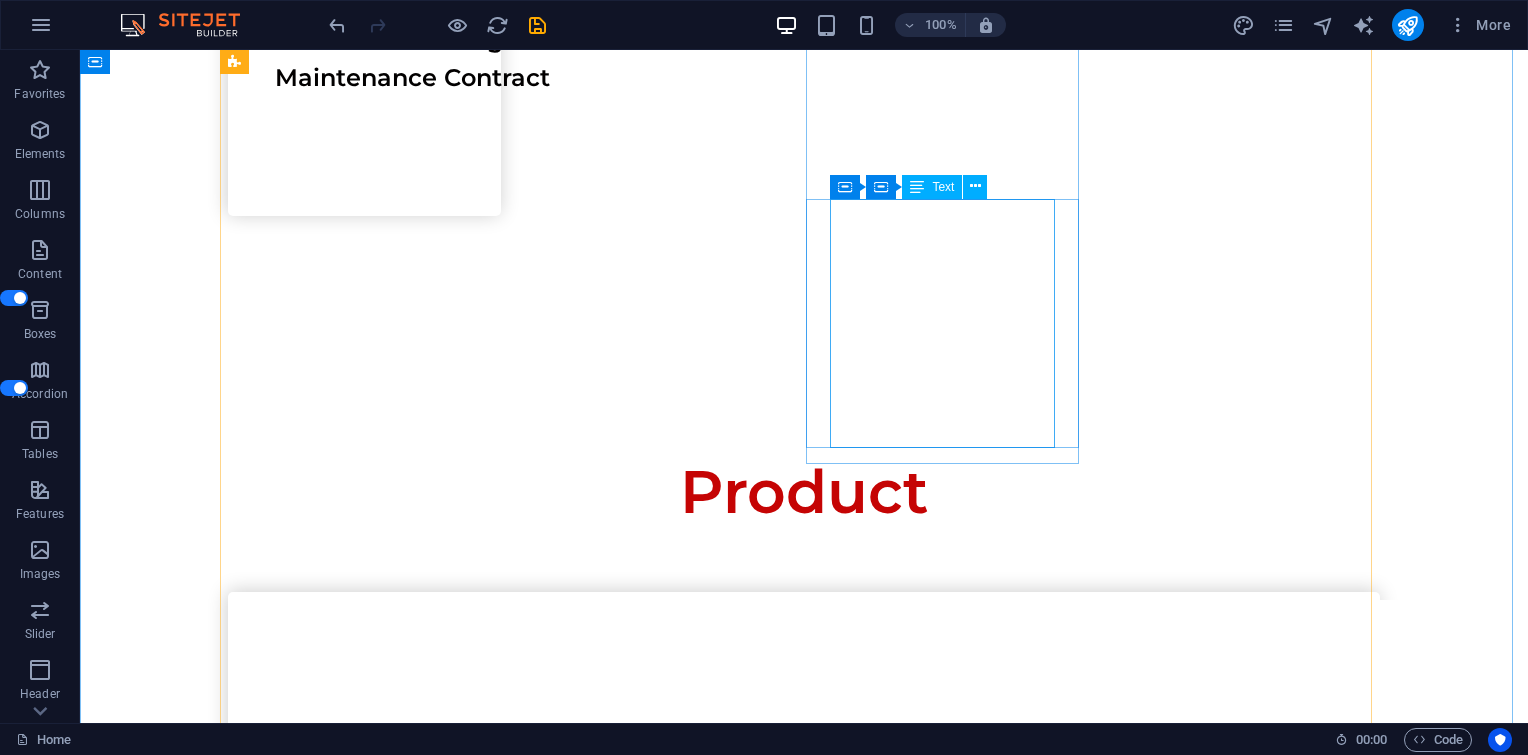 scroll, scrollTop: 3825, scrollLeft: 0, axis: vertical 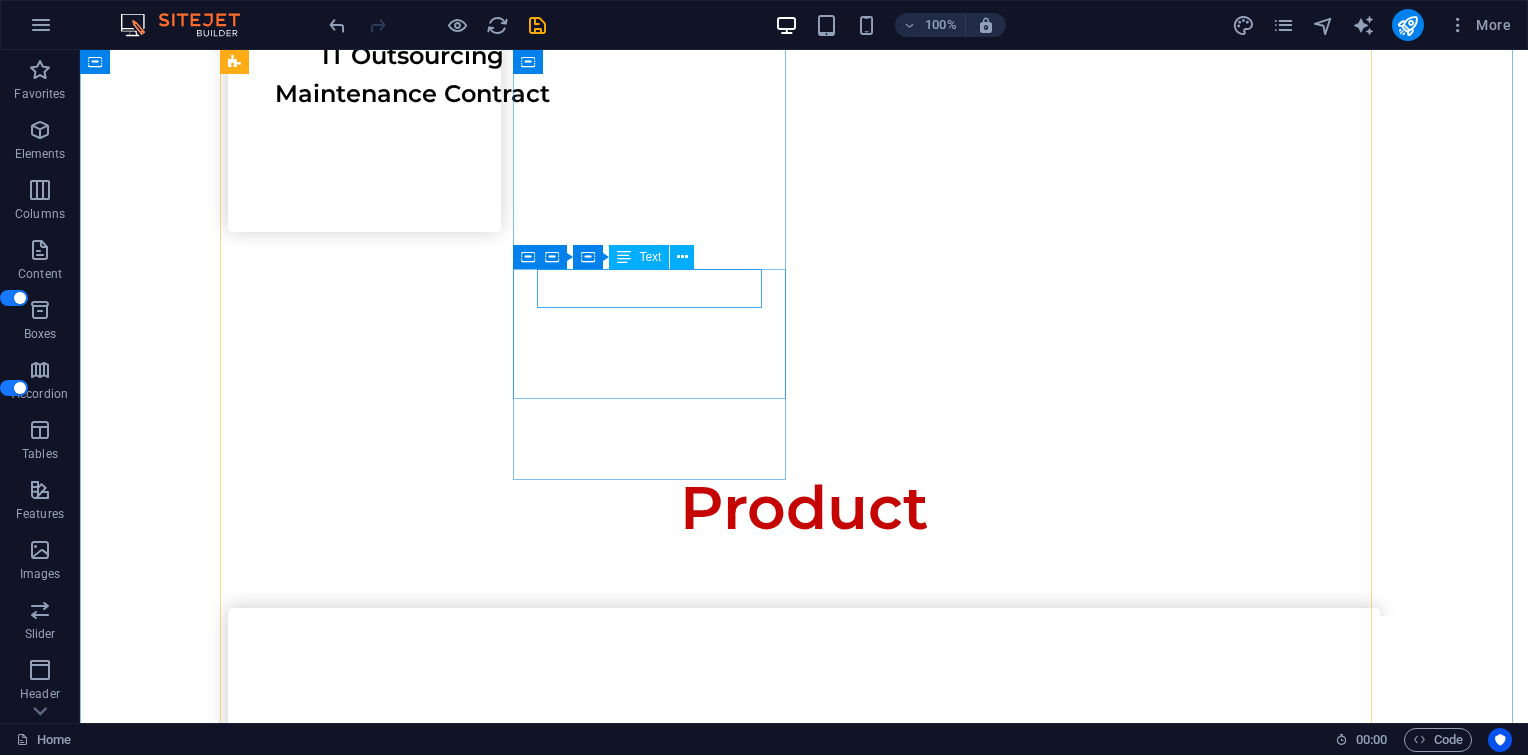 click on "Air conditioner" at bounding box center [804, 11367] 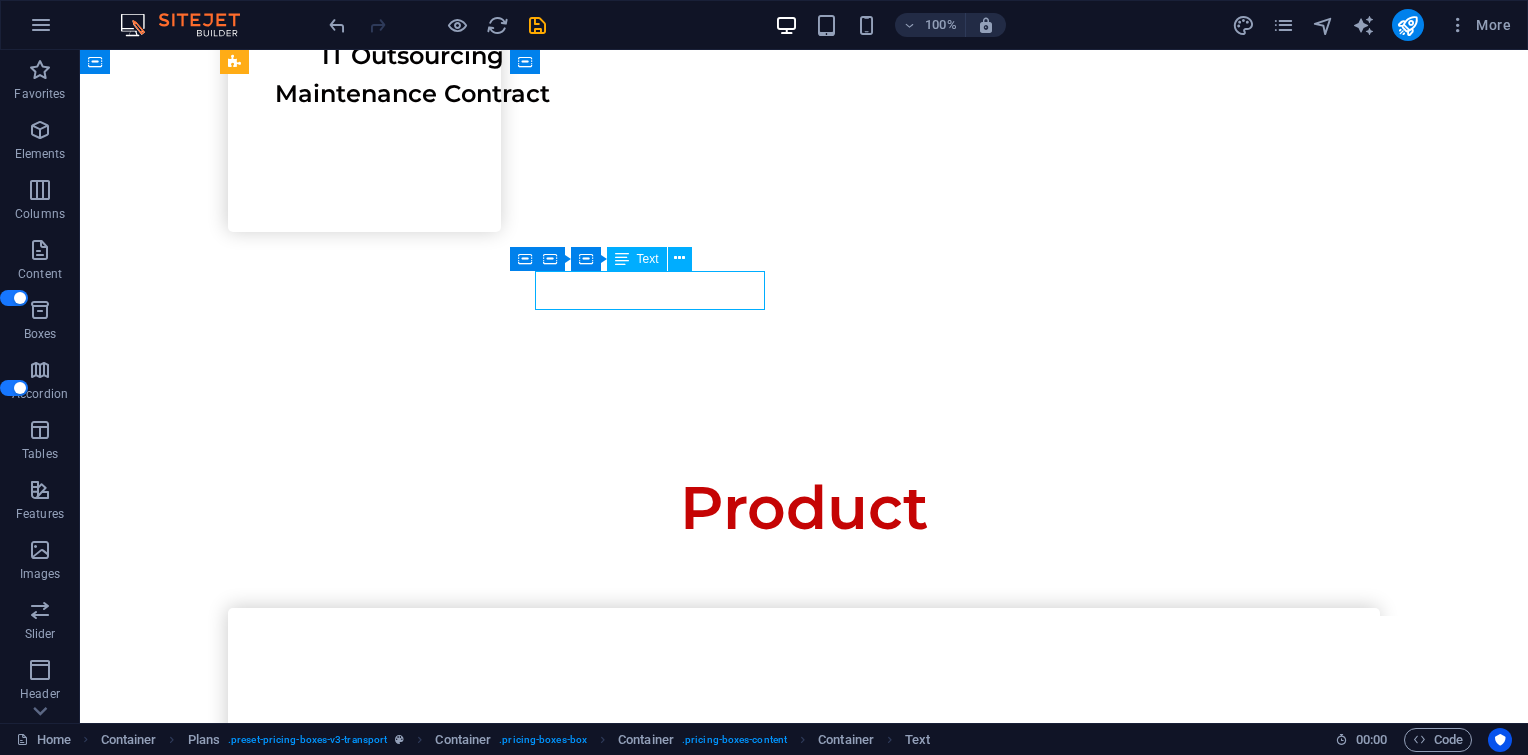 click on "Air conditioner" at bounding box center [804, 11367] 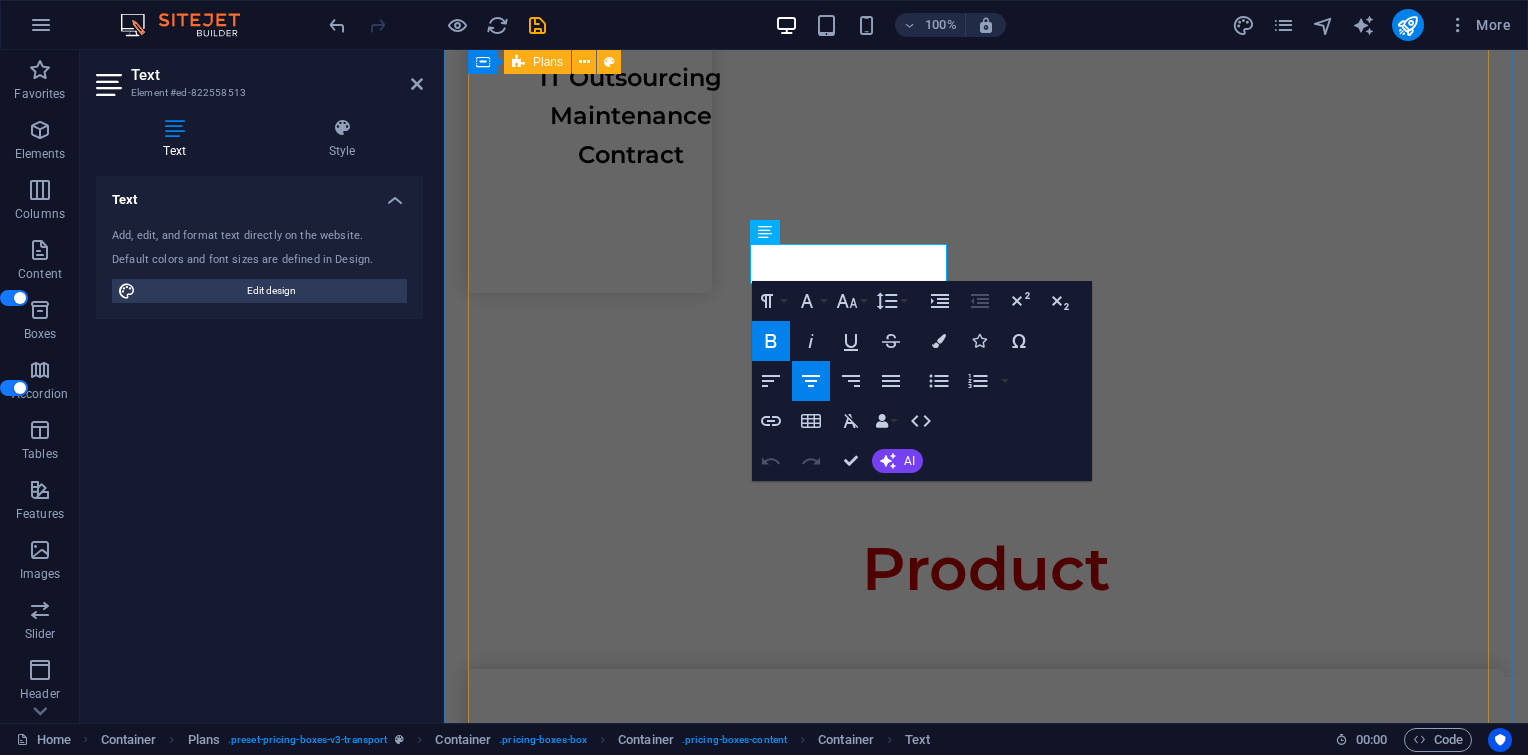 drag, startPoint x: 757, startPoint y: 260, endPoint x: 1429, endPoint y: 354, distance: 678.54254 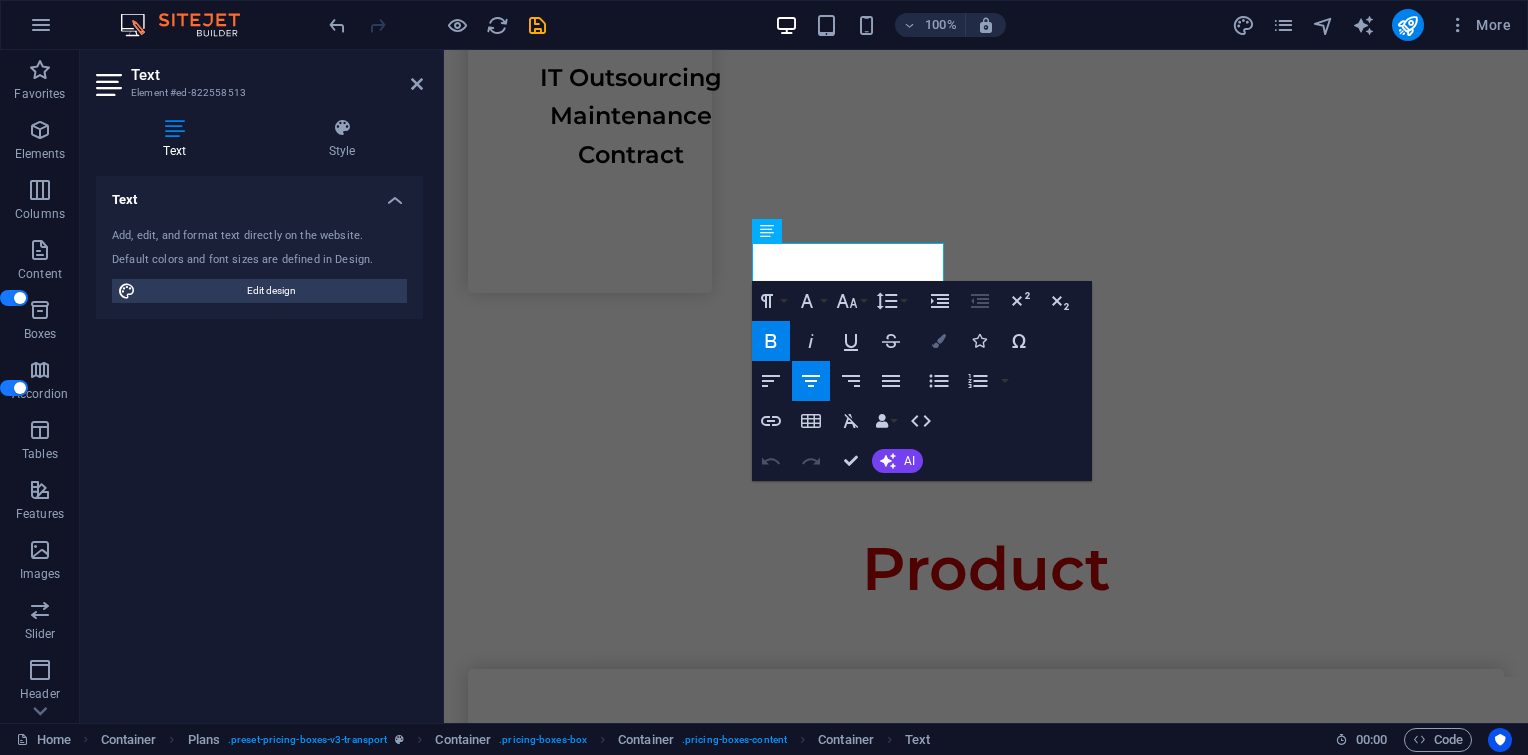 click on "Colors" at bounding box center [939, 341] 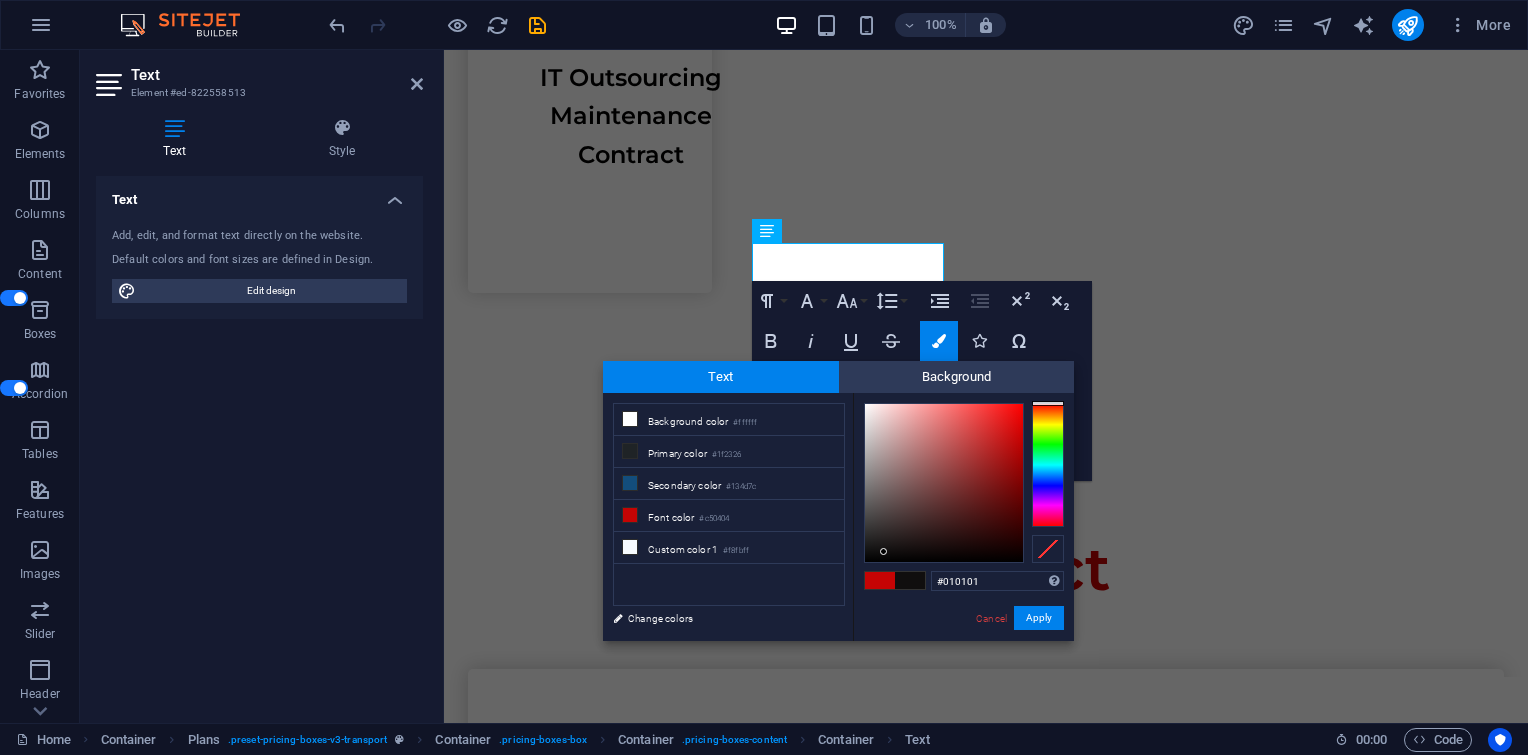 type on "#000000" 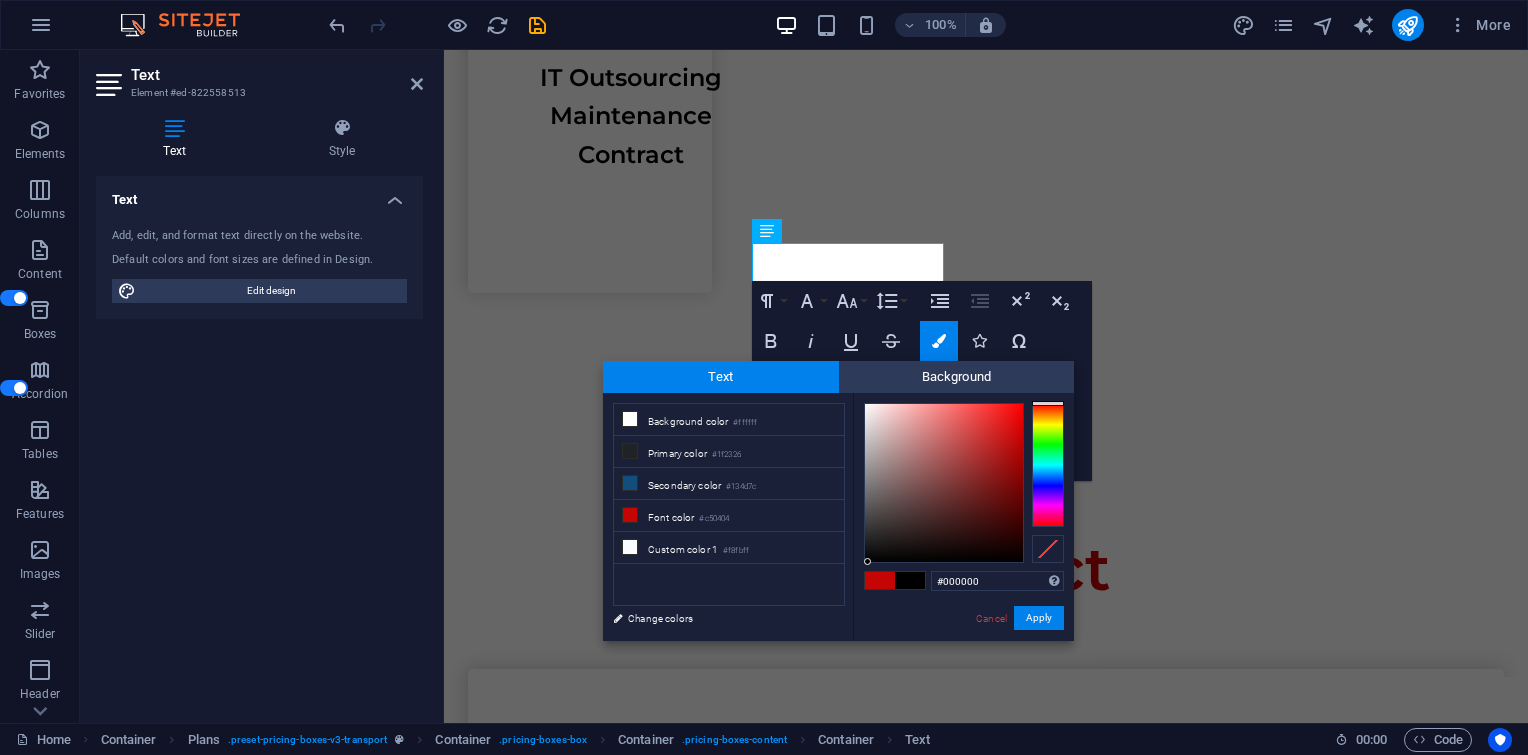 drag, startPoint x: 898, startPoint y: 512, endPoint x: 868, endPoint y: 565, distance: 60.90156 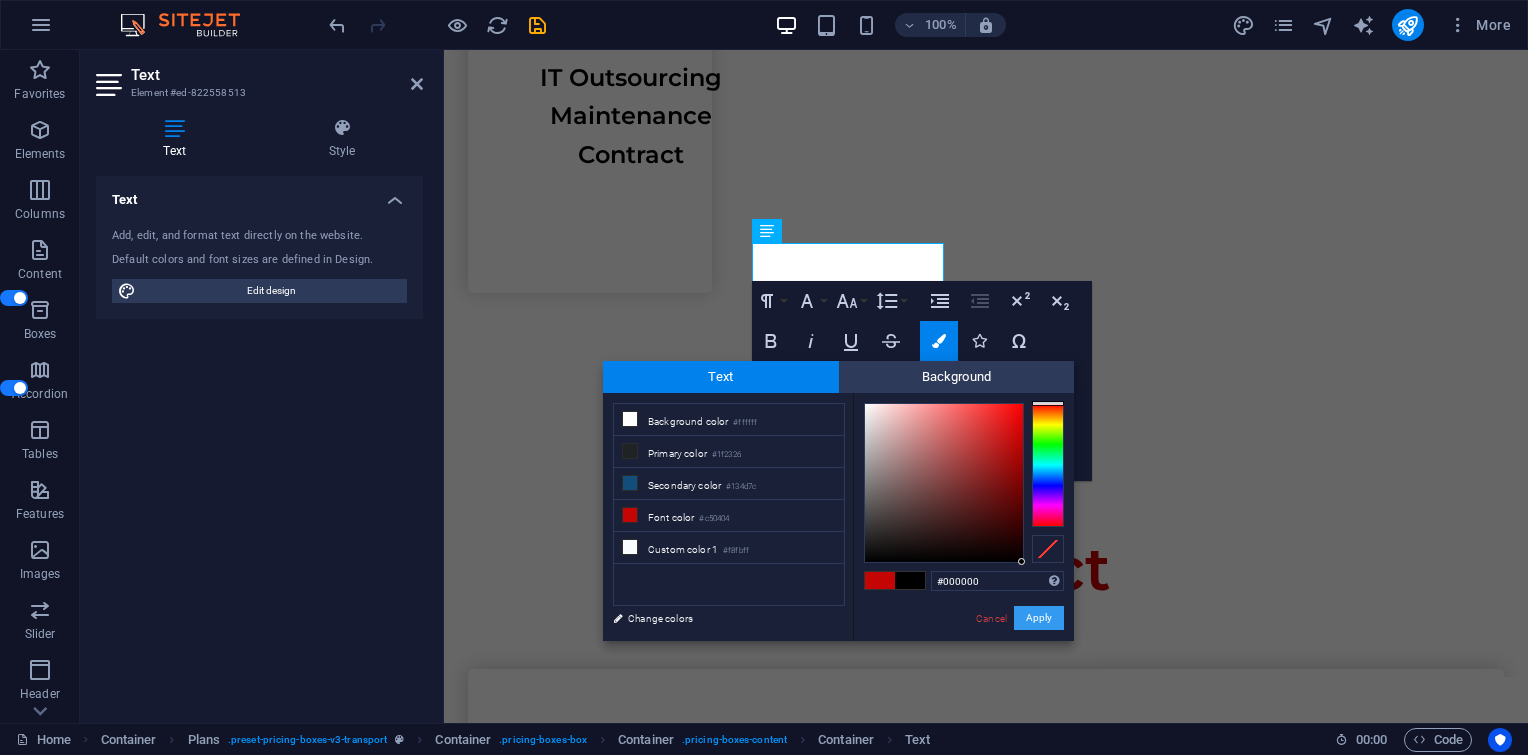 click on "Apply" at bounding box center (1039, 618) 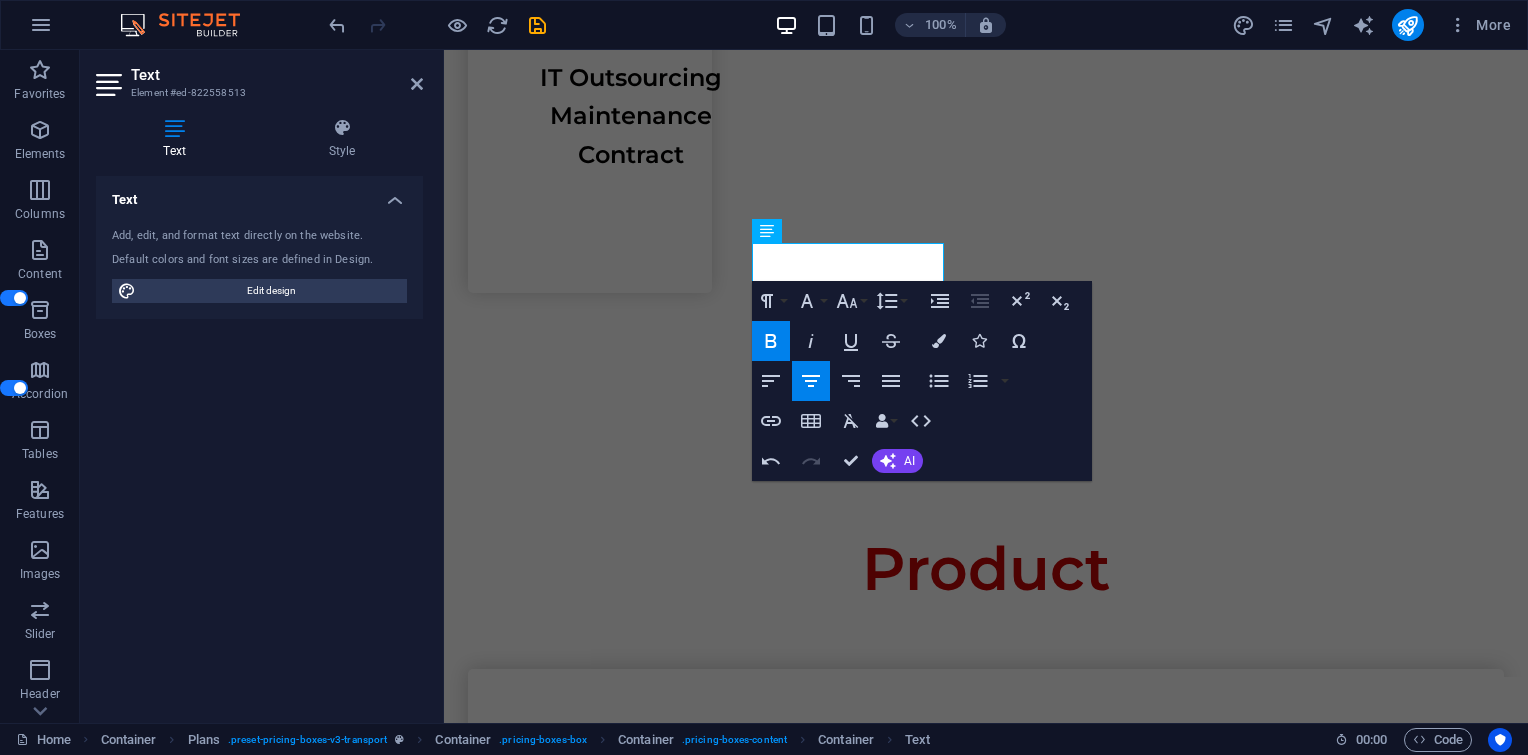 click on "H1   Wide image with text   Container   Container   Image   Container   Menu Bar   Image   Menu   Spacer   Text   Container   H2   Button   Spacer   Text   Text   Boxes   Container   Text   Container   Spacer   Container   Text   Container   Spacer   Icon   Icon   Container   Container   Spacer   Container   Container   Text   Spacer   Text   Container   H2   Spacer   Spacer   Container   Container   Plans   Container   Container   Image   Container   Text   Container   Container   Container   Spacer   Container   Container   Container   Container   Container   Image   Container   Text   Container   Container   Container   Container   Spacer   Container   Container   Image   Container   Container   Container   Plans   Container   Image   Container   Plans   Container   Container   Container   Container   Plans   Container   Text   Container   Container   Container   Container   Container   Text   Container   Container   Spacer   Container   Container   Text   Container   Container" at bounding box center [986, 386] 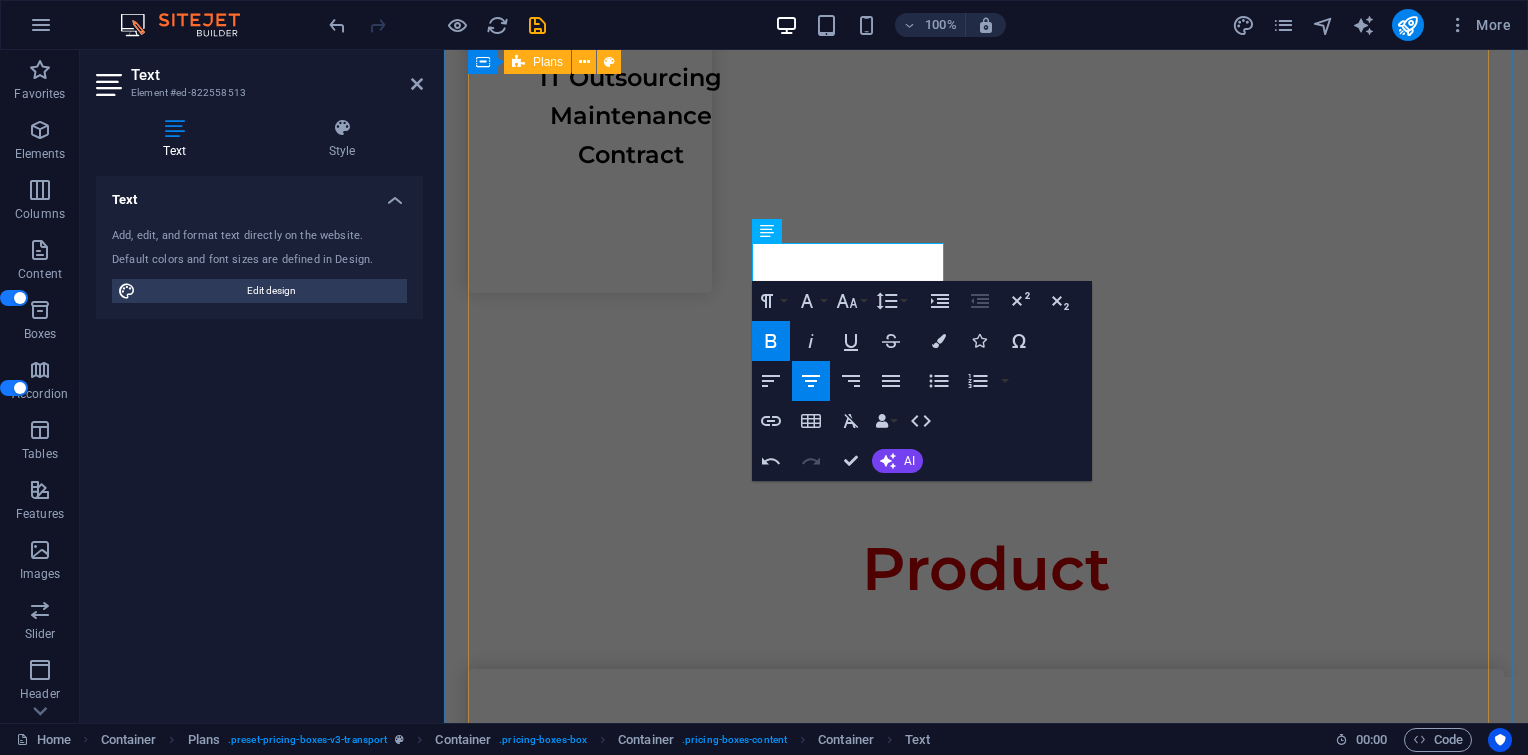 click on "Laptop PC Notebook Server Storage Modem Router Accesspoint Camera CCTV Storage Camera CCTV Access door Storage Projector Printer Cartridge SSD Harddisk Storage Camera CCTV Access door Storage Laptop PC Notebook Server Storage UPS PAC Pannel Sensor Rack server Battre PABX phone Air conditioner Air conditioner Laptop PC Notebook Server Storage Software Software Software Software Software Software Software Software" at bounding box center [986, 9608] 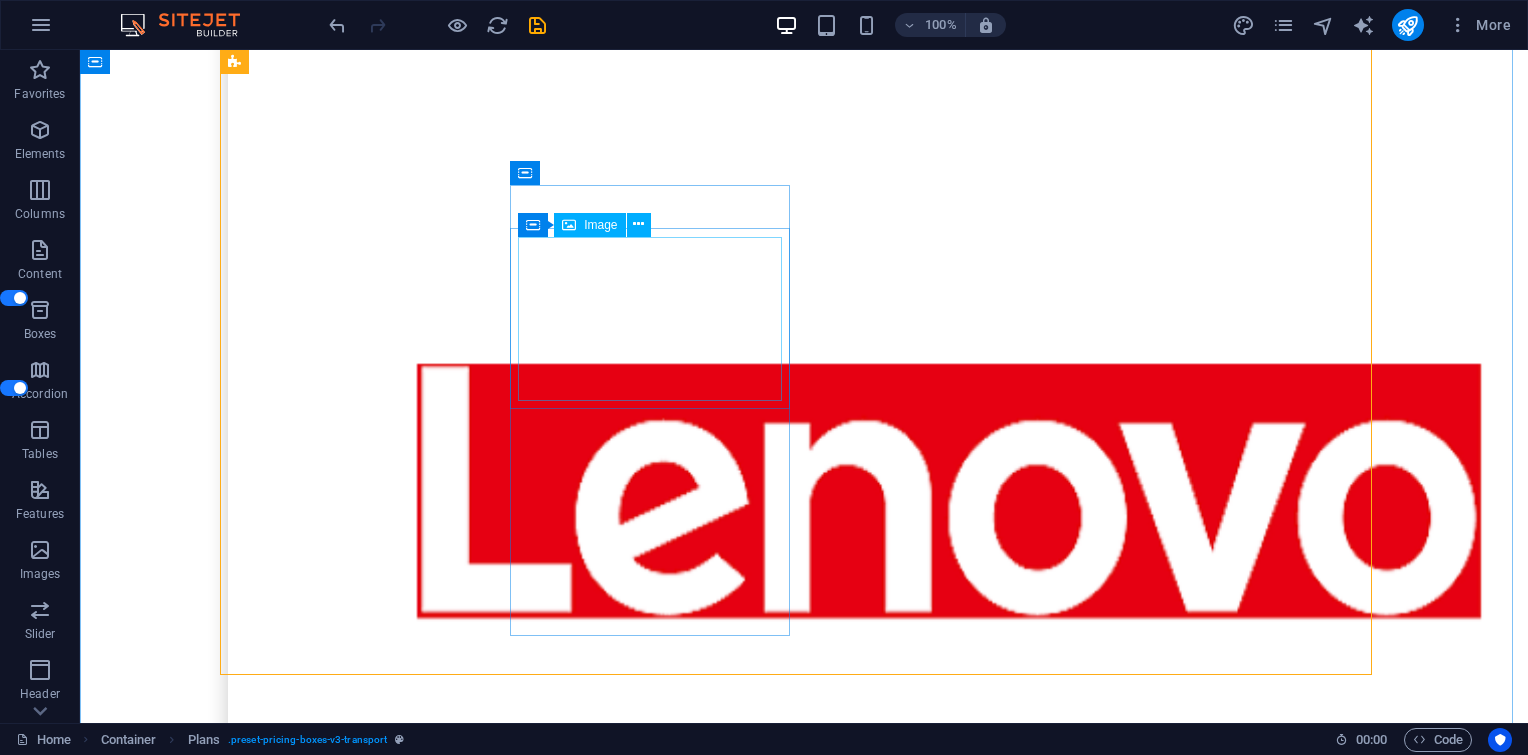 scroll, scrollTop: 4658, scrollLeft: 0, axis: vertical 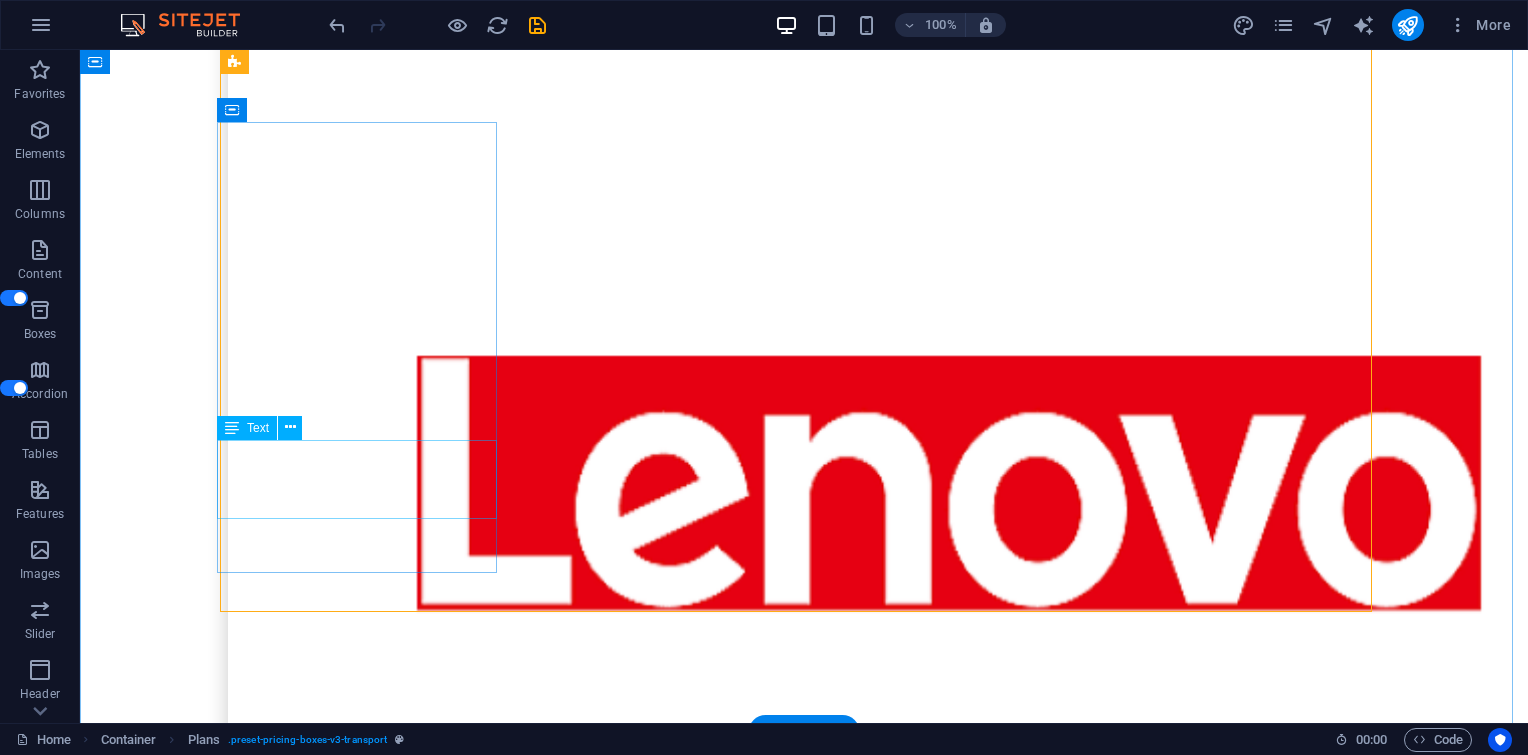 click on "Software" at bounding box center [804, 17133] 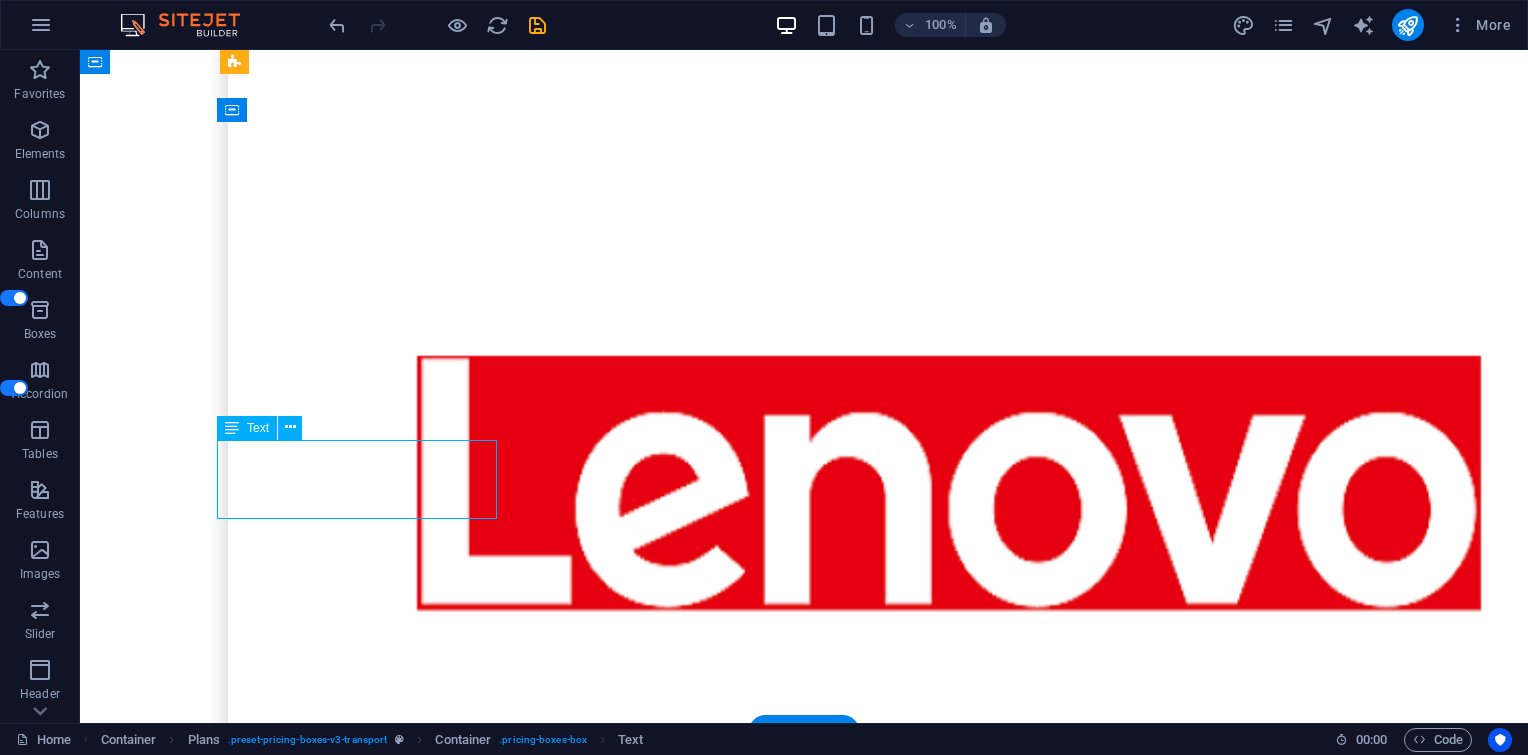 click on "Software" at bounding box center (804, 17133) 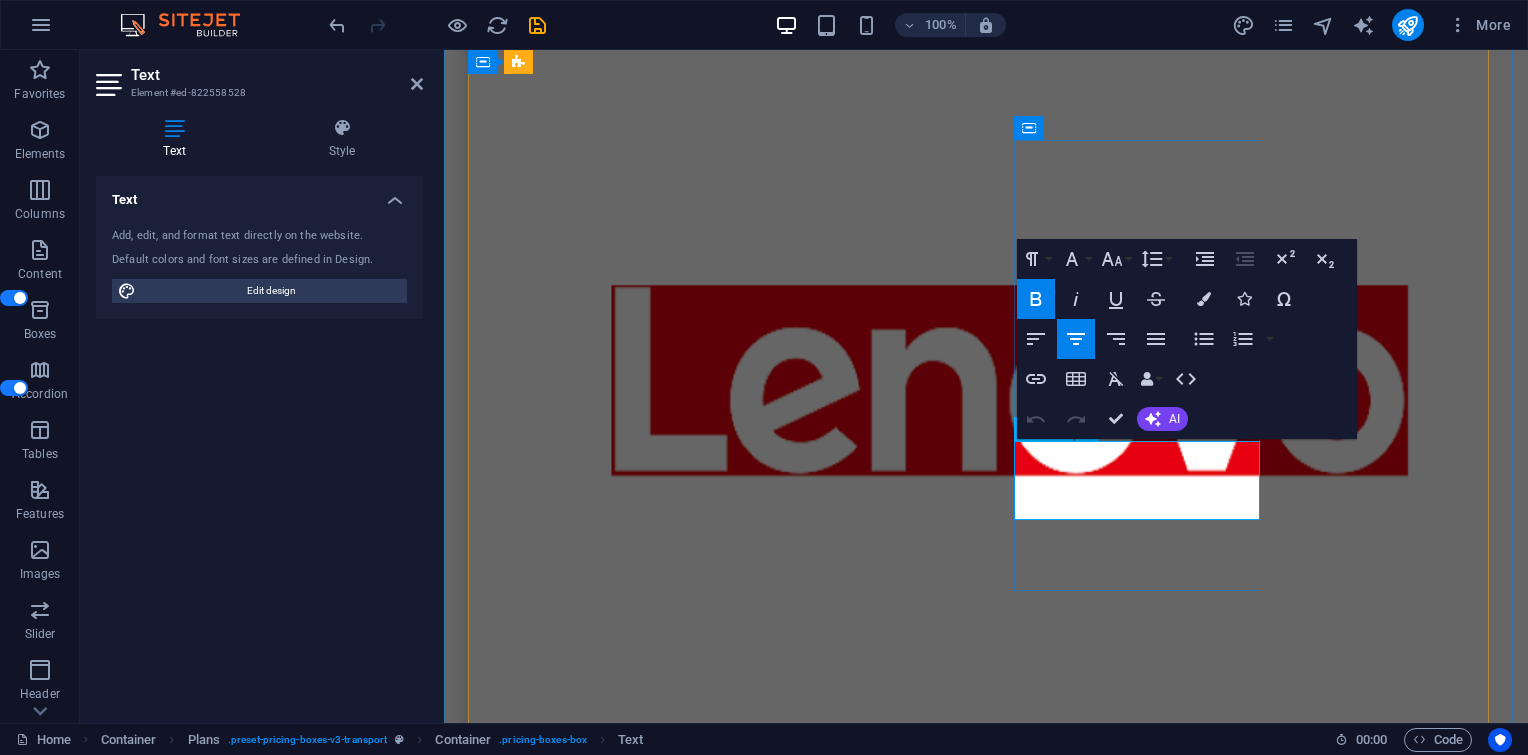drag, startPoint x: 1028, startPoint y: 477, endPoint x: 1228, endPoint y: 439, distance: 203.57799 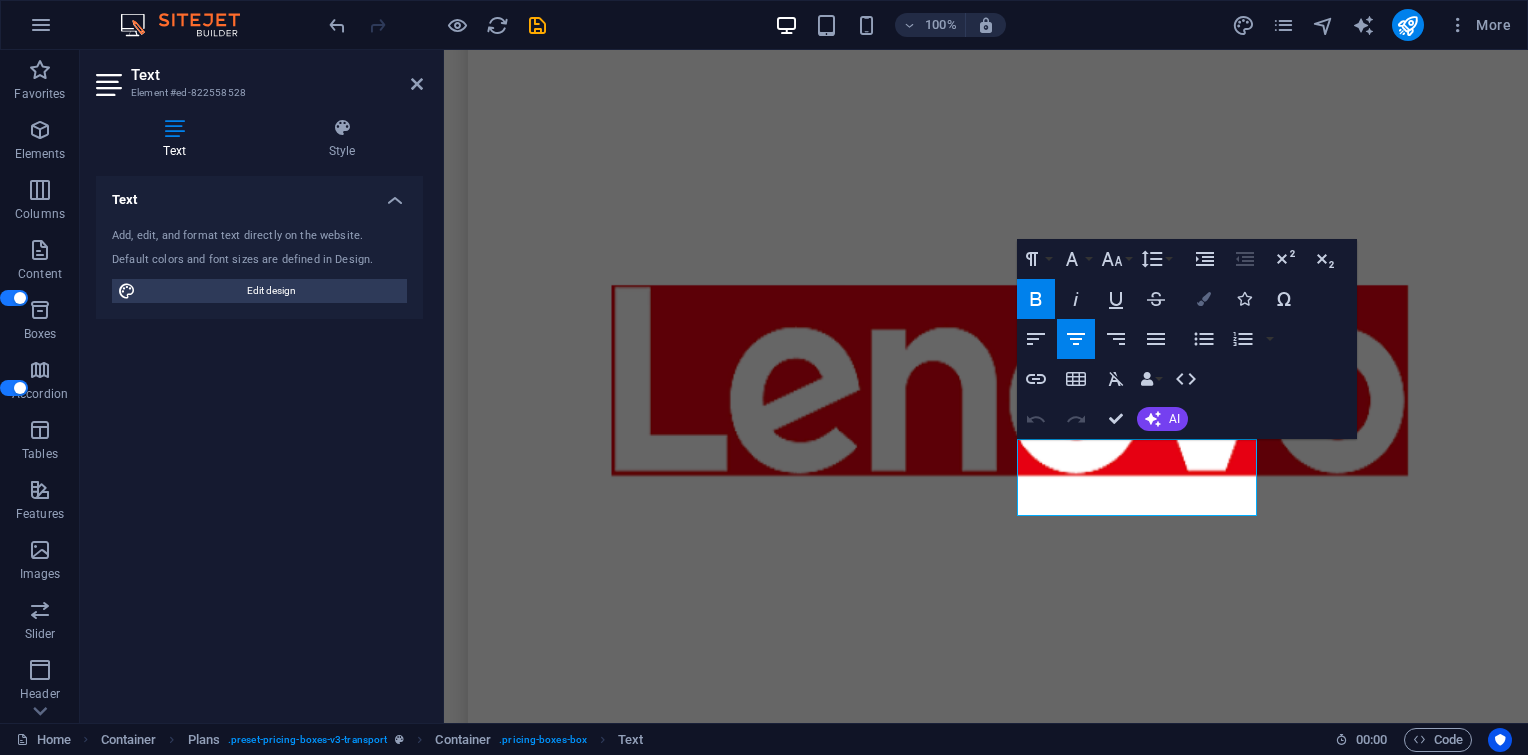 click at bounding box center (1204, 299) 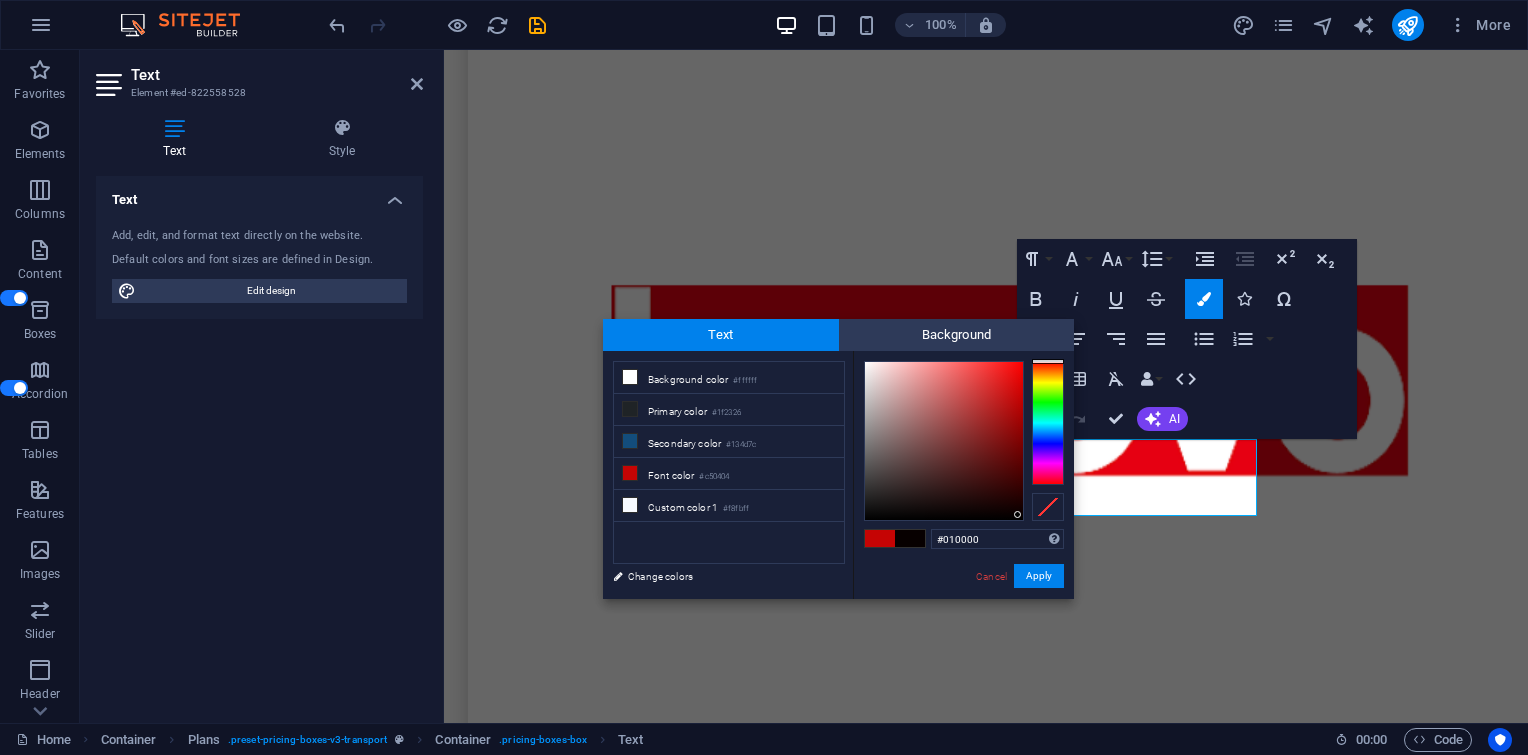 type on "#000000" 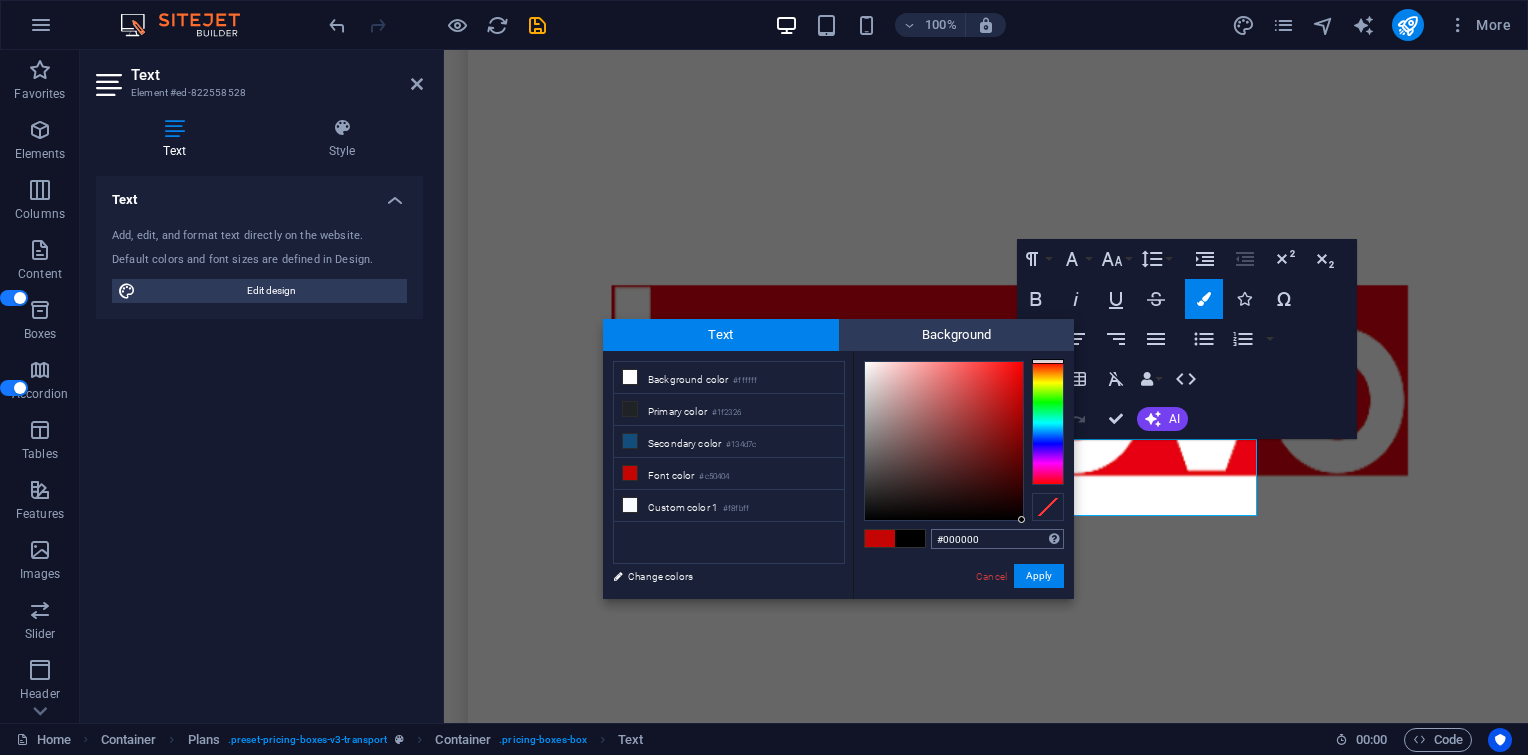 drag, startPoint x: 1010, startPoint y: 484, endPoint x: 1022, endPoint y: 531, distance: 48.507732 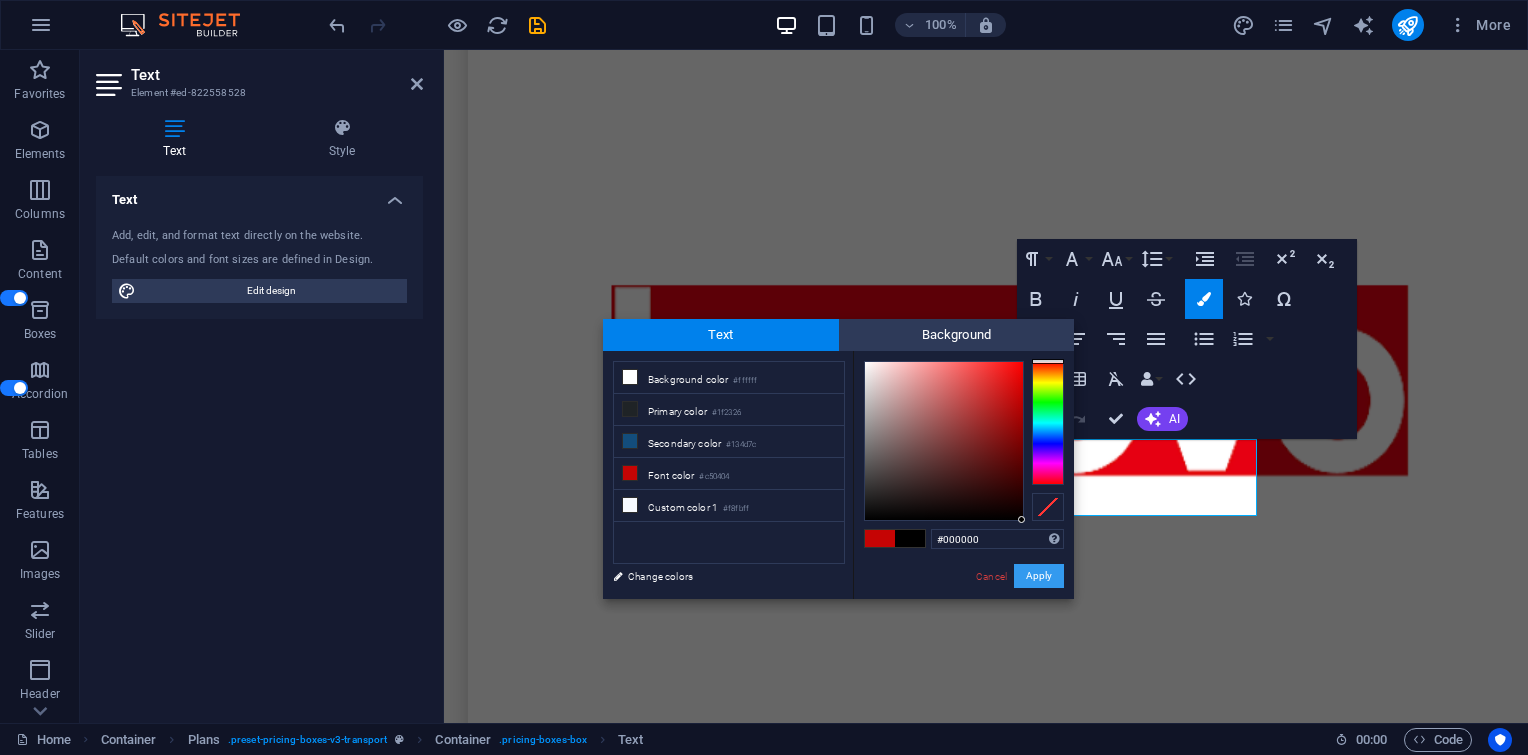click on "Apply" at bounding box center (1039, 576) 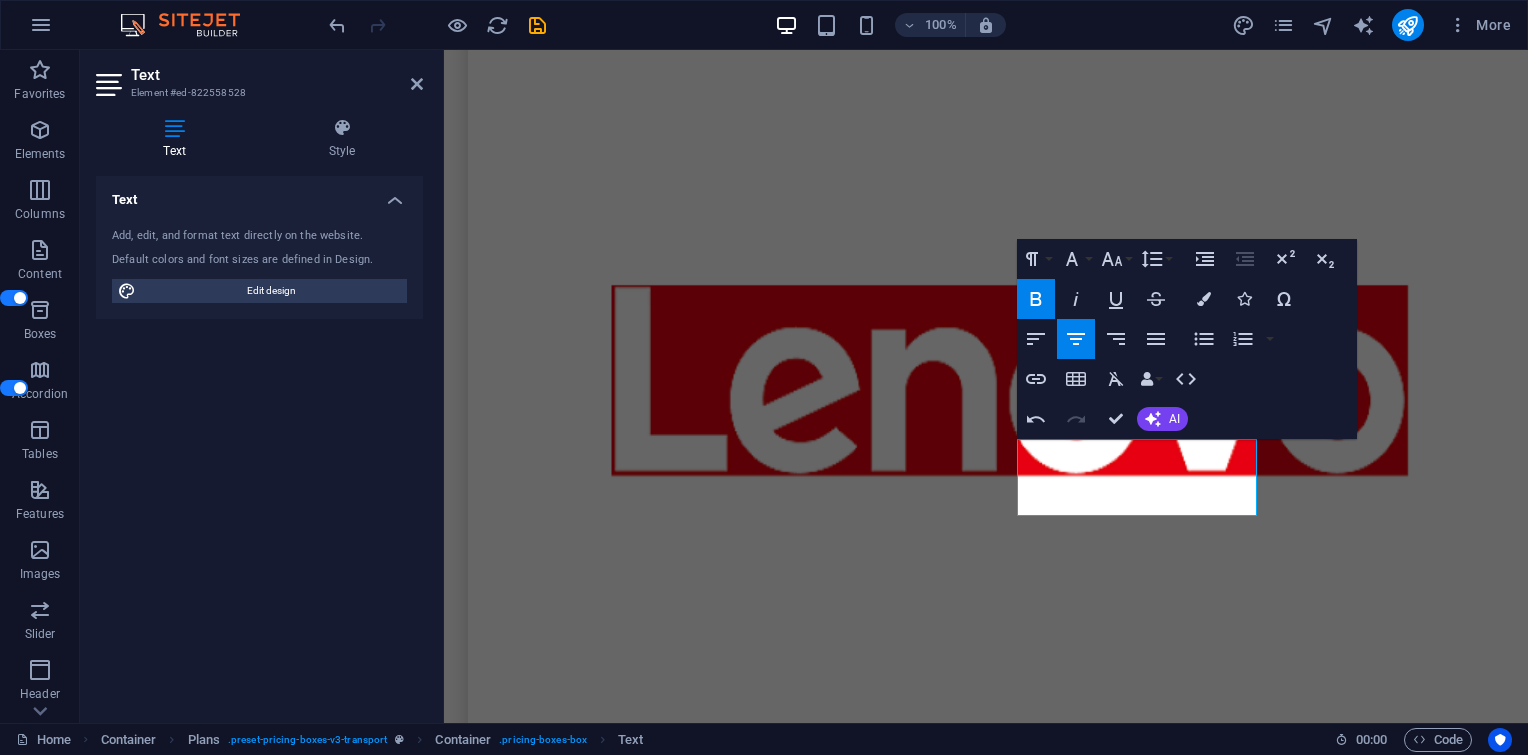 click on "H1   Wide image with text   Container   Container   Image   Container   Menu Bar   Image   Menu   Spacer   Text   Container   H2   Button   Spacer   Text   Text   Boxes   Container   Text   Container   Spacer   Container   Text   Container   Spacer   Icon   Icon   Container   Container   Spacer   Container   Container   Text   Spacer   Text   Container   H2   Spacer   Spacer   Container   Container   Plans   Container   Container   Image   Container   Text   Container   Container   Container   Spacer   Container   Container   Container   Container   Container   Image   Container   Text   Container   Container   Container   Container   Spacer   Container   Container   Image   Container   Container   Container   Plans   Container   Image   Container   Plans   Container   Container   Container   Container   Plans   Container   Text   Container   Container   Container   Container   Container   Text   Container   Container   Spacer   Container   Container   Text   Container   Container" at bounding box center (986, 386) 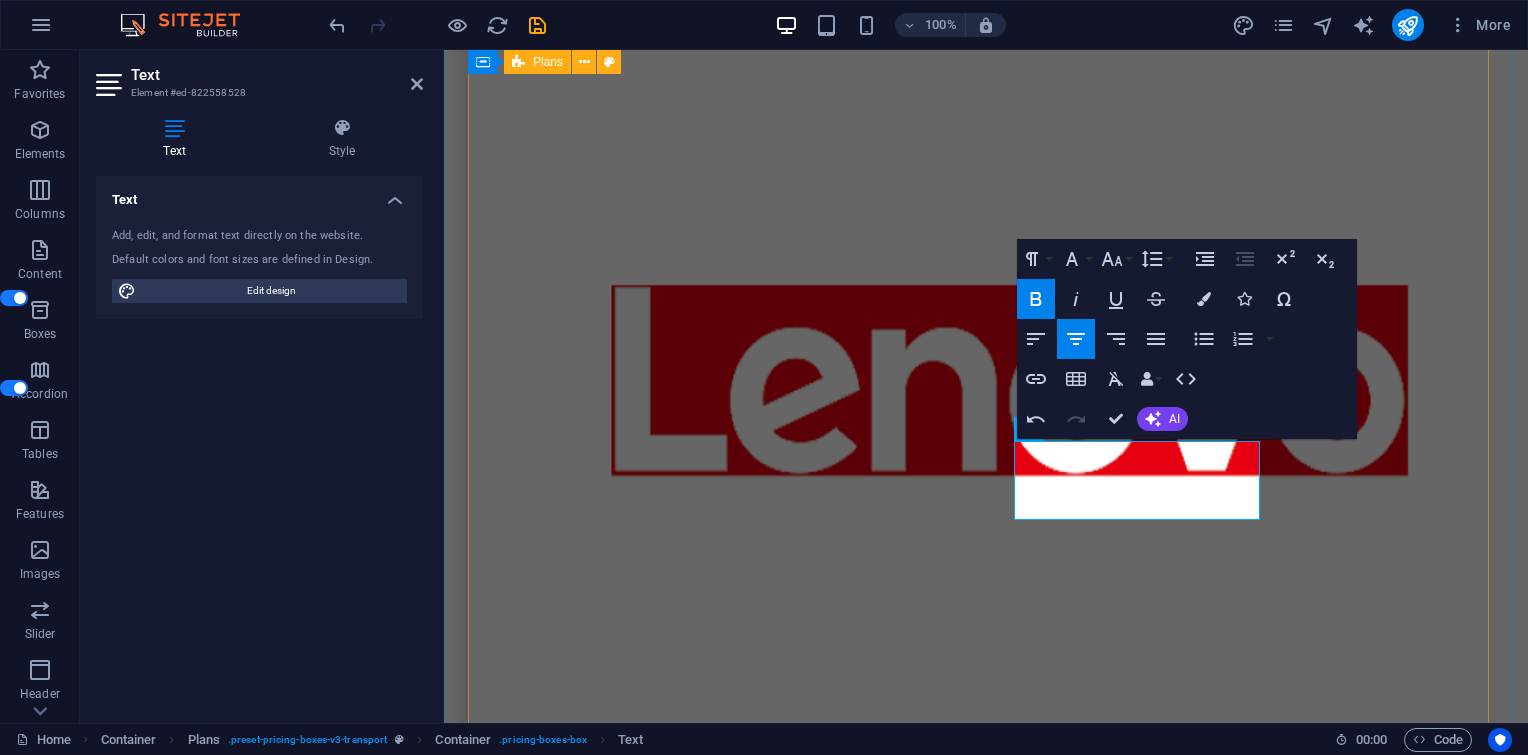 click on "Laptop PC Notebook Server Storage Modem Router Accesspoint Camera CCTV Storage Camera CCTV Access door Storage Projector Printer Cartridge SSD Harddisk Storage Camera CCTV Access door Storage Laptop PC Notebook Server Storage UPS PAC Pannel Sensor Rack server Battre PABX phone Air conditioner Air conditioner Laptop PC Notebook Server Storage Software Software Software Software Software Software Software Software" at bounding box center (986, 8787) 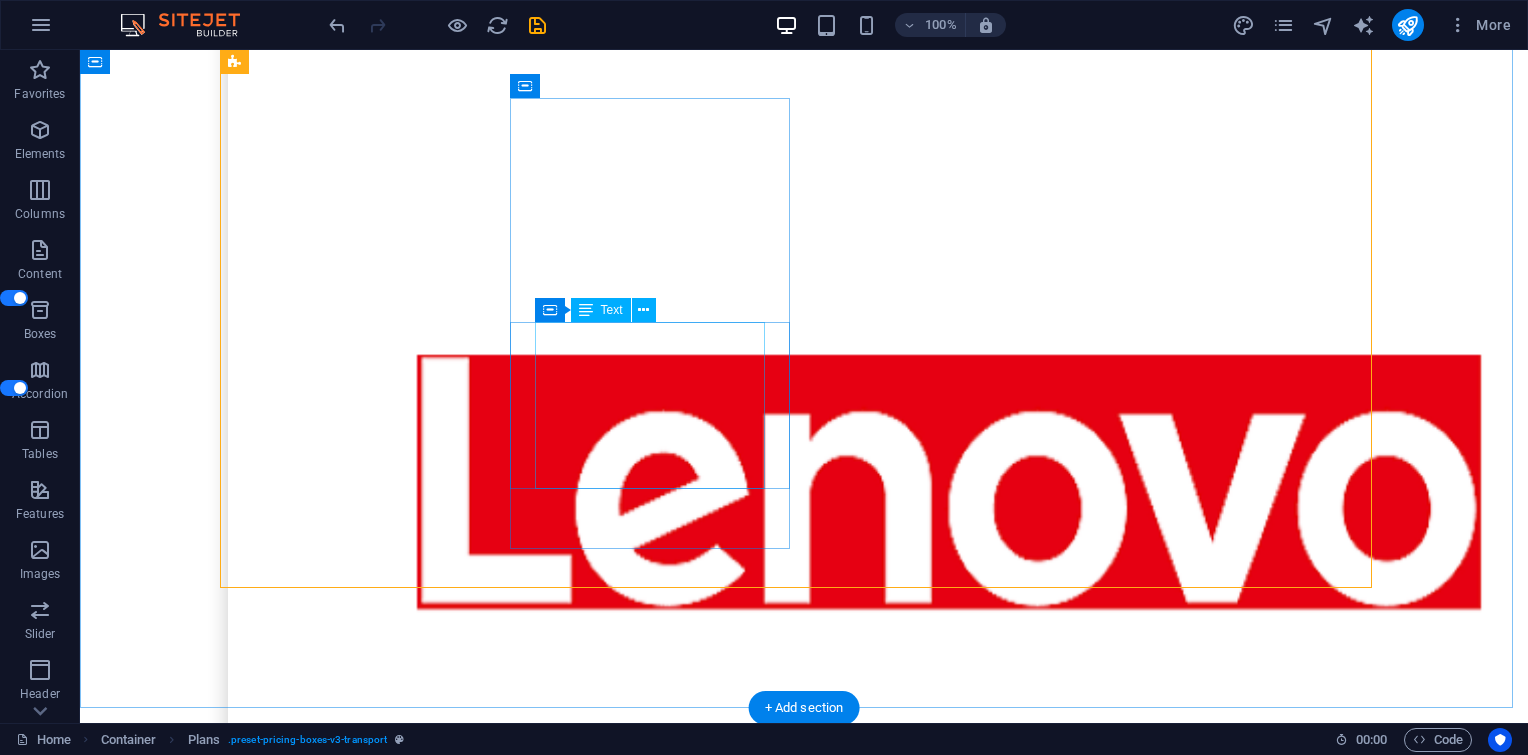 scroll, scrollTop: 4647, scrollLeft: 0, axis: vertical 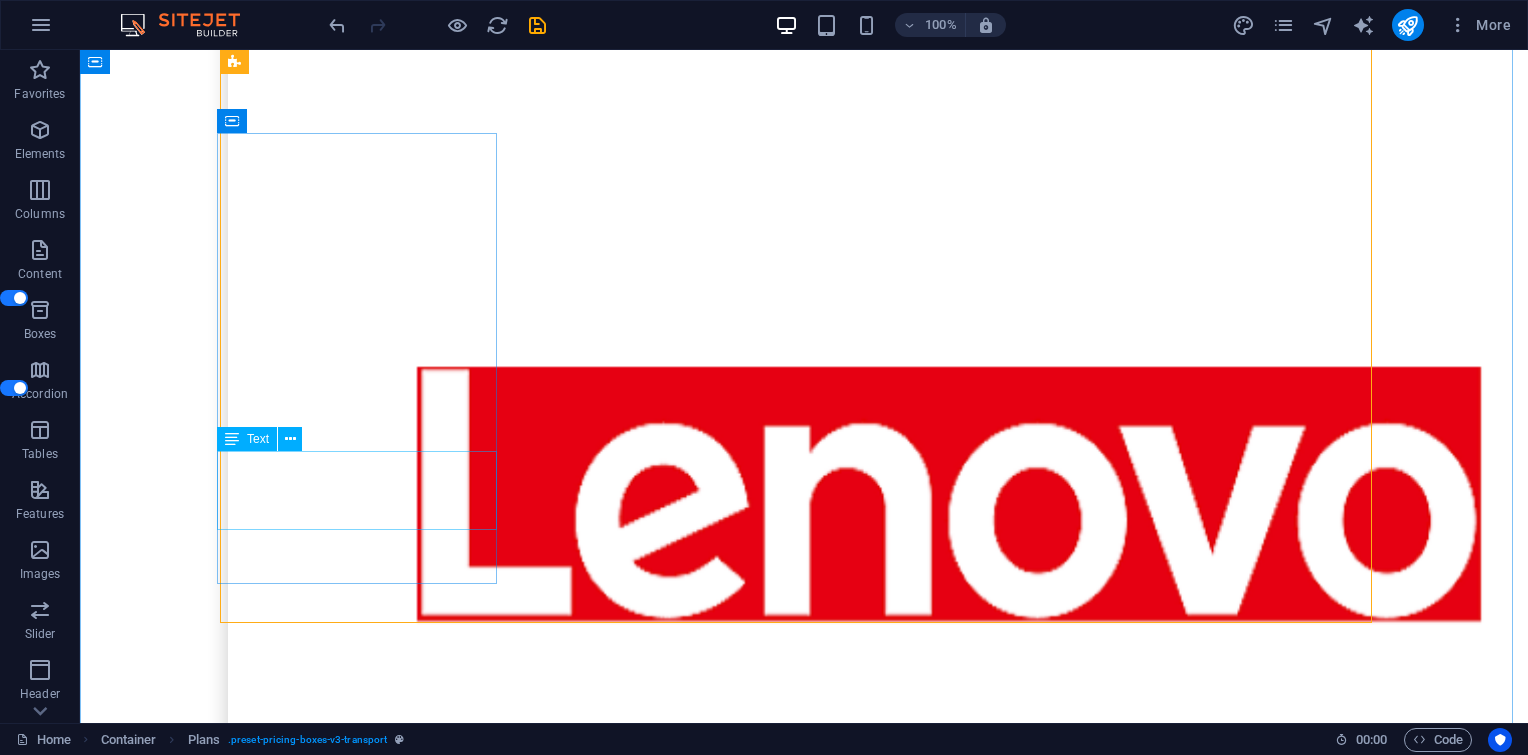 click on "Software" at bounding box center [804, 17144] 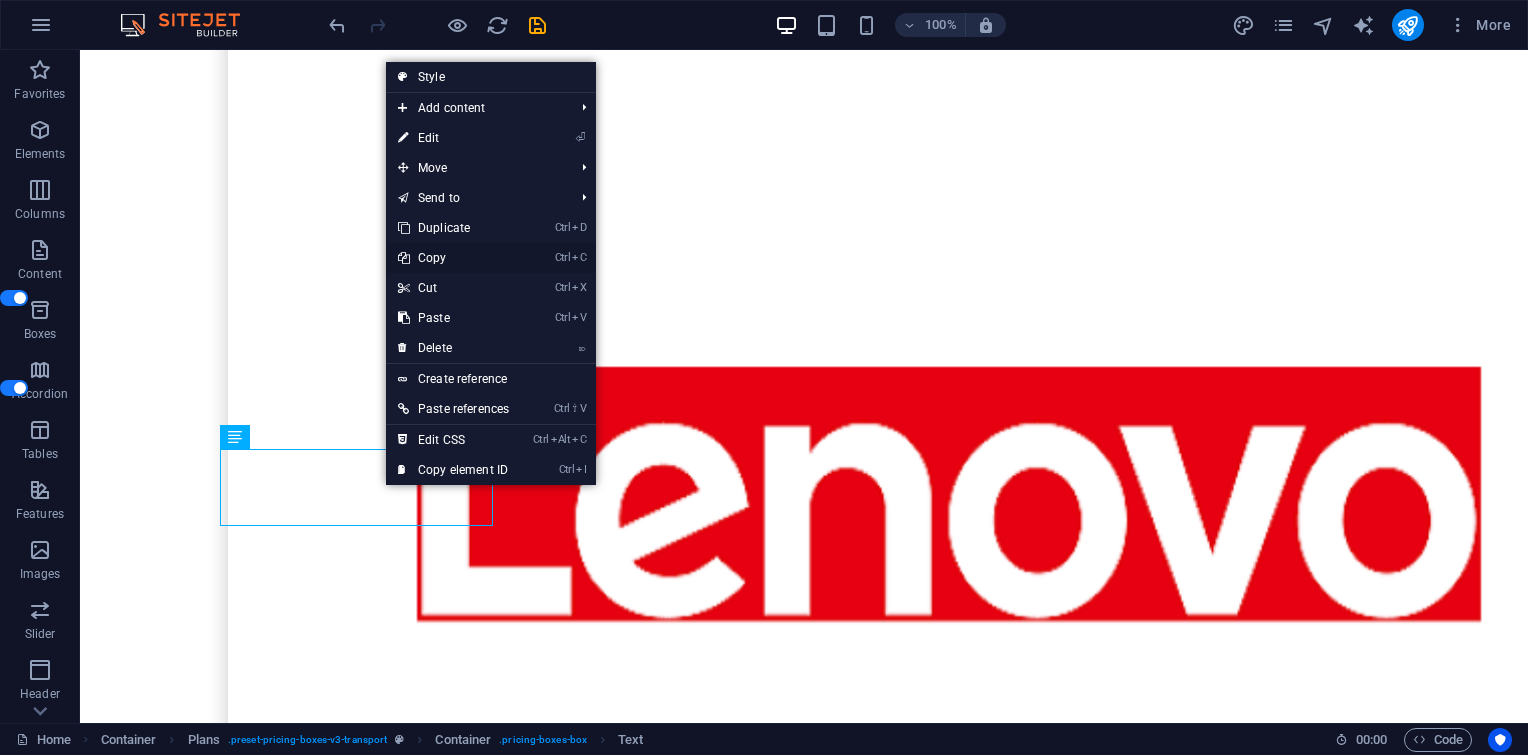 click on "Ctrl C  Copy" at bounding box center [453, 258] 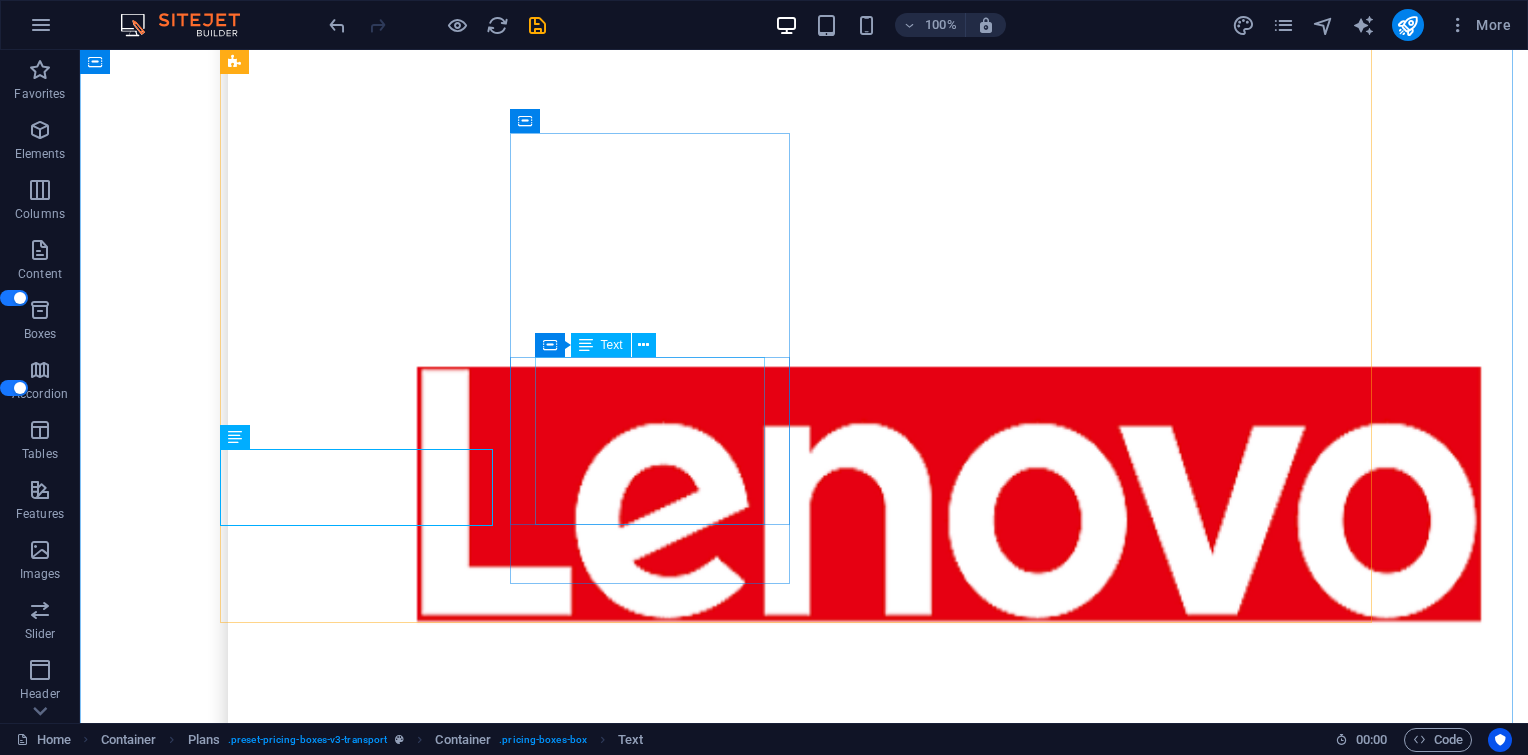 click on "Software" at bounding box center (804, 18228) 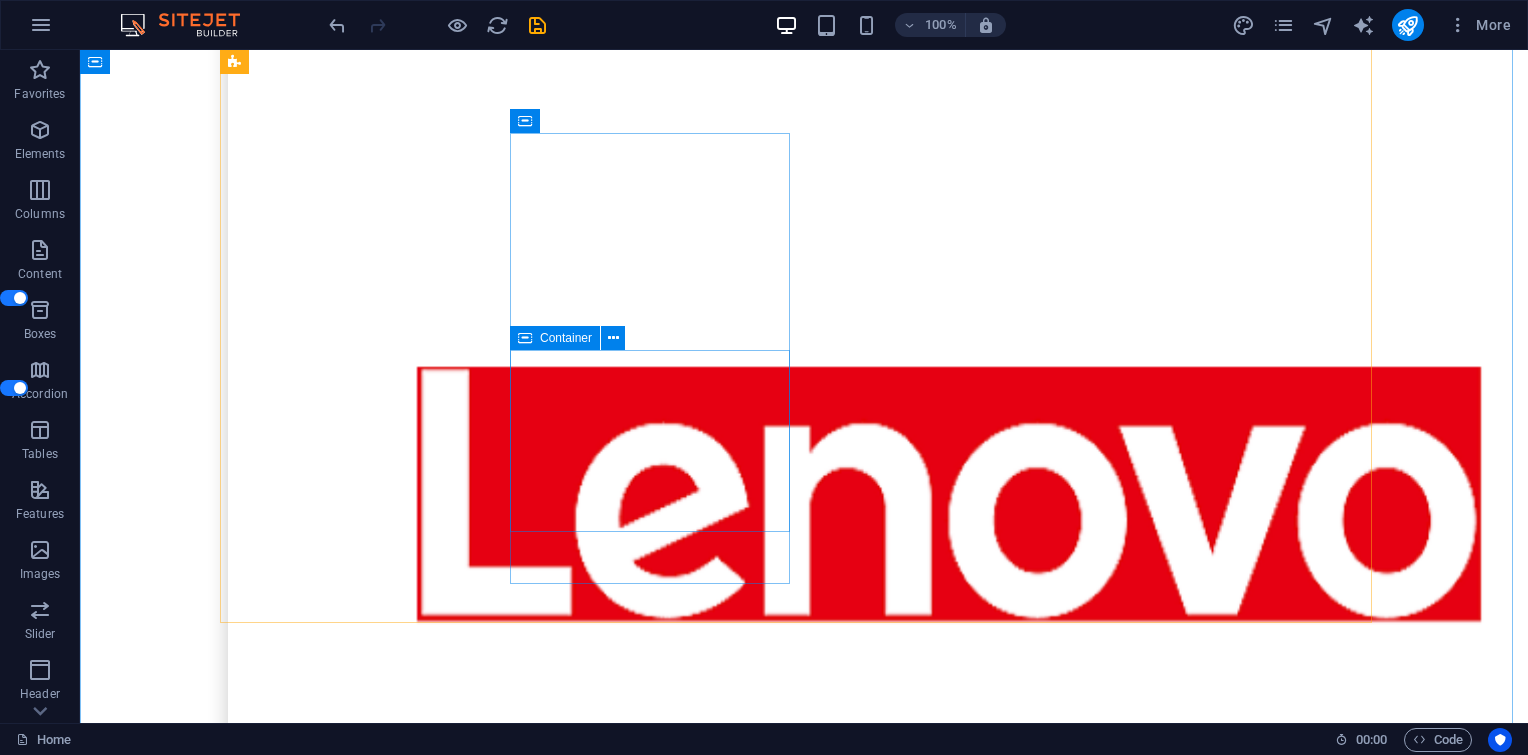 click on "Drop content here or  Add elements  Paste clipboard" at bounding box center [804, 18218] 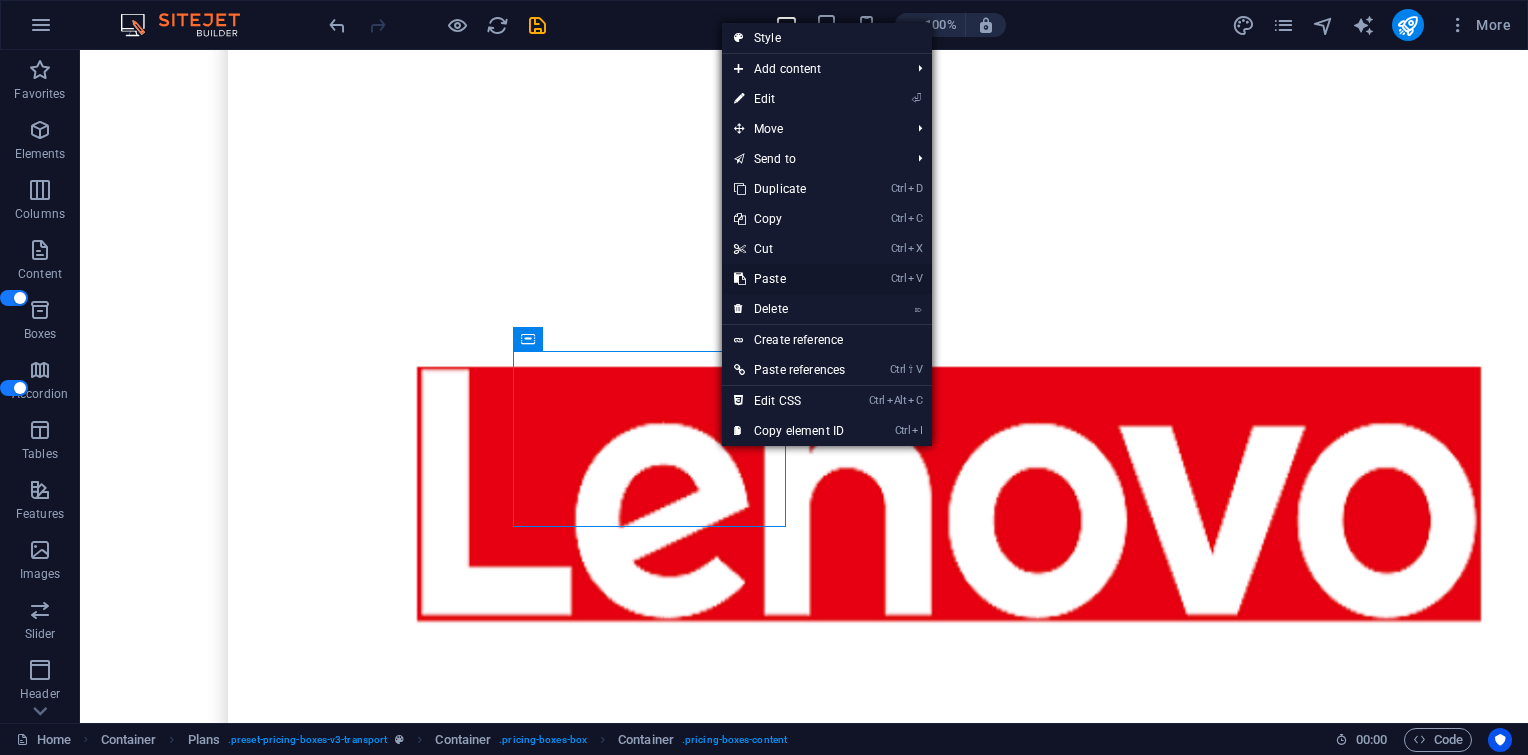 click on "Ctrl V  Paste" at bounding box center (789, 279) 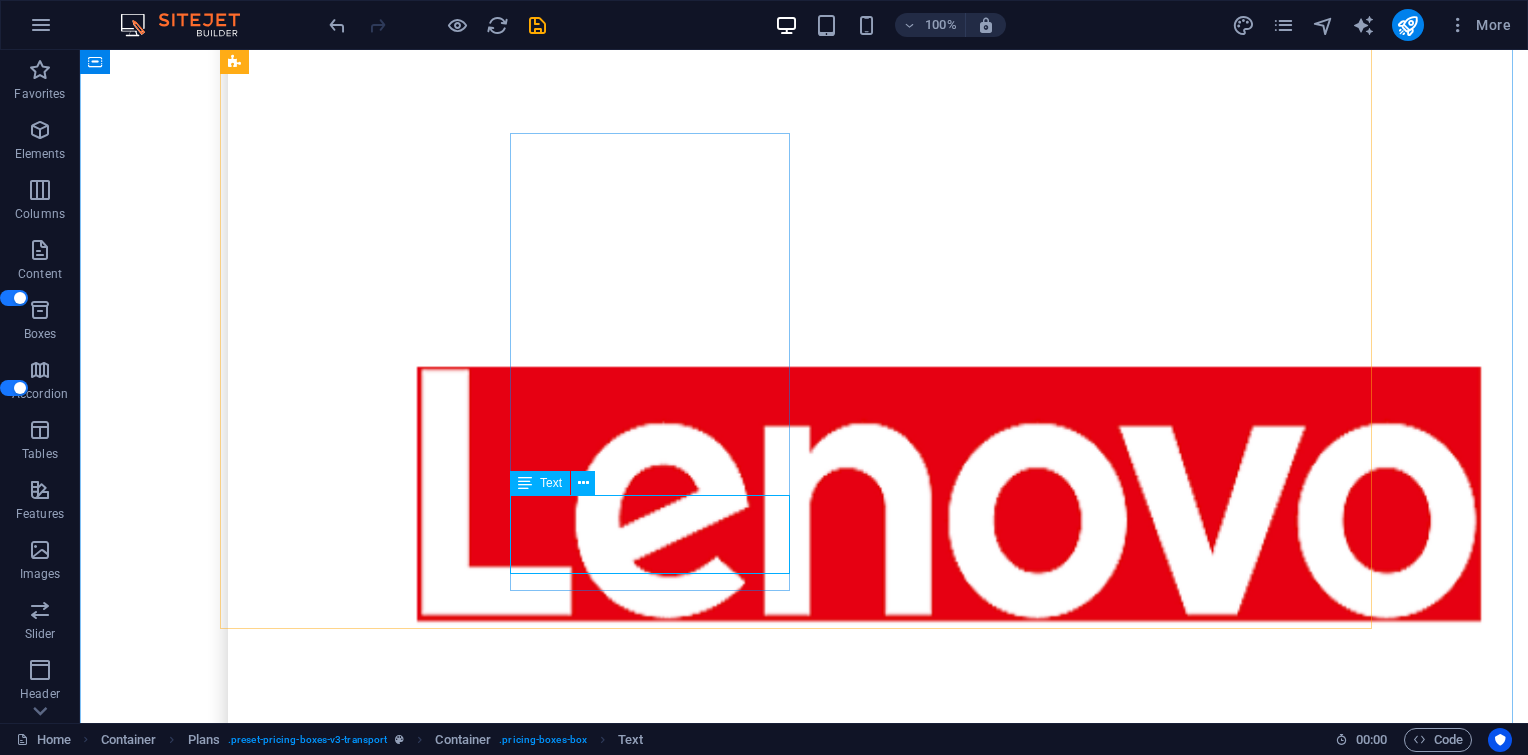 click on "Software" at bounding box center [804, 18329] 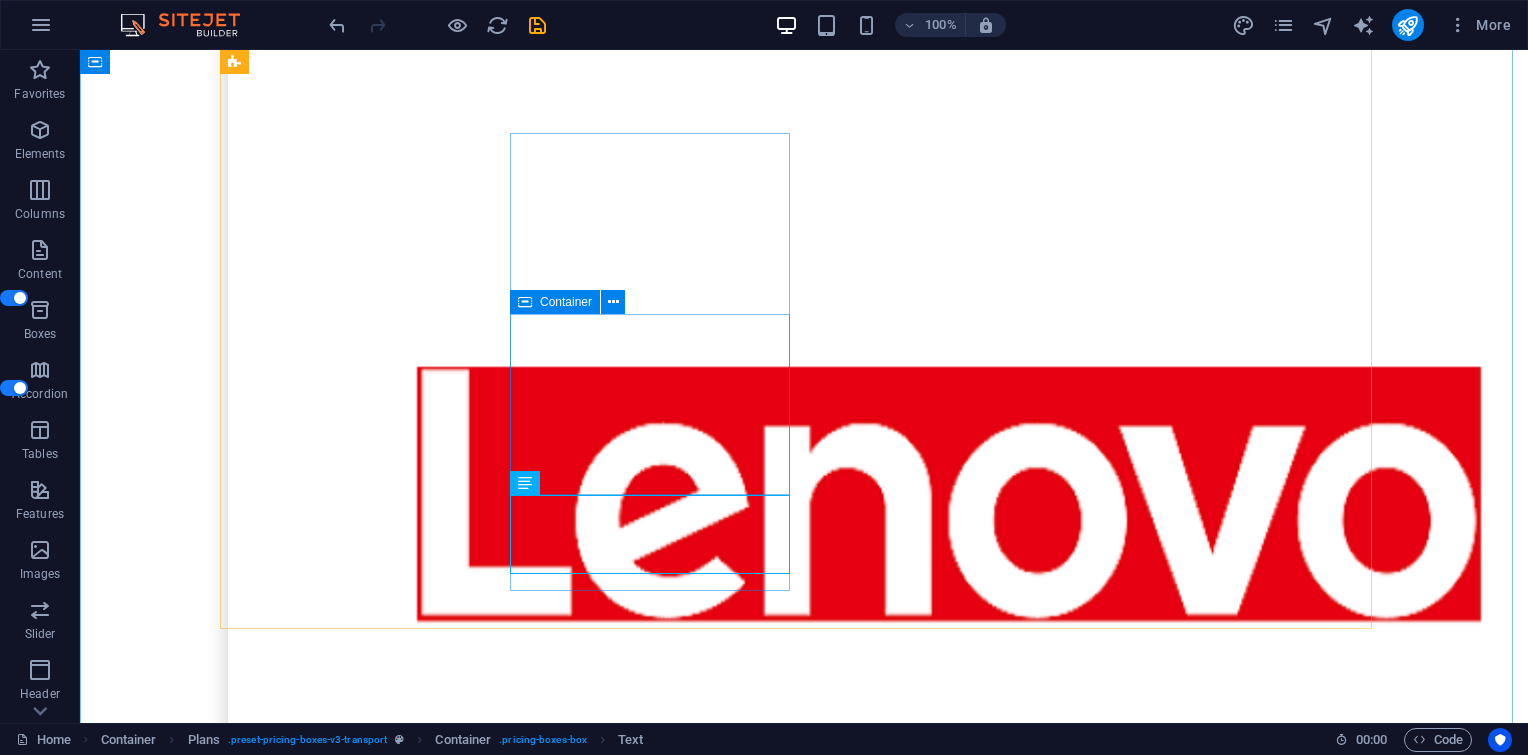 click on "Drop content here or  Add elements  Paste clipboard" at bounding box center [804, 18217] 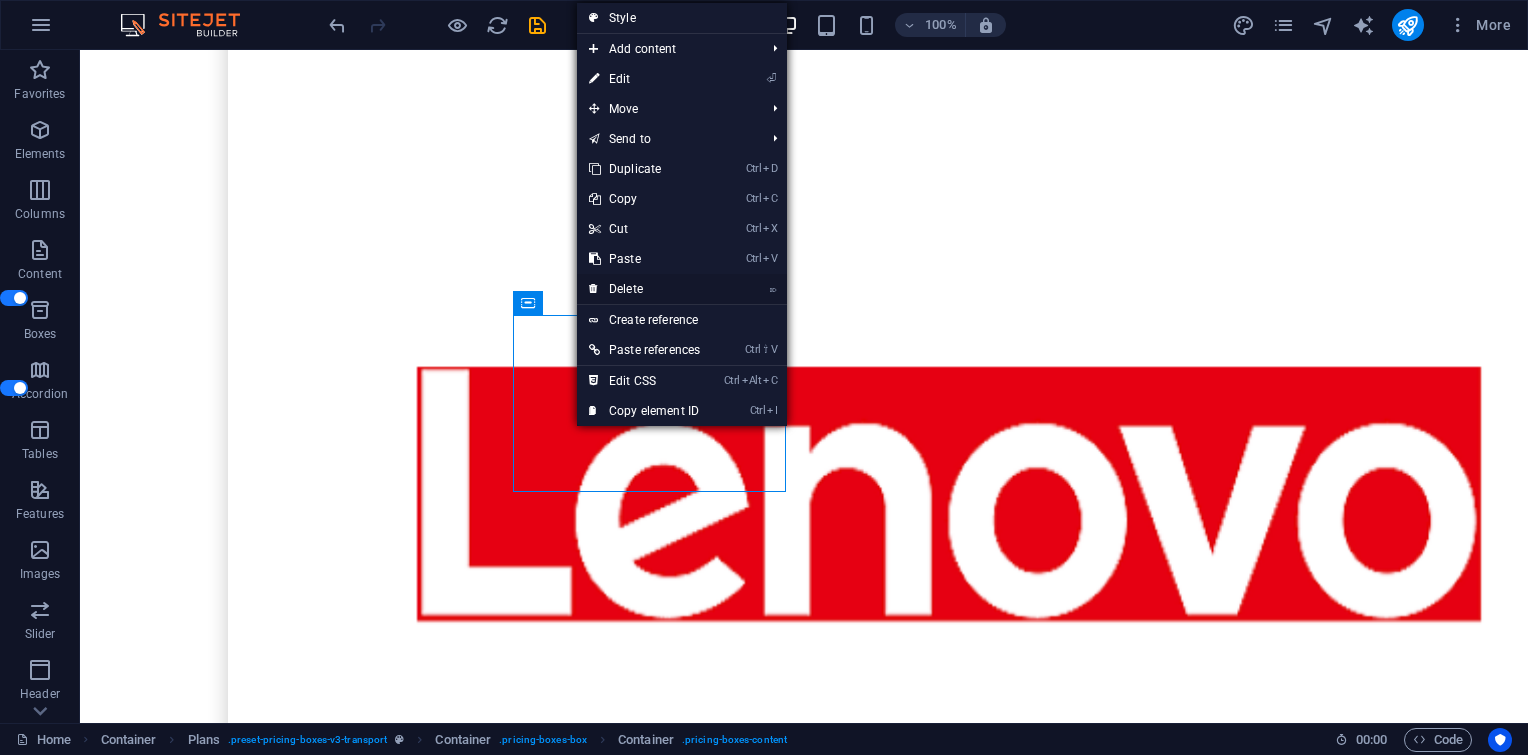 click on "⌦  Delete" at bounding box center (644, 289) 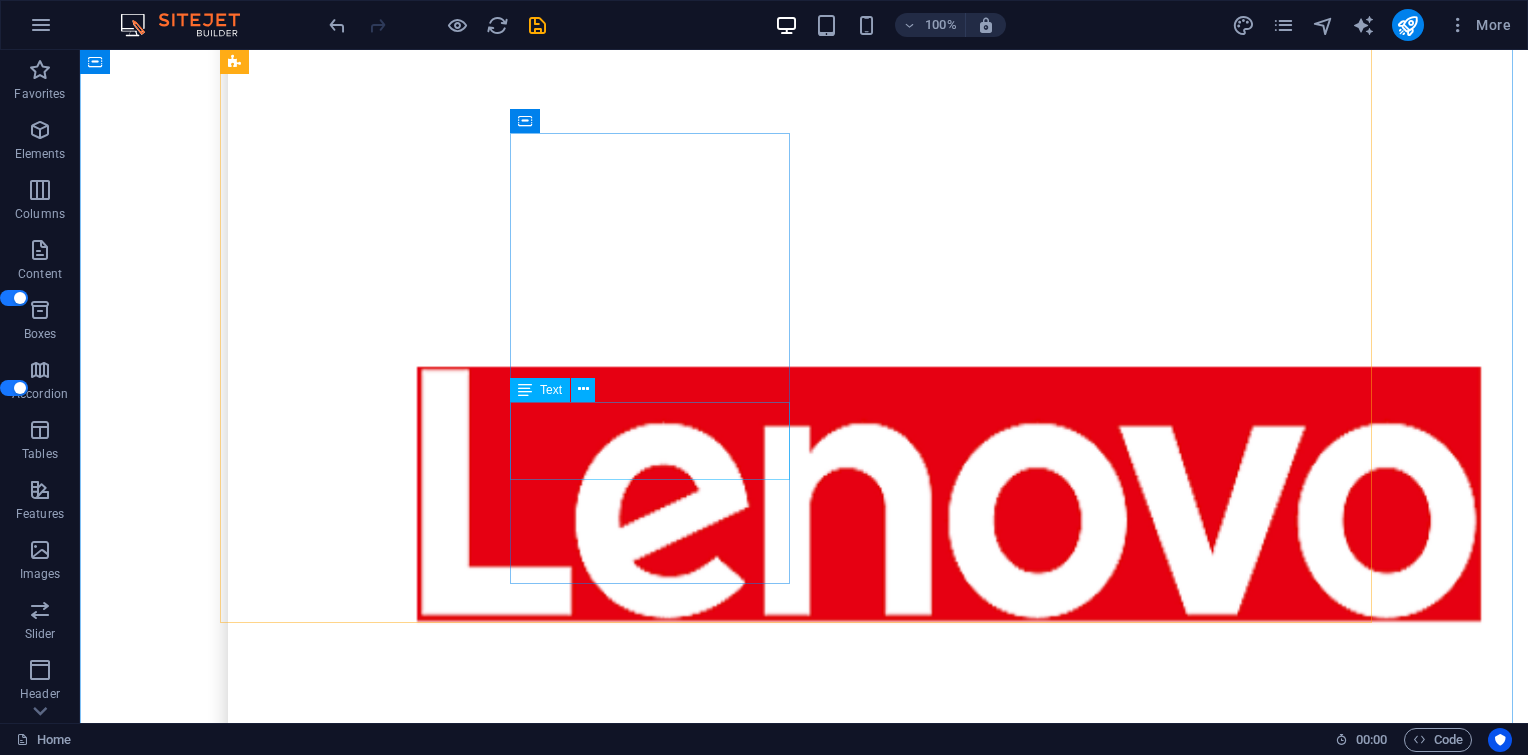 click on "Software" at bounding box center [804, 18185] 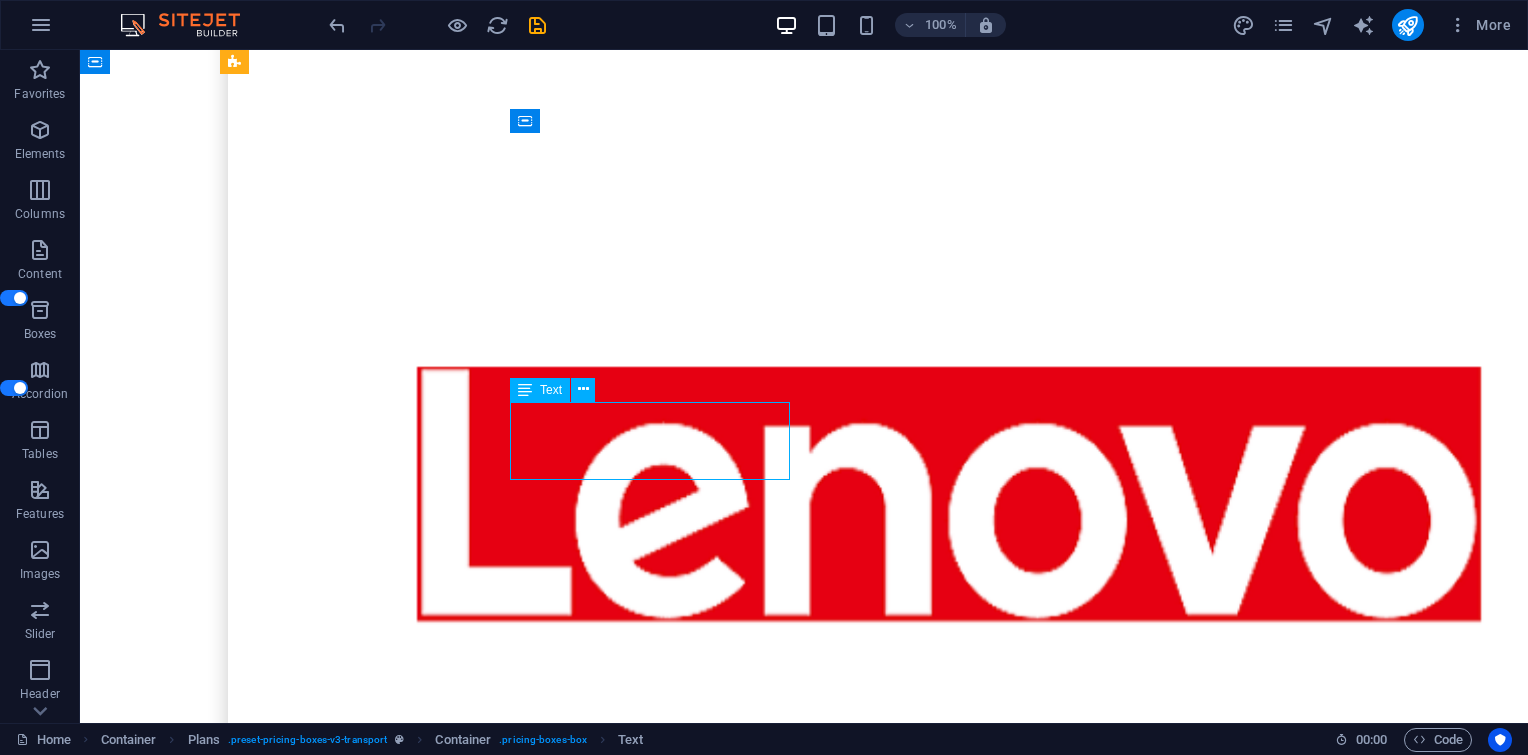 click on "Software" at bounding box center [804, 18185] 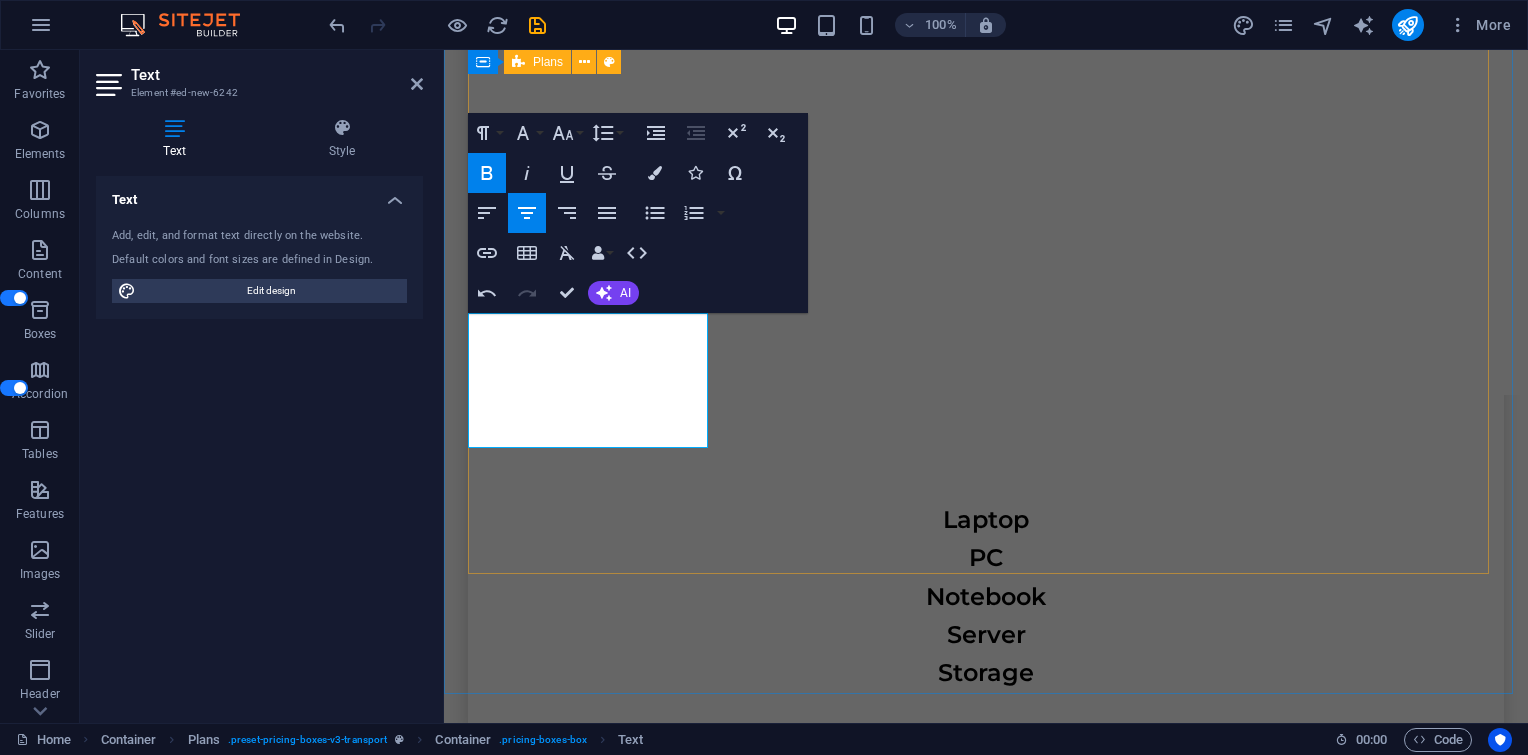 scroll, scrollTop: 5278, scrollLeft: 0, axis: vertical 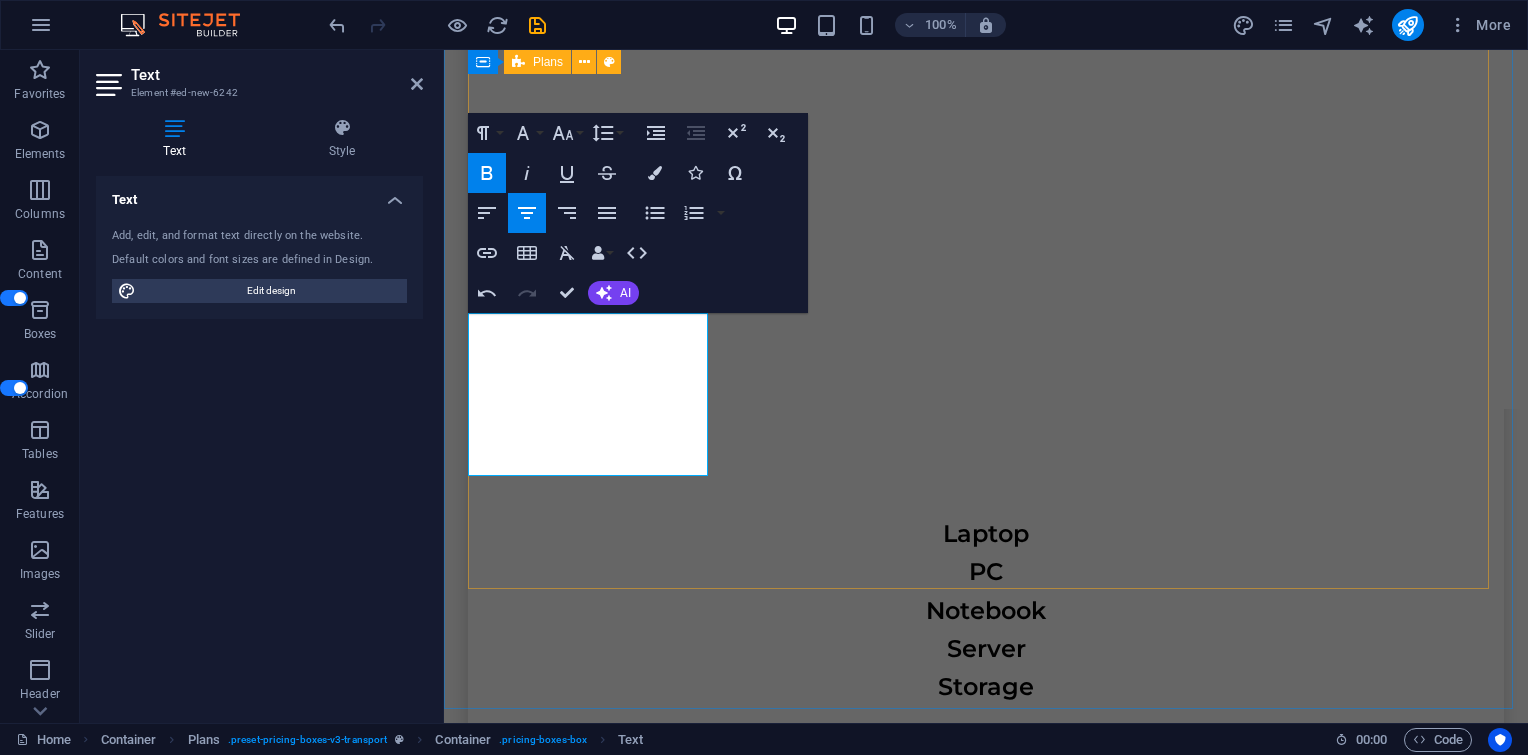 click on "Laptop PC Notebook Server Storage Modem Router Accesspoint Camera CCTV Storage Camera CCTV Access door Storage Projector Printer Cartridge SSD Harddisk Storage Camera CCTV Access door Storage Laptop PC Notebook Server Storage UPS PAC Pannel Sensor Rack server Battre PABX phone Air conditioner Air conditioner Laptop PC Notebook Server Storage Software Software Software Software Software Software Software Software" at bounding box center [986, 8286] 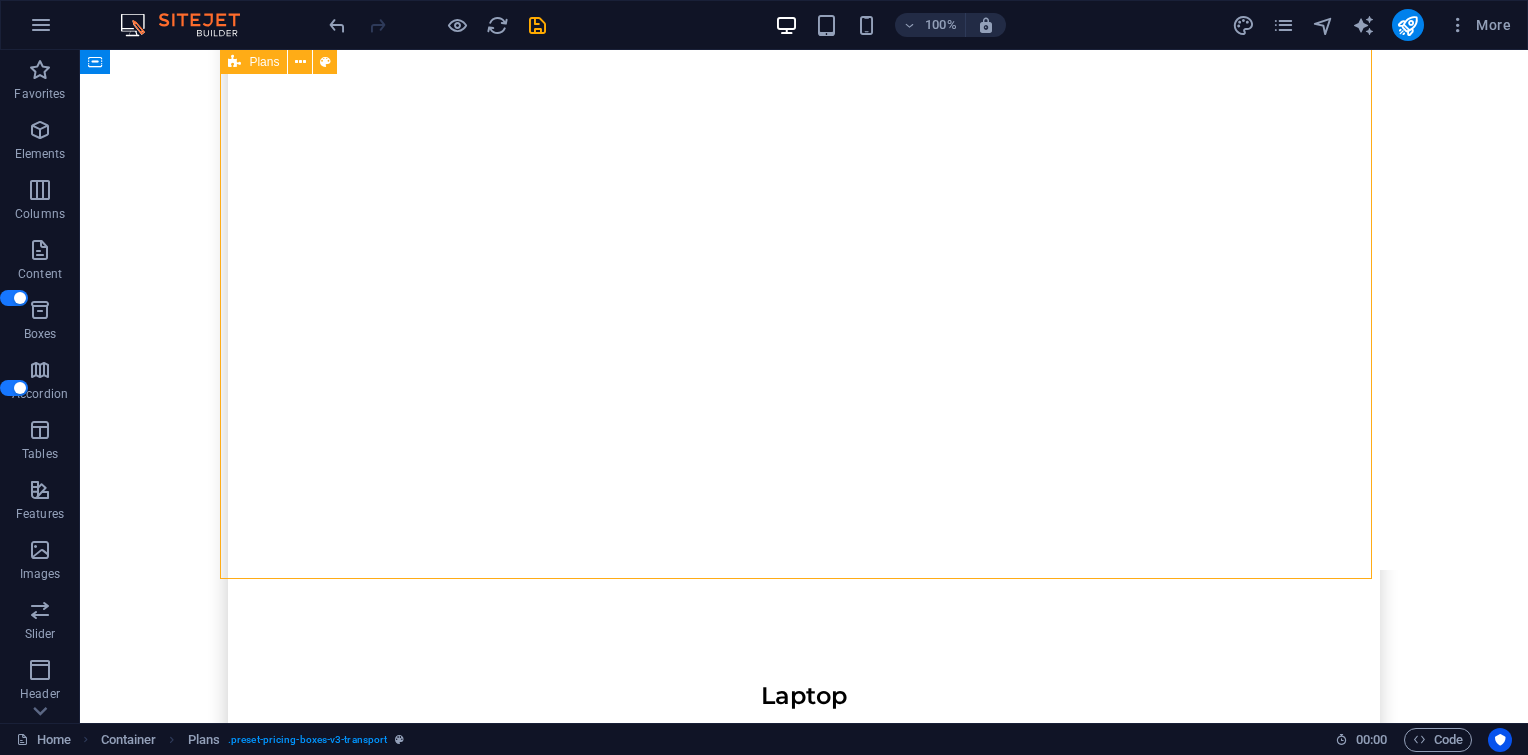 scroll, scrollTop: 4691, scrollLeft: 0, axis: vertical 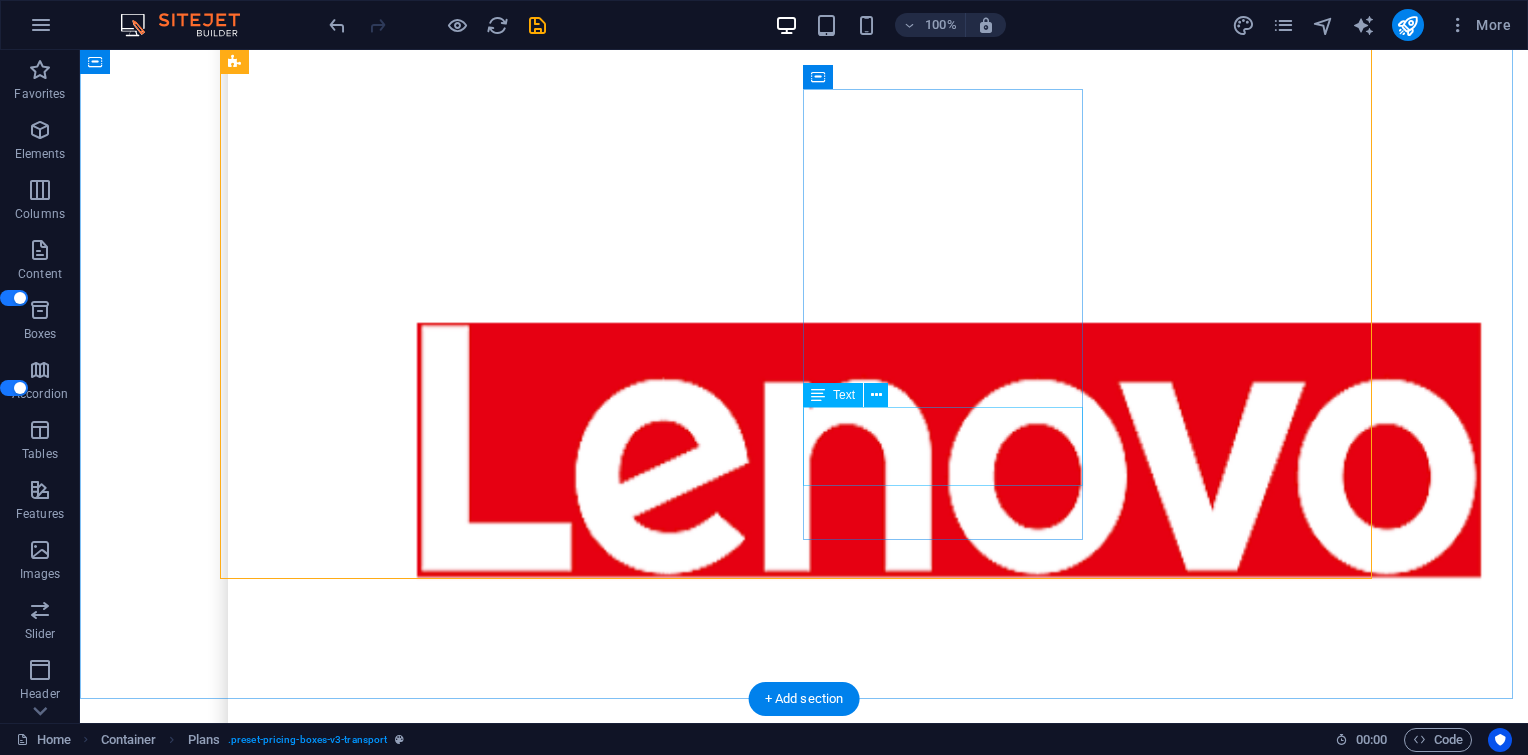 click on "Software" at bounding box center (804, 19813) 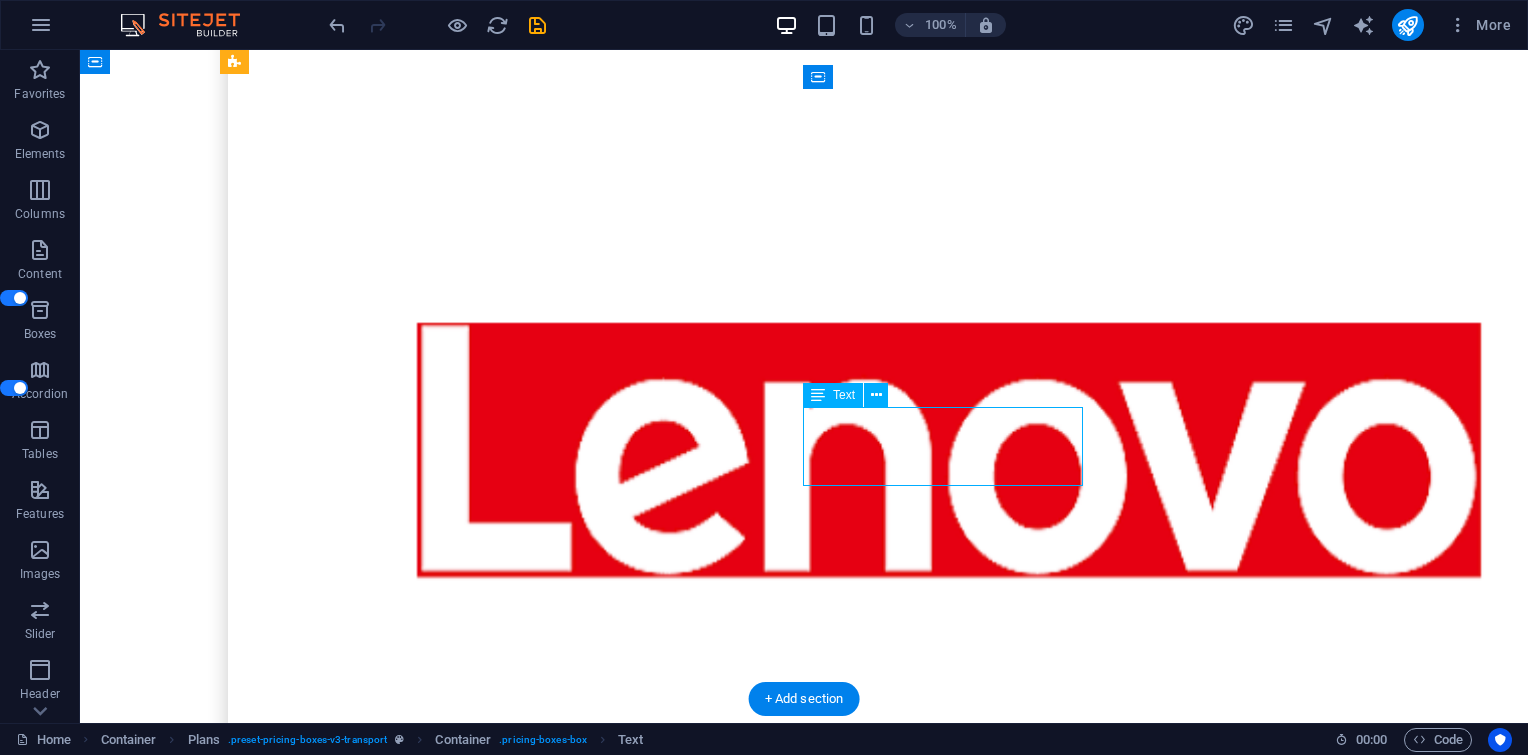 click on "Software" at bounding box center (804, 19813) 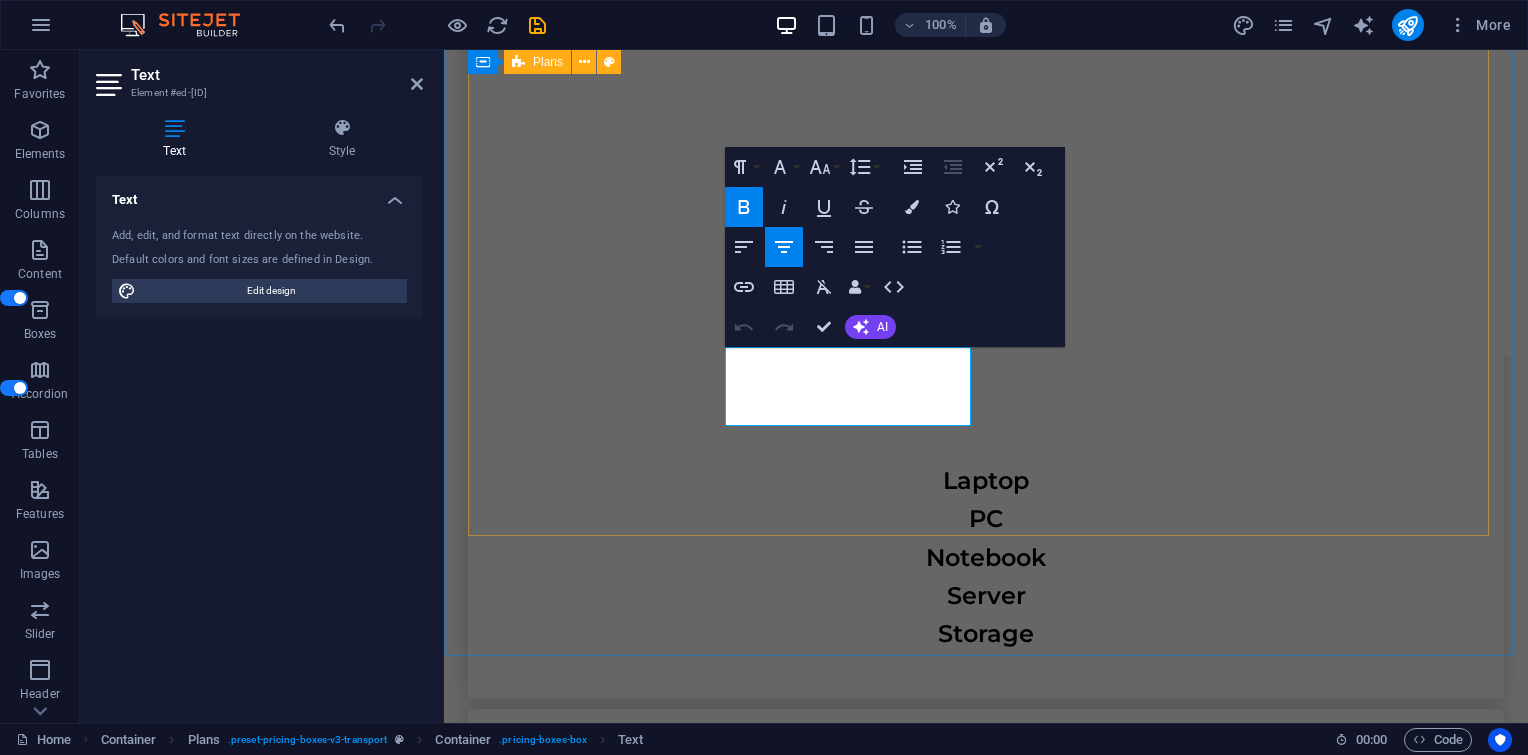 drag, startPoint x: 733, startPoint y: 368, endPoint x: 1025, endPoint y: 389, distance: 292.75415 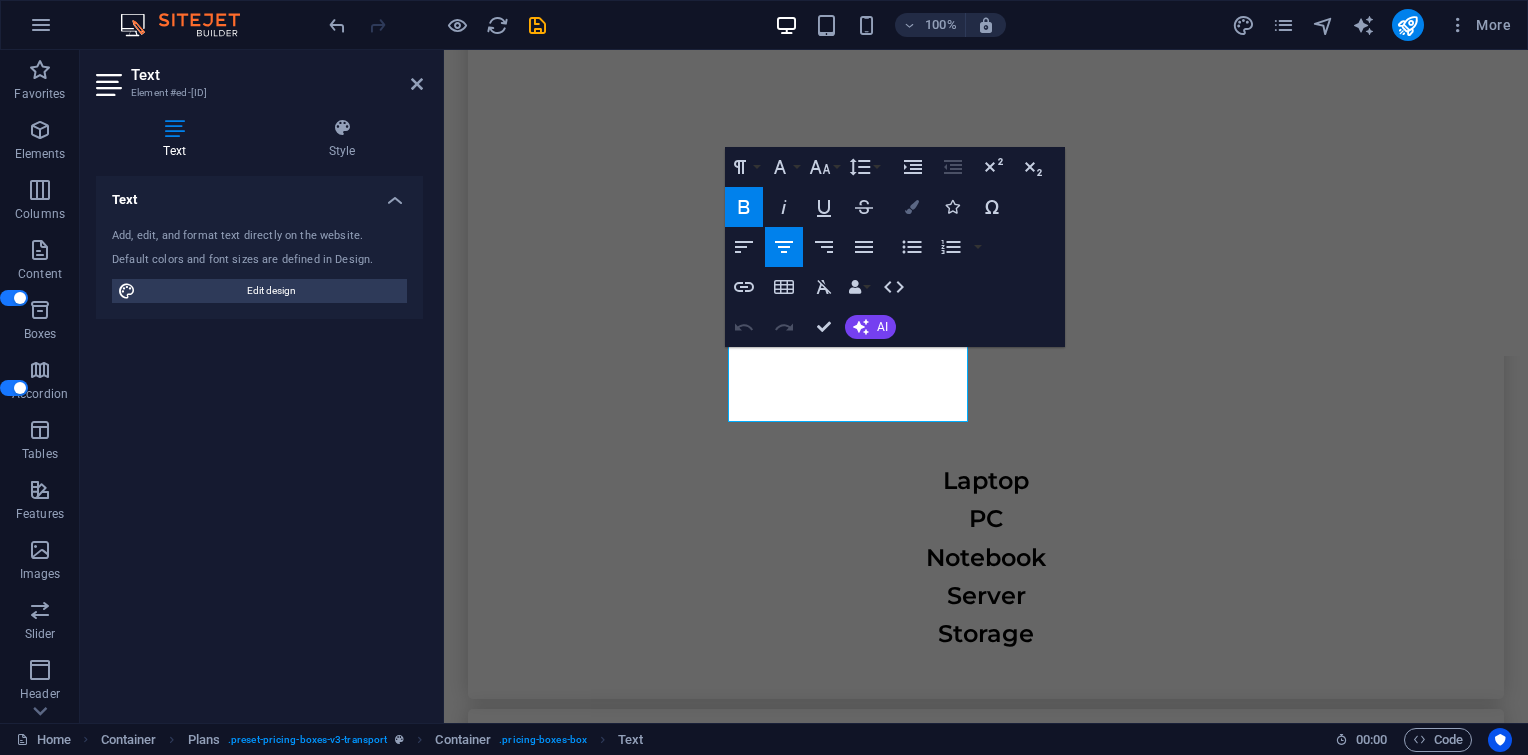 click at bounding box center (912, 207) 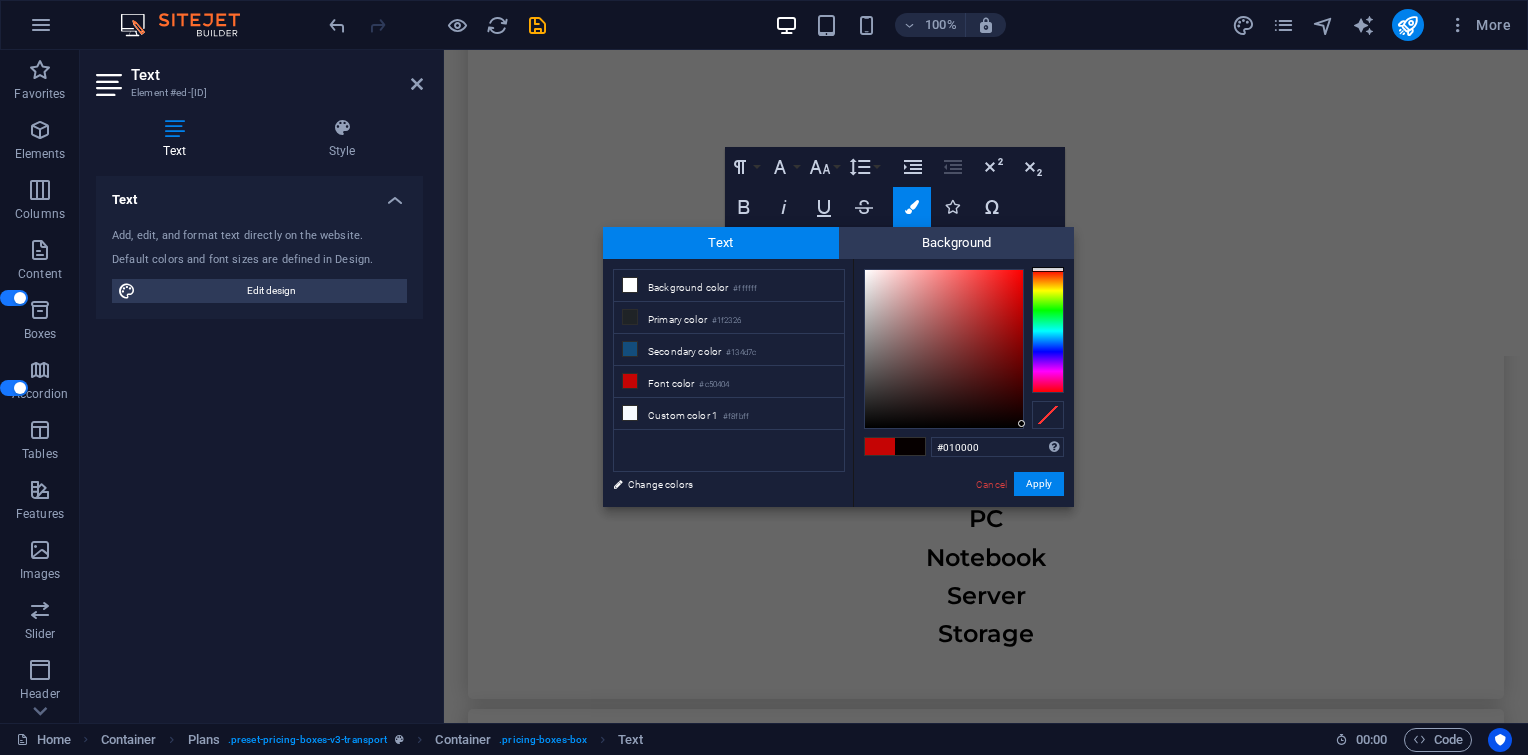 type on "#000000" 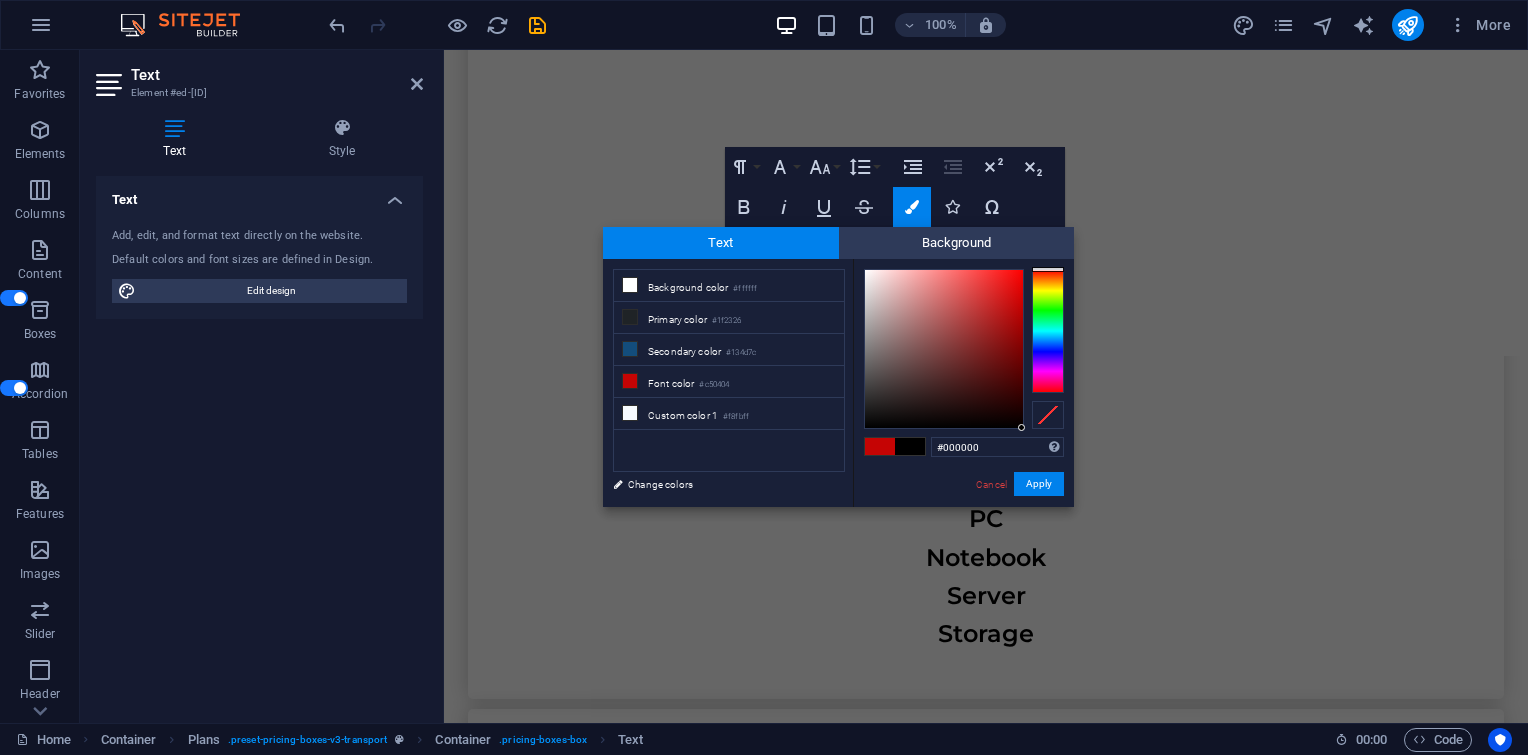 drag, startPoint x: 990, startPoint y: 384, endPoint x: 1030, endPoint y: 428, distance: 59.464275 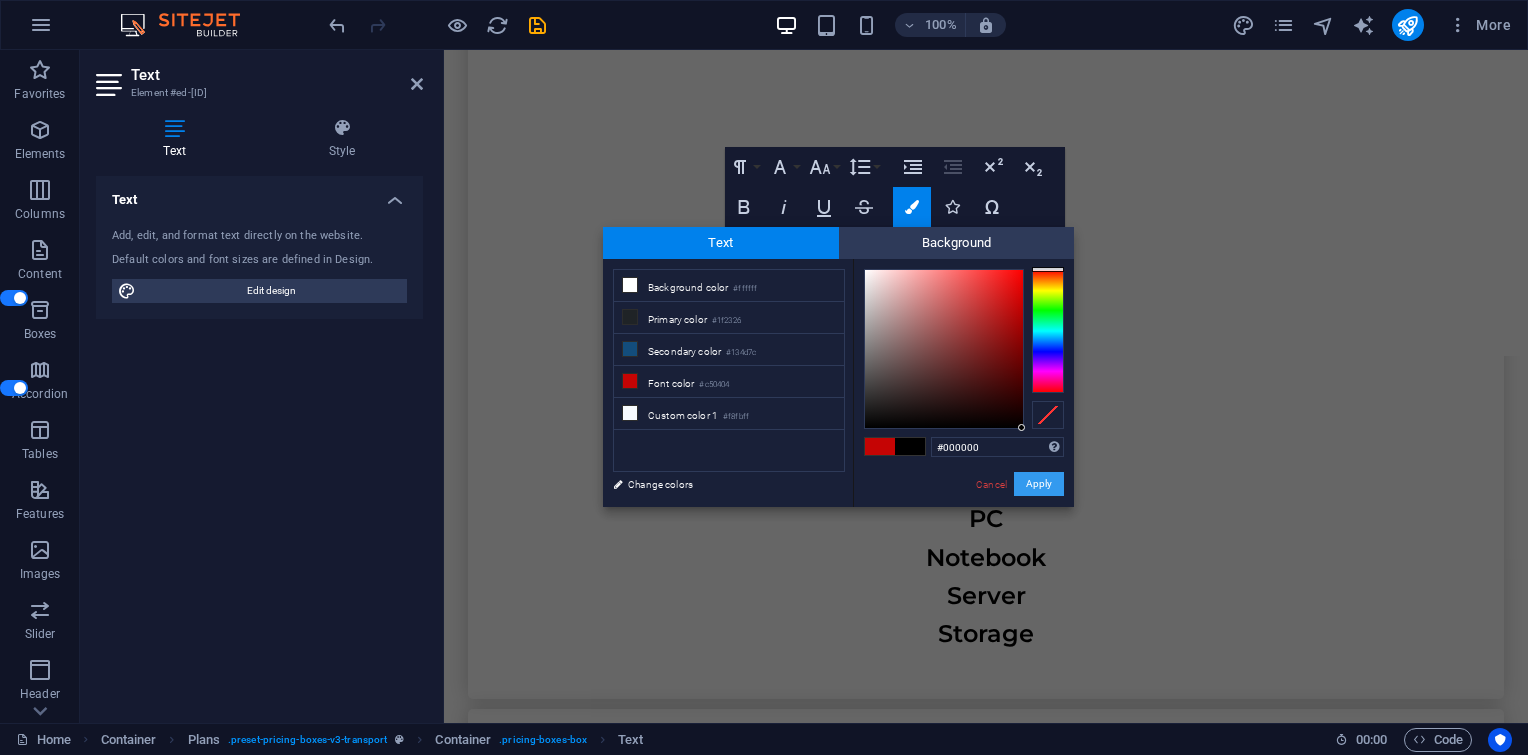 click on "Apply" at bounding box center [1039, 484] 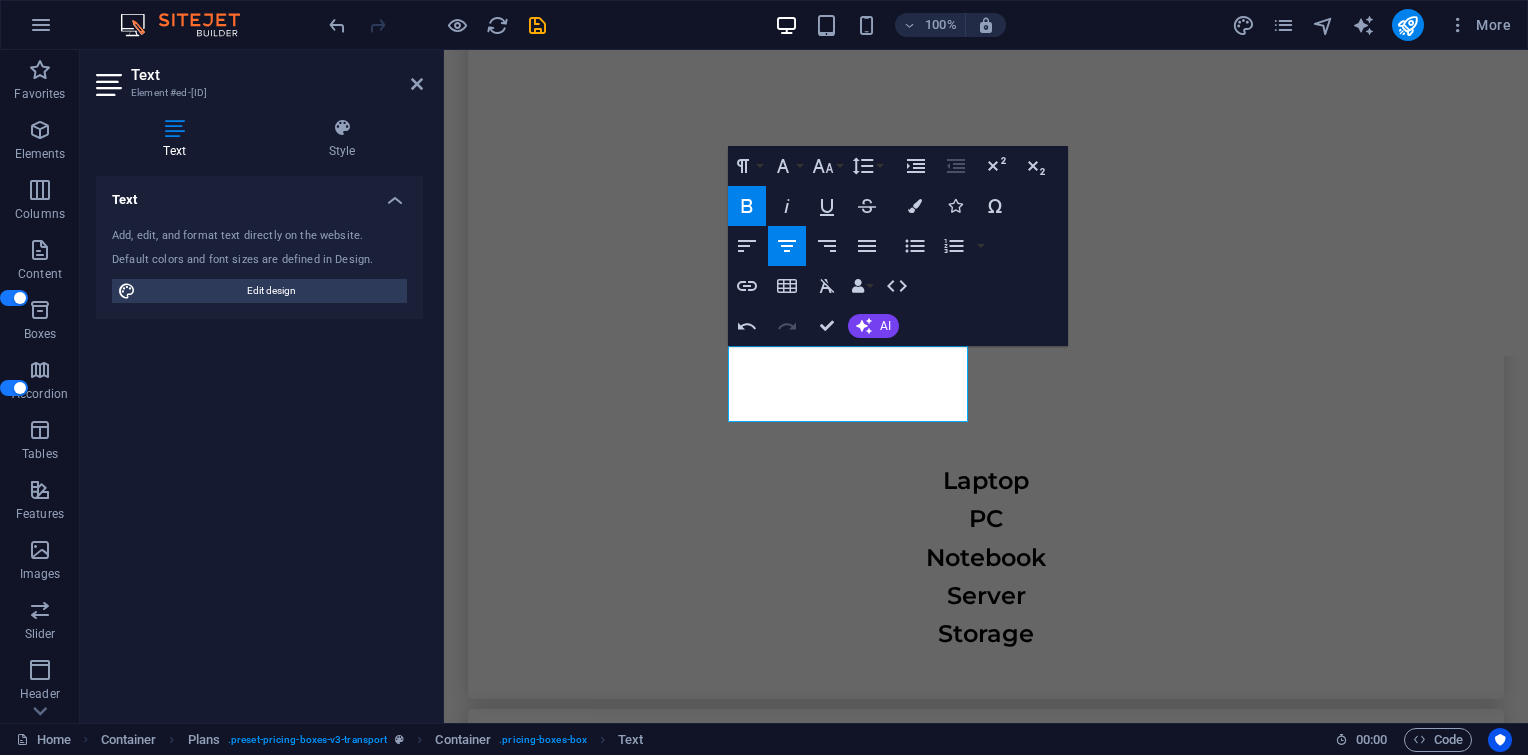 click on "H1   Wide image with text   Container   Container   Image   Container   Menu Bar   Image   Menu   Spacer   Text   Container   H2   Button   Spacer   Text   Text   Boxes   Container   Text   Container   Spacer   Container   Text   Container   Spacer   Icon   Icon   Container   Container   Spacer   Container   Container   Text   Spacer   Text   Container   H2   Spacer   Spacer   Container   Container   Plans   Container   Container   Image   Container   Text   Container   Container   Container   Spacer   Container   Container   Container   Container   Container   Image   Container   Text   Container   Container   Container   Container   Spacer   Container   Container   Image   Container   Container   Container   Plans   Container   Image   Container   Plans   Container   Container   Container   Container   Plans   Container   Text   Container   Container   Container   Container   Container   Text   Container   Container   Spacer   Container   Container   Text   Container   Container" at bounding box center [986, 386] 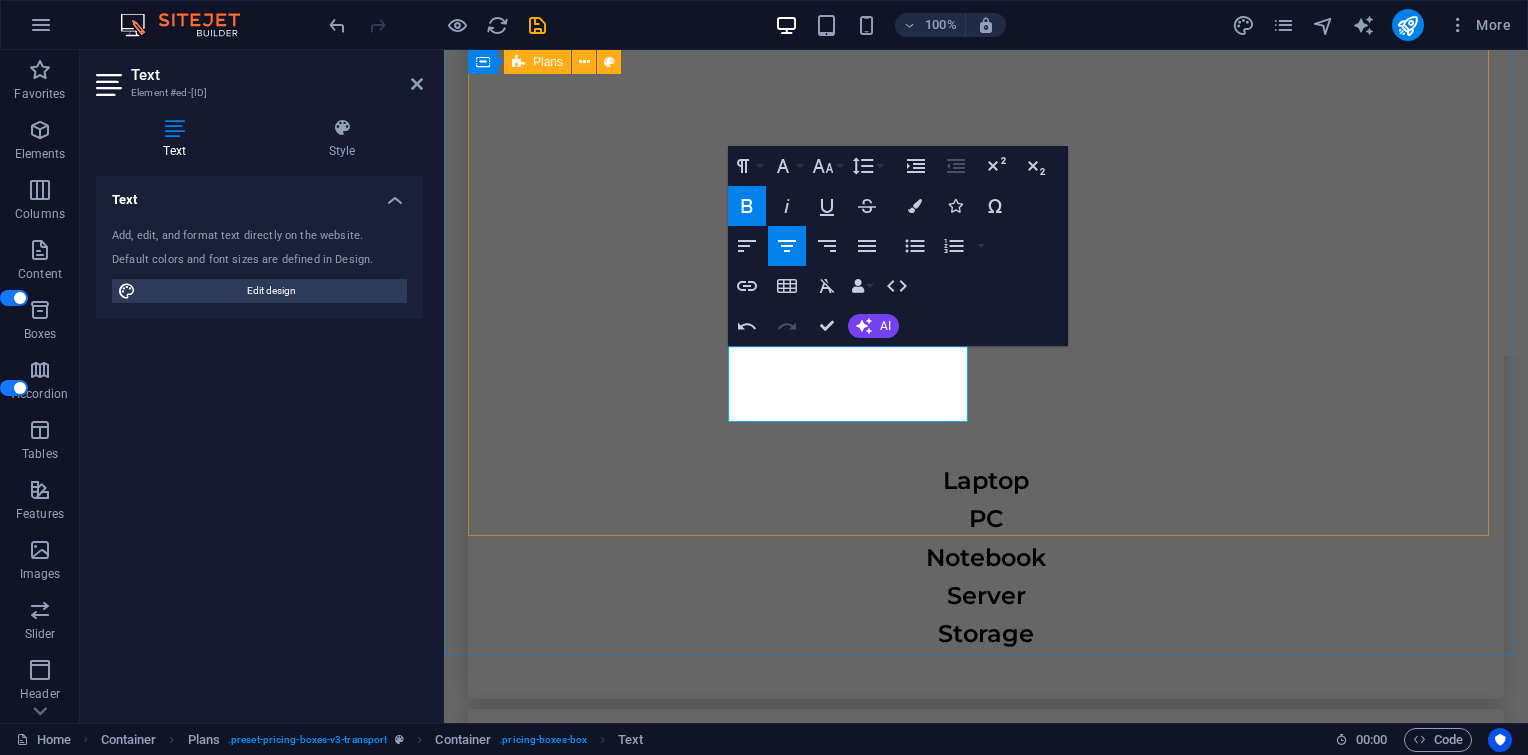 click on "Laptop PC Notebook Server Storage Modem Router Accesspoint Camera CCTV Storage Camera CCTV Access door Storage Projector Printer Cartridge SSD Harddisk Storage Camera CCTV Access door Storage Laptop PC Notebook Server Storage UPS PAC Pannel Sensor Rack server Battre PABX phone Air conditioner Air conditioner Laptop PC Notebook Server Storage Software Software Software Software Software Software Software Software" at bounding box center [986, 8233] 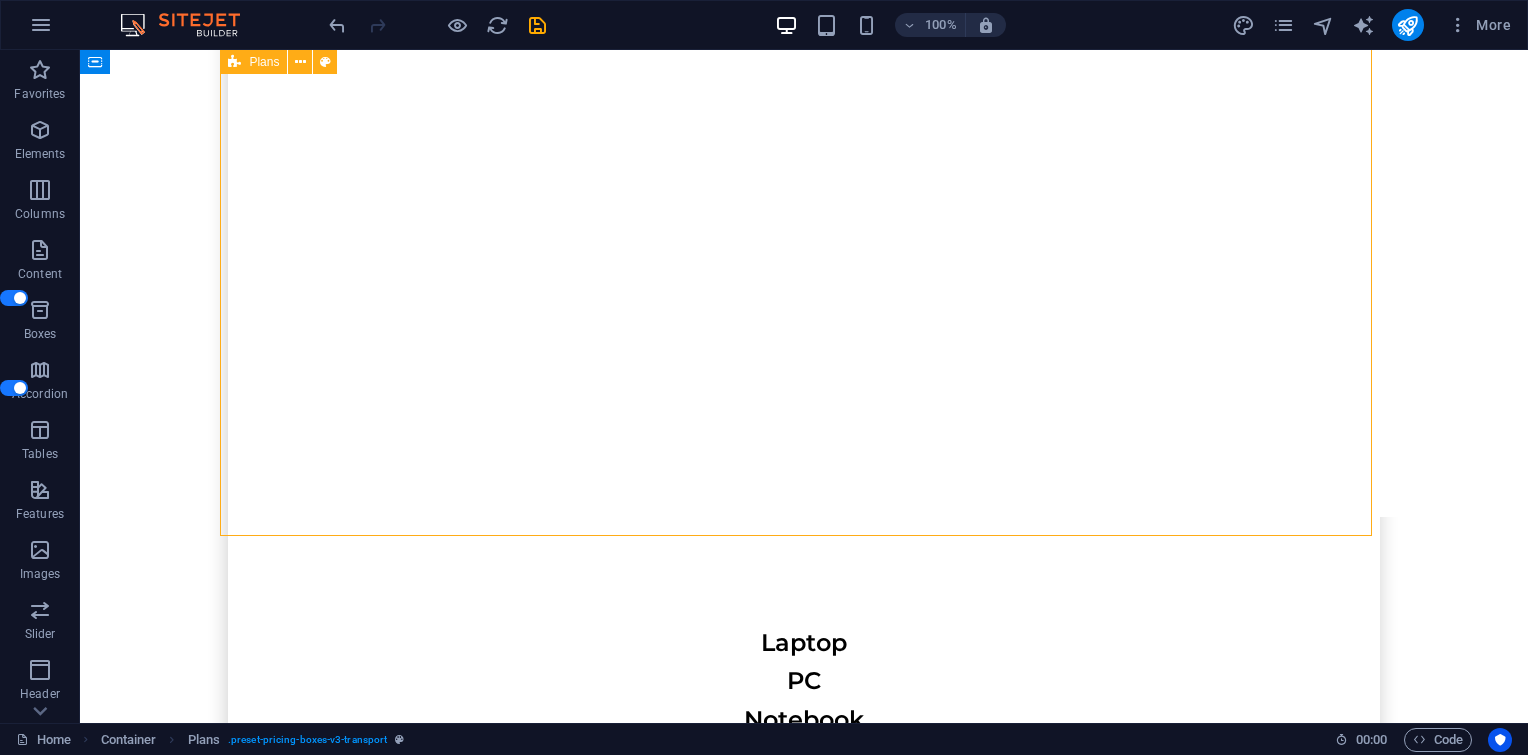 click on "Laptop PC Notebook Server Storage Modem Router Accesspoint Camera CCTV Storage Camera CCTV Access door Storage Projector Printer Cartridge SSD Harddisk Storage Camera CCTV Access door Storage Laptop PC Notebook Server Storage UPS PAC Pannel Sensor Rack server Battre PABX phone Air conditioner Air conditioner Laptop PC Notebook Server Storage Software Software Software Software Software Software Software Software" at bounding box center (804, 9178) 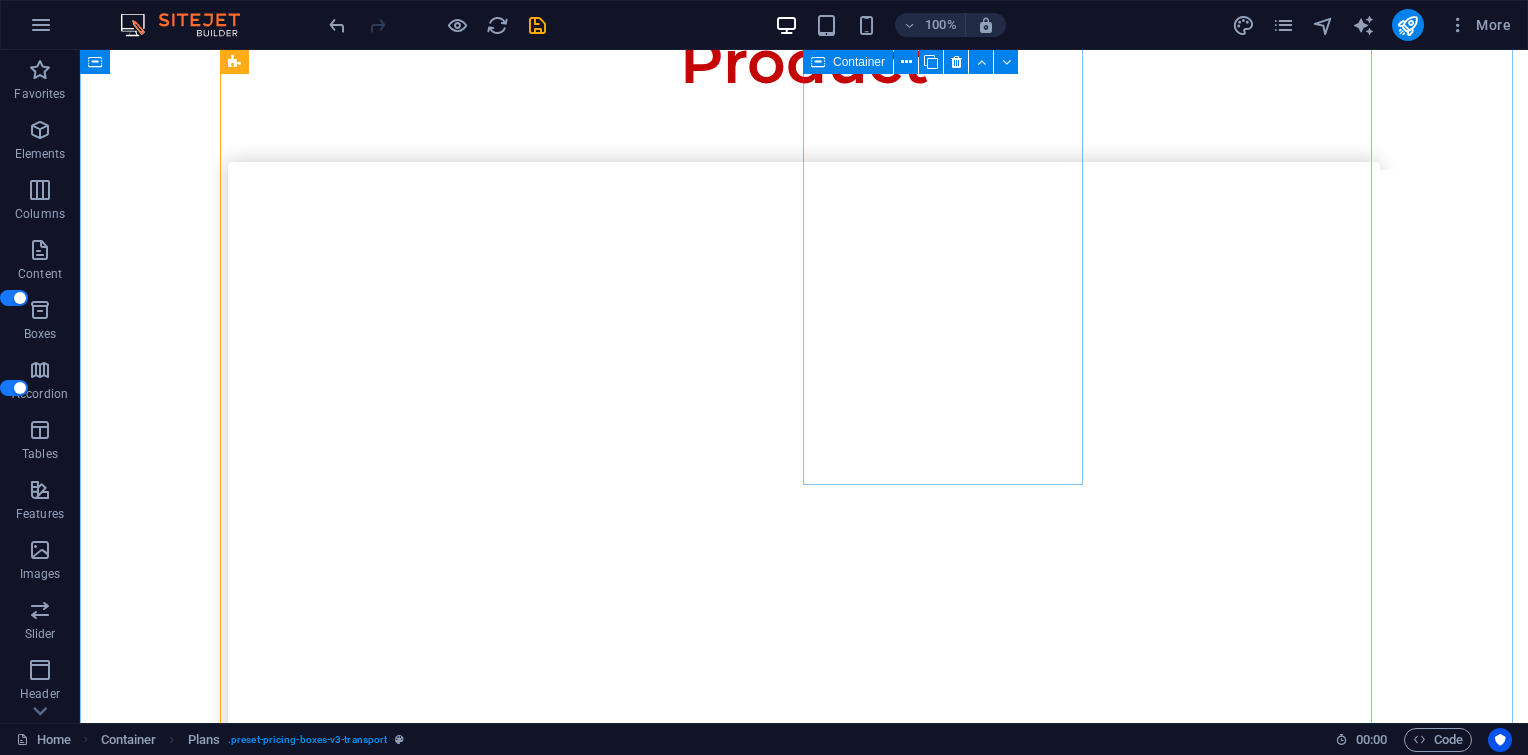 scroll, scrollTop: 4268, scrollLeft: 0, axis: vertical 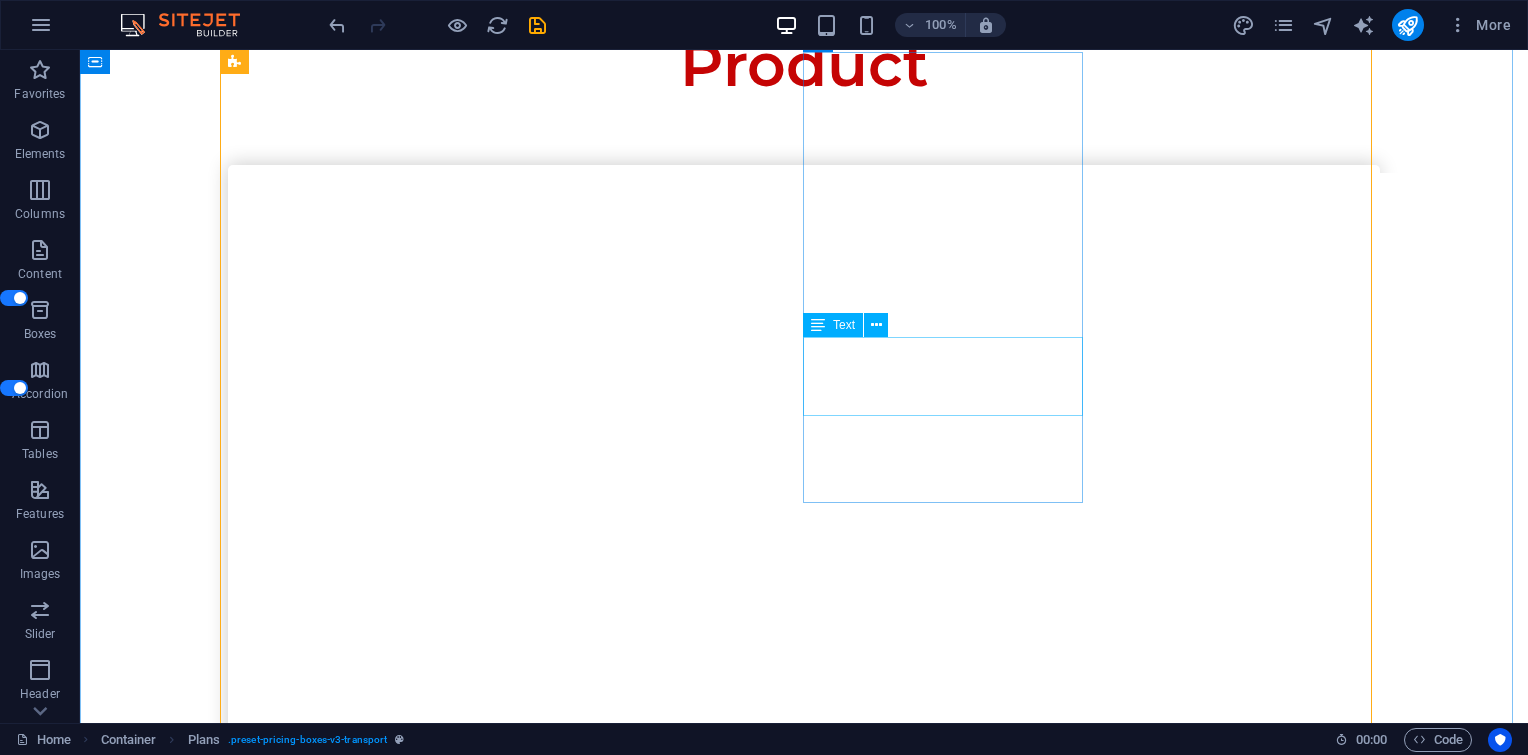 click on "Software" at bounding box center [804, 15974] 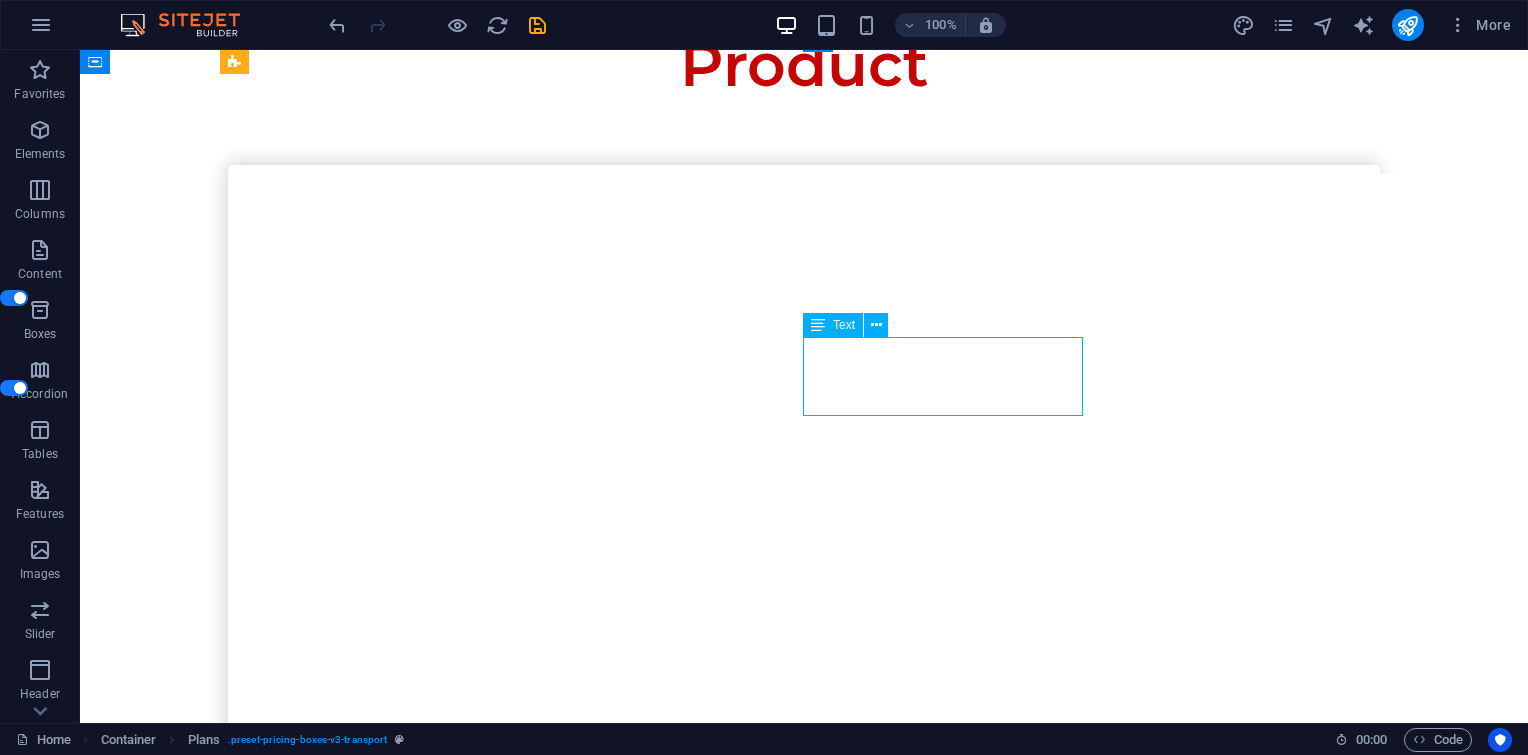 click on "Software" at bounding box center [804, 15974] 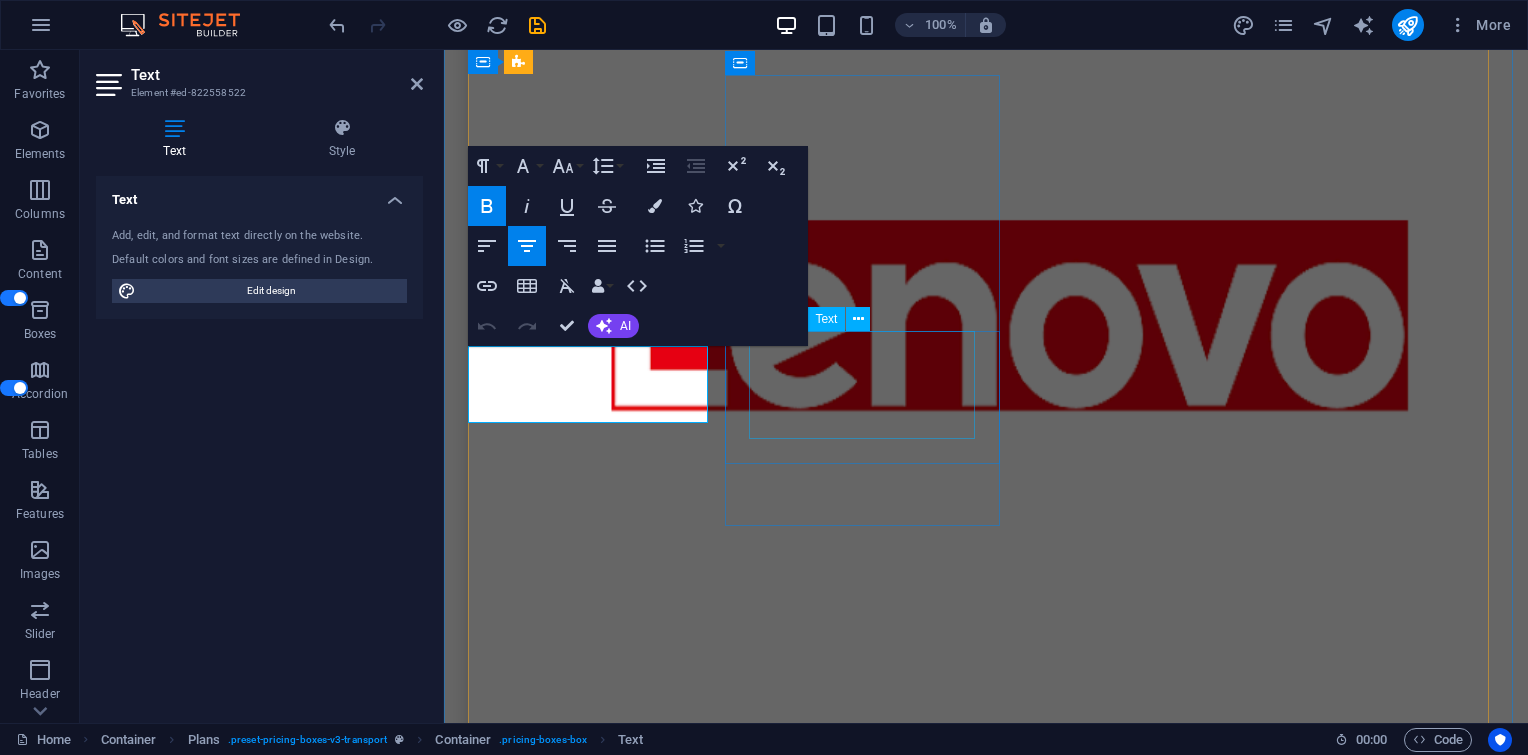 scroll, scrollTop: 4828, scrollLeft: 0, axis: vertical 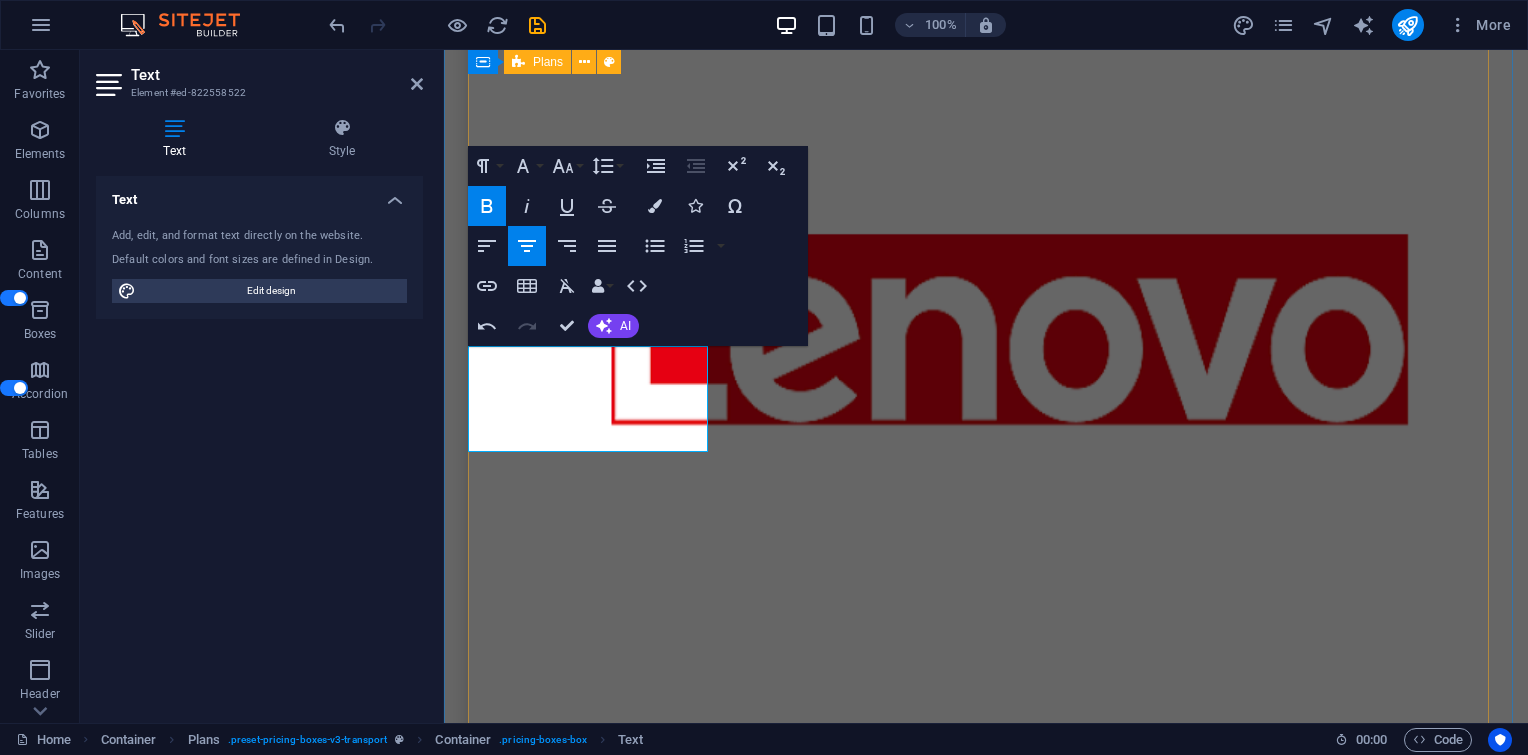 click on "Laptop PC Notebook Server Storage Modem Router Accesspoint Camera CCTV Storage Camera CCTV Access door Storage Projector Printer Cartridge SSD Harddisk Storage Camera CCTV Access door Storage Laptop PC Notebook Server Storage UPS PAC Pannel Sensor Rack server Battre PABX phone Air conditioner Air conditioner Laptop PC Notebook Server Storage Software Software Software Software Software Software Software Software" at bounding box center (986, 8750) 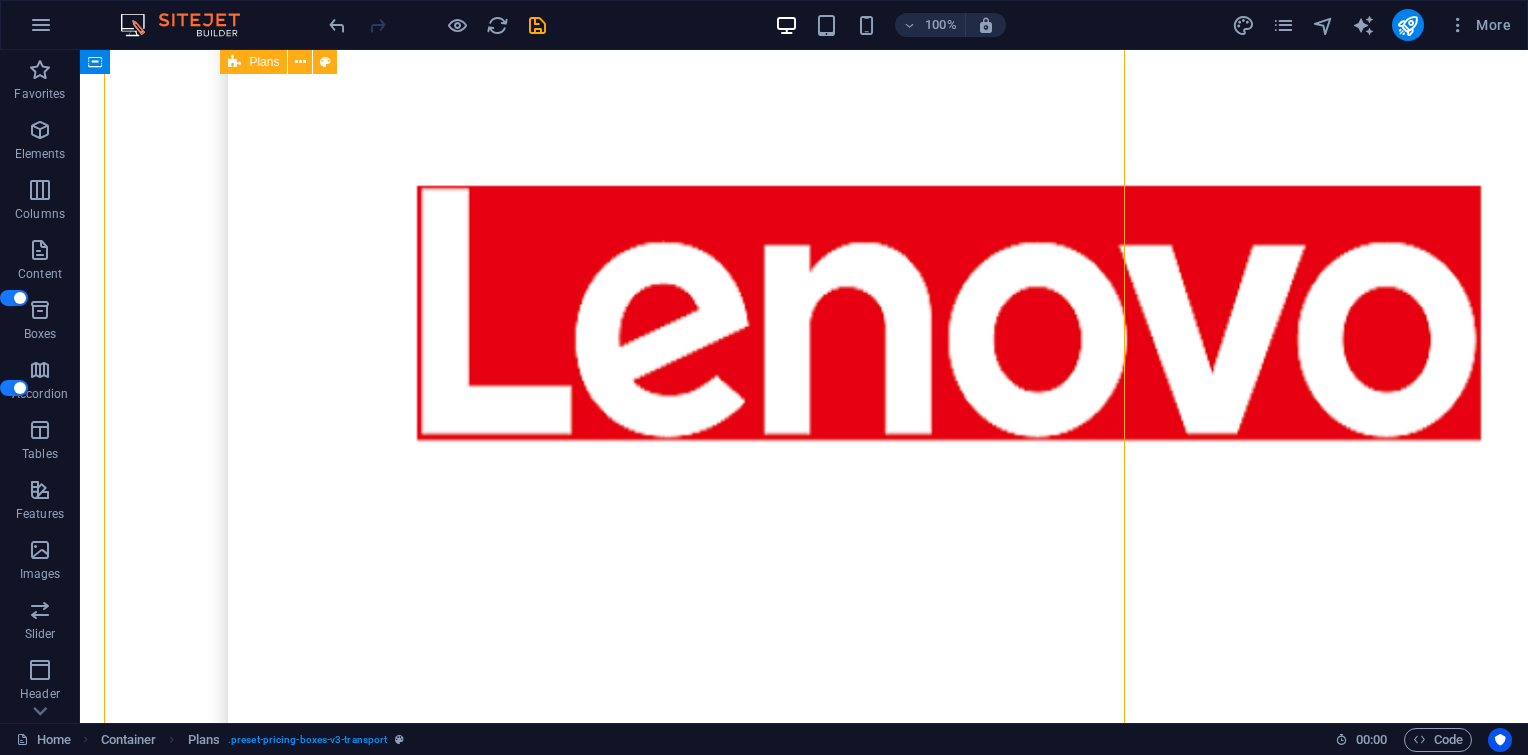 scroll, scrollTop: 4242, scrollLeft: 0, axis: vertical 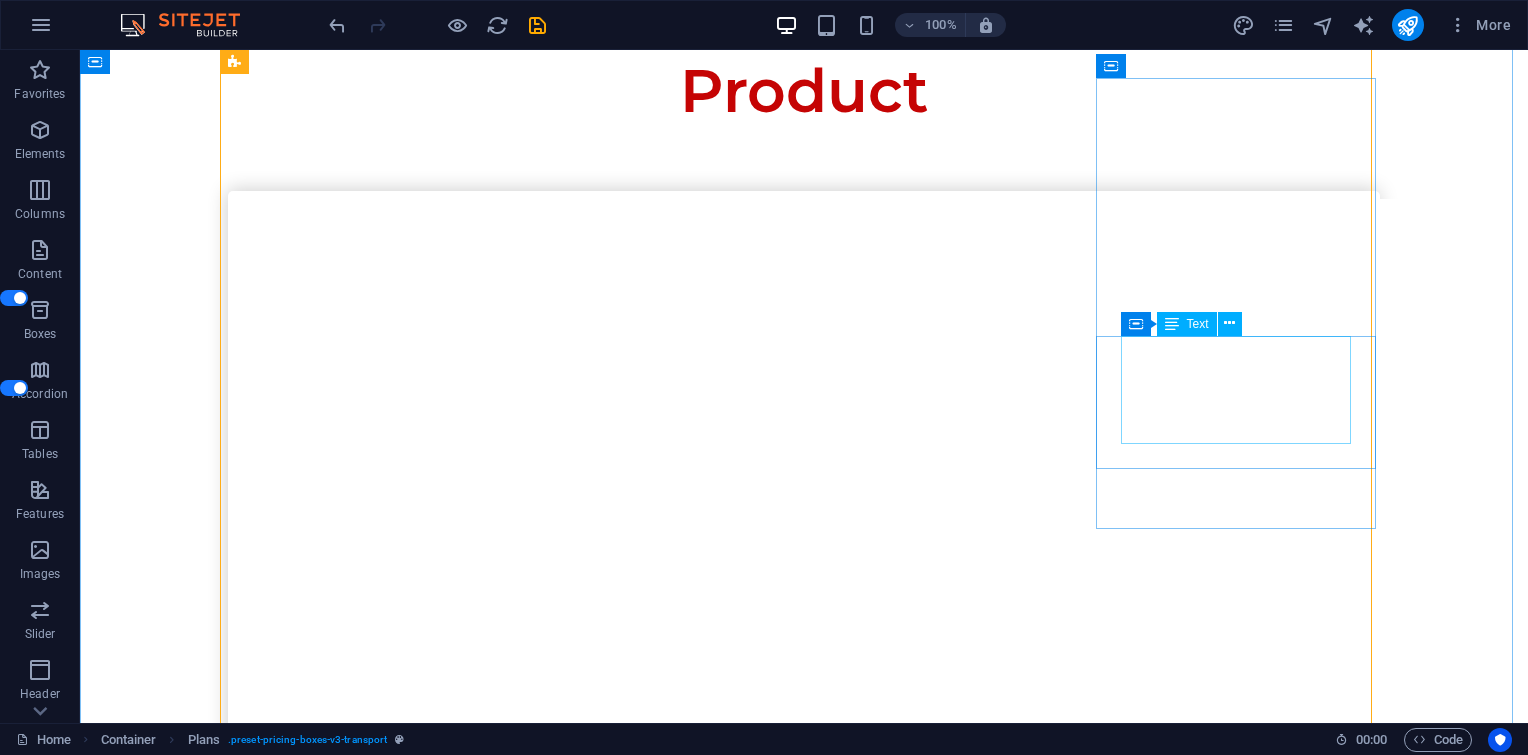 click on "Software" at bounding box center [804, 16938] 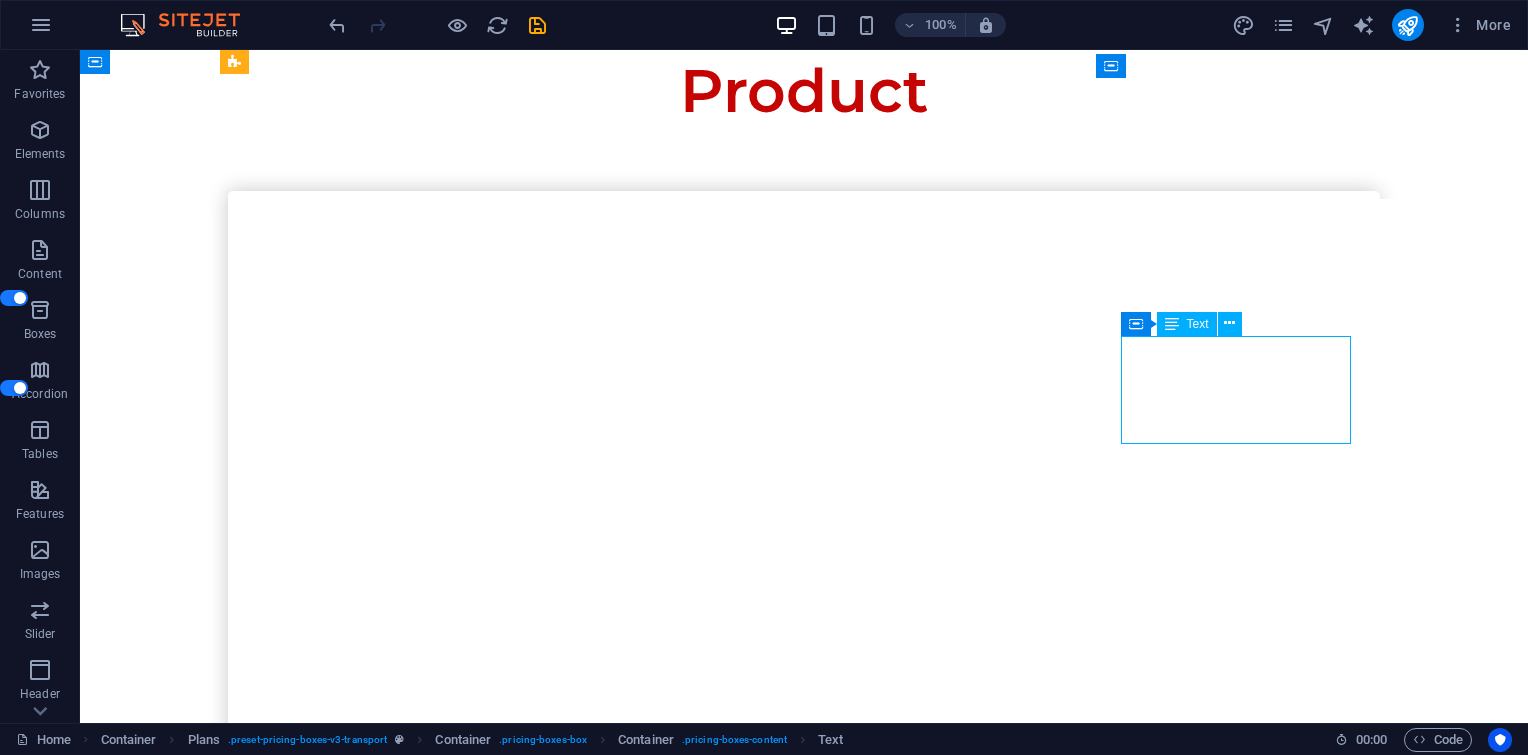 click on "Software" at bounding box center (804, 16938) 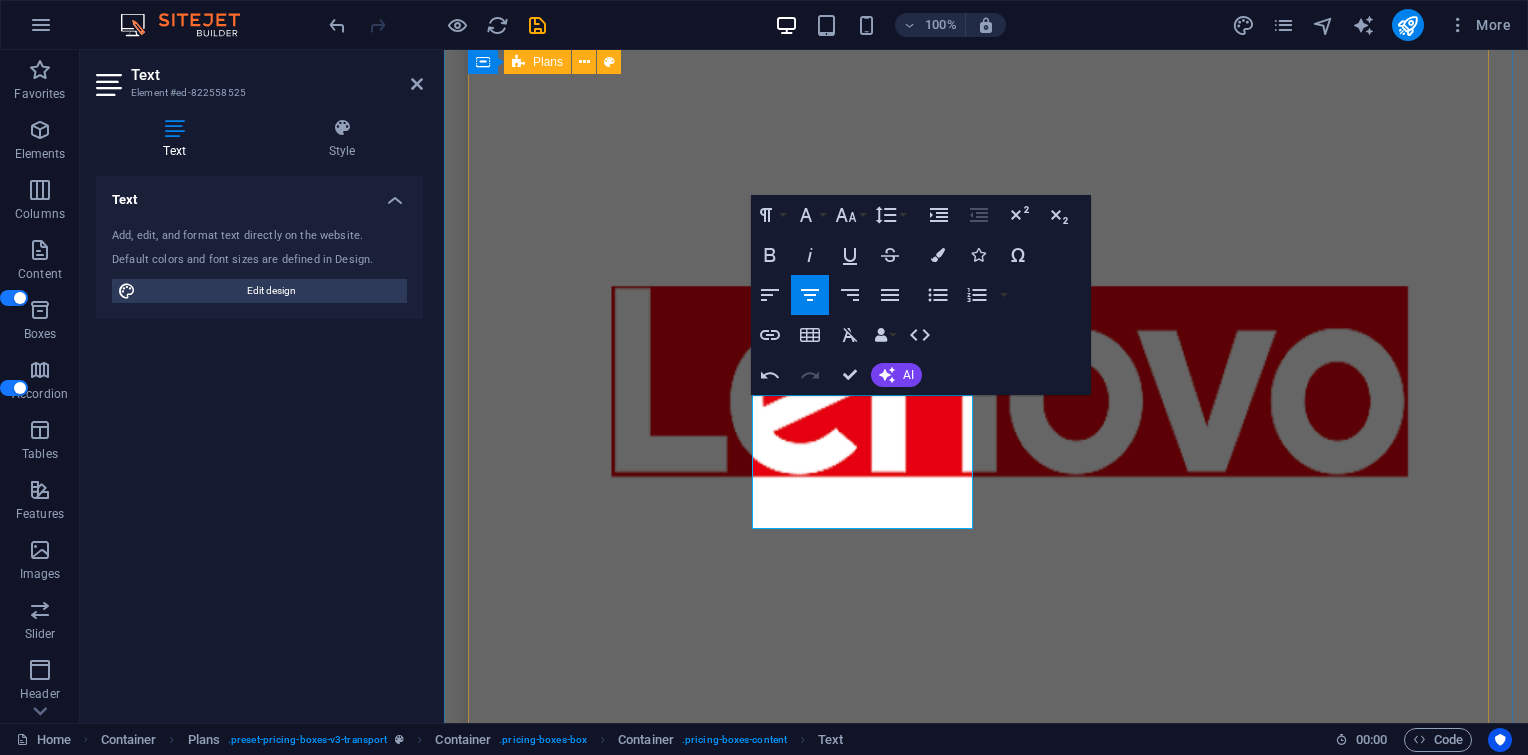 click on "Laptop PC Notebook Server Storage Modem Router Accesspoint Camera CCTV Storage Camera CCTV Access door Storage Projector Printer Cartridge SSD Harddisk Storage Camera CCTV Access door Storage Laptop PC Notebook Server Storage UPS PAC Pannel Sensor Rack server Battre PABX phone Air conditioner Air conditioner Laptop PC Notebook Server Storage Software Software Software Software Software Software Software Software" at bounding box center (986, 8805) 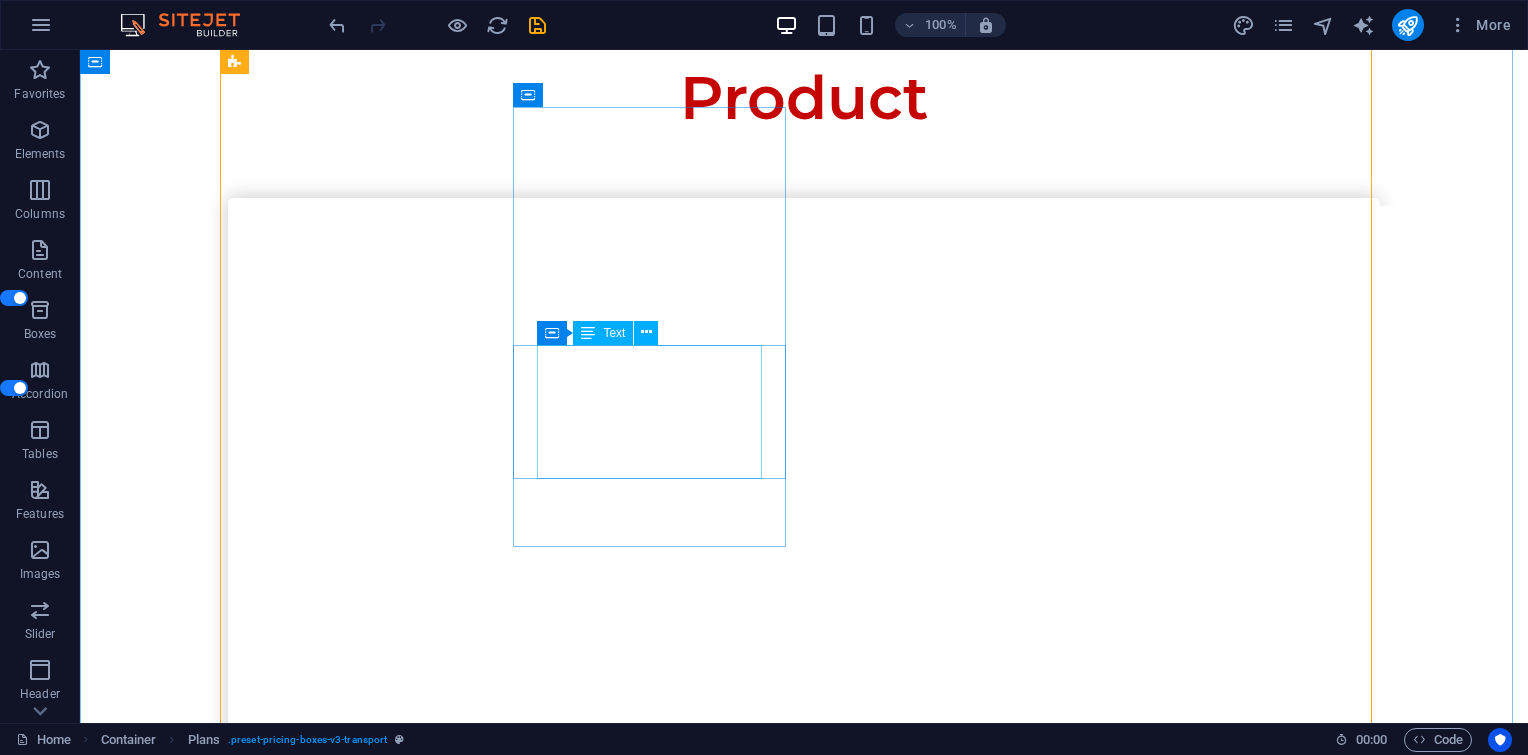 scroll, scrollTop: 4280, scrollLeft: 0, axis: vertical 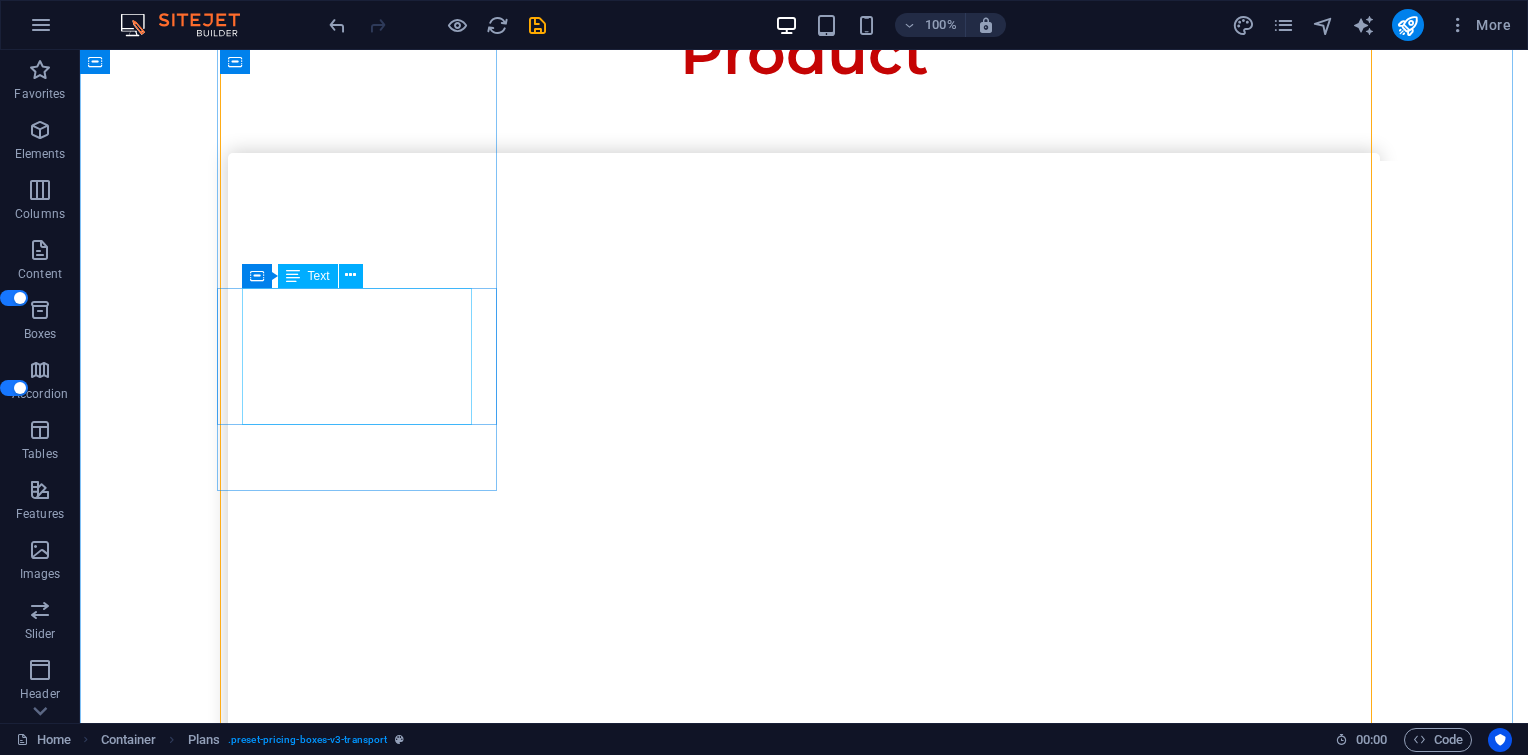 click on "Software" at bounding box center (804, 14225) 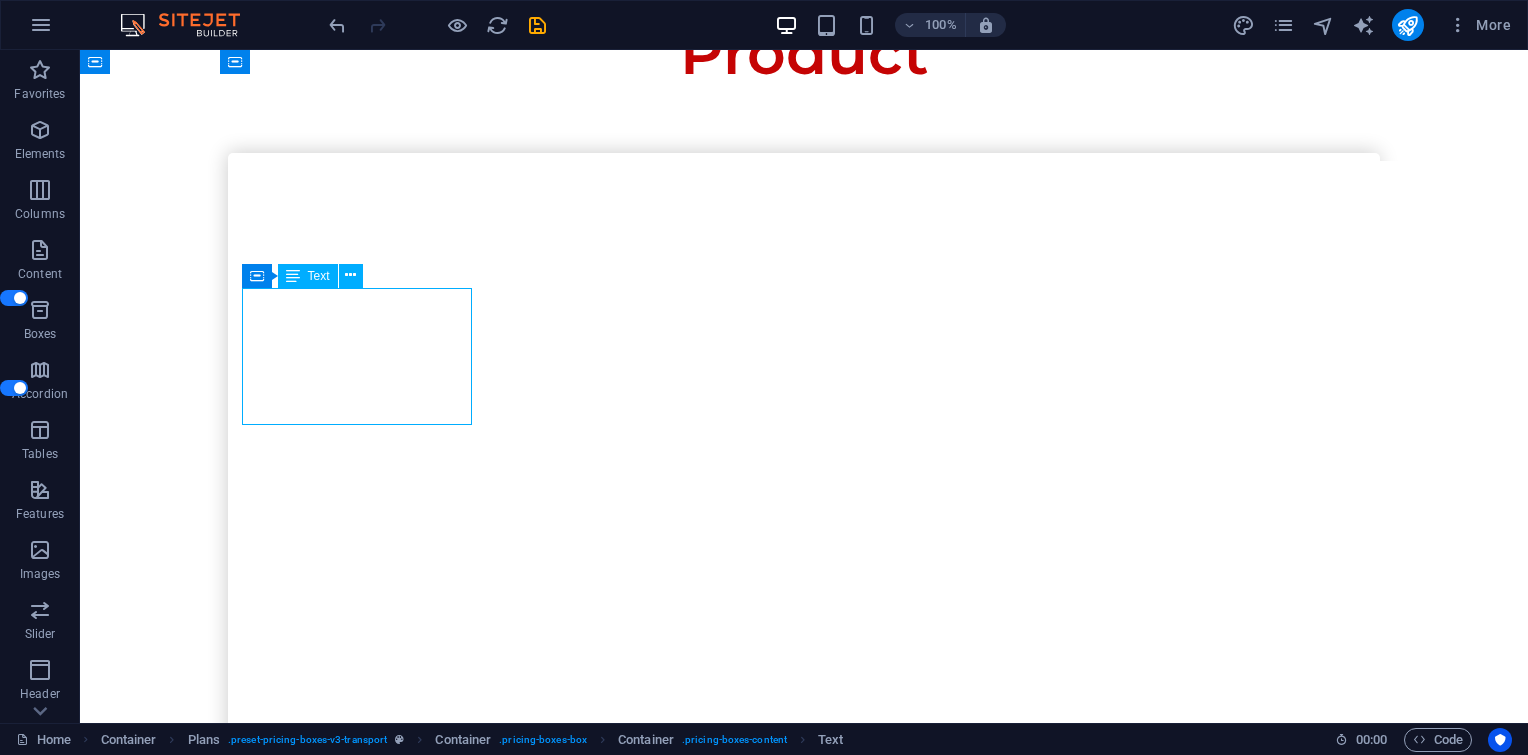 click on "Software" at bounding box center (804, 14225) 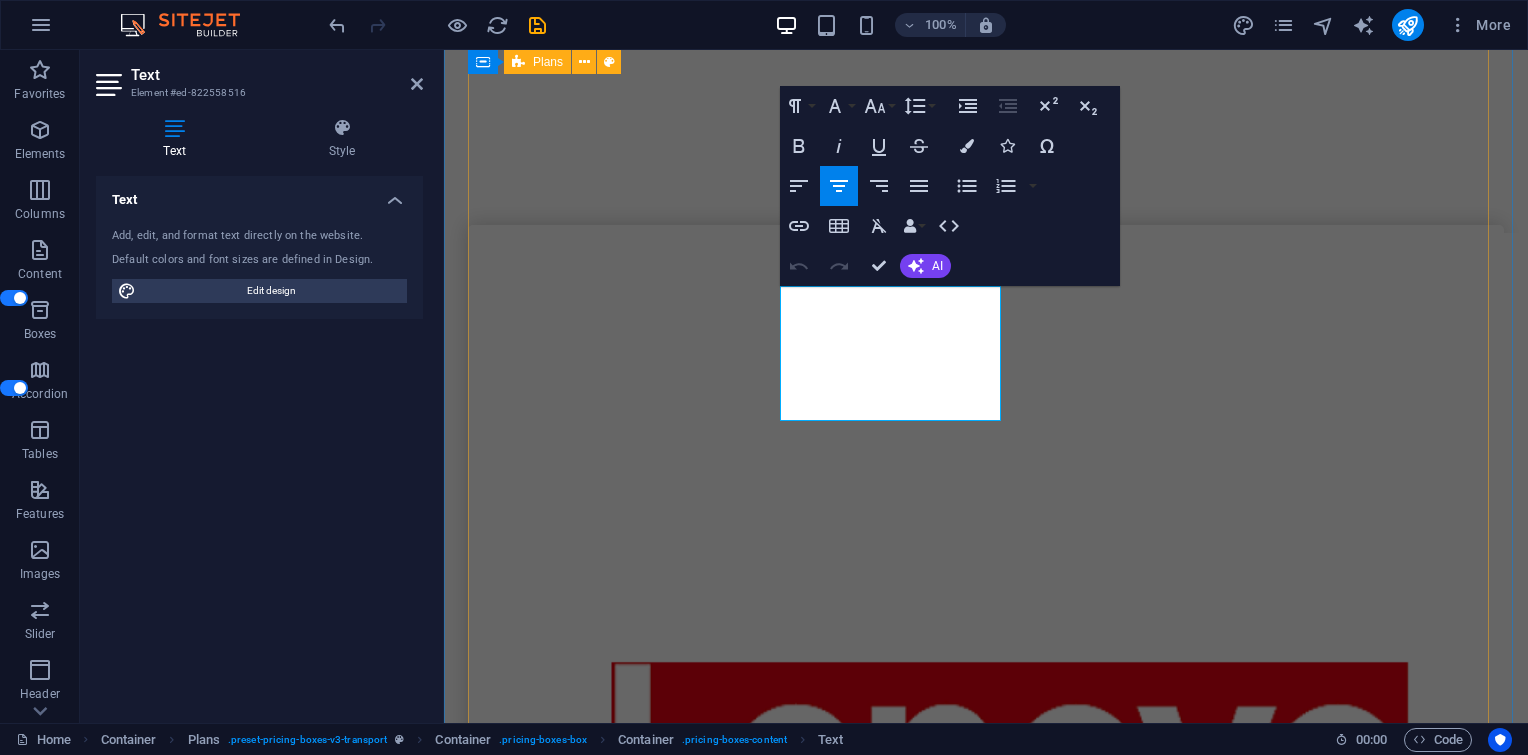 click on "Laptop PC Notebook Server Storage Modem Router Accesspoint Camera CCTV Storage Camera CCTV Access door Storage Projector Printer Cartridge SSD Harddisk Storage Camera CCTV Access door Storage Laptop PC Notebook Server Storage UPS PAC Pannel Sensor Rack server Battre PABX phone Air conditioner Air conditioner Laptop PC Notebook Server Storage Software Software Software Software Software Software Software Software" at bounding box center (986, 9181) 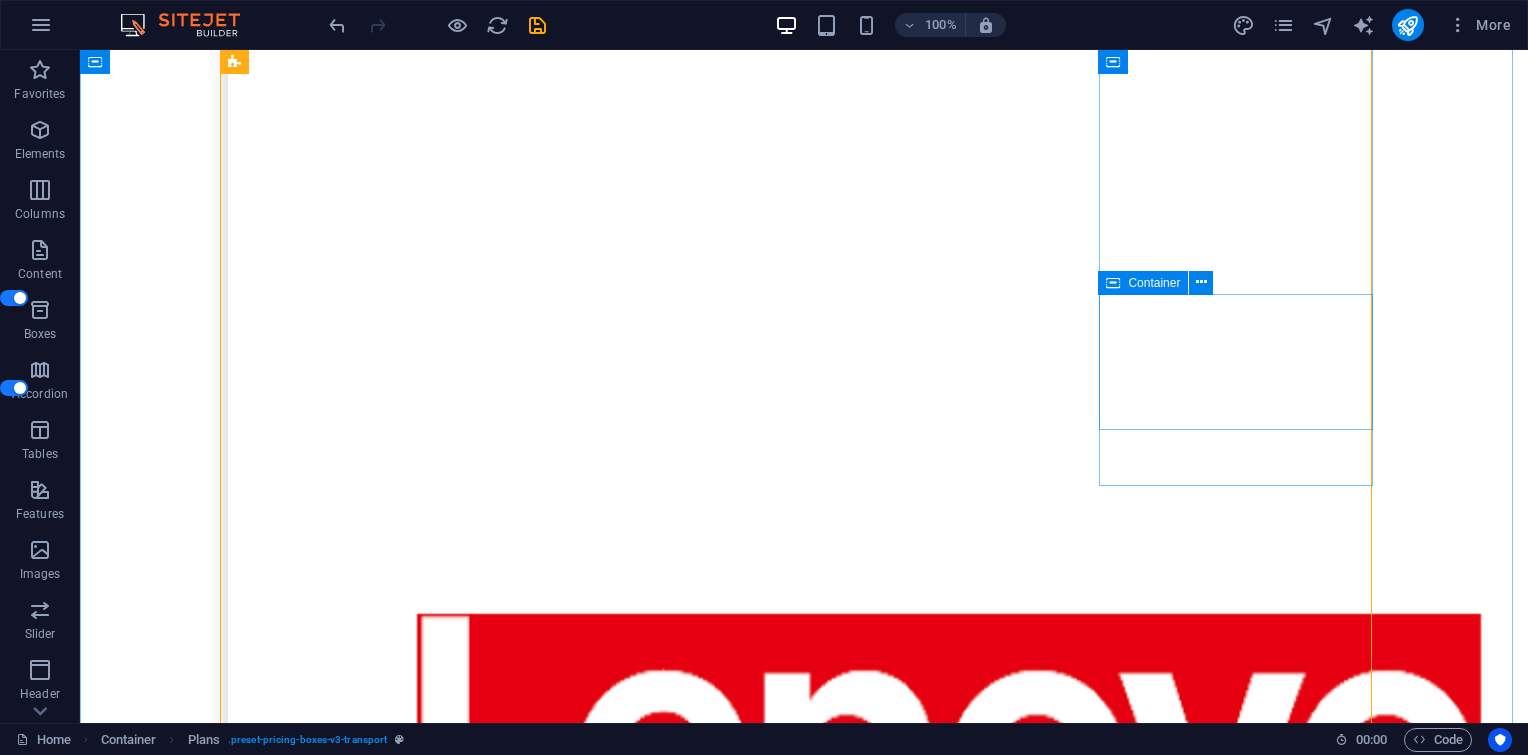 scroll, scrollTop: 4280, scrollLeft: 0, axis: vertical 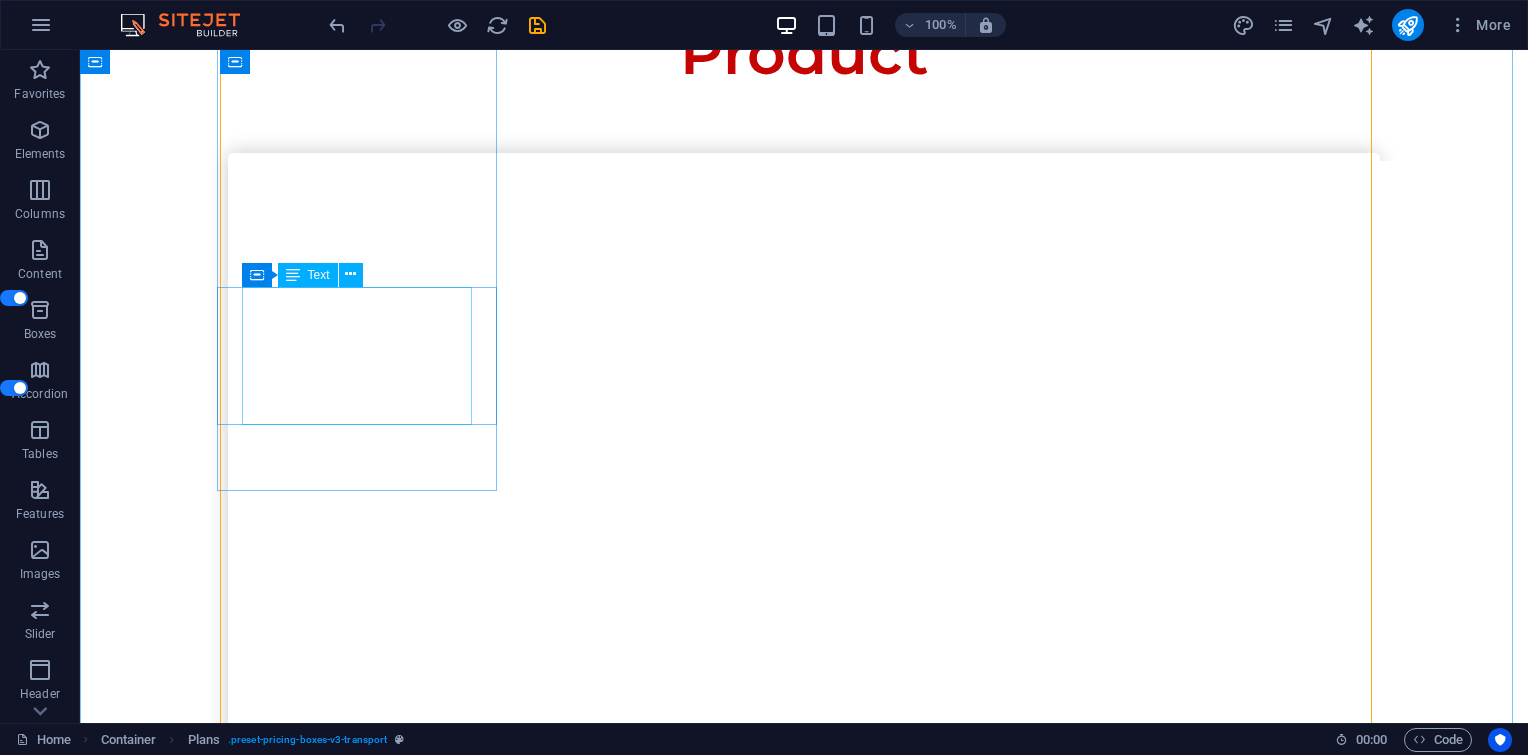 click on "Software" at bounding box center [804, 14225] 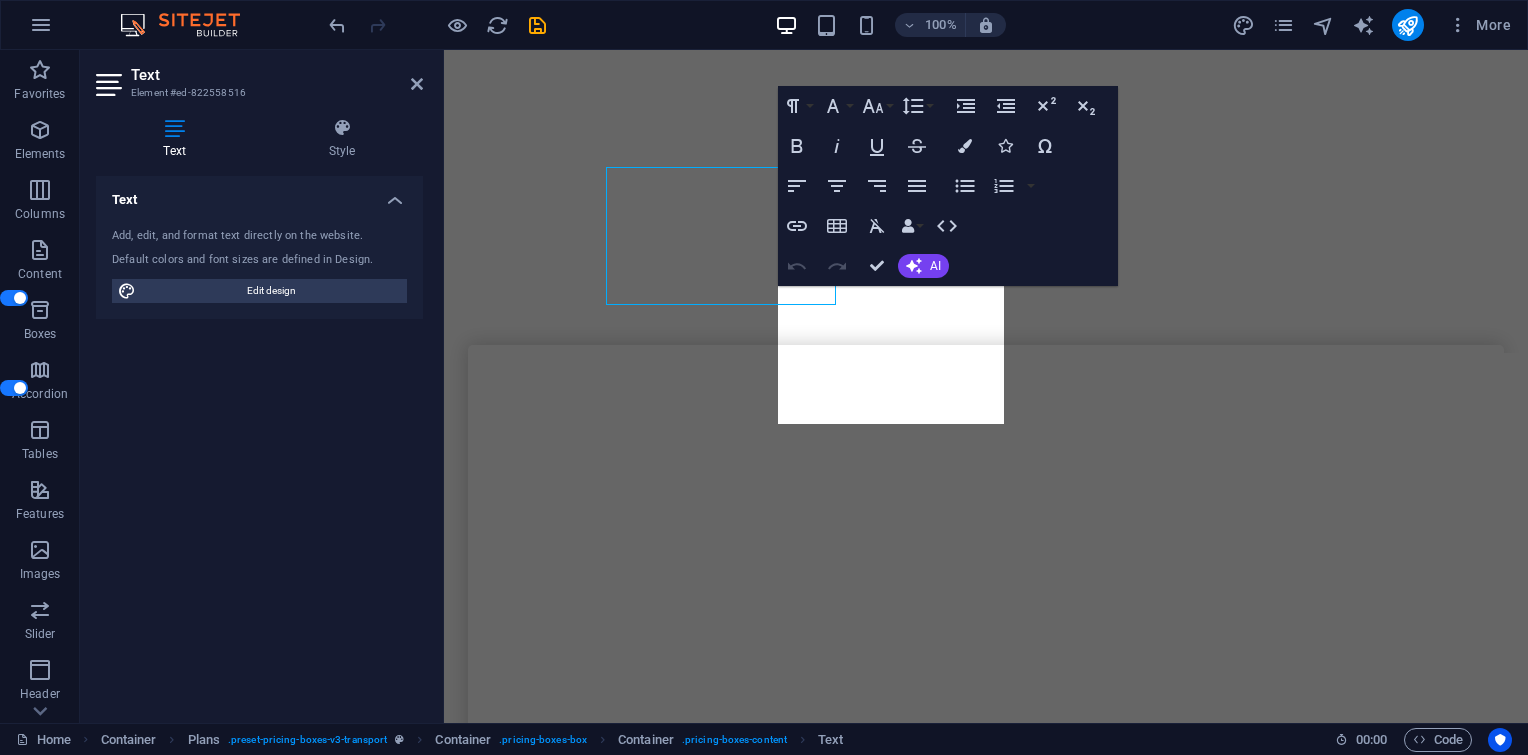 scroll, scrollTop: 4400, scrollLeft: 0, axis: vertical 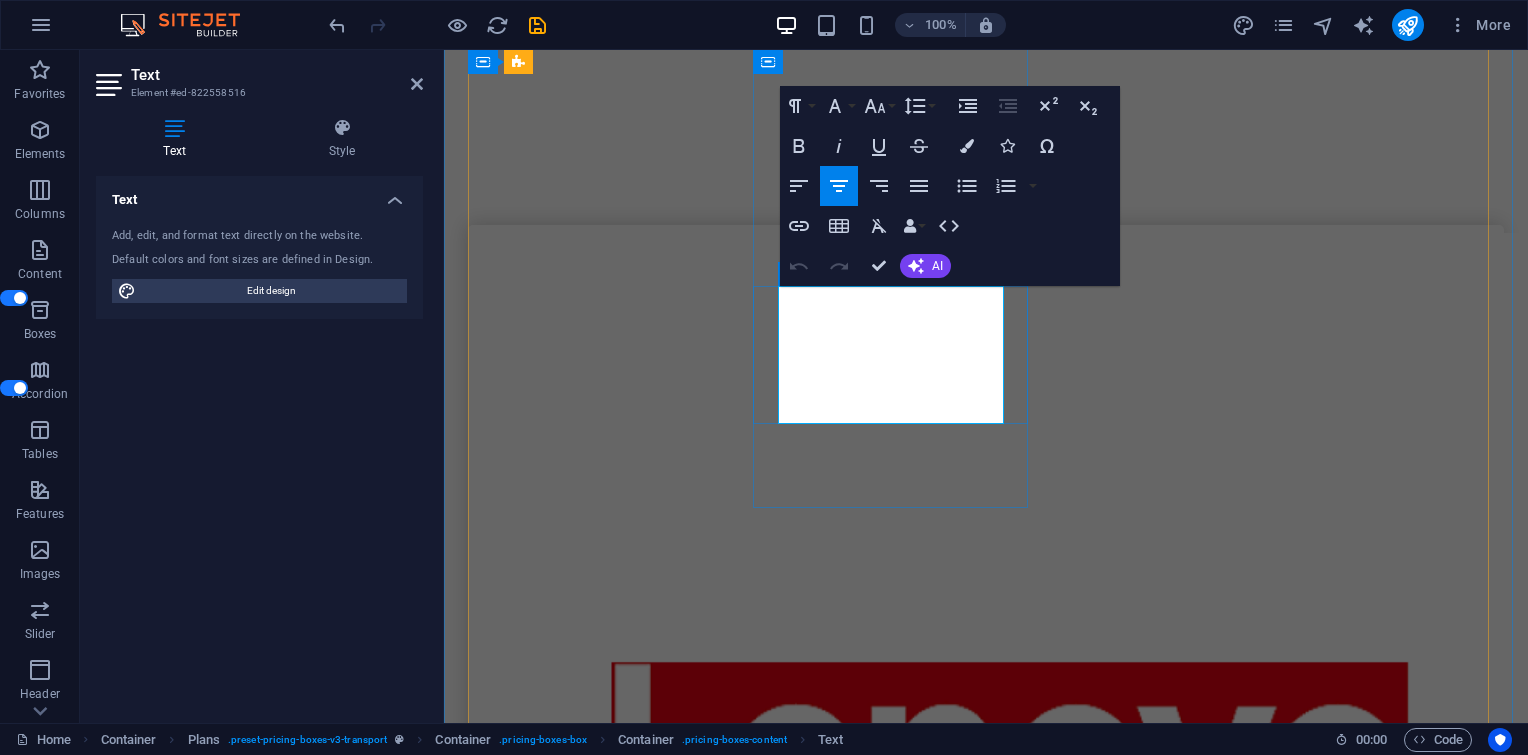 drag, startPoint x: 781, startPoint y: 378, endPoint x: 989, endPoint y: 402, distance: 209.38004 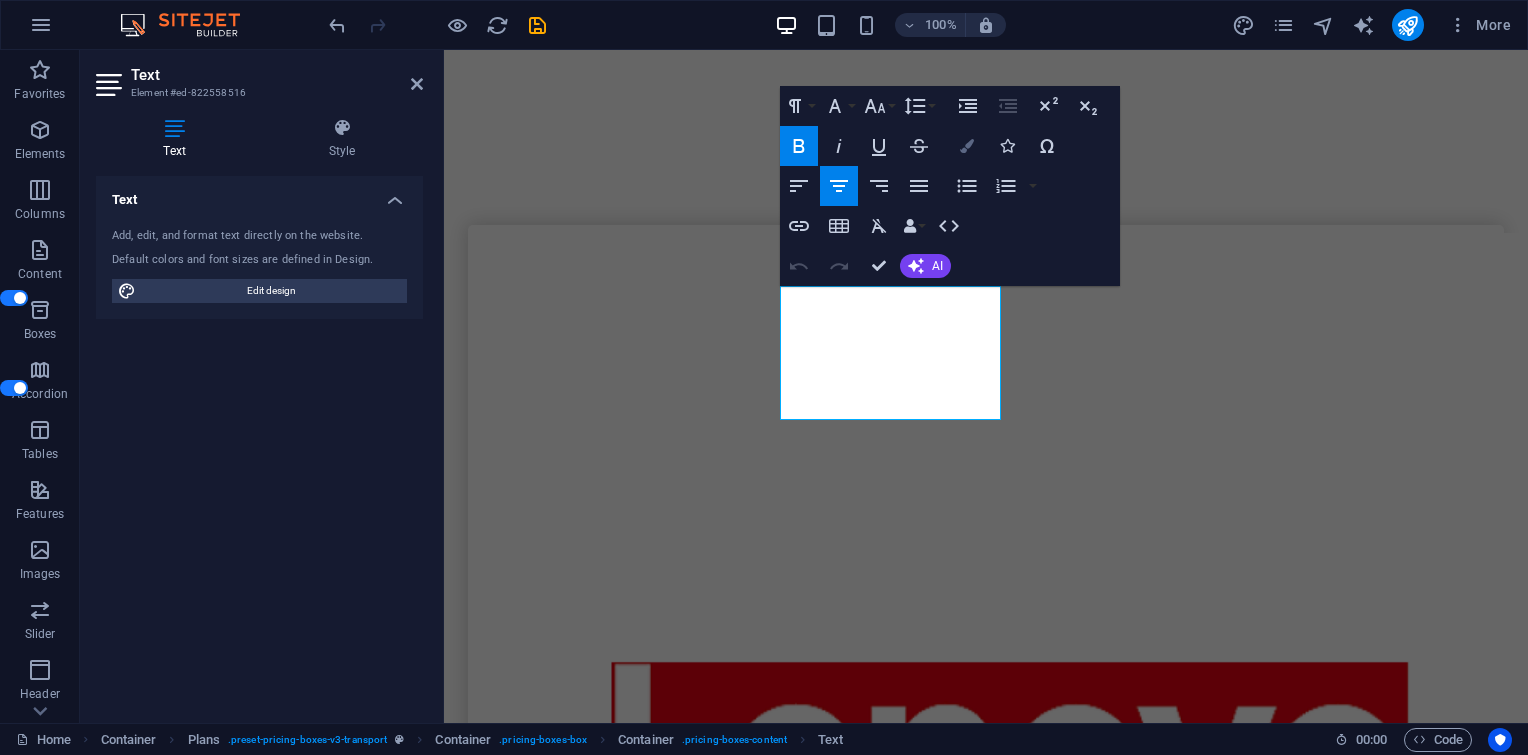 click at bounding box center (967, 146) 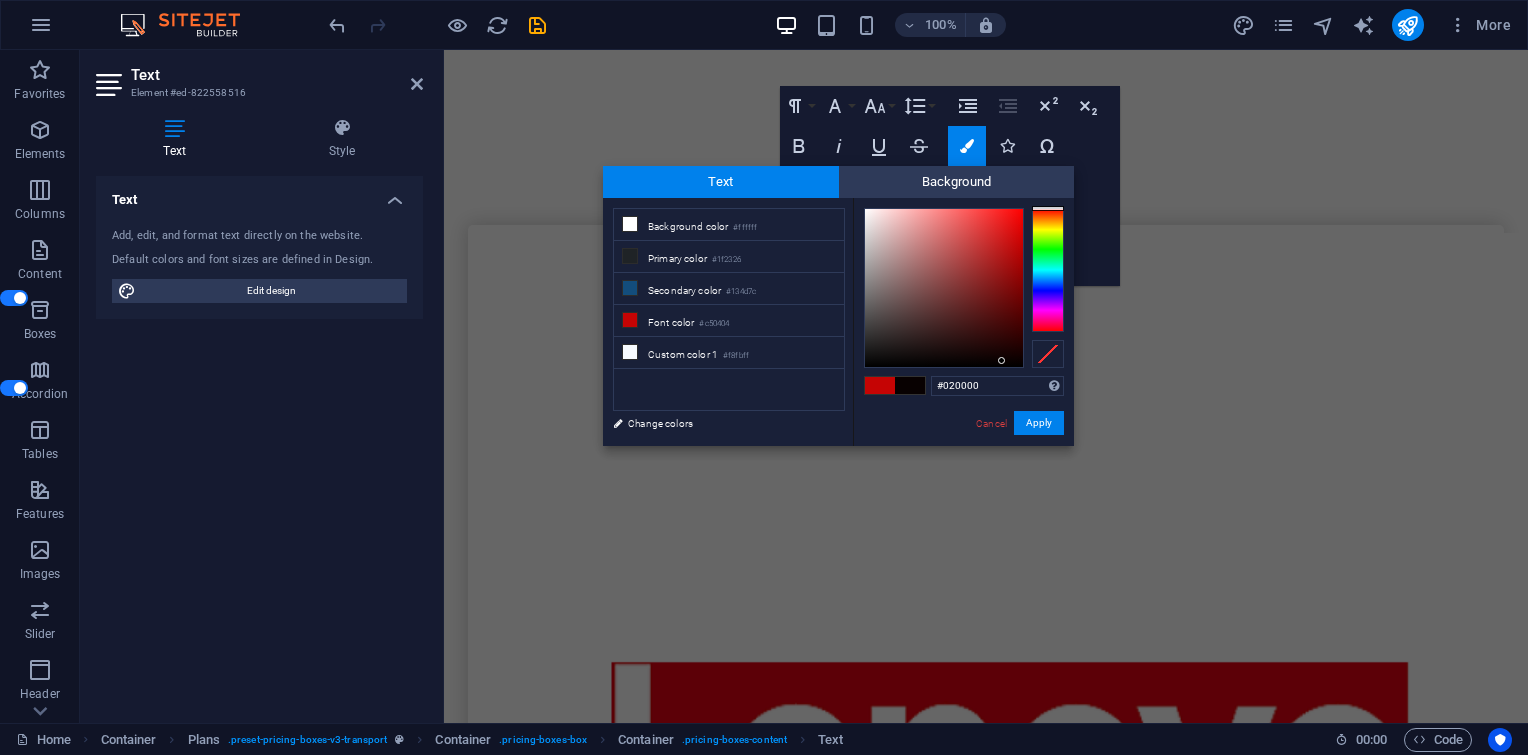 type on "#000000" 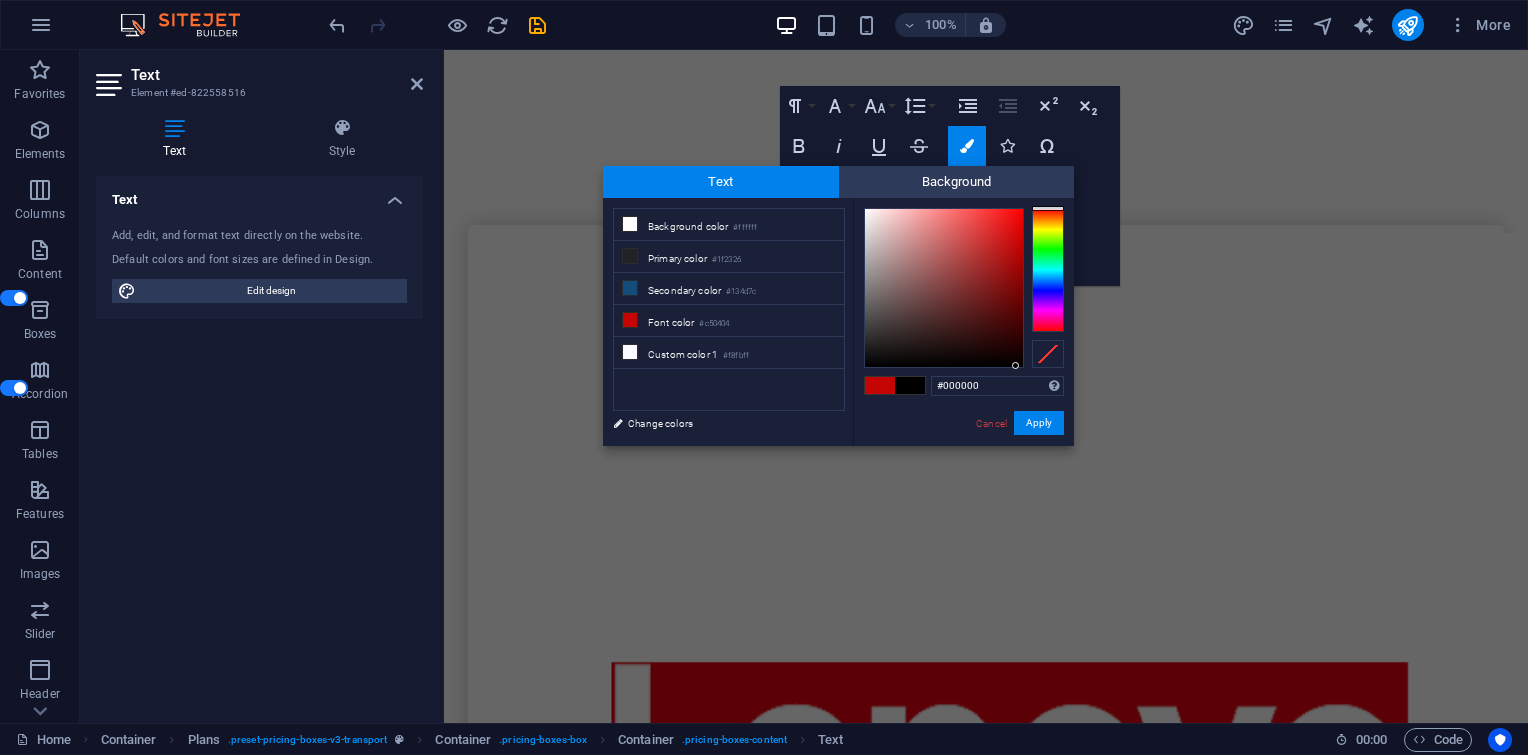 drag, startPoint x: 988, startPoint y: 317, endPoint x: 1016, endPoint y: 372, distance: 61.7171 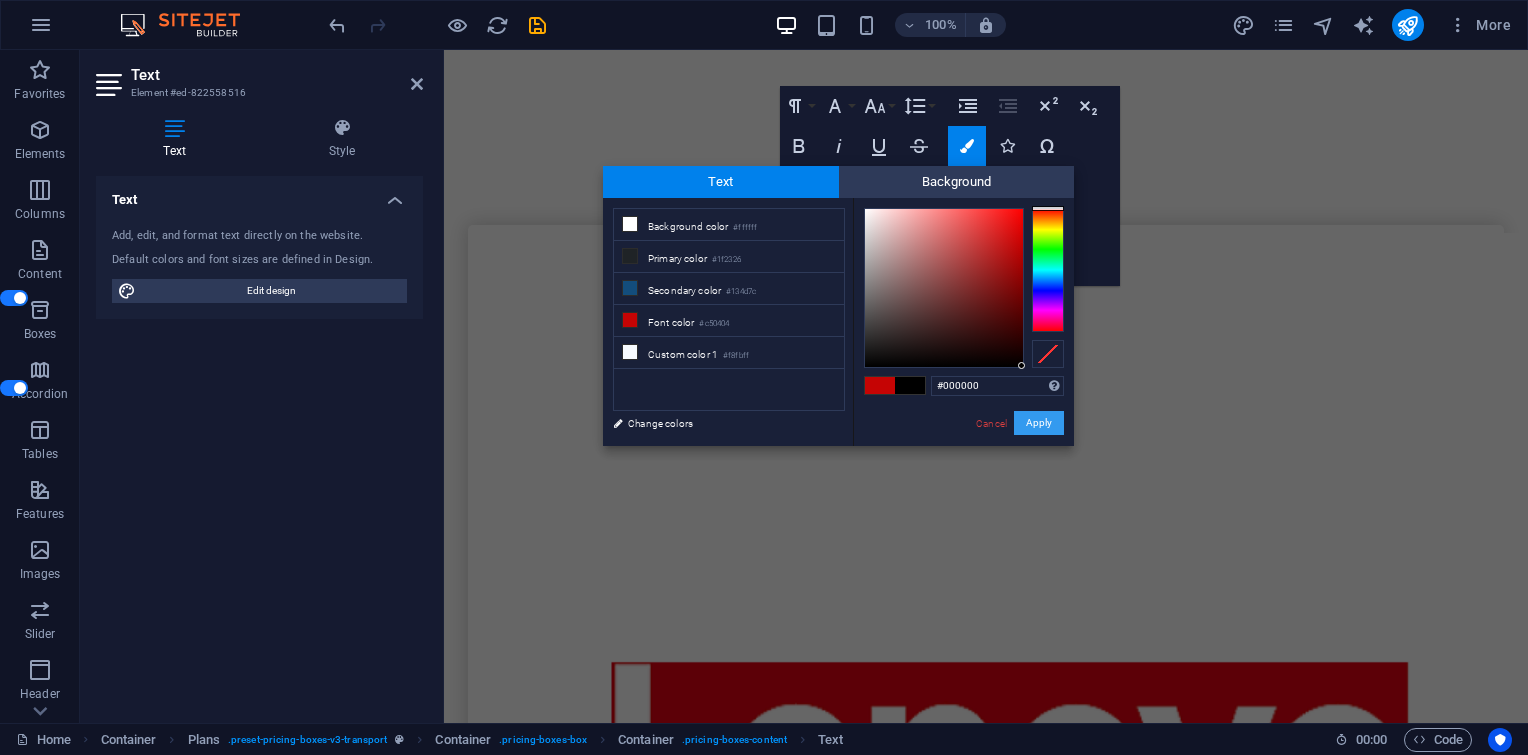 click on "Apply" at bounding box center (1039, 423) 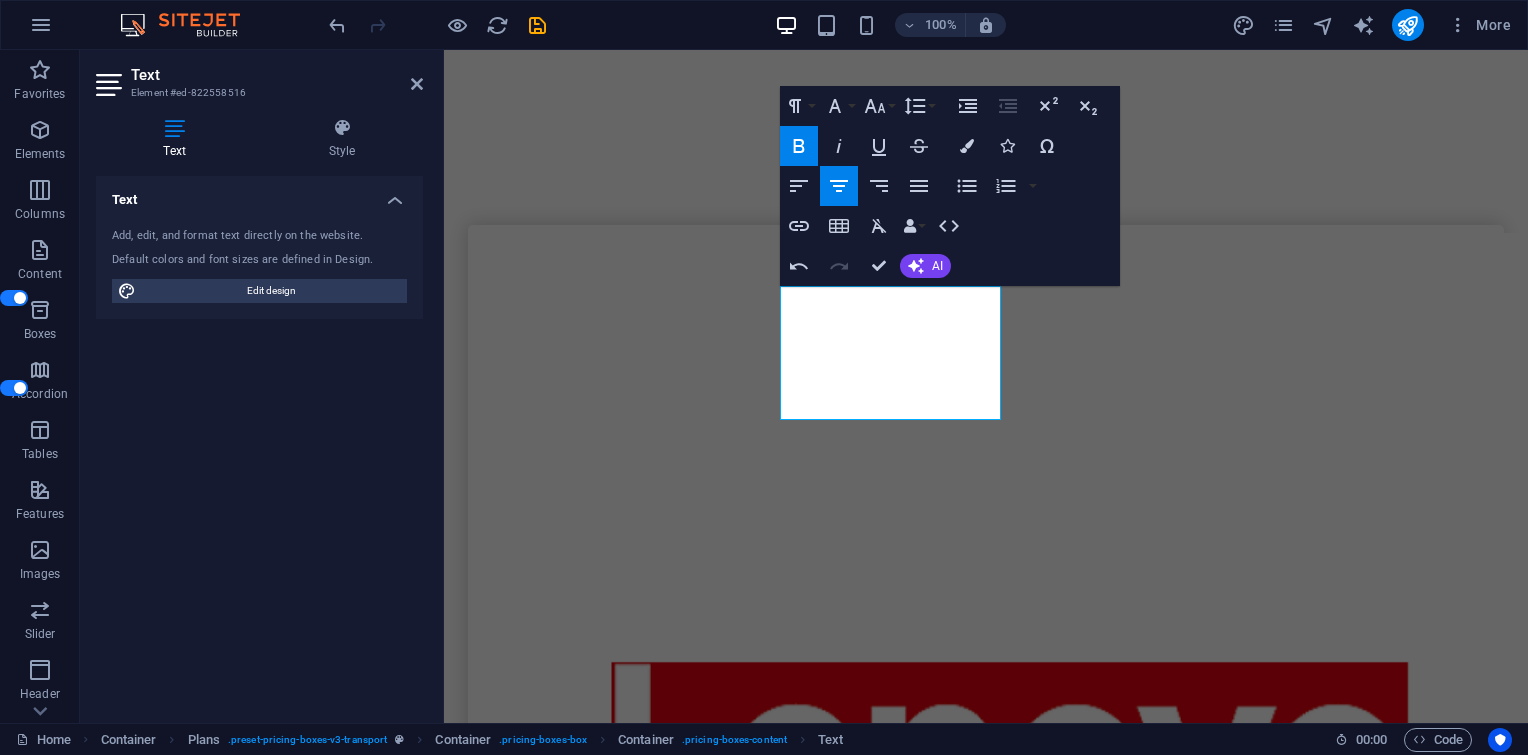 click on "H1   Wide image with text   Container   Container   Image   Container   Menu Bar   Image   Menu   Spacer   Text   Container   H2   Button   Spacer   Text   Text   Boxes   Container   Text   Container   Spacer   Container   Text   Container   Spacer   Icon   Icon   Container   Container   Spacer   Container   Container   Text   Spacer   Text   Container   H2   Spacer   Spacer   Container   Container   Plans   Container   Container   Image   Container   Text   Container   Container   Container   Spacer   Container   Container   Container   Container   Container   Image   Container   Text   Container   Container   Container   Container   Spacer   Container   Container   Image   Container   Container   Container   Plans   Container   Image   Container   Plans   Container   Container   Container   Container   Plans   Container   Text   Container   Container   Container   Container   Container   Text   Container   Container   Spacer   Container   Container   Text   Container   Container" at bounding box center [986, 386] 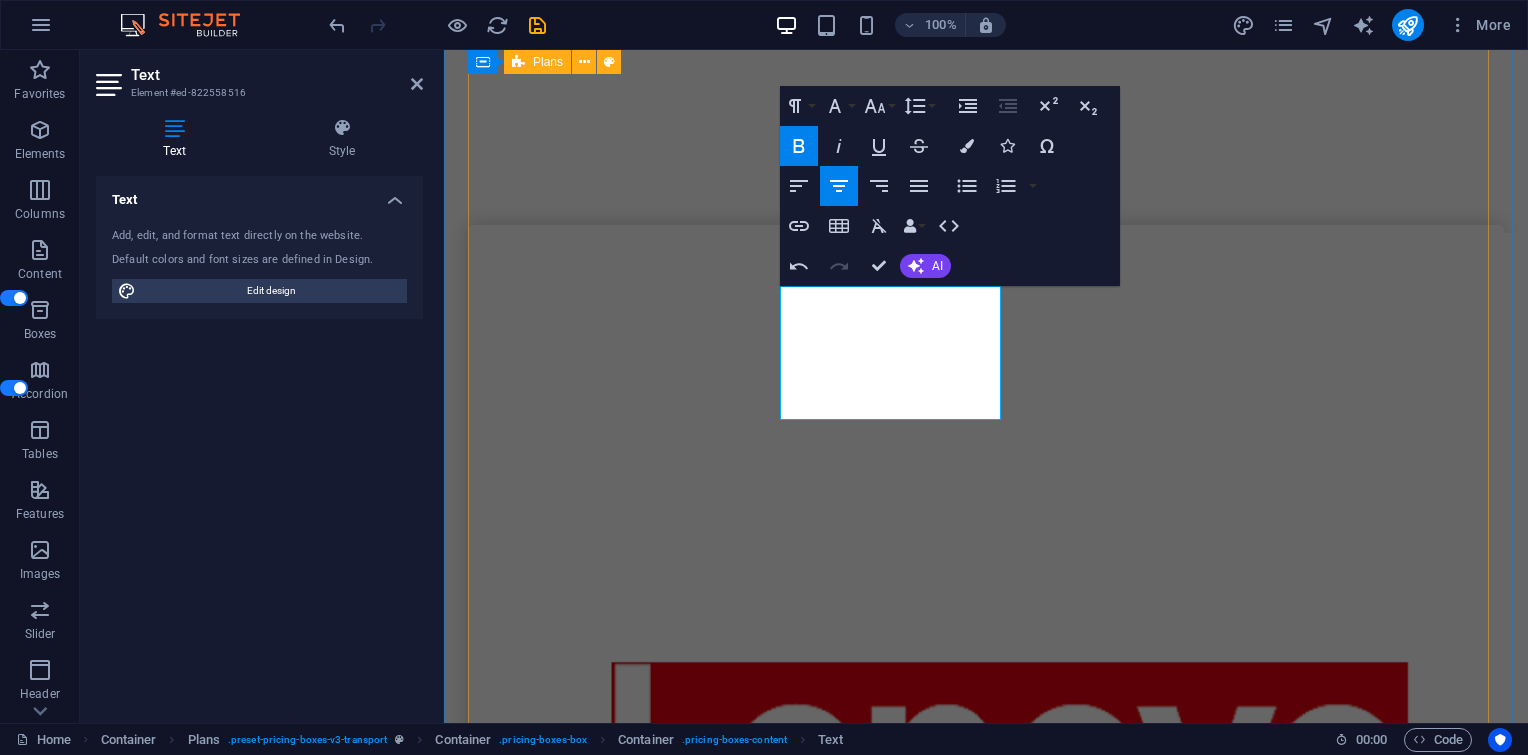 drag, startPoint x: 1311, startPoint y: 575, endPoint x: 1678, endPoint y: 573, distance: 367.00546 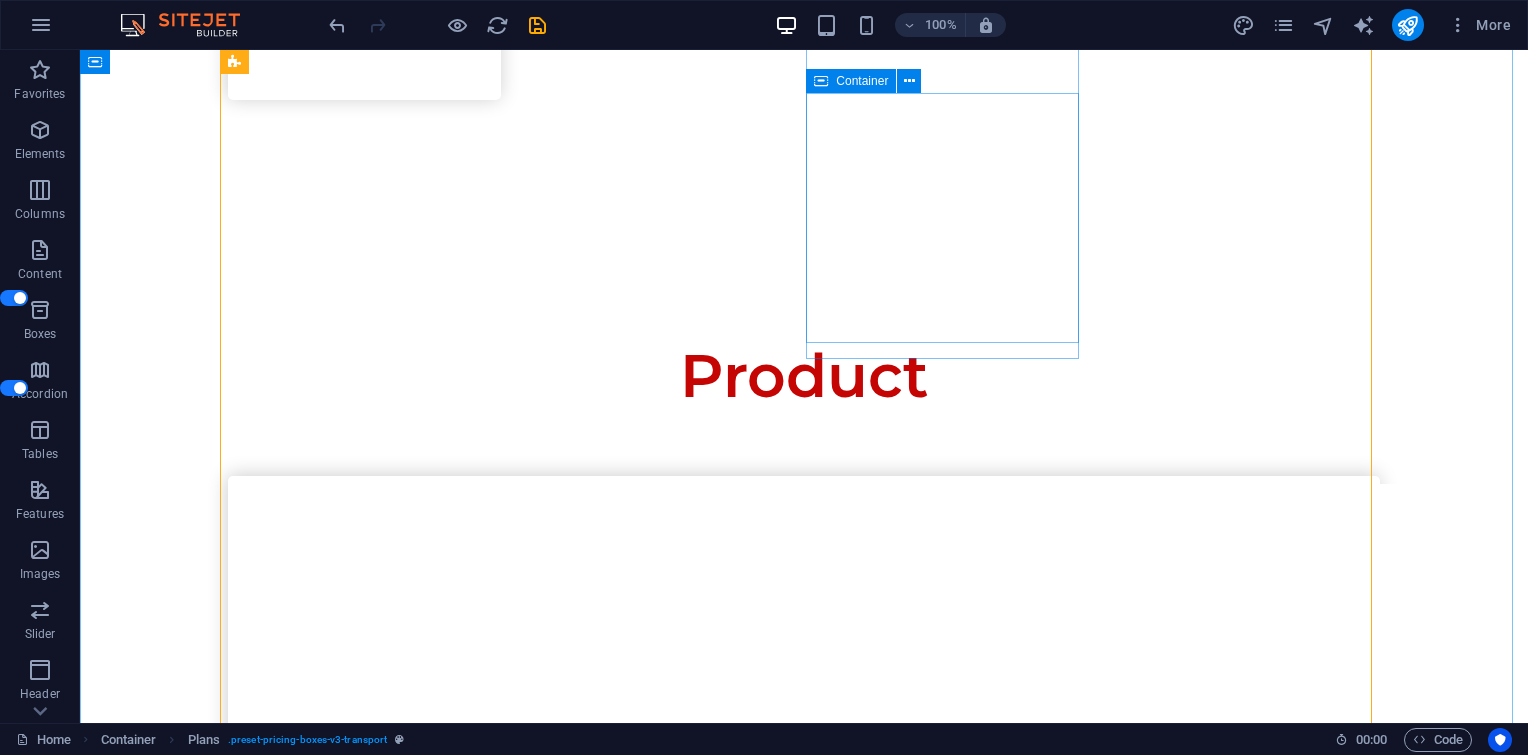 scroll, scrollTop: 3947, scrollLeft: 0, axis: vertical 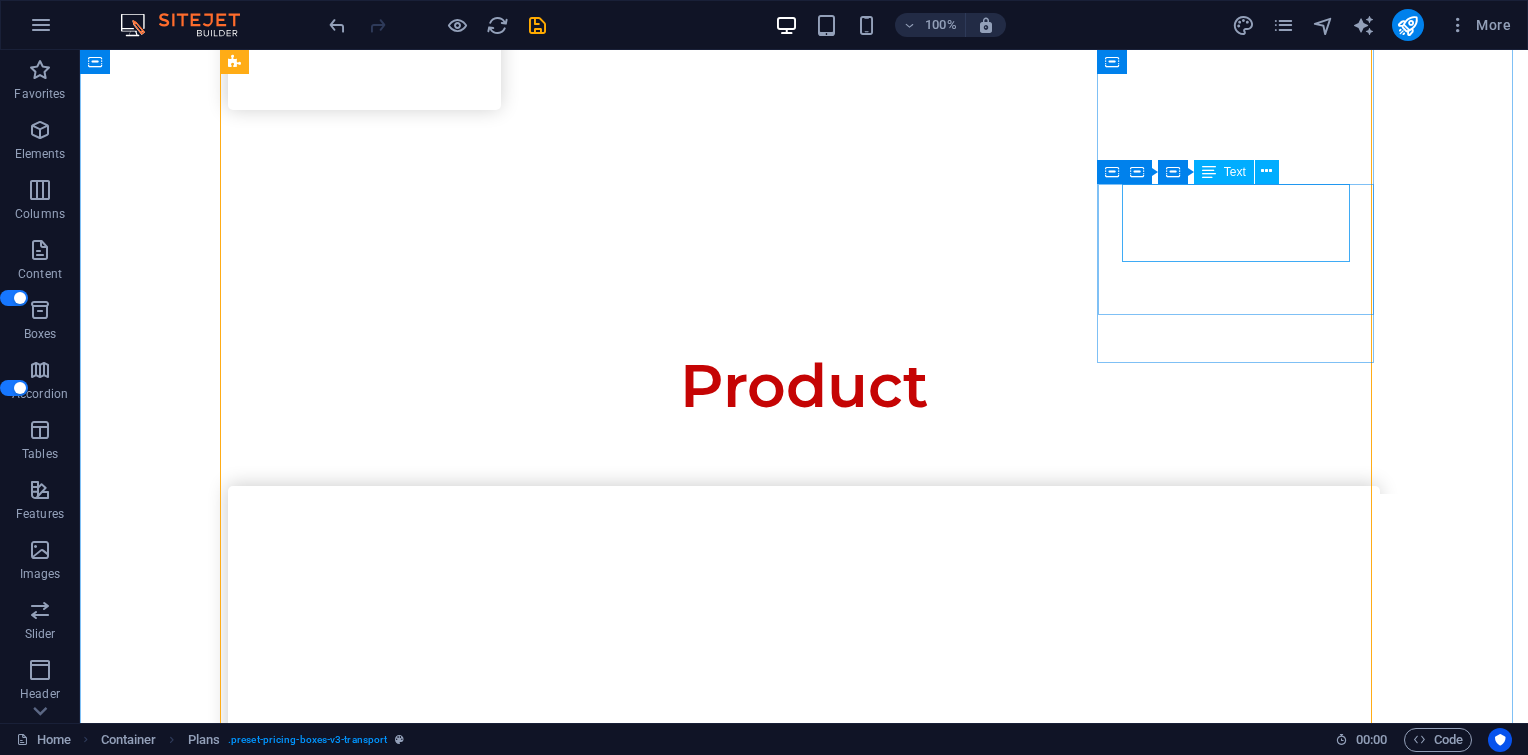 click on "Software" at bounding box center (804, 14018) 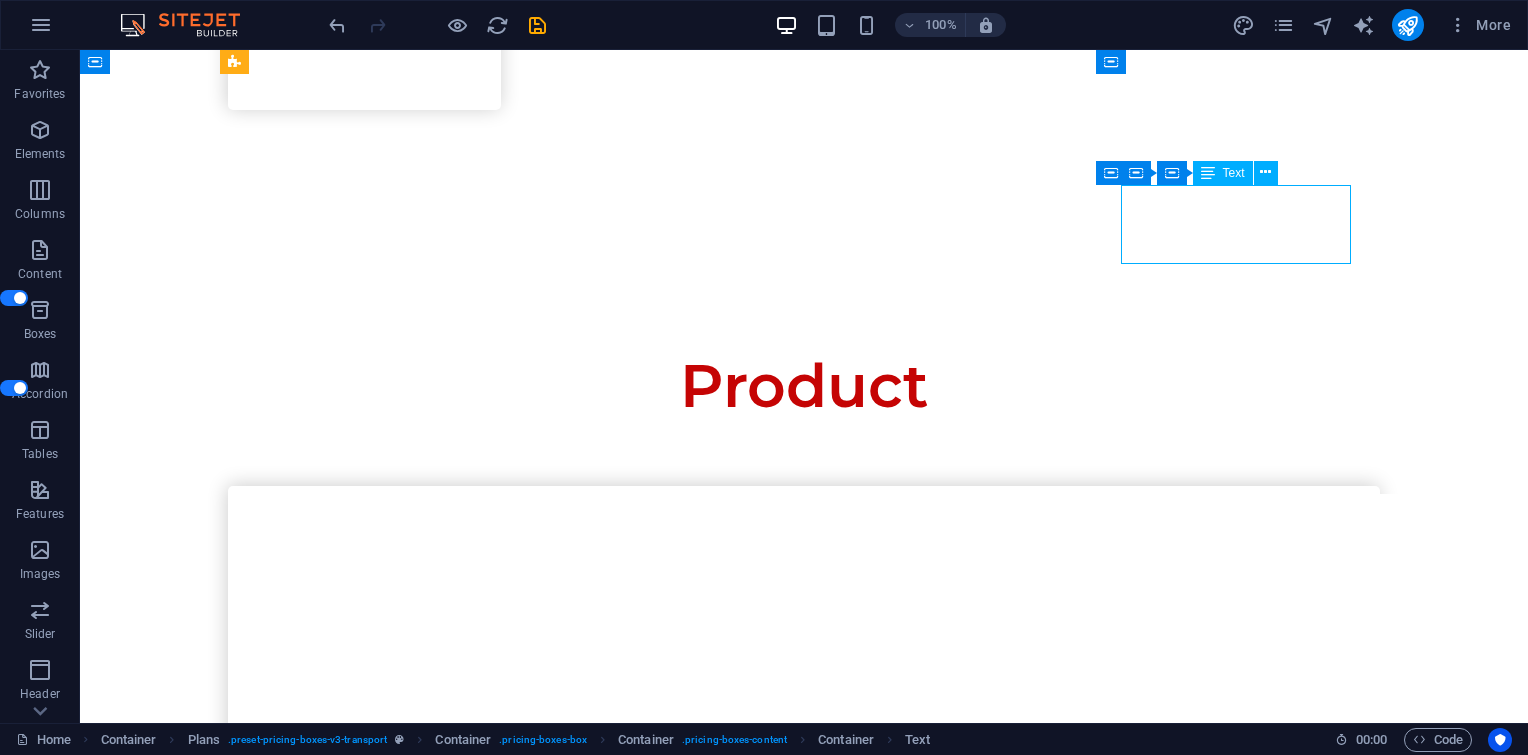 click on "Software" at bounding box center (804, 14018) 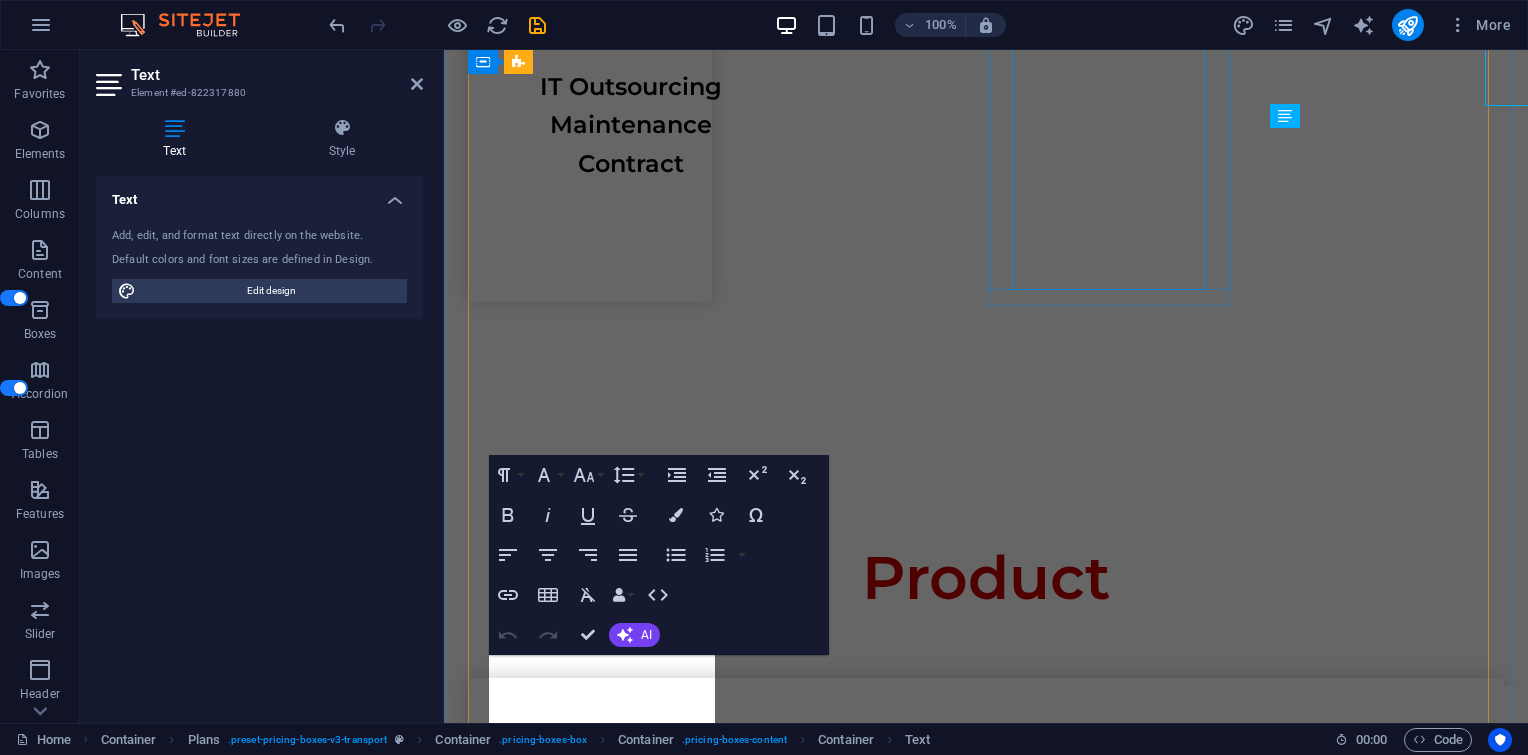 scroll, scrollTop: 4104, scrollLeft: 0, axis: vertical 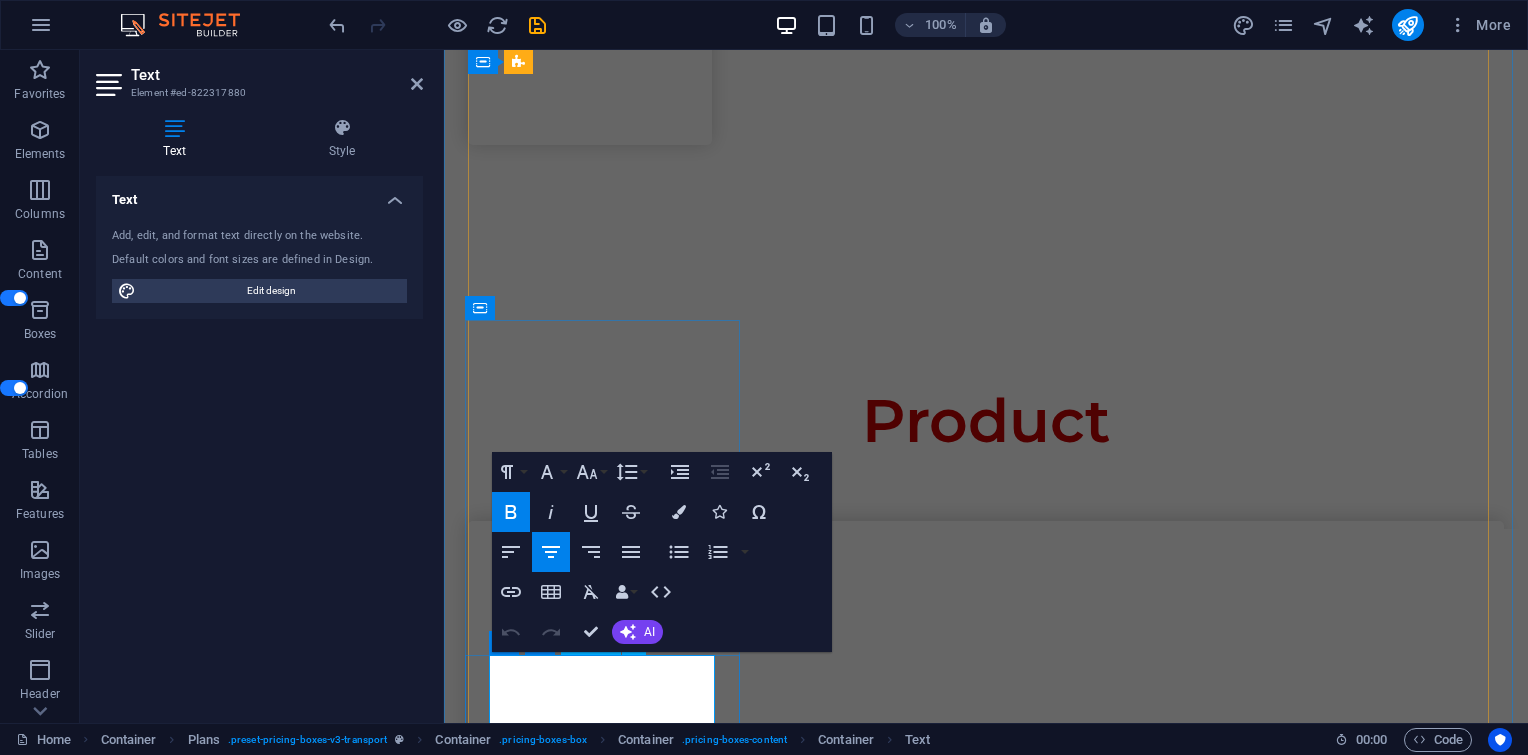 drag, startPoint x: 500, startPoint y: 683, endPoint x: 704, endPoint y: 699, distance: 204.6265 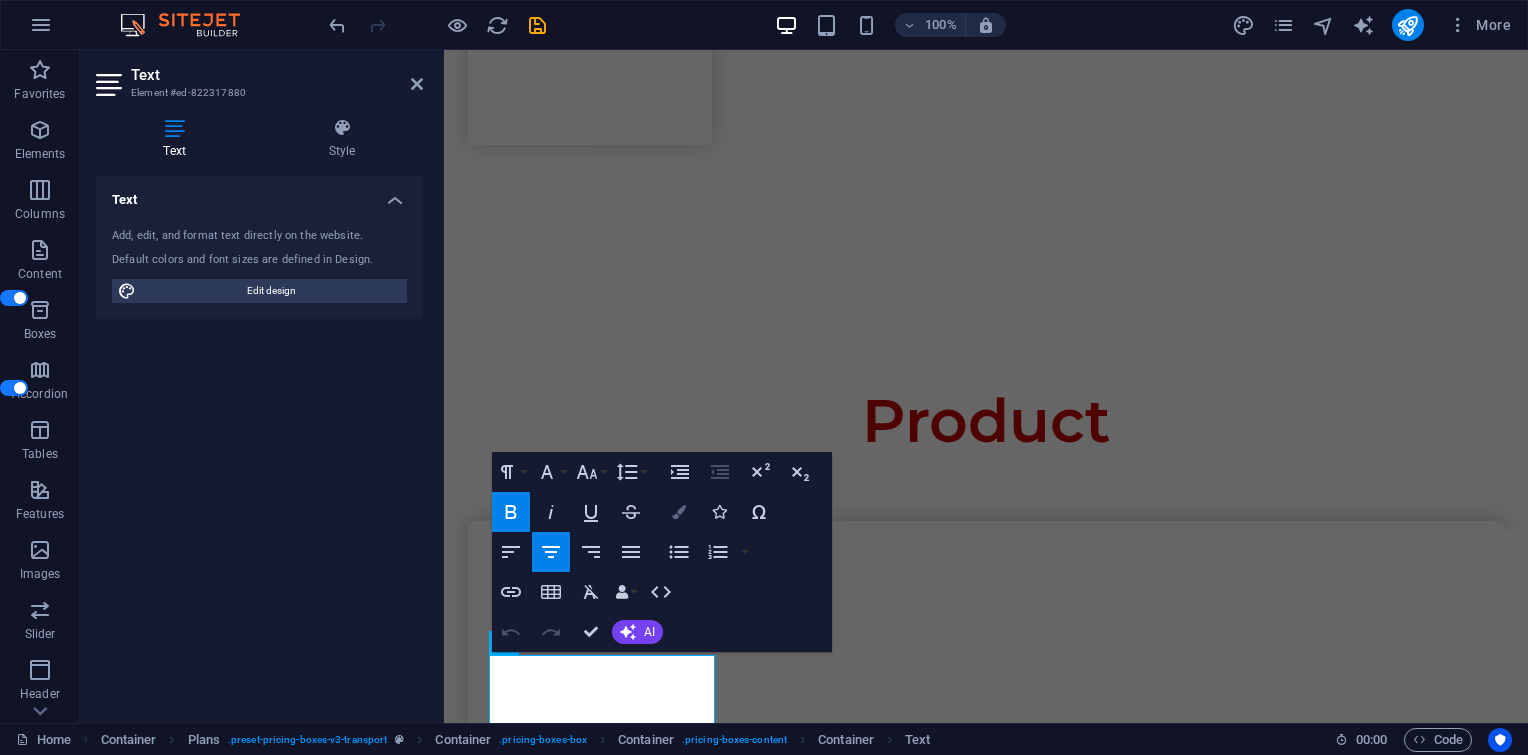 click on "Colors" at bounding box center [679, 512] 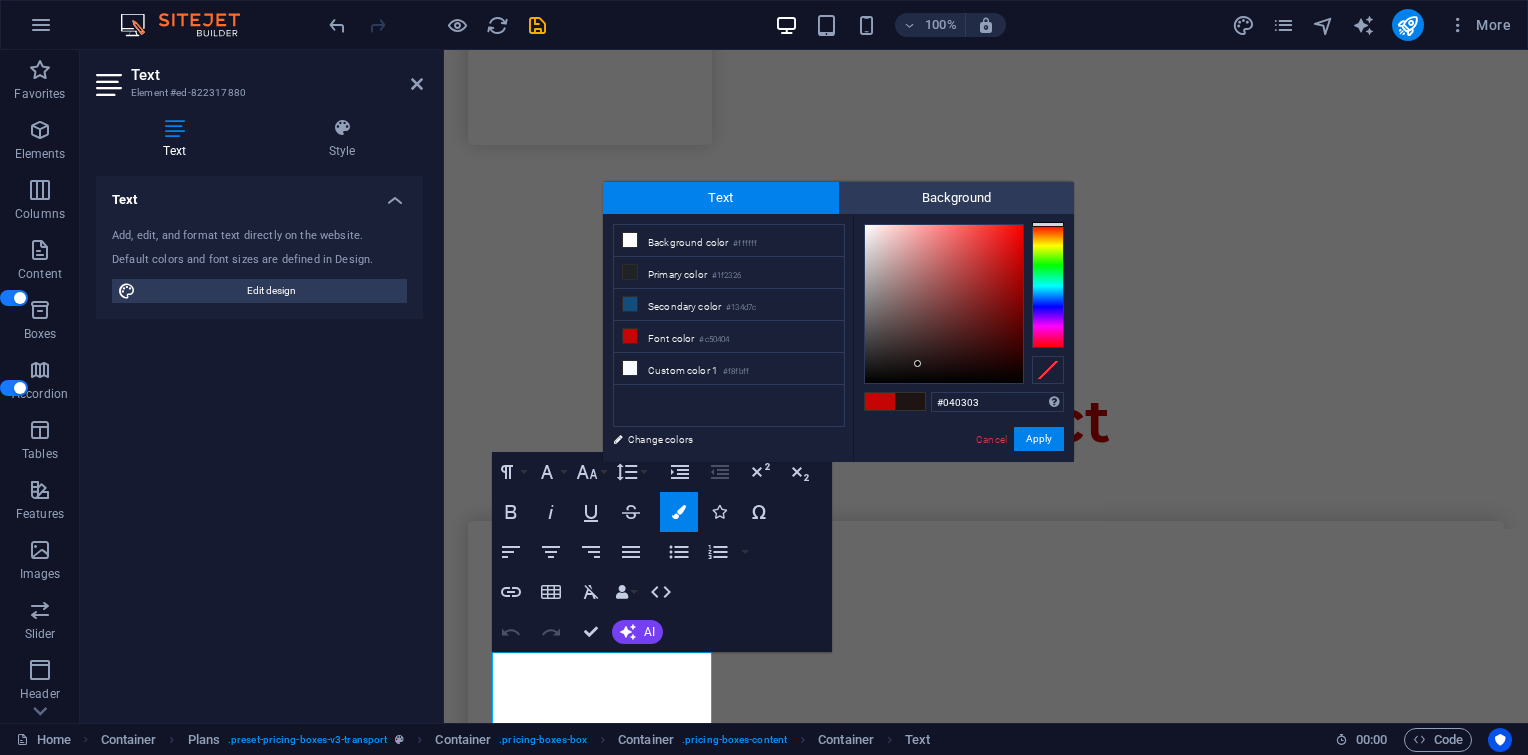 type on "#000000" 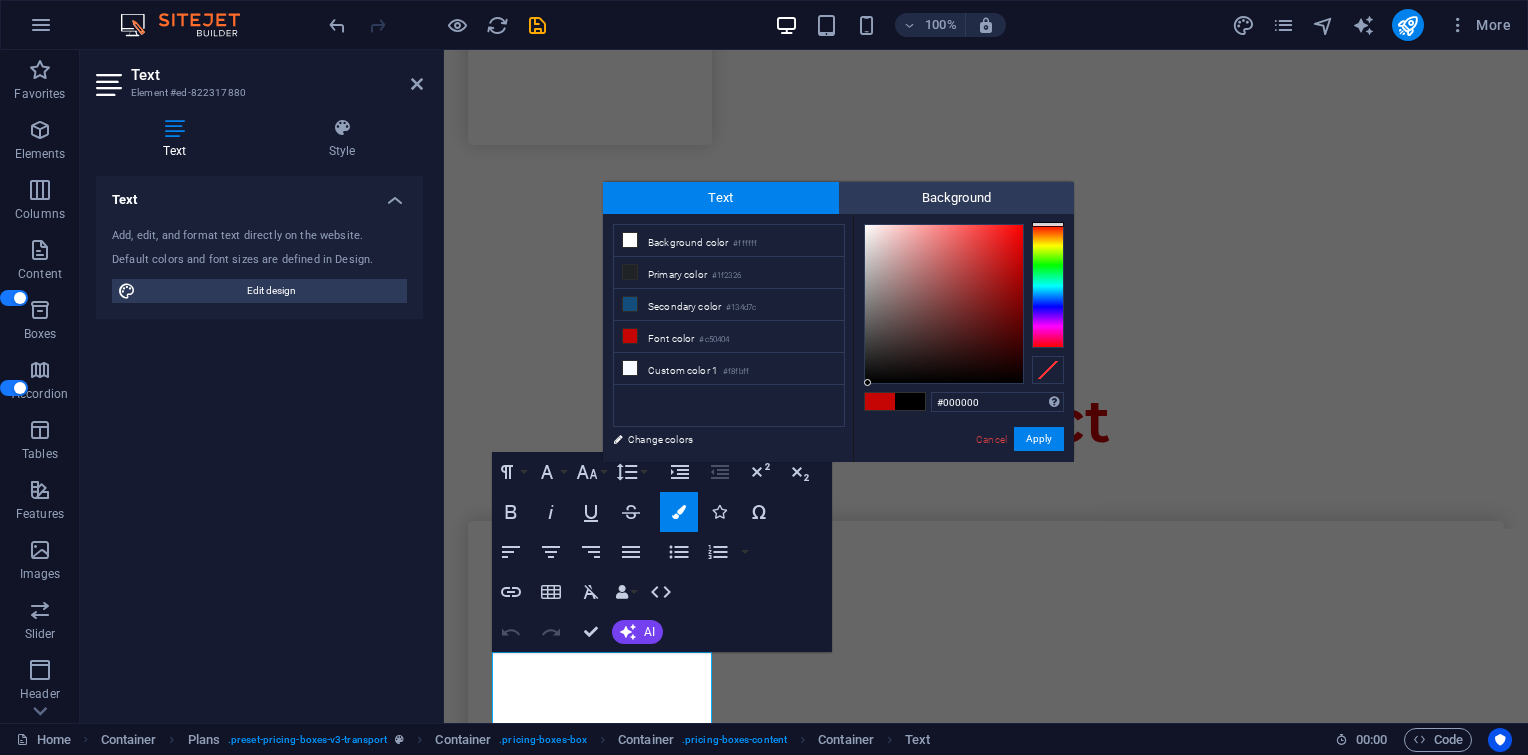 drag, startPoint x: 918, startPoint y: 364, endPoint x: 885, endPoint y: 394, distance: 44.598206 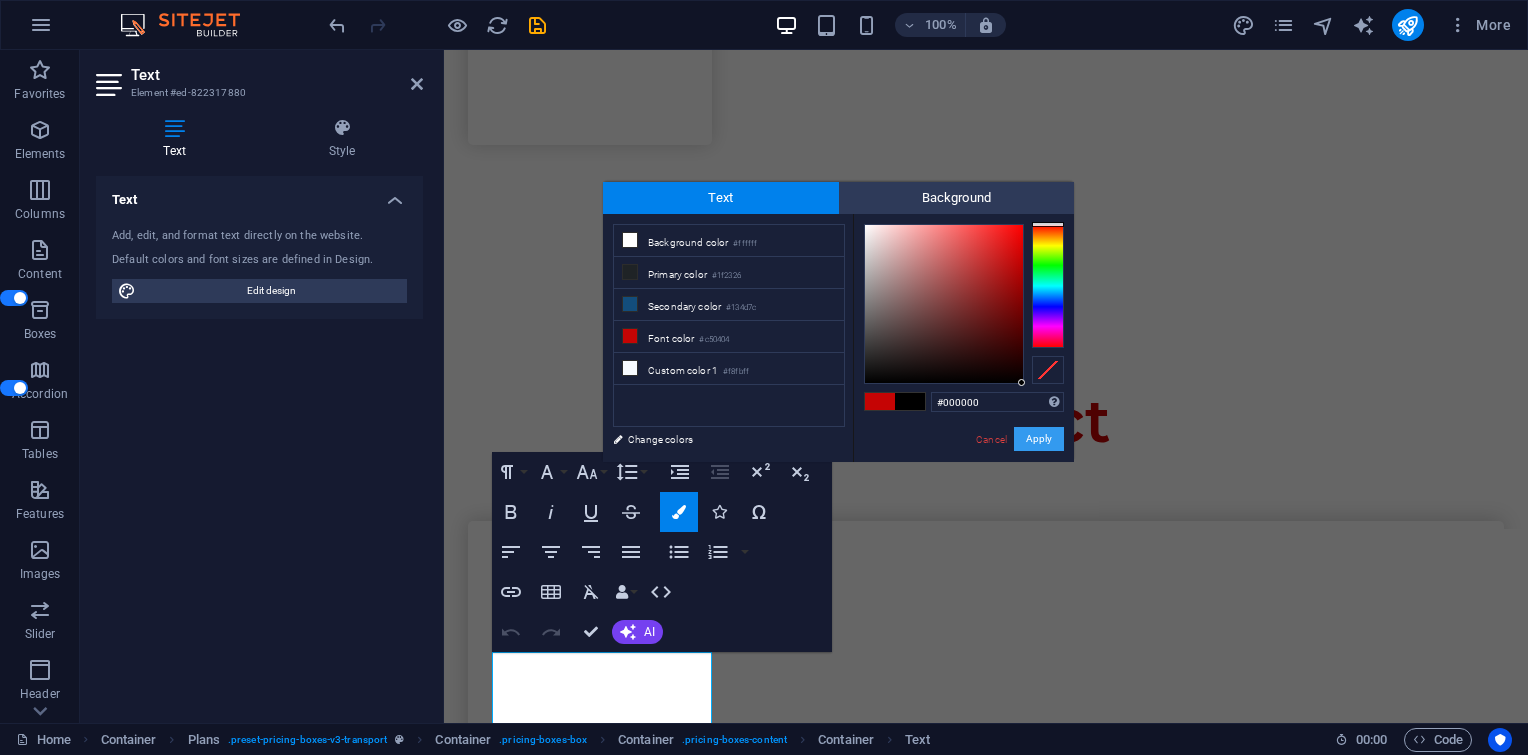 click on "Apply" at bounding box center [1039, 439] 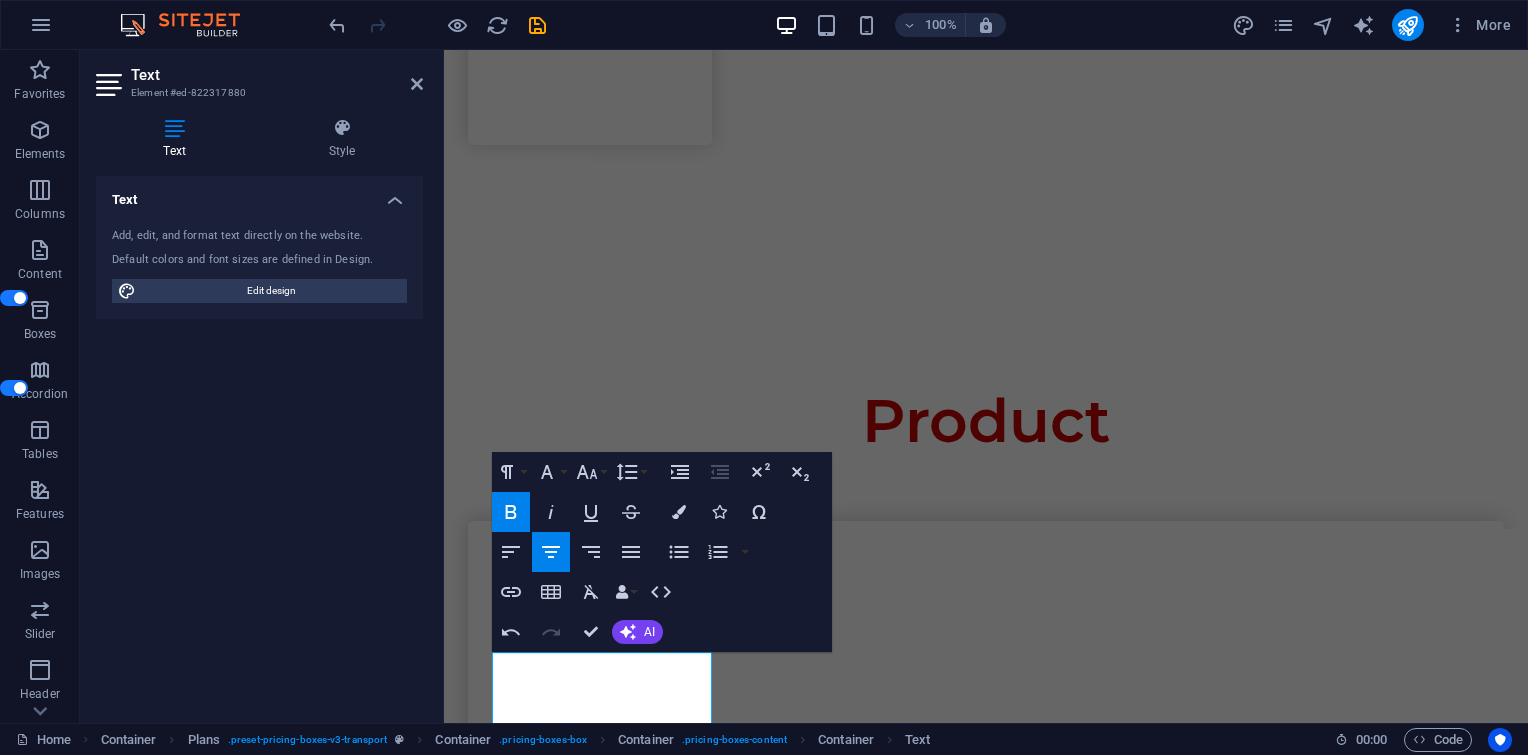 click on "H1   Wide image with text   Container   Container   Image   Container   Menu Bar   Image   Menu   Spacer   Text   Container   H2   Button   Spacer   Text   Text   Boxes   Container   Text   Container   Spacer   Container   Text   Container   Spacer   Icon   Icon   Container   Container   Spacer   Container   Container   Text   Spacer   Text   Container   H2   Spacer   Spacer   Container   Container   Plans   Container   Container   Image   Container   Text   Container   Container   Container   Spacer   Container   Container   Container   Container   Container   Image   Container   Text   Container   Container   Container   Container   Spacer   Container   Container   Image   Container   Container   Container   Plans   Container   Image   Container   Plans   Container   Container   Container   Container   Plans   Container   Text   Container   Container   Container   Container   Container   Text   Container   Container   Spacer   Container   Container   Text   Container   Container" at bounding box center [986, 386] 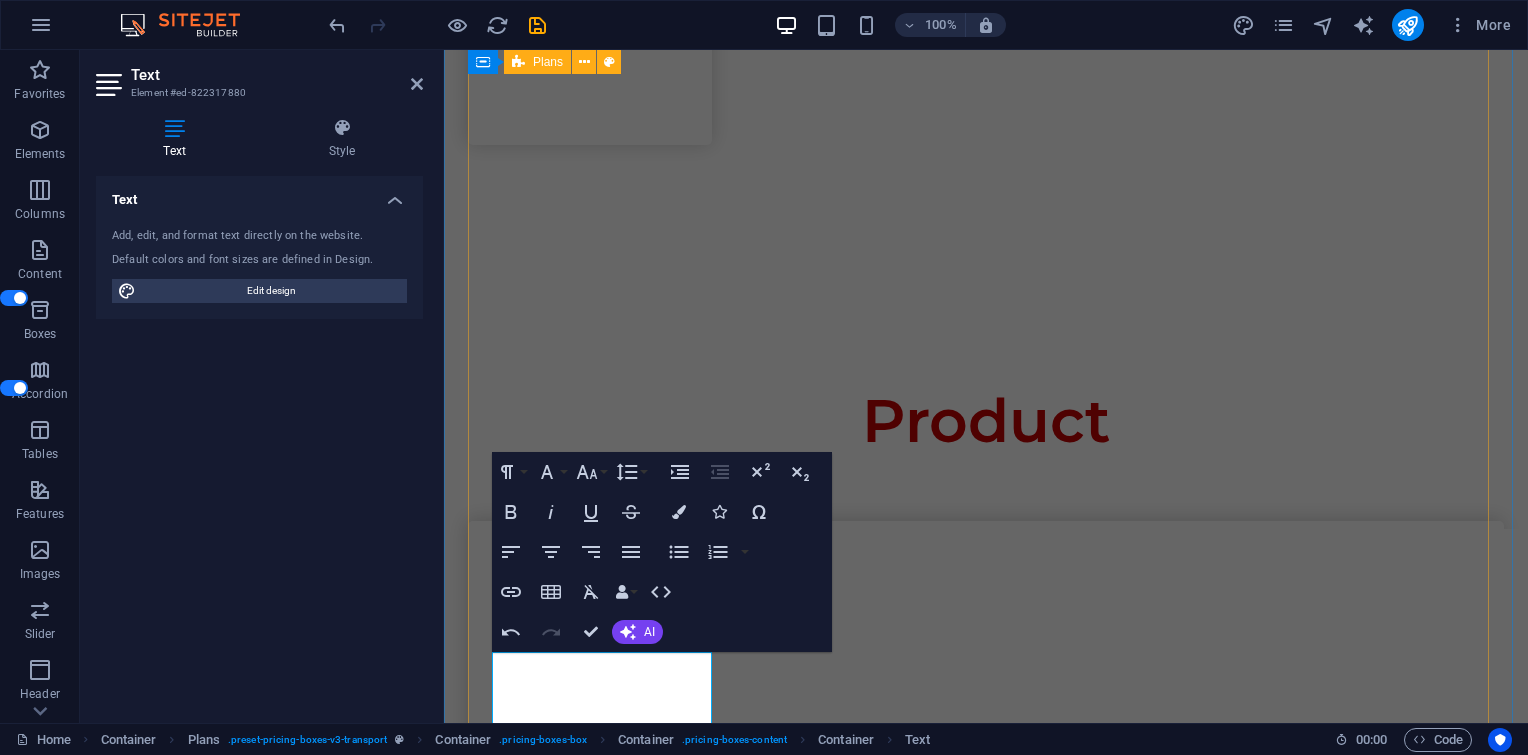 click on "Laptop PC Notebook Server Storage Modem Router Accesspoint Camera CCTV Storage Camera CCTV Access door Storage Projector Printer Cartridge SSD Harddisk Storage Camera CCTV Access door Storage Laptop PC Notebook Server Storage UPS PAC Pannel Sensor Rack server Battre PABX phone Air conditioner Air conditioner Laptop PC Notebook Server Storage Software Software Software Software Software Software Software Software" at bounding box center (986, 9477) 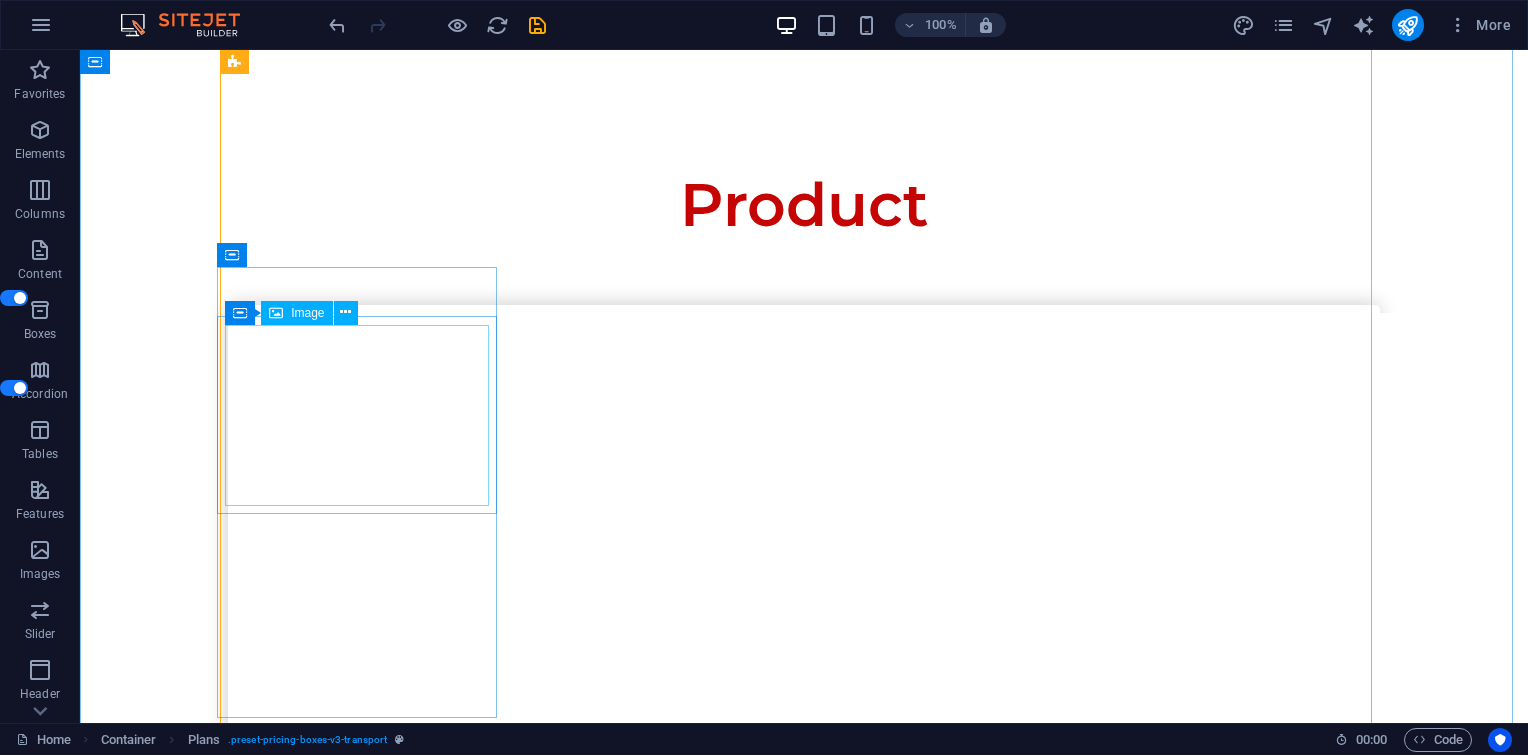 scroll, scrollTop: 4160, scrollLeft: 0, axis: vertical 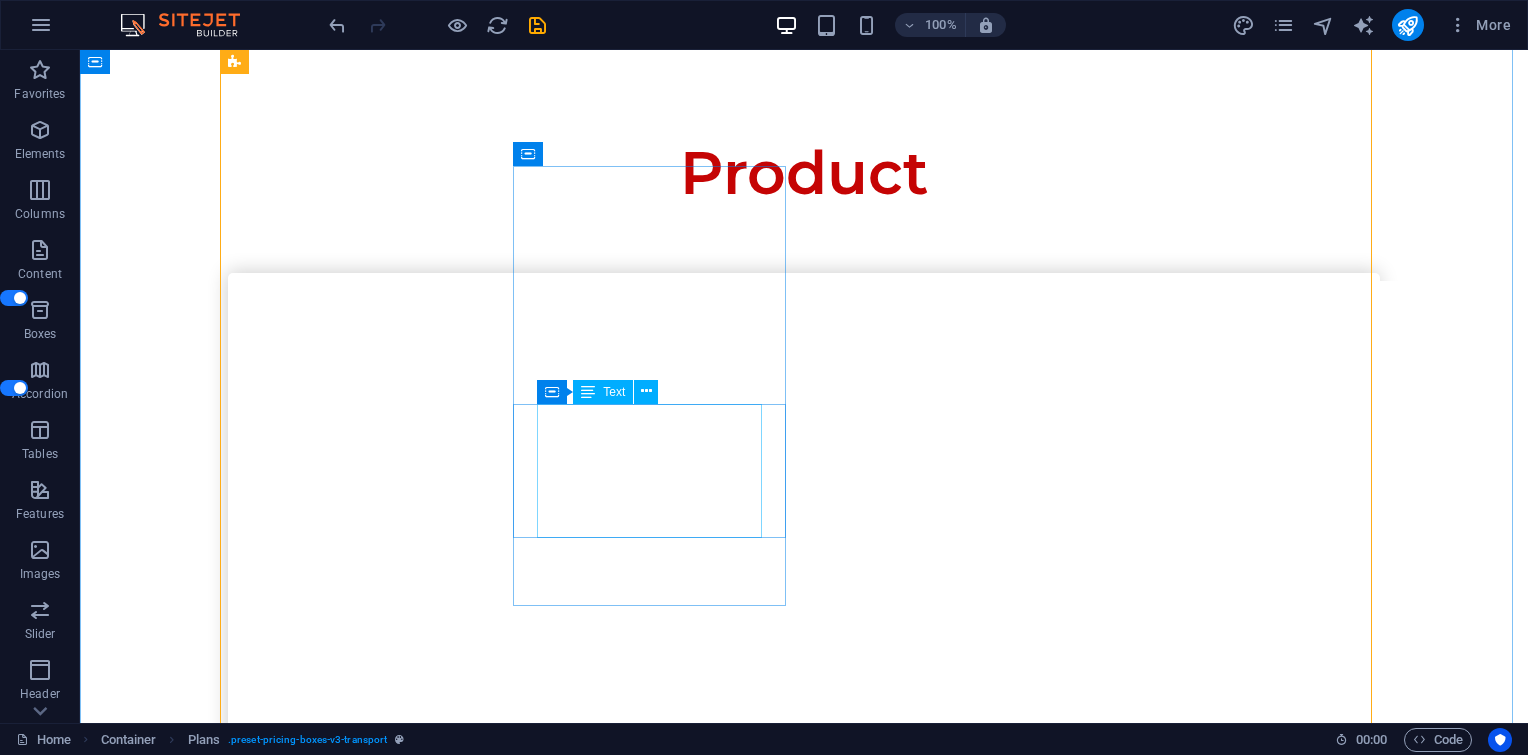 click on "Software" at bounding box center [804, 14826] 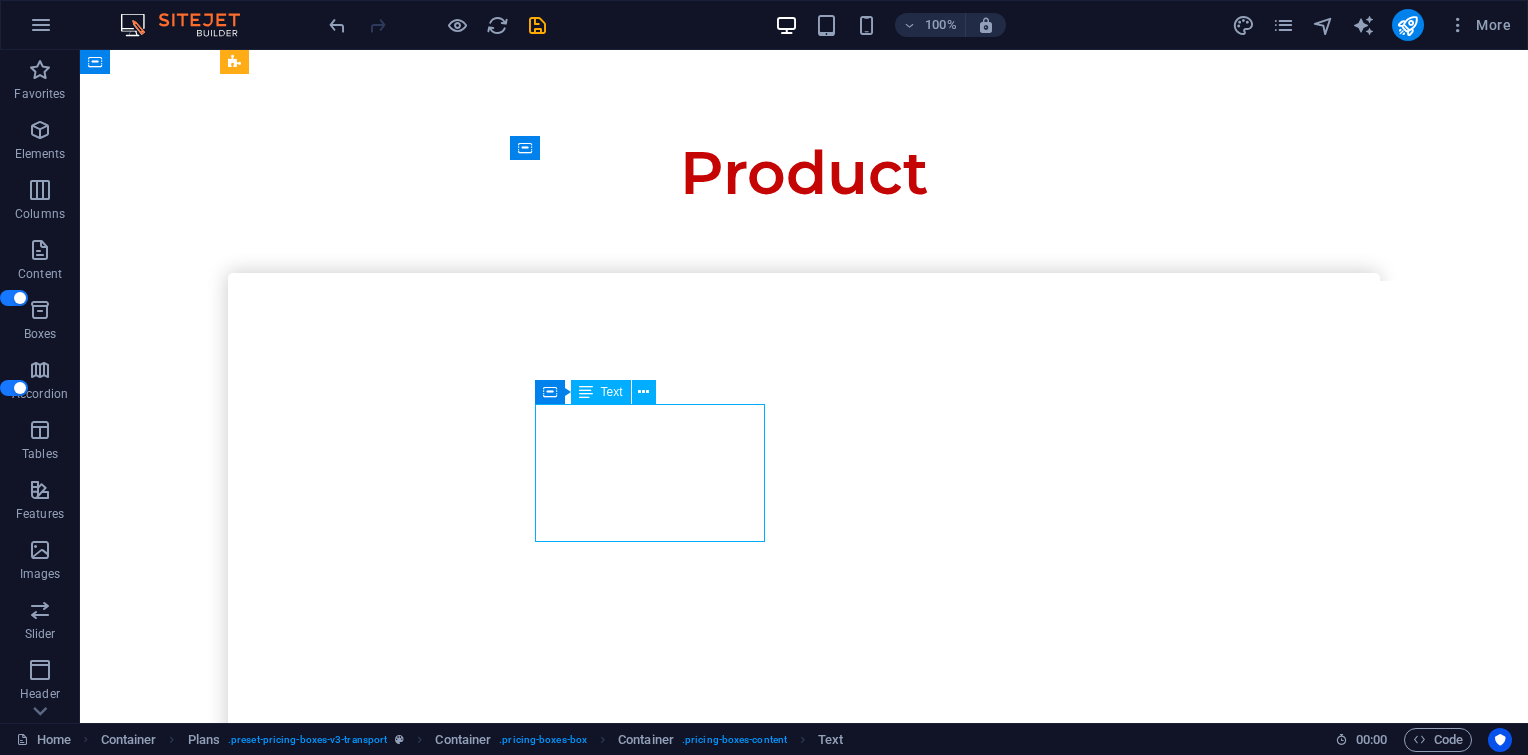 click on "Software" at bounding box center (804, 14826) 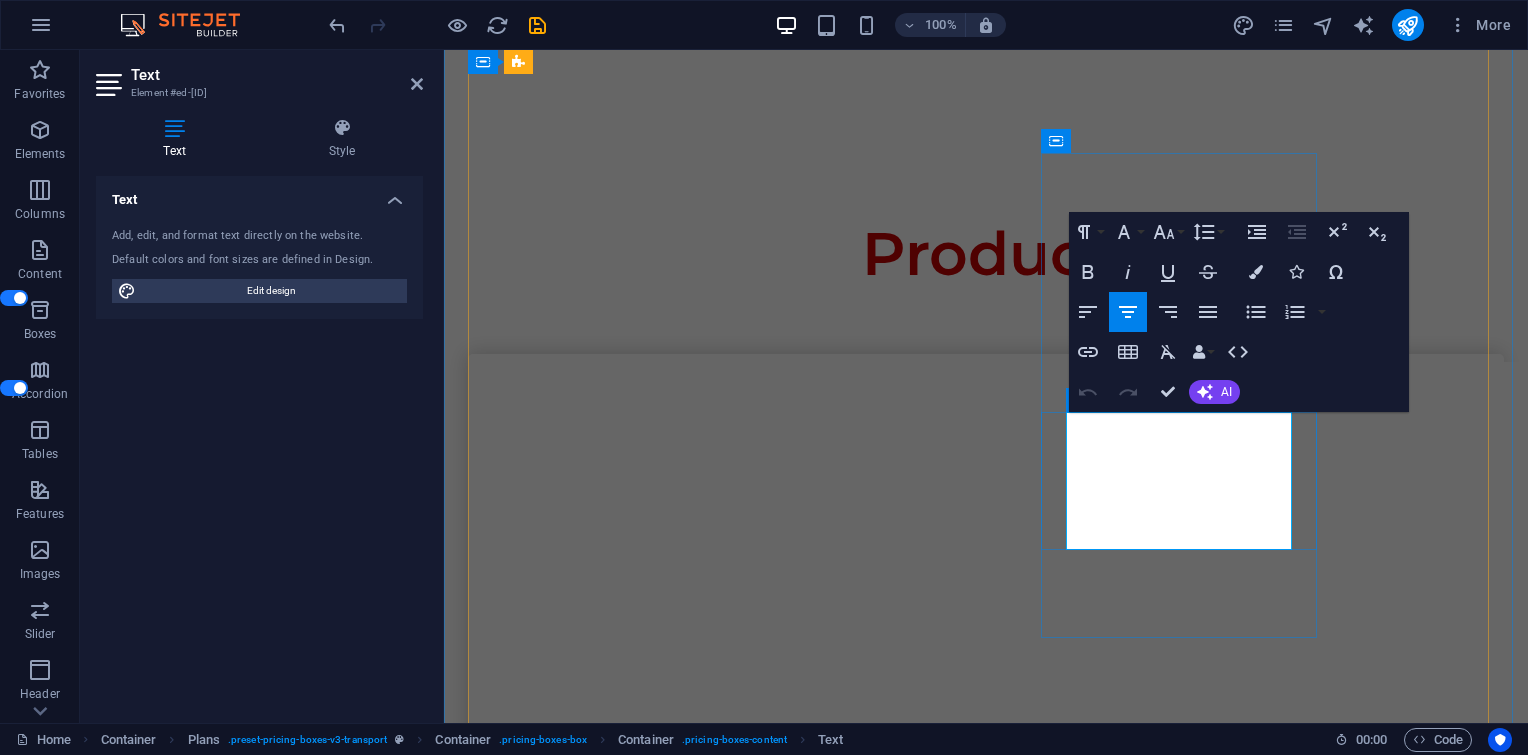drag, startPoint x: 1076, startPoint y: 506, endPoint x: 1291, endPoint y: 508, distance: 215.00931 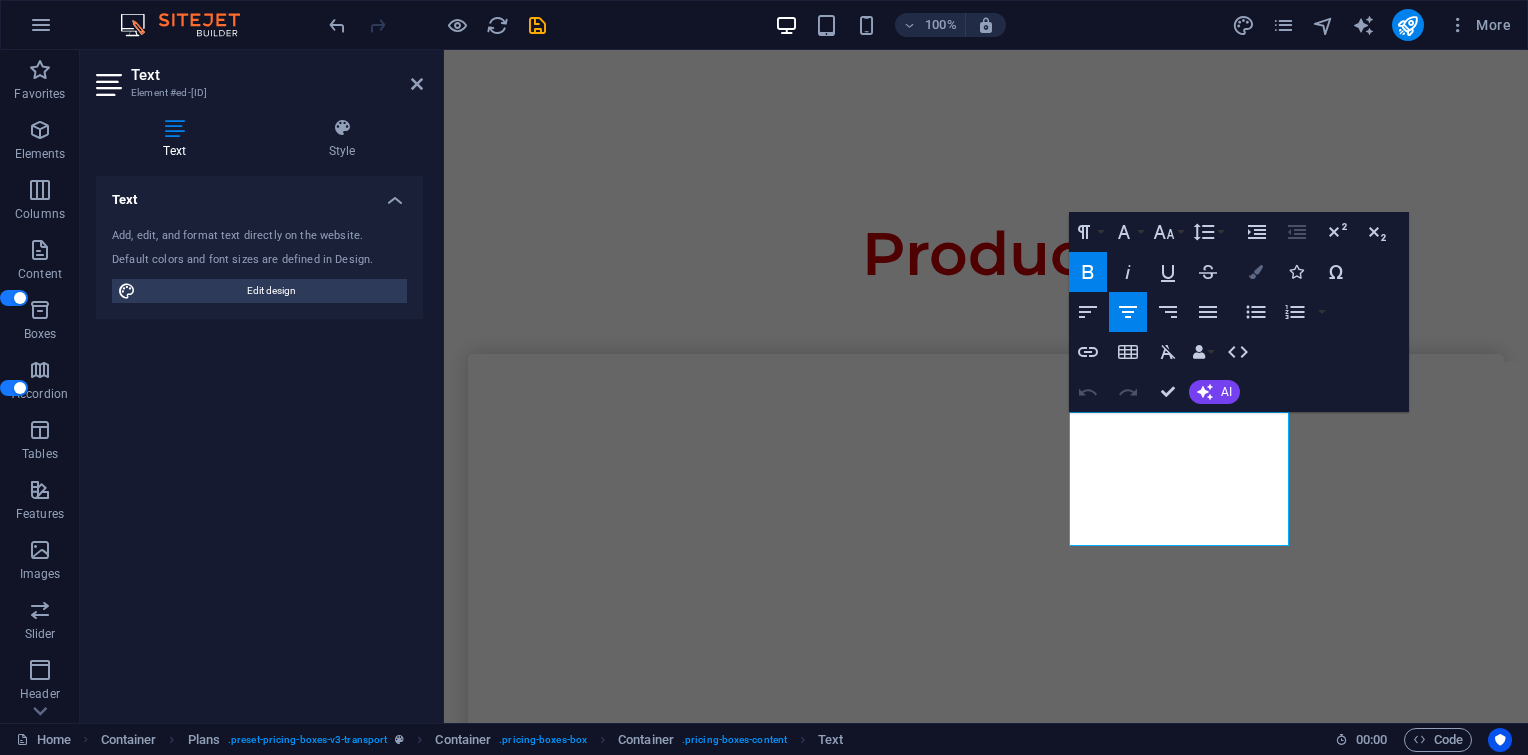 click on "Colors" at bounding box center [1256, 272] 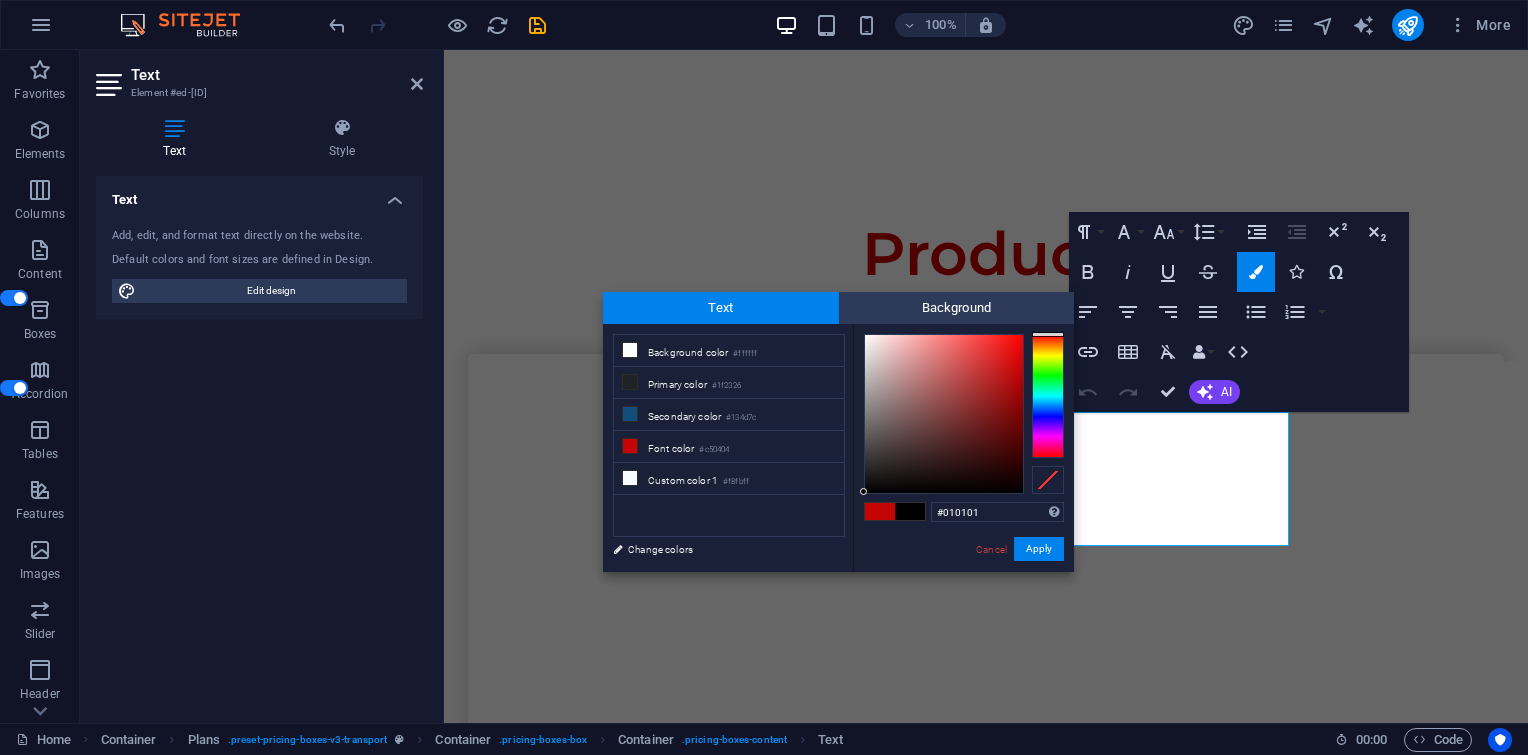 drag, startPoint x: 888, startPoint y: 483, endPoint x: 858, endPoint y: 492, distance: 31.320919 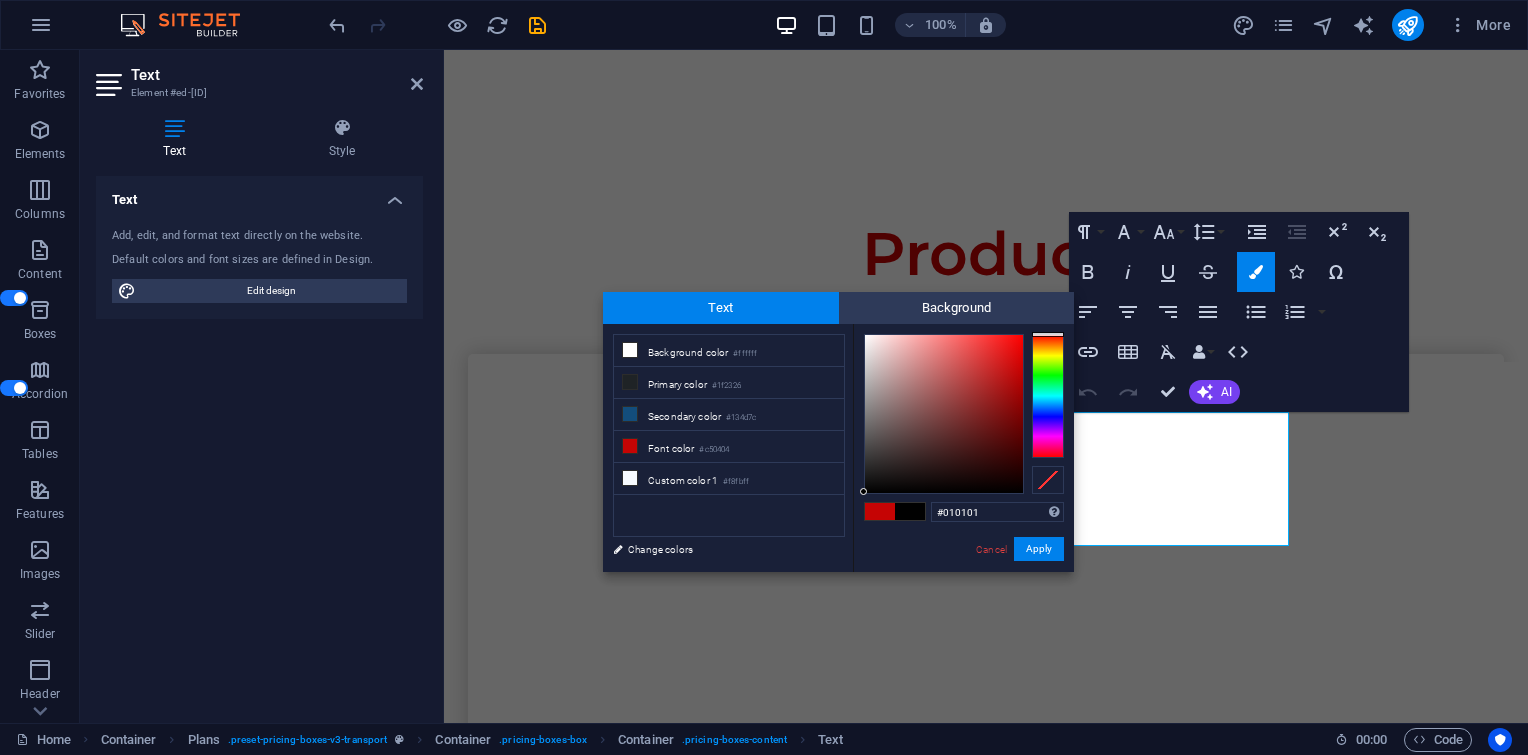 click on "#010101 Supported formats #0852ed rgb(8, 82, 237) rgba(8, 82, 237, 90%) hsv(221,97,93) hsl(221, 93%, 48%) Cancel Apply" at bounding box center (963, 593) 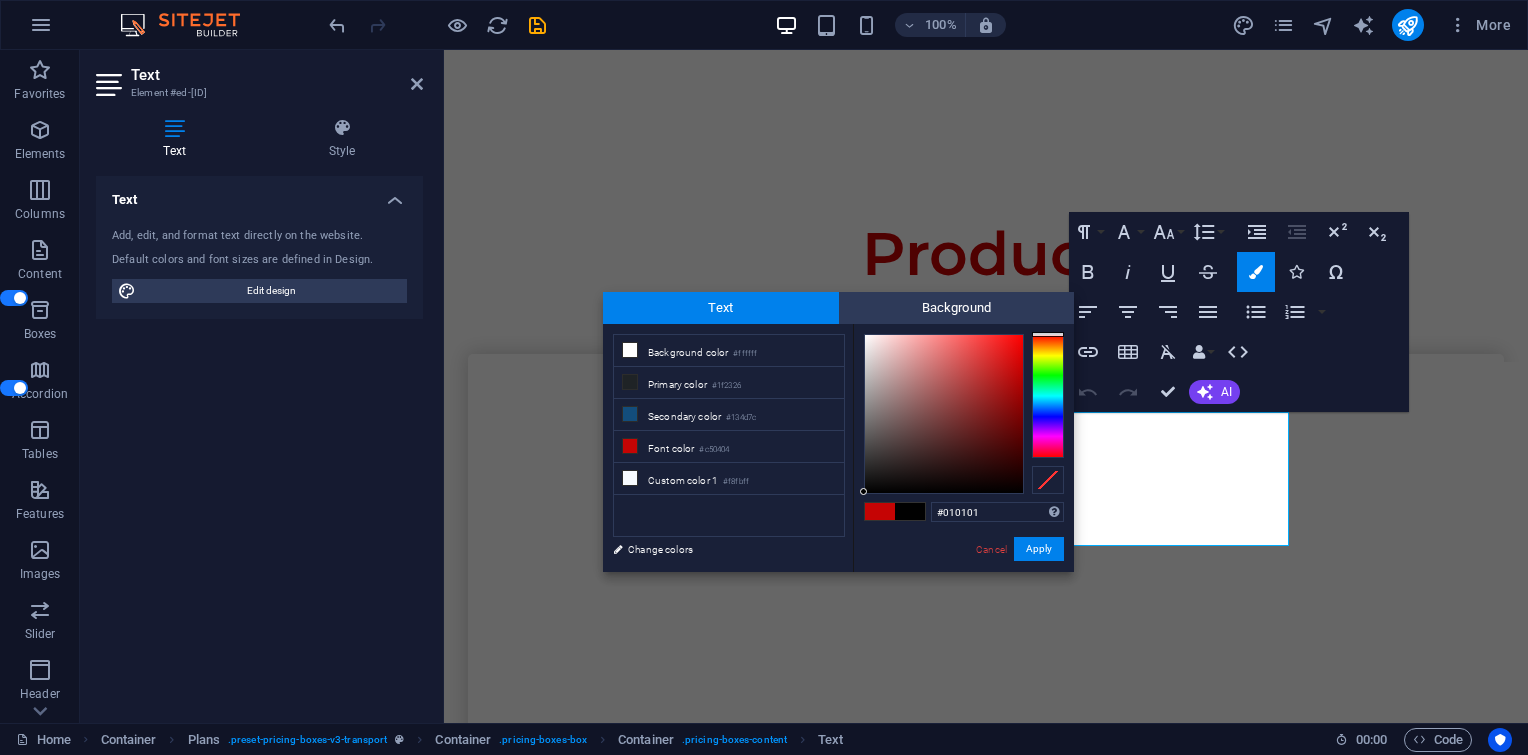 type on "#000000" 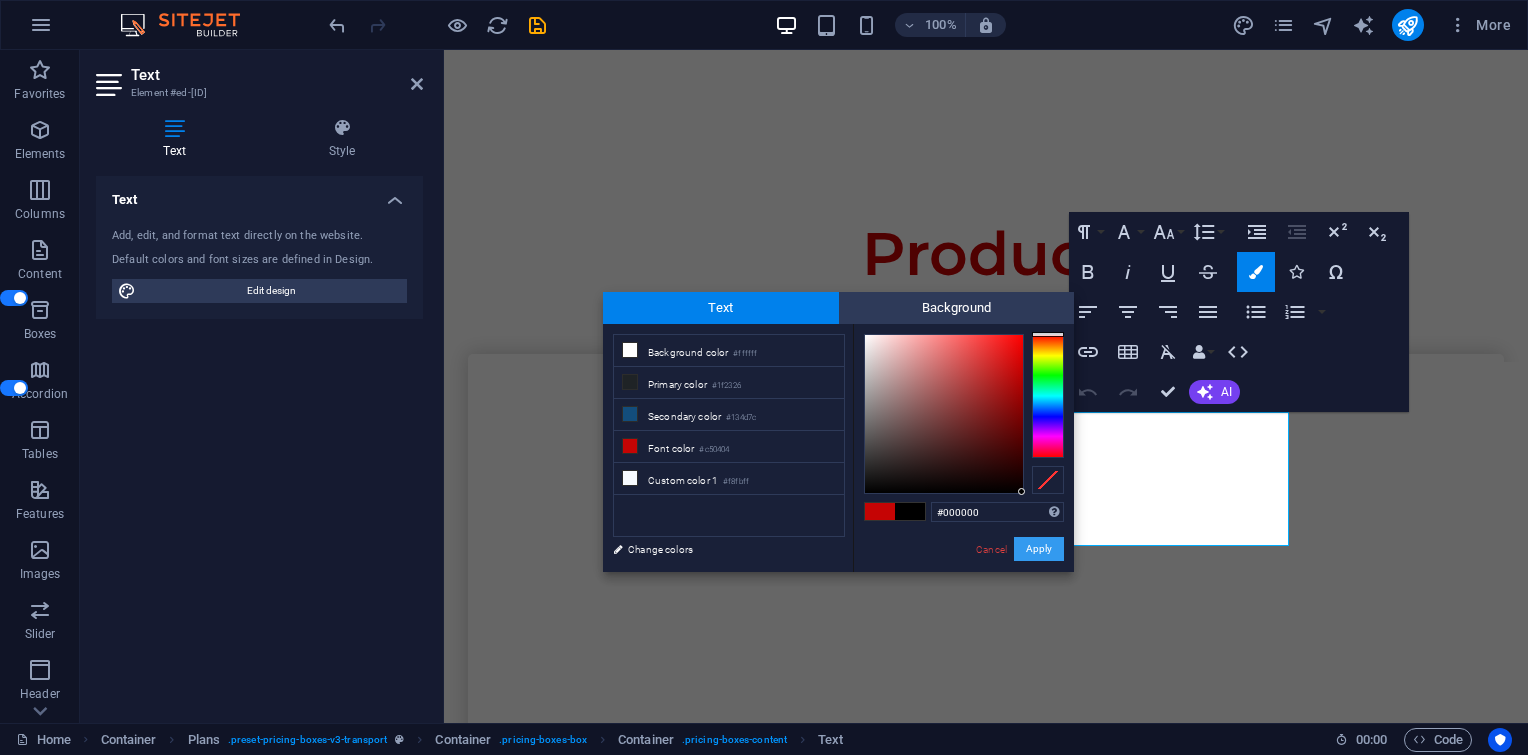 click on "Apply" at bounding box center (1039, 549) 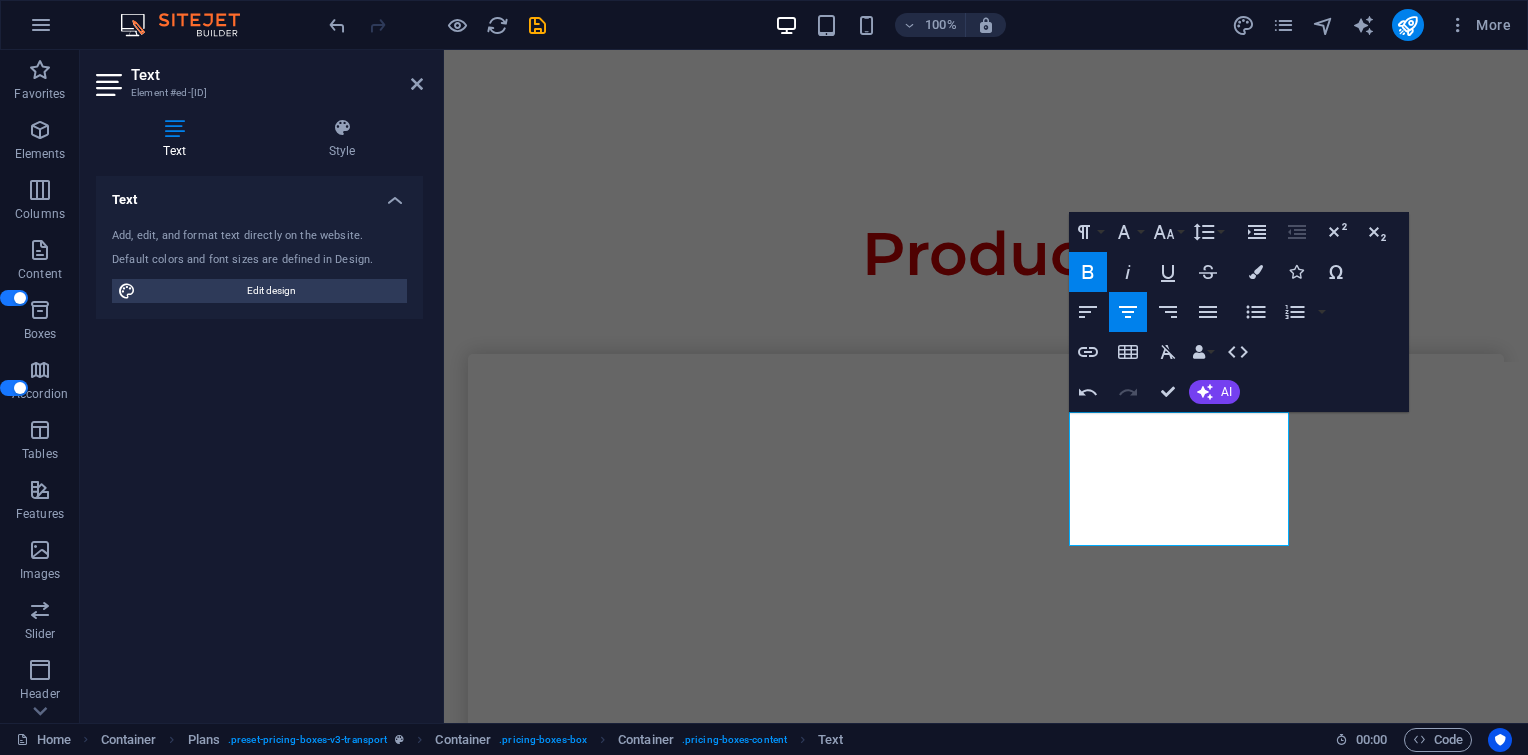 click on "H1   Wide image with text   Container   Container   Image   Container   Menu Bar   Image   Menu   Spacer   Text   Container   H2   Button   Spacer   Text   Text   Boxes   Container   Text   Container   Spacer   Container   Text   Container   Spacer   Icon   Icon   Container   Container   Spacer   Container   Container   Text   Spacer   Text   Container   H2   Spacer   Spacer   Container   Container   Plans   Container   Container   Image   Container   Text   Container   Container   Container   Spacer   Container   Container   Container   Container   Container   Image   Container   Text   Container   Container   Container   Container   Spacer   Container   Container   Image   Container   Container   Container   Plans   Container   Image   Container   Plans   Container   Container   Container   Container   Plans   Container   Text   Container   Container   Container   Container   Container   Text   Container   Container   Spacer   Container   Container   Text   Container   Container" at bounding box center (986, 386) 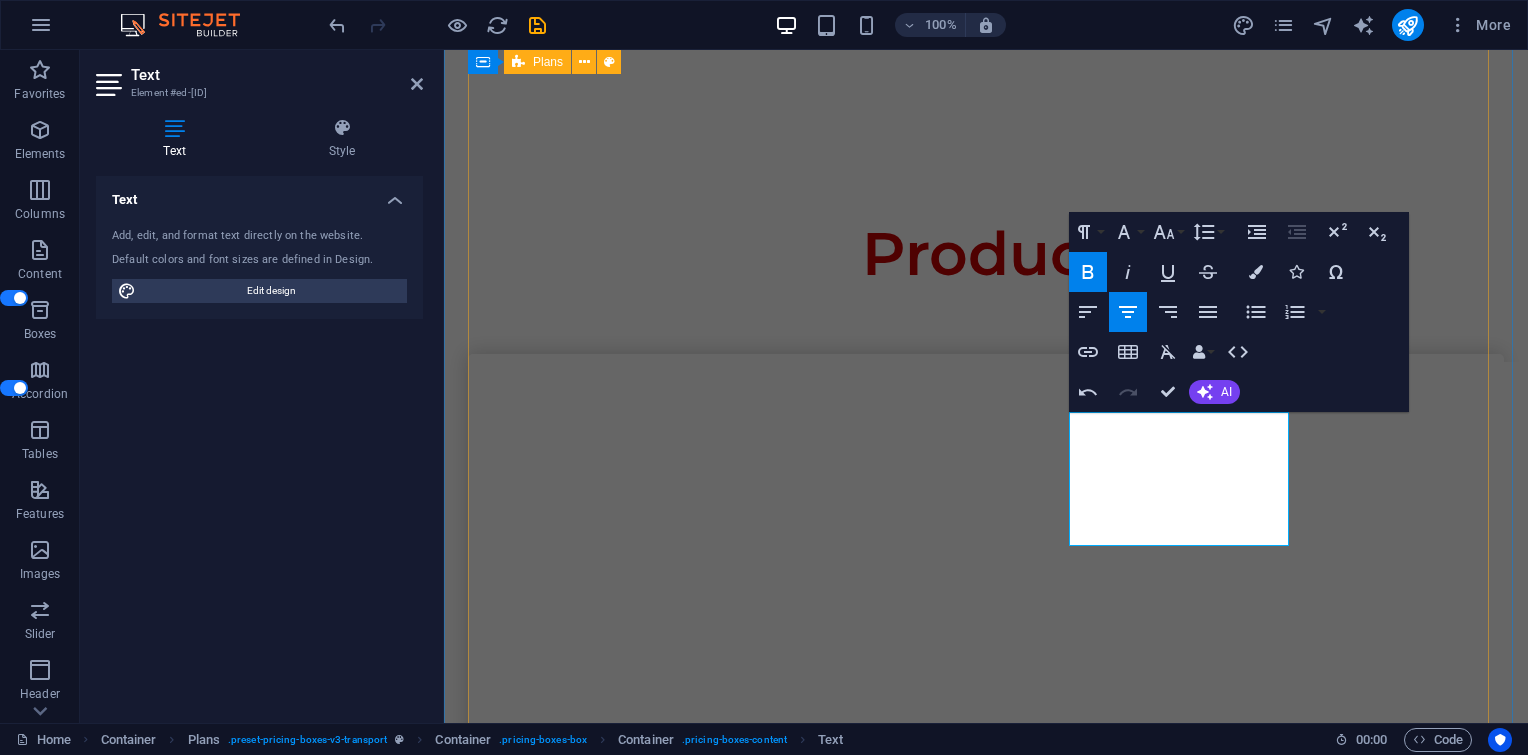 click on "Laptop PC Notebook Server Storage Modem Router Accesspoint Camera CCTV Storage Camera CCTV Access door Storage Projector Printer Cartridge SSD Harddisk Storage Camera CCTV Access door Storage Laptop PC Notebook Server Storage UPS PAC Pannel Sensor Rack server Battre PABX phone Air conditioner Air conditioner Laptop PC Notebook Server Storage Software Software Software Software Software Software Software Software" at bounding box center [986, 9310] 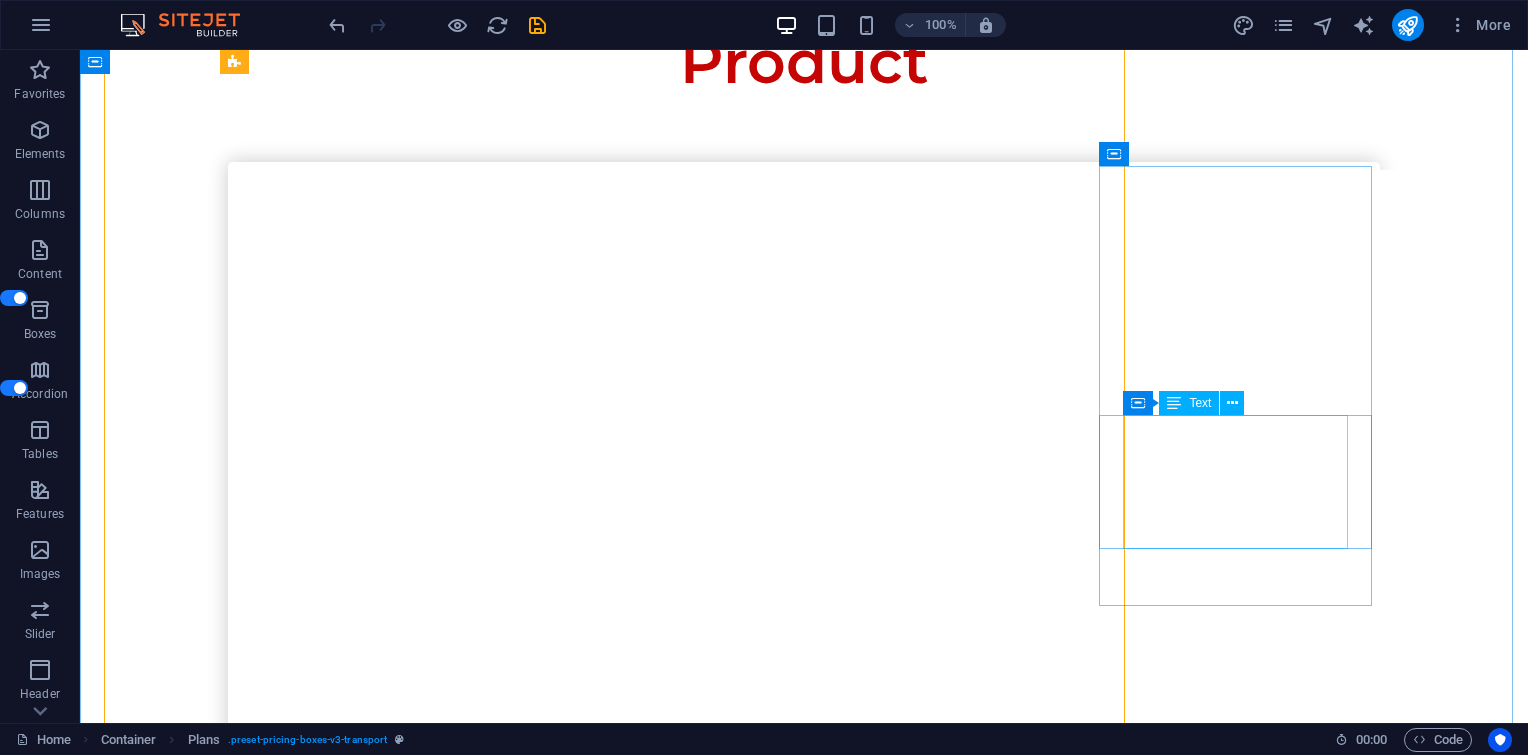 scroll, scrollTop: 4160, scrollLeft: 0, axis: vertical 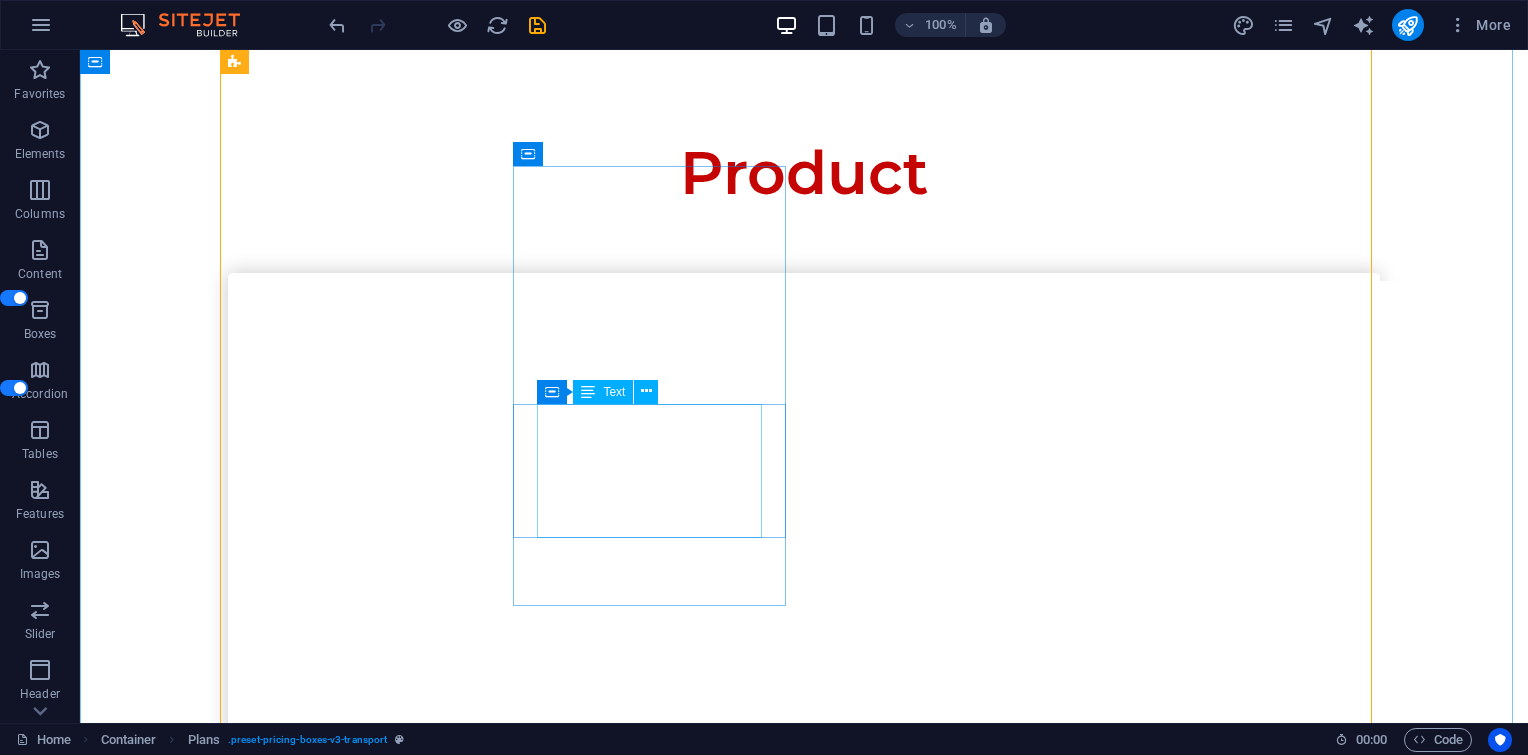 click on "Software" at bounding box center (804, 14826) 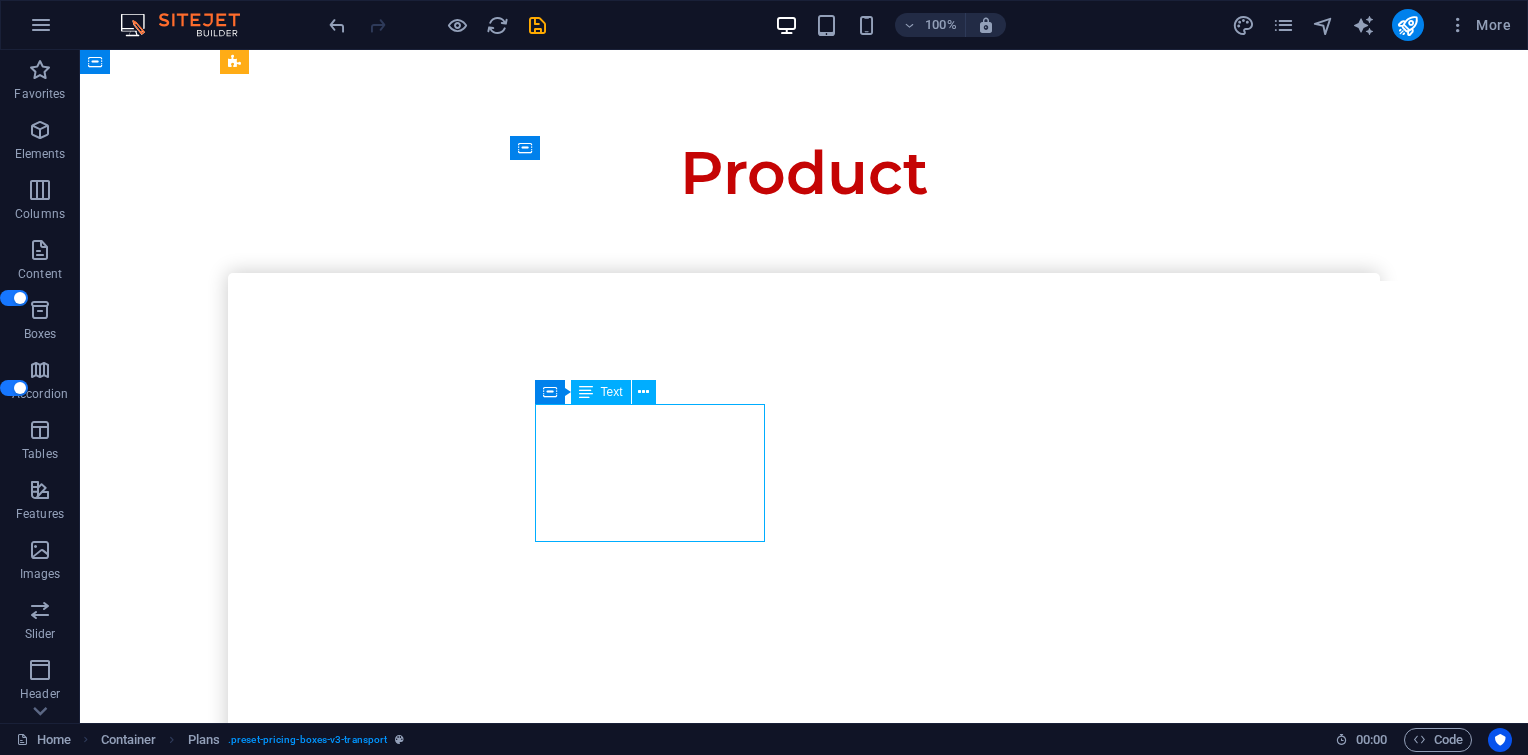 click on "Software" at bounding box center (804, 14826) 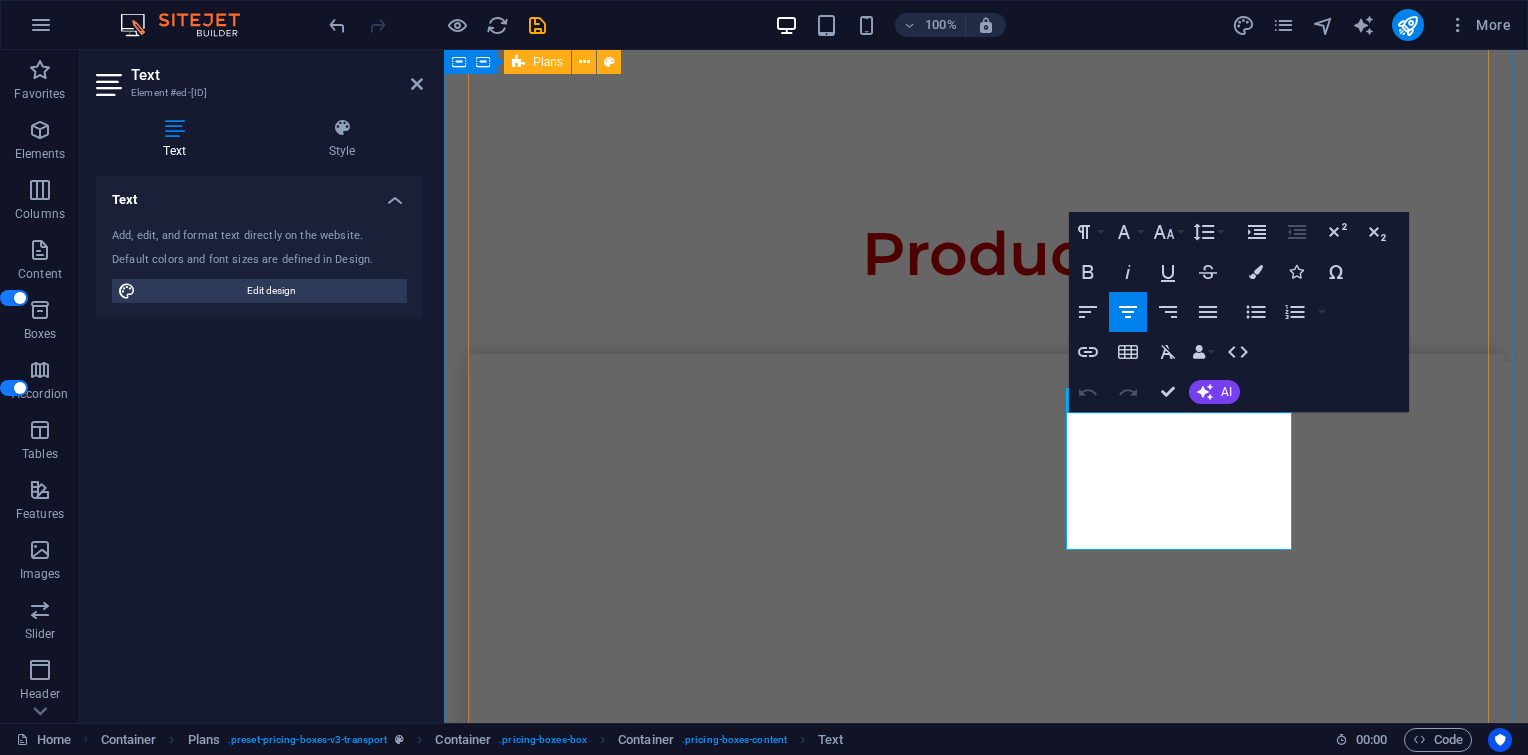 drag, startPoint x: 1076, startPoint y: 501, endPoint x: 1320, endPoint y: 533, distance: 246.08942 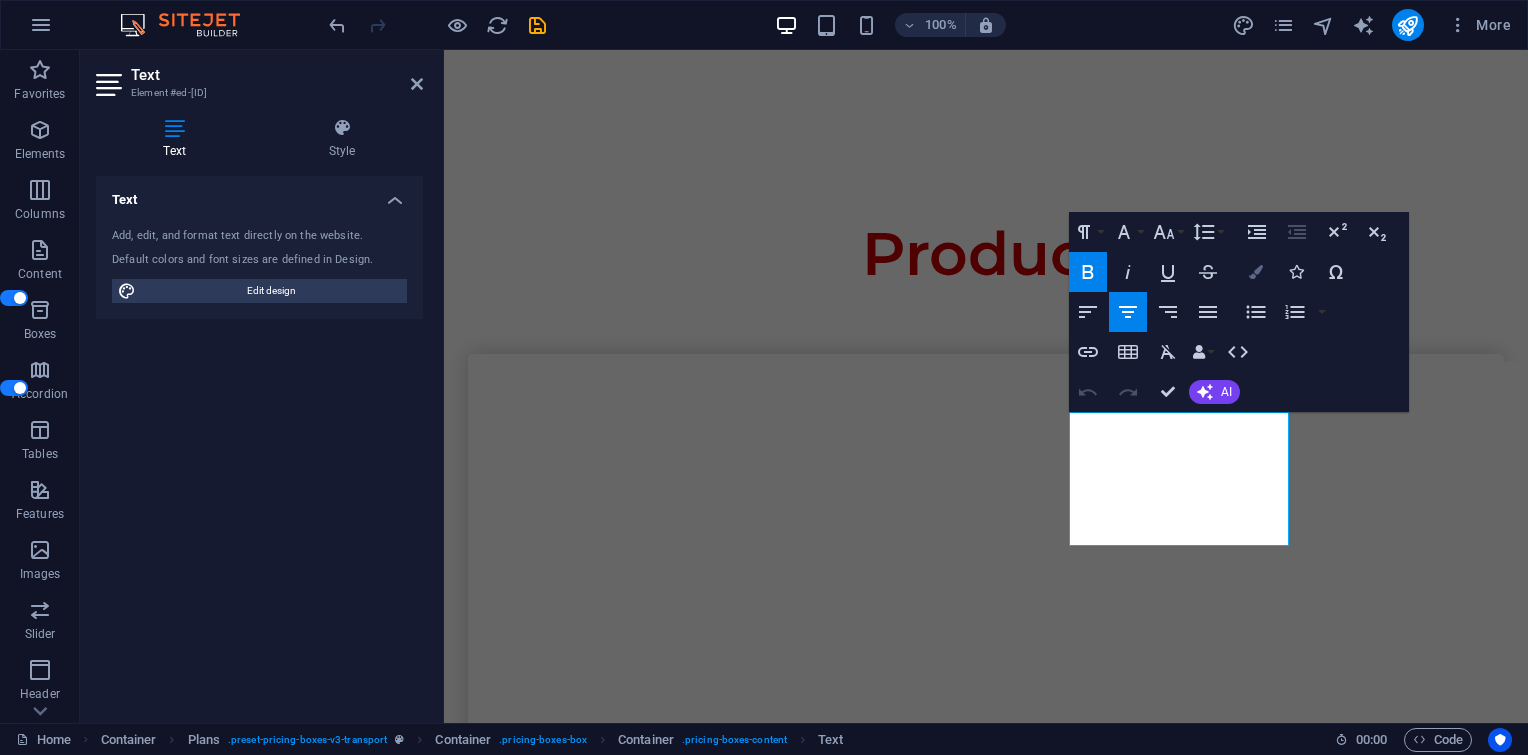 click on "Colors" at bounding box center (1256, 272) 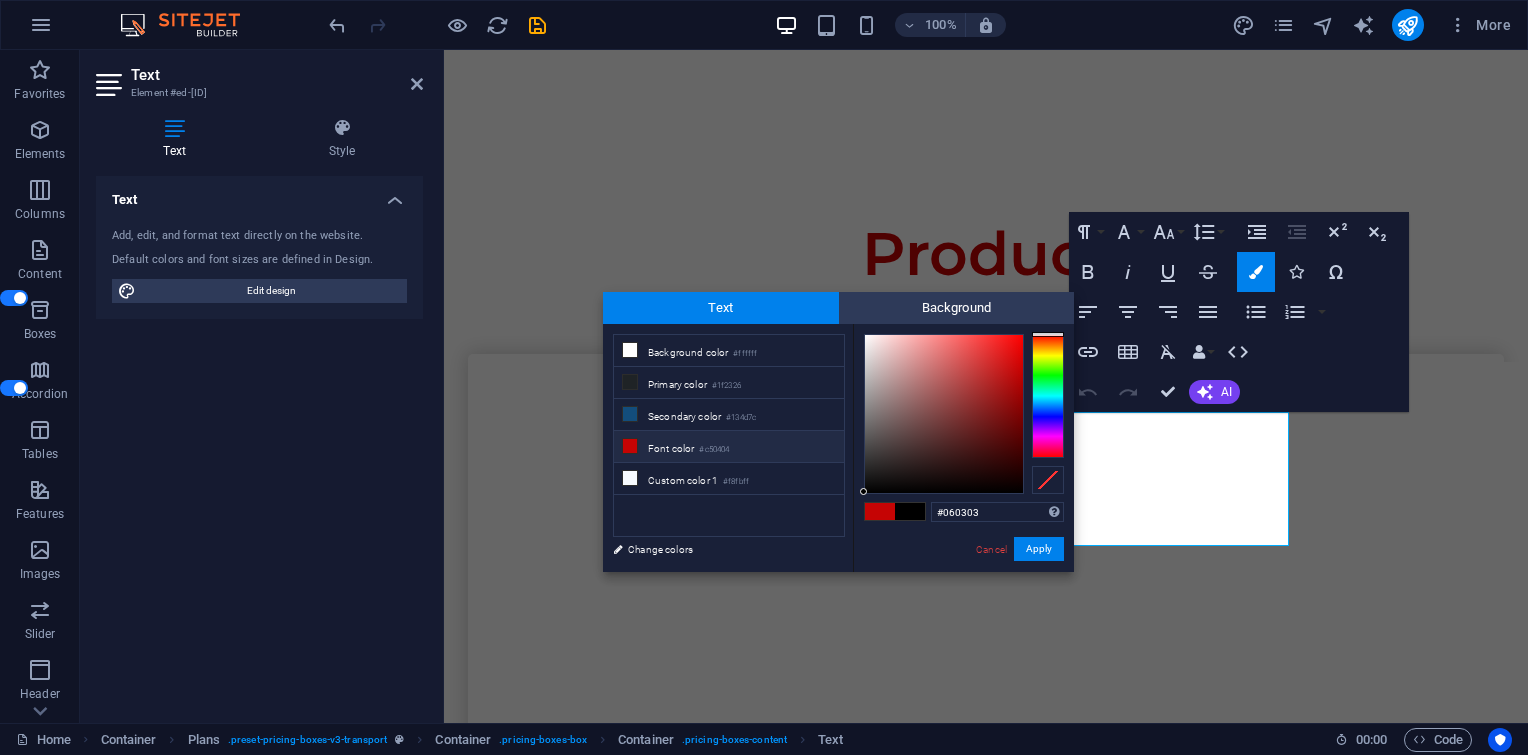 type on "#000000" 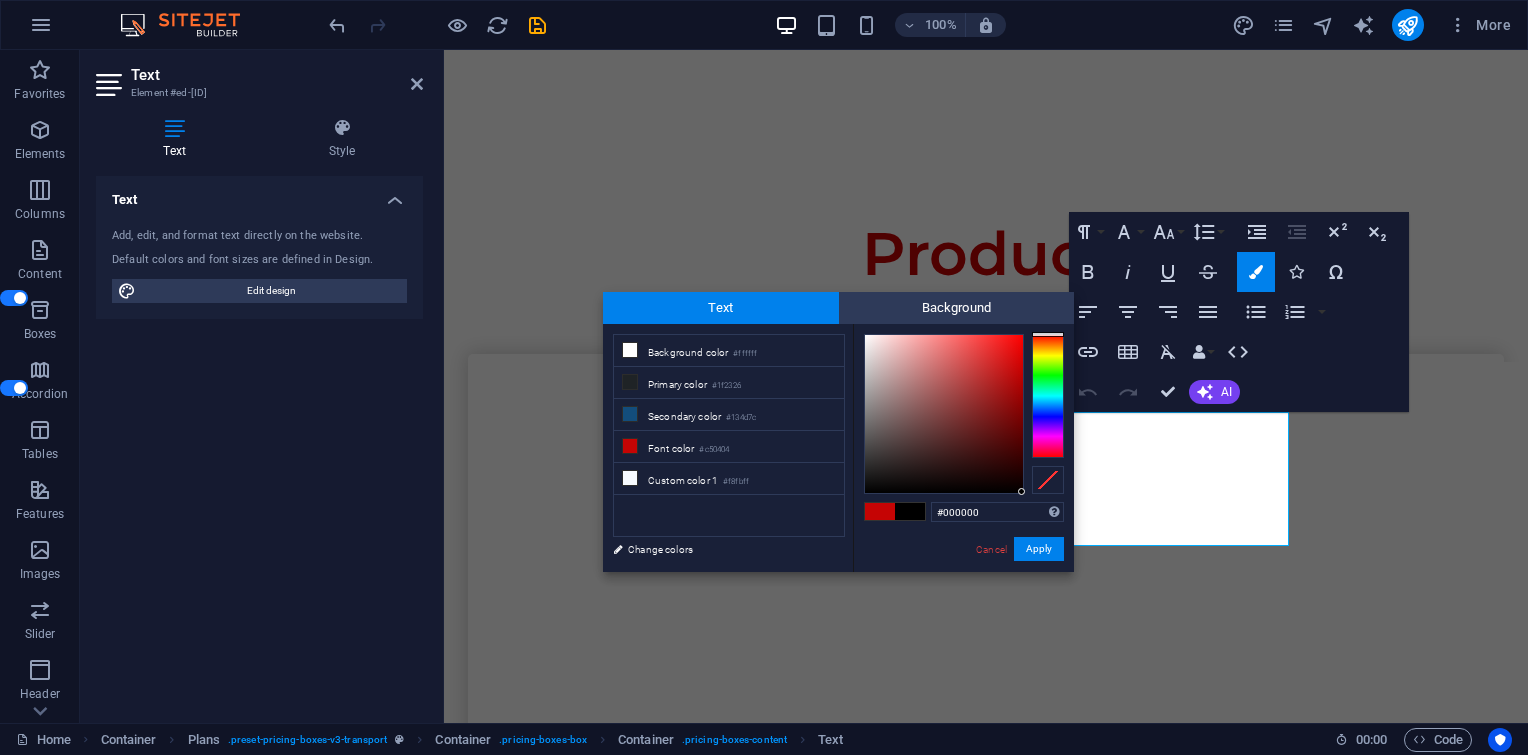 drag, startPoint x: 936, startPoint y: 459, endPoint x: 1120, endPoint y: 530, distance: 197.22322 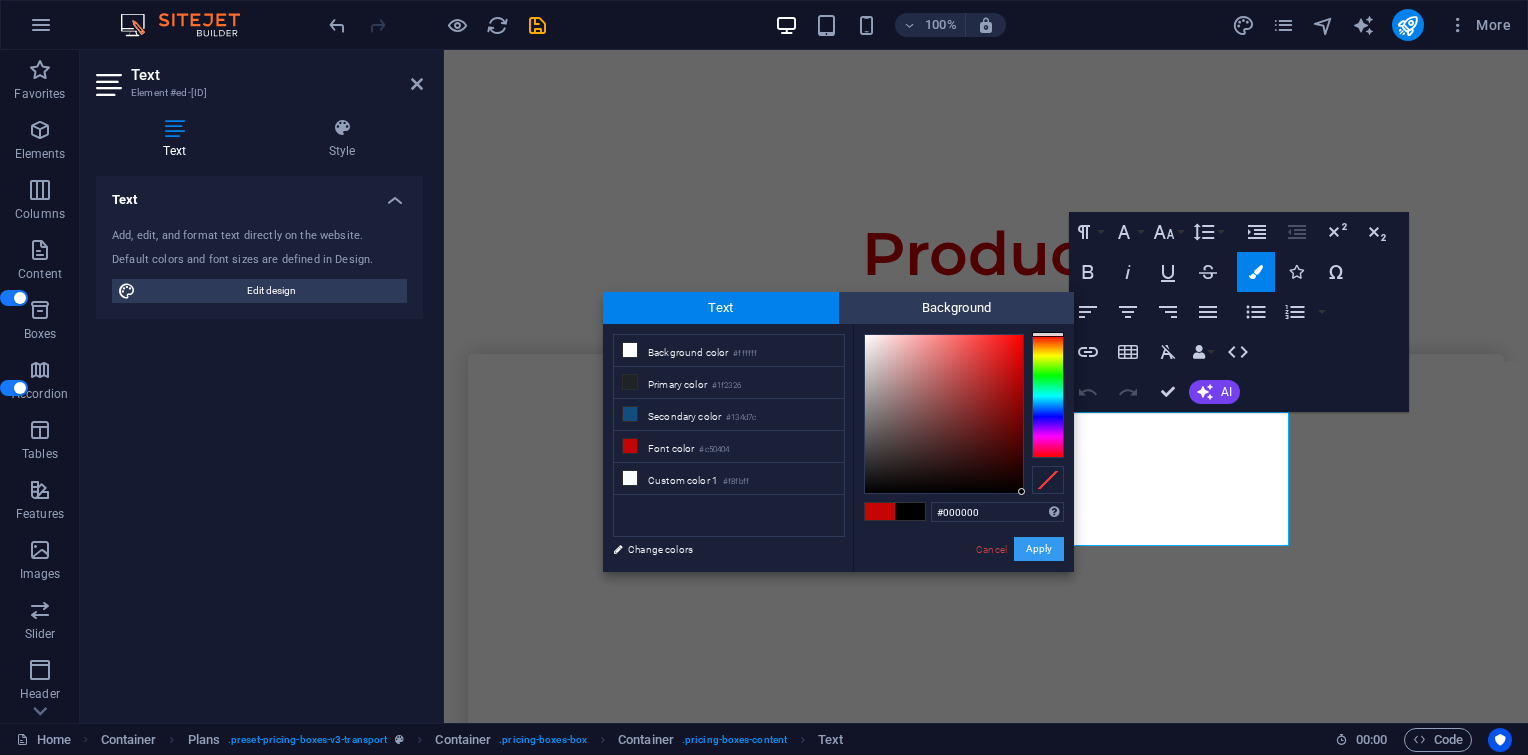 click on "Apply" at bounding box center [1039, 549] 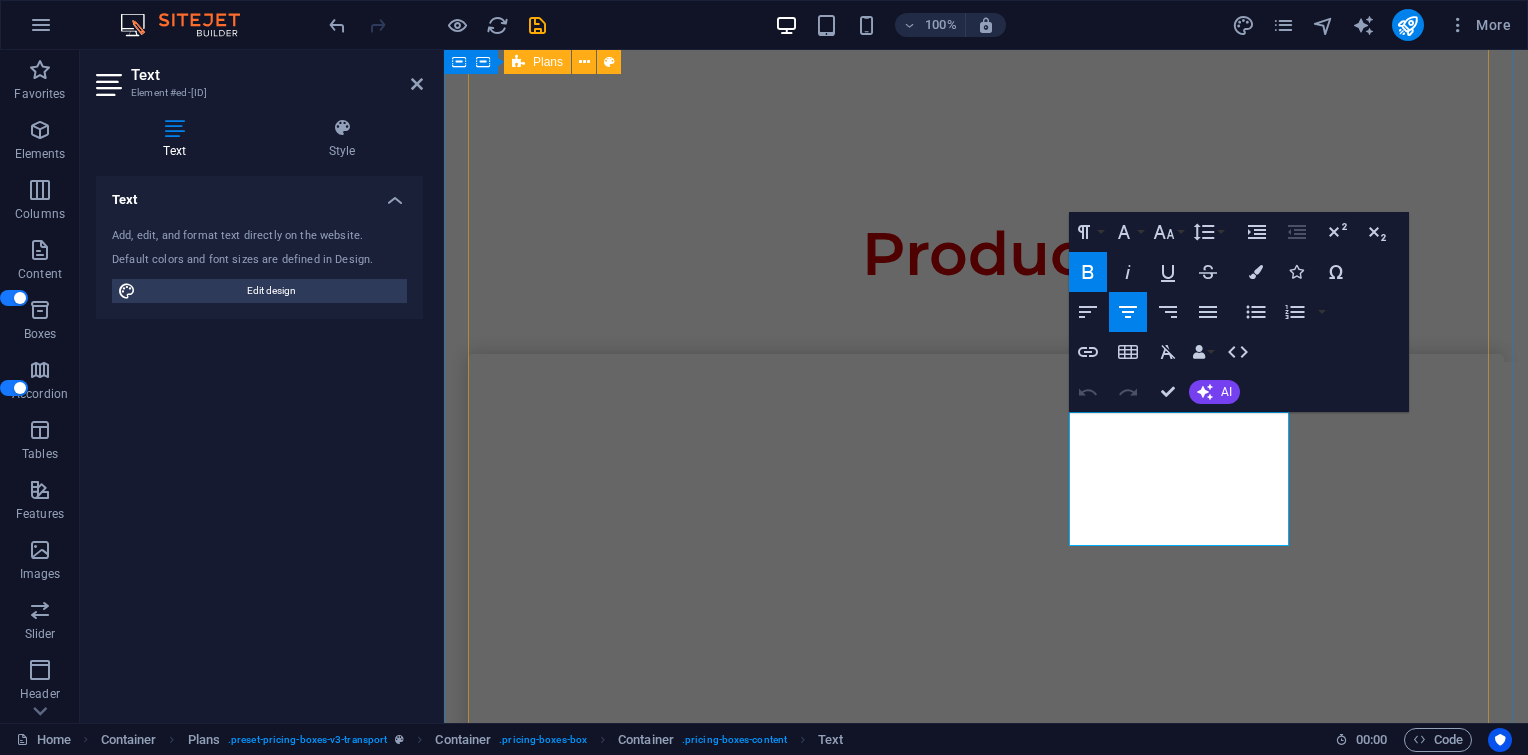 click on "Laptop PC Notebook Server Storage Modem Router Accesspoint Camera CCTV Storage Camera CCTV Access door Storage Projector Printer Cartridge SSD Harddisk Storage Camera CCTV Access door Storage Laptop PC Notebook Server Storage UPS PAC Pannel Sensor Rack server Battre PABX phone Air conditioner Air conditioner Laptop PC Notebook Server Storage Software Software Software Software Software Software Software Software" at bounding box center (986, 9310) 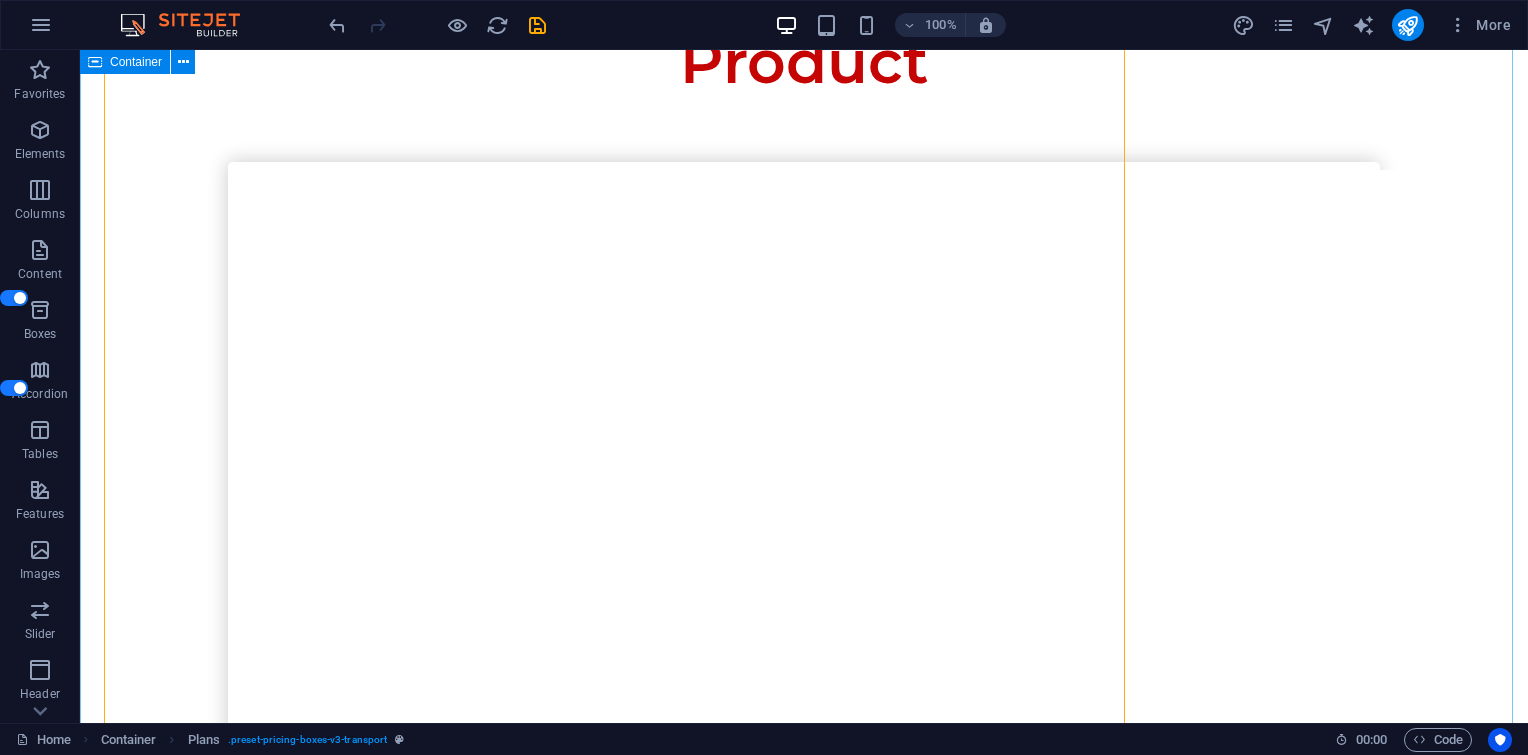 scroll, scrollTop: 4160, scrollLeft: 0, axis: vertical 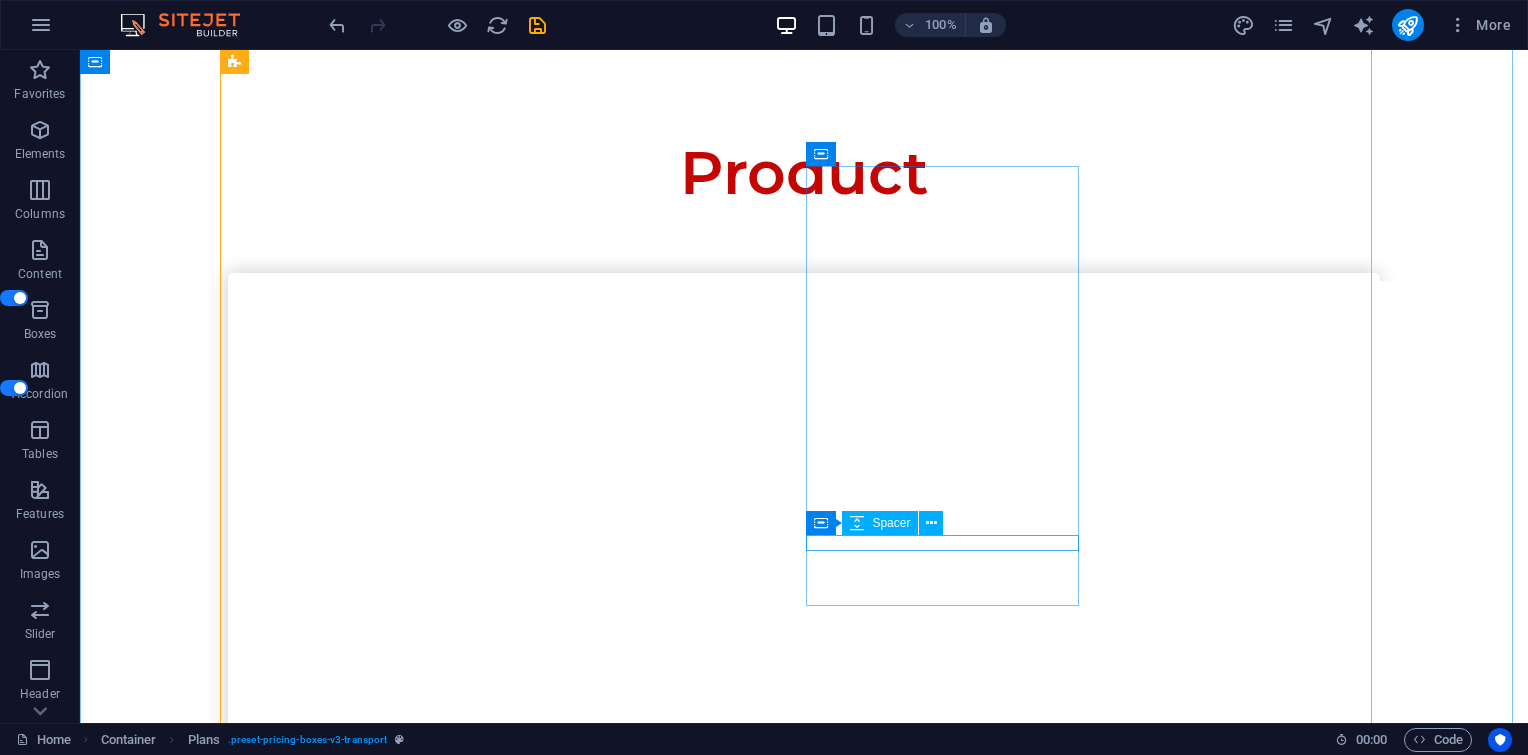 click at bounding box center [857, 523] 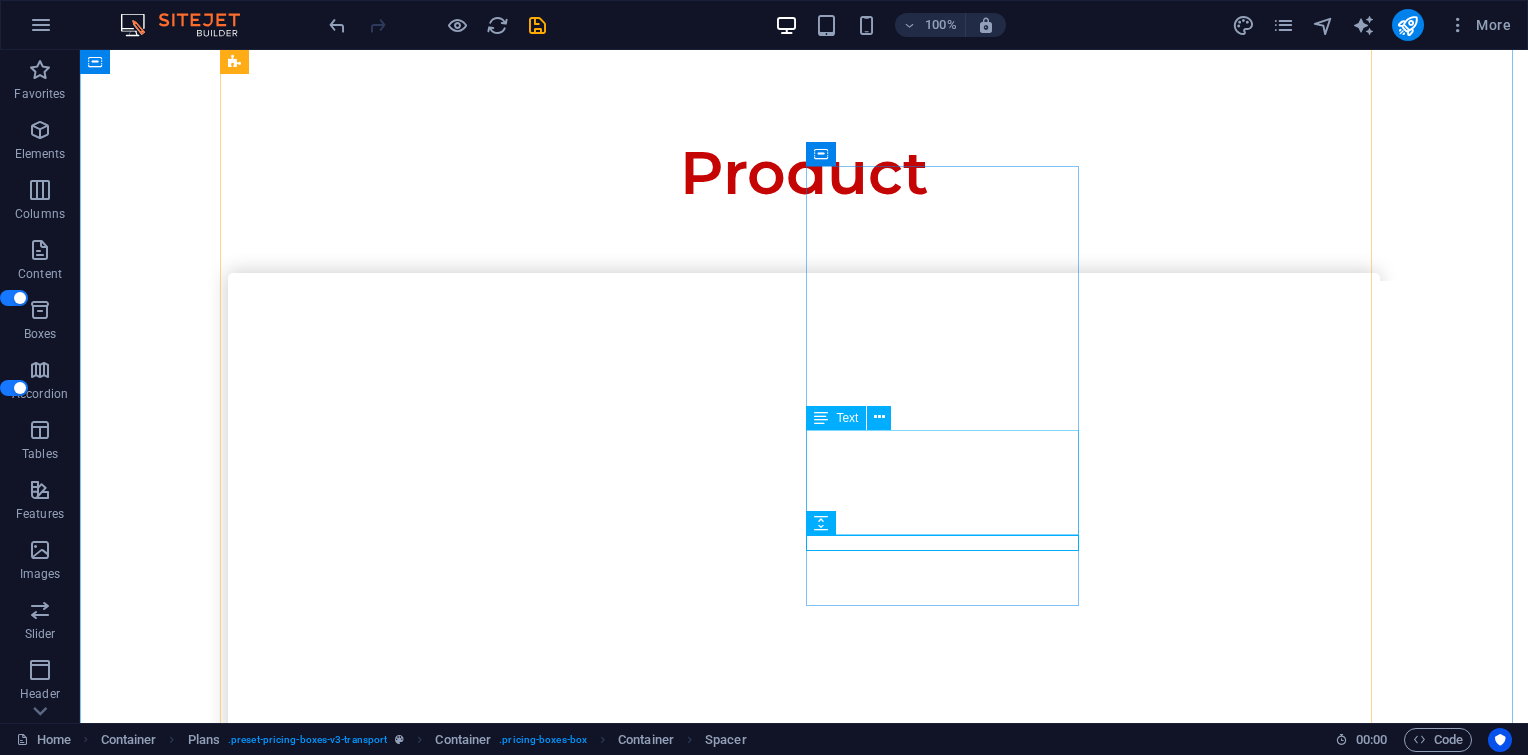 click on "Software" at bounding box center (804, 16096) 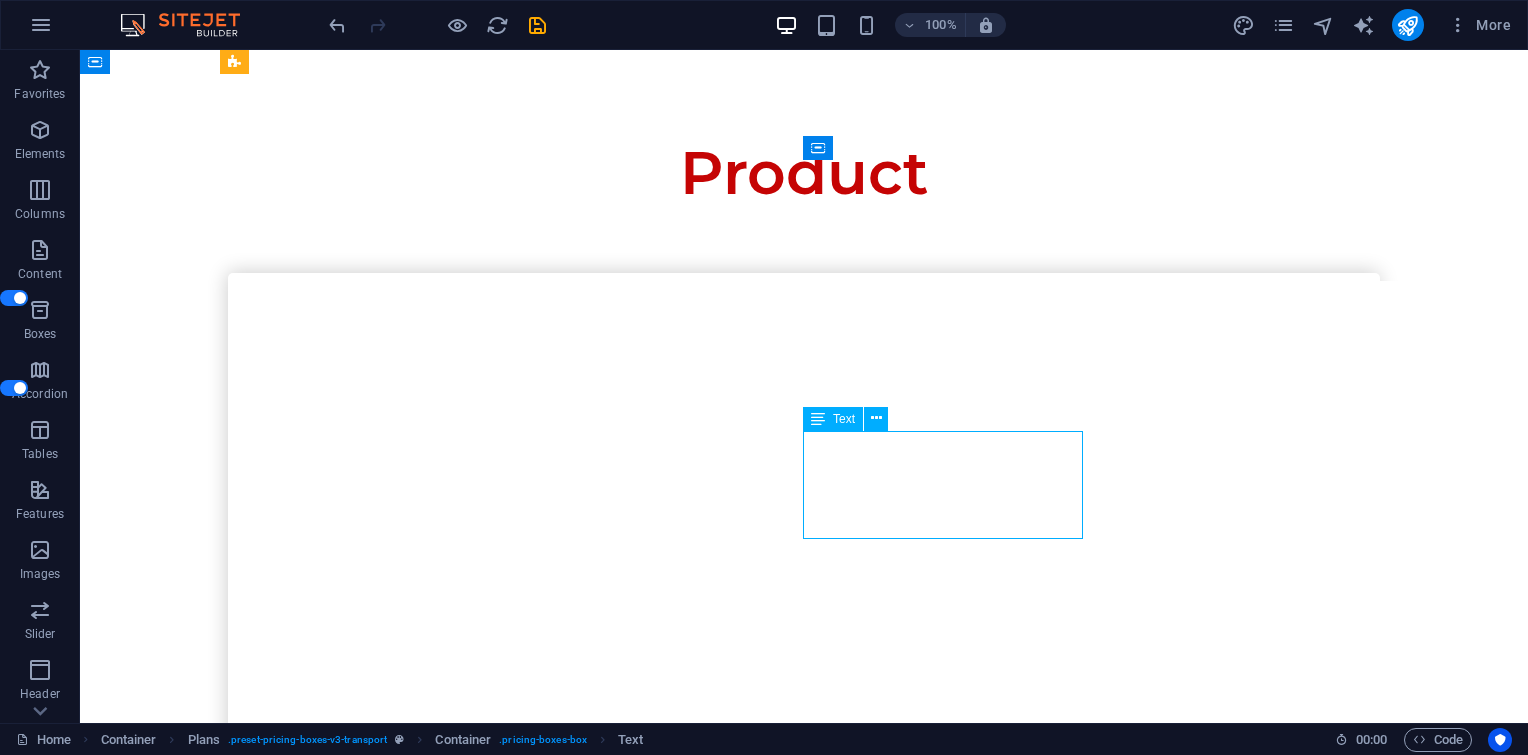 click on "Software" at bounding box center (804, 16096) 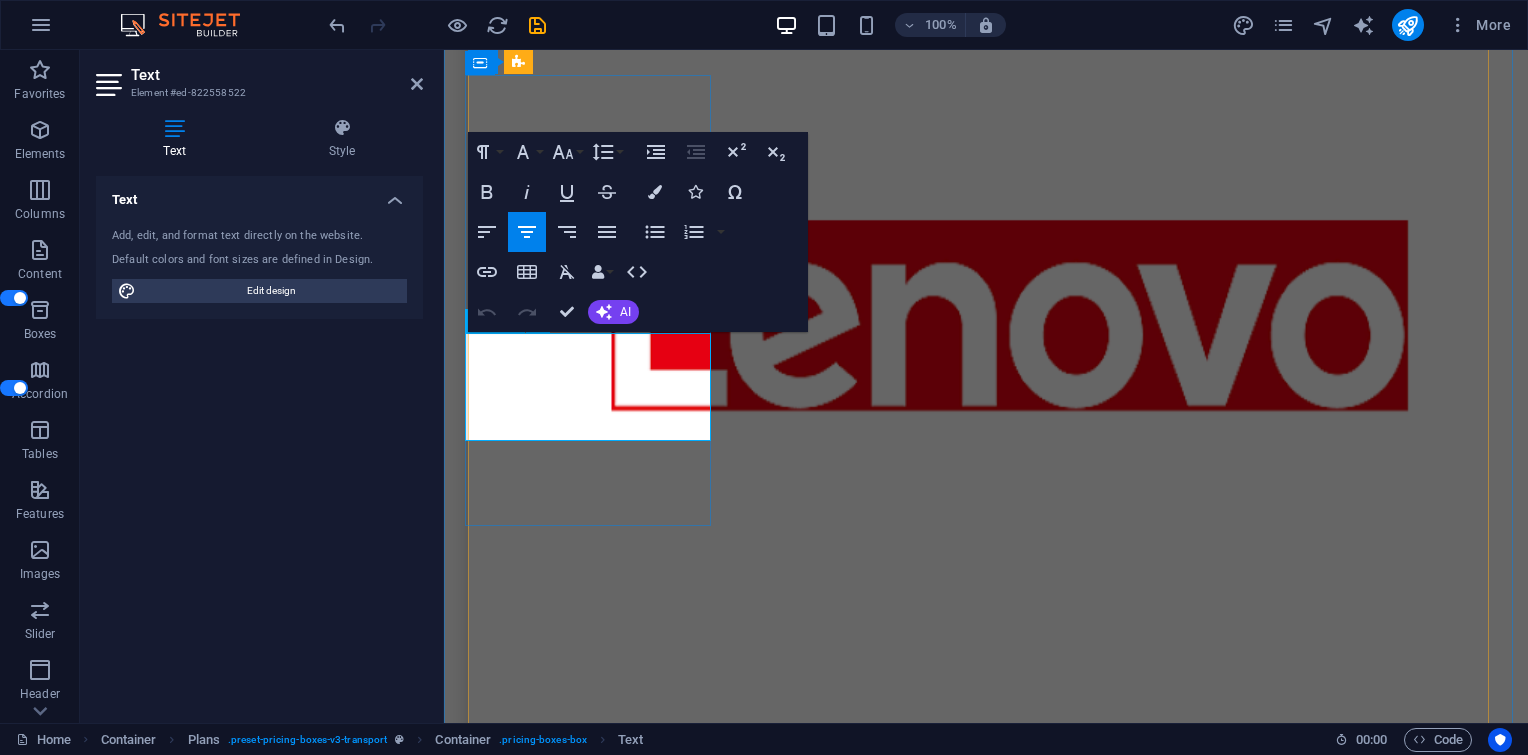 drag, startPoint x: 476, startPoint y: 388, endPoint x: 692, endPoint y: 378, distance: 216.23135 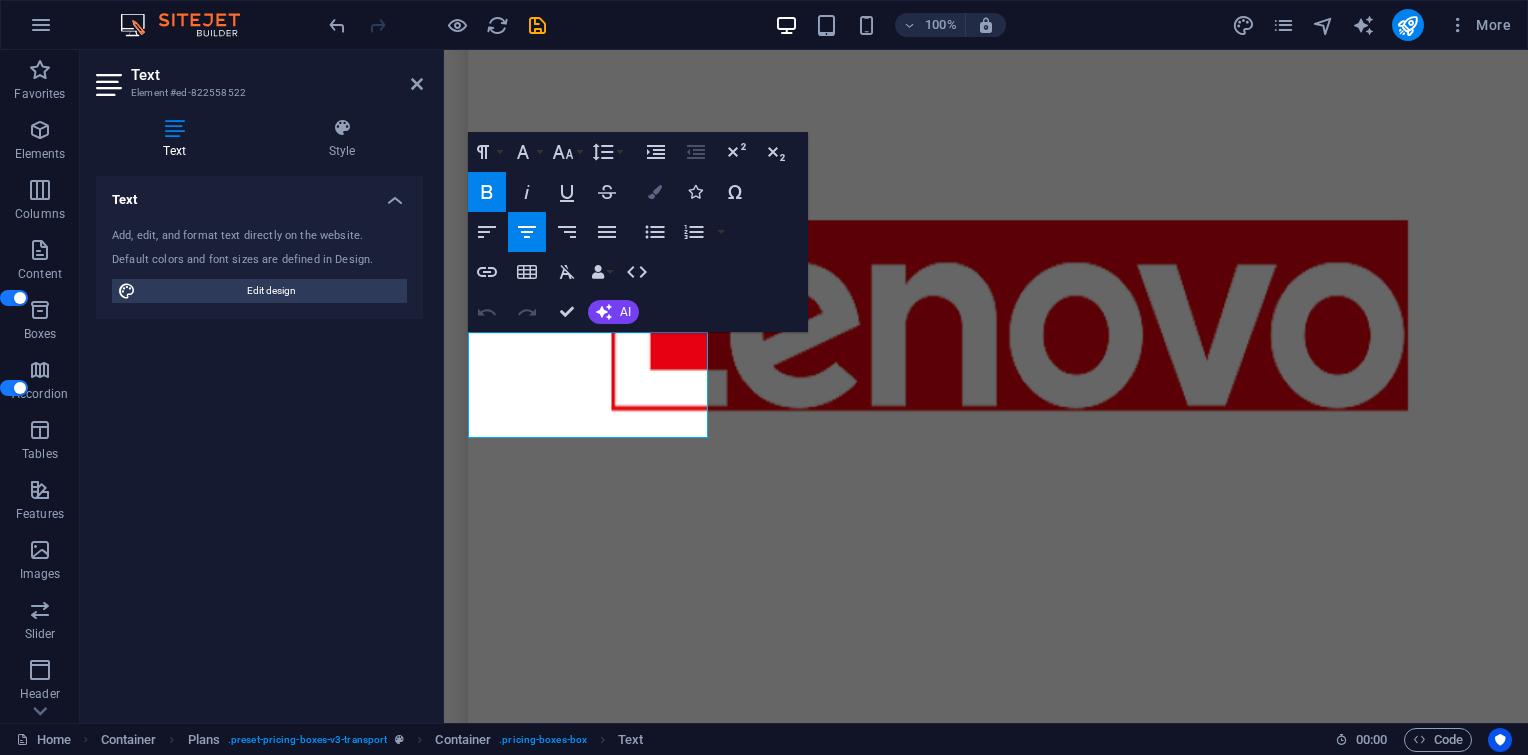 click at bounding box center (655, 192) 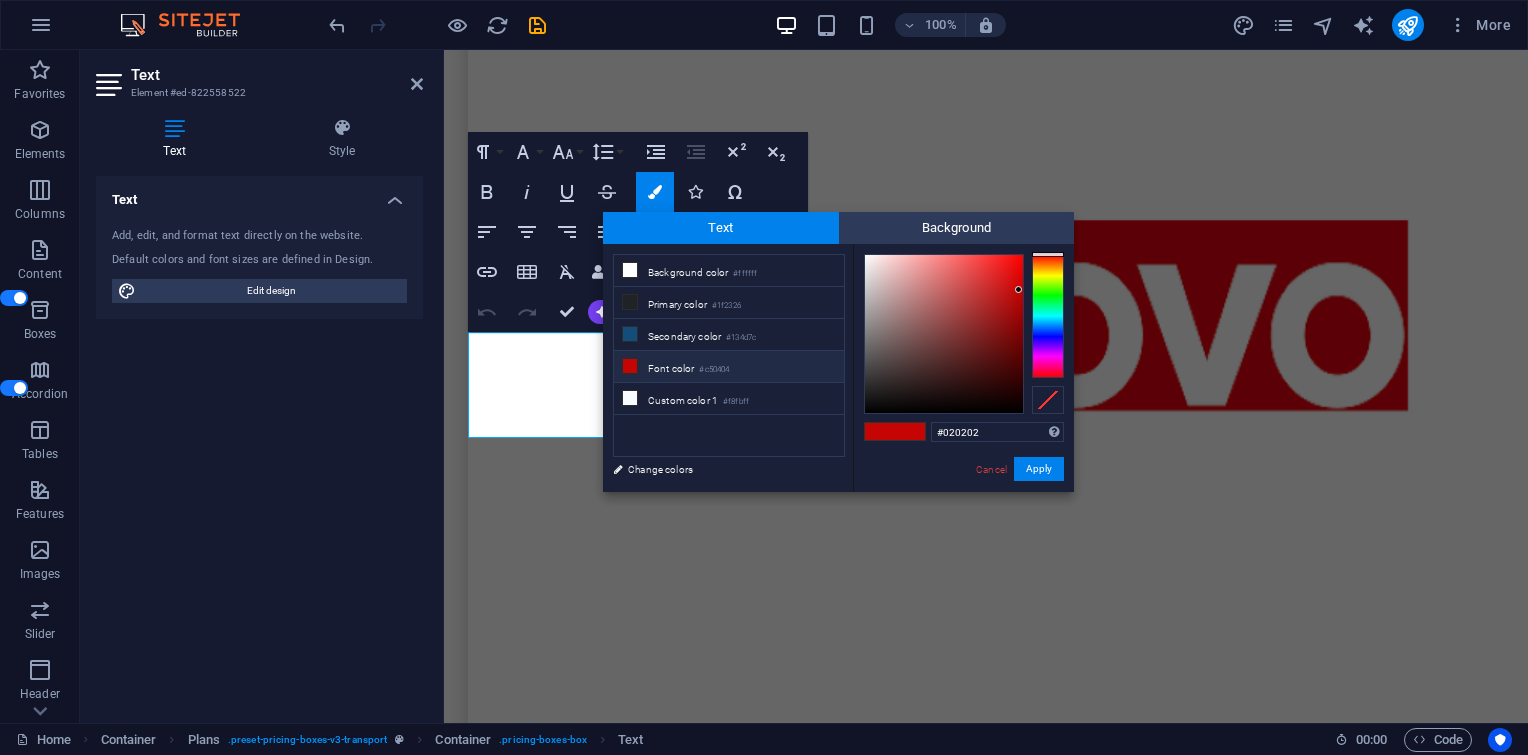 type on "#000000" 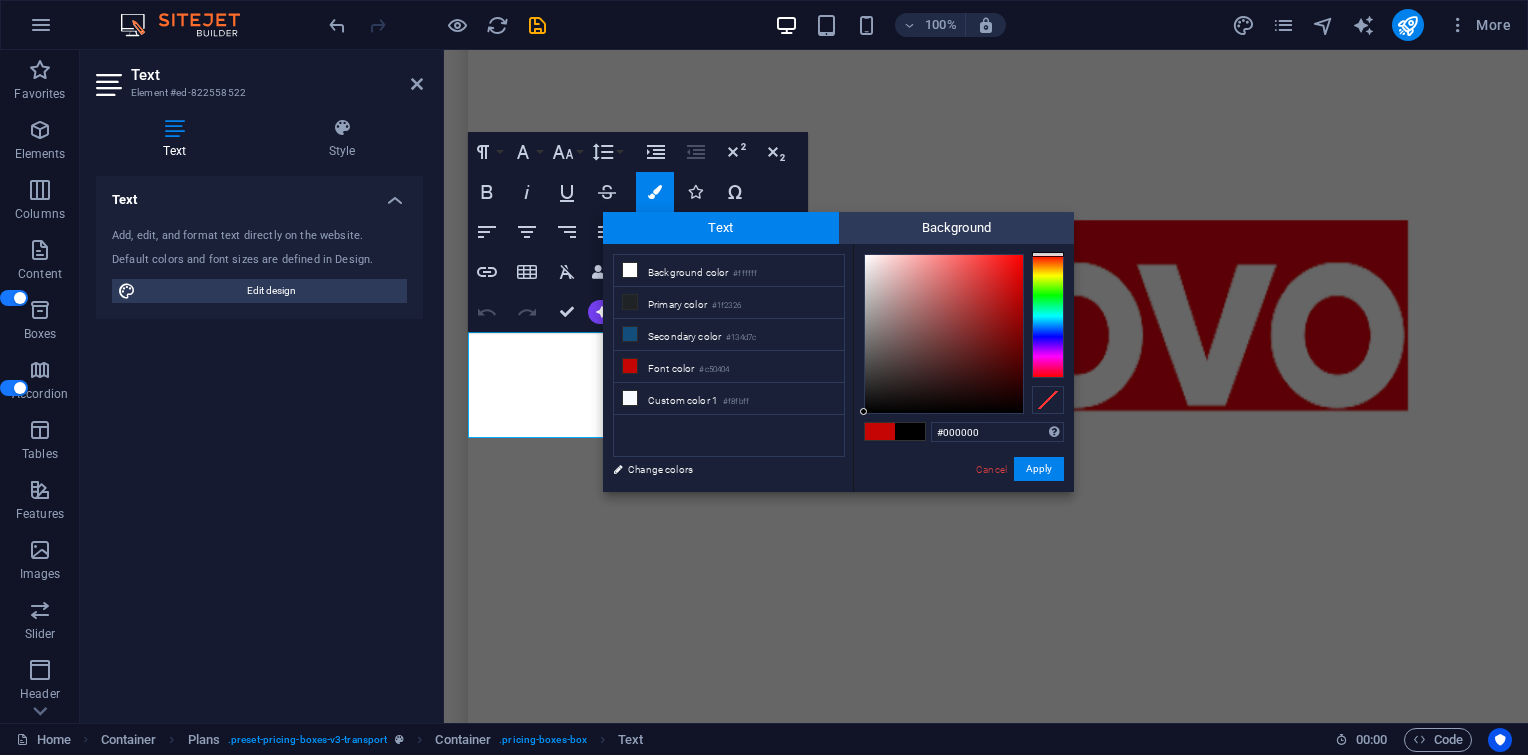 drag, startPoint x: 905, startPoint y: 413, endPoint x: 858, endPoint y: 432, distance: 50.695168 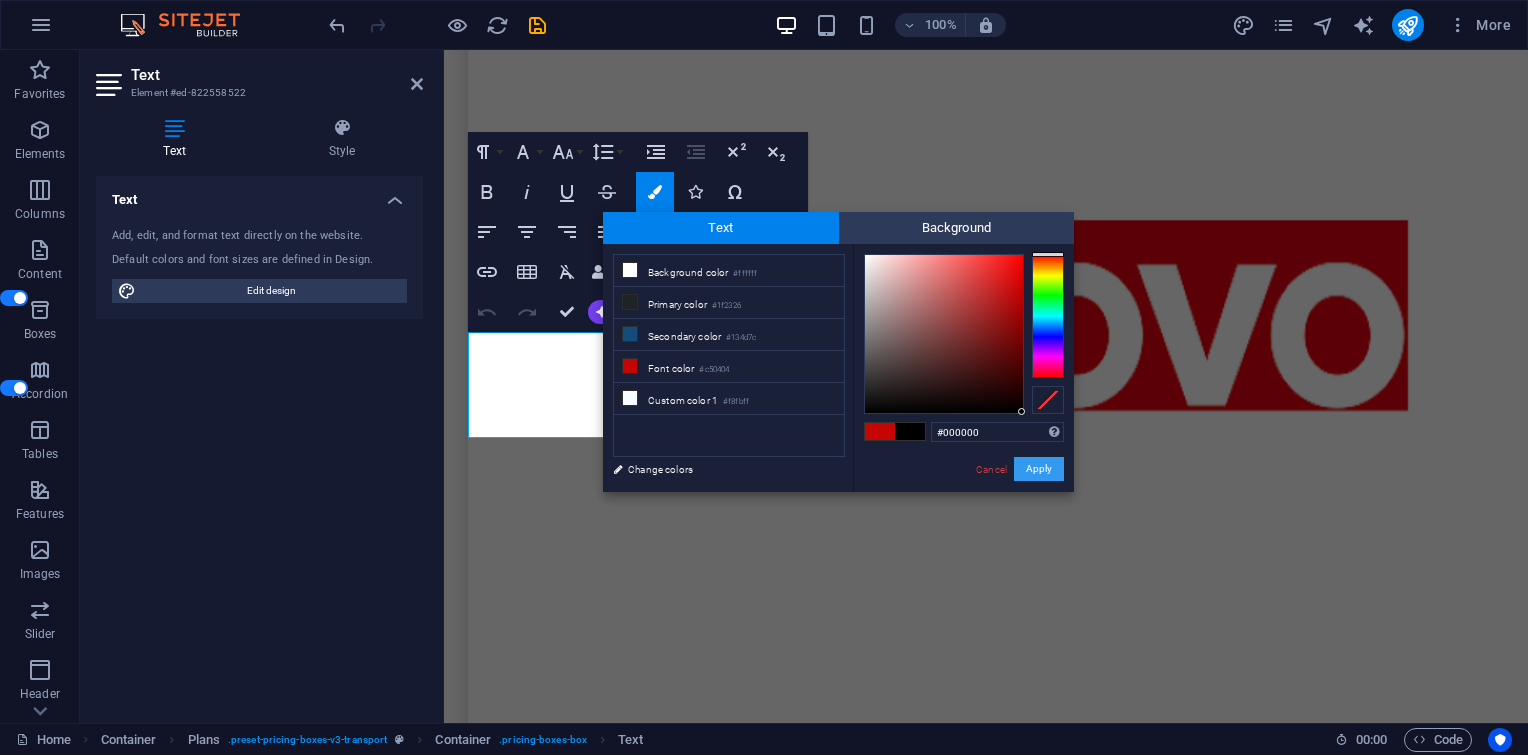 click on "Apply" at bounding box center [1039, 469] 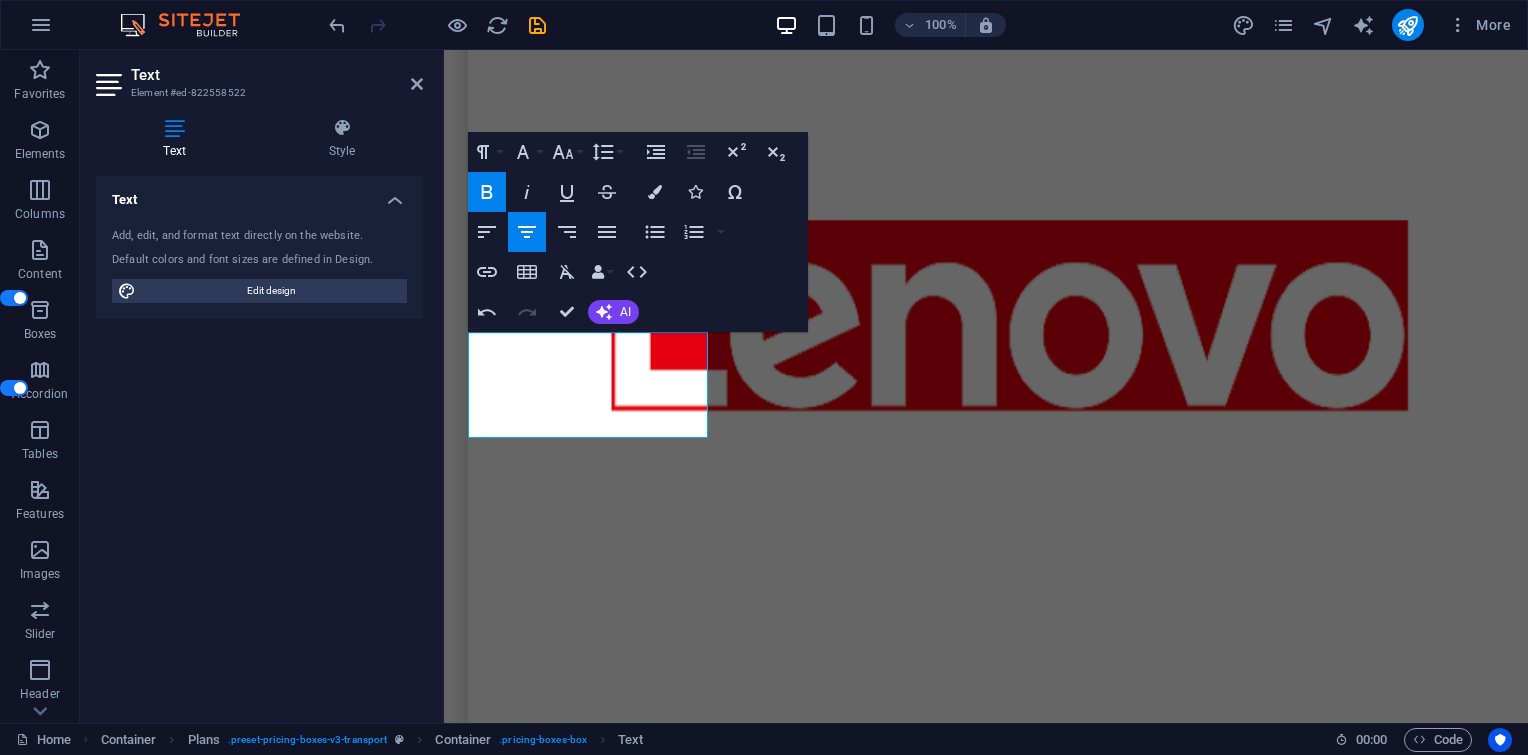 click on "H1   Wide image with text   Container   Container   Image   Container   Menu Bar   Image   Menu   Spacer   Text   Container   H2   Button   Spacer   Text   Text   Boxes   Container   Text   Container   Spacer   Container   Text   Container   Spacer   Icon   Icon   Container   Container   Spacer   Container   Container   Text   Spacer   Text   Container   H2   Spacer   Spacer   Container   Container   Plans   Container   Container   Image   Container   Text   Container   Container   Container   Spacer   Container   Container   Container   Container   Container   Image   Container   Text   Container   Container   Container   Container   Spacer   Container   Container   Image   Container   Container   Container   Plans   Container   Image   Container   Plans   Container   Container   Container   Container   Plans   Container   Text   Container   Container   Container   Container   Container   Text   Container   Container   Spacer   Container   Container   Text   Container   Container" at bounding box center (986, 386) 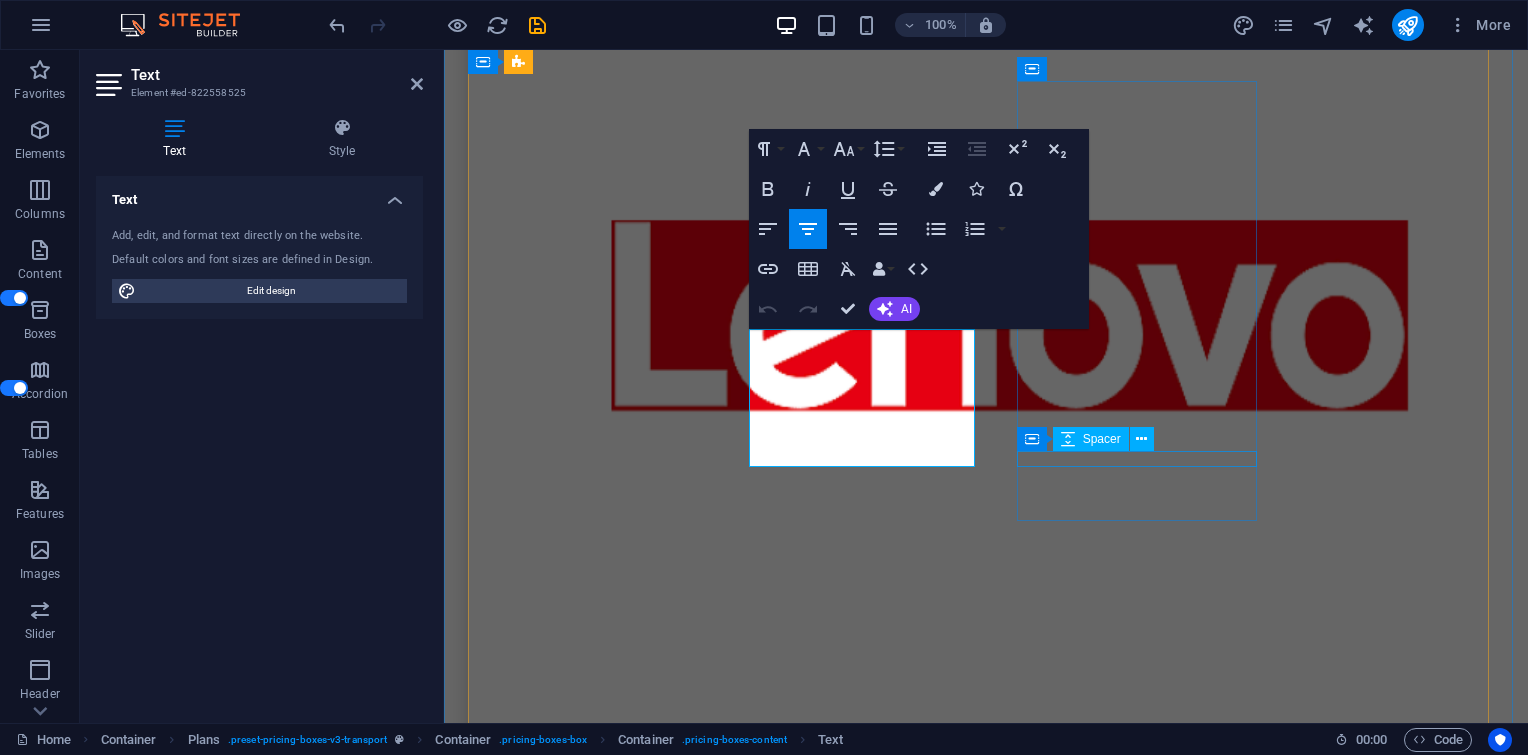 drag, startPoint x: 758, startPoint y: 418, endPoint x: 1056, endPoint y: 463, distance: 301.3785 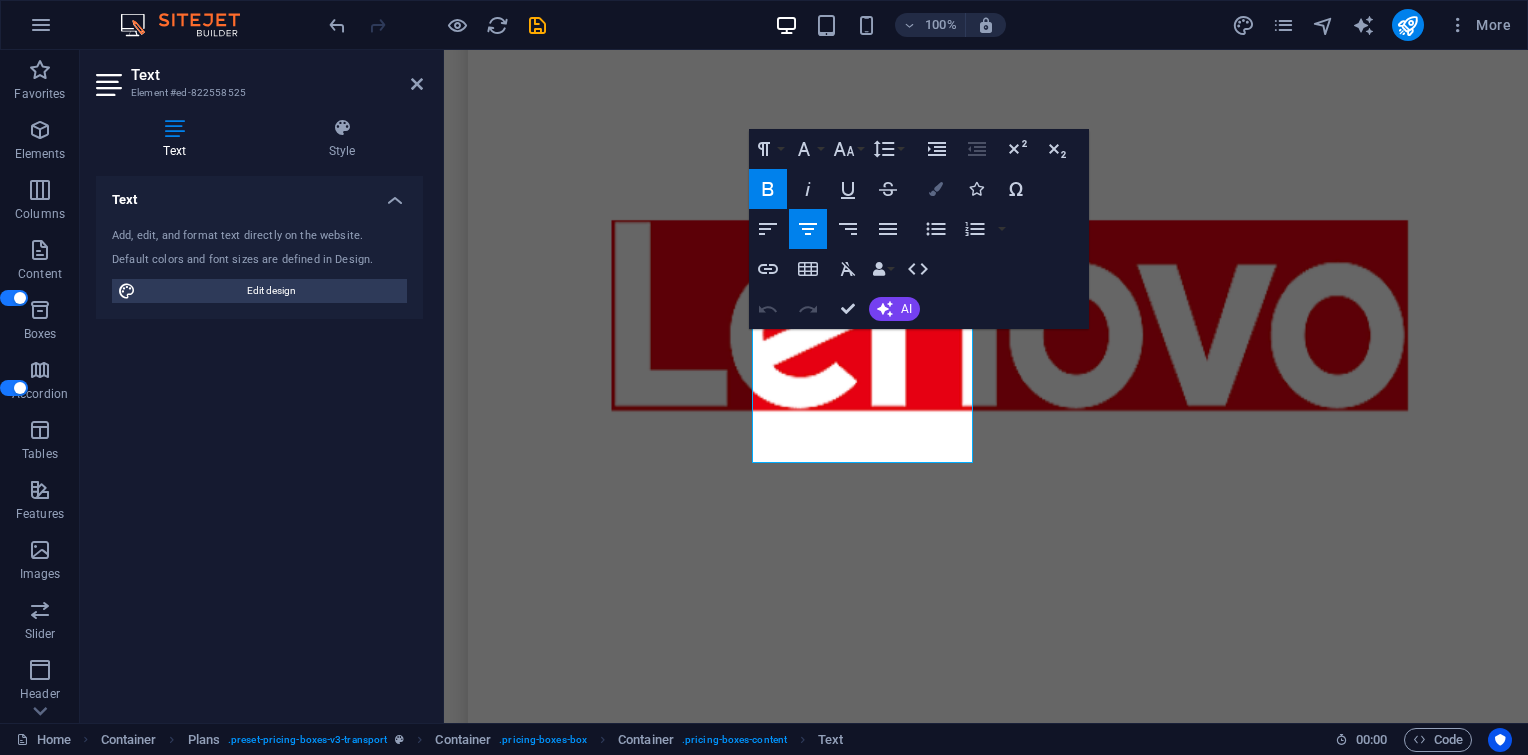 click on "Colors" at bounding box center [936, 189] 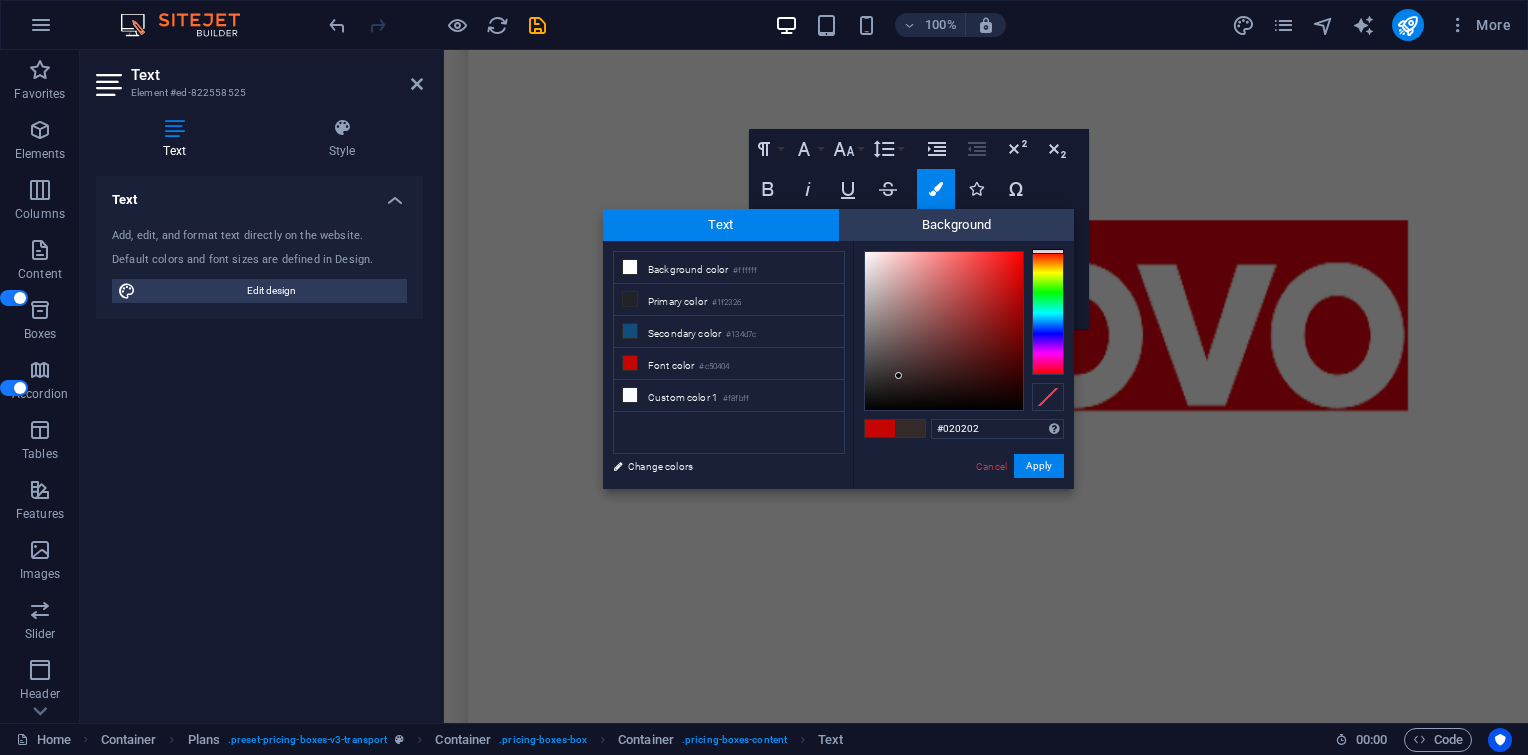 type on "#000000" 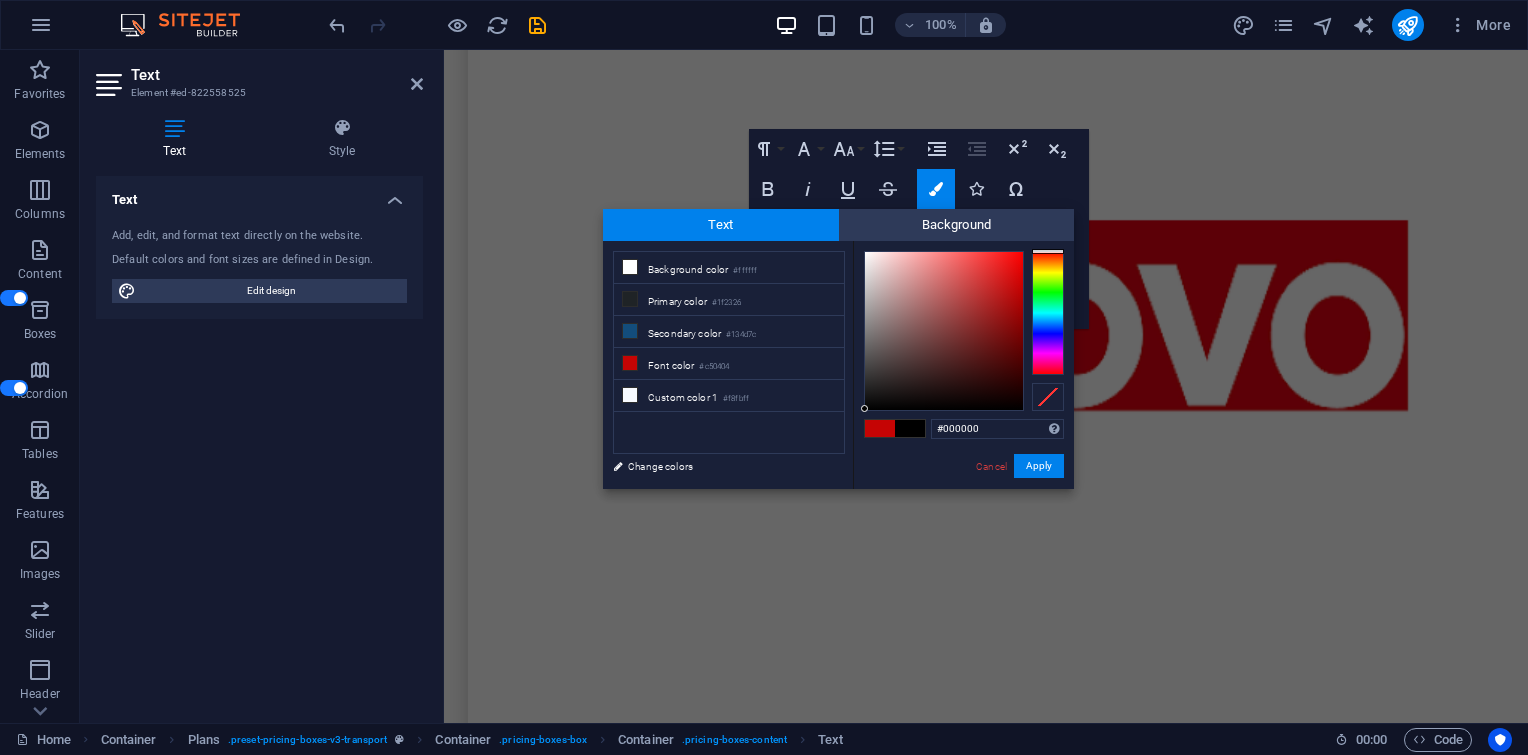 drag, startPoint x: 899, startPoint y: 376, endPoint x: 867, endPoint y: 418, distance: 52.801514 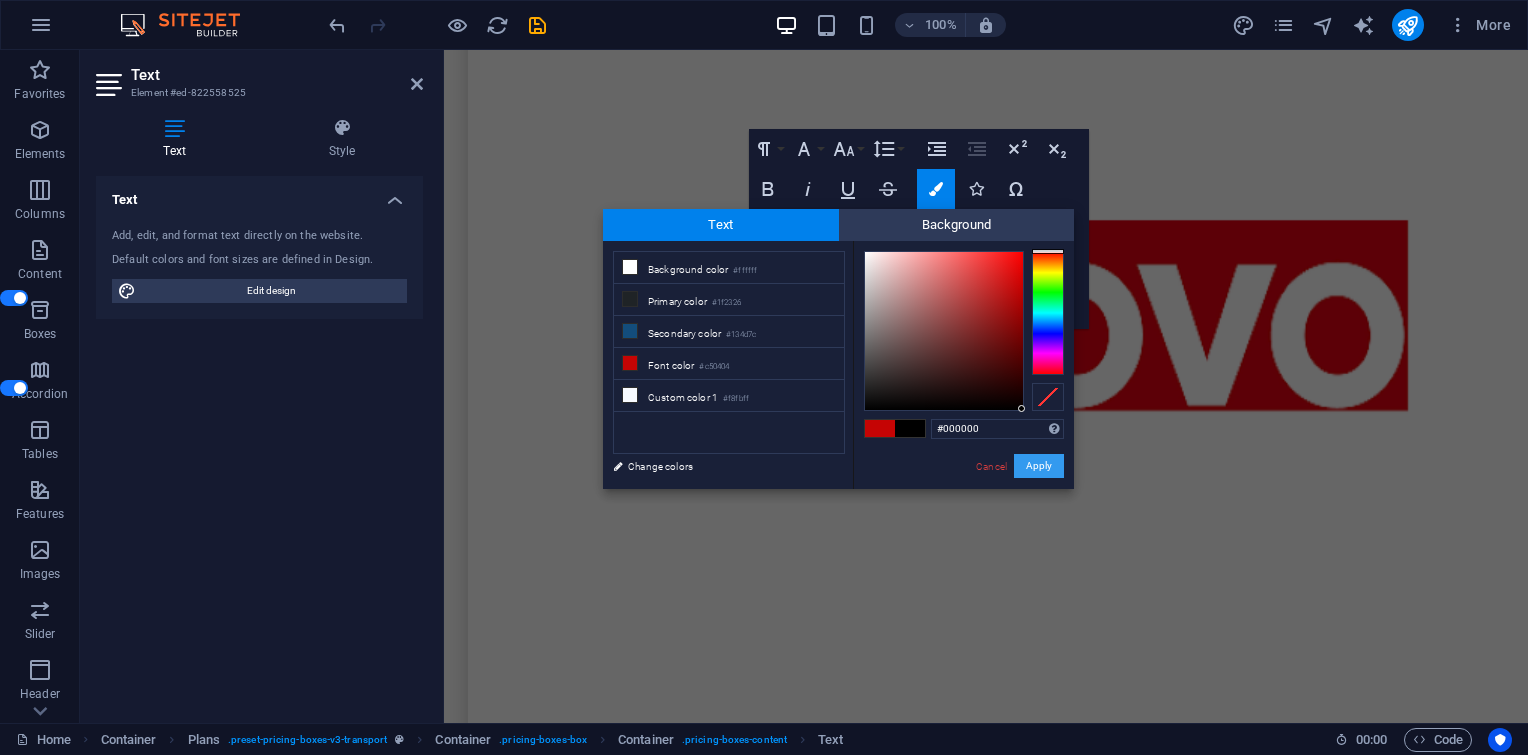 click on "Apply" at bounding box center (1039, 466) 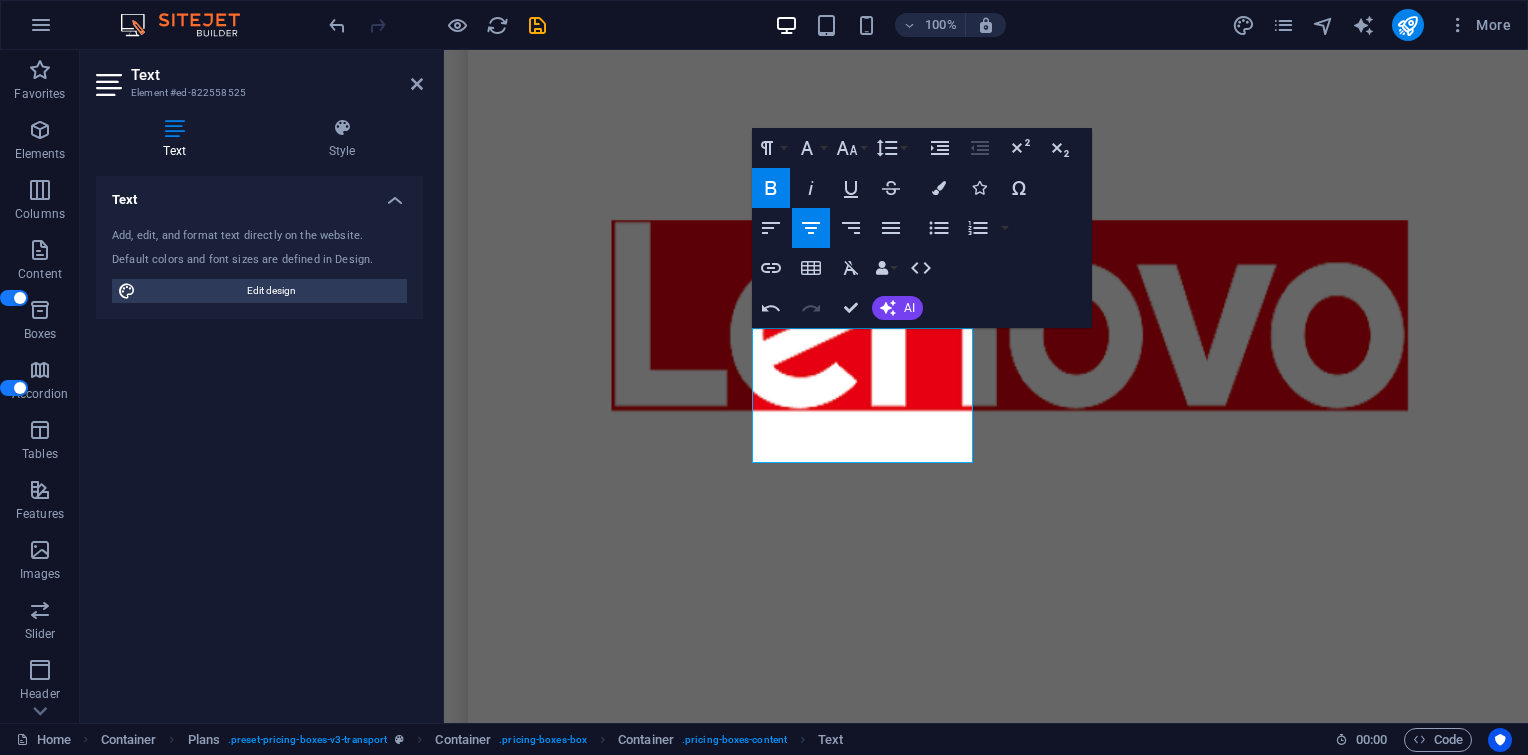 click on "H1   Wide image with text   Container   Container   Image   Container   Menu Bar   Image   Menu   Spacer   Text   Container   H2   Button   Spacer   Text   Text   Boxes   Container   Text   Container   Spacer   Container   Text   Container   Spacer   Icon   Icon   Container   Container   Spacer   Container   Container   Text   Spacer   Text   Container   H2   Spacer   Spacer   Container   Container   Plans   Container   Container   Image   Container   Text   Container   Container   Container   Spacer   Container   Container   Container   Container   Container   Image   Container   Text   Container   Container   Container   Container   Spacer   Container   Container   Image   Container   Container   Container   Plans   Container   Image   Container   Plans   Container   Container   Container   Container   Plans   Container   Text   Container   Container   Container   Container   Container   Text   Container   Container   Spacer   Container   Container   Text   Container   Container" at bounding box center (986, 386) 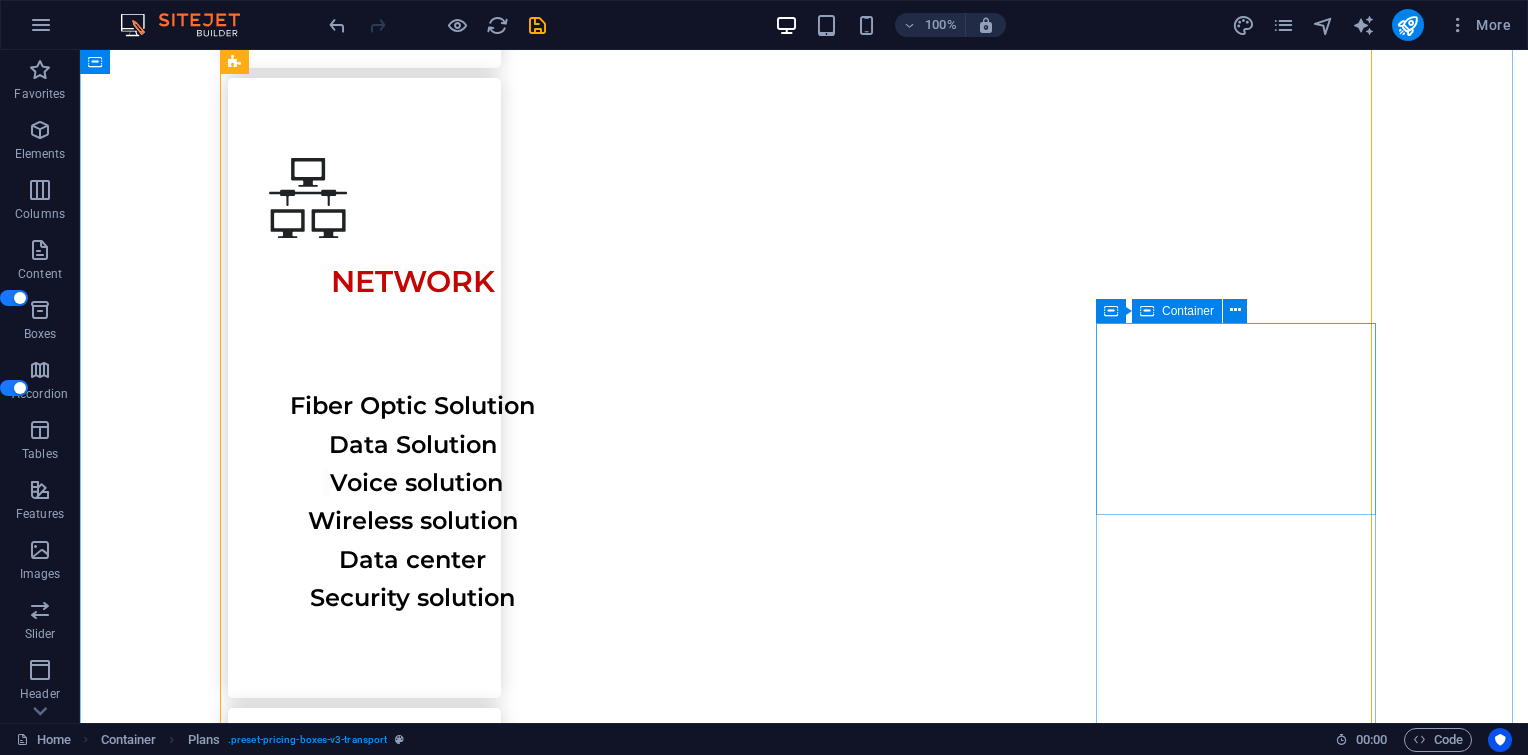 scroll, scrollTop: 2848, scrollLeft: 0, axis: vertical 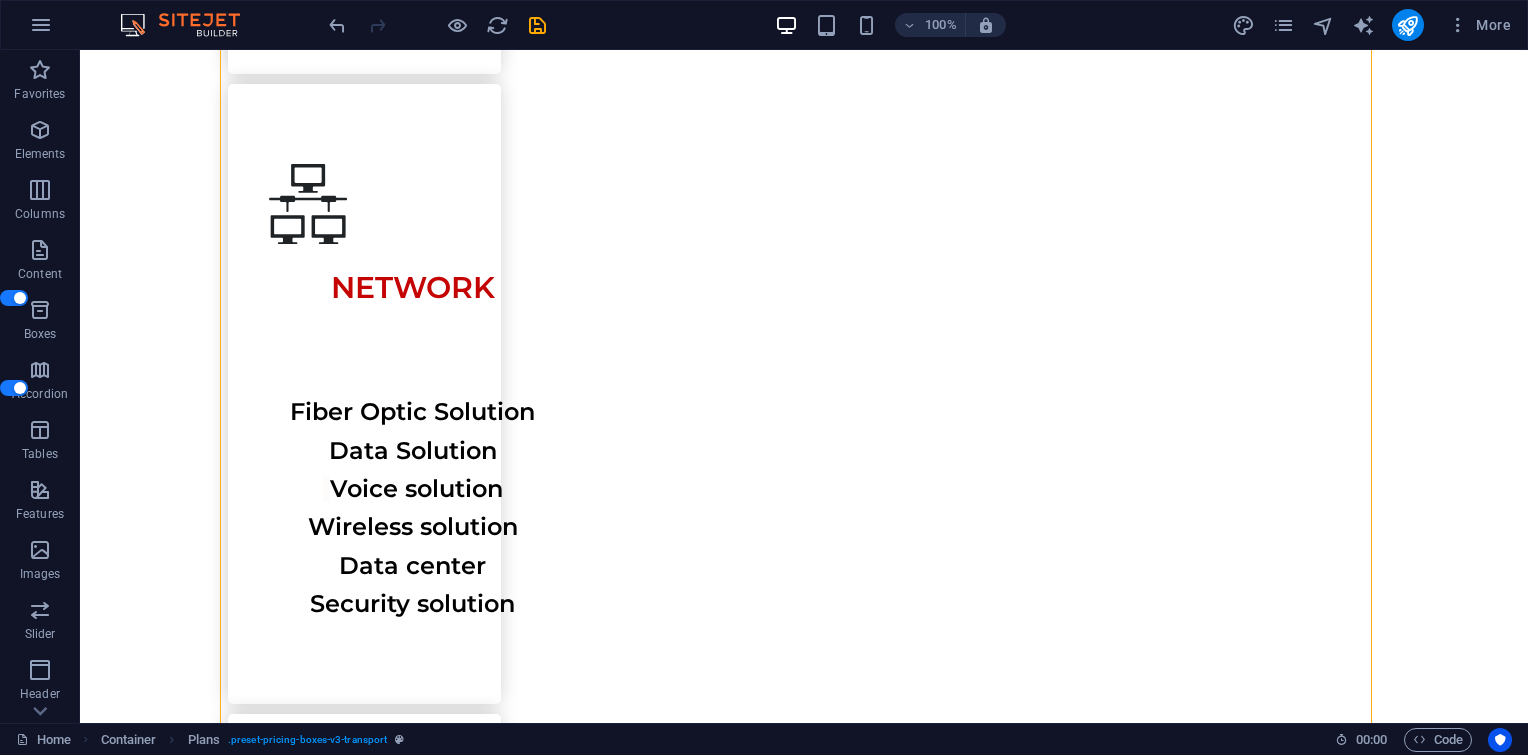 click 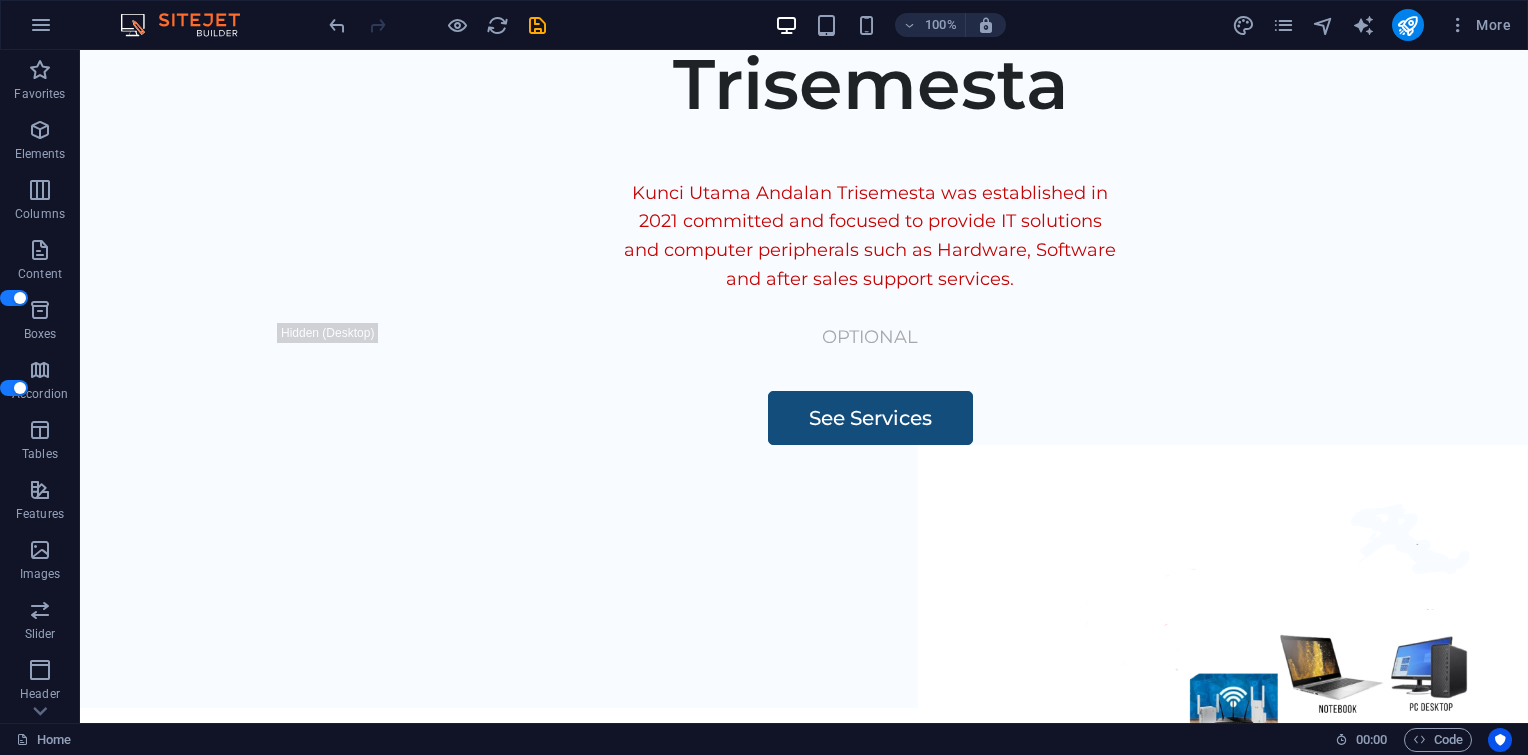 scroll, scrollTop: 0, scrollLeft: 0, axis: both 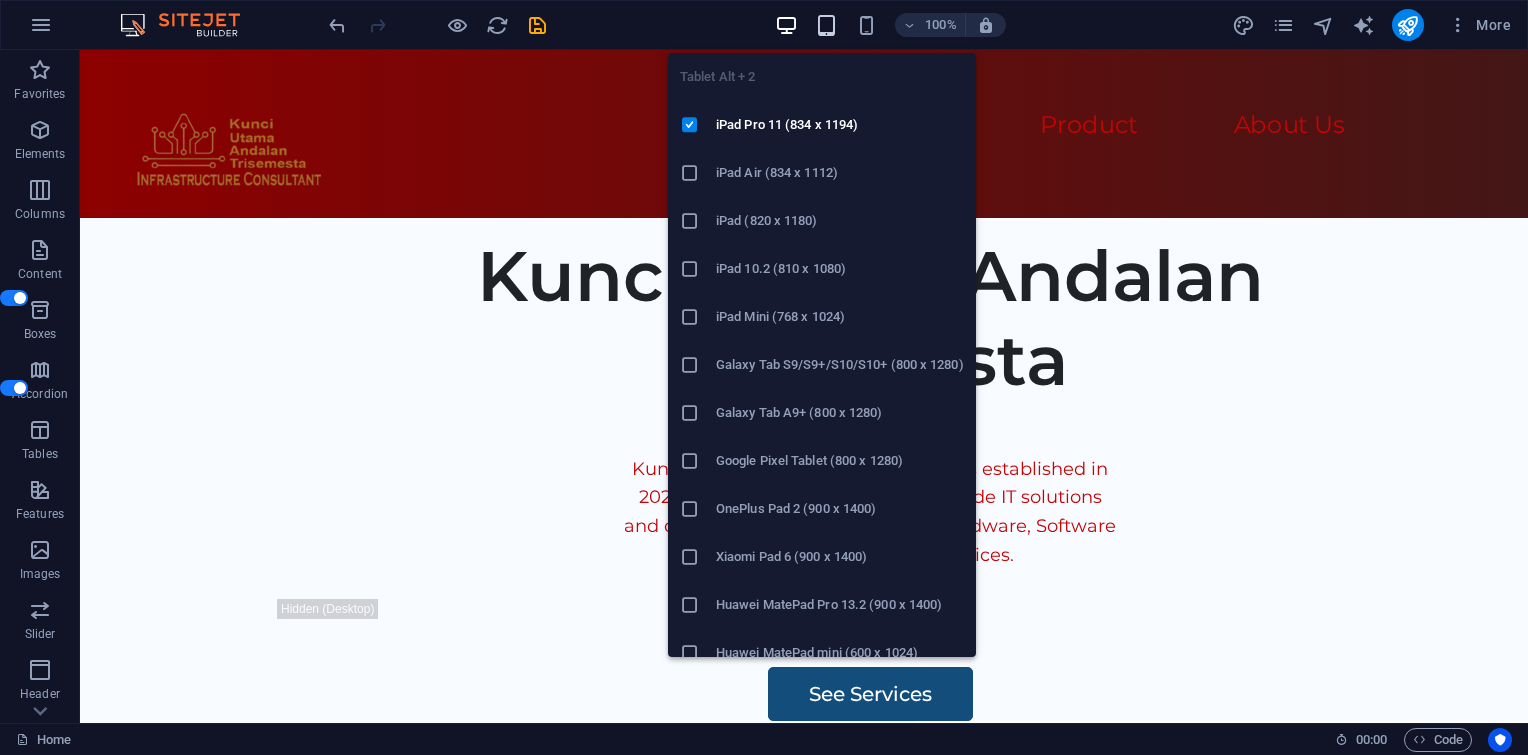 click at bounding box center [826, 25] 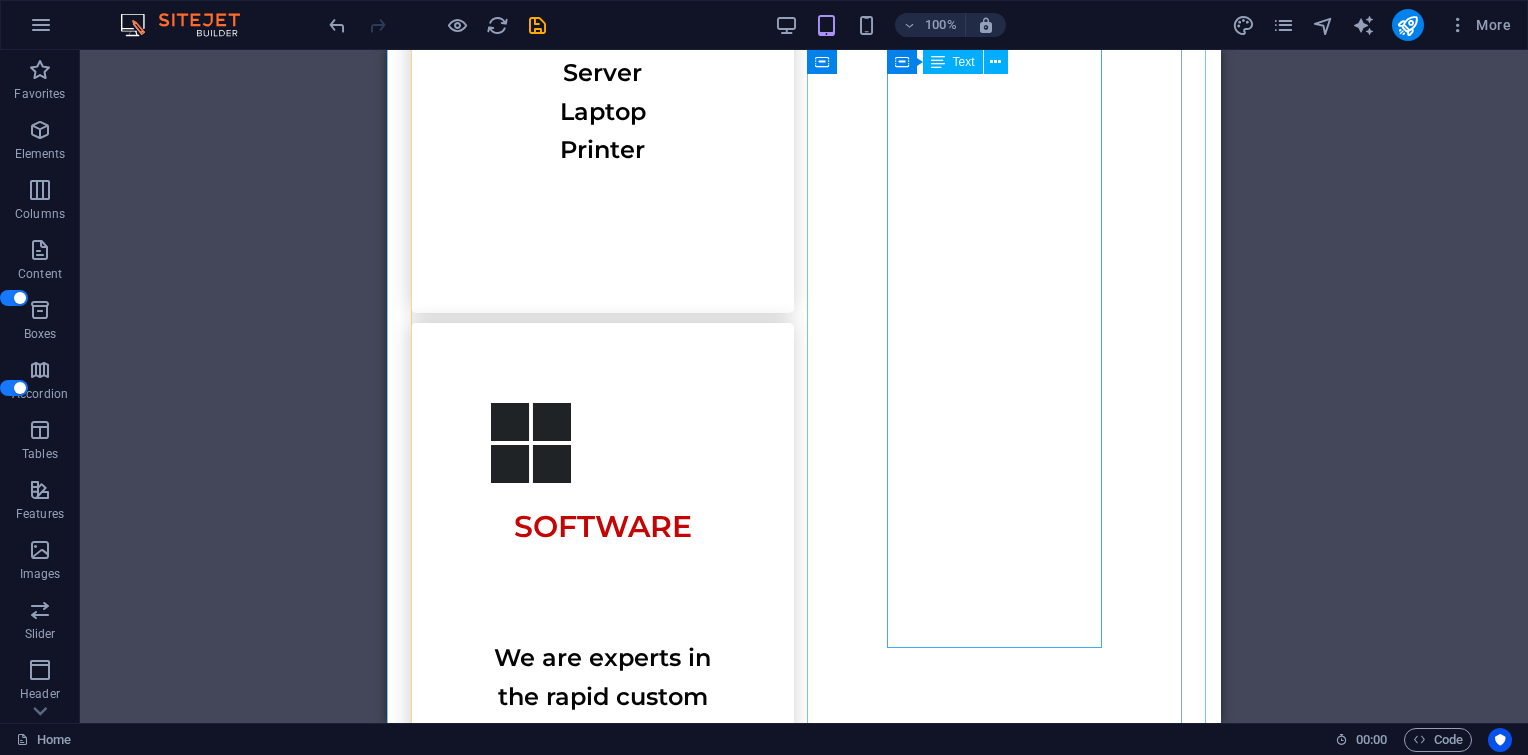 scroll, scrollTop: 2966, scrollLeft: 0, axis: vertical 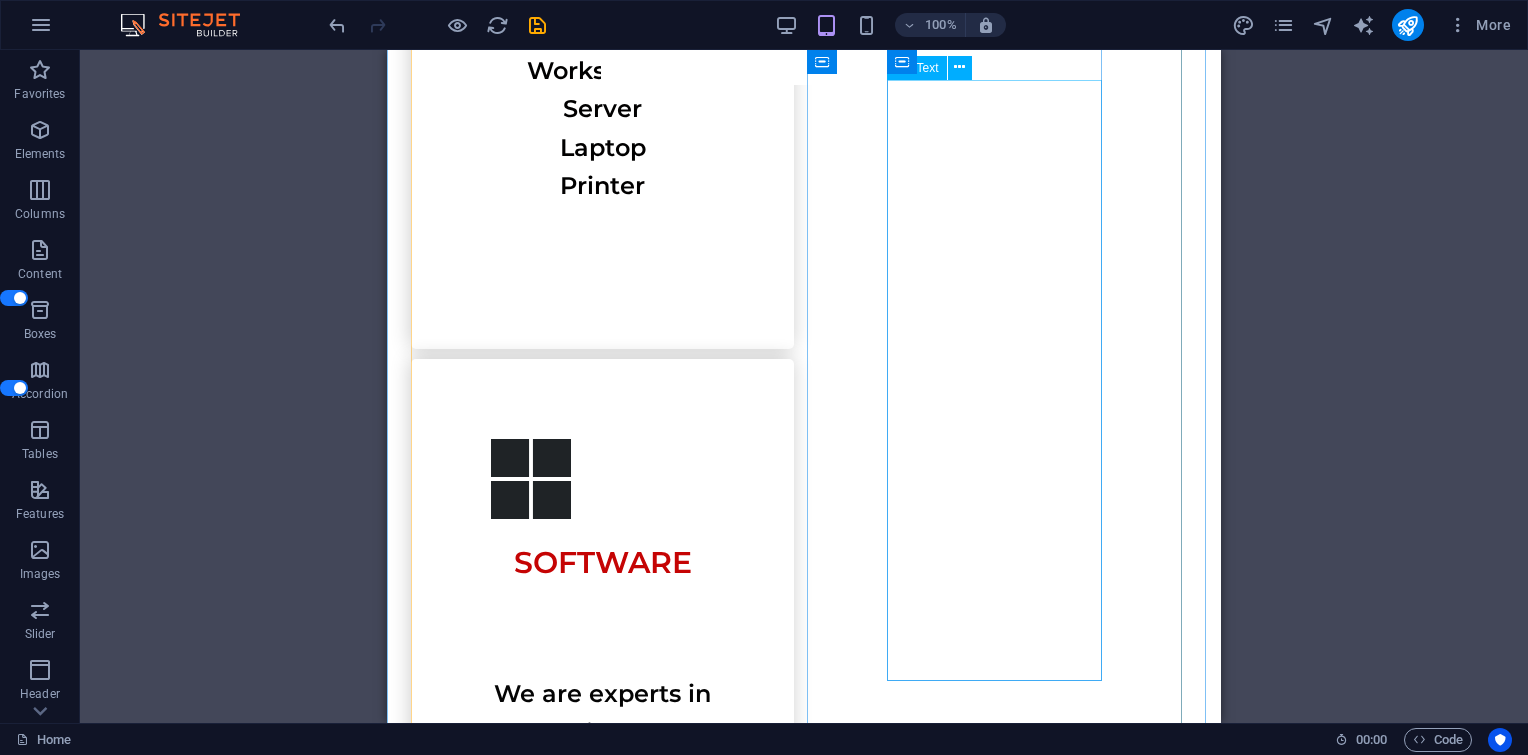 click on "We are experts in the rapid custom development of distributed and standalone web-based applications designed to meet the specific needs of your organization and business requirements." at bounding box center [602, 892] 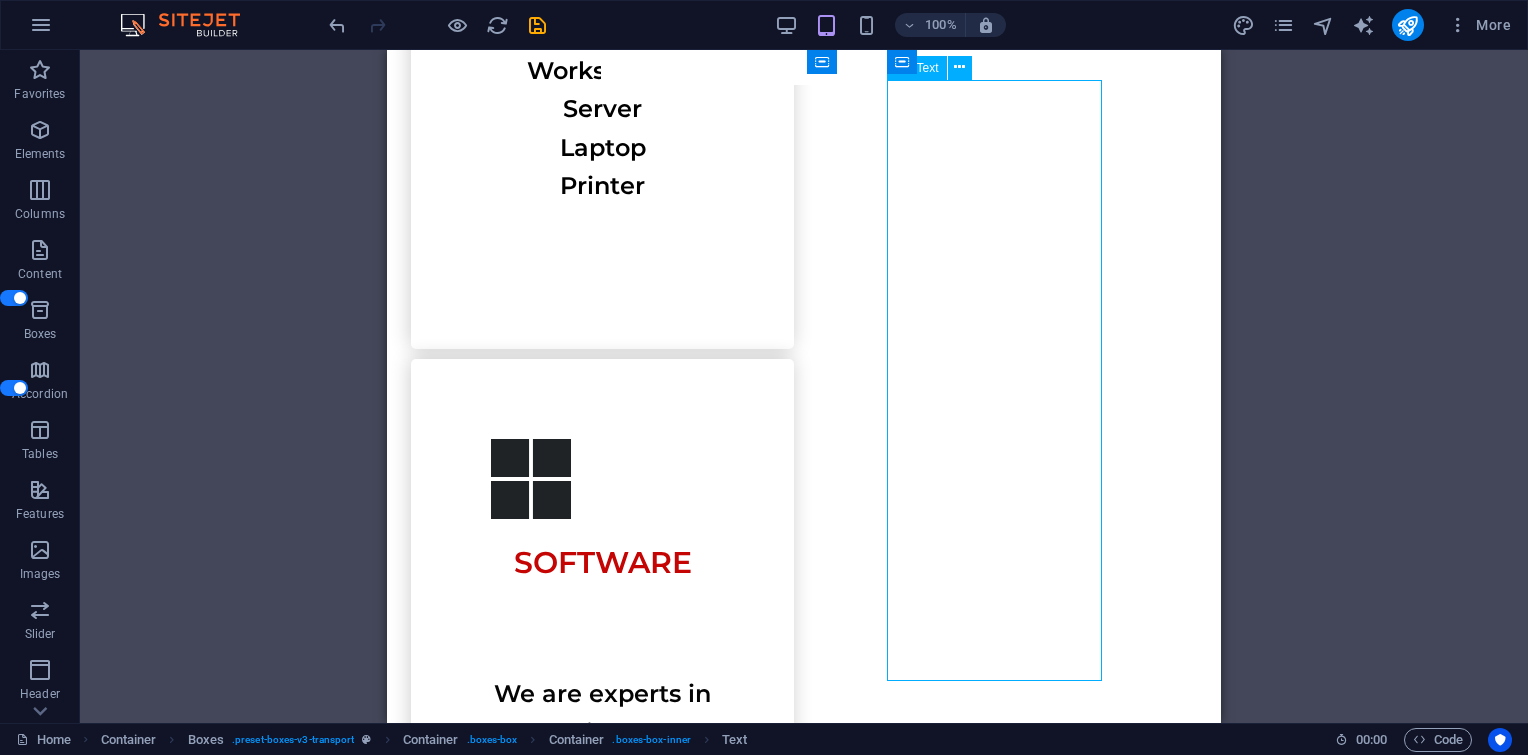 click on "We are experts in the rapid custom development of distributed and standalone web-based applications designed to meet the specific needs of your organization and business requirements." at bounding box center (602, 892) 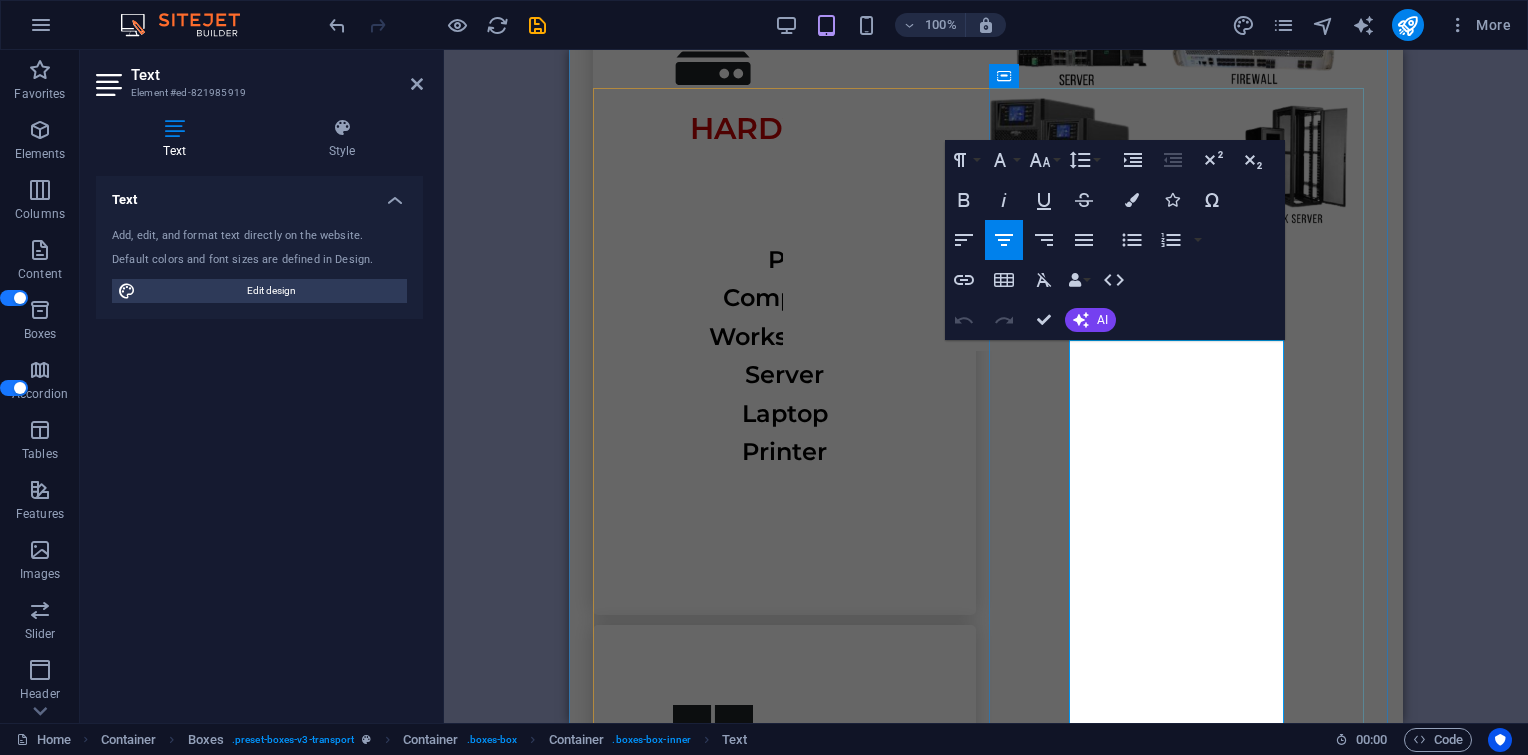 scroll, scrollTop: 2766, scrollLeft: 0, axis: vertical 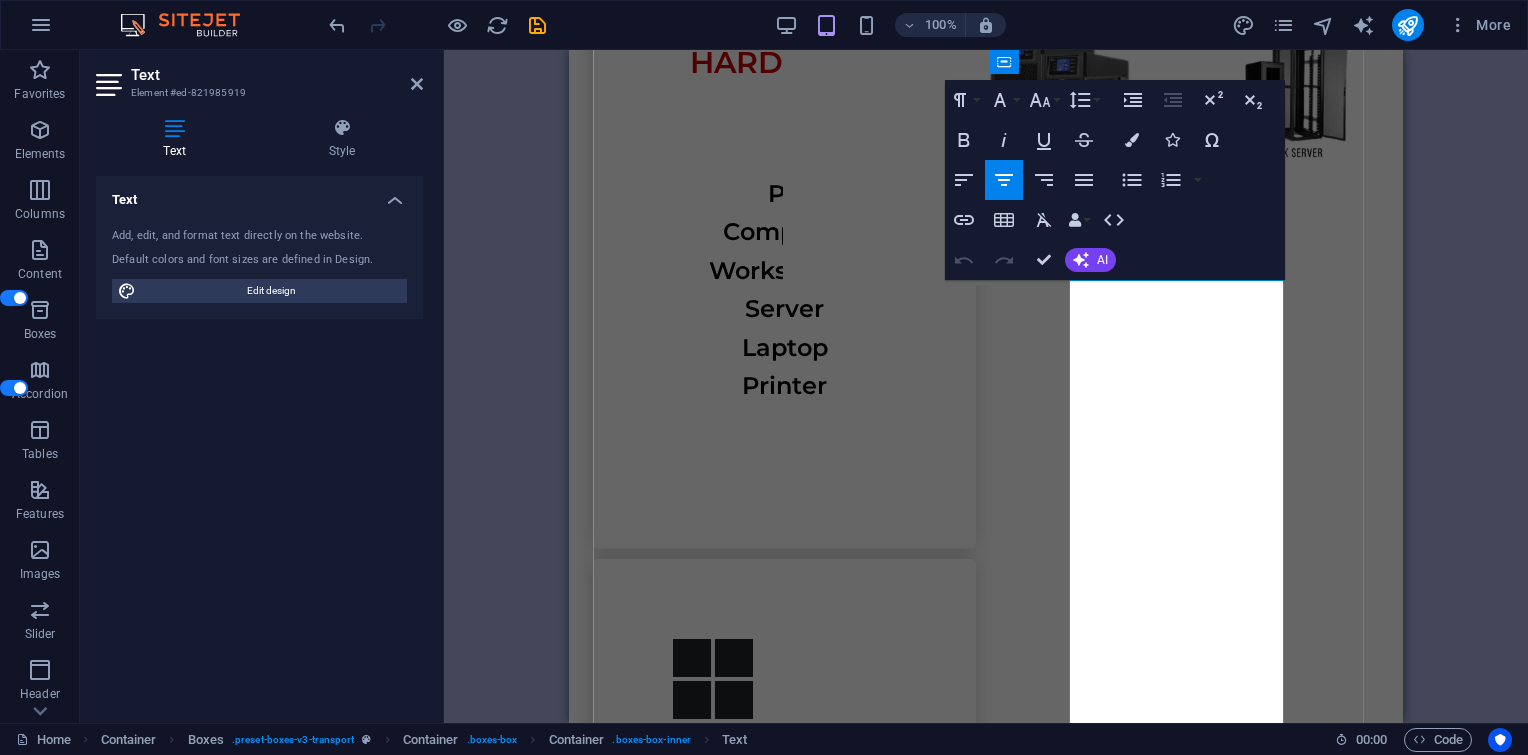 drag, startPoint x: 1077, startPoint y: 362, endPoint x: 1176, endPoint y: 372, distance: 99.50377 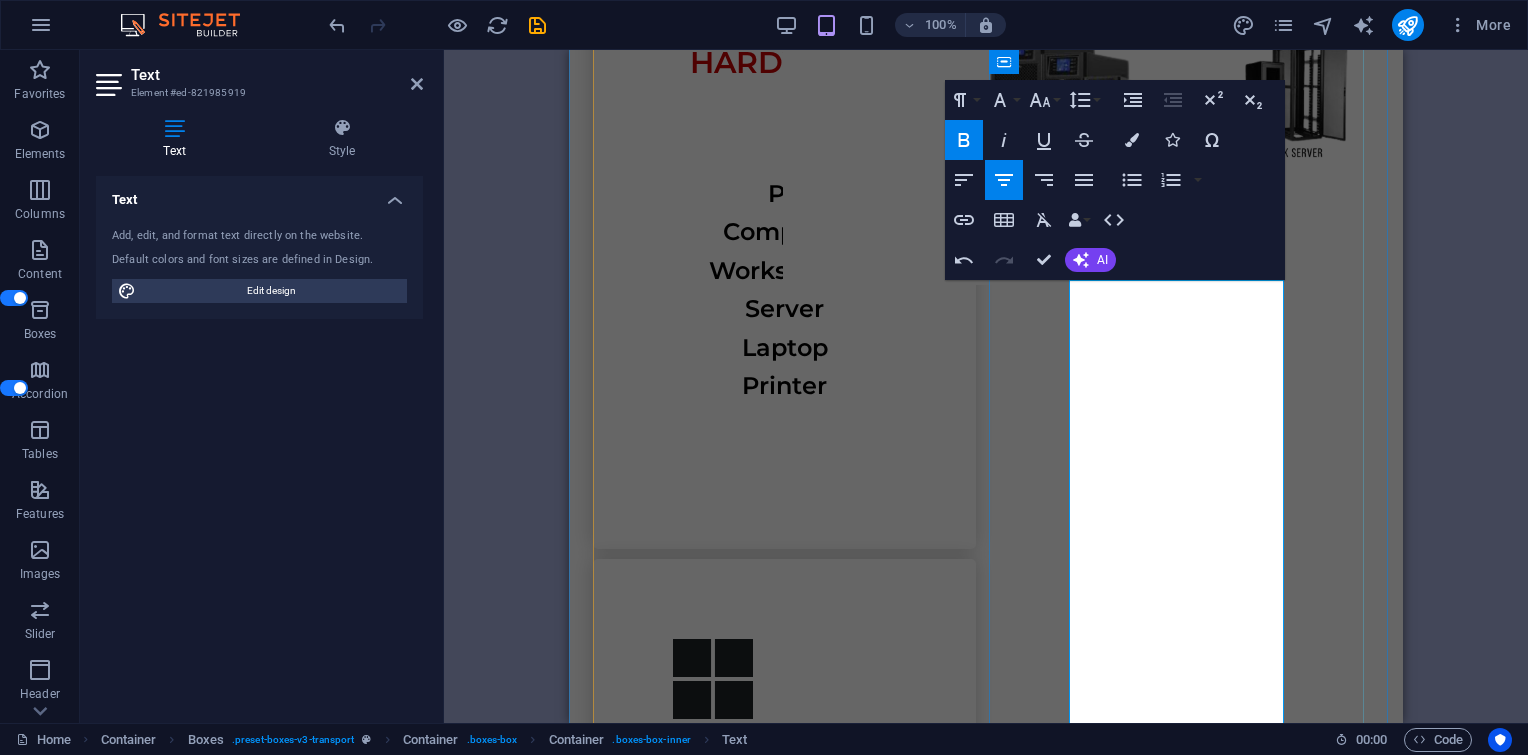 type 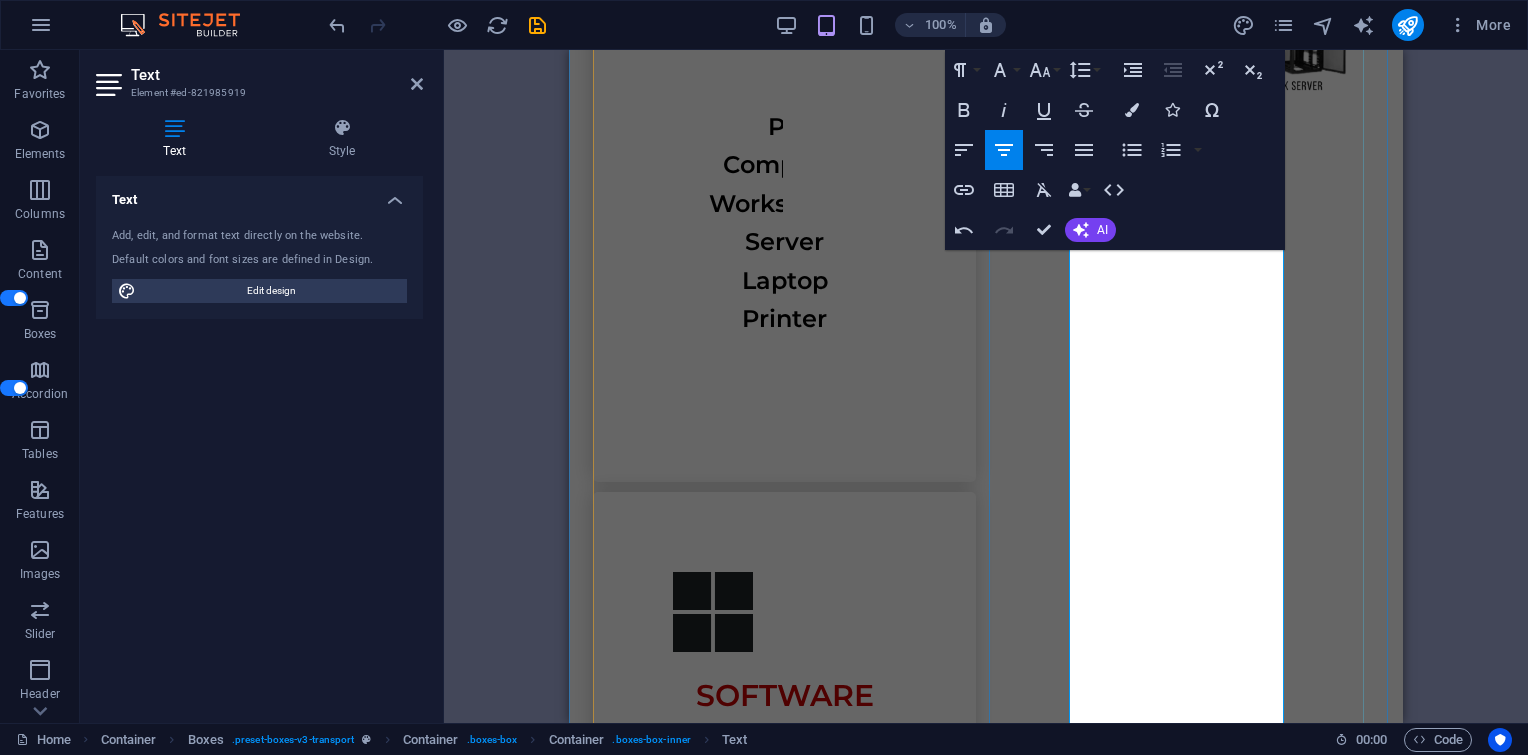 scroll, scrollTop: 2866, scrollLeft: 0, axis: vertical 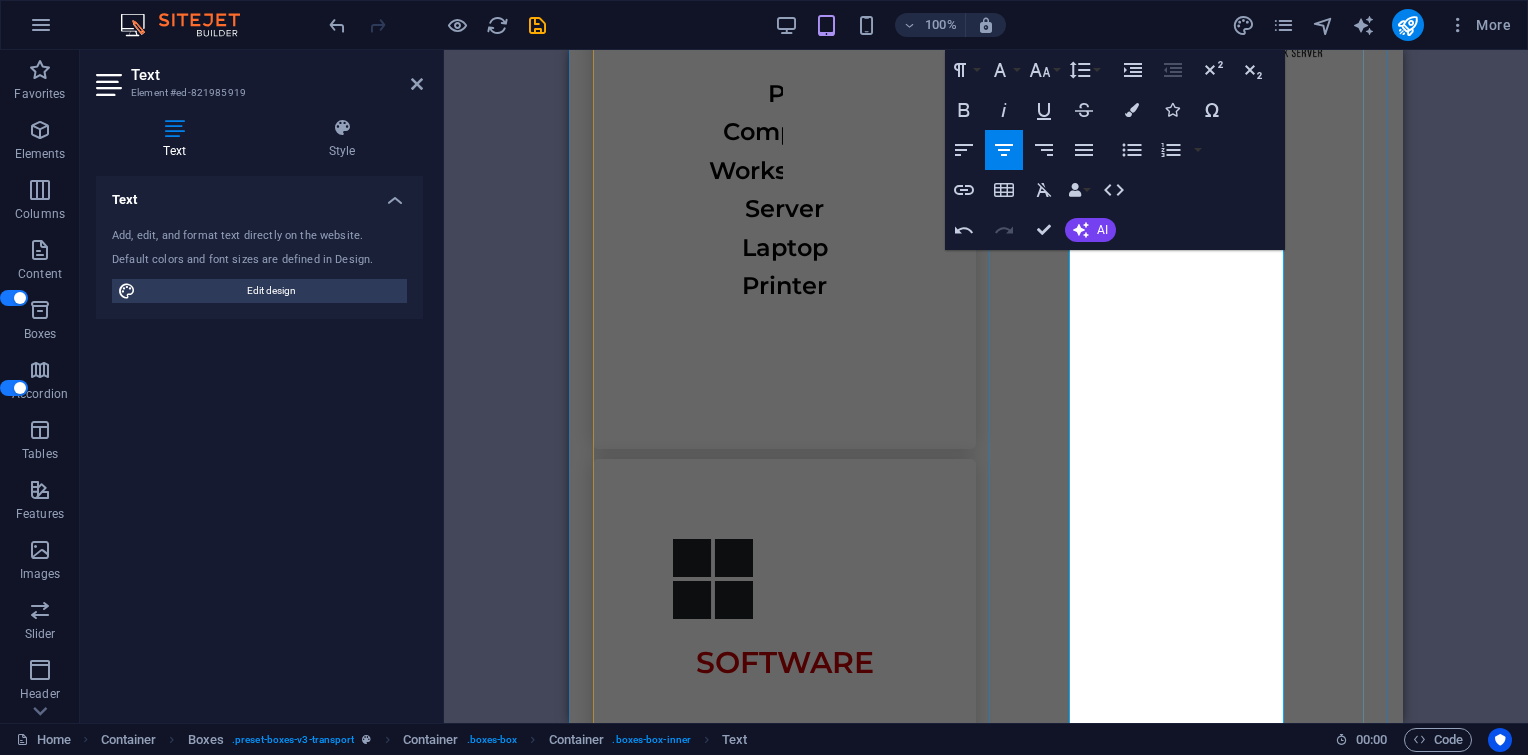 click on "SOFTWARE Experts in the rapid custom development of distributed and standalone web-based applications designed to meet the specific needs of your organization and business requirements." at bounding box center (784, 906) 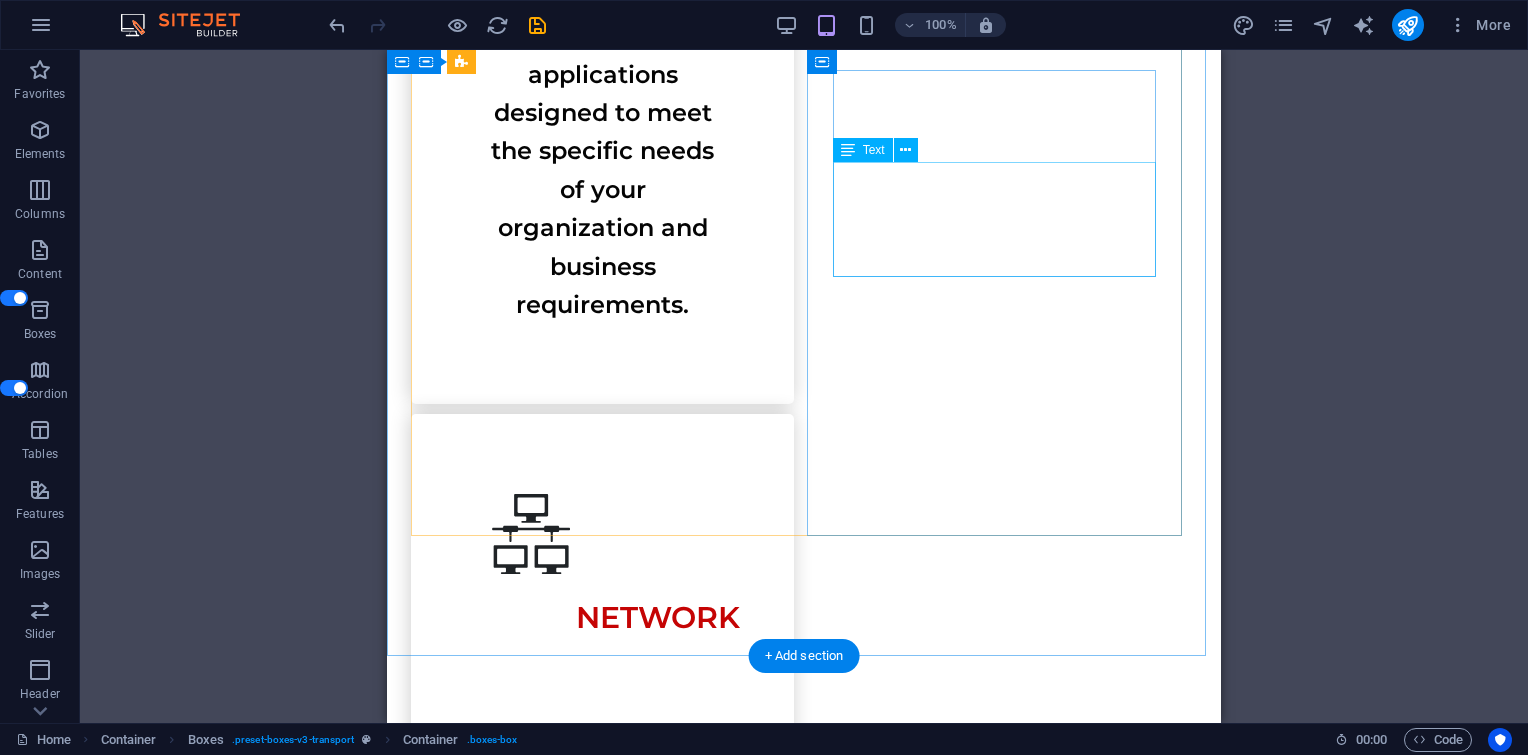 scroll, scrollTop: 3833, scrollLeft: 0, axis: vertical 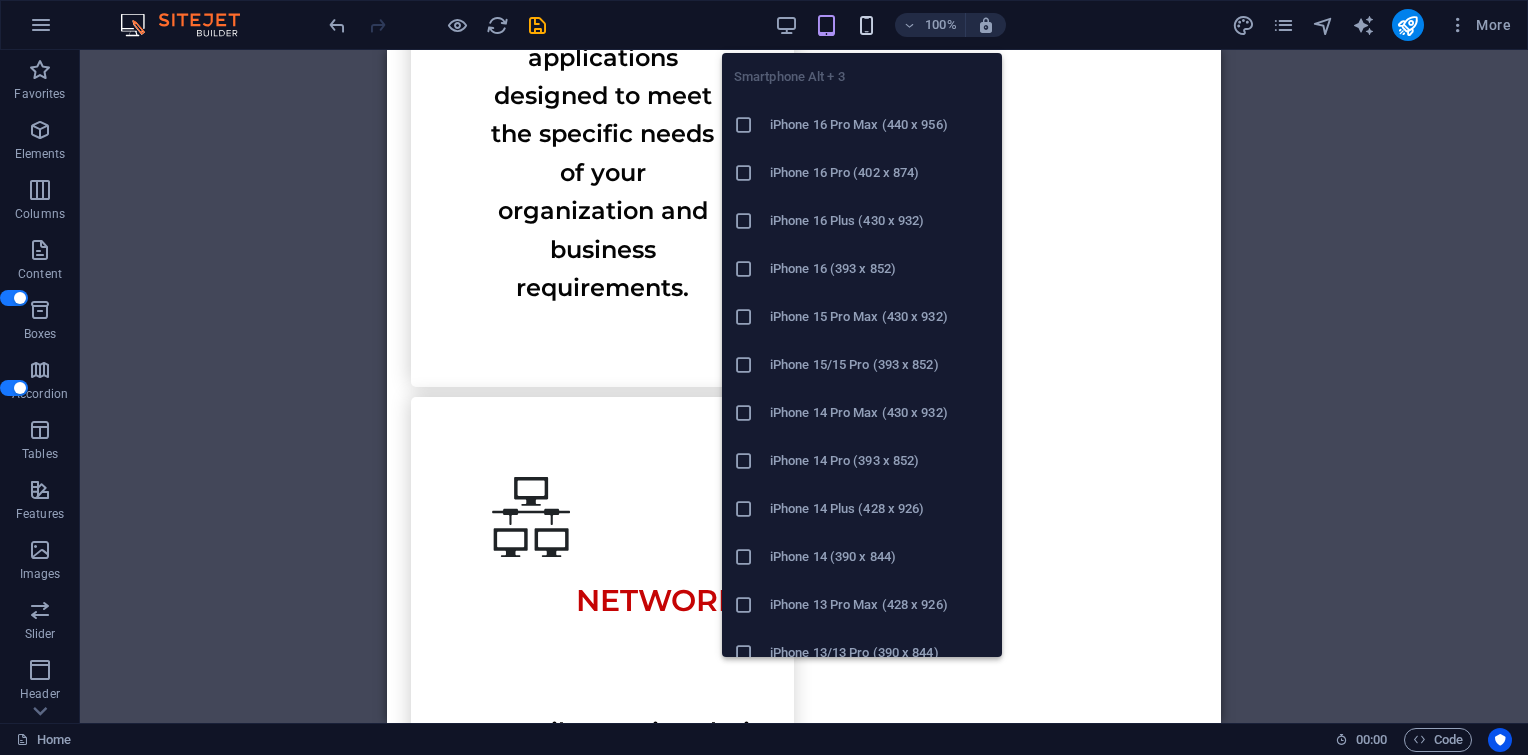 click at bounding box center (866, 25) 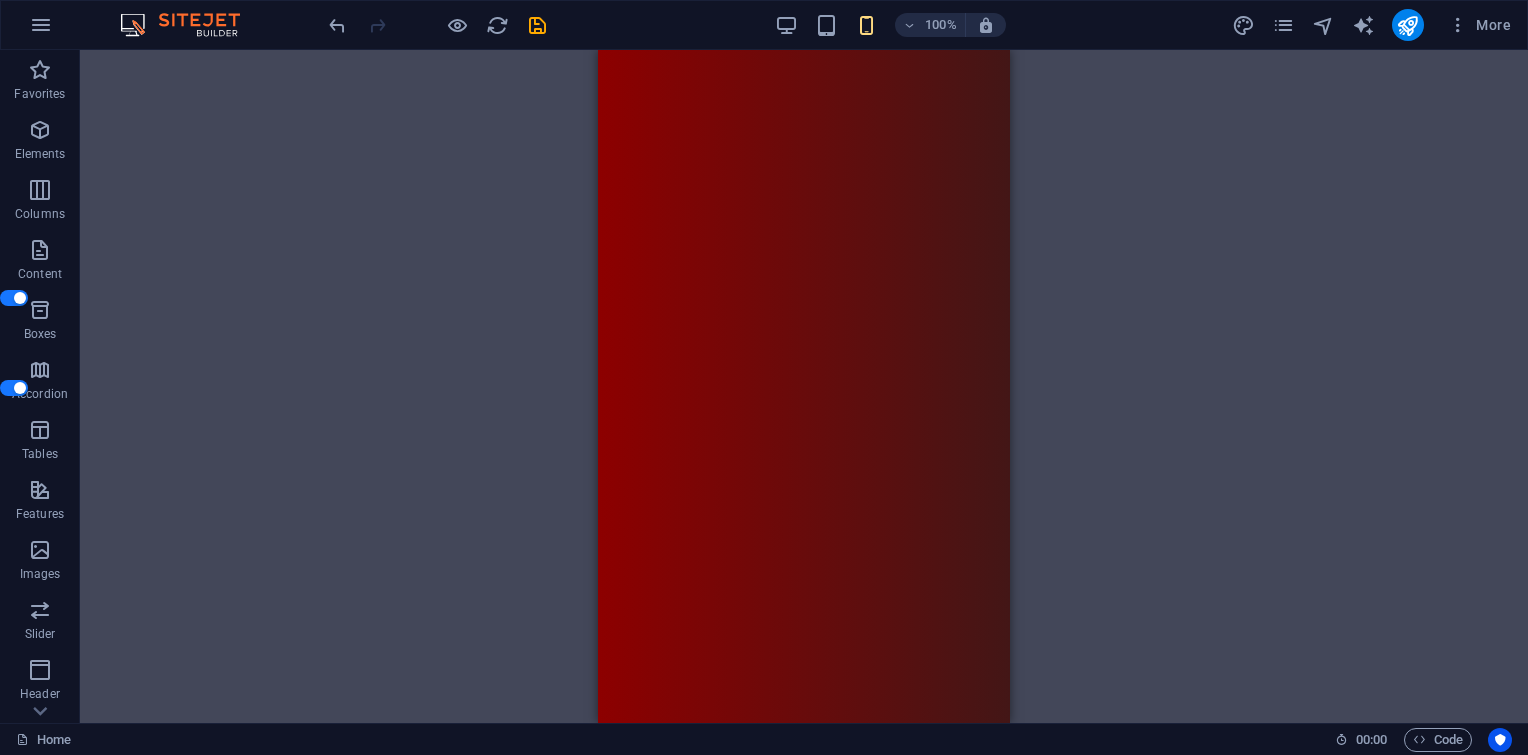 scroll, scrollTop: 0, scrollLeft: 0, axis: both 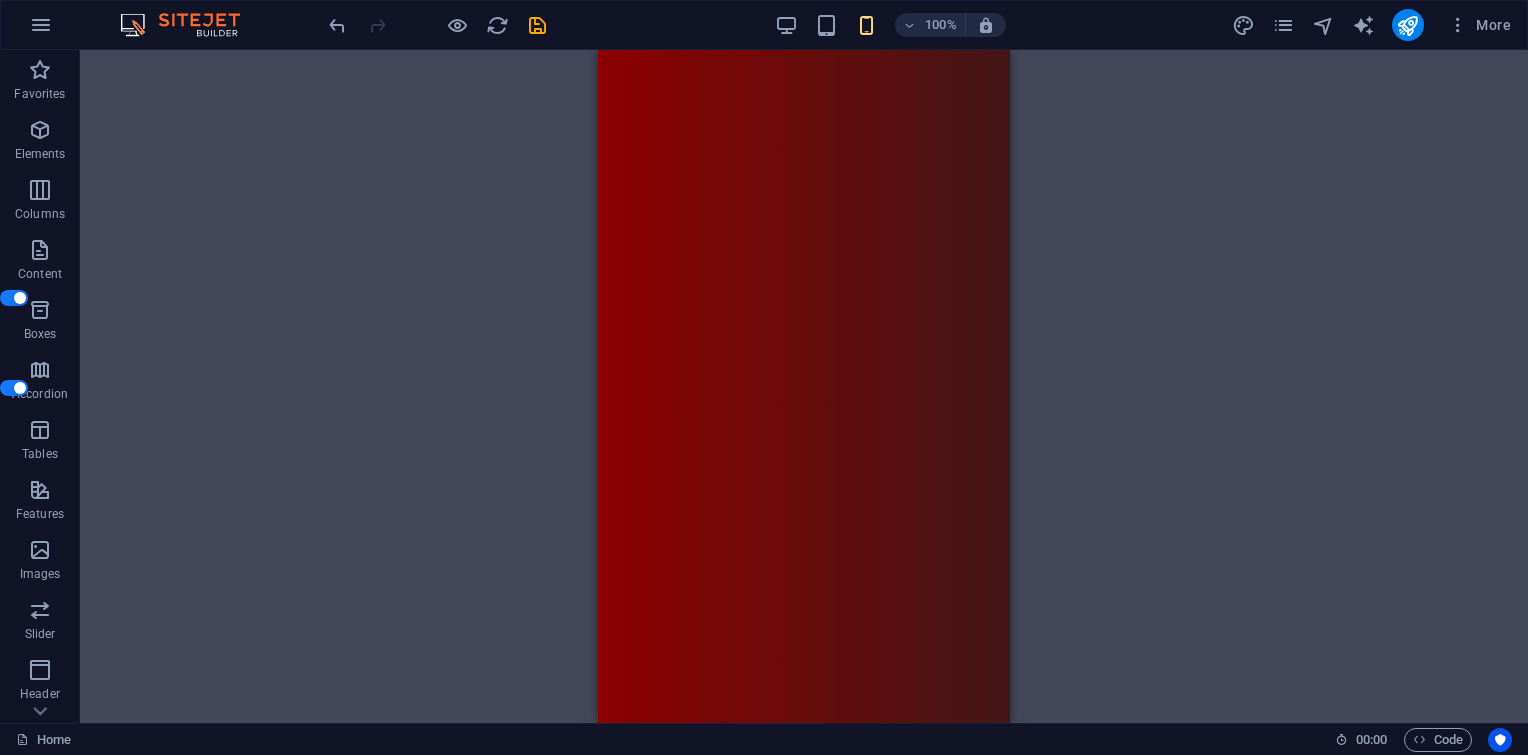 drag, startPoint x: 1003, startPoint y: 207, endPoint x: 1613, endPoint y: 142, distance: 613.45337 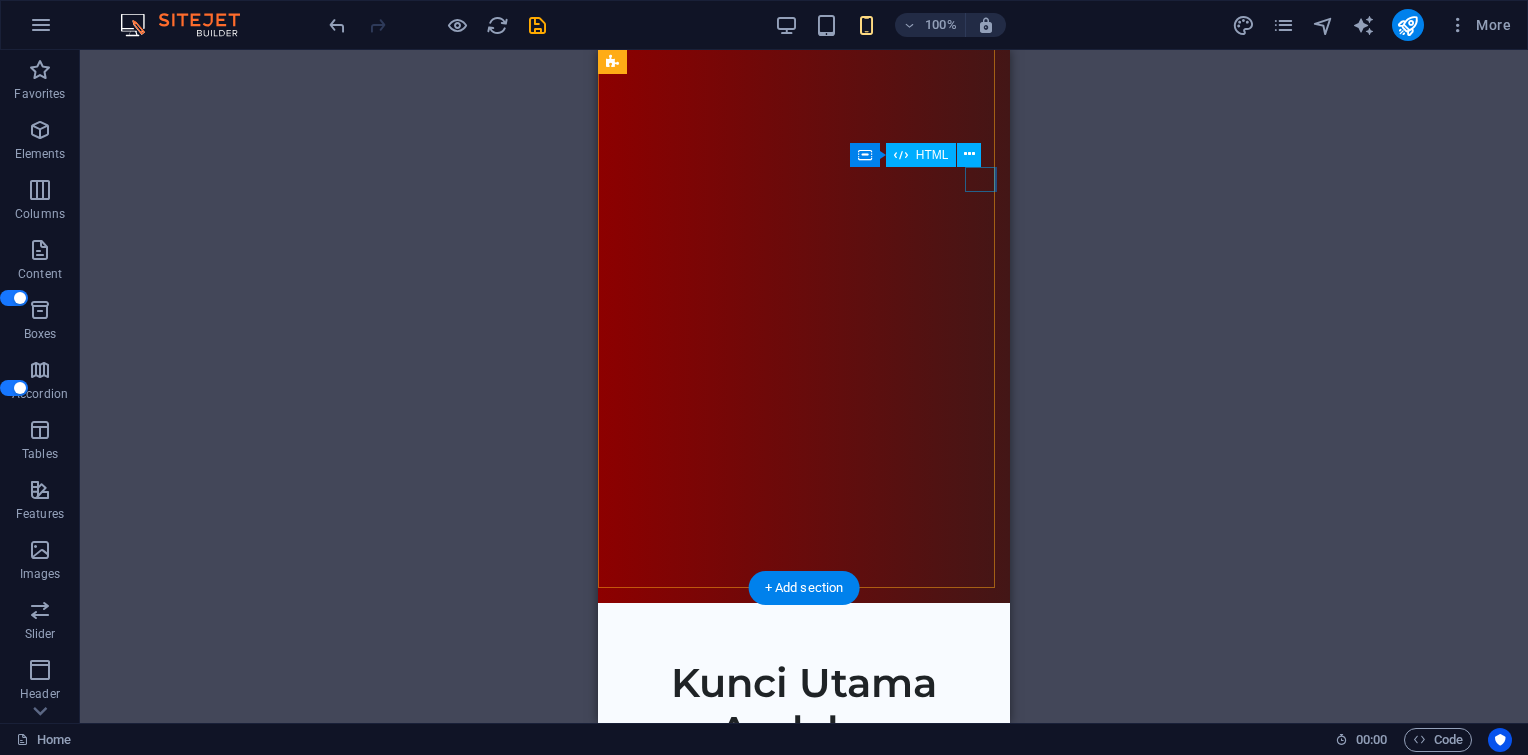 scroll, scrollTop: 320, scrollLeft: 0, axis: vertical 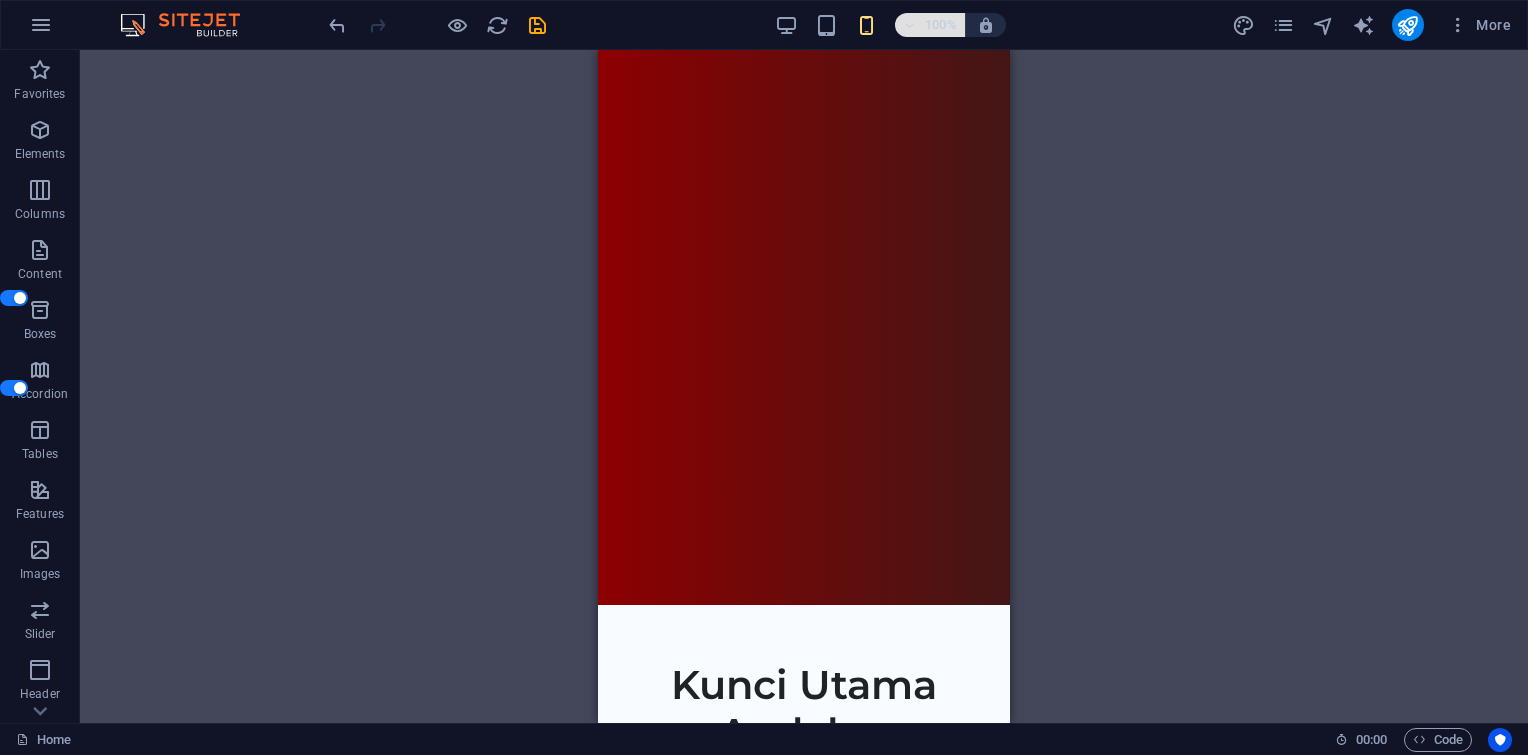 click on "100%" at bounding box center (941, 25) 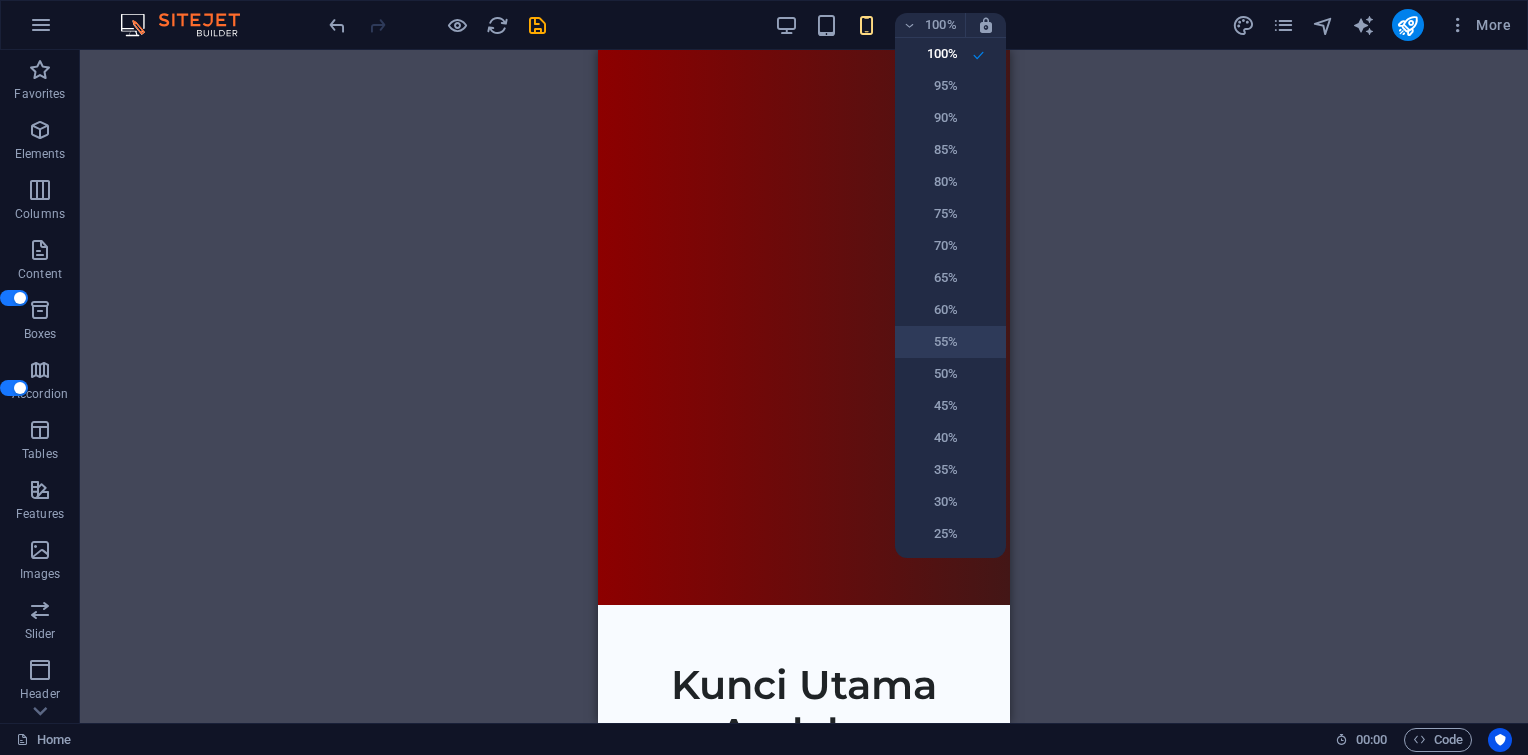 click on "55%" at bounding box center [950, 342] 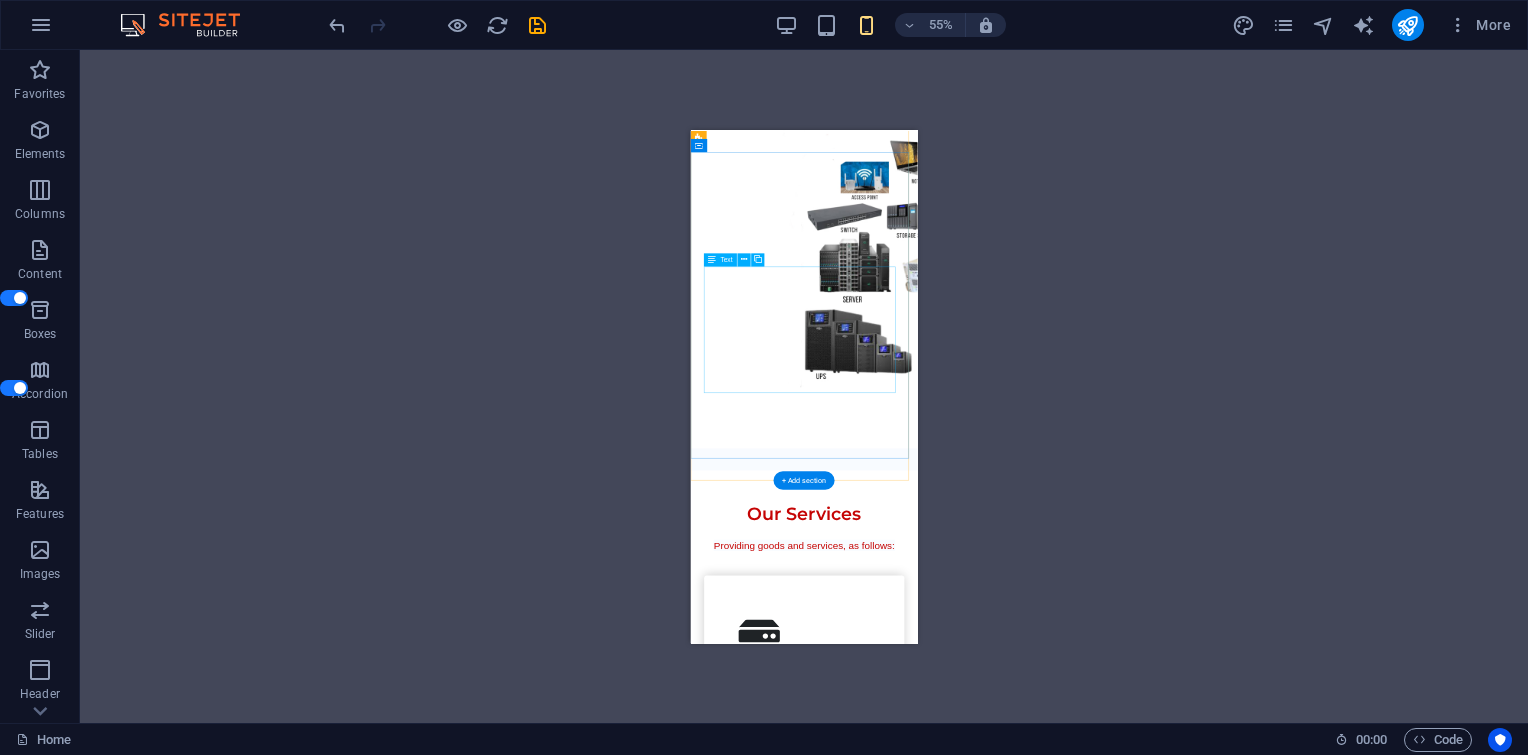 scroll, scrollTop: 1620, scrollLeft: 0, axis: vertical 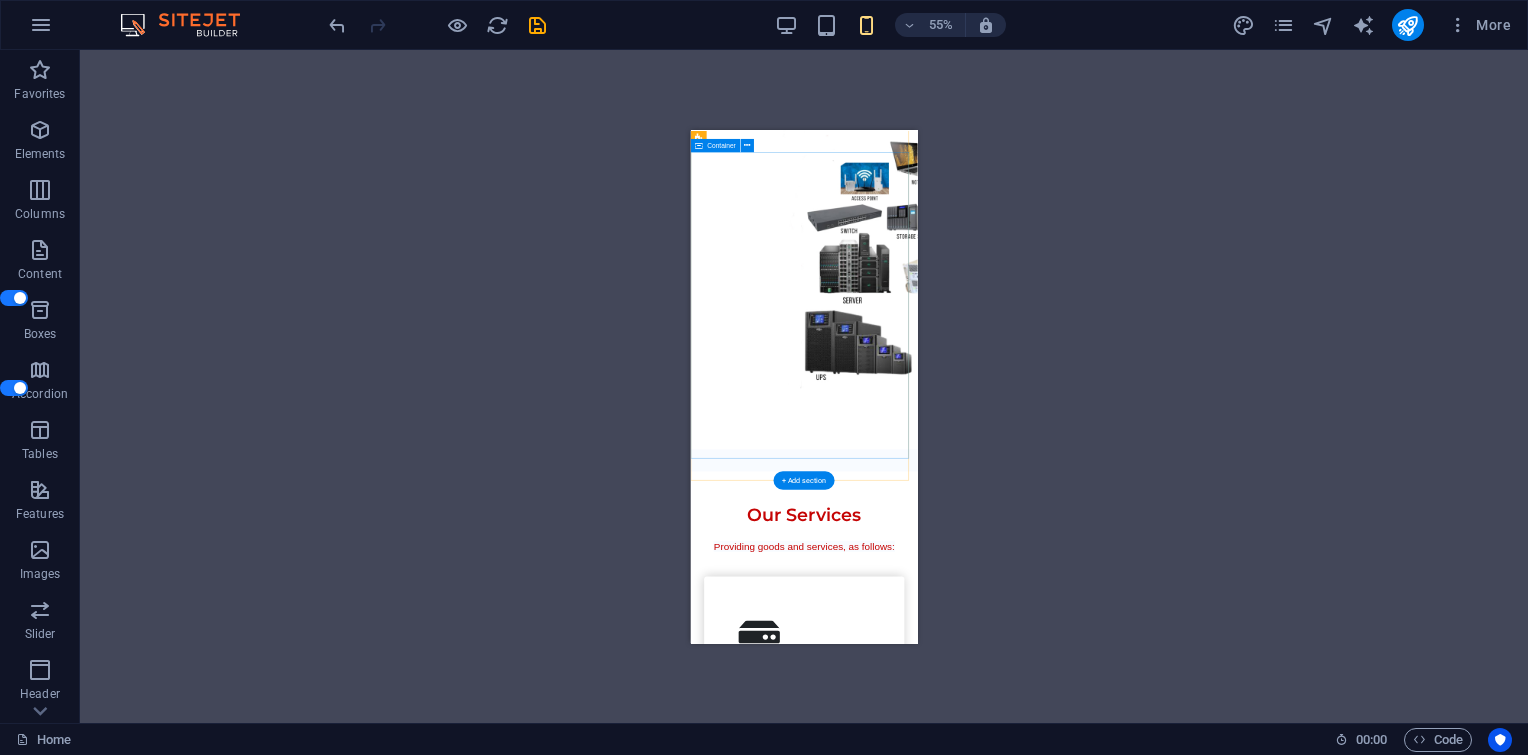 click on "Kunci Utama Andalan Trisemesta   Kunci Utama Andalan Trisemesta was established in 2021 committed and focused to provide IT solutions and computer peripherals such as Hardware, Software and after sales support services. OPTIONAL See Services" at bounding box center [896, -320] 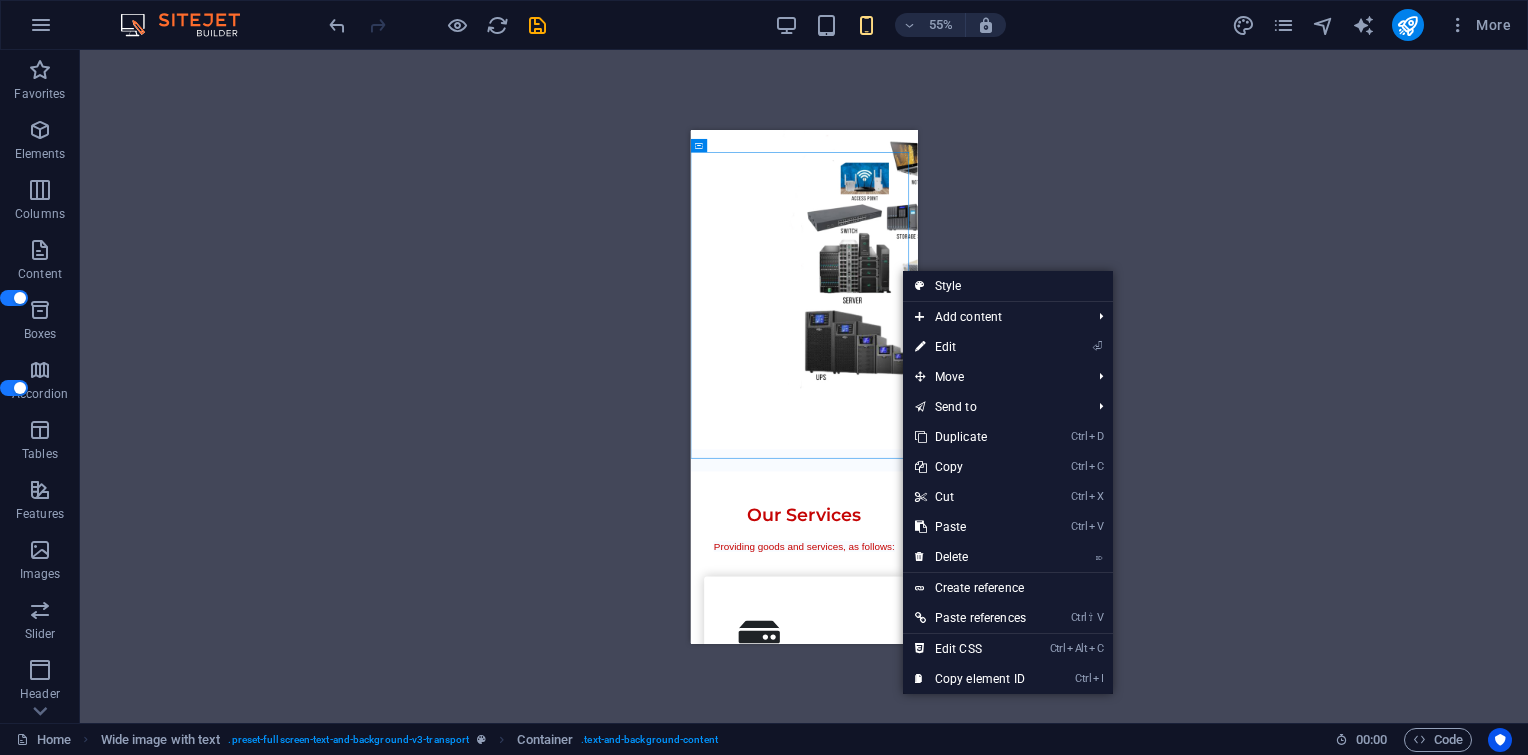 click on "H1   Wide image with text   Container   Wide image with text   Container   Image   Wide image with text   Container   Menu Bar   Image   Menu   Spacer   Text   Container   H2   Button   Spacer   Text   Text   Container   Boxes   Boxes   Container   Container   Text   Container   Spacer   Container   Text   Container   Spacer   Icon   Icon   Container   Container   Spacer   Container   Text   Spacer   Text   Container   H2   Spacer   Spacer   Container   Plans   Container   Container   Image   Container   Text   Container   Container   Container   Spacer   Container   Container   Container   Container   Container   Image   Container   Container   Text   Container   Container   Container   Container   Spacer   Container   Container   Image   Container   Container   Container   Plans   Container   Image   Container   Plans   Container   Container   Container   Container   Plans   Container   Text   Container   Container   Container   Container   Container   Text   Container   Container" at bounding box center [804, 386] 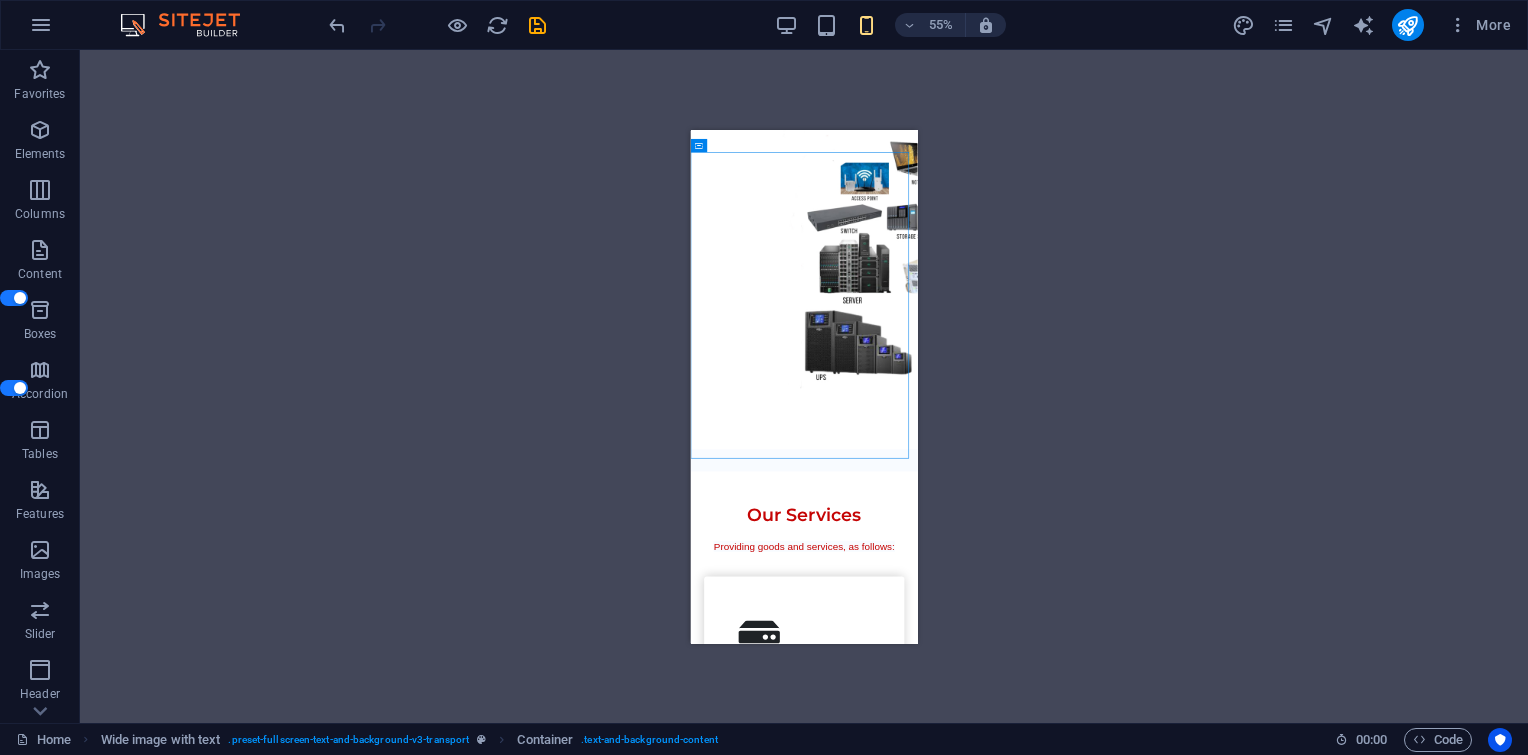click on "55%" at bounding box center (890, 25) 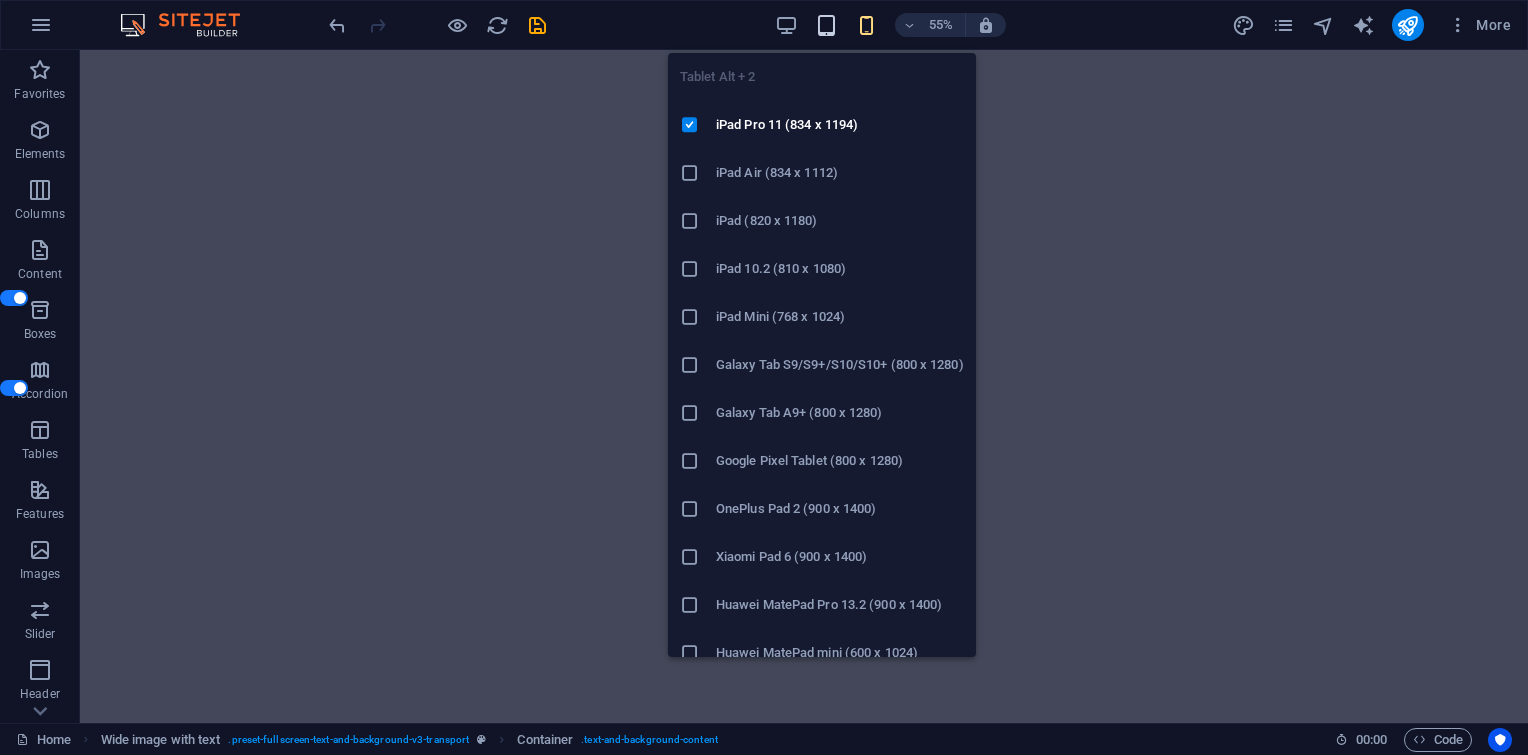click at bounding box center (826, 25) 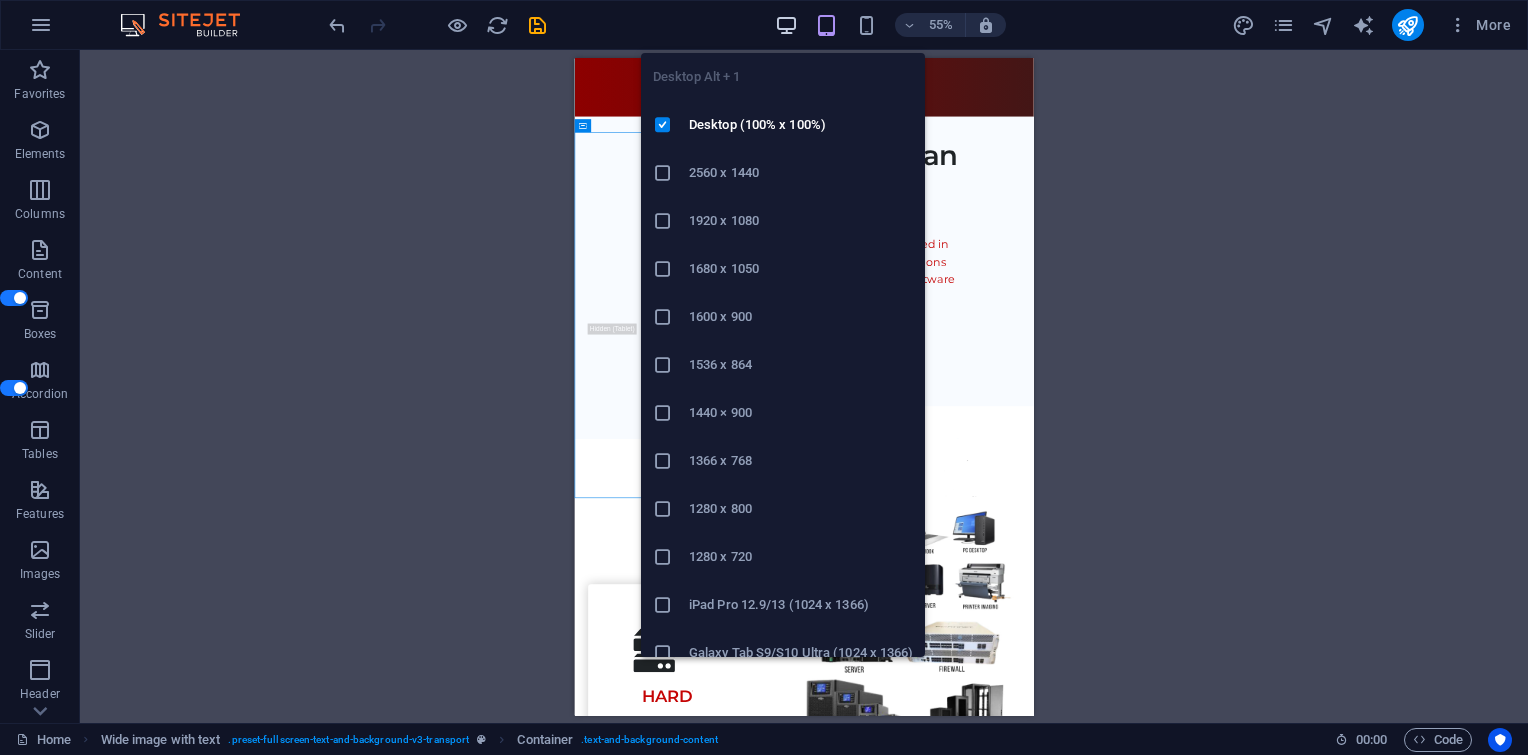 click at bounding box center [786, 25] 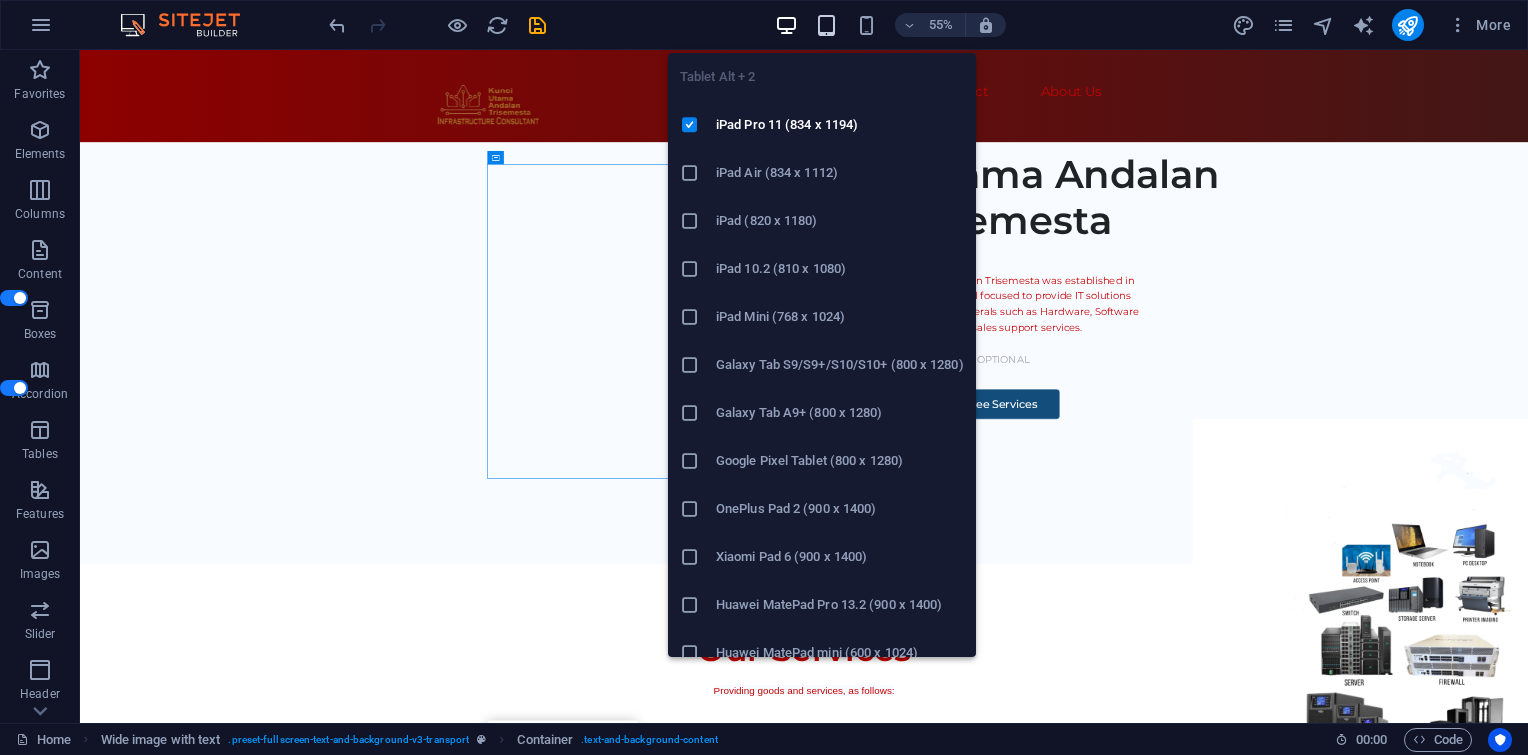click at bounding box center (826, 25) 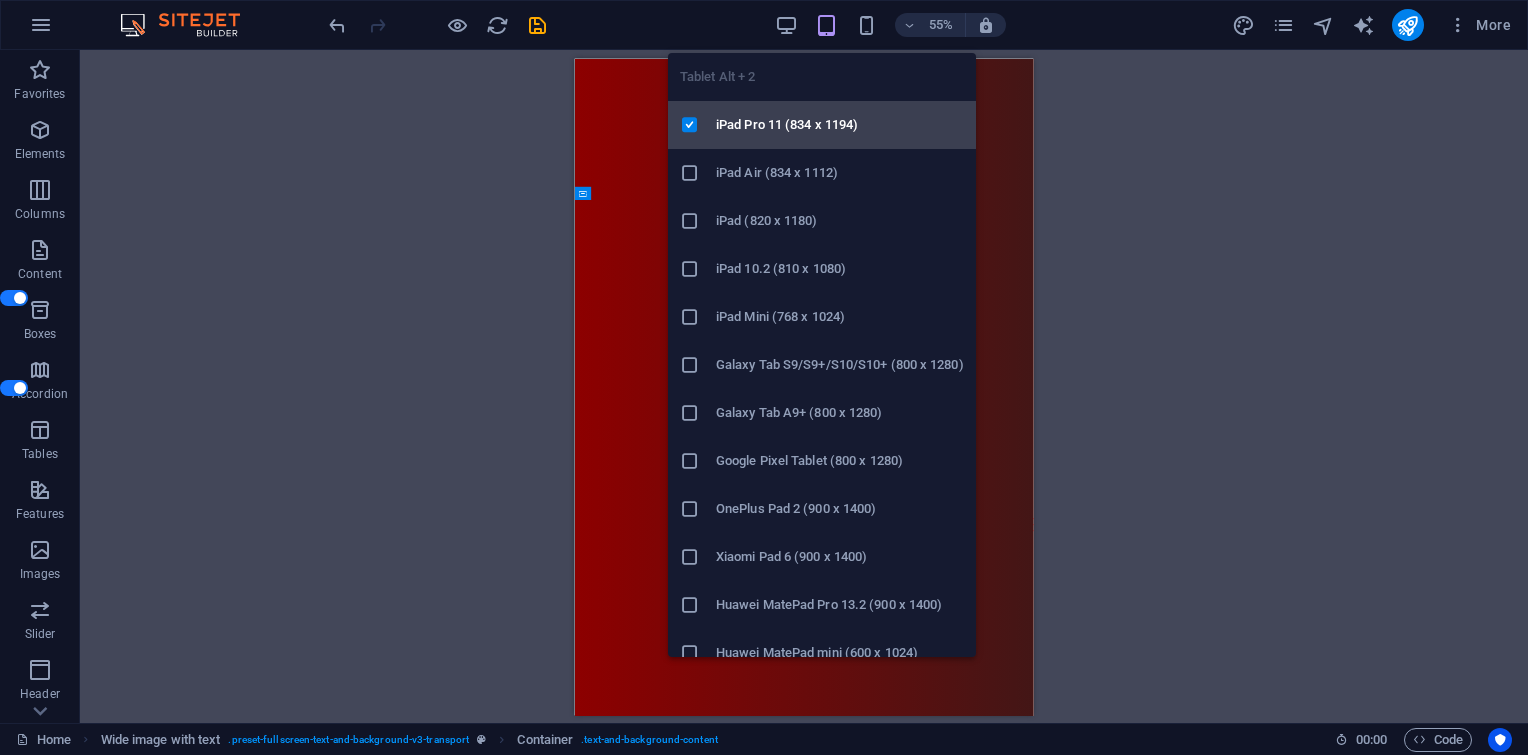 scroll, scrollTop: 1497, scrollLeft: 0, axis: vertical 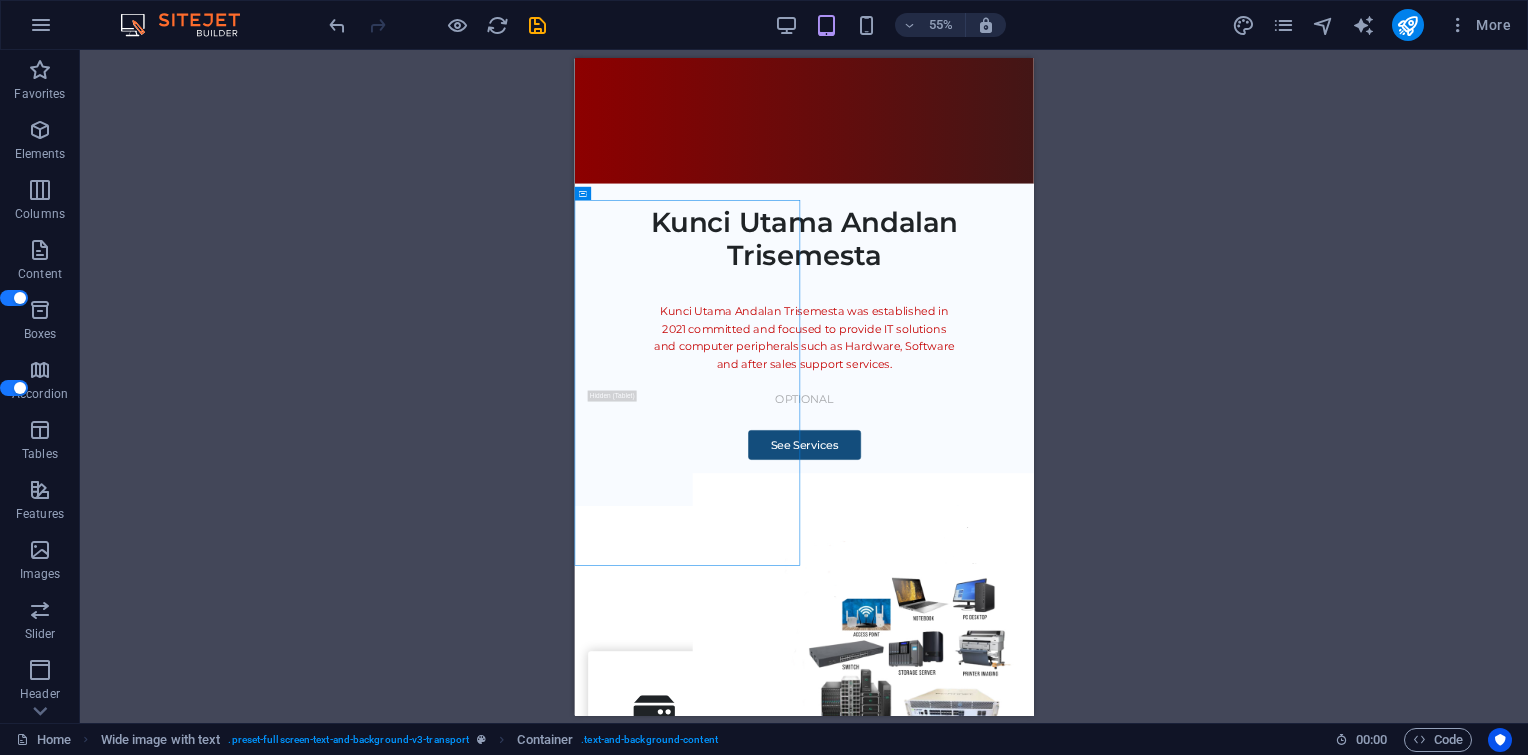 click on "H1   Wide image with text   Container   Container   Image   Wide image with text   Container   Menu Bar   Image   Menu   Spacer   Text   Container   H2   Button   Spacer   Text   Text   Container   Boxes   Boxes   Container   Container   Text   Container   Spacer   Container   Text   Container   Spacer   Icon   Icon   Container   Container   Spacer   Container   Text   Spacer   Text   Container   H2   Spacer   Spacer   Container   Plans   Container   Container   Image   Container   Text   Container   Container   Container   Spacer   Container   Container   Container   Container   Container   Image   Container   Container   Text   Container   Container   Container   Container   Spacer   Container   Container   Image   Container   Container   Container   Plans   Container   Image   Container   Plans   Container   Container   Container   Container   Plans   Container   Text   Container   Container   Container   Container   Container   Text   Container   Container   Spacer   Container     Text" at bounding box center [804, 386] 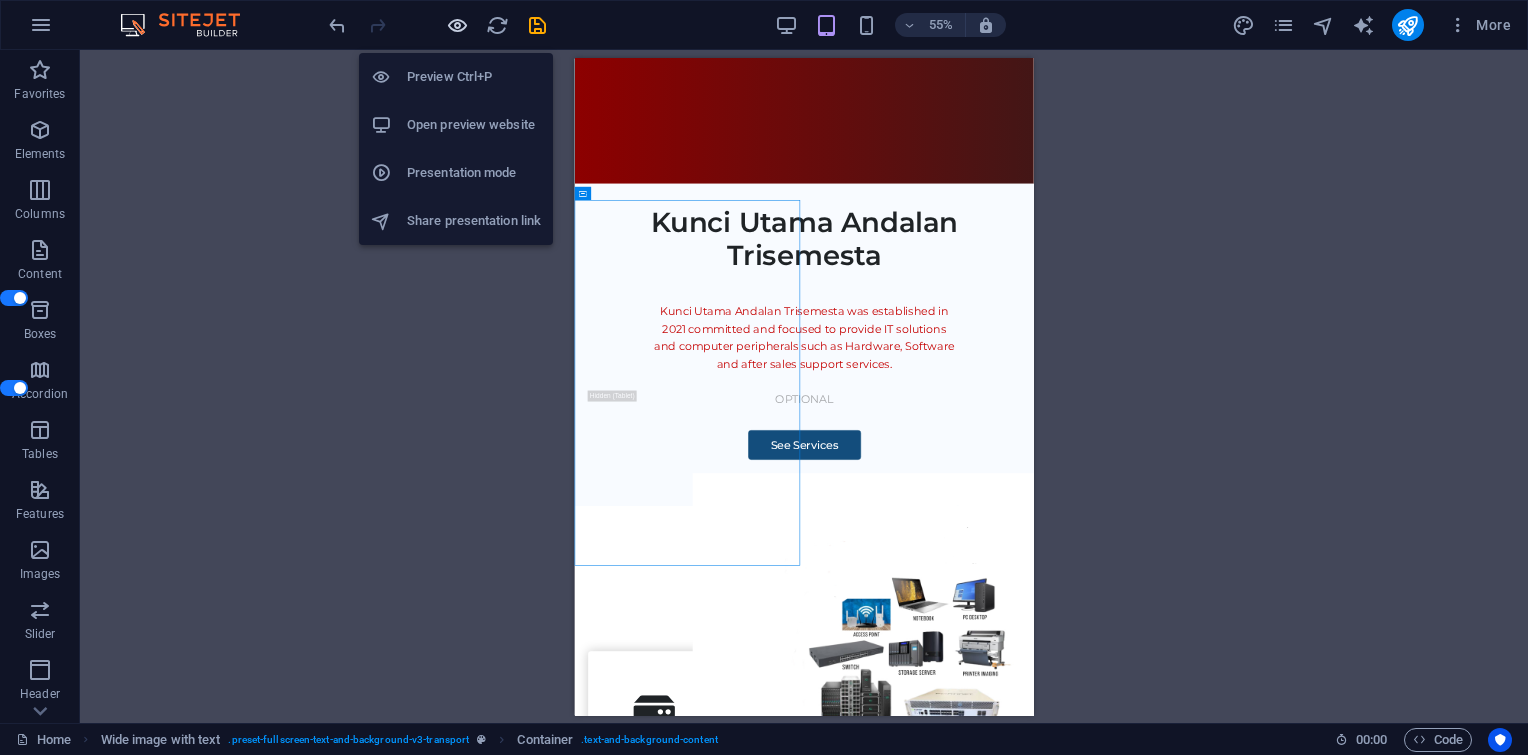 click at bounding box center [457, 25] 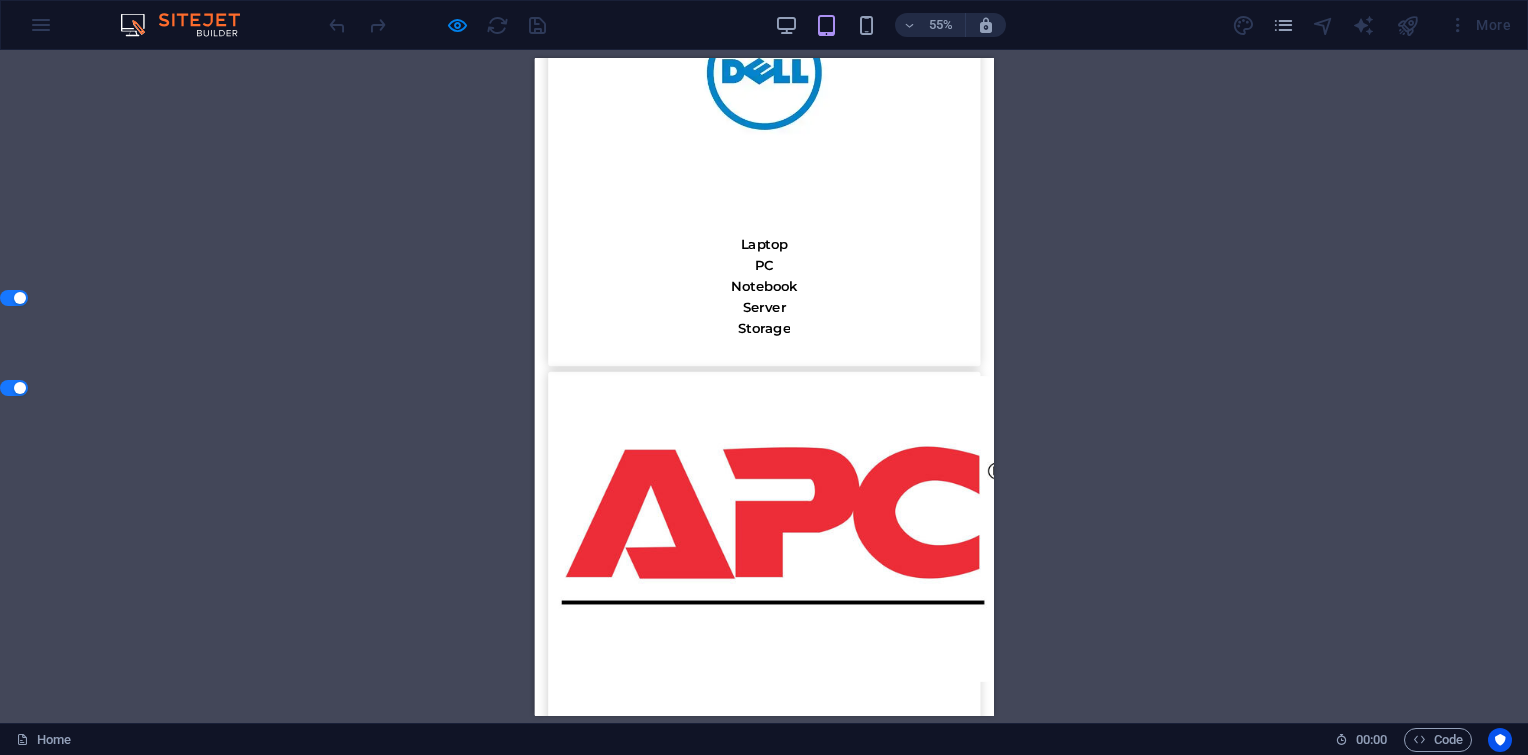scroll, scrollTop: 11687, scrollLeft: 0, axis: vertical 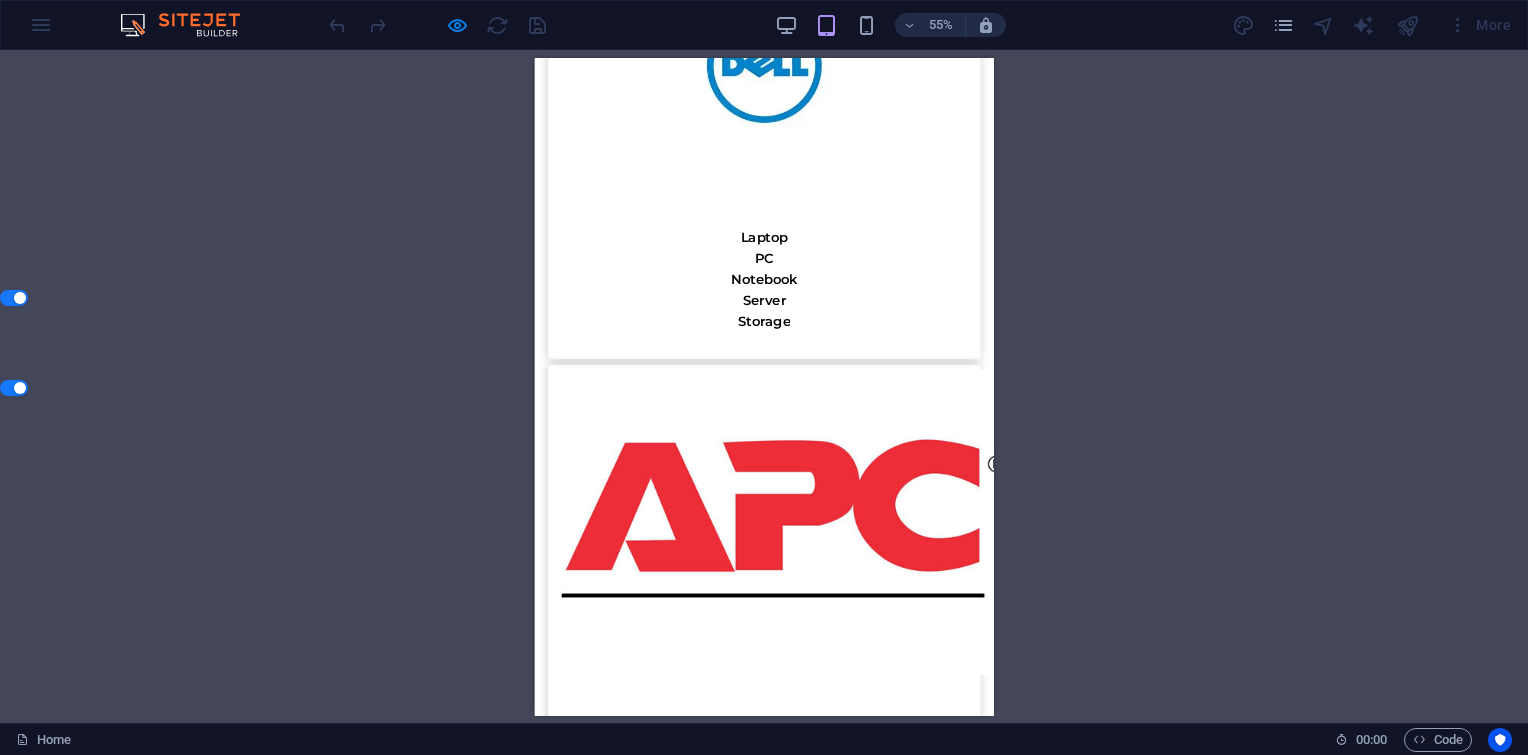 click on "PRICING" at bounding box center [750, 13170] 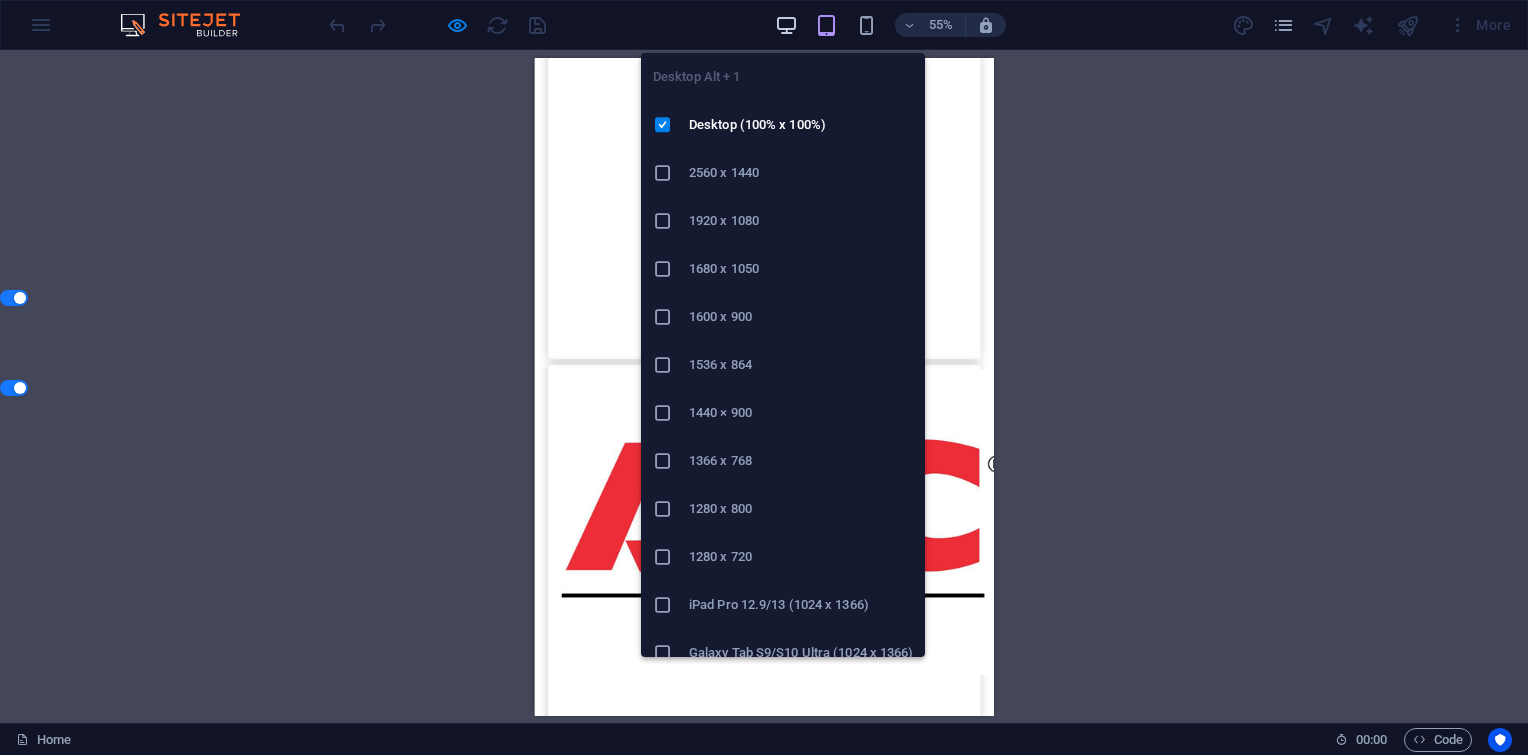 click at bounding box center [786, 25] 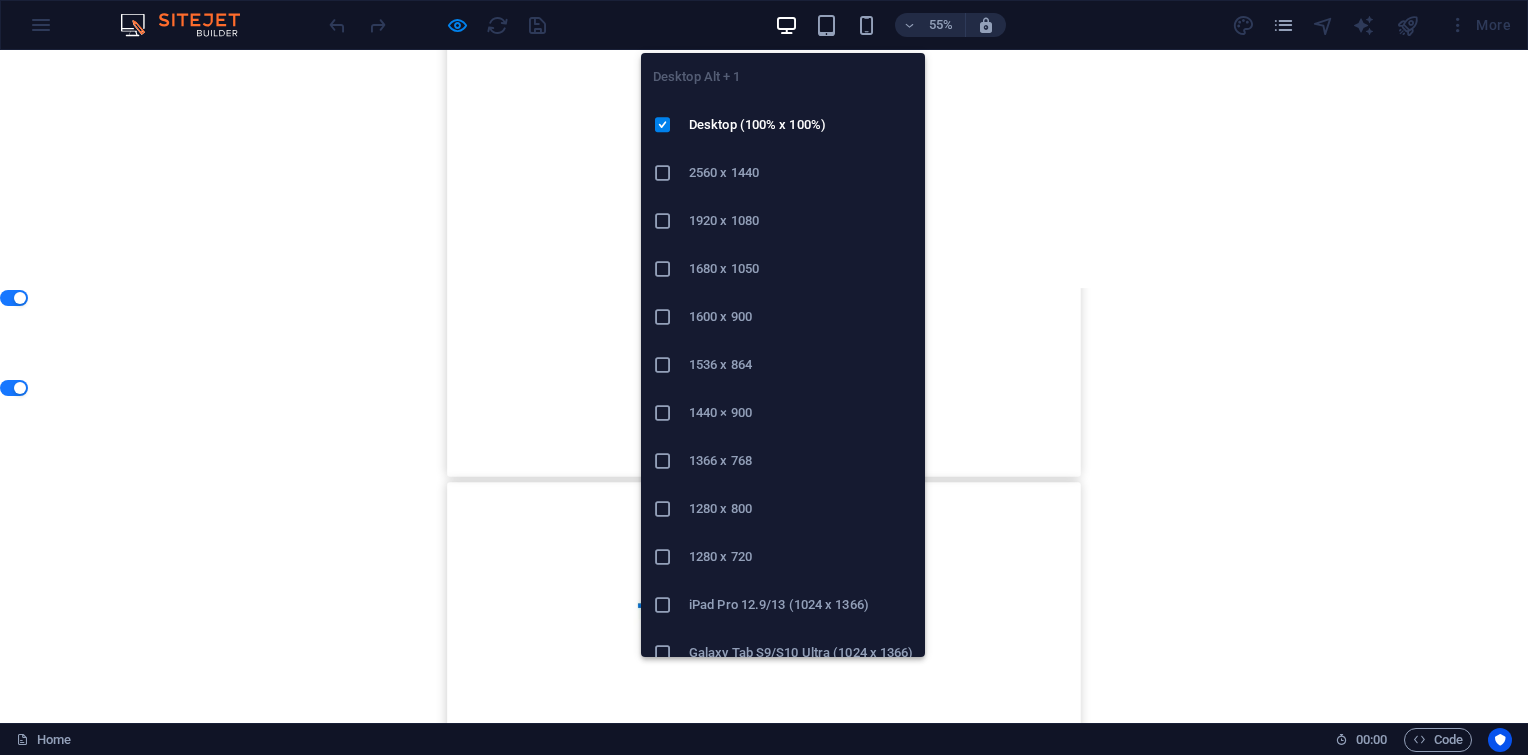 scroll, scrollTop: 6616, scrollLeft: 0, axis: vertical 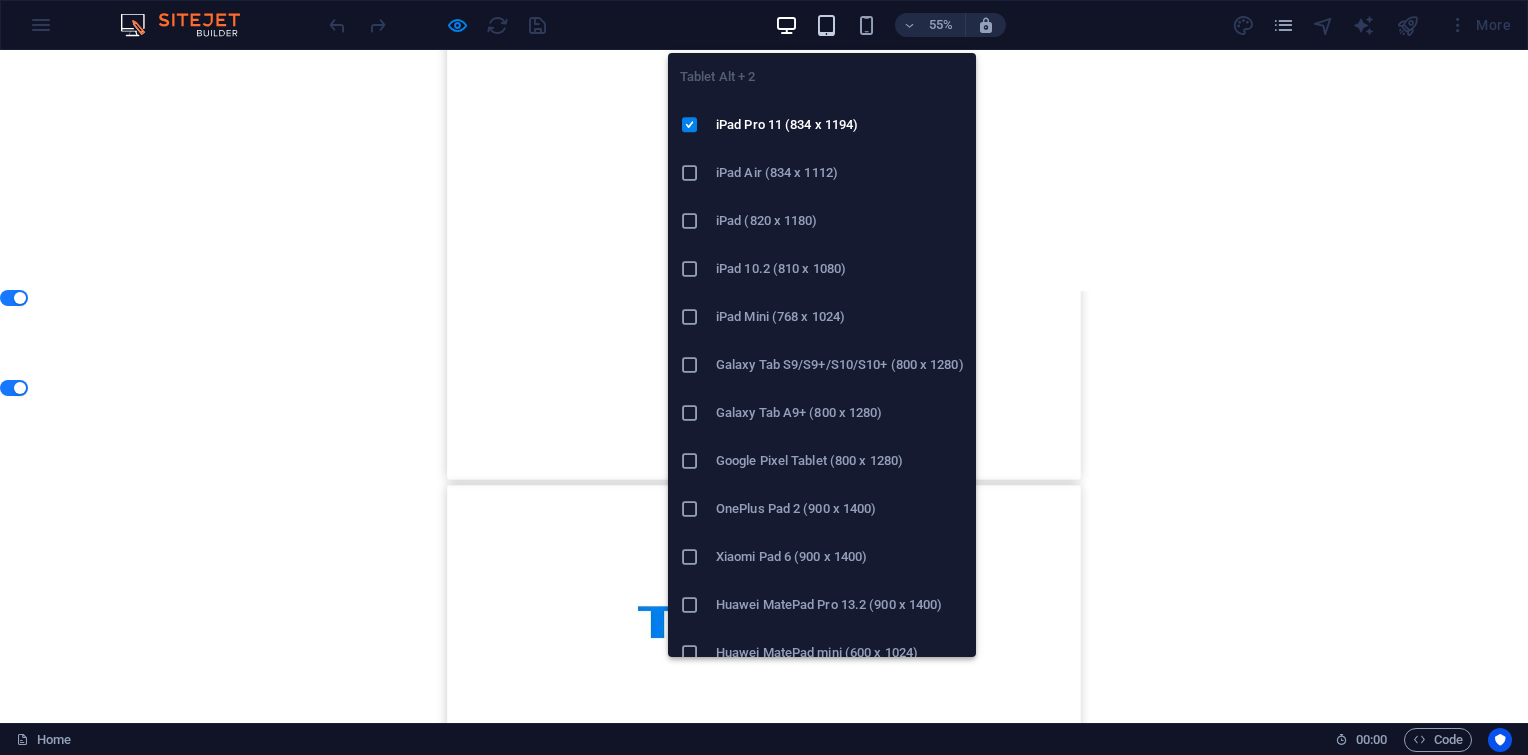 click at bounding box center [826, 25] 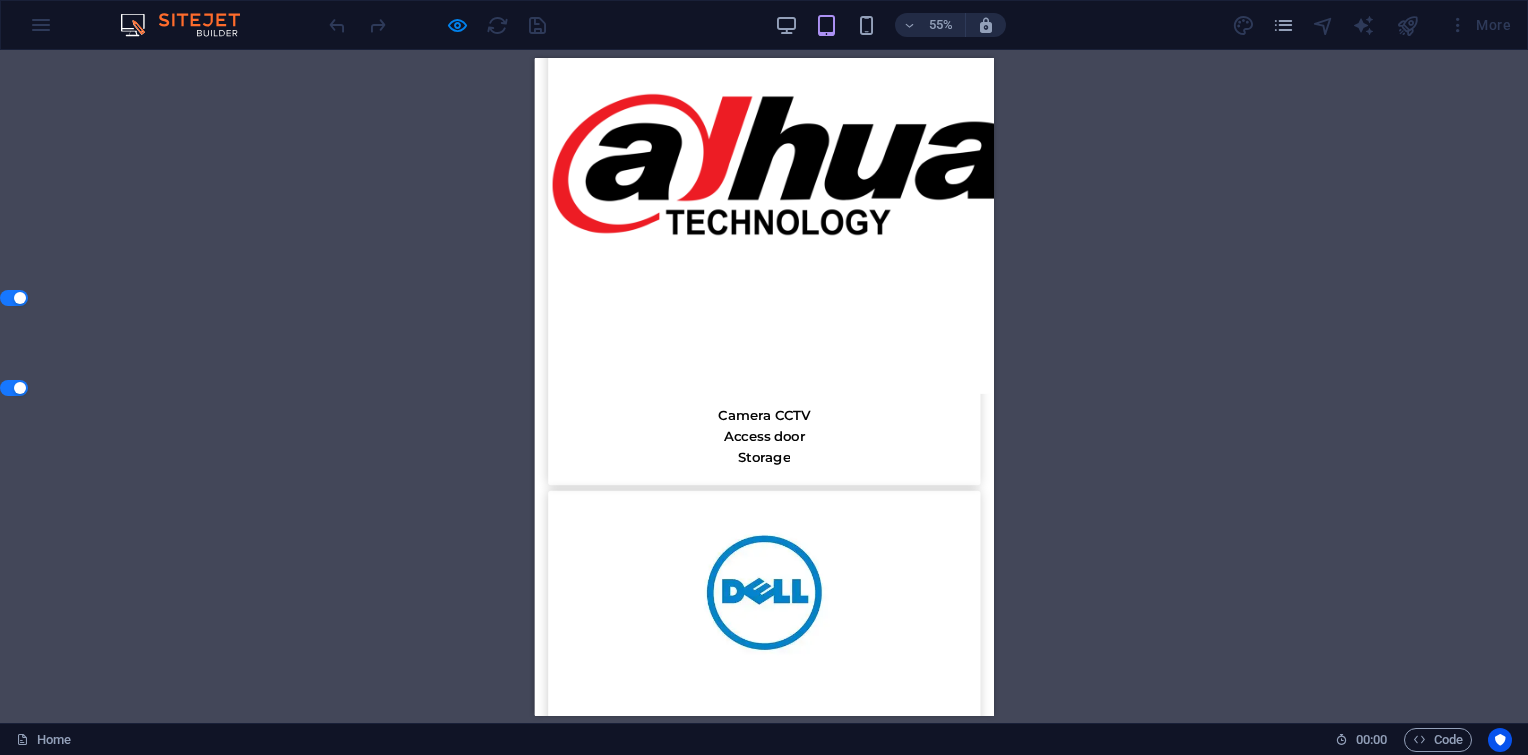 scroll, scrollTop: 11687, scrollLeft: 0, axis: vertical 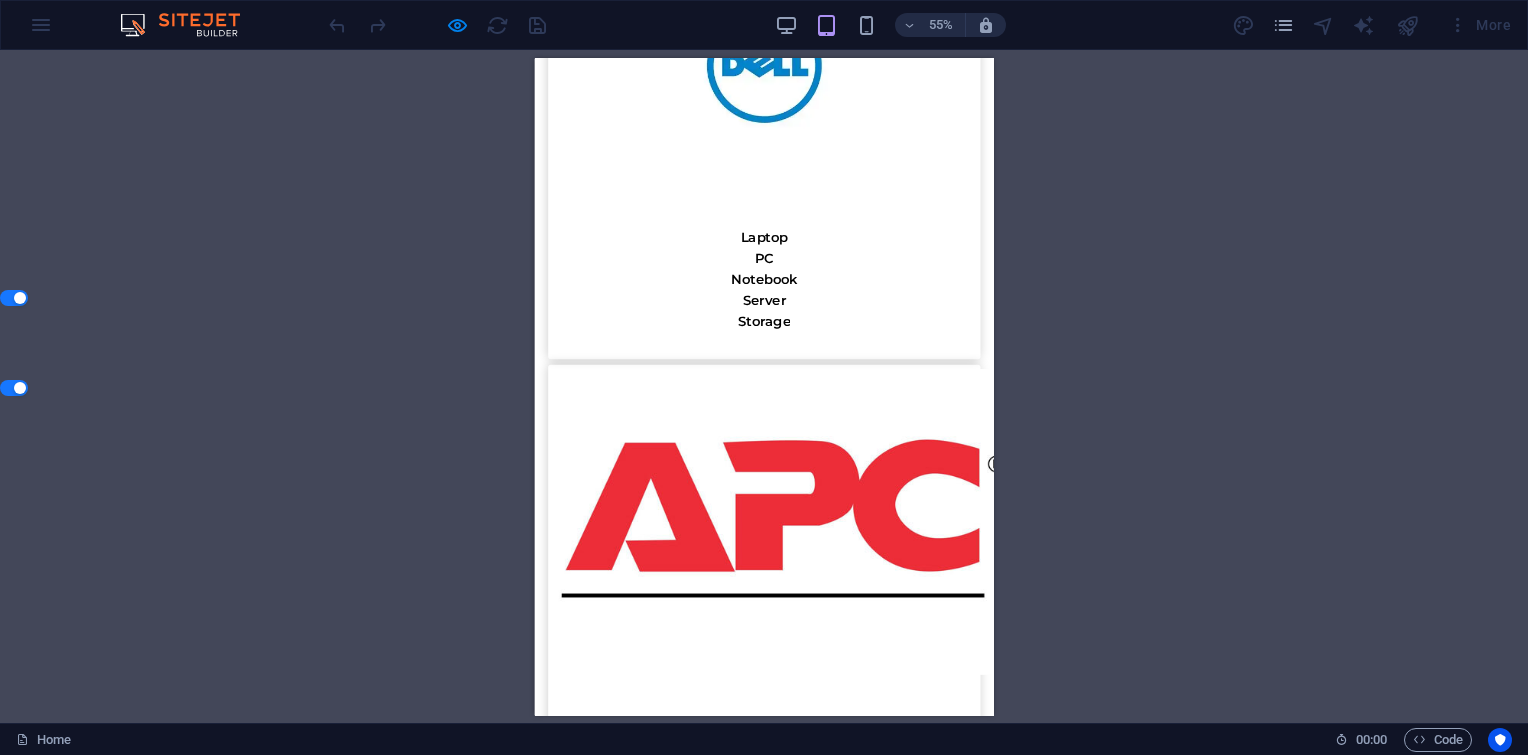 drag, startPoint x: 1359, startPoint y: 686, endPoint x: 1478, endPoint y: 773, distance: 147.411 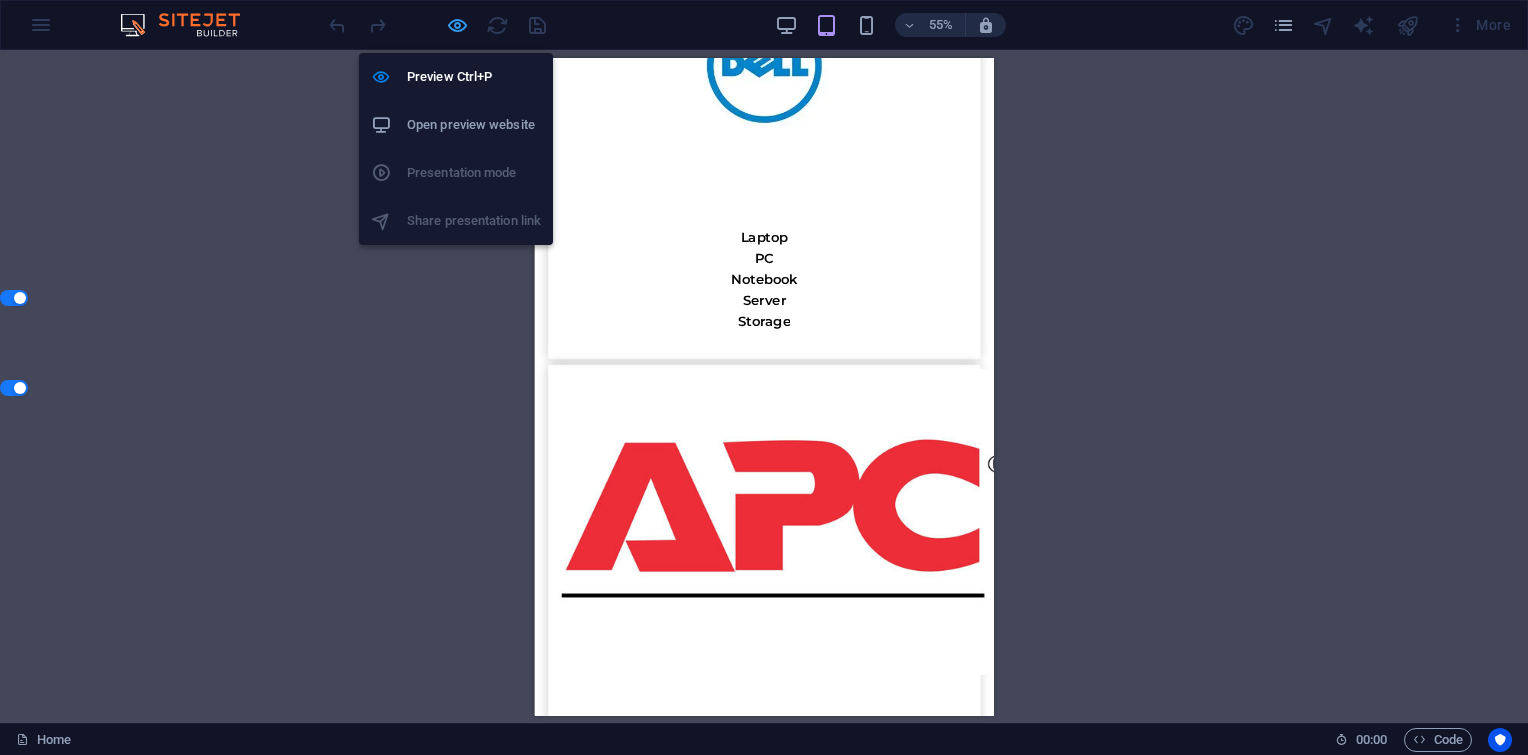 click at bounding box center (457, 25) 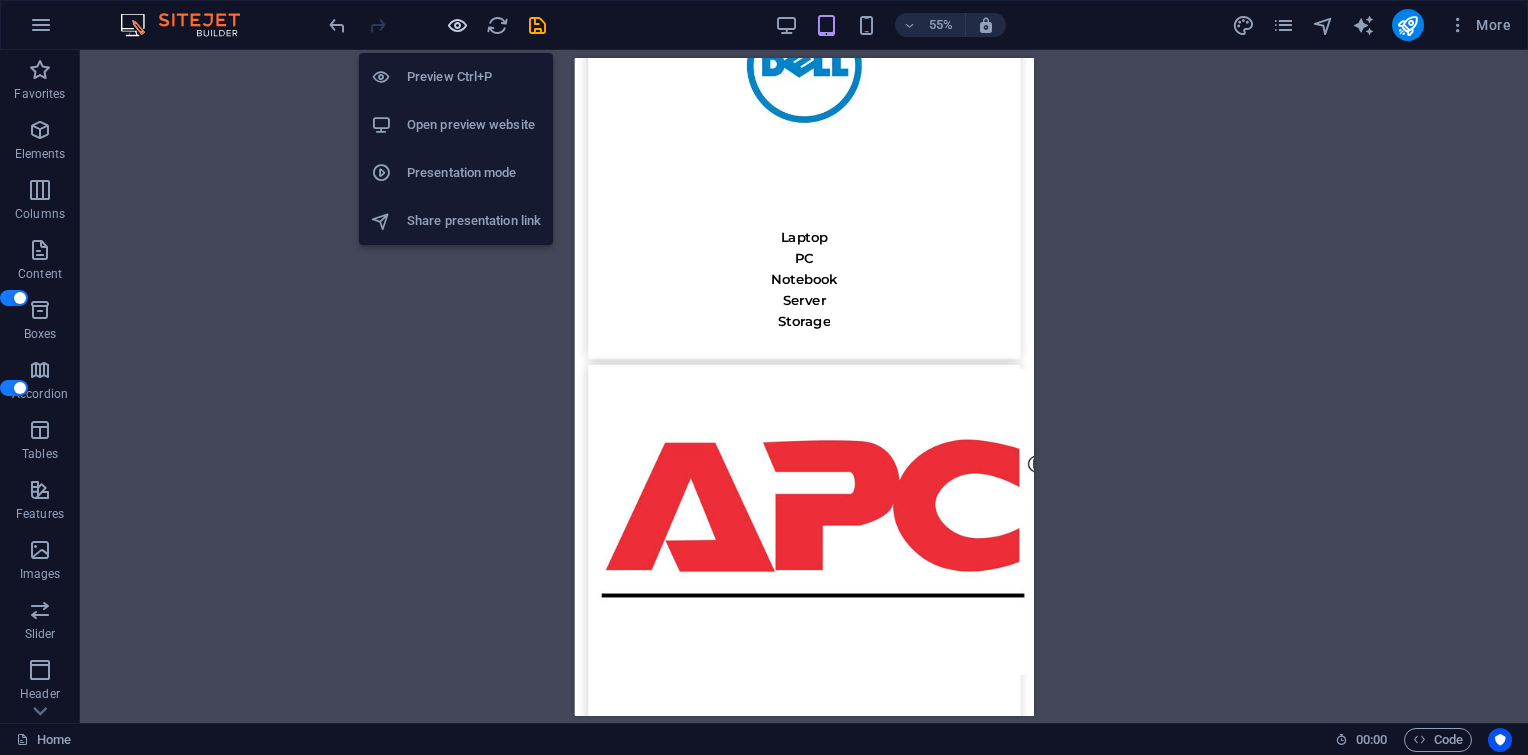 scroll, scrollTop: 11767, scrollLeft: 0, axis: vertical 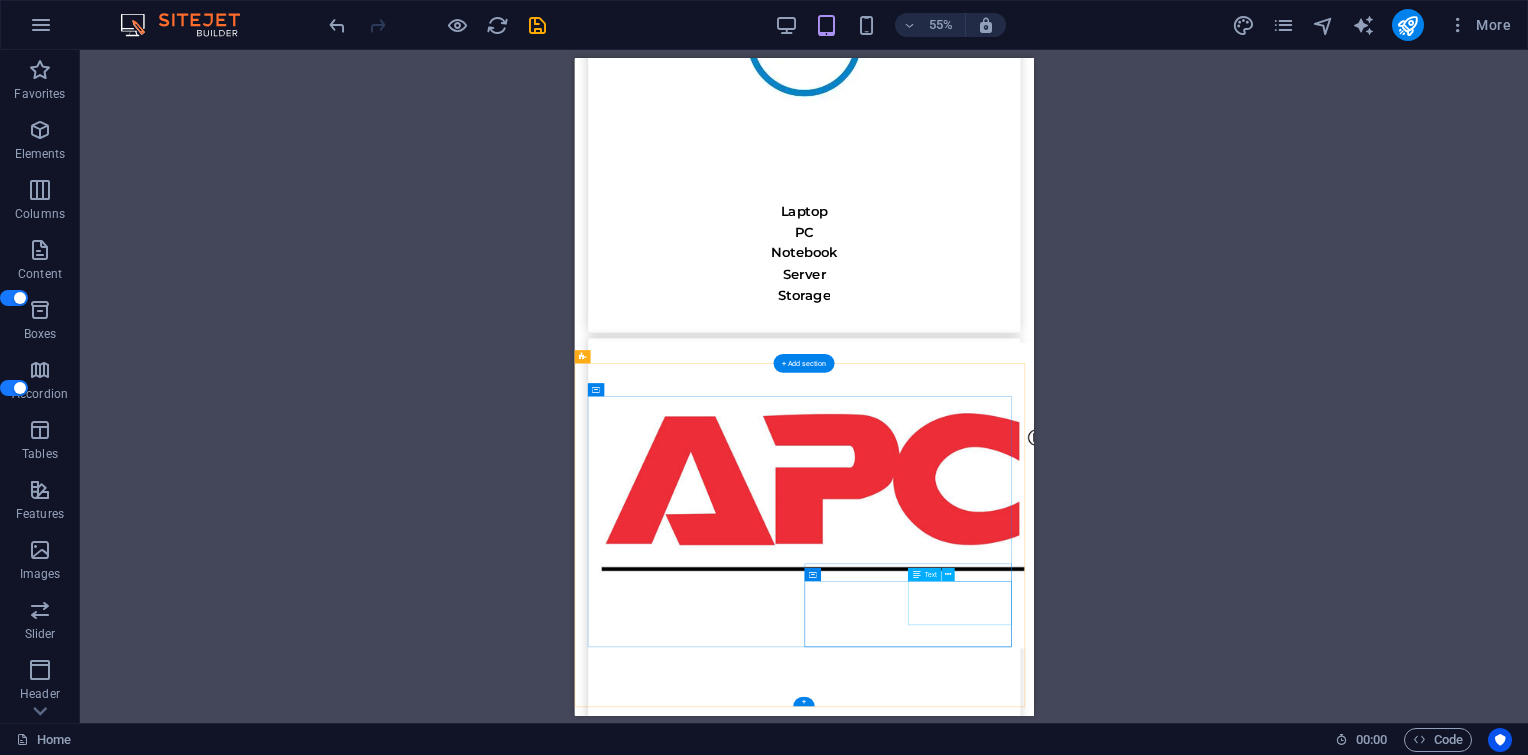 click on "PRICING CONTACT US" at bounding box center [790, 13254] 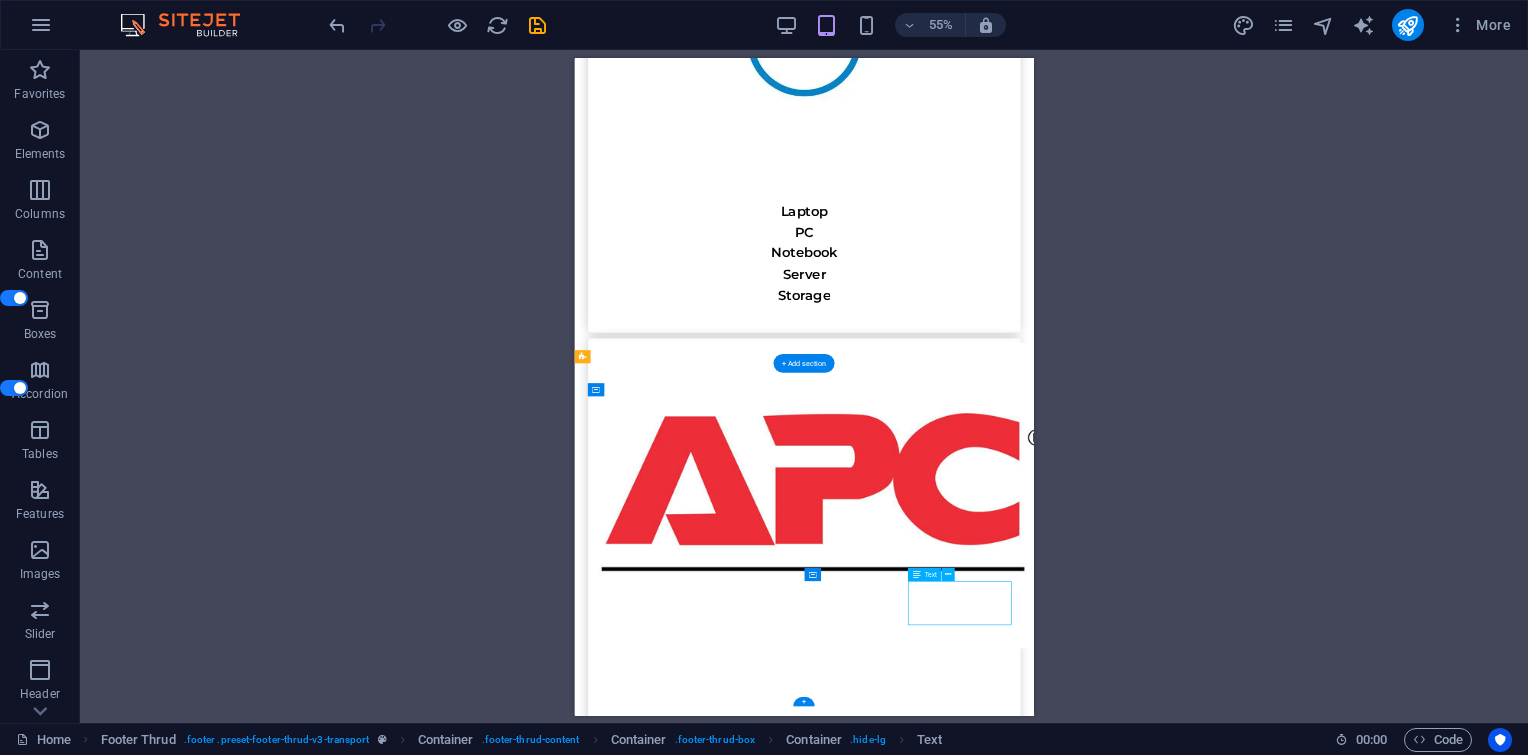 click on "PRICING CONTACT US" at bounding box center [790, 13254] 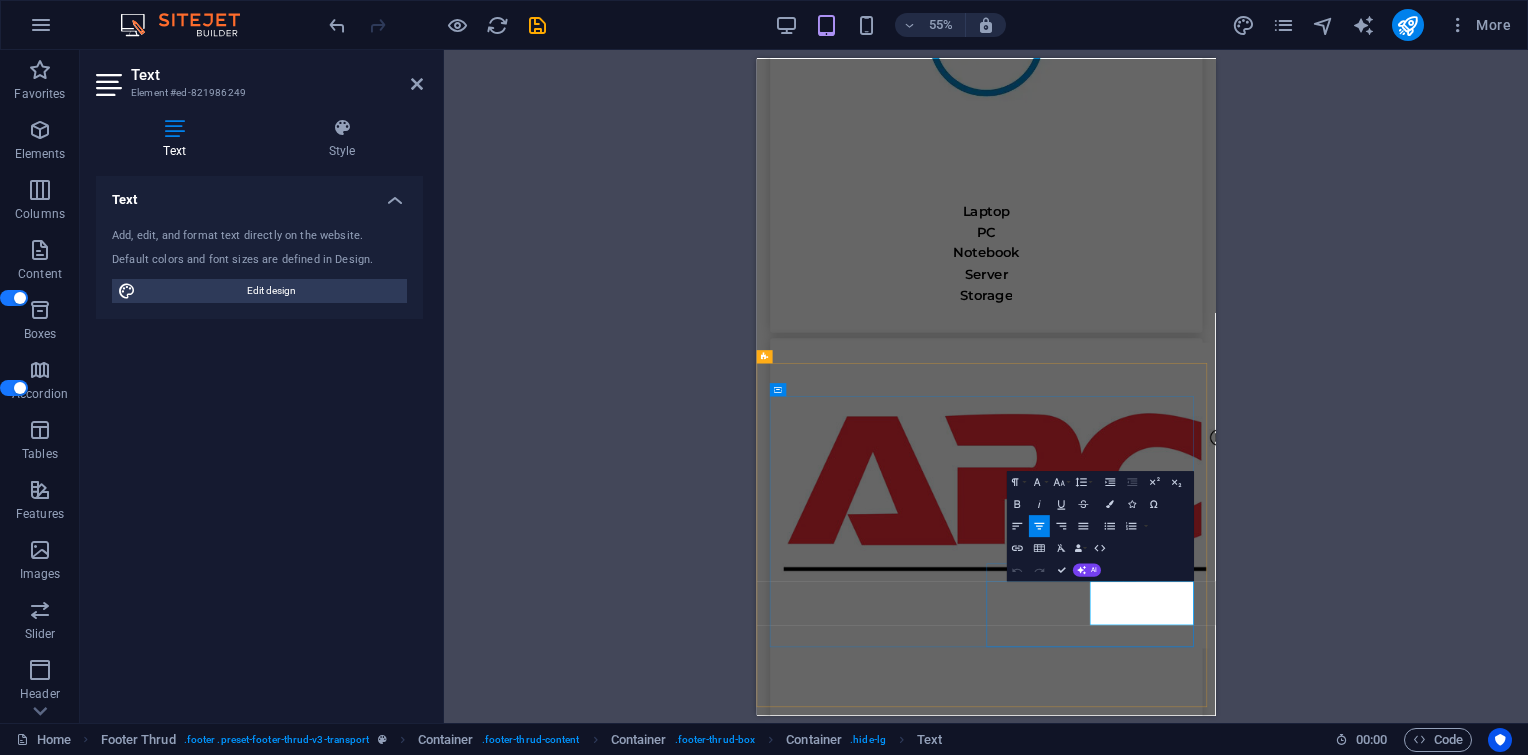 click on "PRICING" at bounding box center (972, 13234) 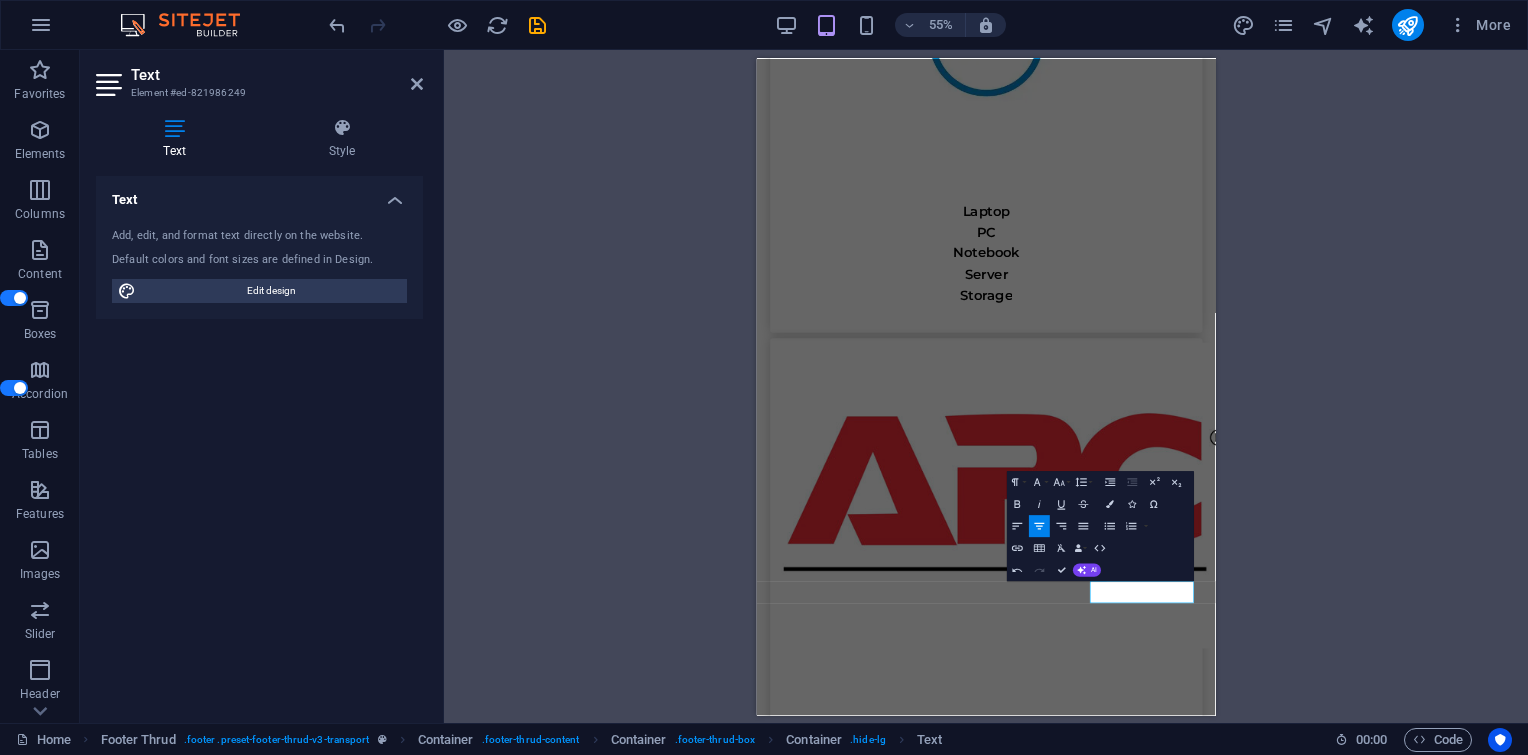 click on "H1   Wide image with text   Wide image with text   Container   Container   Image   Wide image with text   Container   Menu Bar   Image   Menu   Spacer   Text   Container   H2   Button   Spacer   Text   Text   Container   Boxes   Boxes   Container   Container   Text   Container   Spacer   Container   Text   Container   Spacer   Icon   Icon   Container   Container   Spacer   Container   Text   Spacer   Text   Container   H2   Spacer   Spacer   Container   Plans   Container   Container   Image   Container   Text   Container   Container   Container   Spacer   Container   Container   Container   Container   Container   Image   Container   Container   Text   Container   Container   Container   Container   Spacer   Container   Container   Image   Container   Container   Container   Plans   Container   Image   Container   Plans   Container   Container   Container   Container   Plans   Container   Text   Container   Container   Container   Container   Container   Text   Container   Container" at bounding box center (986, 386) 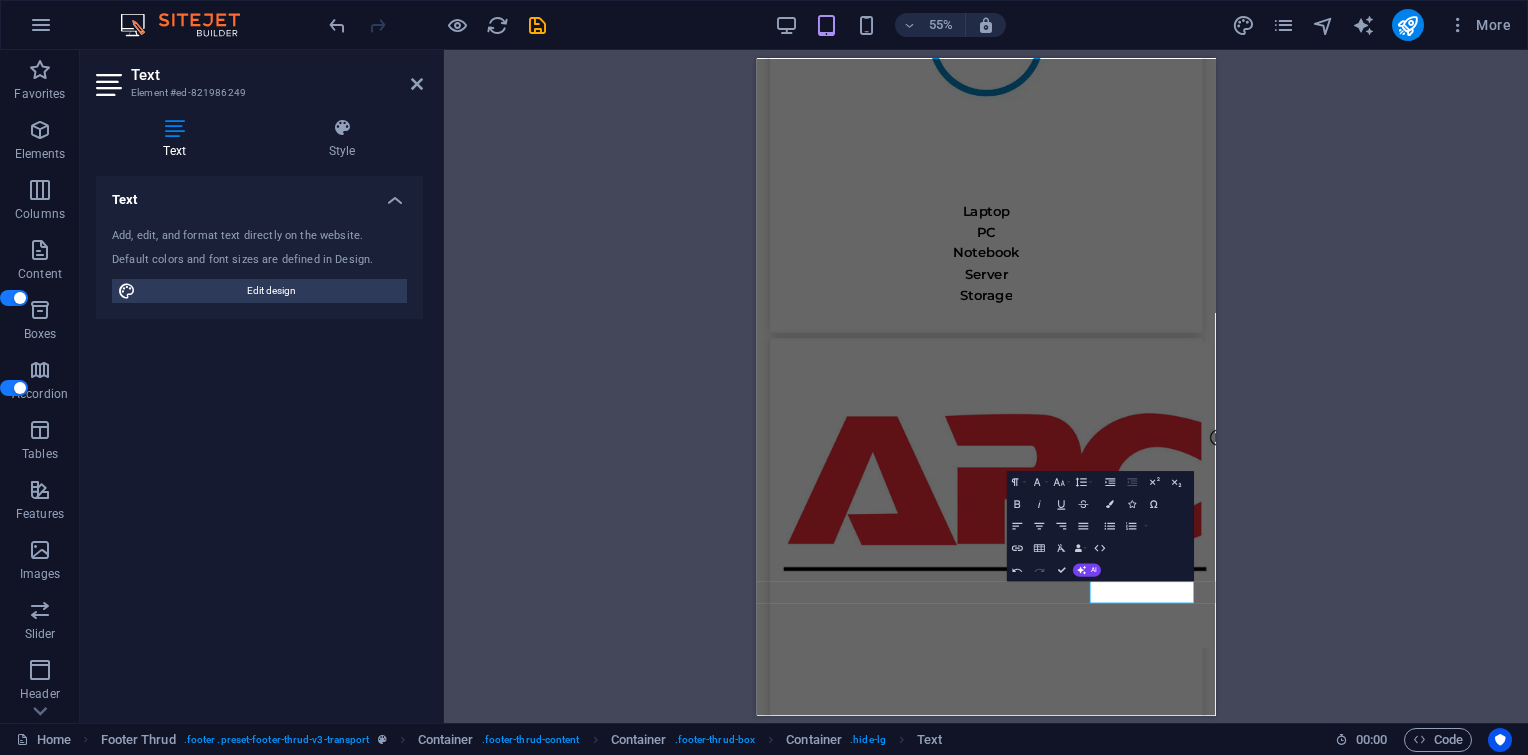click on "H1   Wide image with text   Wide image with text   Container   Container   Image   Wide image with text   Container   Menu Bar   Image   Menu   Spacer   Text   Container   H2   Button   Spacer   Text   Text   Container   Boxes   Boxes   Container   Container   Text   Container   Spacer   Container   Text   Container   Spacer   Icon   Icon   Container   Container   Spacer   Container   Text   Spacer   Text   Container   H2   Spacer   Spacer   Container   Plans   Container   Container   Image   Container   Text   Container   Container   Container   Spacer   Container   Container   Container   Container   Container   Image   Container   Container   Text   Container   Container   Container   Container   Spacer   Container   Container   Image   Container   Container   Container   Plans   Container   Image   Container   Plans   Container   Container   Container   Container   Plans   Container   Text   Container   Container   Container   Container   Container   Text   Container   Container" at bounding box center [986, 386] 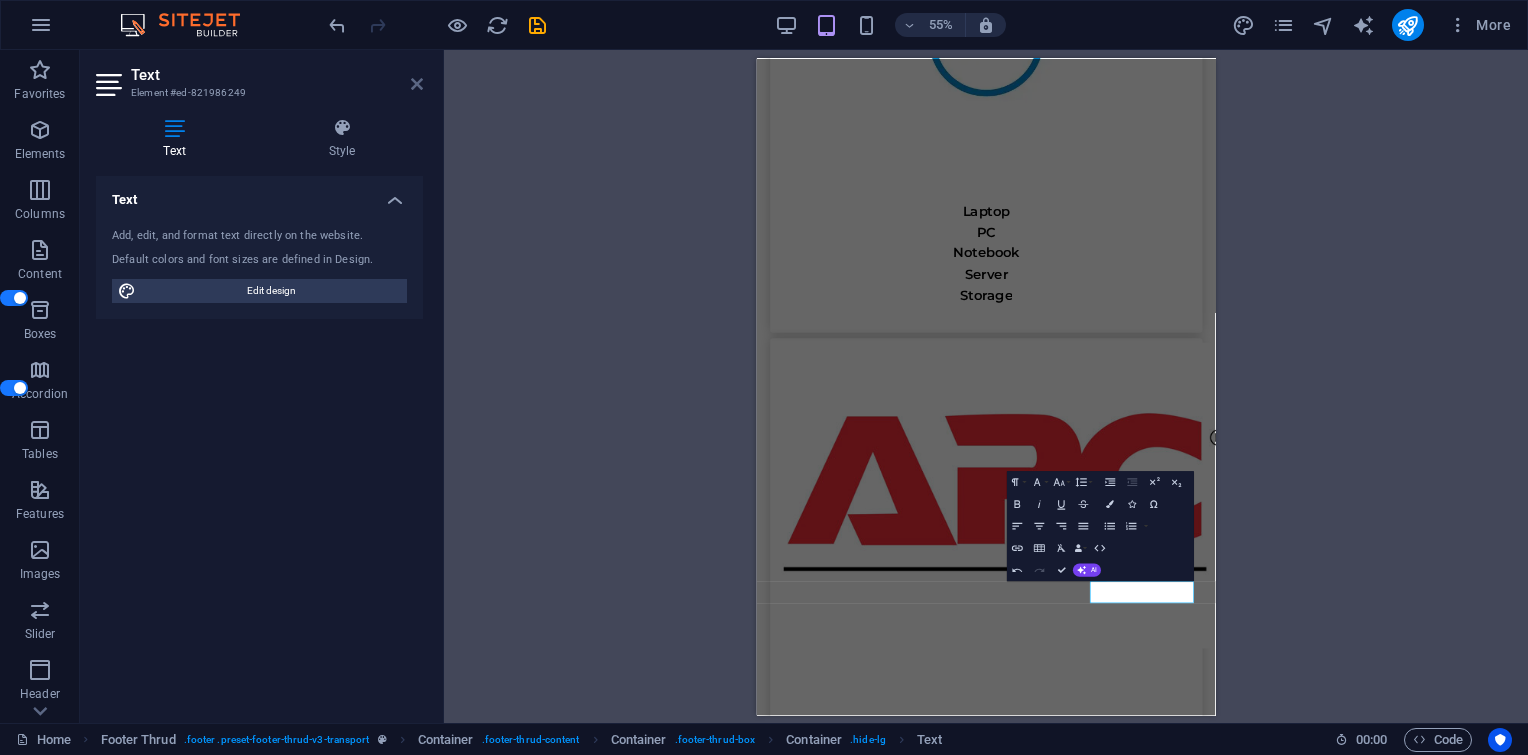 click at bounding box center (417, 84) 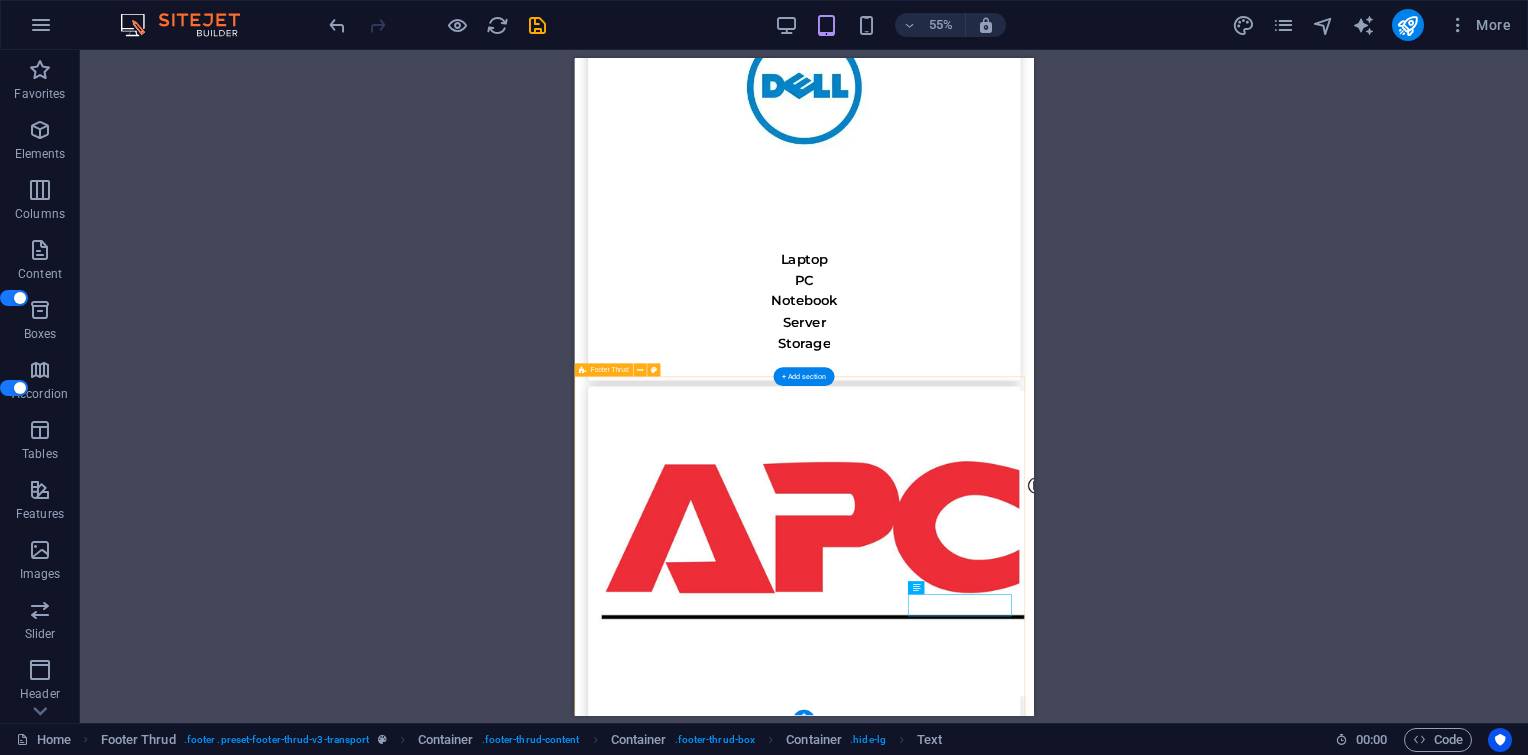 scroll, scrollTop: 11667, scrollLeft: 0, axis: vertical 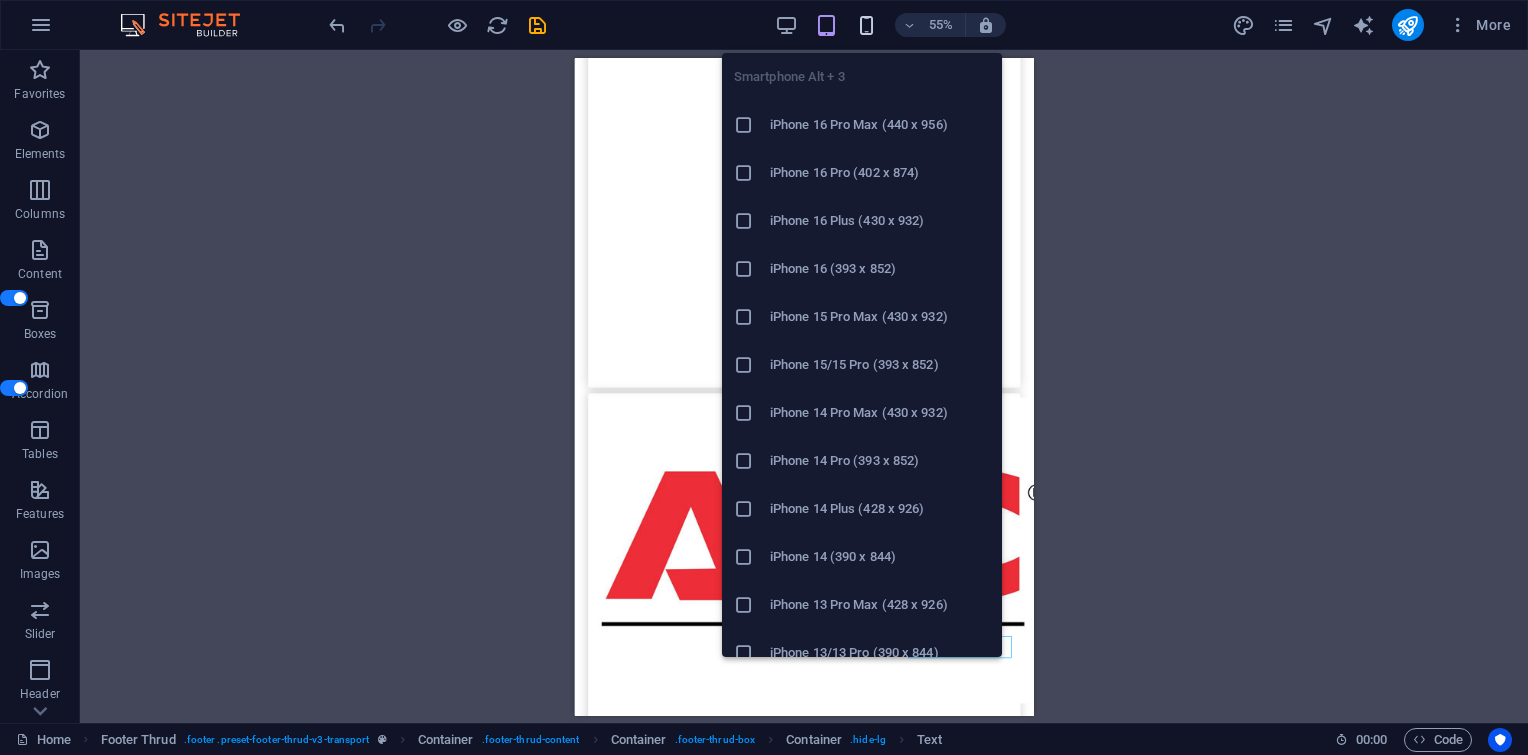 click at bounding box center [866, 25] 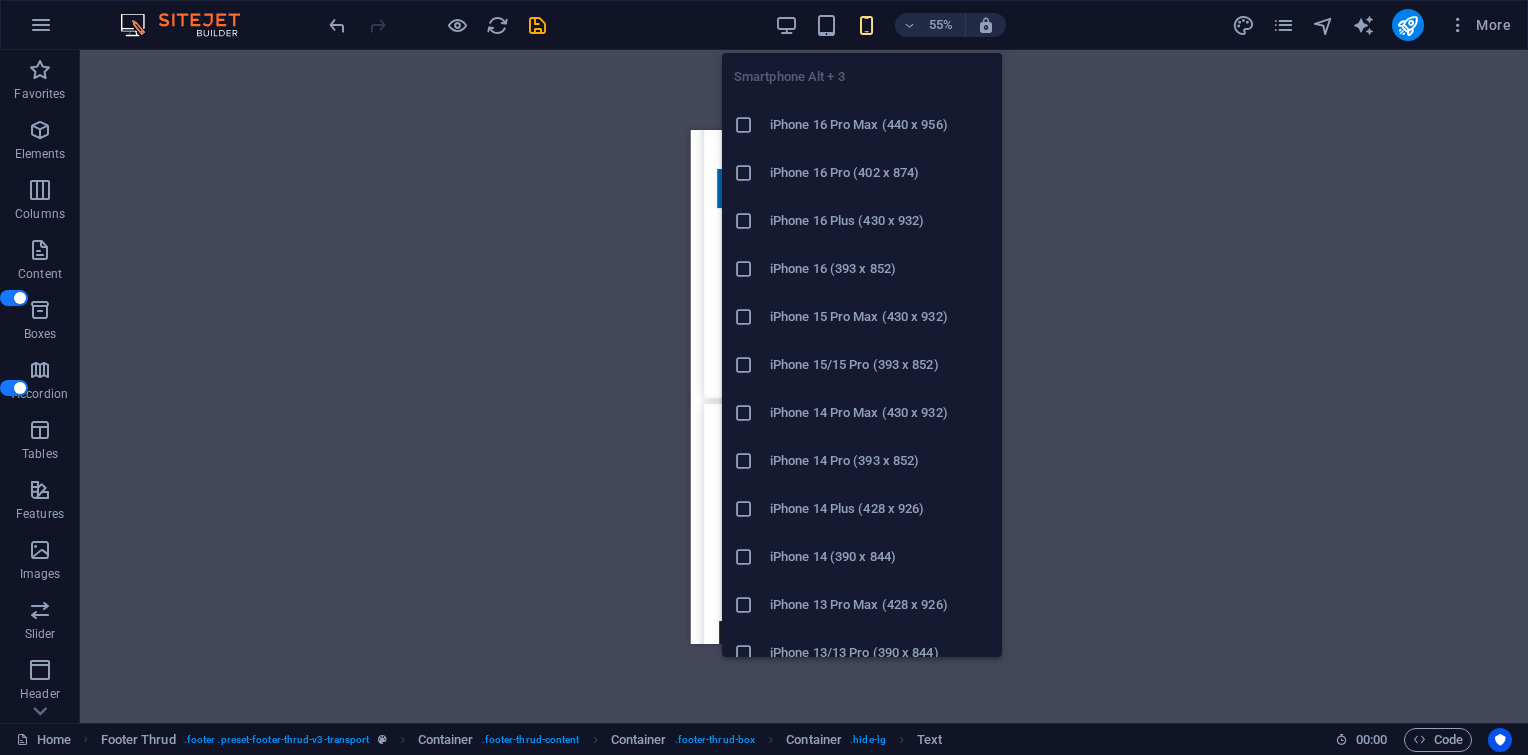 scroll, scrollTop: 18041, scrollLeft: 0, axis: vertical 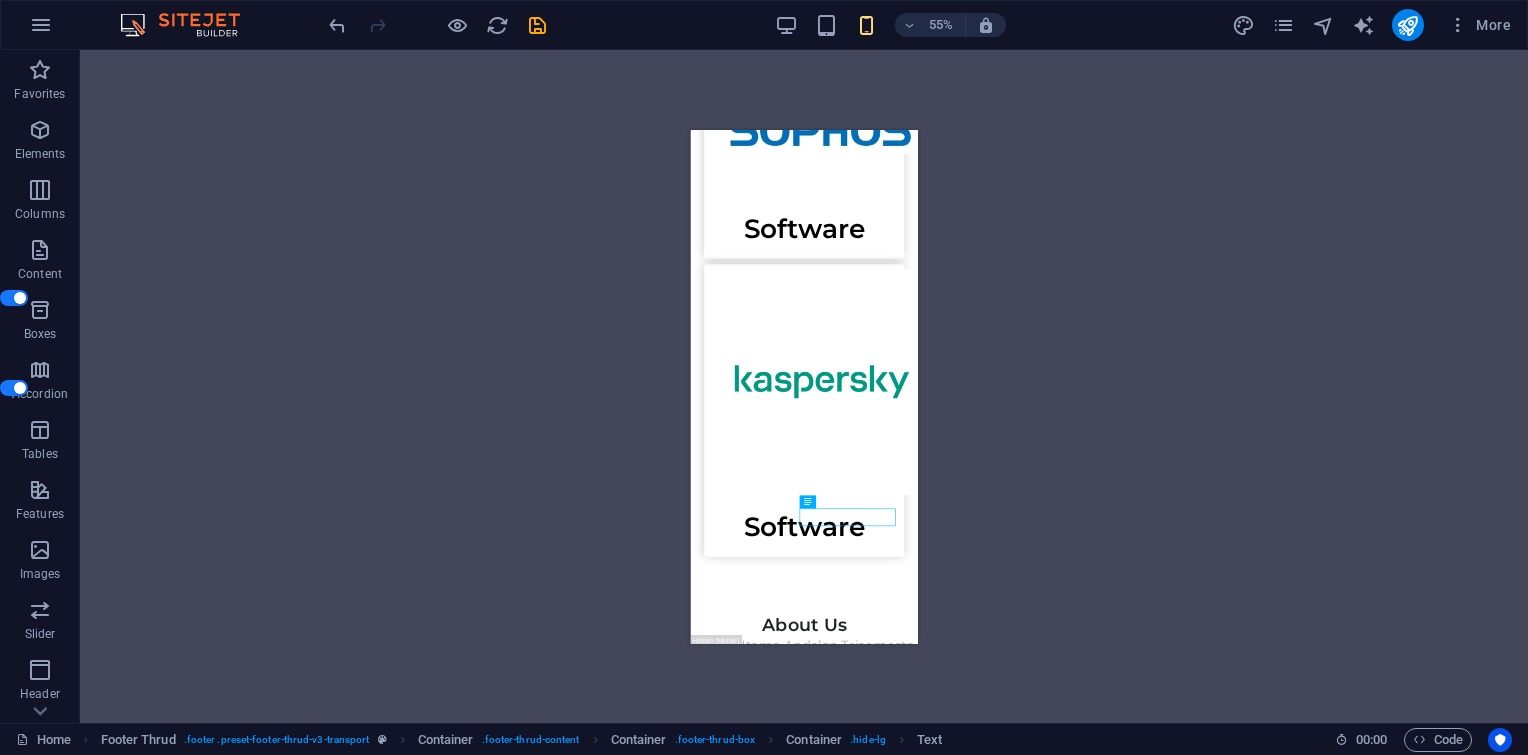 click on "H1   Wide image with text   Wide image with text   Container   Container   Image   Wide image with text   Container   Menu Bar   Image   Menu   Spacer   Text   Container   H2   Button   Spacer   Text   Text   Container   Boxes   Boxes   Container   Container   Text   Container   Spacer   Container   Text   Container   Spacer   Icon   Icon   Container   Container   Spacer   Container   Text   Spacer   Text   Container   H2   Spacer   Spacer   Container   Plans   Container   Container   Image   Container   Text   Container   Container   Container   Spacer   Container   Container   Container   Container   Container   Image   Container   Container   Text   Container   Container   Container   Container   Spacer   Container   Container   Image   Container   Container   Container   Plans   Container   Image   Container   Plans   Container   Container   Container   Container   Plans   Container   Text   Container   Container   Container   Container   Container   Text   Container   Container" at bounding box center [804, 386] 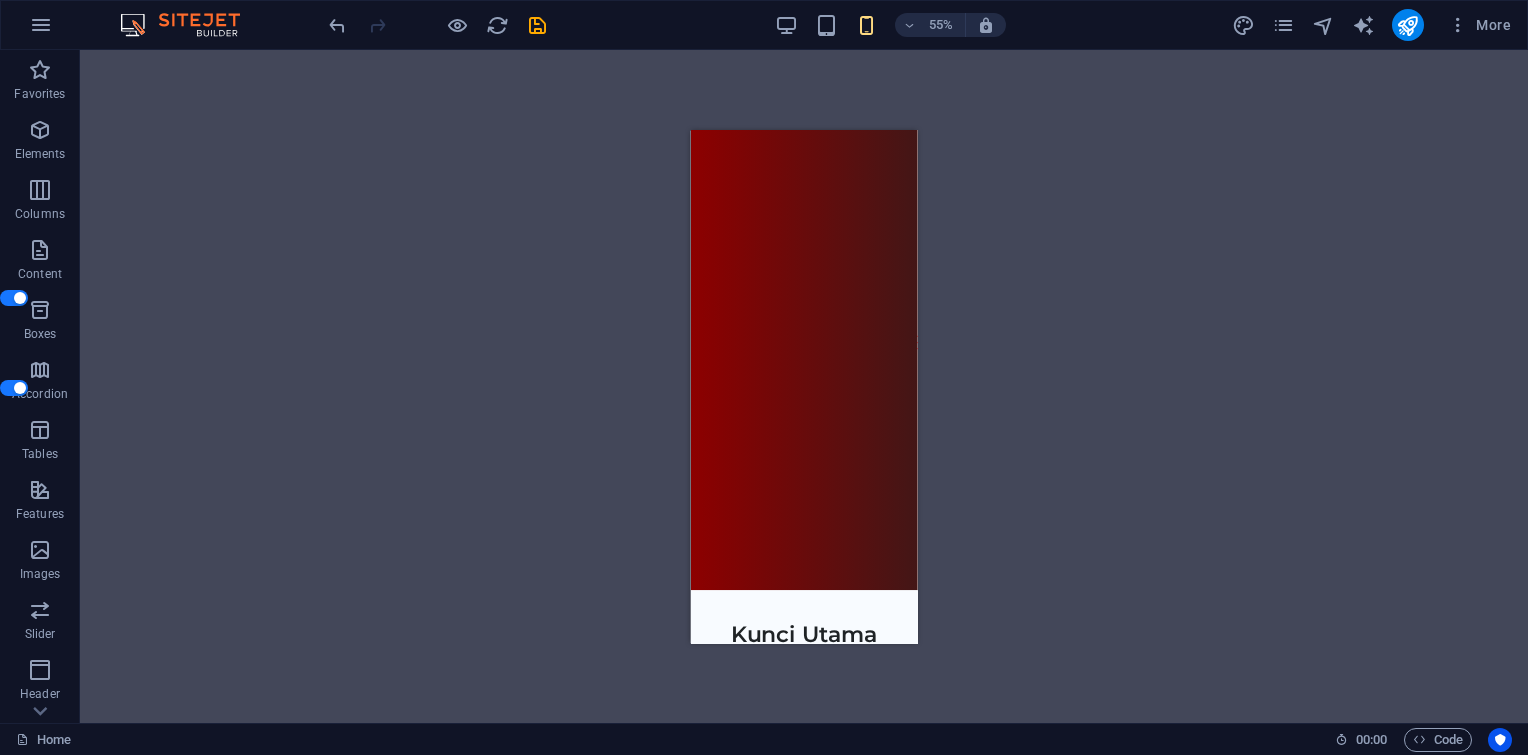 scroll, scrollTop: 0, scrollLeft: 0, axis: both 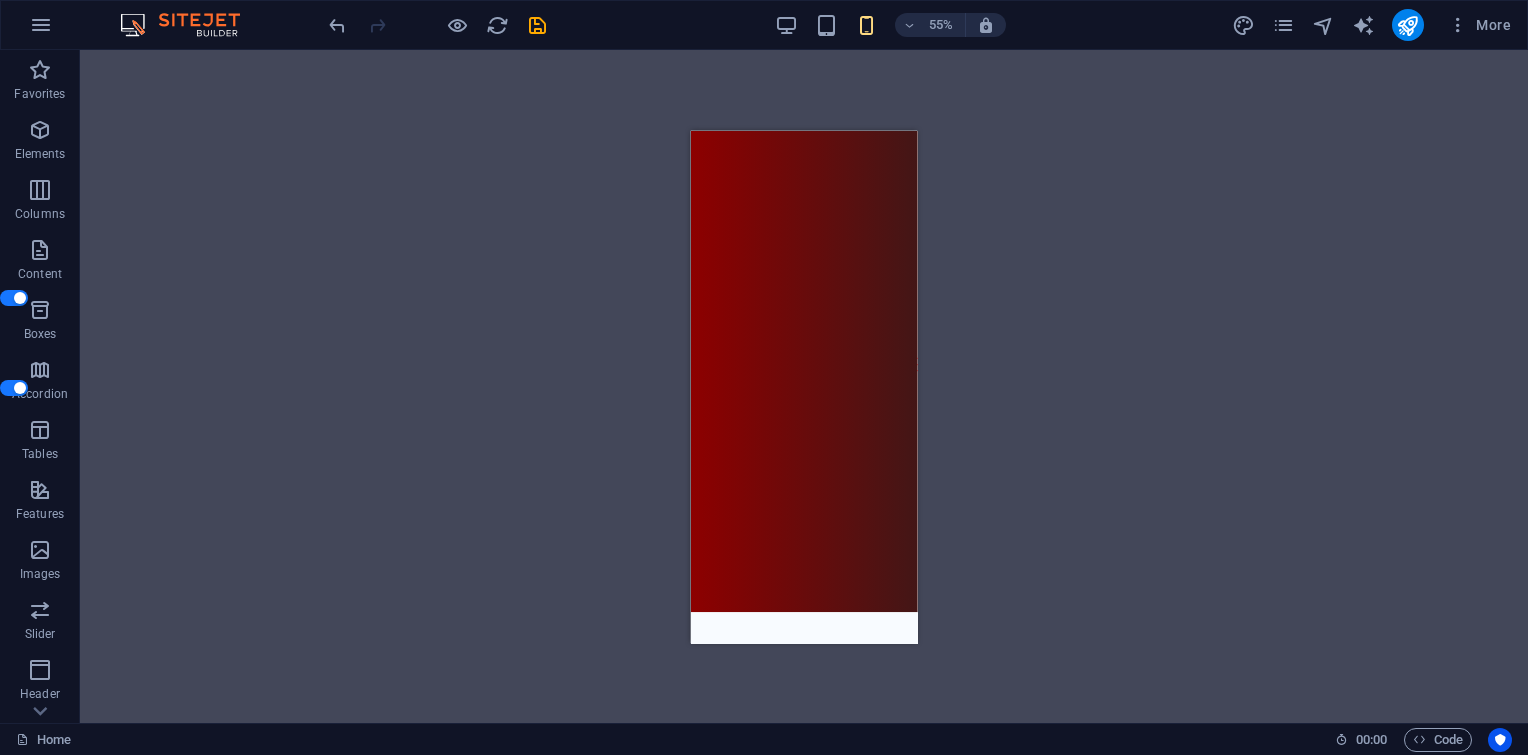 drag, startPoint x: 1092, startPoint y: 816, endPoint x: 1618, endPoint y: 278, distance: 752.4095 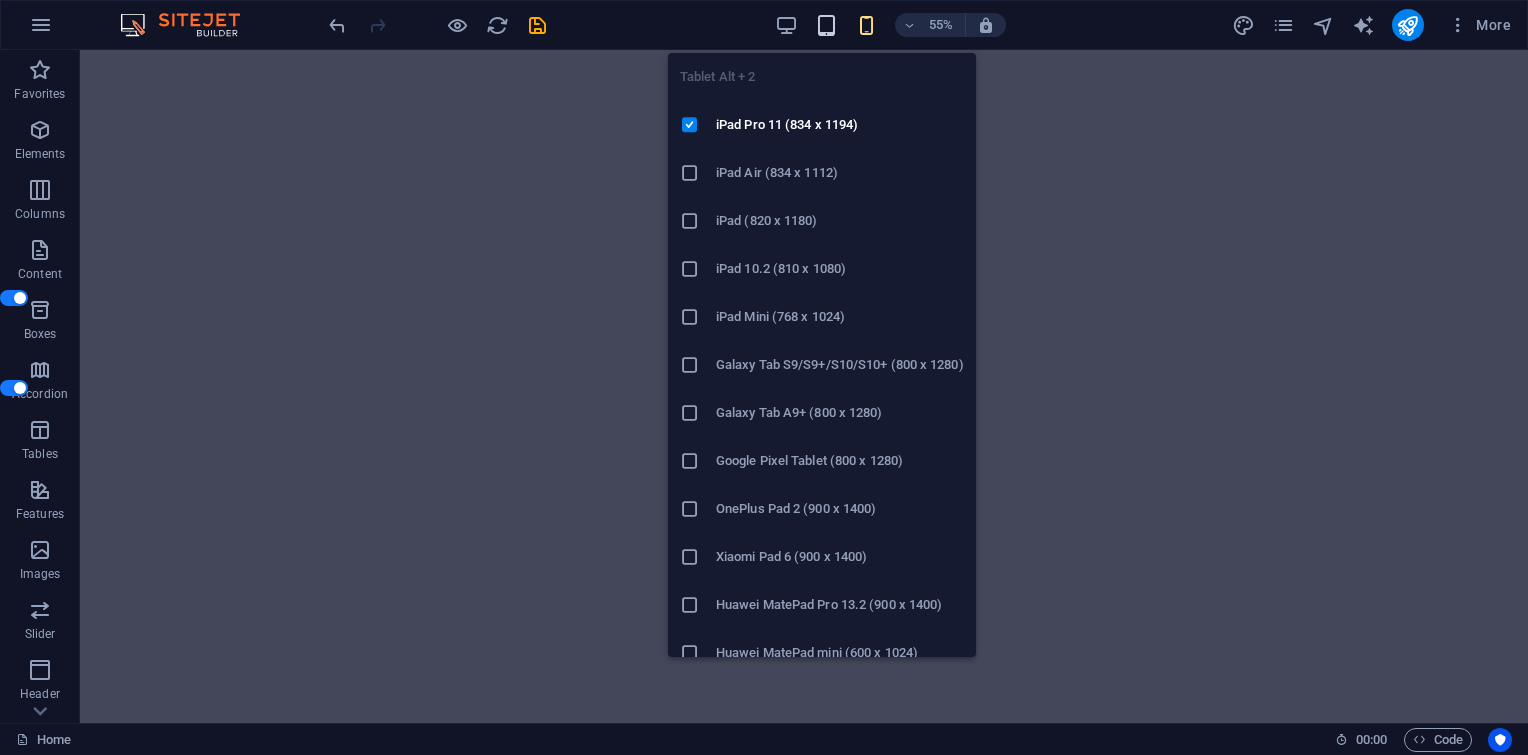 click at bounding box center [826, 25] 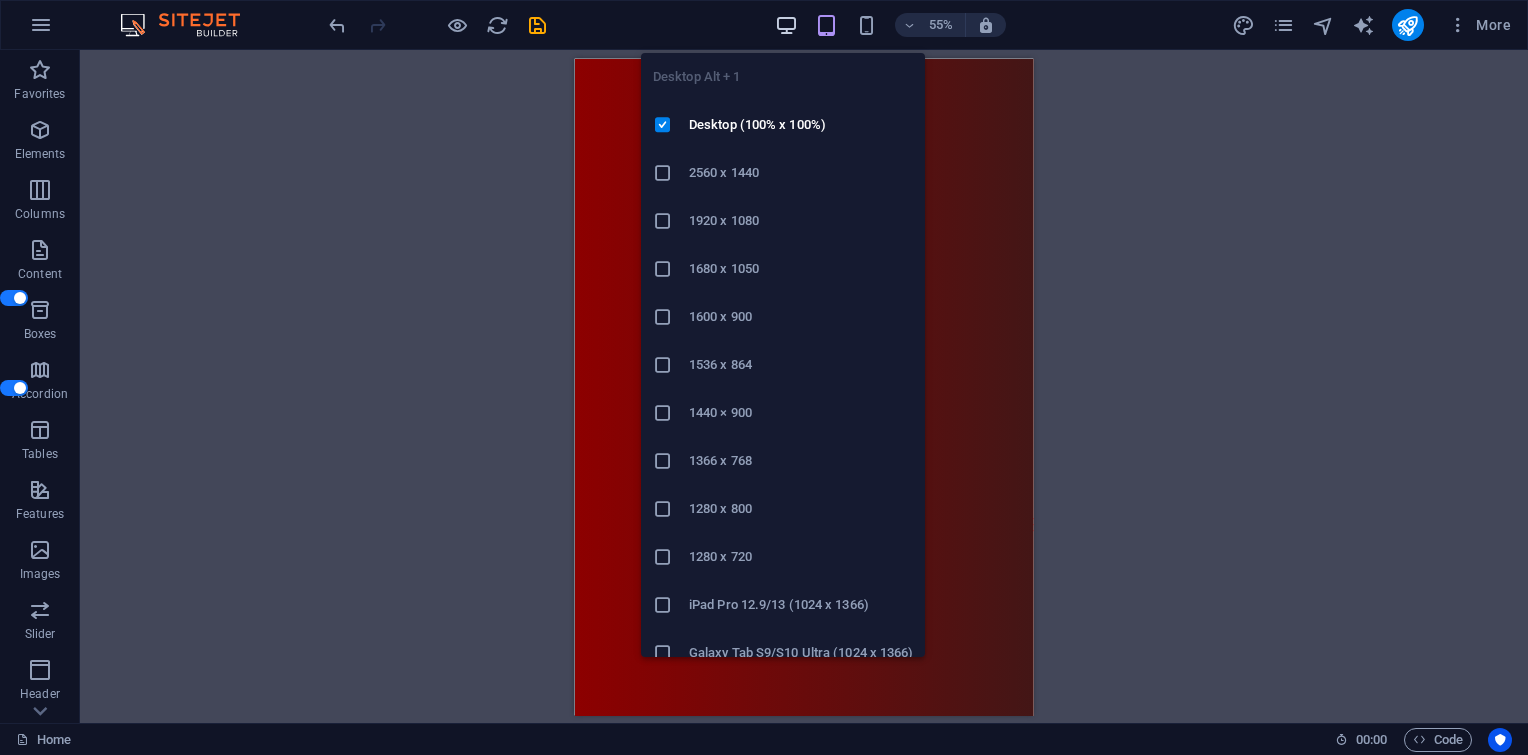 click at bounding box center [786, 25] 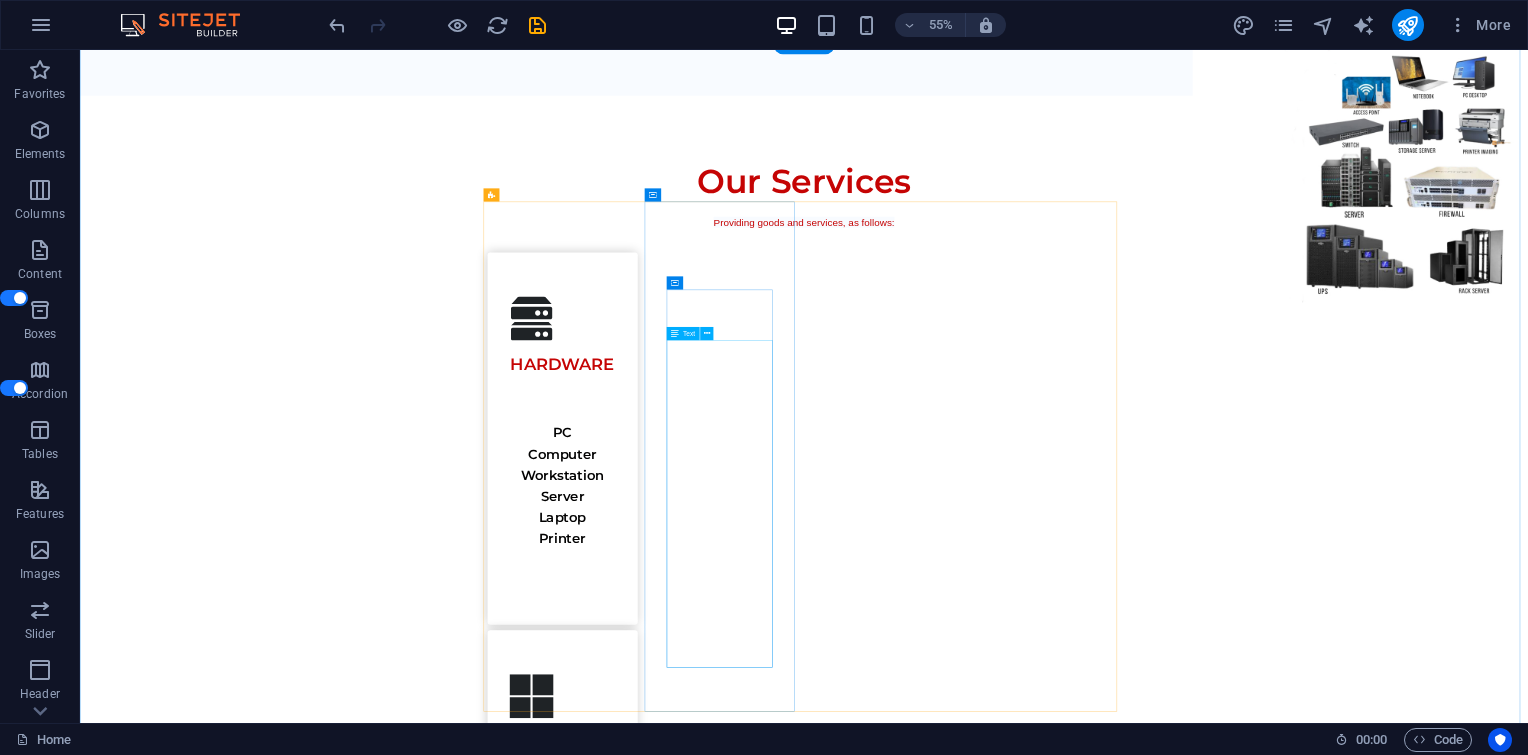 scroll, scrollTop: 933, scrollLeft: 0, axis: vertical 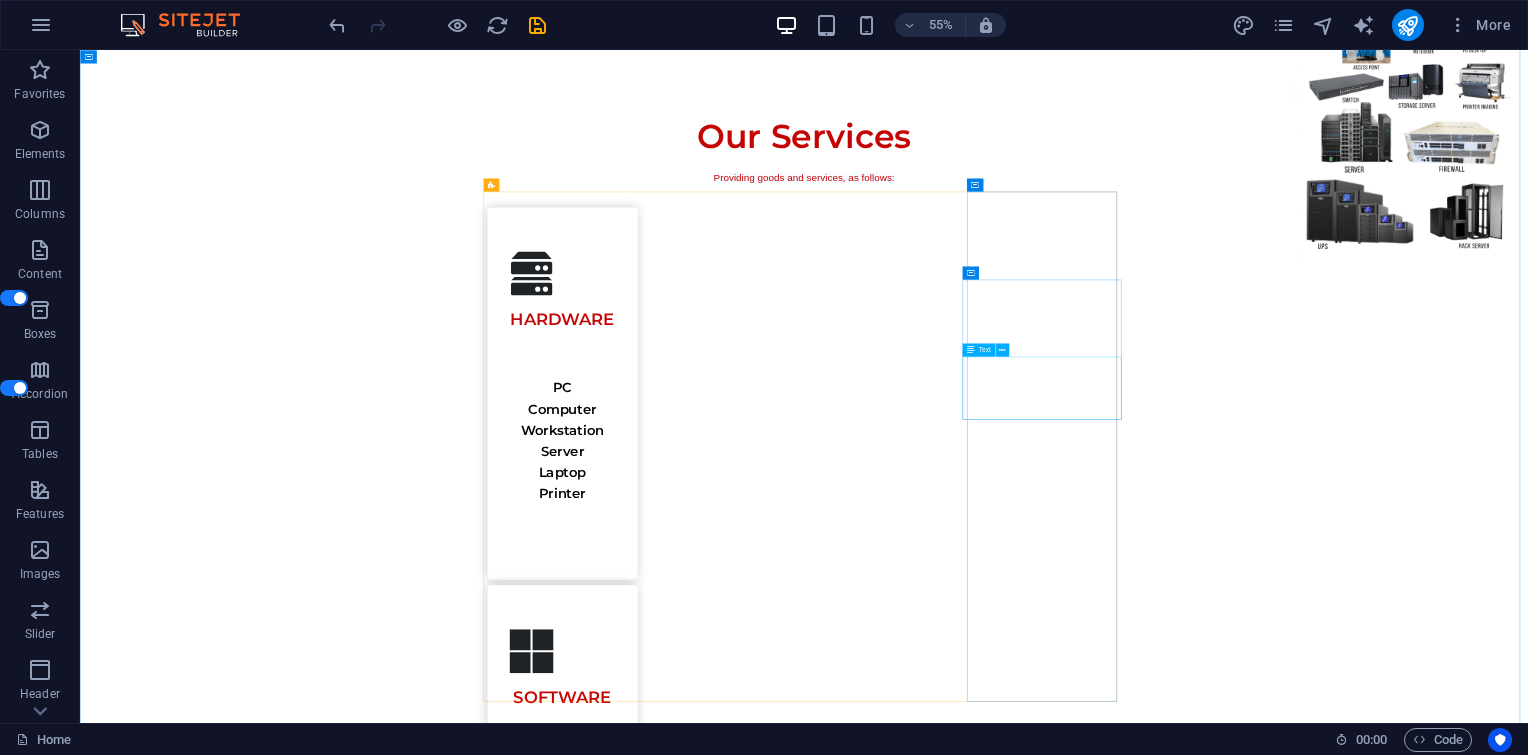 click on "IT Outsourcing Maintenance C ontract" at bounding box center [1006, 2947] 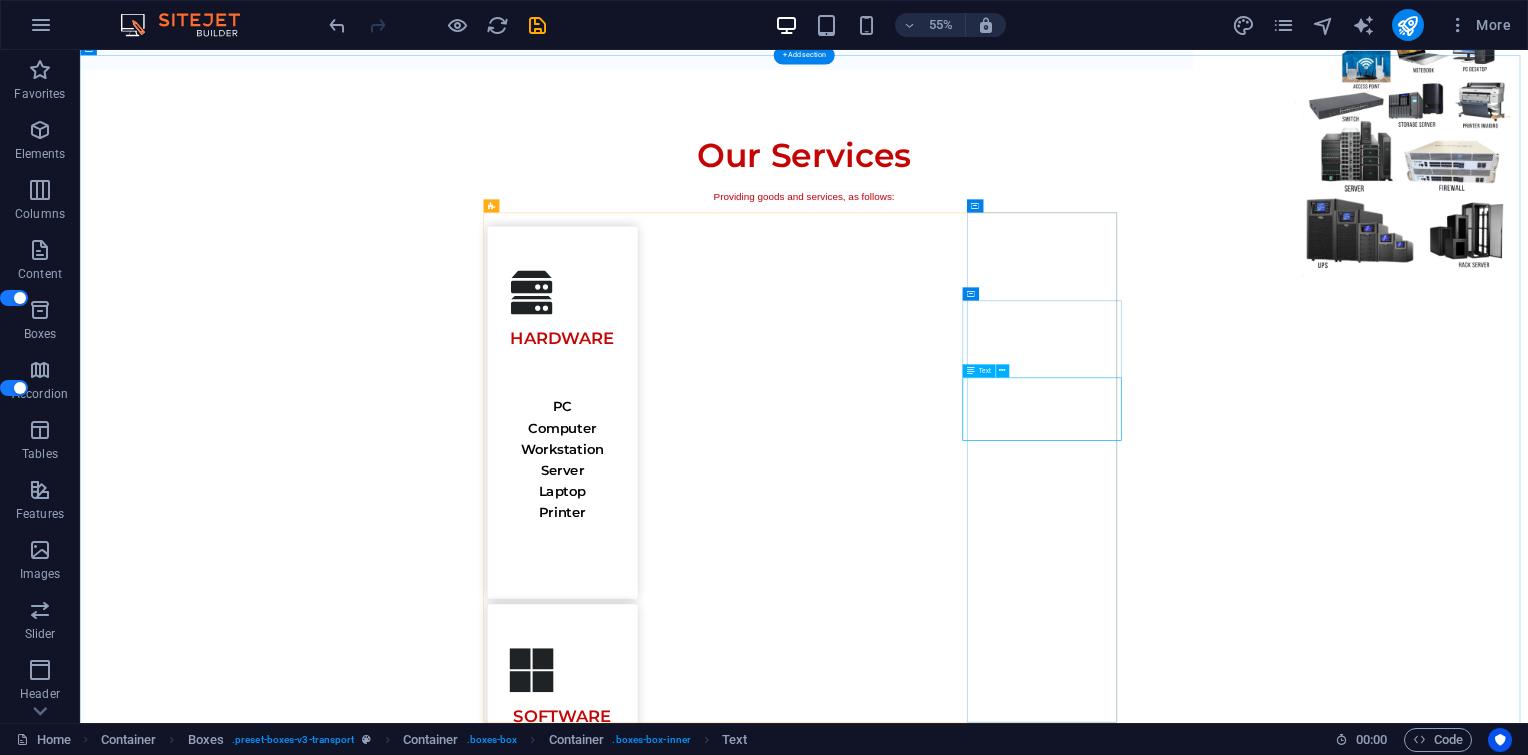 scroll, scrollTop: 900, scrollLeft: 0, axis: vertical 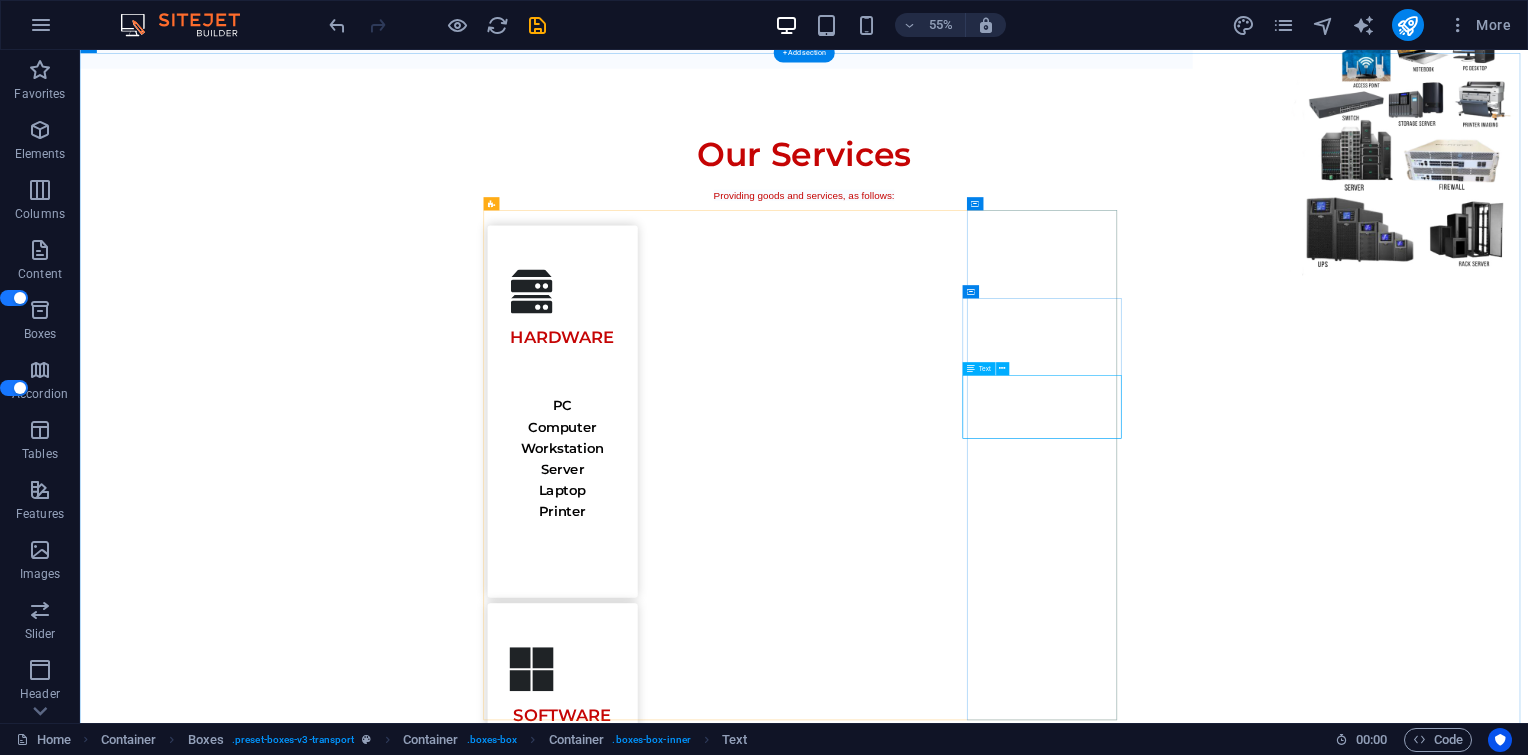 click on "IT Outsourcing Maintenance C ontract" at bounding box center (1006, 2980) 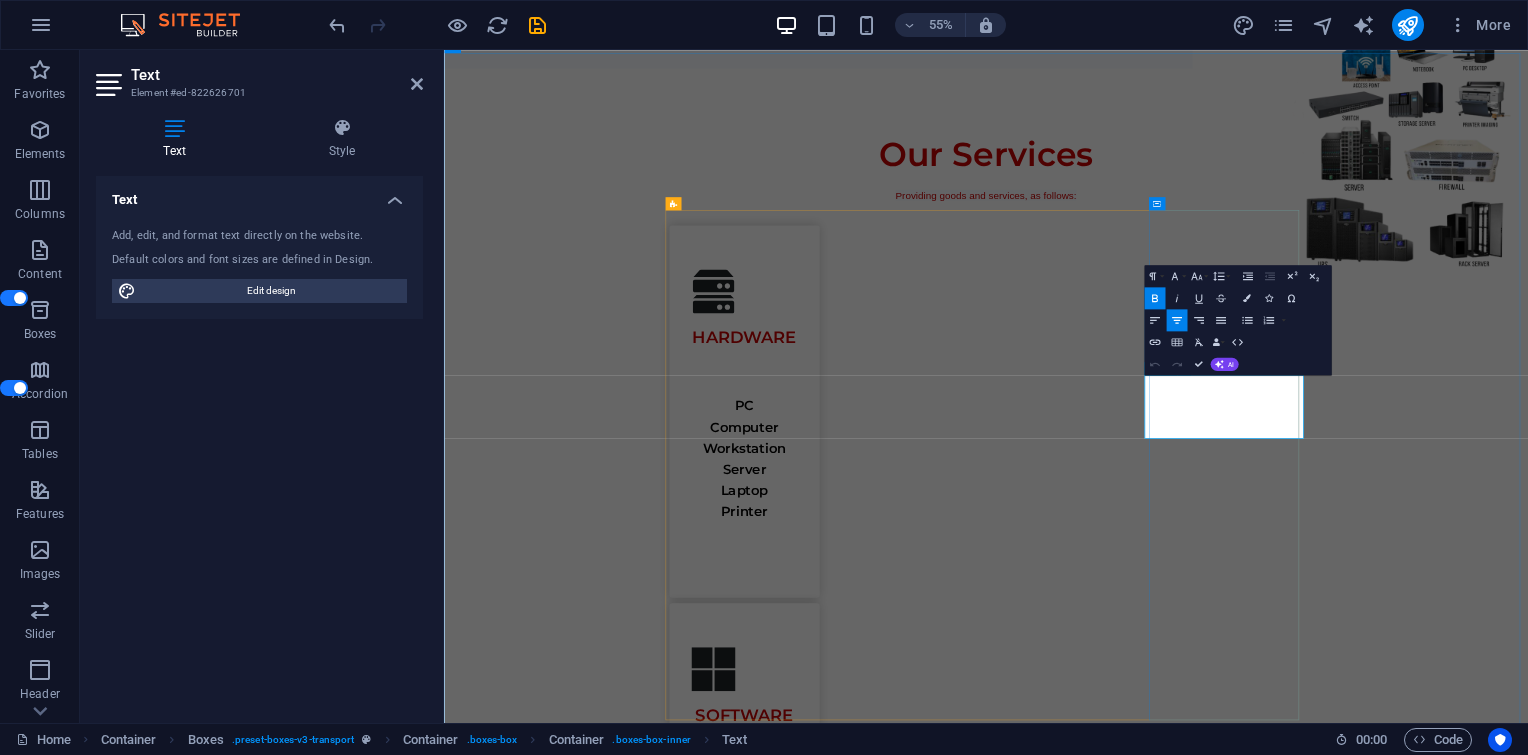 drag, startPoint x: 1729, startPoint y: 695, endPoint x: 2003, endPoint y: 696, distance: 274.00183 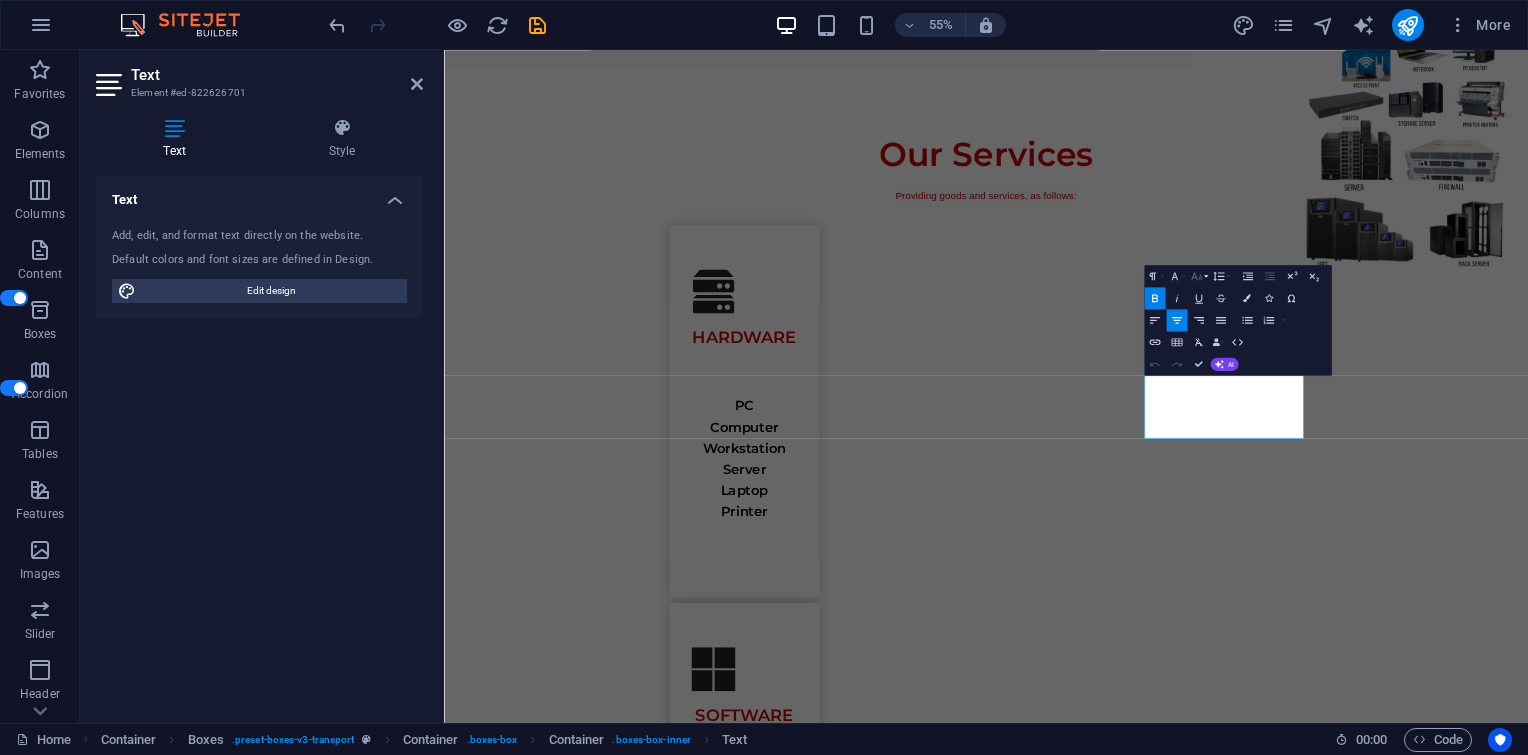click 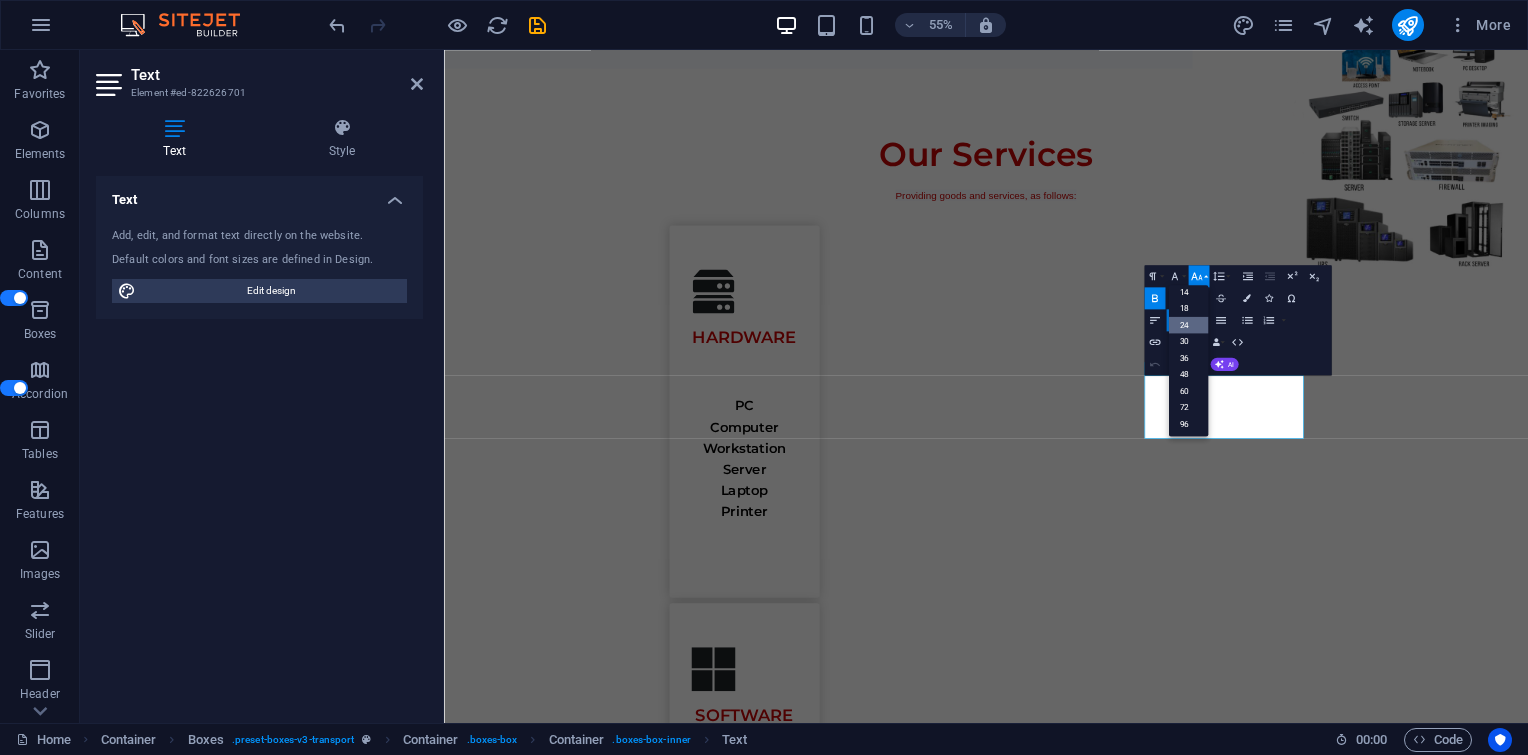 scroll, scrollTop: 160, scrollLeft: 0, axis: vertical 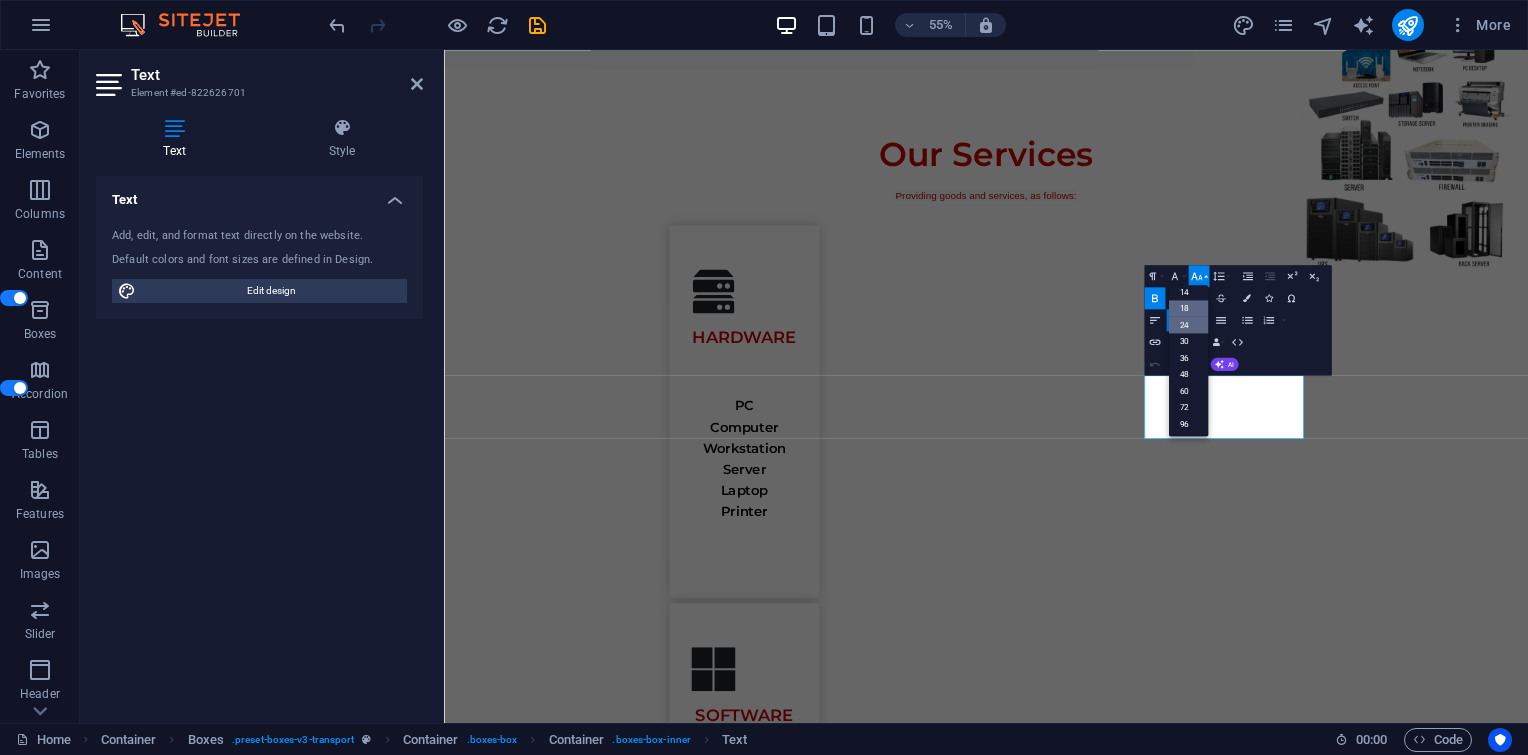 click on "18" at bounding box center (1188, 308) 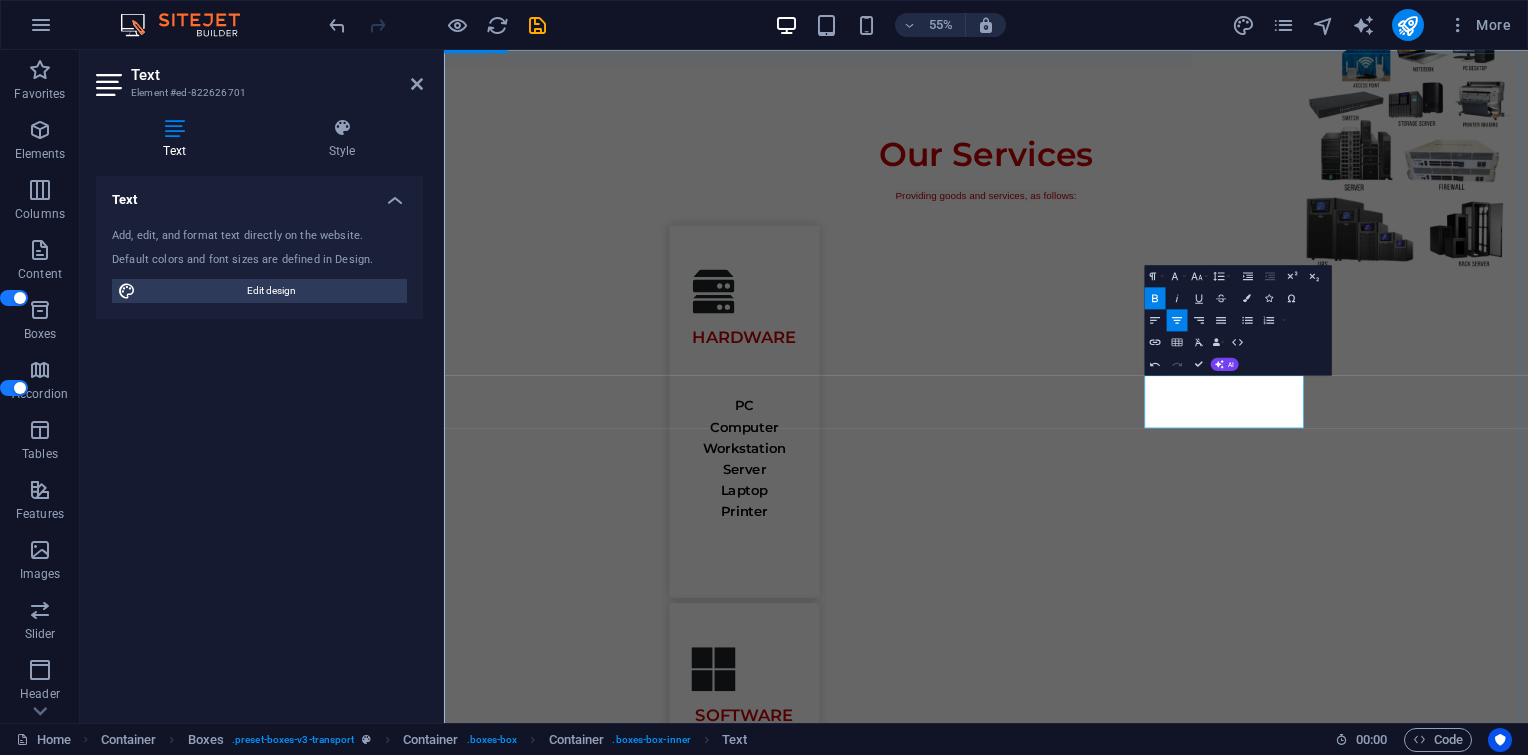 click on "Our Services Providing goods and services, as follows: HARDWARE   PC Computer Workstation Serve r Laptop Printer SOFTWARE Experts in the rapid custom development of distributed and standalone web-based applications designed to meet the specific needs of your organization and business requirements. NETWORK Fiber Optic Solution Data Solution   Voice solution Wireless solution  Data cent er  Security solution RENTAL & SERVICES IT Outsourcing Maintenance C ontract" at bounding box center (1429, 1651) 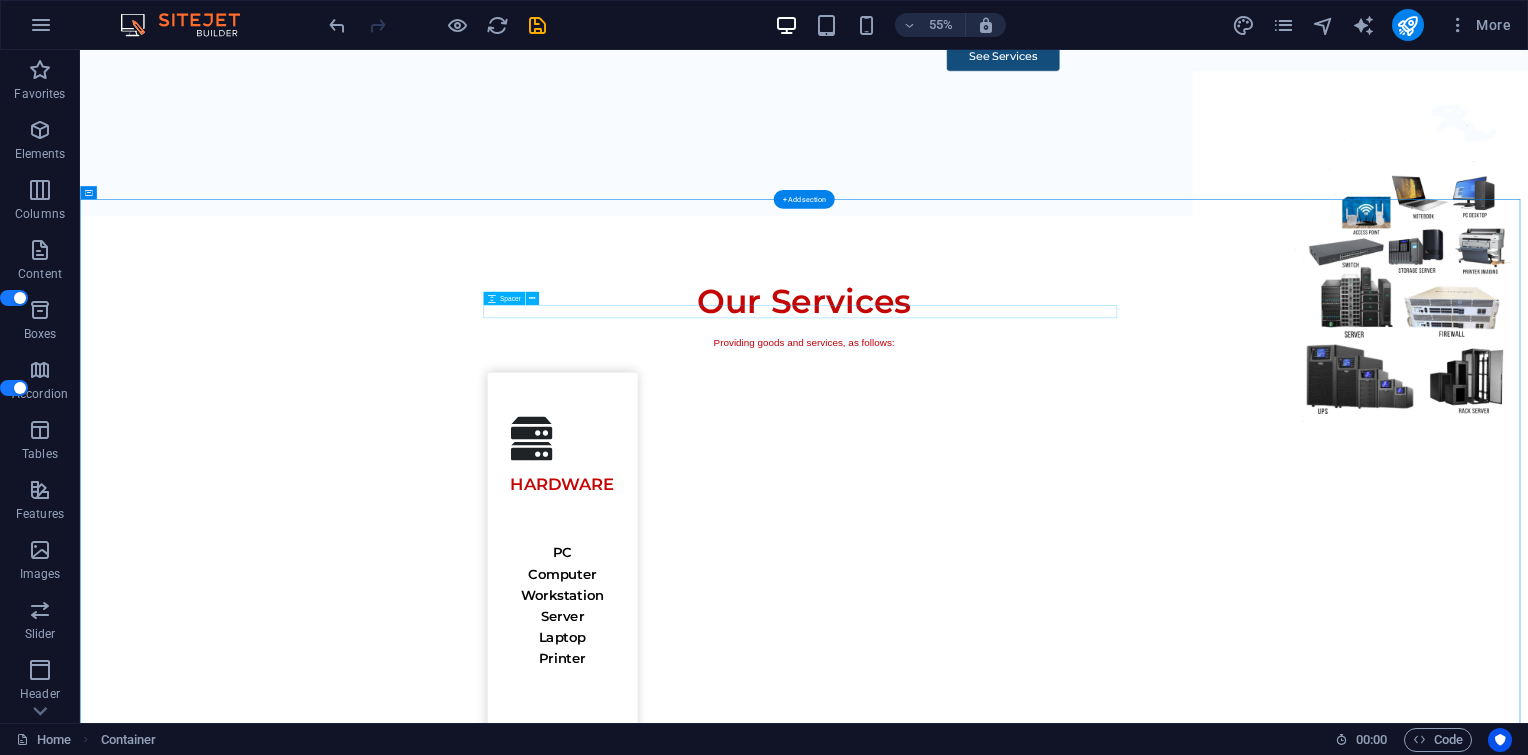 scroll, scrollTop: 666, scrollLeft: 0, axis: vertical 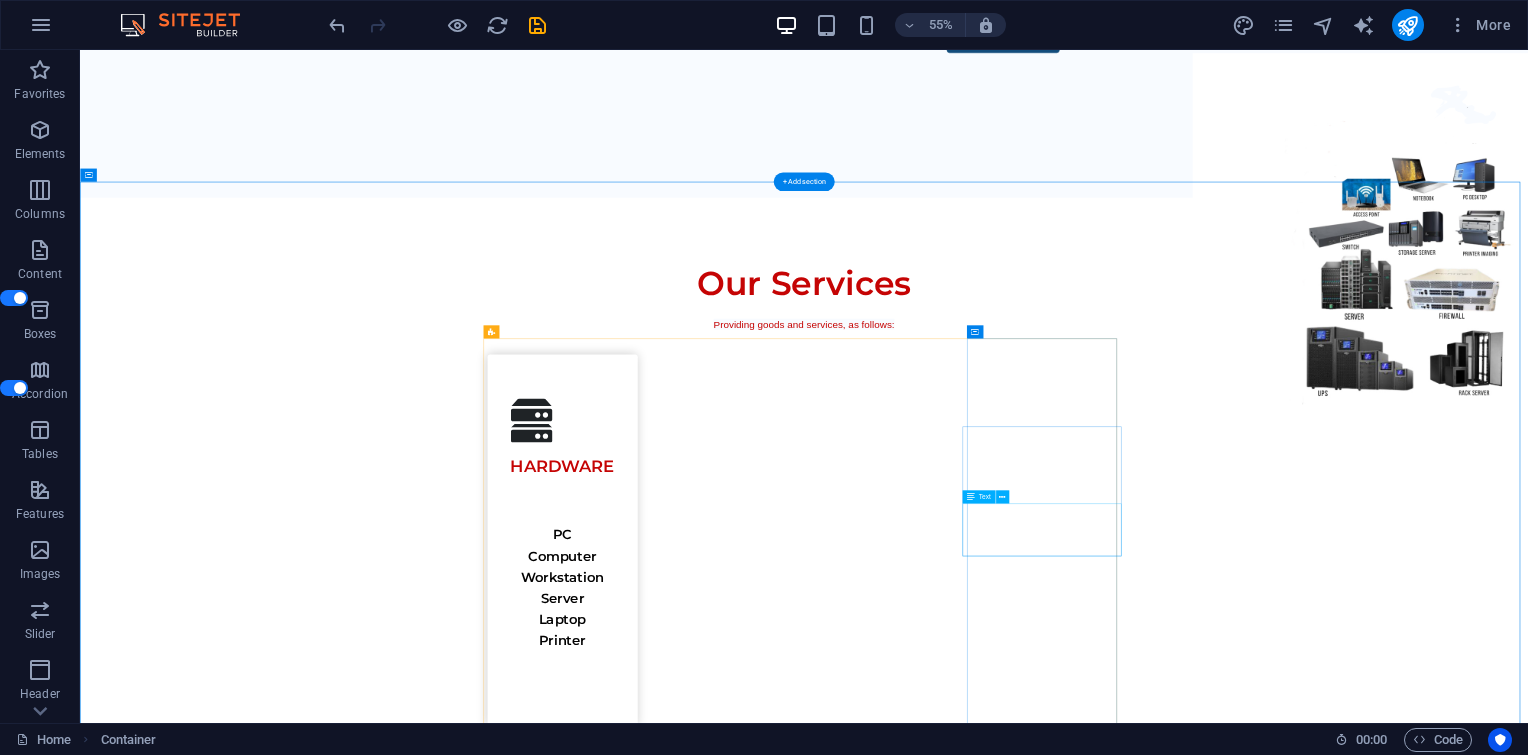 click on "IT Outsourcing Maintenance C ontract" at bounding box center [1006, 3205] 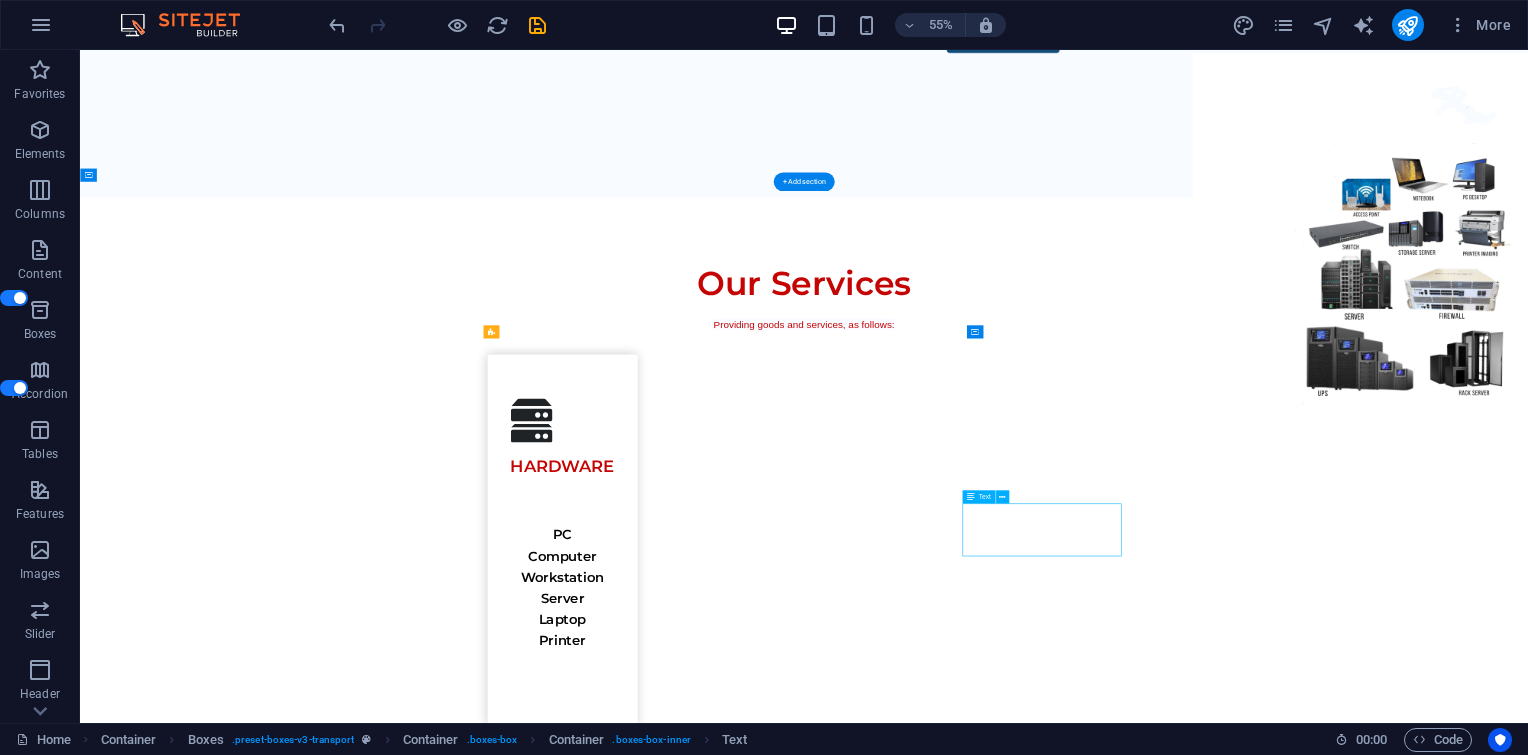 click on "IT Outsourcing Maintenance C ontract" at bounding box center [1006, 3205] 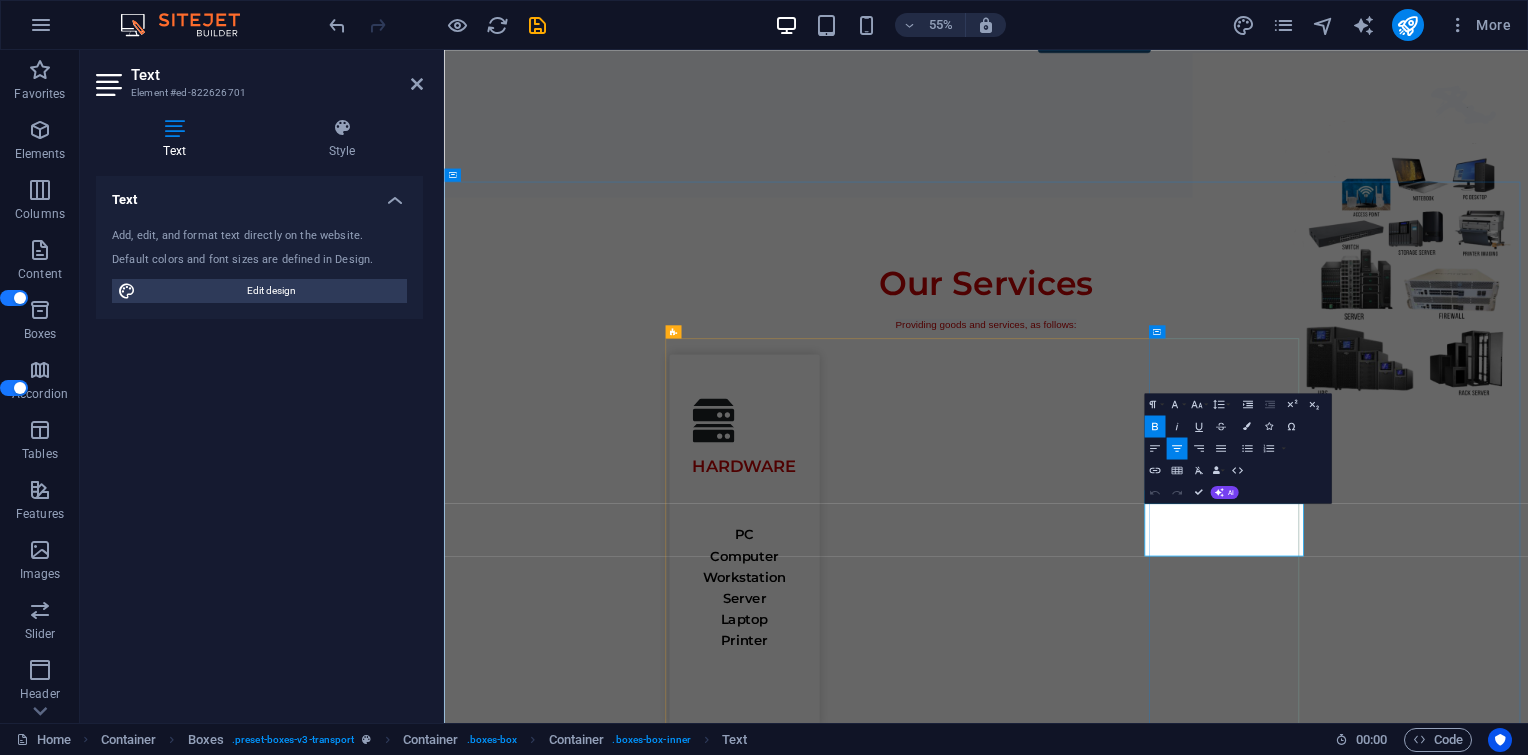 click on "Maintenance C ontract" at bounding box center (1039, 3210) 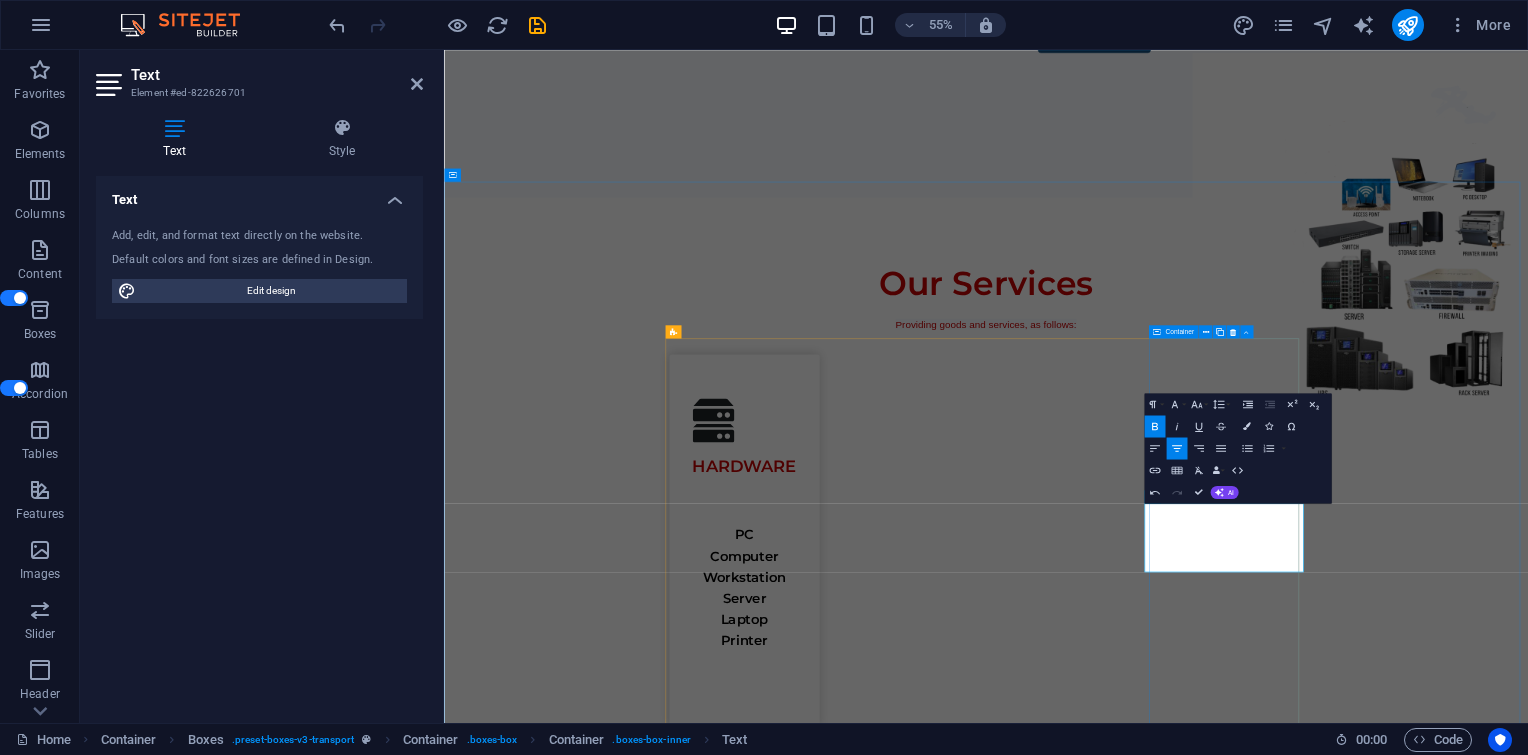 scroll, scrollTop: 0, scrollLeft: 5, axis: horizontal 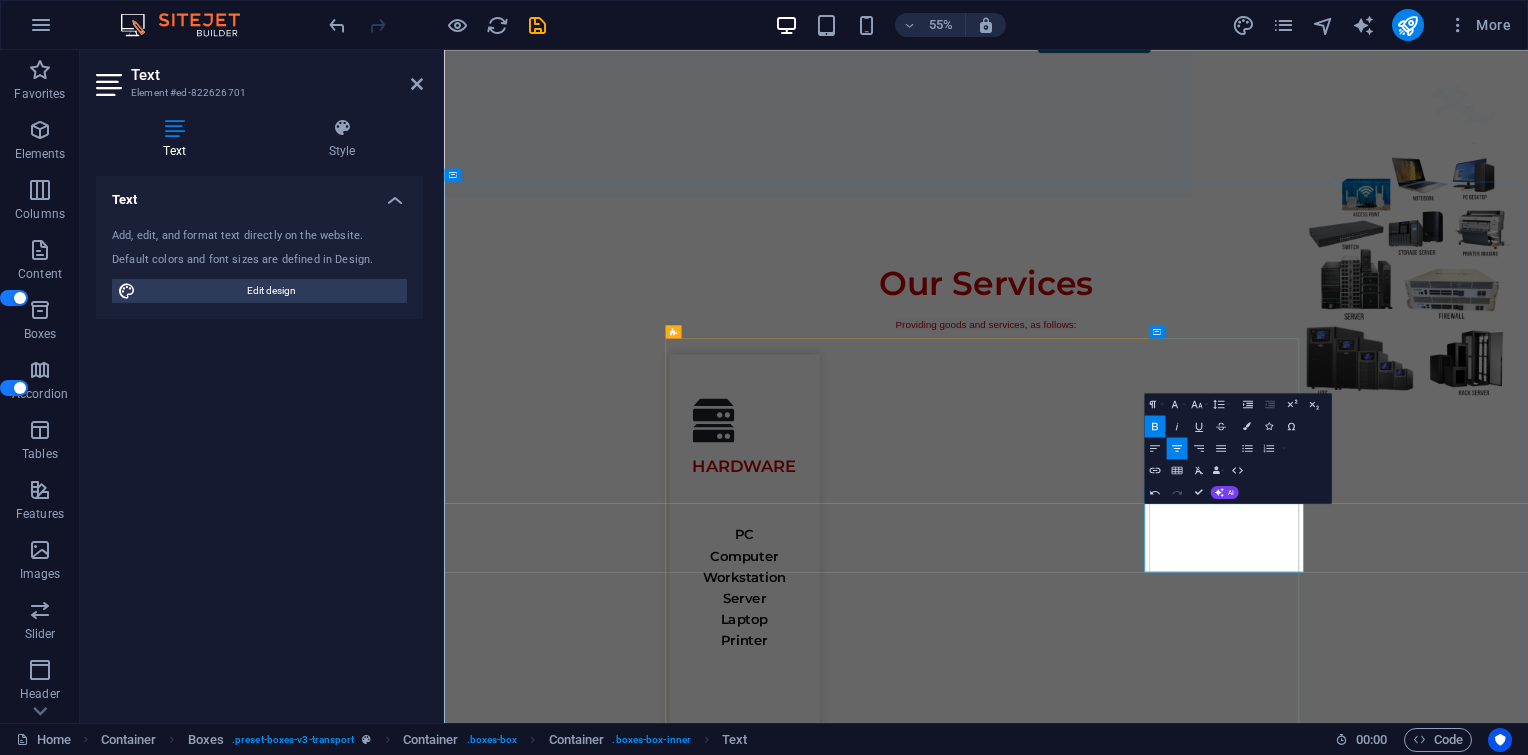 drag, startPoint x: 1777, startPoint y: 964, endPoint x: 1950, endPoint y: 974, distance: 173.28877 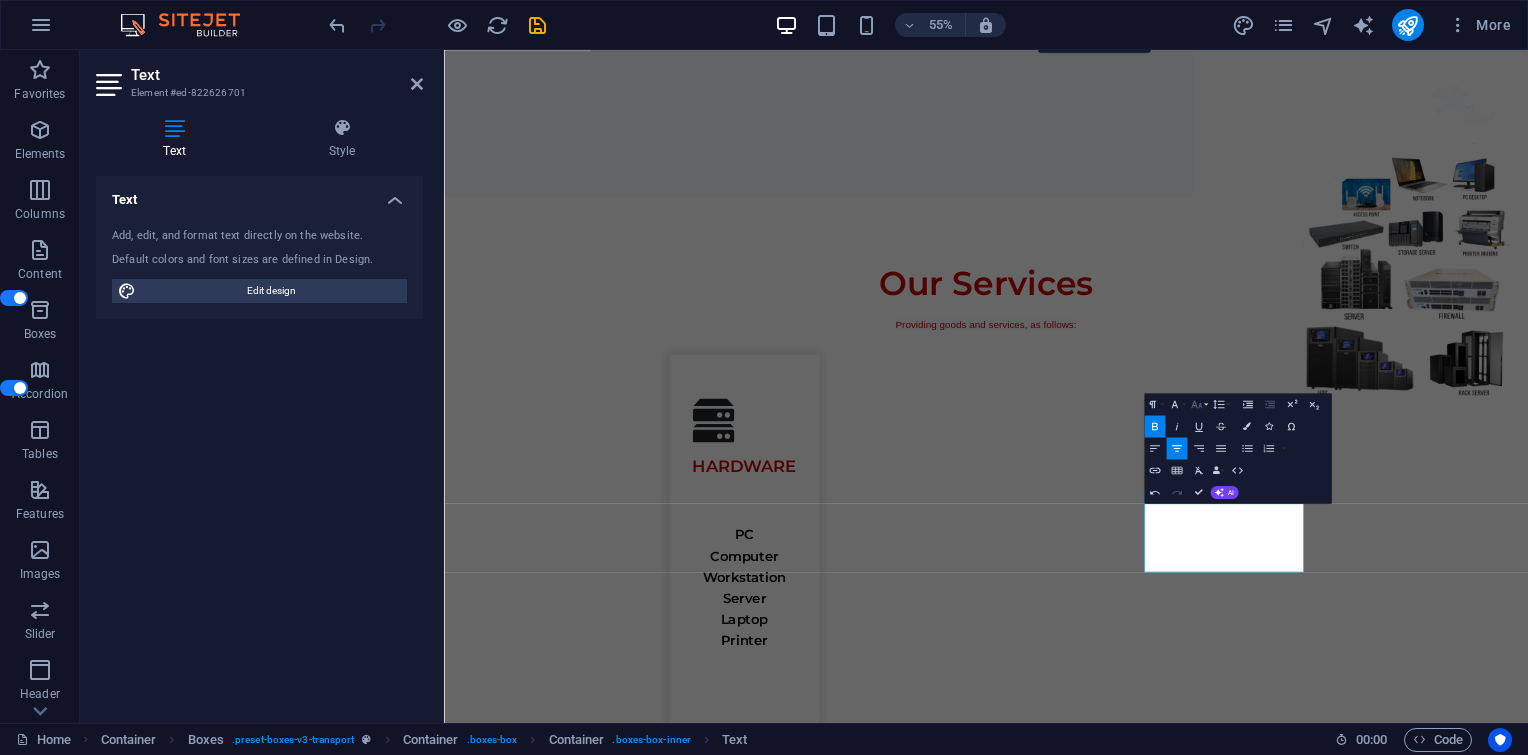 click 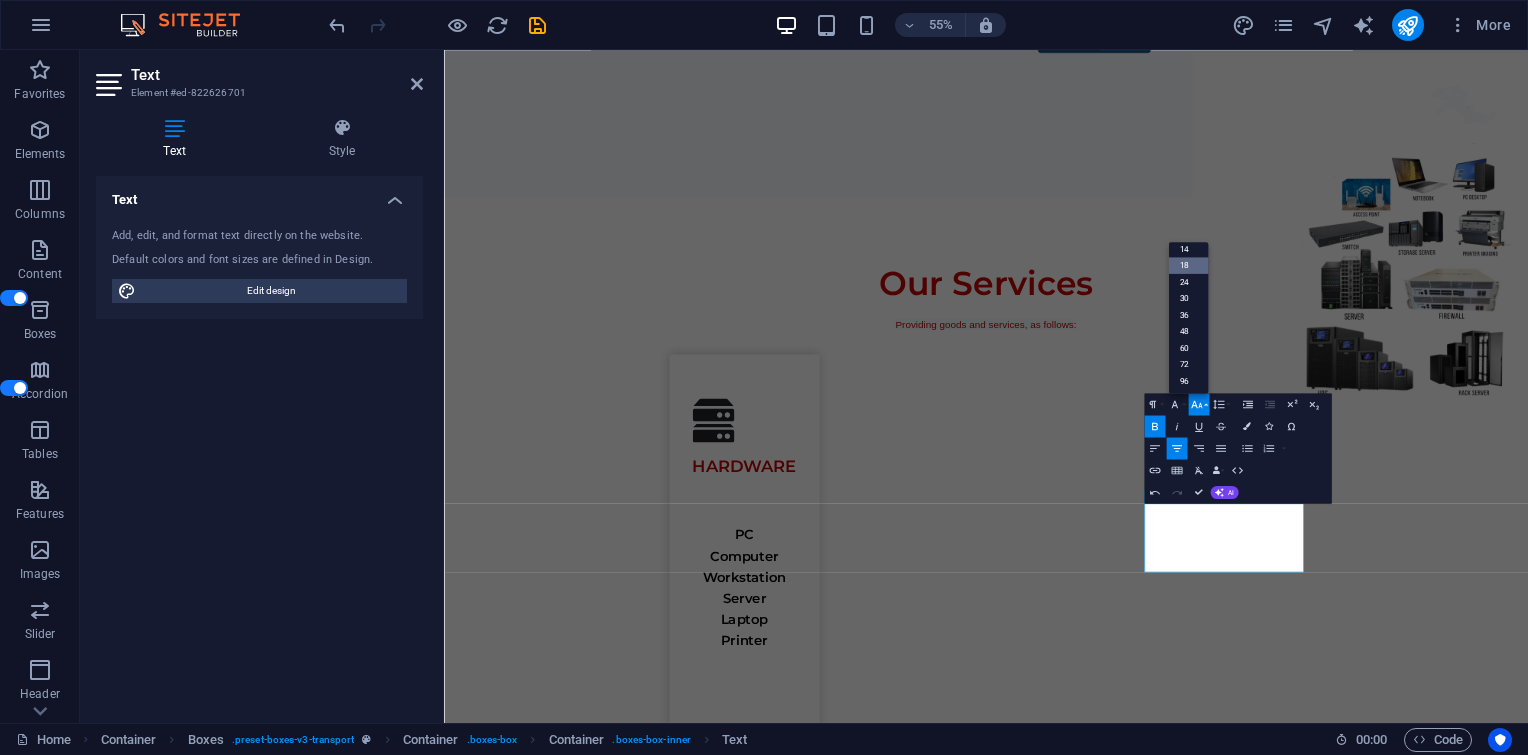 scroll, scrollTop: 160, scrollLeft: 0, axis: vertical 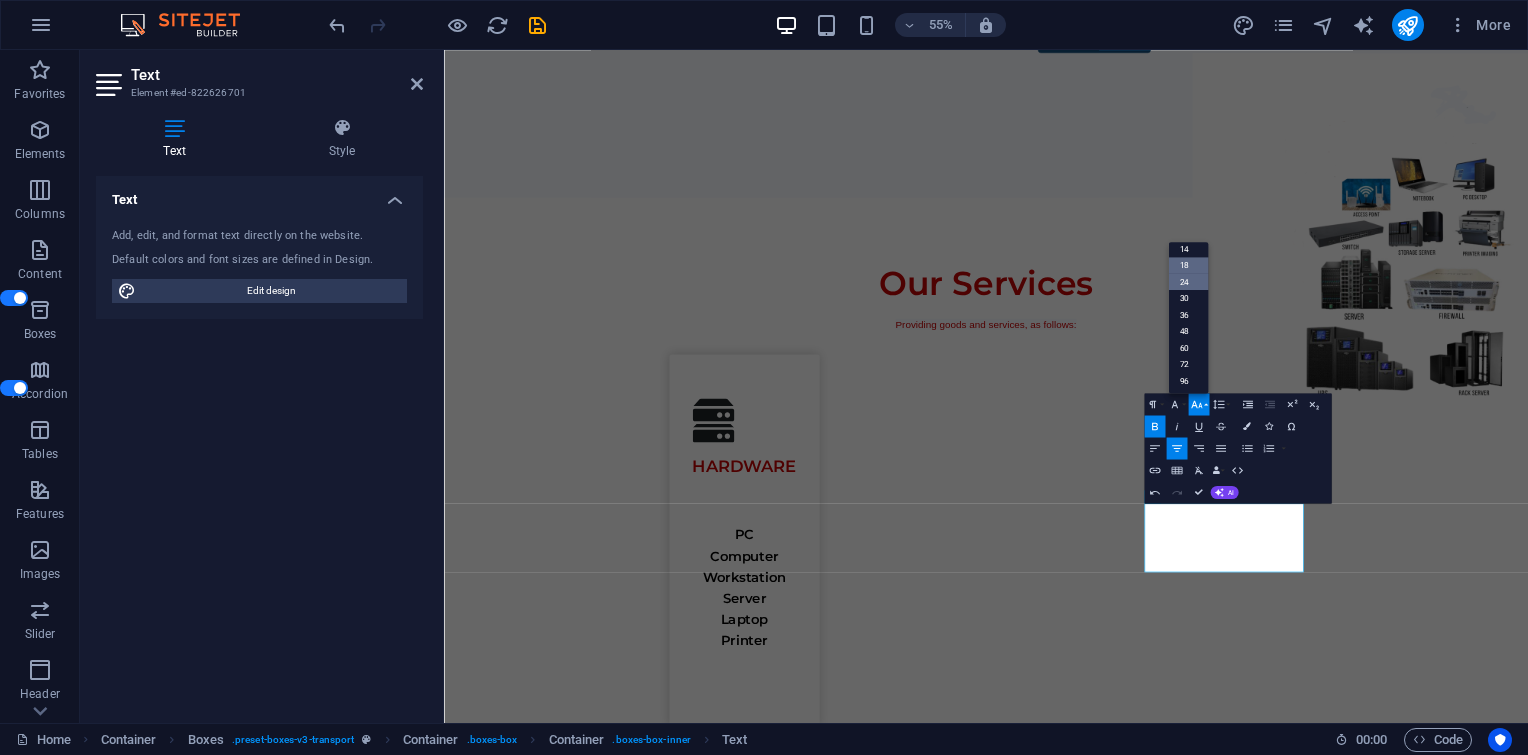 click on "24" at bounding box center (1188, 282) 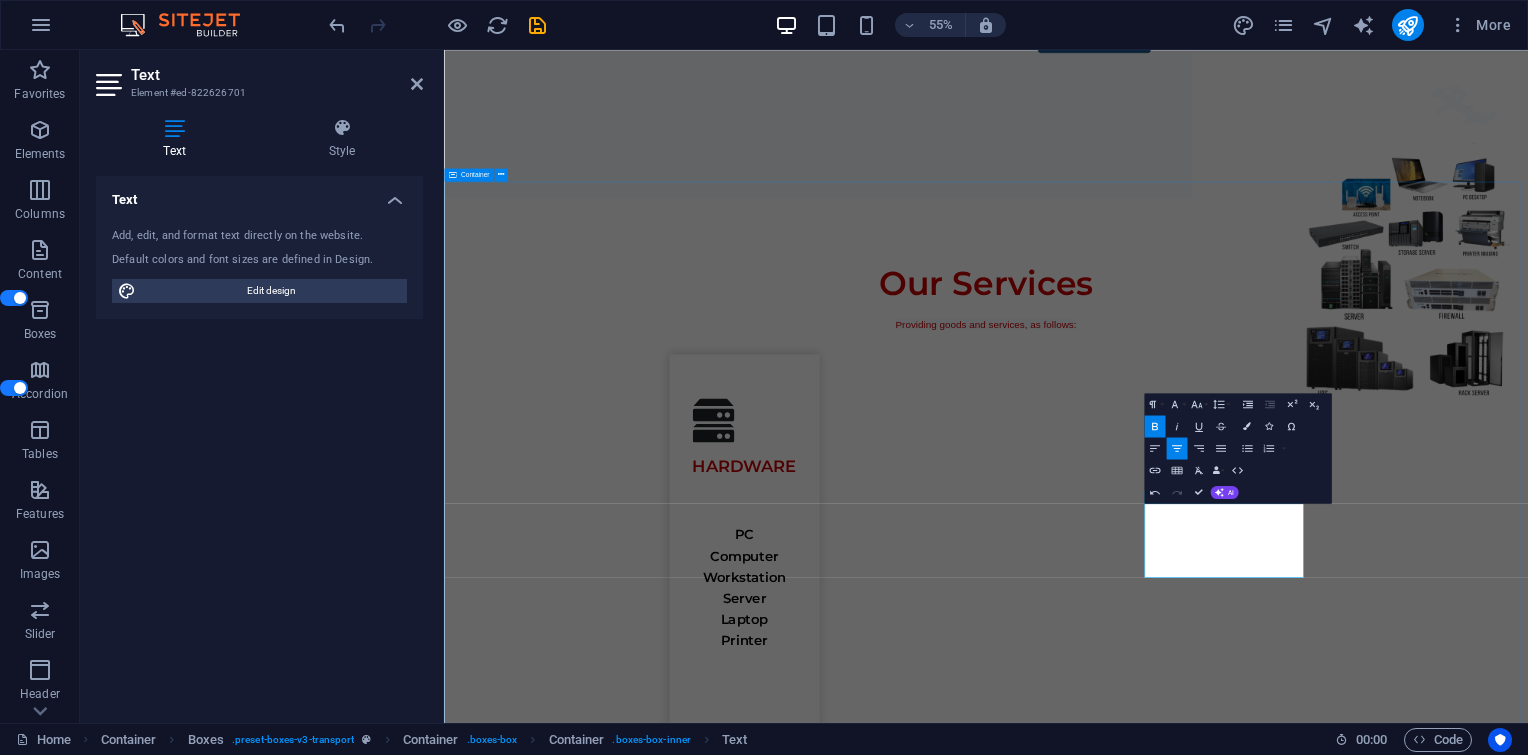 click on "Our Services Providing goods and services, as follows: HARDWARE   PC Computer Workstation Serve r Laptop Printer SOFTWARE Experts in the rapid custom development of distributed and standalone web-based applications designed to meet the specific needs of your organization and business requirements. NETWORK Fiber Optic Solution Data Solution   Voice solution Wireless solution  Data cent er  Security solution RENTAL & SERVICES IT Outsourcing Maintenance C ontract Hardware repair Hardware repair" at bounding box center [1429, 1905] 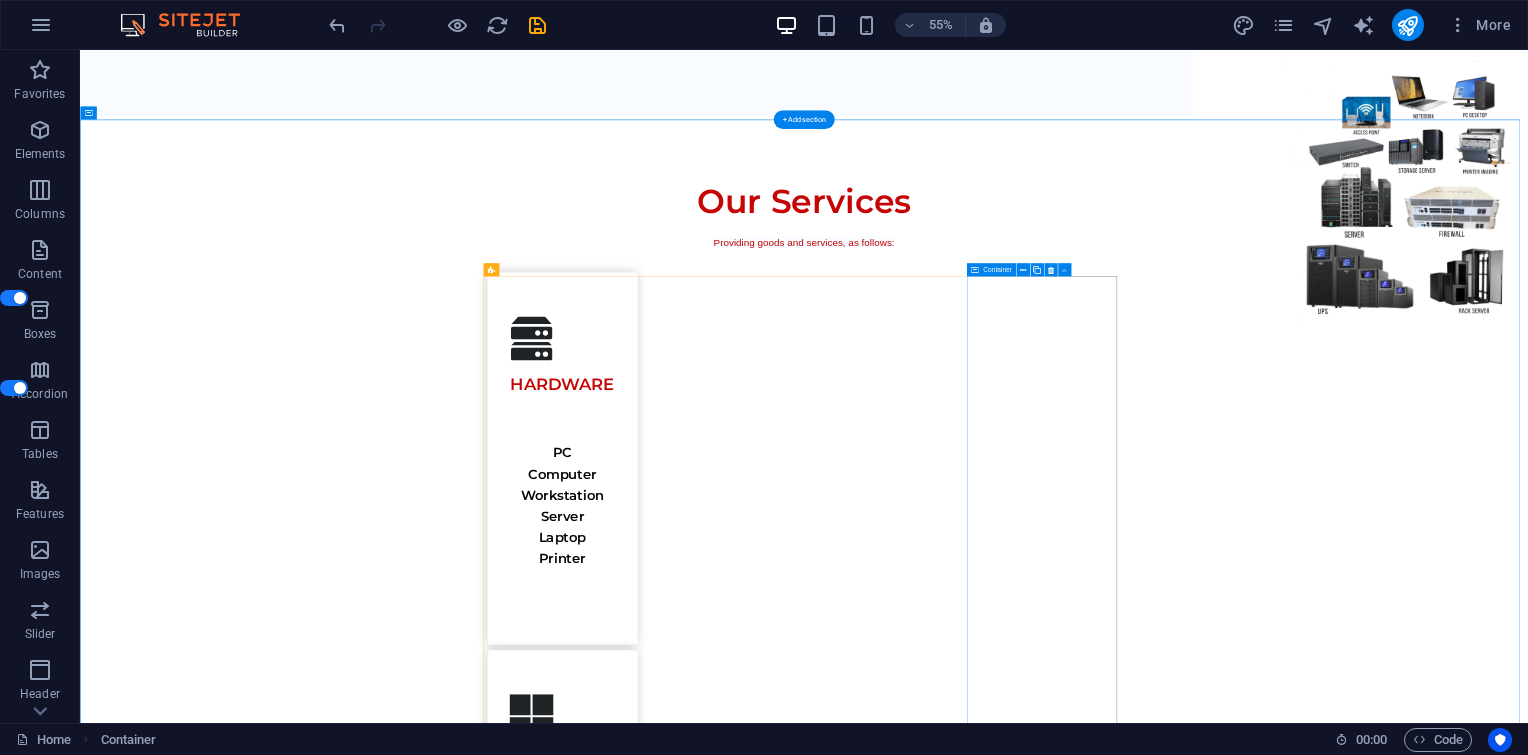 scroll, scrollTop: 833, scrollLeft: 0, axis: vertical 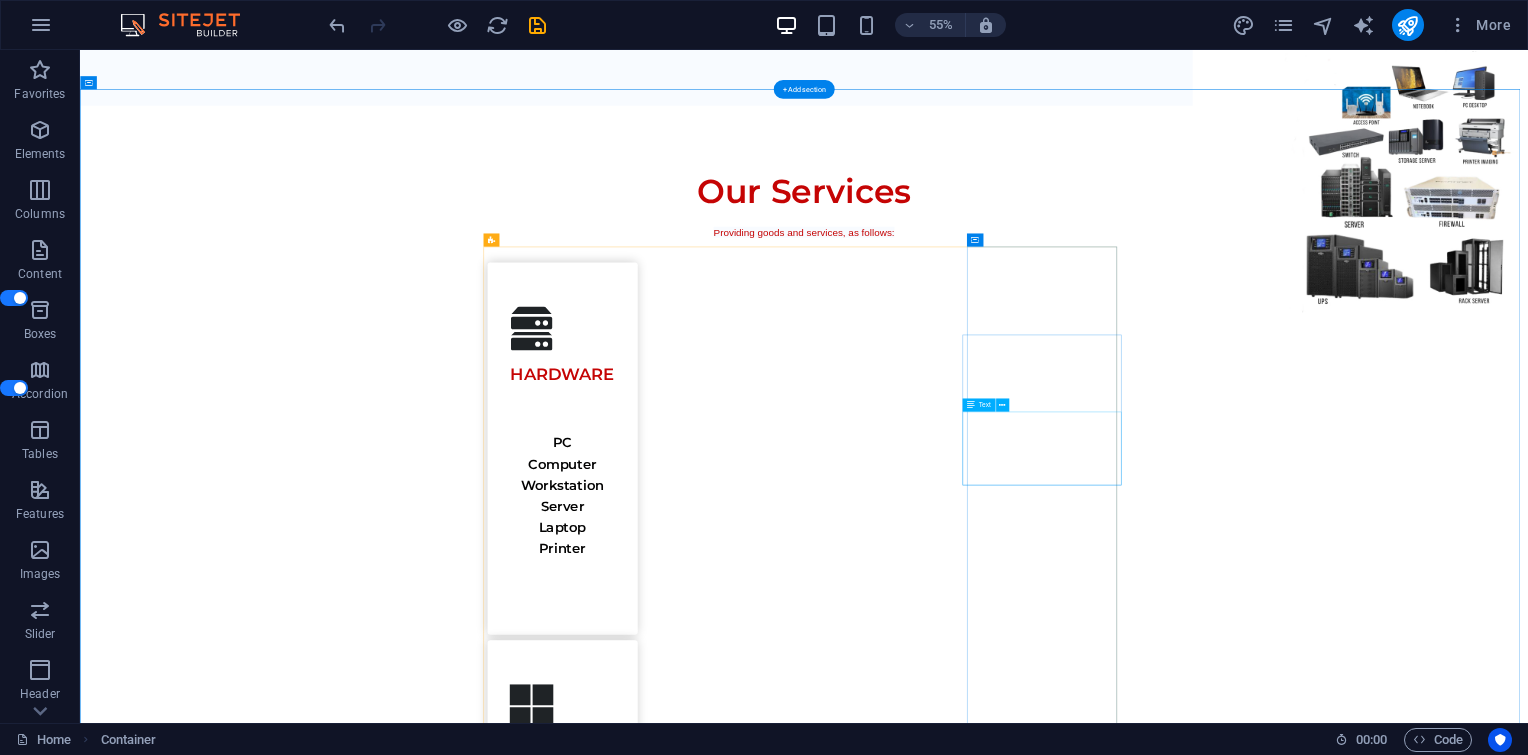 click on "IT Outsourcing Maintenance C ontract Hardware repair" at bounding box center (1006, 3057) 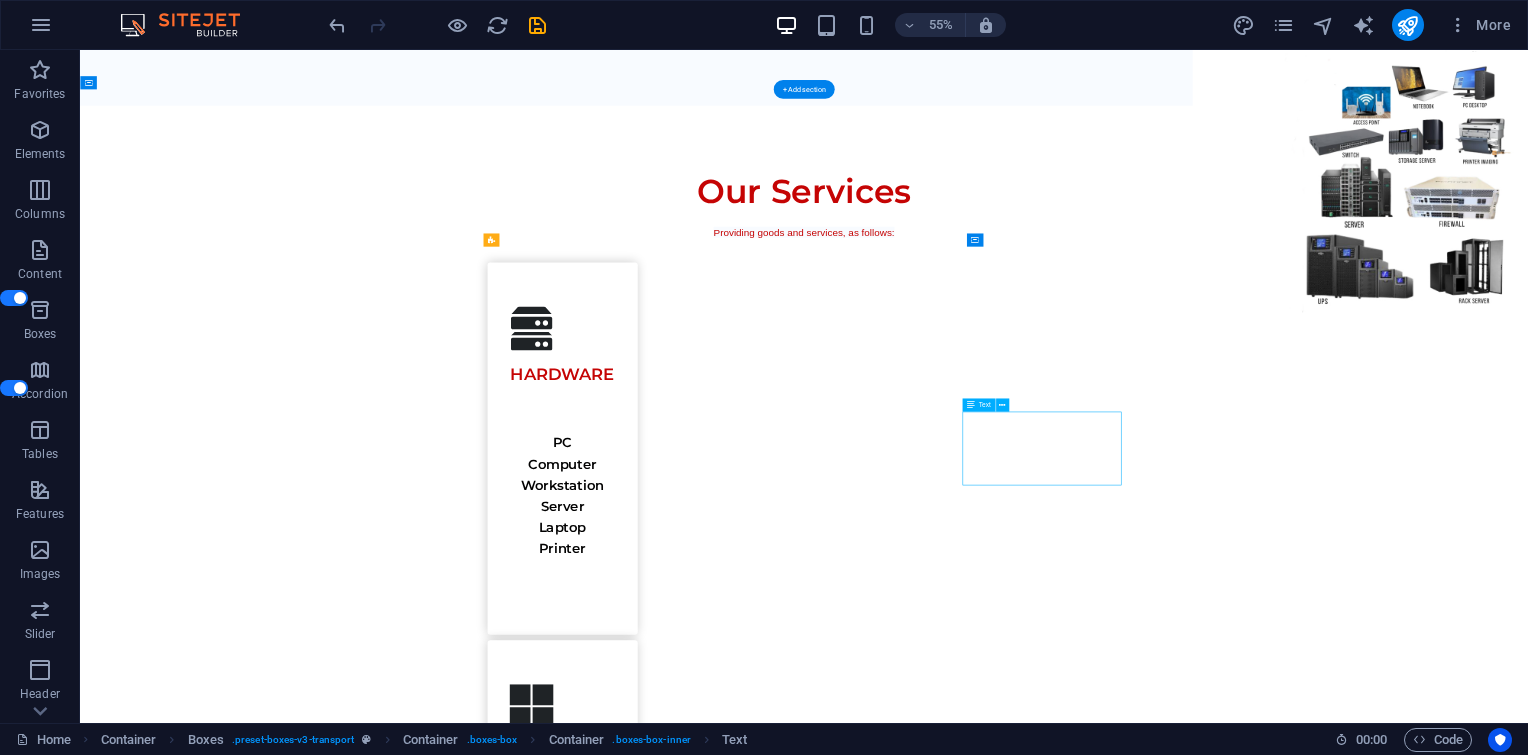 click on "IT Outsourcing Maintenance C ontract Hardware repair" at bounding box center (1006, 3057) 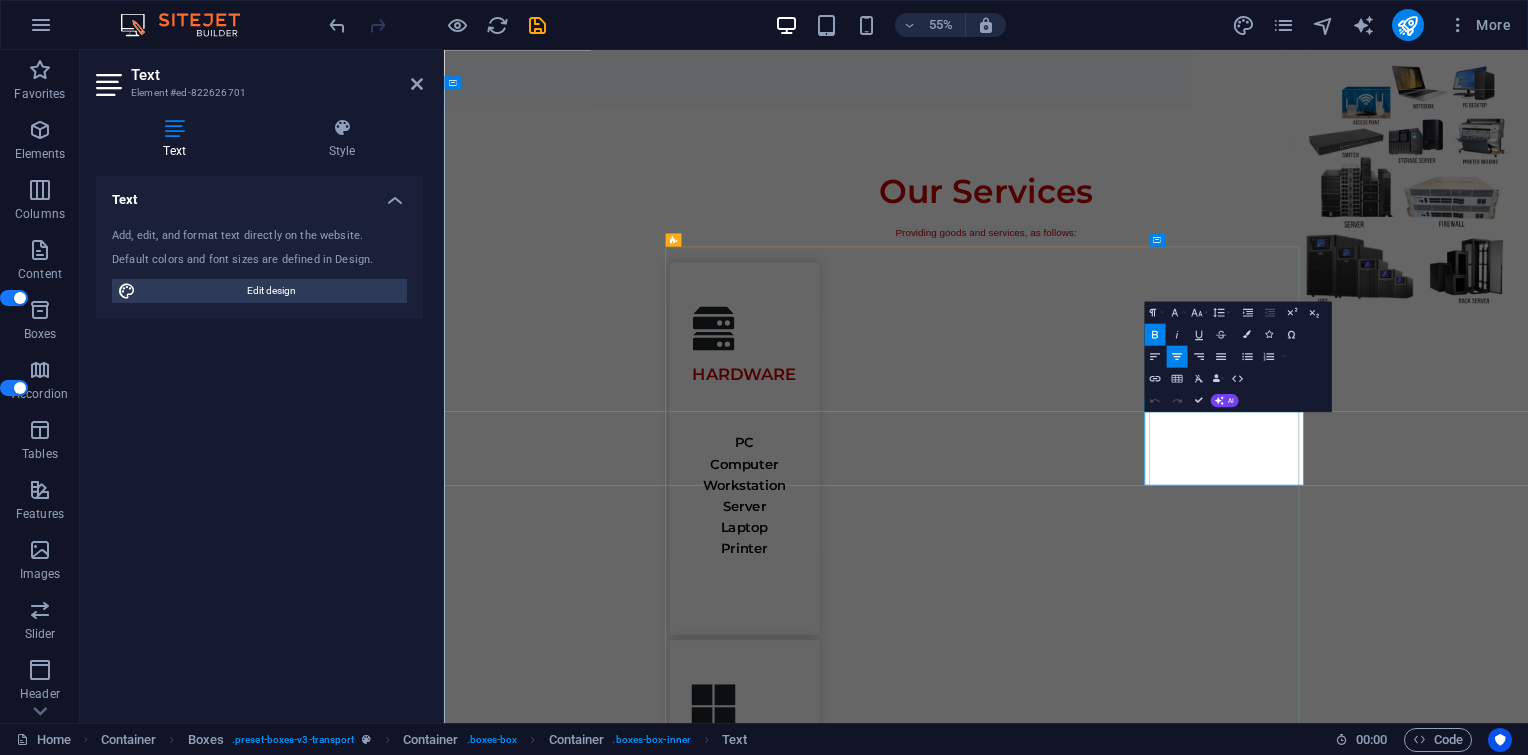 click on "Hardware repair" at bounding box center [1039, 3076] 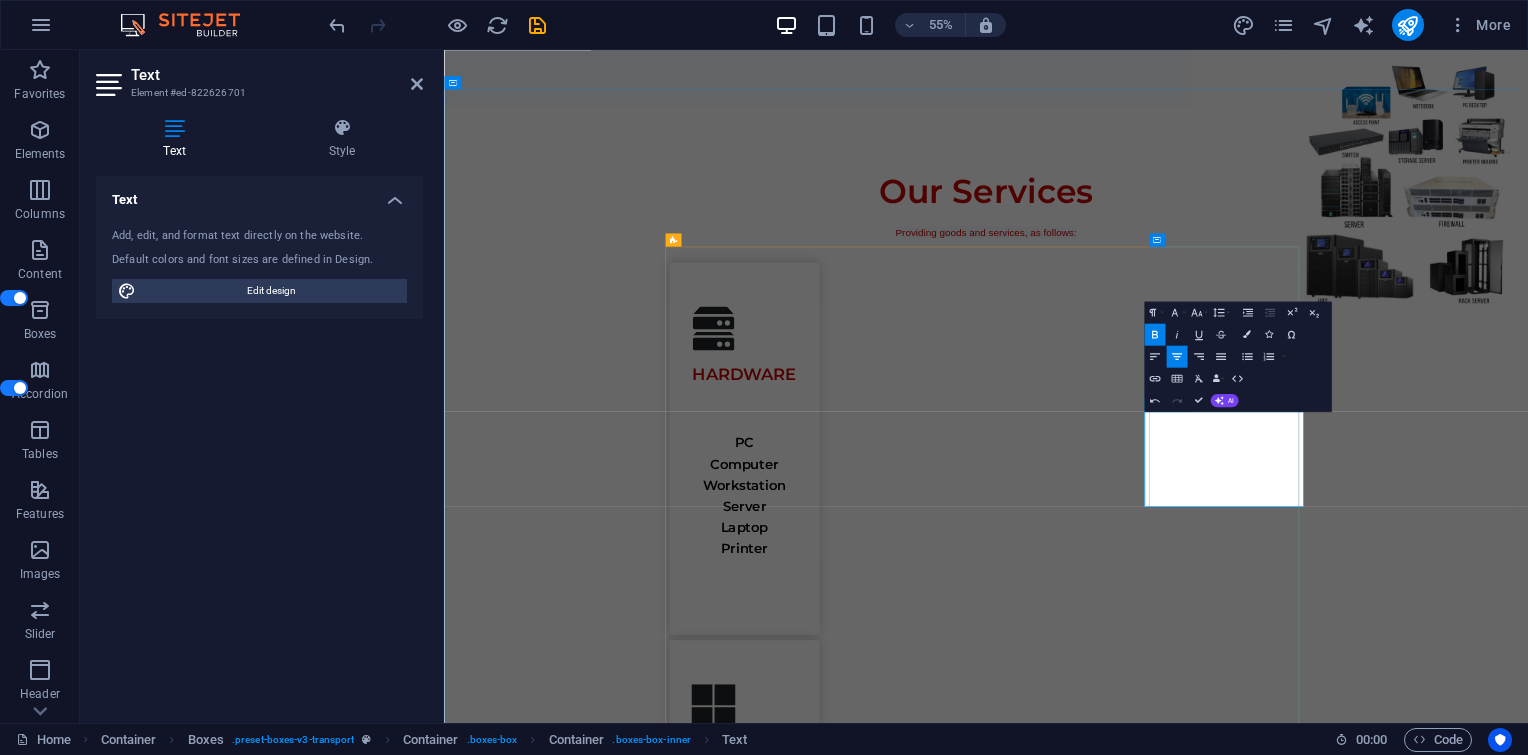 click on "​" at bounding box center (1039, 3115) 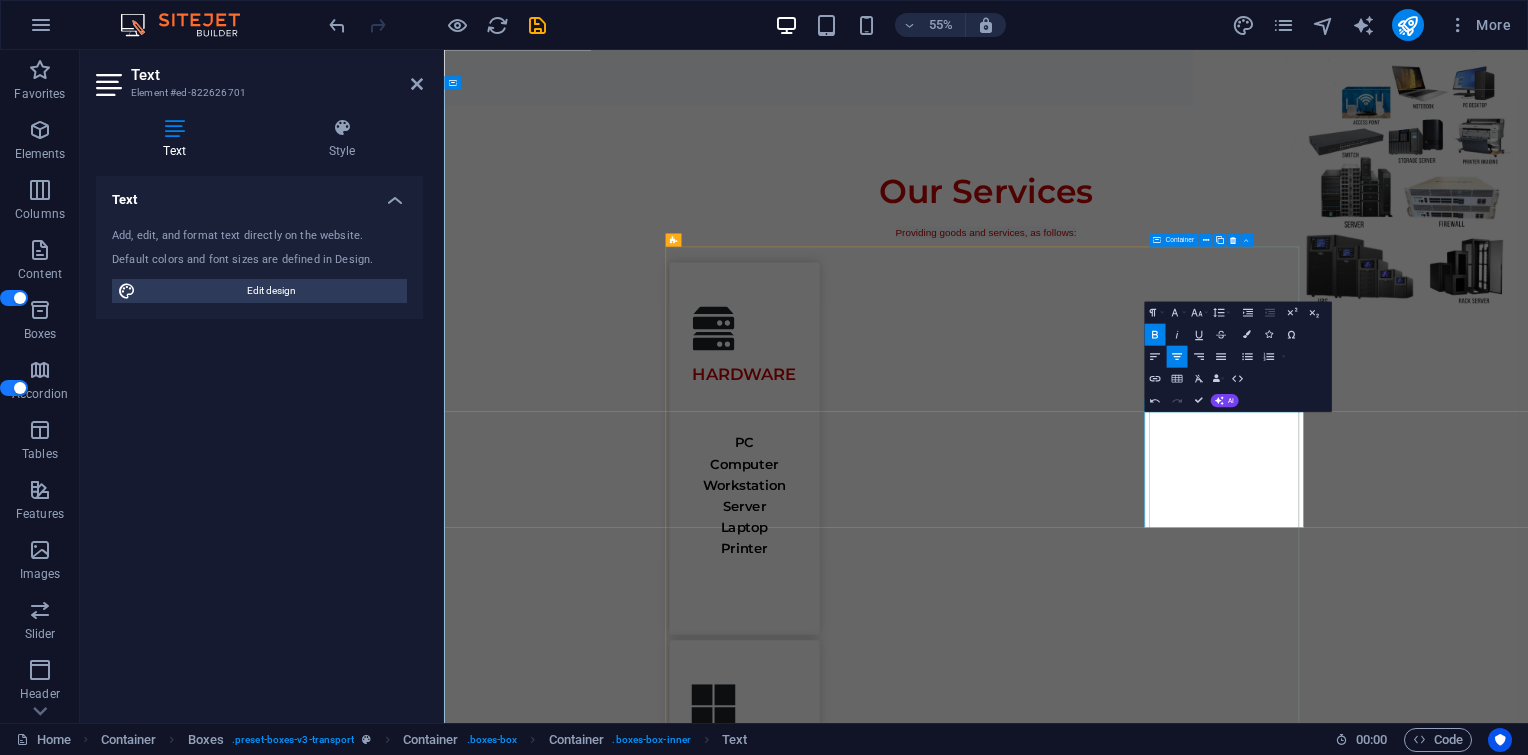 scroll, scrollTop: 0, scrollLeft: 8, axis: horizontal 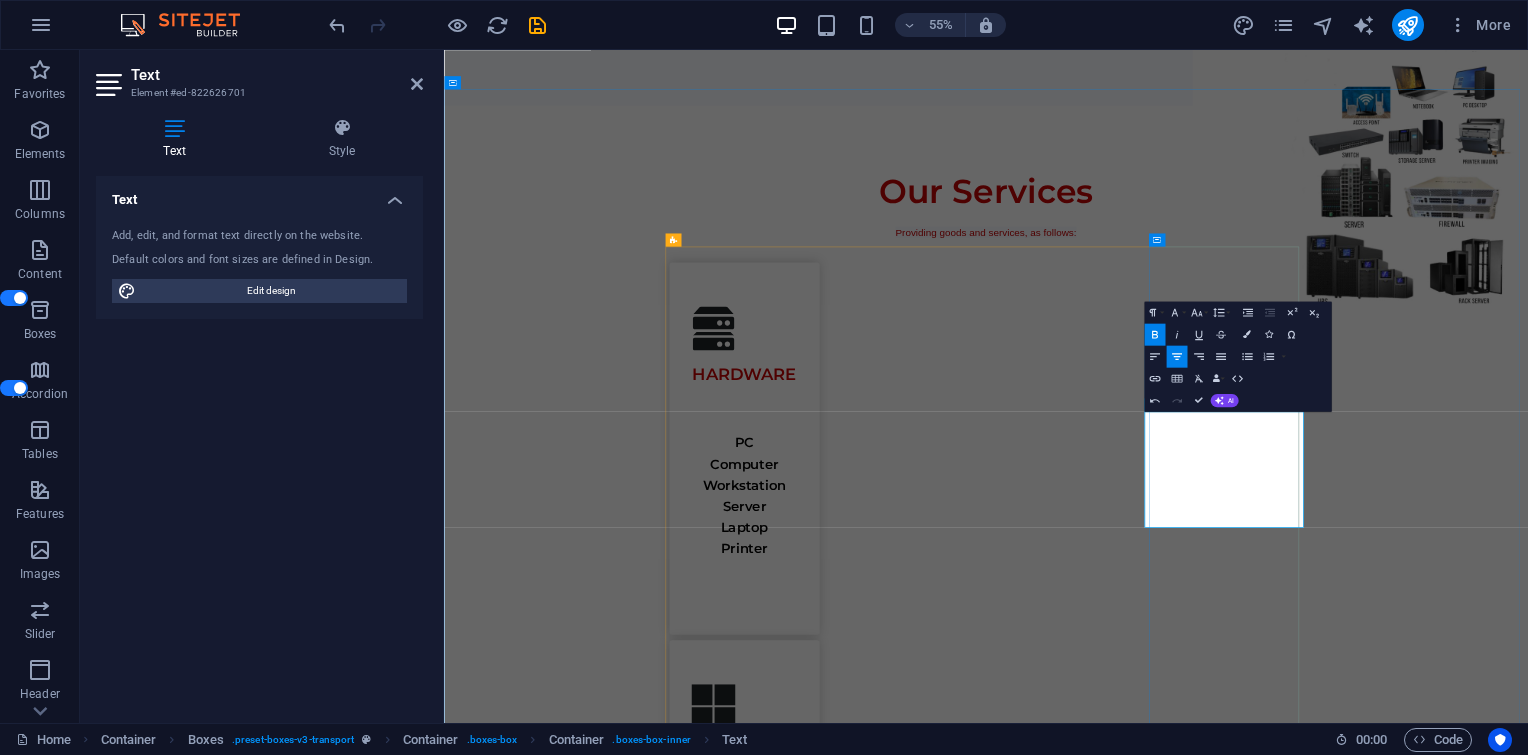 drag, startPoint x: 1761, startPoint y: 833, endPoint x: 1933, endPoint y: 884, distance: 179.40178 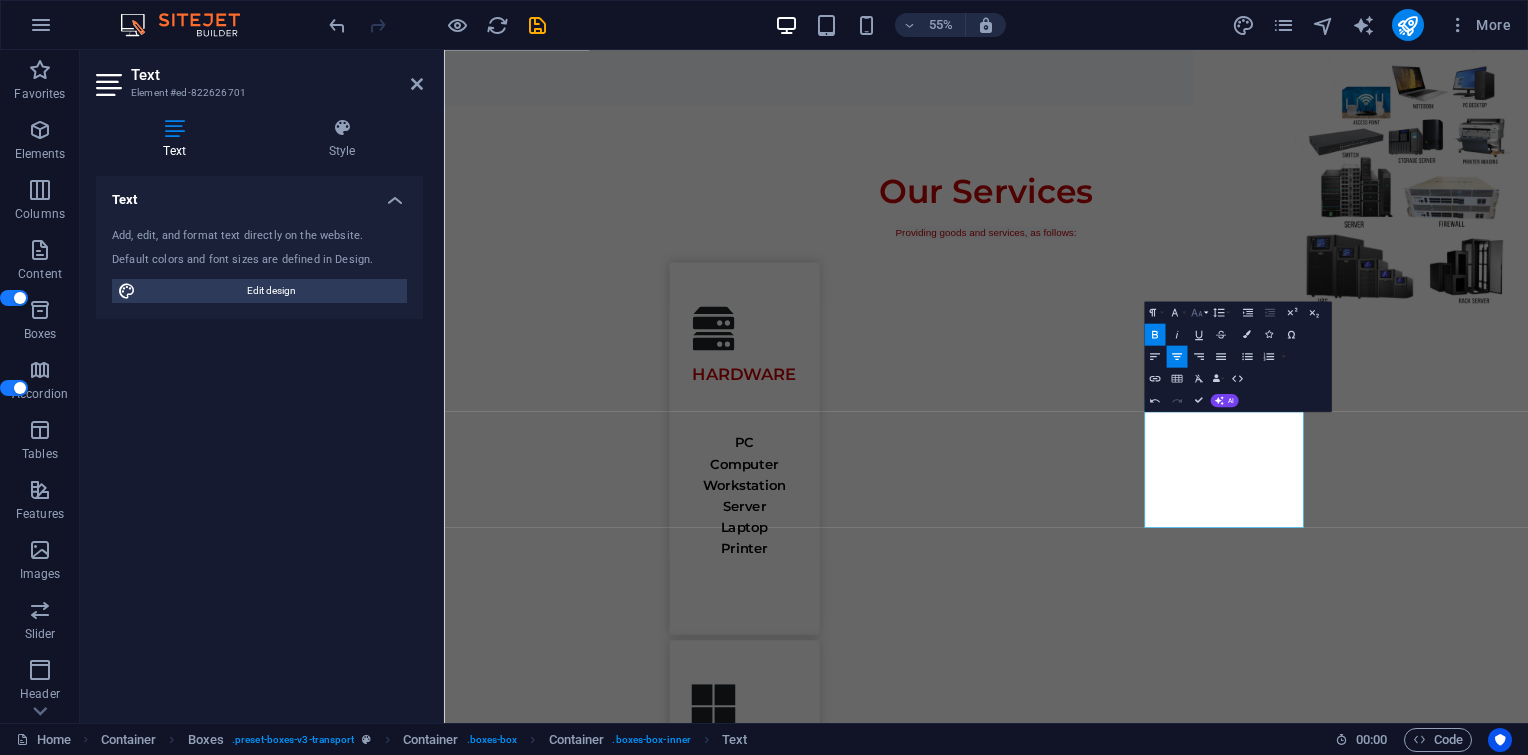 click 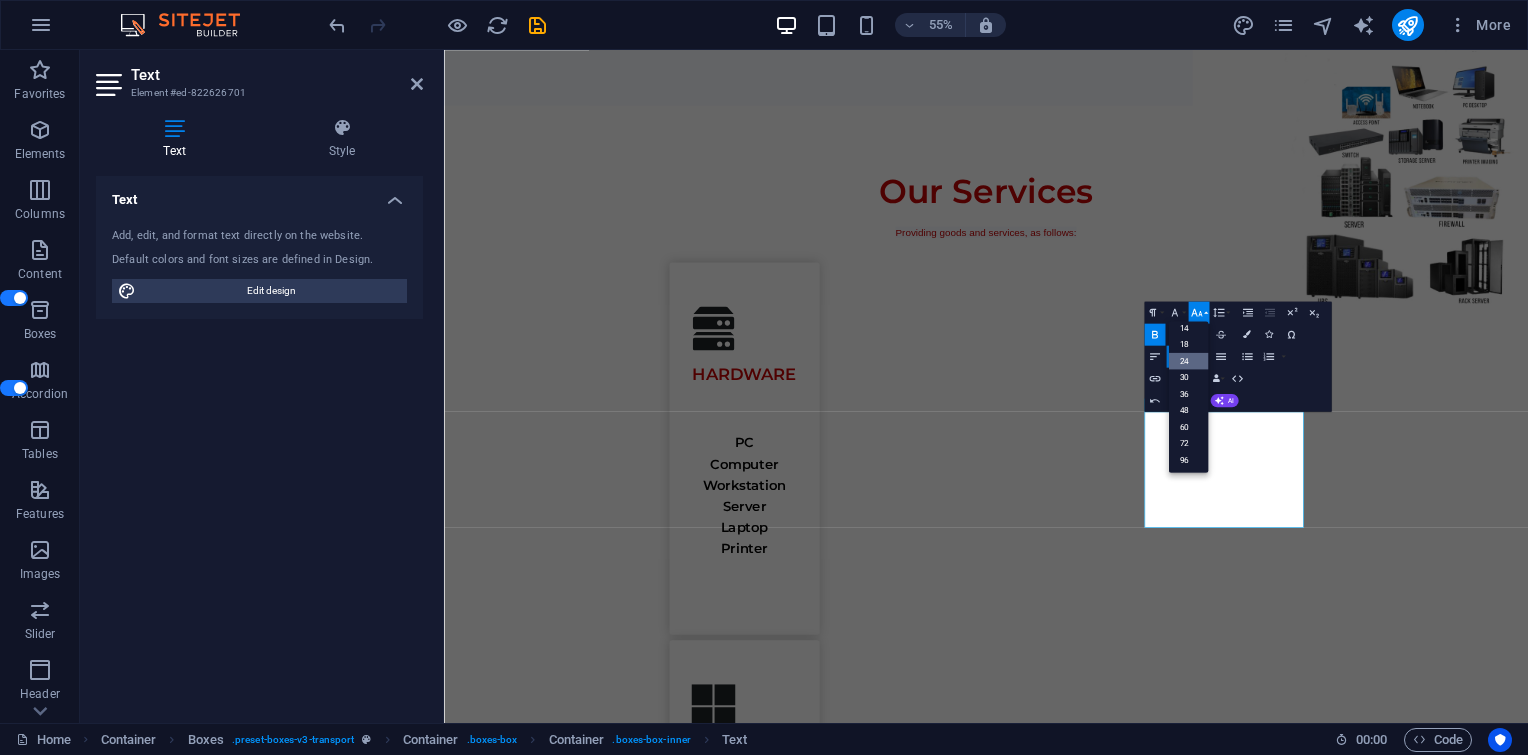 scroll, scrollTop: 160, scrollLeft: 0, axis: vertical 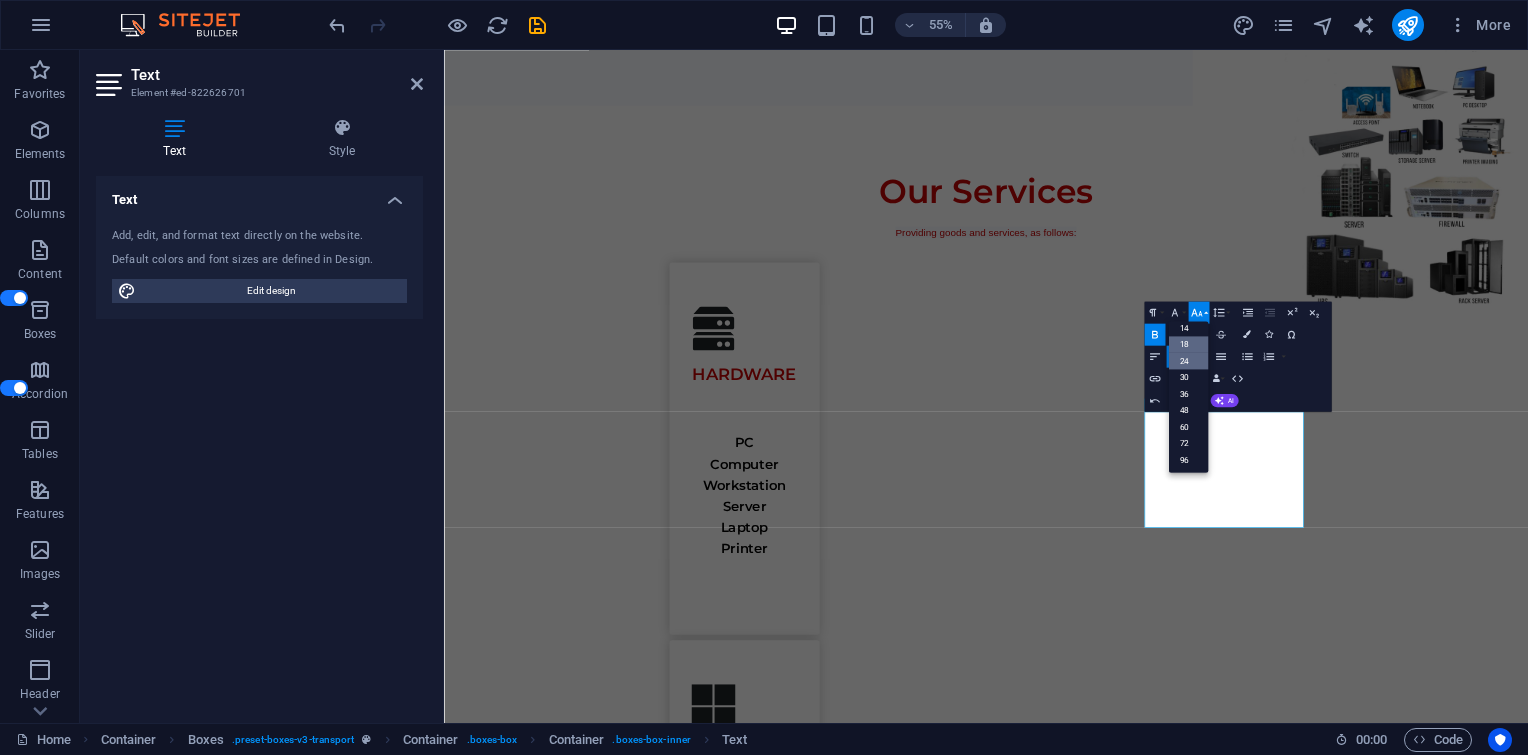 click on "18" at bounding box center (1188, 345) 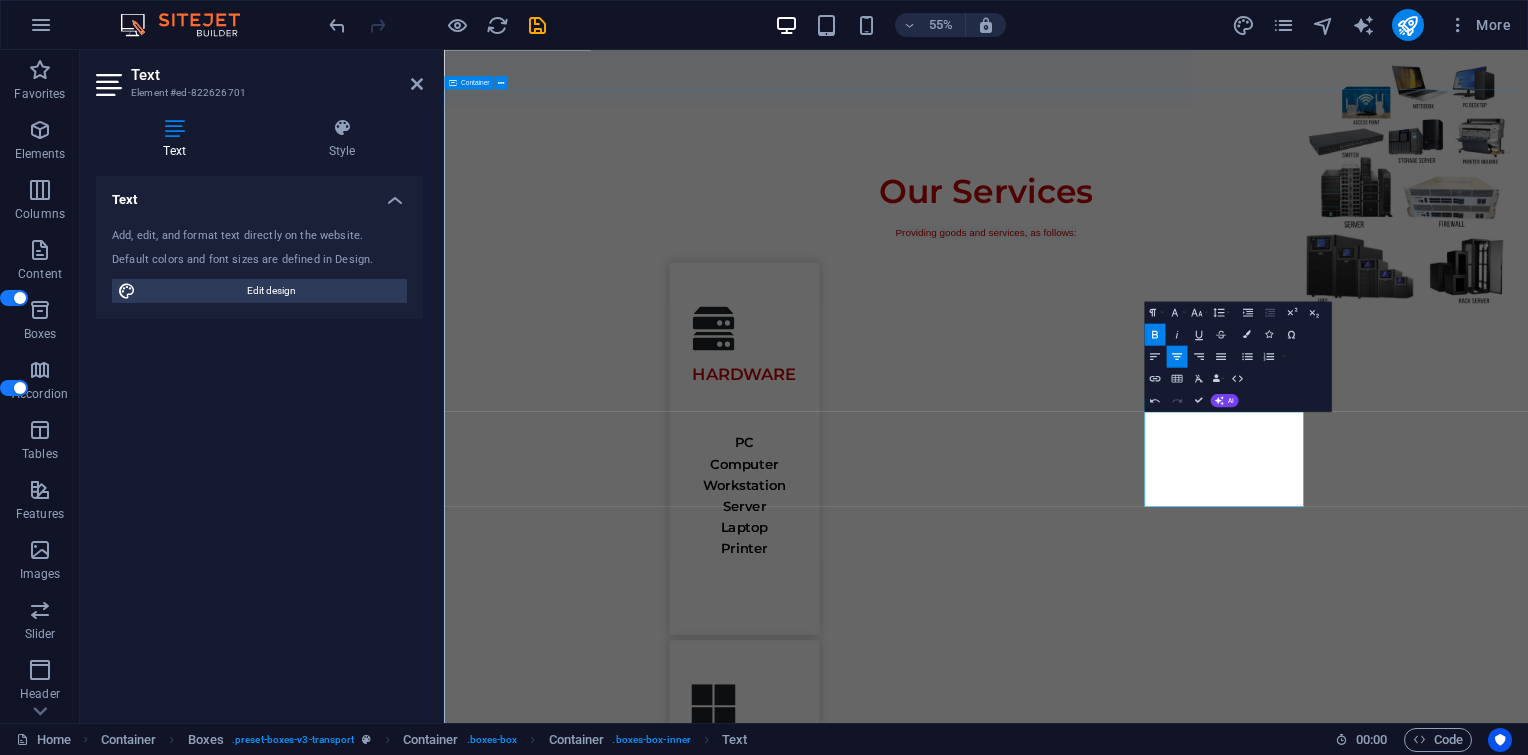 click on "Our Services Providing goods and services, as follows: HARDWARE   PC Computer Workstation Serve r Laptop Printer SOFTWARE Experts in the rapid custom development of distributed and standalone web-based applications designed to meet the specific needs of your organization and business requirements. NETWORK Fiber Optic Solution Data Solution   Voice solution Wireless solution  Data cent er  Security solution RENTAL & SERVICES IT Outsourcing Maintenance C ontract Hard disk data recovery Hard disk data recovery" at bounding box center (1429, 1757) 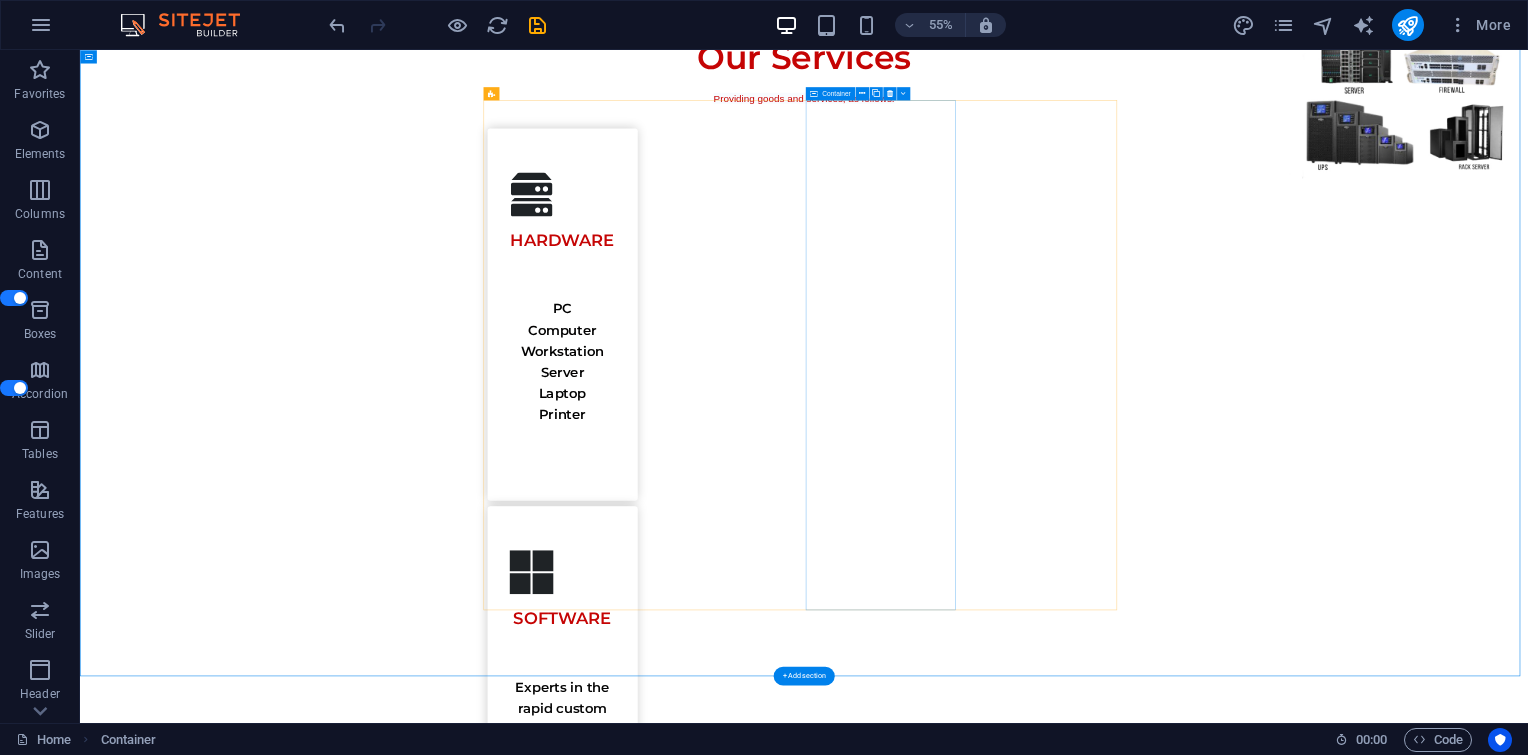 scroll, scrollTop: 1100, scrollLeft: 0, axis: vertical 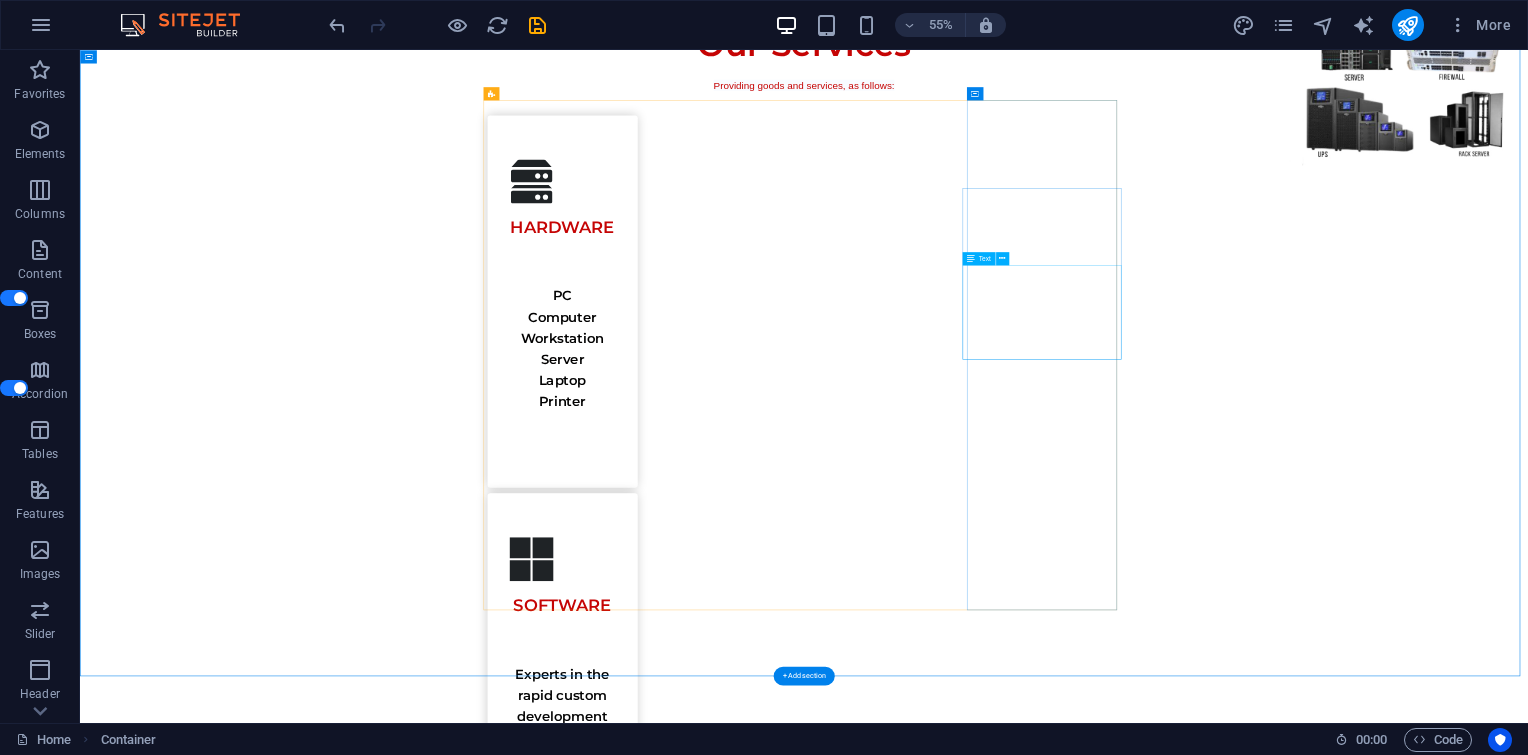 click on "IT Outsourcing Maintenance C ontract Hardware repair Hard disk data recovery" at bounding box center [1006, 2809] 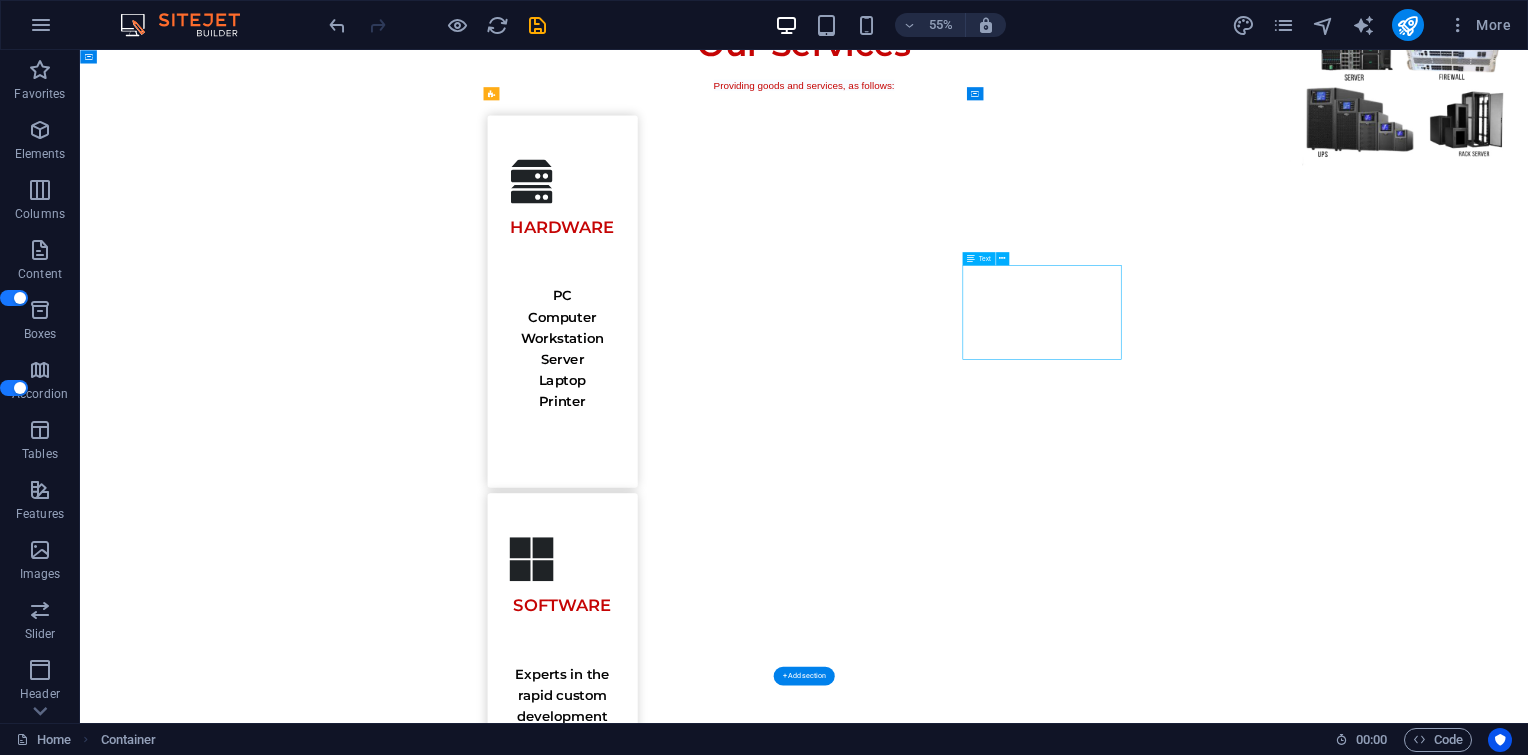 click on "IT Outsourcing Maintenance C ontract Hardware repair Hard disk data recovery" at bounding box center (1006, 2809) 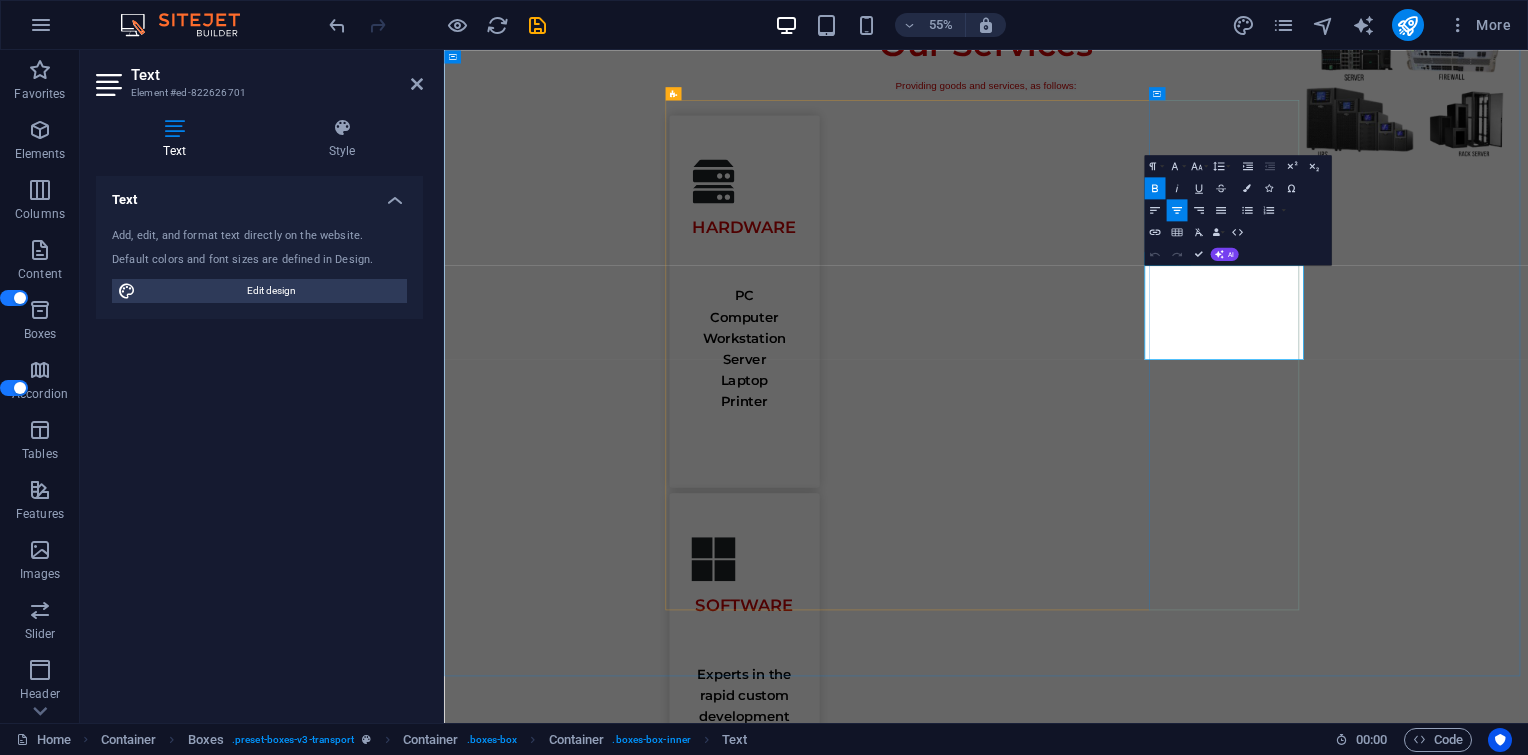 drag, startPoint x: 1748, startPoint y: 459, endPoint x: 1984, endPoint y: 593, distance: 271.389 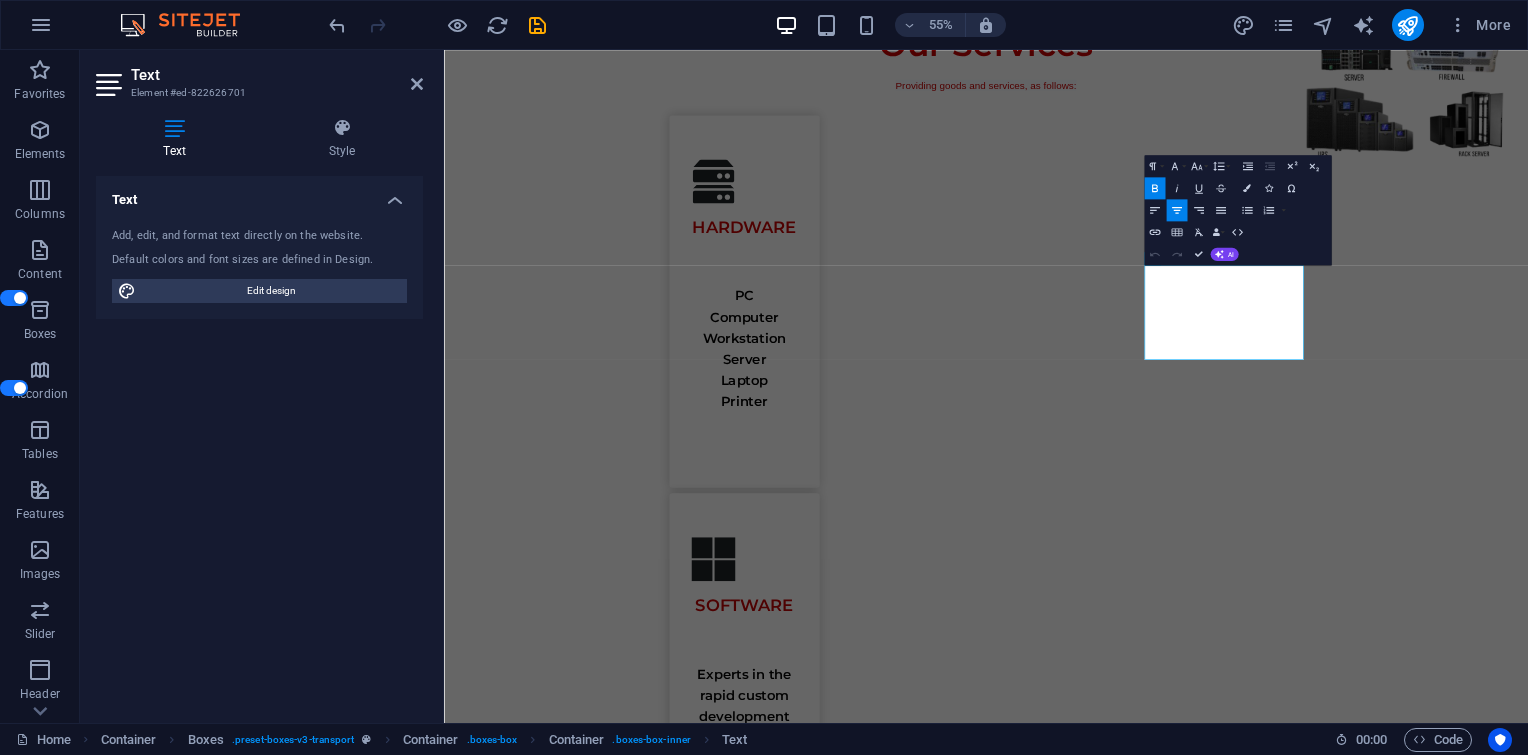 click 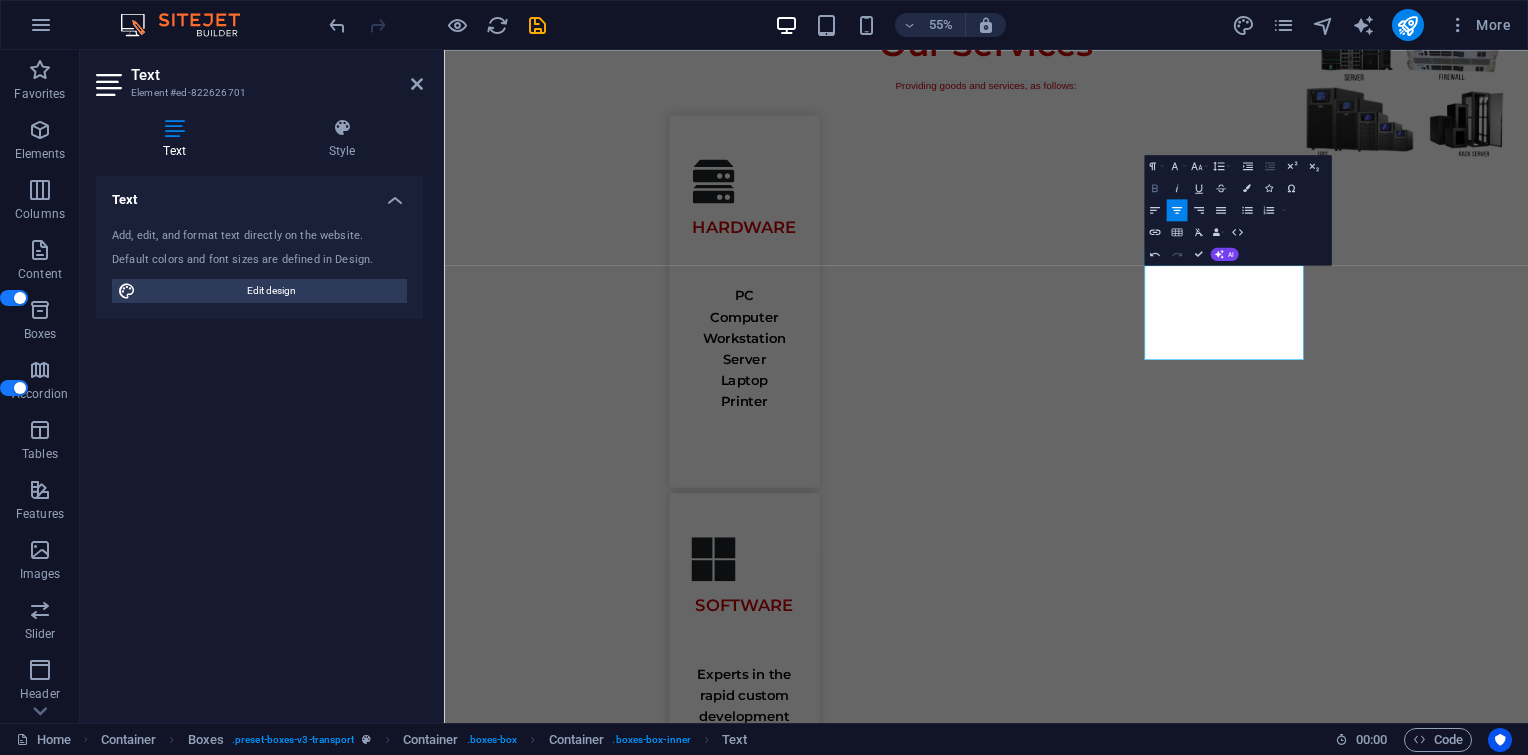click 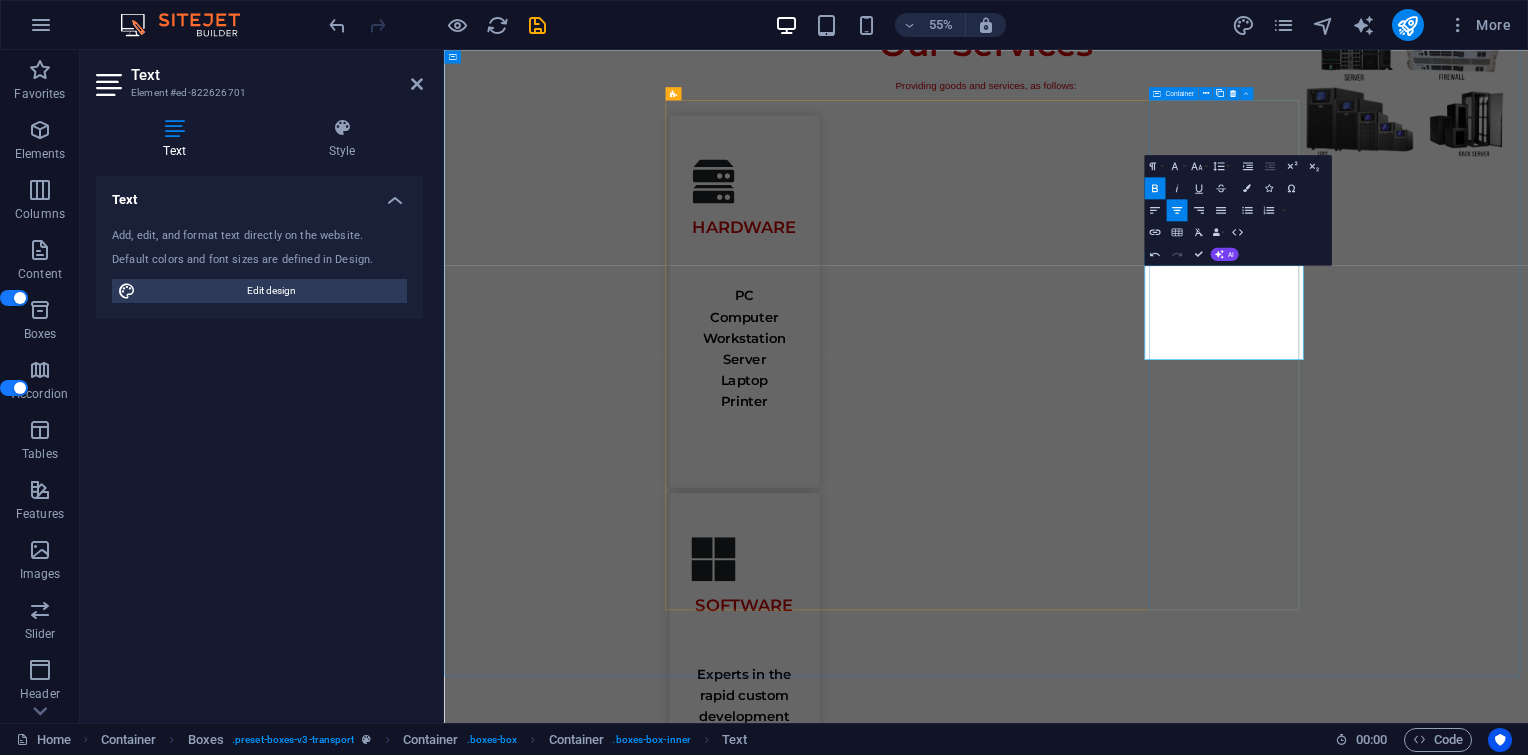 click on "RENTAL & SERVICES IT Outsourcing Maintenance C ontract Hardware repair Hard disk data recovery" at bounding box center [990, 2699] 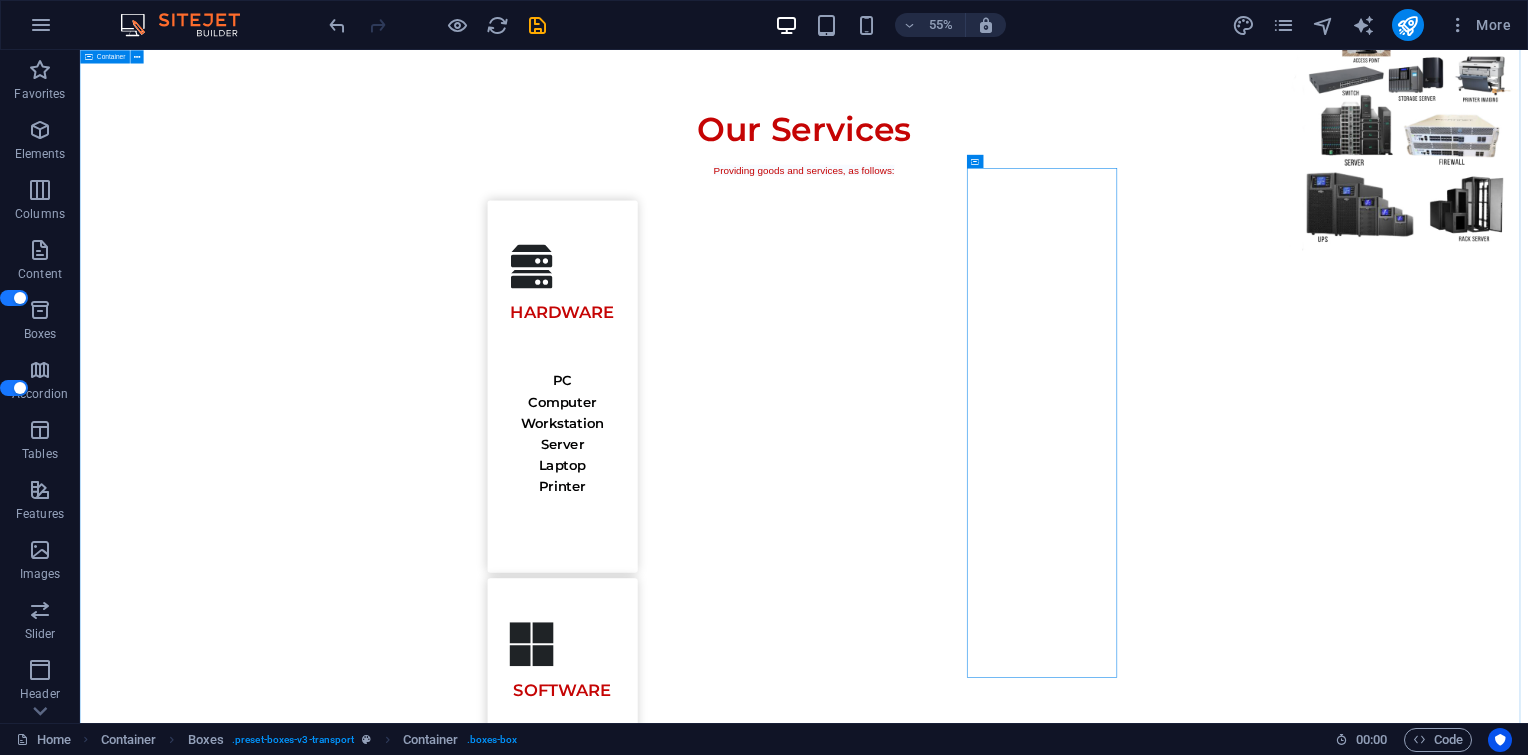 scroll, scrollTop: 933, scrollLeft: 0, axis: vertical 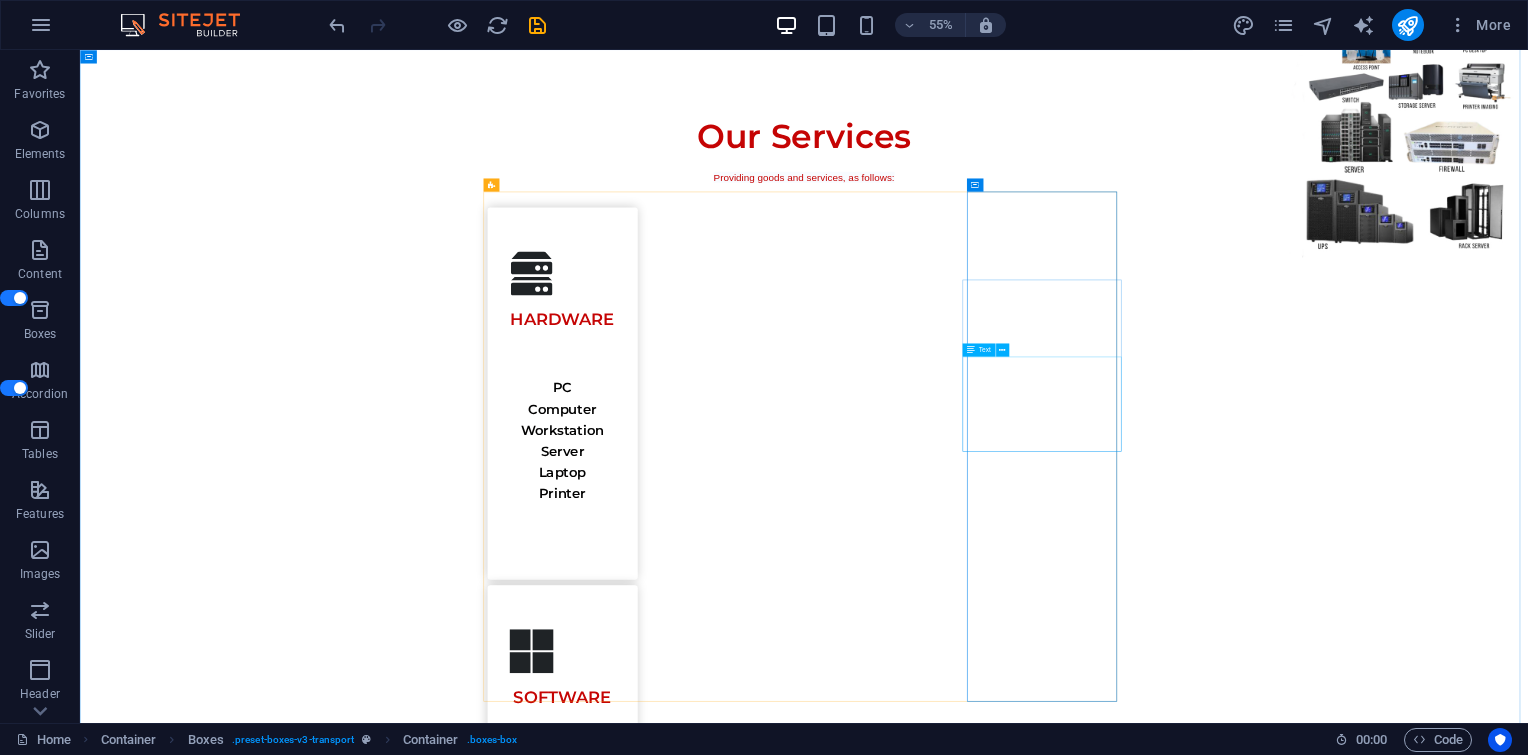 click on "IT Outsourcing Maintenance C ontract Hardware repair Hard disk data recovery" at bounding box center [1006, 2976] 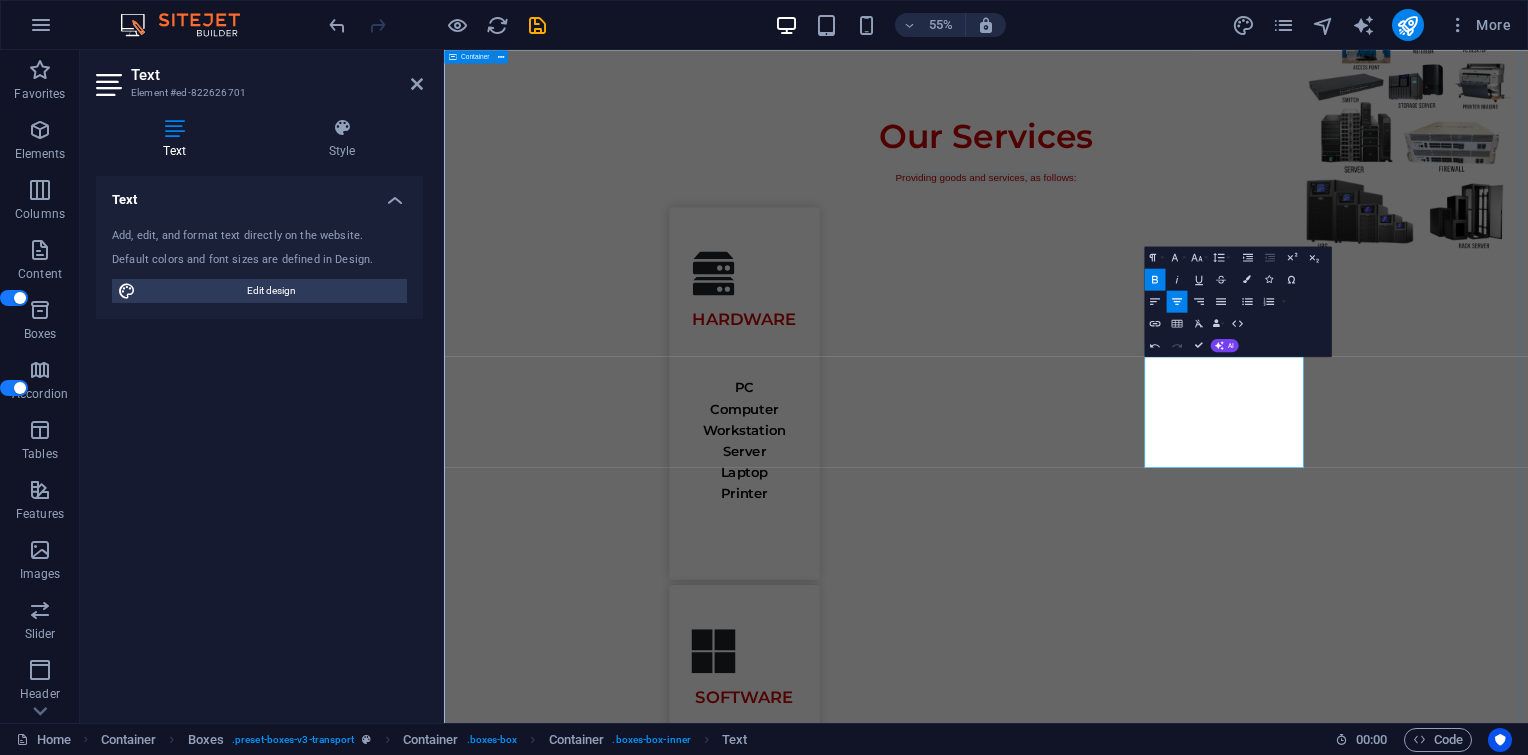 click on "Our Services Providing goods and services, as follows: HARDWARE   PC Computer Workstation Serve r Laptop Printer SOFTWARE Experts in the rapid custom development of distributed and standalone web-based applications designed to meet the specific needs of your organization and business requirements. NETWORK Fiber Optic Solution Data Solution   Voice solution Wireless solution  Data cent er  Security solution RENTAL & SERVICES IT Outsourcing Maintenance C ontract Hardware repair Hard disk data recovery" at bounding box center [1429, 1671] 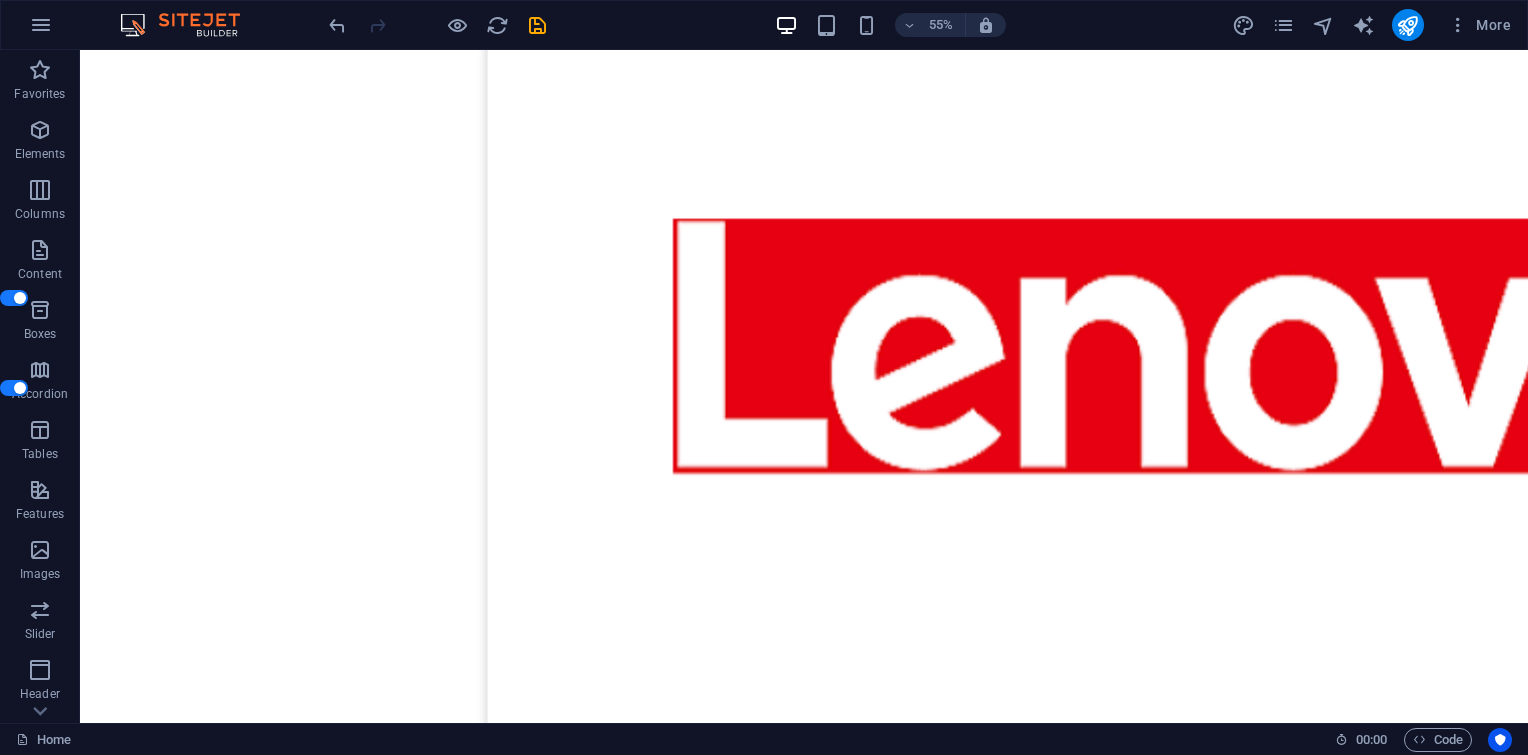 scroll, scrollTop: 5196, scrollLeft: 0, axis: vertical 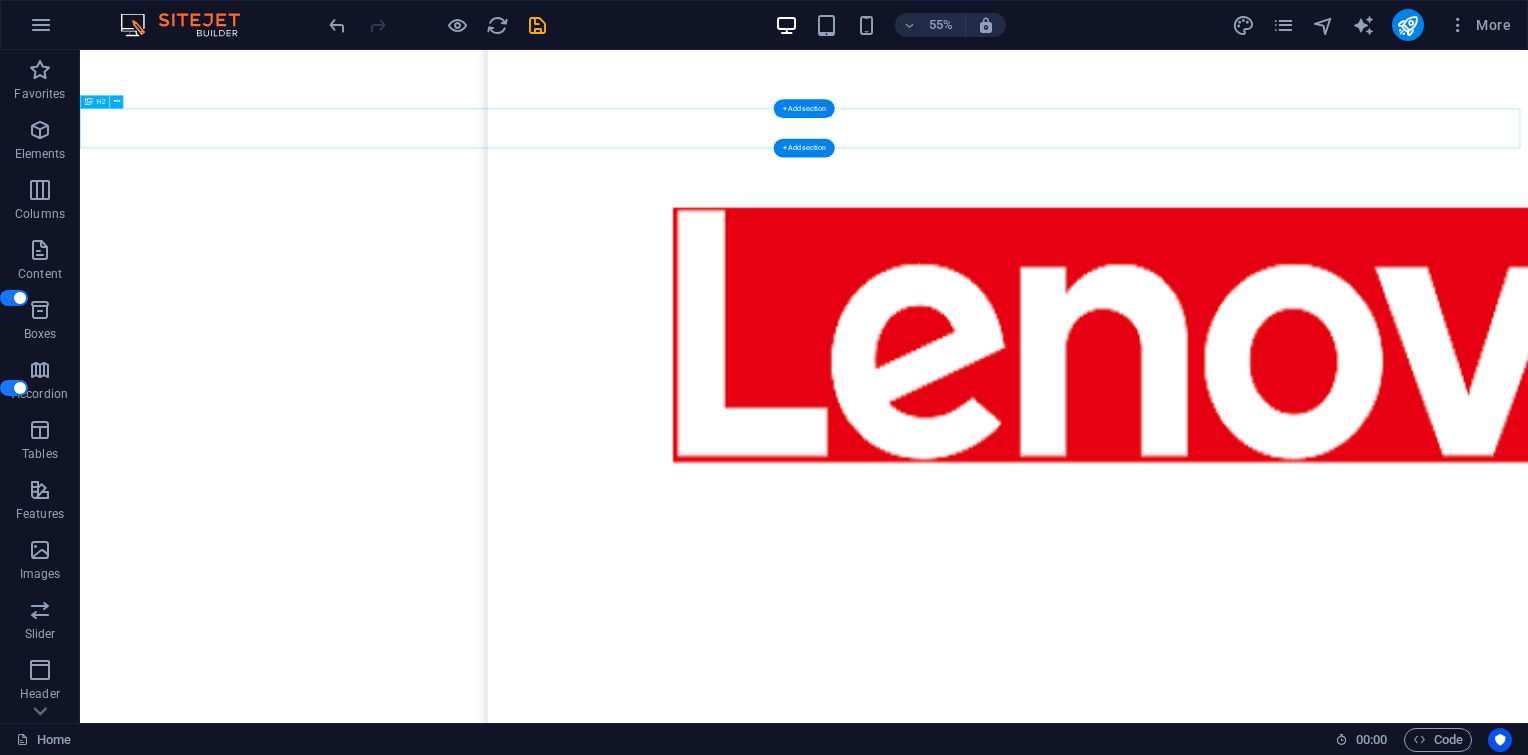 click on "About Us" at bounding box center [1396, 27026] 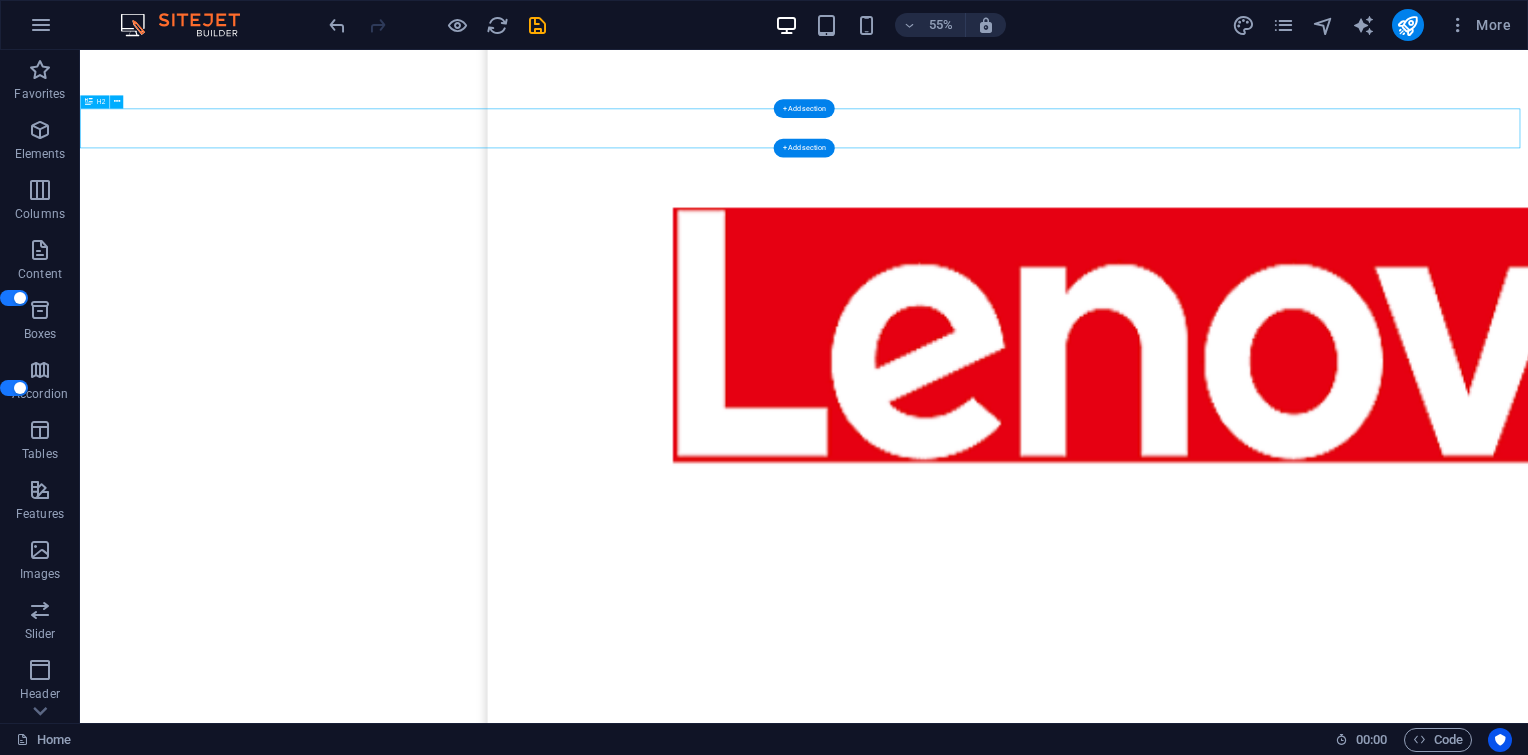 click on "About Us" at bounding box center [1396, 27026] 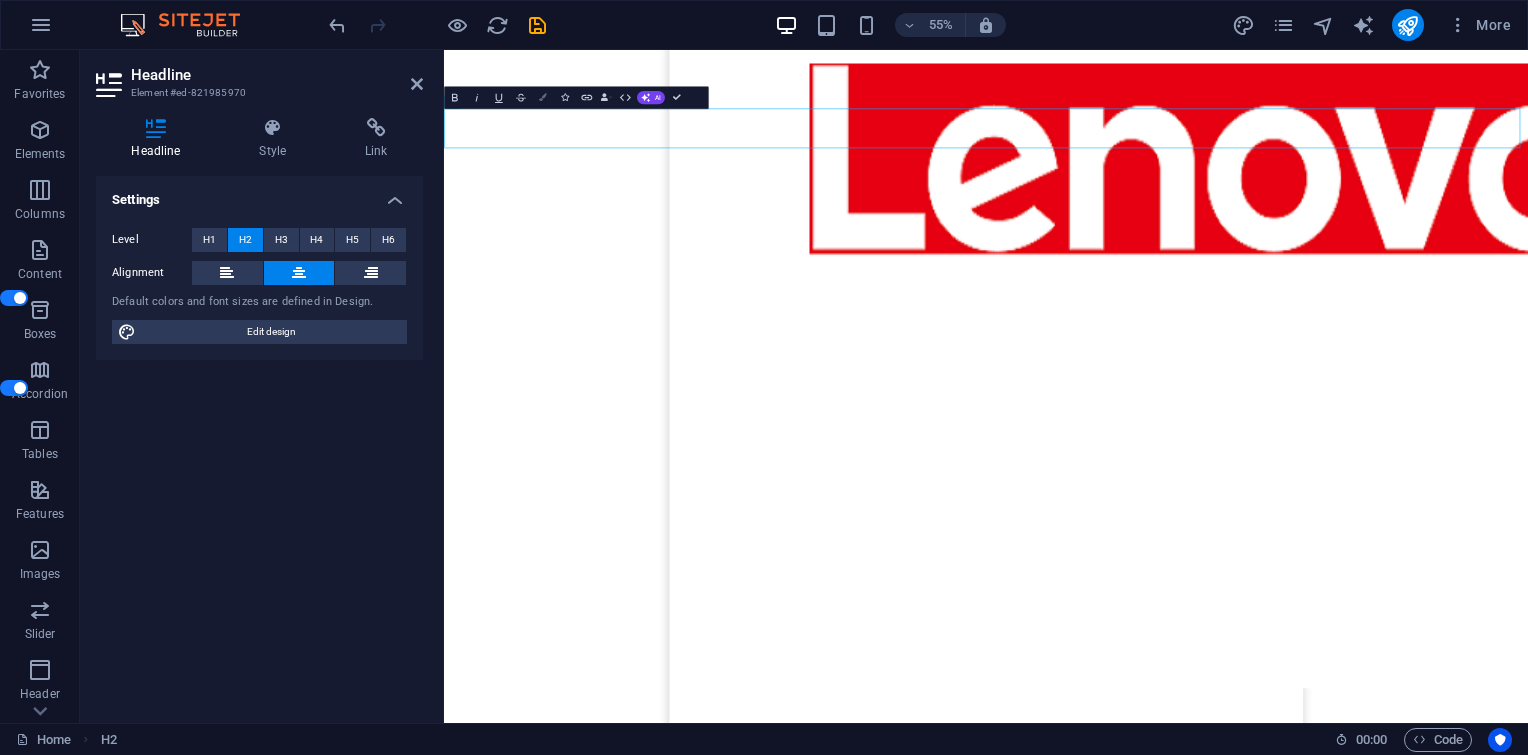 click on "Colors" at bounding box center [542, 97] 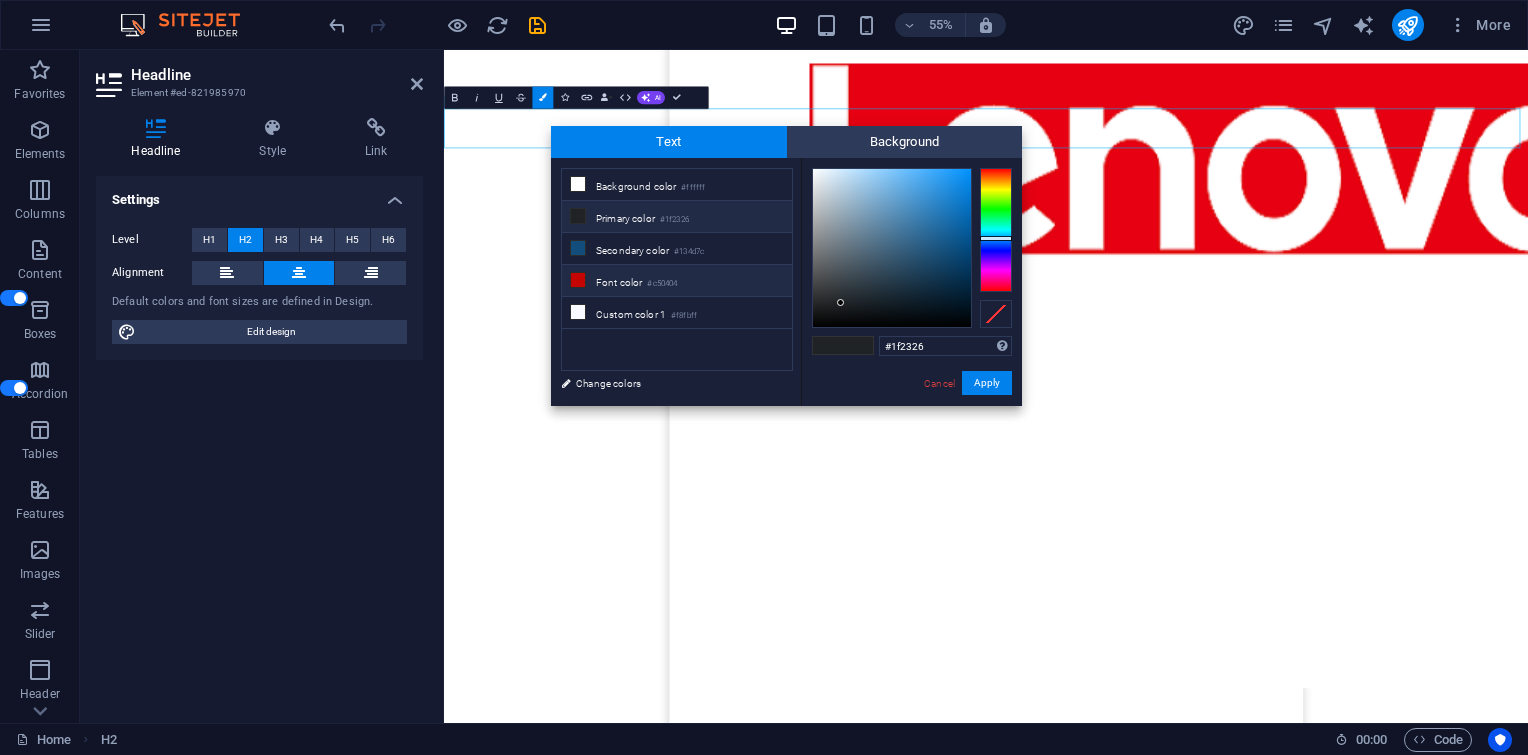 click on "Font color
#c50404" at bounding box center (677, 281) 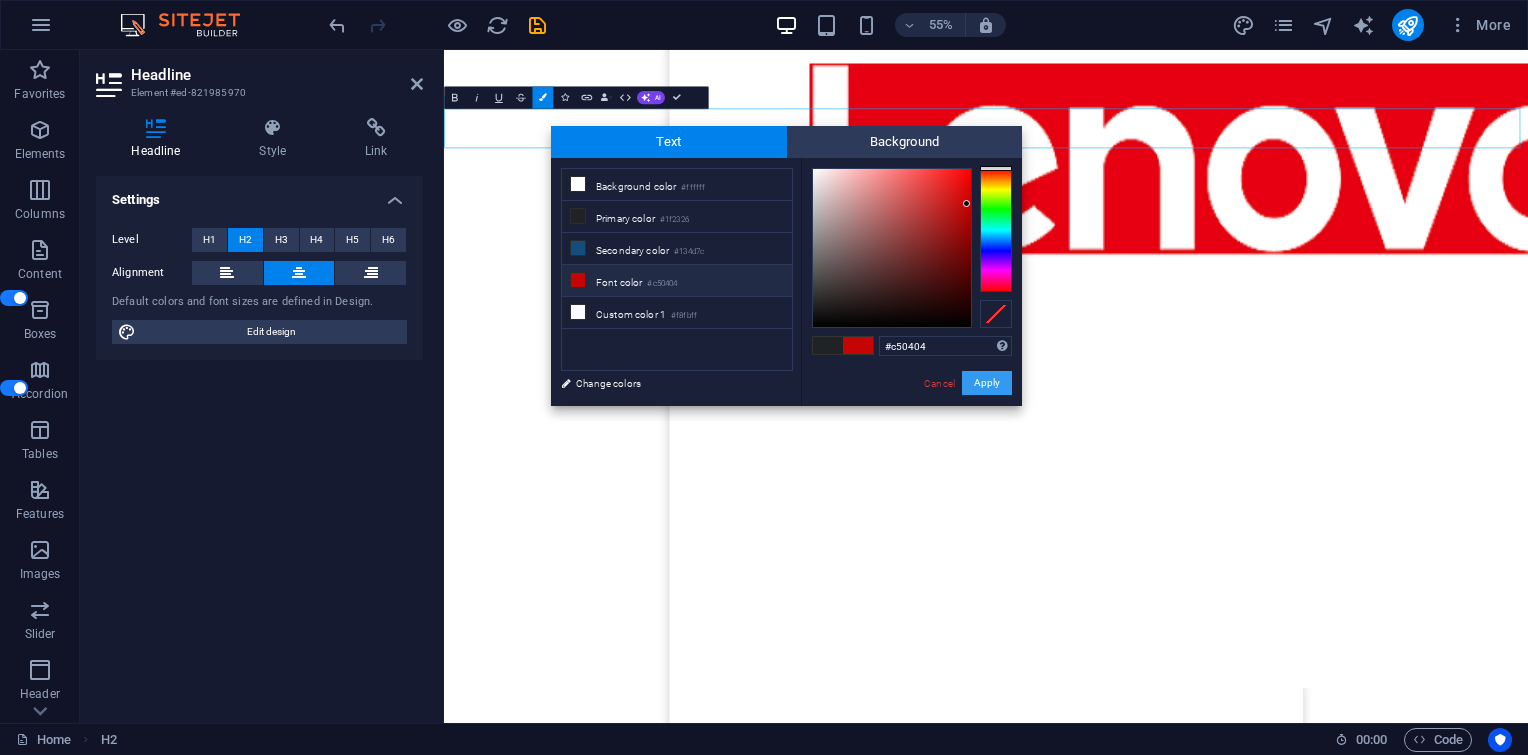 click on "Apply" at bounding box center [987, 383] 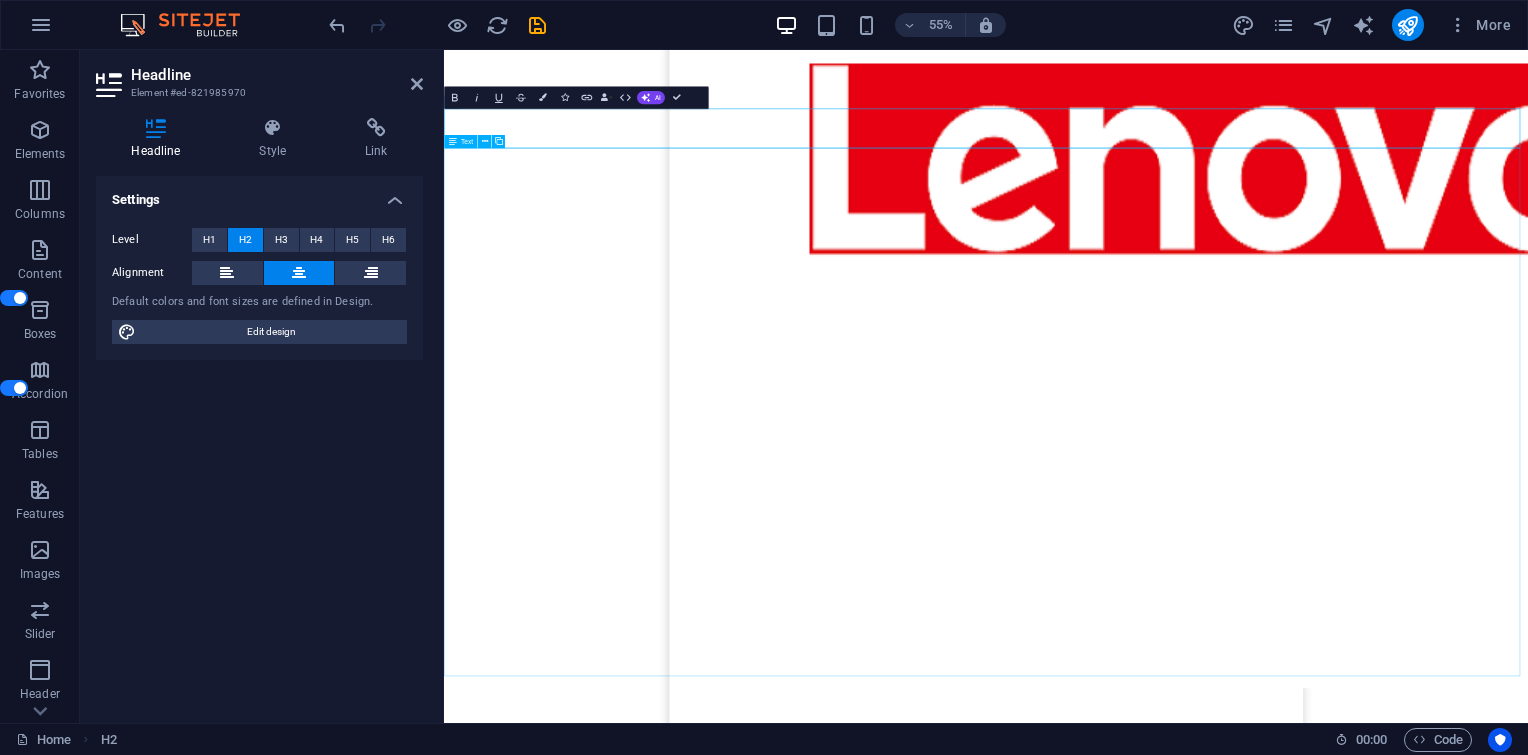 click on "Kunci Utama Andalan Trisemesta was established in 2021 committed and focused to provide IT solutions and computer peripherals such as Hardware, Software and after sales support services. We have gained customers trust since our establishment, and to further better support our customers, Kunci Utama Andalan Trisemsta improvised its services and commitment and establishing PT. KUAT, a legal formal company that provides IT Total Solutions. In order to support our Vision "To be The First IT Solution that companies seek" and Mission "Giving companies the best solution they can get.", PT. KUAT has transformed into an IT Company that competent in providing Integrated IT Solution for companies of all scales ( small to Enterprise Level), to name some of the products and / or services, such as Virtualization and Cloud Computing. We belive that gaining experience and knowledge are the key to a successful IT solution to our customers. We stand on our believe that: working with full our success." at bounding box center (1429, 23408) 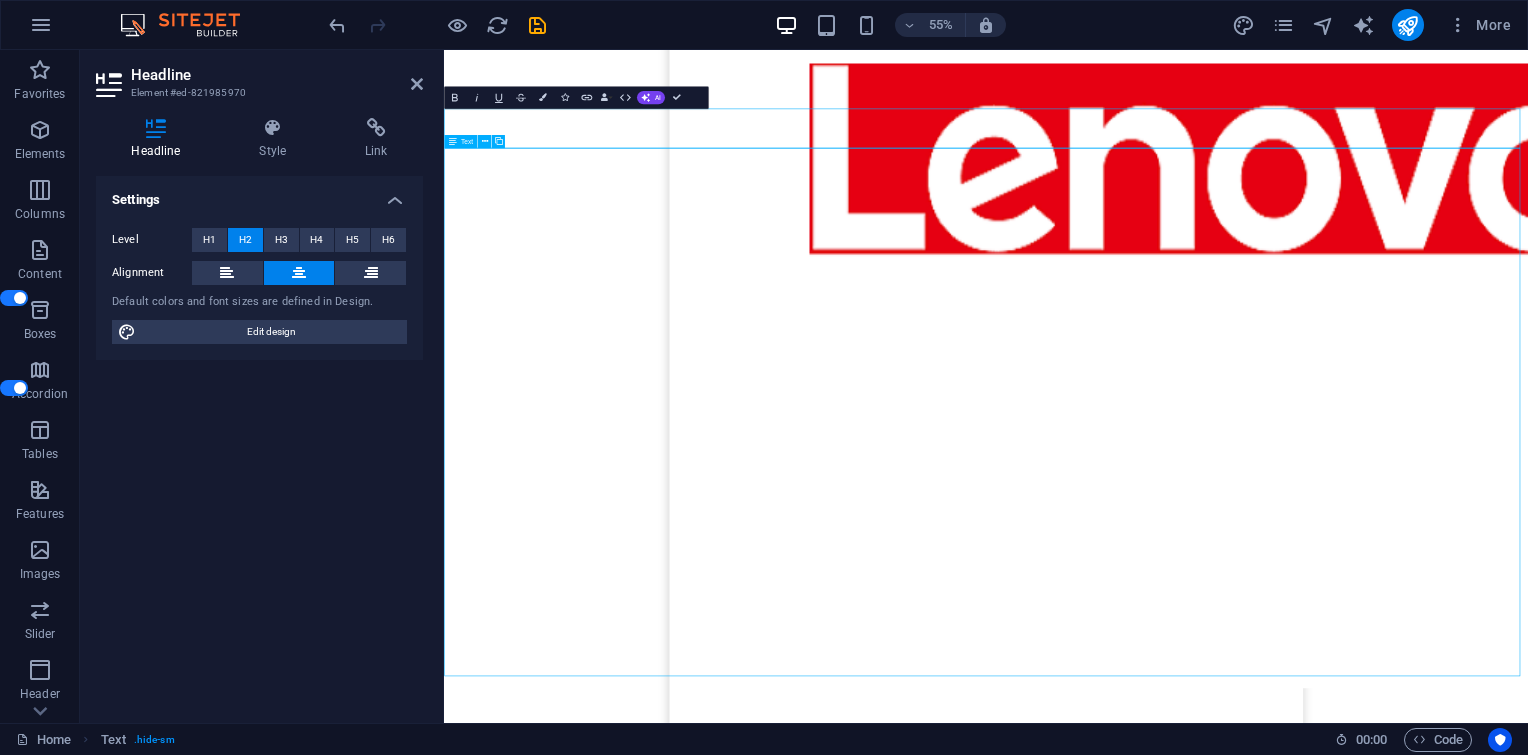 click on "Kunci Utama Andalan Trisemesta was established in 2021 committed and focused to provide IT solutions and computer peripherals such as Hardware, Software and after sales support services. We have gained customers trust since our establishment, and to further better support our customers, Kunci Utama Andalan Trisemsta improvised its services and commitment and establishing PT. KUAT, a legal formal company that provides IT Total Solutions. In order to support our Vision "To be The First IT Solution that companies seek" and Mission "Giving companies the best solution they can get.", PT. KUAT has transformed into an IT Company that competent in providing Integrated IT Solution for companies of all scales ( small to Enterprise Level), to name some of the products and / or services, such as Virtualization and Cloud Computing. We belive that gaining experience and knowledge are the key to a successful IT solution to our customers. We stand on our believe that: working with full our success." at bounding box center (1429, 23408) 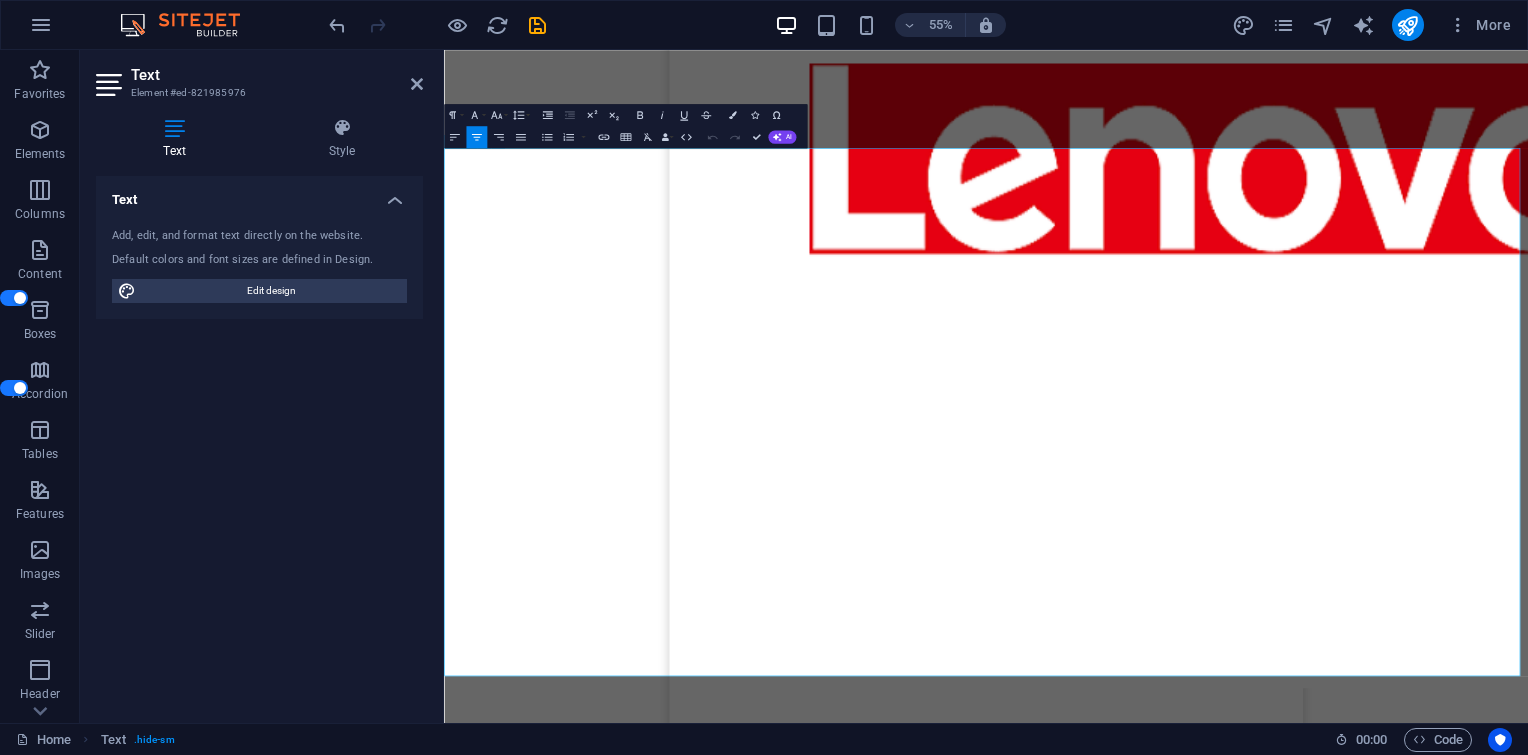 drag, startPoint x: 1099, startPoint y: 239, endPoint x: 1582, endPoint y: 1160, distance: 1039.9663 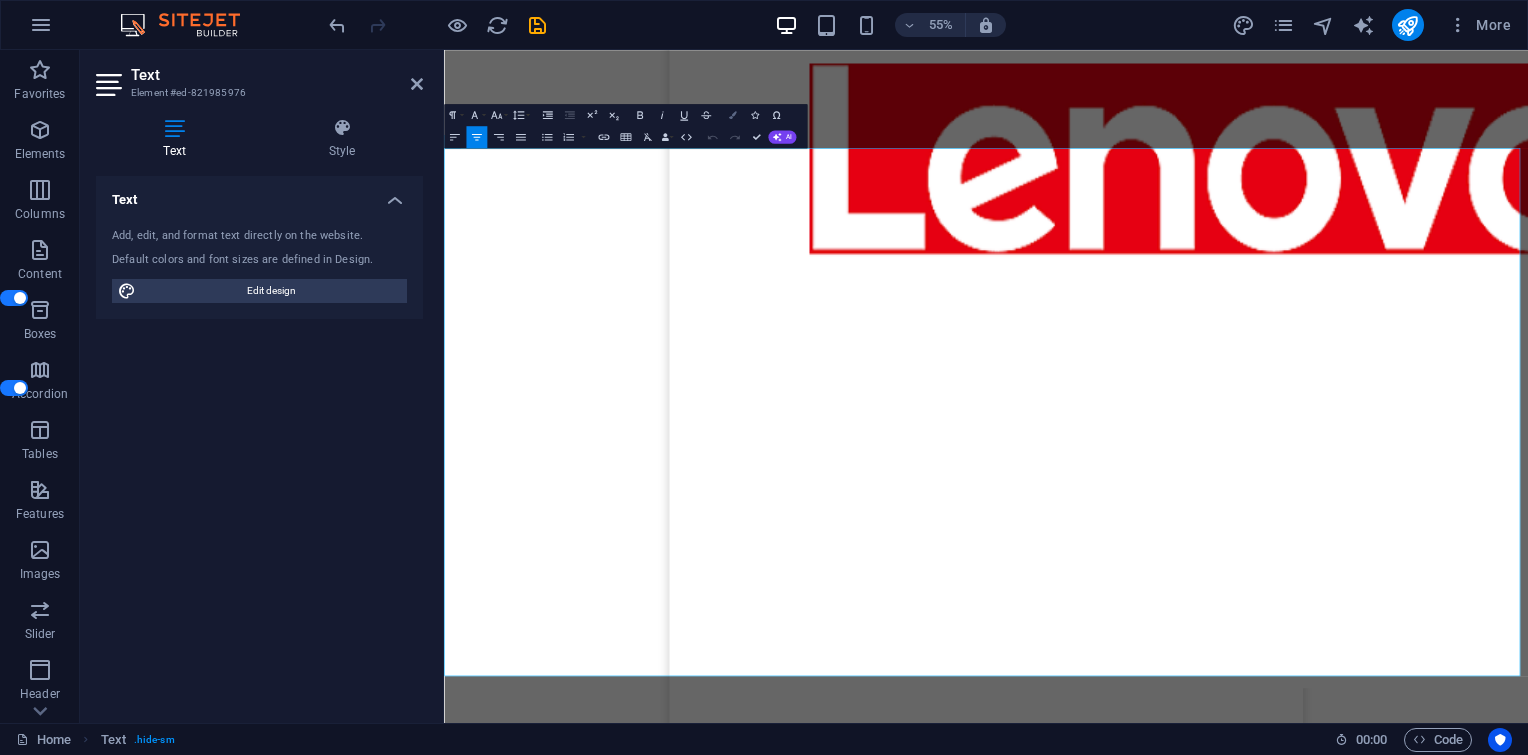 click at bounding box center (732, 115) 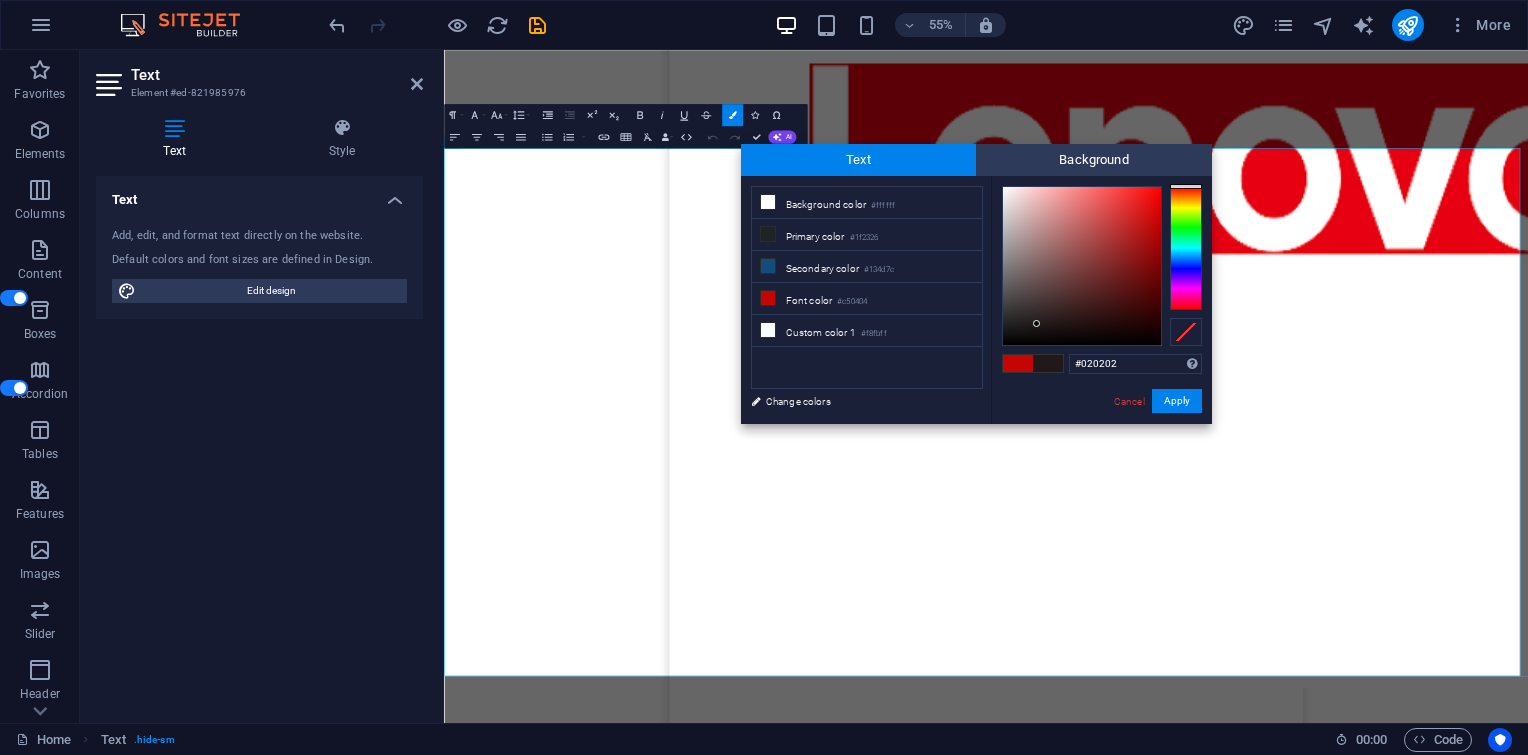 type on "#000000" 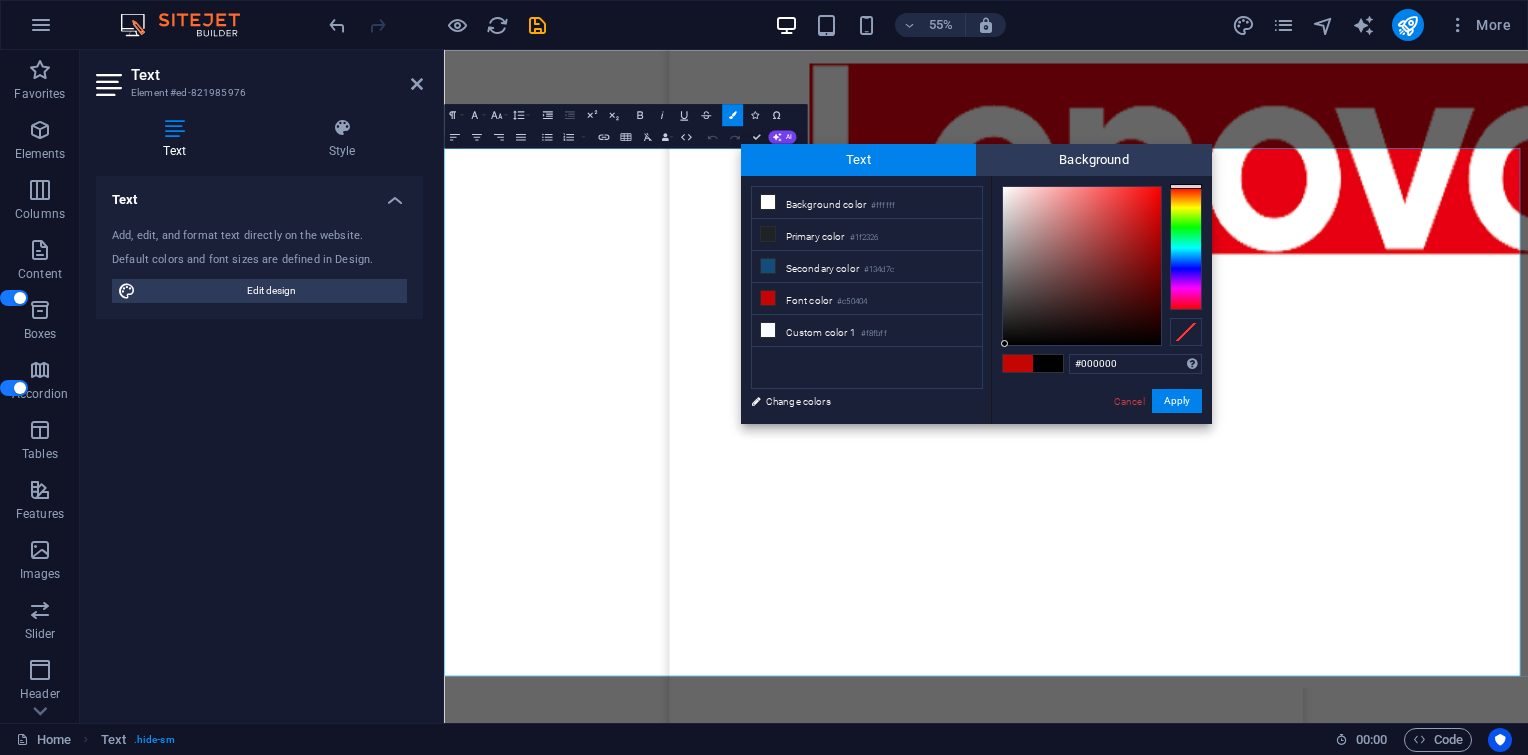 click on "#000000 Supported formats #0852ed rgb(8, 82, 237) rgba(8, 82, 237, 90%) hsv(221,97,93) hsl(221, 93%, 48%) Cancel Apply" at bounding box center [1101, 445] 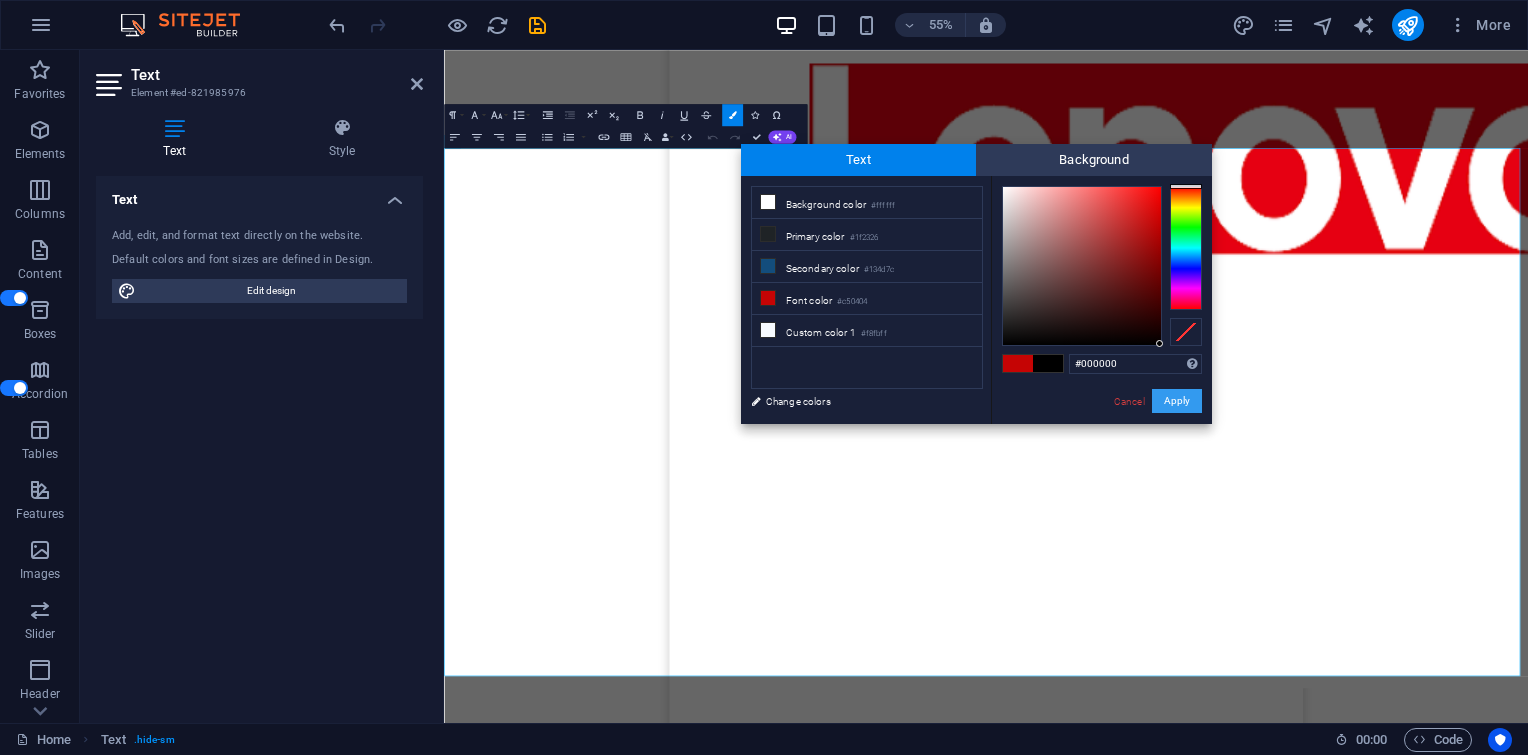 click on "Apply" at bounding box center [1177, 401] 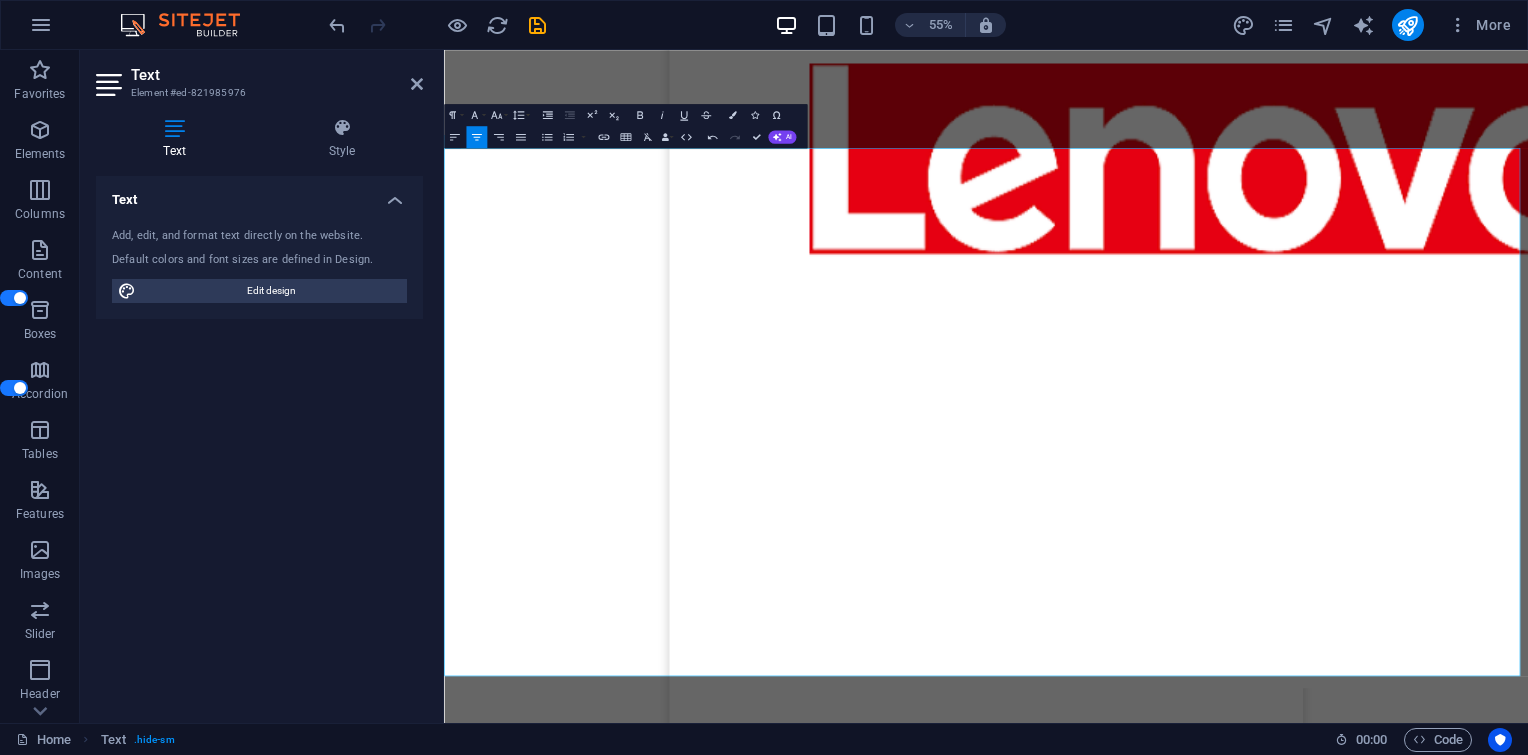 click on "Drag here to replace the existing content. Press “Ctrl” if you want to create a new element.
H1   Wide image with text   Container   Container   Image   Container   Menu Bar   Image   Menu   Spacer   Text   Container   H2   Button   Spacer   Text   Text   Boxes   Container   Text   Container   Spacer   Container   Text   Container   Spacer   Icon   Icon   Container   Container   Spacer   Container   Container   Text   Spacer   Text   Container   H2   Spacer   Spacer   Container   Plans   Container   Container   Image   Container   Container   Text   Container   Container   Container   Container   Spacer   Container   Container   Container   Container   Container   Image   Container   Text   Container   Container   Container   Container   Spacer   Container   Container   Image   Container   Container   Container   Plans   Container   Image   Container   Plans   Container   Container   Container   Container   Plans   Container   Text   Container   Container   Container" at bounding box center [986, 386] 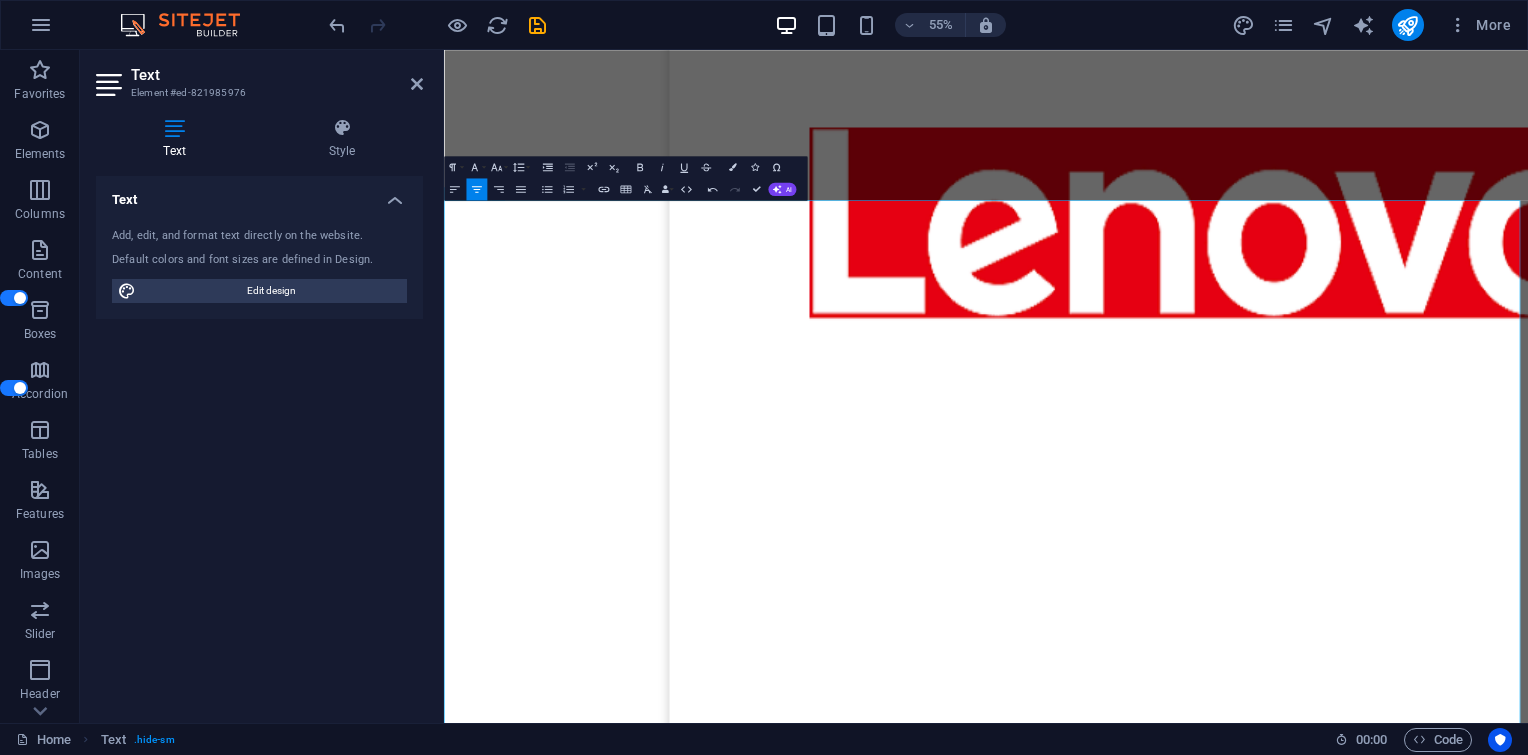 scroll, scrollTop: 5029, scrollLeft: 0, axis: vertical 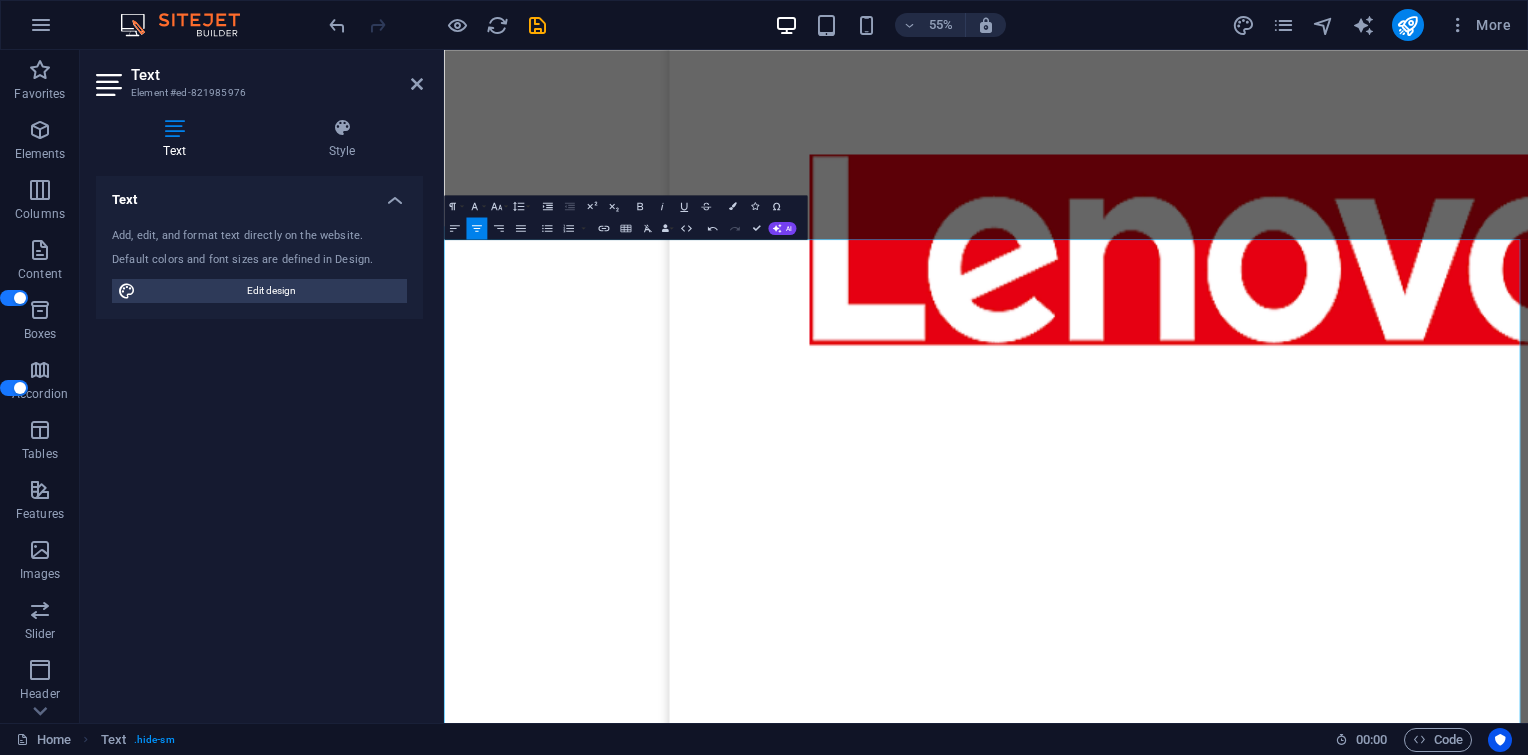click on "establishing PT. KUAT, a legal formal company that" at bounding box center (1429, 23421) 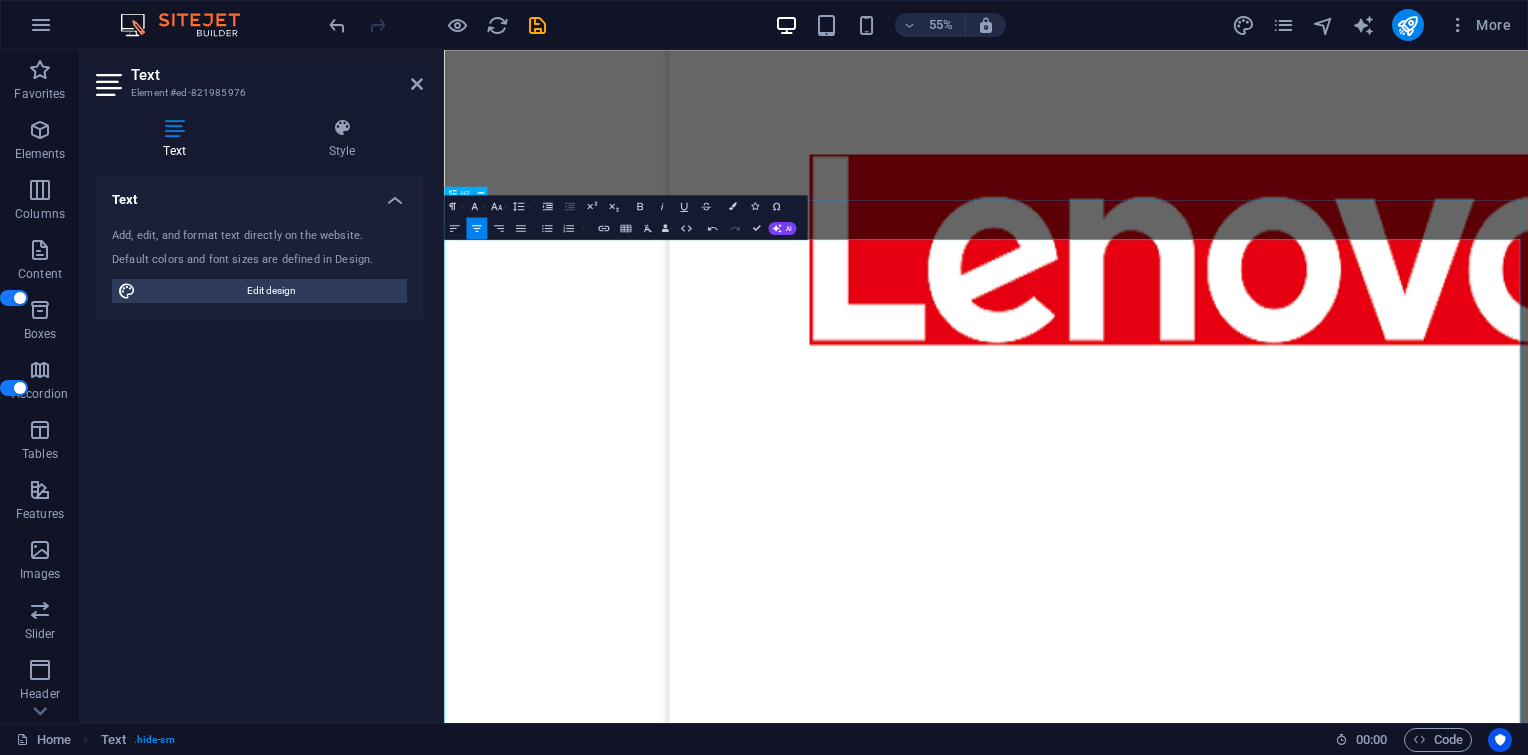 click on "Product Laptop PC Notebook Server Storage Modem Router Accesspoint Camera CCTV Storage Camera CCTV Access door Storage Laptop PC Notebook Server Storage UPS PAC Pannel Sensor Rack server Battre PABX phone Air conditioner Air conditioner Laptop PC Notebook Server Storage Software Software Software Software Software Software Software Software" at bounding box center (1429, 11109) 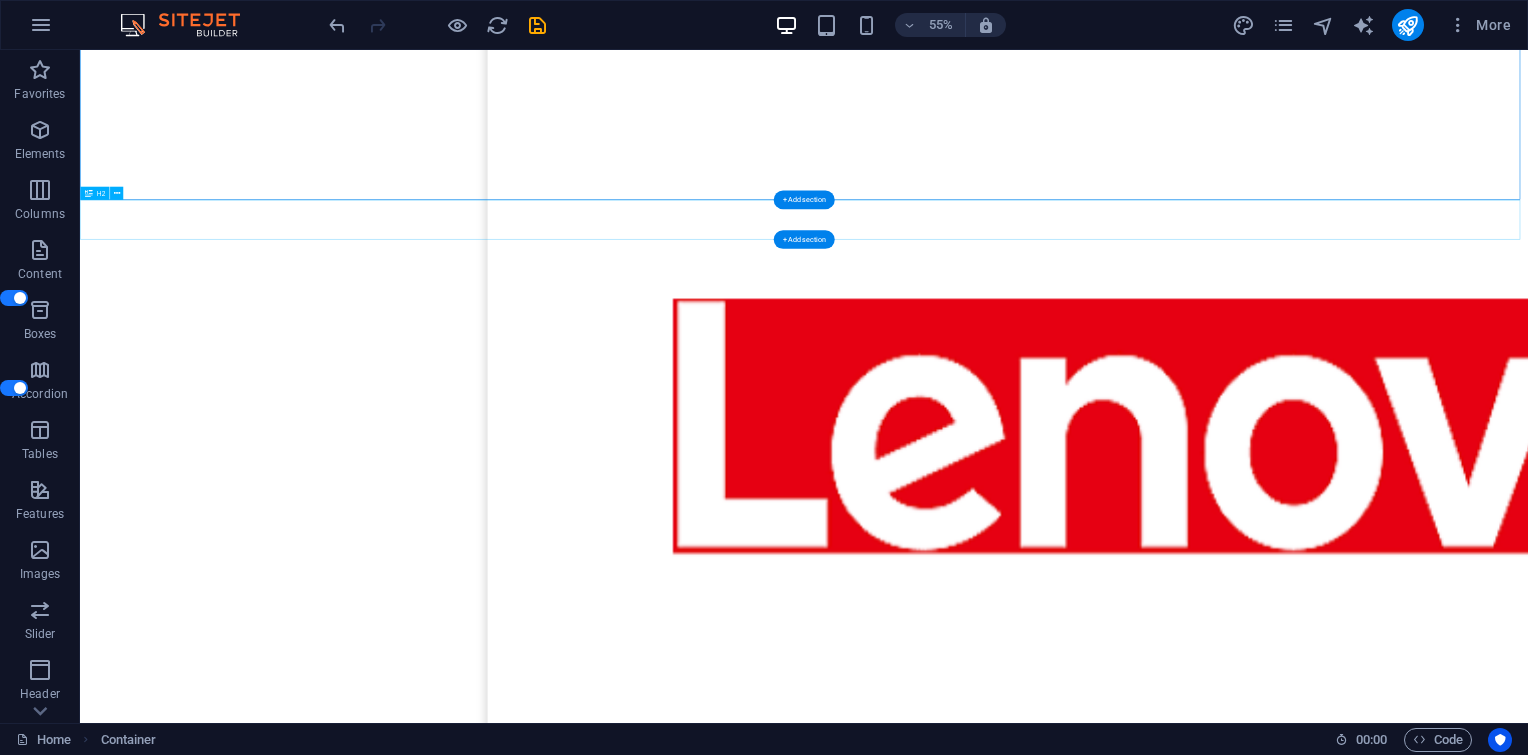 click on "About Us" at bounding box center [1396, 27193] 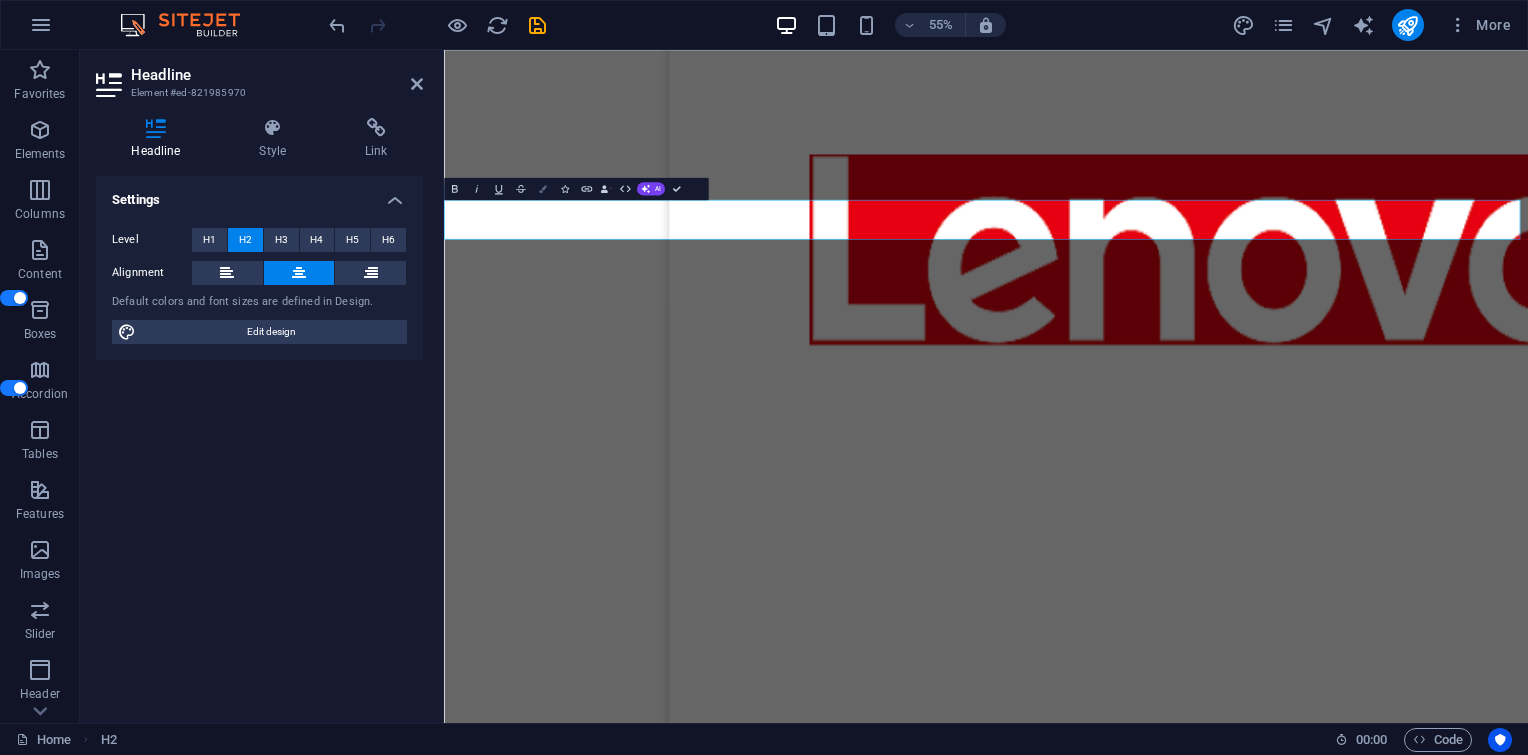 click at bounding box center (543, 189) 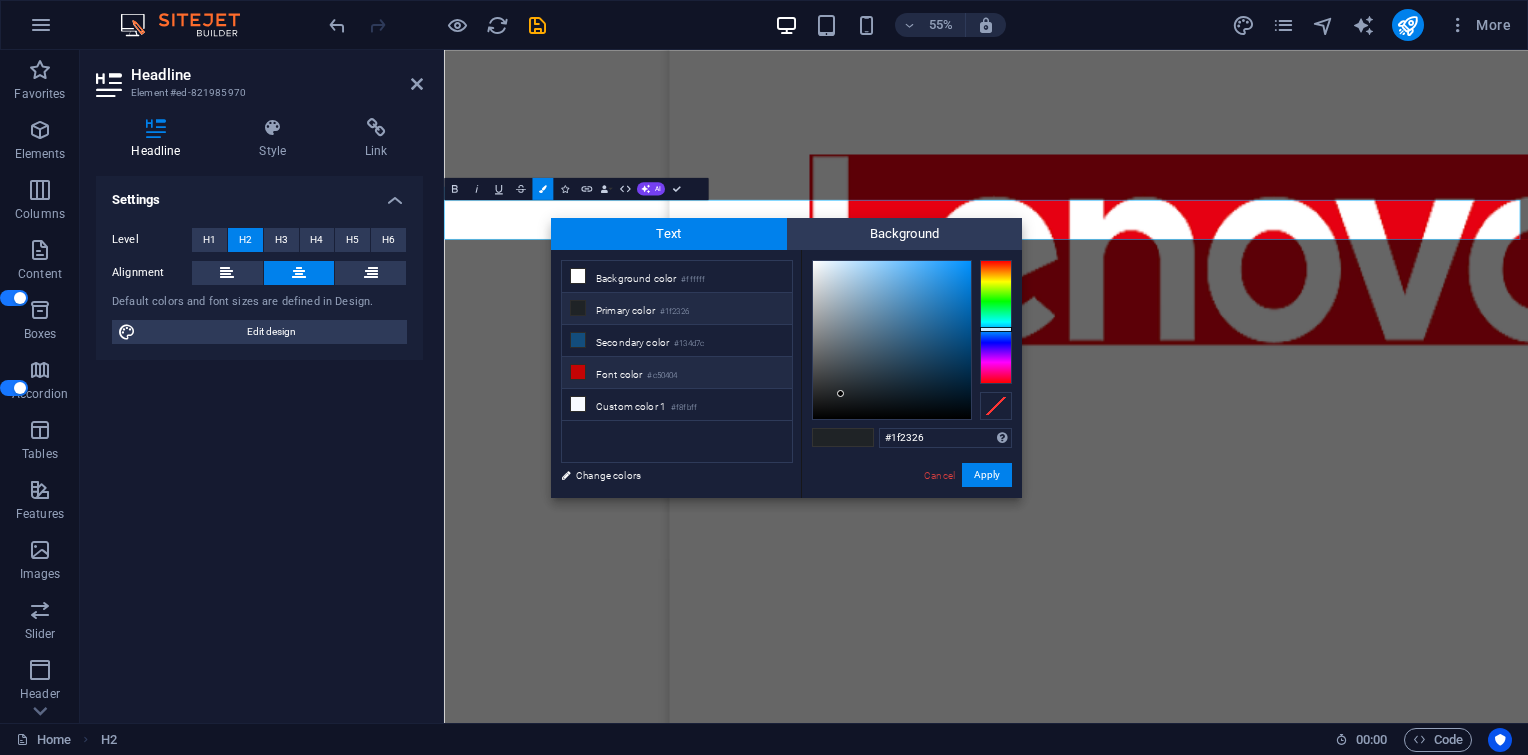 click on "Font color
#c50404" at bounding box center [677, 373] 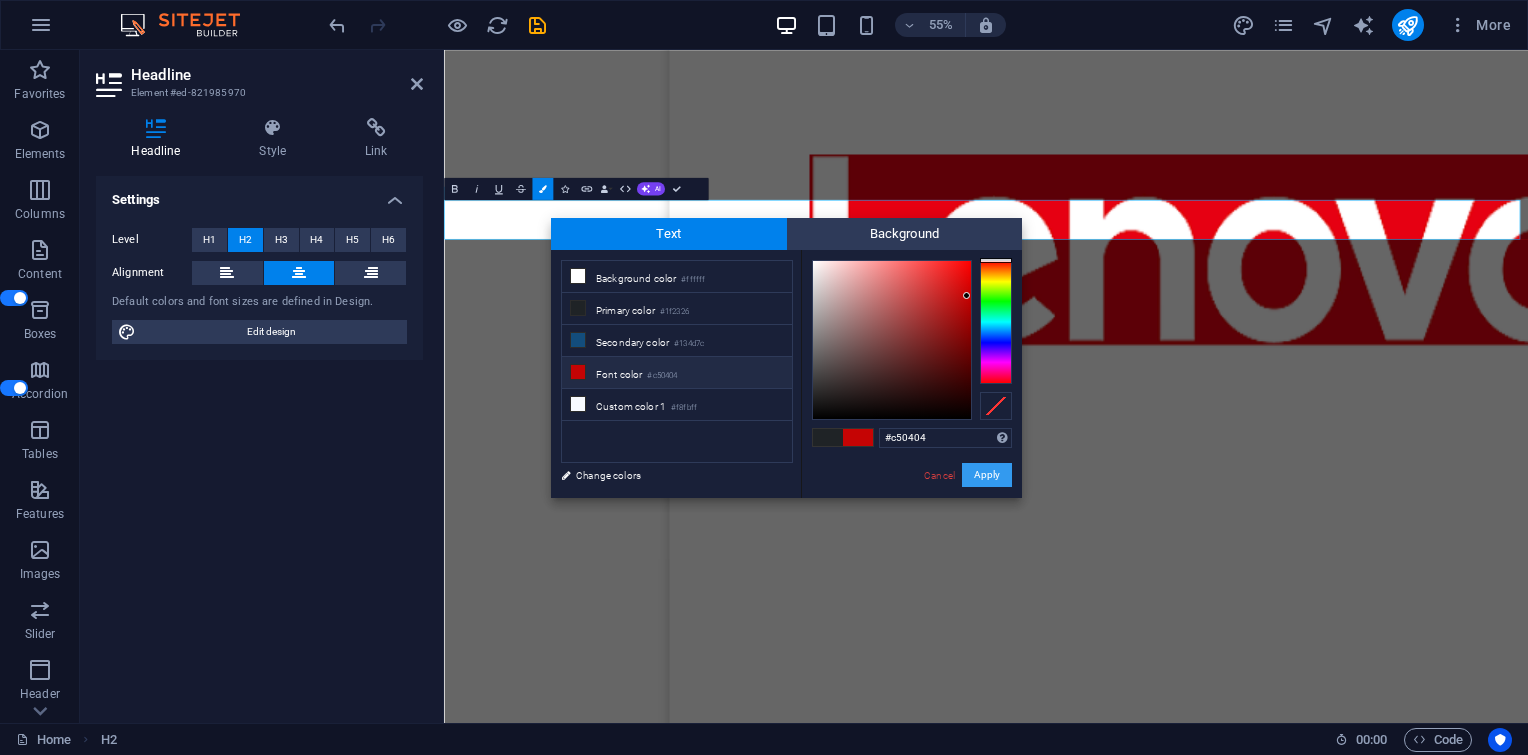 click on "Apply" at bounding box center (987, 475) 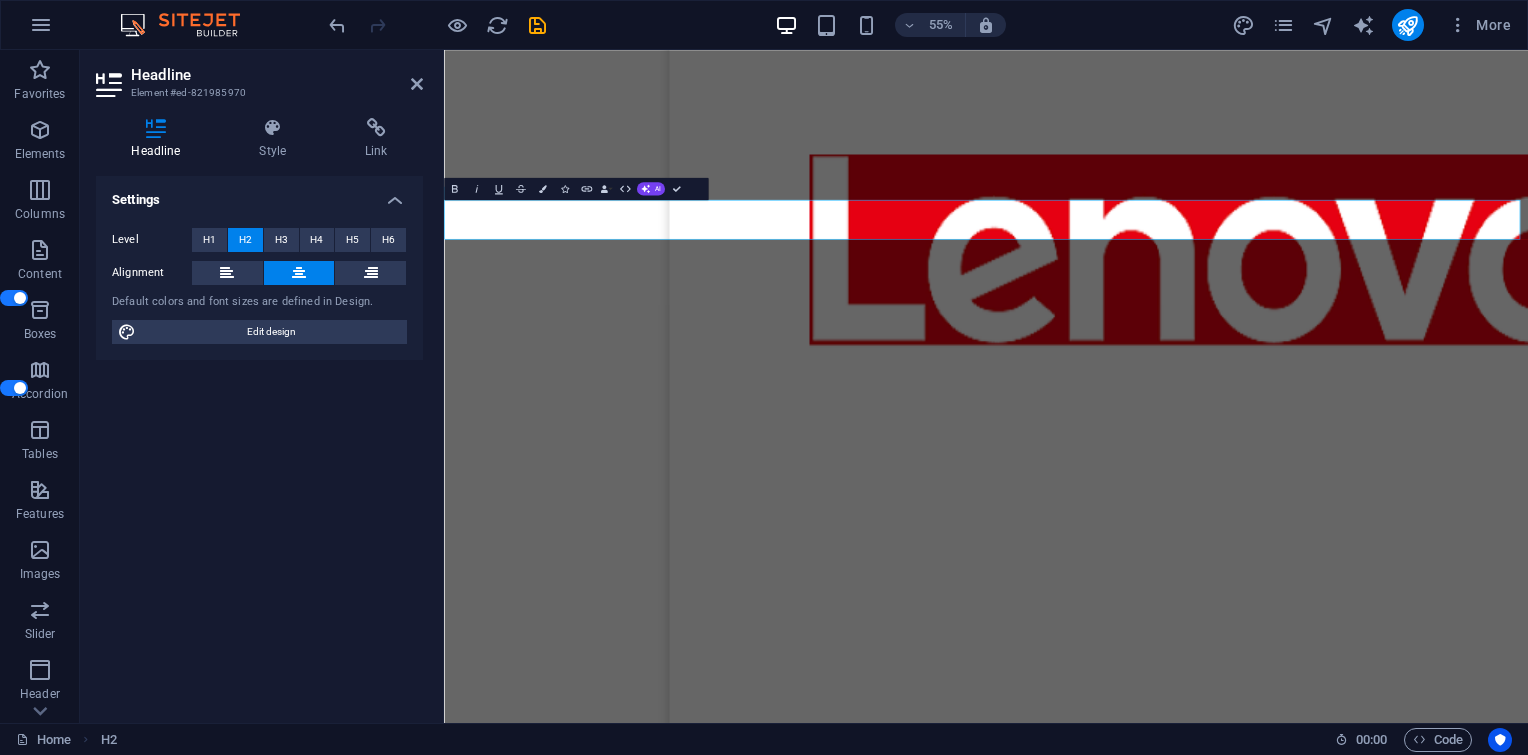 drag, startPoint x: 1275, startPoint y: 351, endPoint x: 1591, endPoint y: 353, distance: 316.00632 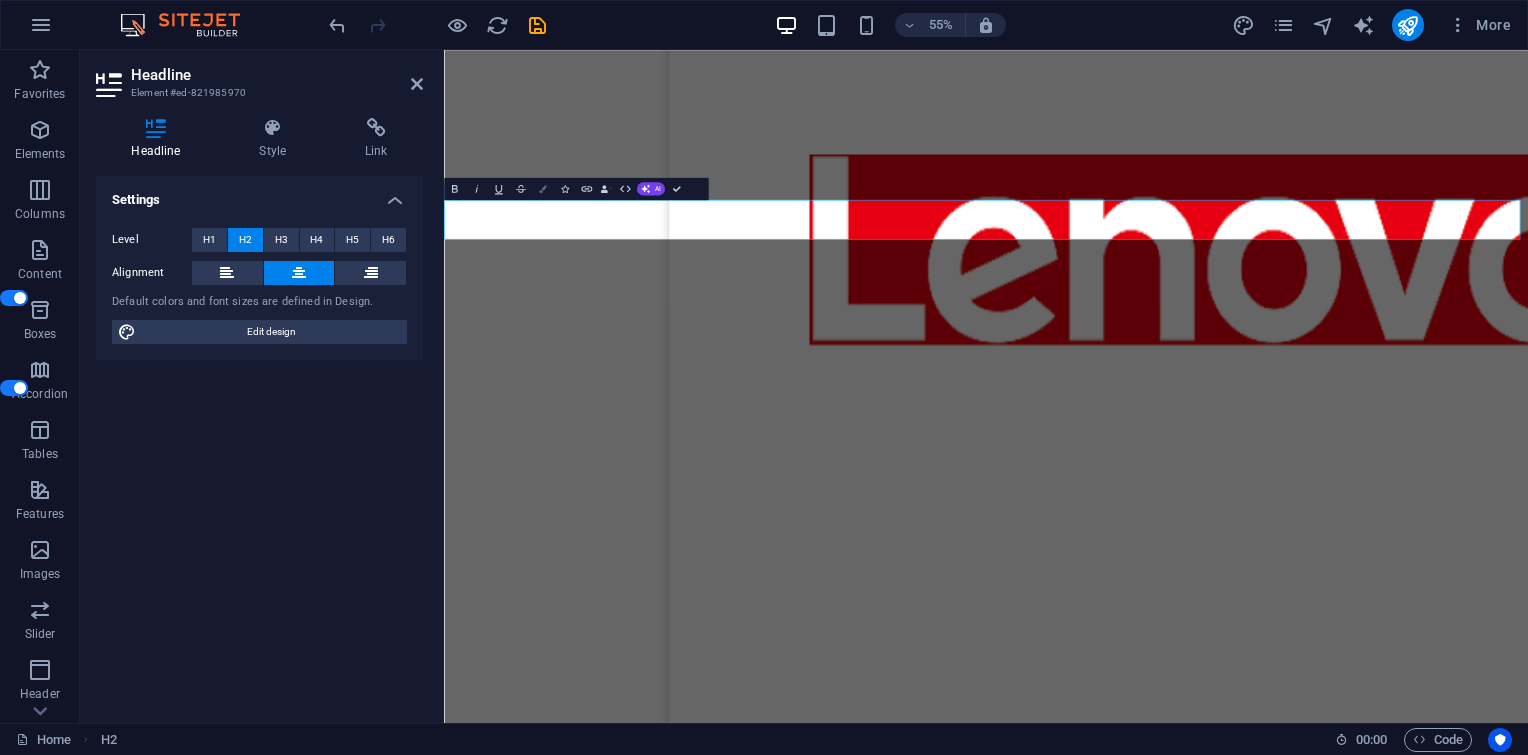 click at bounding box center [543, 189] 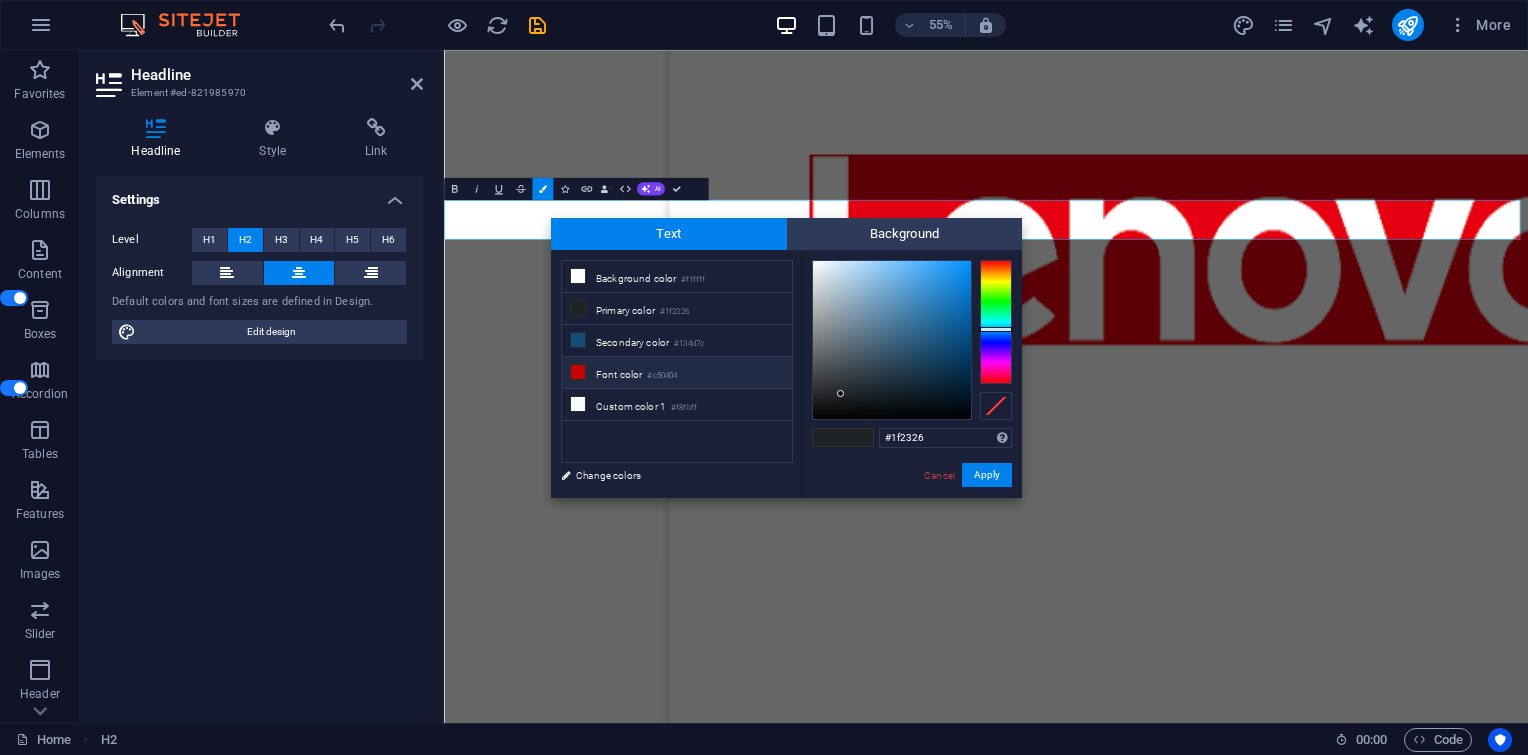 click on "#c50404" at bounding box center [662, 376] 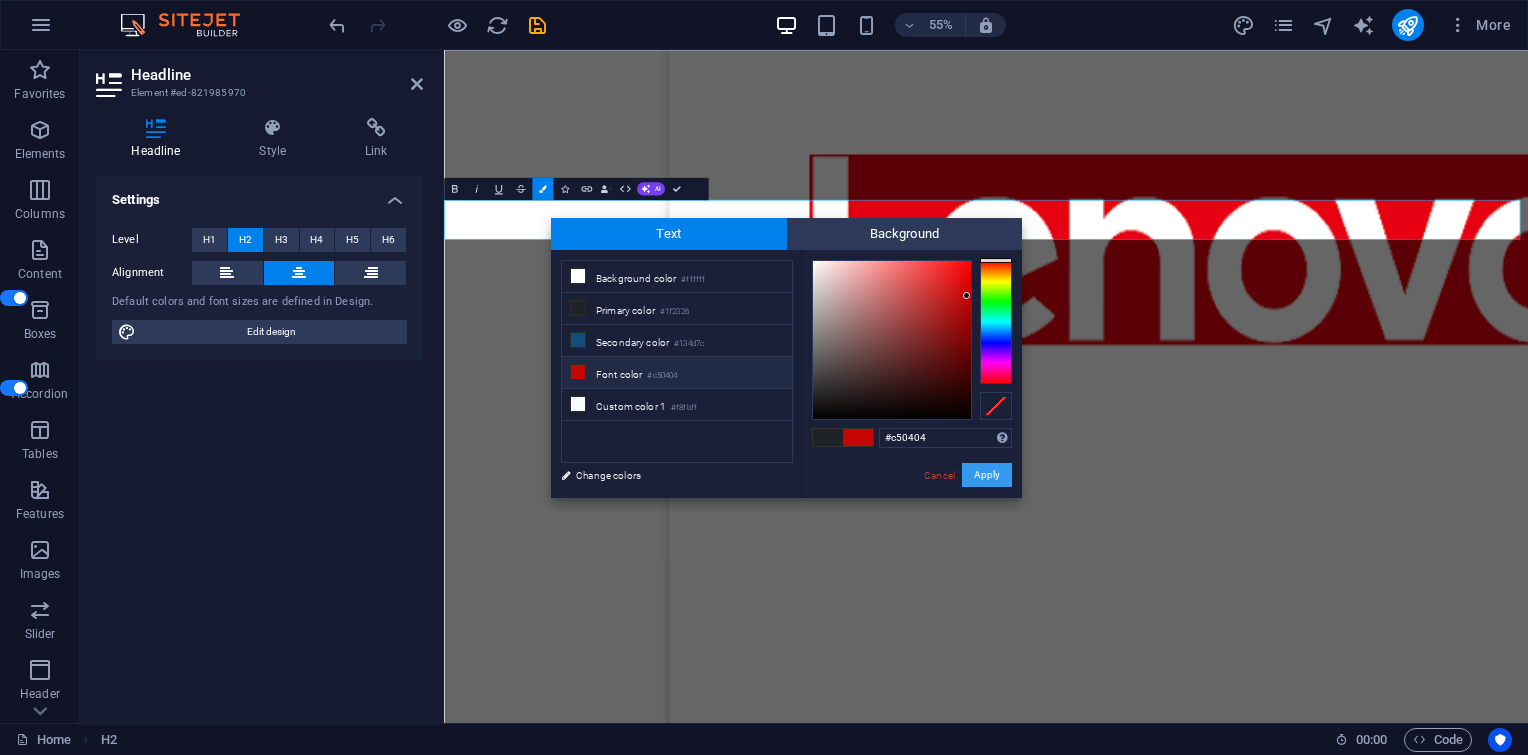 click on "Apply" at bounding box center [987, 475] 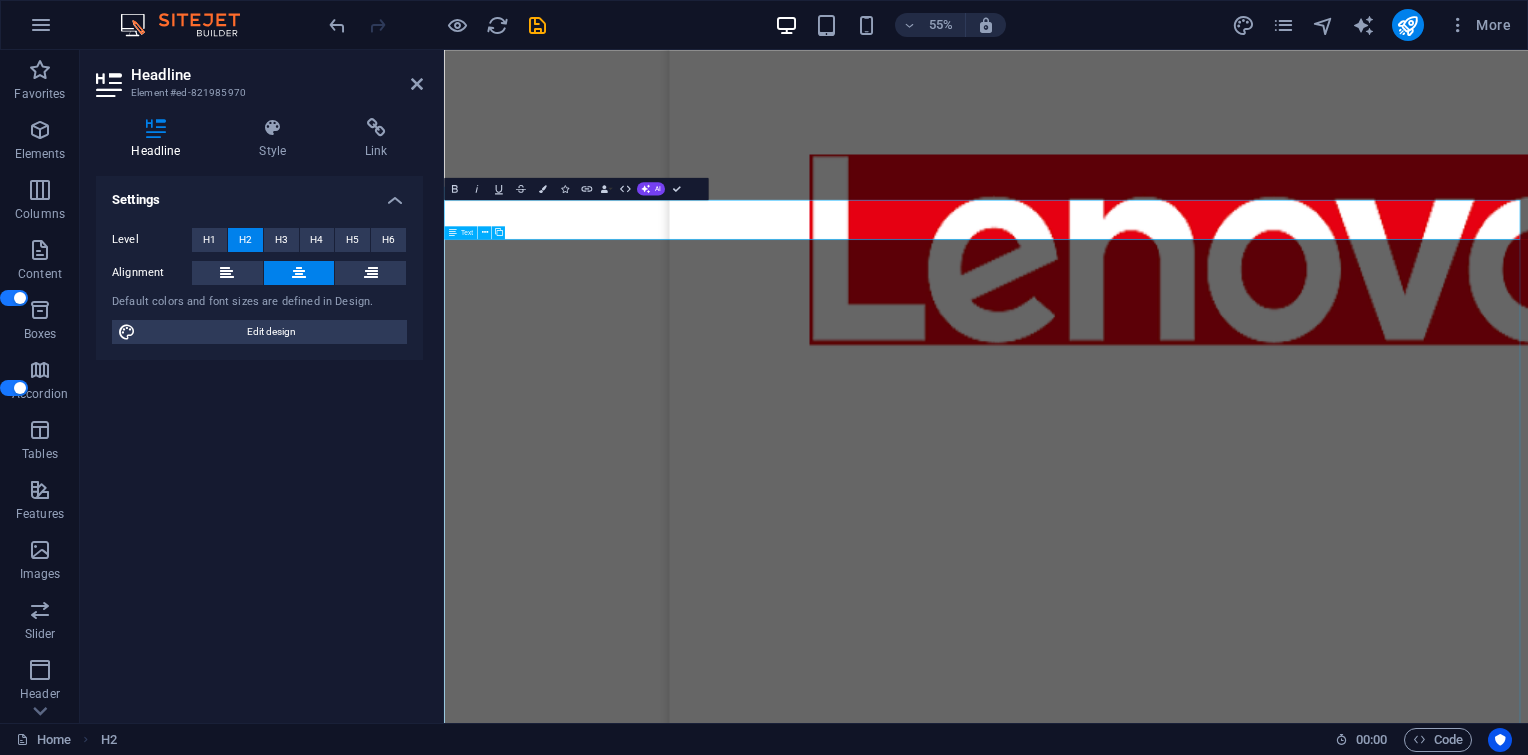 click on "Kunci Utama Andalan Trisemesta was established in 2021 committed and focused to provide IT solutions and computer peripherals such as Hardware, Software and after sales support services. We have gained customers trust since our establishment, and to further better support our customers, Kunci Utama Andalan Trisemsta improvised its services and commitment and establishing PT. KUAT, a legal formal company that provides IT Total Solutions. In order to support our Vision "To be The First IT Solution that companies seek" and Mission "Giving companies the best solution they can get.", PT. KUAT has transformed into an IT Company that competent in providing Integrated IT Solution for companies of all scales ( small to Enterprise Level), to name some of the products and / or services, such as Virtualization and Cloud Computing. We belive that gaining experience and knowledge are the key to a successful IT solution to our customers. We stand on our believe that: working with full our success." at bounding box center [1429, 23575] 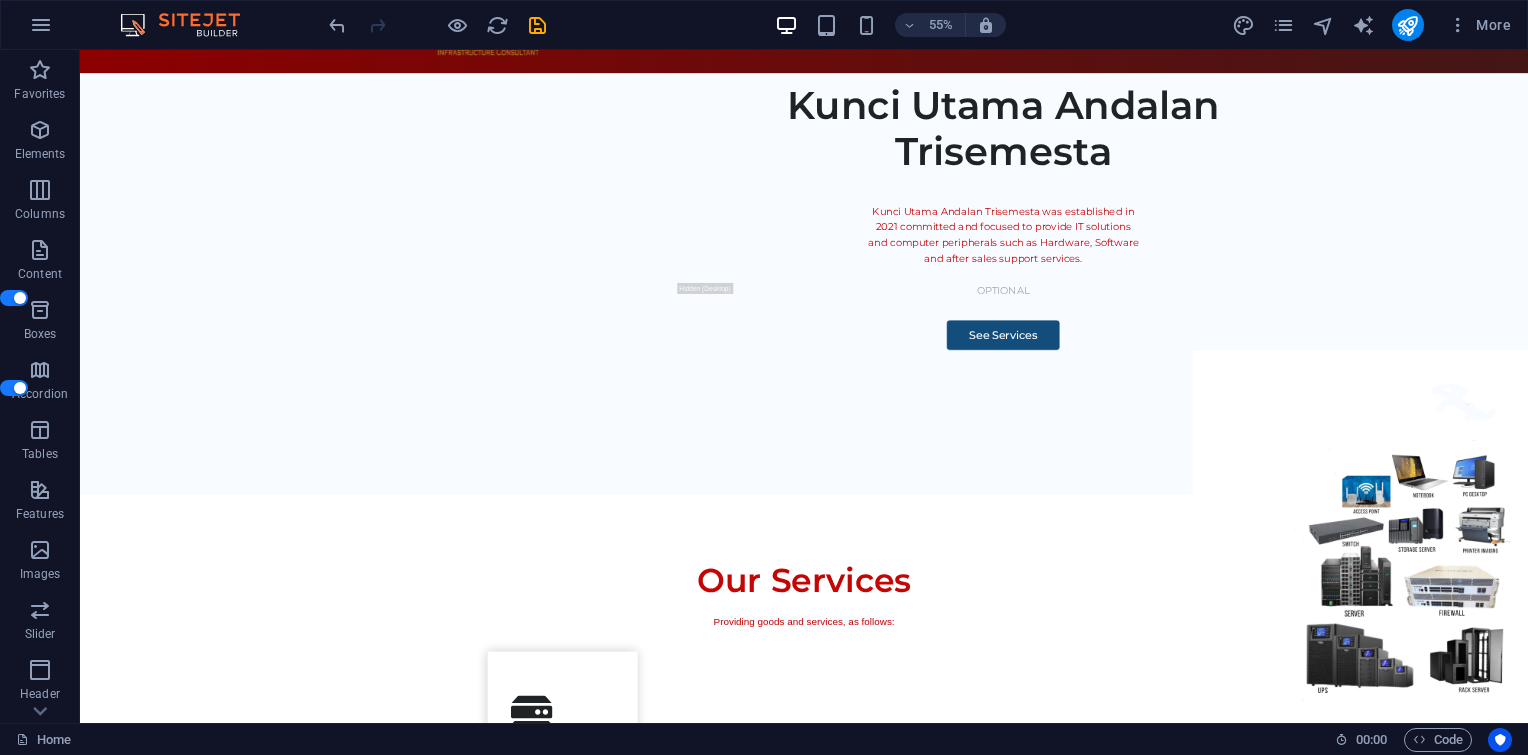 scroll, scrollTop: 0, scrollLeft: 0, axis: both 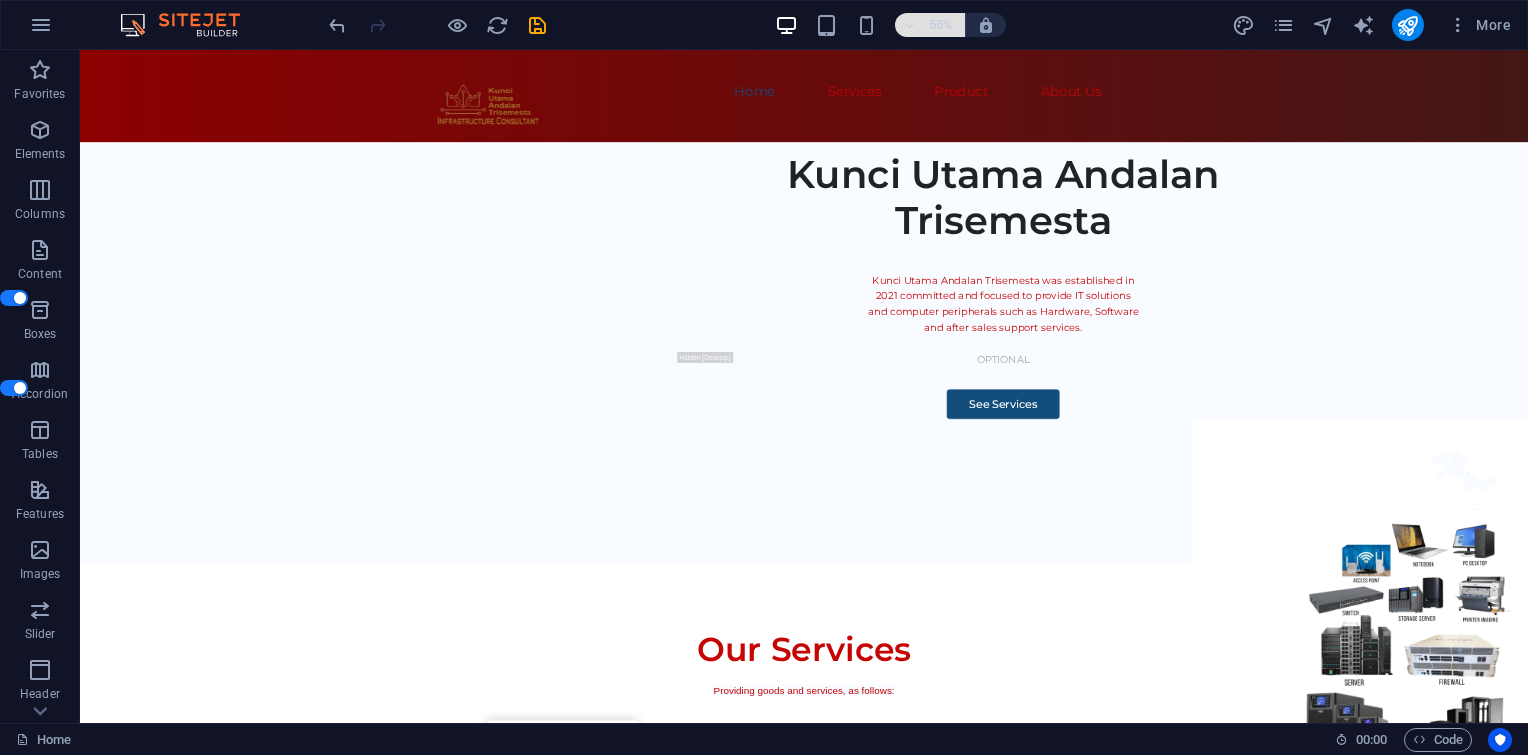click on "55%" at bounding box center (930, 25) 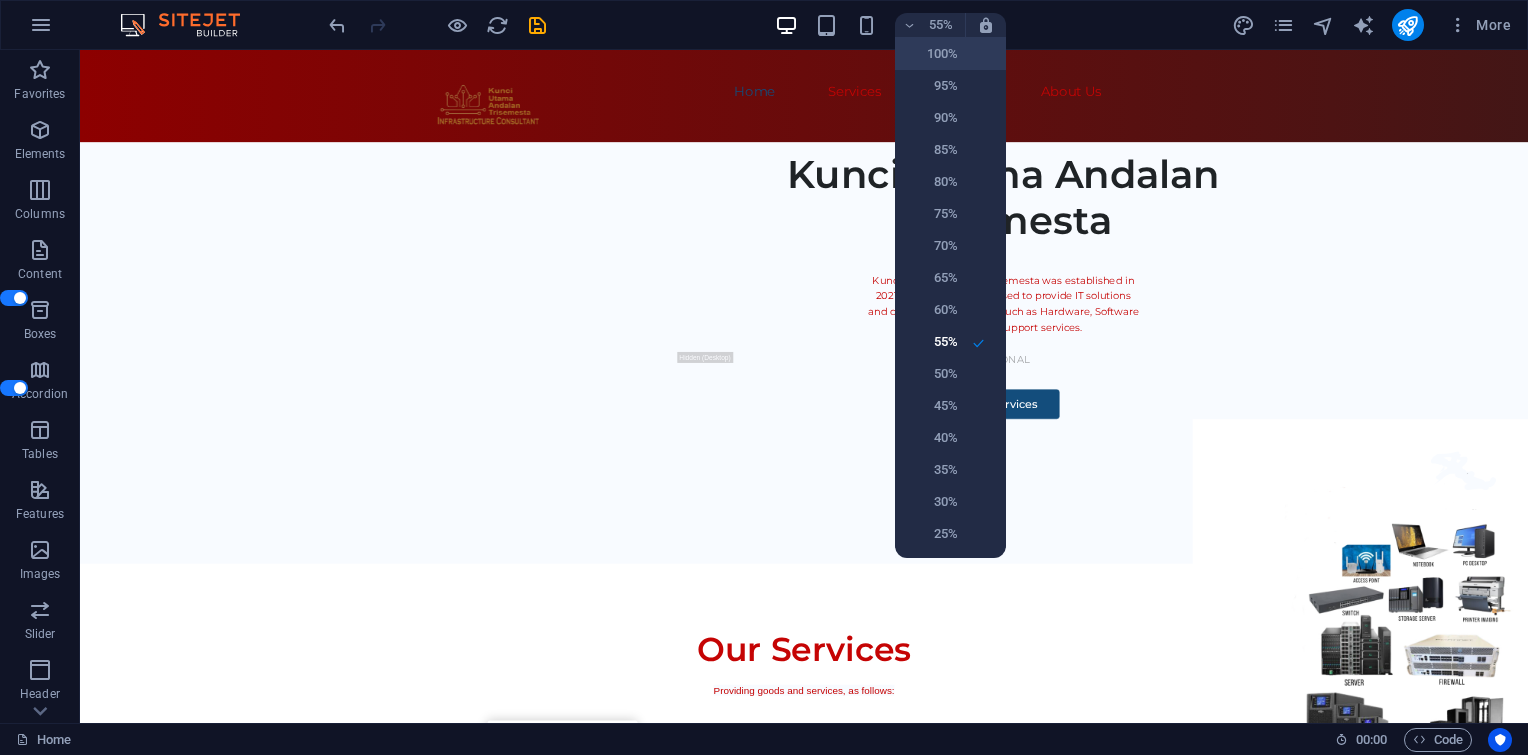 click on "100%" at bounding box center (932, 54) 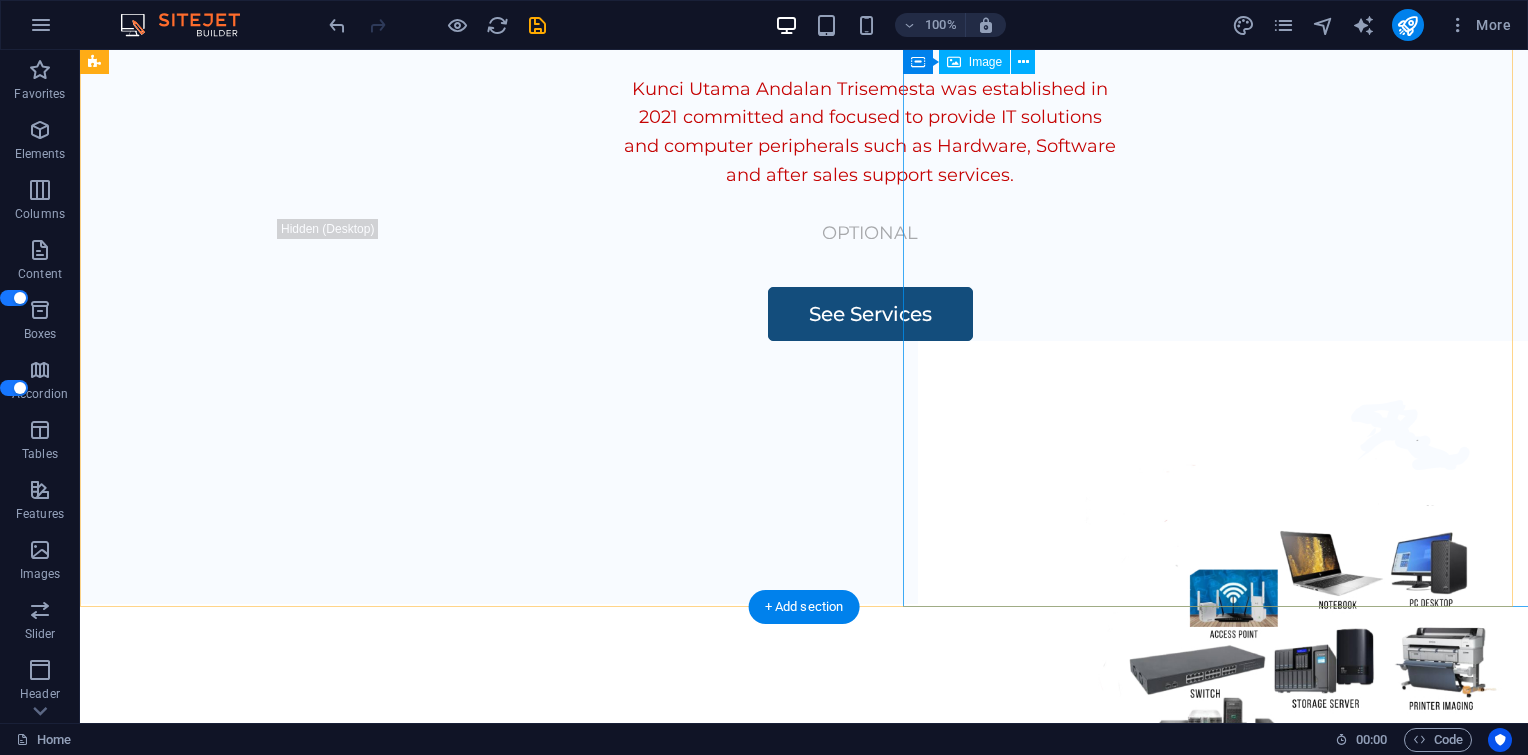 scroll, scrollTop: 400, scrollLeft: 0, axis: vertical 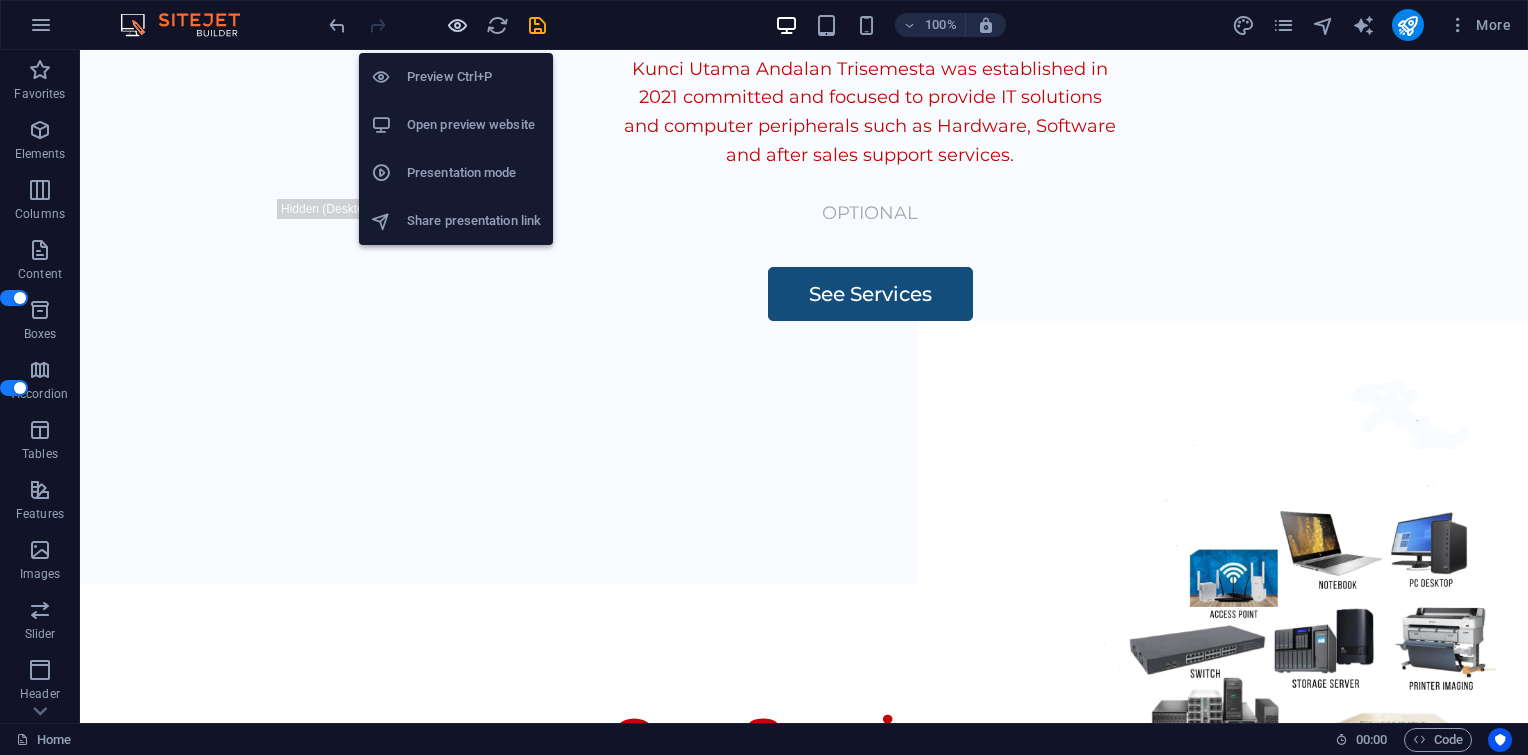 click at bounding box center (457, 25) 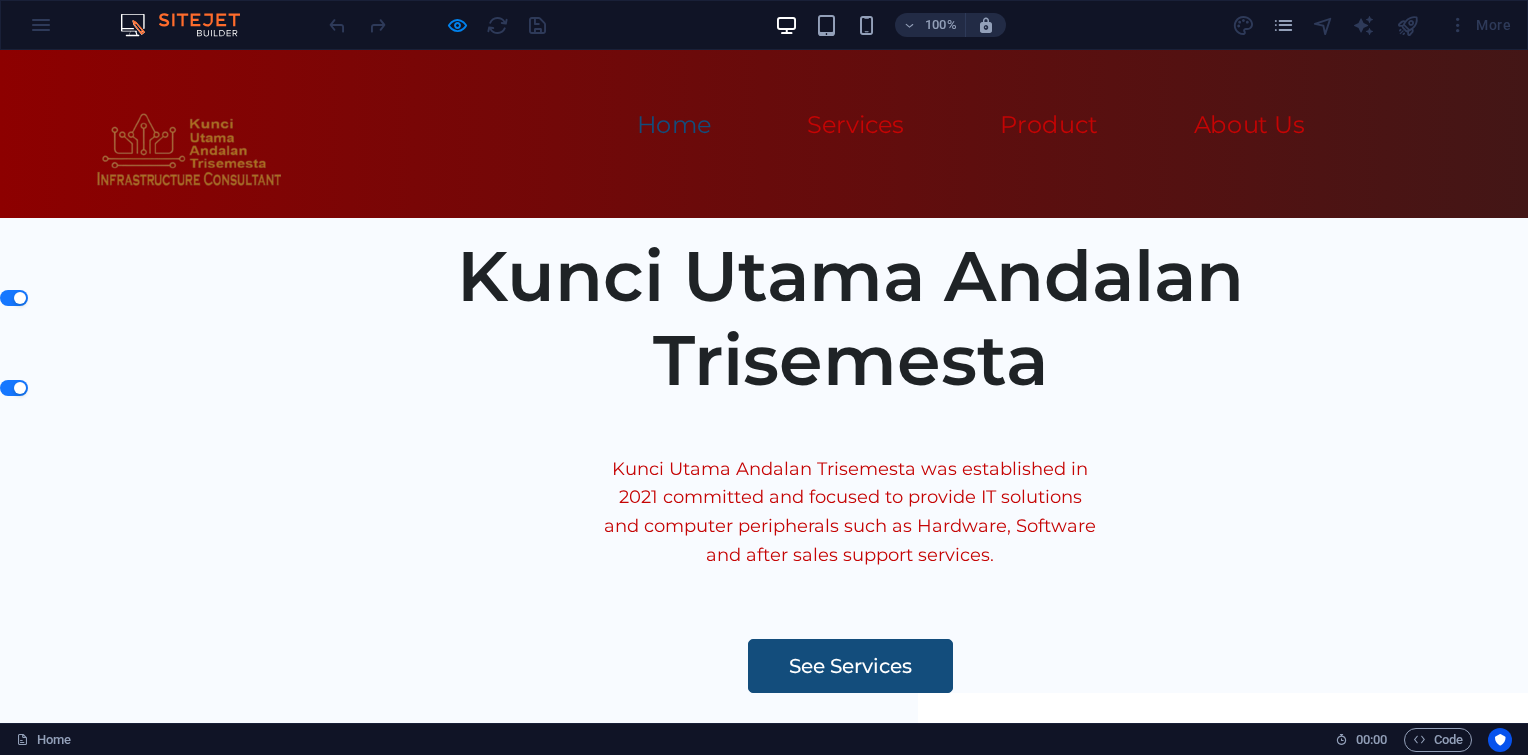 scroll, scrollTop: 0, scrollLeft: 0, axis: both 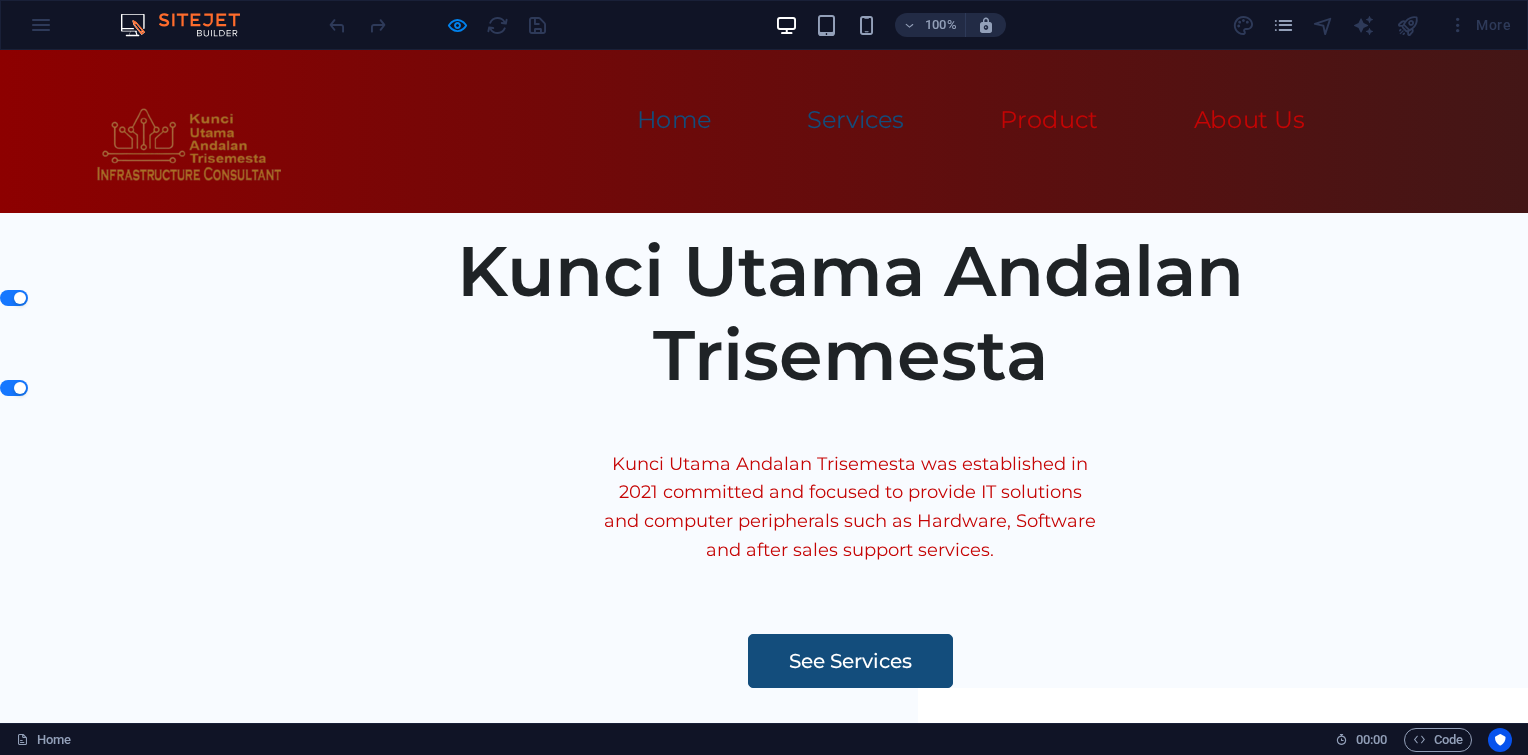click on "Services" at bounding box center (855, 120) 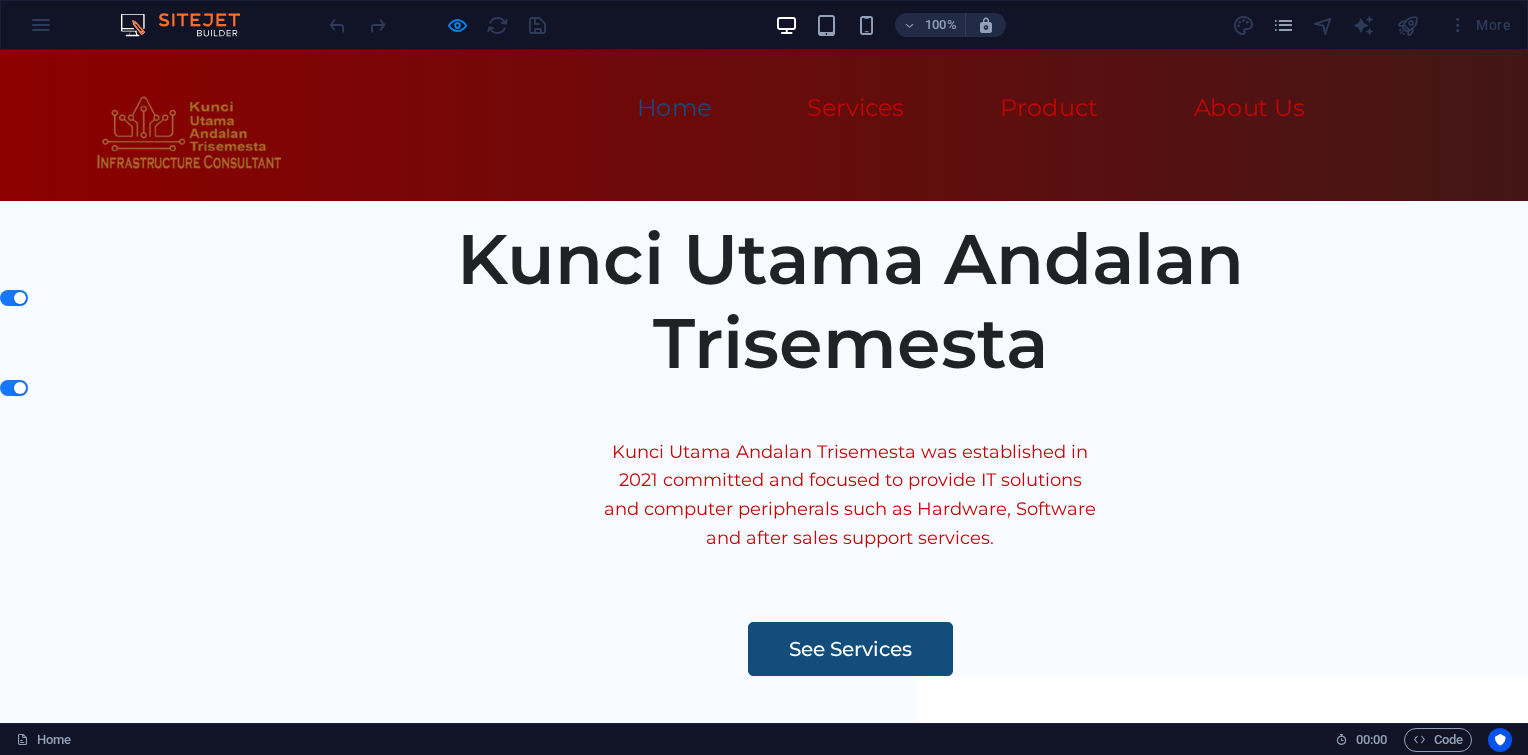 scroll, scrollTop: 0, scrollLeft: 0, axis: both 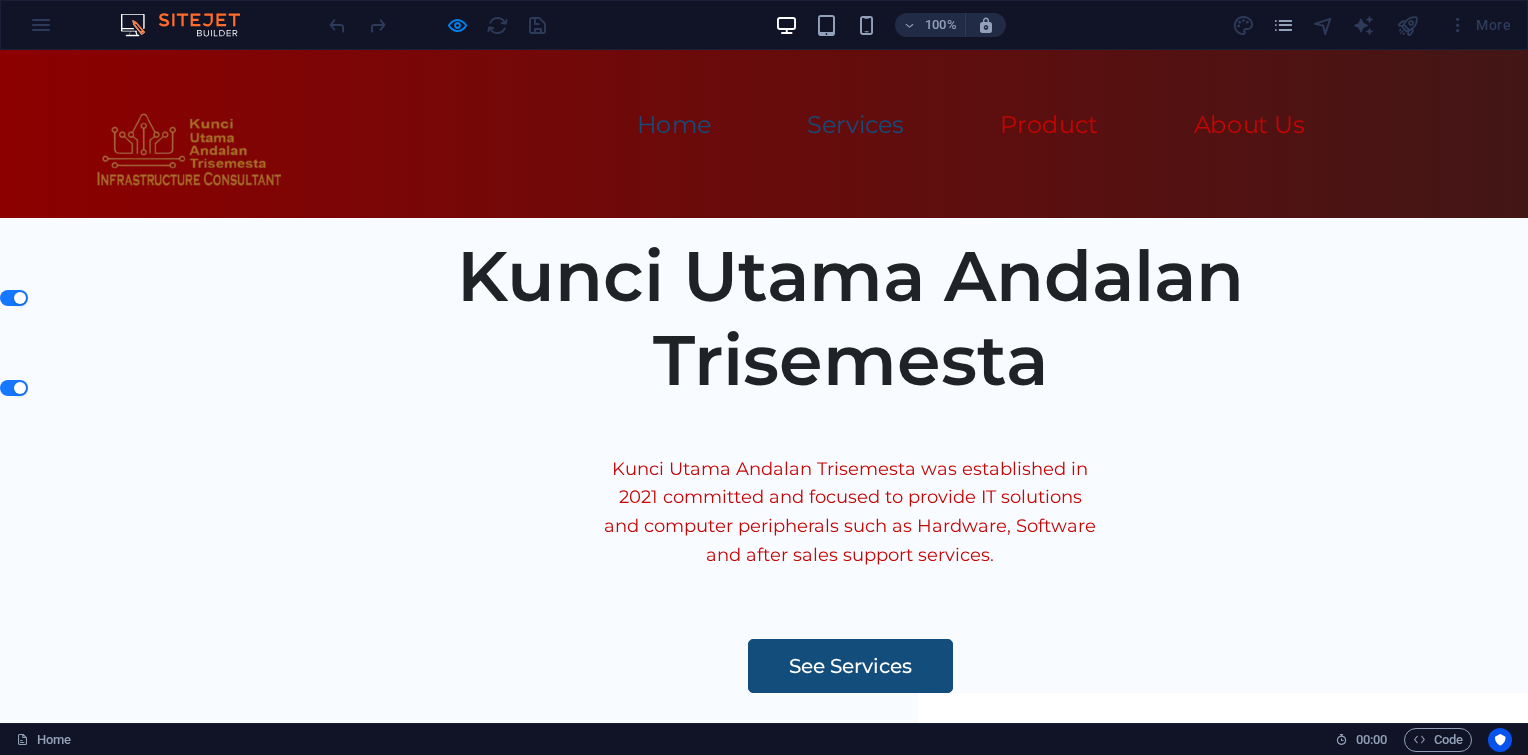 click on "Services" at bounding box center (855, 125) 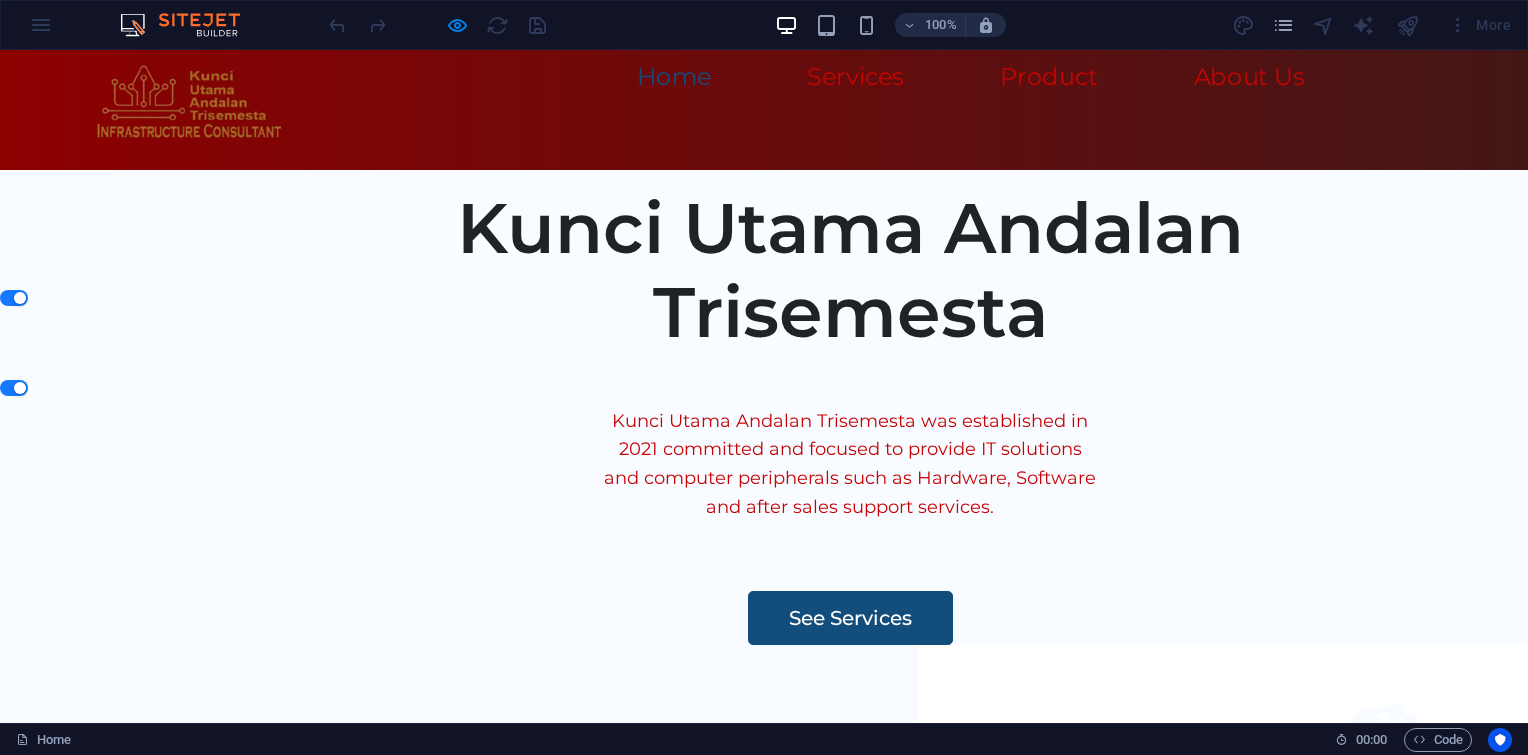 scroll, scrollTop: 0, scrollLeft: 0, axis: both 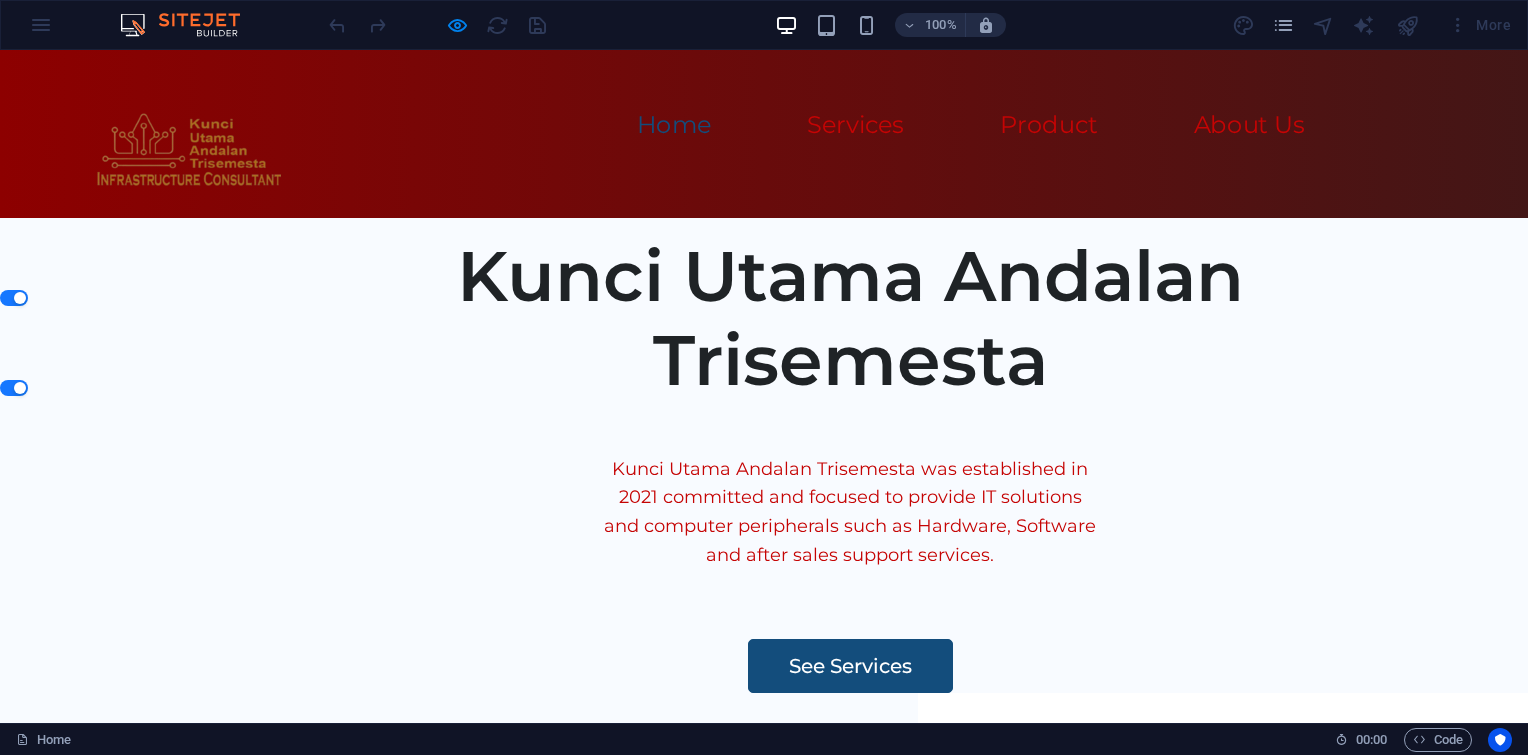 click on "Home" at bounding box center [674, 125] 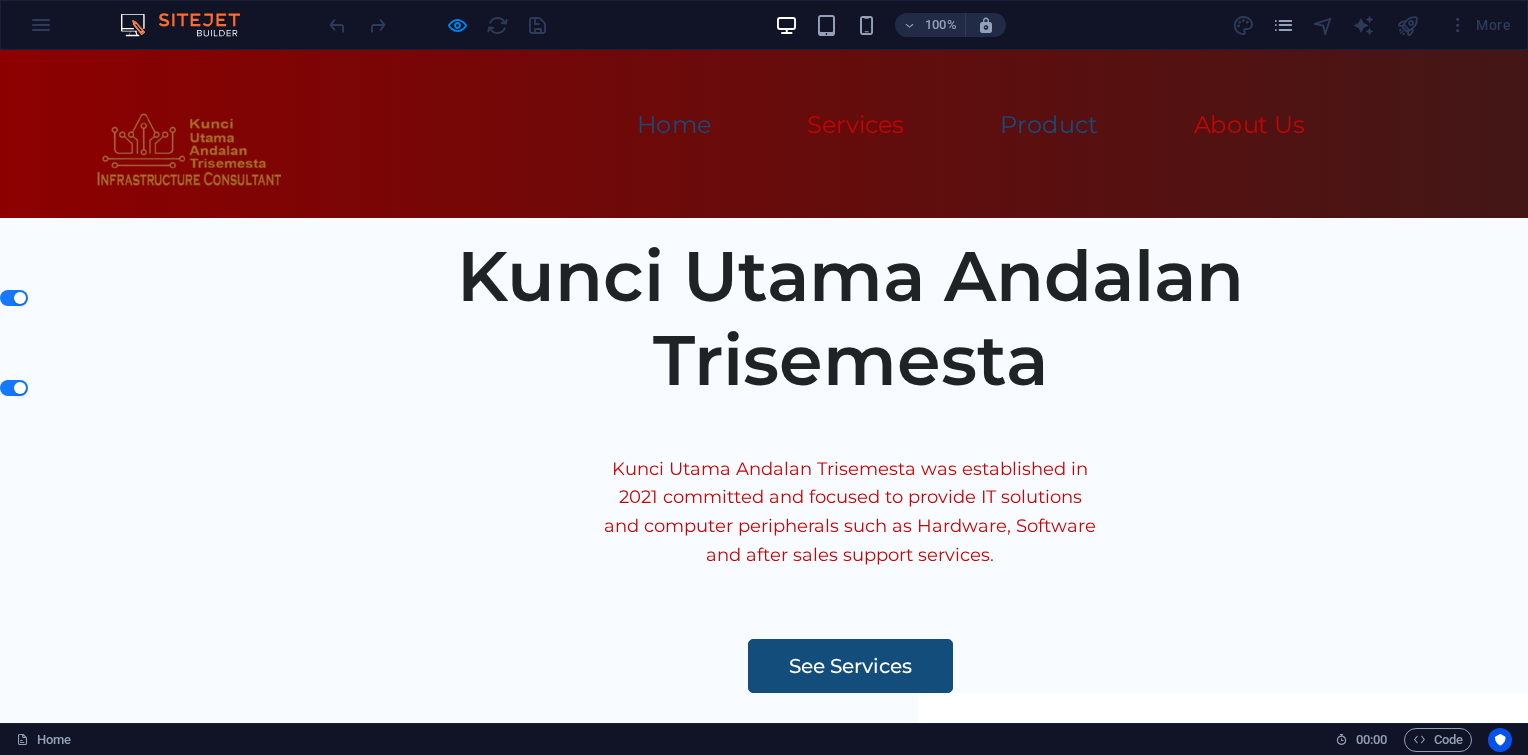 click on "Product" at bounding box center [1048, 125] 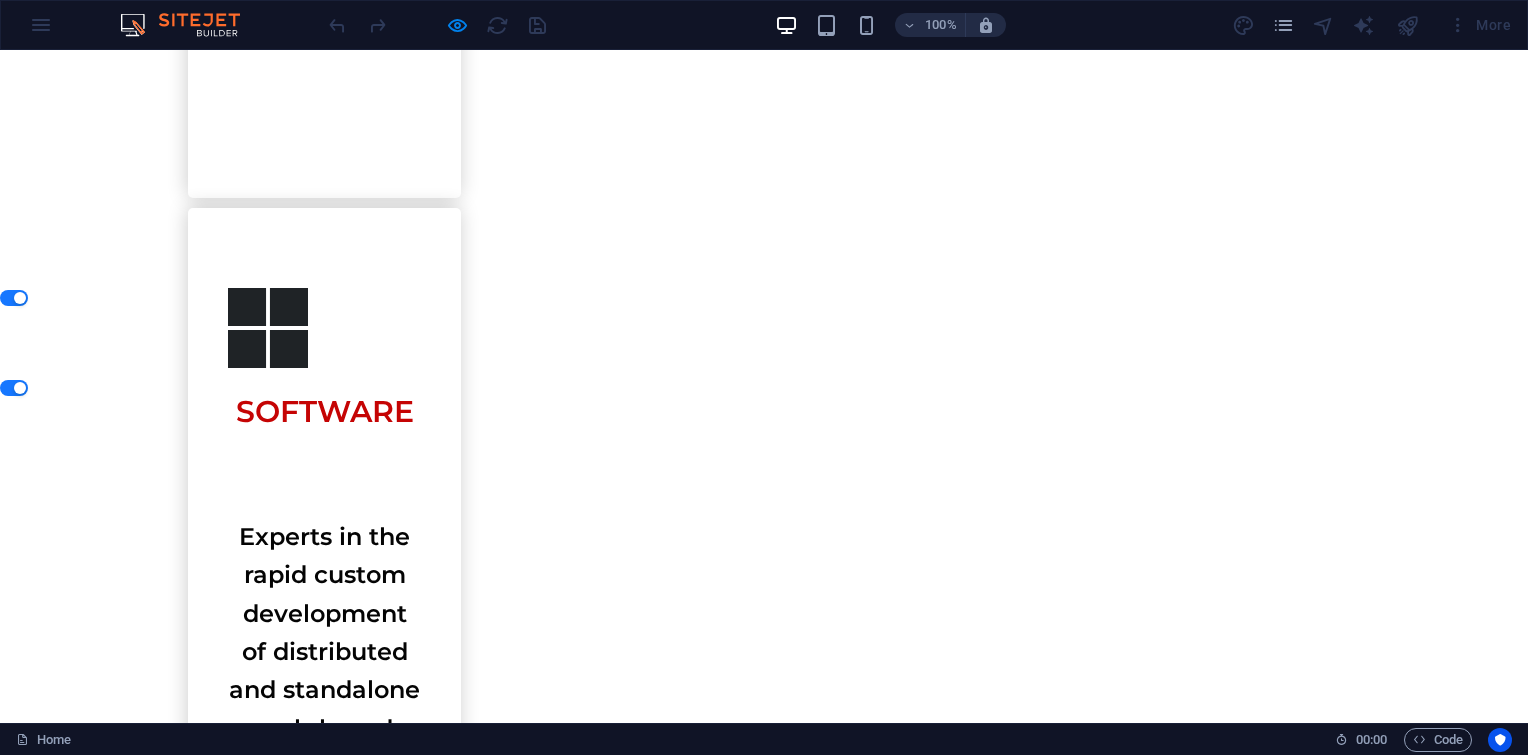 scroll, scrollTop: 2237, scrollLeft: 0, axis: vertical 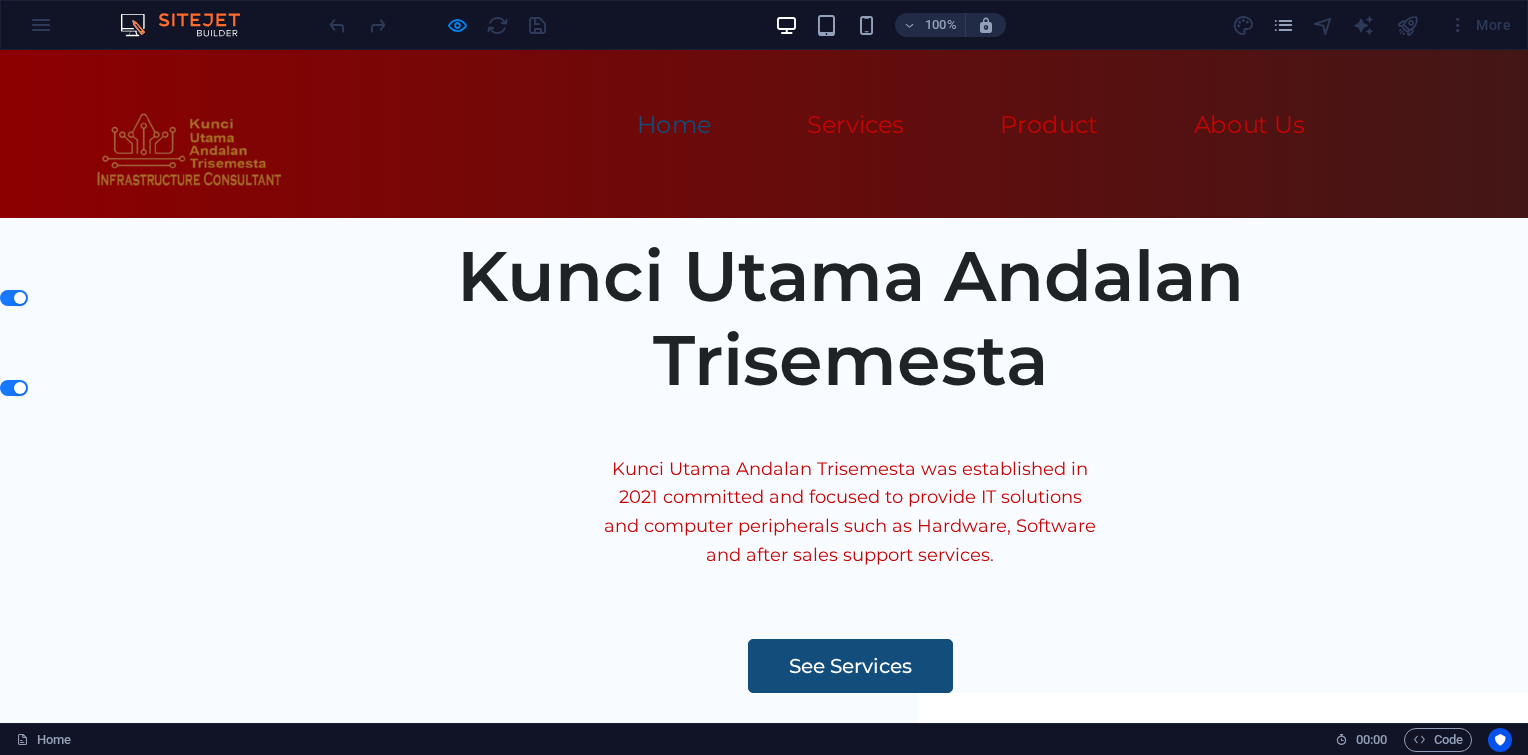 drag, startPoint x: 1524, startPoint y: 273, endPoint x: 1519, endPoint y: 96, distance: 177.0706 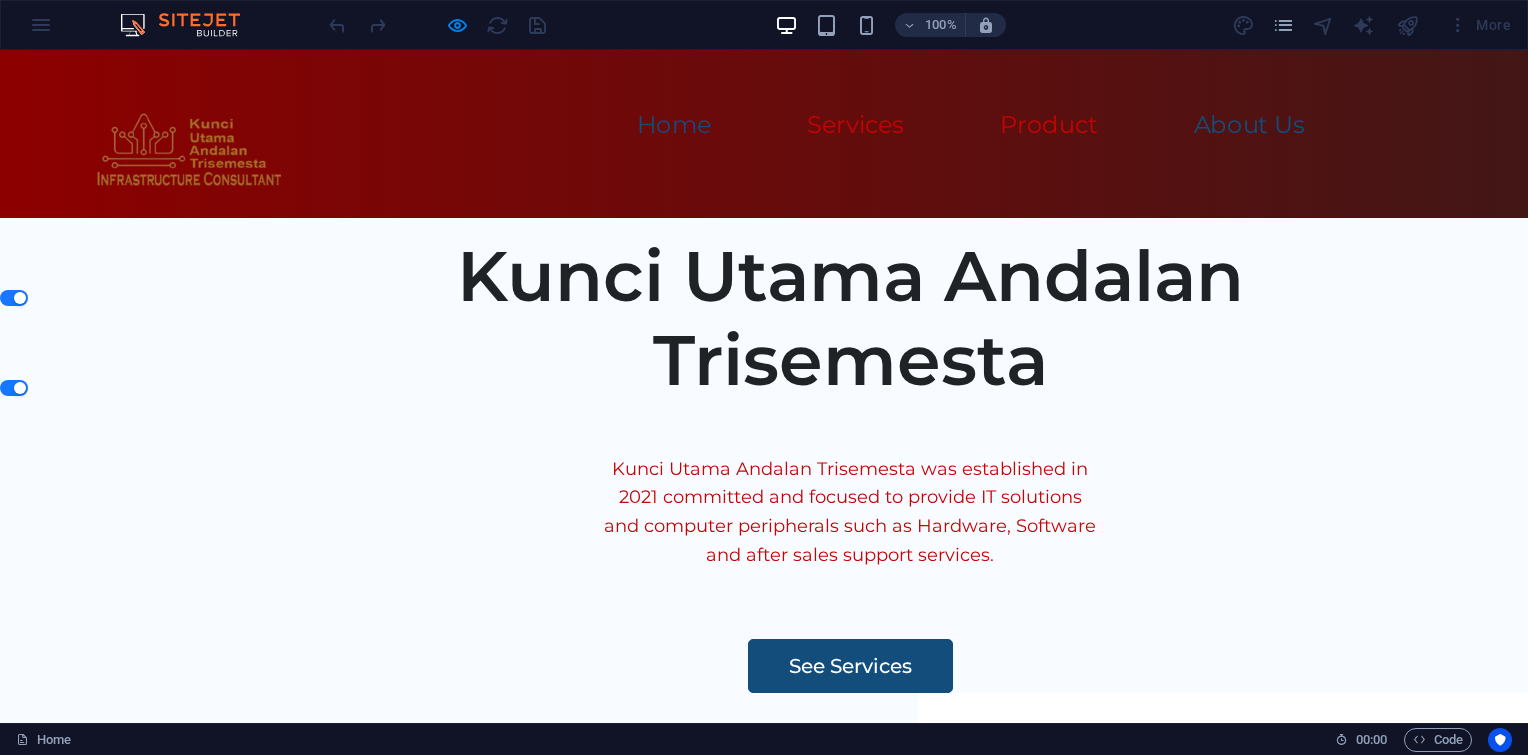click on "About Us" at bounding box center [1250, 125] 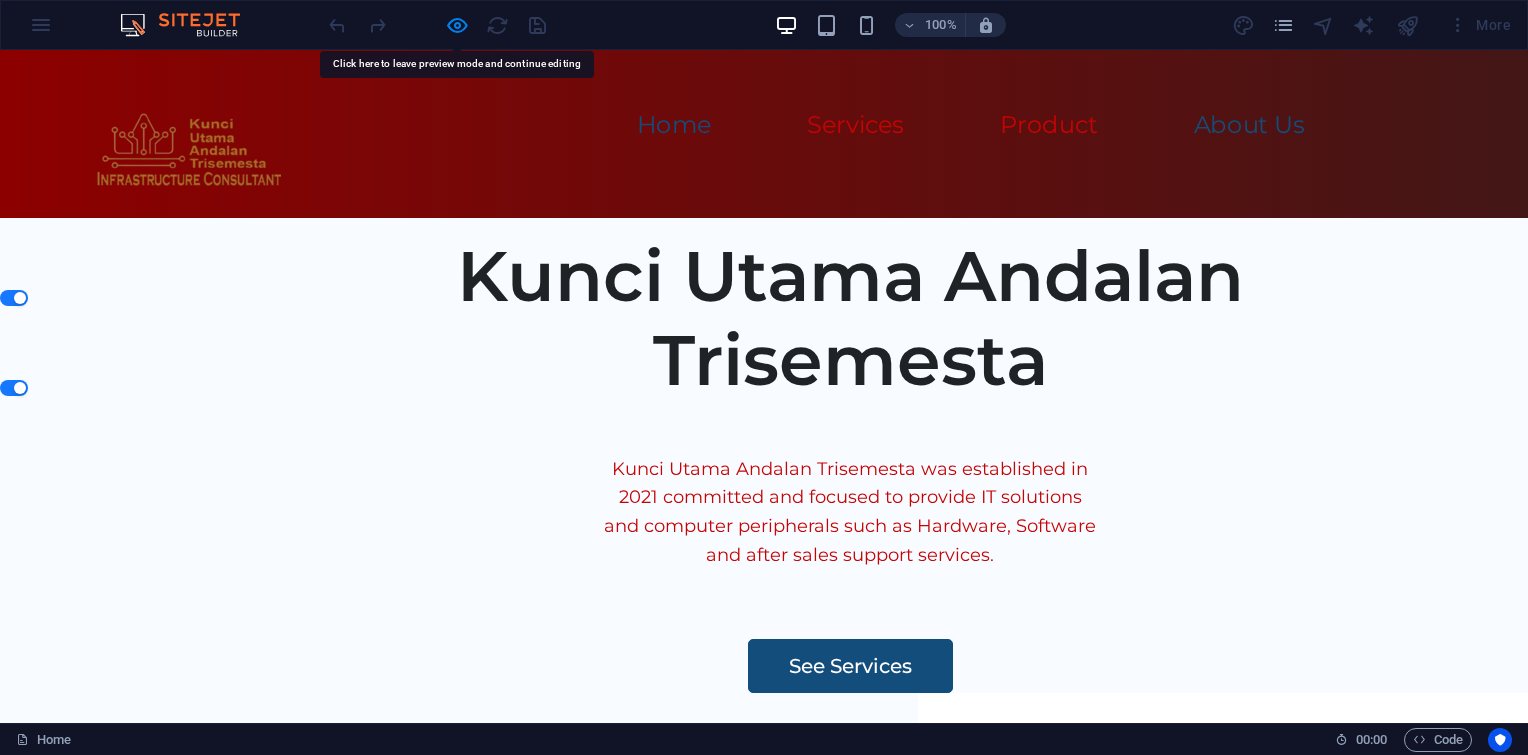 click on "About Us" at bounding box center [1250, 125] 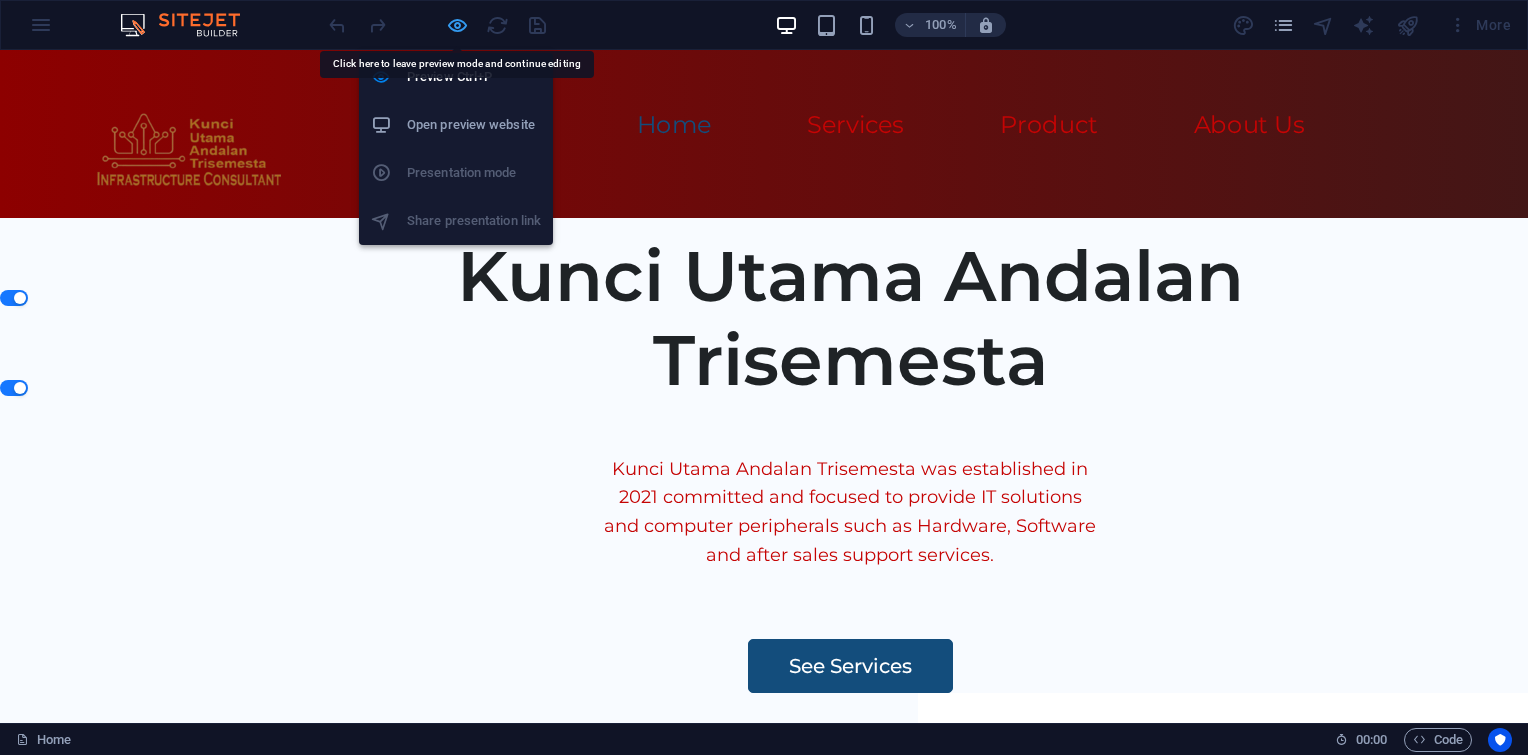 click at bounding box center [457, 25] 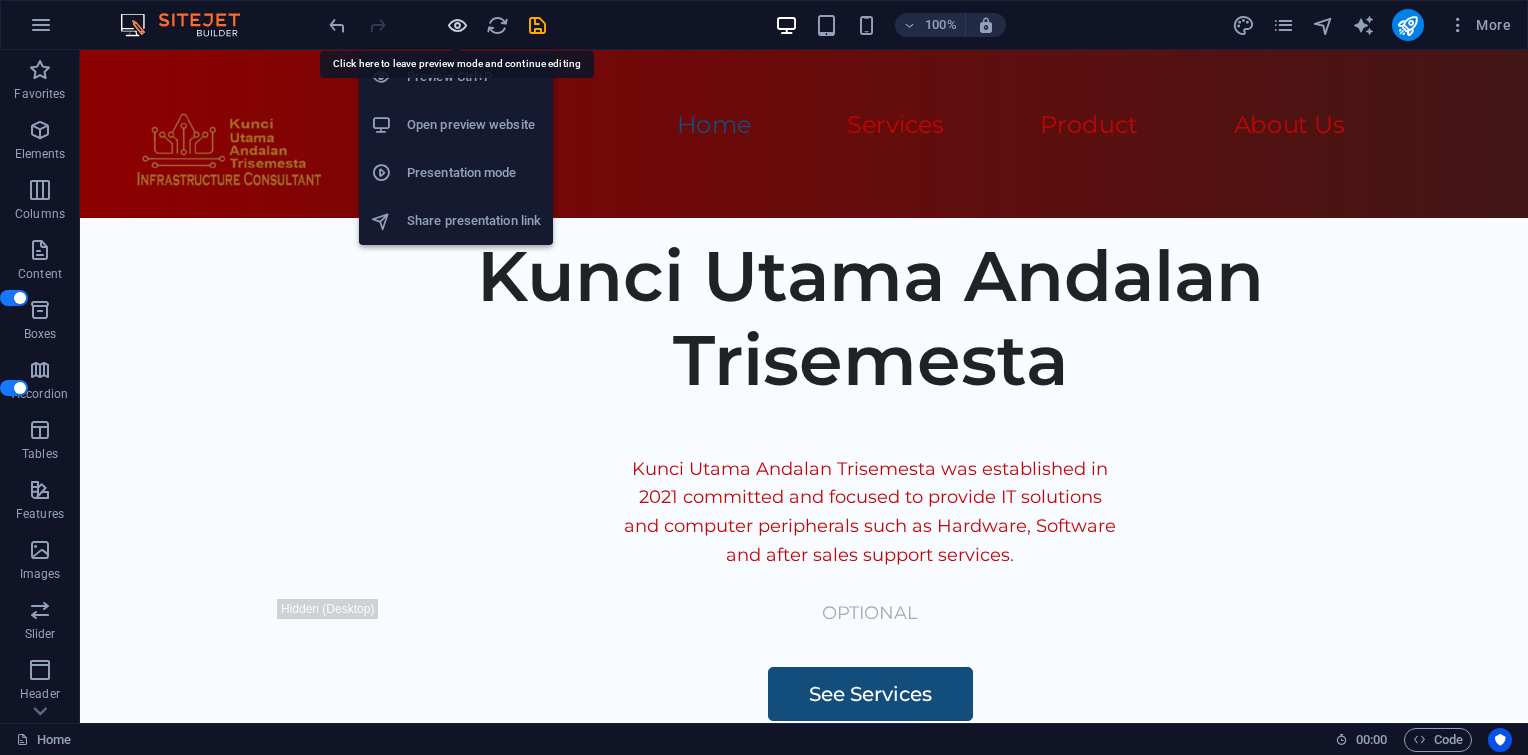 click at bounding box center [457, 25] 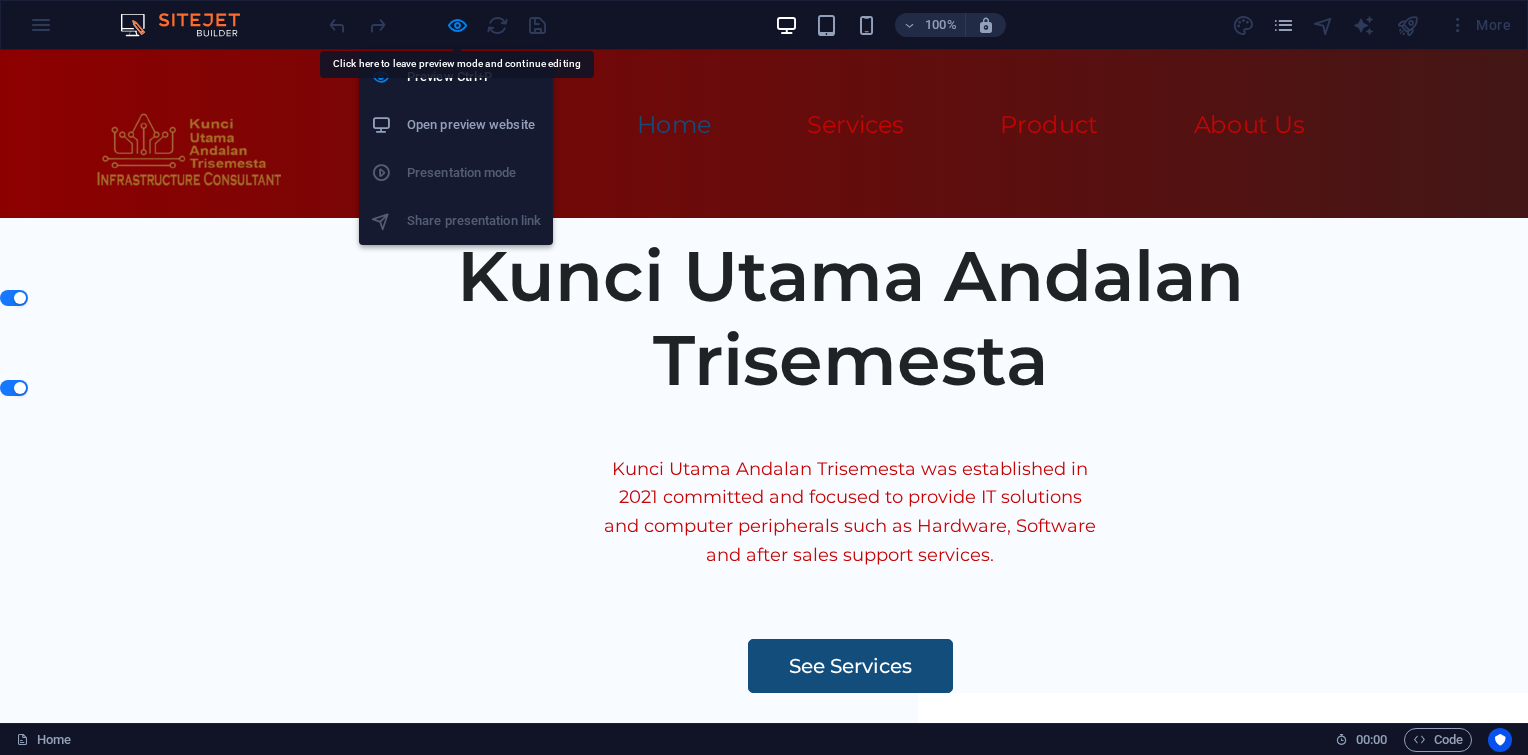 click on "Open preview website" at bounding box center (474, 125) 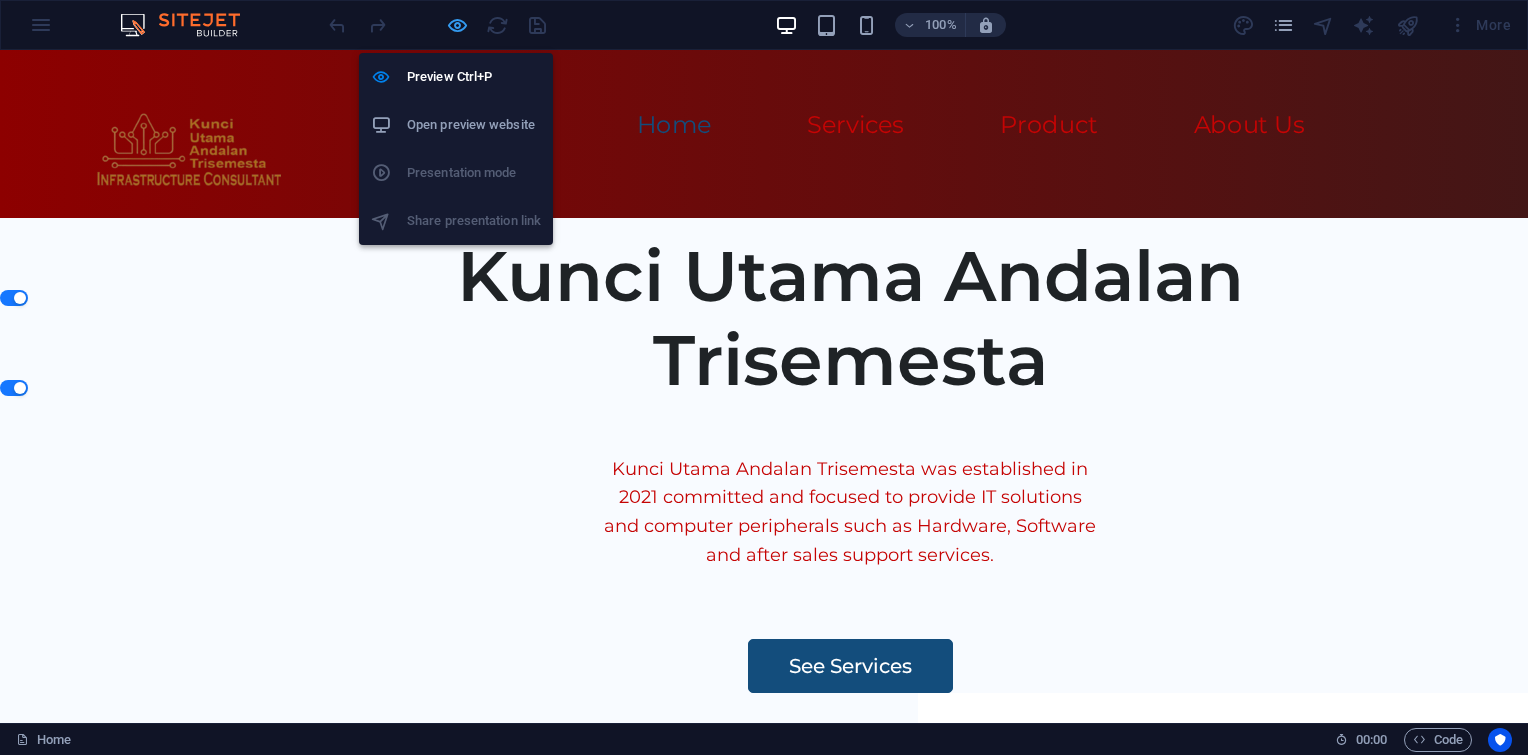 click at bounding box center [457, 25] 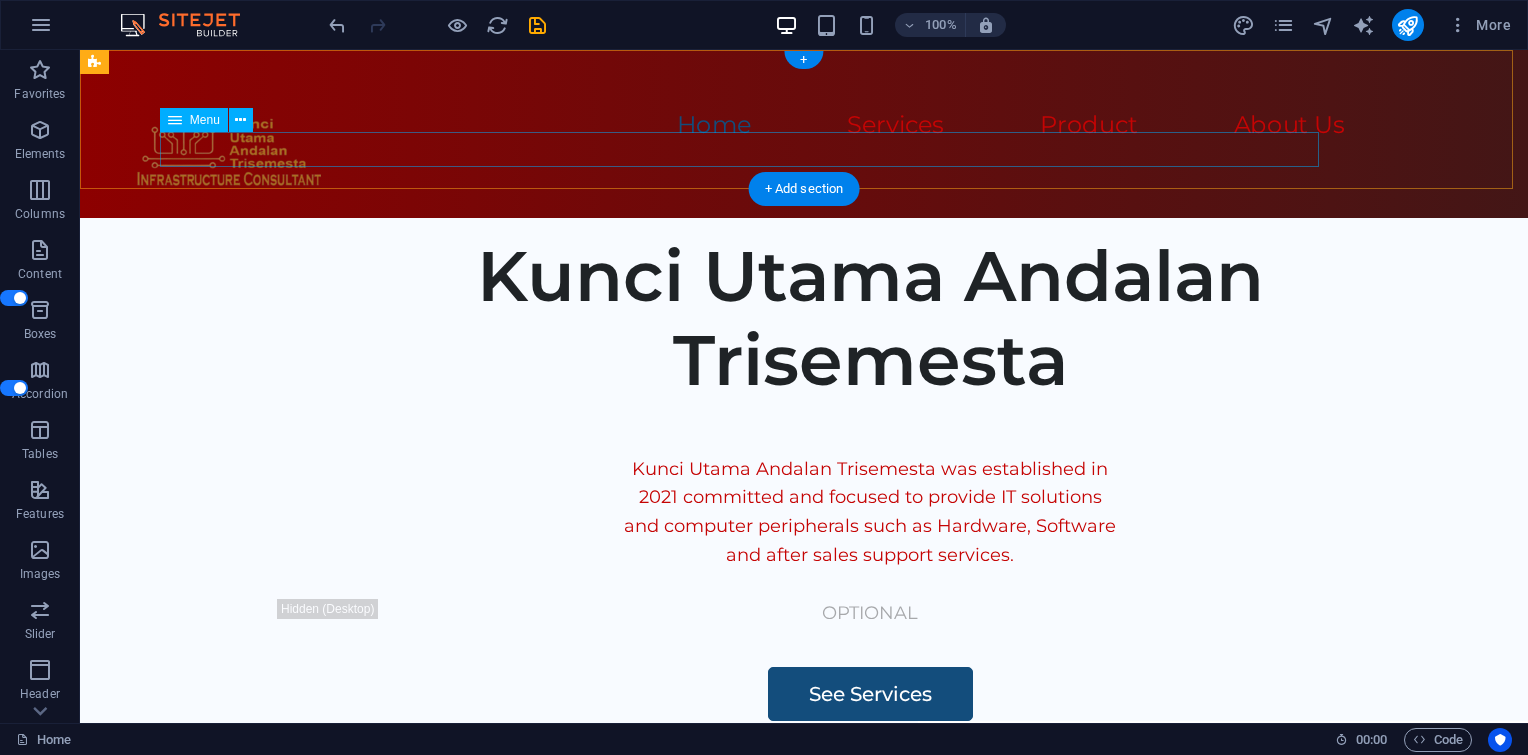 click on "Home Services Product  About Us" at bounding box center (654, 126) 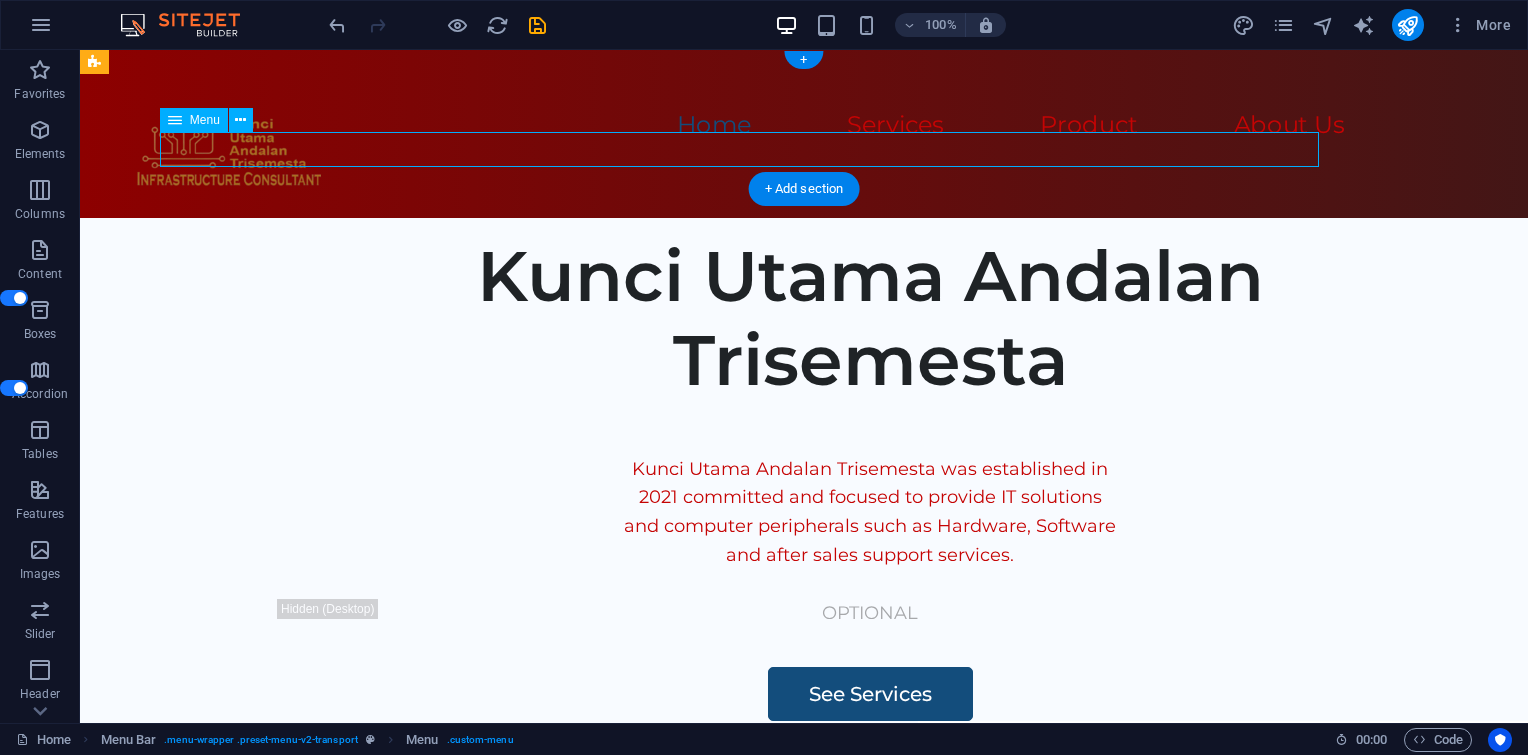 click on "Home Services Product  About Us" at bounding box center [654, 126] 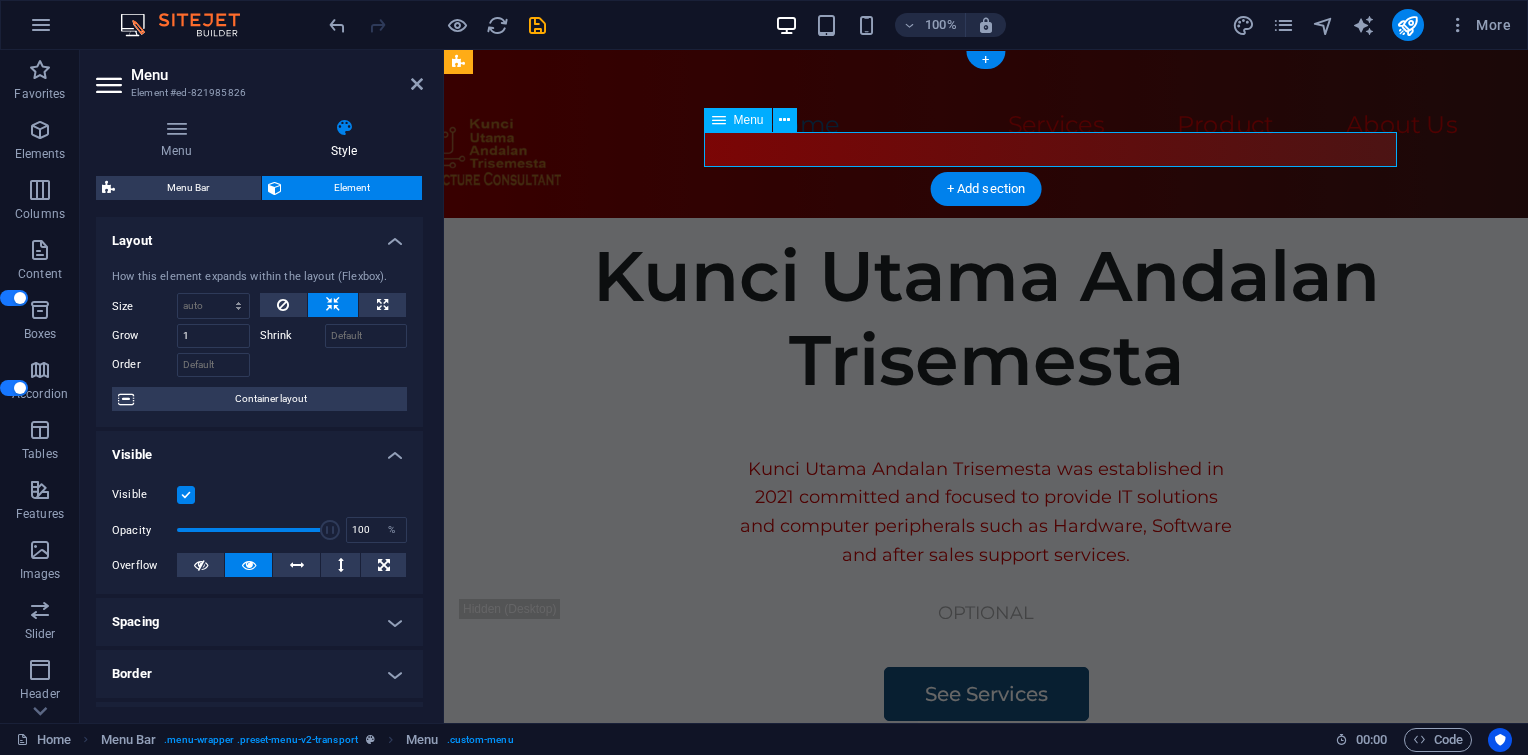 click on "Home Services Product  About Us" at bounding box center (835, 126) 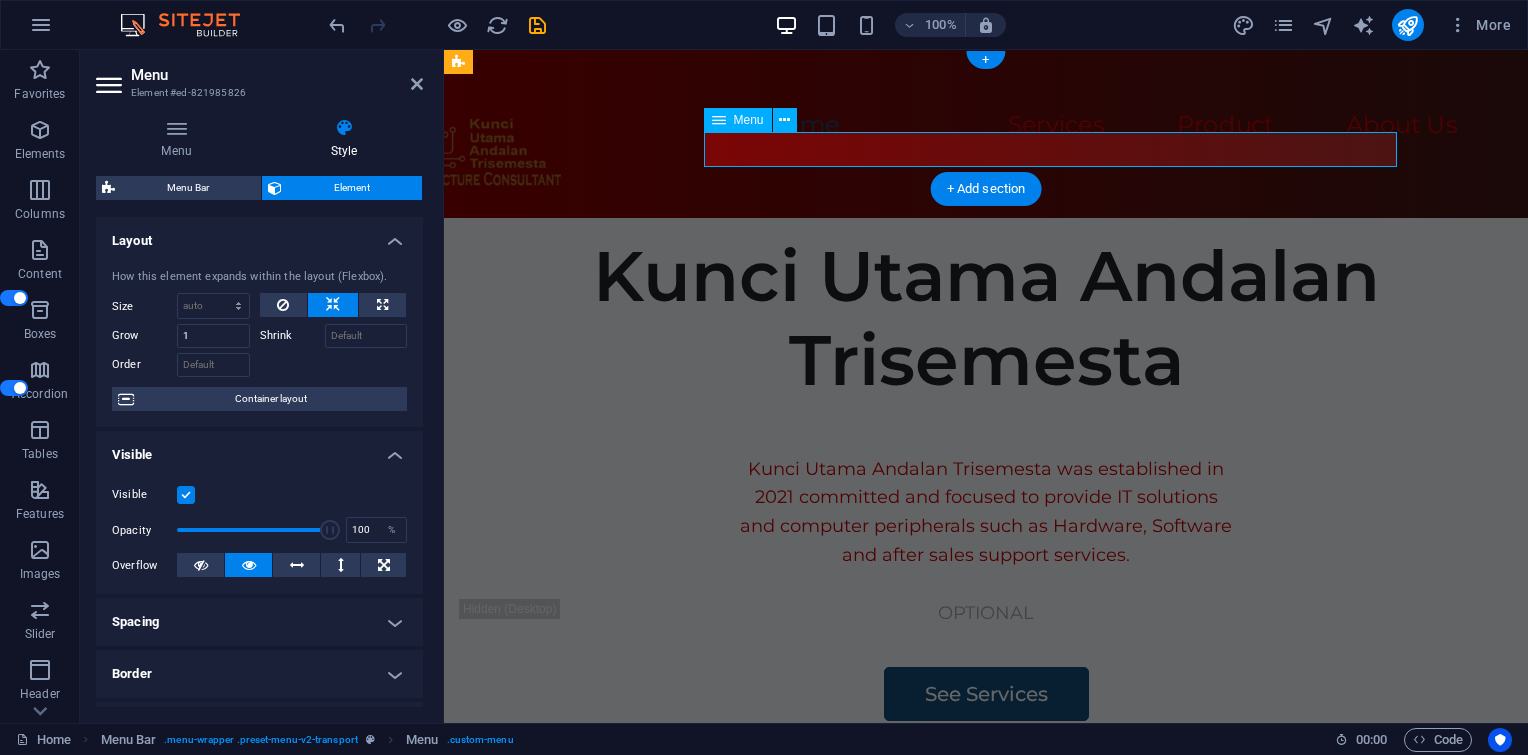 click on "Home Services Product  About Us" at bounding box center [835, 126] 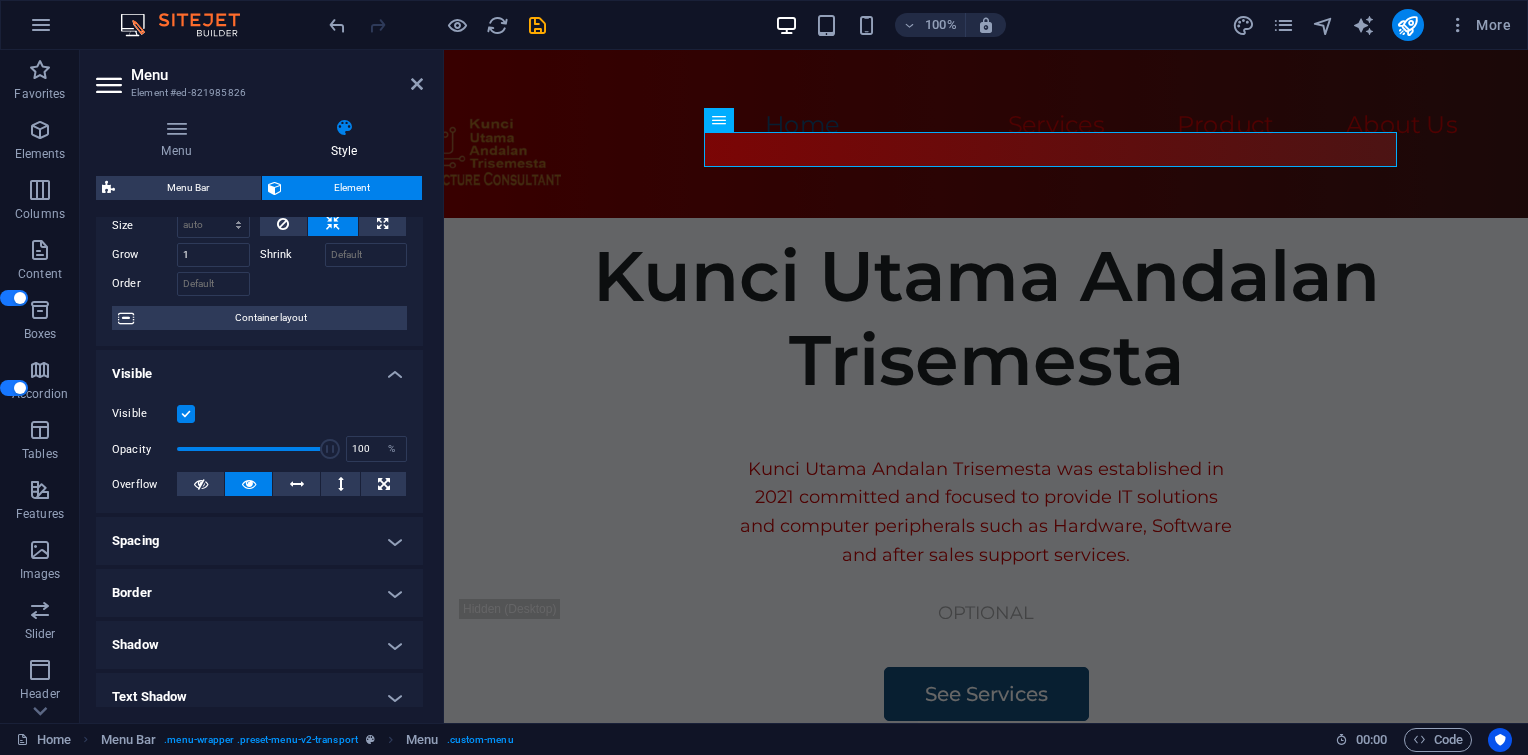 scroll, scrollTop: 100, scrollLeft: 0, axis: vertical 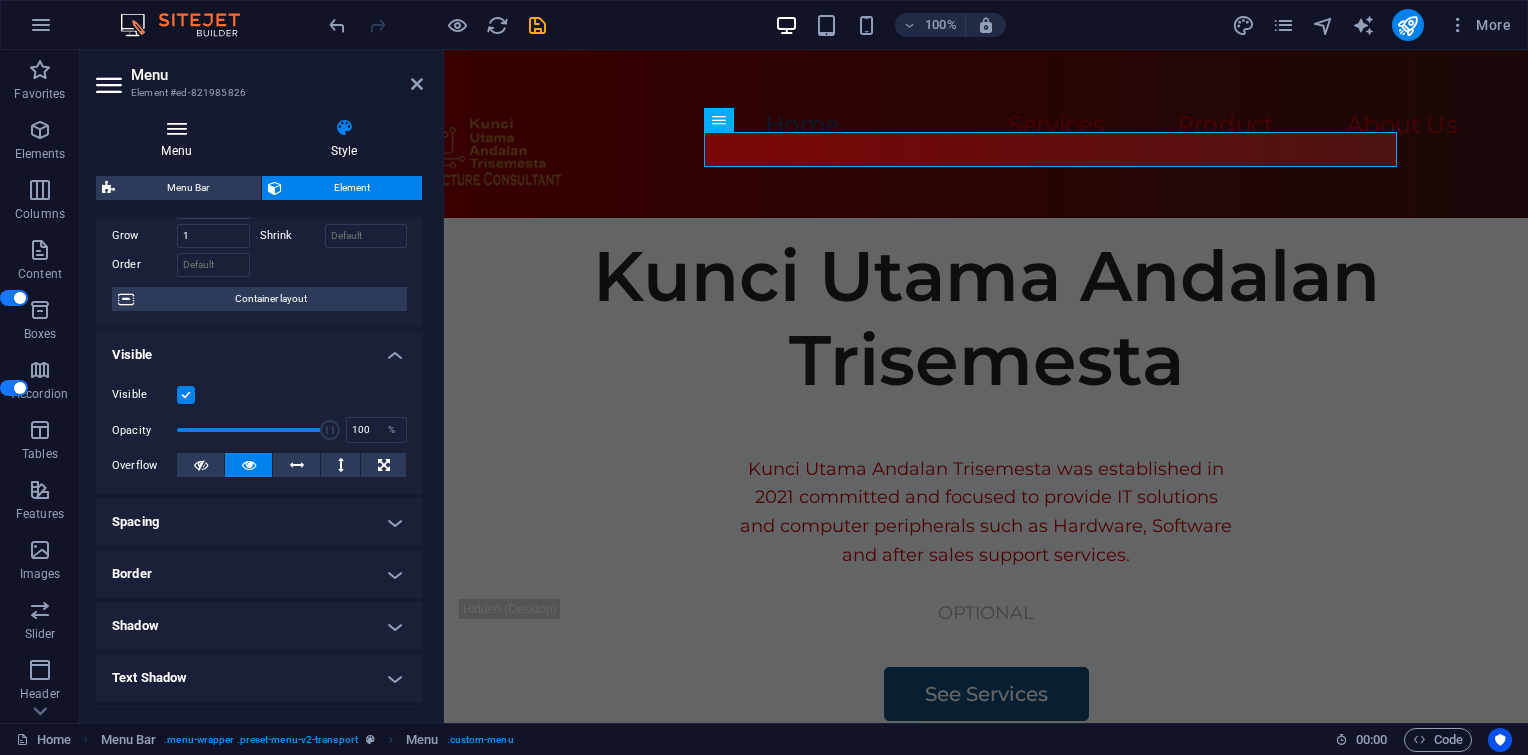 click on "Menu" at bounding box center (180, 139) 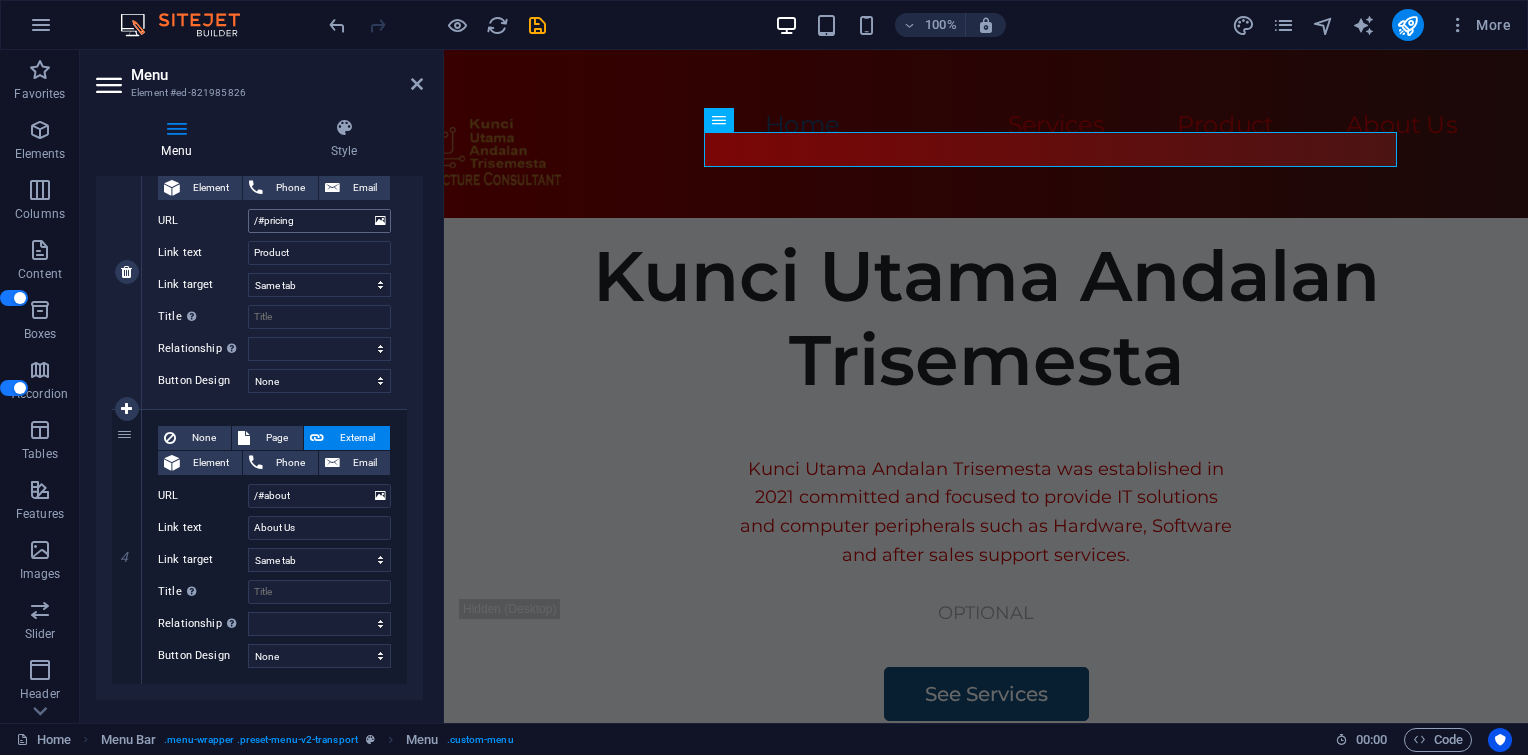 scroll, scrollTop: 812, scrollLeft: 0, axis: vertical 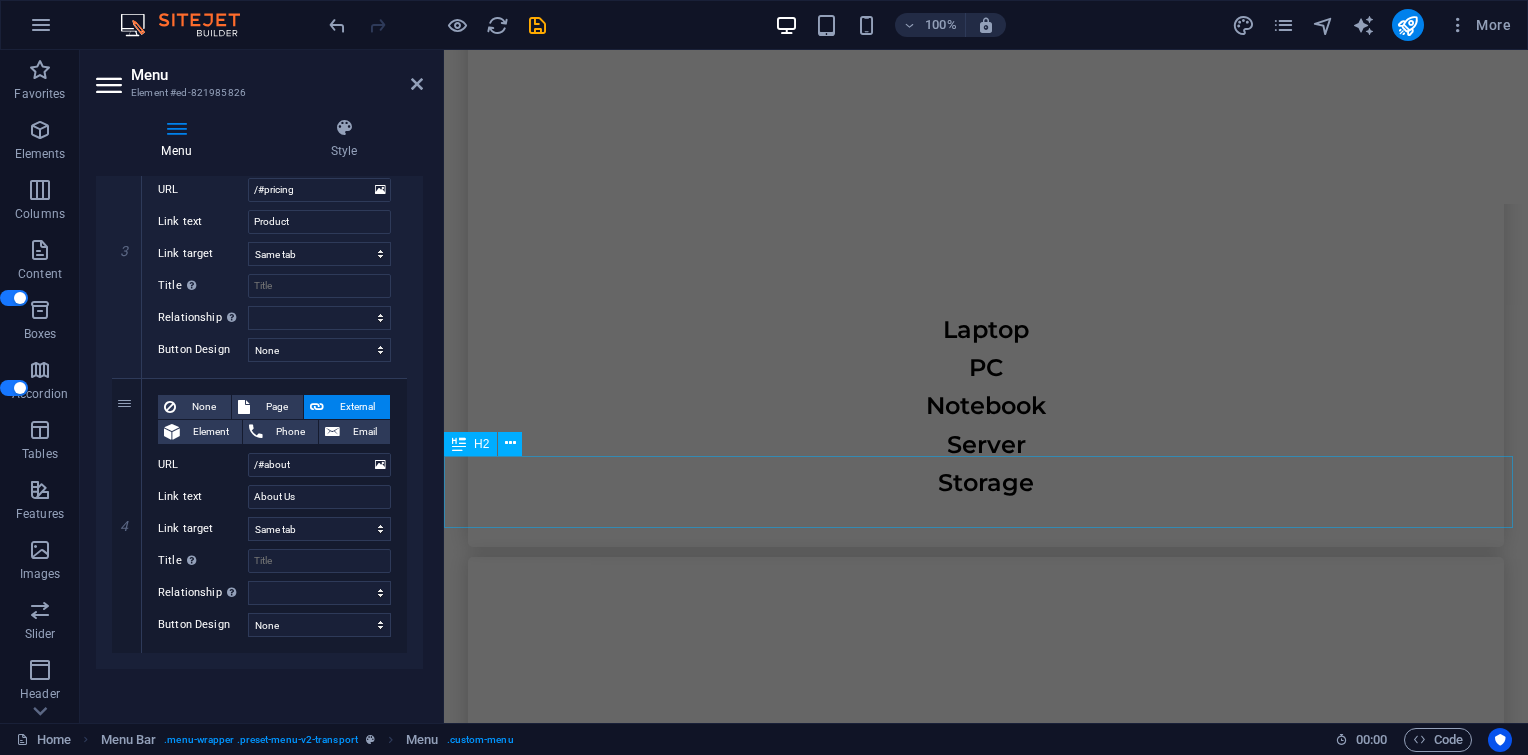 click on "About Us" at bounding box center (986, 17210) 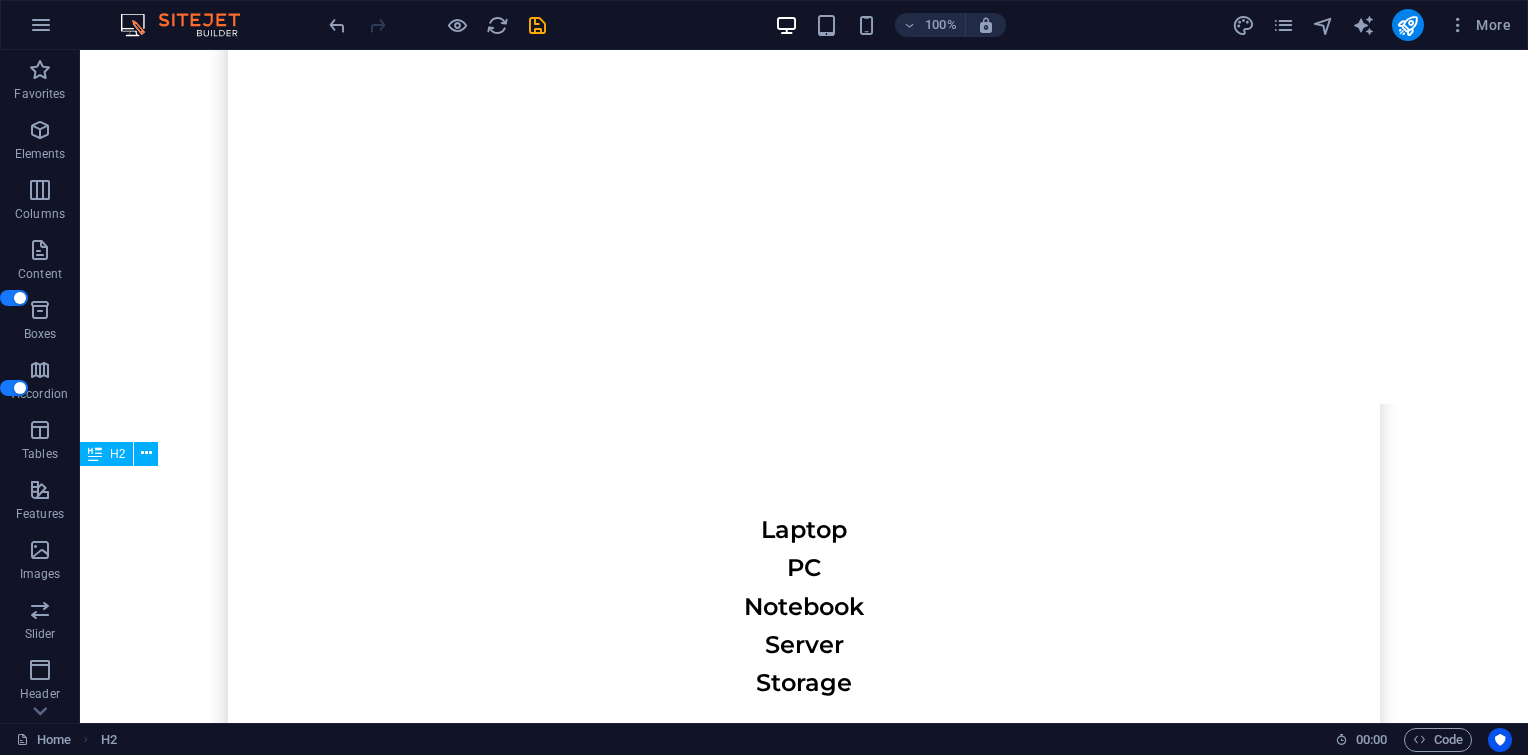 scroll, scrollTop: 4885, scrollLeft: 0, axis: vertical 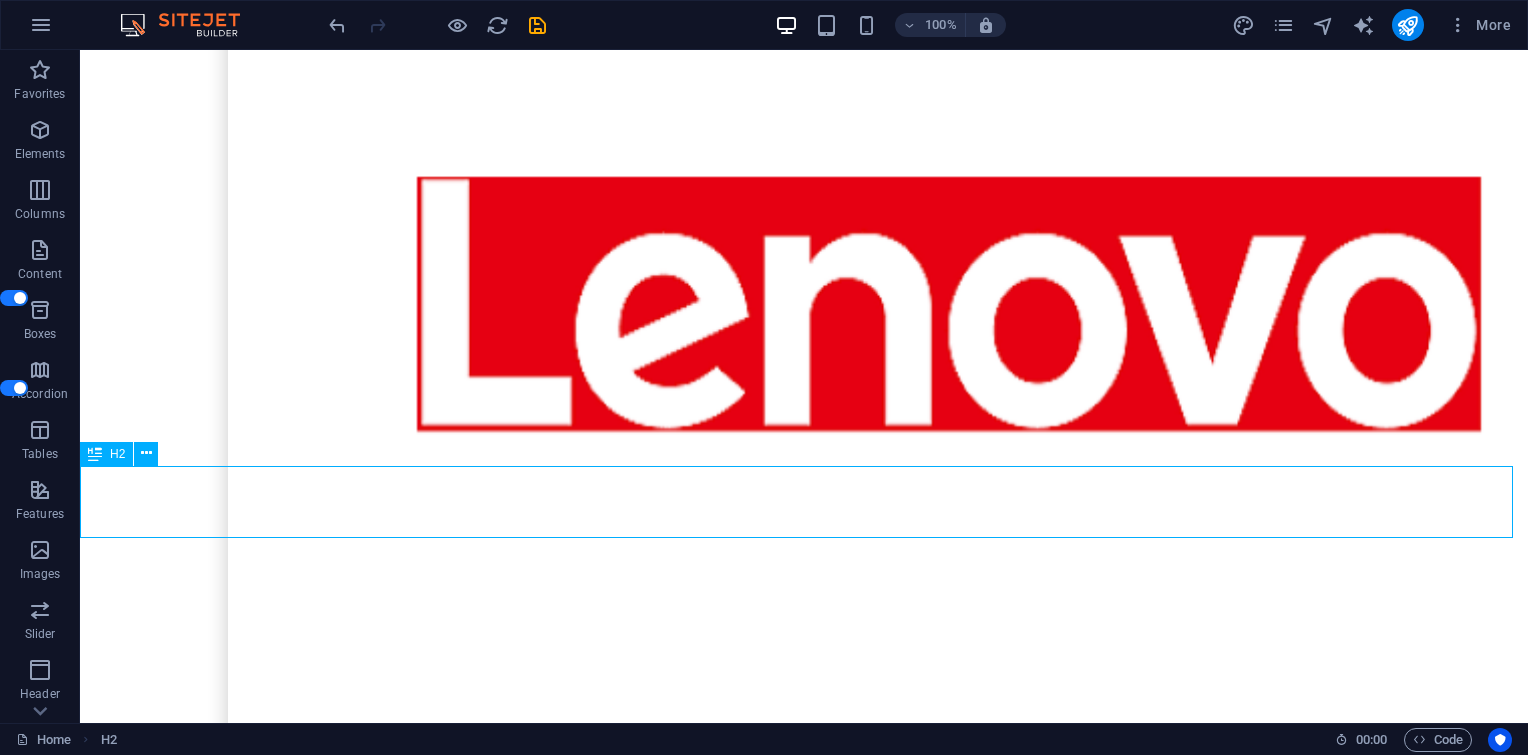 click on "About Us" at bounding box center [804, 19937] 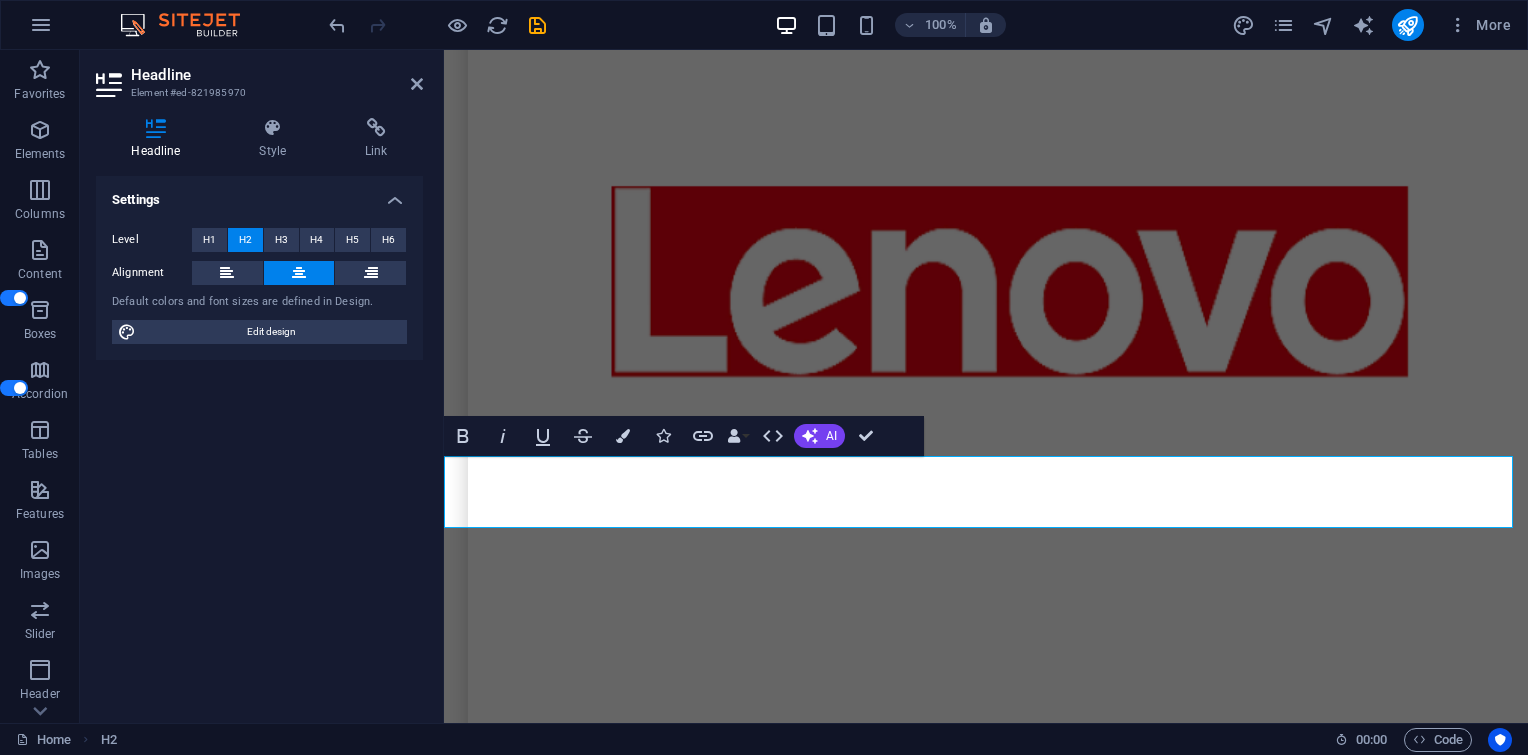 scroll, scrollTop: 5492, scrollLeft: 0, axis: vertical 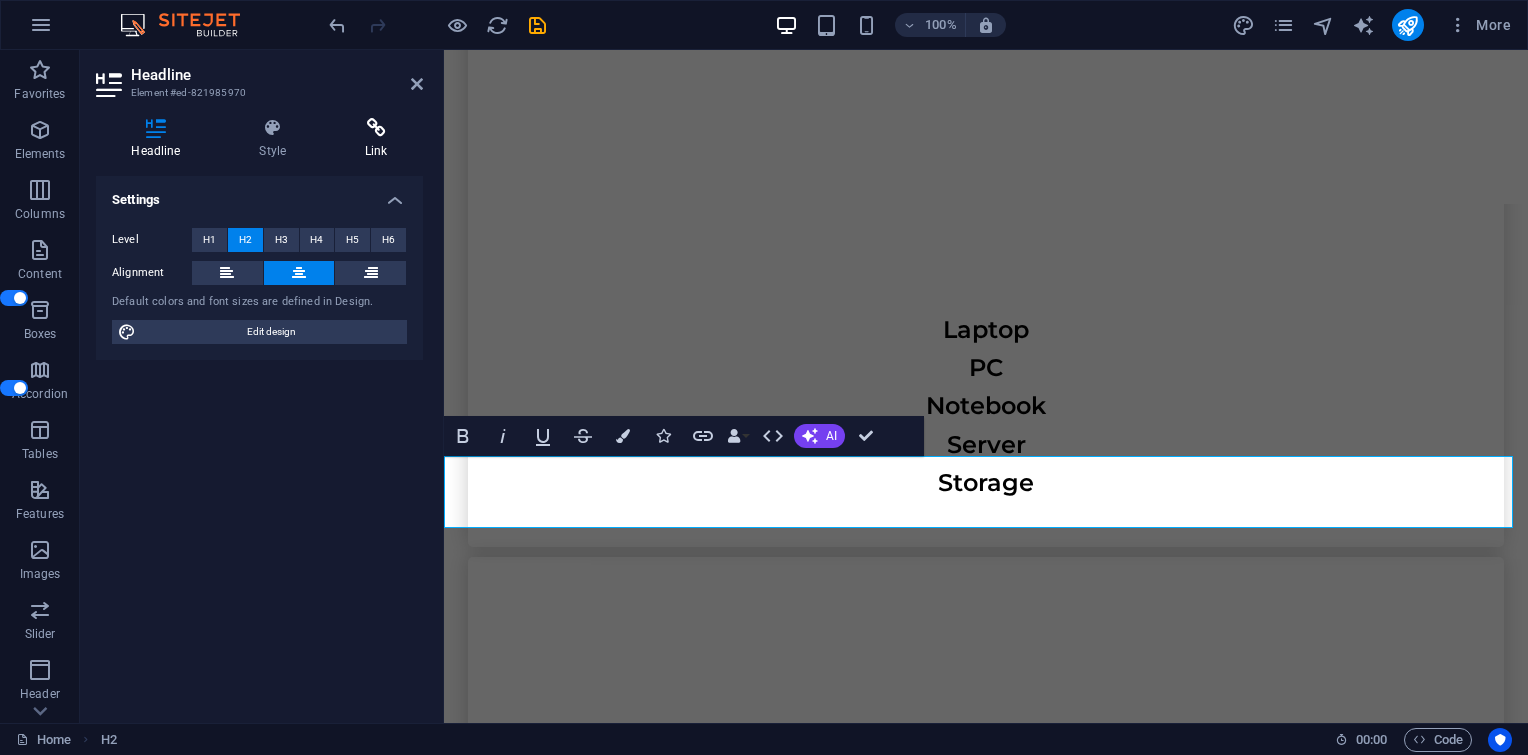 click at bounding box center (376, 128) 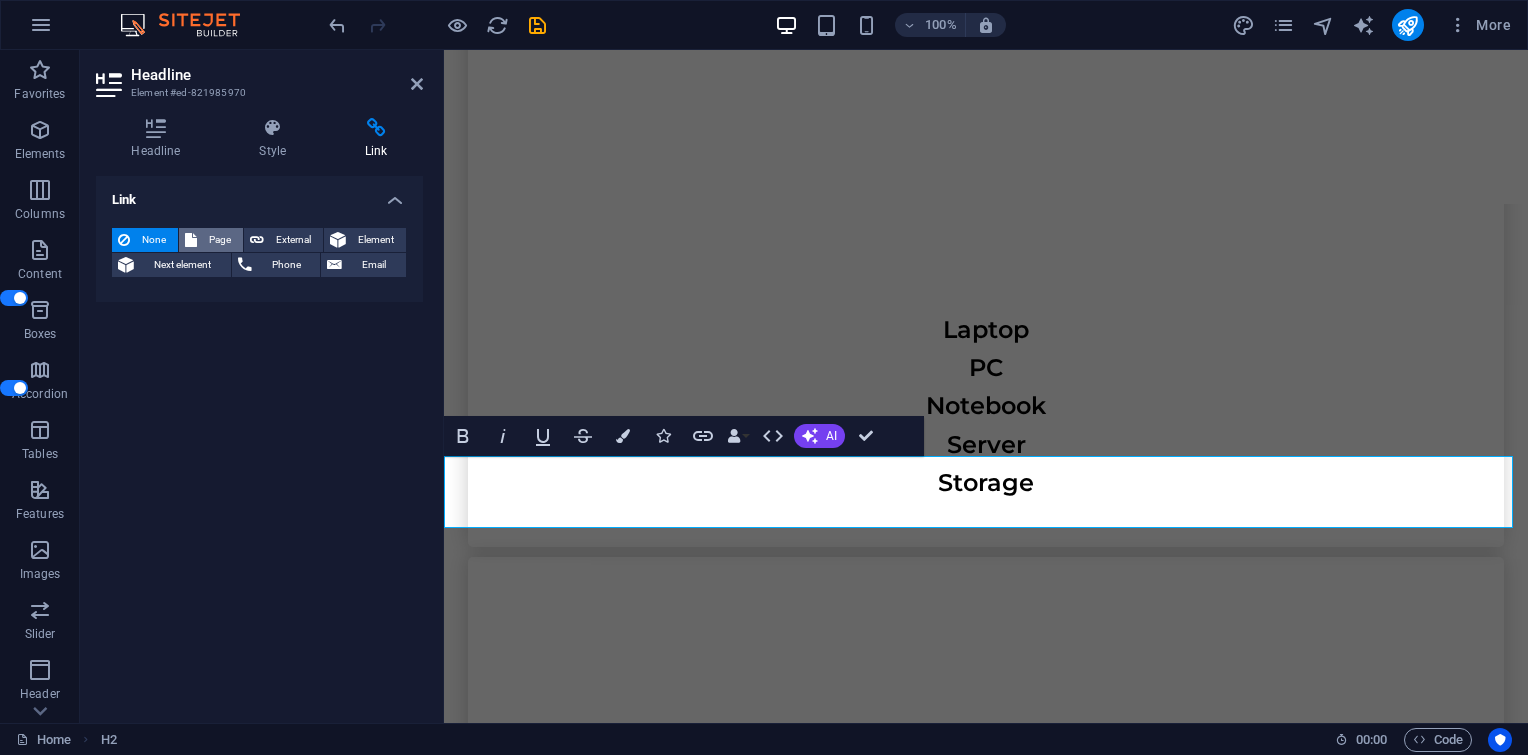 click on "Page" at bounding box center (220, 240) 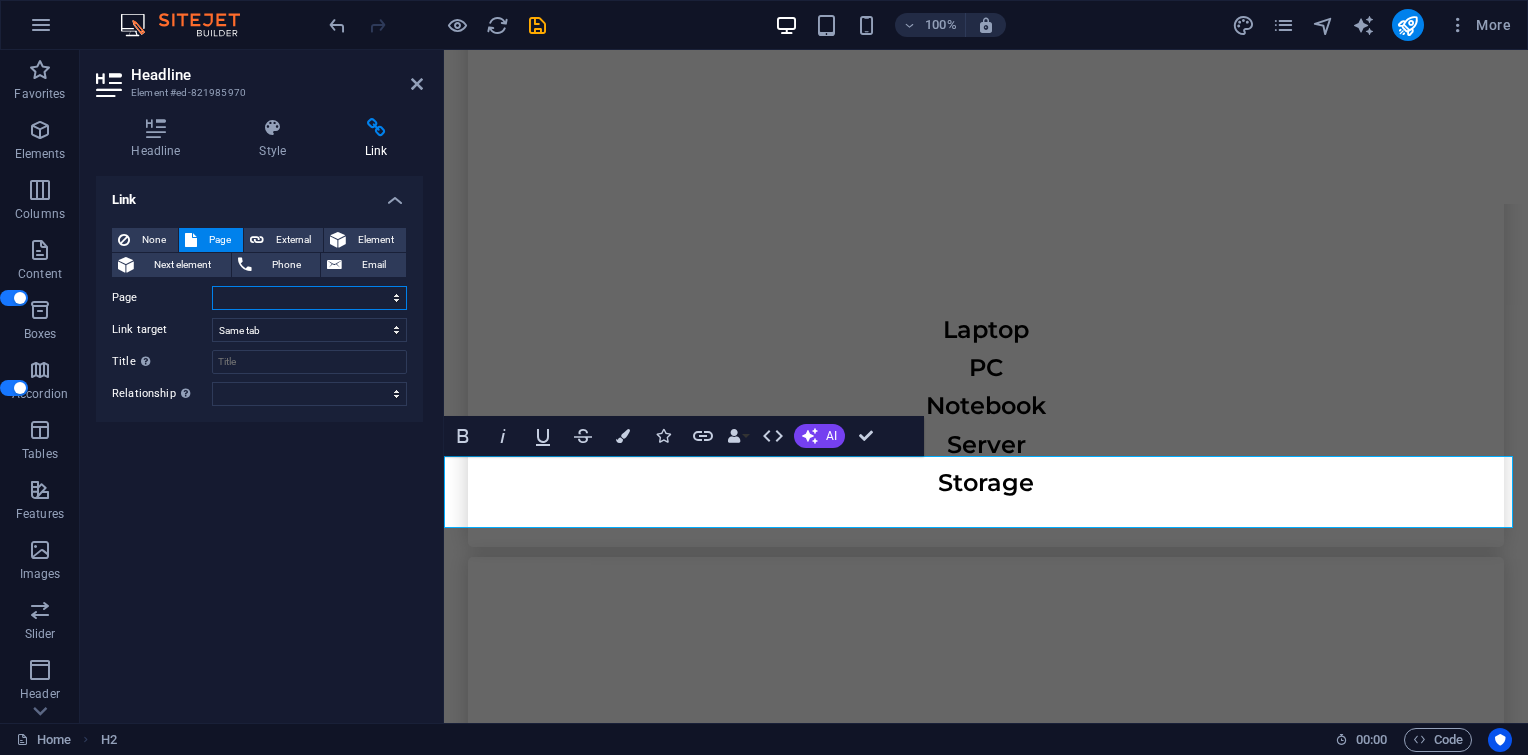 click on "Home Legal Notice Privacy Subpage New page" at bounding box center (309, 298) 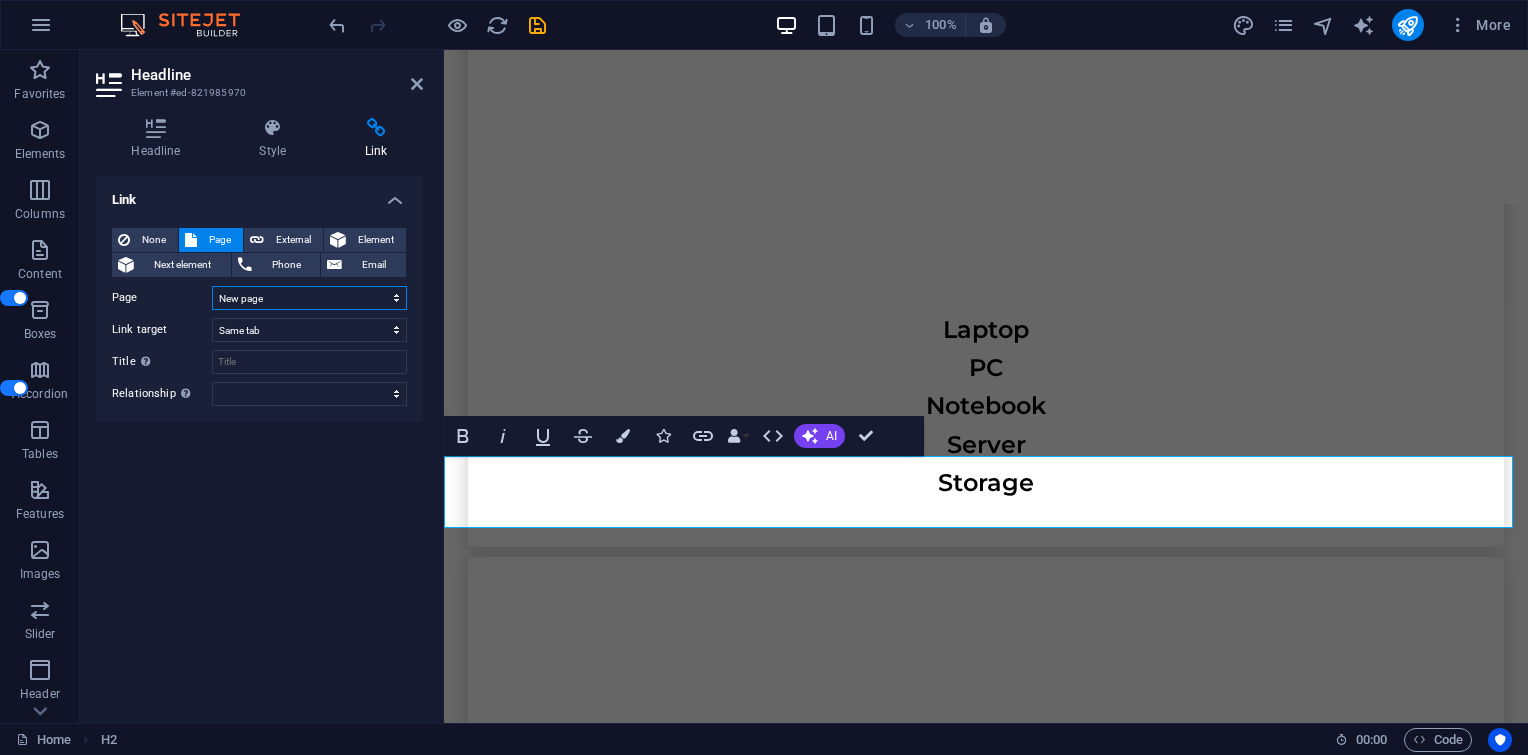 click on "Home Legal Notice Privacy Subpage New page" at bounding box center [309, 298] 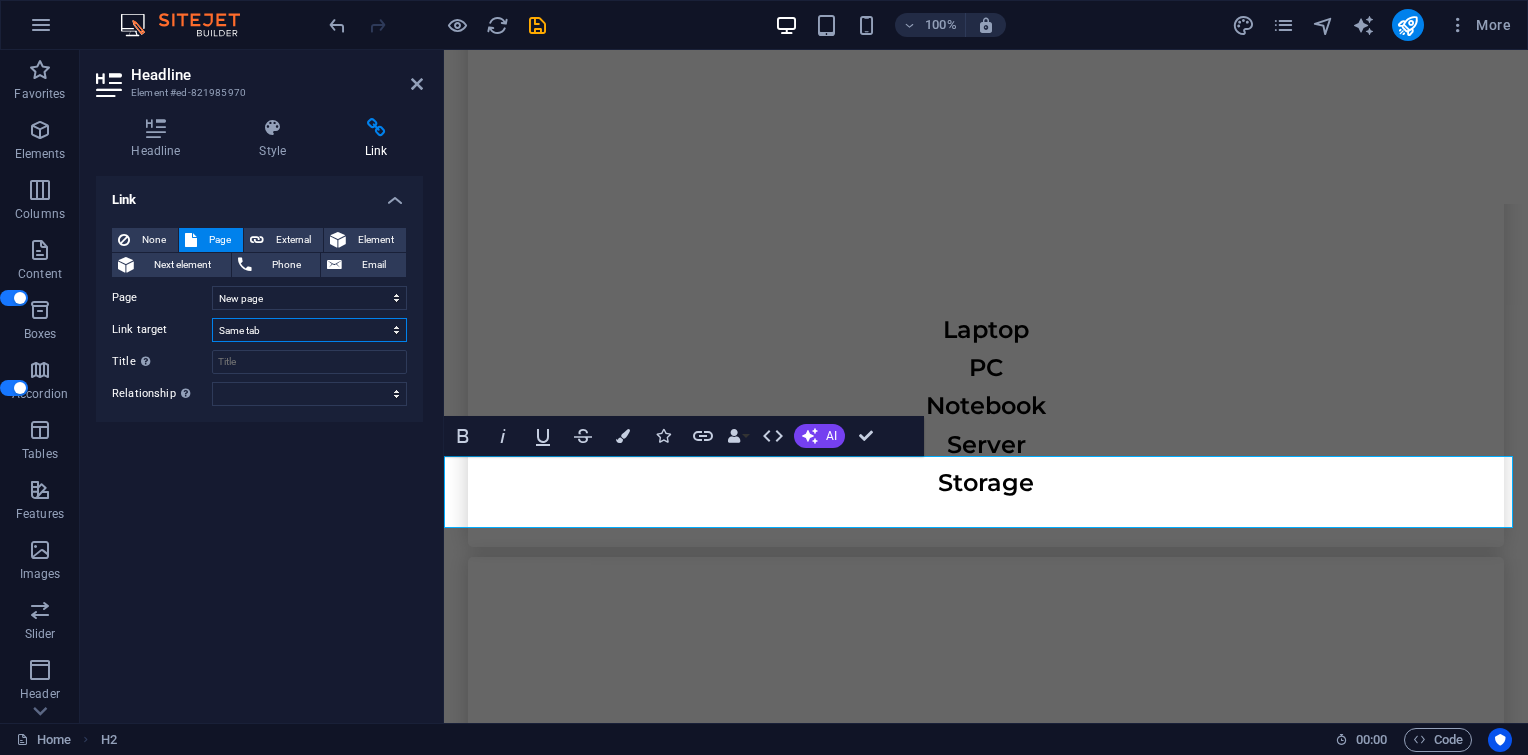 click on "New tab Same tab Overlay" at bounding box center (309, 330) 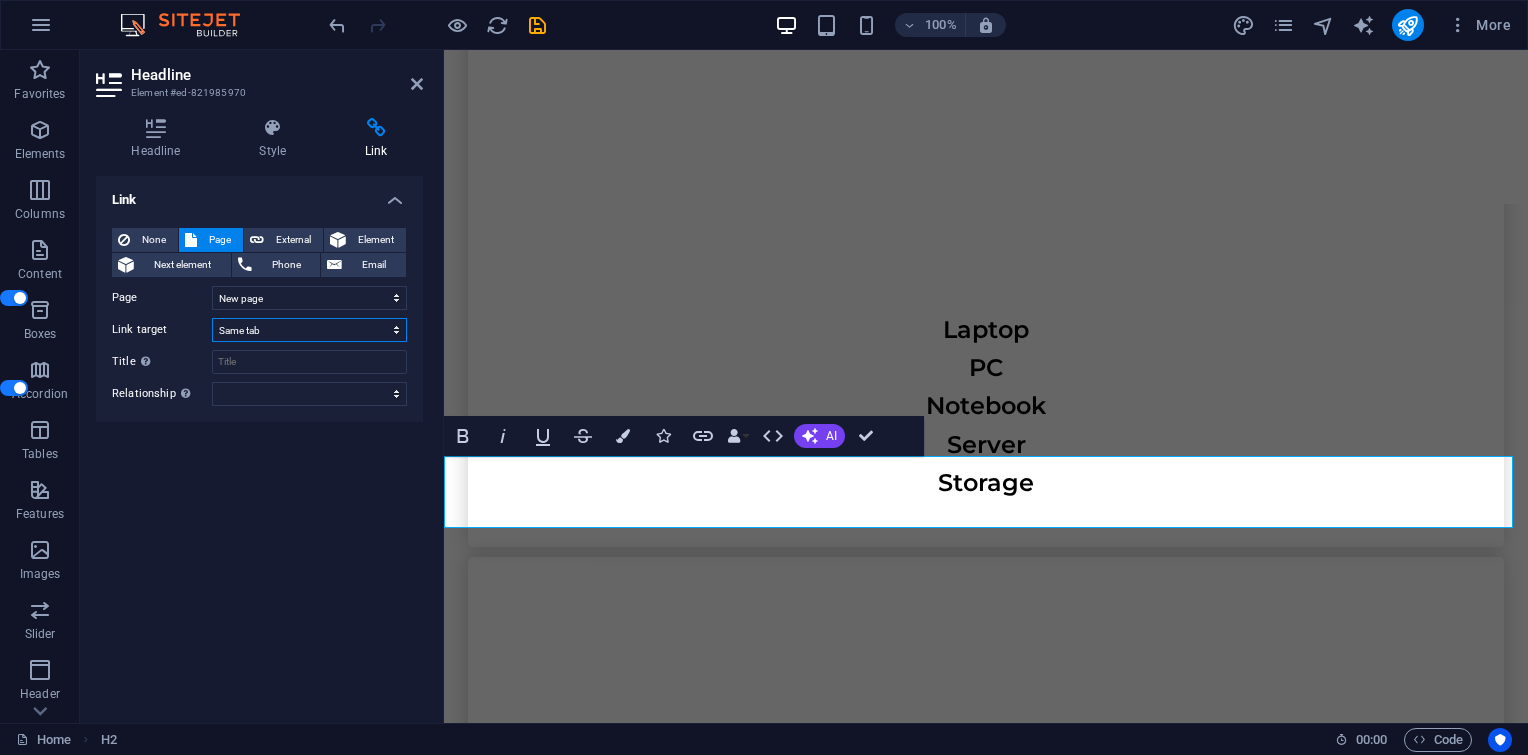 select on "overlay" 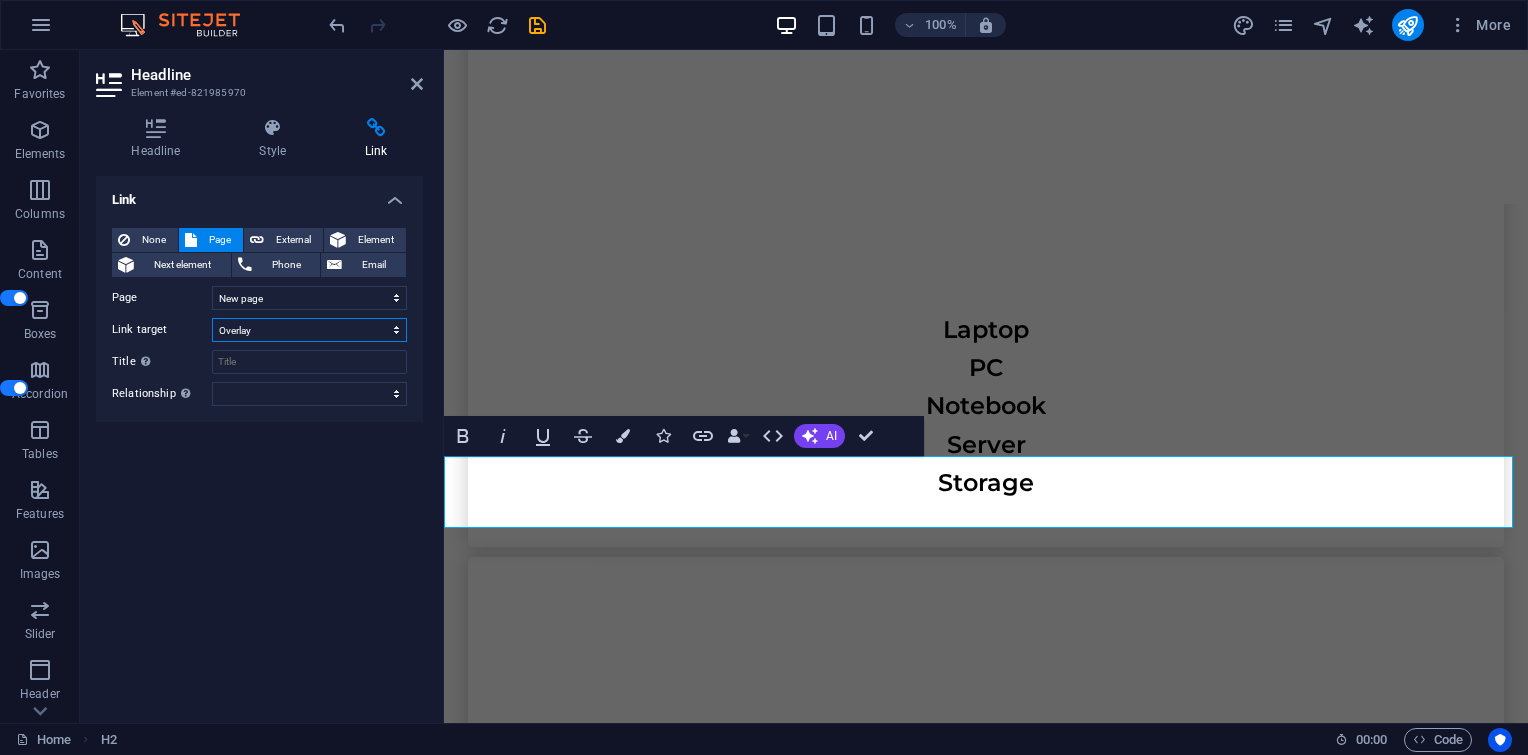click on "New tab Same tab Overlay" at bounding box center (309, 330) 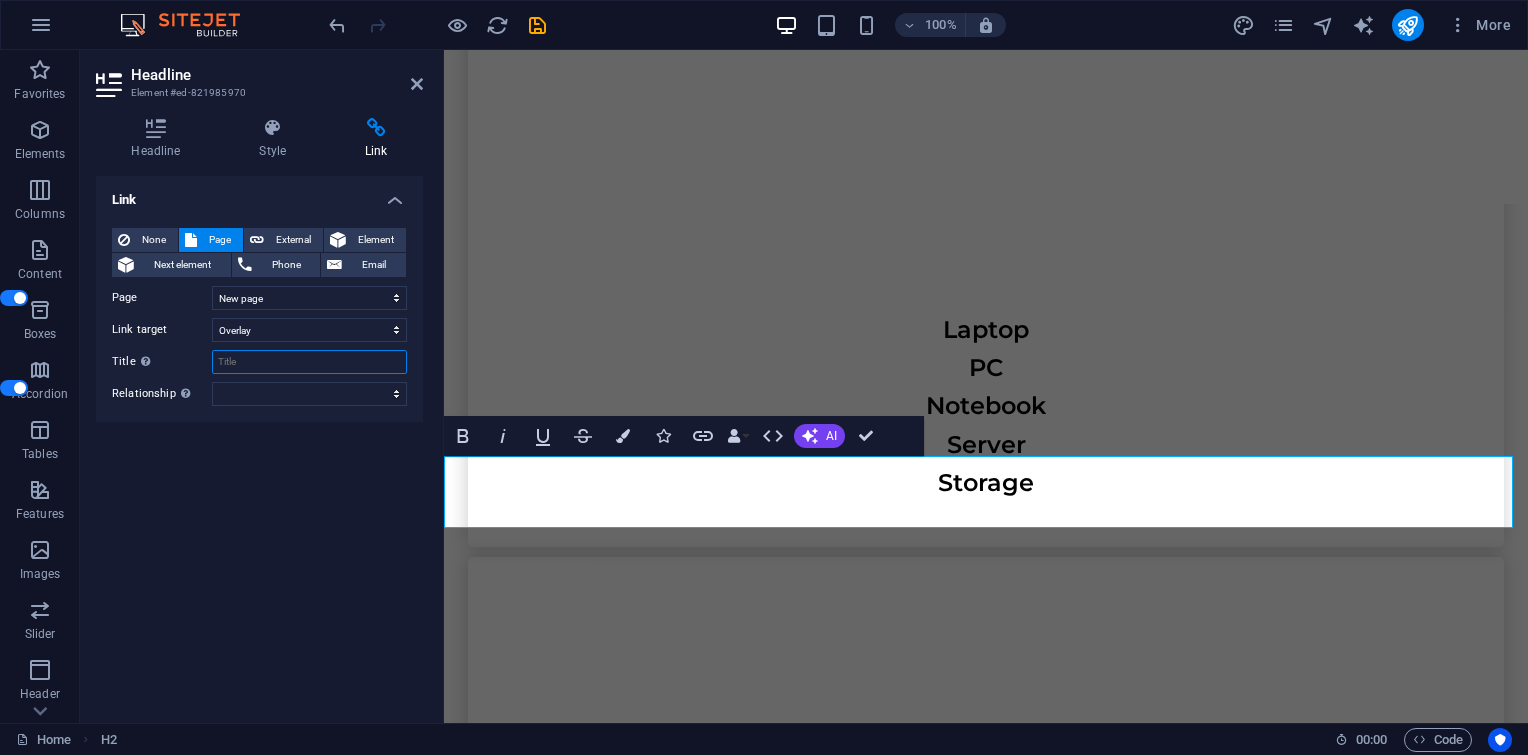 click on "Title Additional link description, should not be the same as the link text. The title is most often shown as a tooltip text when the mouse moves over the element. Leave empty if uncertain." at bounding box center [309, 362] 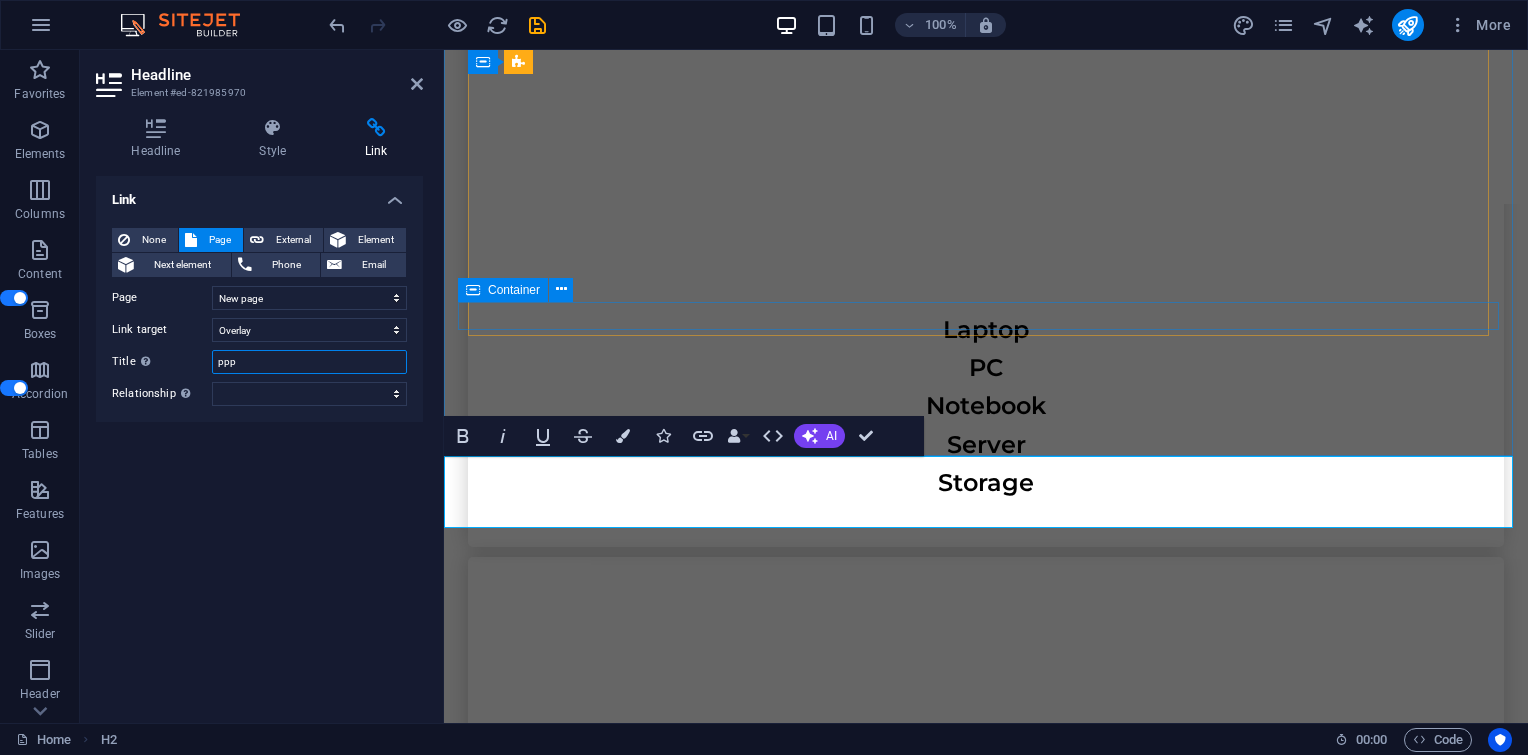type on "ppp" 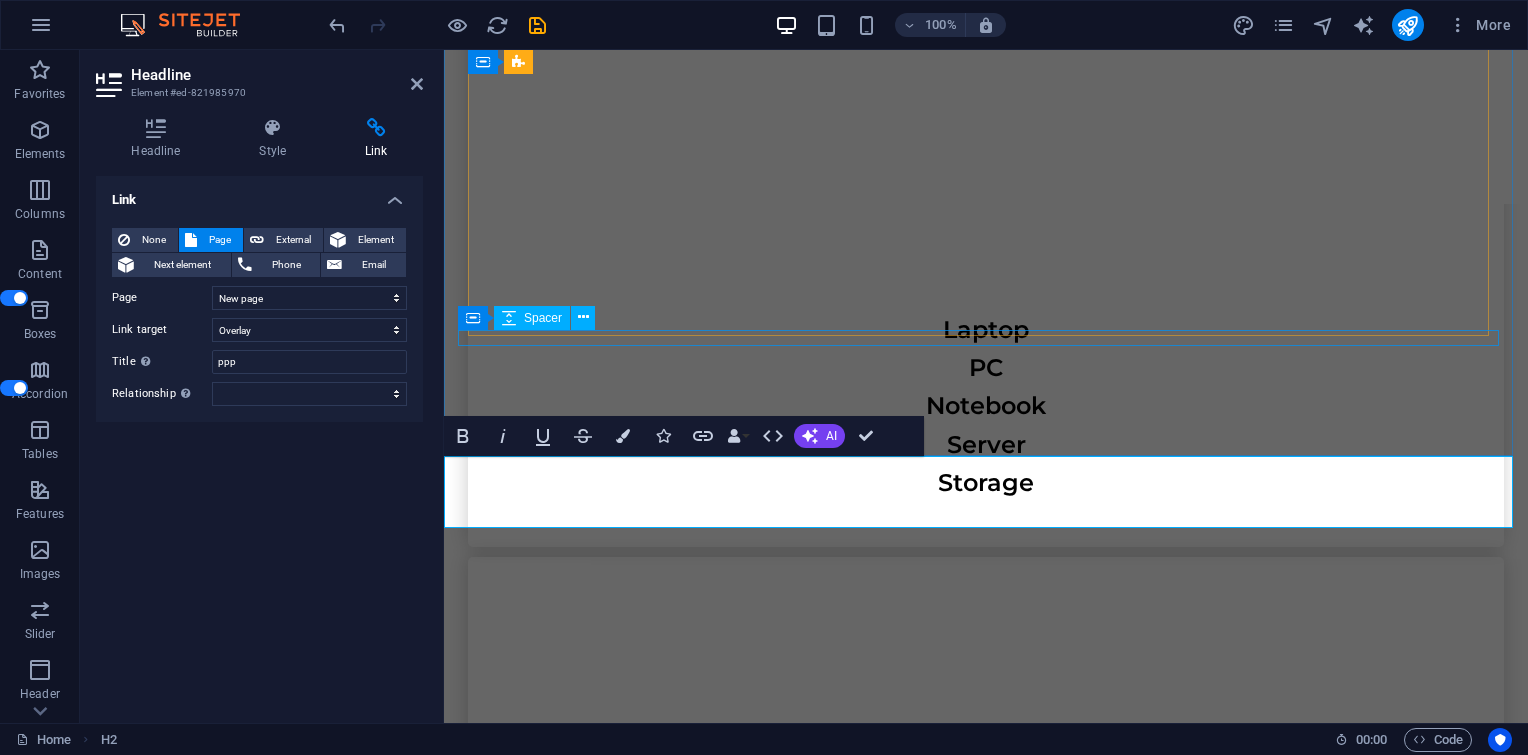 click at bounding box center [986, 17056] 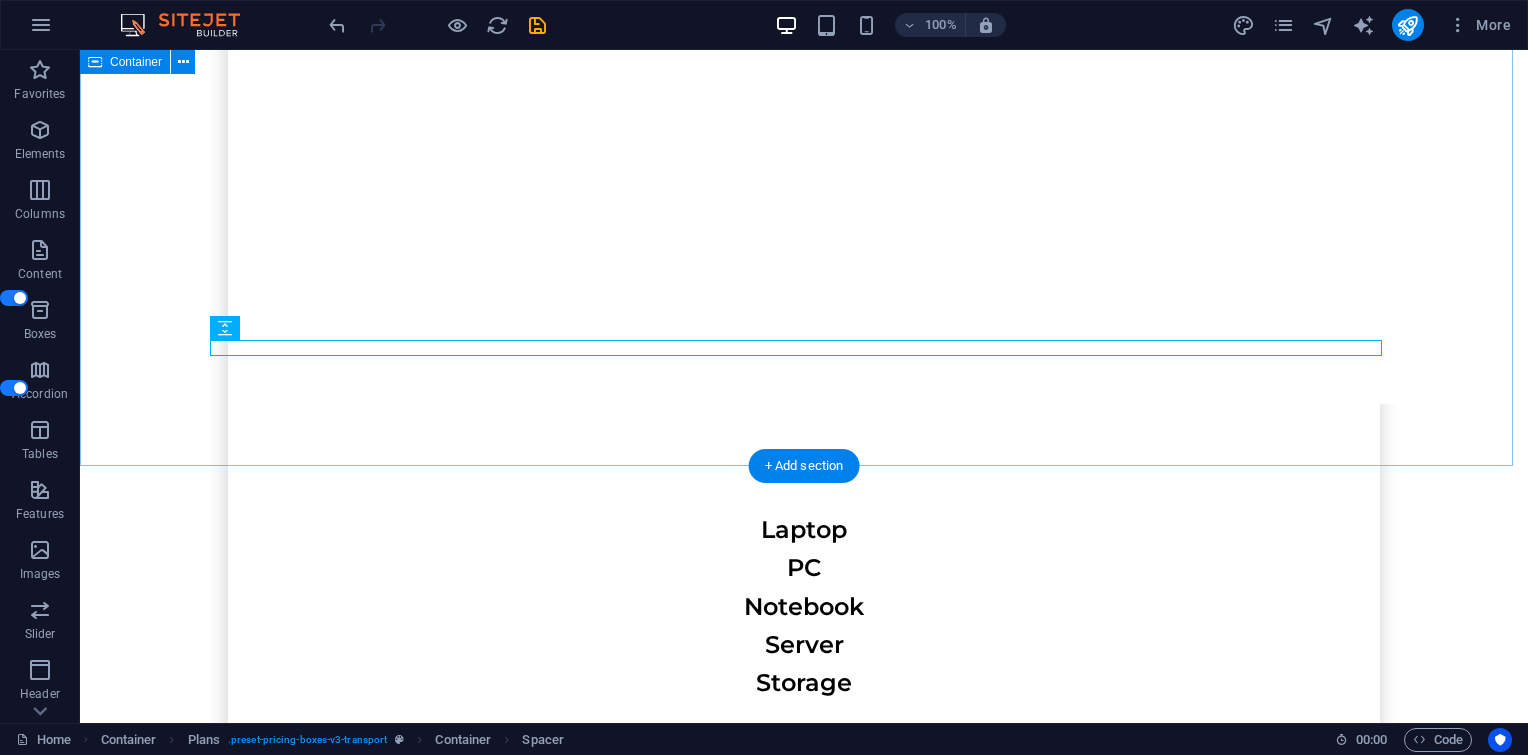 scroll, scrollTop: 4885, scrollLeft: 0, axis: vertical 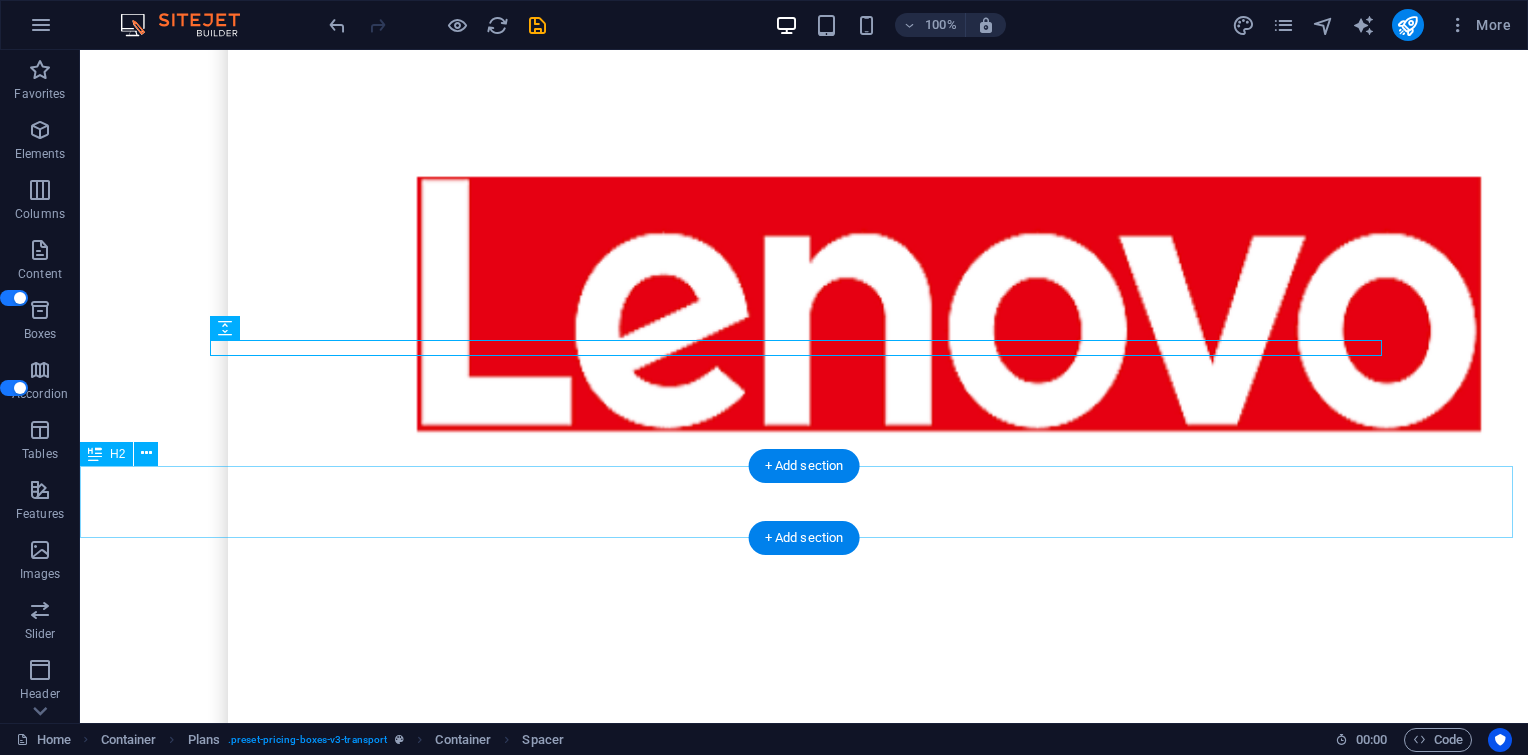 click on "About Us" at bounding box center (804, 19937) 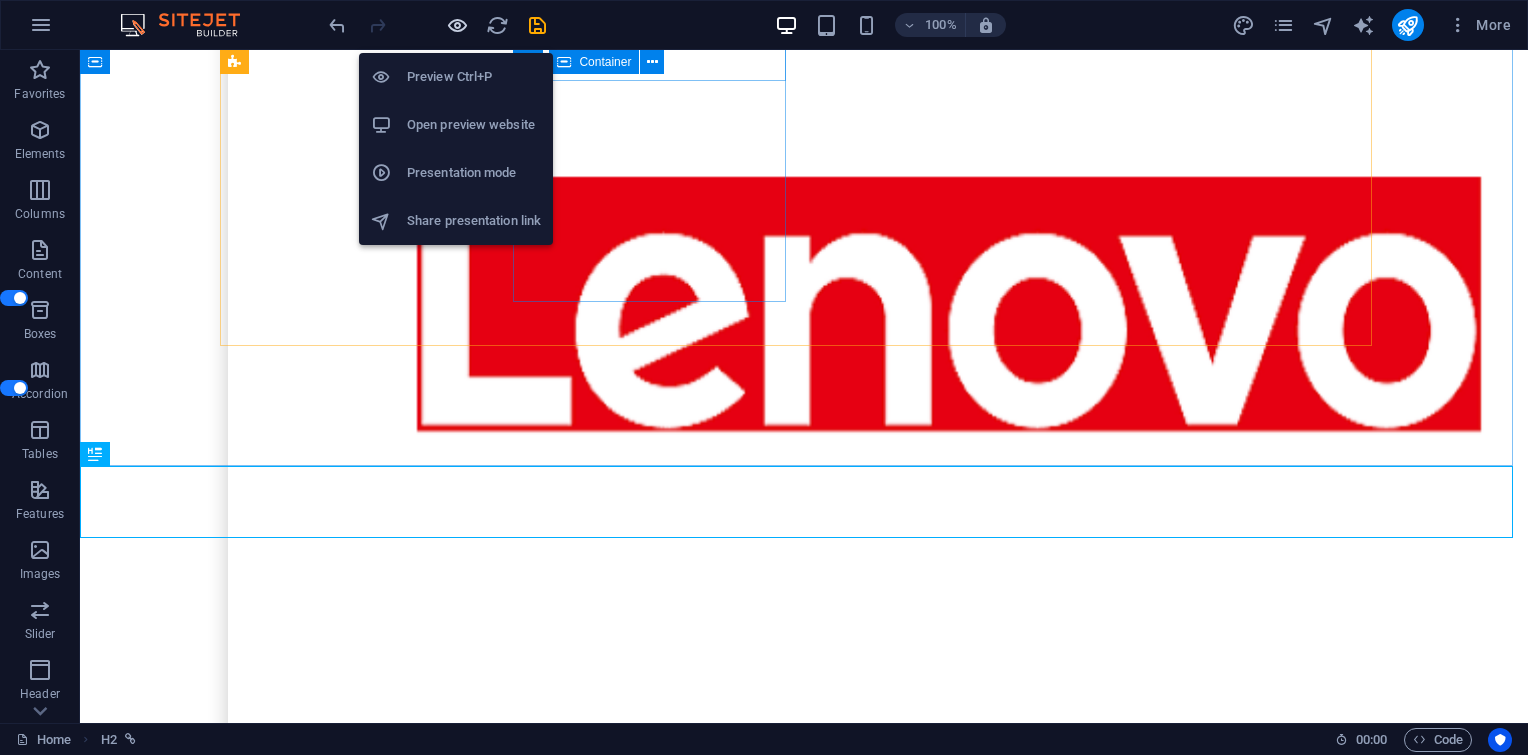 click at bounding box center [457, 25] 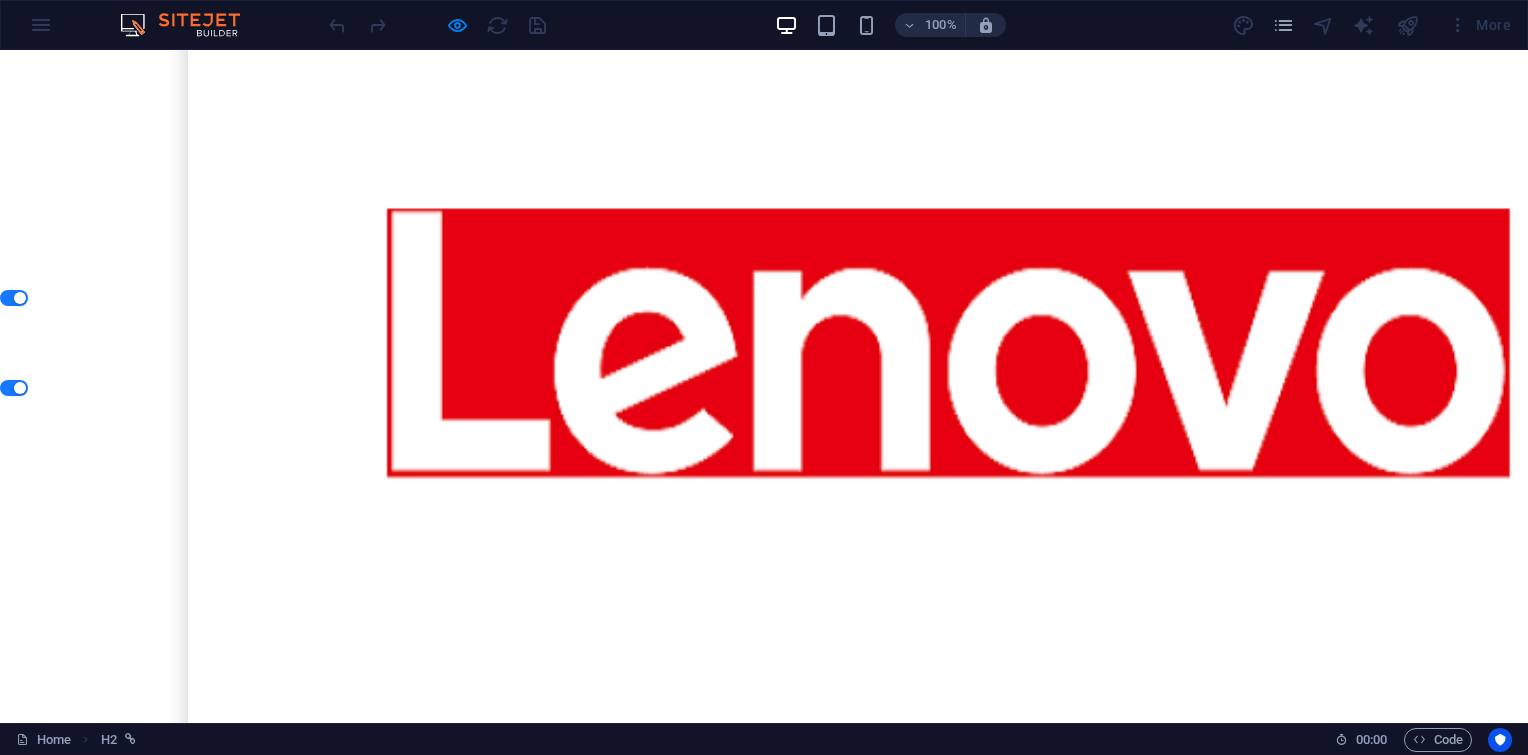 click on "About Us" at bounding box center [764, 20435] 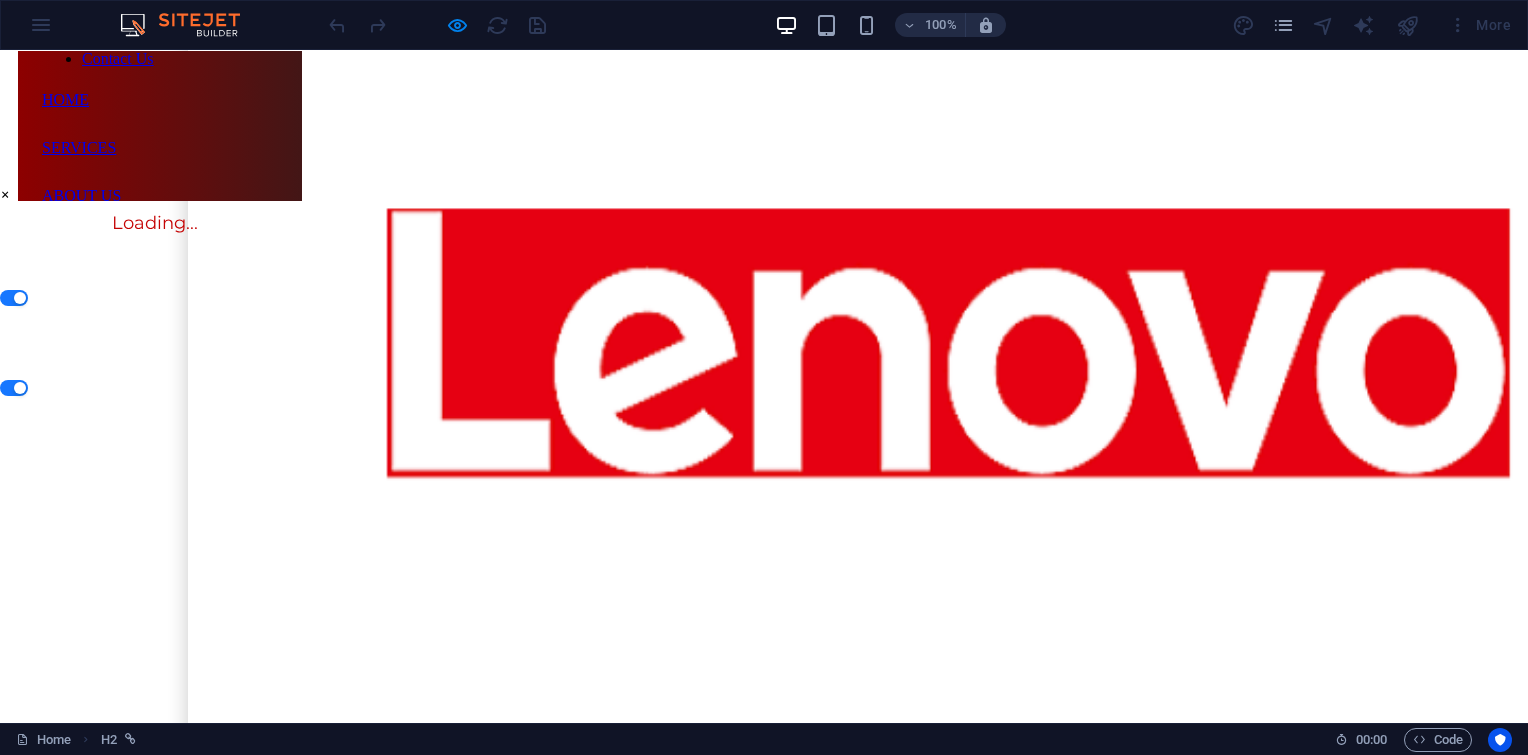 scroll, scrollTop: 1466, scrollLeft: 0, axis: vertical 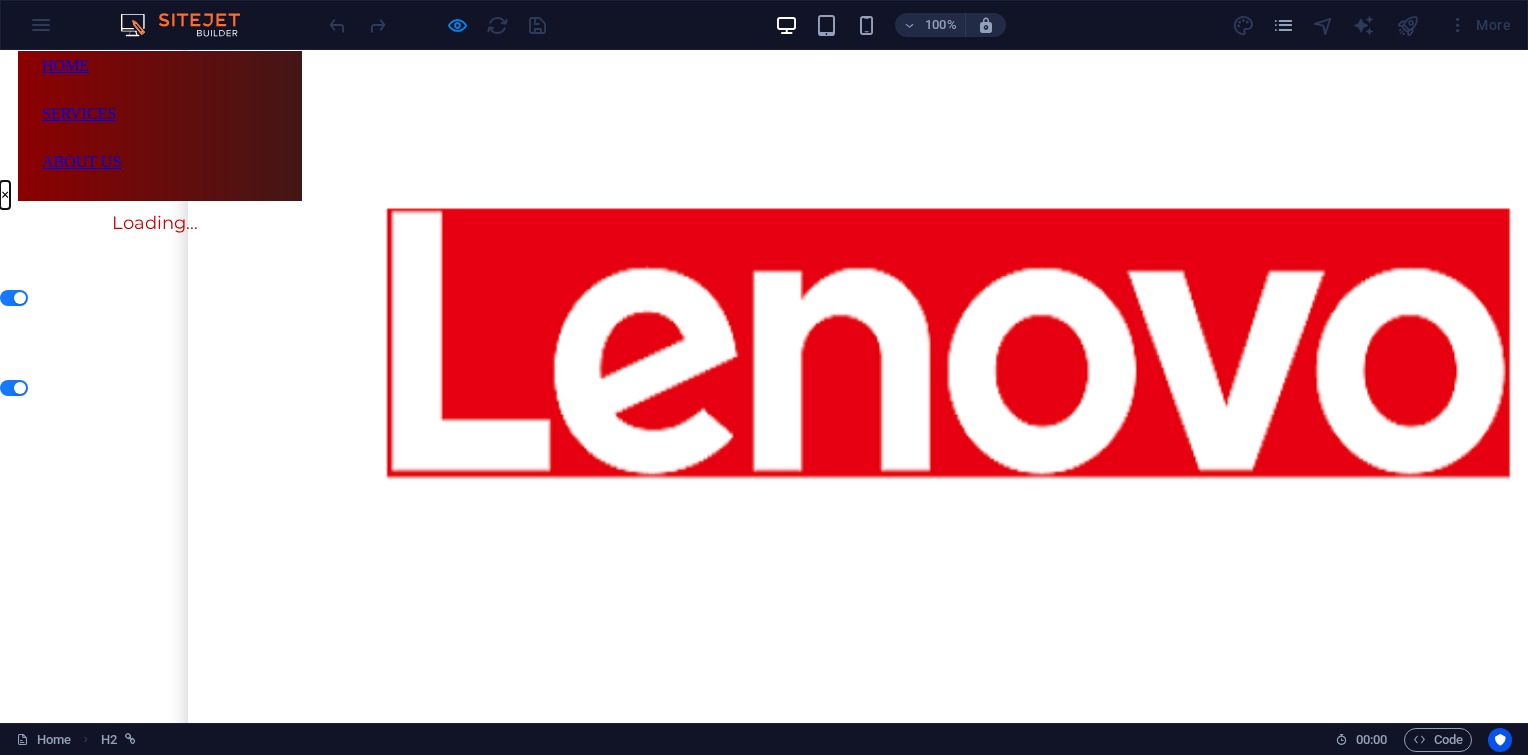 click on "×" at bounding box center (5, 195) 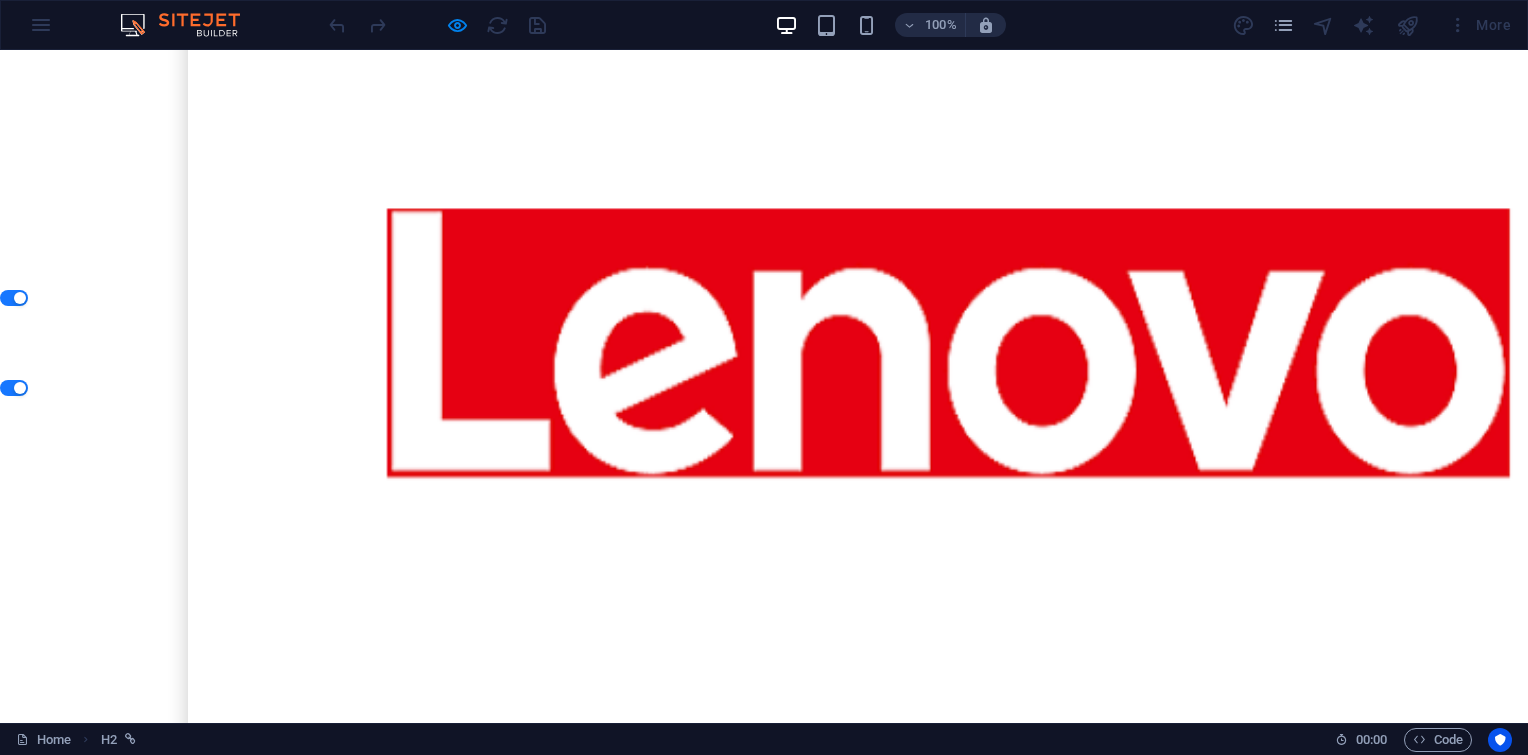 click on "About Us" at bounding box center [764, 20435] 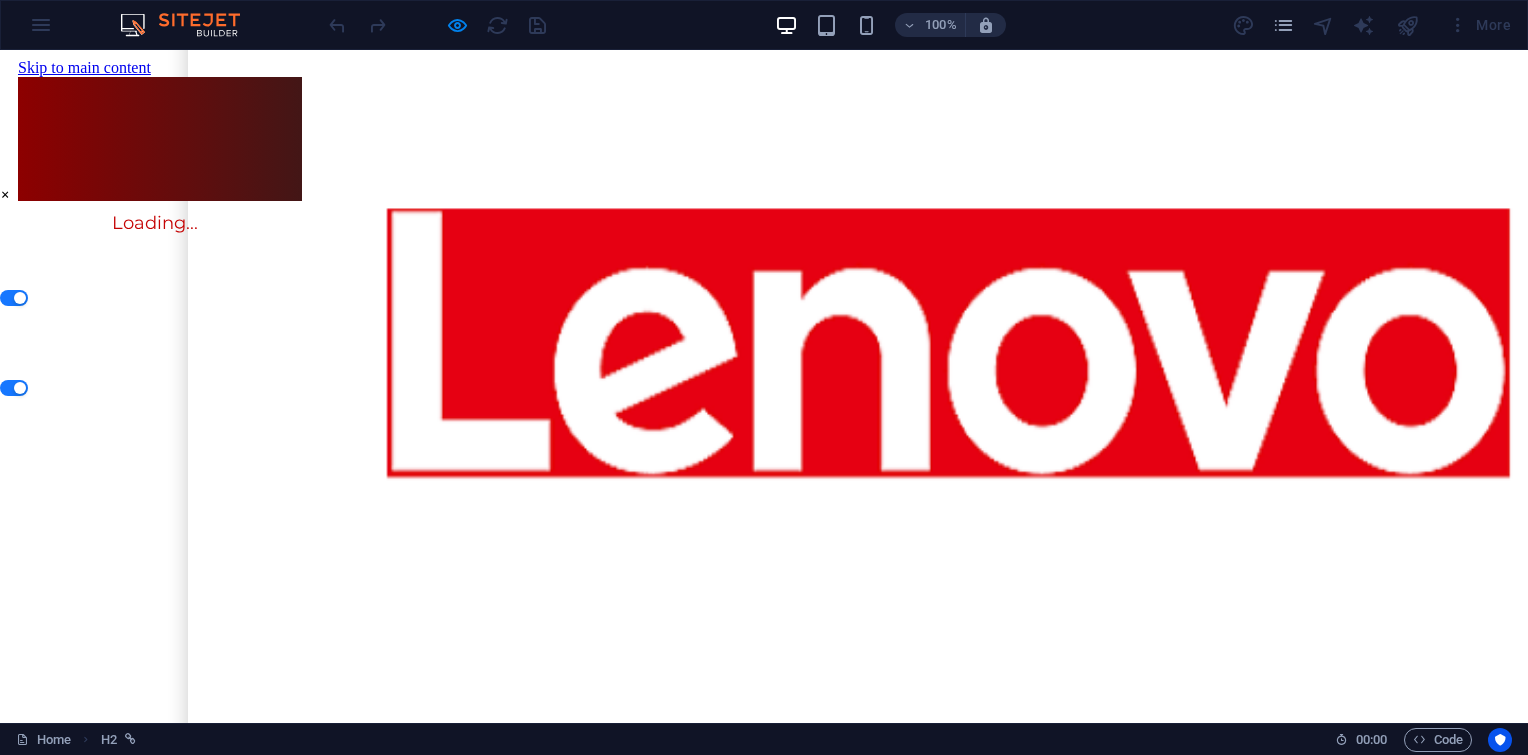 scroll, scrollTop: 0, scrollLeft: 0, axis: both 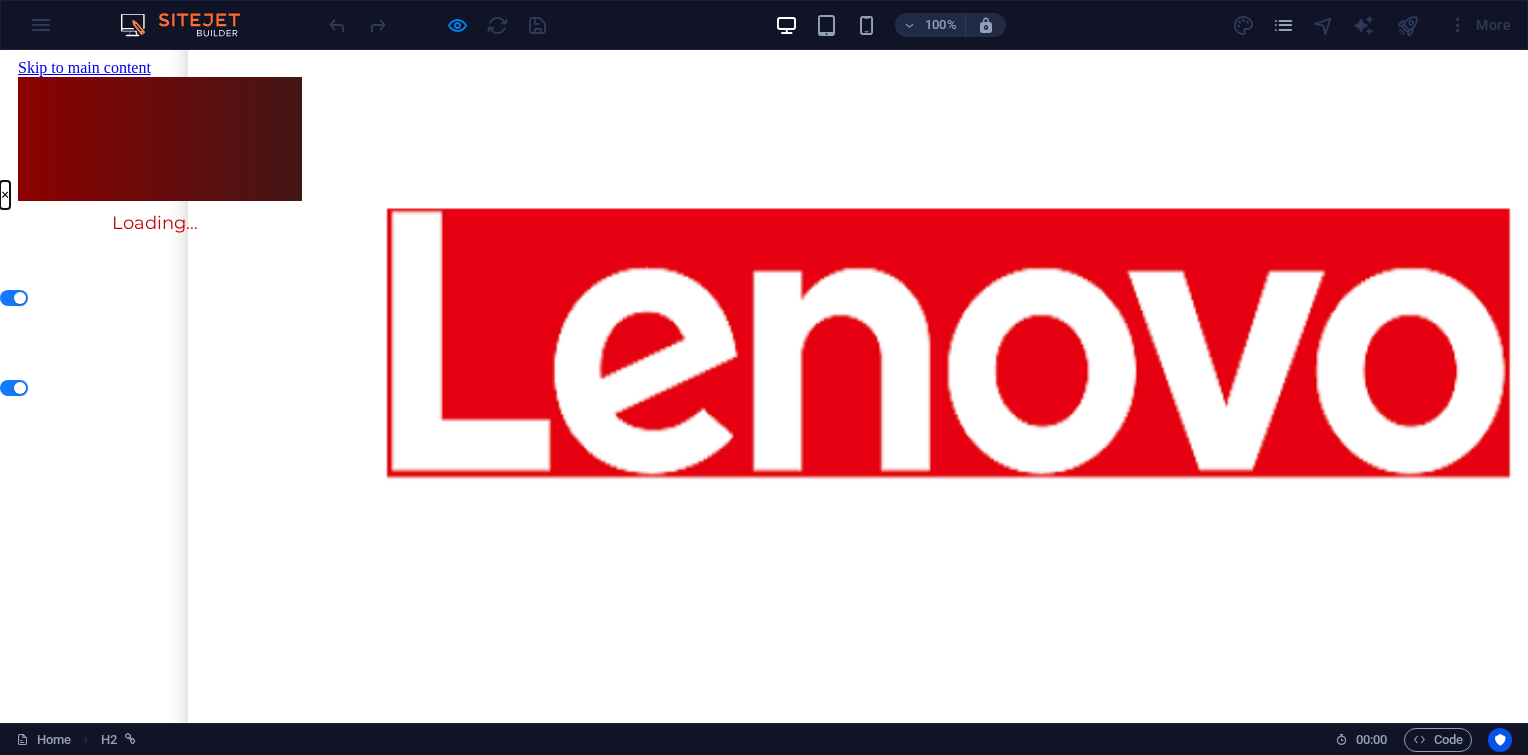 click on "×" at bounding box center [5, 195] 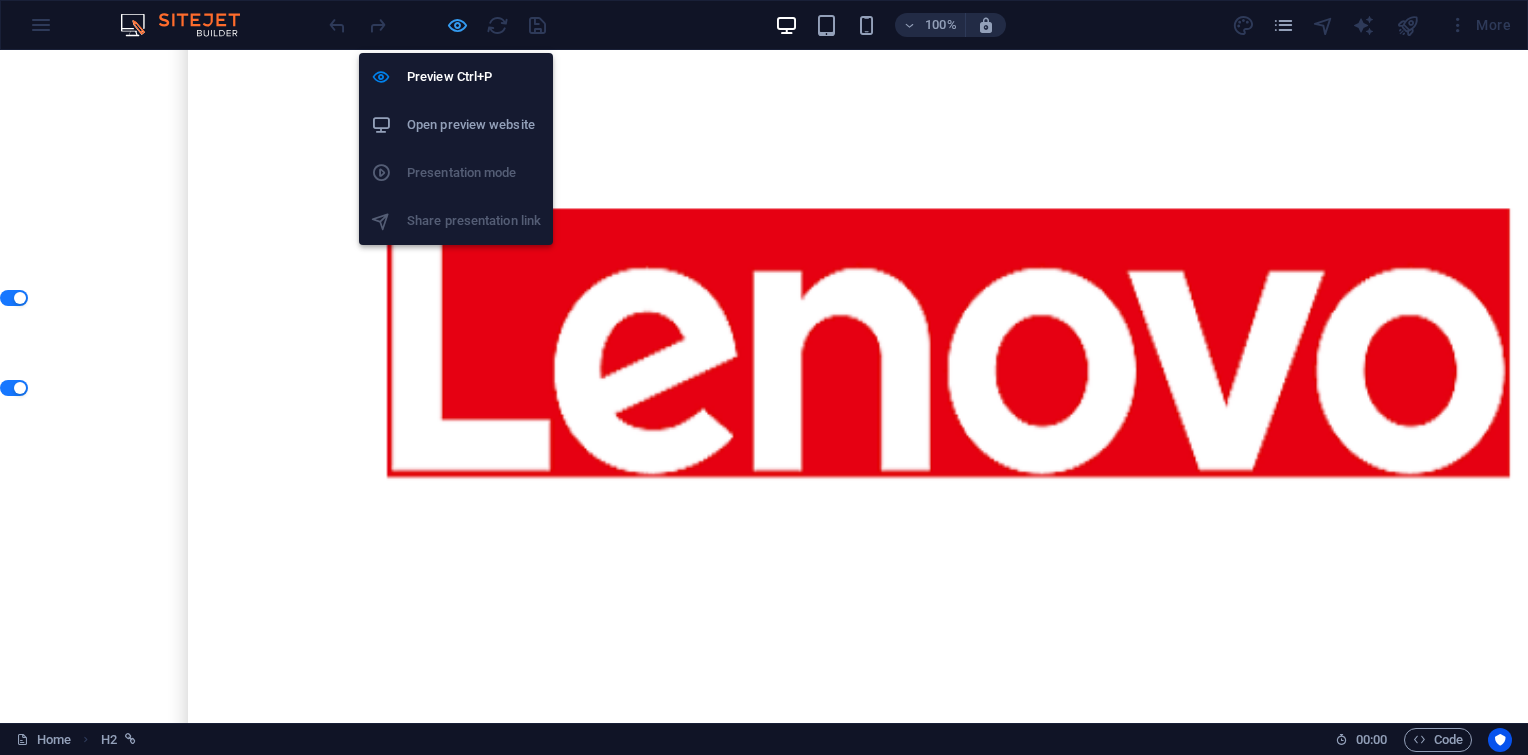 click at bounding box center (457, 25) 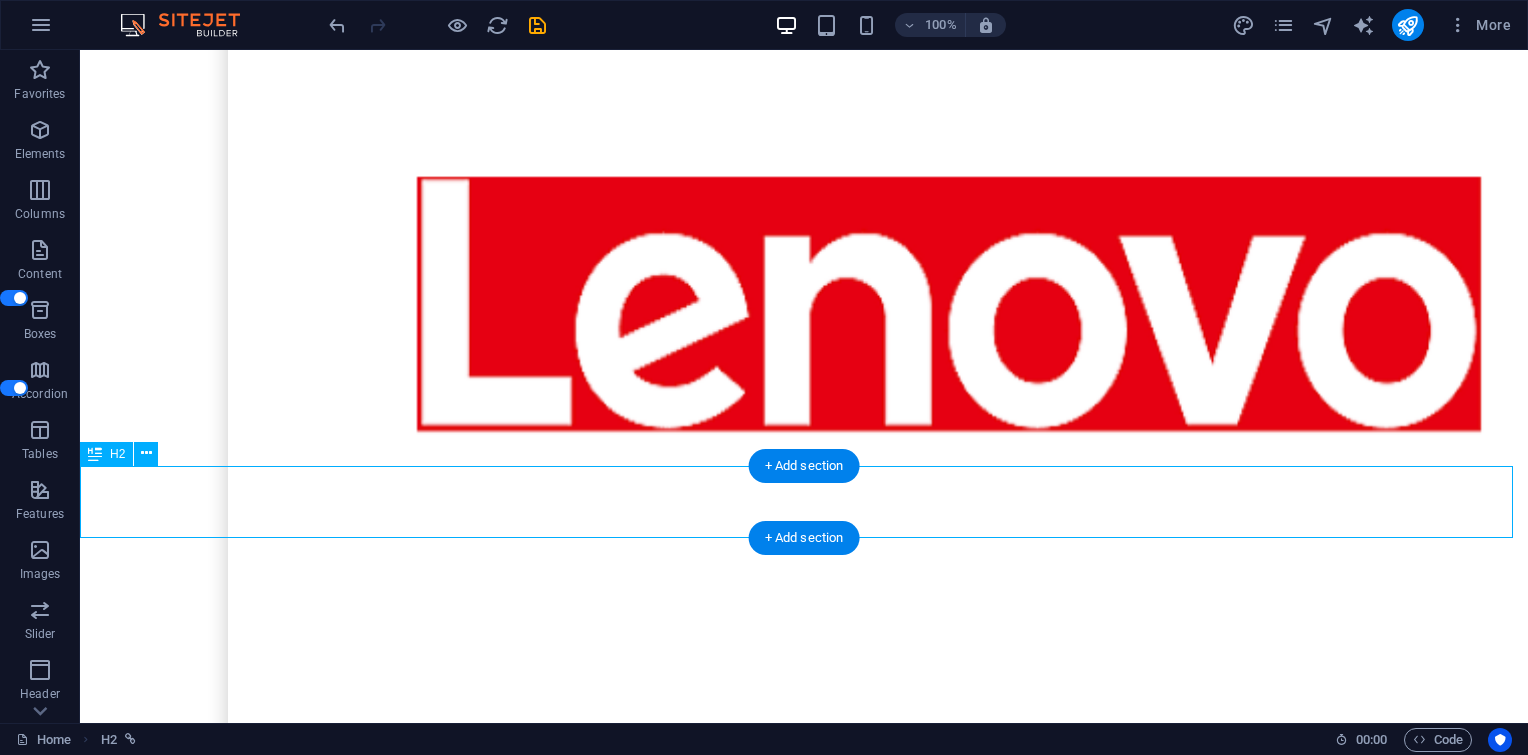 click on "About Us" at bounding box center (804, 19937) 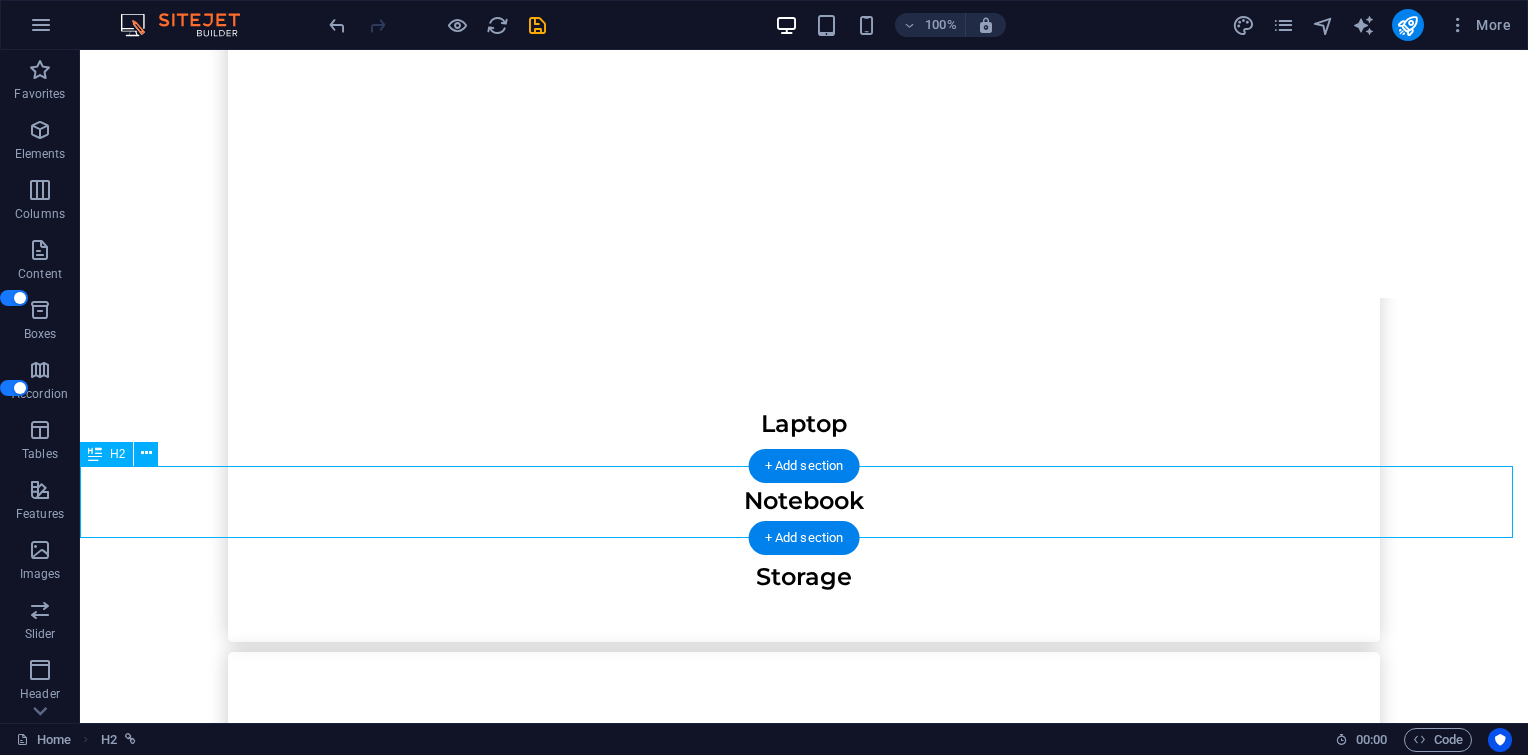 select on "4" 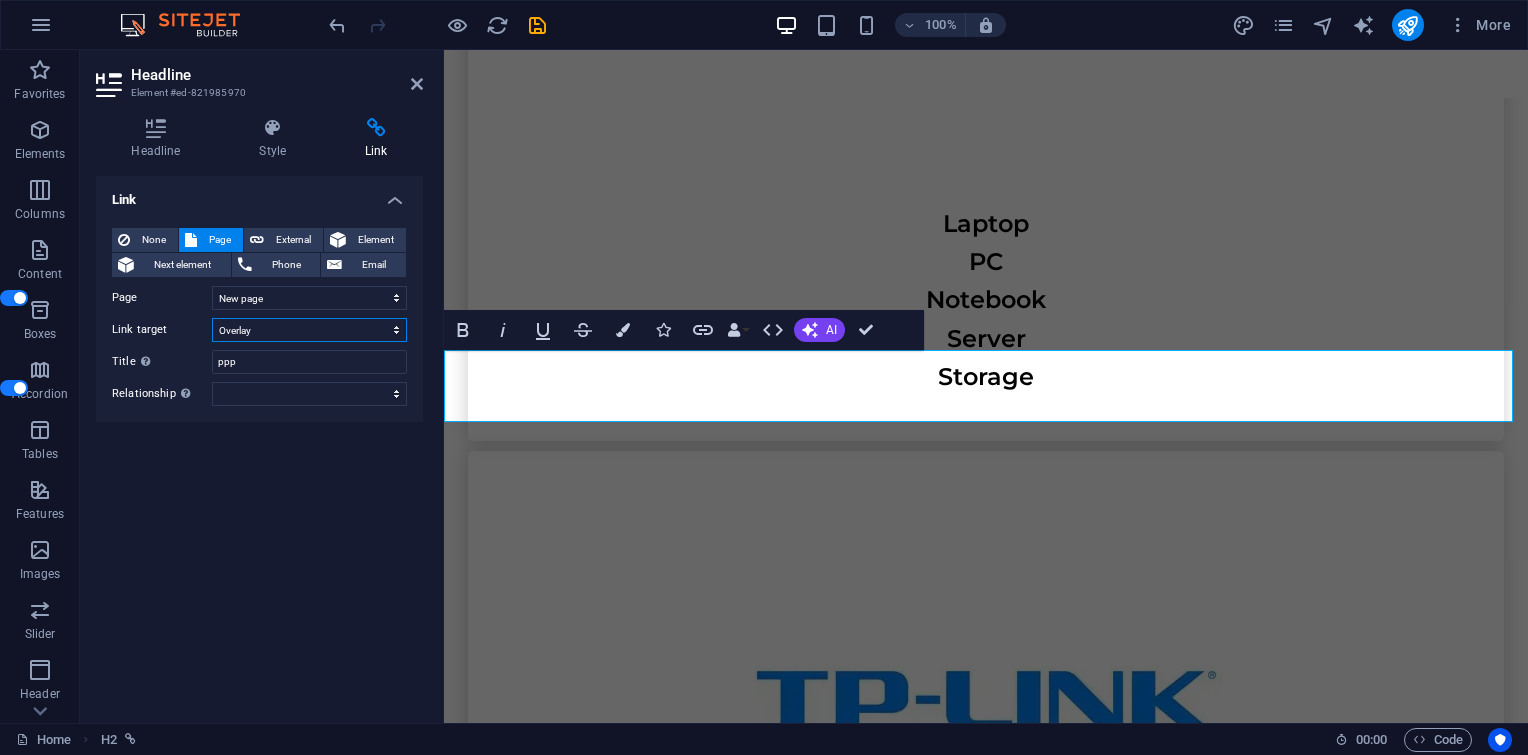 click on "New tab Same tab Overlay" at bounding box center [309, 330] 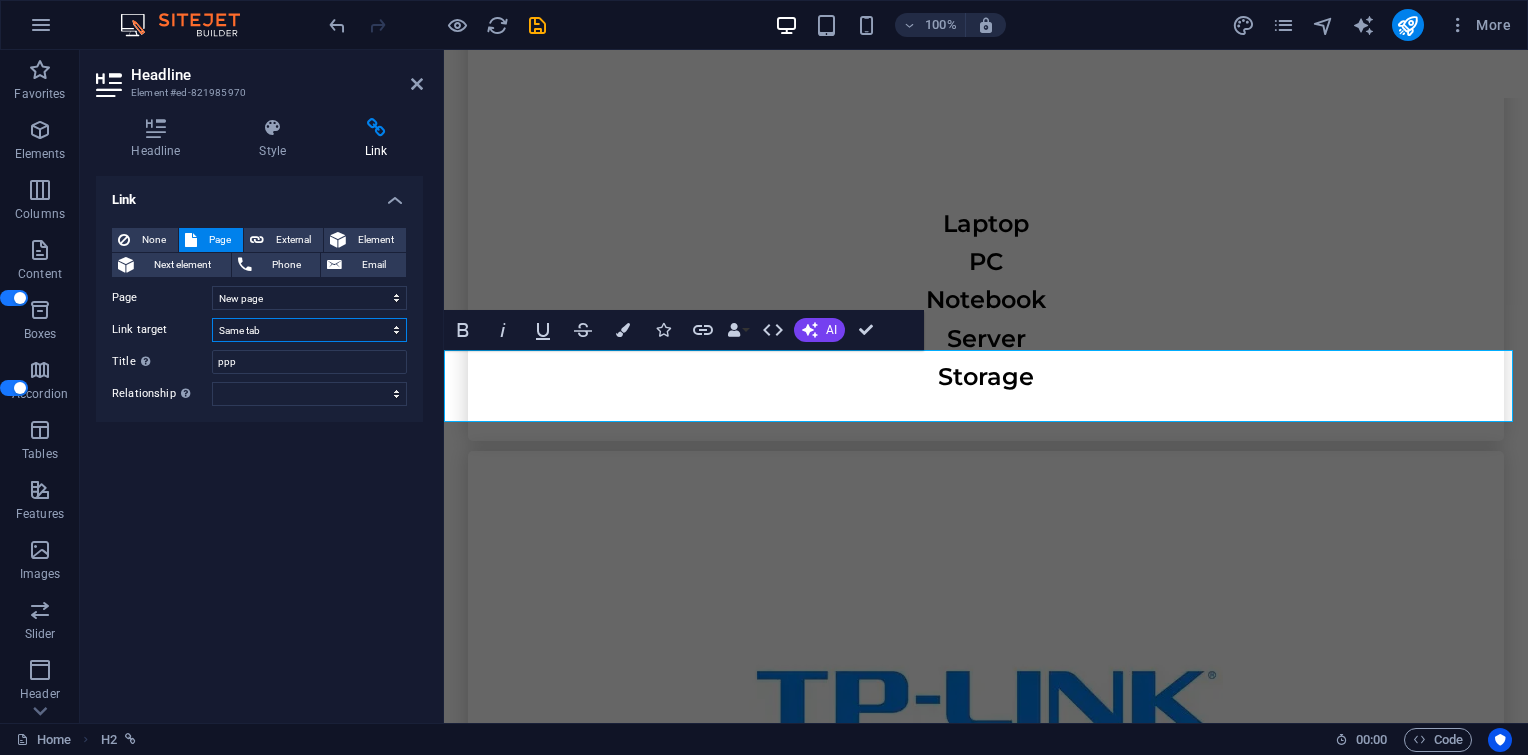 click on "New tab Same tab Overlay" at bounding box center (309, 330) 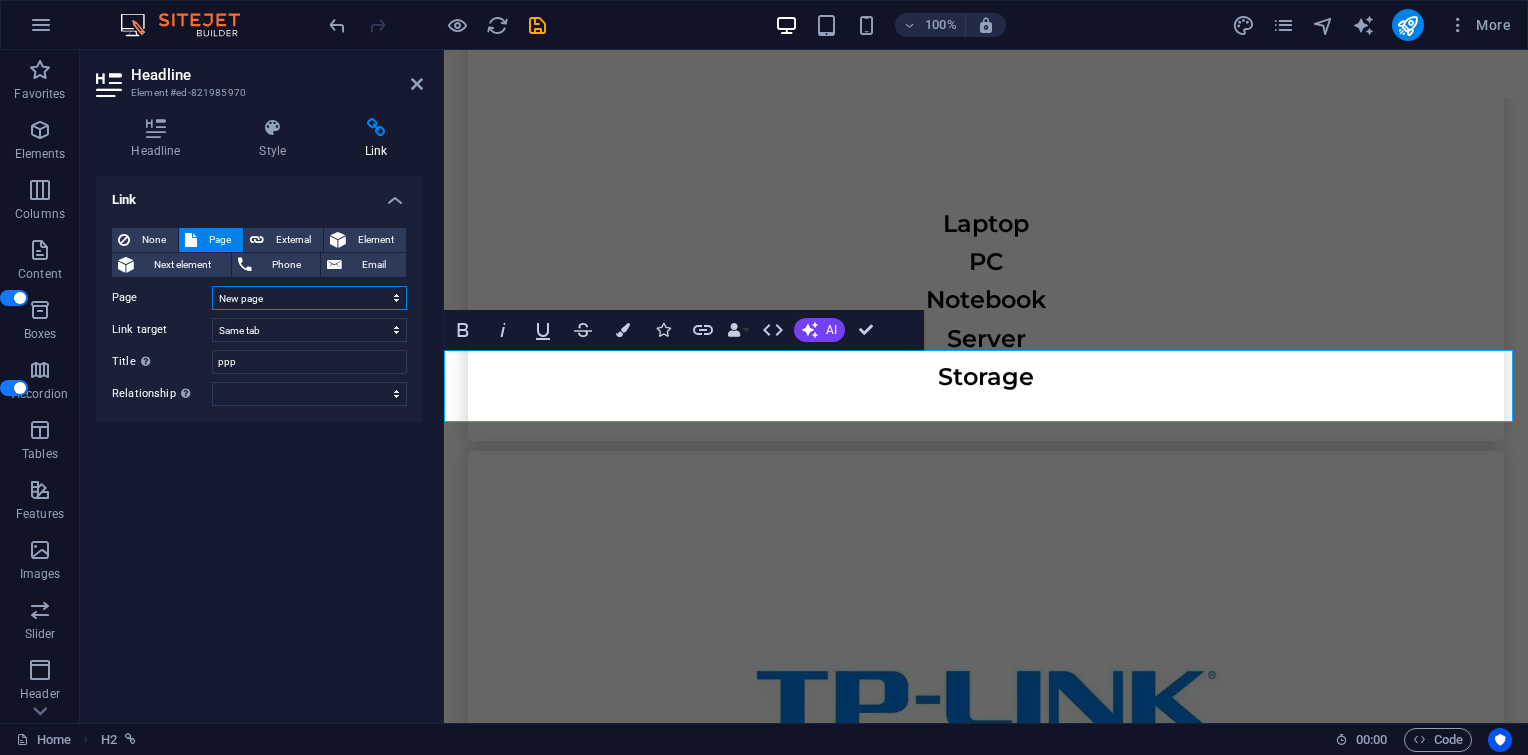 click on "Home Legal Notice Privacy Subpage New page" at bounding box center (309, 298) 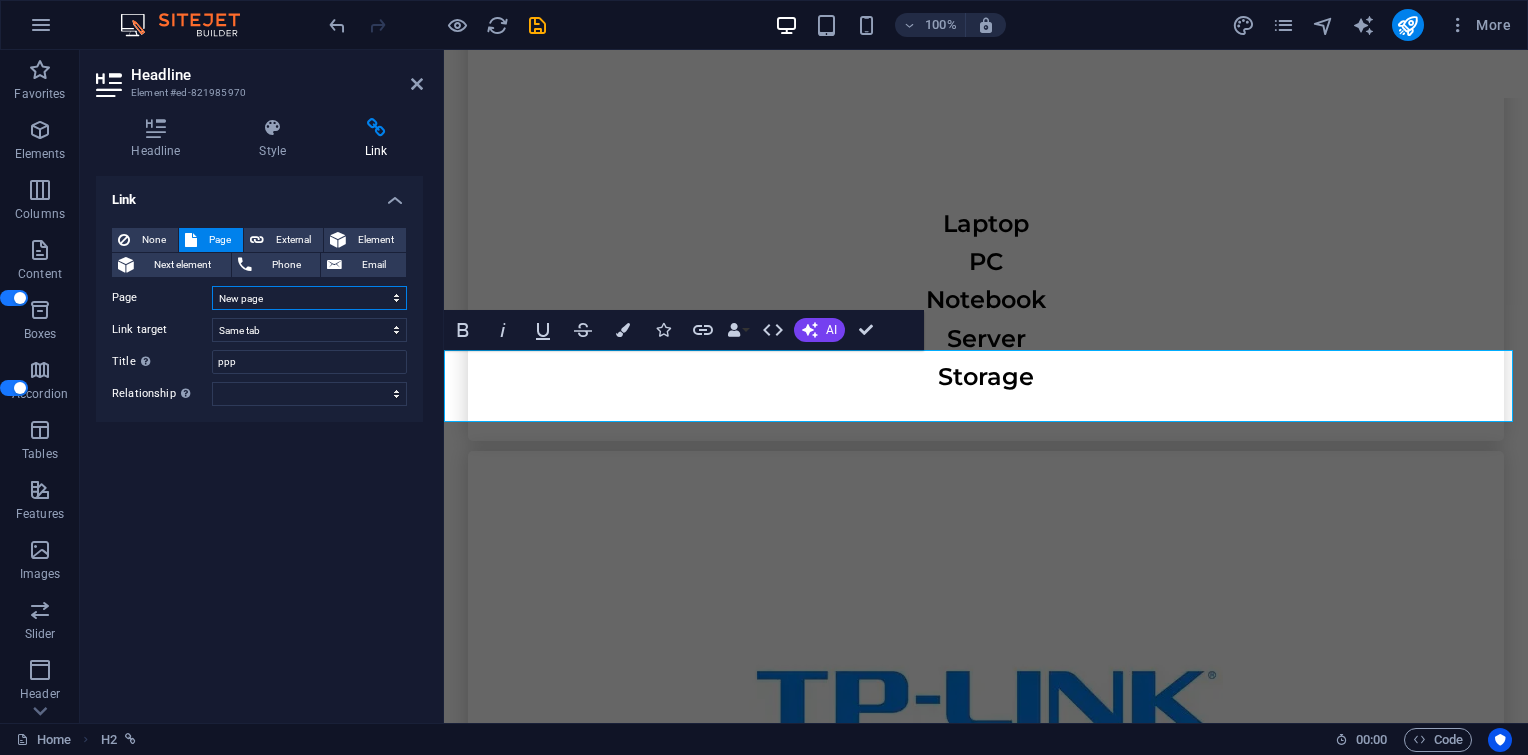 click on "Home Legal Notice Privacy Subpage New page" at bounding box center [309, 298] 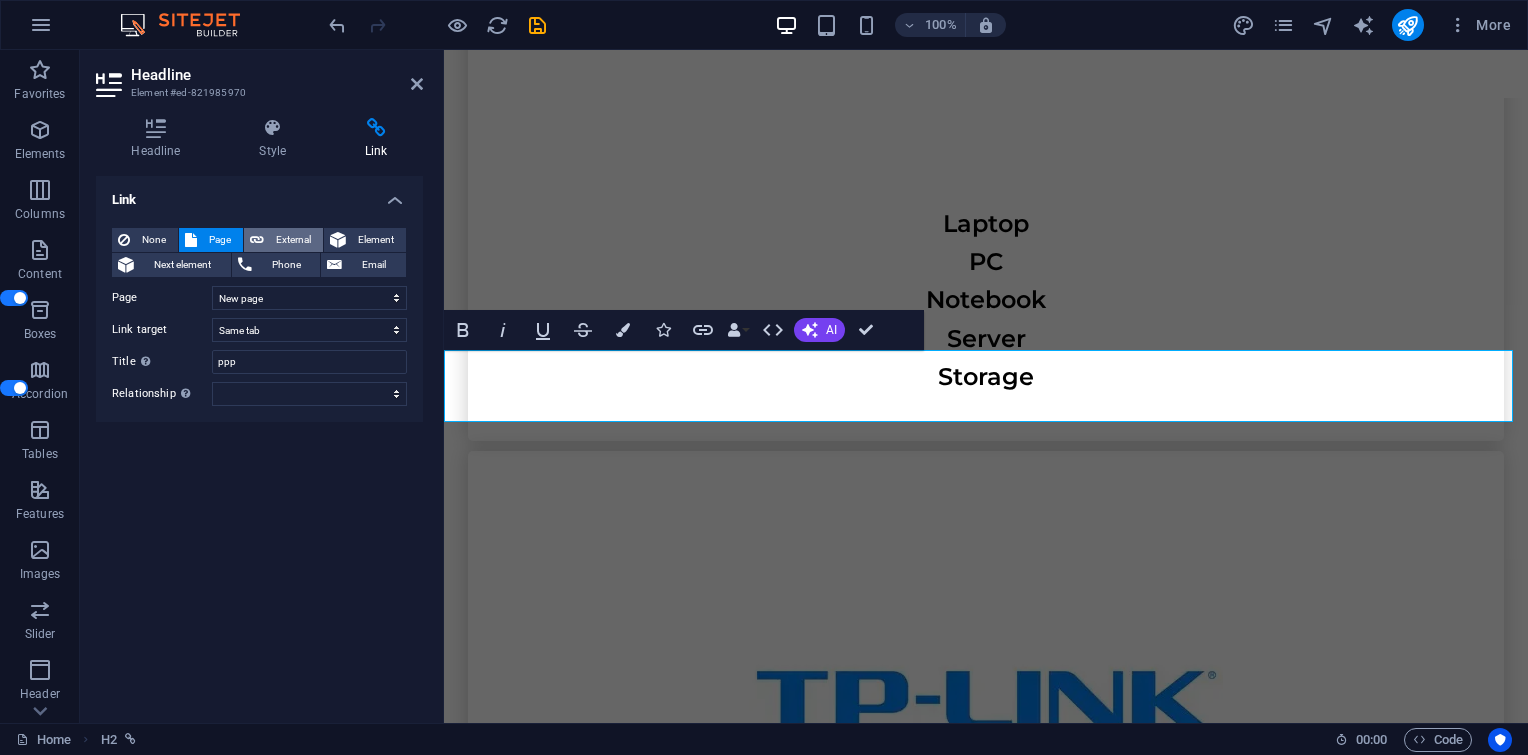 click on "External" at bounding box center [293, 240] 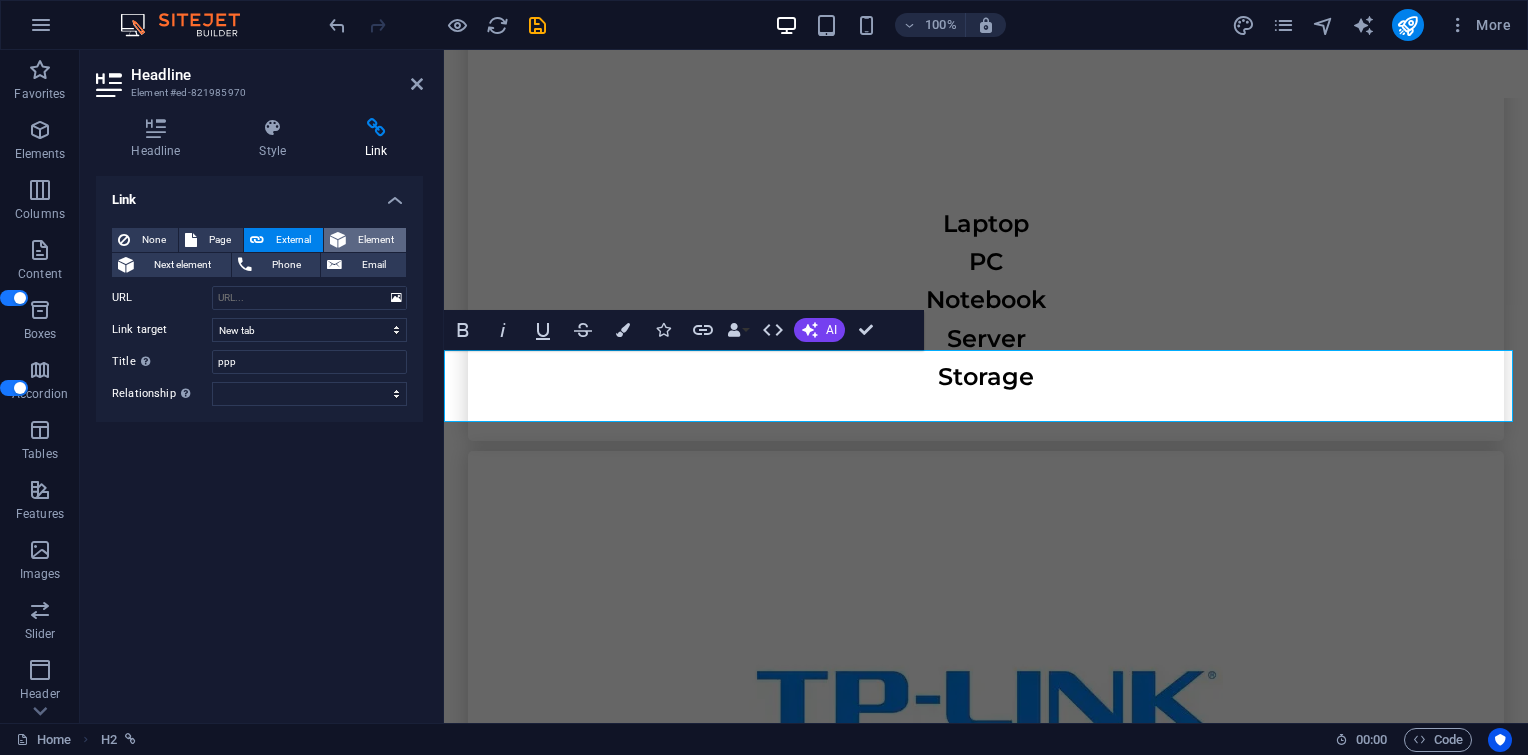 click on "Element" at bounding box center (376, 240) 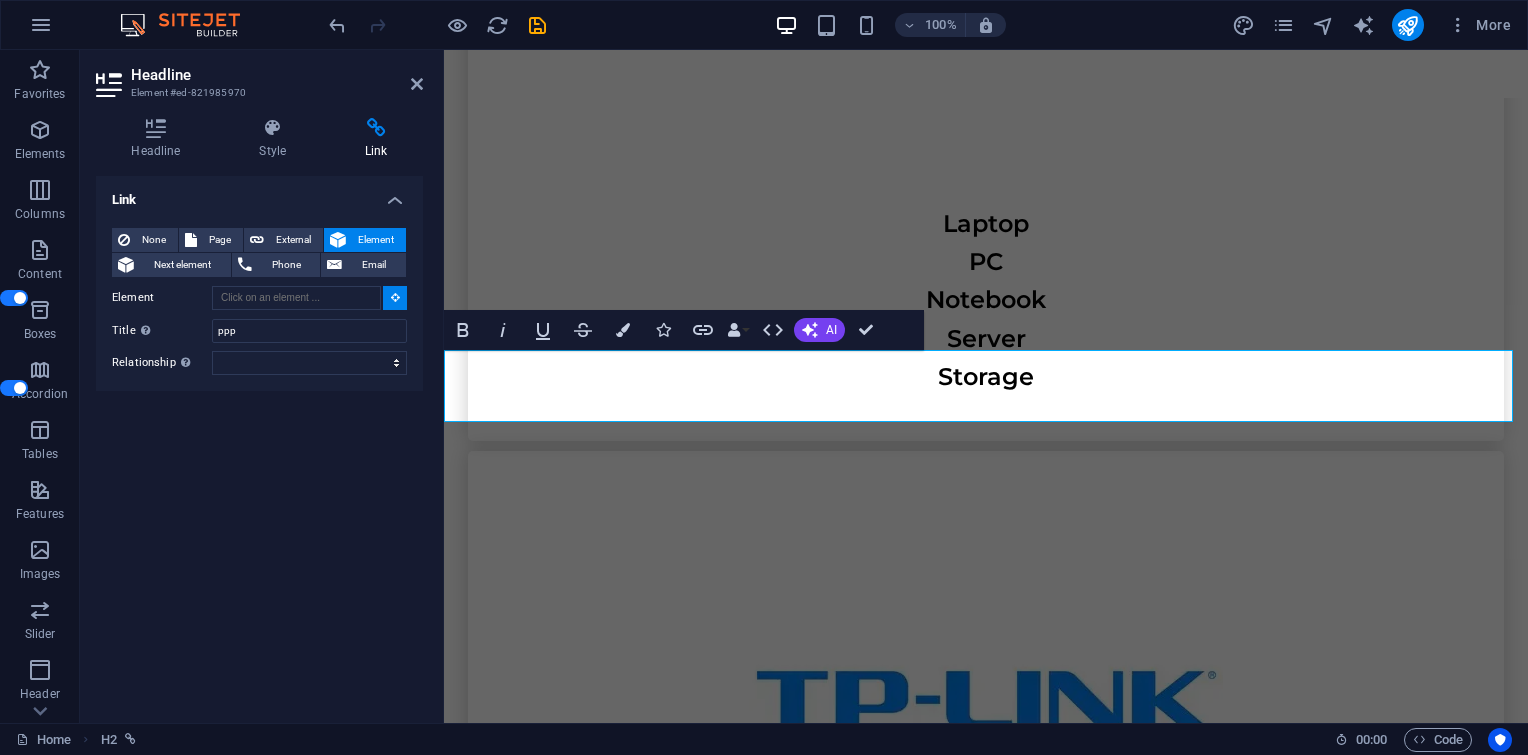 click on "About Us" at bounding box center [986, 17103] 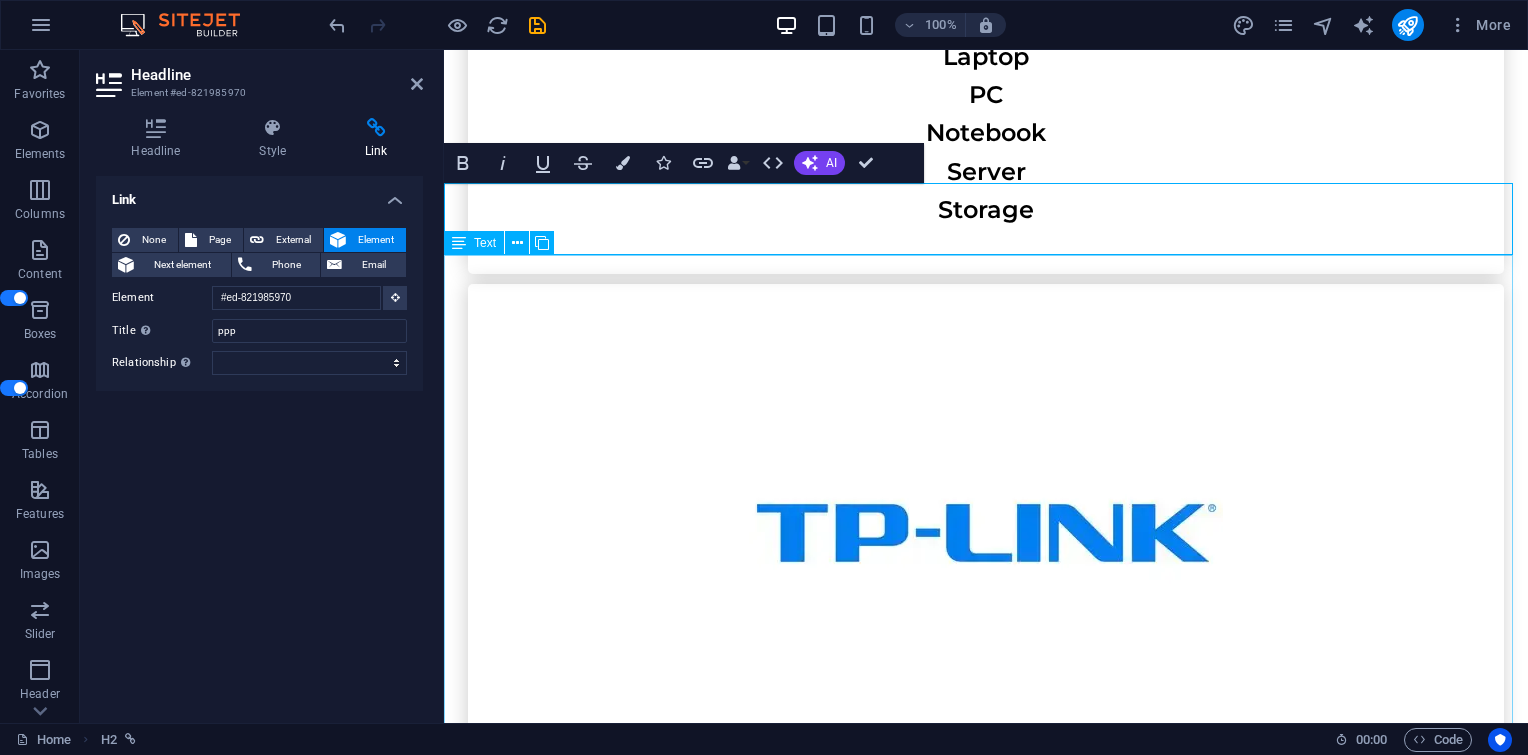 scroll, scrollTop: 5732, scrollLeft: 0, axis: vertical 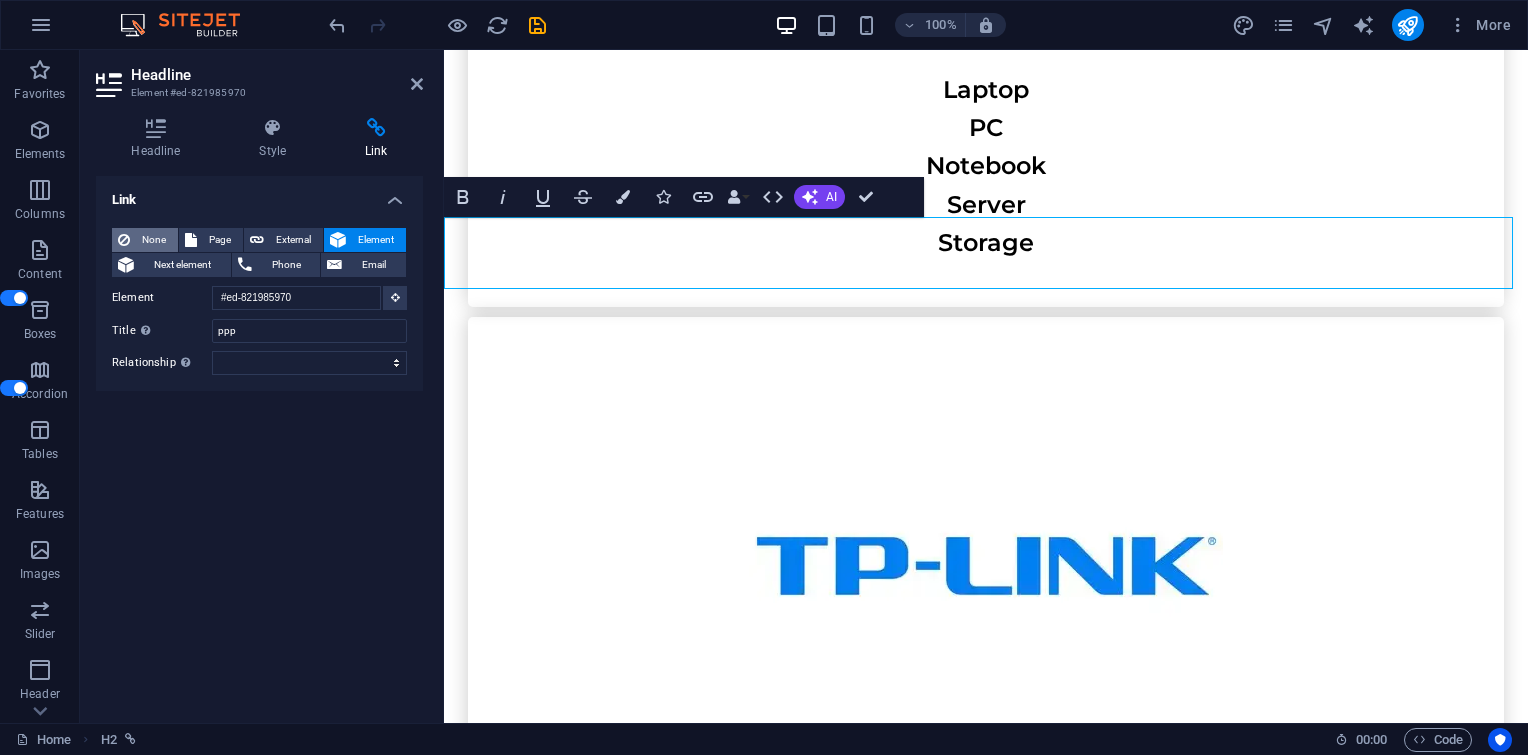 click on "None" at bounding box center (154, 240) 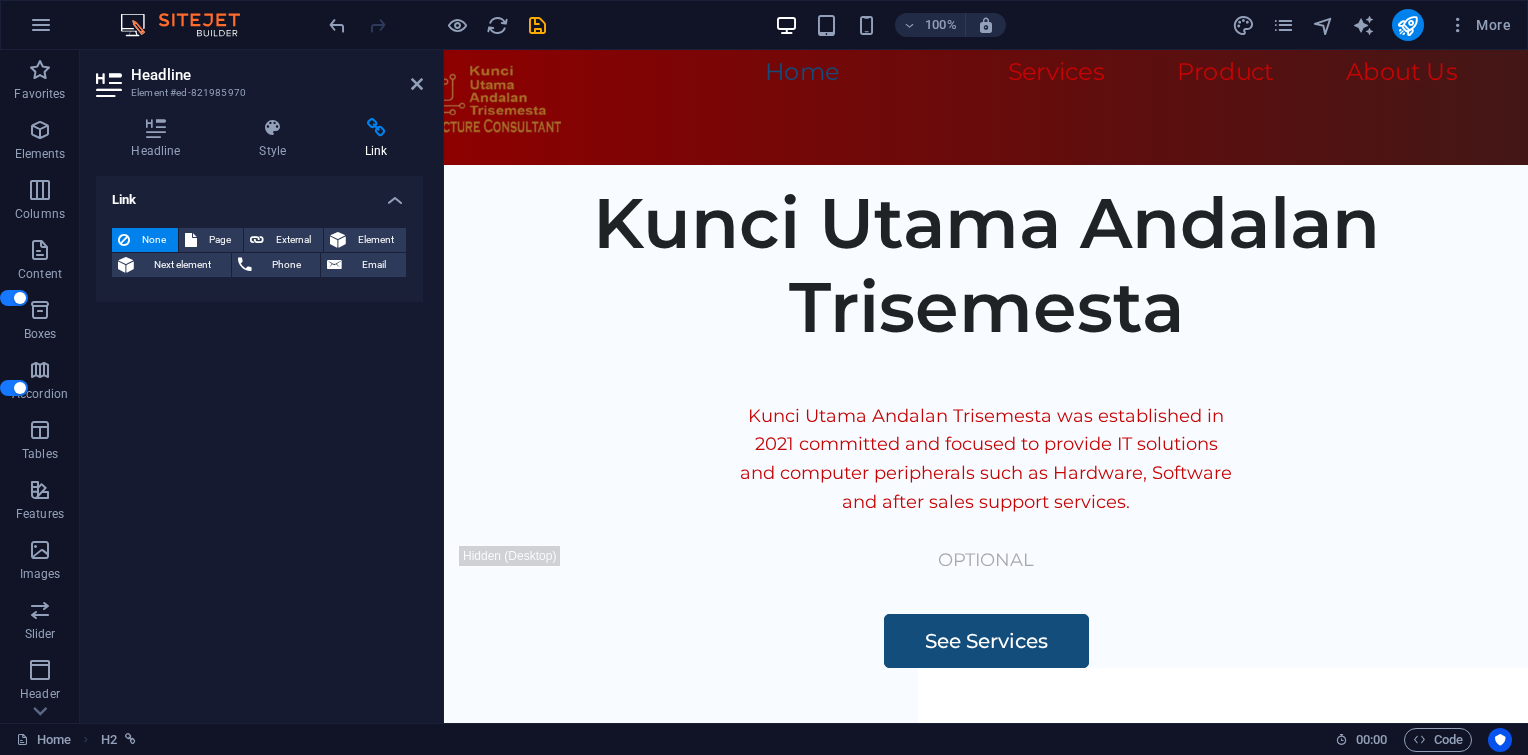 scroll, scrollTop: 0, scrollLeft: 0, axis: both 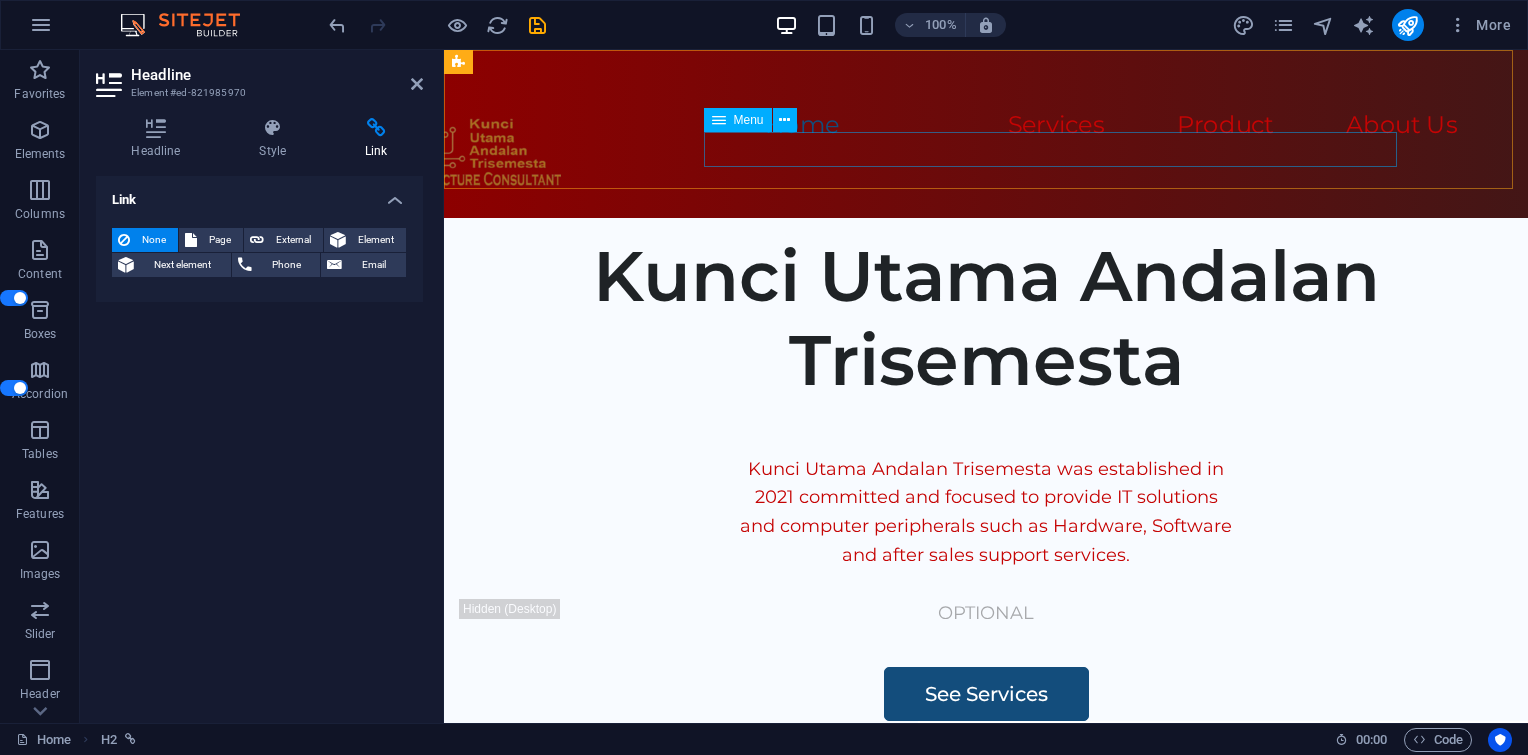 click on "Home Services Product  About Us" at bounding box center (835, 126) 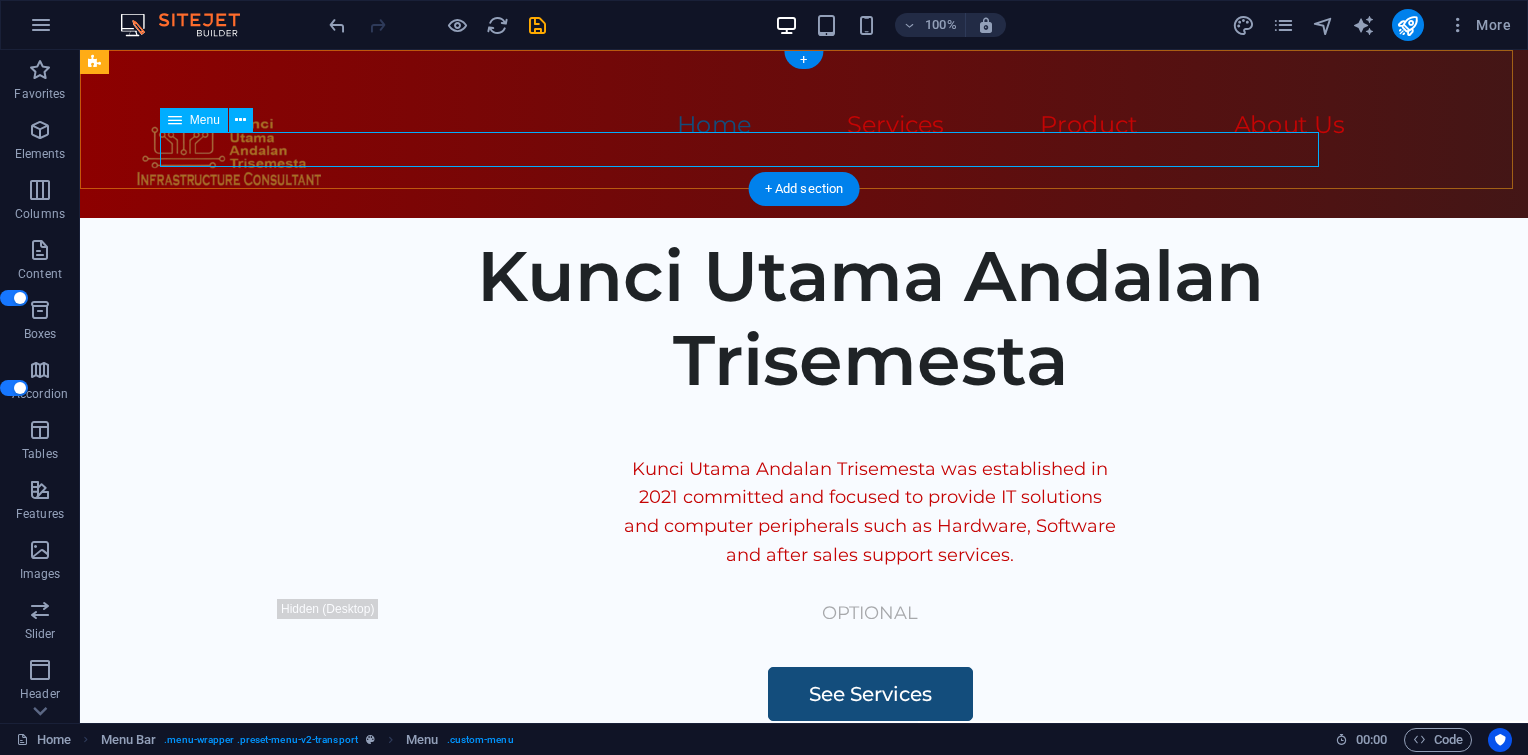 click on "Home Services Product  About Us" at bounding box center [654, 126] 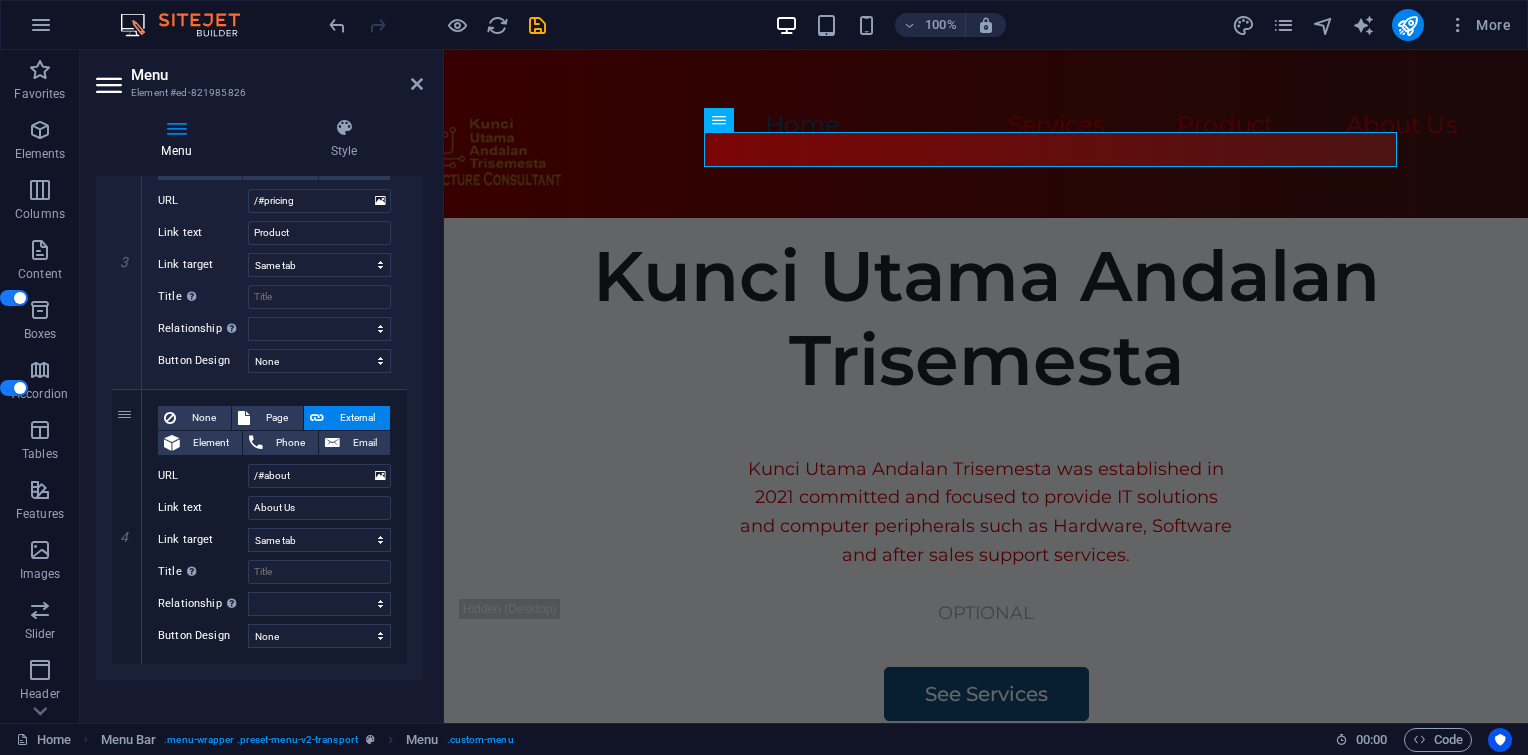 scroll, scrollTop: 812, scrollLeft: 0, axis: vertical 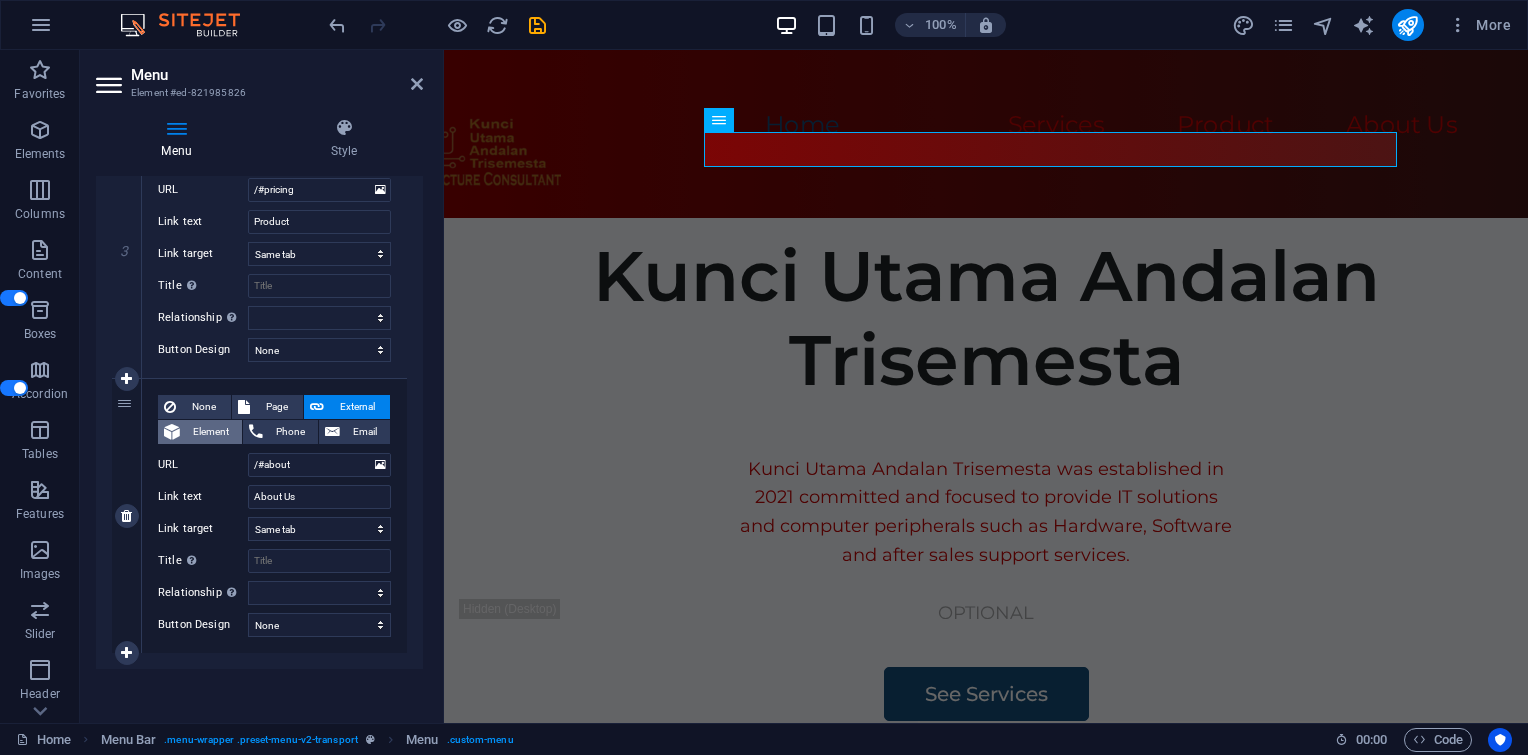 click on "Element" at bounding box center [211, 432] 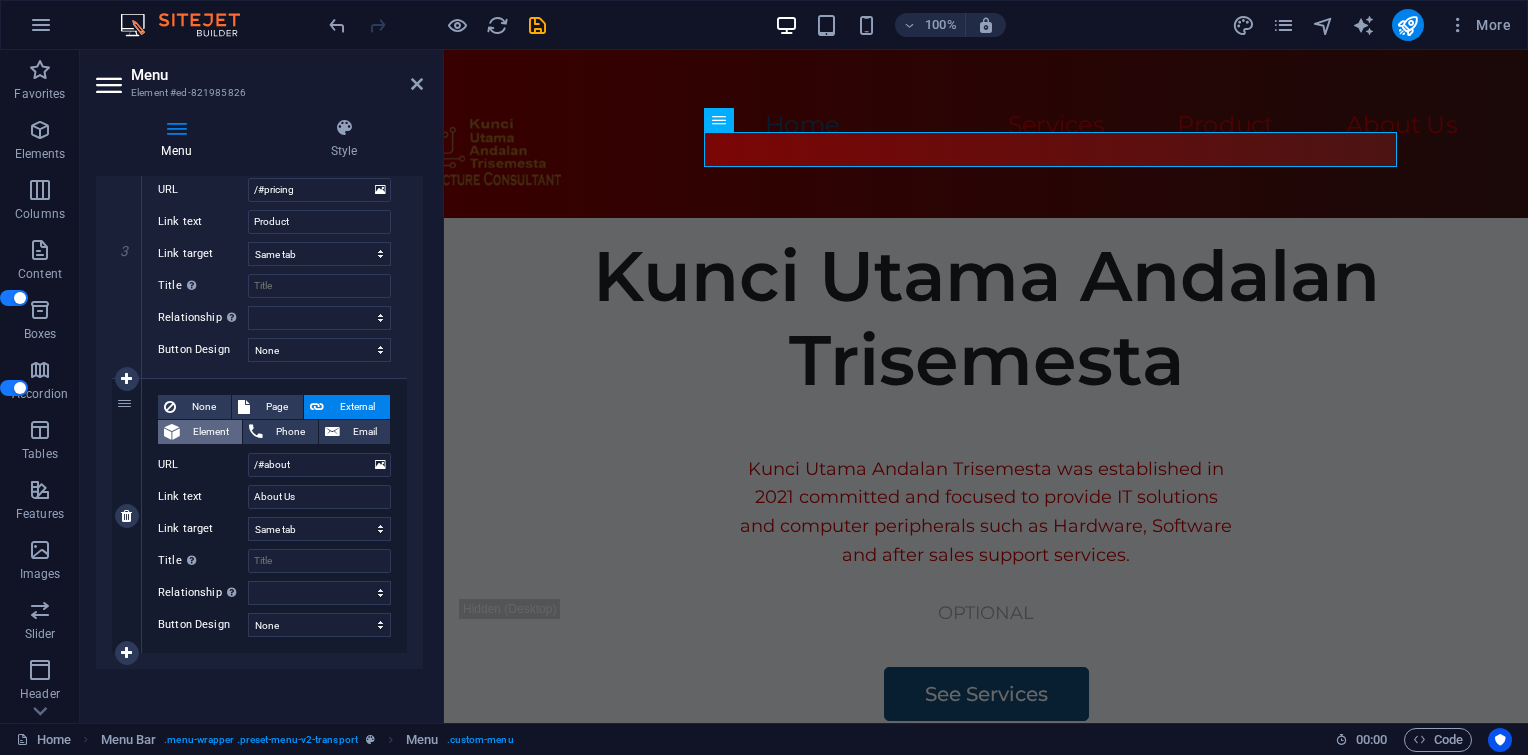 select 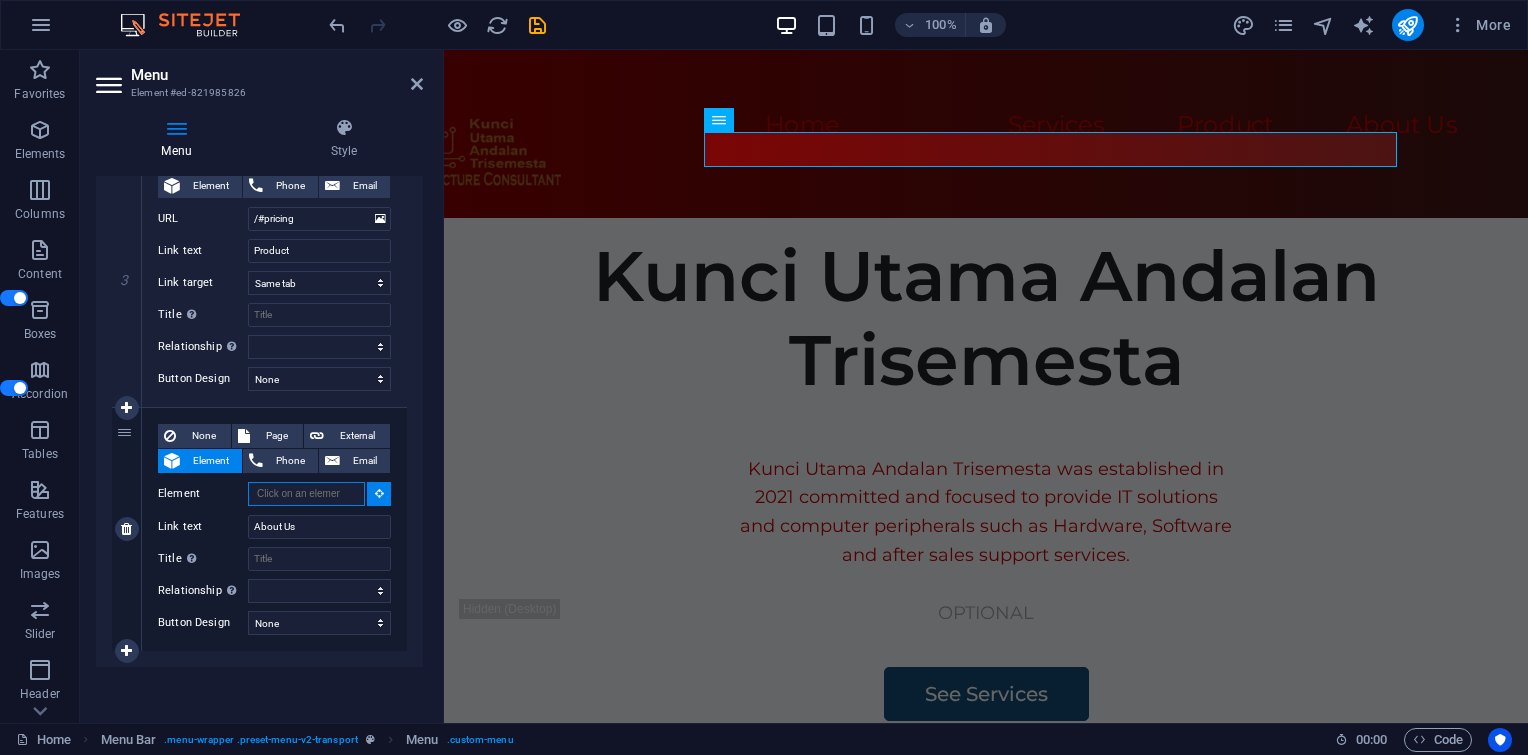 scroll, scrollTop: 781, scrollLeft: 0, axis: vertical 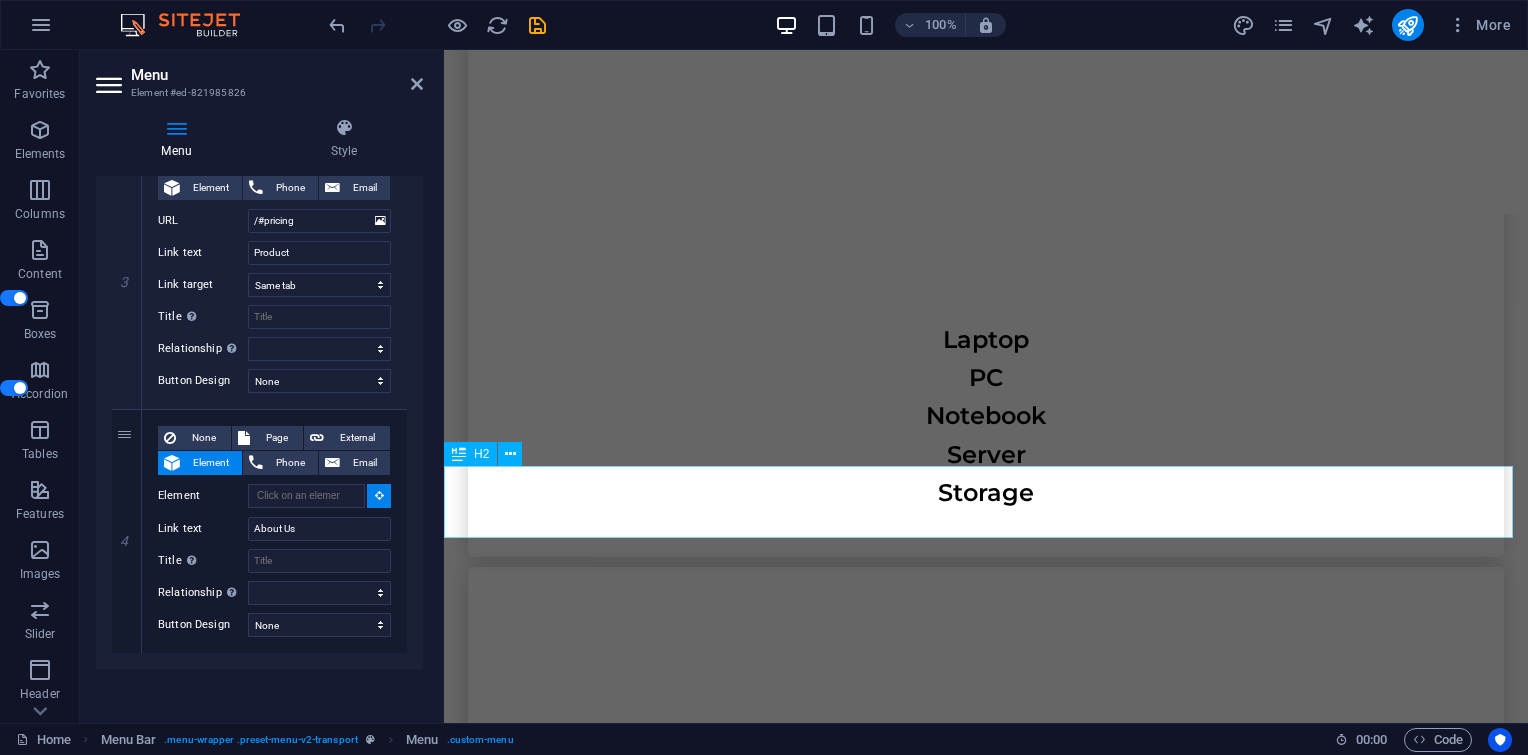 click on "About Us" at bounding box center (986, 17220) 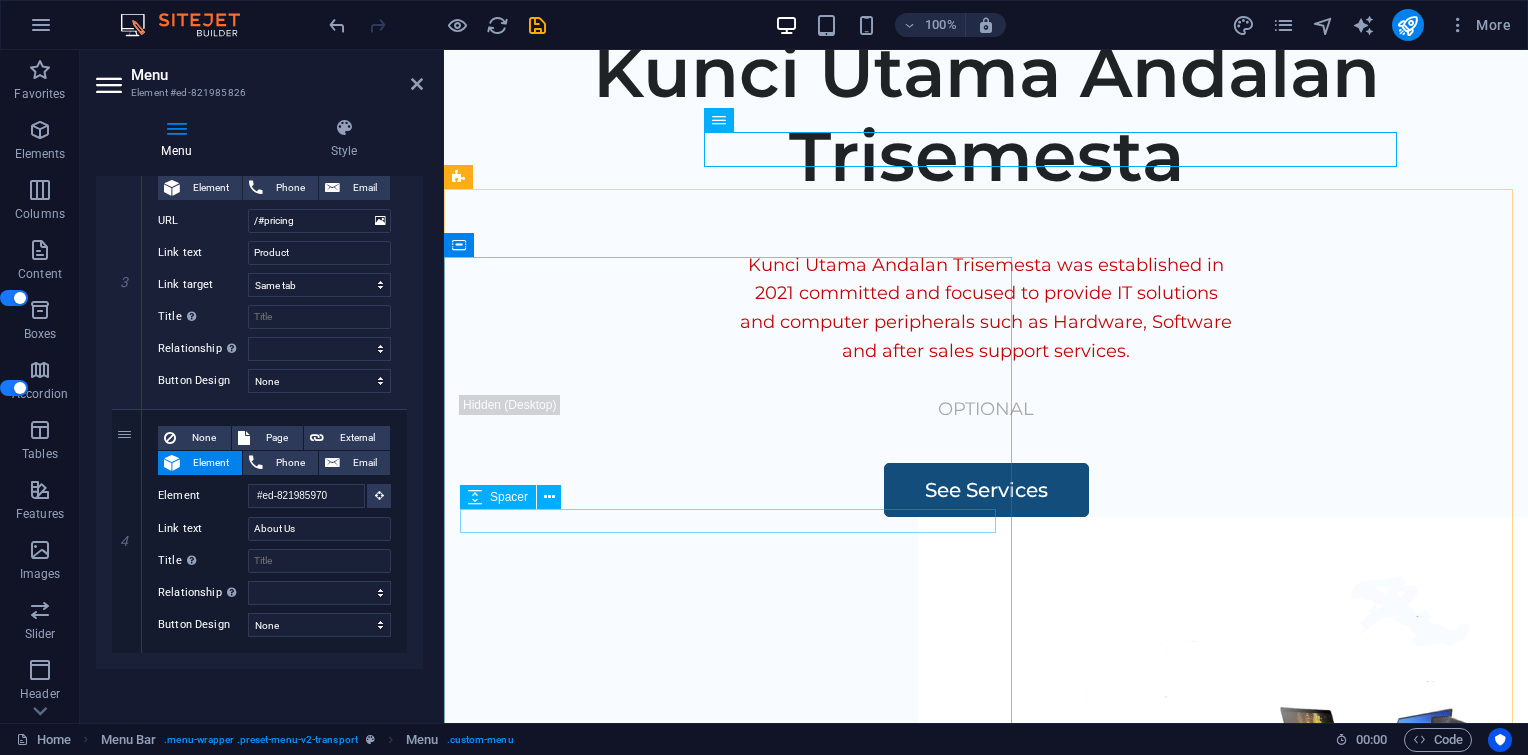 scroll, scrollTop: 0, scrollLeft: 0, axis: both 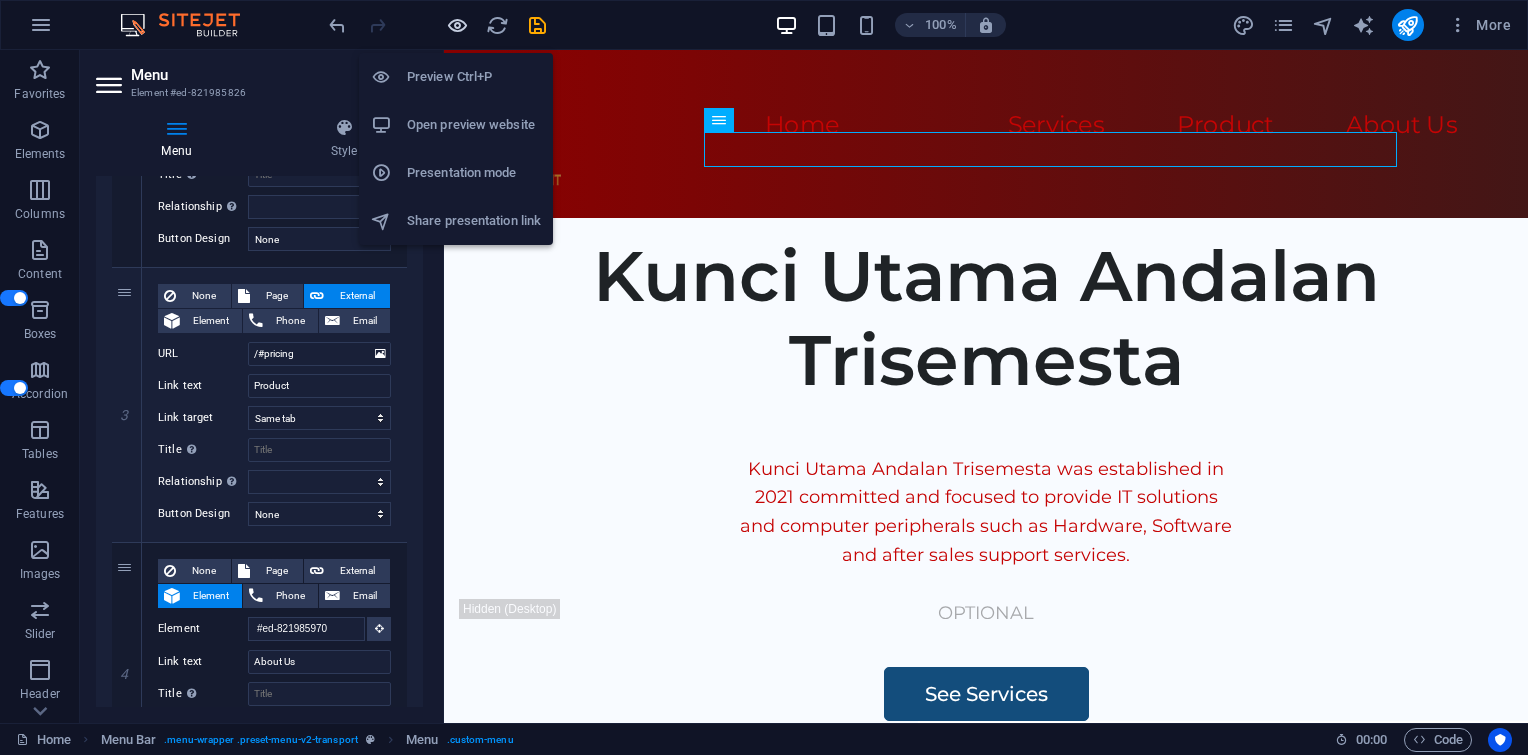 click at bounding box center [457, 25] 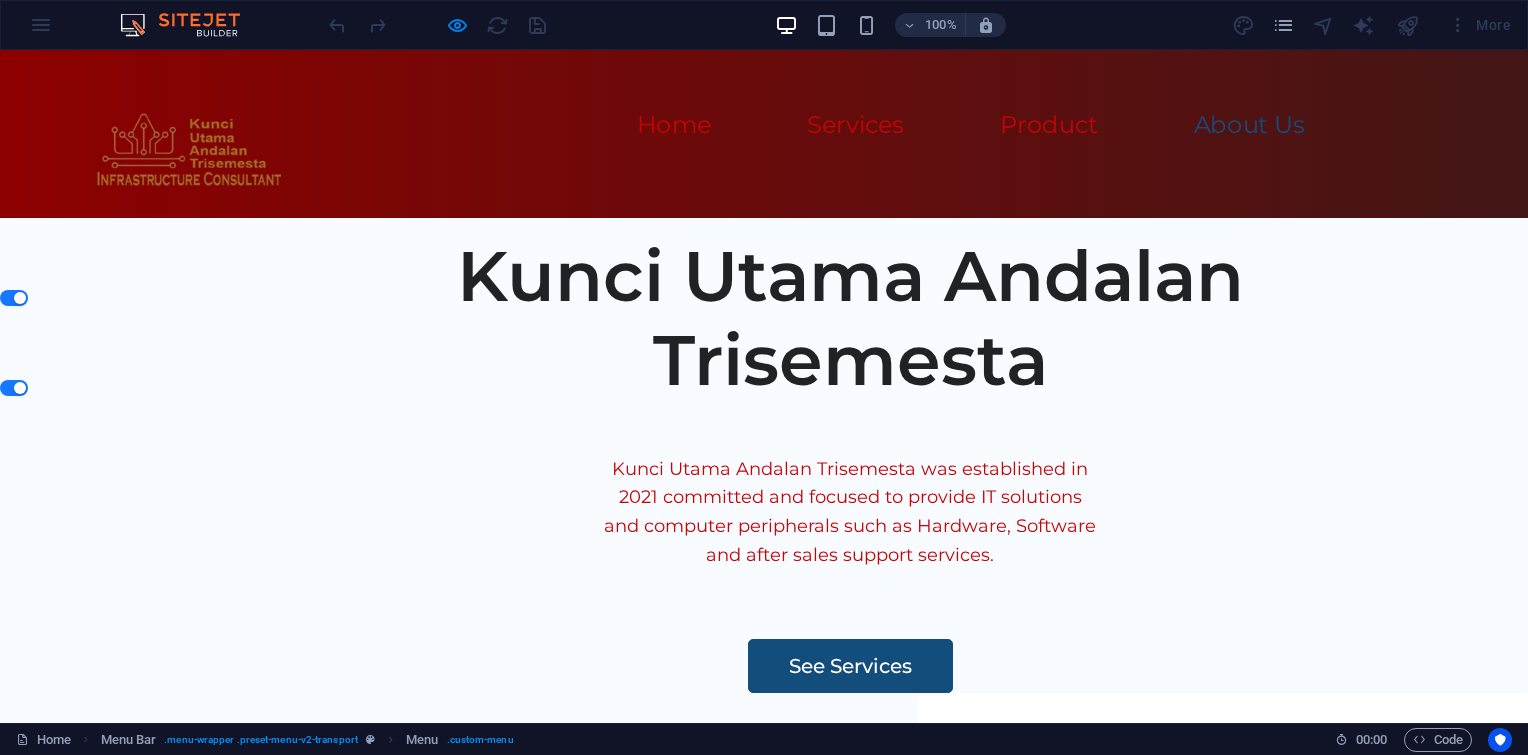 click on "About Us" at bounding box center (1250, 125) 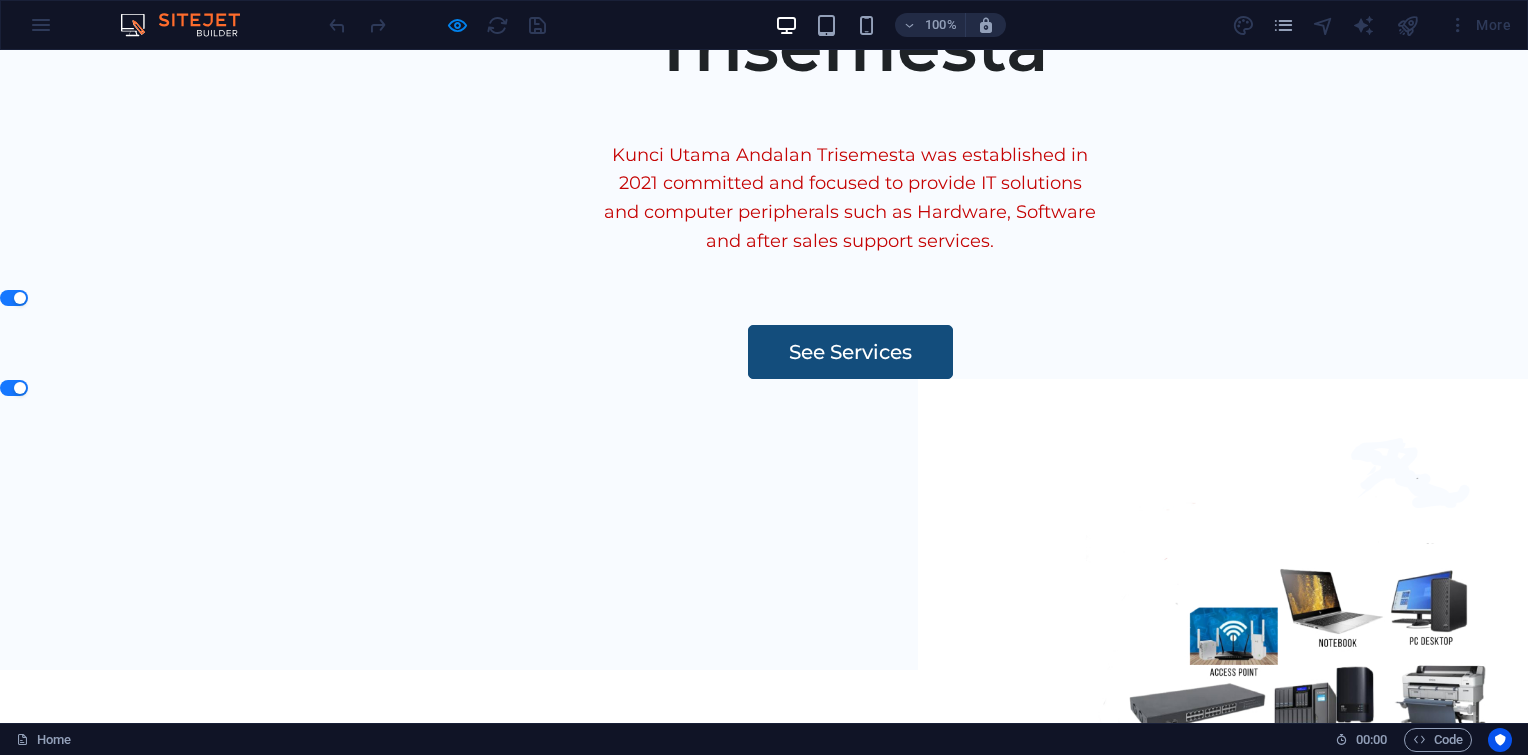 scroll, scrollTop: 0, scrollLeft: 0, axis: both 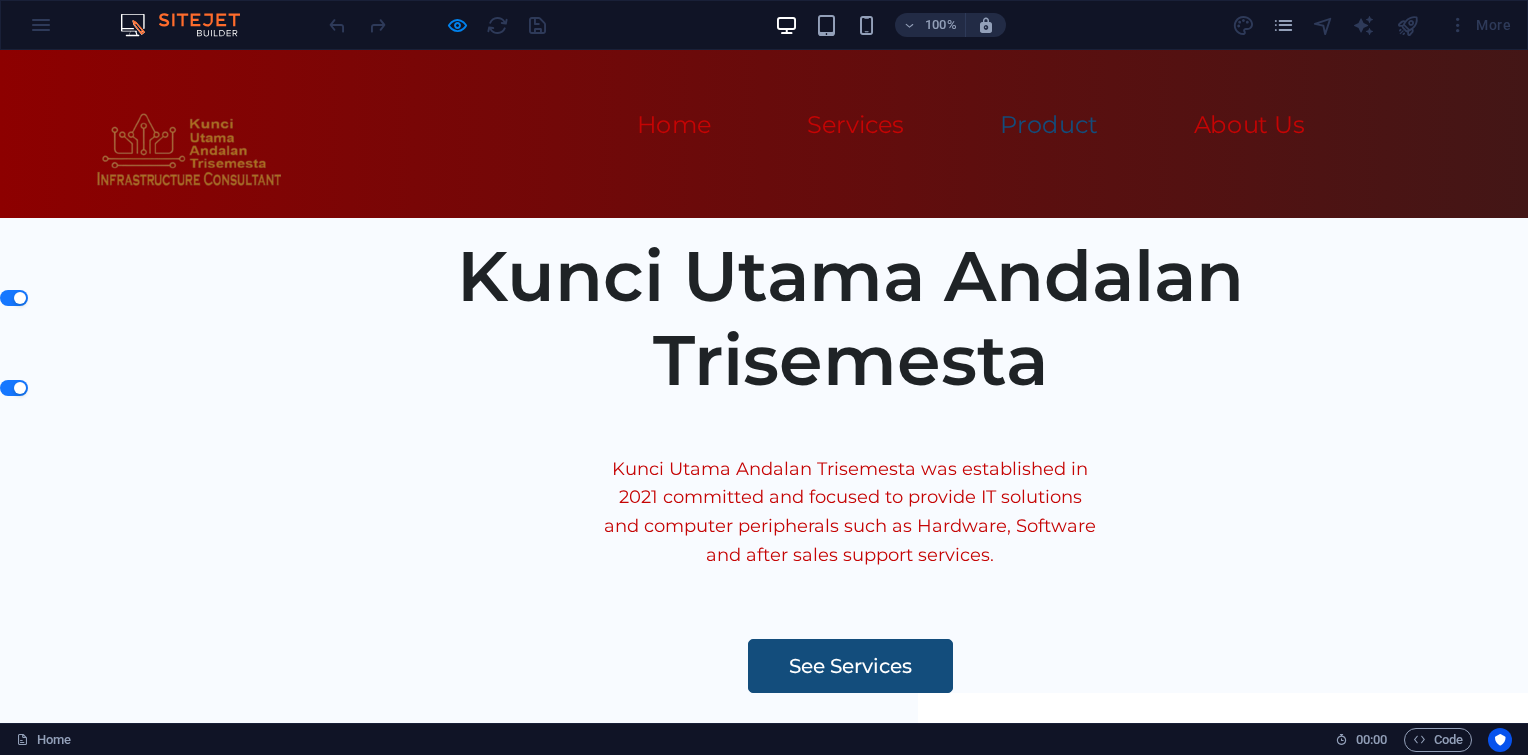 click on "Product" at bounding box center (1048, 125) 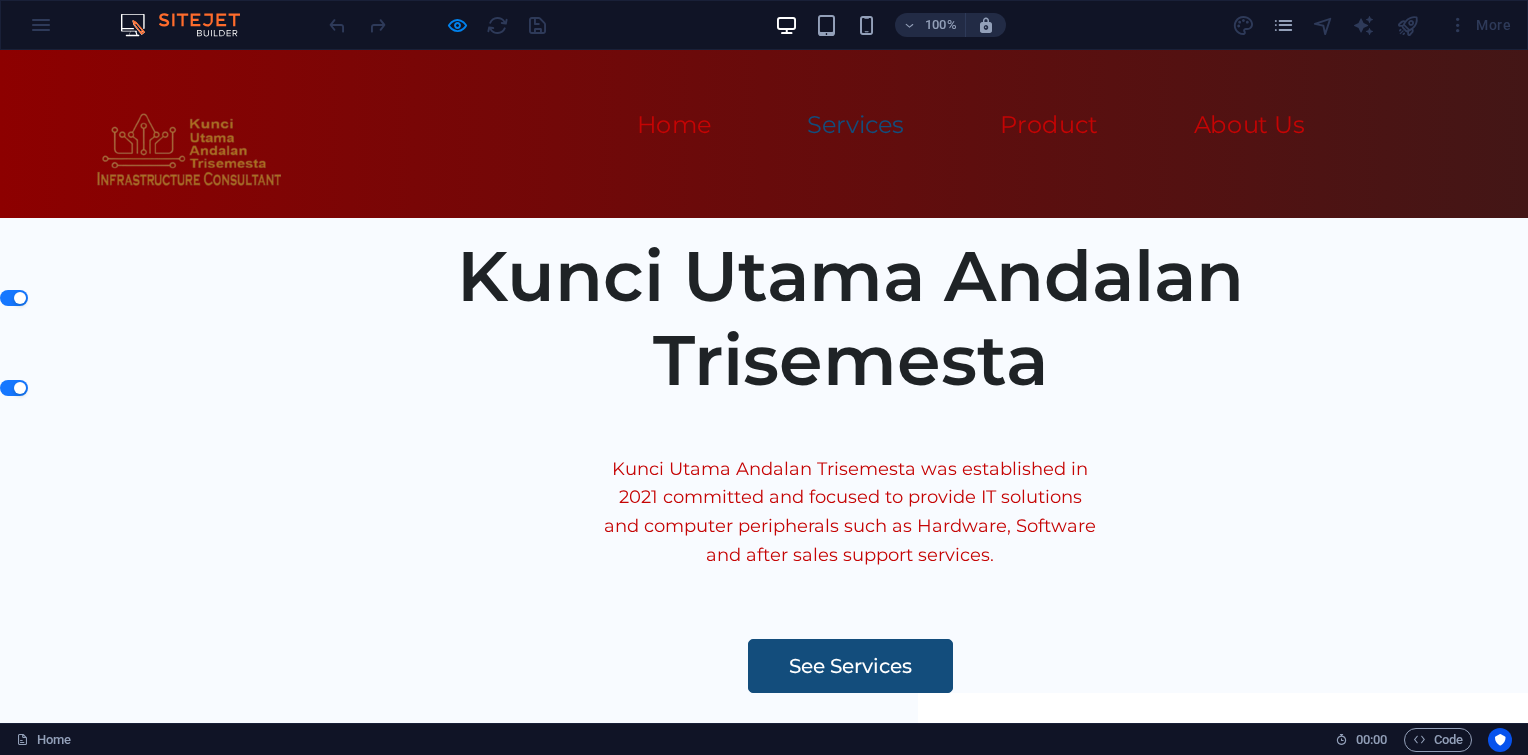 click on "Services" at bounding box center [855, 125] 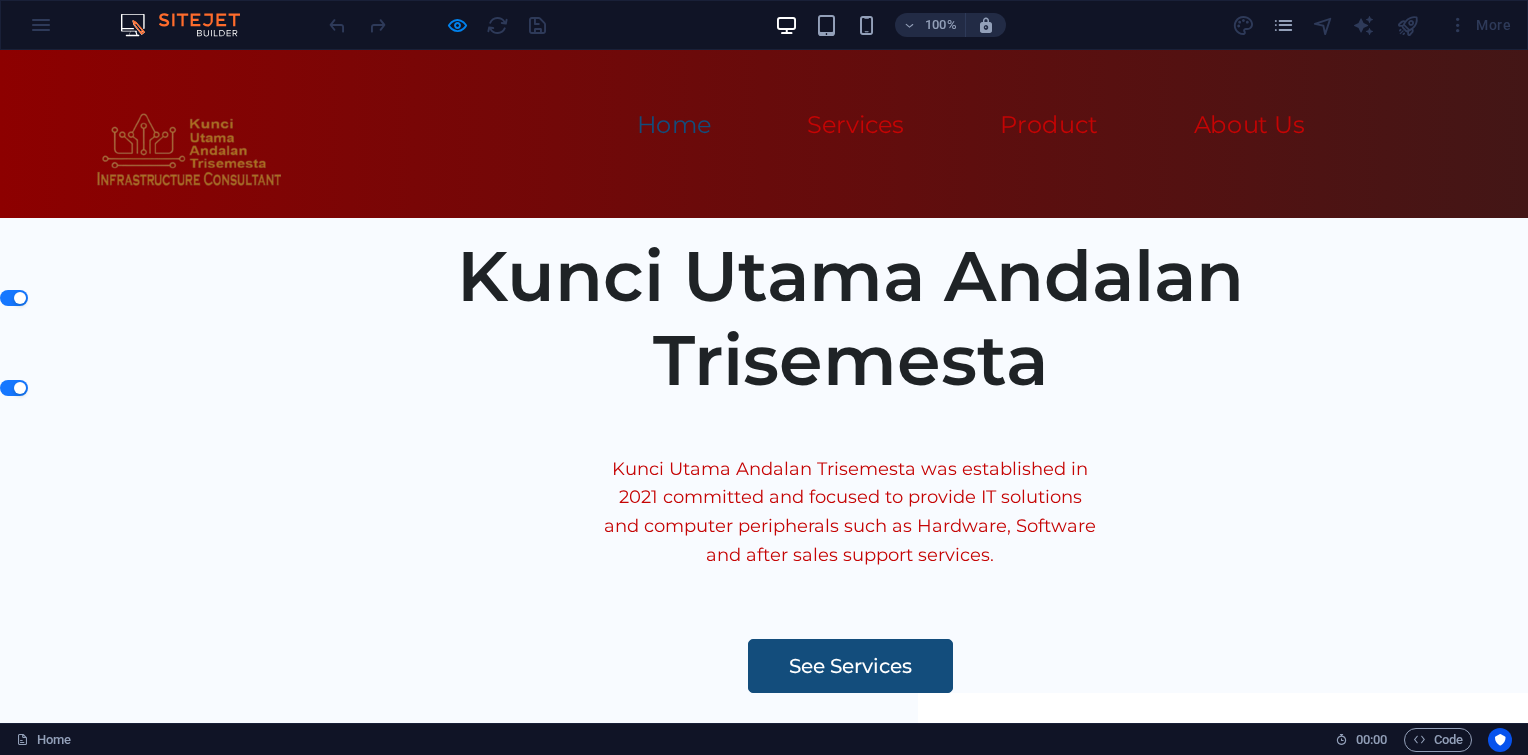 click on "Home" at bounding box center [674, 125] 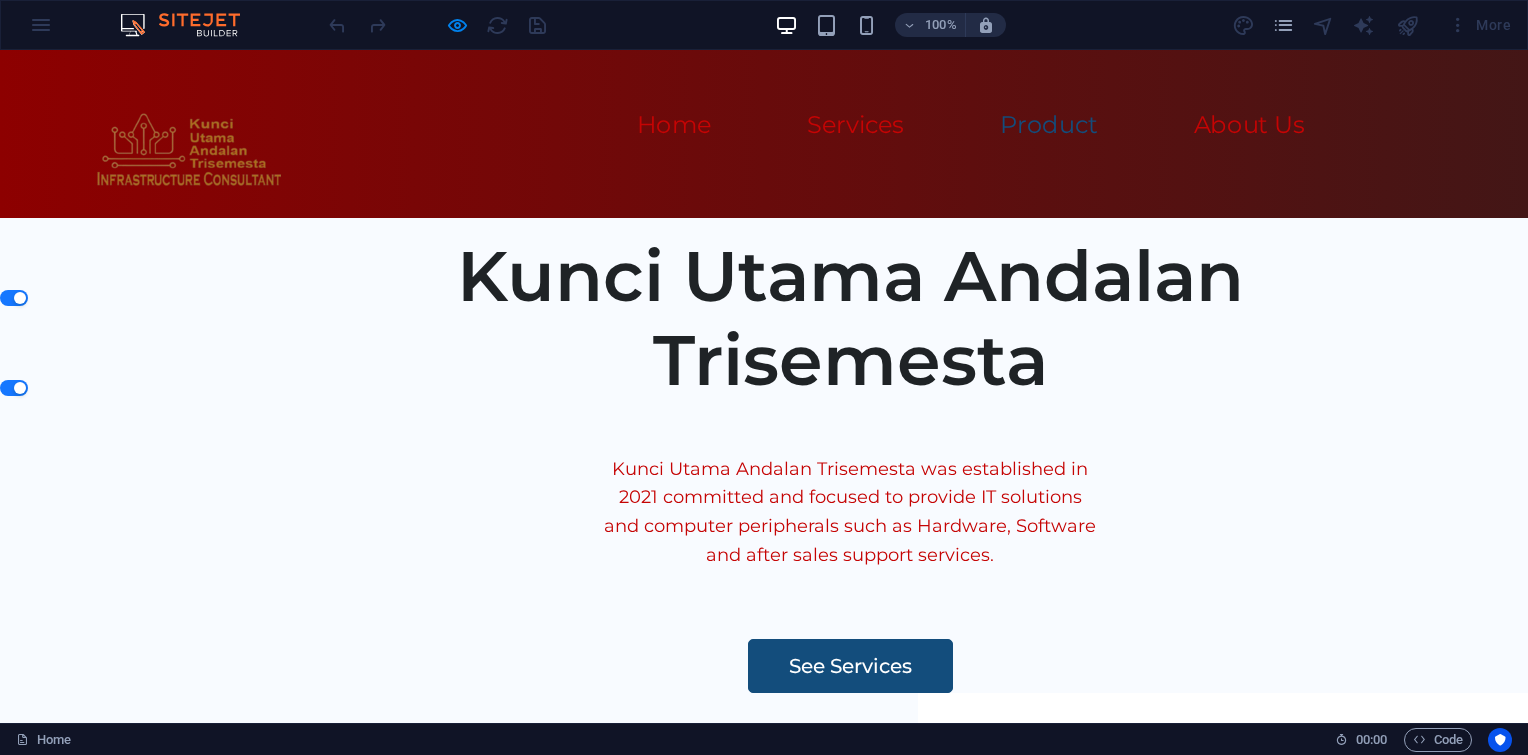 click on "Product" at bounding box center [1048, 125] 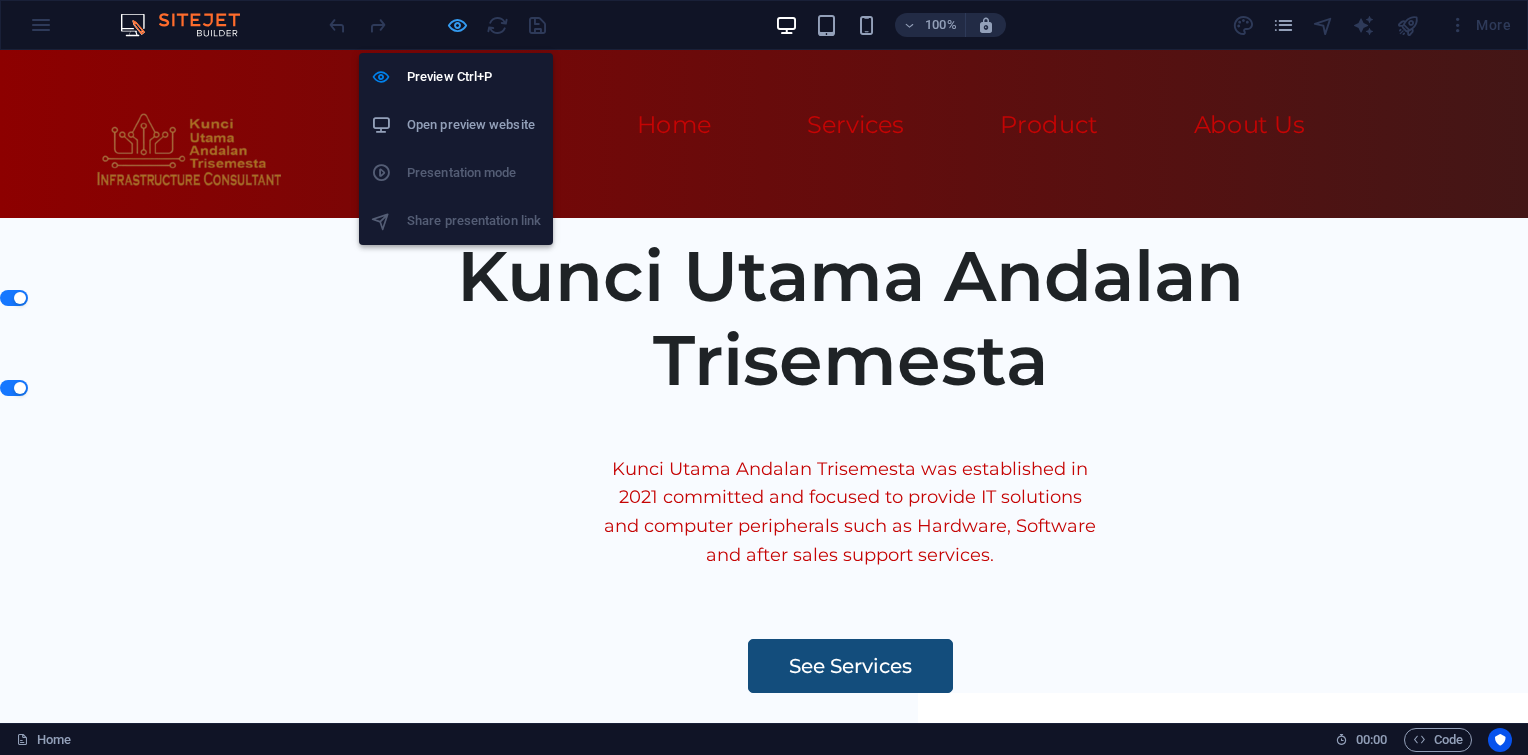 click at bounding box center [457, 25] 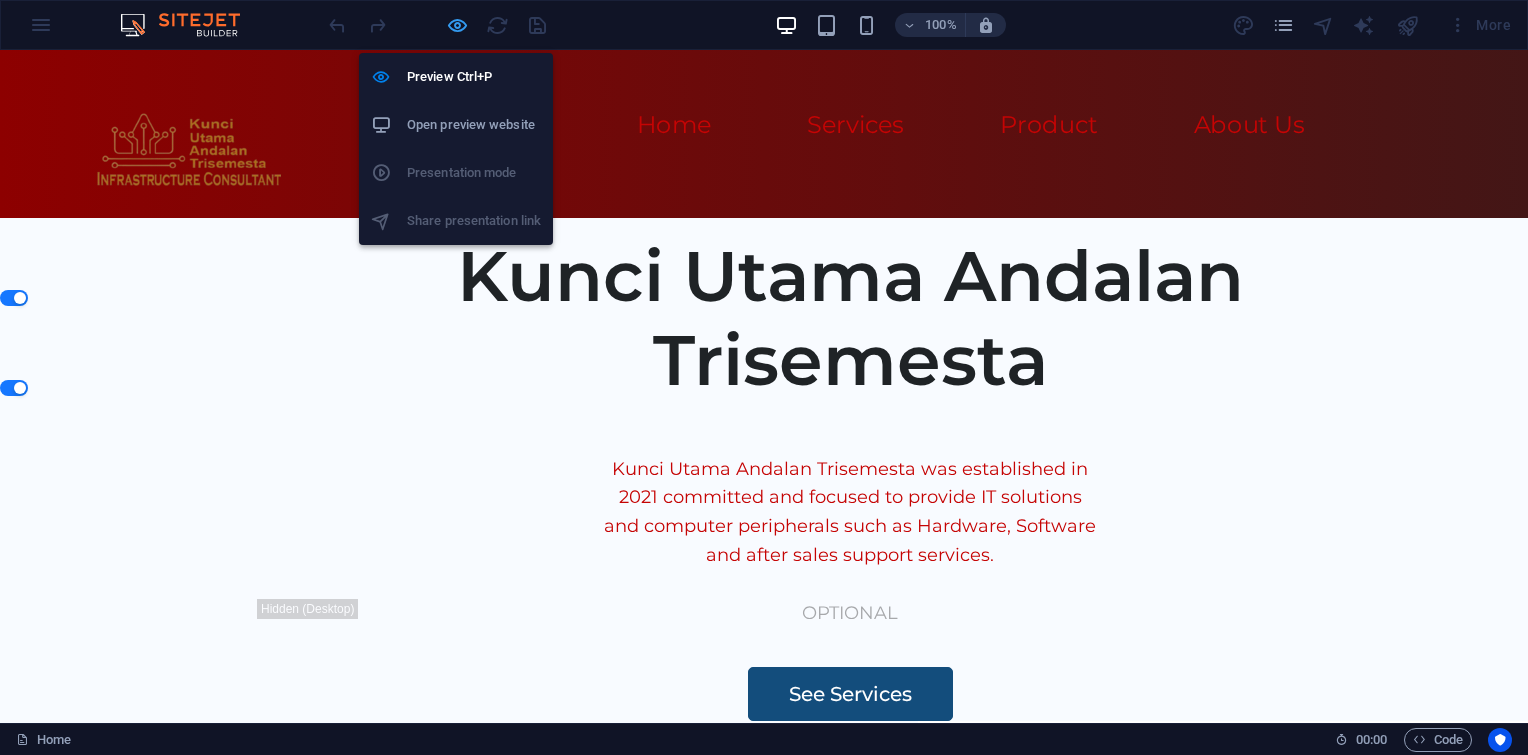 select 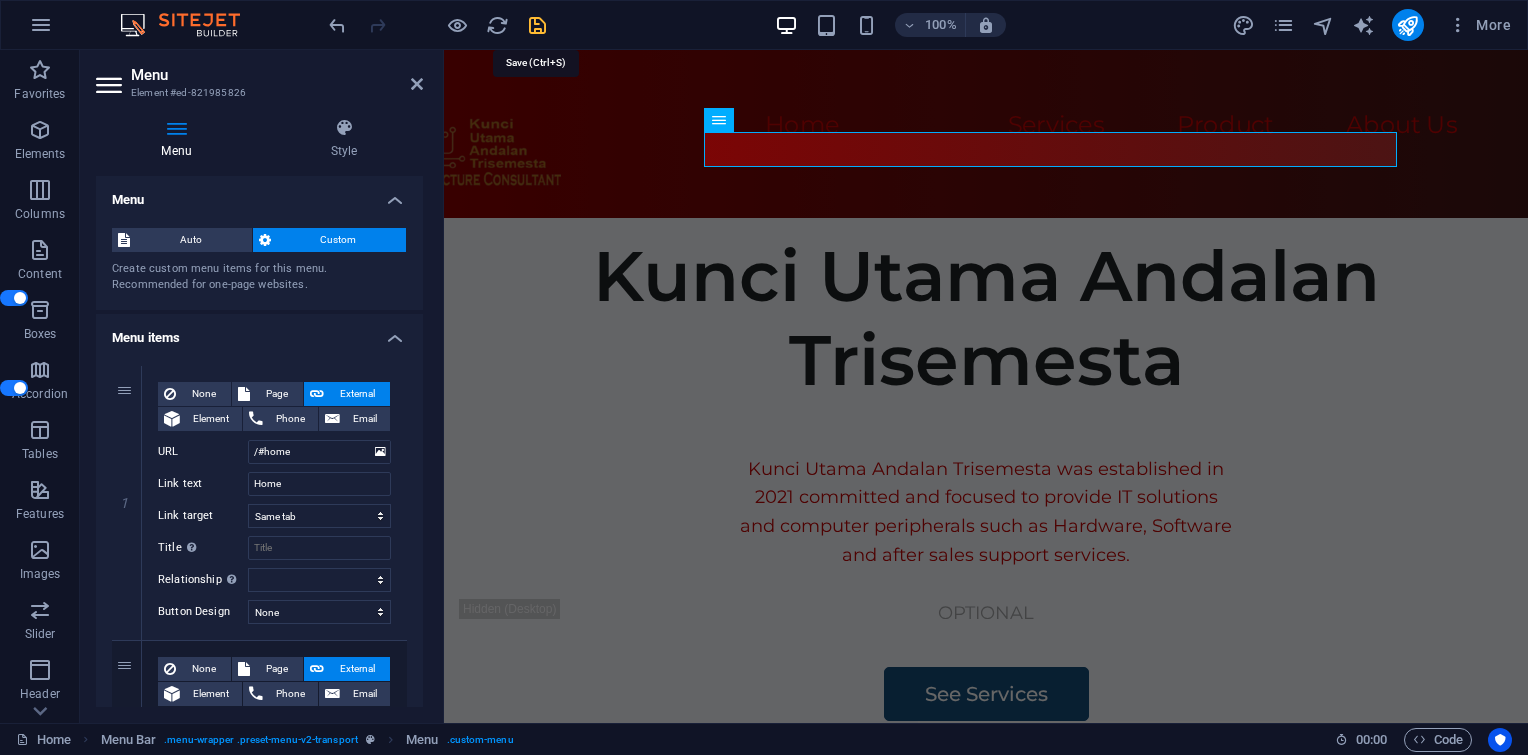 click at bounding box center [537, 25] 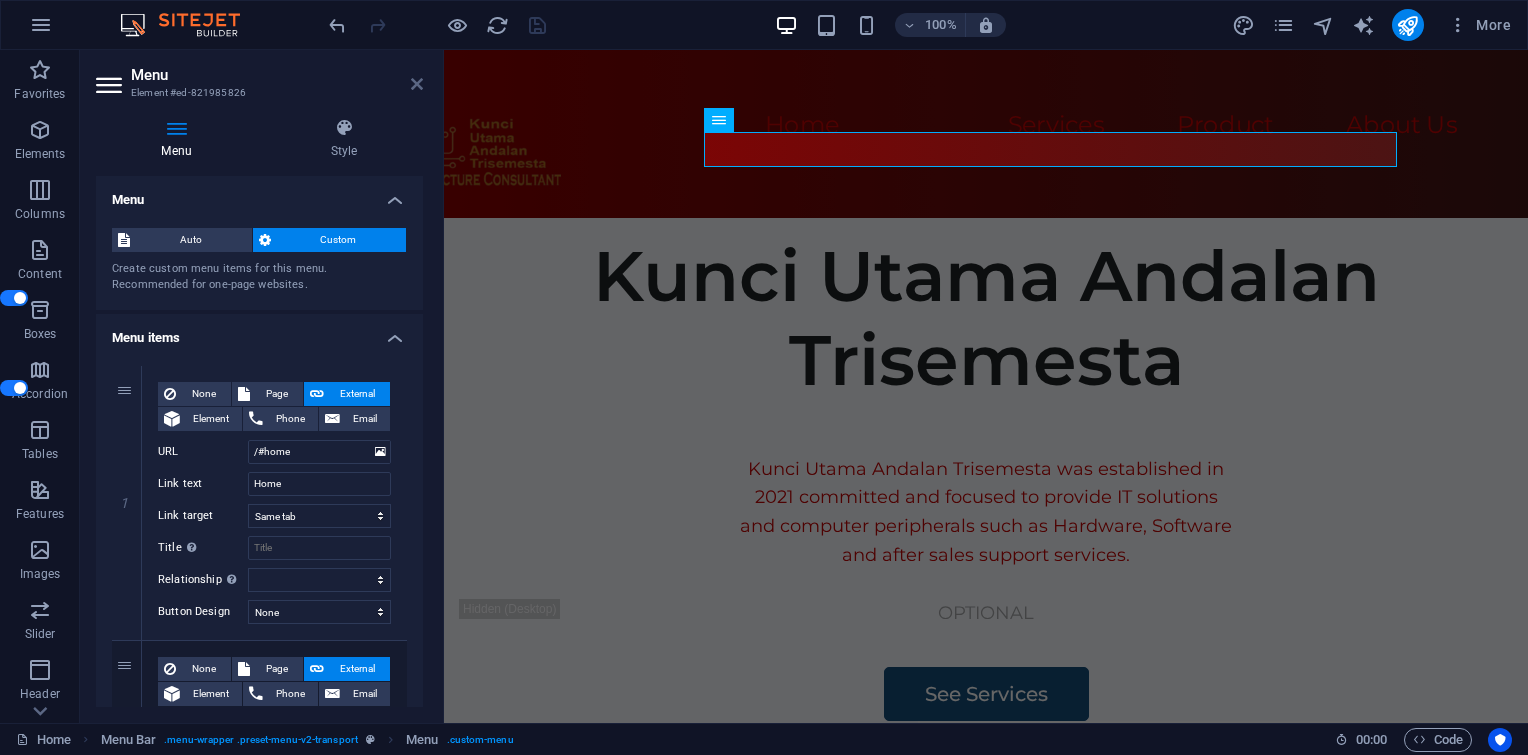 click at bounding box center [417, 84] 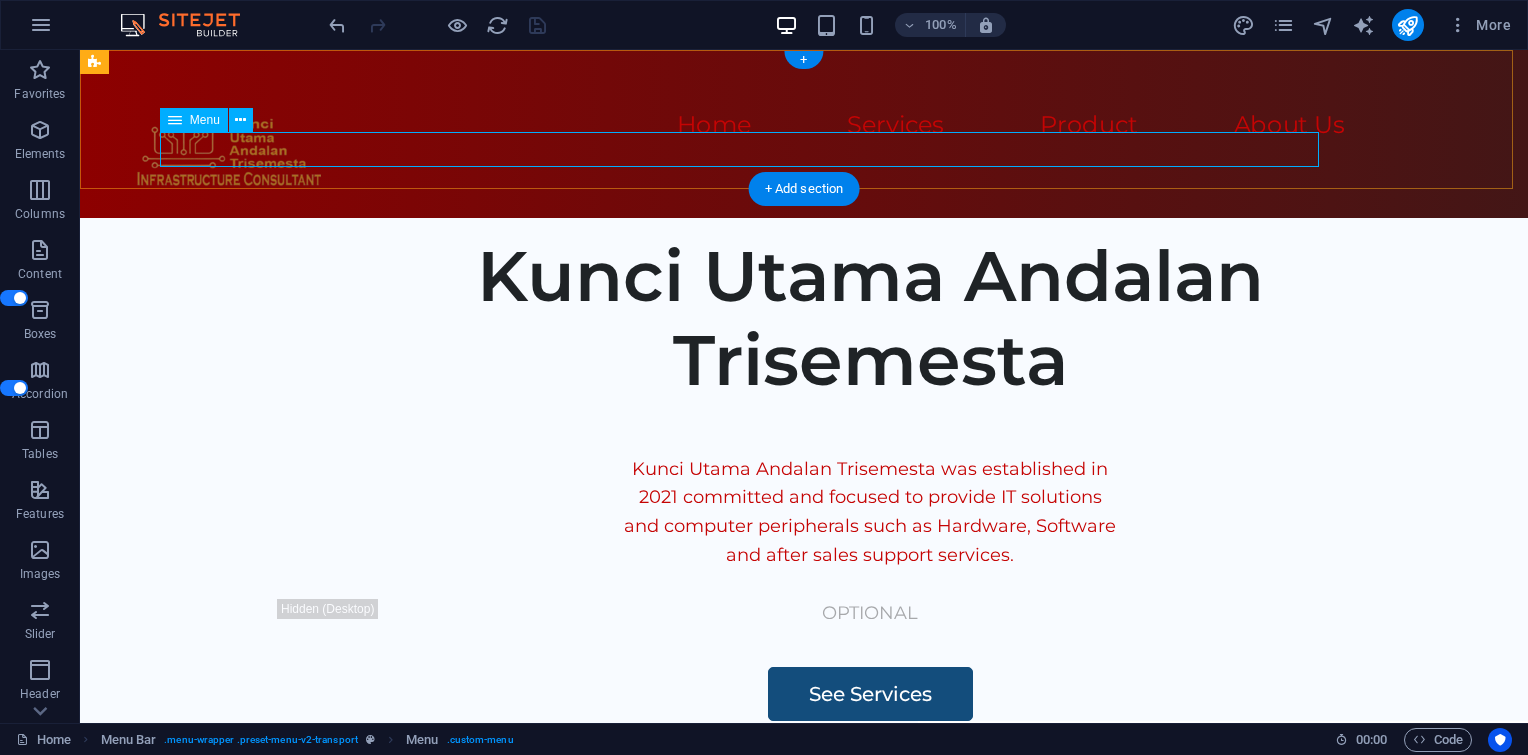 click on "Home Services Product  About Us" at bounding box center (654, 126) 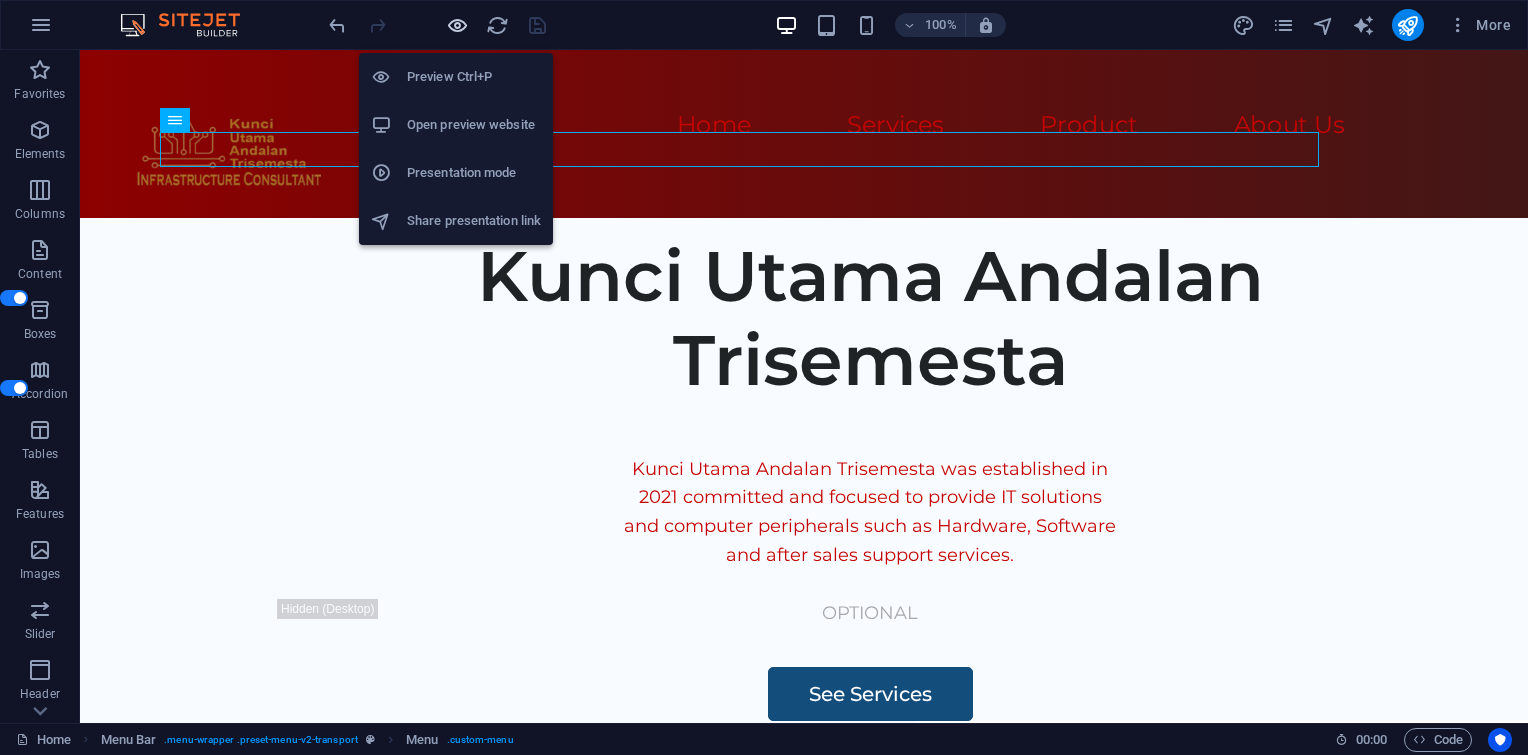 click at bounding box center (457, 25) 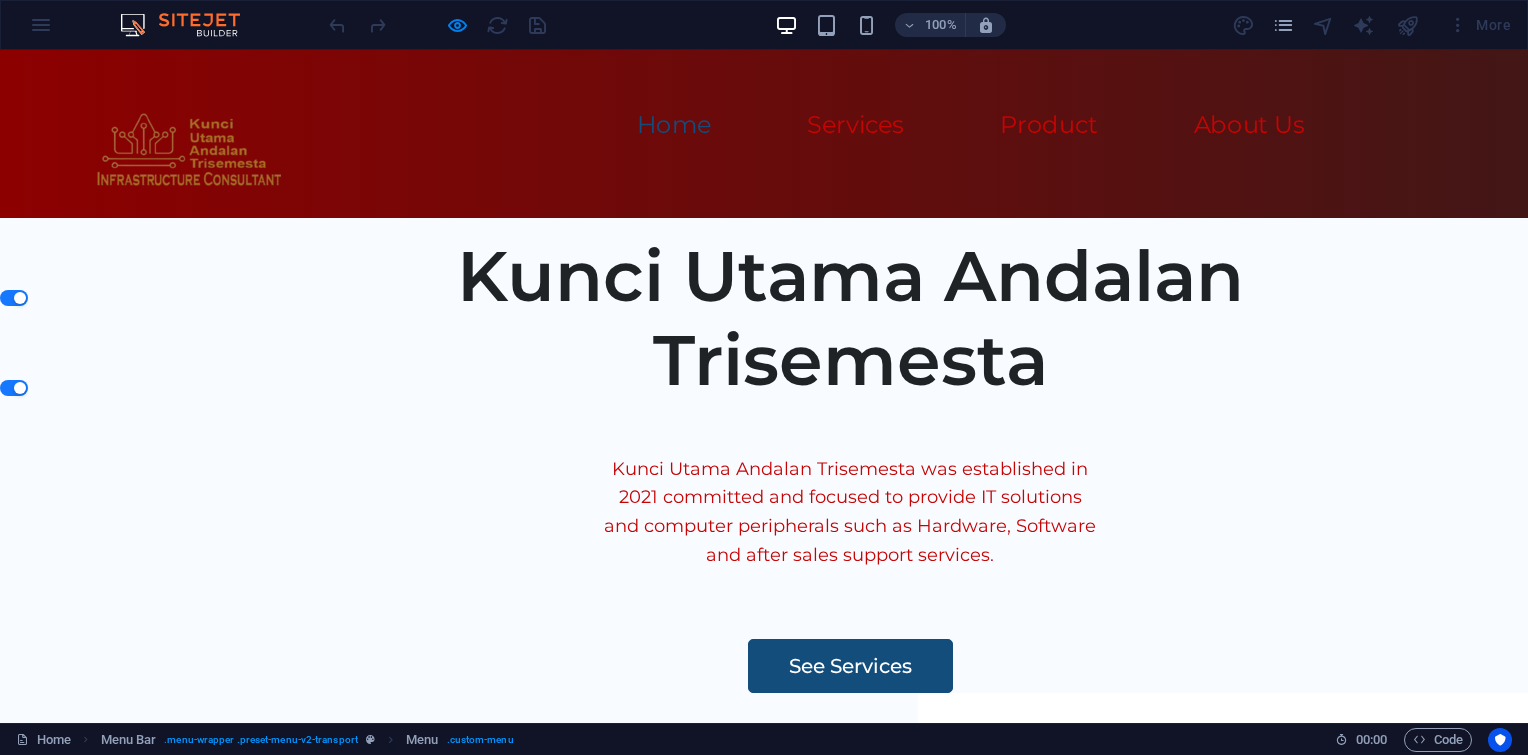 click on "Home" at bounding box center [674, 125] 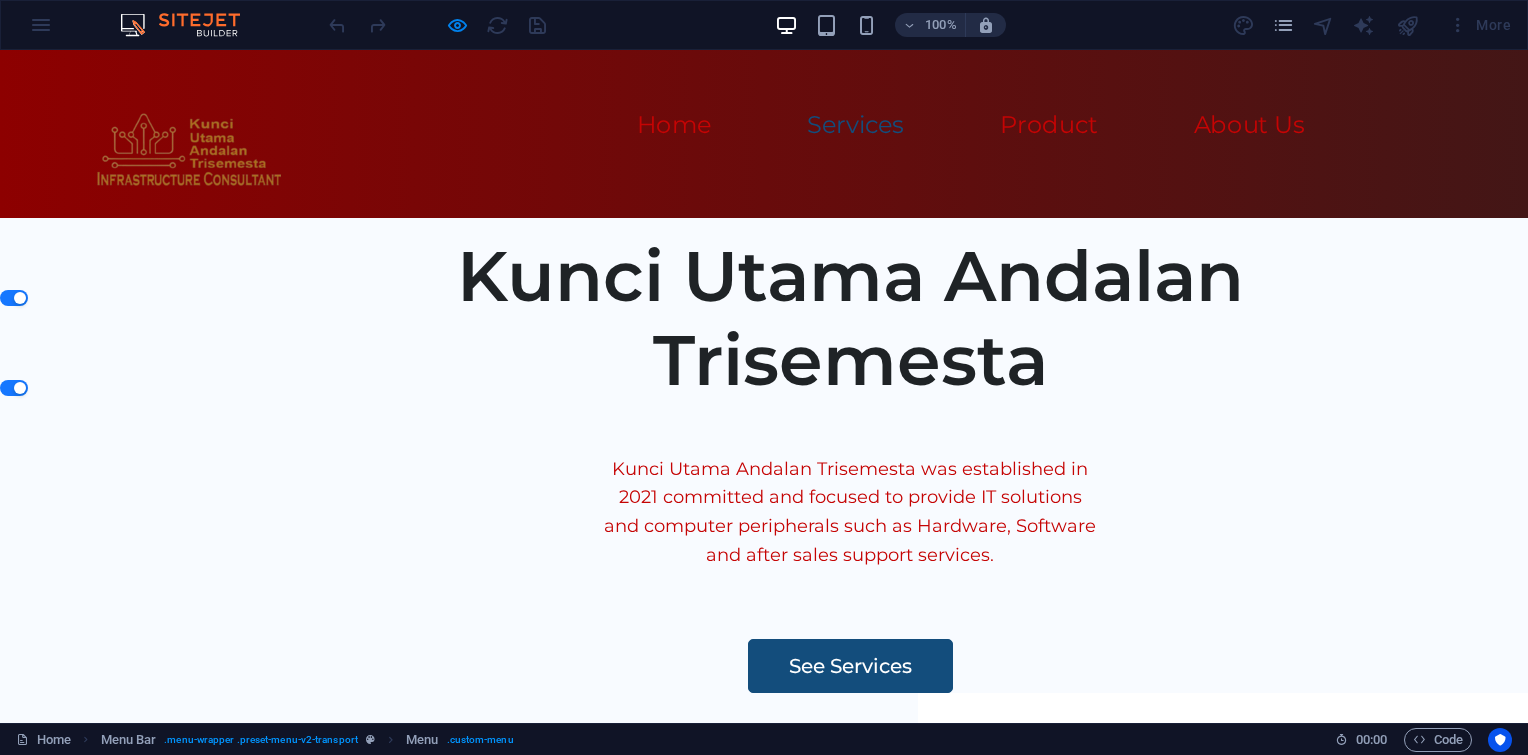 click on "Services" at bounding box center [855, 125] 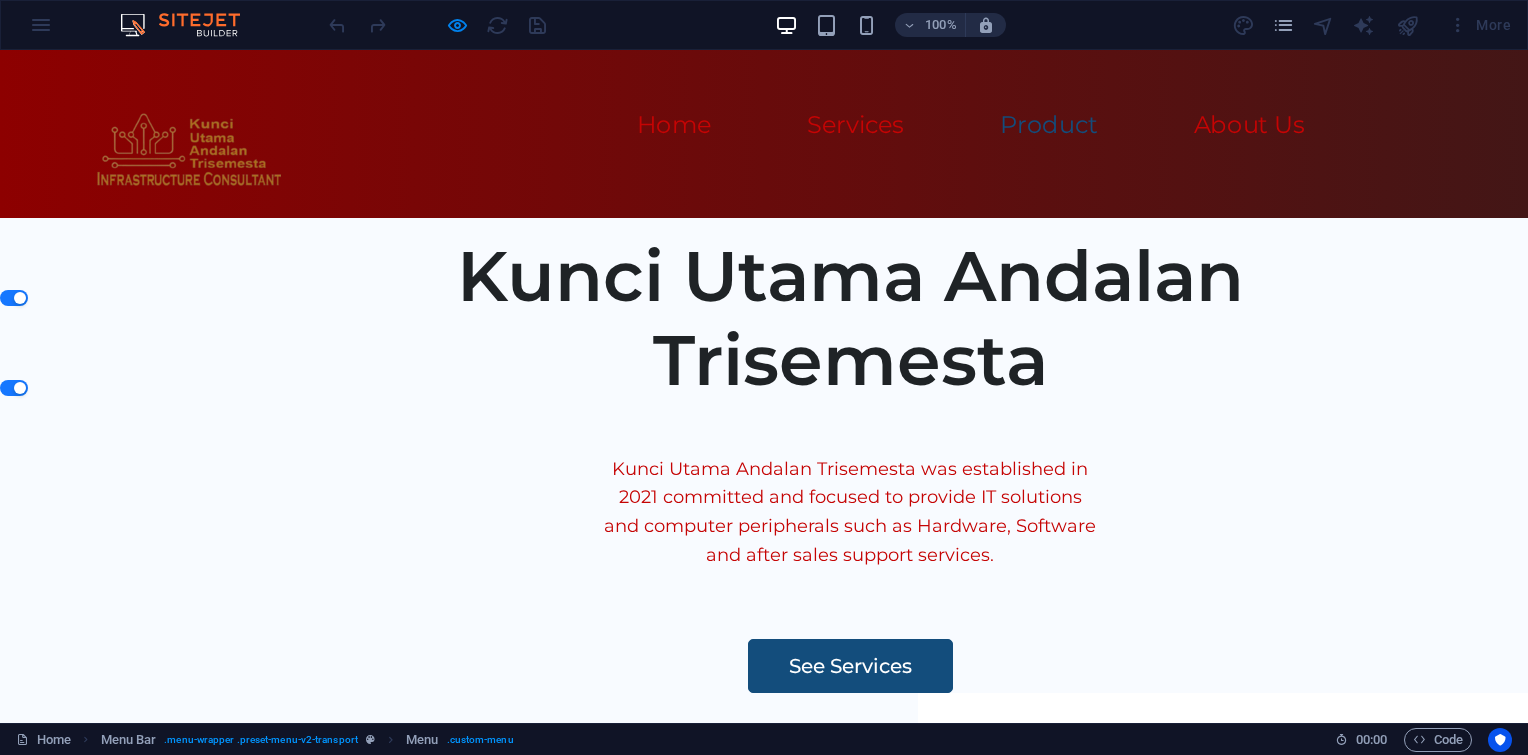 click on "Product" at bounding box center (1048, 125) 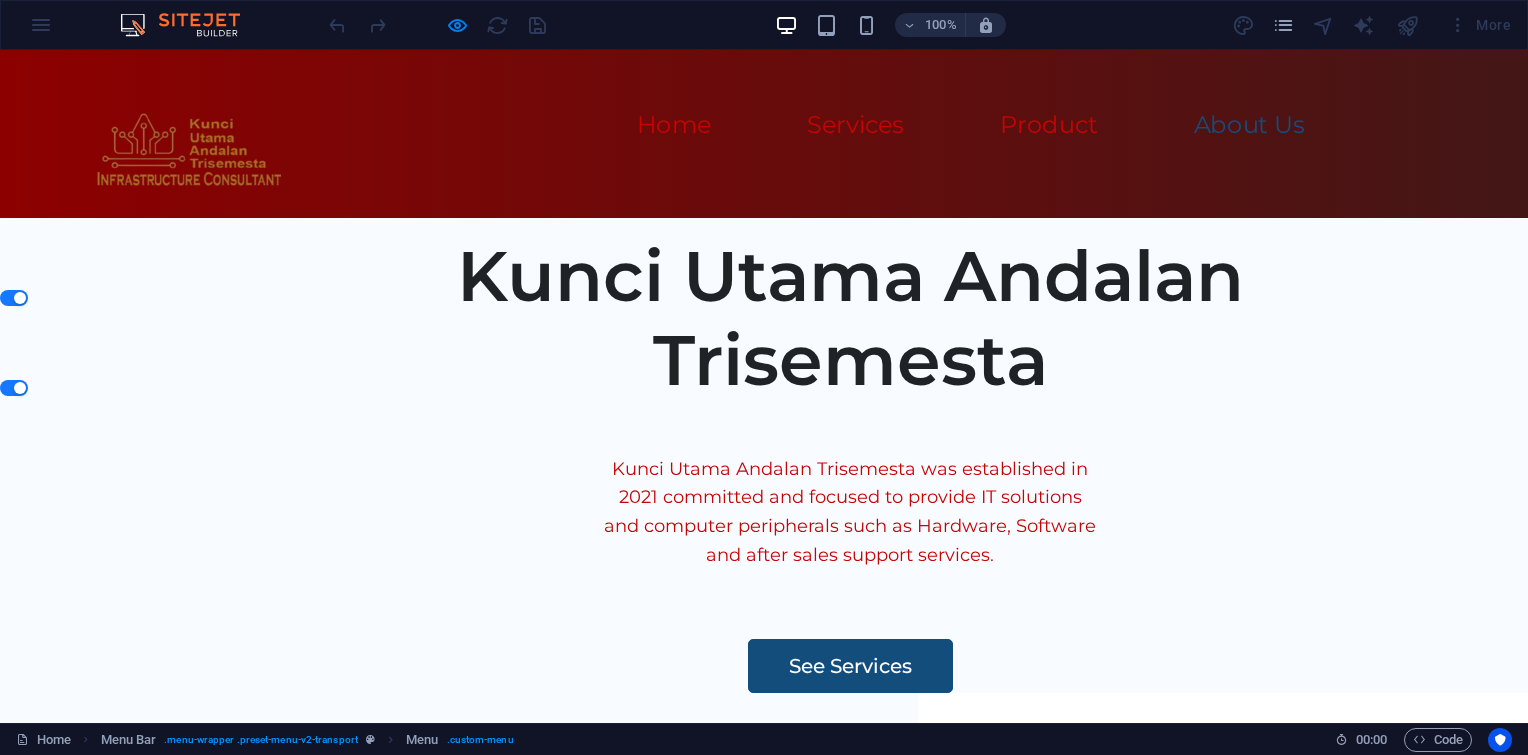 click on "About Us" at bounding box center (1250, 125) 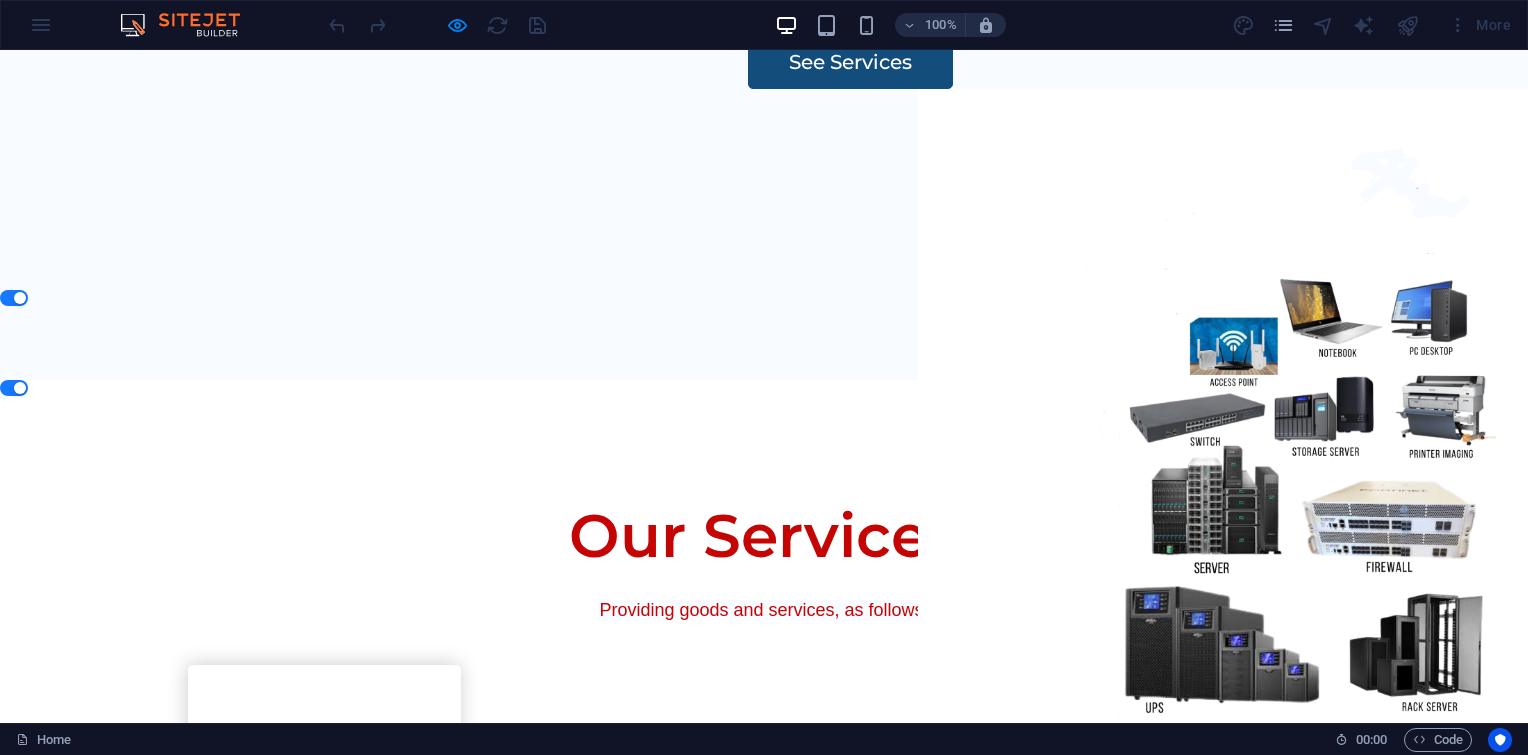 scroll, scrollTop: 0, scrollLeft: 0, axis: both 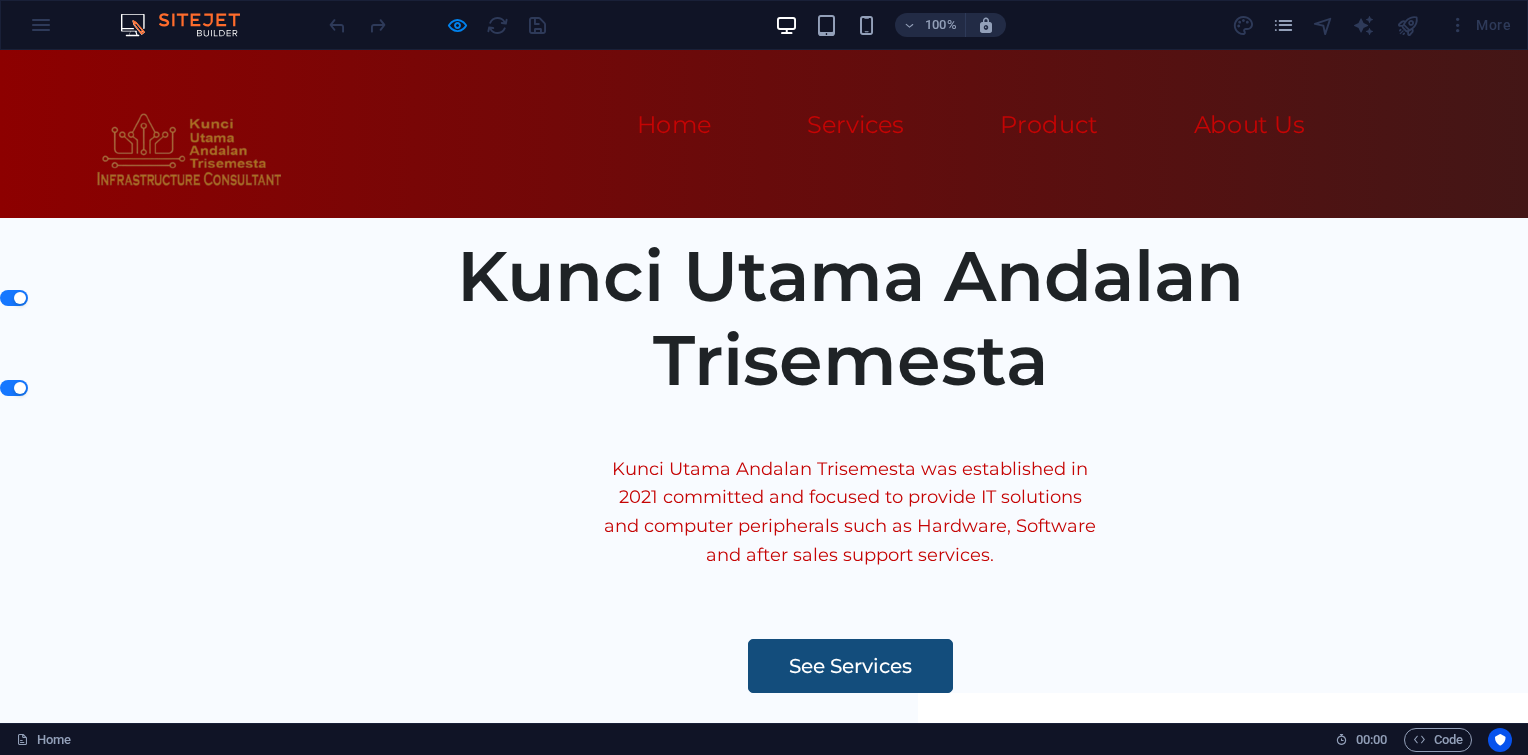 drag, startPoint x: 1522, startPoint y: 508, endPoint x: 1520, endPoint y: 74, distance: 434.0046 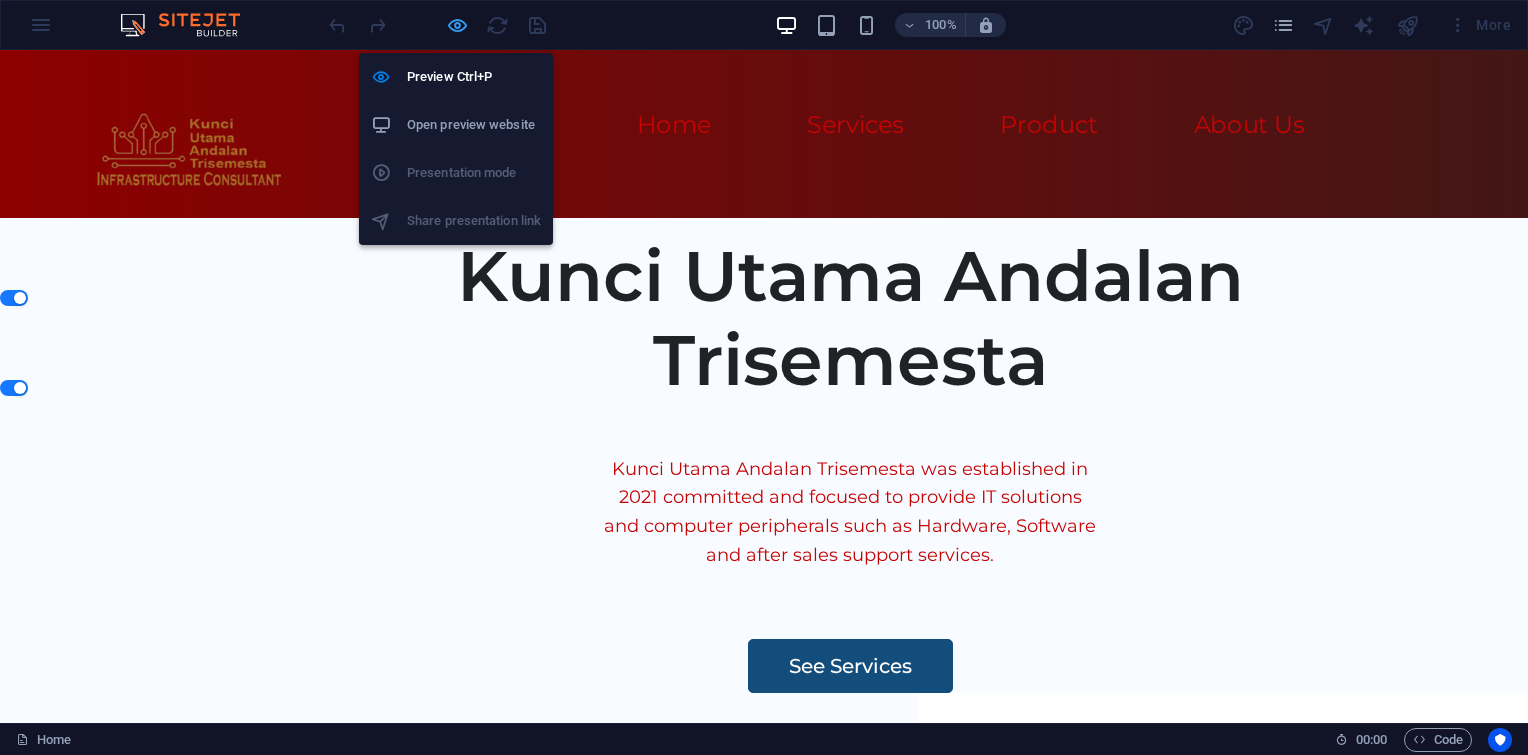 click at bounding box center (457, 25) 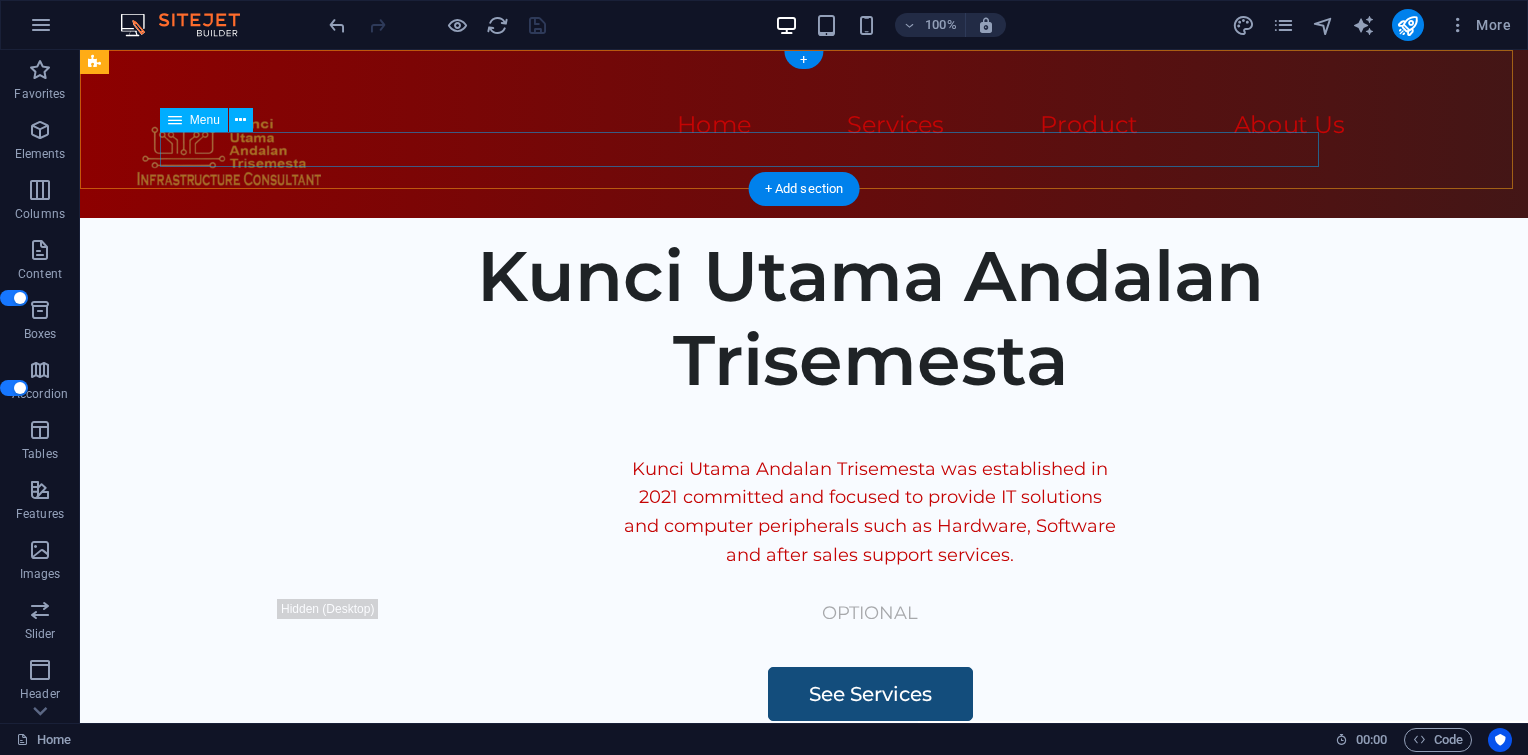 click on "Home Services Product  About Us" at bounding box center (654, 126) 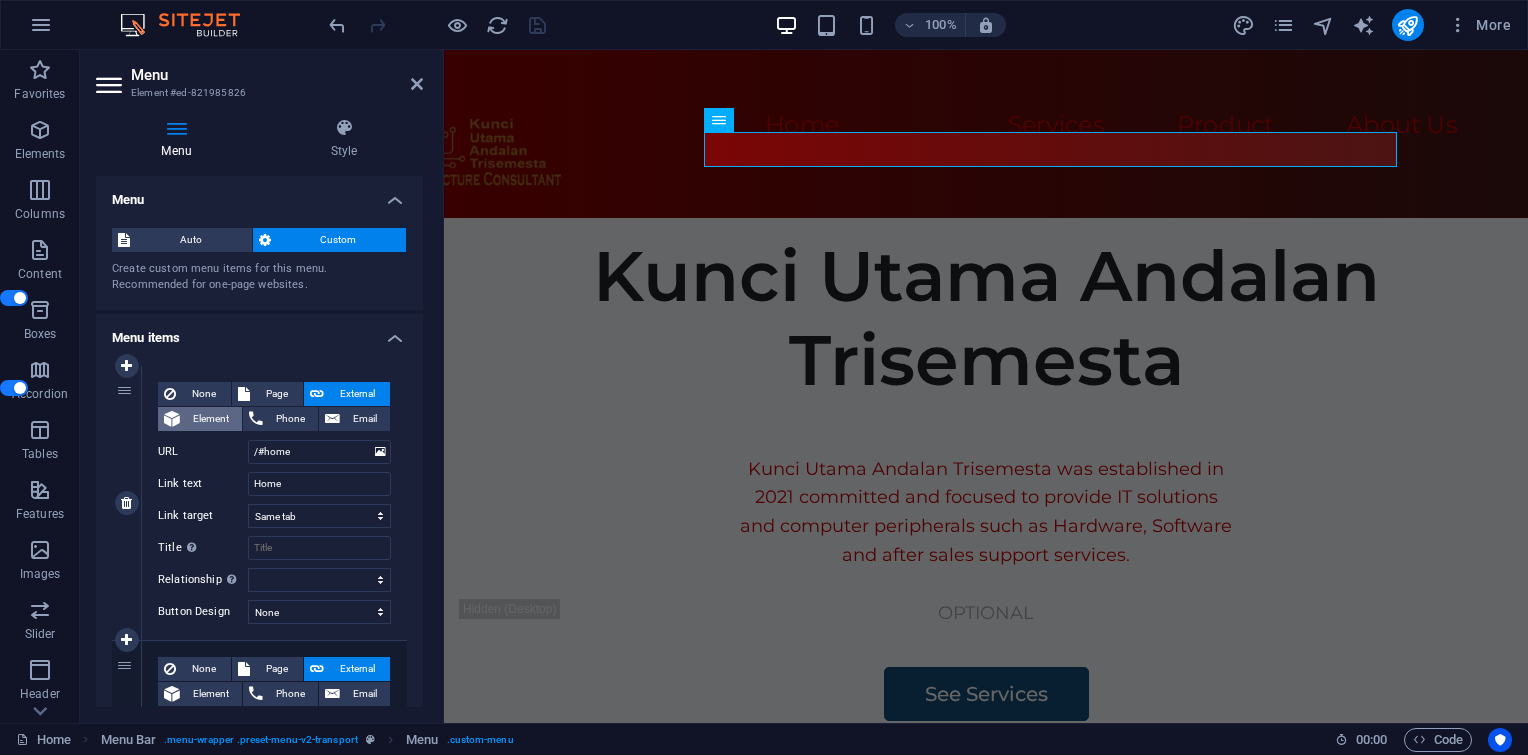 click on "Element" at bounding box center [211, 419] 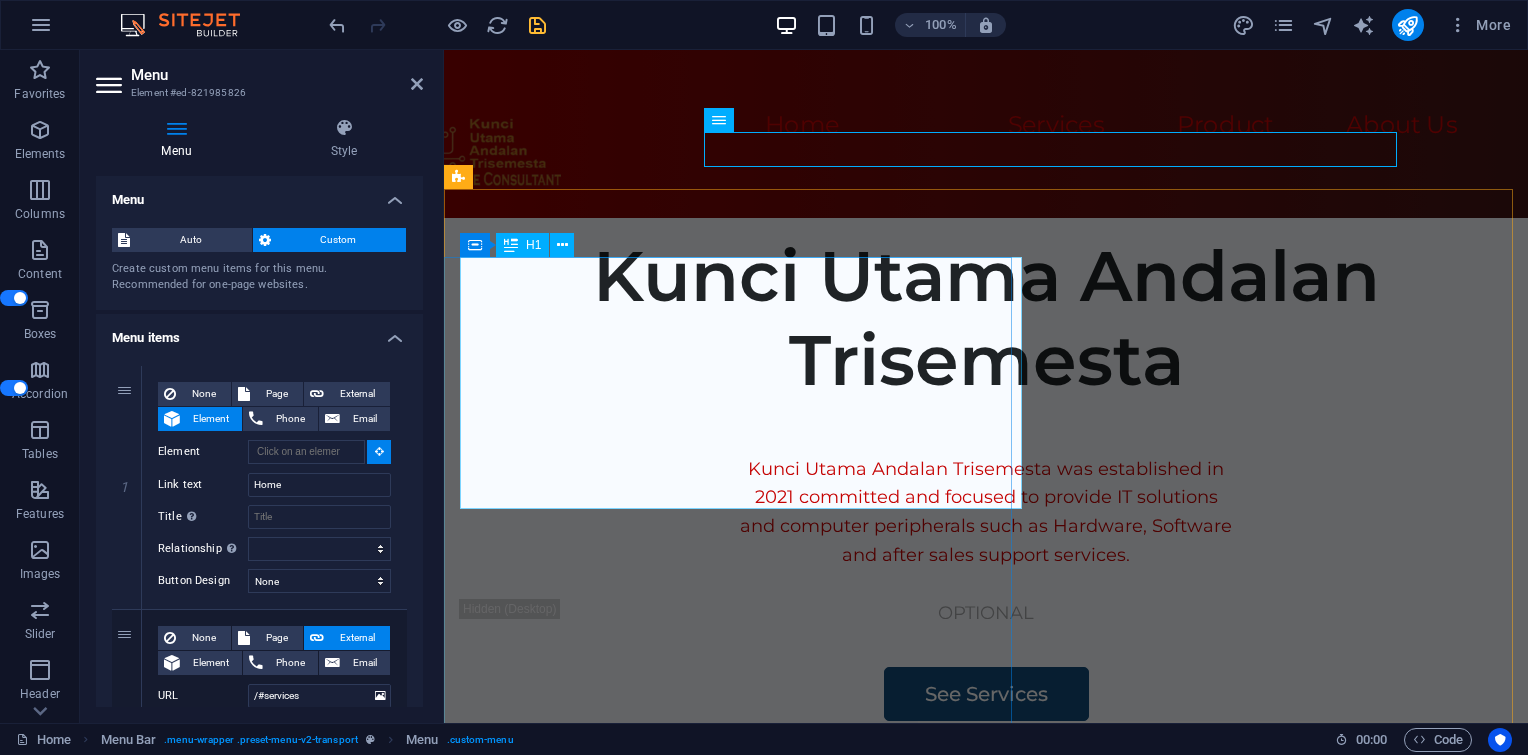 click on "Kunci Utama Andalan Trisemesta" at bounding box center (986, 318) 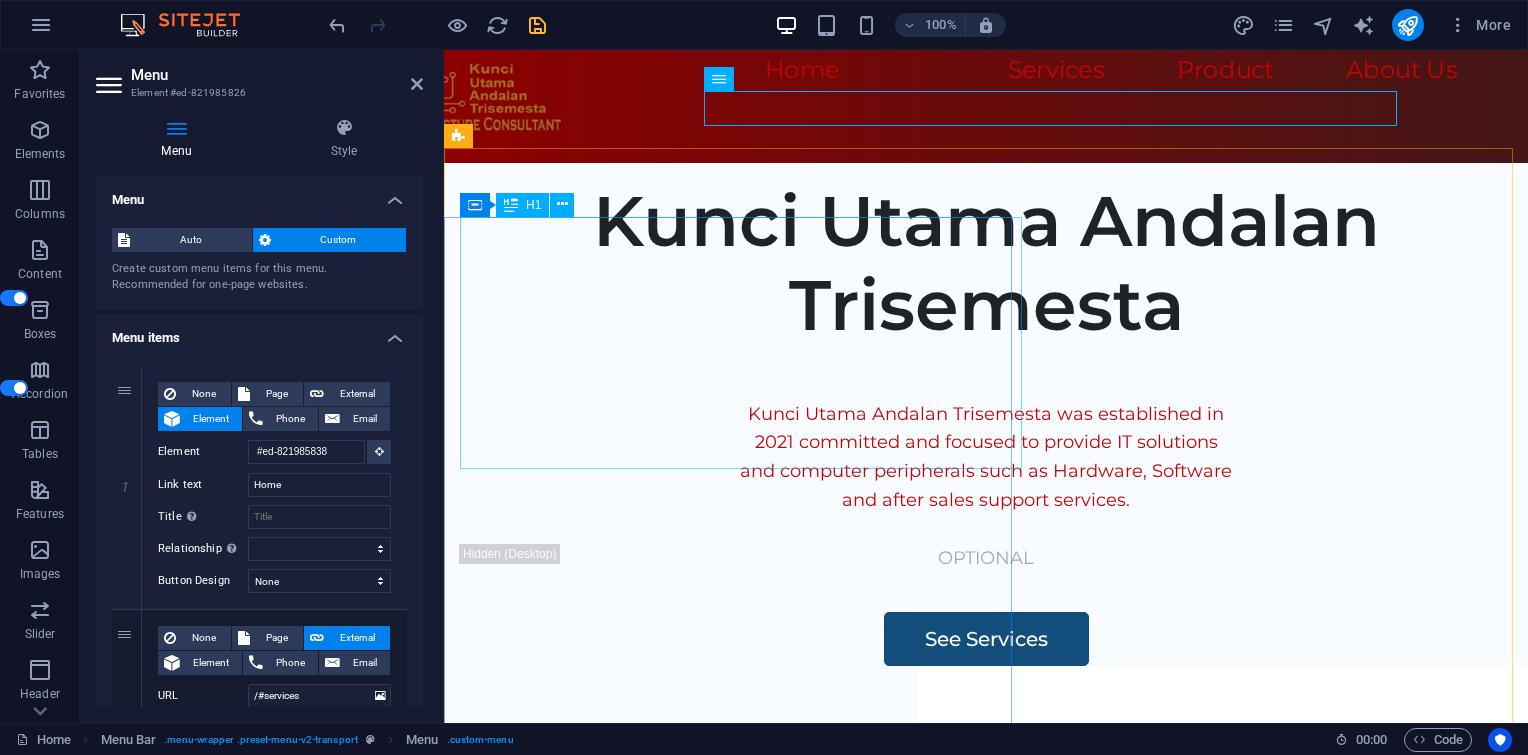 scroll, scrollTop: 66, scrollLeft: 0, axis: vertical 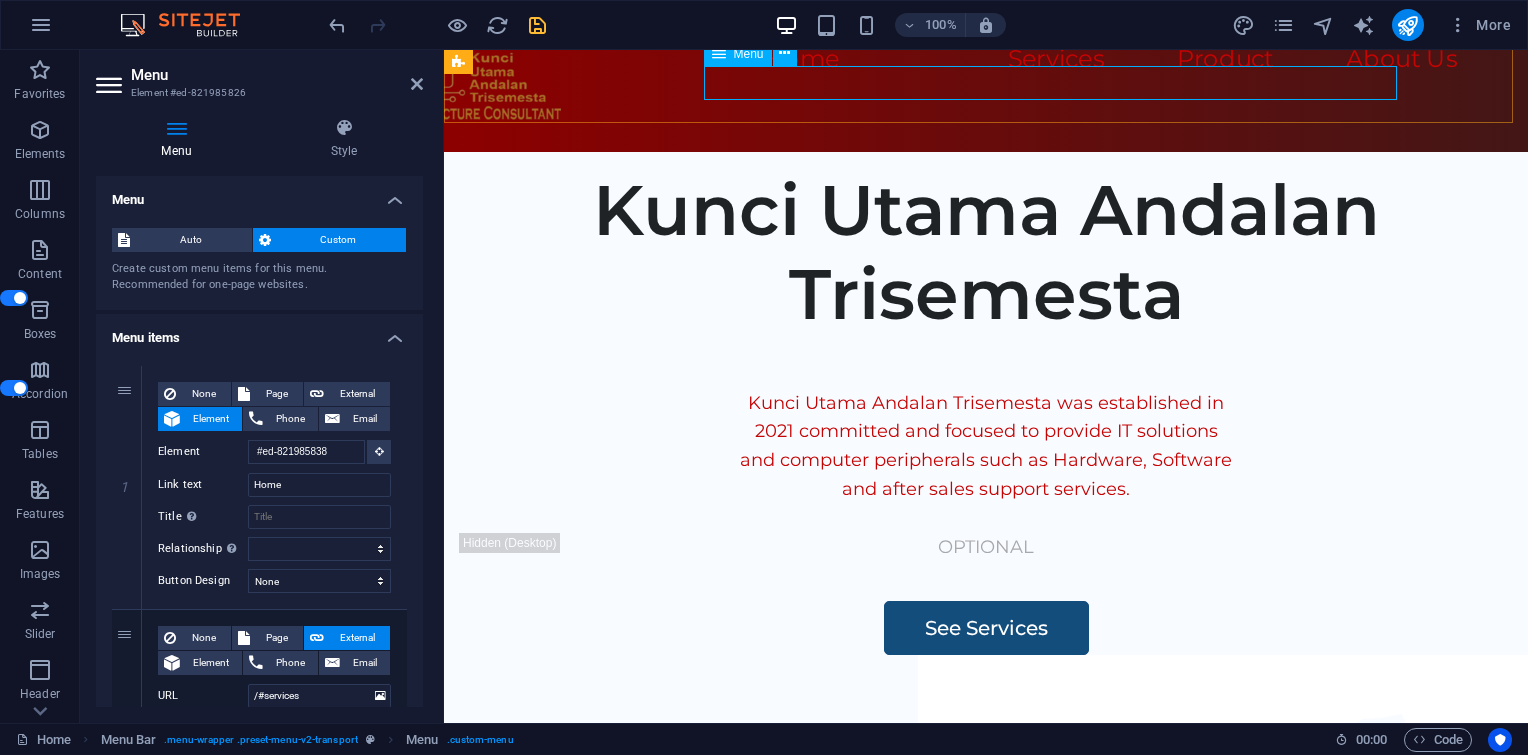click on "Home Services Product  About Us" at bounding box center (835, 60) 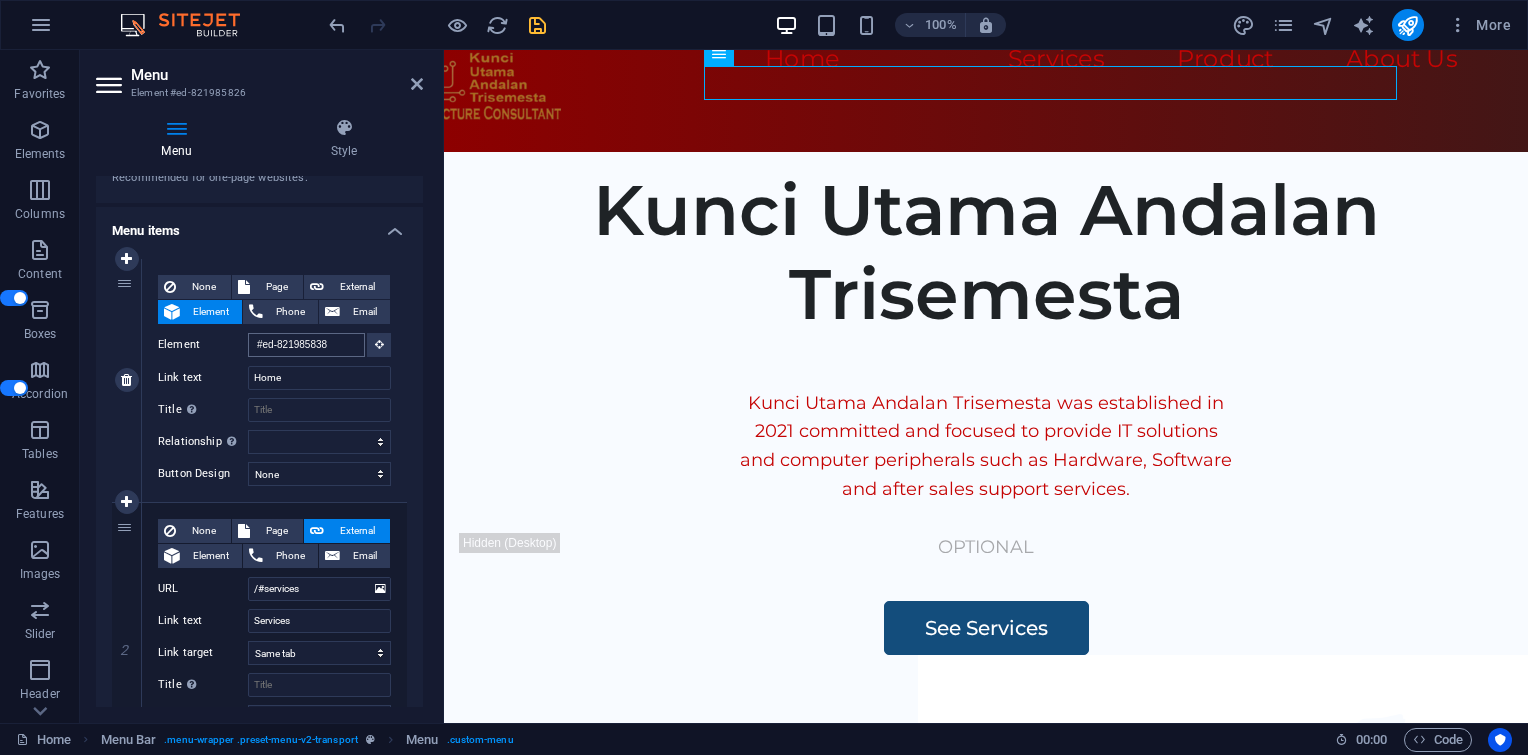 scroll, scrollTop: 64, scrollLeft: 0, axis: vertical 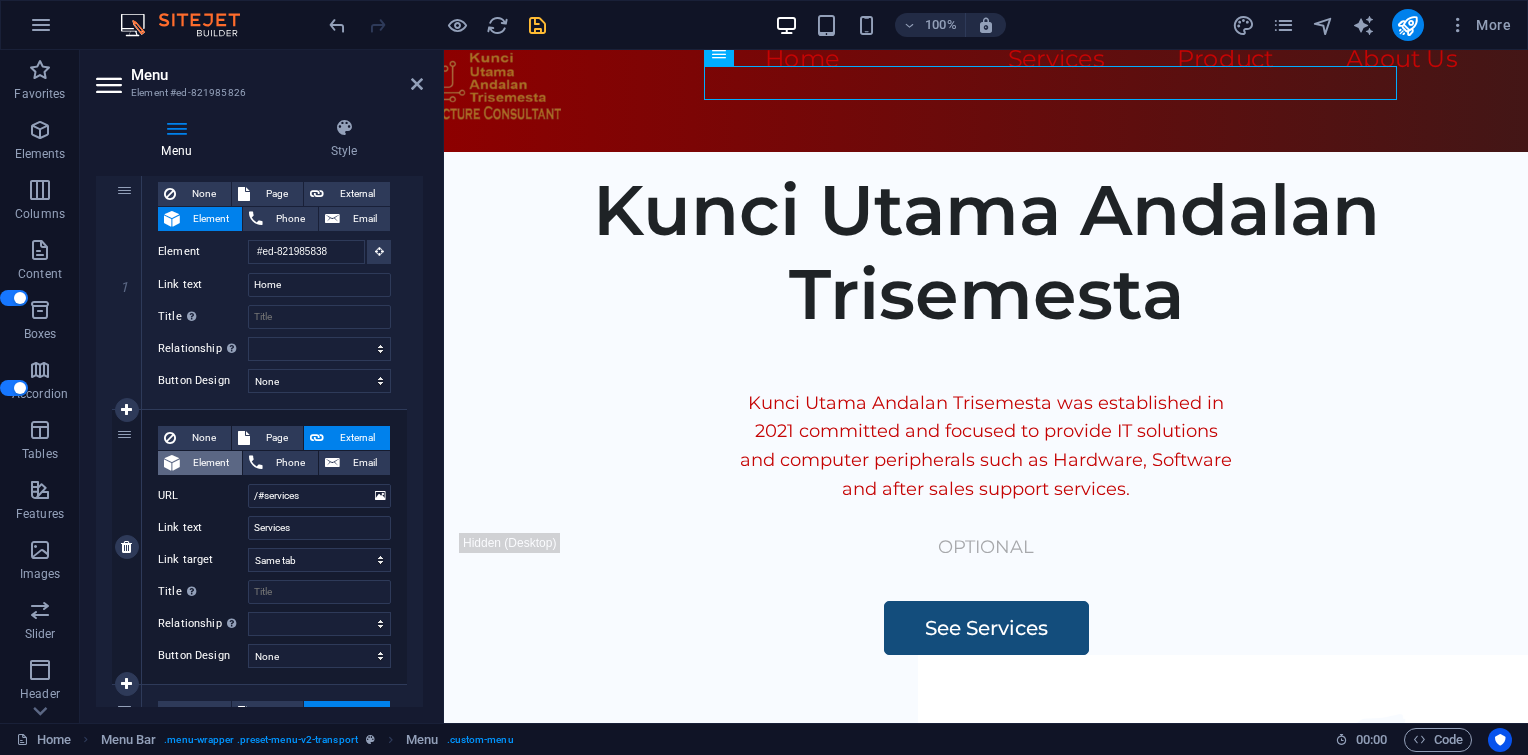click on "Element" at bounding box center [211, 463] 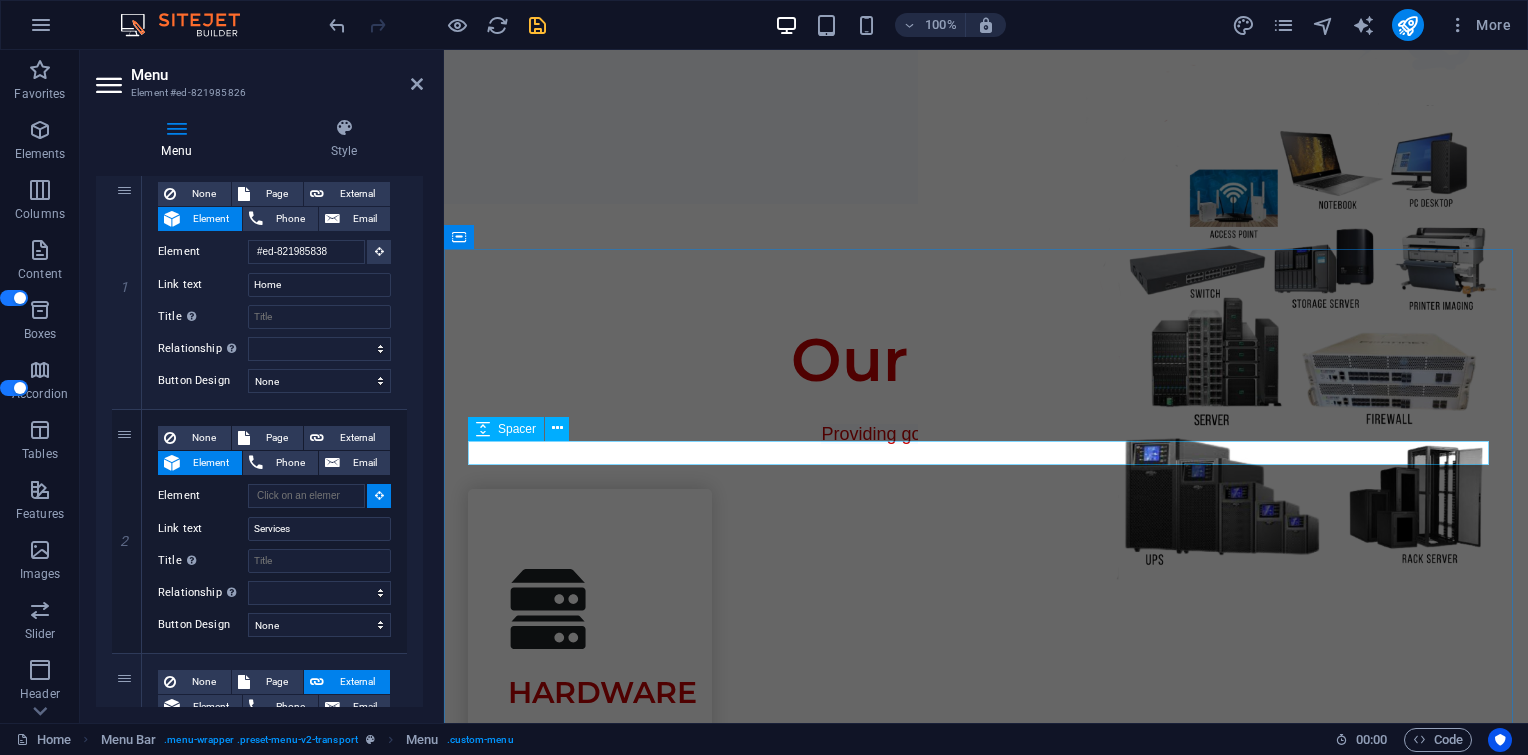 scroll, scrollTop: 800, scrollLeft: 0, axis: vertical 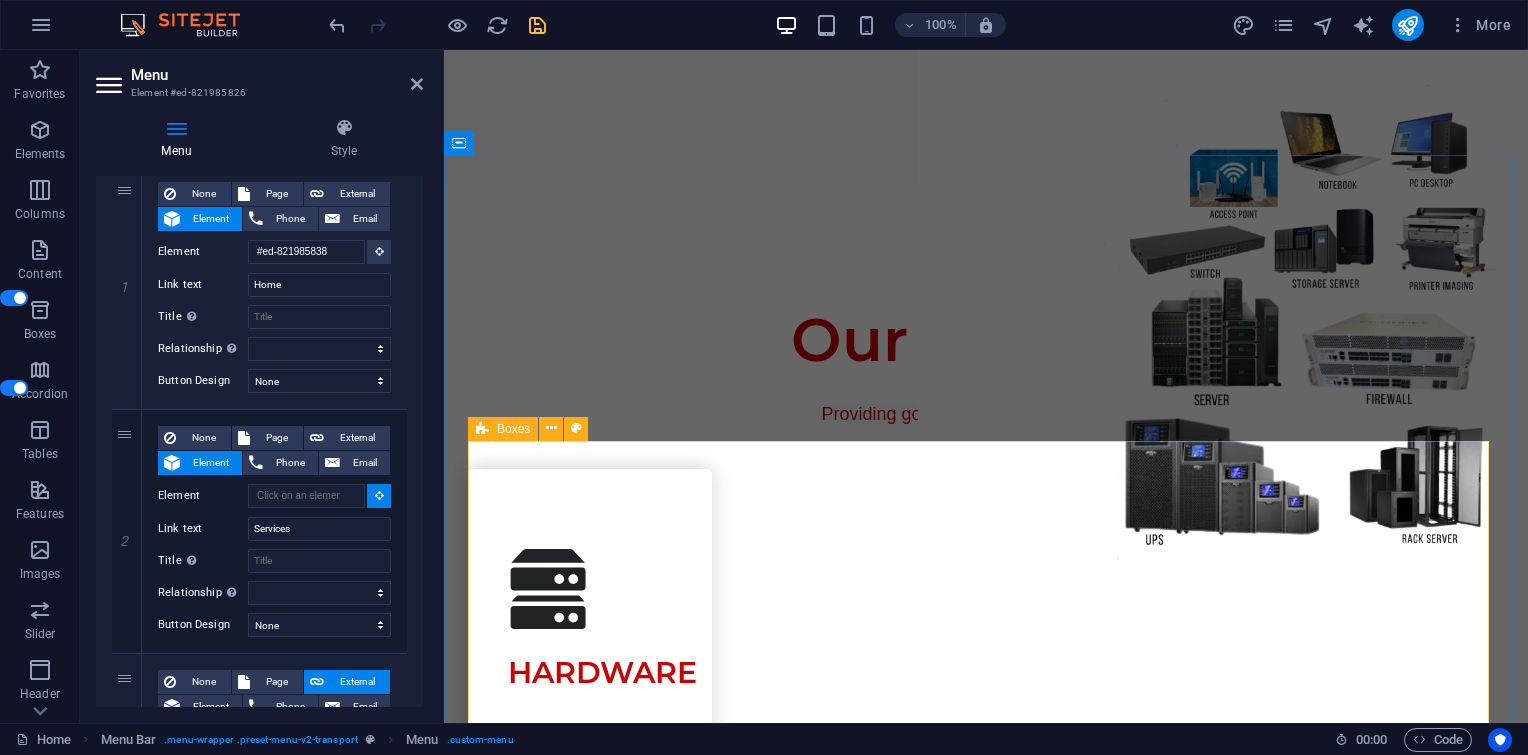 click on "HARDWARE   PC Computer Workstation Serve r Laptop Printer SOFTWARE Experts in the rapid custom development of distributed and standalone web-based applications designed to meet the specific needs of your organization and business requirements. NETWORK Fiber Optic Solution Data Solution   Voice solution Wireless solution  Data cent er  Security solution RENTAL & SERVICES IT Outsourcing Maintenance C ontract Hardware repair Hard disk data recovery" at bounding box center [986, 1964] 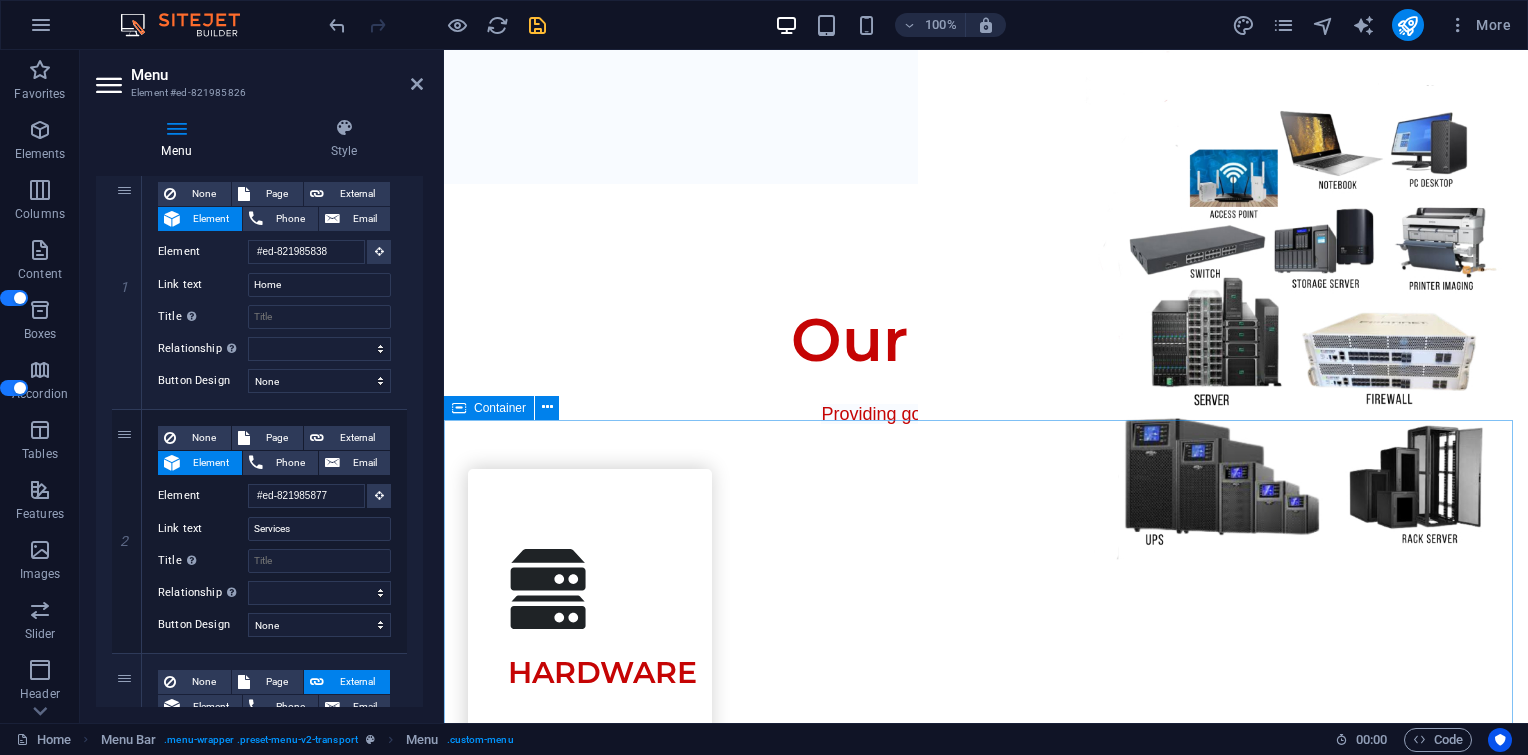 scroll, scrollTop: 0, scrollLeft: 0, axis: both 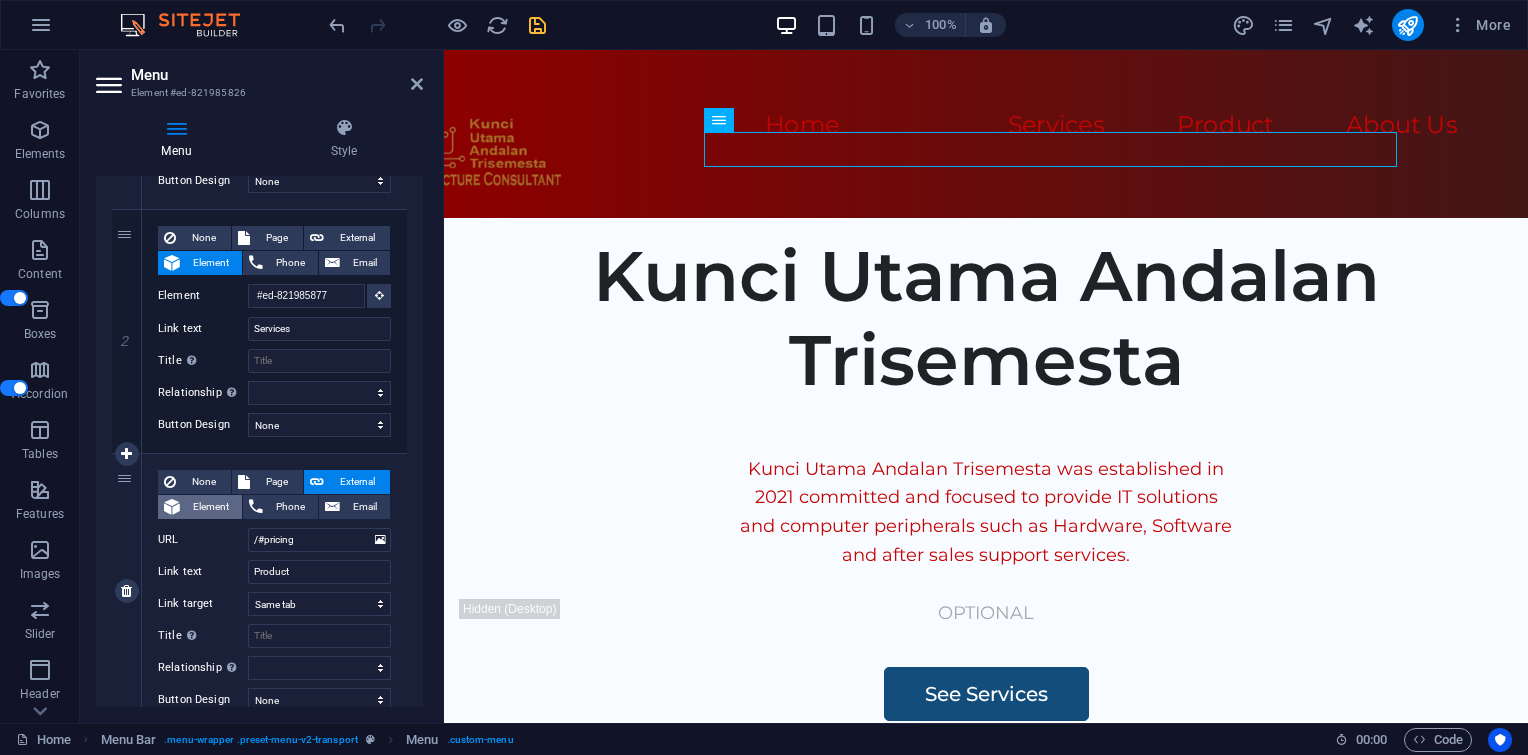 click on "Element" at bounding box center [211, 507] 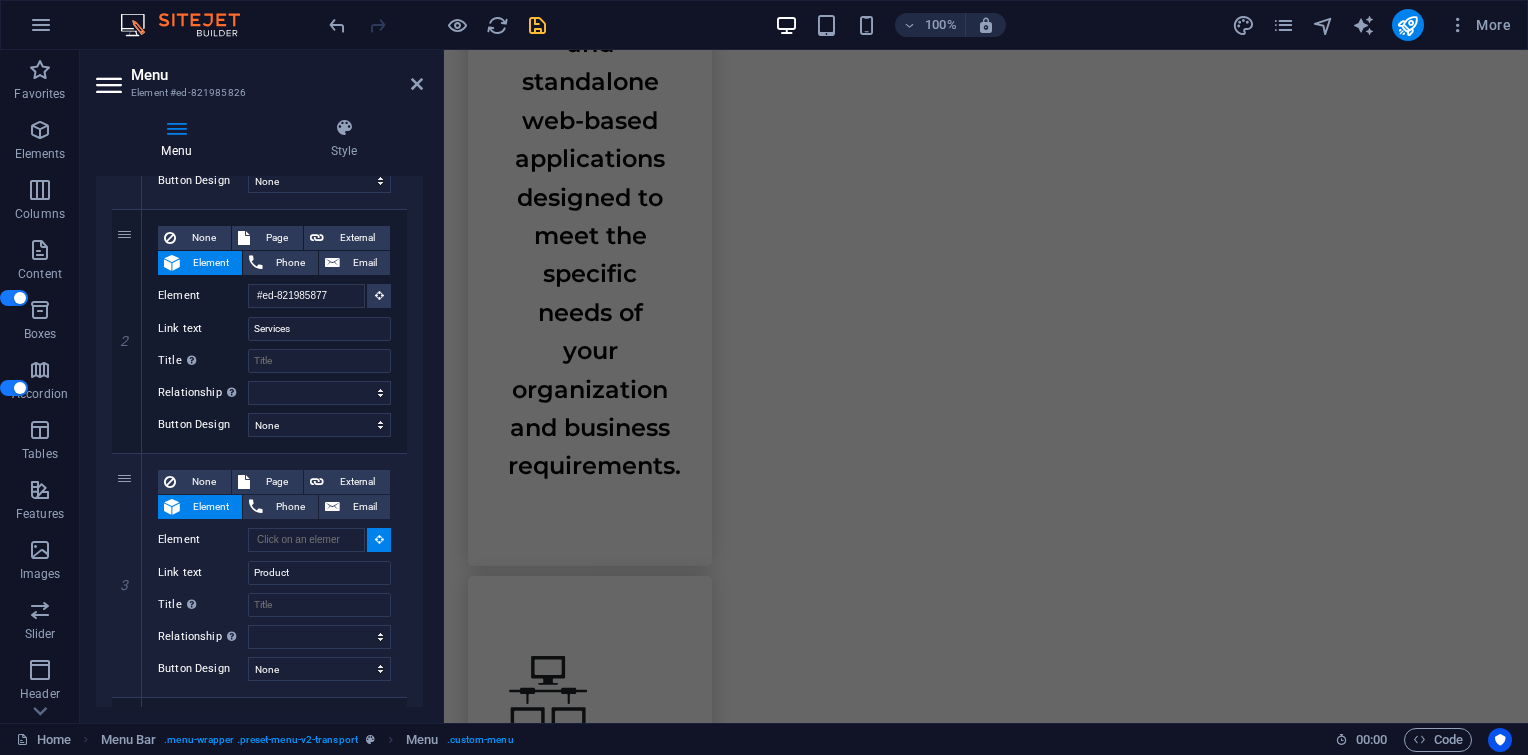 scroll, scrollTop: 2482, scrollLeft: 0, axis: vertical 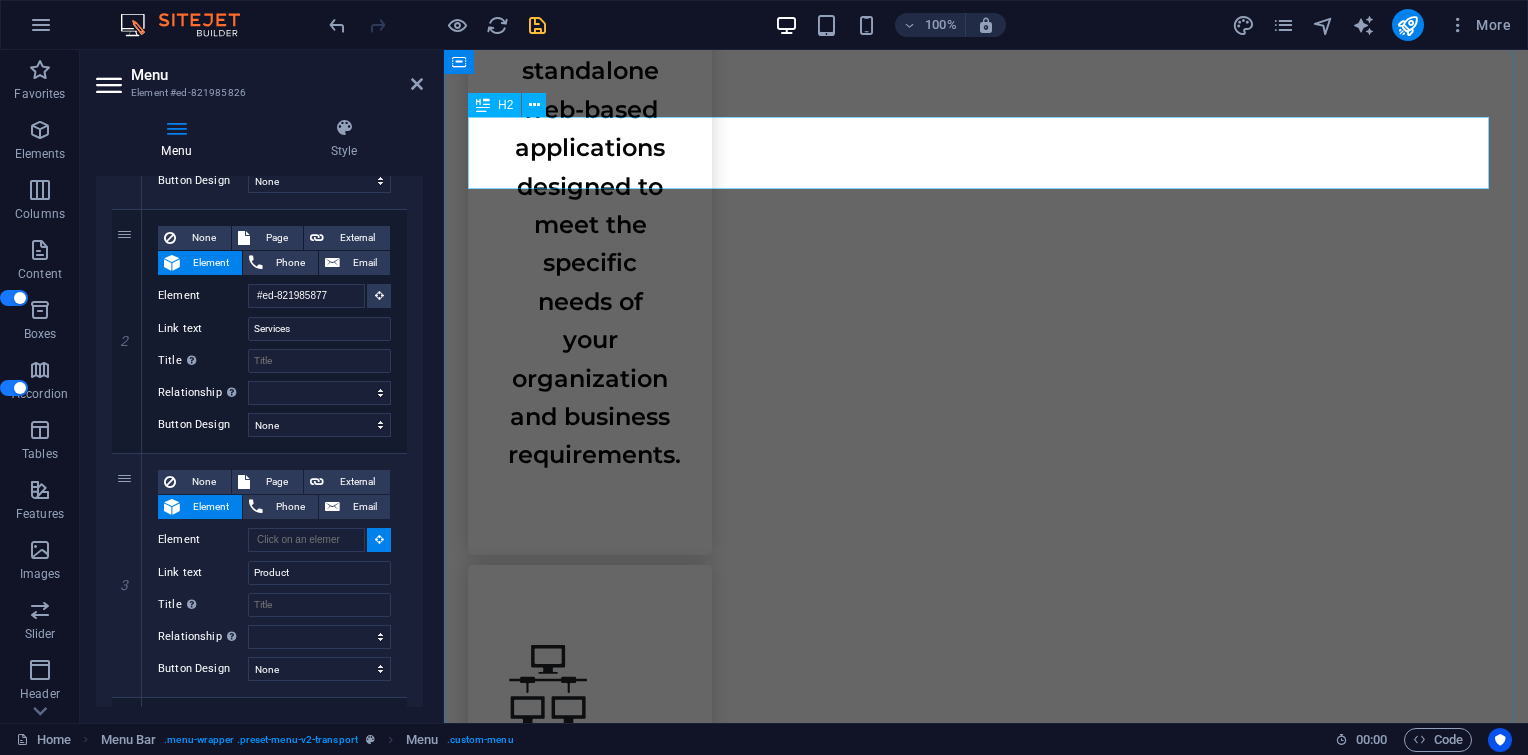 click on "Product" at bounding box center (986, 2052) 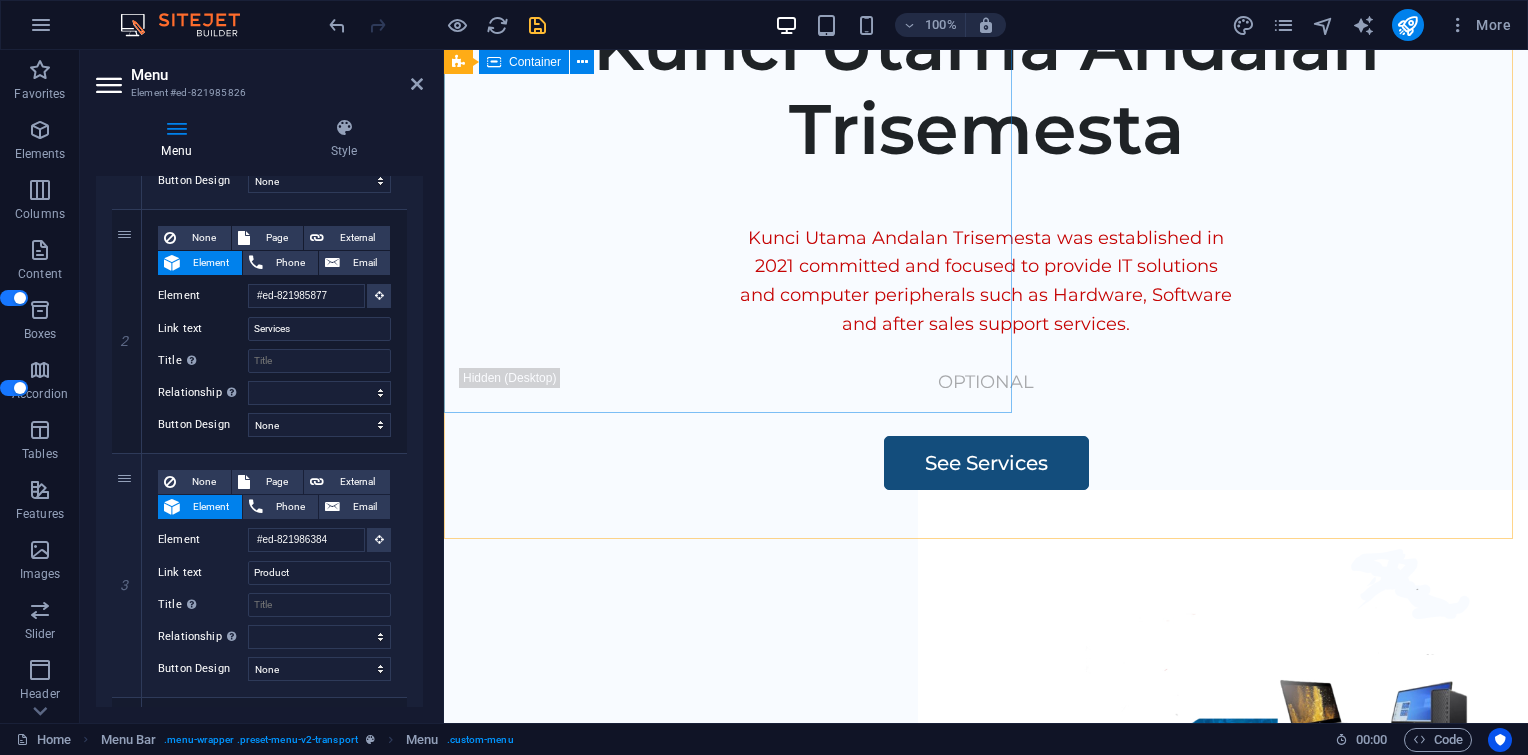 scroll, scrollTop: 0, scrollLeft: 0, axis: both 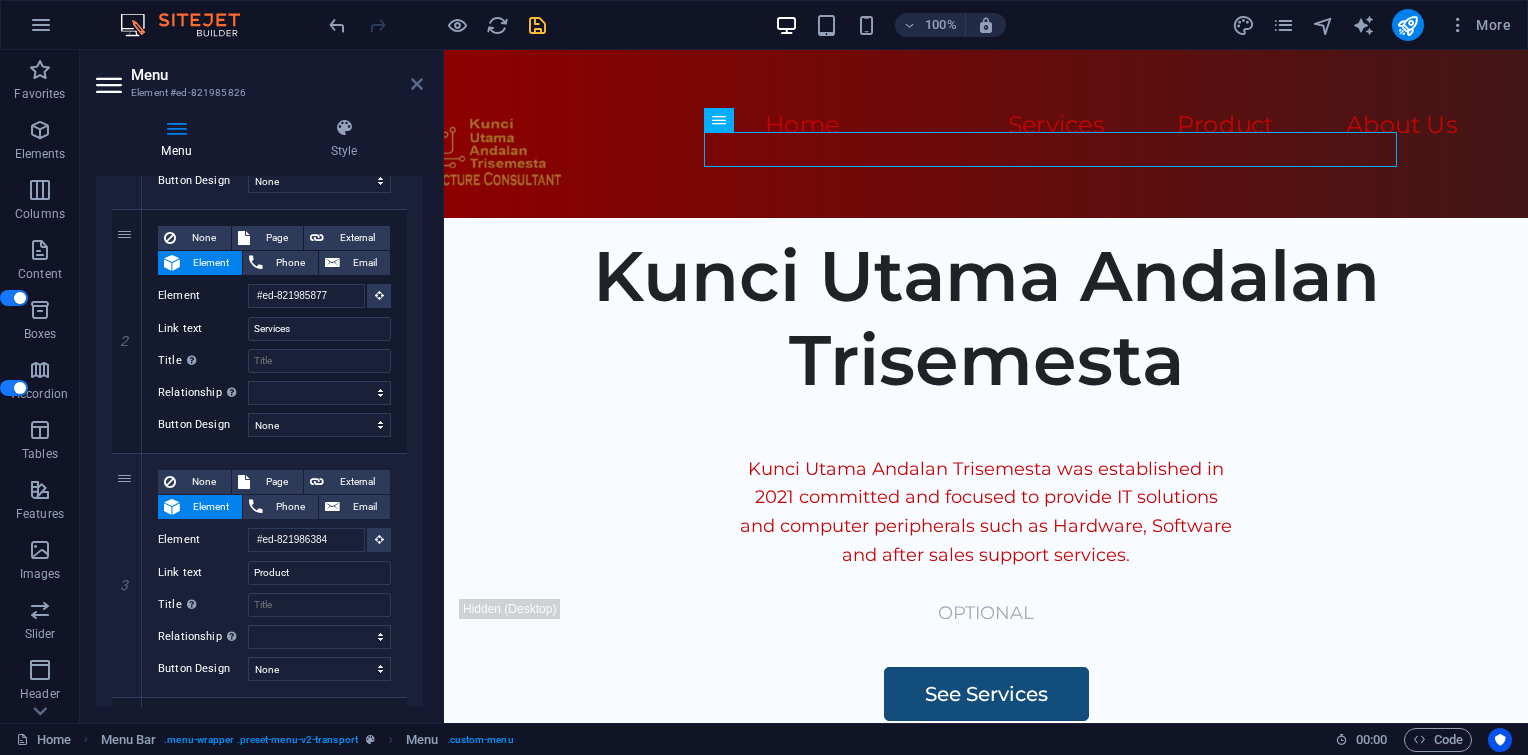 click at bounding box center [417, 84] 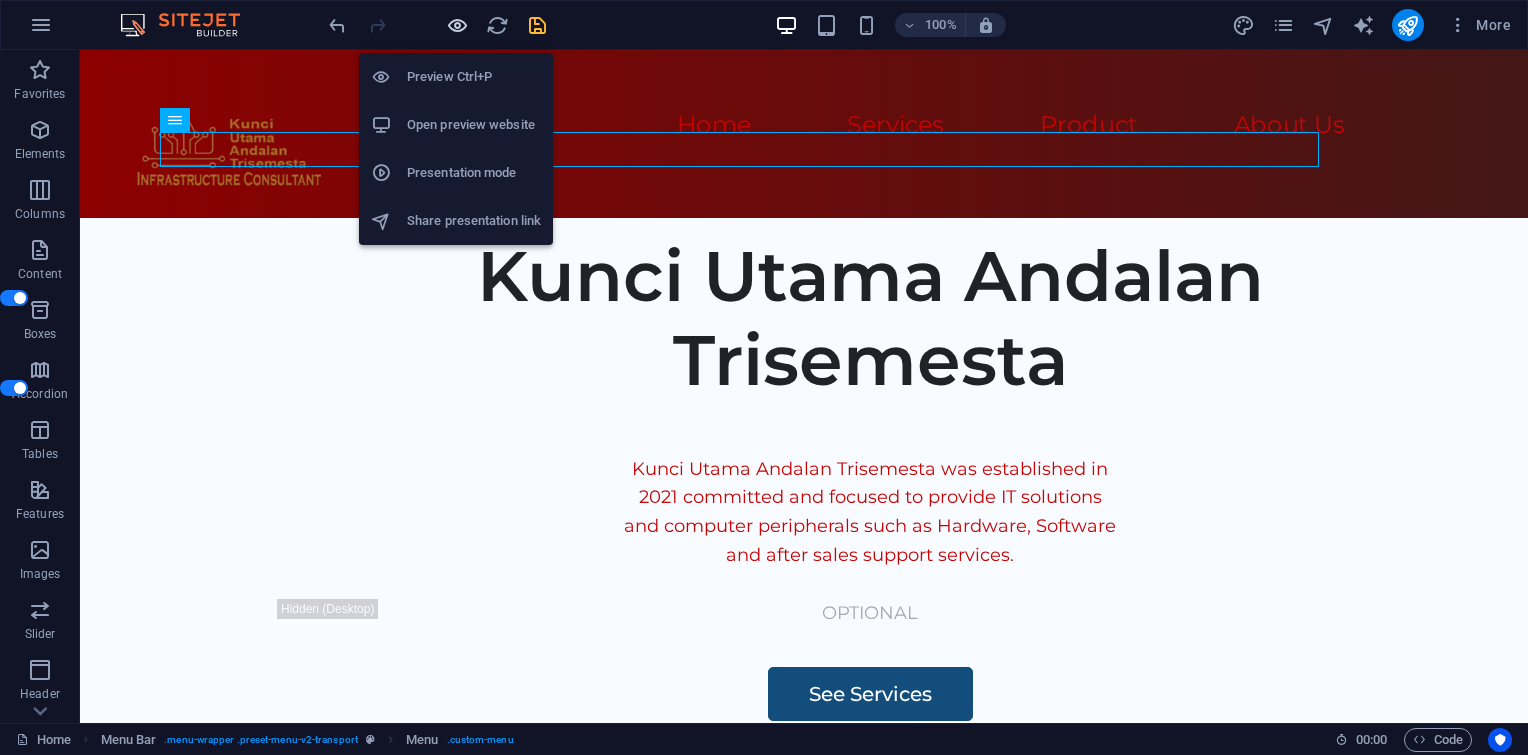 click at bounding box center (457, 25) 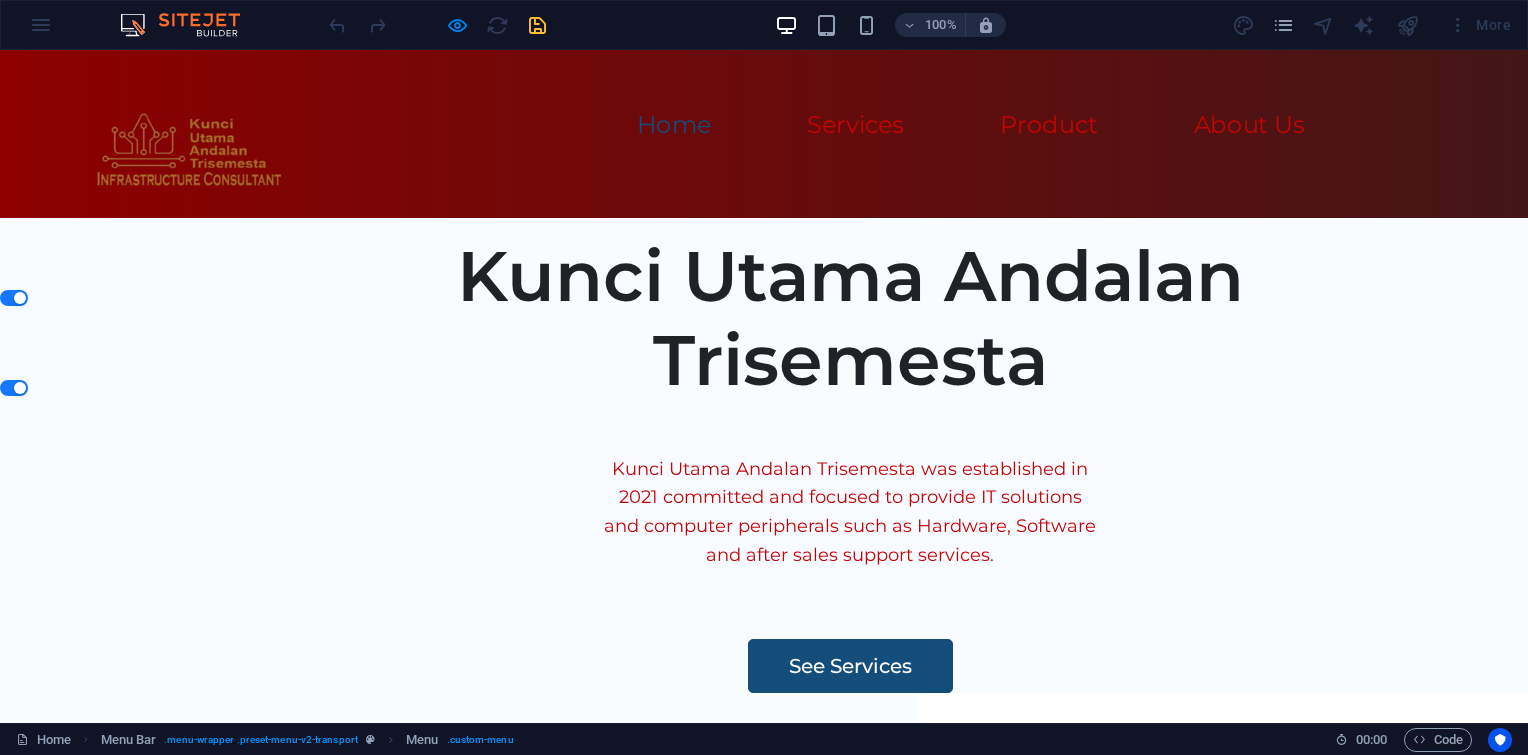 click on "Home" at bounding box center (674, 125) 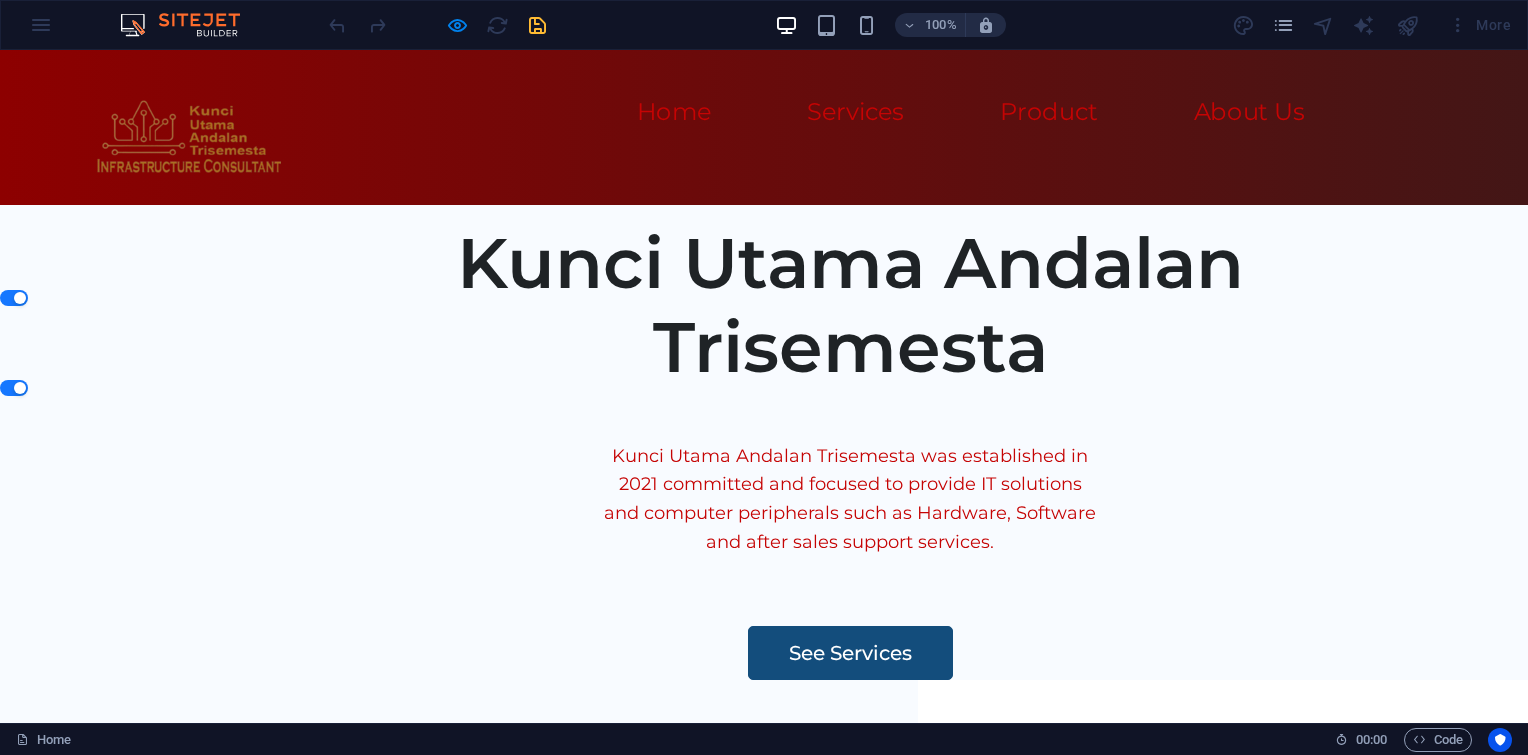 scroll, scrollTop: 0, scrollLeft: 0, axis: both 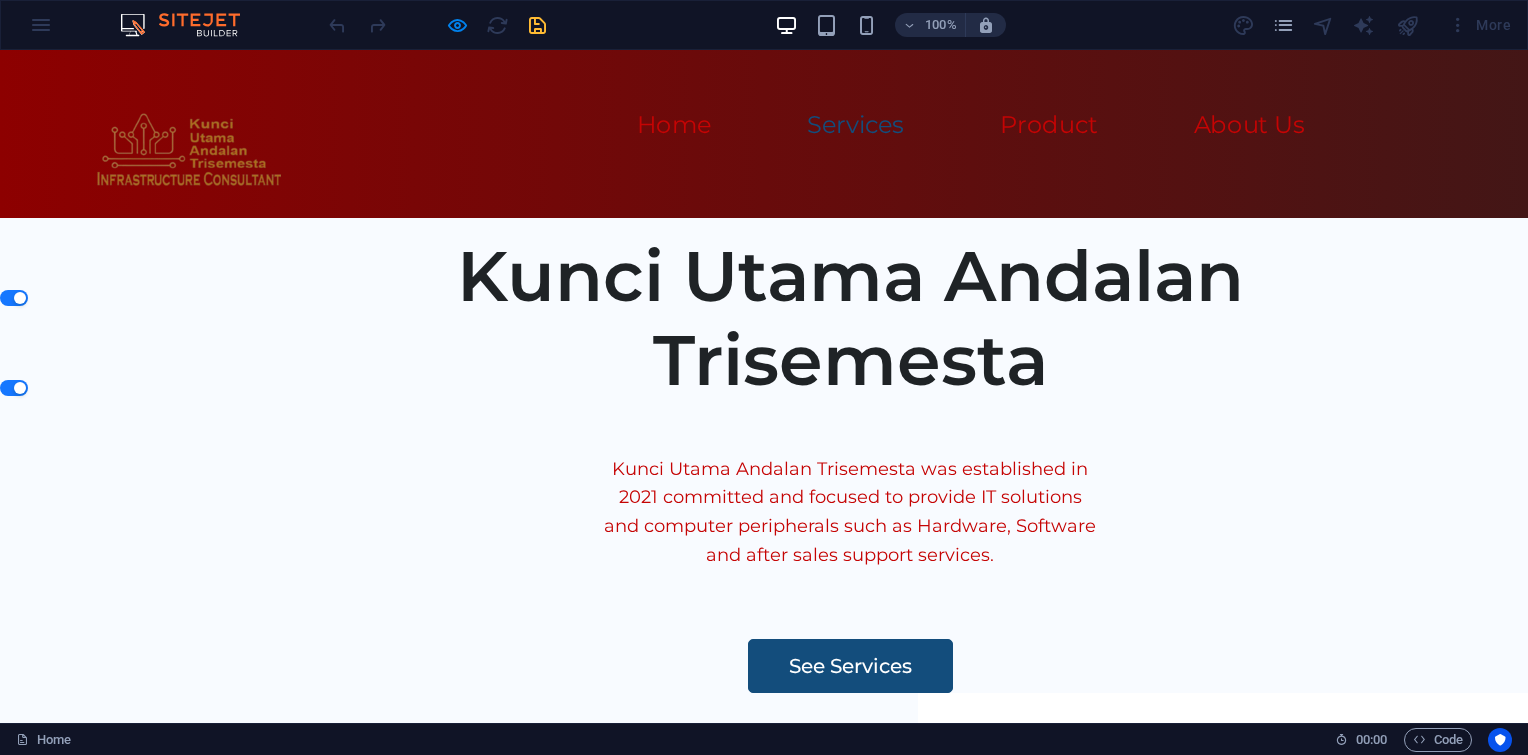 click on "Services" at bounding box center (855, 125) 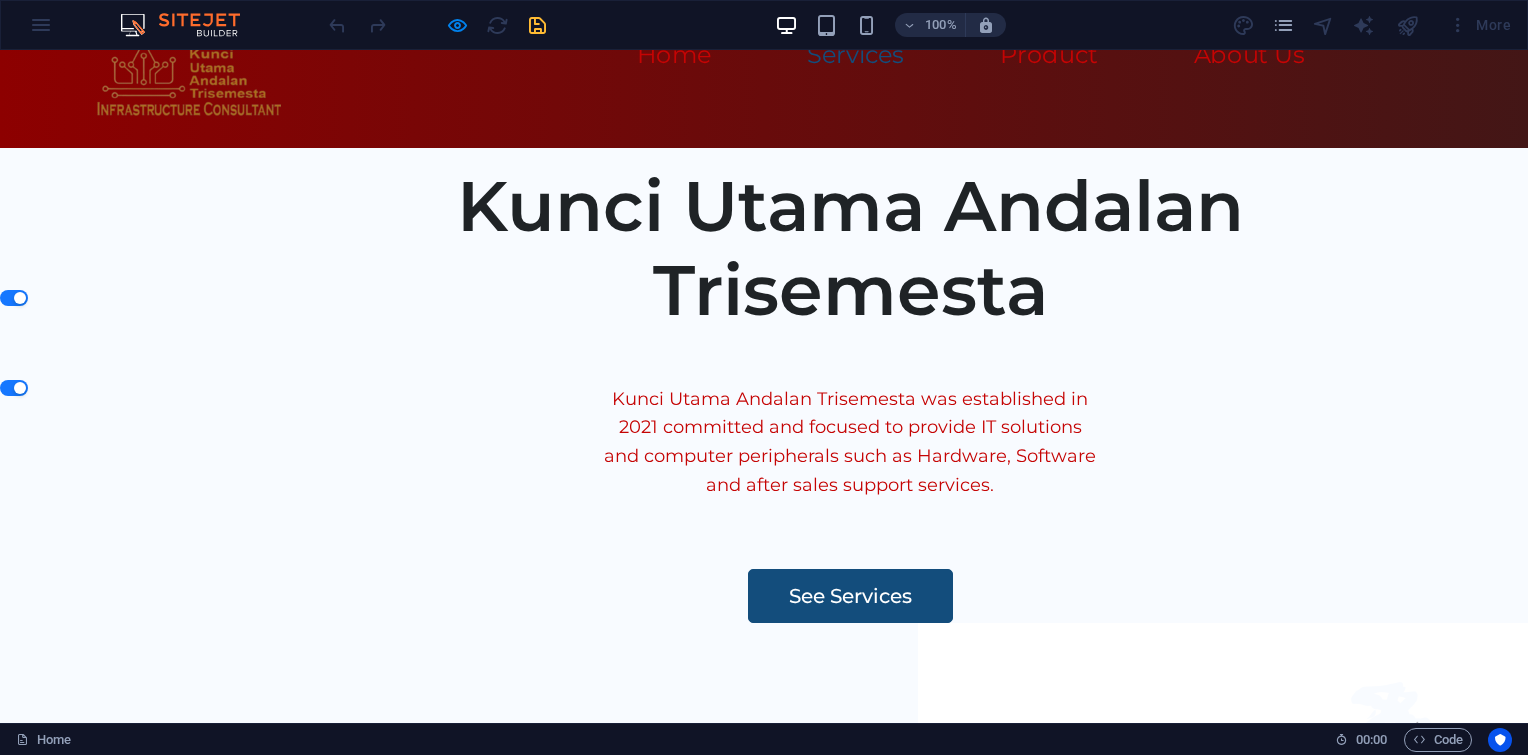 scroll, scrollTop: 0, scrollLeft: 0, axis: both 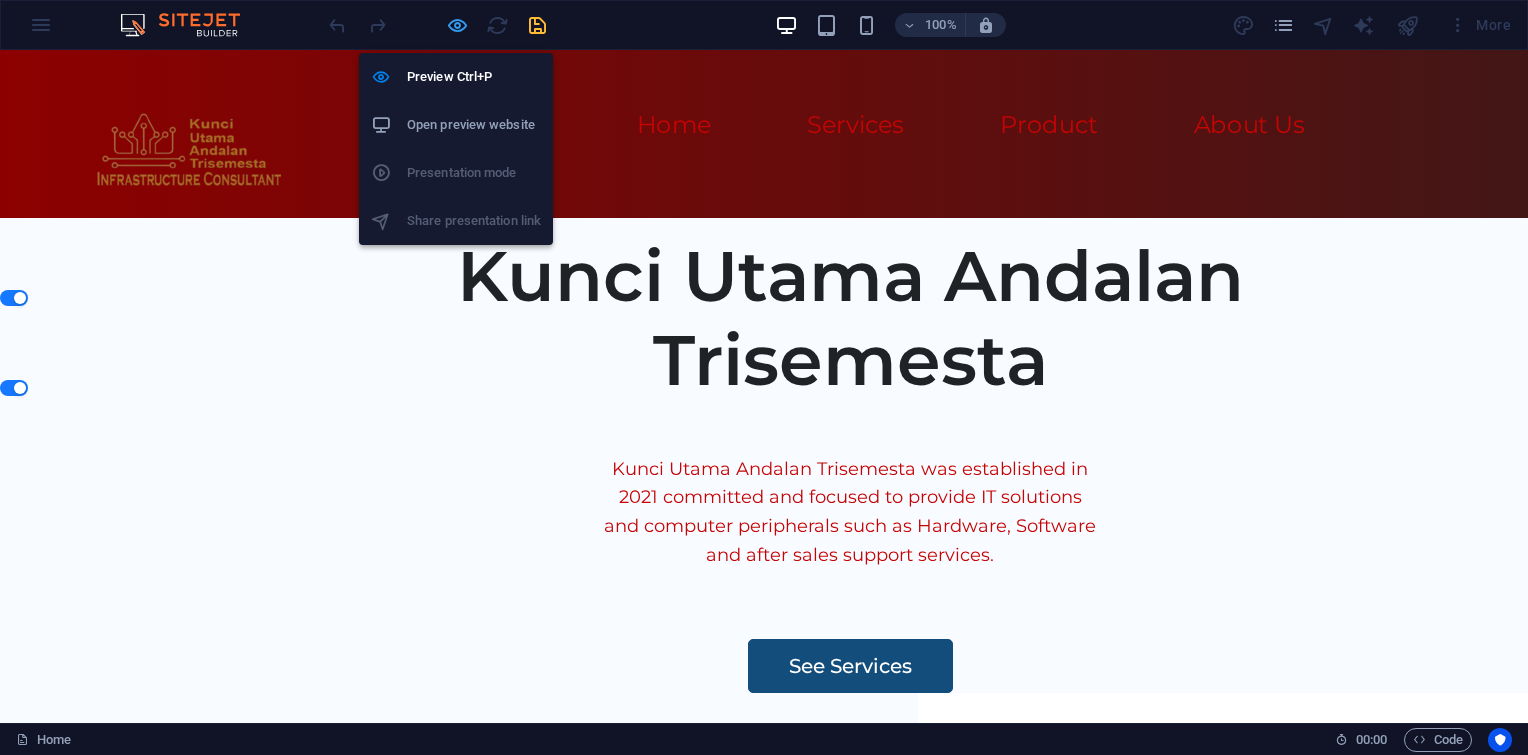 click at bounding box center (457, 25) 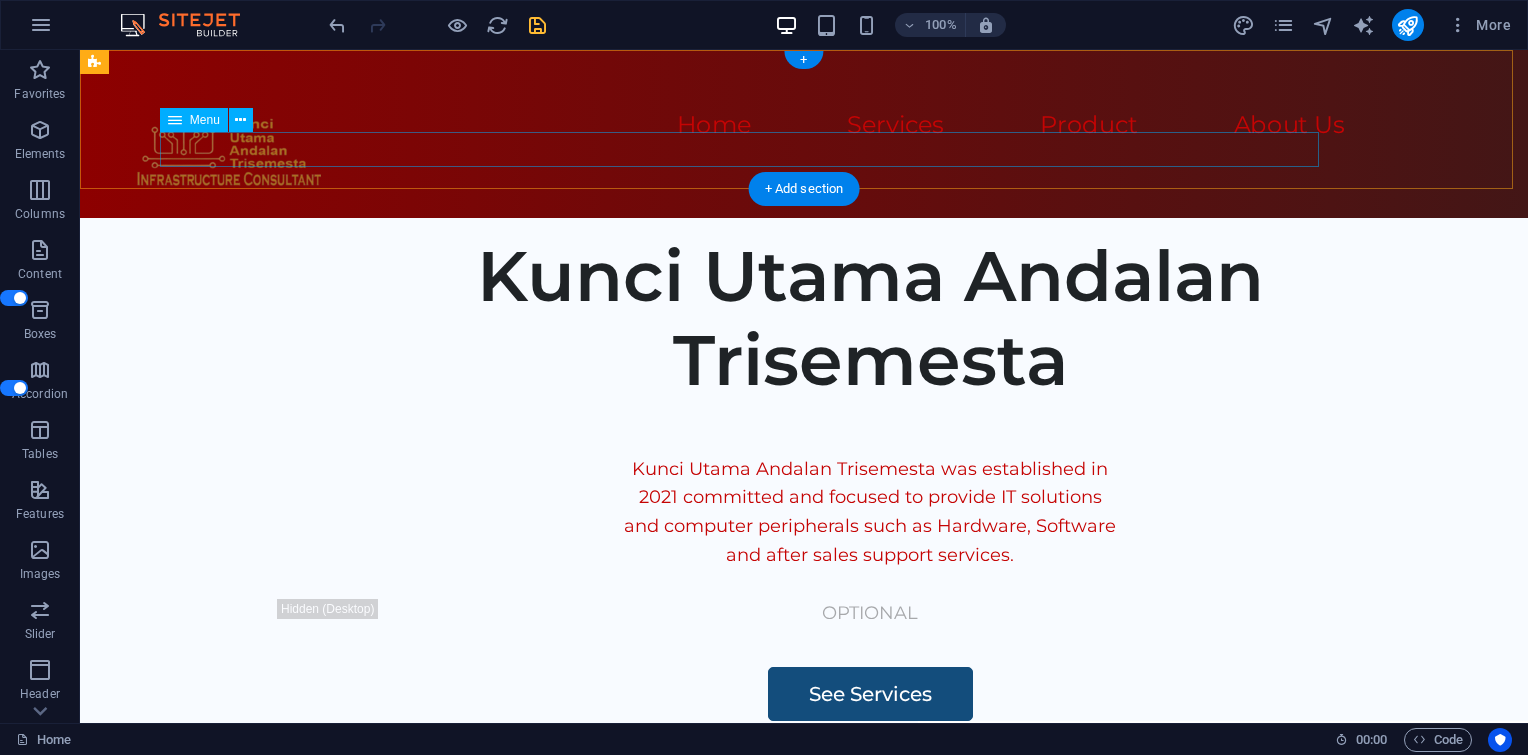 click on "Home Services Product  About Us" at bounding box center [654, 126] 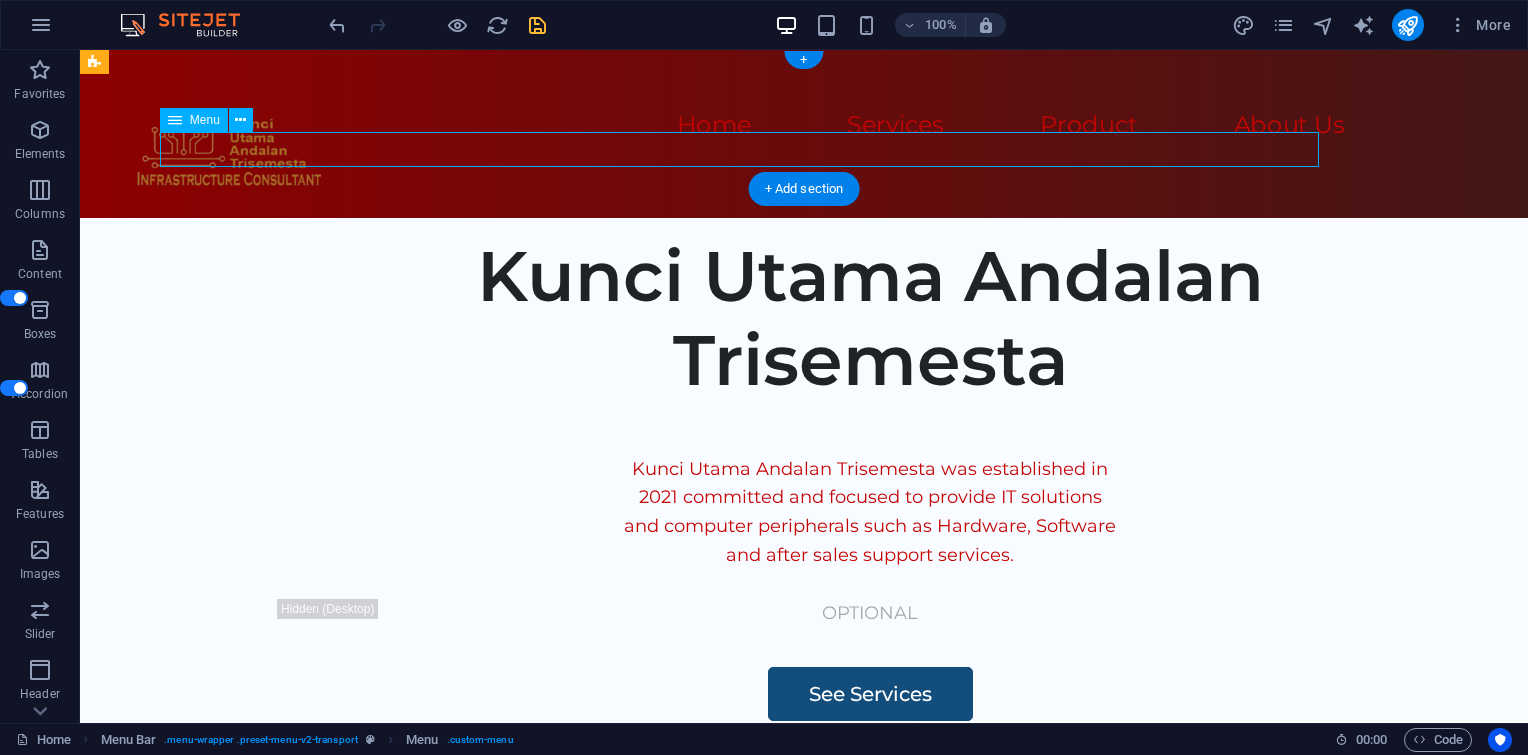 click on "Home Services Product  About Us" at bounding box center [654, 126] 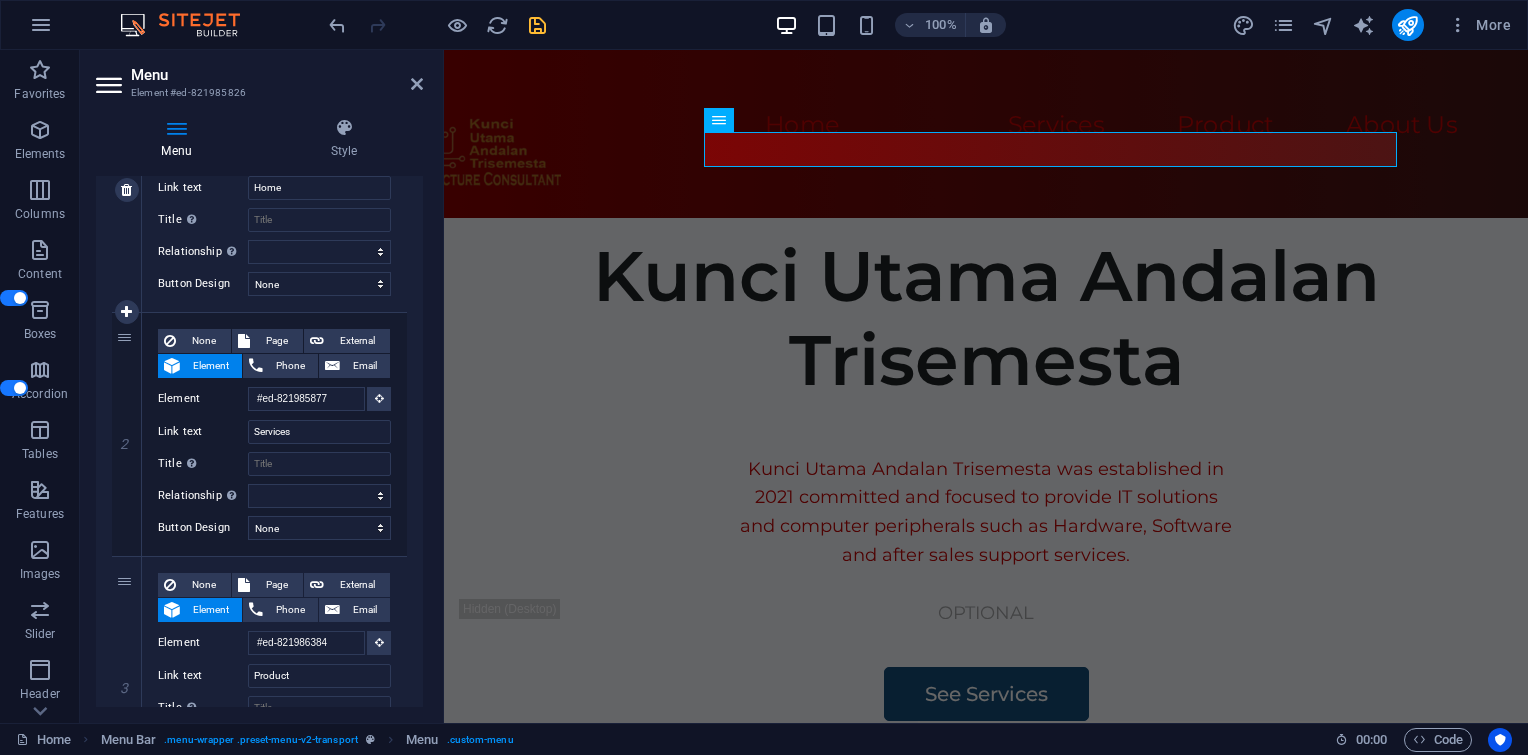 scroll, scrollTop: 300, scrollLeft: 0, axis: vertical 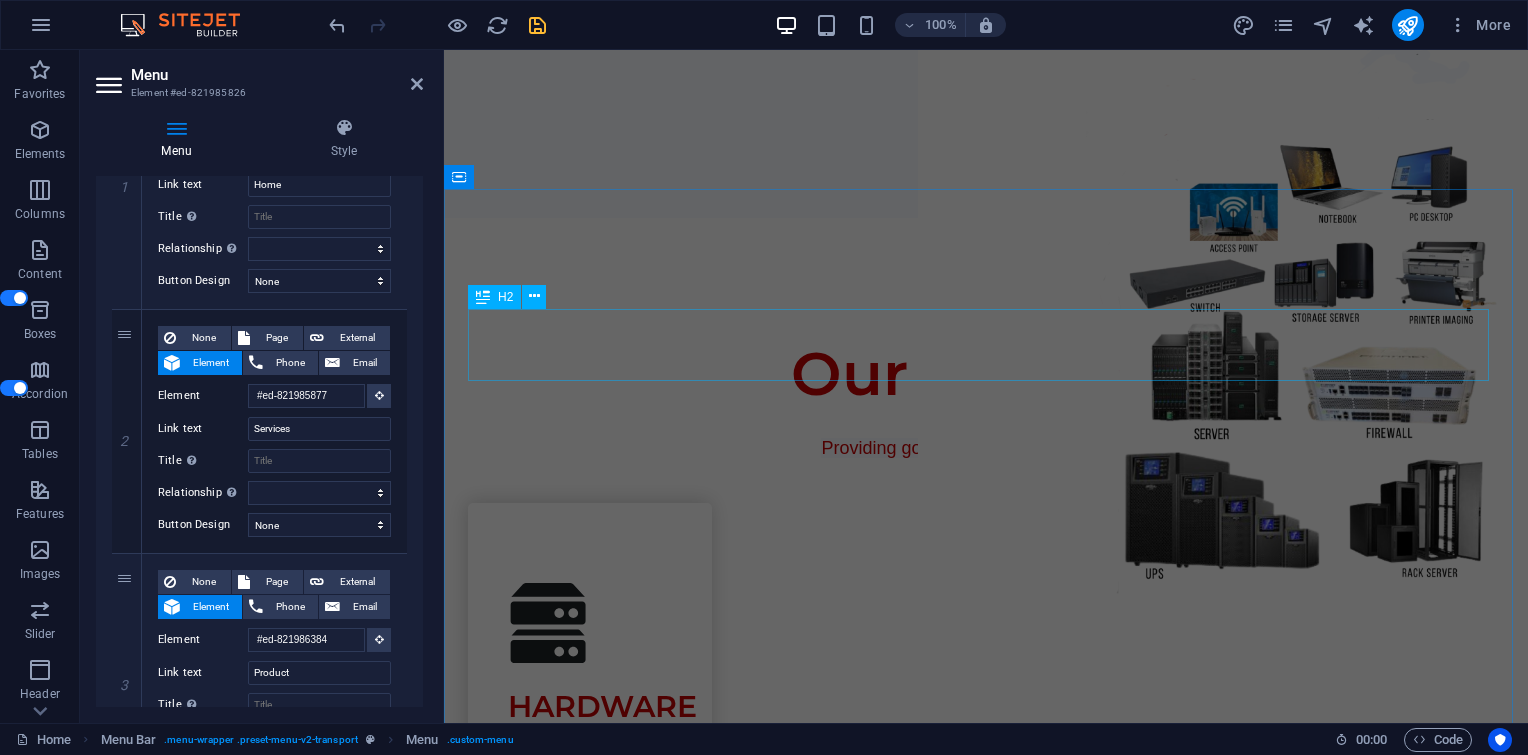 click on "Our Services" at bounding box center [986, 374] 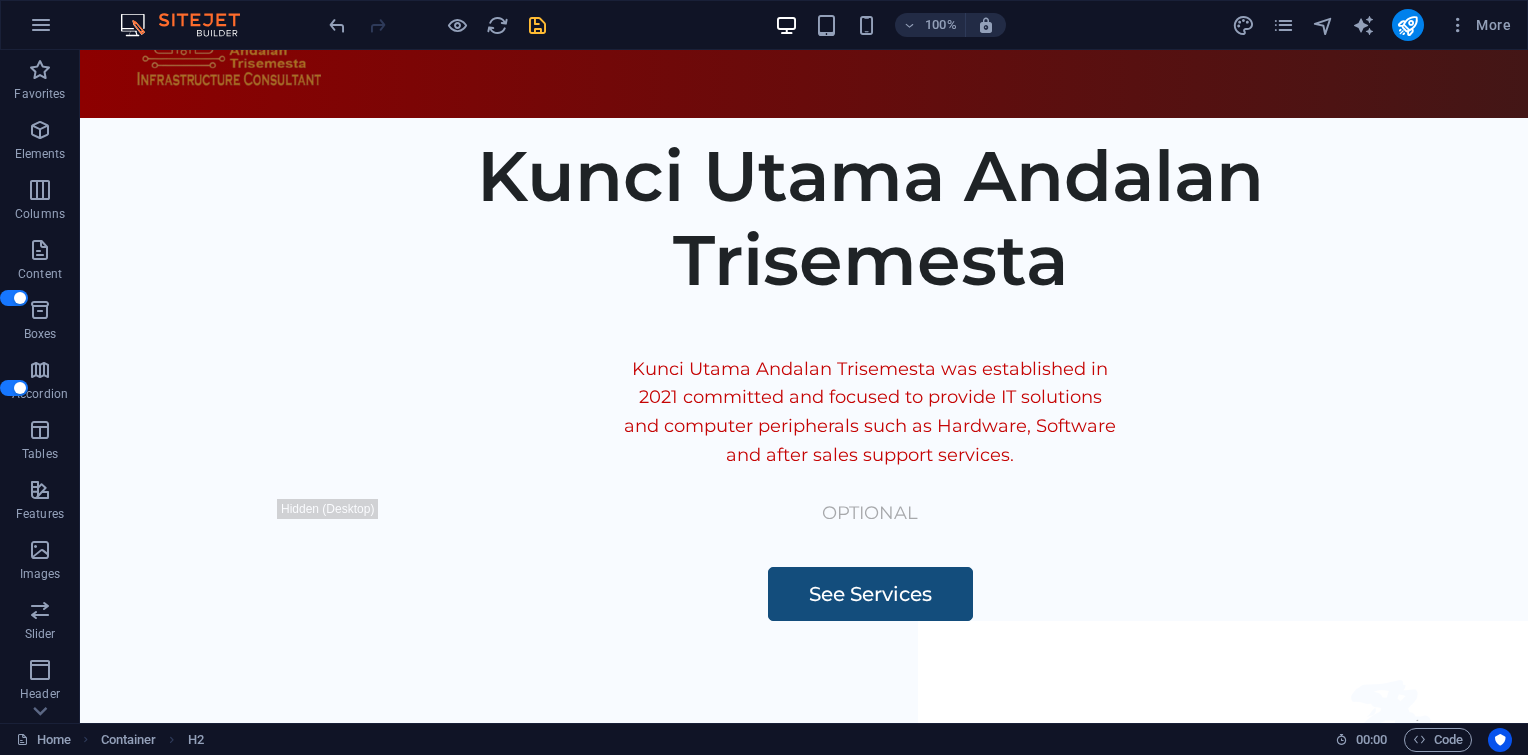 scroll, scrollTop: 0, scrollLeft: 0, axis: both 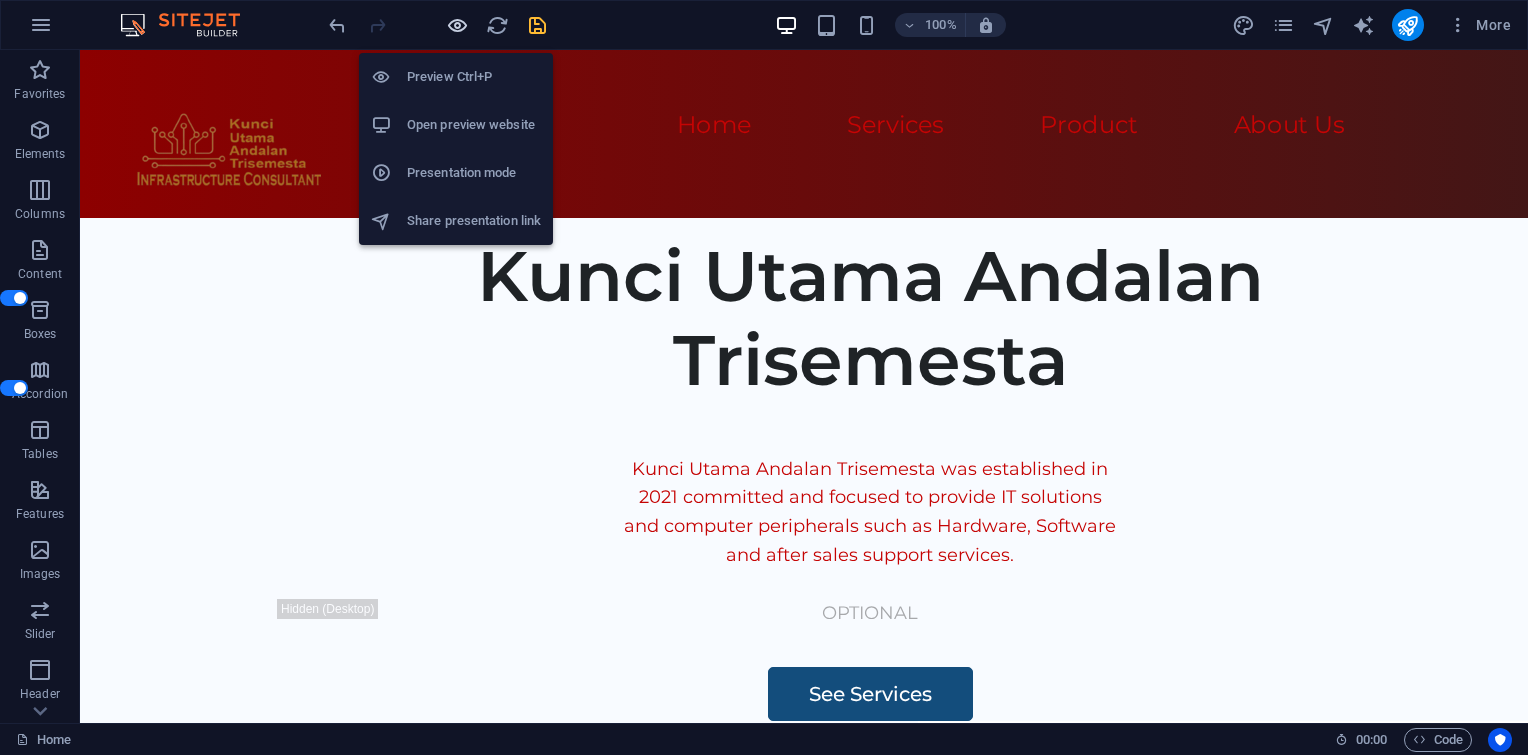 click at bounding box center [457, 25] 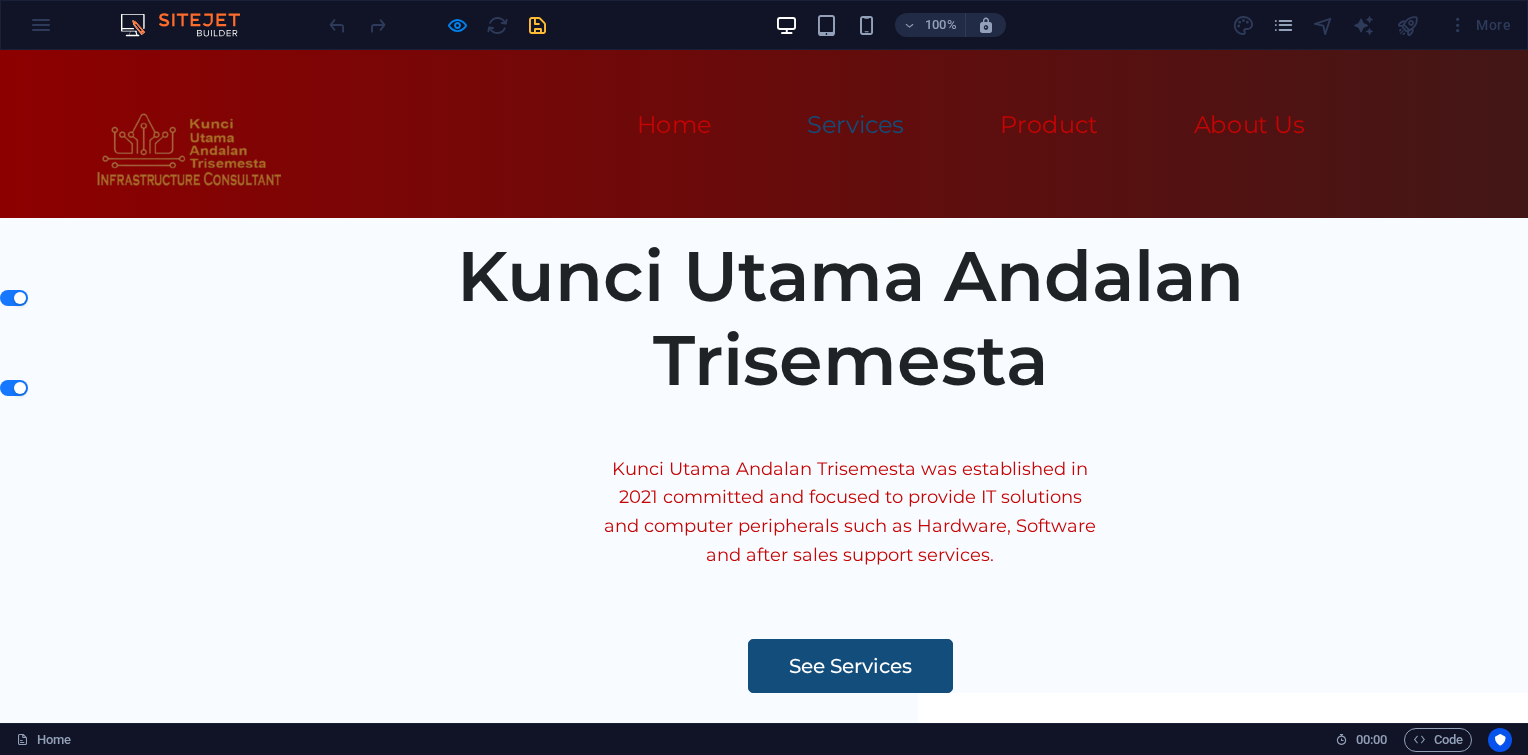 click on "Services" at bounding box center [855, 125] 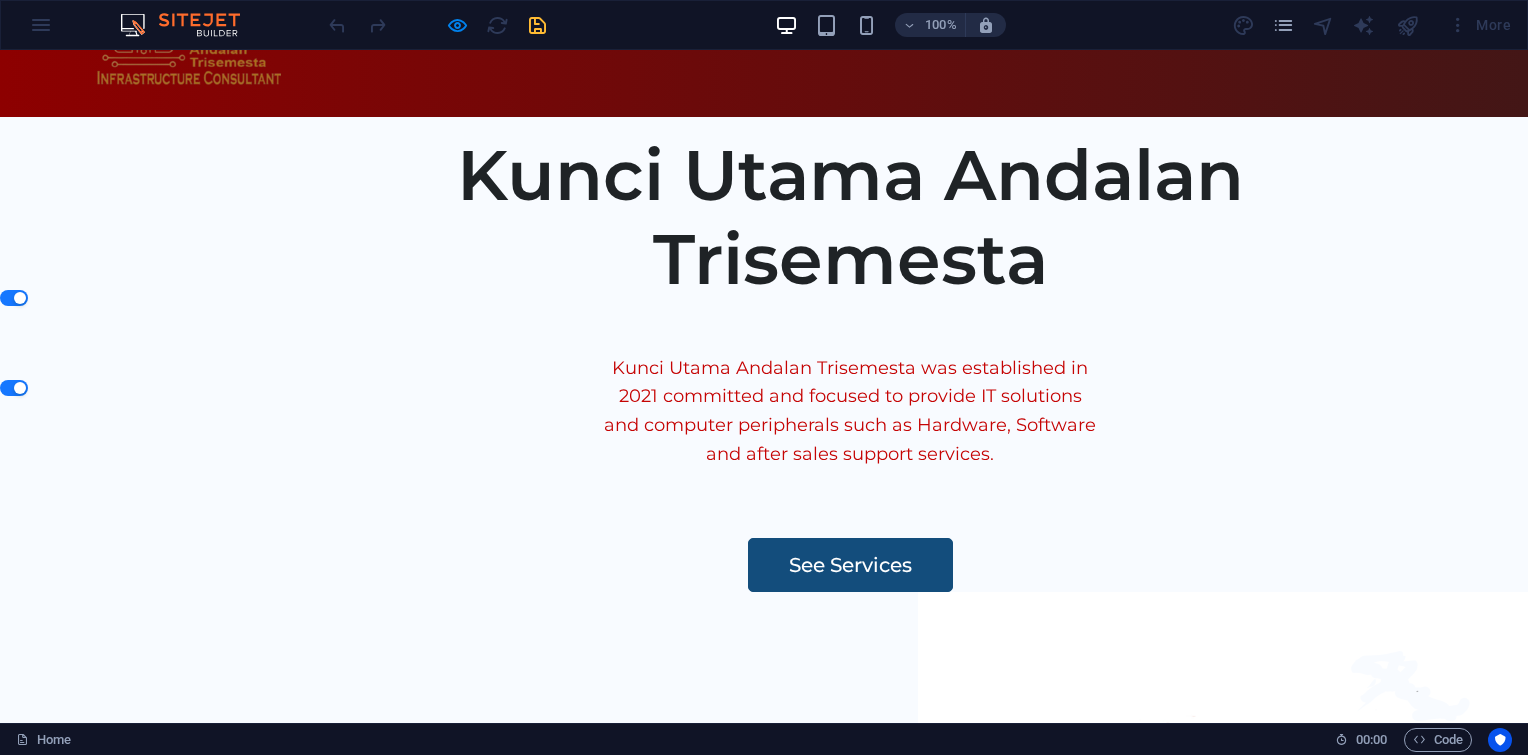 scroll, scrollTop: 0, scrollLeft: 0, axis: both 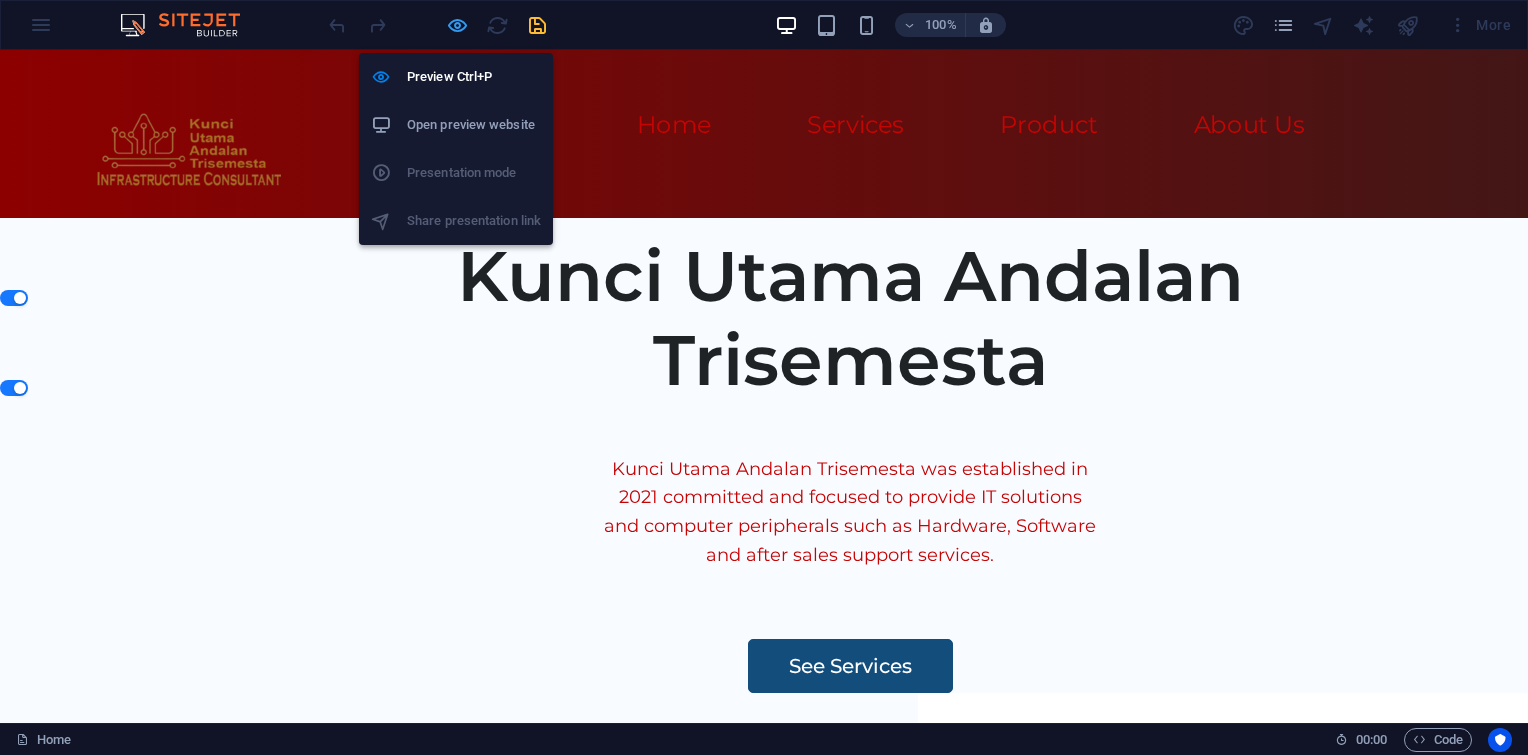 click at bounding box center [457, 25] 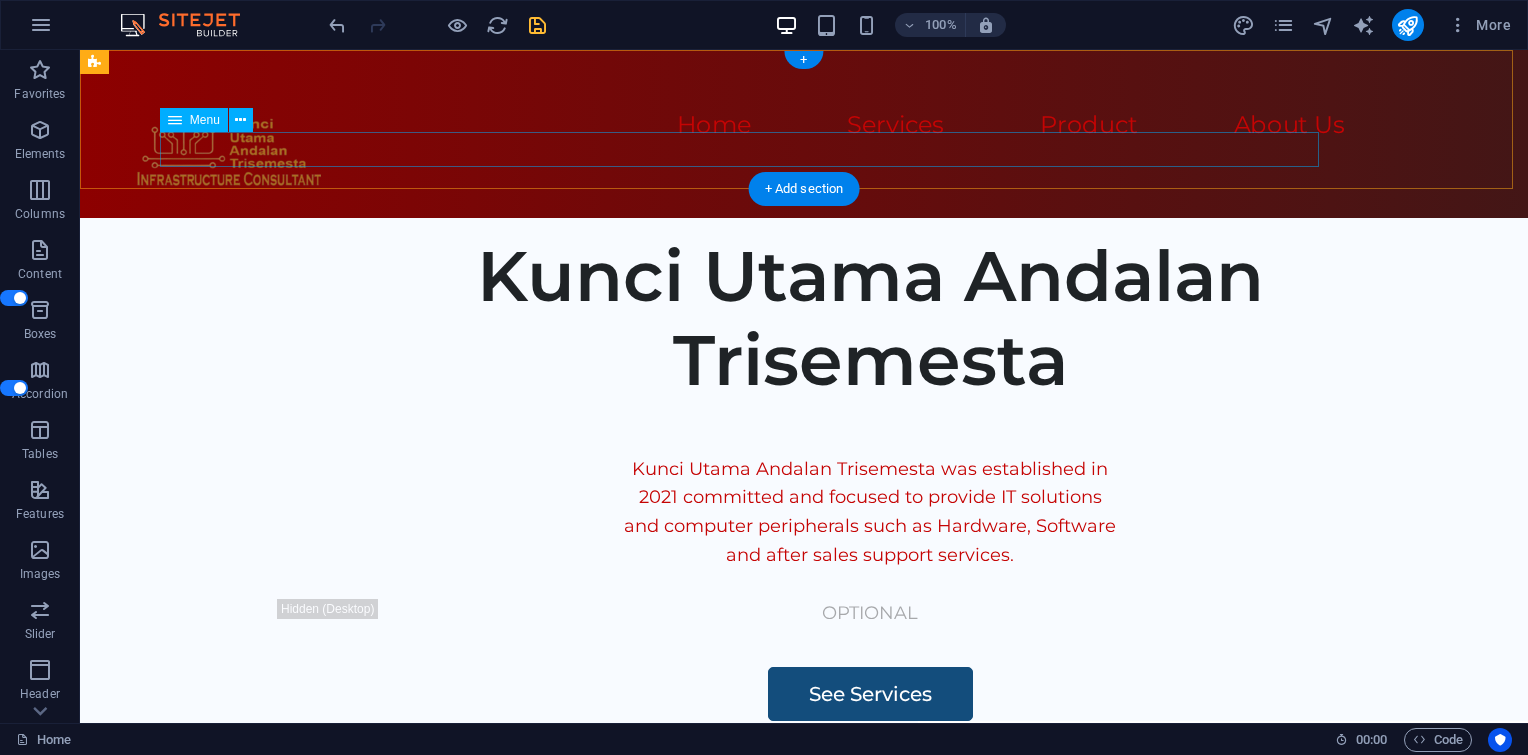 click on "Home Services Product  About Us" at bounding box center [654, 126] 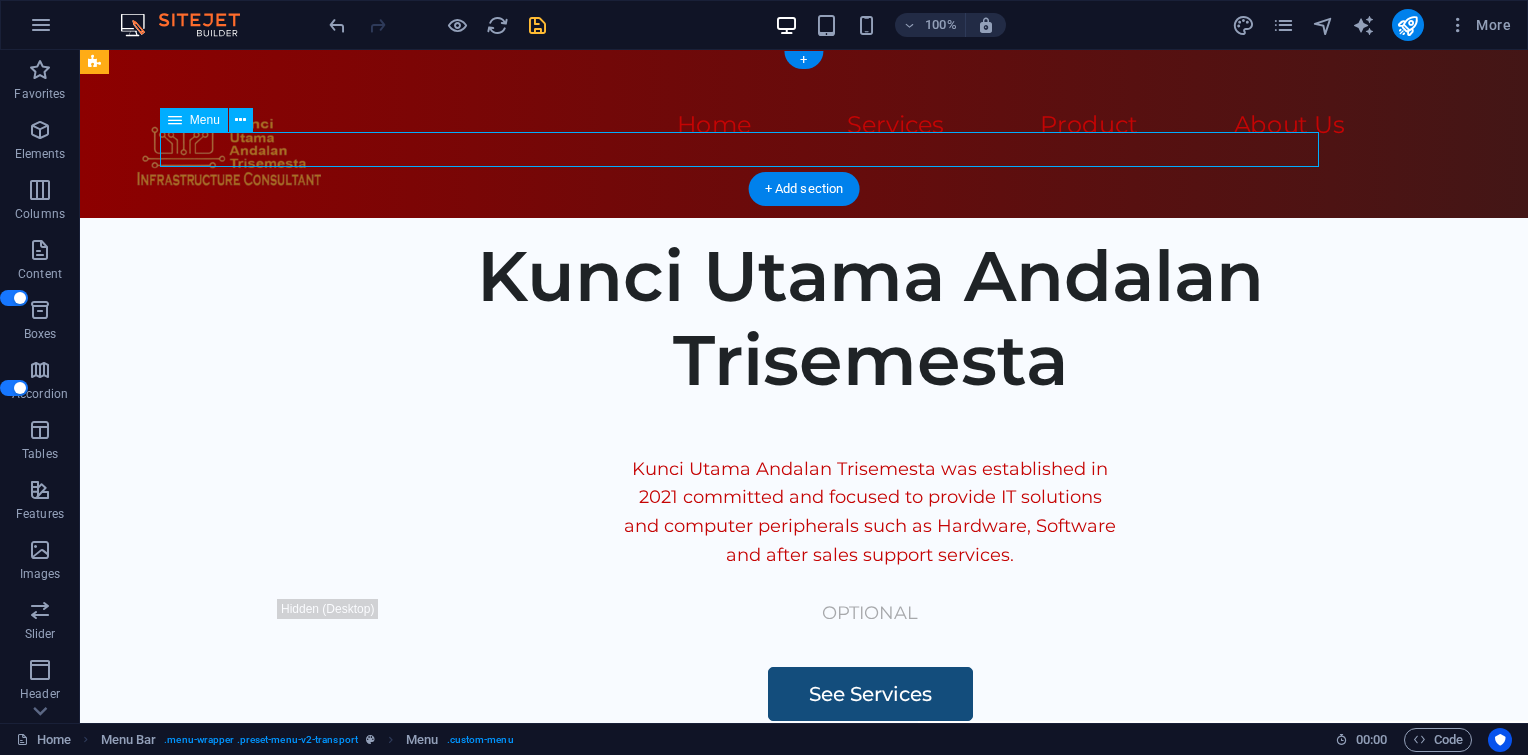 click on "Home Services Product  About Us" at bounding box center [654, 126] 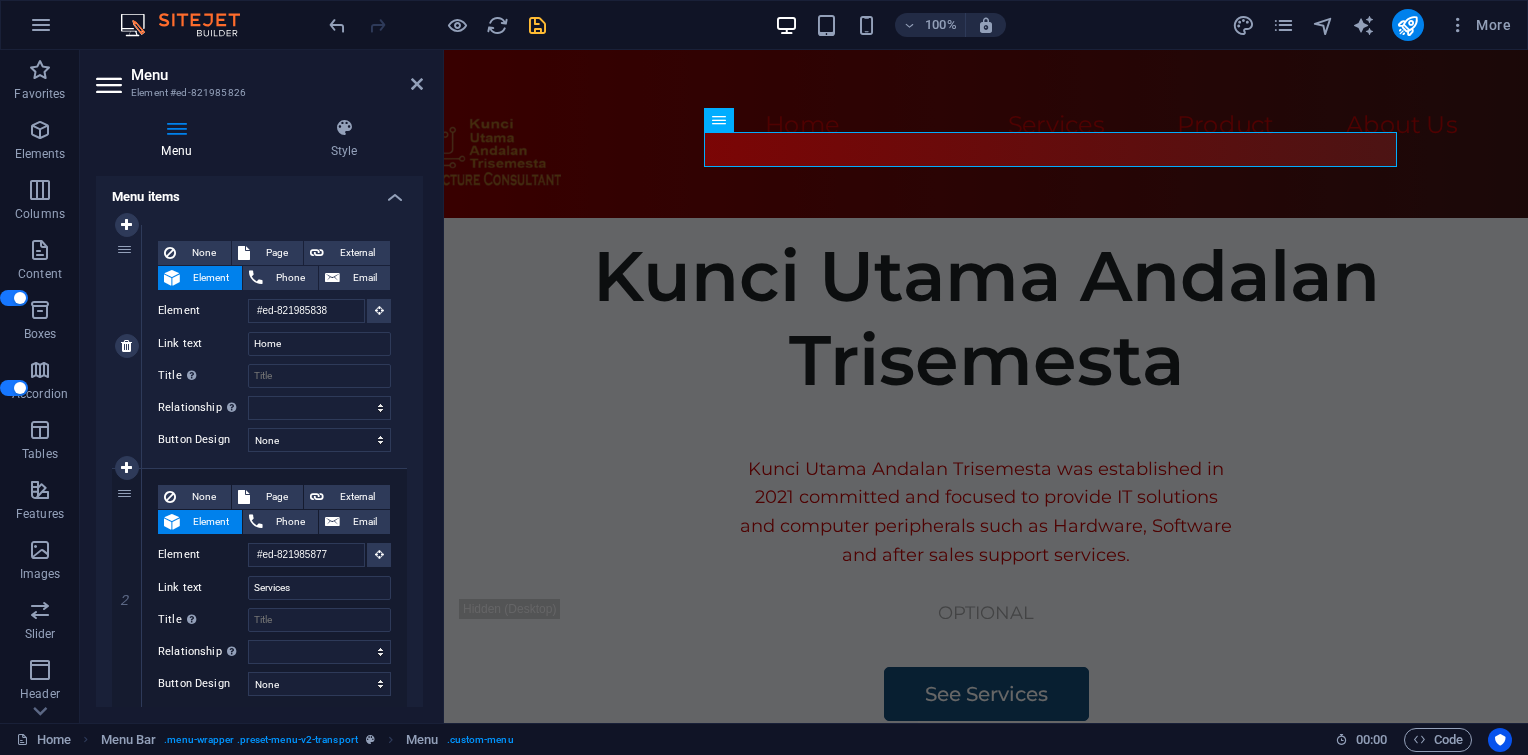 scroll, scrollTop: 200, scrollLeft: 0, axis: vertical 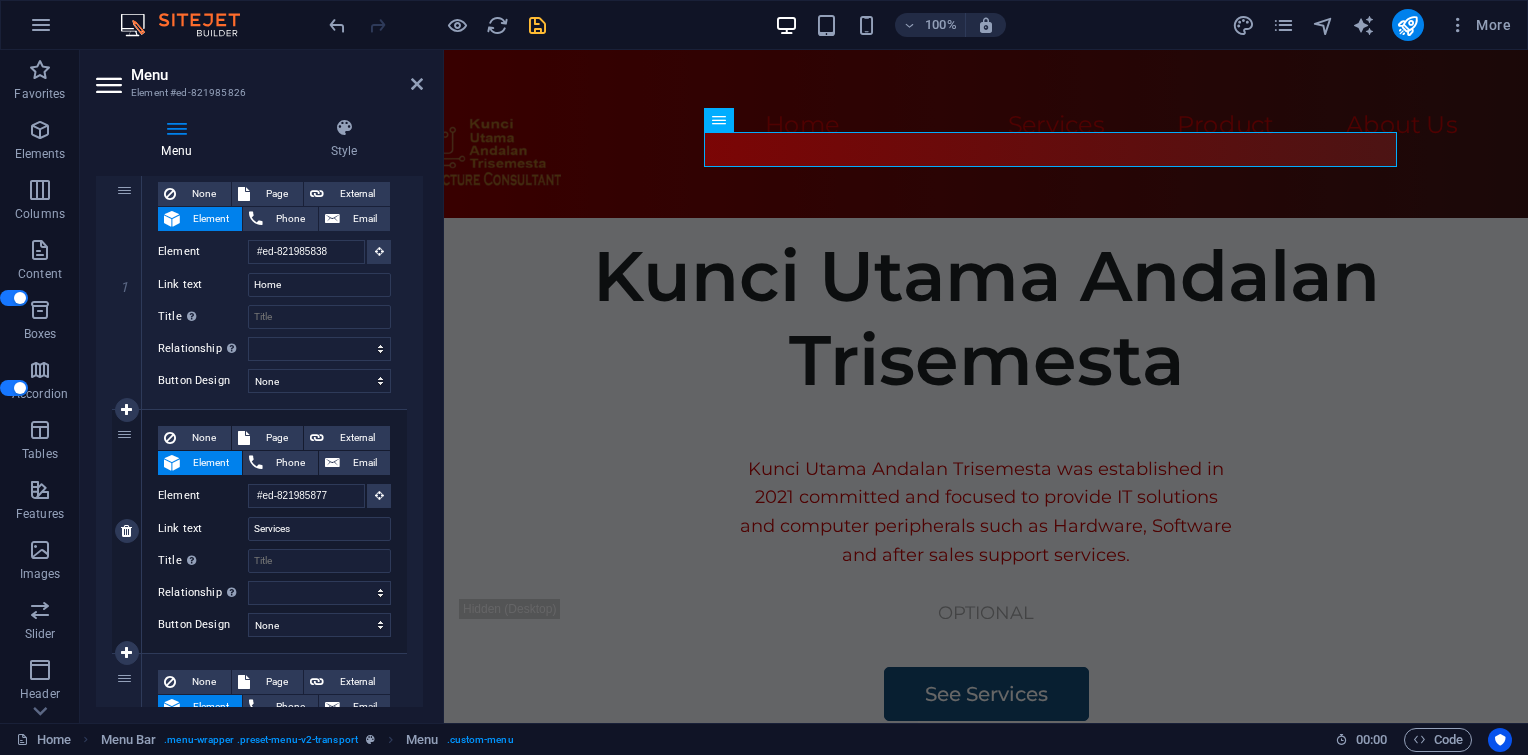 click on "Element" at bounding box center [211, 463] 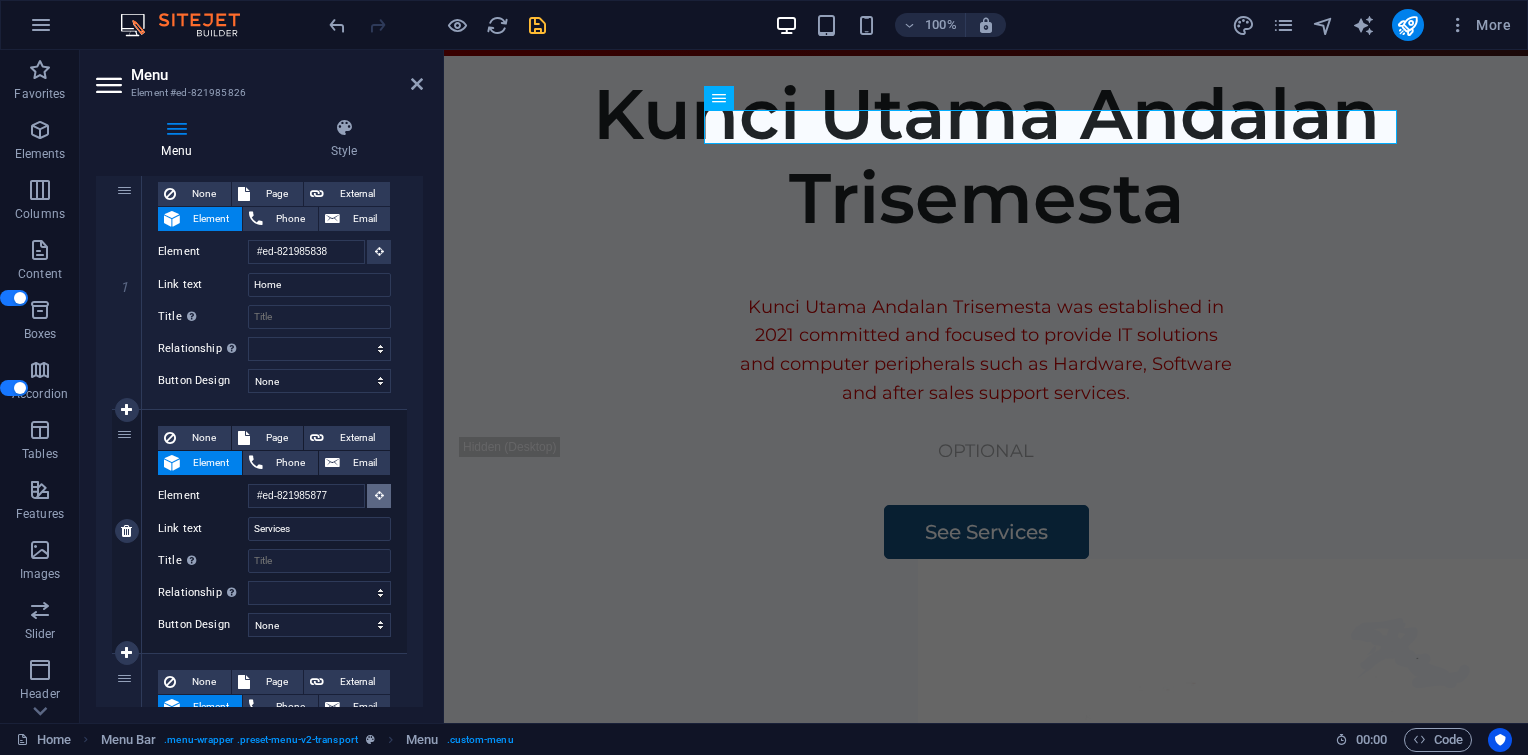 scroll, scrollTop: 0, scrollLeft: 0, axis: both 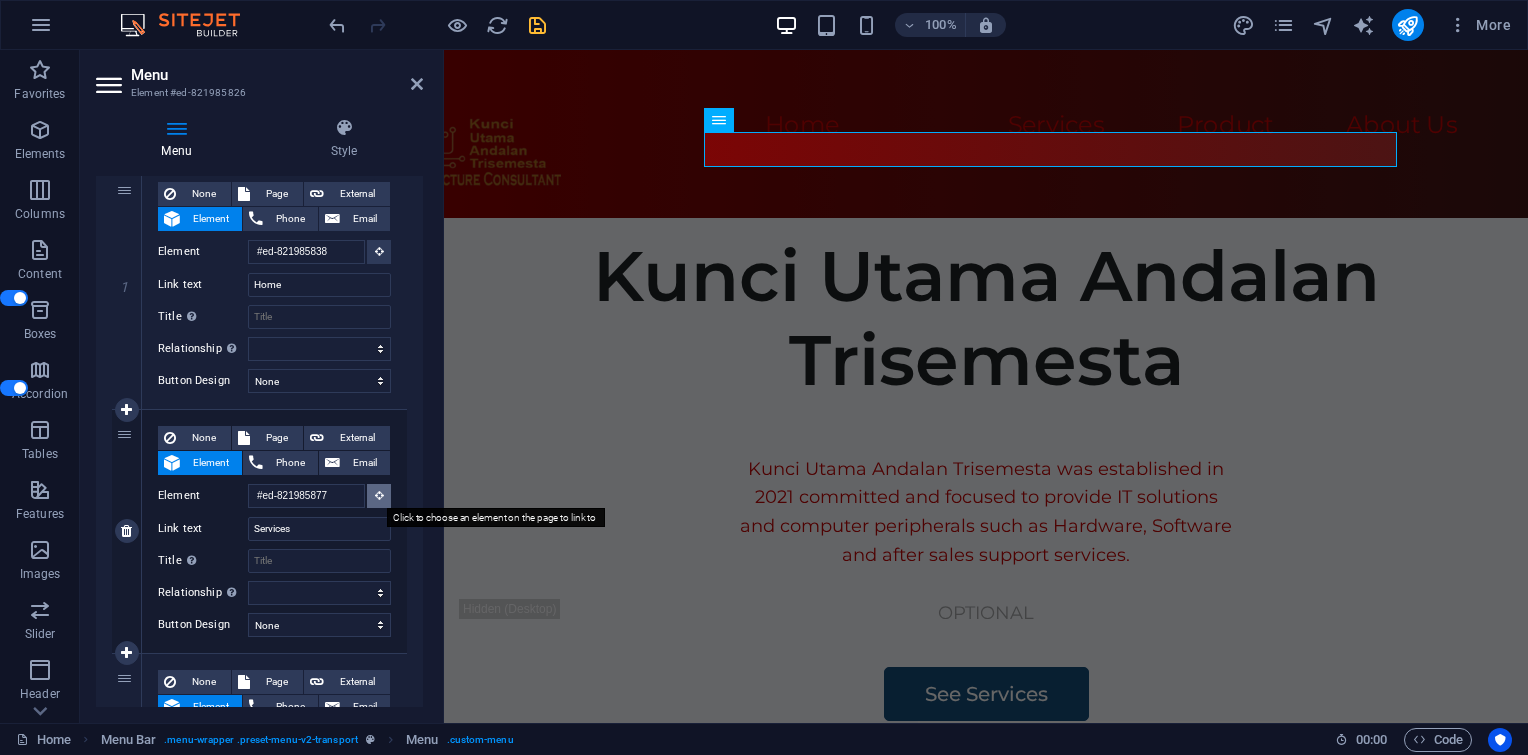 click at bounding box center (379, 495) 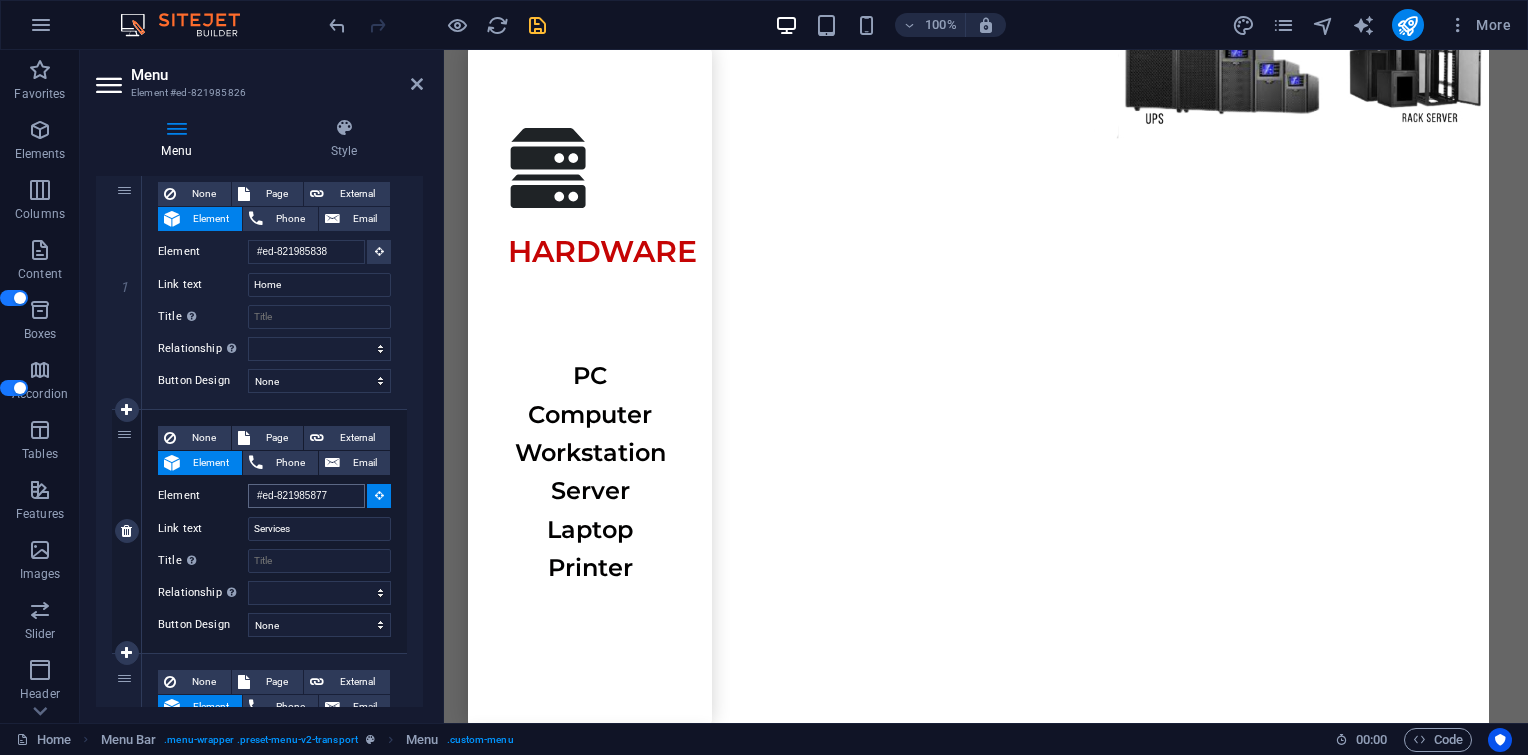 scroll, scrollTop: 1413, scrollLeft: 0, axis: vertical 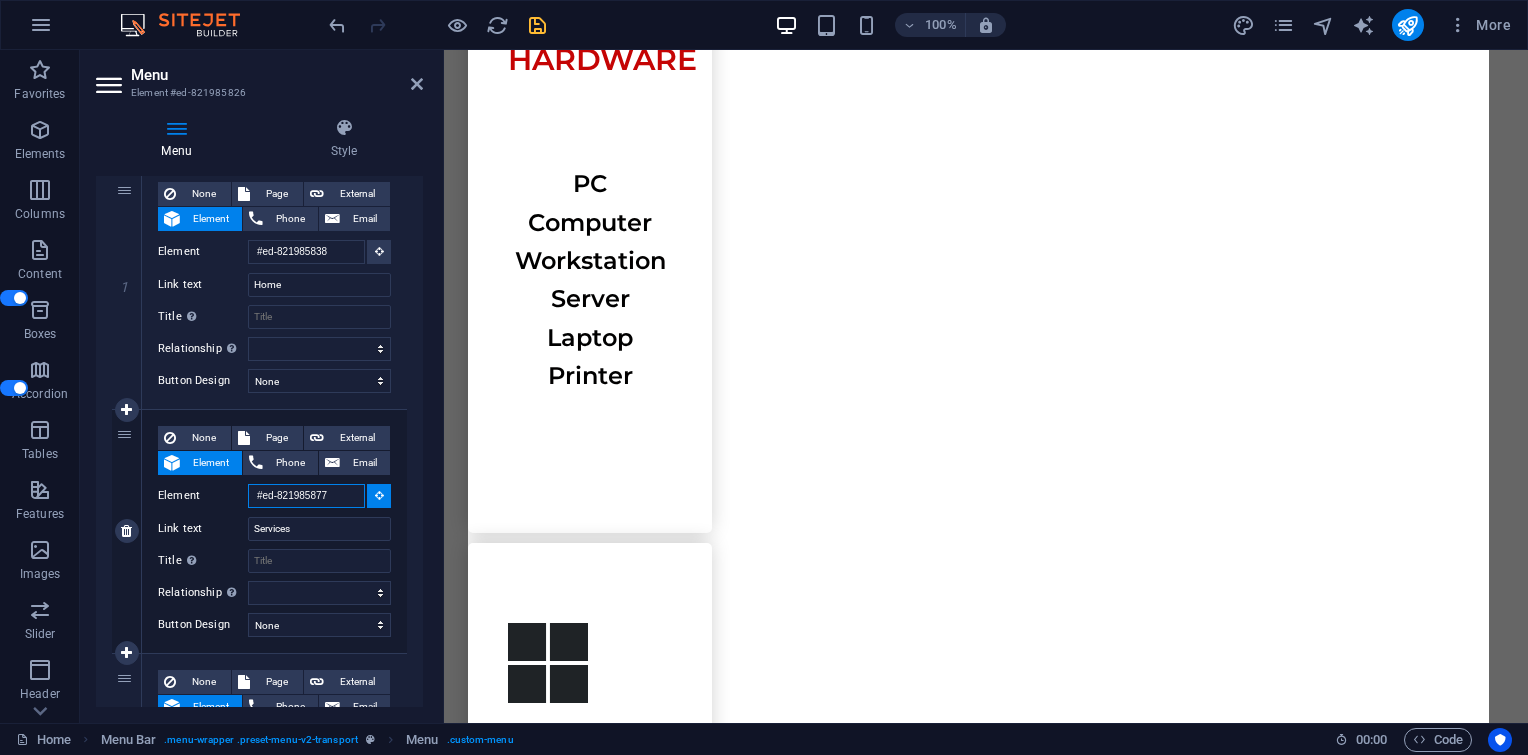 click on "#ed-821985877" at bounding box center (306, 496) 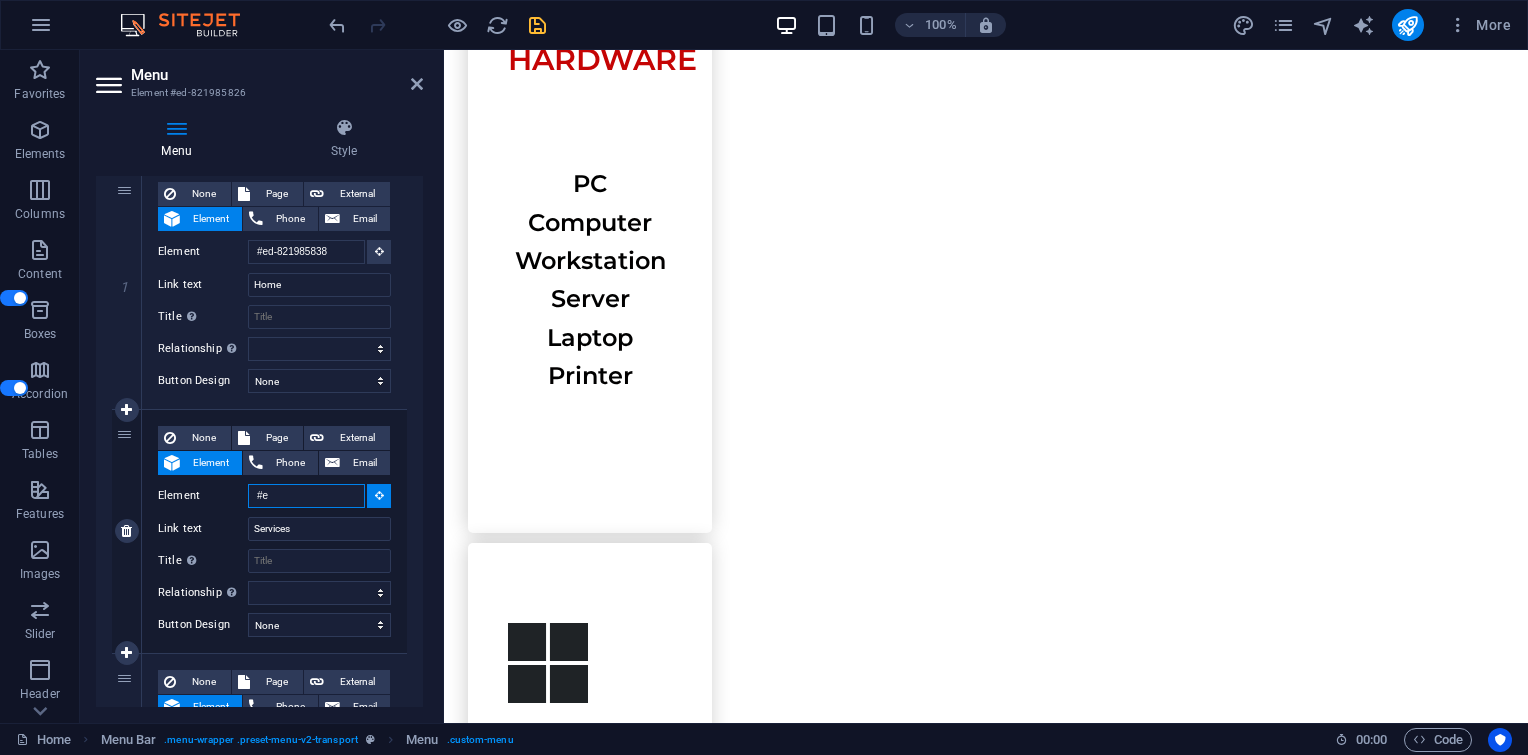 type on "#" 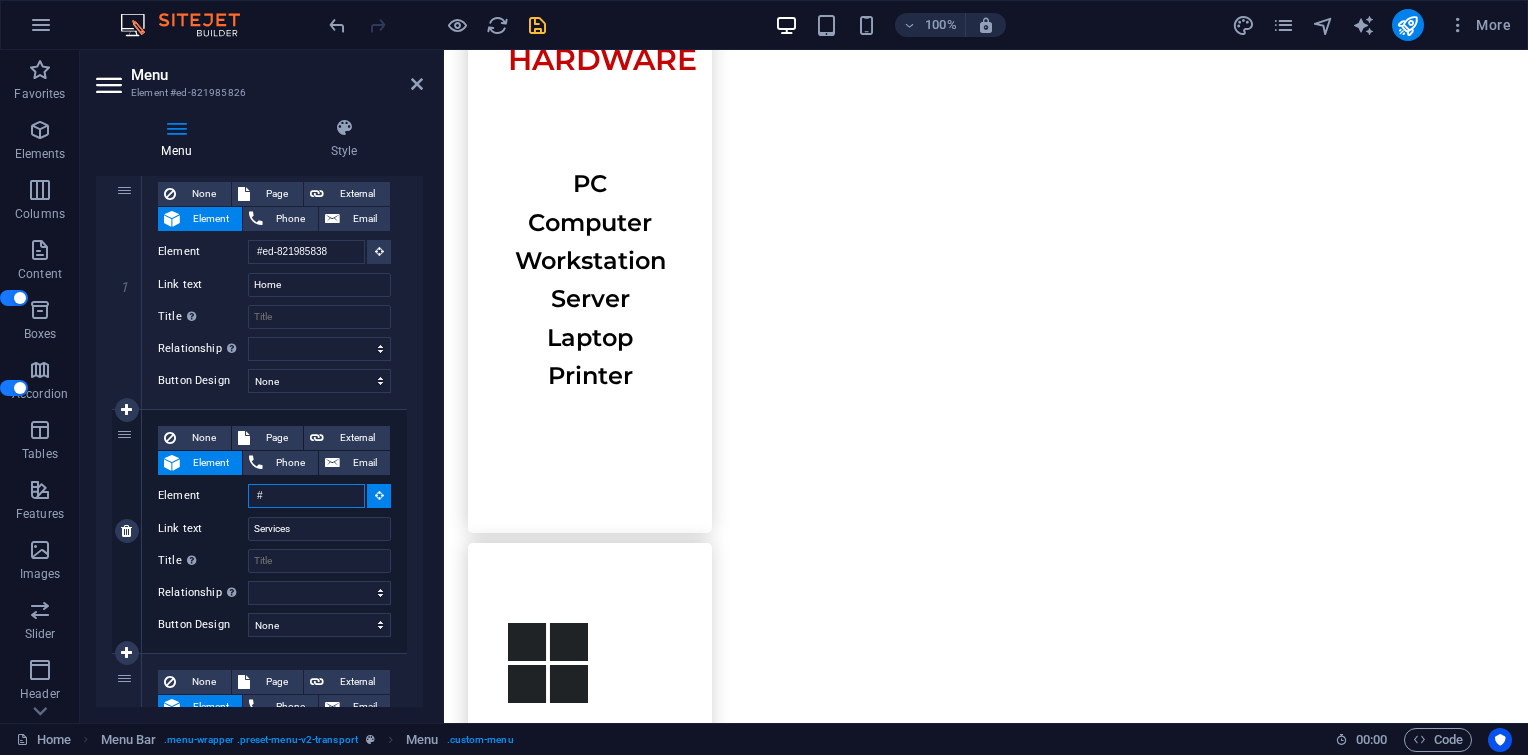 type 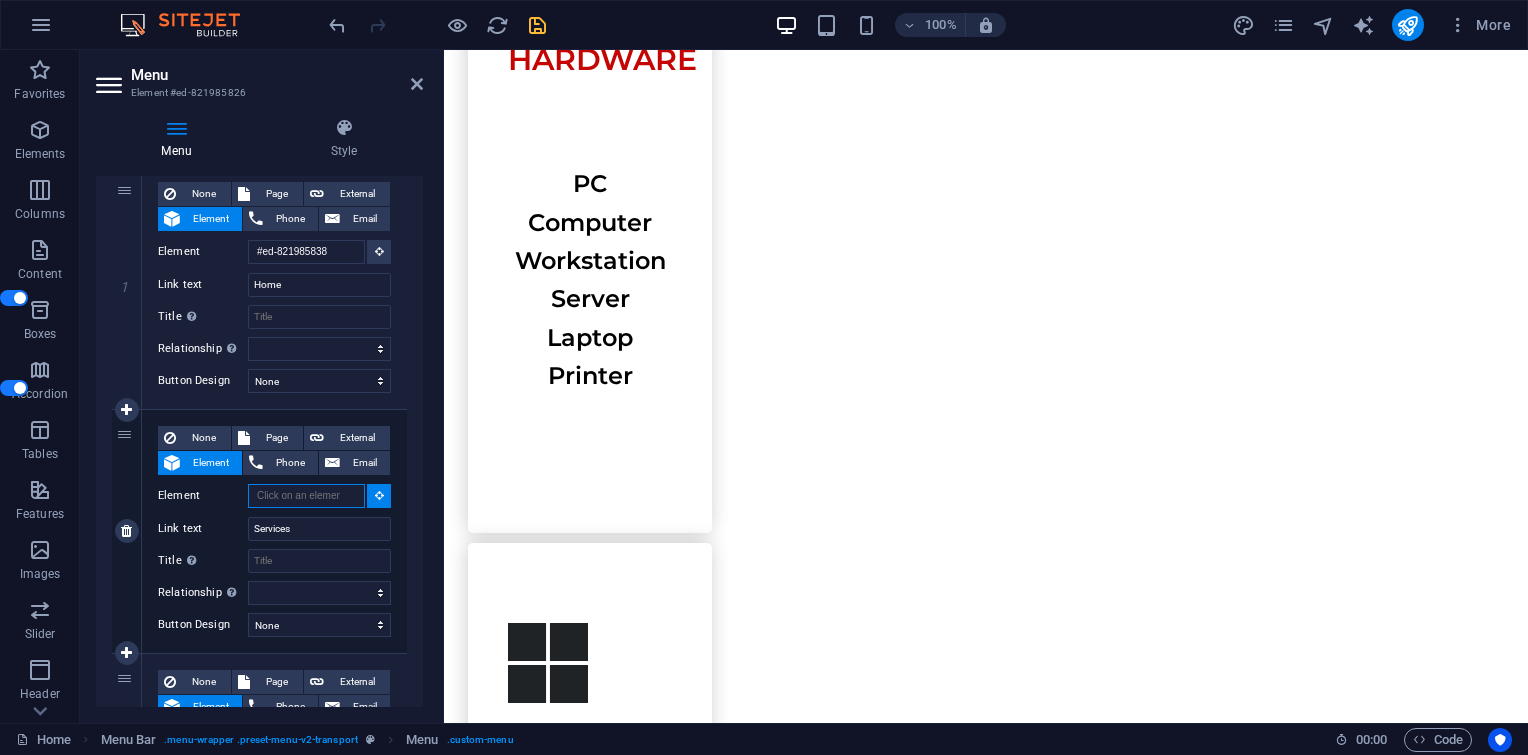 select 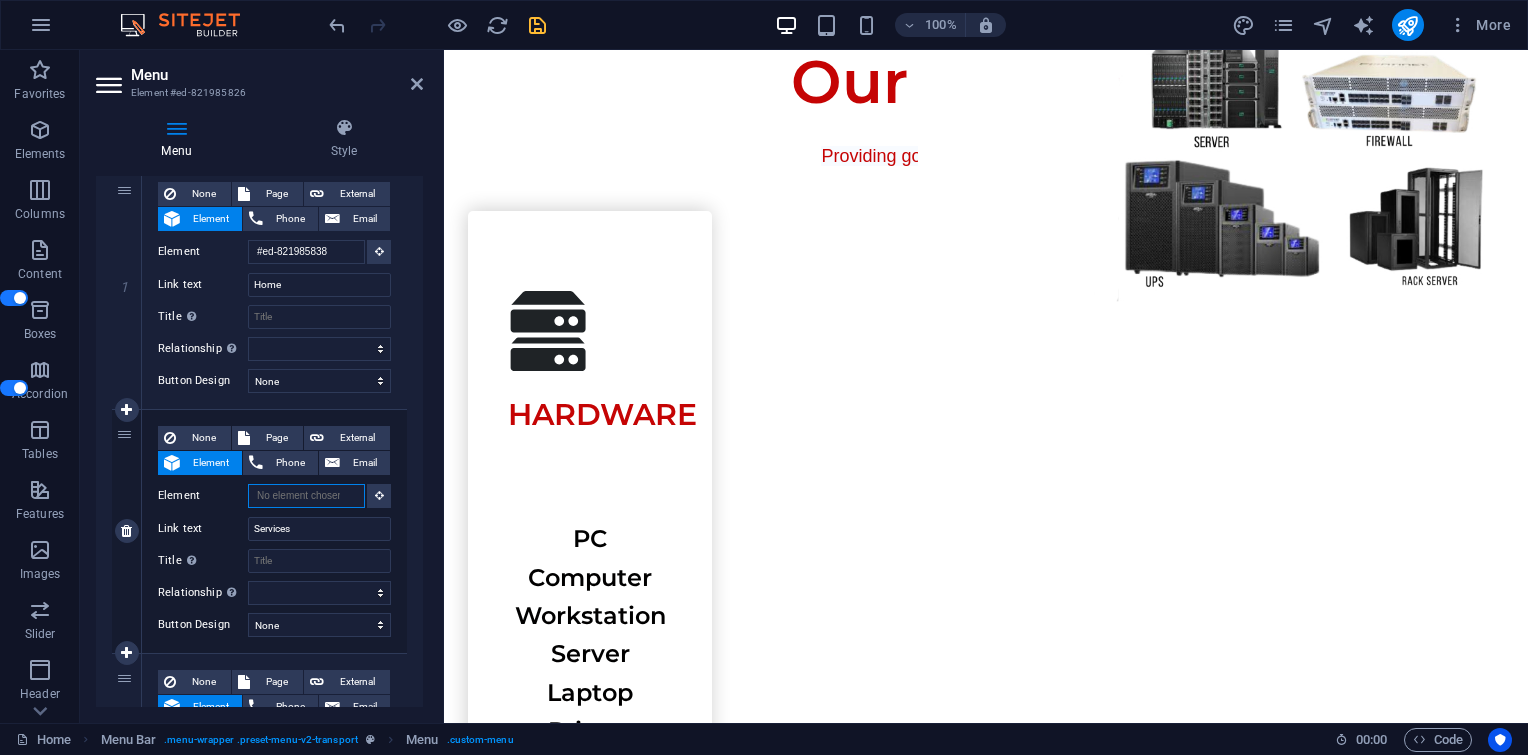 scroll, scrollTop: 0, scrollLeft: 0, axis: both 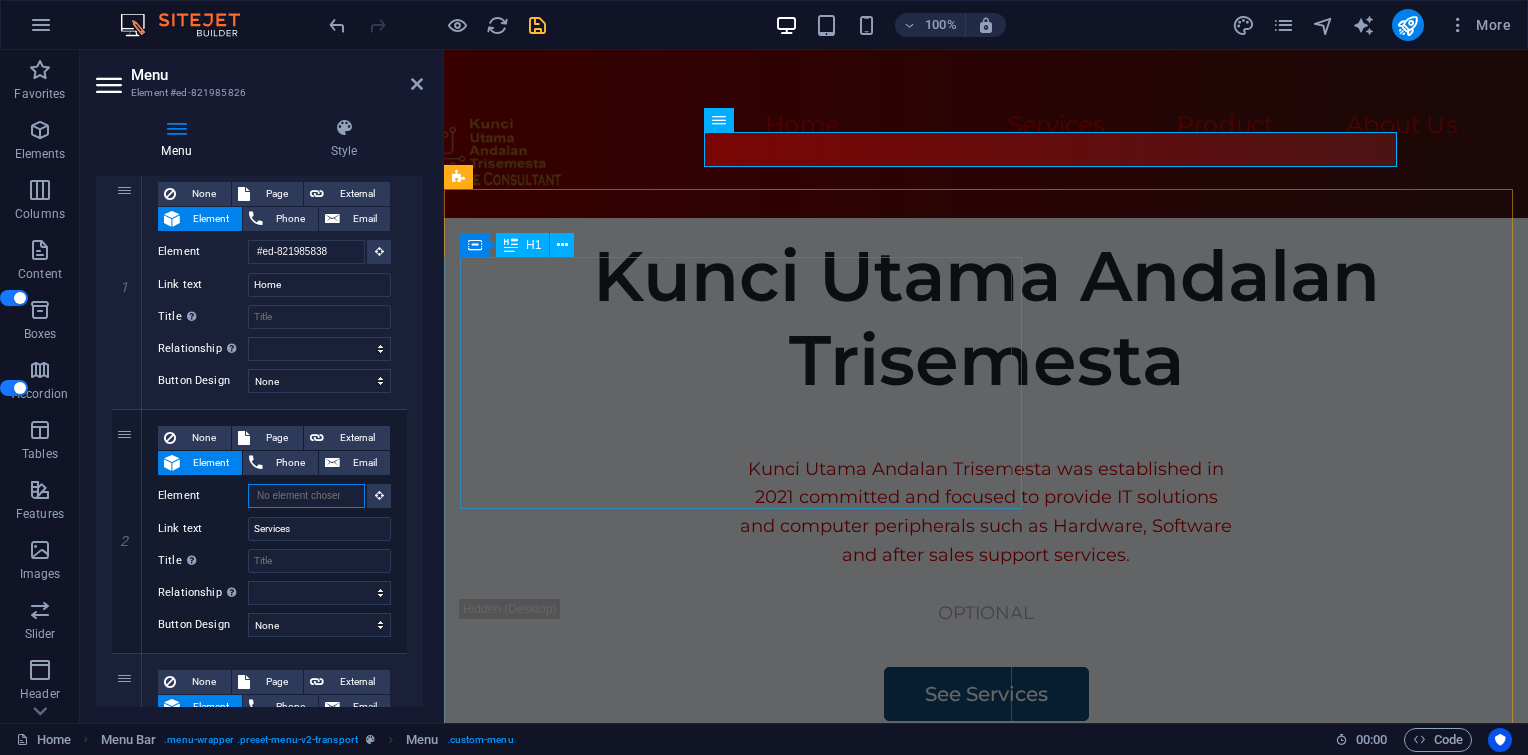 type 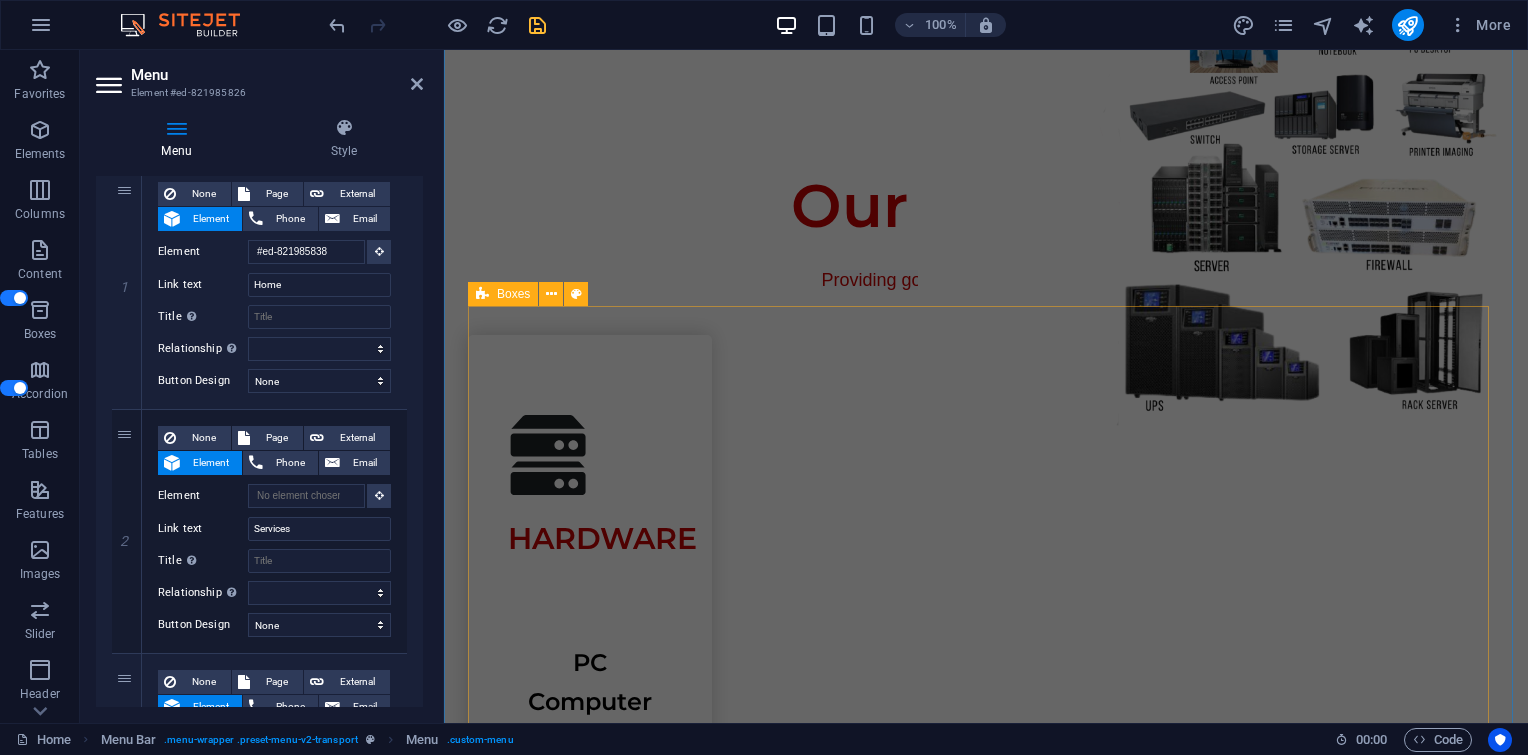 scroll, scrollTop: 966, scrollLeft: 0, axis: vertical 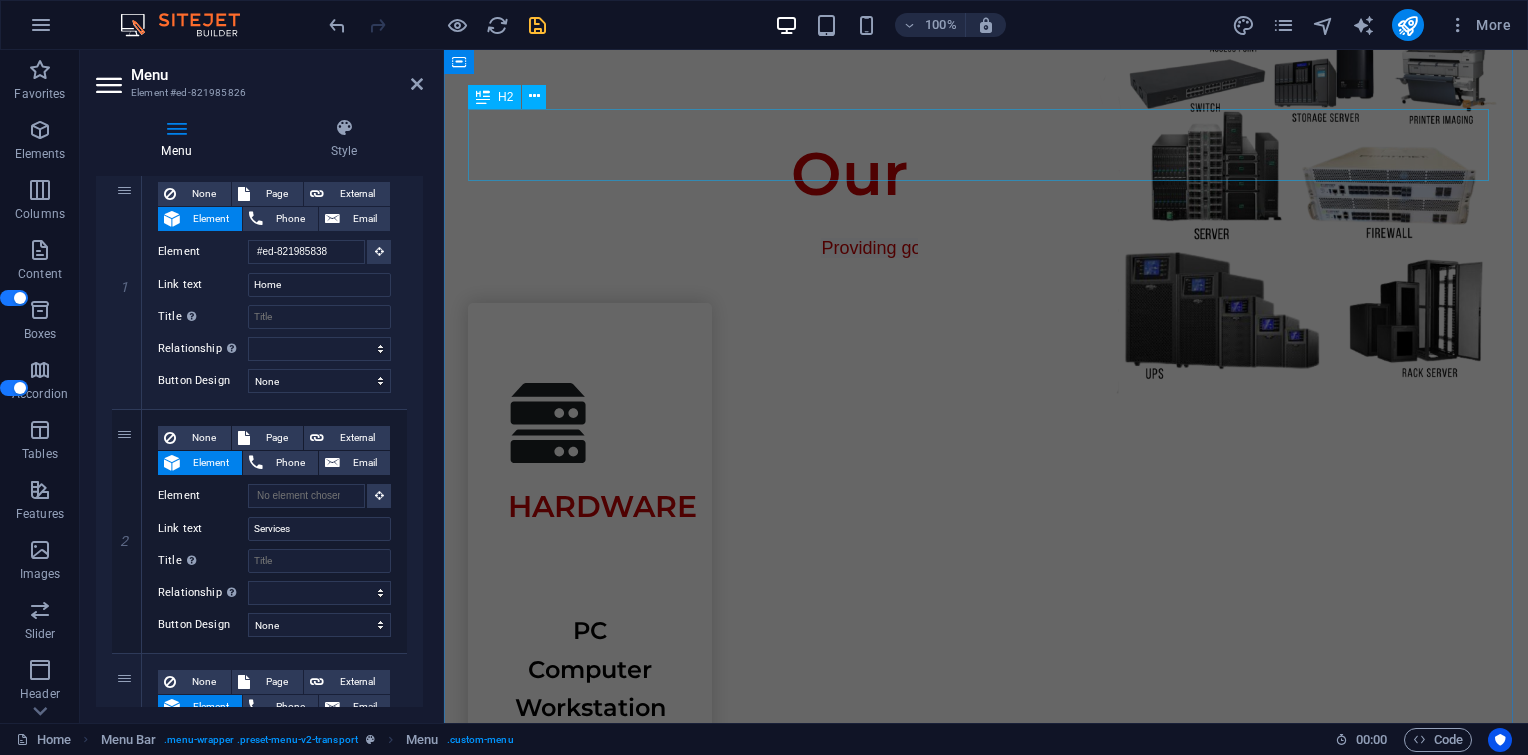 click on "Our Services" at bounding box center [986, 174] 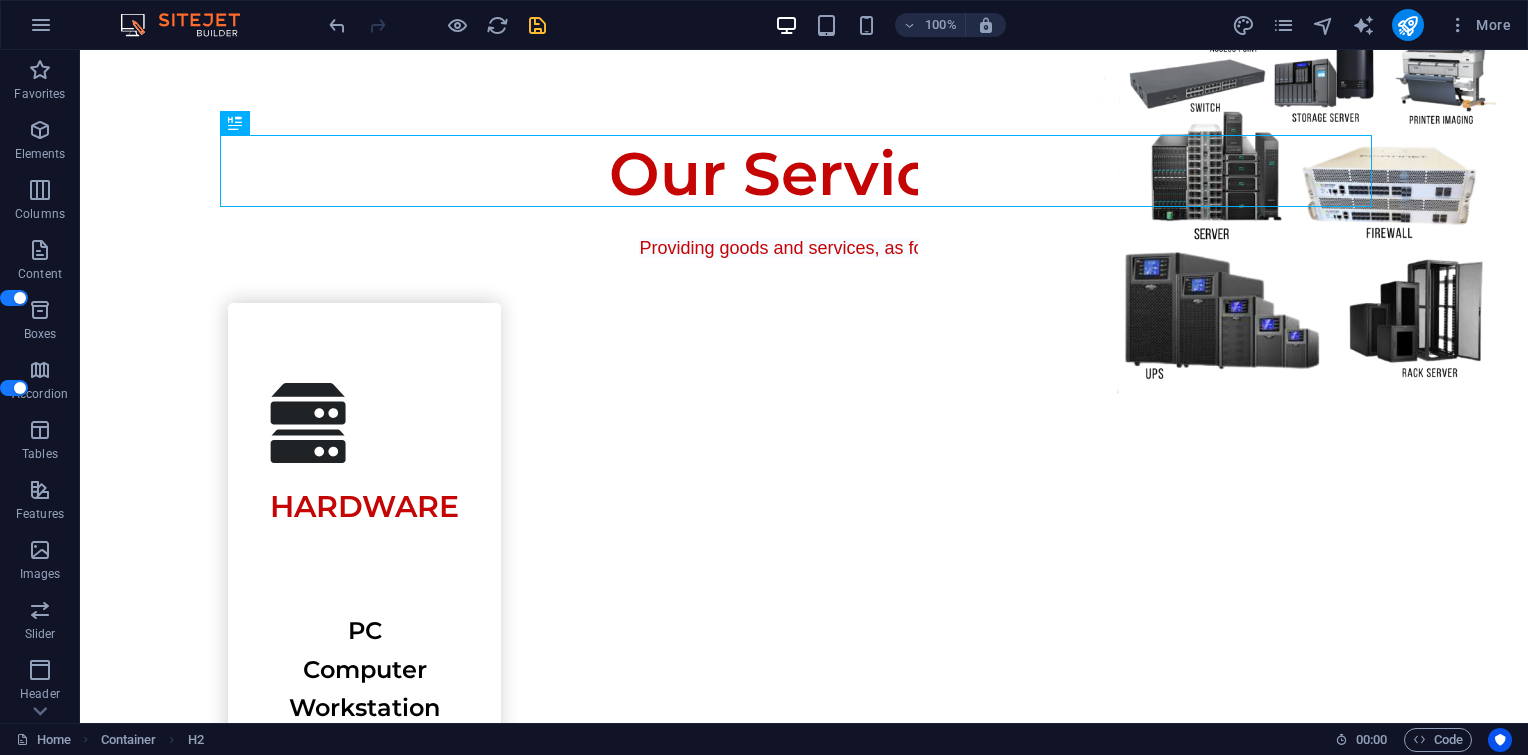 scroll, scrollTop: 0, scrollLeft: 0, axis: both 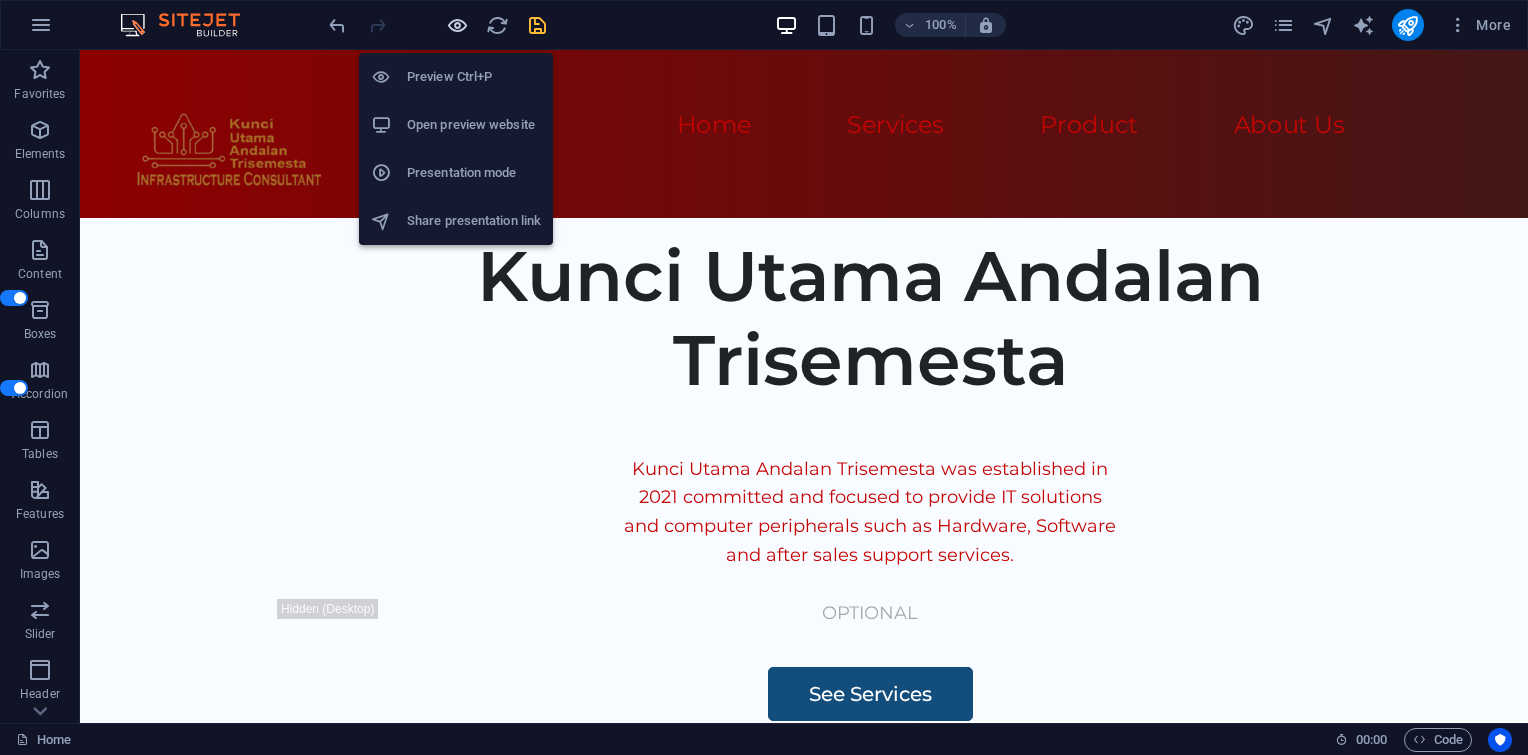 click at bounding box center (457, 25) 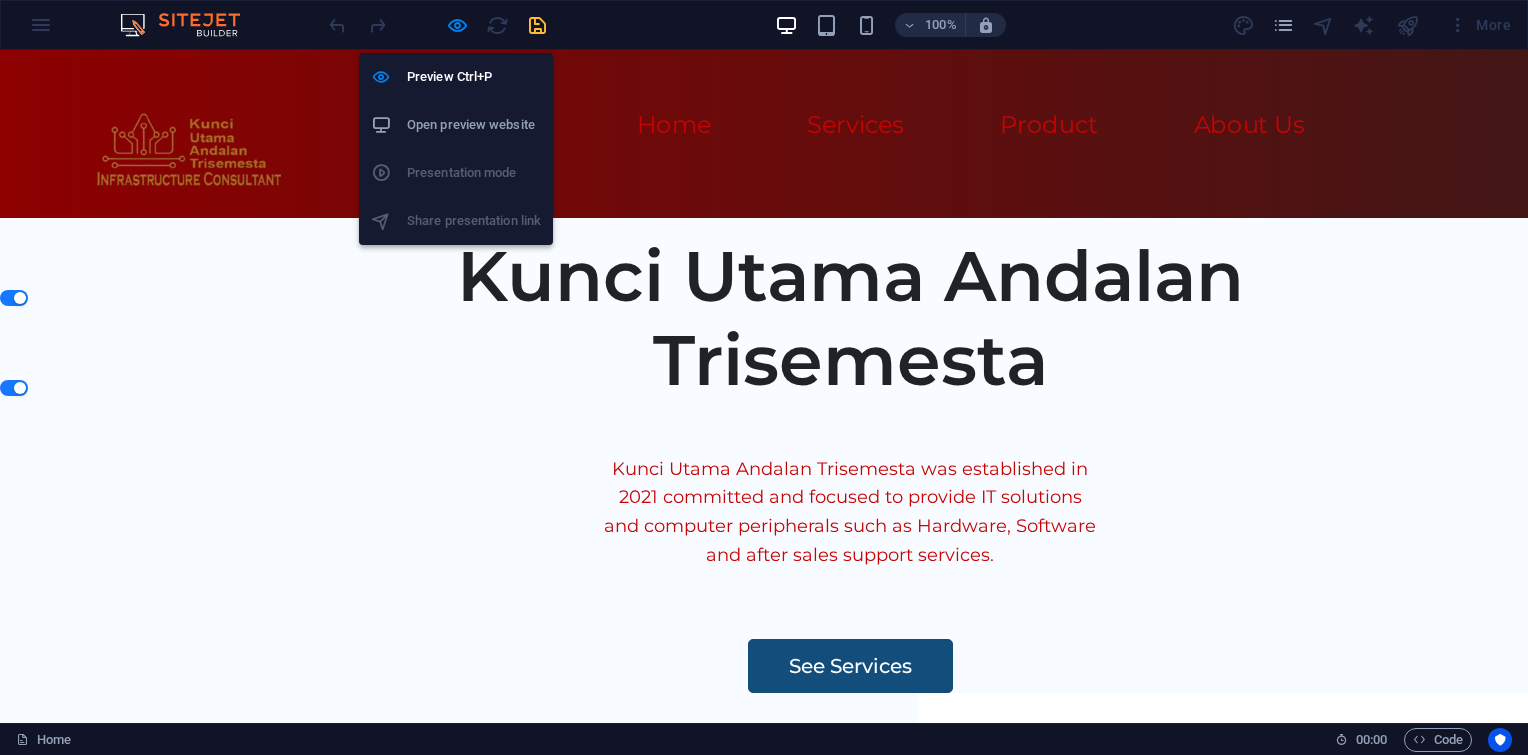 drag, startPoint x: 462, startPoint y: 31, endPoint x: 504, endPoint y: 20, distance: 43.416588 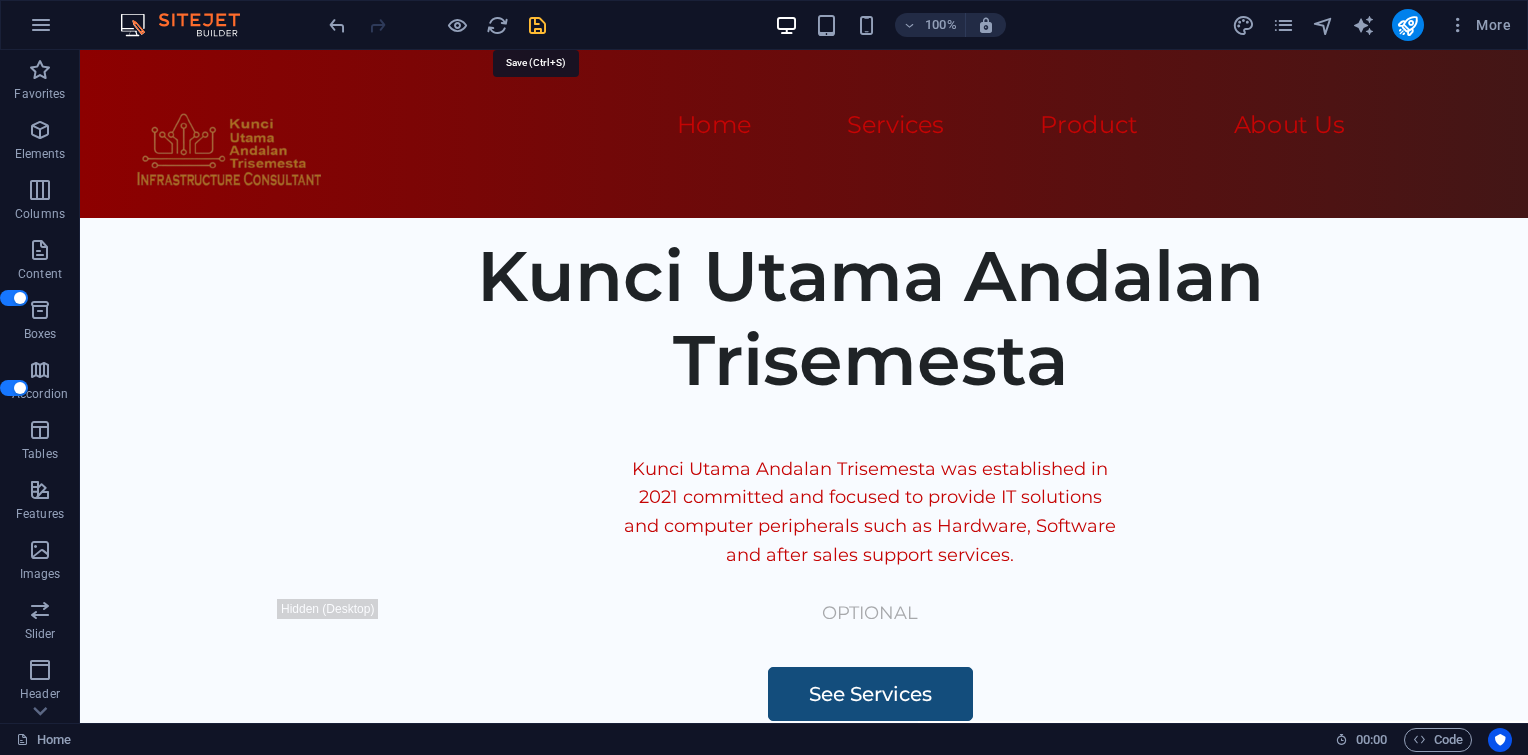 click at bounding box center (537, 25) 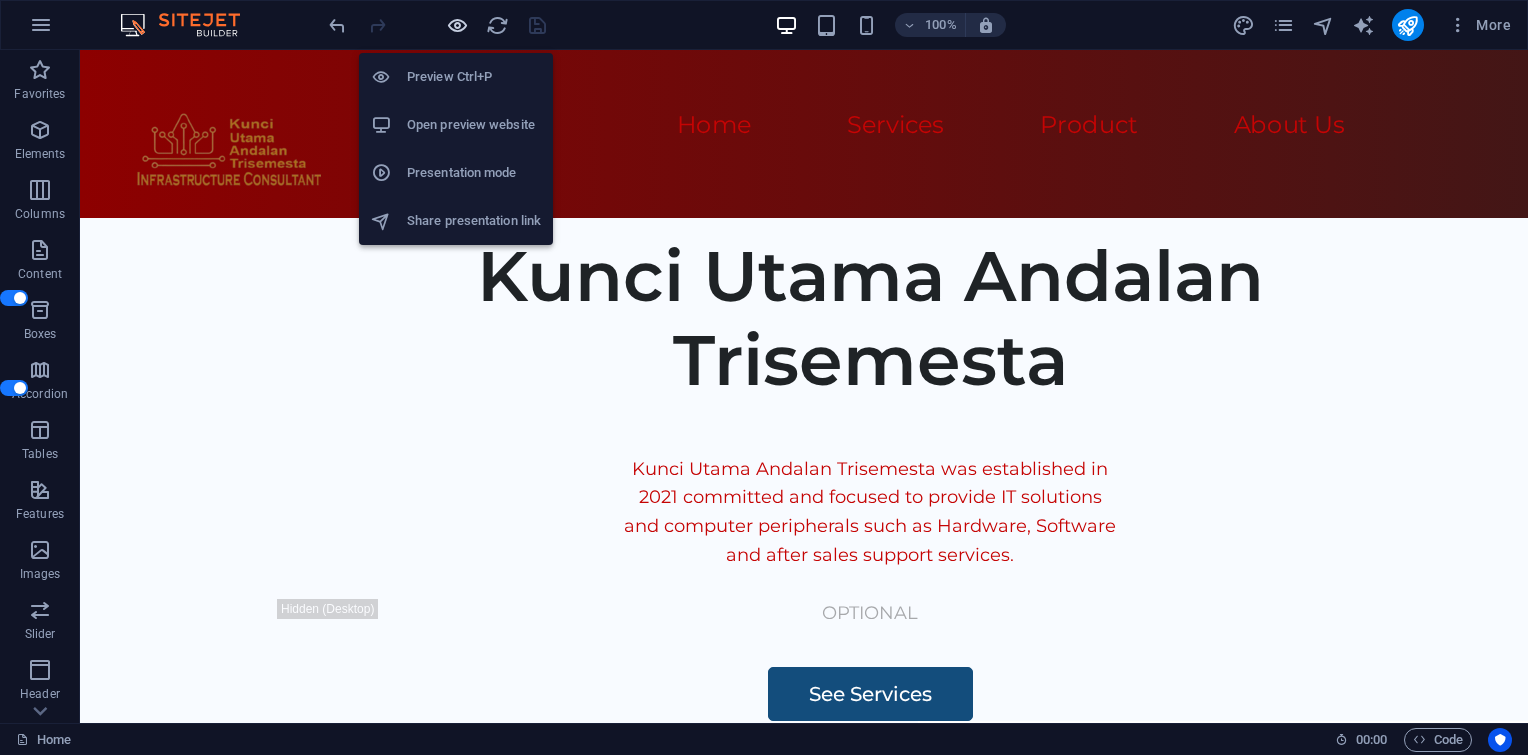click at bounding box center [457, 25] 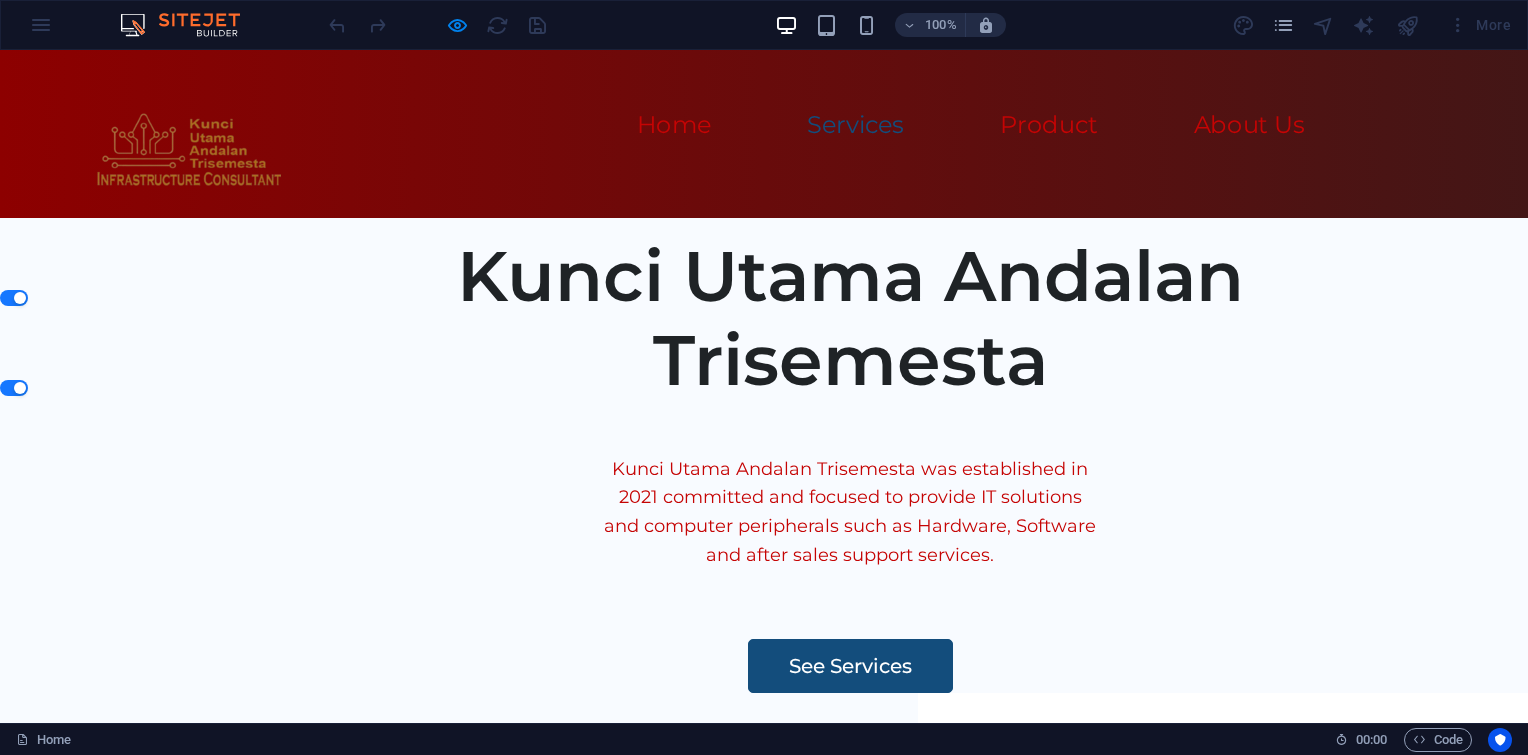 click on "Services" at bounding box center (855, 125) 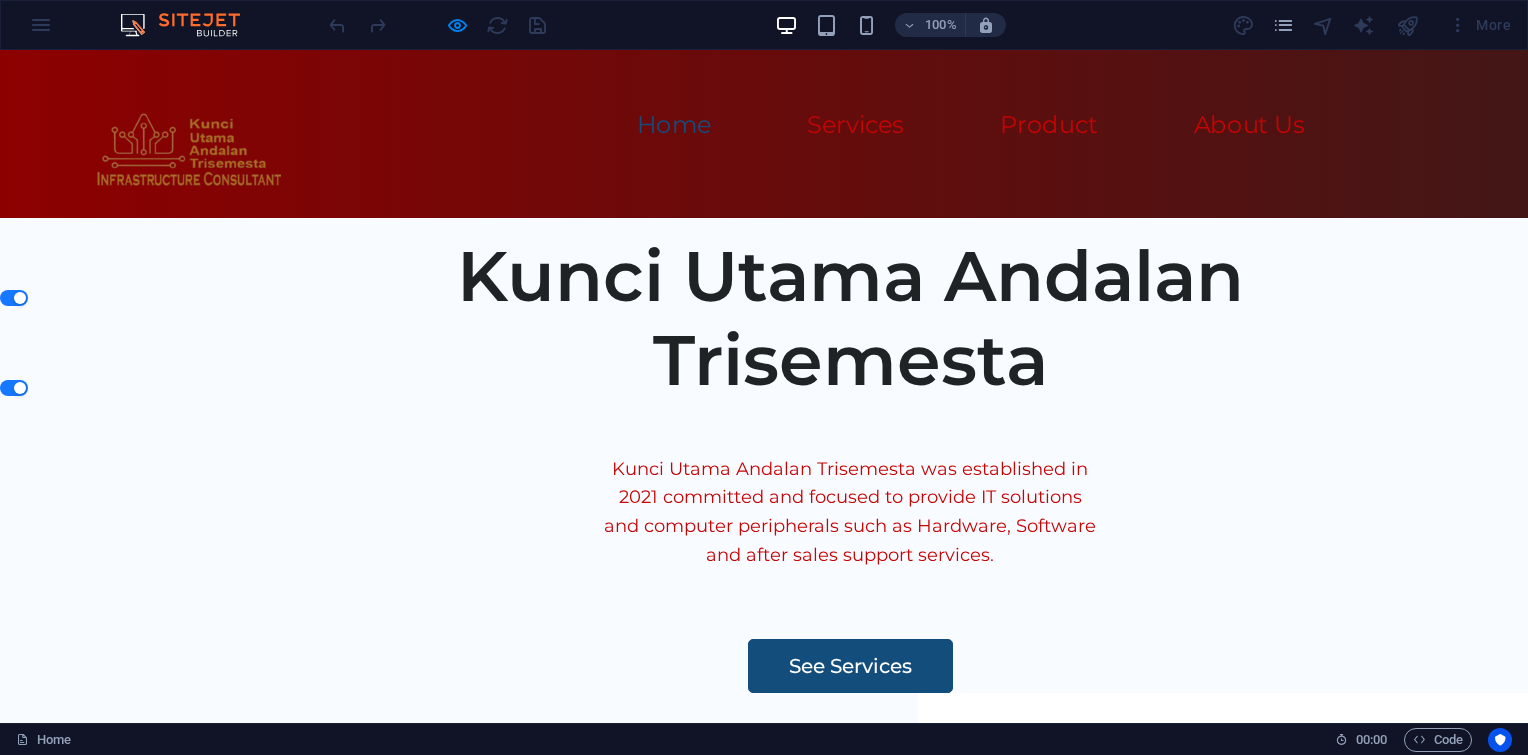 click on "Home" at bounding box center (674, 125) 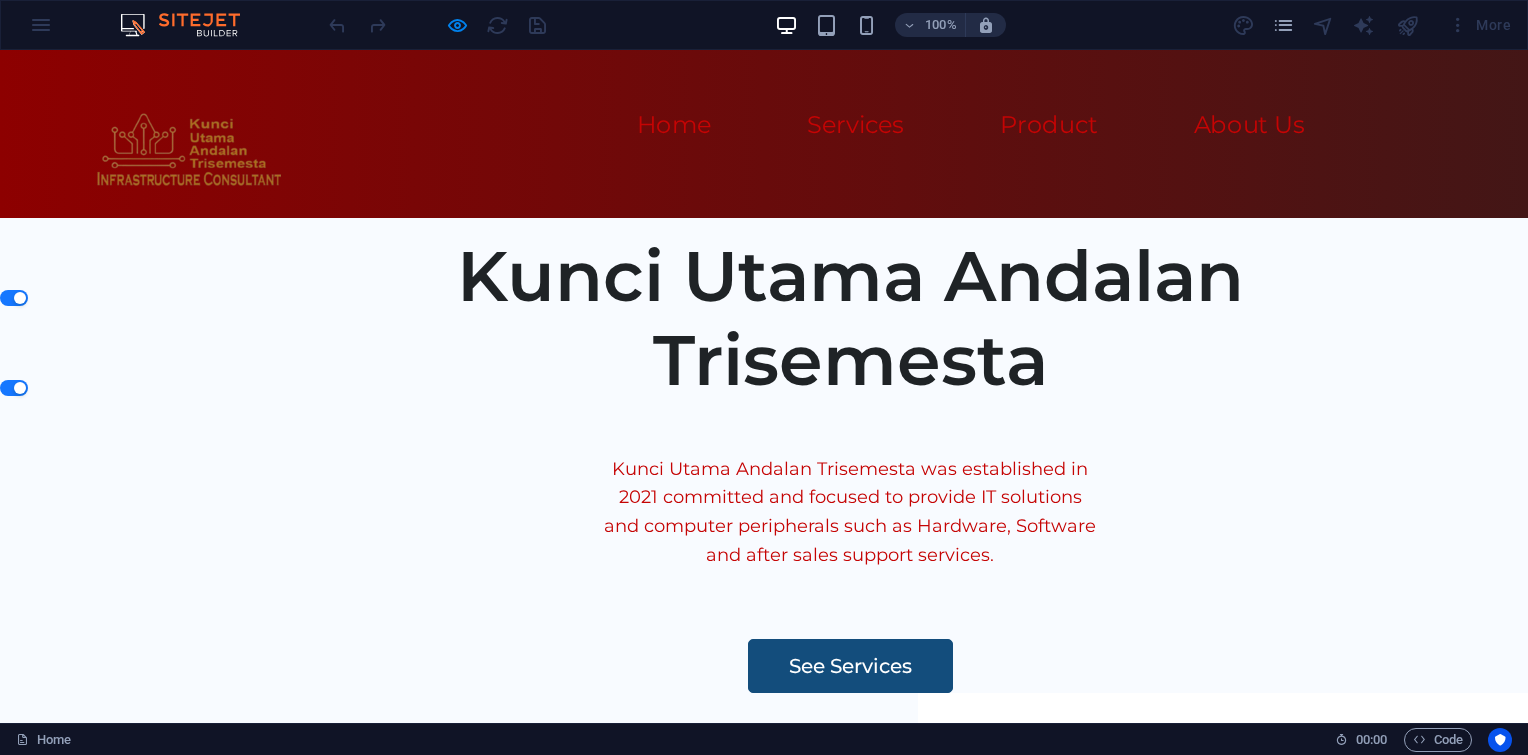 scroll, scrollTop: 0, scrollLeft: 0, axis: both 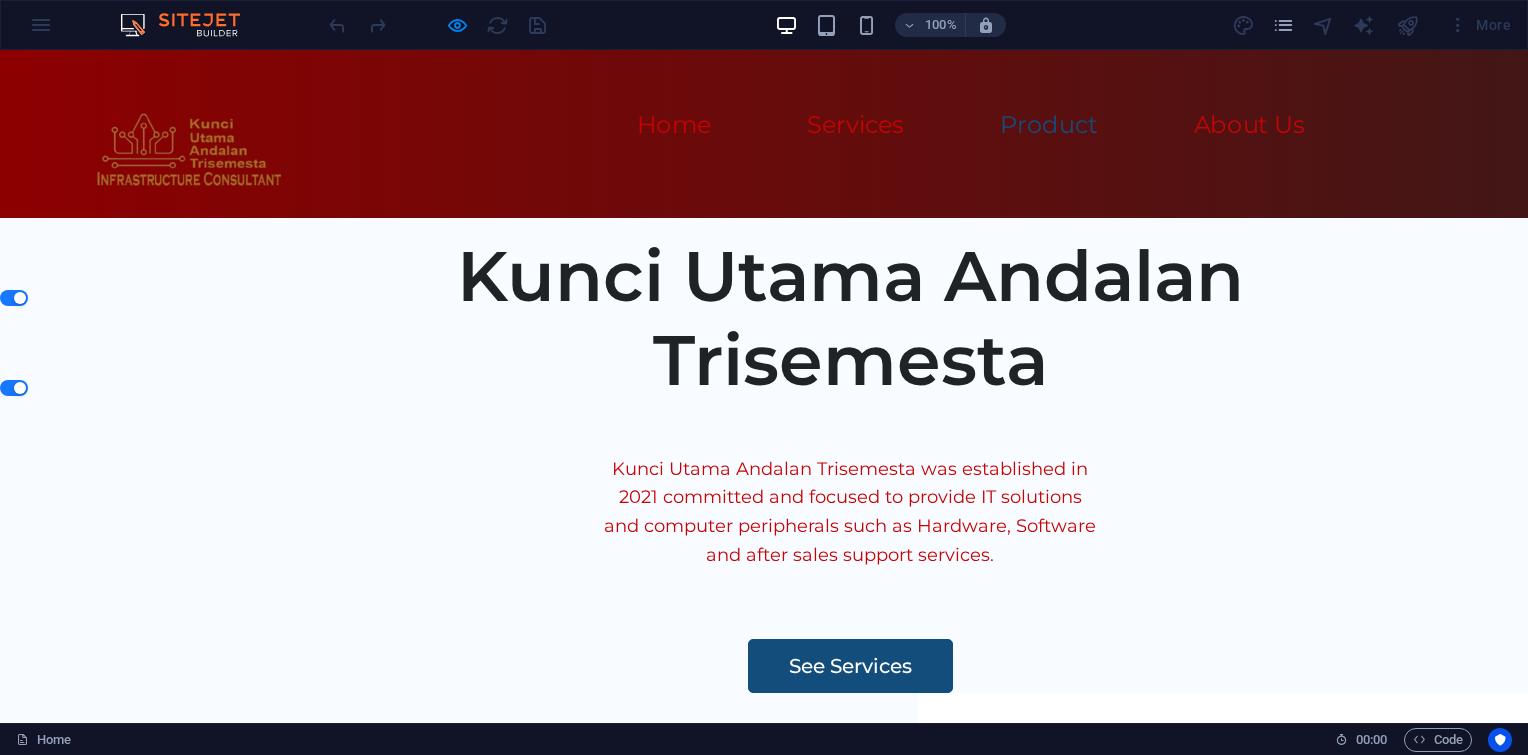 click on "Product" at bounding box center [1048, 125] 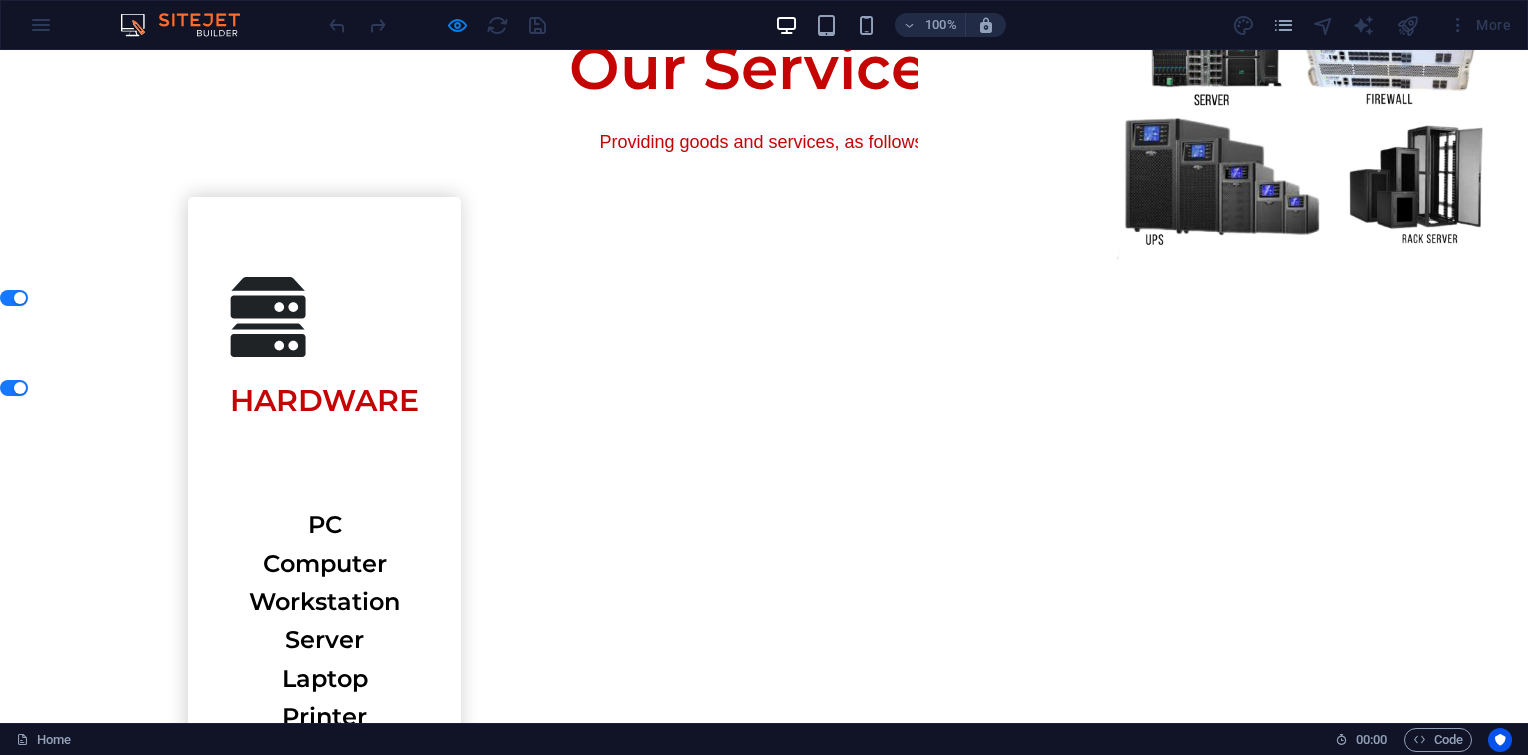 scroll, scrollTop: 0, scrollLeft: 0, axis: both 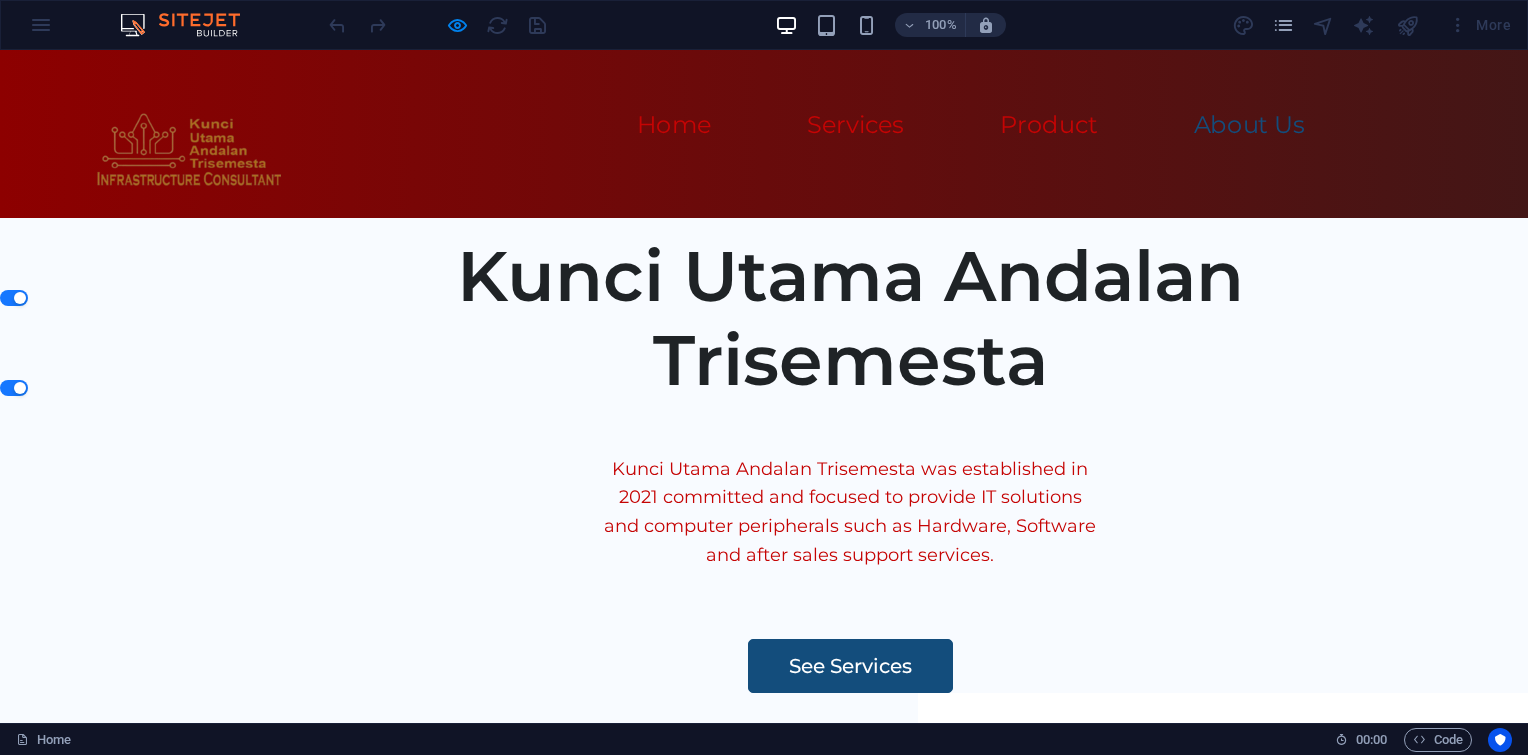 click on "About Us" at bounding box center (1250, 125) 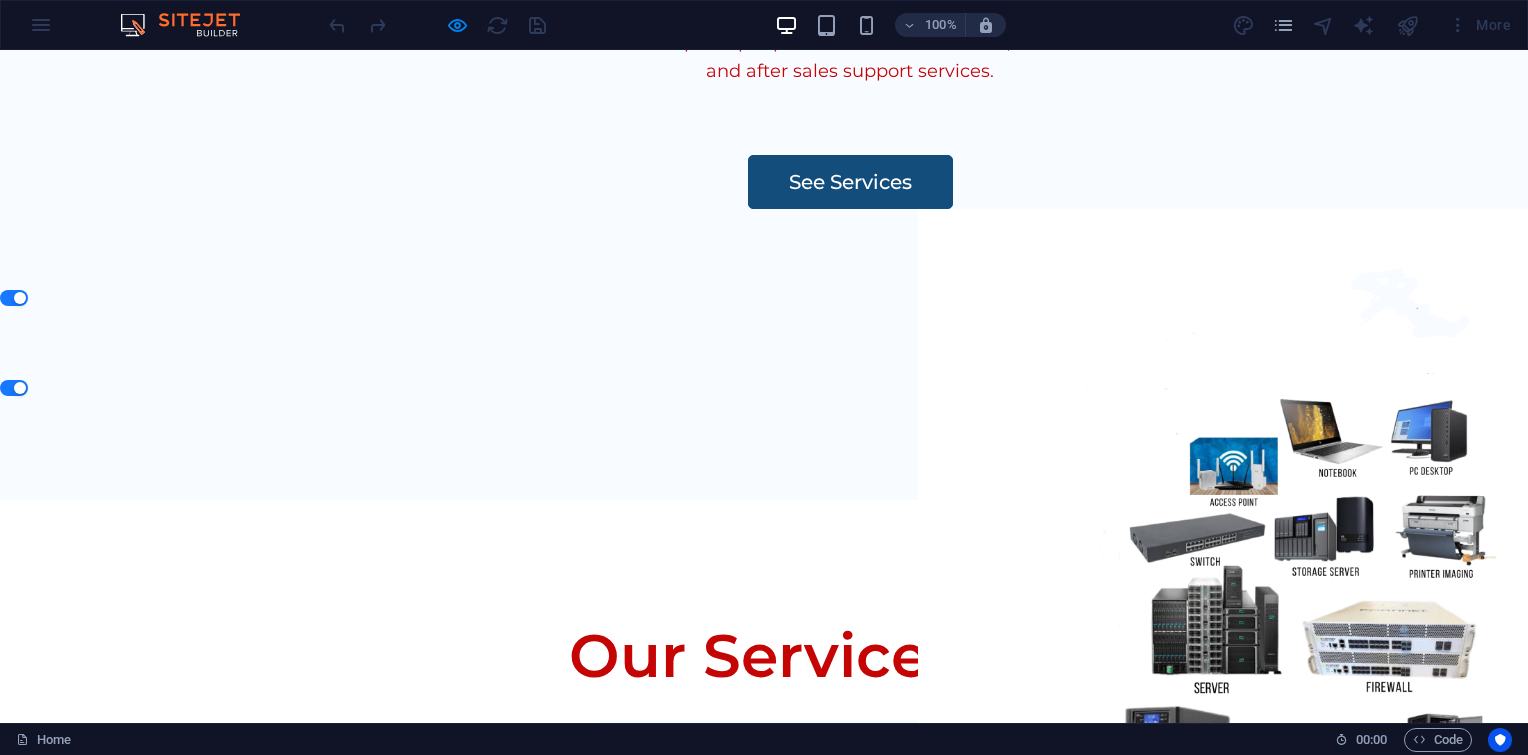 scroll, scrollTop: 0, scrollLeft: 0, axis: both 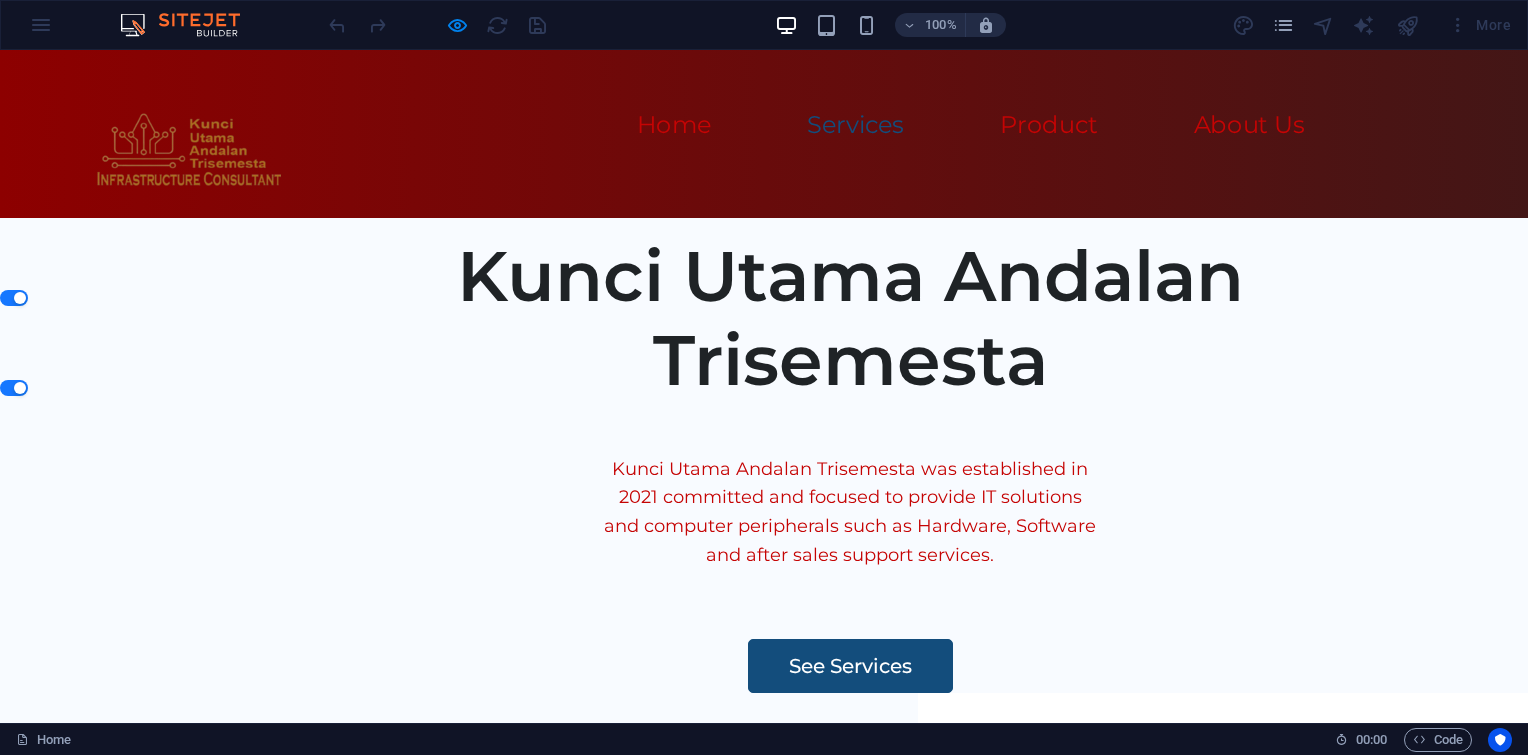 click on "Services" at bounding box center (855, 125) 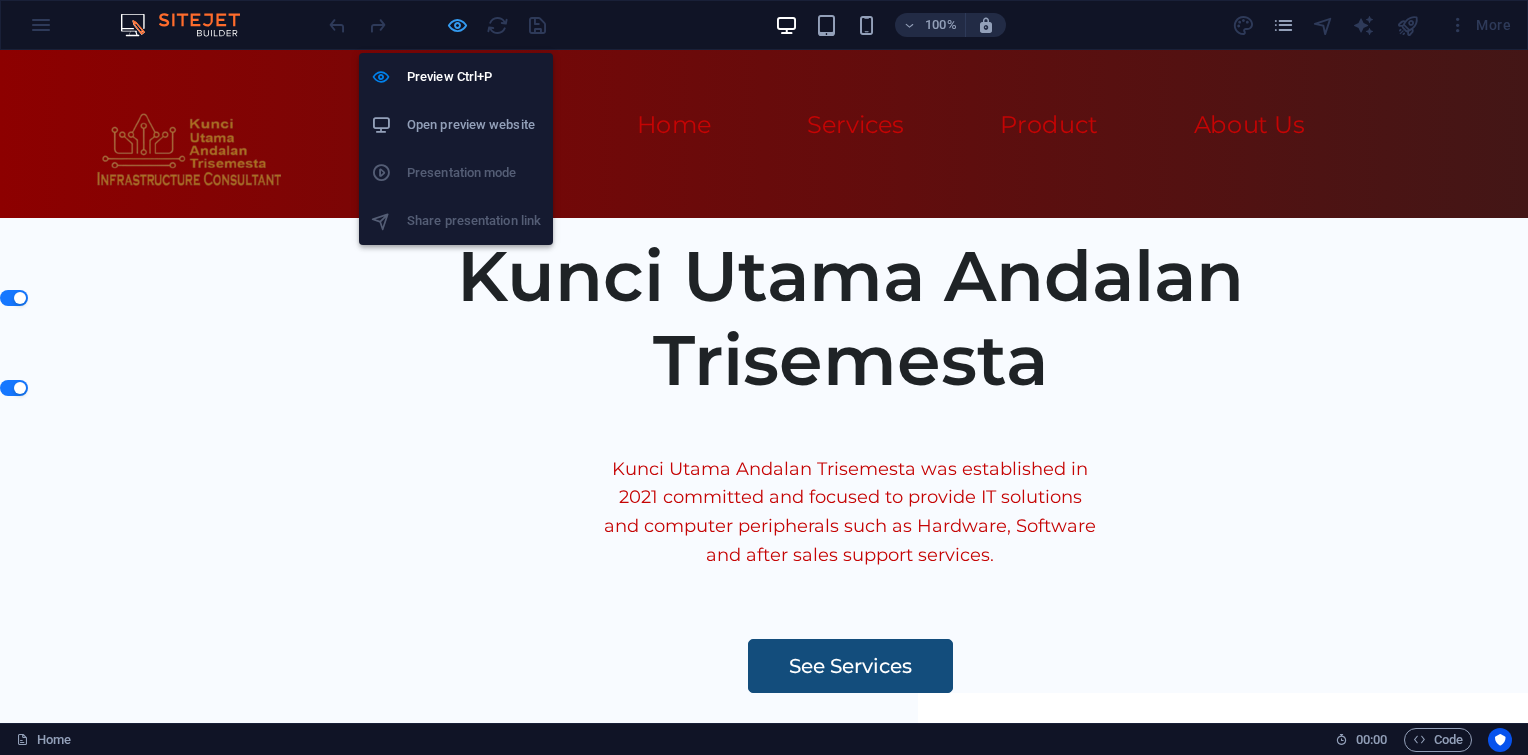 click at bounding box center [457, 25] 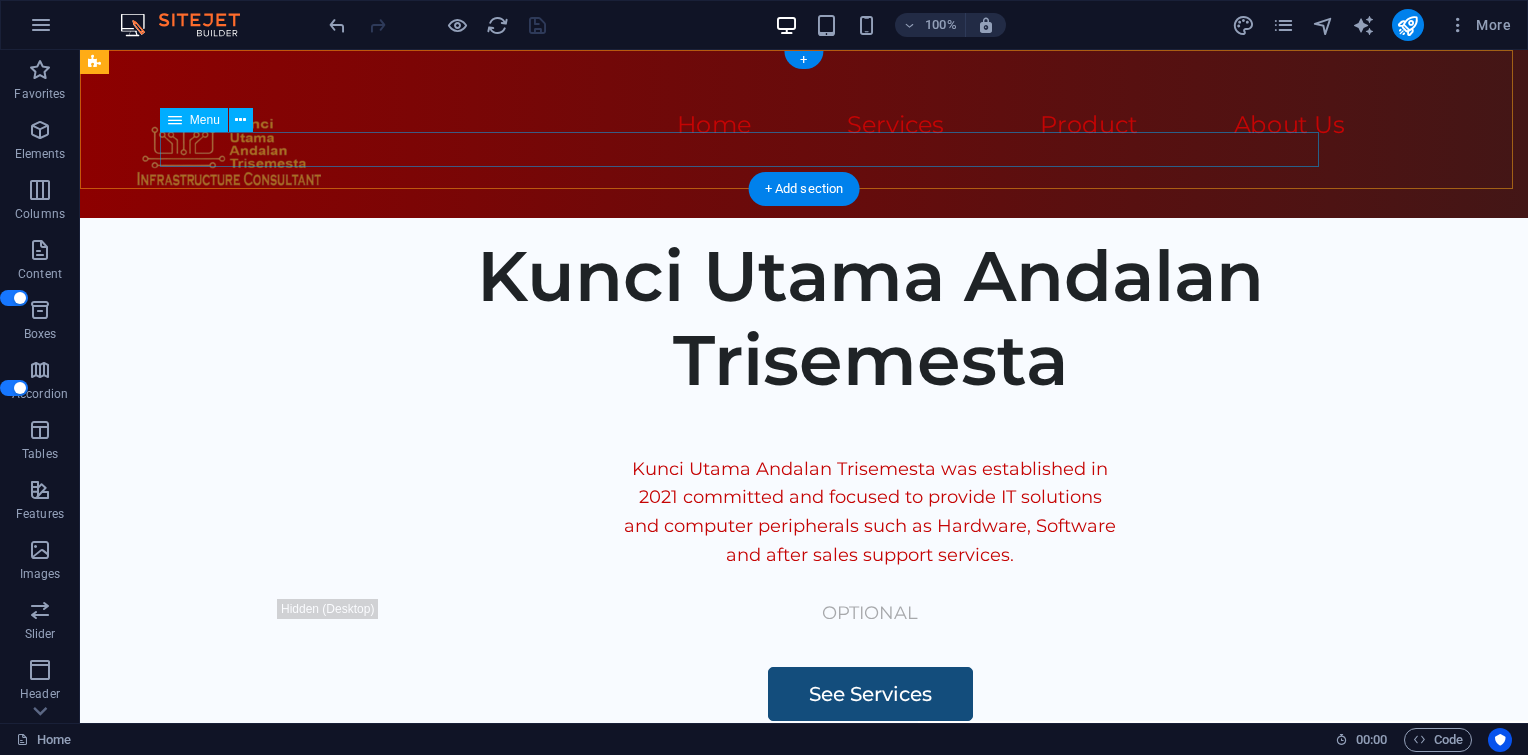 click on "Home Services Product  About Us" at bounding box center (654, 126) 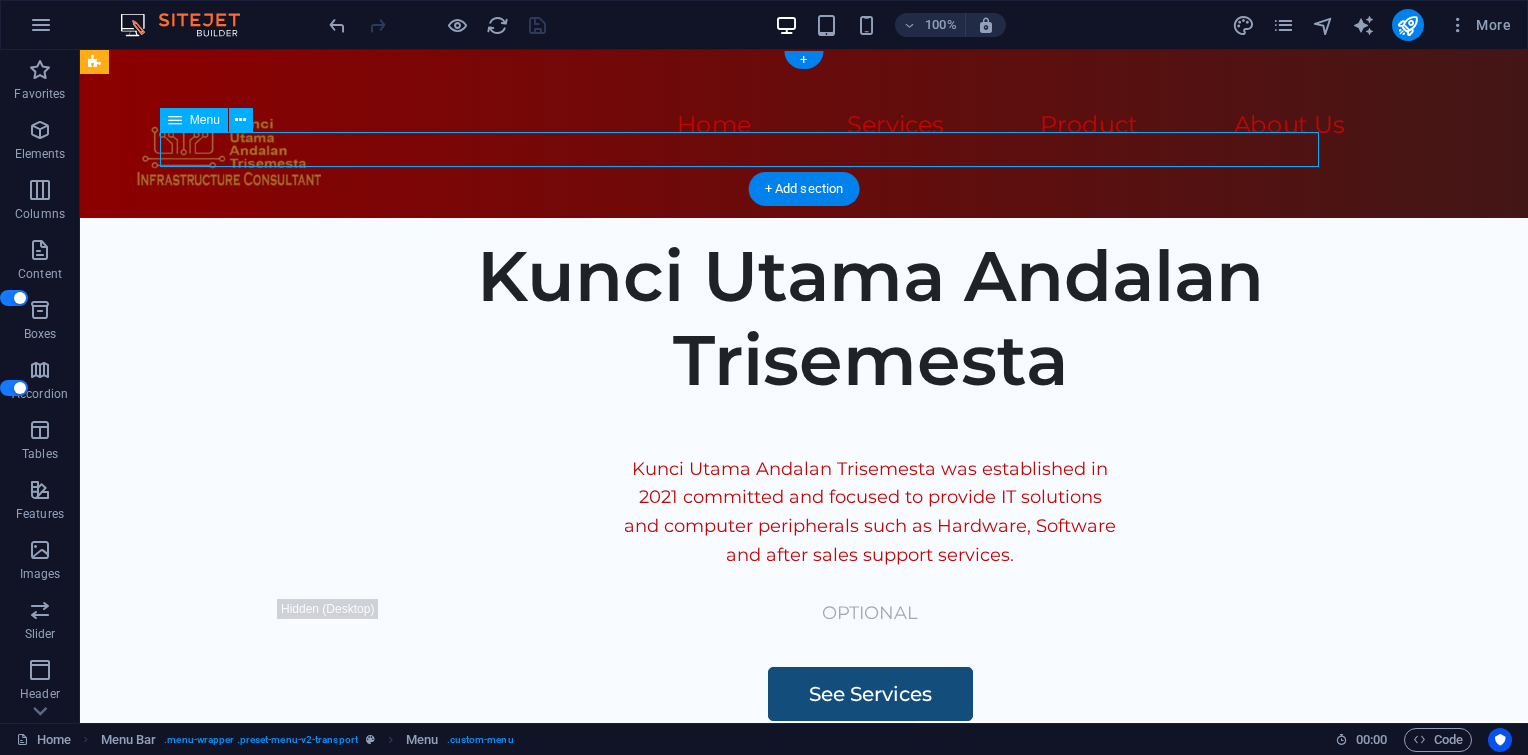 click on "Home Services Product  About Us" at bounding box center [654, 126] 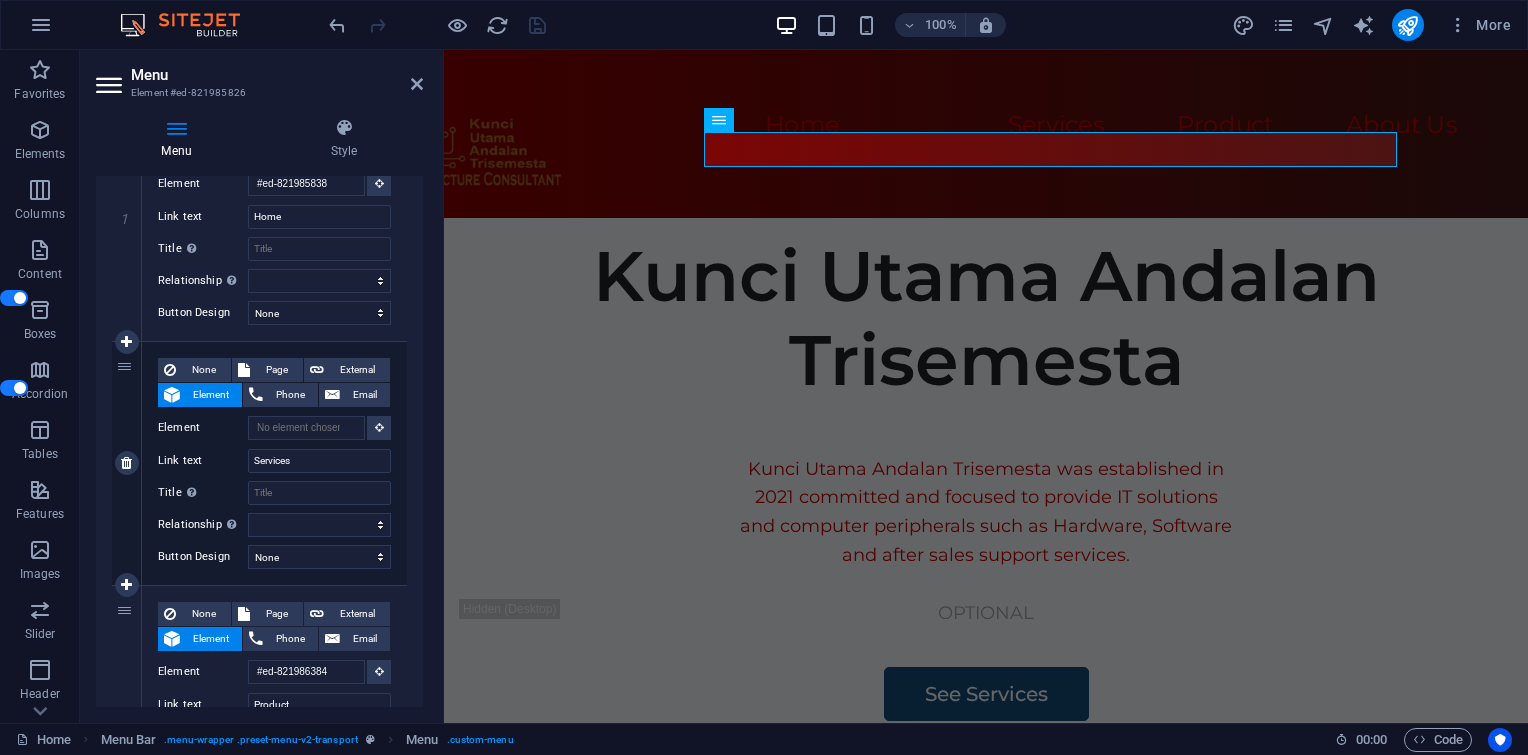 scroll, scrollTop: 266, scrollLeft: 0, axis: vertical 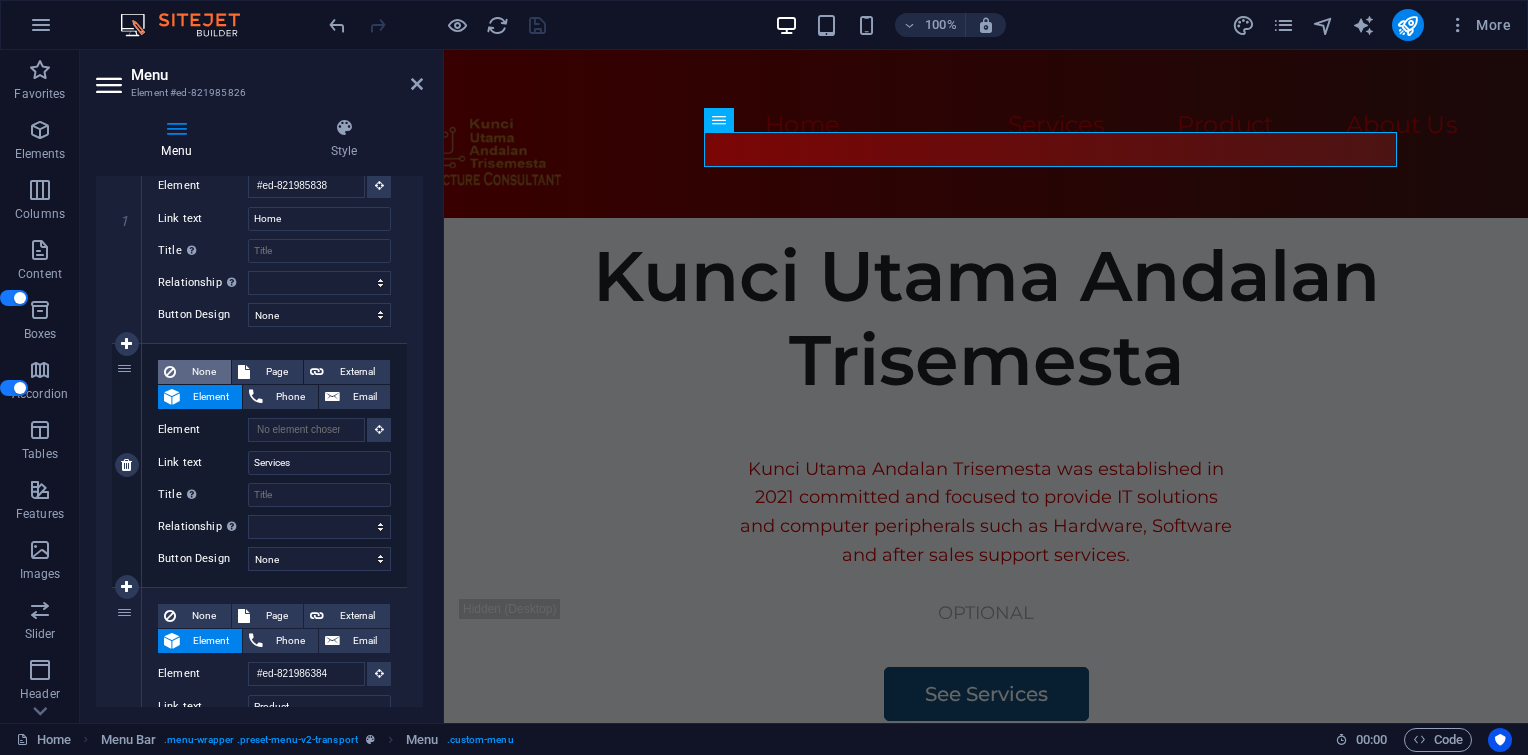 click on "None" at bounding box center (203, 372) 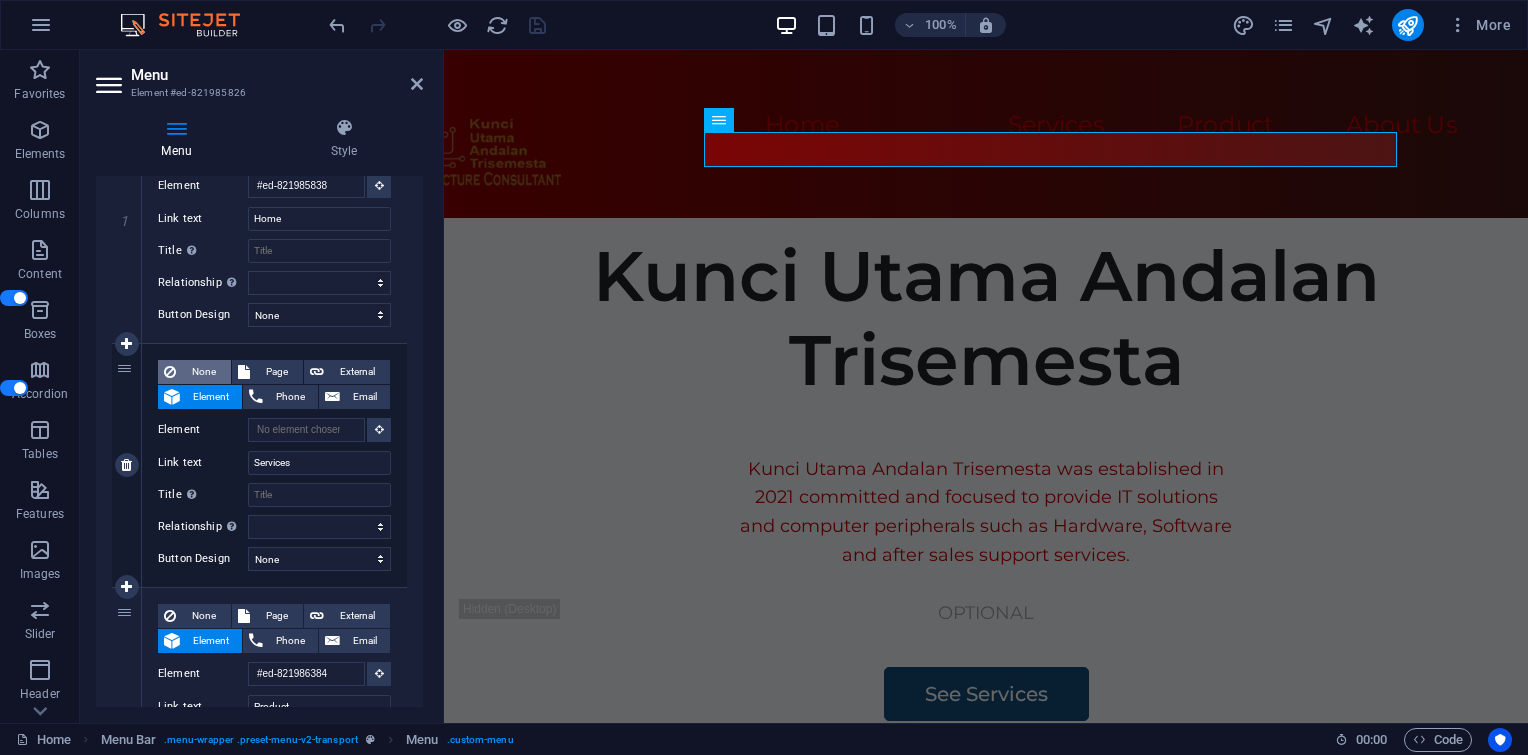 select 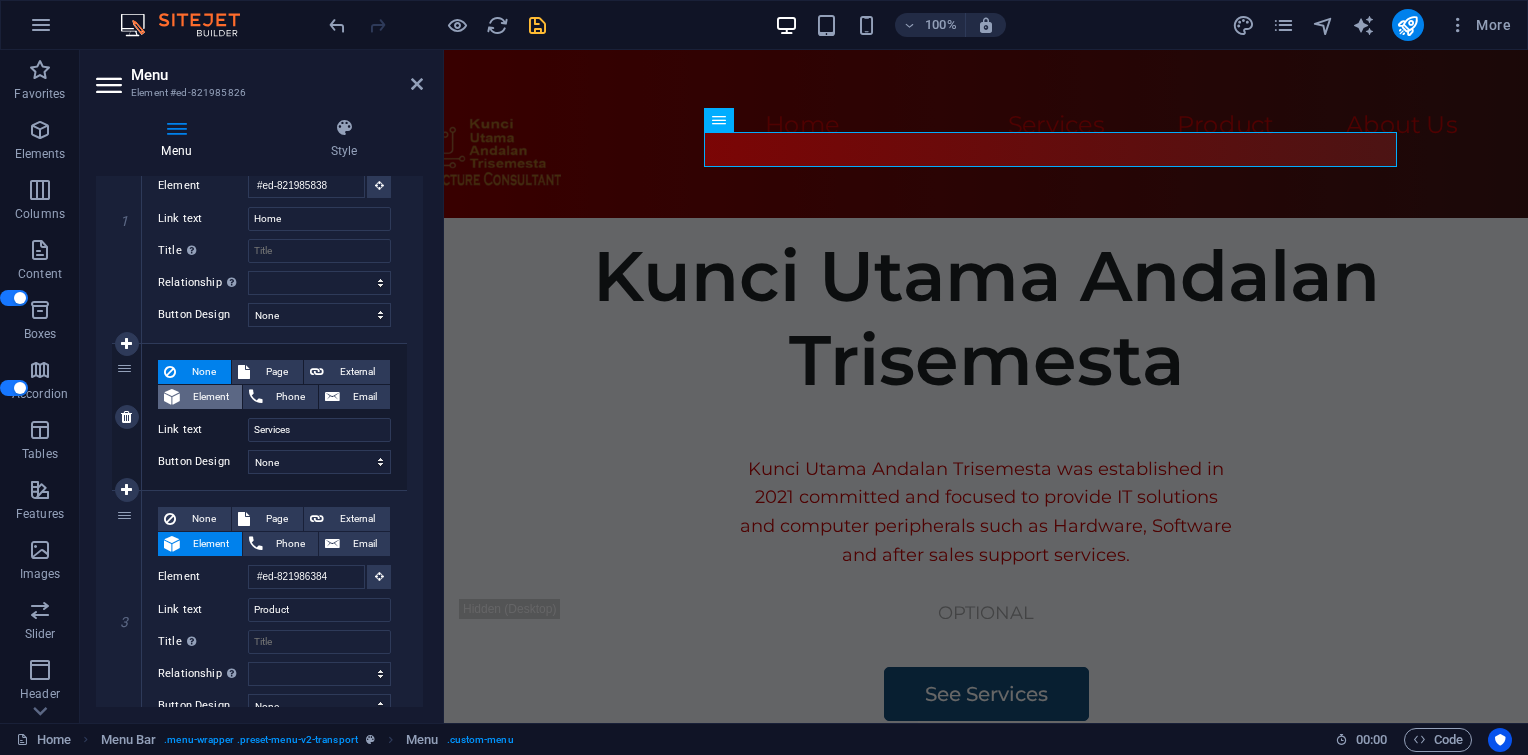 click on "Element" at bounding box center (211, 397) 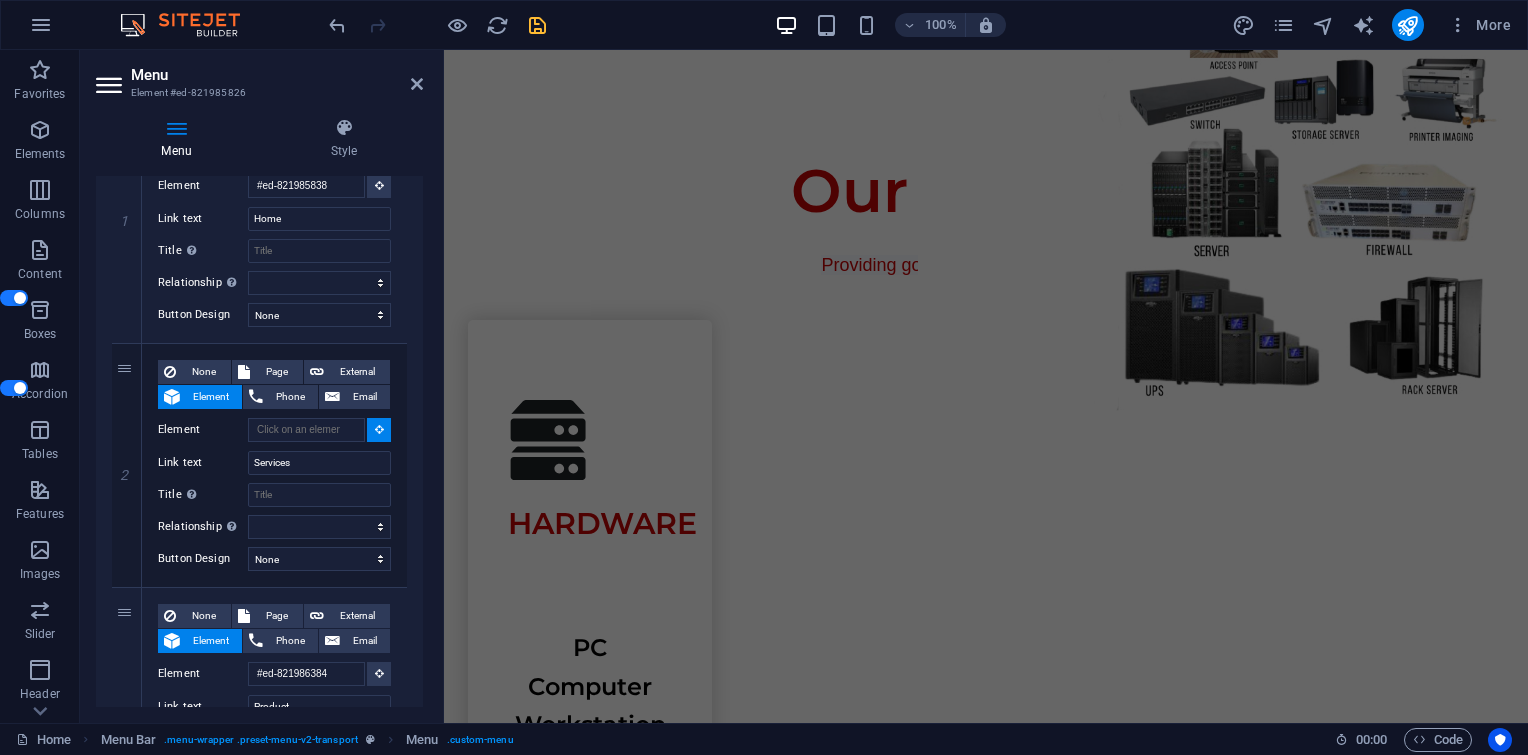 scroll, scrollTop: 863, scrollLeft: 0, axis: vertical 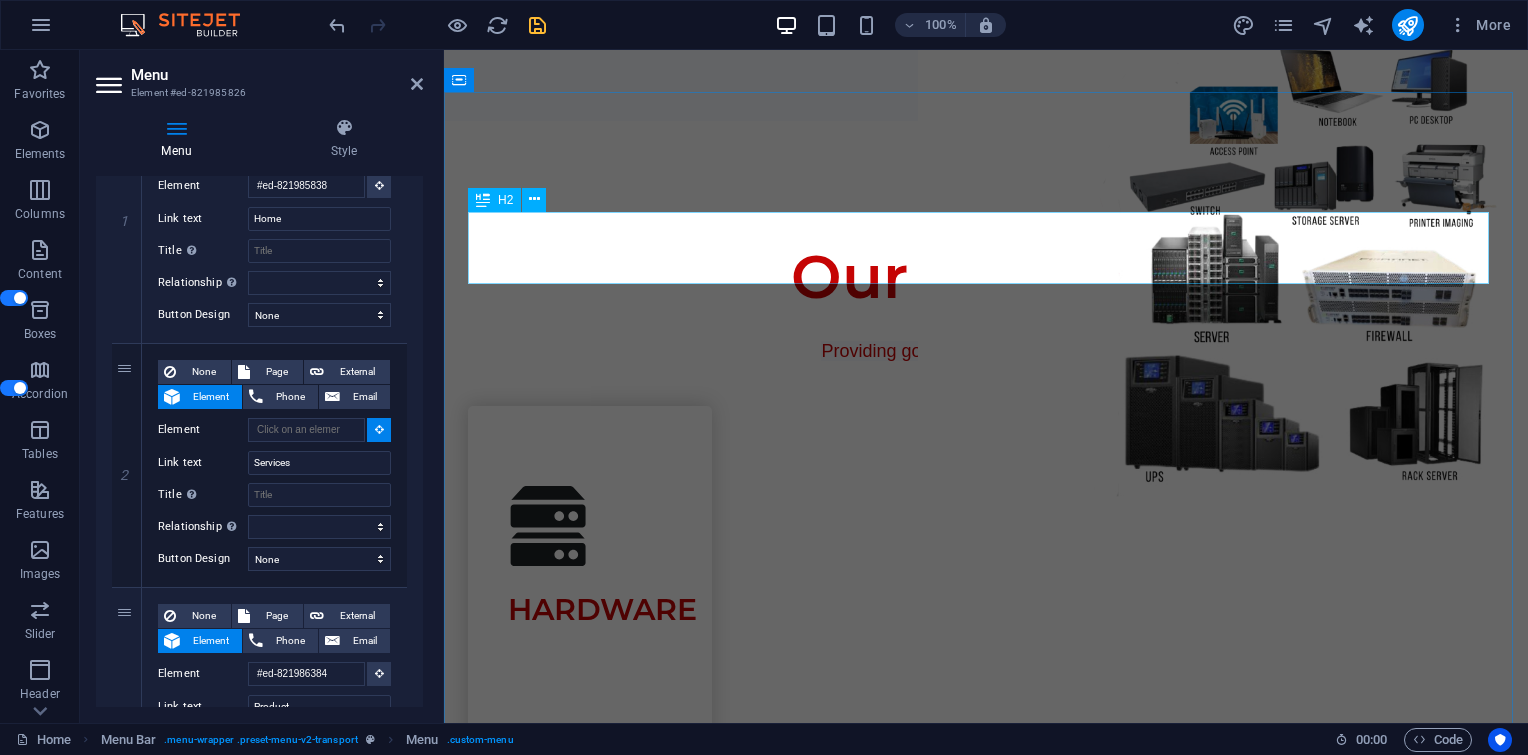 click on "Our Services" at bounding box center (986, 277) 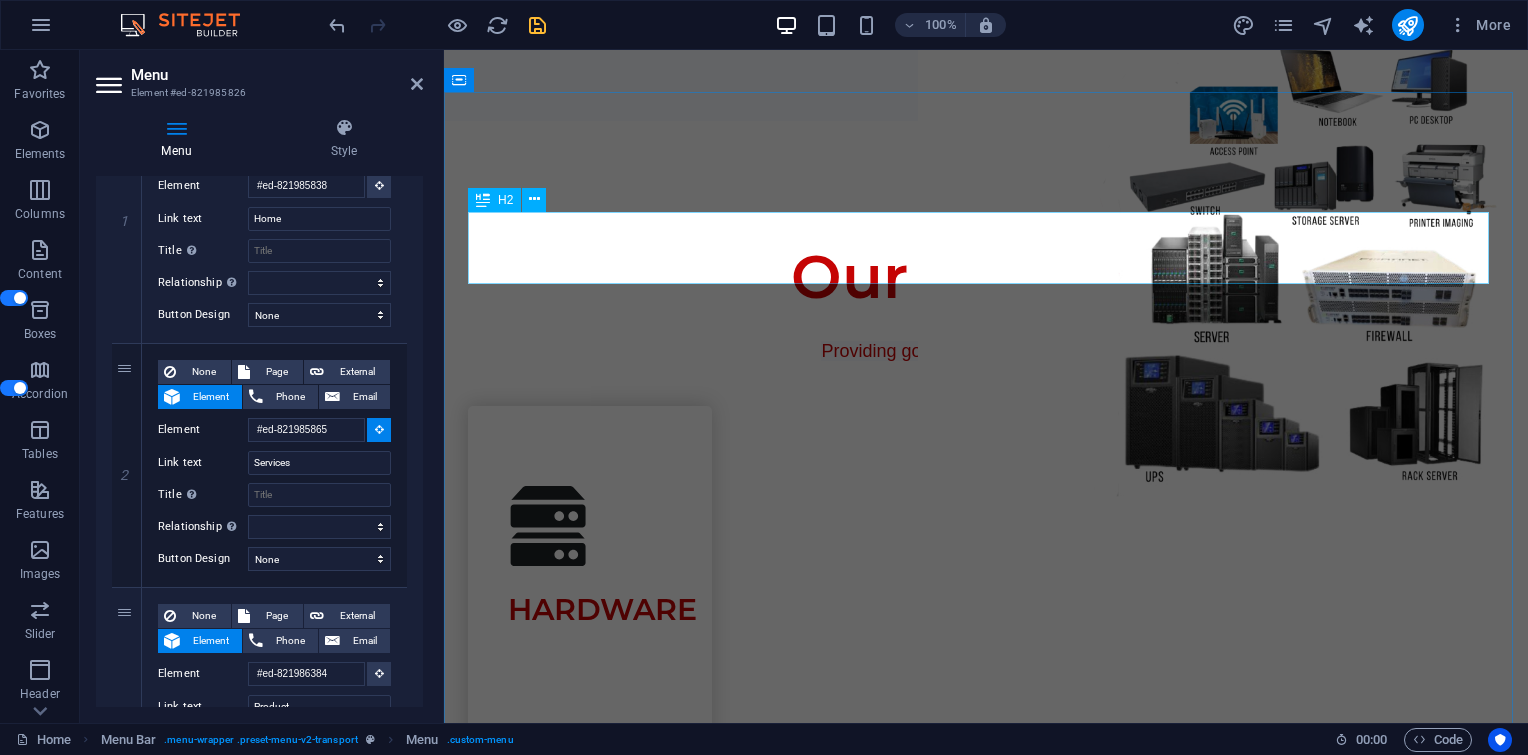 scroll, scrollTop: 0, scrollLeft: 0, axis: both 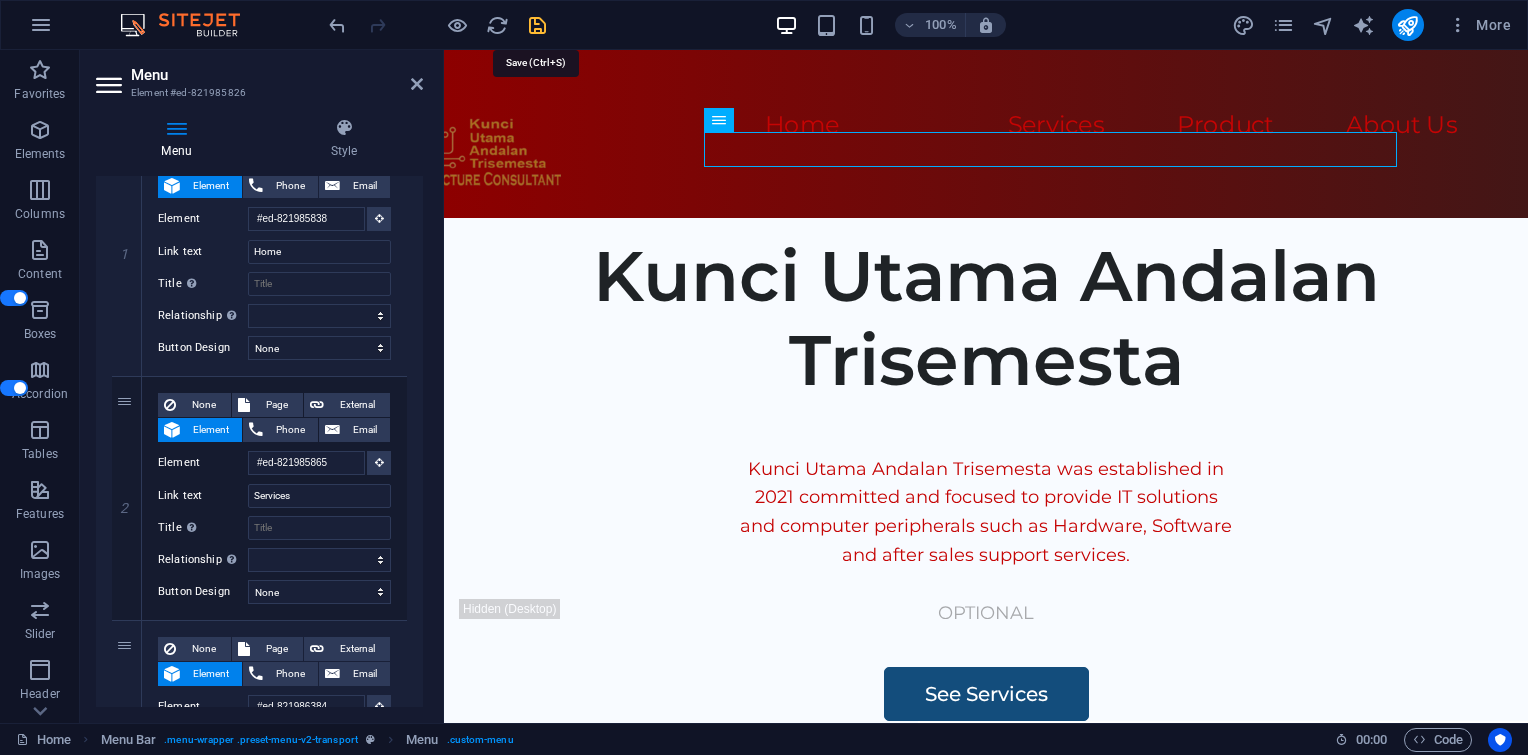click at bounding box center [537, 25] 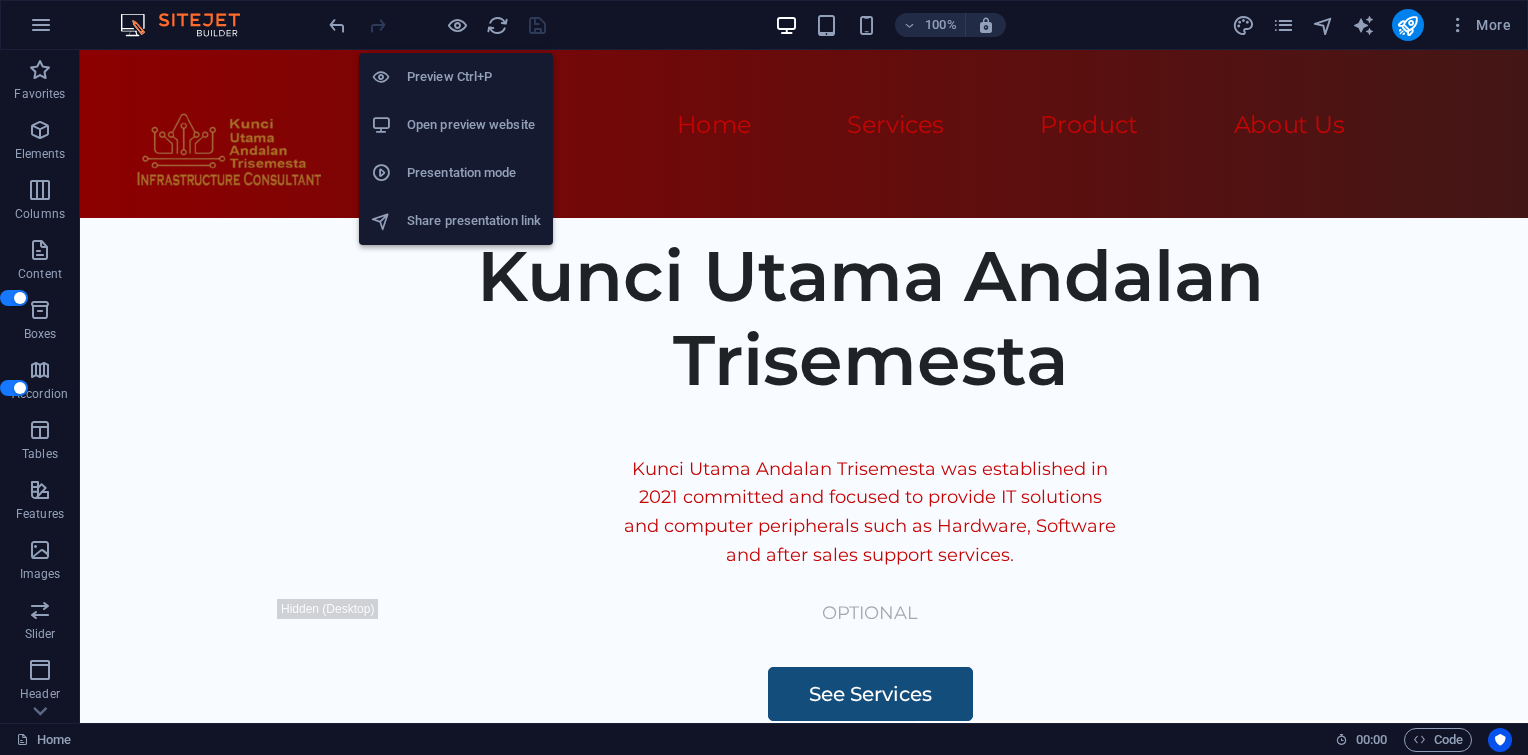 click on "Open preview website" at bounding box center (474, 125) 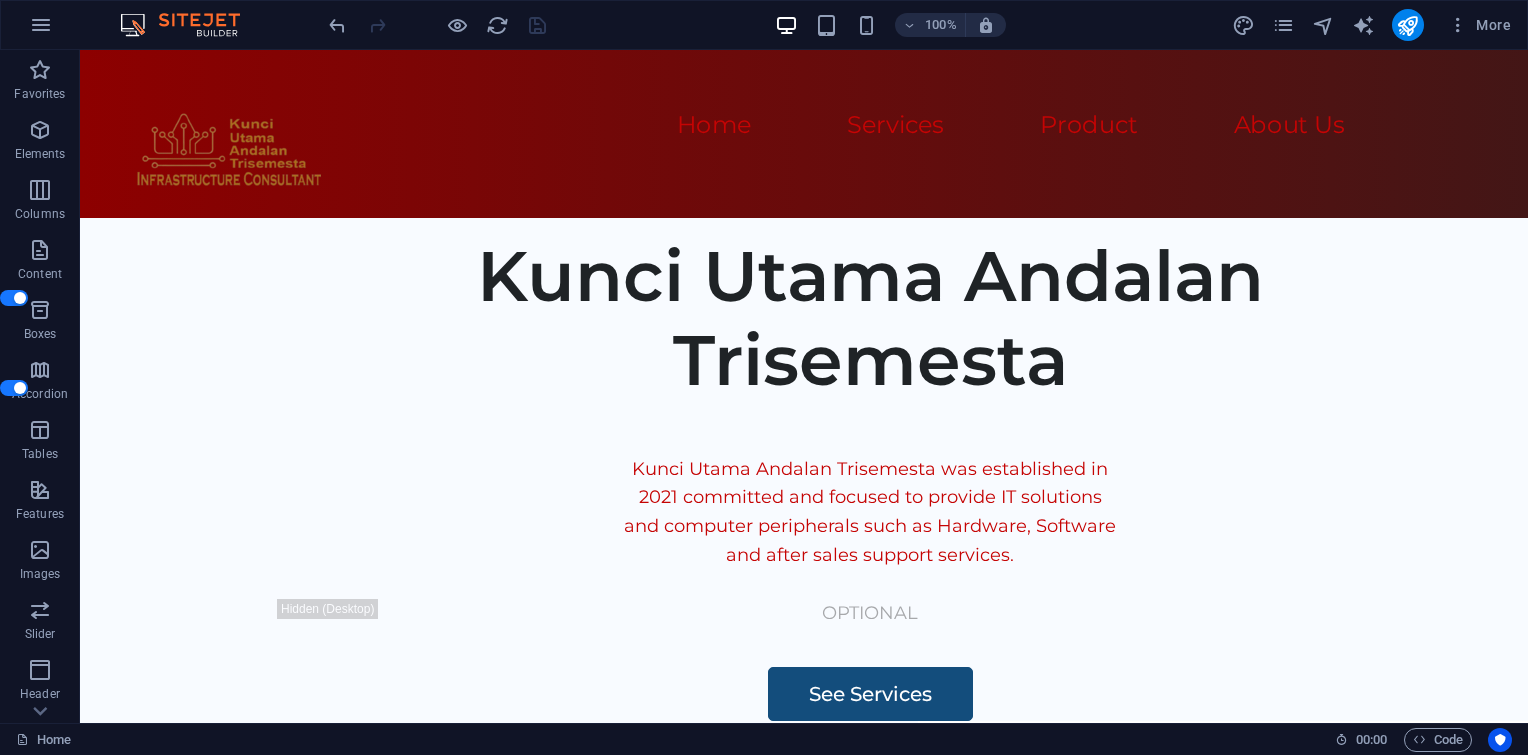 scroll, scrollTop: 7165, scrollLeft: 0, axis: vertical 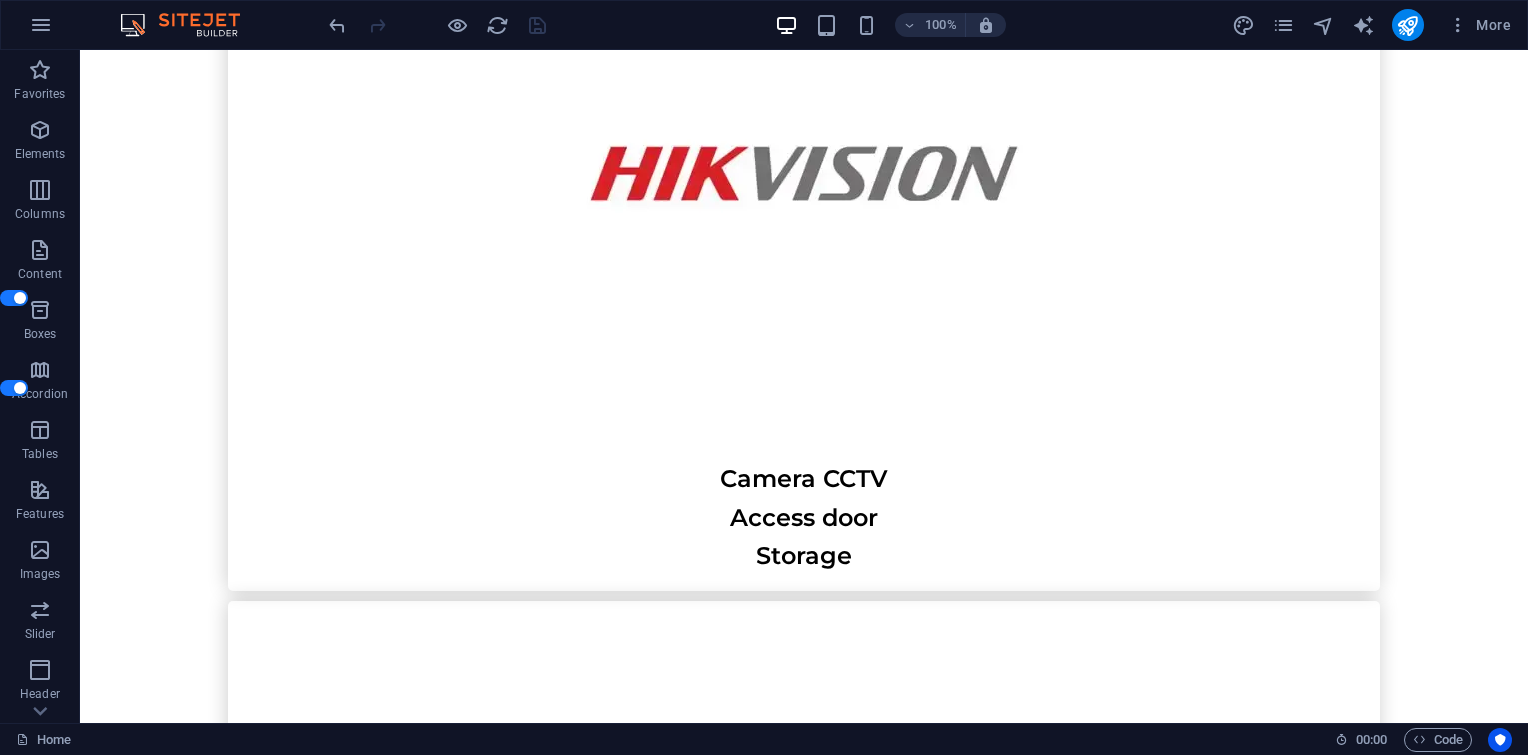 drag, startPoint x: 1524, startPoint y: 106, endPoint x: 1585, endPoint y: 777, distance: 673.767 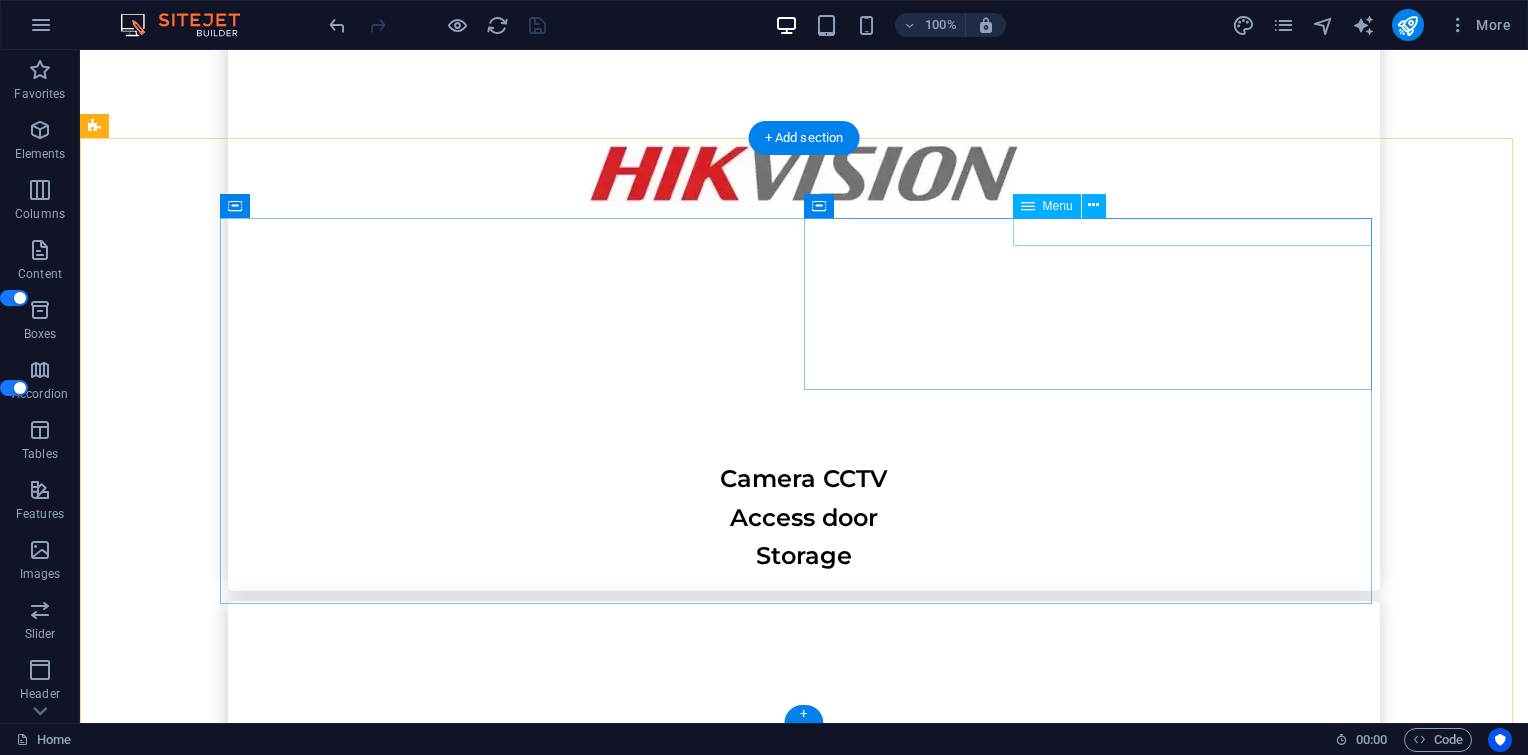 click on "Home Services About Us Contact Us" at bounding box center (512, 20061) 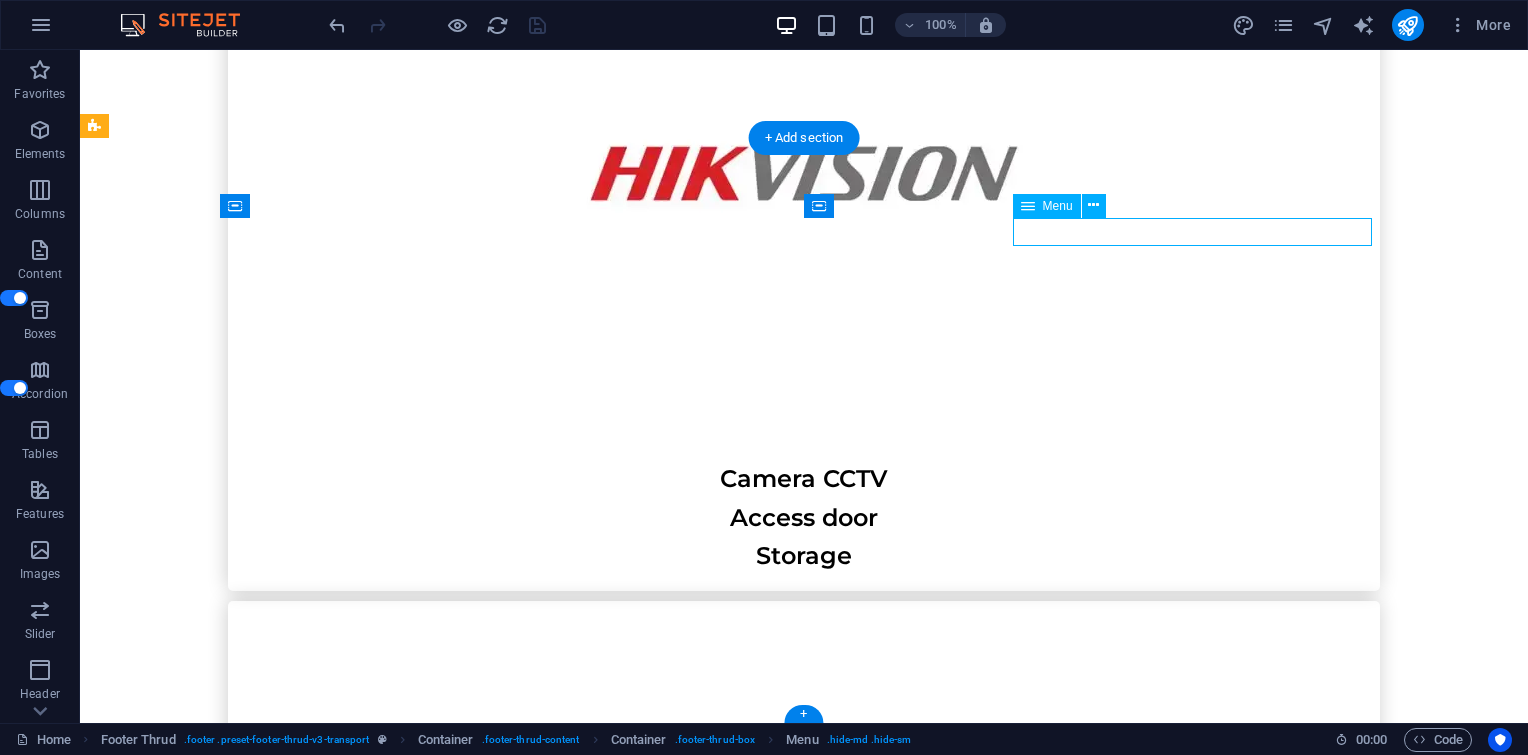 click on "Home Services About Us Contact Us" at bounding box center [512, 20061] 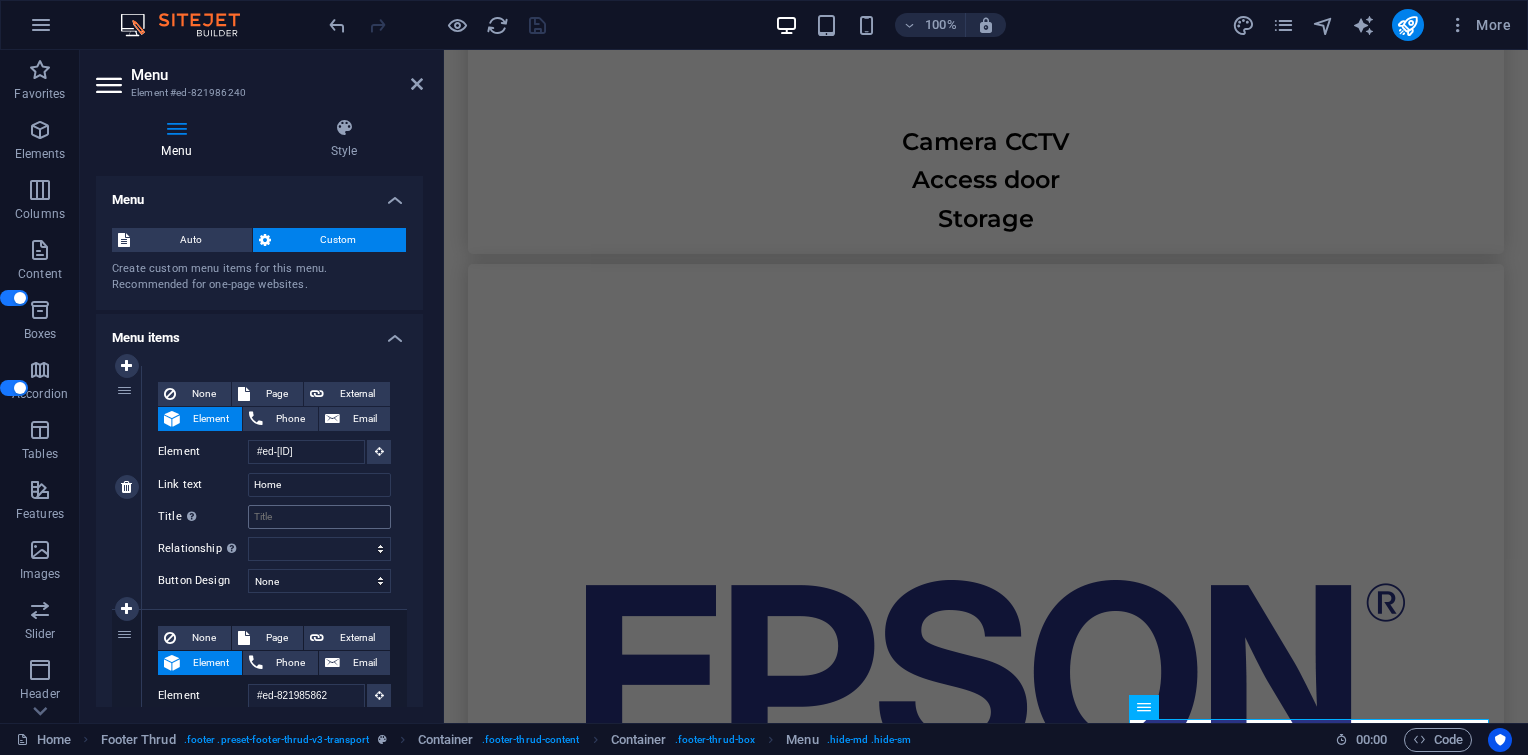 scroll, scrollTop: 7565, scrollLeft: 0, axis: vertical 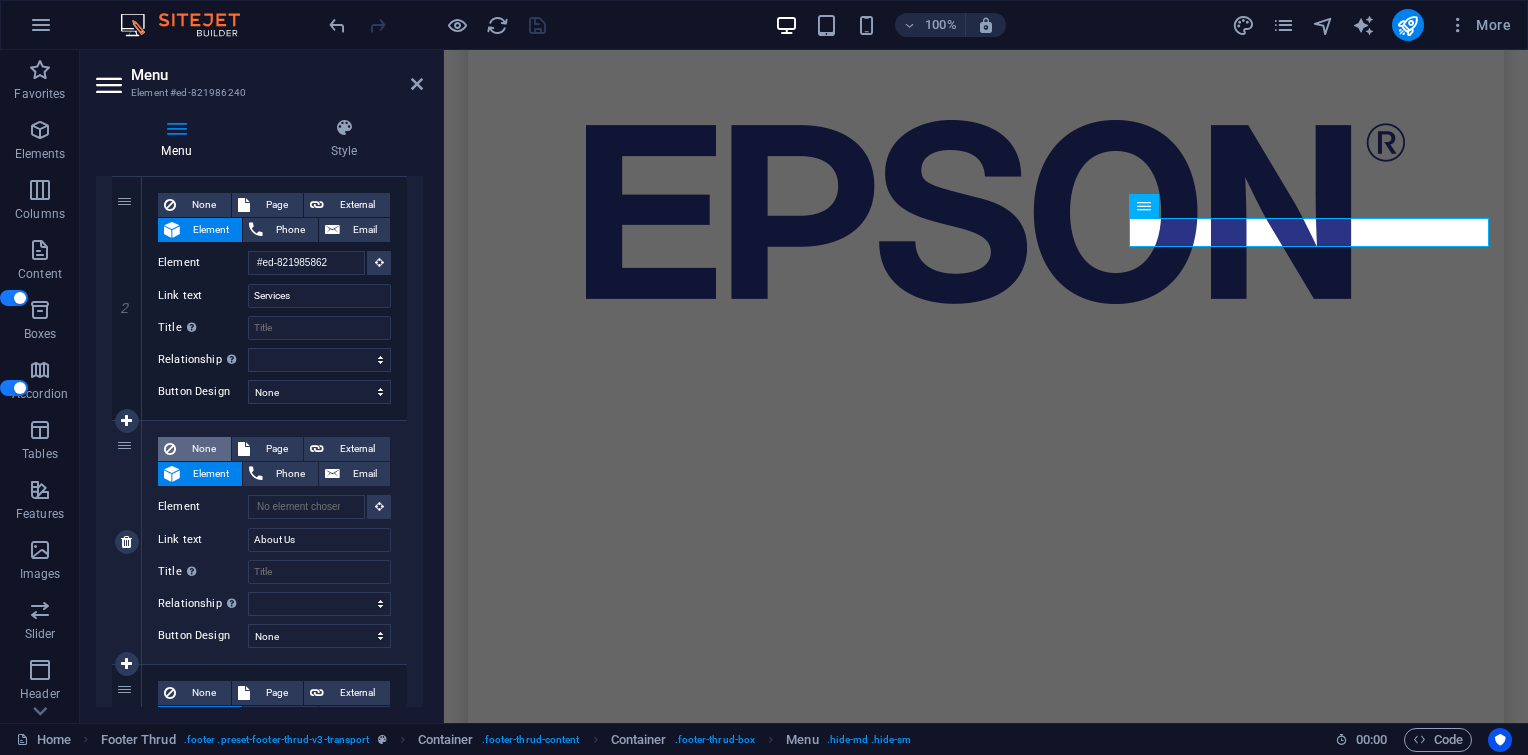 click on "None" at bounding box center [203, 449] 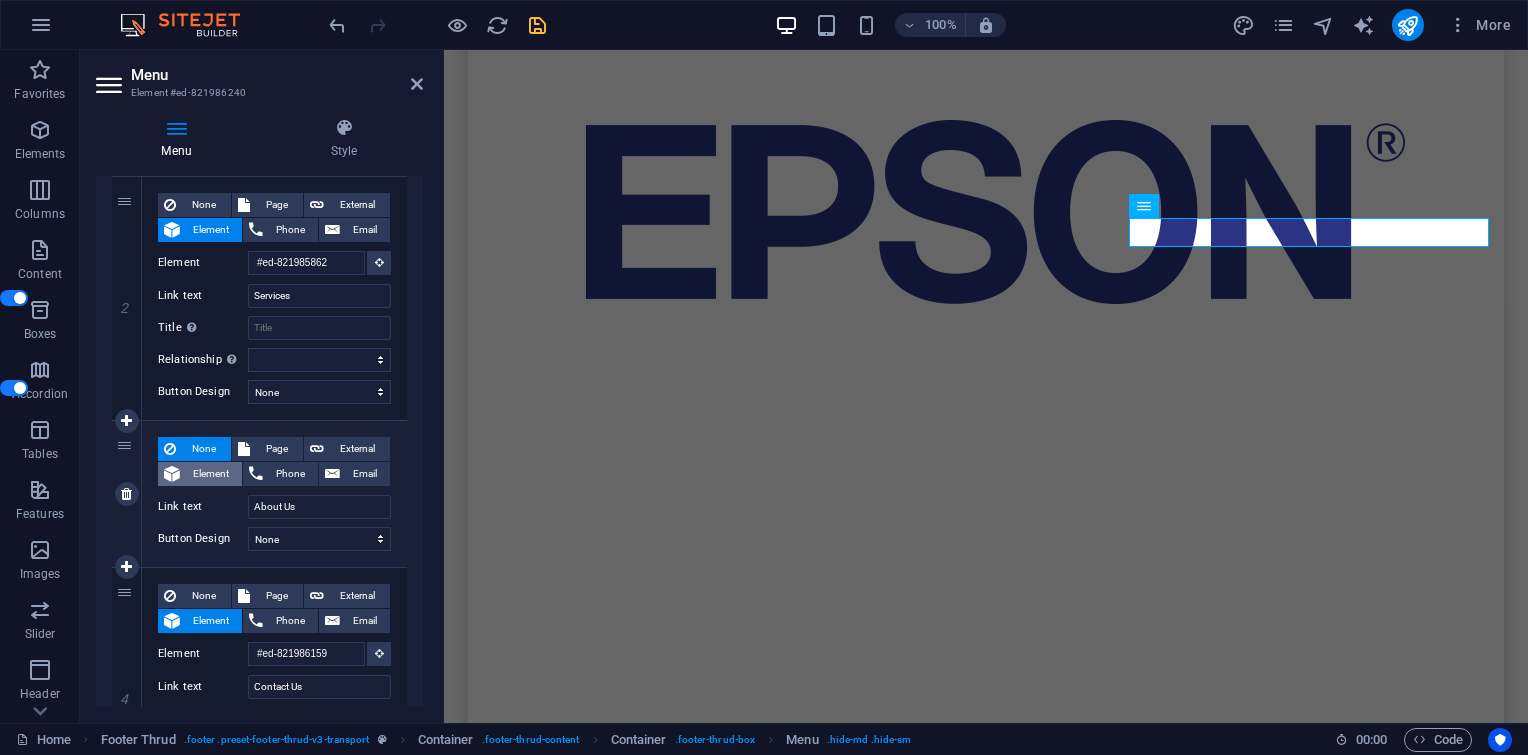 click on "Element" at bounding box center [211, 474] 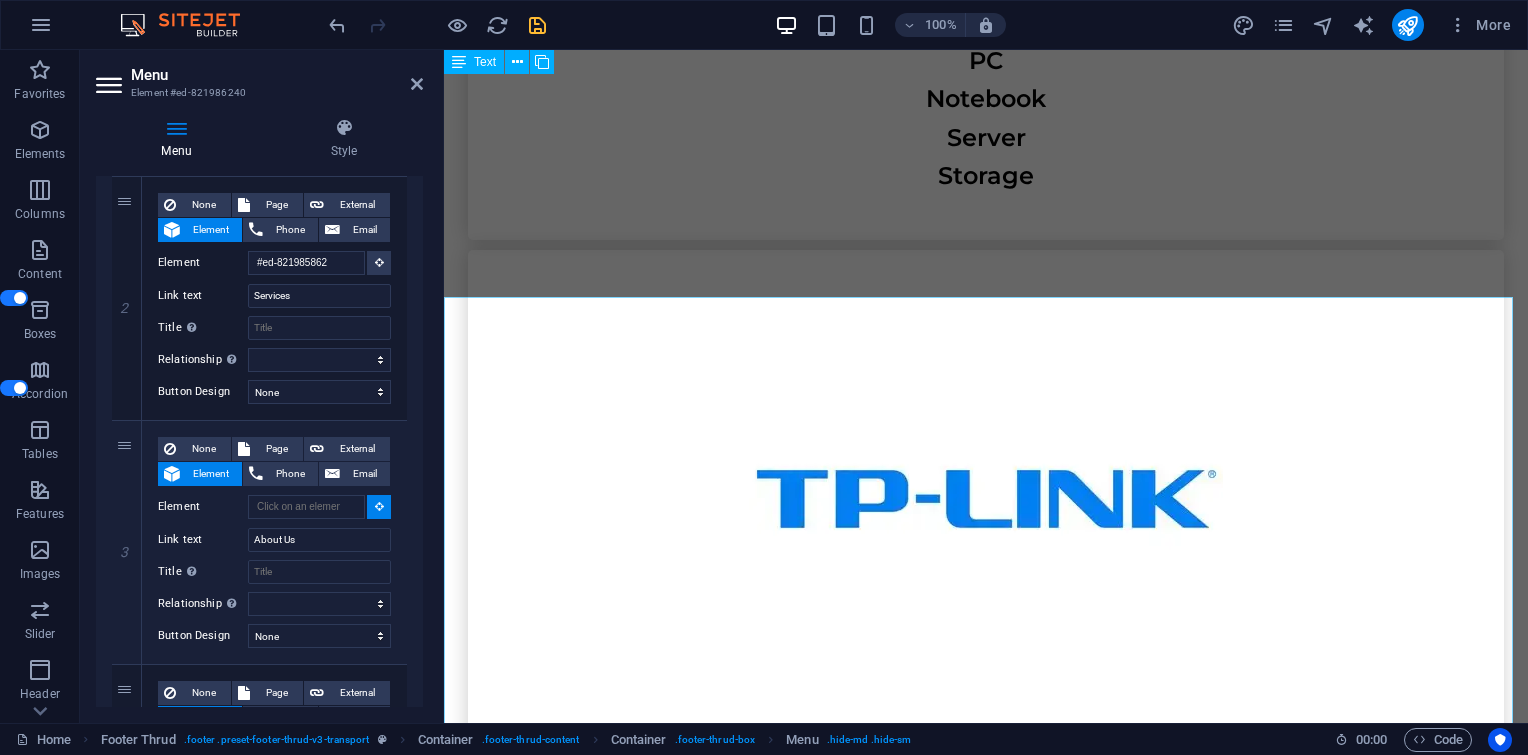 scroll, scrollTop: 5562, scrollLeft: 0, axis: vertical 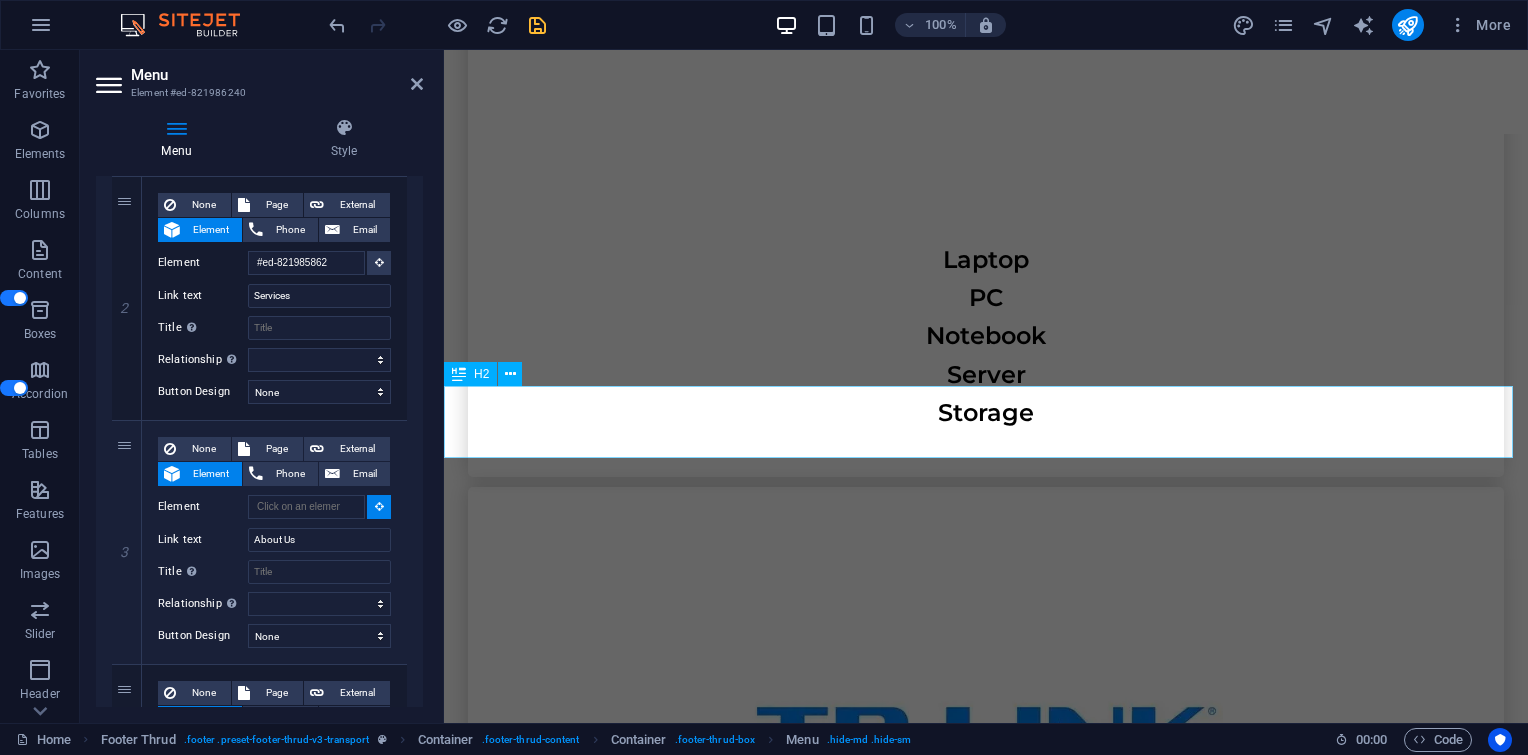 click on "About Us" at bounding box center (986, 17140) 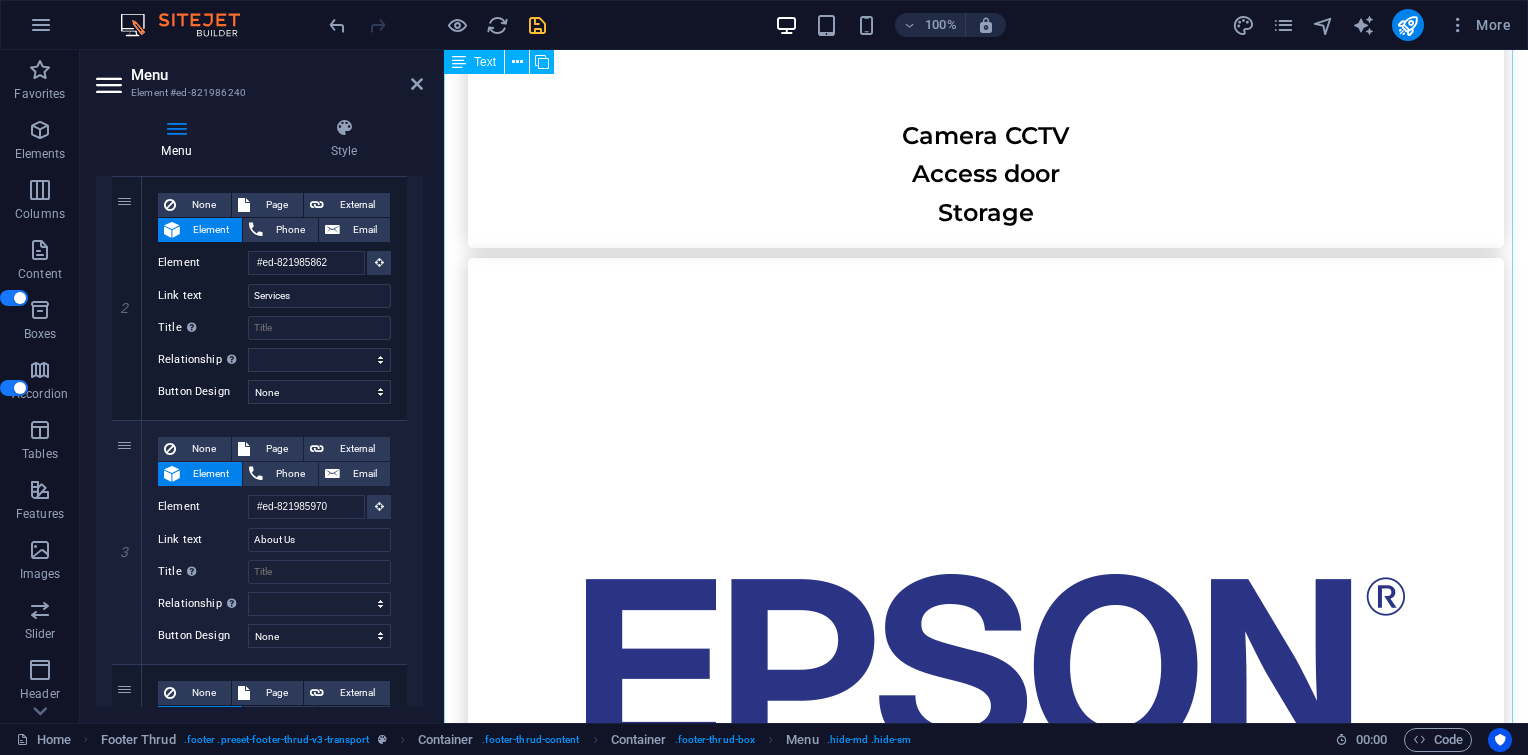 scroll, scrollTop: 7608, scrollLeft: 0, axis: vertical 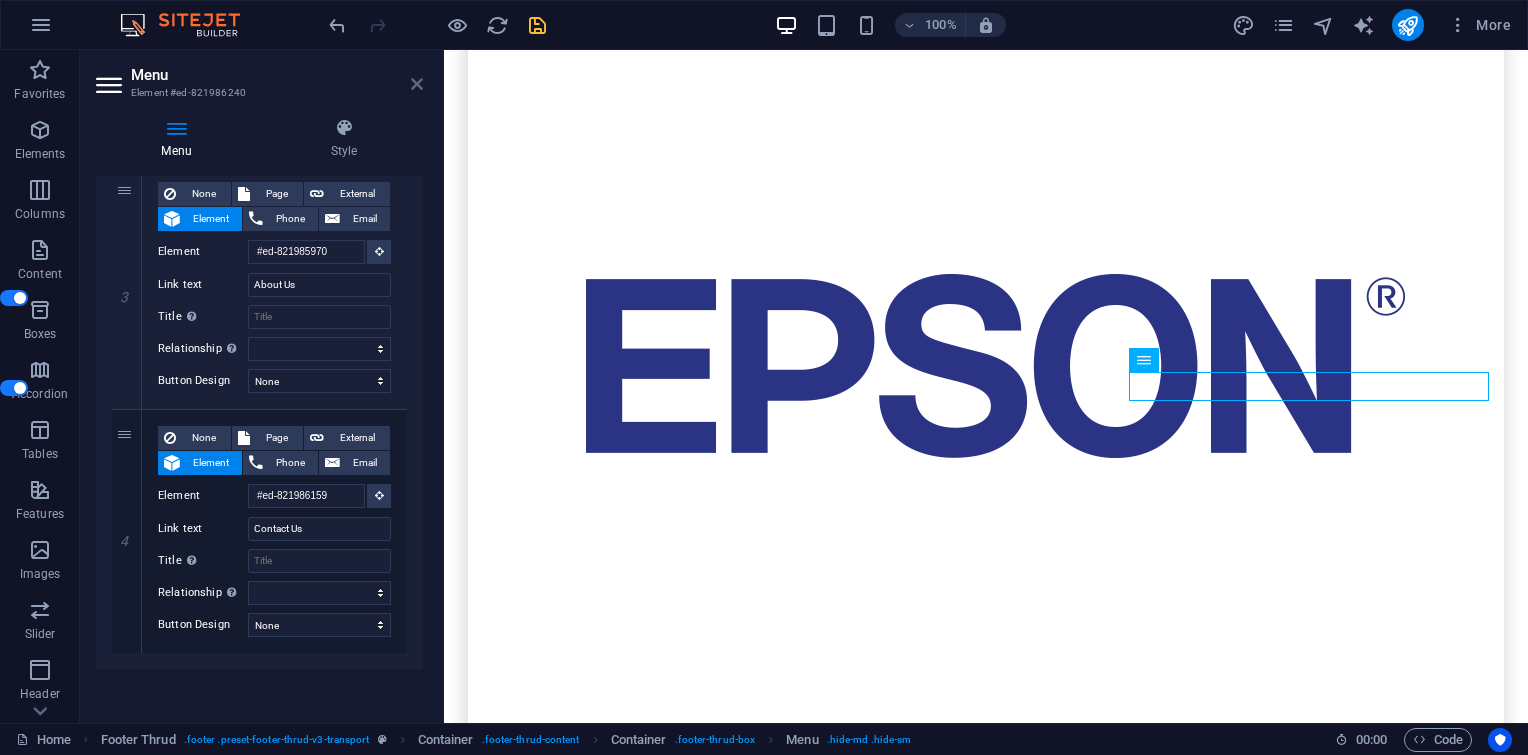 click at bounding box center [417, 84] 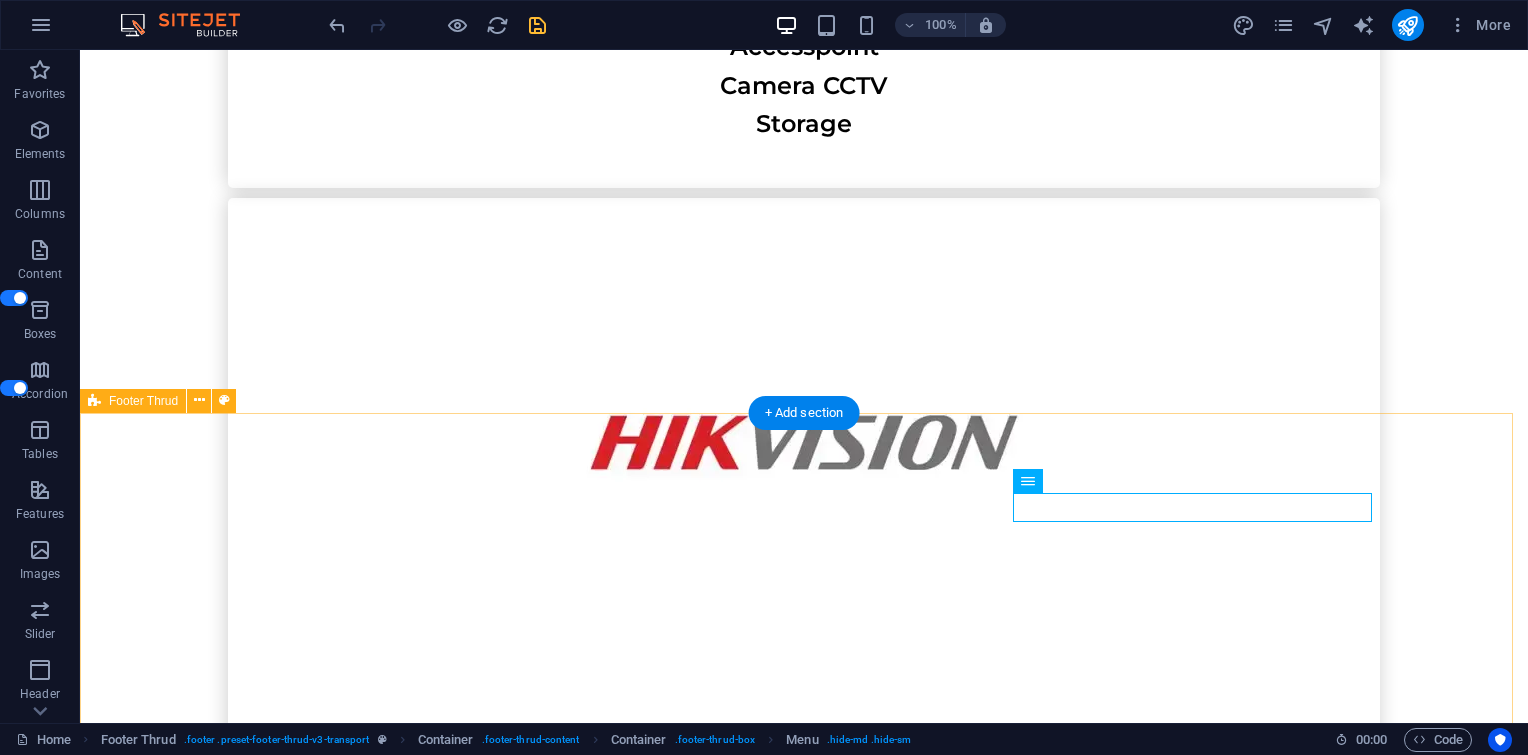 scroll, scrollTop: 6884, scrollLeft: 0, axis: vertical 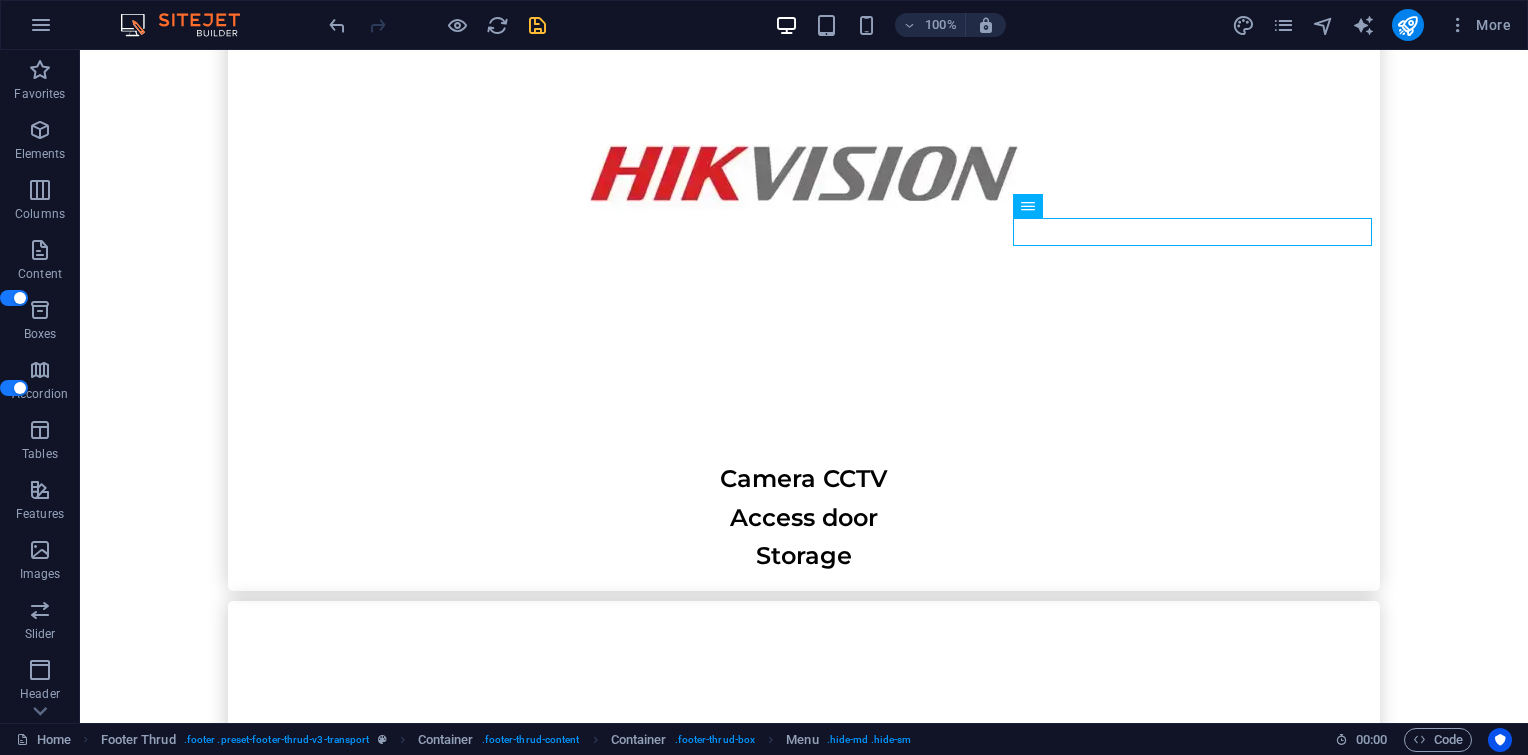 drag, startPoint x: 1527, startPoint y: 652, endPoint x: 1450, endPoint y: 791, distance: 158.90248 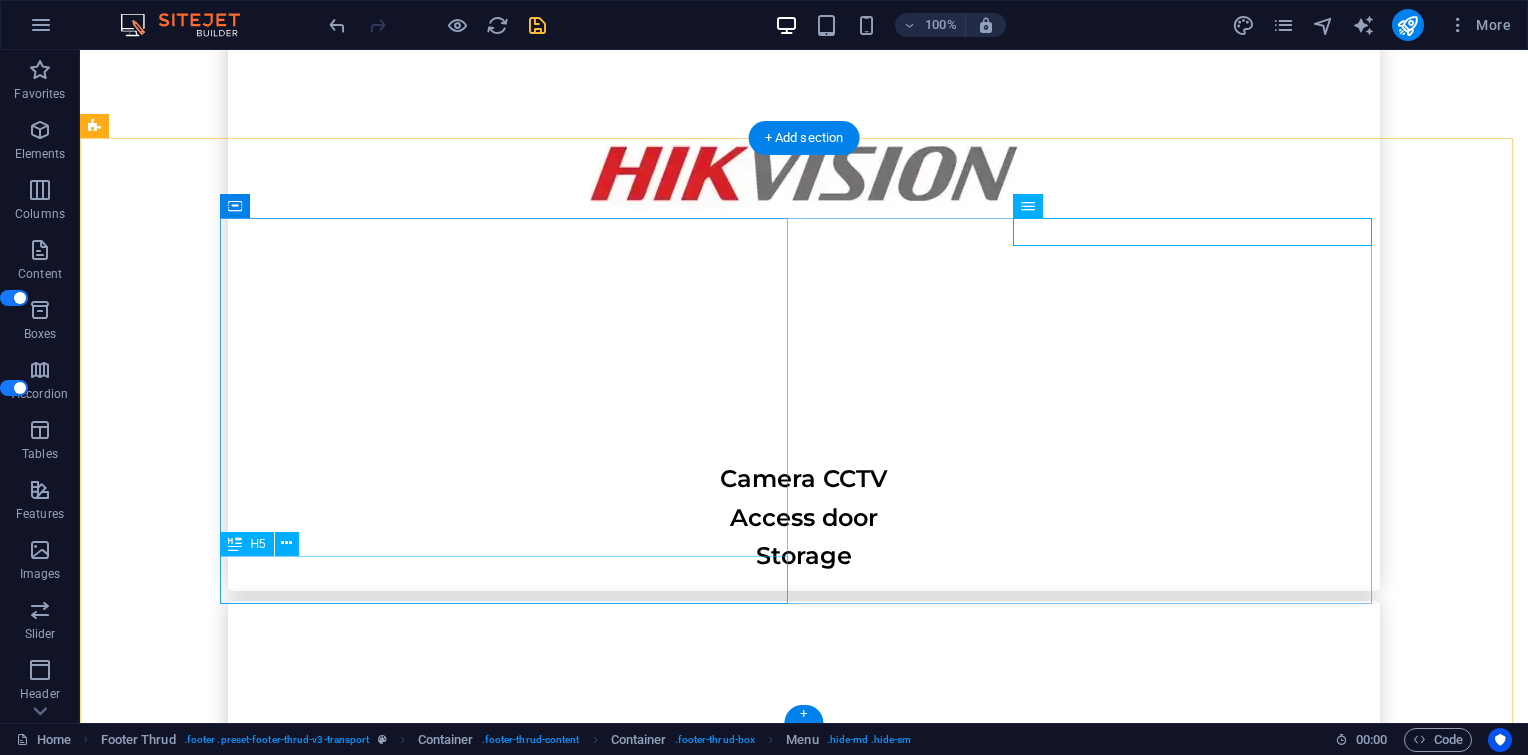 click on "‌Cs@[DOMAIN]" at bounding box center (512, 20015) 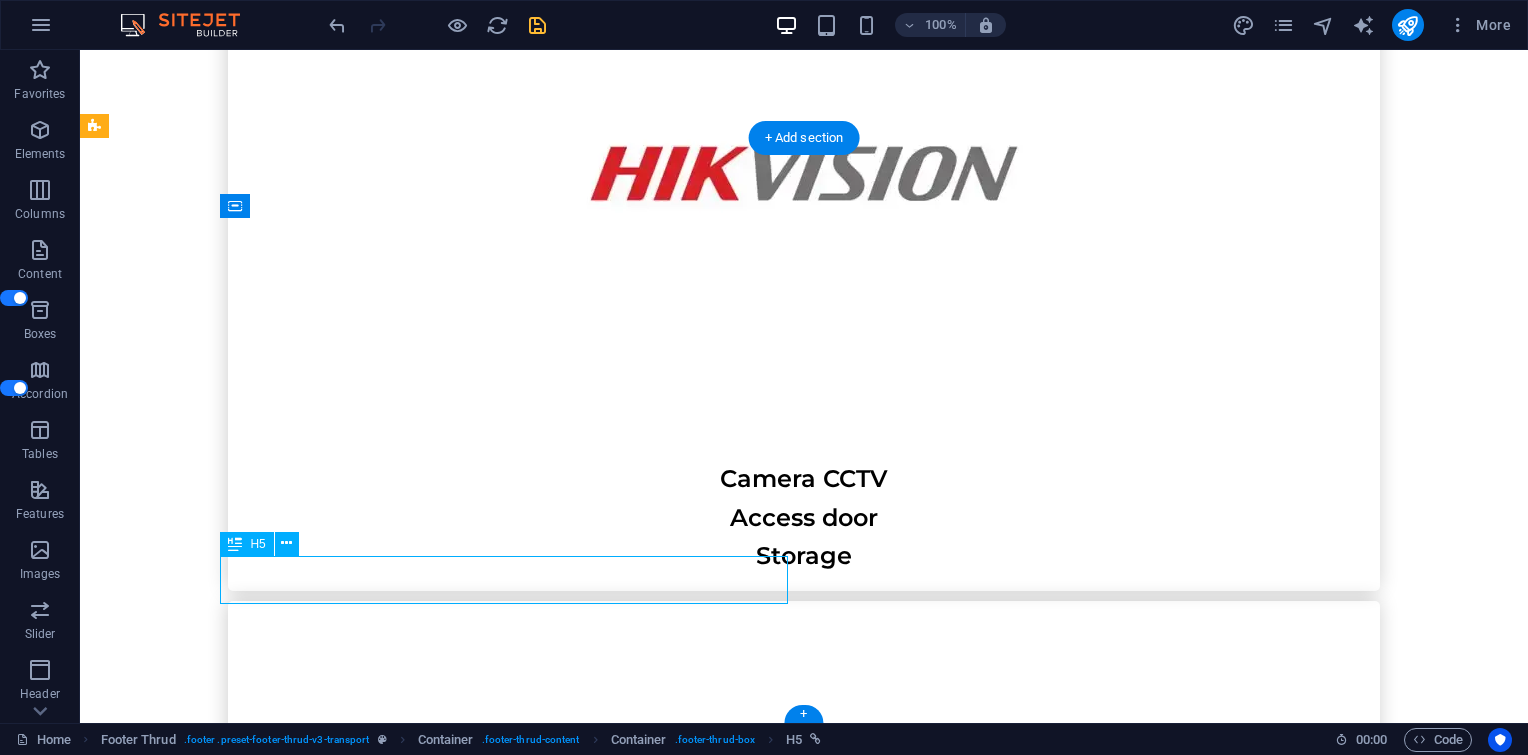 click on "‌Cs@[DOMAIN]" at bounding box center [512, 20015] 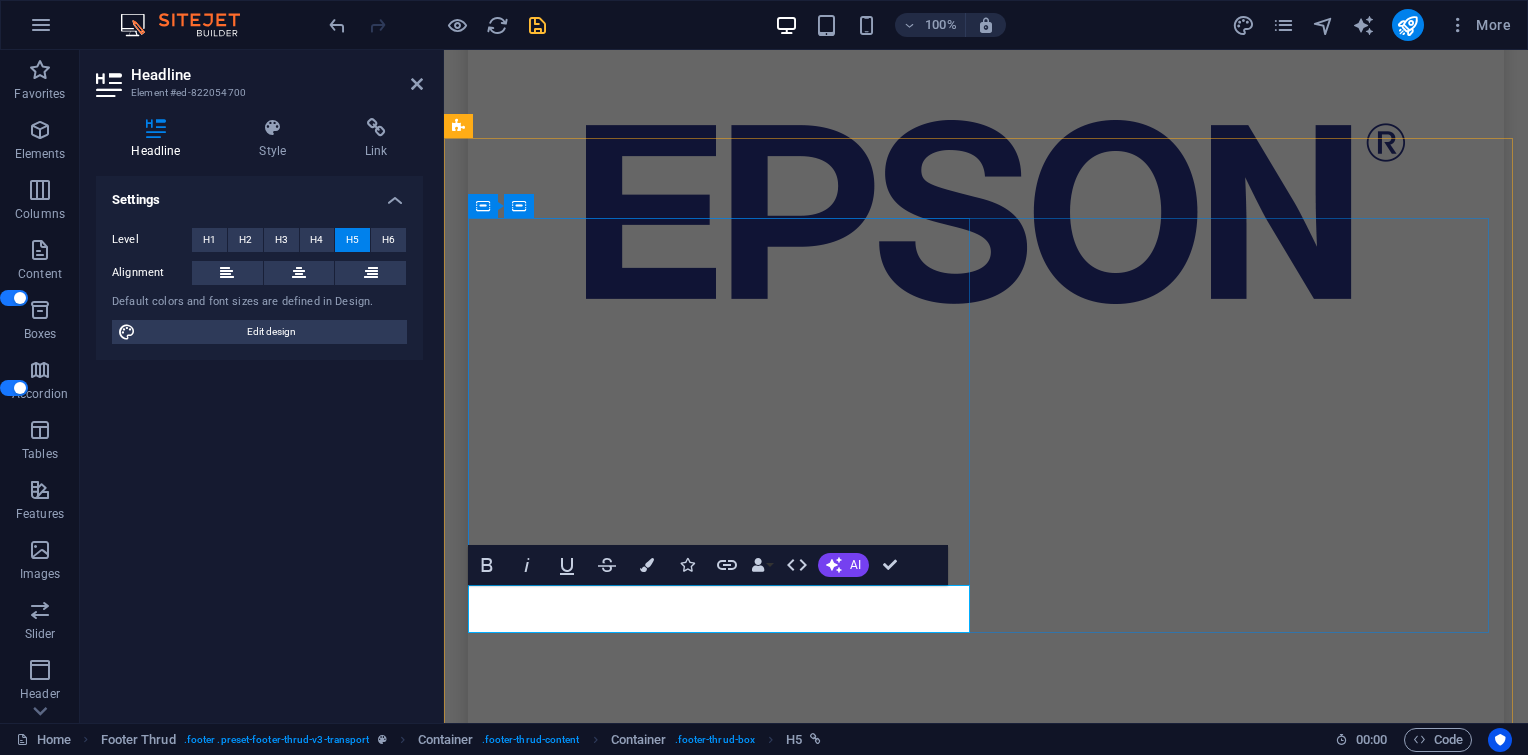 click on "‌Cs@[DOMAIN]" at bounding box center (723, 17298) 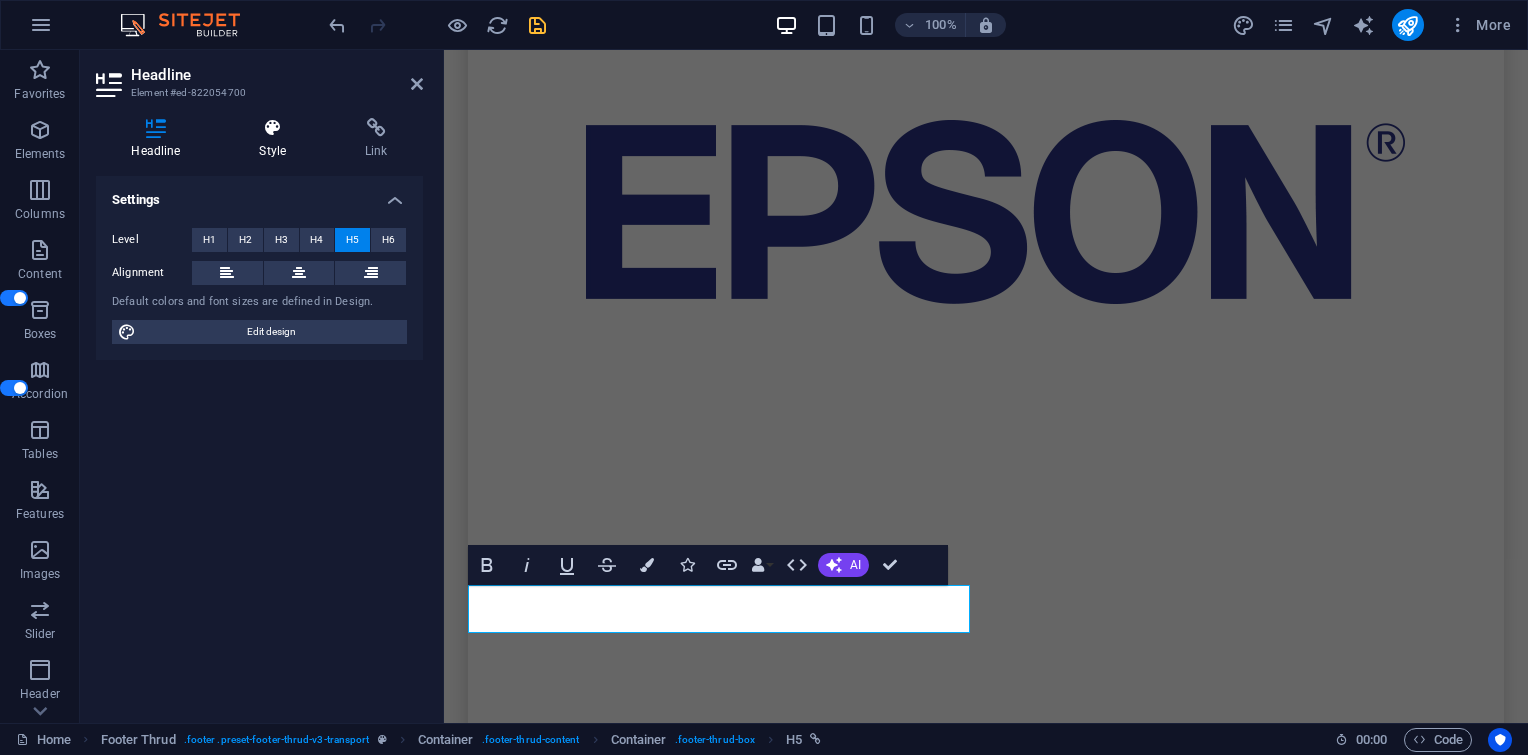click on "Style" at bounding box center (277, 139) 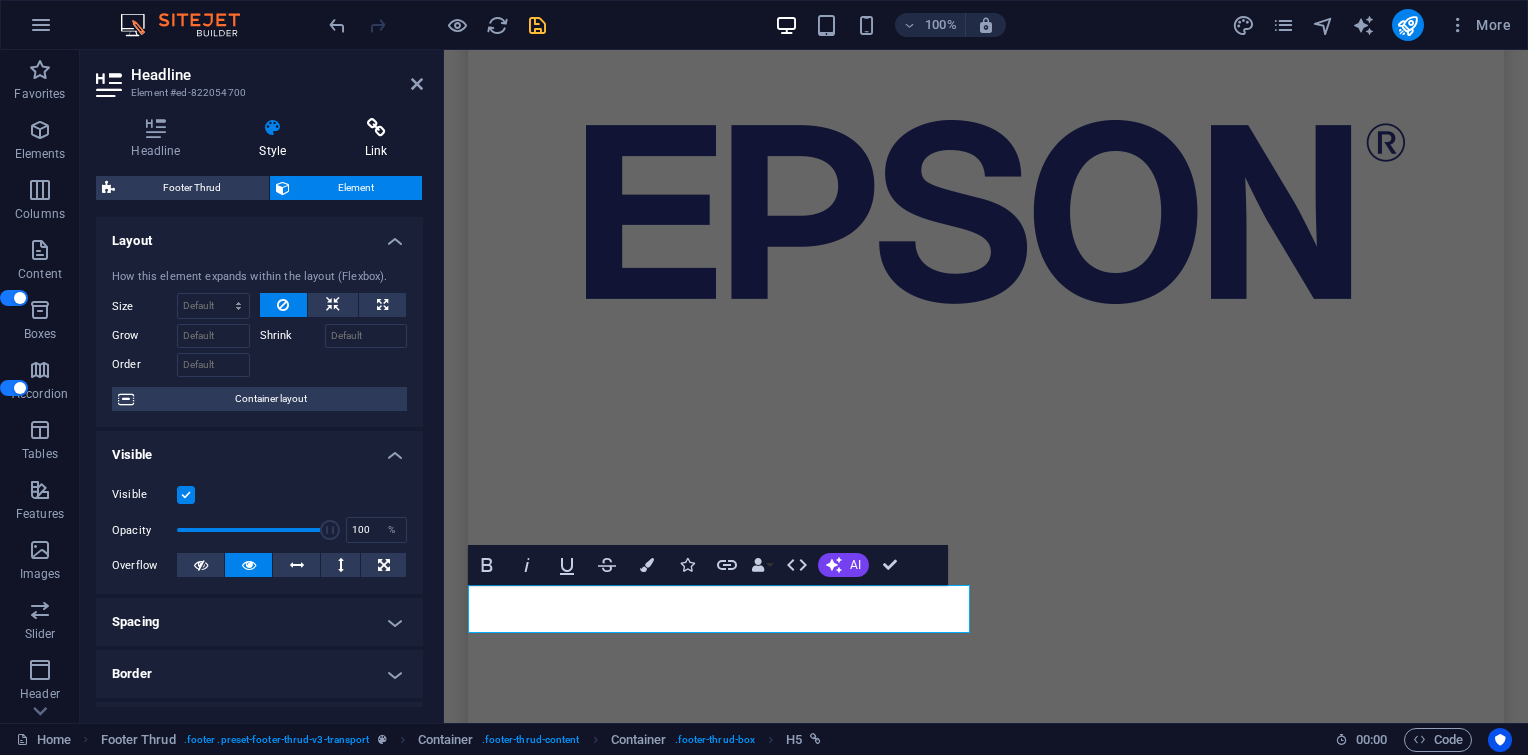 click at bounding box center (376, 128) 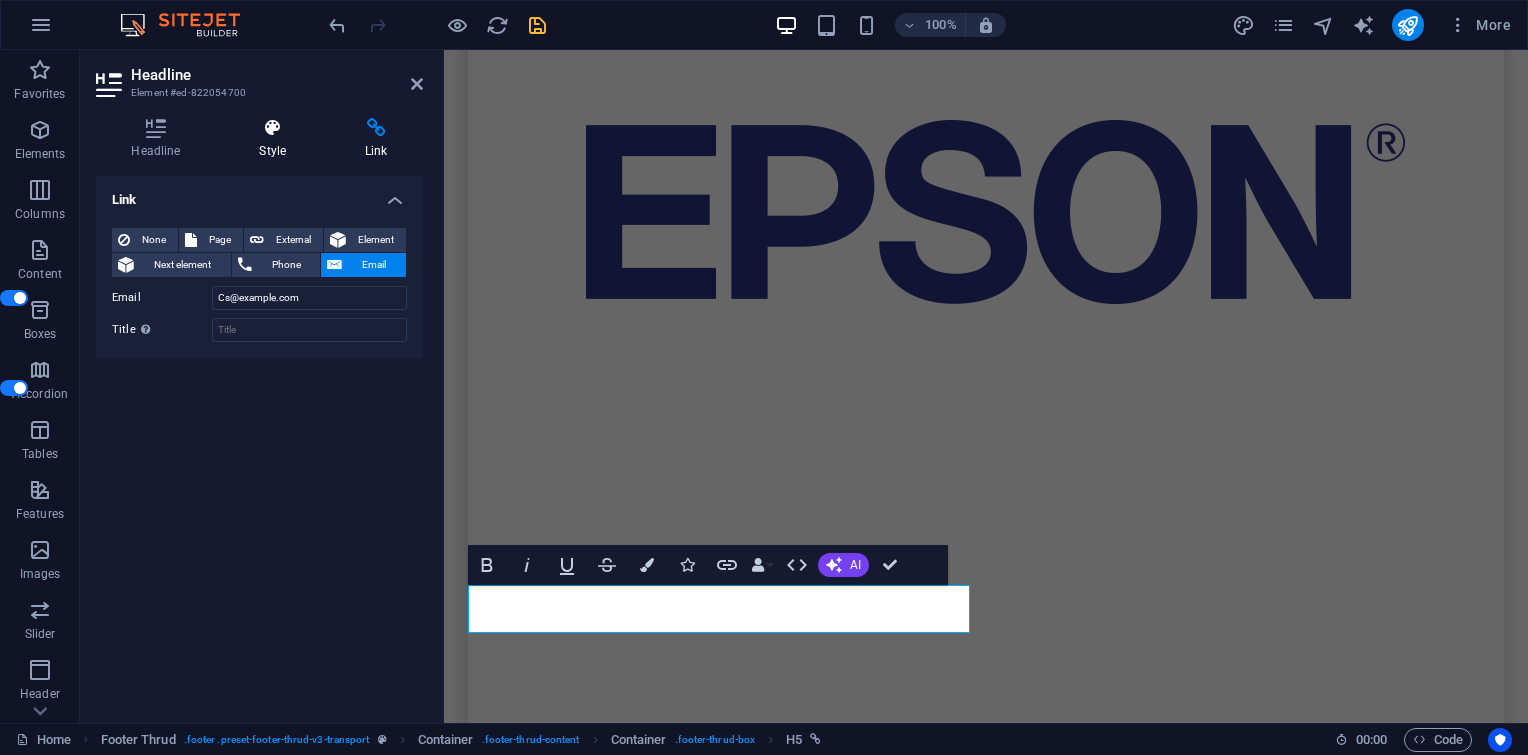 click on "Style" at bounding box center (277, 139) 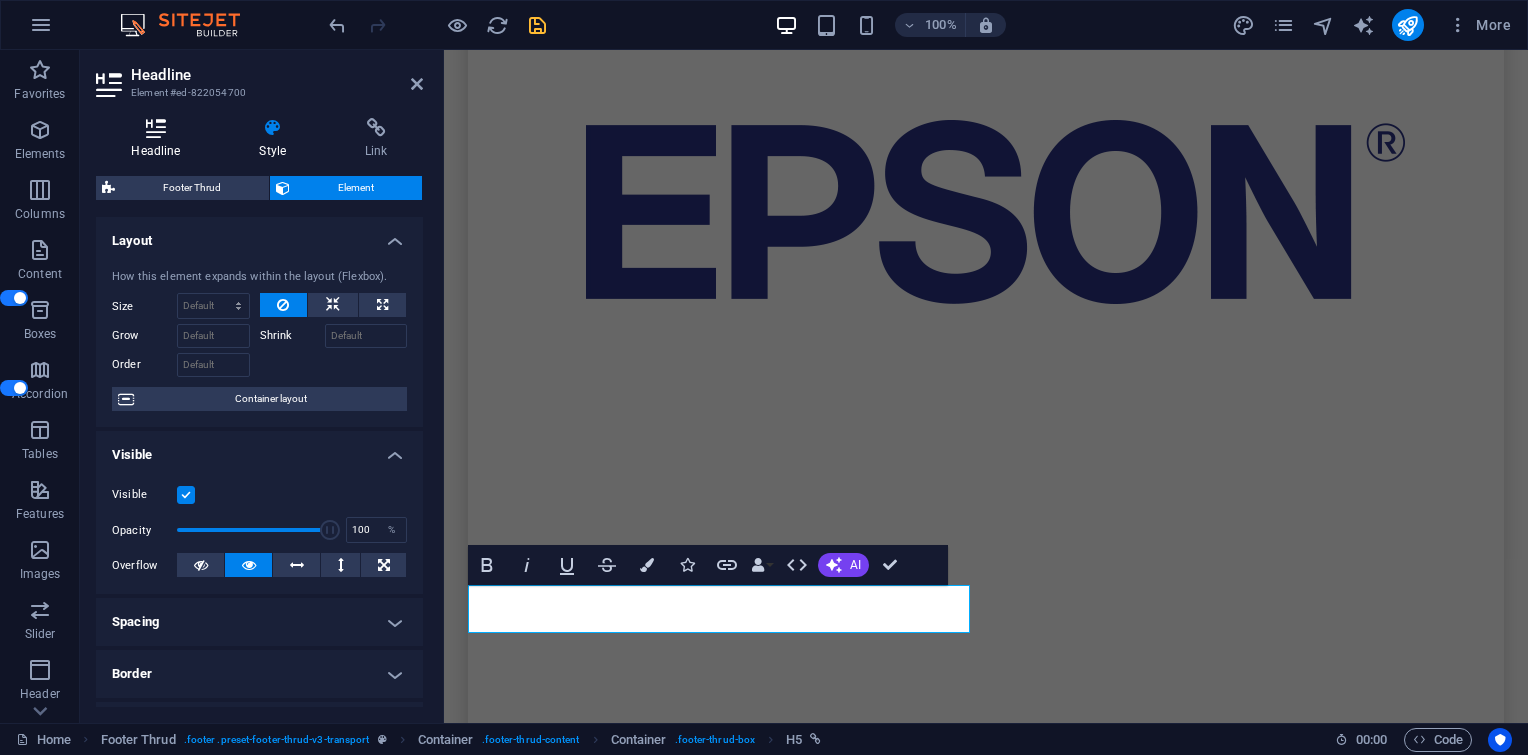 click at bounding box center [156, 128] 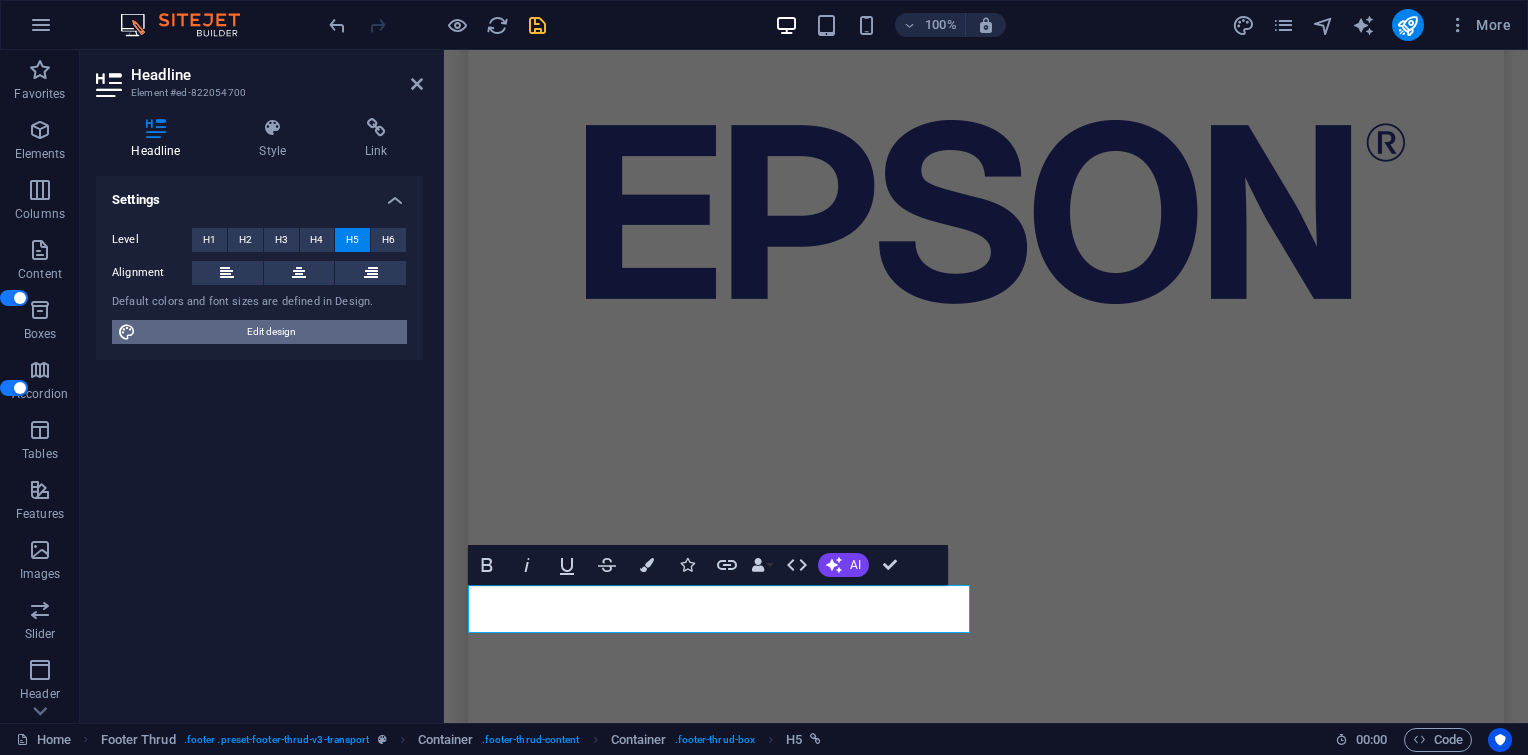 click on "Edit design" at bounding box center [271, 332] 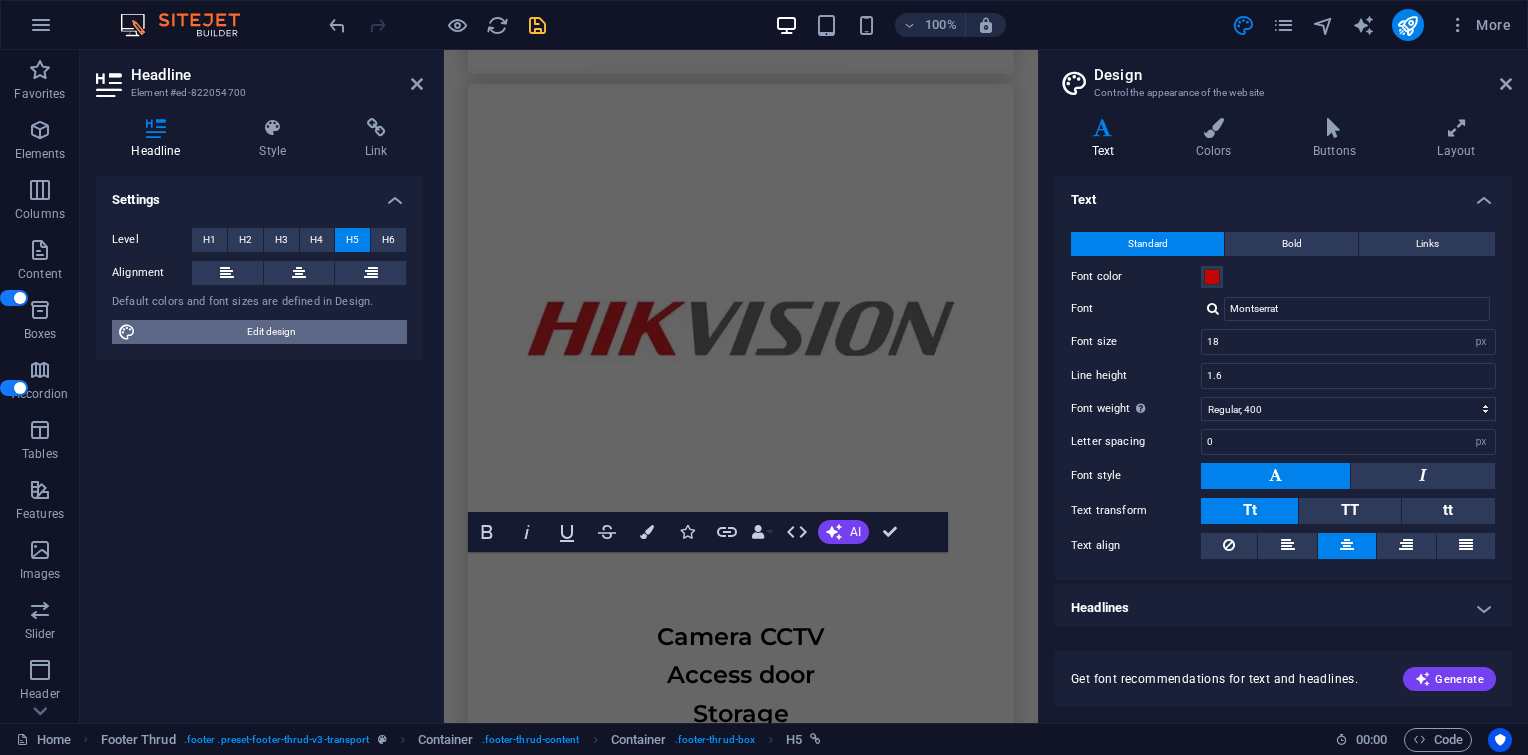 scroll, scrollTop: 13972, scrollLeft: 0, axis: vertical 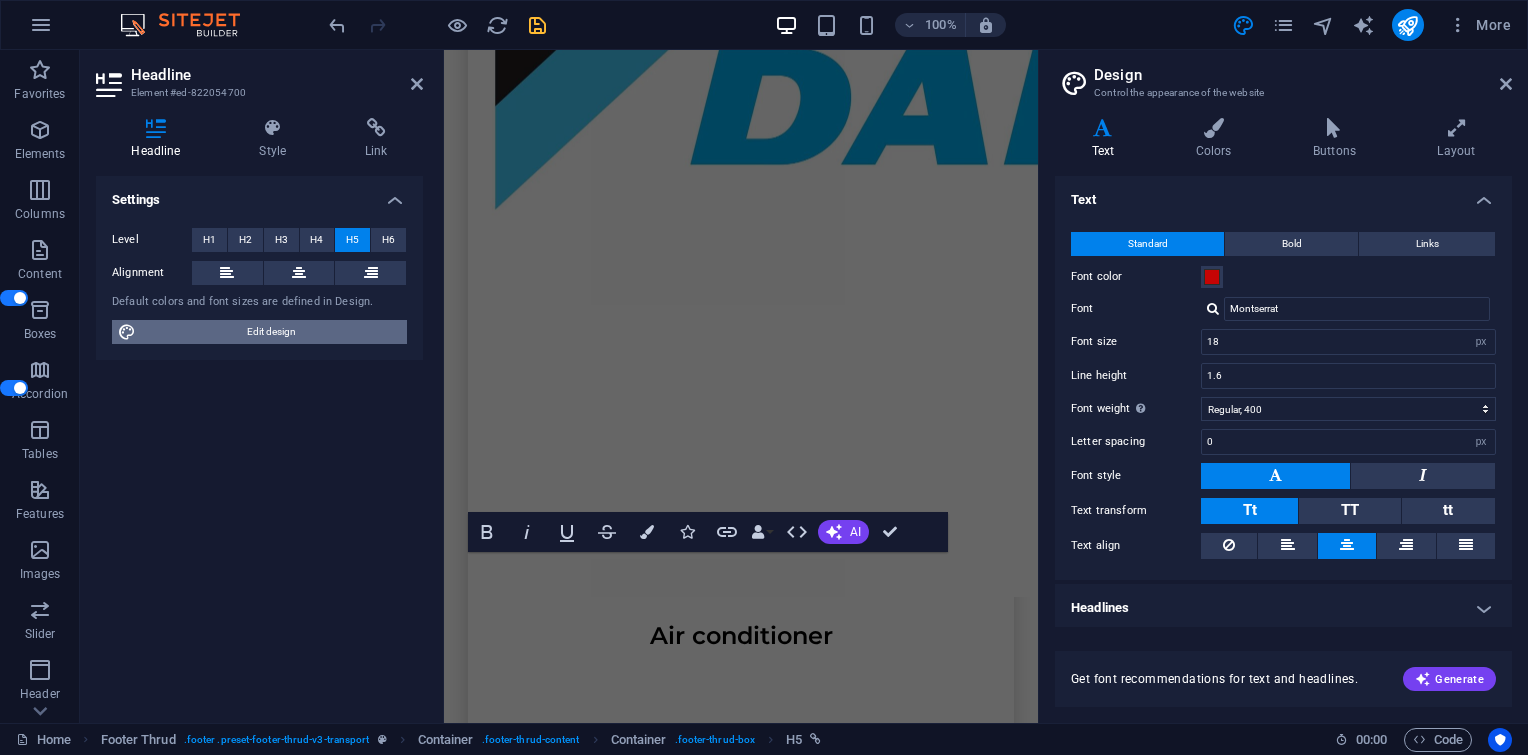 type on "20" 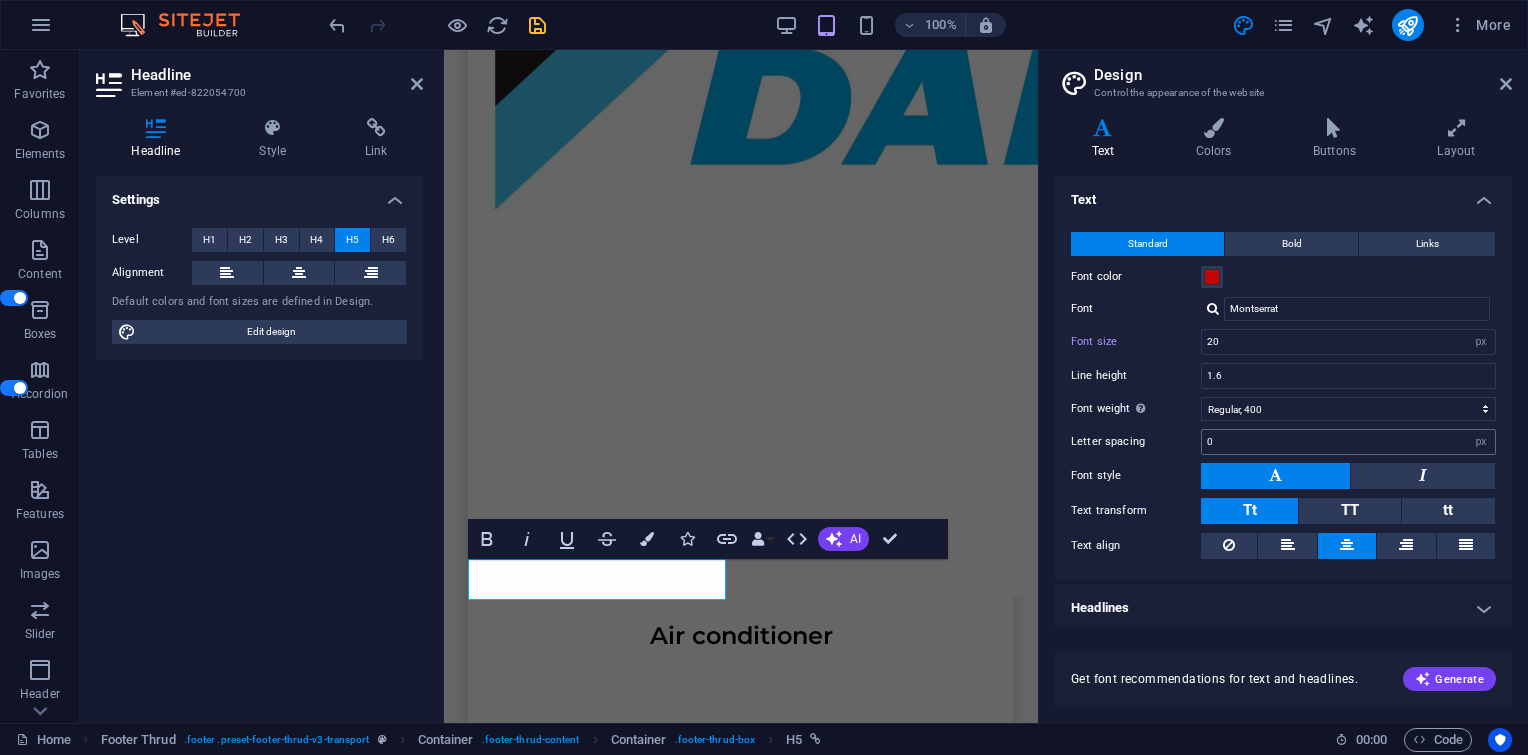 scroll, scrollTop: 1, scrollLeft: 0, axis: vertical 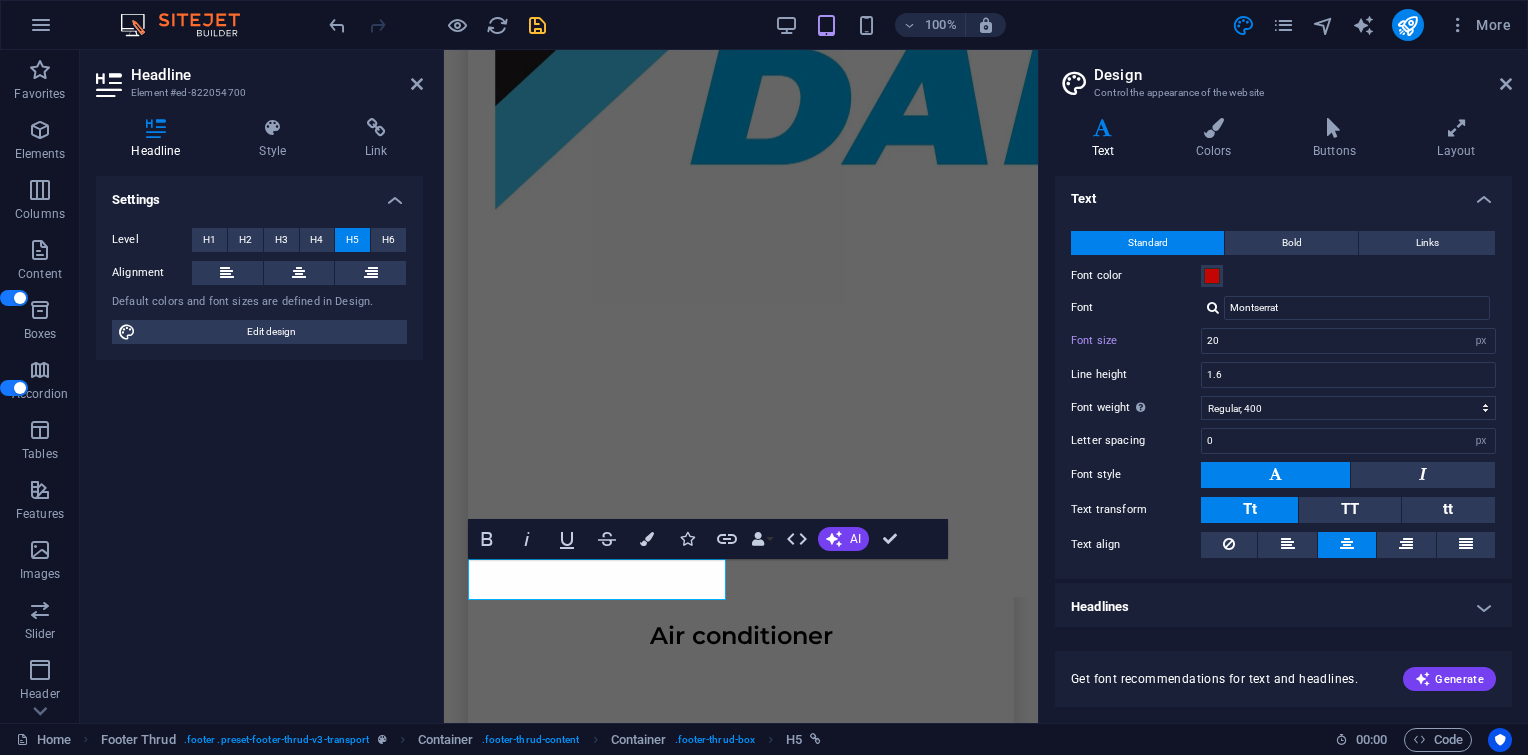 click on "Headlines" at bounding box center [1283, 607] 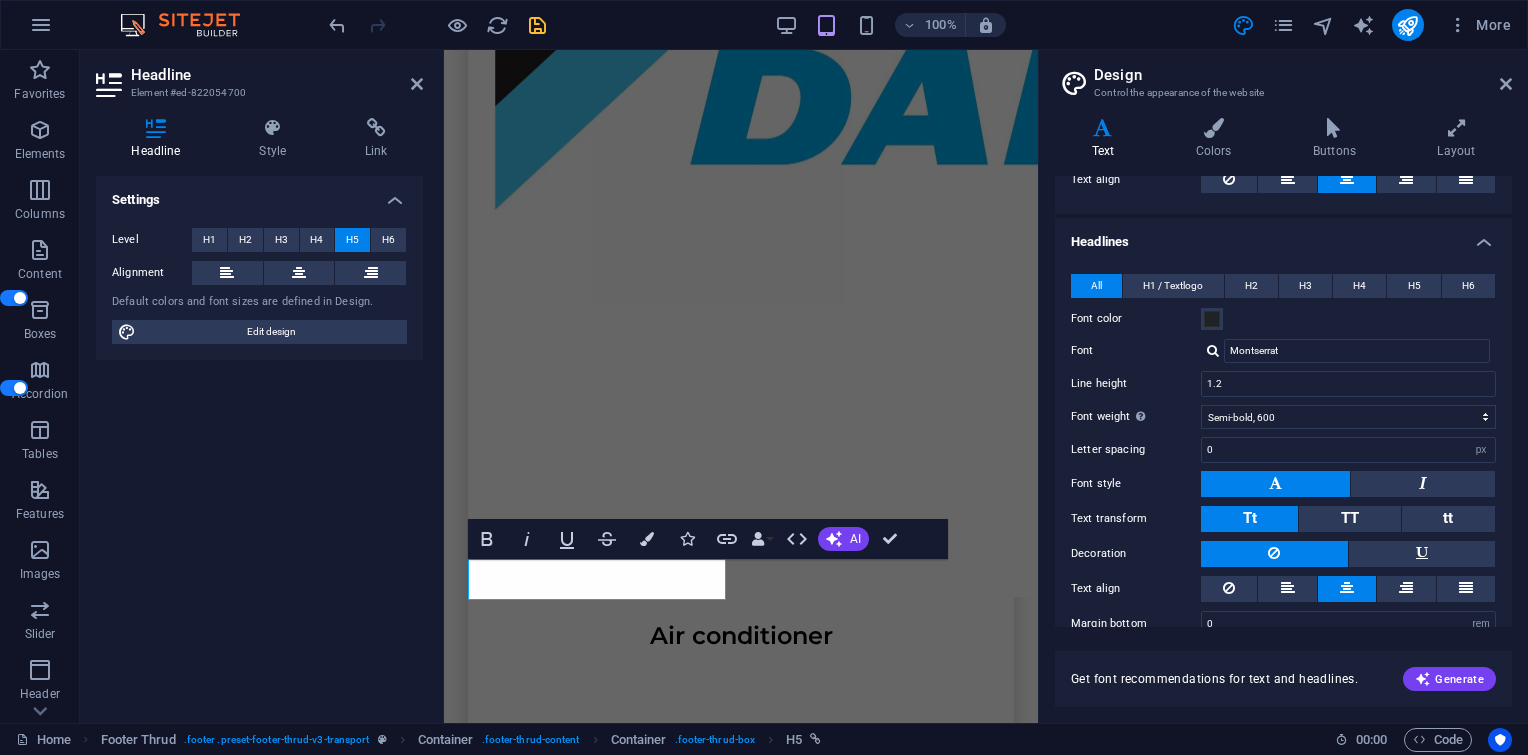scroll, scrollTop: 368, scrollLeft: 0, axis: vertical 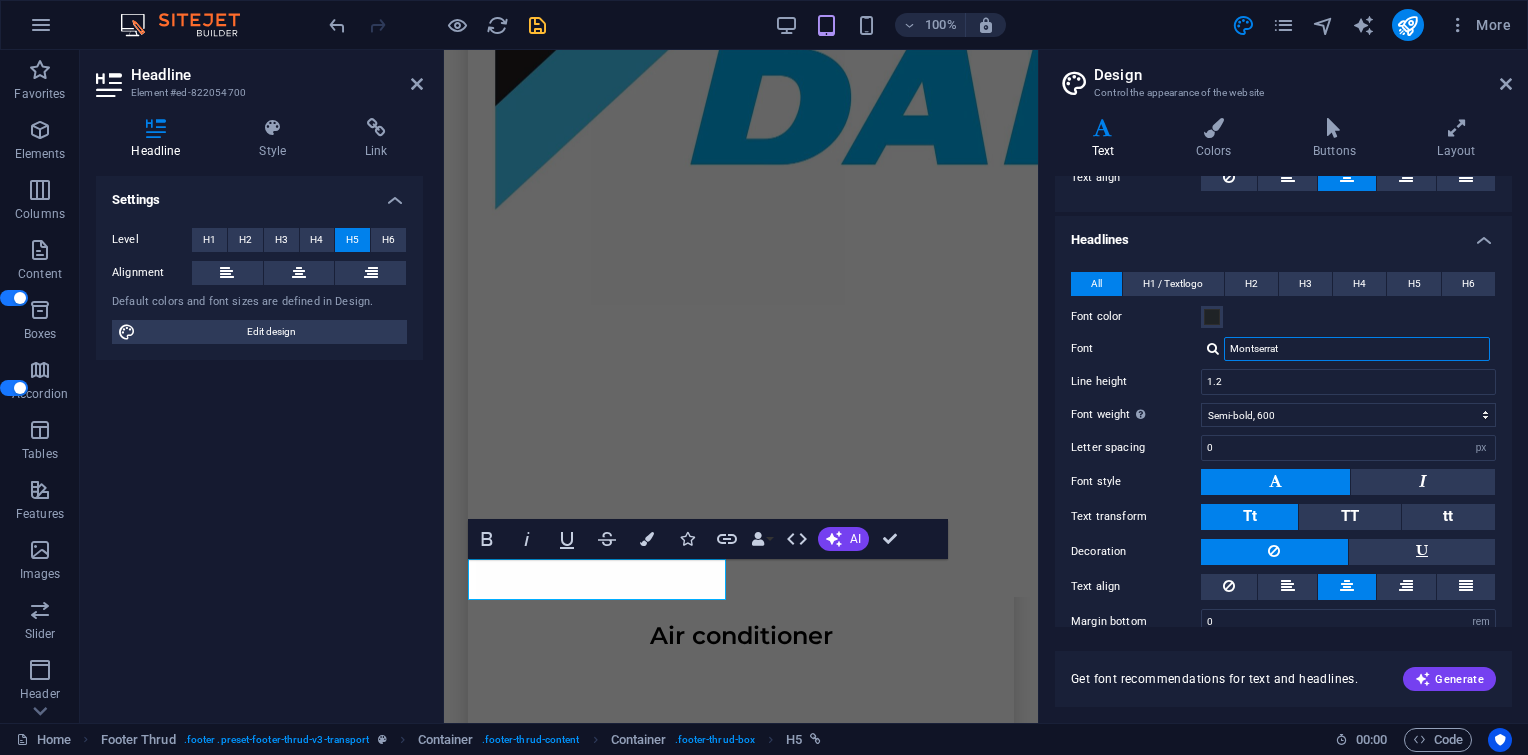 click on "Montserrat" at bounding box center (1357, 349) 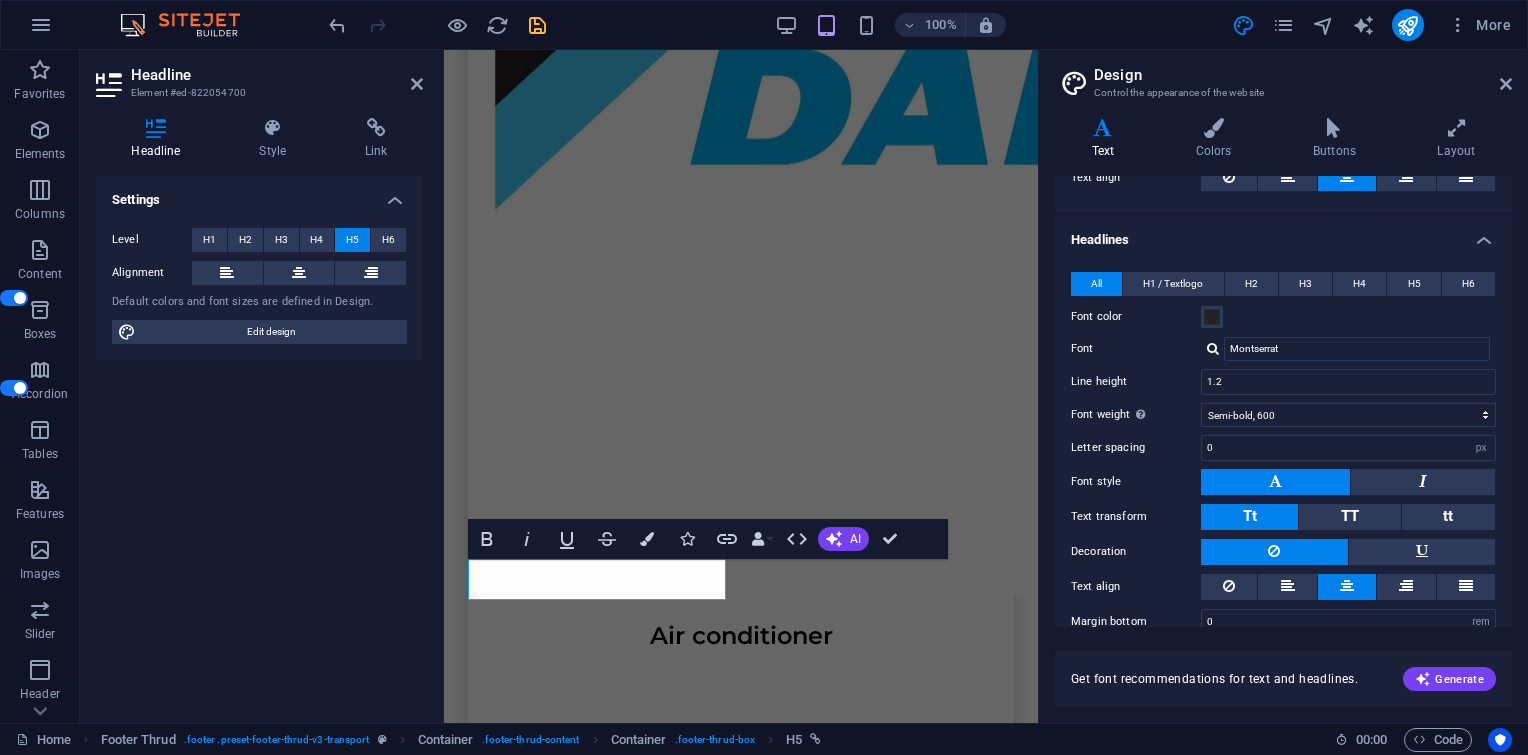 click on "Montserrat" at bounding box center [1348, 349] 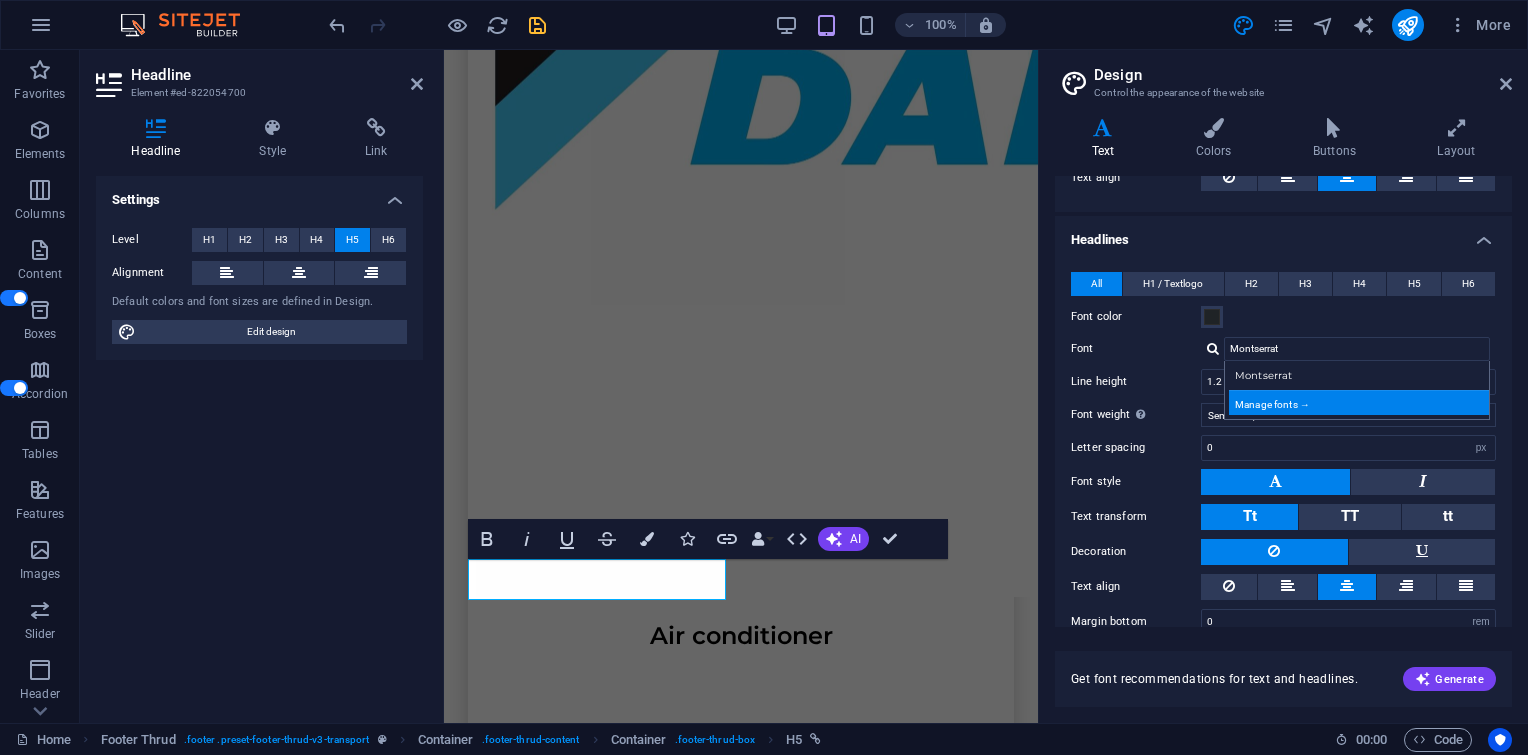 click on "Manage fonts →" at bounding box center (1361, 402) 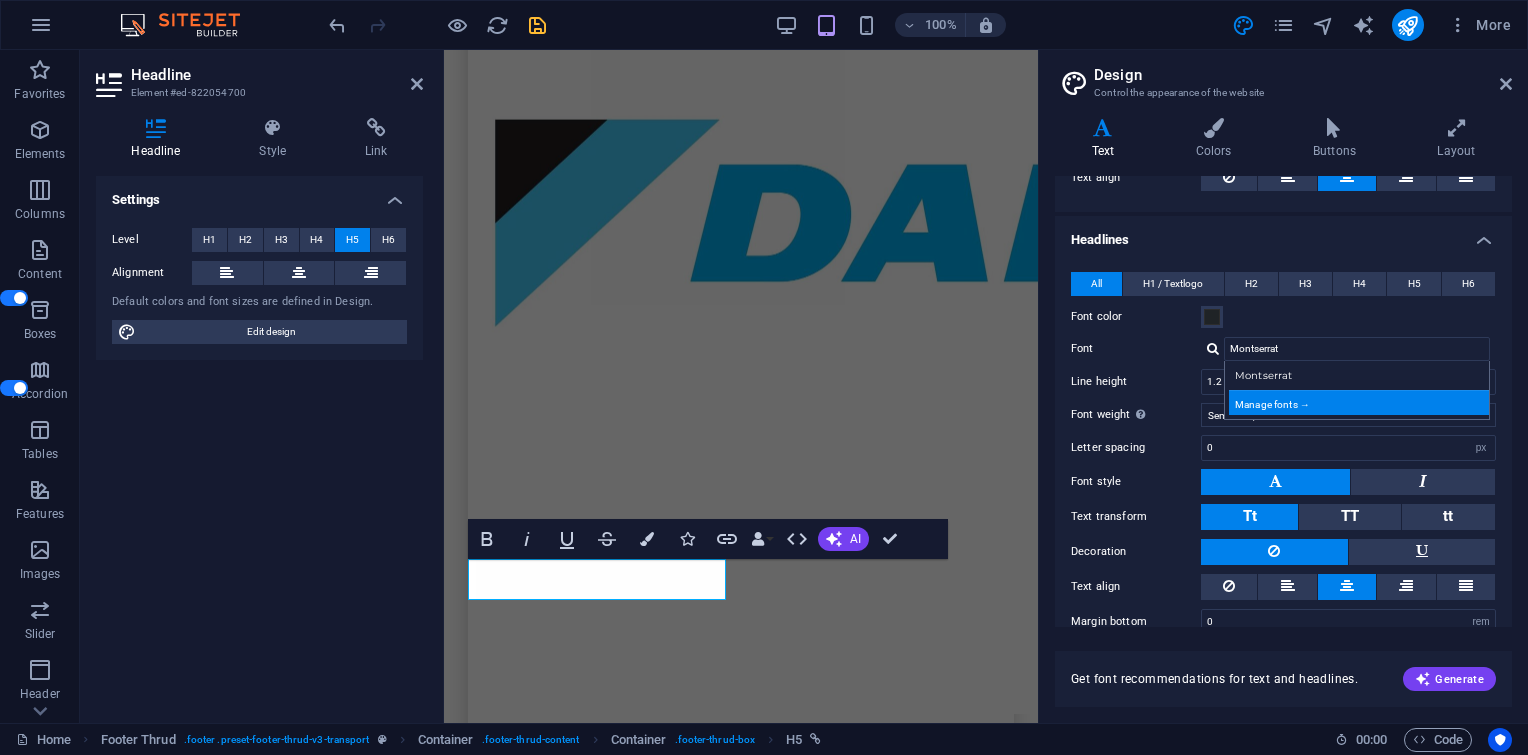 select on "popularity" 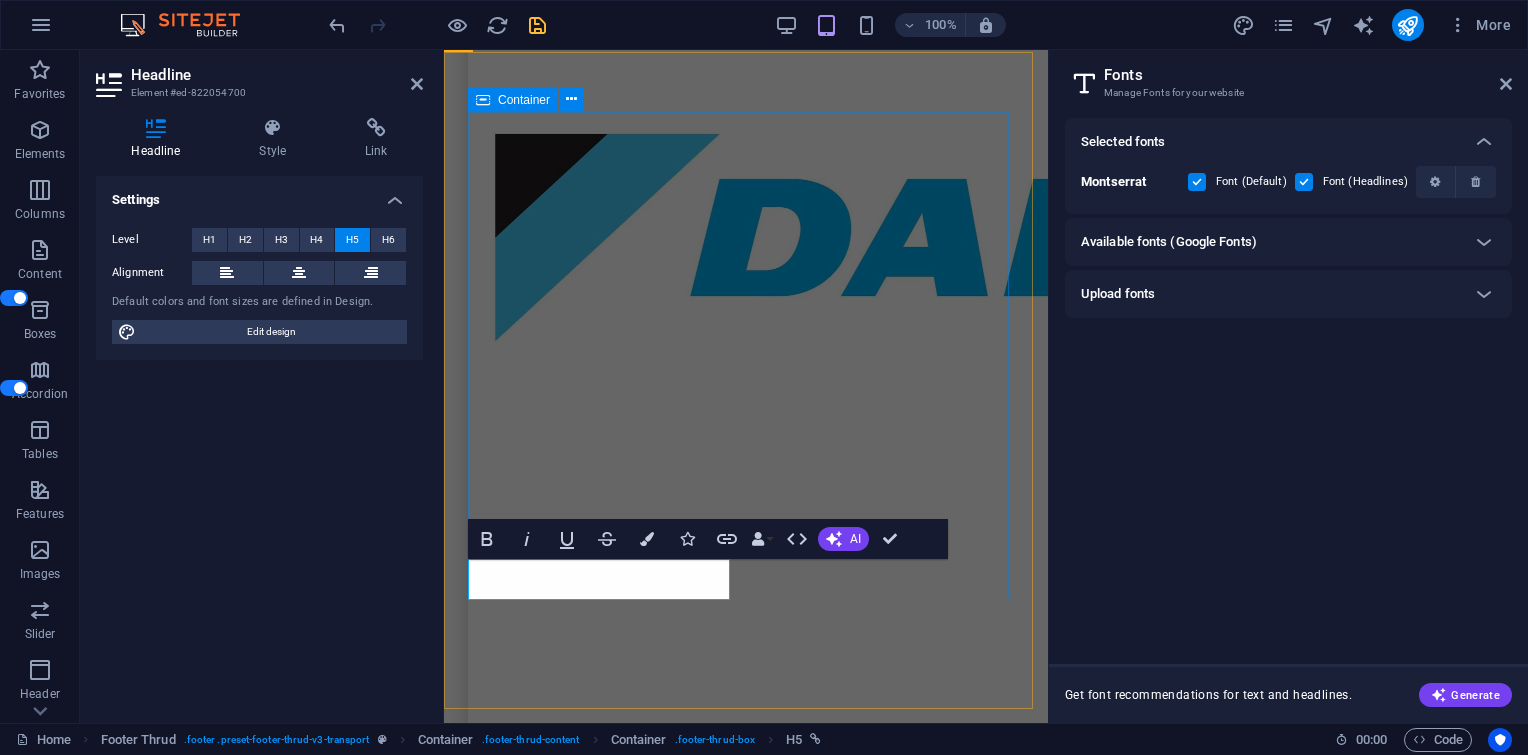 click on "Jendral Sudirman no. 71 Senayan, Kebayoran Baru - South Jakarta , Senayan, Kebayoran Baru - South Jakarta , 12190
sales1@itkuat.com ‌Cs@itkuat.com Home Services About Us Contact Us HOME SERVICES ABOUT US CONTACT US" at bounding box center [746, 10156] 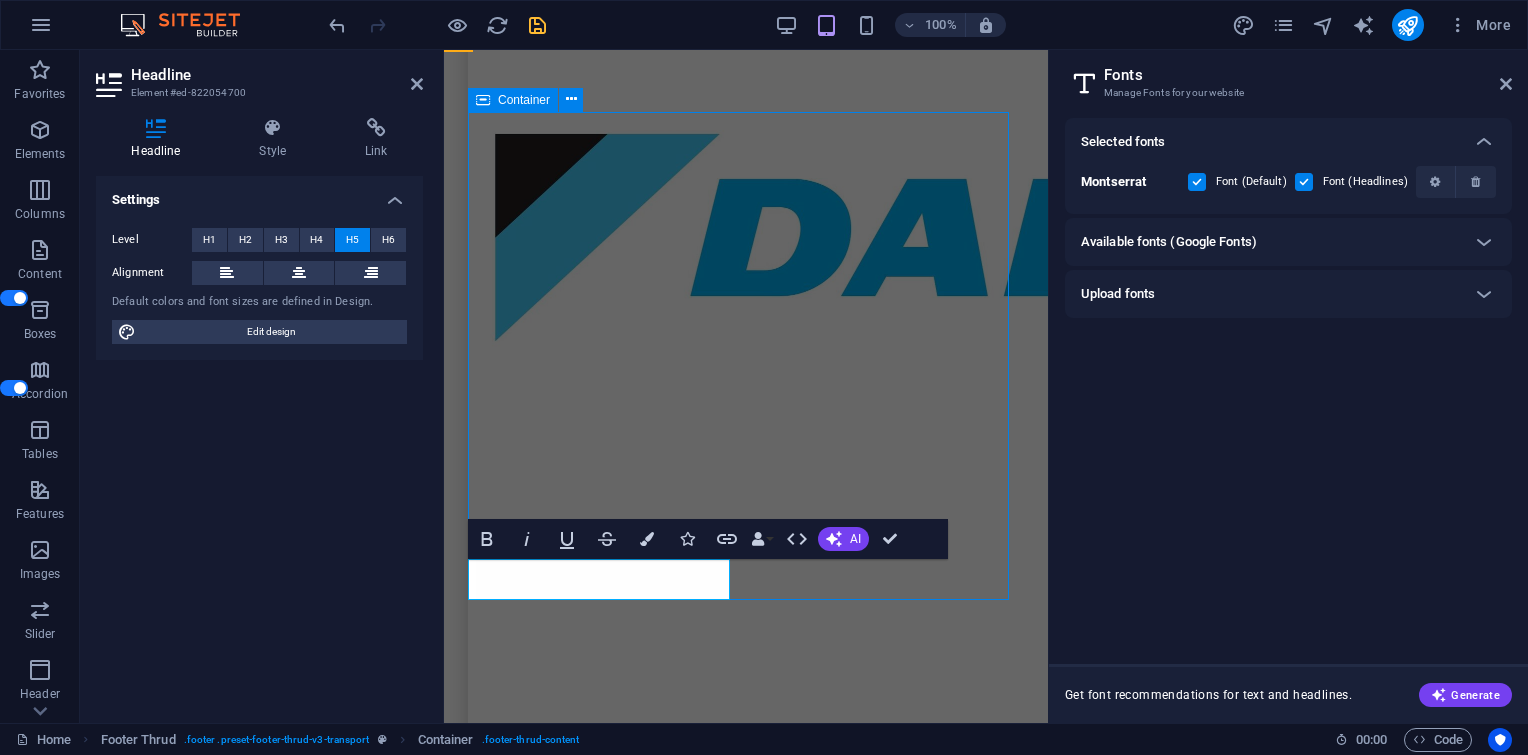scroll, scrollTop: 12956, scrollLeft: 0, axis: vertical 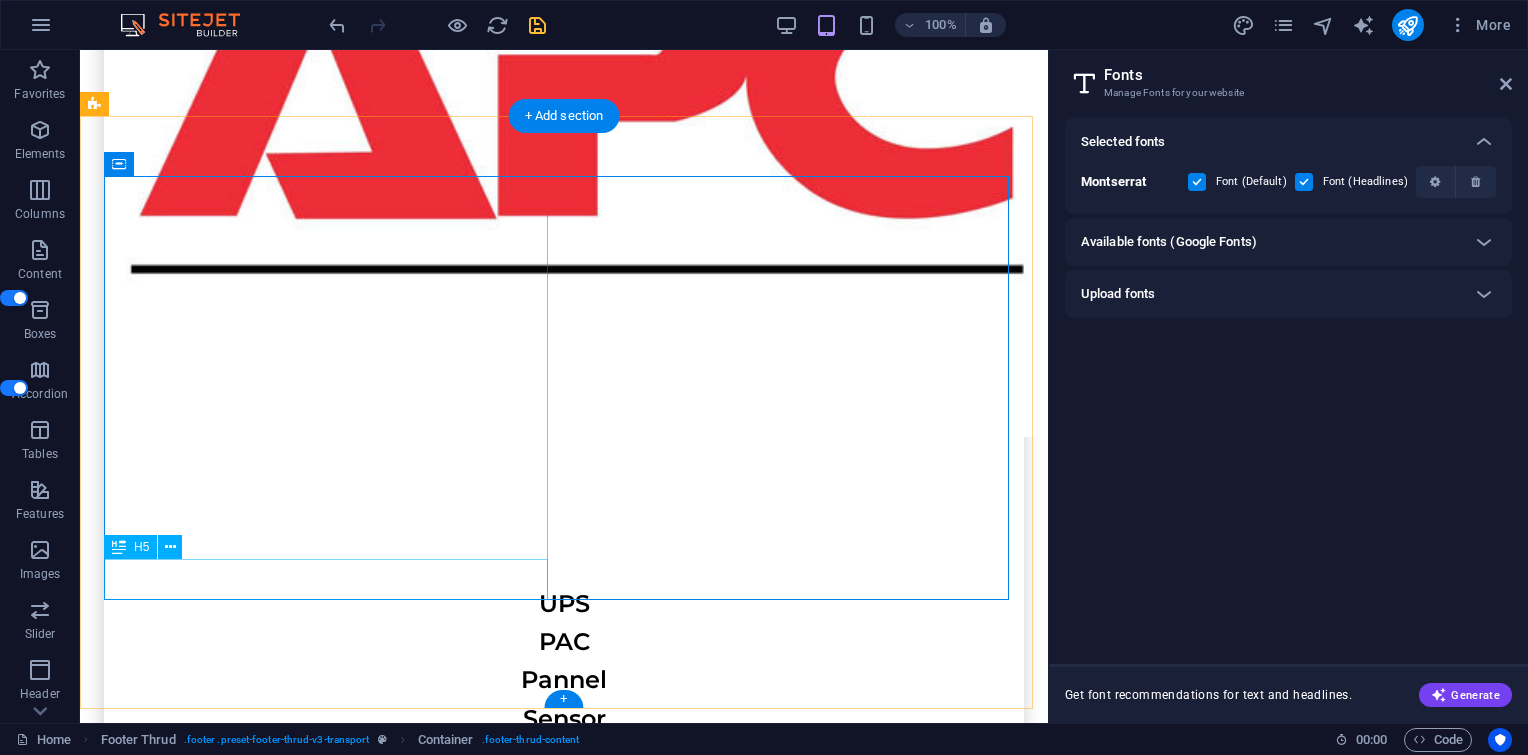 click on "‌Cs@[DOMAIN]" at bounding box center [330, 12792] 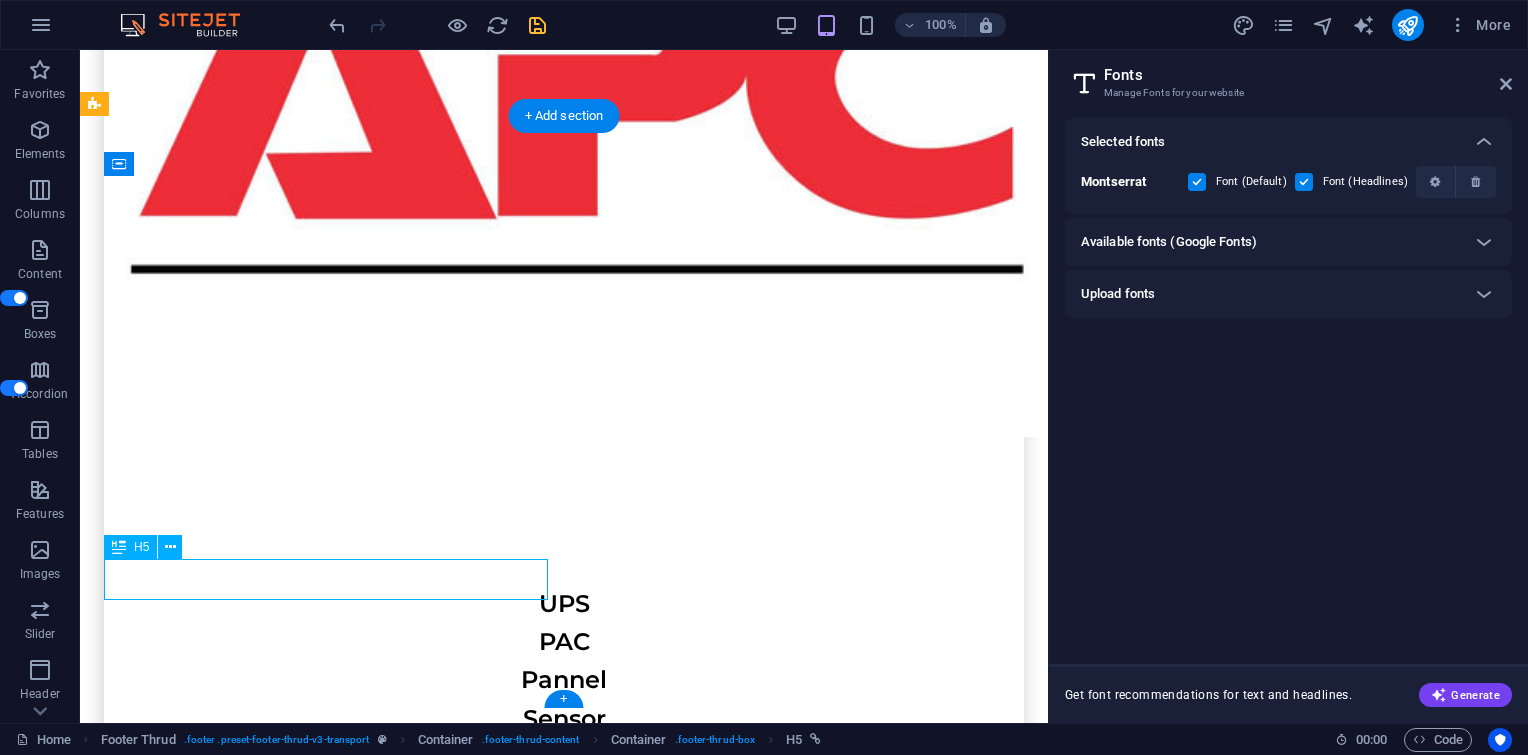 click on "‌Cs@[DOMAIN]" at bounding box center [330, 12792] 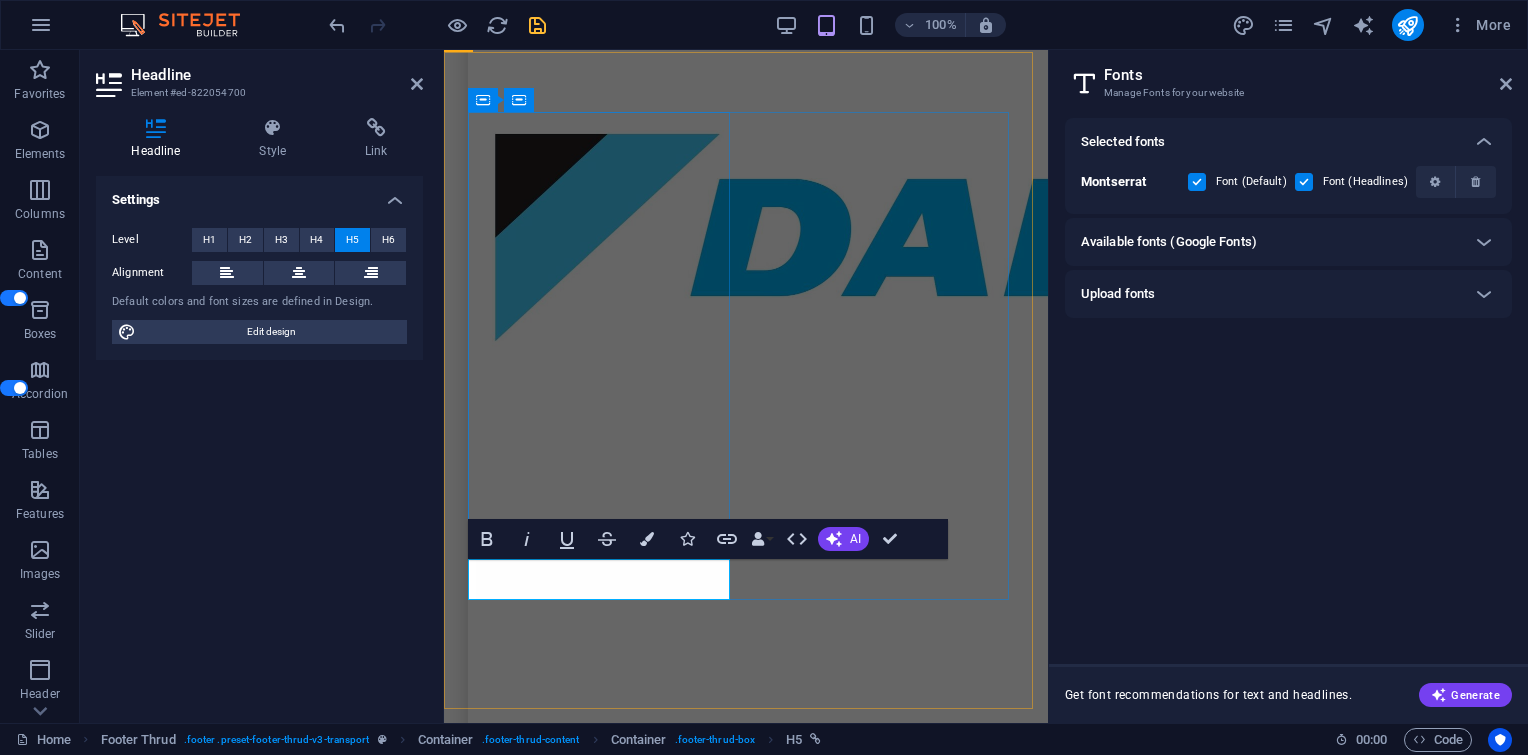 click on "‌Cs@[DOMAIN]" at bounding box center [603, 10247] 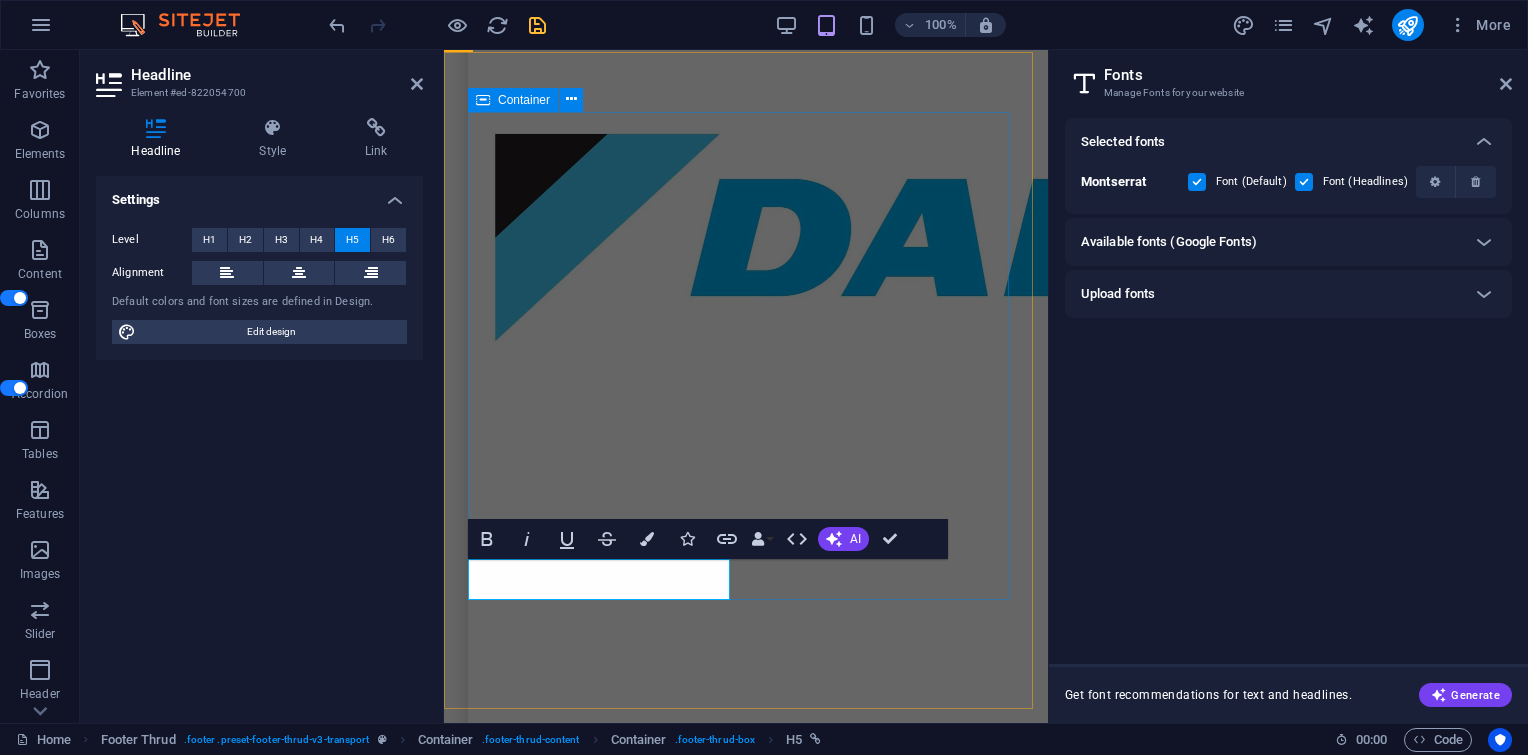 click on "Jendral Sudirman no. 71 Senayan, Kebayoran Baru - South Jakarta , Senayan, Kebayoran Baru - South Jakarta , 12190
sales1@itkuat.com ‌Cs@itkuat.com Home Services About Us Contact Us HOME SERVICES ABOUT US CONTACT US" at bounding box center [746, 10156] 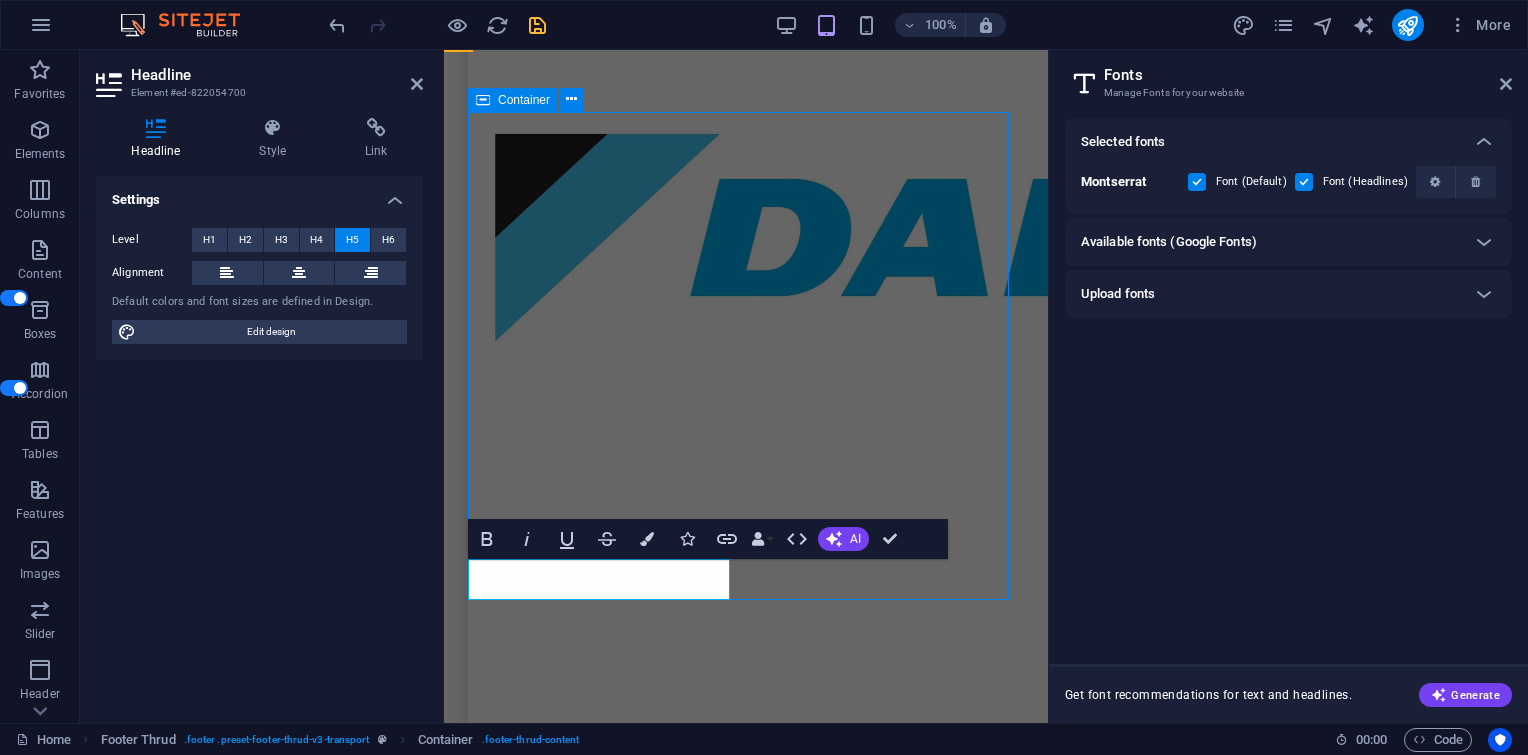 scroll, scrollTop: 12956, scrollLeft: 0, axis: vertical 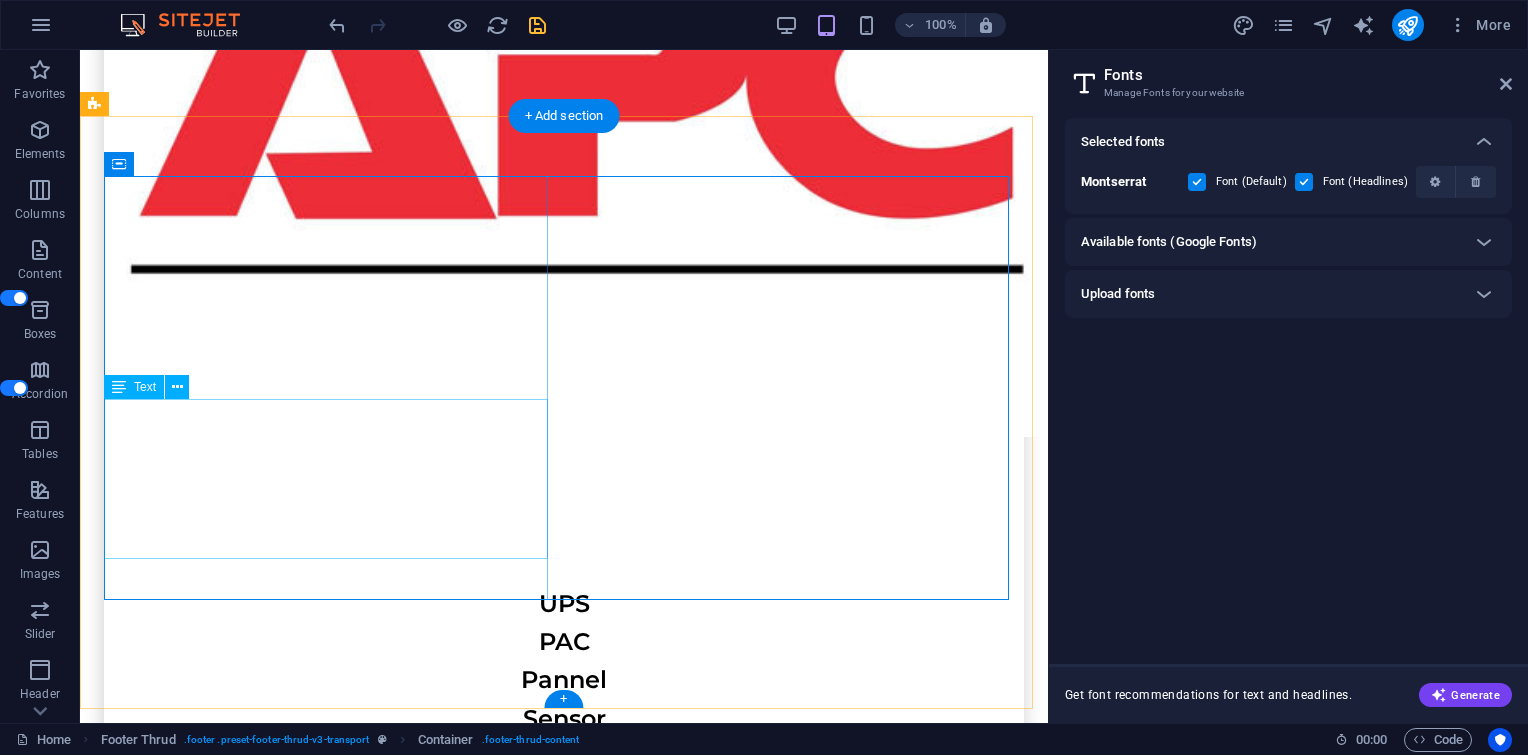 click on "sales1@example.com" at bounding box center [330, 12756] 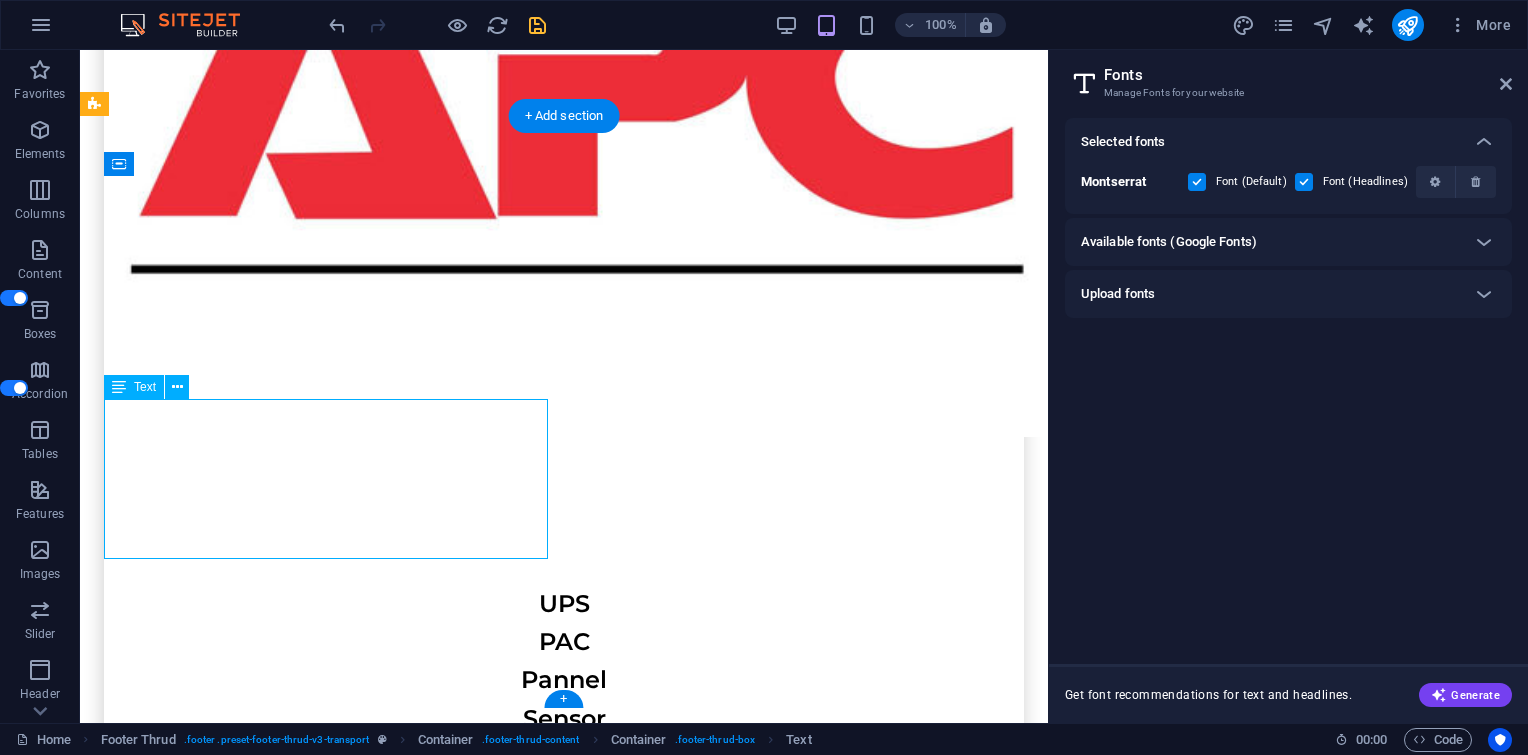 click on "sales1@example.com" at bounding box center [330, 12756] 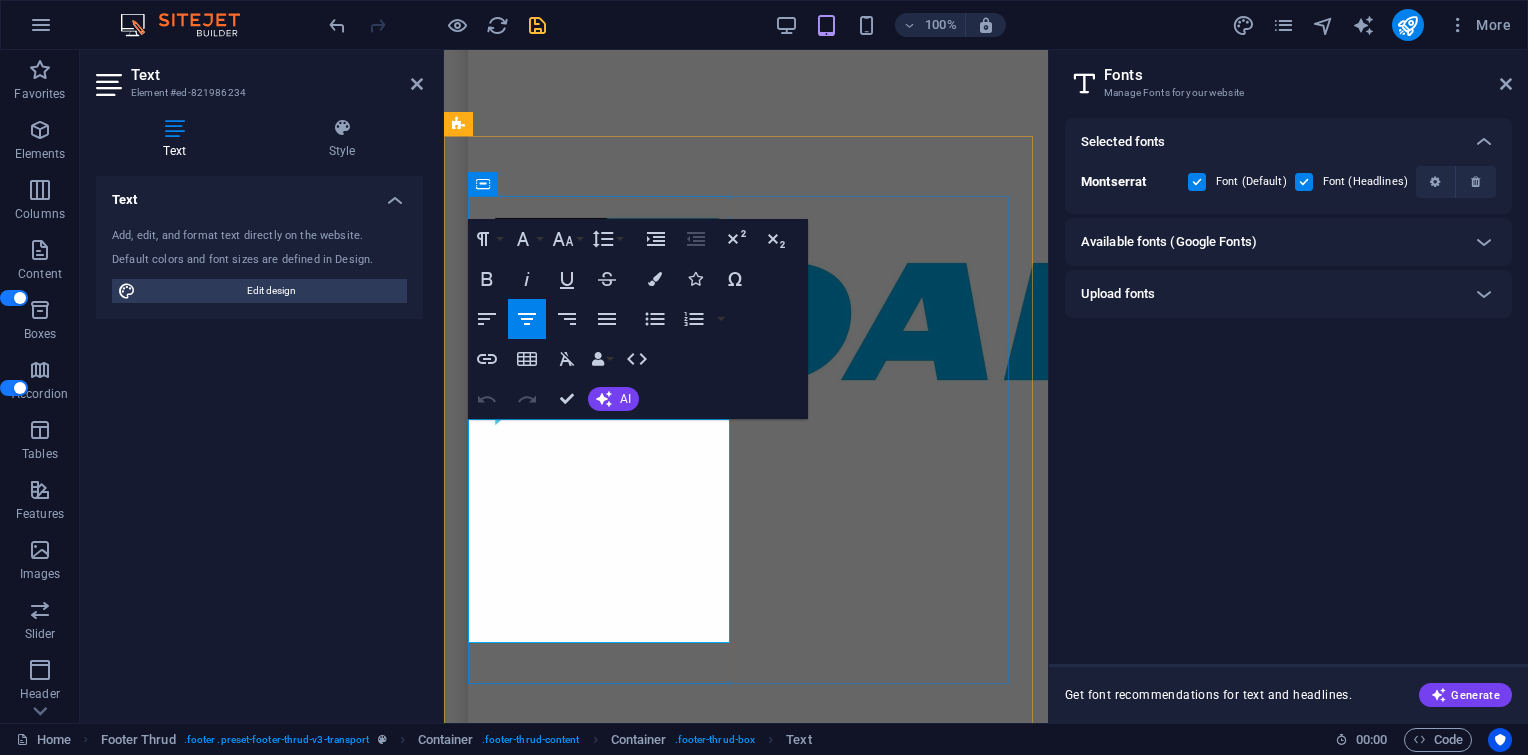 scroll, scrollTop: 13855, scrollLeft: 0, axis: vertical 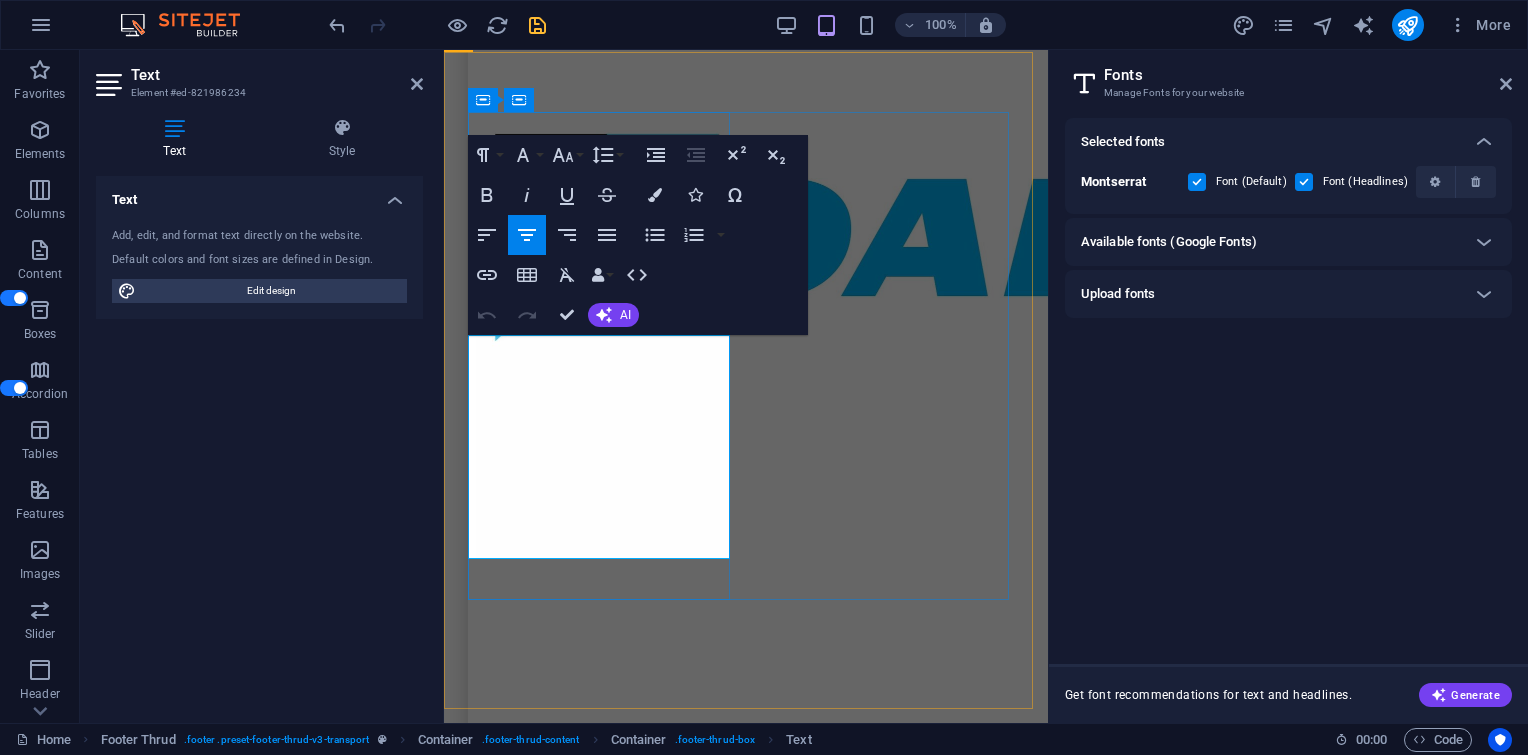 drag, startPoint x: 503, startPoint y: 537, endPoint x: 679, endPoint y: 540, distance: 176.02557 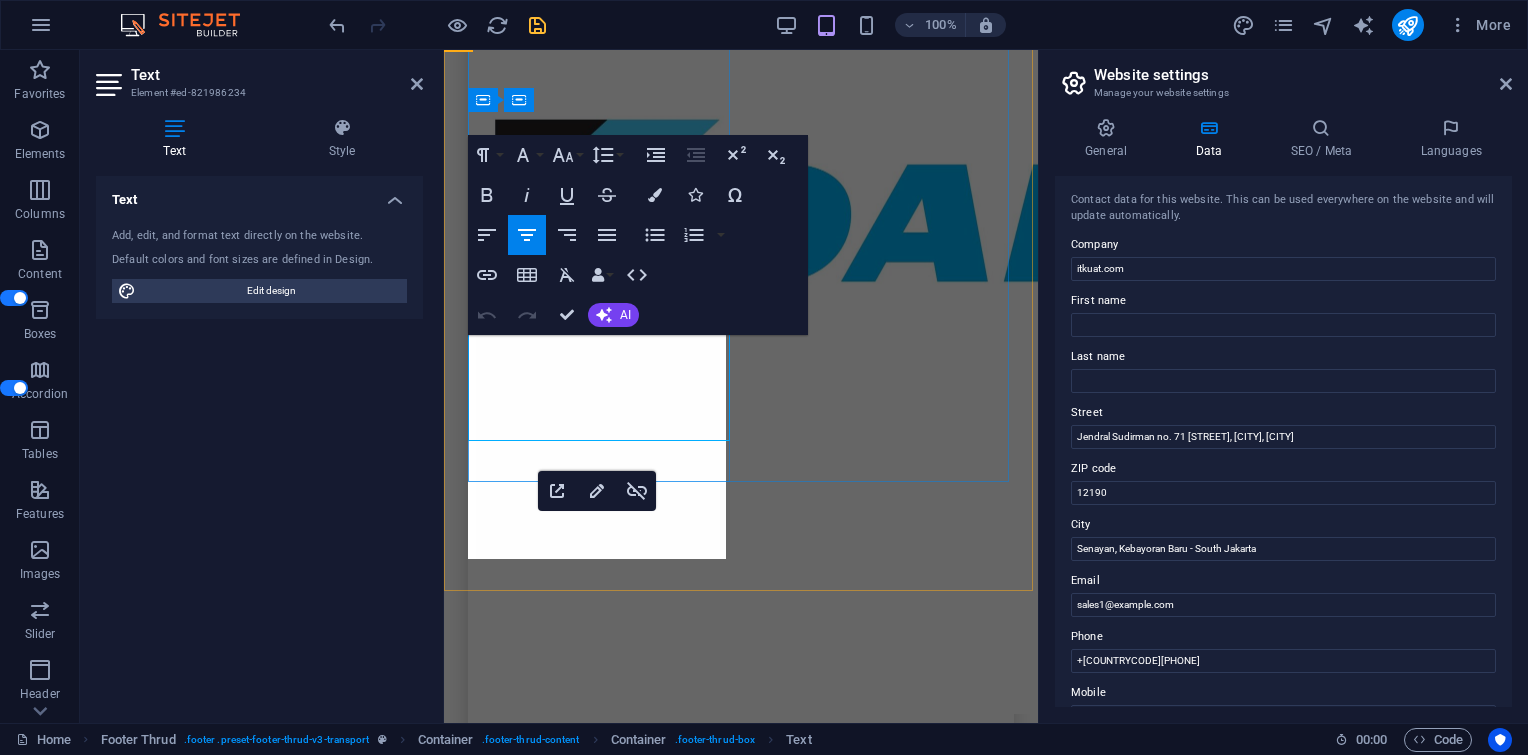 scroll, scrollTop: 13972, scrollLeft: 0, axis: vertical 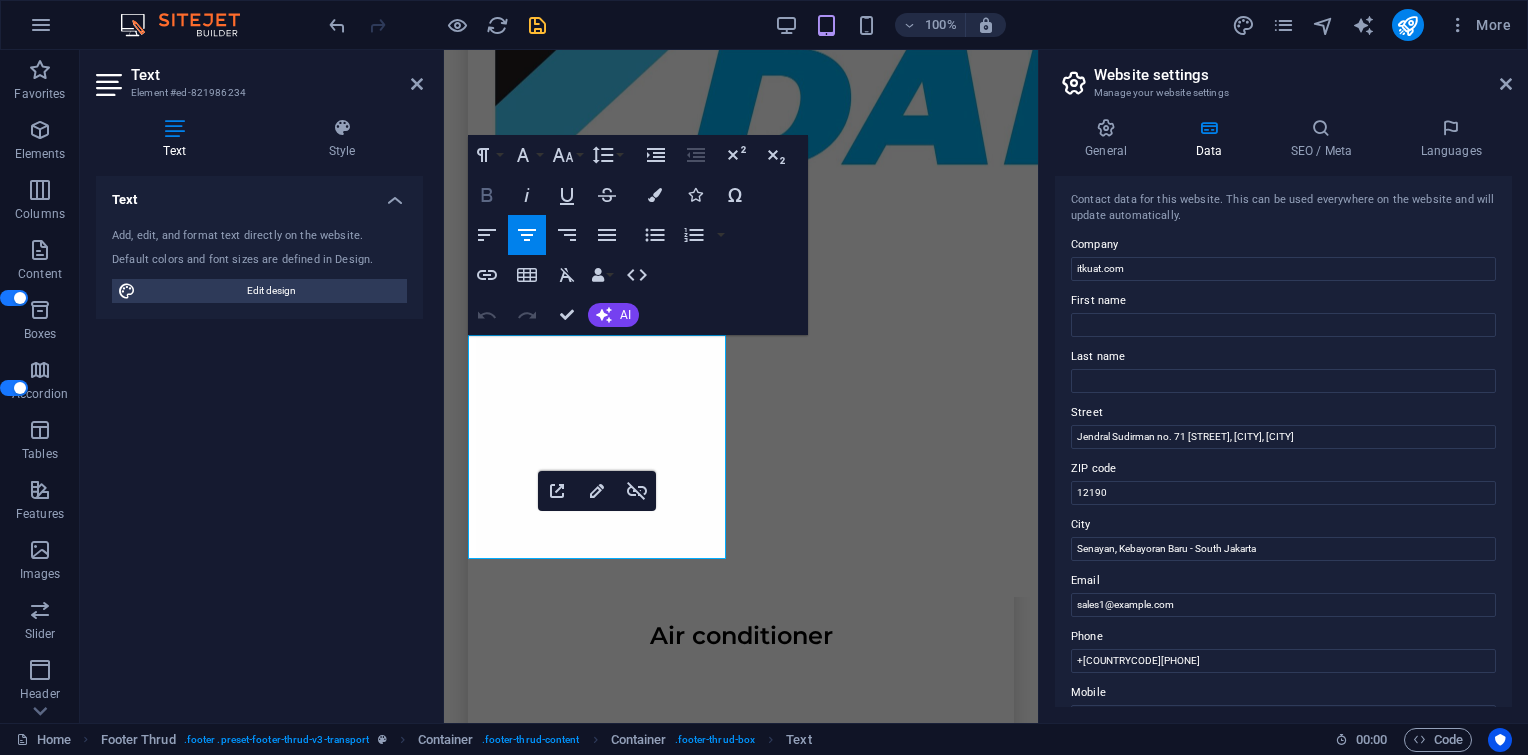 click 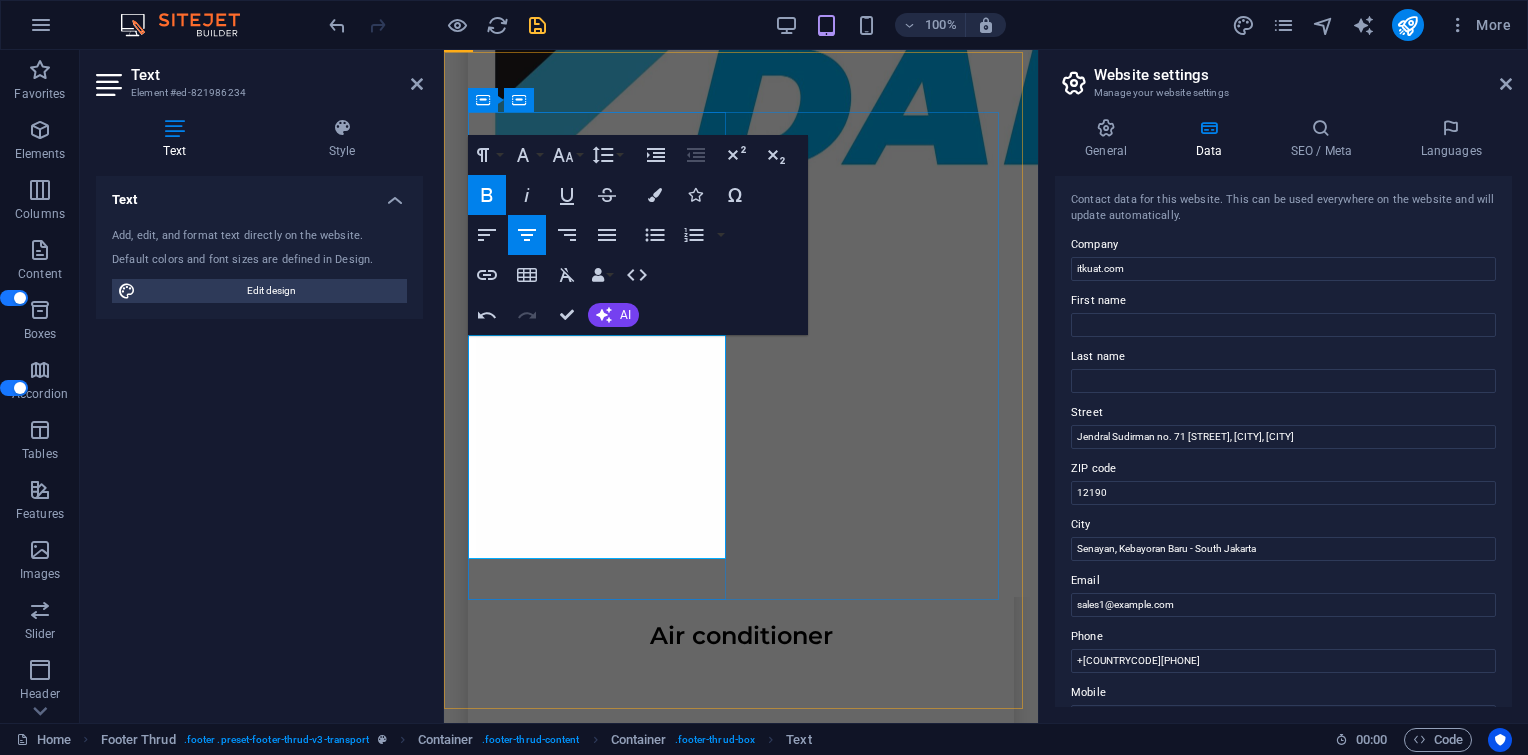 click at bounding box center [600, 10088] 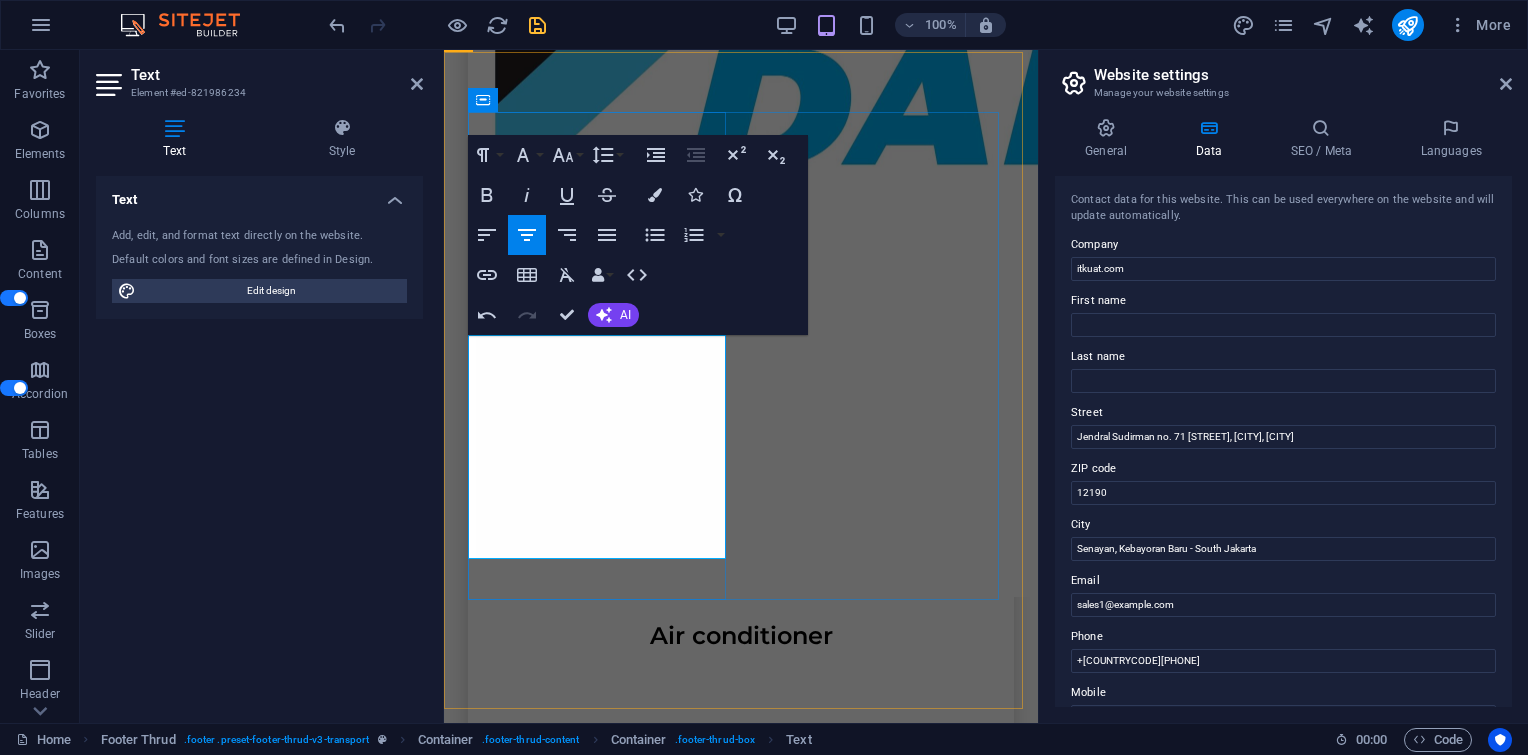 drag, startPoint x: 497, startPoint y: 524, endPoint x: 689, endPoint y: 549, distance: 193.62076 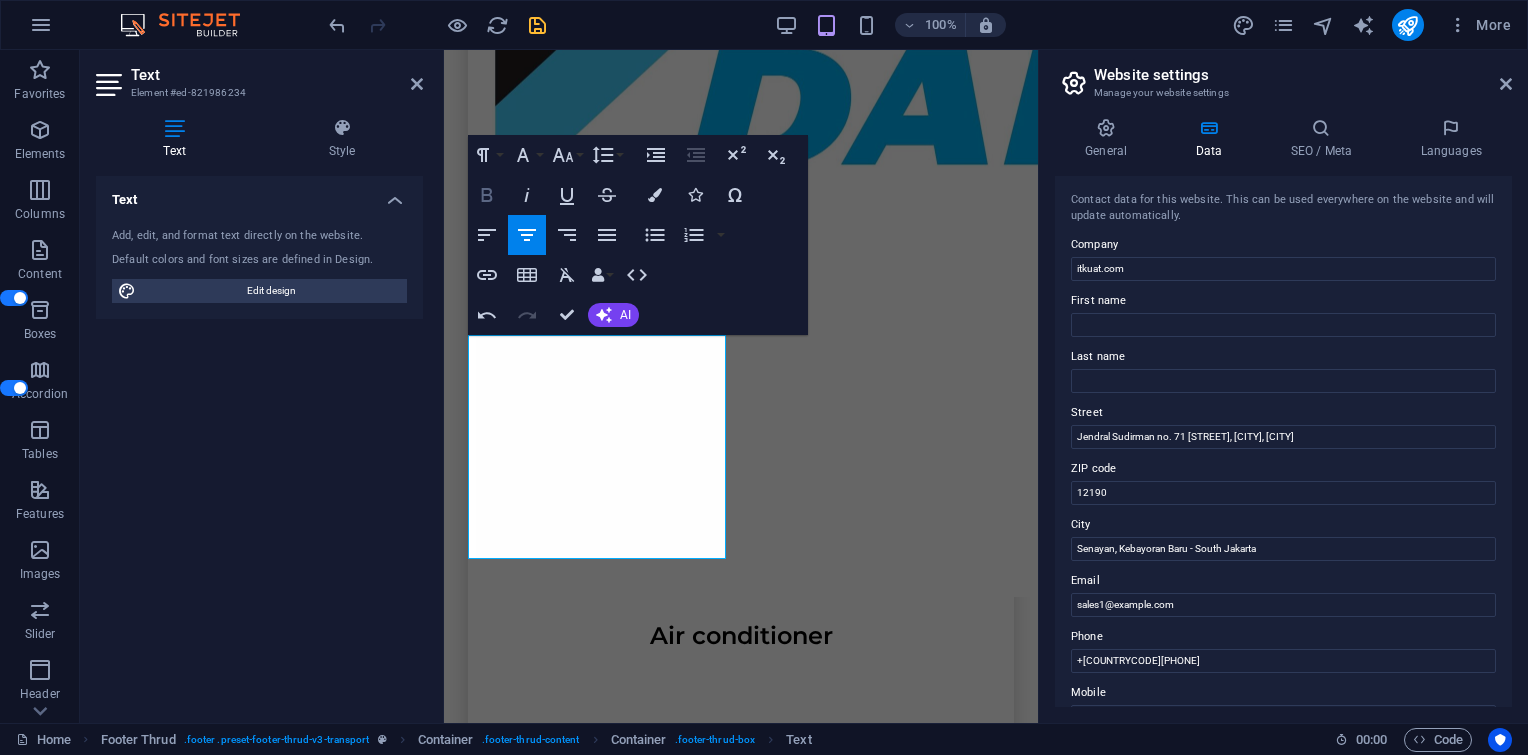 click on "Bold" at bounding box center (487, 195) 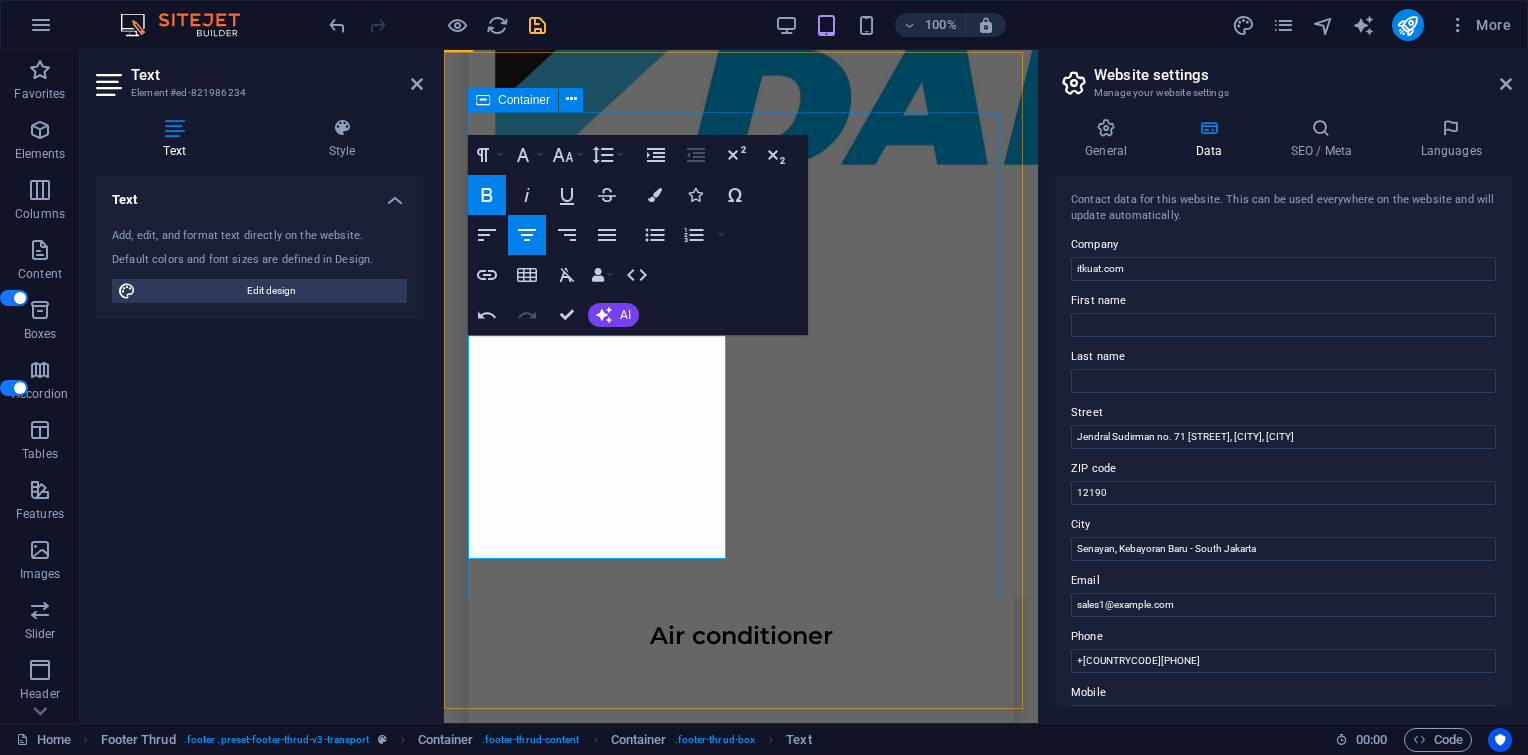 click on "Jendral Sudirman no. 71 Senayan, Kebayoran Baru - South Jakarta , Senayan, Kebayoran Baru - South Jakarta , 12190
sales1@itkuat.com ‌Cs@itkuat.com Home Services About Us Contact Us HOME SERVICES ABOUT US CONTACT US" at bounding box center [741, 10065] 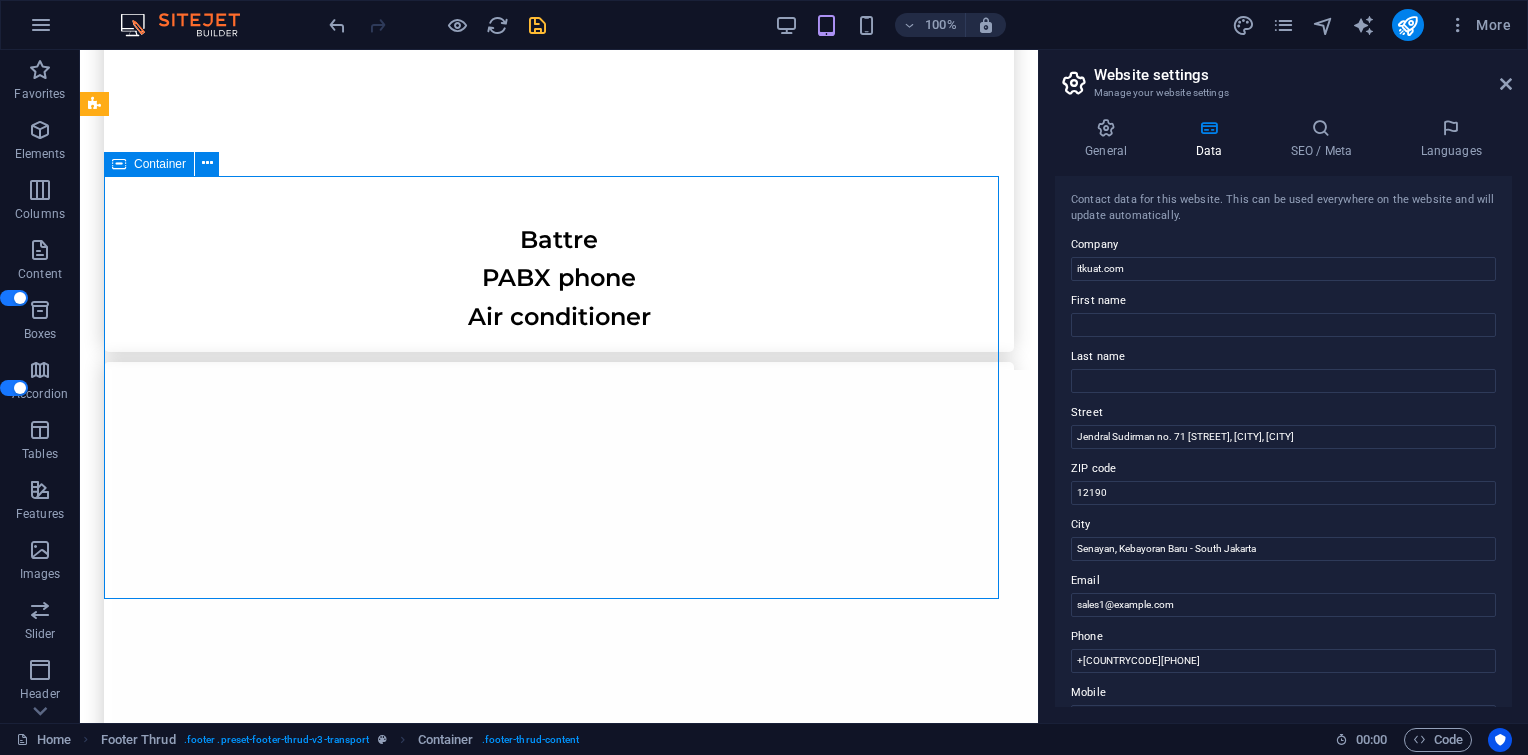 scroll, scrollTop: 12894, scrollLeft: 0, axis: vertical 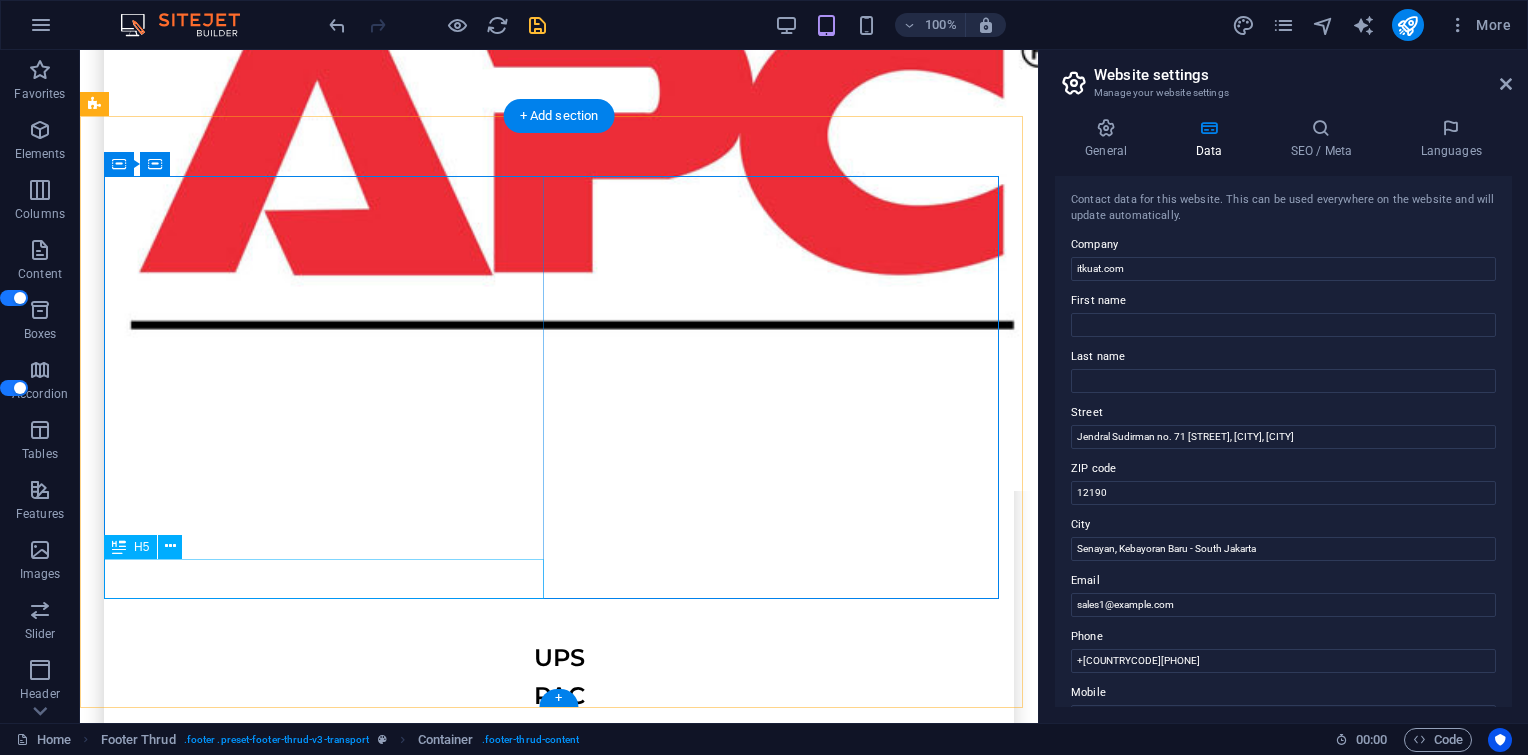 click on "‌Cs@[DOMAIN]" at bounding box center (327, 12810) 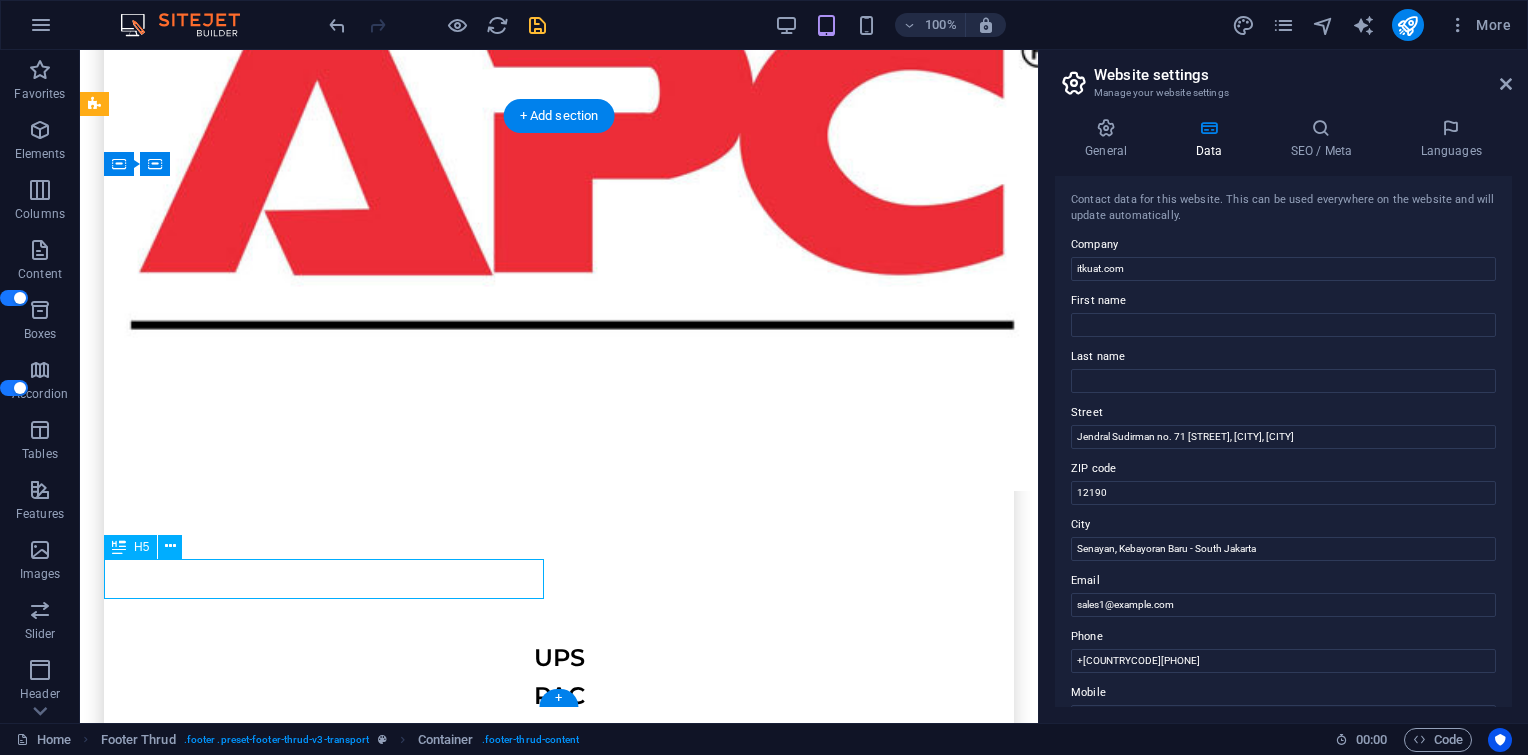 click on "‌Cs@[DOMAIN]" at bounding box center [327, 12810] 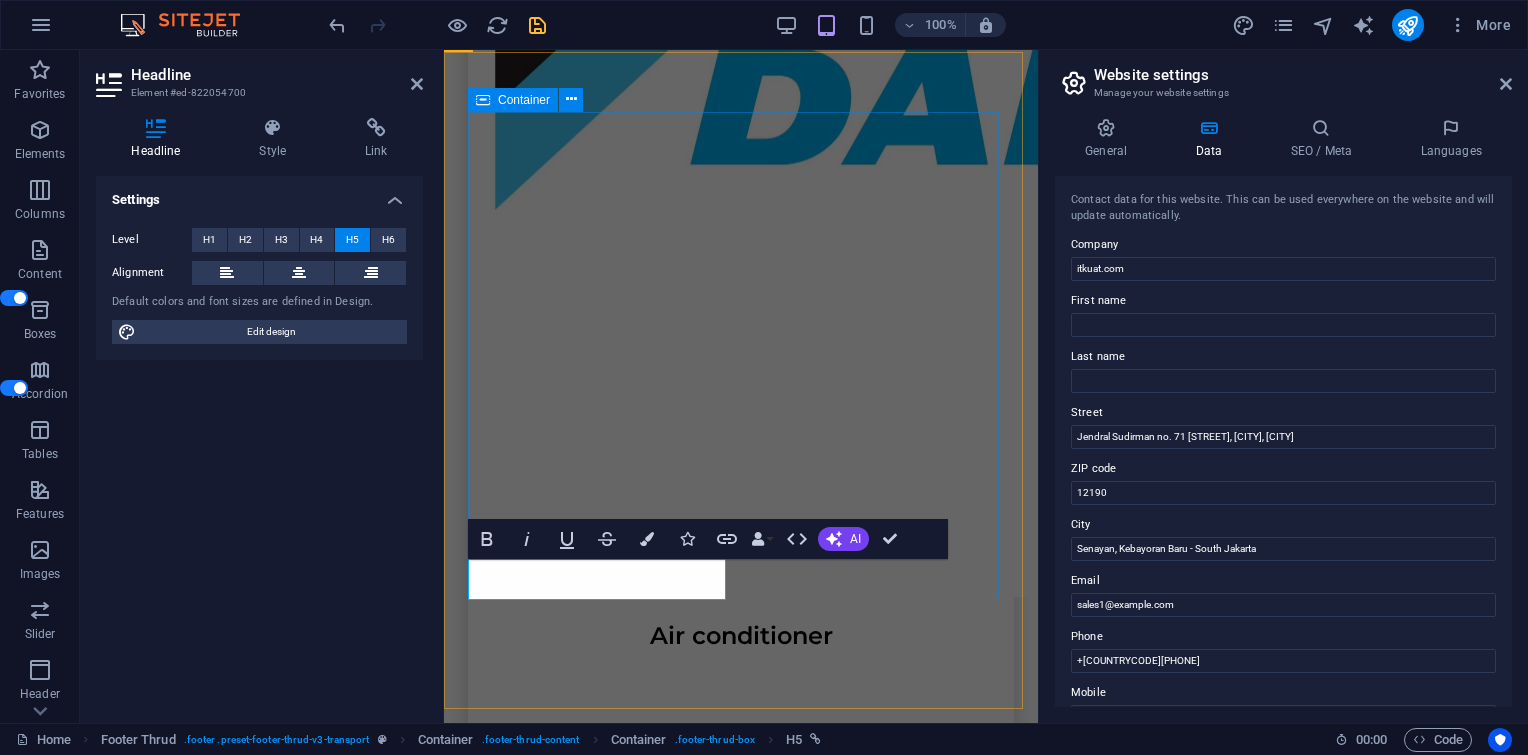 click on "Jendral Sudirman no. 71 Senayan, Kebayoran Baru - South Jakarta , Senayan, Kebayoran Baru - South Jakarta , 12190
sales1@itkuat.com ‌Cs@itkuat.com Home Services About Us Contact Us HOME SERVICES ABOUT US CONTACT US" at bounding box center (741, 10081) 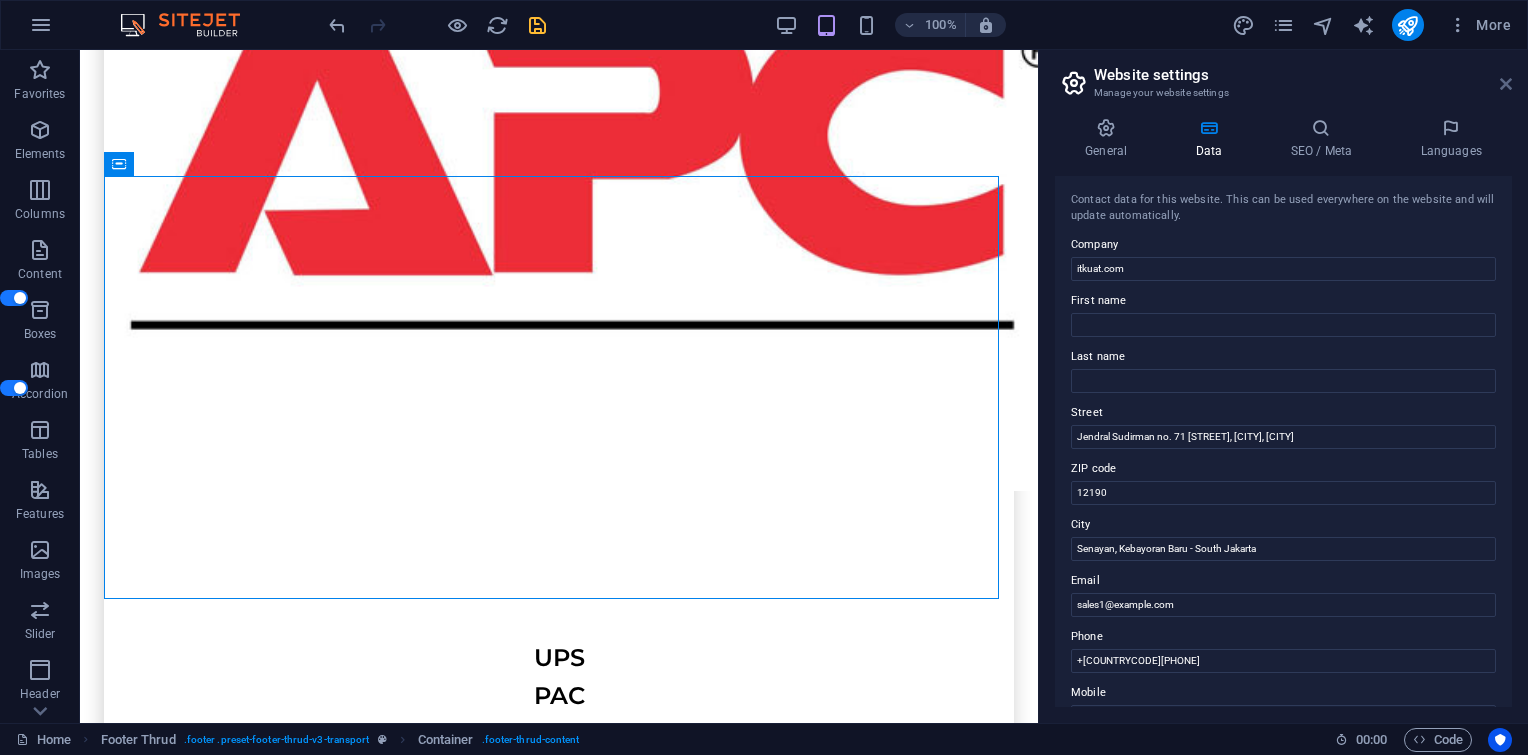 click at bounding box center (1506, 84) 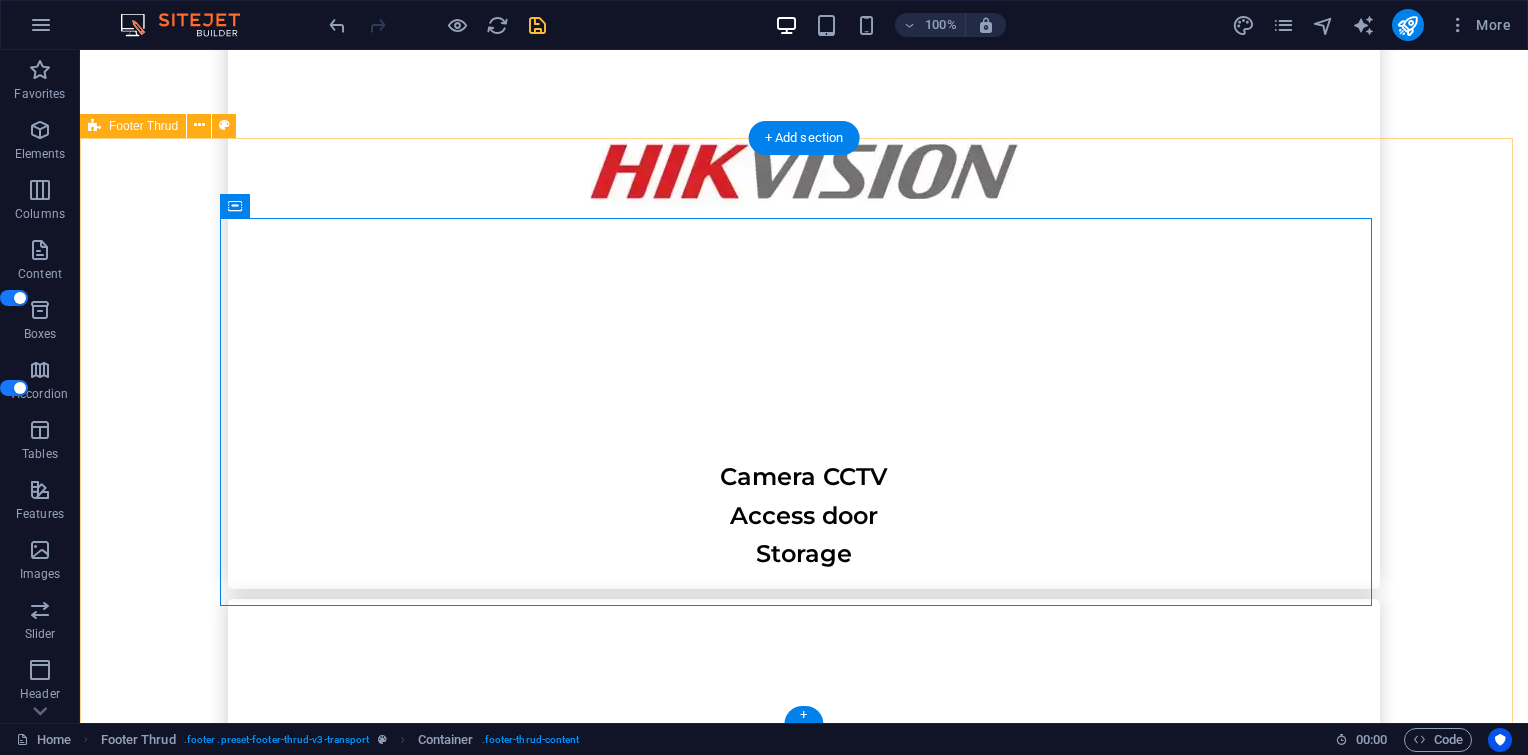 scroll, scrollTop: 7165, scrollLeft: 0, axis: vertical 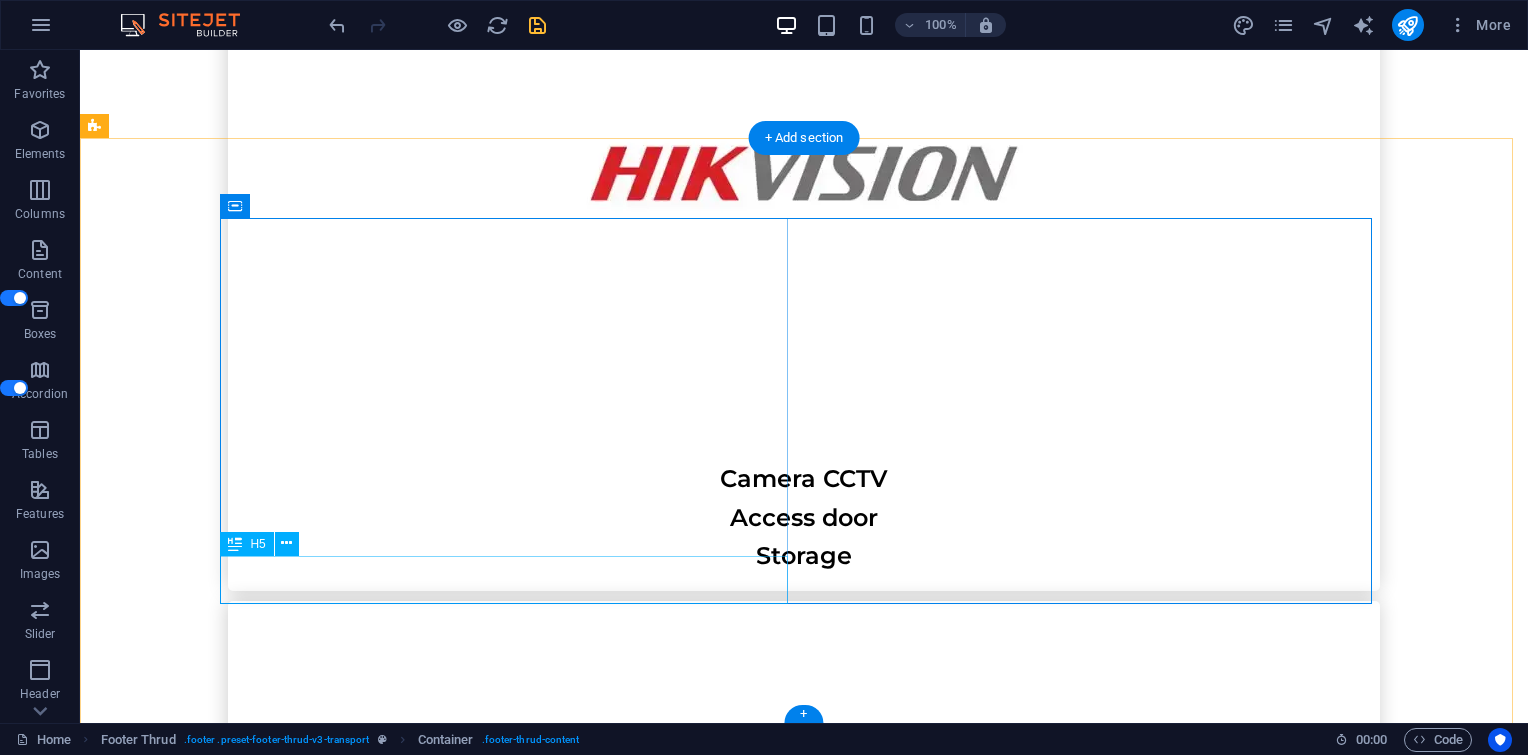 click on "‌Cs@[DOMAIN]" at bounding box center [512, 20015] 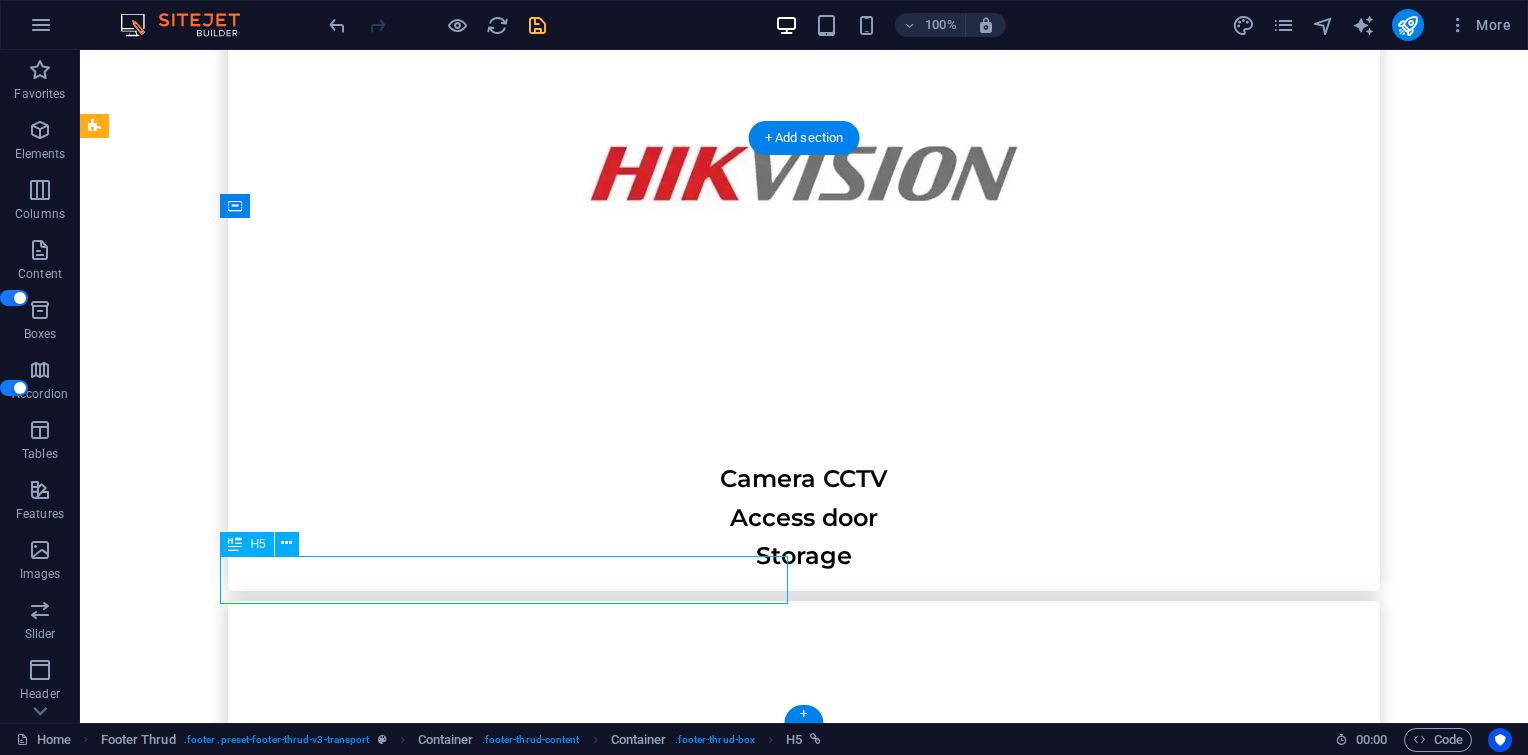 click on "‌Cs@[DOMAIN]" at bounding box center (512, 20015) 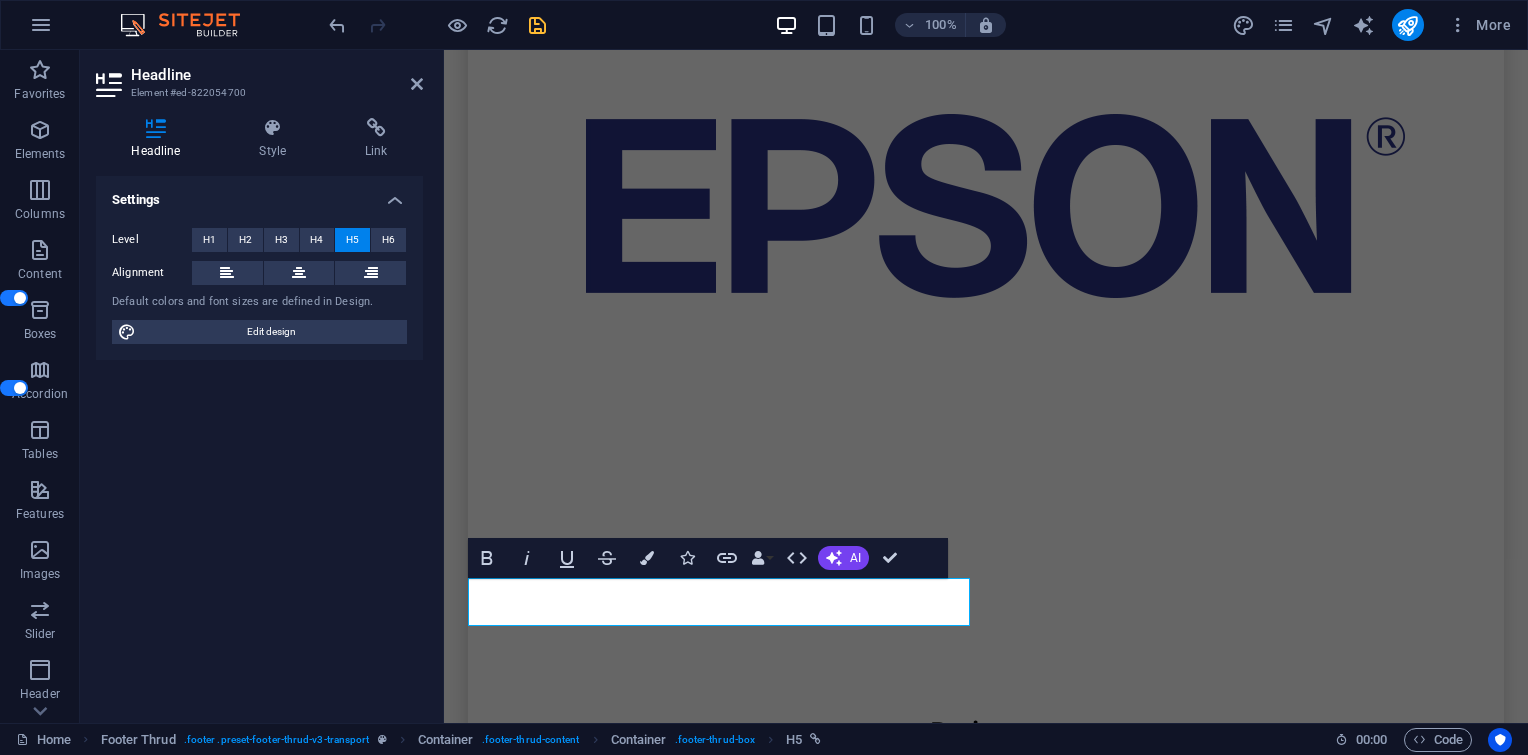 click on "Headline Style Link Settings Level H1 H2 H3 H4 H5 H6 Alignment Default colors and font sizes are defined in Design. Edit design Footer Thrud Element Layout How this element expands within the layout (Flexbox). Size Default auto px % 1/1 1/2 1/3 1/4 1/5 1/6 1/7 1/8 1/9 1/10 Grow Shrink Order Container layout Visible Visible Opacity 100 % Overflow Spacing Margin Default auto px % rem vw vh Custom Custom auto px % rem vw vh auto px % rem vw vh auto px % rem vw vh auto px % rem vw vh Padding Default px rem % vh vw Custom Custom px rem % vh vw px rem % vh vw px rem % vh vw px rem % vh vw Border Style              - Width 1 auto px rem % vh vw Custom Custom 1 auto px rem % vh vw 1 auto px rem % vh vw 1 auto px rem % vh vw 1 auto px rem % vh vw  - Color Round corners Default px rem % vh vw Custom Custom px rem % vh vw px rem % vh vw px rem % vh vw px rem % vh vw Shadow Default None Outside Inside Color X offset 0 px rem vh vw Y offset 0 px rem vh vw Blur 0 px rem % vh vw Spread 0 px rem vh vw Text Shadow 0" at bounding box center [259, 412] 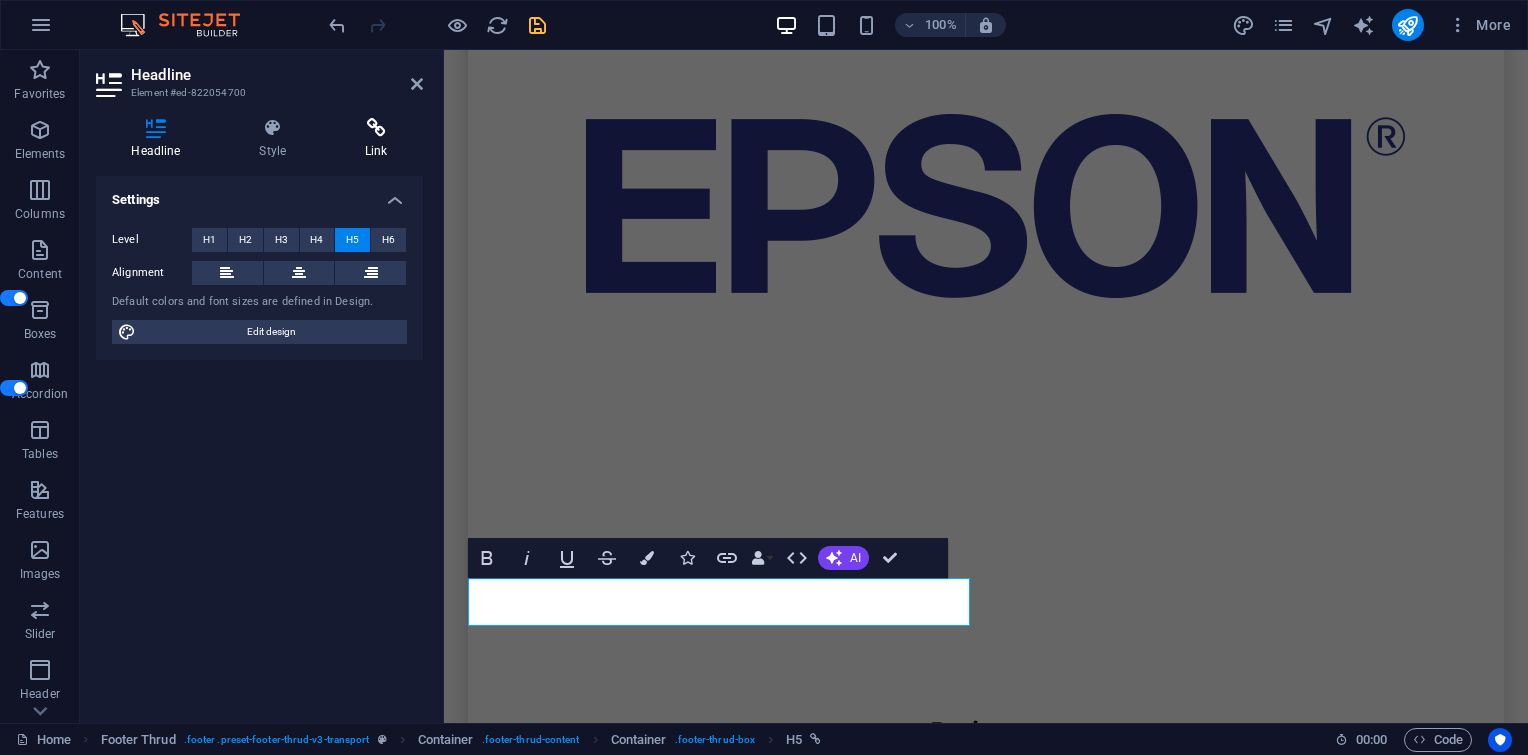 click at bounding box center (376, 128) 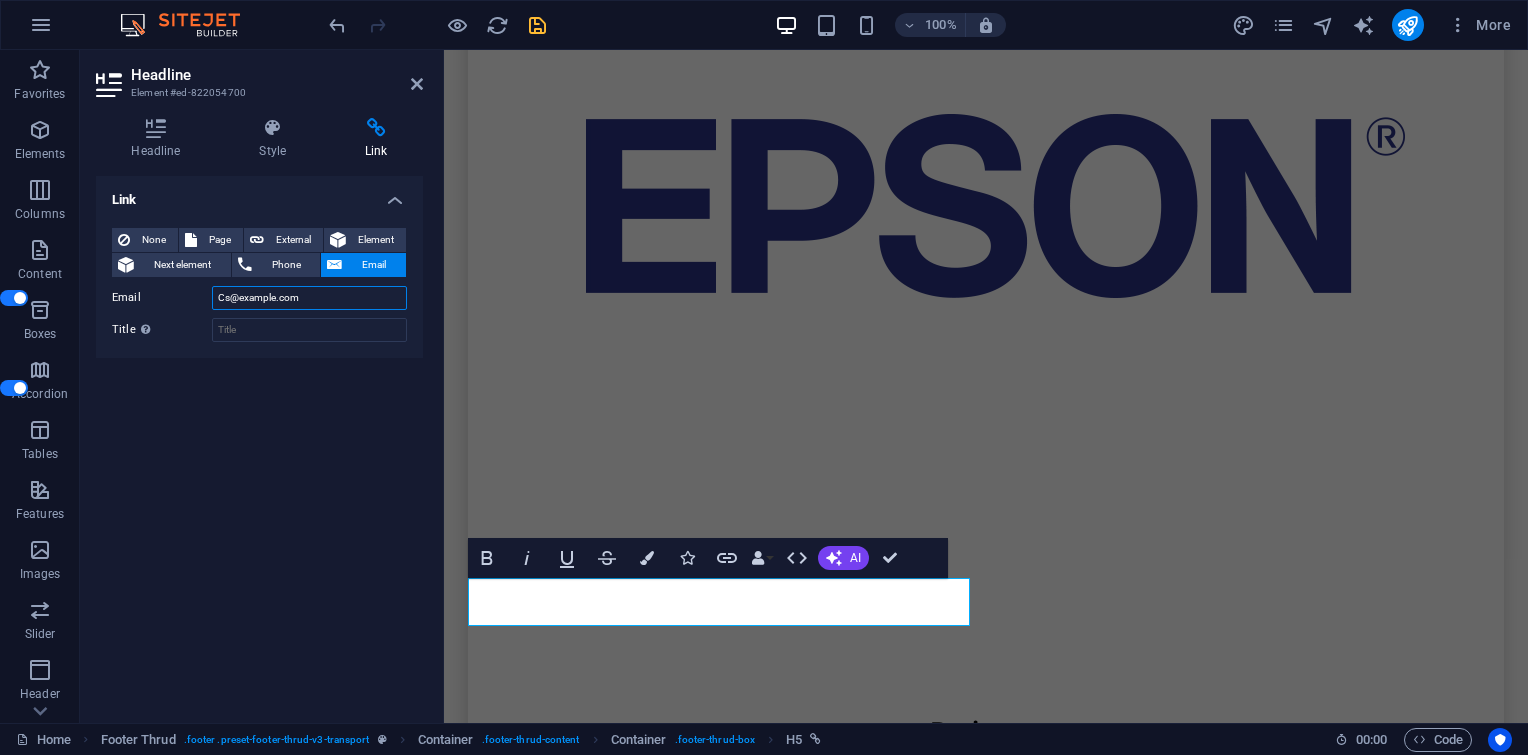 drag, startPoint x: 219, startPoint y: 296, endPoint x: 289, endPoint y: 297, distance: 70.00714 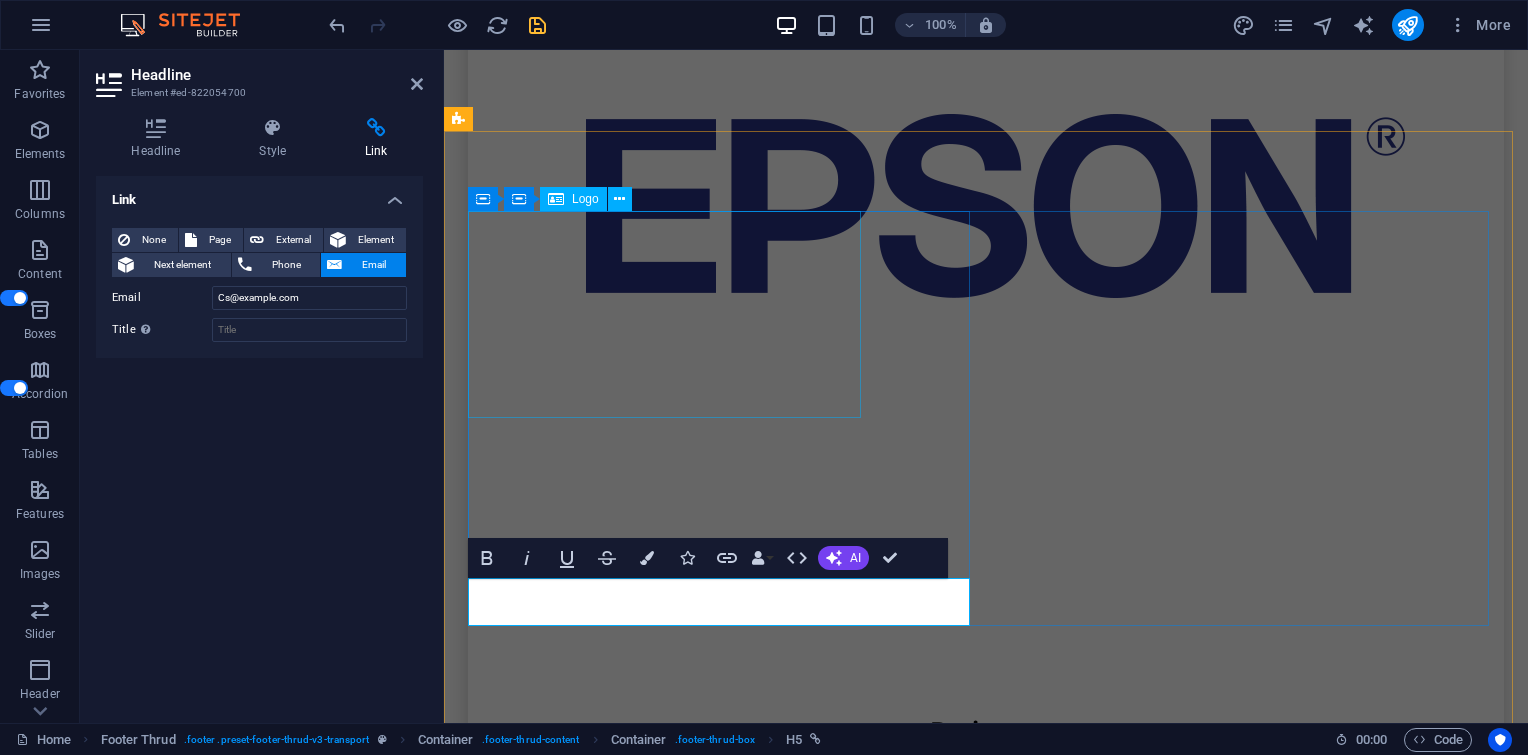 click at bounding box center (723, 17033) 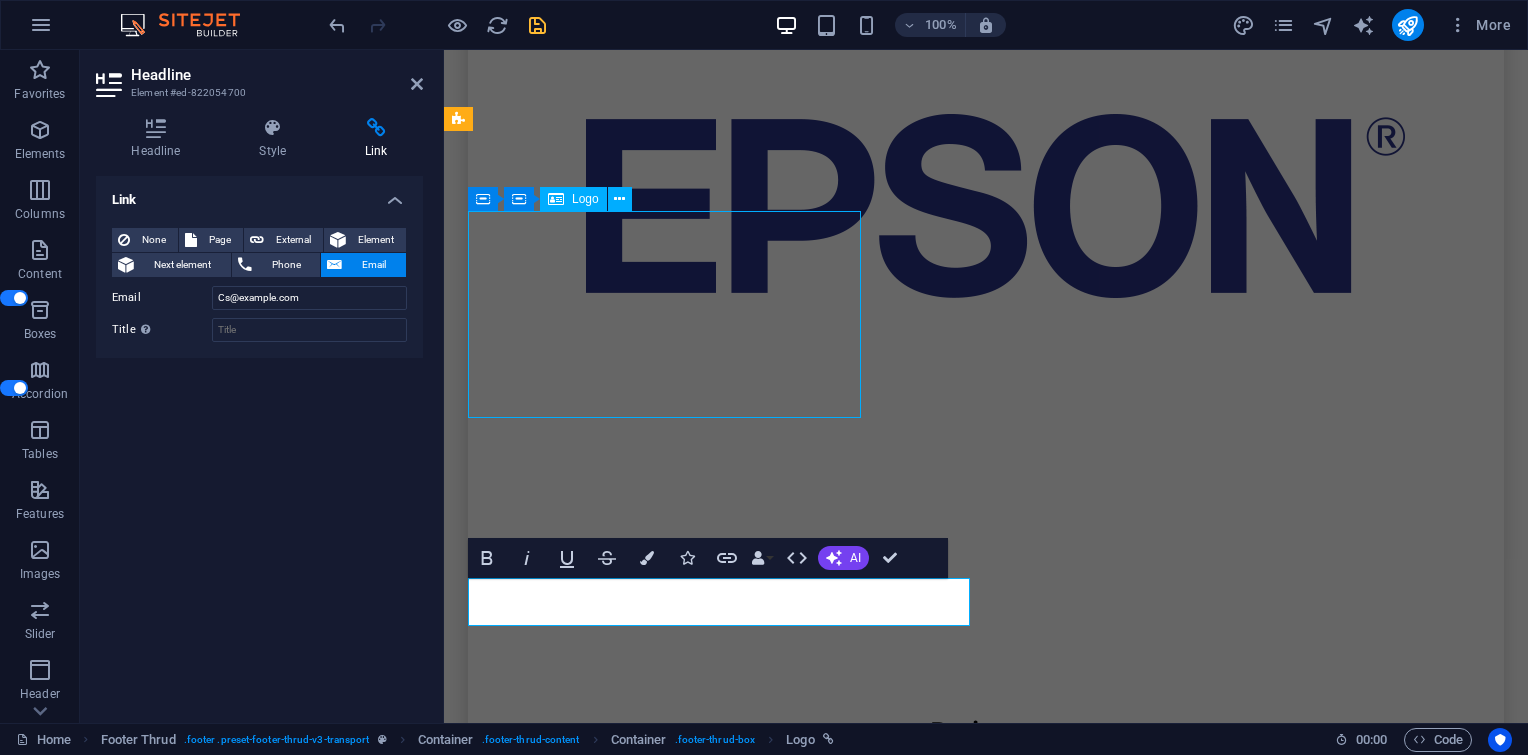 scroll, scrollTop: 7165, scrollLeft: 0, axis: vertical 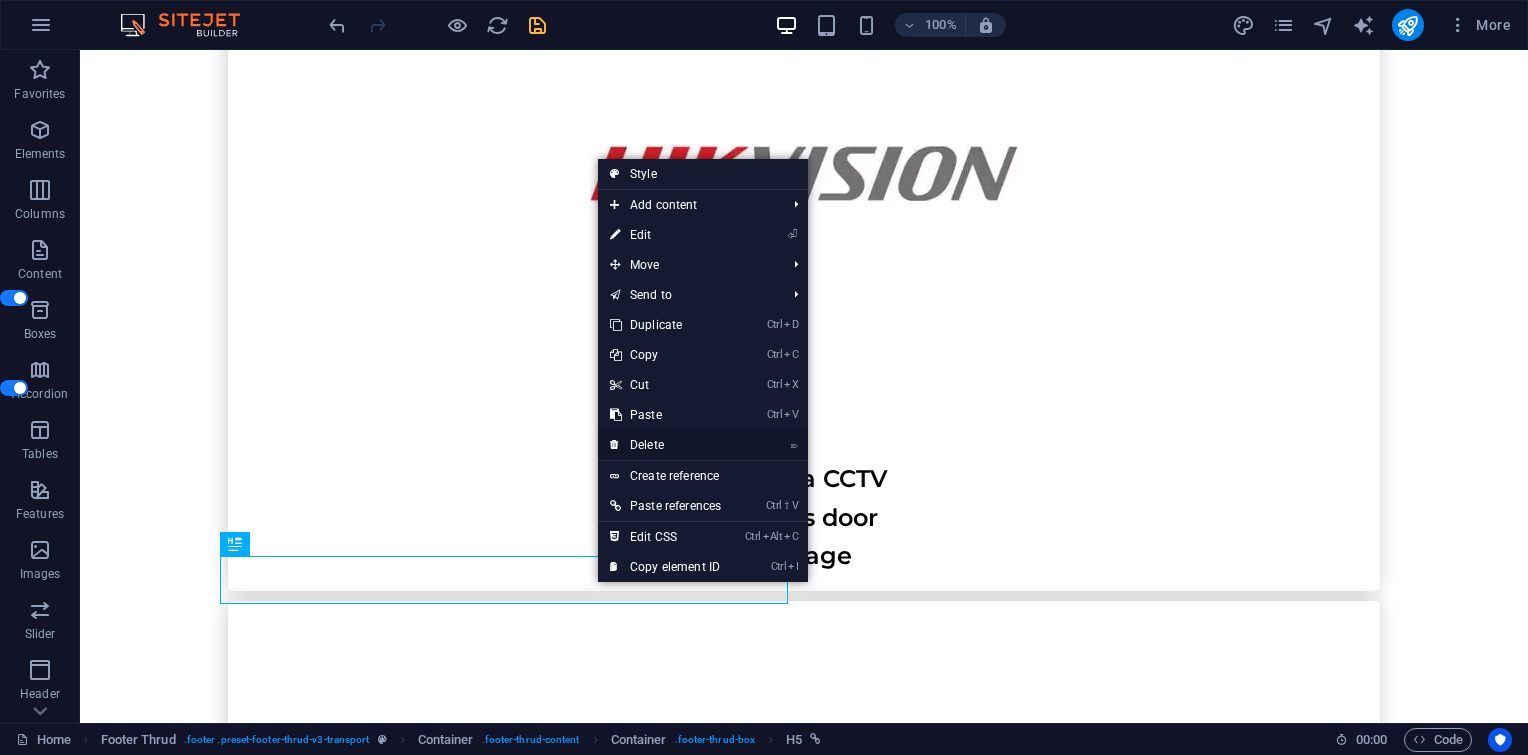 click on "⌦  Delete" at bounding box center [665, 445] 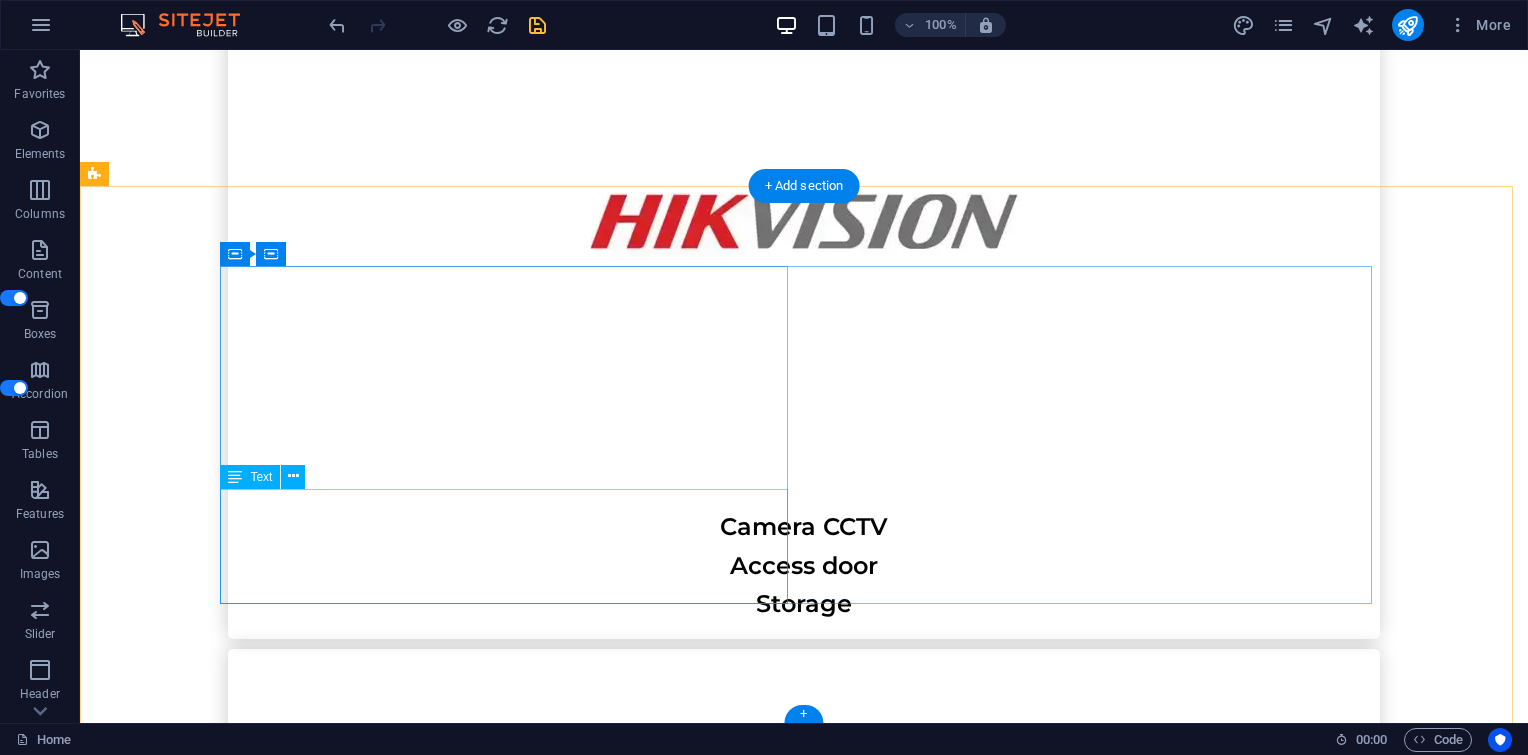 click on "Jendral Sudirman no. 71  [ADDRESS] - South Jakarta ,  [ADDRESS] - South Jakarta ,  12190
sales1@[DOMAIN]" at bounding box center [512, 19980] 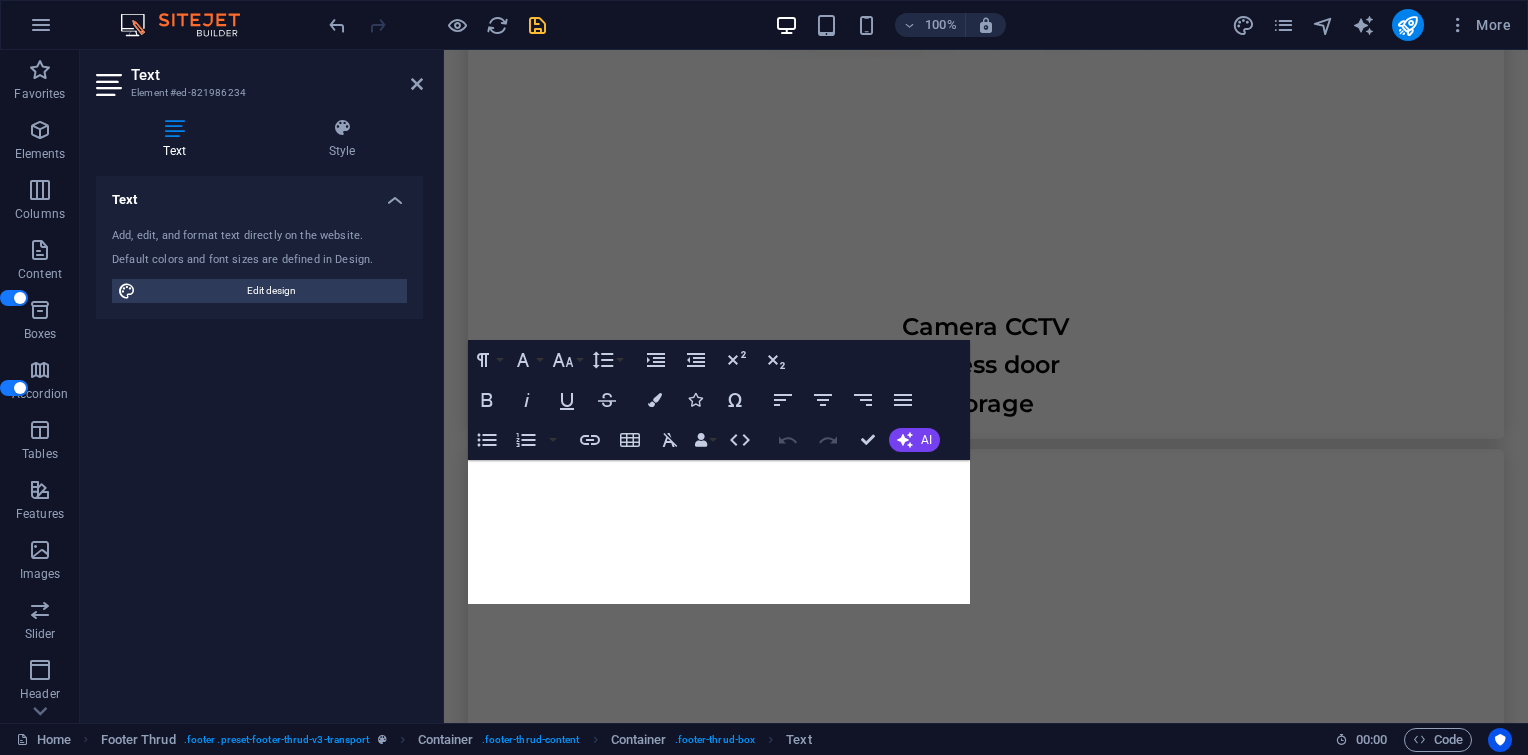 scroll, scrollTop: 7743, scrollLeft: 0, axis: vertical 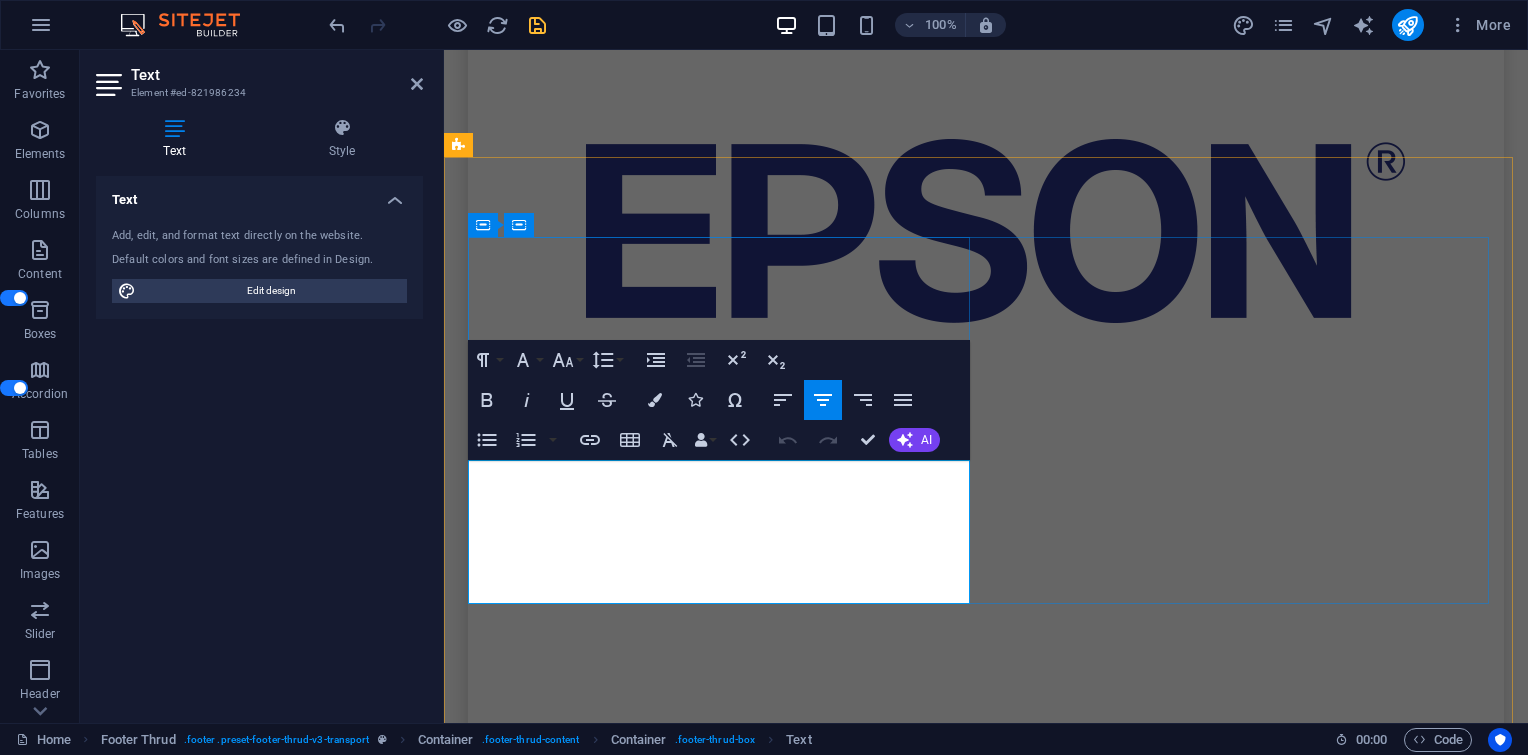 click on "sales1@example.com" at bounding box center [723, 17278] 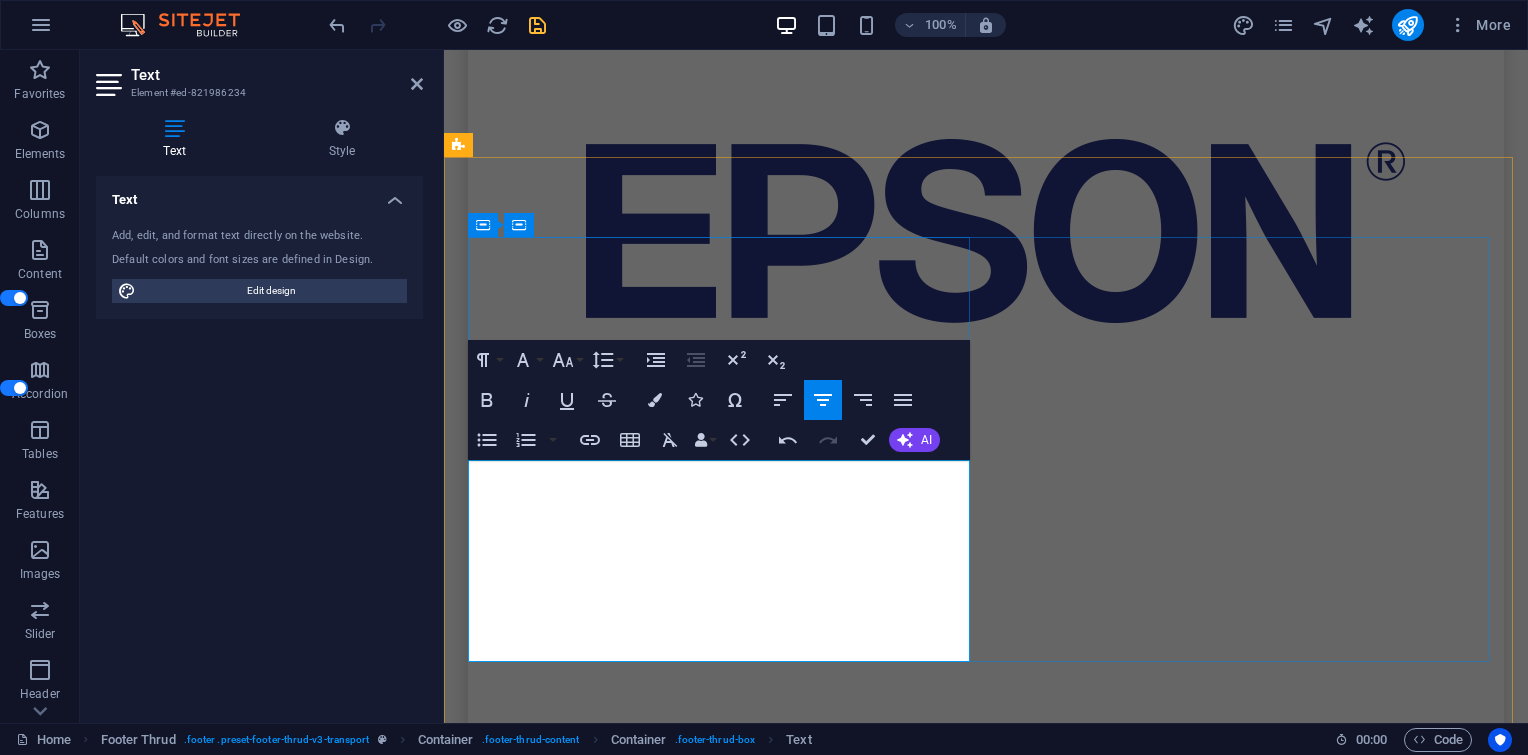 click at bounding box center [723, 17336] 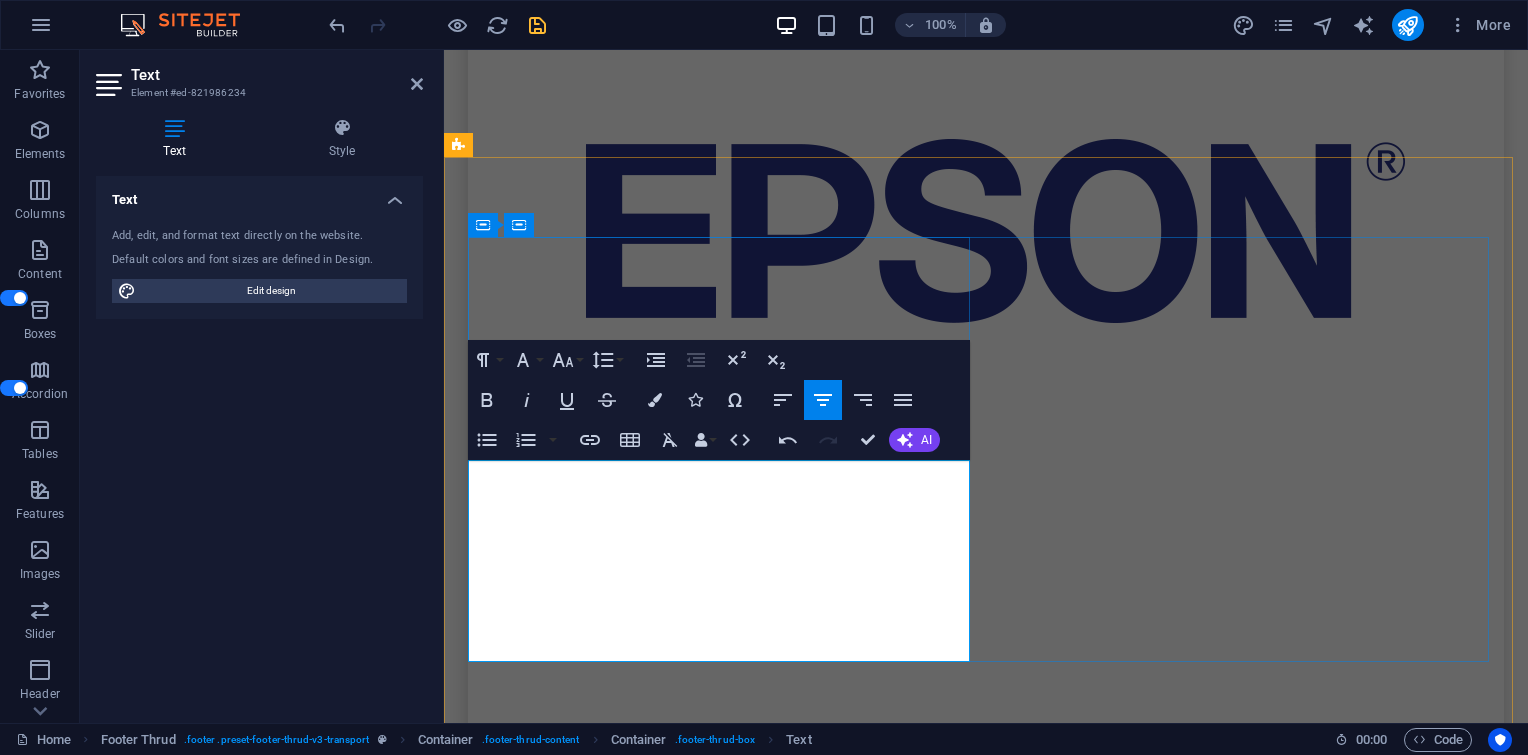 scroll, scrollTop: 0, scrollLeft: 17, axis: horizontal 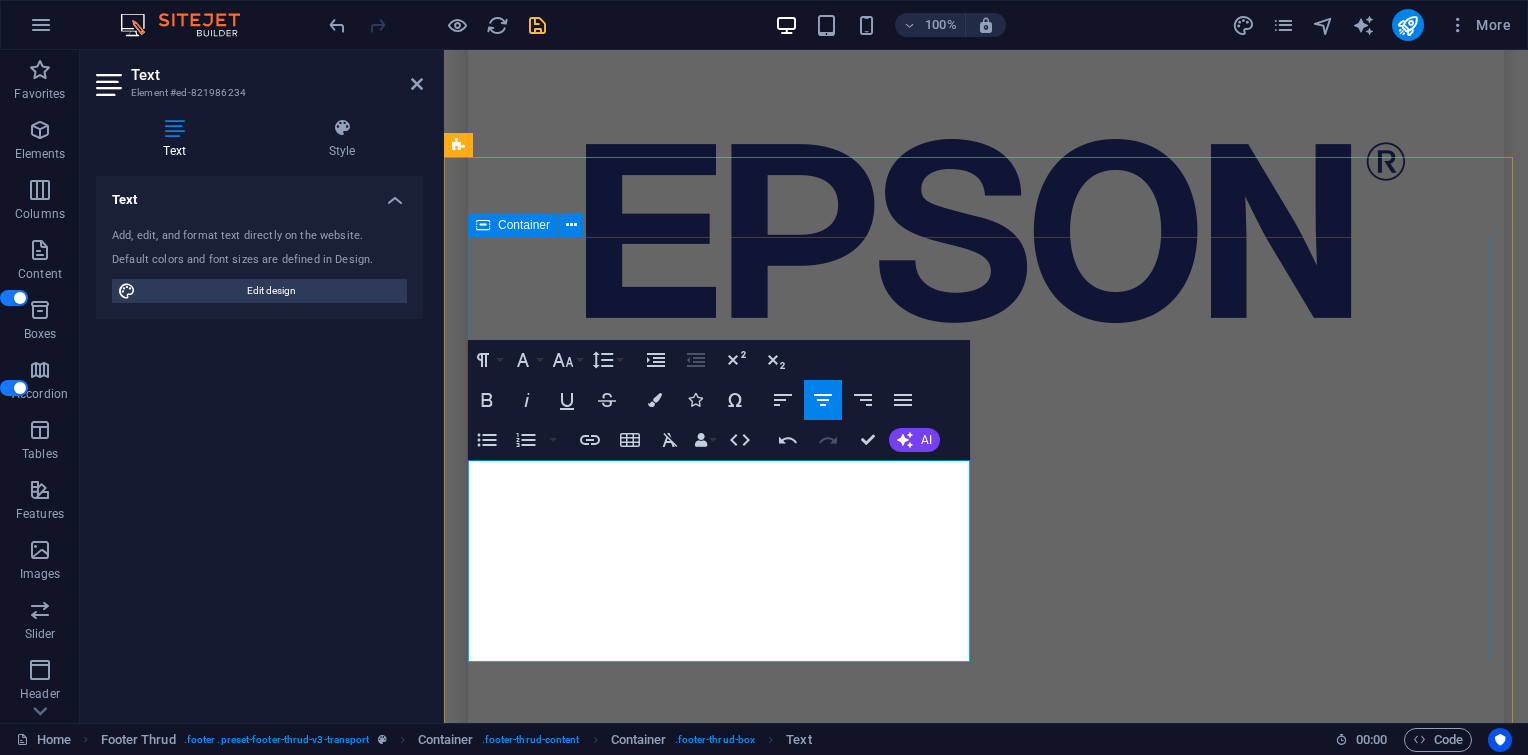 click on "Jendral Sudirman no. 71 Senayan, Kebayoran Baru - South Jakarta , Senayan, Kebayoran Baru - South Jakarta , 12190
sales1@itkuat.com Cs@itkuat.com Cs@itkuat.com Home Services About Us Contact Us HOME SERVICES ABOUT US CONTACT US" at bounding box center (986, 17243) 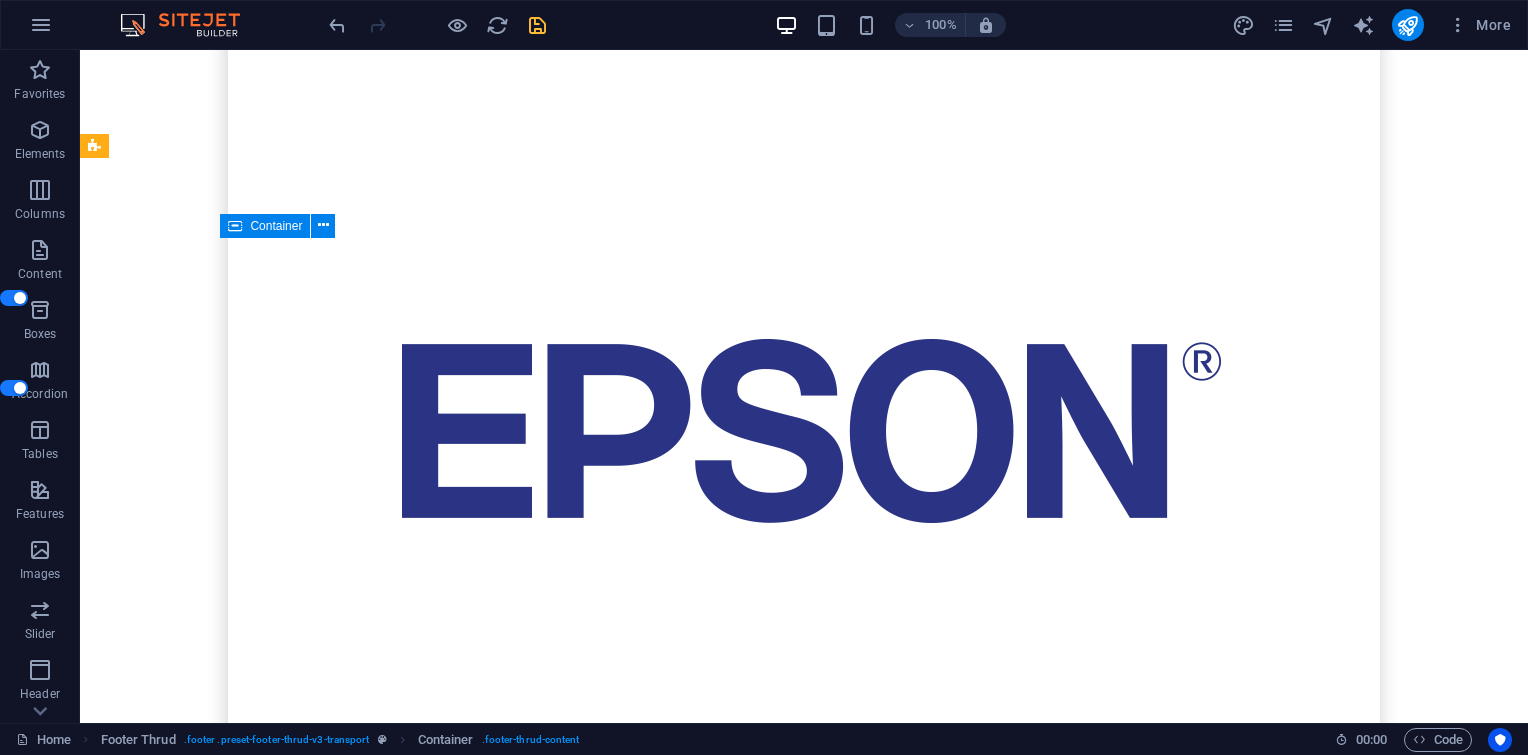 scroll, scrollTop: 7145, scrollLeft: 0, axis: vertical 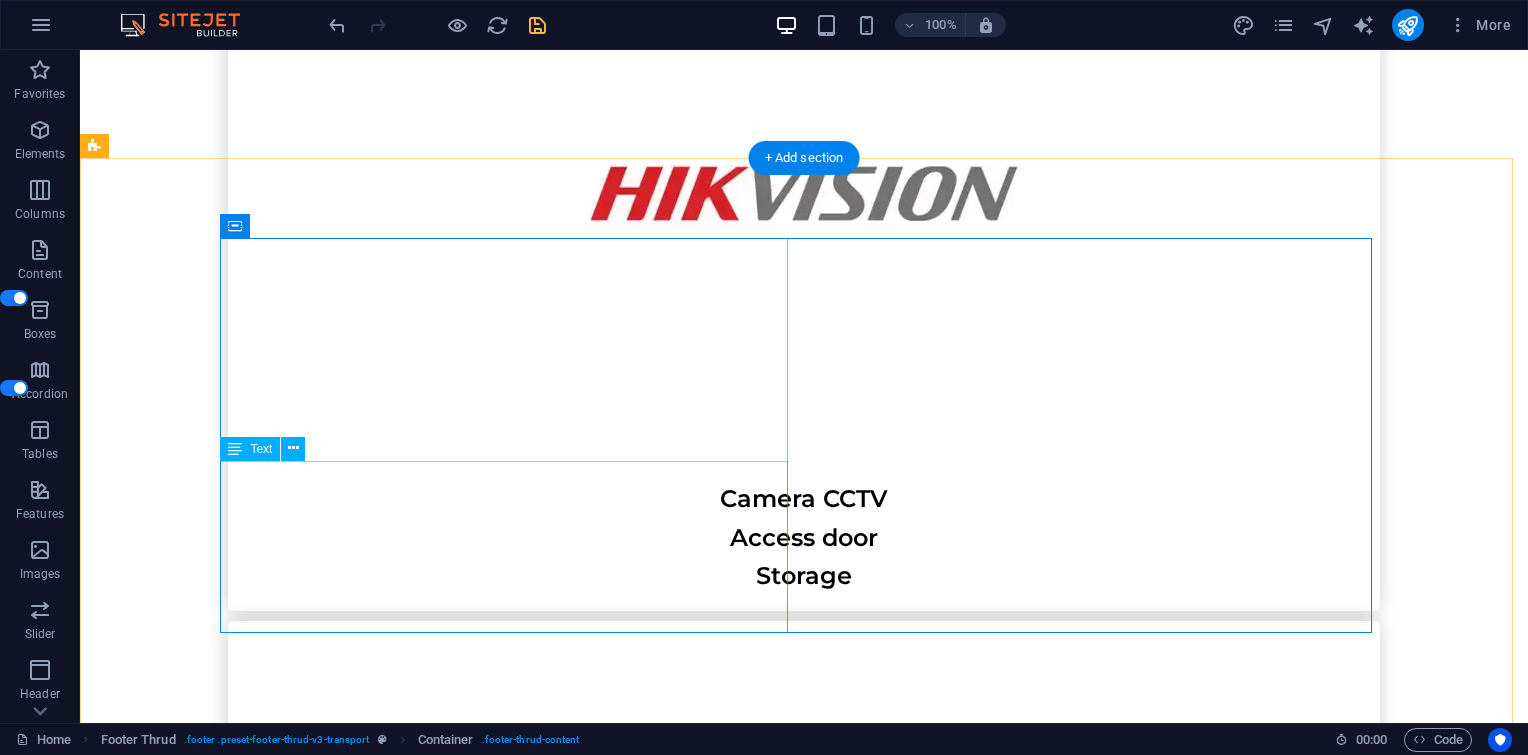 click on "Jendral Sudirman no. 71 [STREET], [CITY], [CITY], [ZIP]
sales1@example.com Cs@example.com" at bounding box center [512, 19981] 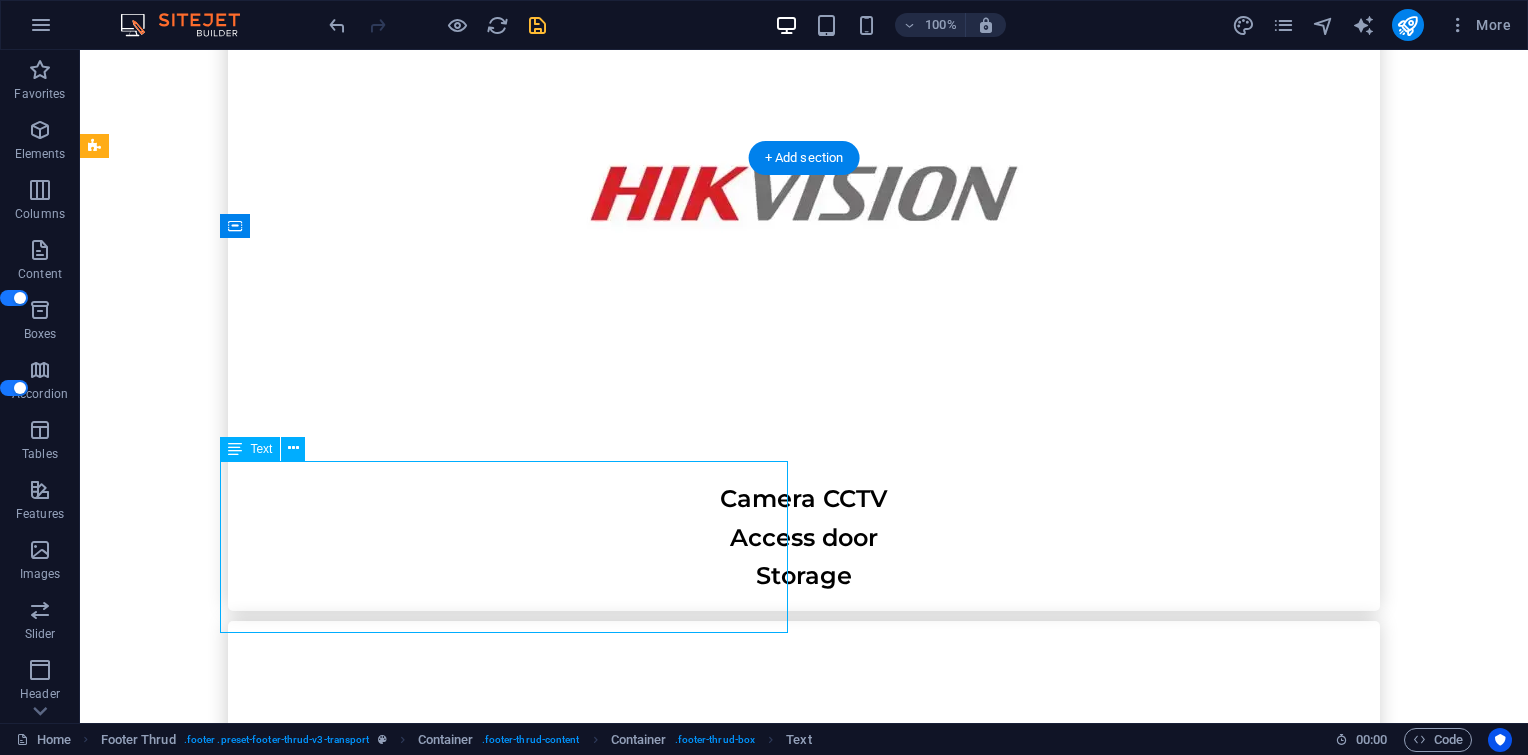 click on "Jendral Sudirman no. 71 [STREET], [CITY], [CITY], [ZIP]
sales1@example.com Cs@example.com" at bounding box center (512, 19981) 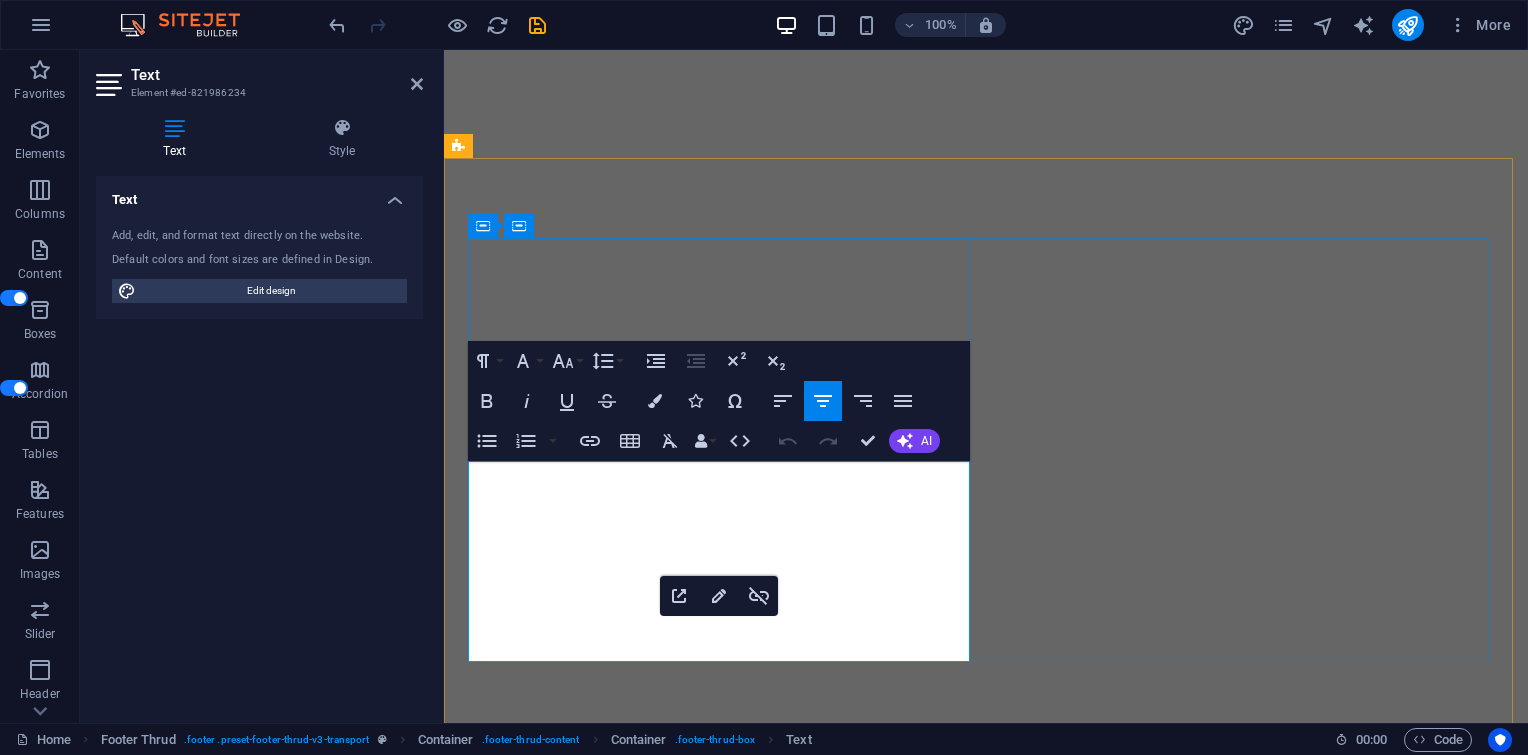 scroll, scrollTop: 0, scrollLeft: 0, axis: both 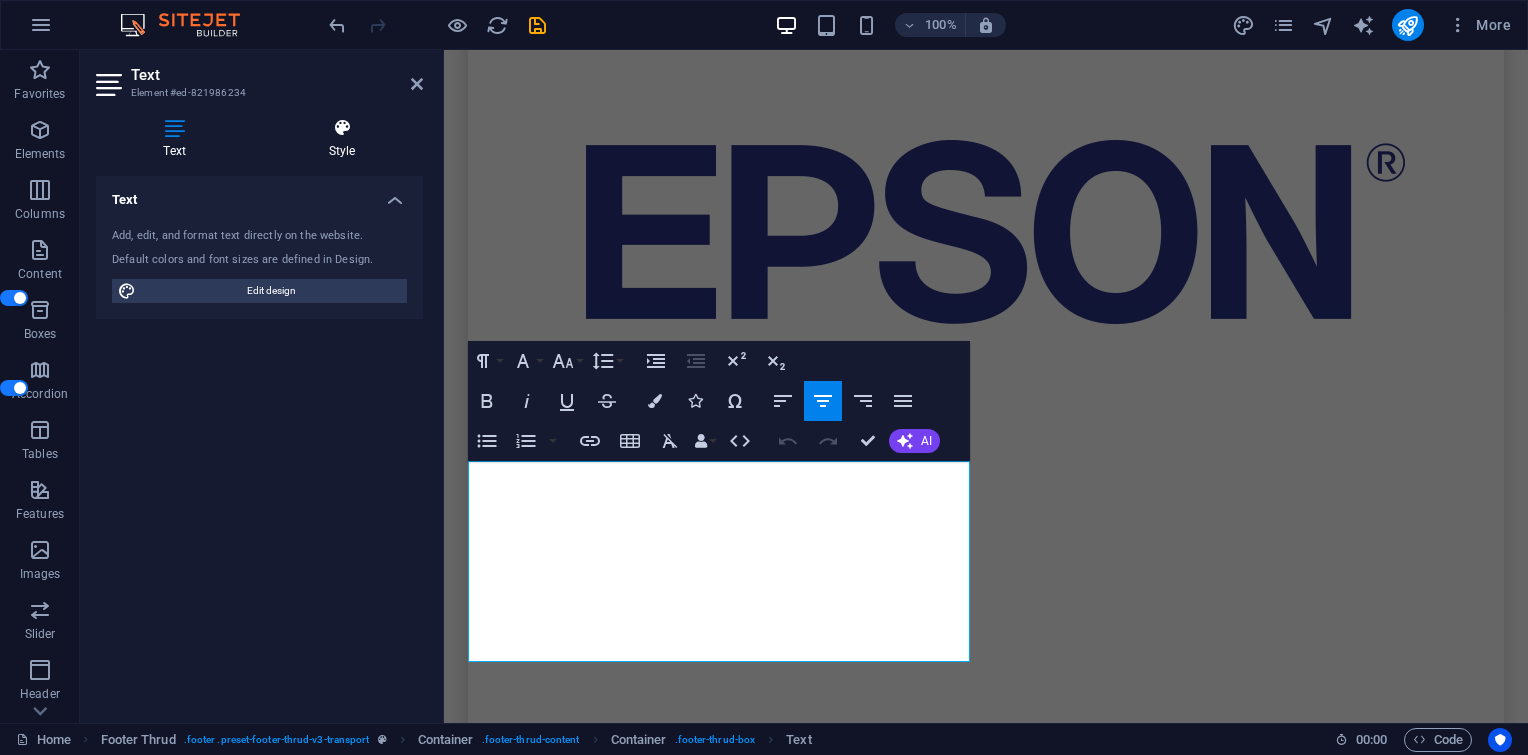 click at bounding box center [342, 128] 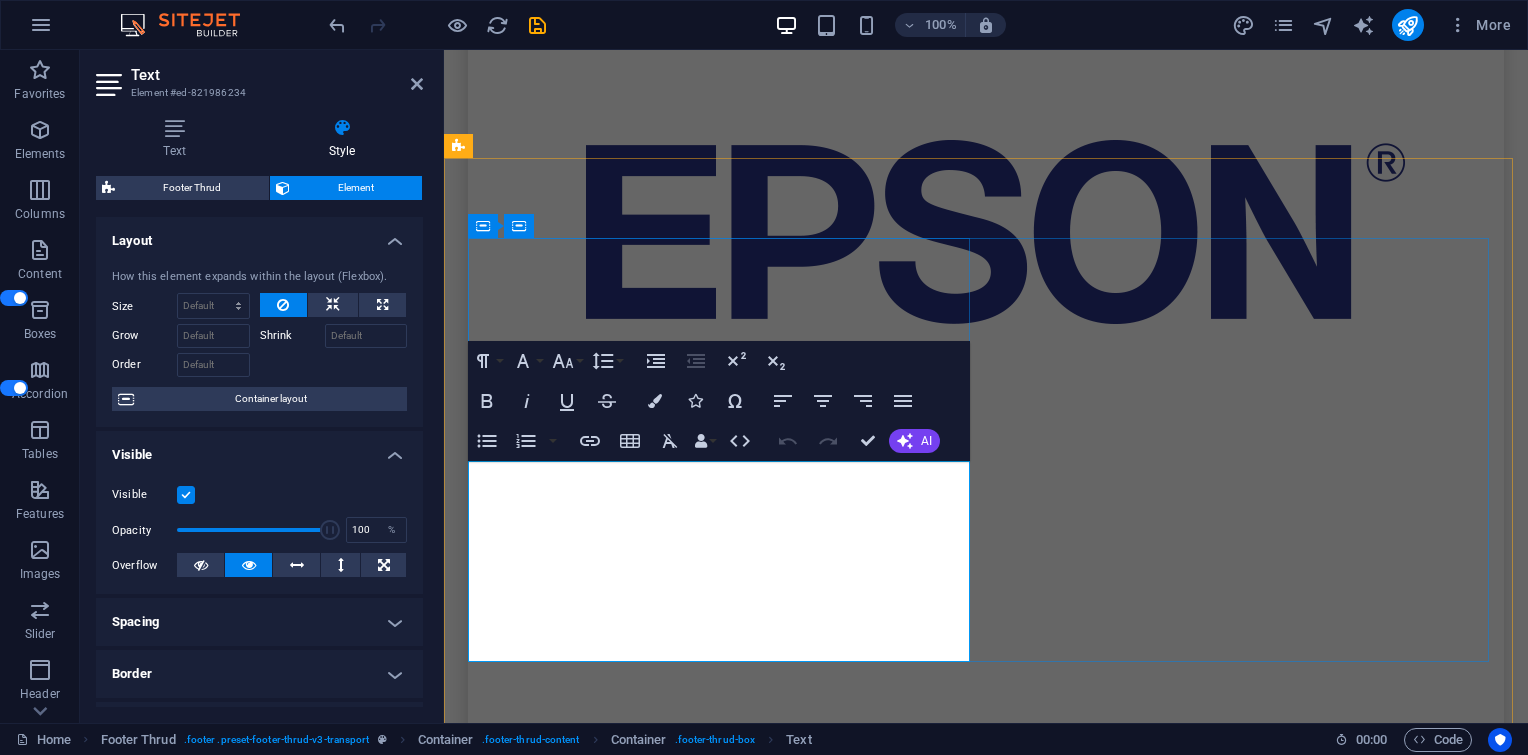 click at bounding box center (723, 17337) 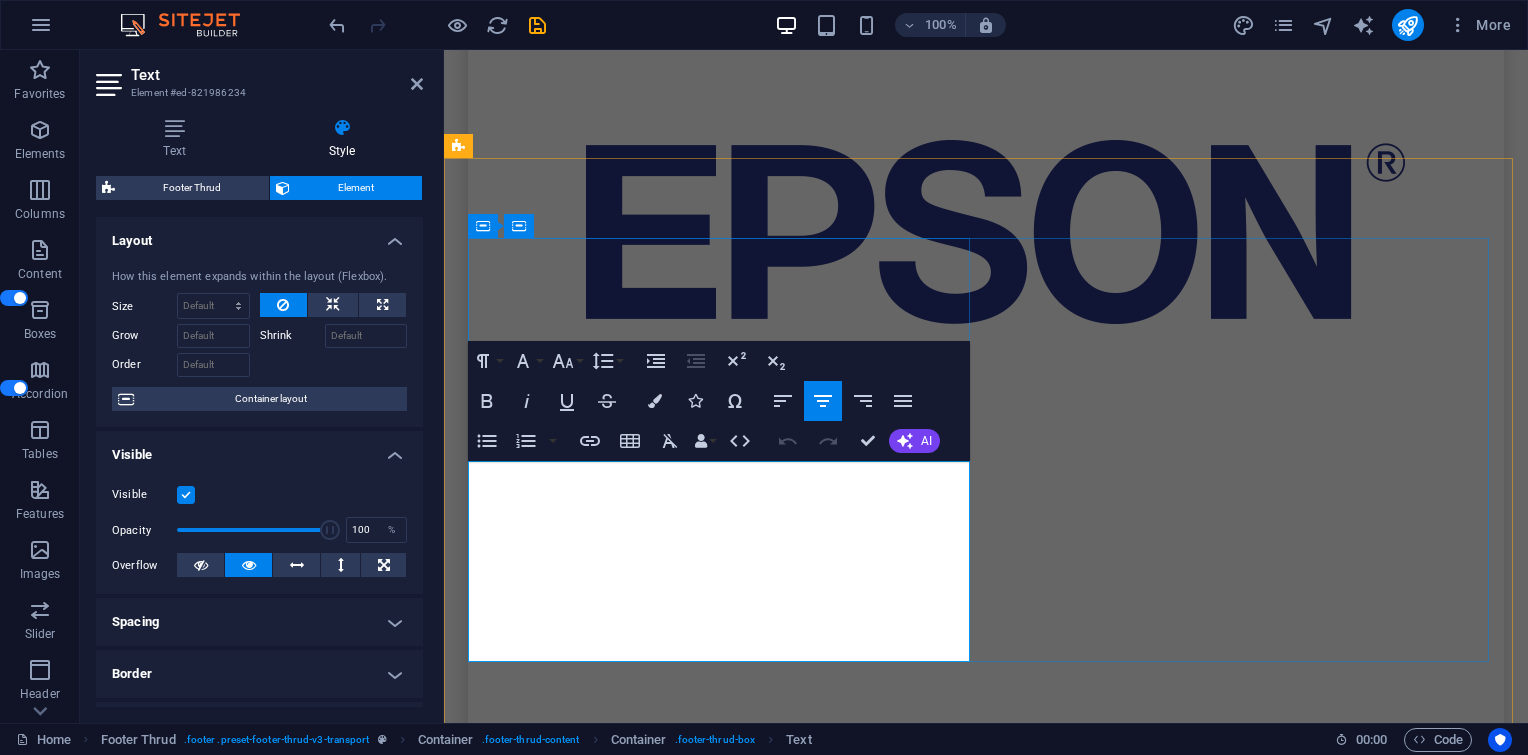 drag, startPoint x: 640, startPoint y: 642, endPoint x: 794, endPoint y: 648, distance: 154.11684 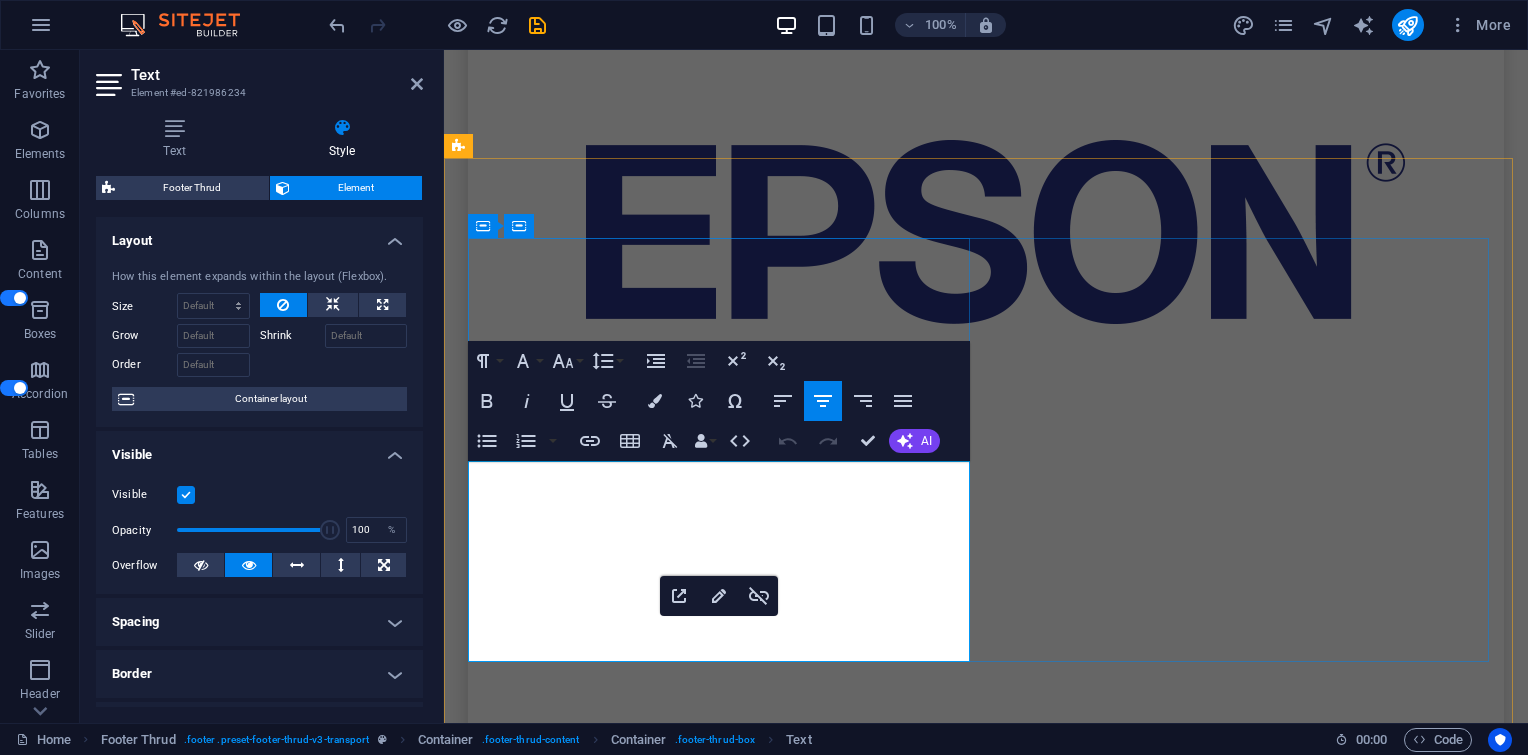 click on "sales1@example.com" at bounding box center (723, 17308) 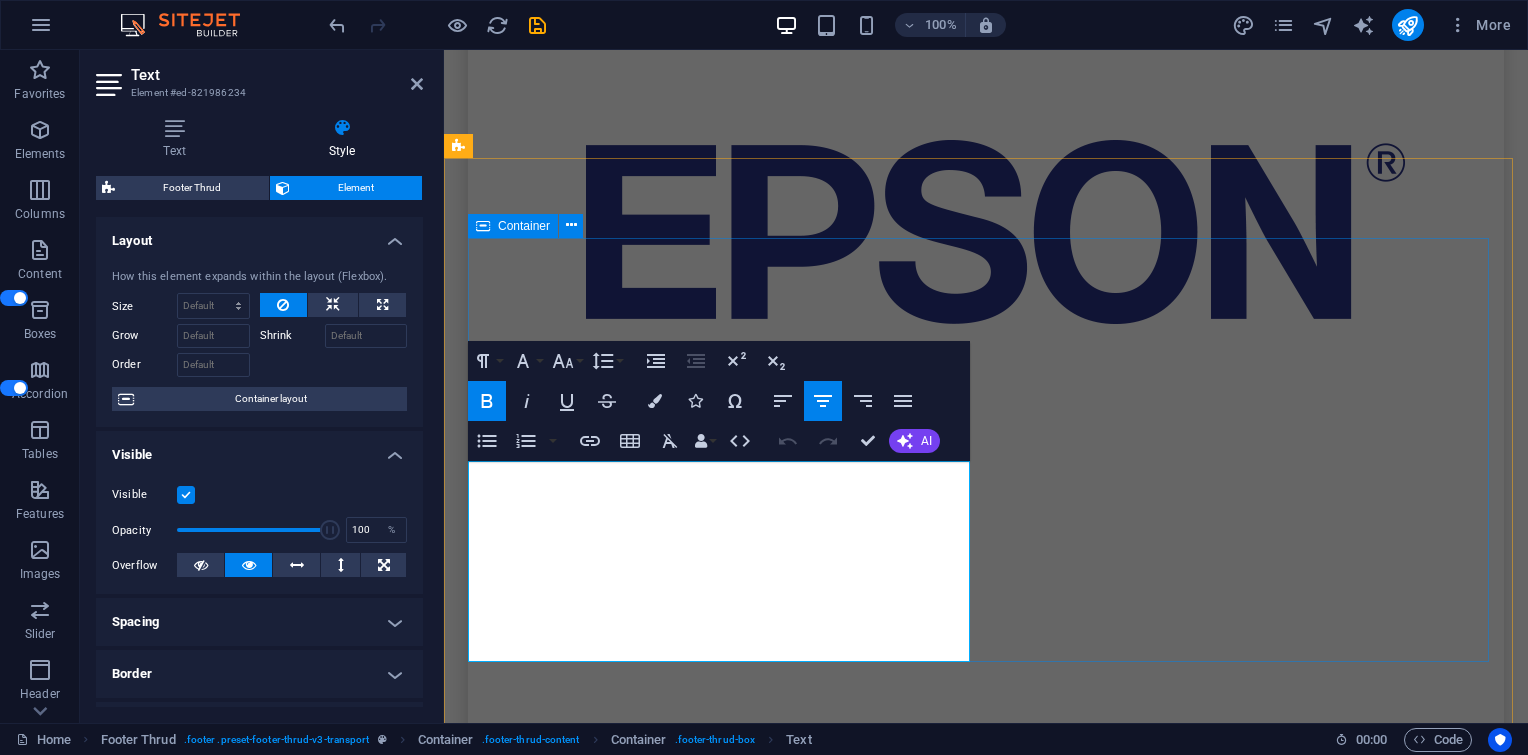 click on "Jendral Sudirman no. 71  Senayan, Kebayoran Baru - South Jakarta ,  Senayan, Kebayoran Baru - South Jakarta ,  12190
sales1@itkuat.com Cs@itkuat.com Home Services About Us Contact Us HOME SERVICES ABOUT US CONTACT US" at bounding box center (986, 17258) 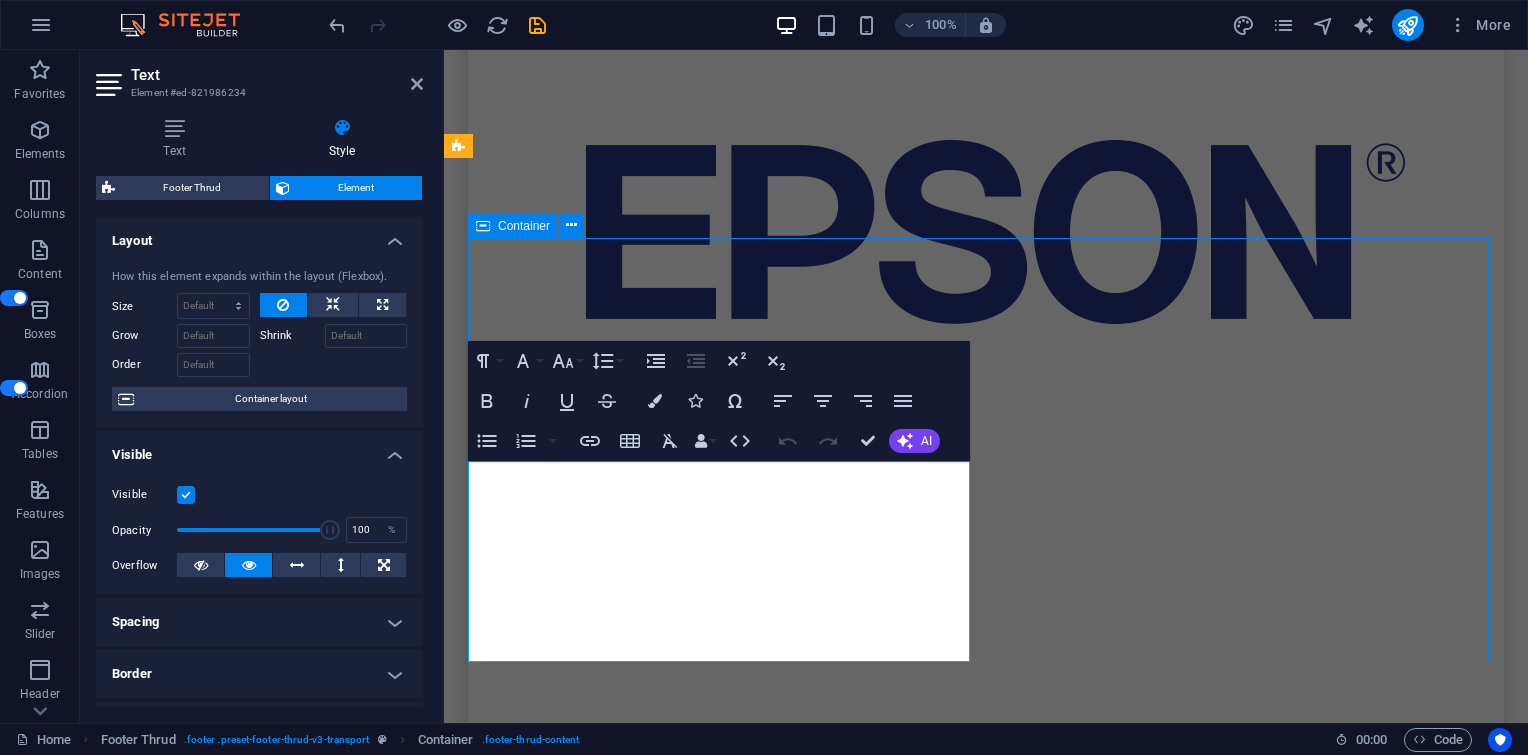 click on "Jendral Sudirman no. 71  Senayan, Kebayoran Baru - South Jakarta ,  Senayan, Kebayoran Baru - South Jakarta ,  12190
sales1@itkuat.com Cs@itkuat.com Home Services About Us Contact Us HOME SERVICES ABOUT US CONTACT US" at bounding box center (986, 17258) 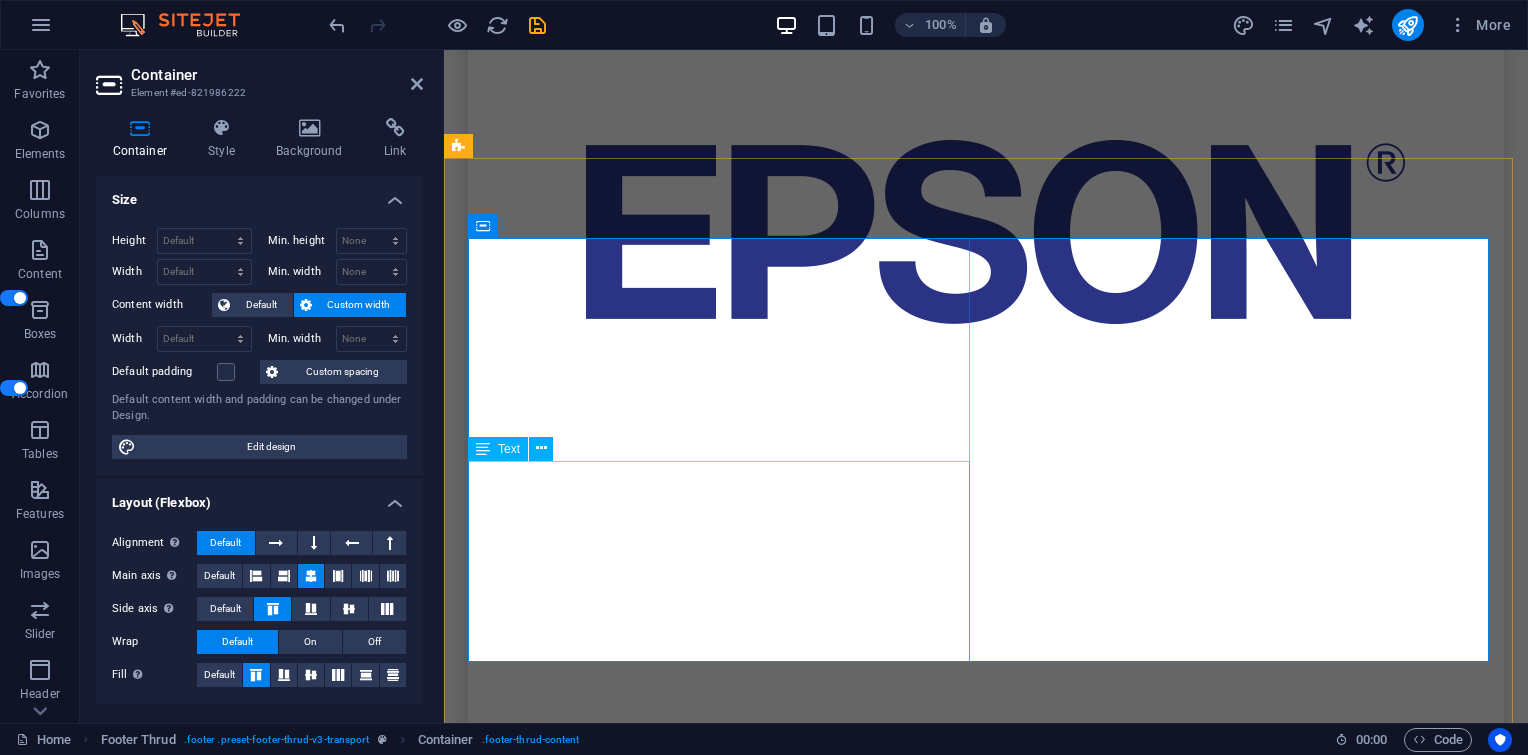 click on "Jendral Sudirman no. 71 [STREET], [CITY], [CITY], [ZIP]
sales1@example.com Cs@example.com" at bounding box center [723, 17280] 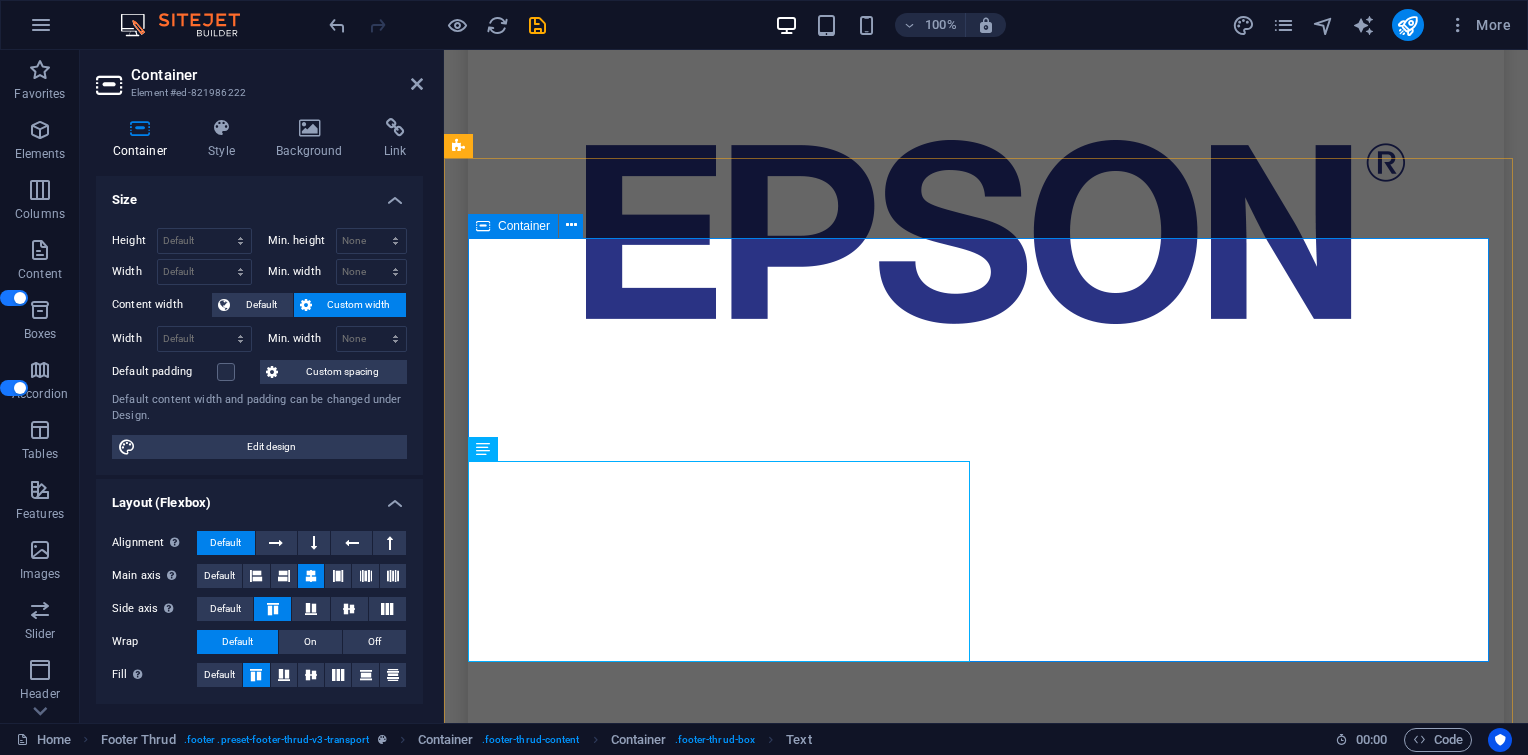 click on "Jendral Sudirman no. 71  Senayan, Kebayoran Baru - South Jakarta ,  Senayan, Kebayoran Baru - South Jakarta ,  12190
sales1@itkuat.com Cs@itkuat.com Home Services About Us Contact Us HOME SERVICES ABOUT US CONTACT US" at bounding box center [986, 17258] 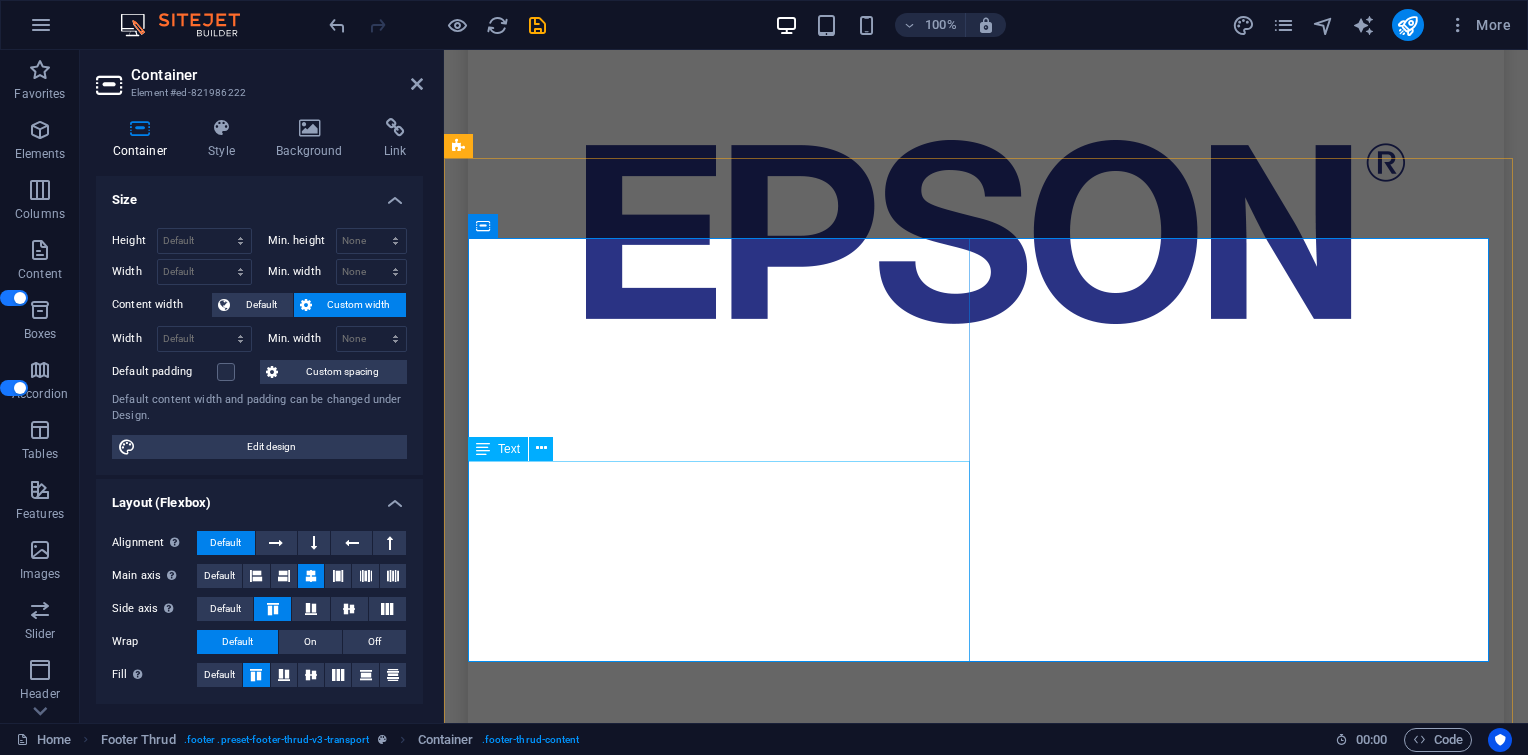 click on "Jendral Sudirman no. 71 [STREET], [CITY], [CITY], [ZIP]
sales1@example.com Cs@example.com" at bounding box center [723, 17280] 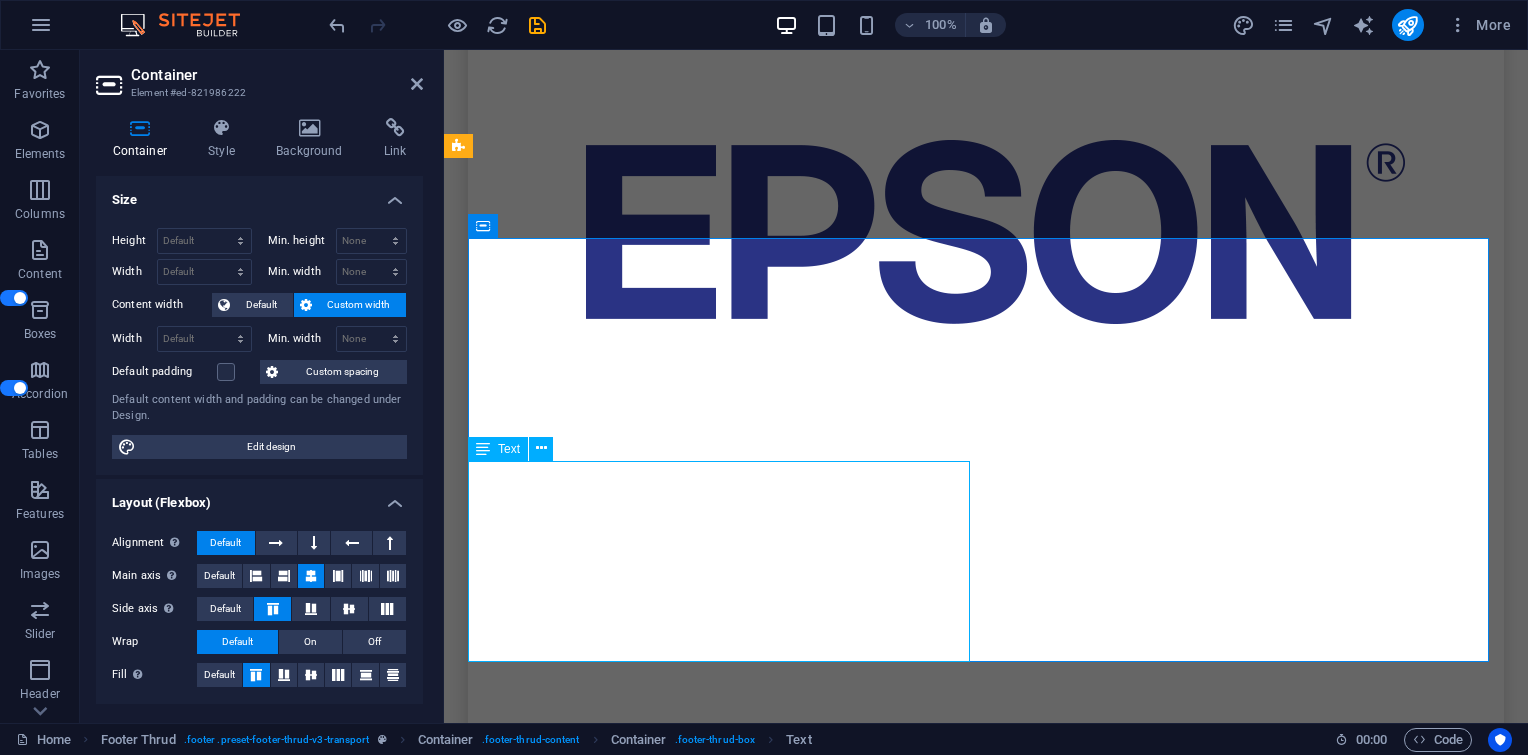 click on "Jendral Sudirman no. 71 [STREET], [CITY], [CITY], [ZIP]
sales1@example.com Cs@example.com" at bounding box center (723, 17280) 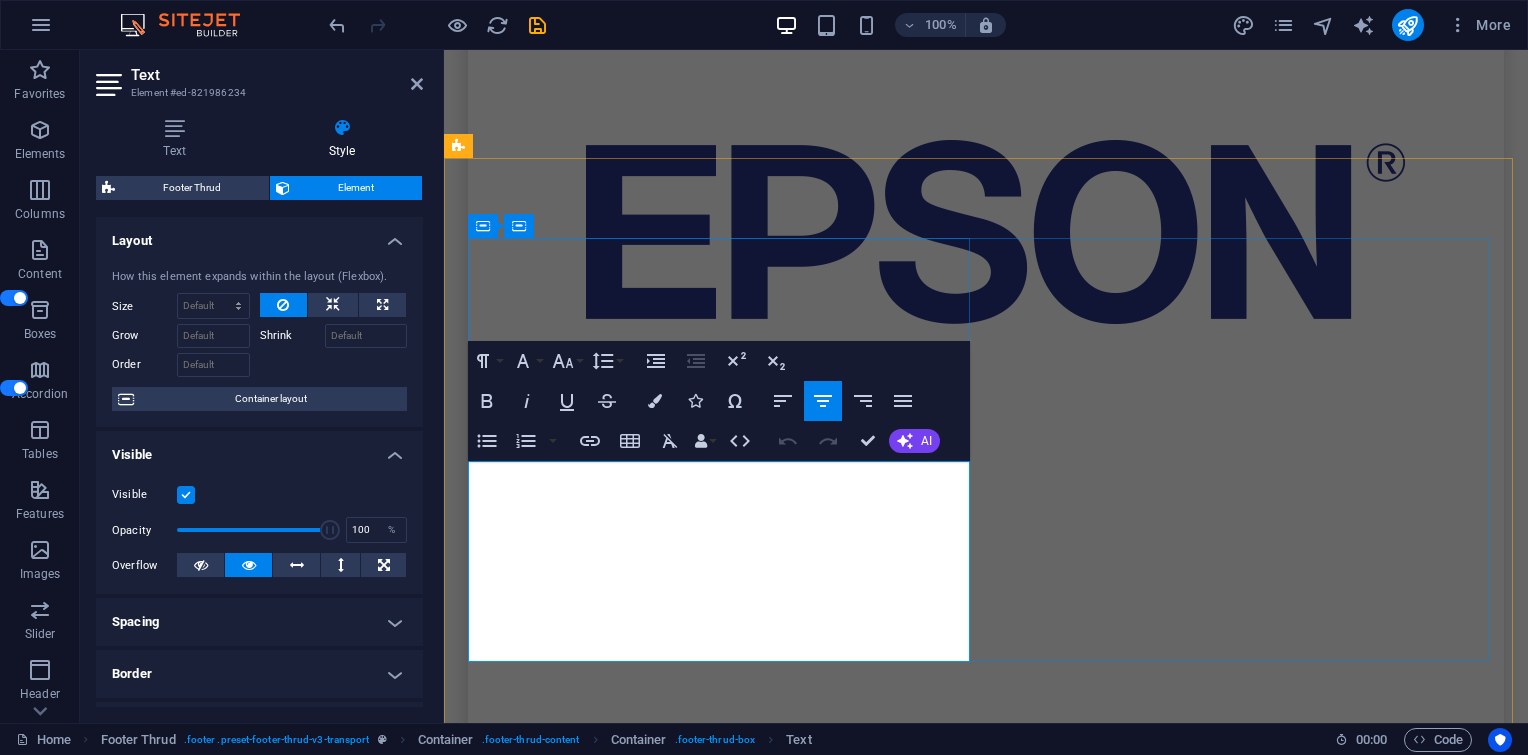click at bounding box center [723, 17337] 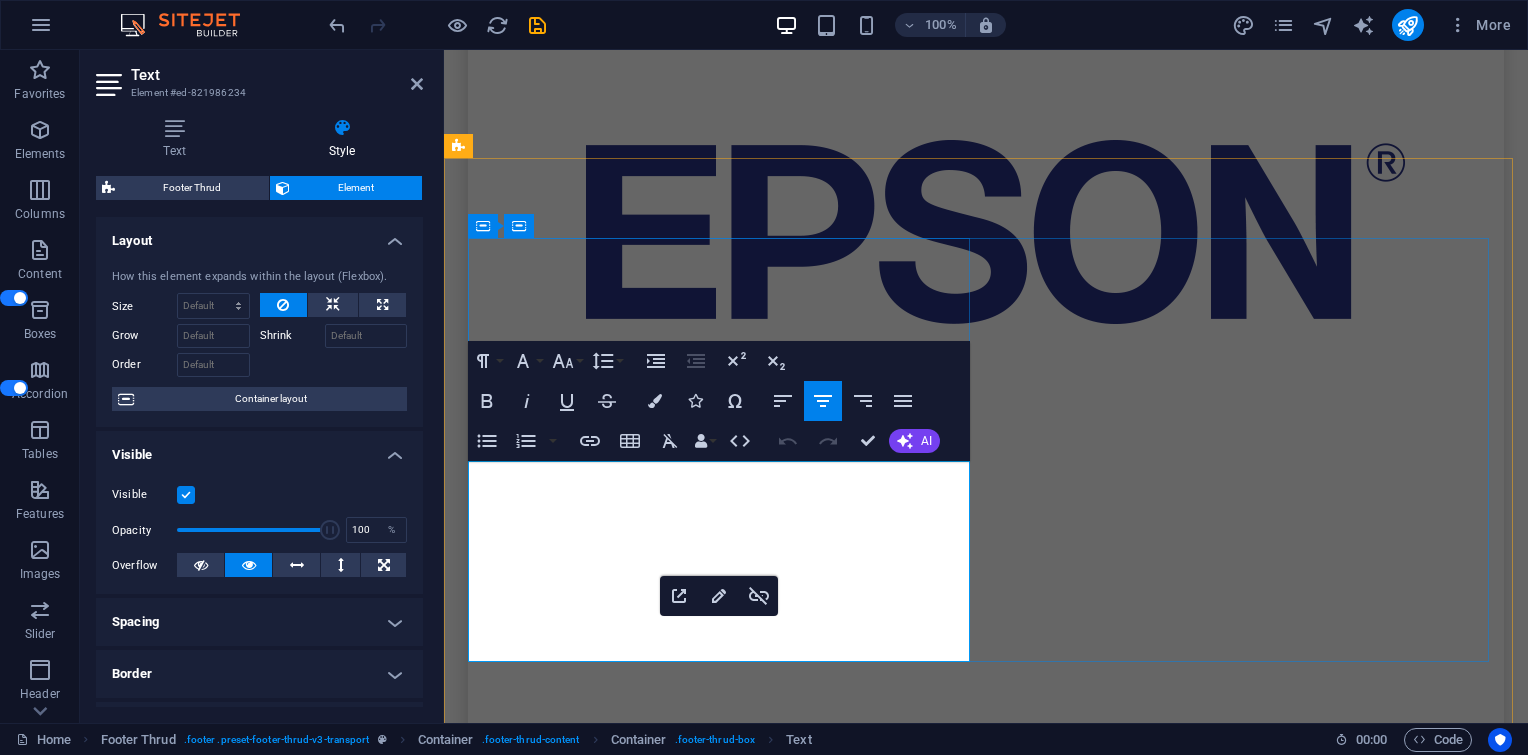 drag, startPoint x: 662, startPoint y: 648, endPoint x: 794, endPoint y: 647, distance: 132.00378 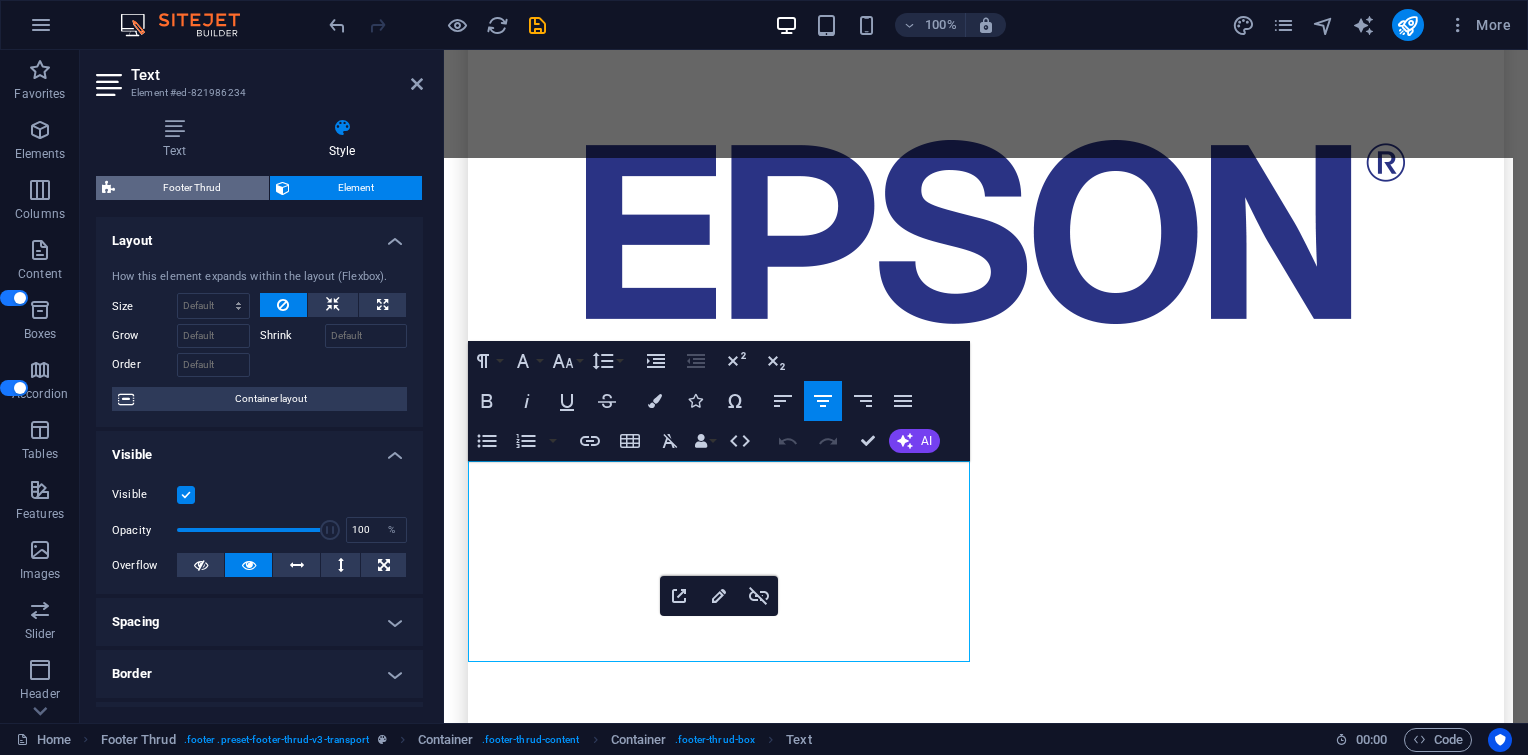click on "Footer Thrud" at bounding box center (192, 188) 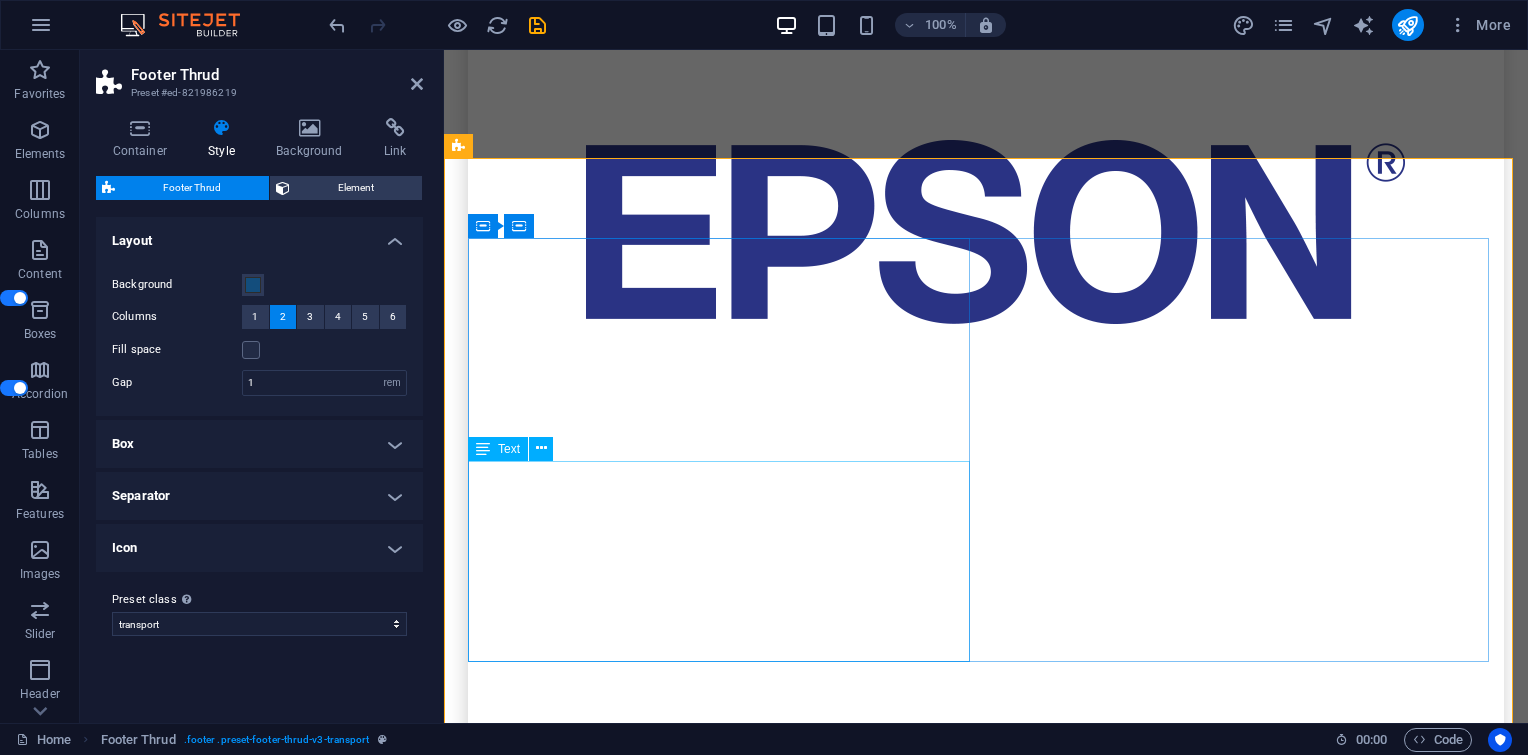 click on "Jendral Sudirman no. 71 [STREET], [CITY], [CITY], [ZIP]
sales1@example.com Cs@example.com" at bounding box center [723, 17280] 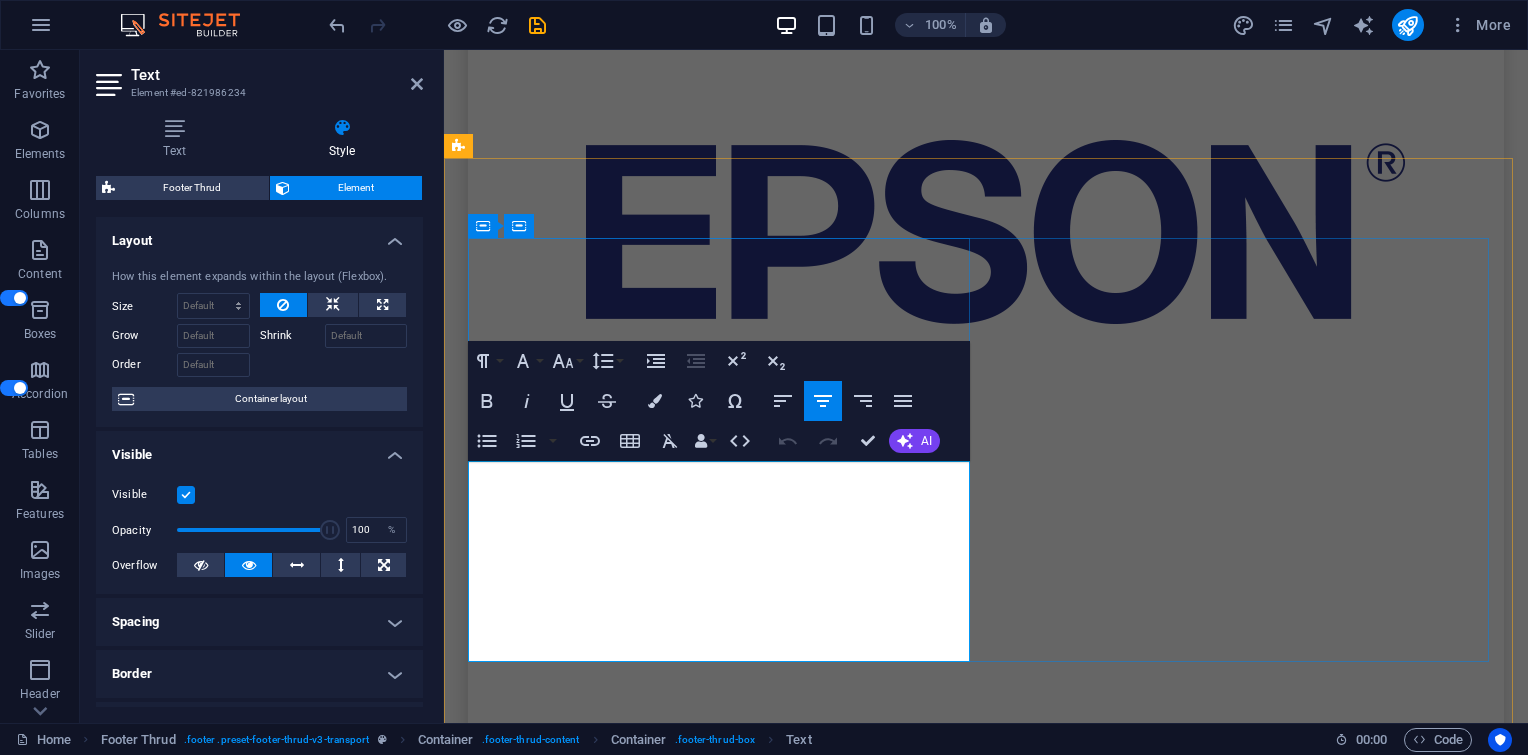 click on "Cs@example.com" at bounding box center [723, 17366] 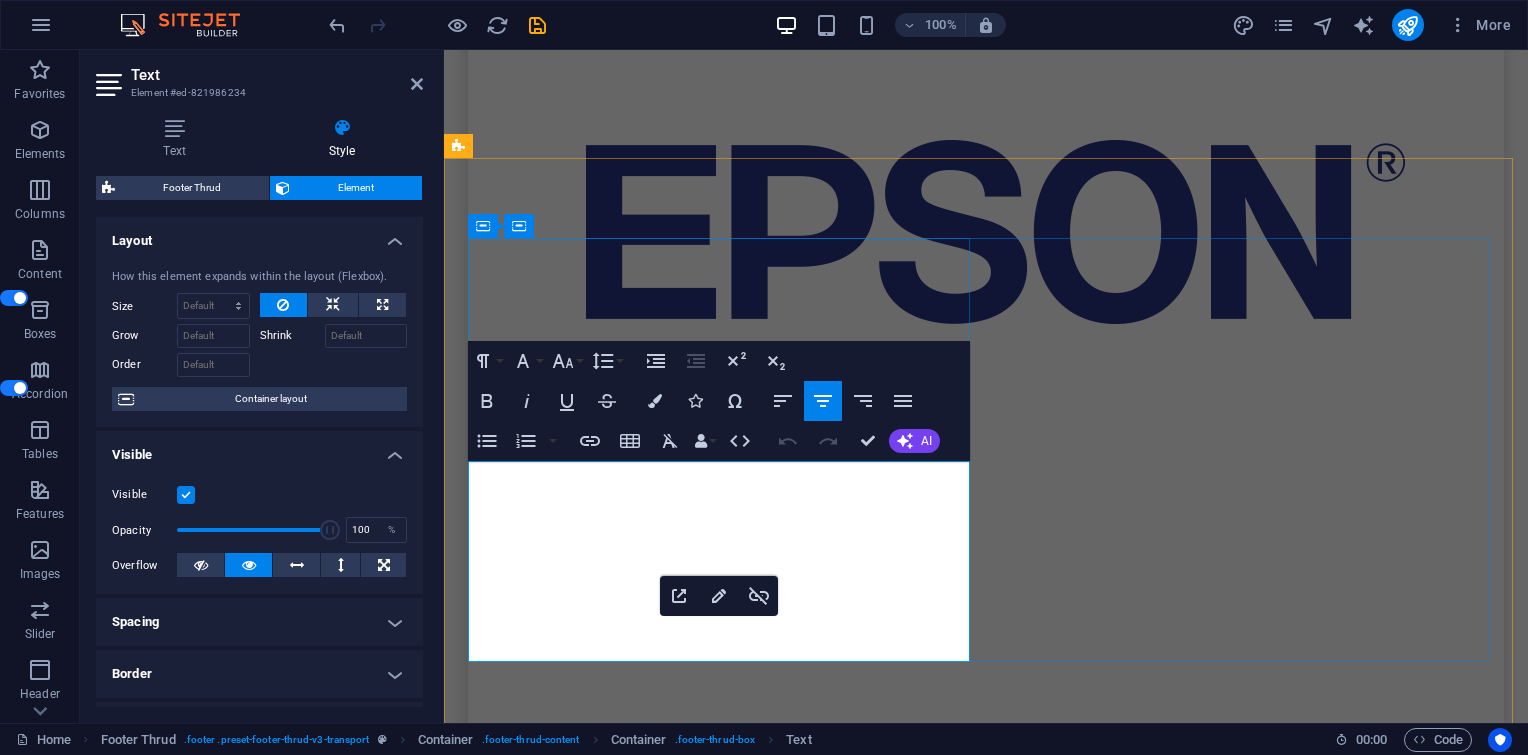 drag, startPoint x: 637, startPoint y: 643, endPoint x: 800, endPoint y: 647, distance: 163.04907 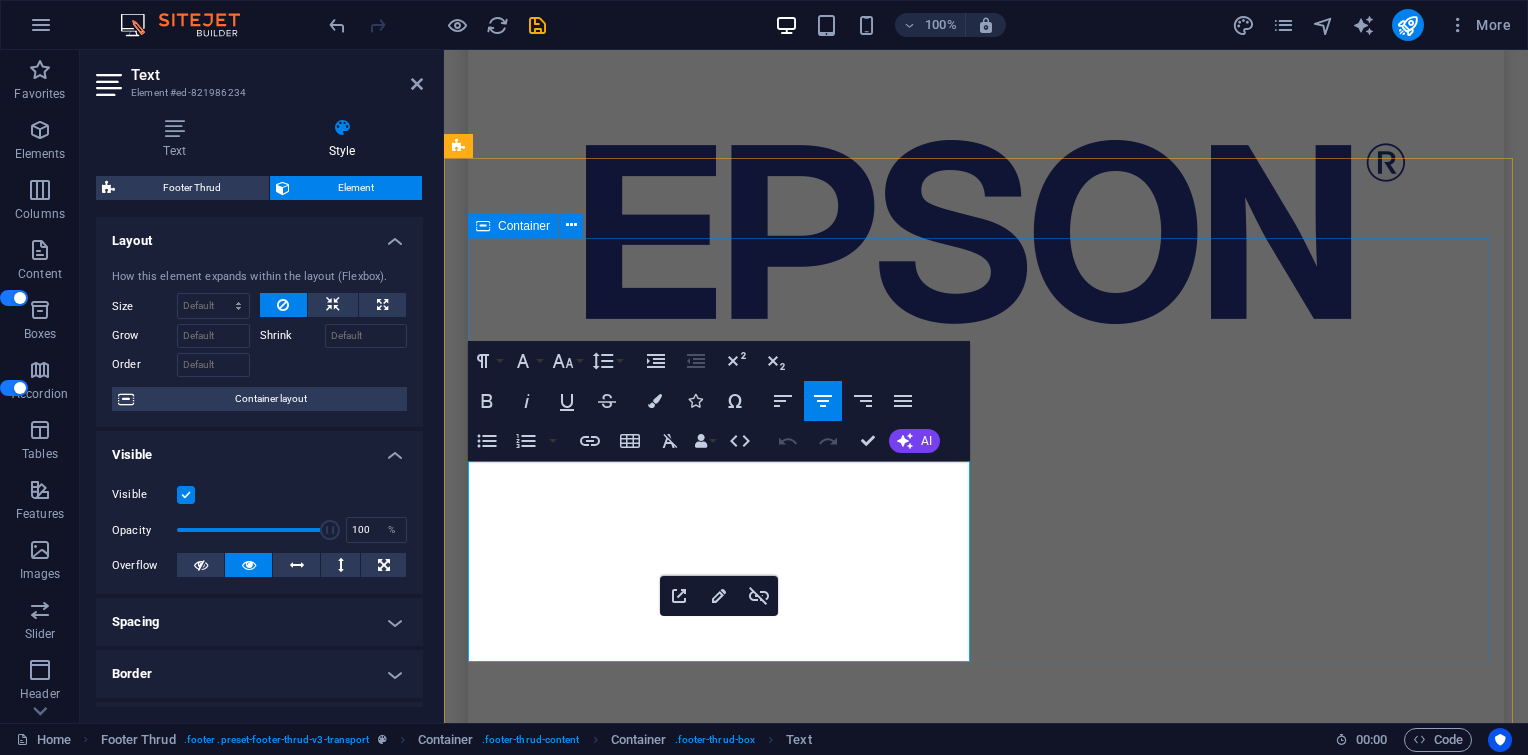 click on "Jendral Sudirman no. 71  Senayan, Kebayoran Baru - South Jakarta ,  Senayan, Kebayoran Baru - South Jakarta ,  12190
sales1@itkuat.com Cs@itkuat.com Home Services About Us Contact Us HOME SERVICES ABOUT US CONTACT US" at bounding box center (986, 17258) 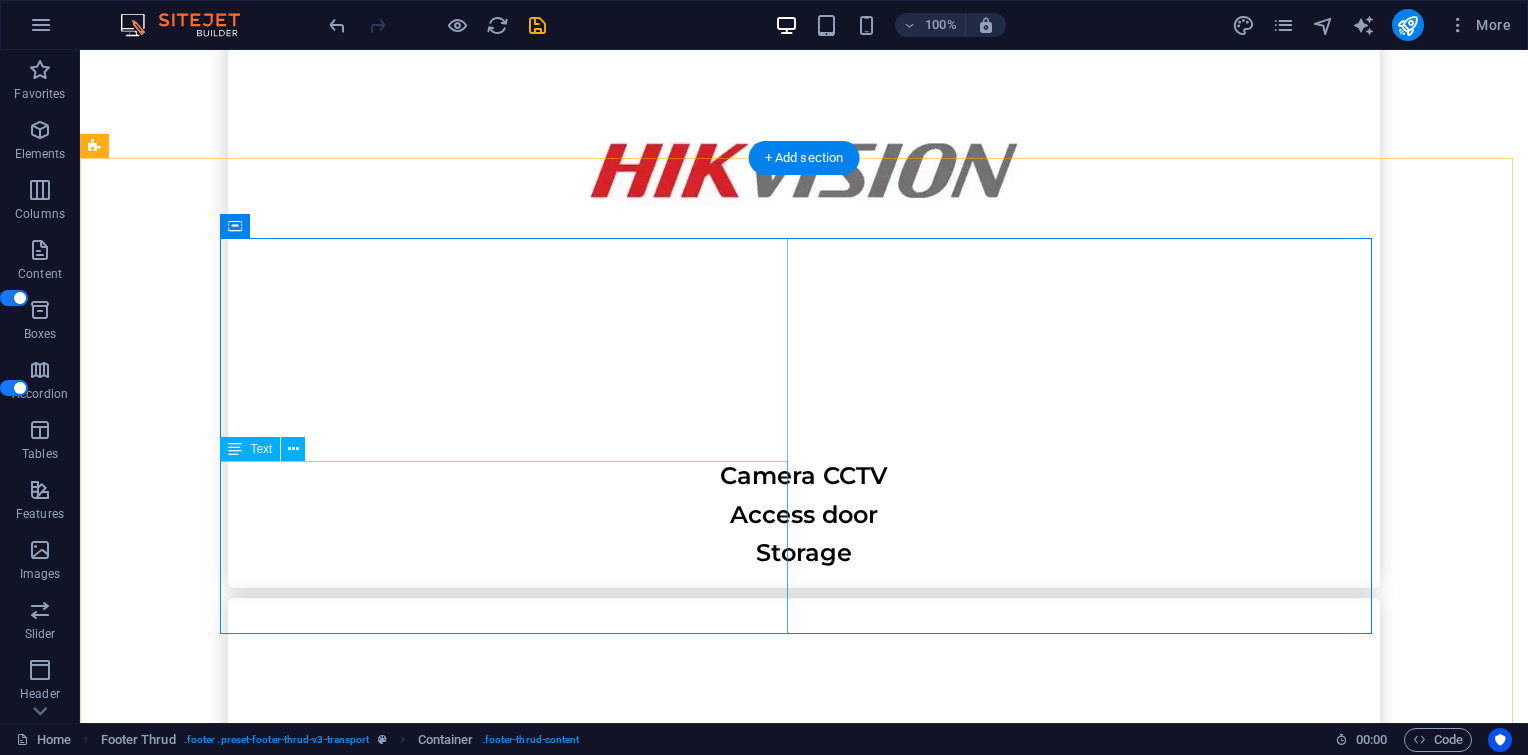 scroll, scrollTop: 7175, scrollLeft: 0, axis: vertical 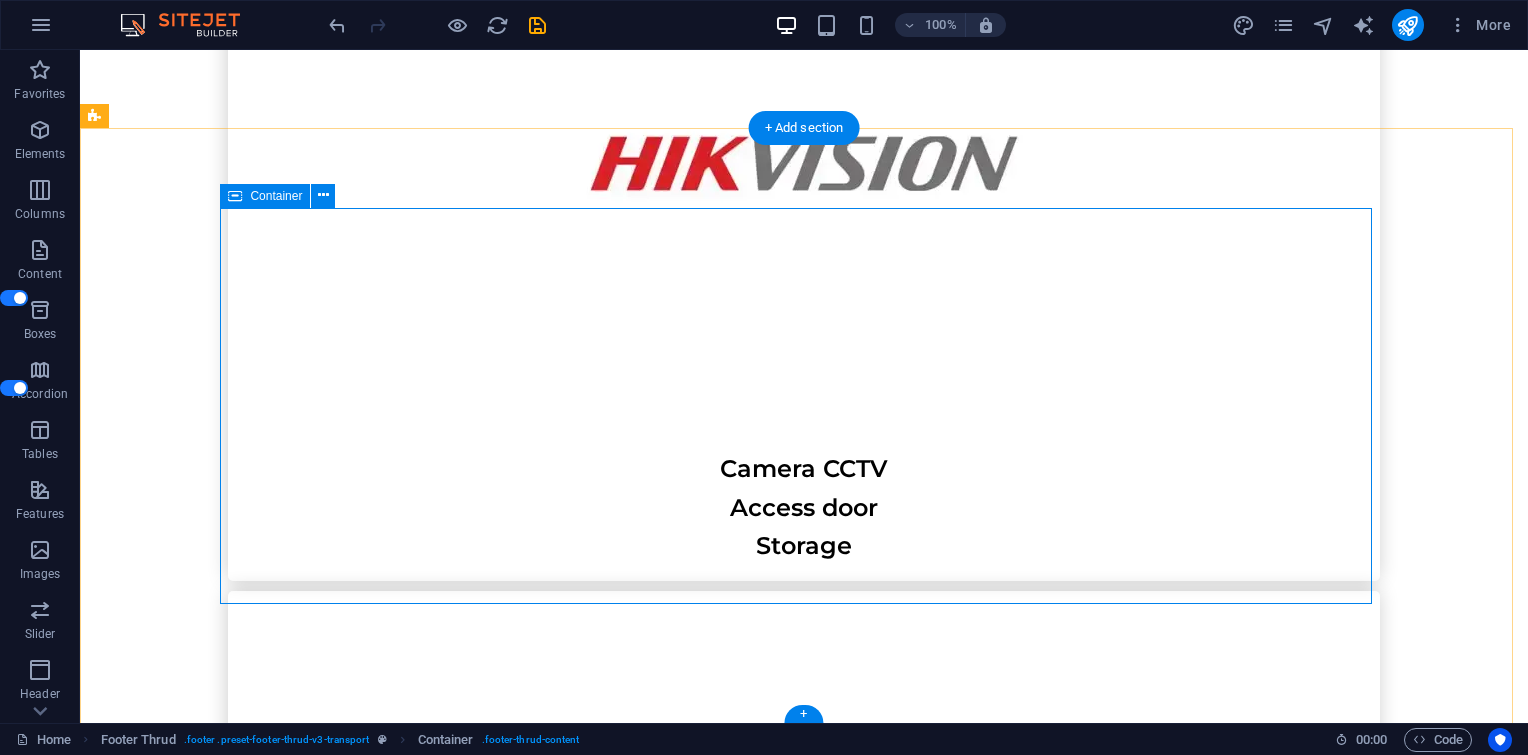 click on "Jendral Sudirman no. 71  Senayan, Kebayoran Baru - South Jakarta ,  Senayan, Kebayoran Baru - South Jakarta ,  12190
sales1@itkuat.com Cs@itkuat.com Home Services About Us Contact Us HOME SERVICES ABOUT US CONTACT US" at bounding box center (804, 19944) 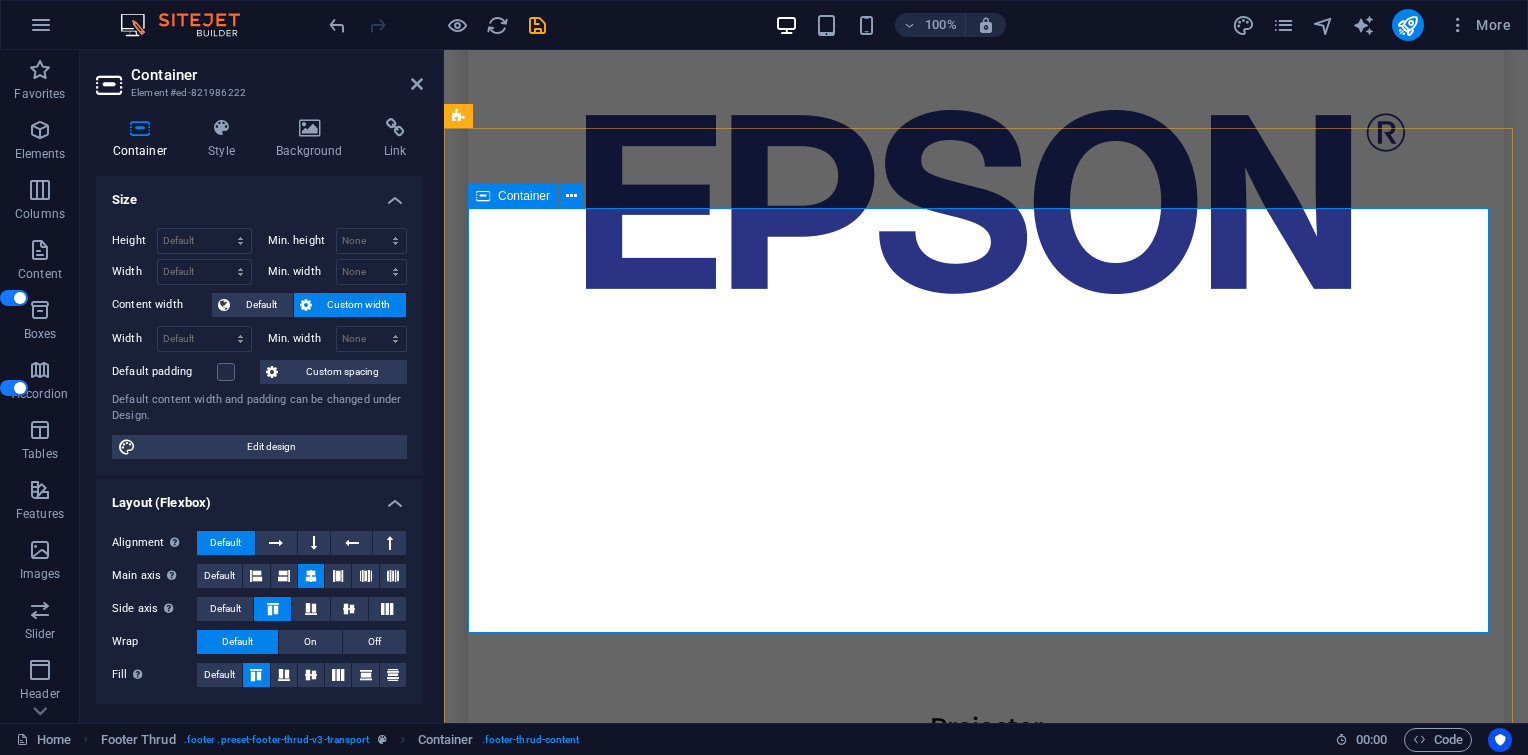 click on "Jendral Sudirman no. 71  Senayan, Kebayoran Baru - South Jakarta ,  Senayan, Kebayoran Baru - South Jakarta ,  12190
sales1@itkuat.com Cs@itkuat.com Home Services About Us Contact Us HOME SERVICES ABOUT US CONTACT US" at bounding box center (986, 17228) 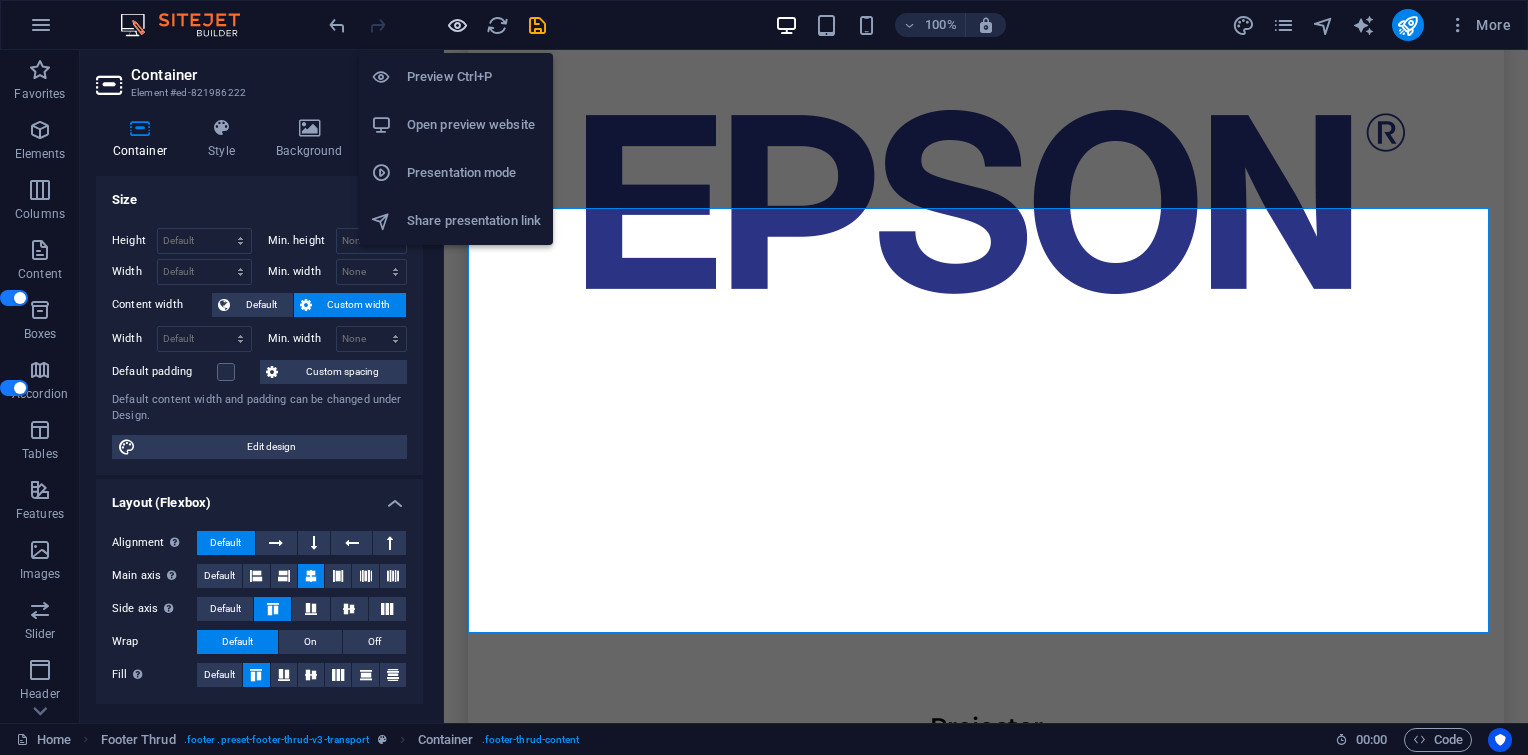 click at bounding box center (457, 25) 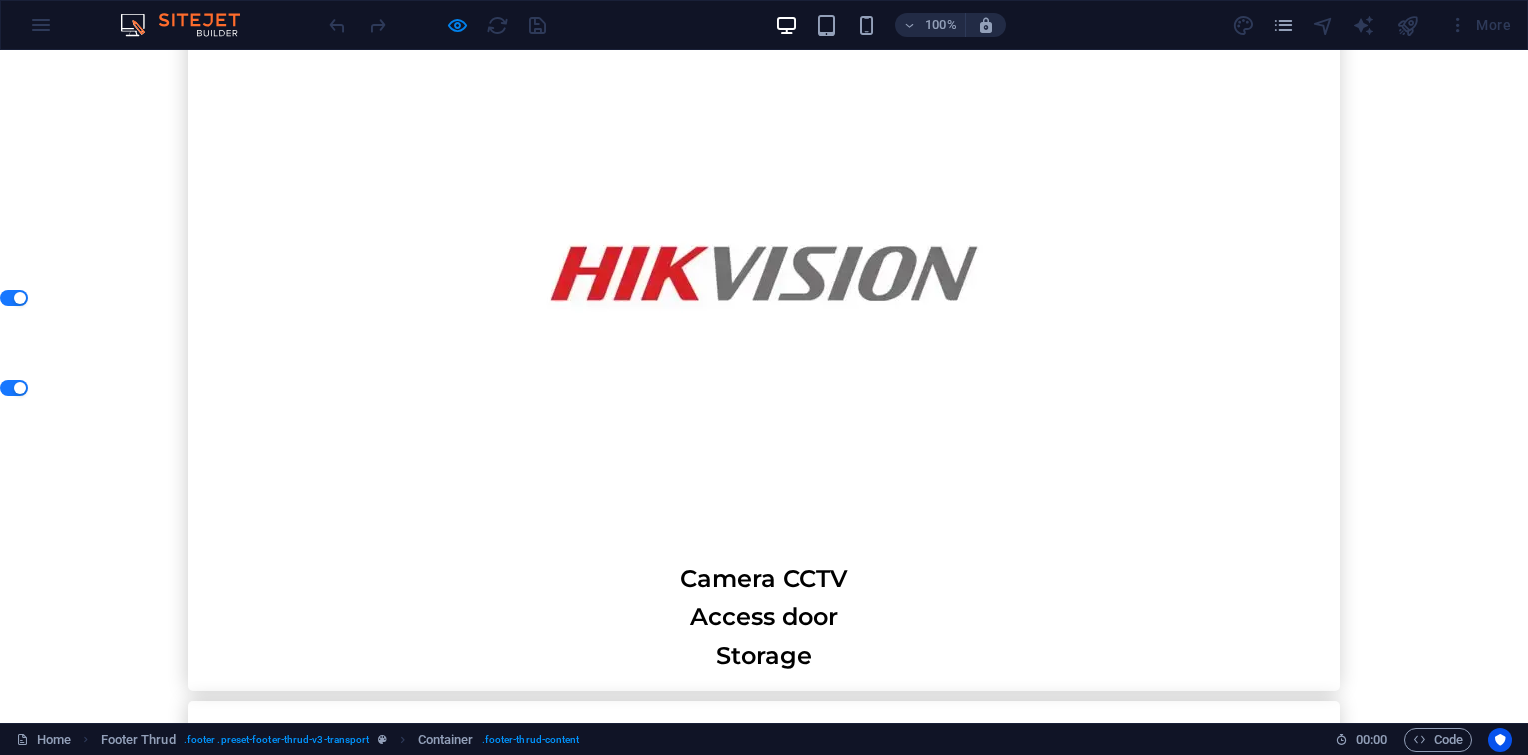 scroll, scrollTop: 7141, scrollLeft: 0, axis: vertical 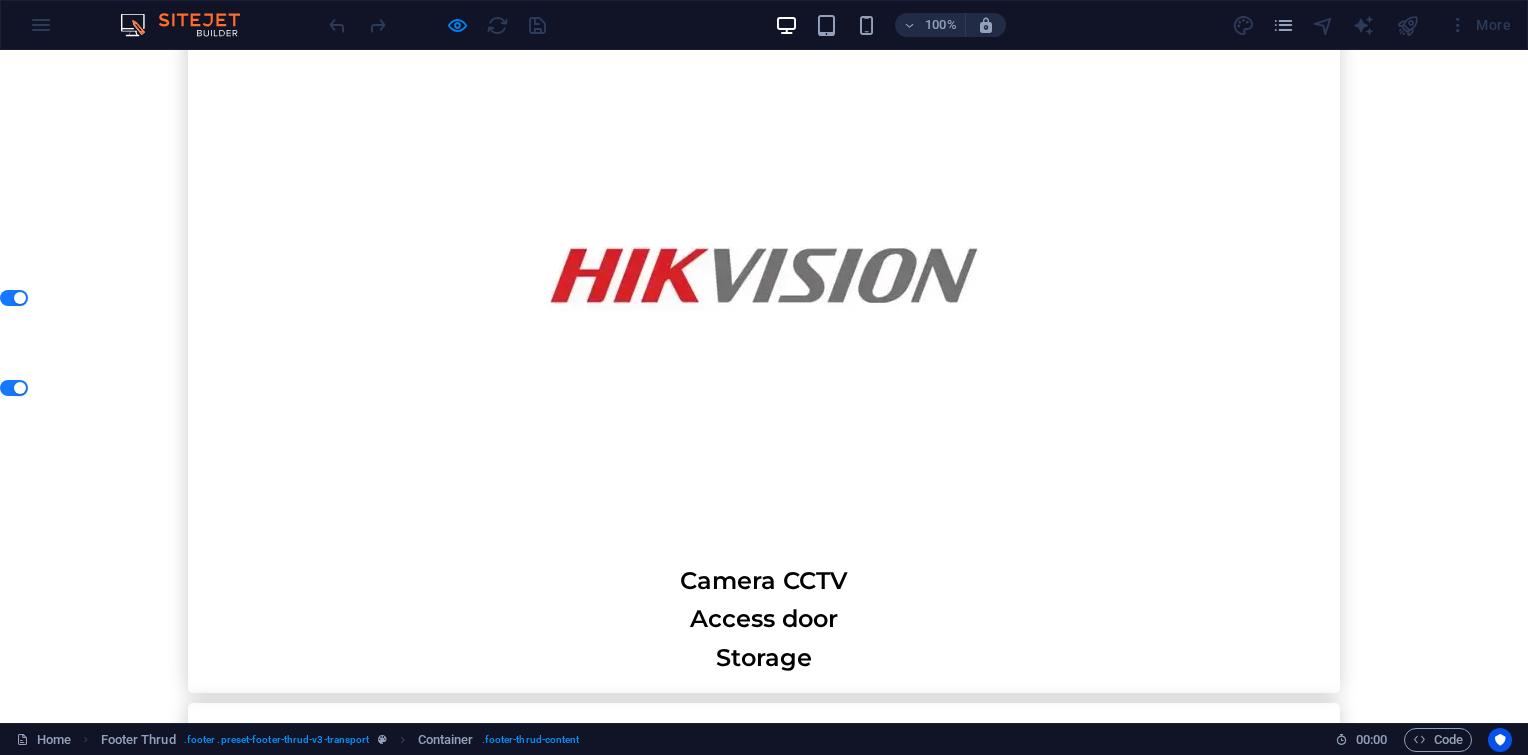 click on "Cs@example.com" at bounding box center (472, 20586) 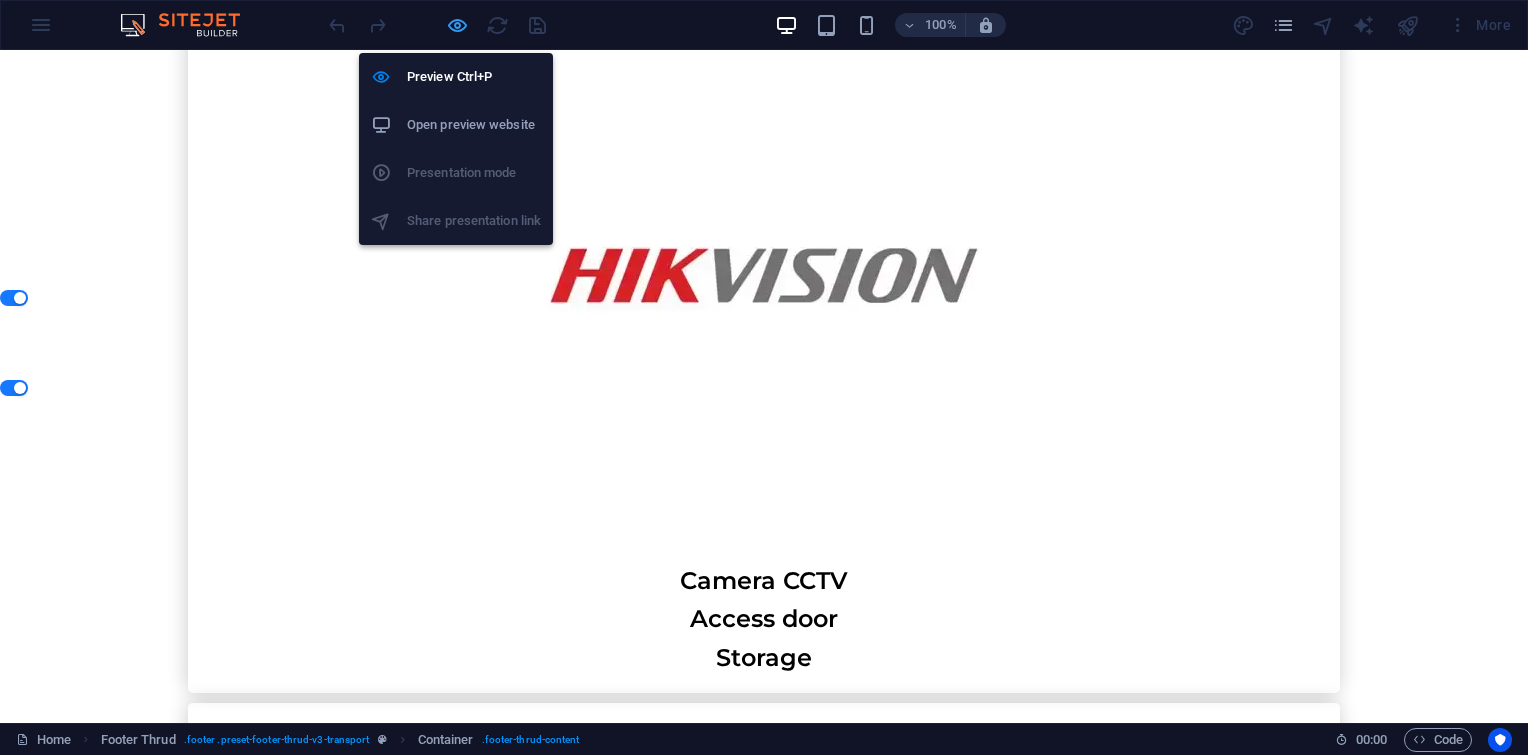 click at bounding box center (457, 25) 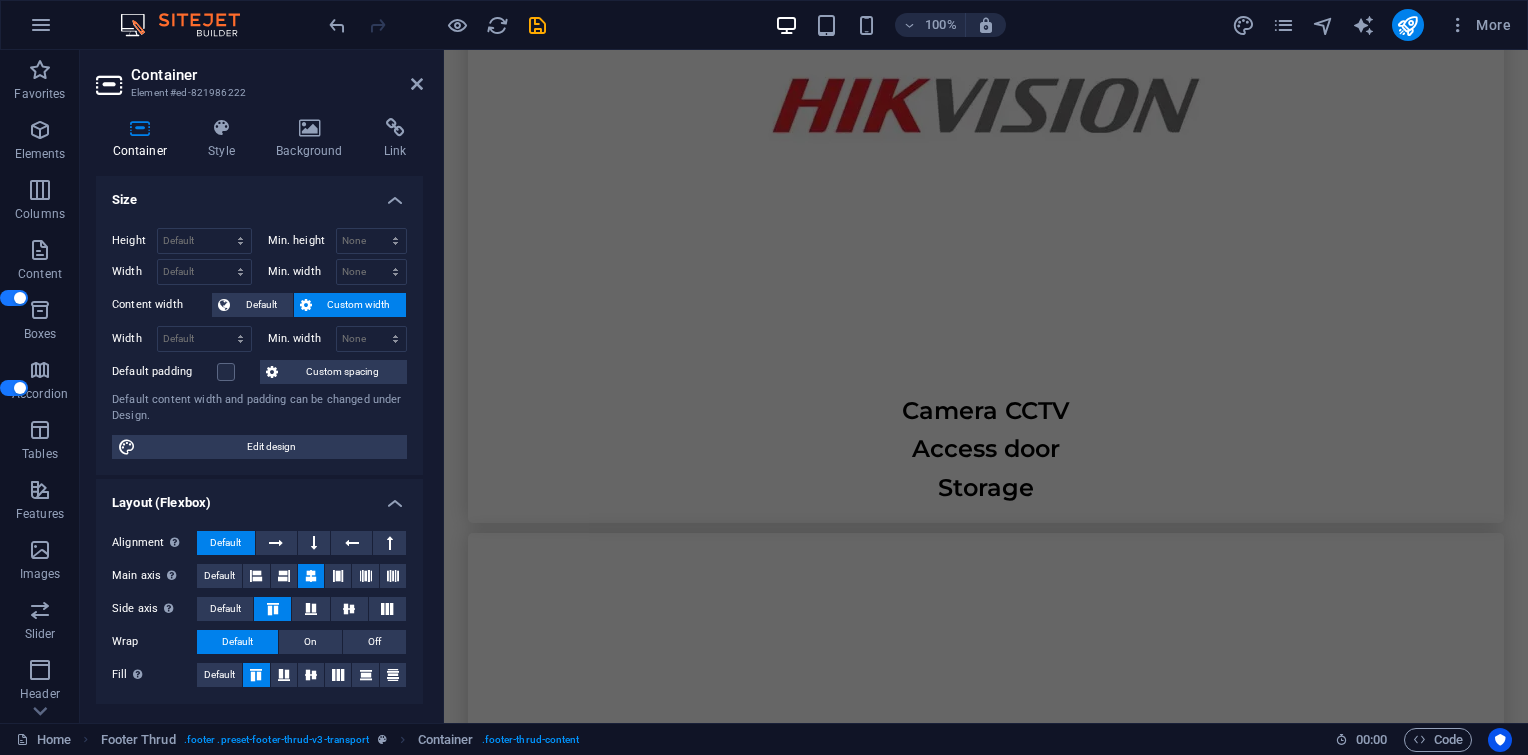 scroll, scrollTop: 7800, scrollLeft: 0, axis: vertical 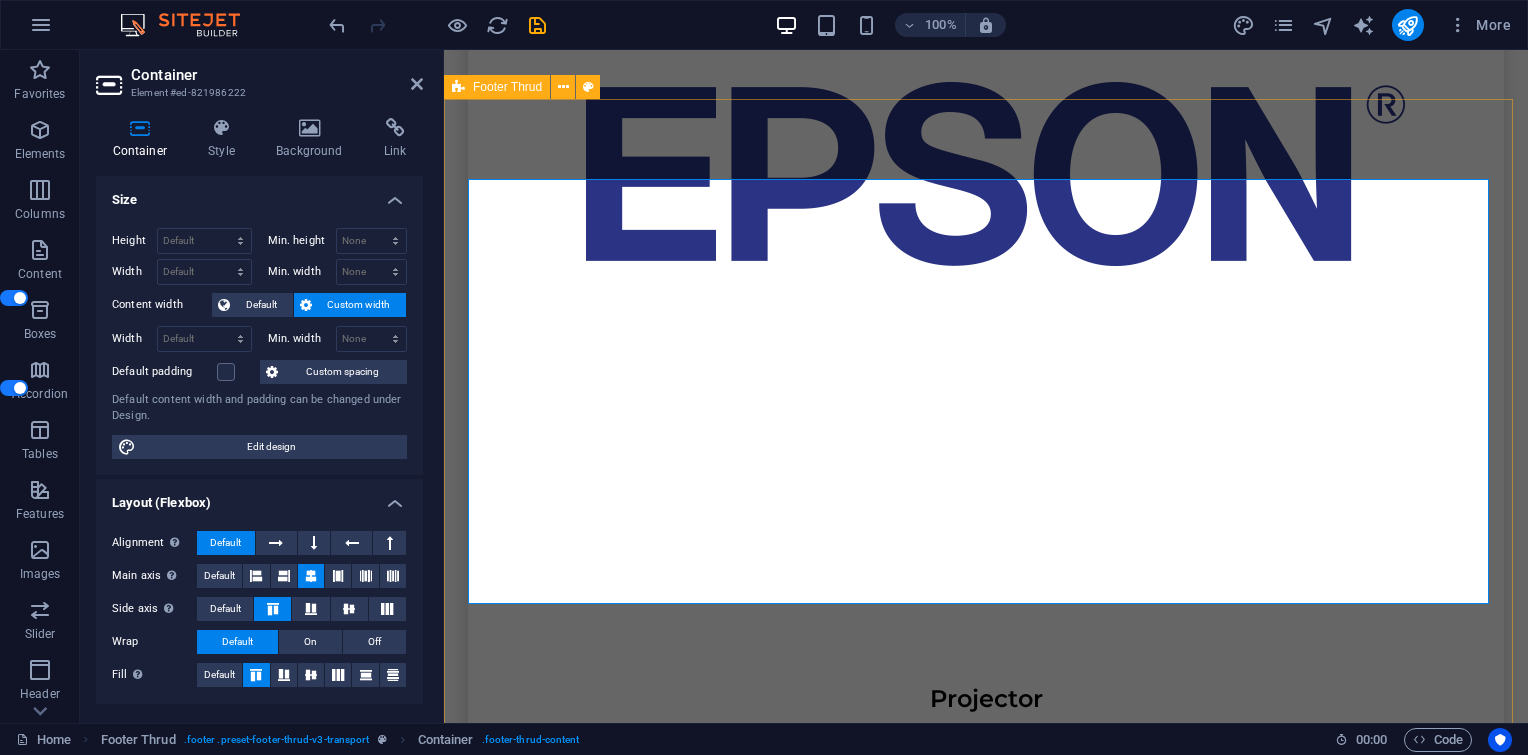 click on "Jendral Sudirman no. 71  Senayan, Kebayoran Baru - South Jakarta ,  Senayan, Kebayoran Baru - South Jakarta ,  12190
sales1@itkuat.com Cs@itkuat.com Home Services About Us Contact Us HOME SERVICES ABOUT US CONTACT US
itkuat.com   Legal Notice  |  Privacy Policy" at bounding box center [986, 17235] 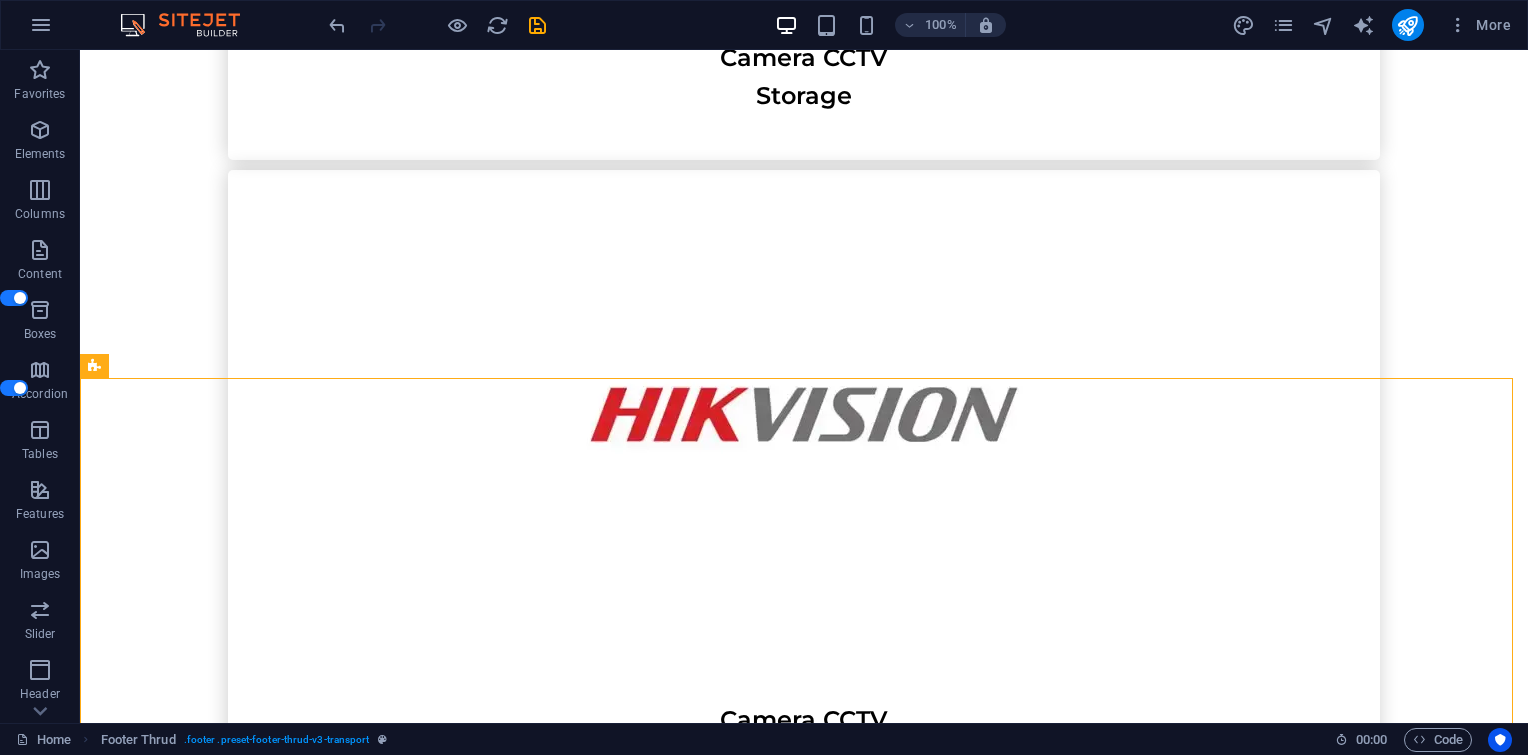 scroll, scrollTop: 6895, scrollLeft: 0, axis: vertical 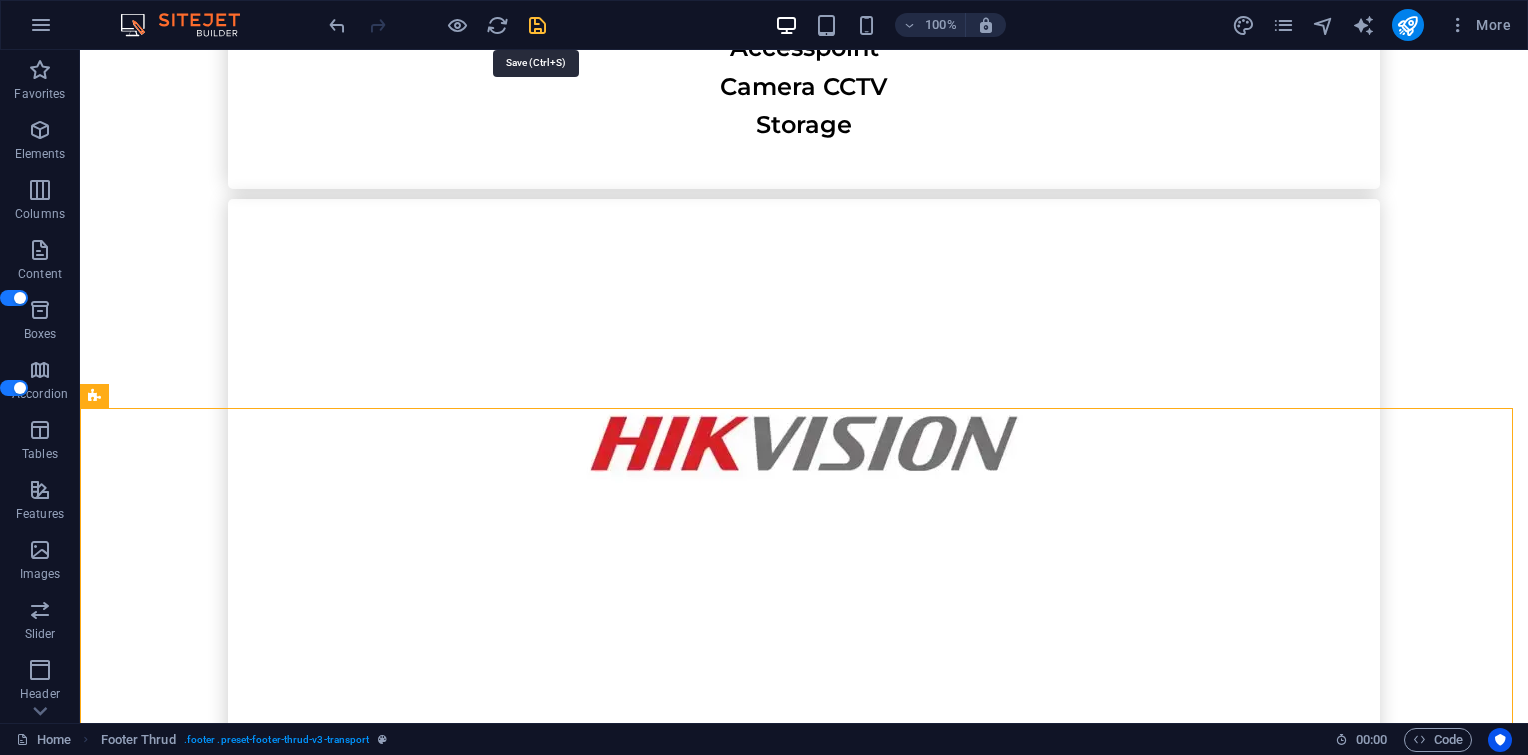 click at bounding box center (537, 25) 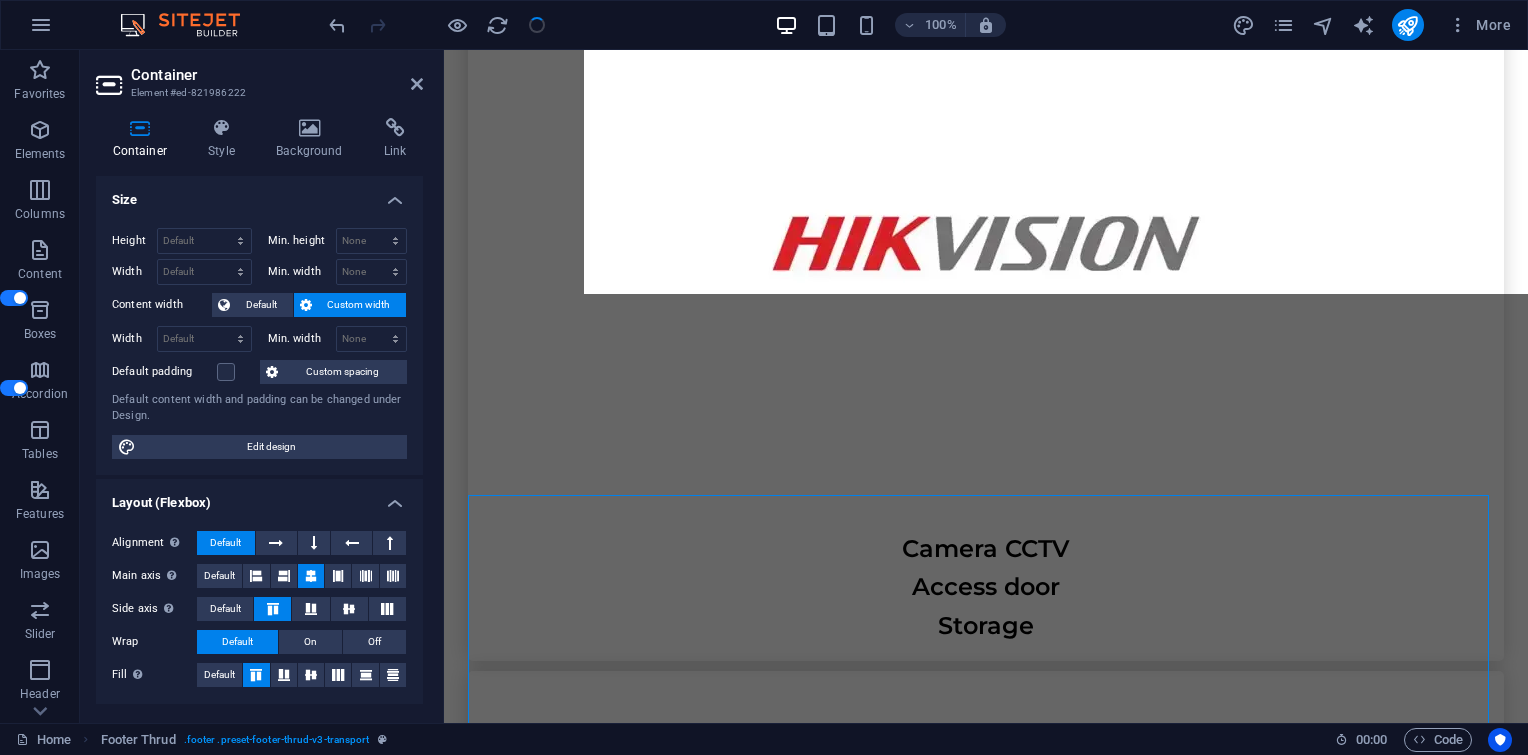 scroll, scrollTop: 7484, scrollLeft: 0, axis: vertical 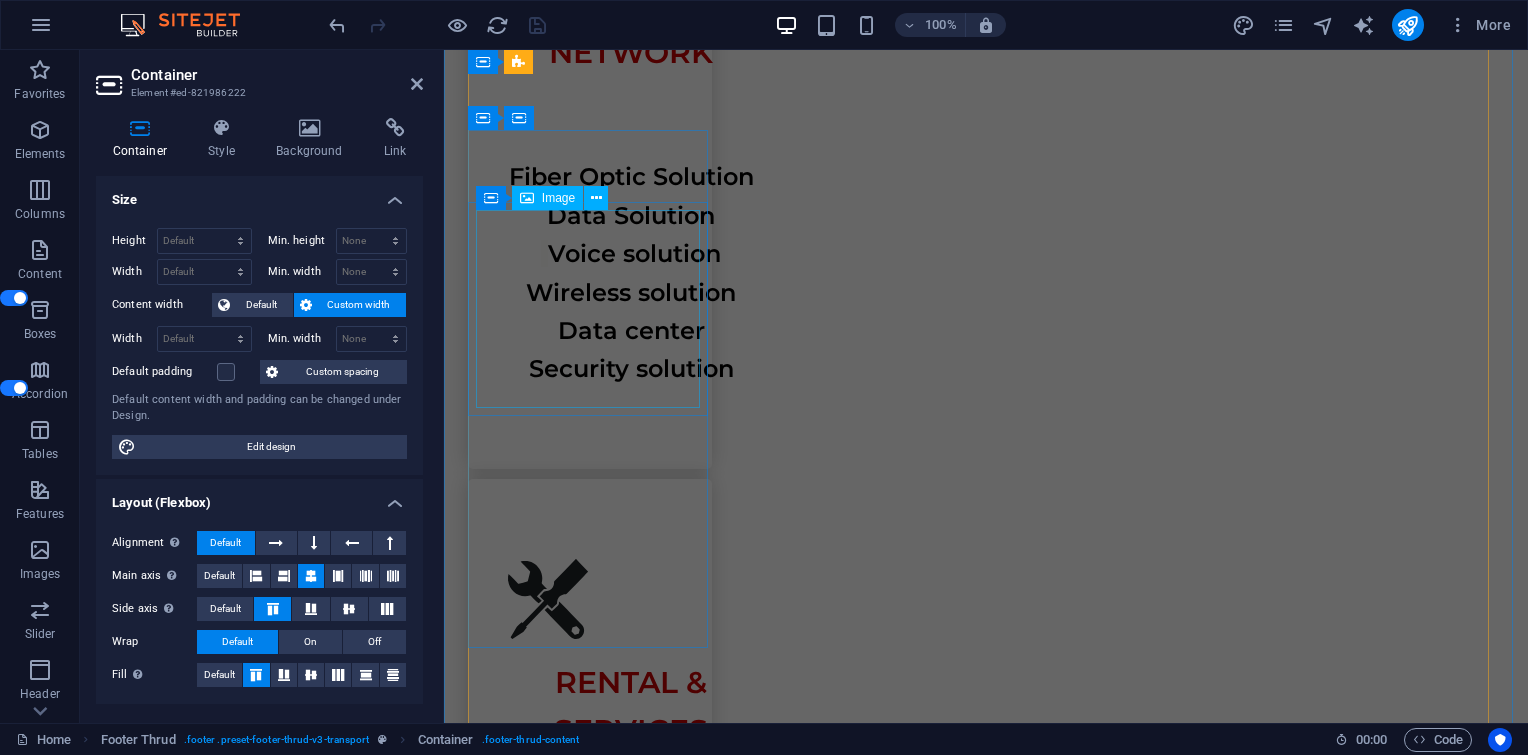 click at bounding box center (986, 5907) 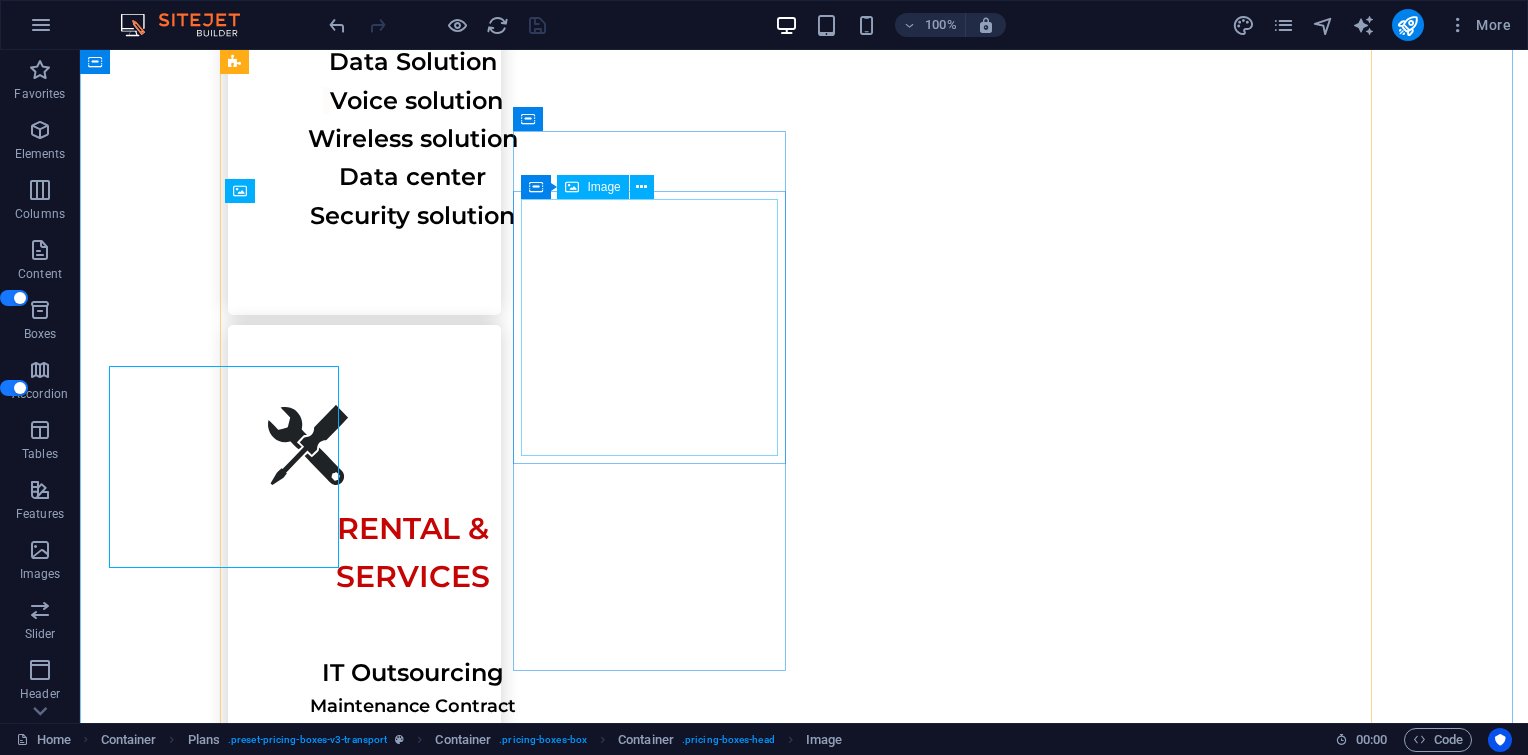 scroll, scrollTop: 3038, scrollLeft: 0, axis: vertical 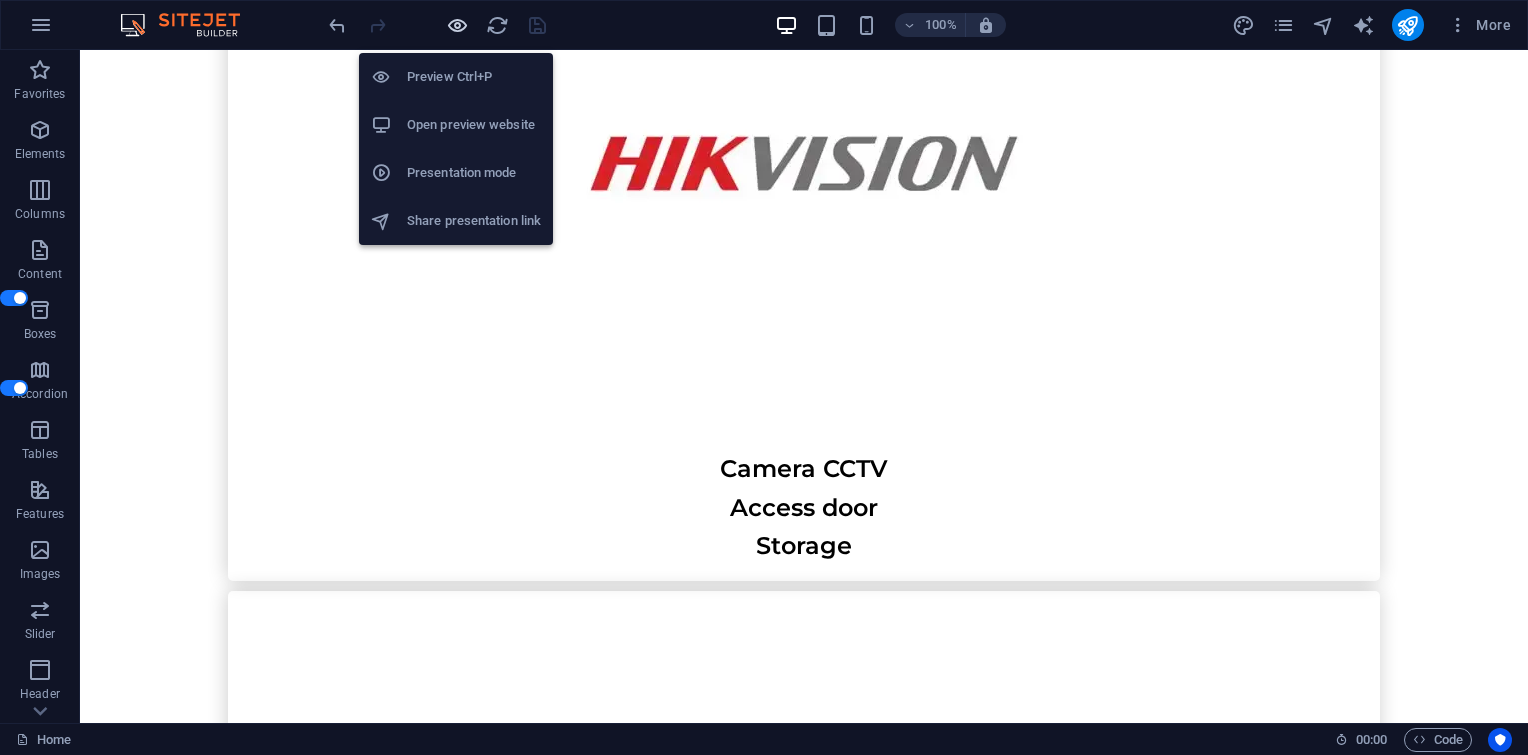 click at bounding box center [457, 25] 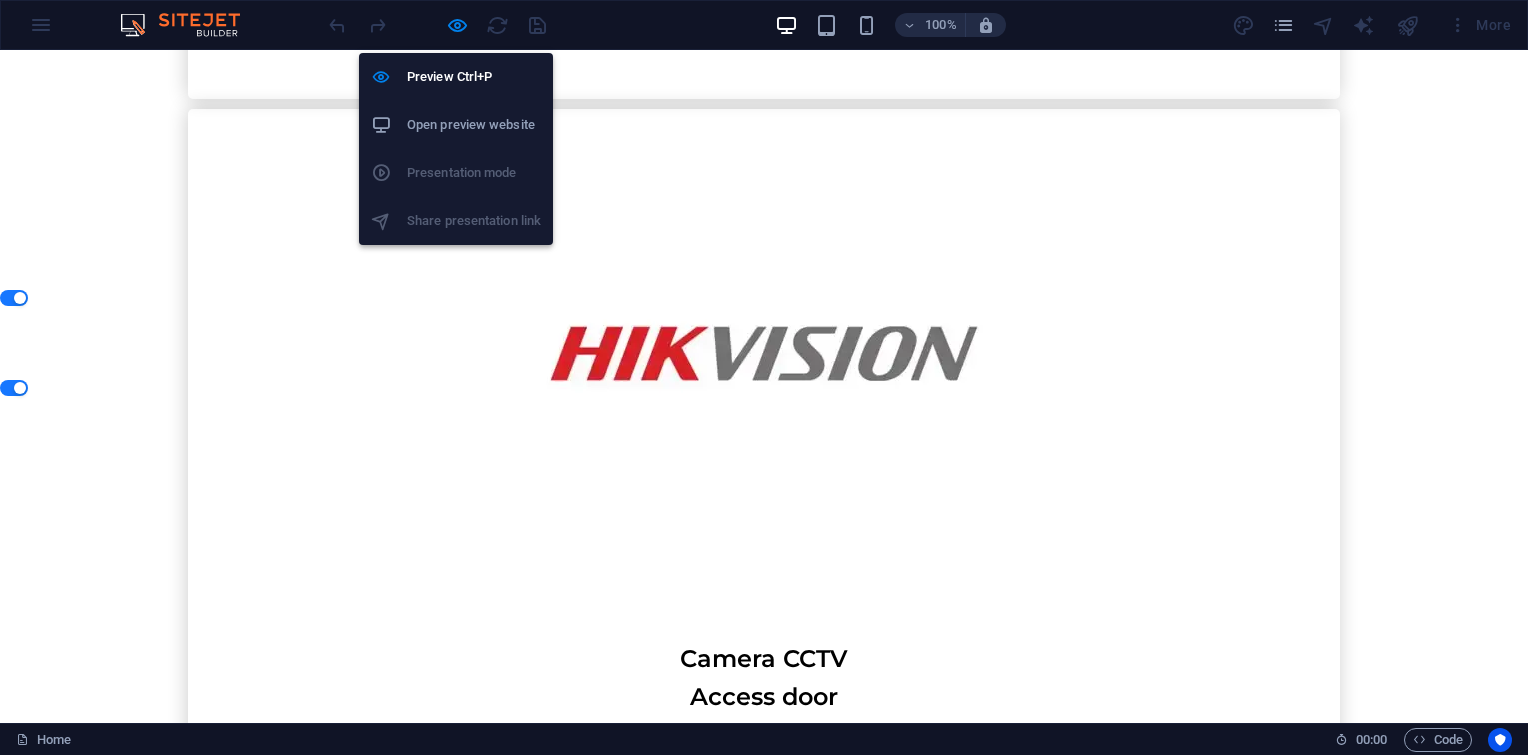 click on "Open preview website" at bounding box center (474, 125) 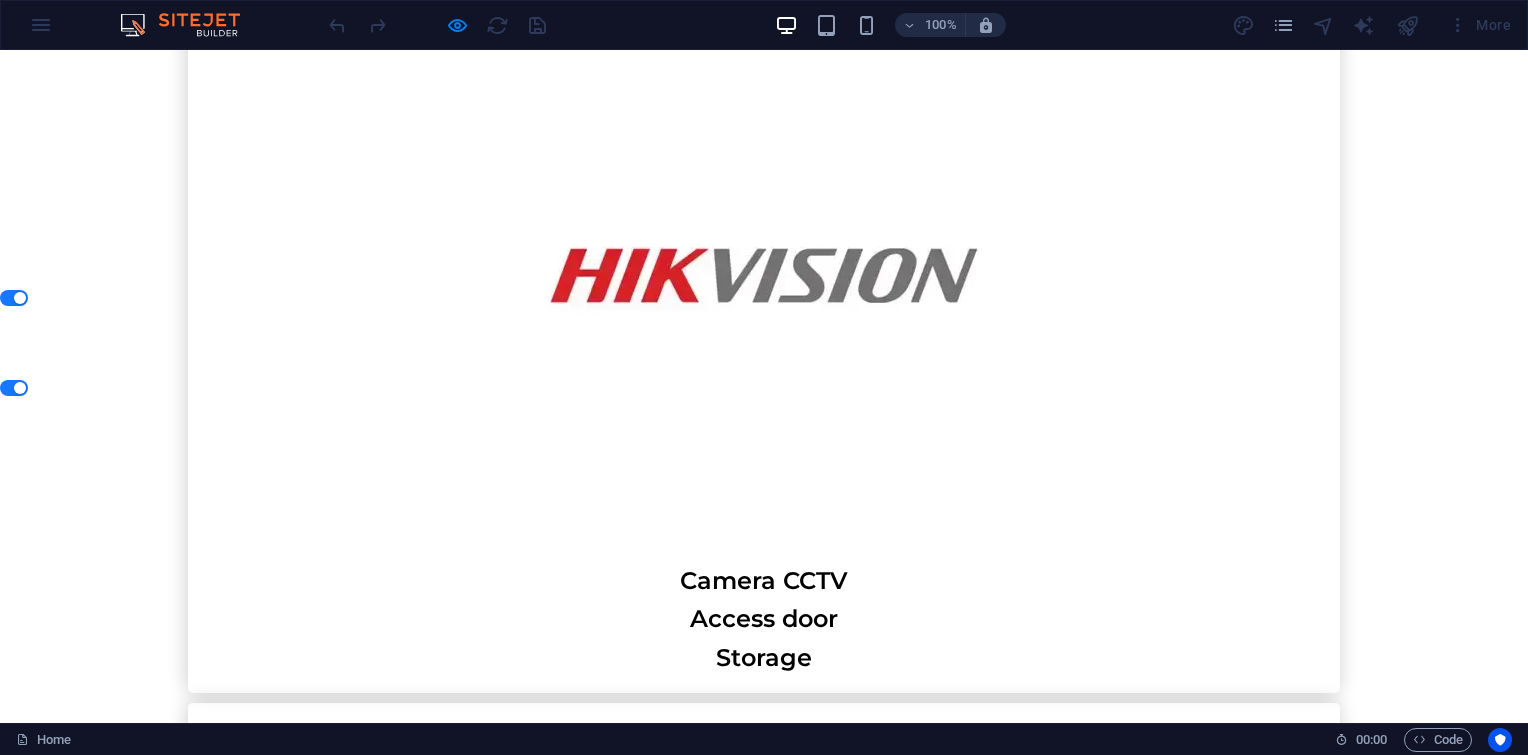 scroll, scrollTop: 7175, scrollLeft: 0, axis: vertical 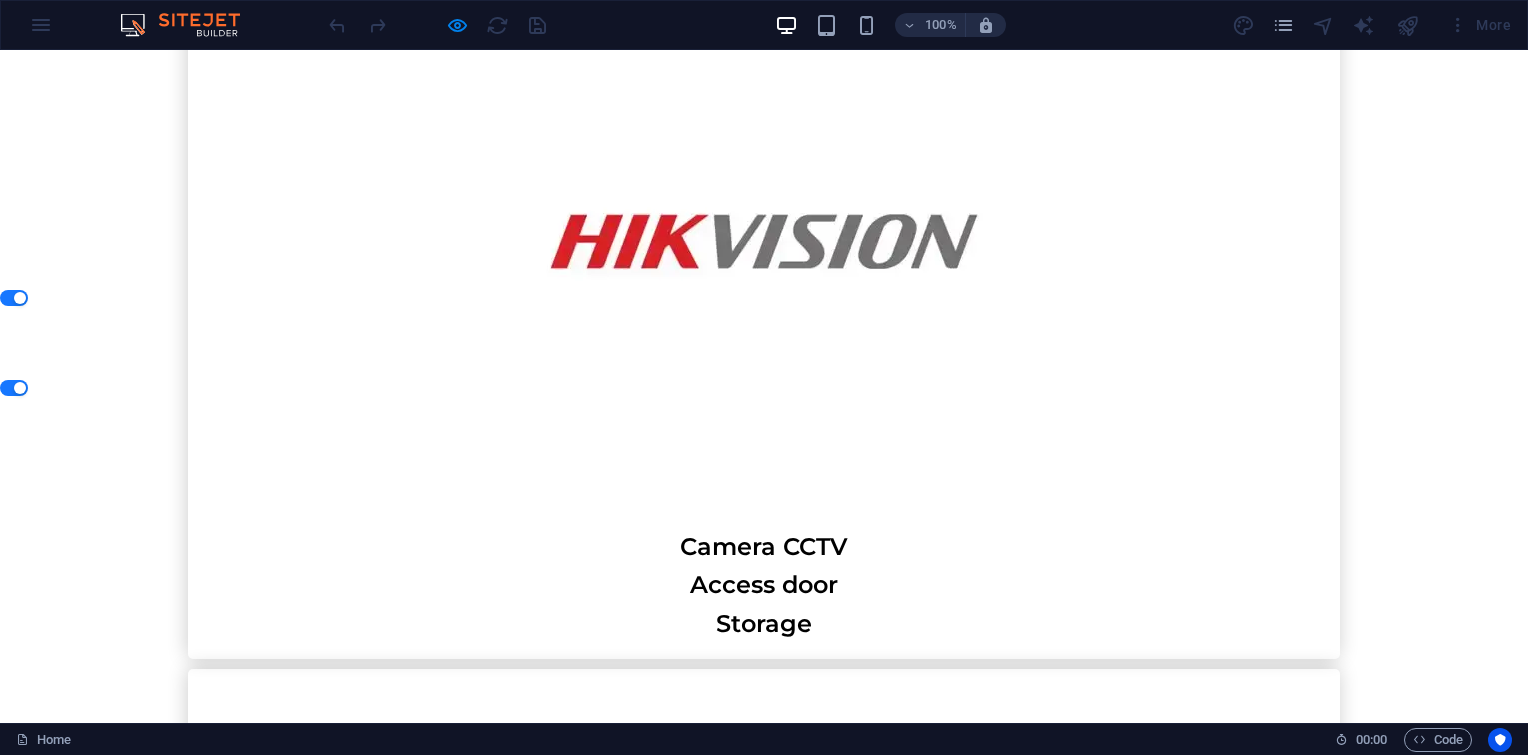 click on "Legal Notice" at bounding box center (699, 20697) 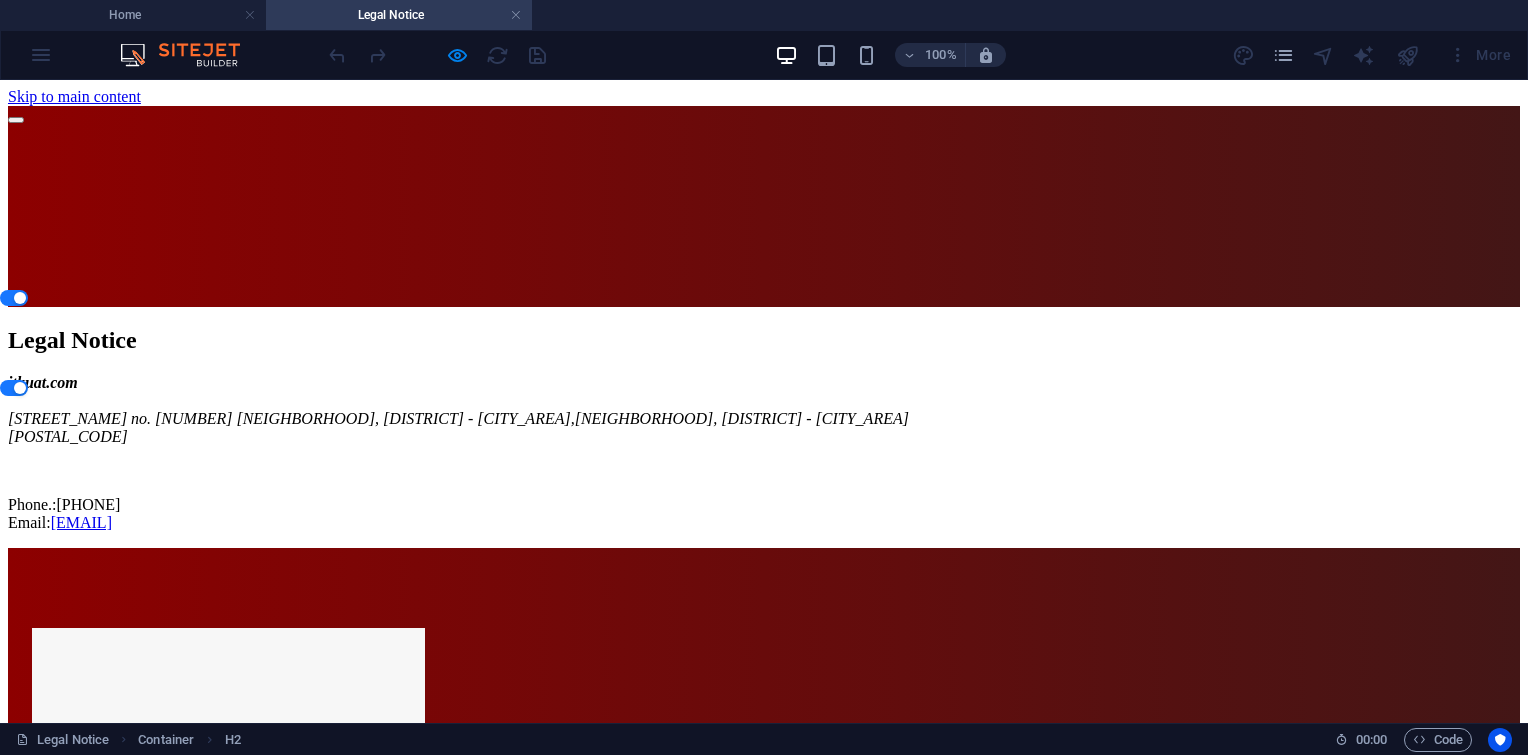 scroll, scrollTop: 0, scrollLeft: 0, axis: both 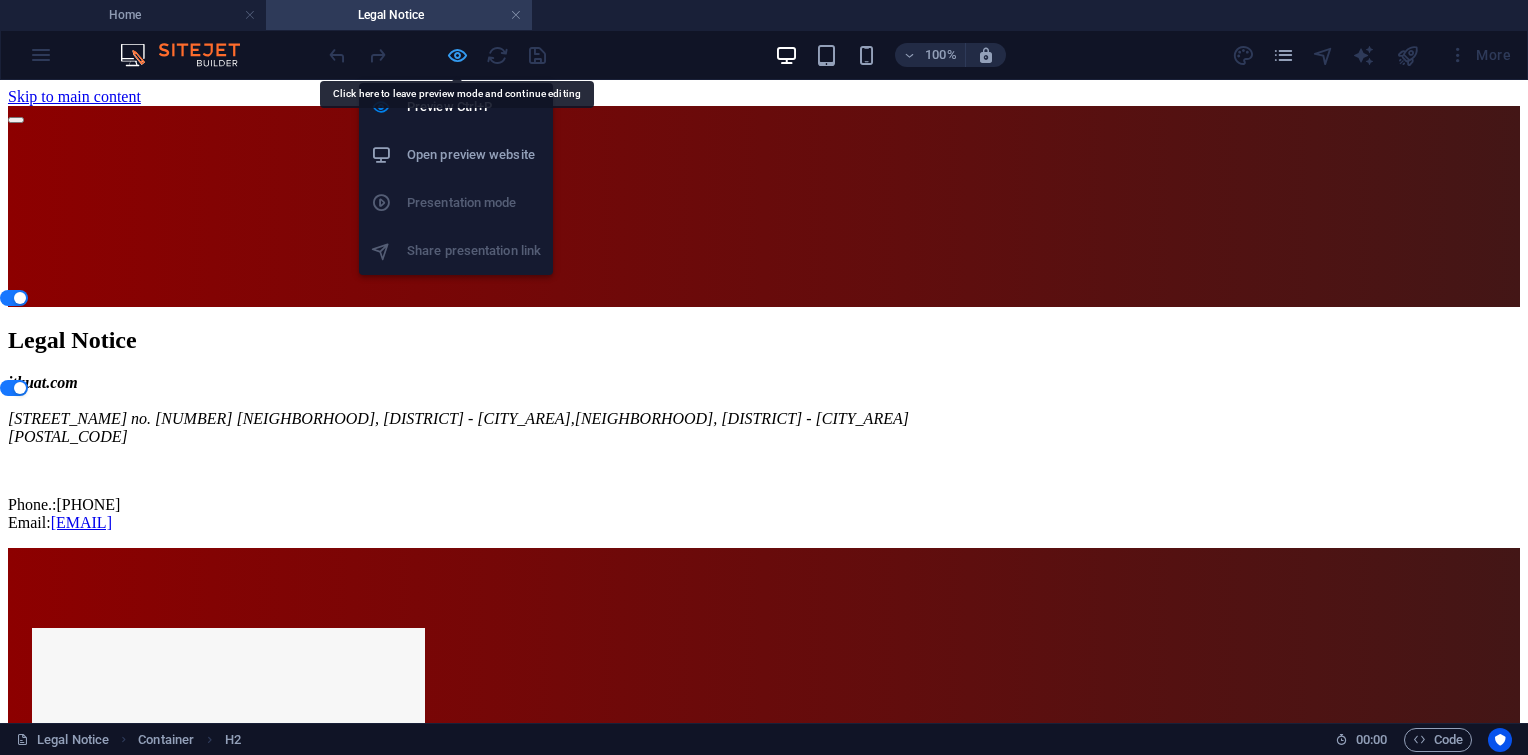 click at bounding box center [457, 55] 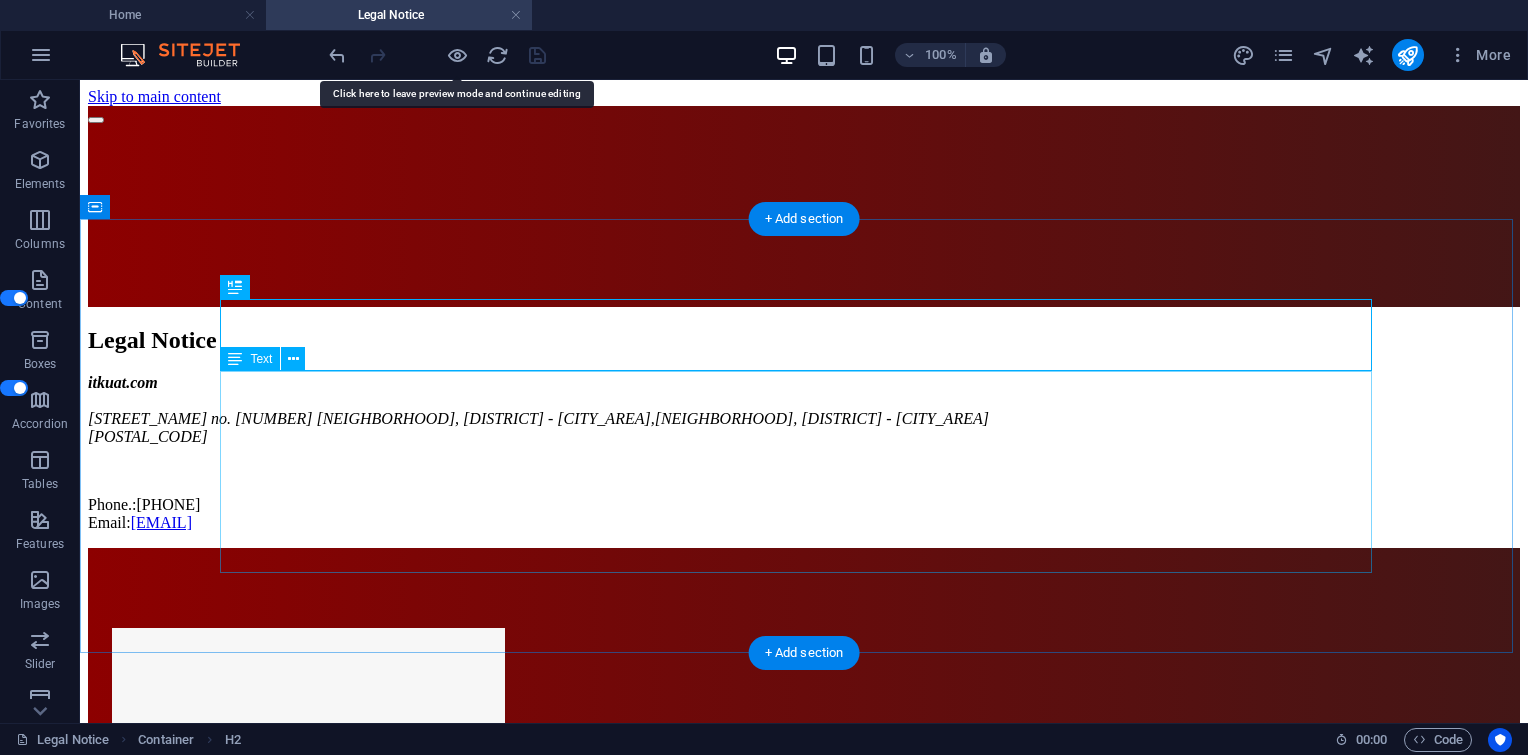 click on "itkuat.com   Jendral Sudirman no. 71  Senayan, Kebayoran Baru - South Jakarta ,  Senayan, Kebayoran Baru - South Jakarta 12190
Phone.:  +6281258886268 Email:  sales1@itkuat.com" at bounding box center [804, 453] 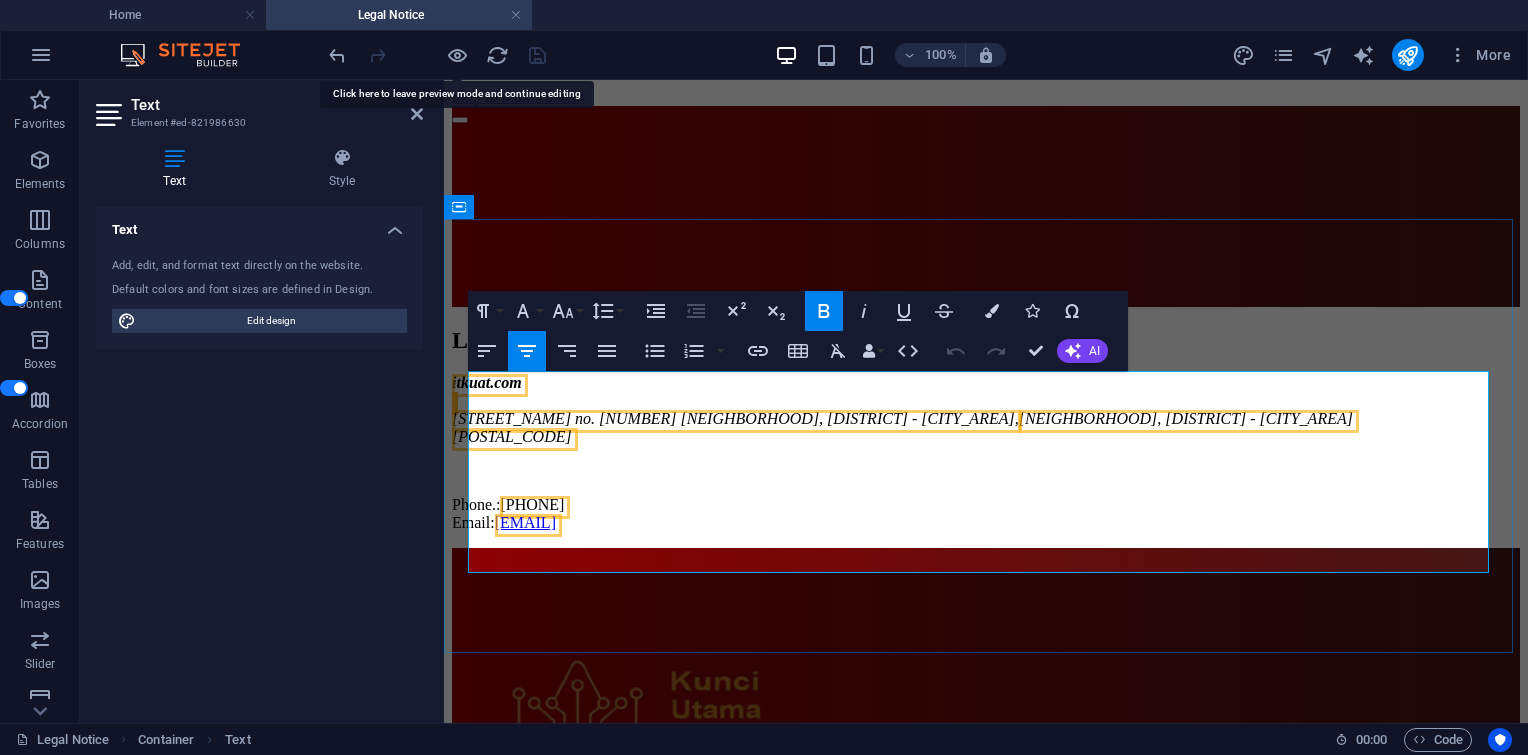 click on "12190" at bounding box center (512, 436) 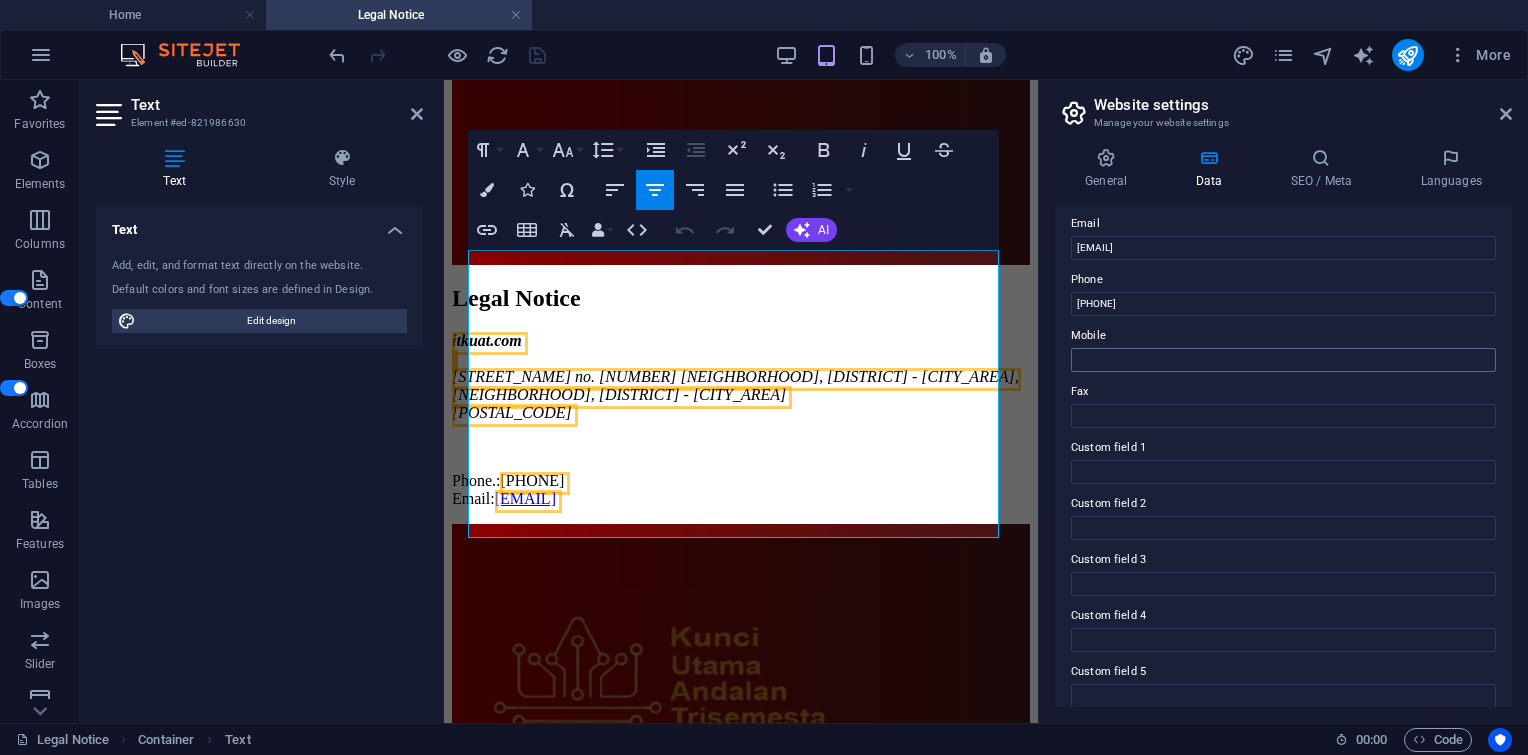 scroll, scrollTop: 459, scrollLeft: 0, axis: vertical 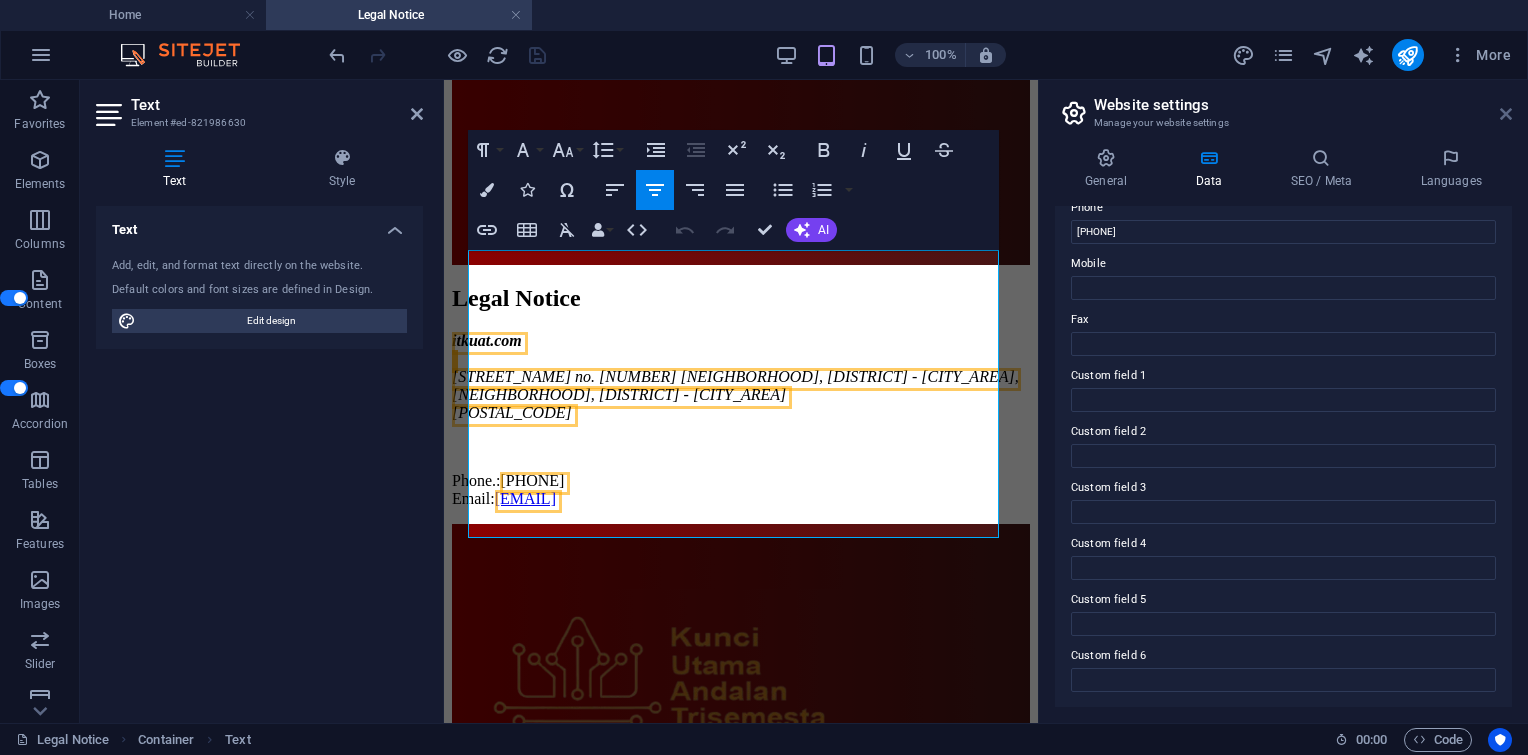 click at bounding box center [1506, 114] 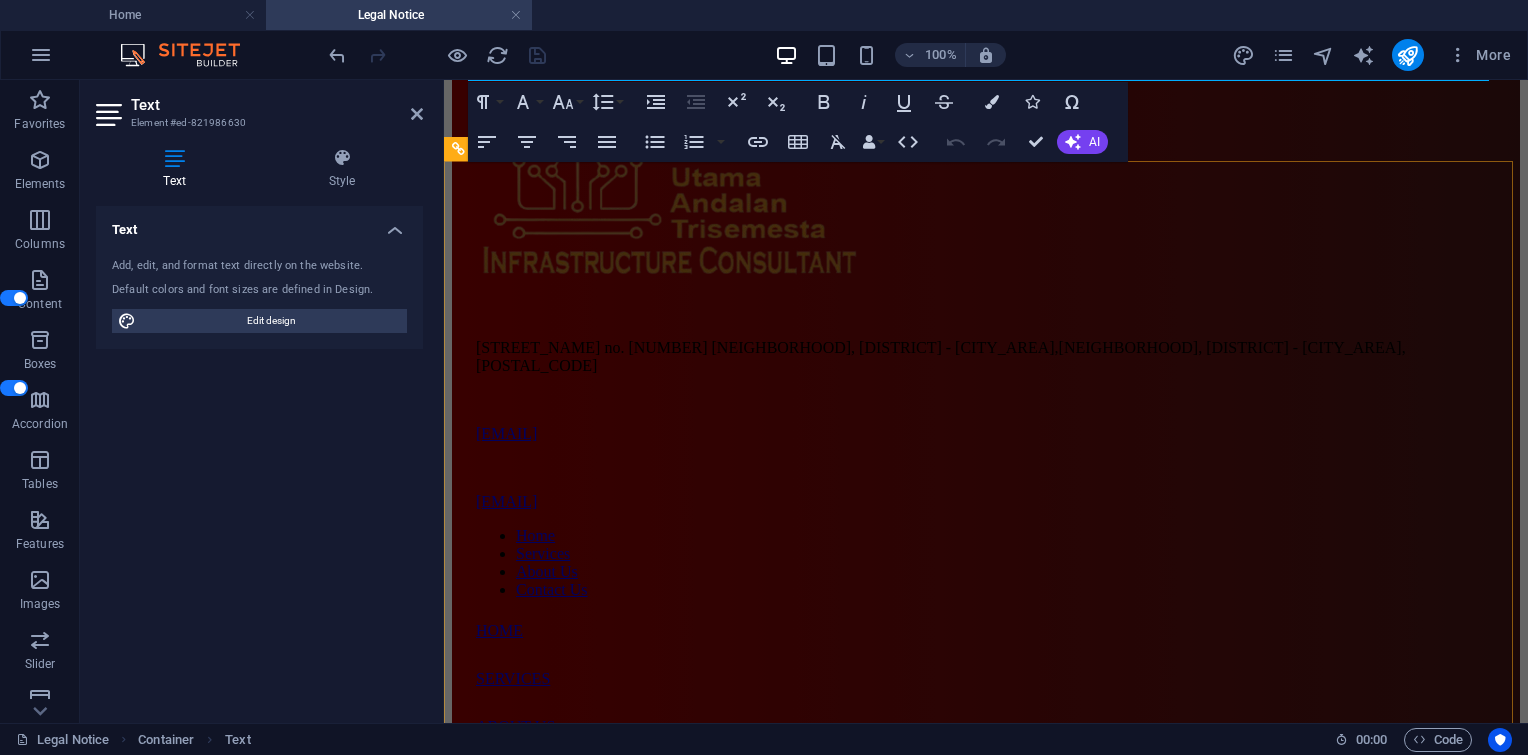 scroll, scrollTop: 553, scrollLeft: 0, axis: vertical 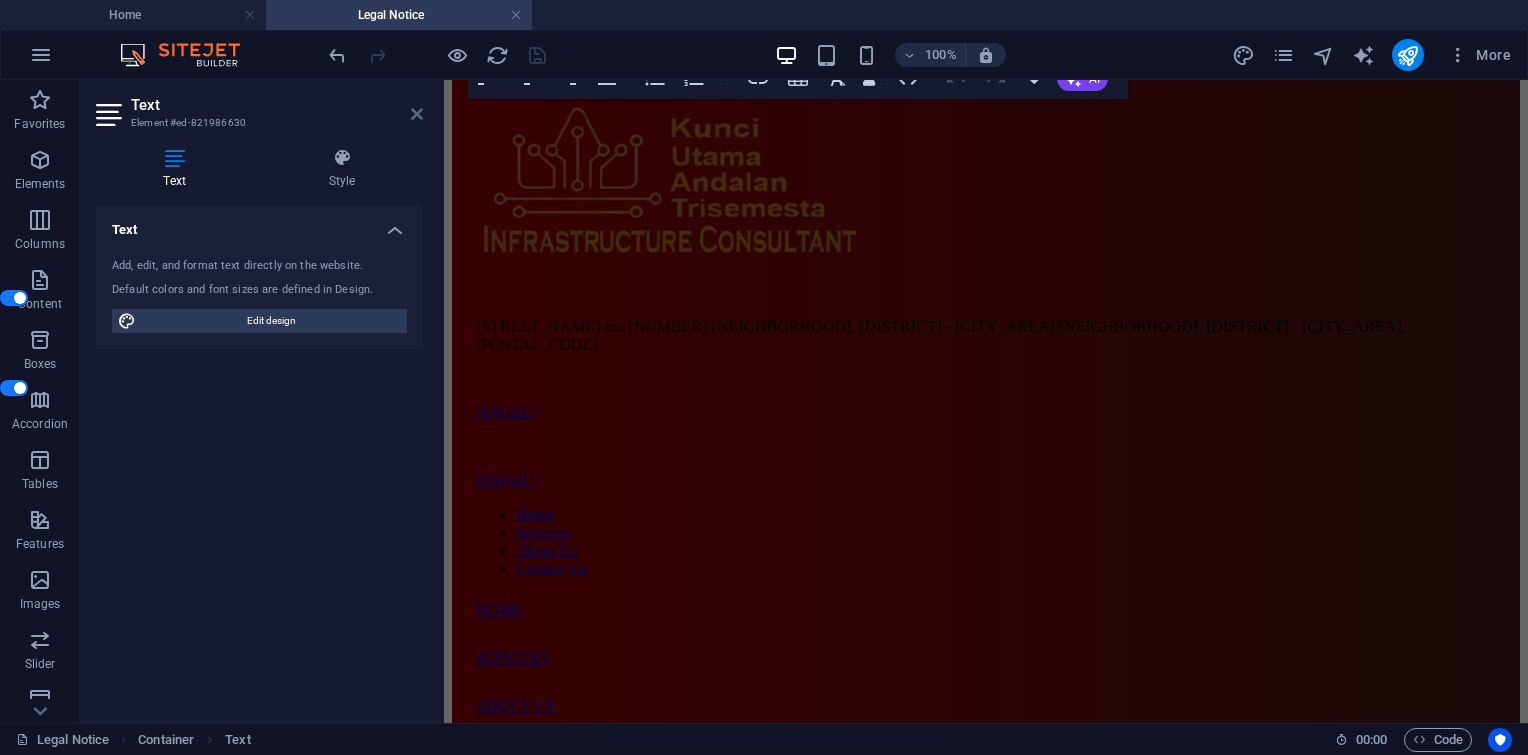 click at bounding box center [417, 114] 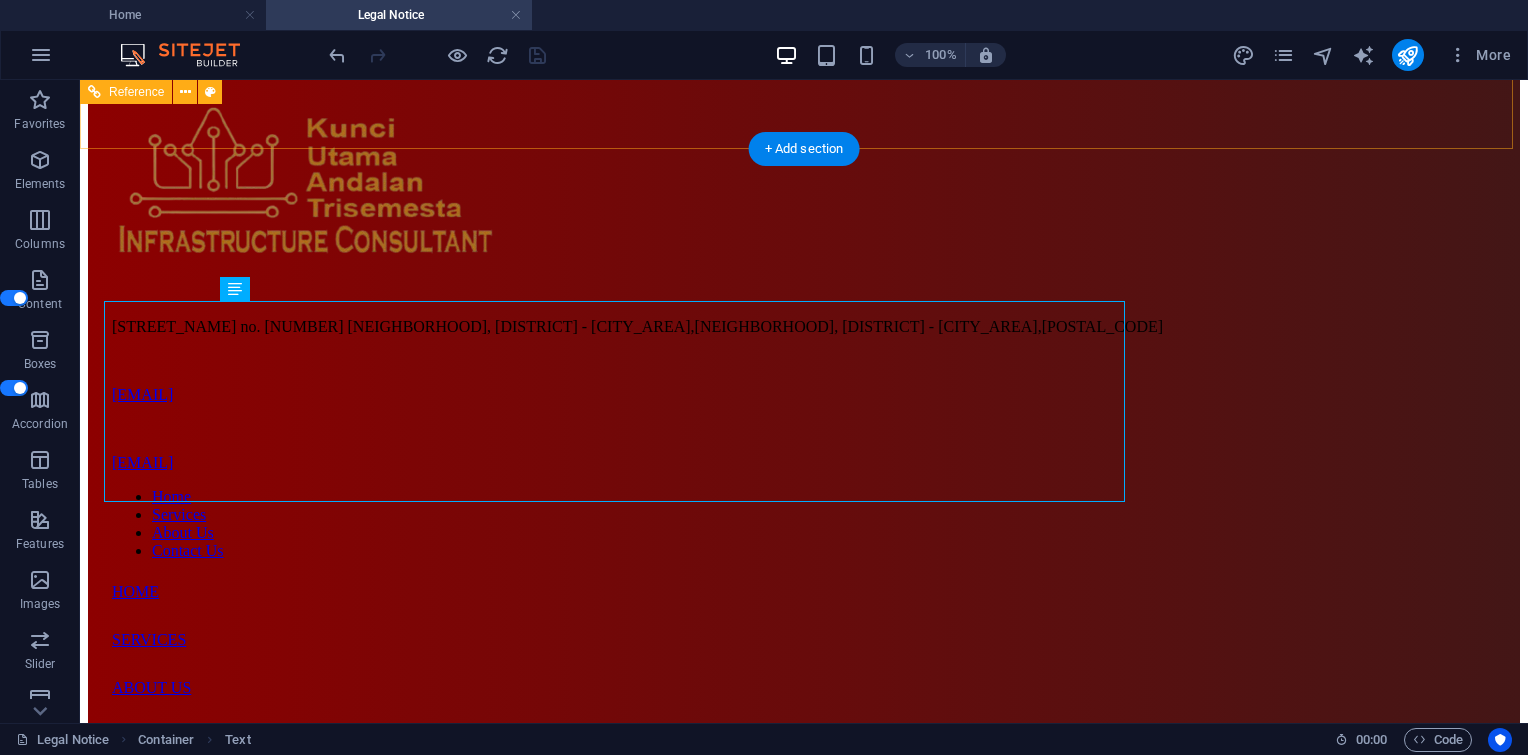 scroll, scrollTop: 70, scrollLeft: 0, axis: vertical 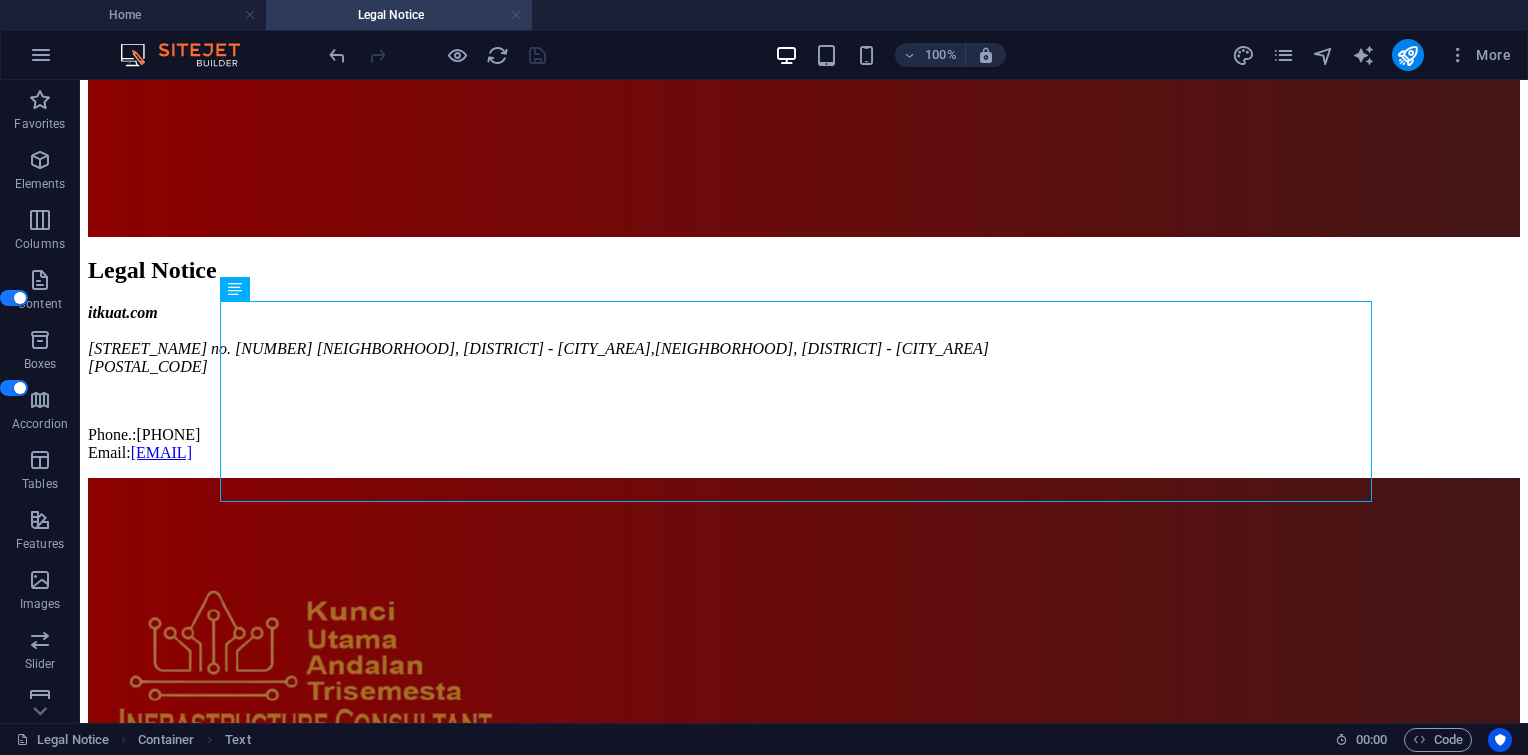 click at bounding box center (516, 15) 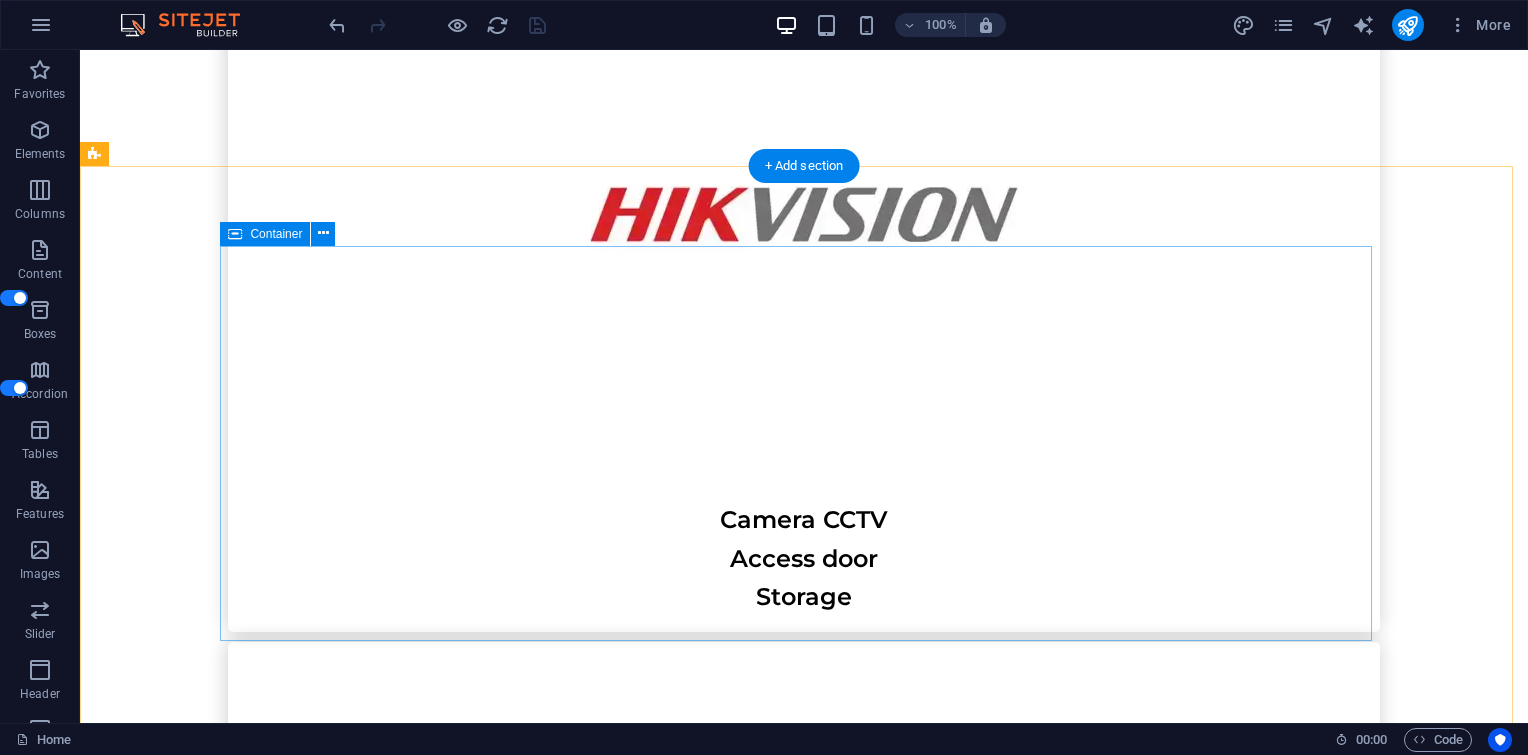 scroll, scrollTop: 7175, scrollLeft: 0, axis: vertical 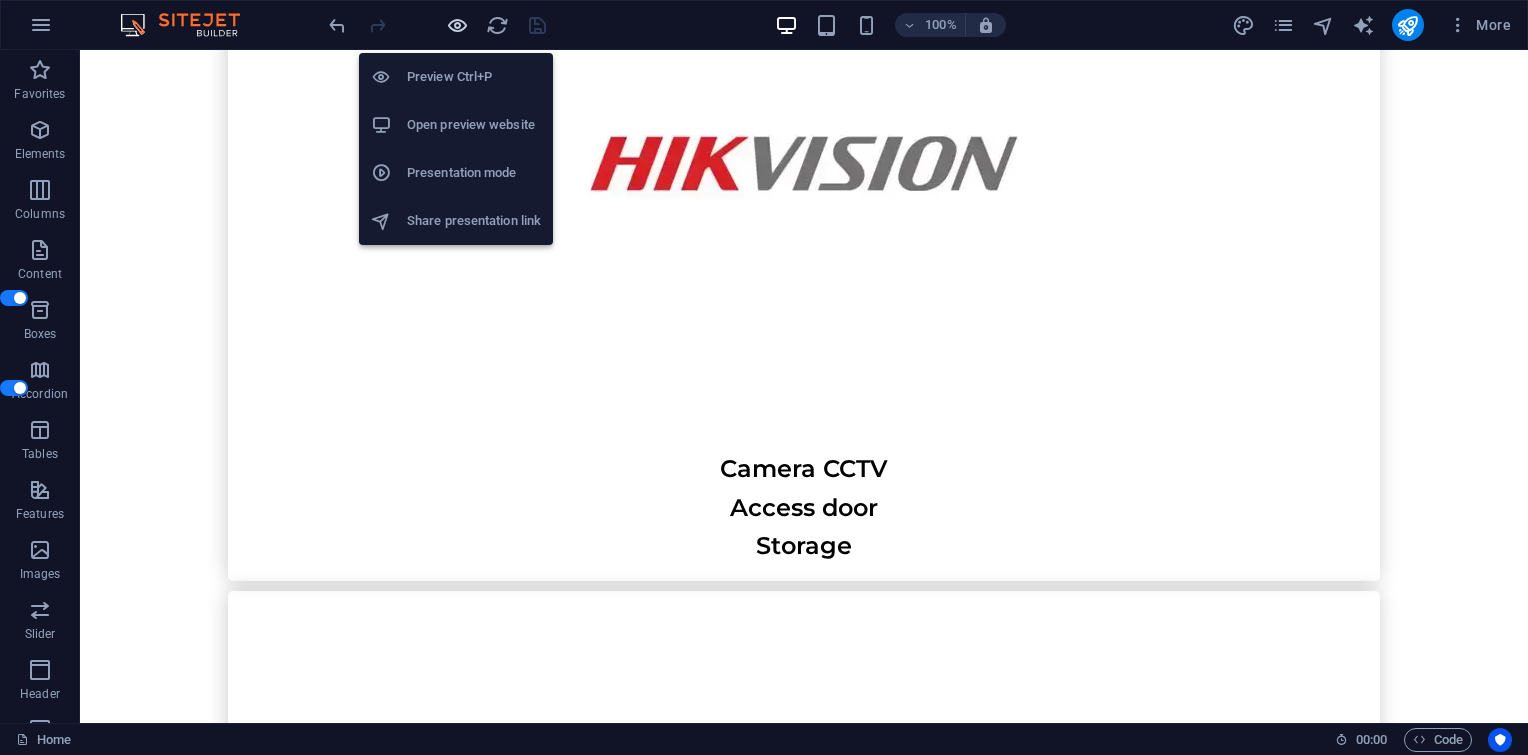 click at bounding box center (457, 25) 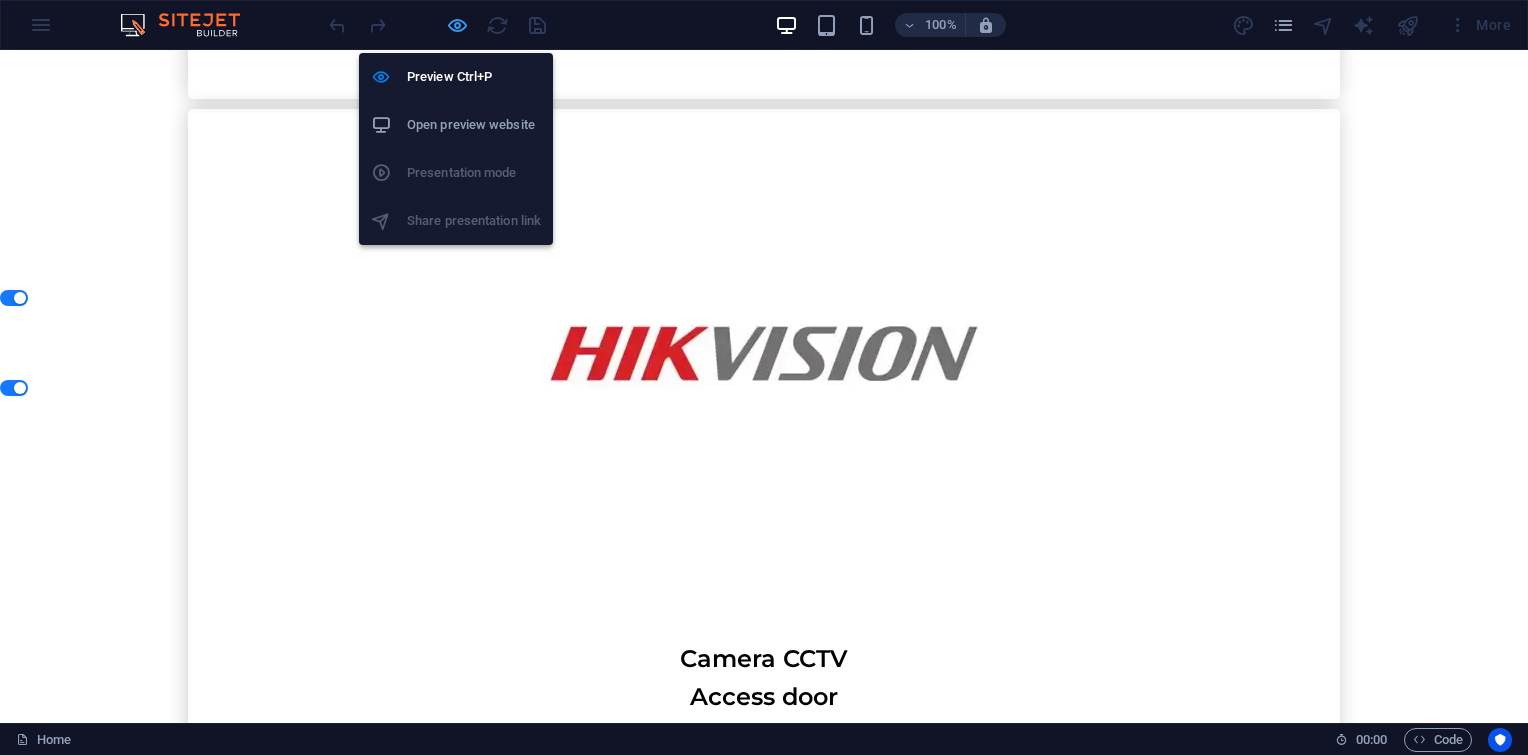 click at bounding box center [457, 25] 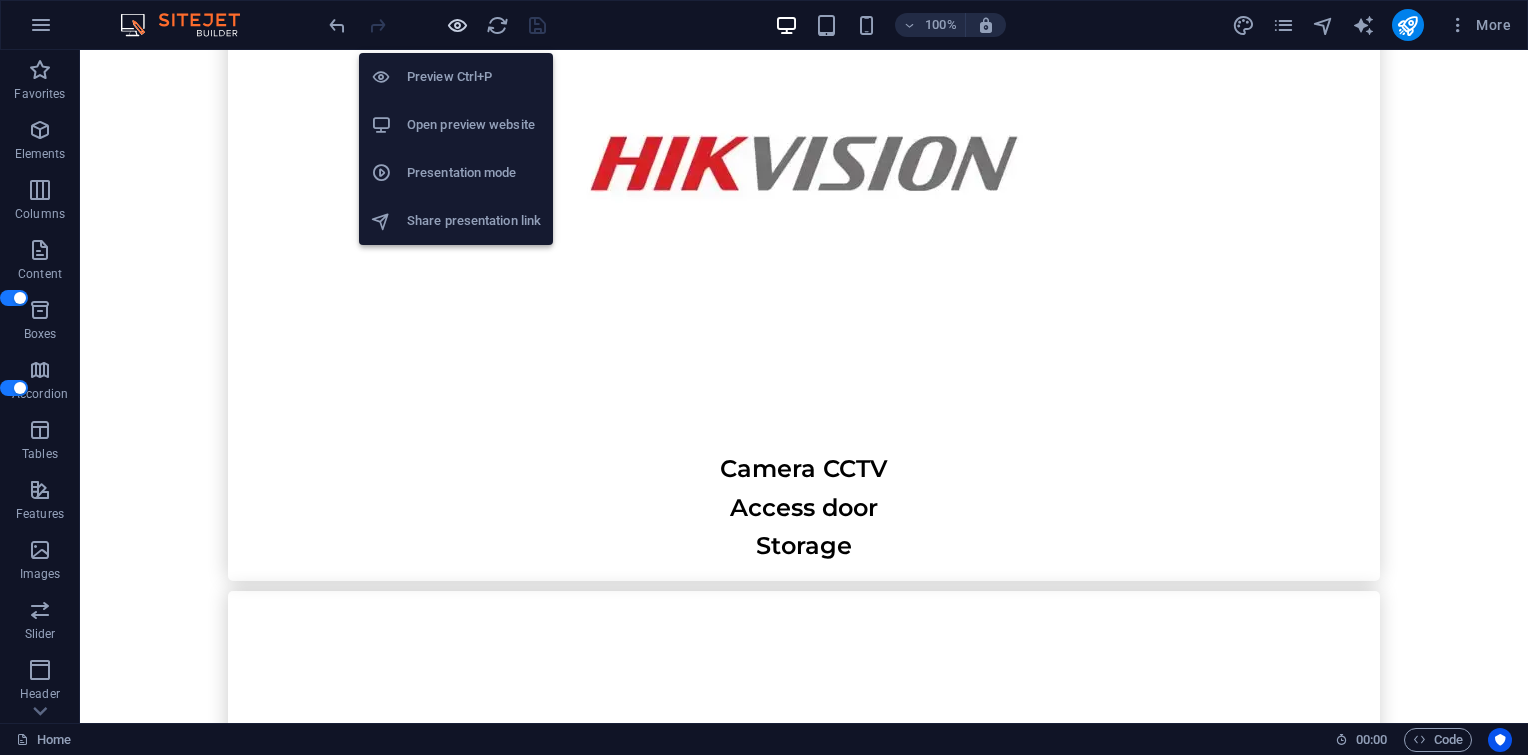click at bounding box center (457, 25) 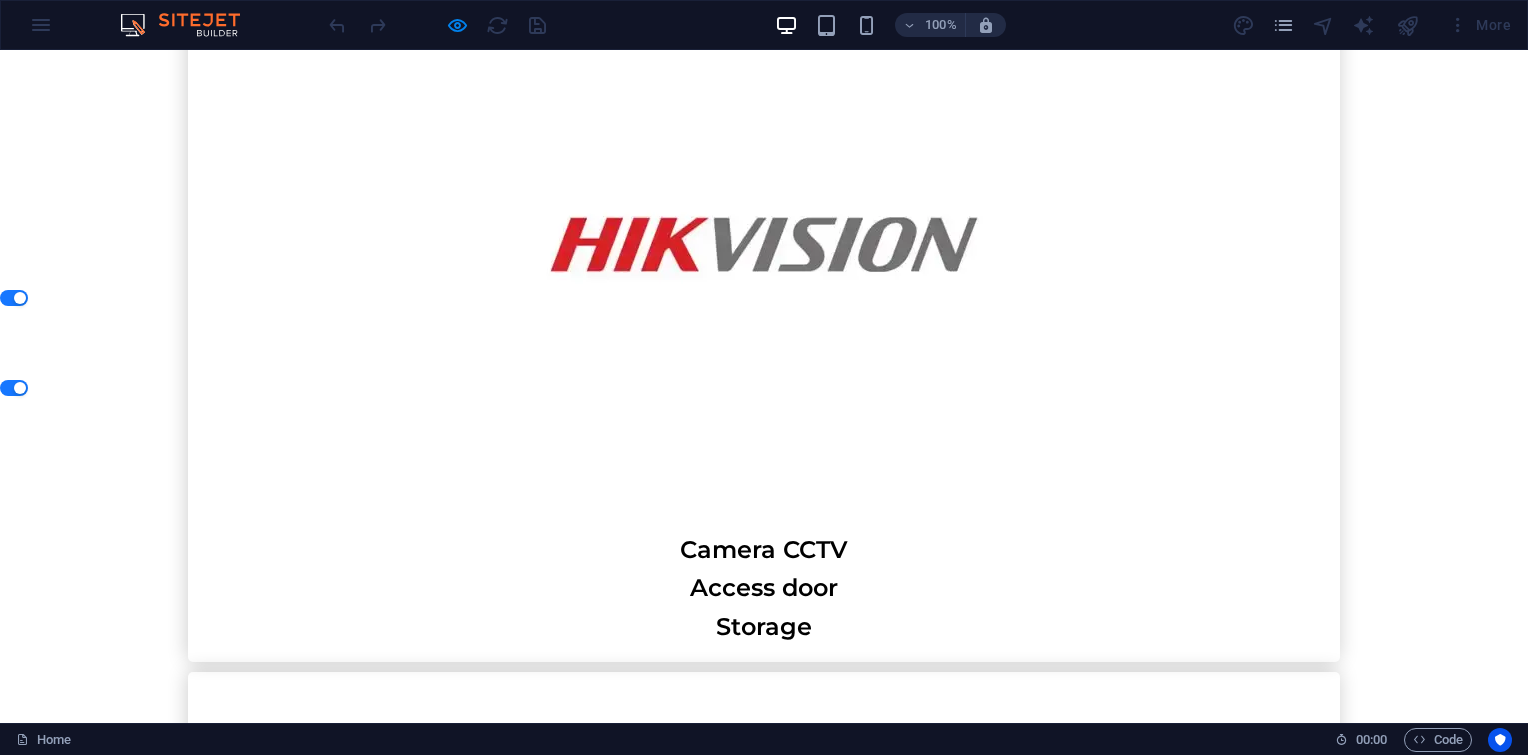 scroll, scrollTop: 7175, scrollLeft: 0, axis: vertical 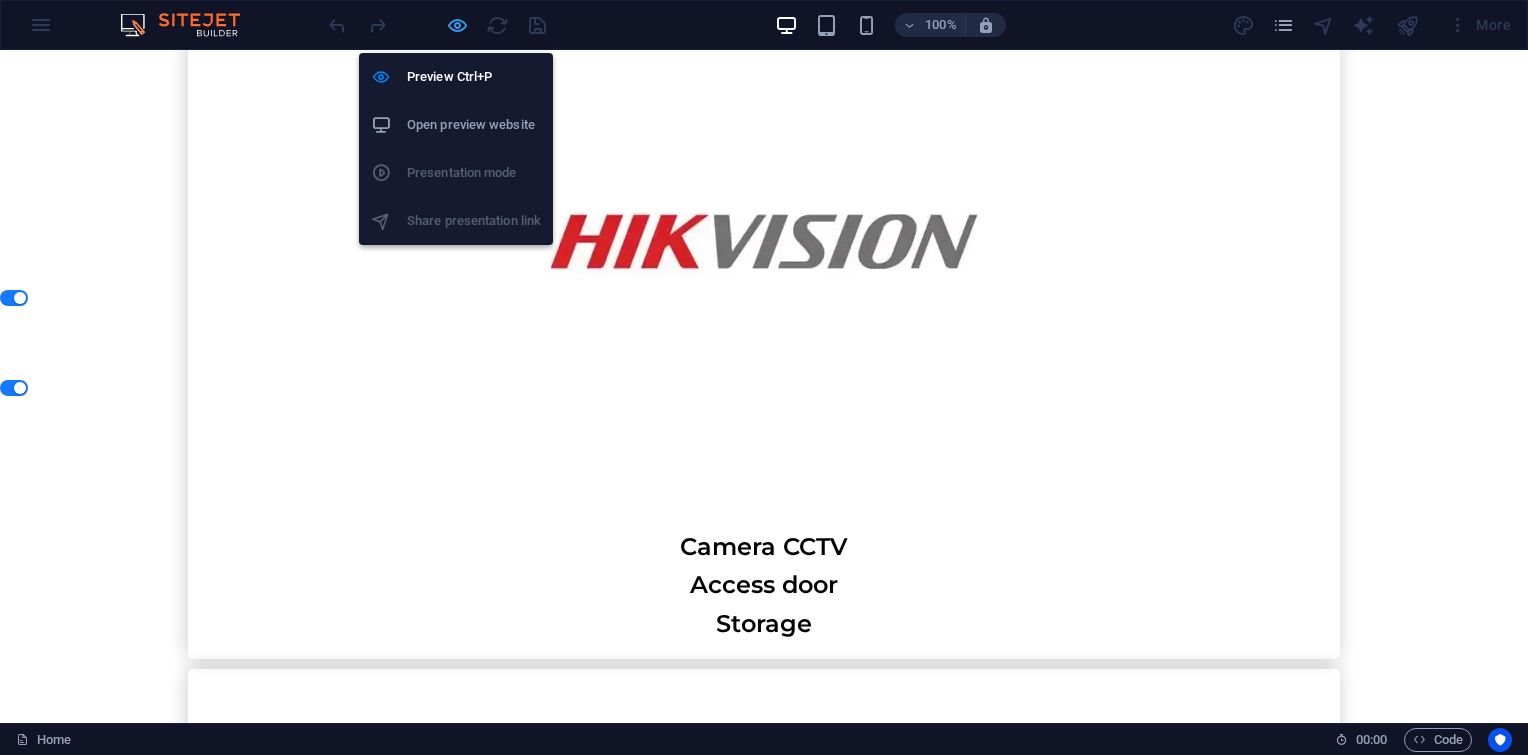 click at bounding box center (457, 25) 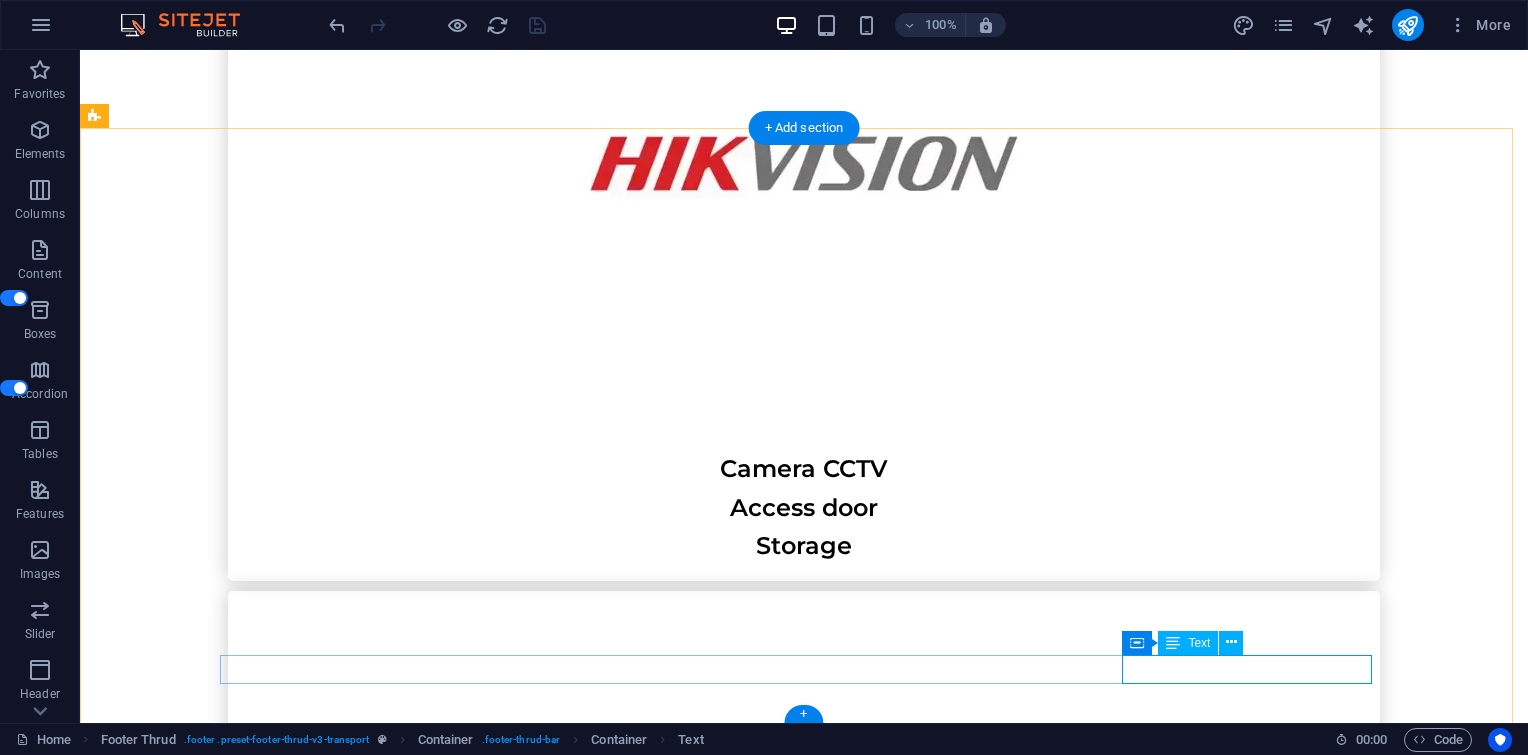 click on "Legal Notice  |  Privacy Policy" at bounding box center (804, 20342) 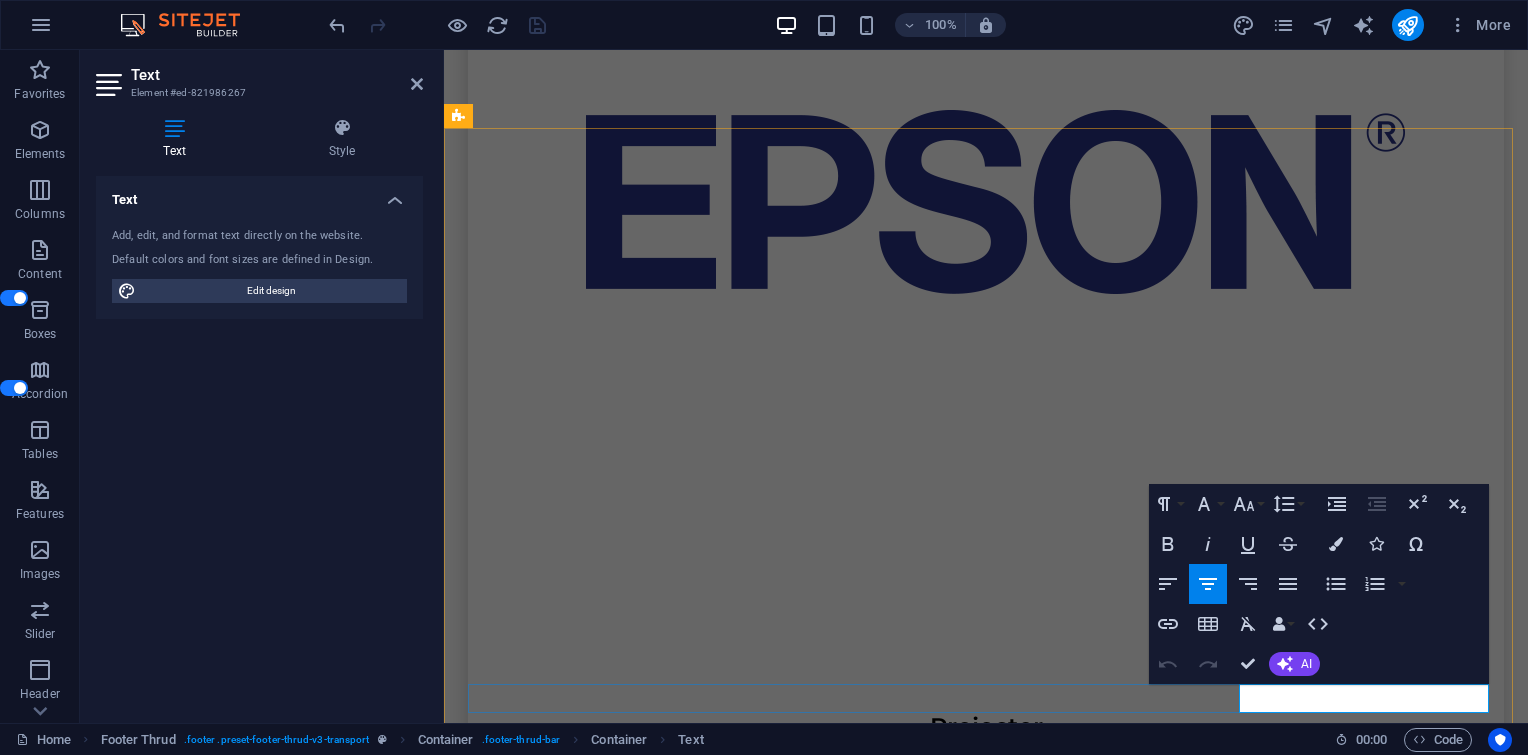 click on "Legal Notice  |  Privacy Policy" at bounding box center [986, 17625] 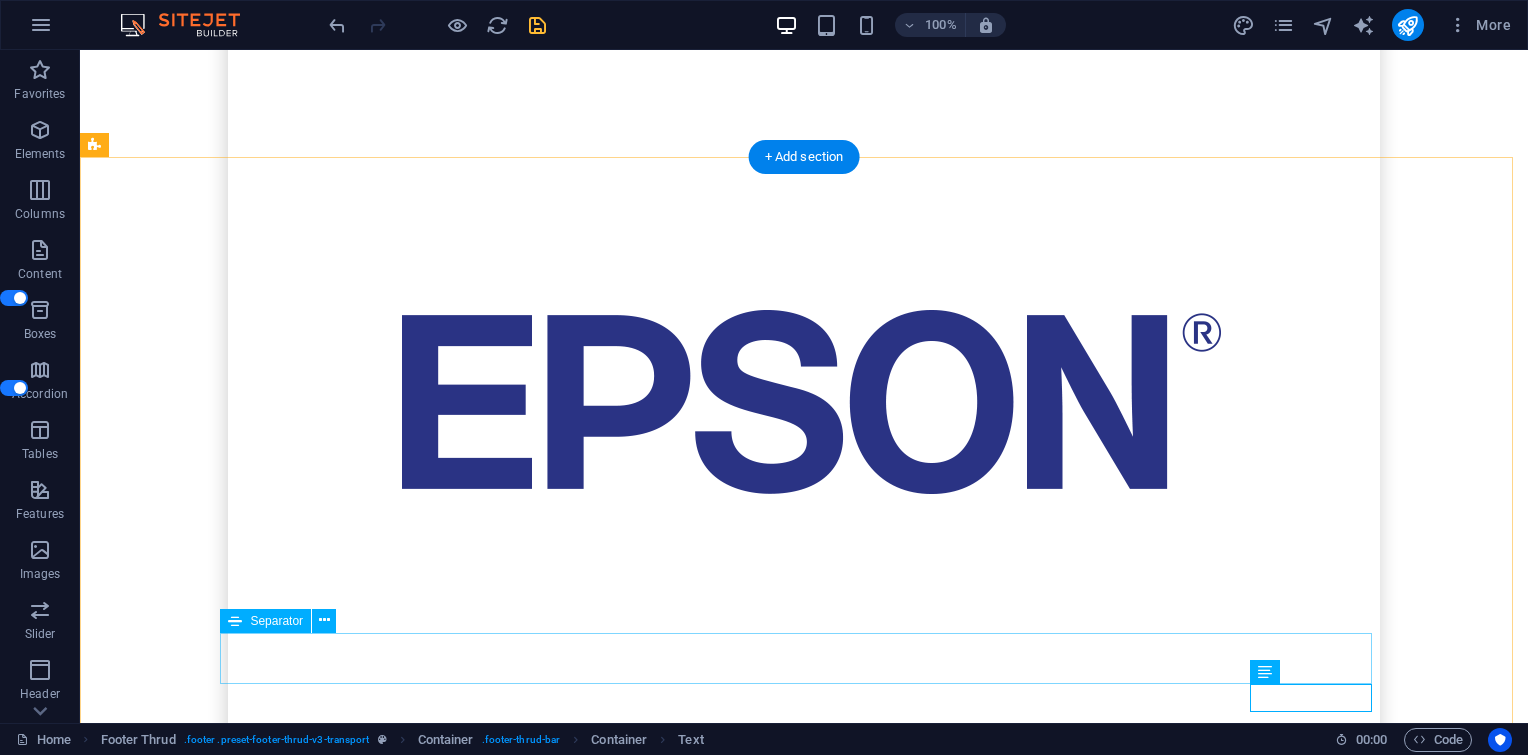 scroll, scrollTop: 7146, scrollLeft: 0, axis: vertical 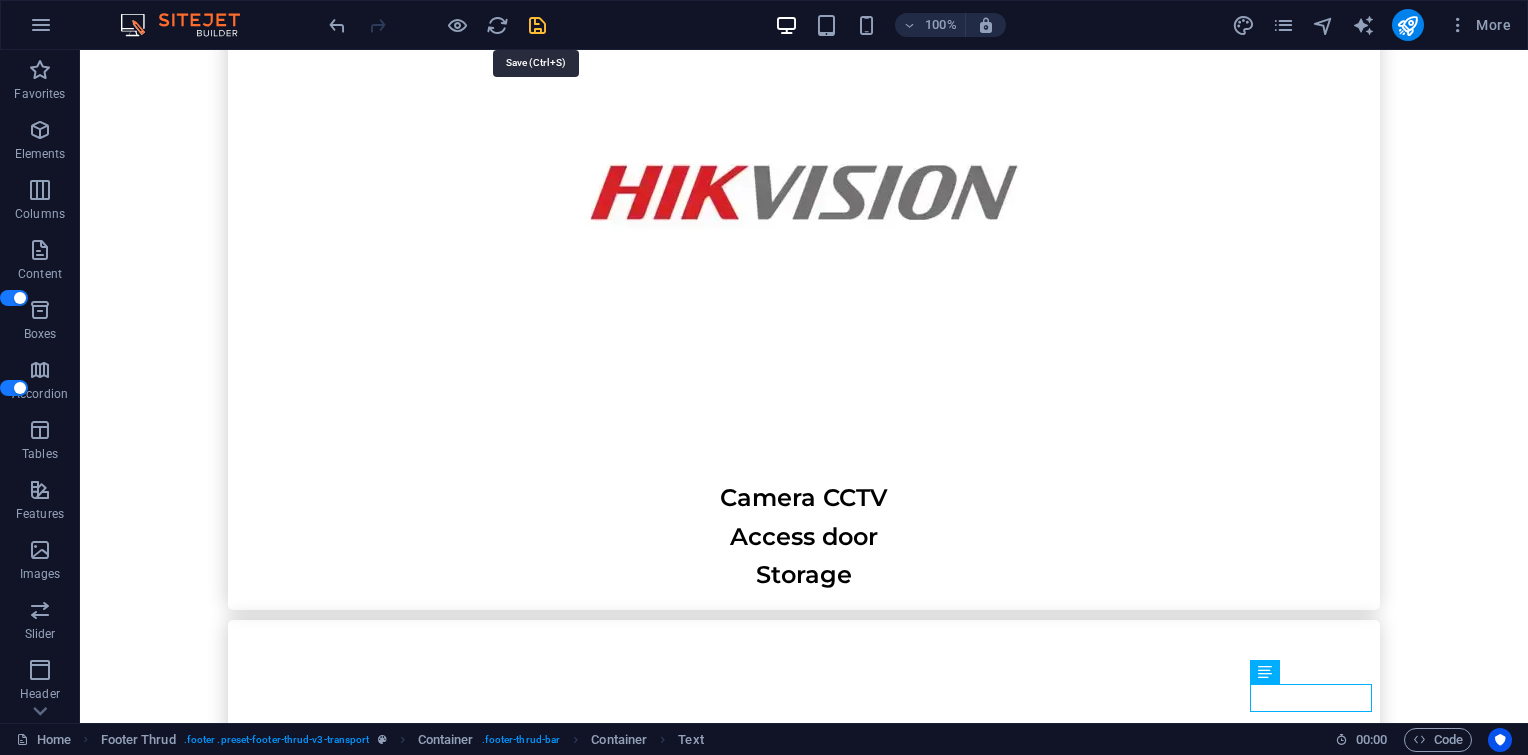 click at bounding box center [537, 25] 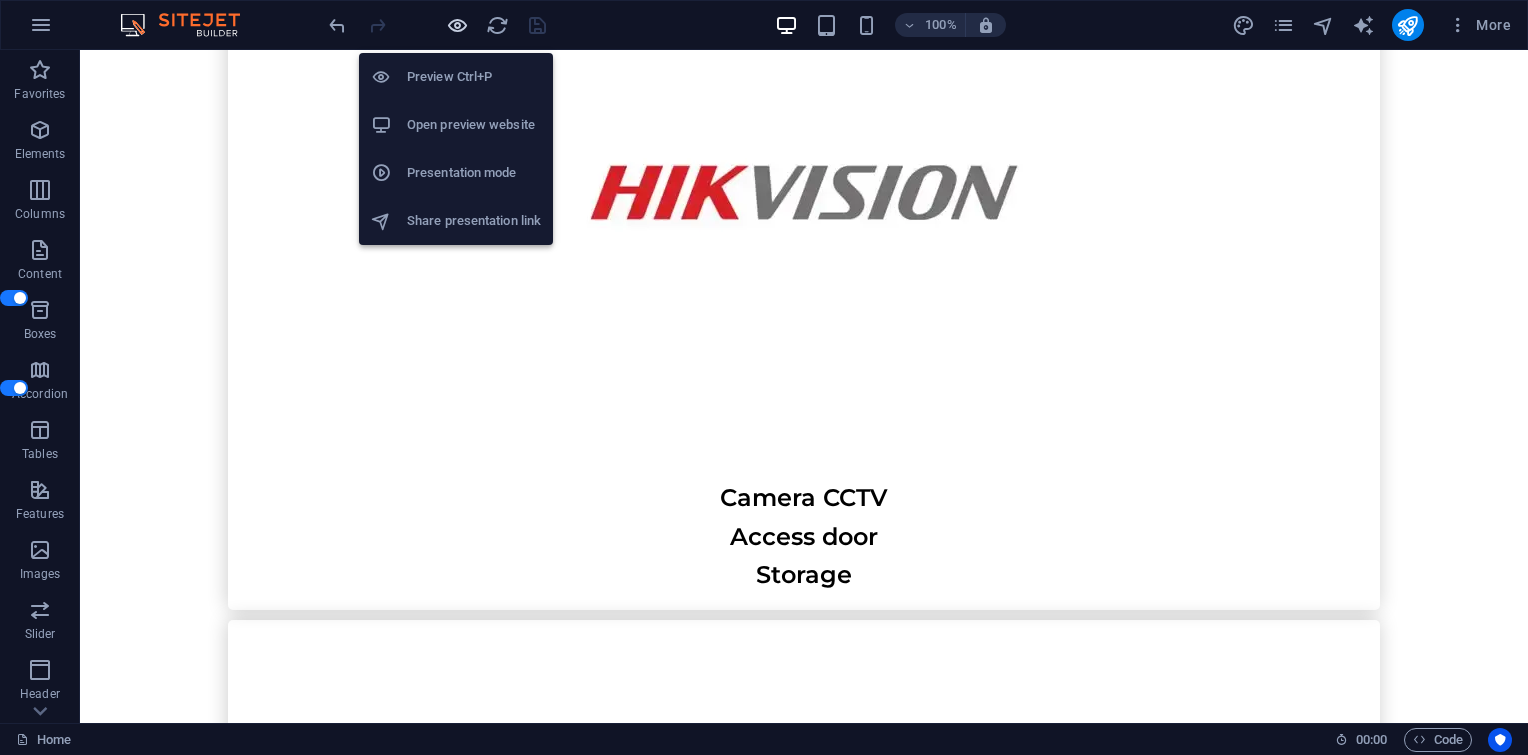 click at bounding box center (457, 25) 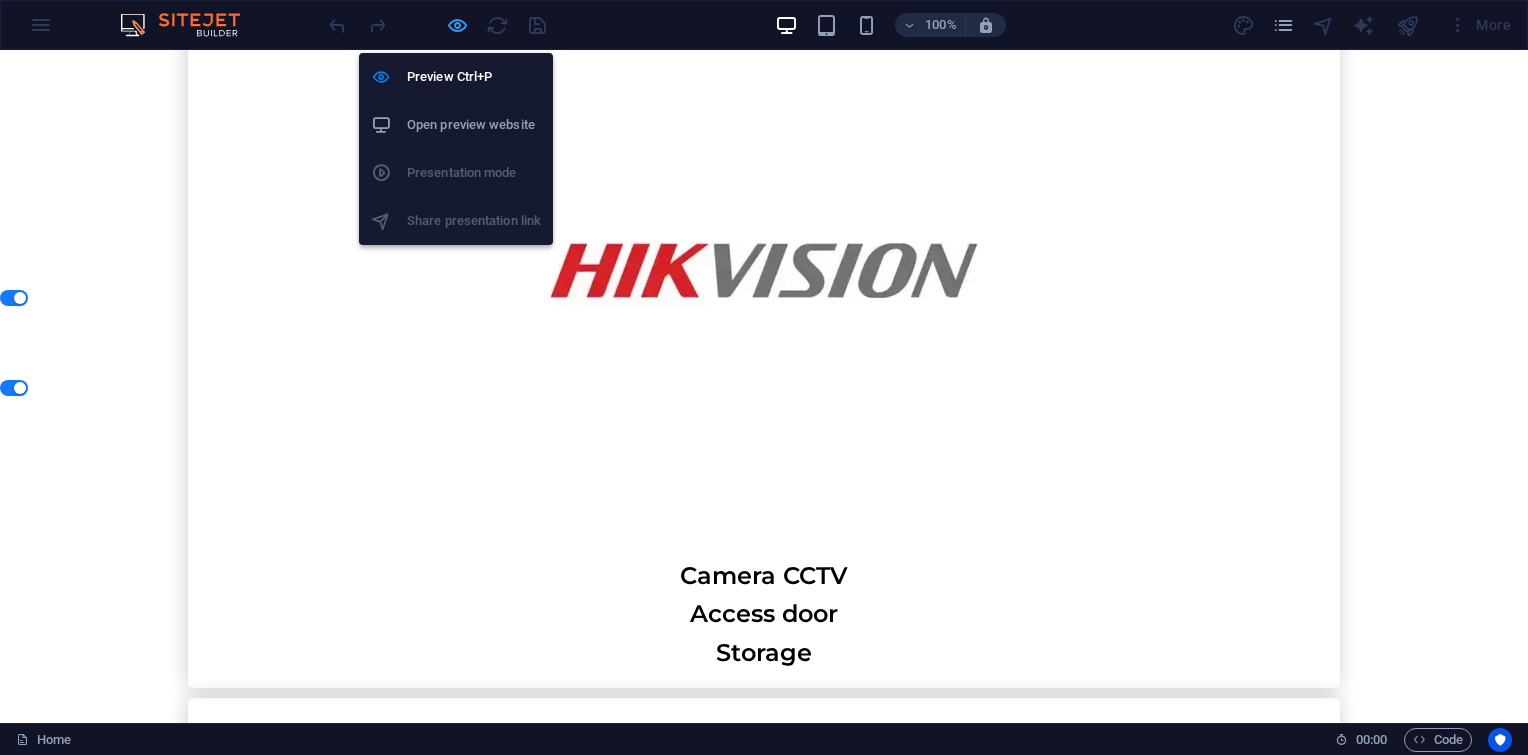 scroll, scrollTop: 7034, scrollLeft: 0, axis: vertical 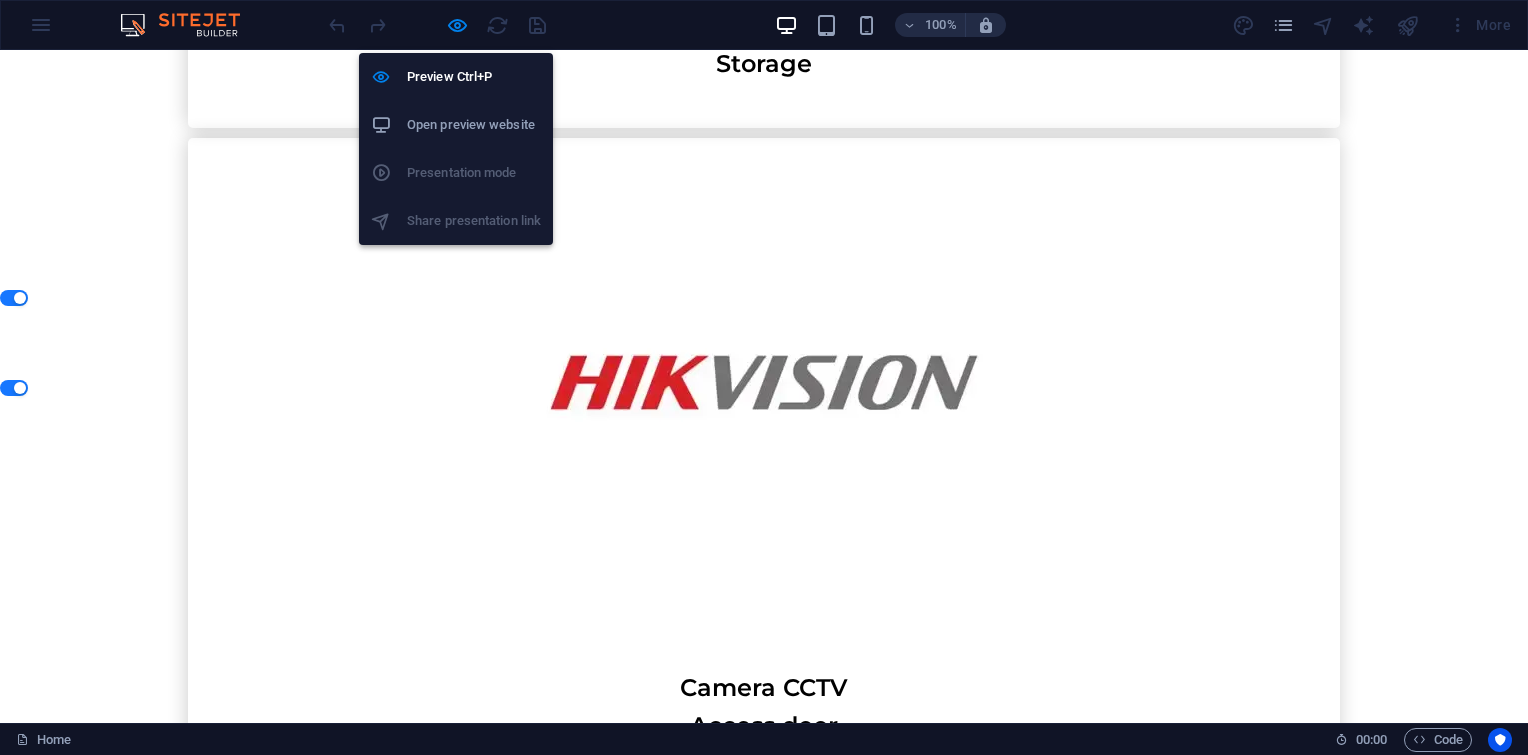 click on "Open preview website" at bounding box center (456, 125) 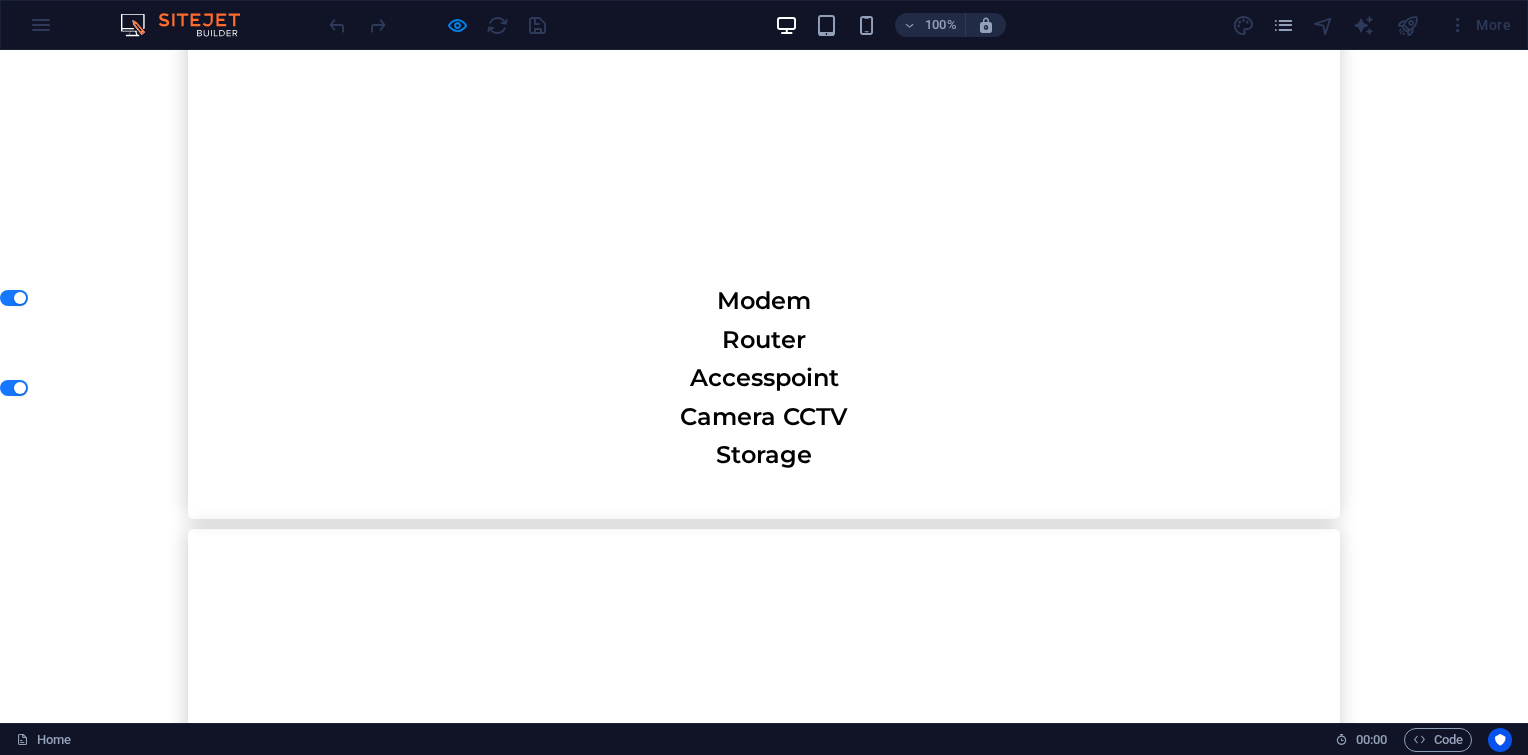 scroll, scrollTop: 6641, scrollLeft: 0, axis: vertical 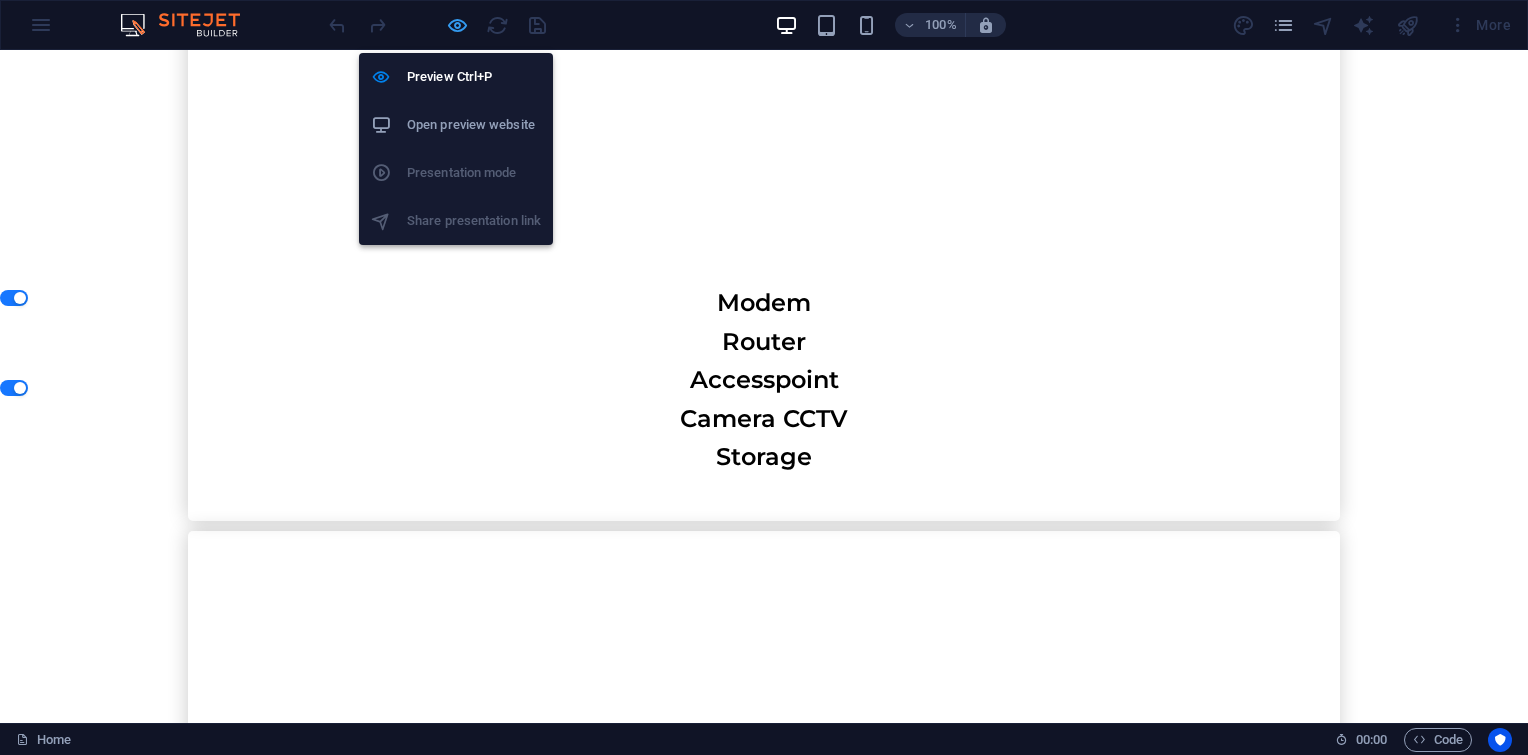 click at bounding box center (457, 25) 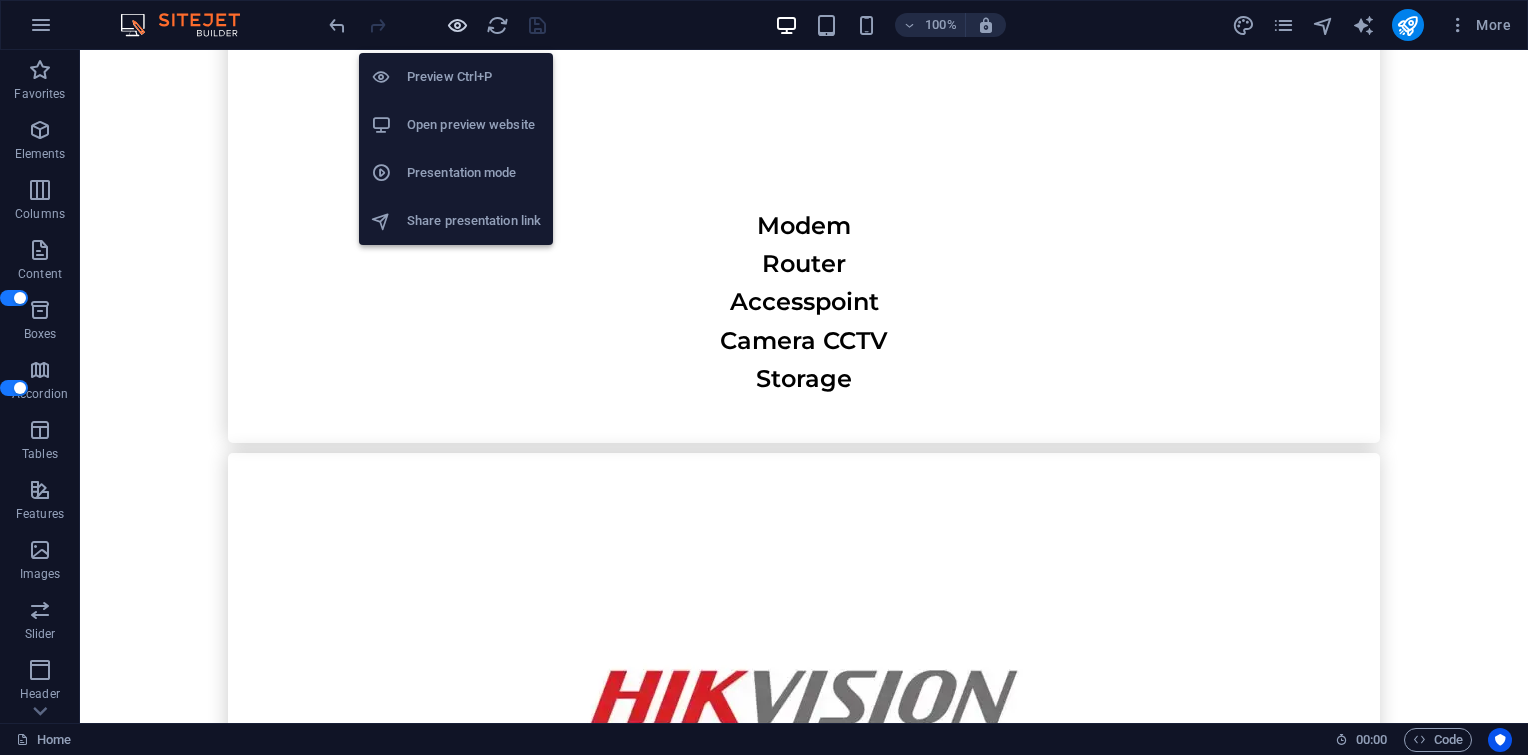 scroll, scrollTop: 6753, scrollLeft: 0, axis: vertical 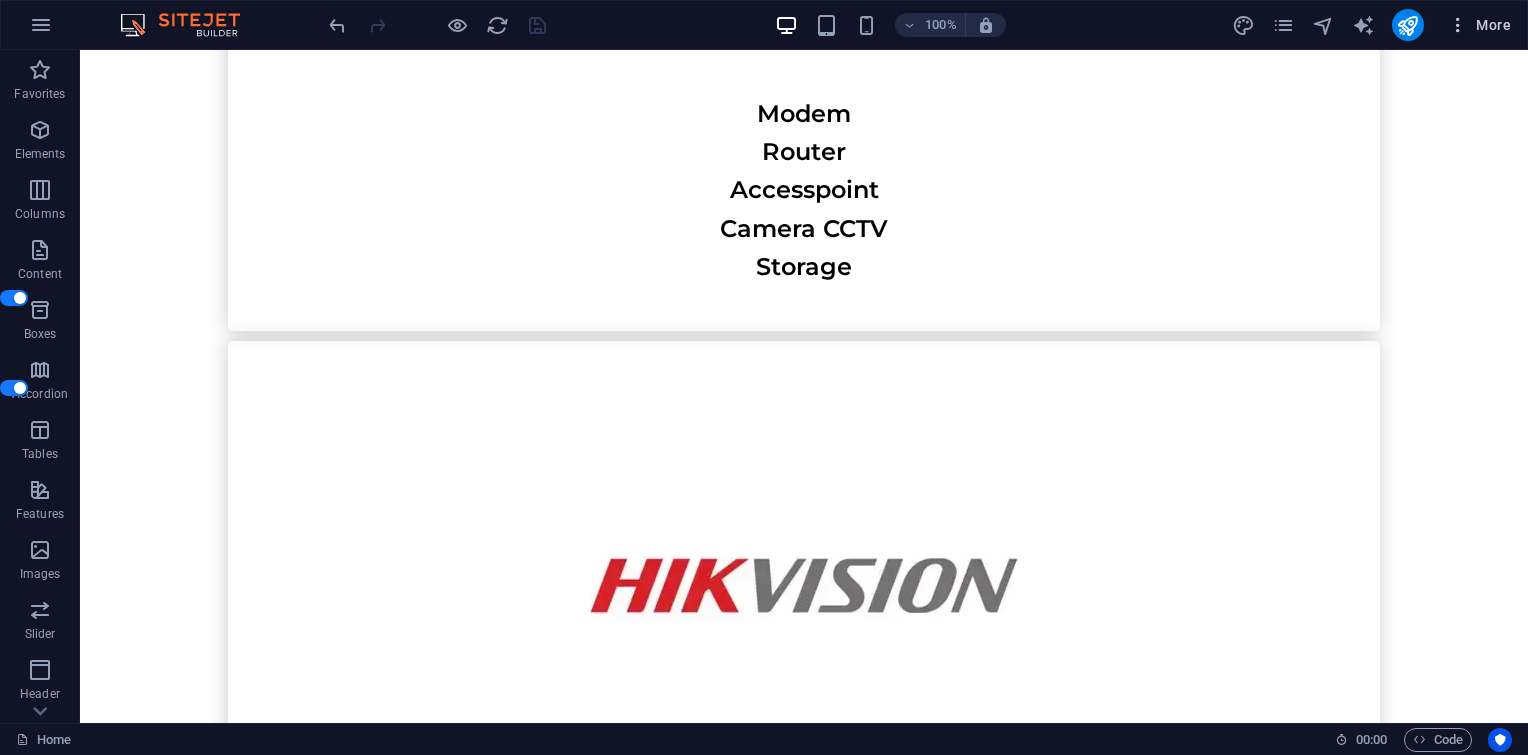 click on "More" at bounding box center [1479, 25] 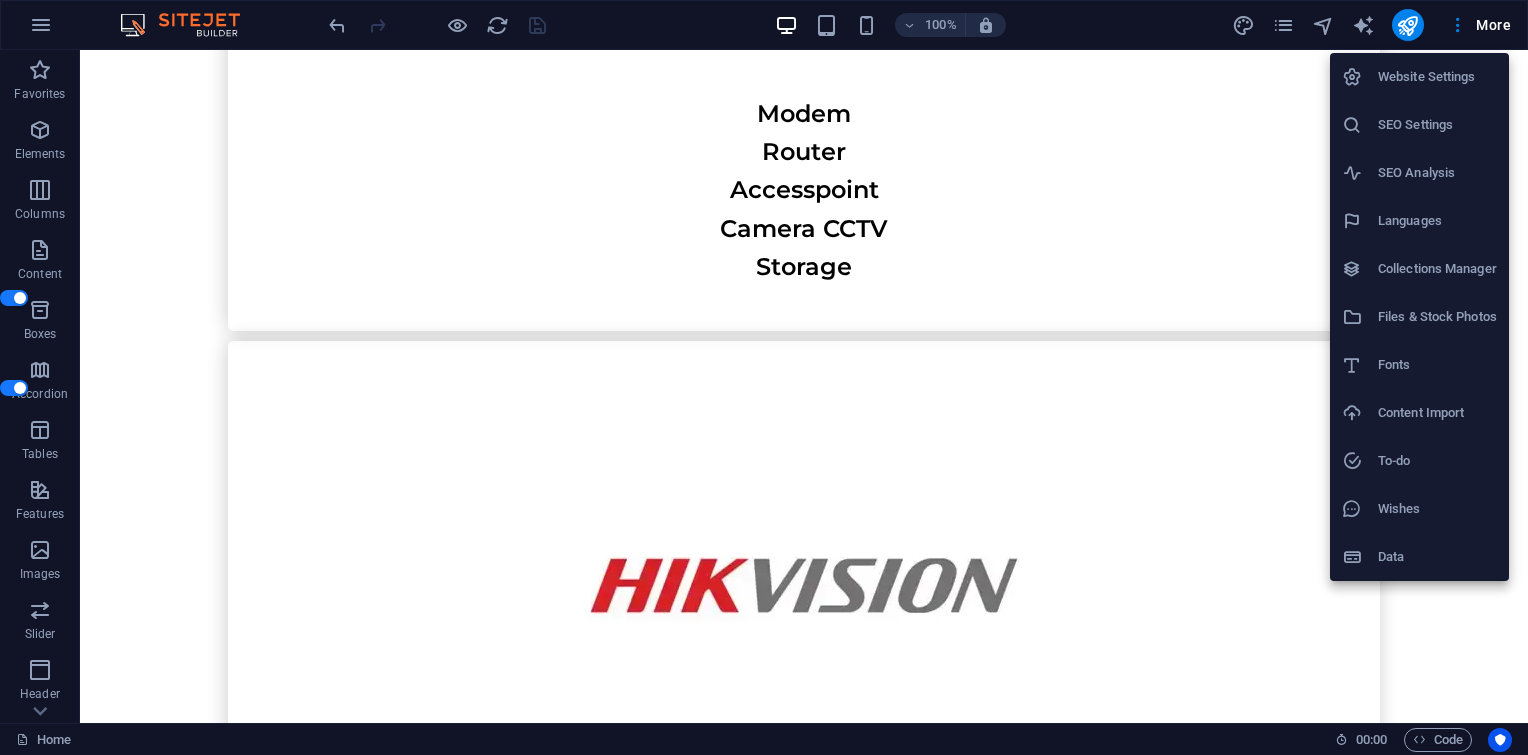 click on "Website Settings" at bounding box center (1437, 77) 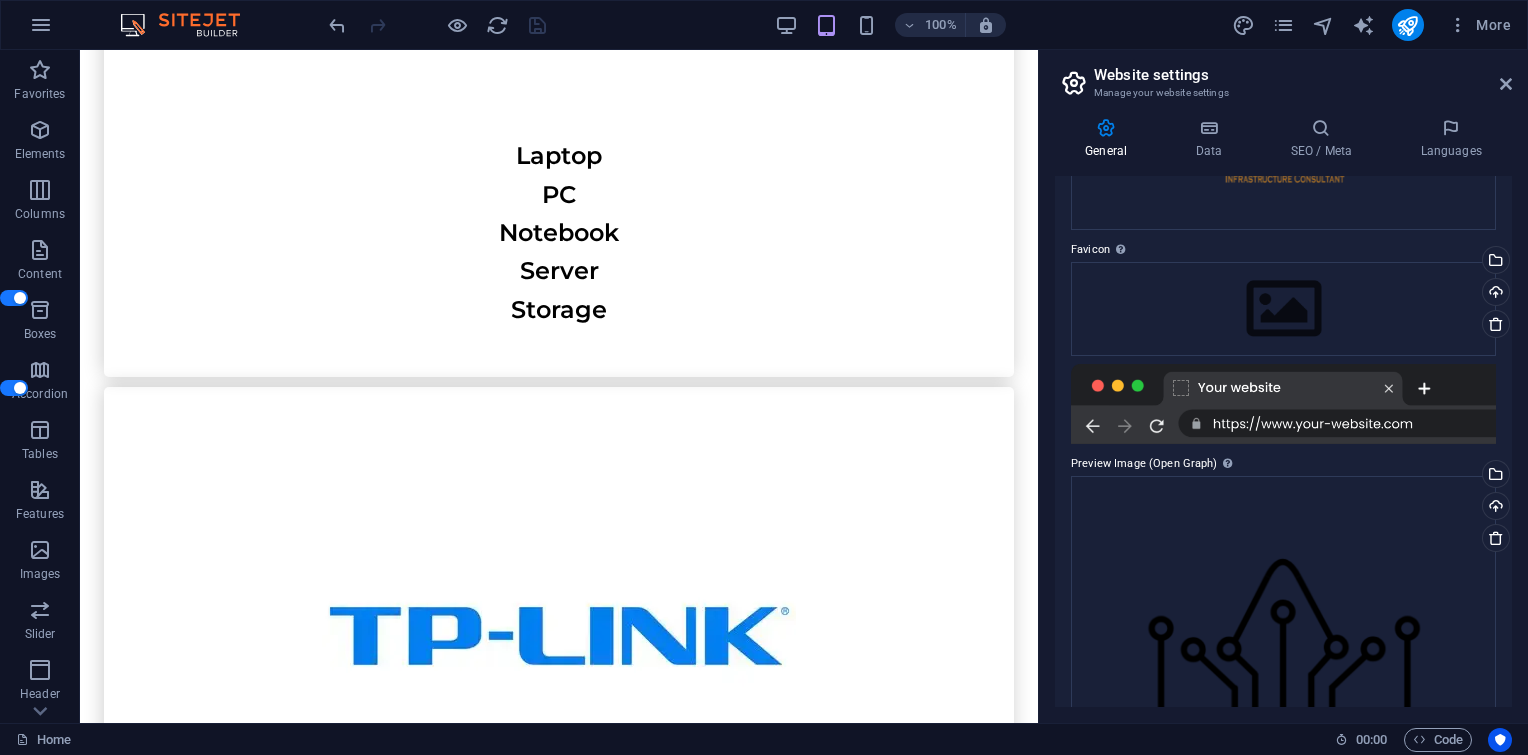 scroll, scrollTop: 152, scrollLeft: 0, axis: vertical 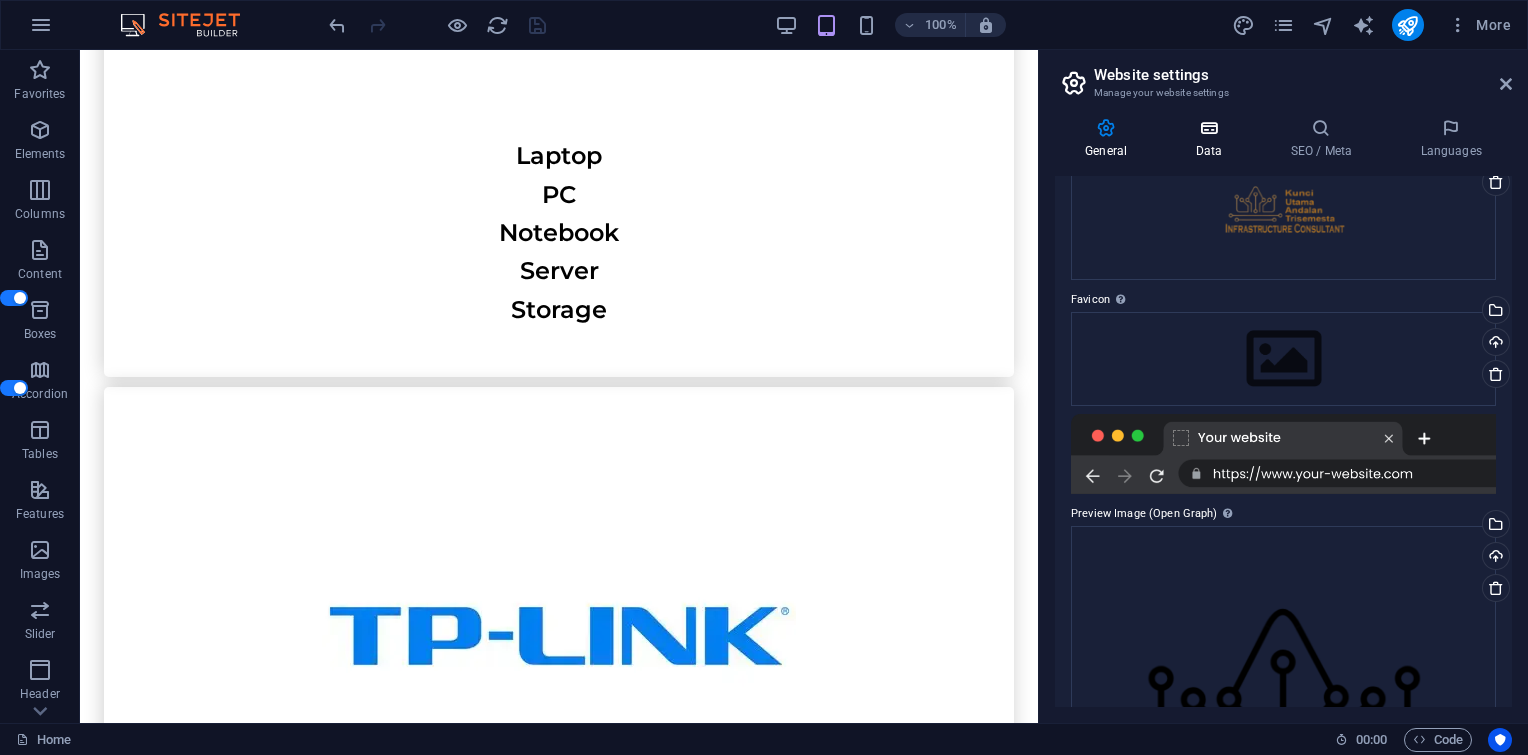 click on "Data" at bounding box center (1212, 139) 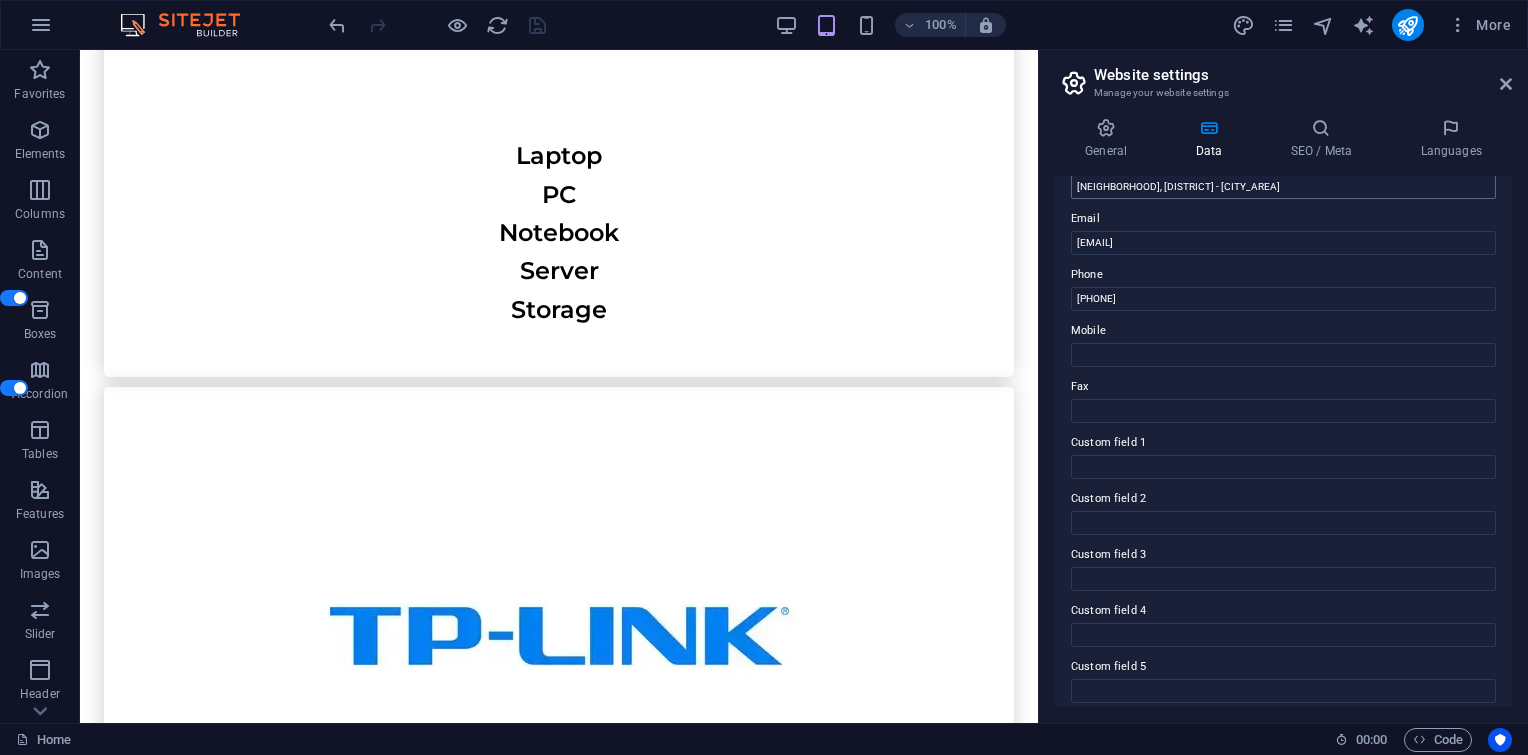 scroll, scrollTop: 366, scrollLeft: 0, axis: vertical 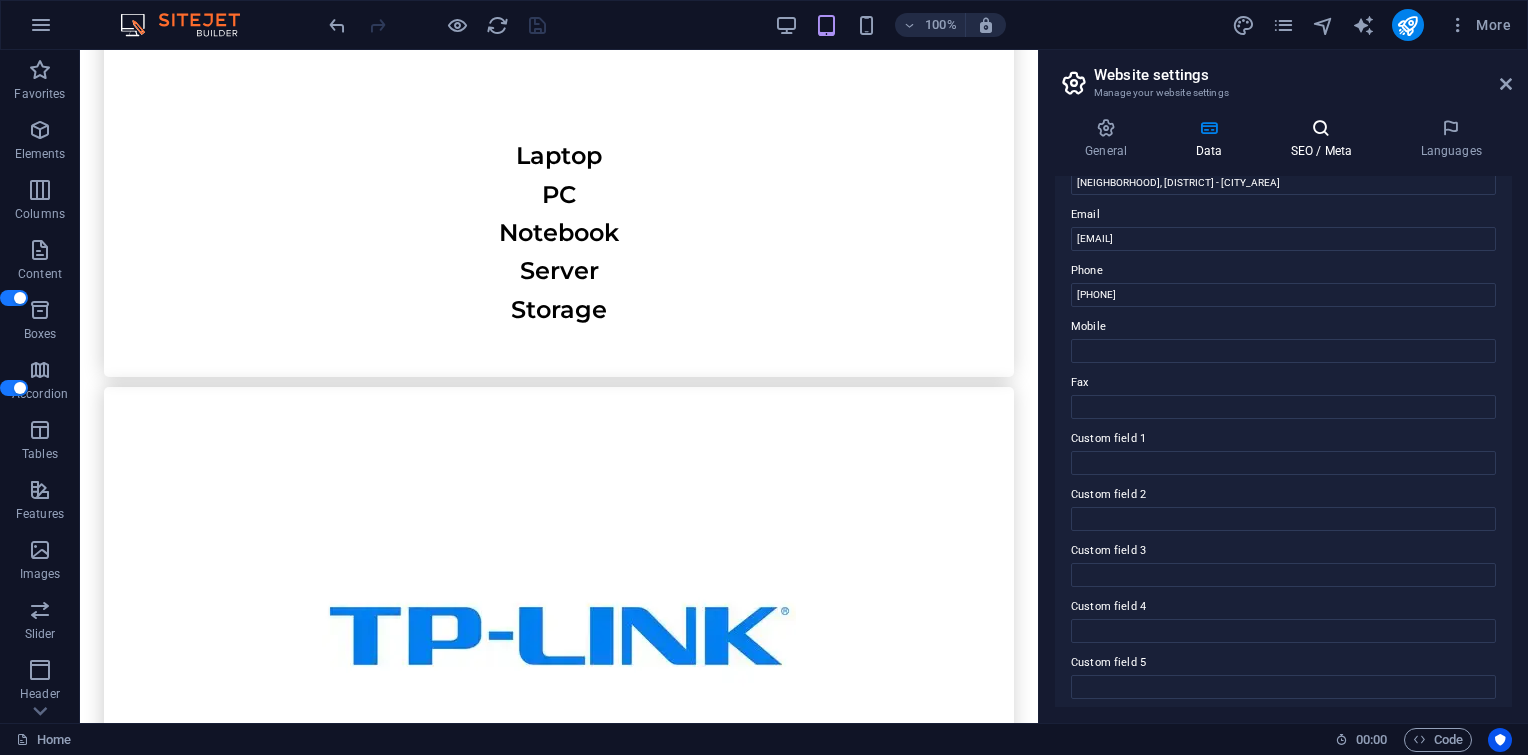 click on "SEO / Meta" at bounding box center (1325, 139) 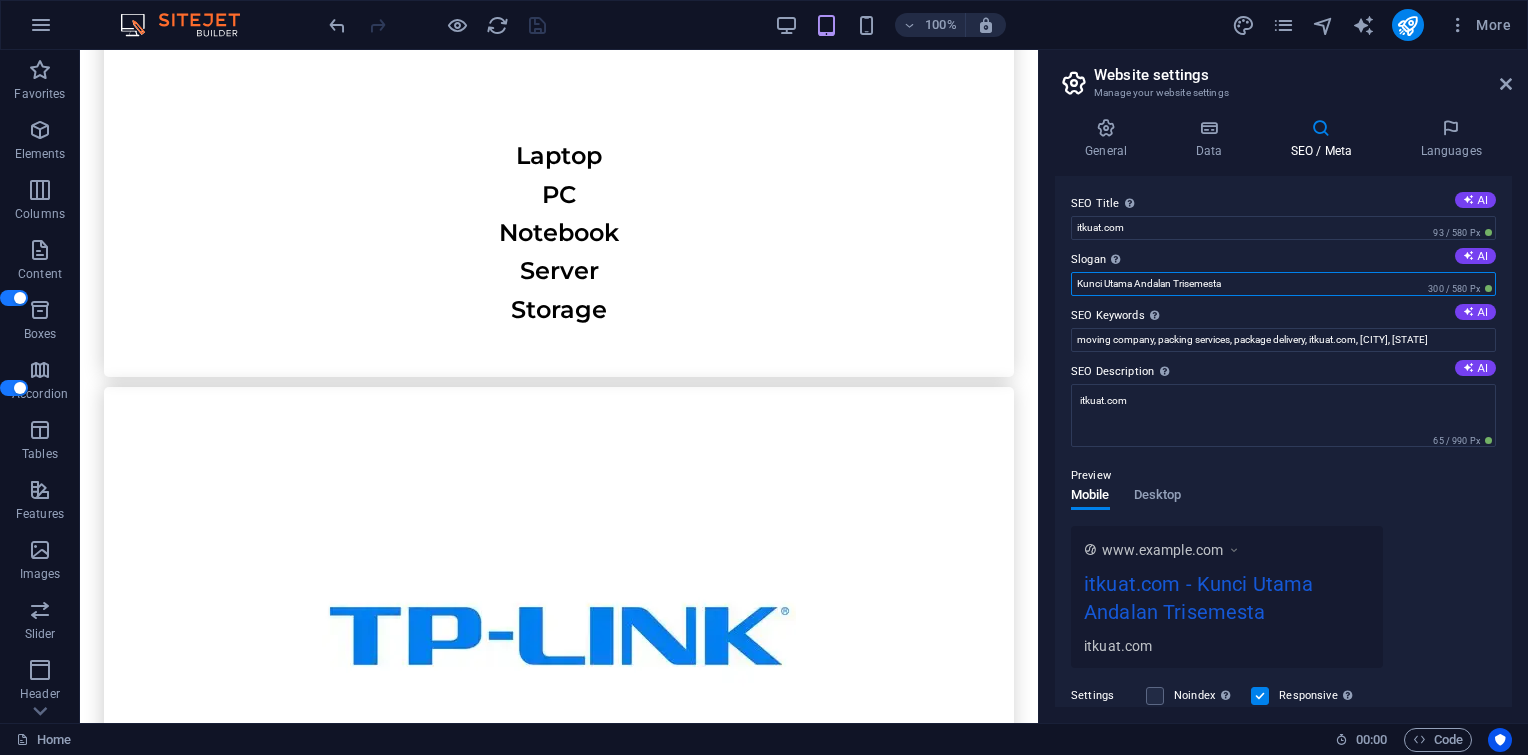 click on "Kunci Utama Andalan Trisemesta" at bounding box center [1283, 284] 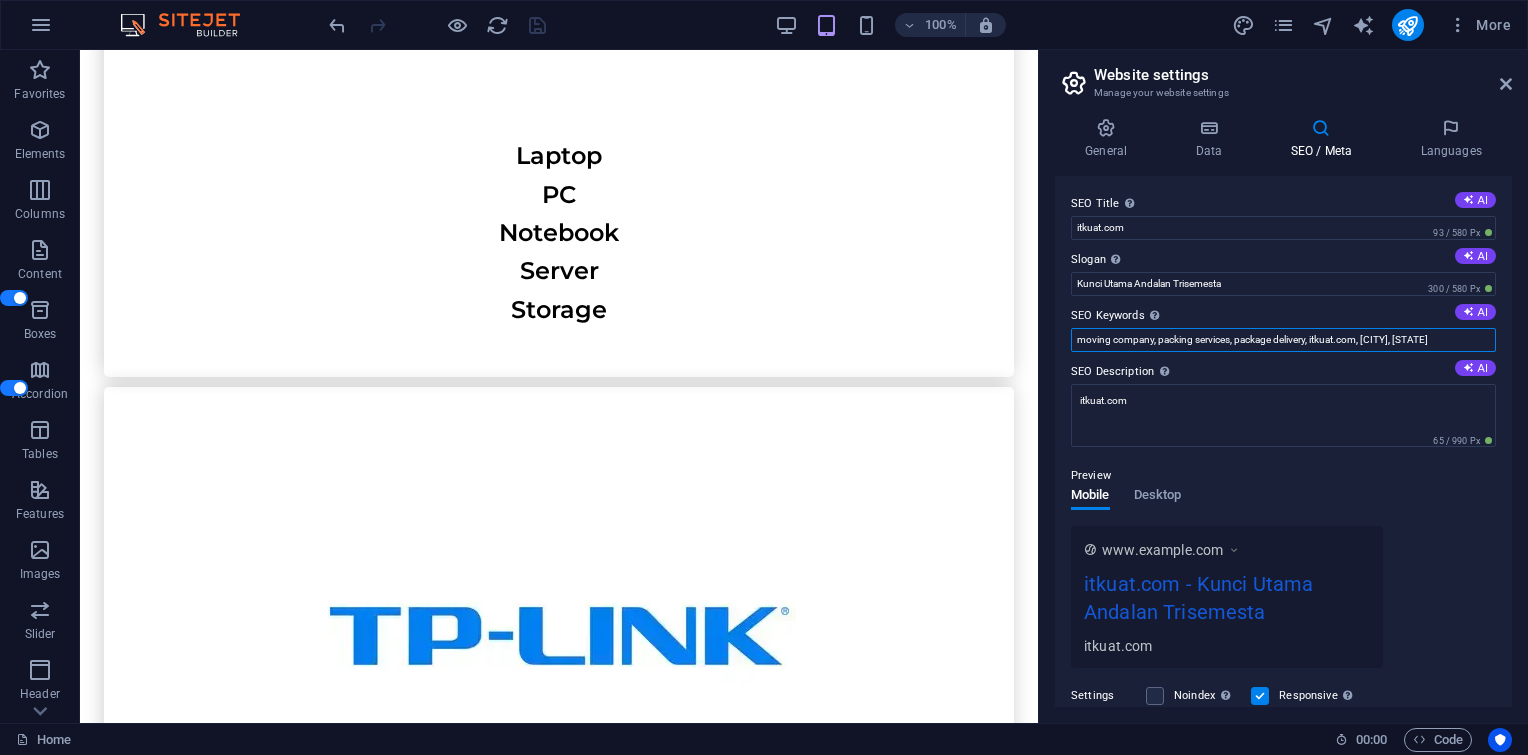 click on "moving company, packing services, package delivery, [DOMAIN], New York, NY" at bounding box center [1283, 340] 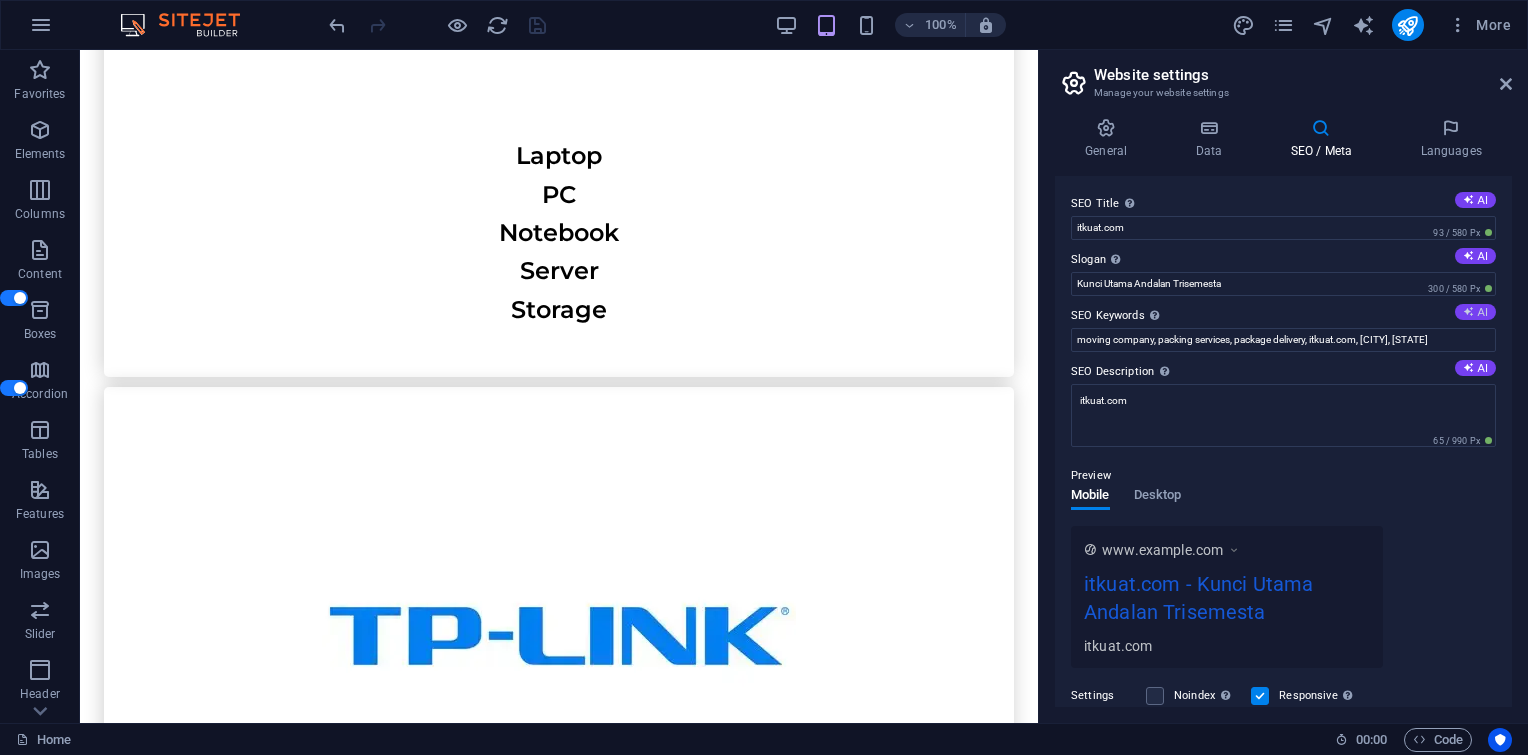 click at bounding box center (1468, 311) 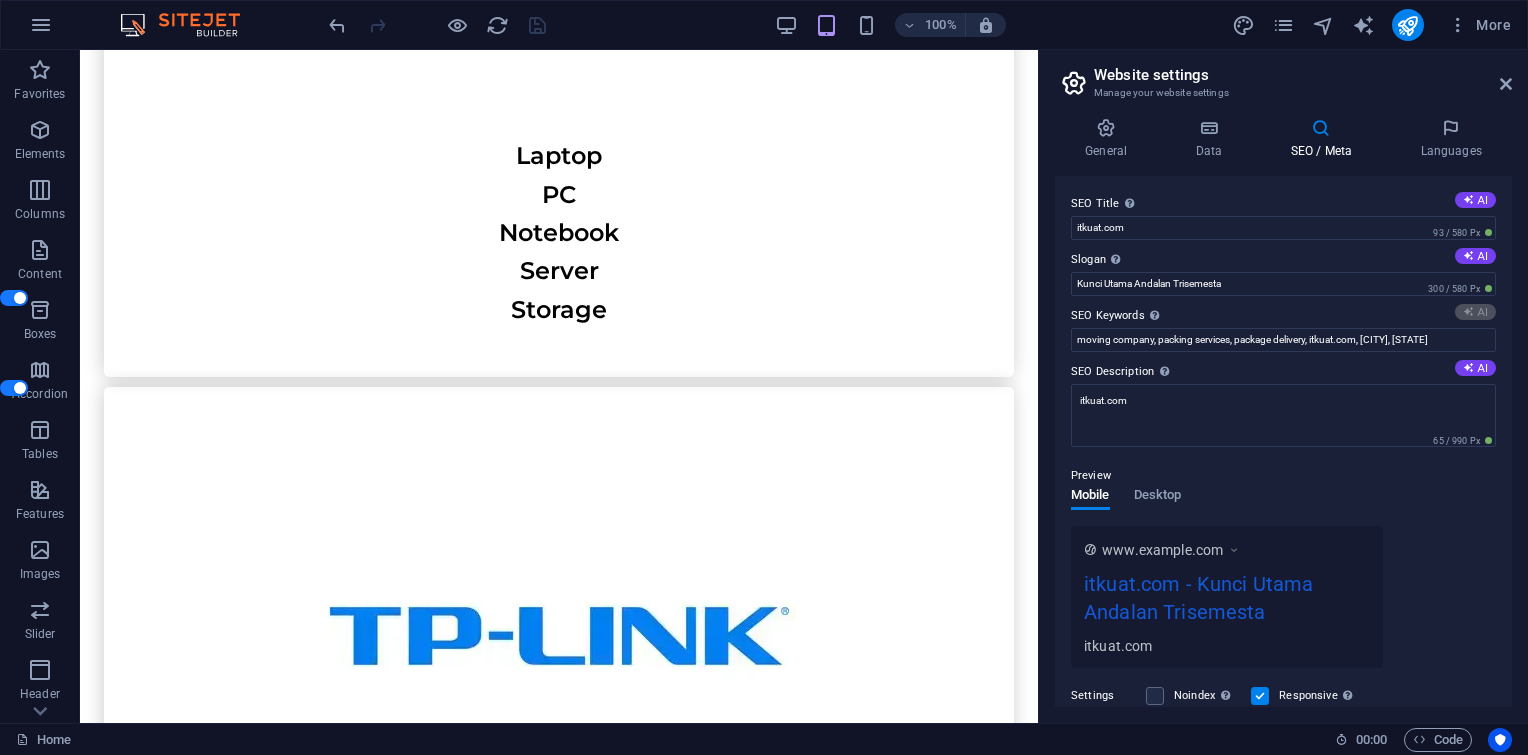 type on "IT solutions, computer peripherals, hardware and software, data recovery services, IT outsourcing, integrated IT solutions" 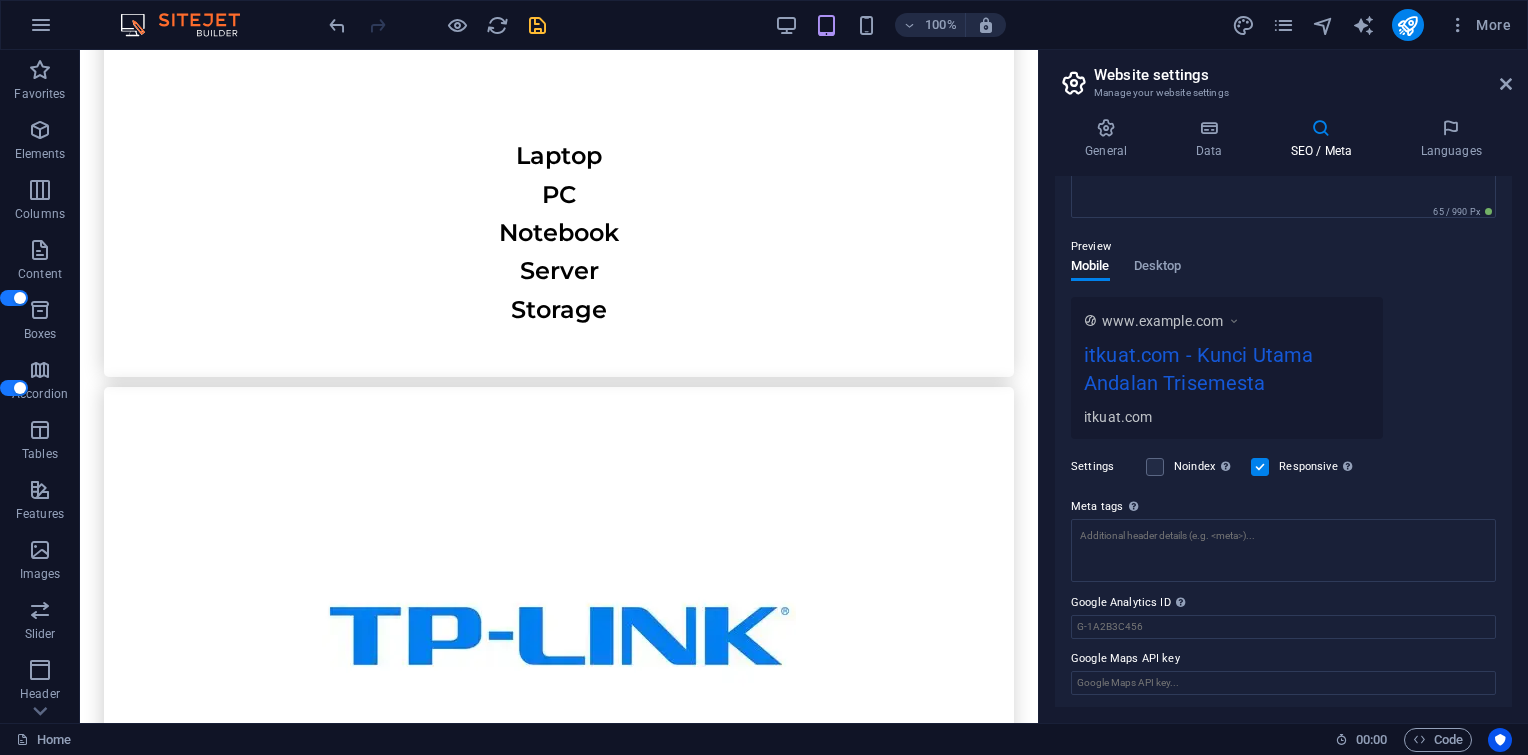 scroll, scrollTop: 231, scrollLeft: 0, axis: vertical 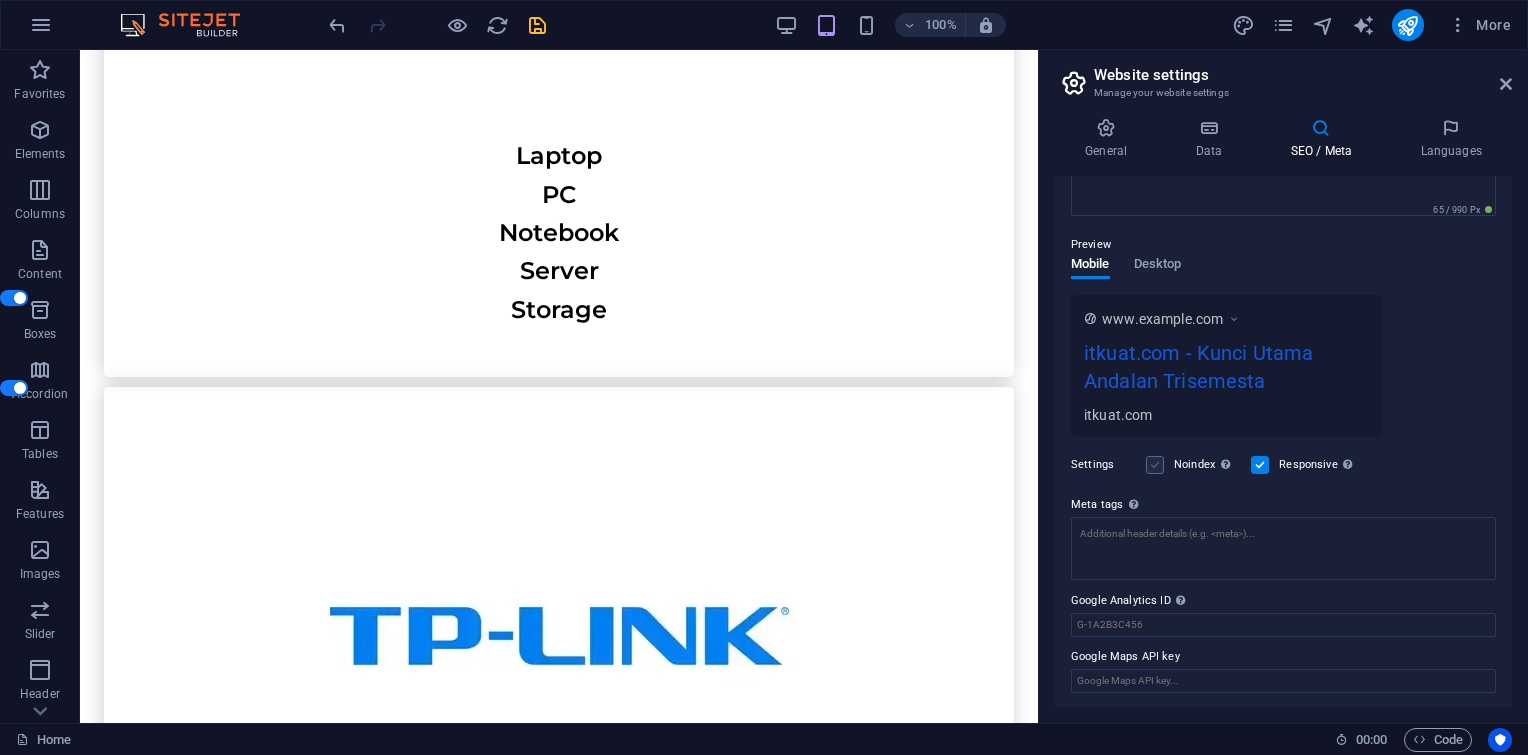 click at bounding box center [1155, 465] 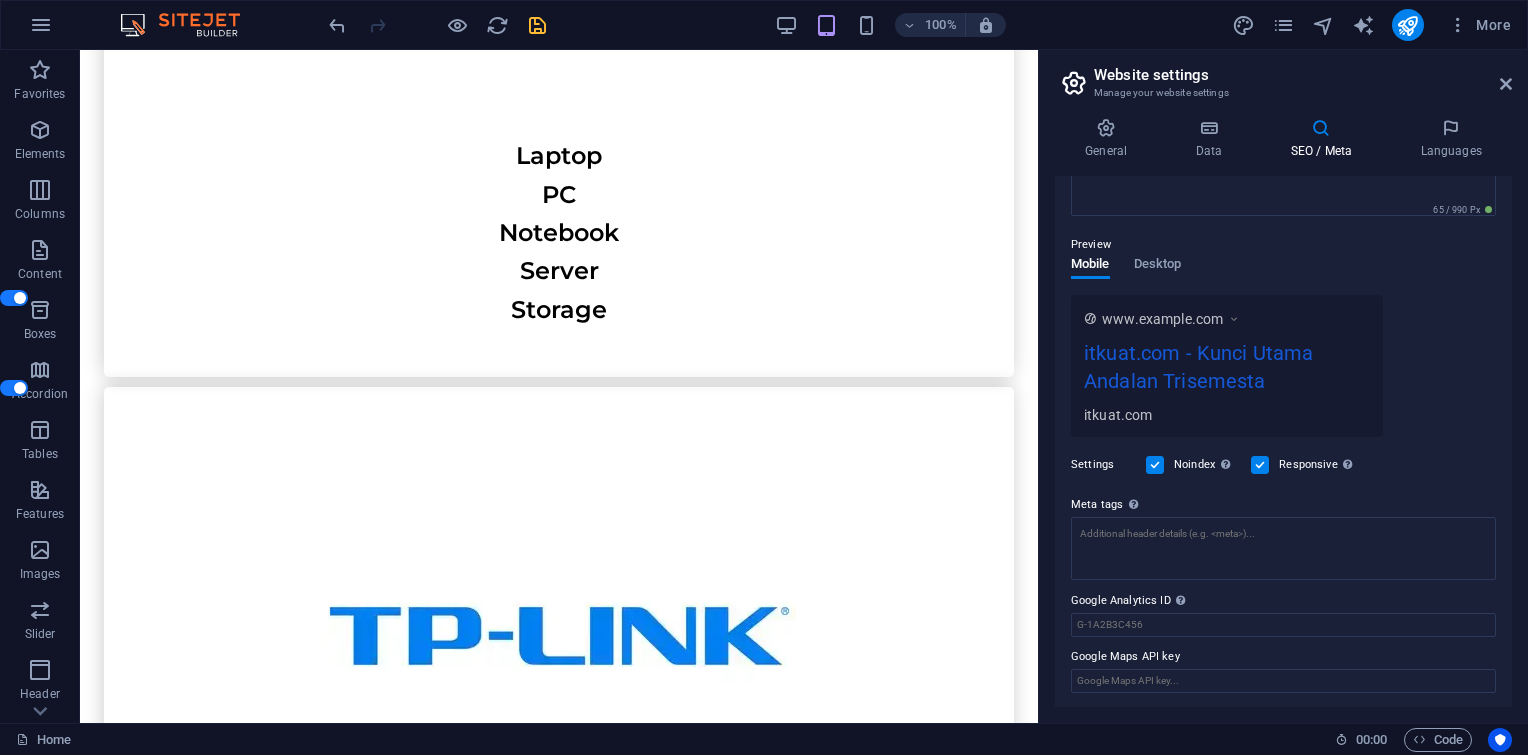 click at bounding box center (1260, 465) 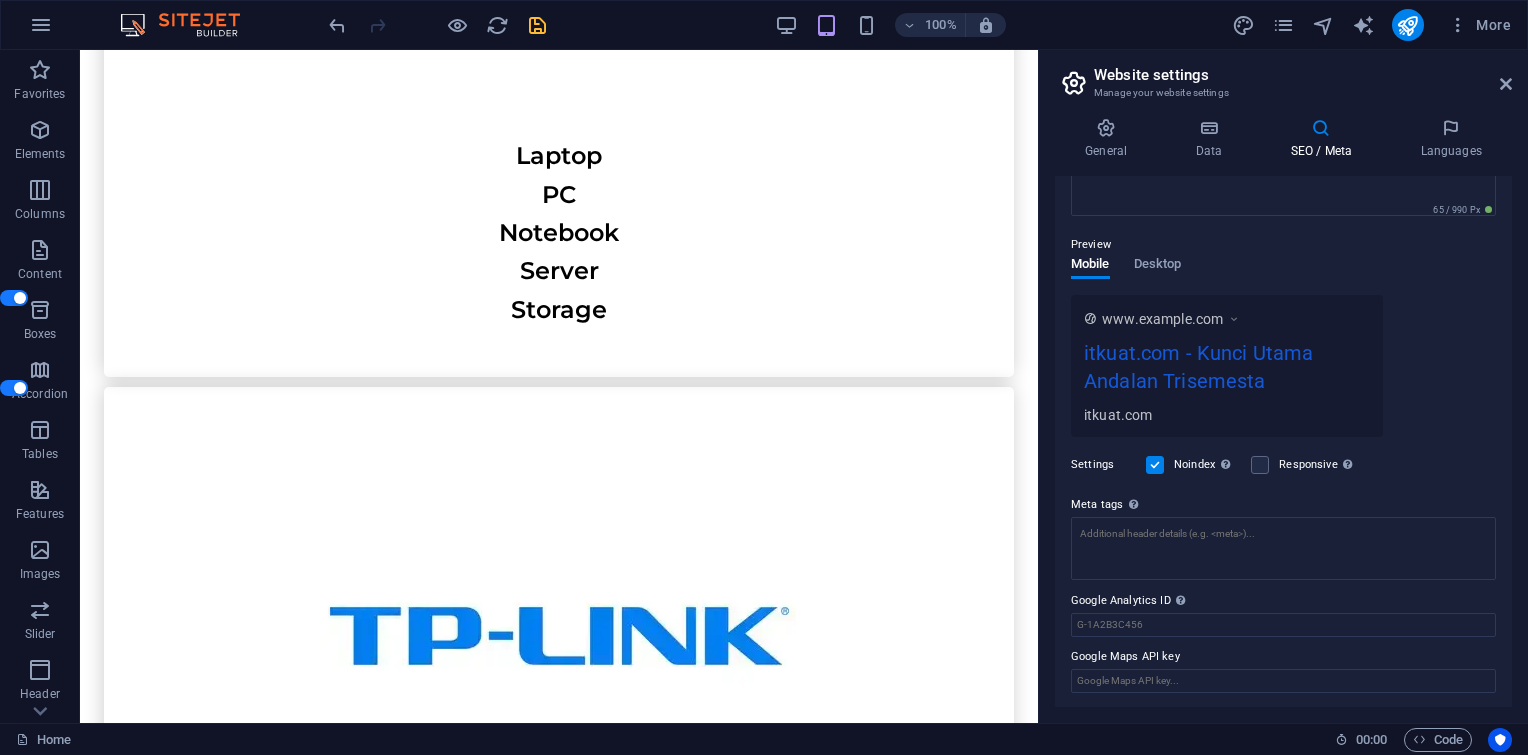 click at bounding box center [1155, 465] 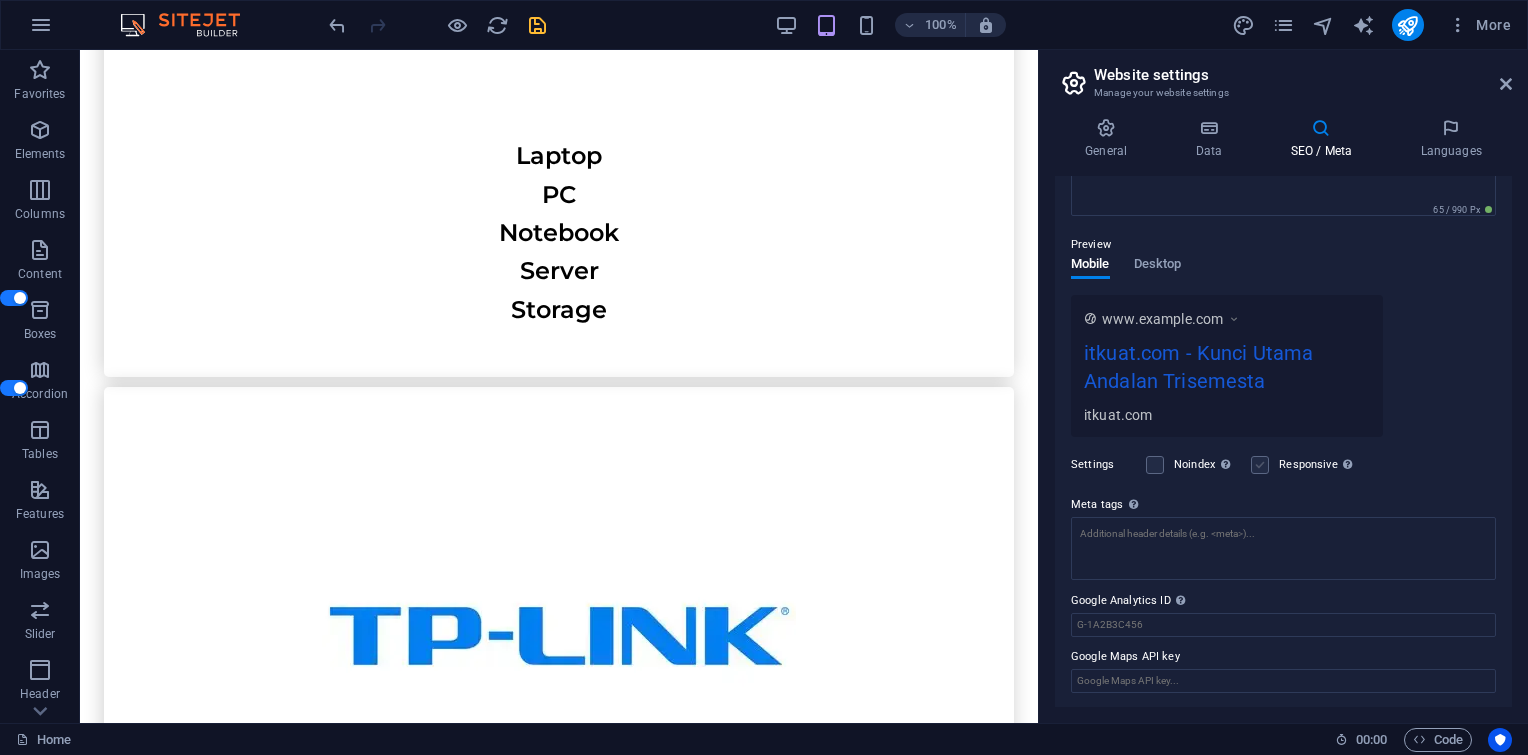 click at bounding box center (1260, 465) 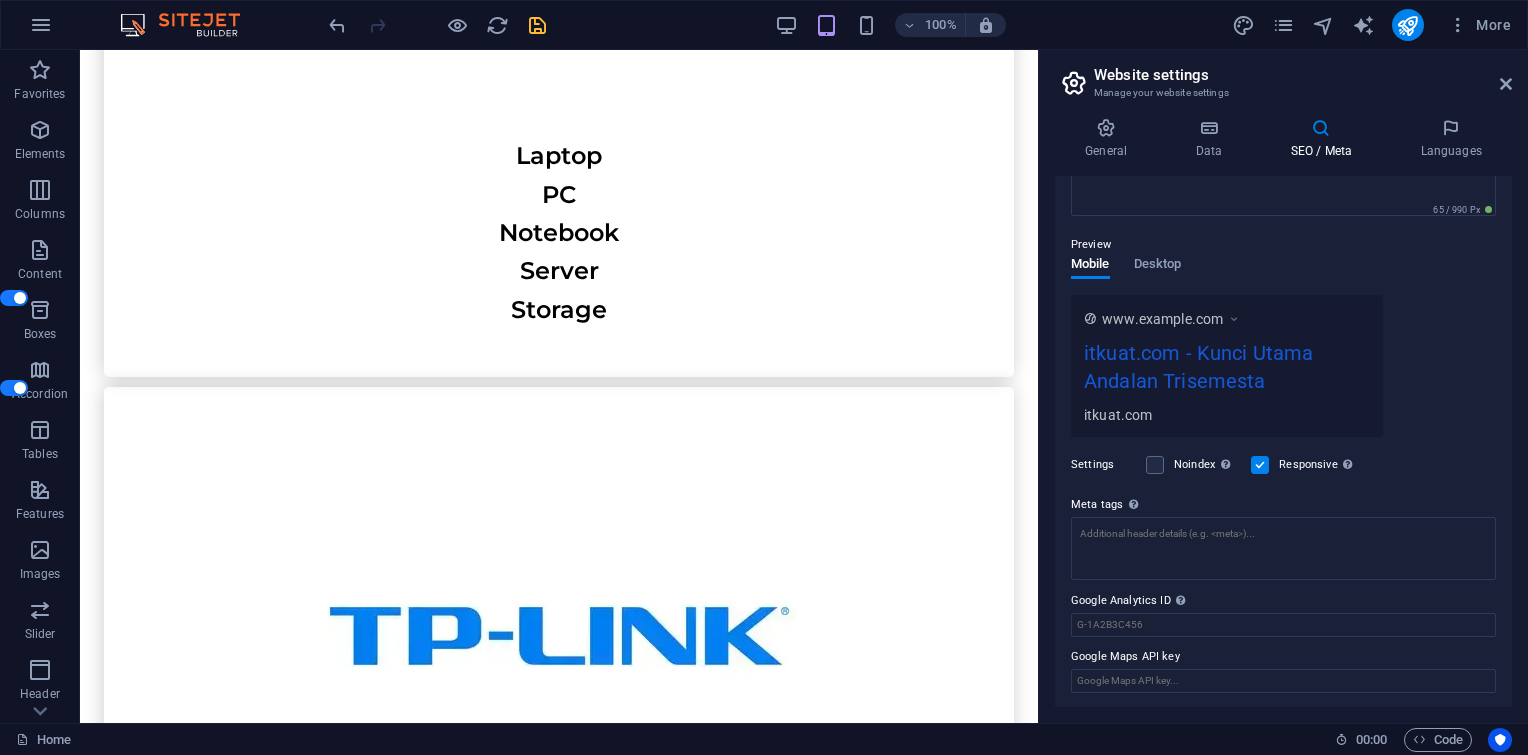 click at bounding box center (1234, 319) 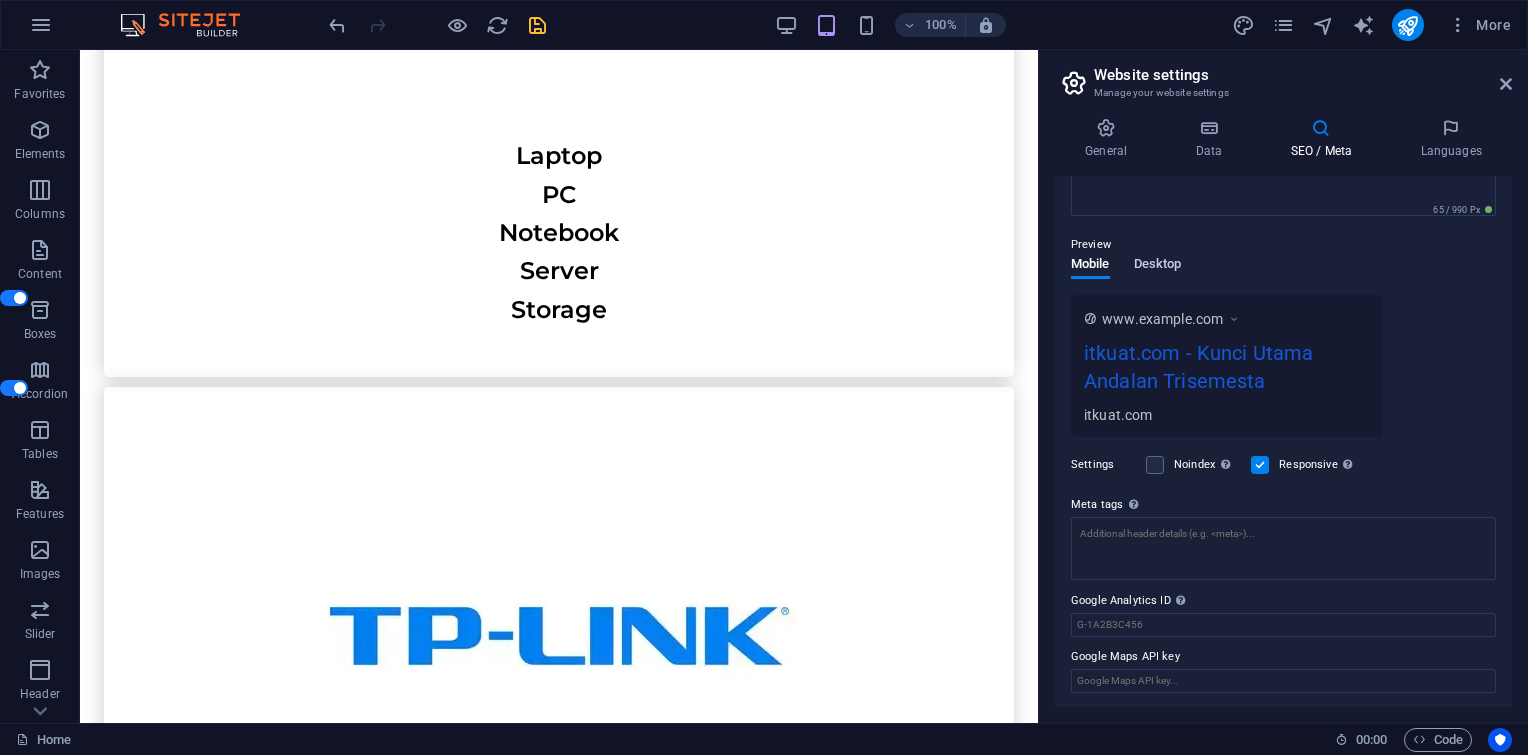 click on "Desktop" at bounding box center (1158, 266) 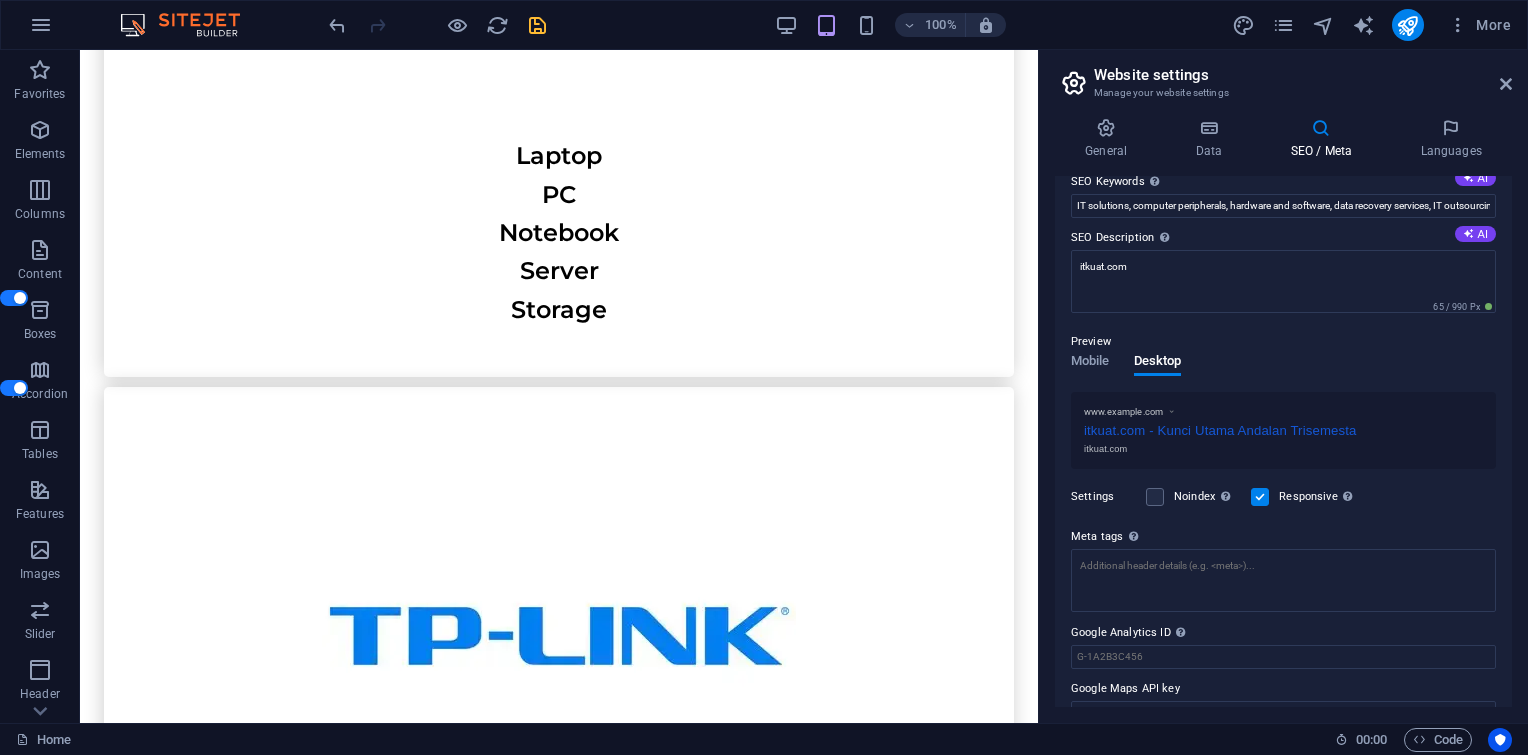scroll, scrollTop: 132, scrollLeft: 0, axis: vertical 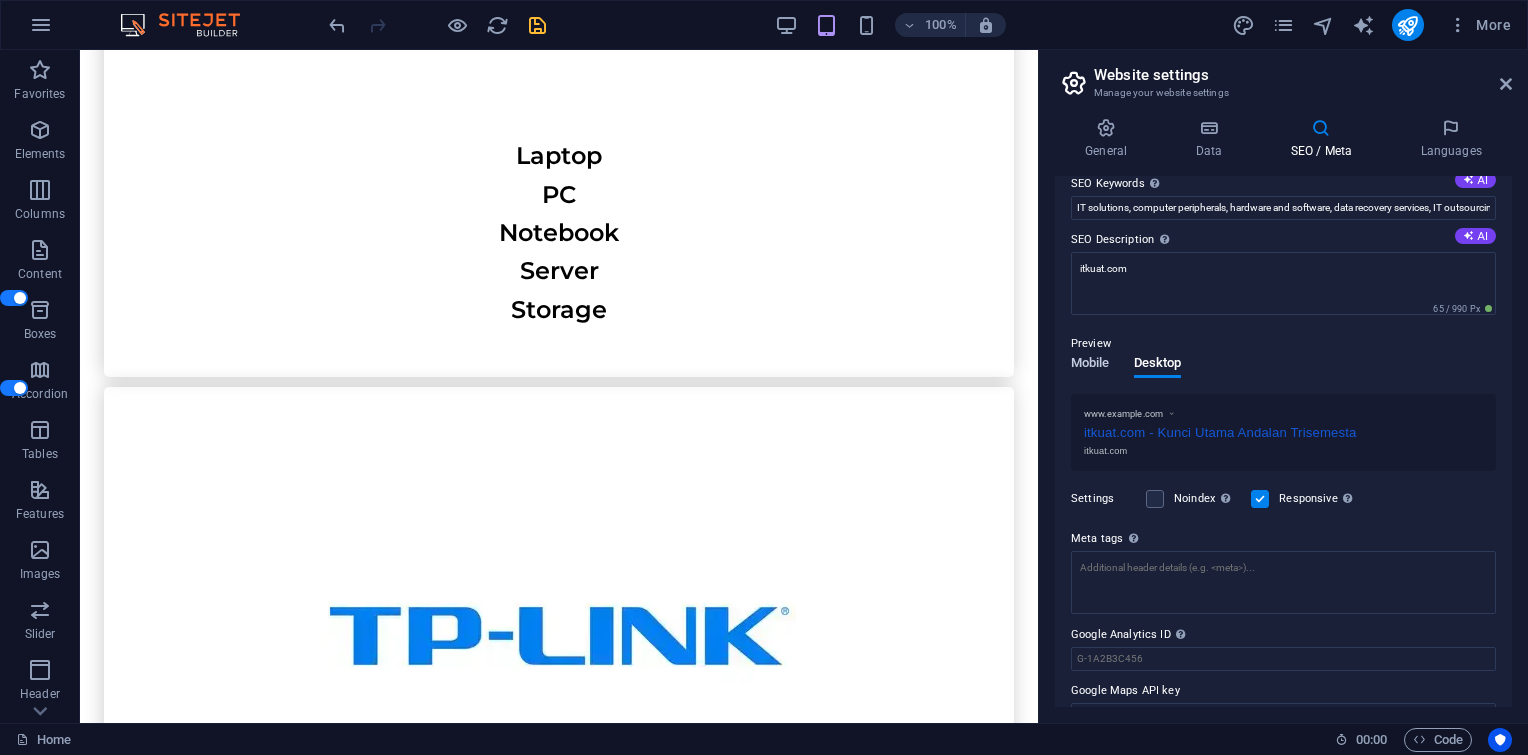click on "Mobile" at bounding box center [1090, 365] 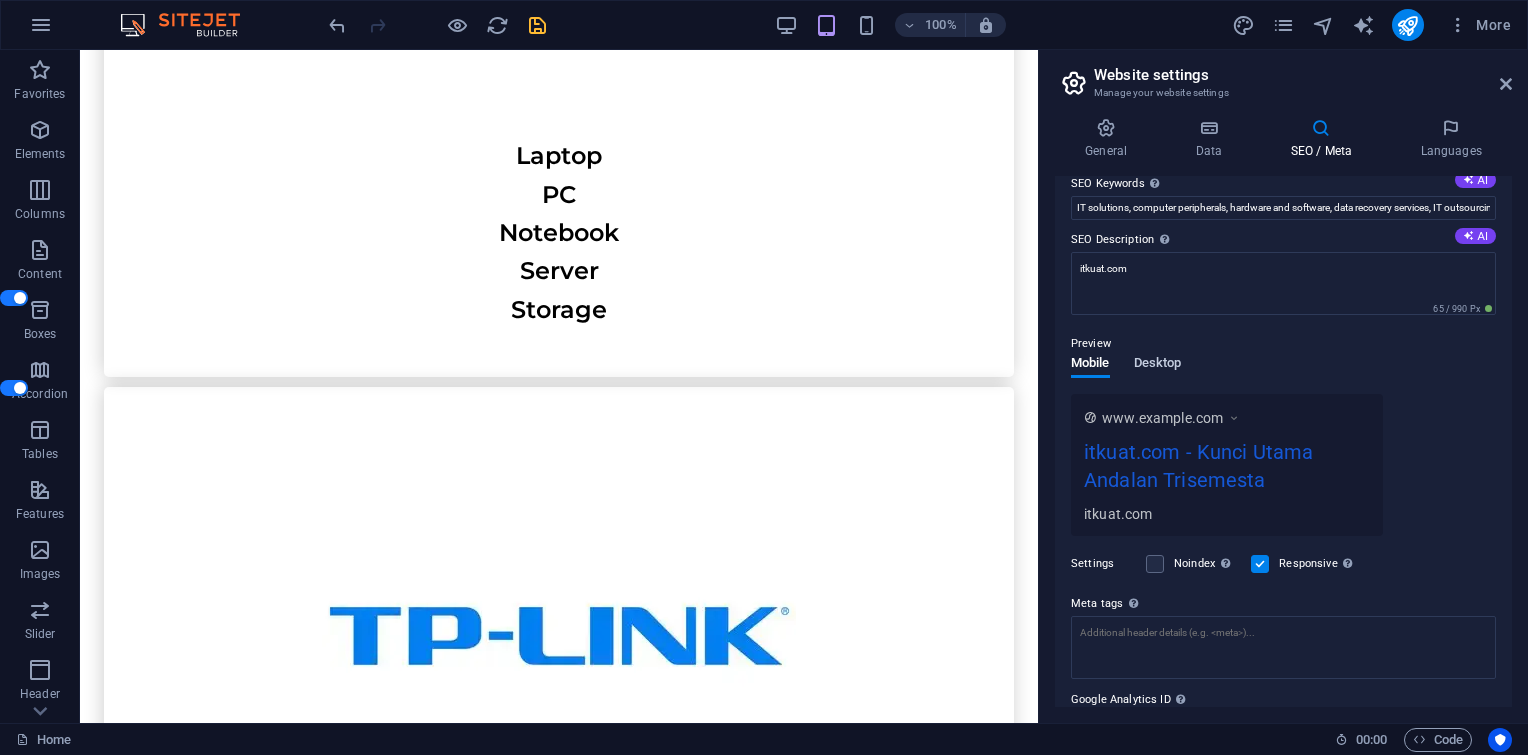 click on "Desktop" at bounding box center (1158, 365) 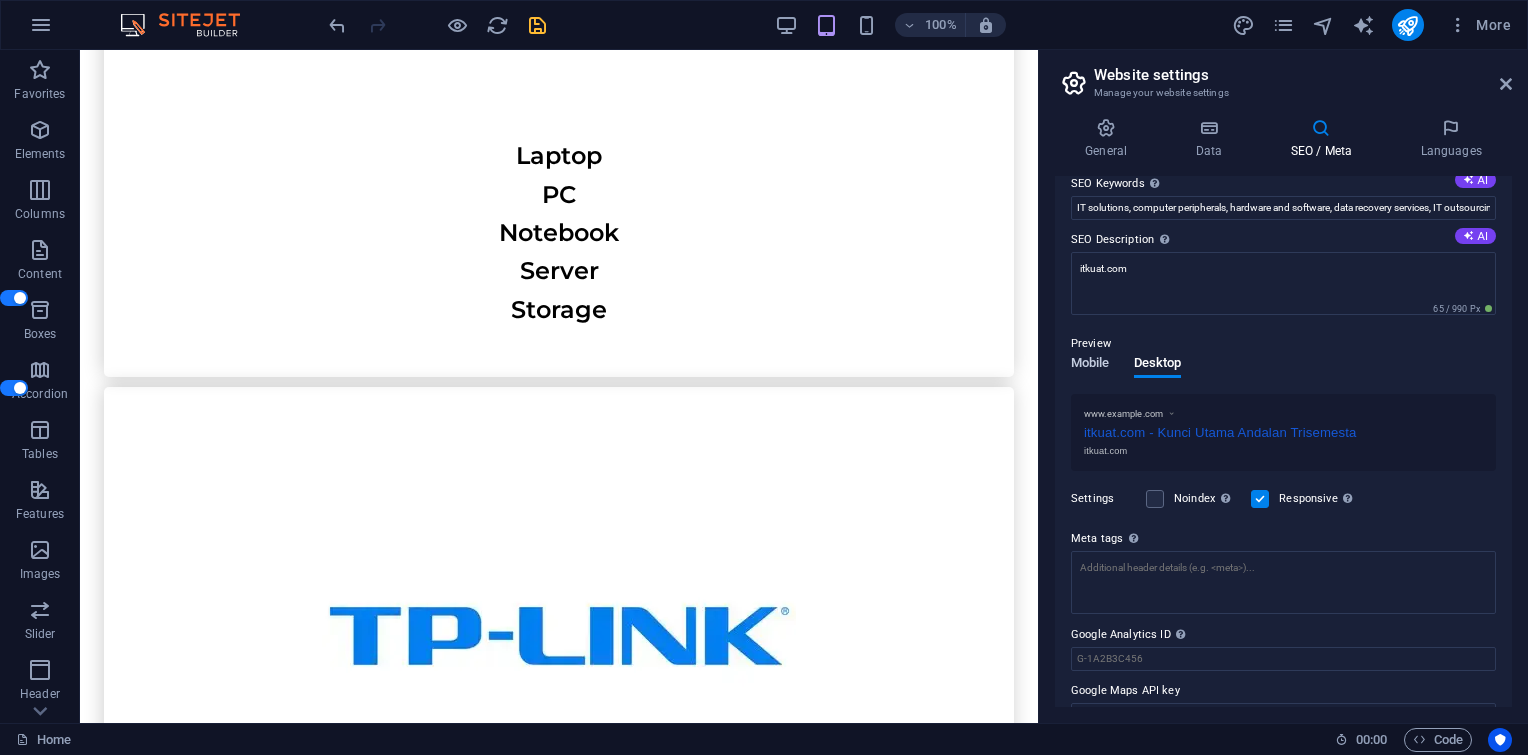 click on "Mobile" at bounding box center (1090, 365) 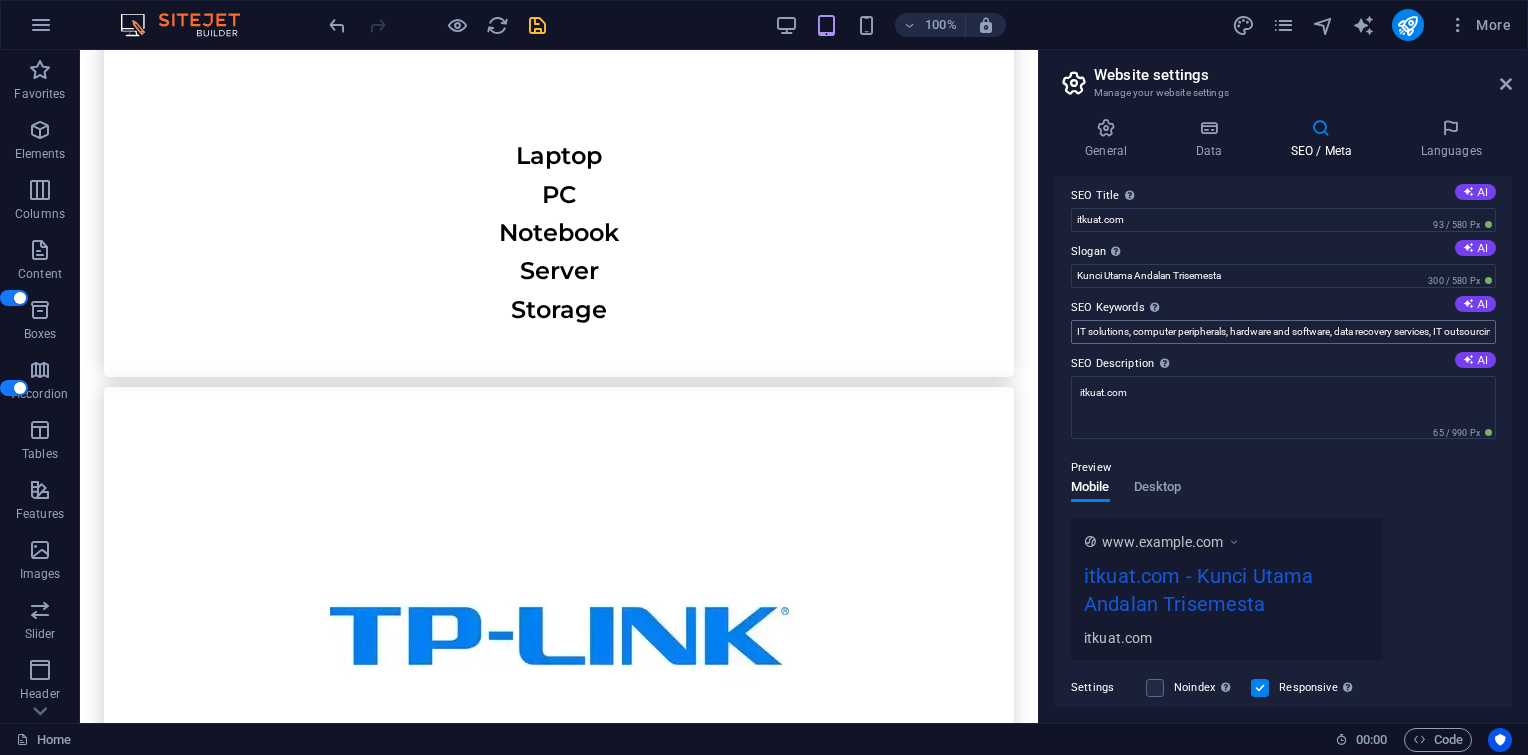 scroll, scrollTop: 0, scrollLeft: 0, axis: both 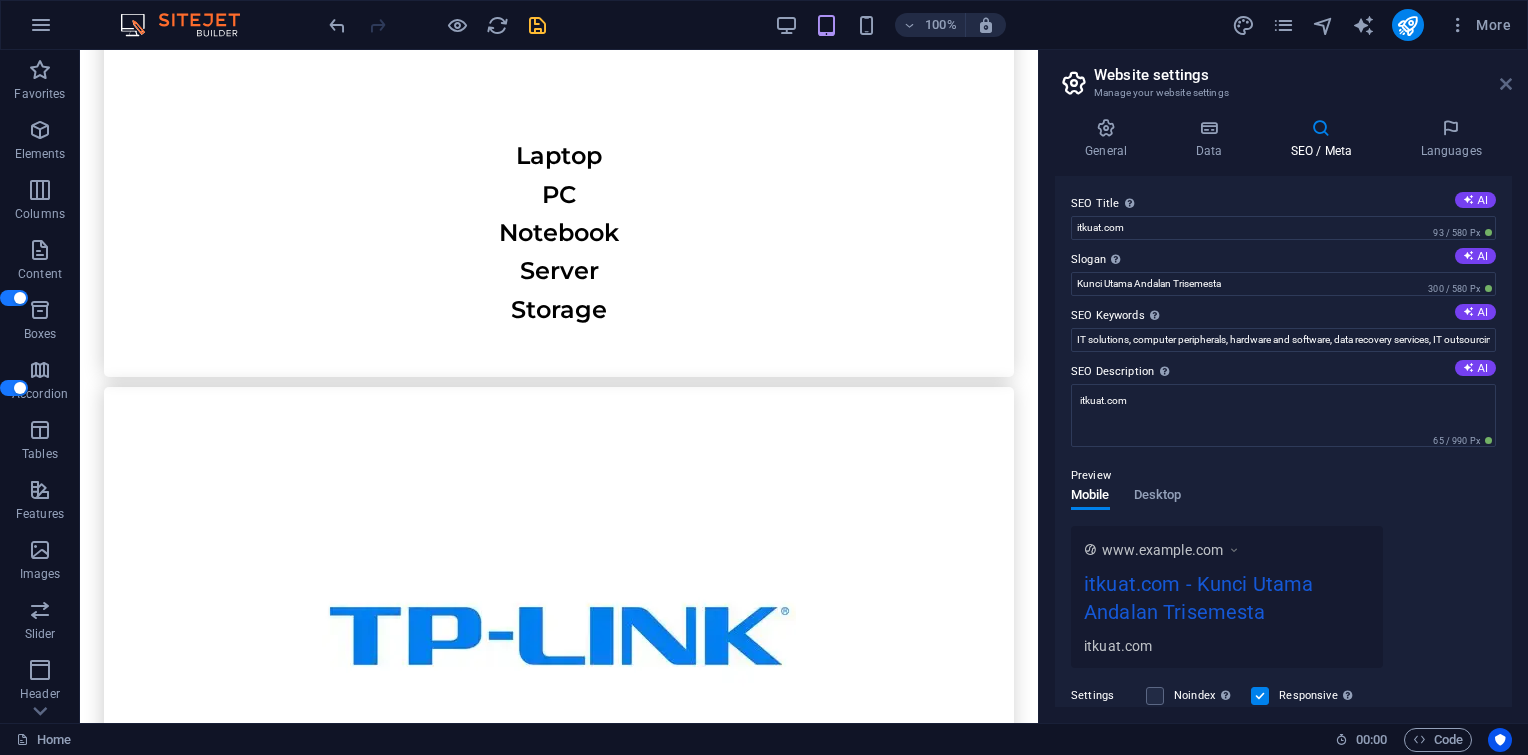click at bounding box center [1506, 84] 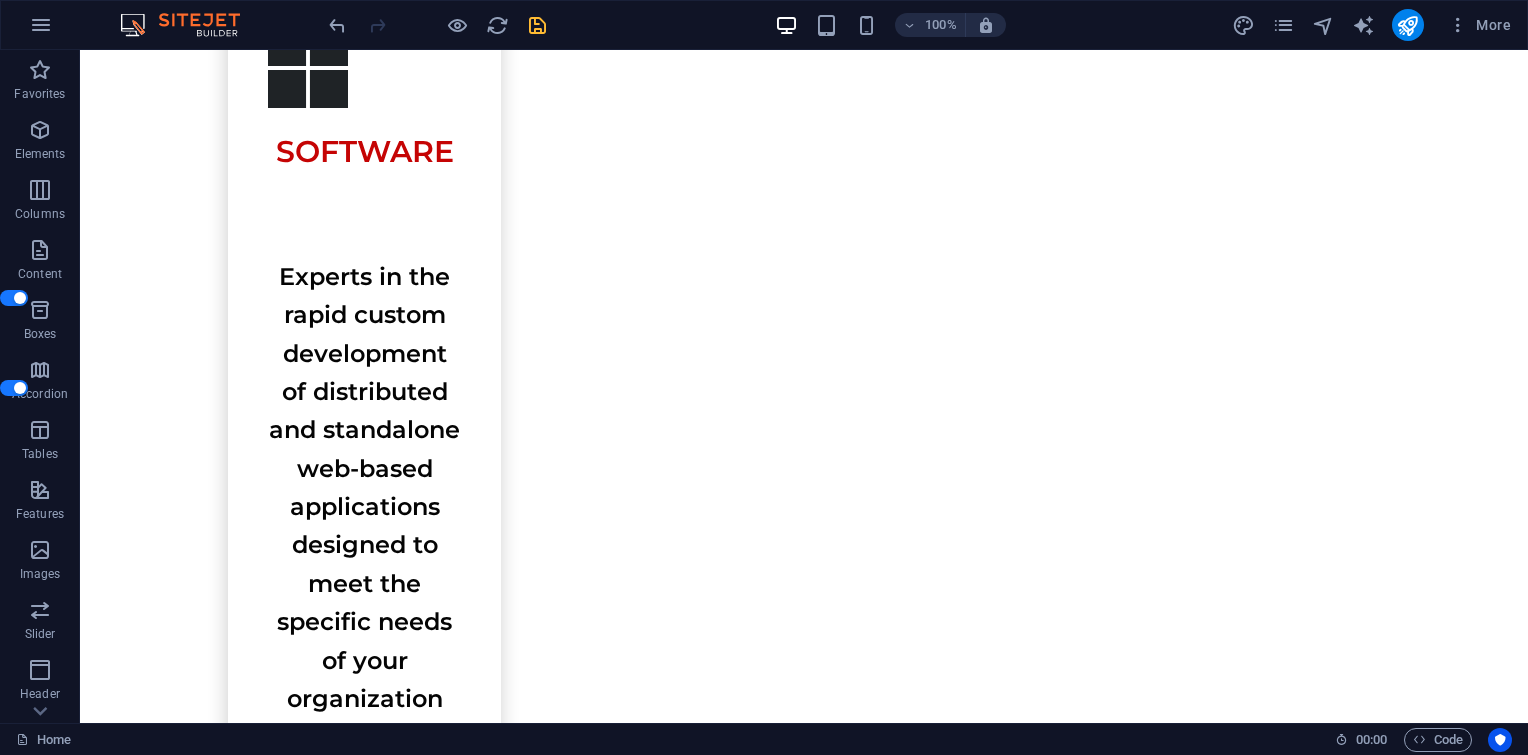 scroll, scrollTop: 1988, scrollLeft: 0, axis: vertical 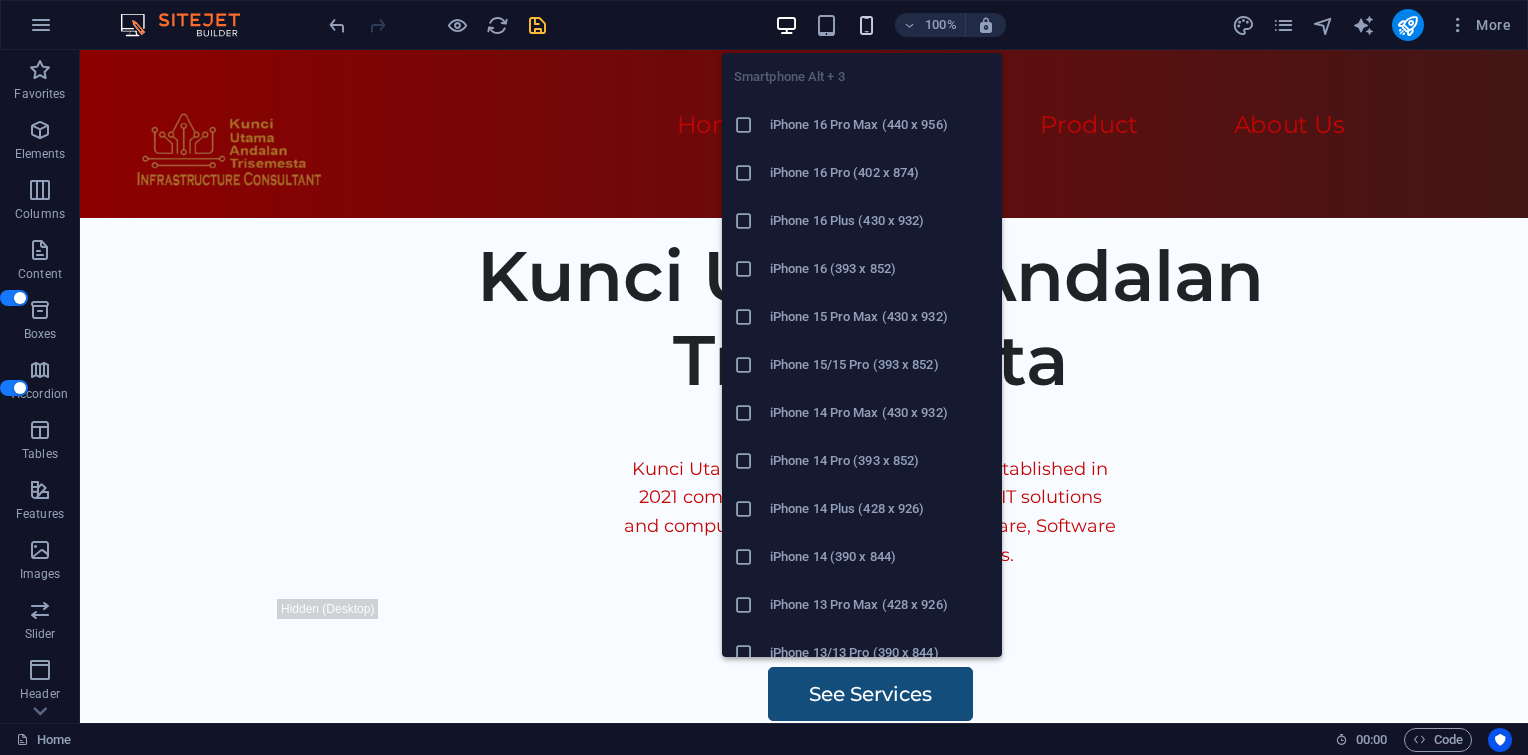 click at bounding box center (866, 25) 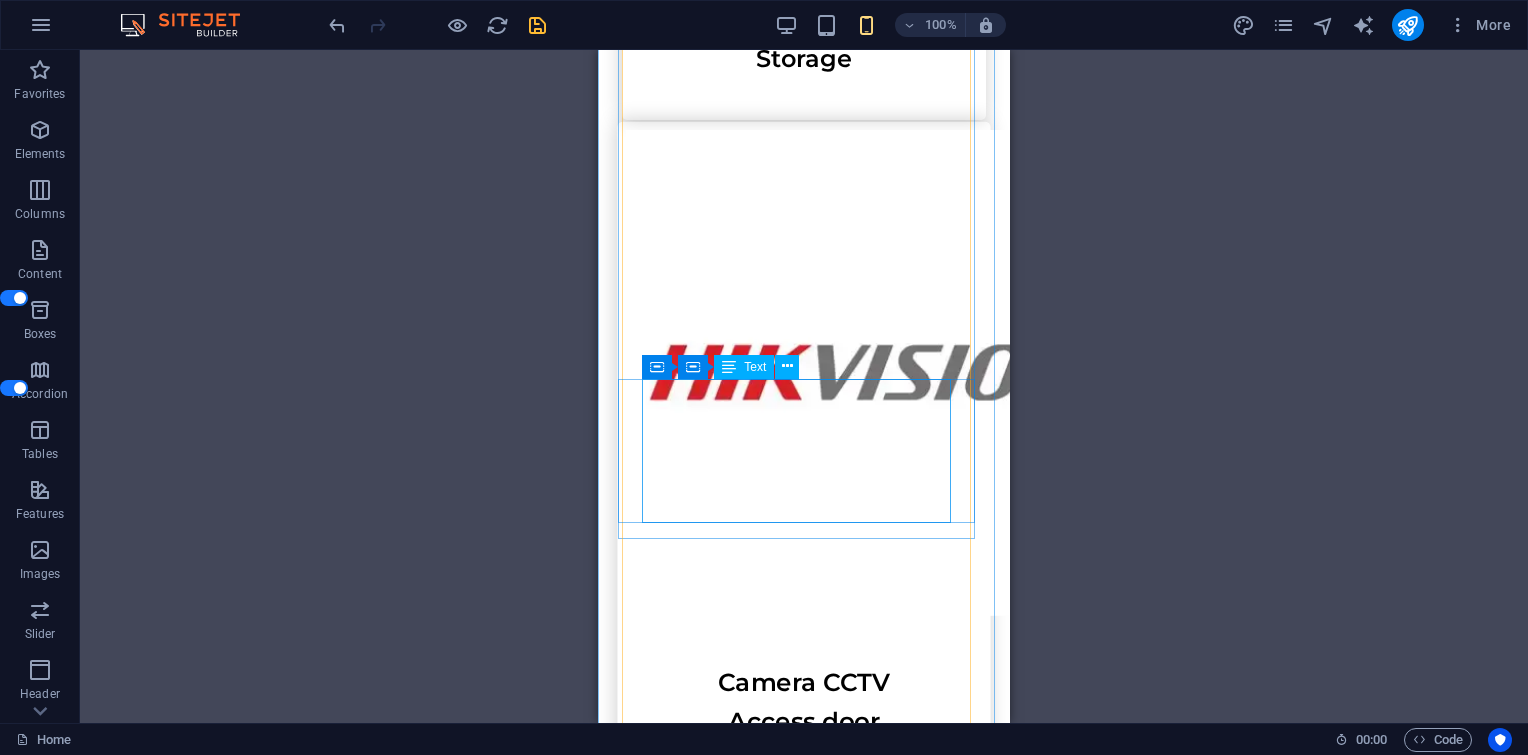scroll, scrollTop: 6966, scrollLeft: 0, axis: vertical 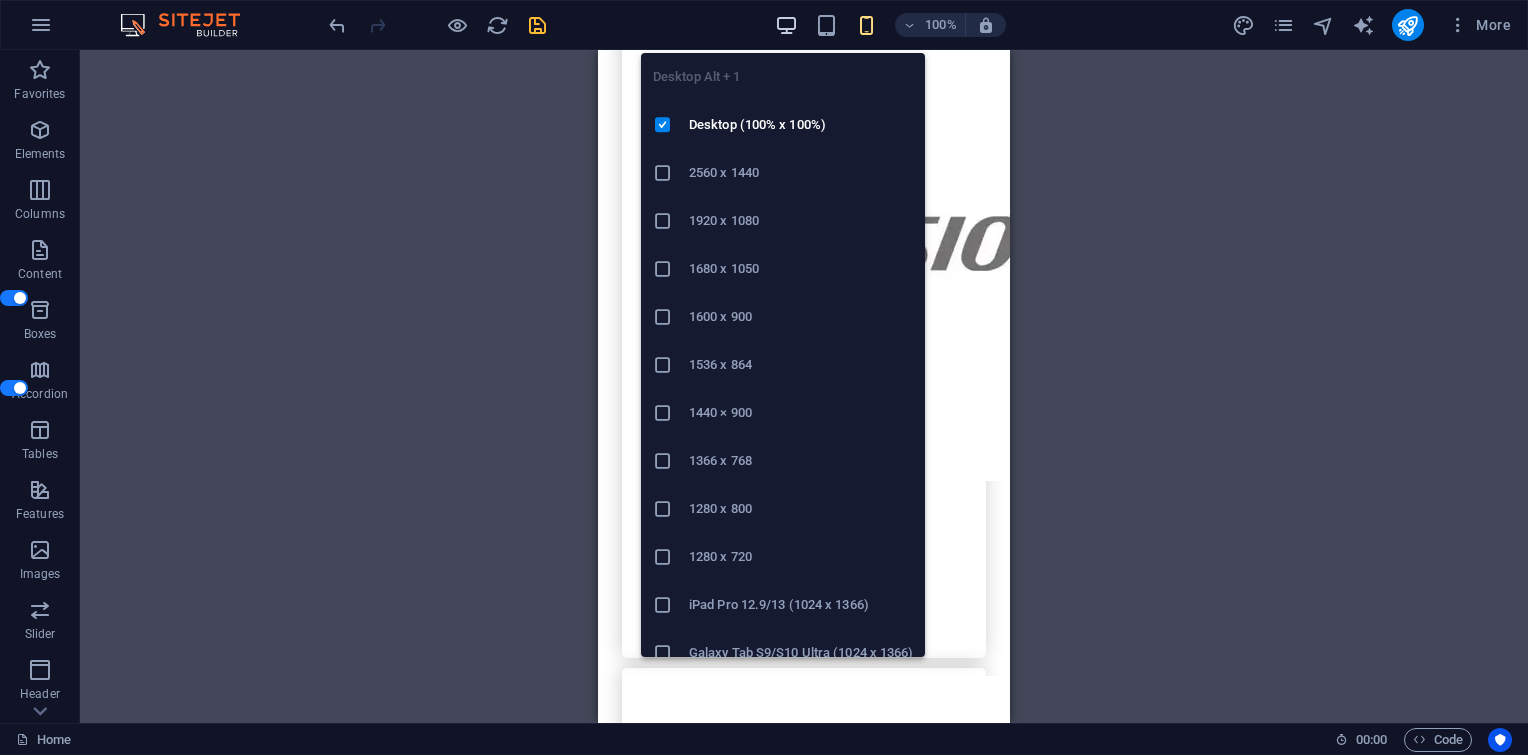 click at bounding box center (786, 25) 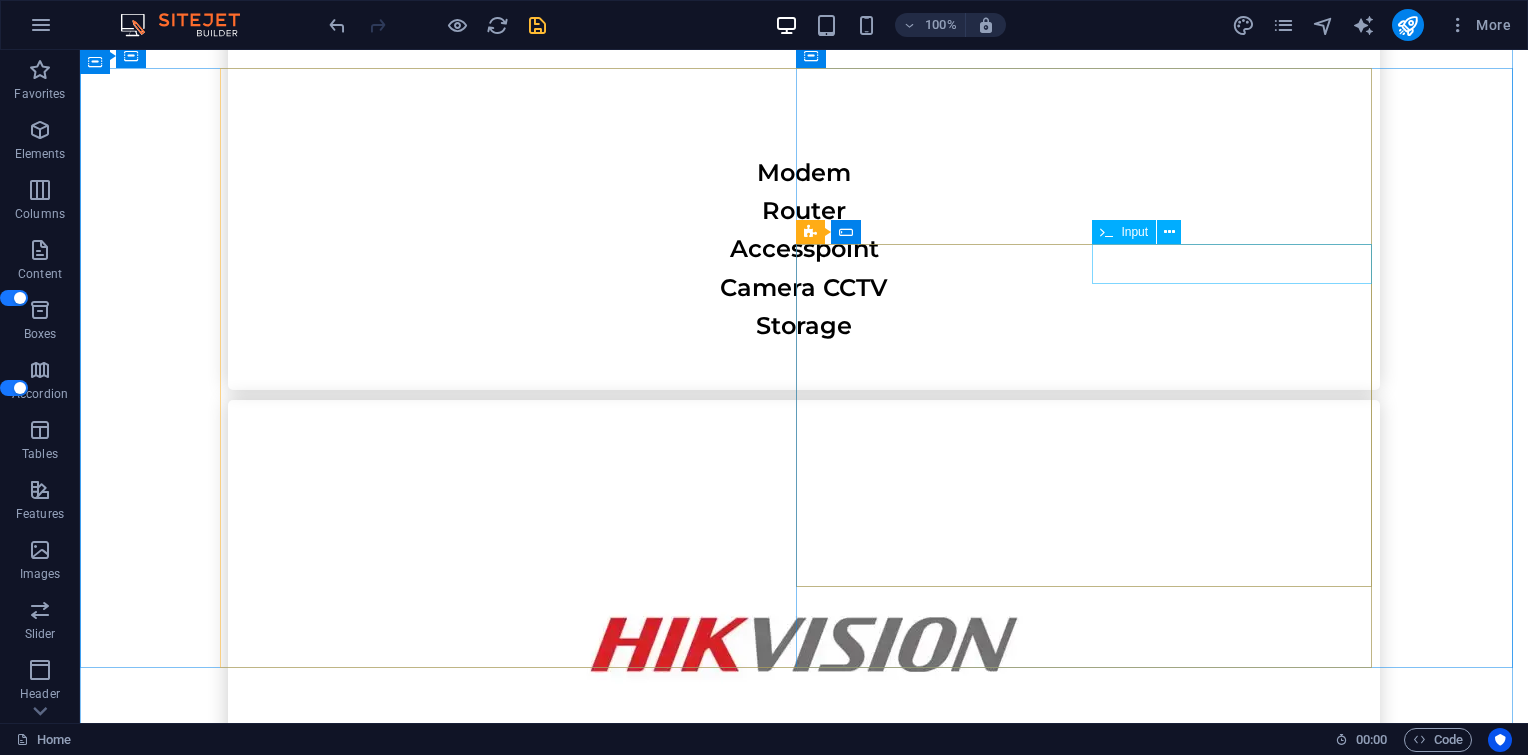 scroll, scrollTop: 6561, scrollLeft: 0, axis: vertical 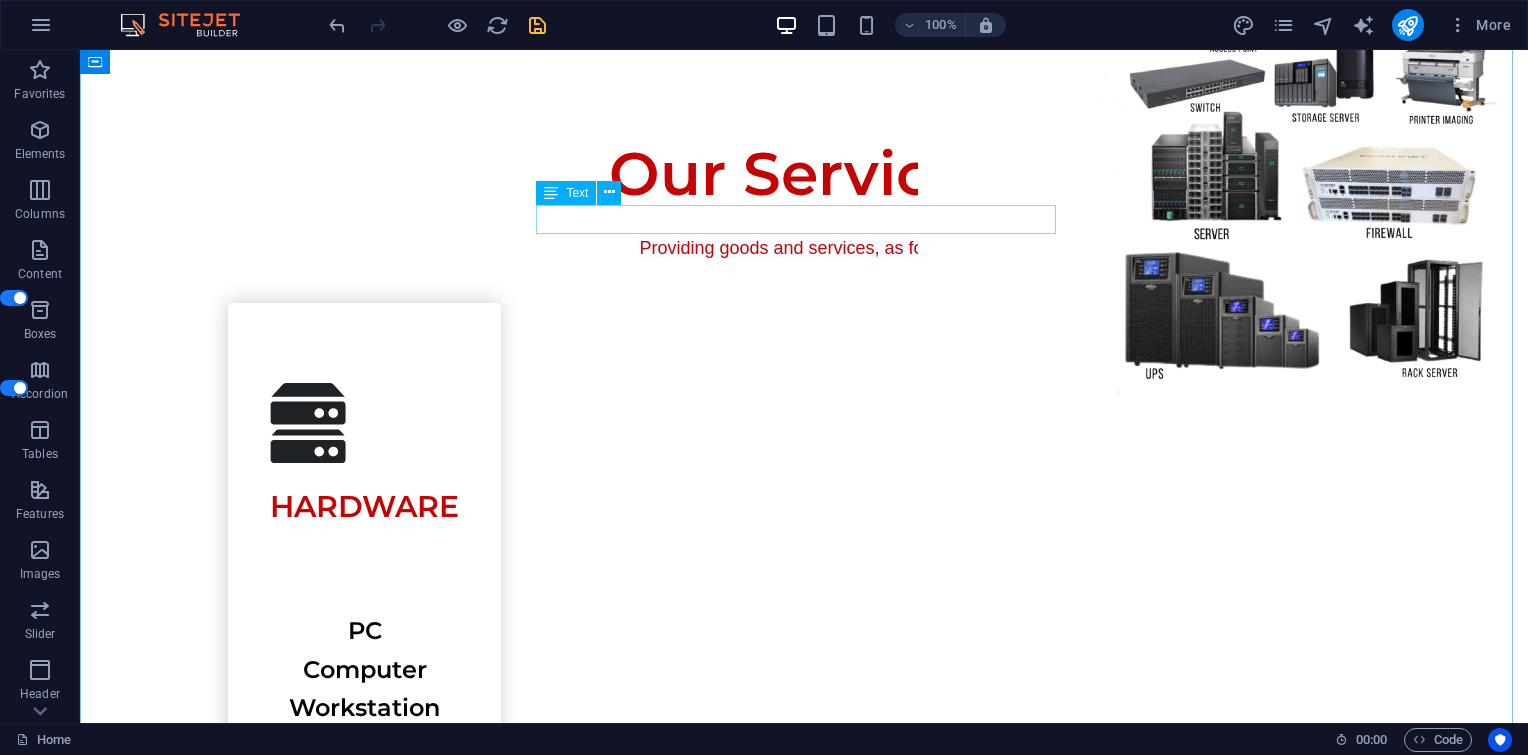 click on "Providing goods and services, as follows:" at bounding box center (804, 248) 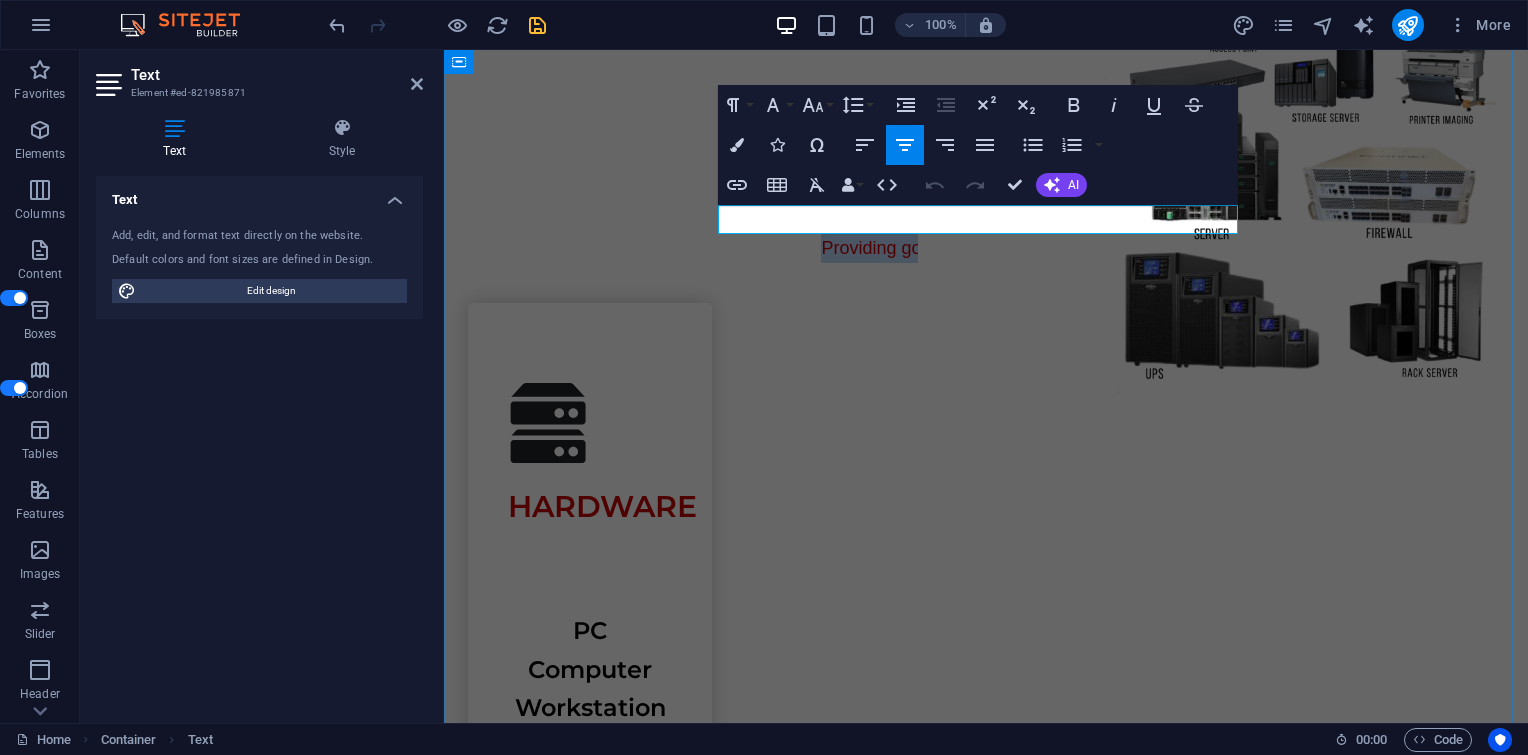 drag, startPoint x: 798, startPoint y: 213, endPoint x: 1156, endPoint y: 220, distance: 358.06842 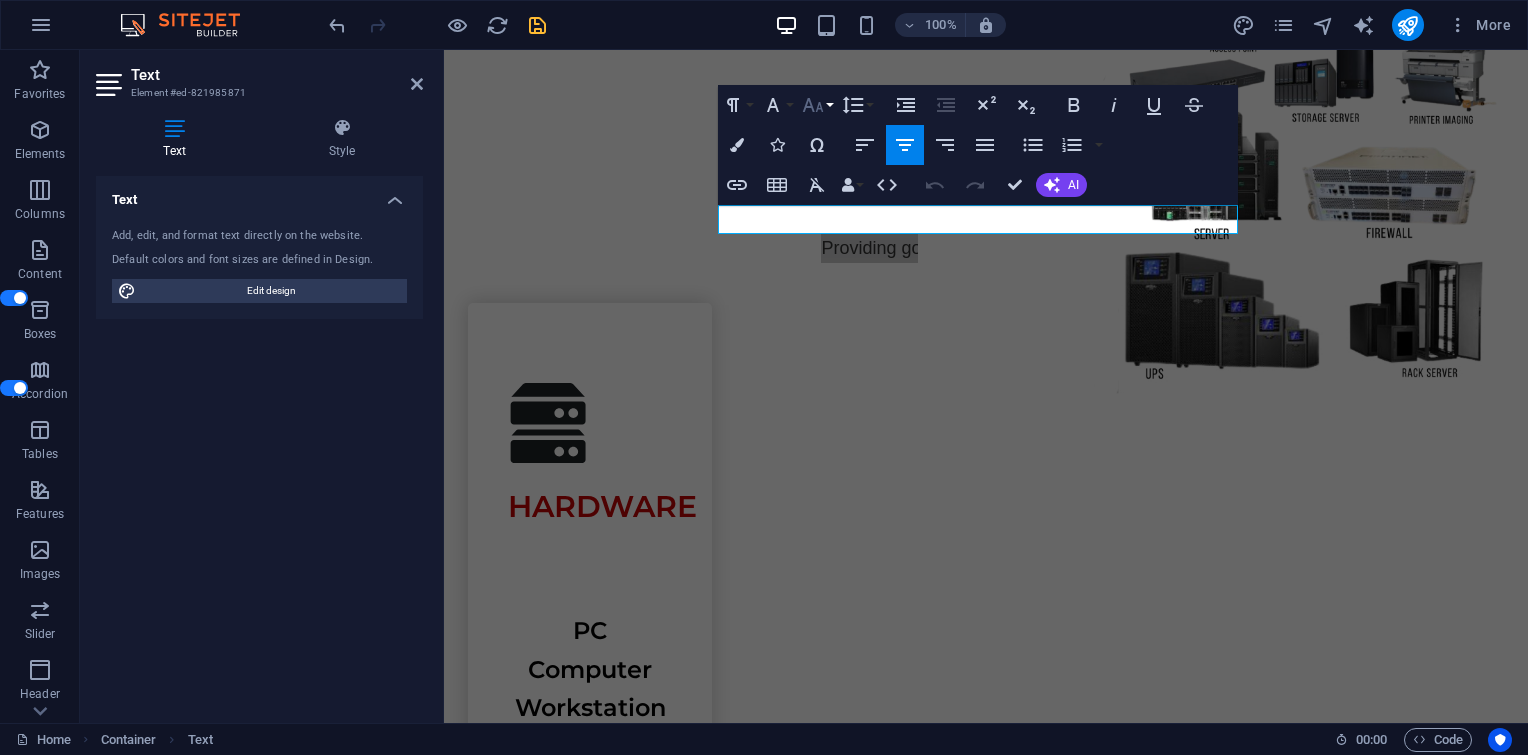 click on "Font Size" at bounding box center [817, 105] 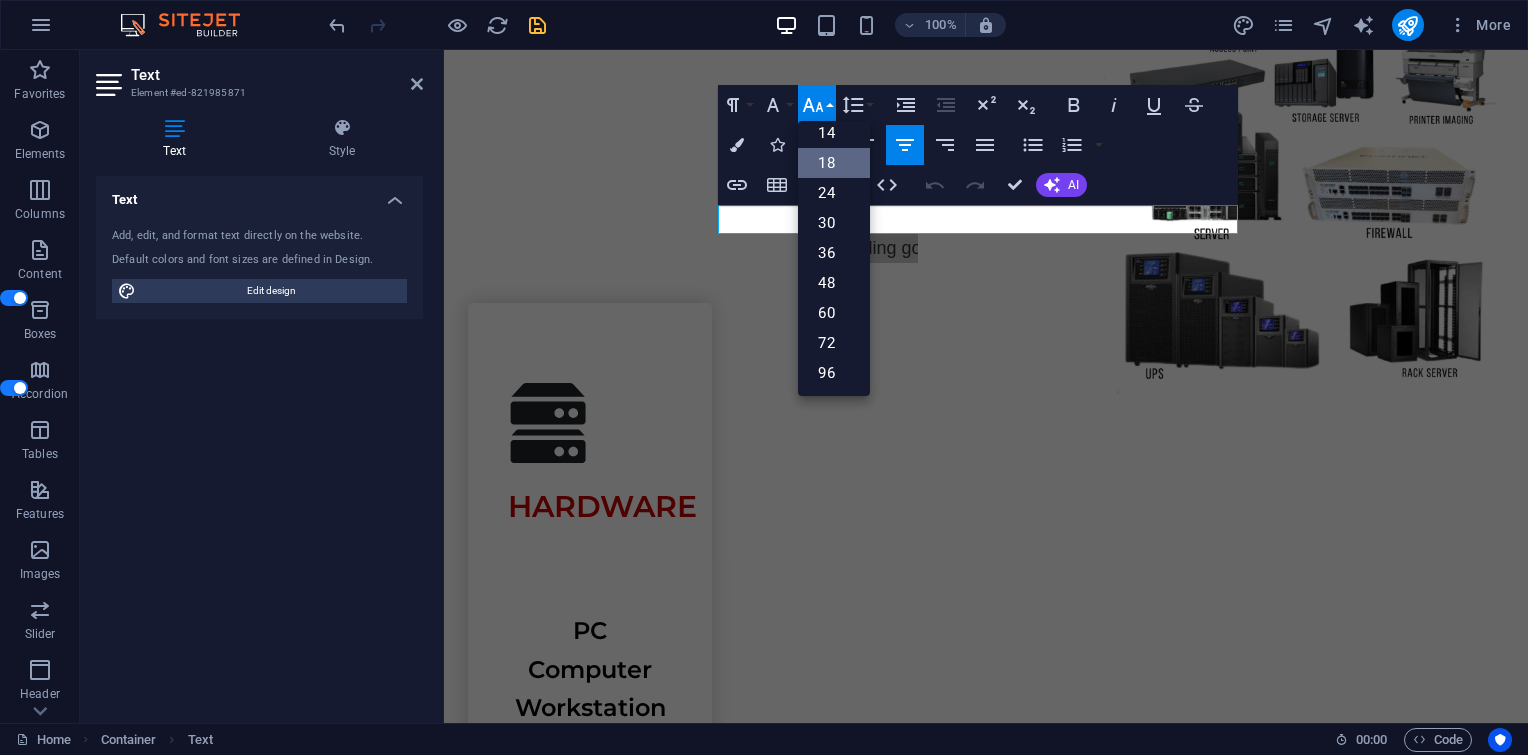 scroll, scrollTop: 160, scrollLeft: 0, axis: vertical 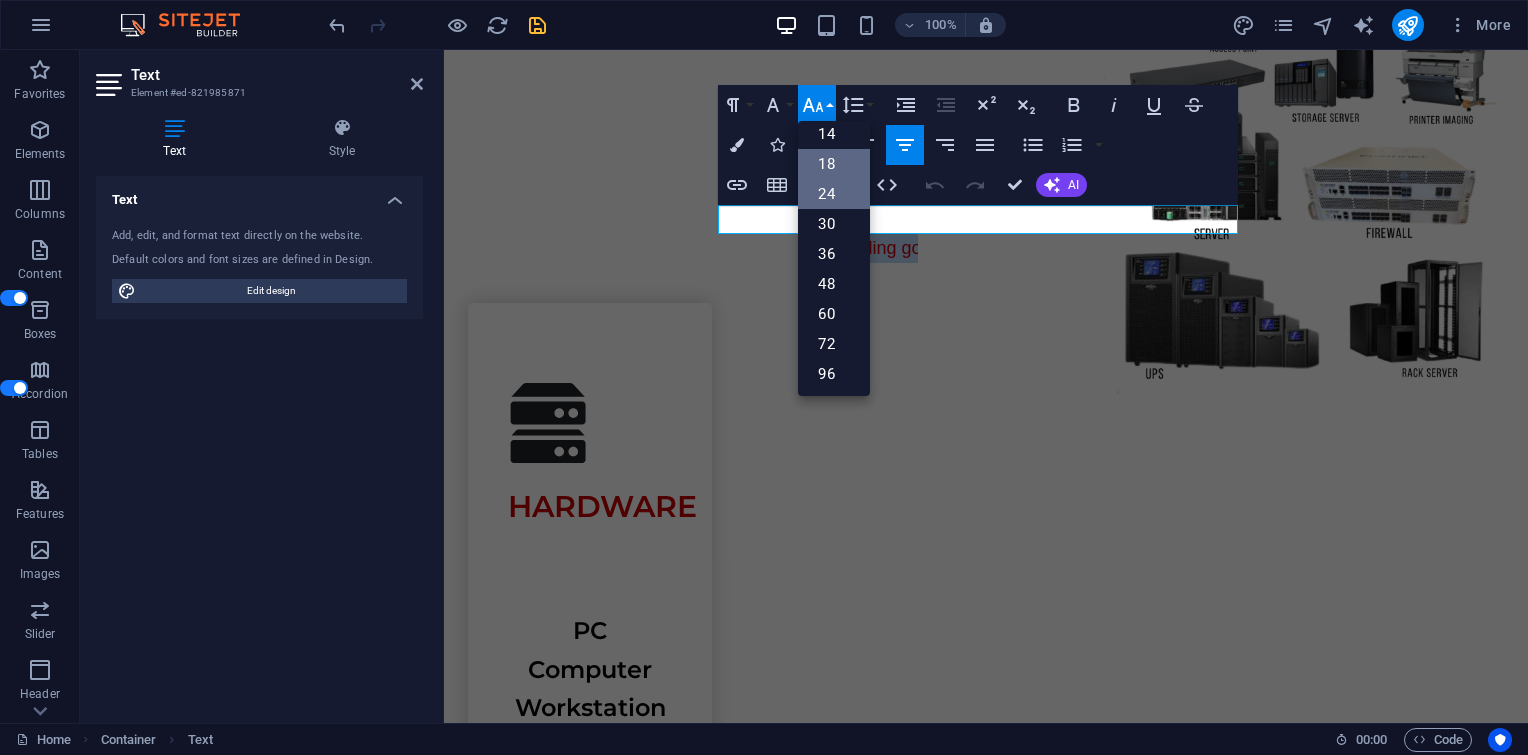 click on "24" at bounding box center (834, 194) 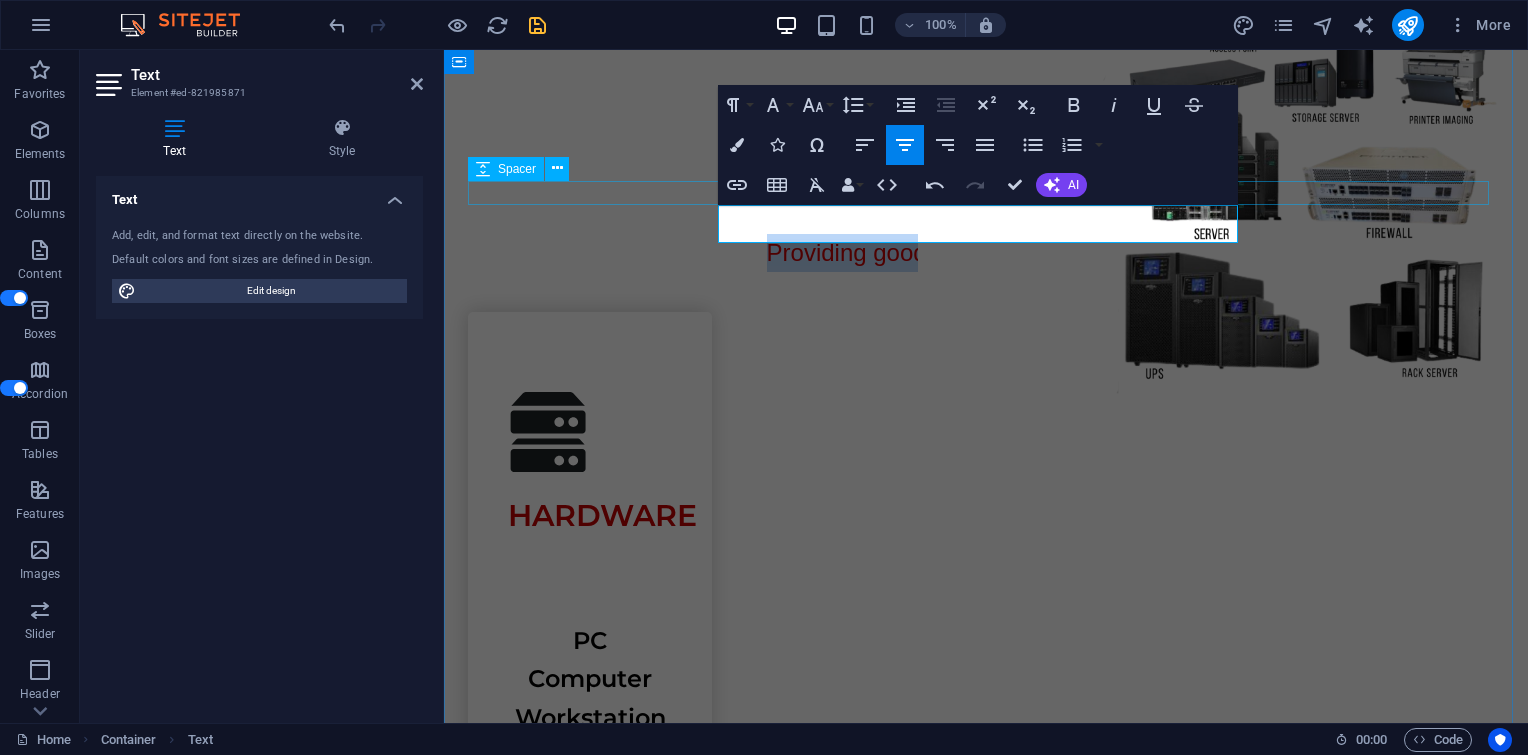 click at bounding box center (986, 222) 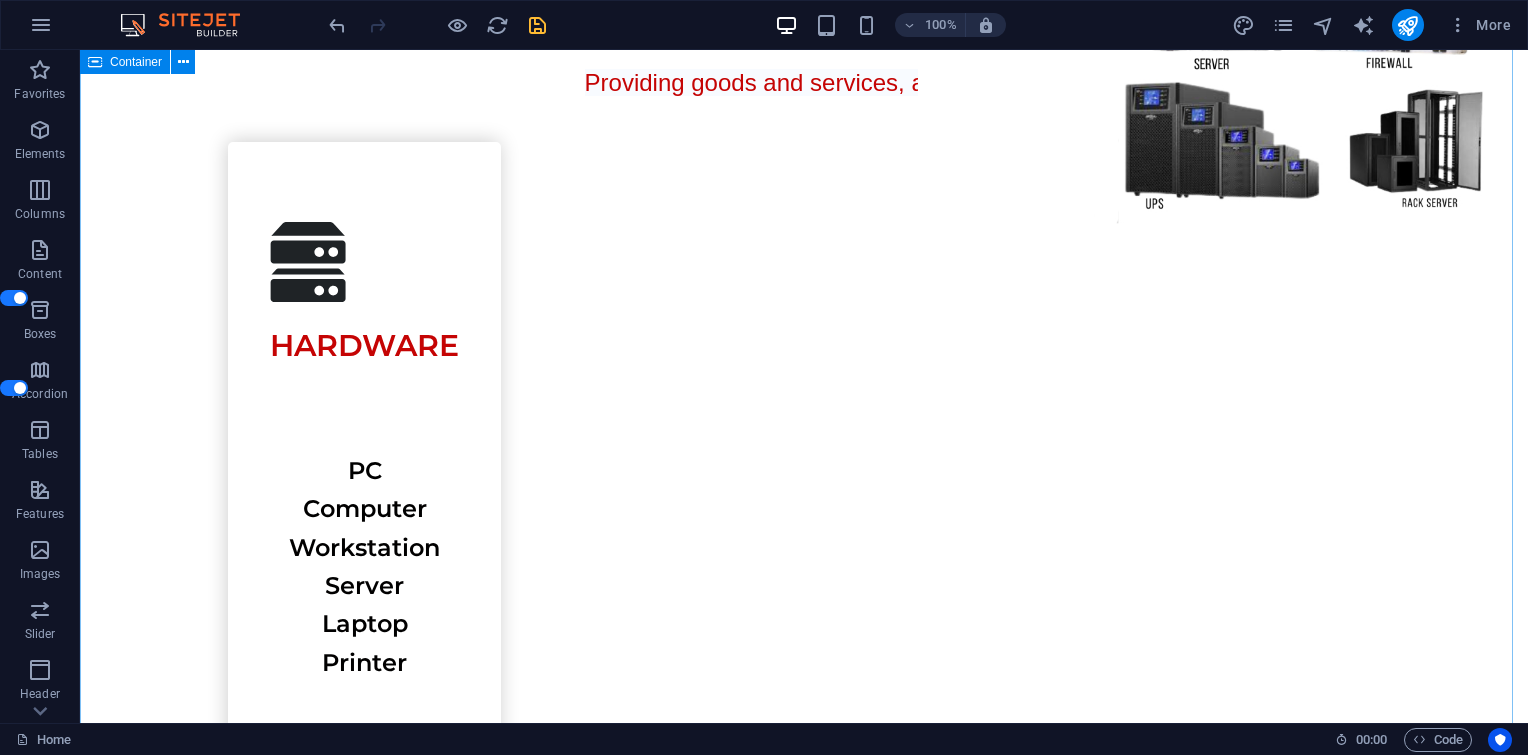 scroll, scrollTop: 1133, scrollLeft: 0, axis: vertical 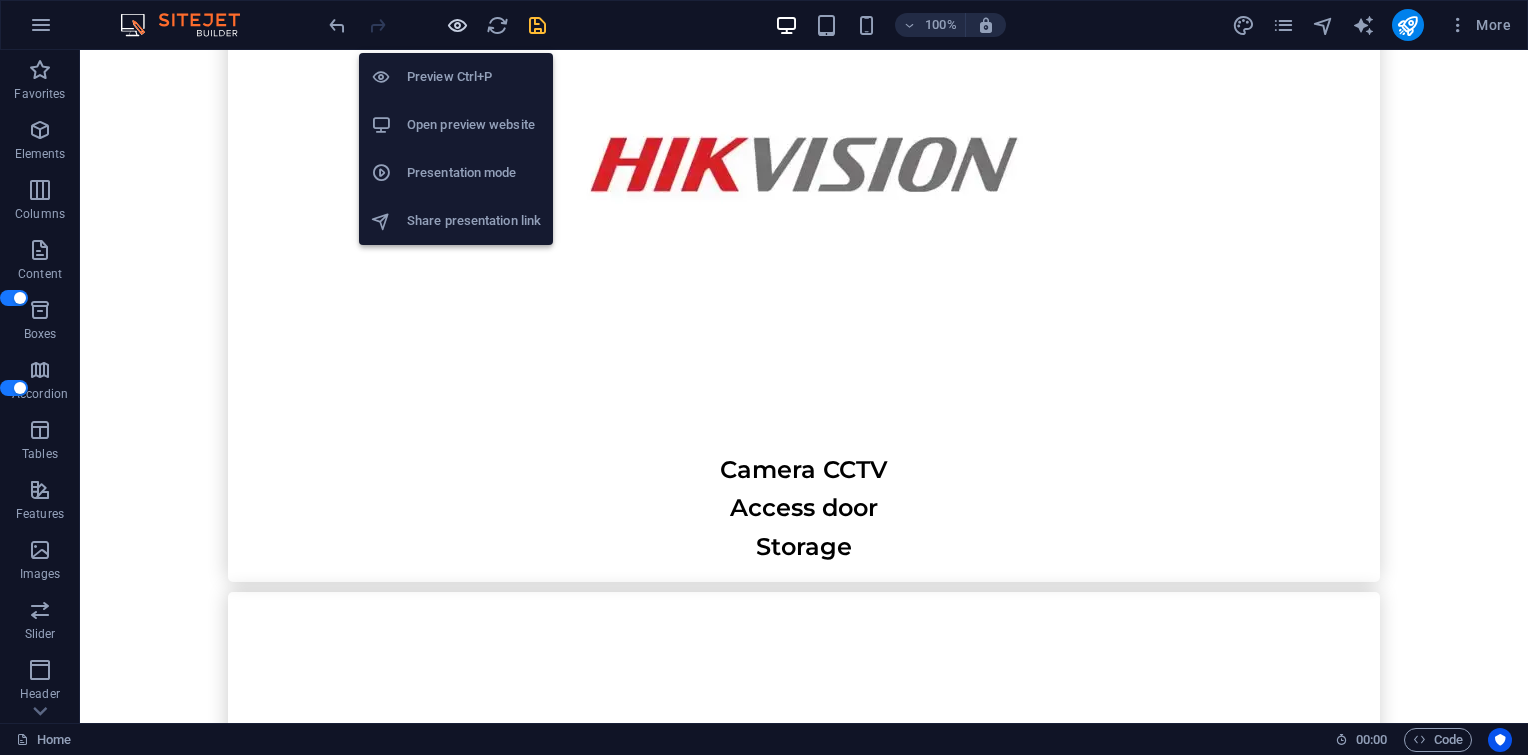 click at bounding box center [457, 25] 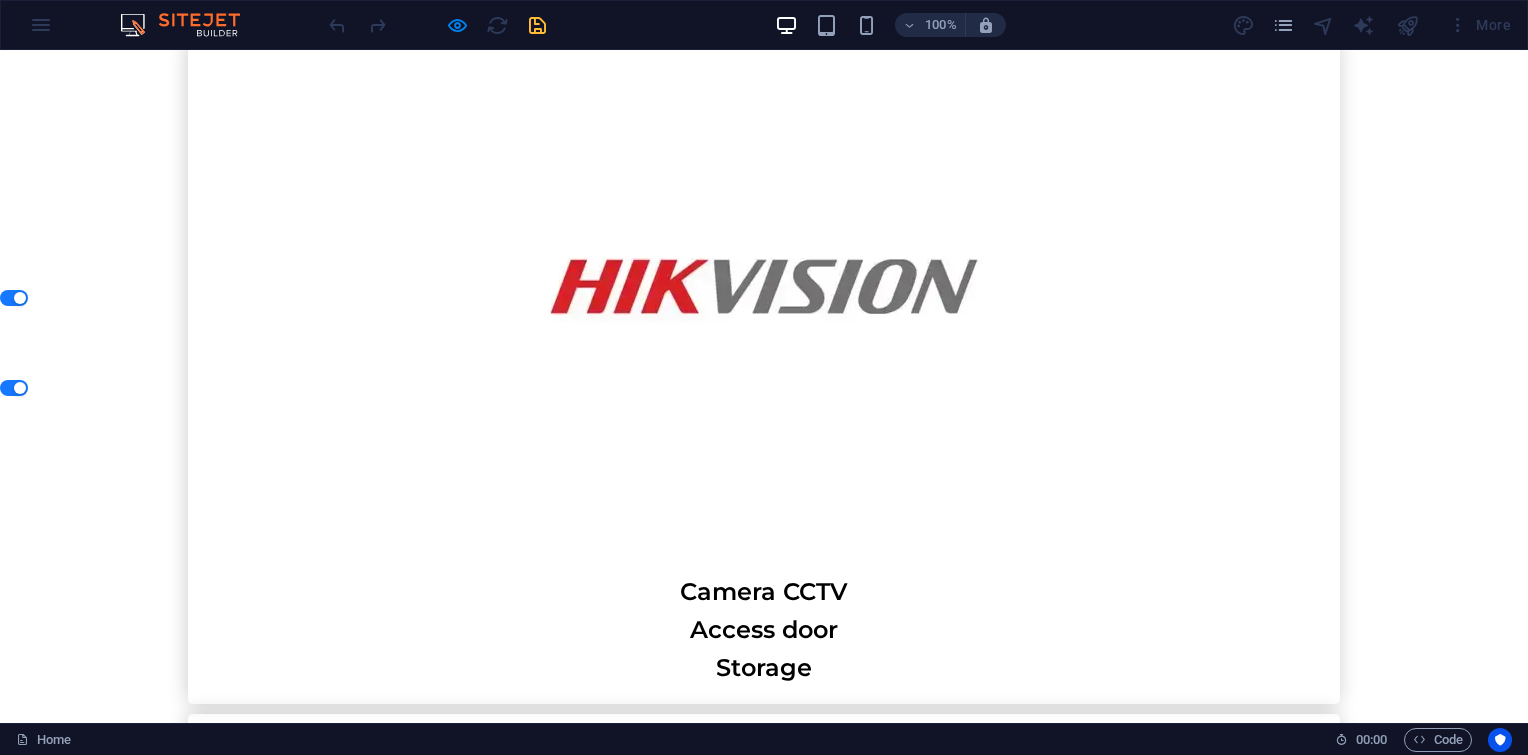 scroll, scrollTop: 7184, scrollLeft: 0, axis: vertical 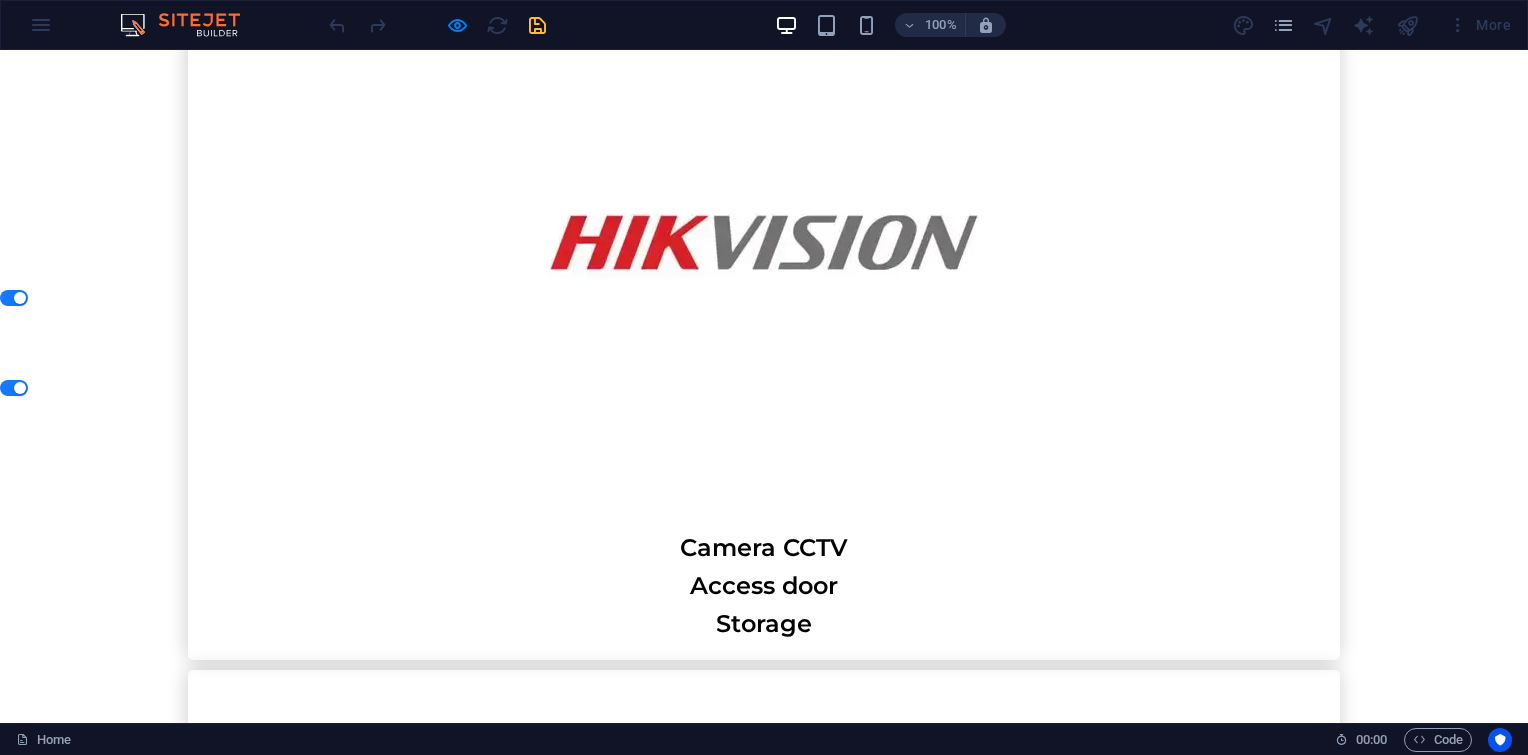 click at bounding box center [472, 20246] 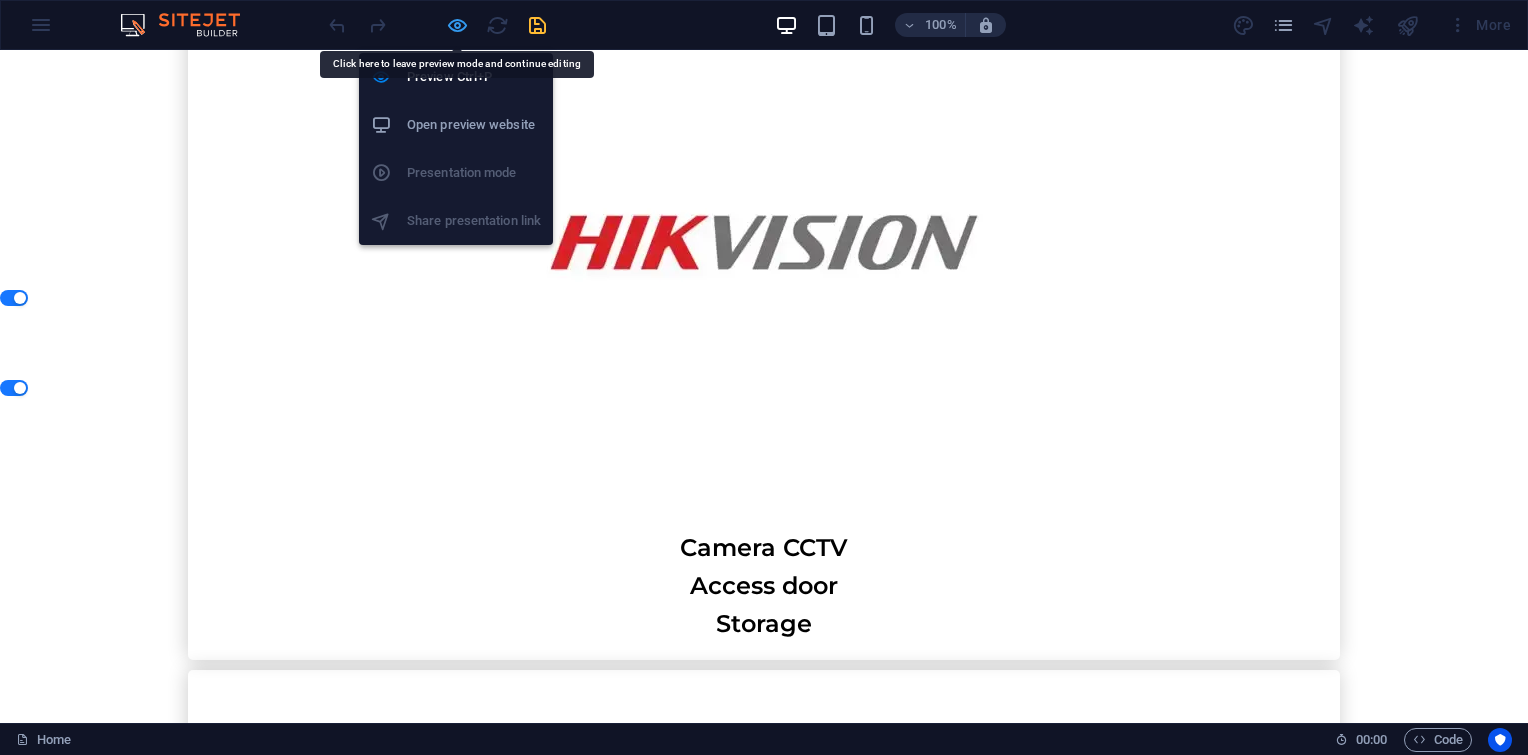 click at bounding box center [457, 25] 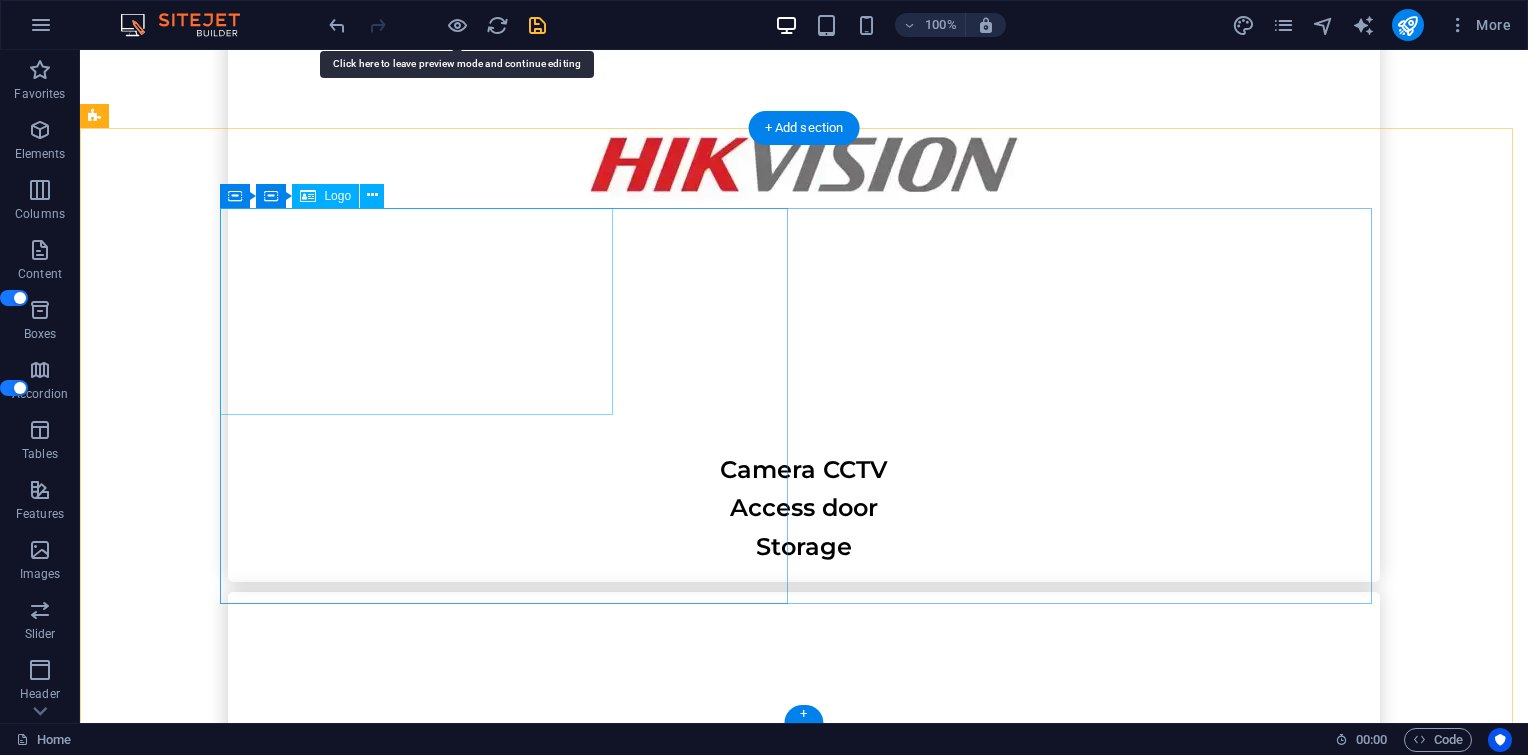 click at bounding box center (512, 19746) 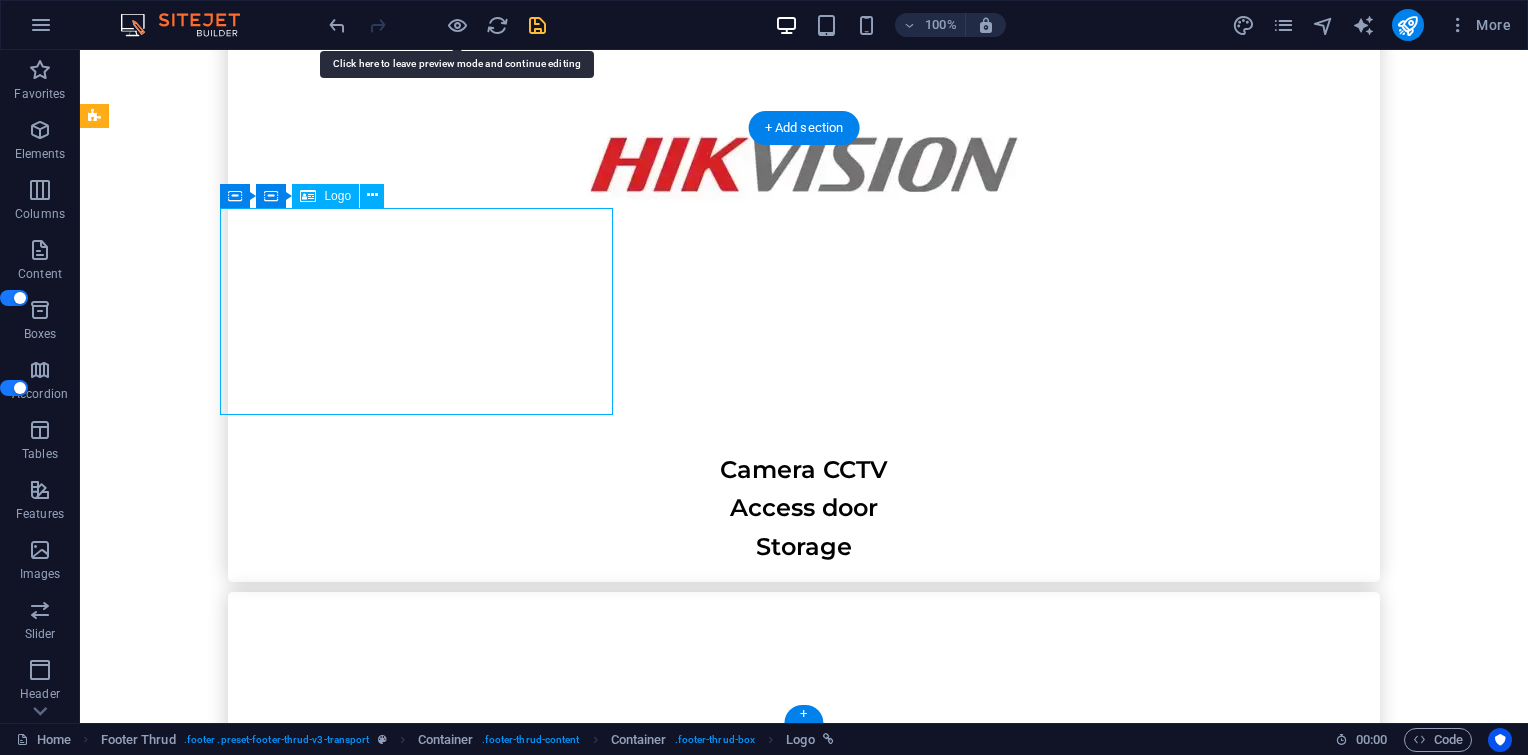 click at bounding box center (512, 19746) 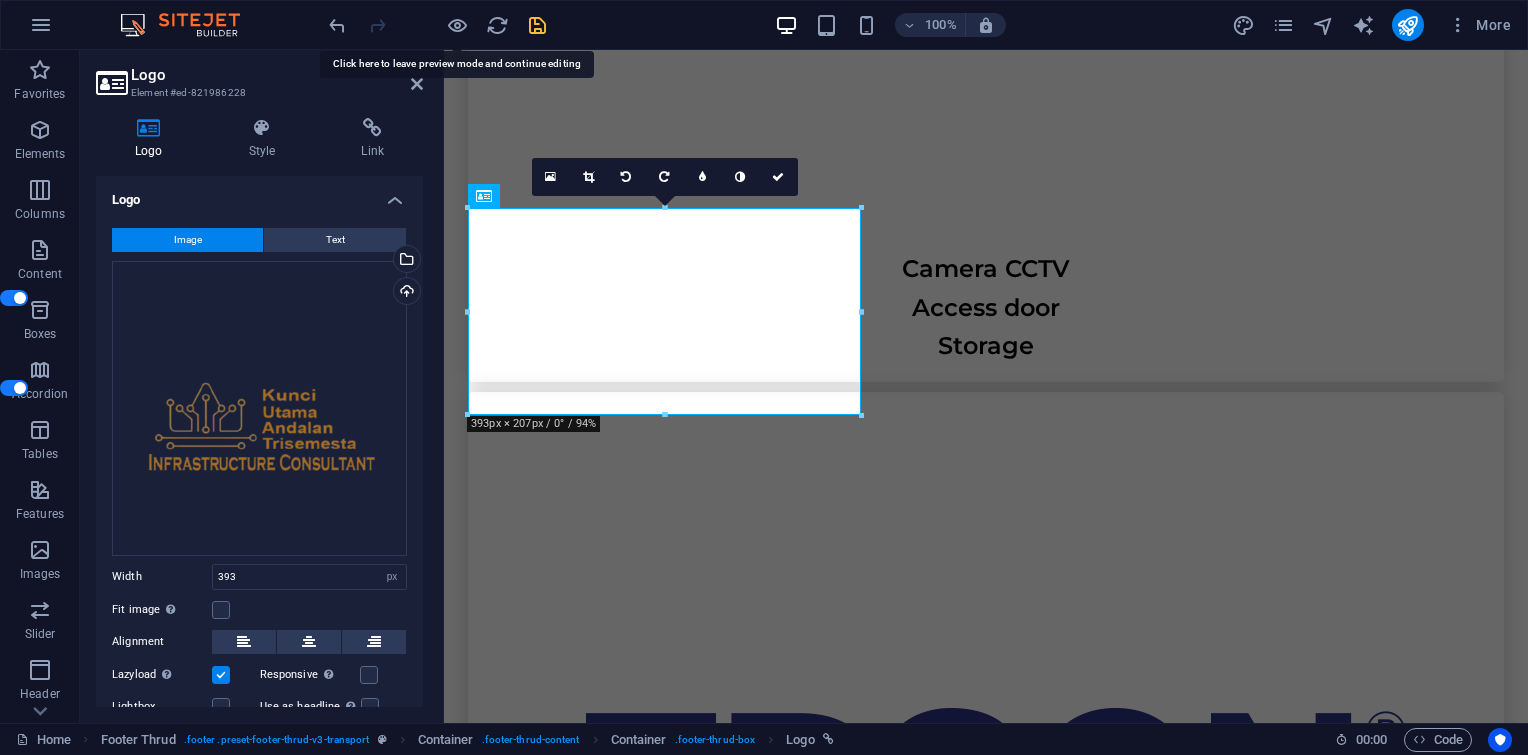 scroll, scrollTop: 7780, scrollLeft: 0, axis: vertical 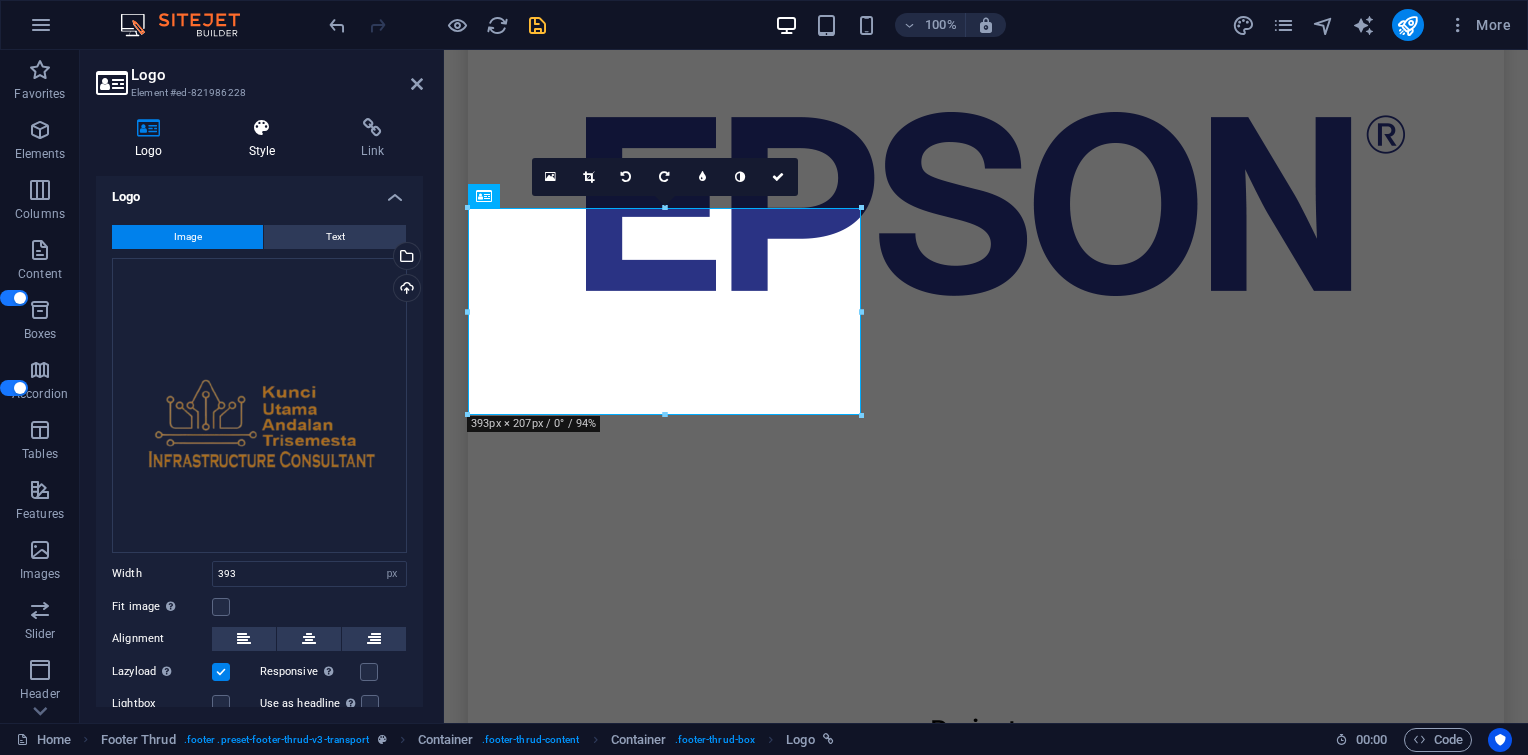 click at bounding box center (262, 128) 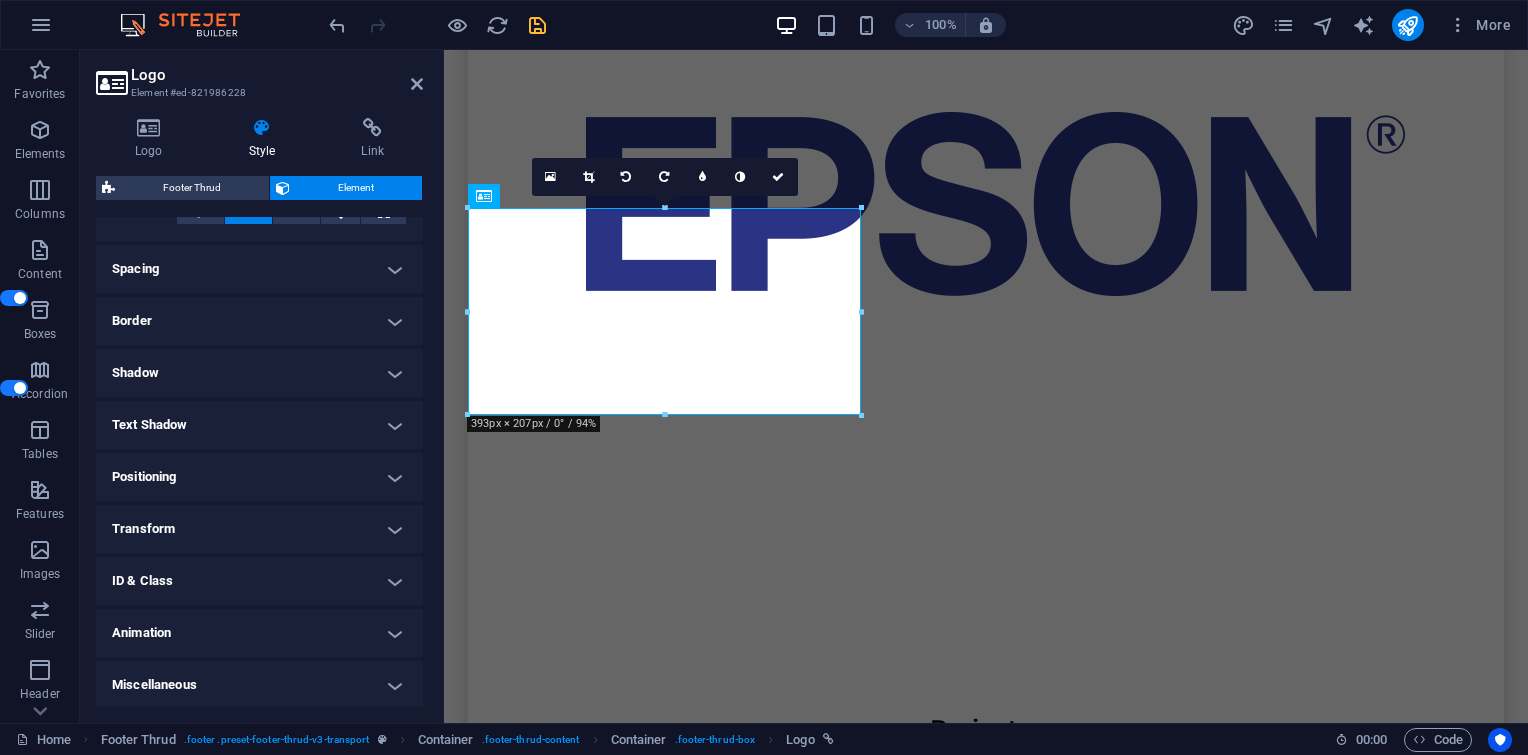 scroll, scrollTop: 354, scrollLeft: 0, axis: vertical 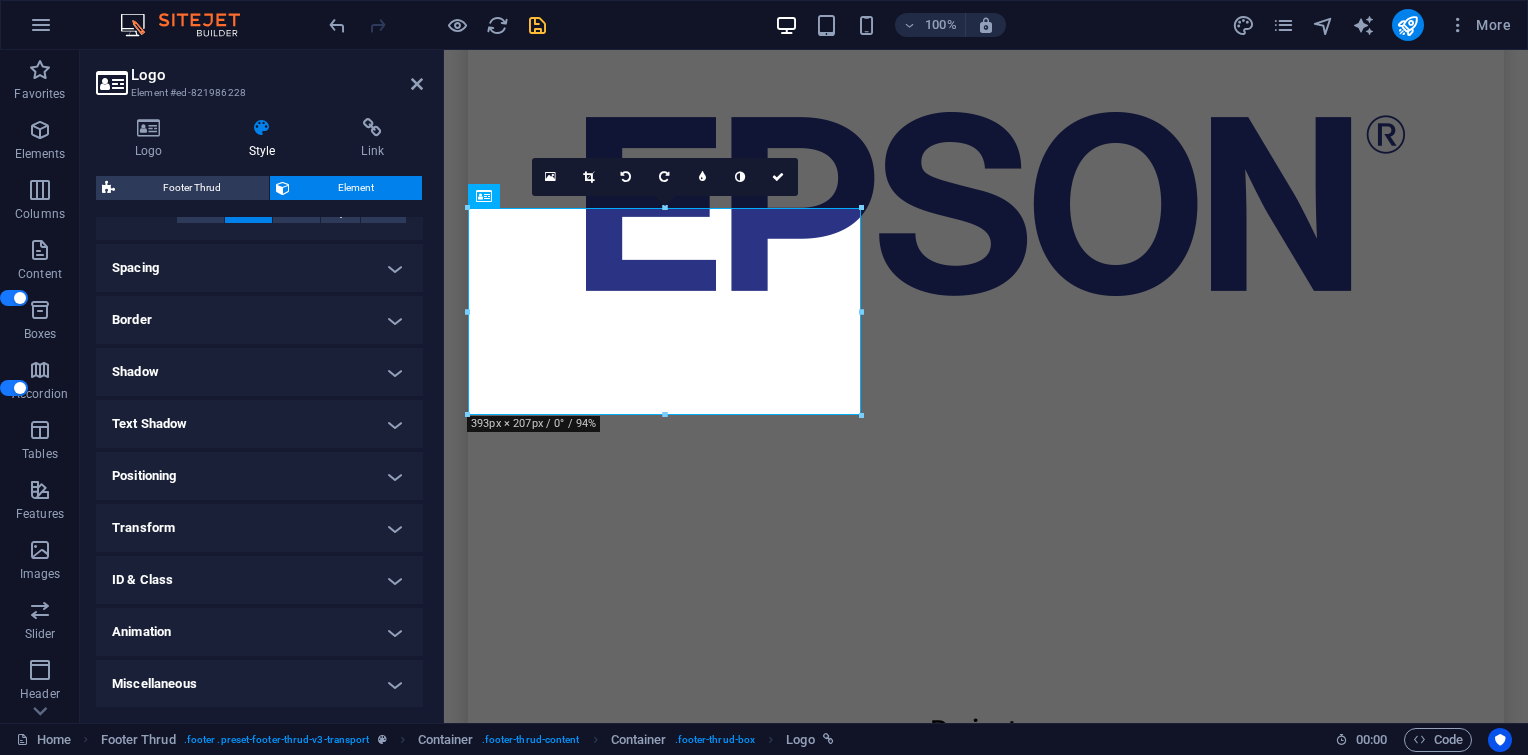 click on "Transform" at bounding box center [259, 528] 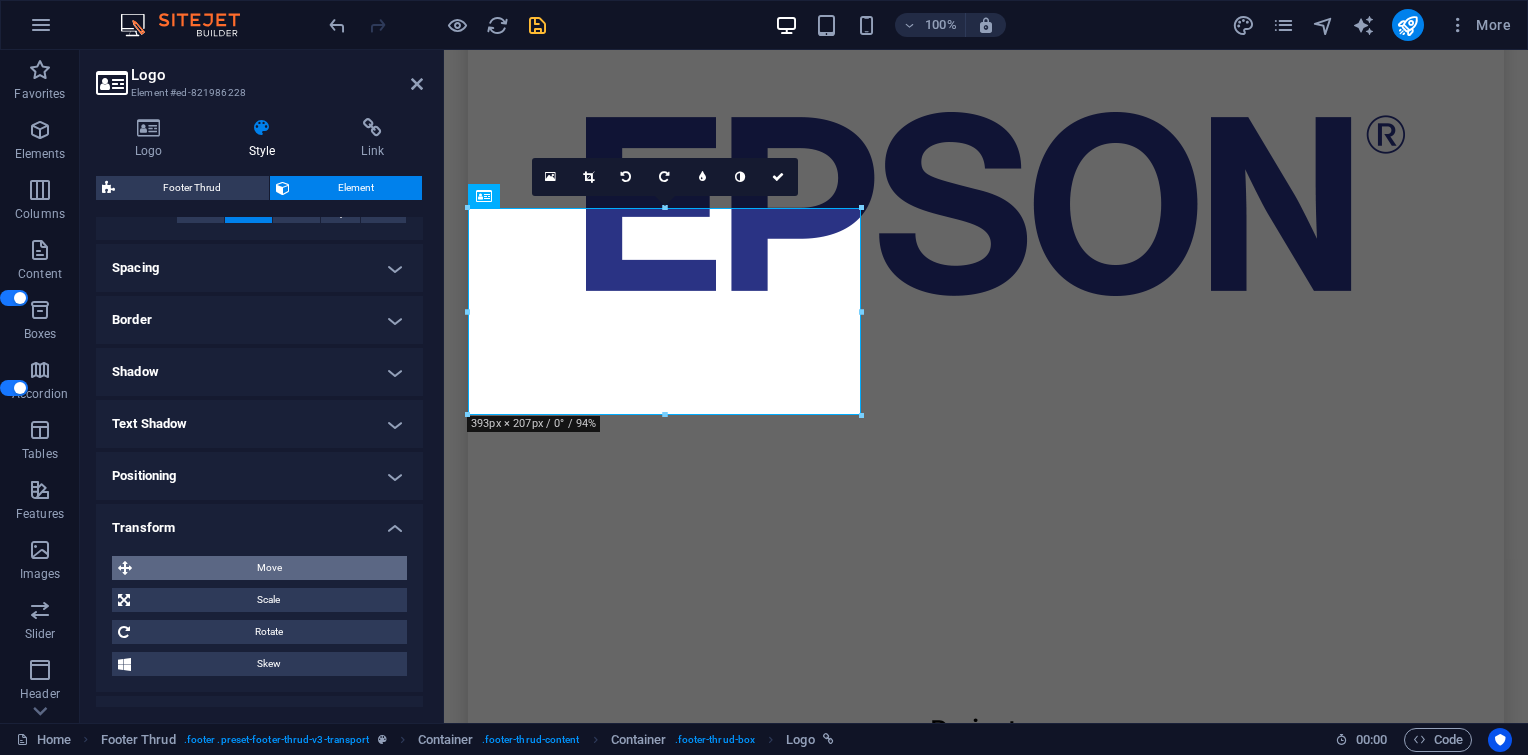 click on "Move" at bounding box center [269, 568] 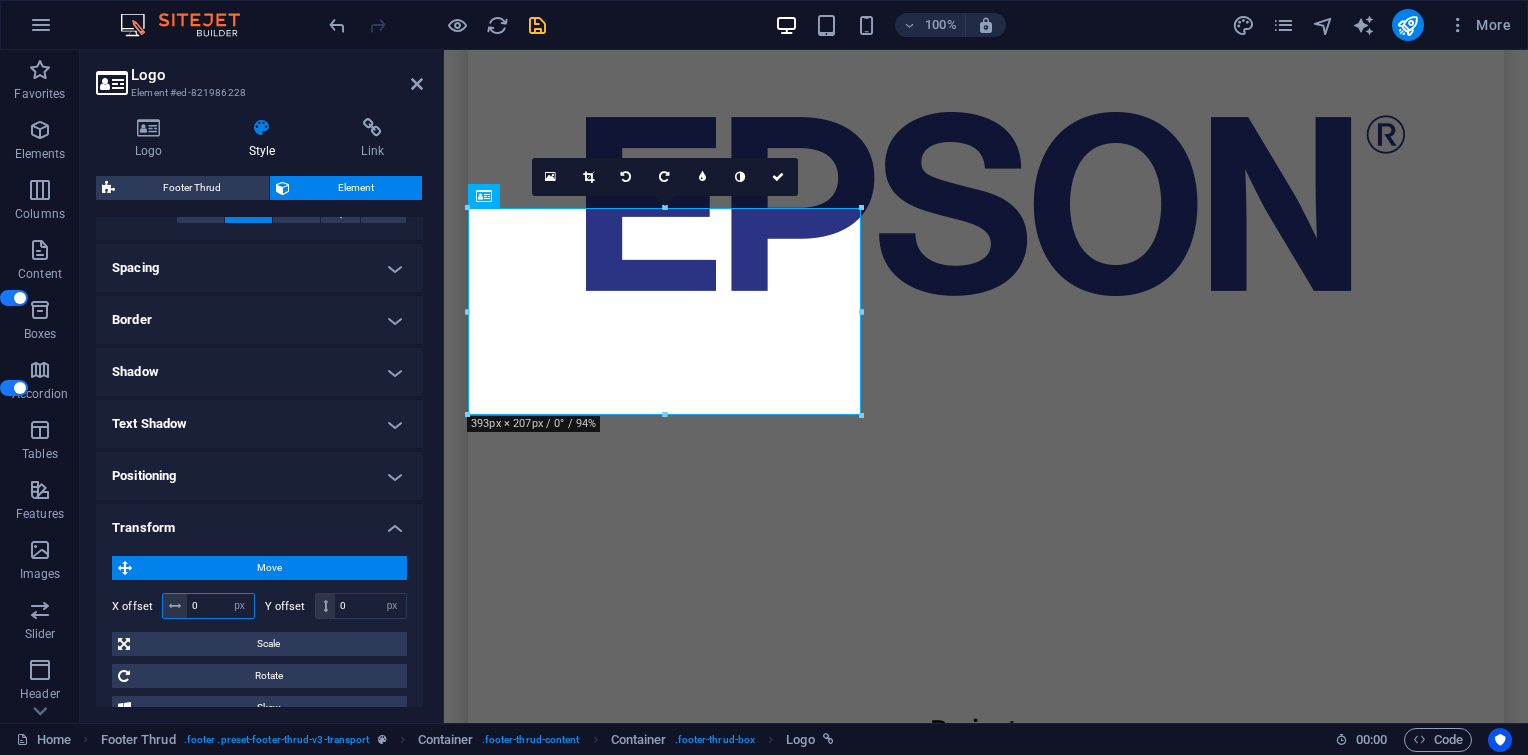 click on "0" at bounding box center [220, 606] 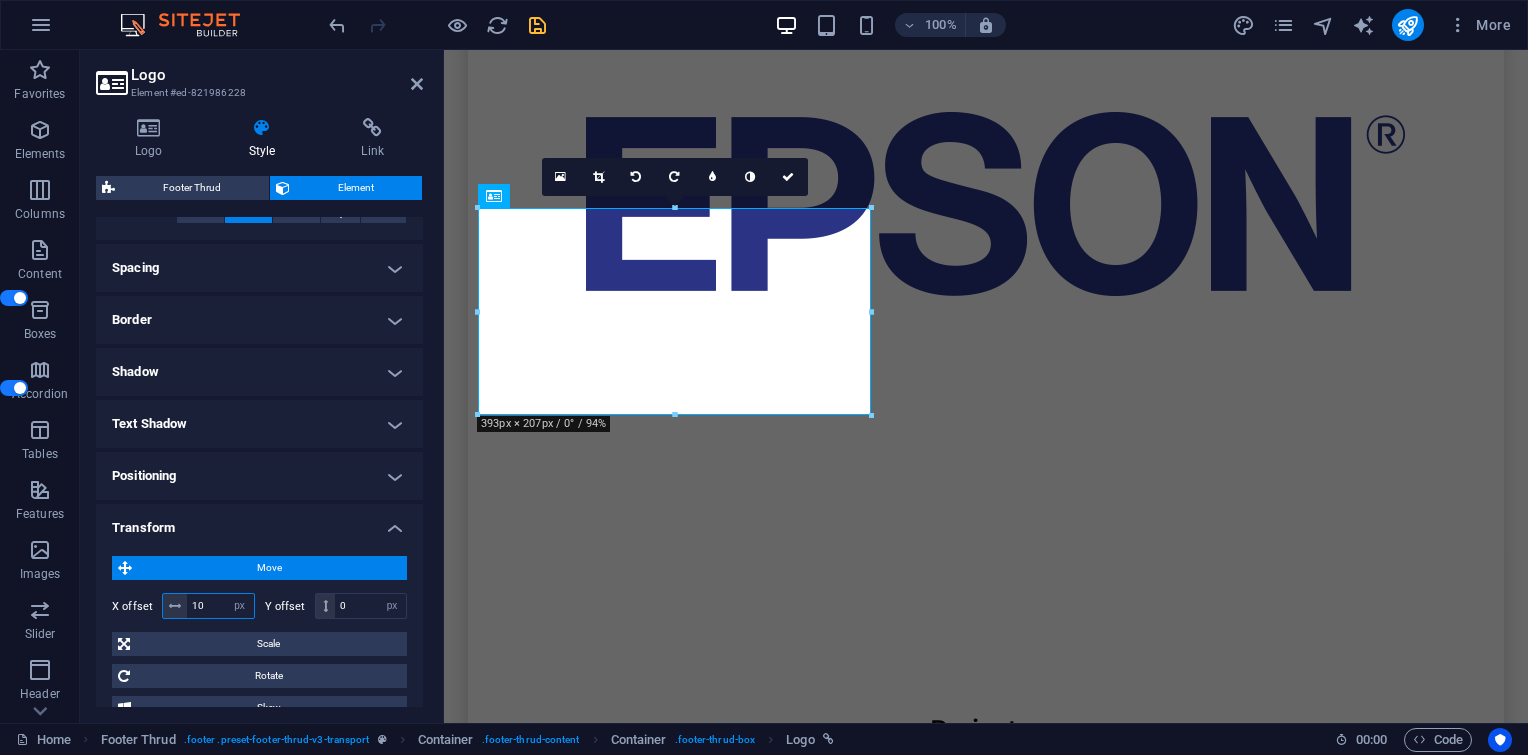 type on "1" 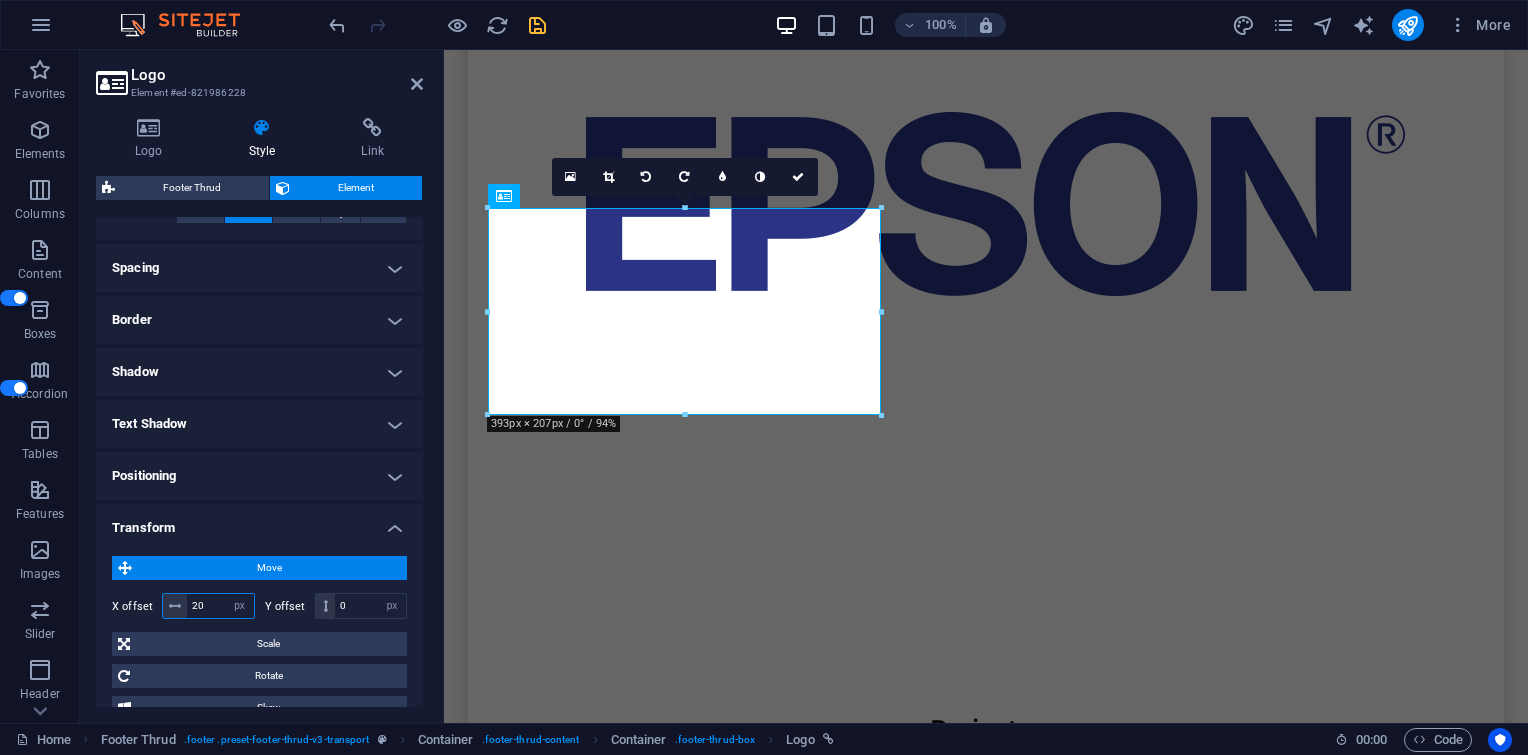 type on "2" 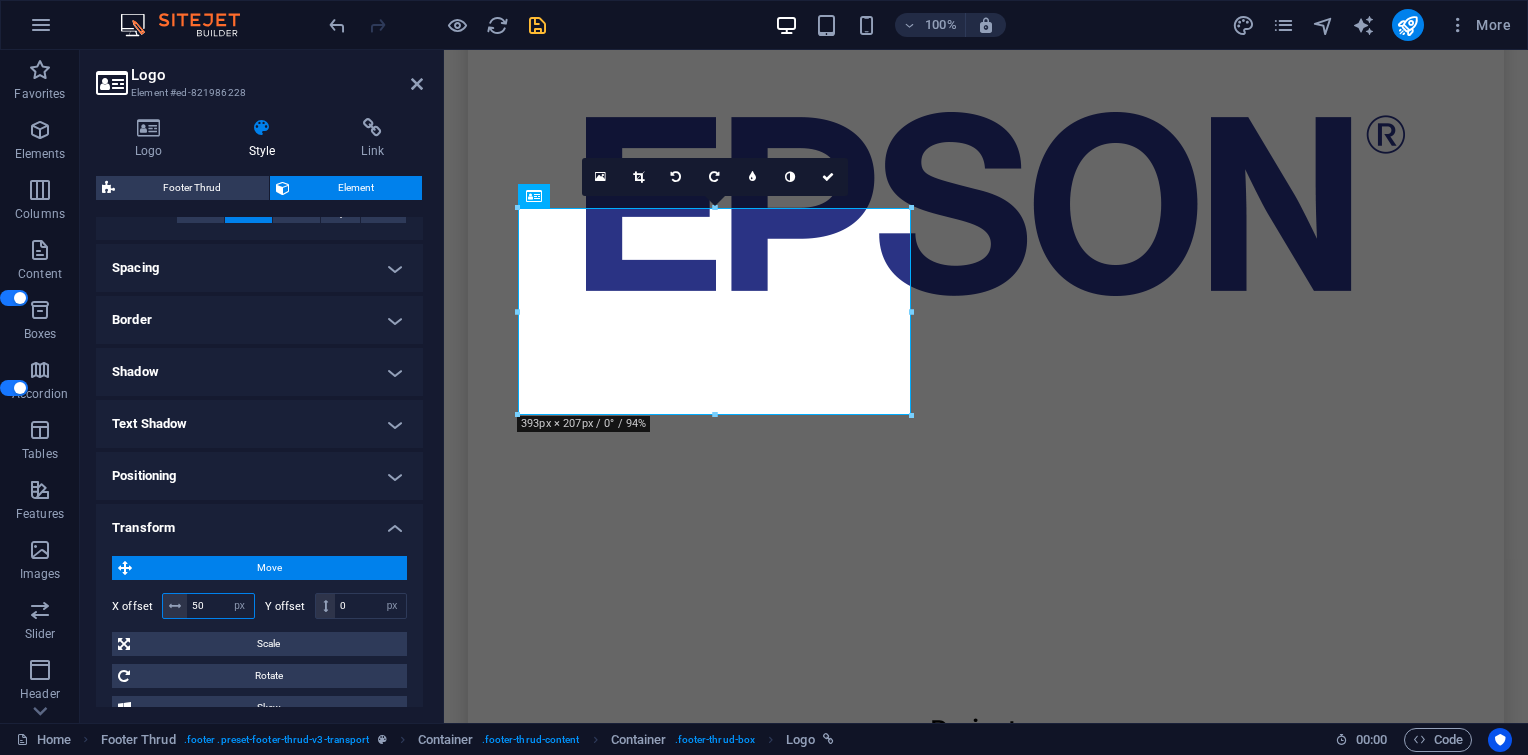 type on "5" 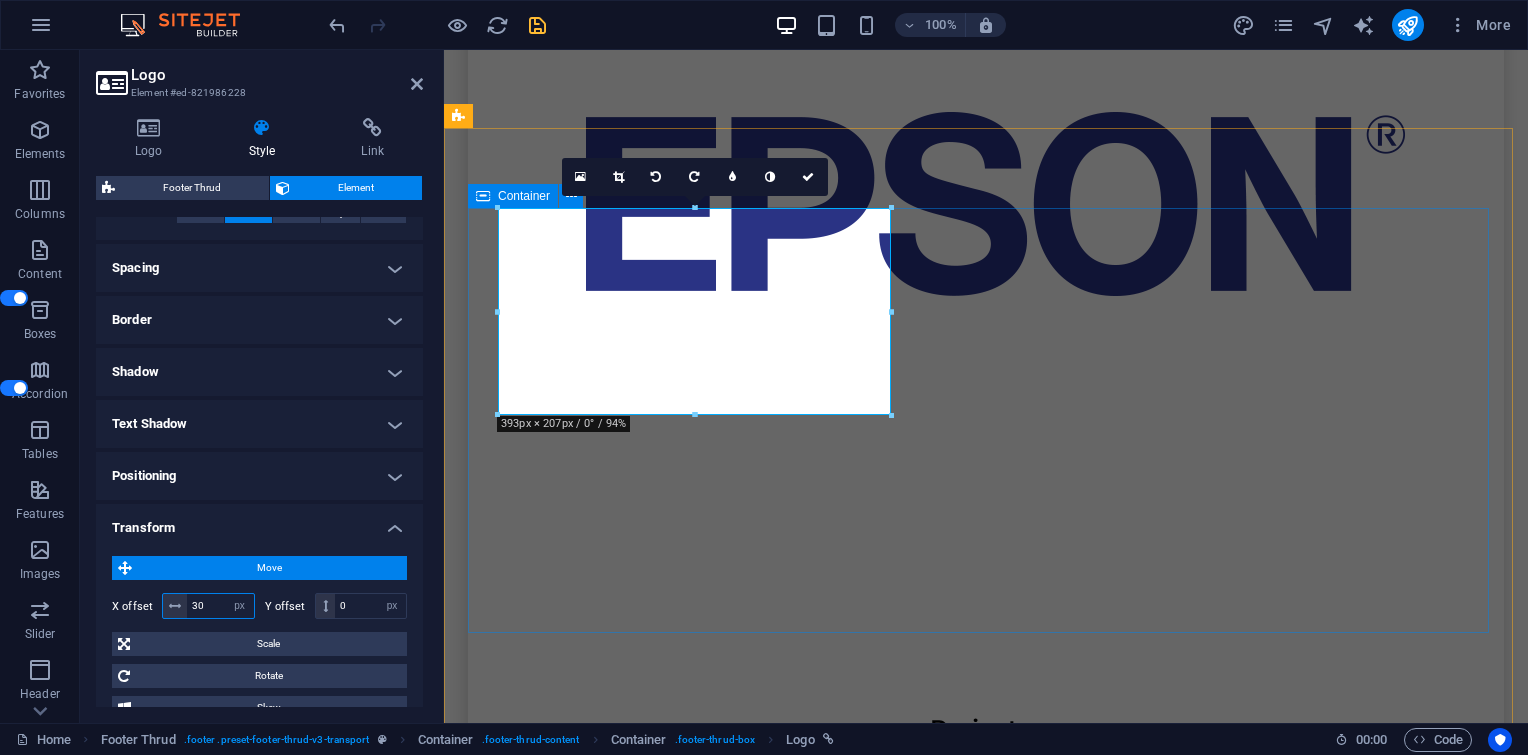 type on "30" 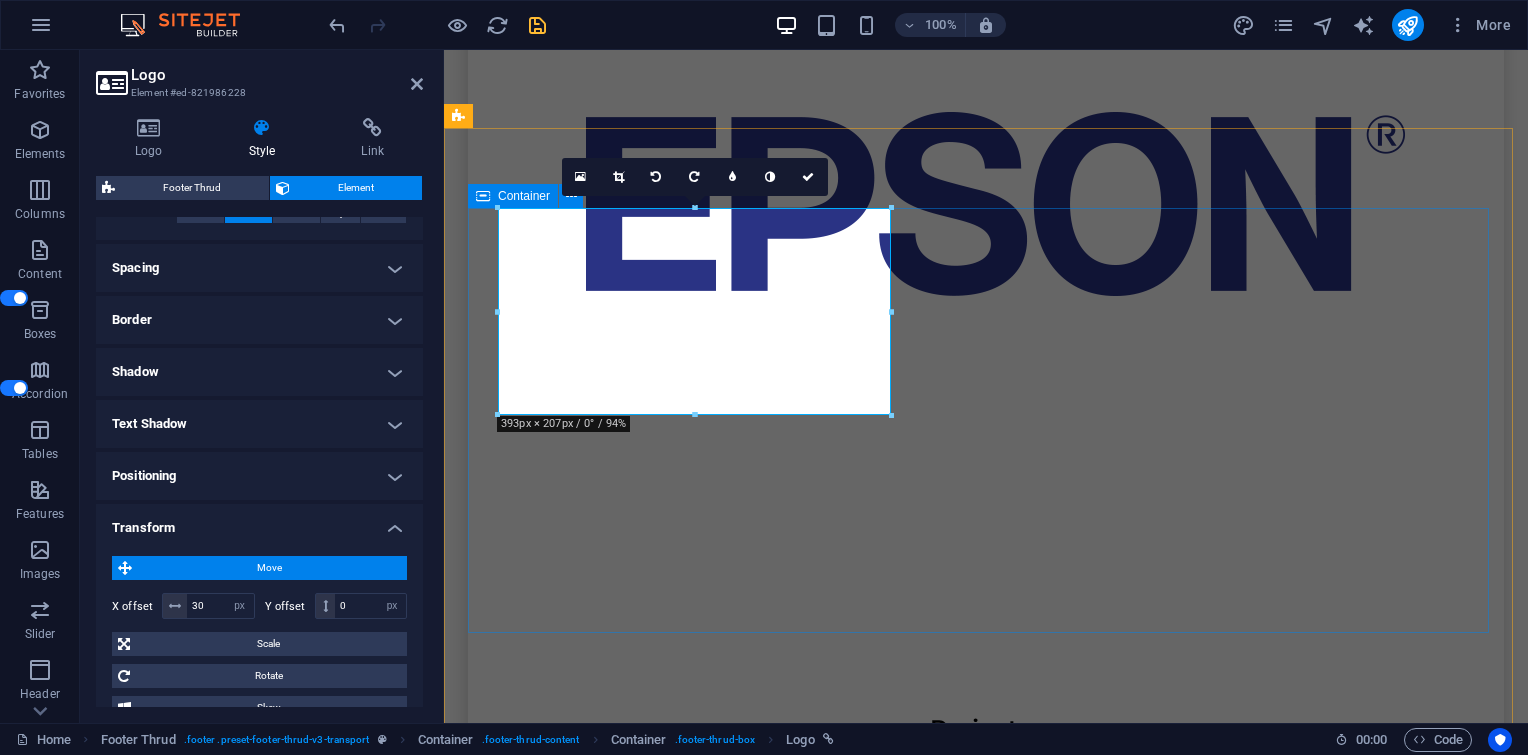 click on "Jendral Sudirman no. 71  Senayan, Kebayoran Baru - South Jakarta ,  Senayan, Kebayoran Baru - South Jakarta ,  12190
sales1@itkuat.com Cs@itkuat.com Home Services About Us Contact Us HOME SERVICES ABOUT US CONTACT US" at bounding box center (986, 17229) 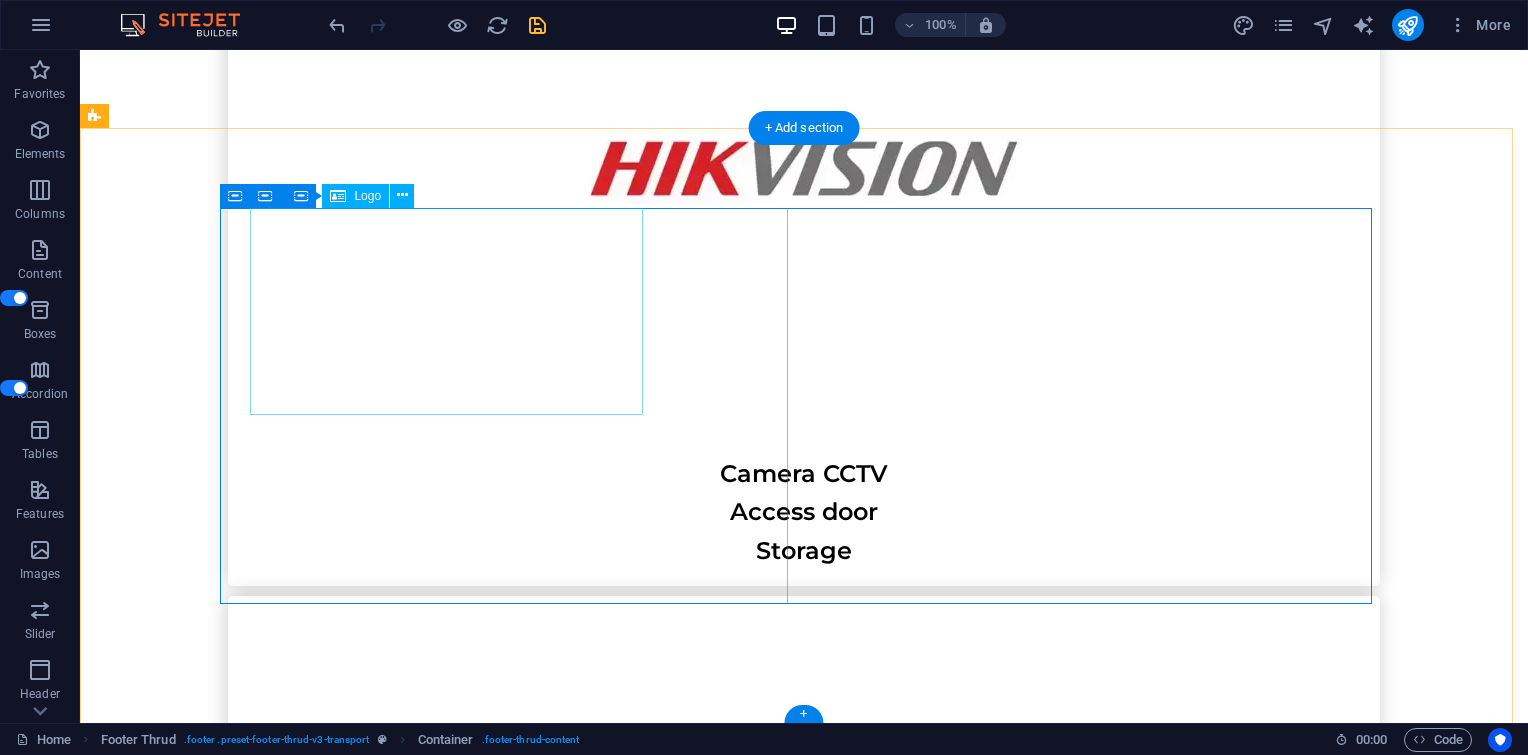 scroll, scrollTop: 7184, scrollLeft: 0, axis: vertical 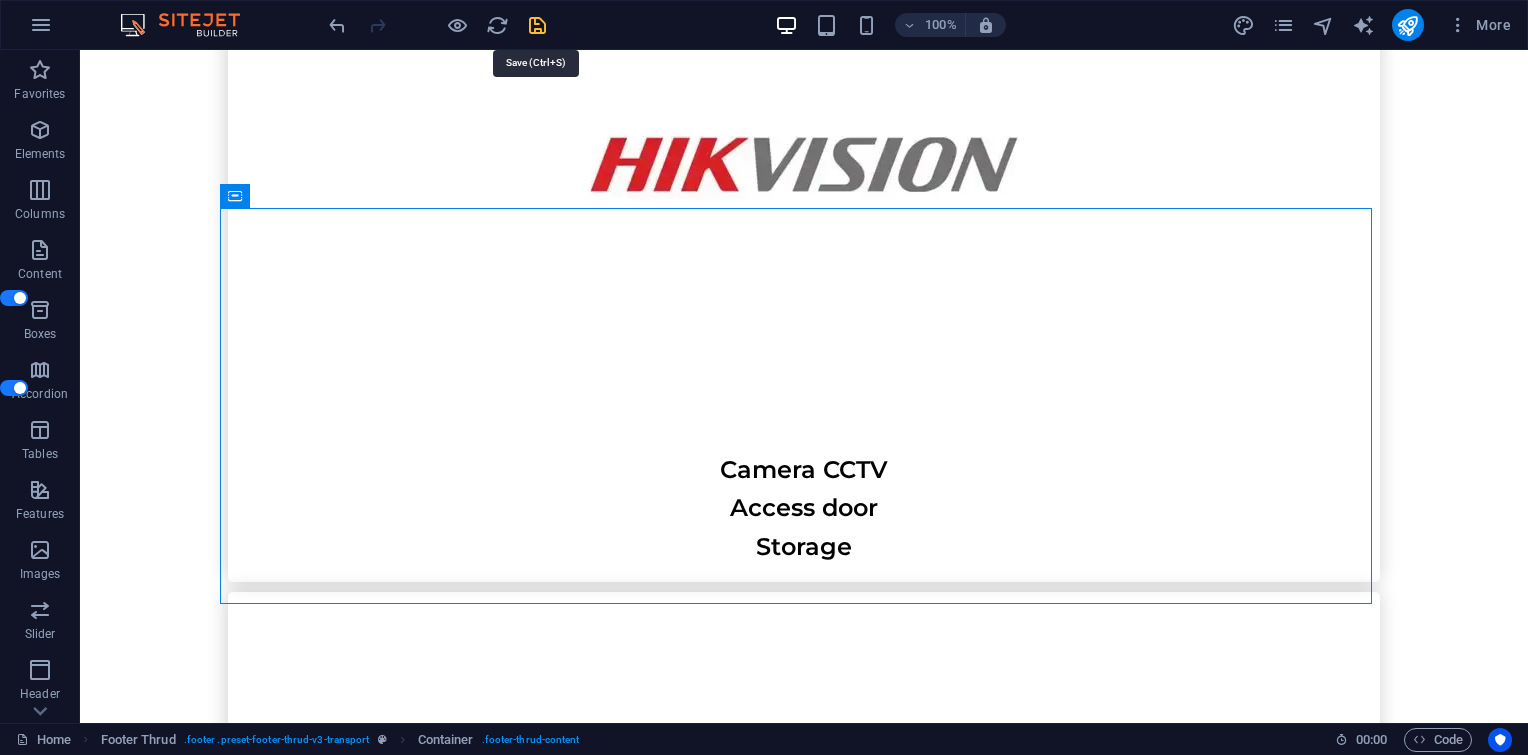 click at bounding box center [537, 25] 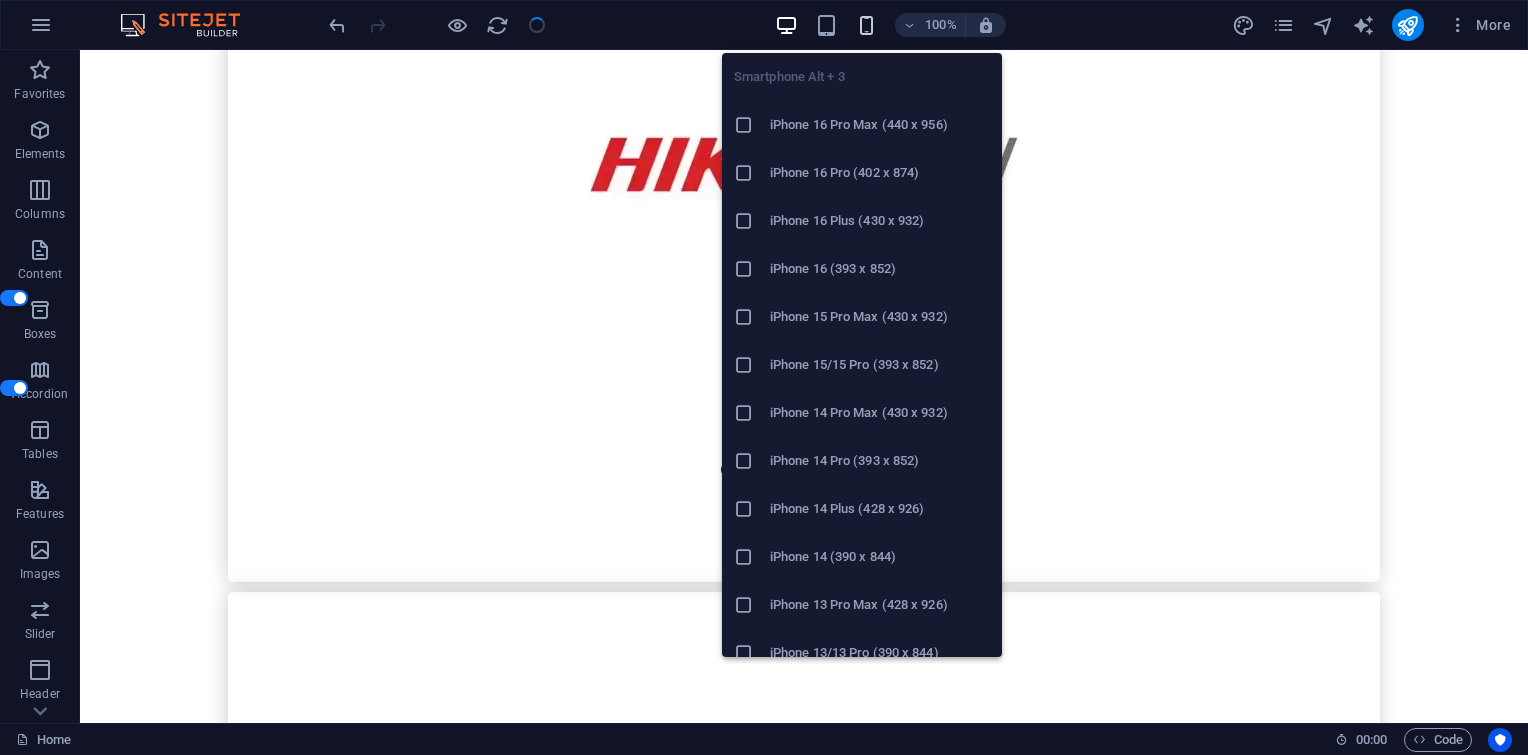 click at bounding box center (866, 25) 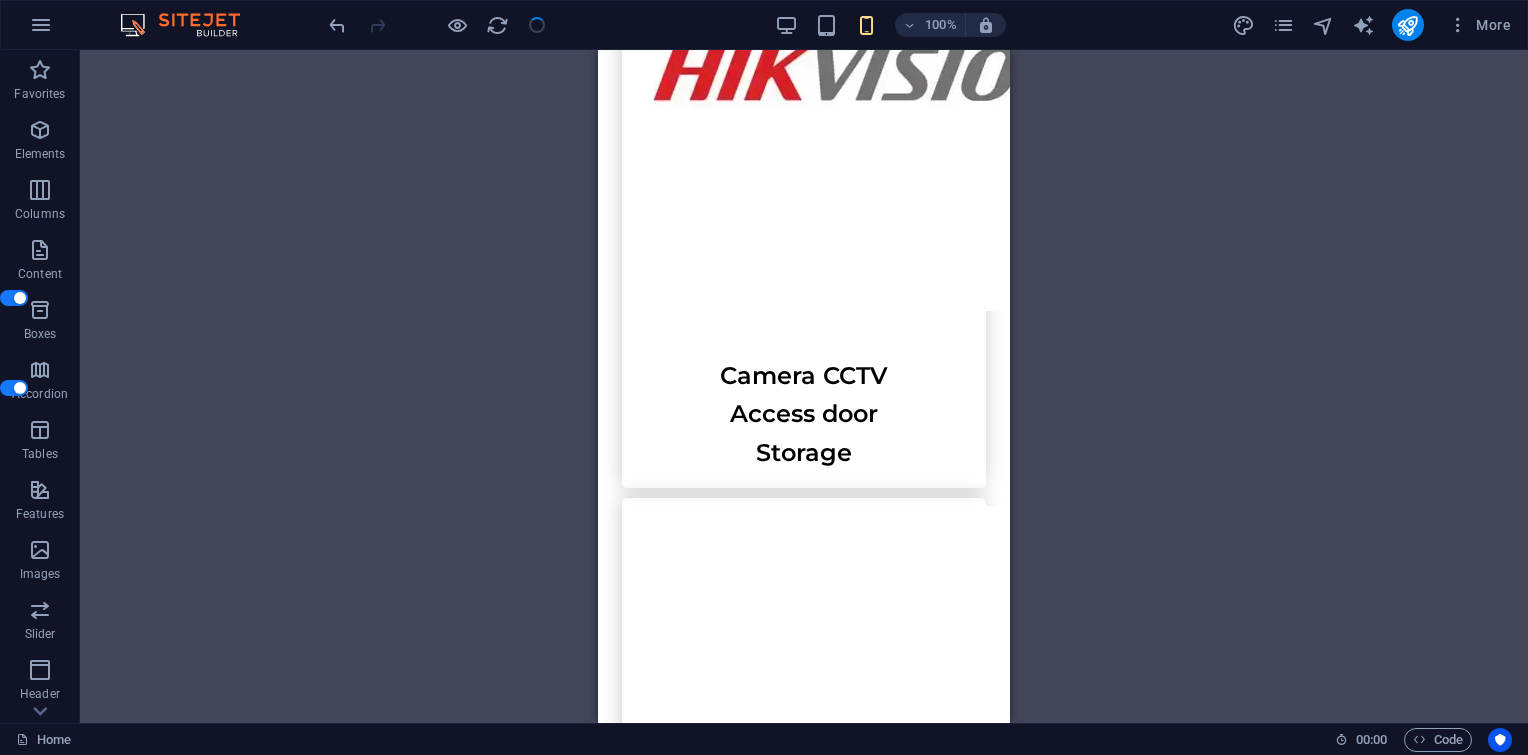 click at bounding box center [437, 25] 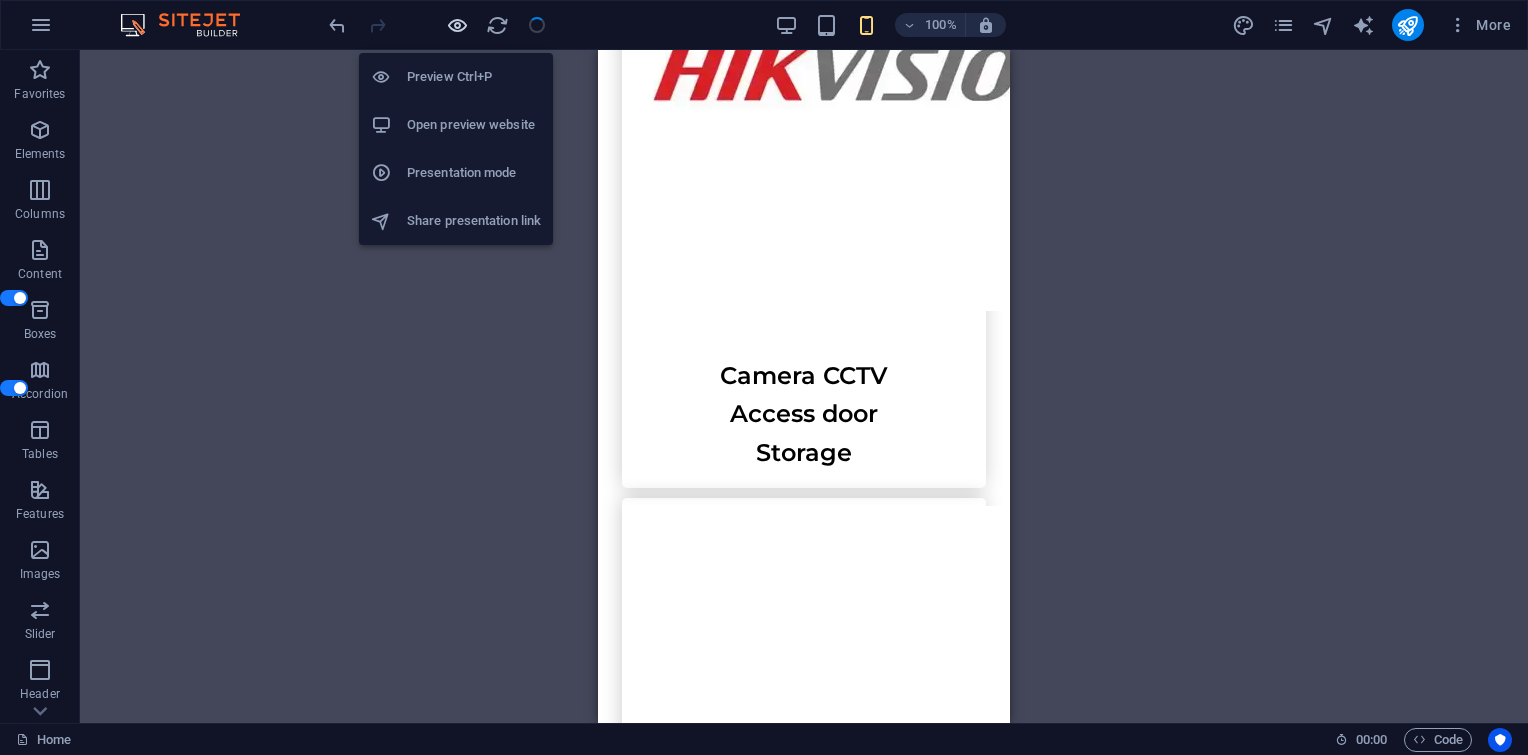 click at bounding box center [457, 25] 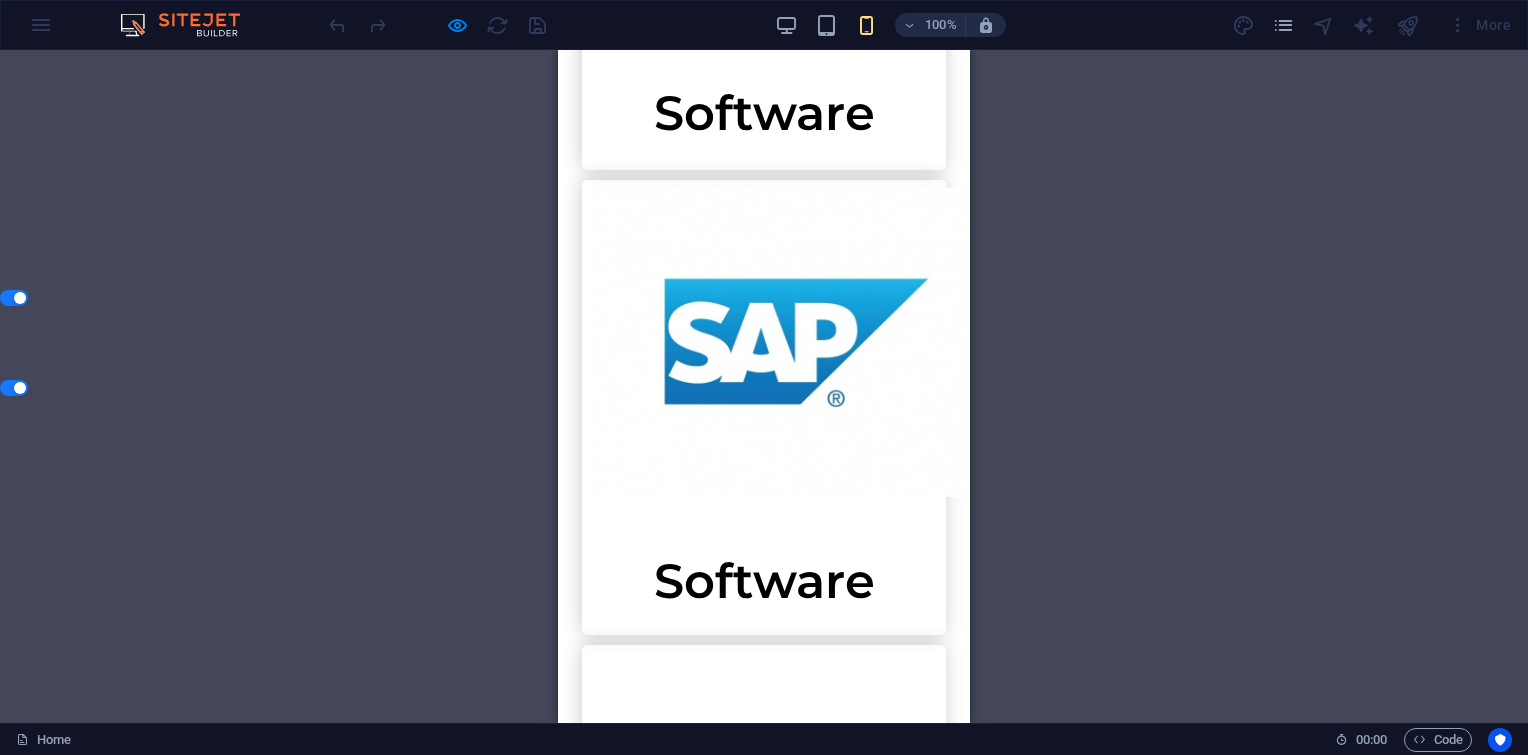 scroll, scrollTop: 16461, scrollLeft: 0, axis: vertical 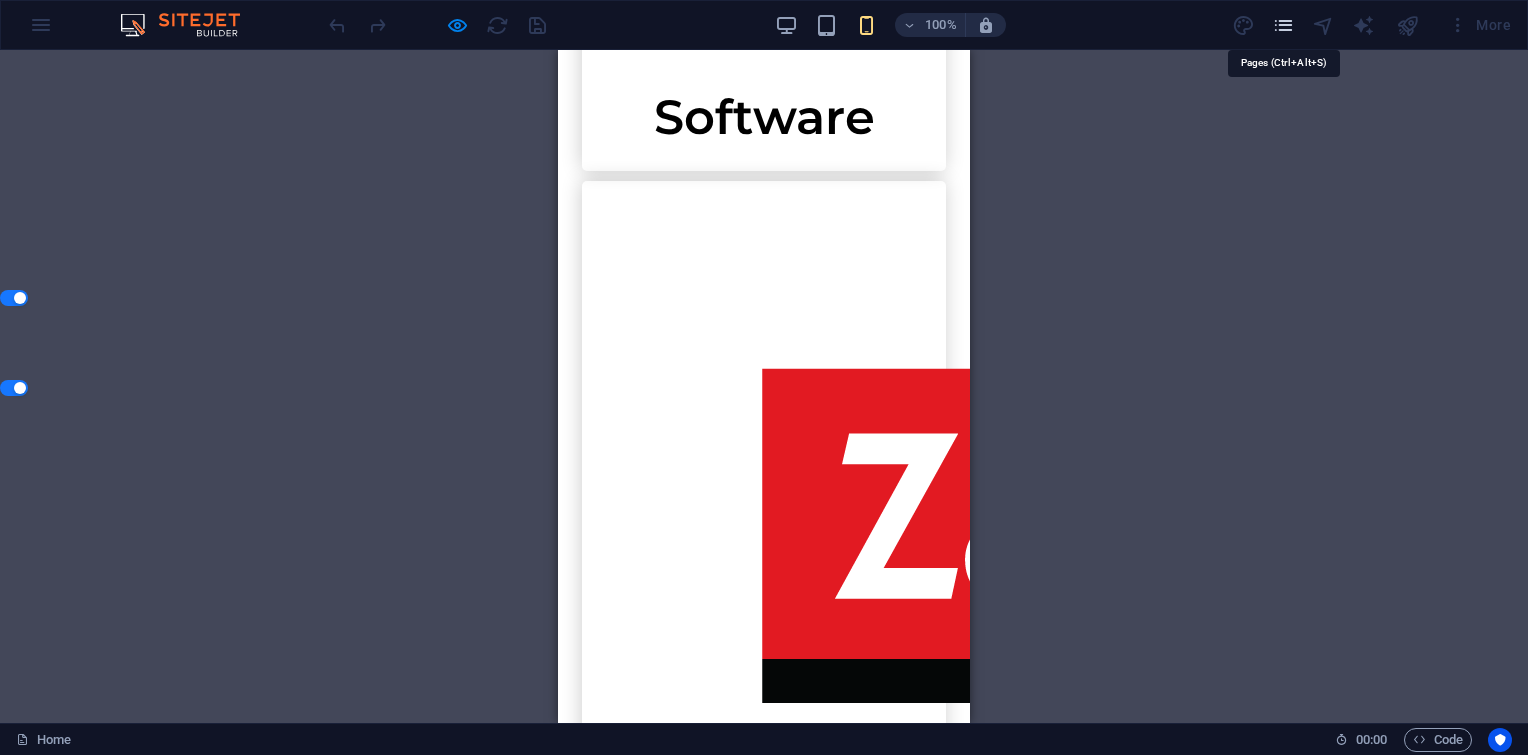 click at bounding box center (1283, 25) 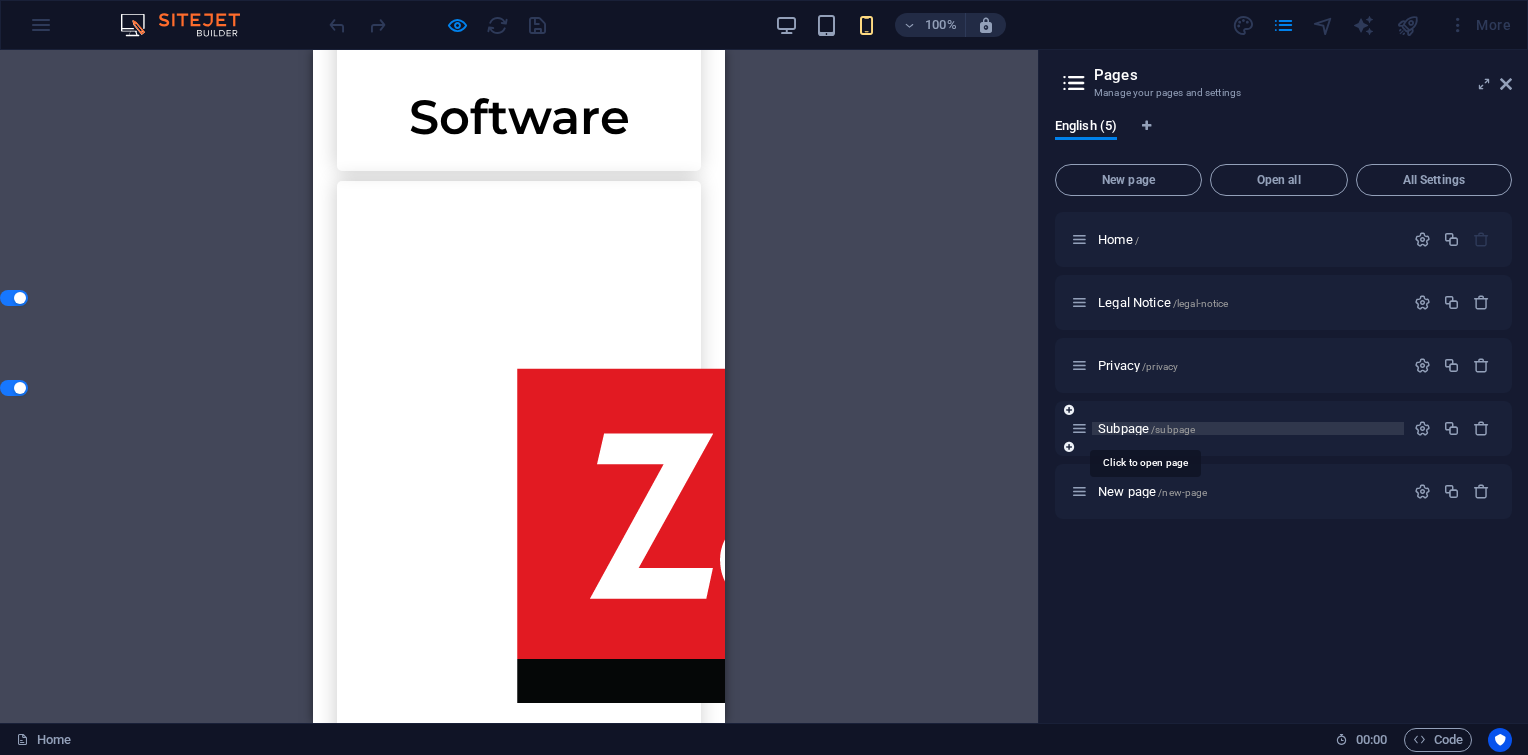 click on "Subpage /subpage" at bounding box center [1146, 428] 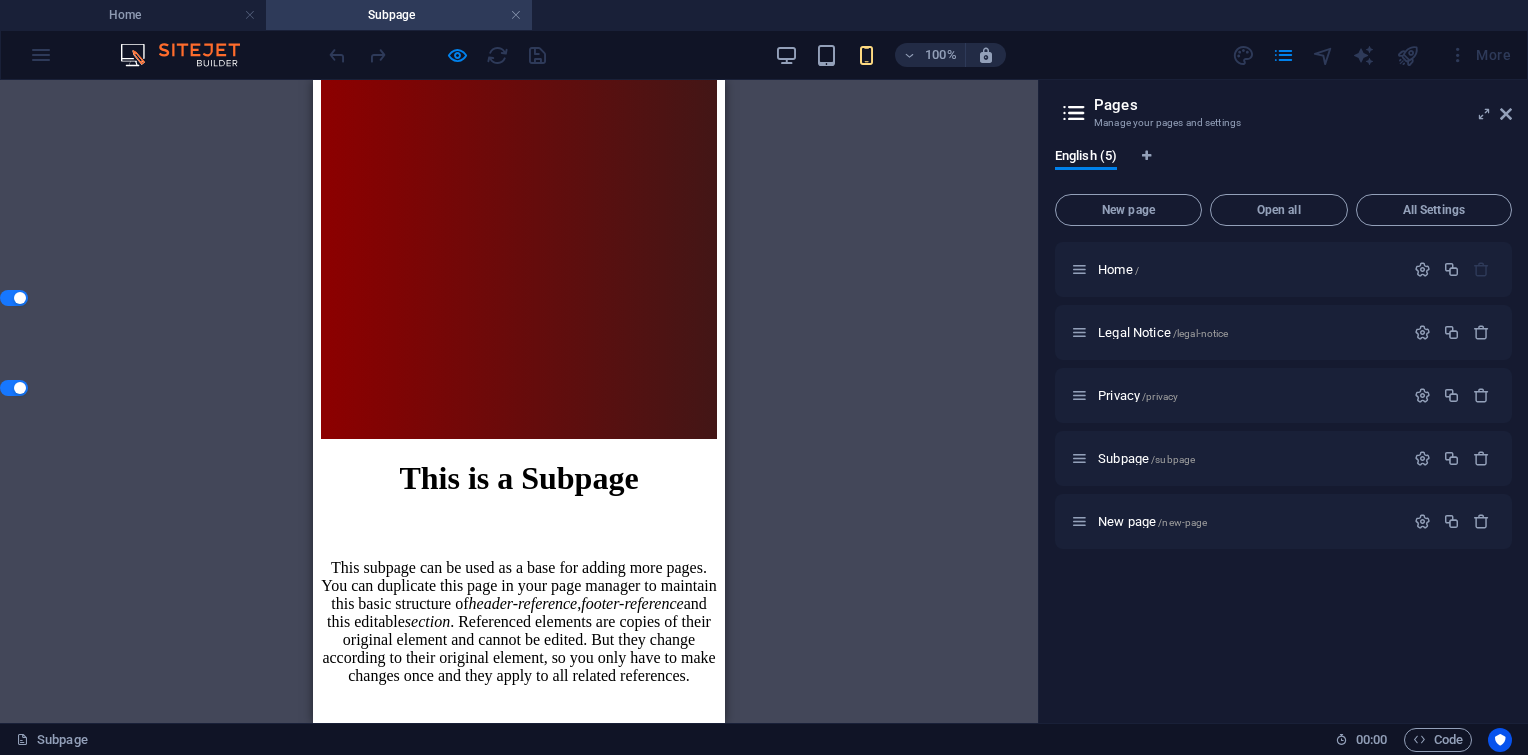 scroll, scrollTop: 677, scrollLeft: 0, axis: vertical 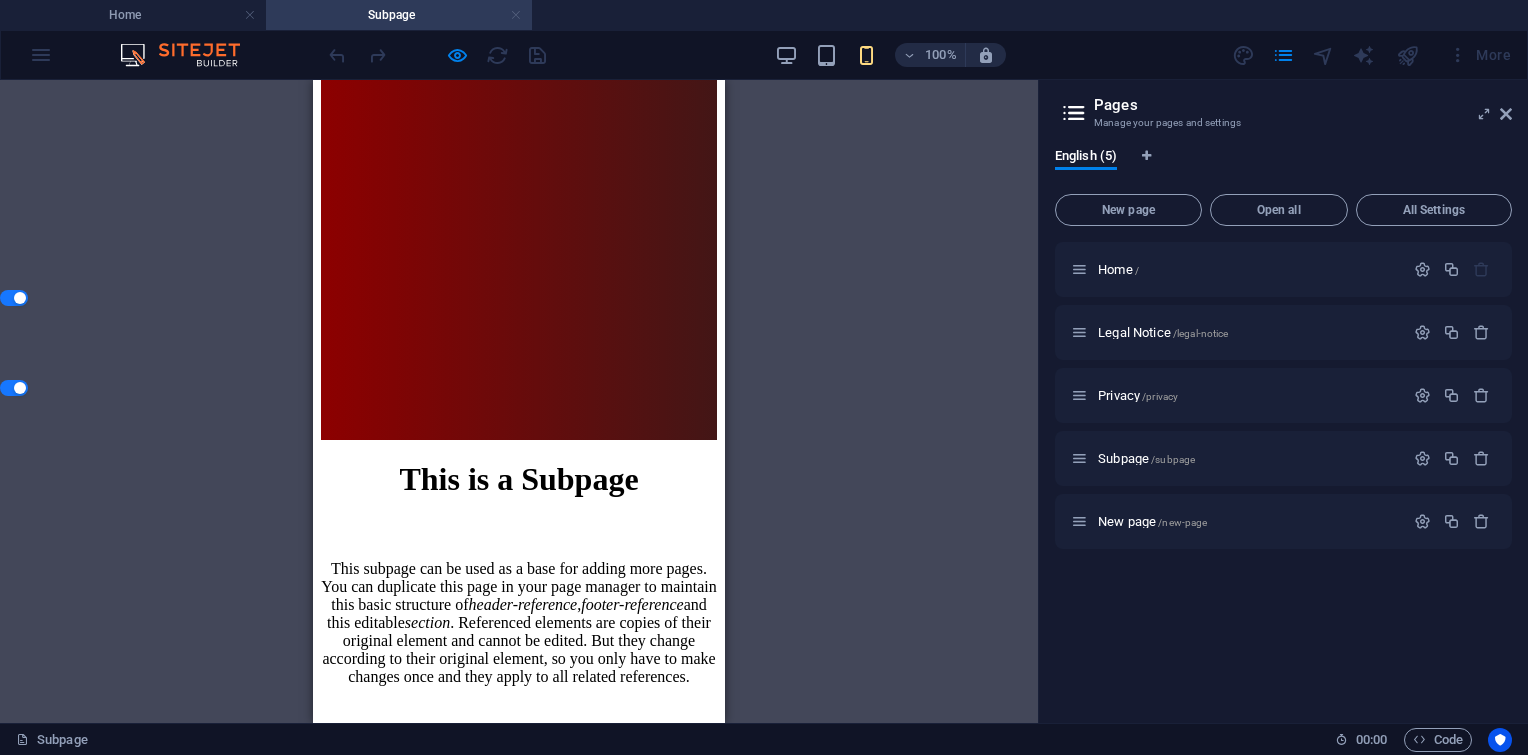 click at bounding box center [516, 15] 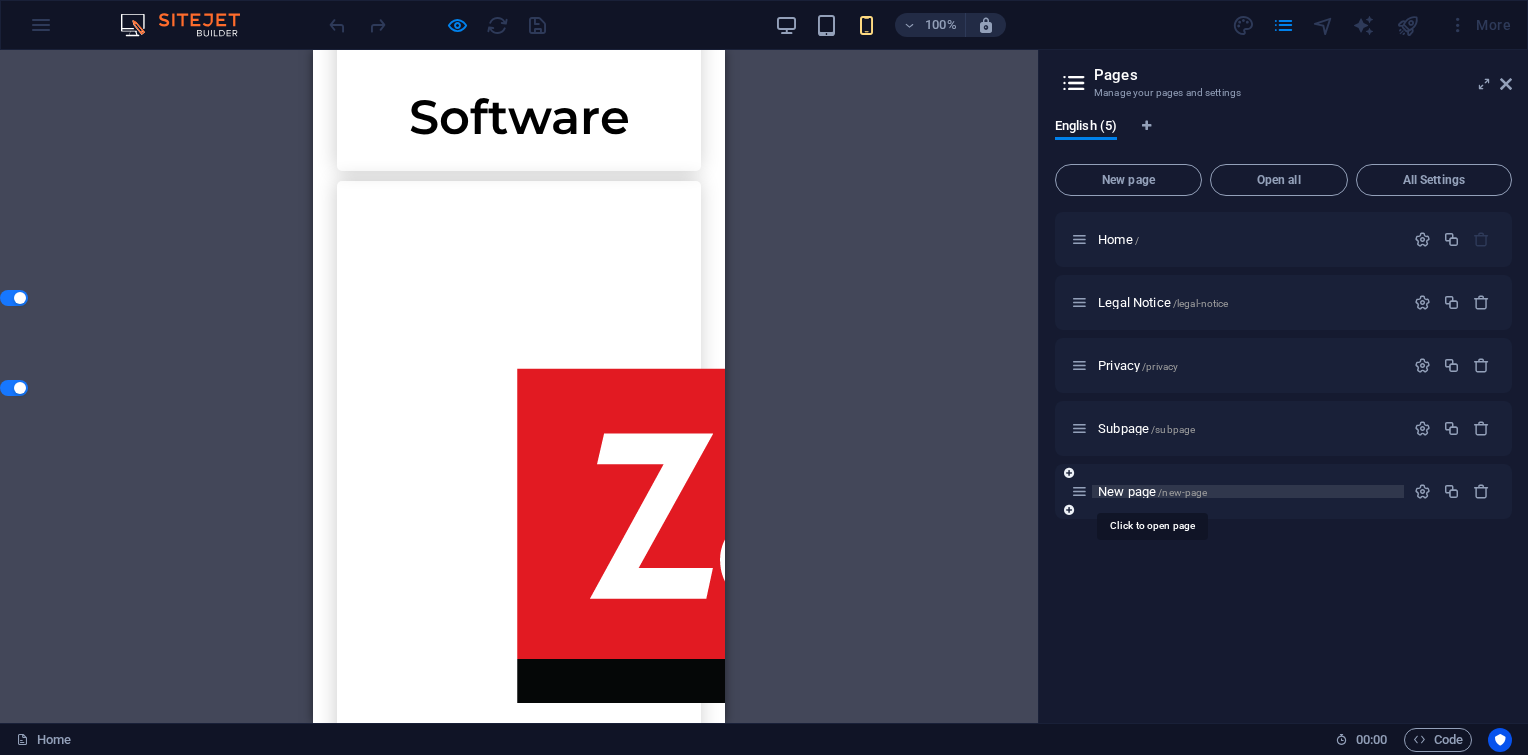 click on "New page /new-page" at bounding box center (1152, 491) 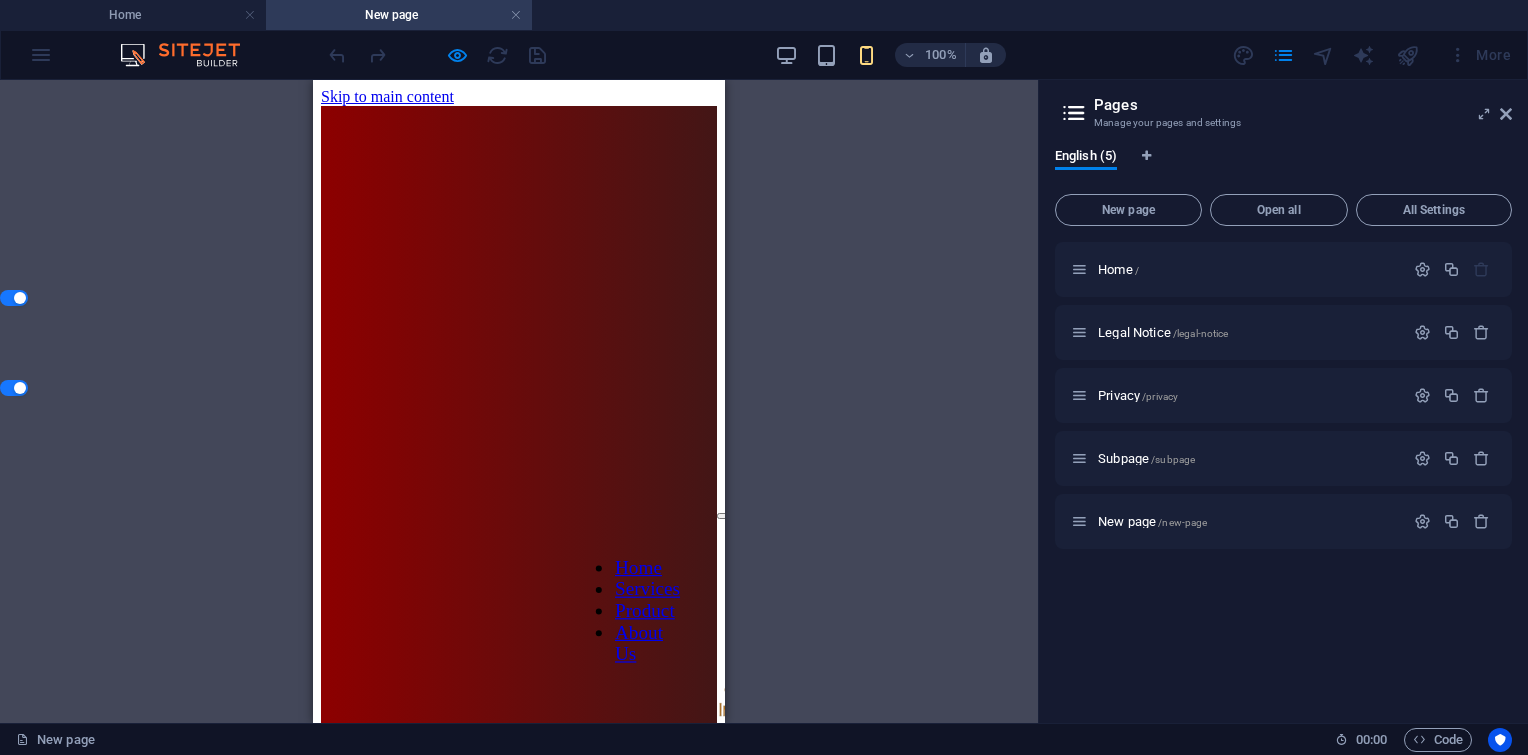 scroll, scrollTop: 0, scrollLeft: 0, axis: both 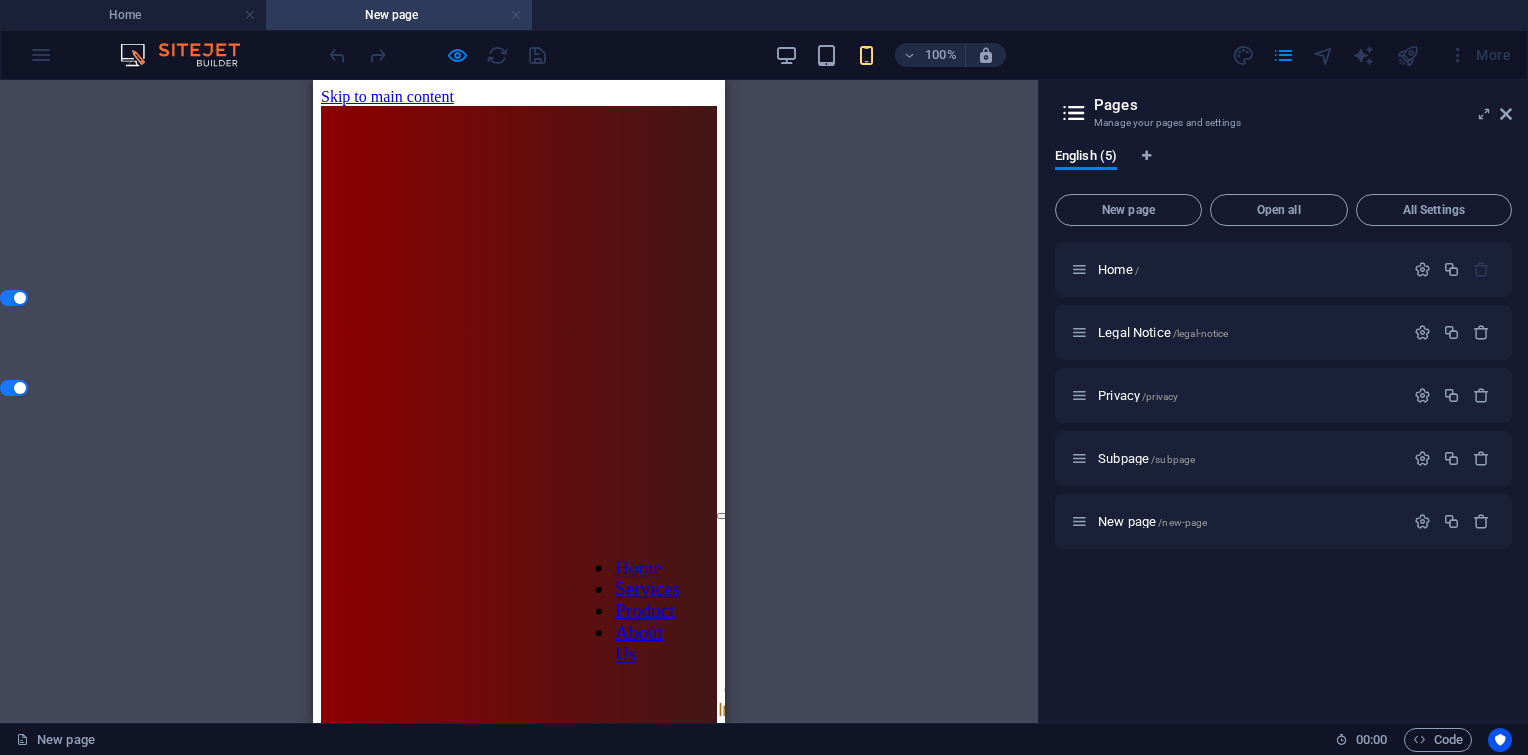 click at bounding box center (516, 15) 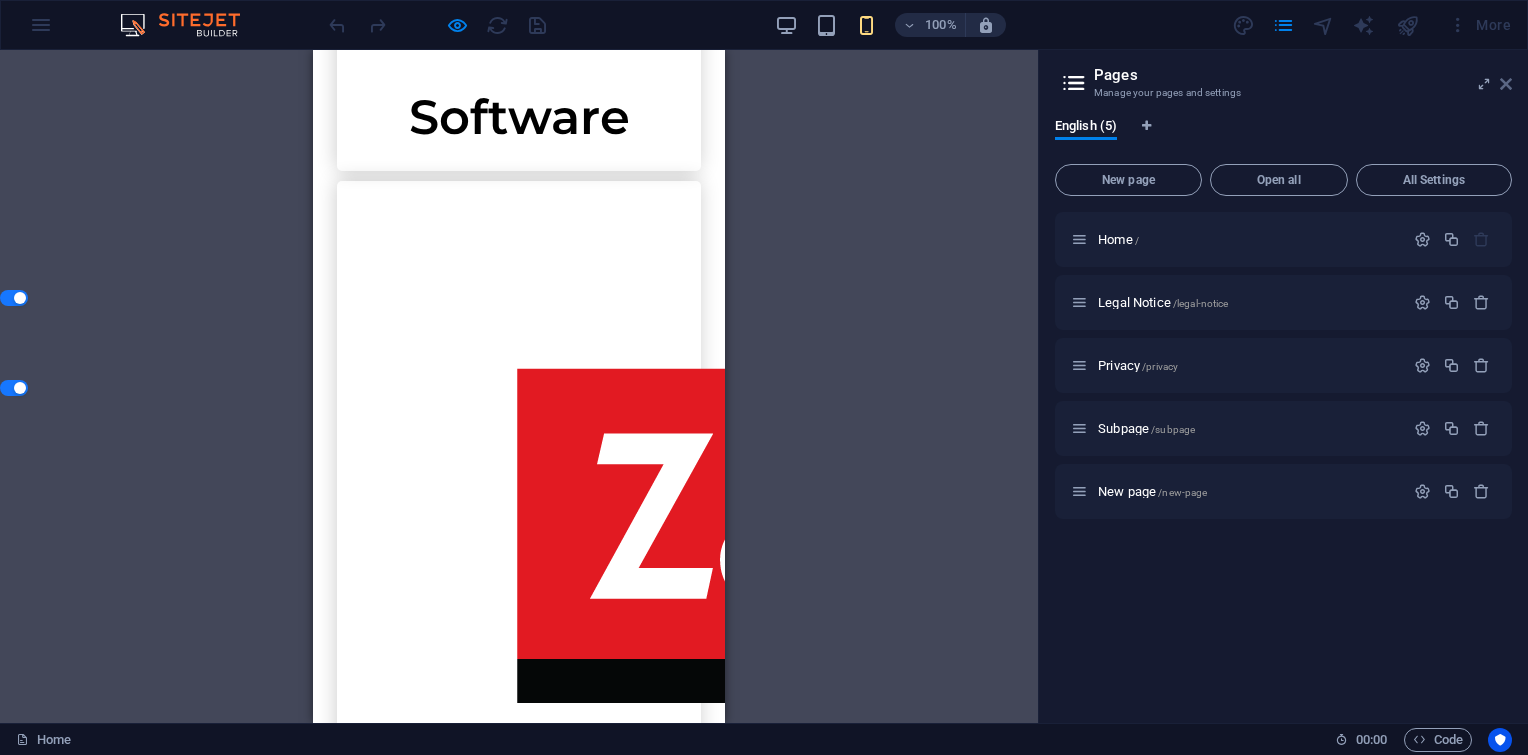 click at bounding box center (1506, 84) 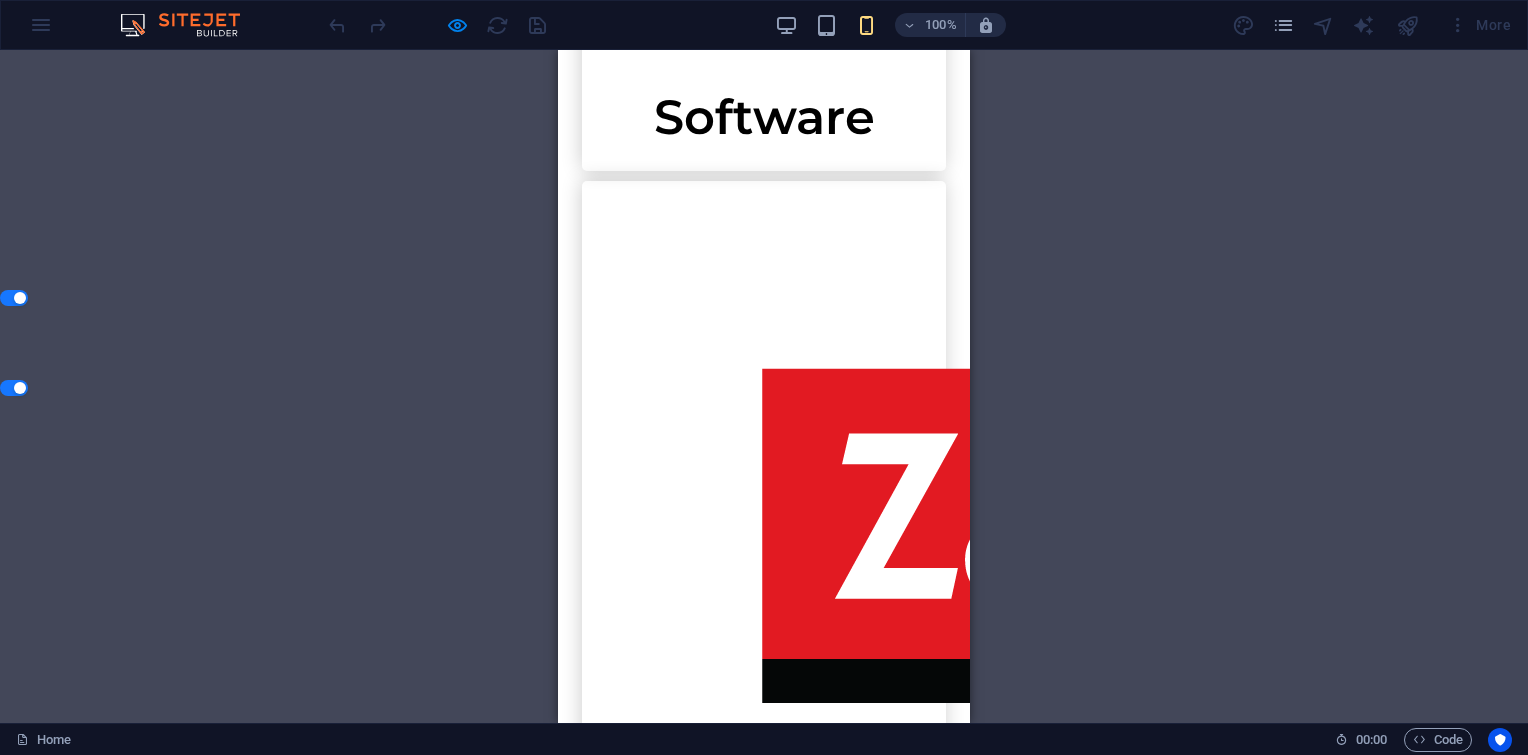 click on "100% More" at bounding box center [922, 25] 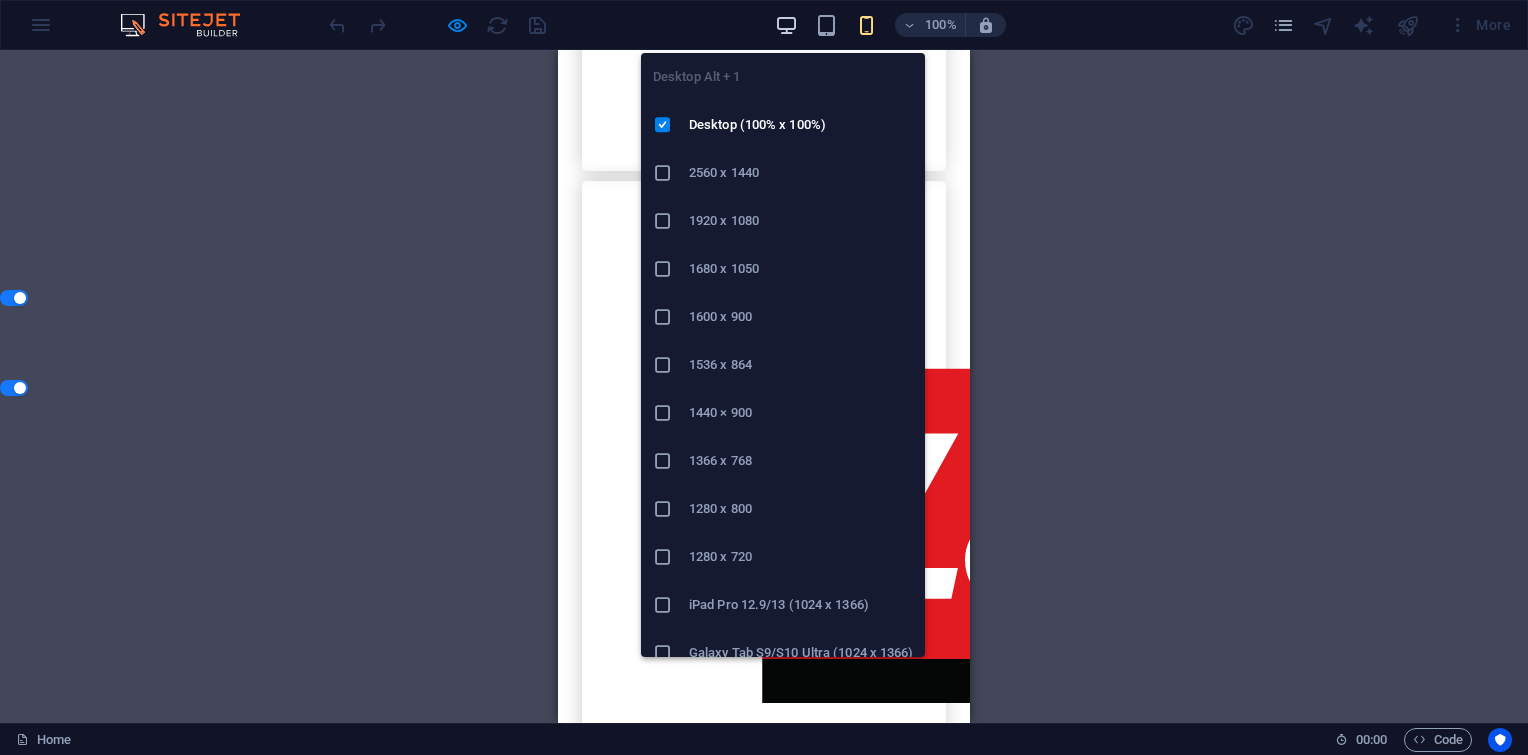 click at bounding box center (786, 25) 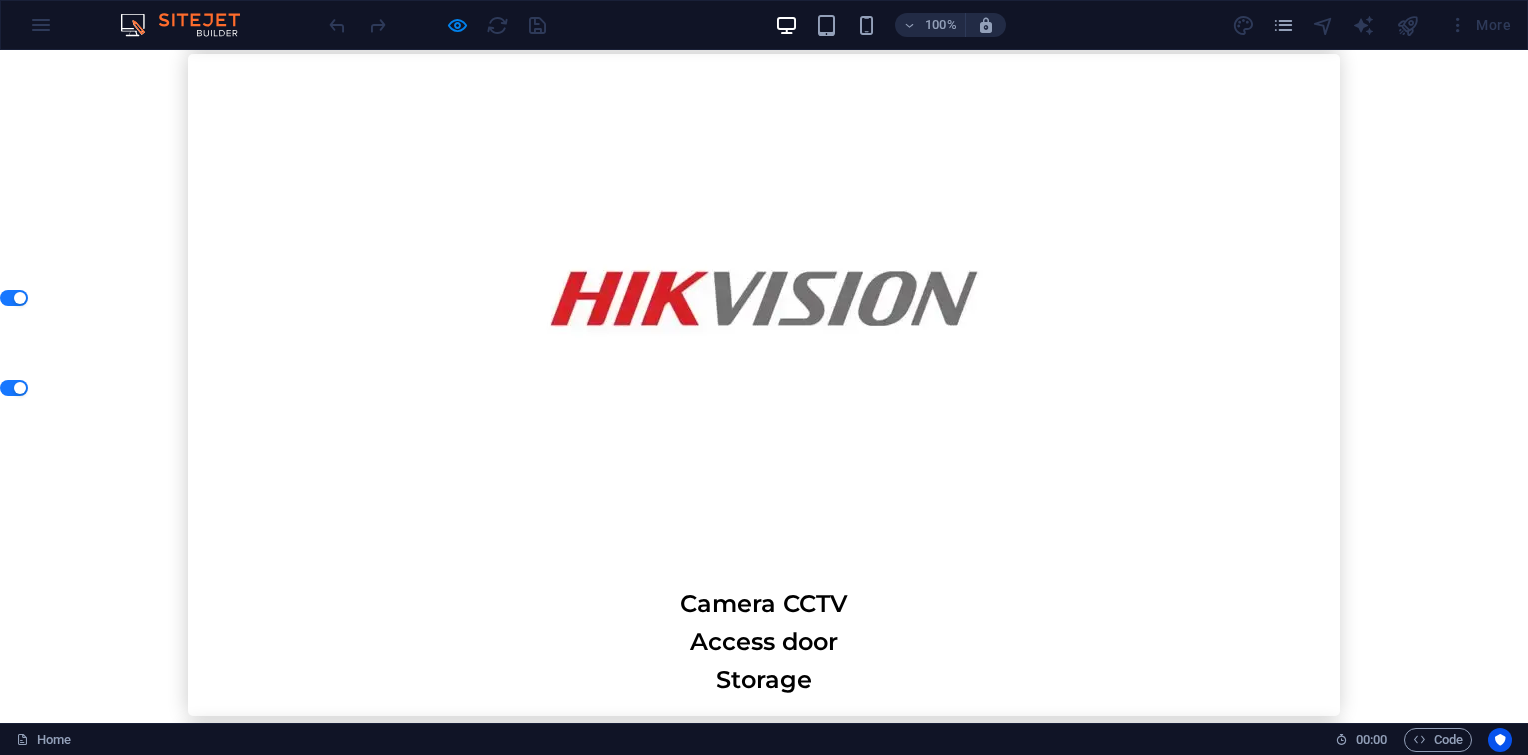 scroll, scrollTop: 7117, scrollLeft: 0, axis: vertical 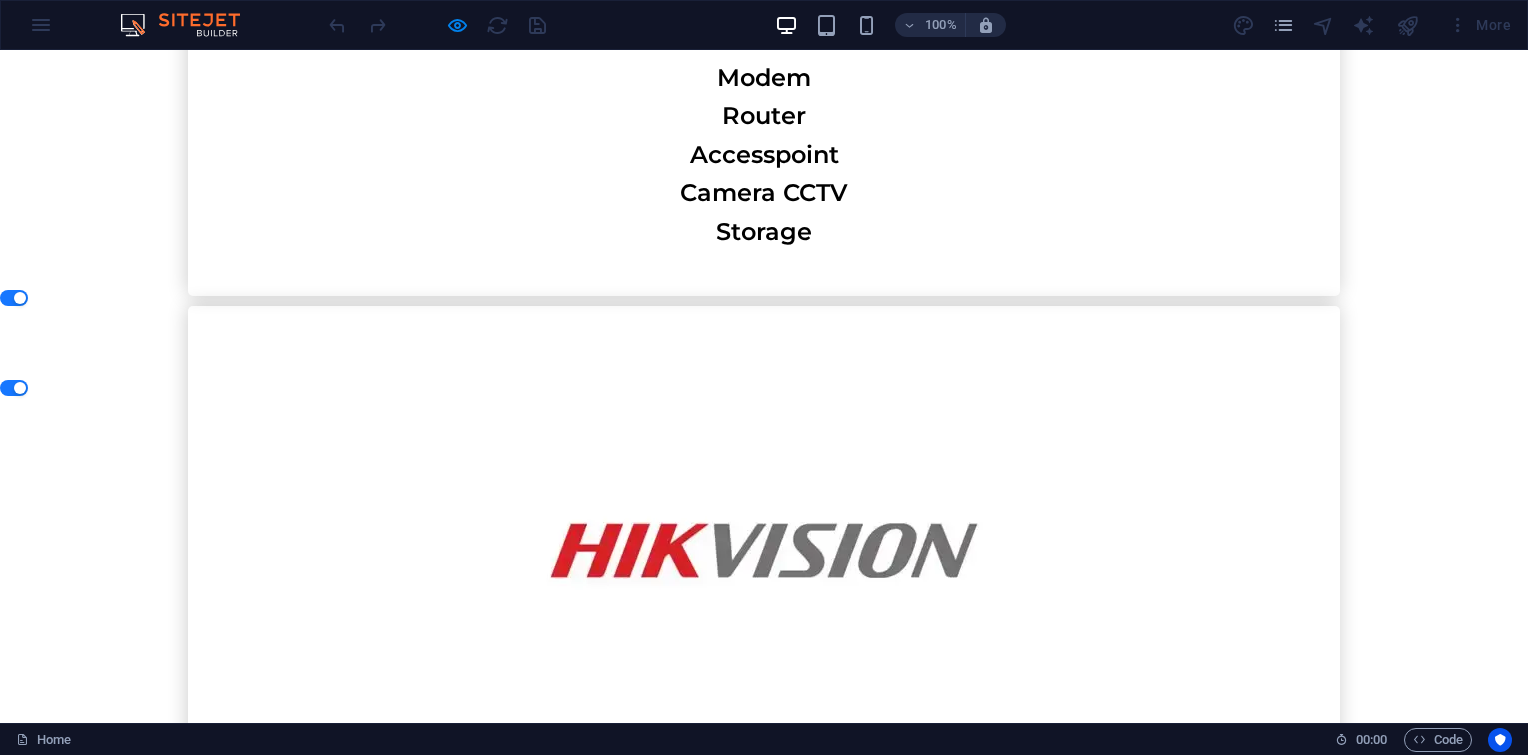 click on "Contact Us" at bounding box center (602, 20897) 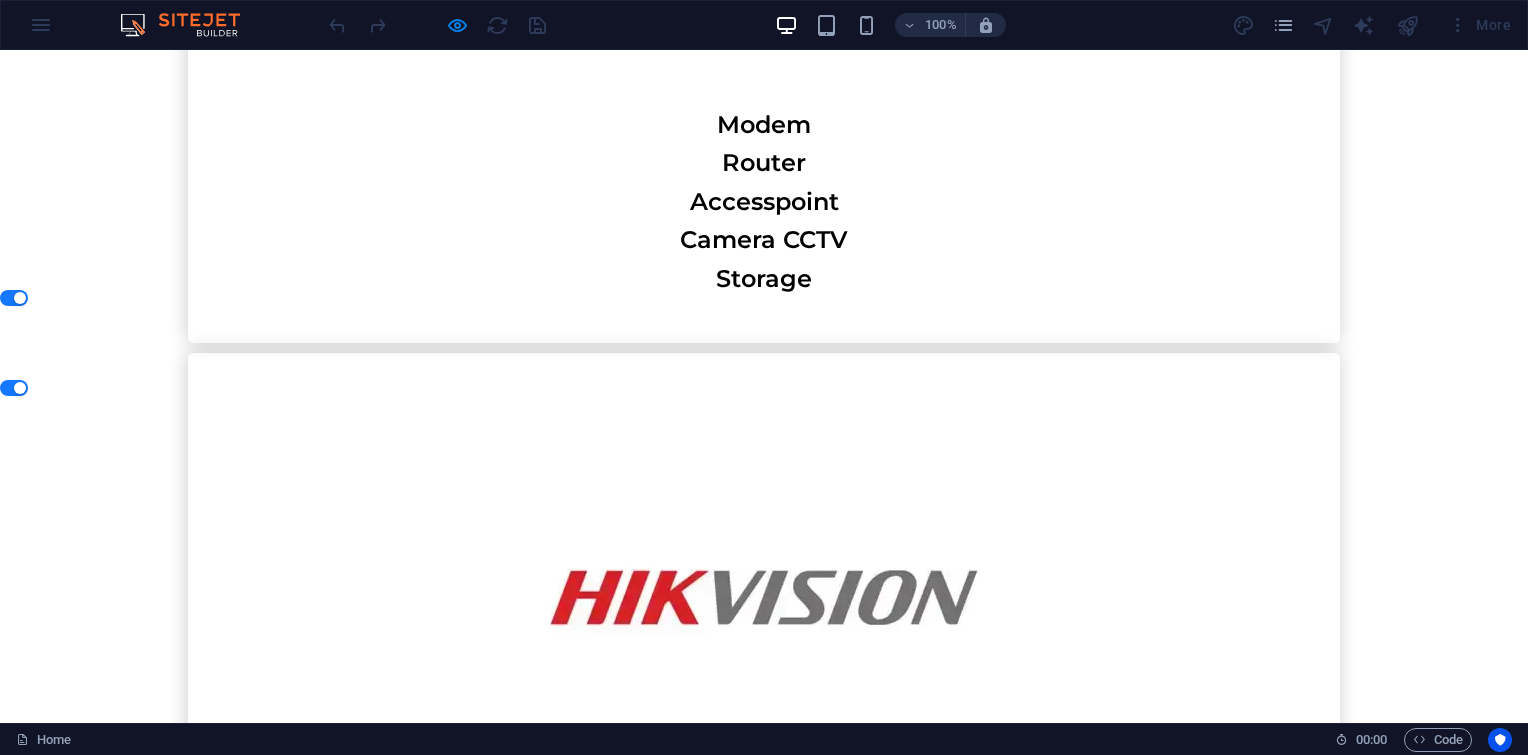 click on "About Us" at bounding box center [495, 20944] 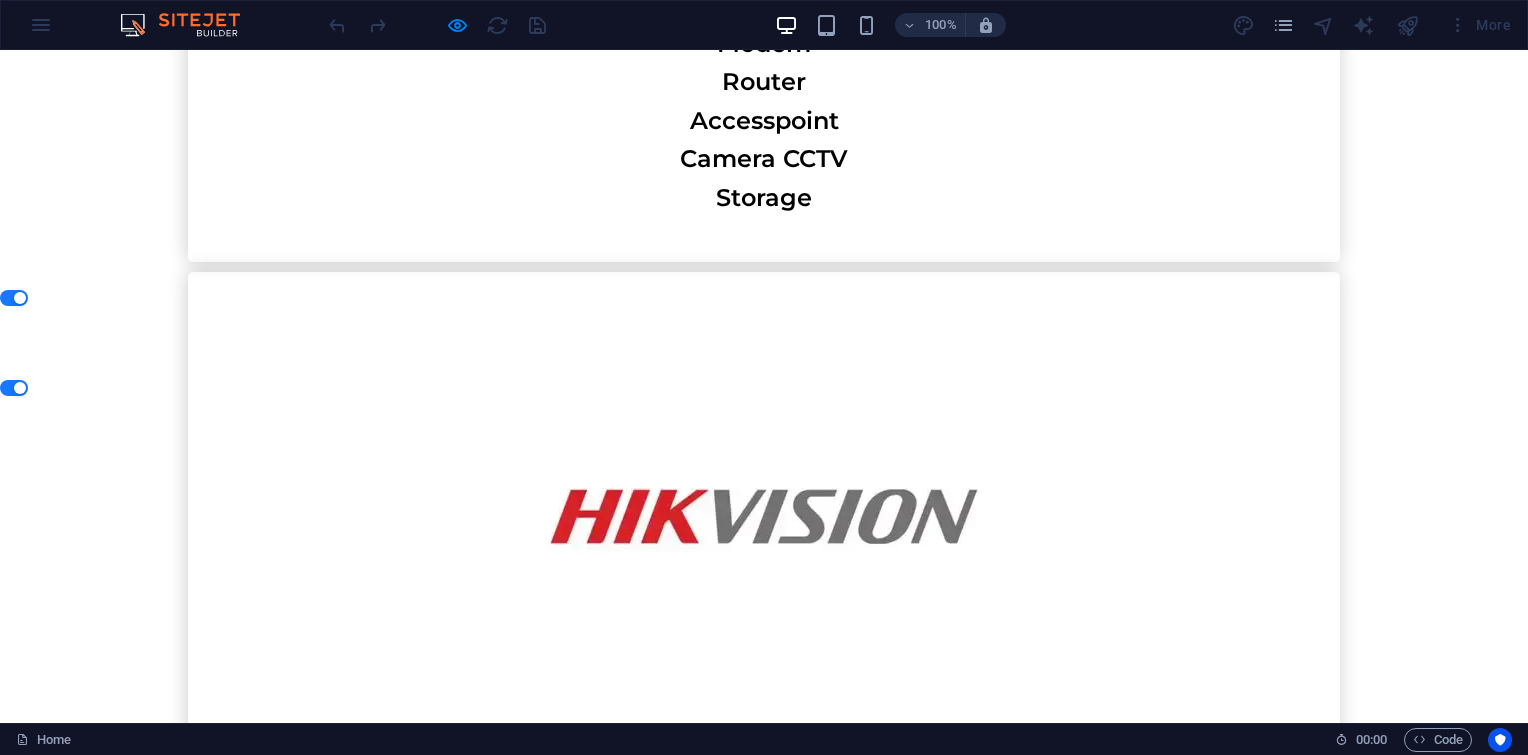 click on "Services" at bounding box center (401, 20863) 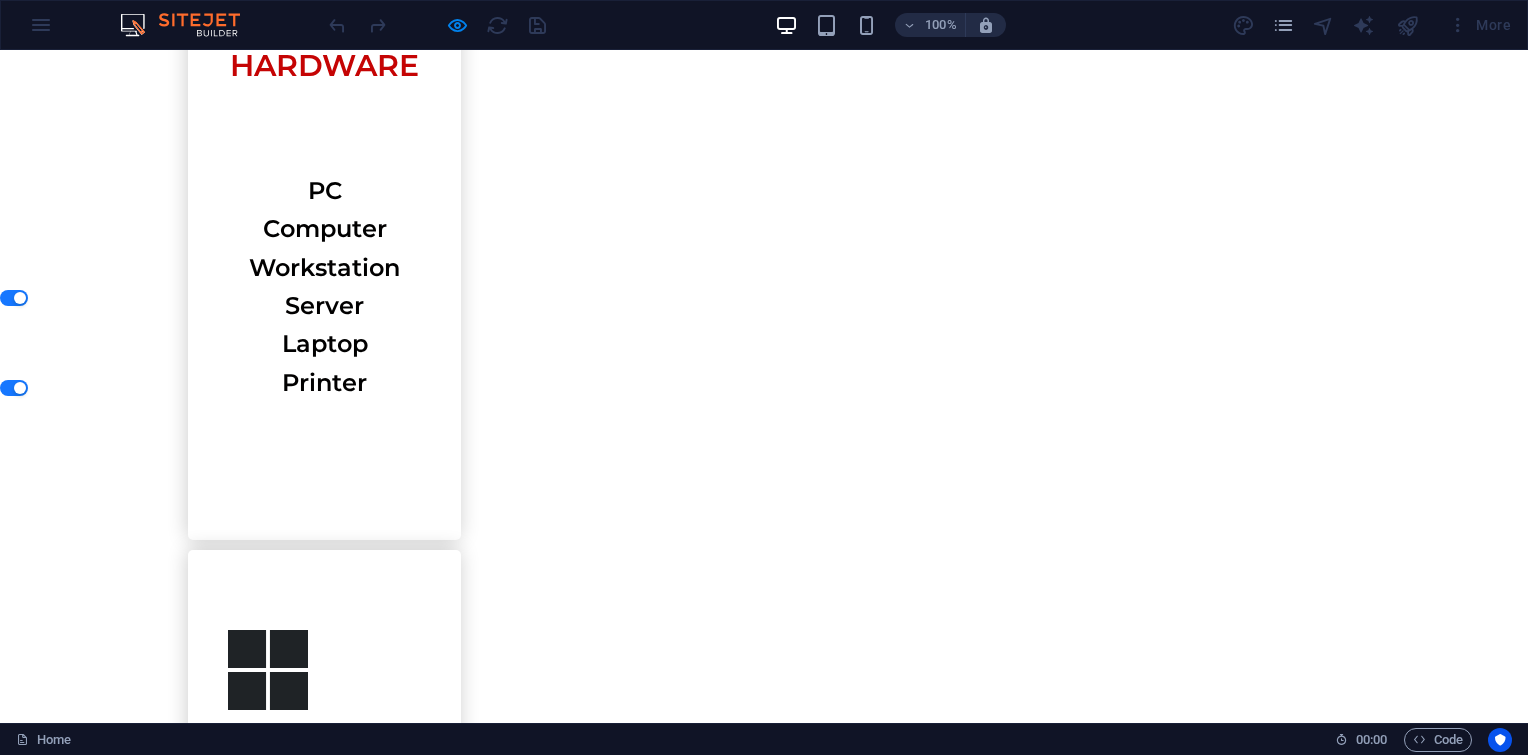 scroll, scrollTop: 1438, scrollLeft: 0, axis: vertical 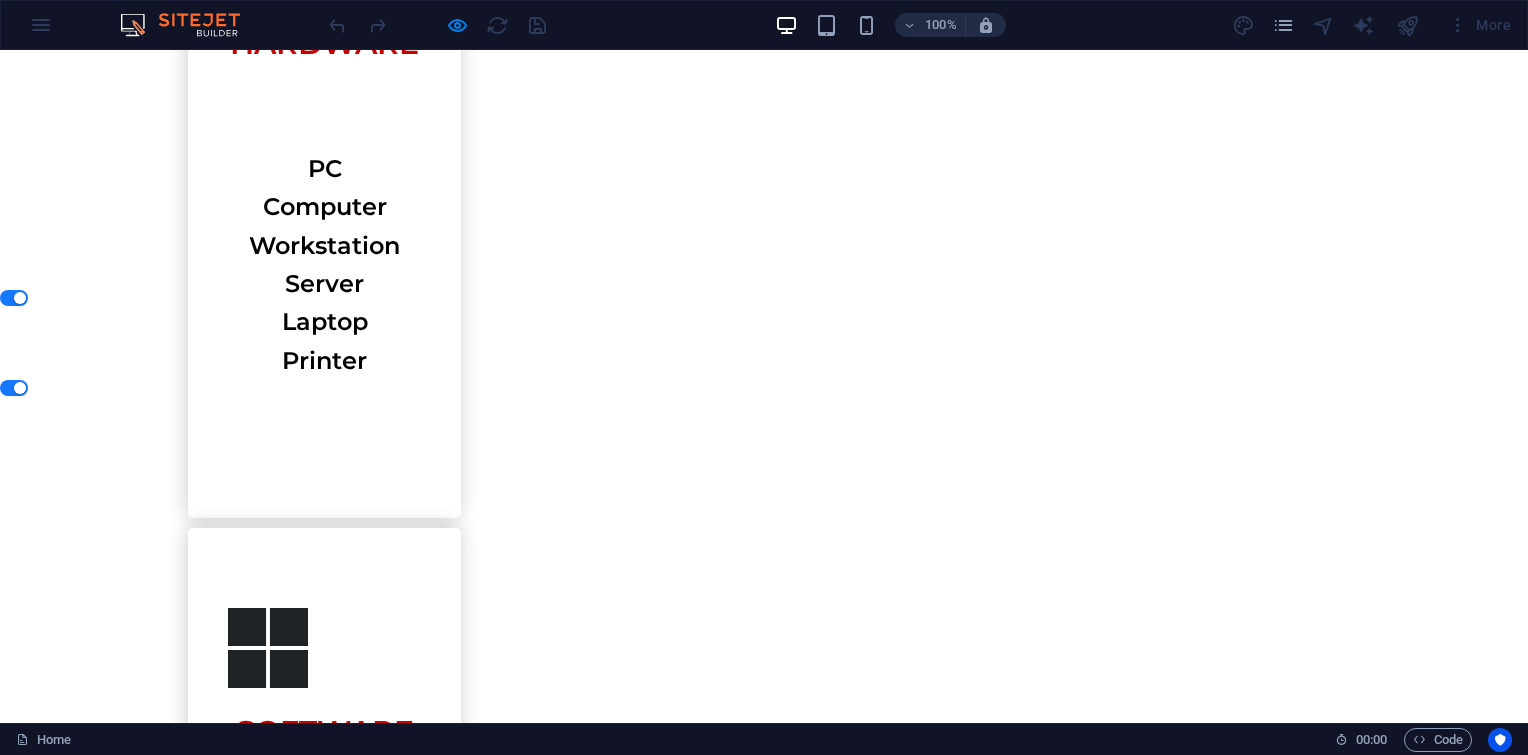 click on "Our Services Providing goods and services, as follows: HARDWARE   PC Computer Workstation Serve r Laptop Printer SOFTWARE Experts in the rapid custom development of distributed and standalone web-based applications designed to meet the specific needs of your organization and business requirements. NETWORK Fiber Optic Solution Data Solution   Voice solution Wireless solution  Data cent er  Security solution RENTAL & SERVICES IT Outsourcing Maintenance C ontract Hardware repair Hard disk data recovery" at bounding box center (764, 1171) 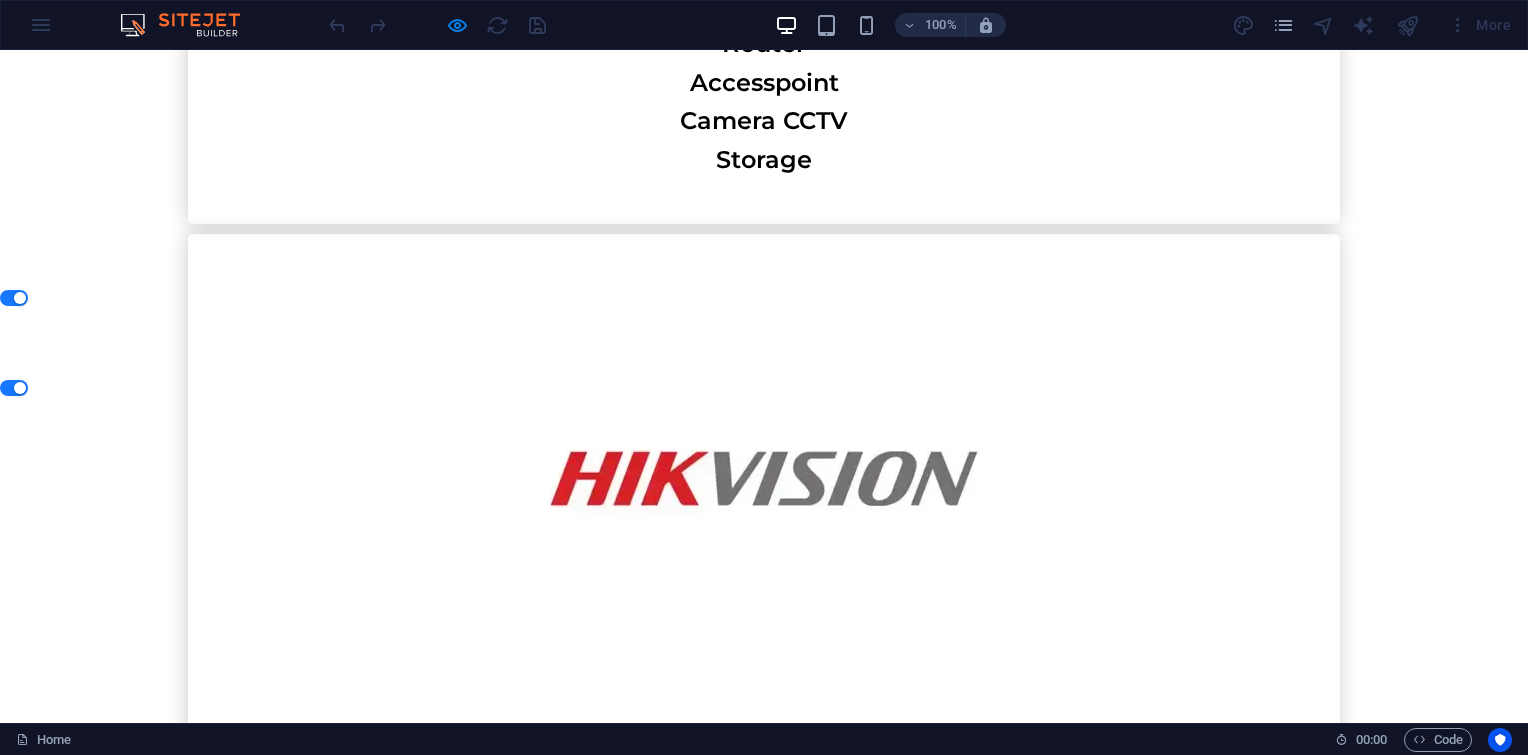 scroll, scrollTop: 6888, scrollLeft: 0, axis: vertical 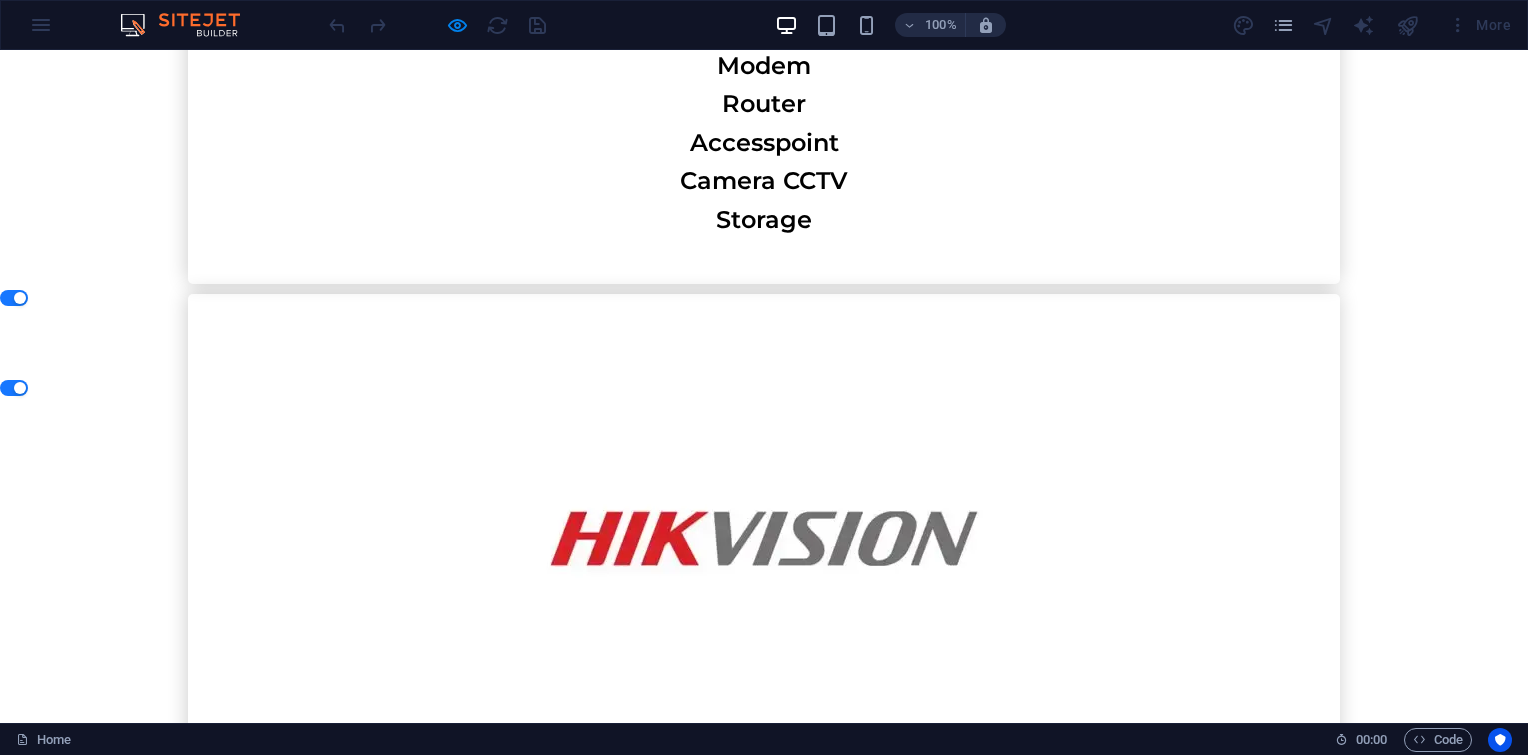 click on "Home" at bounding box center [320, 20885] 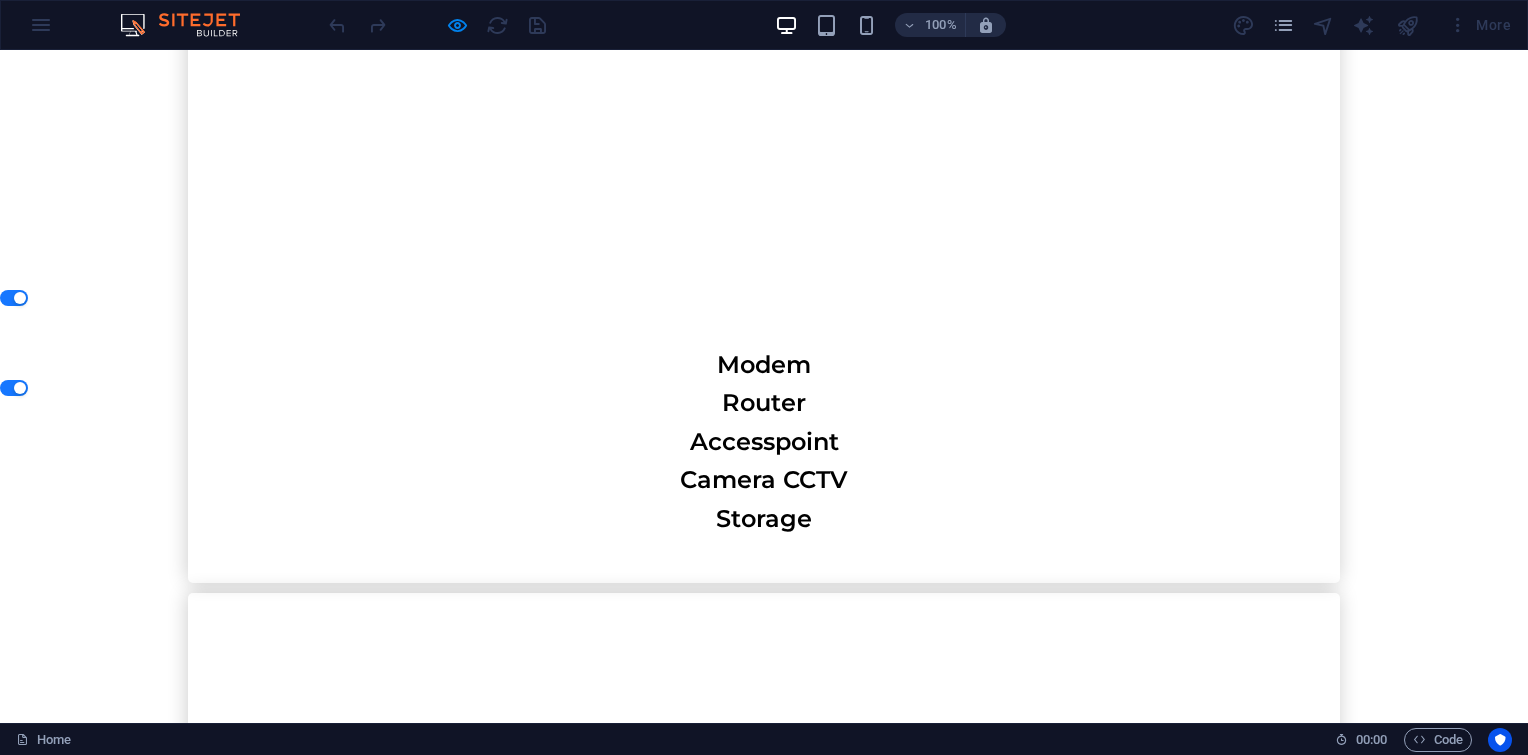 scroll, scrollTop: 6550, scrollLeft: 0, axis: vertical 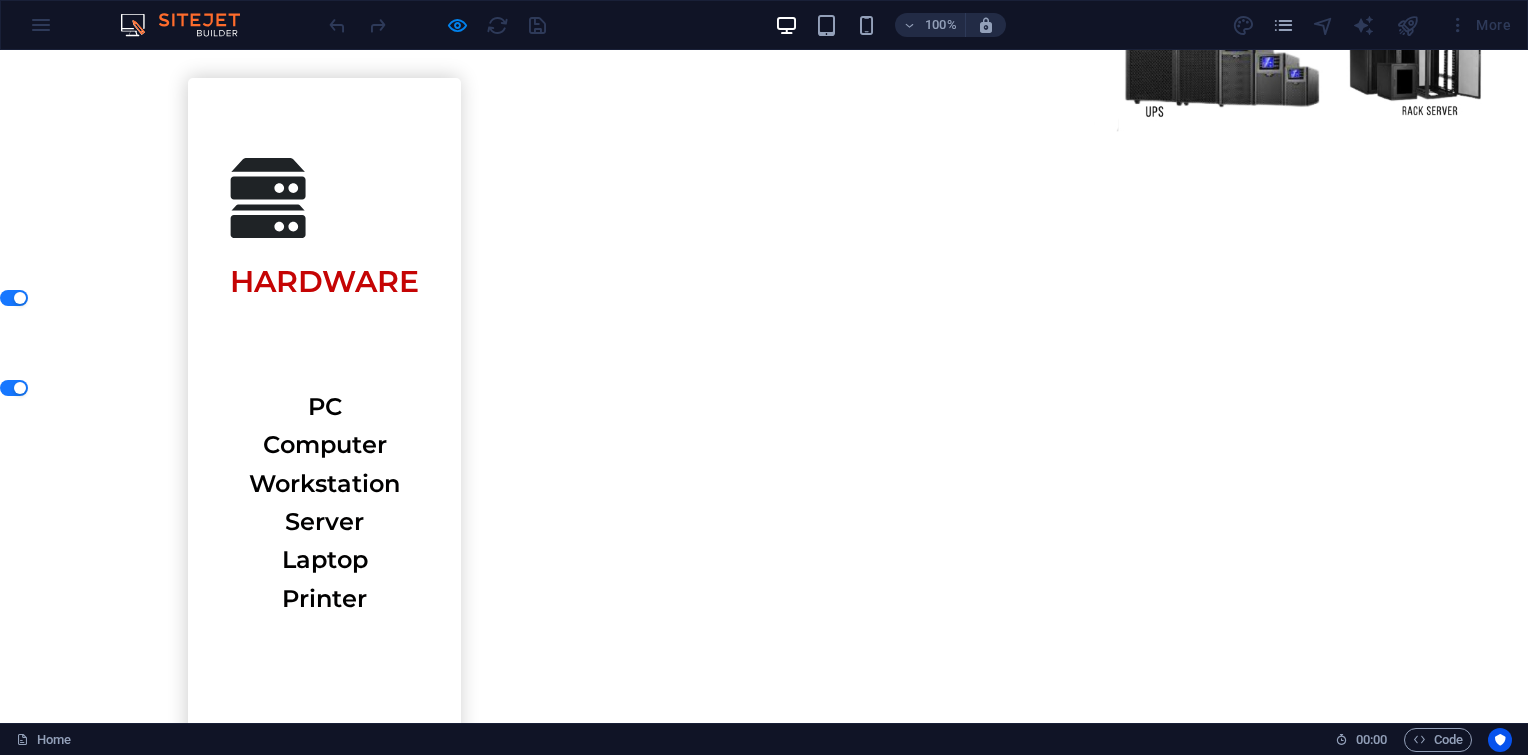 click on "Hard disk data recovery" at bounding box center (373, 2786) 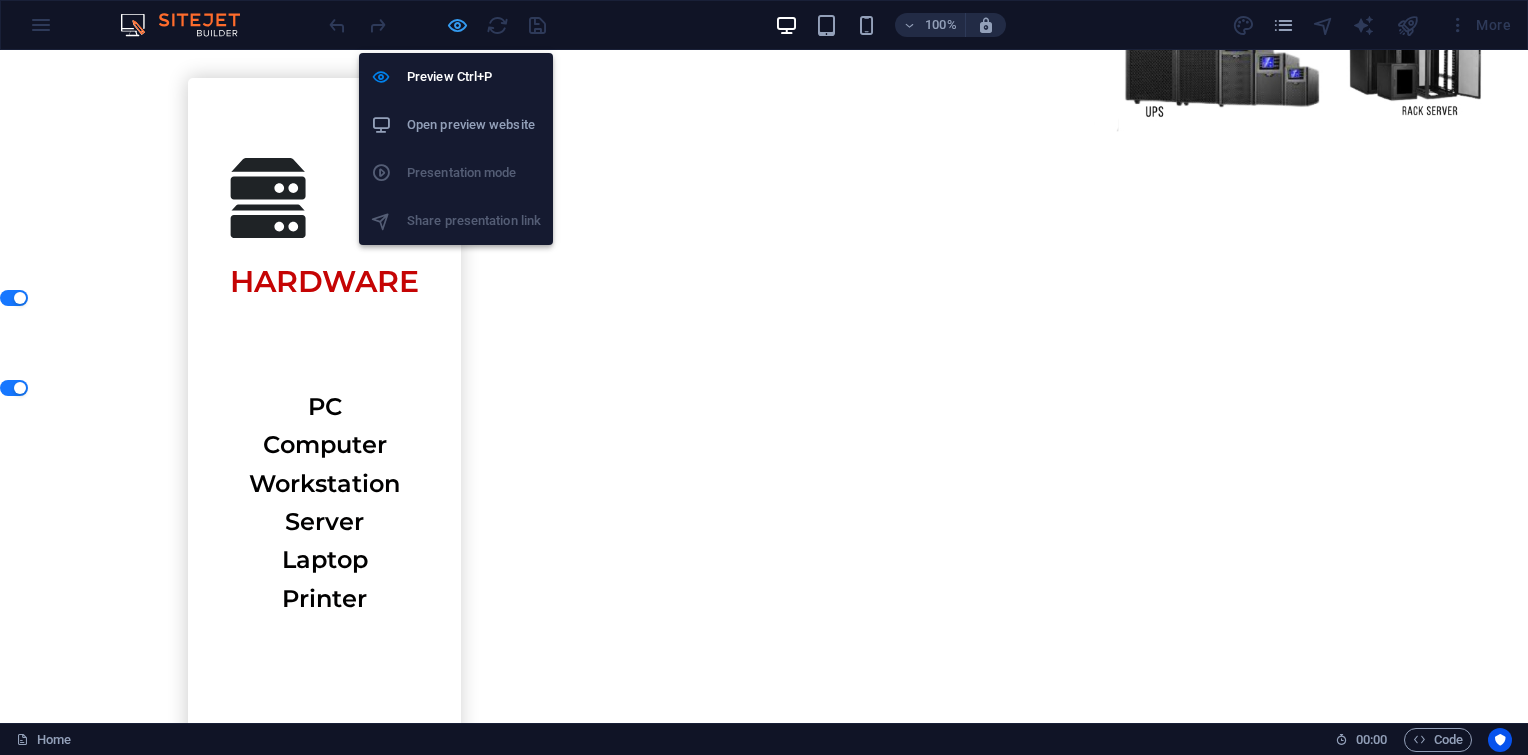 click at bounding box center (457, 25) 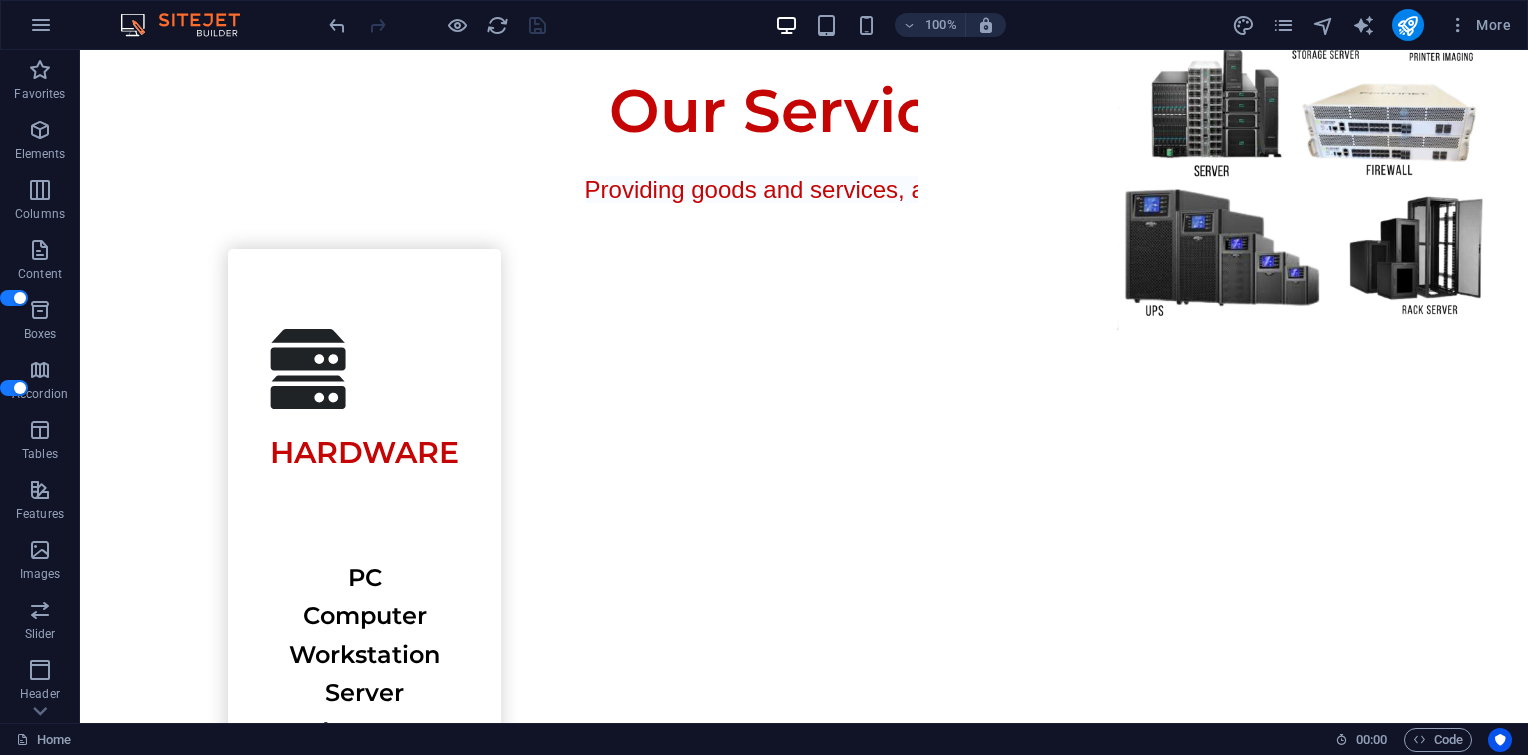 scroll, scrollTop: 1210, scrollLeft: 0, axis: vertical 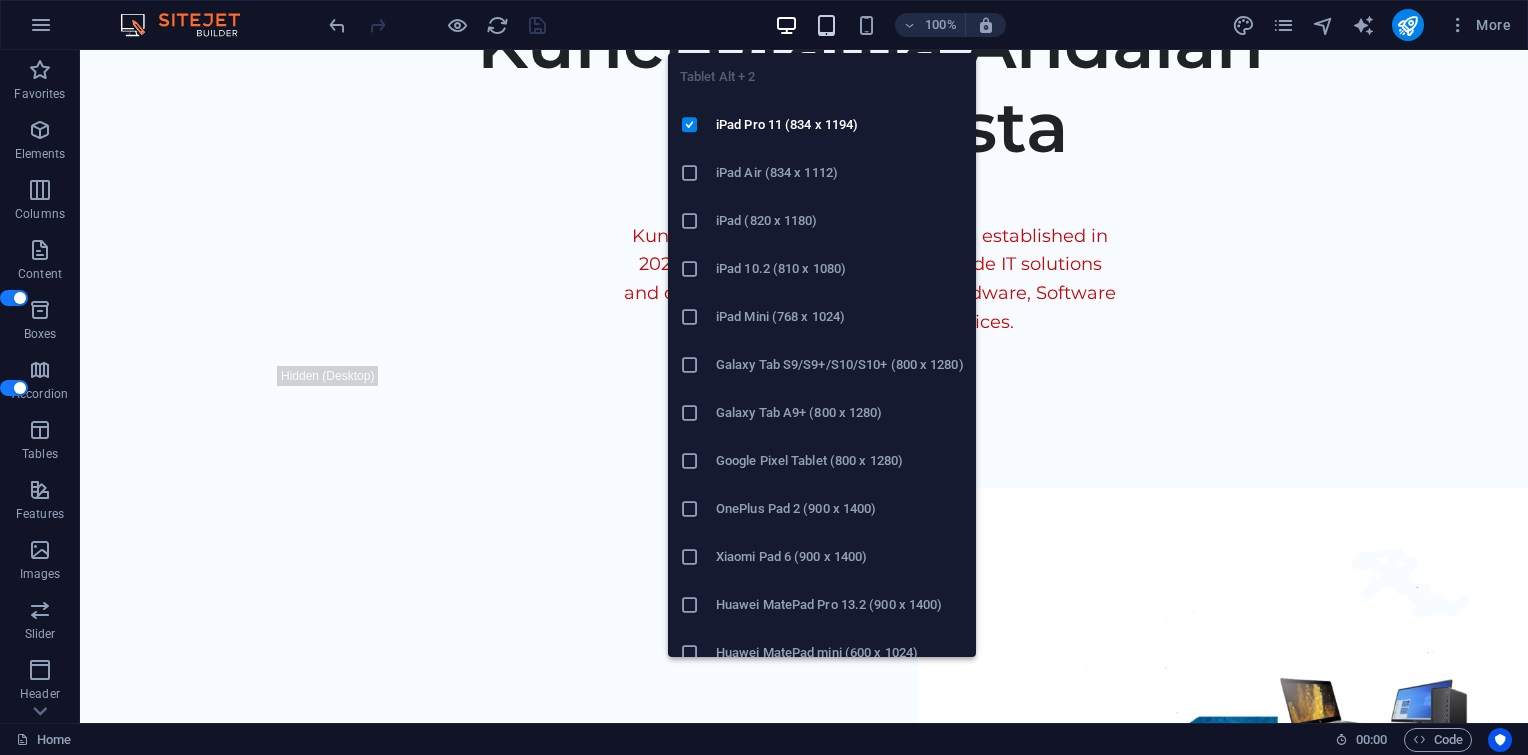 click at bounding box center [826, 25] 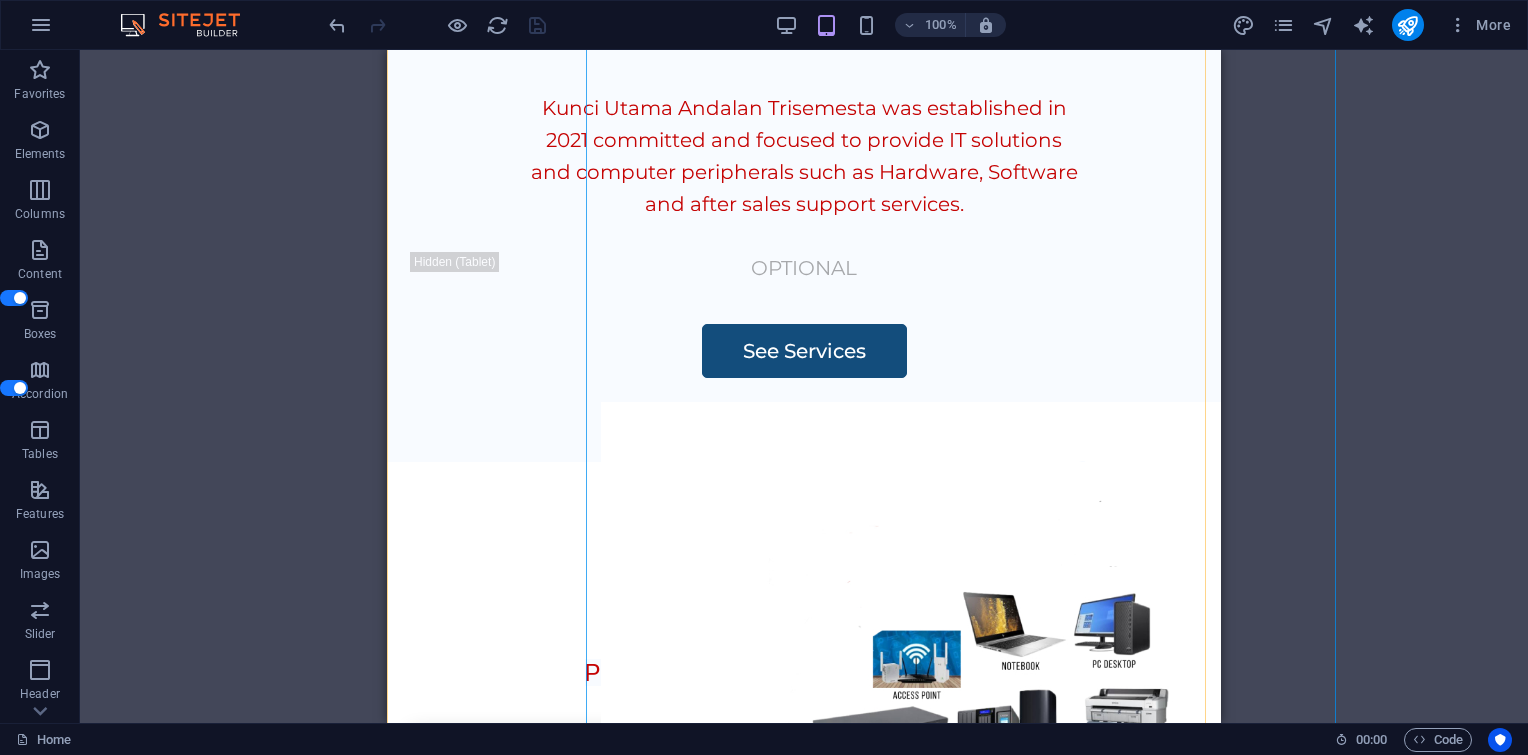 scroll, scrollTop: 1900, scrollLeft: 0, axis: vertical 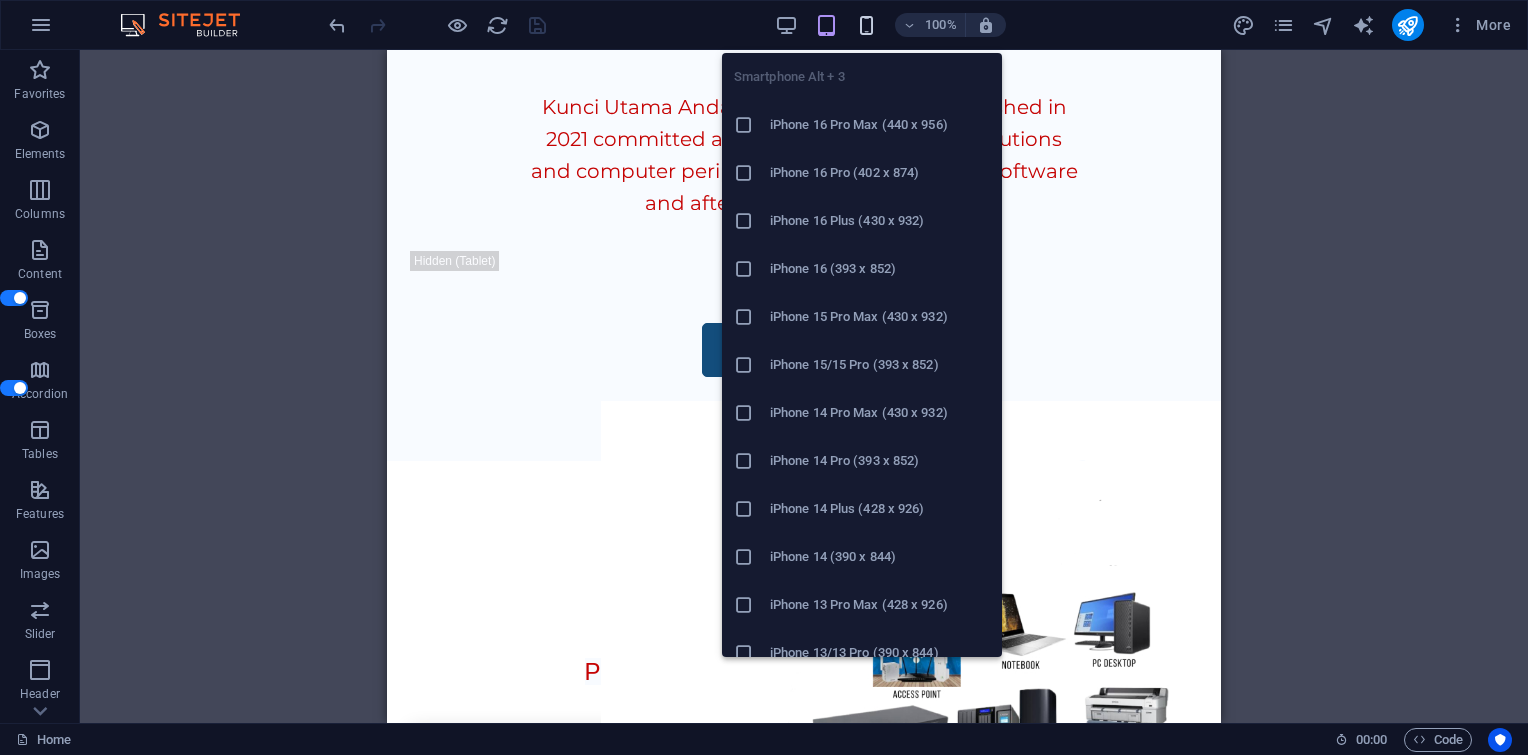 click at bounding box center (866, 25) 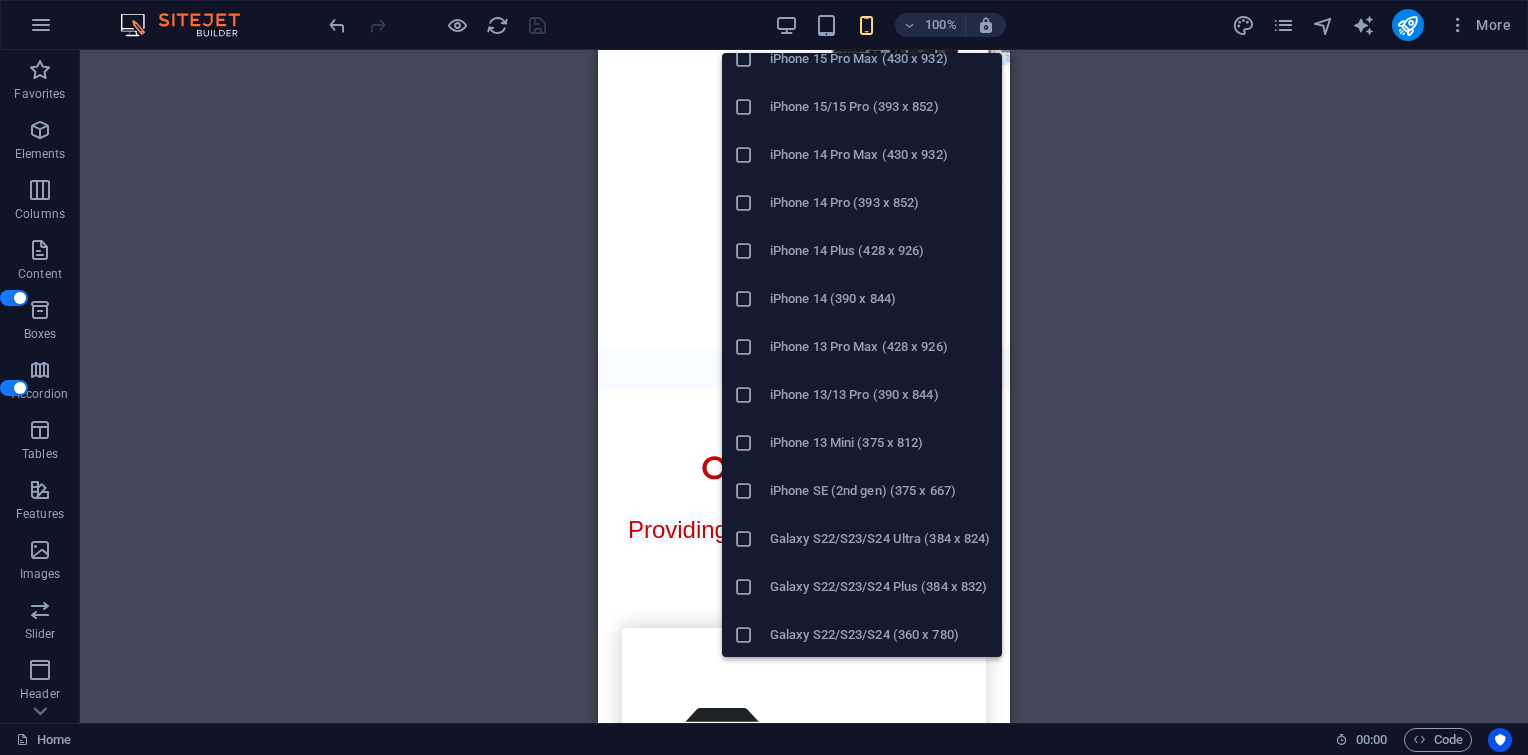 scroll, scrollTop: 266, scrollLeft: 0, axis: vertical 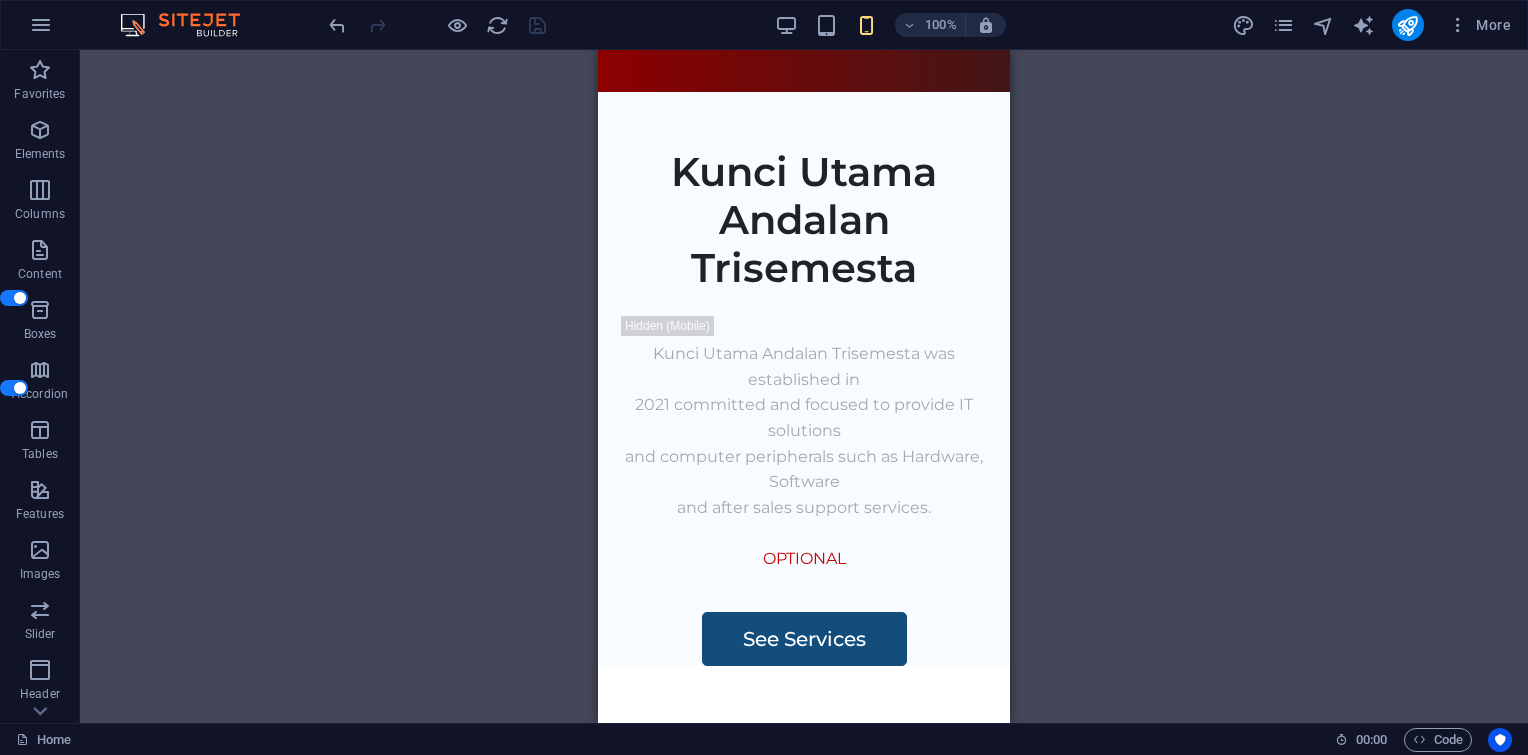 click on "100% More" at bounding box center [922, 25] 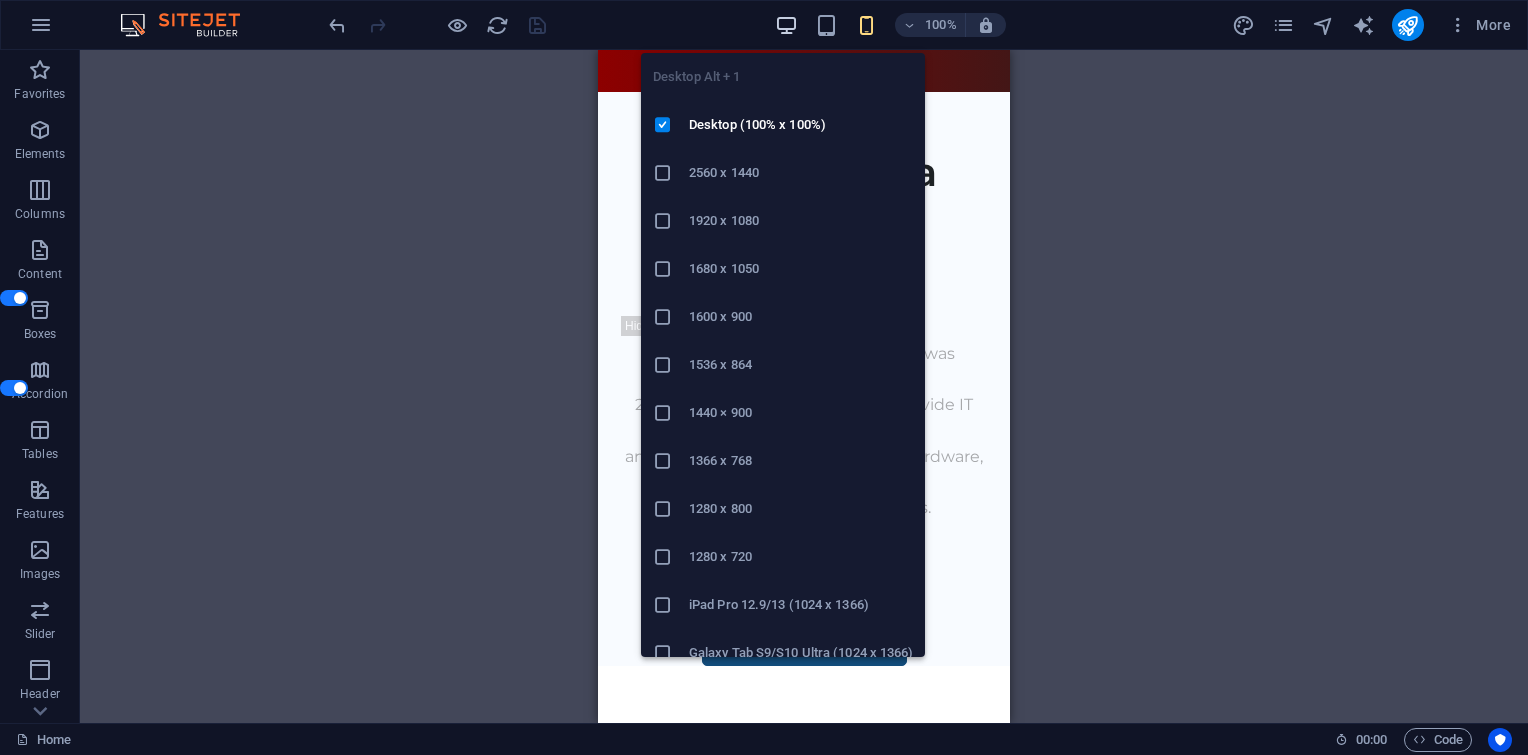 click at bounding box center [786, 25] 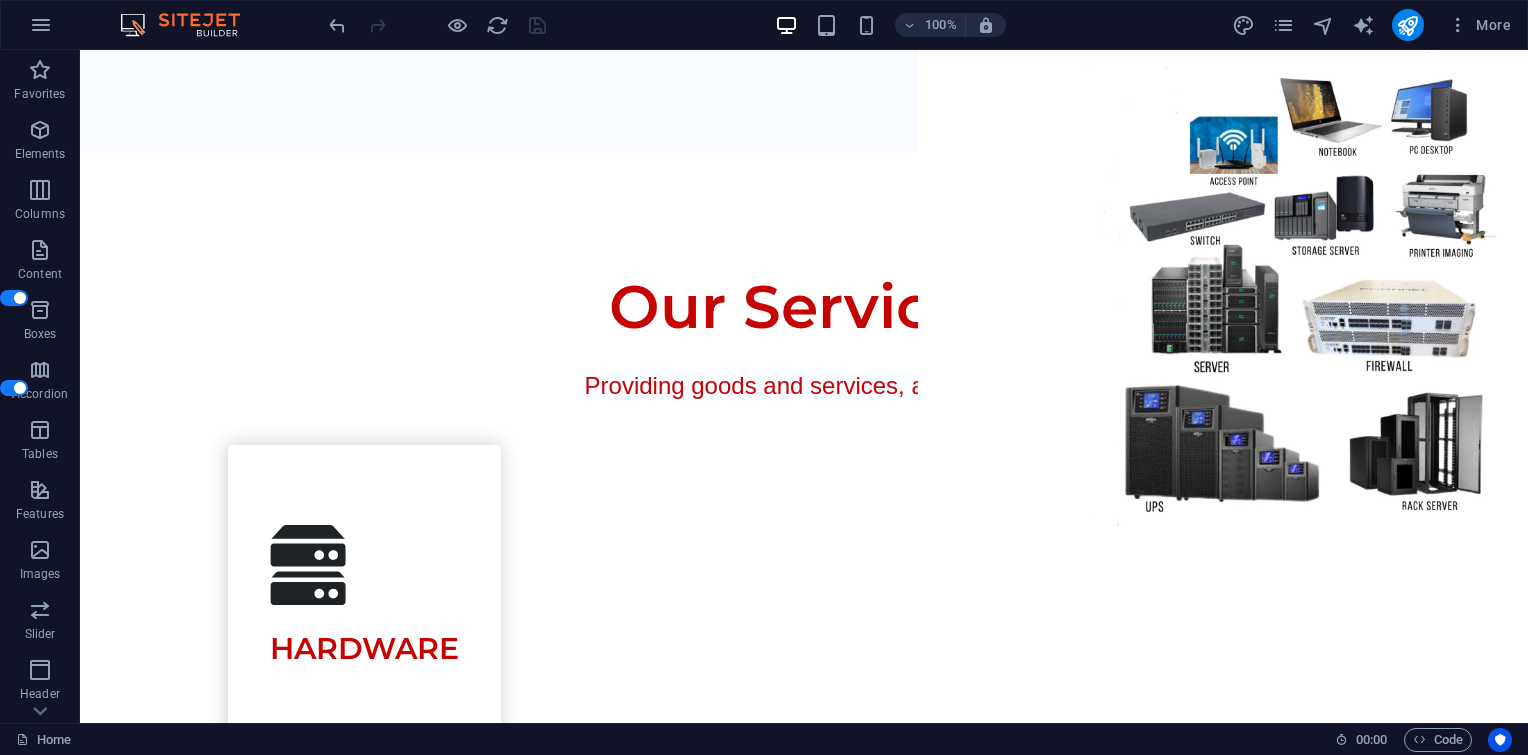 scroll, scrollTop: 332, scrollLeft: 0, axis: vertical 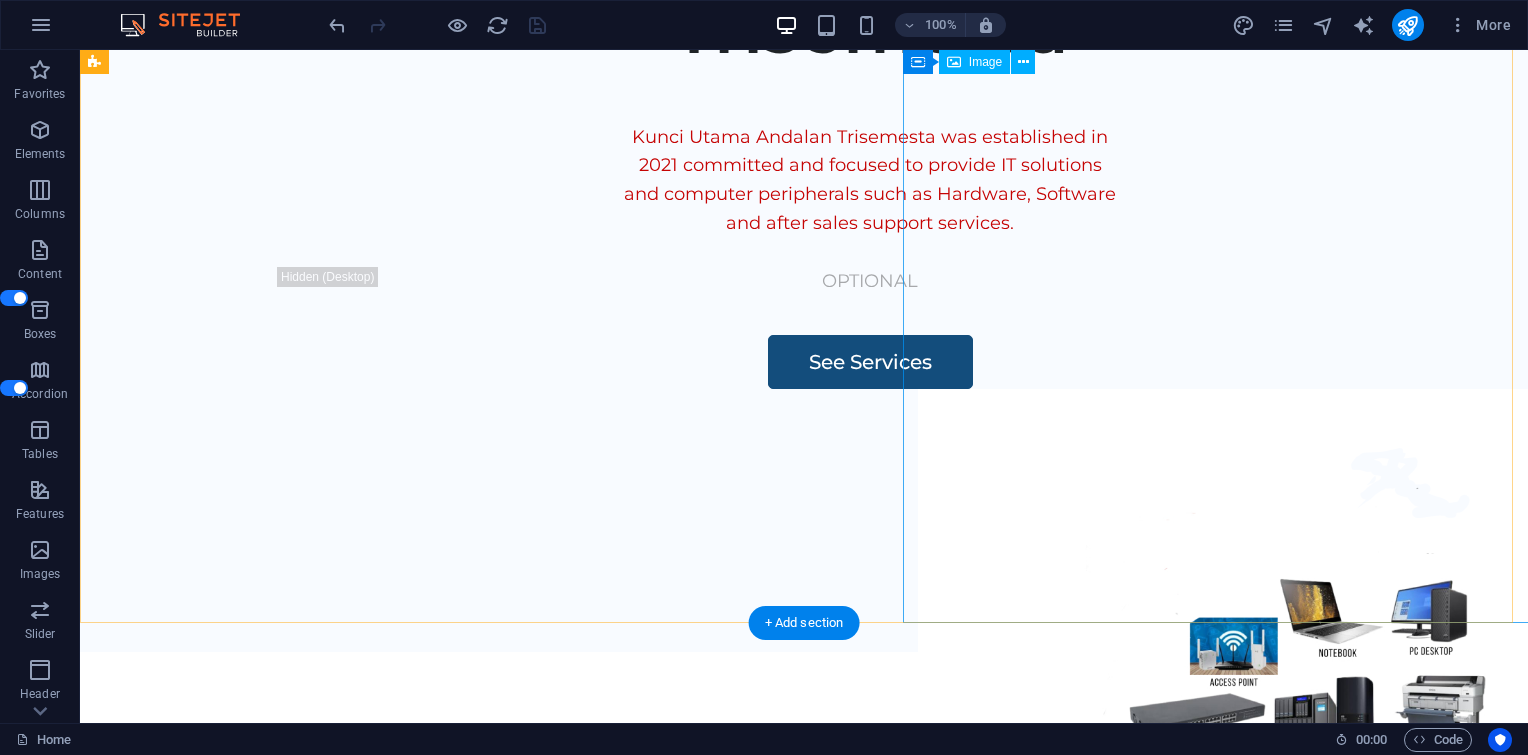 click at bounding box center (1293, 764) 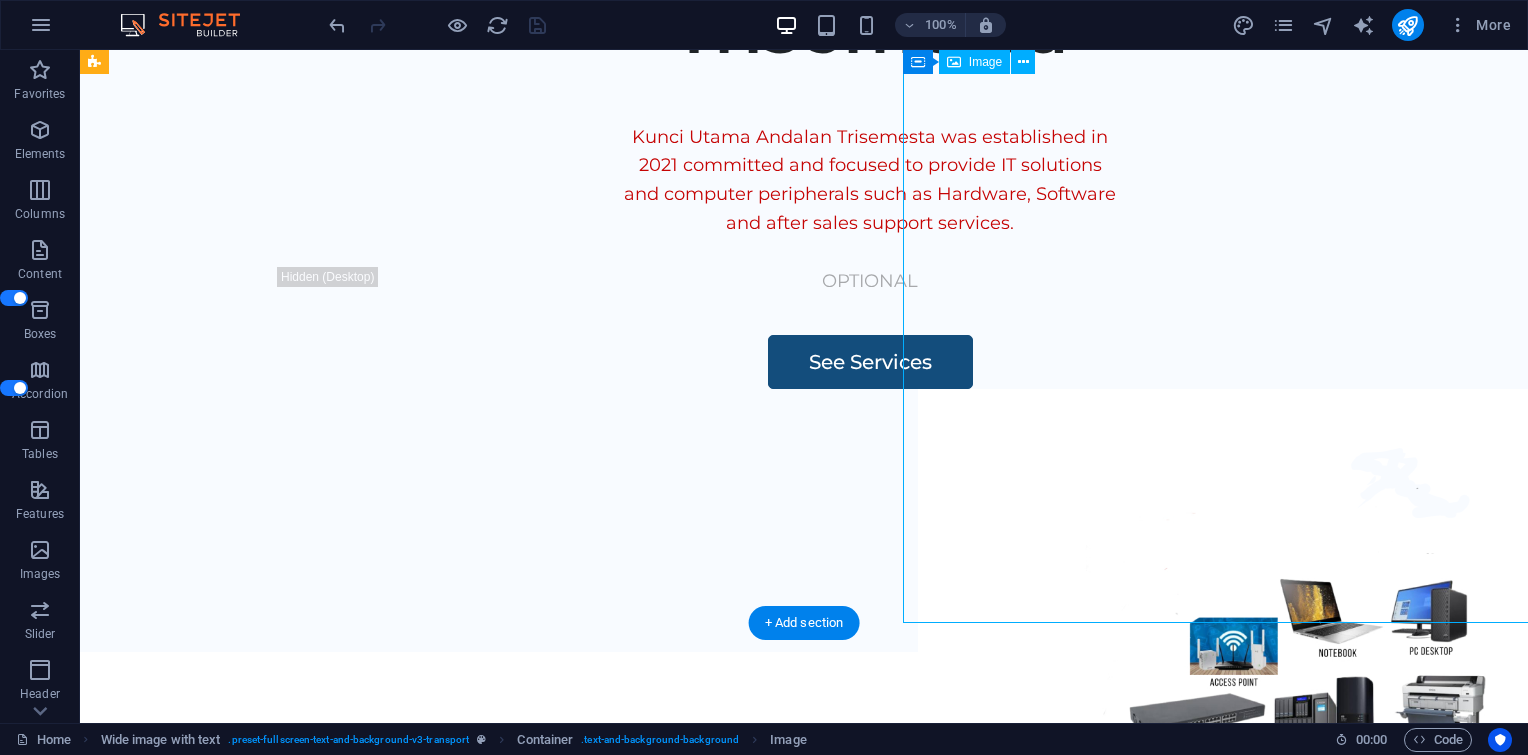 scroll, scrollTop: 199, scrollLeft: 0, axis: vertical 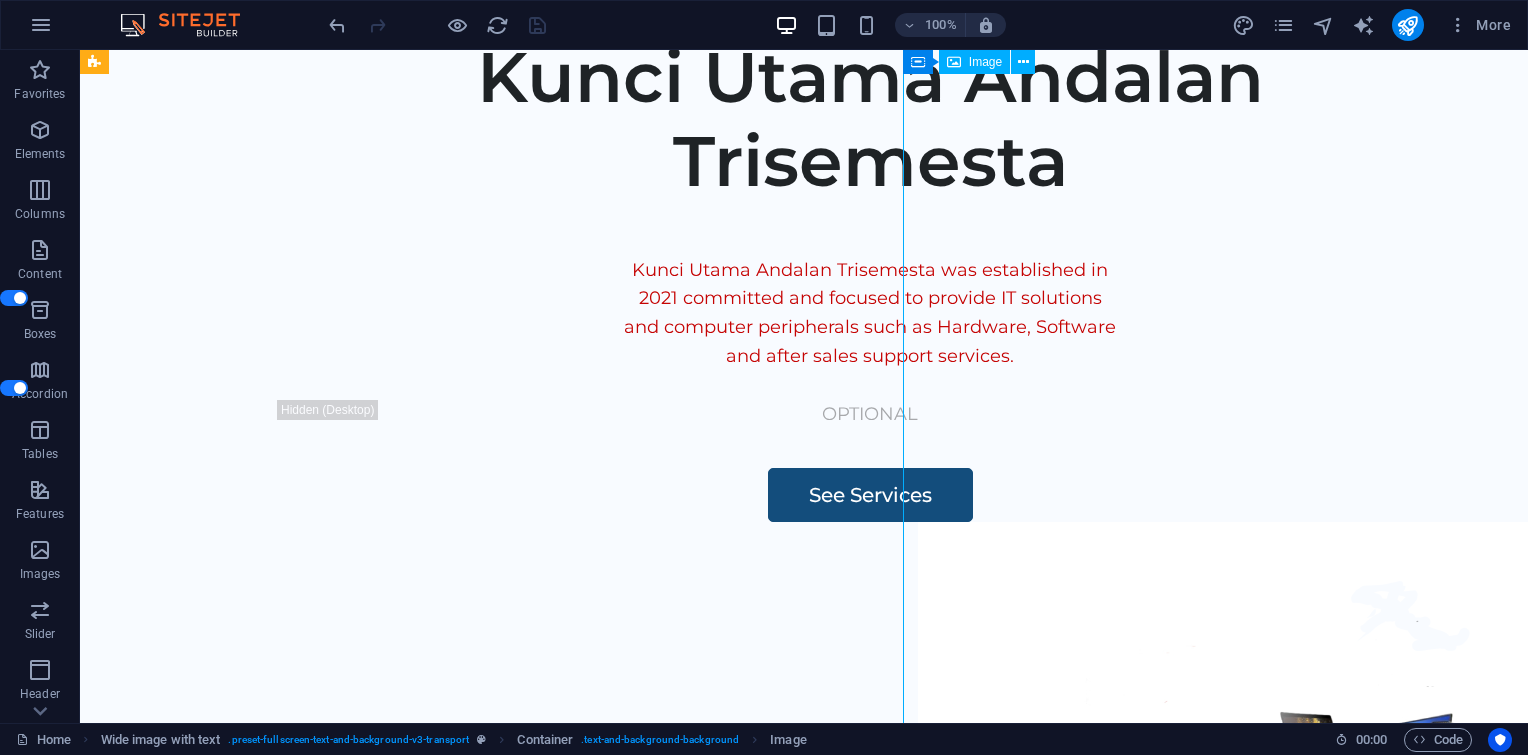 click at bounding box center (1293, 897) 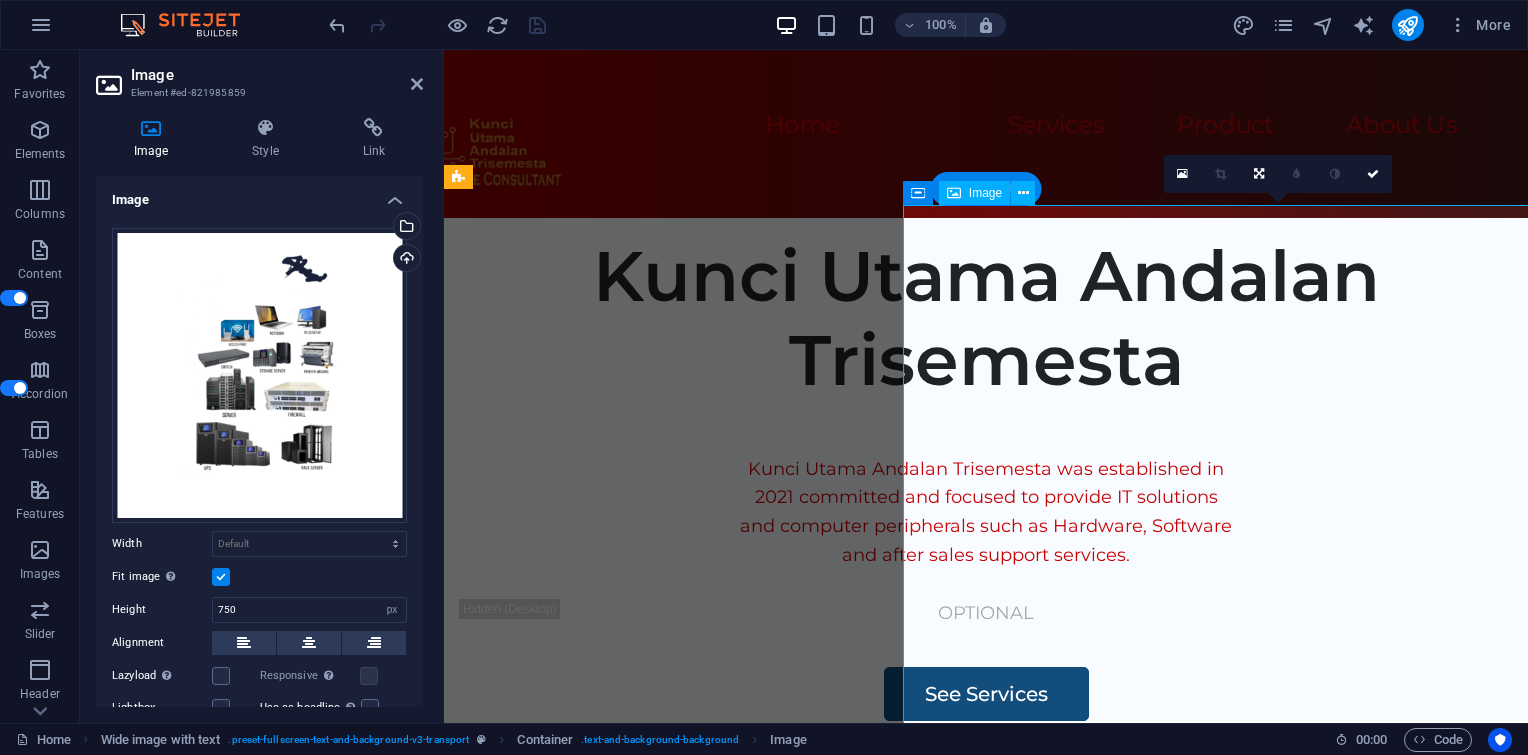 scroll, scrollTop: 33, scrollLeft: 0, axis: vertical 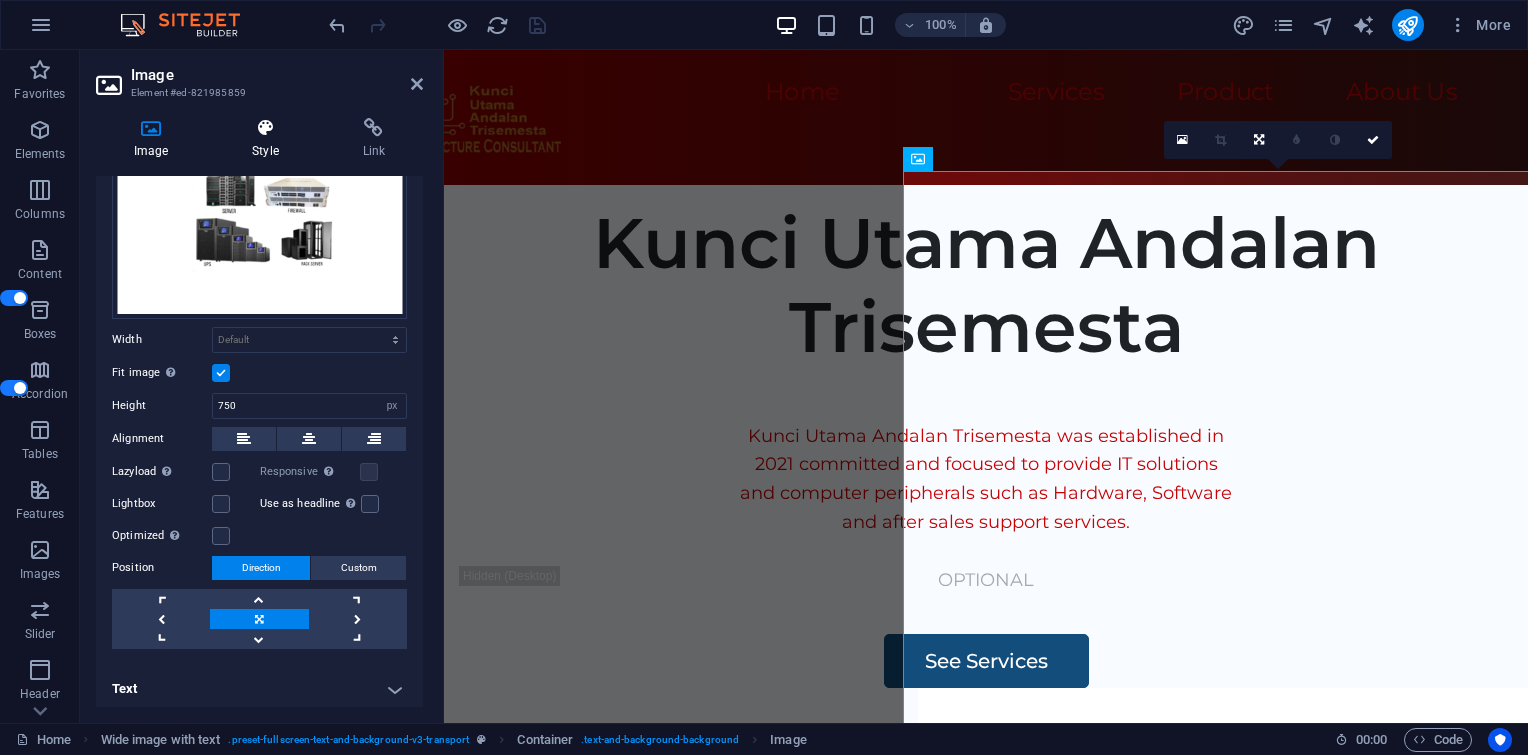 click at bounding box center (265, 128) 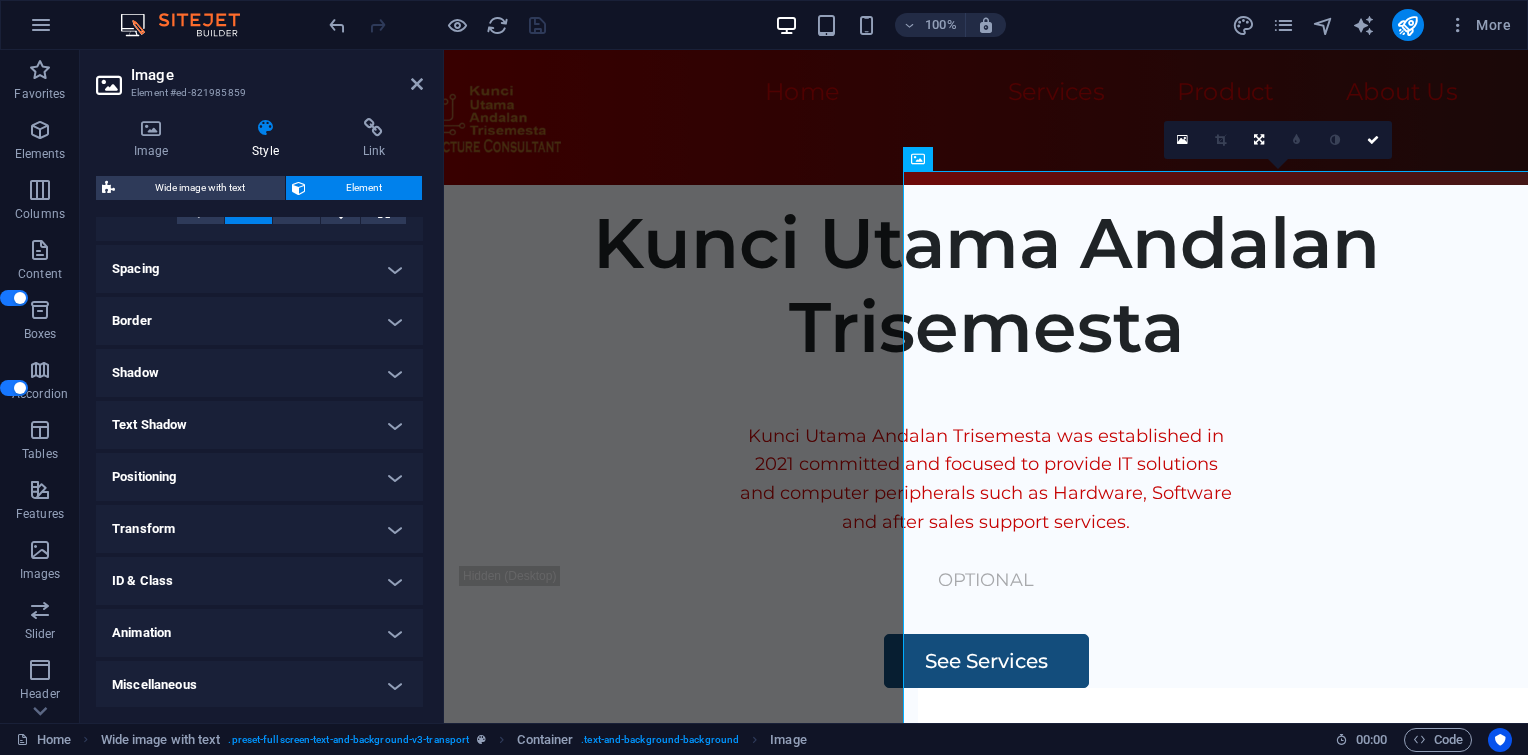 scroll, scrollTop: 354, scrollLeft: 0, axis: vertical 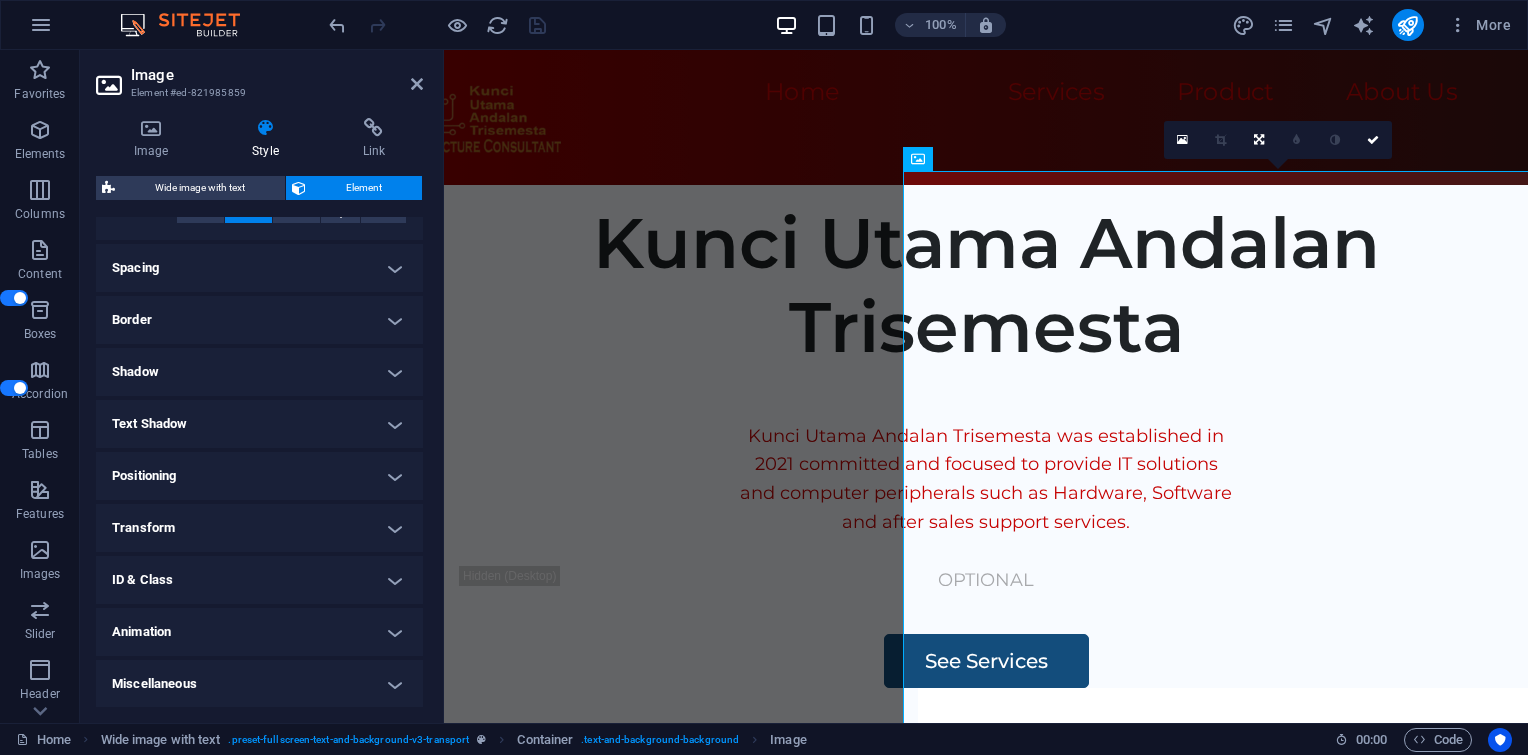 click on "Transform" at bounding box center (259, 528) 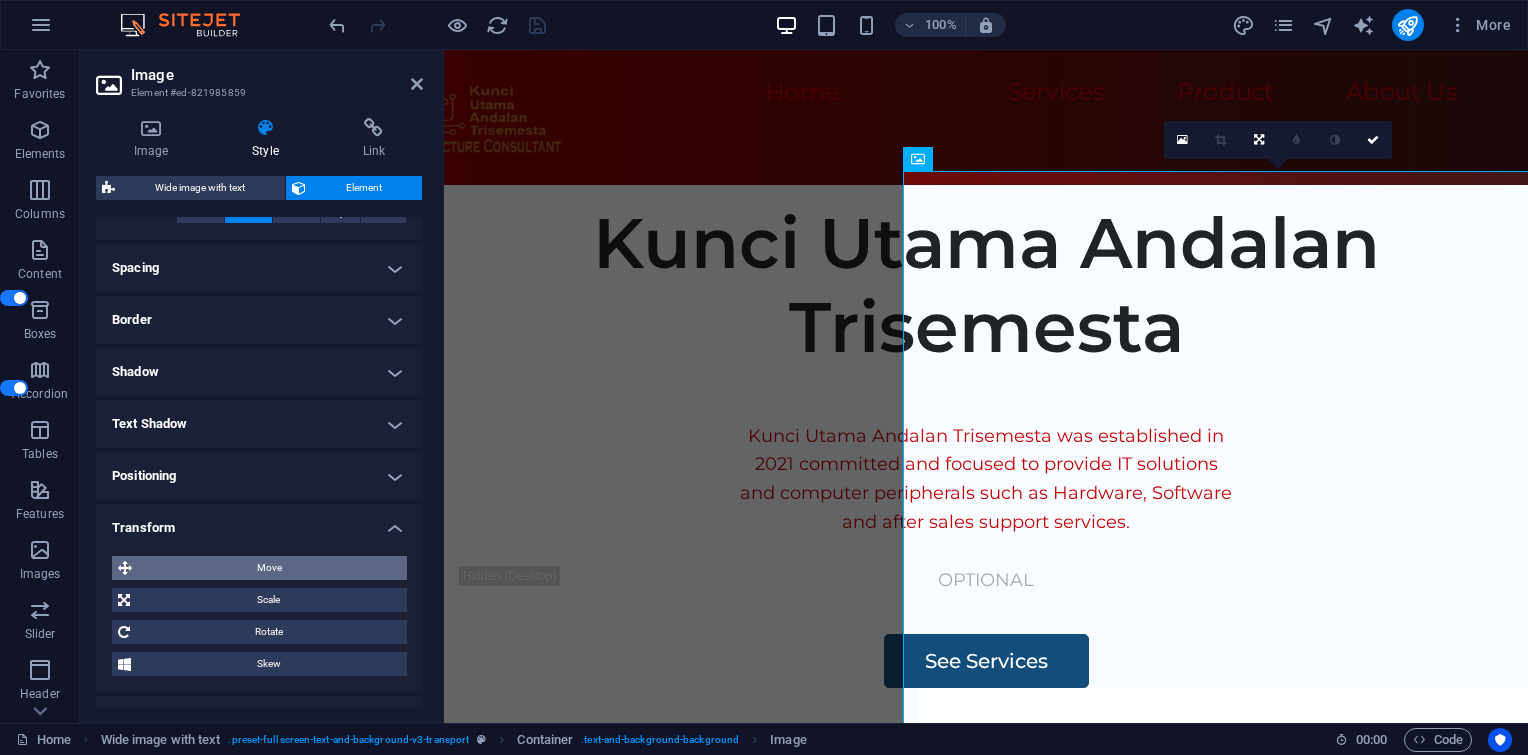 click on "Move" at bounding box center (269, 568) 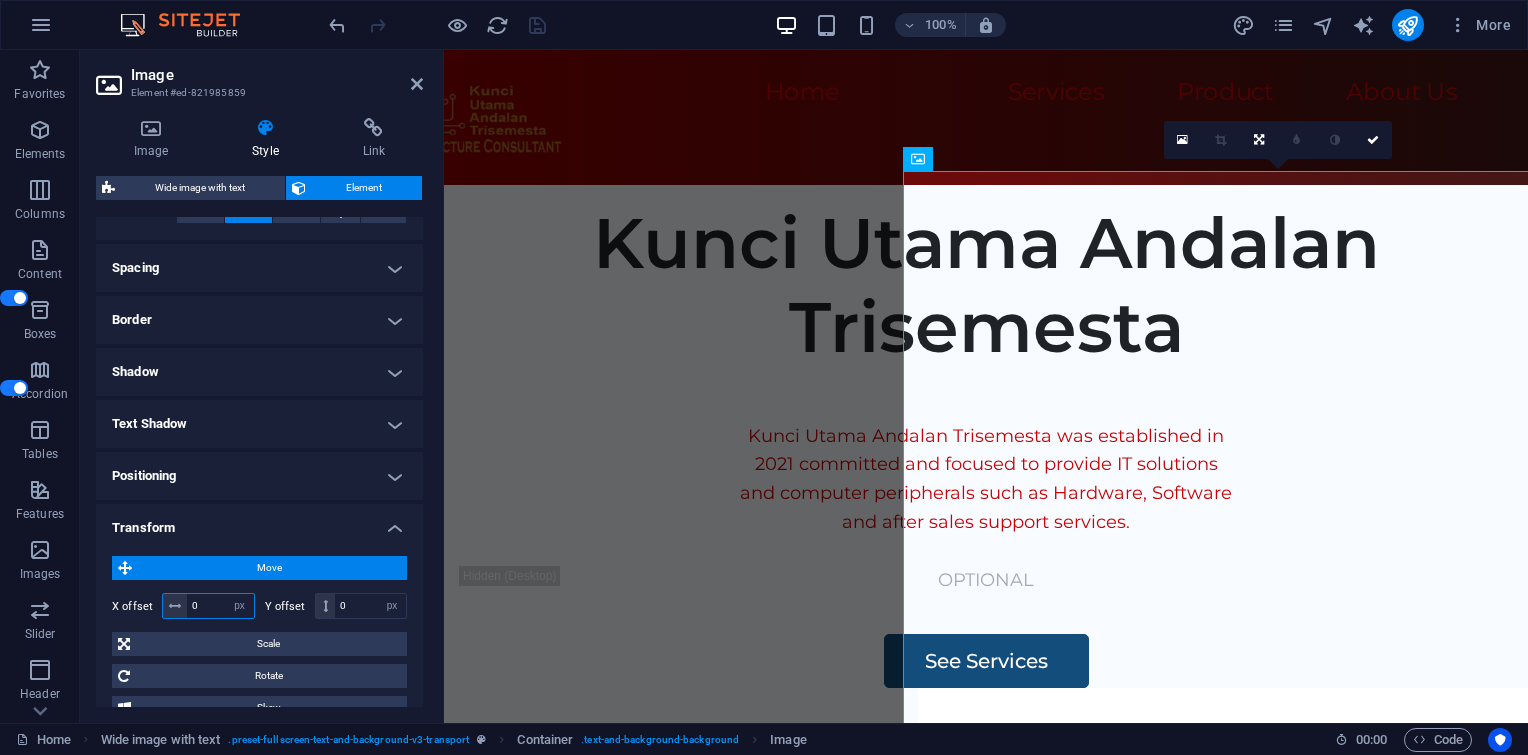 click on "0" at bounding box center (220, 606) 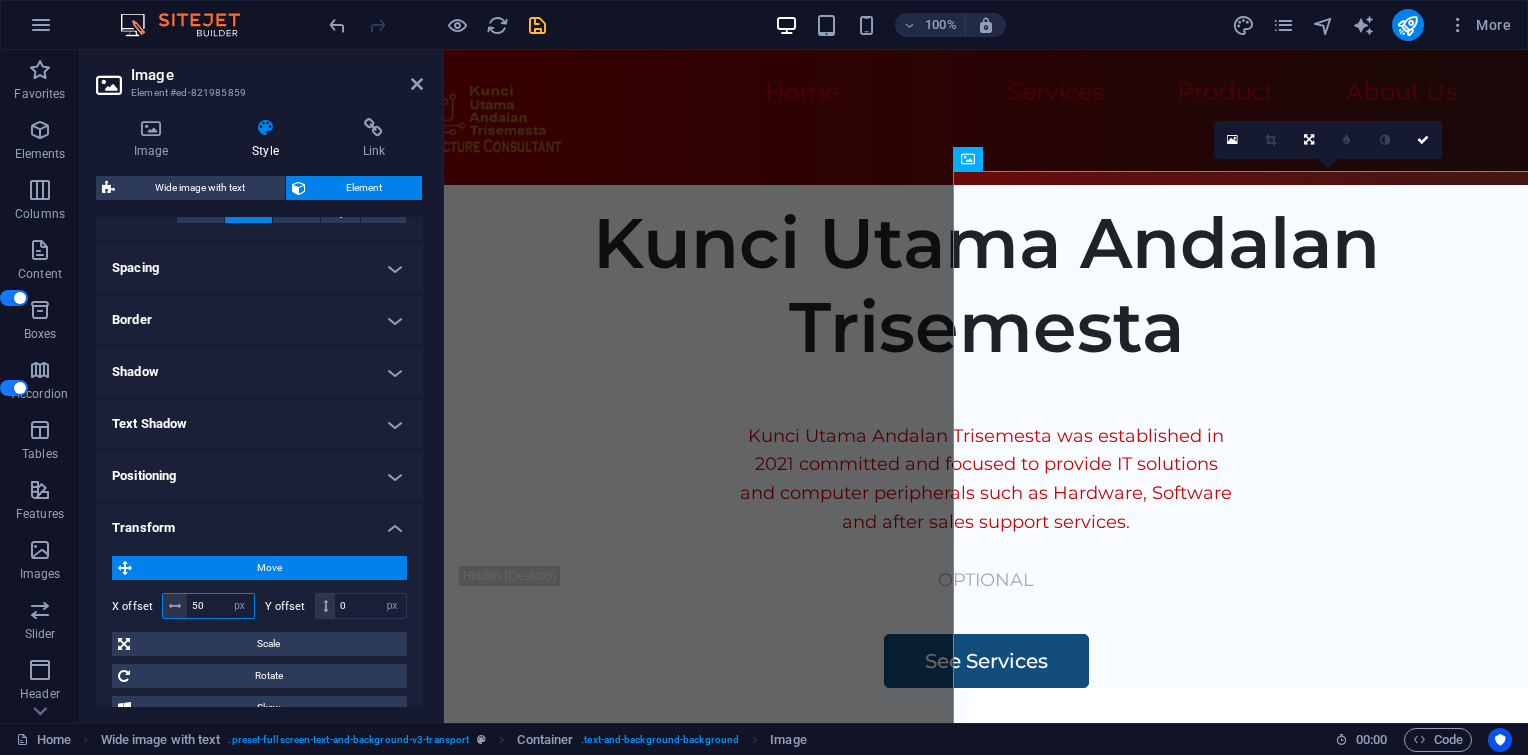 type on "5" 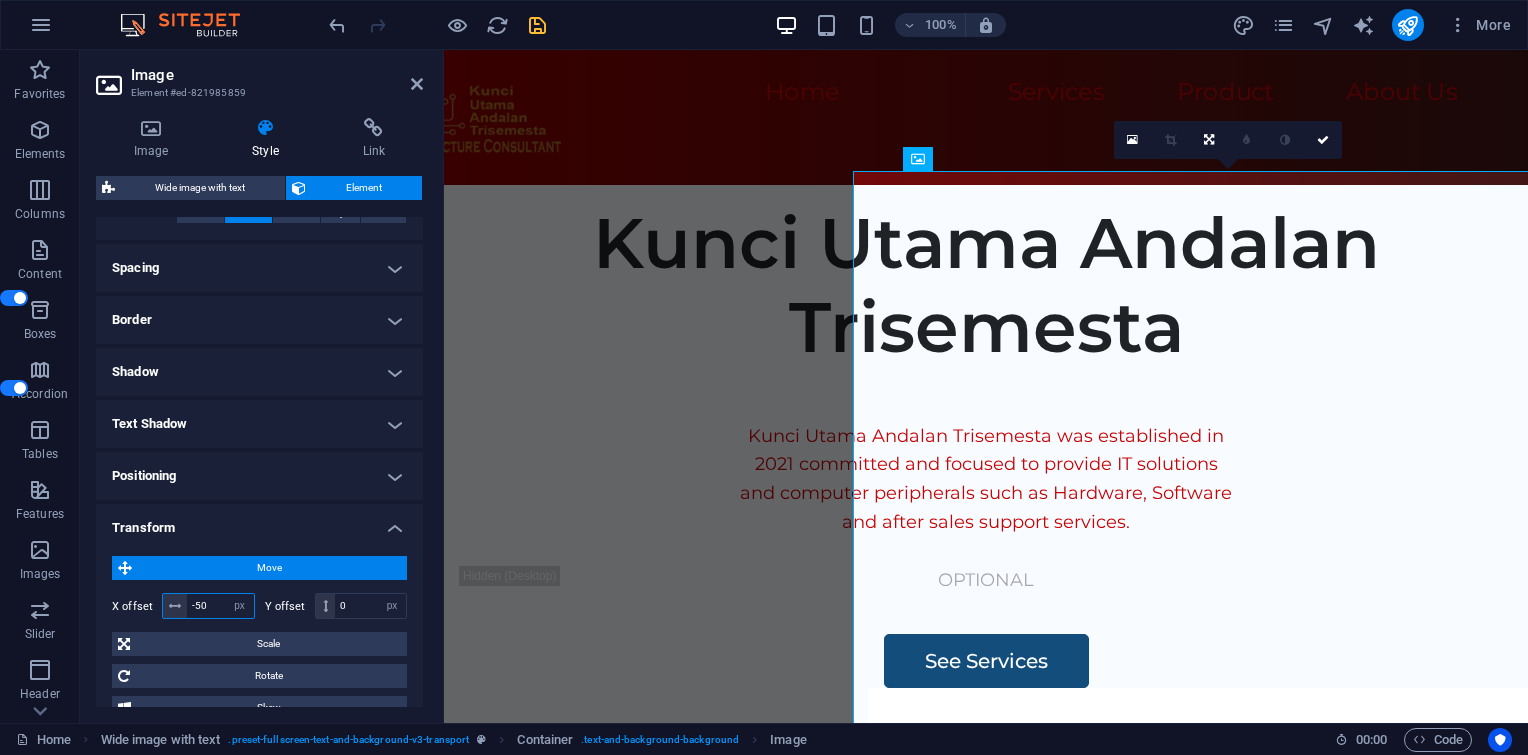 type on "-5" 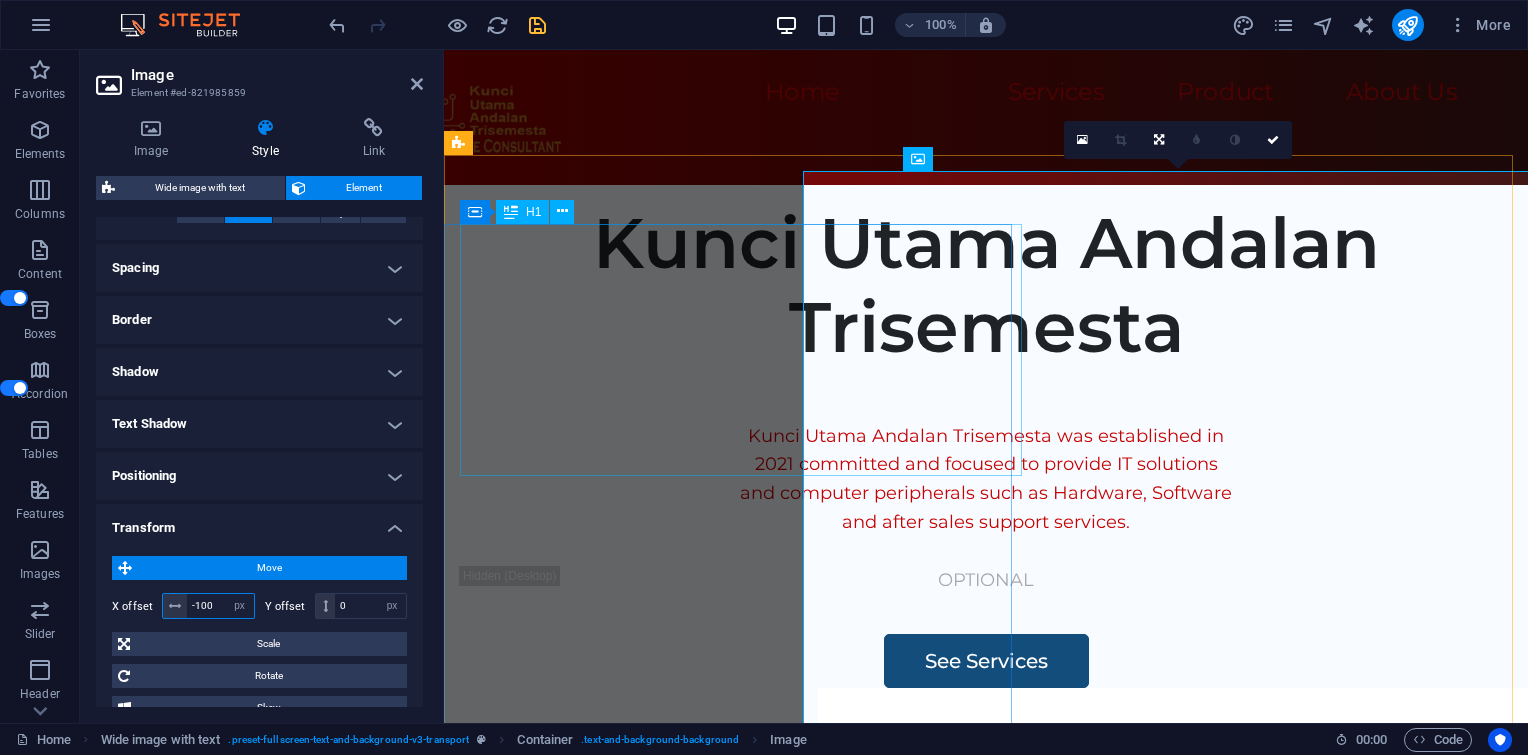 type on "-100" 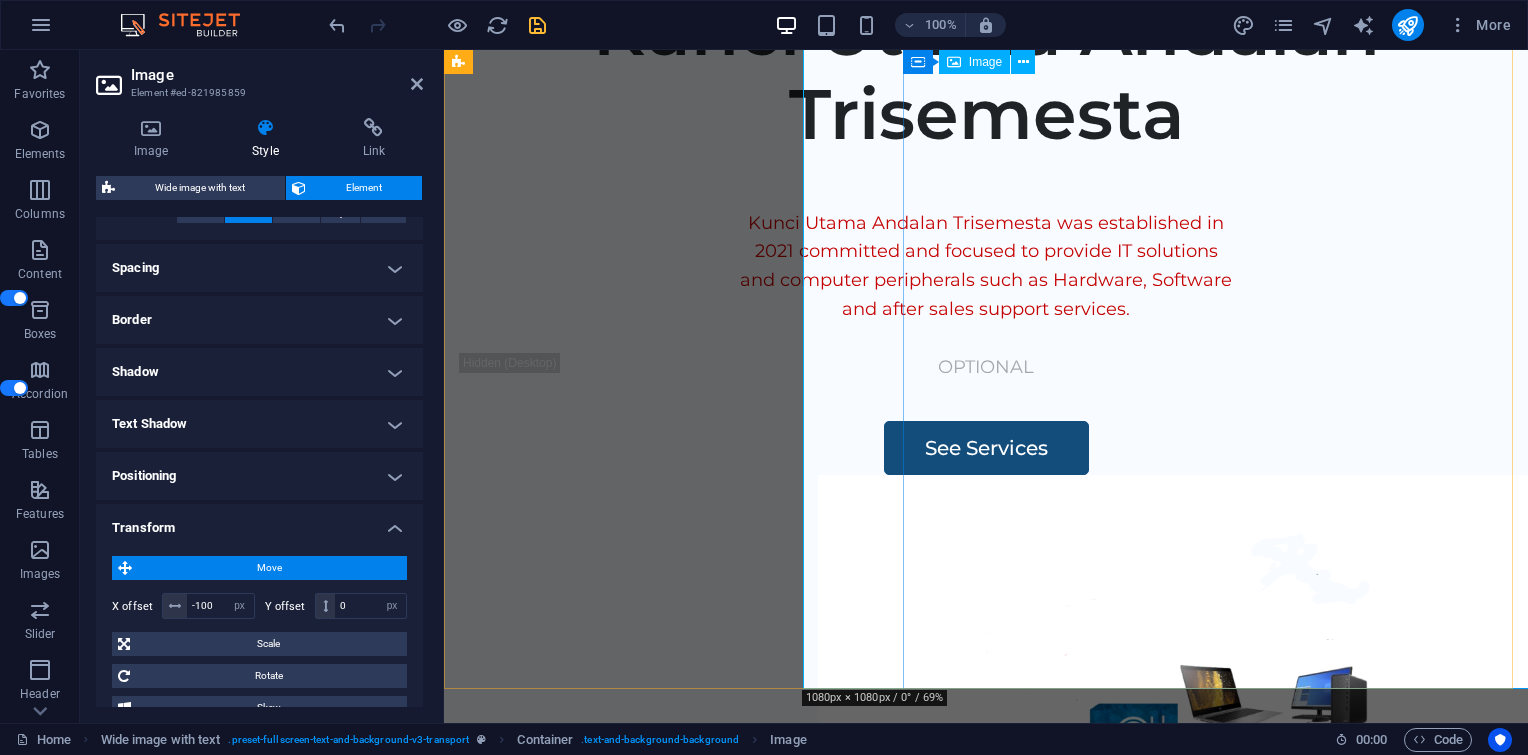 scroll, scrollTop: 233, scrollLeft: 0, axis: vertical 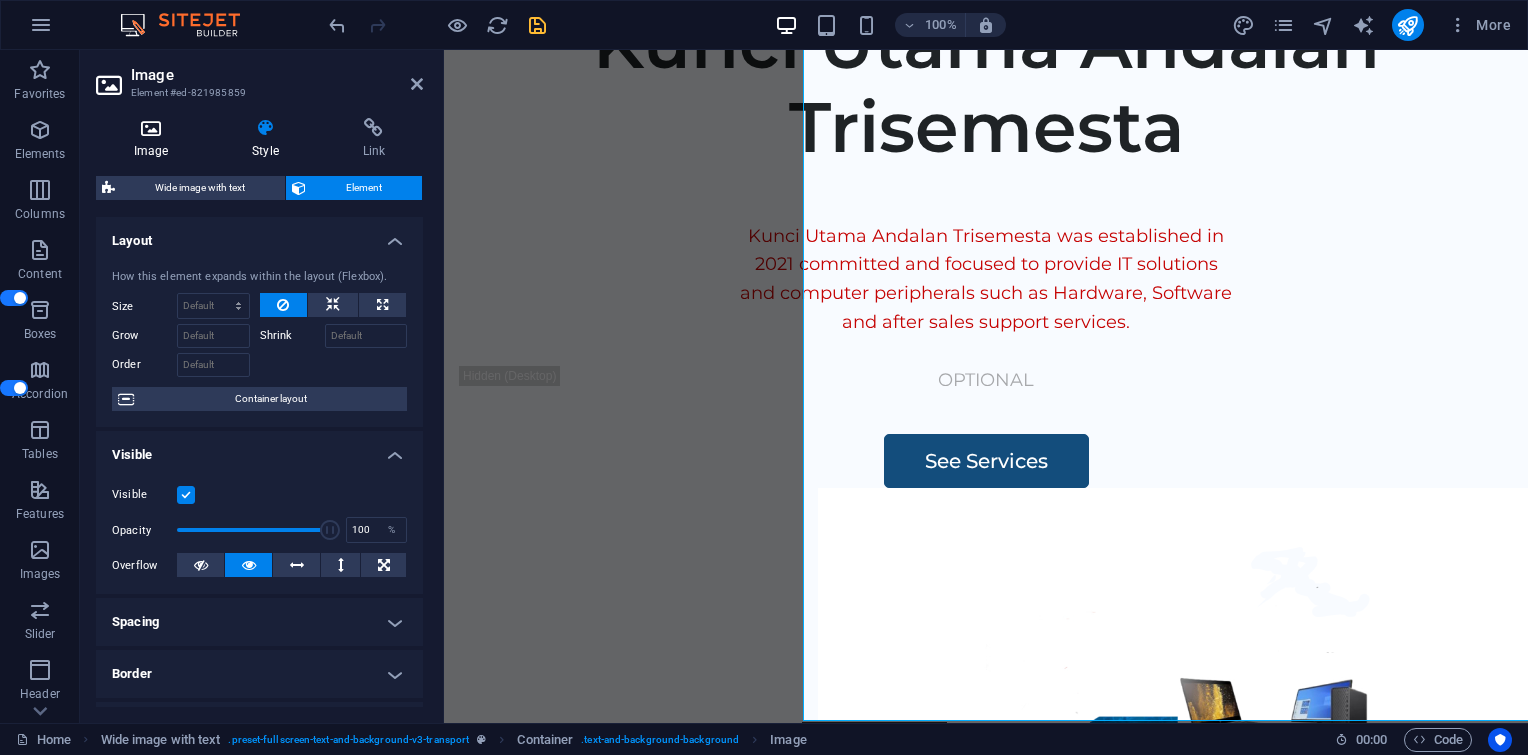click on "Image" at bounding box center [155, 139] 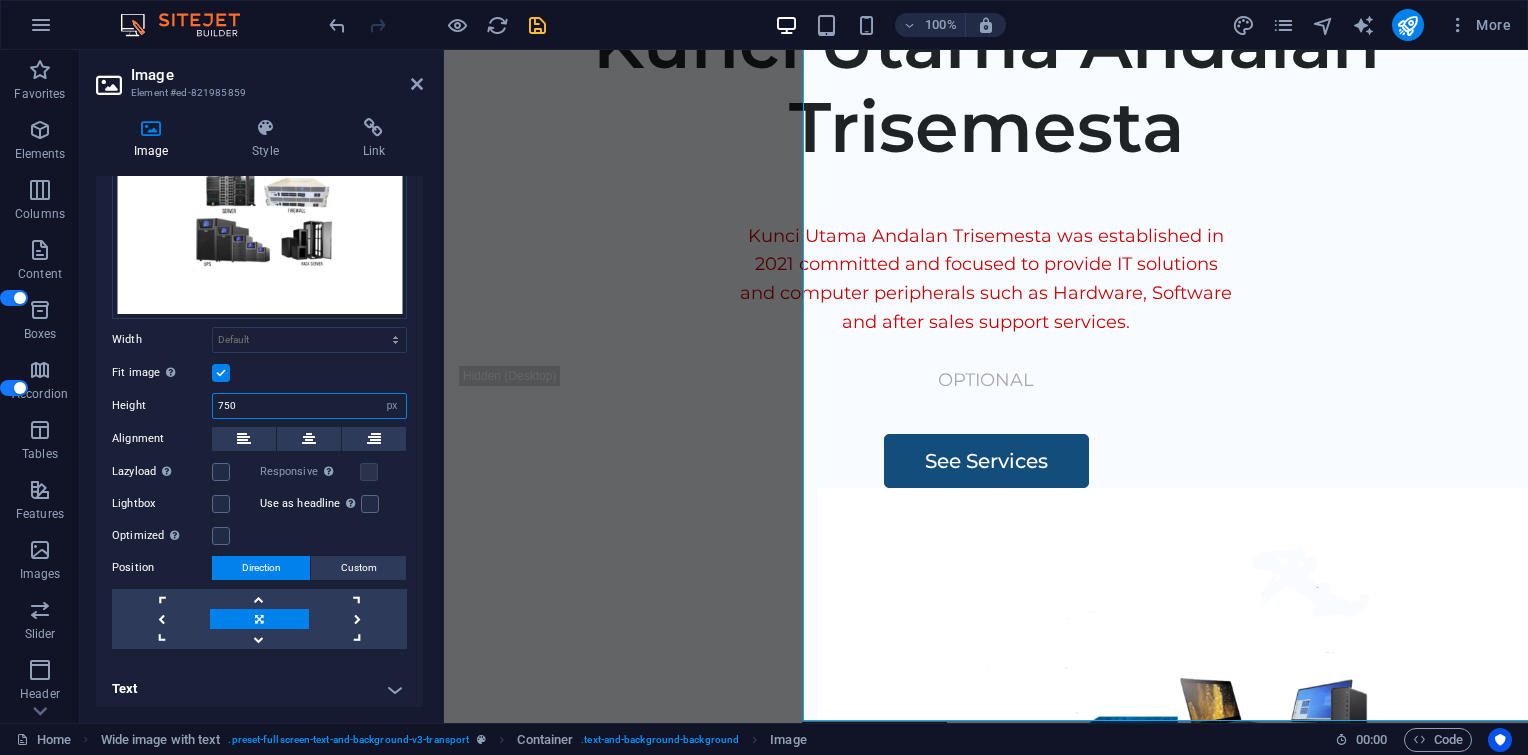 click on "750" at bounding box center [309, 406] 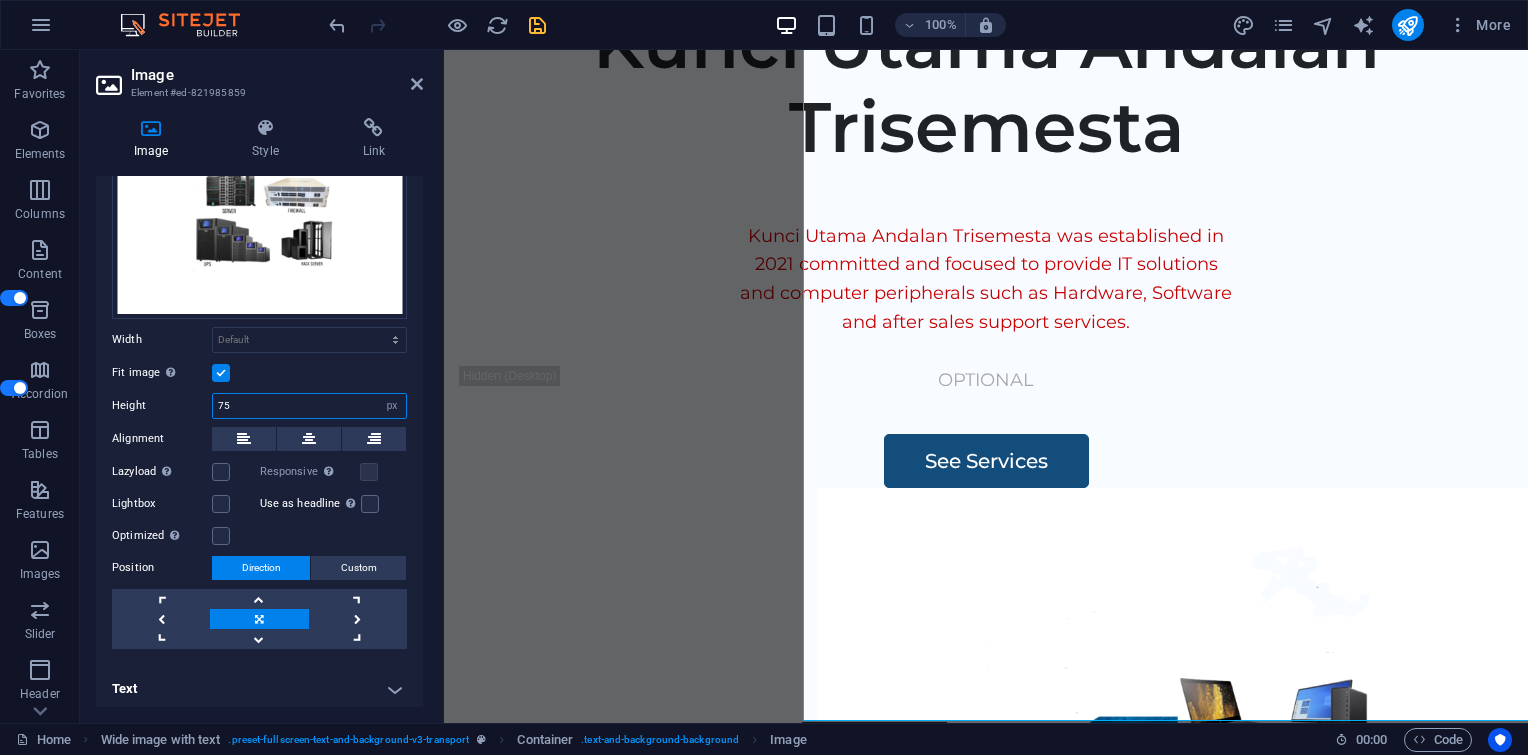type on "7" 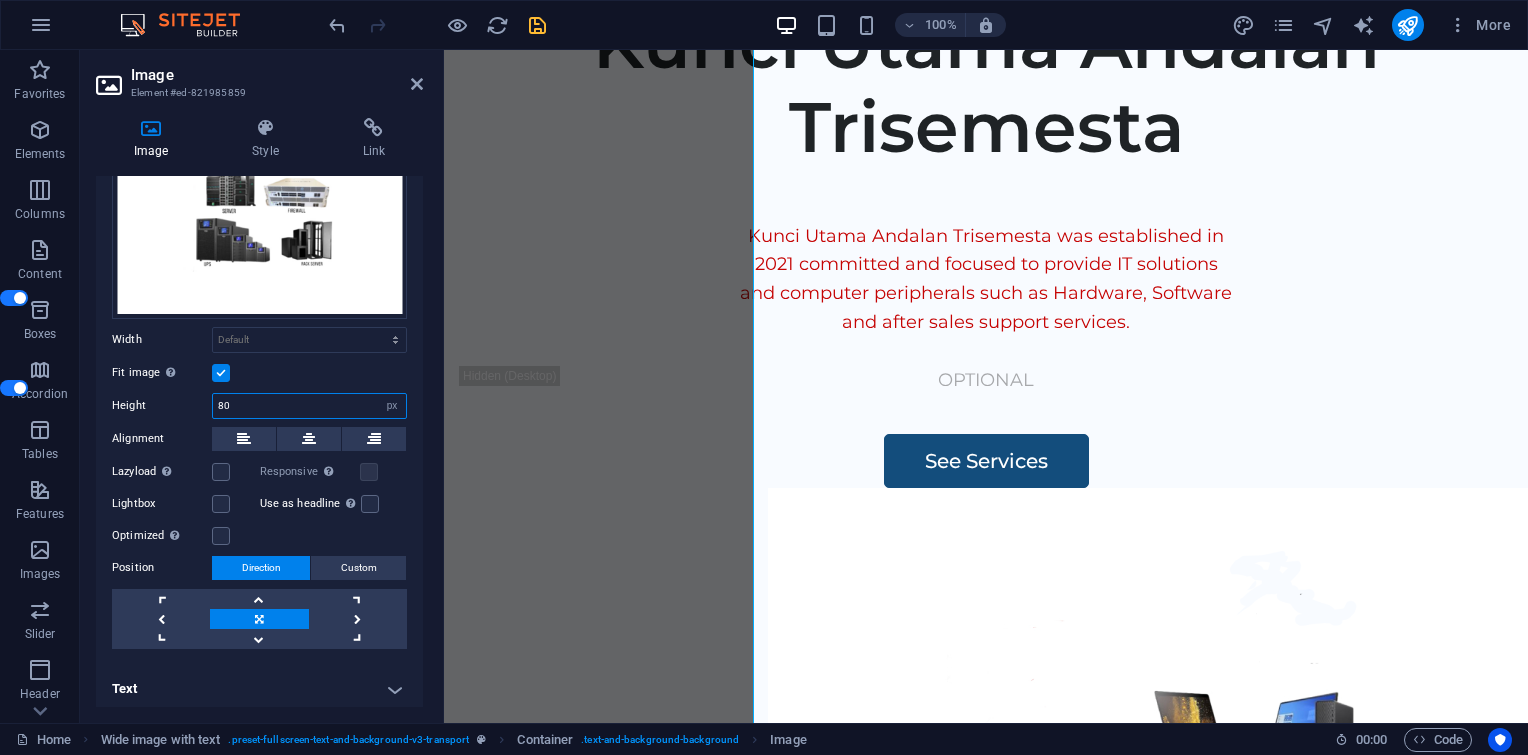 type on "8" 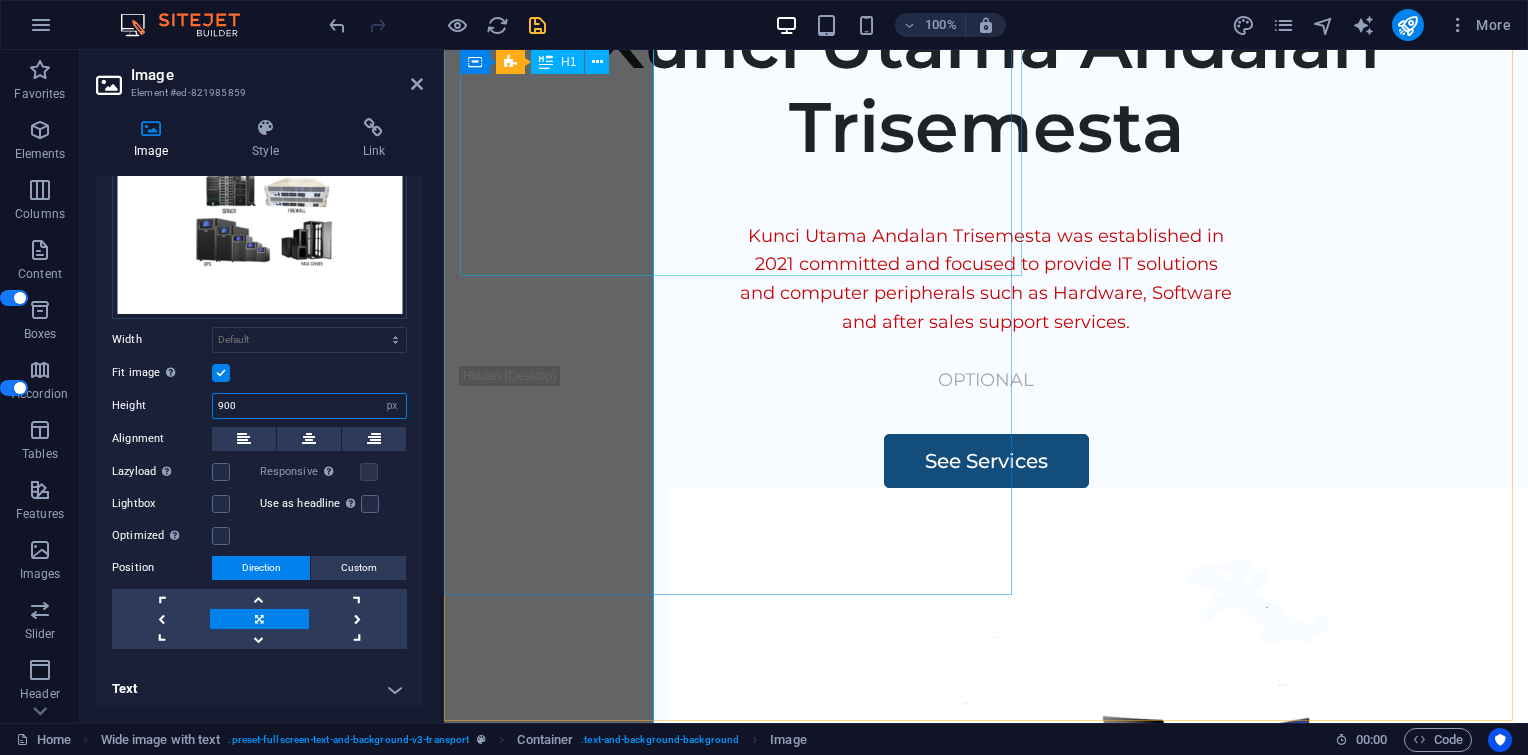 type on "900" 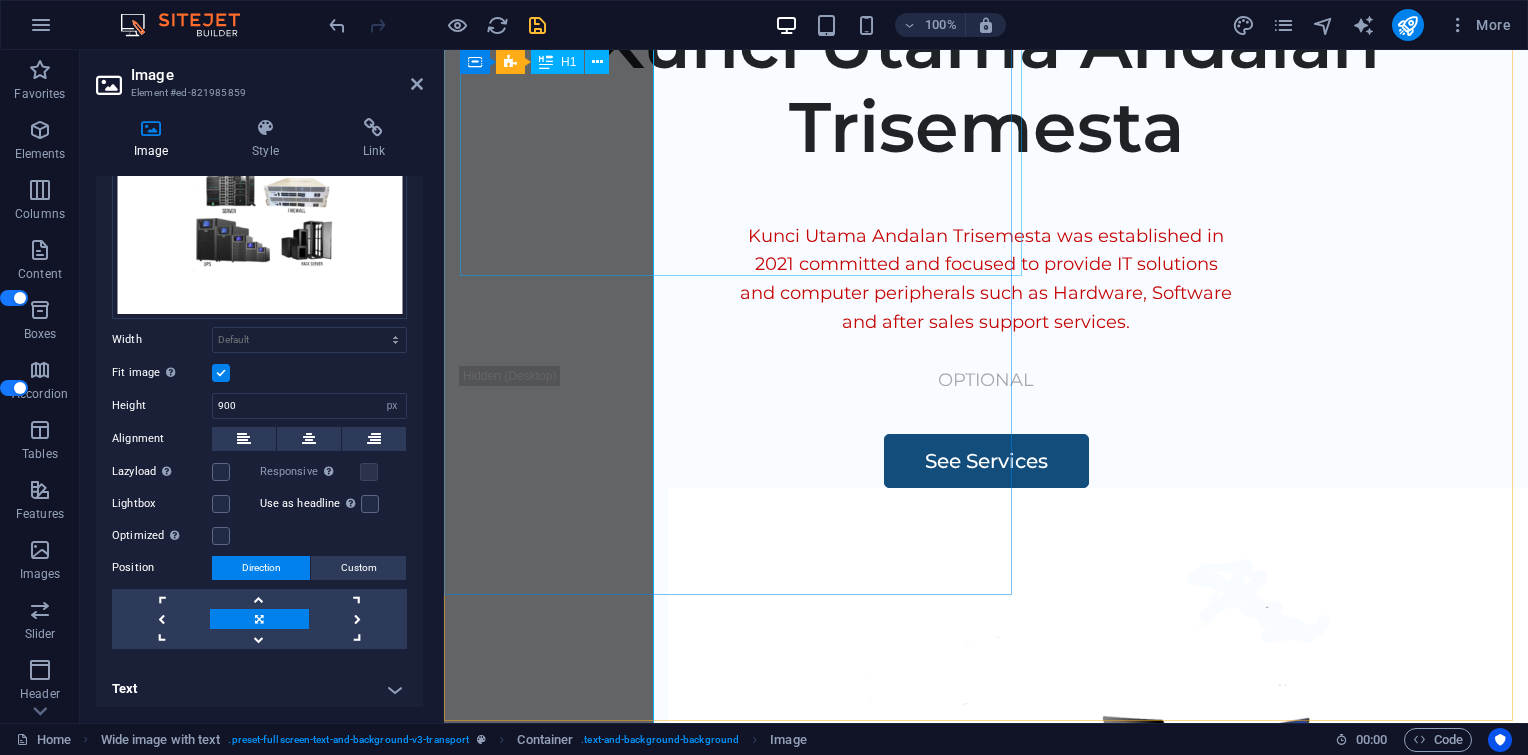 click on "Kunci Utama Andalan Trisemesta" at bounding box center (986, 85) 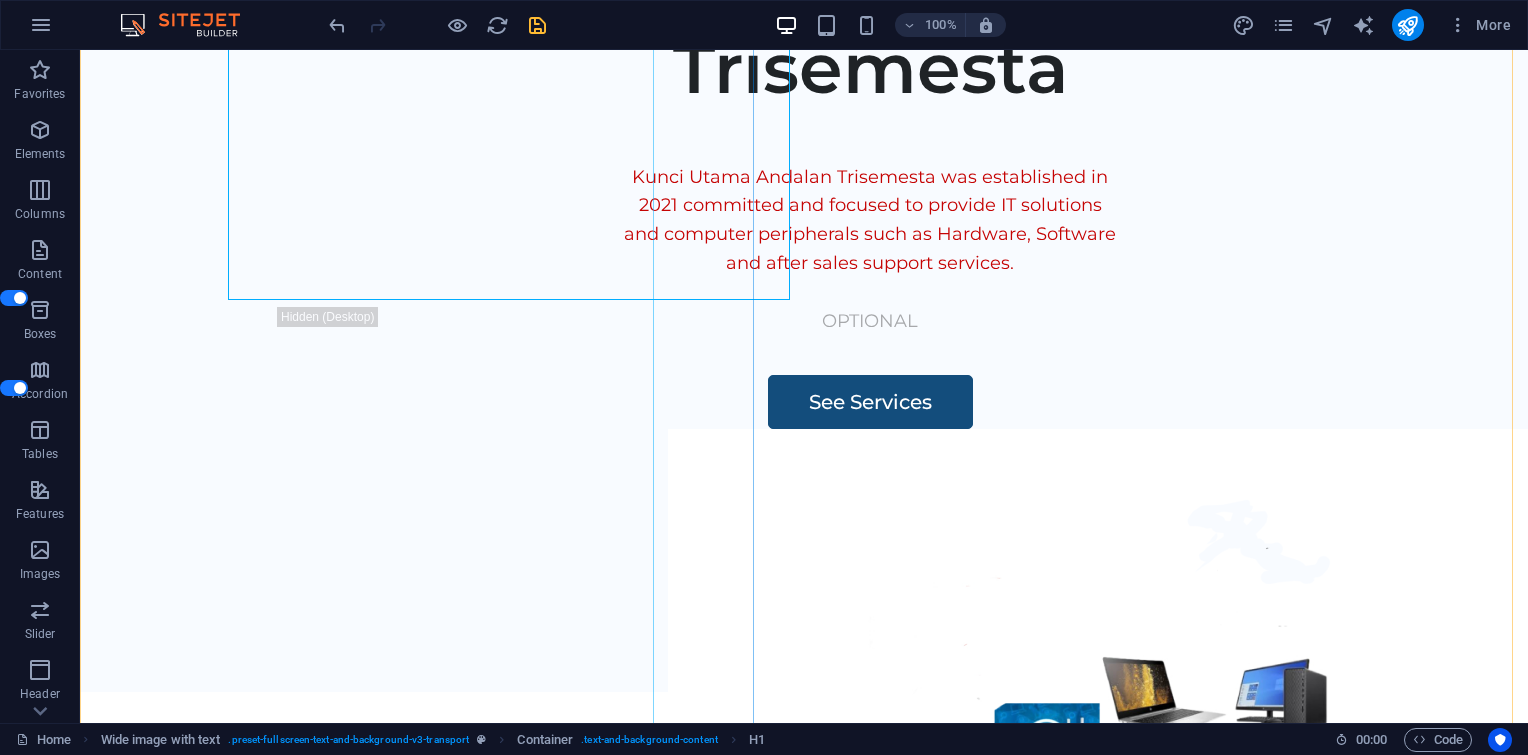 scroll, scrollTop: 300, scrollLeft: 0, axis: vertical 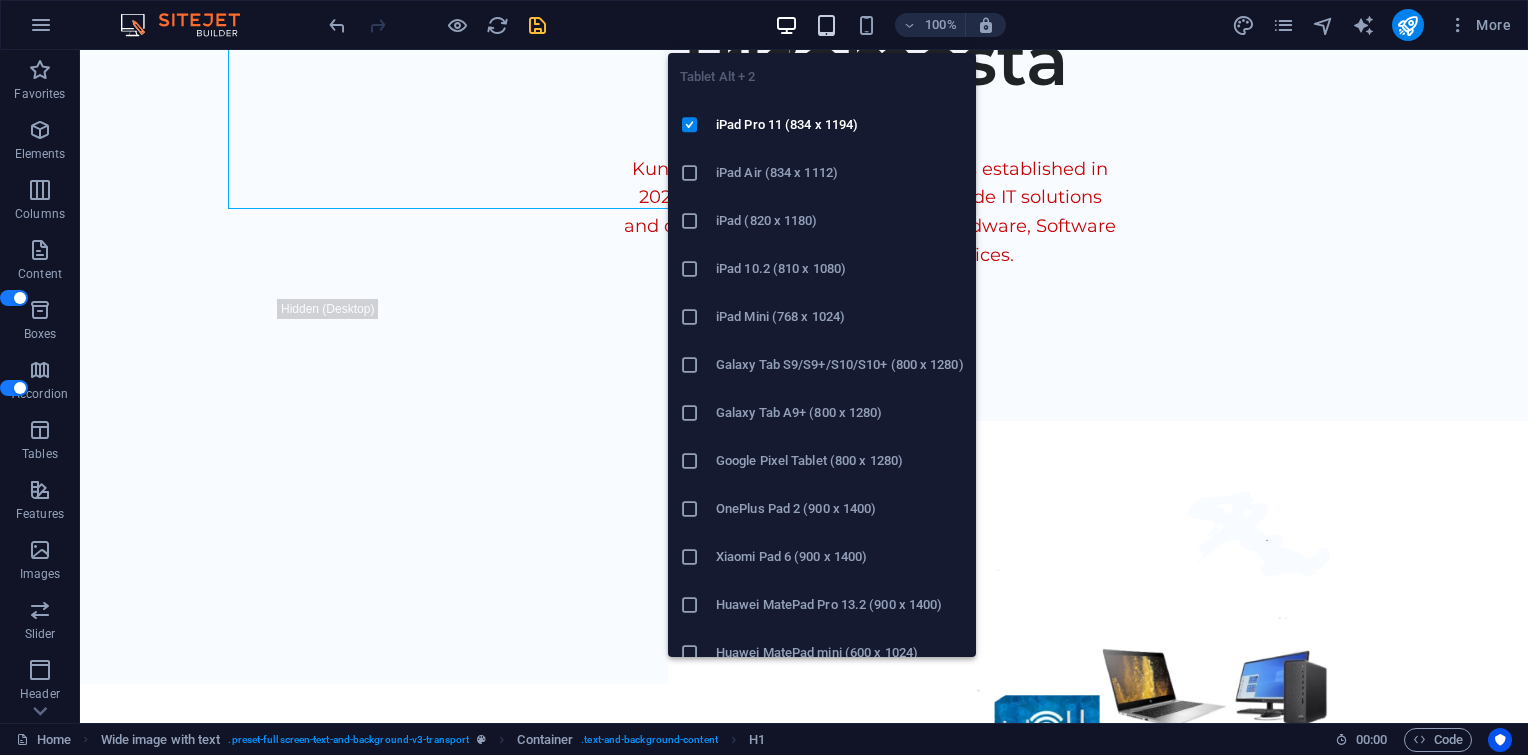 click at bounding box center [826, 25] 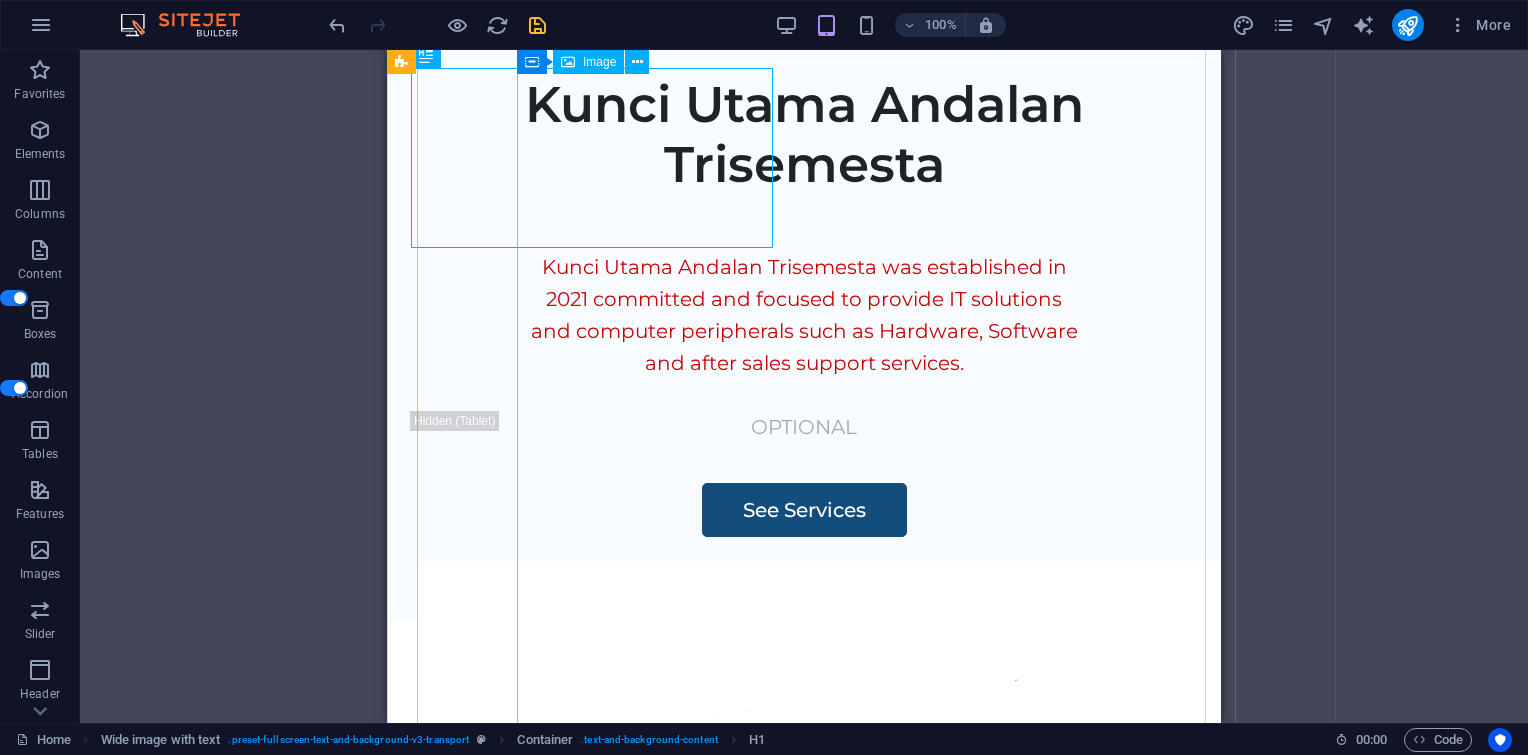 scroll, scrollTop: 1739, scrollLeft: 0, axis: vertical 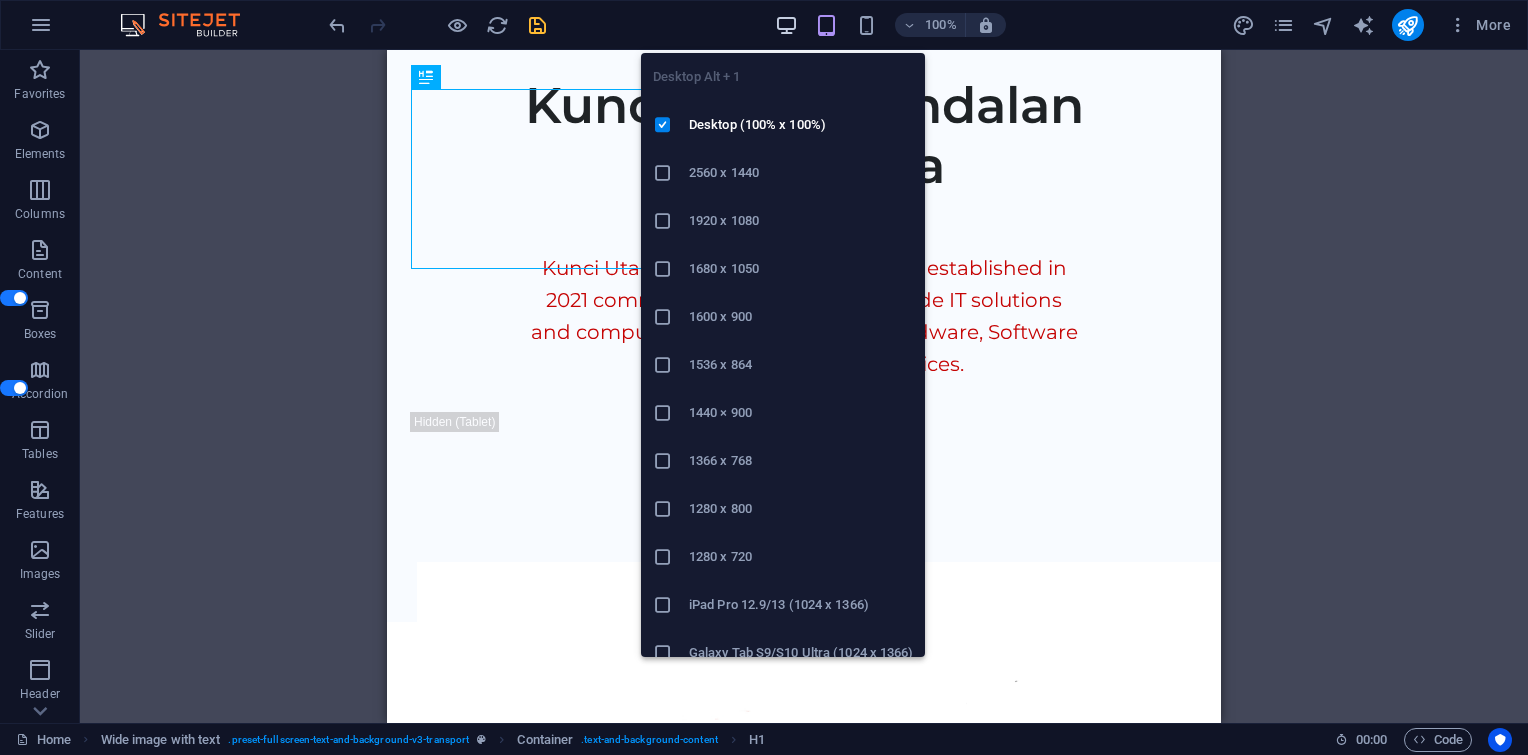 click at bounding box center (786, 25) 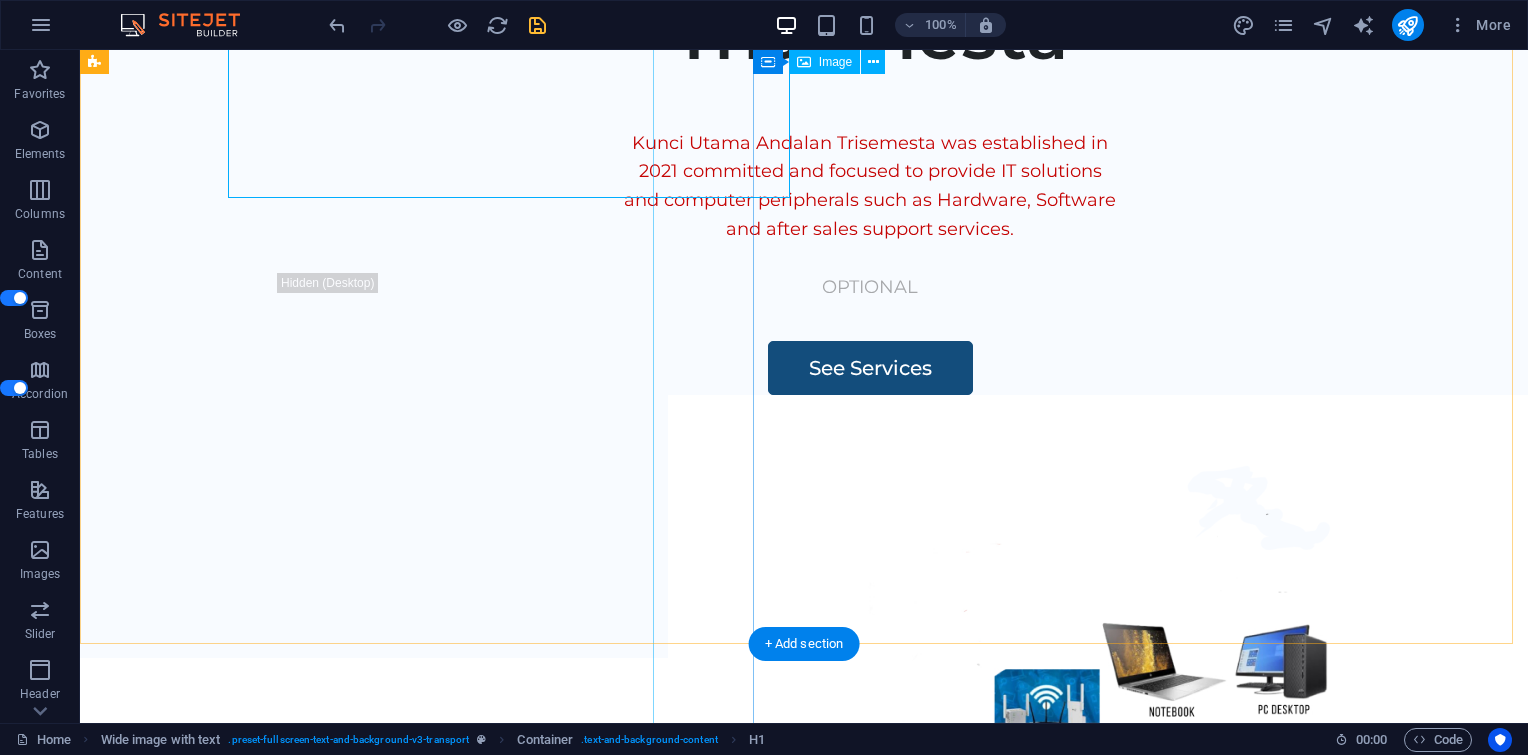 scroll, scrollTop: 333, scrollLeft: 0, axis: vertical 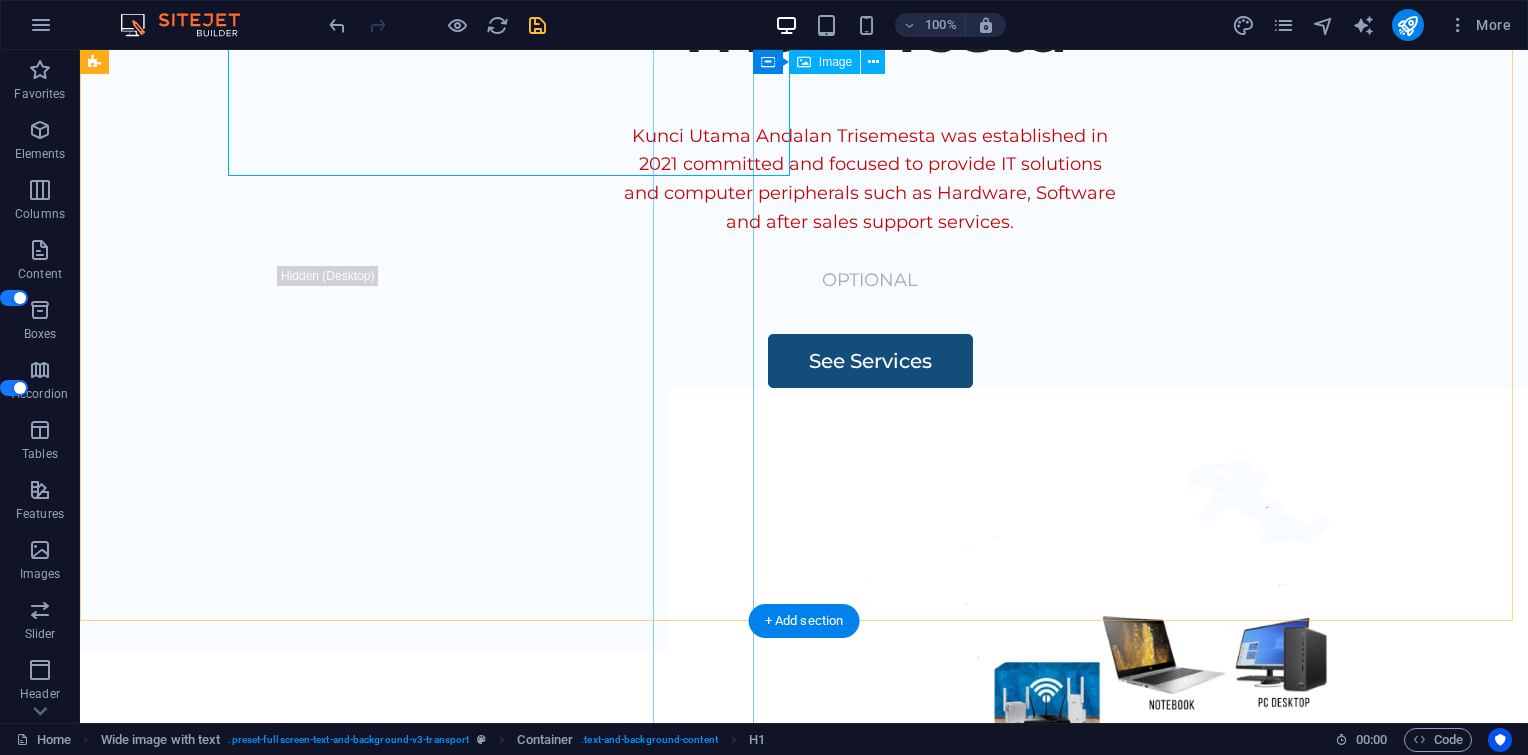 click at bounding box center [1118, 838] 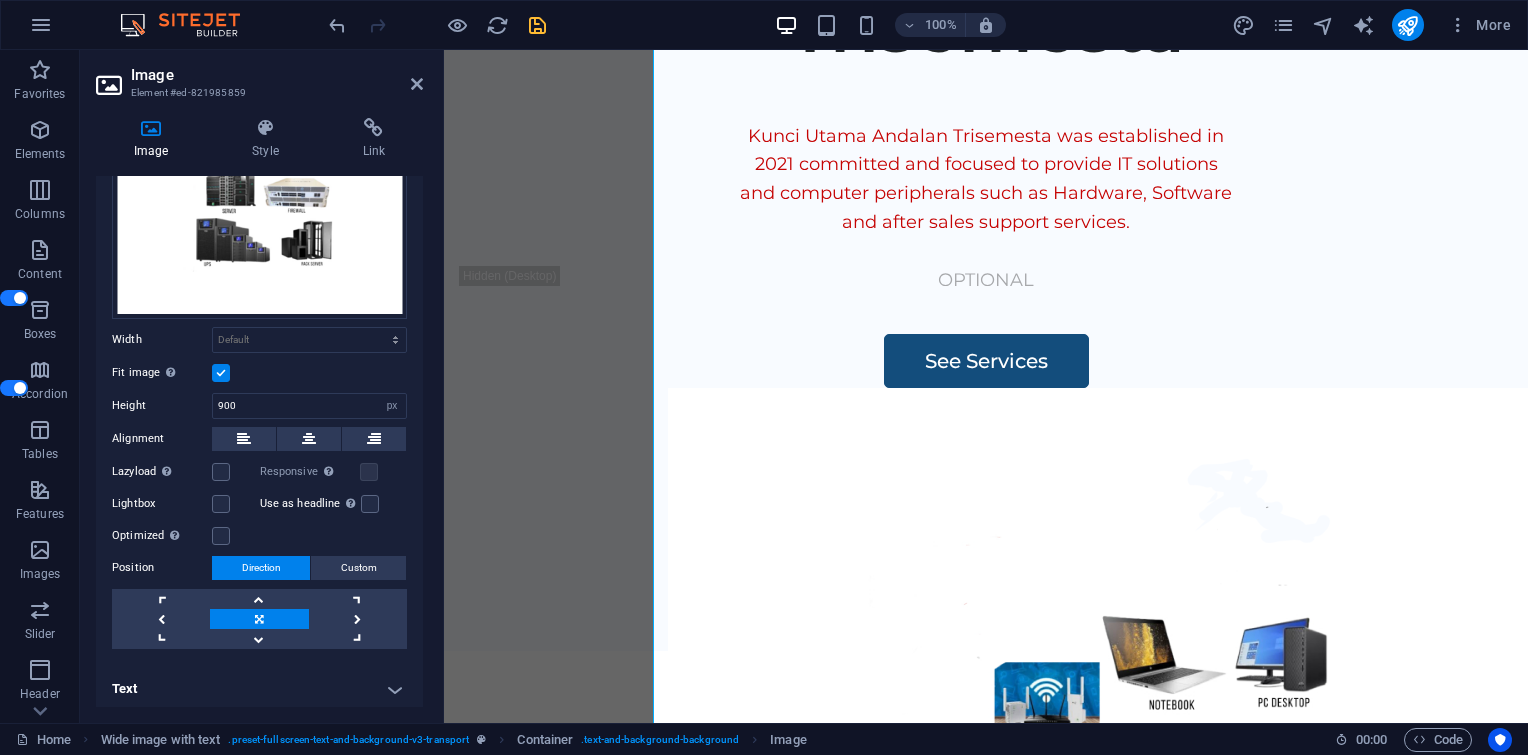 scroll, scrollTop: 204, scrollLeft: 0, axis: vertical 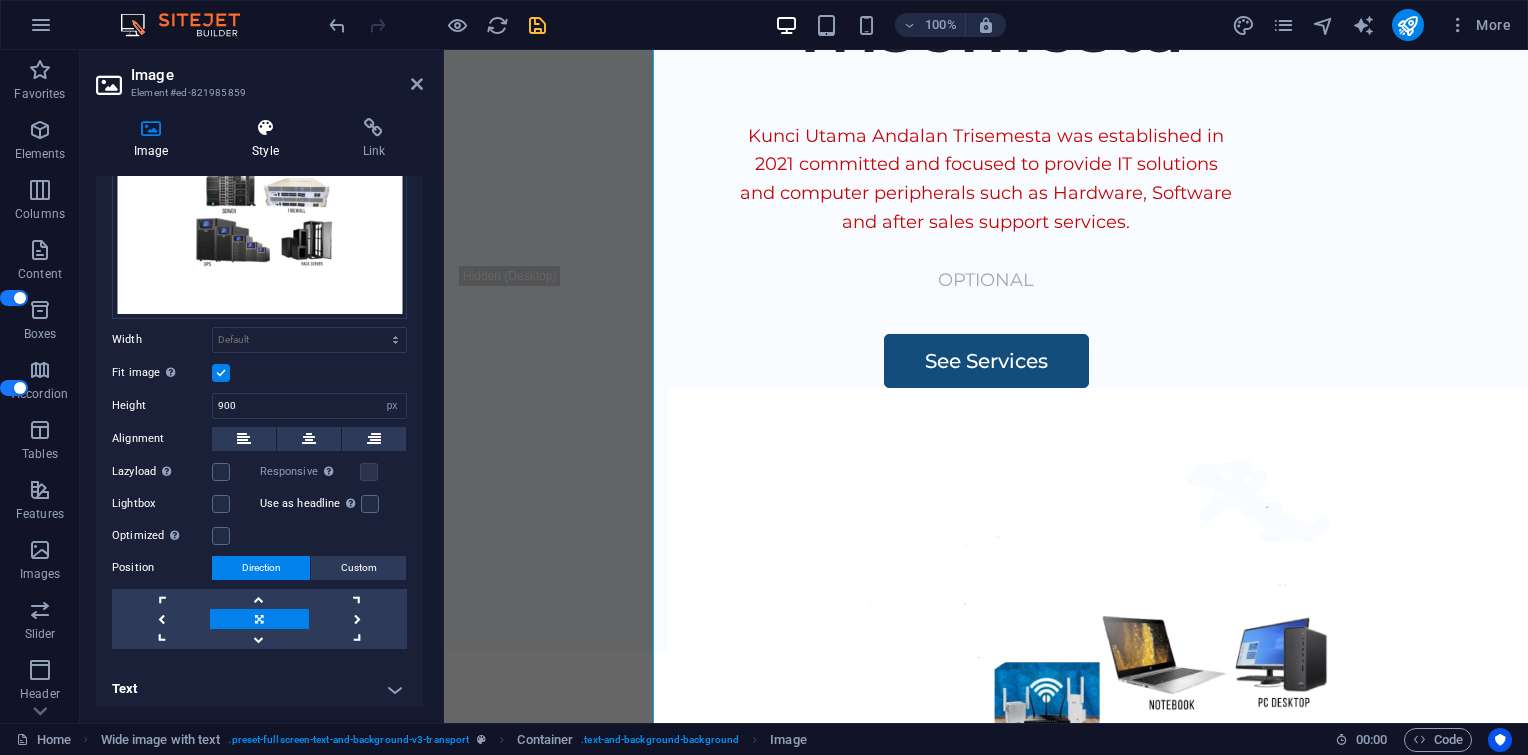 click at bounding box center [265, 128] 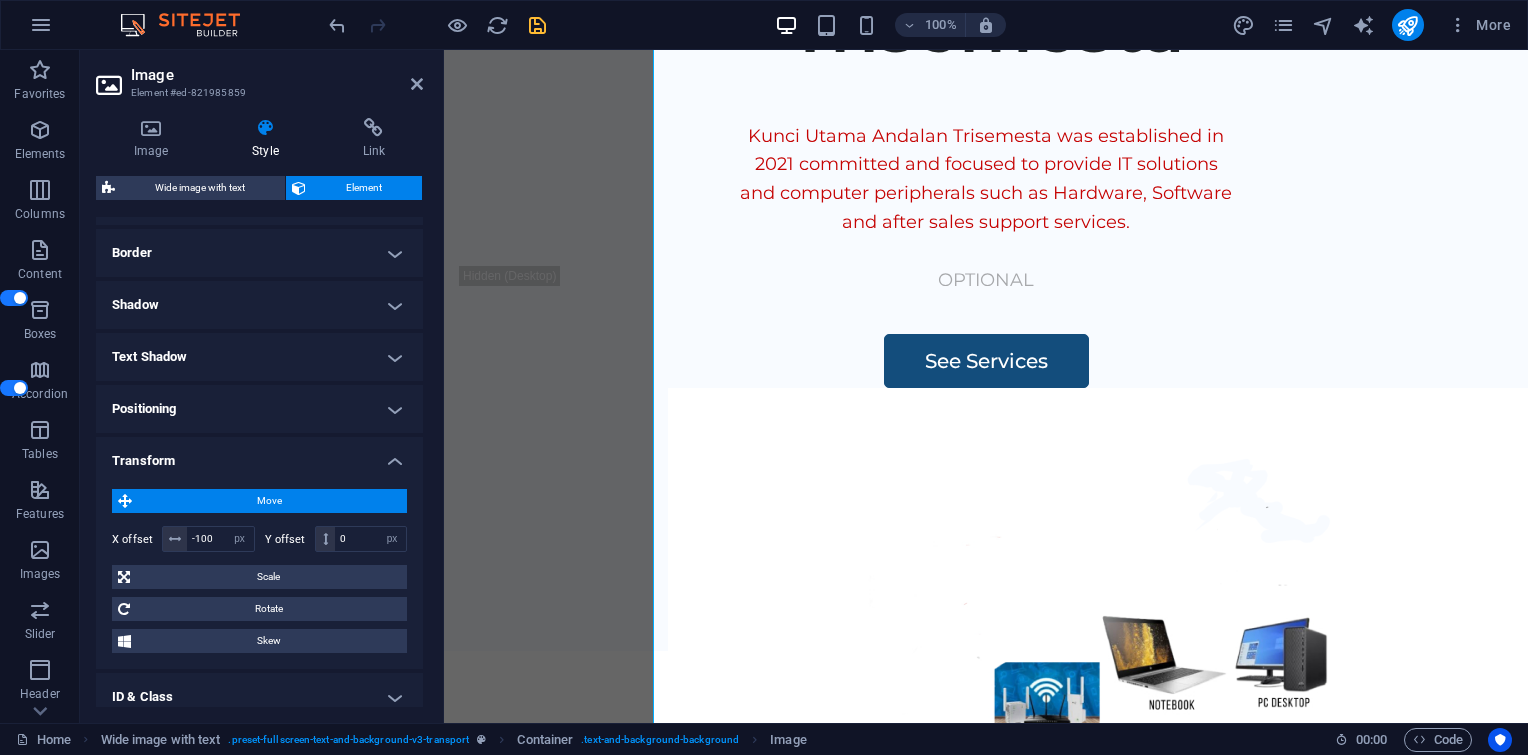 scroll, scrollTop: 433, scrollLeft: 0, axis: vertical 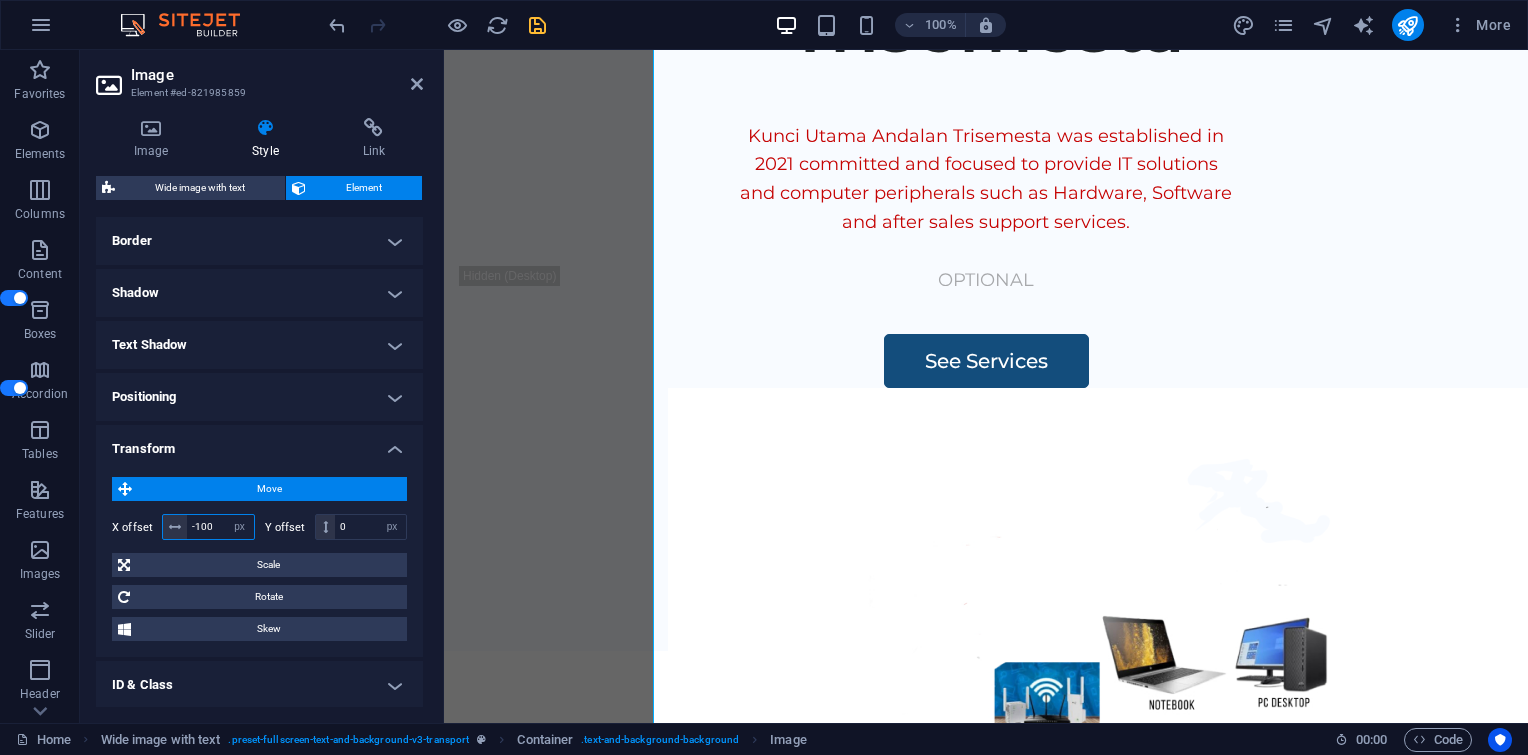 click on "-100" at bounding box center [220, 527] 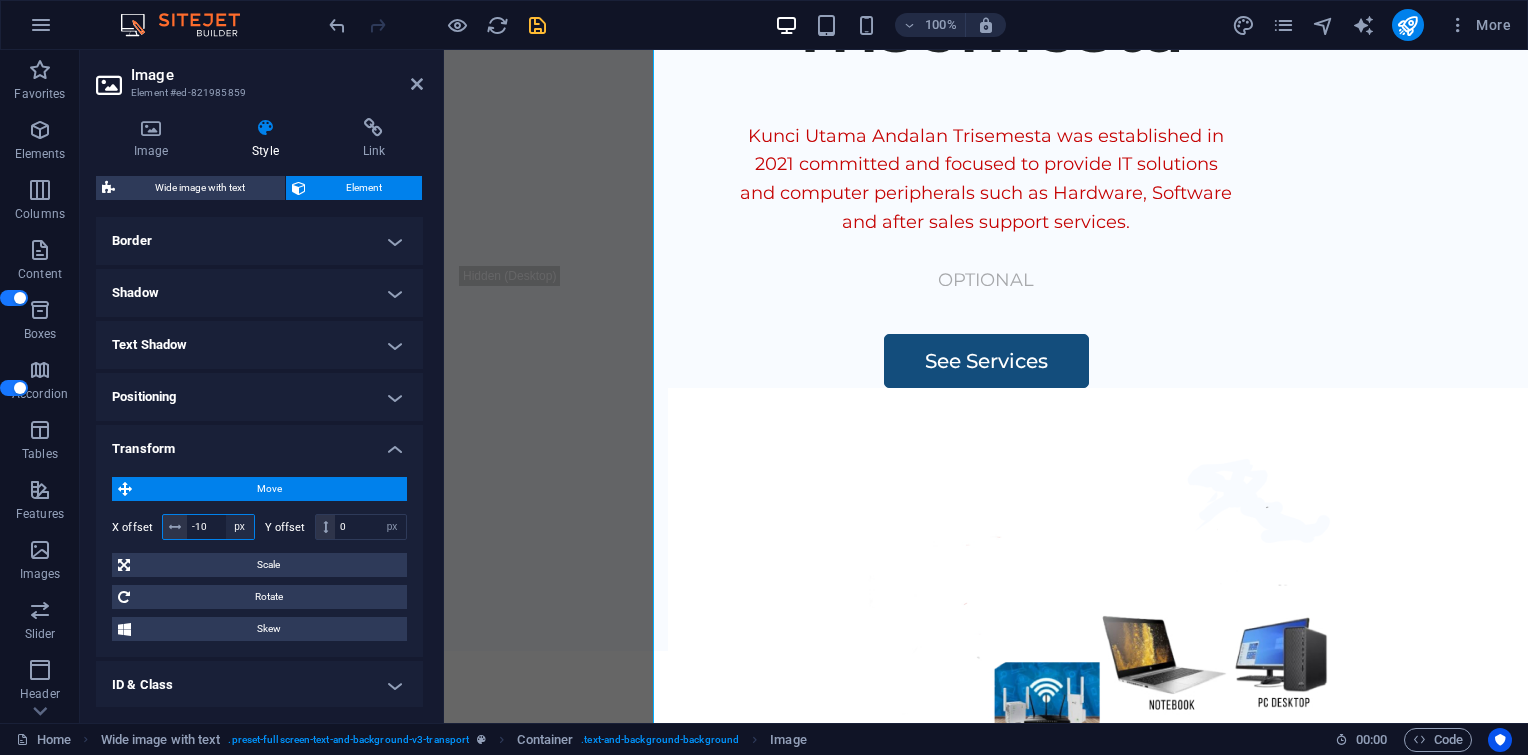 type on "-1" 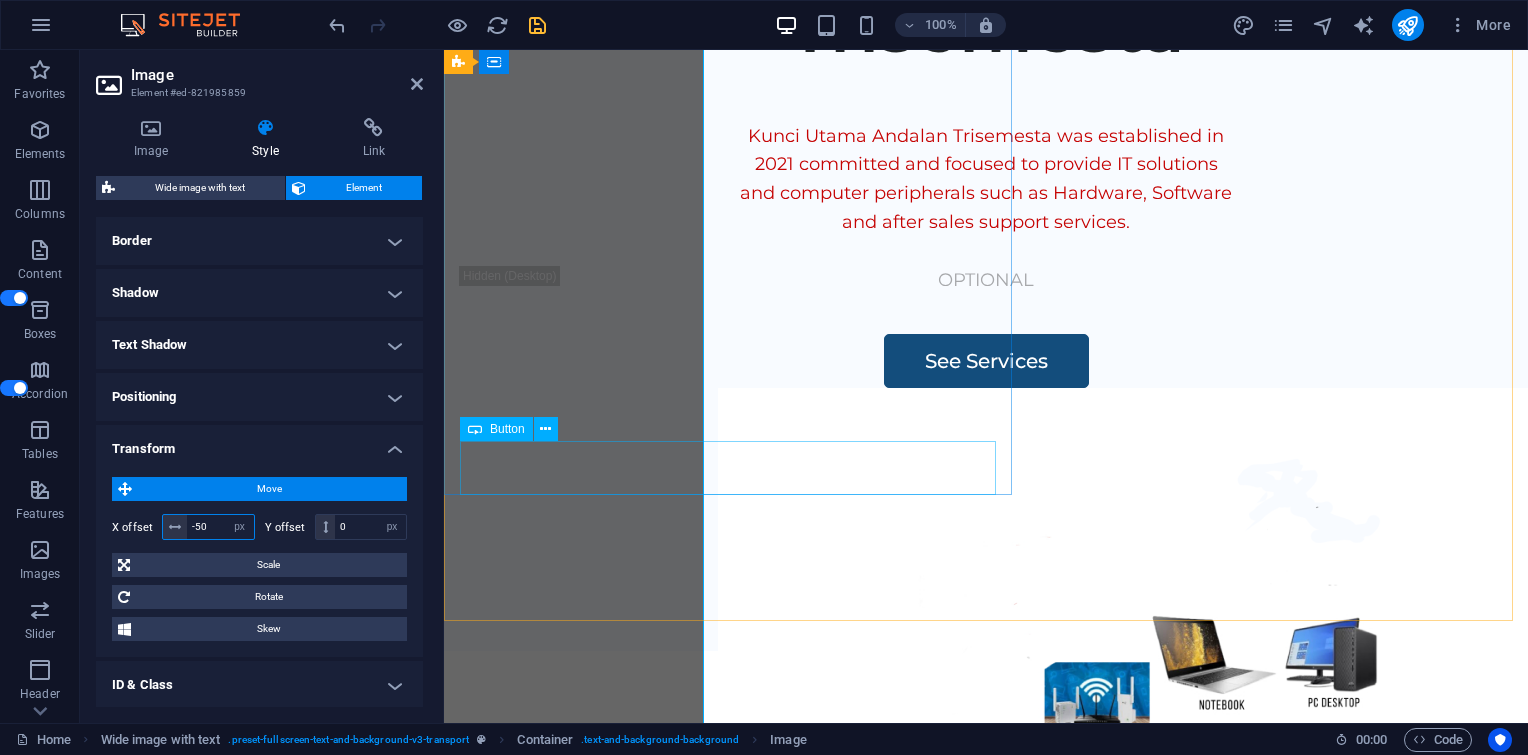 type on "-5" 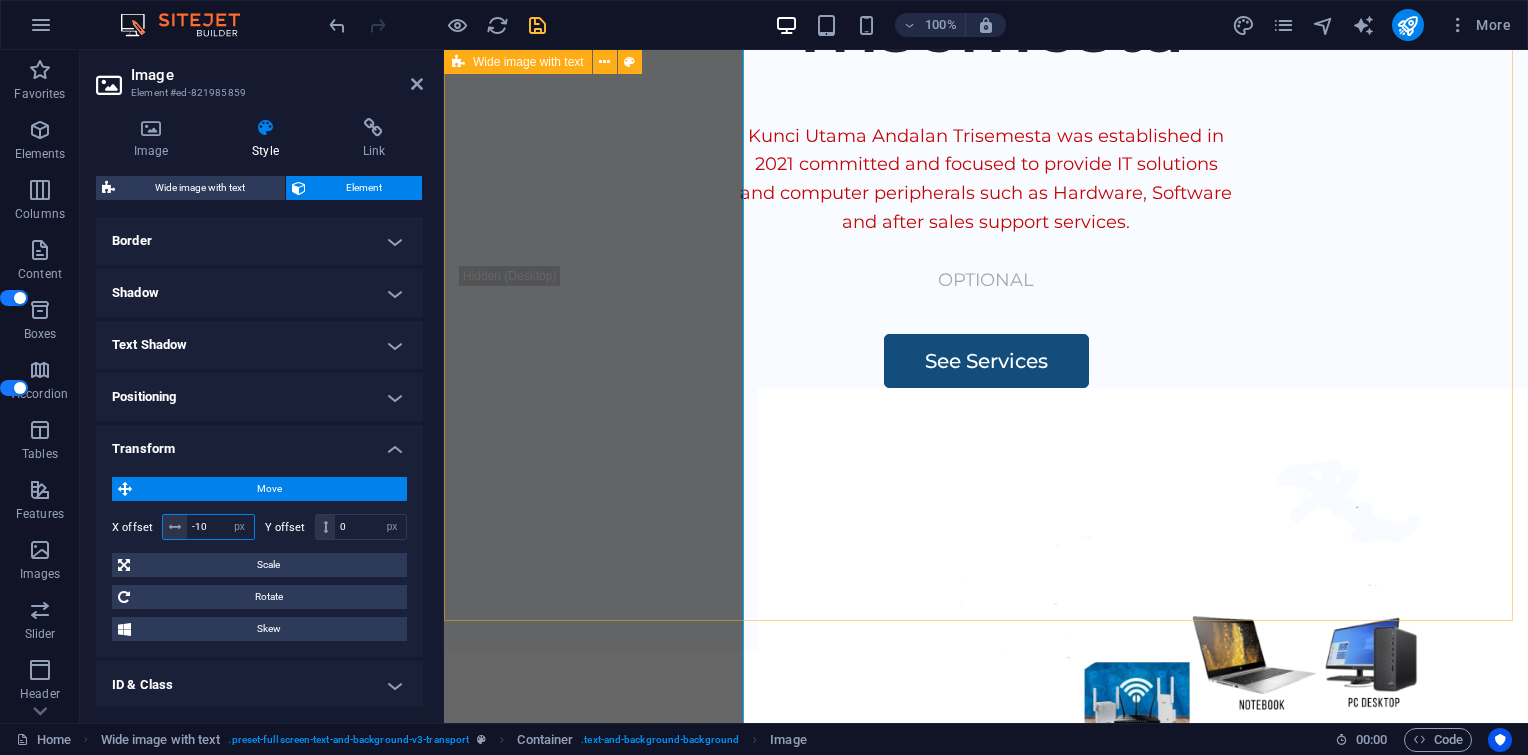 type on "-10" 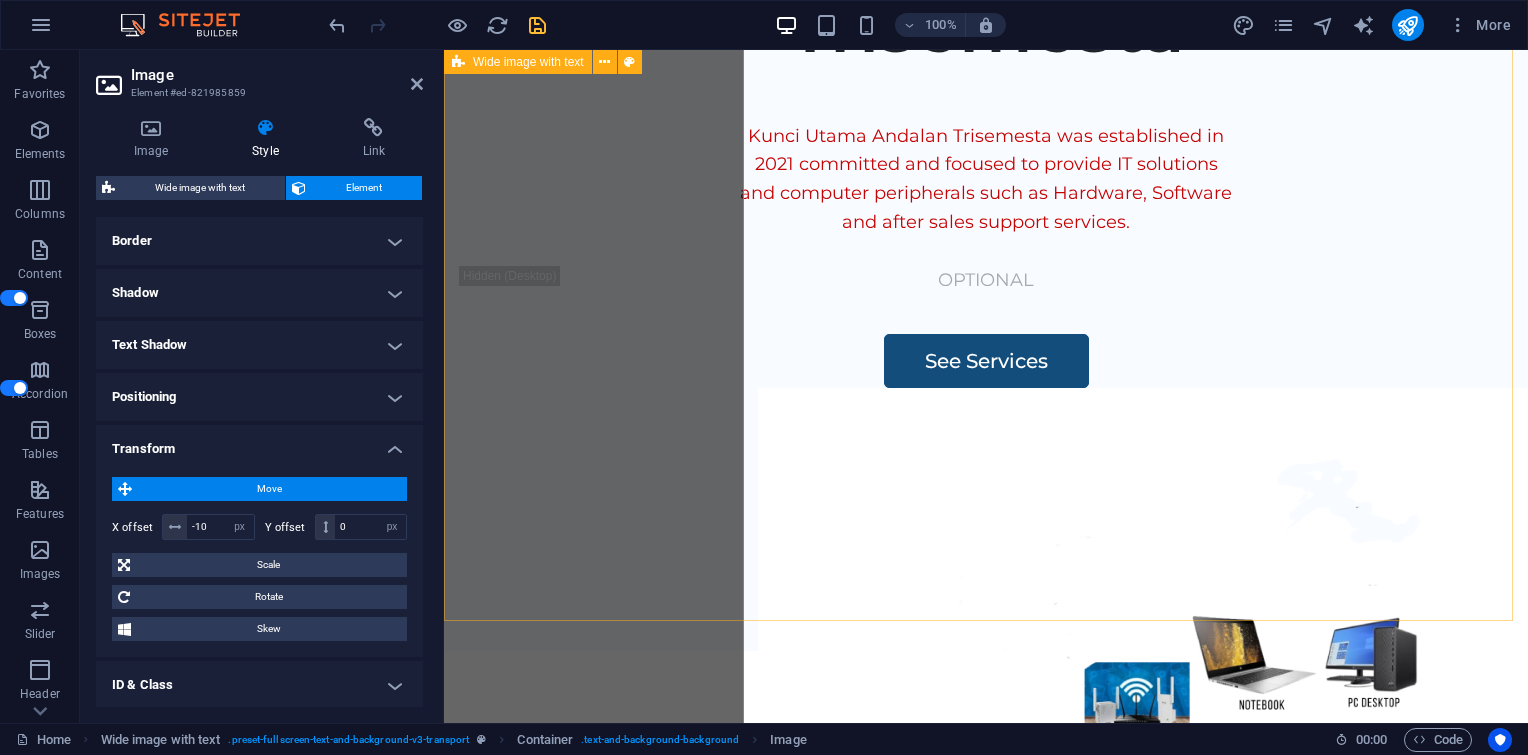 click on "Kunci Utama Andalan Trisemesta   Kunci Utama Andalan Trisemesta was established in 2021 committed and focused to provide IT solutions and computer peripherals such as Hardware, Software and after sales support services. OPTIONAL See Services" at bounding box center [986, 268] 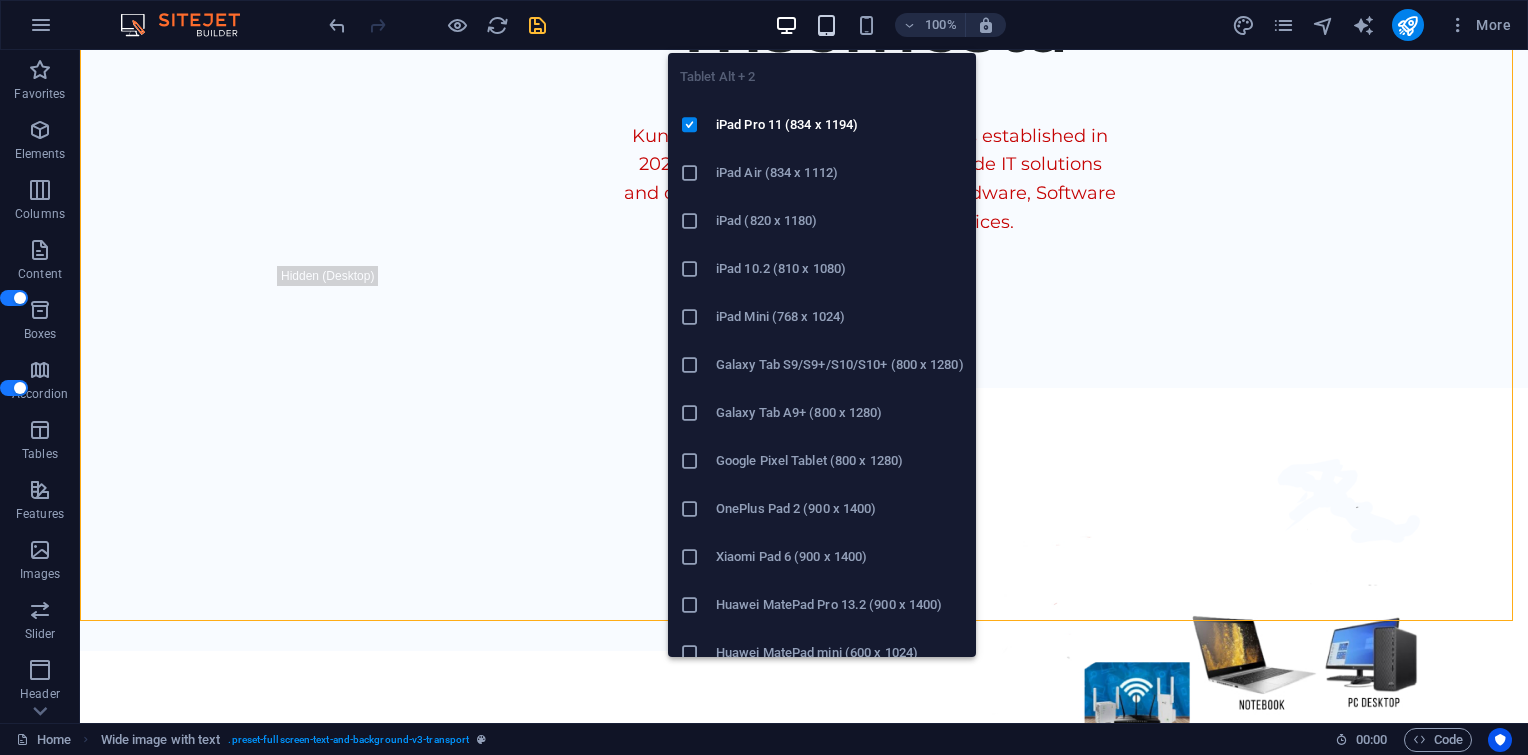 click at bounding box center [826, 25] 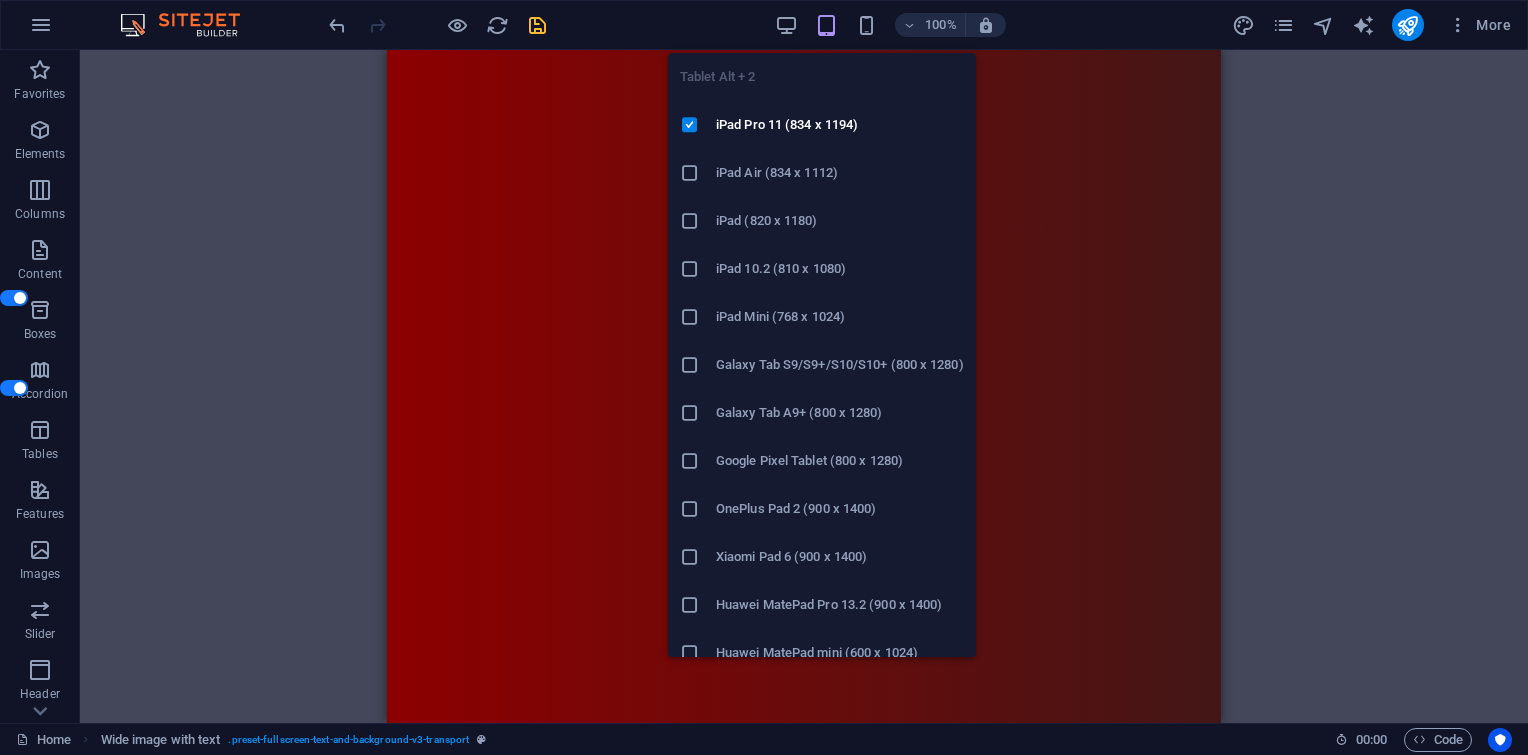 scroll, scrollTop: 1780, scrollLeft: 0, axis: vertical 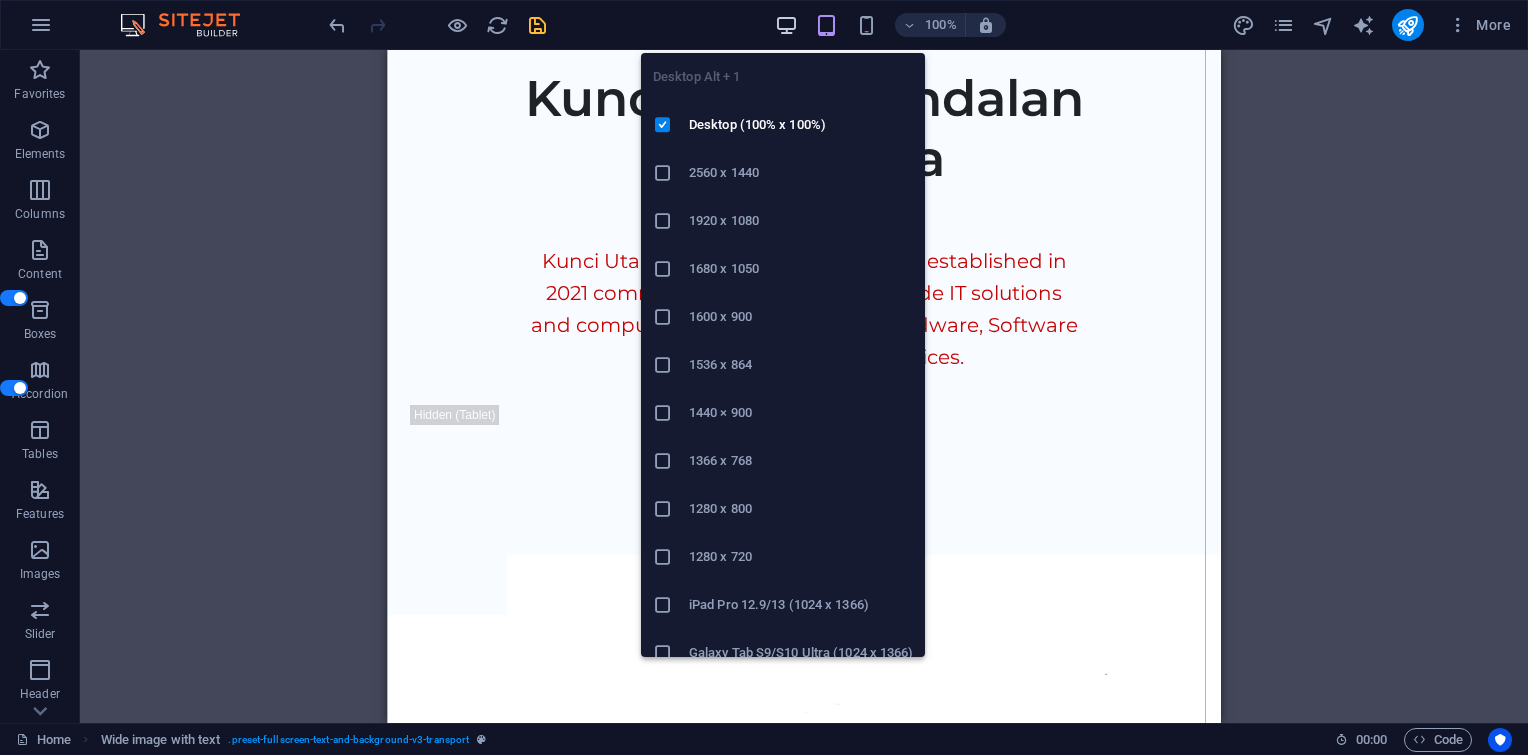 click at bounding box center (786, 25) 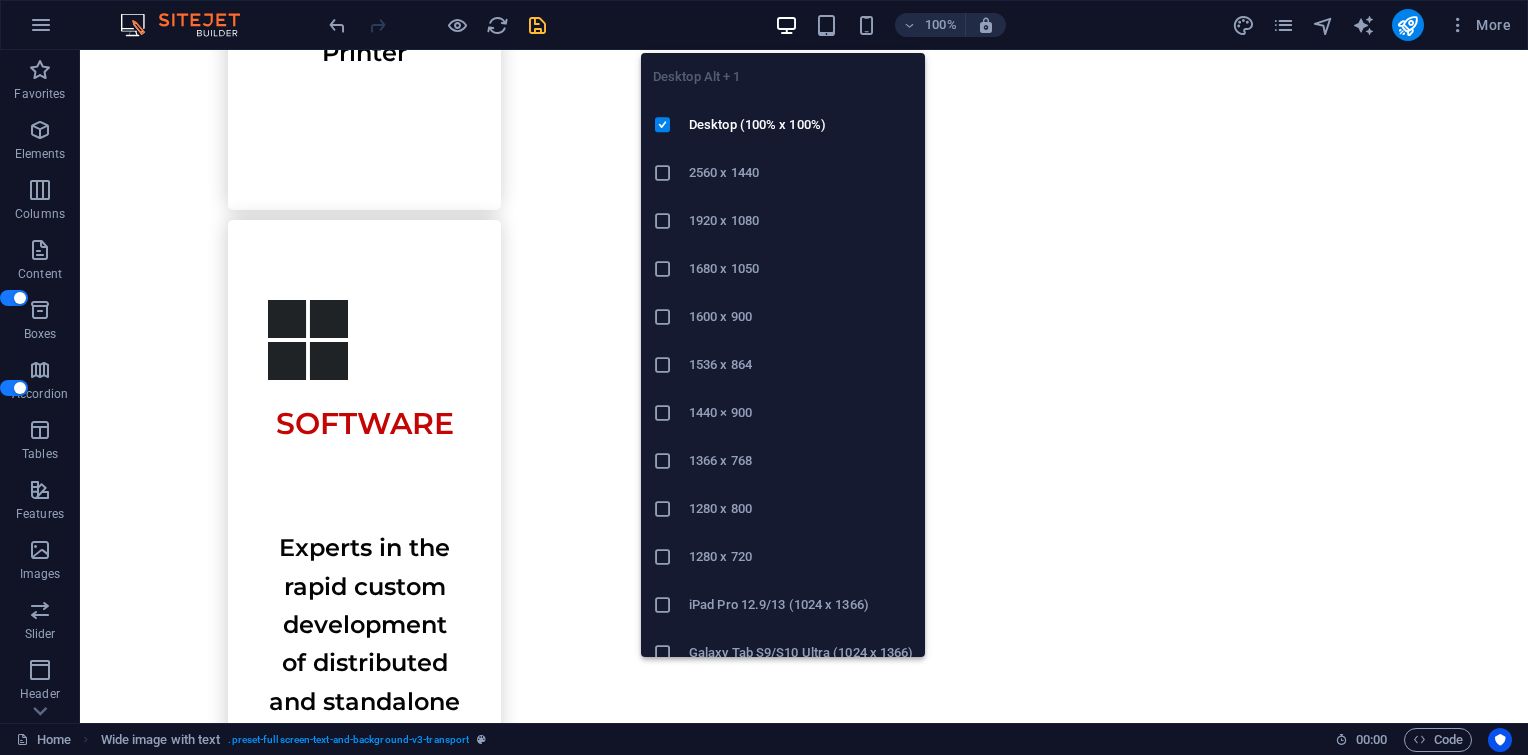 scroll, scrollTop: 184, scrollLeft: 0, axis: vertical 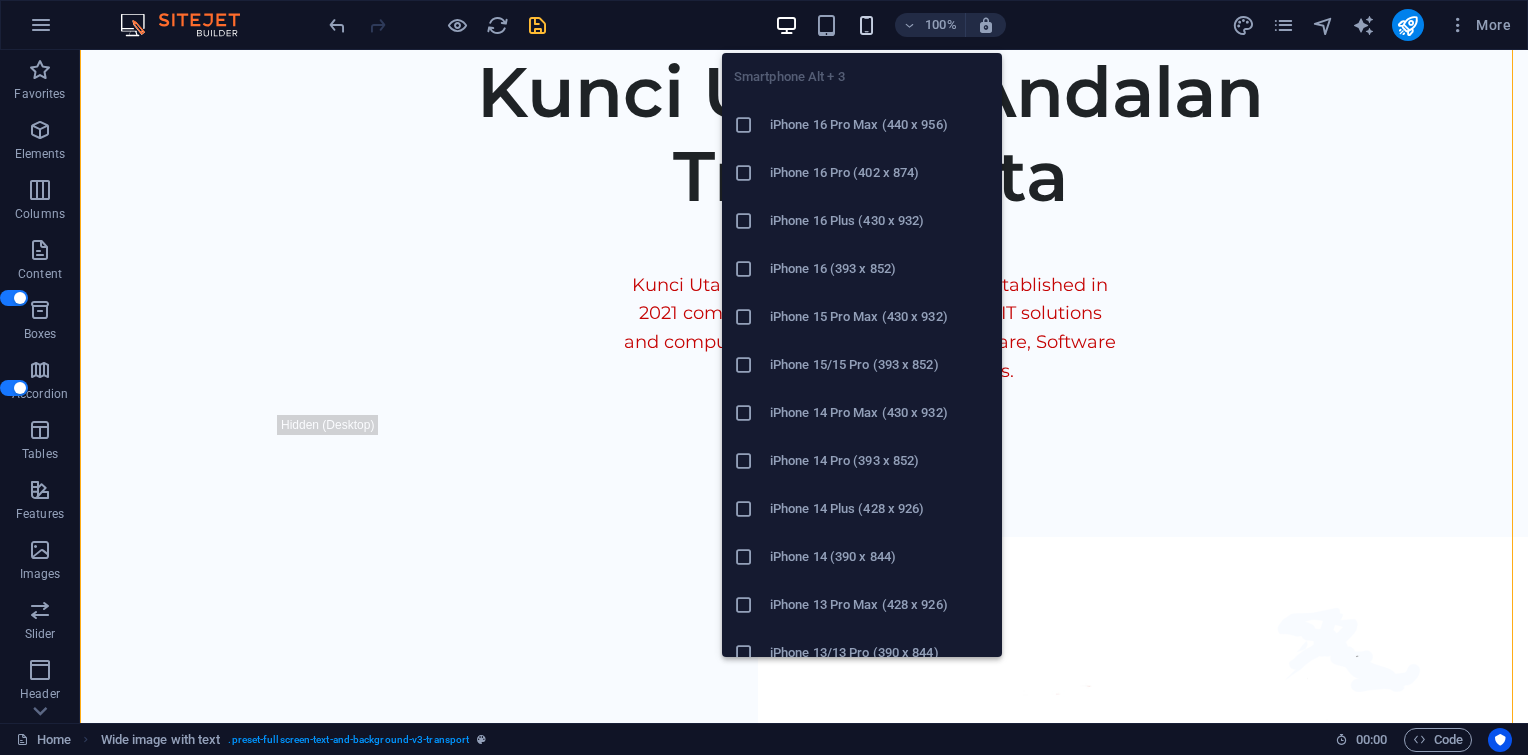 click at bounding box center [866, 25] 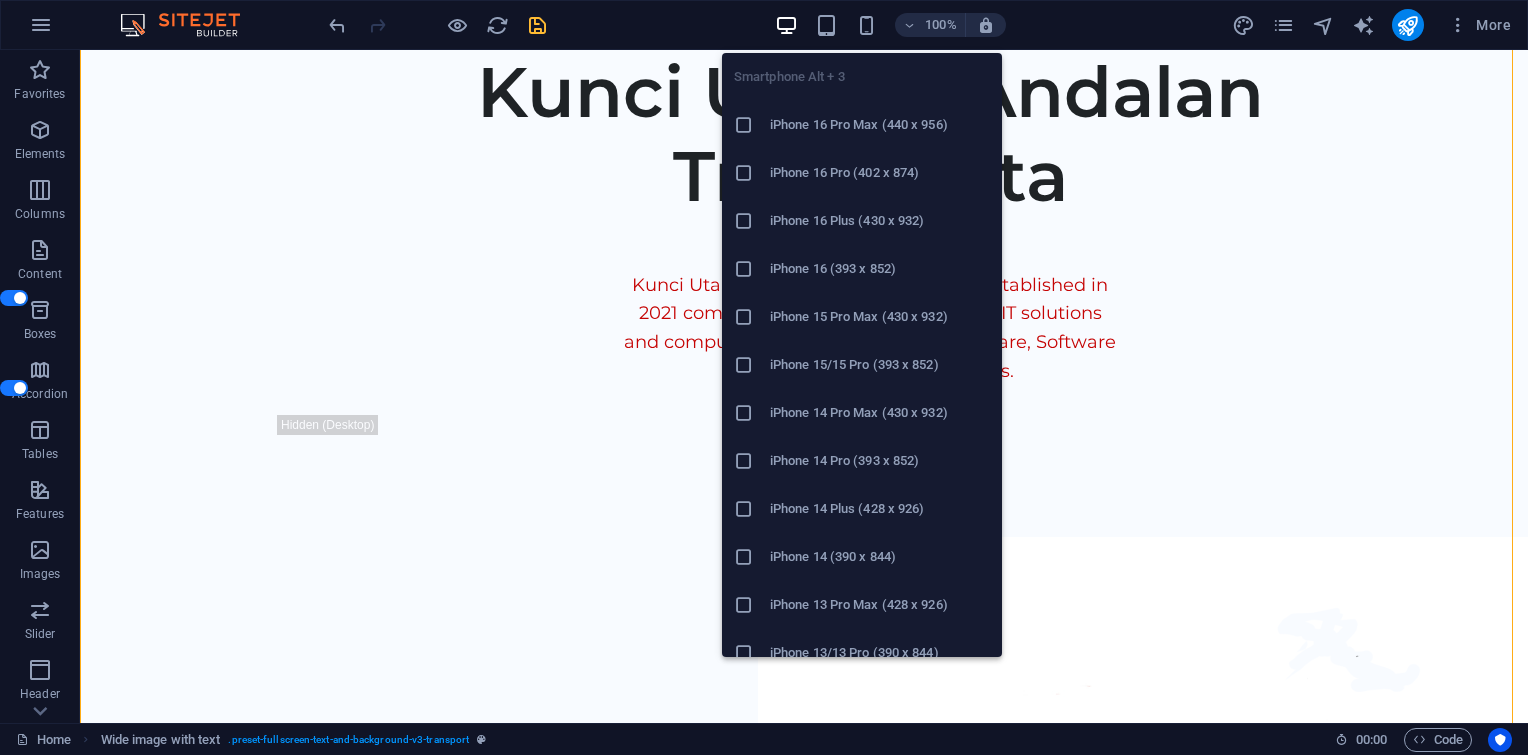 scroll, scrollTop: 1321, scrollLeft: 0, axis: vertical 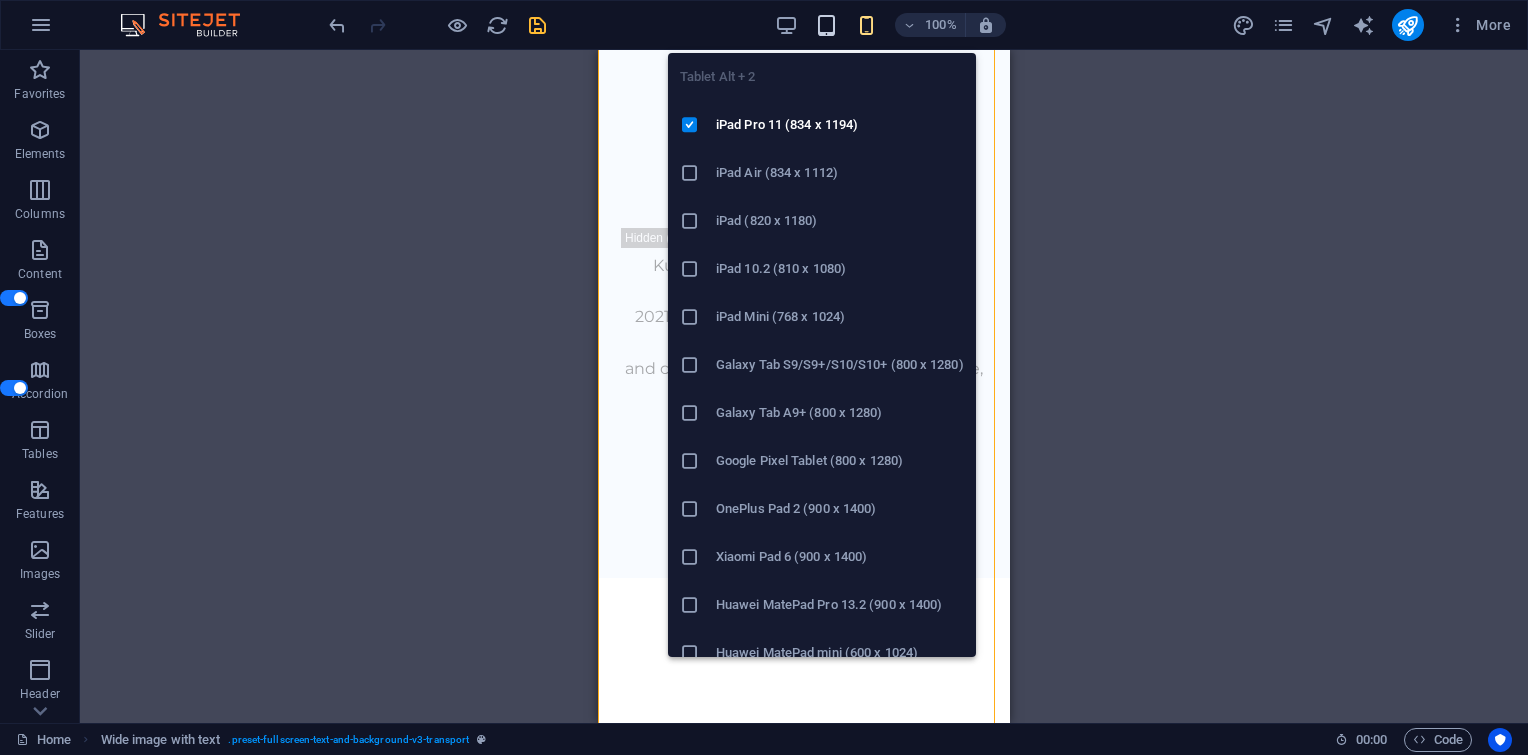 click at bounding box center (826, 25) 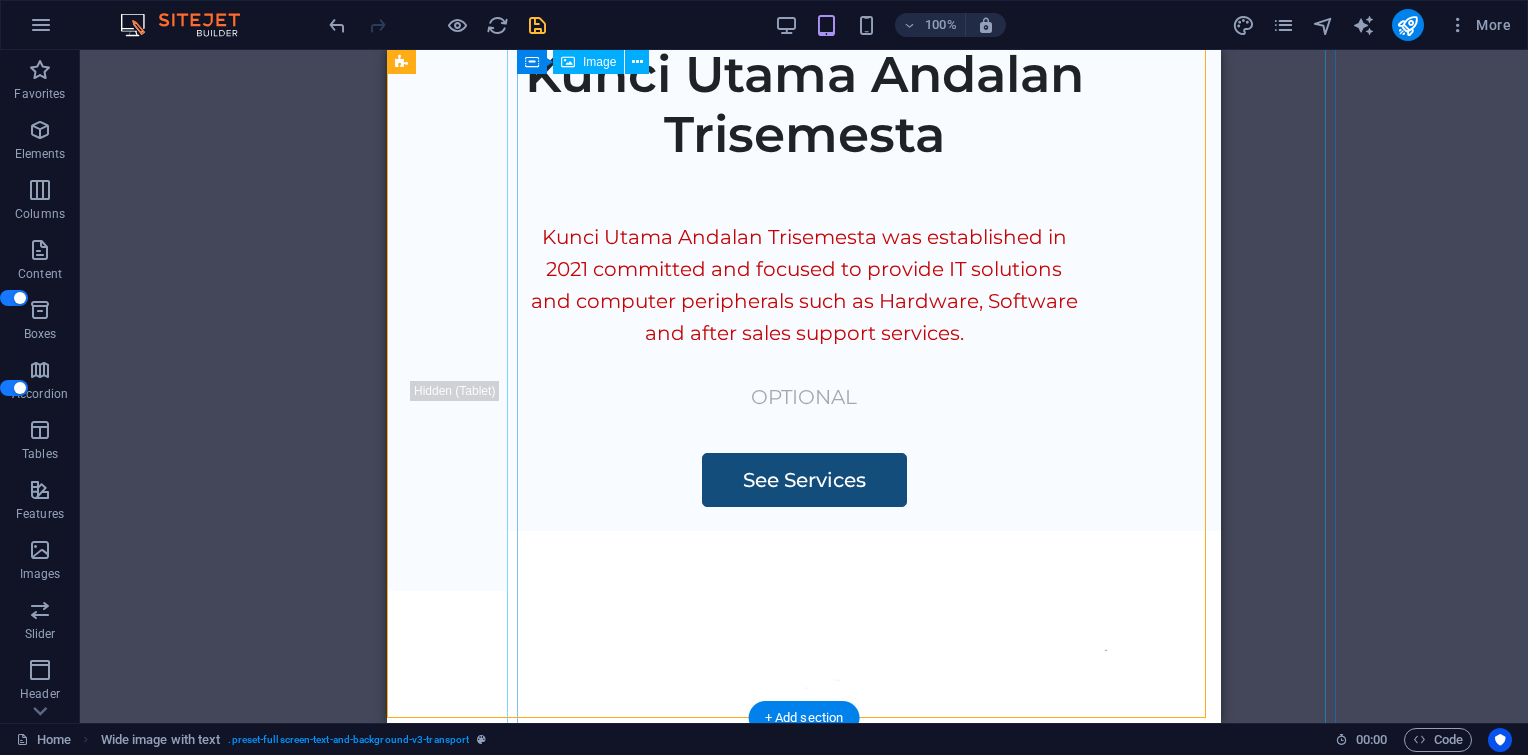 scroll, scrollTop: 1746, scrollLeft: 0, axis: vertical 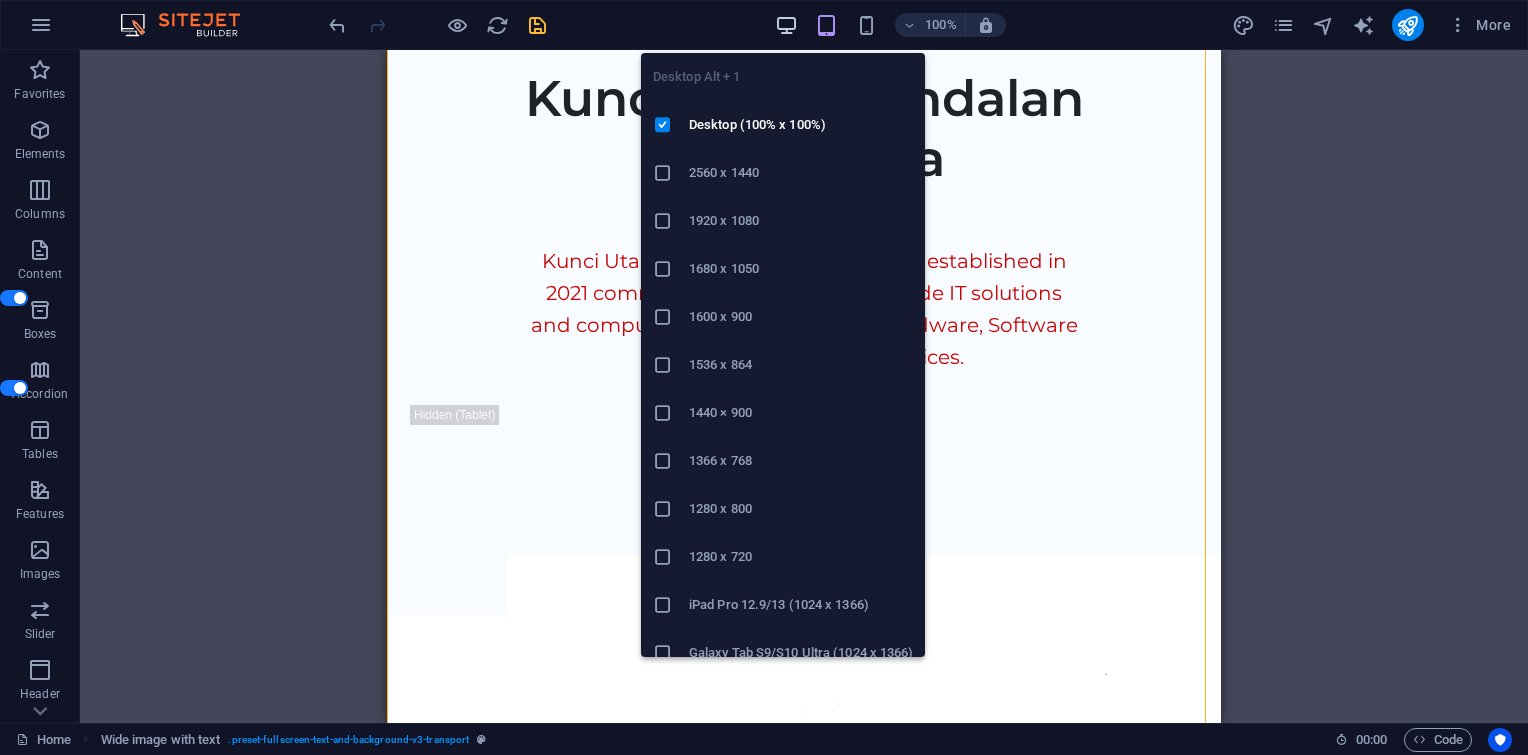 click at bounding box center (786, 25) 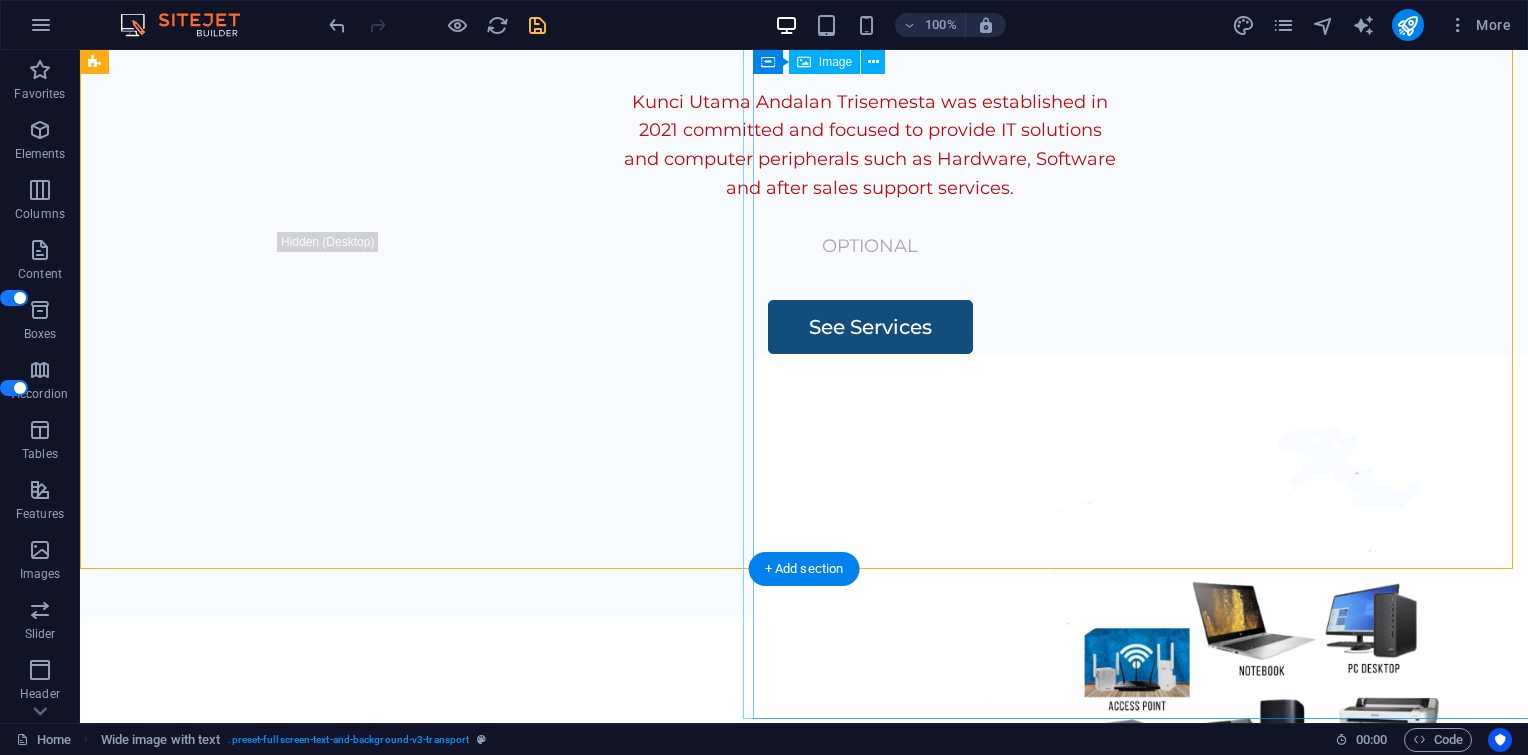 scroll, scrollTop: 352, scrollLeft: 0, axis: vertical 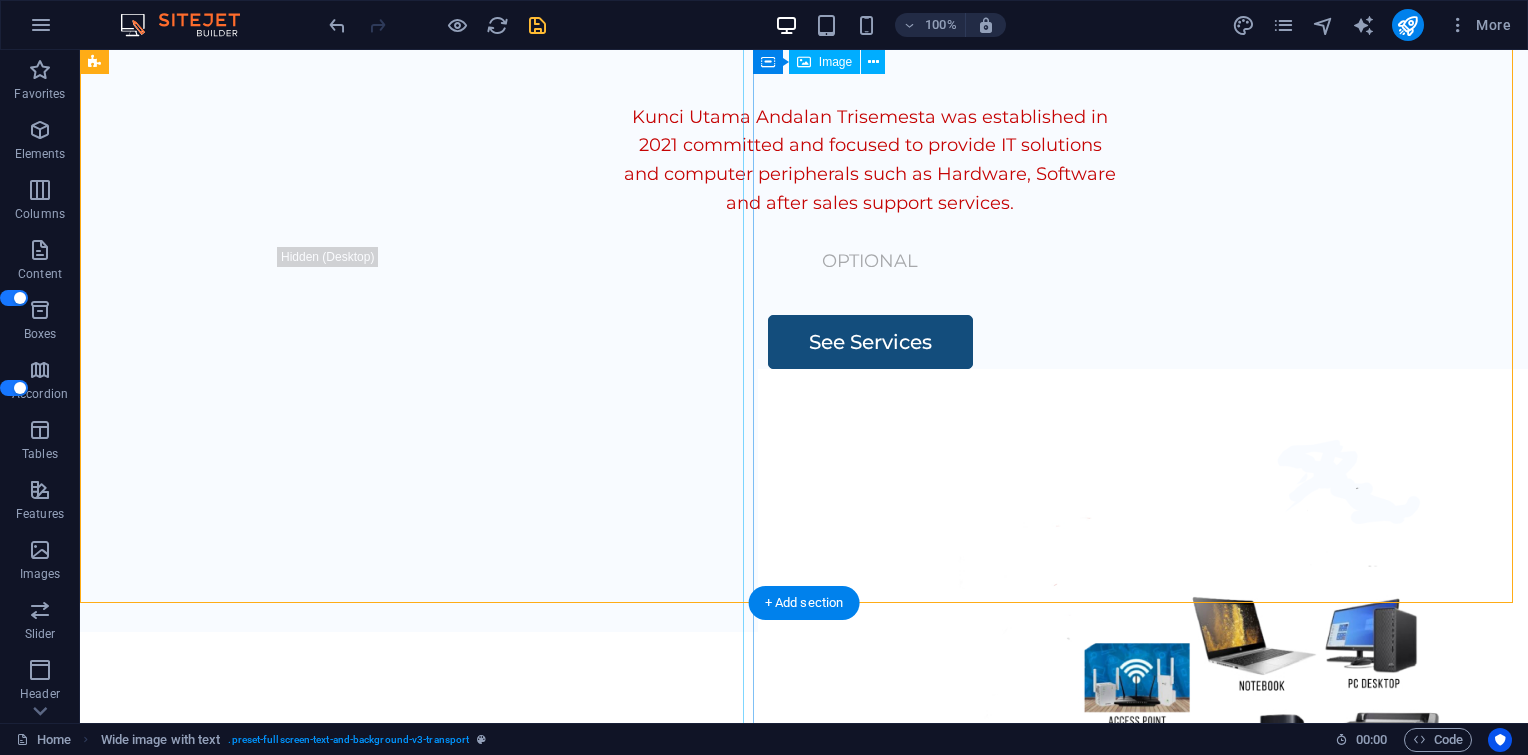 click at bounding box center (1208, 819) 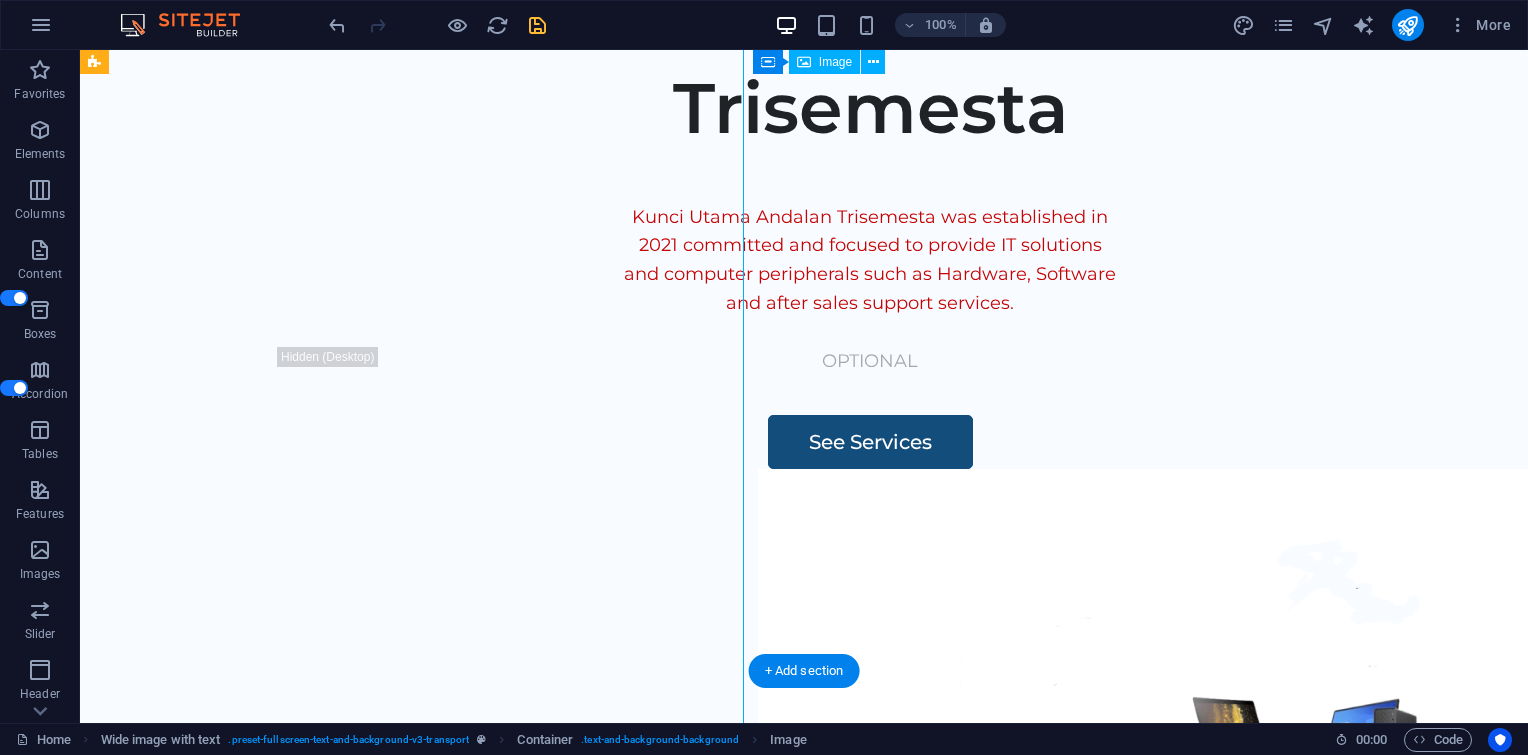 scroll, scrollTop: 252, scrollLeft: 0, axis: vertical 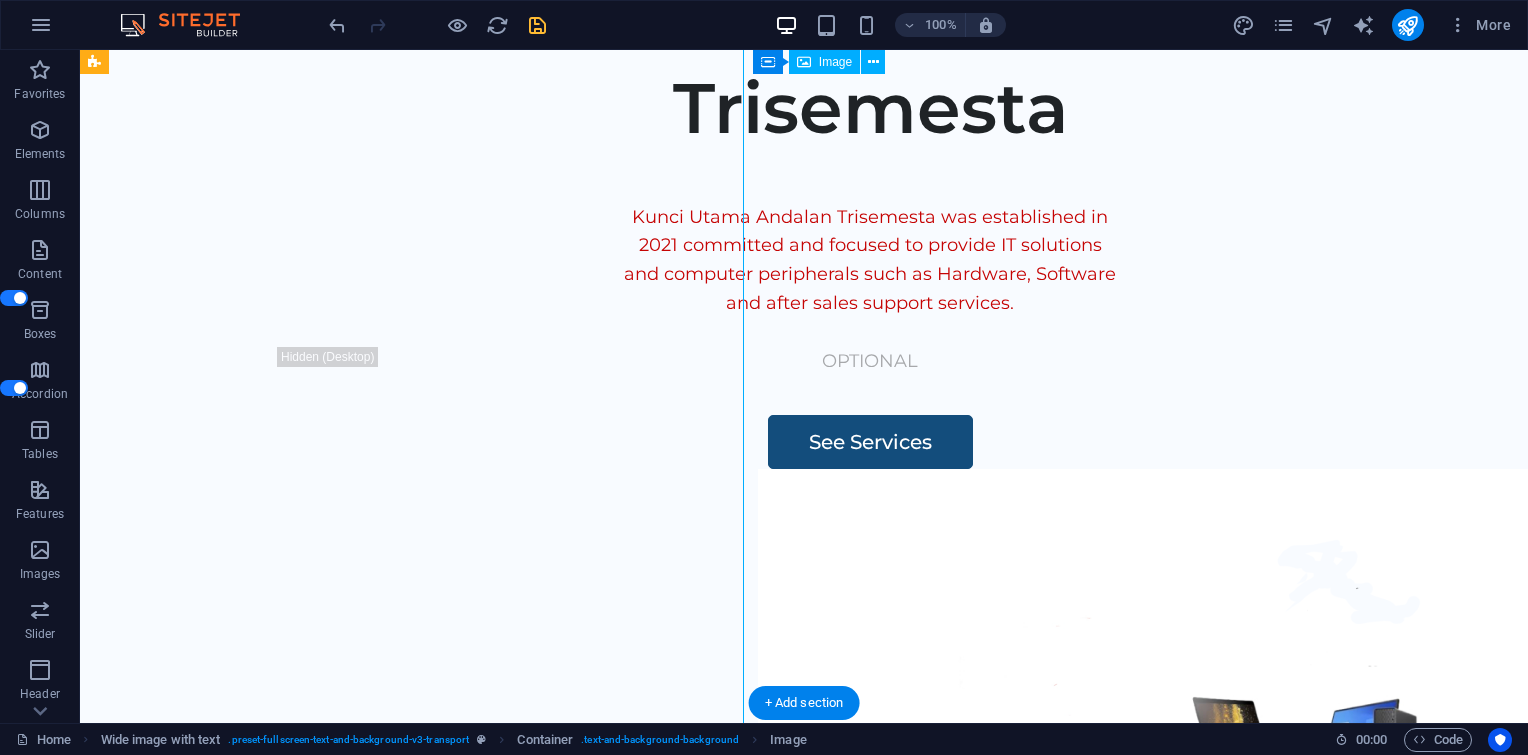 click at bounding box center (1208, 919) 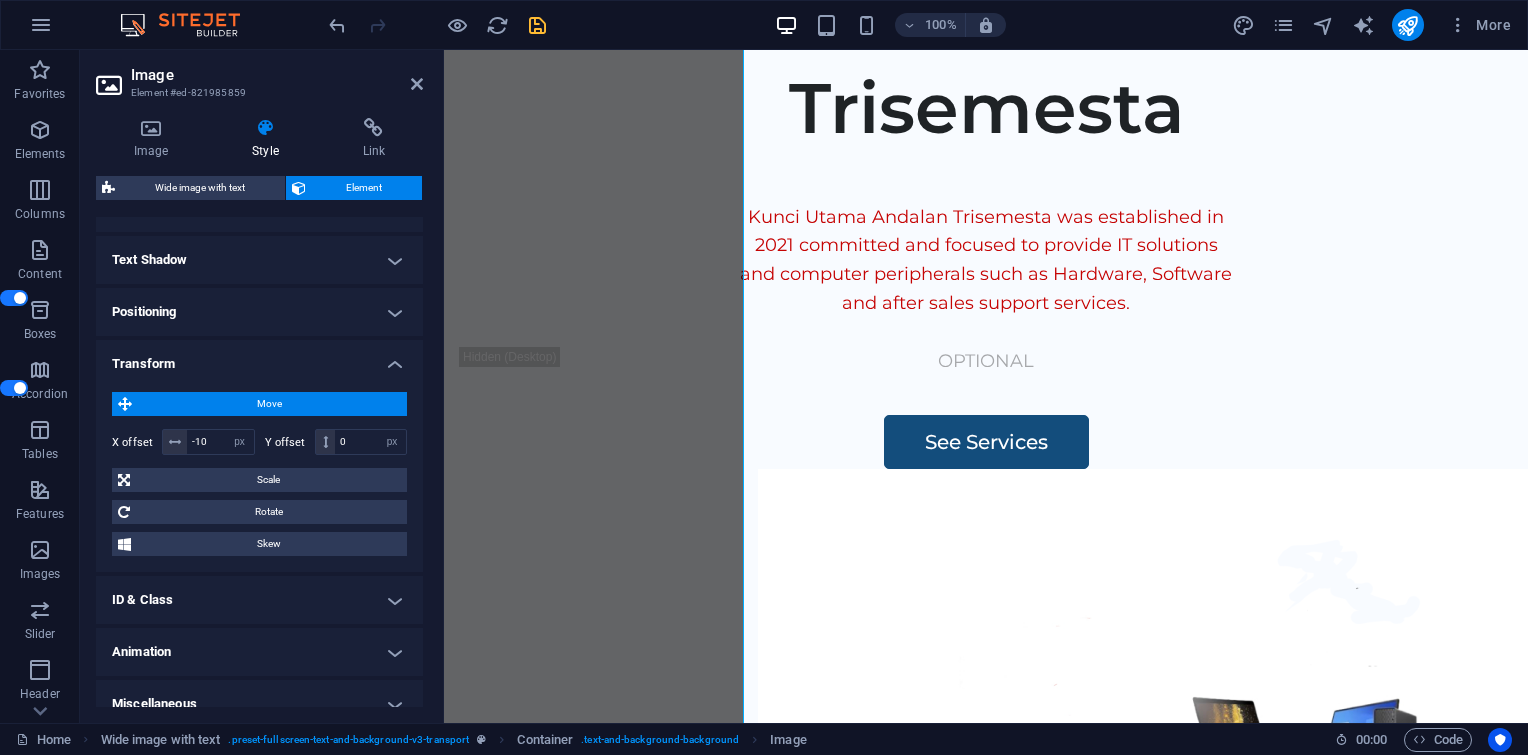 scroll, scrollTop: 538, scrollLeft: 0, axis: vertical 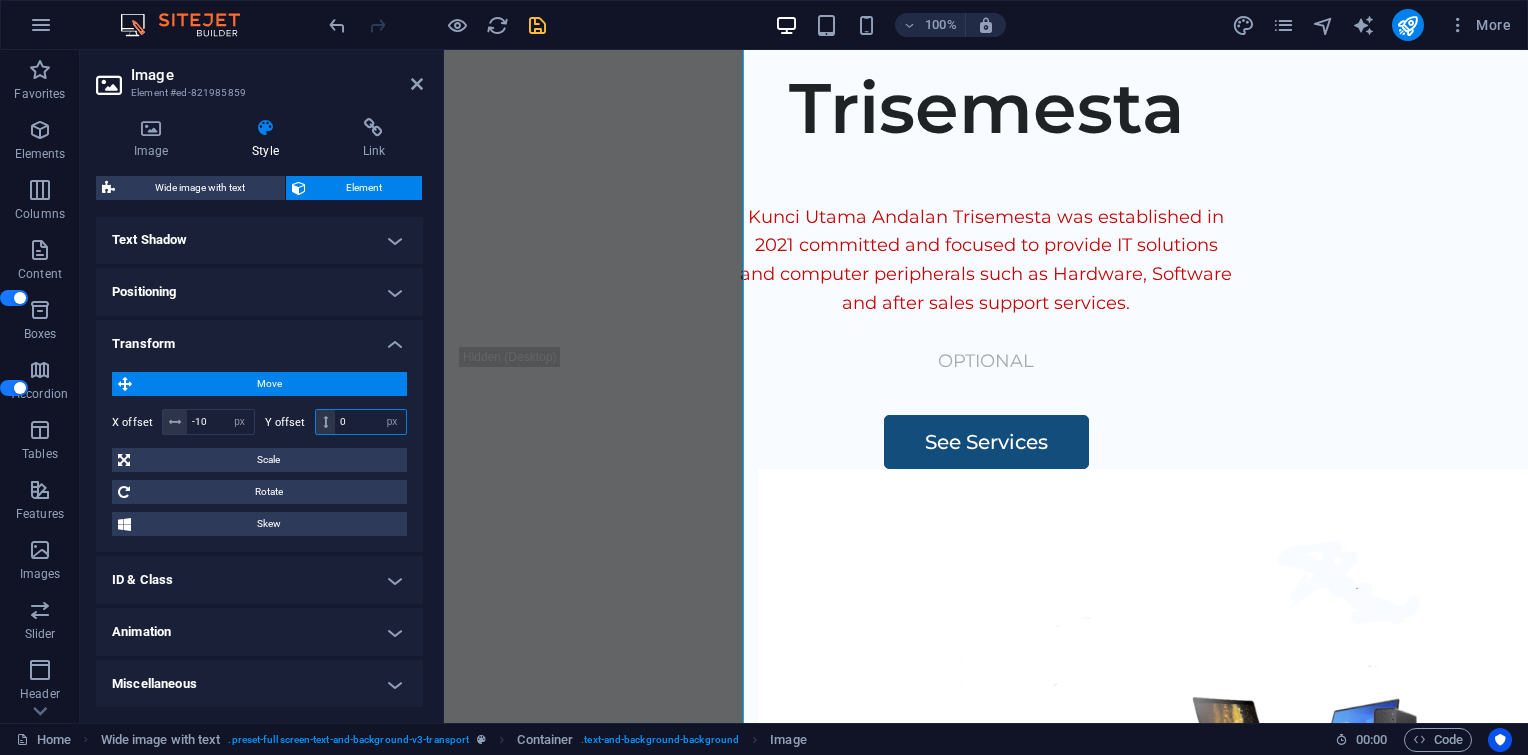 click on "0" at bounding box center [370, 422] 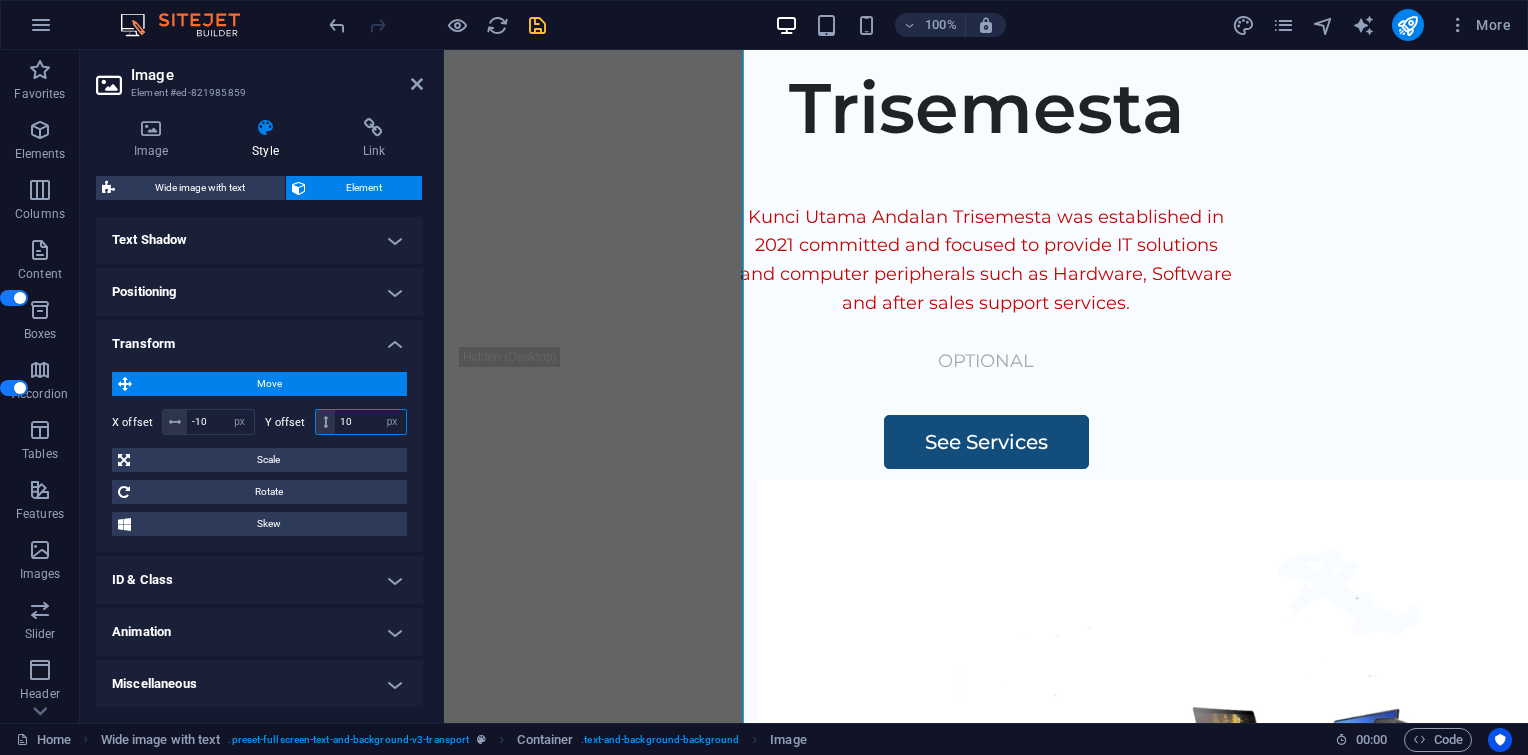 type on "1" 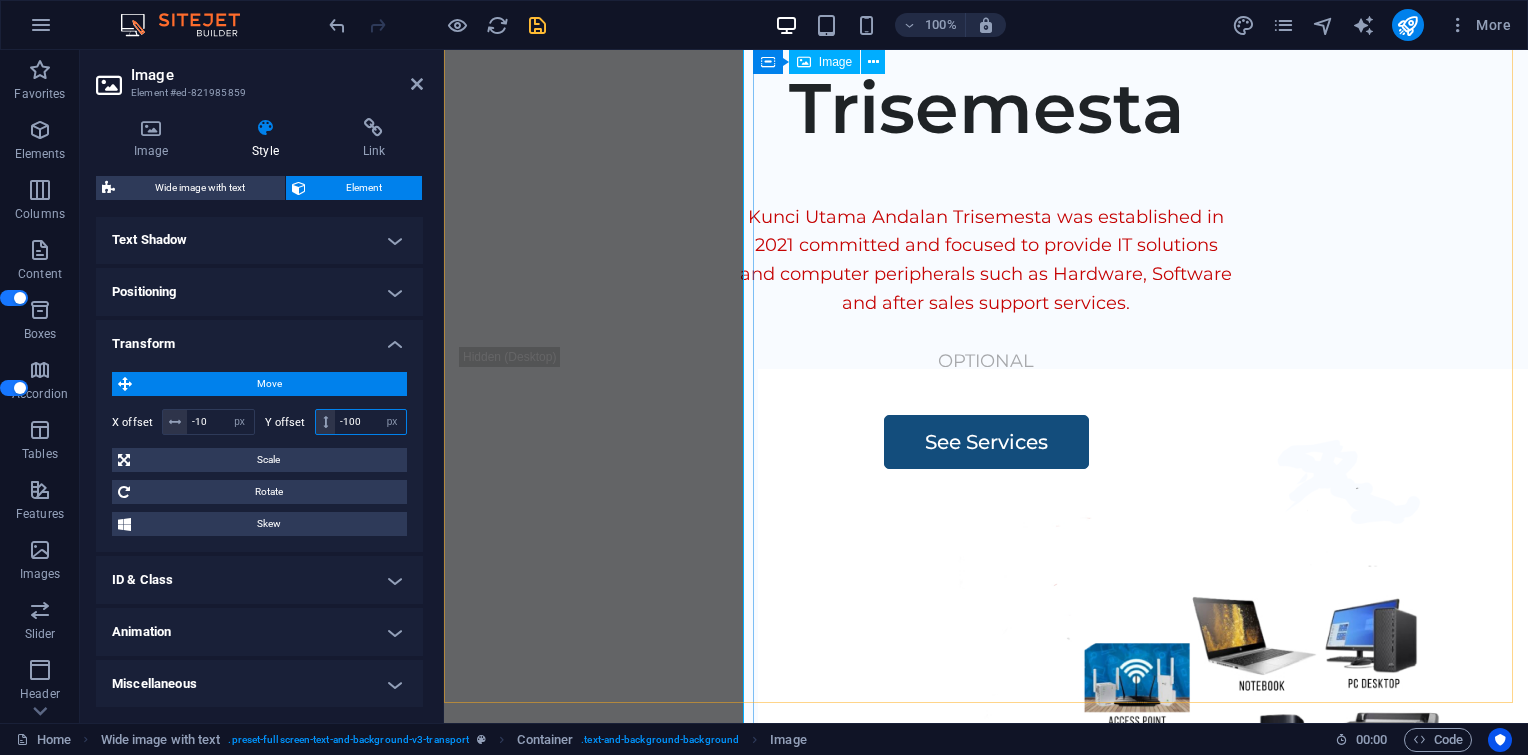 type on "-100" 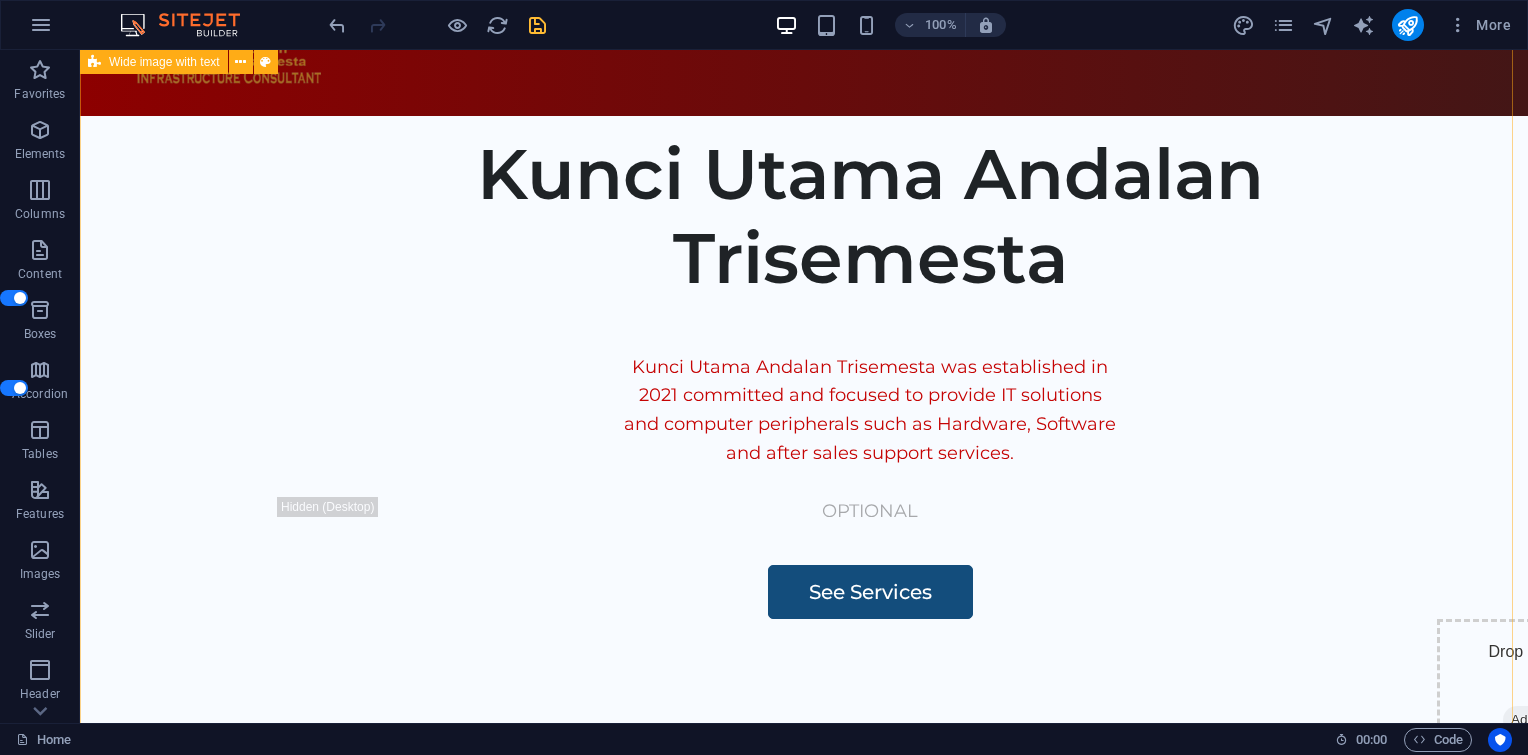 scroll, scrollTop: 84, scrollLeft: 0, axis: vertical 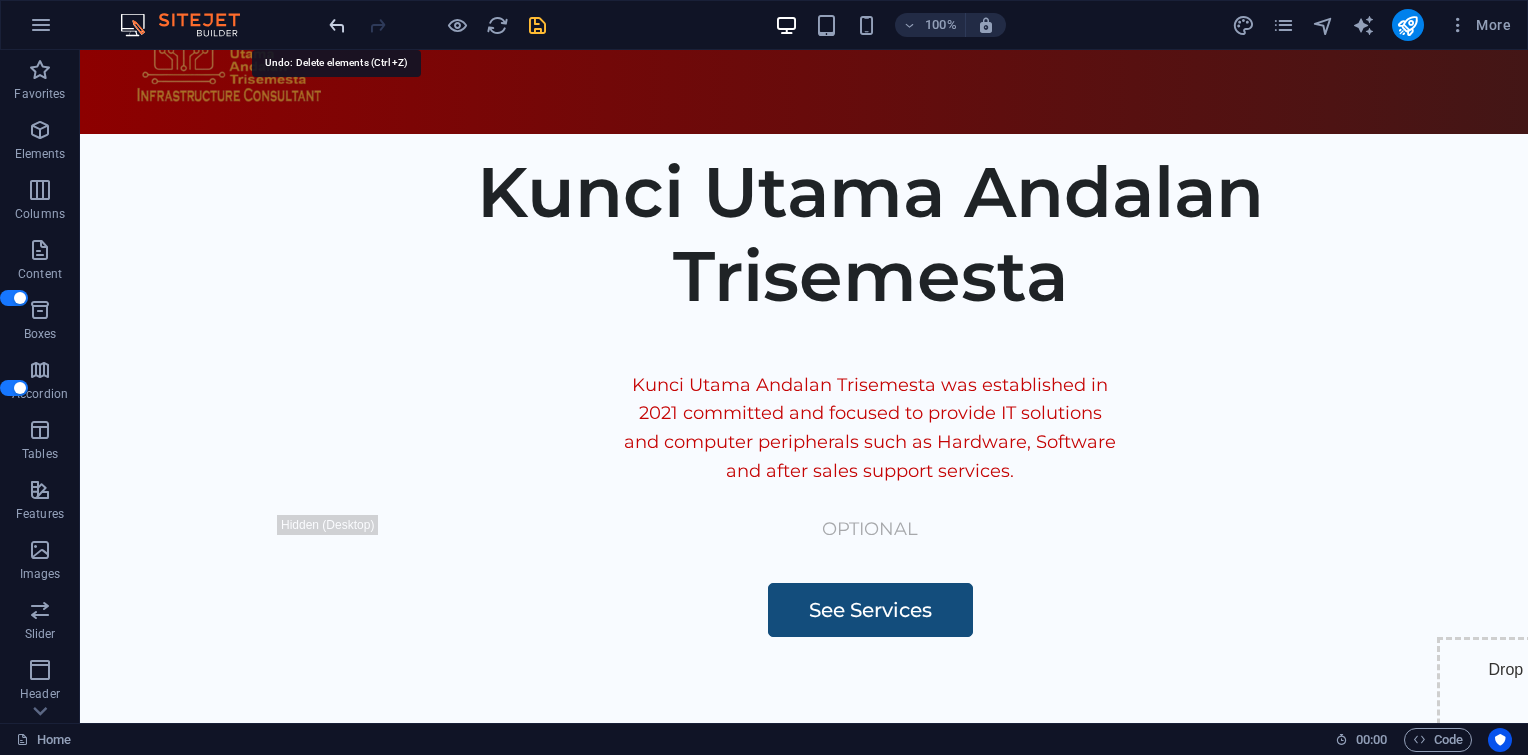 click at bounding box center [337, 25] 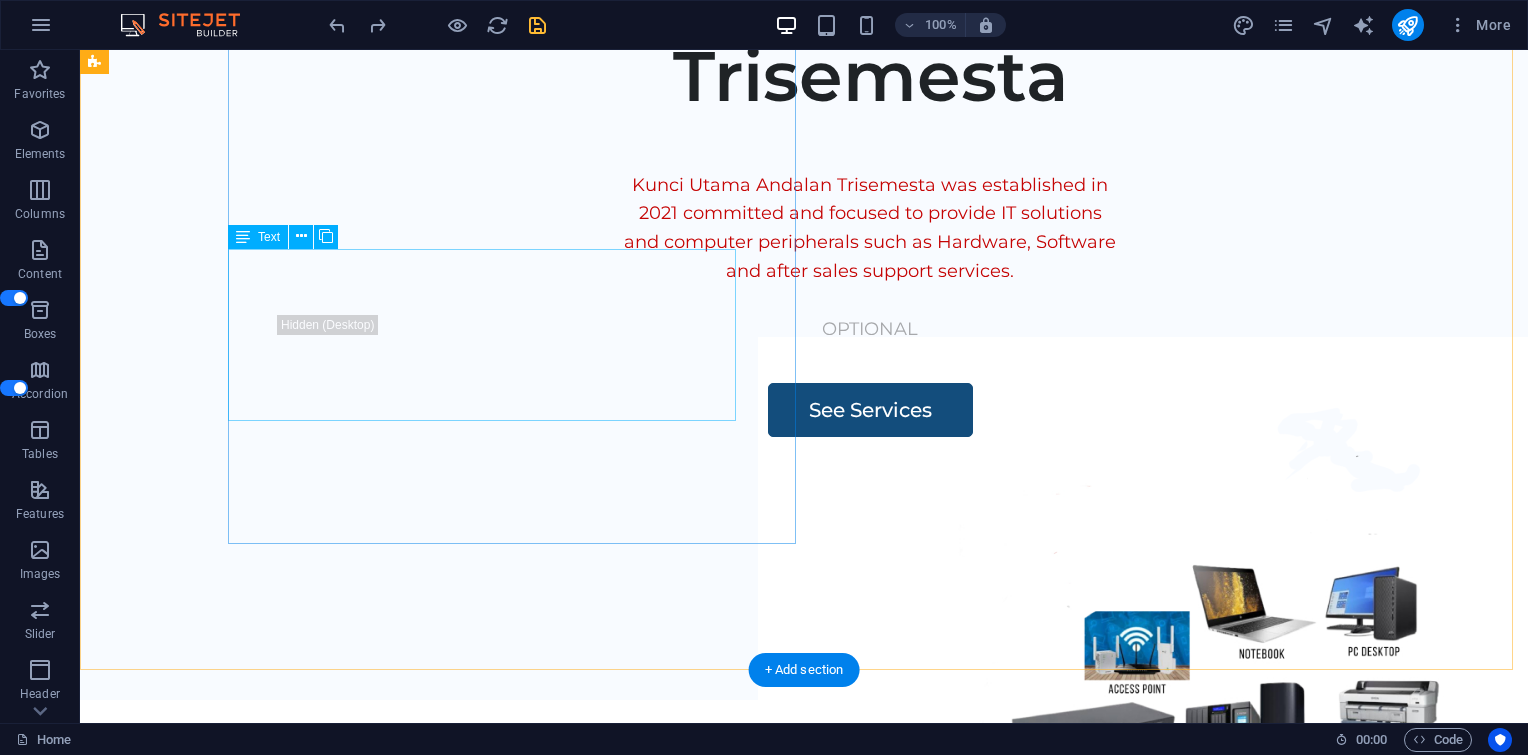 scroll, scrollTop: 252, scrollLeft: 0, axis: vertical 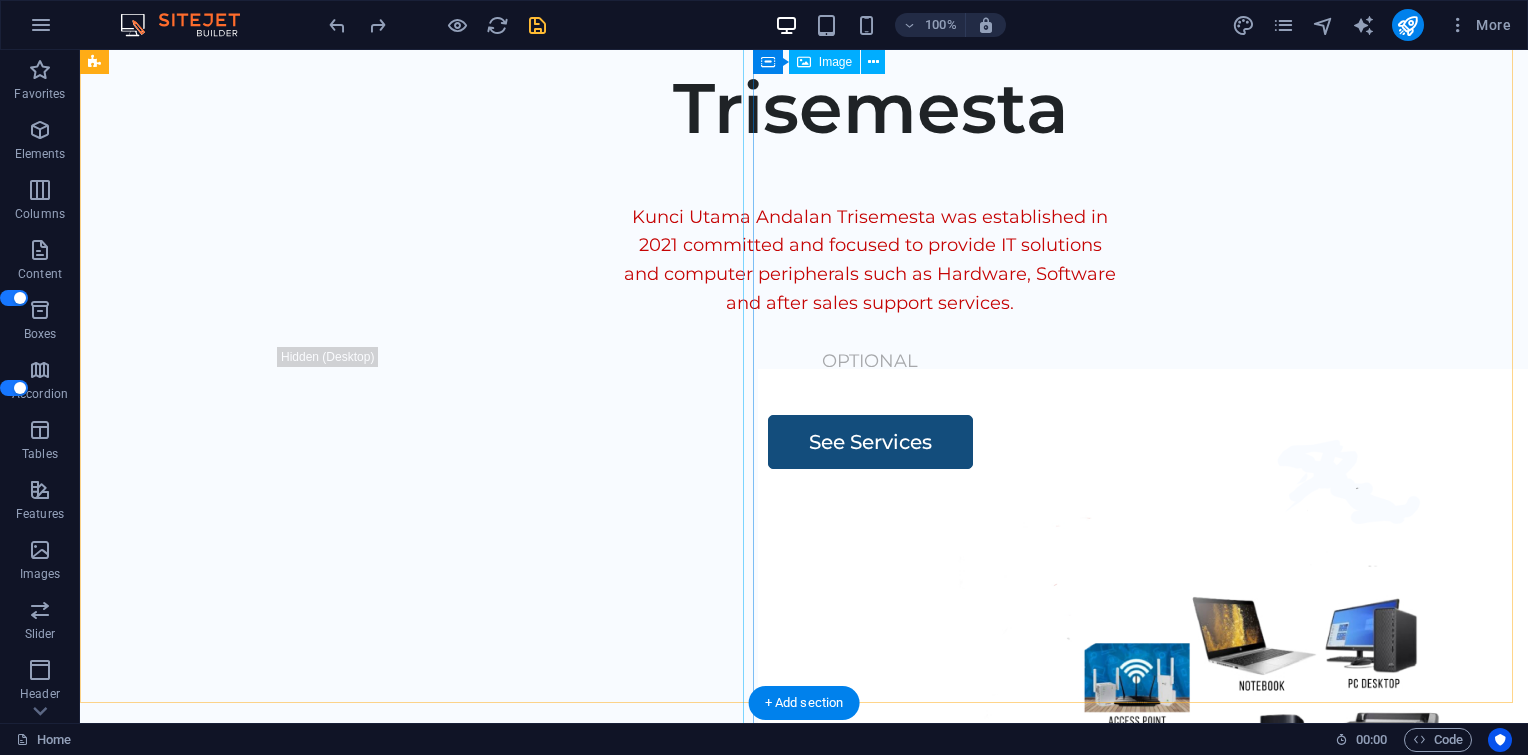 click at bounding box center (1208, 819) 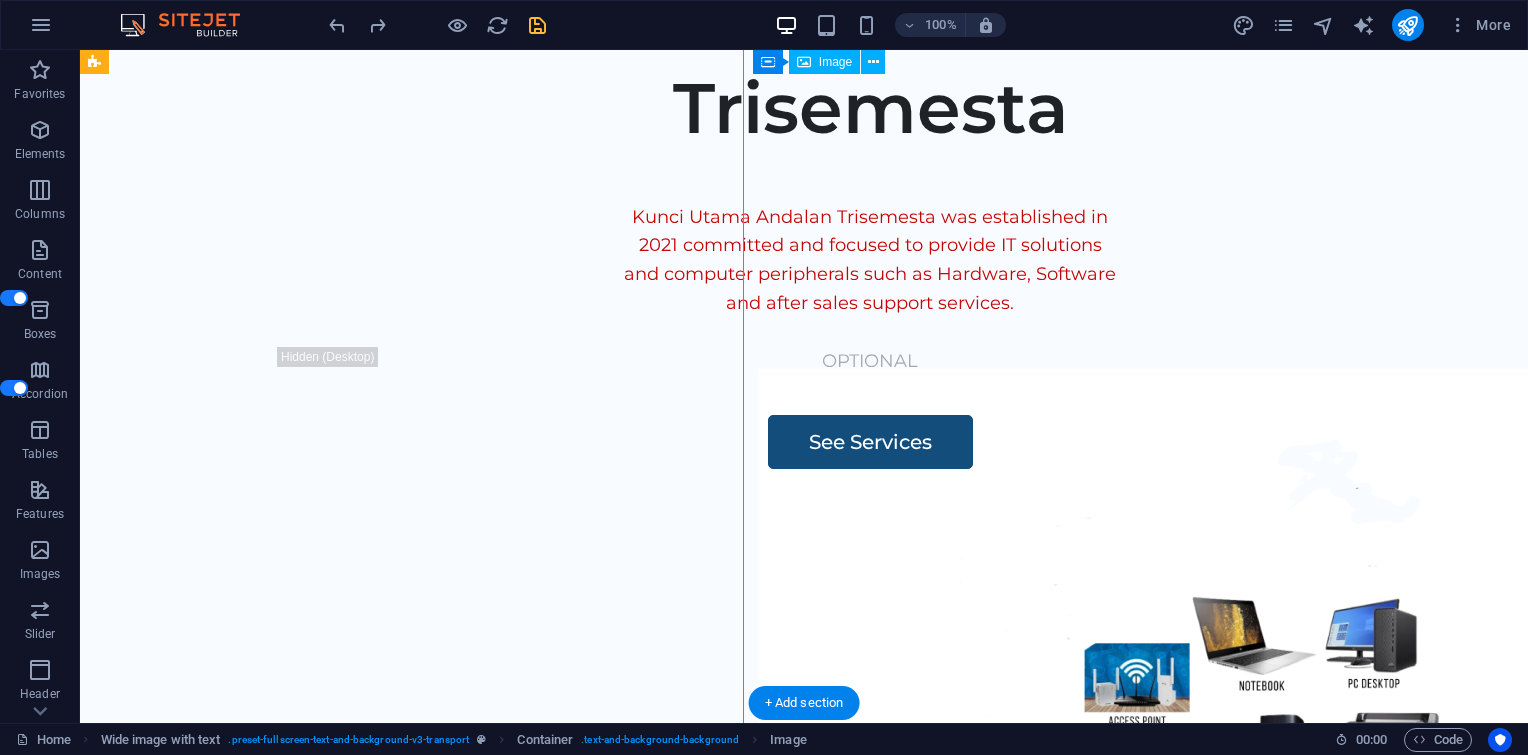click at bounding box center (1208, 819) 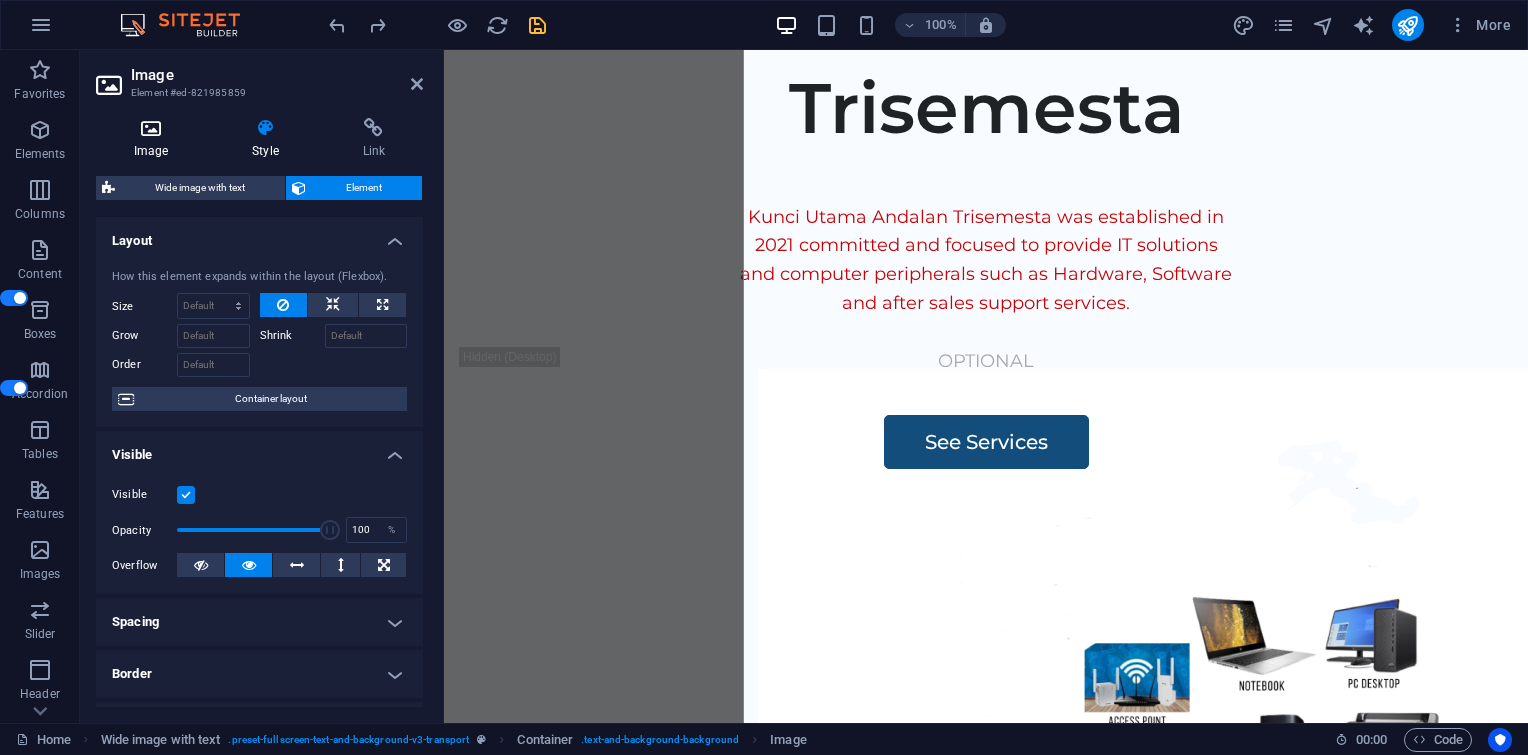 click at bounding box center [151, 128] 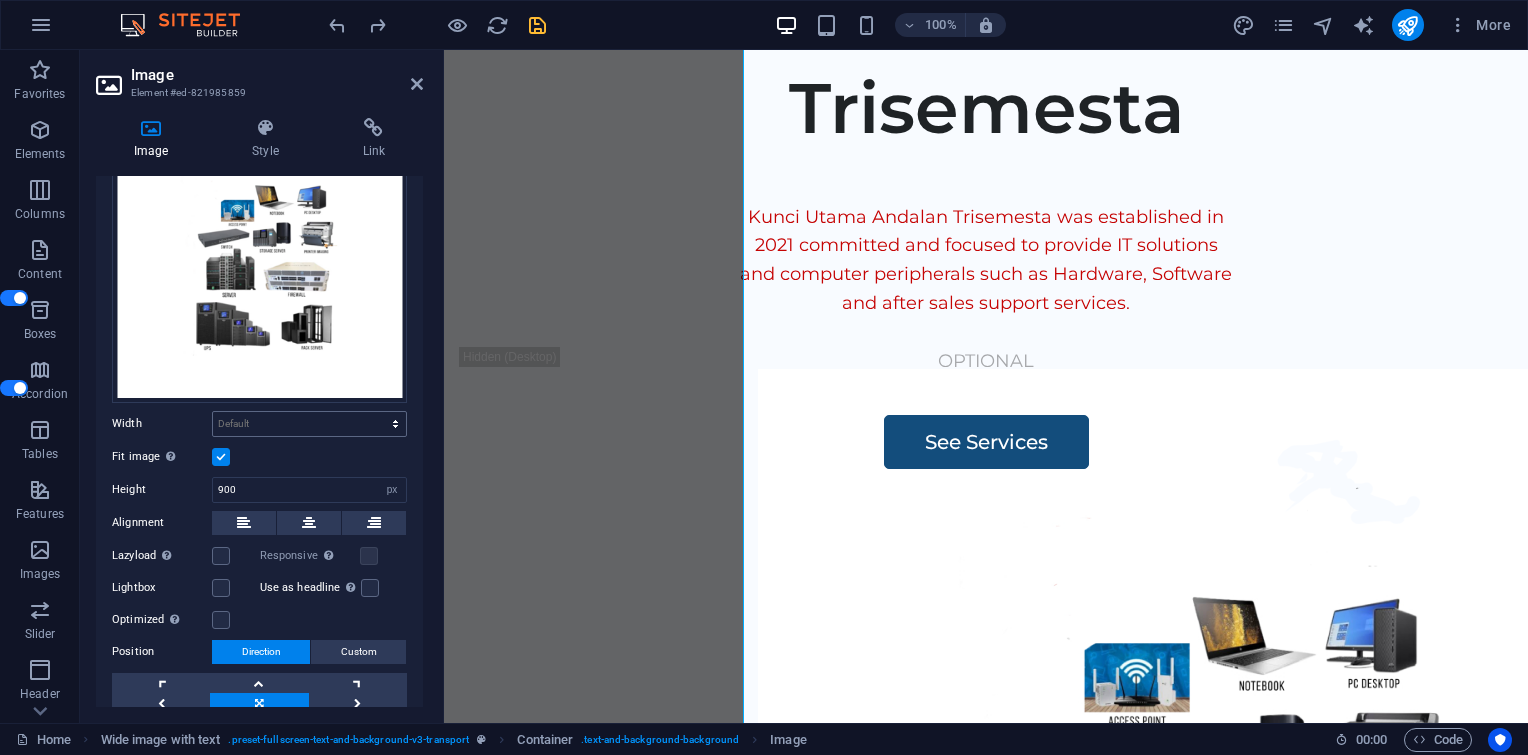scroll, scrollTop: 204, scrollLeft: 0, axis: vertical 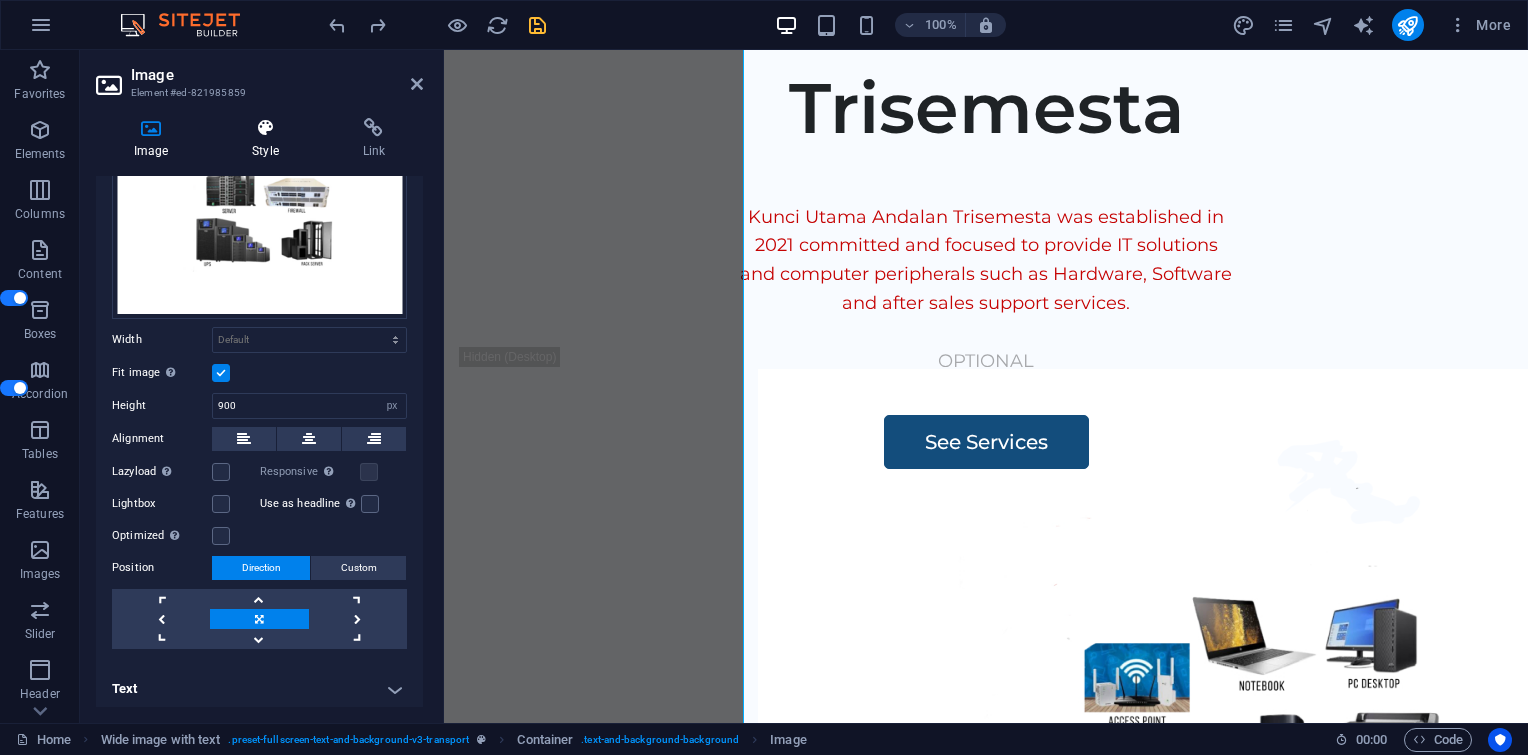 click on "Style" at bounding box center (269, 139) 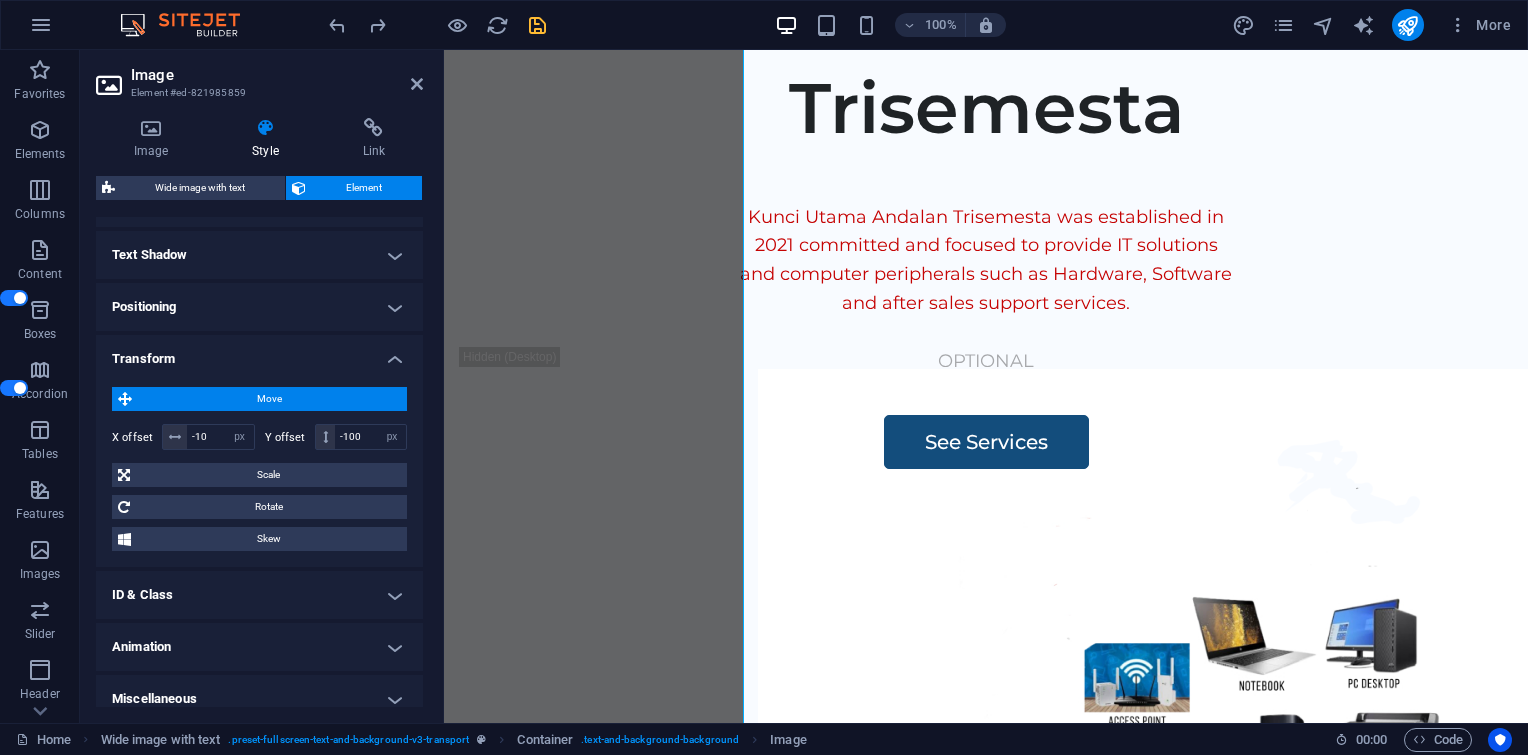 scroll, scrollTop: 538, scrollLeft: 0, axis: vertical 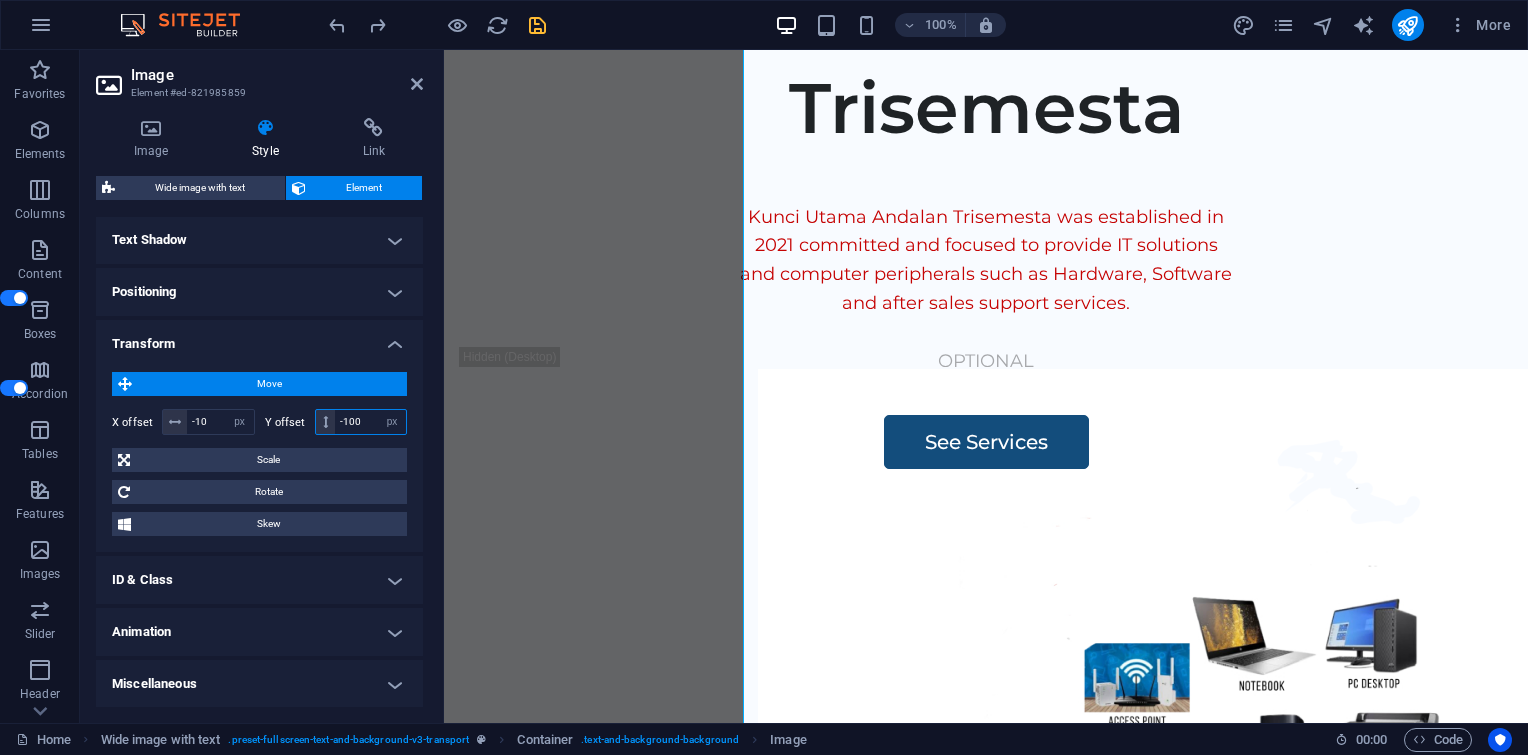 click on "-100" at bounding box center [370, 422] 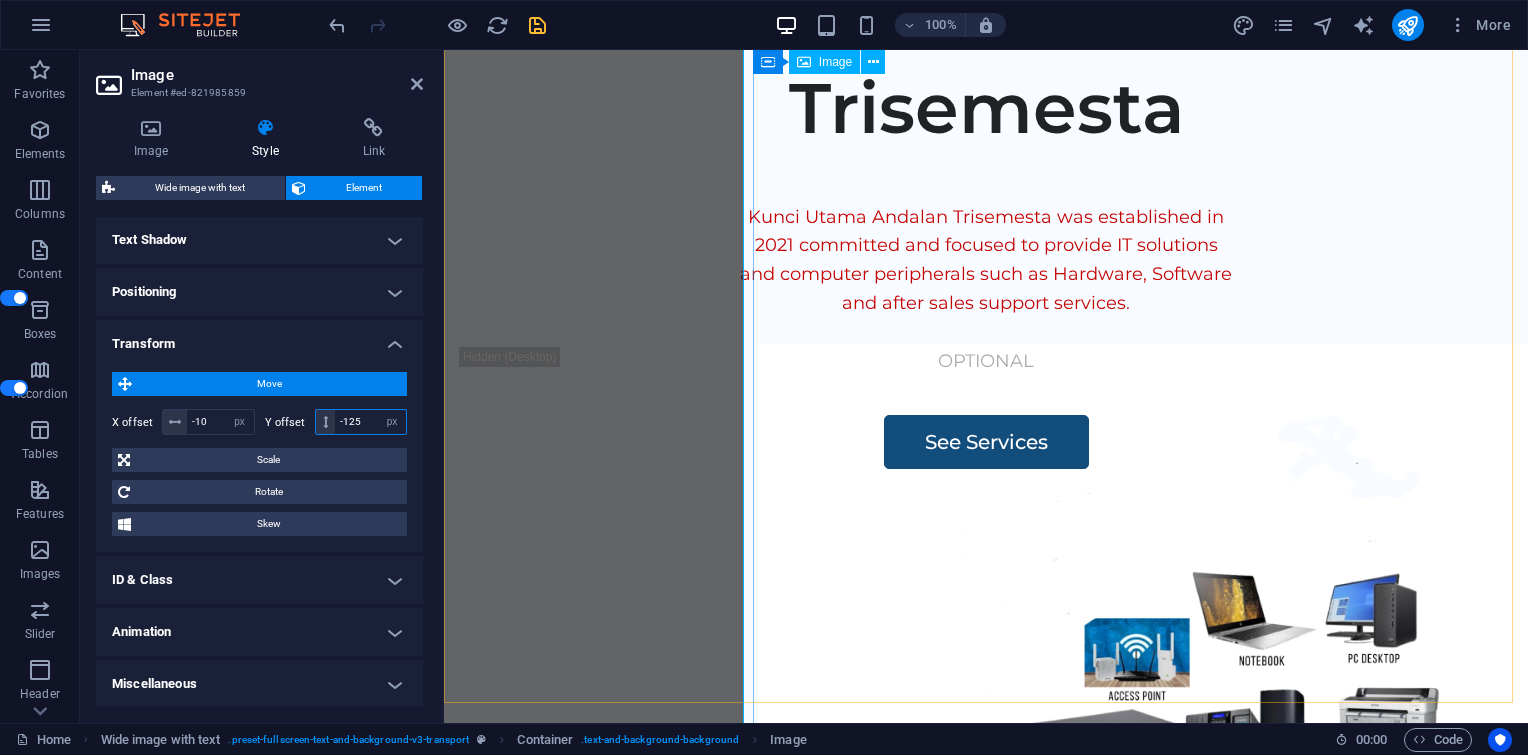 type on "-125" 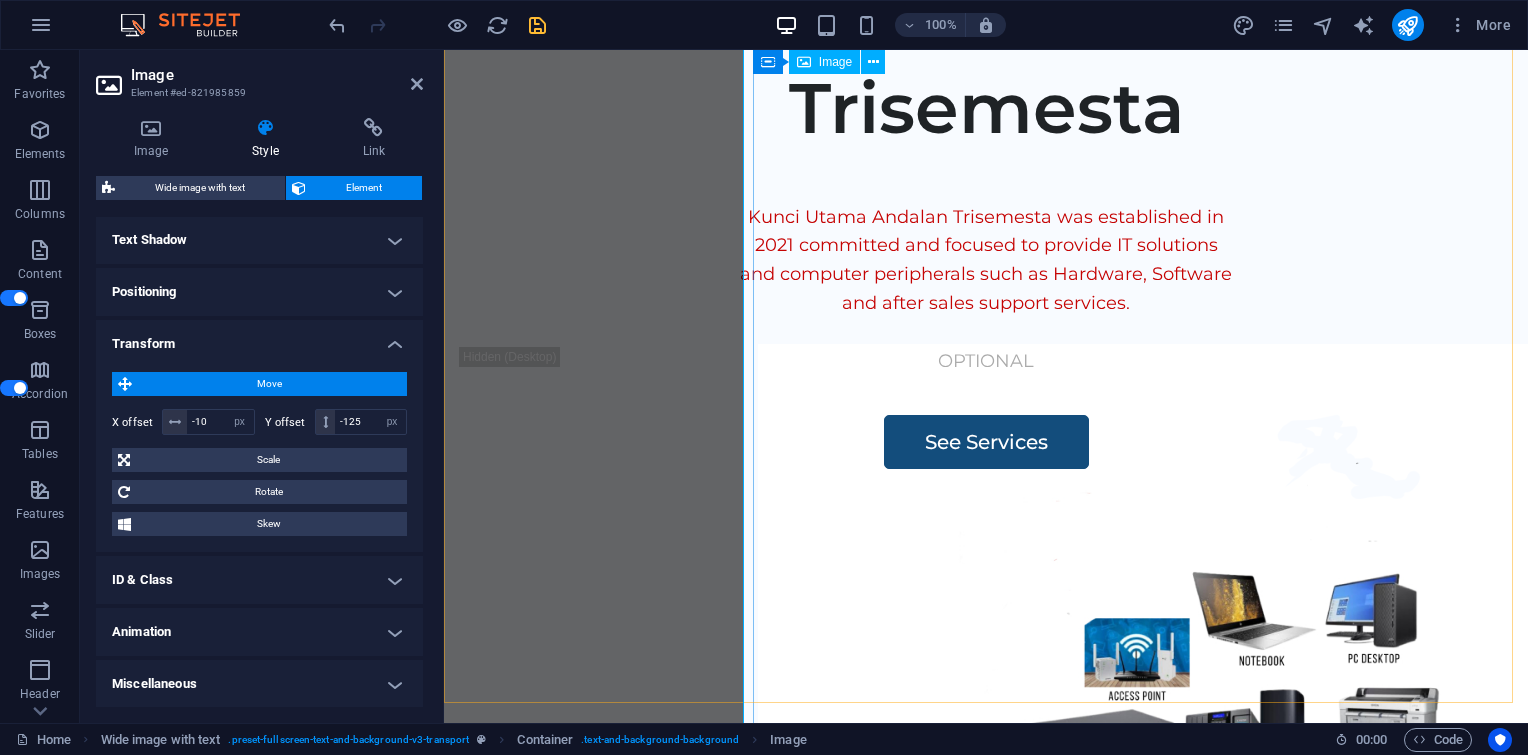 click at bounding box center [1208, 794] 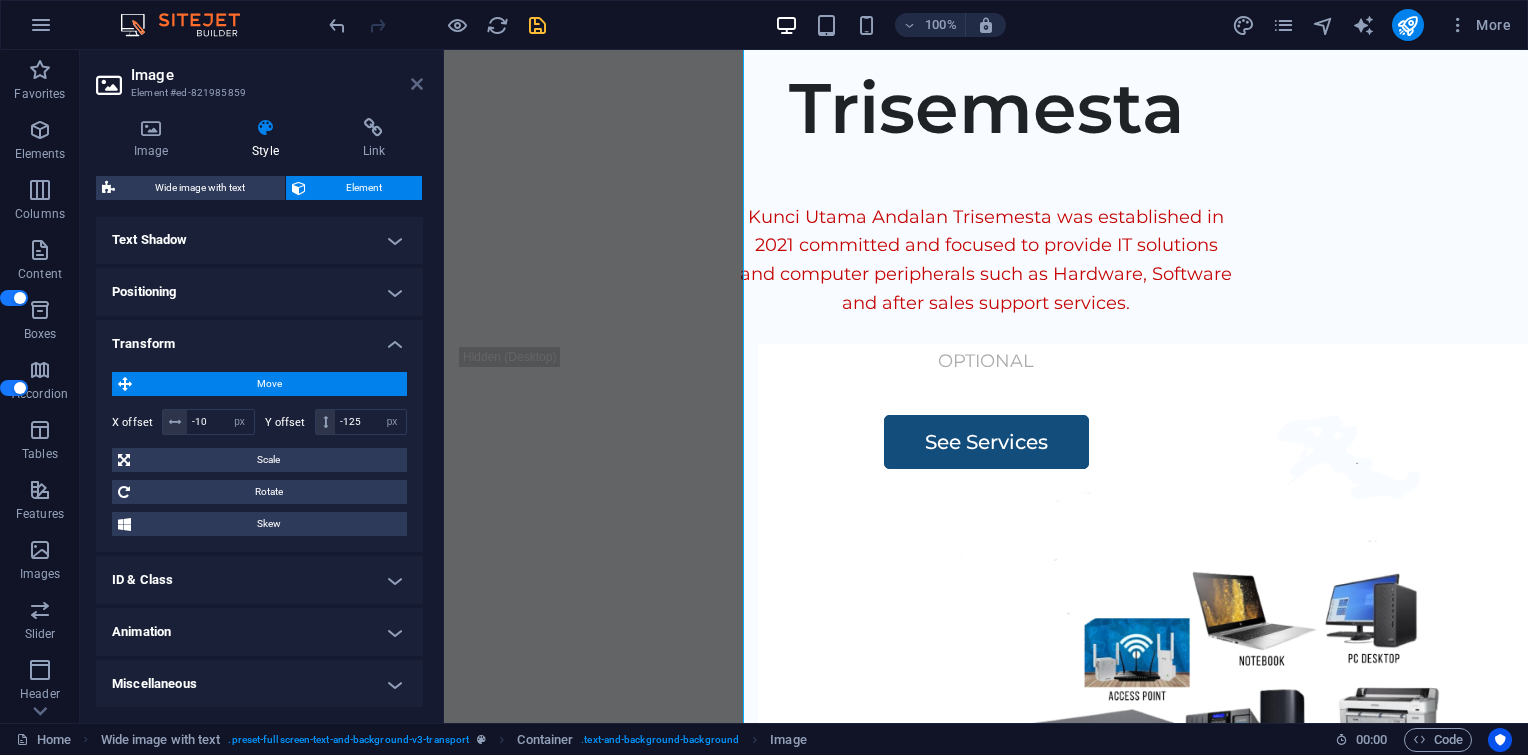 click at bounding box center [417, 84] 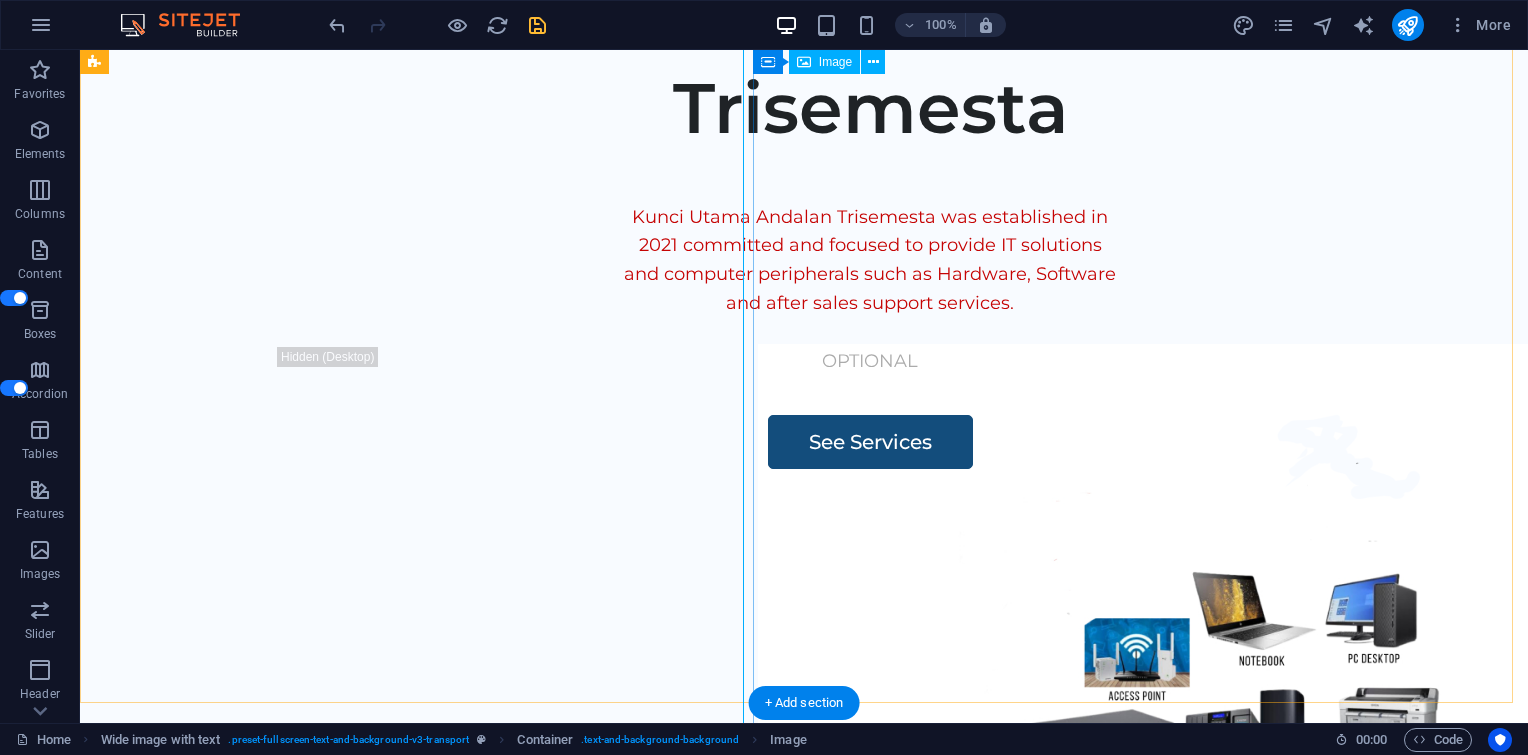 click at bounding box center (1208, 794) 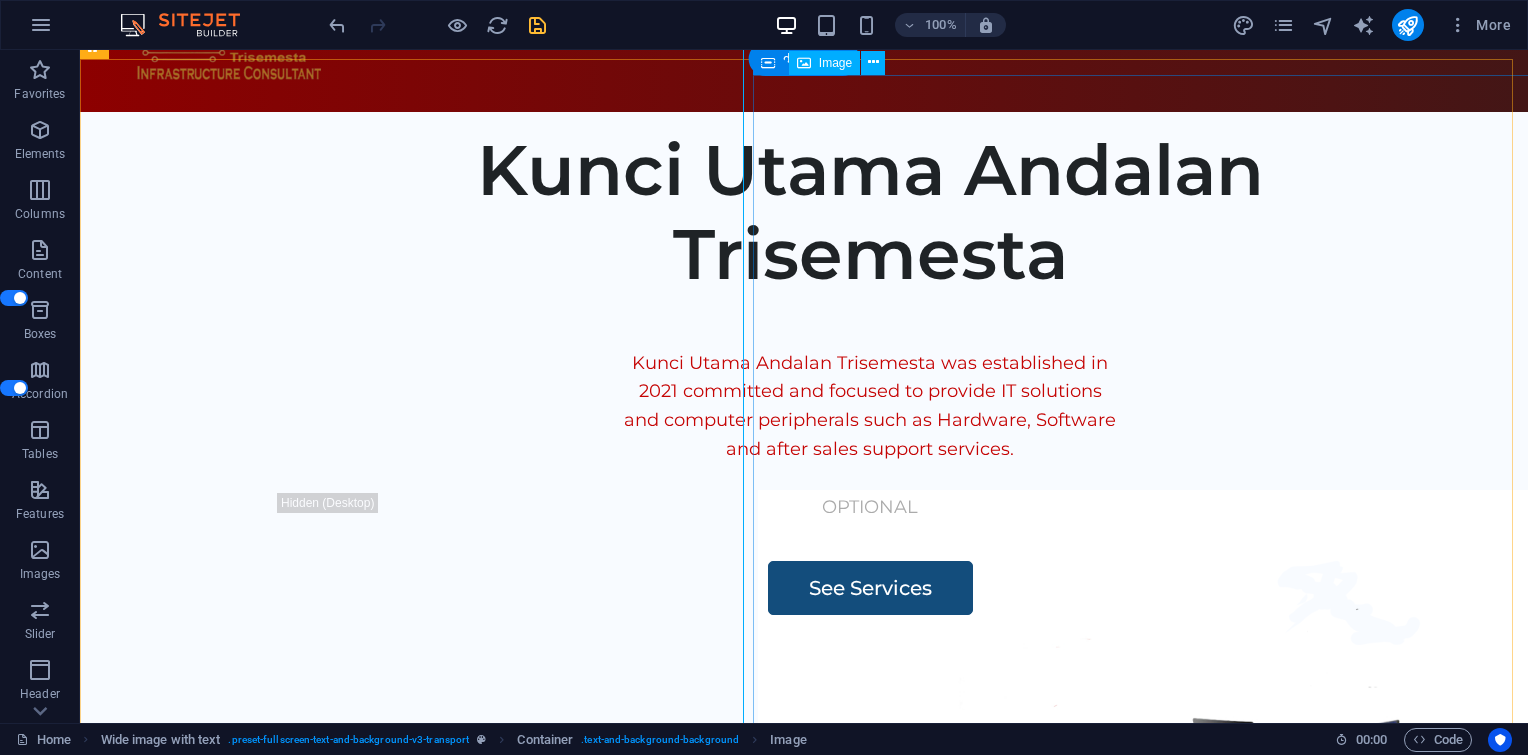 scroll, scrollTop: 152, scrollLeft: 0, axis: vertical 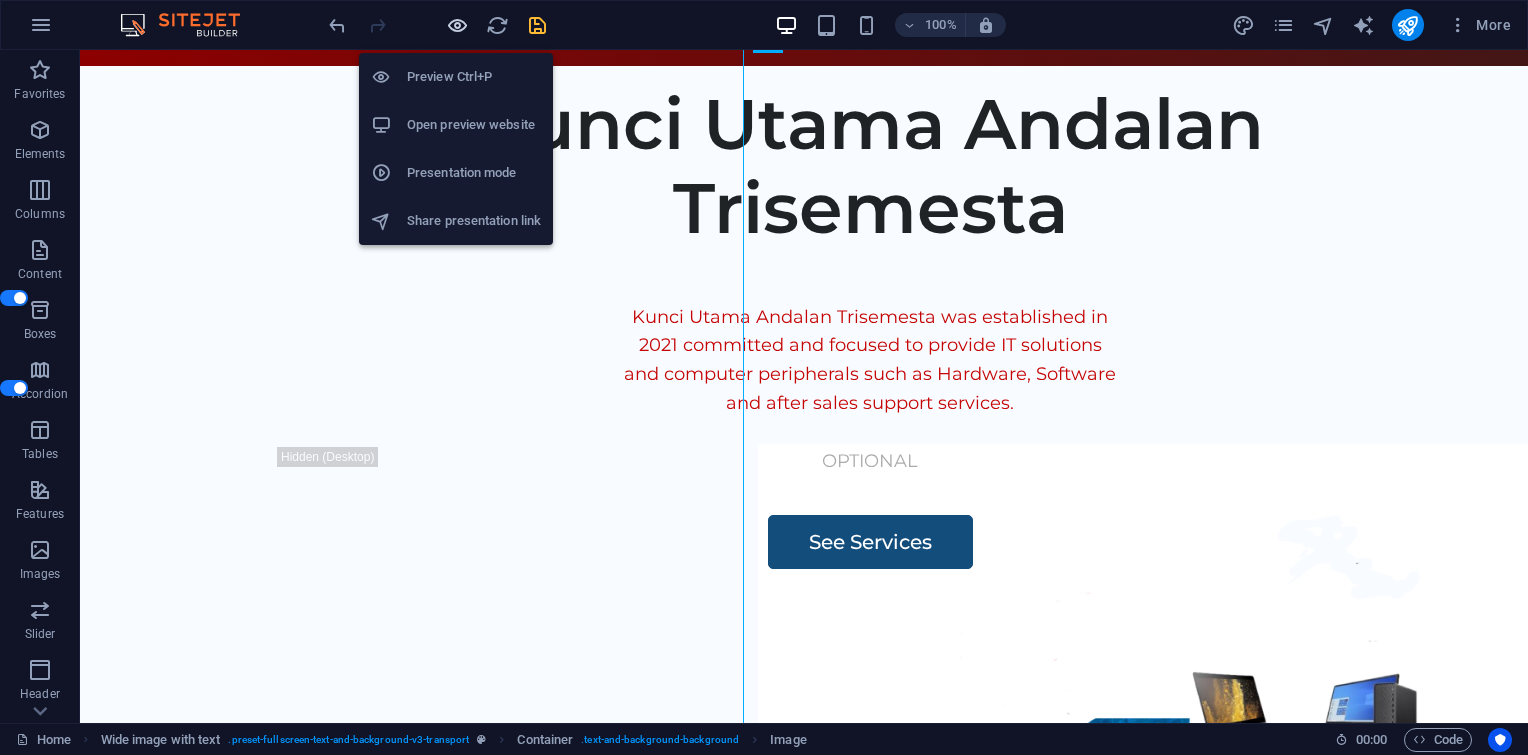 click at bounding box center [457, 25] 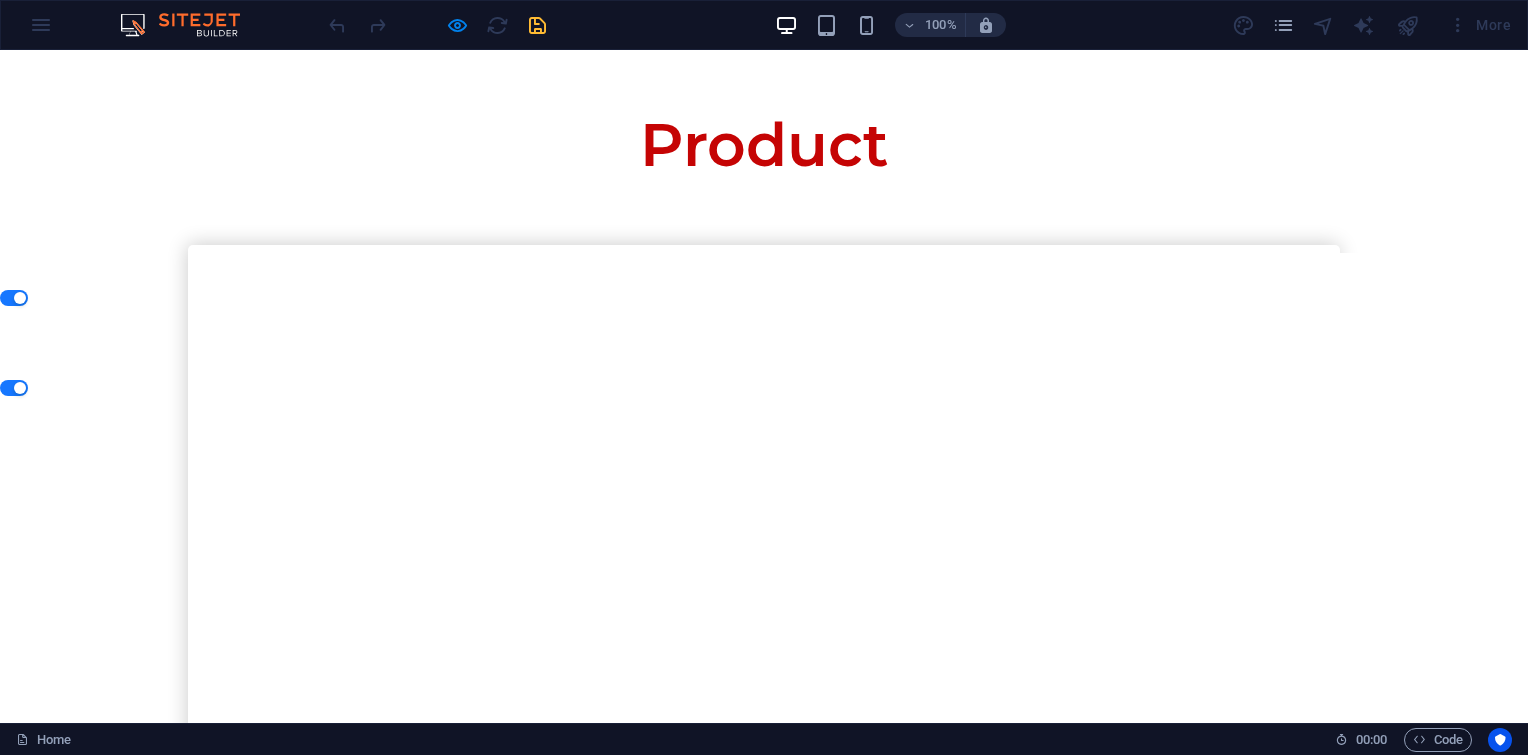 scroll, scrollTop: 4266, scrollLeft: 0, axis: vertical 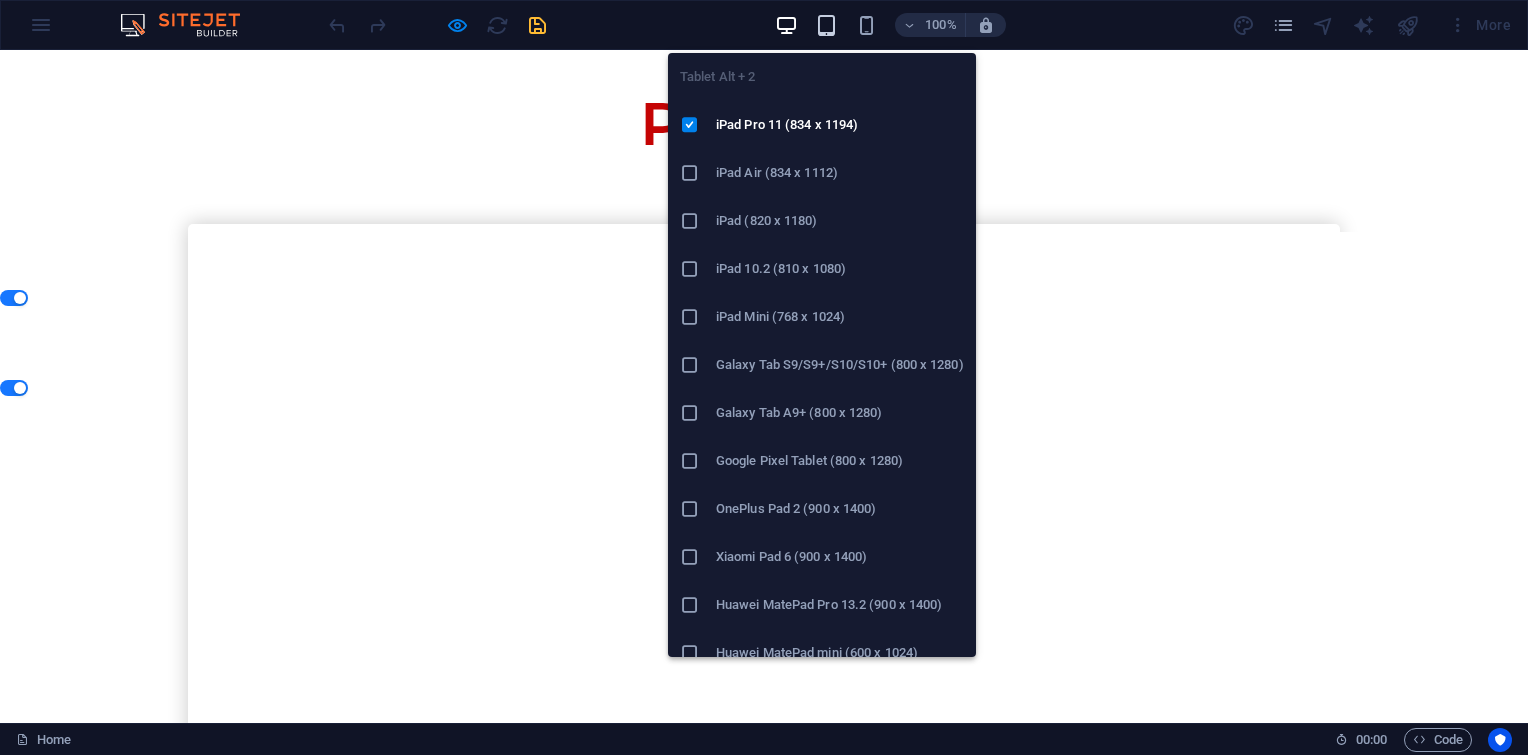 click at bounding box center (826, 25) 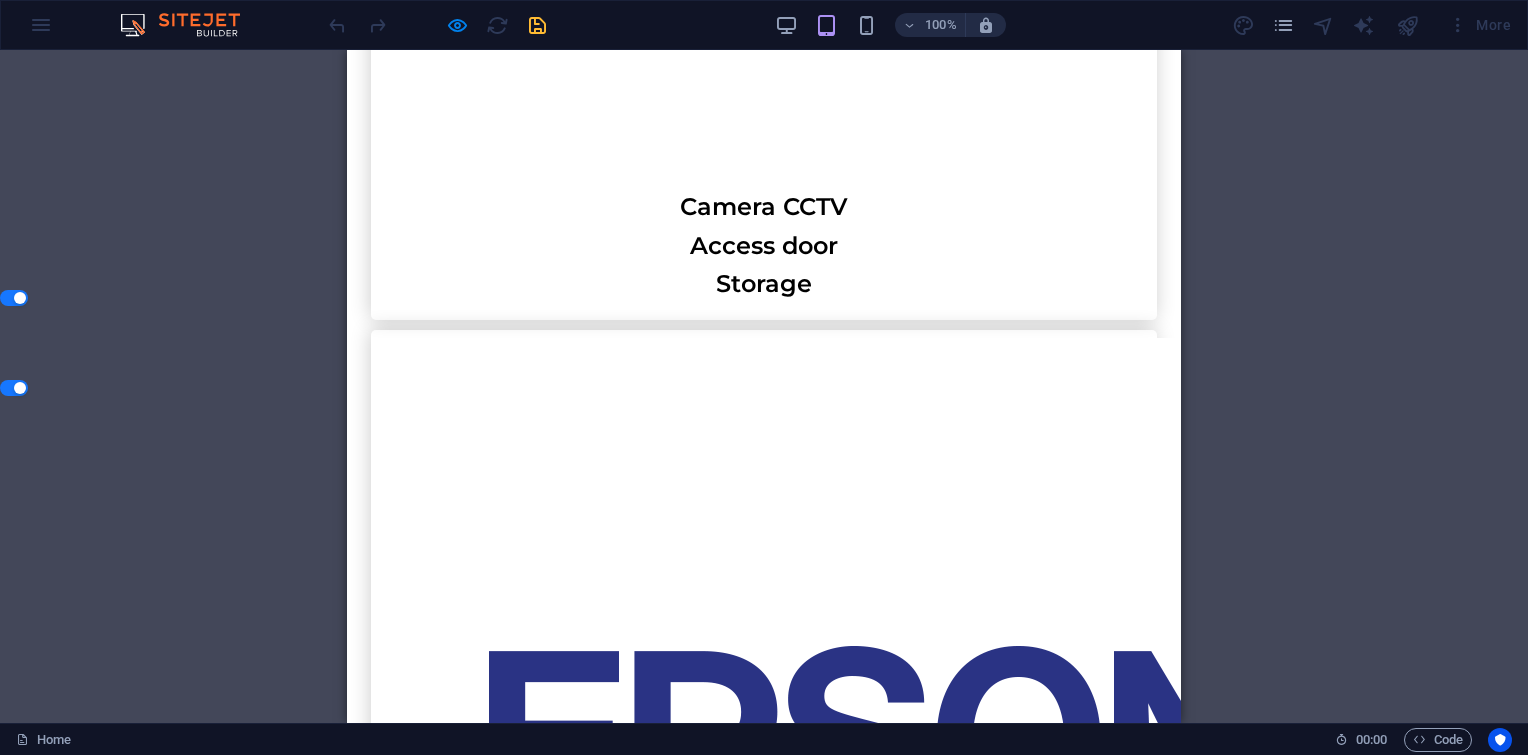 scroll, scrollTop: 8088, scrollLeft: 0, axis: vertical 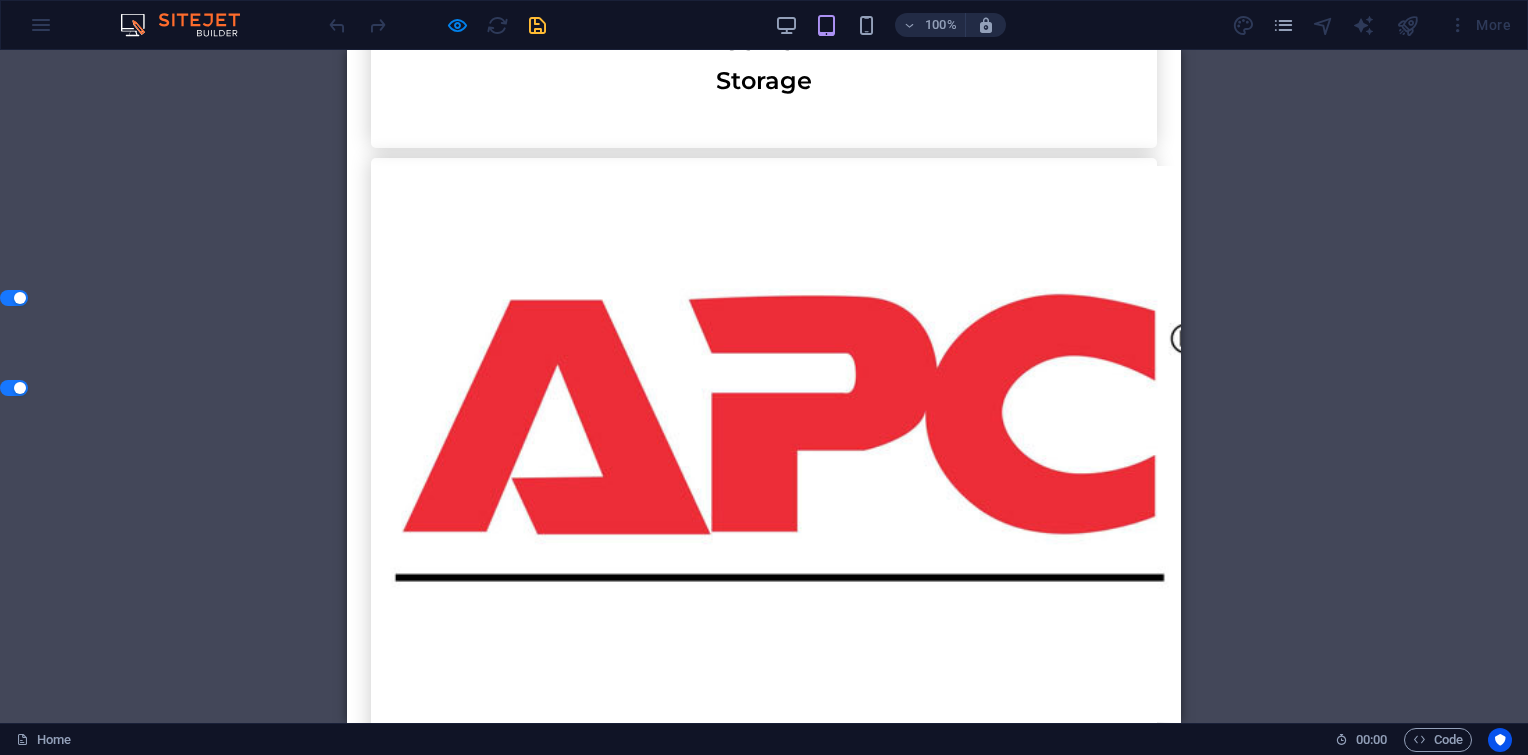 click at bounding box center [597, 12246] 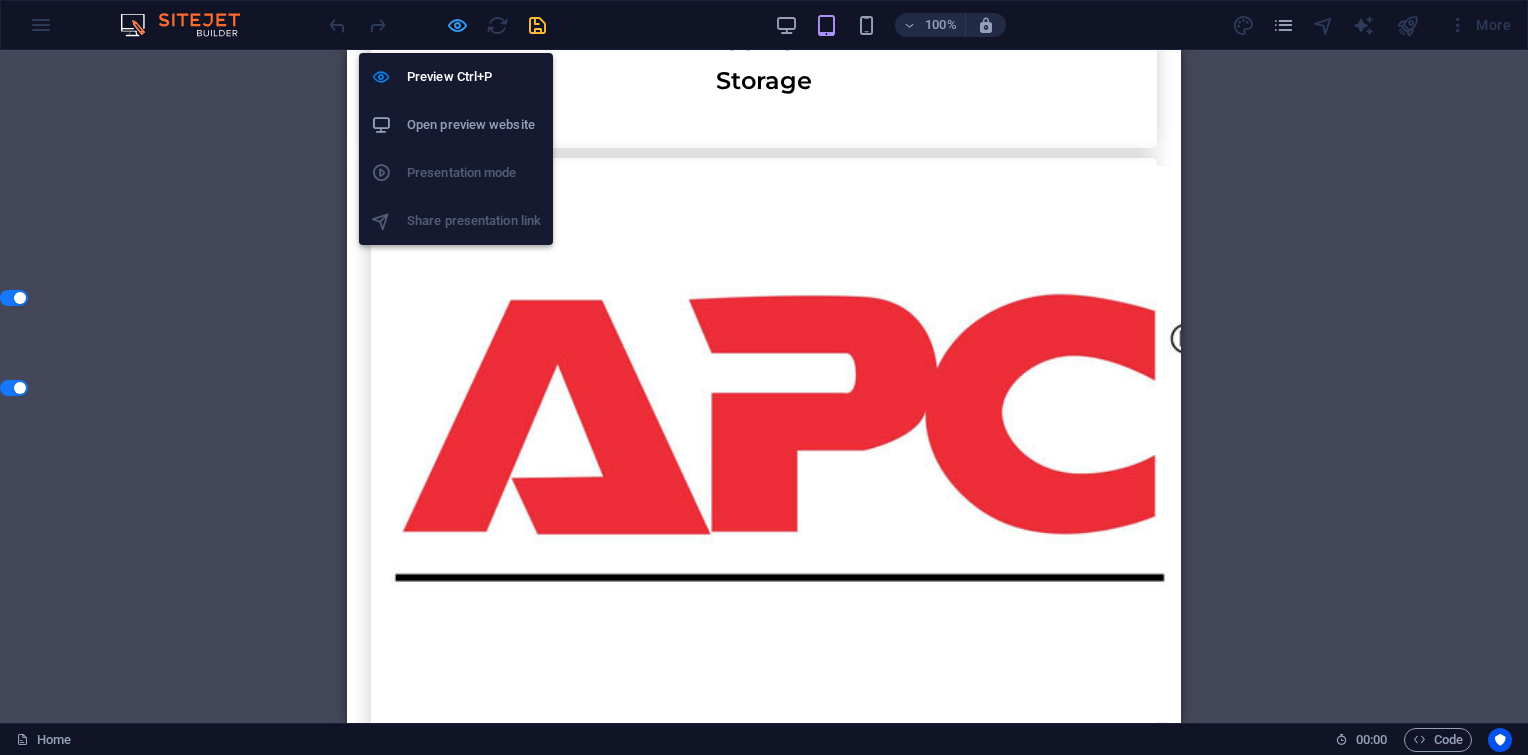 click at bounding box center [457, 25] 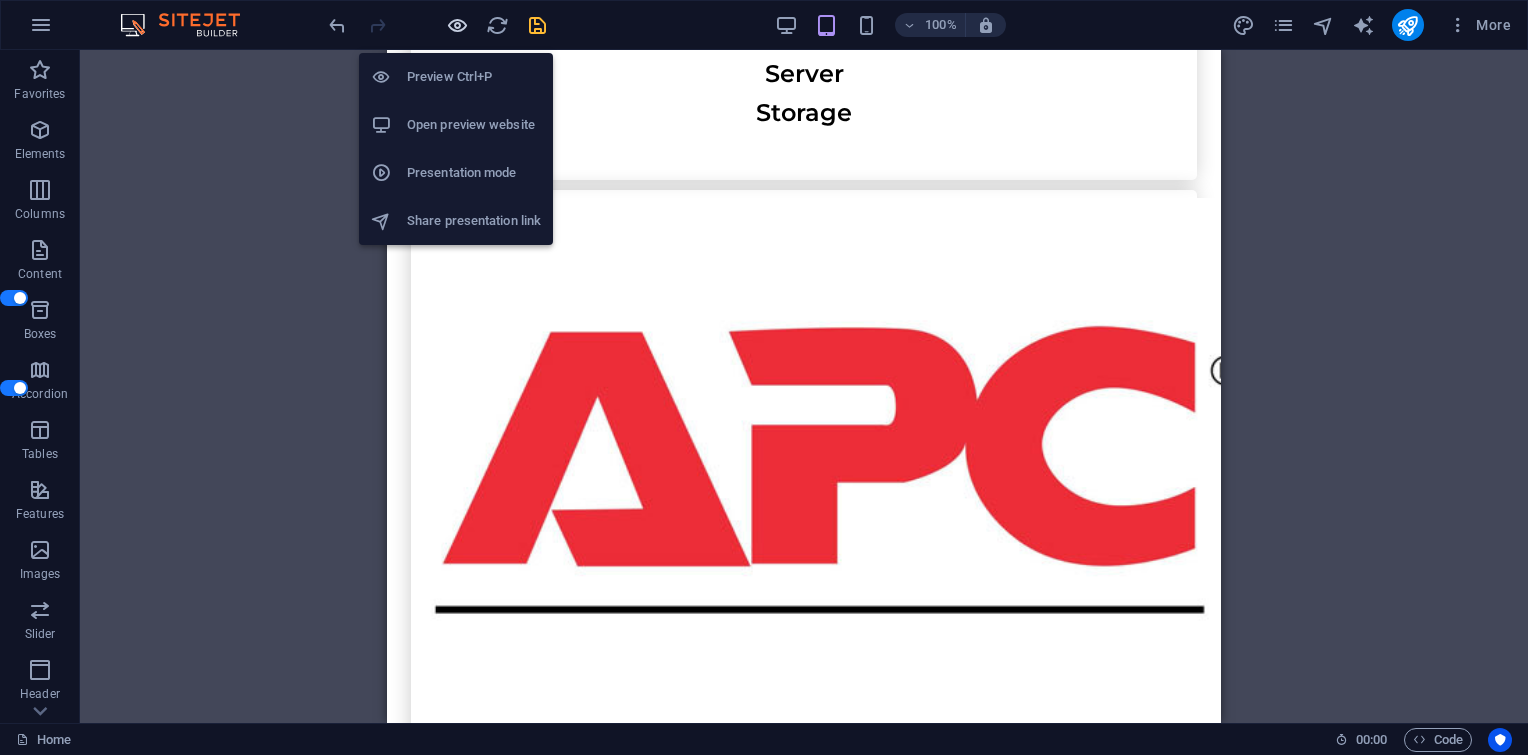 scroll, scrollTop: 12269, scrollLeft: 0, axis: vertical 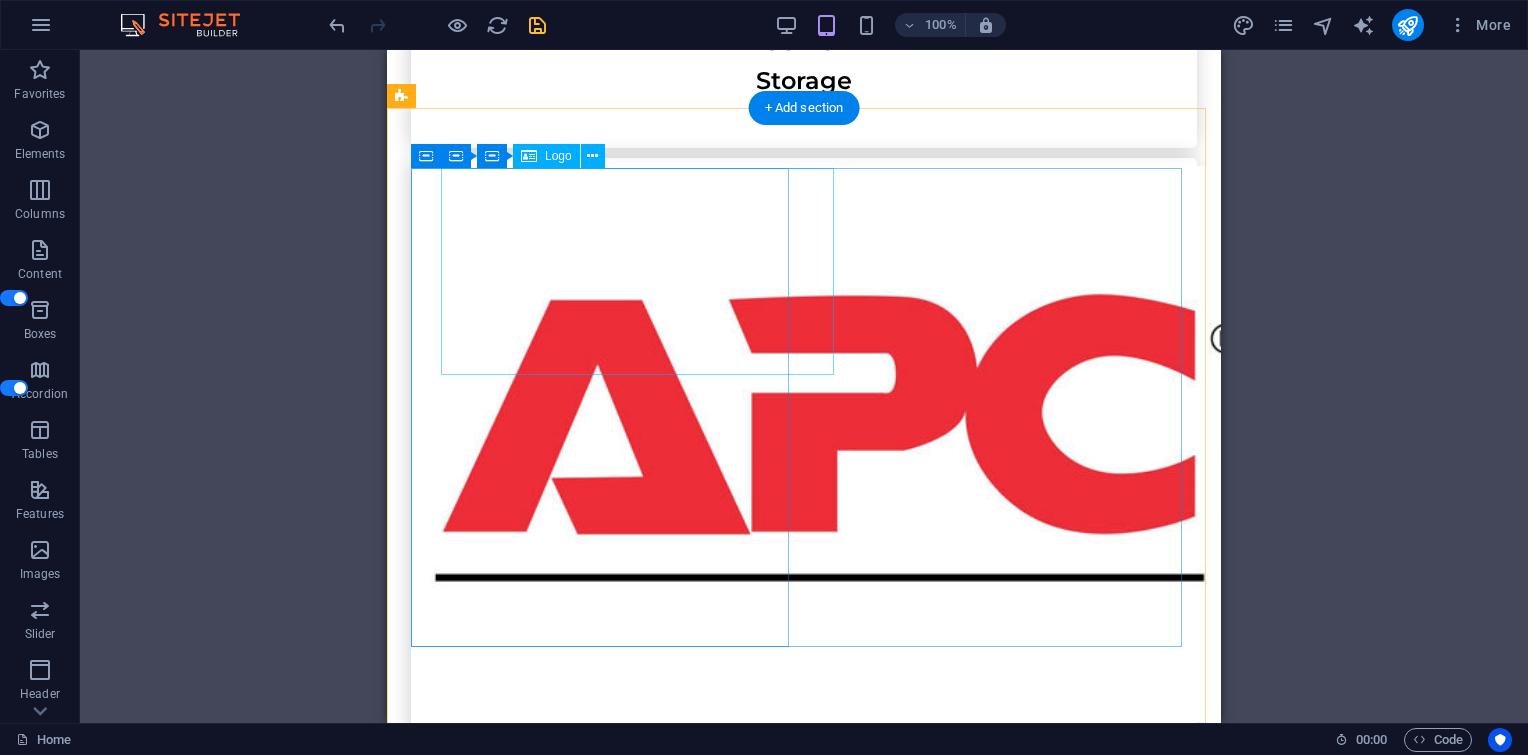 click at bounding box center (633, 12294) 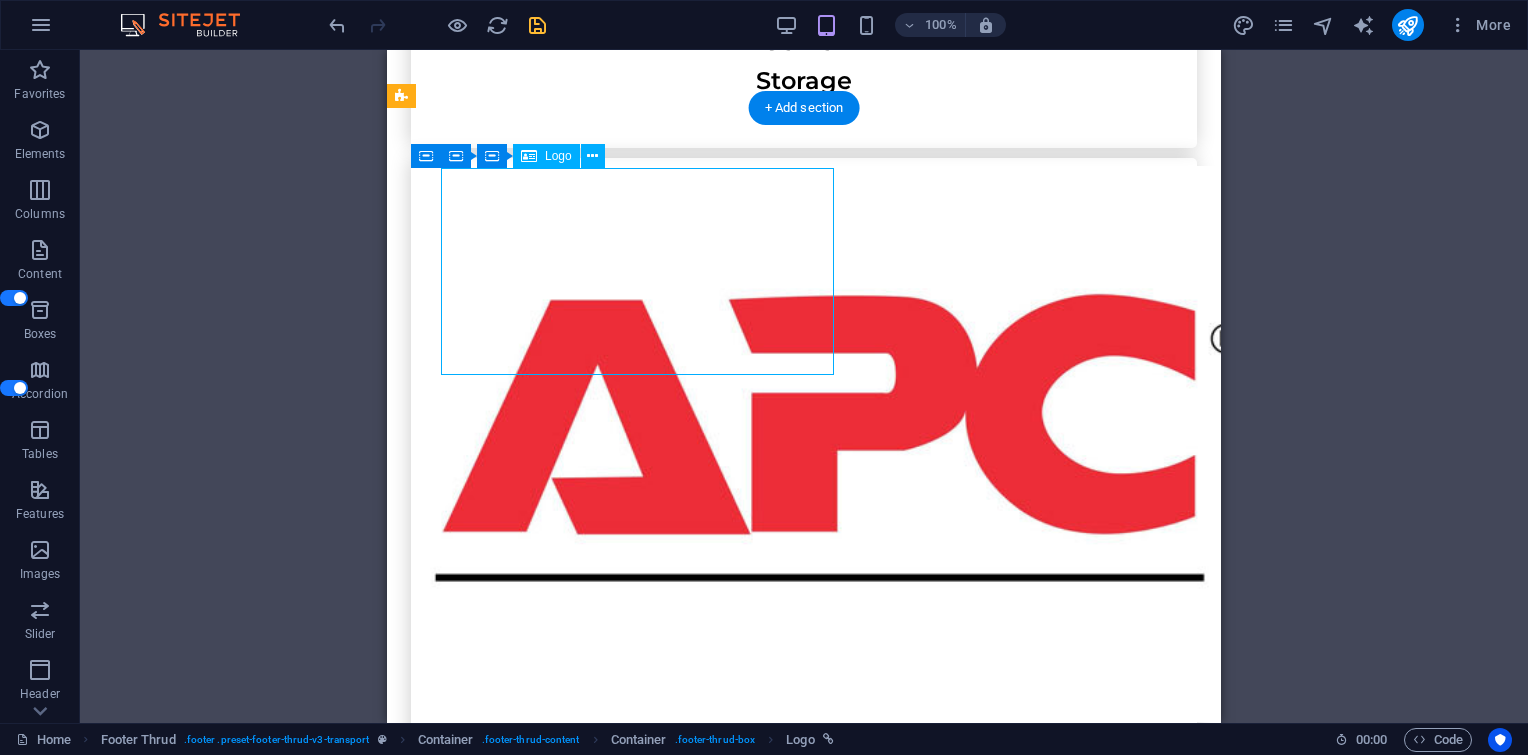click at bounding box center [633, 12294] 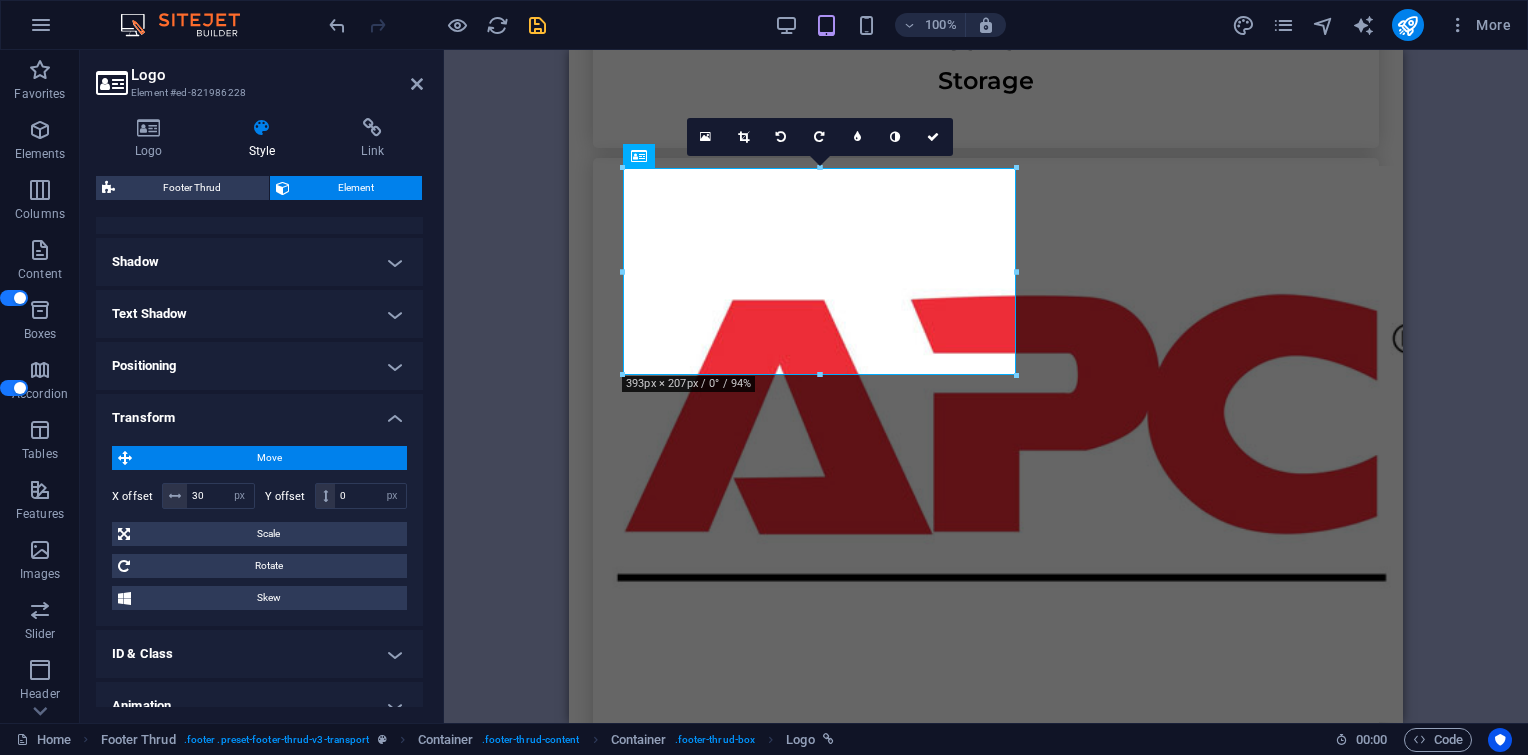 scroll, scrollTop: 500, scrollLeft: 0, axis: vertical 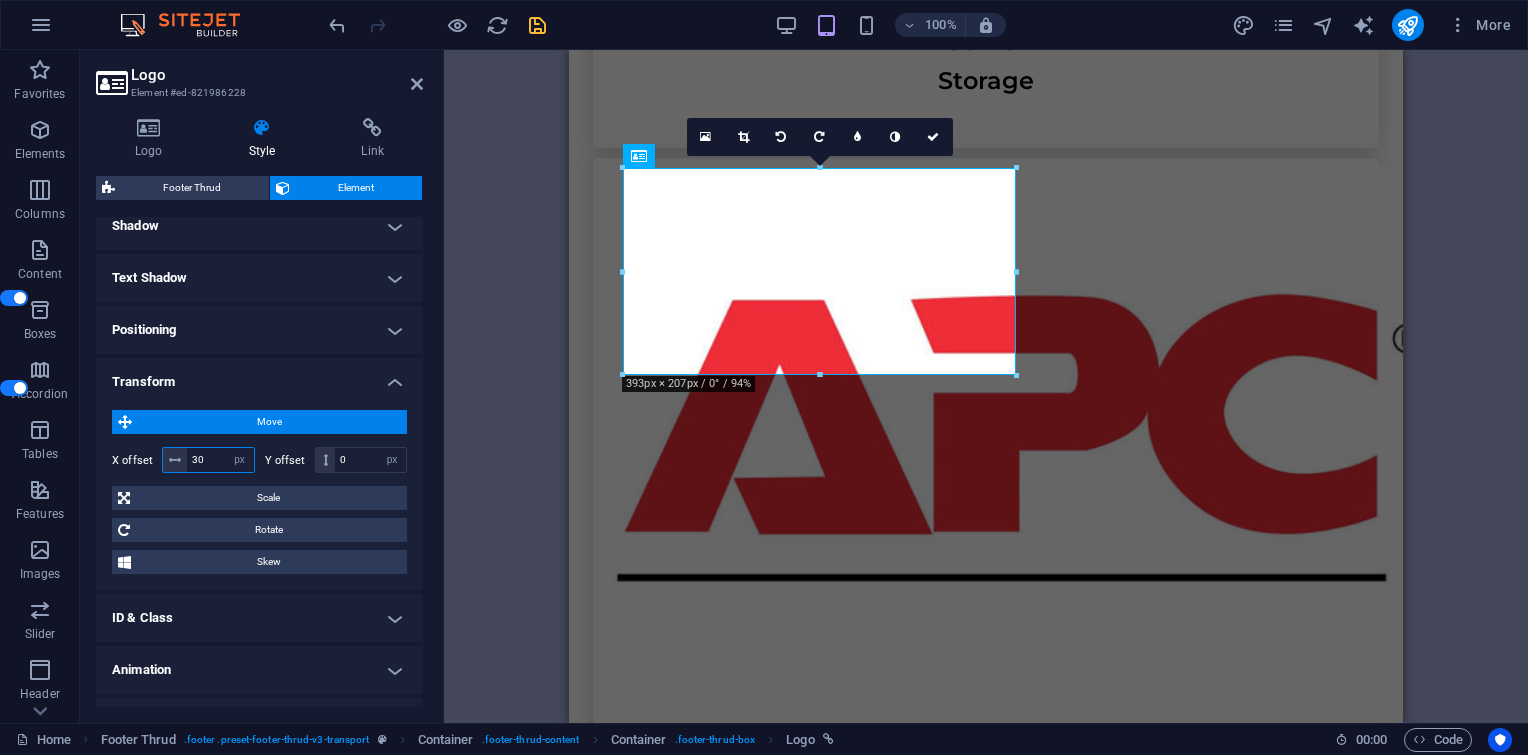 click on "30" at bounding box center (220, 460) 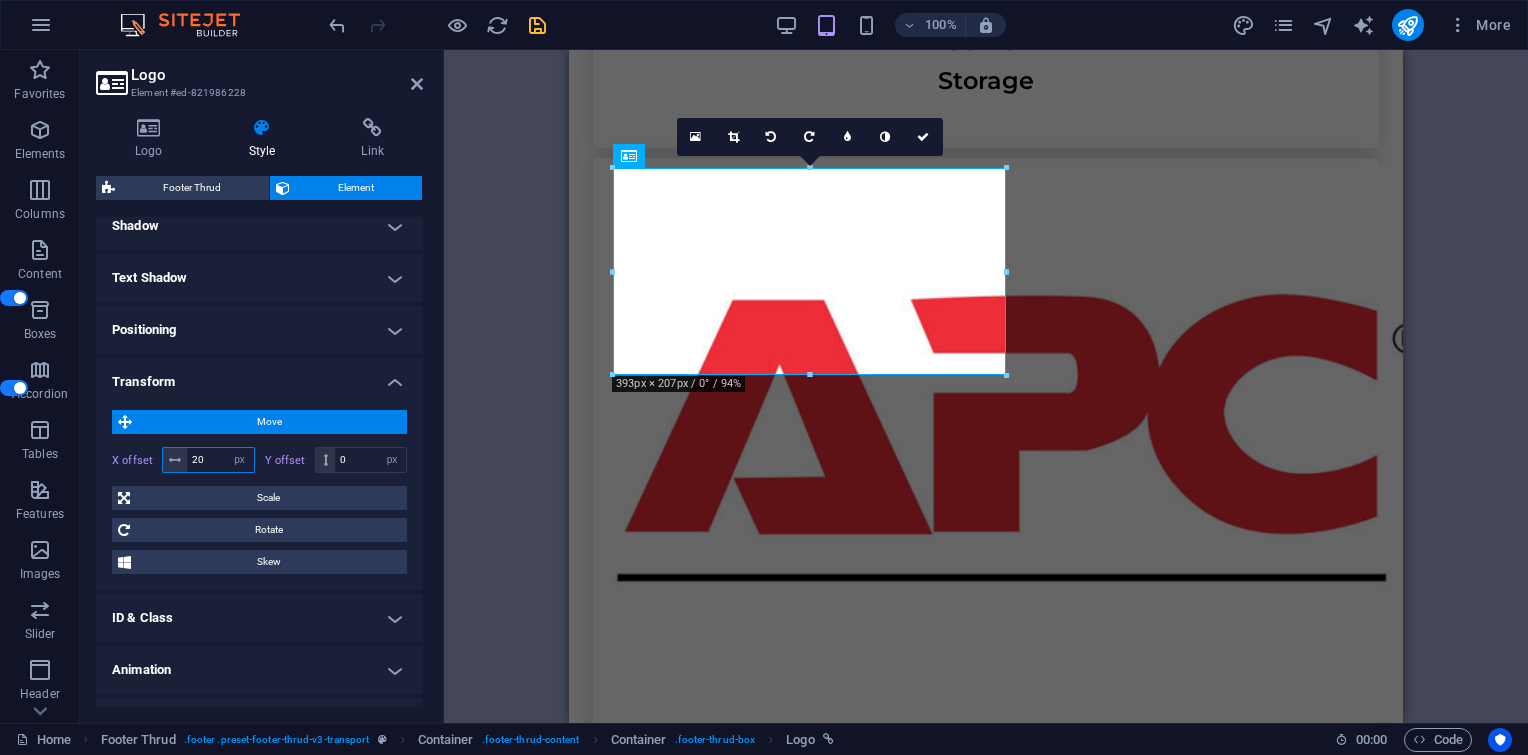 type on "2" 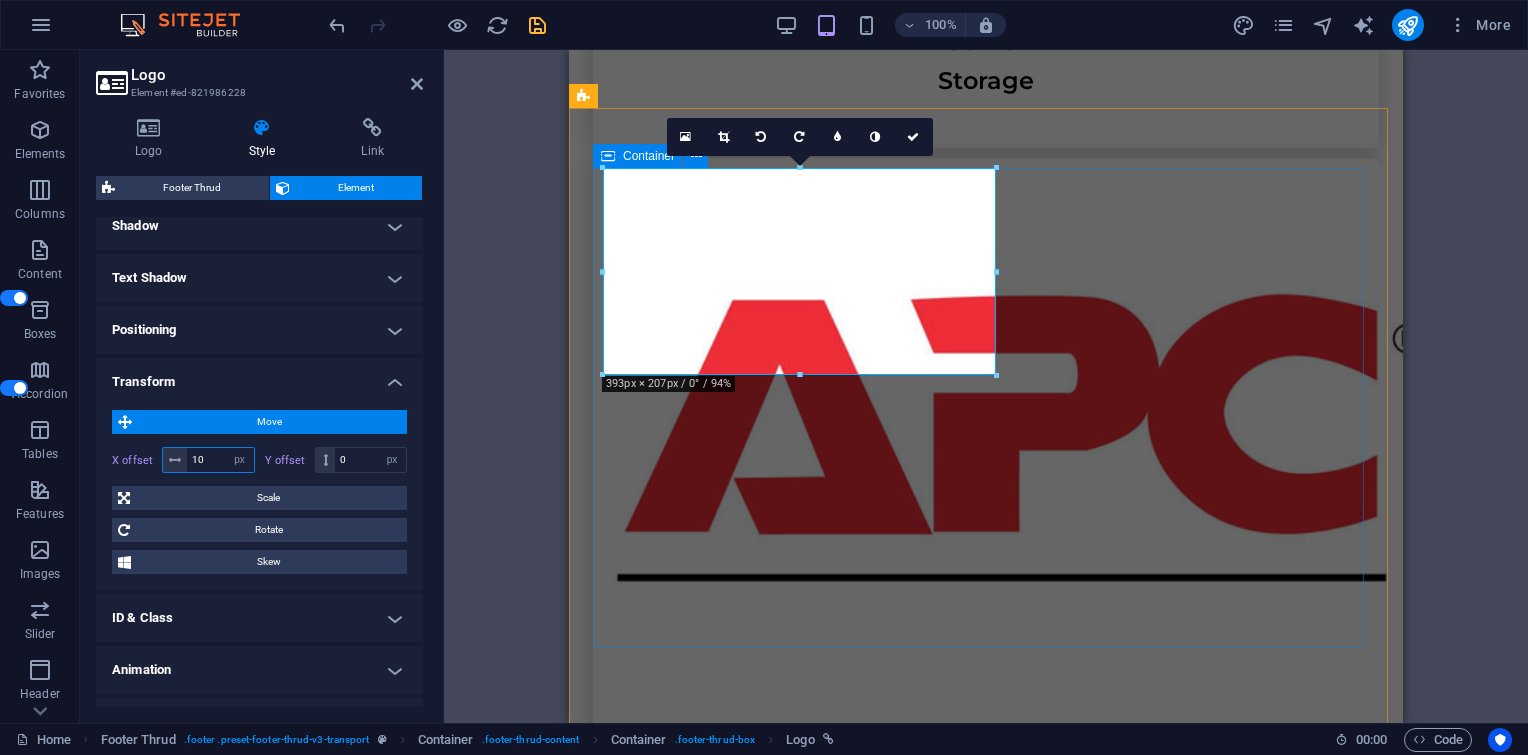 type on "10" 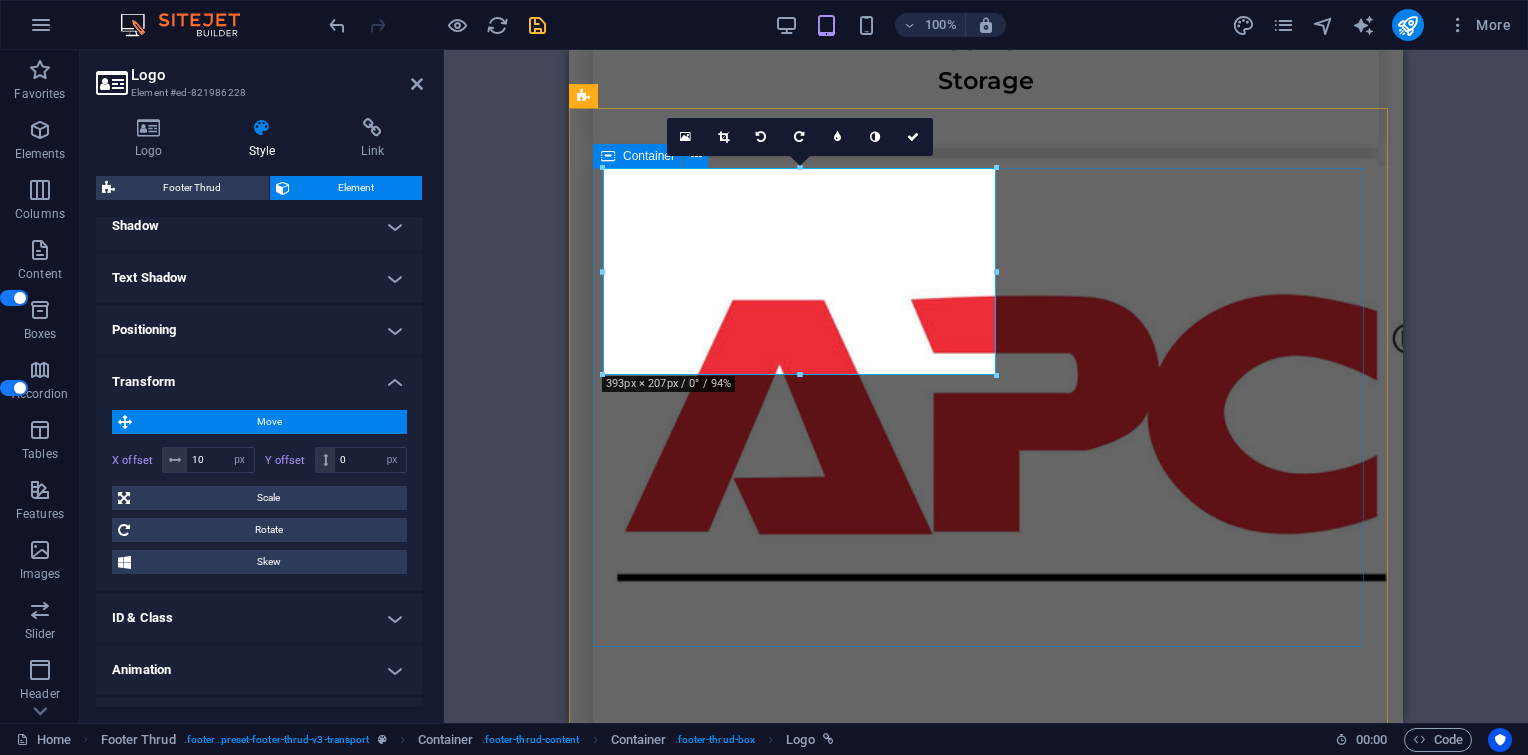 click on "Jendral Sudirman no. 71  Senayan, Kebayoran Baru - South Jakarta ,  Senayan, Kebayoran Baru - South Jakarta ,  12190
sales1@itkuat.com Cs@itkuat.com Home Services About Us Contact Us HOME SERVICES ABOUT US CONTACT US" at bounding box center [986, 12562] 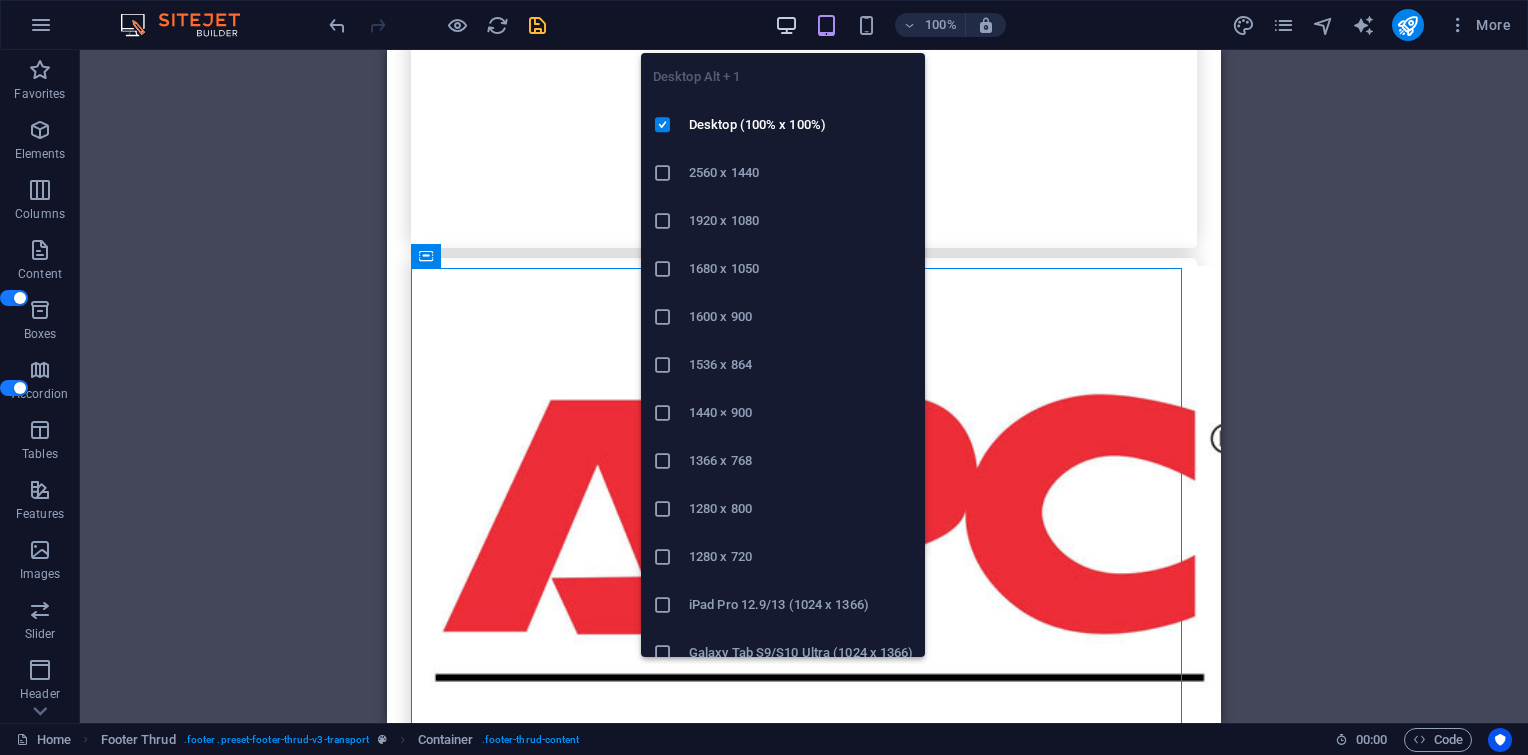click at bounding box center (786, 25) 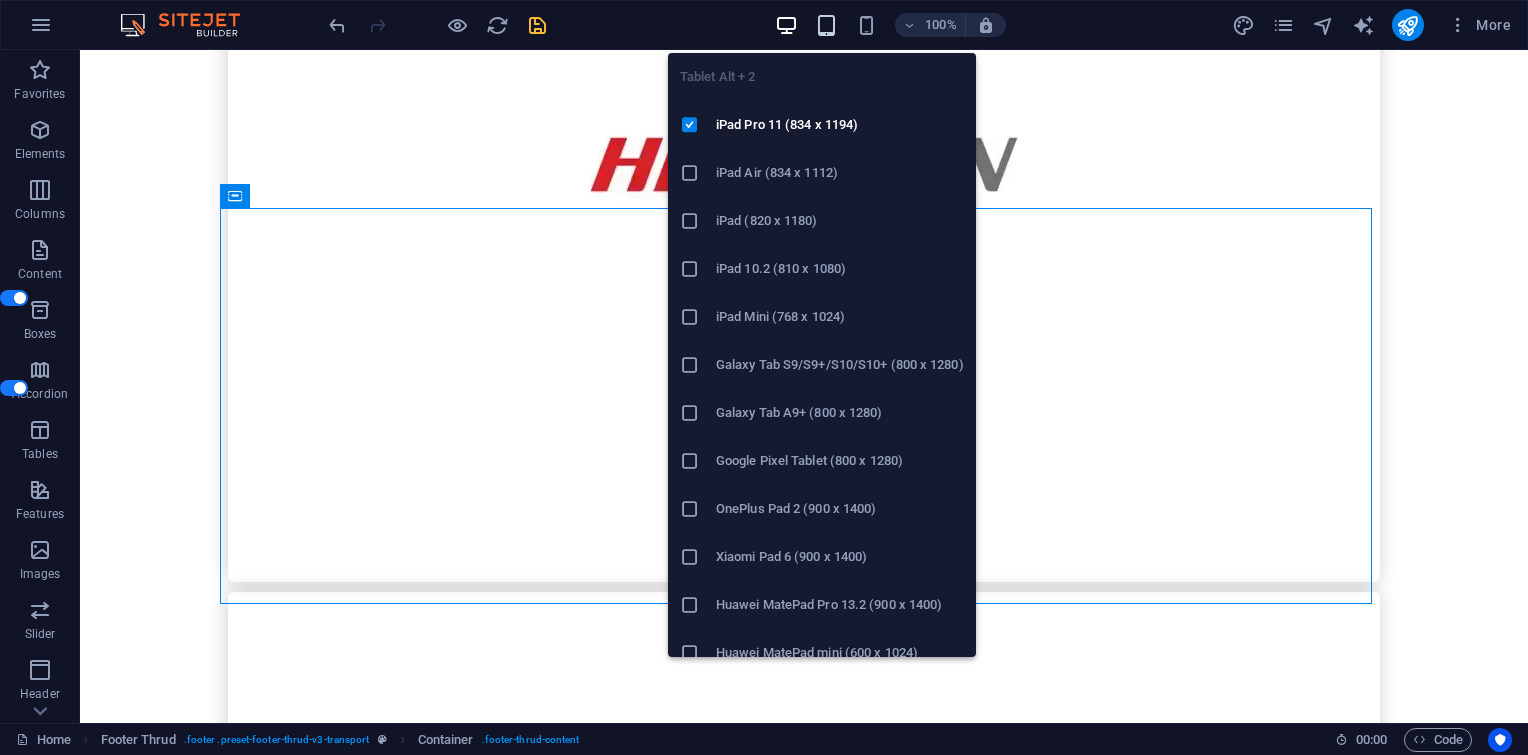 click at bounding box center [826, 25] 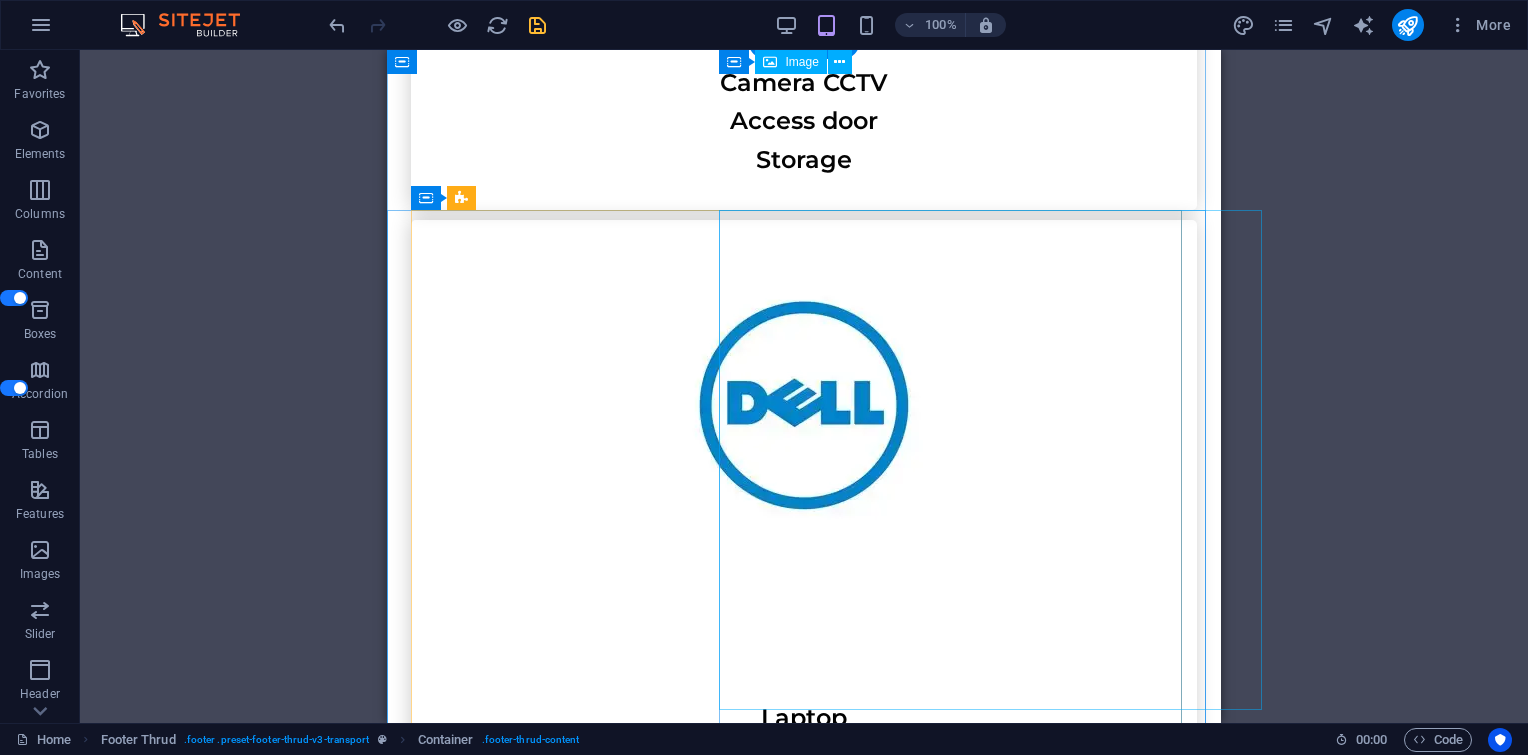 scroll, scrollTop: 11451, scrollLeft: 0, axis: vertical 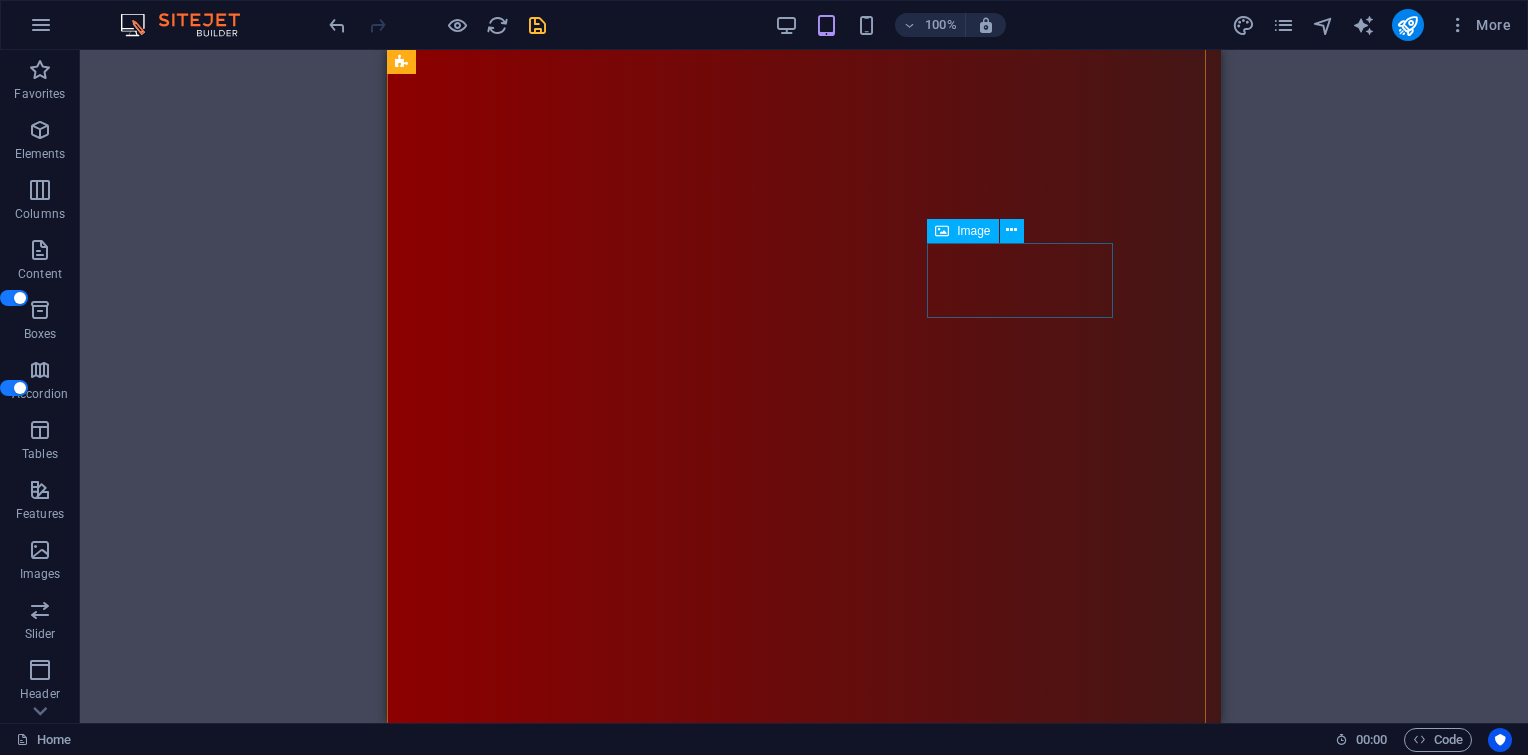 click at bounding box center (1221, 299) 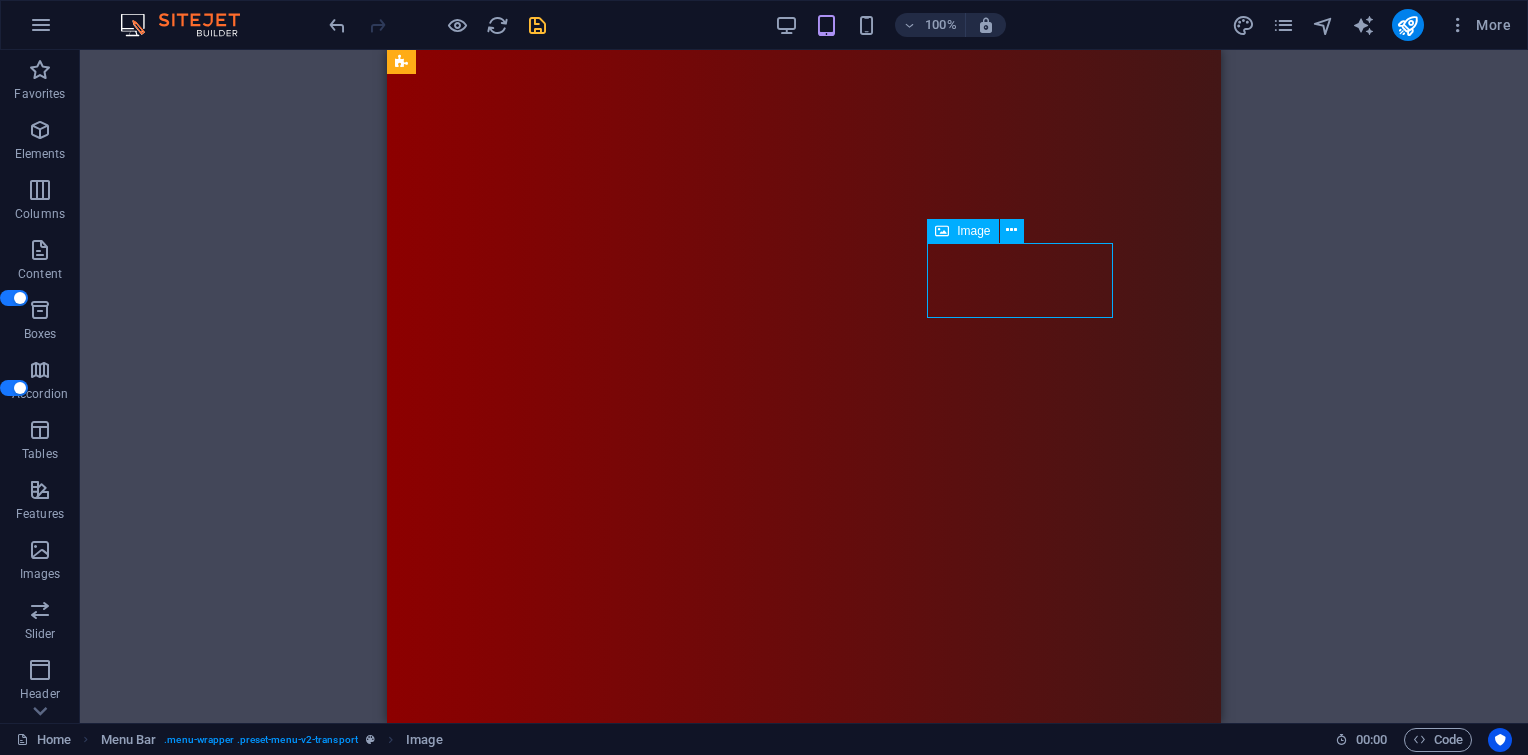 click at bounding box center [1221, 299] 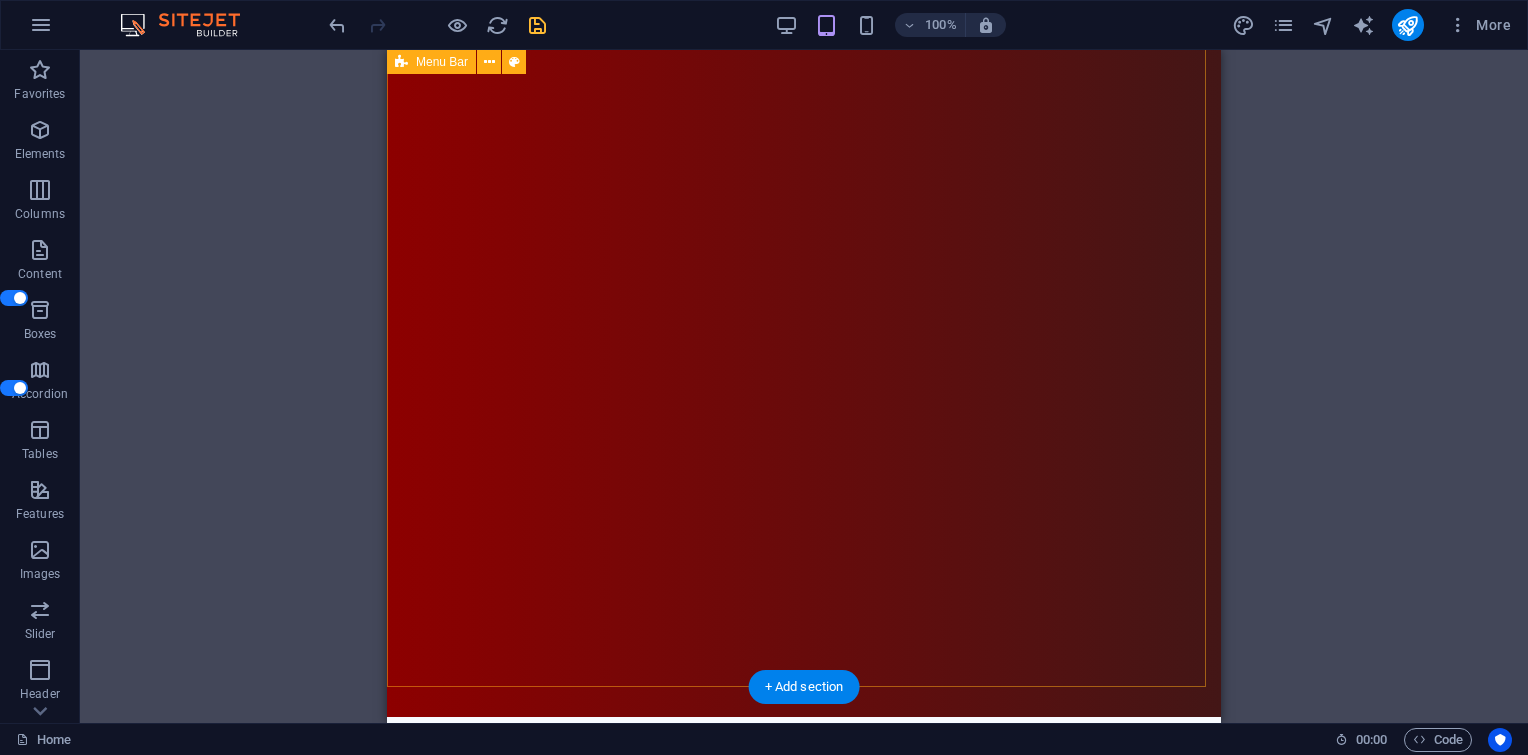 scroll, scrollTop: 992, scrollLeft: 0, axis: vertical 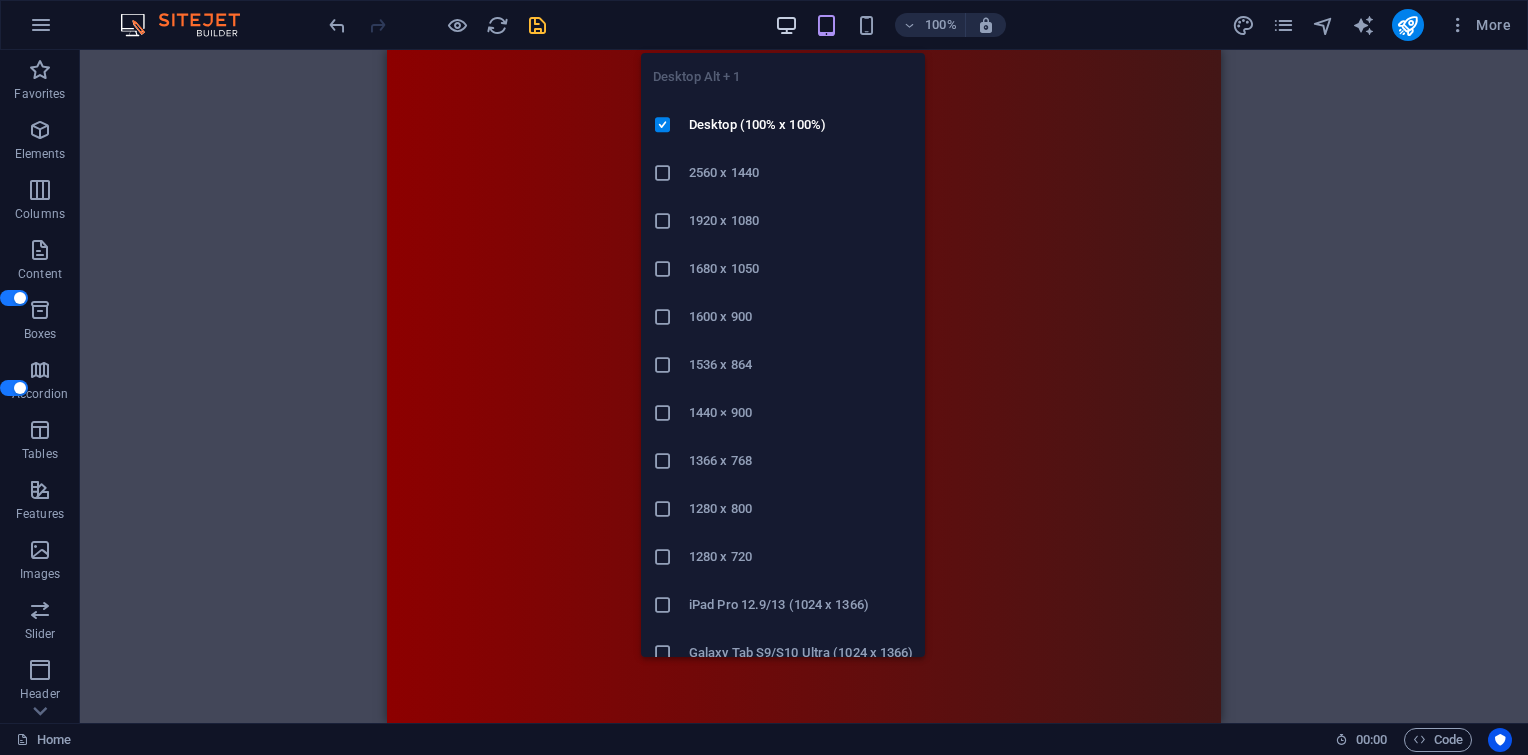 click at bounding box center [786, 25] 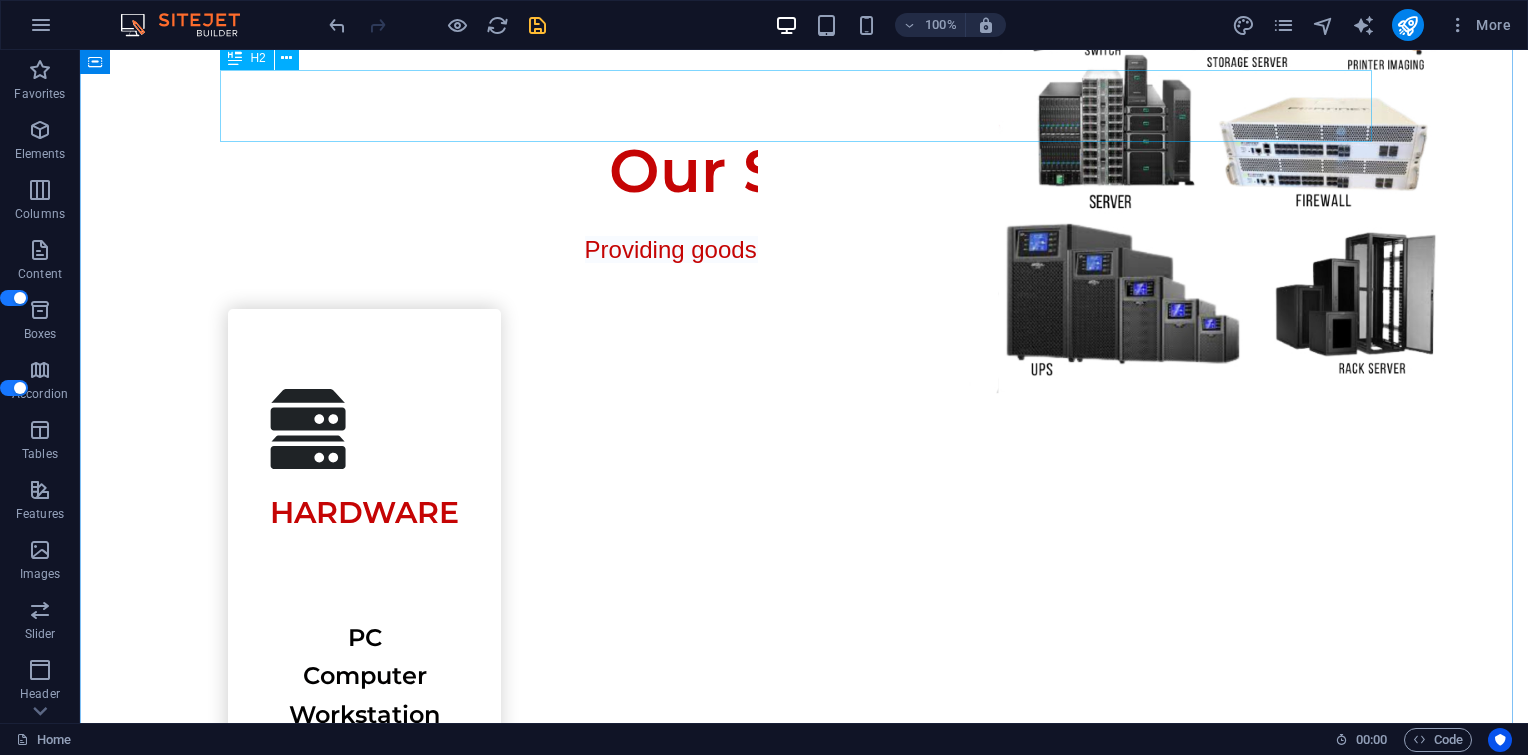 scroll, scrollTop: 892, scrollLeft: 0, axis: vertical 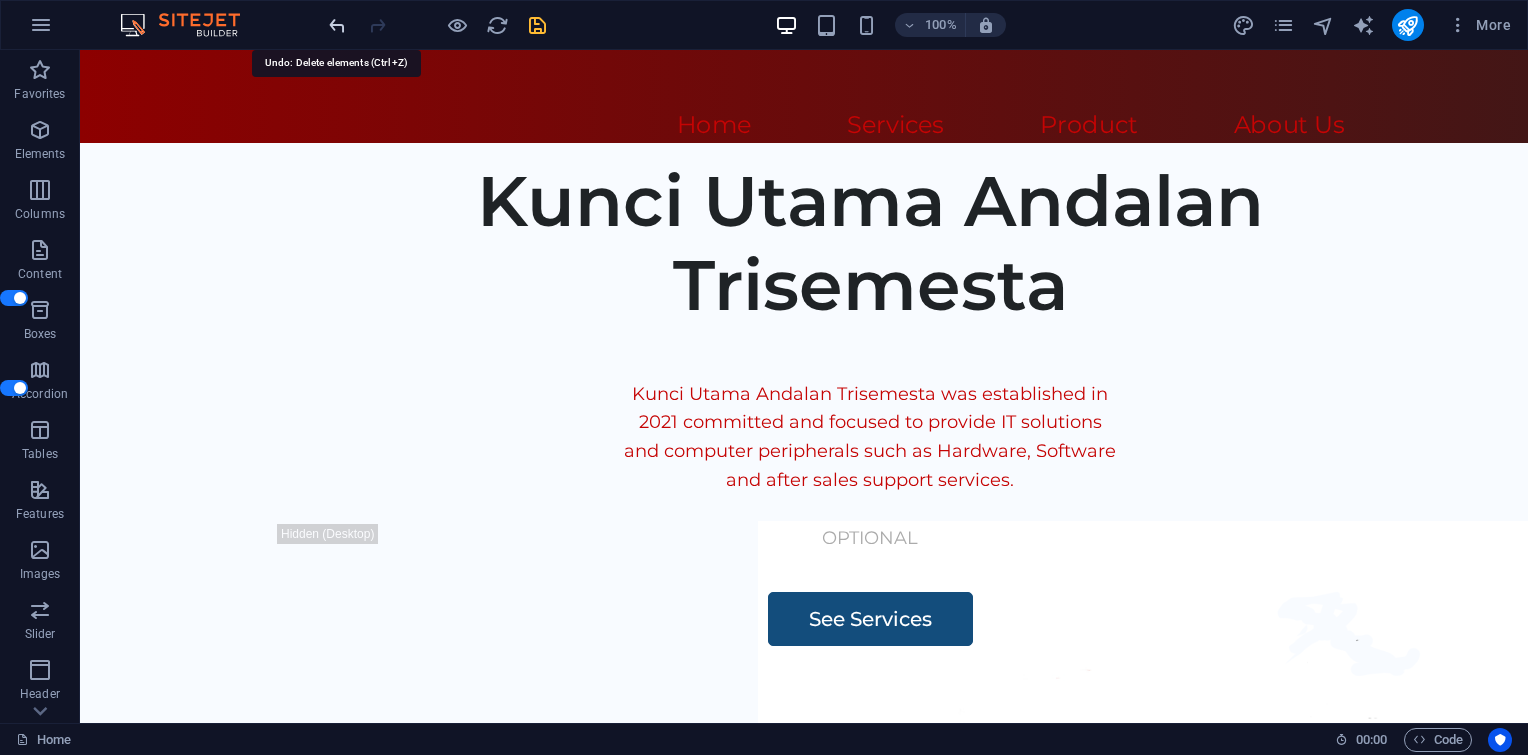click at bounding box center (337, 25) 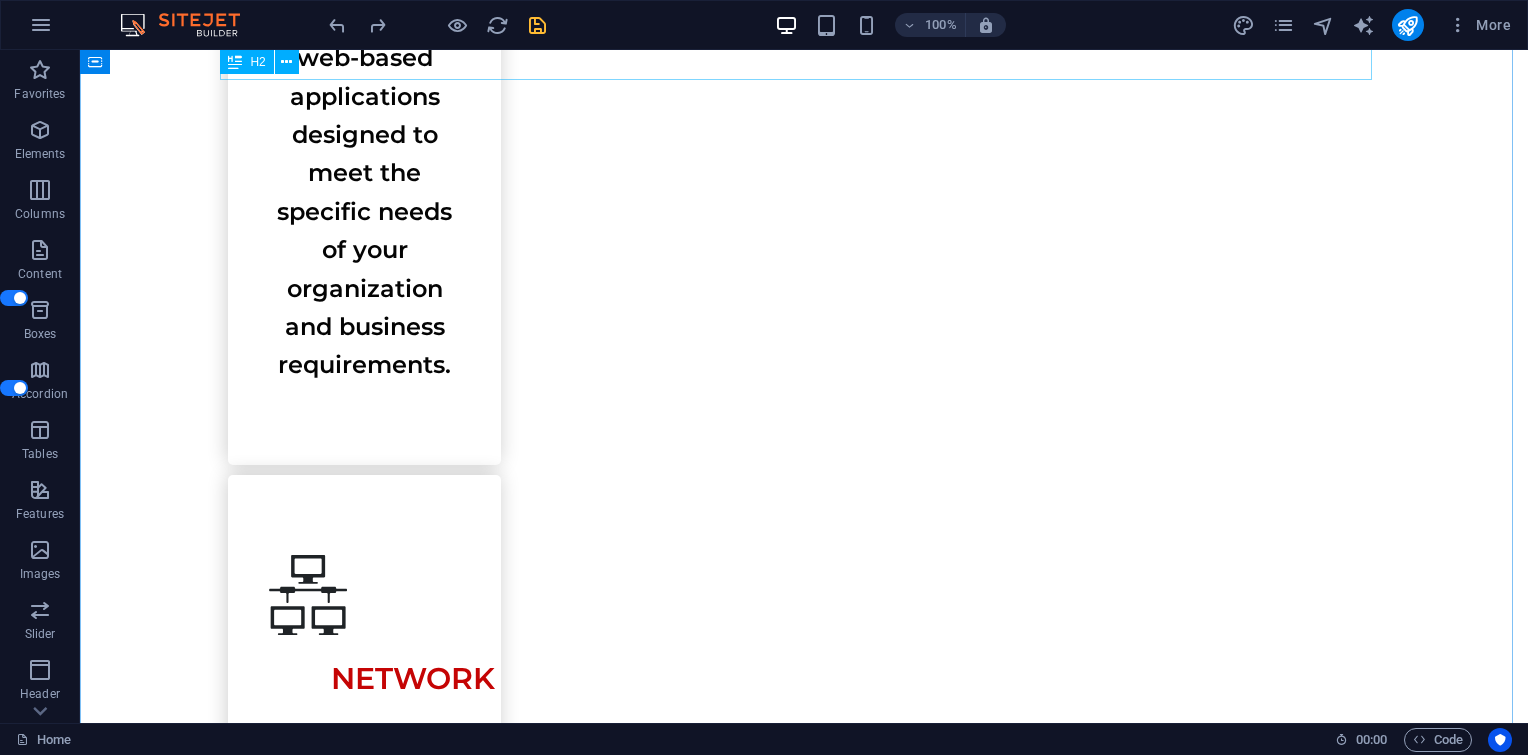 scroll, scrollTop: 2400, scrollLeft: 0, axis: vertical 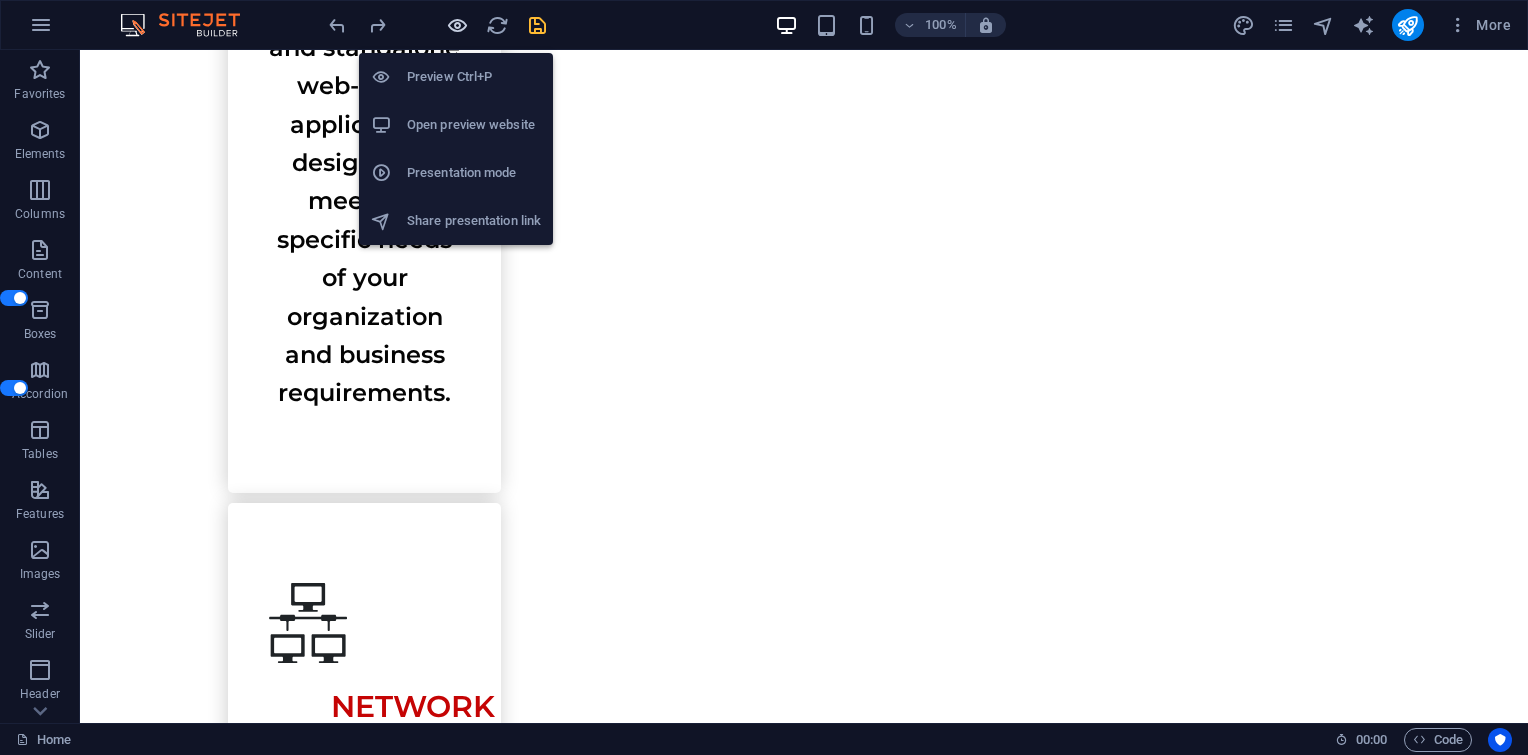 click at bounding box center [457, 25] 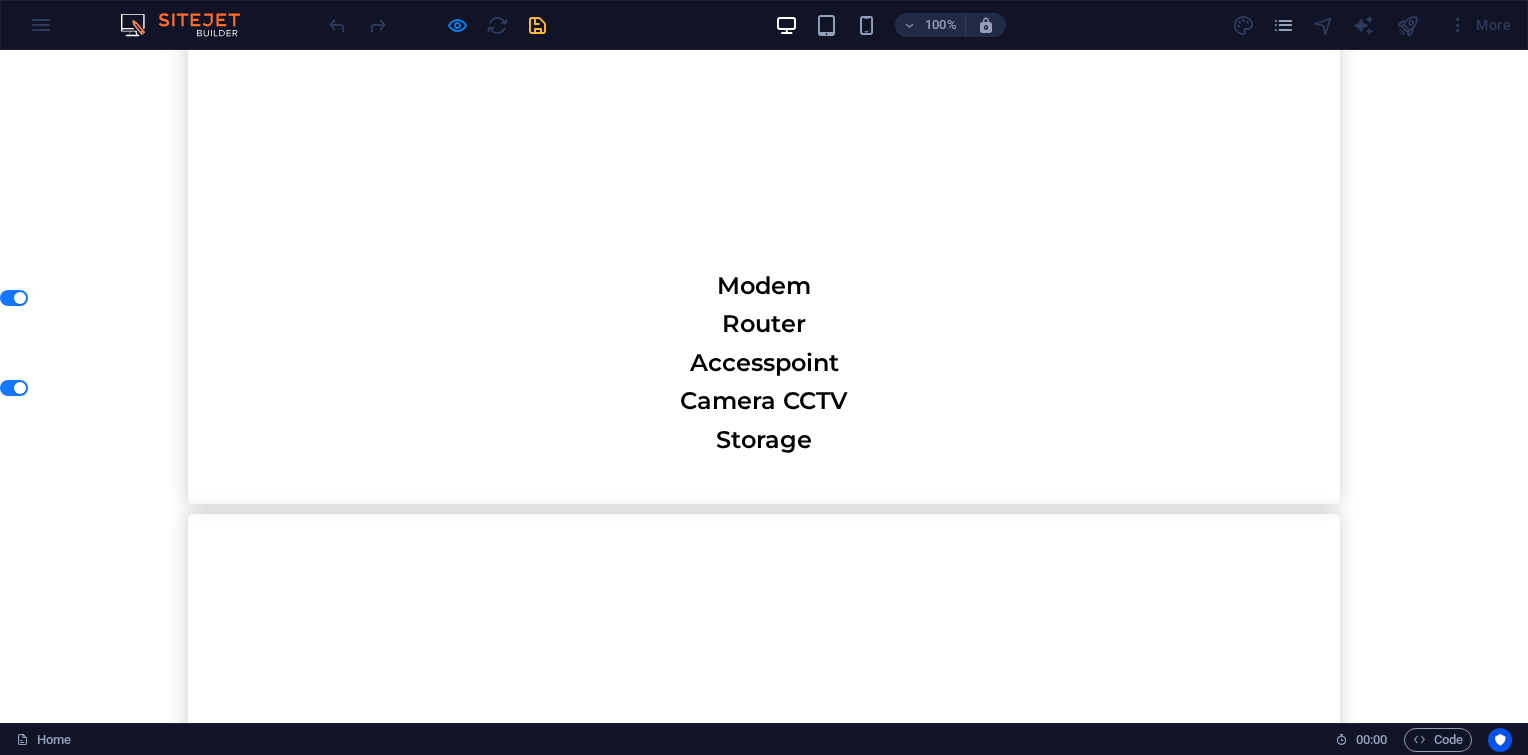 scroll, scrollTop: 6708, scrollLeft: 0, axis: vertical 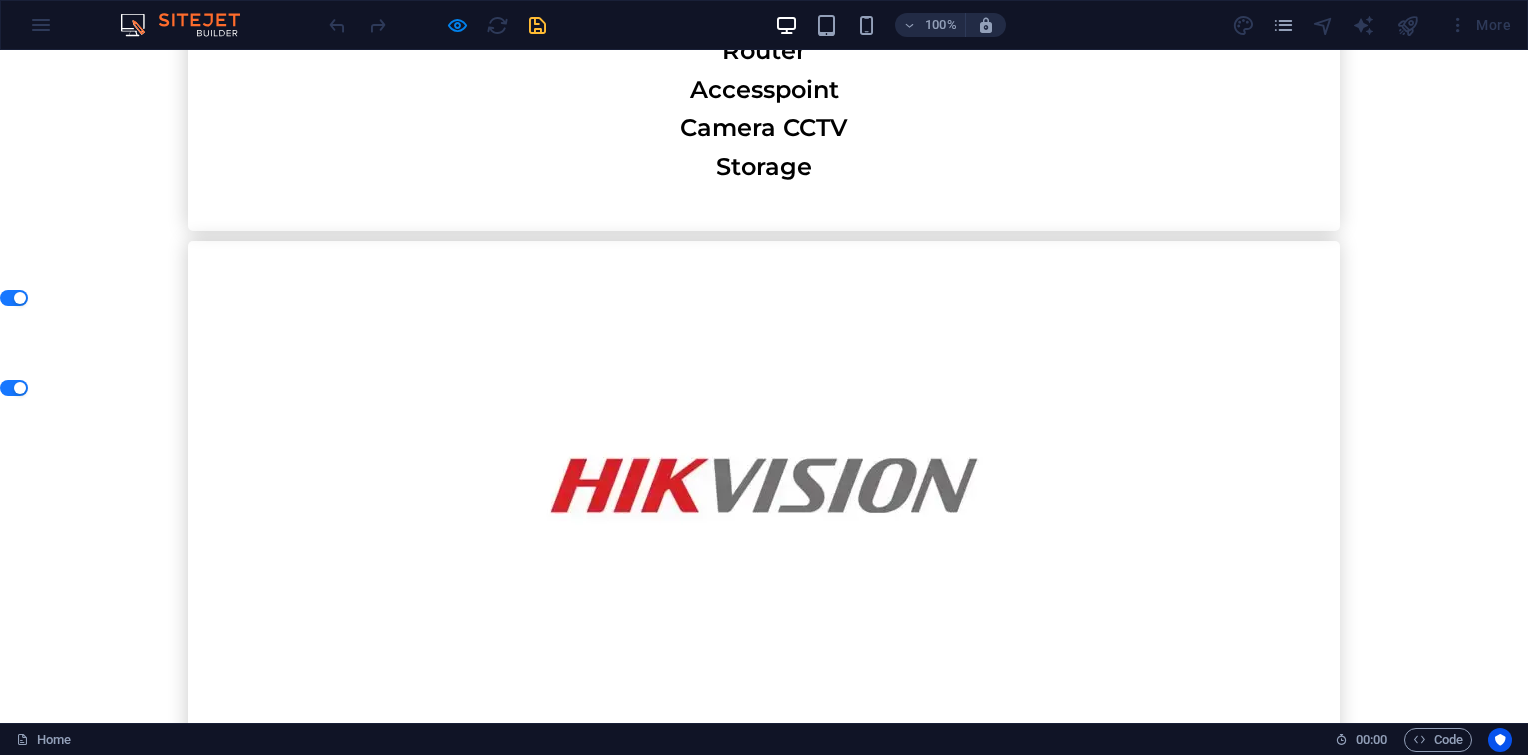 click on "Contact Us" at bounding box center (602, 20832) 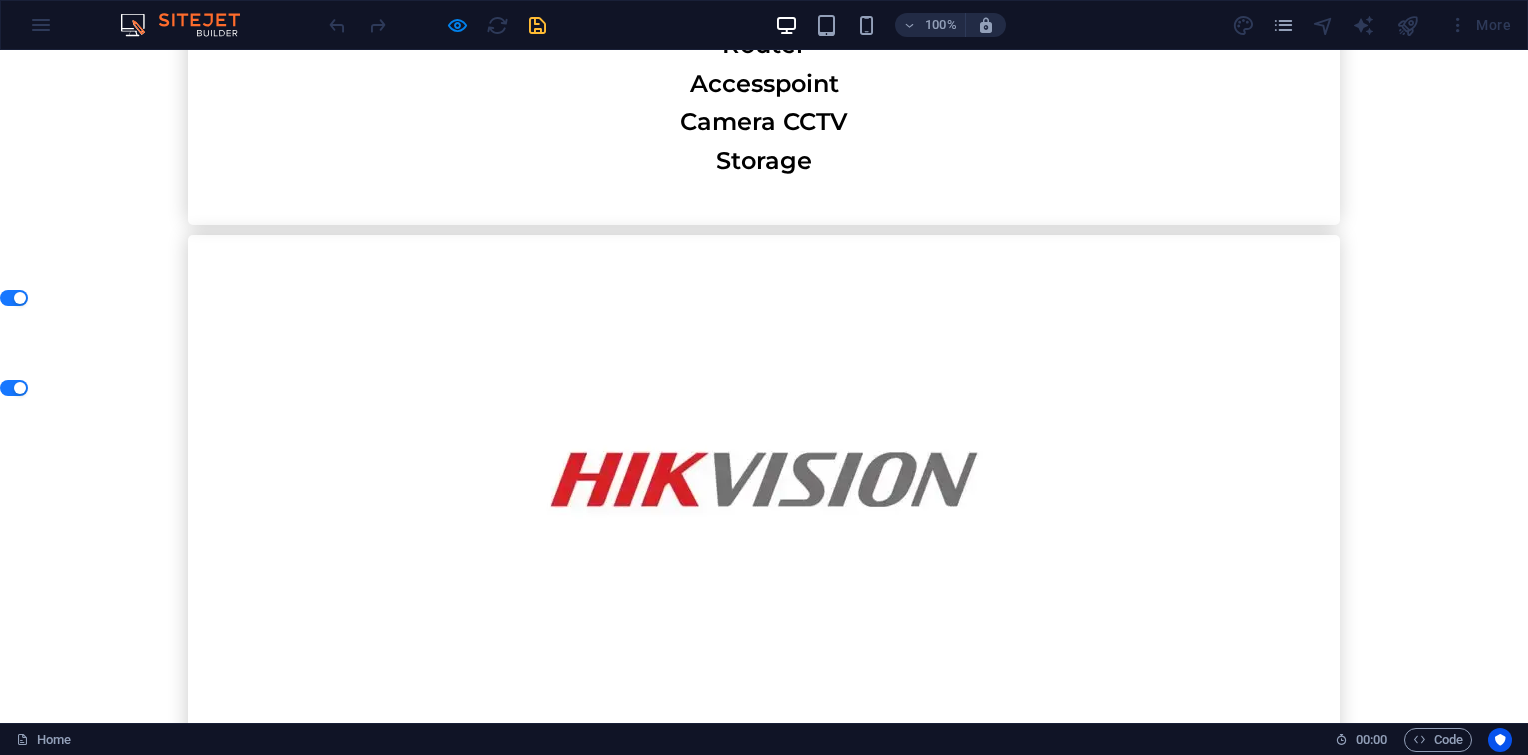scroll, scrollTop: 7184, scrollLeft: 0, axis: vertical 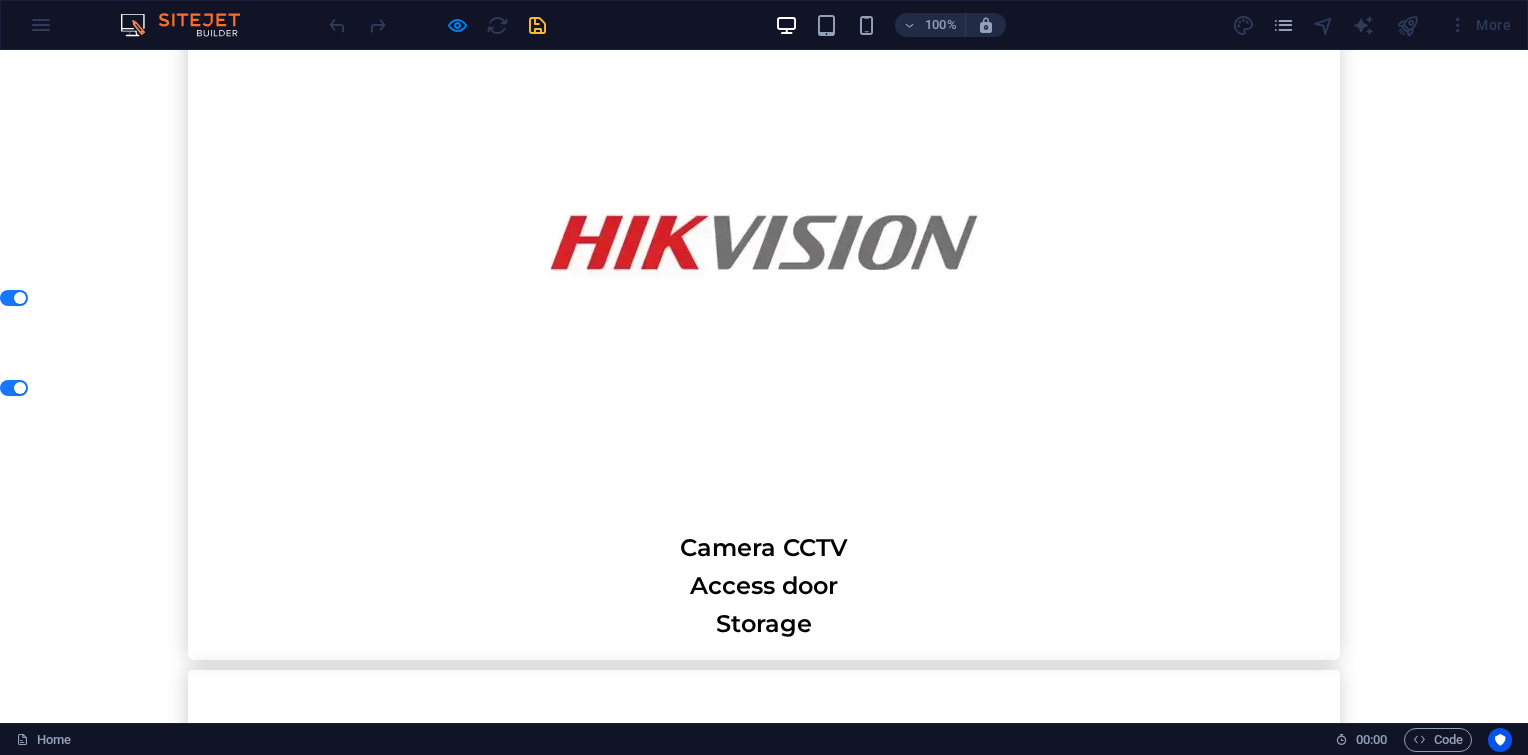 click on "Privacy Policy" at bounding box center (764, 20698) 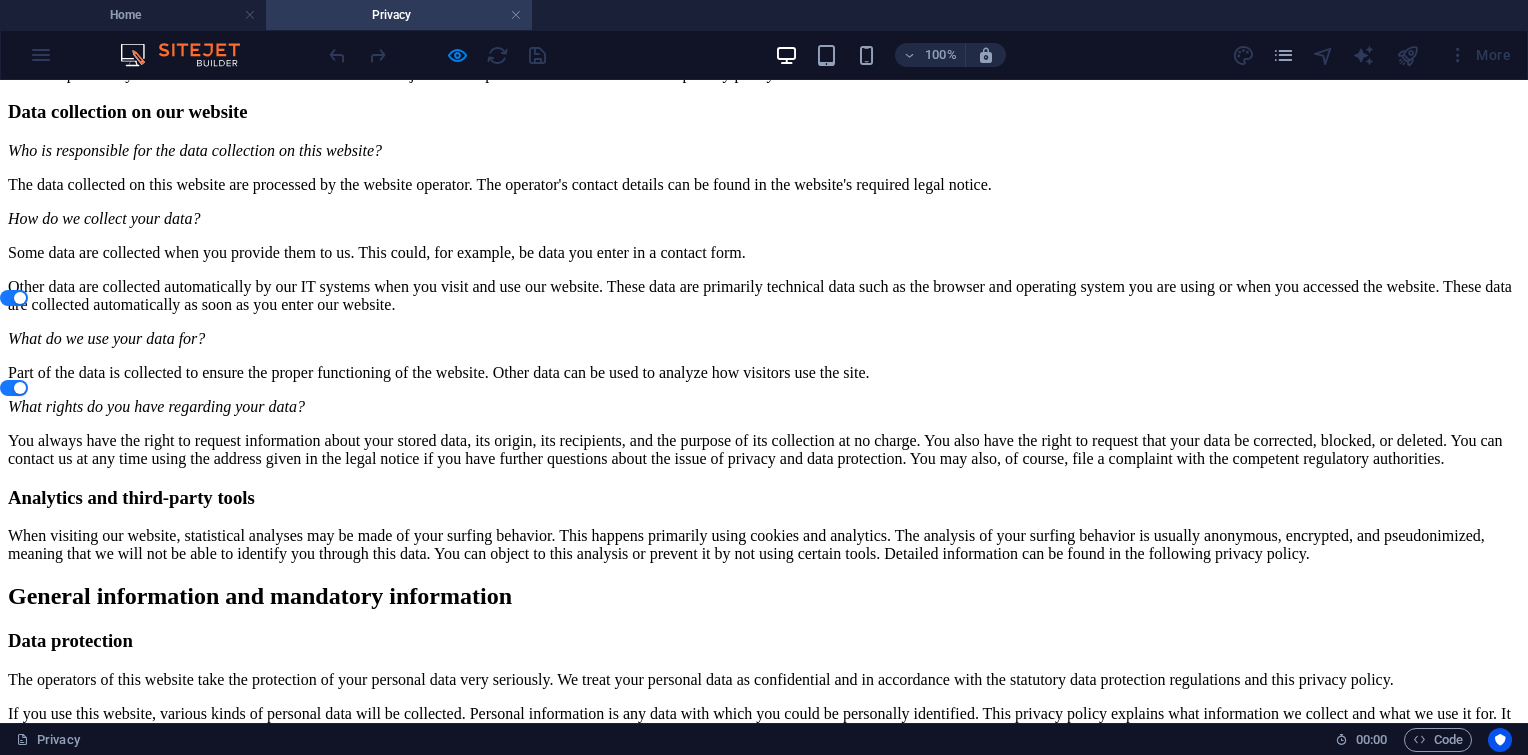 scroll, scrollTop: 433, scrollLeft: 0, axis: vertical 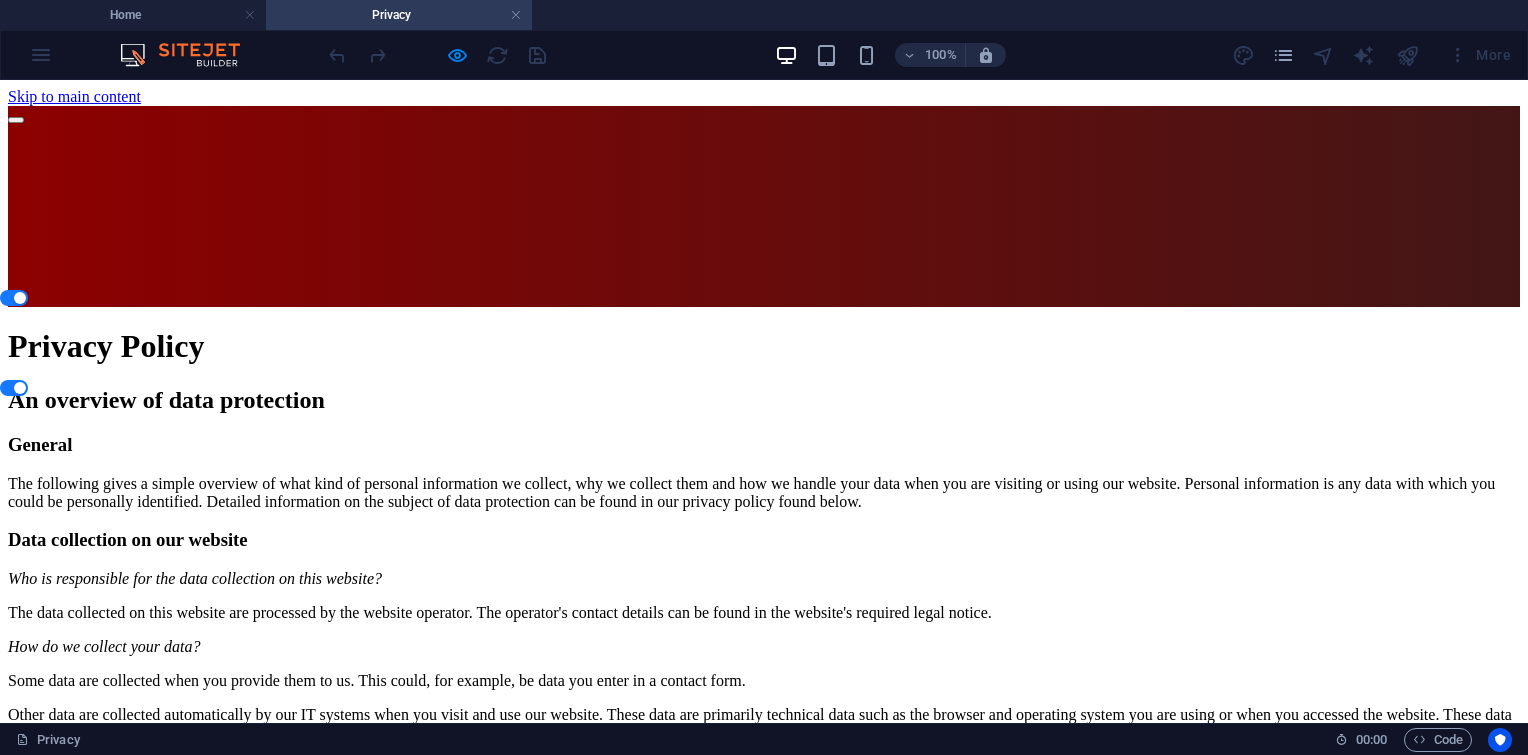 click at bounding box center (8, 267) 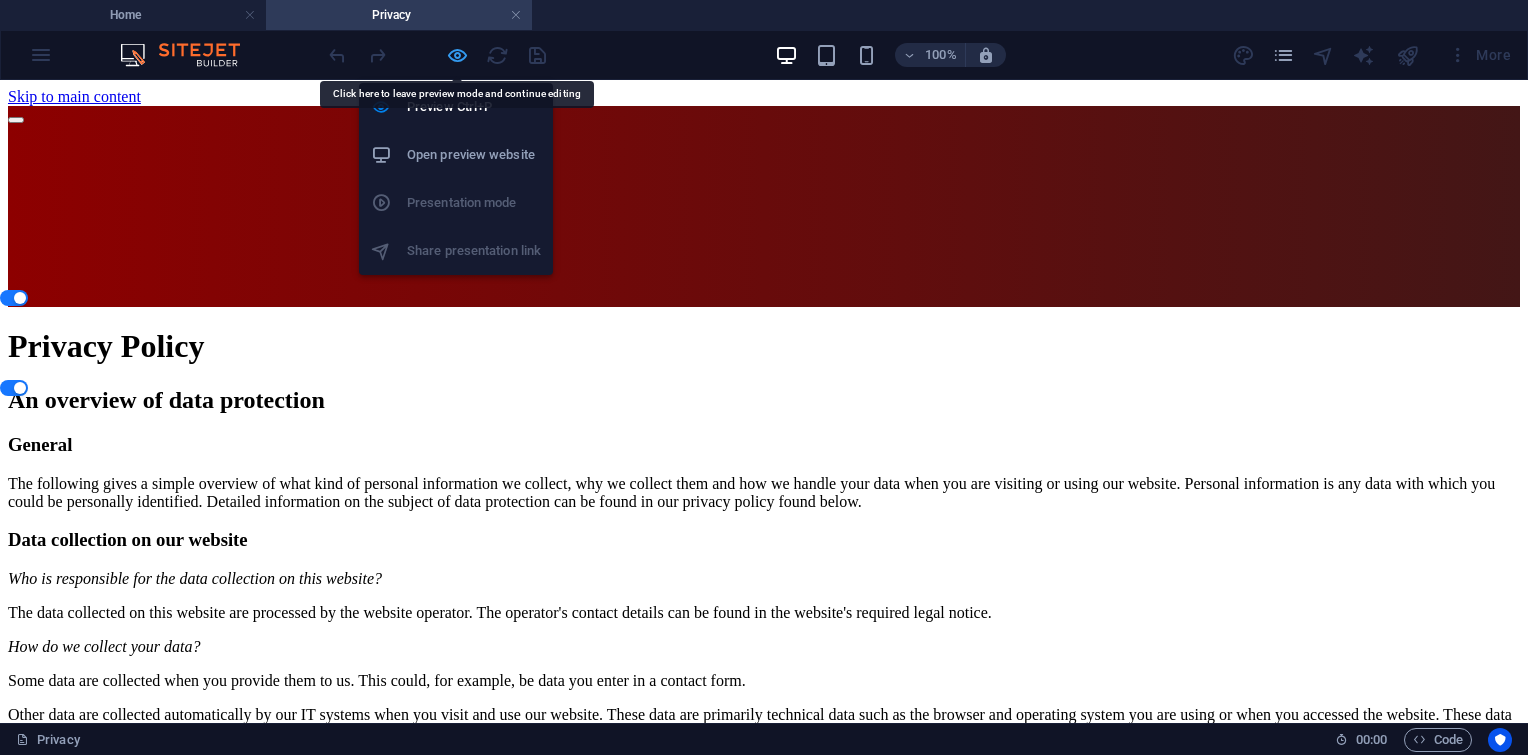click at bounding box center [457, 55] 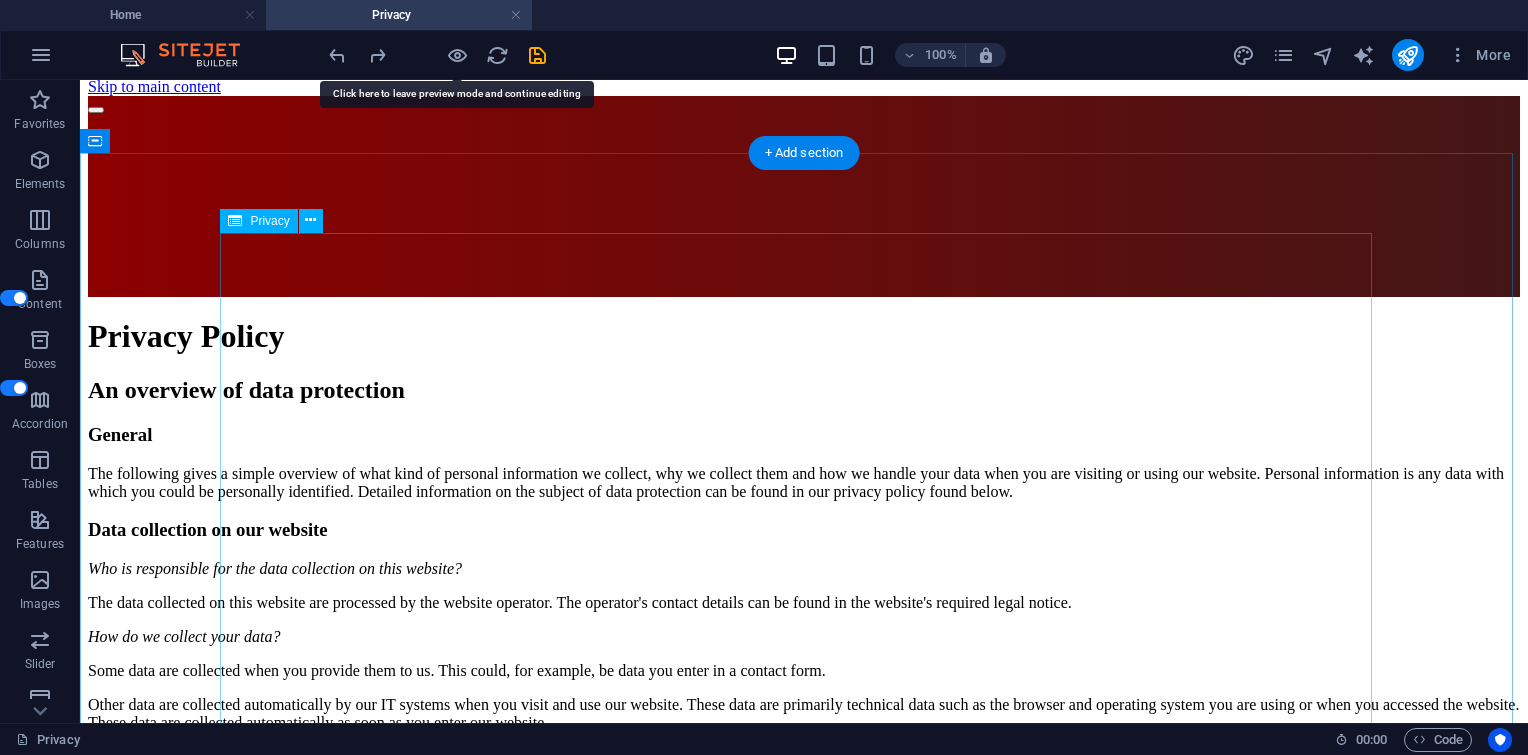 scroll, scrollTop: 0, scrollLeft: 0, axis: both 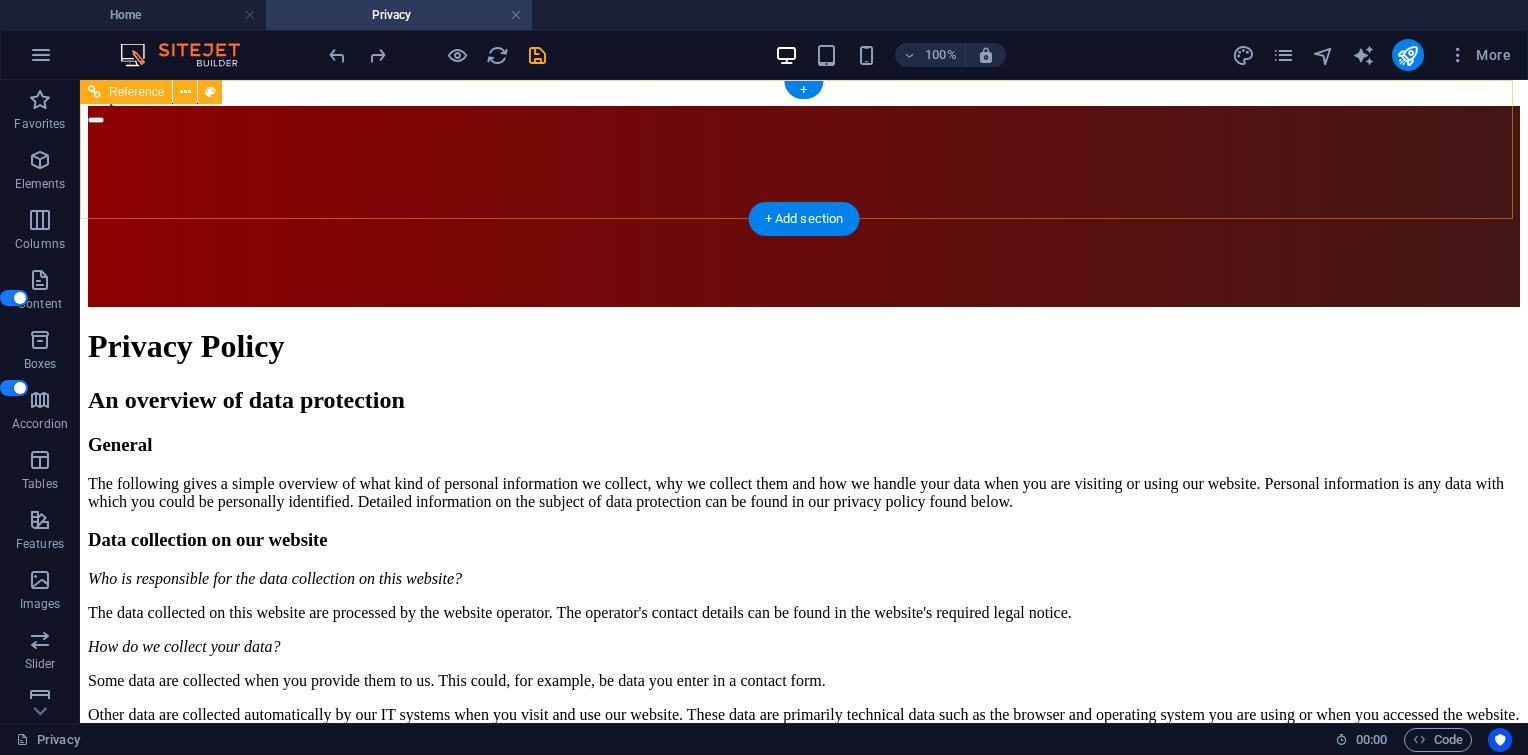 click on "Home Services Product  About Us" at bounding box center (804, 206) 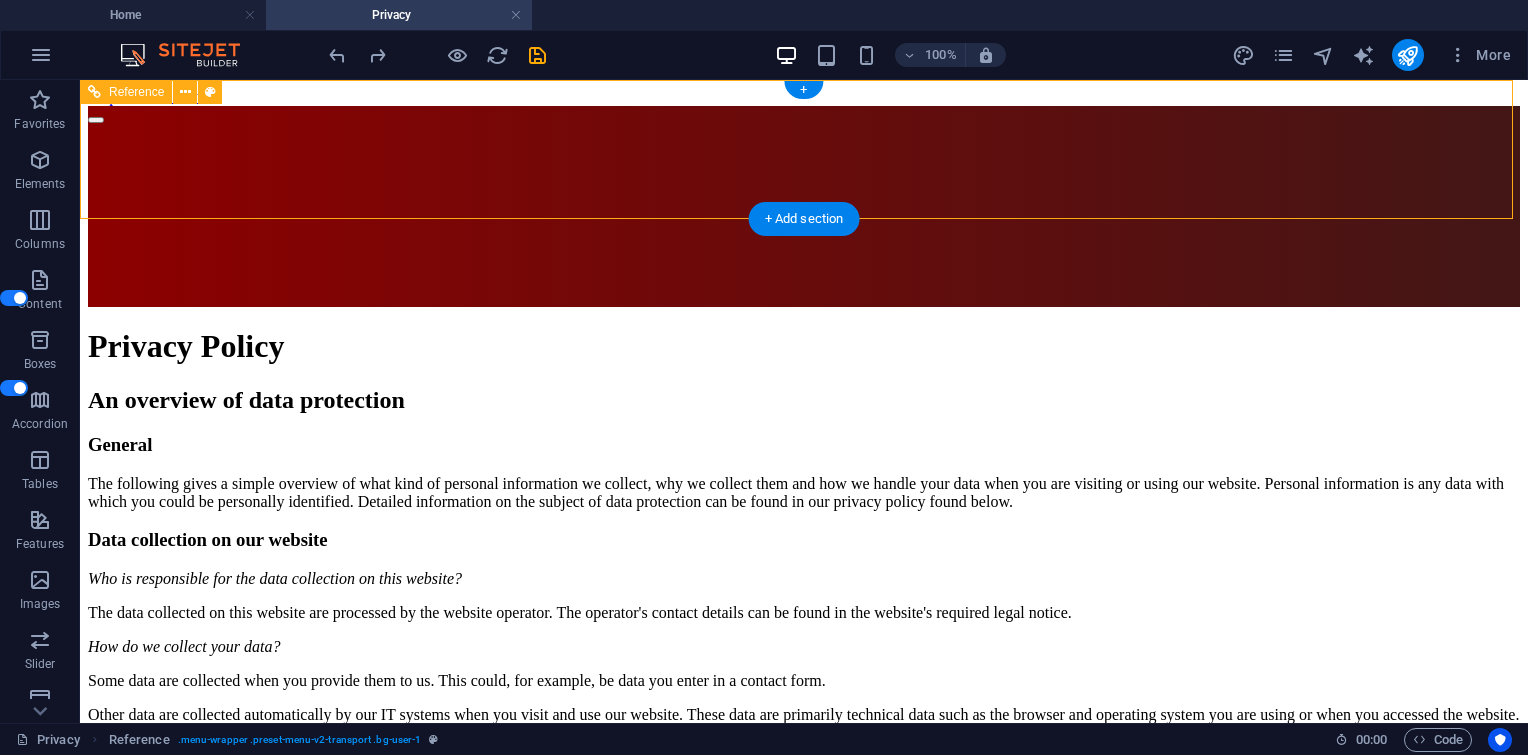 click on "Home Services Product  About Us" at bounding box center [804, 206] 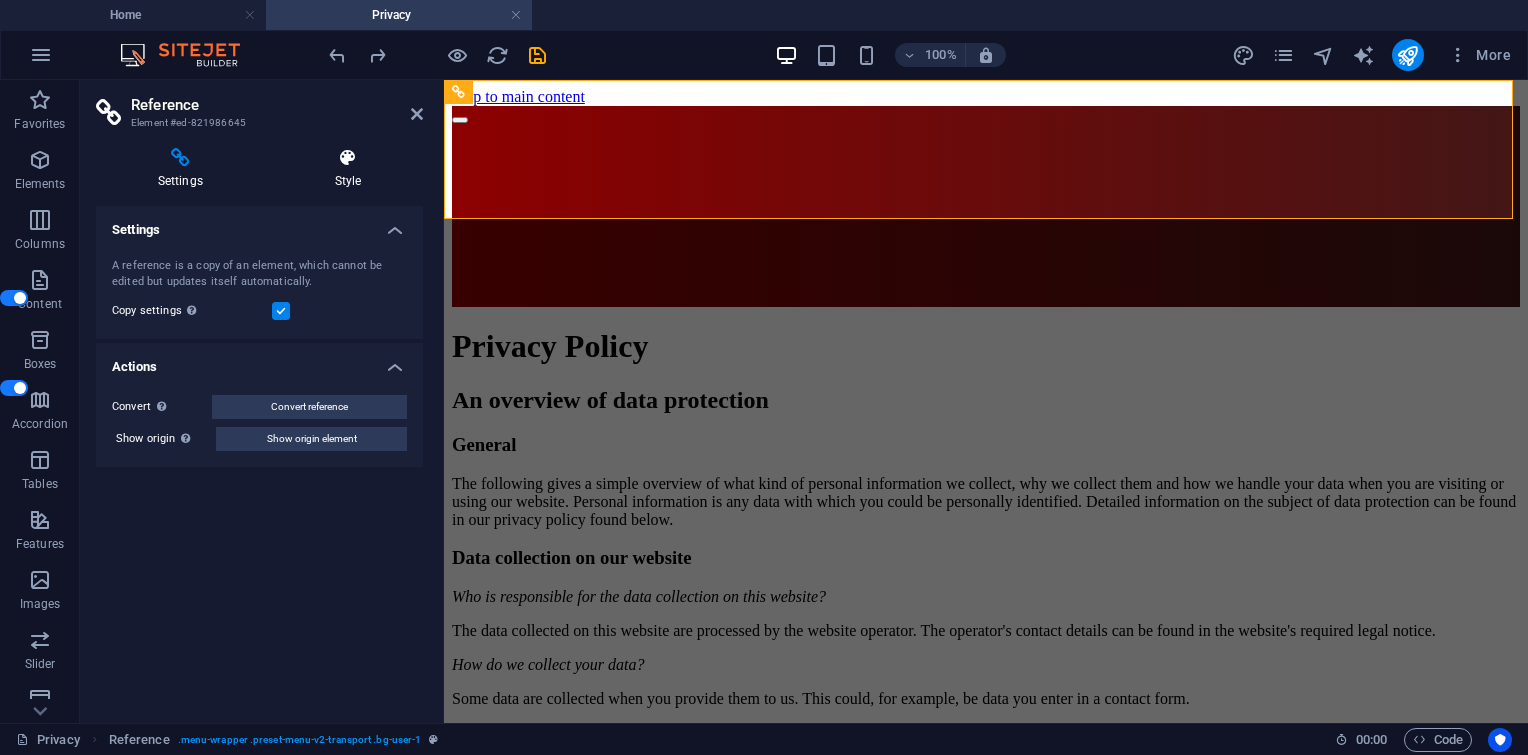 click on "Style" at bounding box center (348, 169) 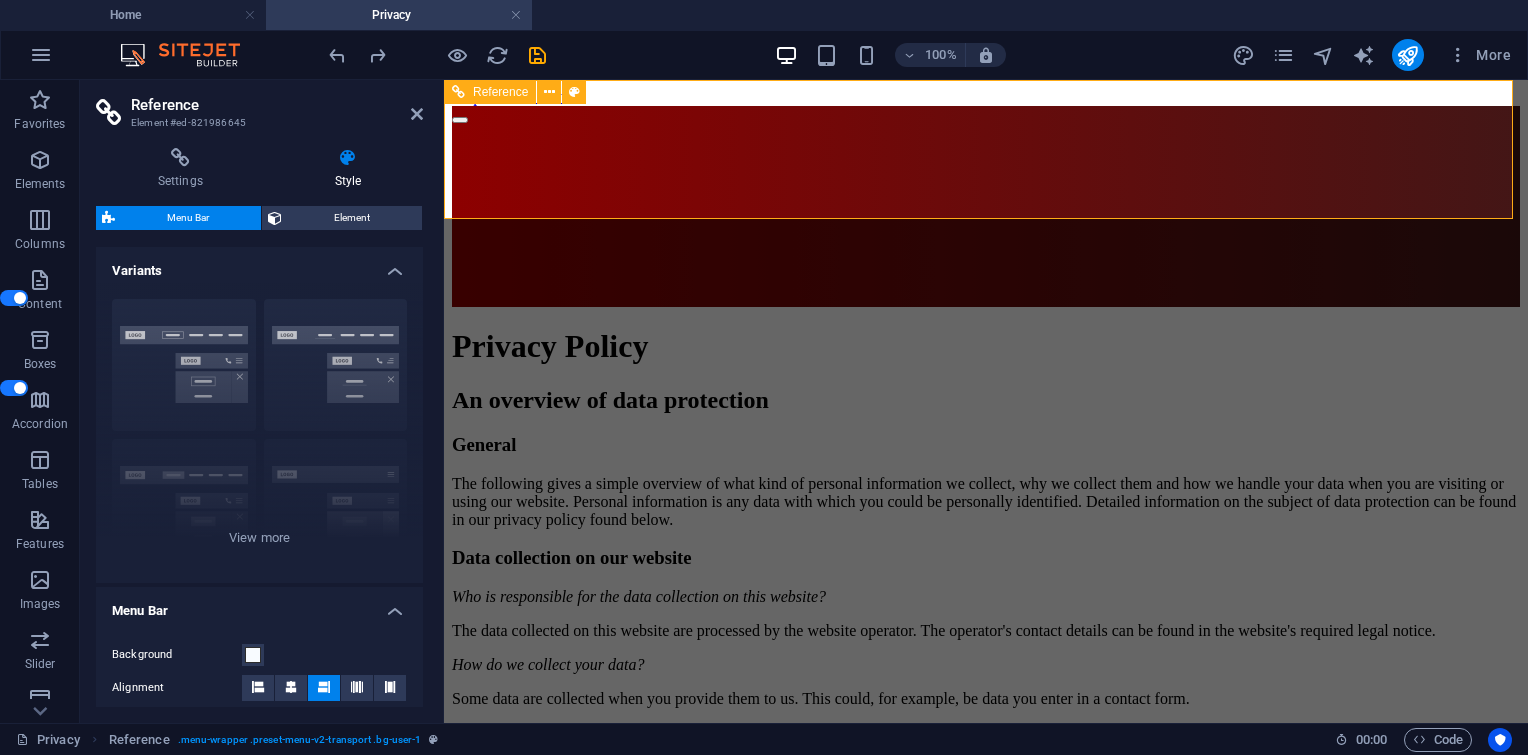 click on "Home Services Product  About Us" at bounding box center [986, 206] 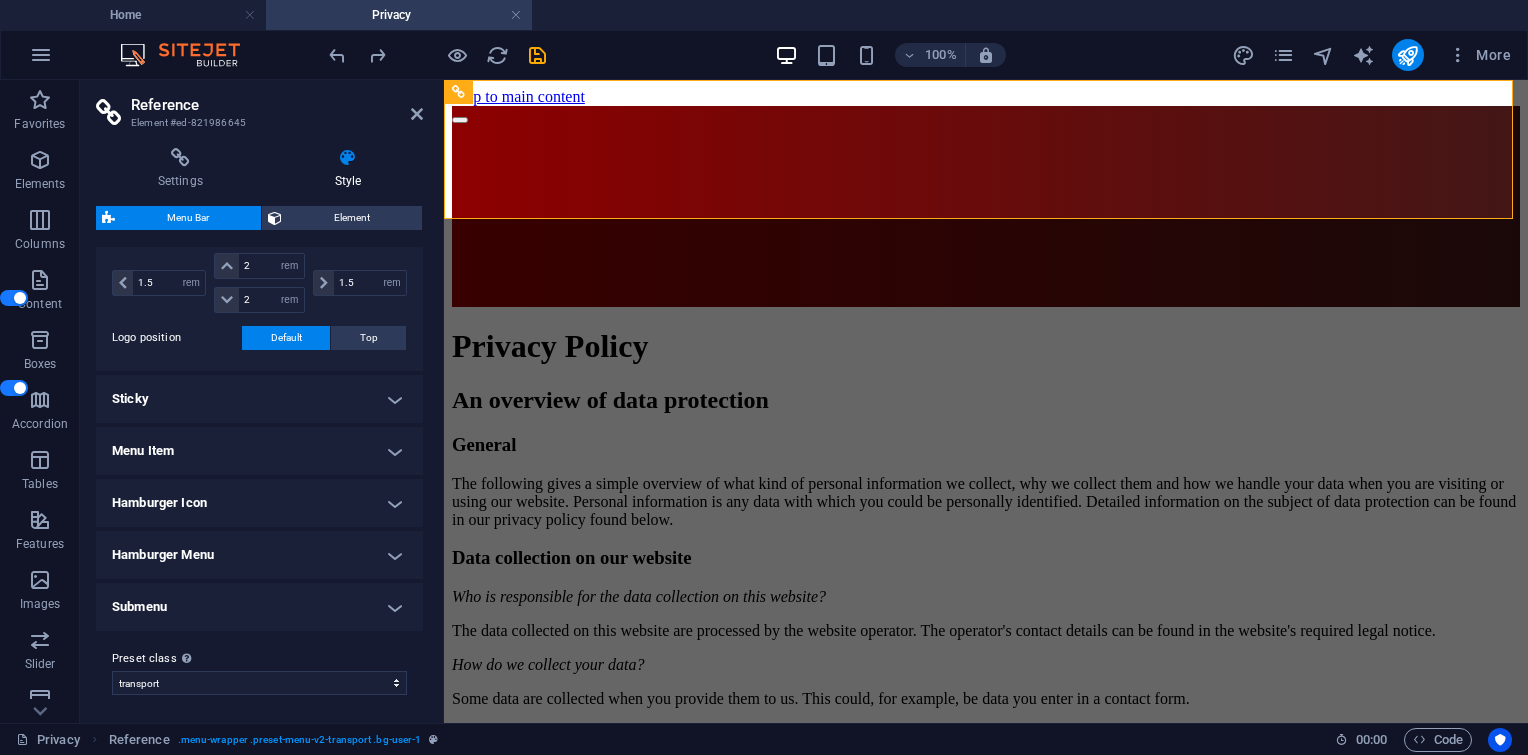 scroll, scrollTop: 492, scrollLeft: 0, axis: vertical 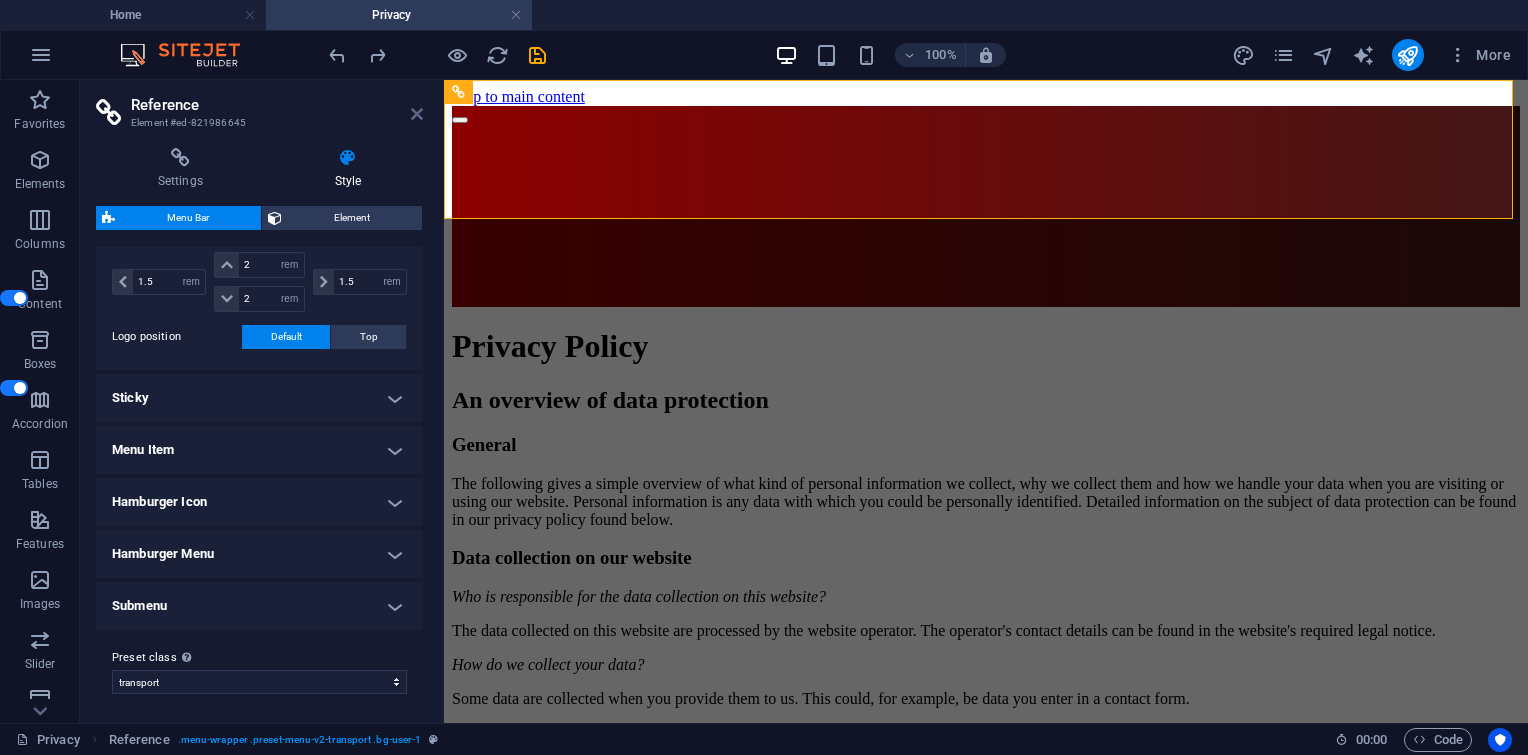 click at bounding box center (417, 114) 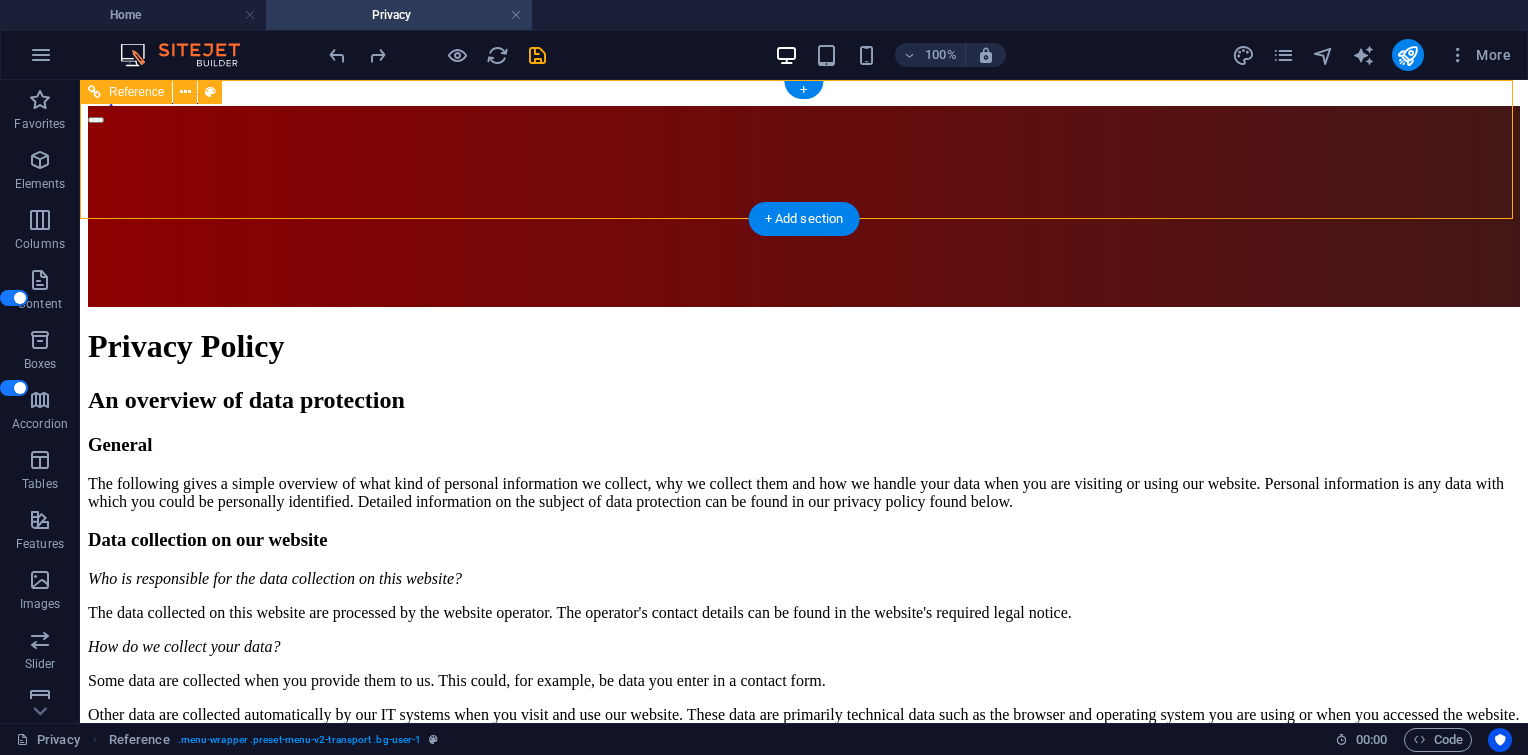 click on "Home Services Product  About Us" at bounding box center [804, 206] 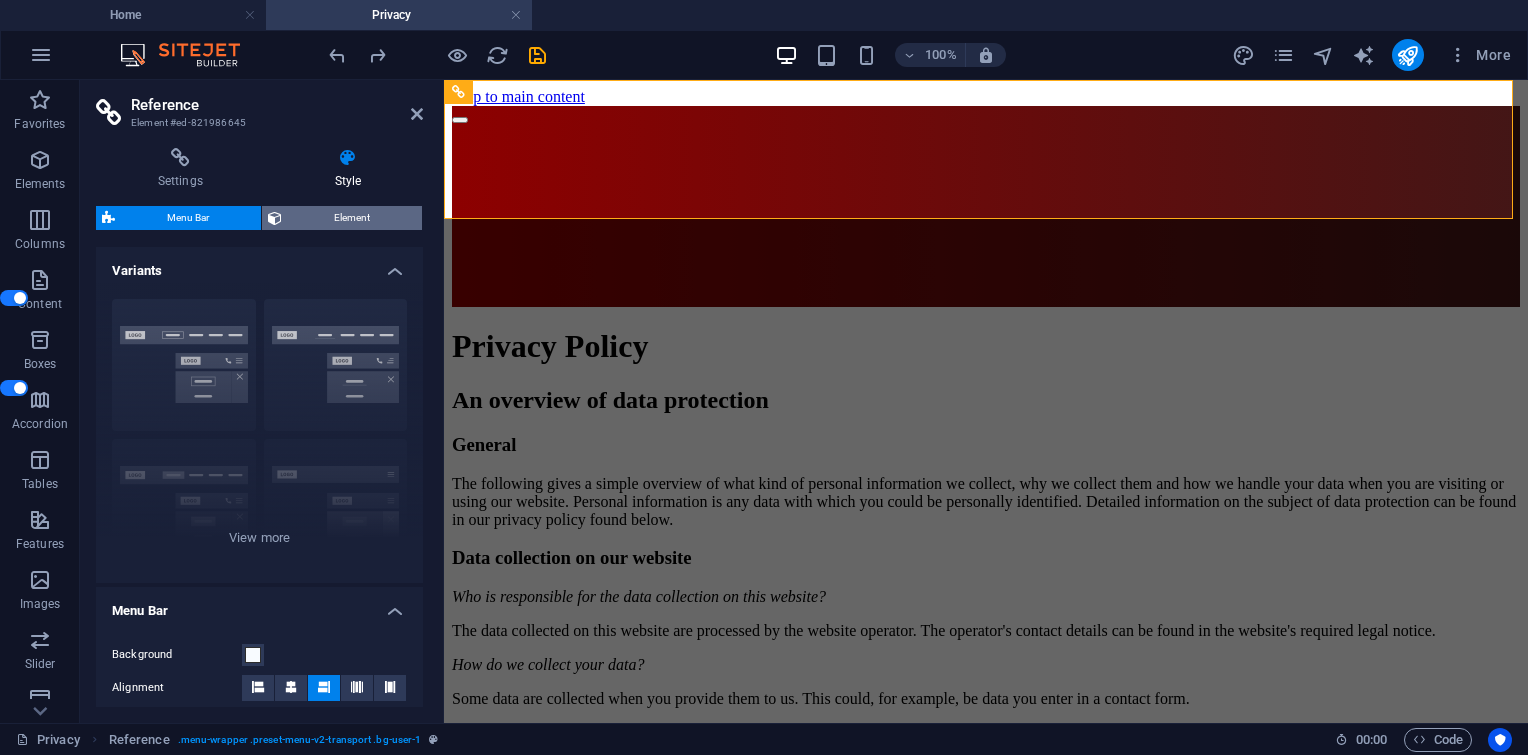 click on "Element" at bounding box center [352, 218] 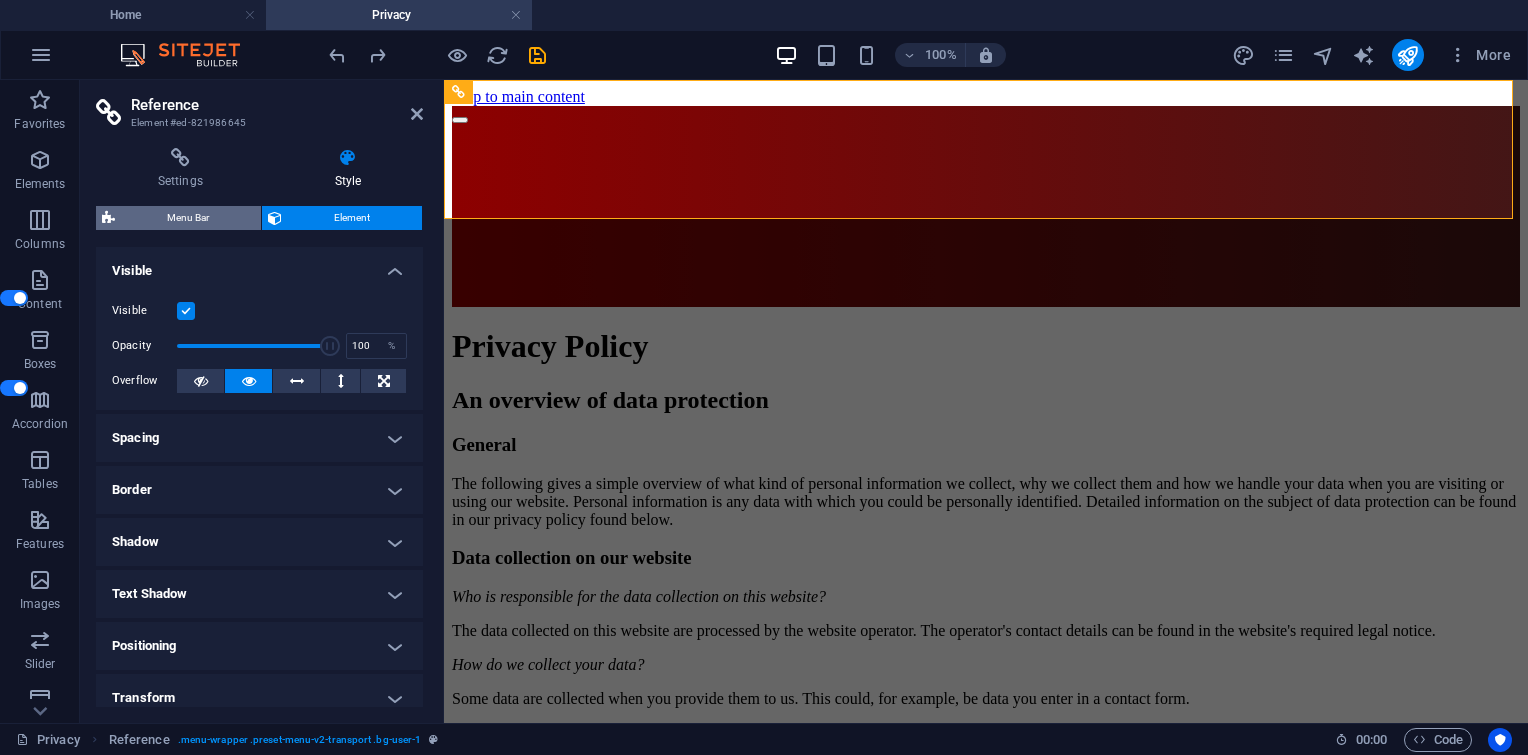 click on "Menu Bar" at bounding box center (188, 218) 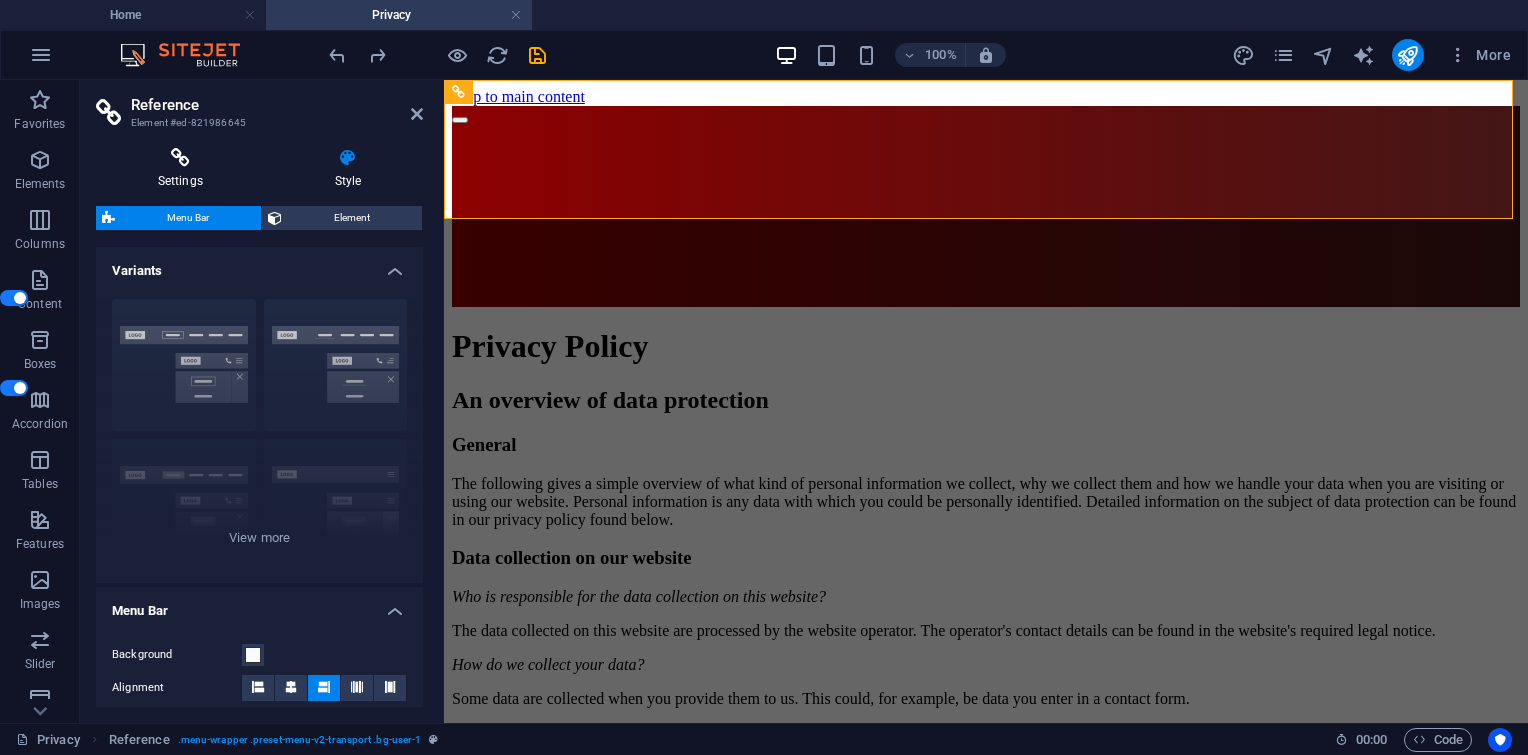 click on "Settings" at bounding box center [184, 169] 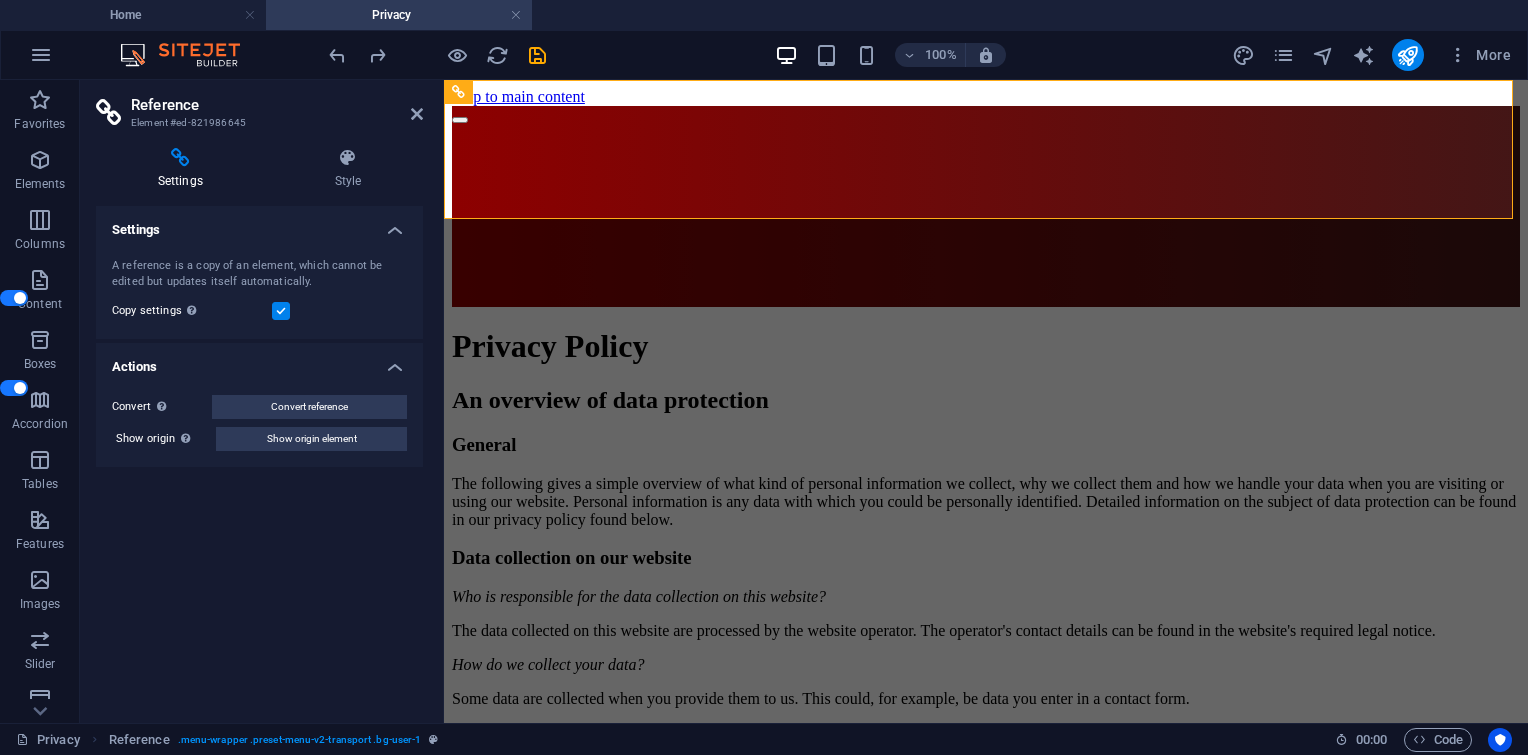 click on "Actions" at bounding box center (259, 361) 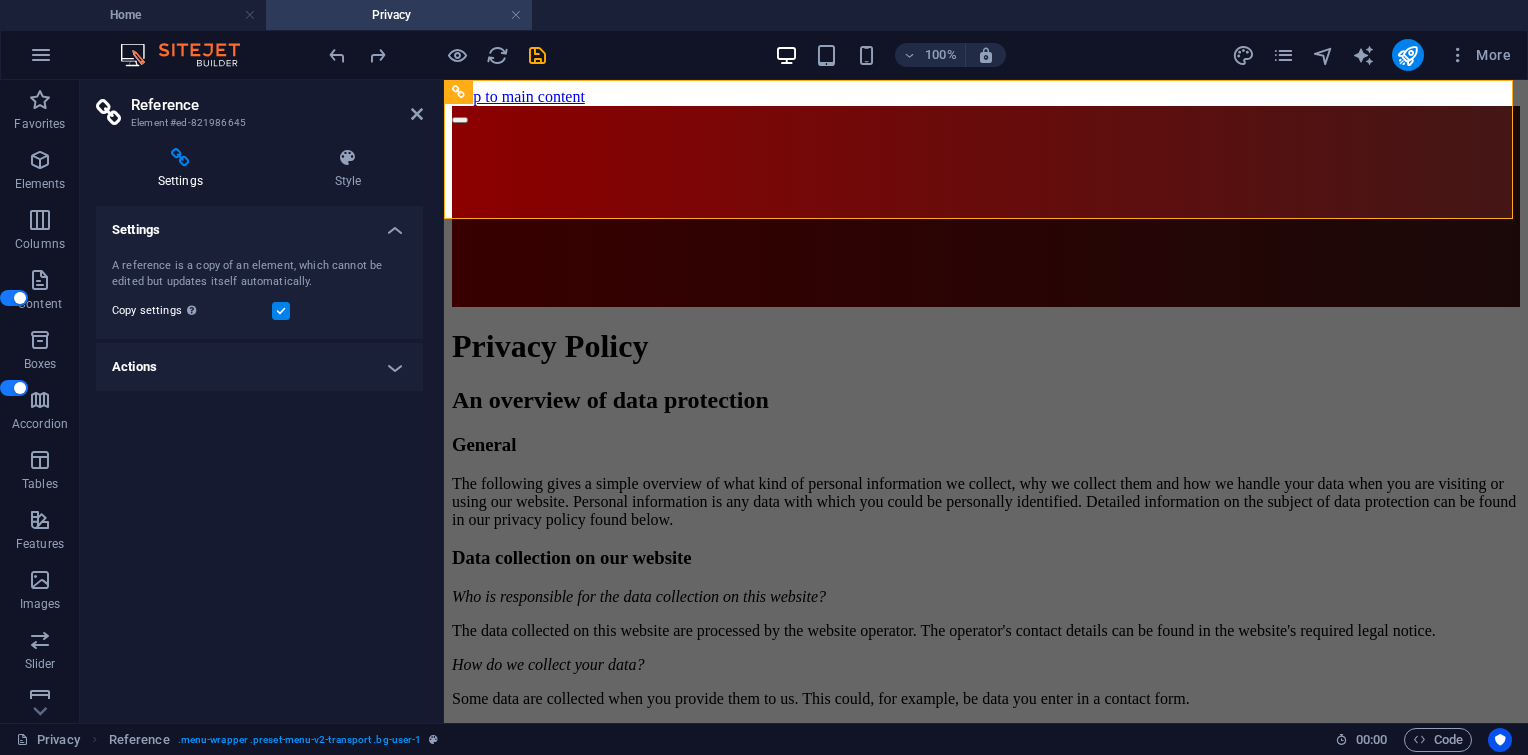 click on "Settings" at bounding box center [259, 224] 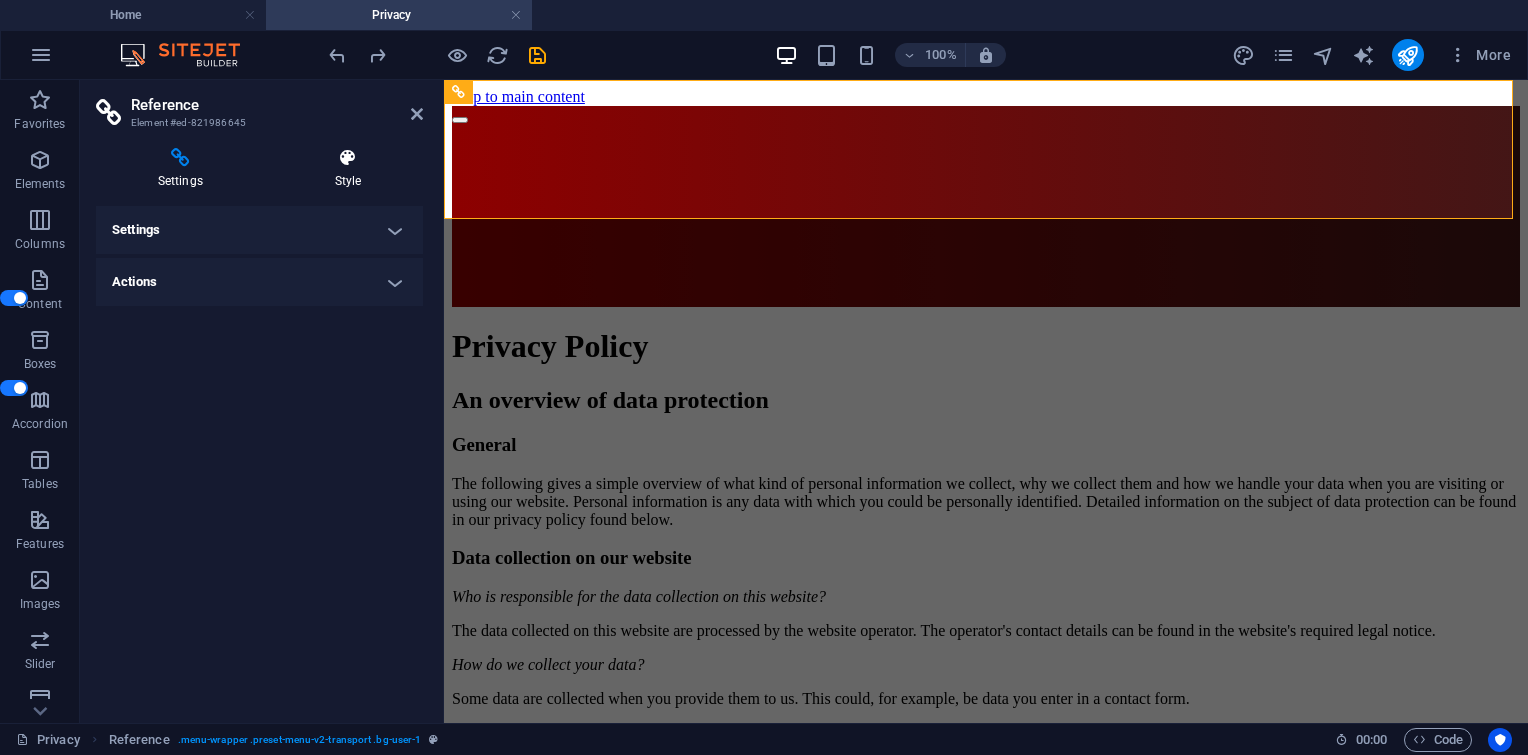 click at bounding box center [348, 158] 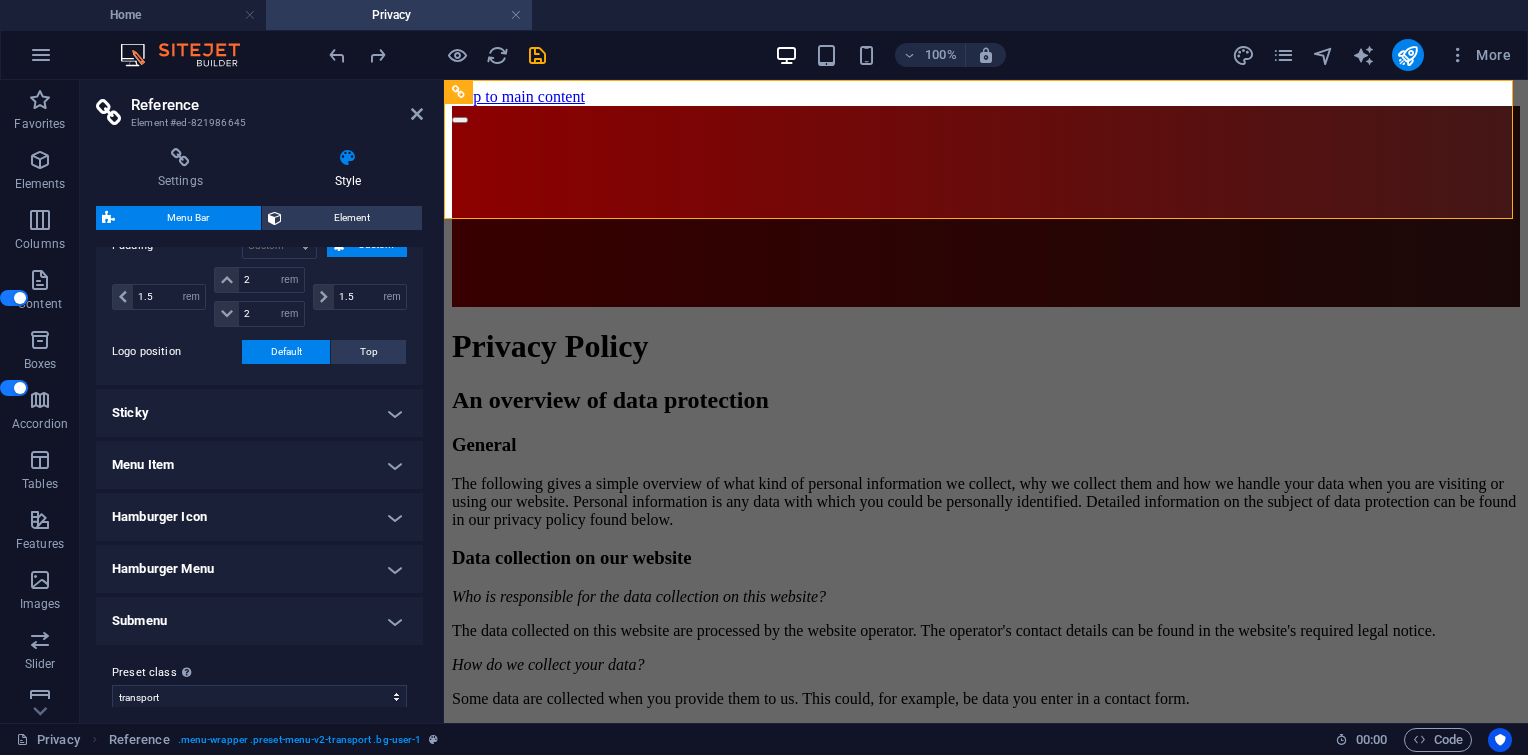 scroll, scrollTop: 492, scrollLeft: 0, axis: vertical 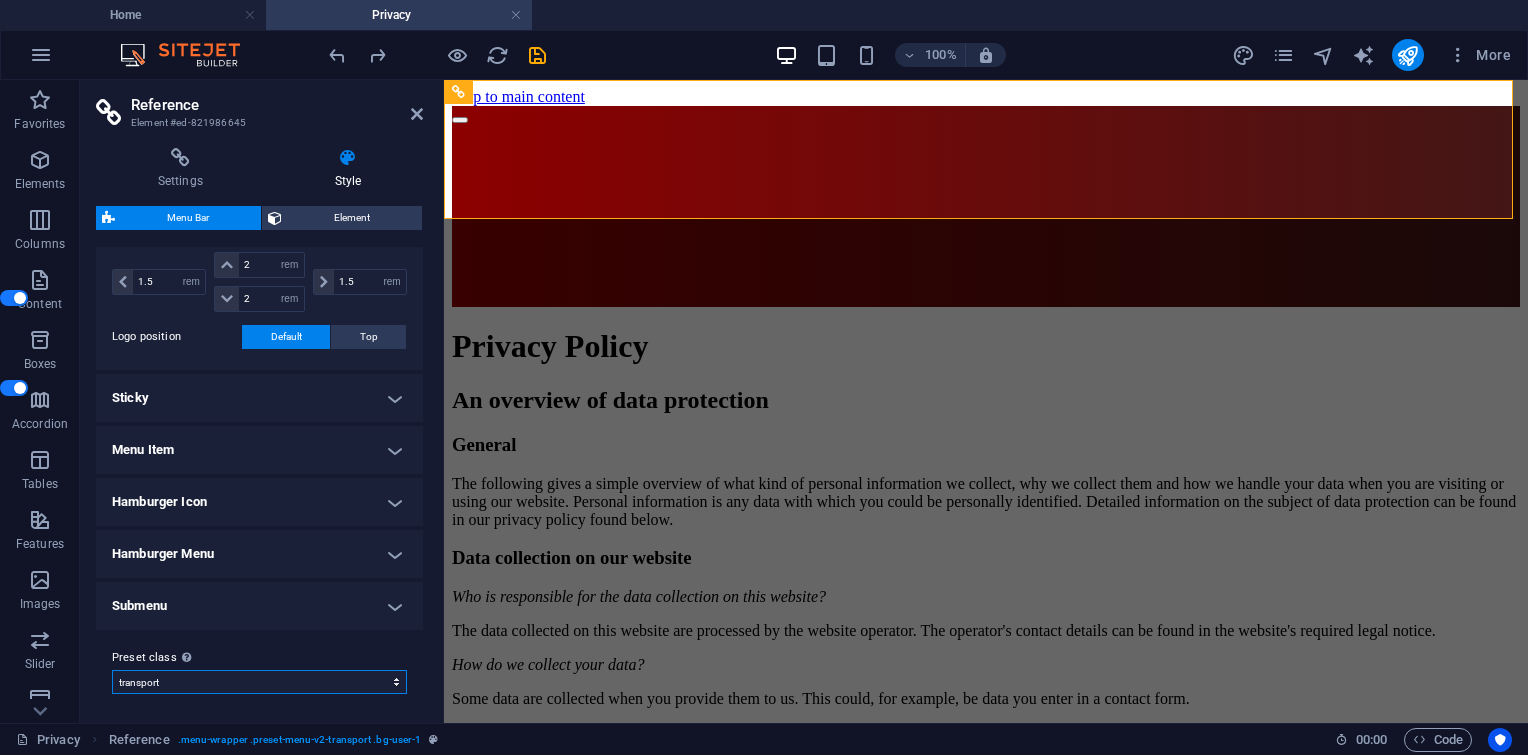 click on "transport Add preset class" at bounding box center [259, 682] 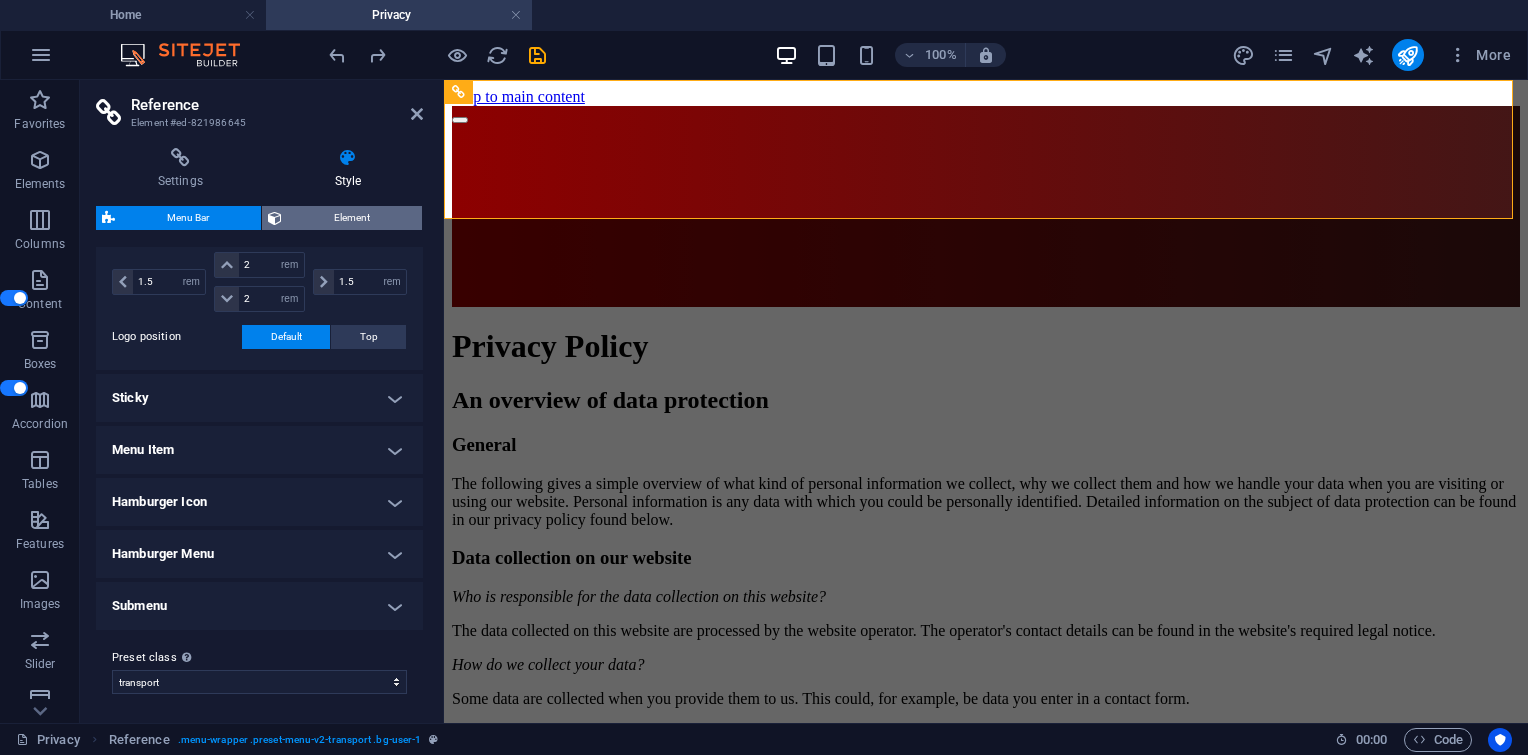 click on "Element" at bounding box center [352, 218] 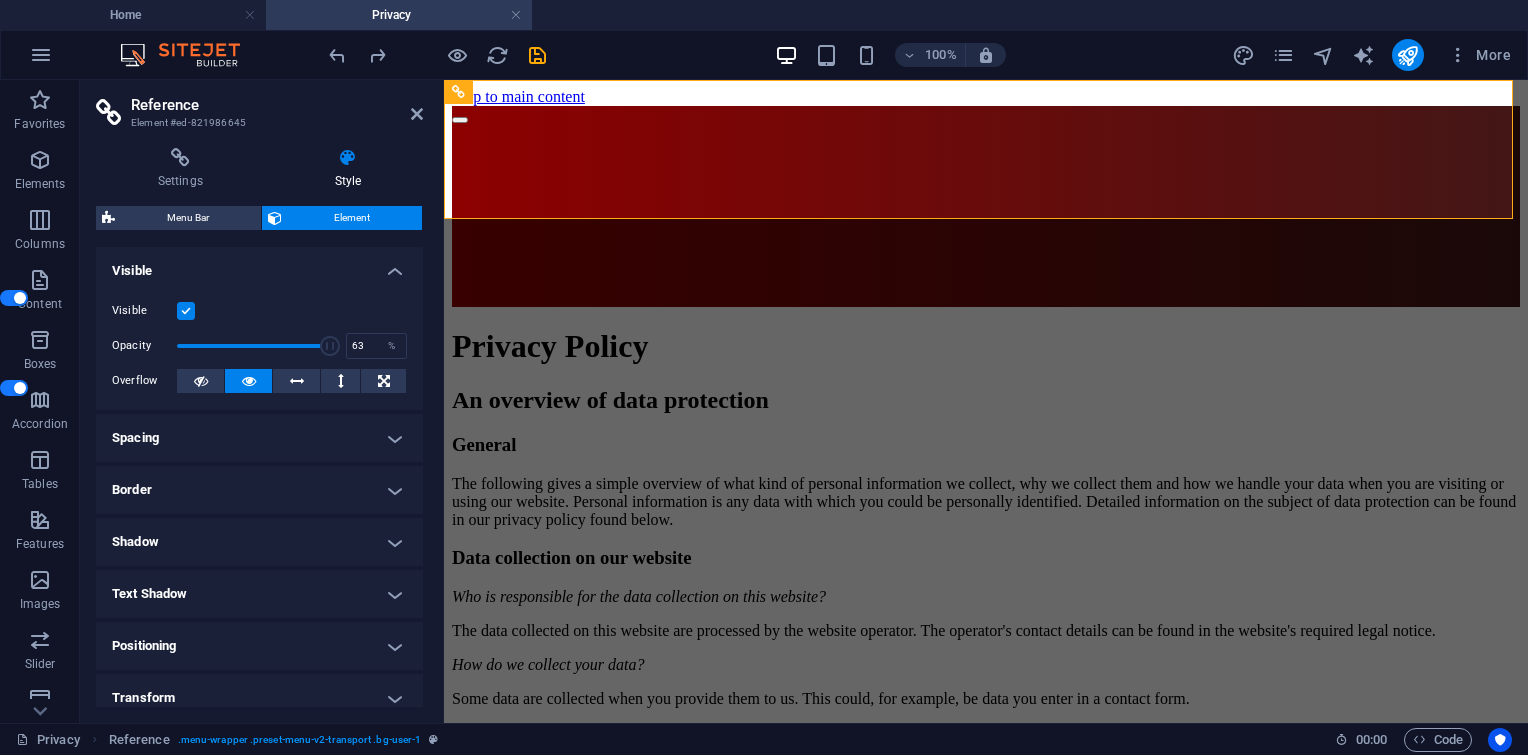 click at bounding box center [253, 346] 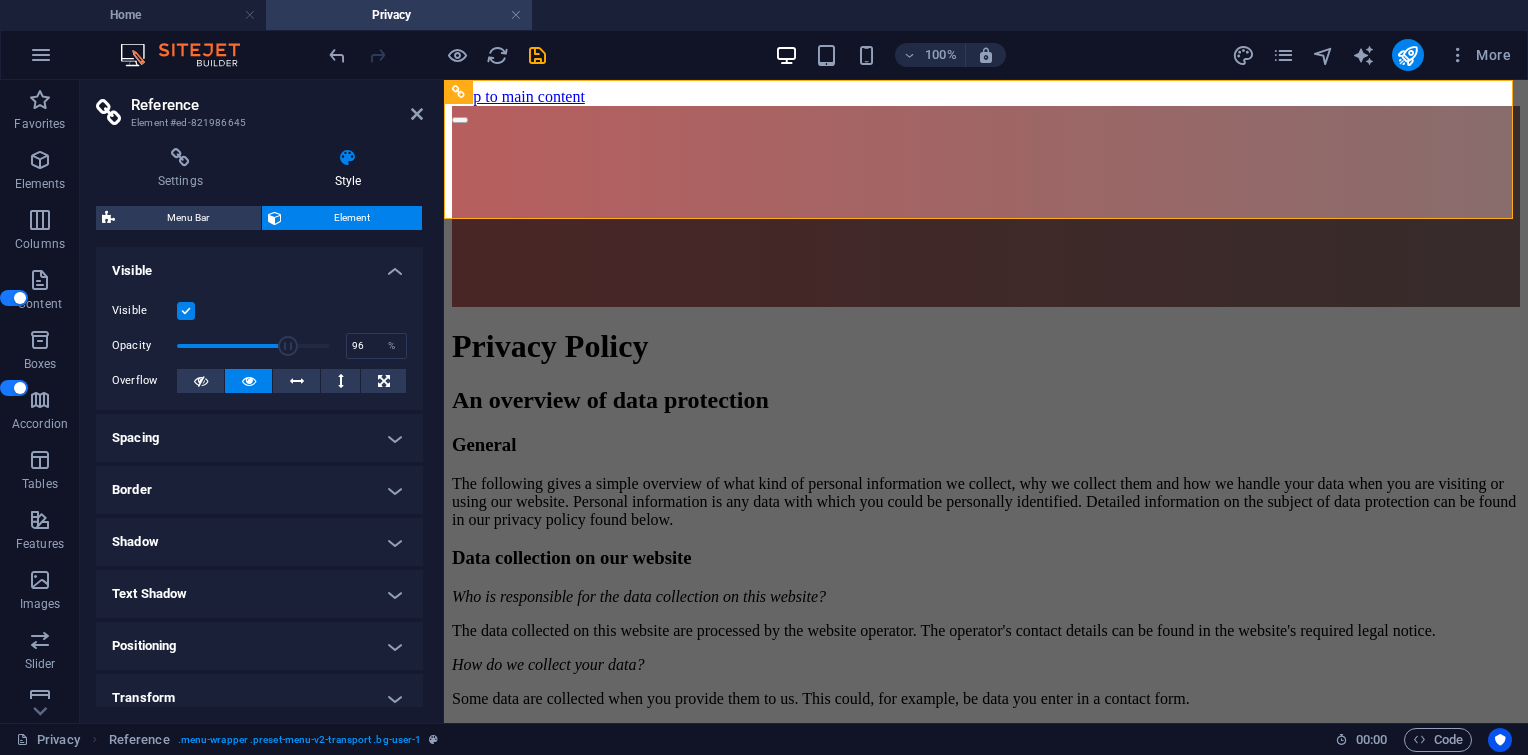 type on "100" 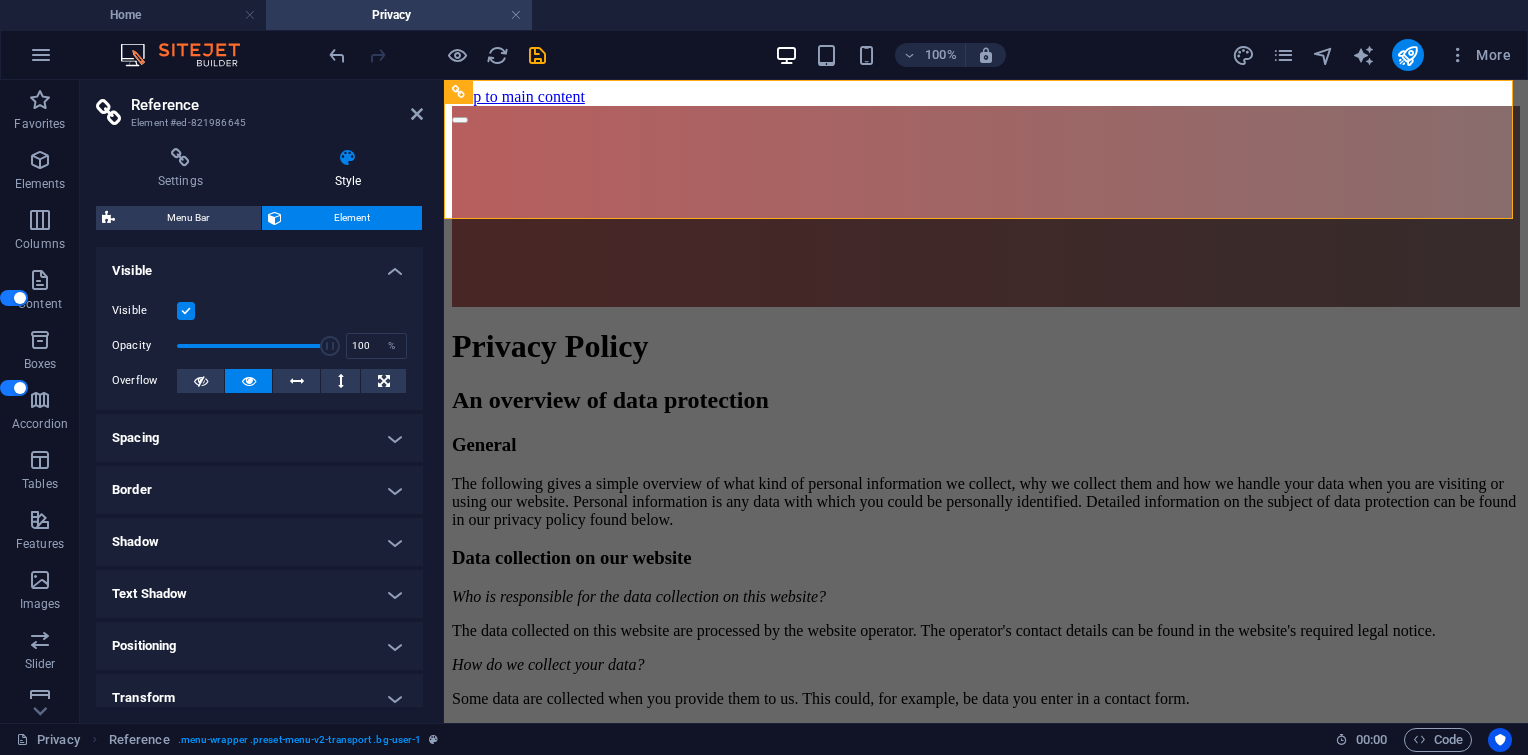 drag, startPoint x: 270, startPoint y: 340, endPoint x: 339, endPoint y: 328, distance: 70.035706 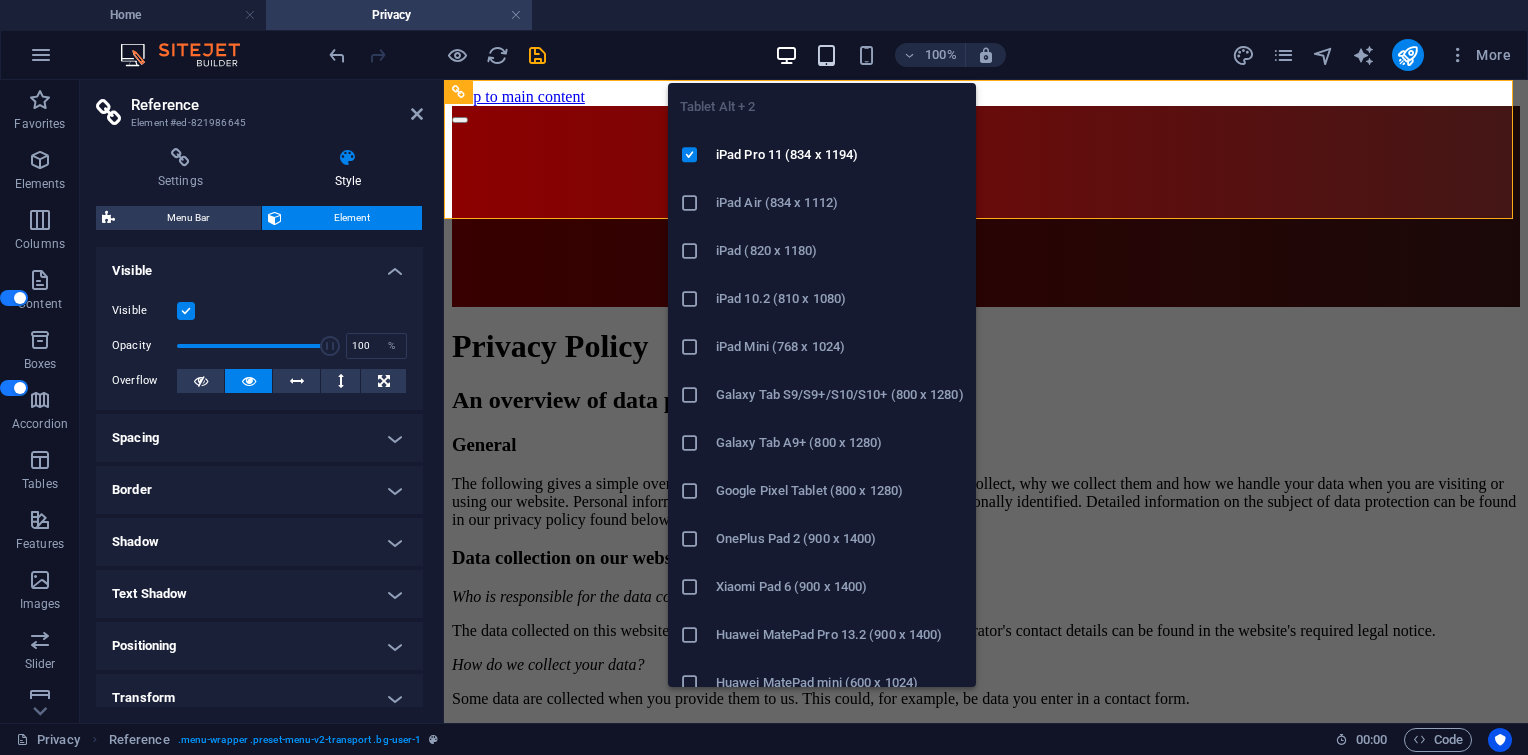 click at bounding box center [826, 55] 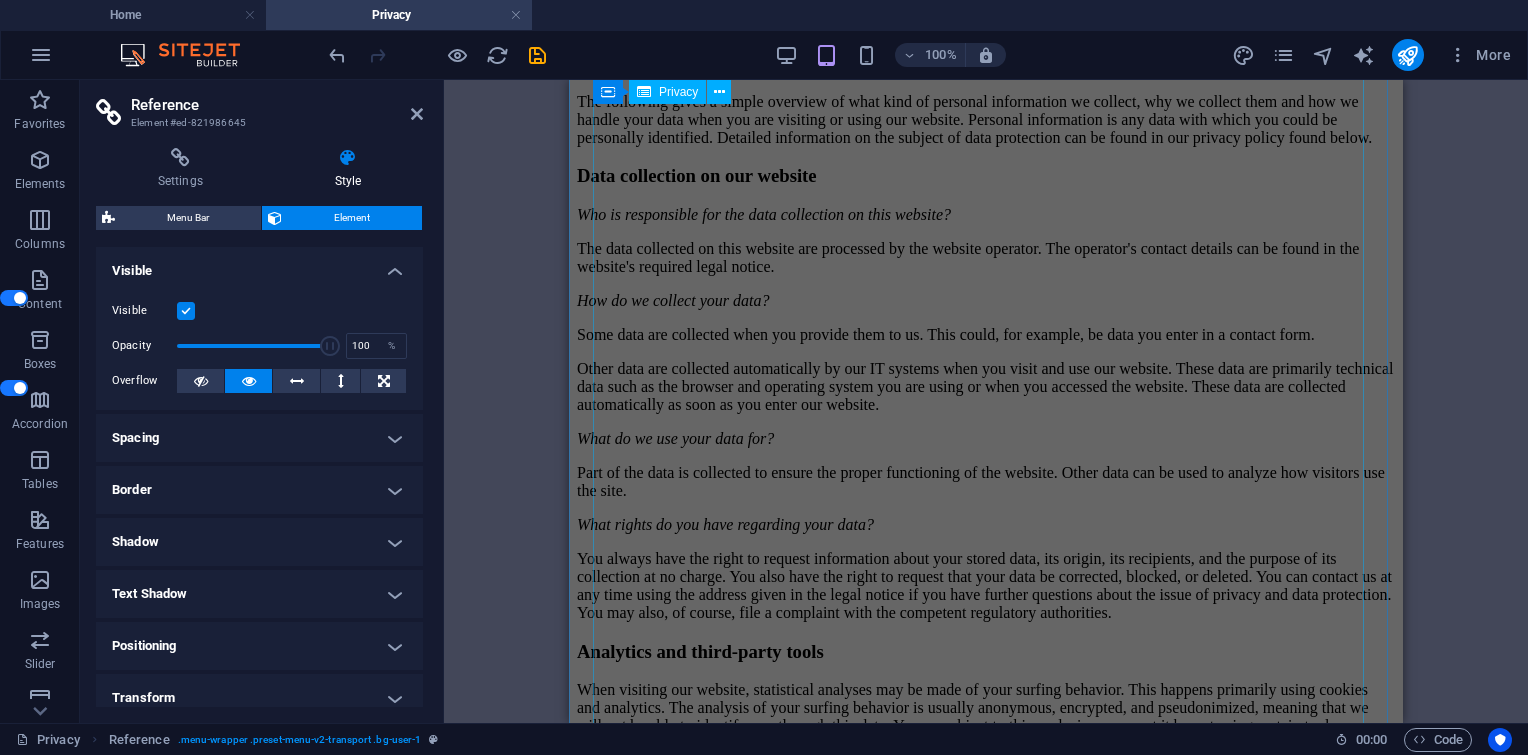 scroll, scrollTop: 1966, scrollLeft: 0, axis: vertical 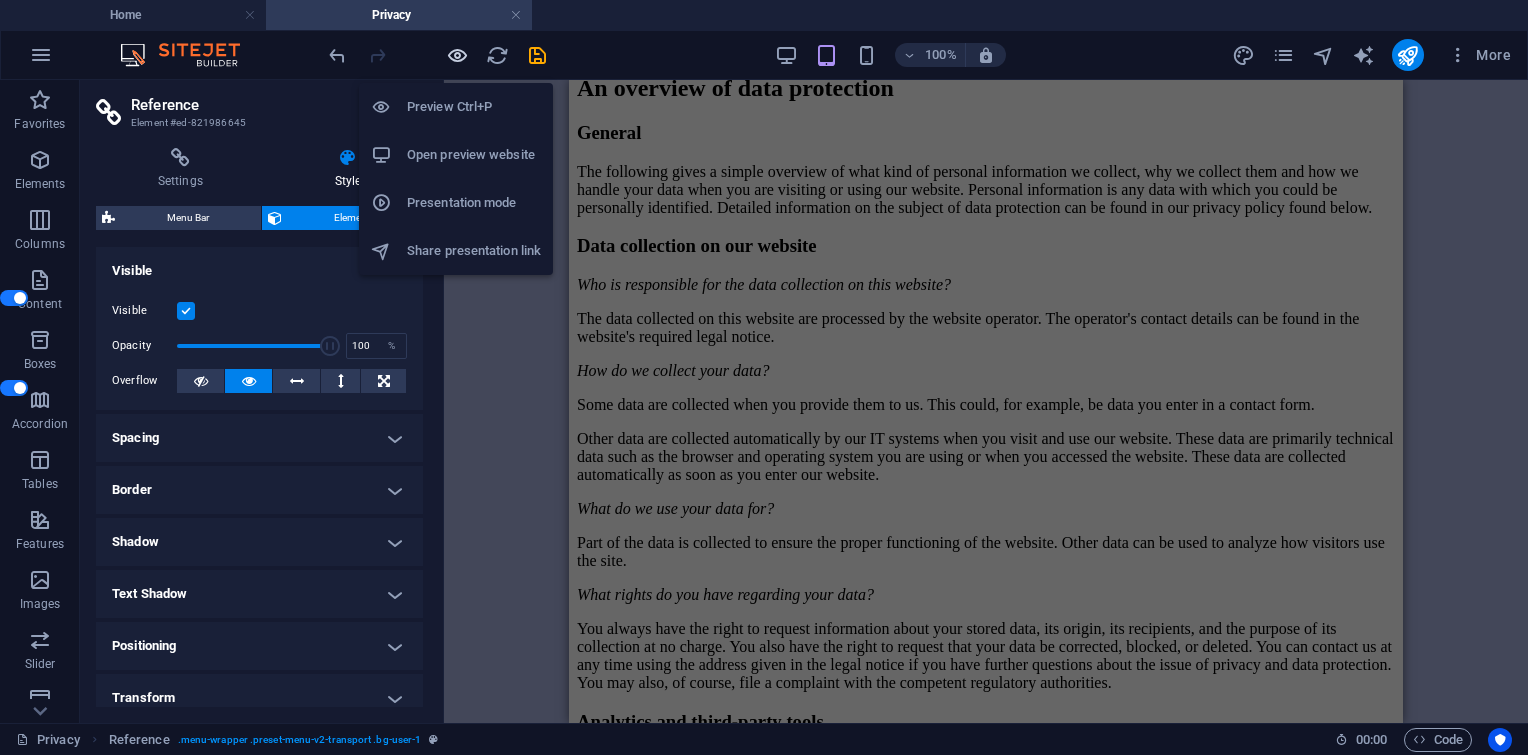 click at bounding box center [457, 55] 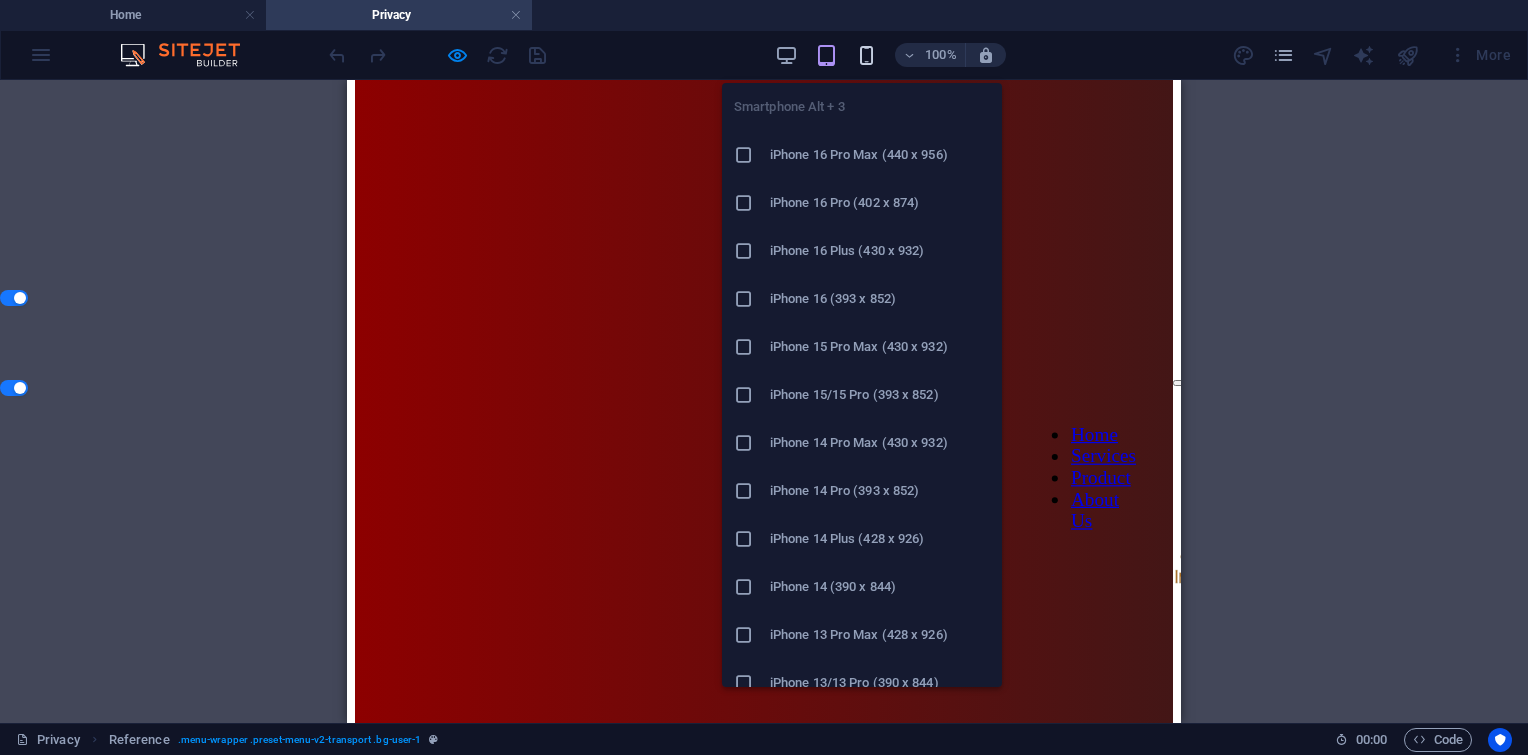 click at bounding box center [866, 55] 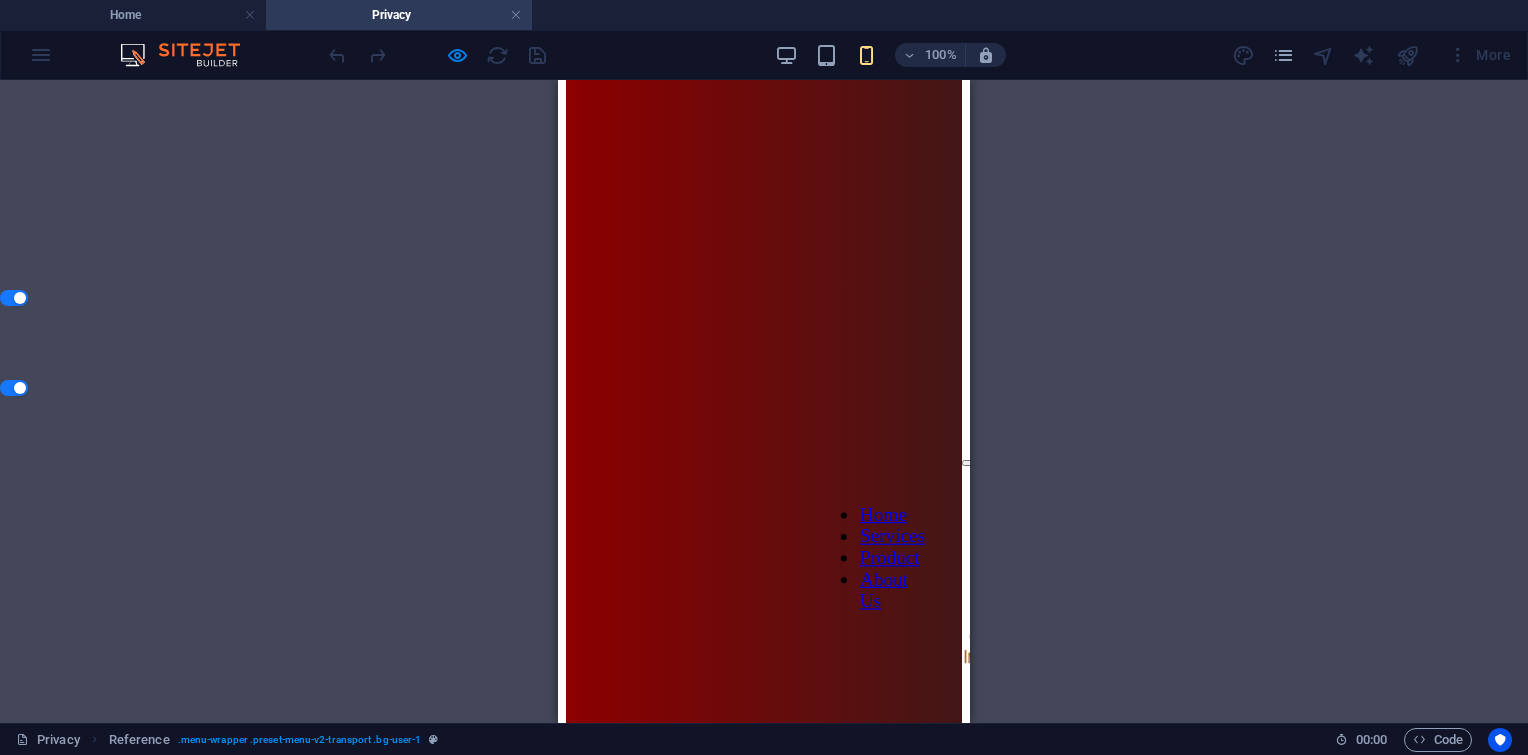 scroll, scrollTop: 0, scrollLeft: 0, axis: both 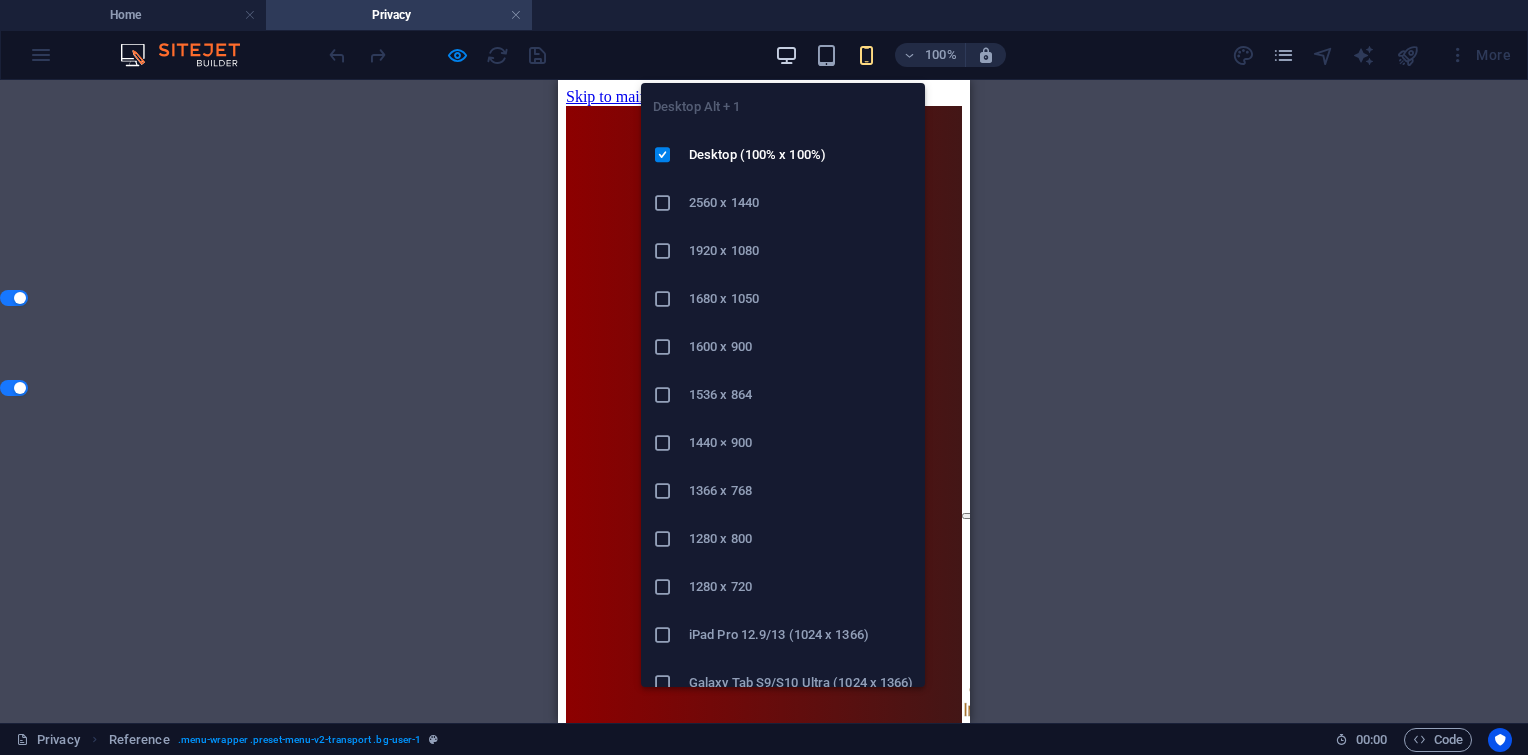 click at bounding box center (786, 55) 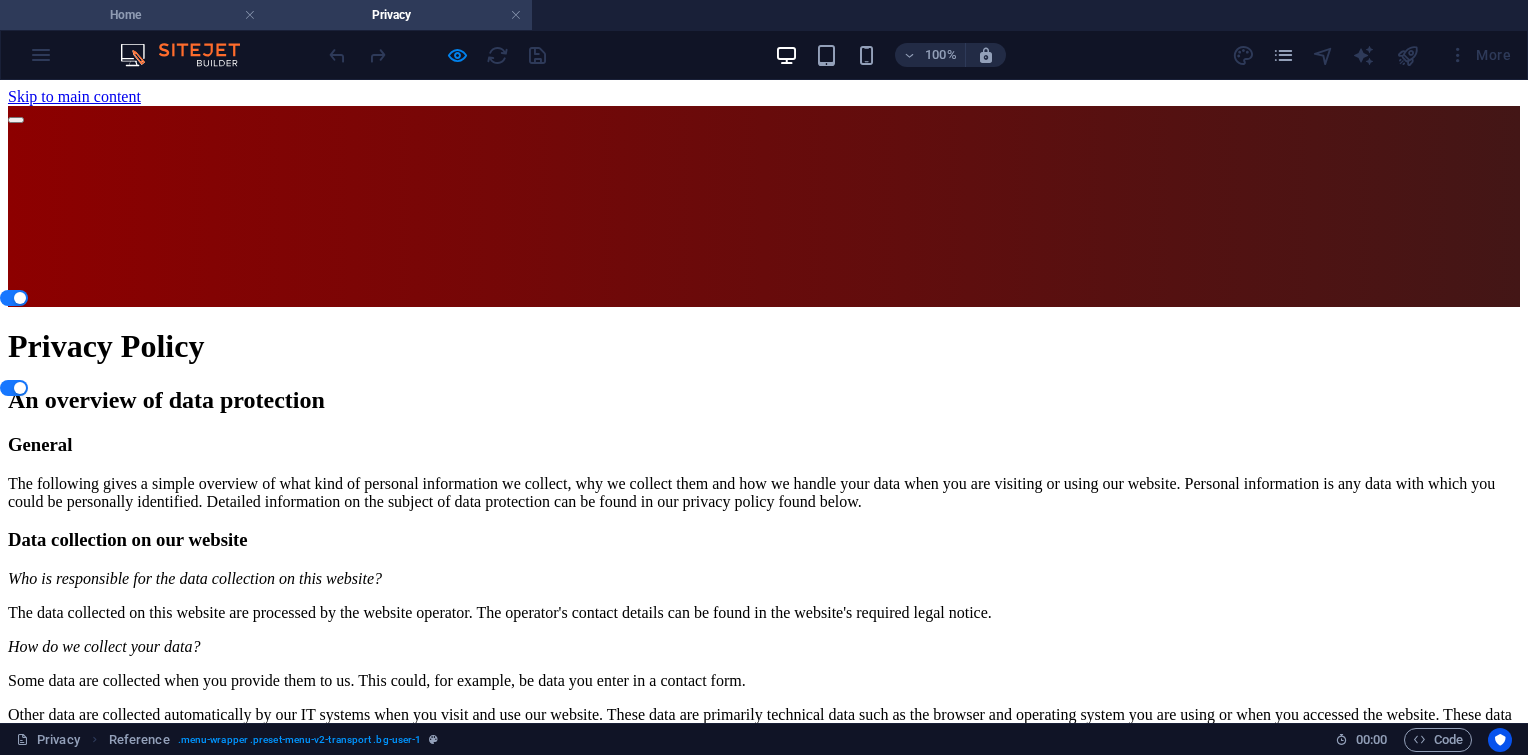 click on "Home" at bounding box center (133, 15) 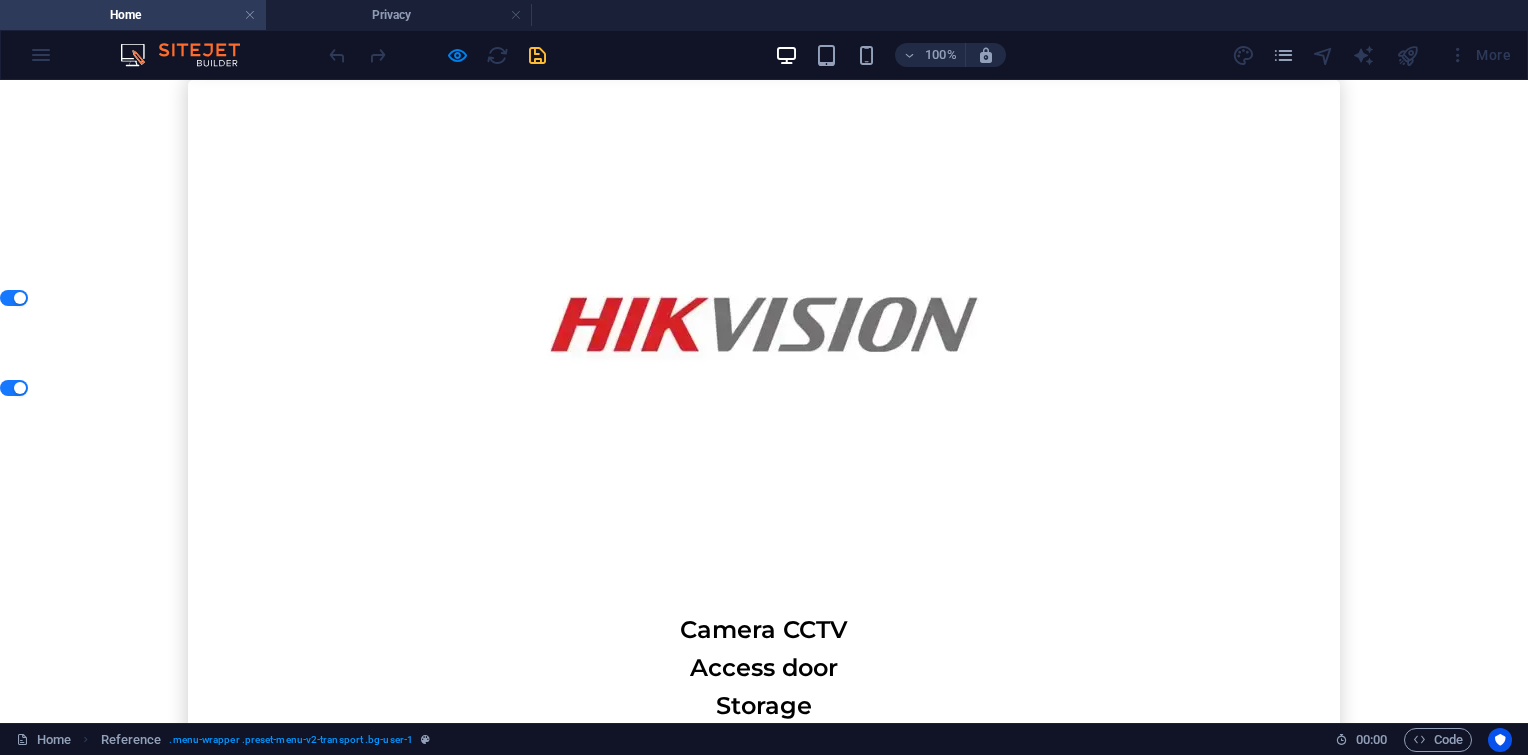 click on "100%" at bounding box center [890, 55] 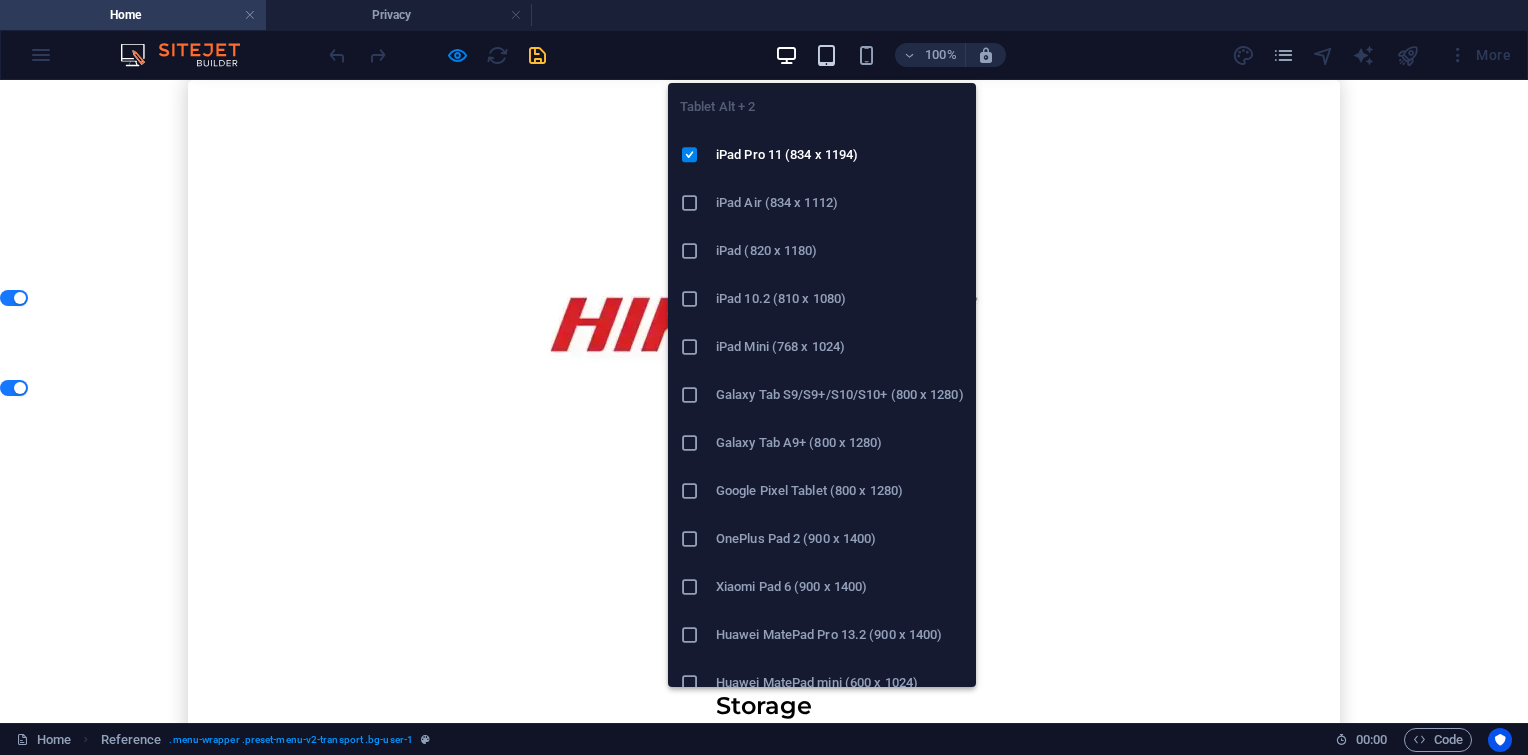click at bounding box center (826, 55) 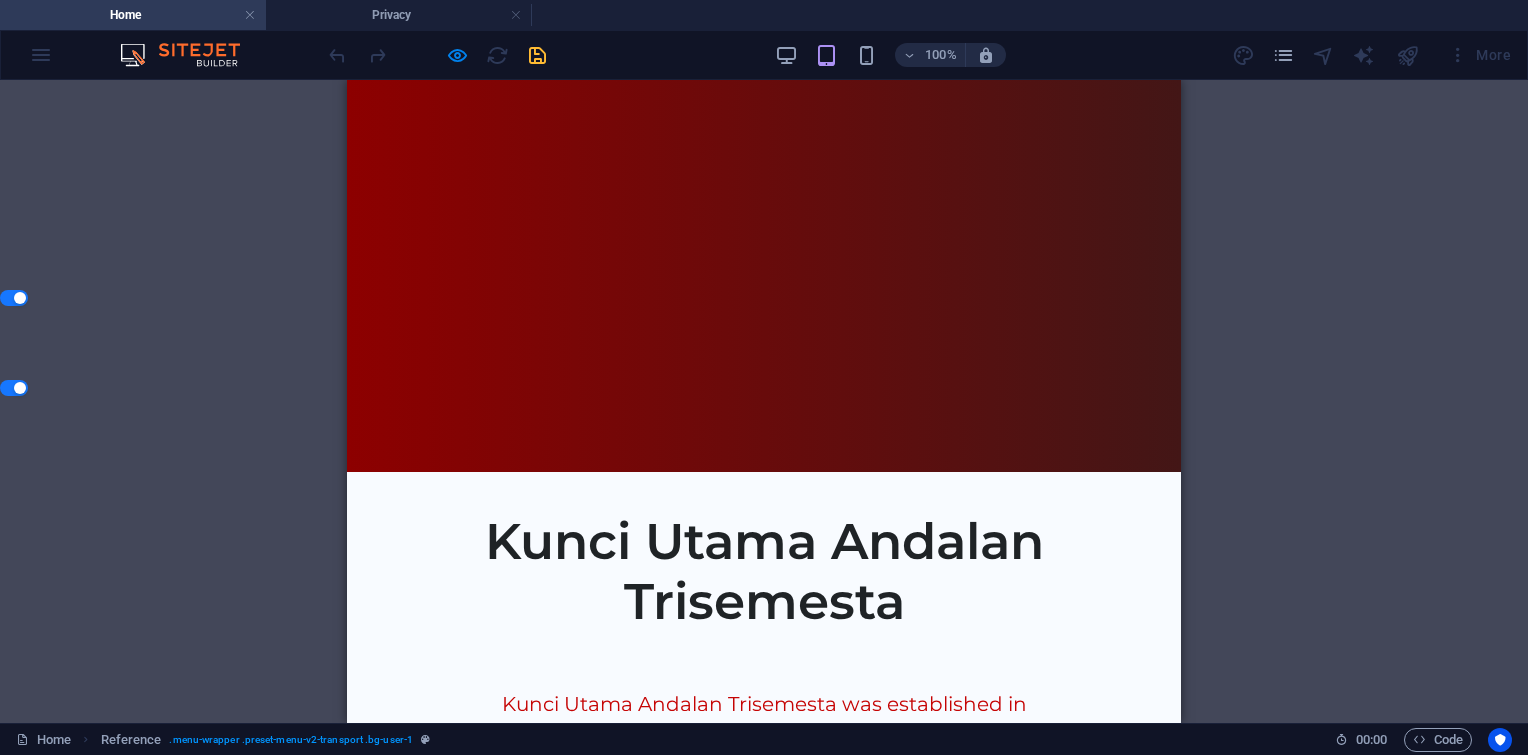 scroll, scrollTop: 1336, scrollLeft: 0, axis: vertical 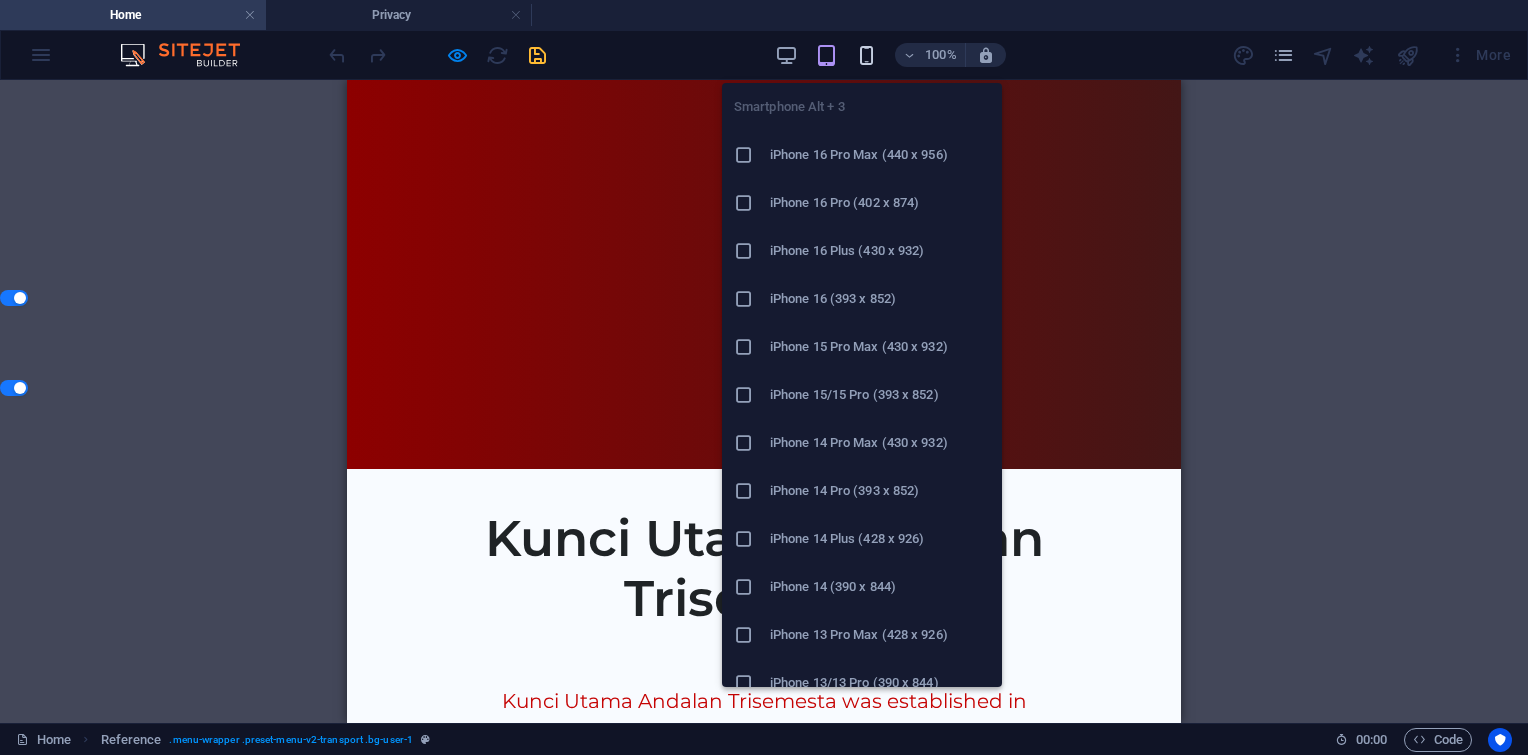 click at bounding box center (866, 55) 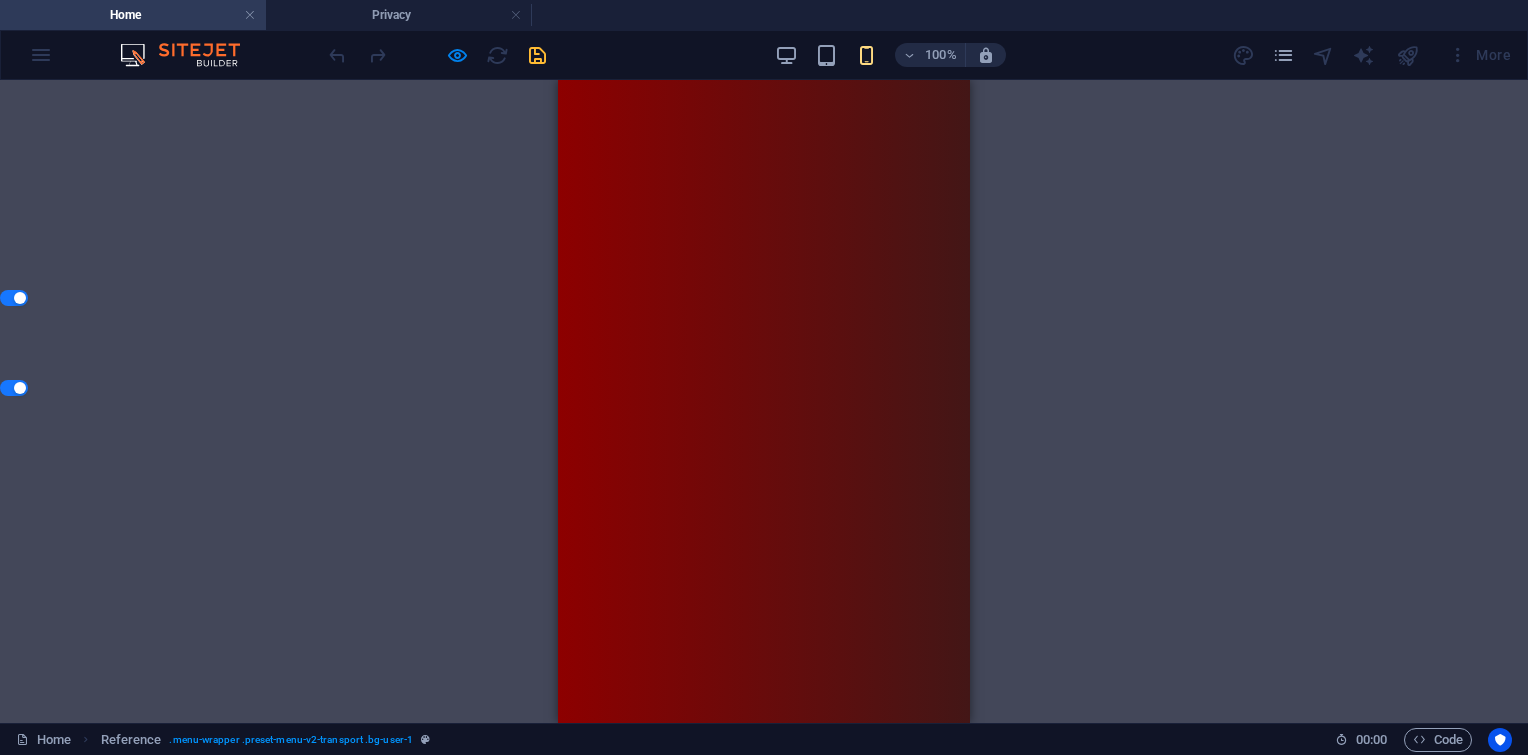 scroll, scrollTop: 0, scrollLeft: 0, axis: both 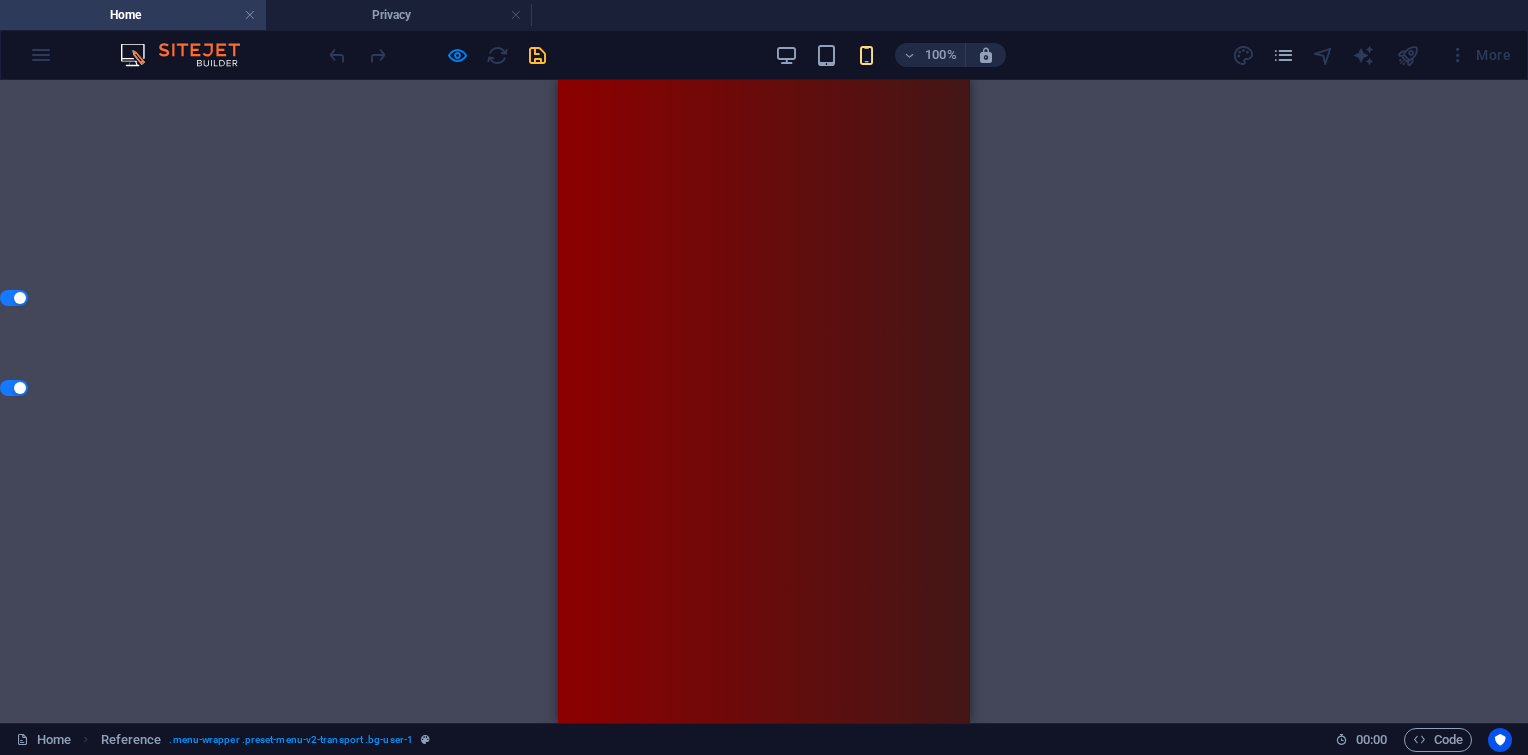 drag, startPoint x: 963, startPoint y: 159, endPoint x: 1528, endPoint y: 189, distance: 565.7959 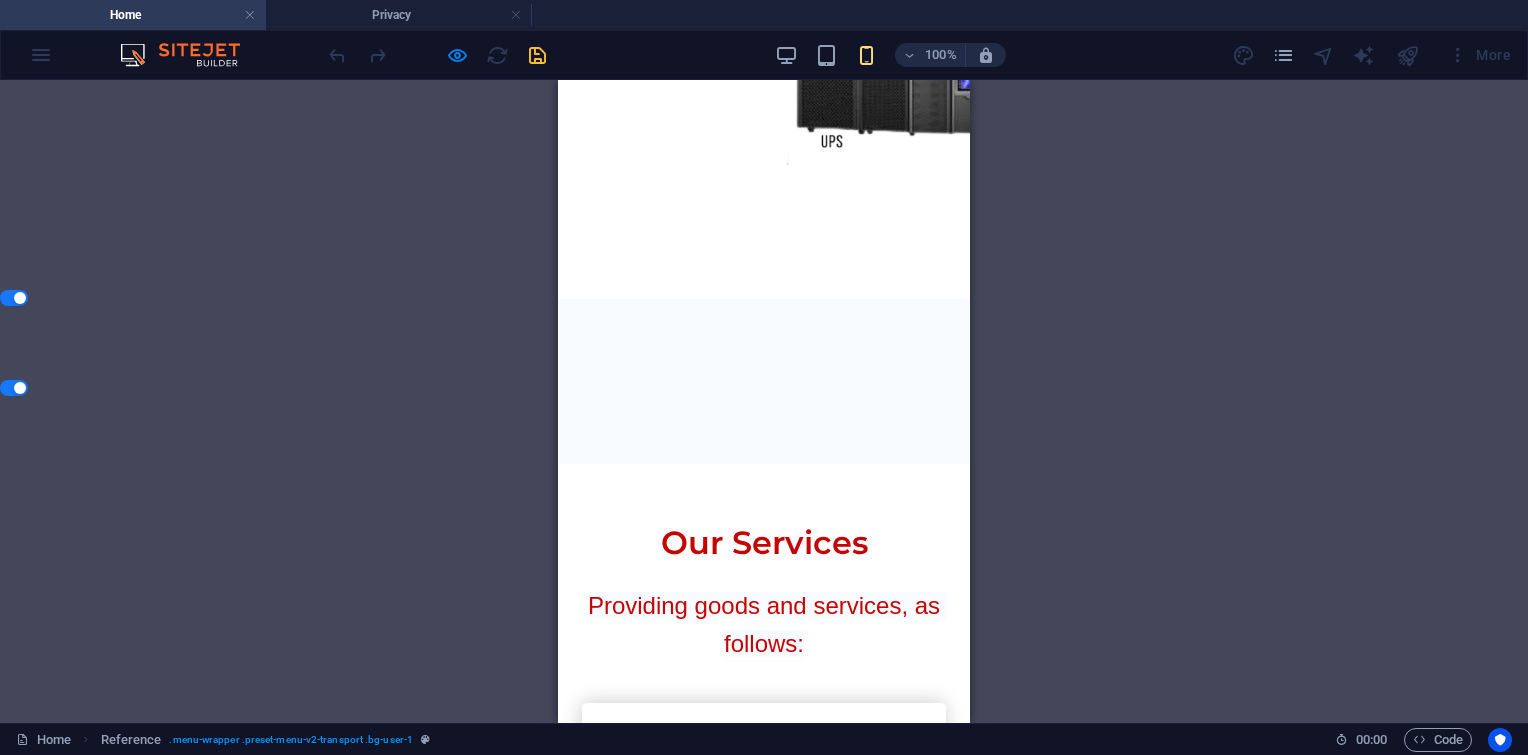 scroll, scrollTop: 1766, scrollLeft: 0, axis: vertical 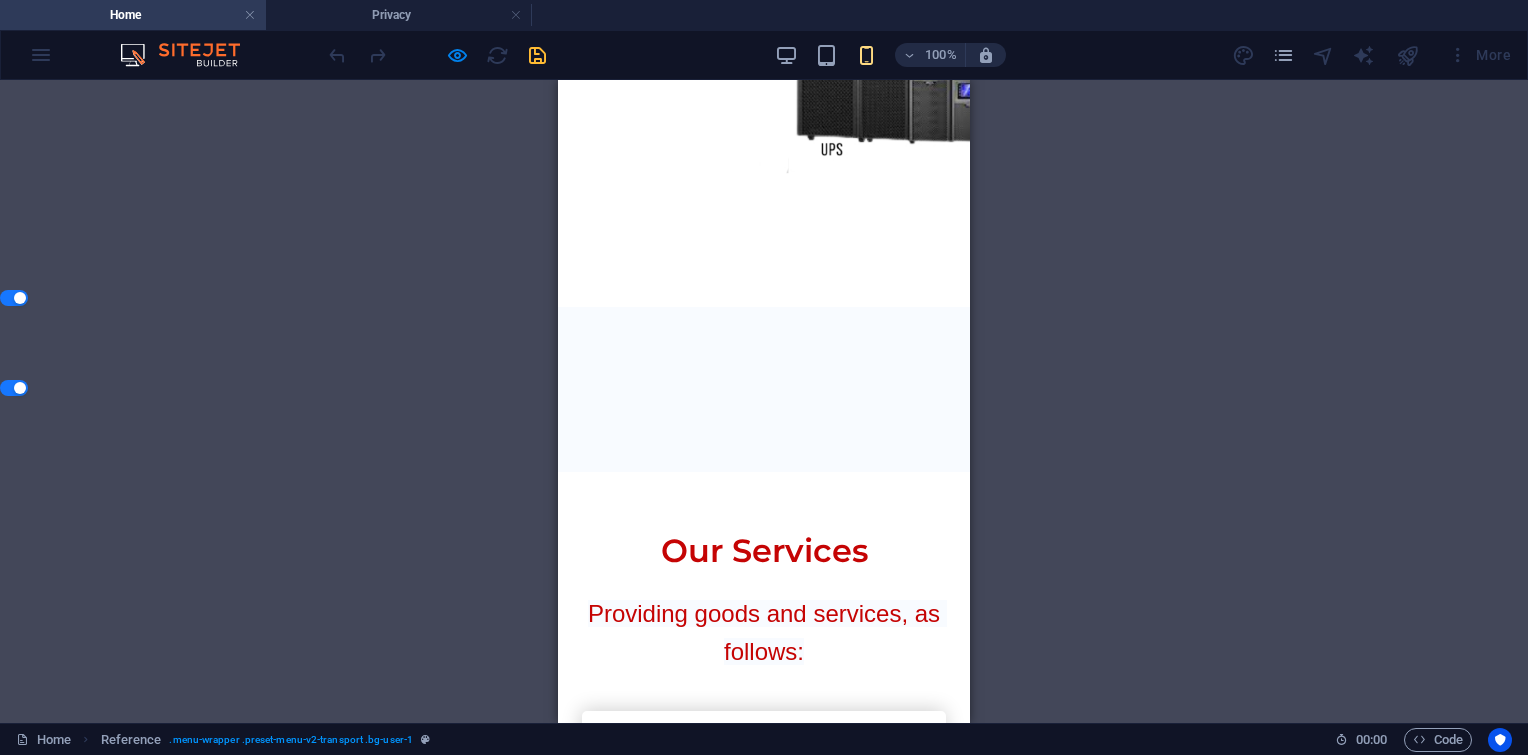 click on "OPTIONAL" at bounding box center [764, -574] 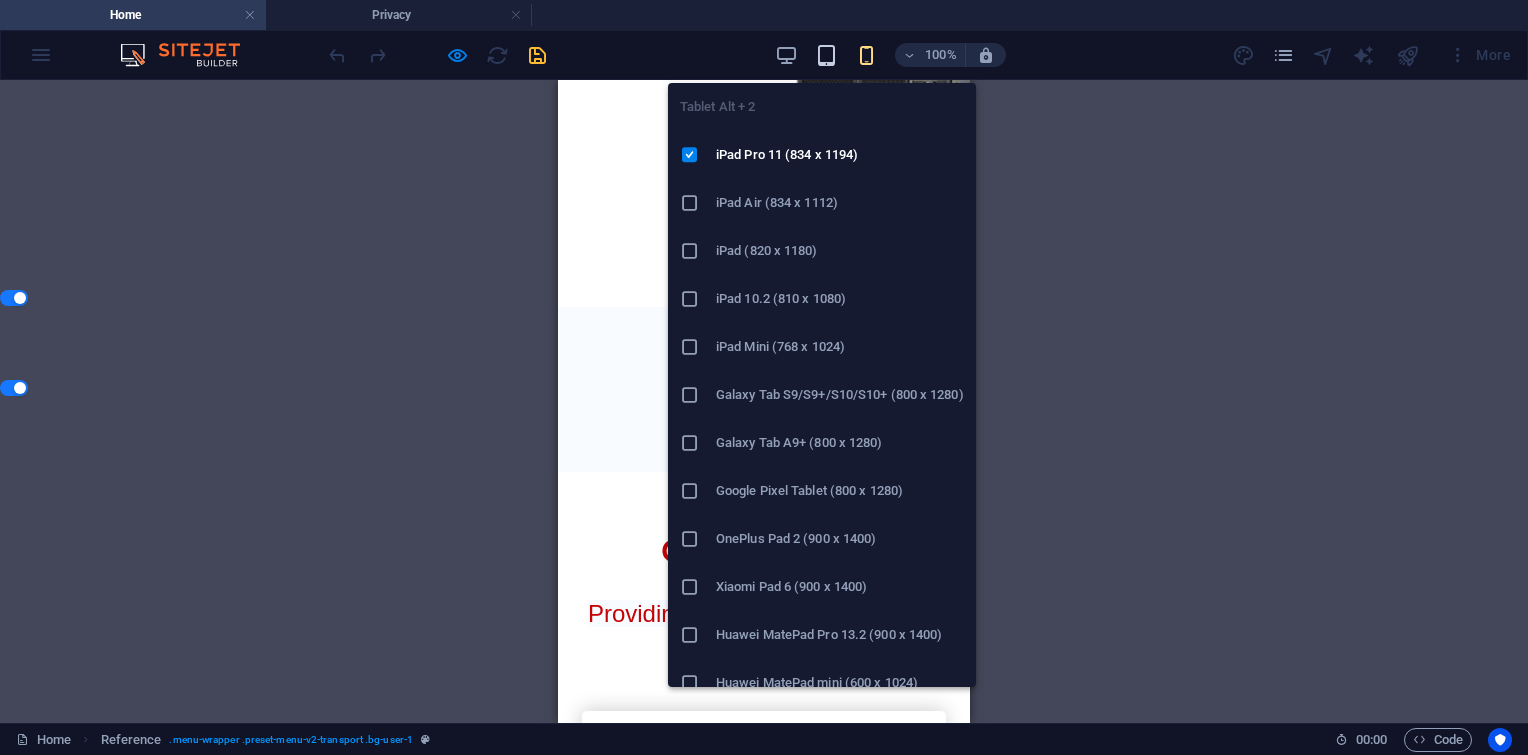 click at bounding box center (826, 55) 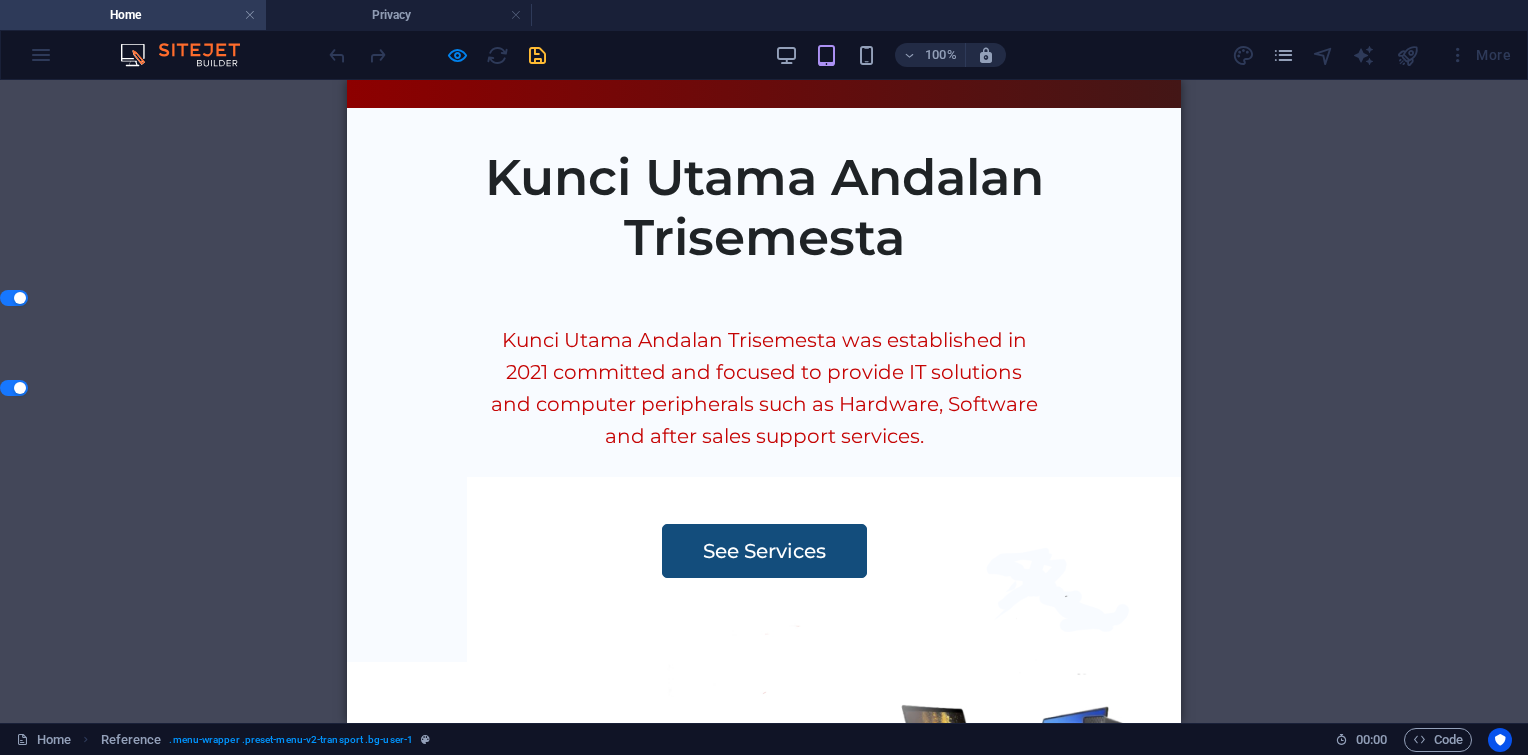 scroll, scrollTop: 1733, scrollLeft: 0, axis: vertical 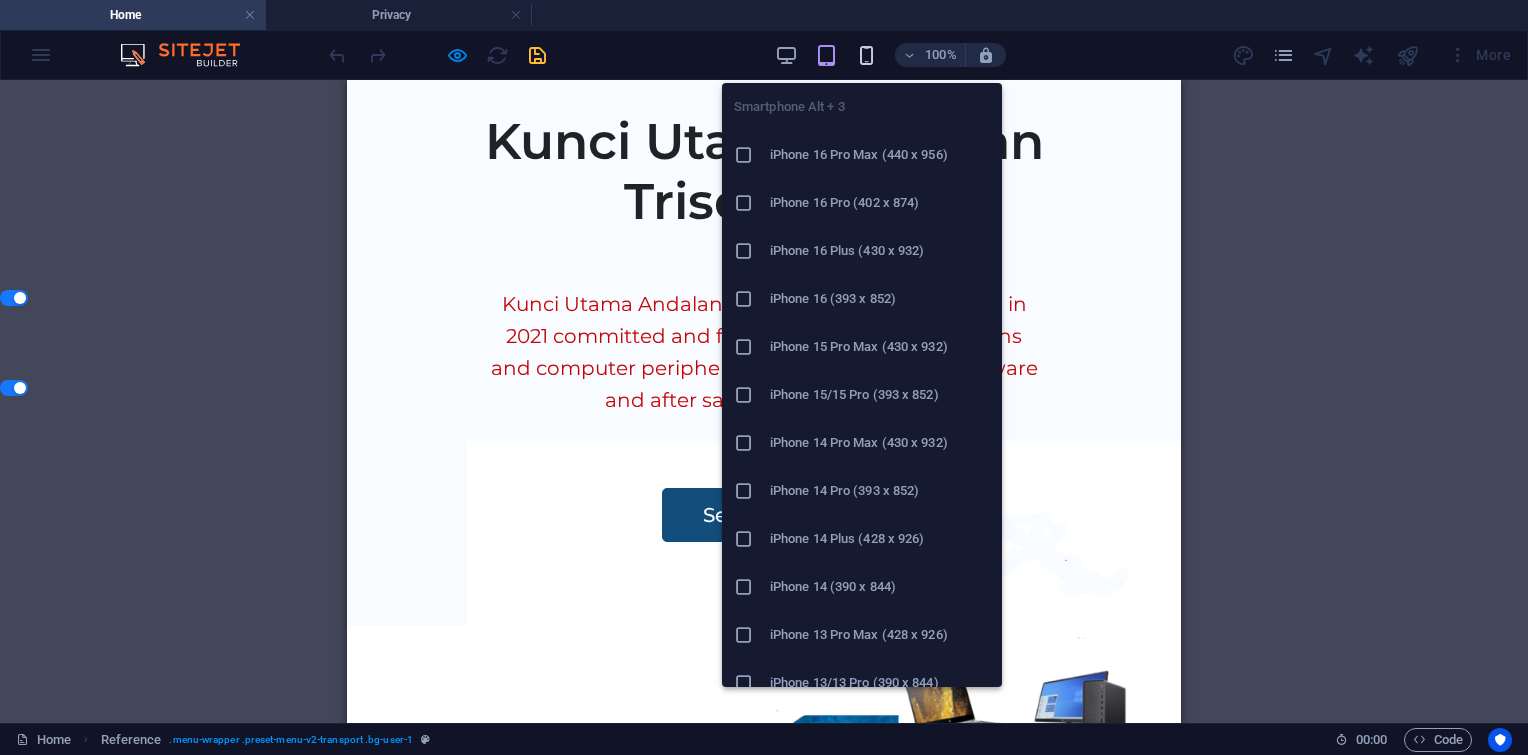 click at bounding box center (866, 55) 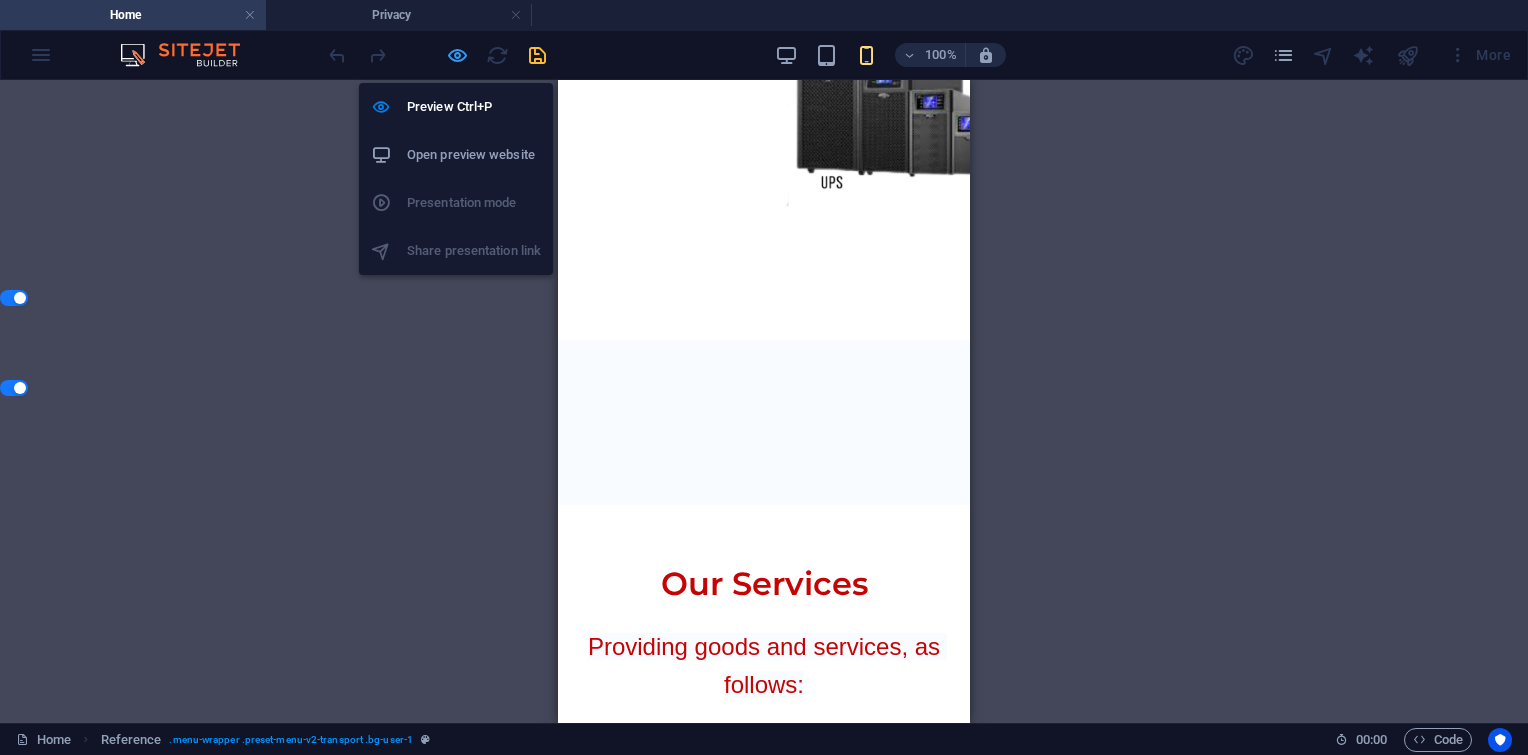 click at bounding box center [457, 55] 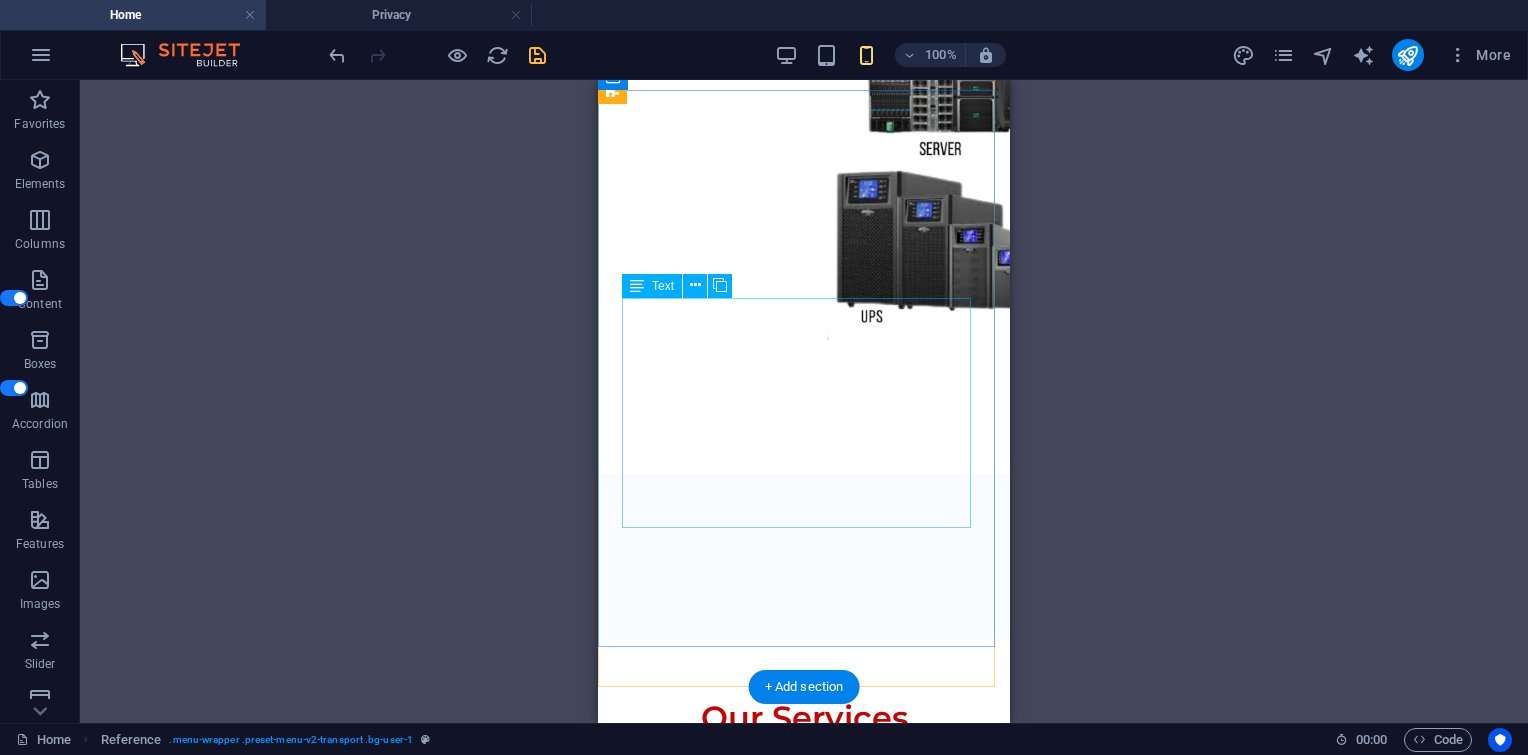 scroll, scrollTop: 1833, scrollLeft: 0, axis: vertical 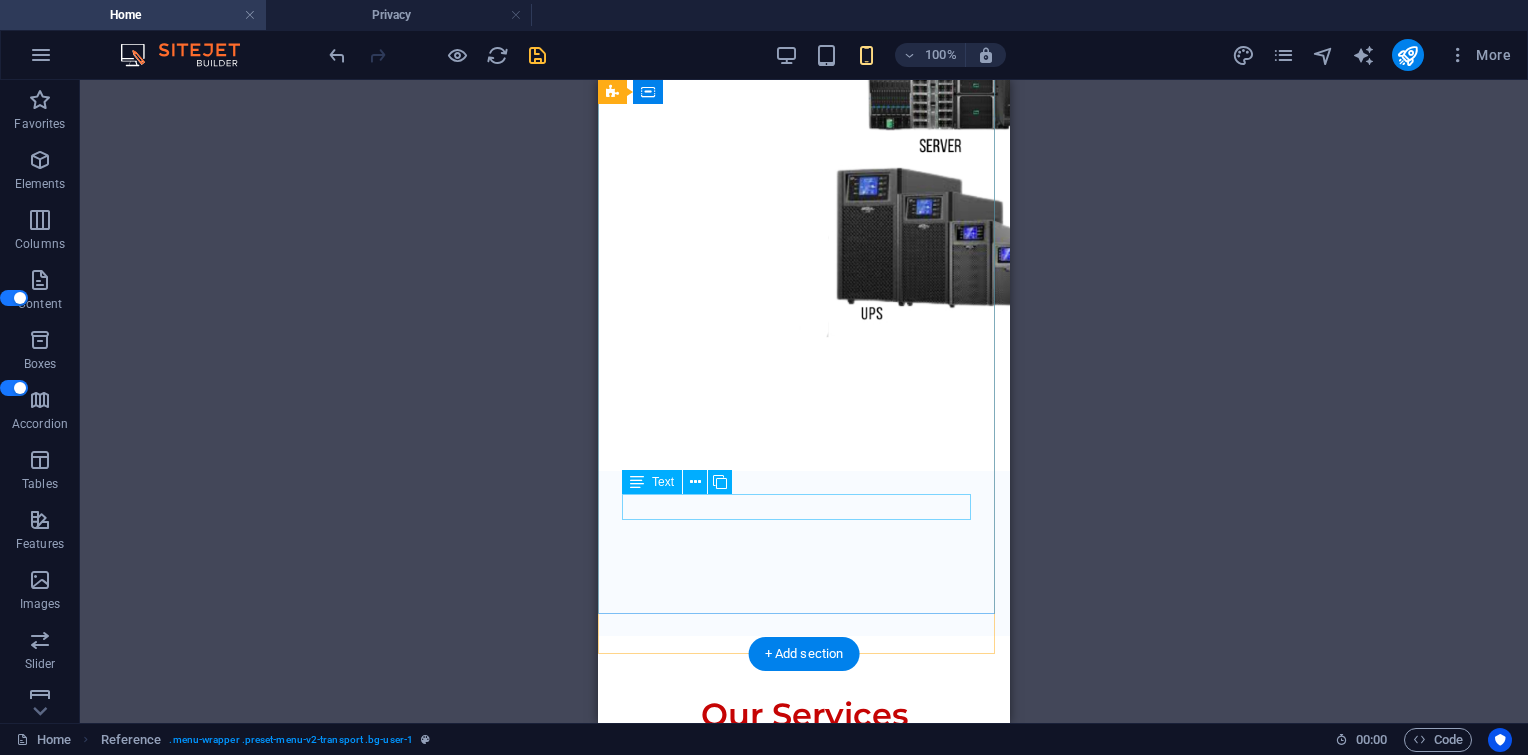 click on "OPTIONAL" at bounding box center (804, -411) 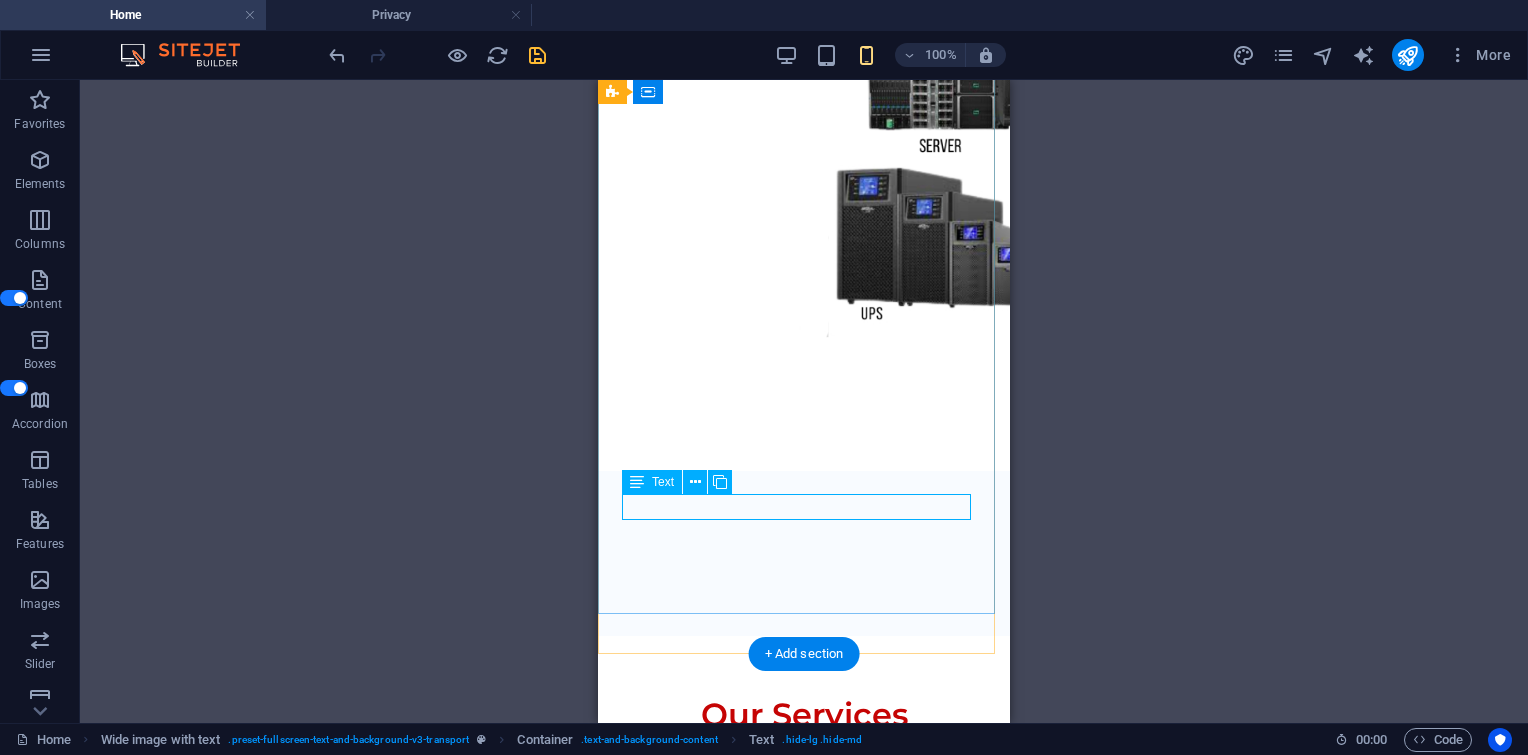 click on "OPTIONAL" at bounding box center (804, -411) 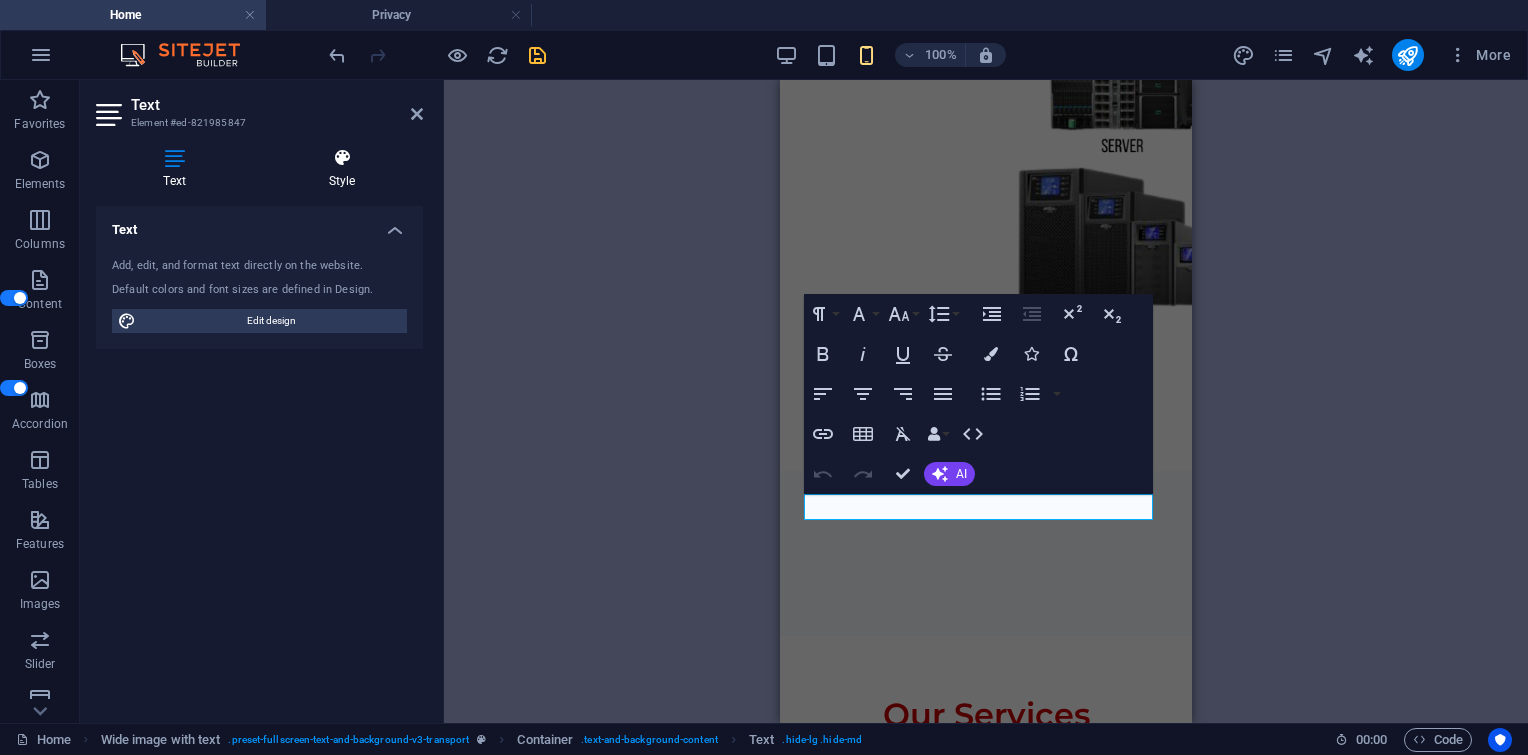 click on "Style" at bounding box center (342, 169) 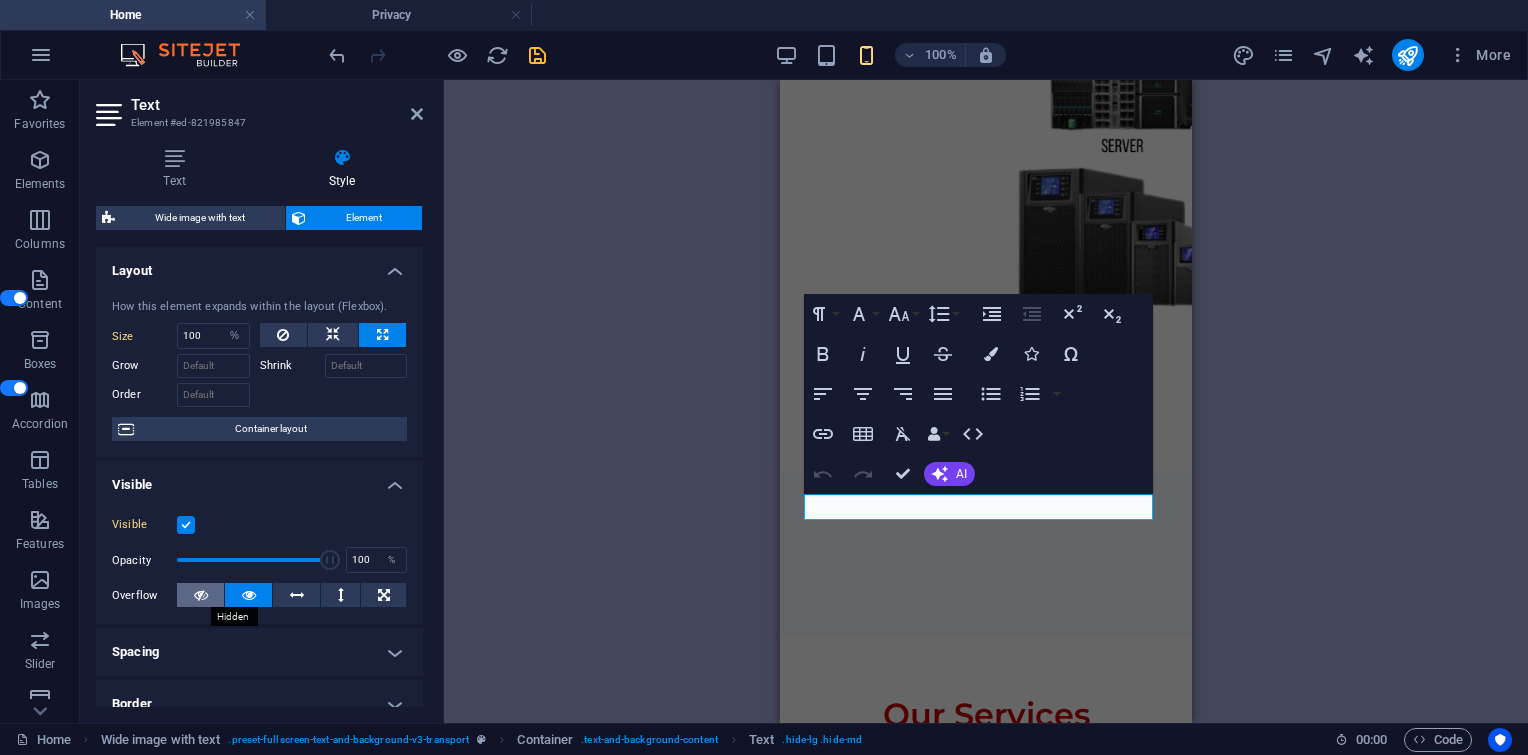 click at bounding box center [200, 595] 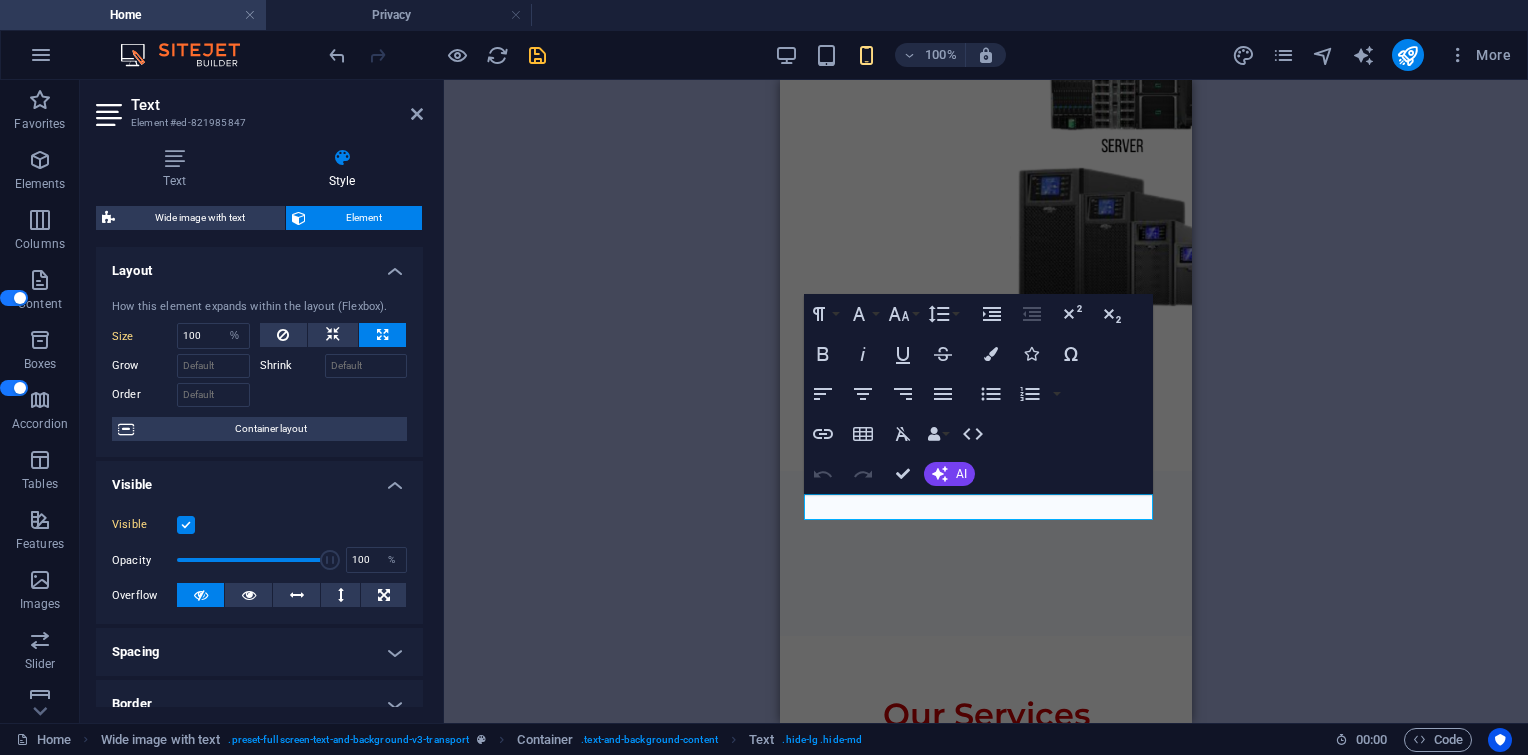 click on "H1   Wide image with text   Wide image with text   Container   Container   Image   Container   Menu Bar   Image   Menu   Spacer   Text   Container   H2   Button   Spacer   Text   Text   Boxes   Container   Text   Container   Spacer   Container   Text   Container   Spacer   Icon   Icon   Container   Container   Spacer   Container   Container   Text   Spacer   Text   Container   H2   Spacer   Spacer   Container   Plans   Container   Image   Container   Text   Container   Container   Container   Container   Spacer   Container   Container   Container   Container   Container   Container   Image   Container   Text   Container   Container   Container   Container   Spacer   Container   Container   Container   Image   Container   Container   Container   Plans   Container   Image   Plans   Container   Container   Container   Container   Plans   Container   Text   Container   Container   Container   Container   Container   Text   Container   Container   Spacer   Container   Container   Container" at bounding box center [986, 401] 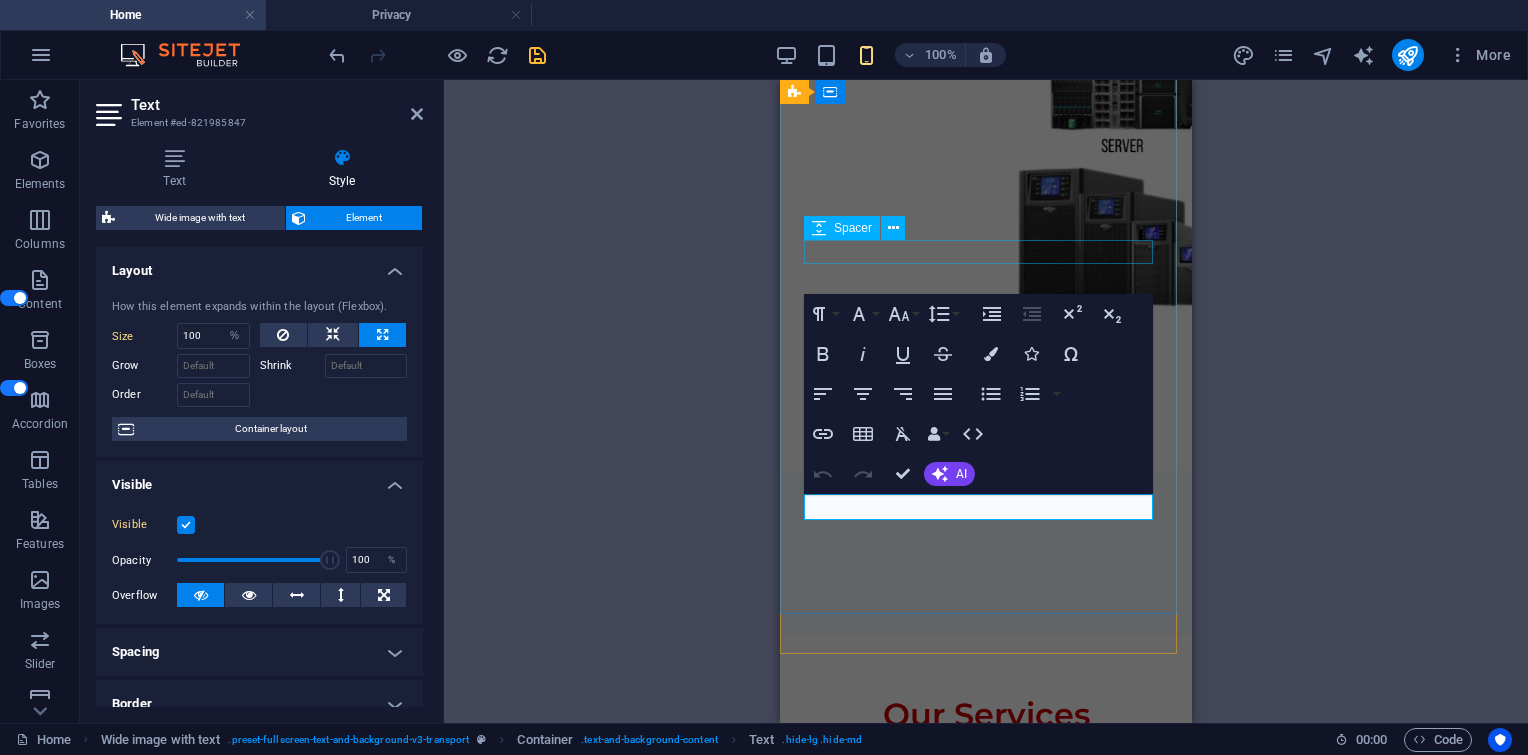 click at bounding box center [986, -666] 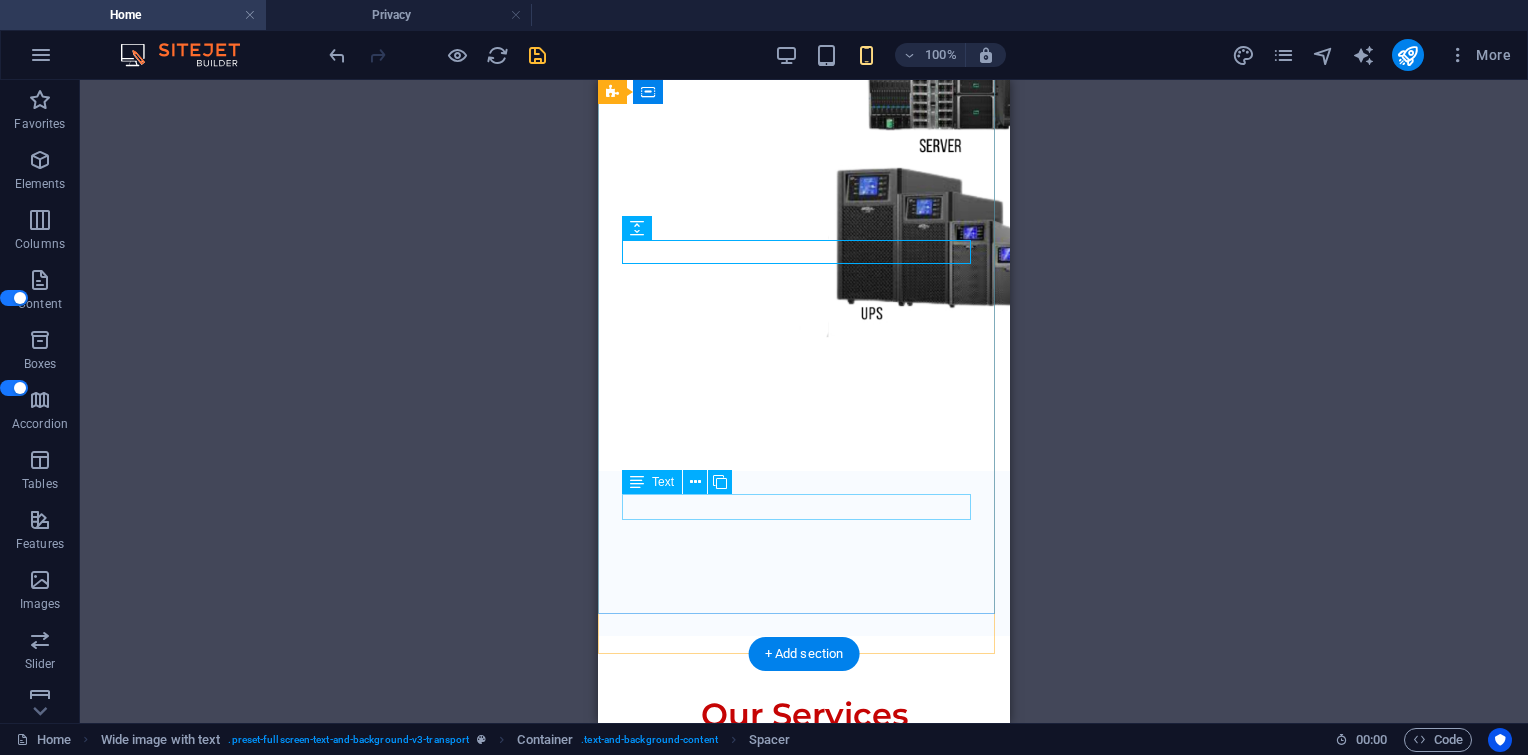 click on "OPTIONAL" at bounding box center (804, -411) 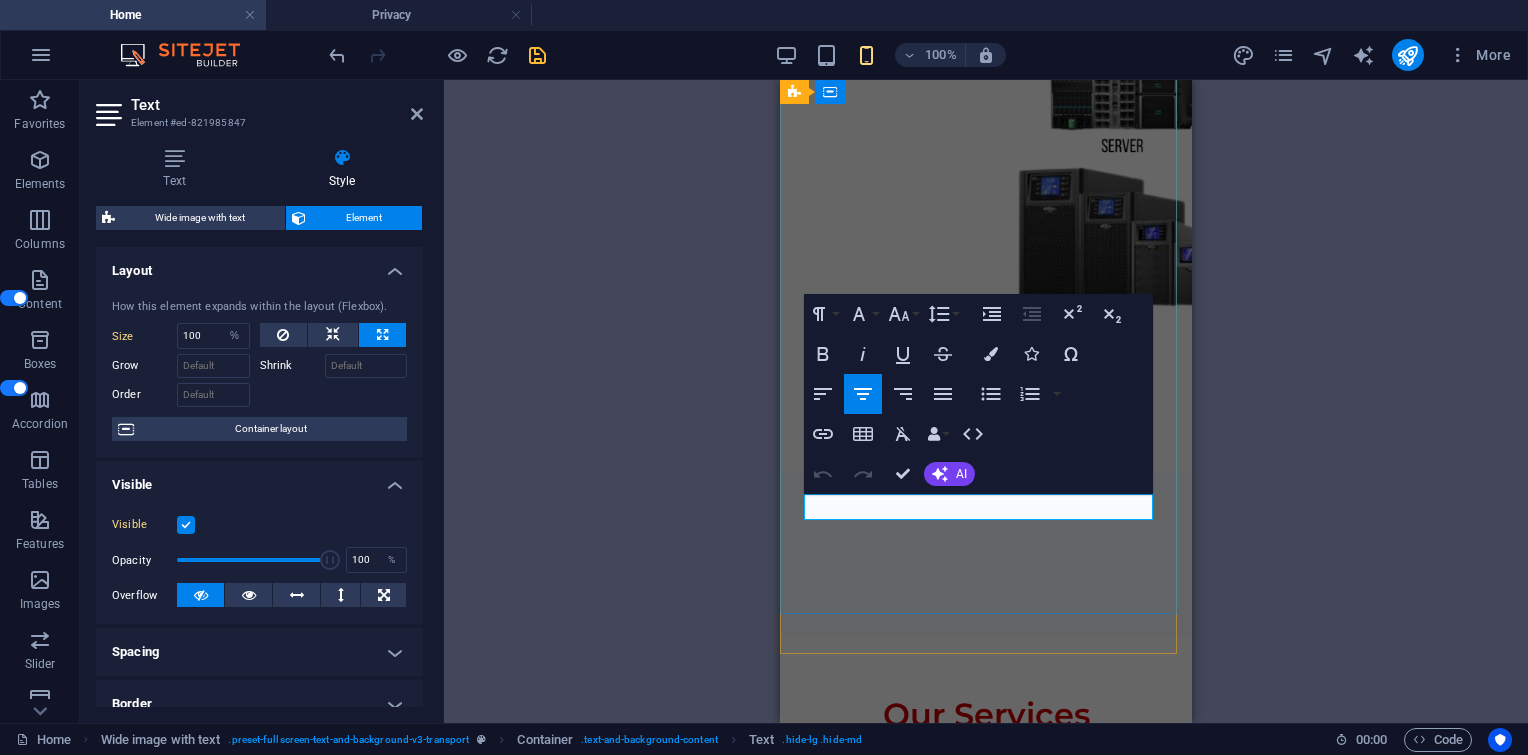 drag, startPoint x: 192, startPoint y: 430, endPoint x: 708, endPoint y: 402, distance: 516.75916 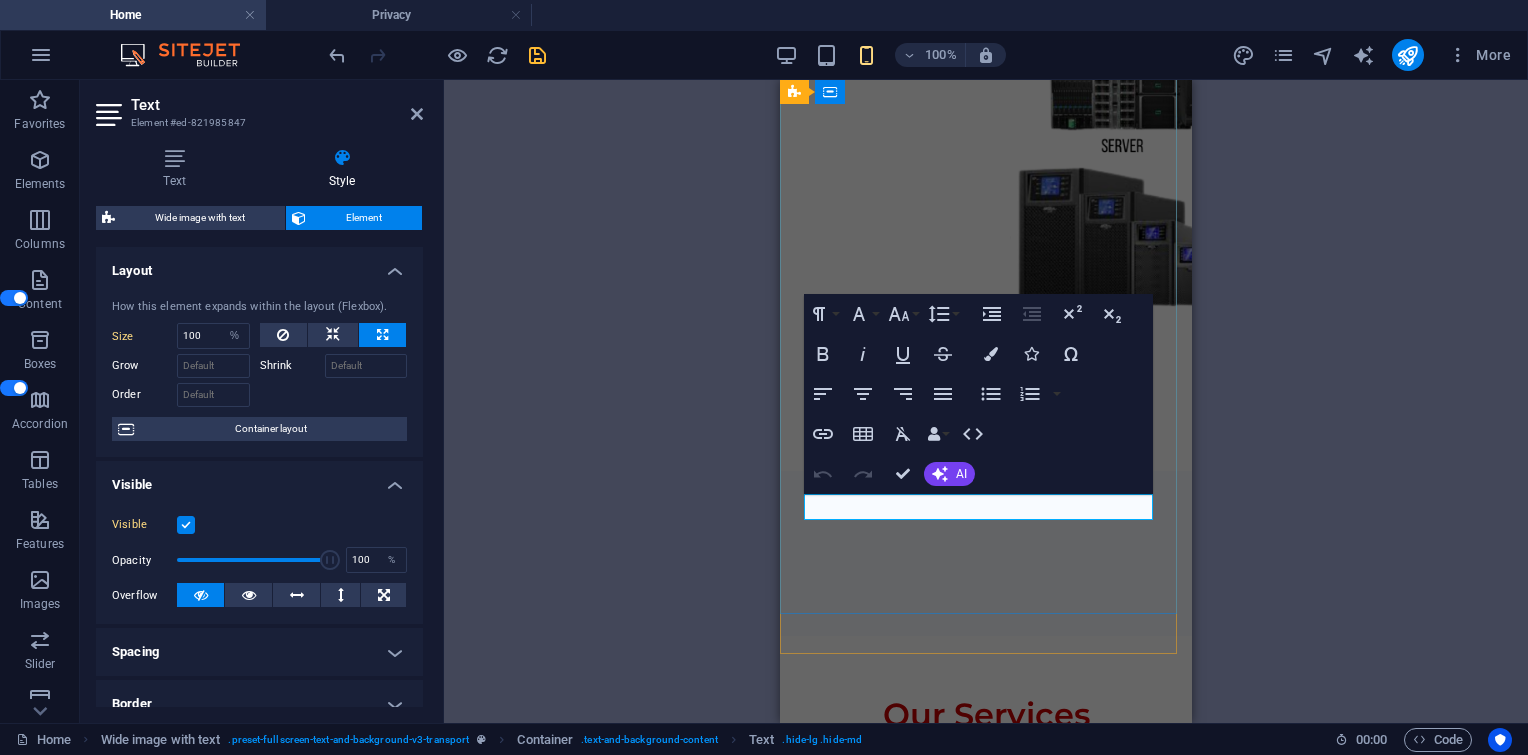click on "OPTIONAL" at bounding box center (986, -411) 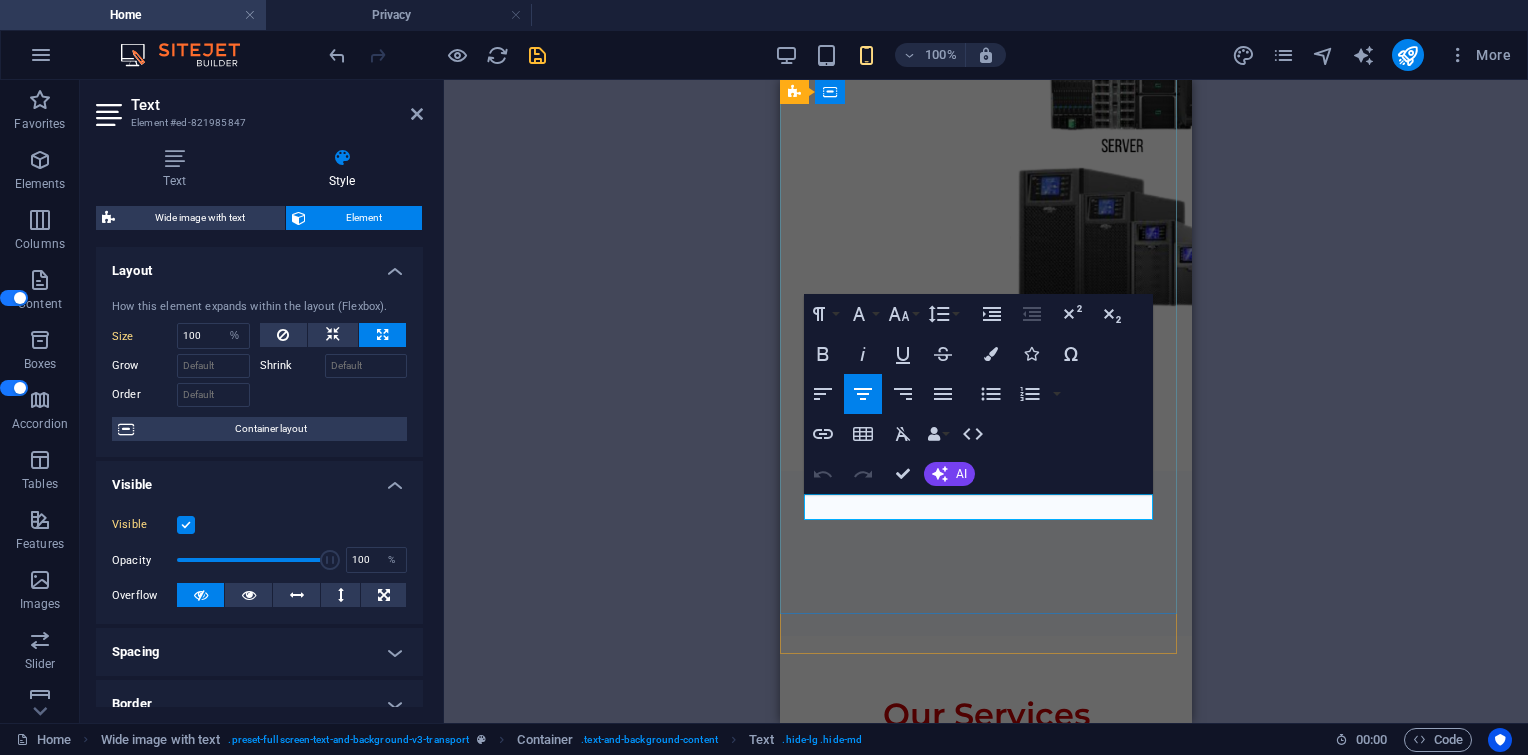 drag, startPoint x: 260, startPoint y: 425, endPoint x: 495, endPoint y: 396, distance: 236.78261 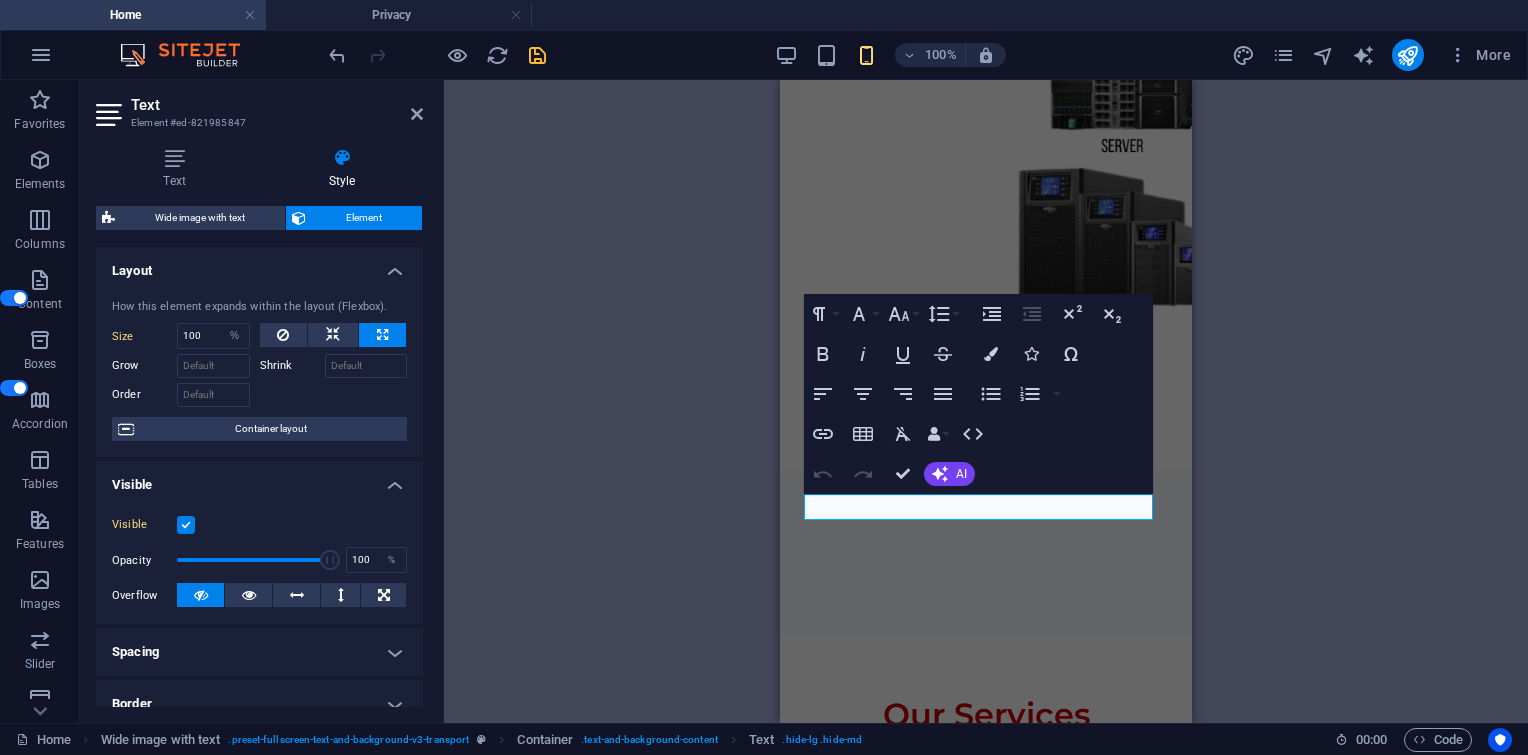 click on "H1   Wide image with text   Wide image with text   Container   Container   Image   Container   Menu Bar   Image   Menu   Spacer   Text   Container   H2   Button   Spacer   Text   Text   Boxes   Container   Text   Container   Spacer   Container   Text   Container   Spacer   Icon   Icon   Container   Container   Spacer   Container   Container   Text   Spacer   Text   Container   H2   Spacer   Spacer   Container   Plans   Container   Image   Container   Text   Container   Container   Container   Container   Spacer   Container   Container   Container   Container   Container   Container   Image   Container   Text   Container   Container   Container   Container   Spacer   Container   Container   Container   Image   Container   Container   Container   Plans   Container   Image   Plans   Container   Container   Container   Container   Plans   Container   Text   Container   Container   Container   Container   Container   Text   Container   Container   Spacer   Container   Container   Container" at bounding box center [986, 401] 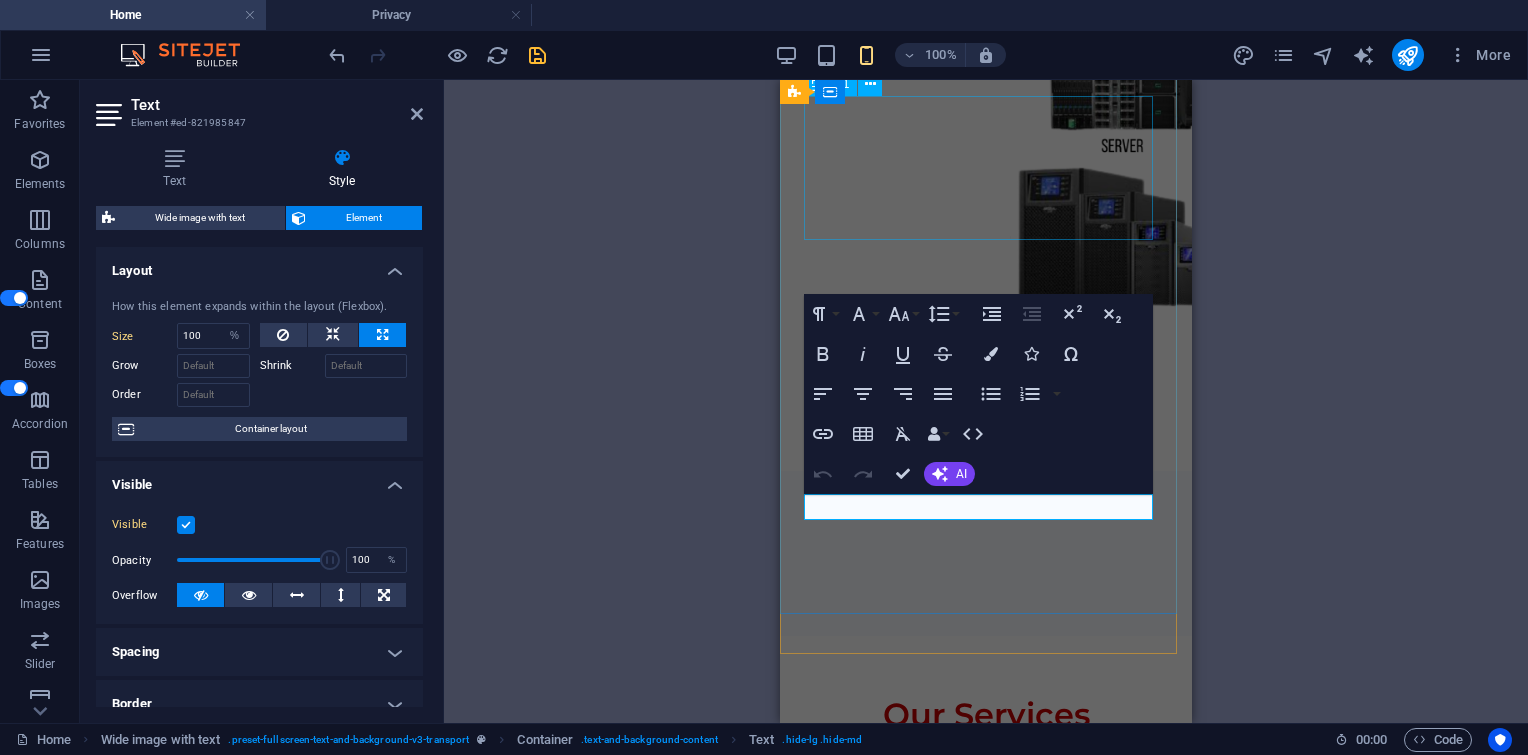 click on "Kunci Utama Andalan Trisemesta" at bounding box center (986, -750) 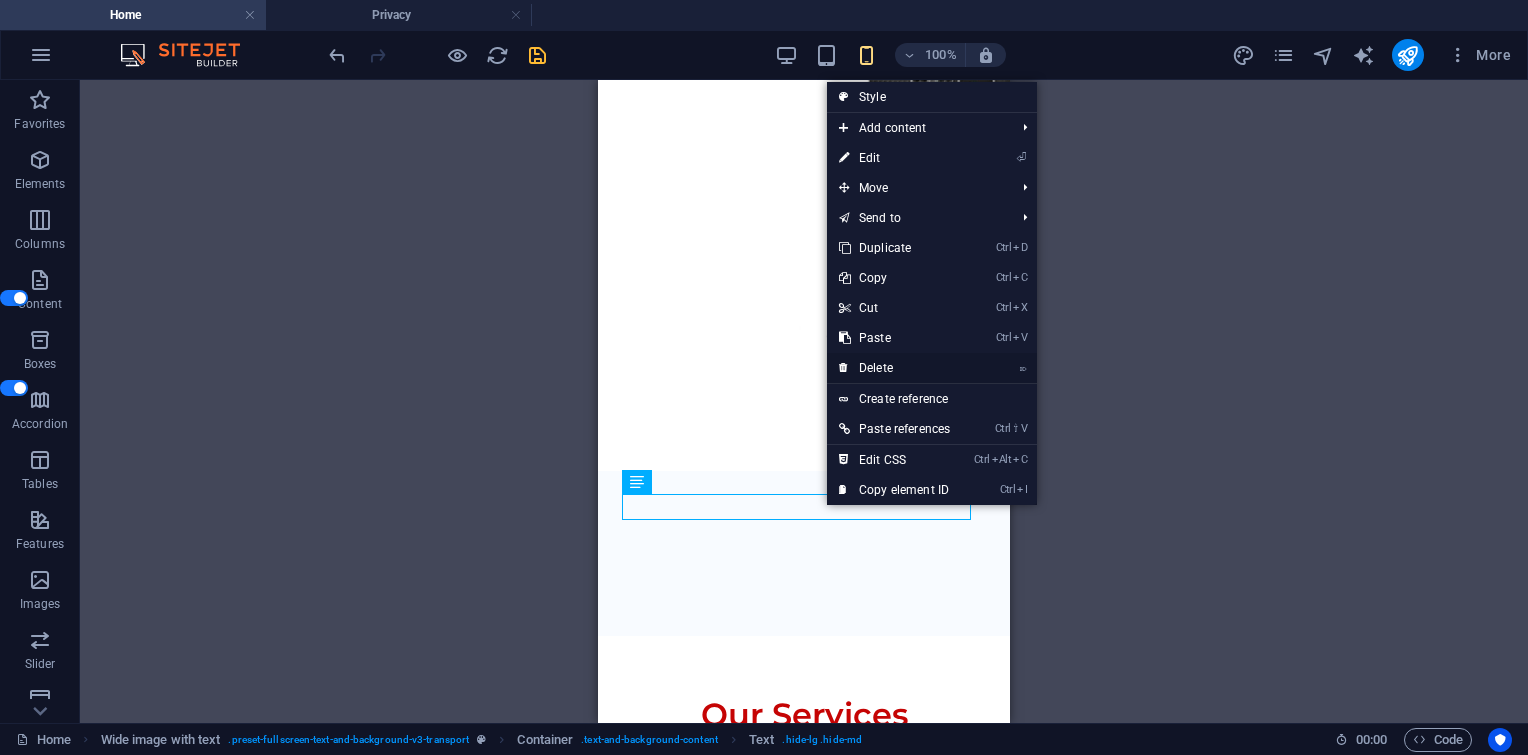click on "⌦  Delete" at bounding box center [894, 368] 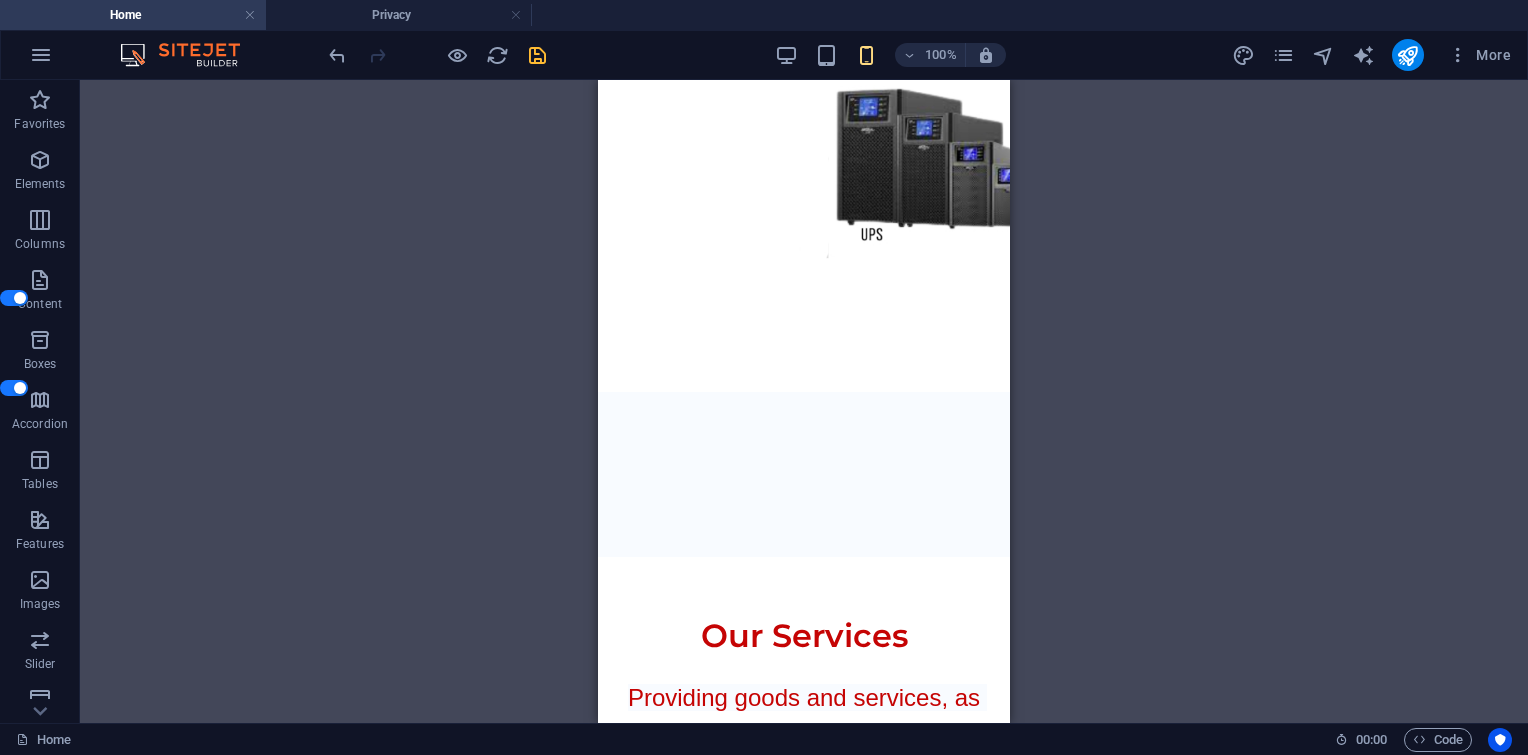 scroll, scrollTop: 1780, scrollLeft: 0, axis: vertical 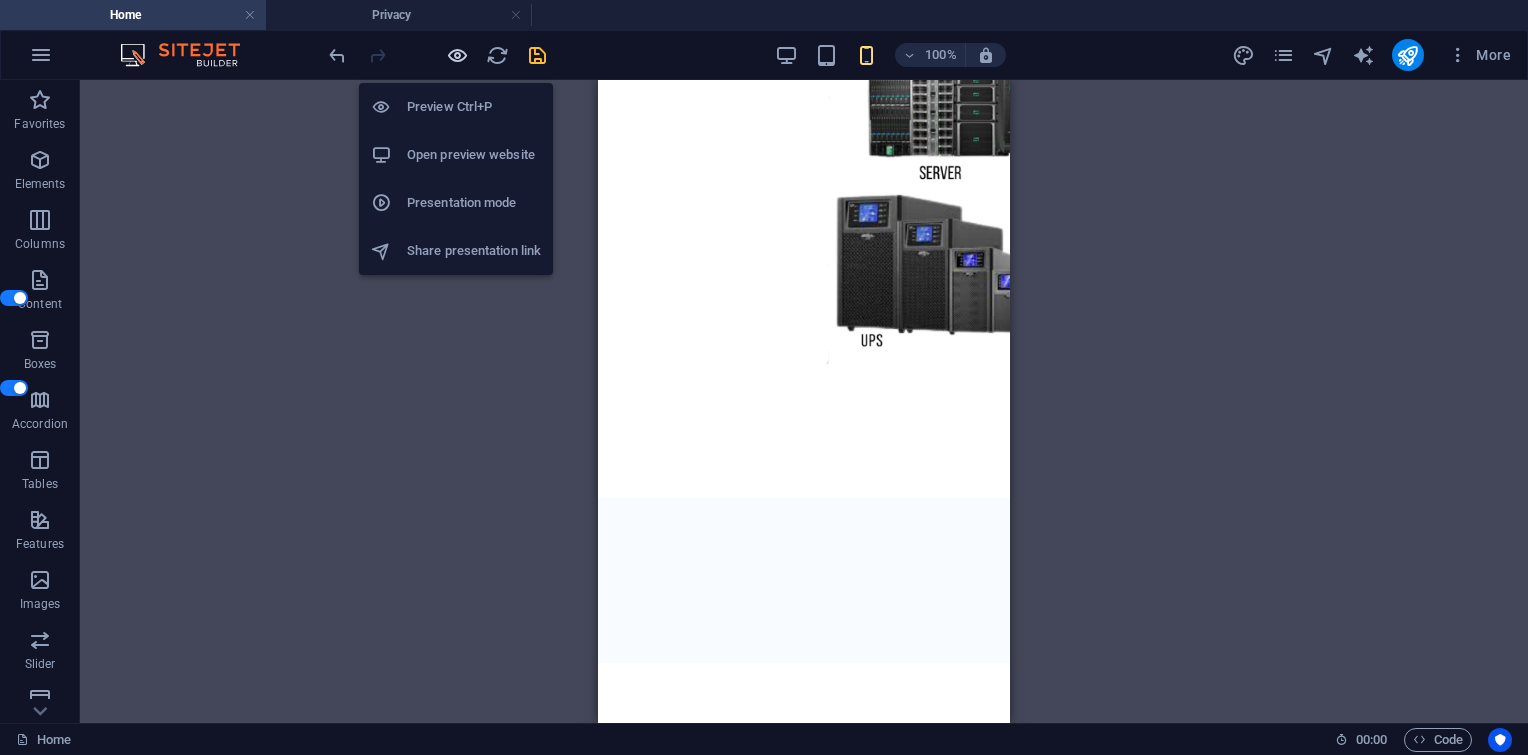 click at bounding box center [457, 55] 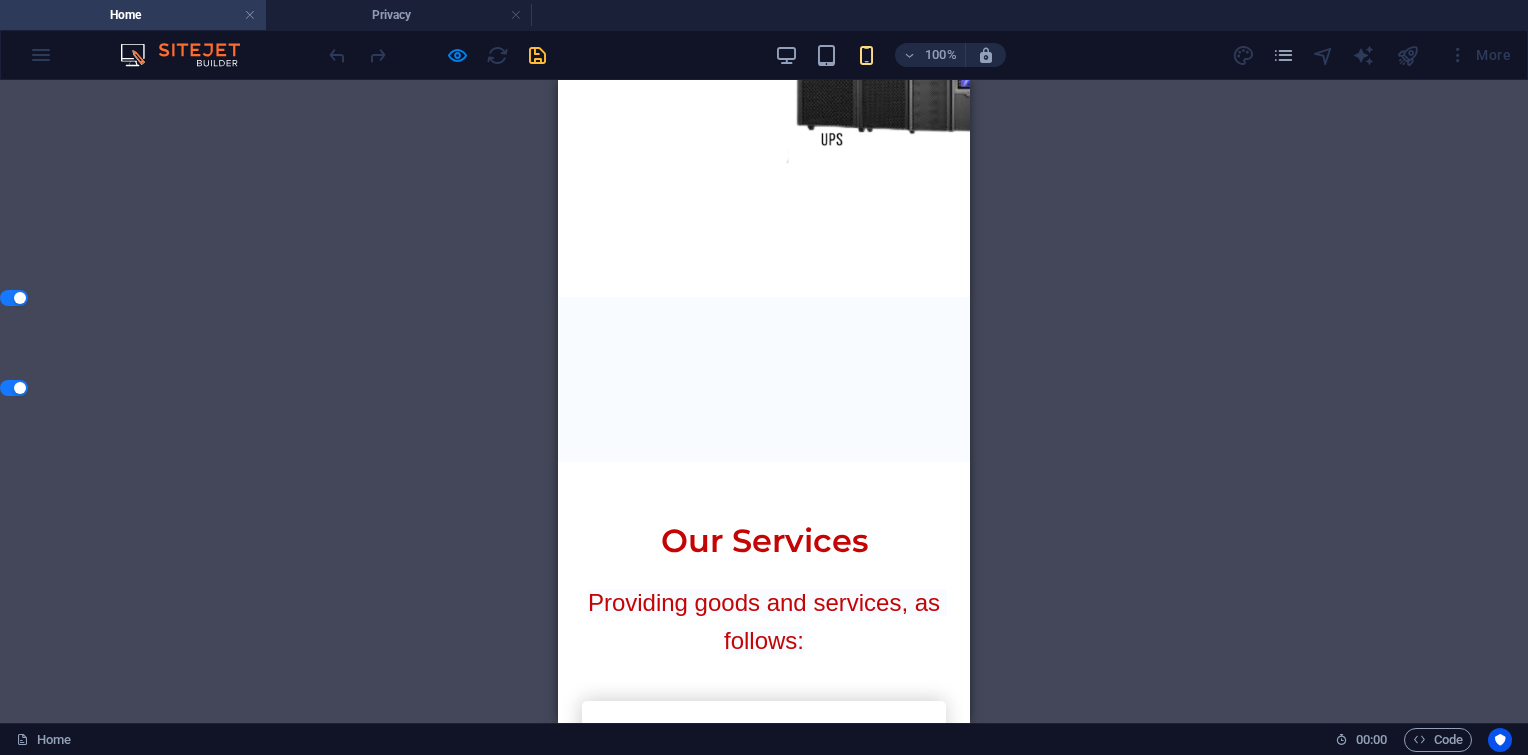 scroll, scrollTop: 1747, scrollLeft: 0, axis: vertical 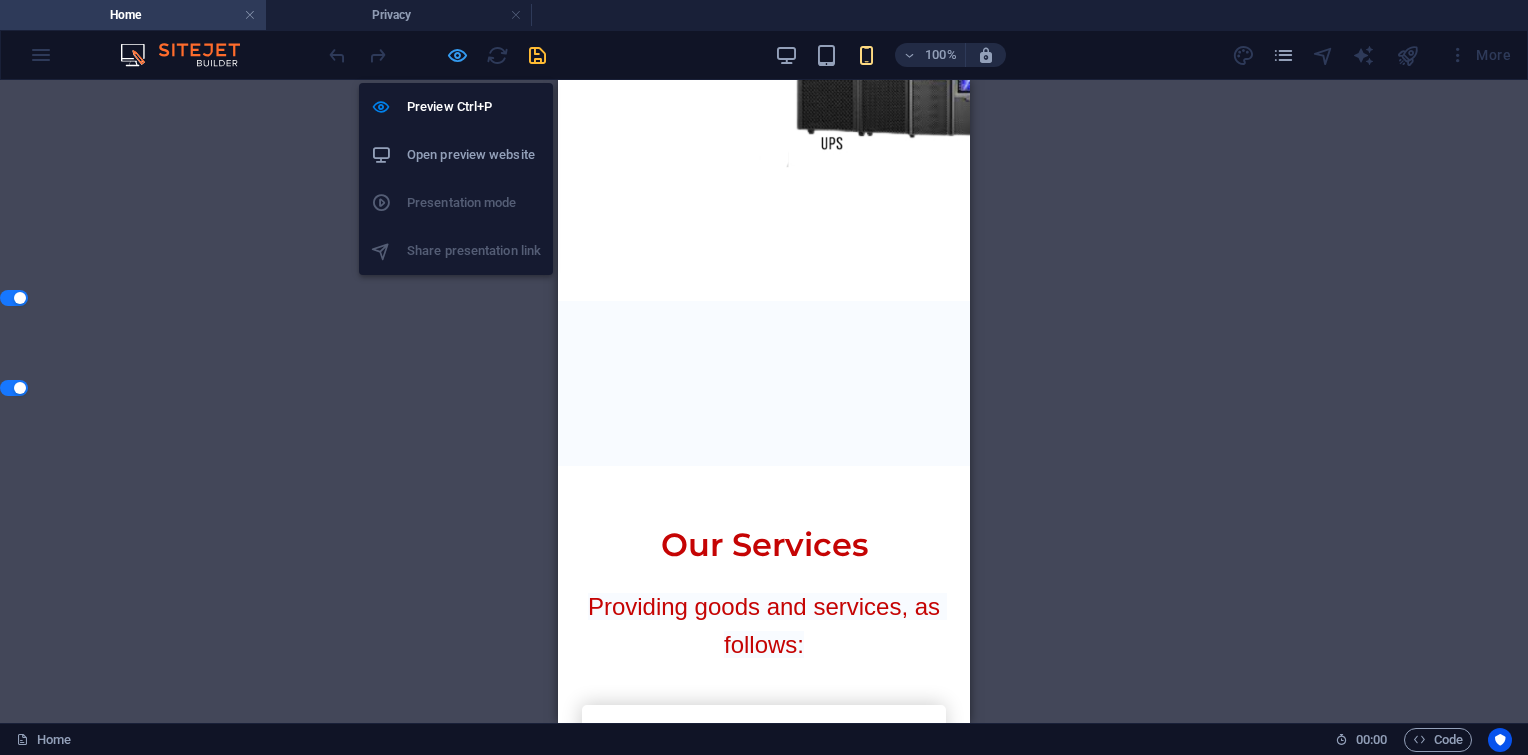 click at bounding box center (457, 55) 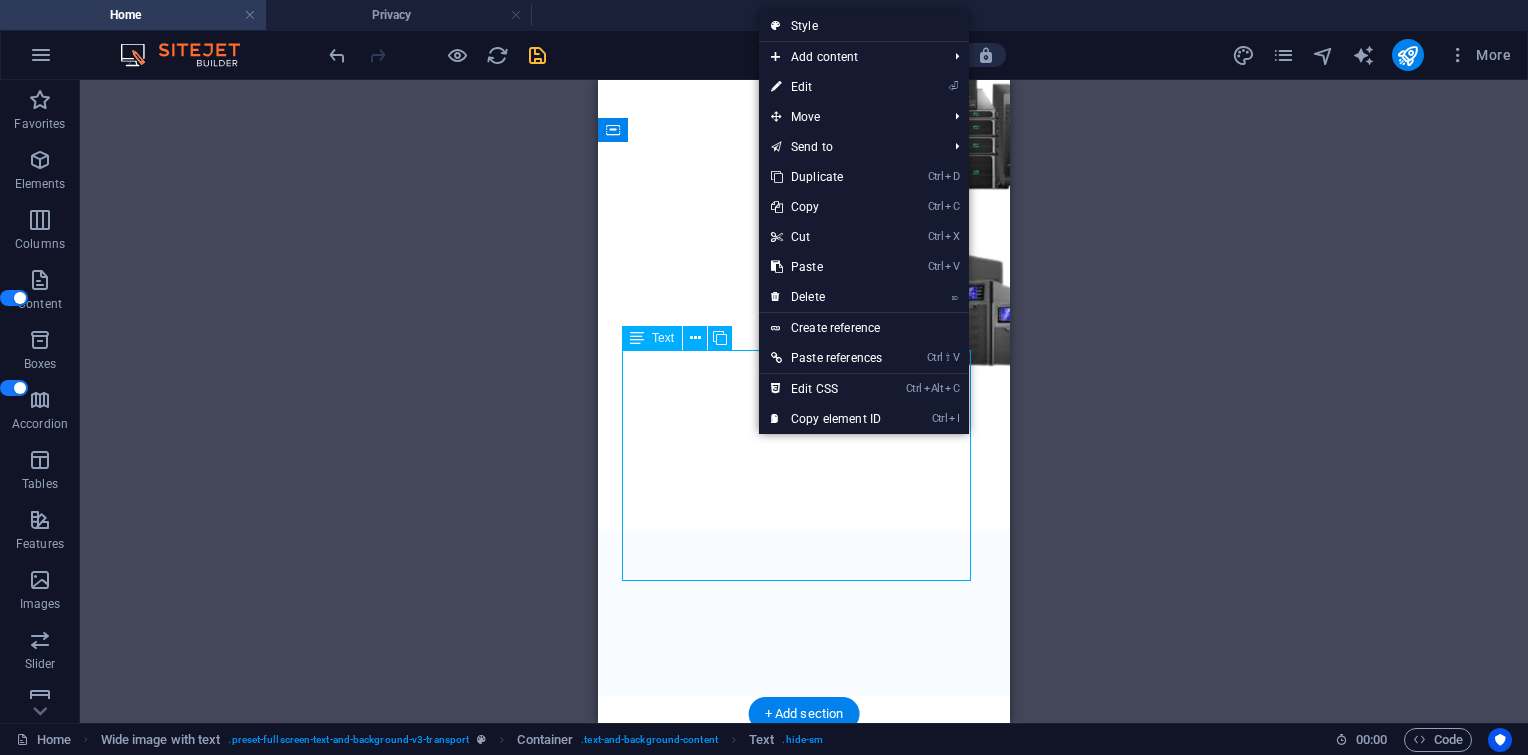 click on "Kunci Utama Andalan Trisemesta was established in 2021 committed and focused to provide IT solutions and computer peripherals such as Hardware, Software and after sales support services." at bounding box center [804, -453] 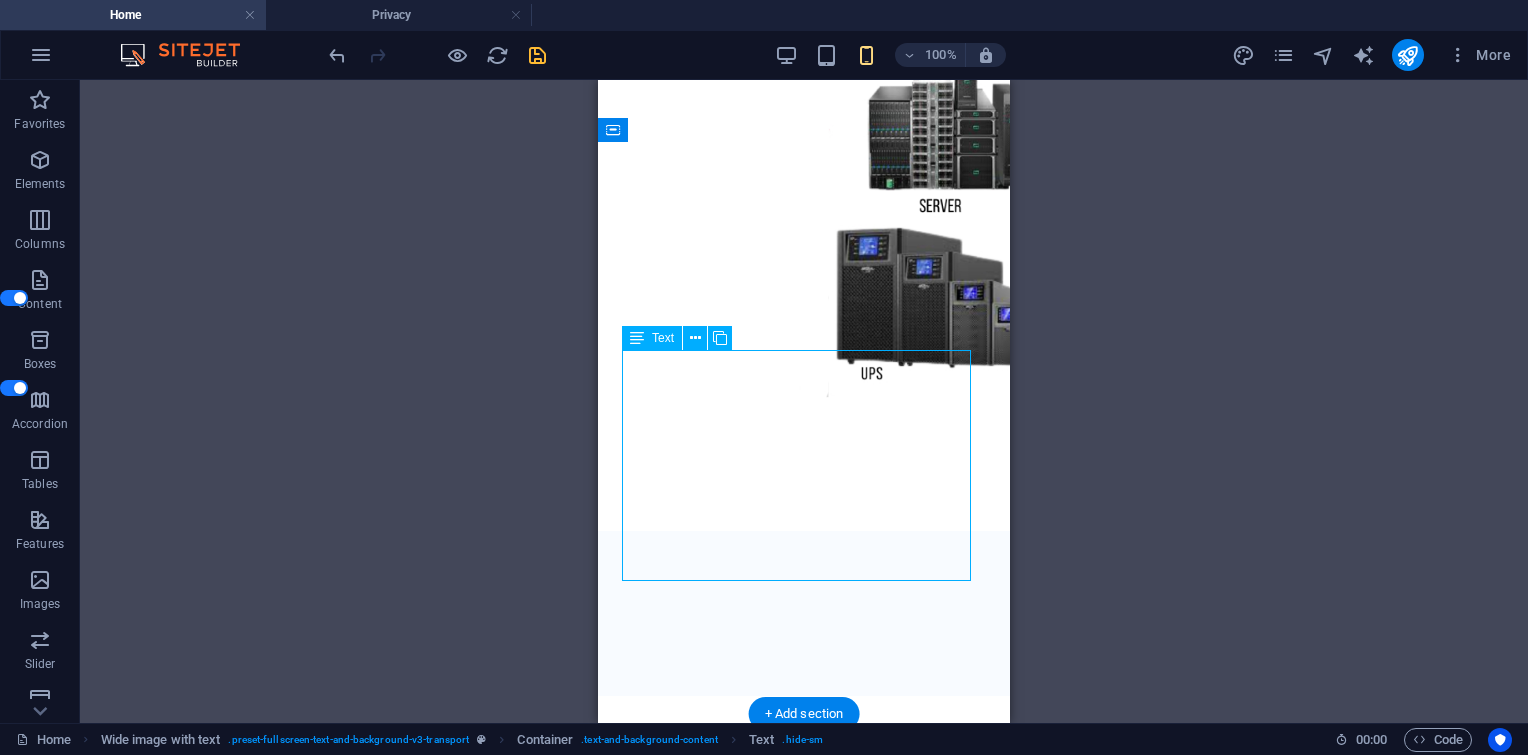 click on "Kunci Utama Andalan Trisemesta was established in 2021 committed and focused to provide IT solutions and computer peripherals such as Hardware, Software and after sales support services." at bounding box center (804, -453) 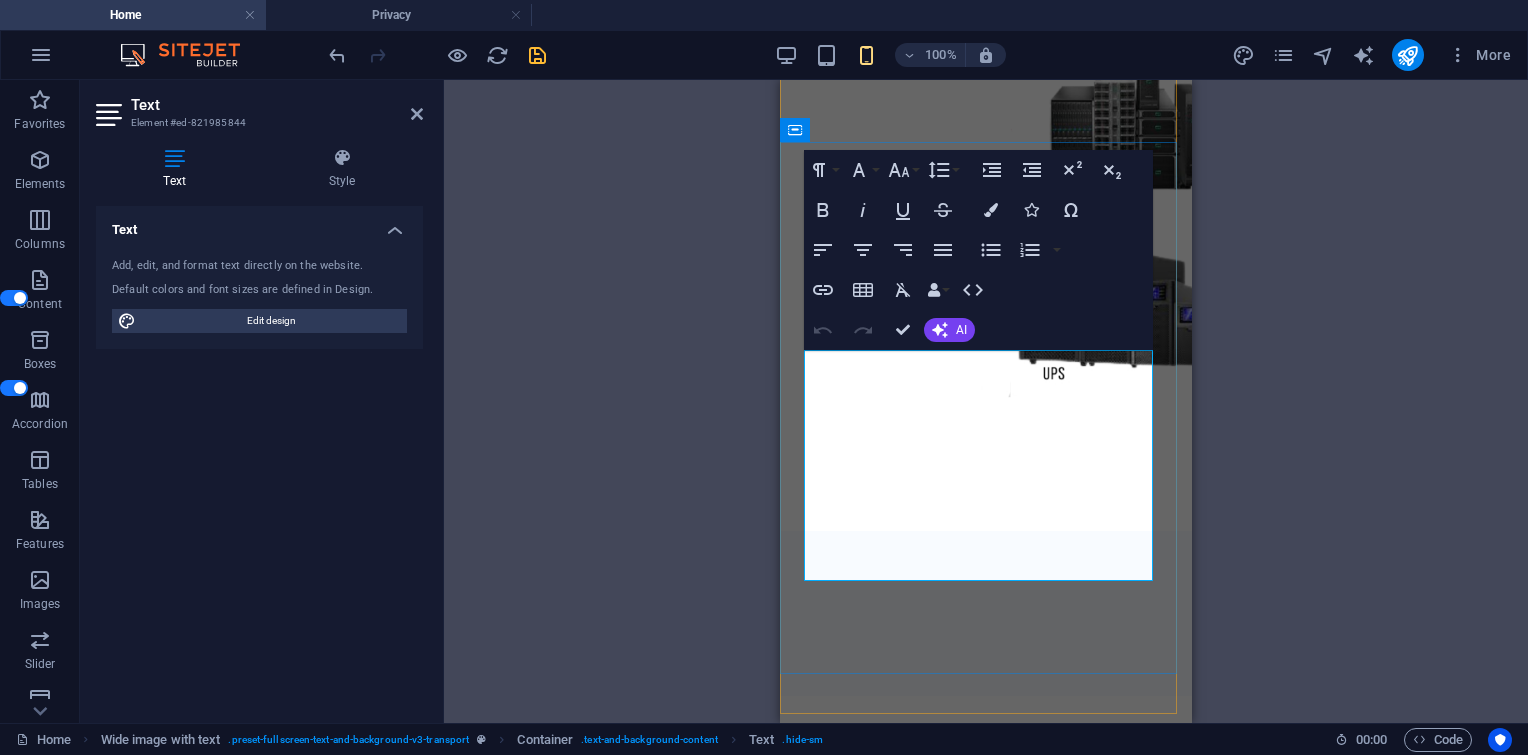 click on "and after sales support services." at bounding box center [986, -376] 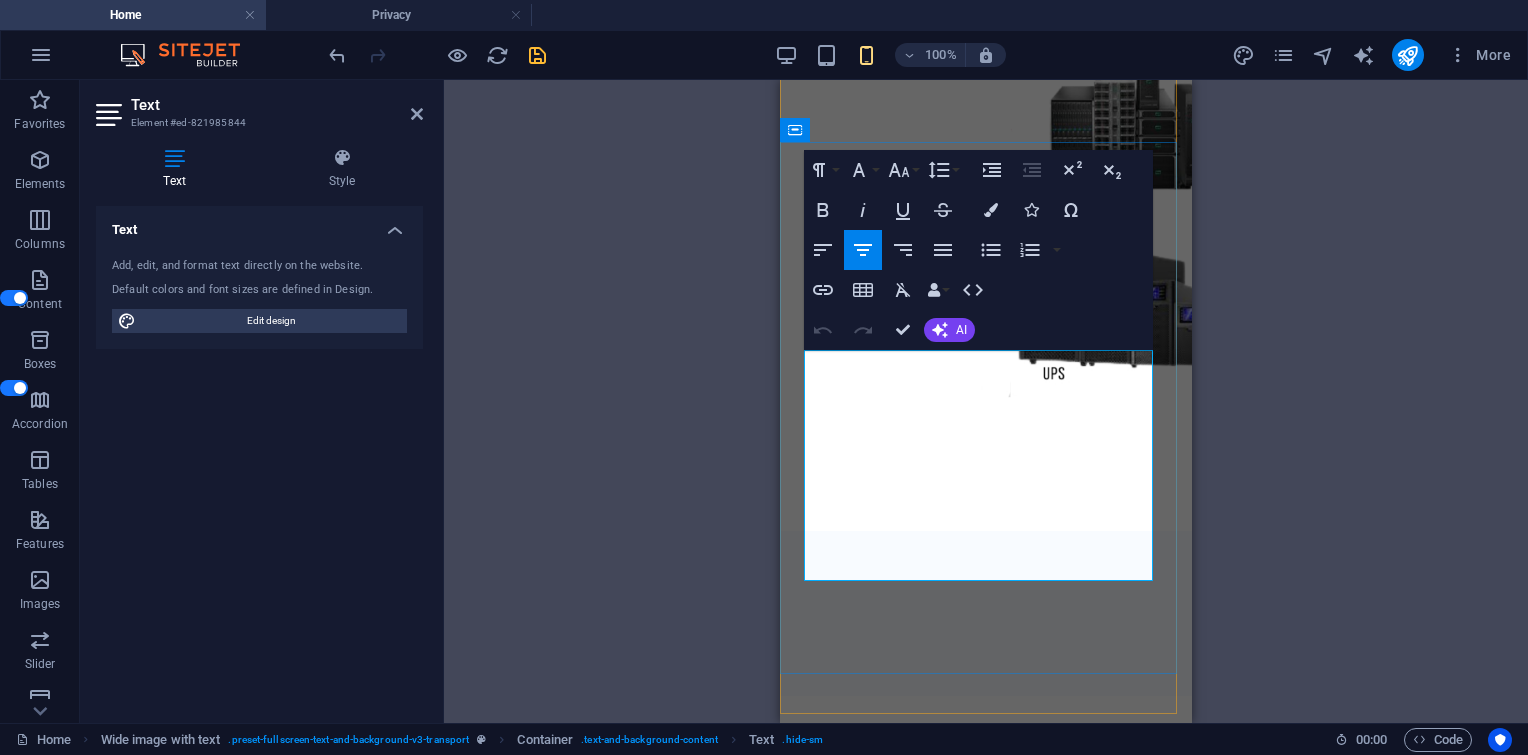 click on "2021 committed and focused to provide IT solutions" at bounding box center (986, -467) 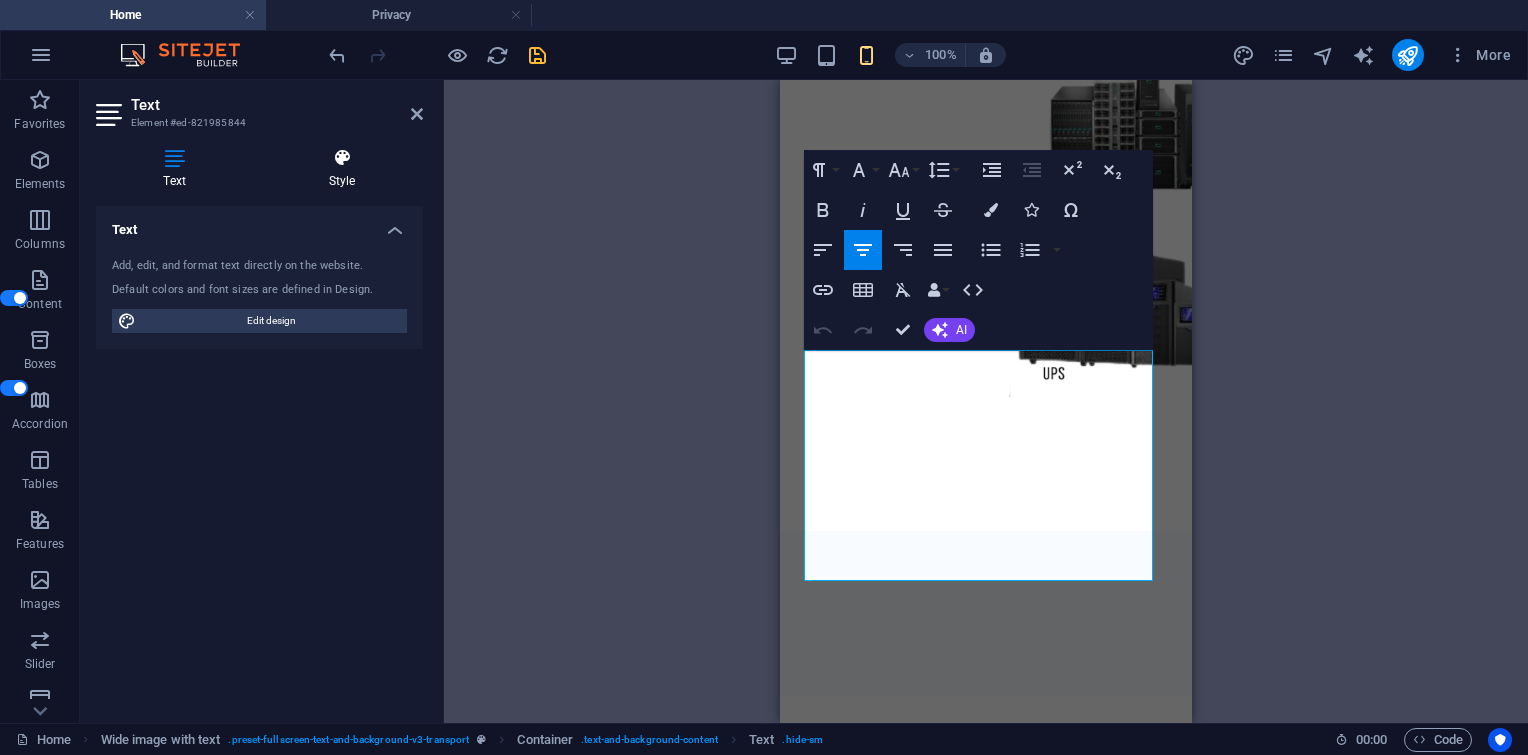 click on "Style" at bounding box center (342, 169) 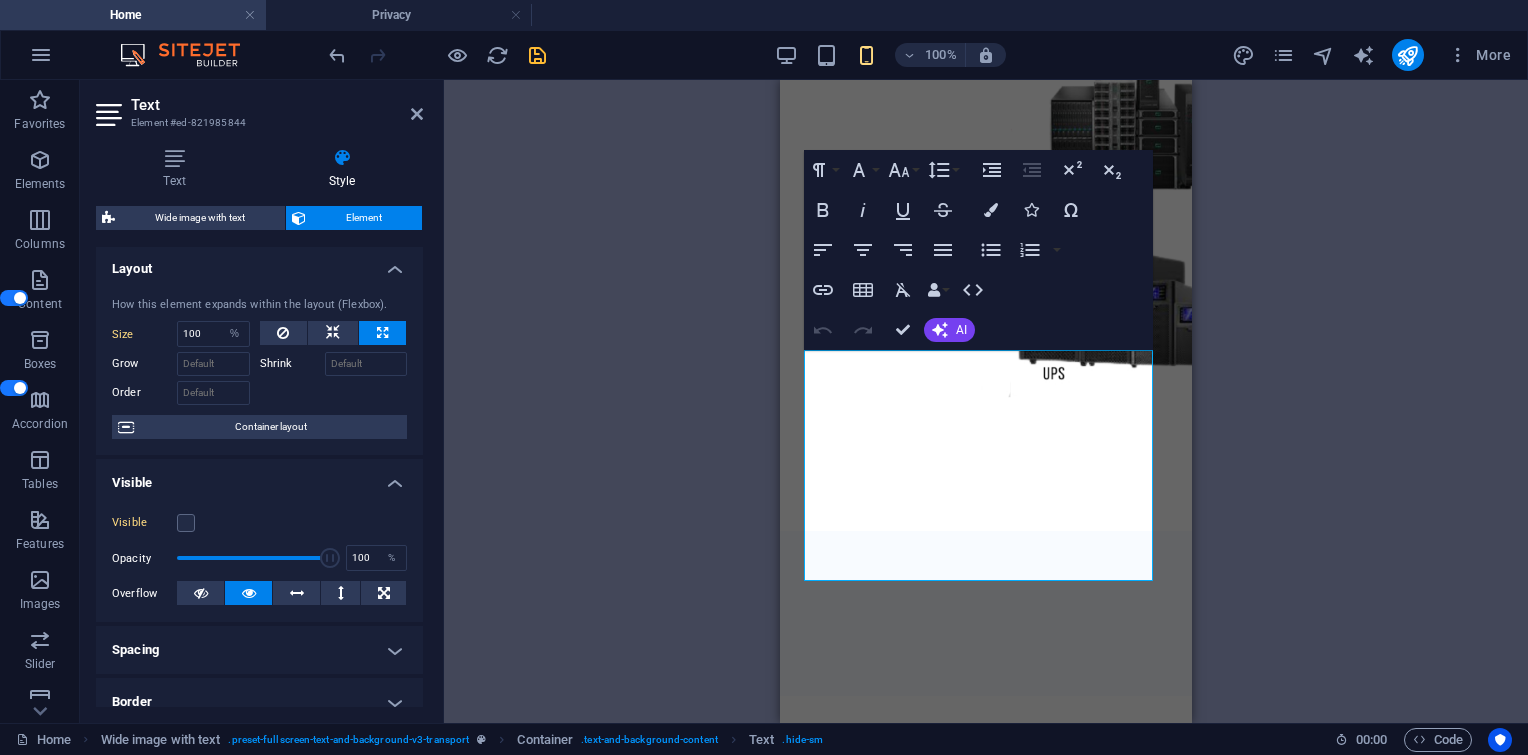 scroll, scrollTop: 0, scrollLeft: 0, axis: both 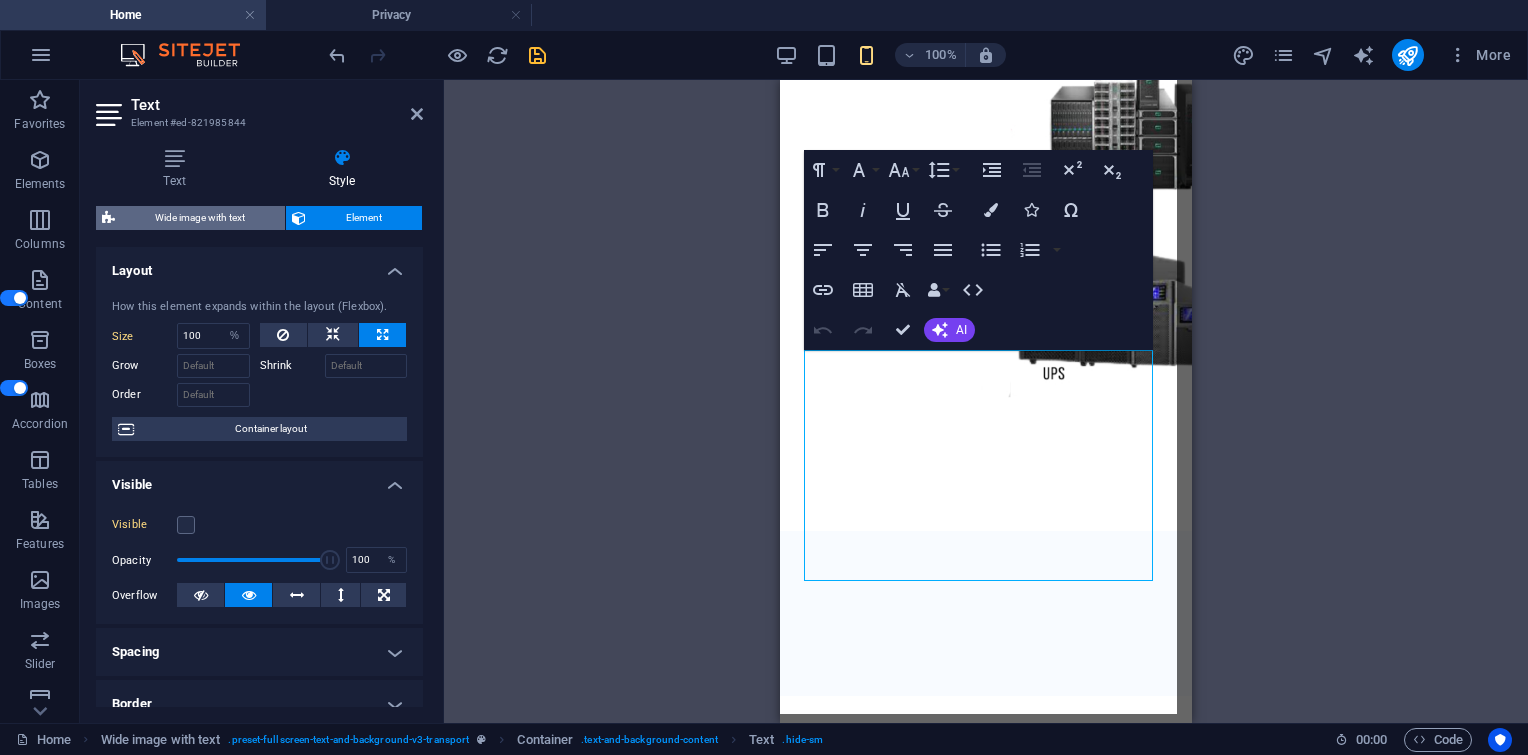 click on "Wide image with text" at bounding box center (200, 218) 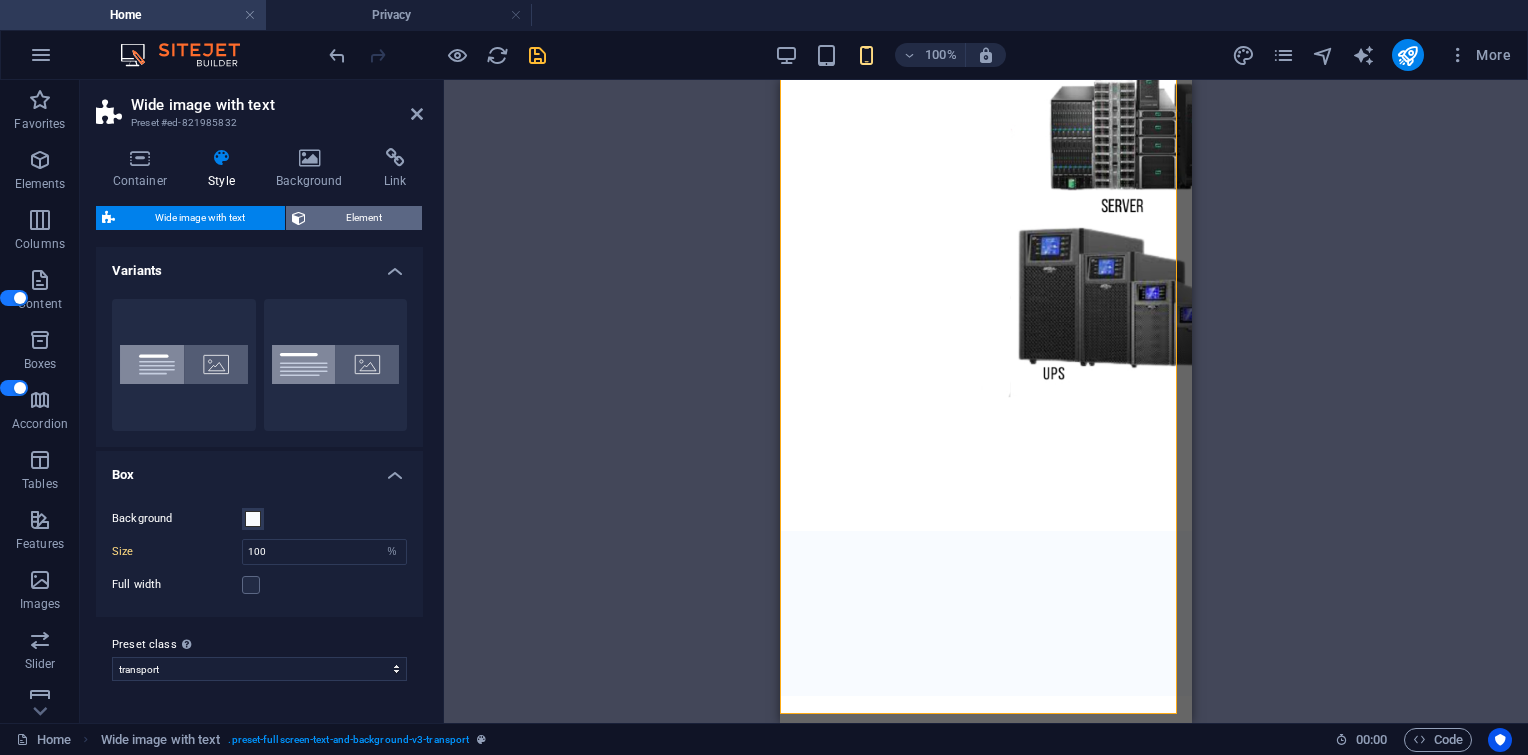 click on "Element" at bounding box center [364, 218] 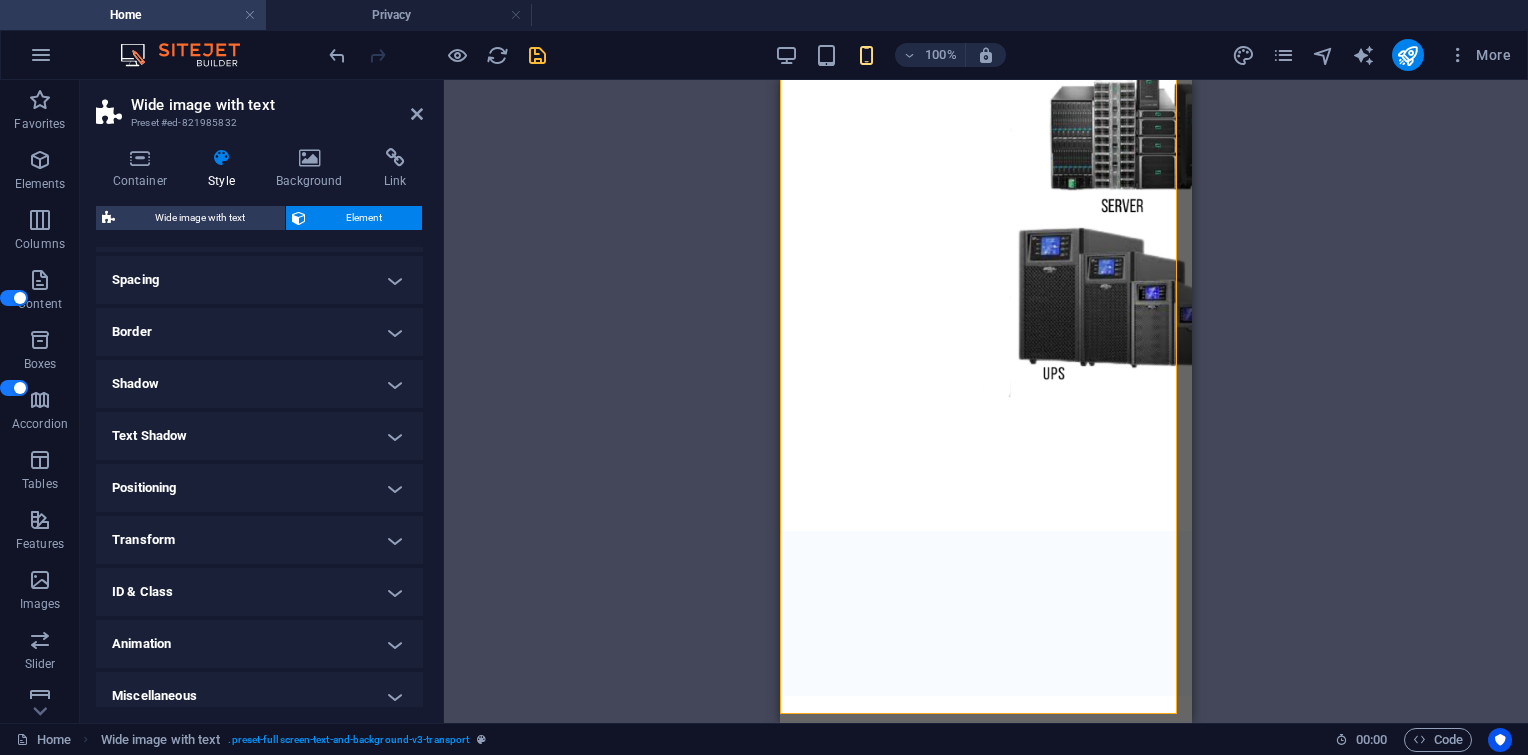 scroll, scrollTop: 170, scrollLeft: 0, axis: vertical 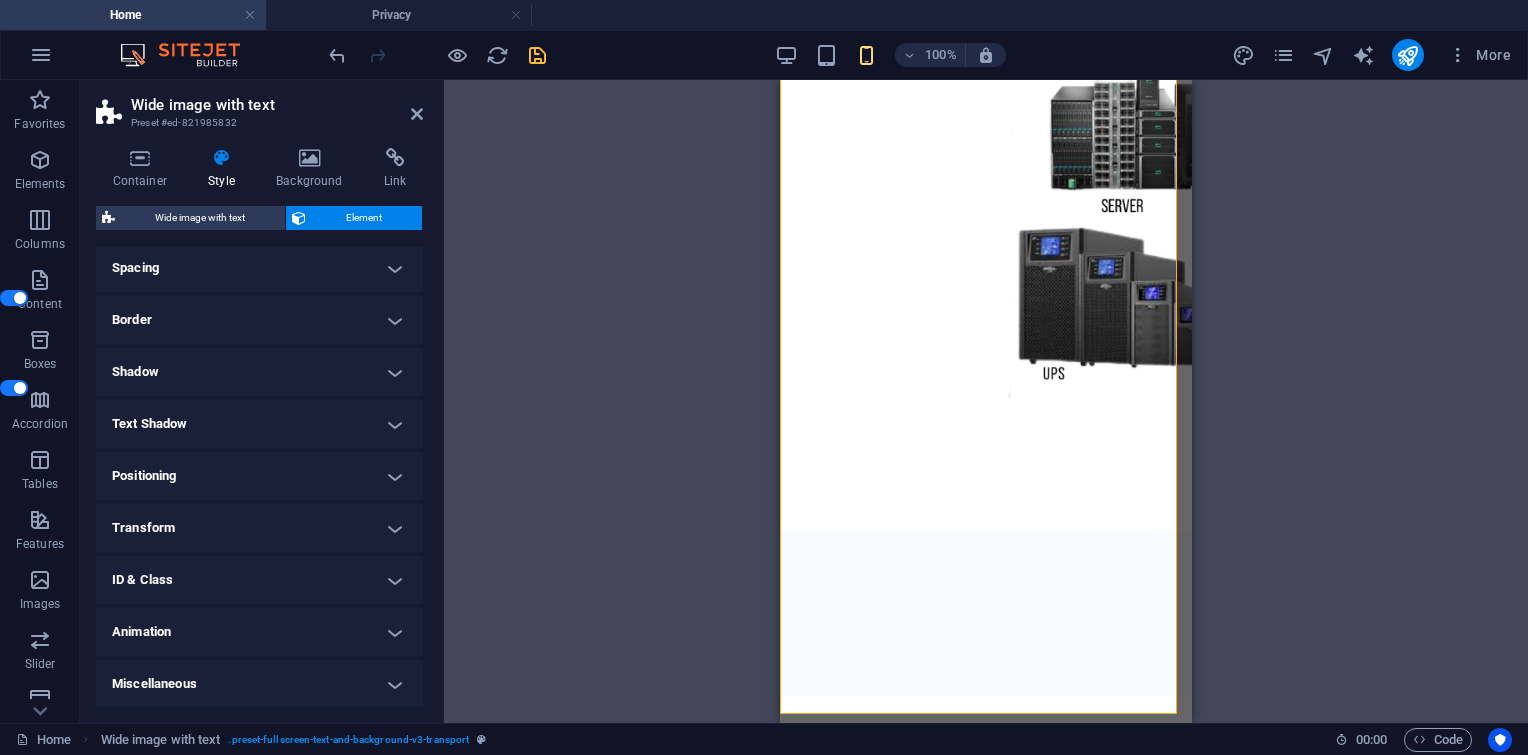 click on "Miscellaneous" at bounding box center [259, 684] 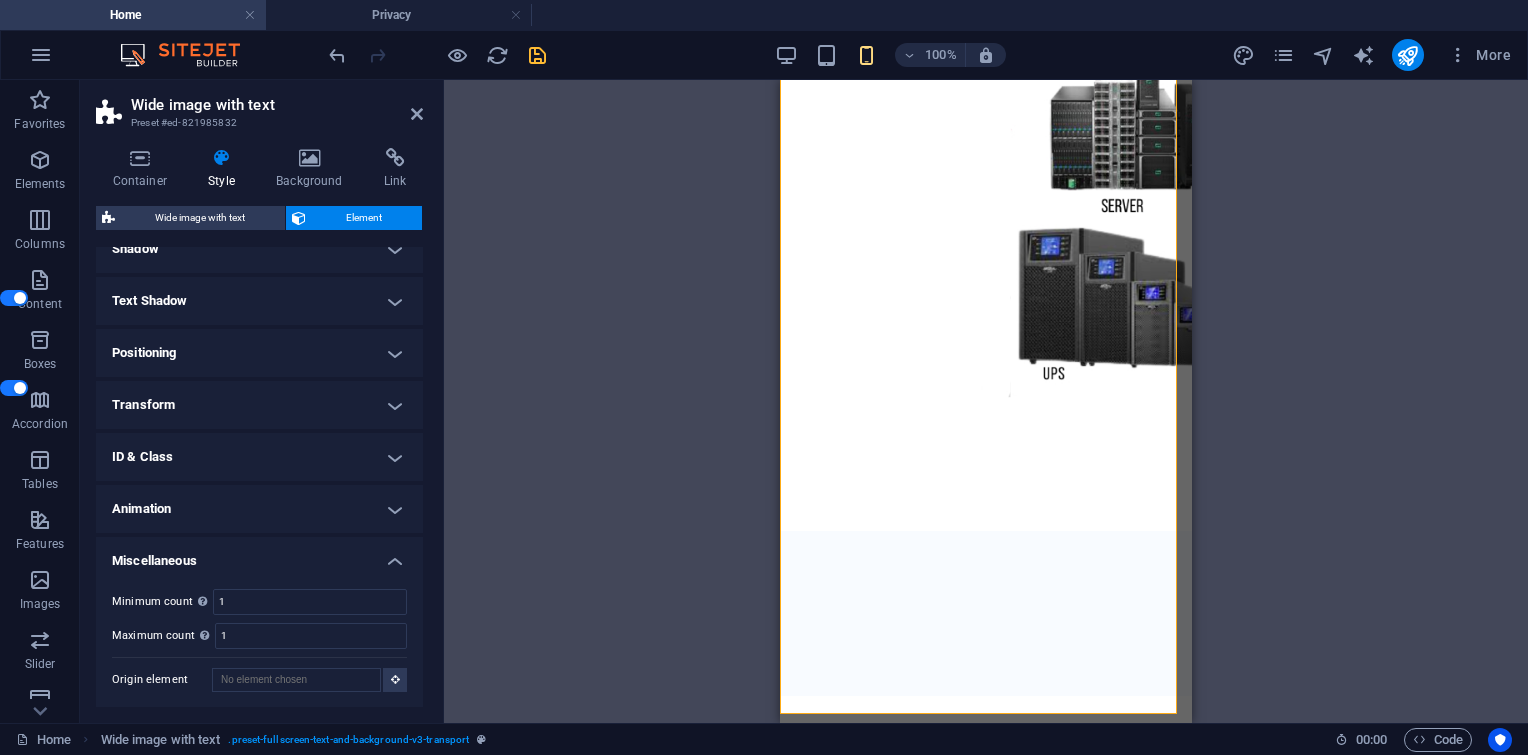 click on "Miscellaneous" at bounding box center [259, 555] 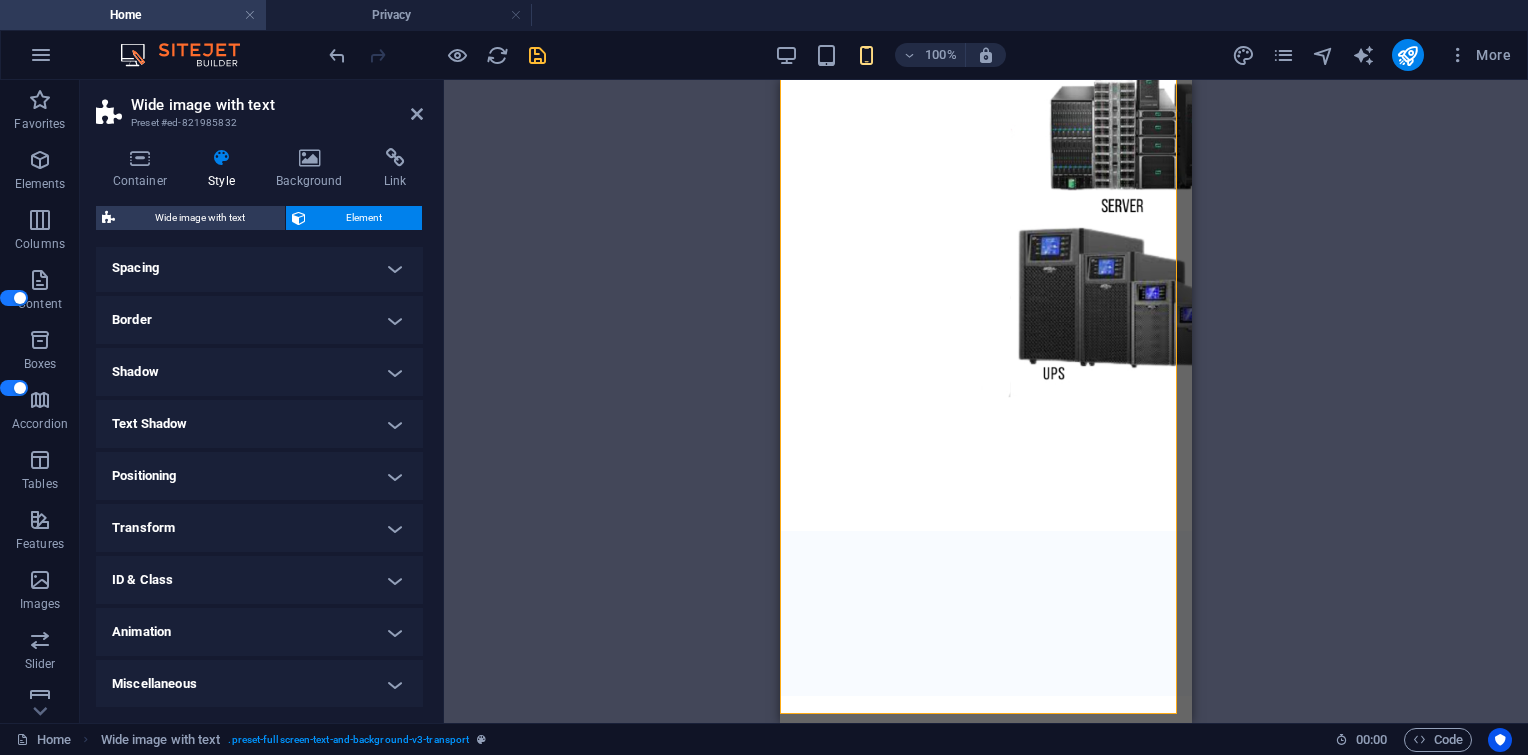 click on "Transform" at bounding box center (259, 528) 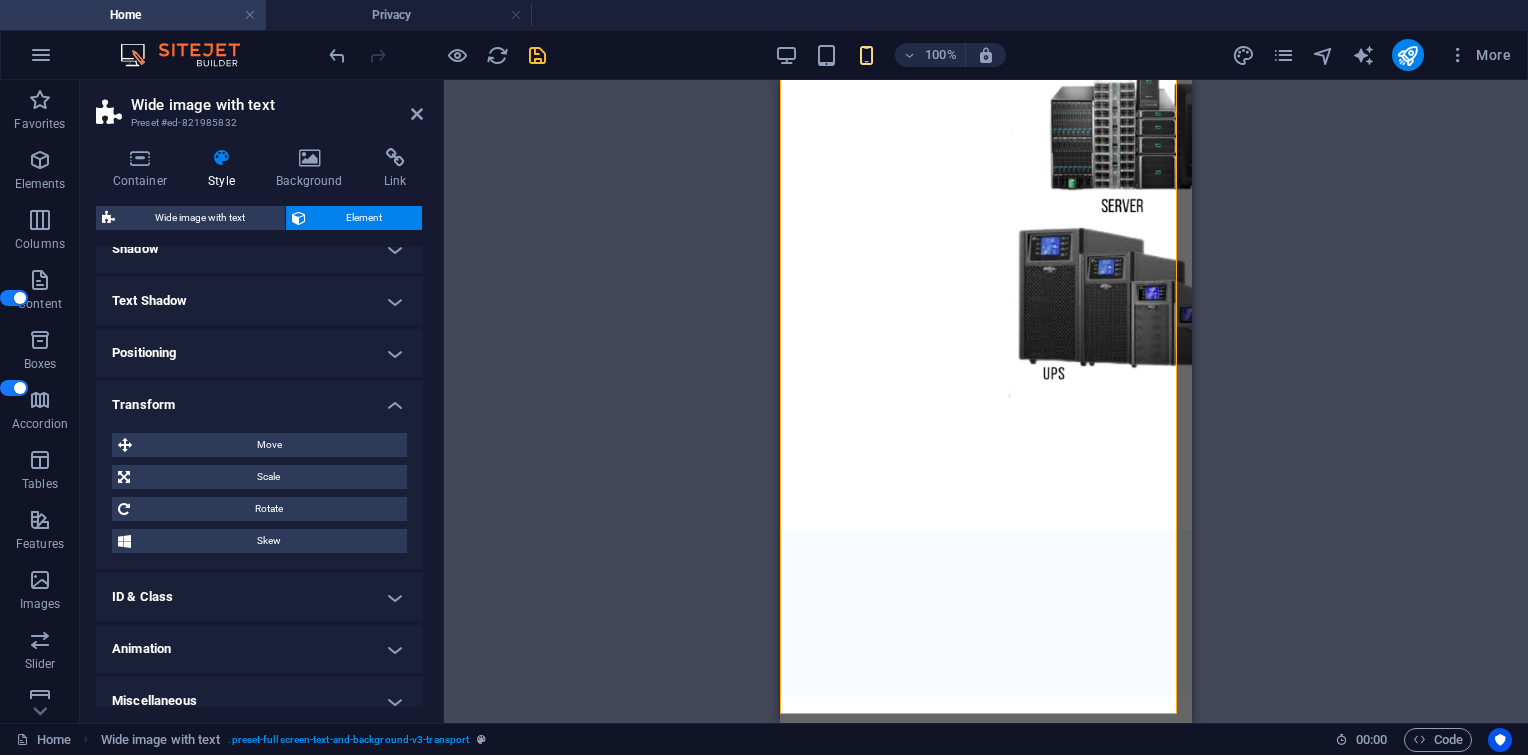 click on "ID & Class" at bounding box center (259, 597) 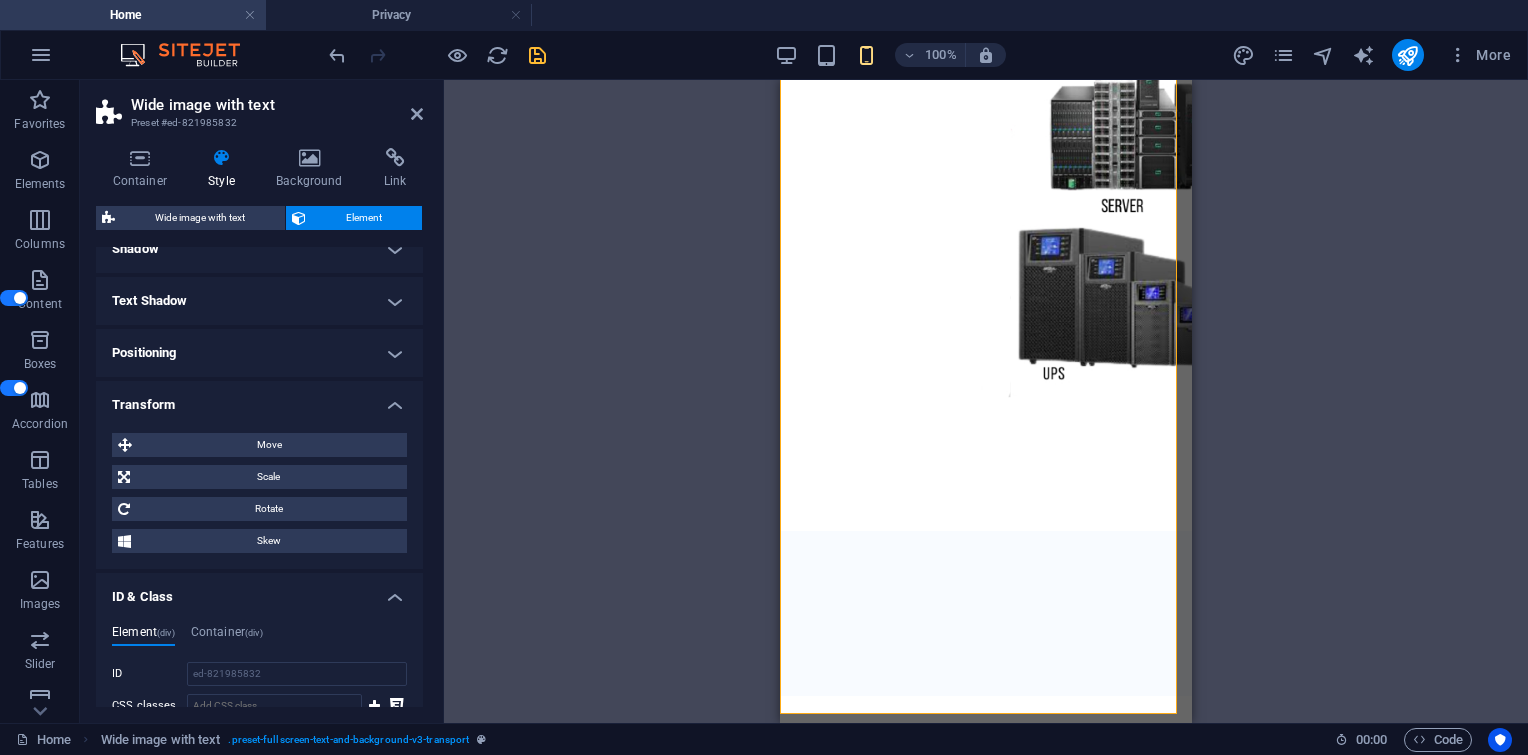 click on "Transform" at bounding box center [259, 399] 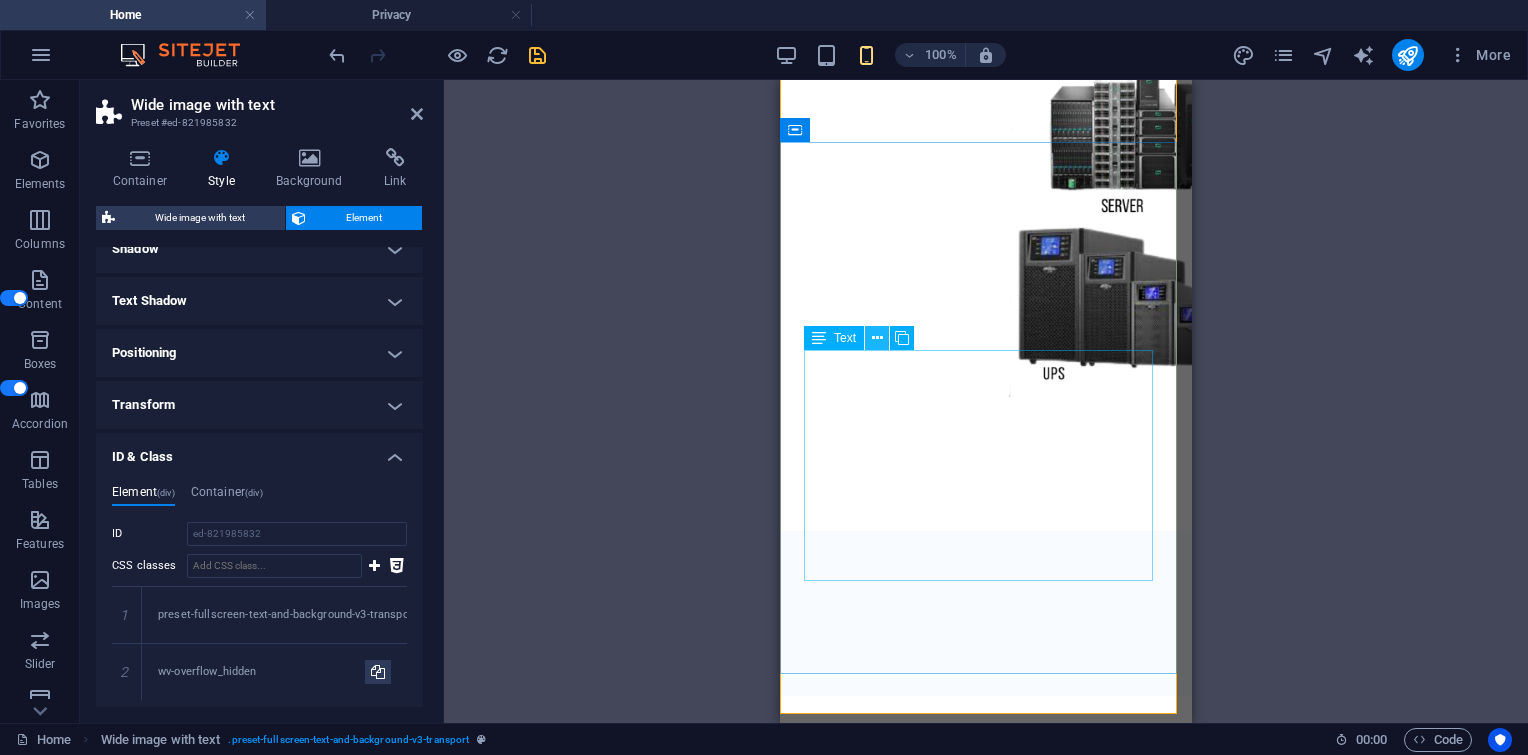 click at bounding box center (877, 338) 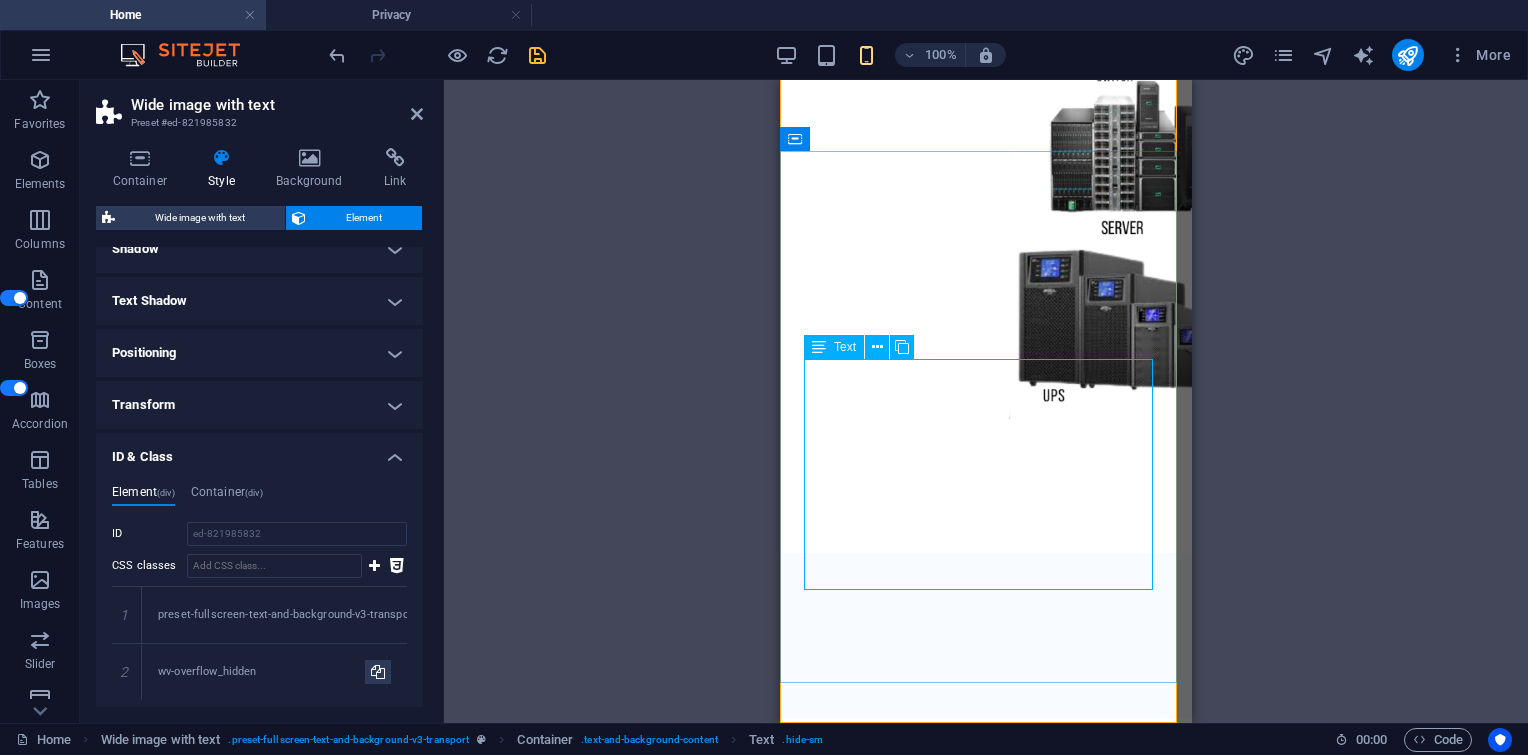 scroll, scrollTop: 1847, scrollLeft: 0, axis: vertical 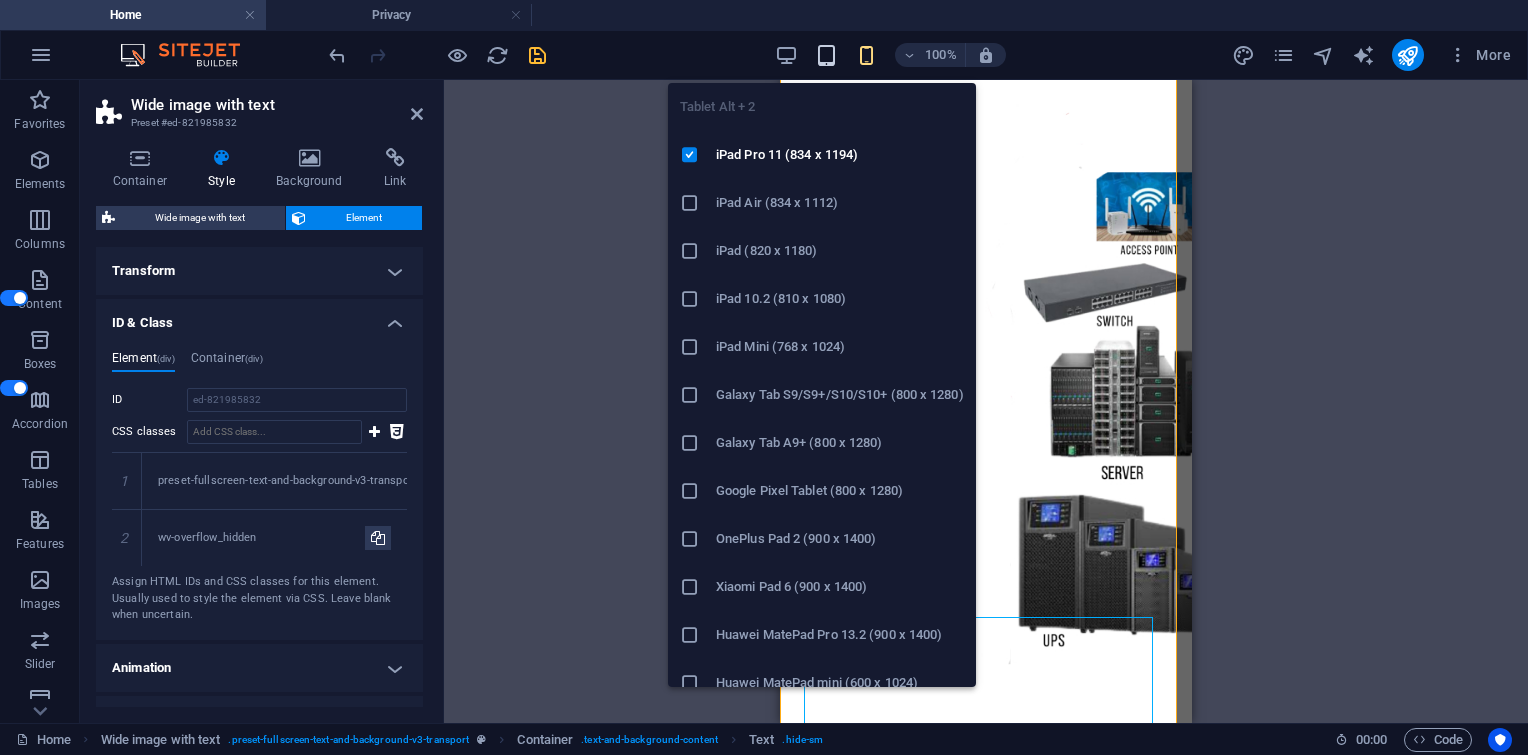 click at bounding box center (826, 55) 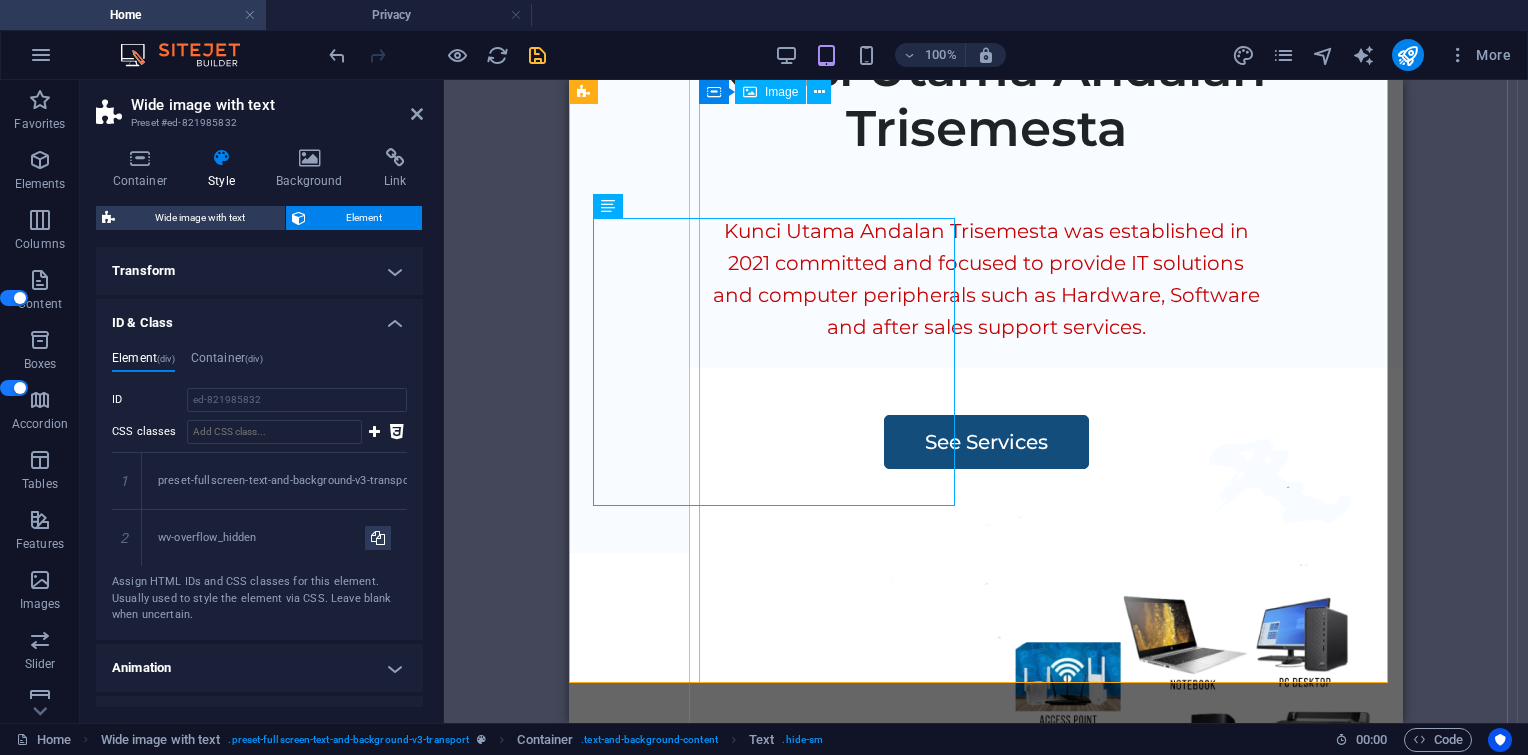 scroll, scrollTop: 1780, scrollLeft: 0, axis: vertical 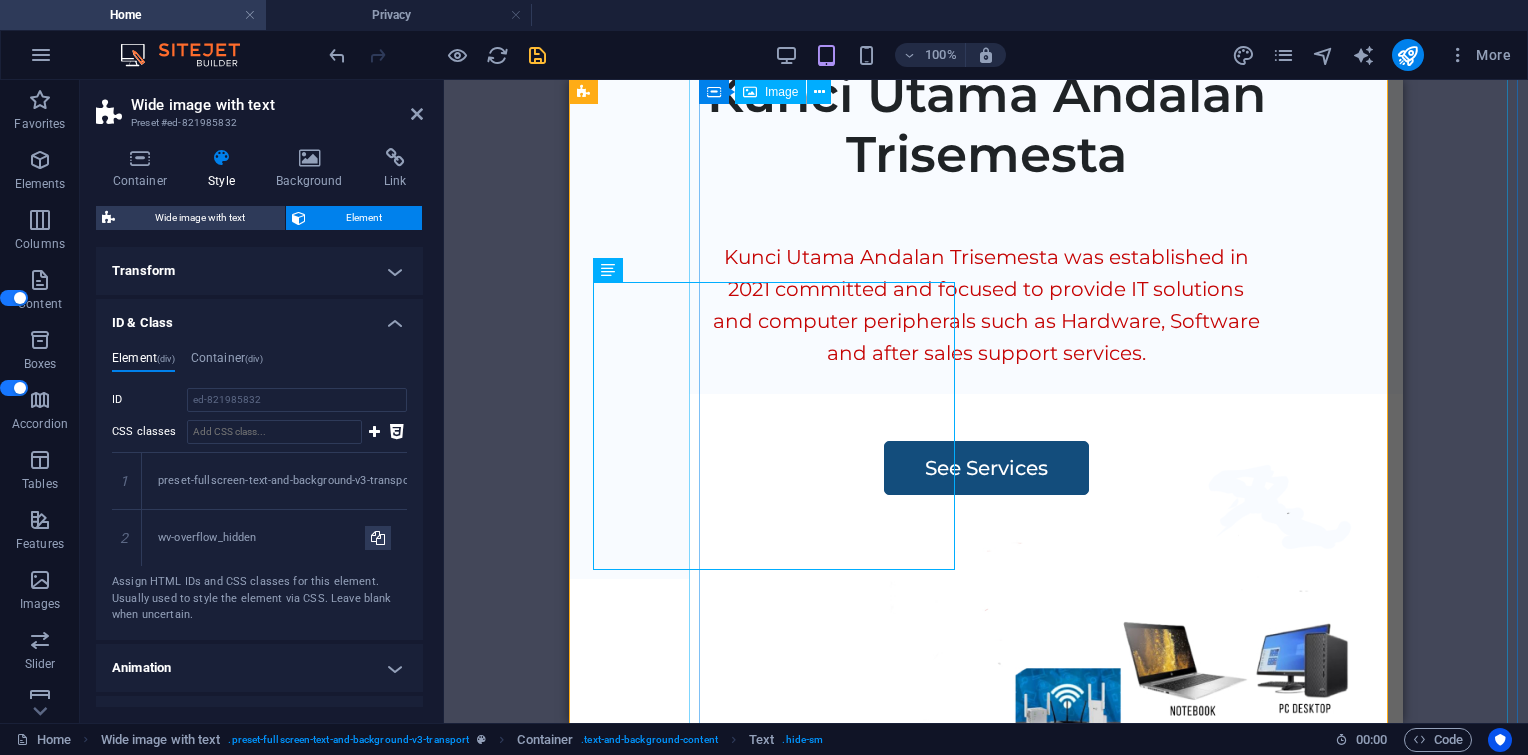 click at bounding box center (1106, 844) 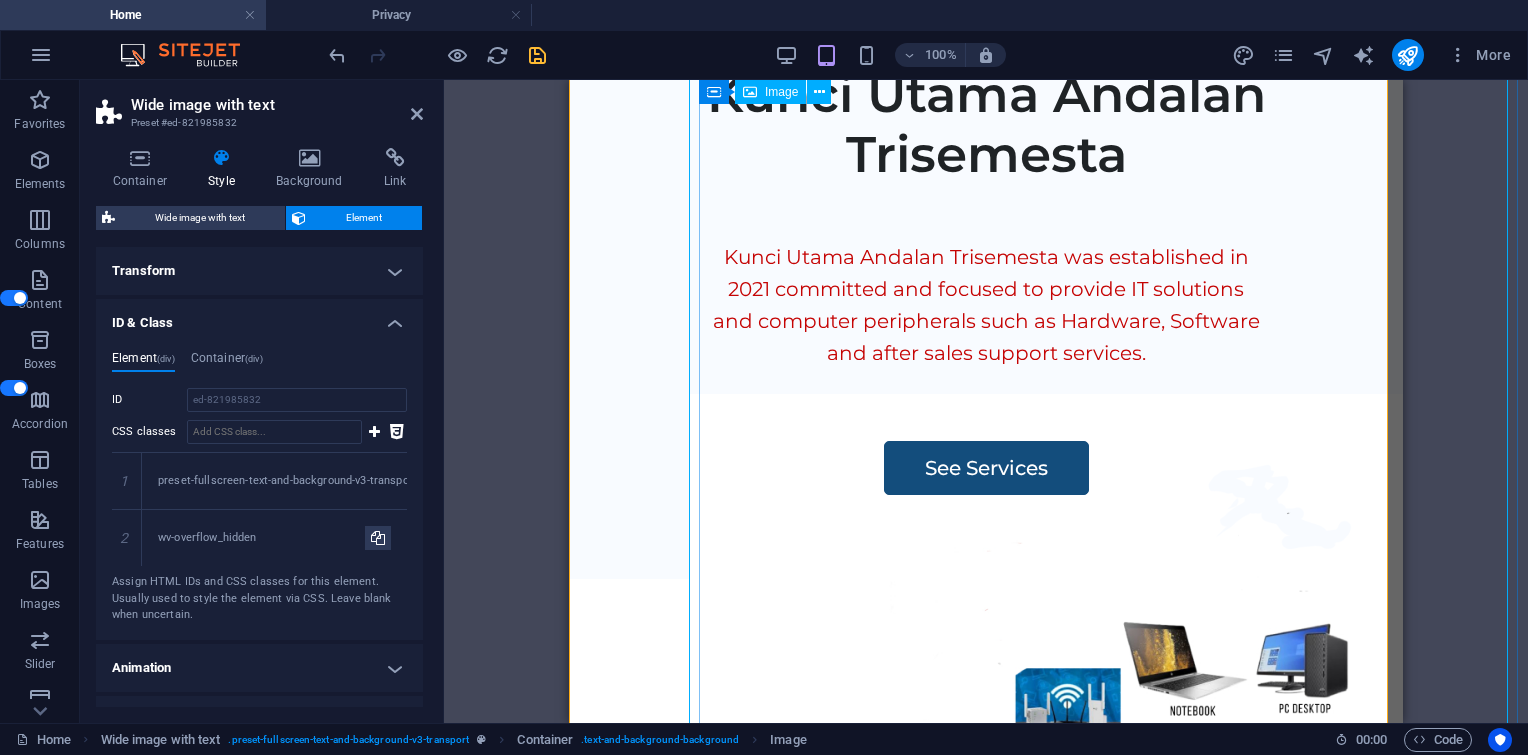 click at bounding box center [1106, 844] 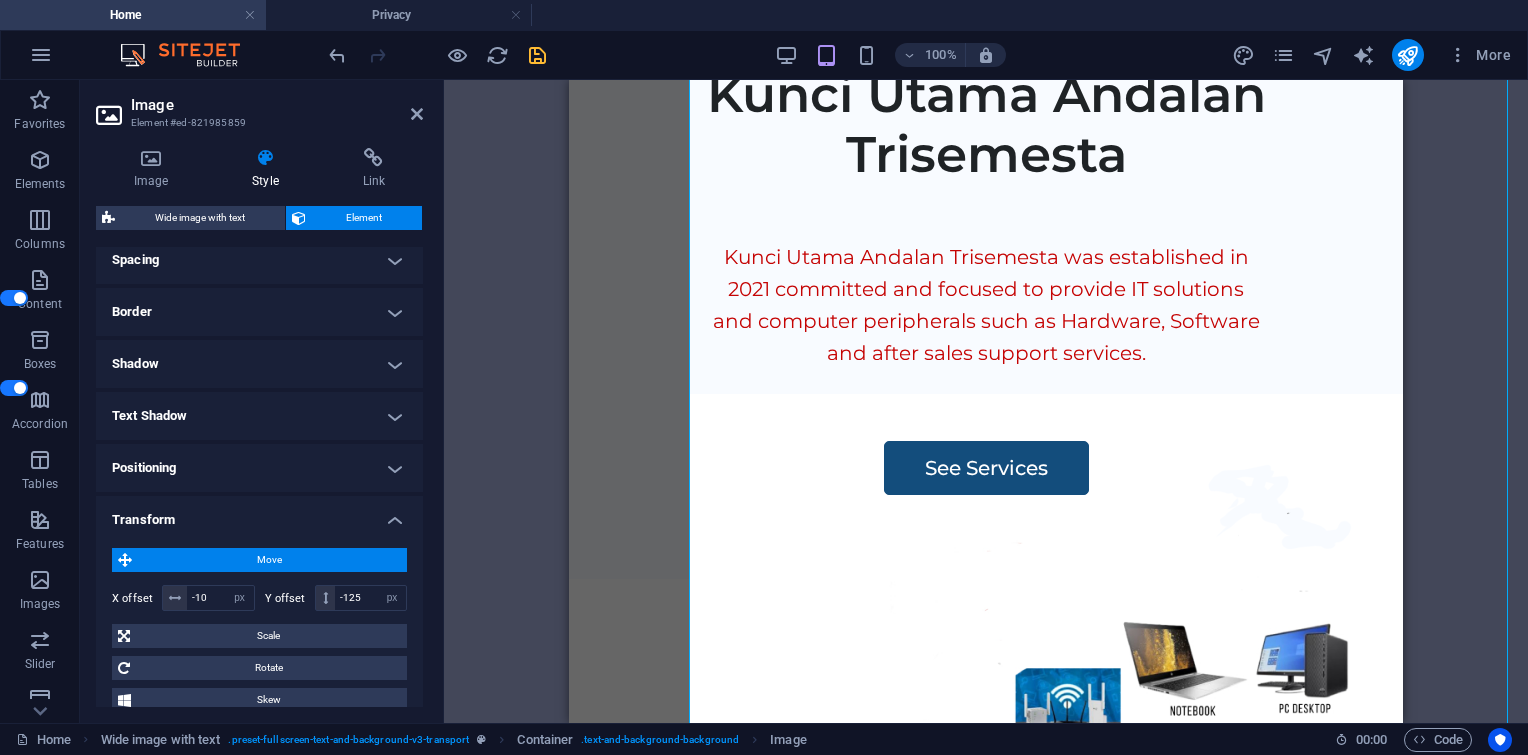 scroll, scrollTop: 433, scrollLeft: 0, axis: vertical 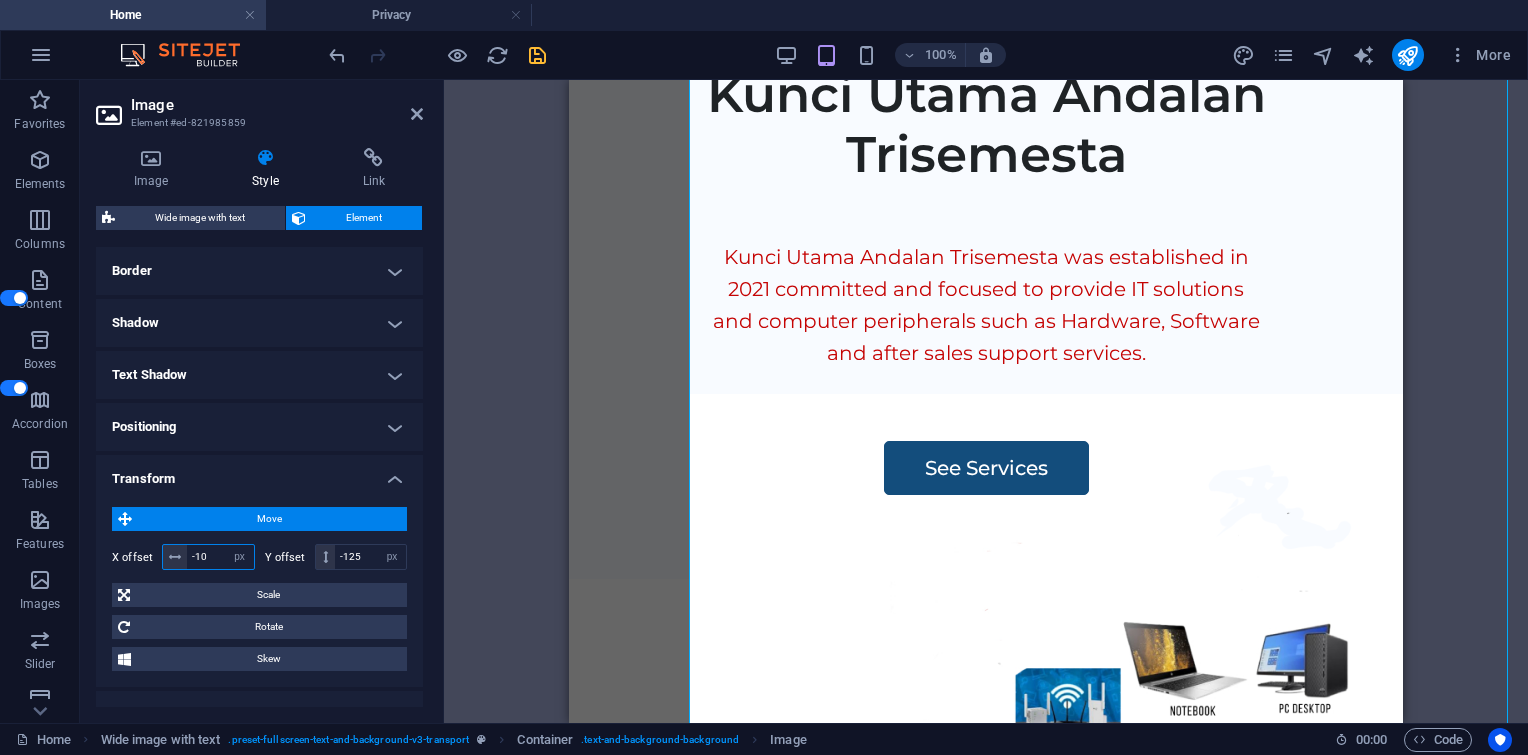 click on "-10" at bounding box center [220, 557] 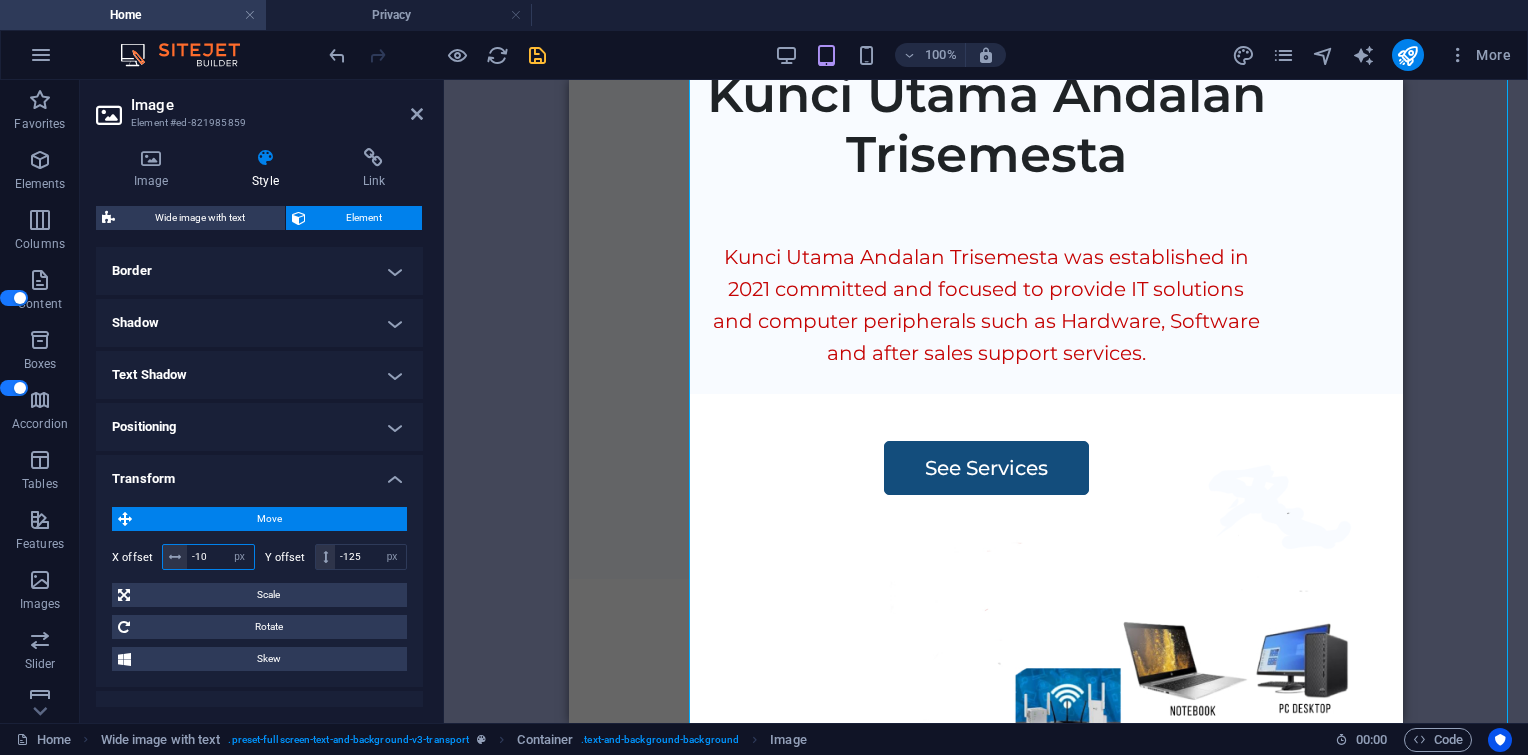 type on "-1" 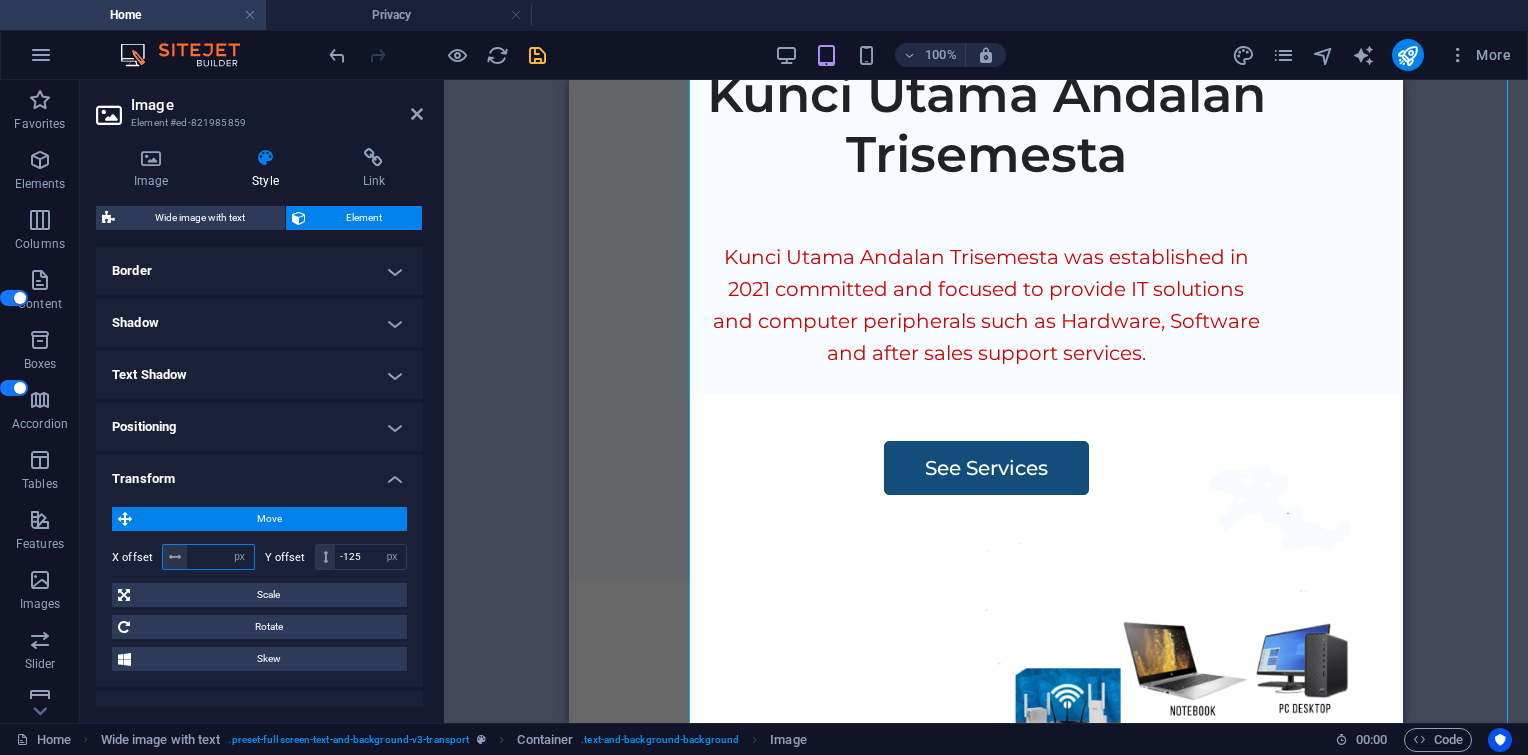 type on "0" 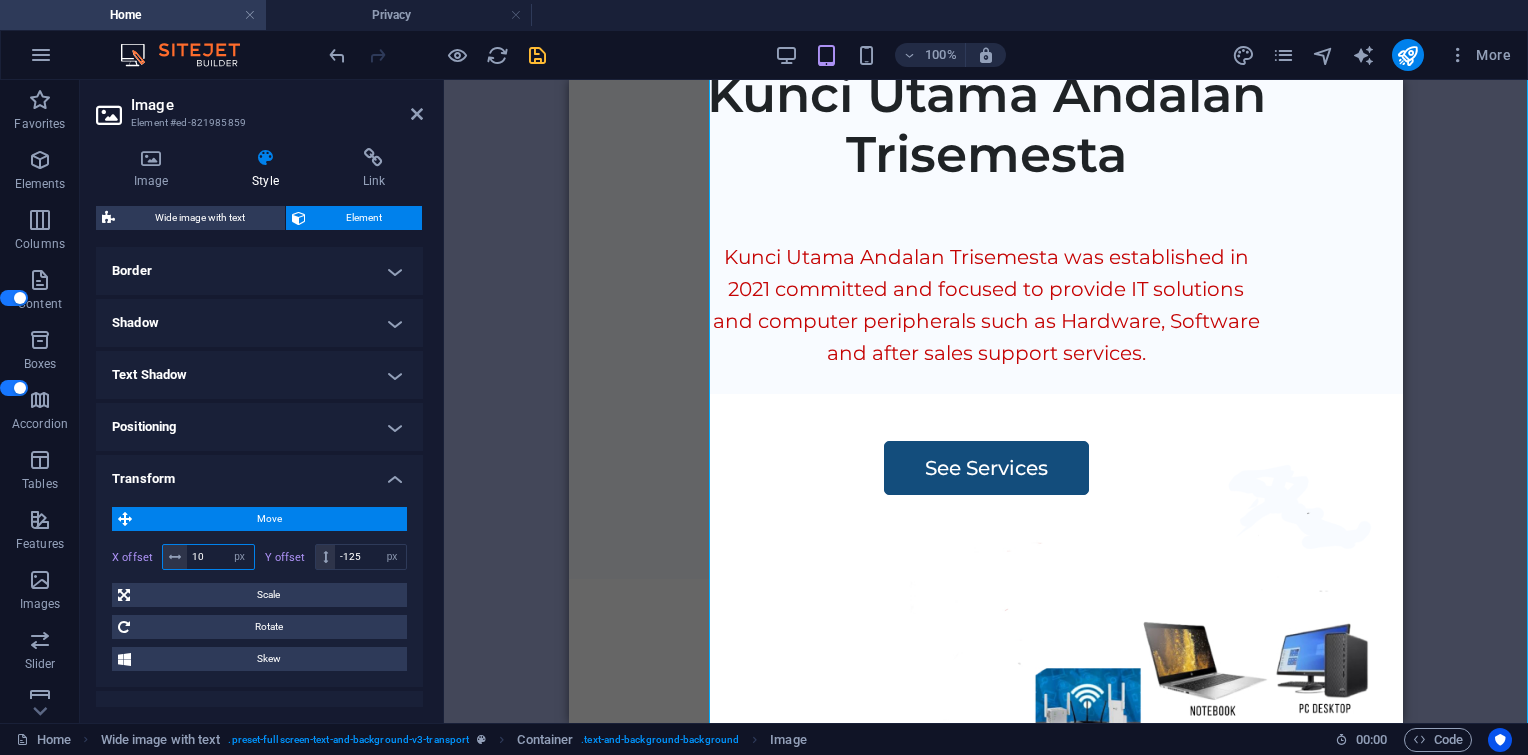 type on "1" 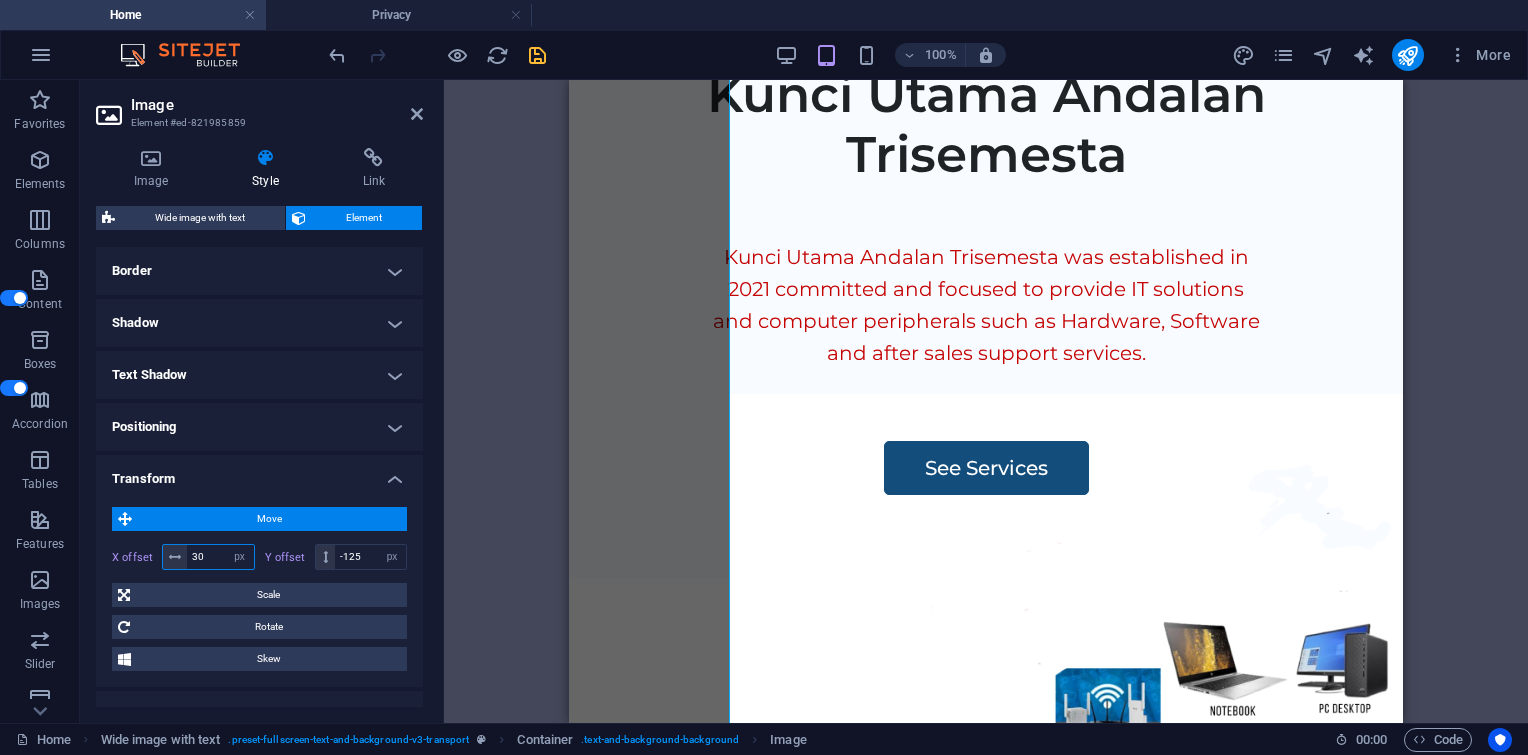 type on "3" 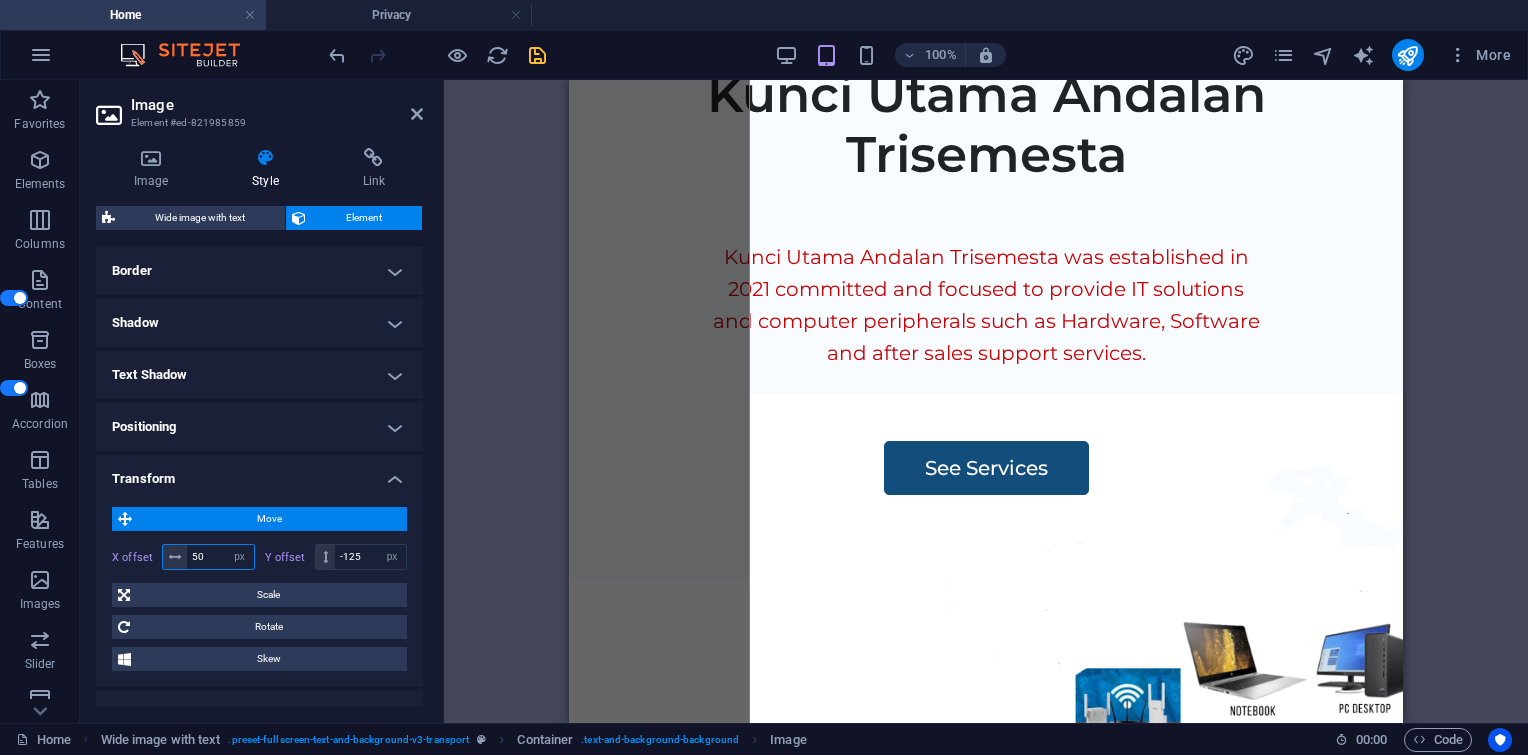 type on "50" 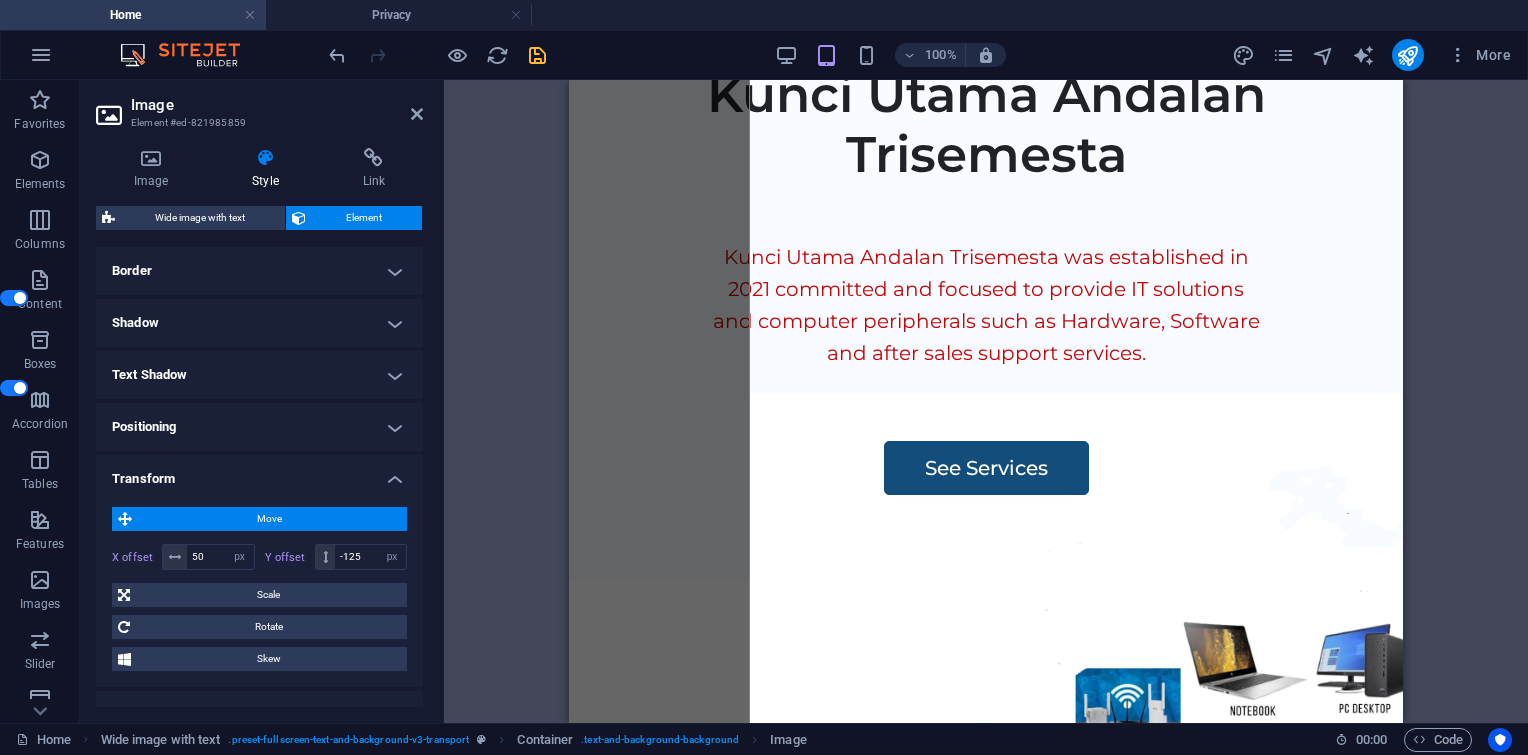 click on "Drag here to replace the existing content. Press “Ctrl” if you want to create a new element.
Wide image with text   H1   Wide image with text   Wide image with text   Container   Container   Image   Container   Menu Bar   Image   Menu   Spacer   Text   Container   H2   Button   Spacer   Text   Text   Boxes   Container   Text   Container   Spacer   Container   Text   Container   Spacer   Icon   Icon   Container   Container   Spacer   Container   Container   Text   Spacer   Text   Container   H2   Spacer   Spacer   Container   Plans   Container   Image   Container   Text   Container   Container   Container   Container   Spacer   Container   Container   Container   Container   Container   Container   Image   Container   Text   Container   Container   Container   Container   Spacer   Container   Container   Container   Image   Container   Container   Container   Plans   Container   Image   Plans   Container   Container   Container   Container   Plans   Container   Text   Container" at bounding box center [986, 401] 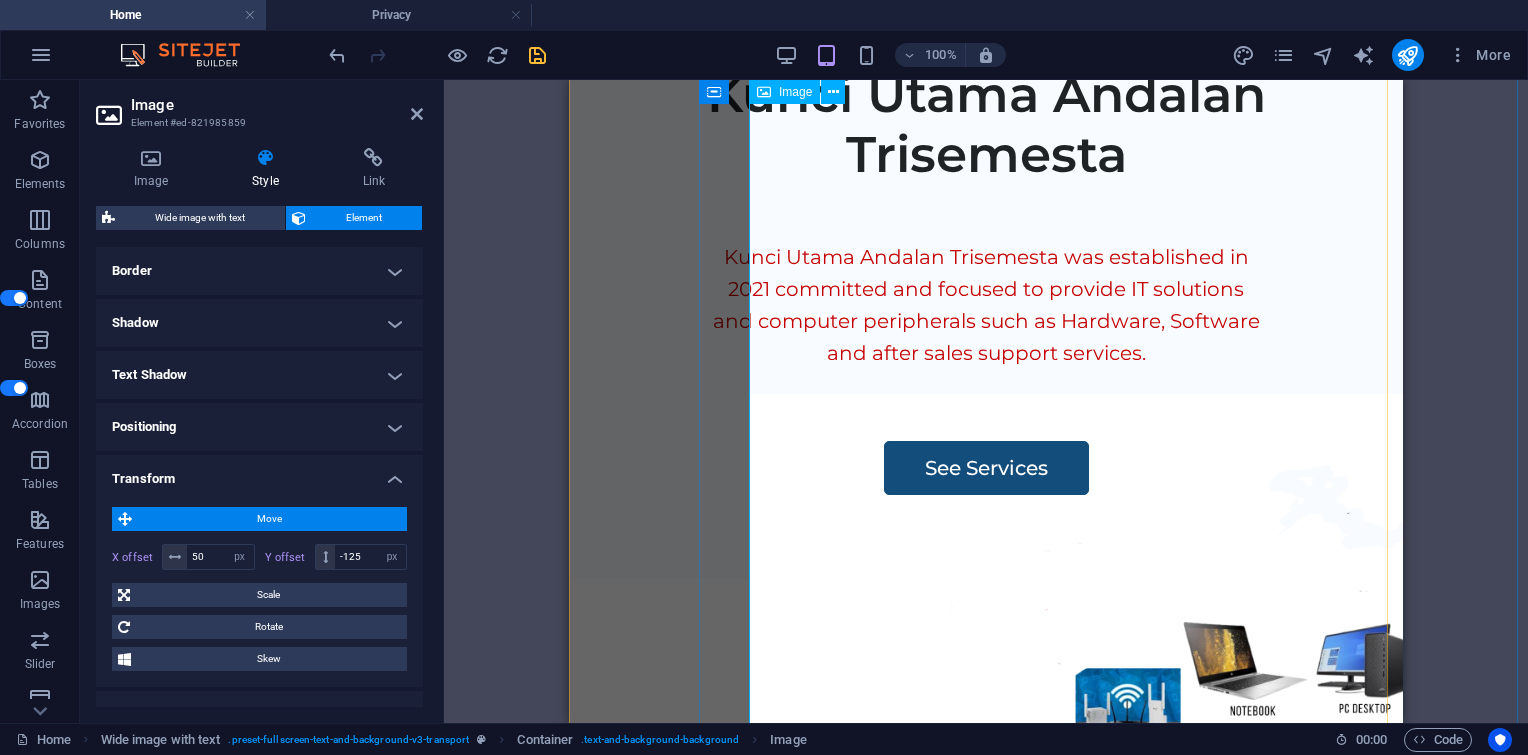click at bounding box center [1166, 844] 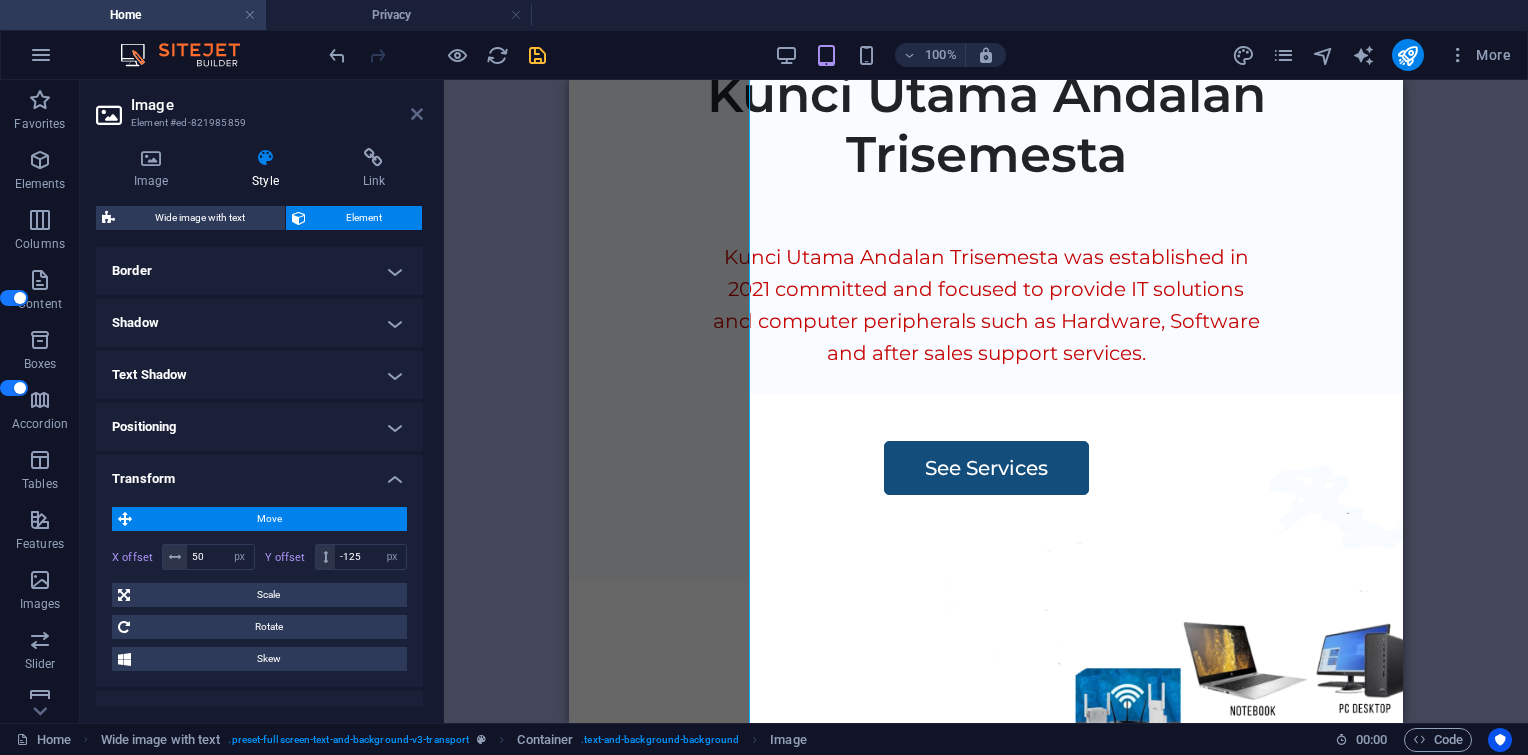 click at bounding box center [417, 114] 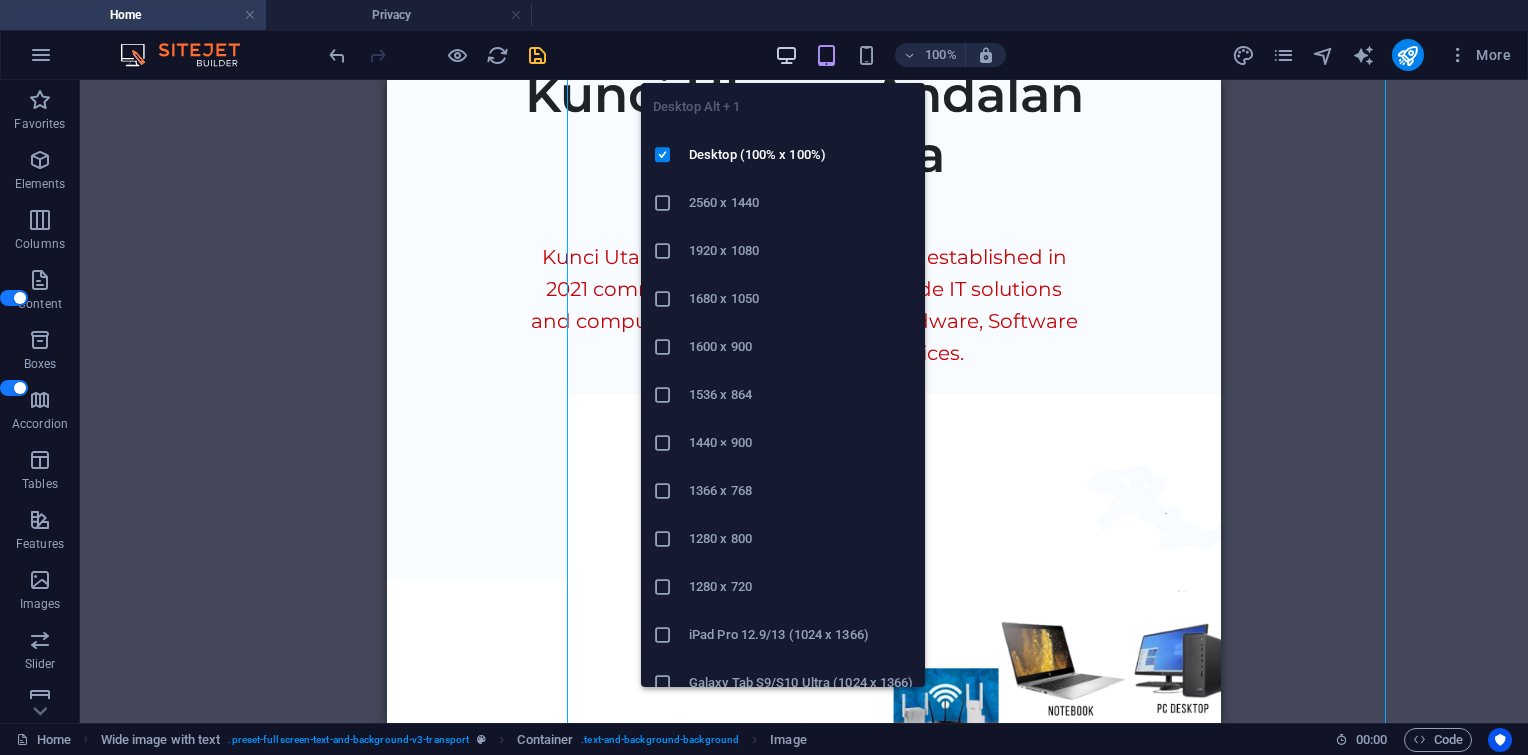 click at bounding box center [786, 55] 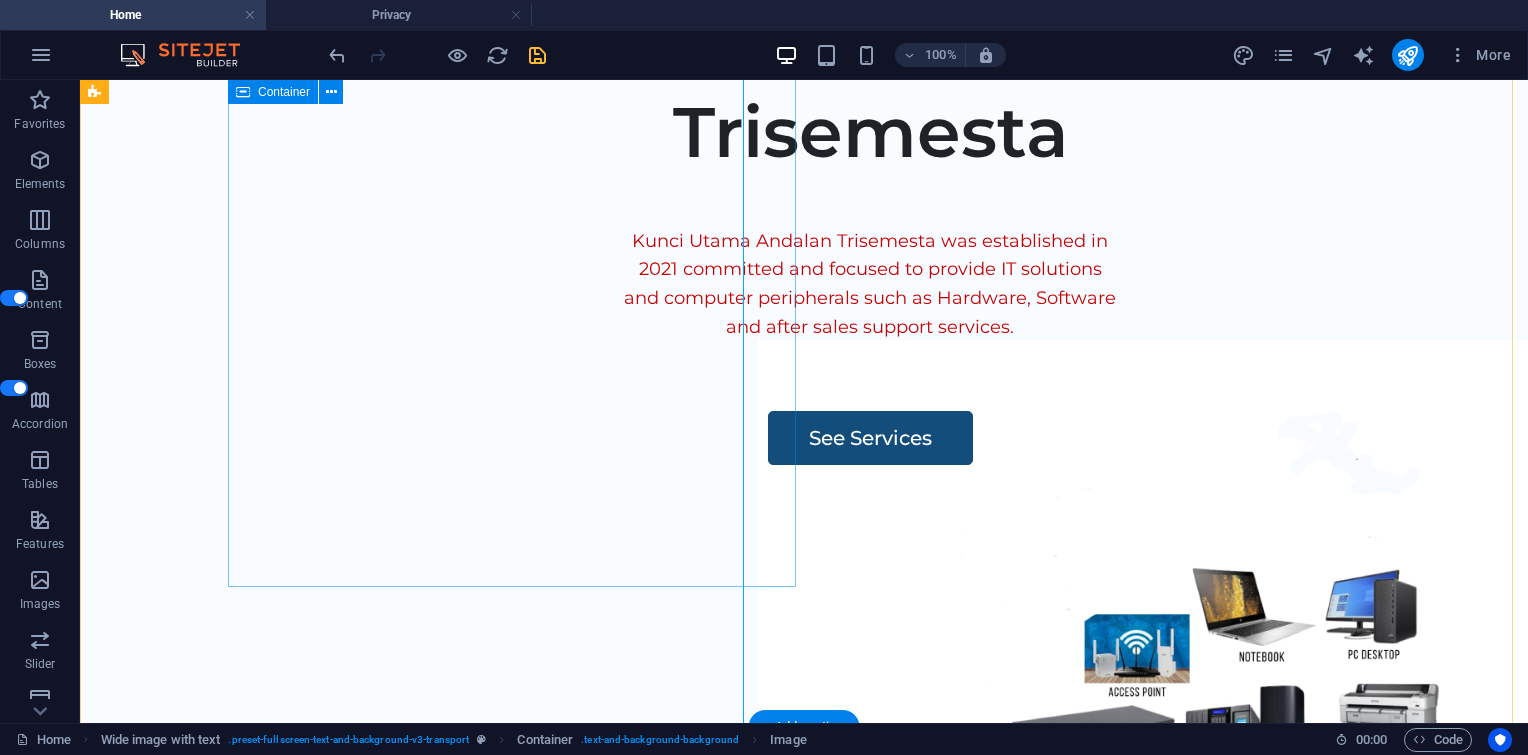 scroll, scrollTop: 158, scrollLeft: 0, axis: vertical 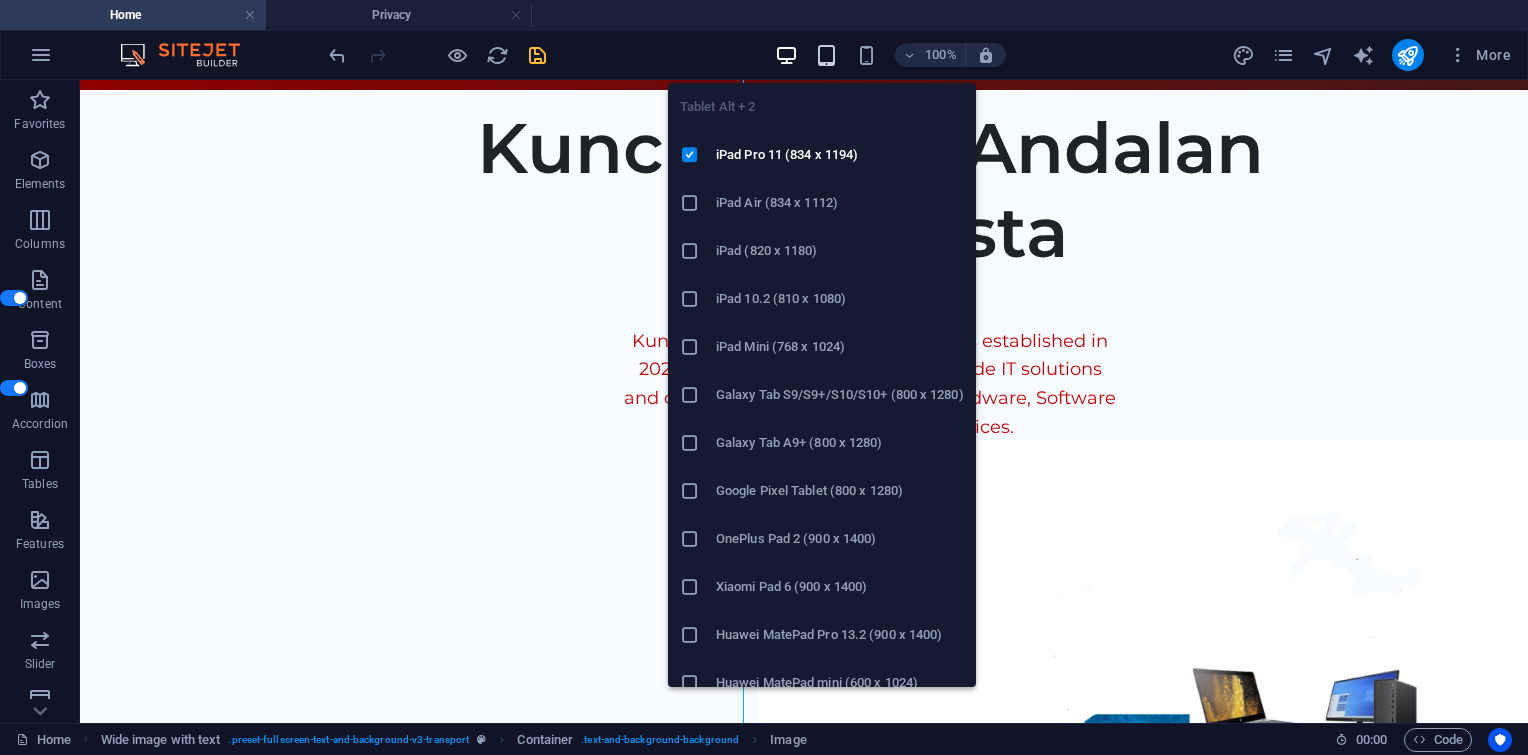 click at bounding box center (826, 55) 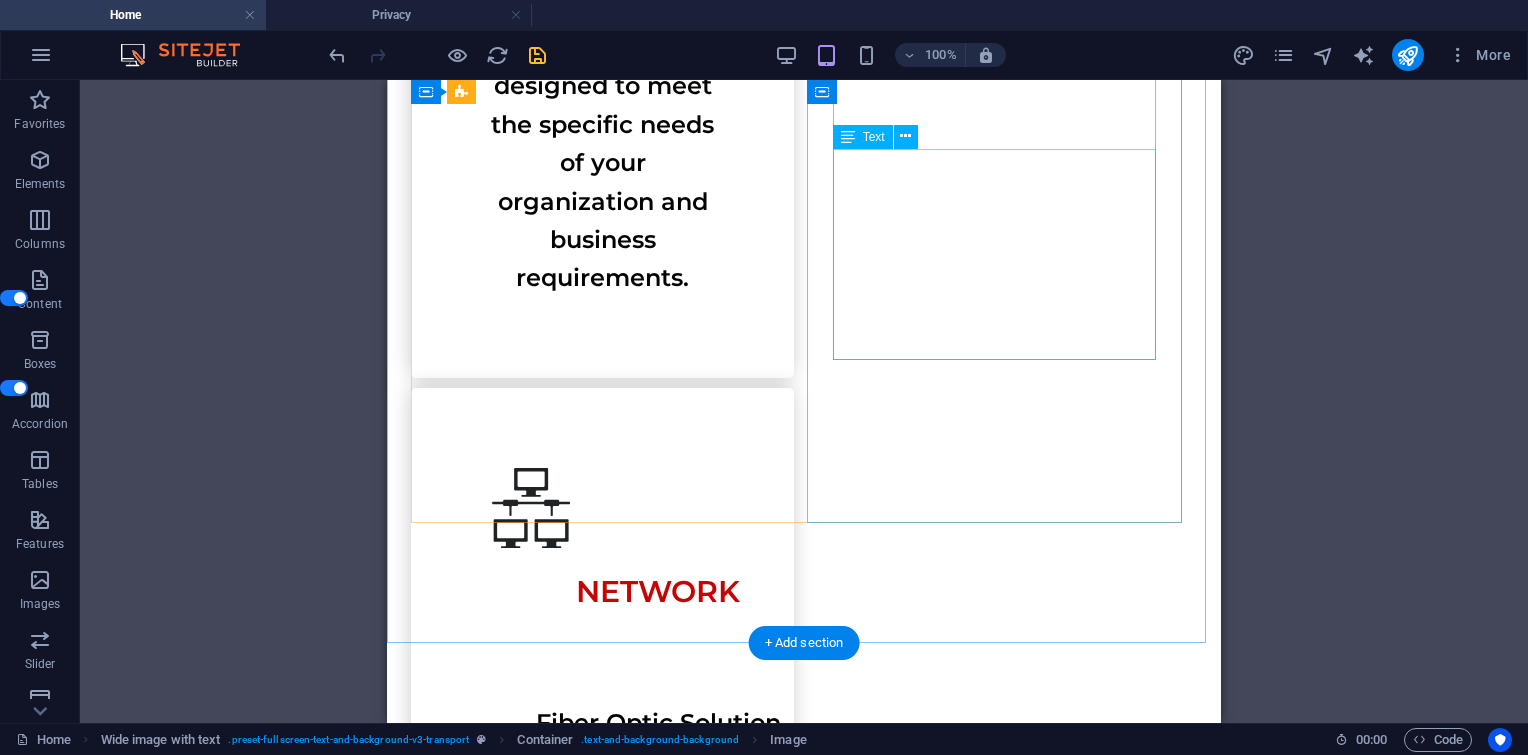 scroll, scrollTop: 3732, scrollLeft: 0, axis: vertical 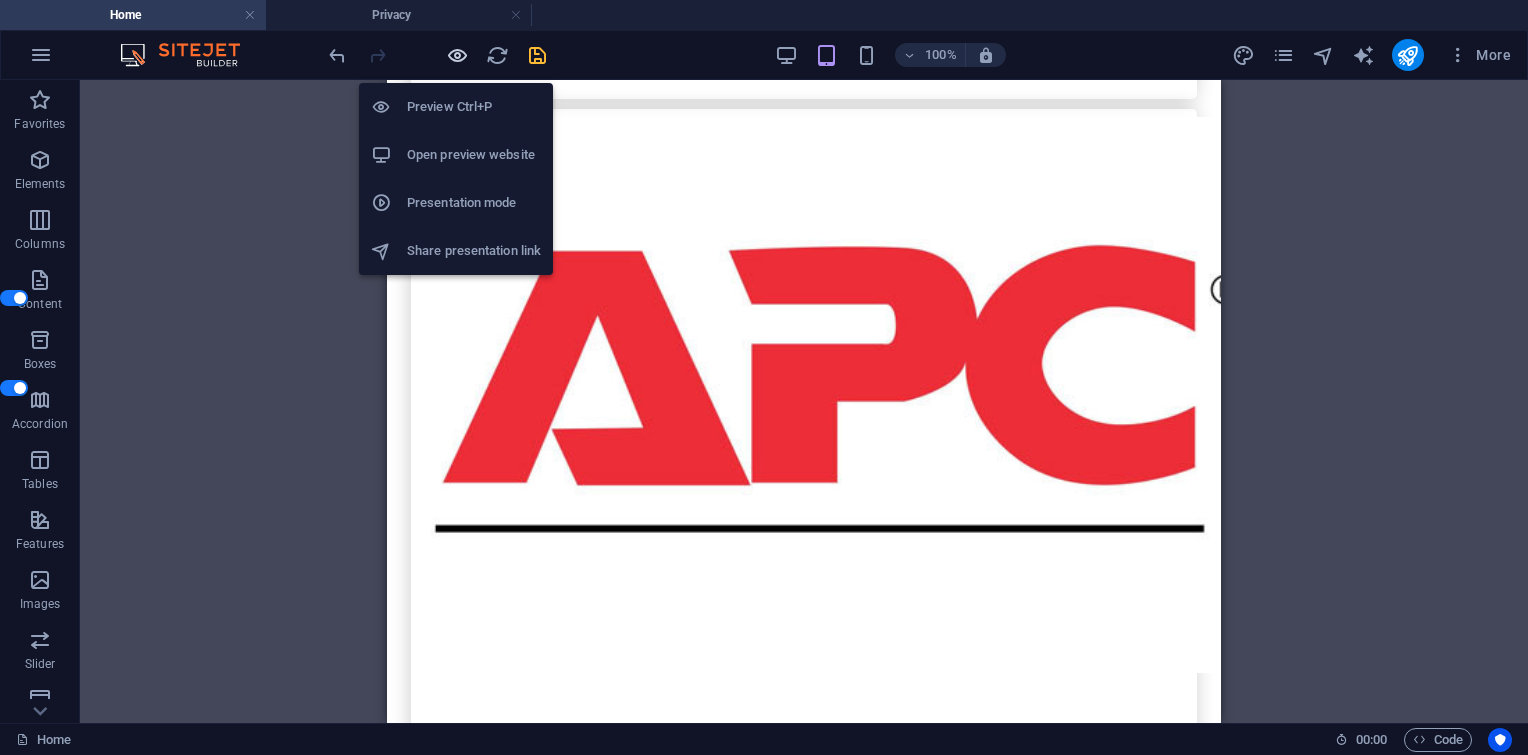 click at bounding box center (457, 55) 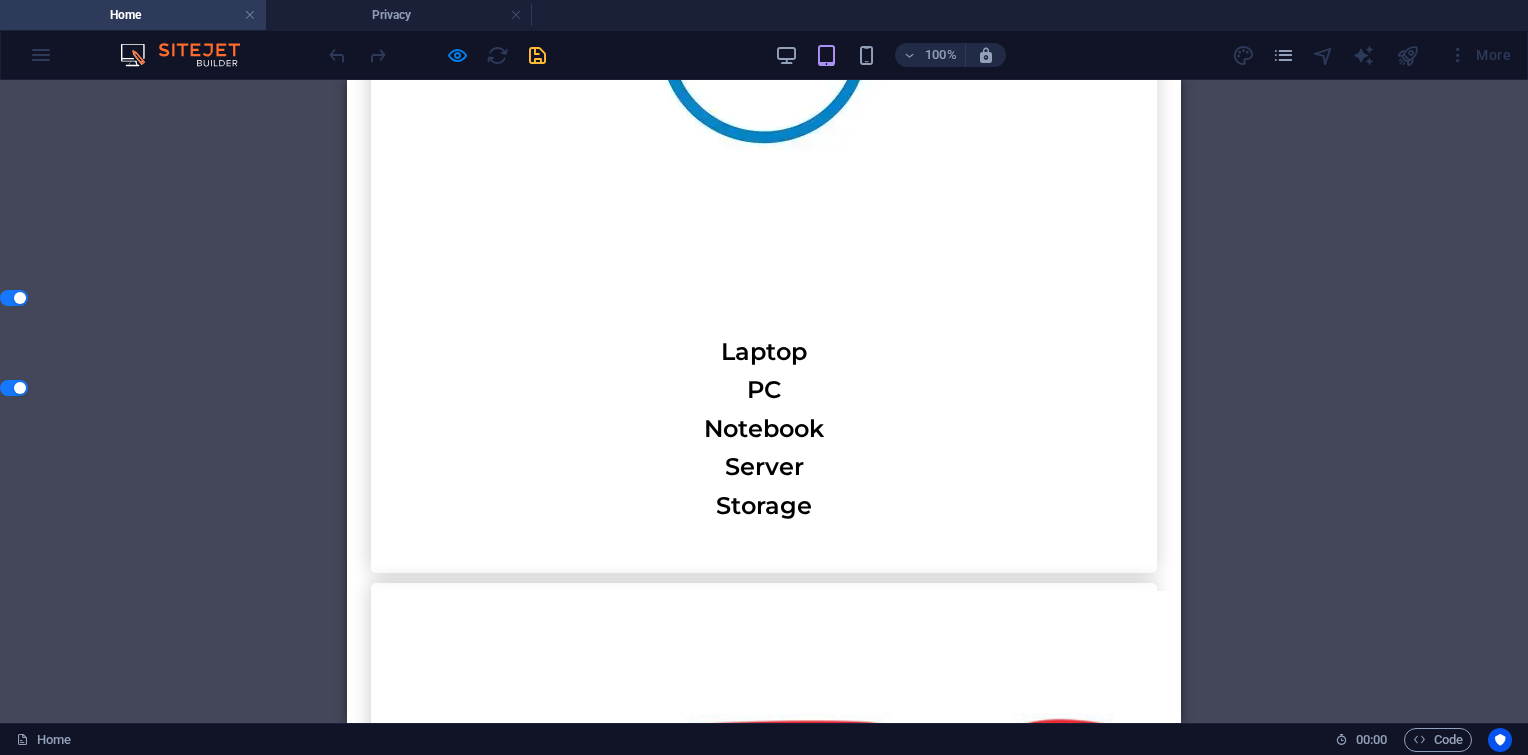 scroll, scrollTop: 11824, scrollLeft: 0, axis: vertical 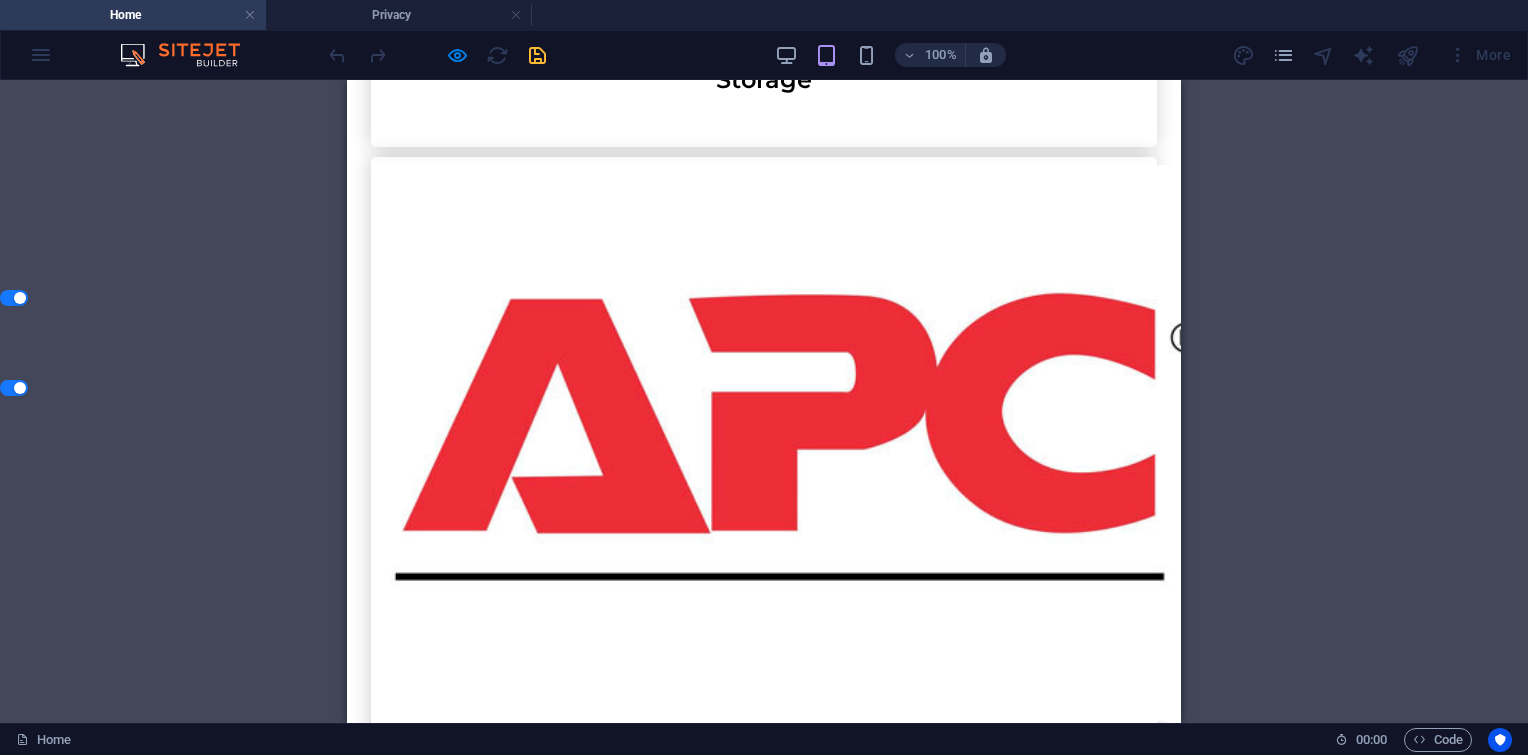 click on "CONTACT US" at bounding box center (564, 12801) 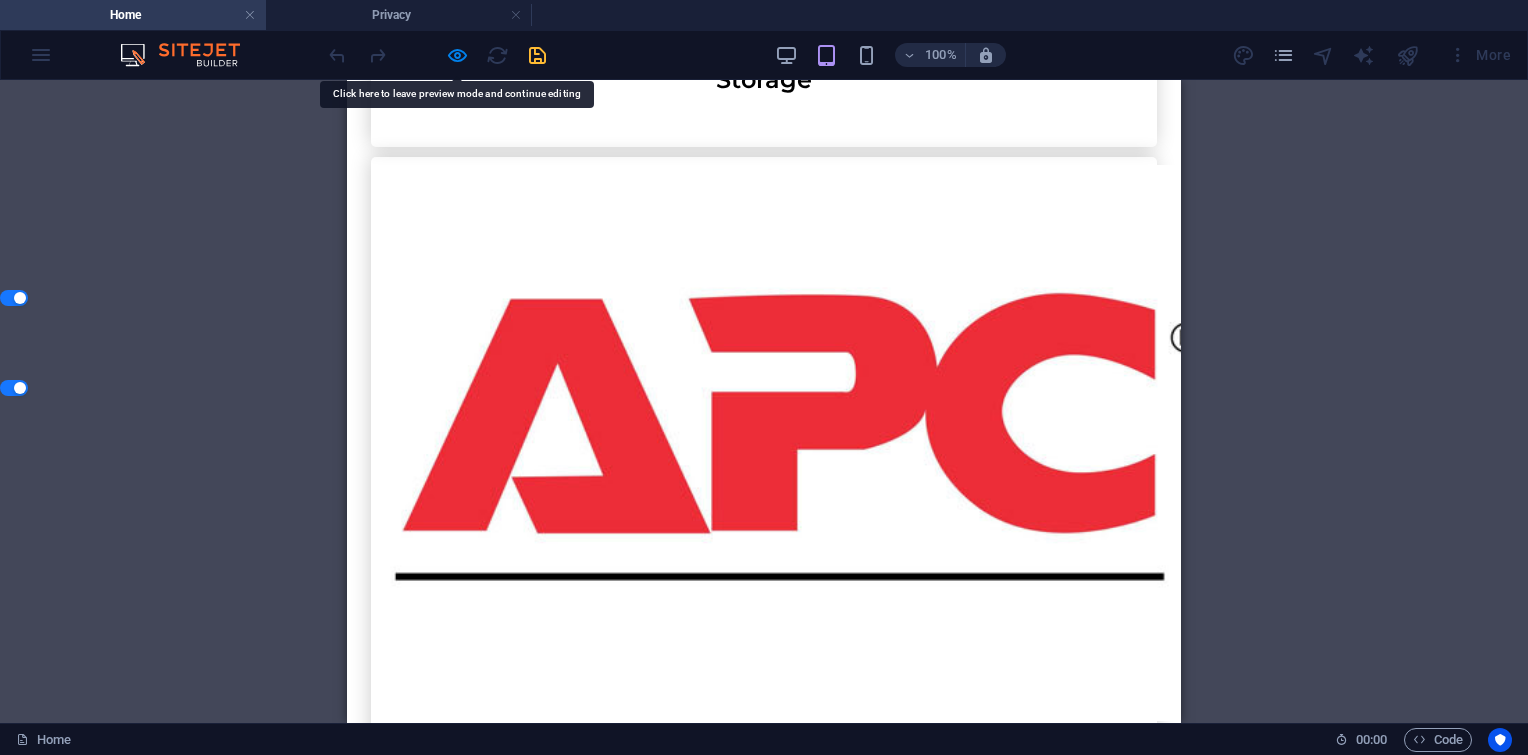 click on "CONTACT US" at bounding box center [564, 12801] 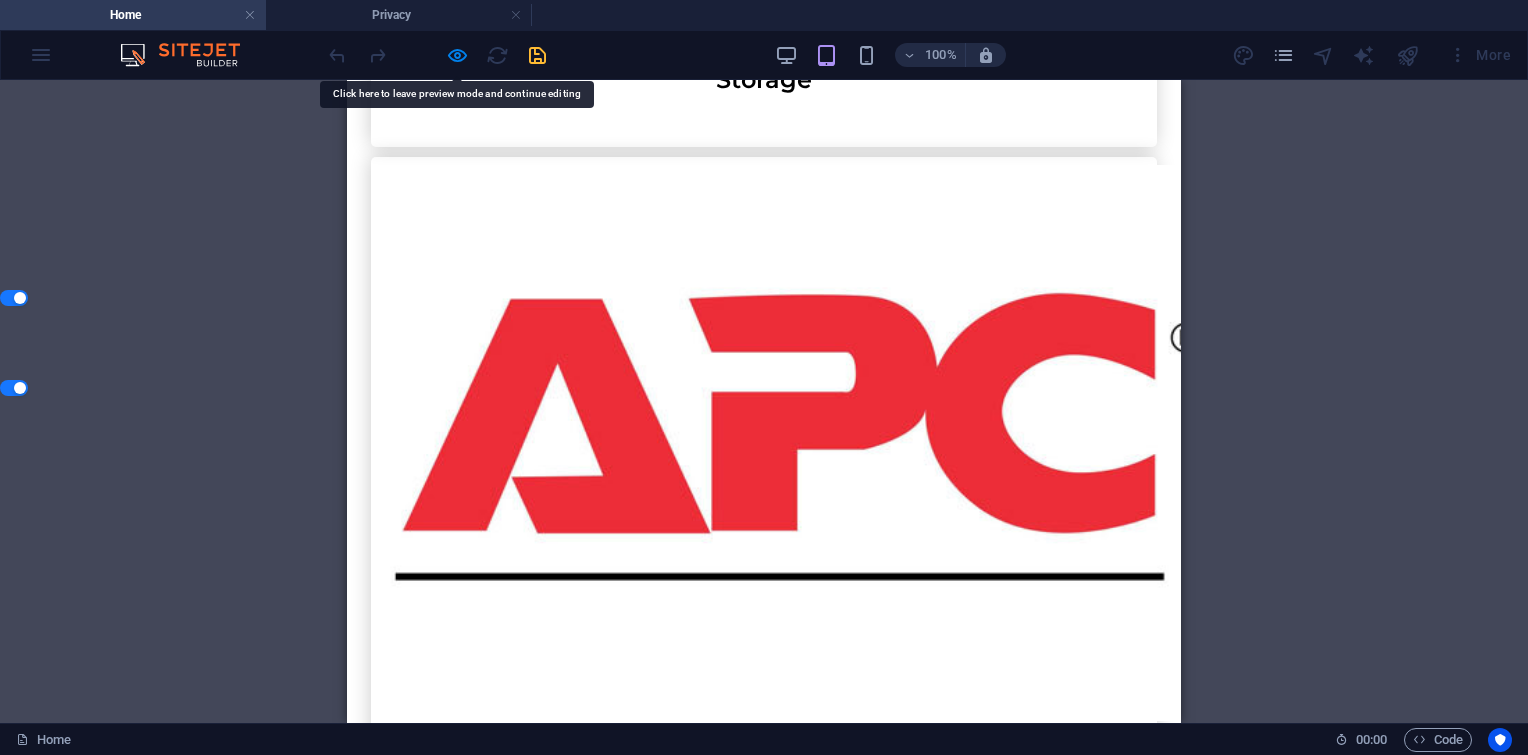 click on "HOME" at bounding box center (563, 12681) 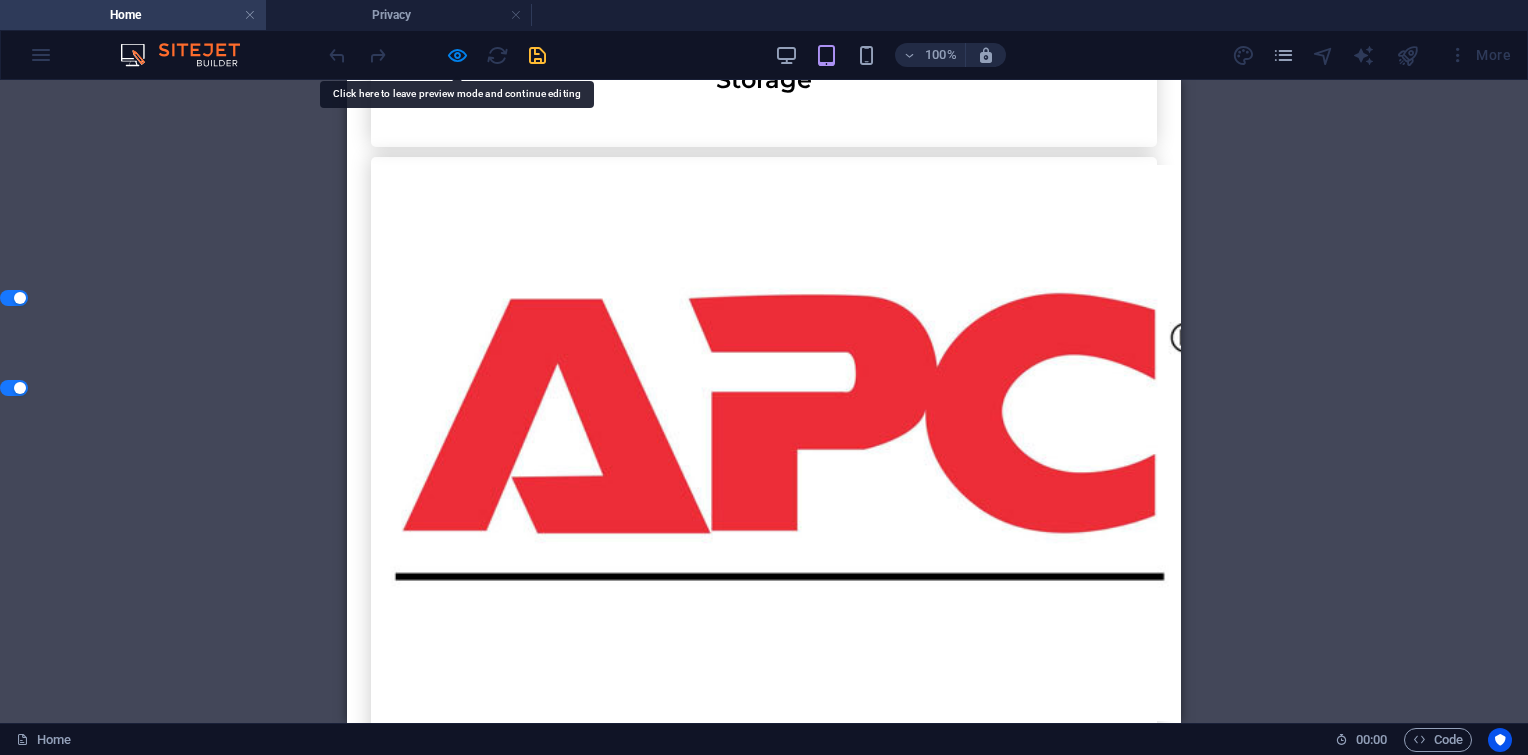 click on "ABOUT US" at bounding box center (564, 12761) 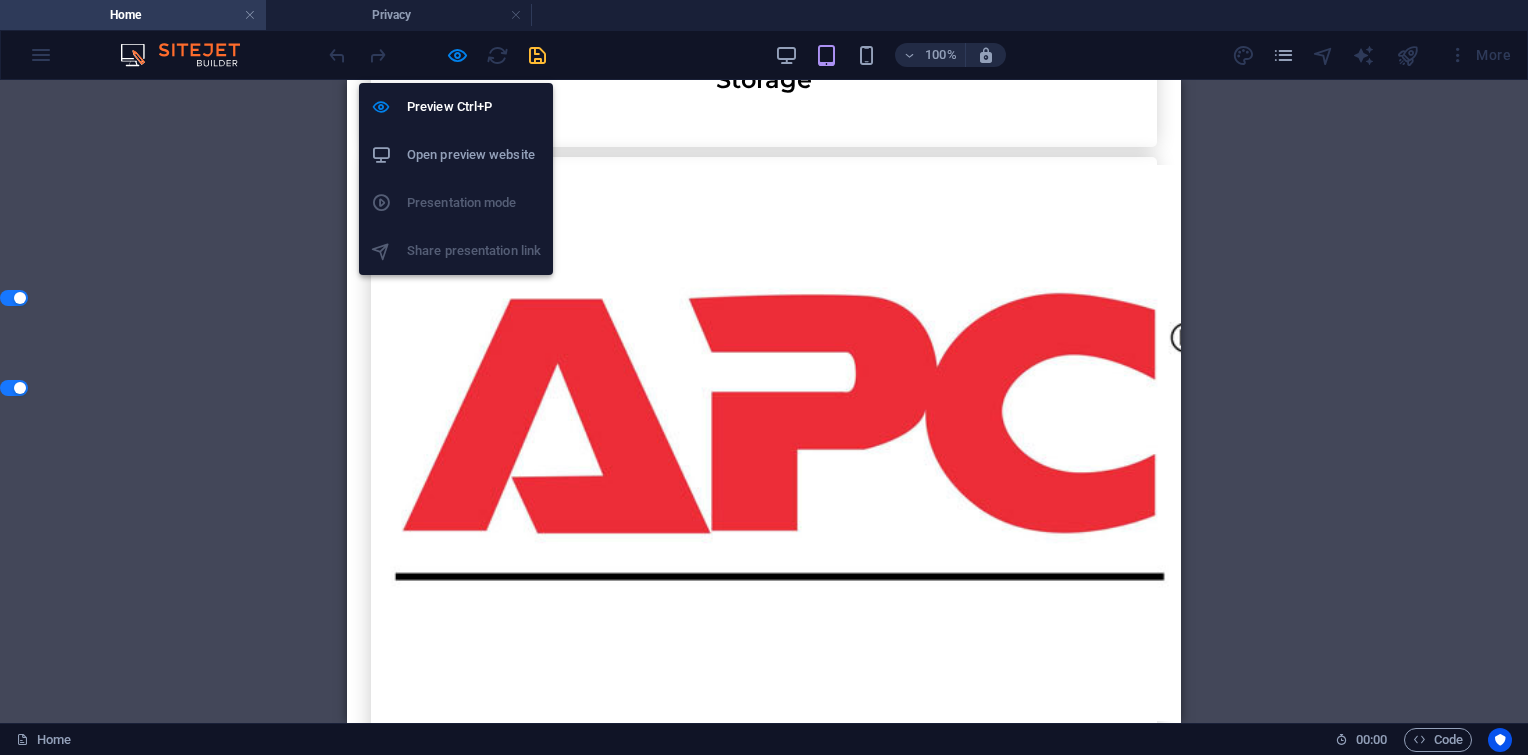 click on "Open preview website" at bounding box center [474, 155] 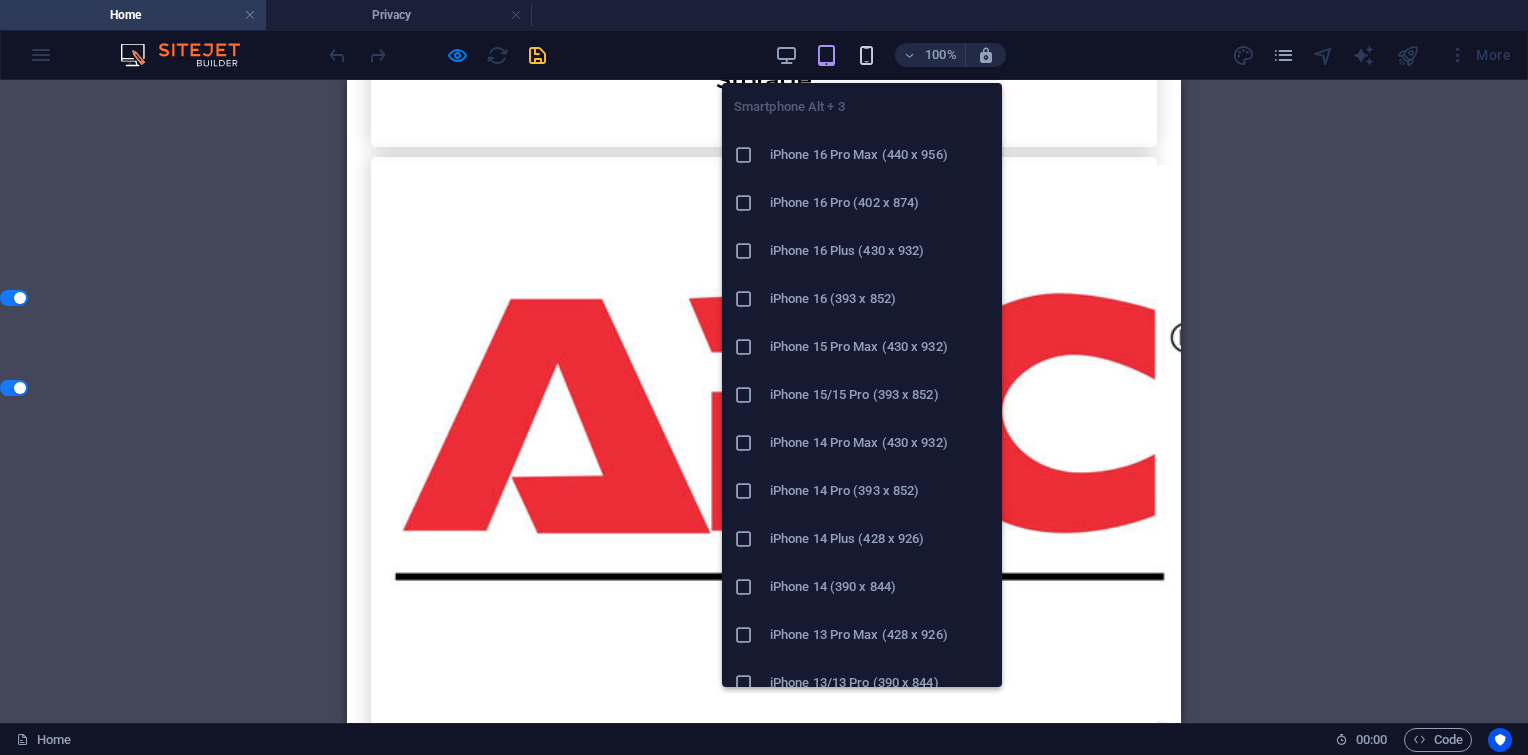 click at bounding box center [866, 55] 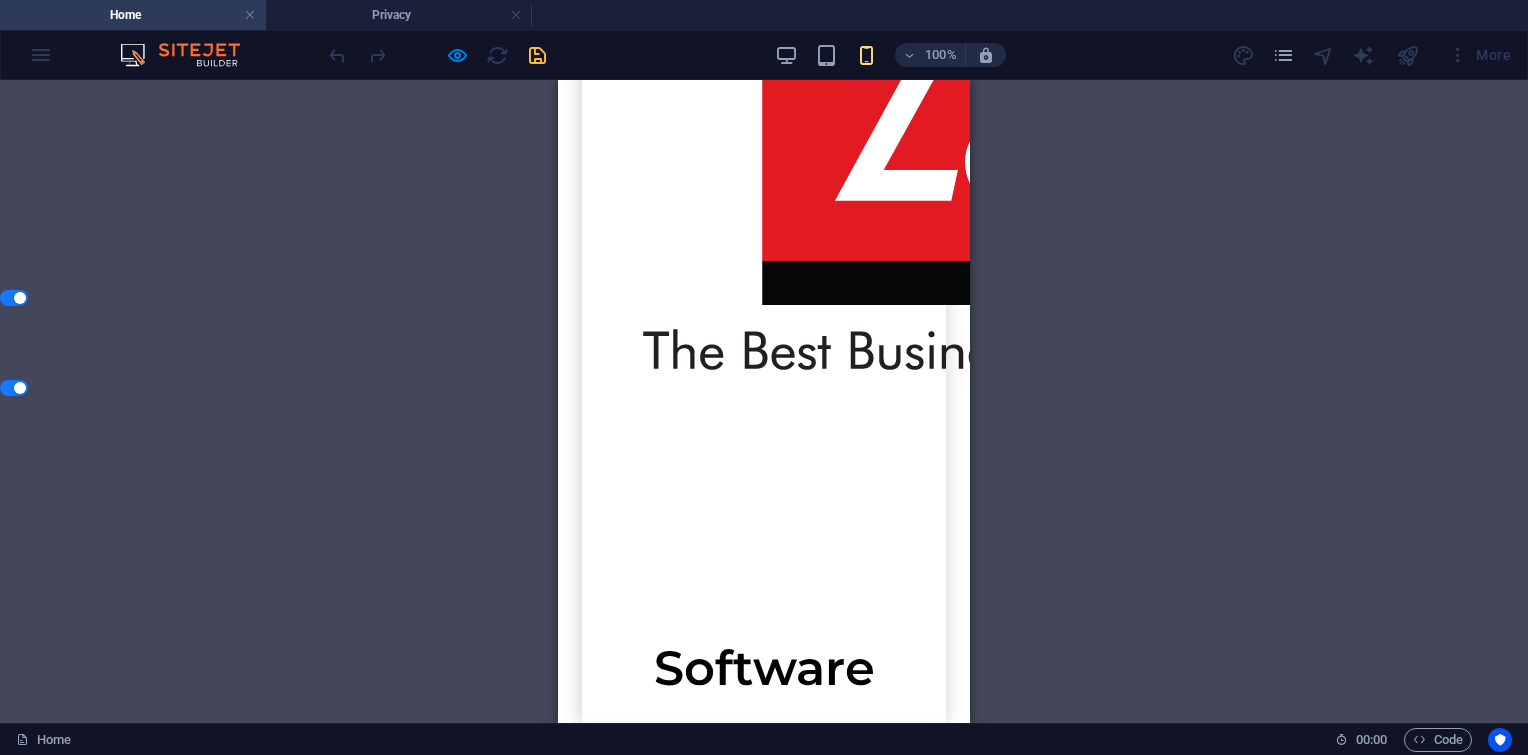 scroll, scrollTop: 16616, scrollLeft: 0, axis: vertical 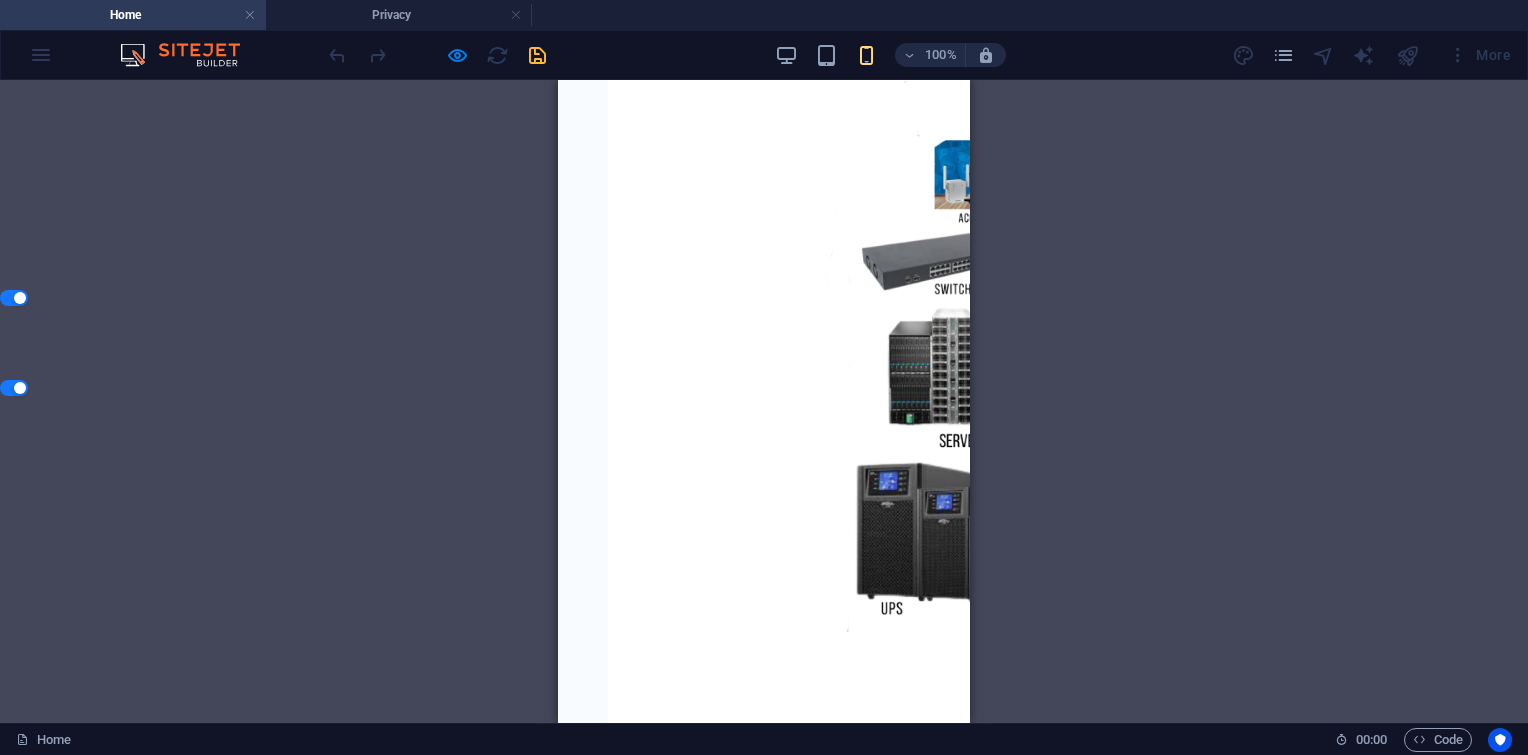 type 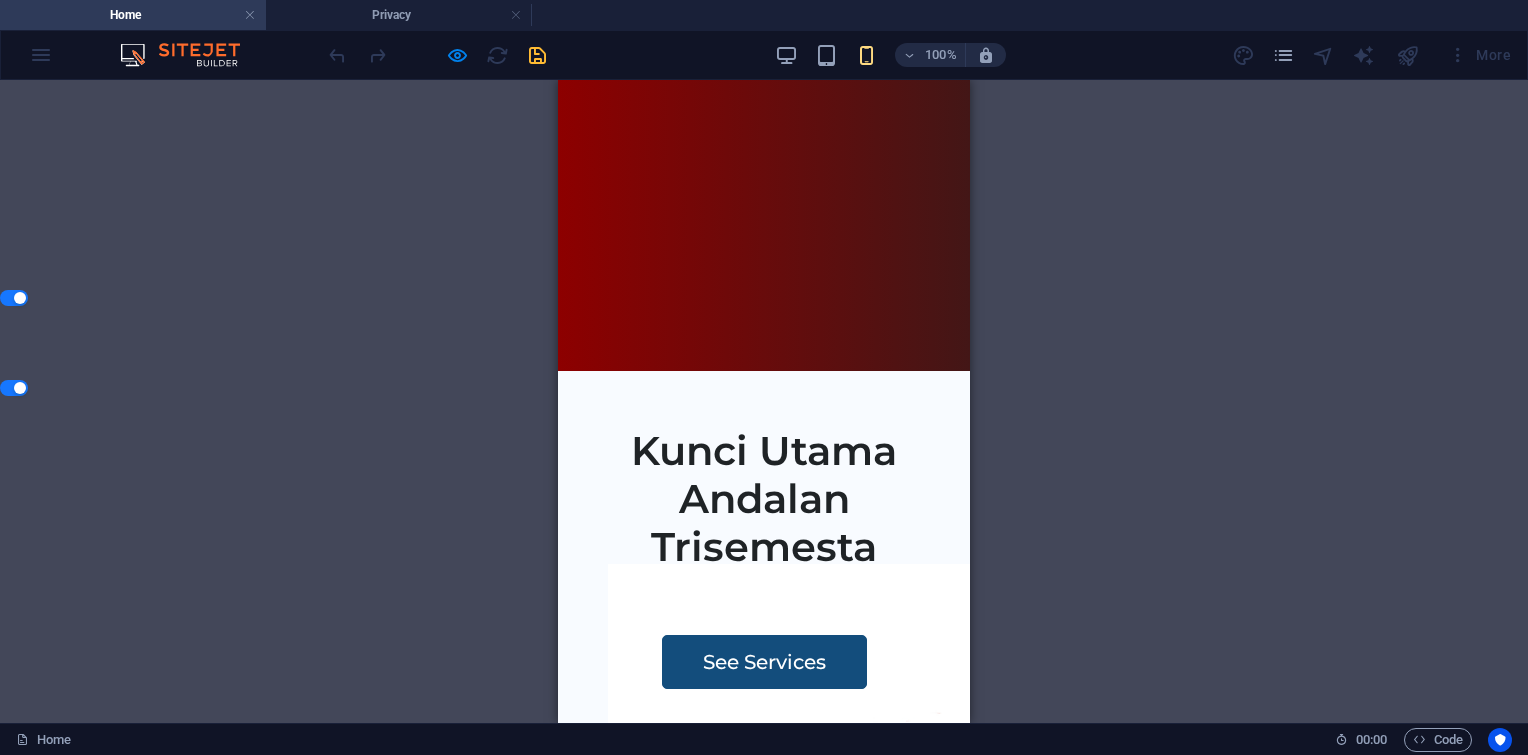 scroll, scrollTop: 516, scrollLeft: 0, axis: vertical 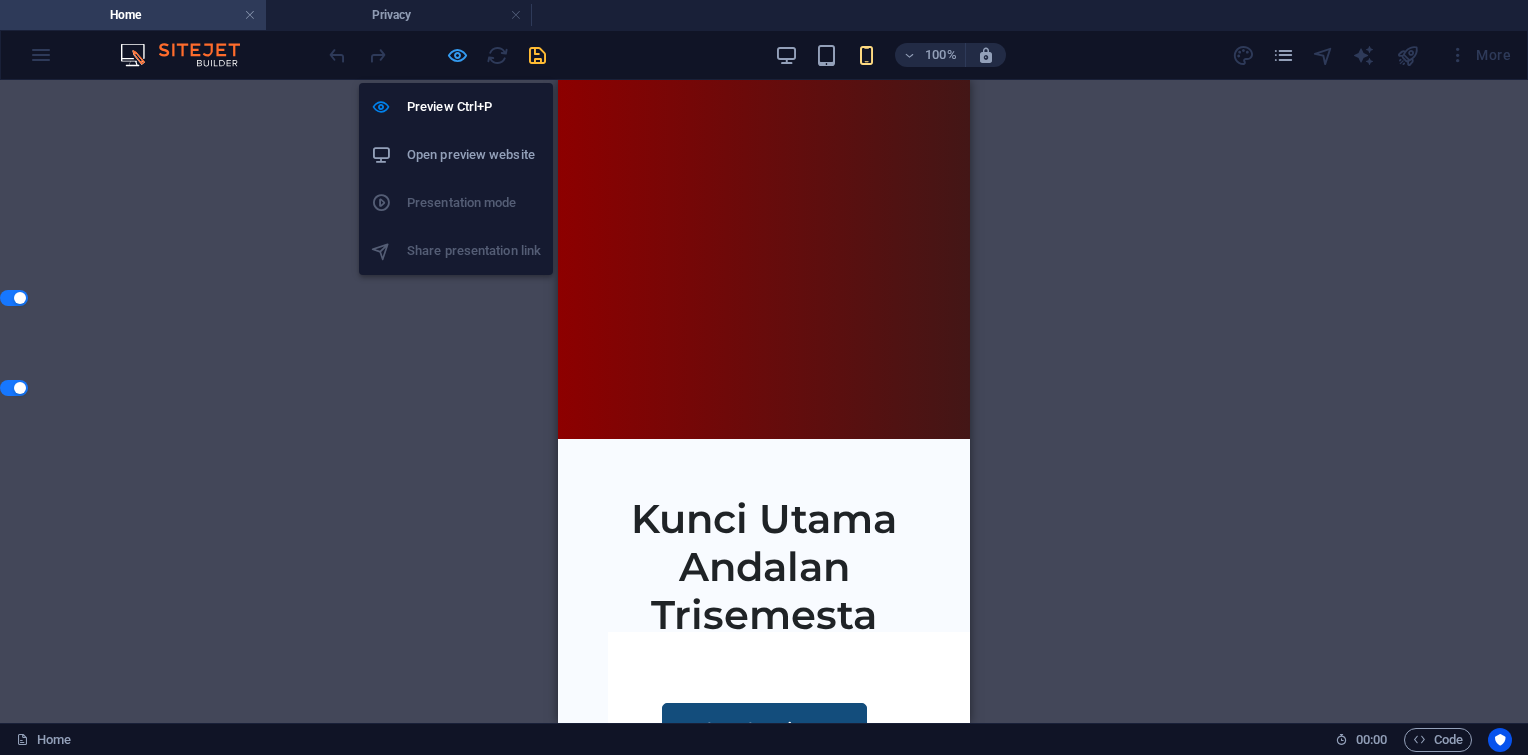 click at bounding box center [457, 55] 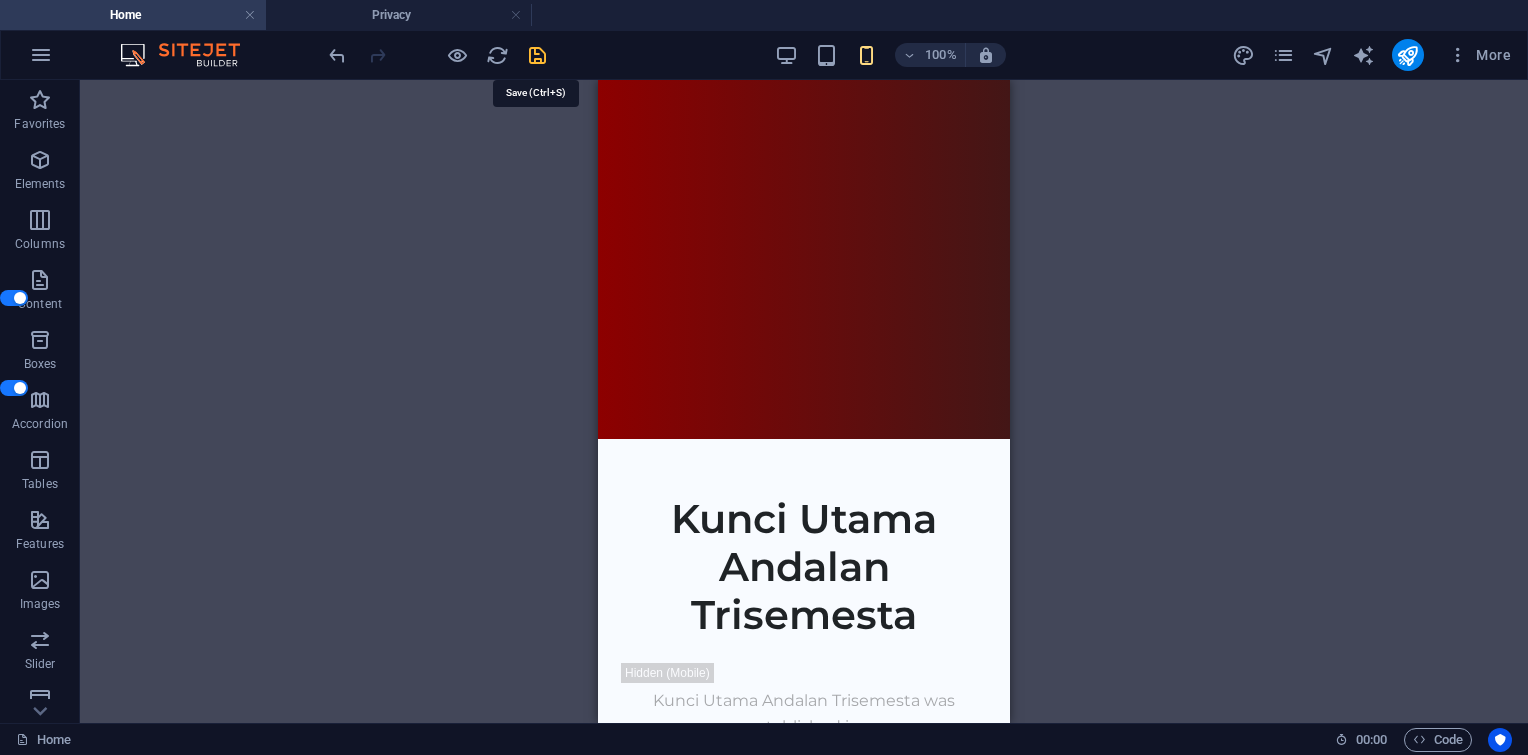 click at bounding box center [537, 55] 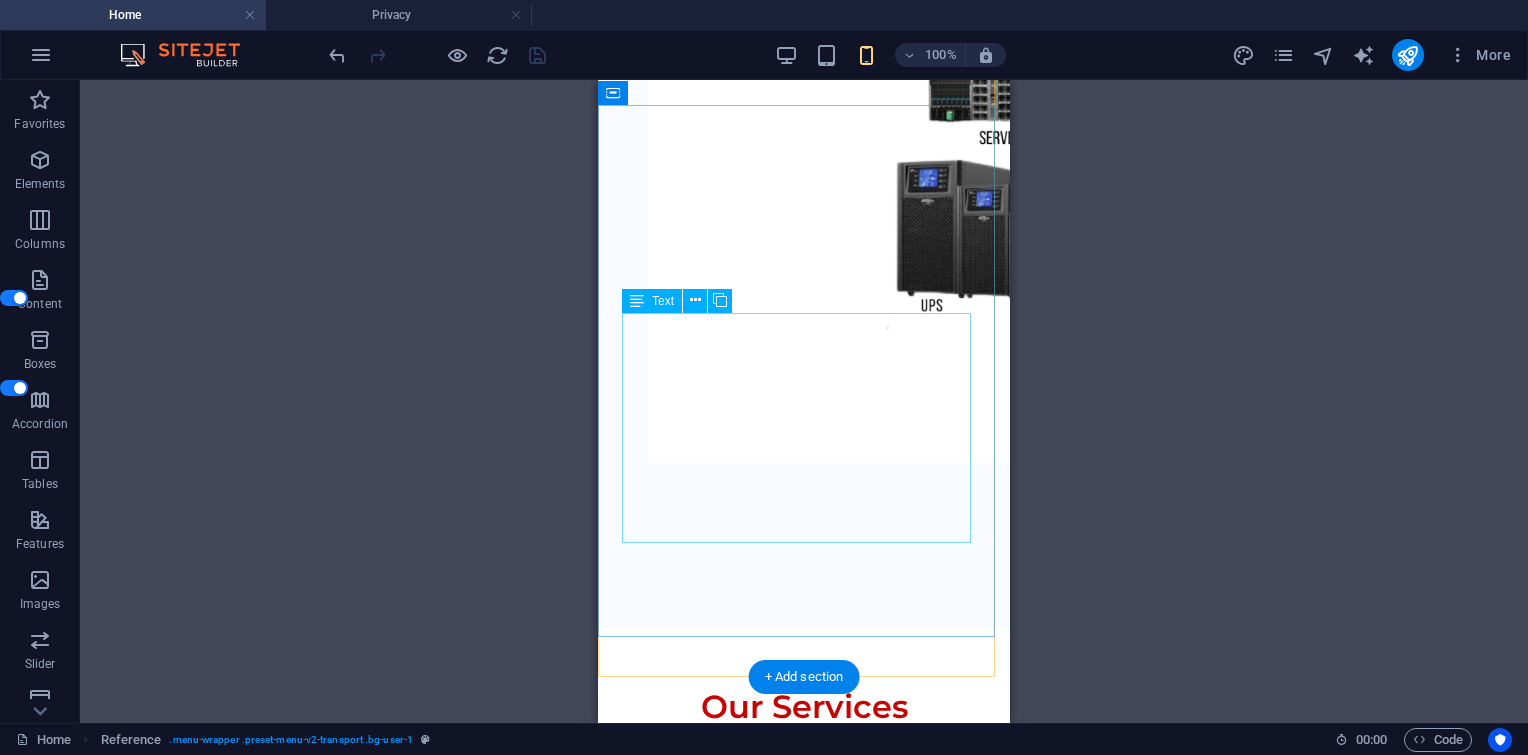 scroll, scrollTop: 1816, scrollLeft: 0, axis: vertical 